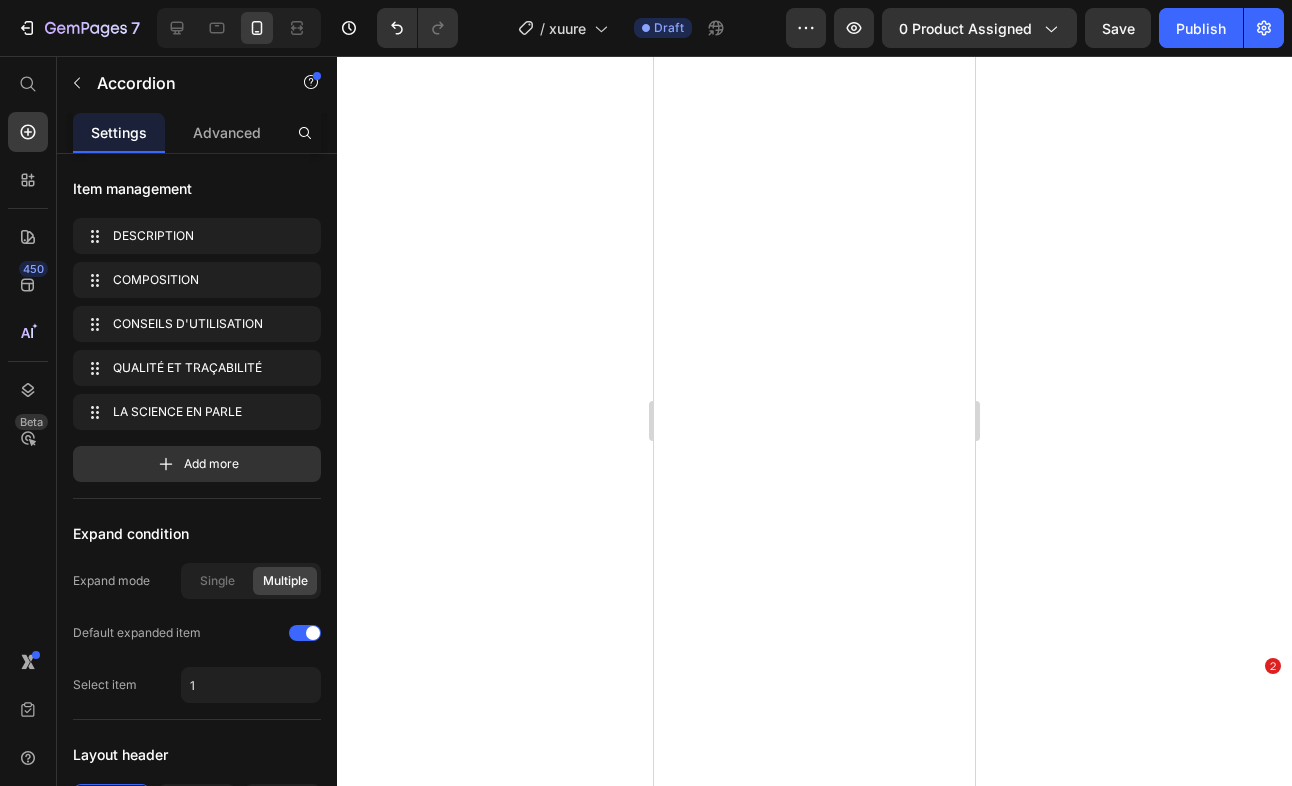 scroll, scrollTop: 0, scrollLeft: 0, axis: both 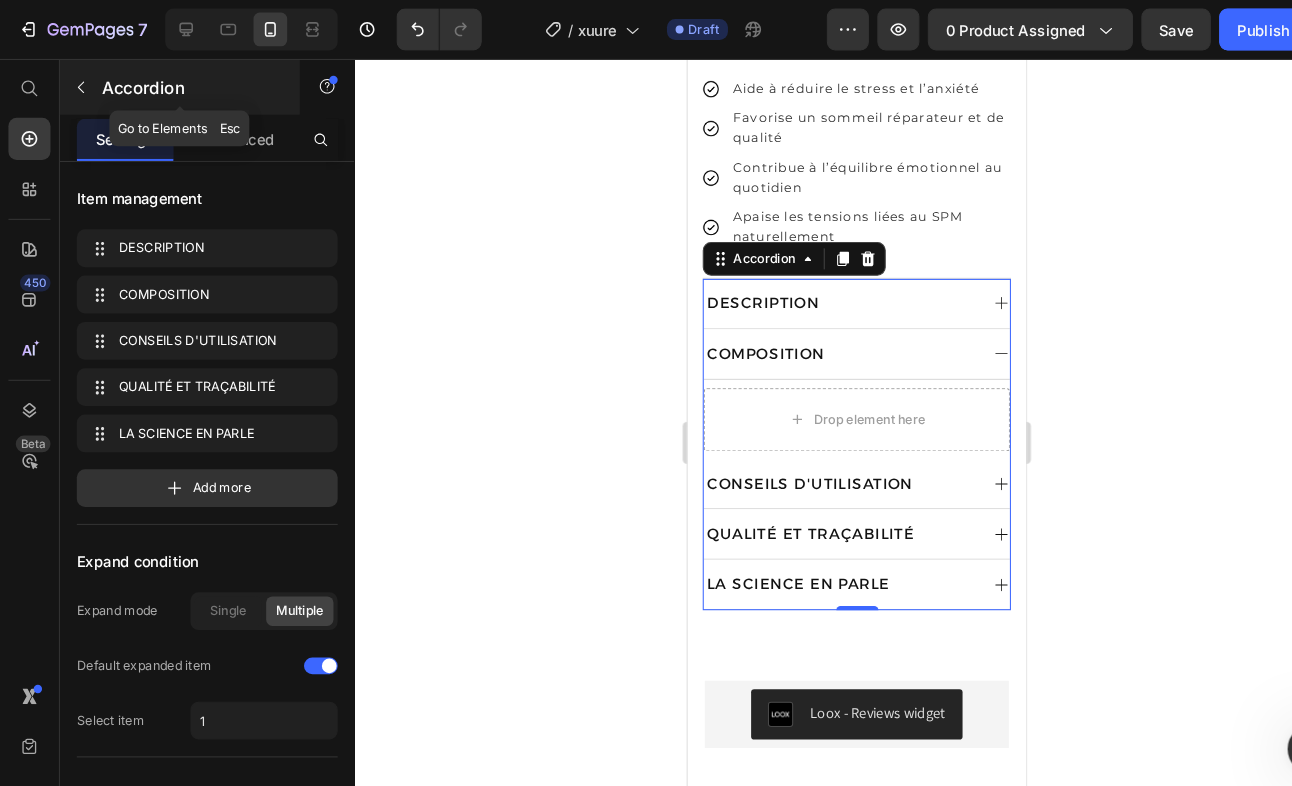 click 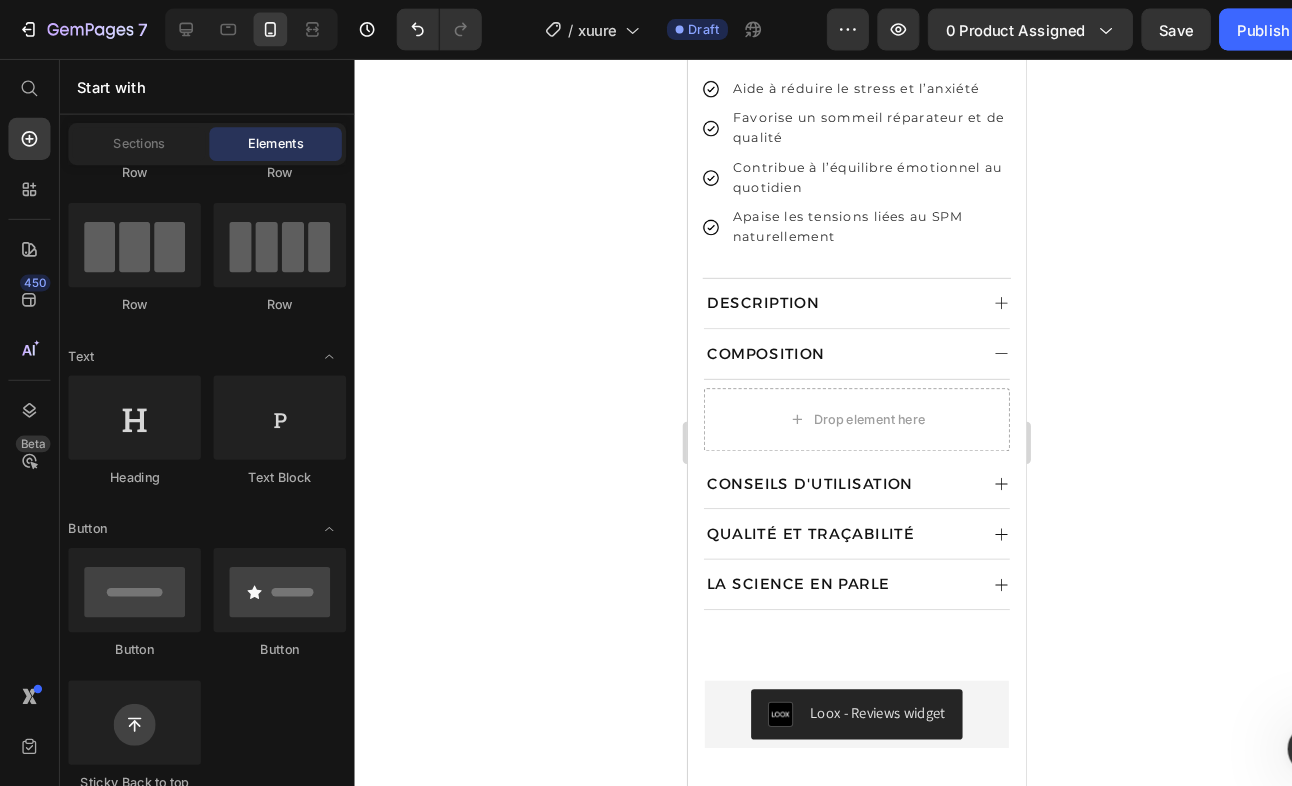 scroll, scrollTop: 0, scrollLeft: 0, axis: both 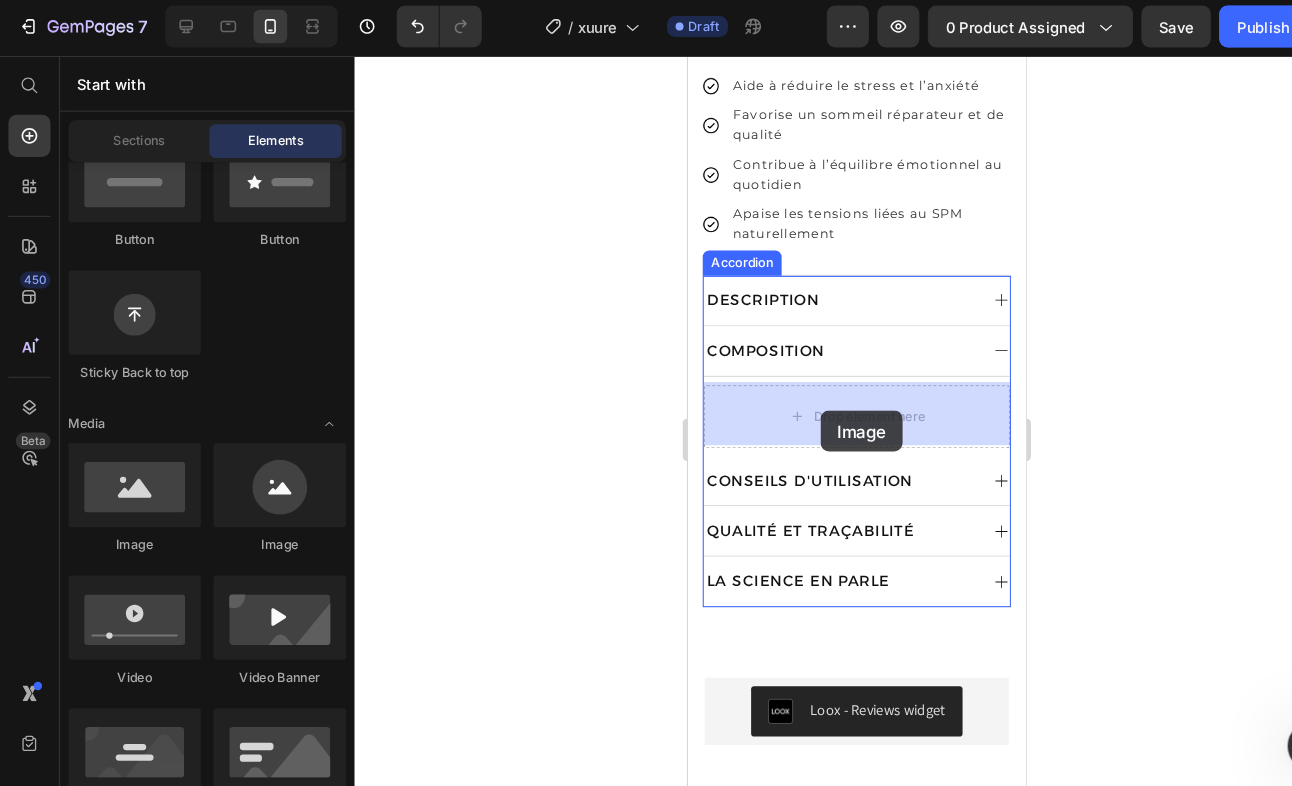drag, startPoint x: 825, startPoint y: 524, endPoint x: 813, endPoint y: 395, distance: 129.55693 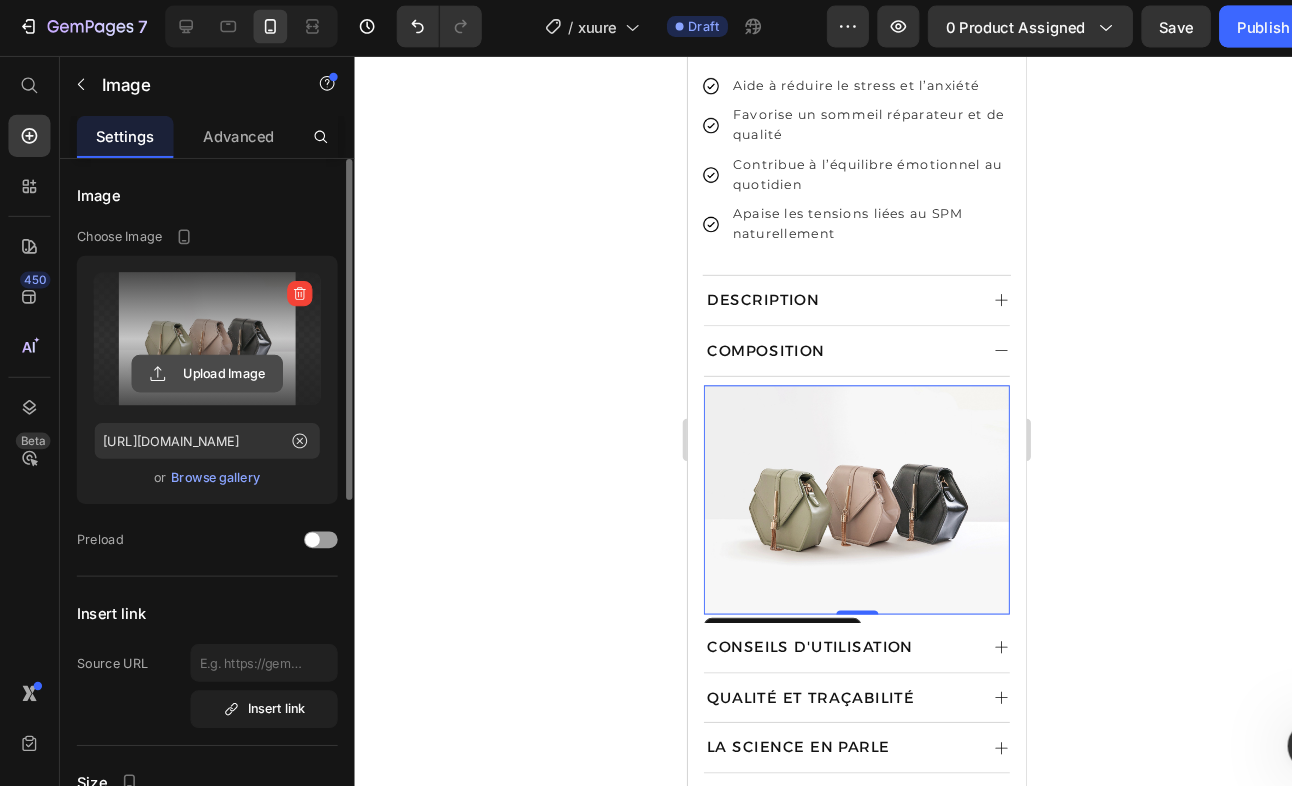 click 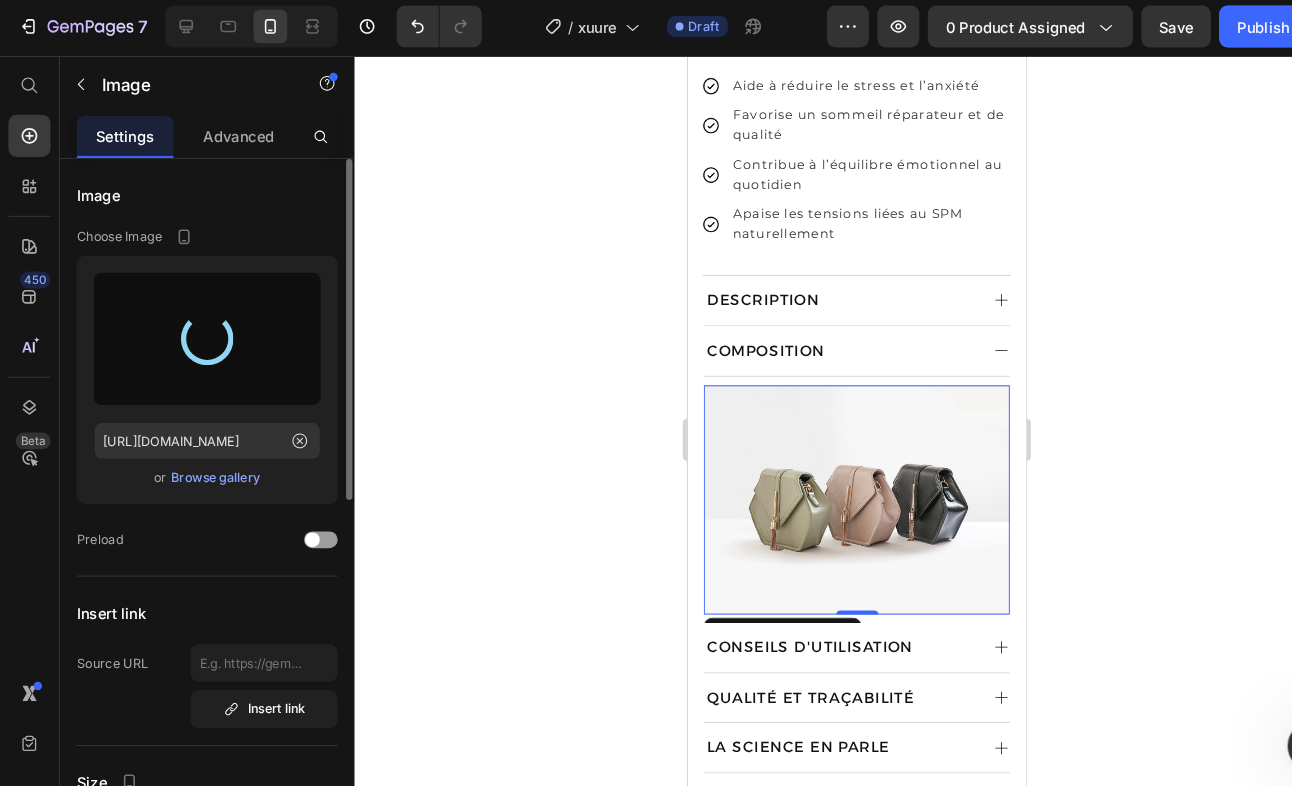 type on "https://cdn.shopify.com/s/files/1/0712/1403/9340/files/gempages_458014180318905477-b4ff8f10-ee38-4c34-ab1c-e303dcb732d7.png" 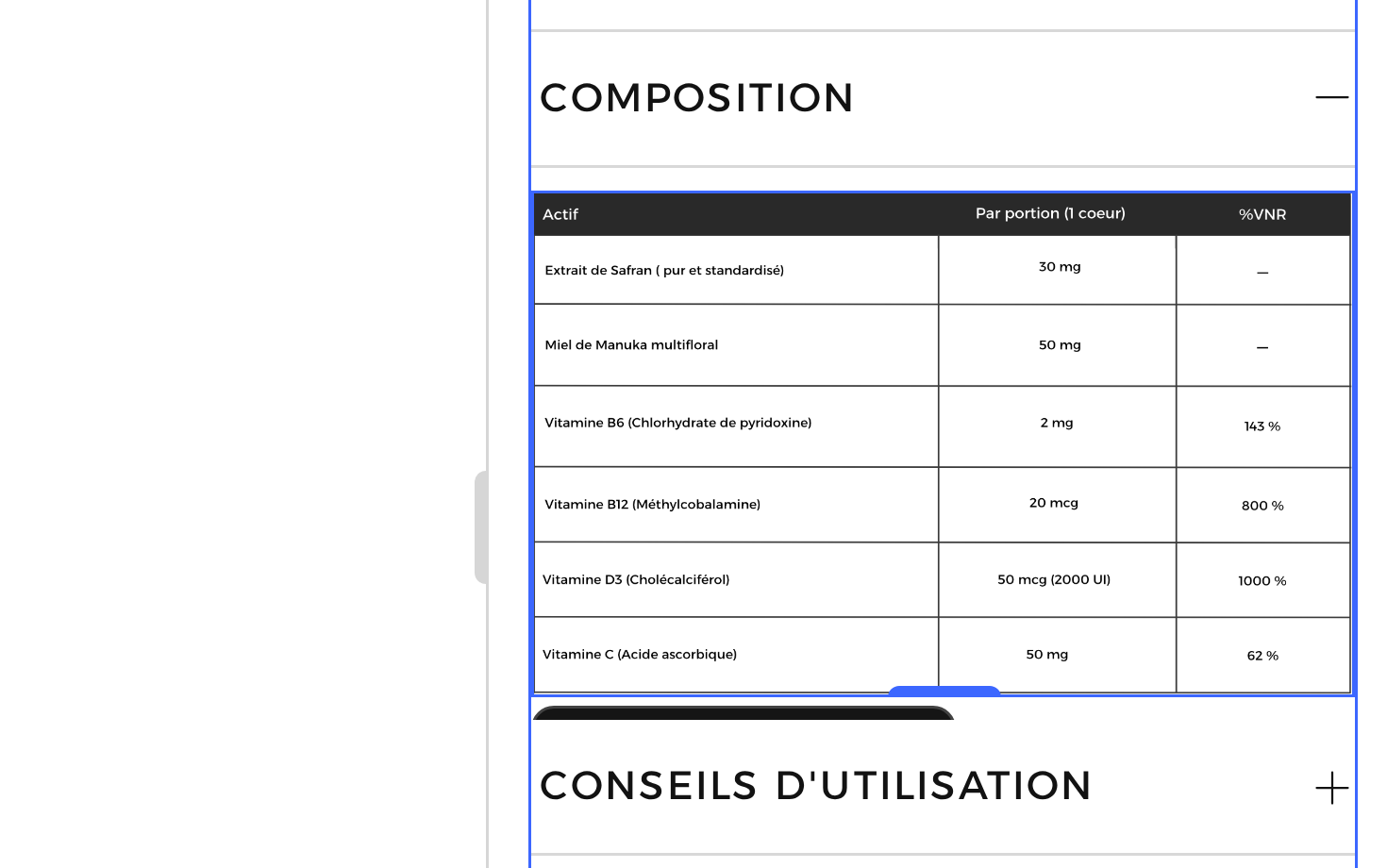 scroll, scrollTop: 906, scrollLeft: 0, axis: vertical 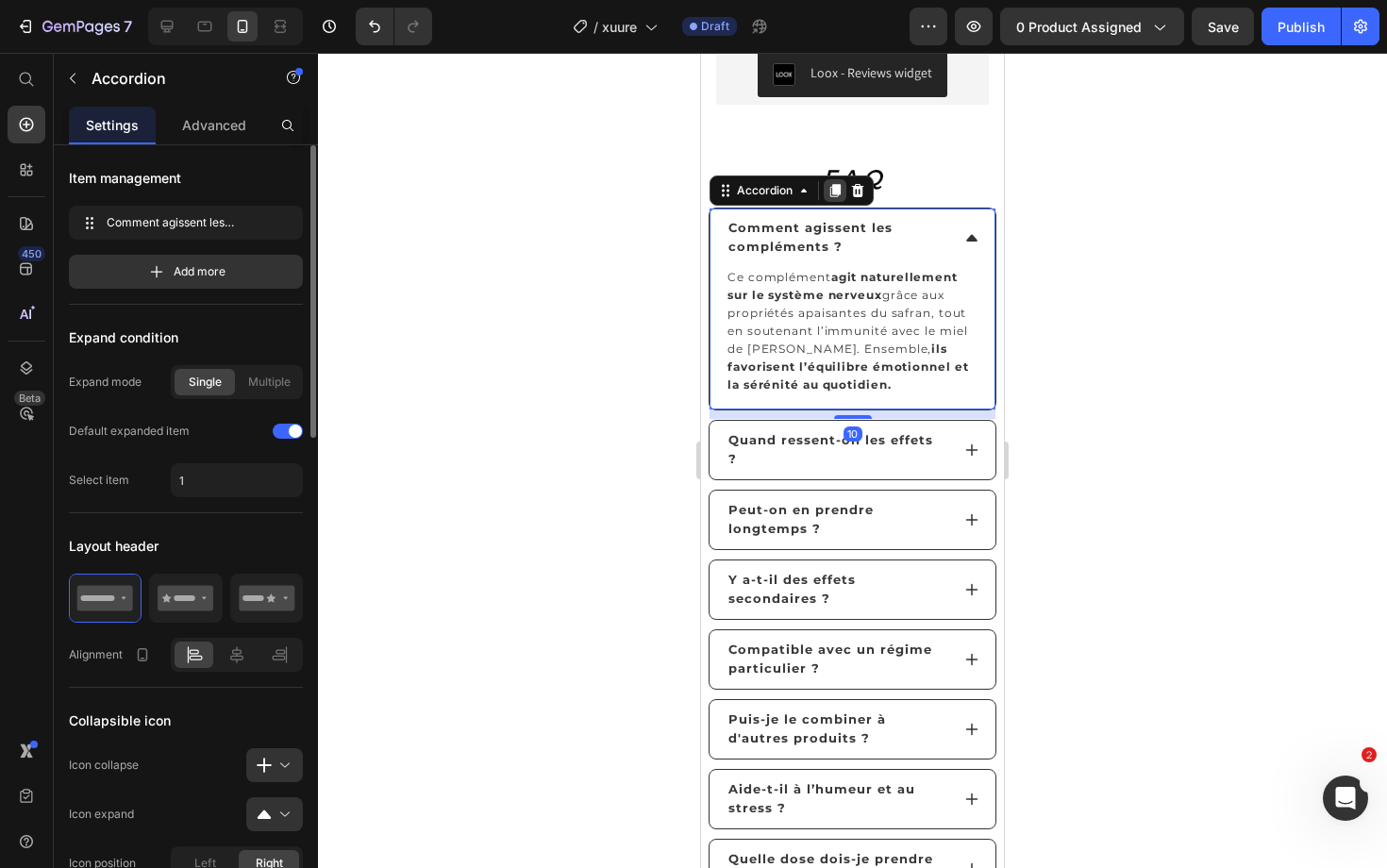 click 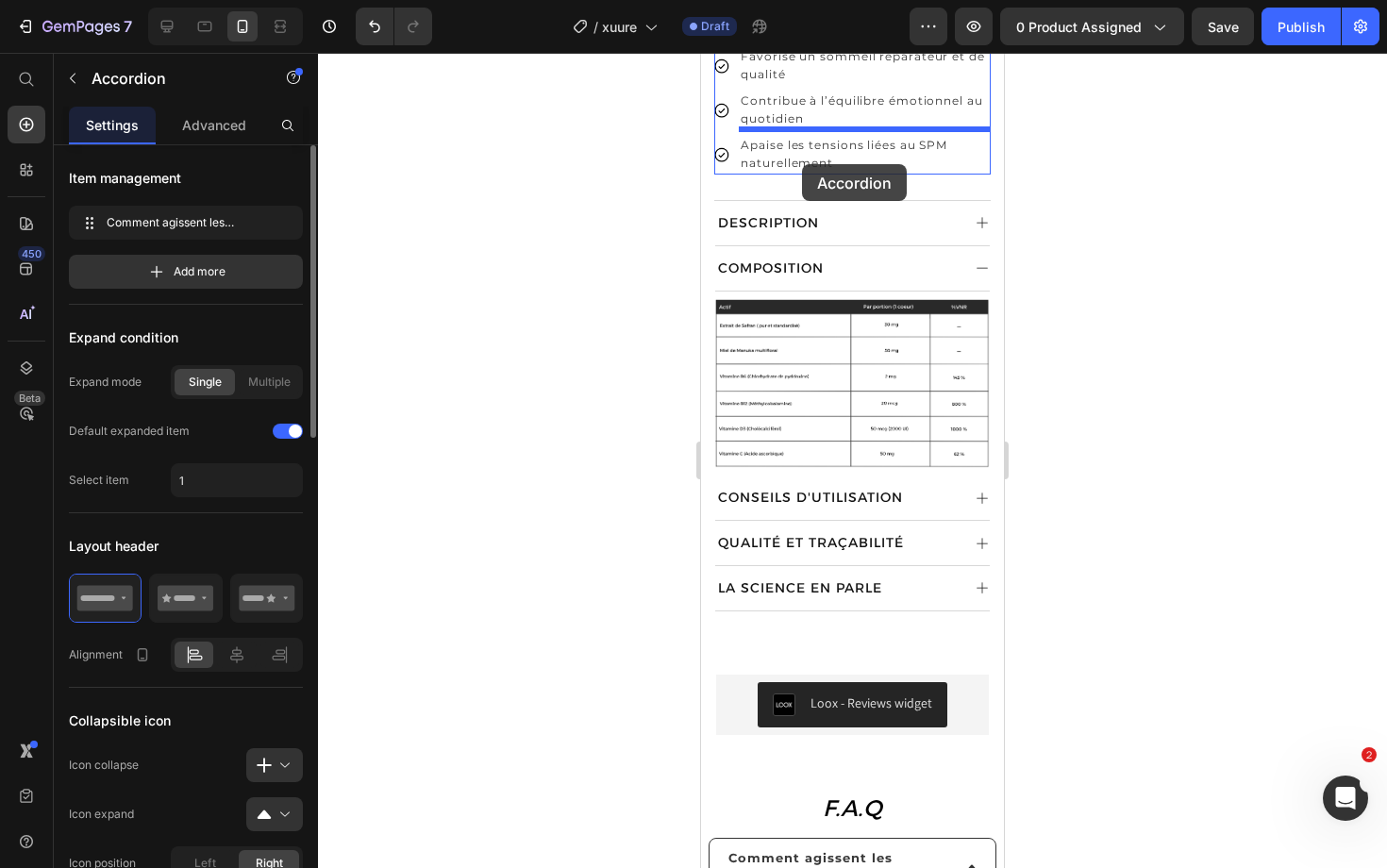 scroll, scrollTop: 918, scrollLeft: 0, axis: vertical 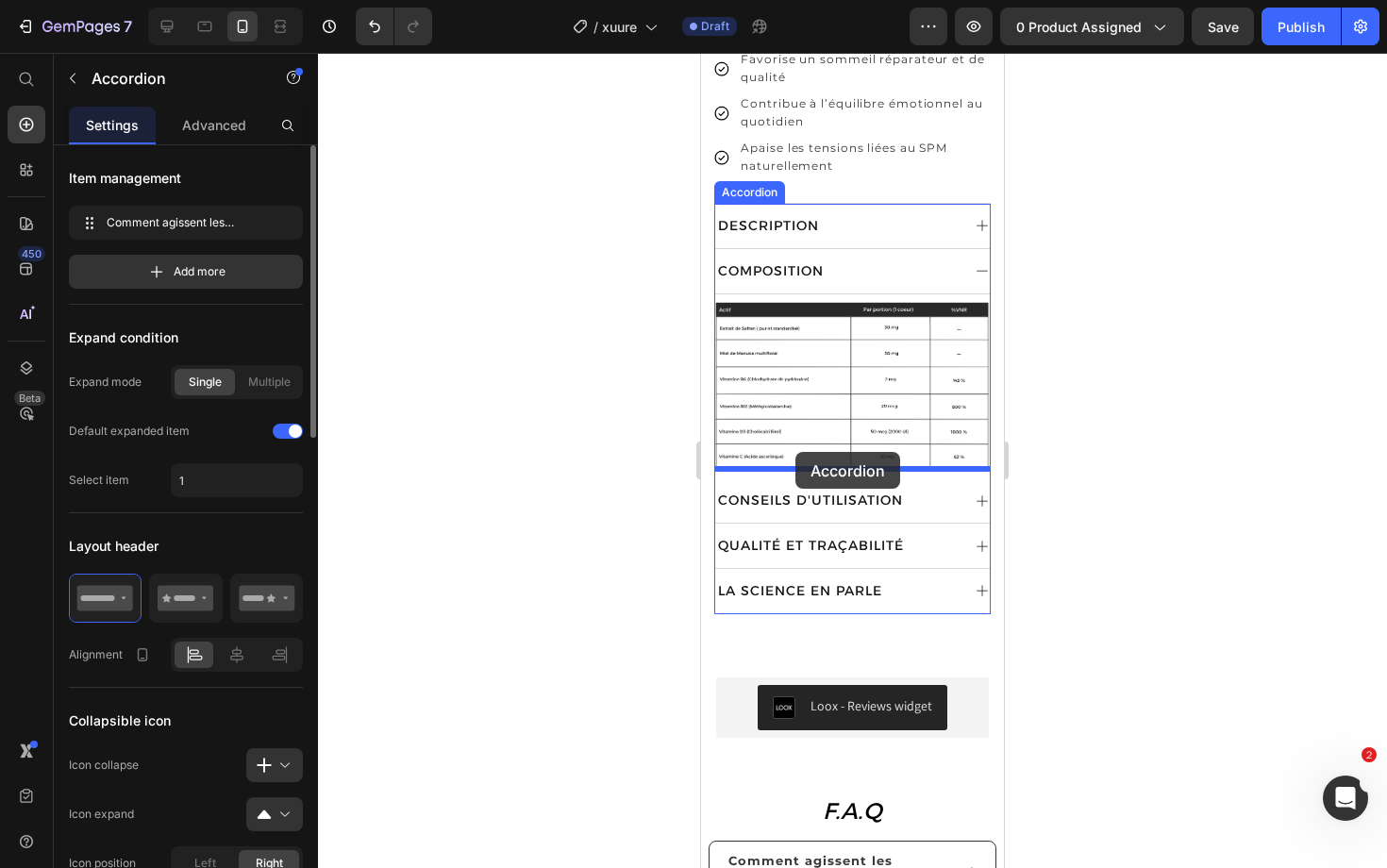 drag, startPoint x: 760, startPoint y: 398, endPoint x: 795, endPoint y: 452, distance: 64.3506 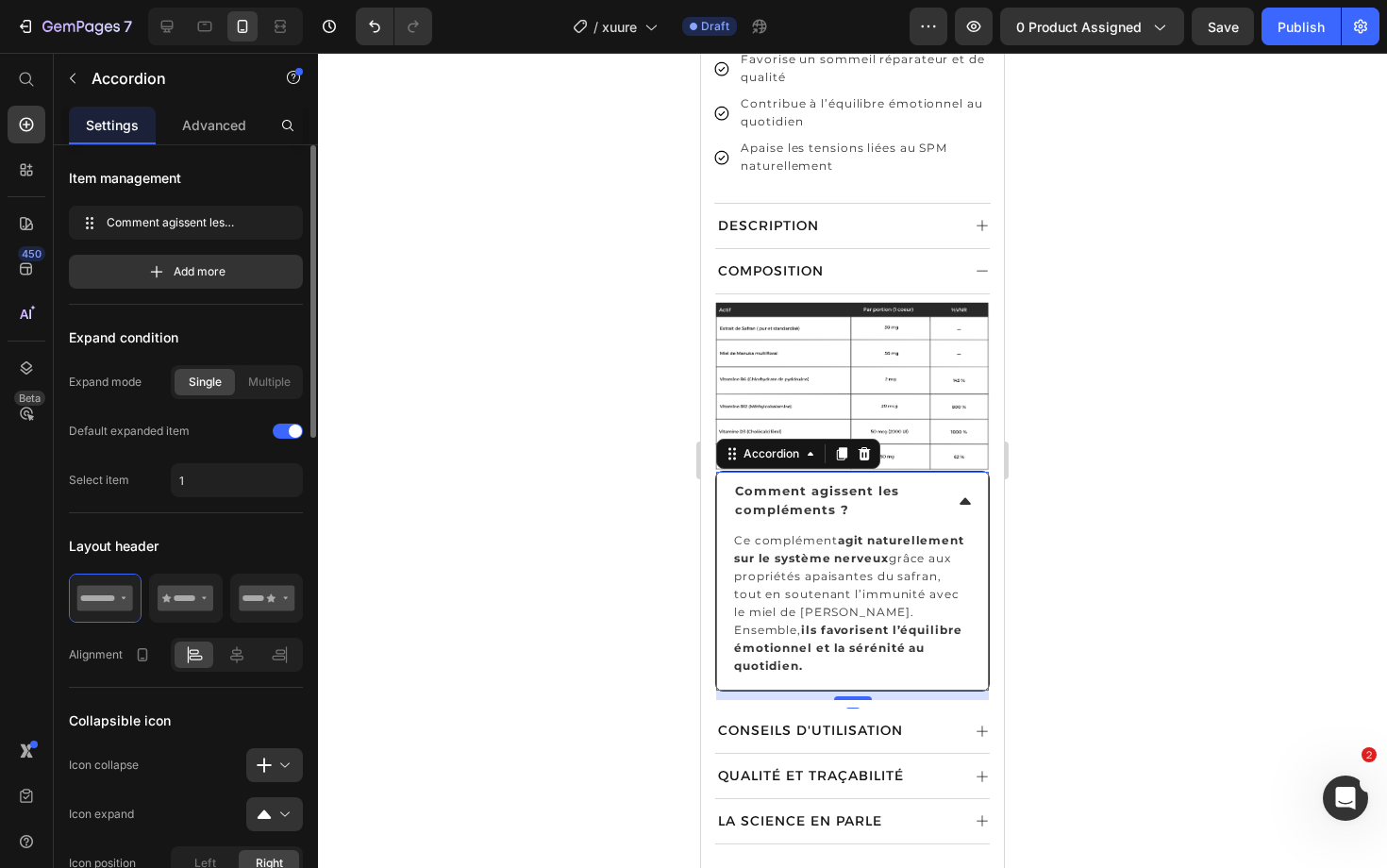 click 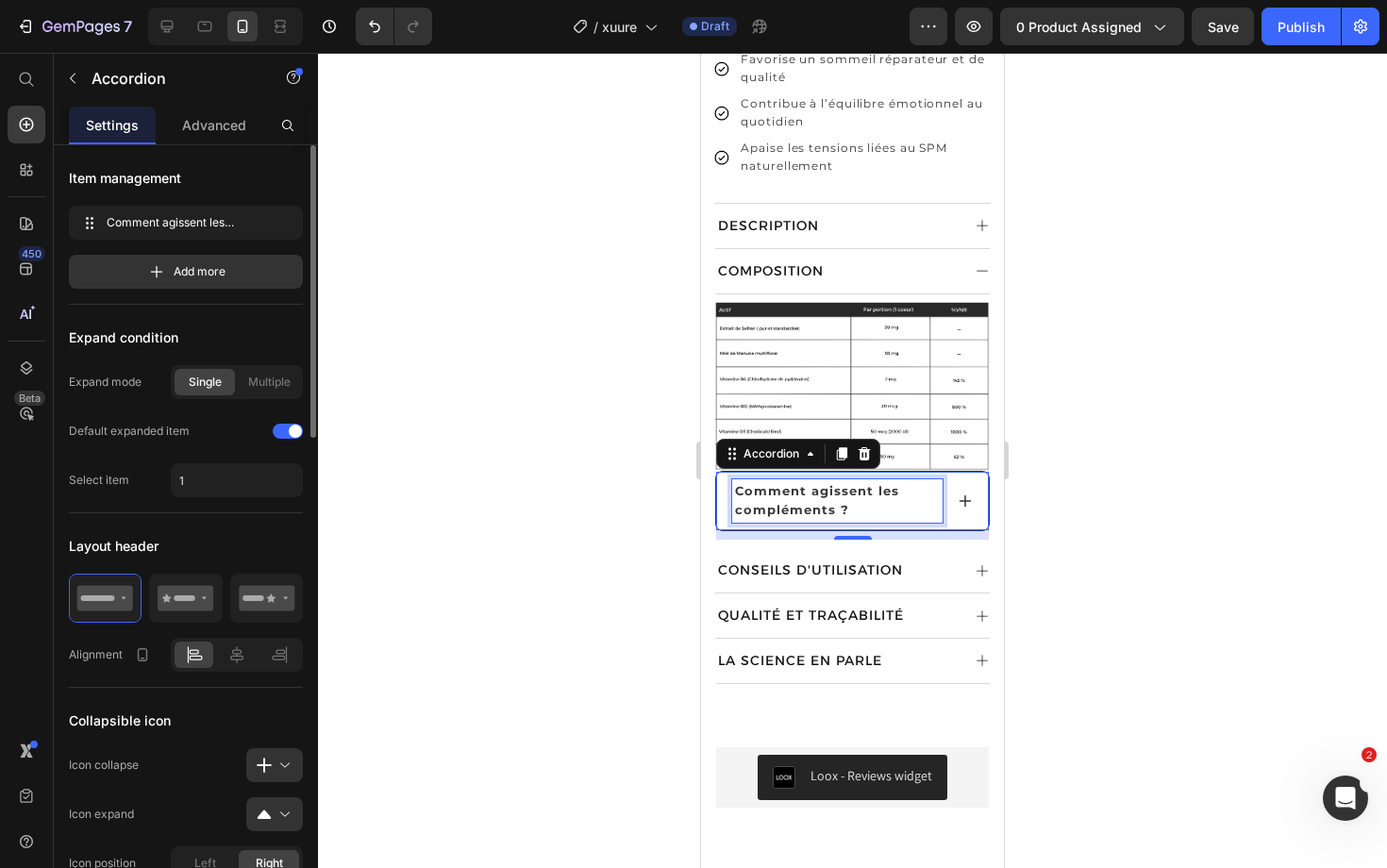 click on "Comment agissent les compléments ?" at bounding box center [817, 500] 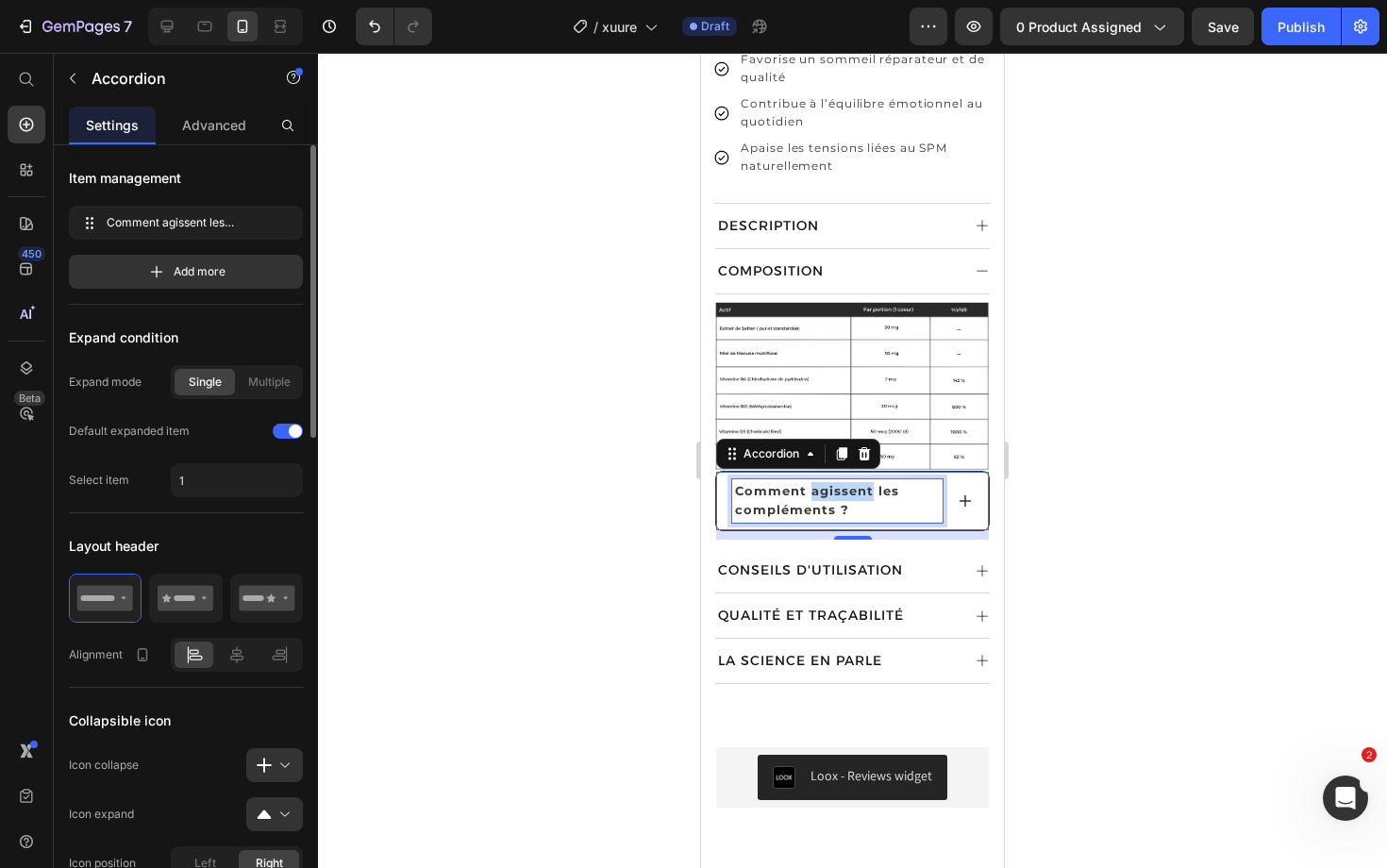 click on "Comment agissent les compléments ?" at bounding box center [817, 500] 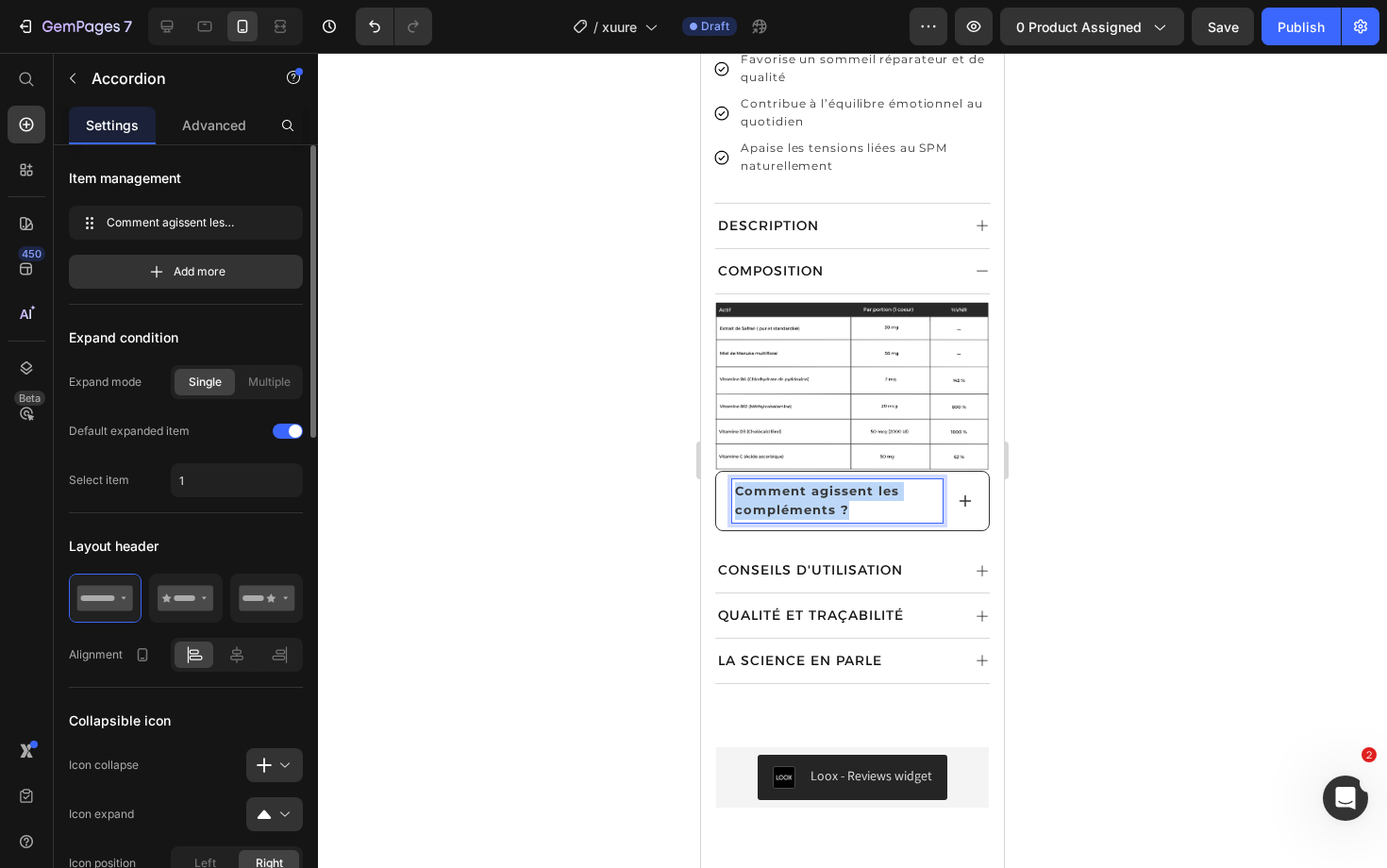 click on "Comment agissent les compléments ?" at bounding box center (817, 500) 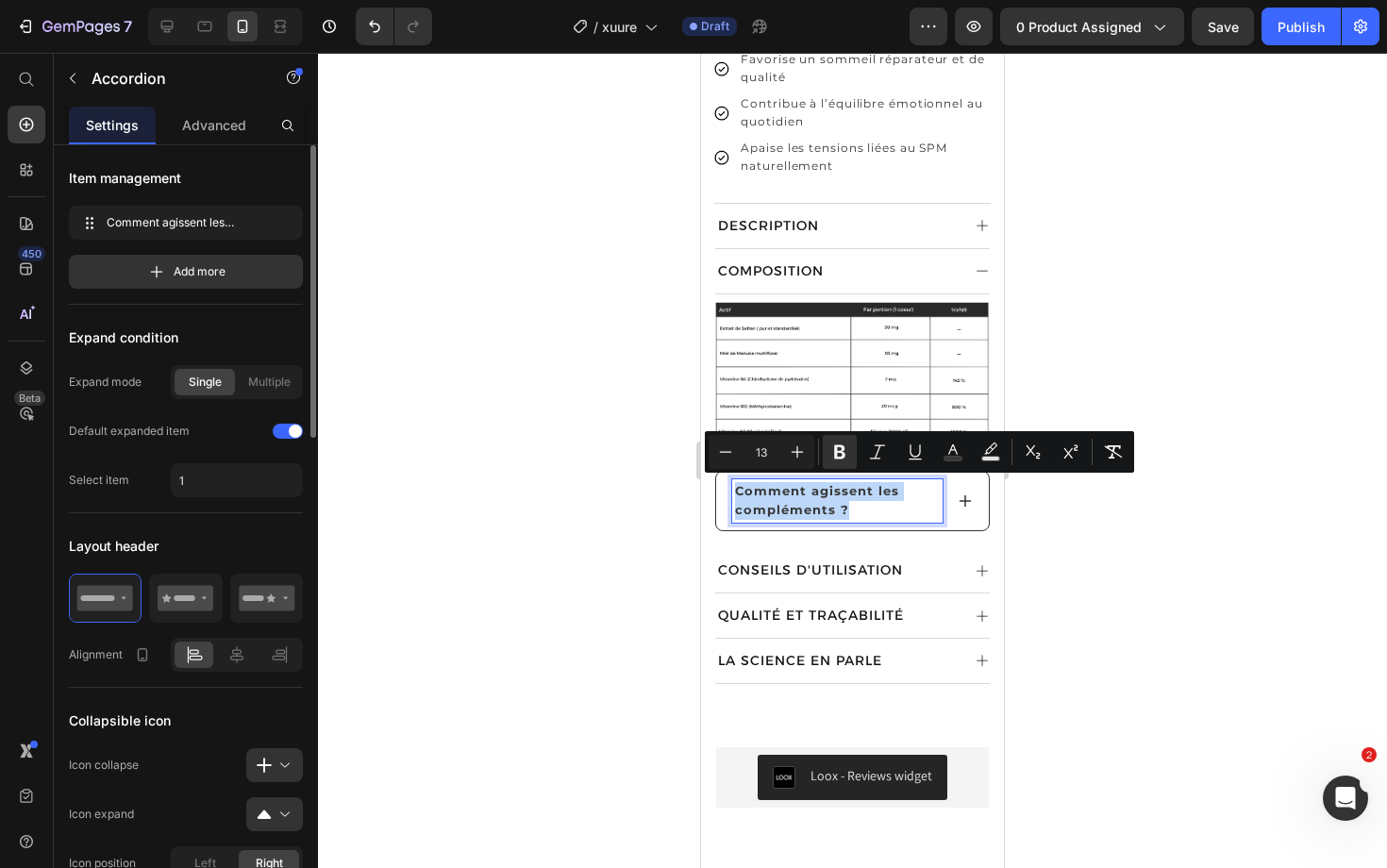 type on "12" 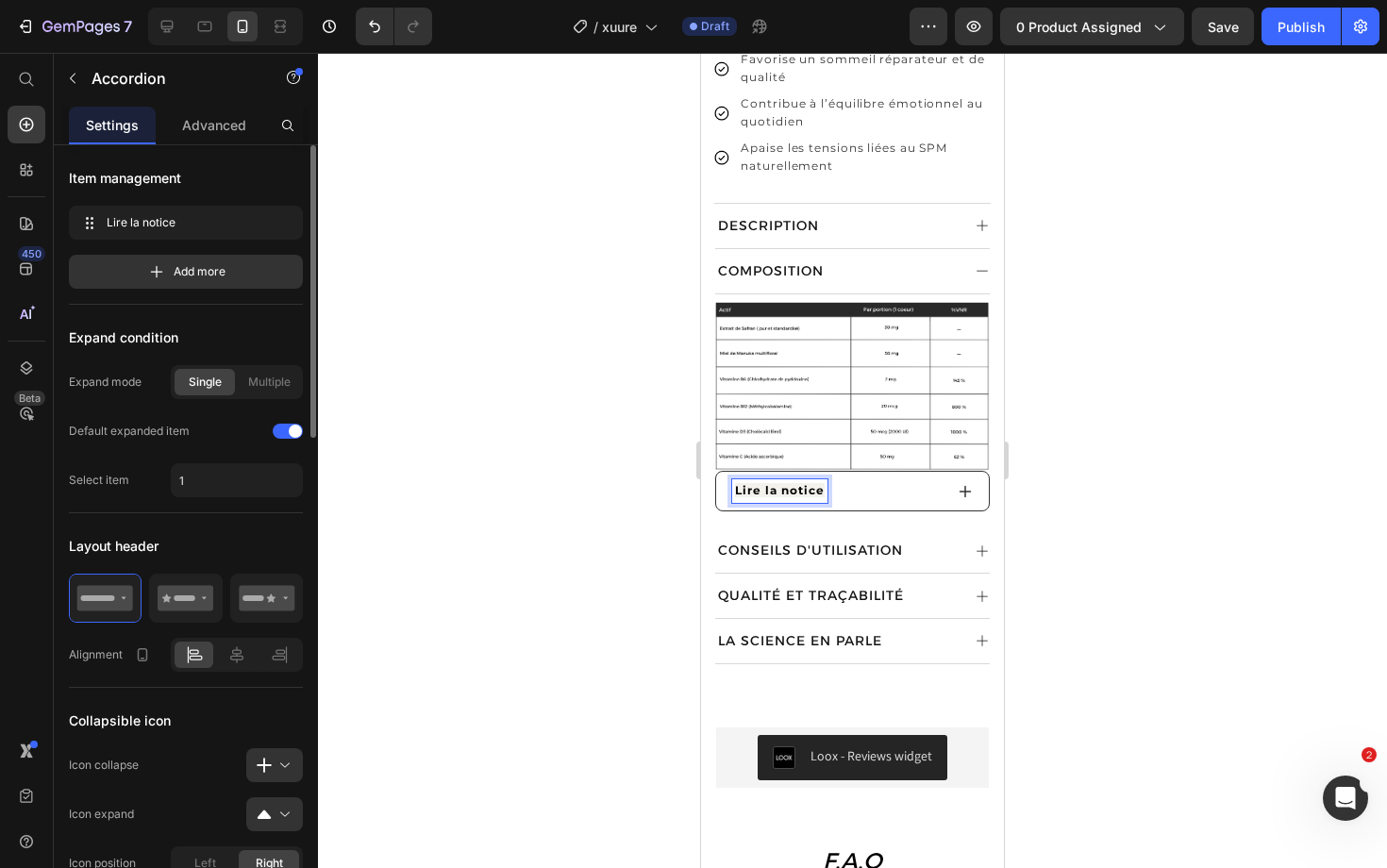 click on "Lire la notice" at bounding box center [779, 490] 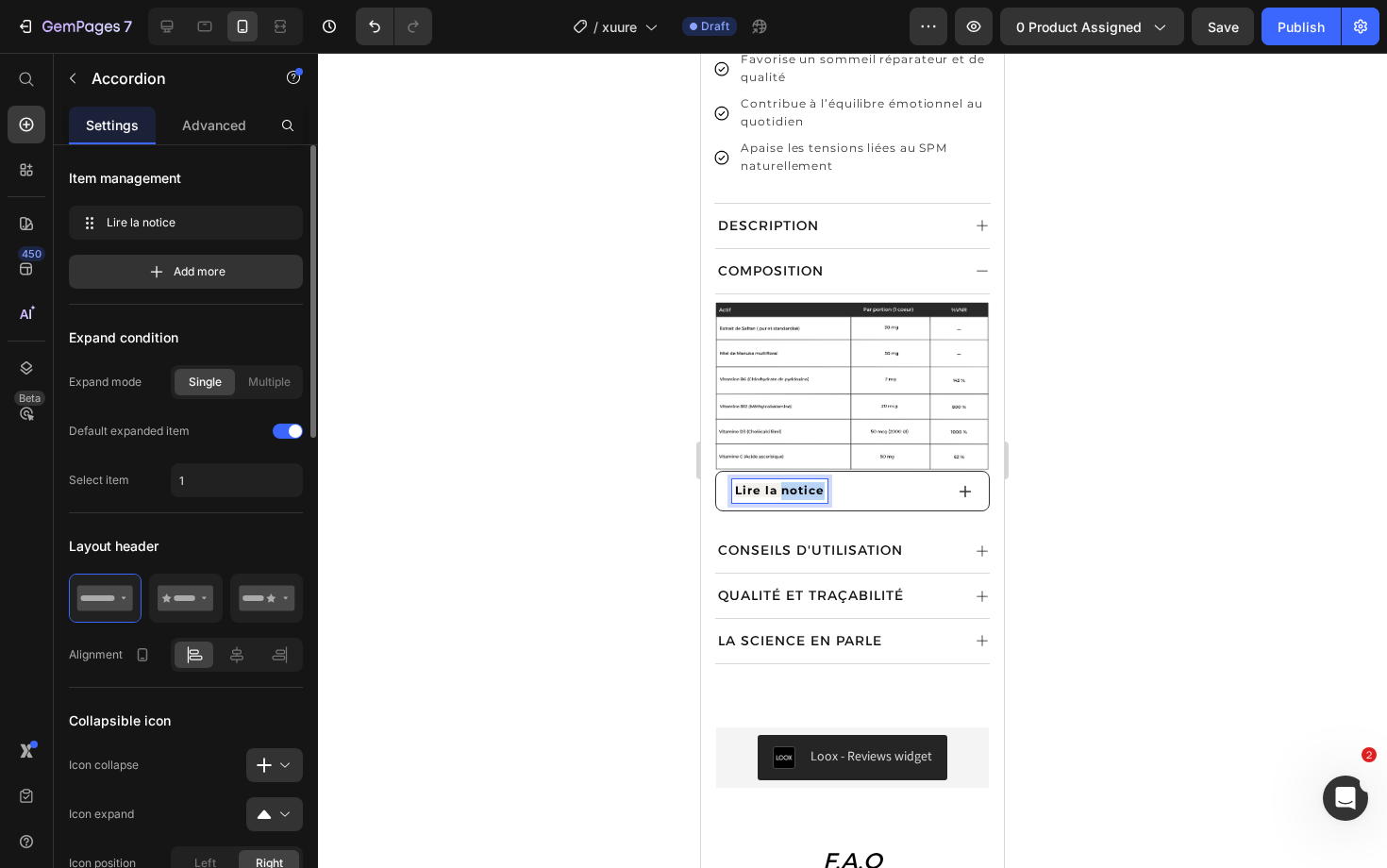 click on "Lire la notice" at bounding box center (779, 490) 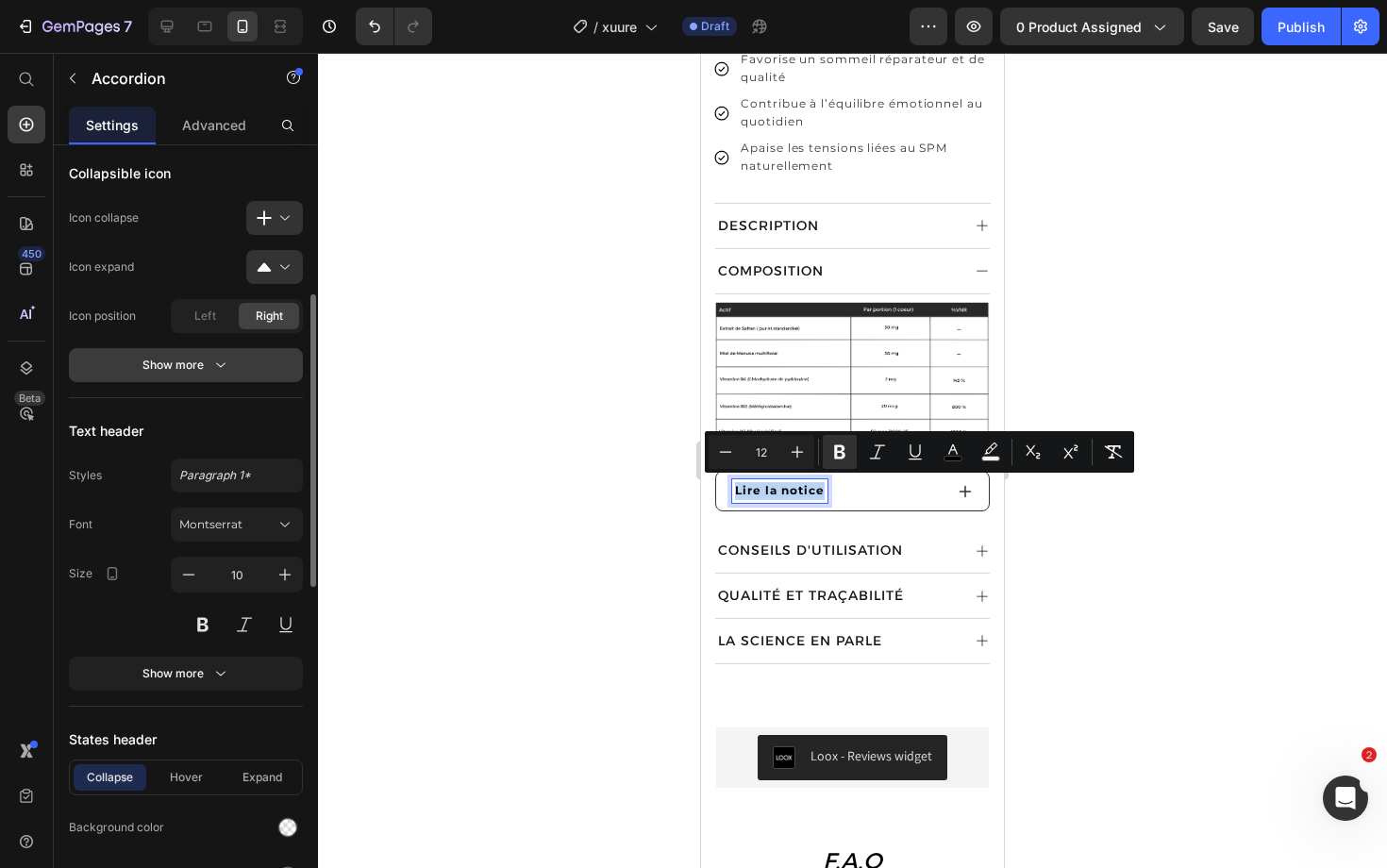 scroll, scrollTop: 561, scrollLeft: 0, axis: vertical 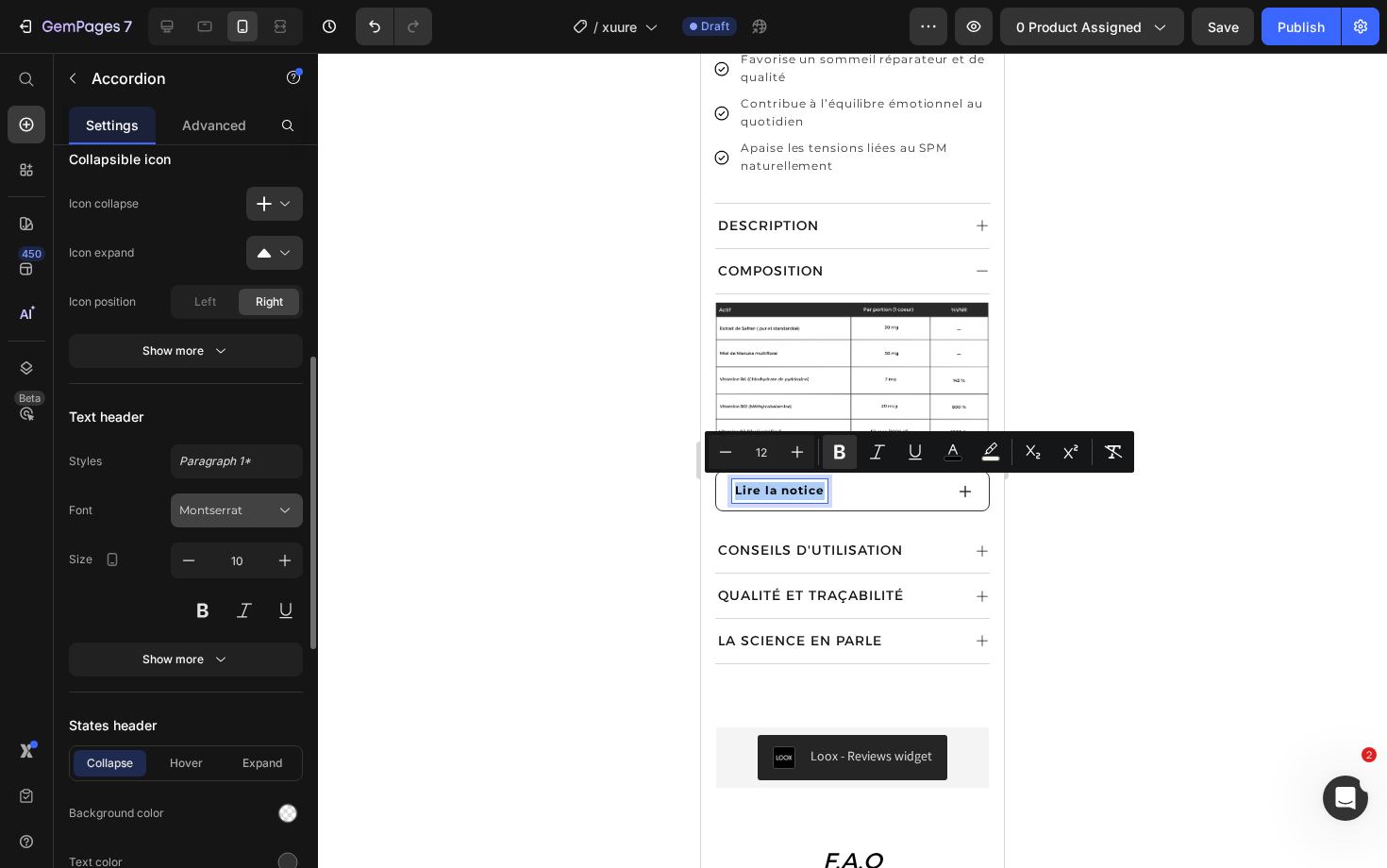 click on "Montserrat" at bounding box center [227, 510] 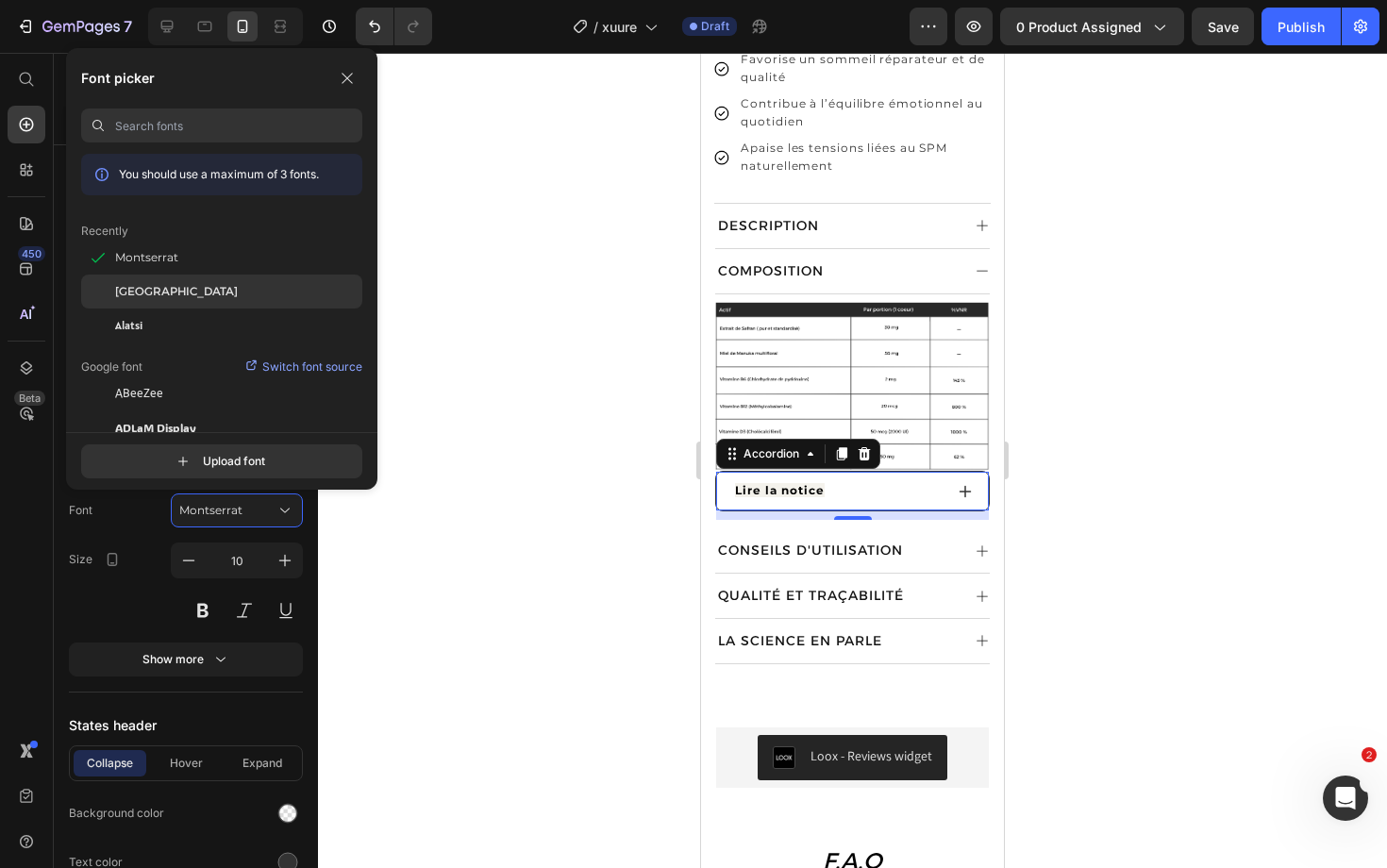 click on "[GEOGRAPHIC_DATA]" at bounding box center (176, 292) 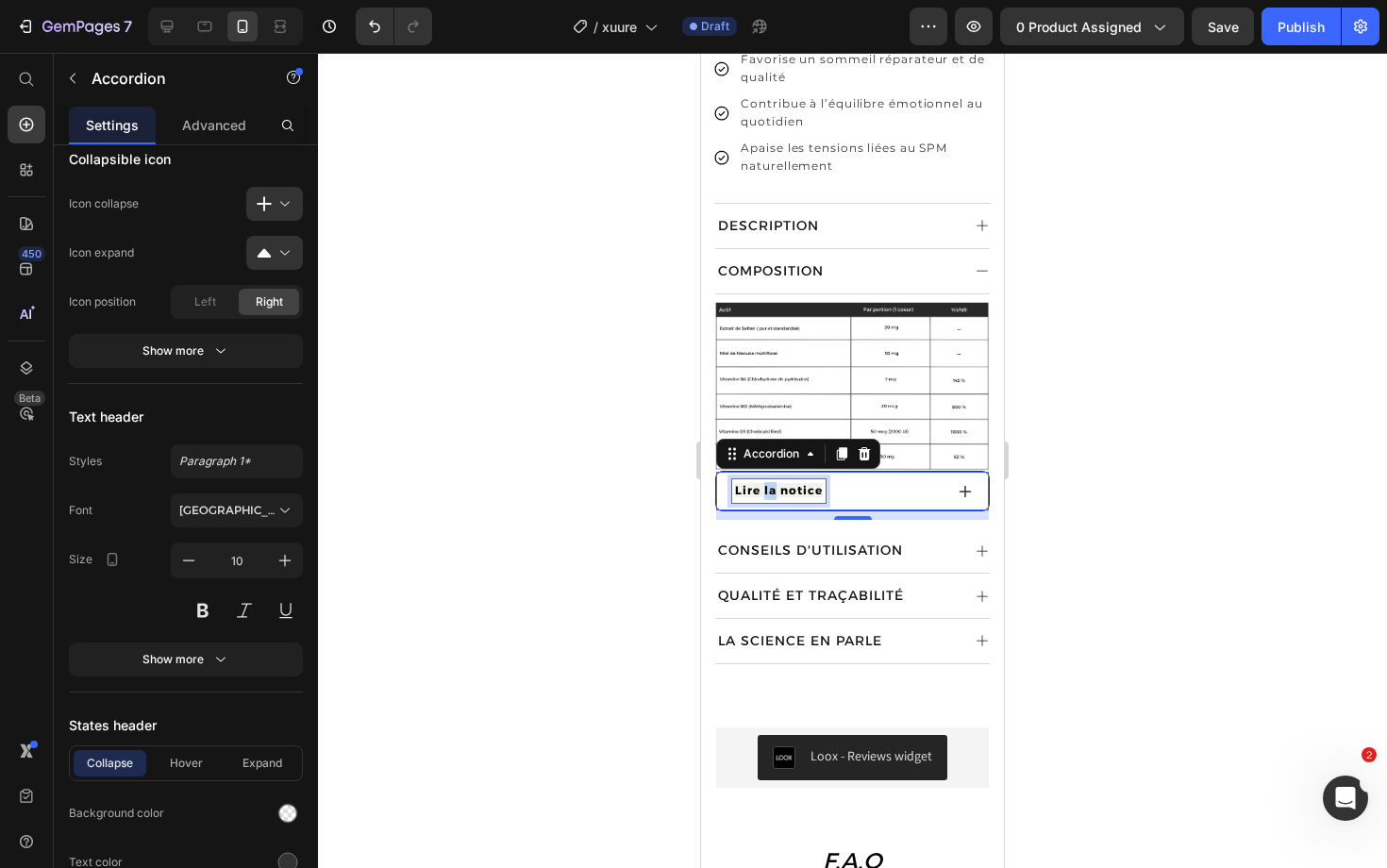 click on "Lire la notice" at bounding box center [778, 490] 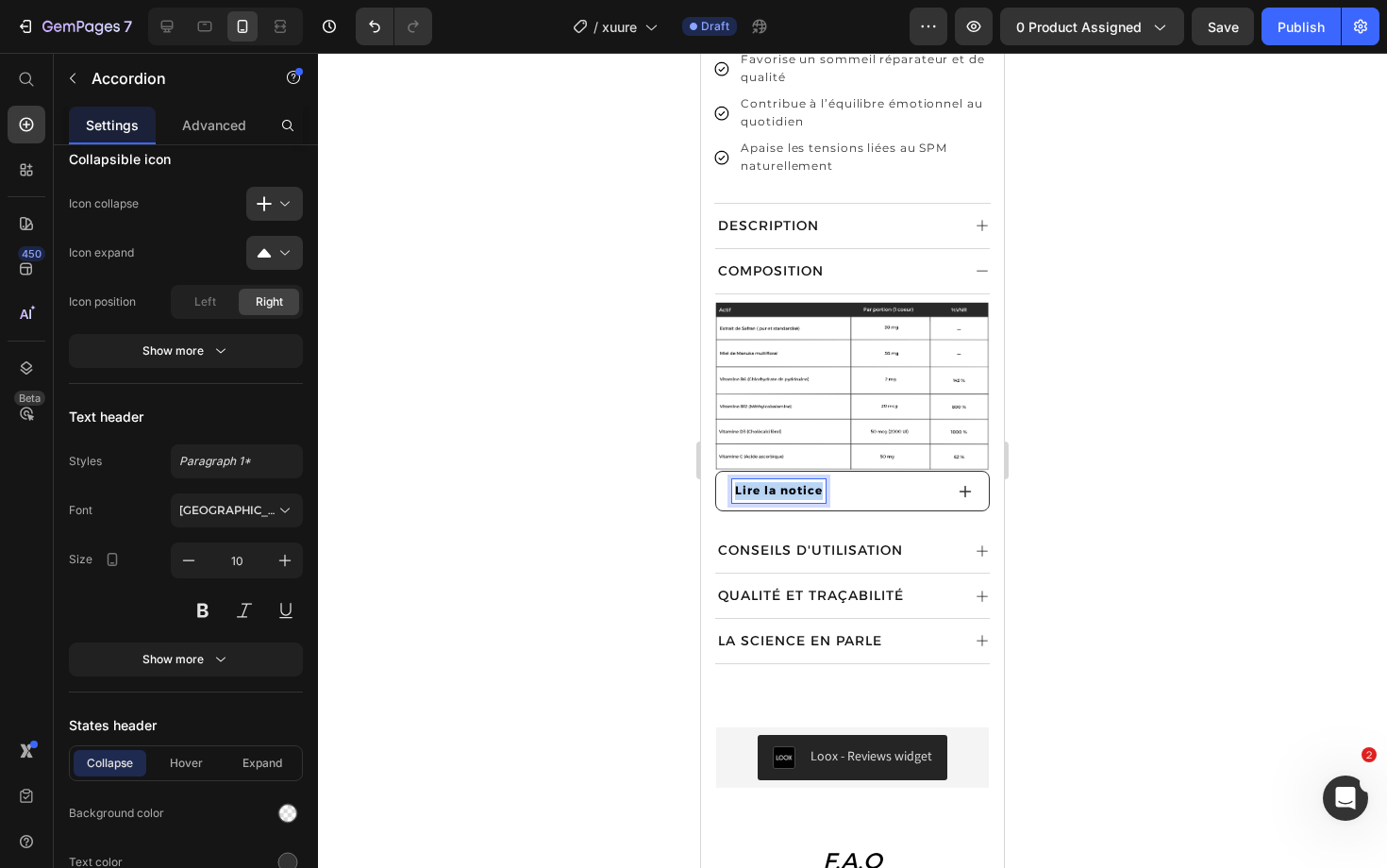 click on "Lire la notice" at bounding box center (778, 490) 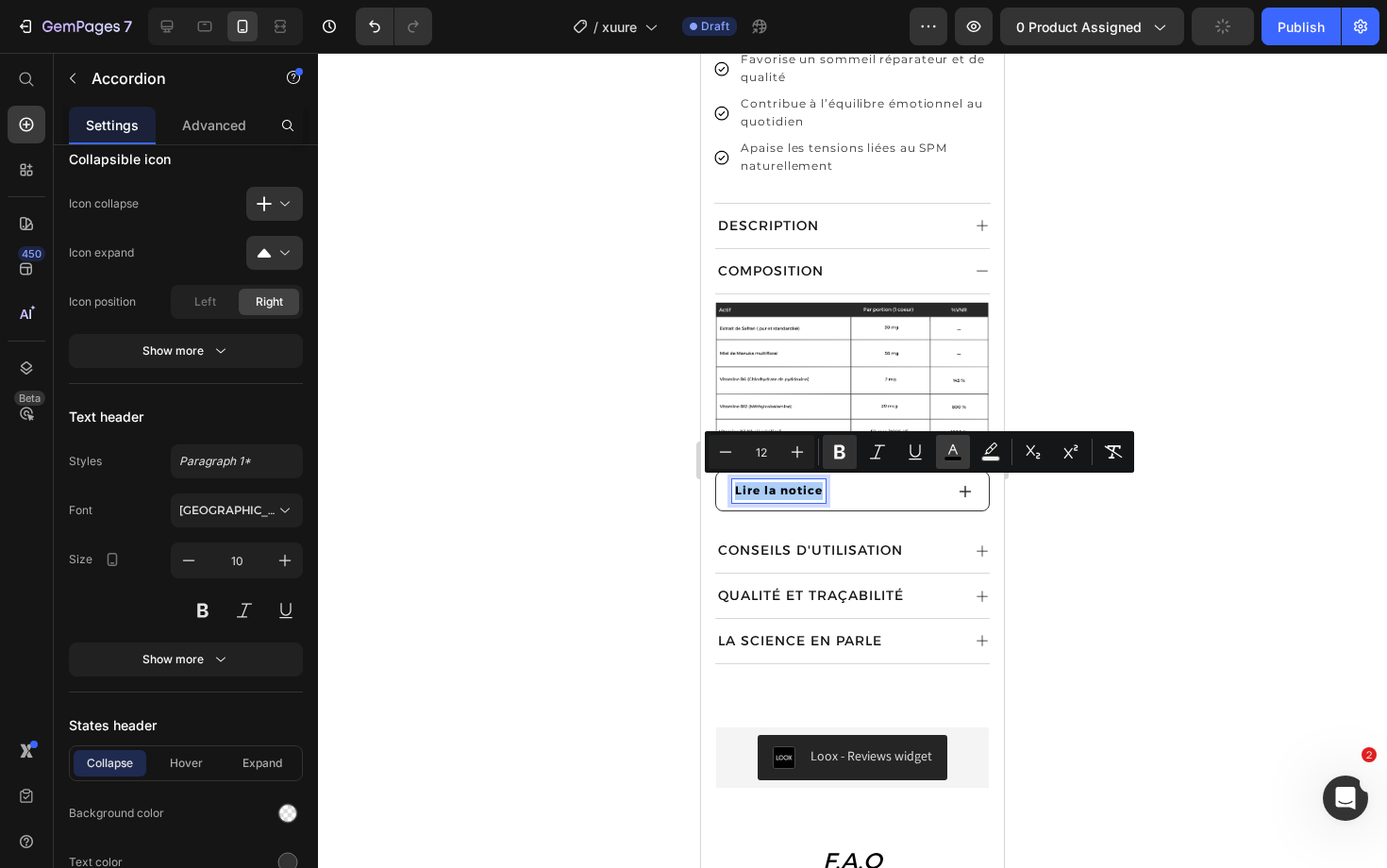 click 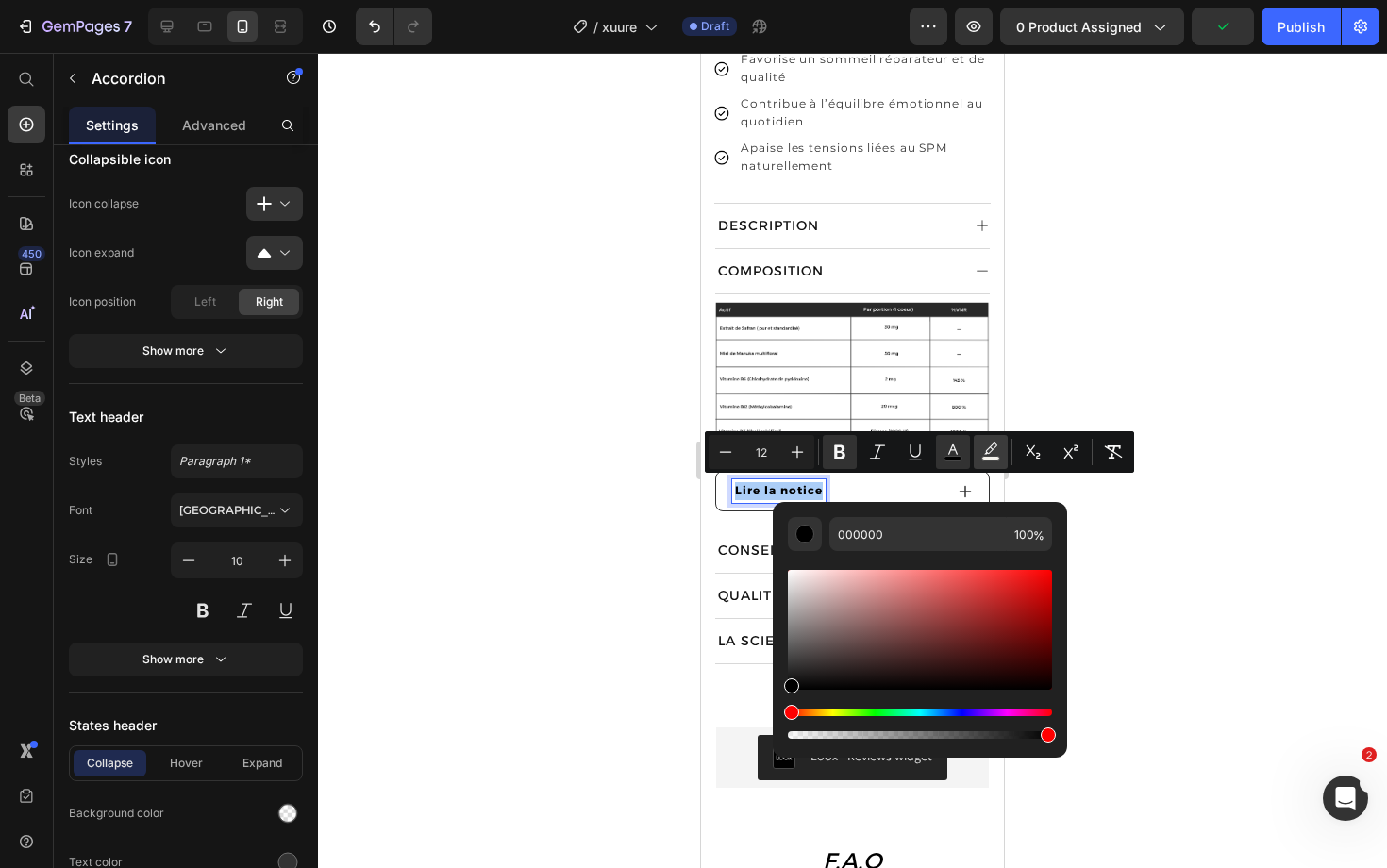 click 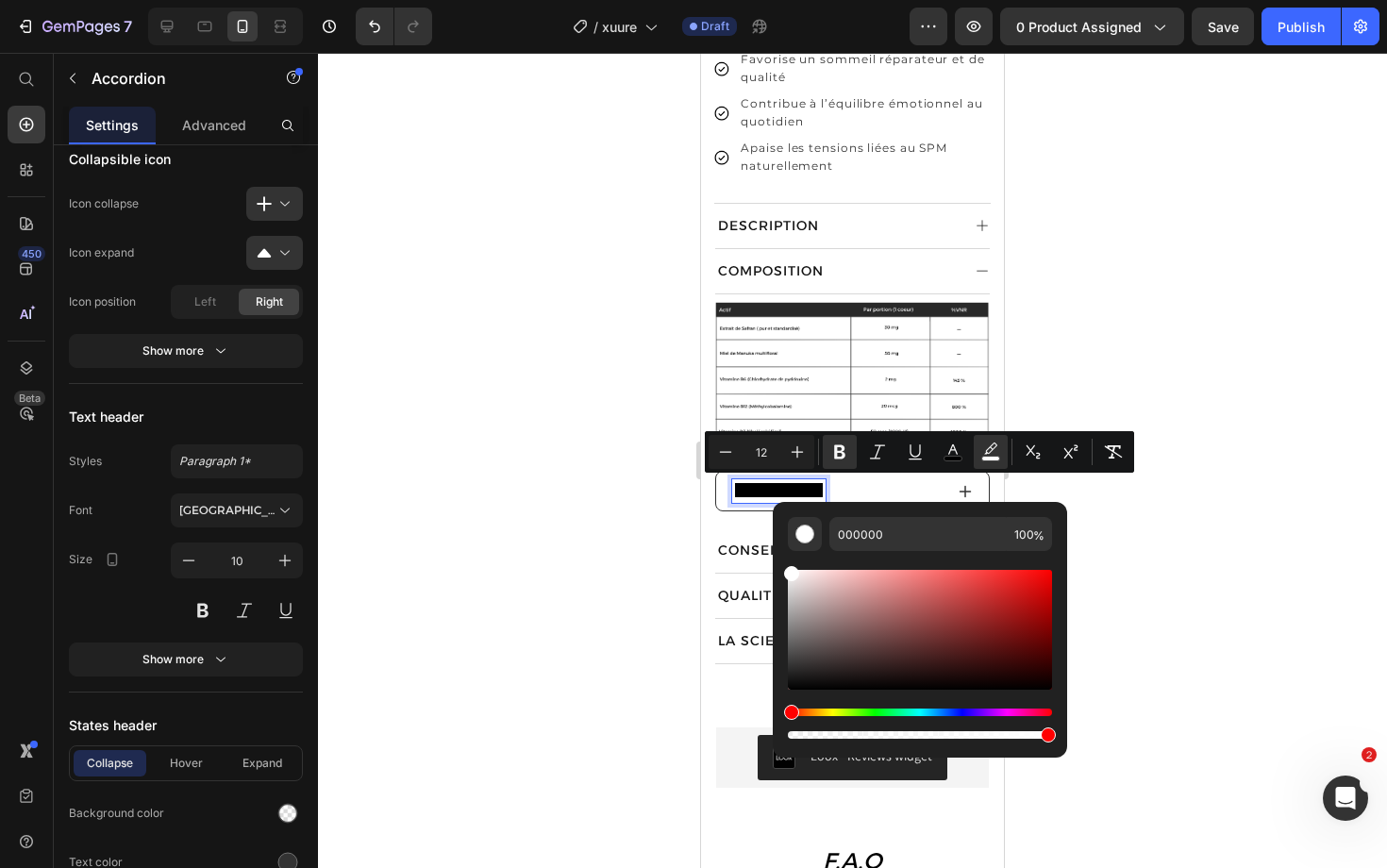 type on "FFFFFF" 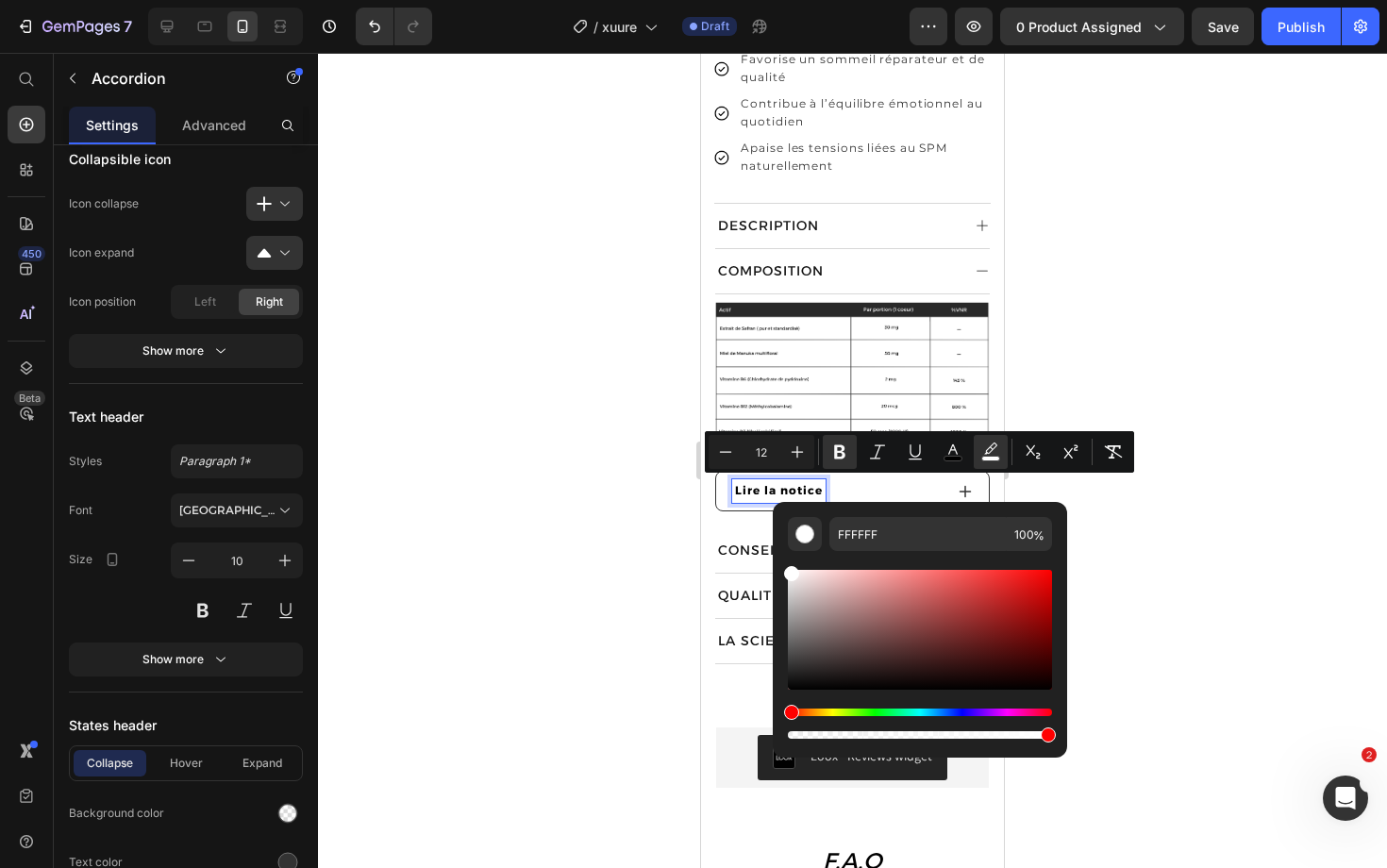 drag, startPoint x: 799, startPoint y: 581, endPoint x: 778, endPoint y: 560, distance: 29.698485 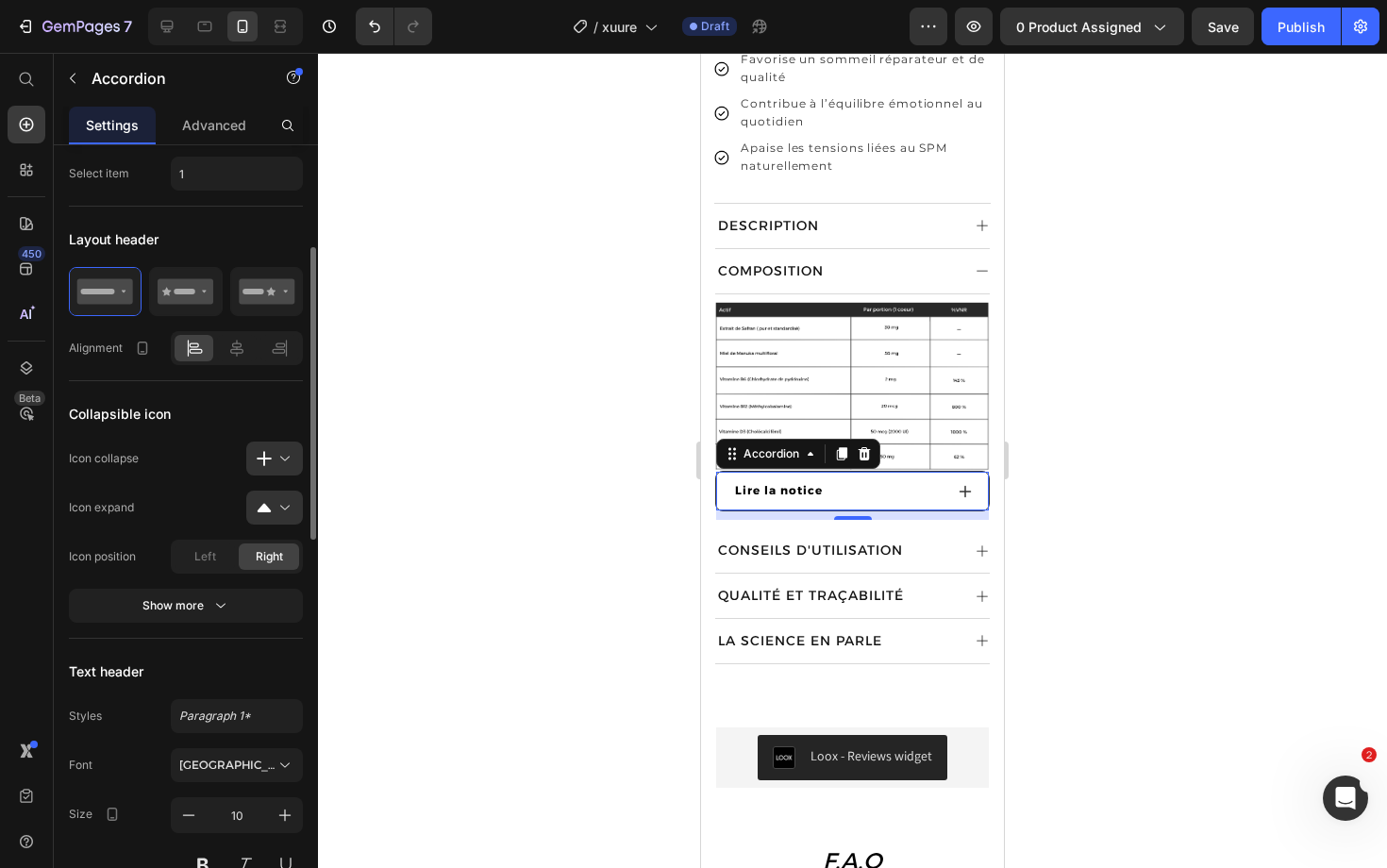 scroll, scrollTop: 293, scrollLeft: 0, axis: vertical 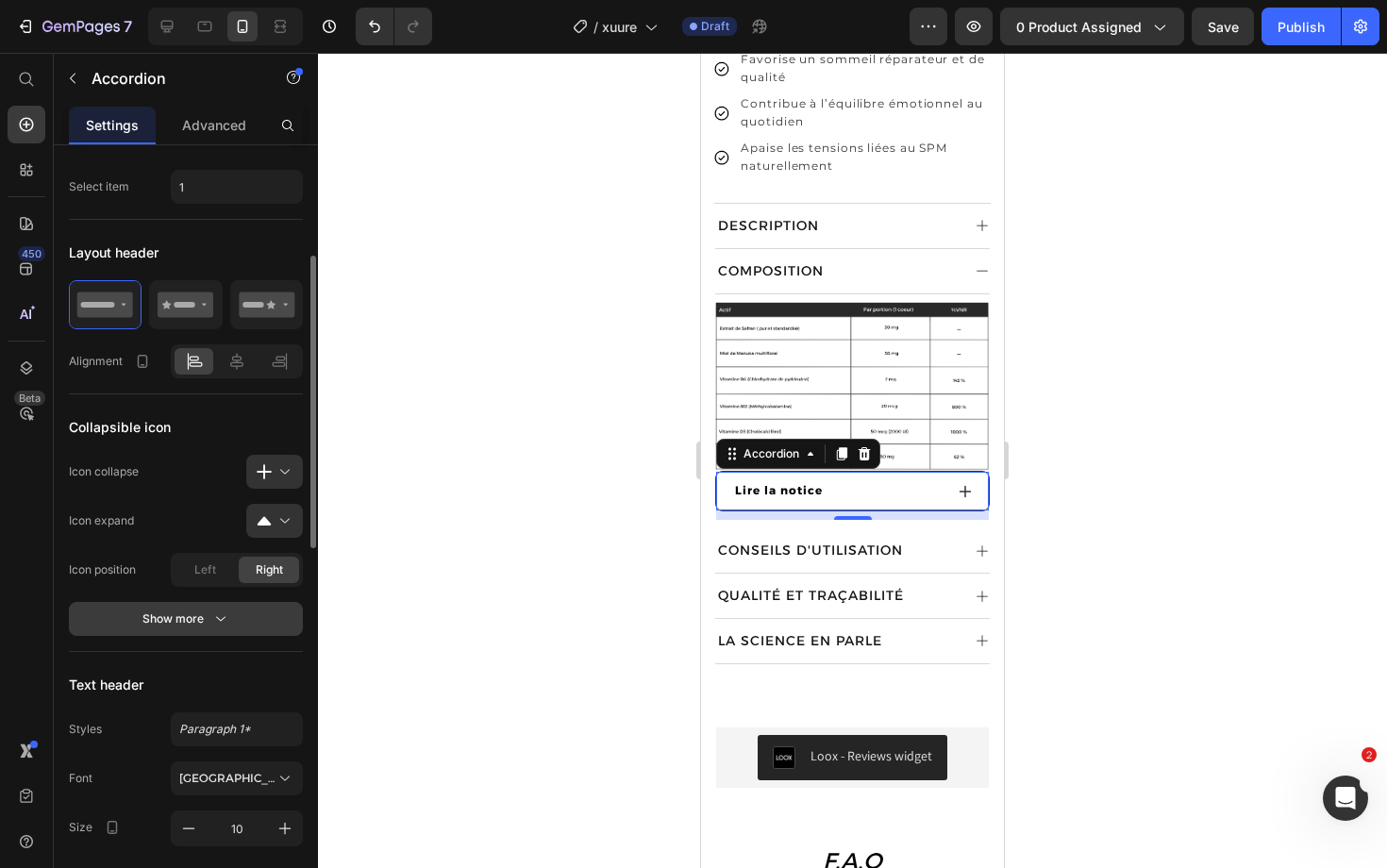 click on "Show more" at bounding box center (186, 619) 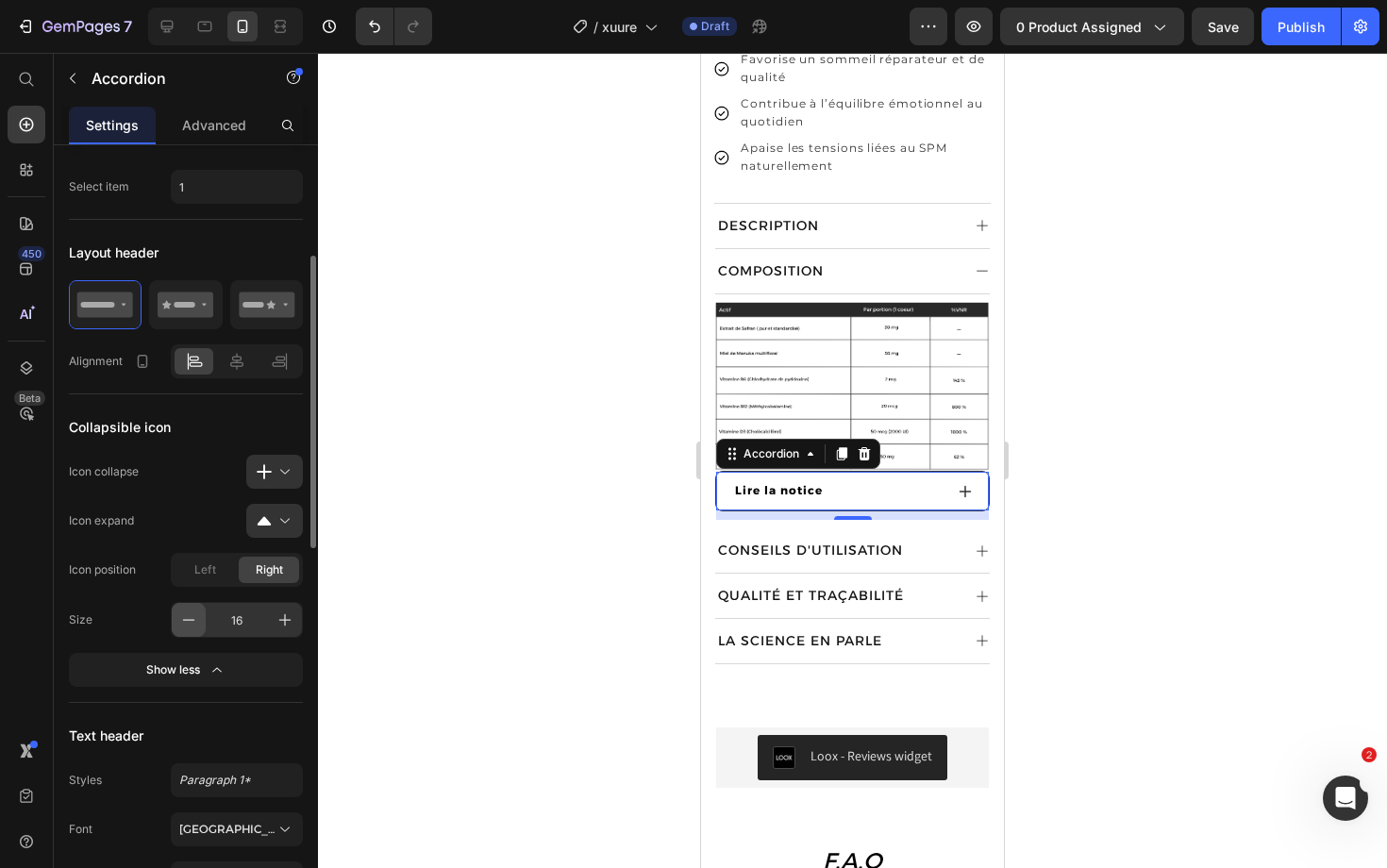click 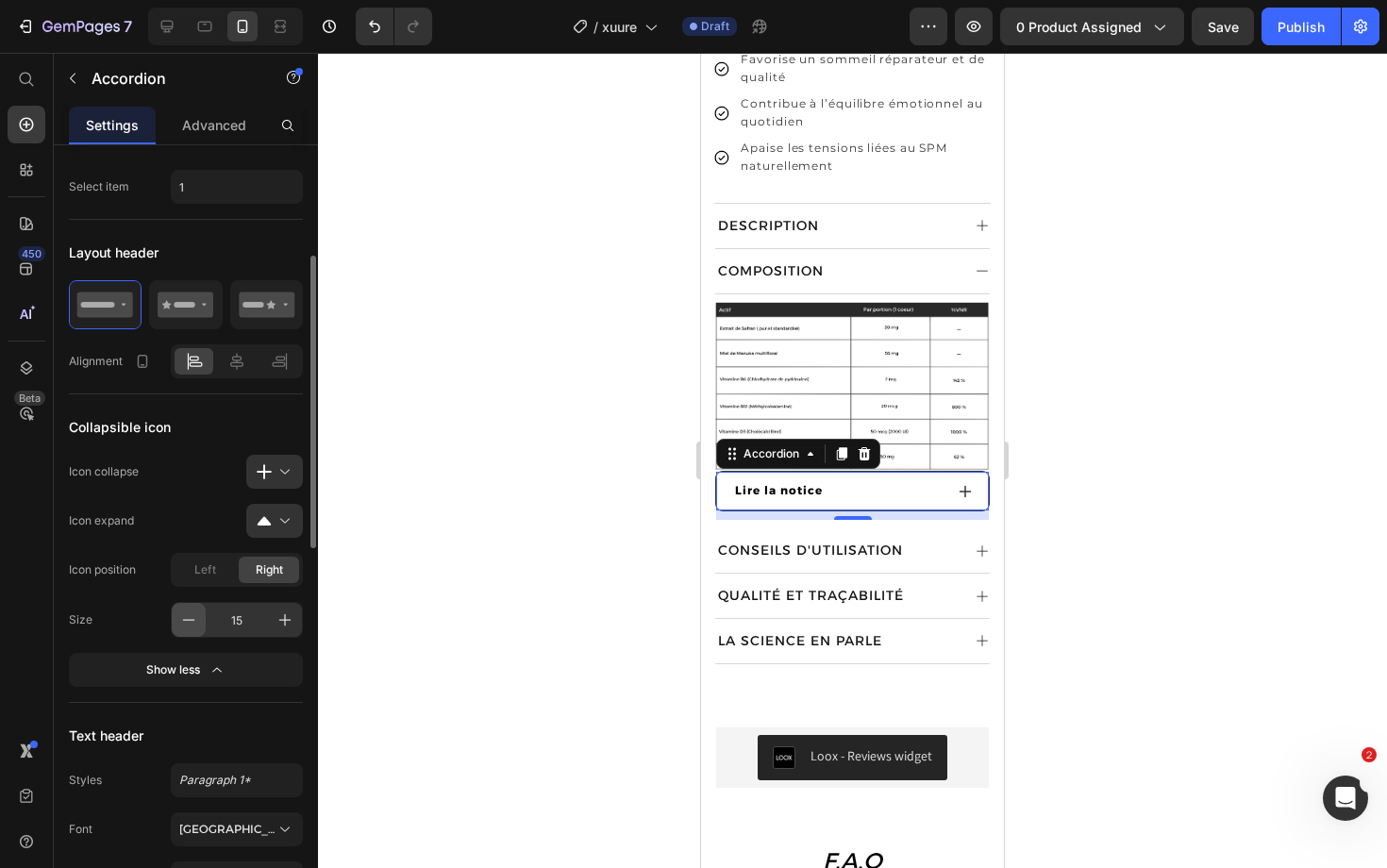 click 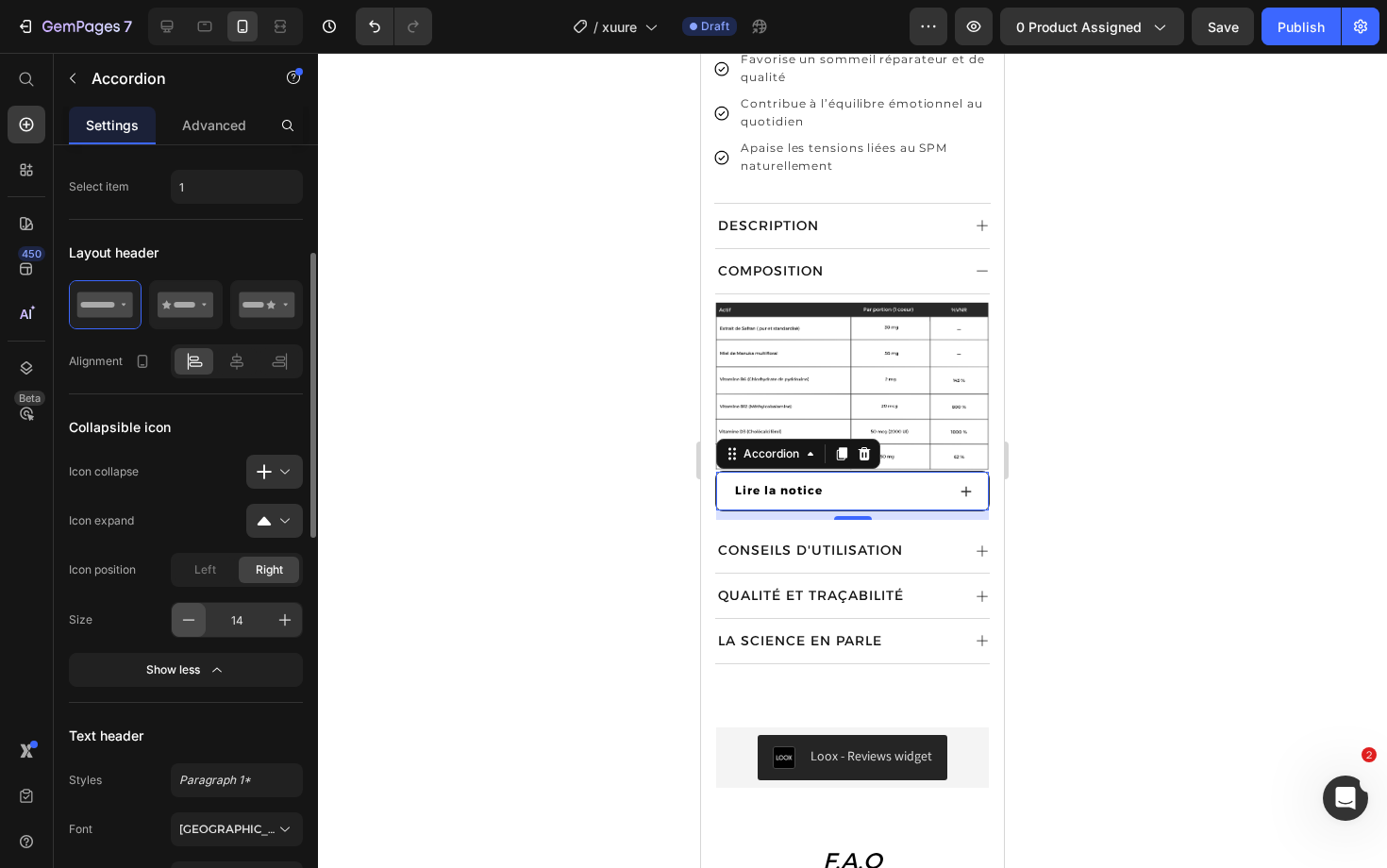 click 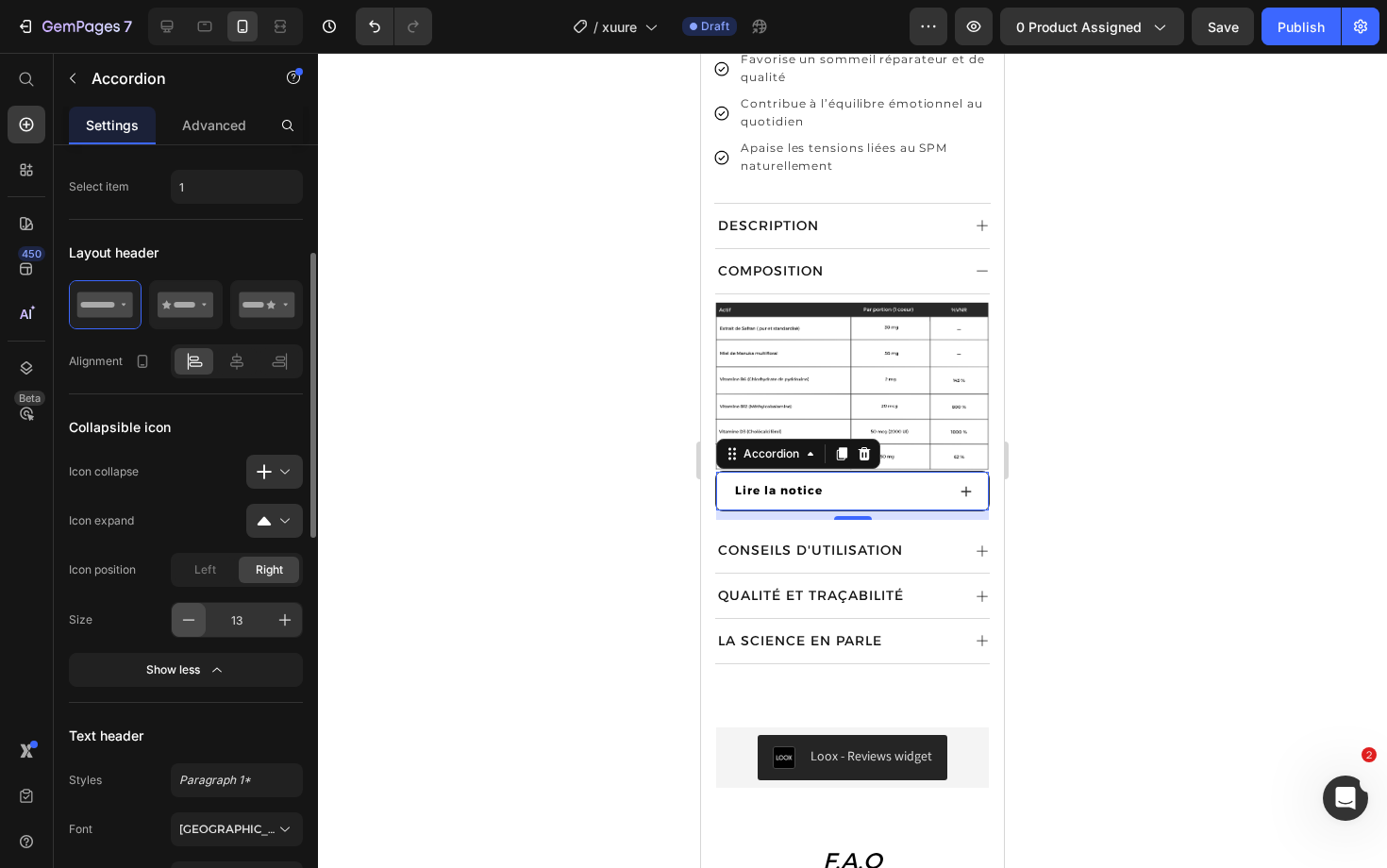 click 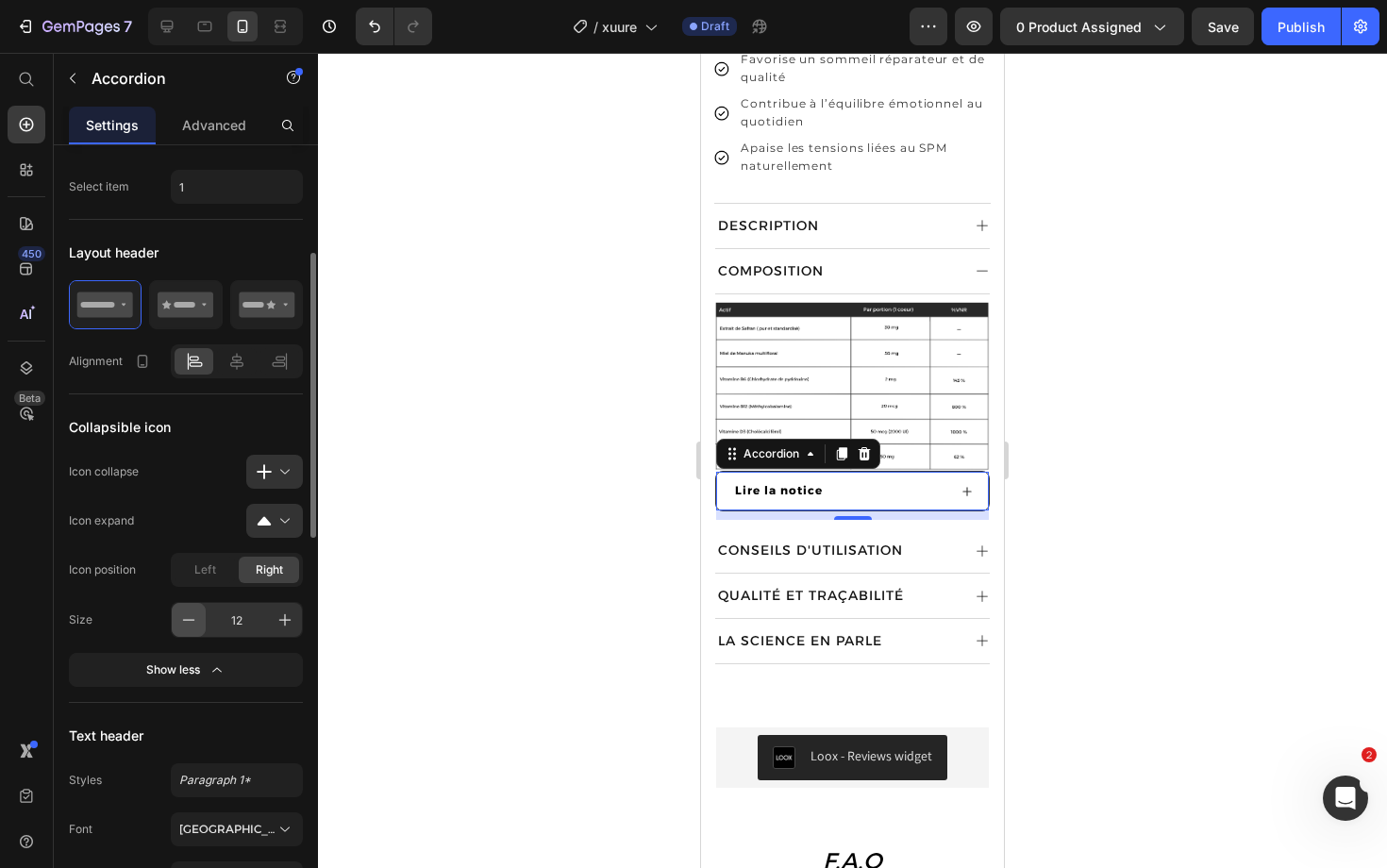click 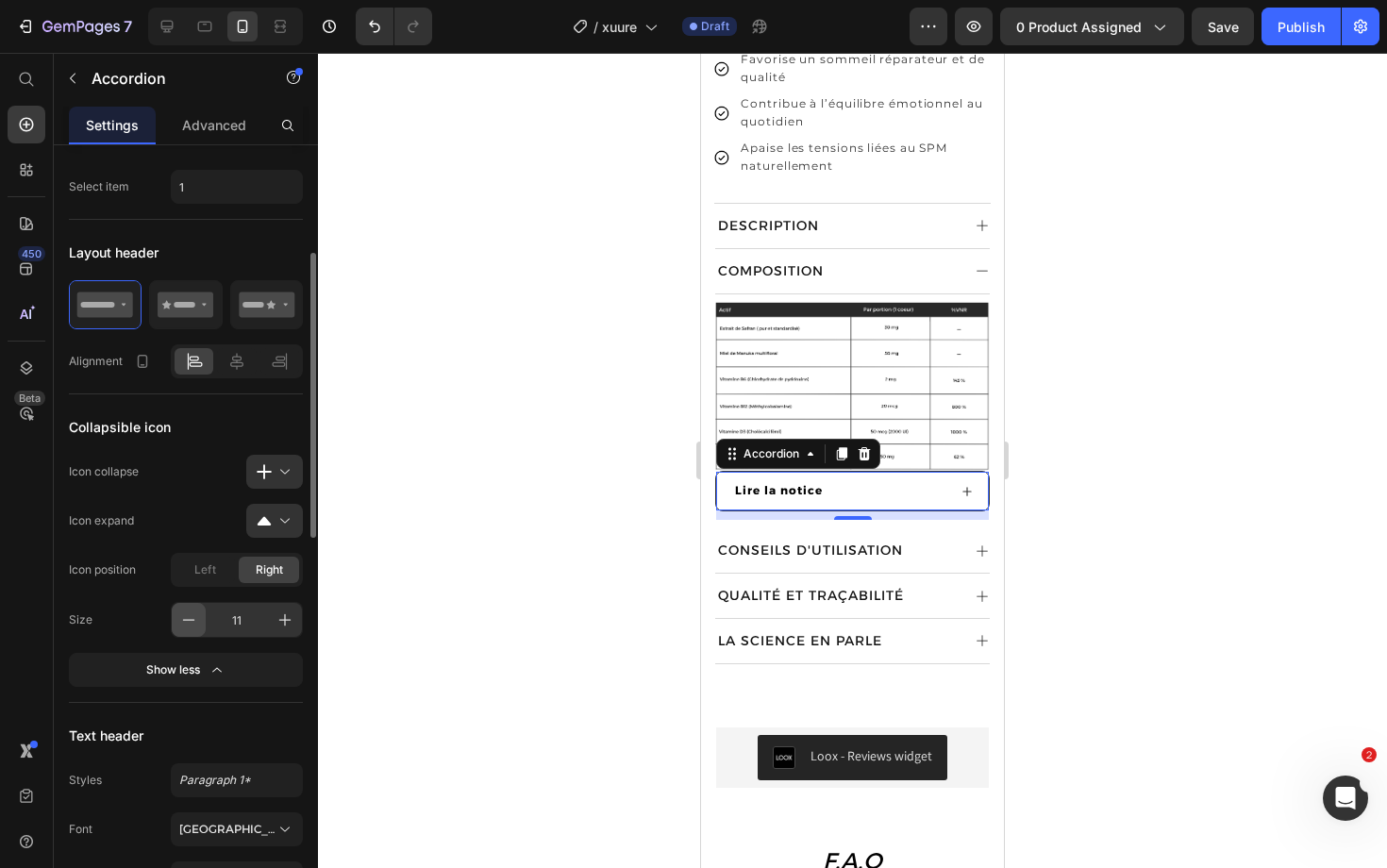 click 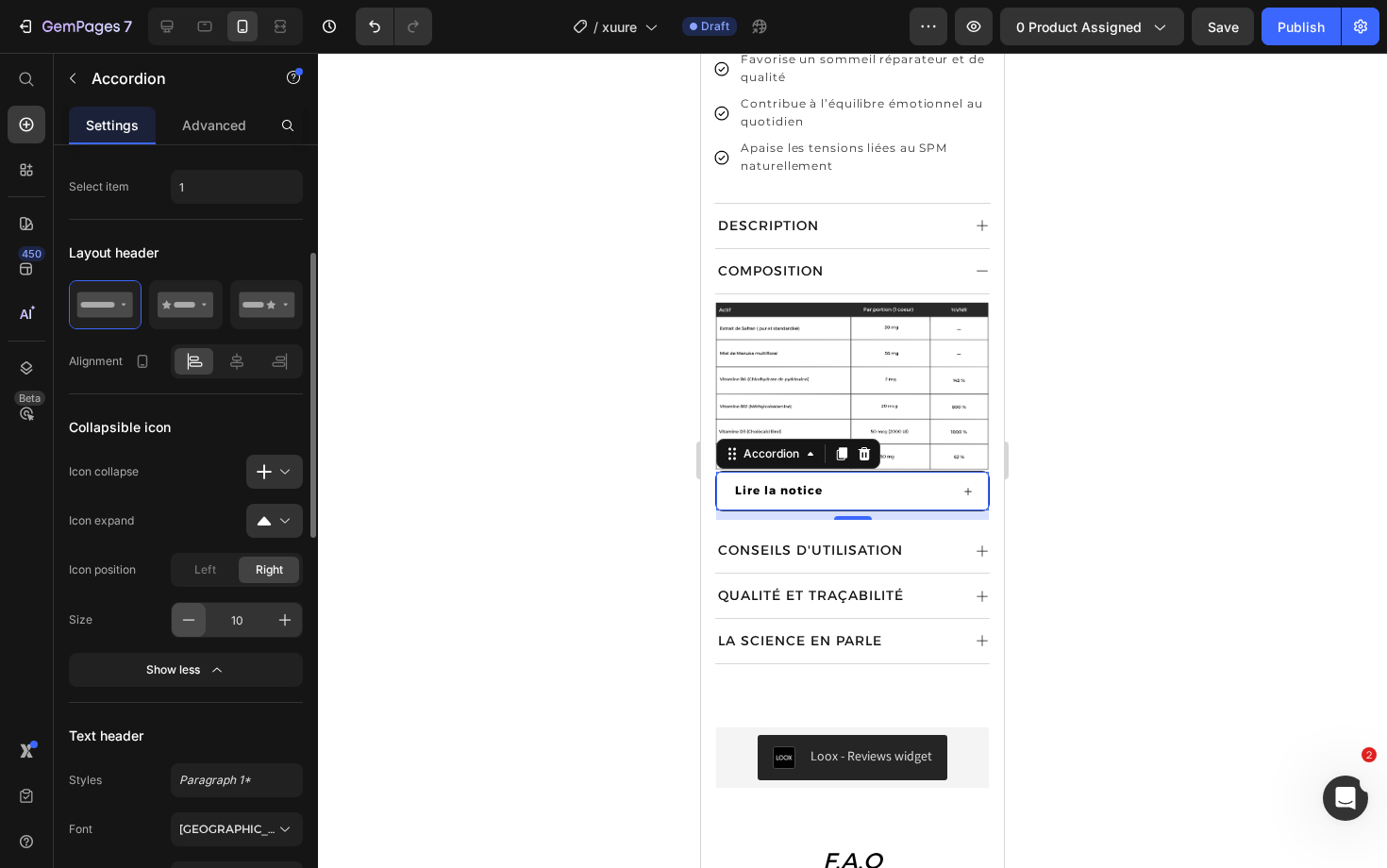 click 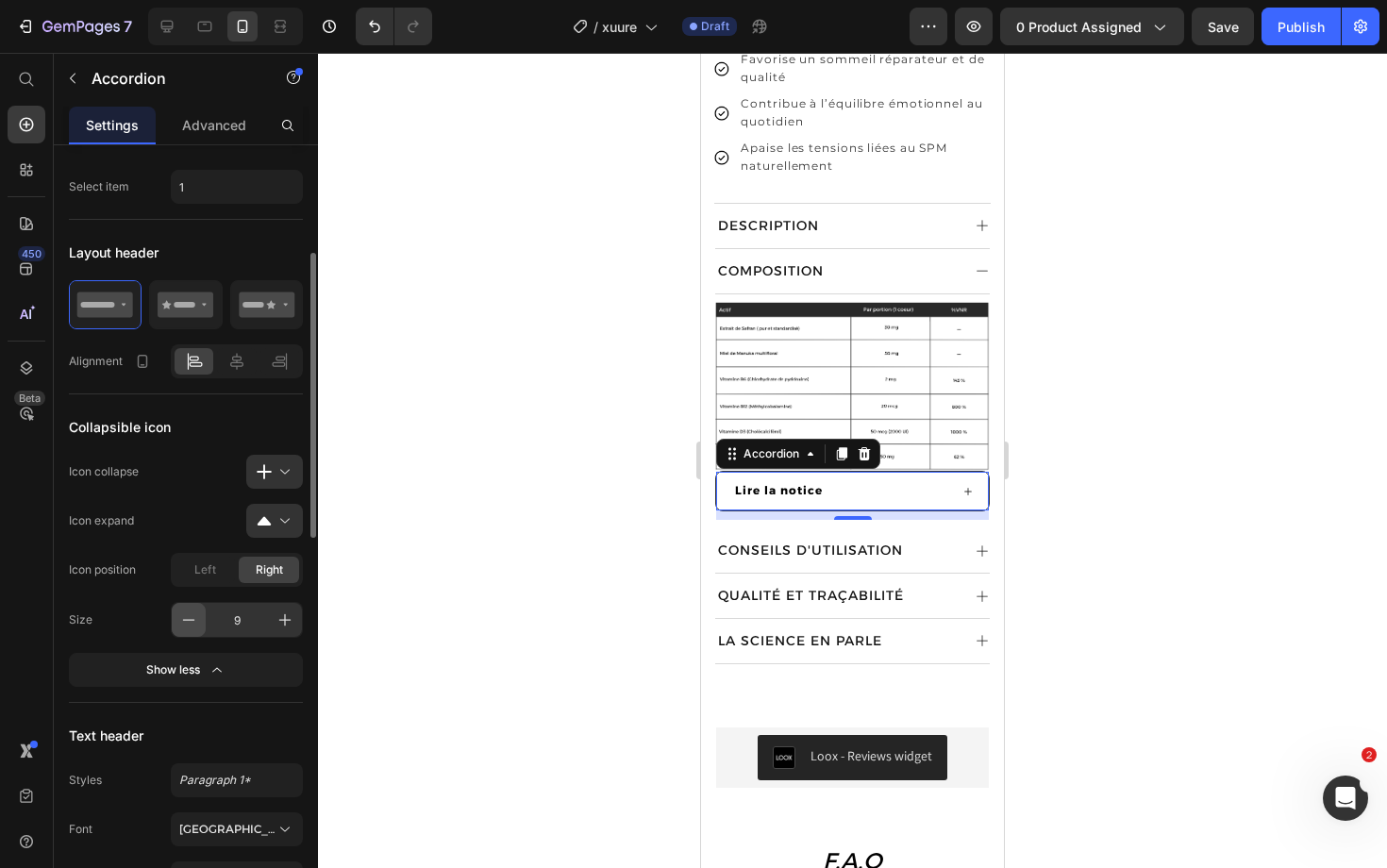 click 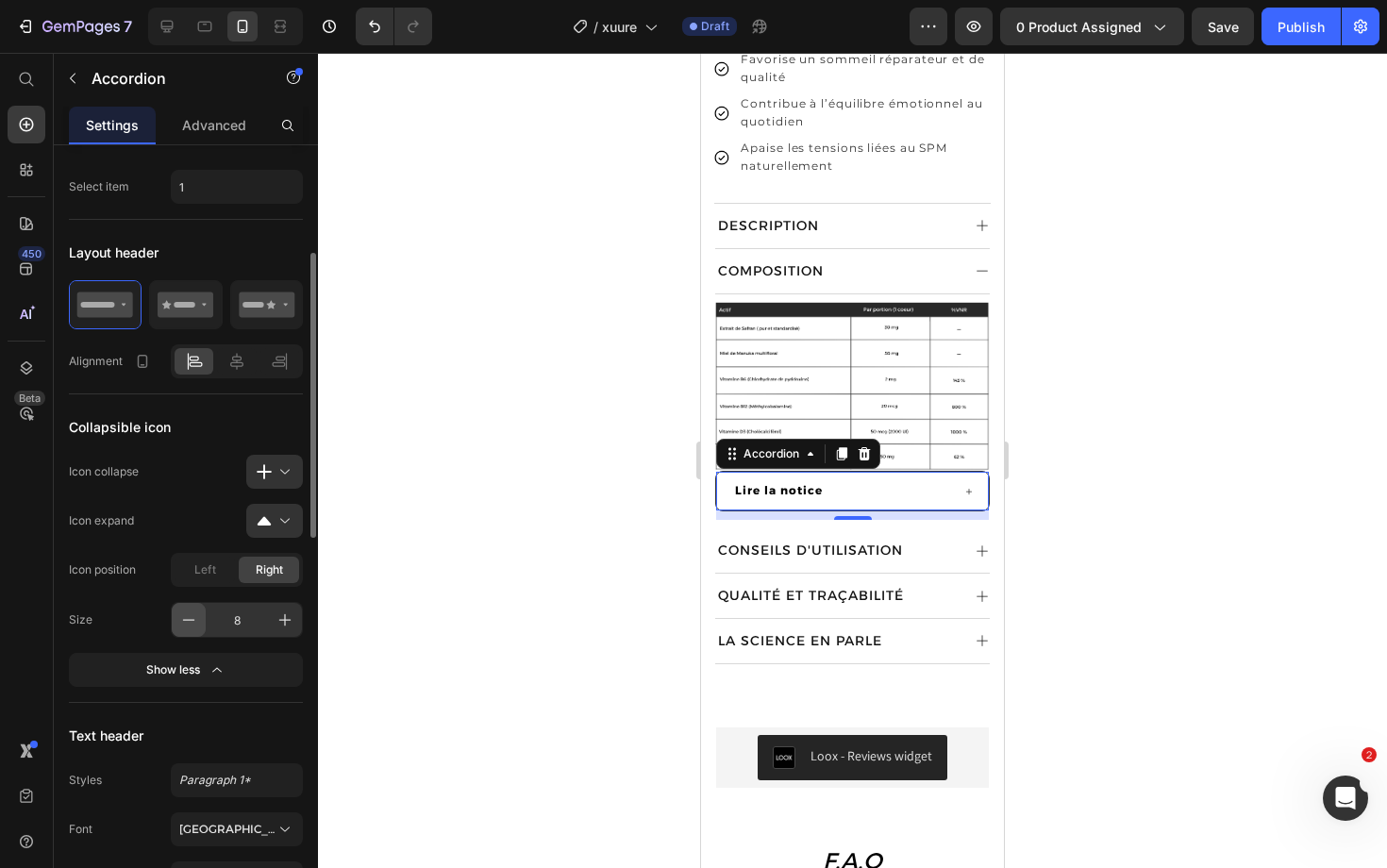 click 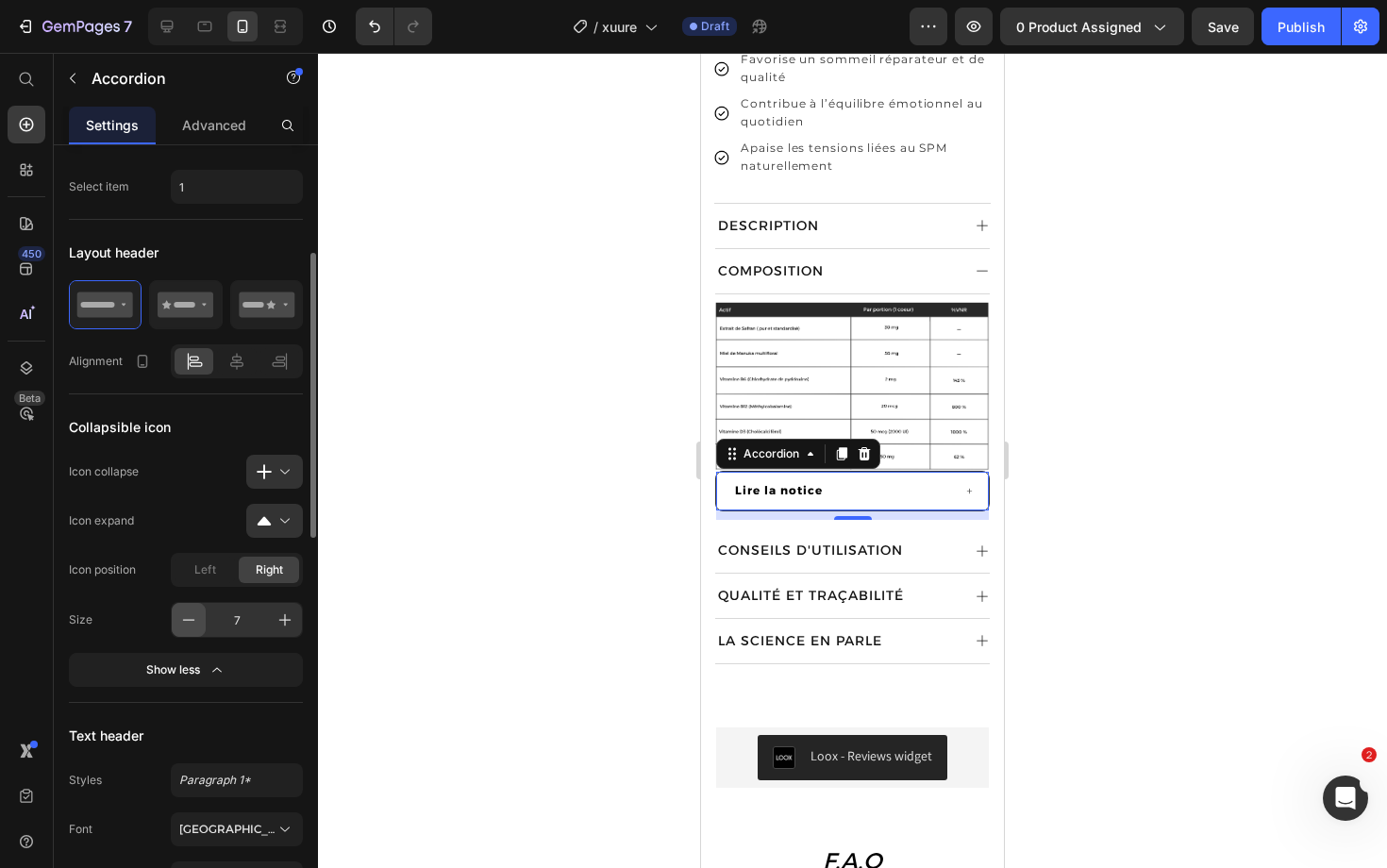 click 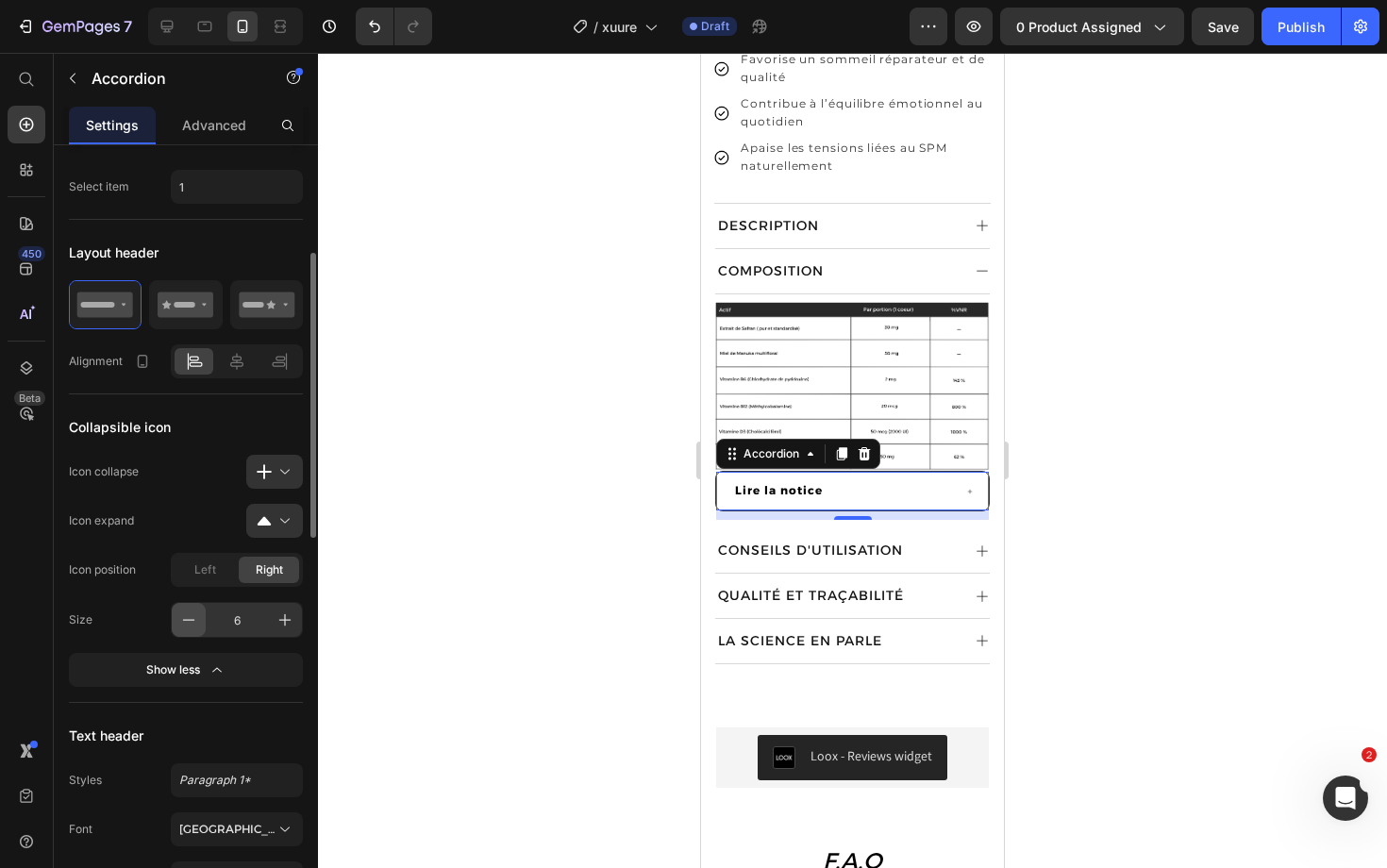 click 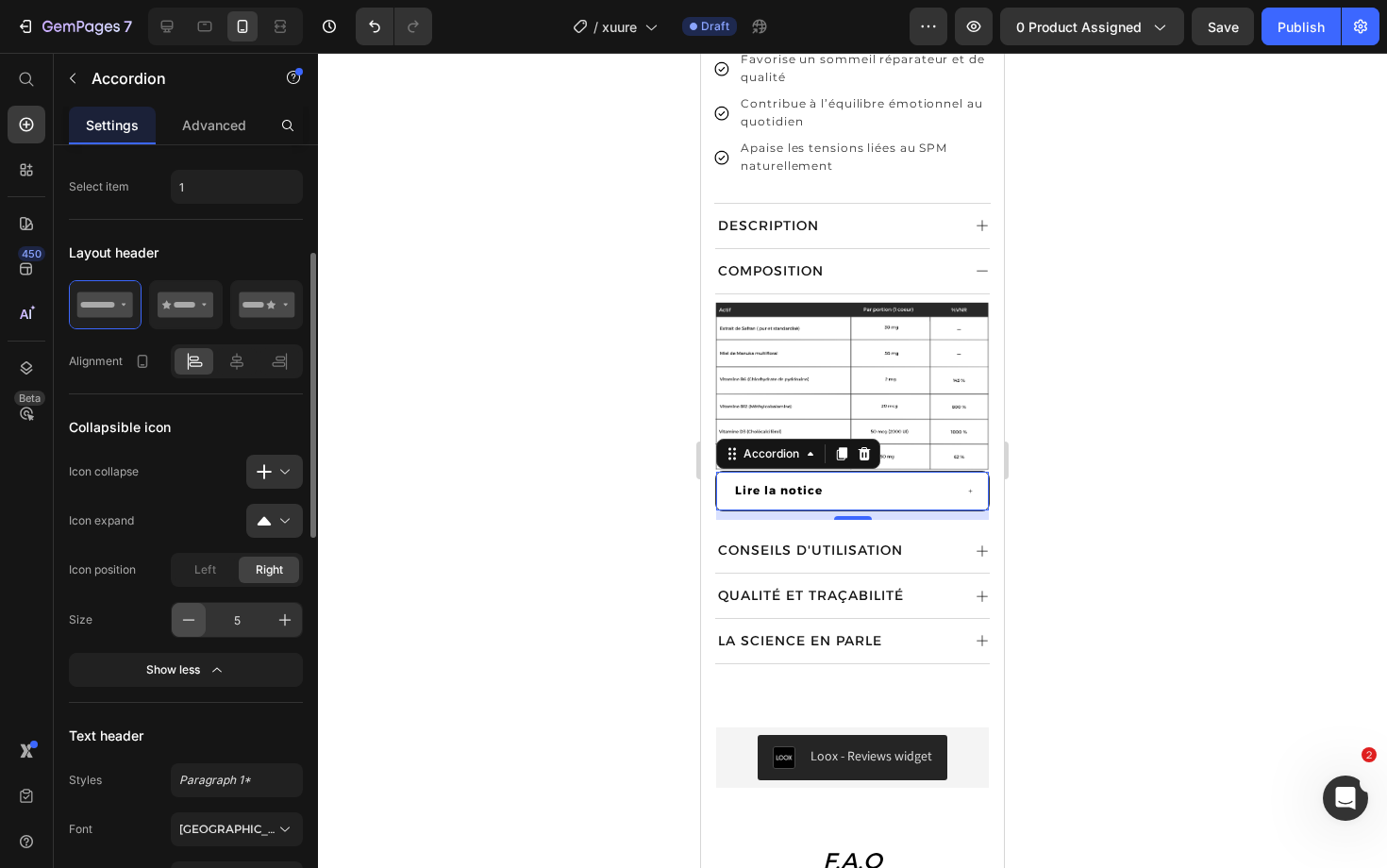click 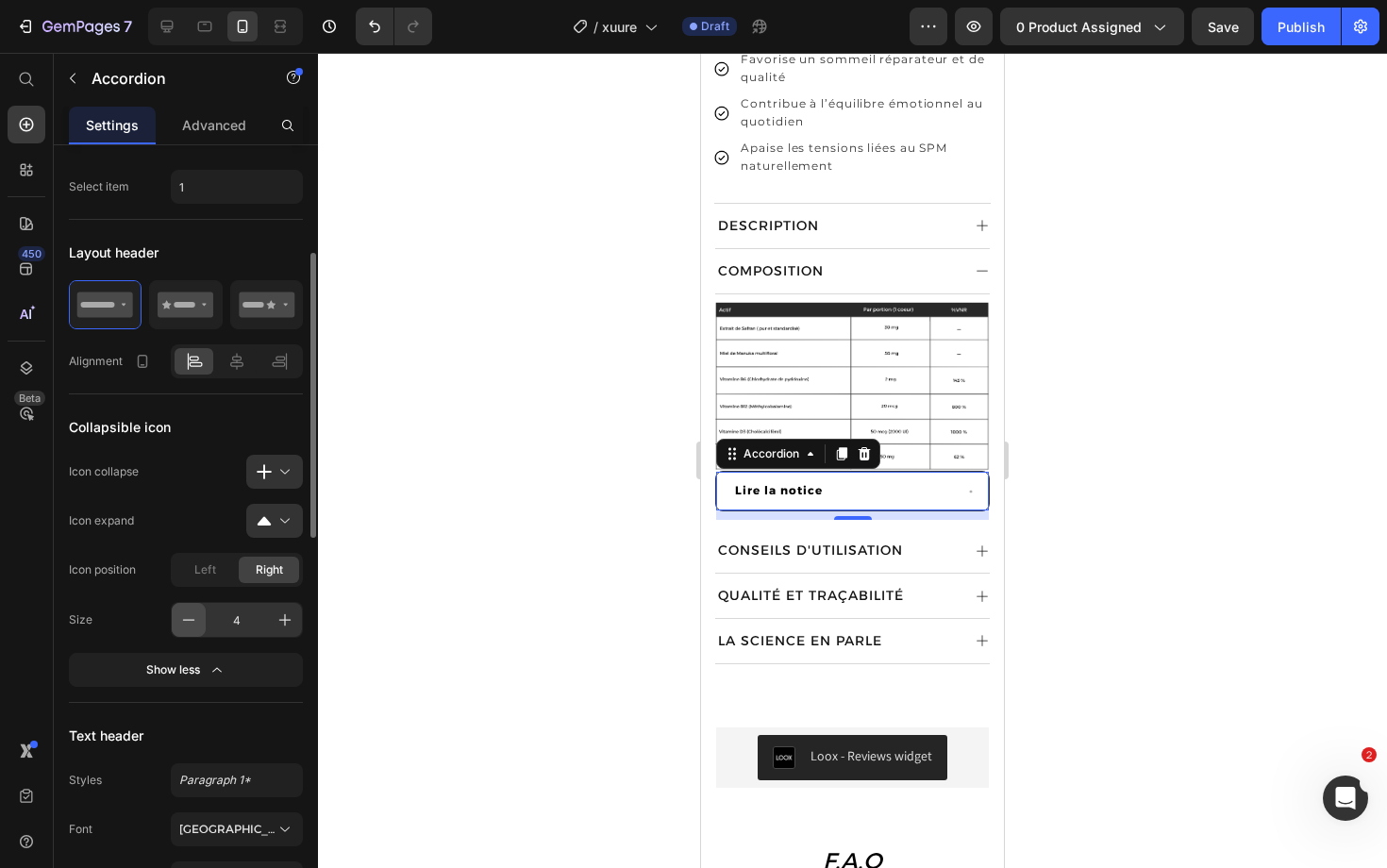 click 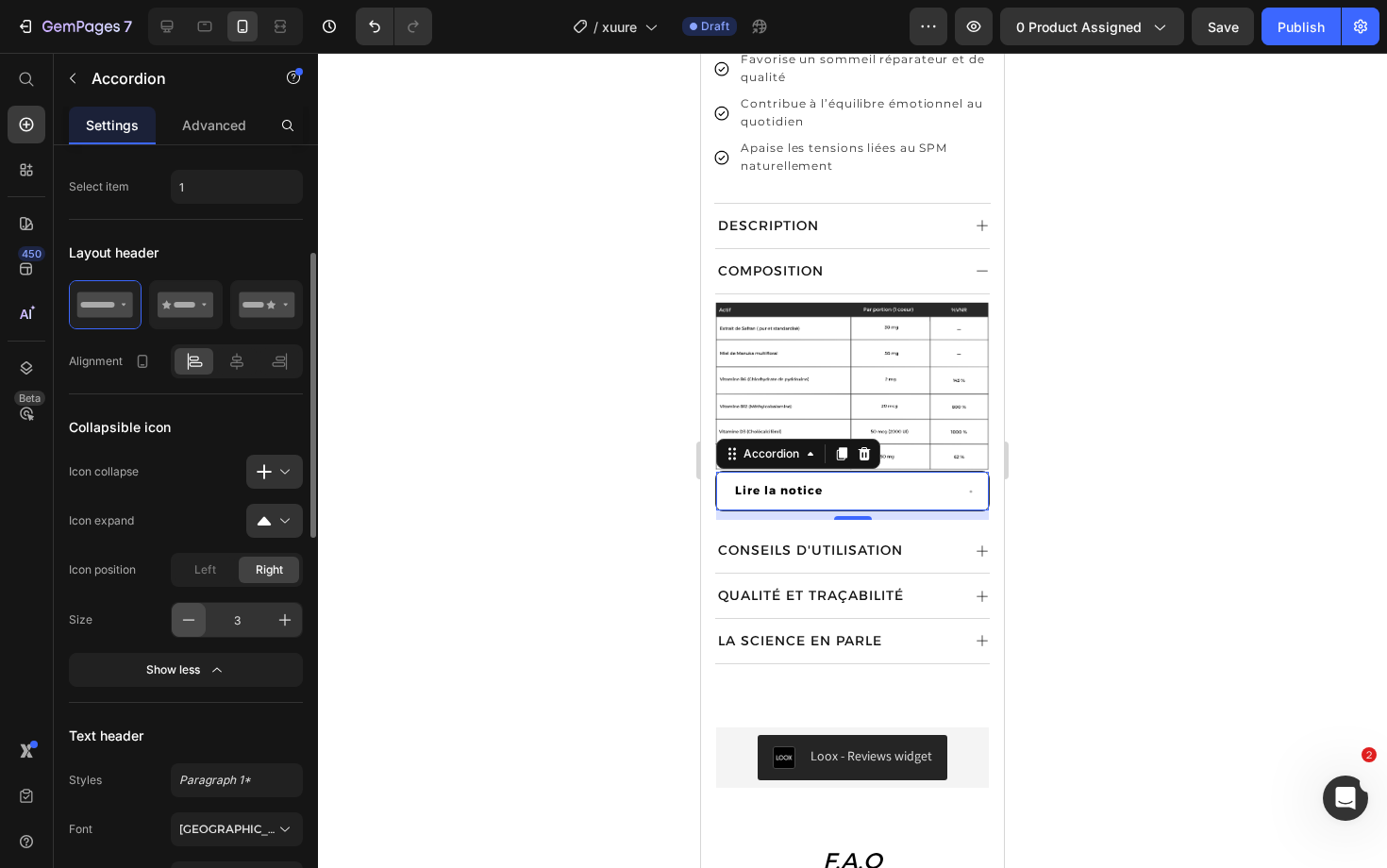 click 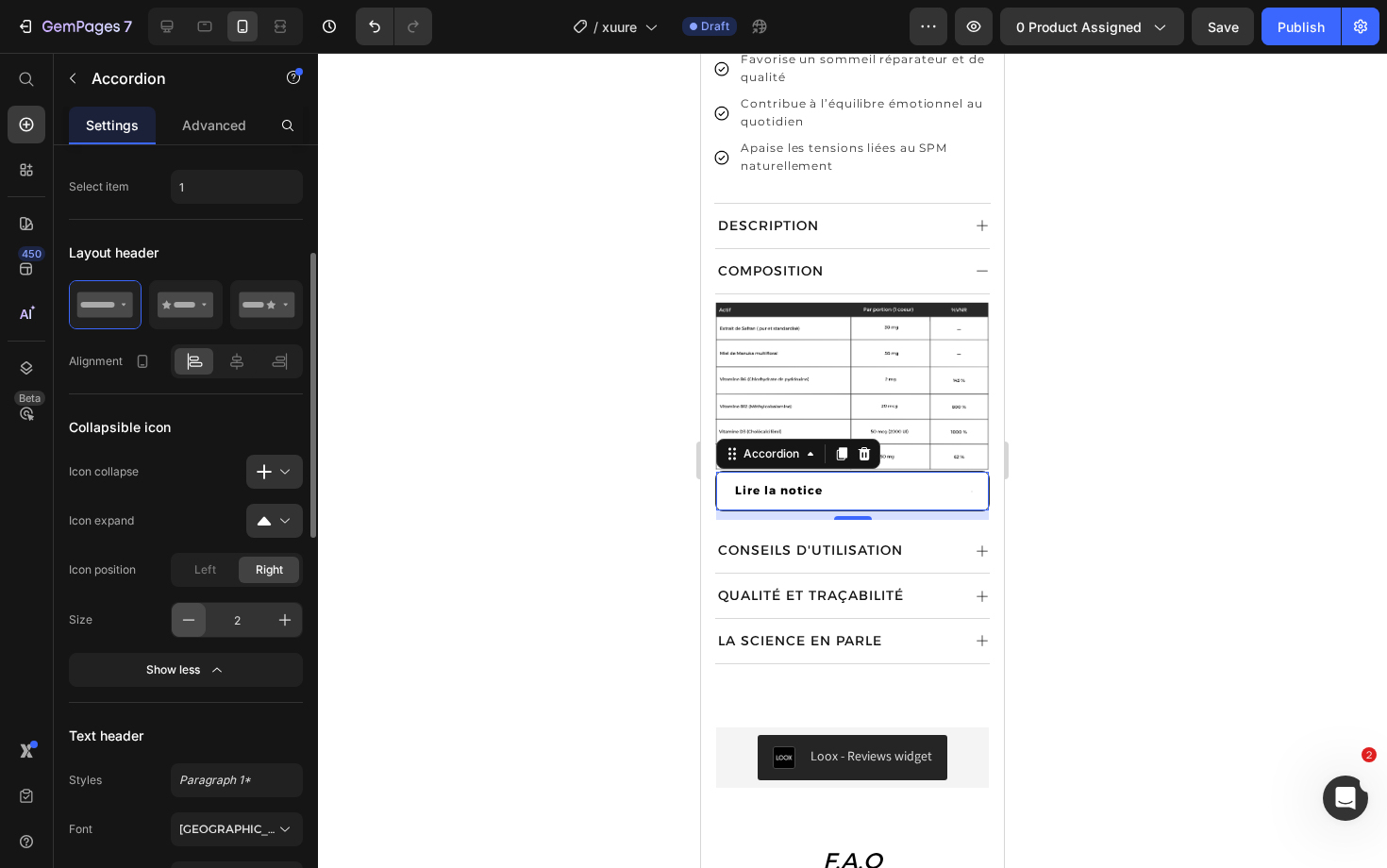 click 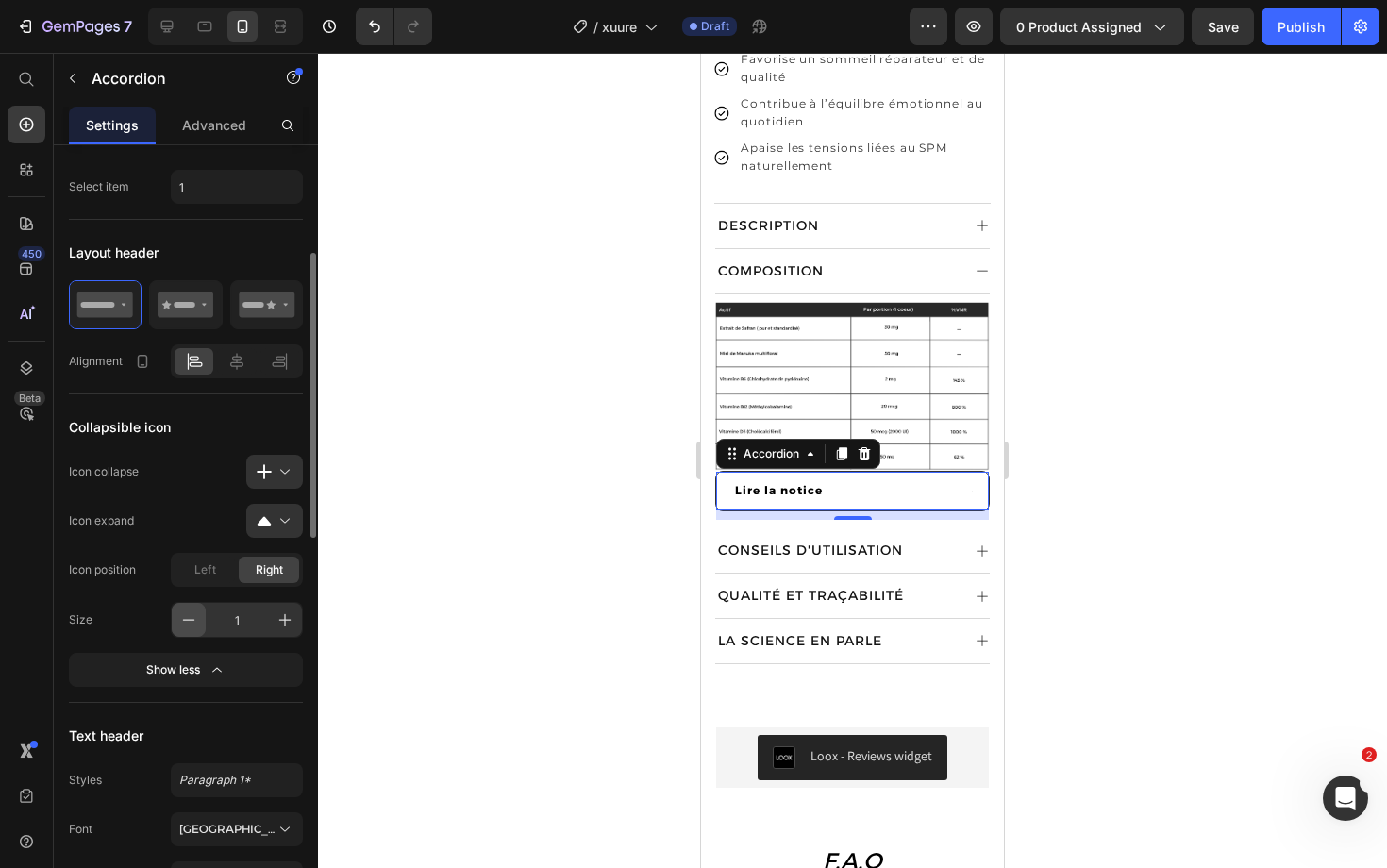 click 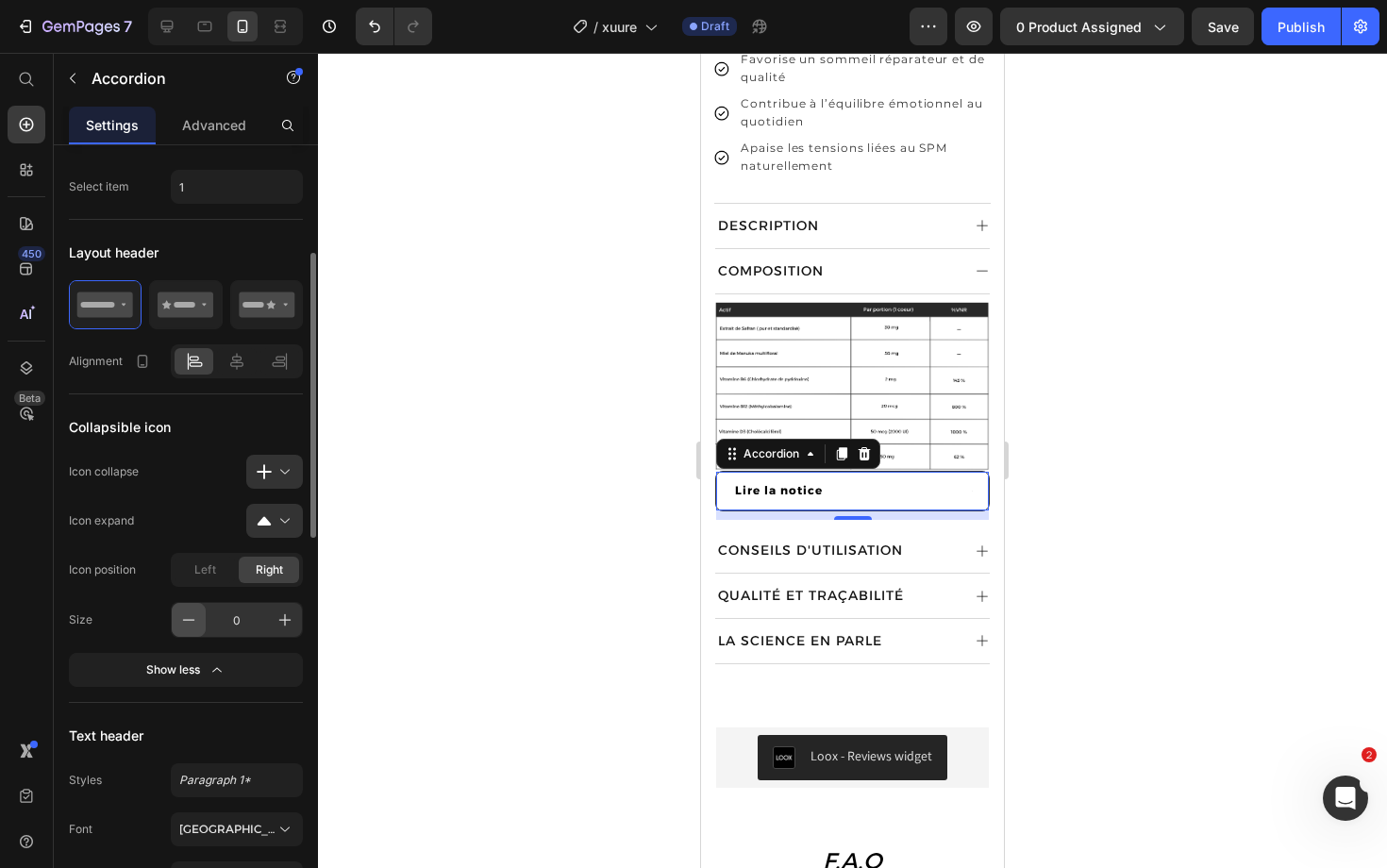 click 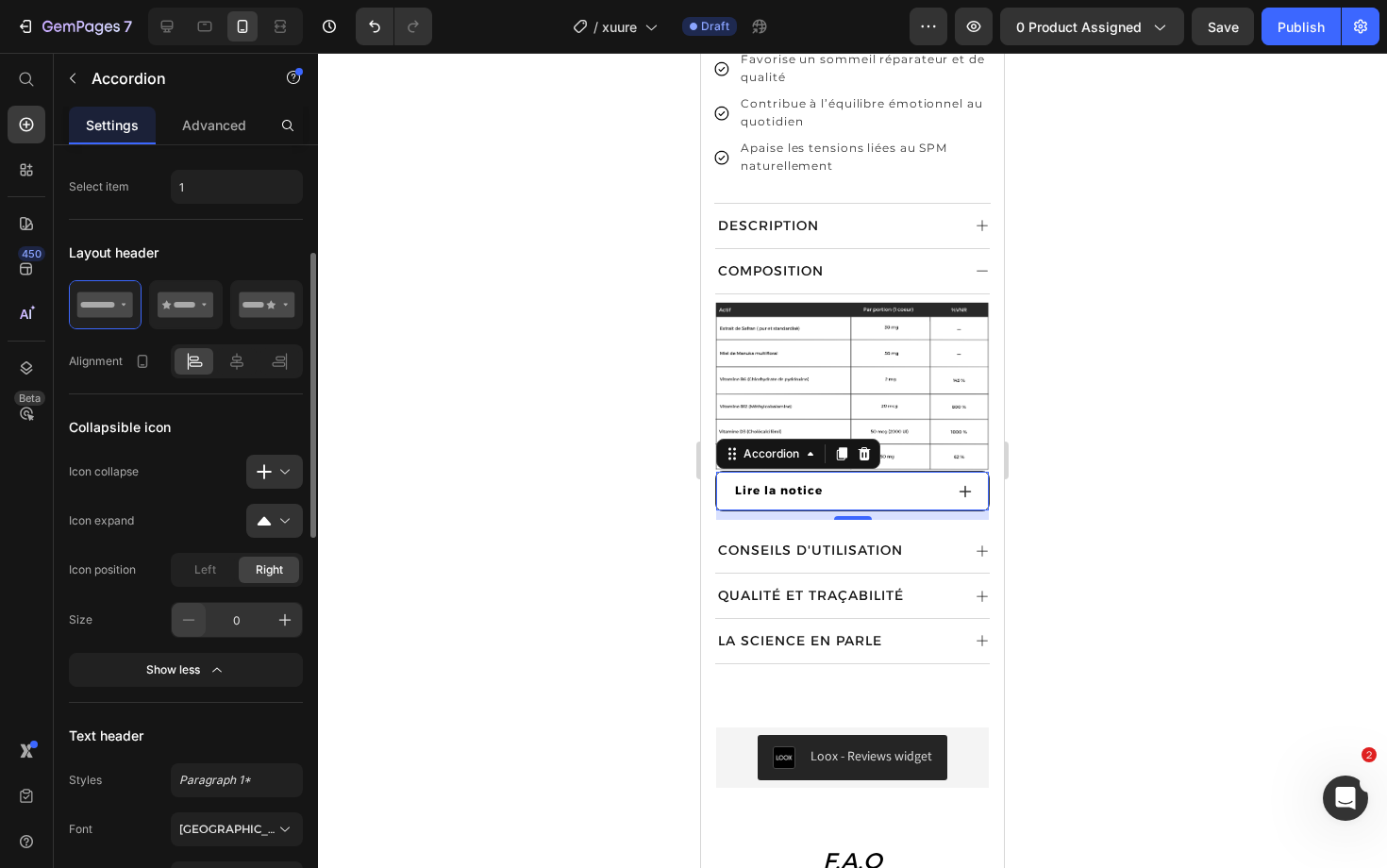 click 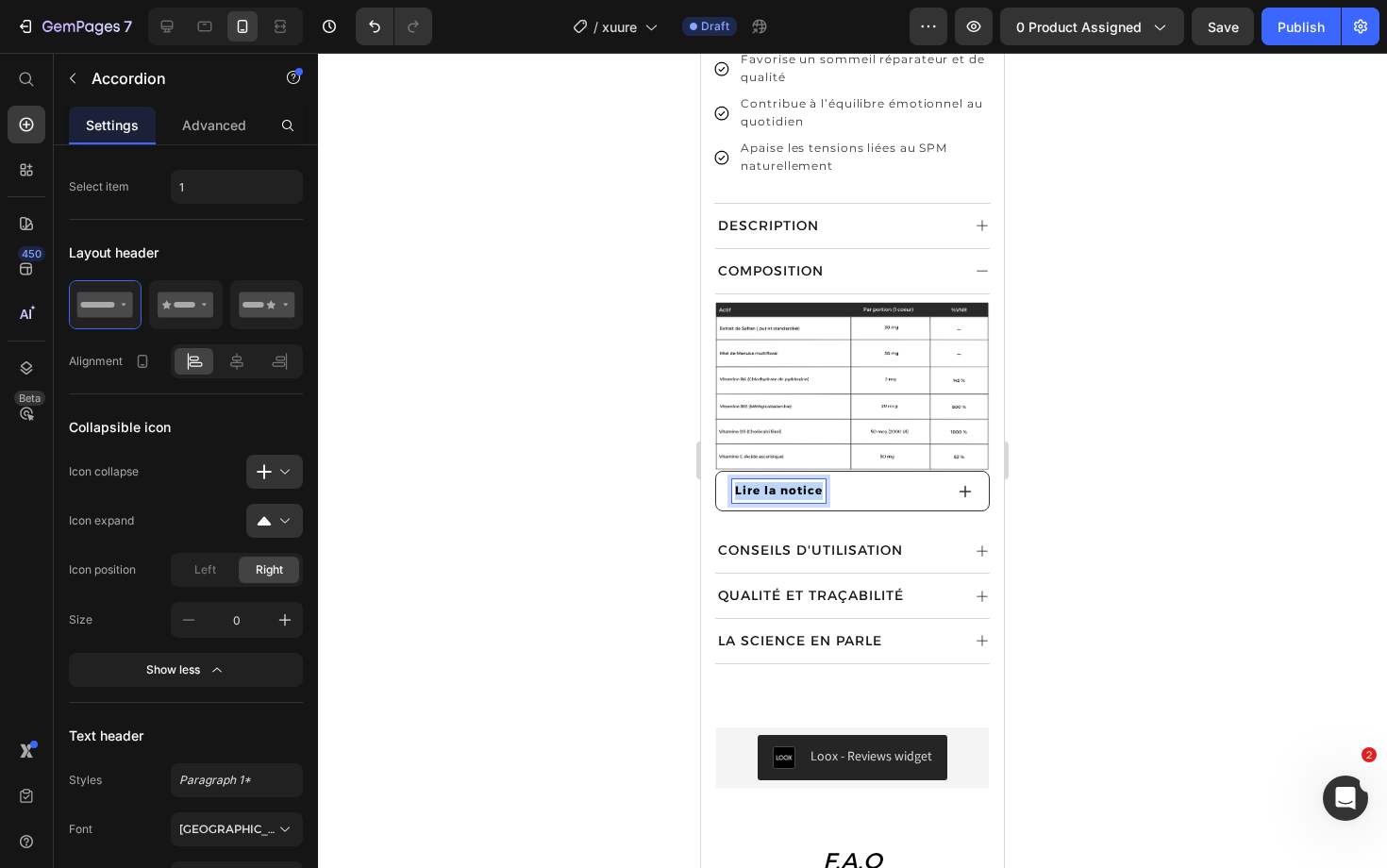 click on "Lire la notice" at bounding box center [778, 490] 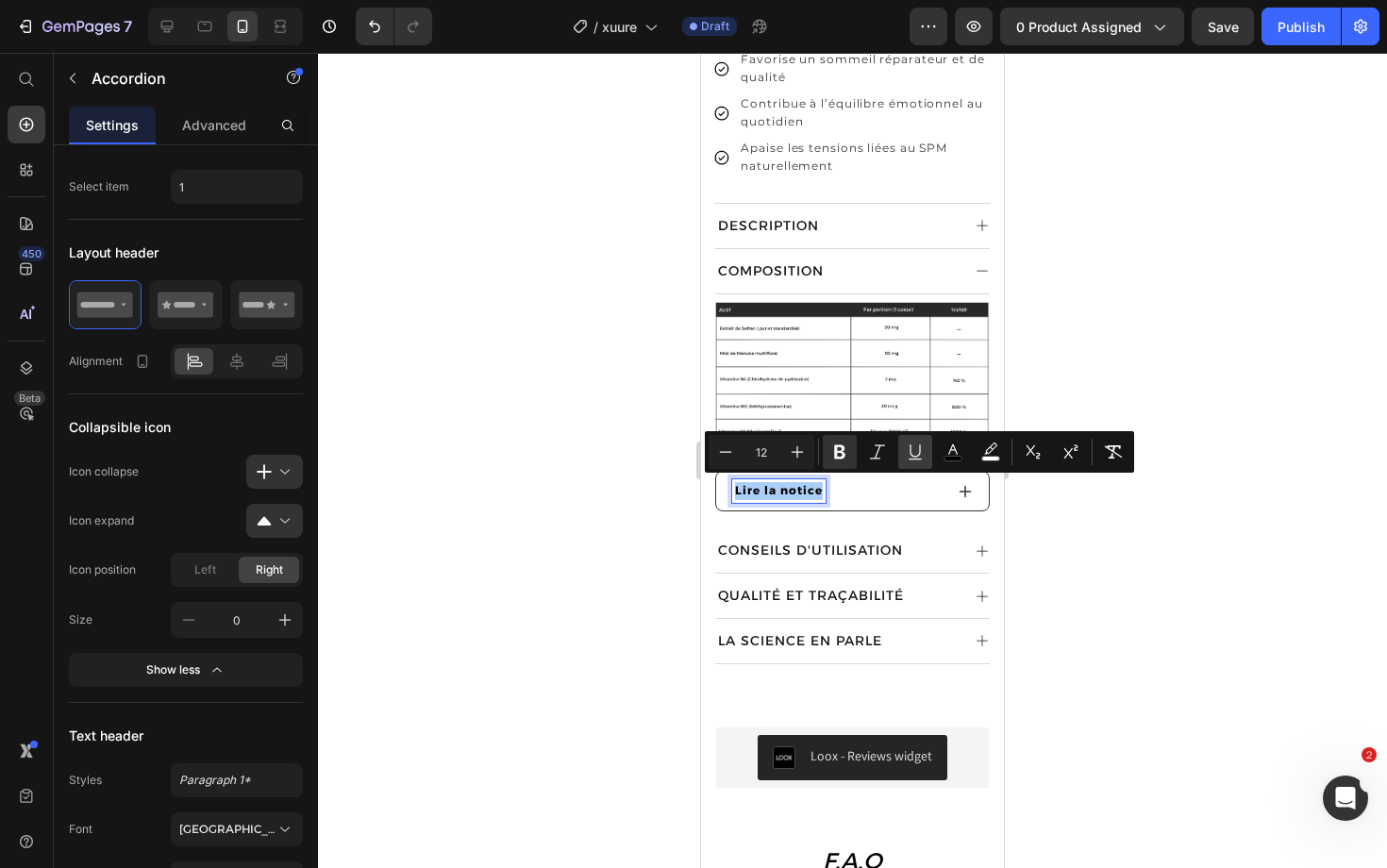 click 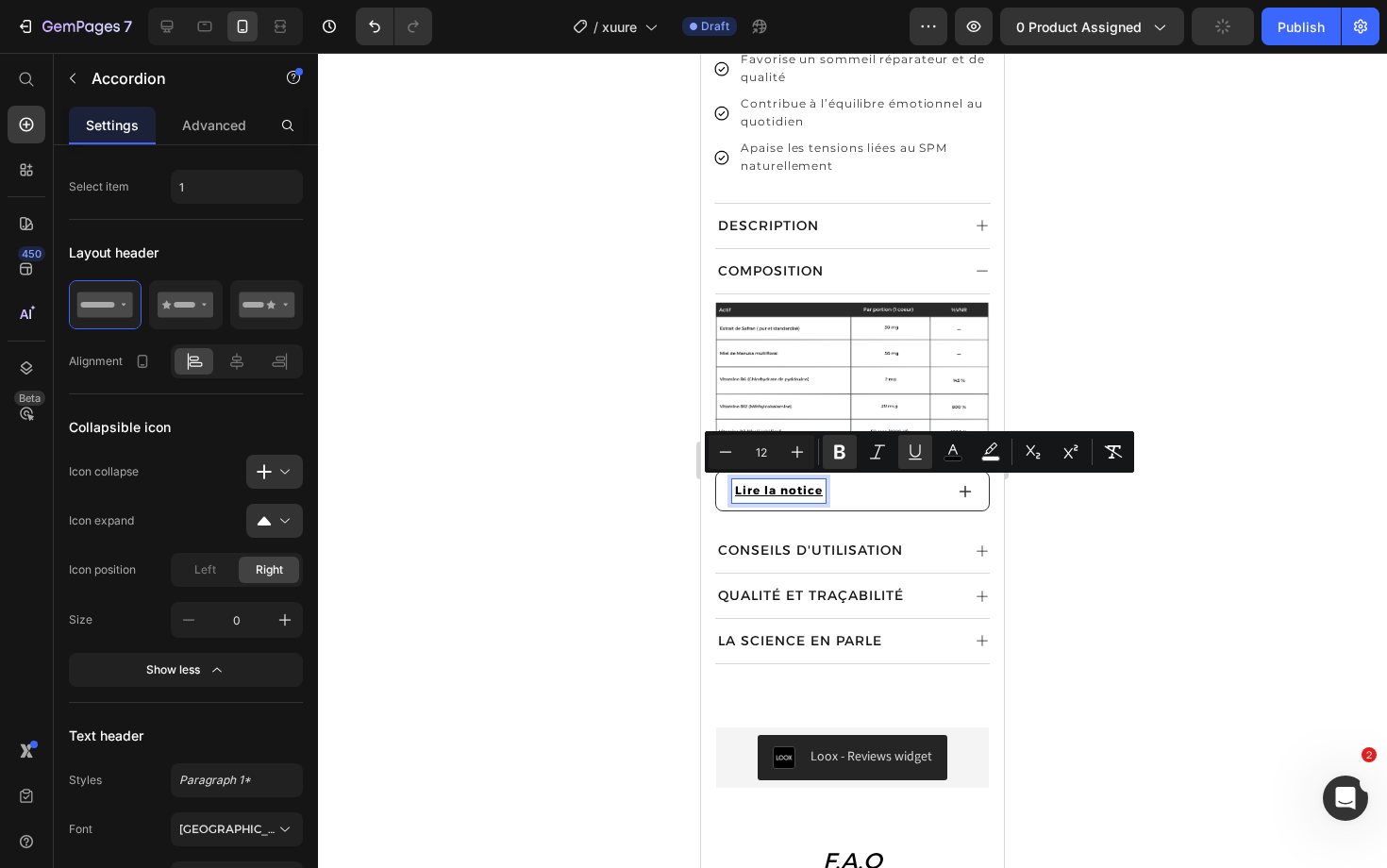 click on "Lire la notice" at bounding box center [778, 490] 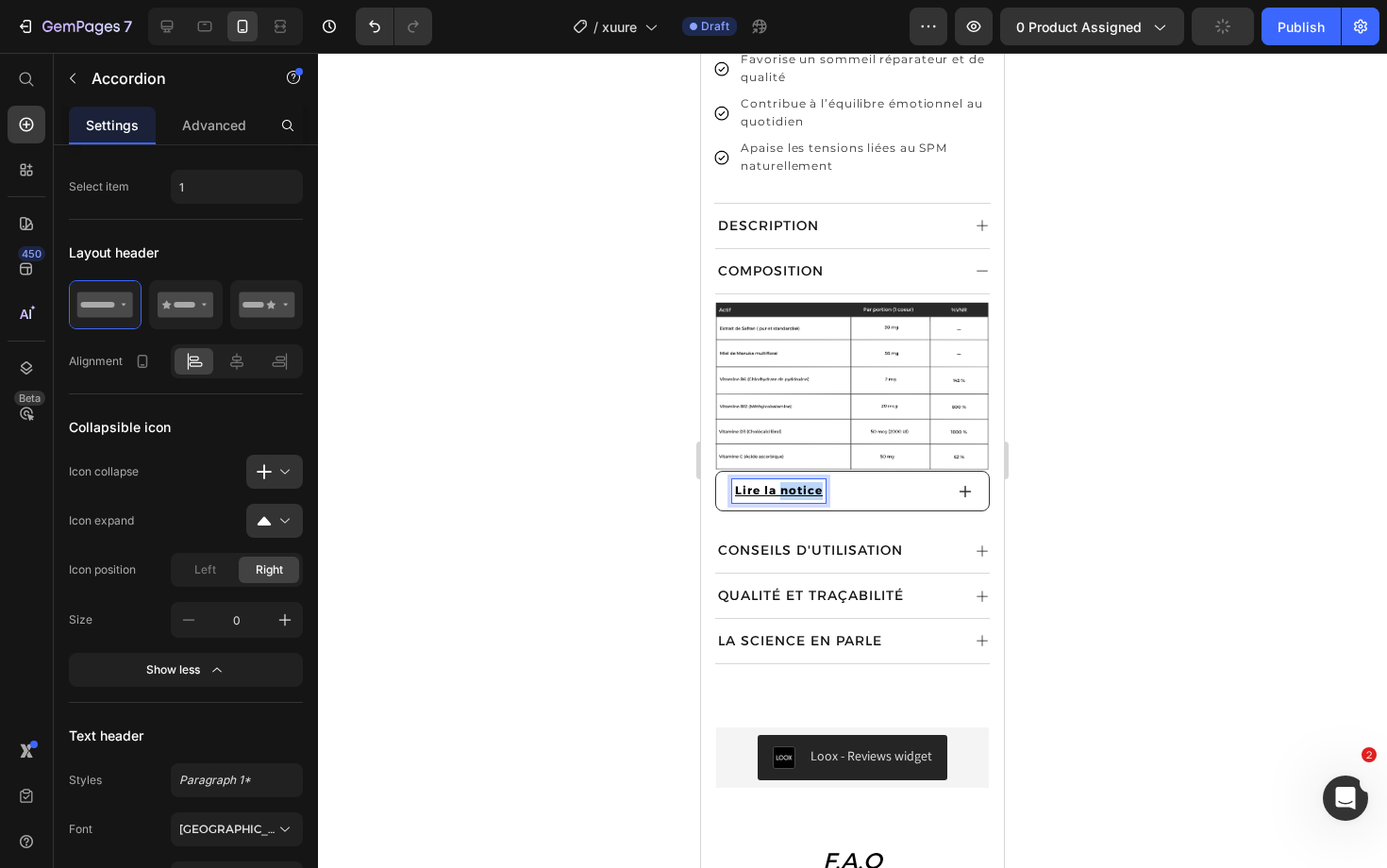 click on "Lire la notice" at bounding box center (778, 490) 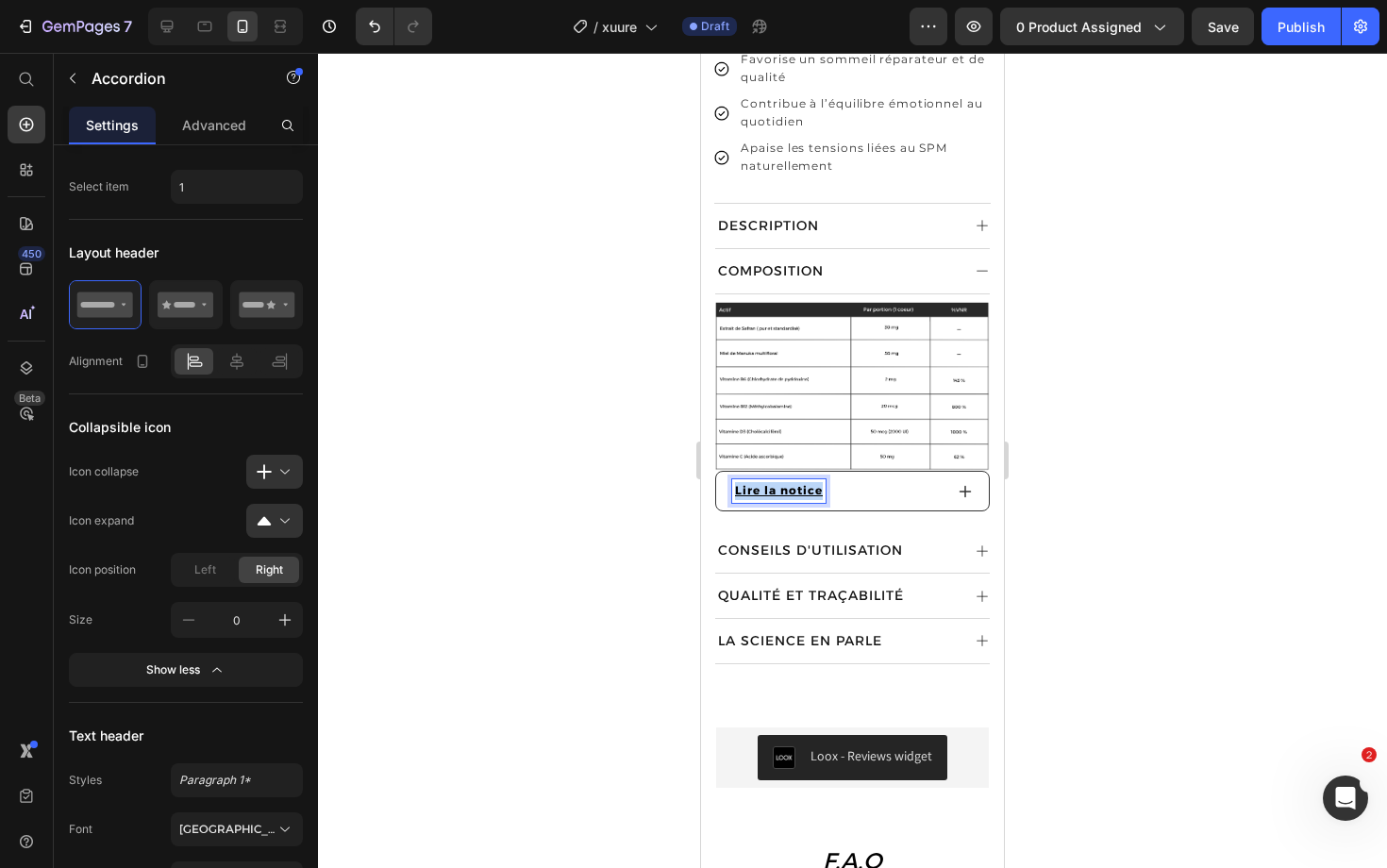 click on "Lire la notice" at bounding box center [778, 490] 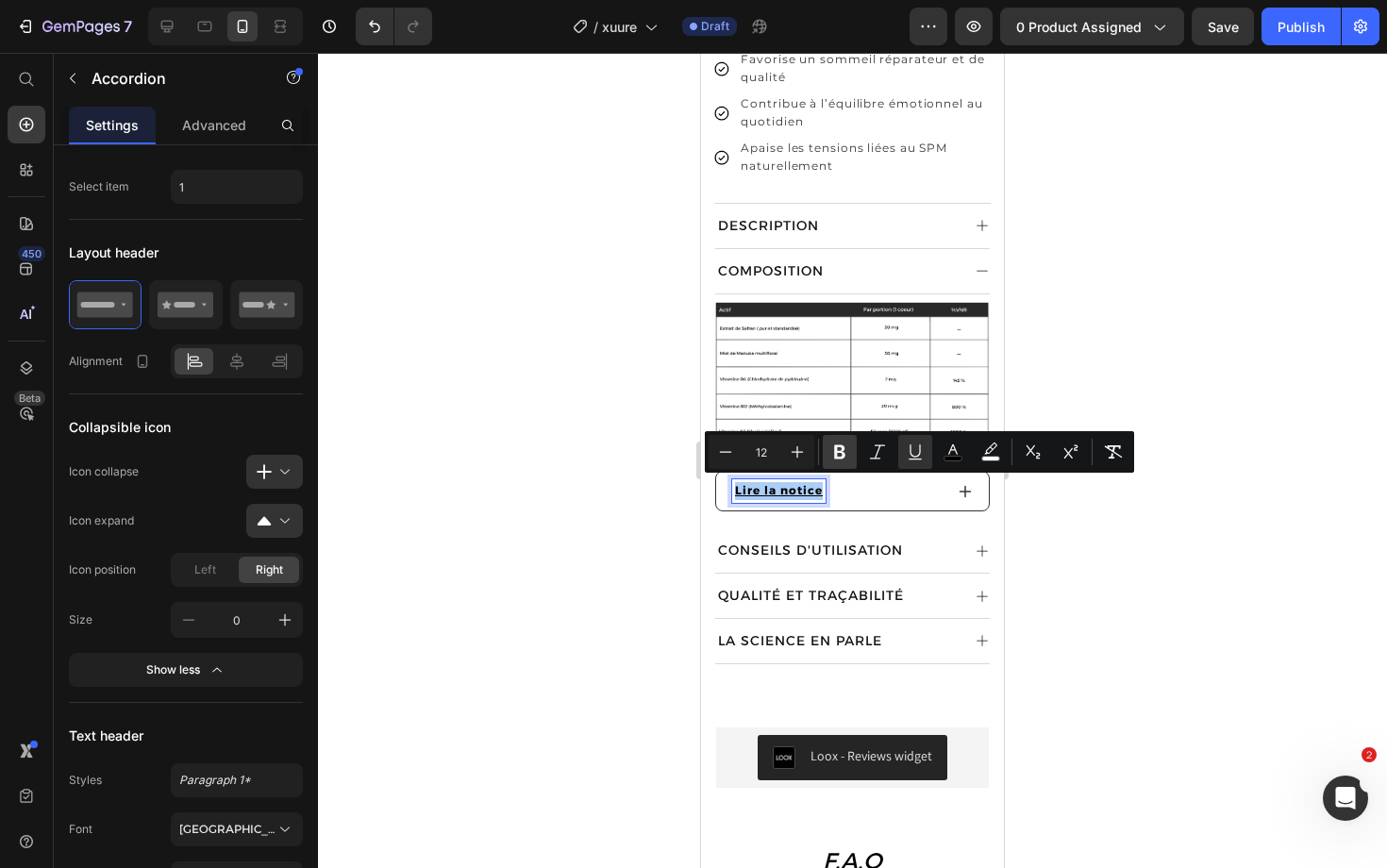click on "Bold" at bounding box center [840, 452] 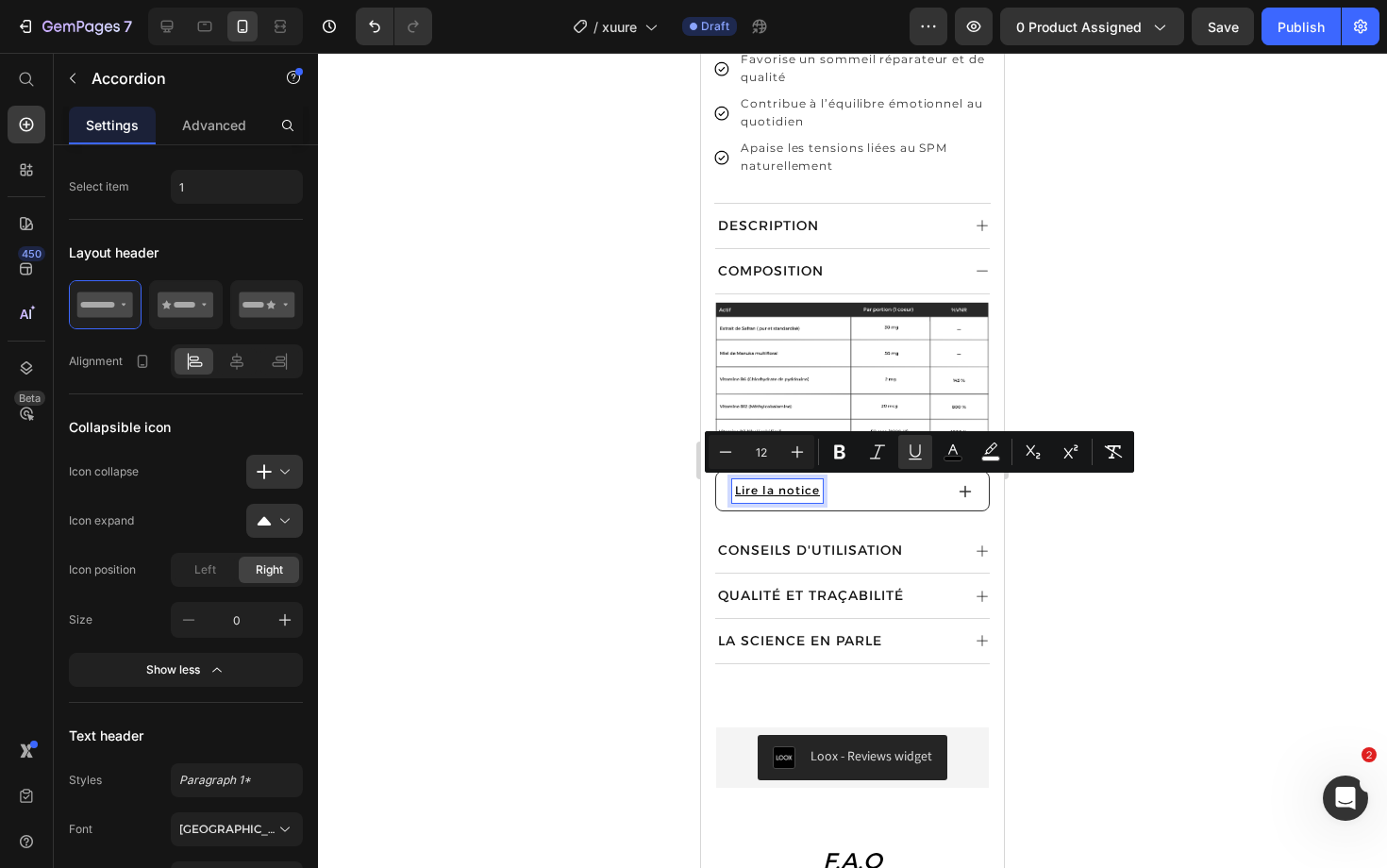 click on "Lire la notice" at bounding box center [837, 491] 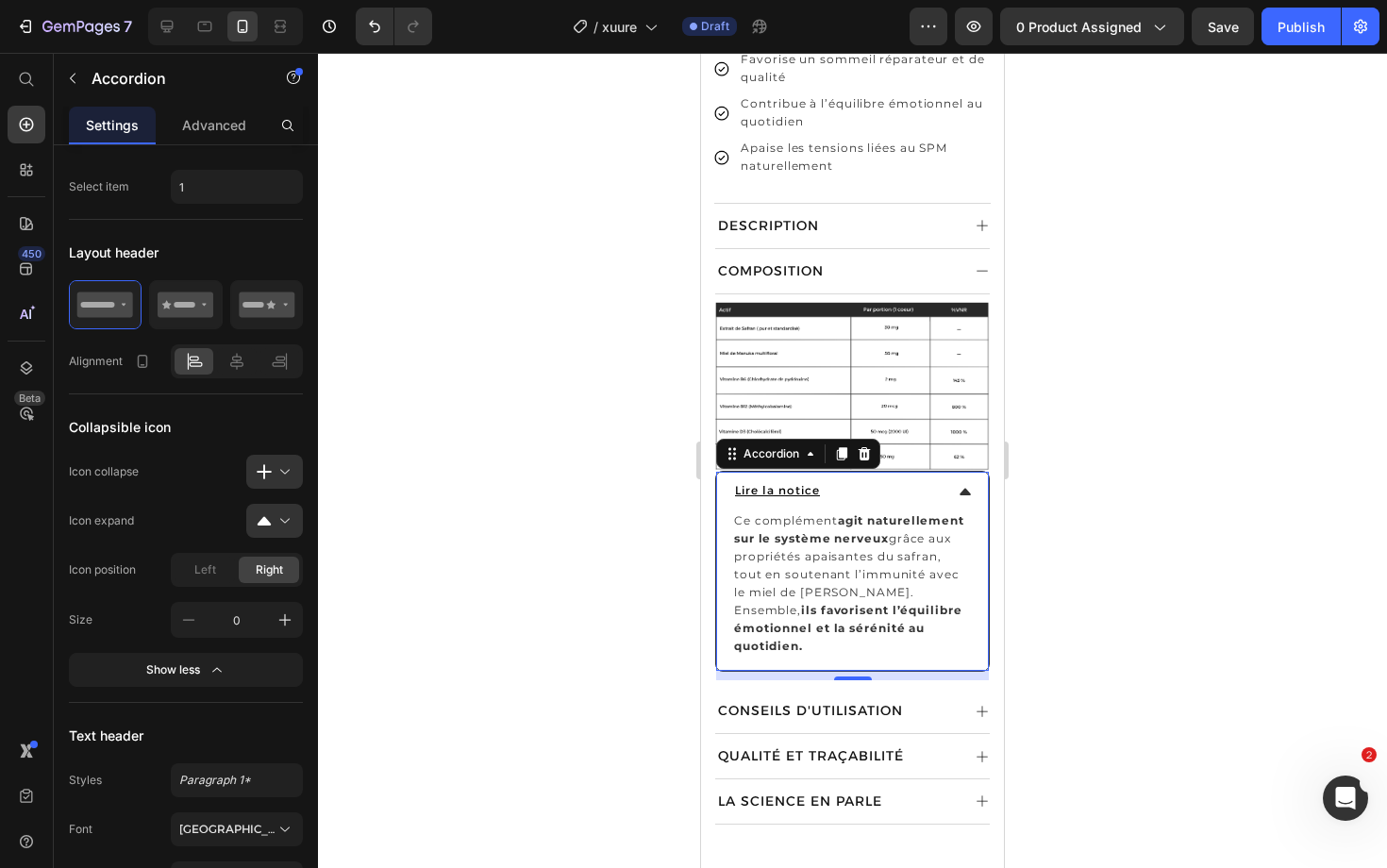 click on "Lire la notice" at bounding box center (837, 491) 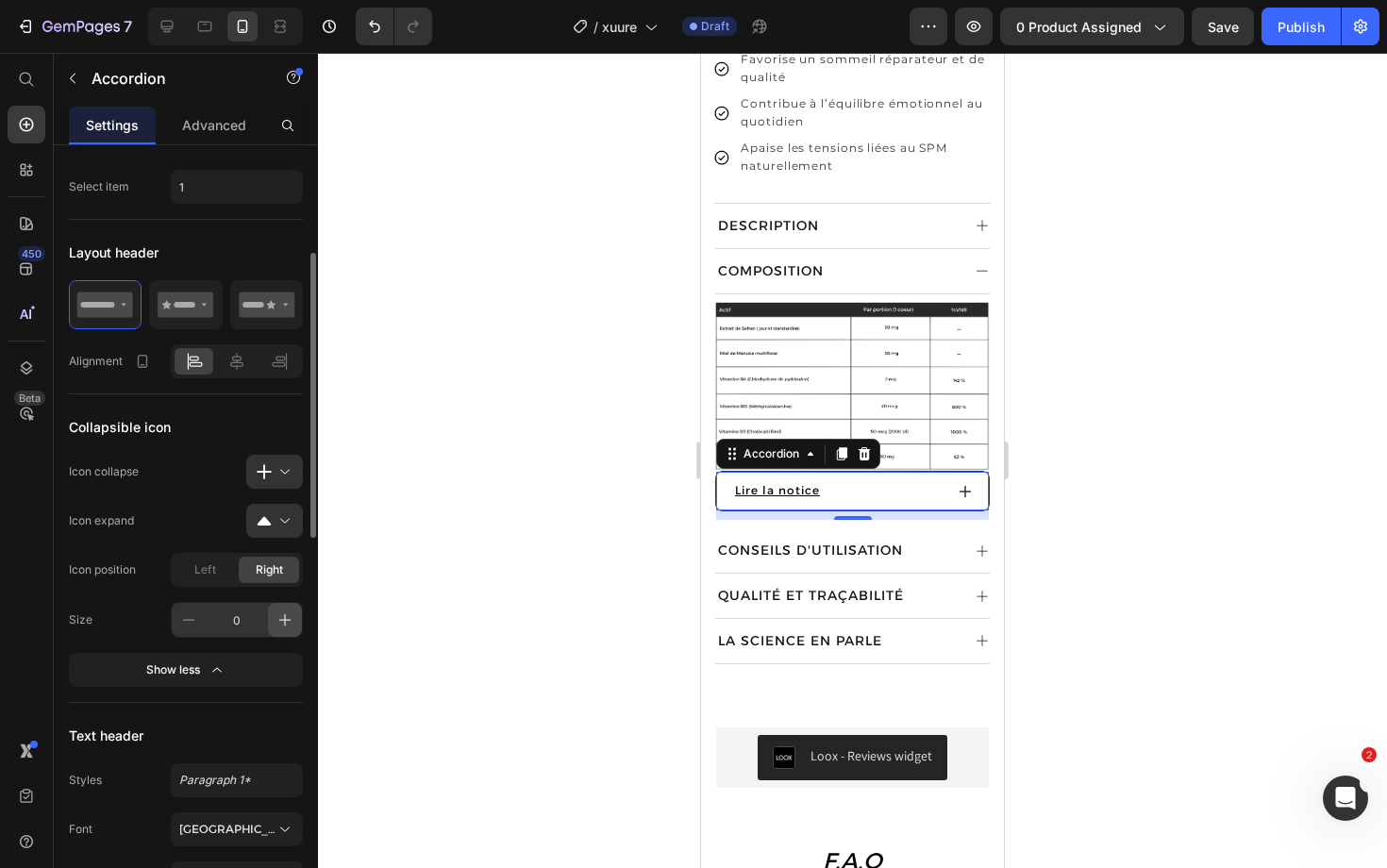 click at bounding box center (285, 620) 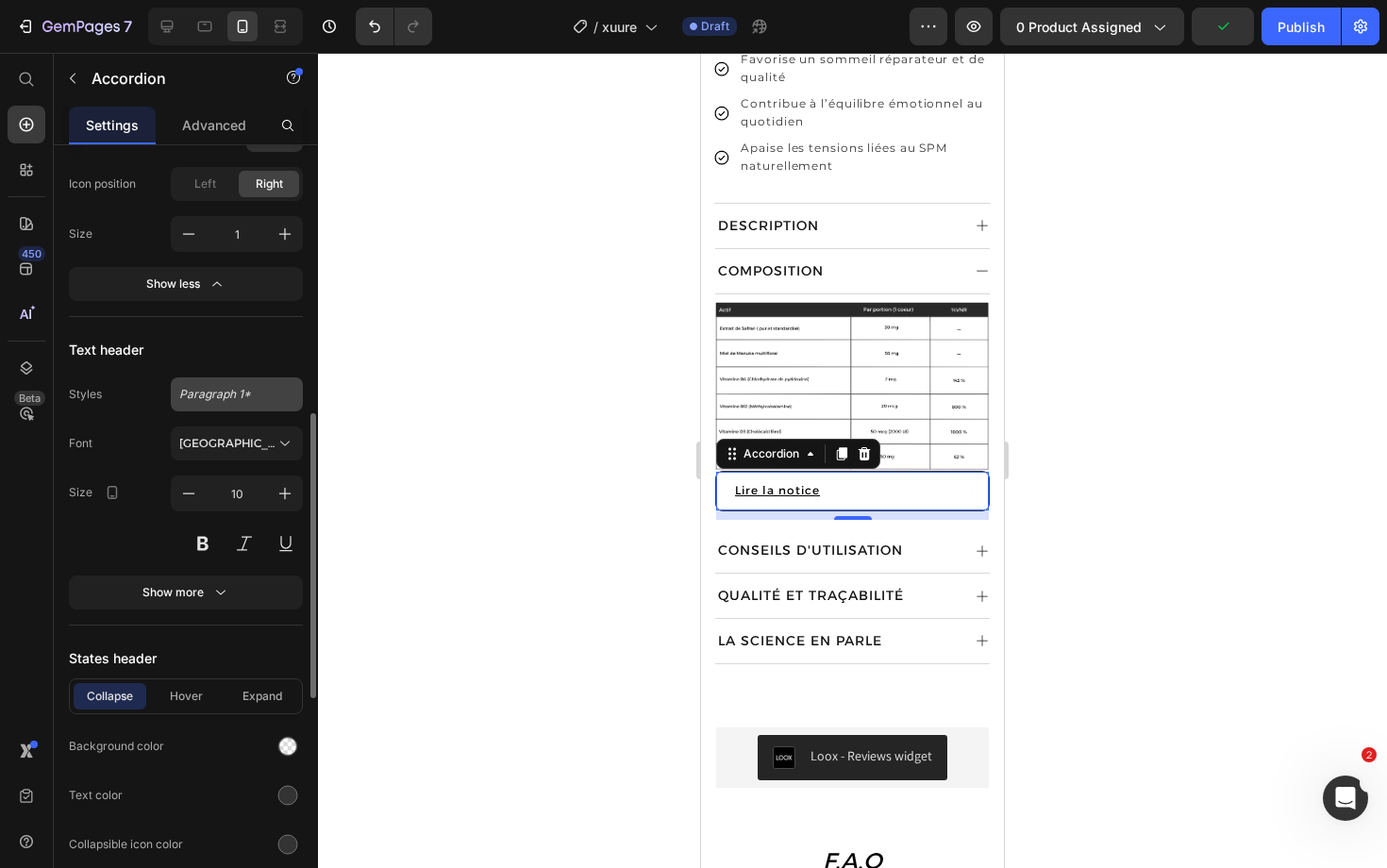 scroll, scrollTop: 778, scrollLeft: 0, axis: vertical 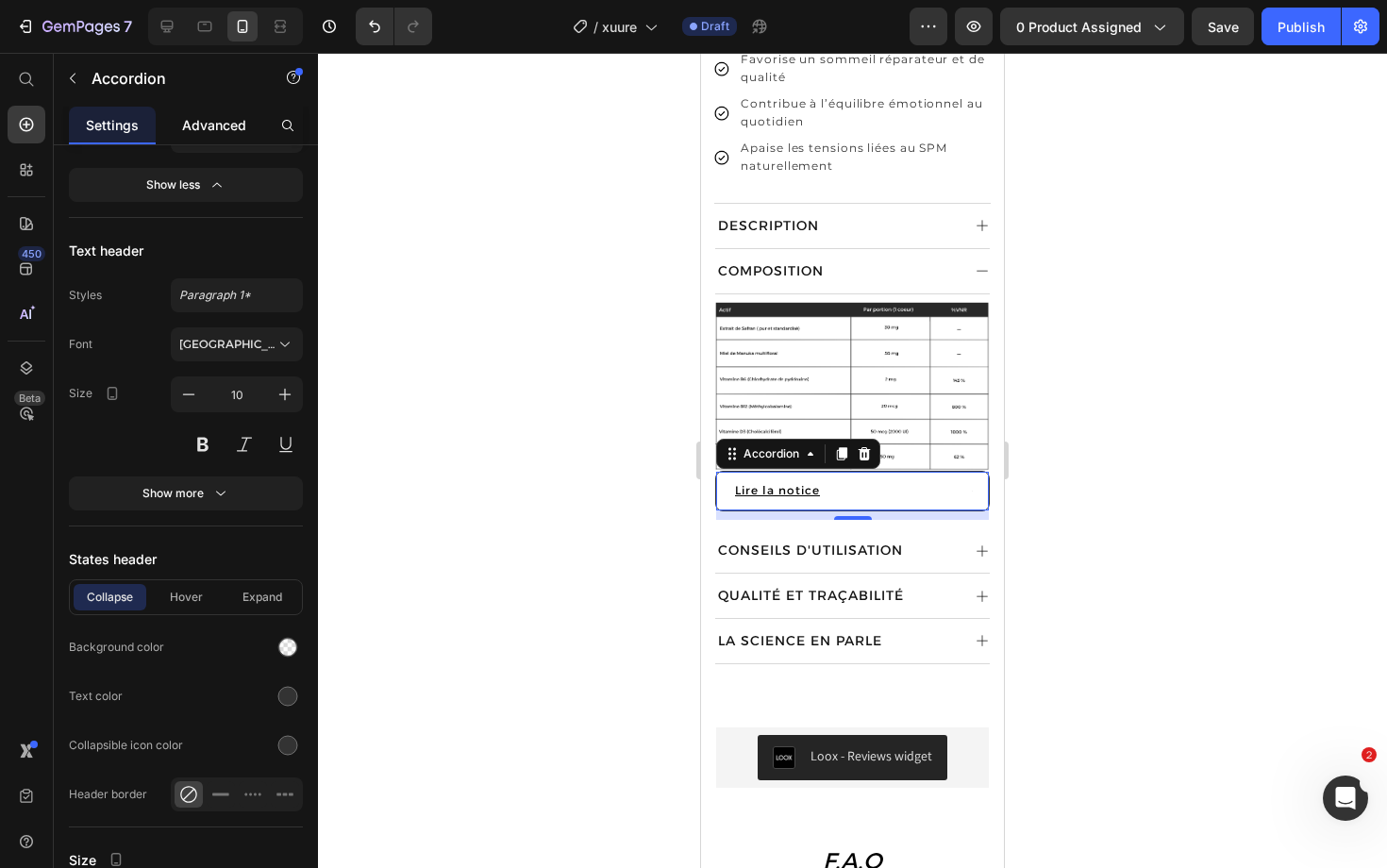click on "Advanced" at bounding box center [214, 125] 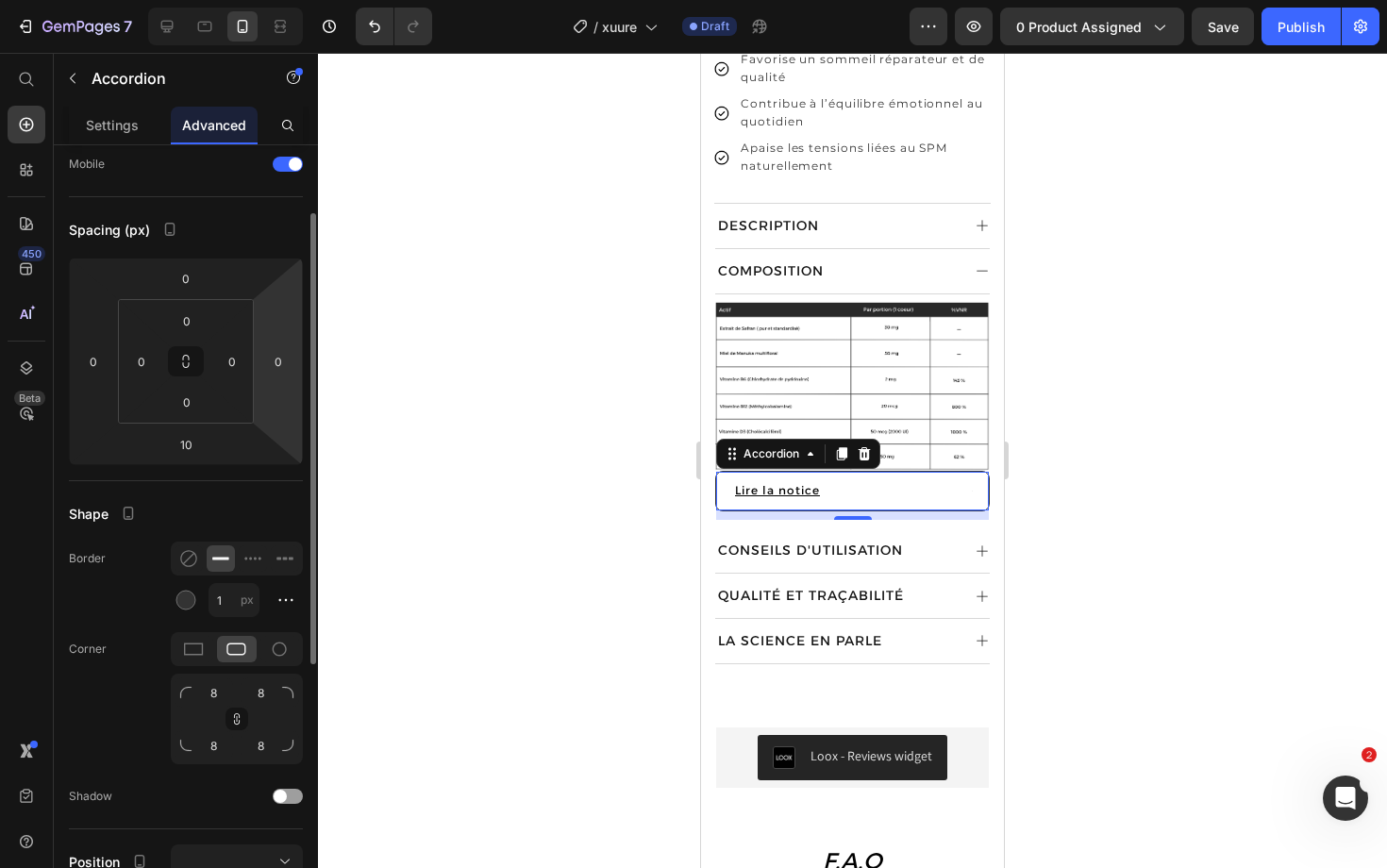scroll, scrollTop: 175, scrollLeft: 0, axis: vertical 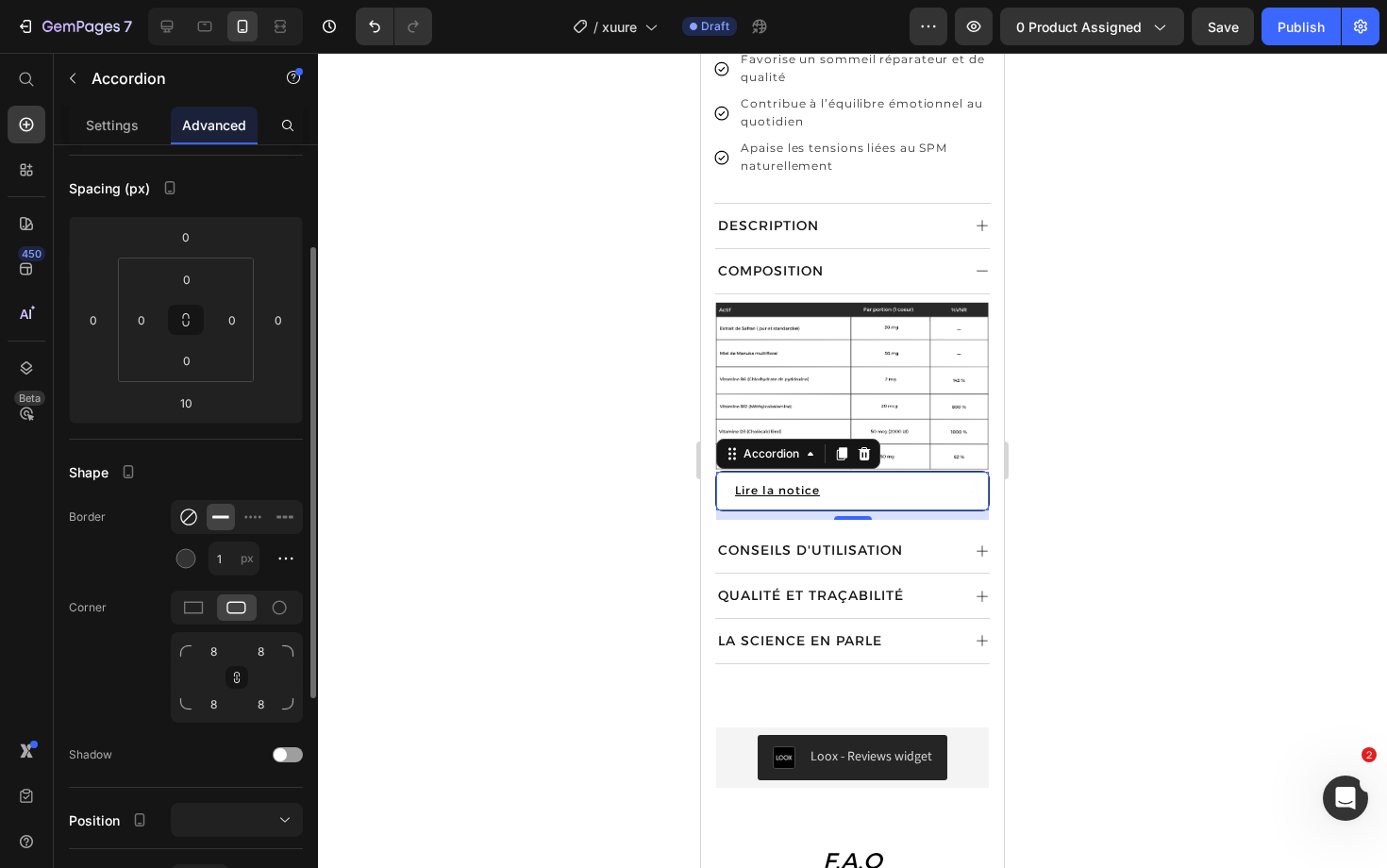 click 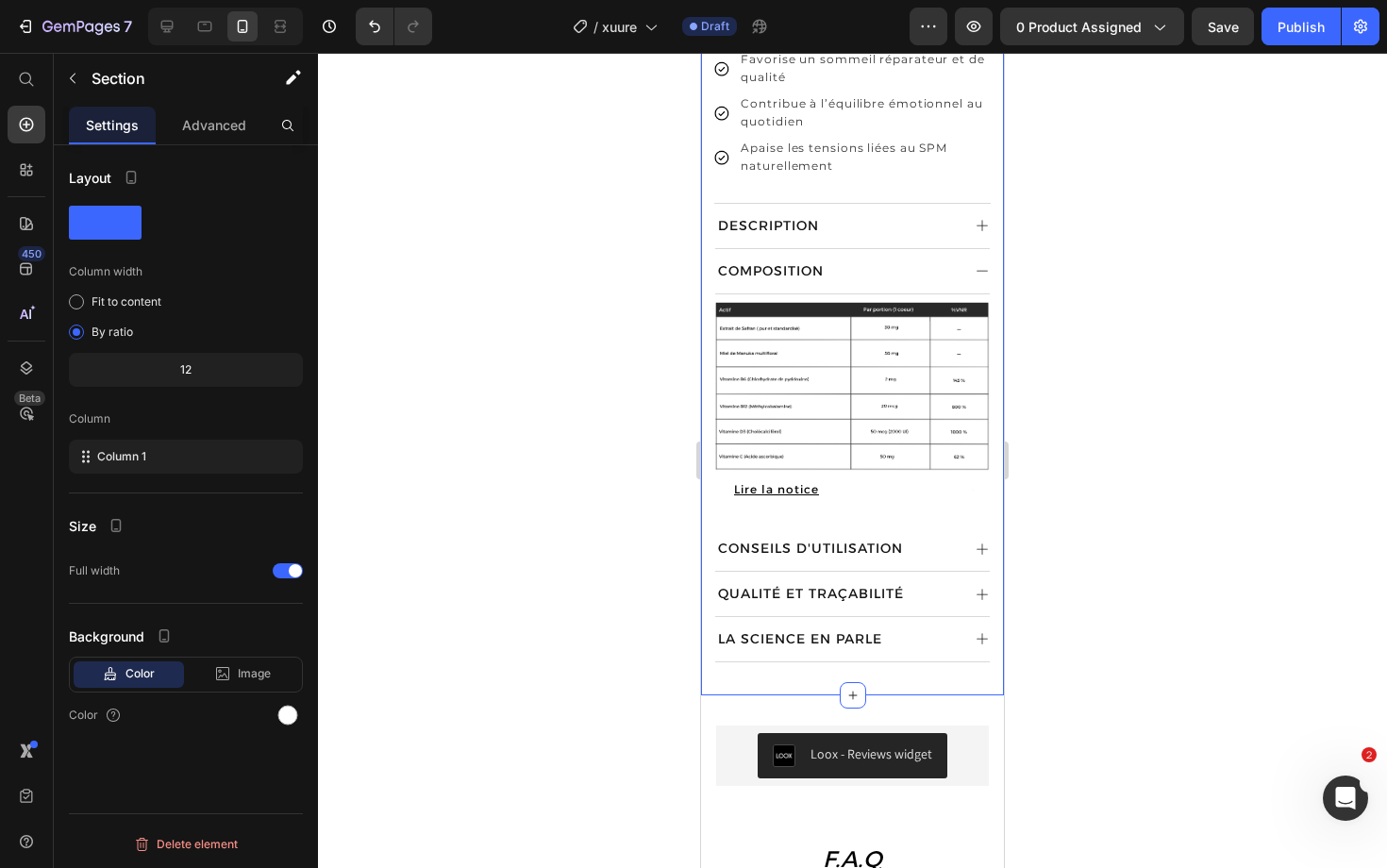 click on "Product Images ⁠⁠⁠⁠⁠⁠⁠ ESSENTIELS® Heading Image Row ⁠⁠⁠⁠⁠⁠⁠ HUMEUR & ANXIÉTÉ  Heading 62 avis Text block Row Safran hautement assimilable, associé à du miel de Manuka multifloral et aux vitamines B6 et B12 bioactives. Text Block                Title Line ⁠⁠⁠⁠⁠⁠⁠ 26,90 € Heading 15 jours | 2 coeur par jour Text Block Sélectionnez une option d'achat : Text Block
Custom Code
Preview or Publish the page to see the content. Custom Code Ajouter au panier (P) Cart Button Image En stock, commande expédiée avant le  [DATE]  - Livraison en 72h offerte à partir de 39€ ! Text Block Row Image Aide à réduire le stress et l’anxiété Text Block Image Favorise un sommeil réparateur et de qualité Text Block Image Contribue à l’équilibre émotionnel au quotidien Text Block Image Apaise les tensions liées au SPM naturellement Text Block Advanced List 📦 Heading Envío gratis Text Block En 2 a 3 días Text block Row Row 🔒 Heading" at bounding box center [852, -65] 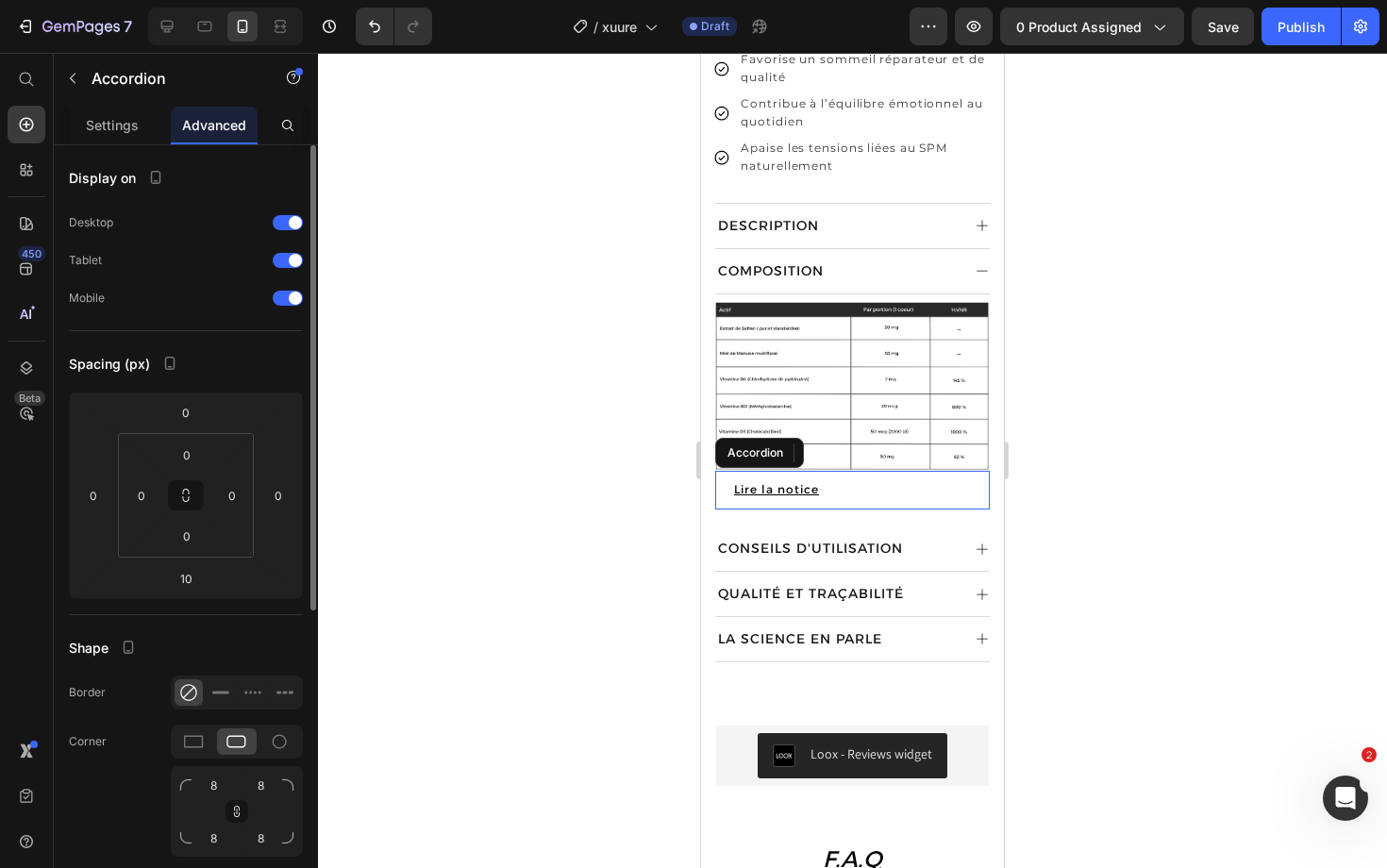 click on "Lire la notice" at bounding box center [852, 490] 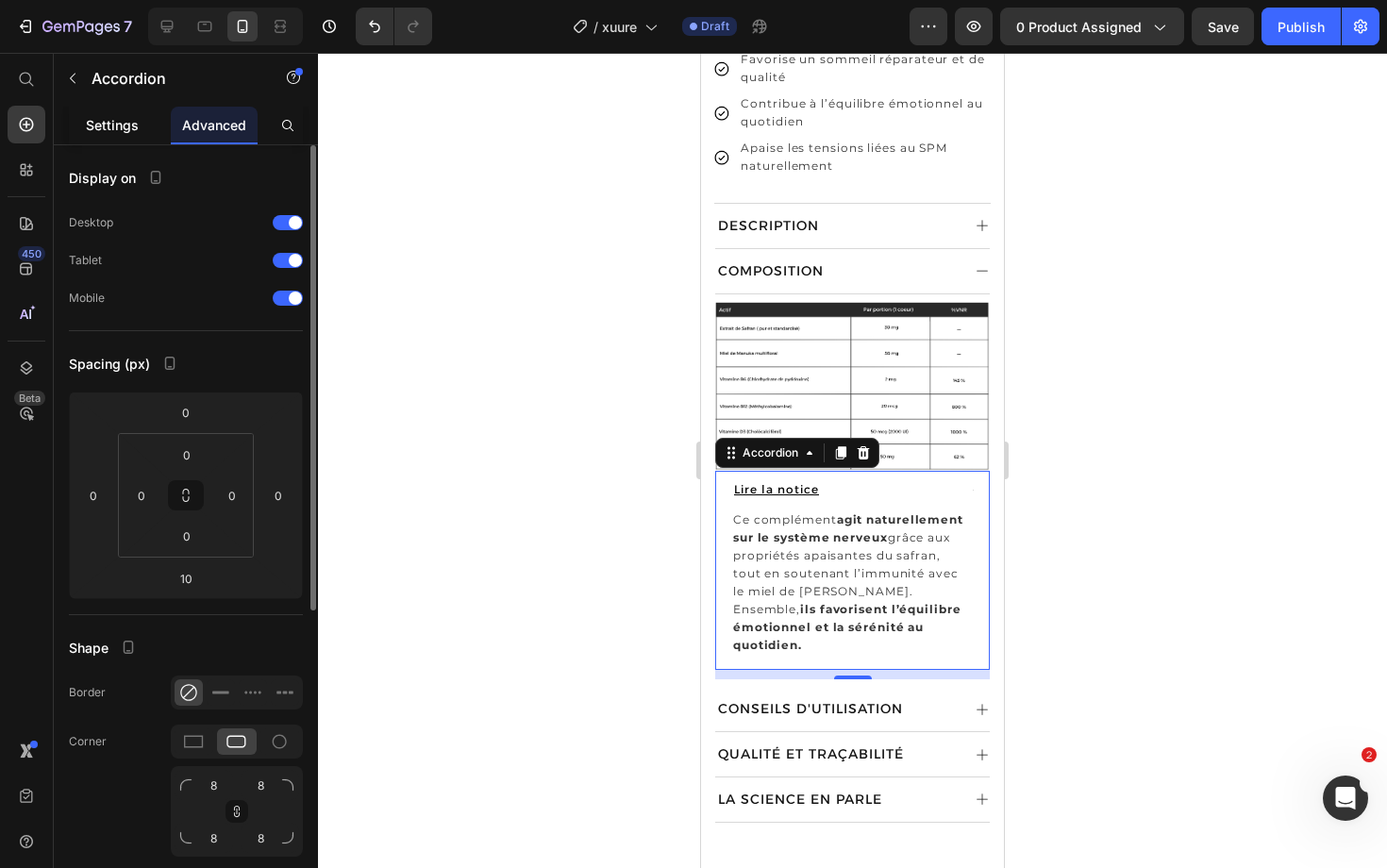 click on "Settings" at bounding box center (112, 125) 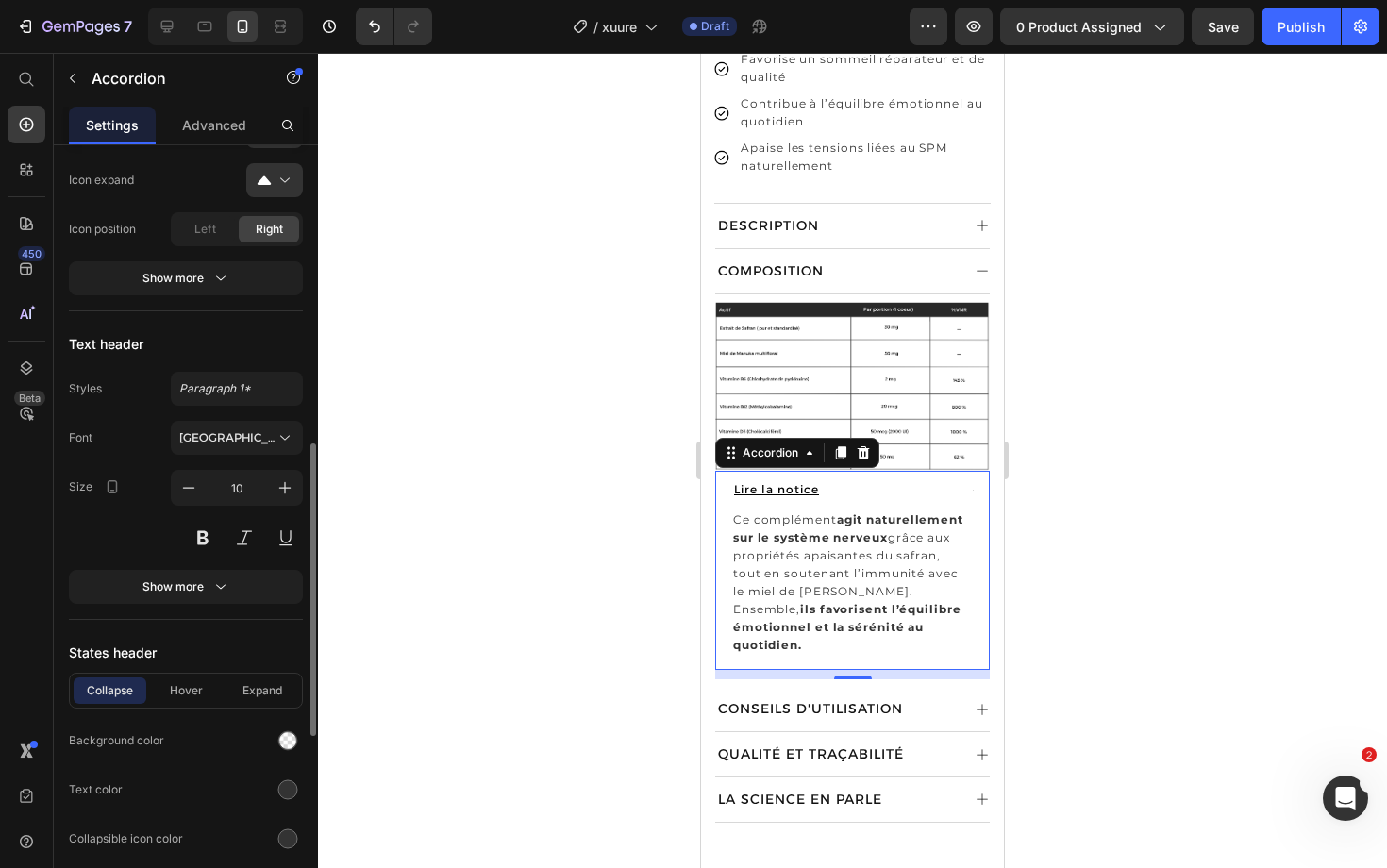 scroll, scrollTop: 677, scrollLeft: 0, axis: vertical 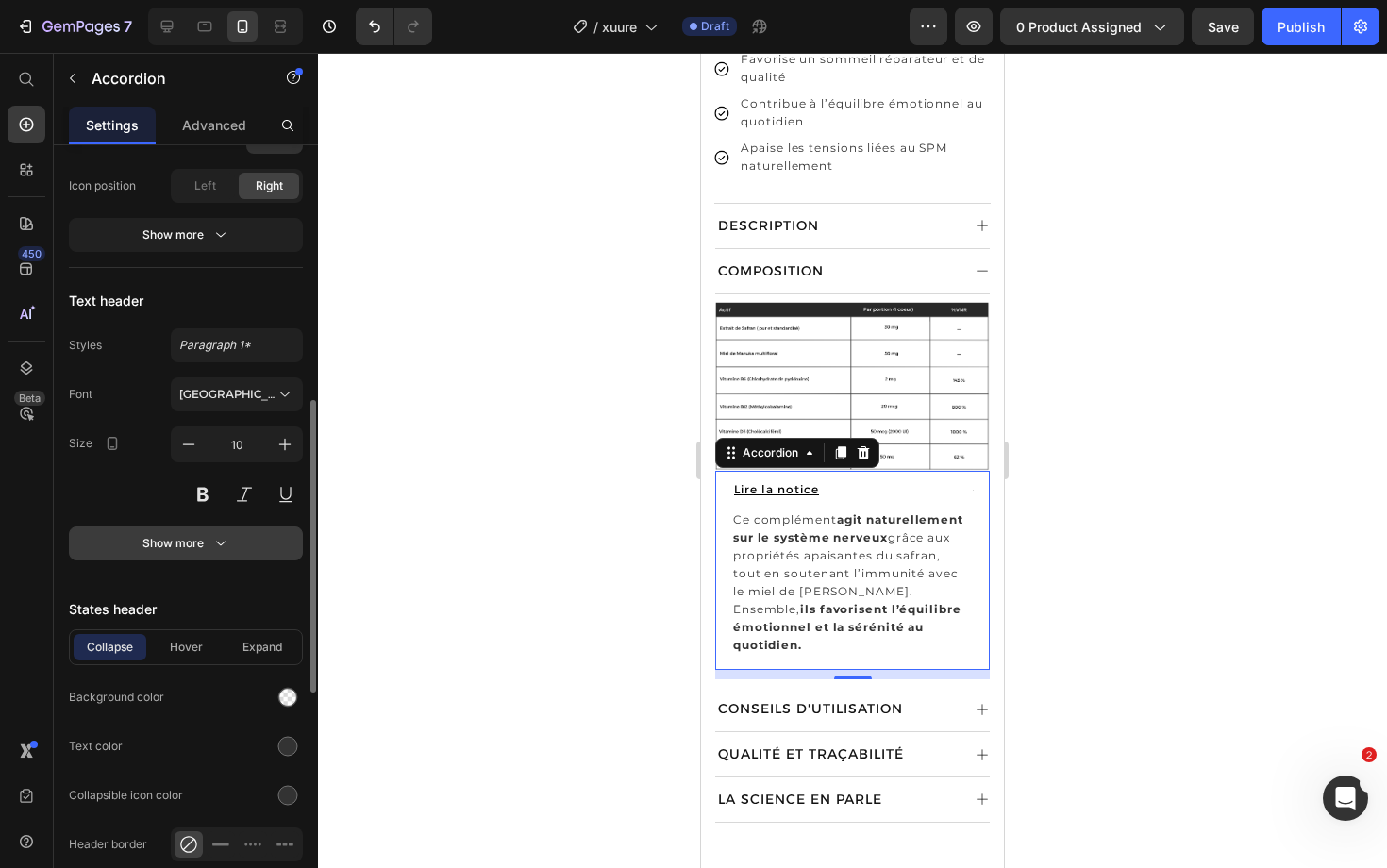 click 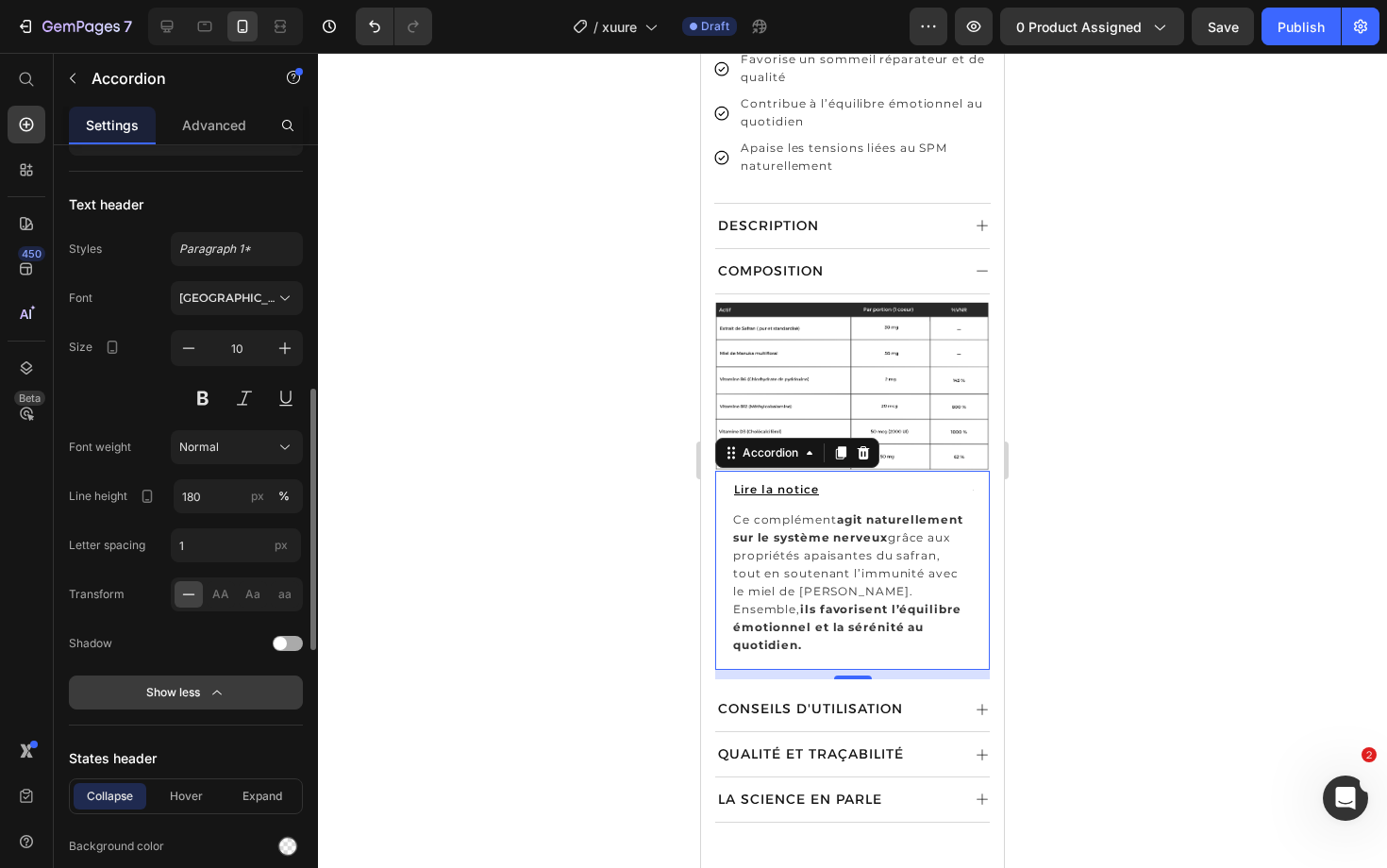 scroll, scrollTop: 782, scrollLeft: 0, axis: vertical 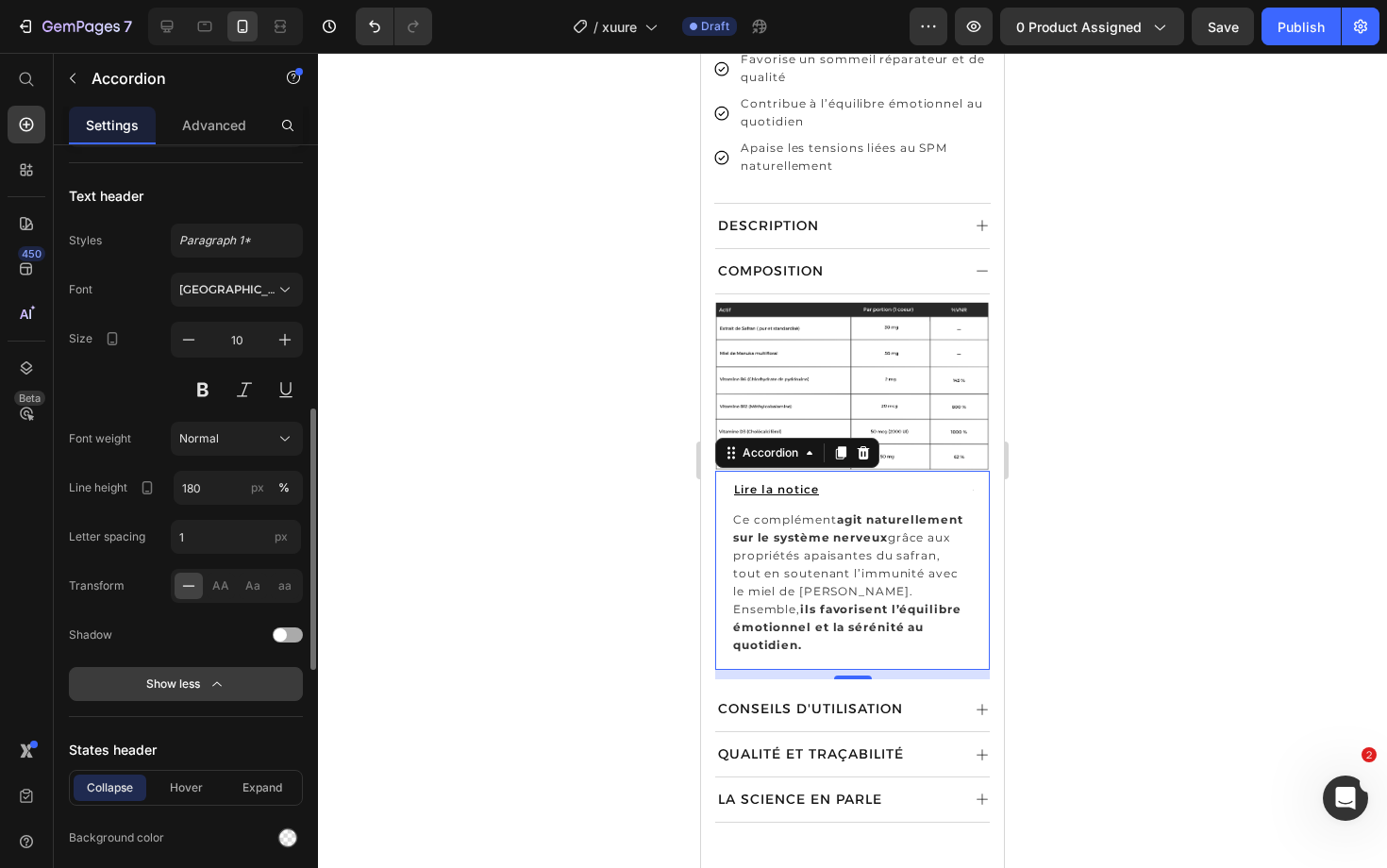 click on "Show less" at bounding box center [186, 684] 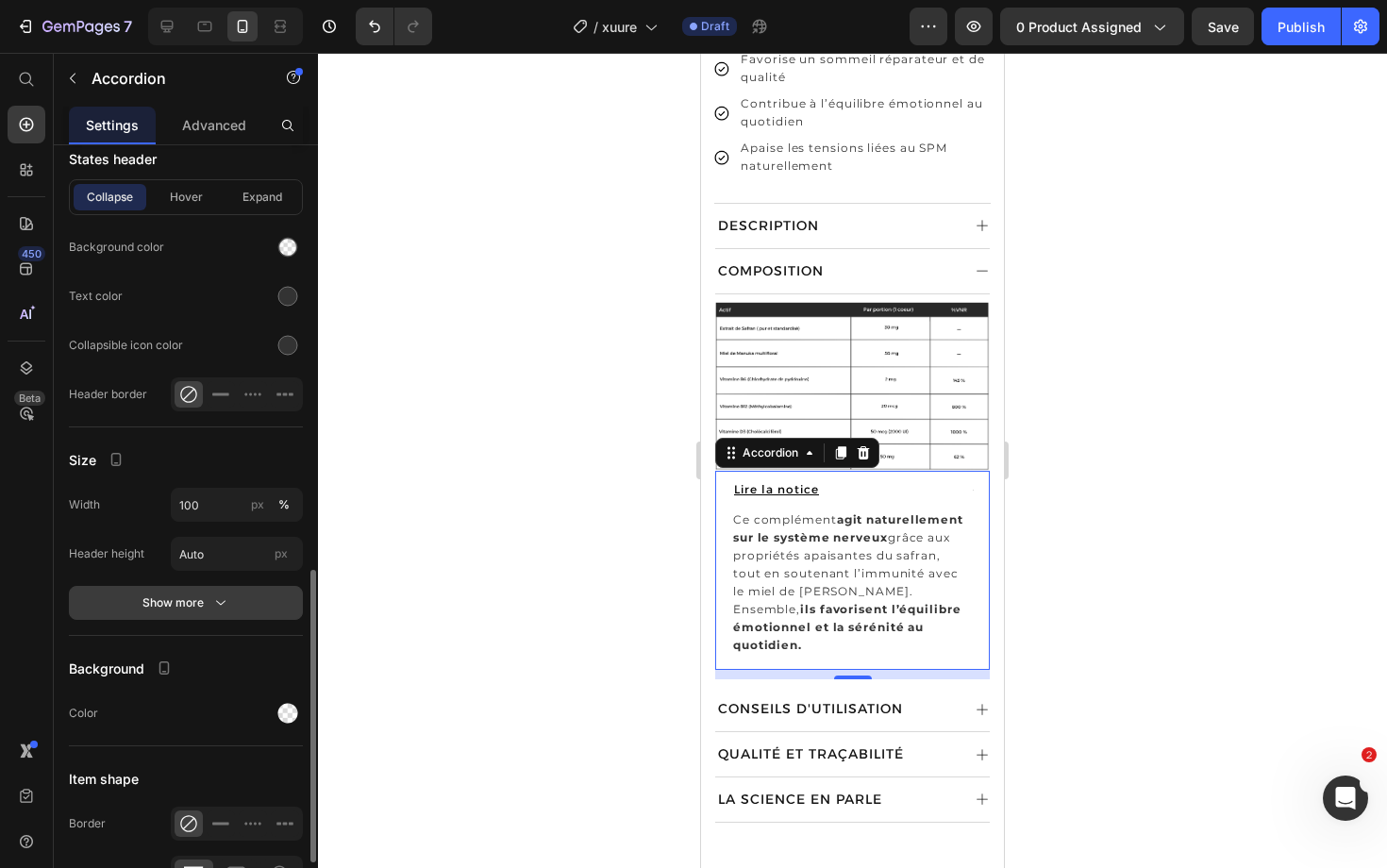 click on "Show more" at bounding box center [186, 603] 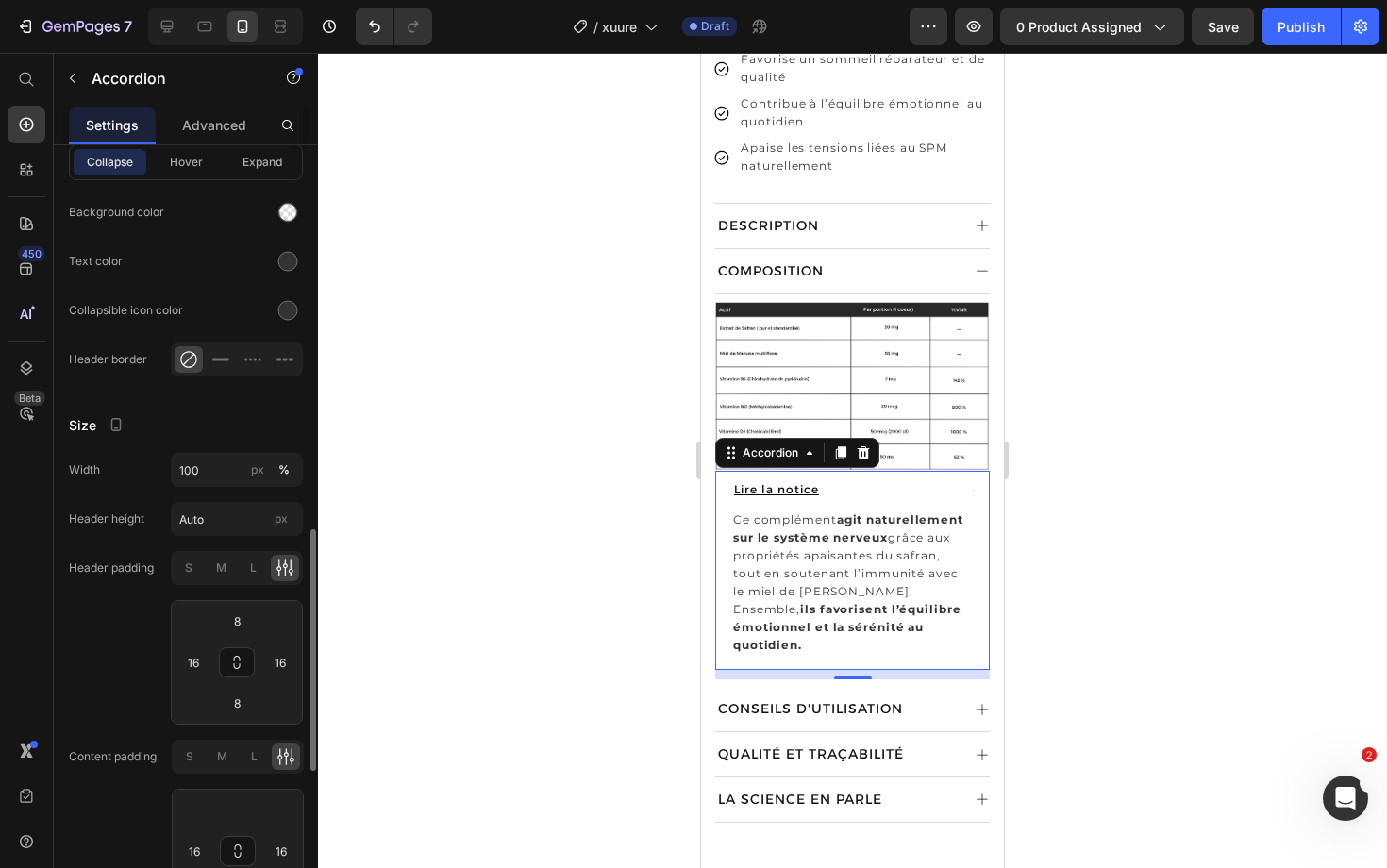 scroll, scrollTop: 1181, scrollLeft: 0, axis: vertical 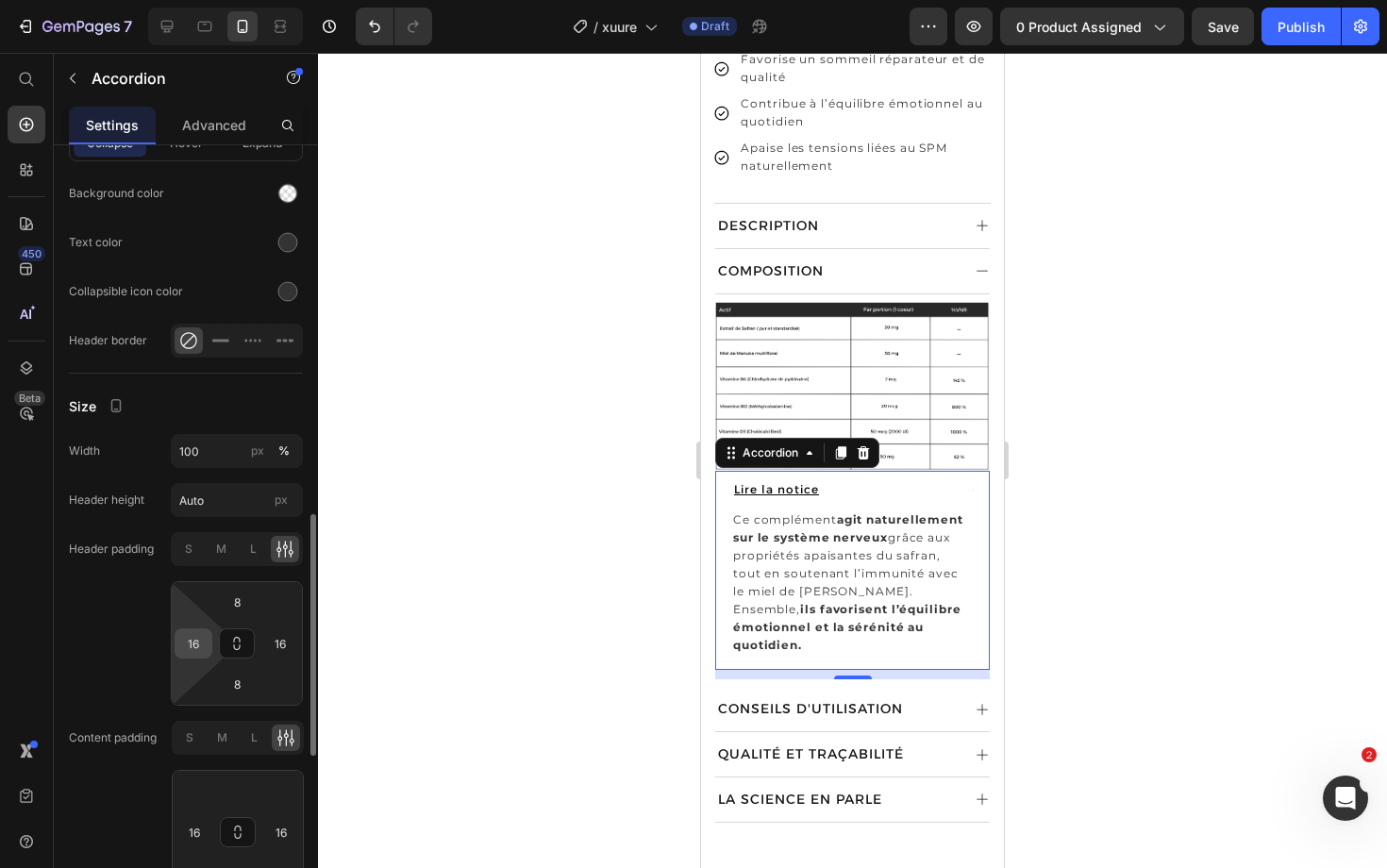 click on "16" at bounding box center (193, 643) 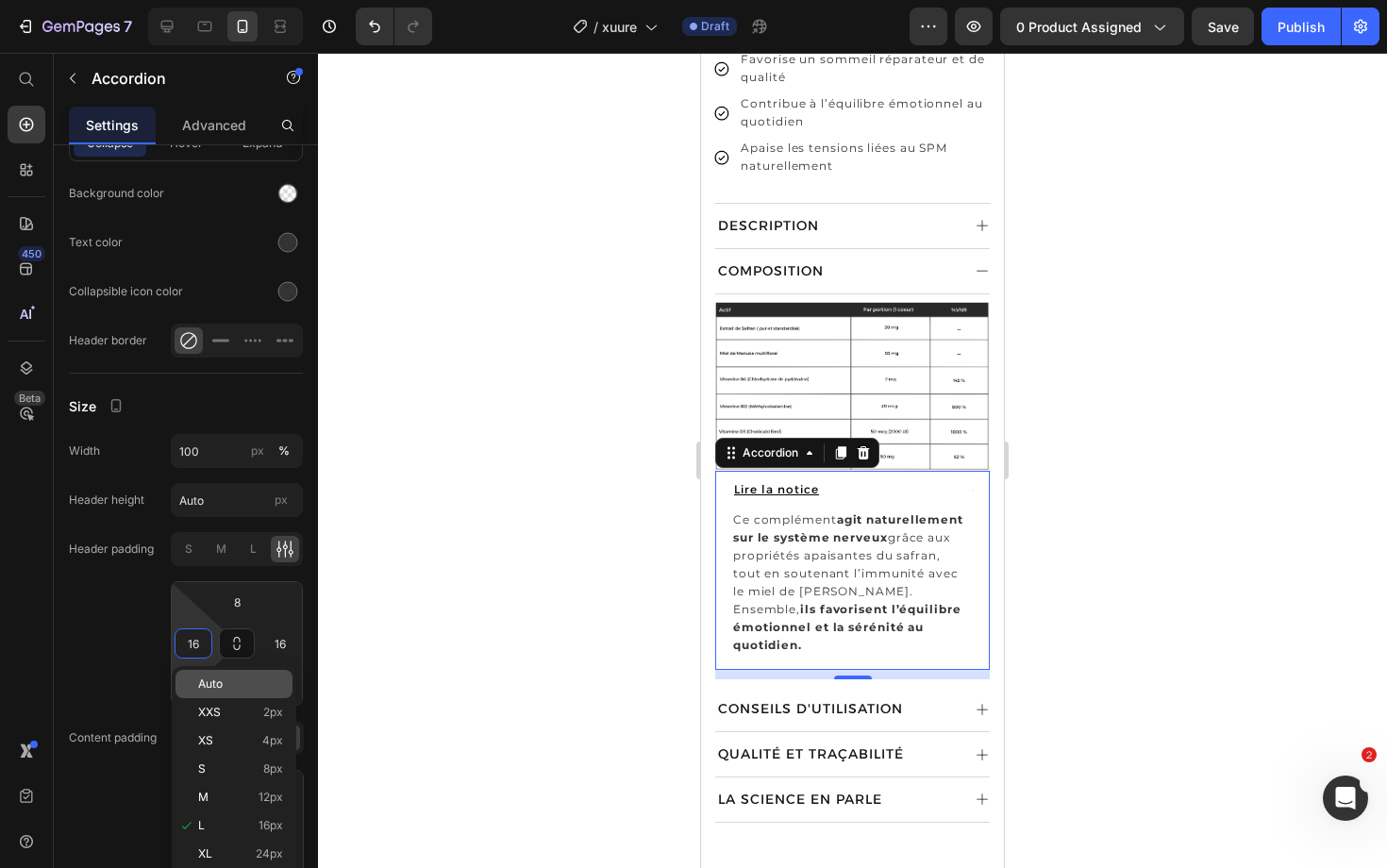 click on "Auto" at bounding box center (241, 684) 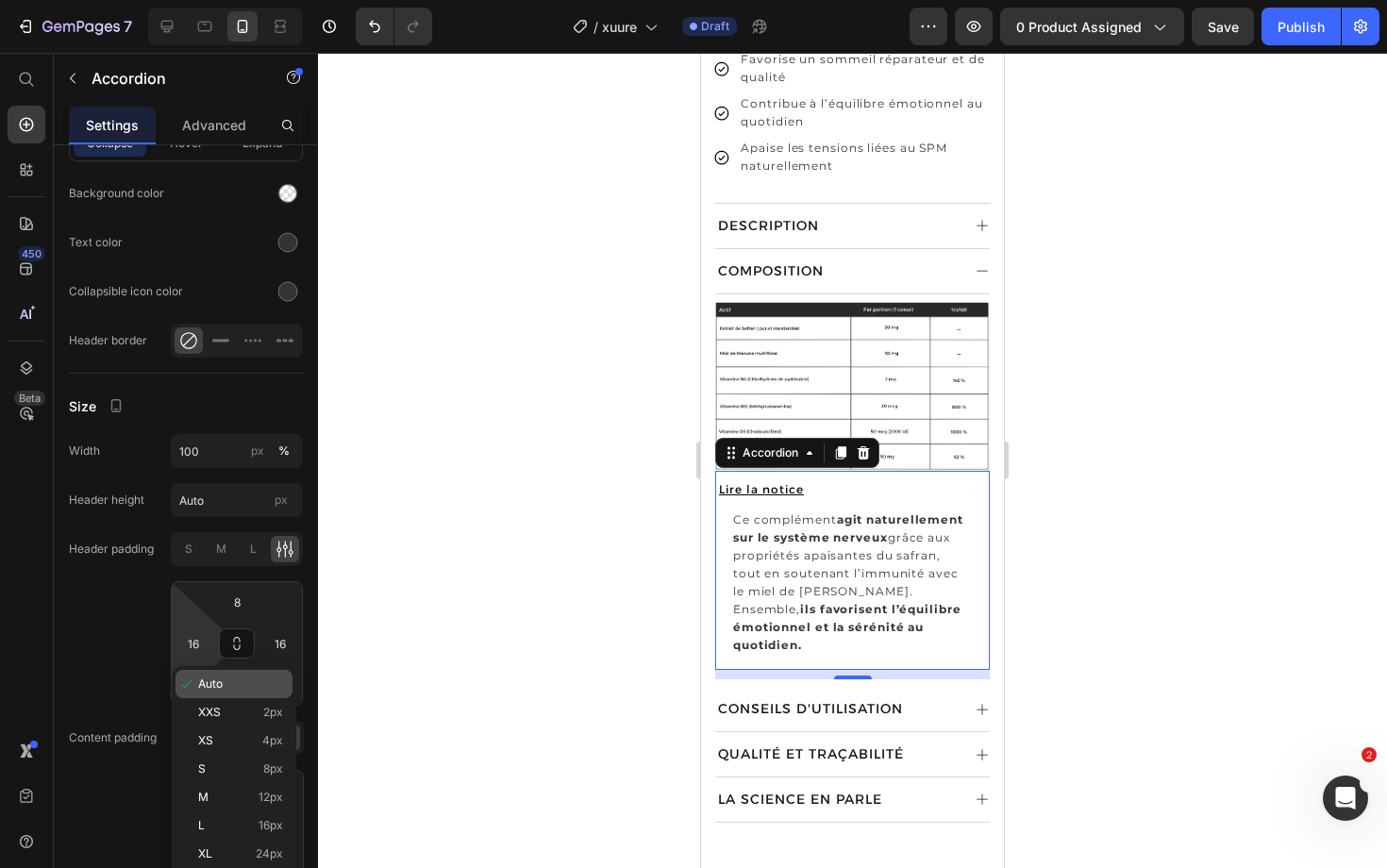 type 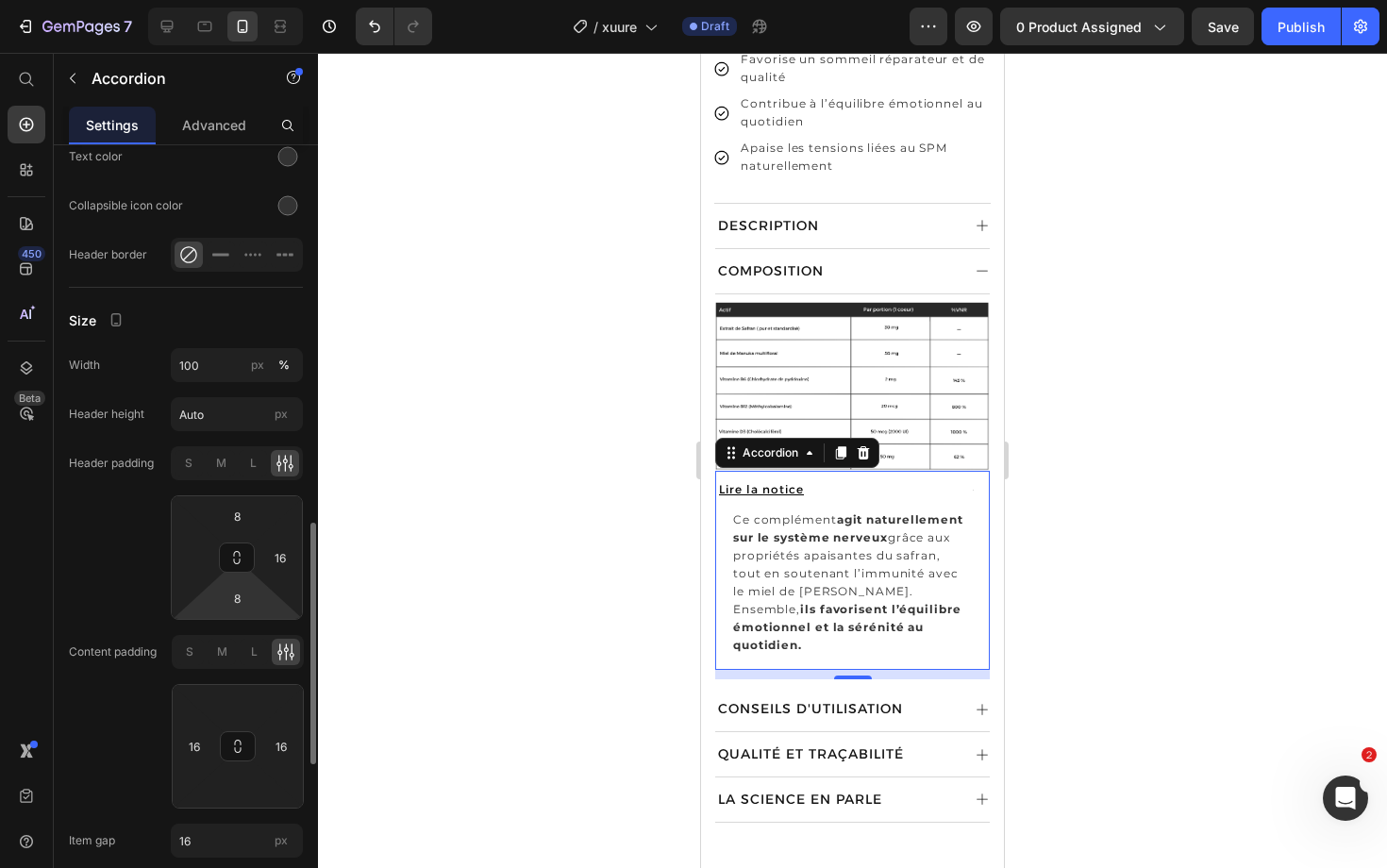 scroll, scrollTop: 1313, scrollLeft: 0, axis: vertical 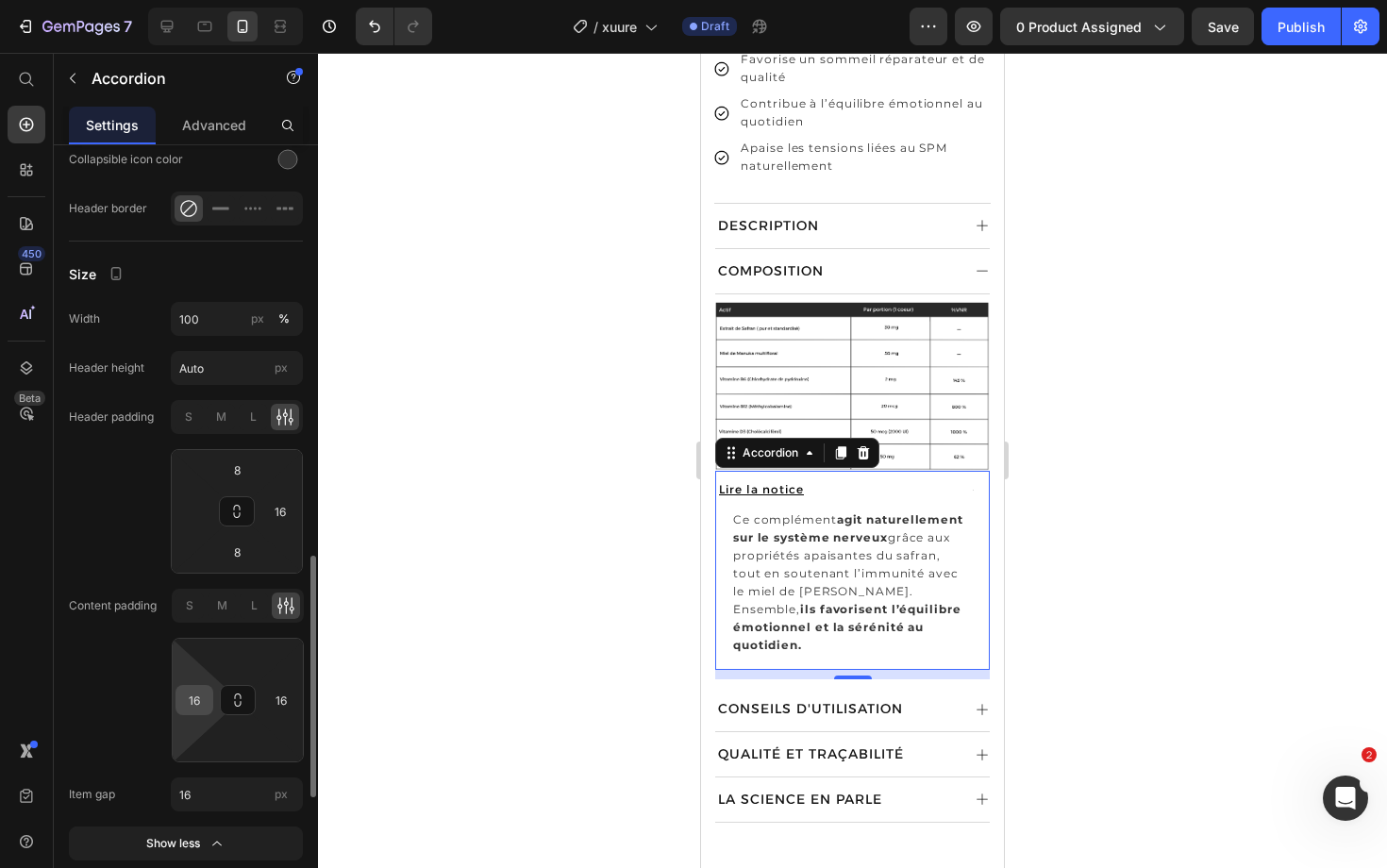 click on "16" at bounding box center (194, 700) 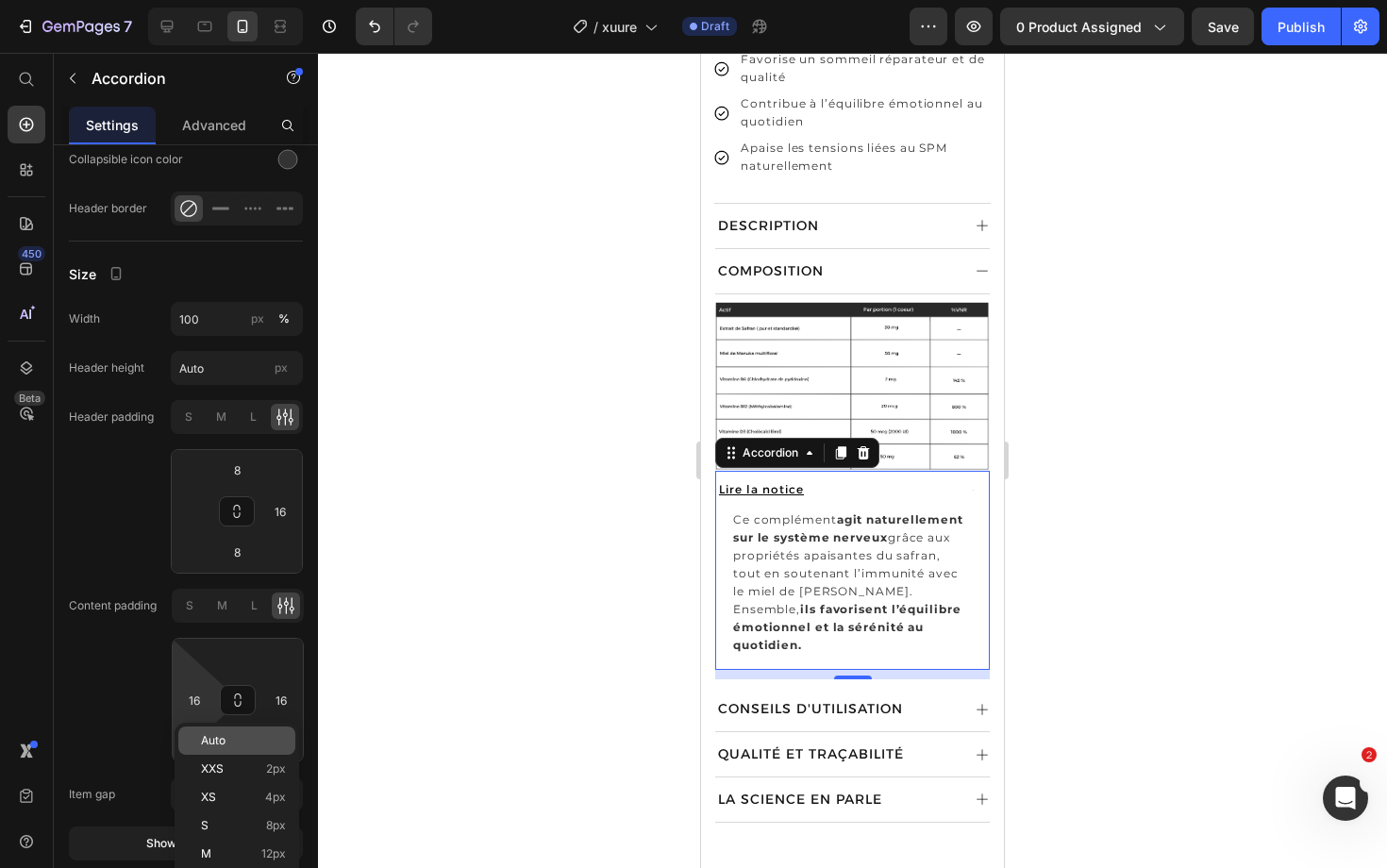 click on "Auto" at bounding box center [243, 741] 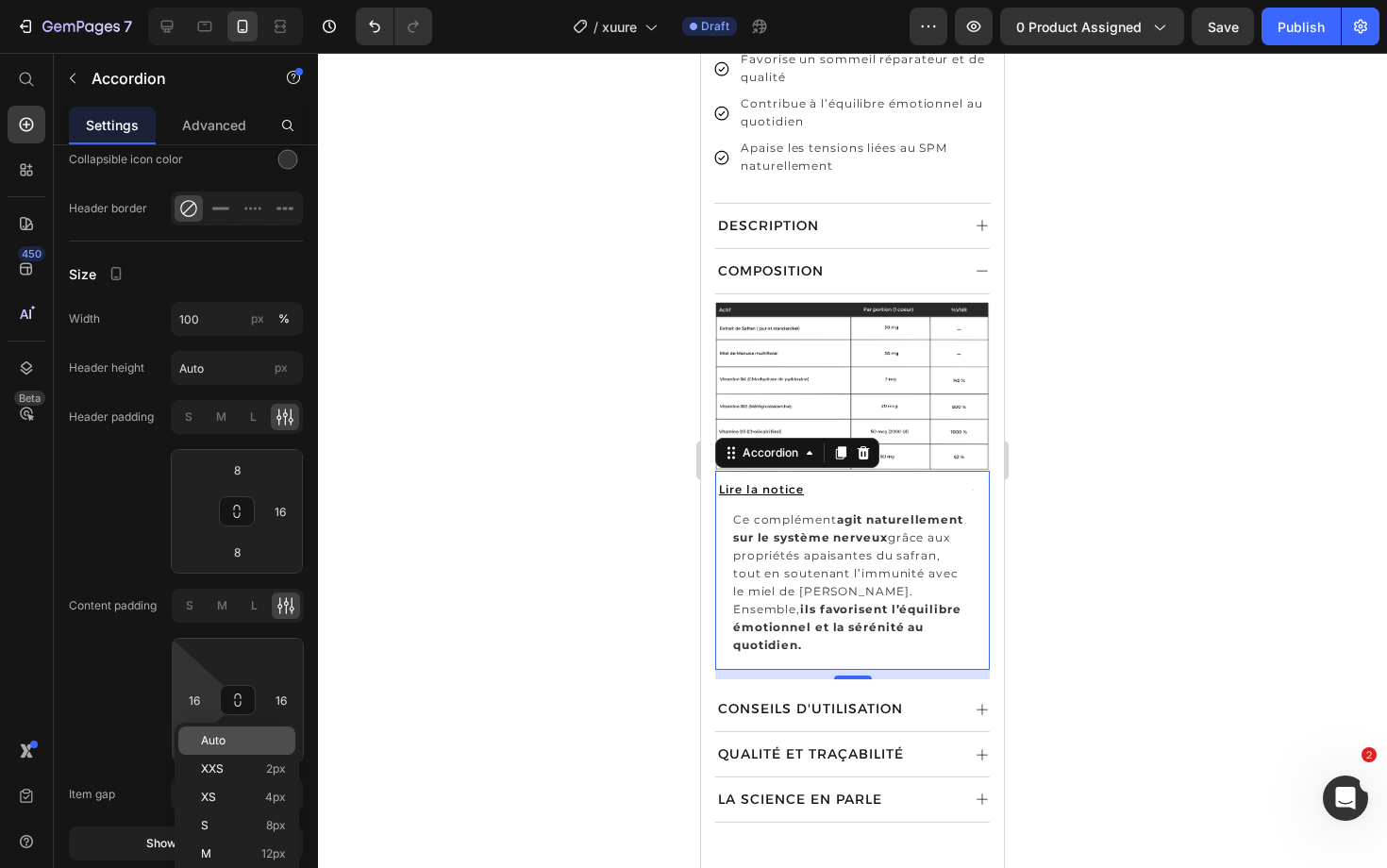 type 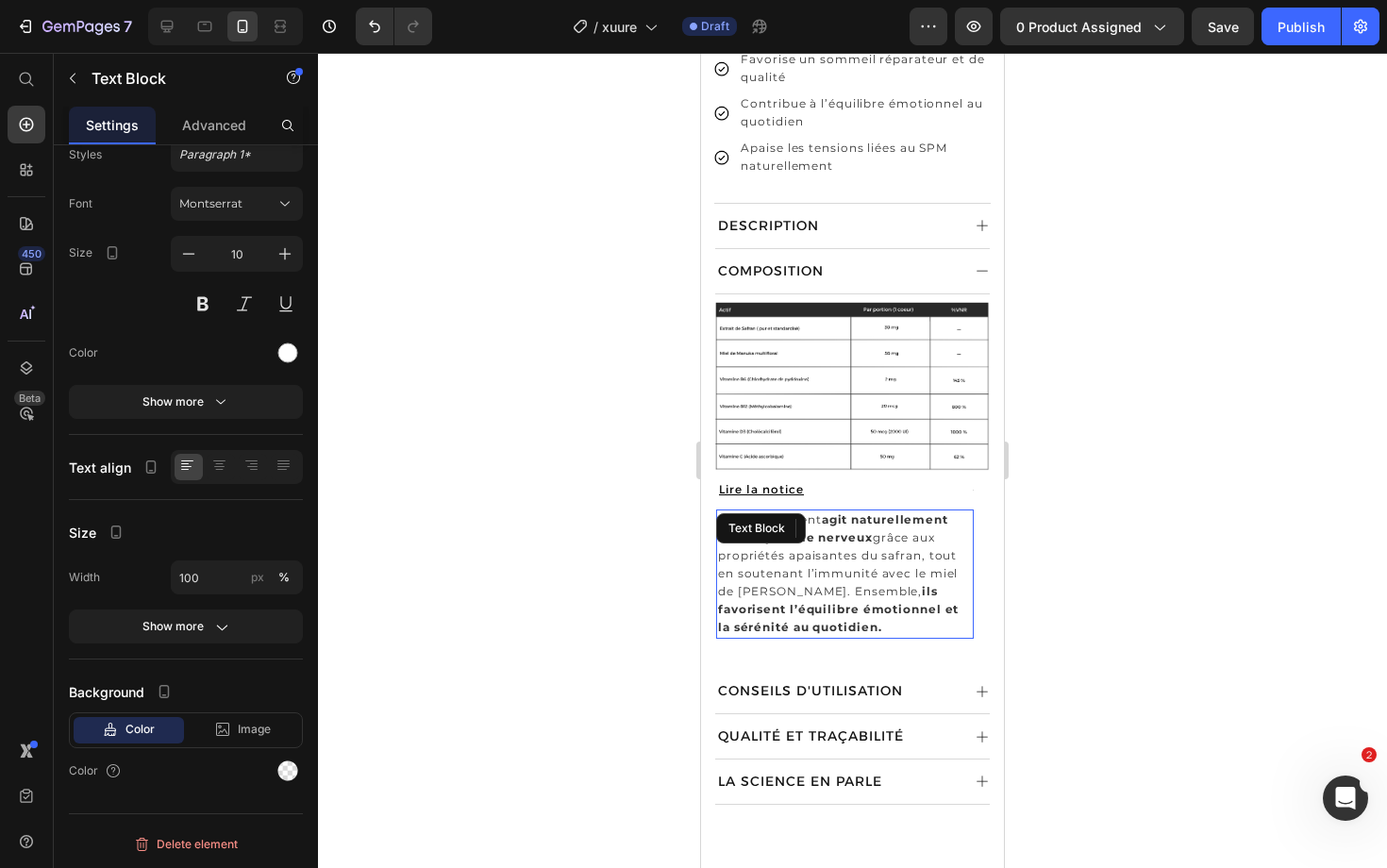click on "Ce complément  agit naturellement sur le système nerveux  grâce aux propriétés apaisantes du safran, tout en soutenant l’immunité avec le miel de Manuka. Ensemble,  ils favorisent l’équilibre émotionnel et la sérénité au quotidien." at bounding box center (838, 573) 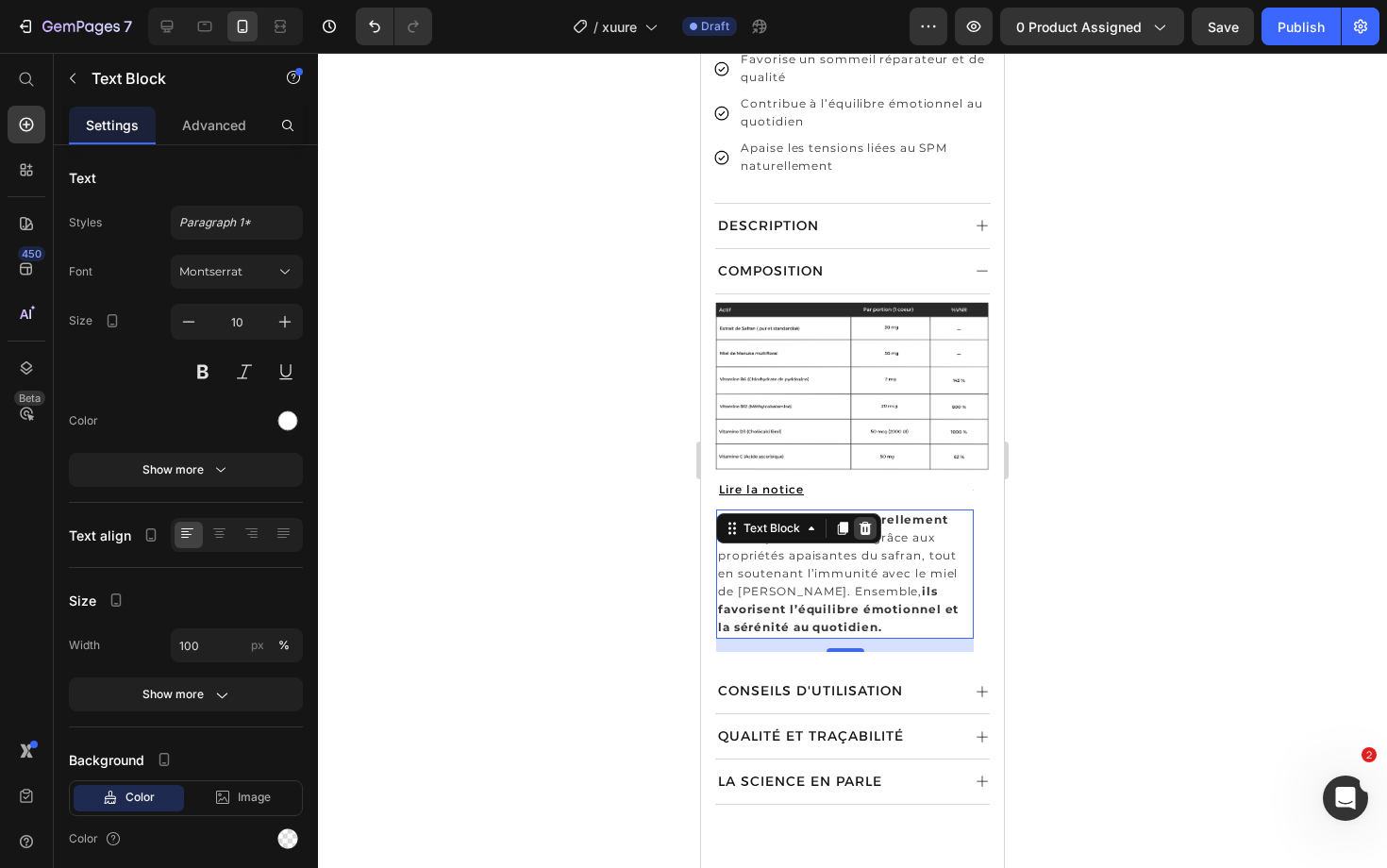 click 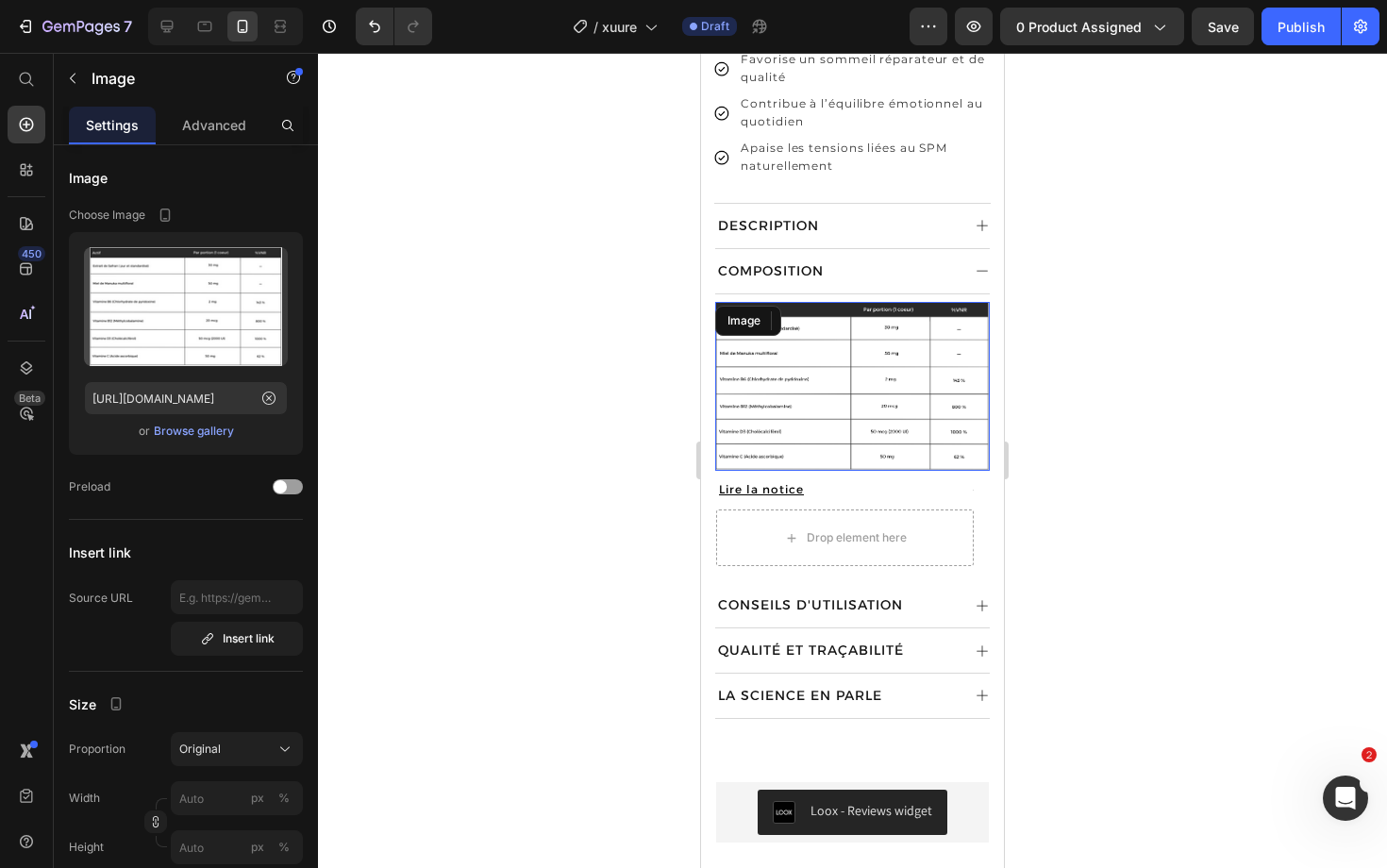 click at bounding box center [852, 387] 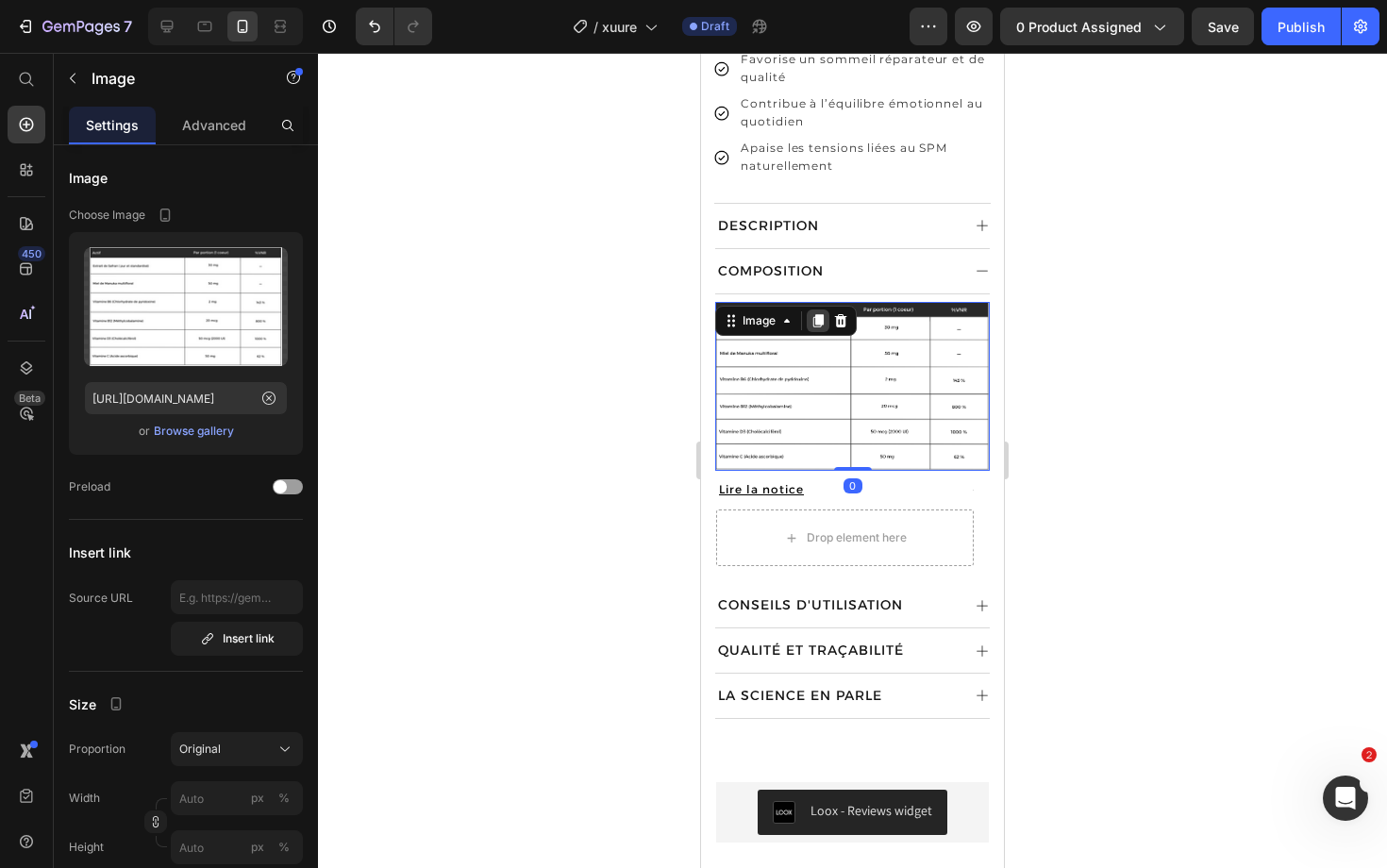click at bounding box center (818, 321) 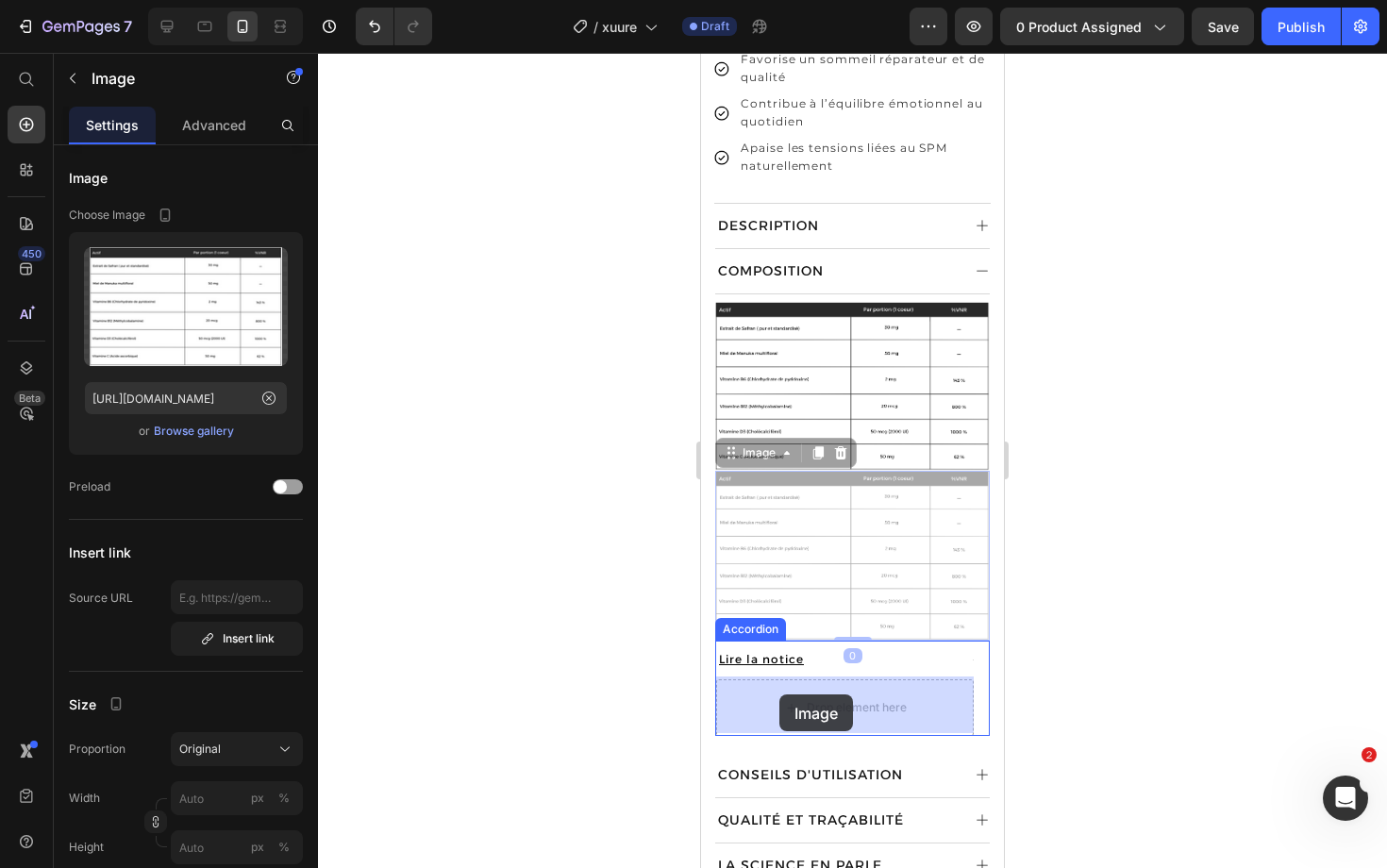 drag, startPoint x: 769, startPoint y: 446, endPoint x: 779, endPoint y: 694, distance: 248.20153 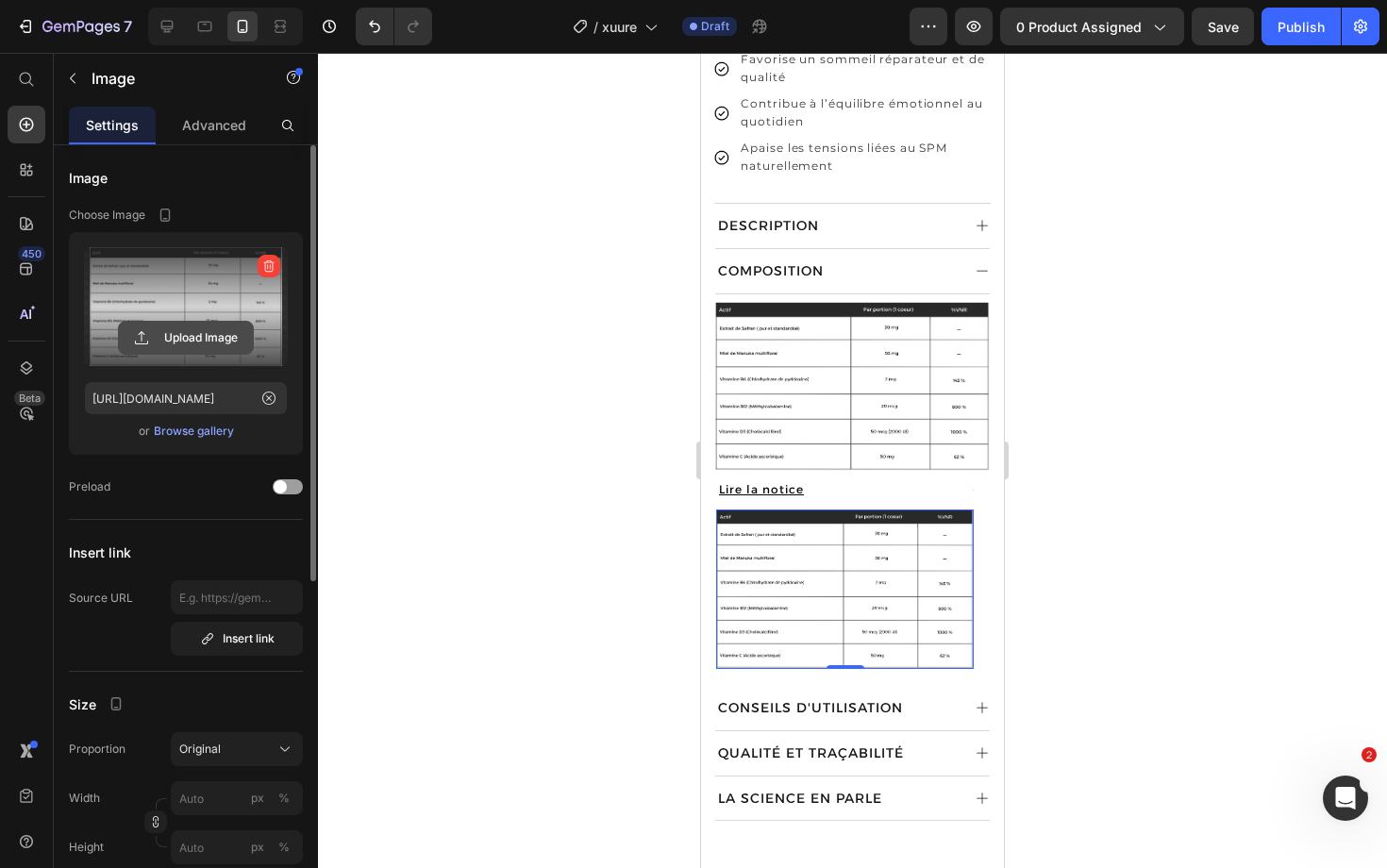 click 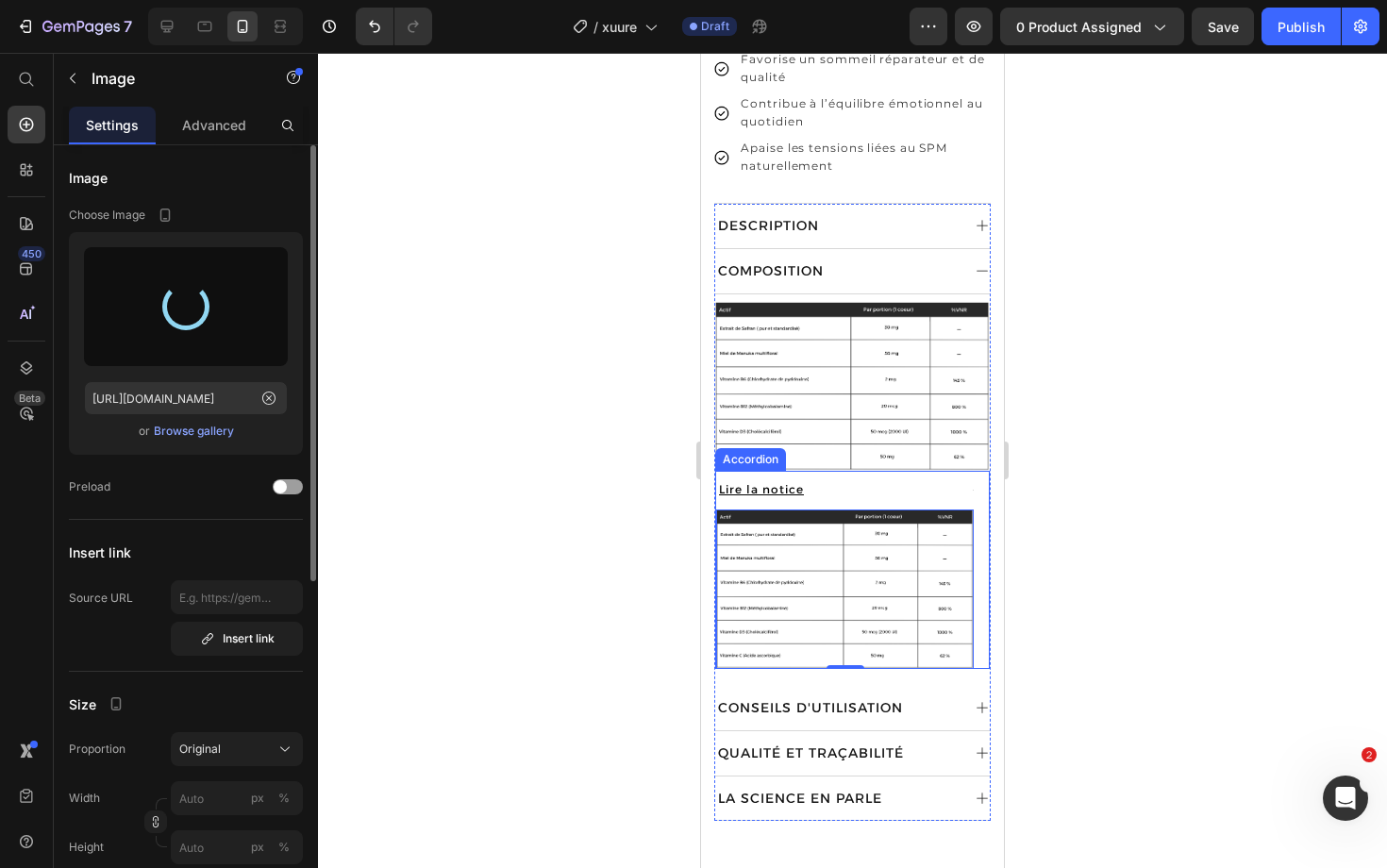 type on "https://cdn.shopify.com/s/files/1/0712/1403/9340/files/gempages_458014180318905477-8fafe7dc-e9f2-4c14-9bb1-f94d65010258.png" 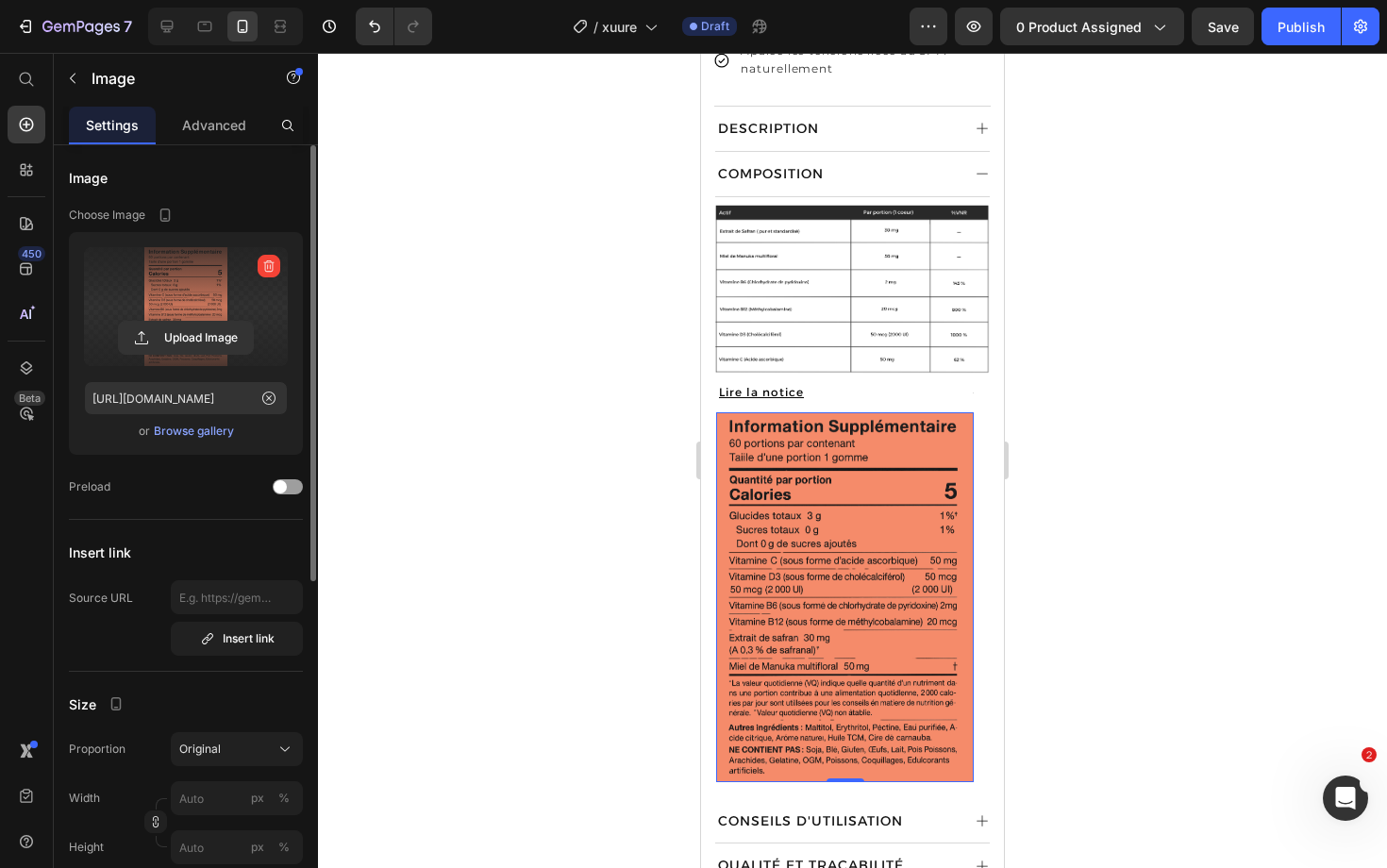 scroll, scrollTop: 985, scrollLeft: 0, axis: vertical 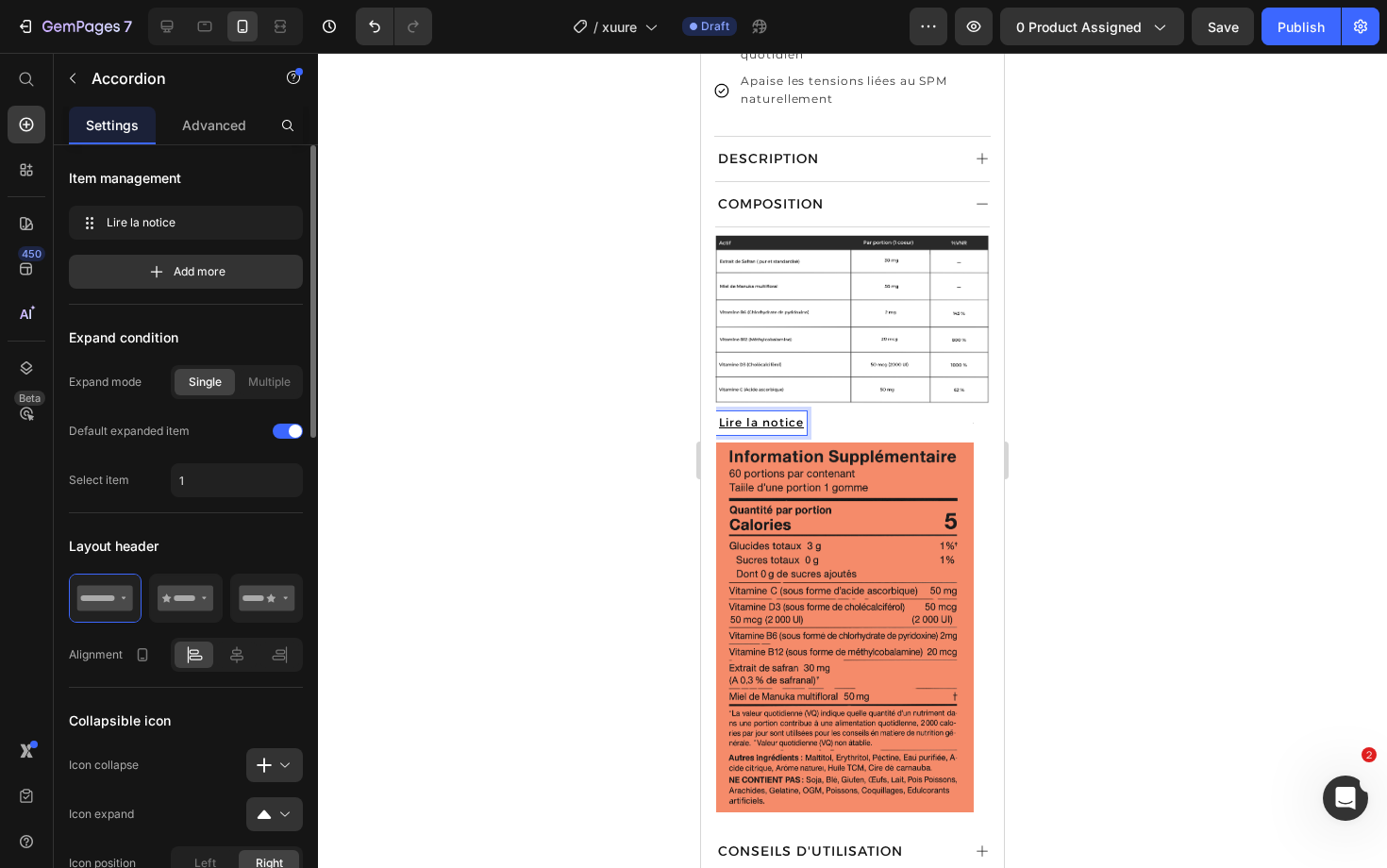 click on "Lire la notice" at bounding box center [837, 423] 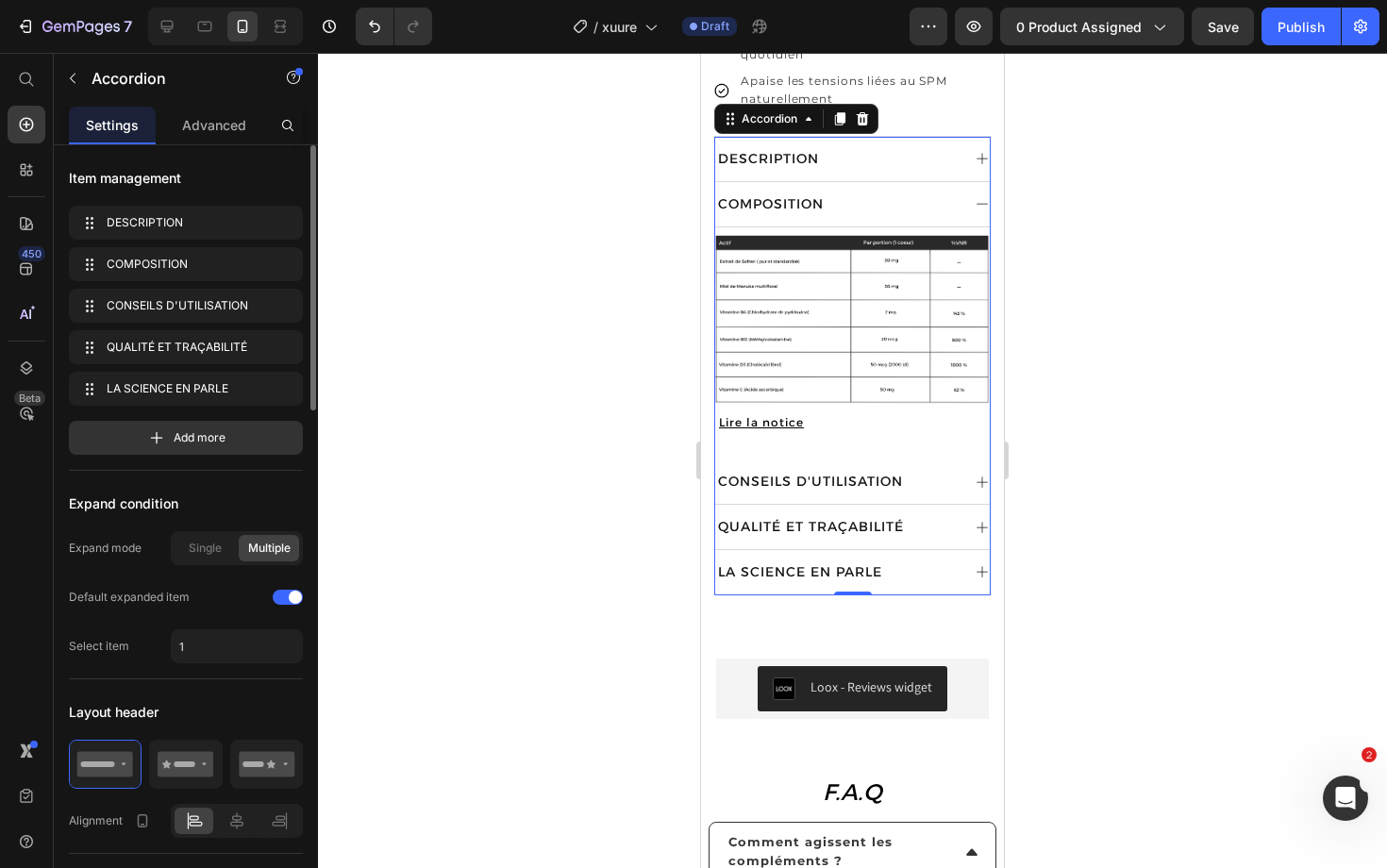 click 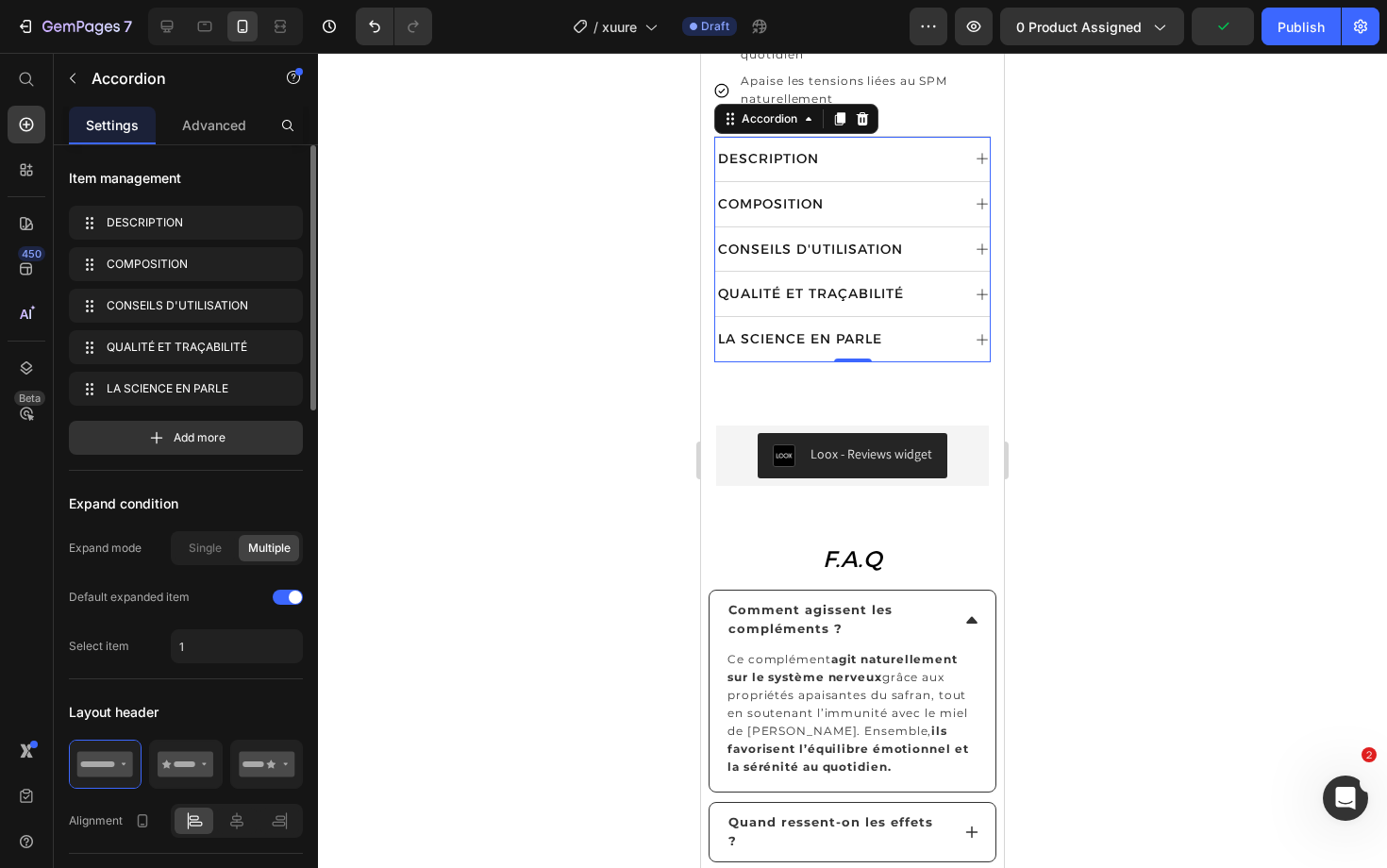 click 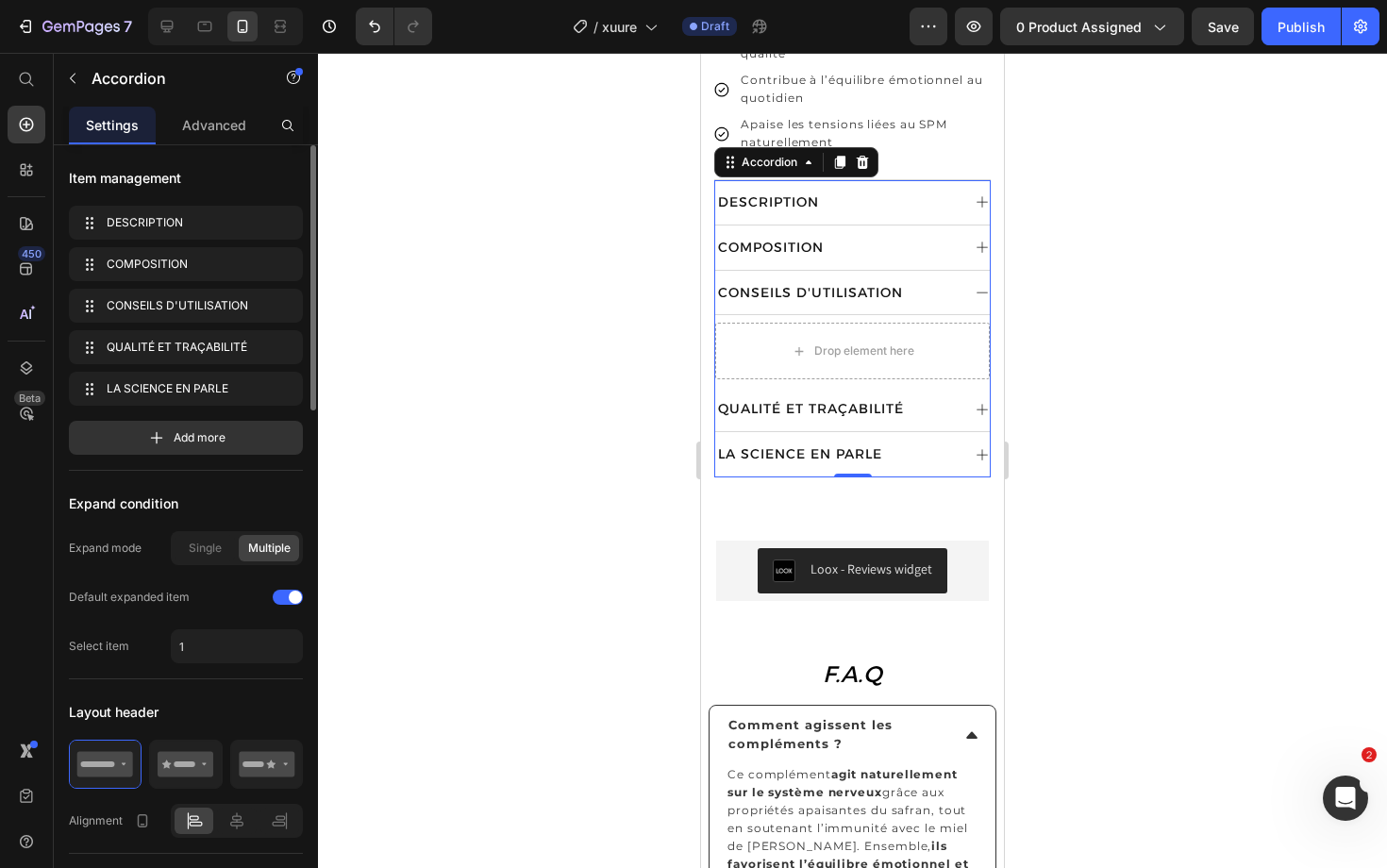 scroll, scrollTop: 909, scrollLeft: 0, axis: vertical 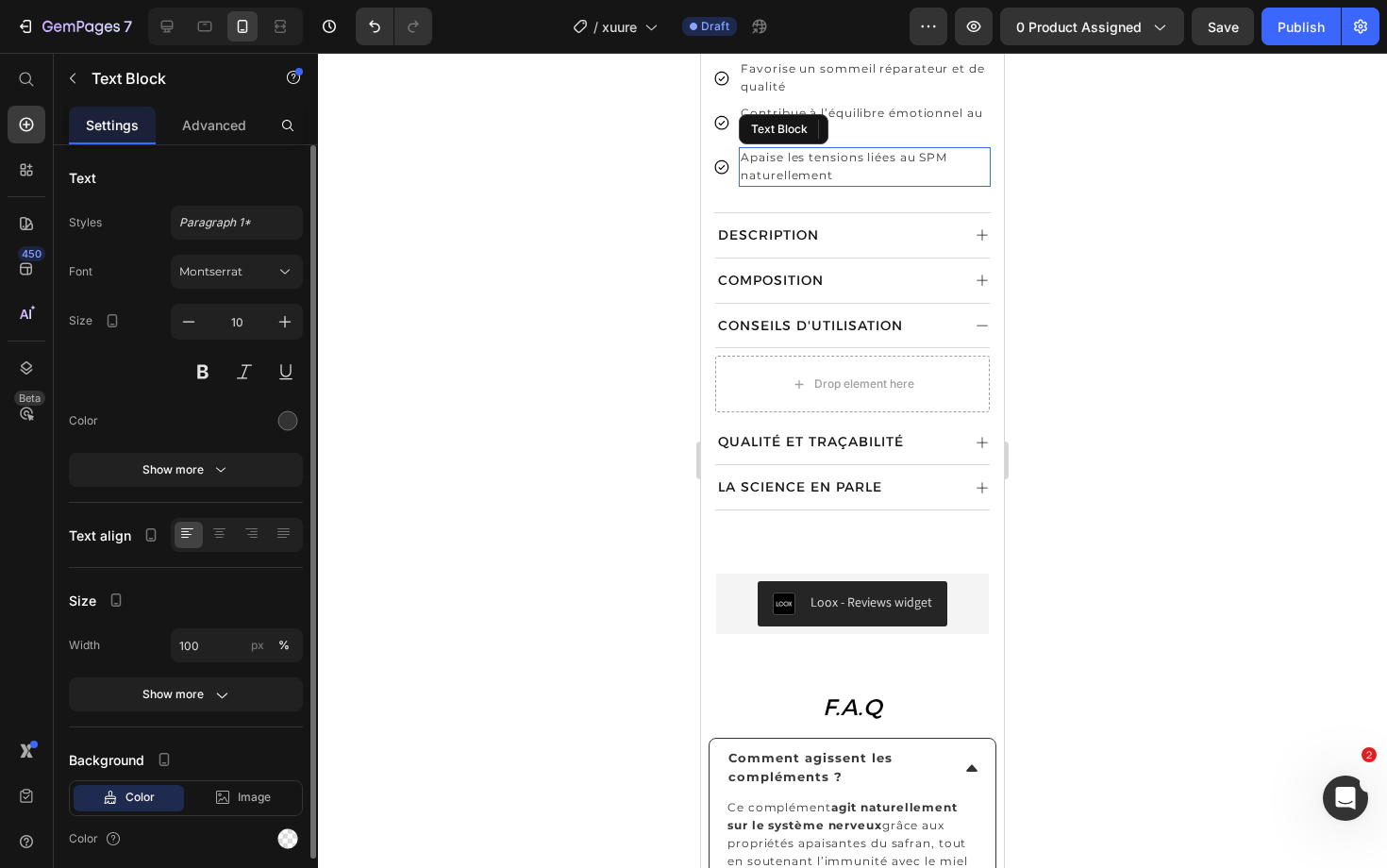 click on "Apaise les tensions liées au SPM naturellement" at bounding box center [844, 166] 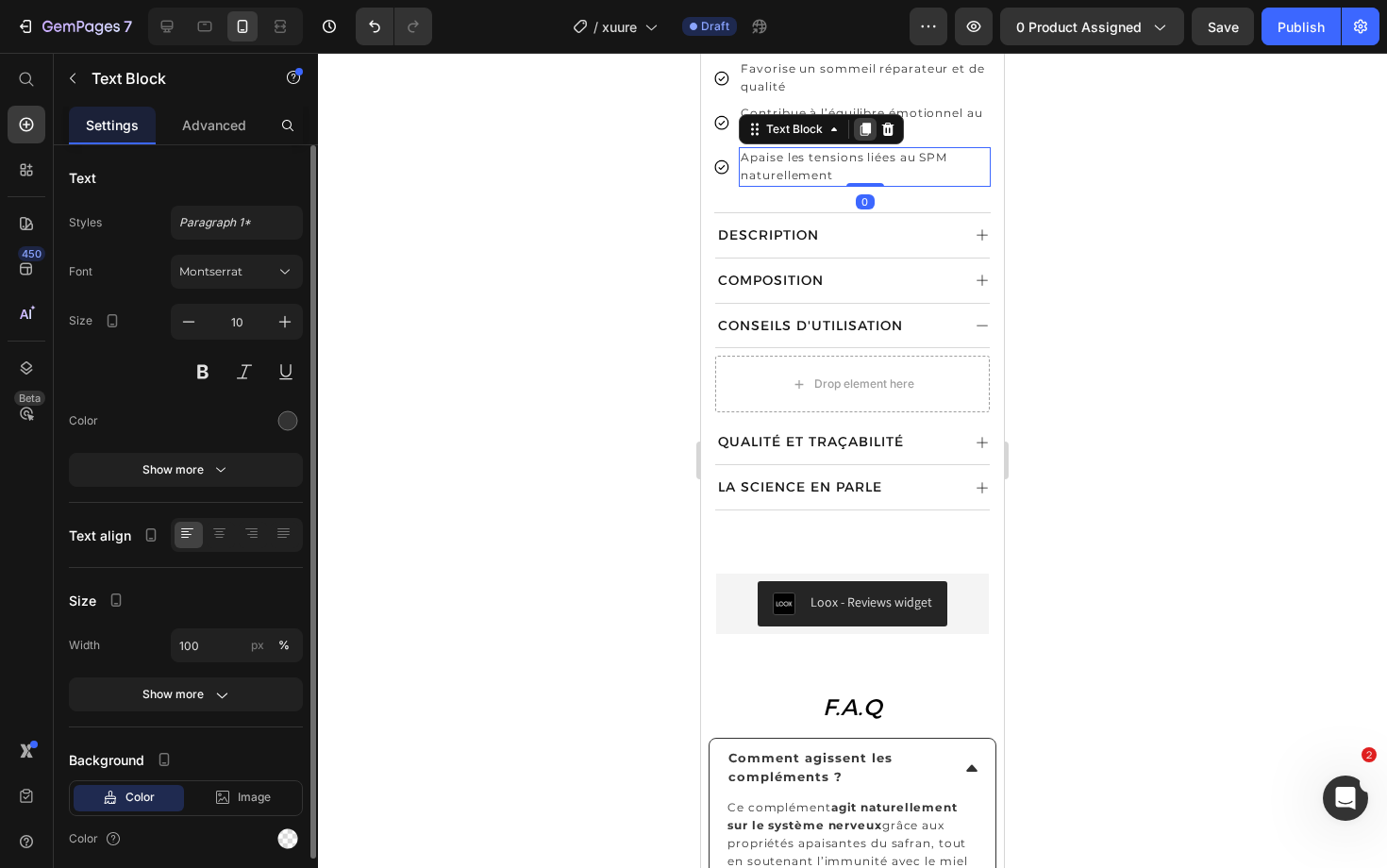click 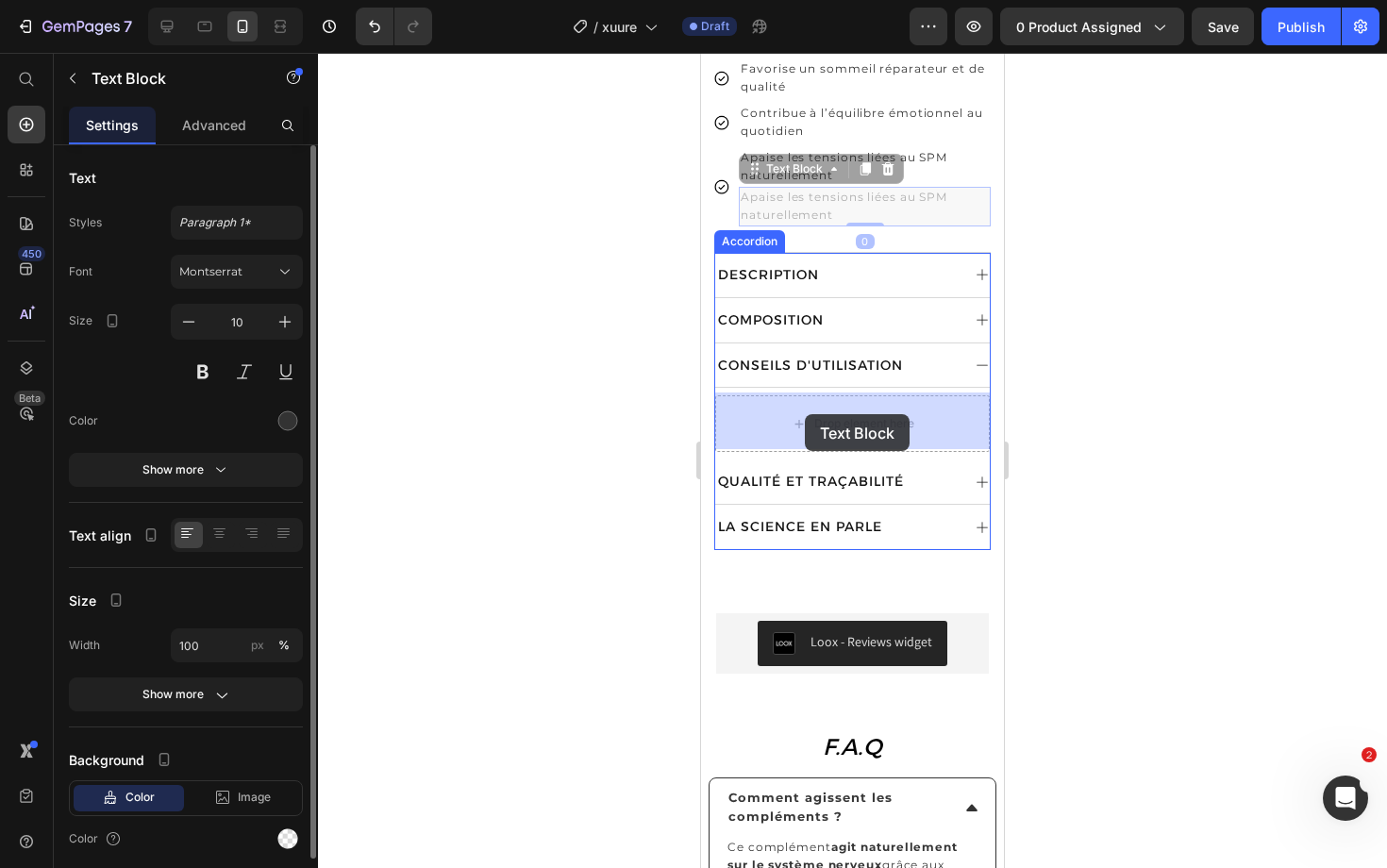 drag, startPoint x: 807, startPoint y: 168, endPoint x: 802, endPoint y: 410, distance: 242.05165 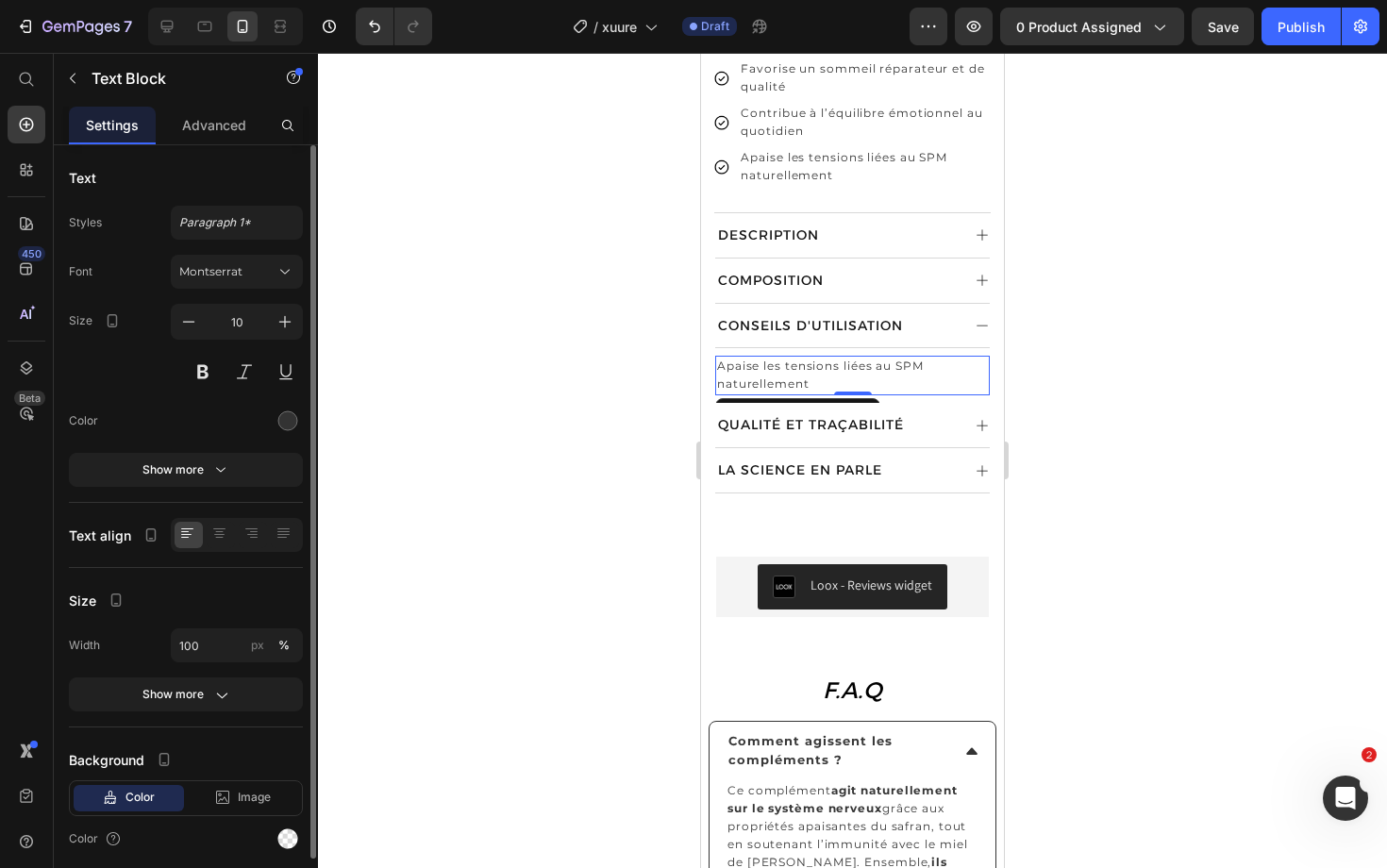 click on "Apaise les tensions liées au SPM naturellement" at bounding box center (820, 375) 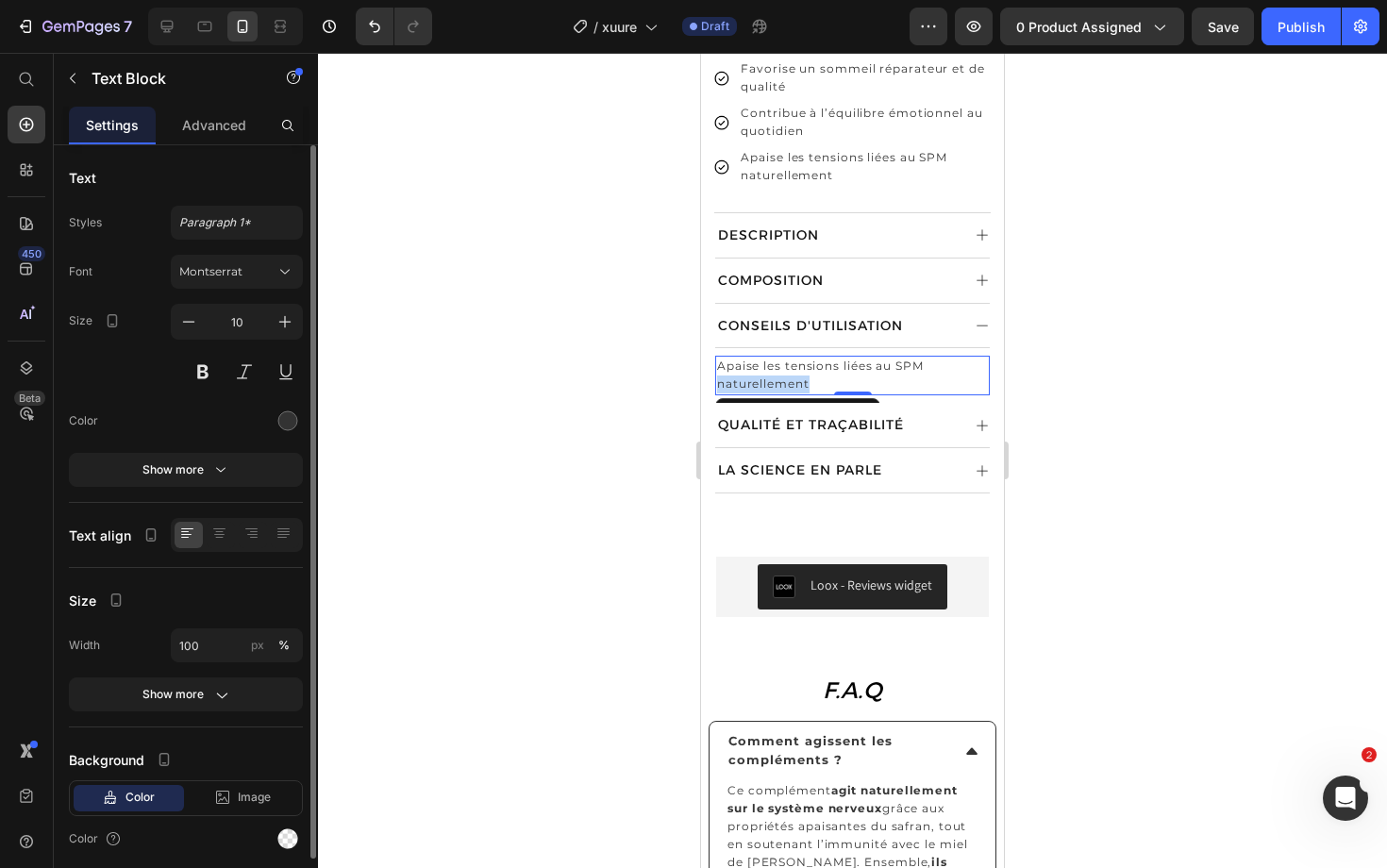 click on "Apaise les tensions liées au SPM naturellement" at bounding box center (820, 375) 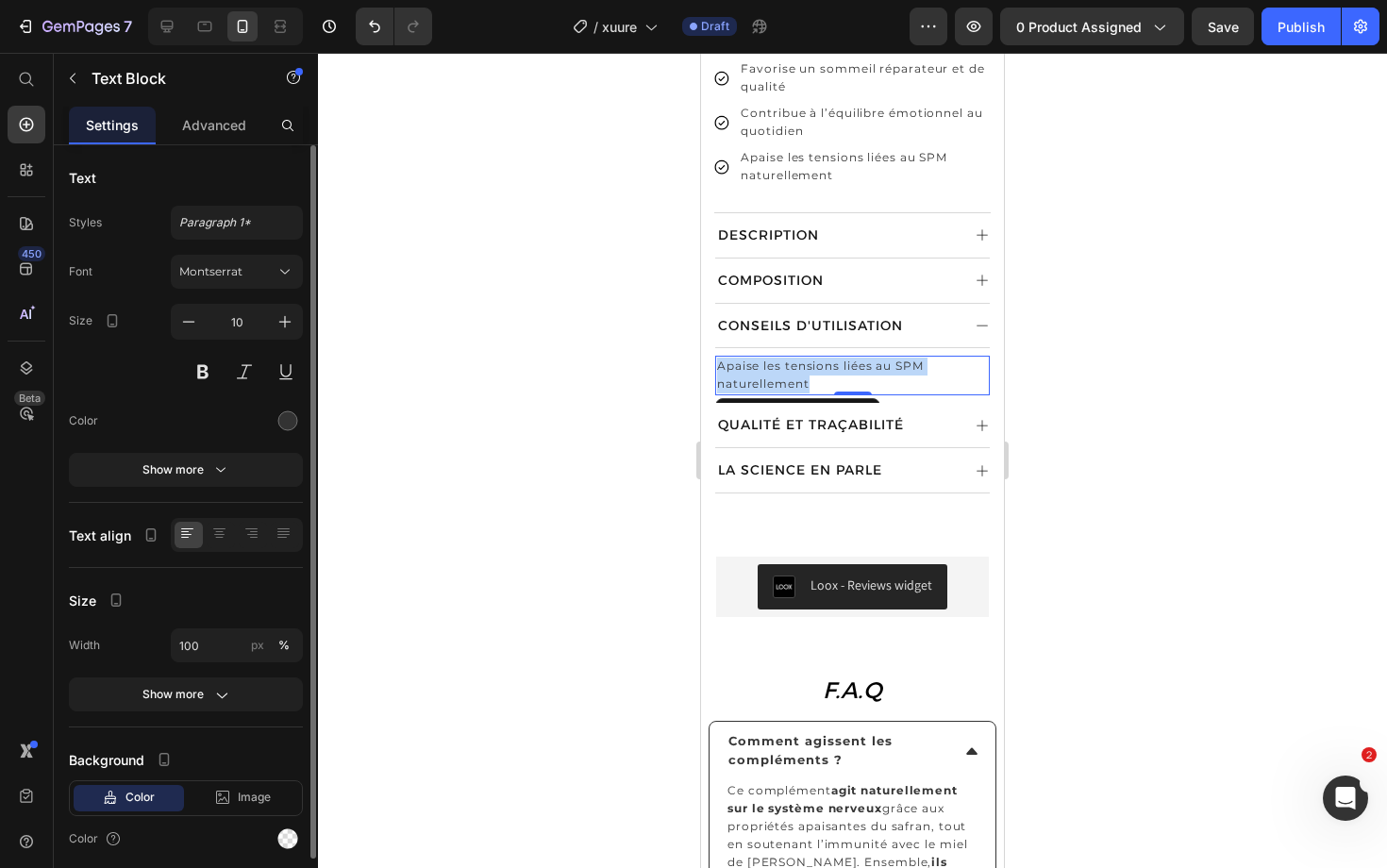 click on "Apaise les tensions liées au SPM naturellement" at bounding box center (820, 375) 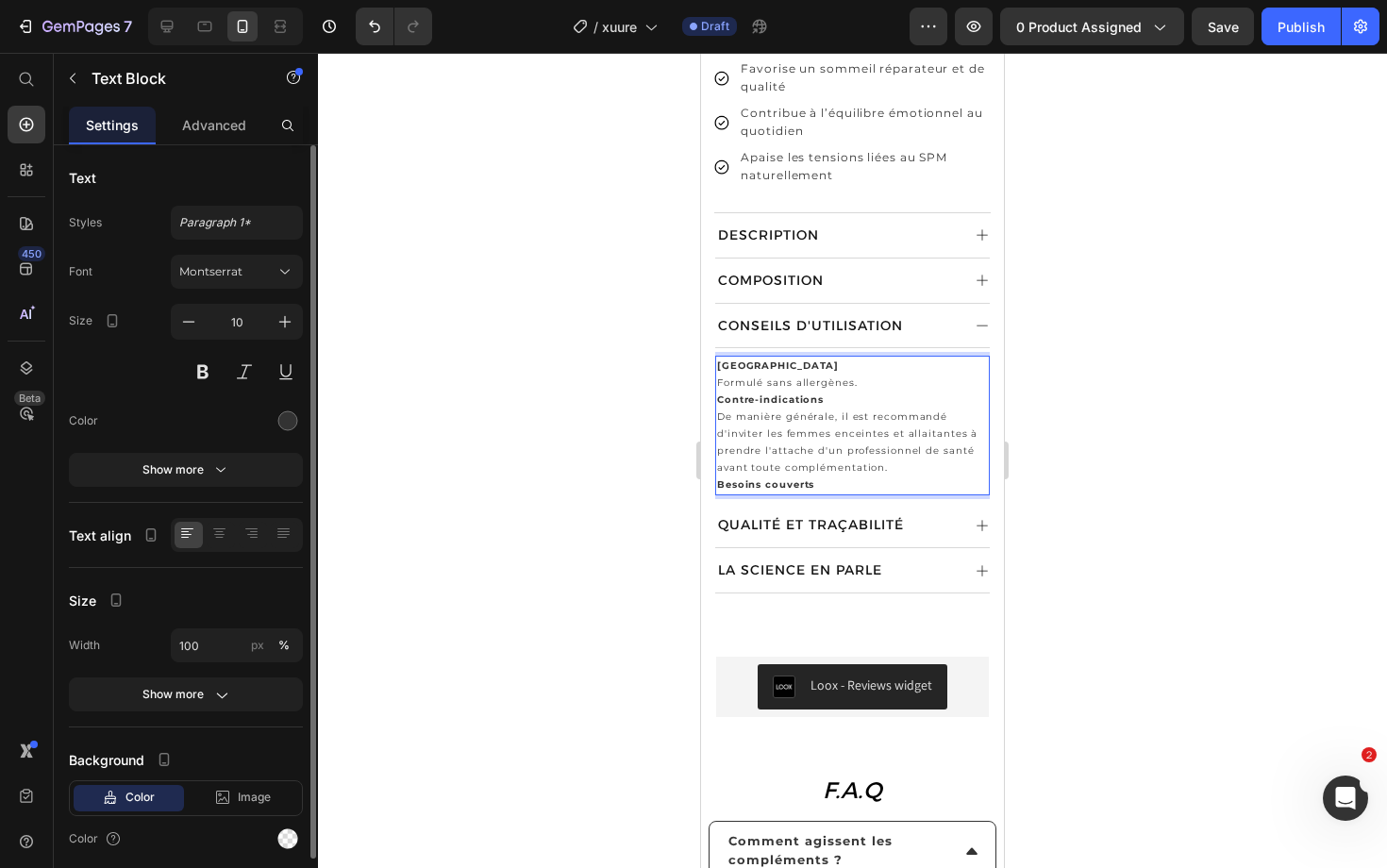 click on "Formulé sans allergènes." at bounding box center (852, 383) 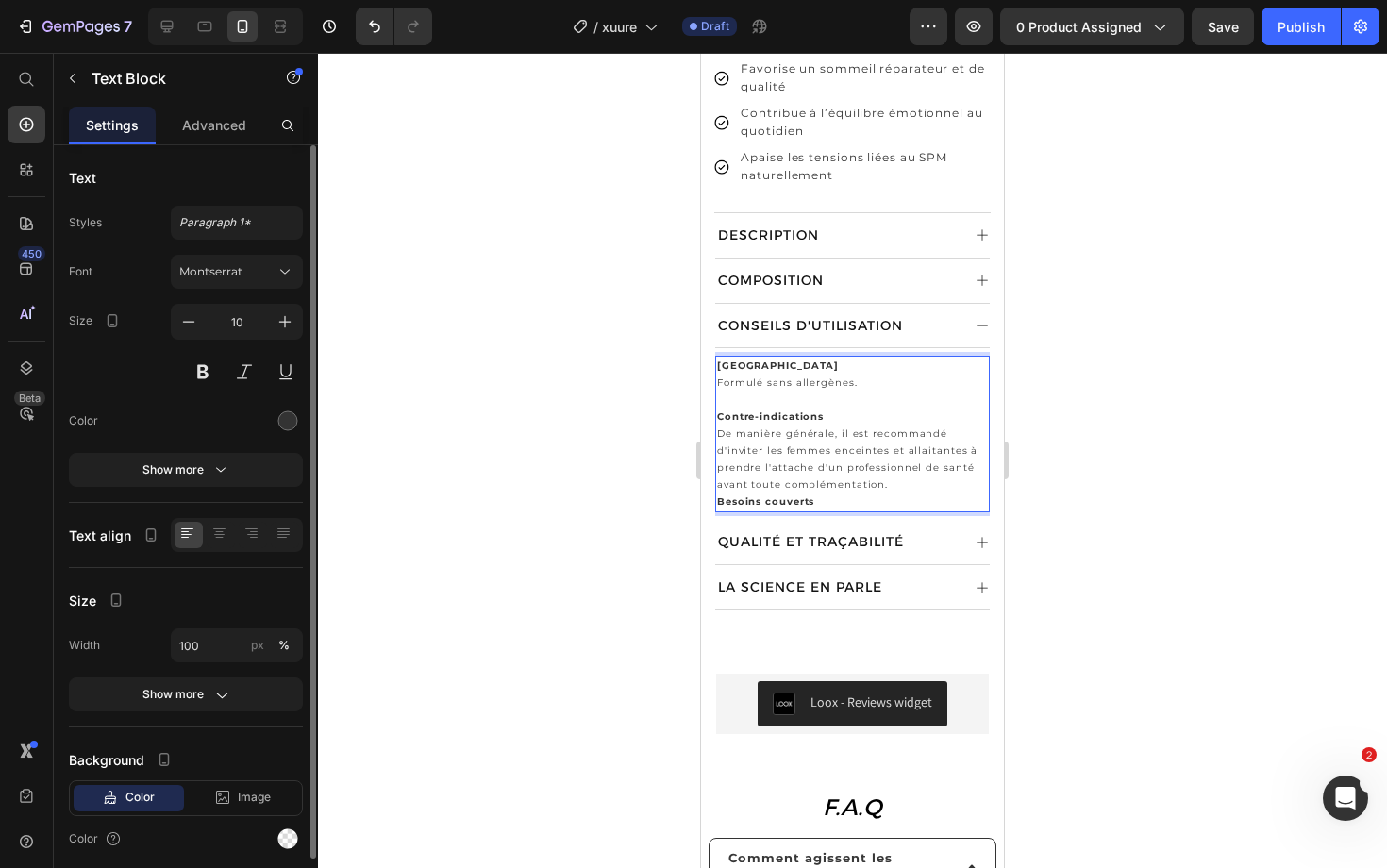 click on "De manière générale, il est recommandé d'inviter les femmes enceintes et allaitantes à prendre l'attache d'un professionnel de santé avant toute complémentation." at bounding box center [852, 459] 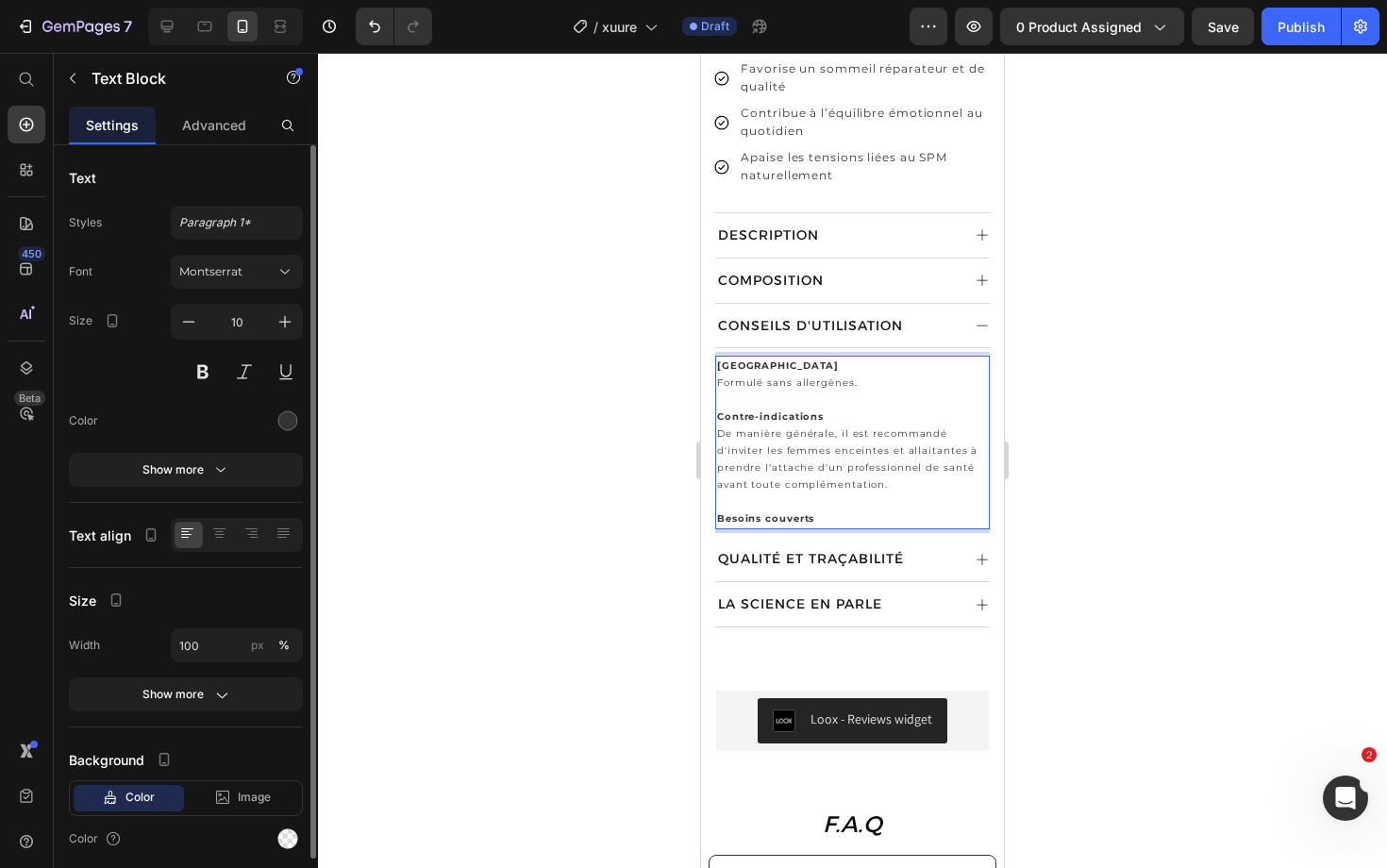 click on "Besoins couverts" at bounding box center [852, 519] 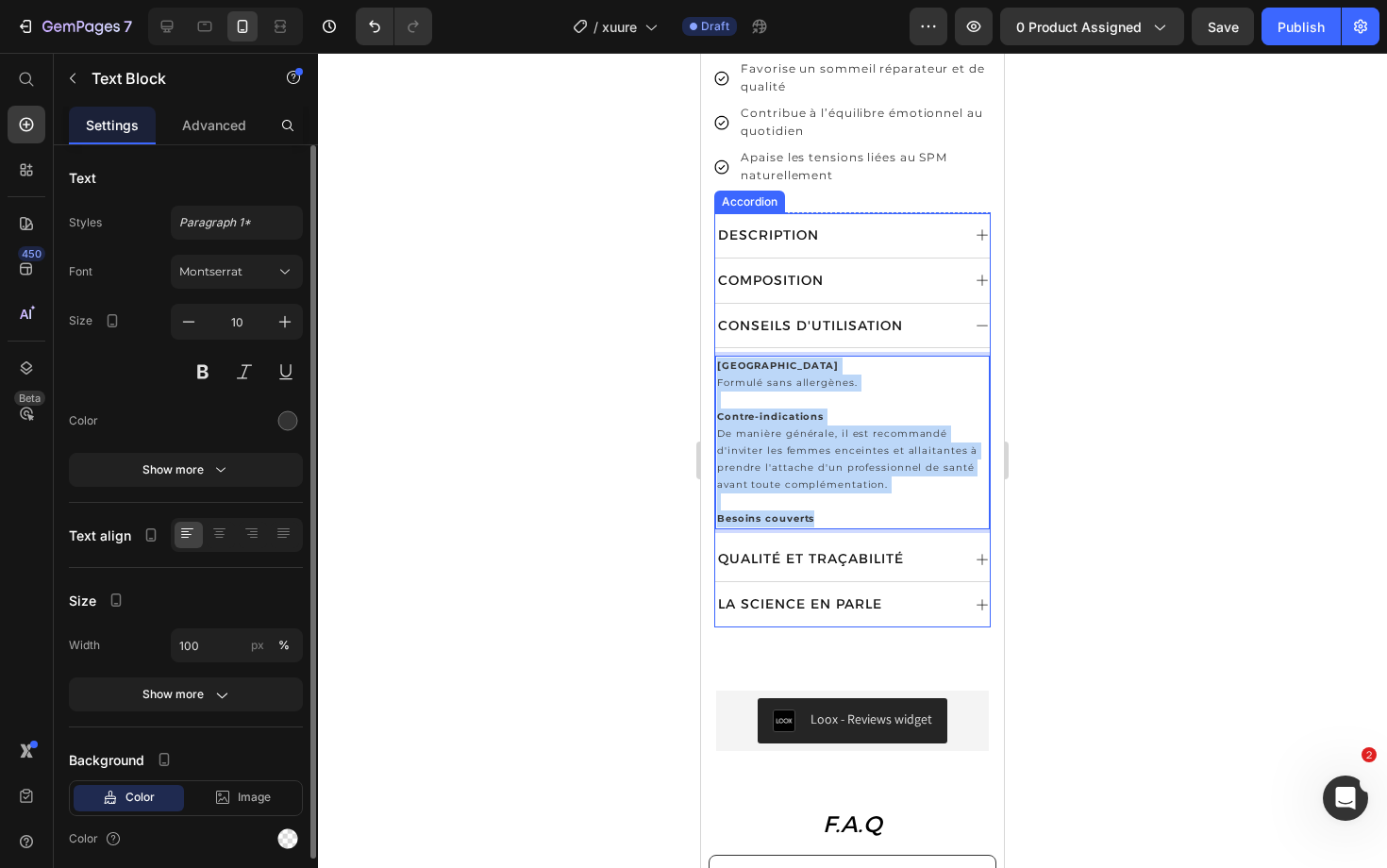 drag, startPoint x: 841, startPoint y: 512, endPoint x: 717, endPoint y: 350, distance: 204.0098 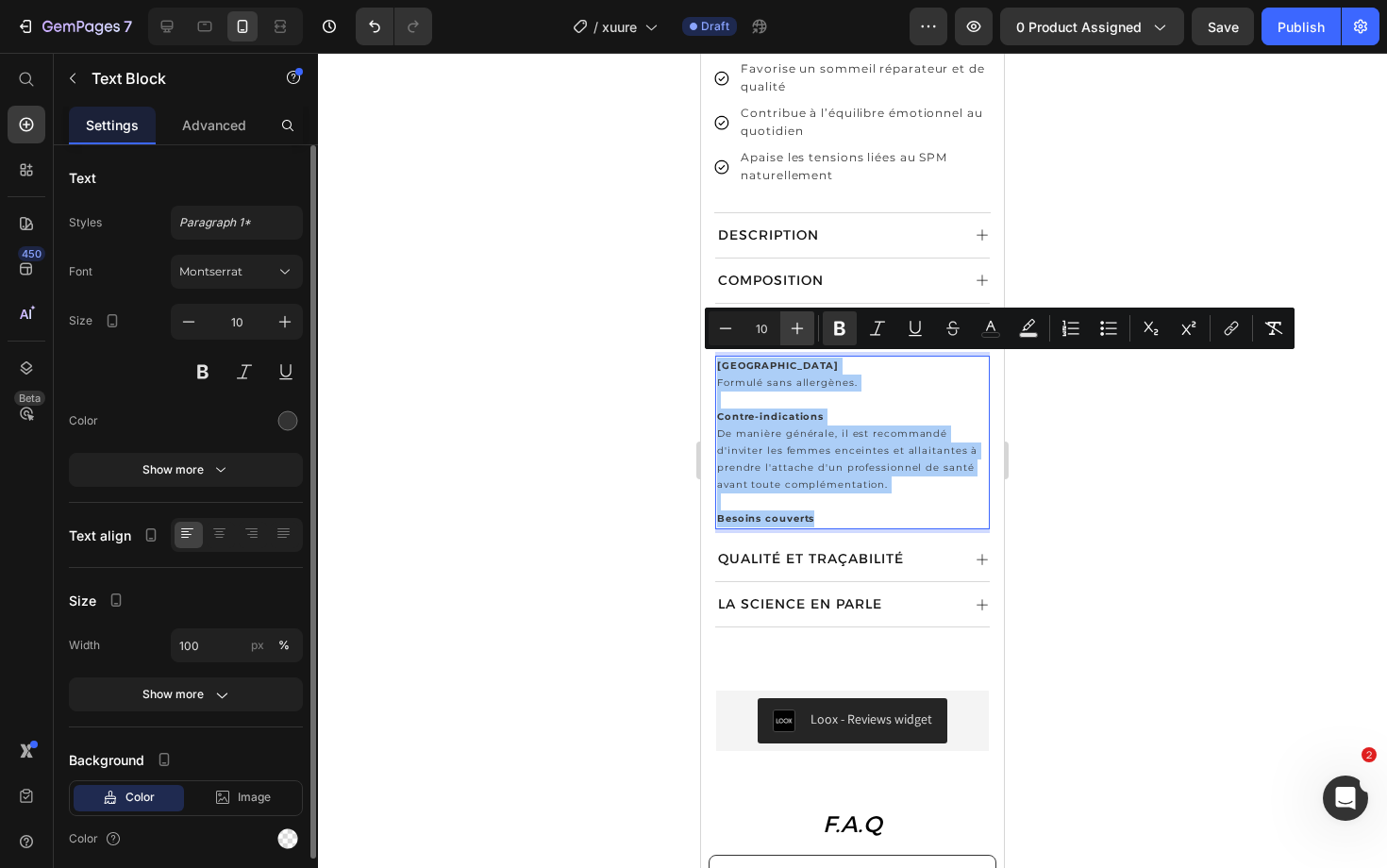 click 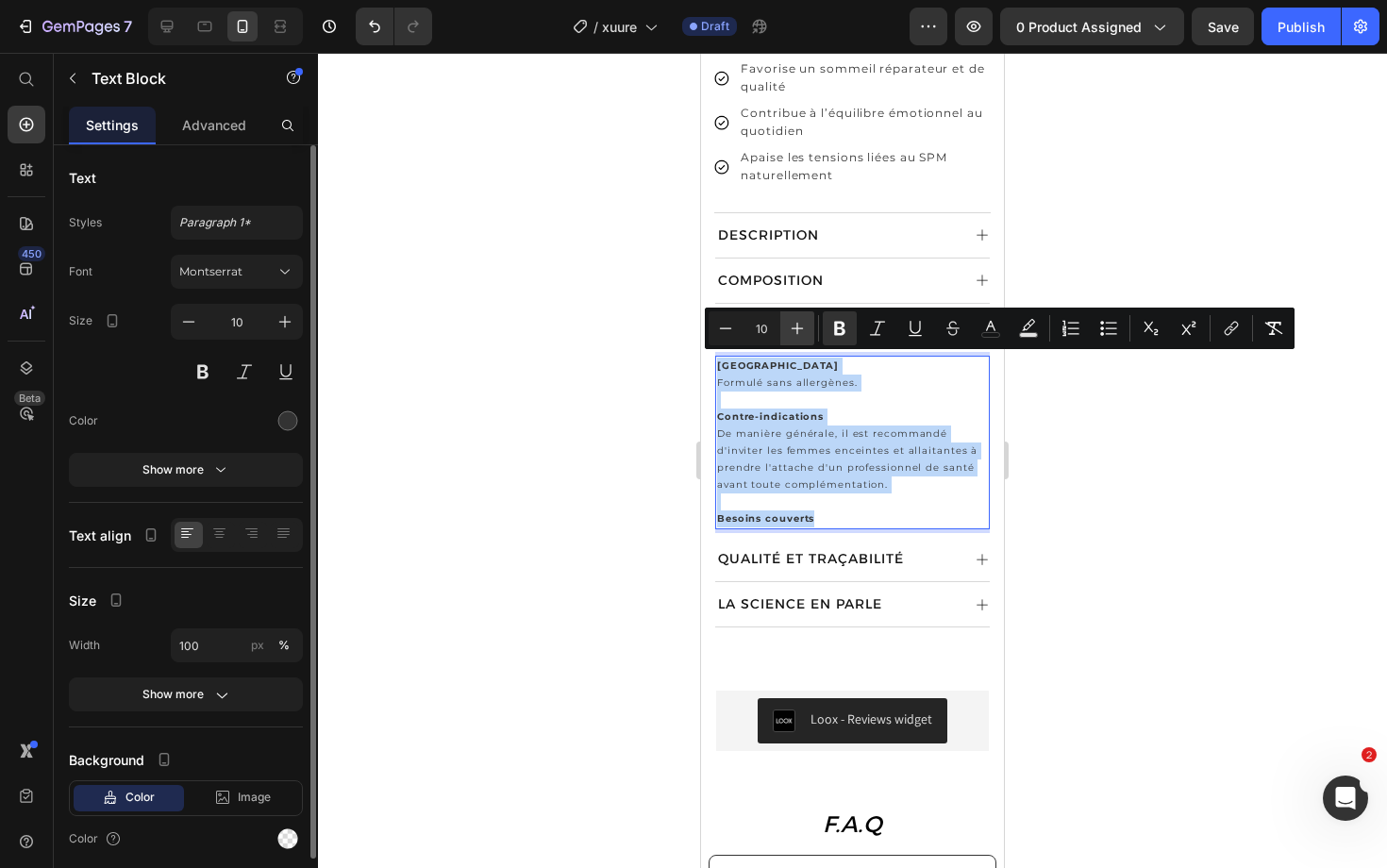 type on "11" 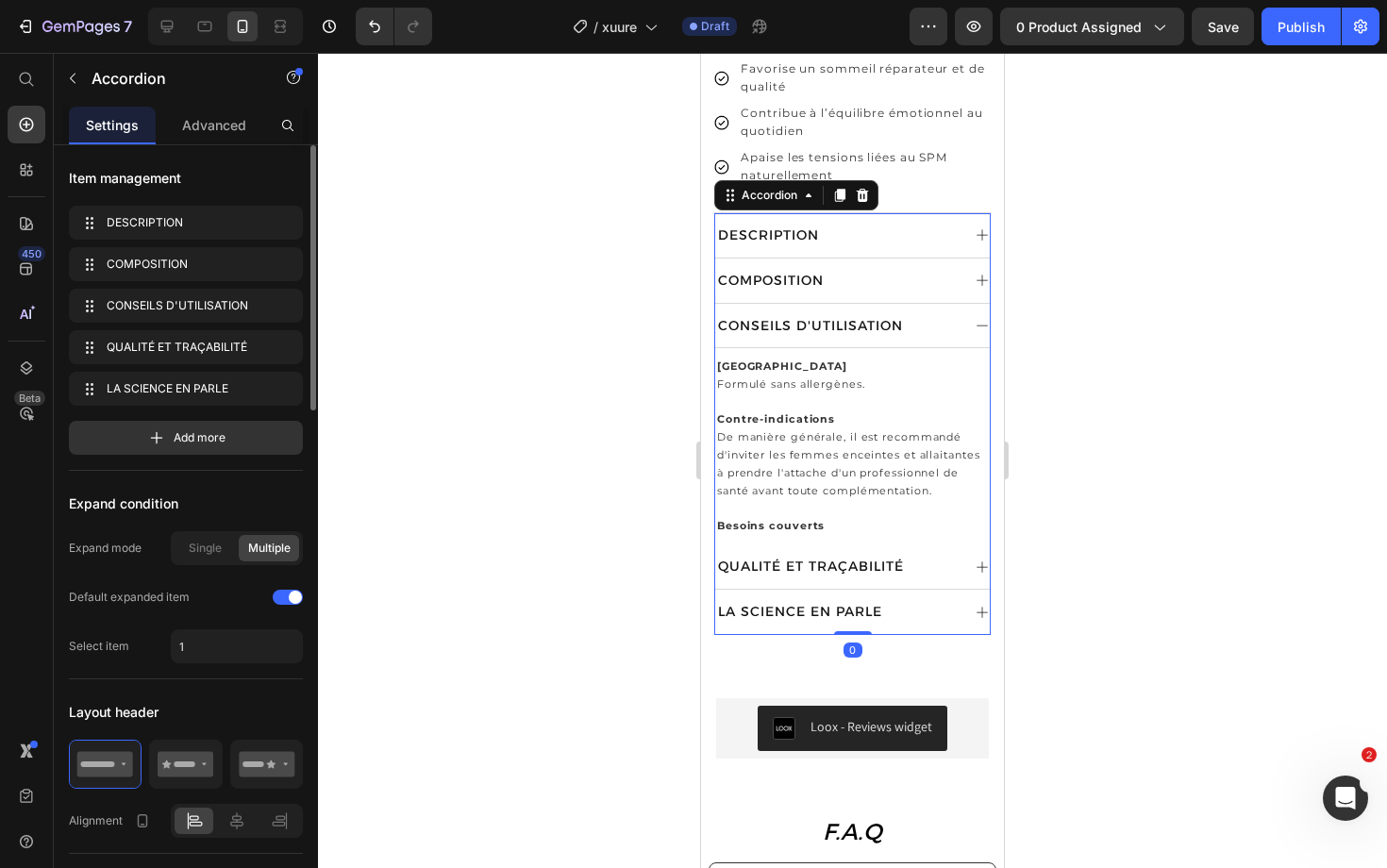 click on "DESCRIPTION" at bounding box center [852, 236] 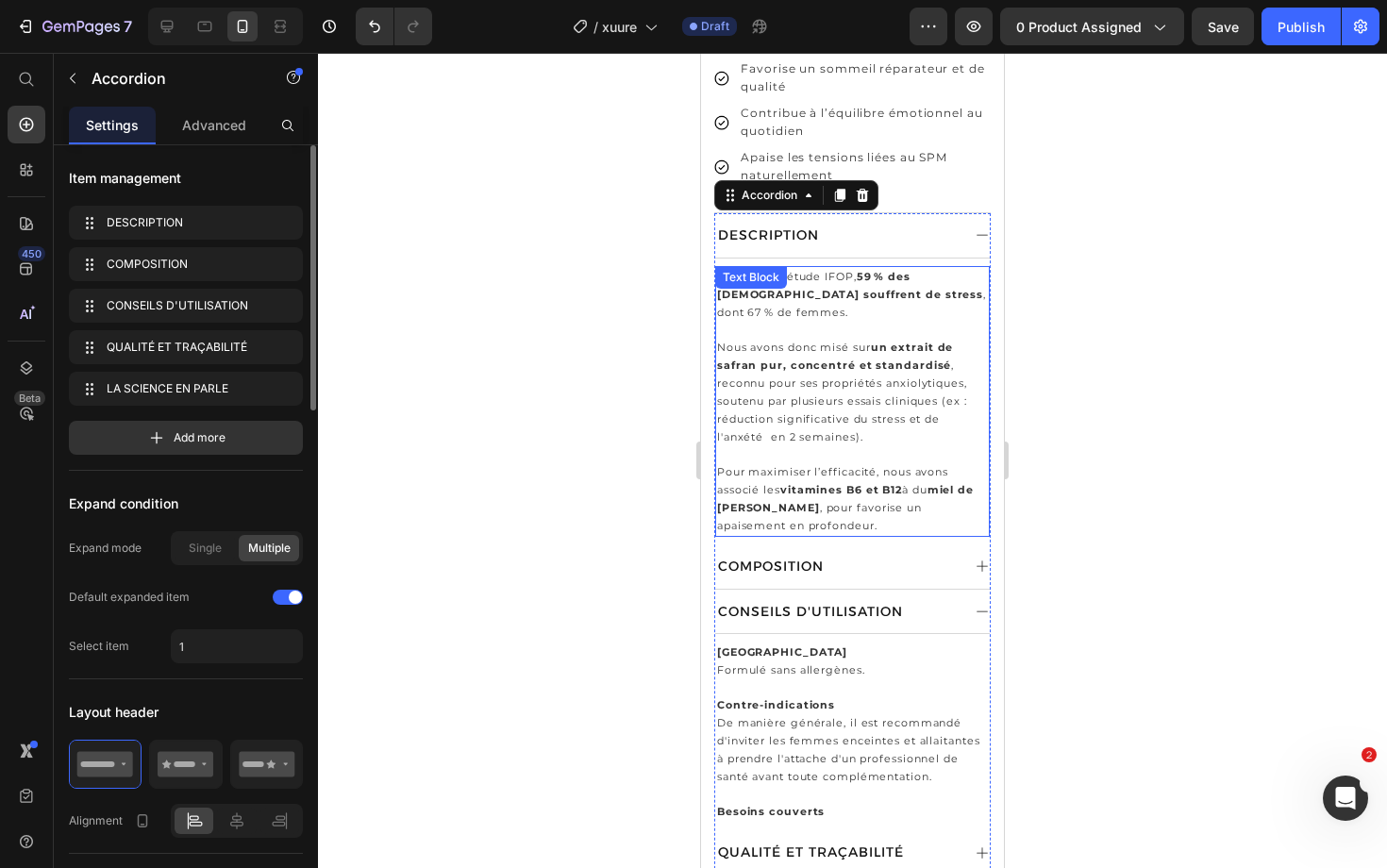 click on "Nous avons donc misé sur   un extrait de safran pur, concentré et standardisé , reconnu pour ses propriétés anxiolytiques, soutenu par plusieurs essais cliniques (ex : réduction significative du stress et de l'anxété  en 2 semaines)." at bounding box center [842, 392] 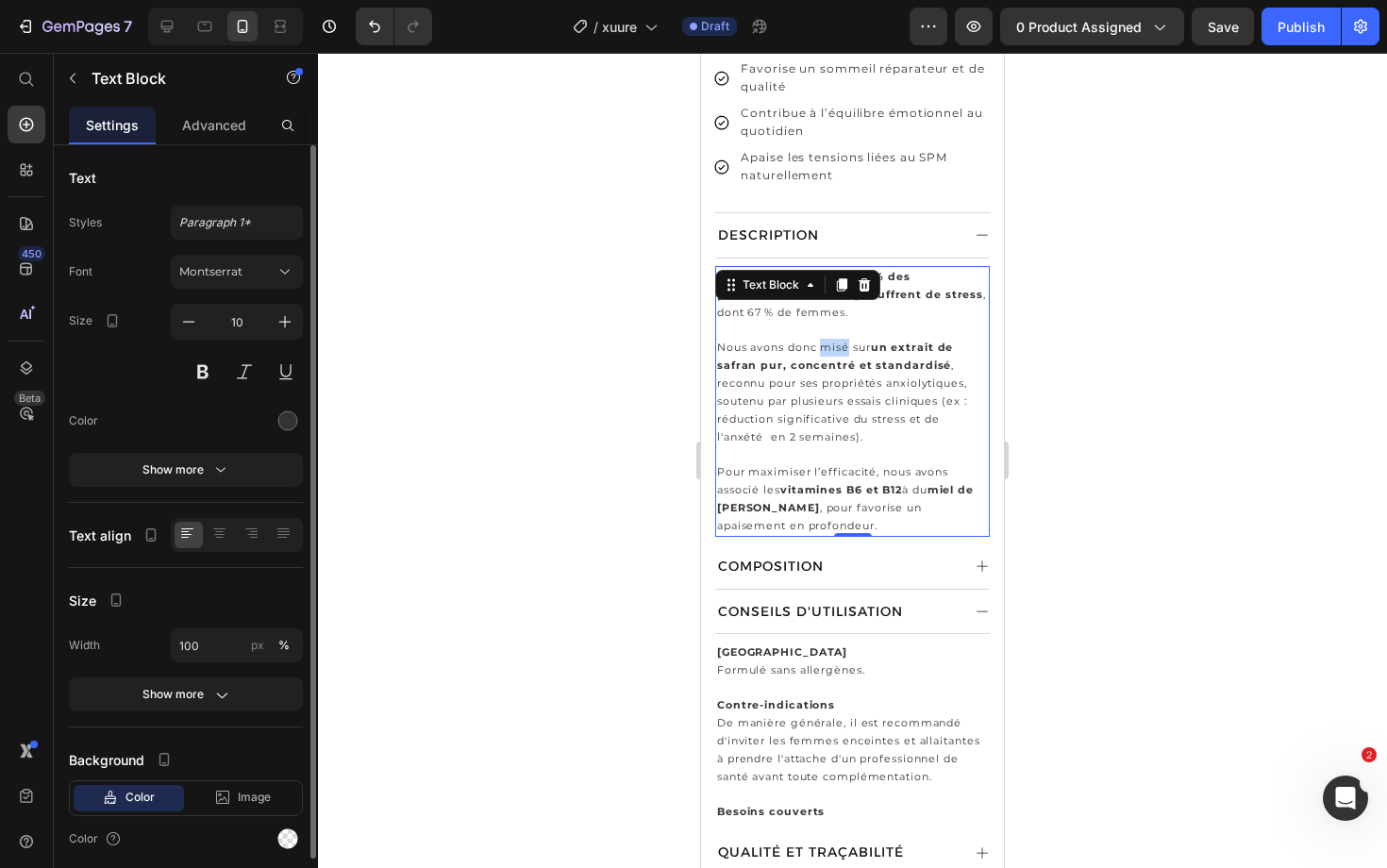 click on "Nous avons donc misé sur   un extrait de safran pur, concentré et standardisé , reconnu pour ses propriétés anxiolytiques, soutenu par plusieurs essais cliniques (ex : réduction significative du stress et de l'anxété  en 2 semaines)." at bounding box center [842, 392] 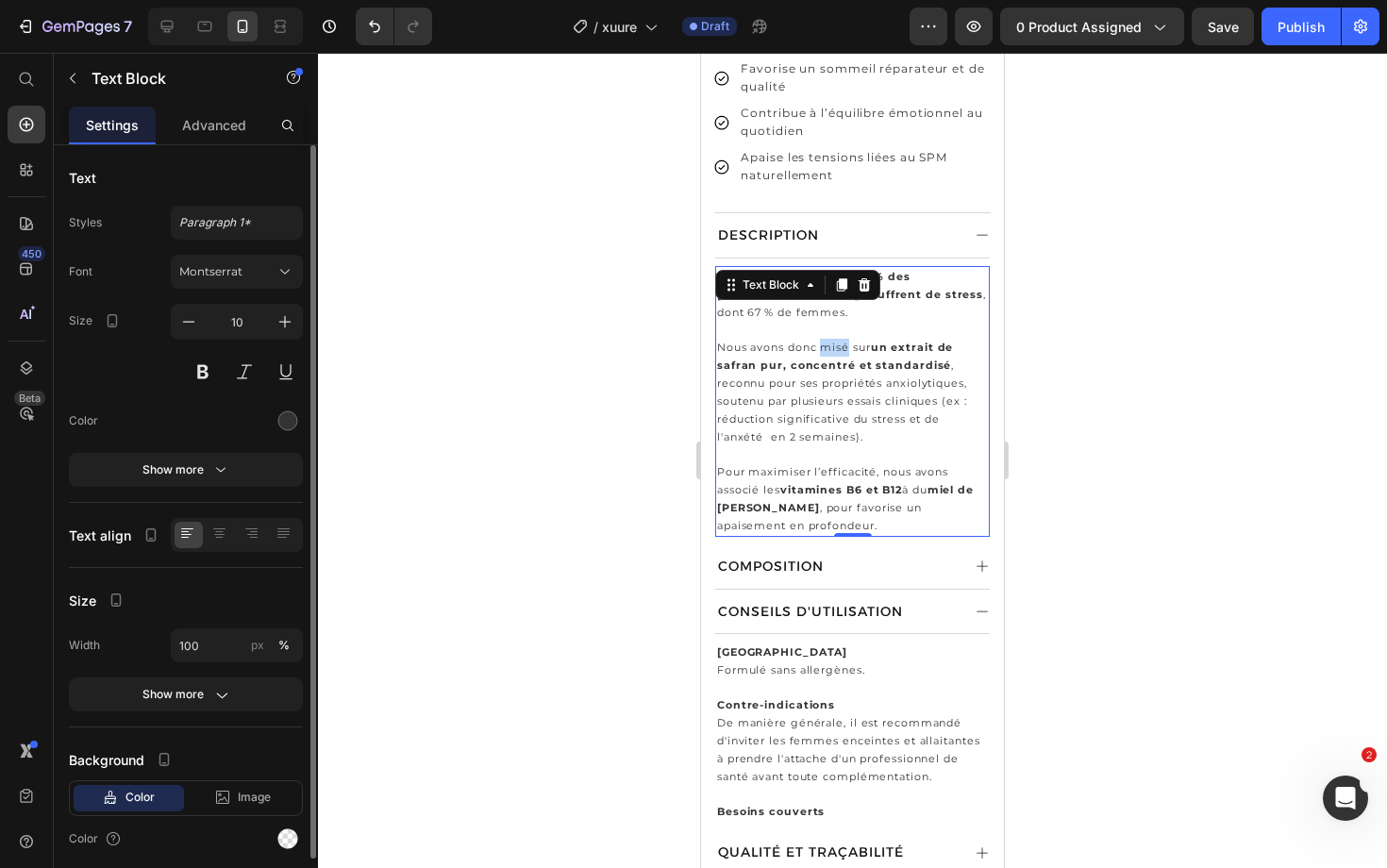 click on "Nous avons donc misé sur   un extrait de safran pur, concentré et standardisé , reconnu pour ses propriétés anxiolytiques, soutenu par plusieurs essais cliniques (ex : réduction significative du stress et de l'anxété  en 2 semaines)." at bounding box center (842, 392) 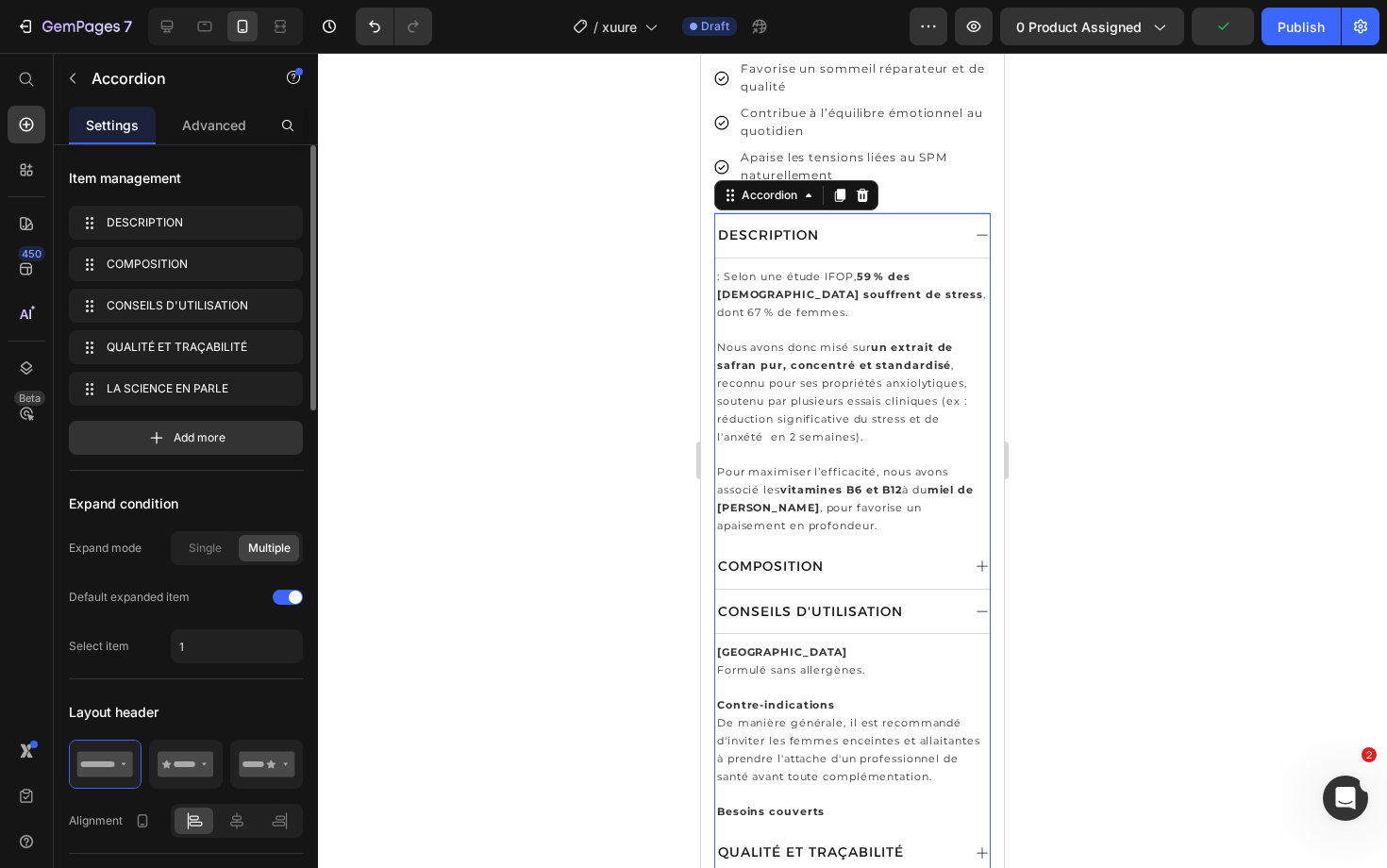 click 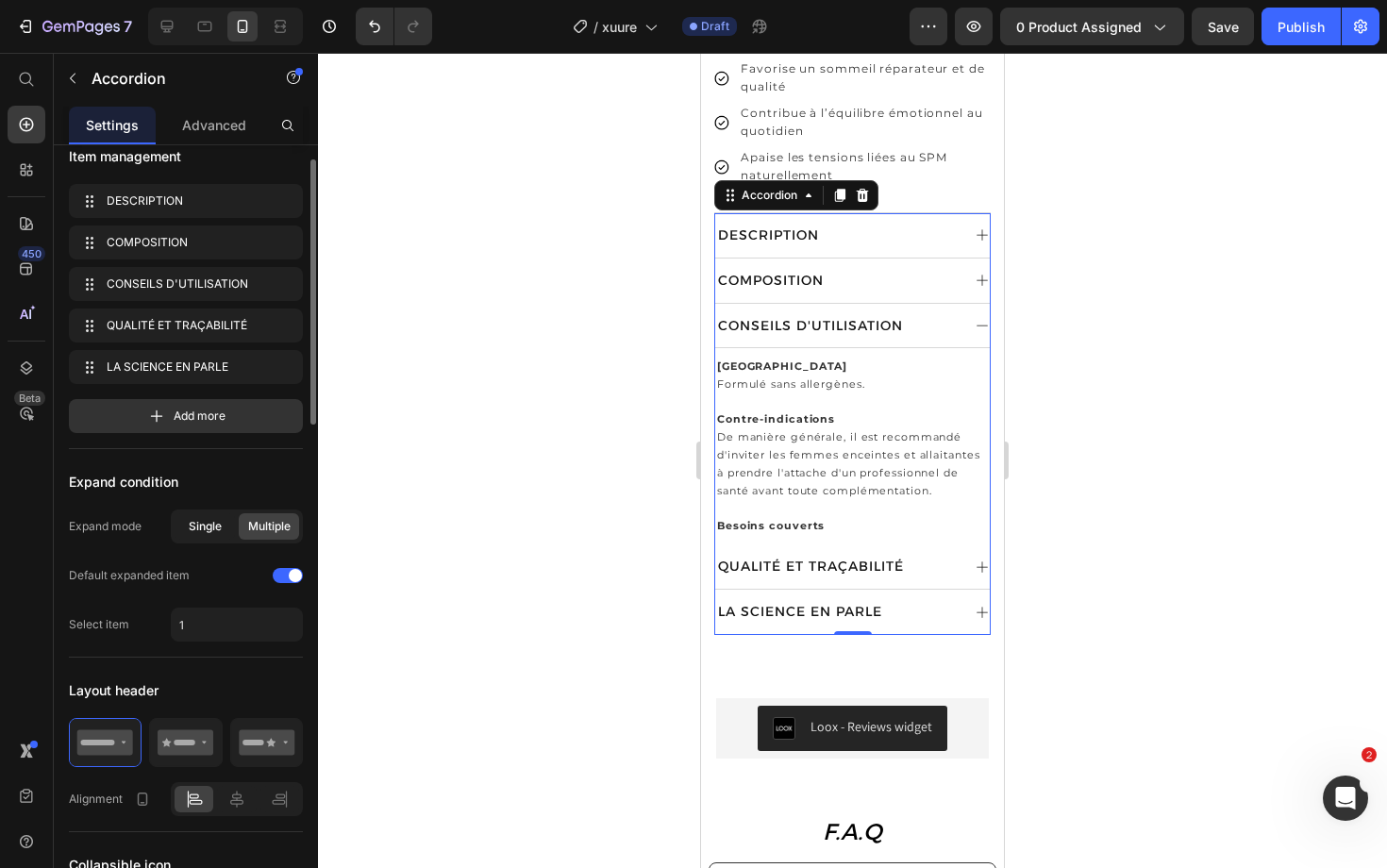 scroll, scrollTop: 28, scrollLeft: 0, axis: vertical 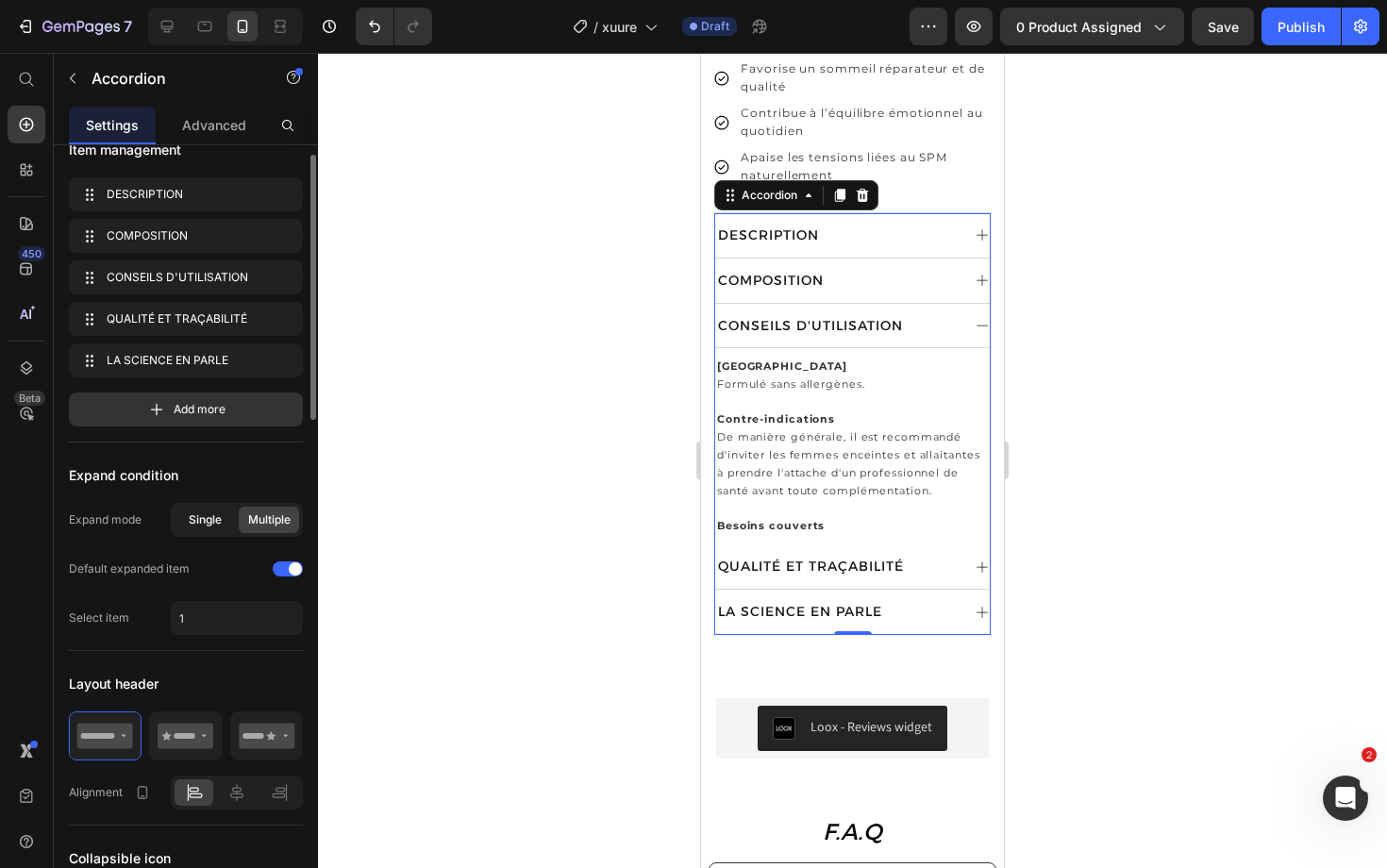 click on "Single" 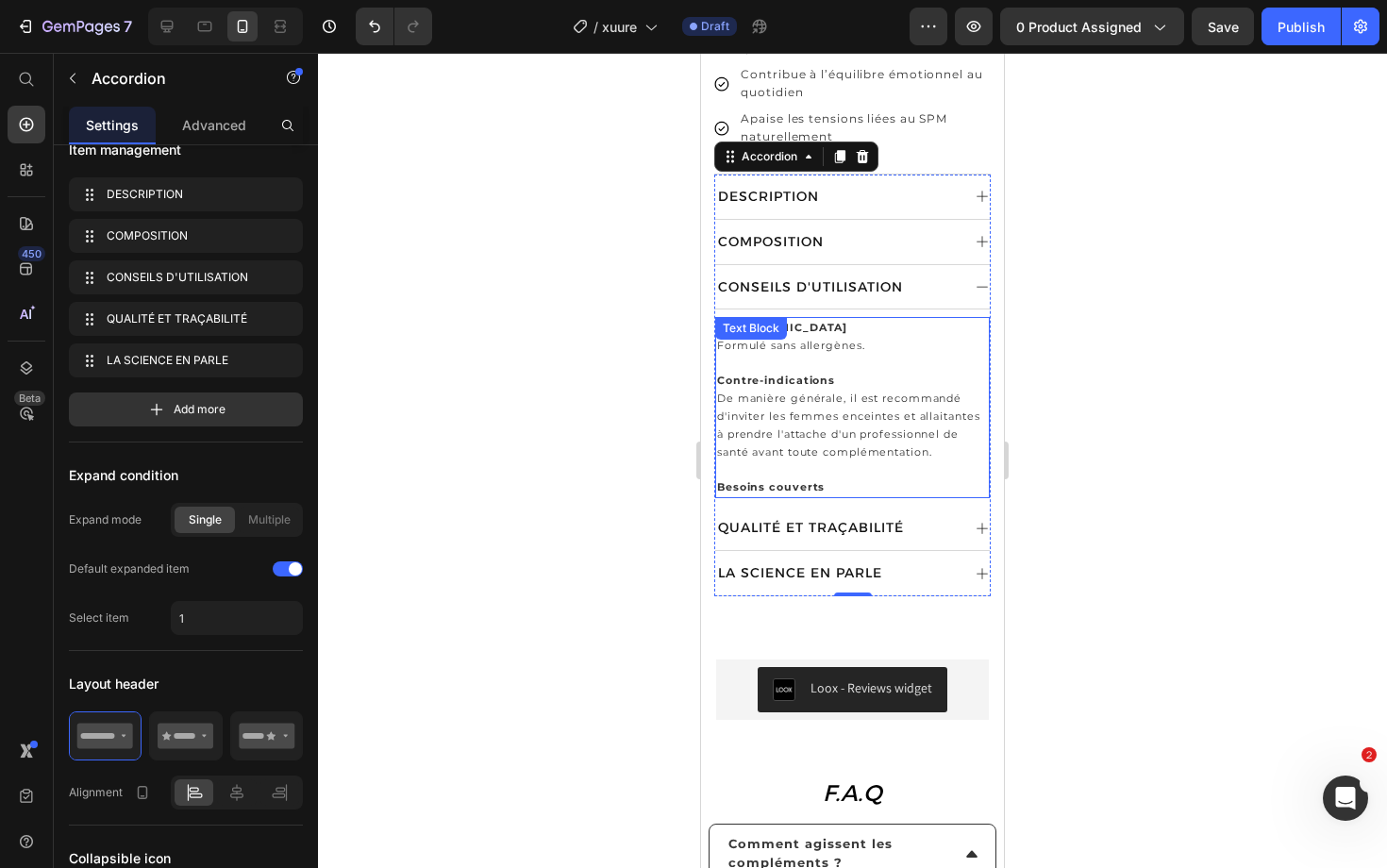 scroll, scrollTop: 949, scrollLeft: 0, axis: vertical 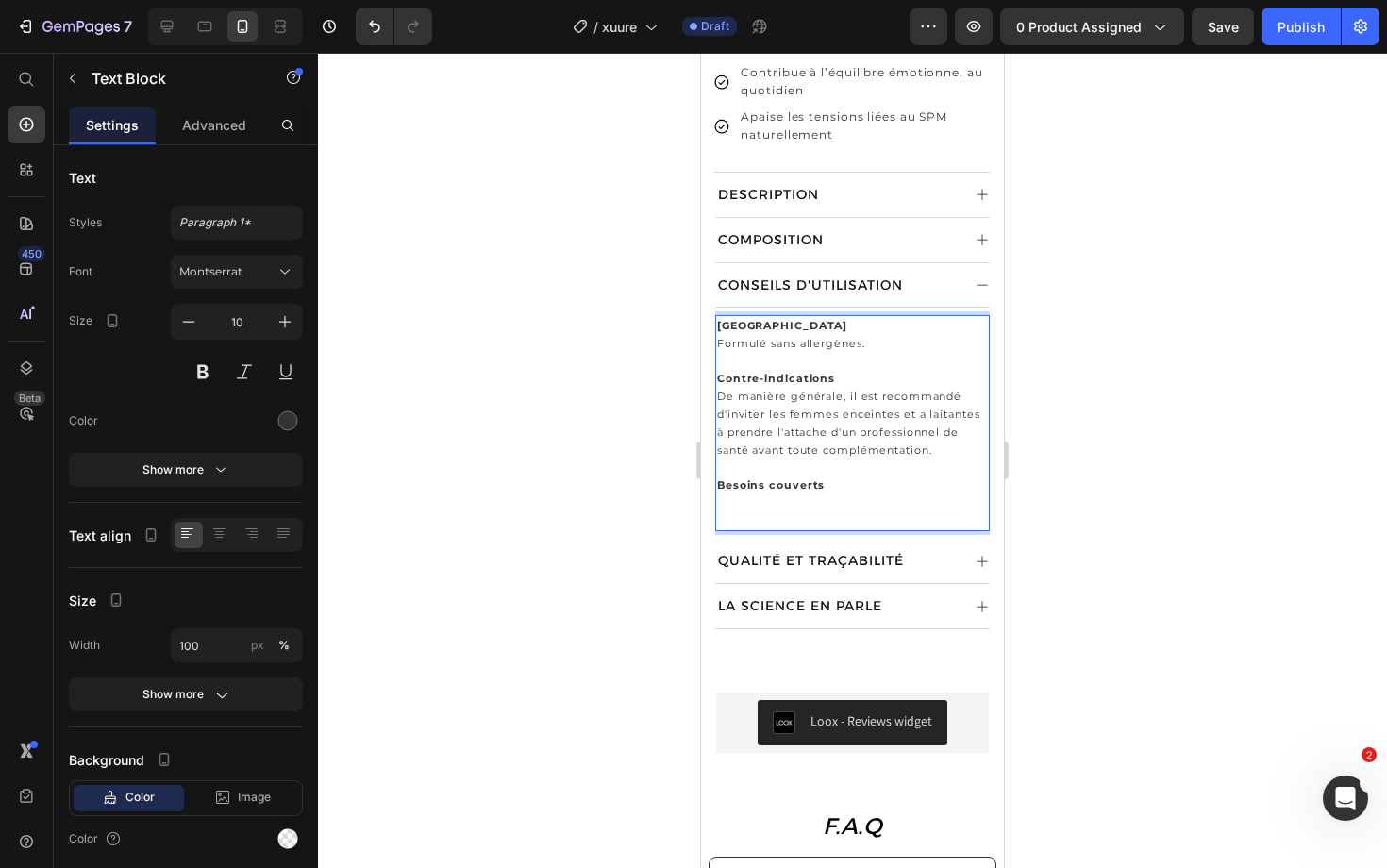 click on "De manière générale, il est recommandé d'inviter les femmes enceintes et allaitantes à prendre l'attache d'un professionnel de santé avant toute complémentation." at bounding box center [848, 423] 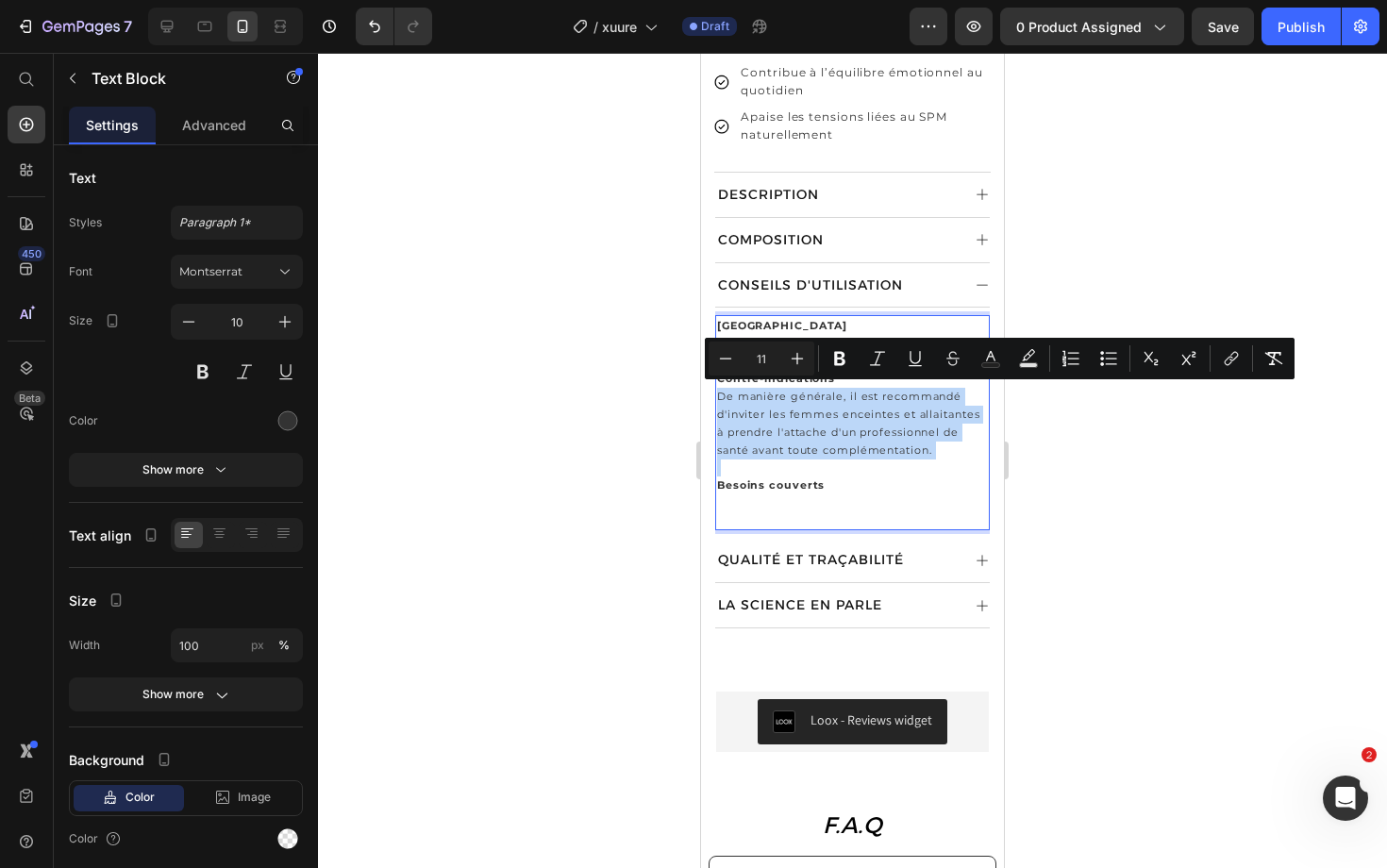 drag, startPoint x: 717, startPoint y: 392, endPoint x: 933, endPoint y: 459, distance: 226.1526 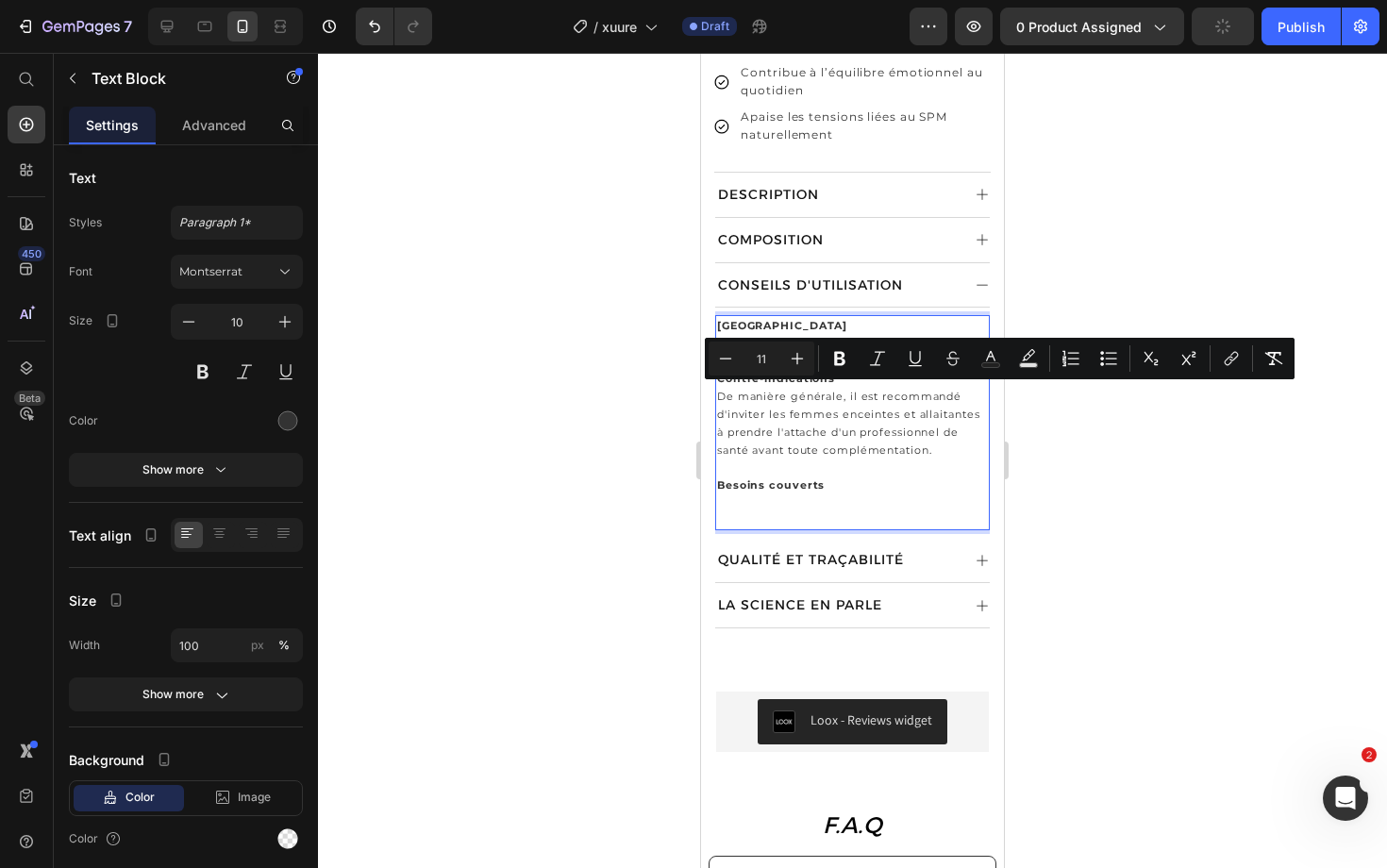click at bounding box center [852, 503] 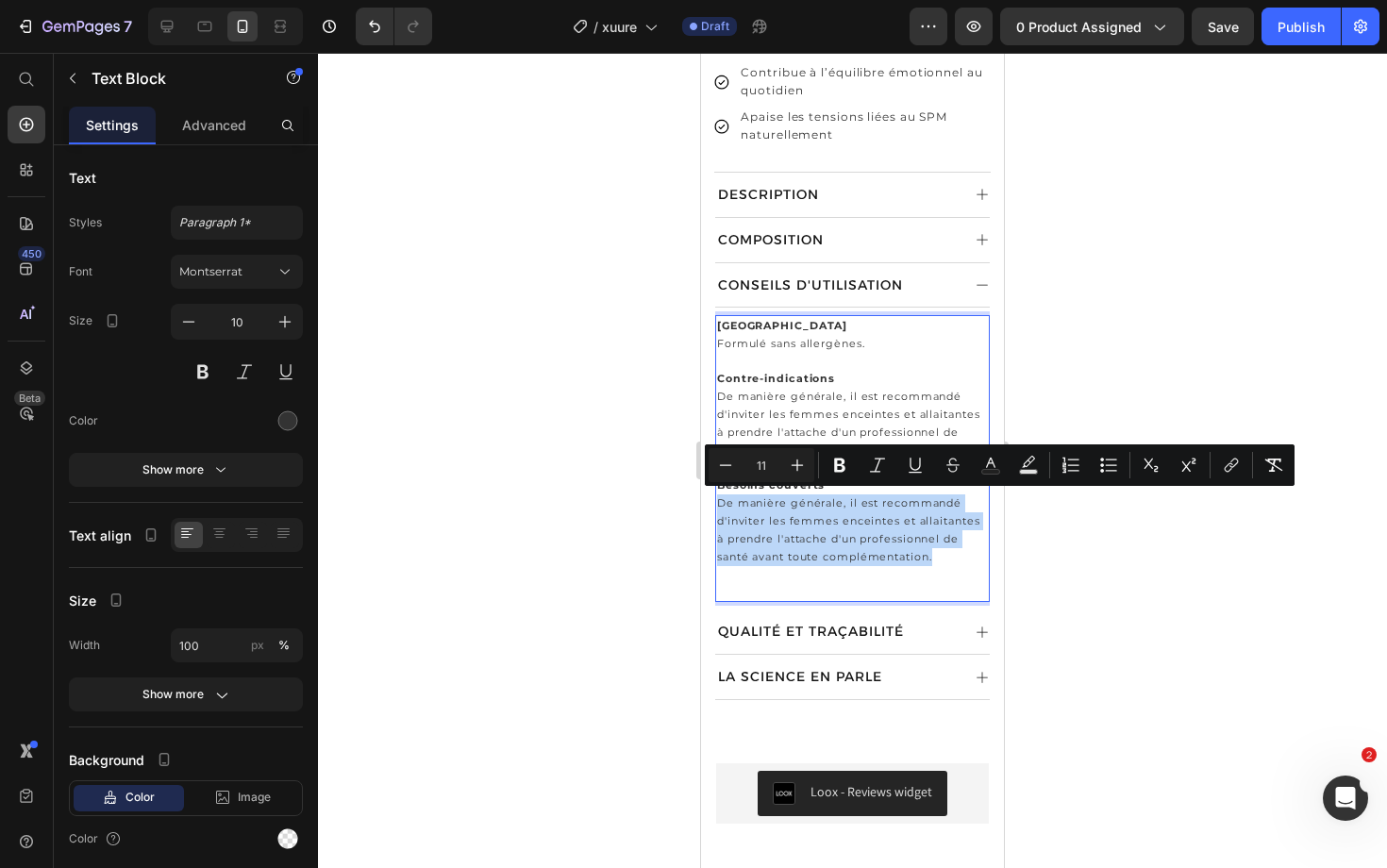 drag, startPoint x: 943, startPoint y: 555, endPoint x: 699, endPoint y: 494, distance: 251.5094 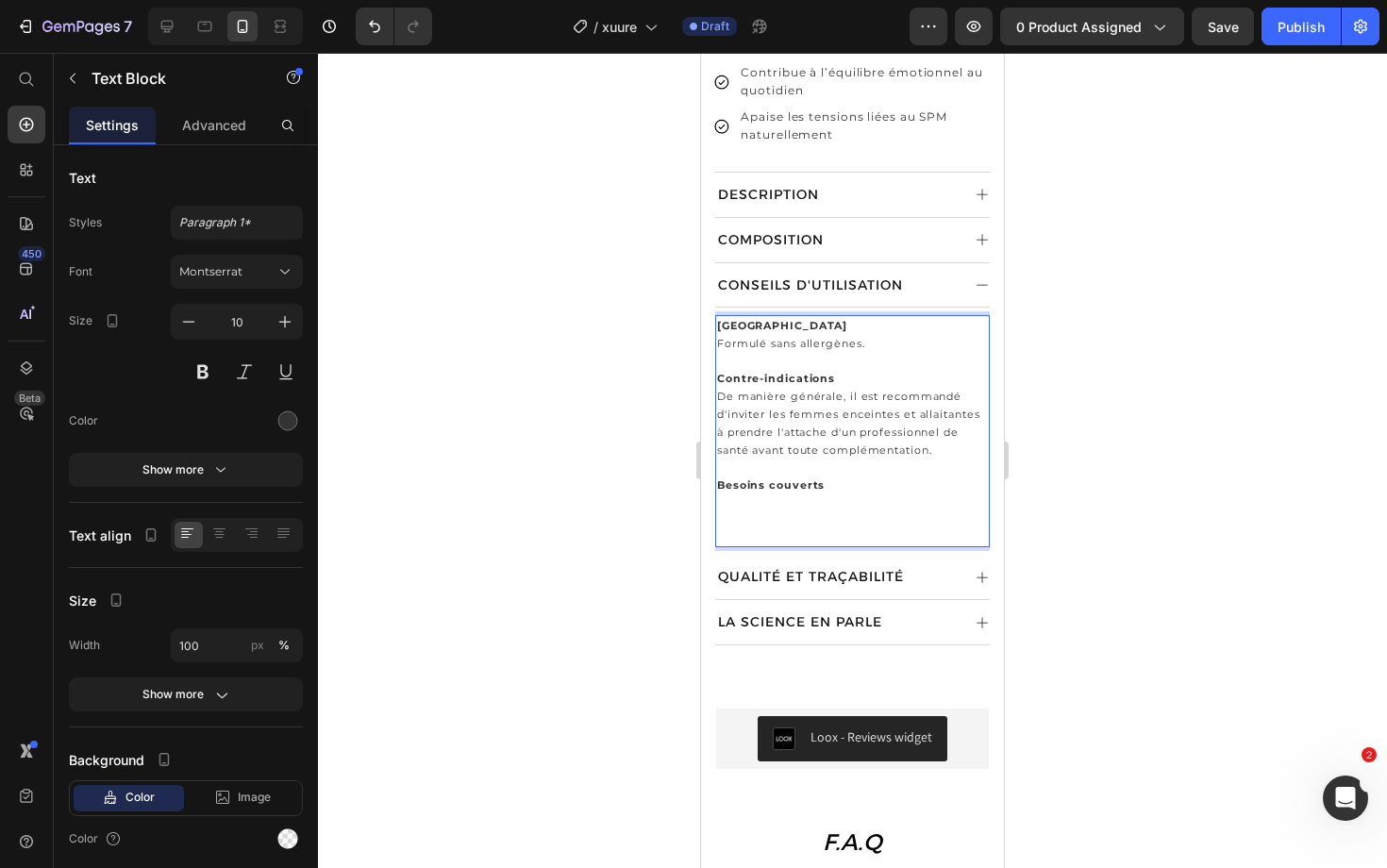 click at bounding box center (852, 537) 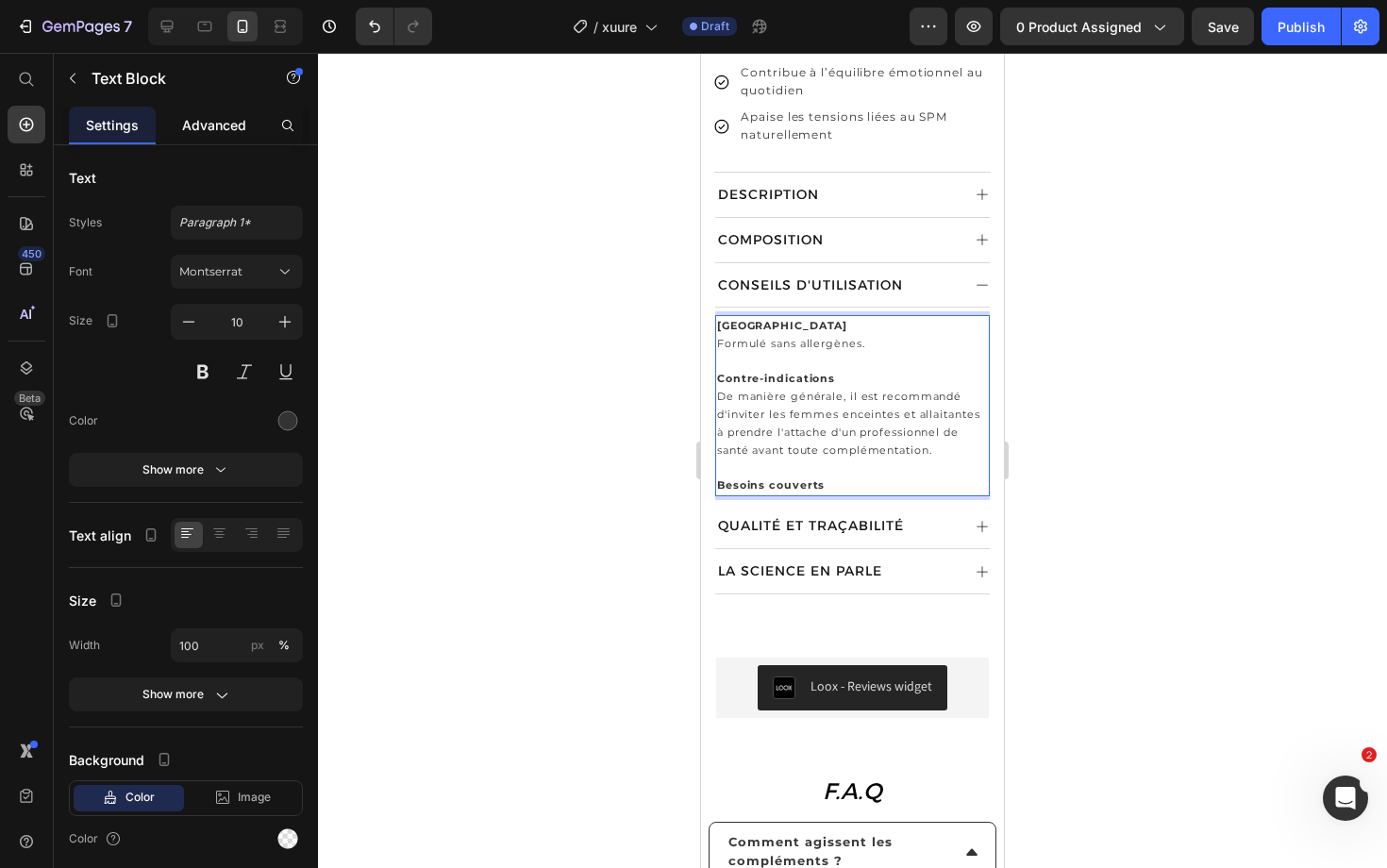 click on "Advanced" at bounding box center (214, 125) 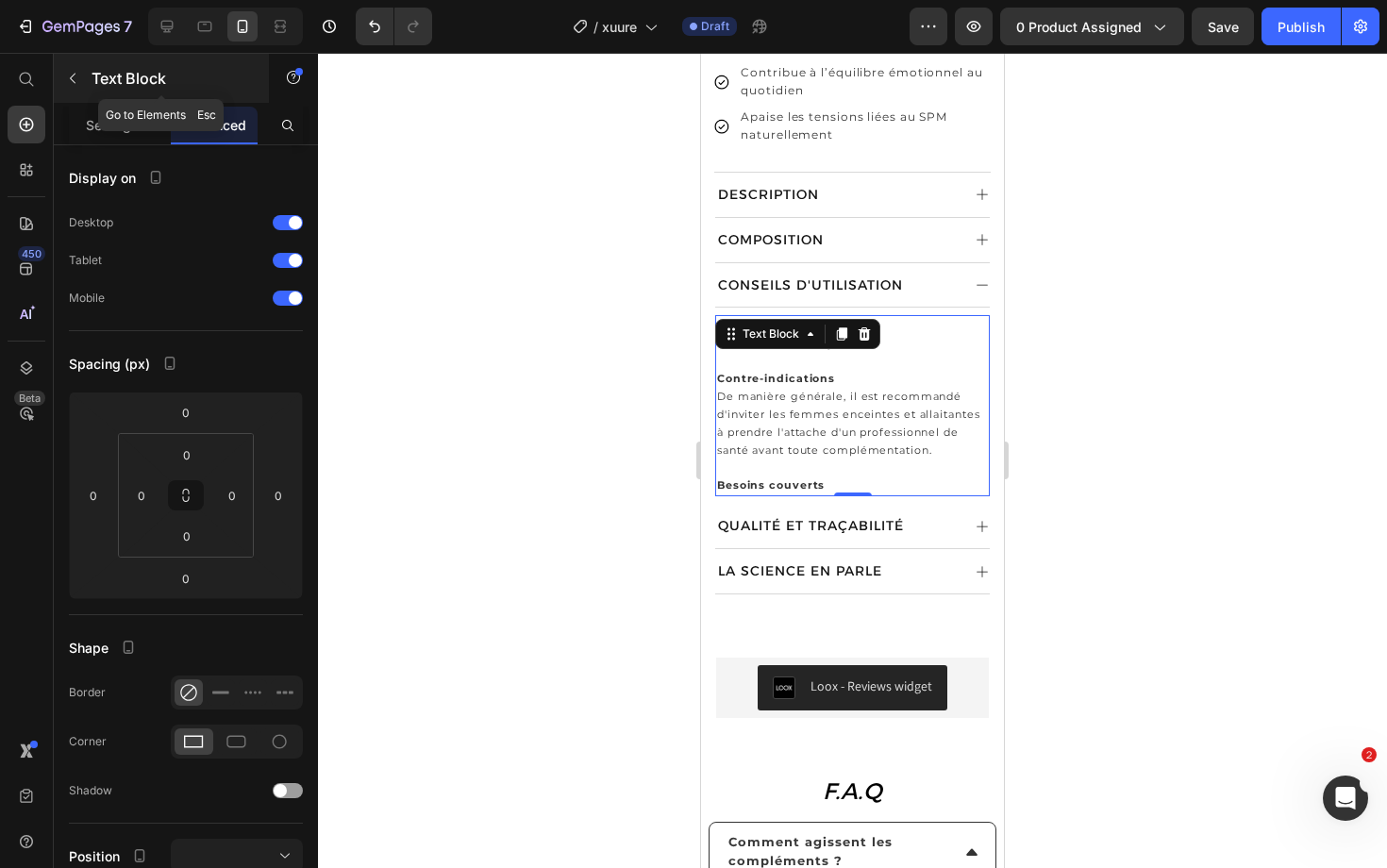 click 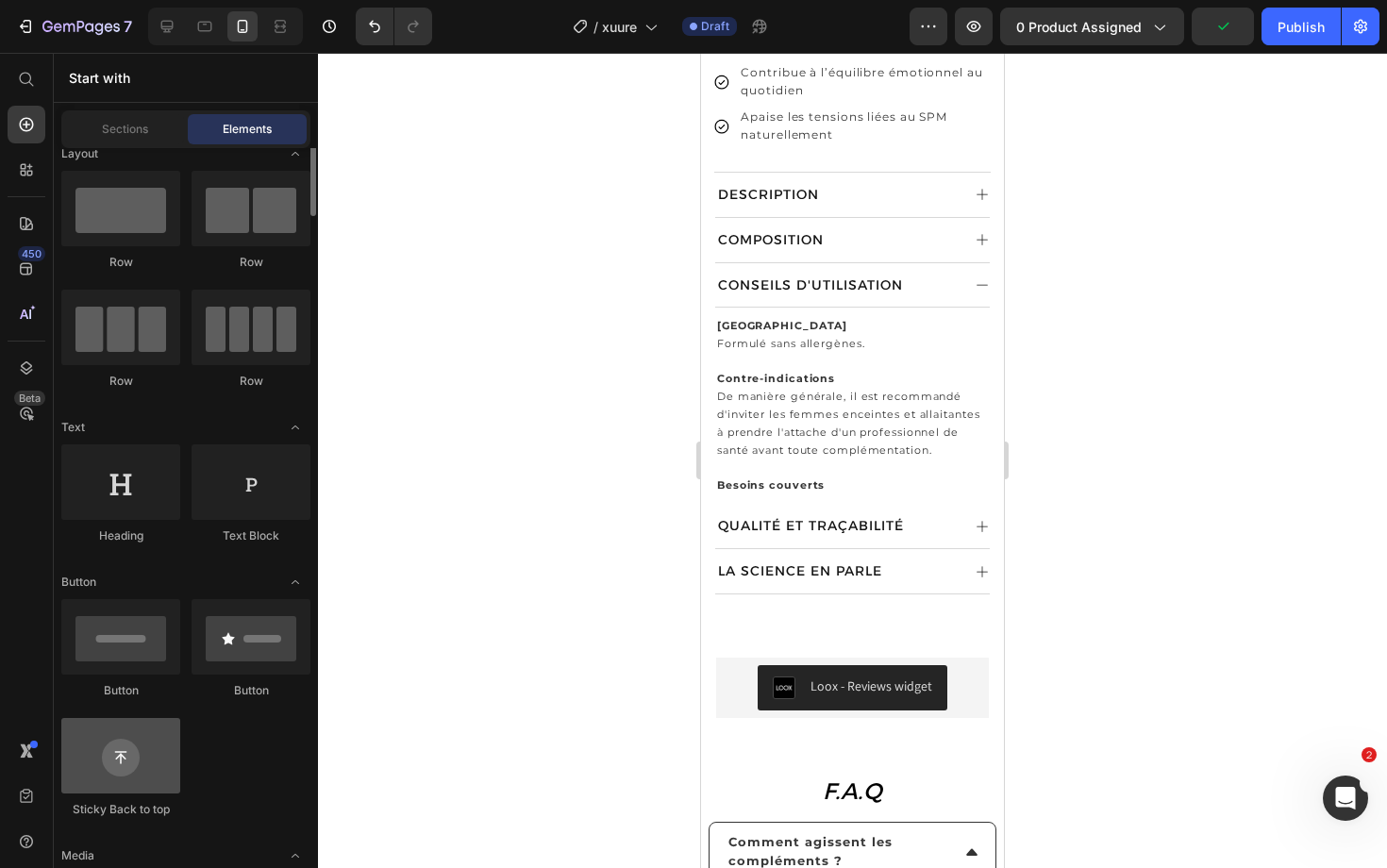 scroll, scrollTop: 0, scrollLeft: 0, axis: both 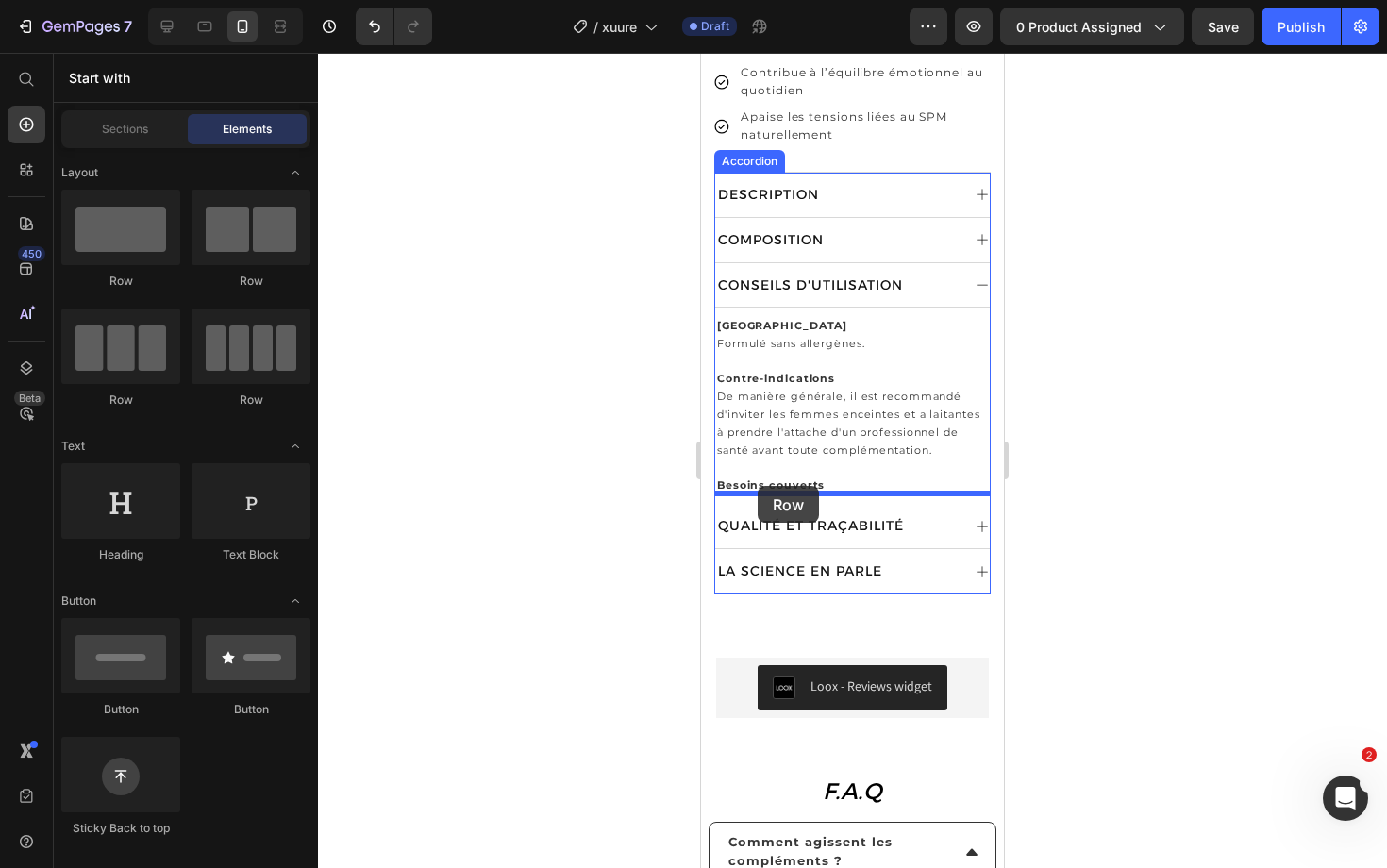 drag, startPoint x: 930, startPoint y: 415, endPoint x: 758, endPoint y: 486, distance: 186.0779 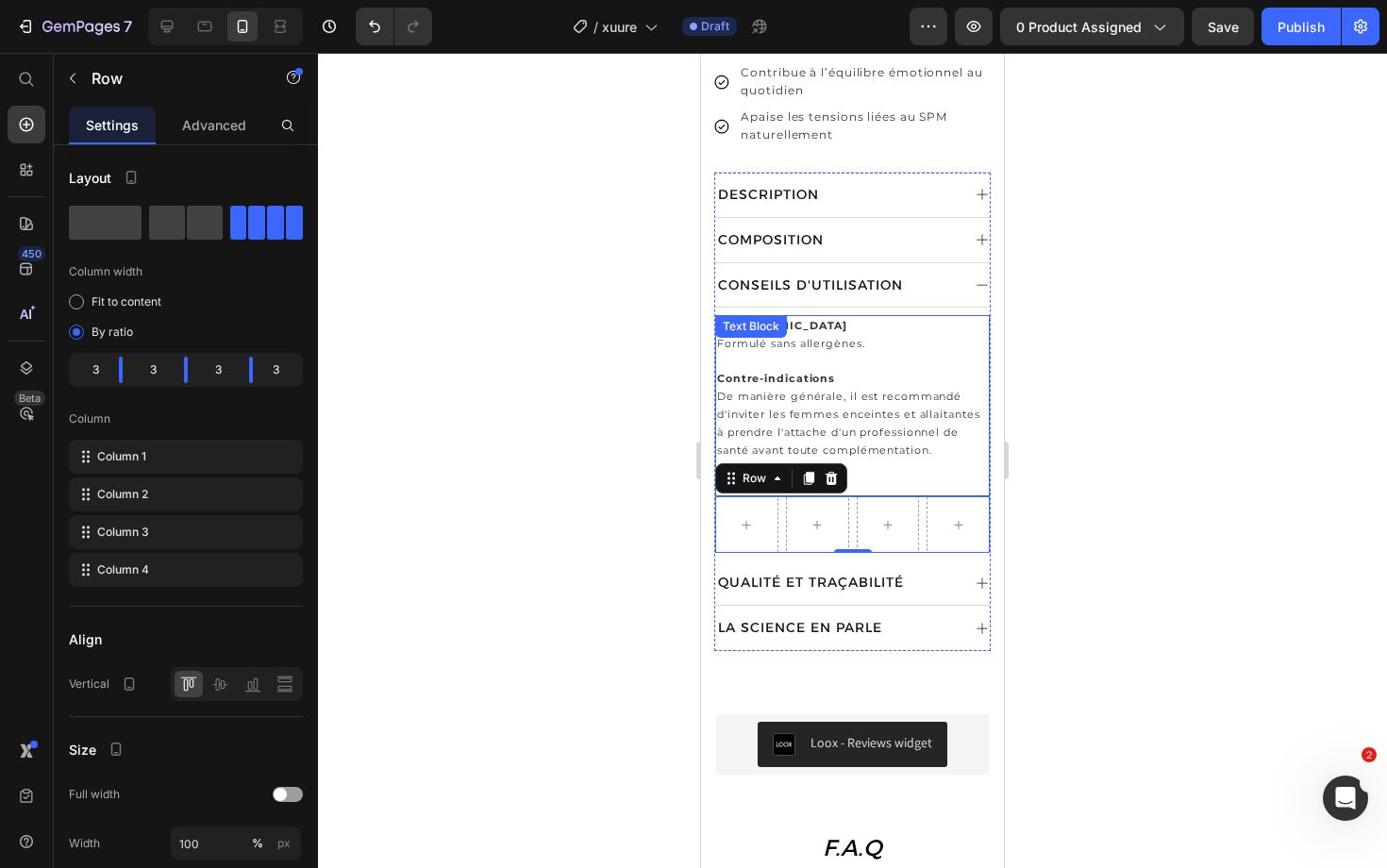 click on "De manière générale, il est recommandé d'inviter les femmes enceintes et allaitantes à prendre l'attache d'un professionnel de santé avant toute complémentation." at bounding box center [848, 423] 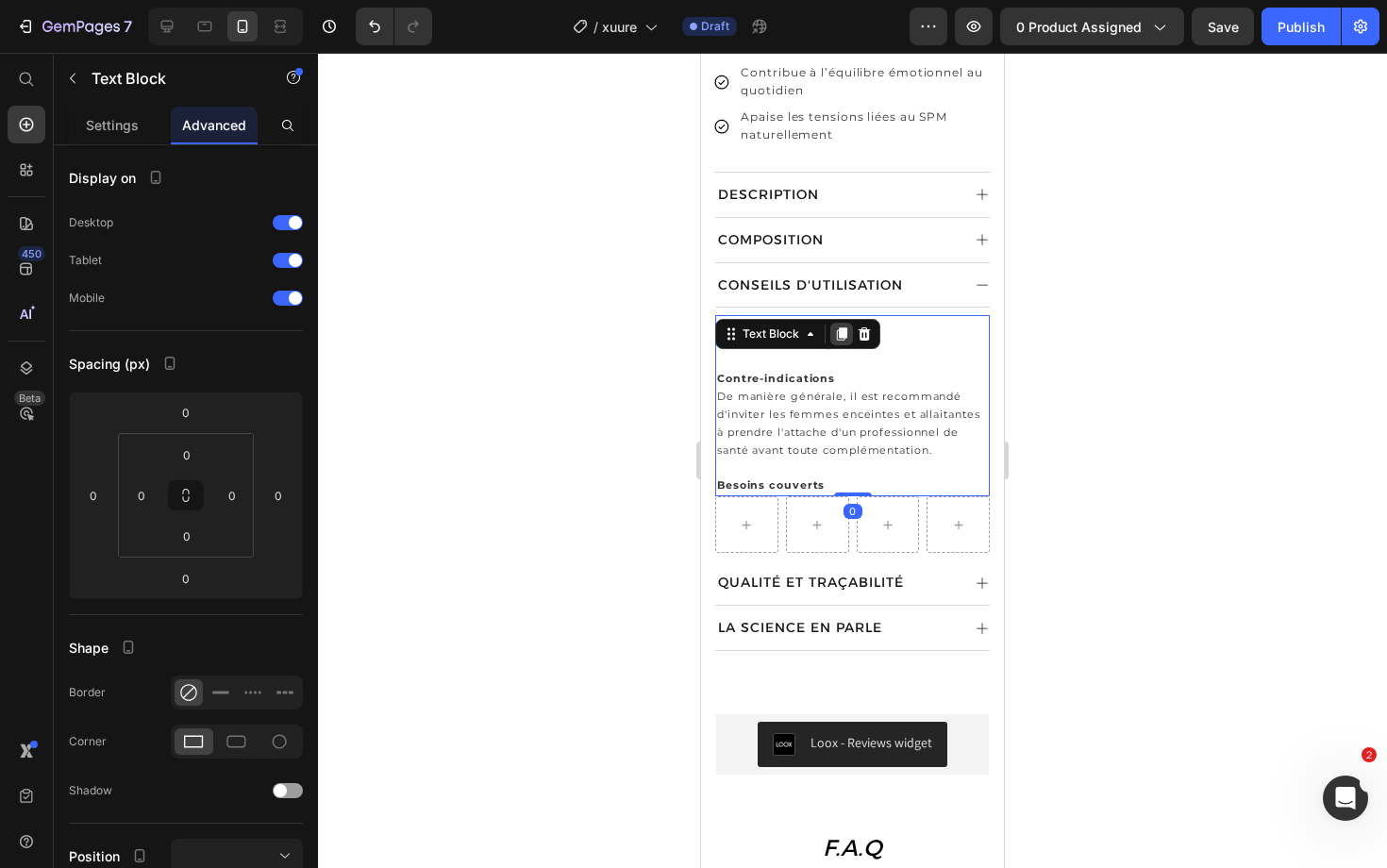 click 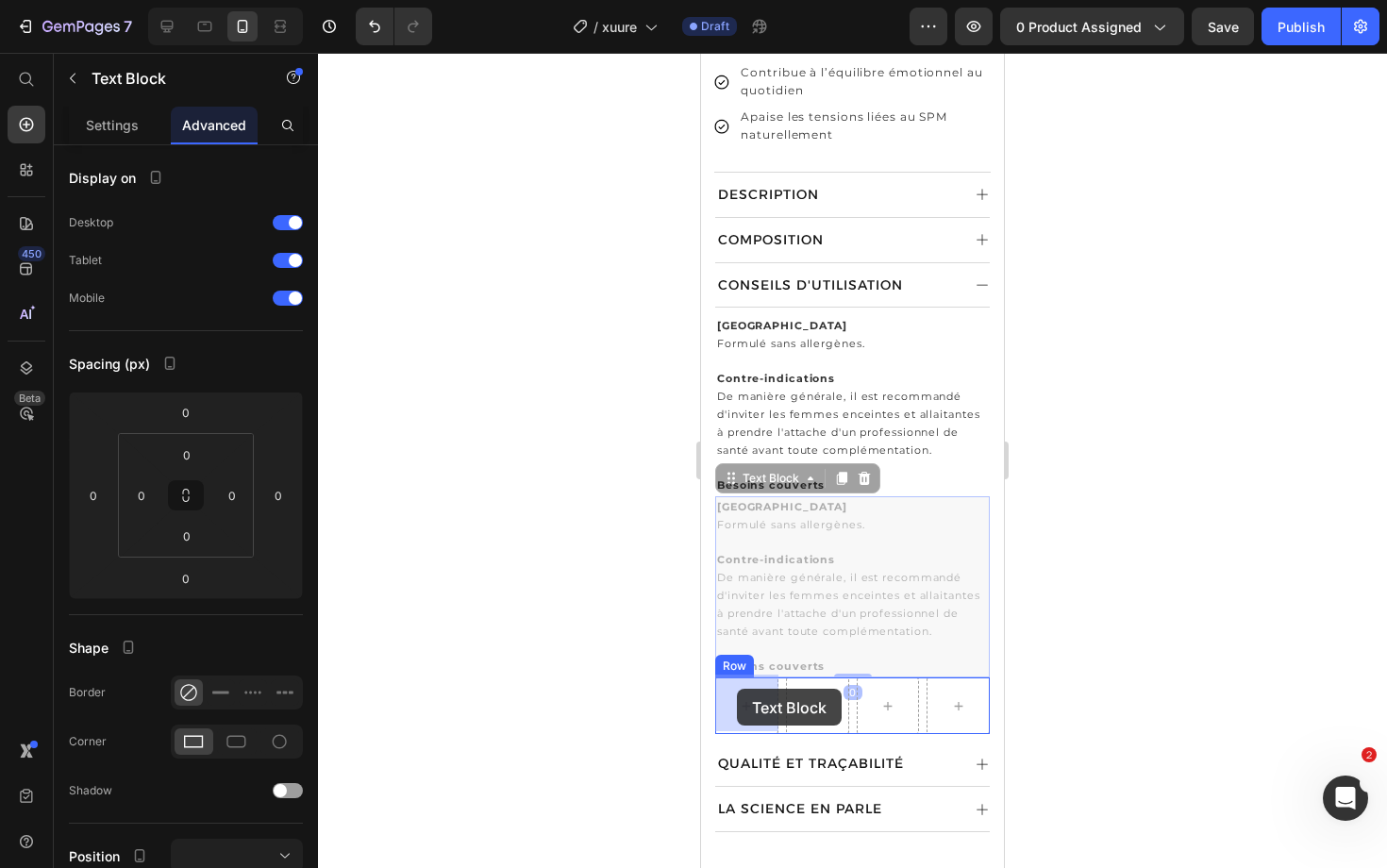 drag, startPoint x: 777, startPoint y: 479, endPoint x: 737, endPoint y: 688, distance: 212.79333 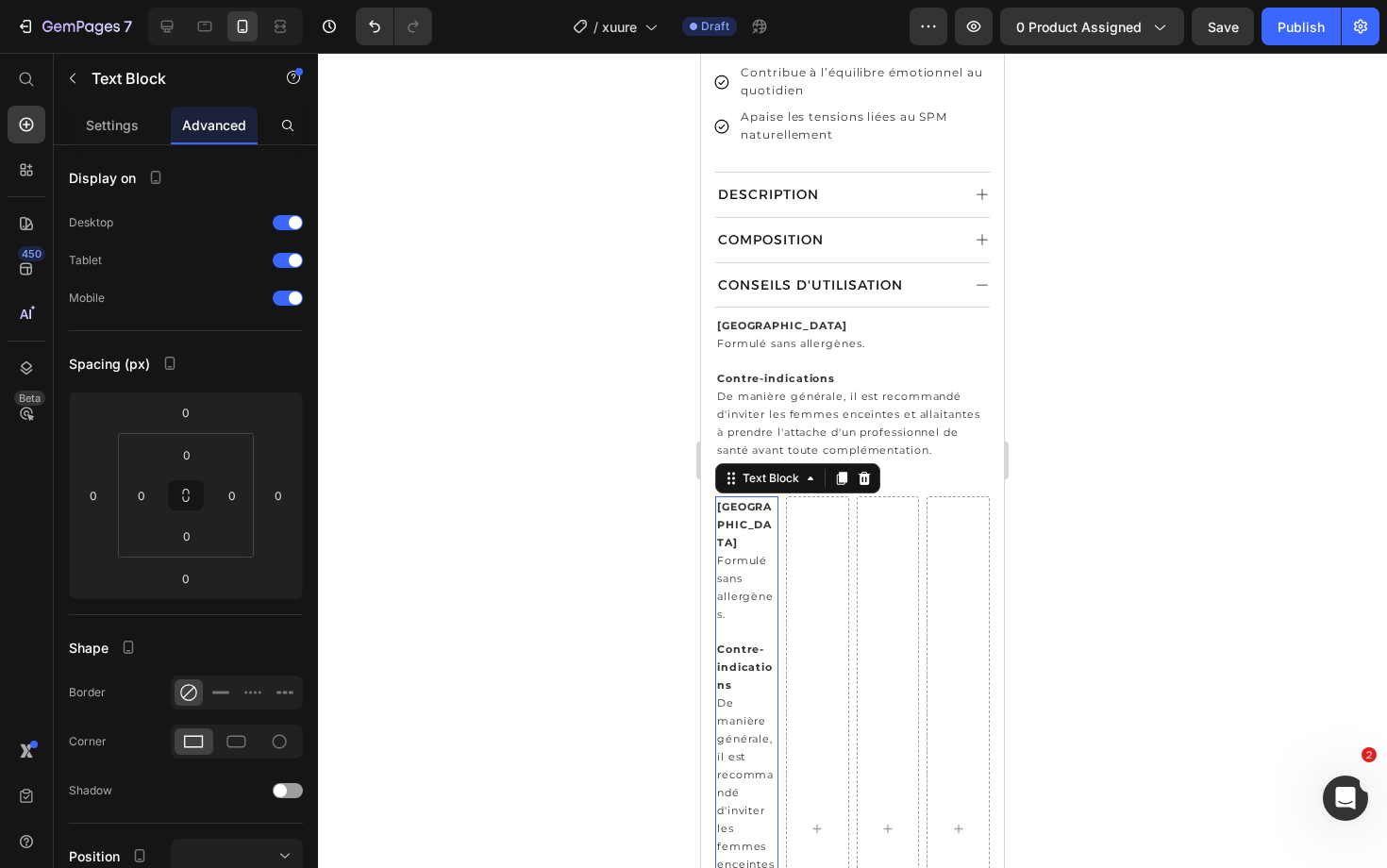 click on "Formulé sans allergènes." at bounding box center [746, 588] 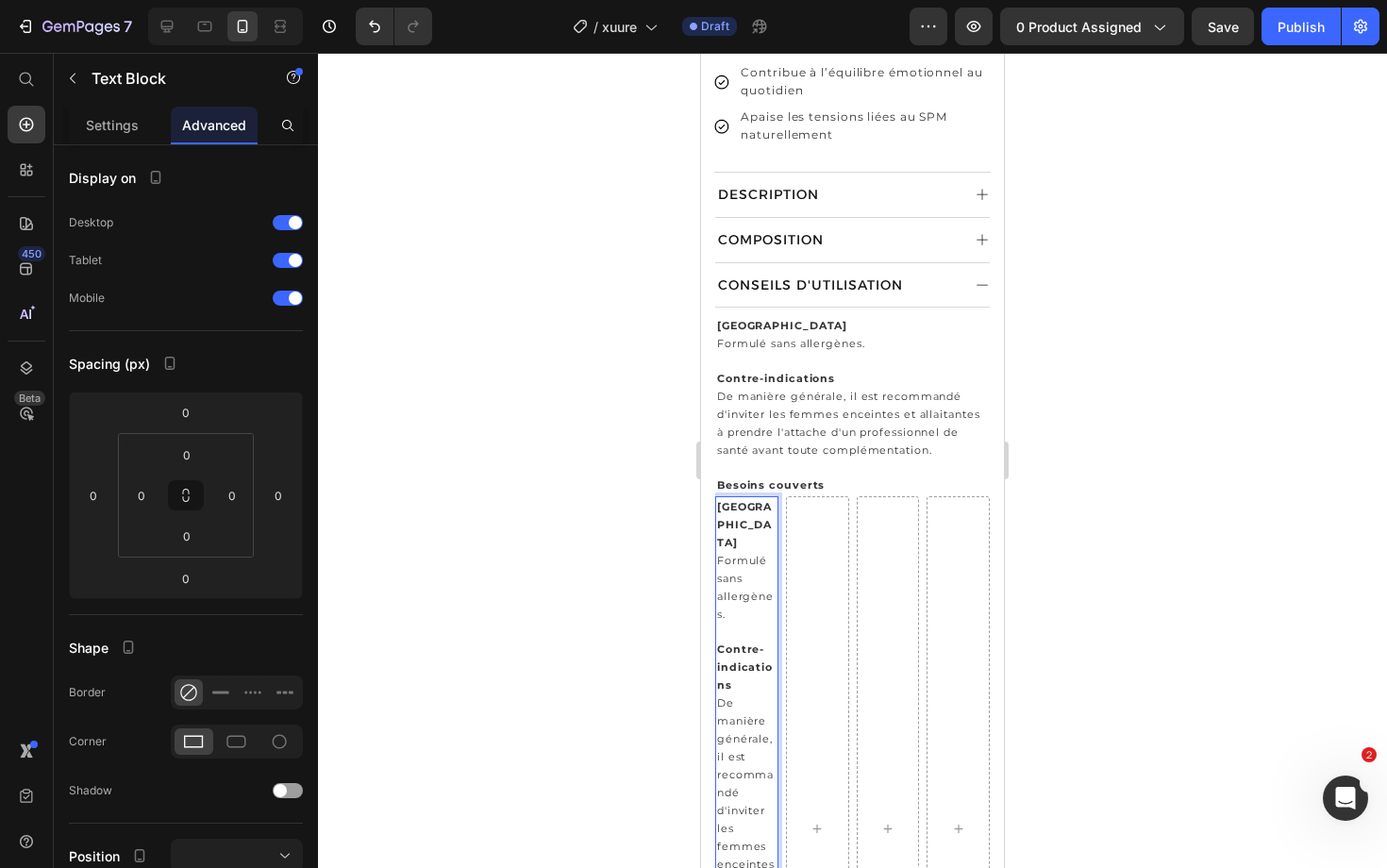 click on "Formulé sans allergènes." at bounding box center [746, 588] 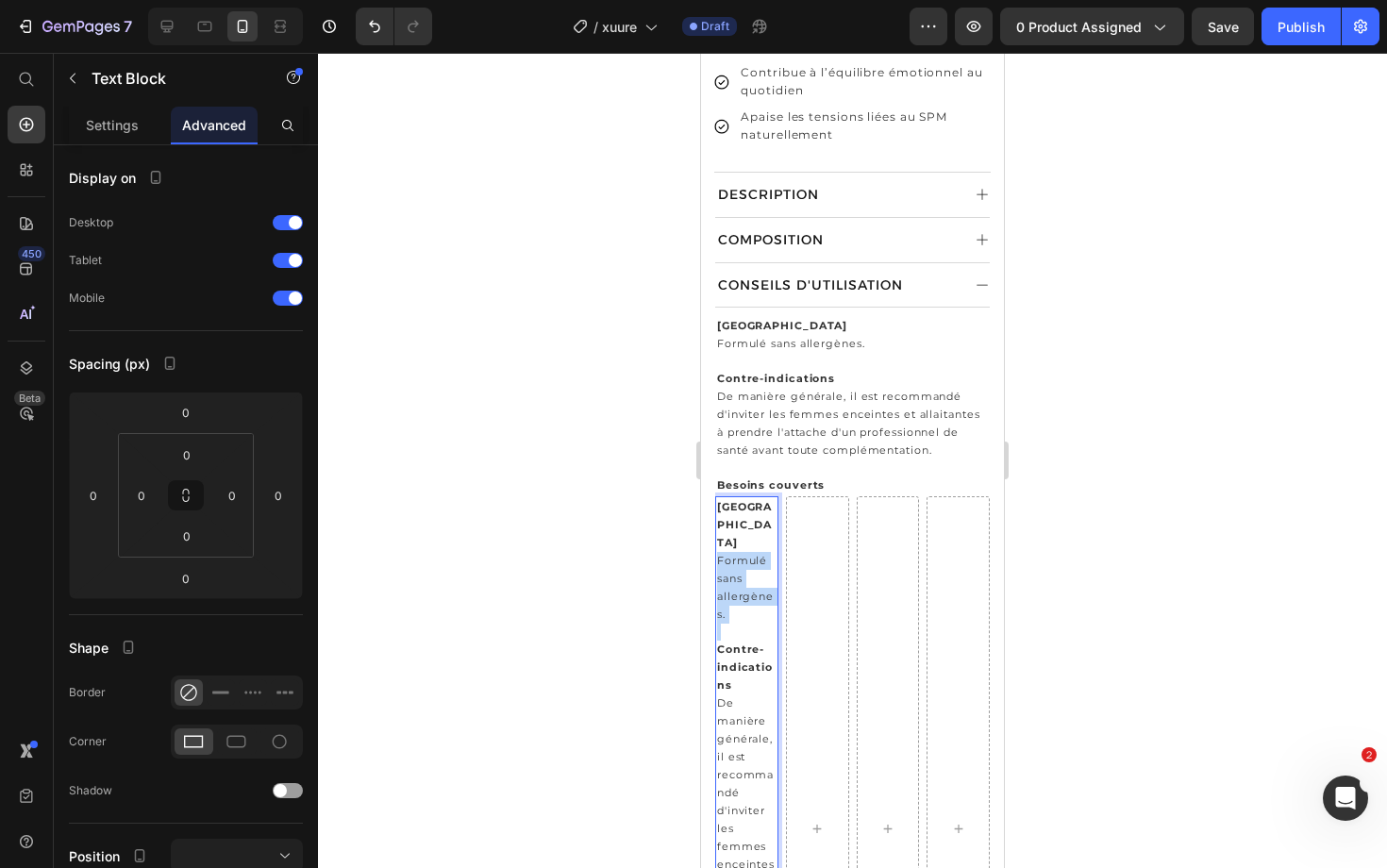 click on "Formulé sans allergènes." at bounding box center [746, 588] 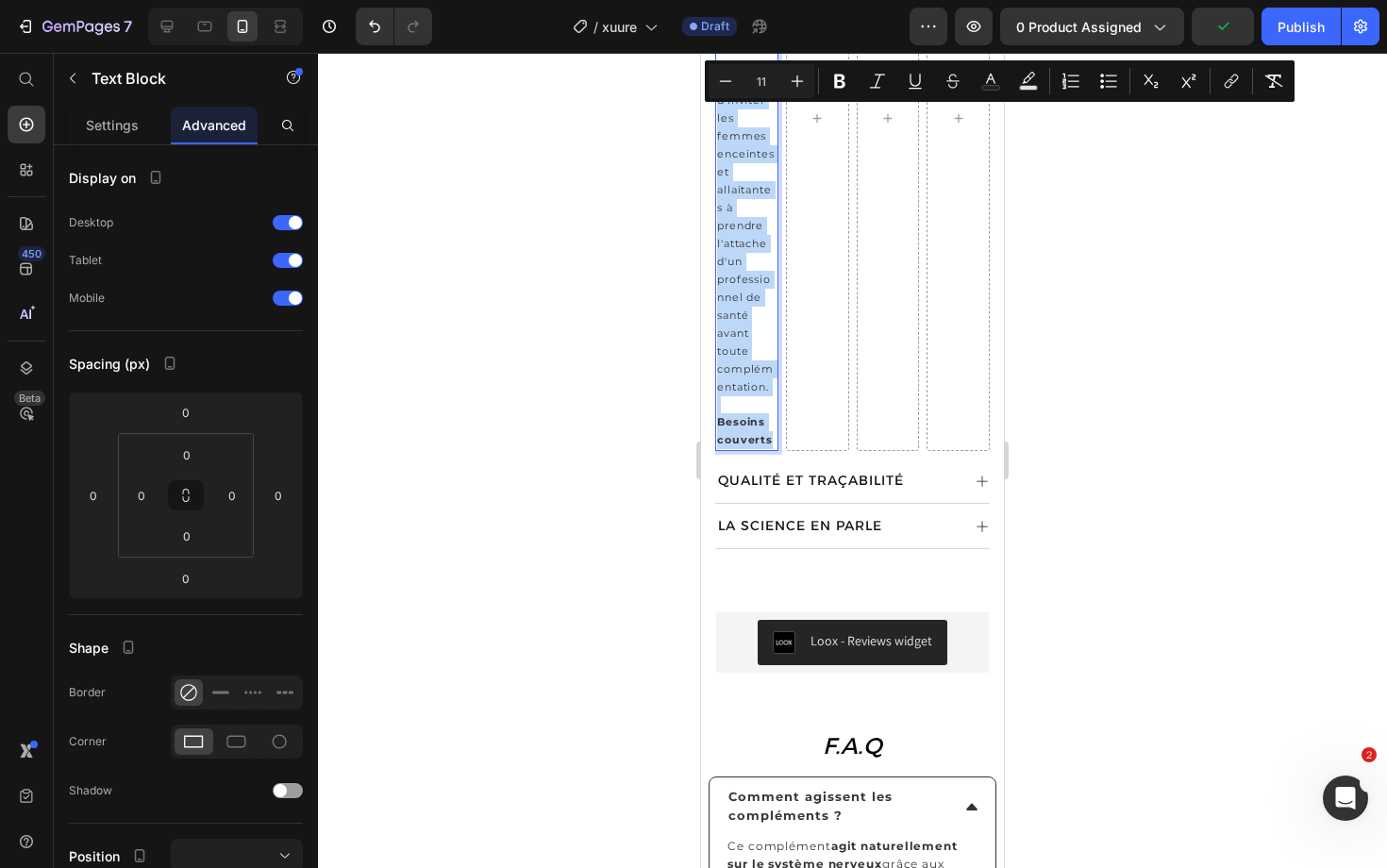 scroll, scrollTop: 1656, scrollLeft: 0, axis: vertical 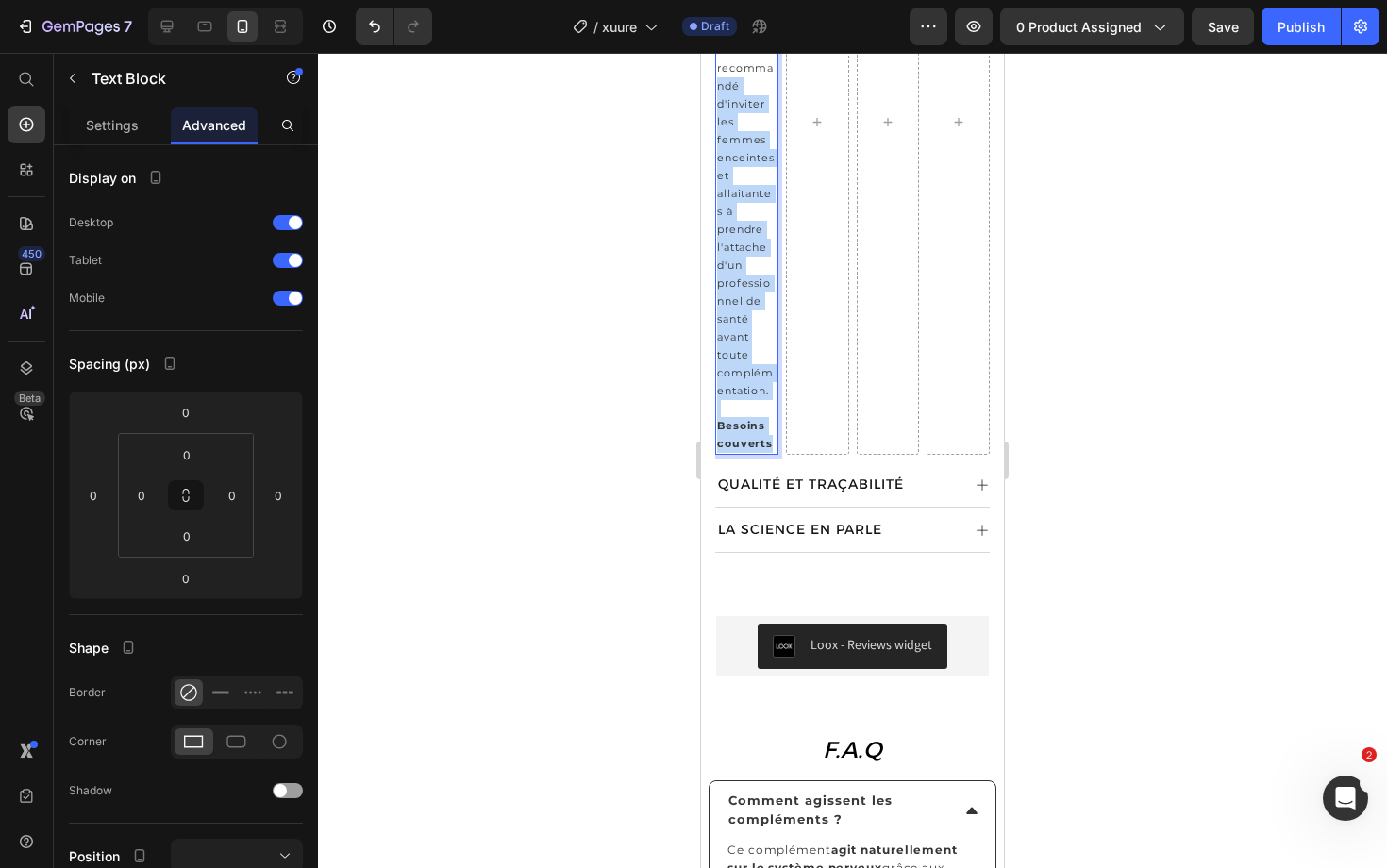 drag, startPoint x: 775, startPoint y: 398, endPoint x: 715, endPoint y: 63, distance: 340.3307 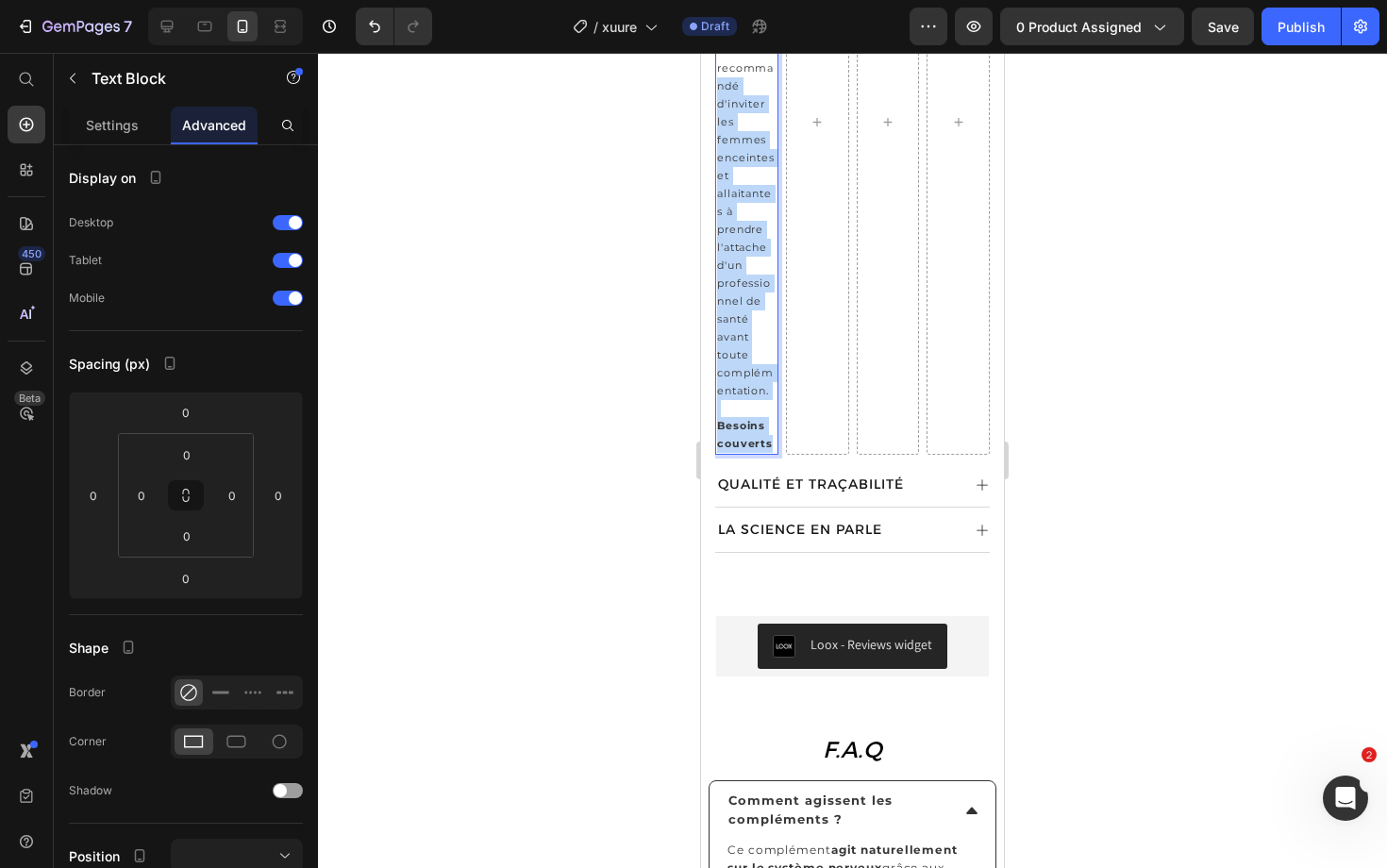 click on "Allergènes Formulé sans allergènes. Contre-indications De manière générale, il est recommandé d'inviter les femmes enceintes et allaitantes à prendre l'attache d'un professionnel de santé avant toute complémentation. Besoins couverts" at bounding box center [746, 122] 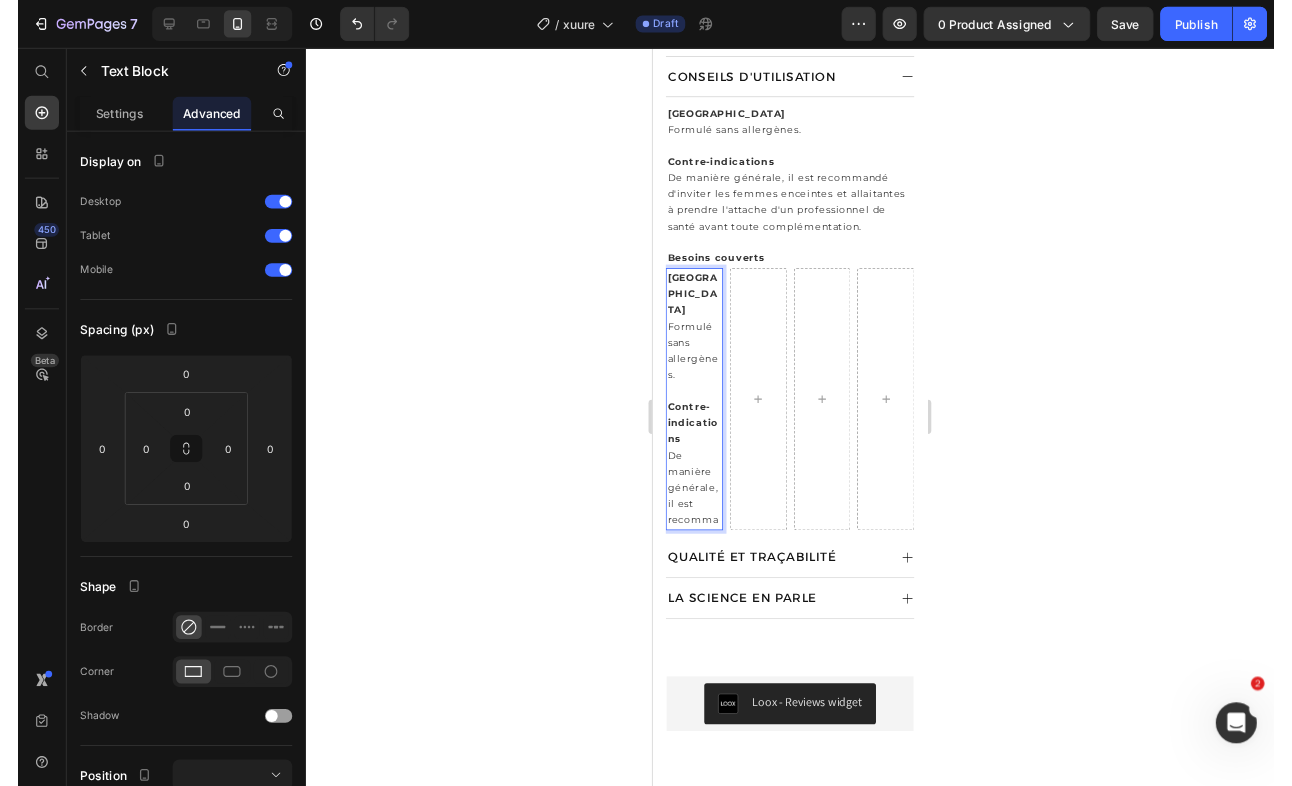 scroll, scrollTop: 1186, scrollLeft: 0, axis: vertical 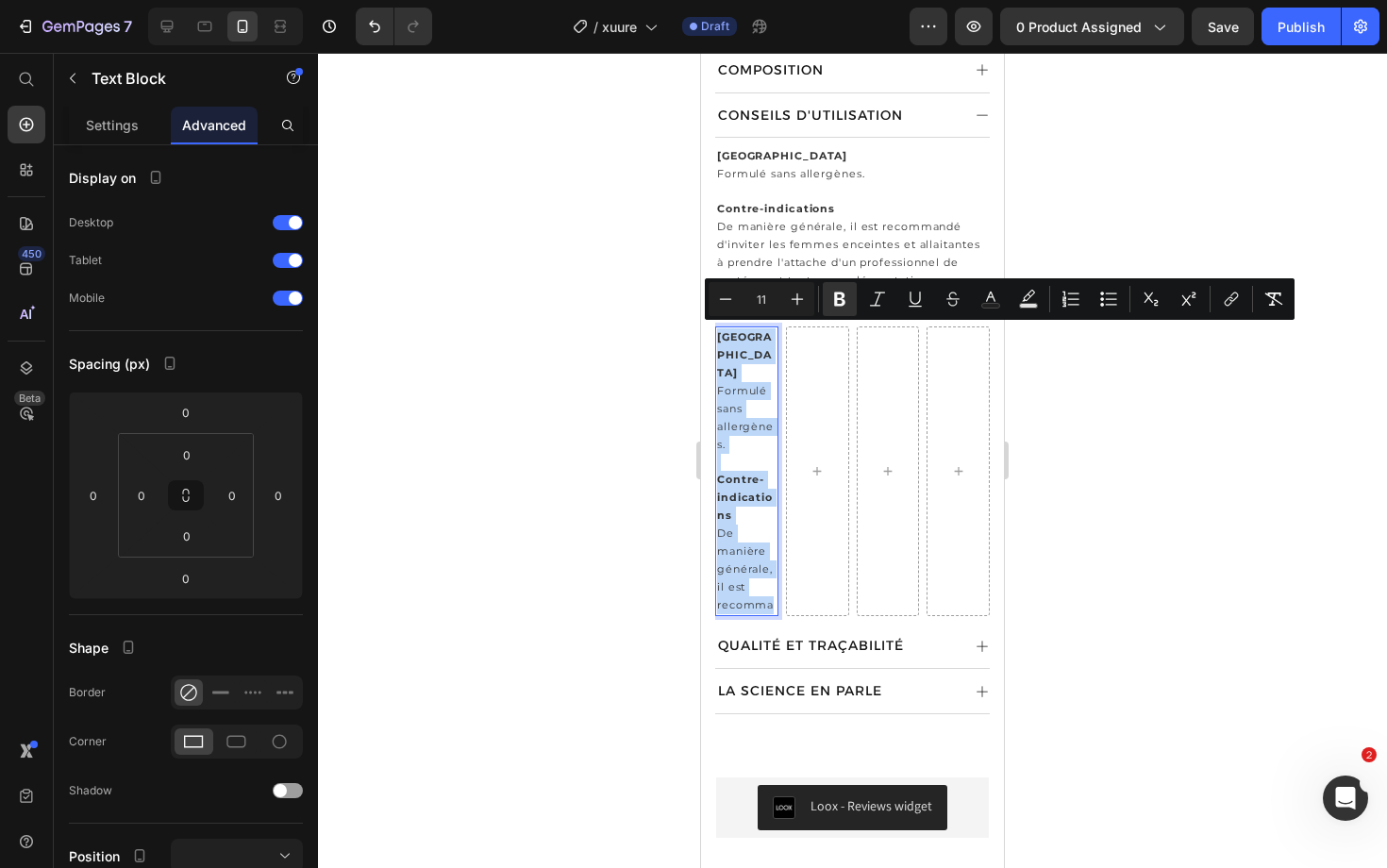drag, startPoint x: 716, startPoint y: 330, endPoint x: 772, endPoint y: 588, distance: 264.0076 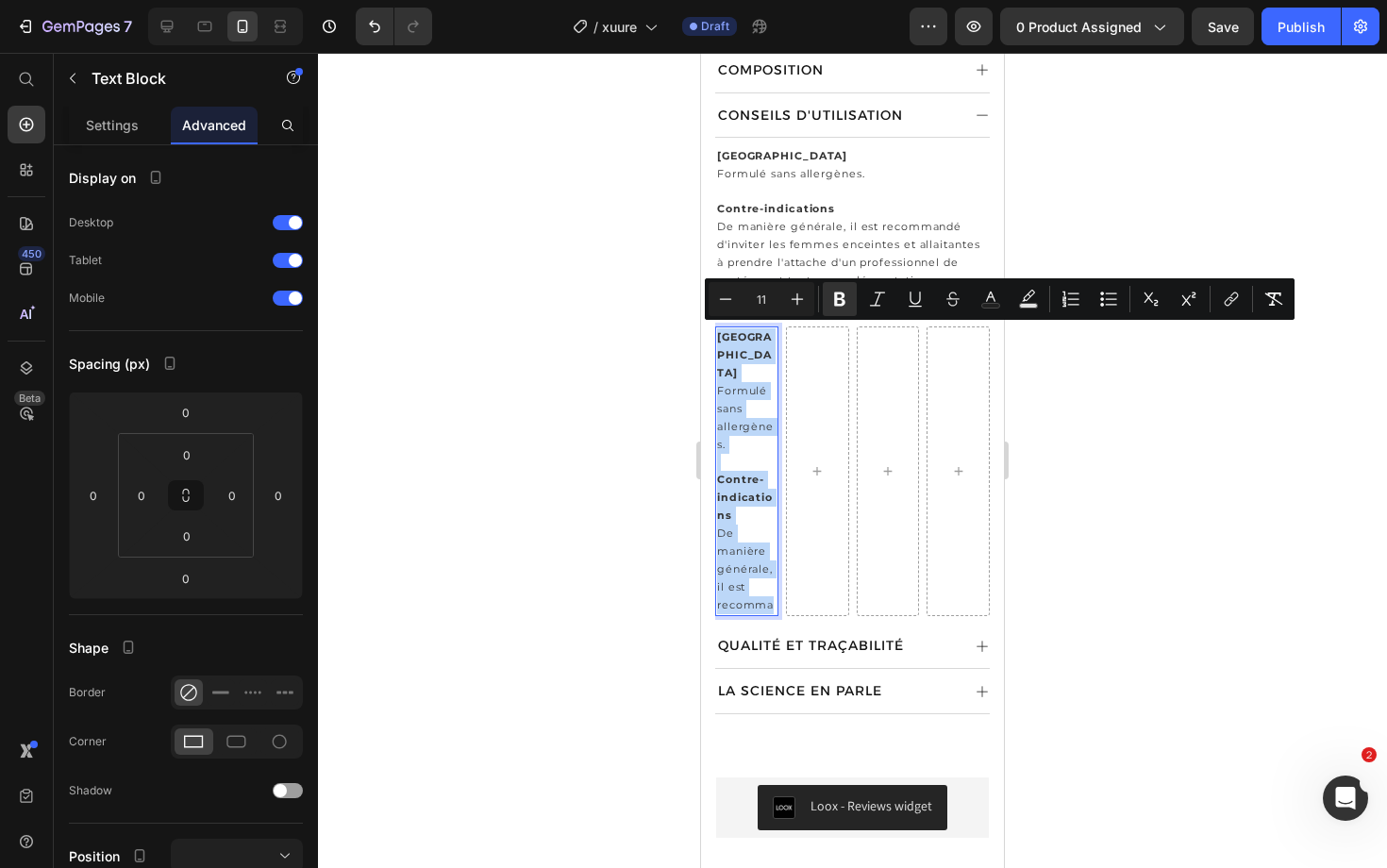 click on "Allergènes Formulé sans allergènes. Contre-indications De manière générale, il est recomma" at bounding box center [746, 471] 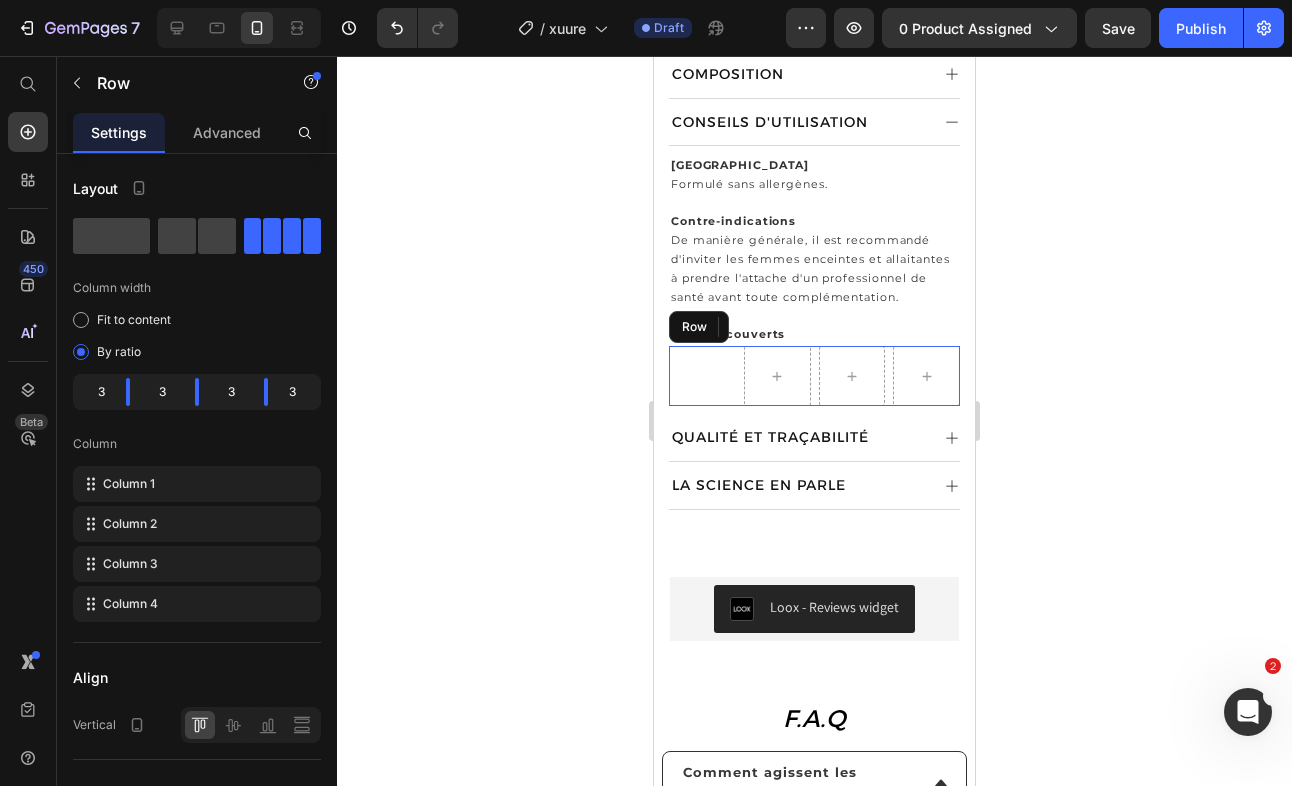 click on "Text Block   0" at bounding box center [702, 376] 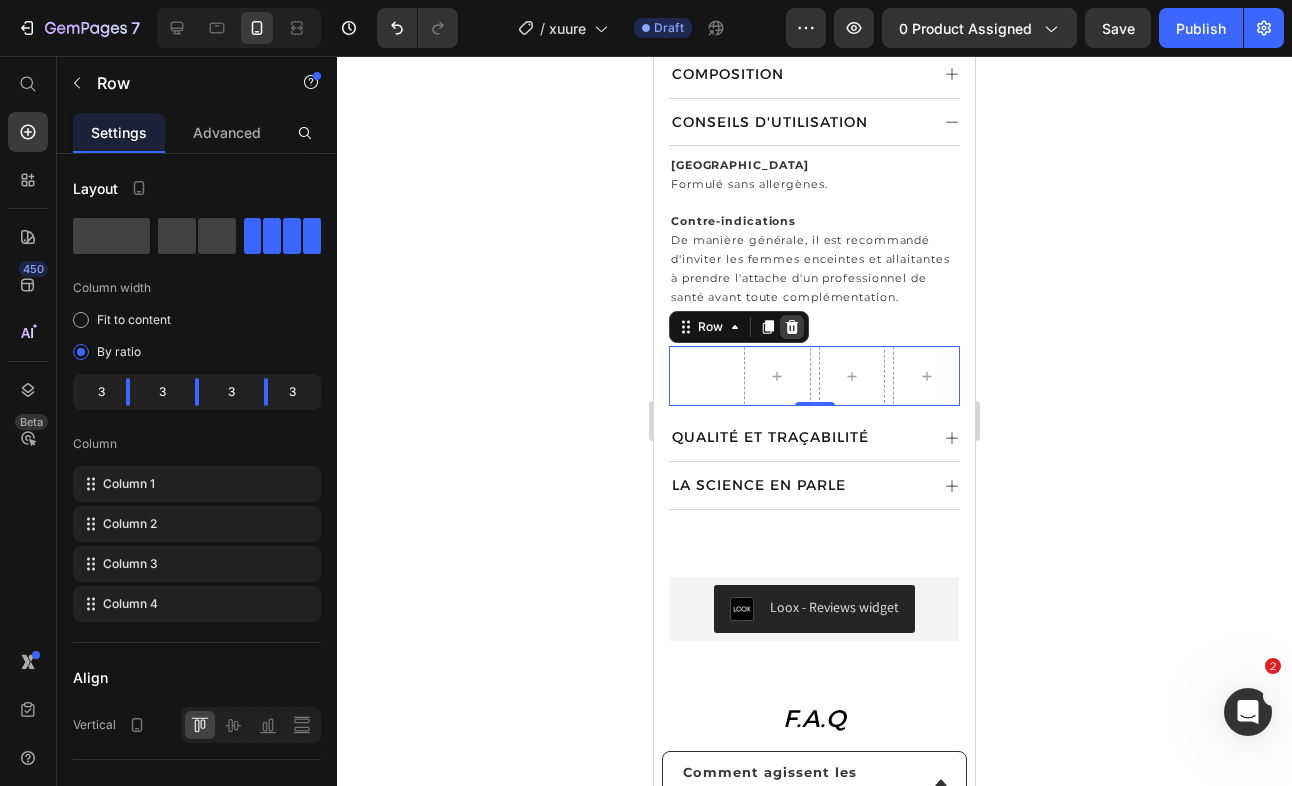 click at bounding box center [792, 327] 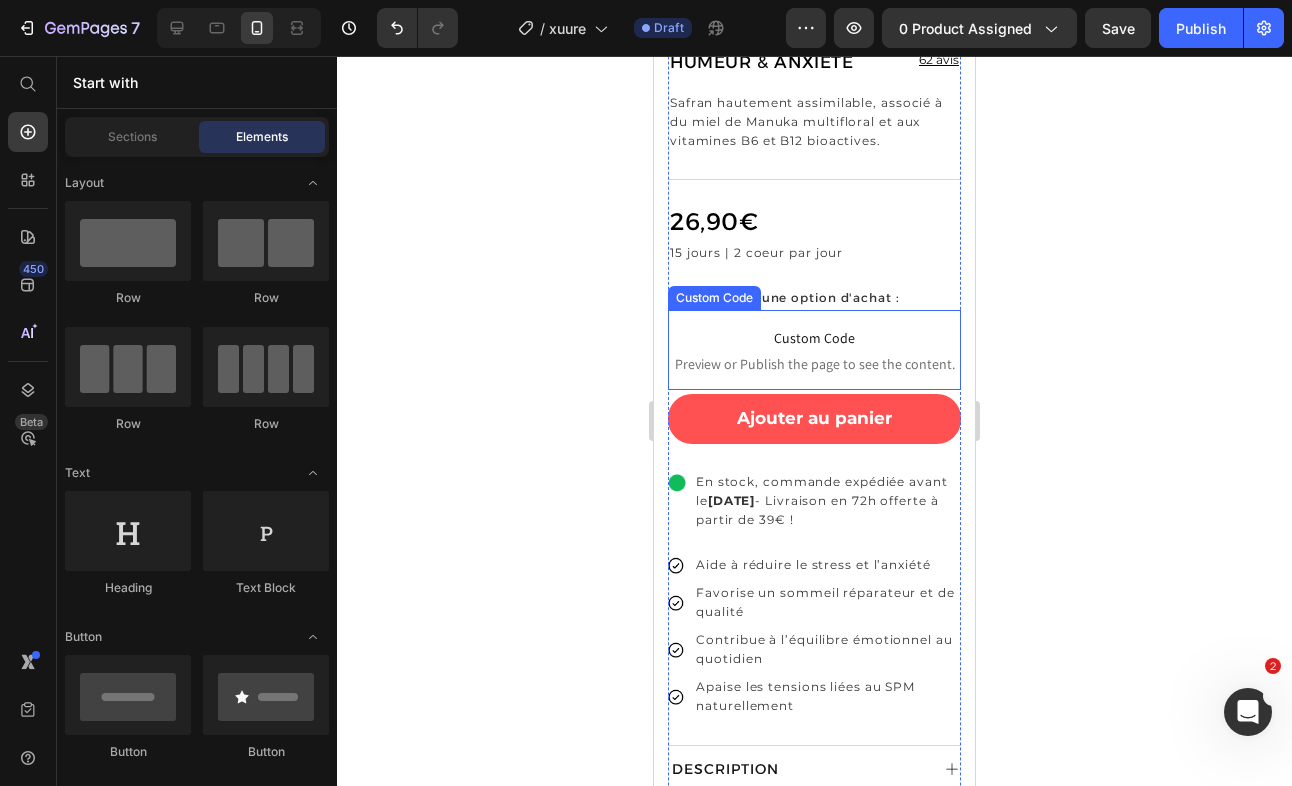 scroll, scrollTop: 415, scrollLeft: 0, axis: vertical 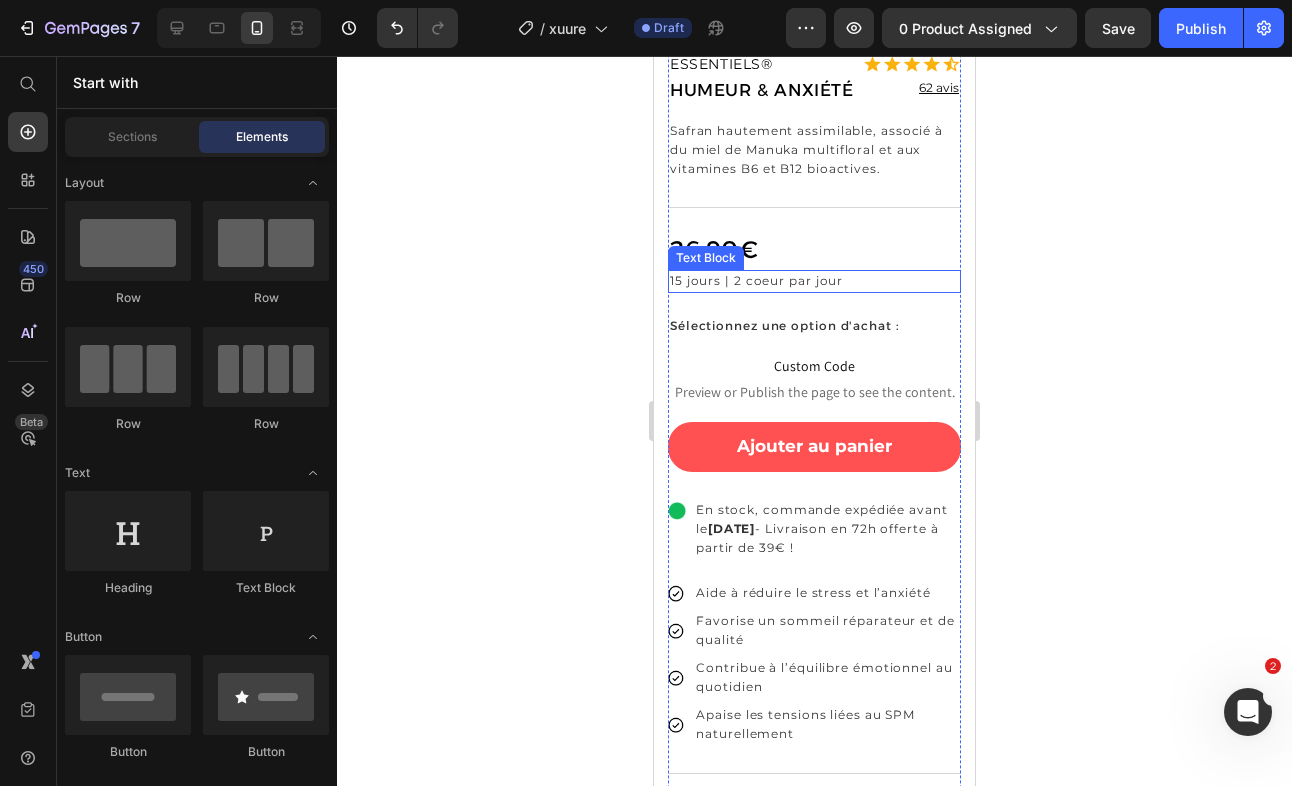 click on "15 jours | 2 coeur par jour" at bounding box center [756, 280] 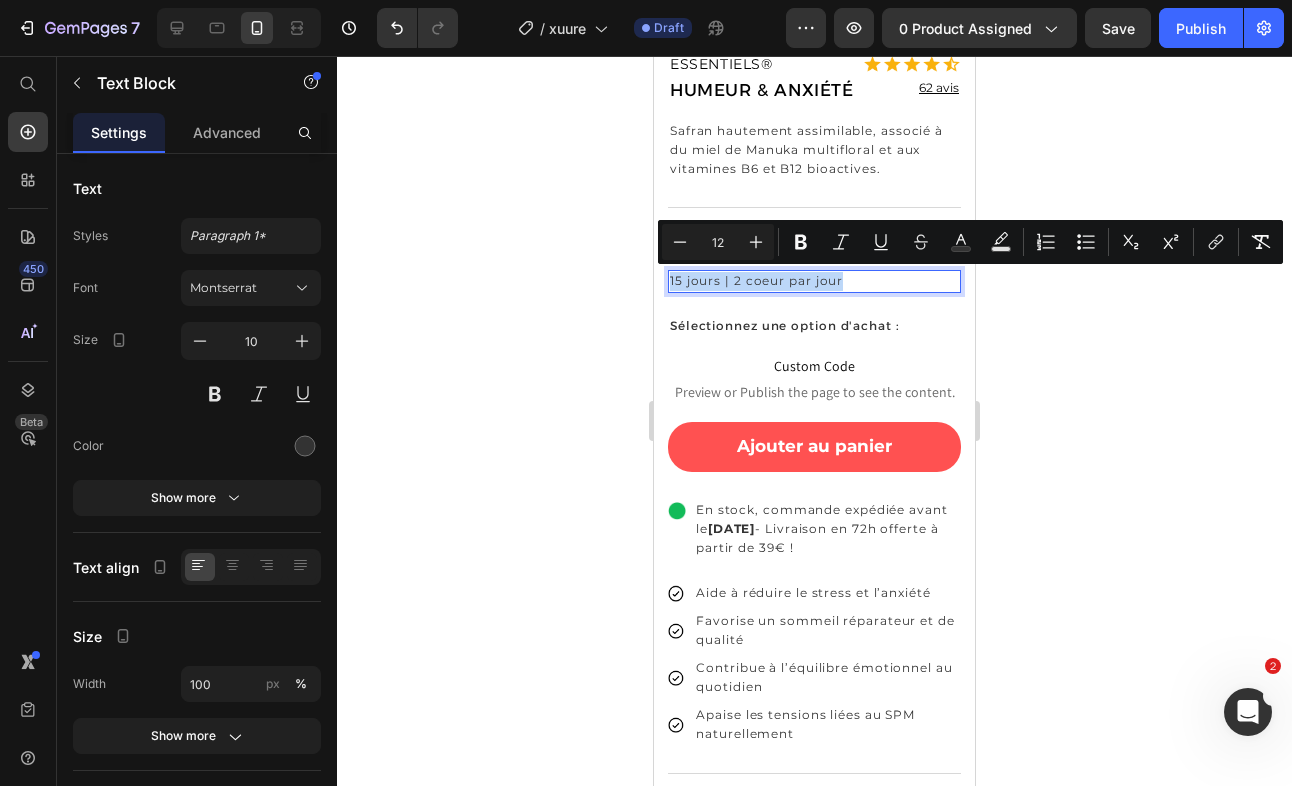 drag, startPoint x: 855, startPoint y: 278, endPoint x: 644, endPoint y: 273, distance: 211.05923 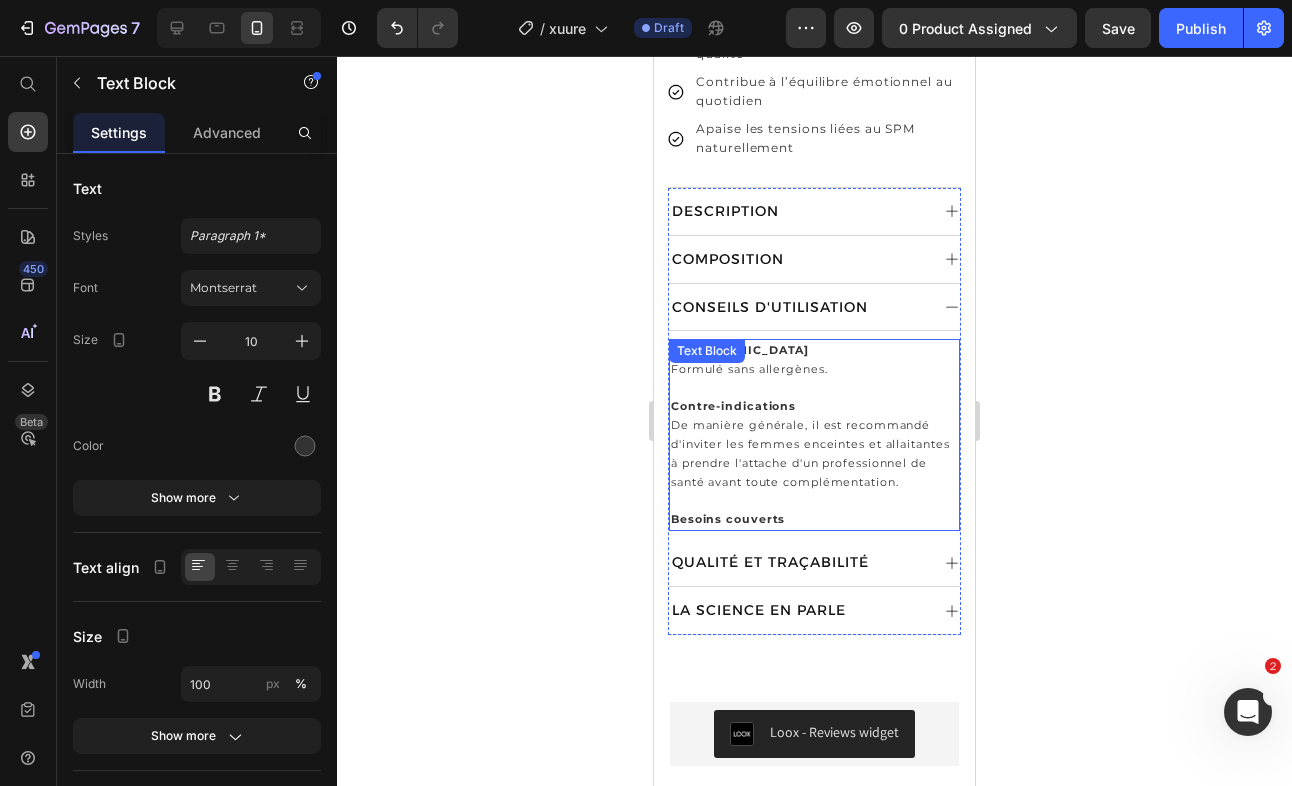 scroll, scrollTop: 966, scrollLeft: 0, axis: vertical 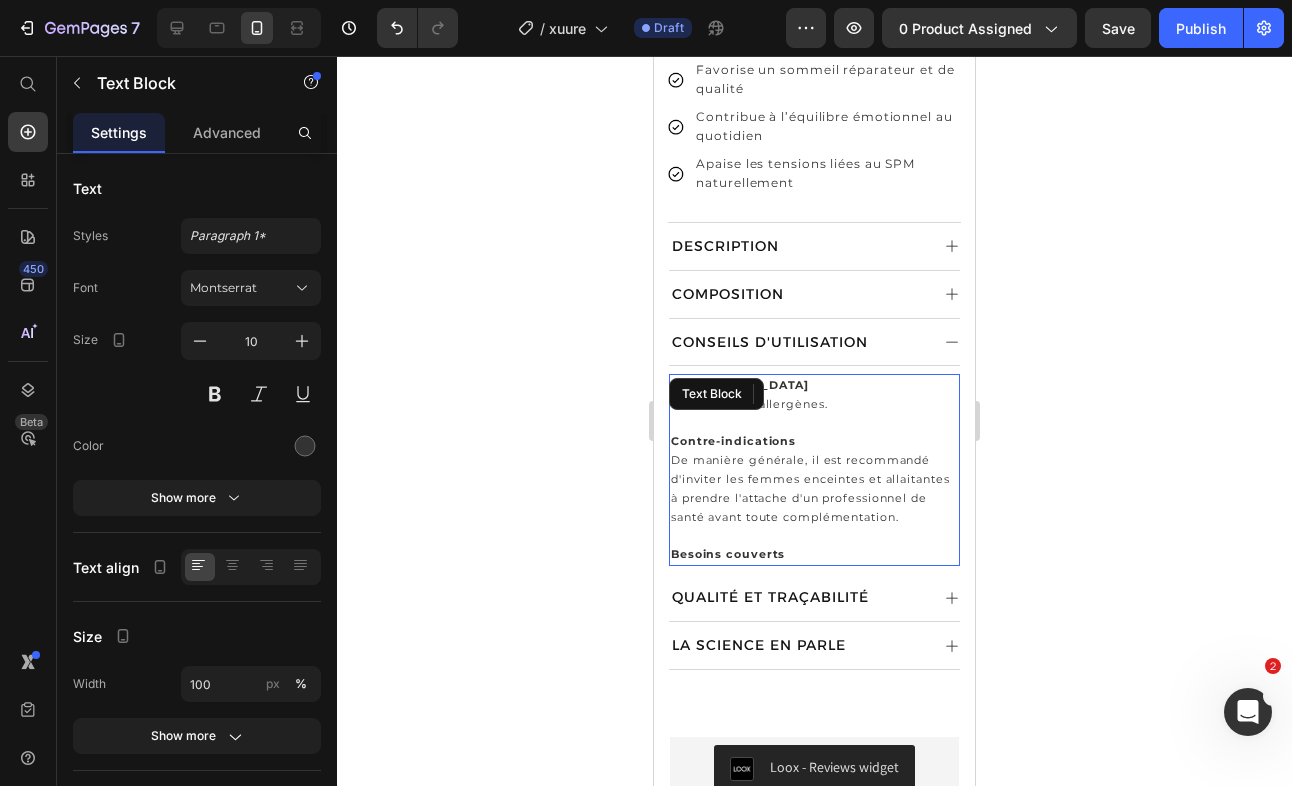 click at bounding box center (814, 536) 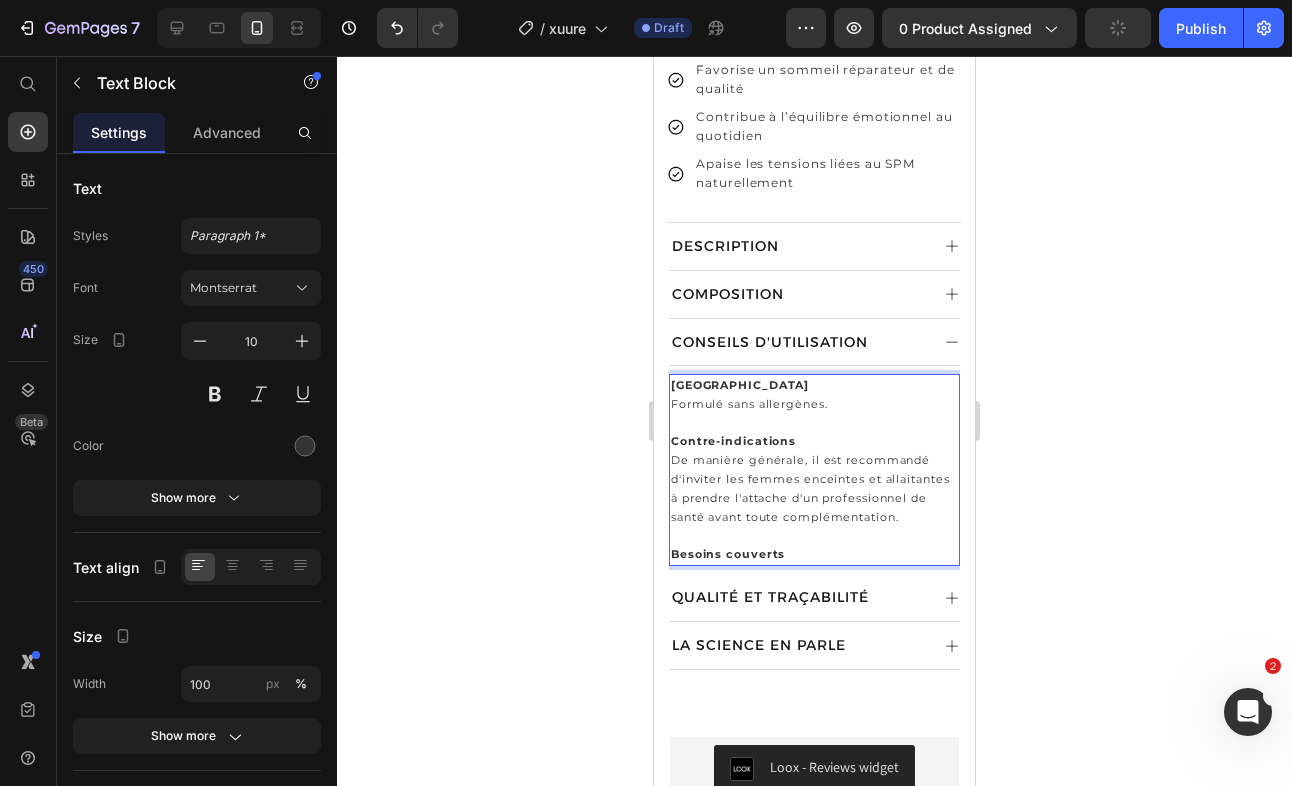 click on "Besoins couverts" at bounding box center [814, 554] 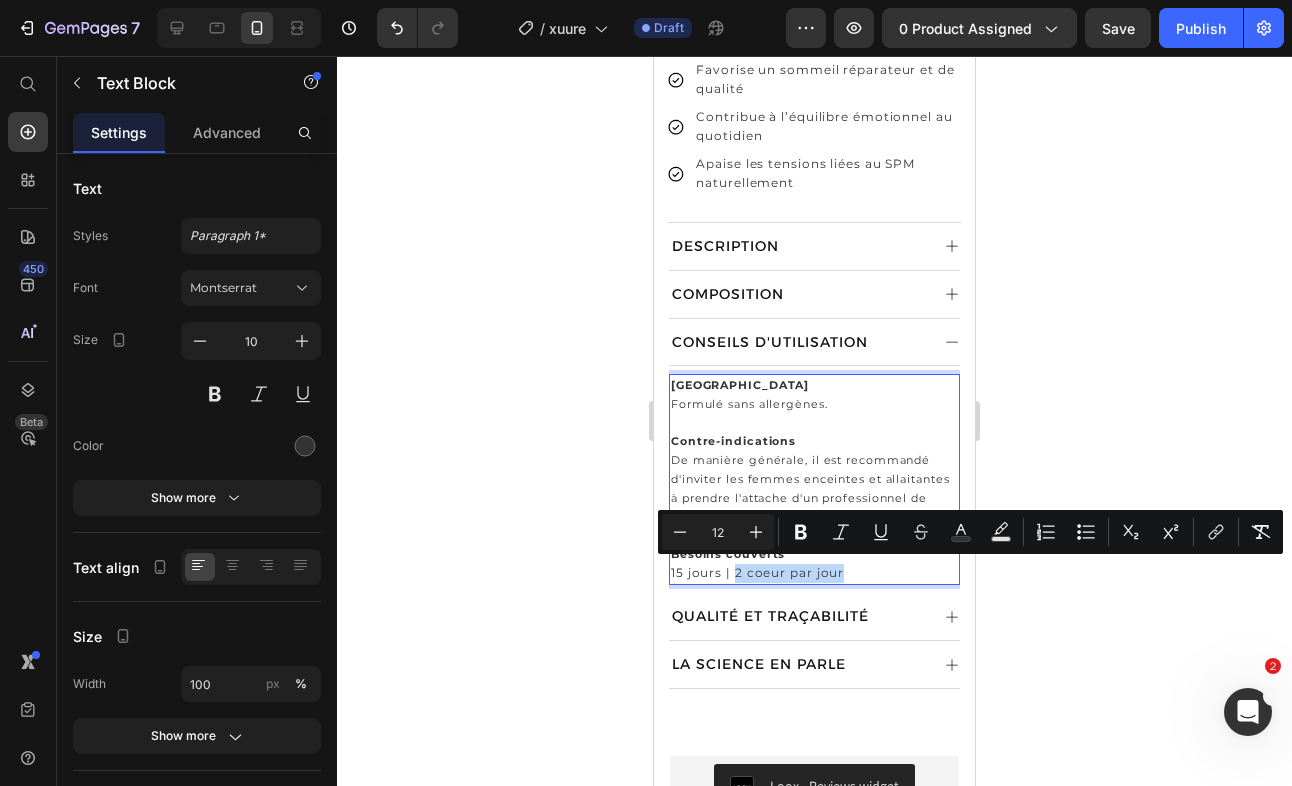 drag, startPoint x: 848, startPoint y: 570, endPoint x: 734, endPoint y: 566, distance: 114.07015 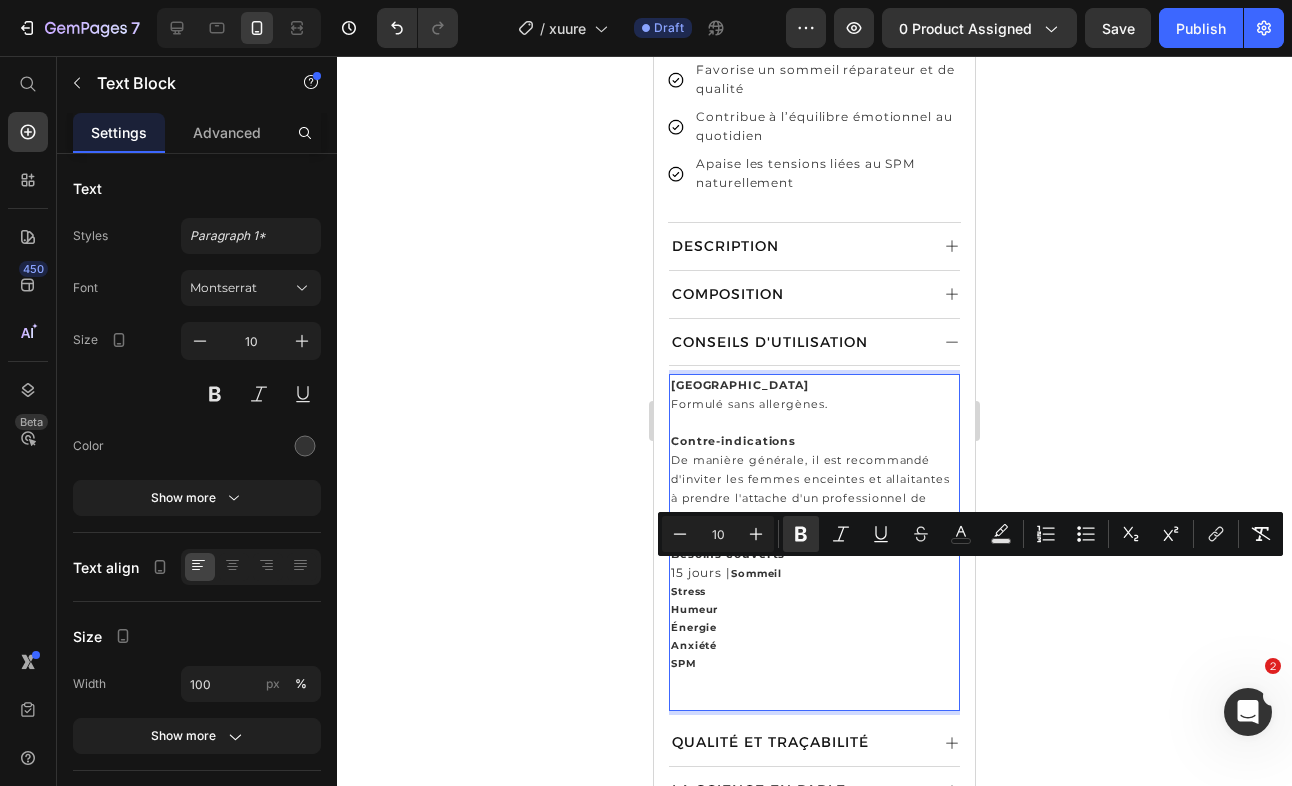 type on "12" 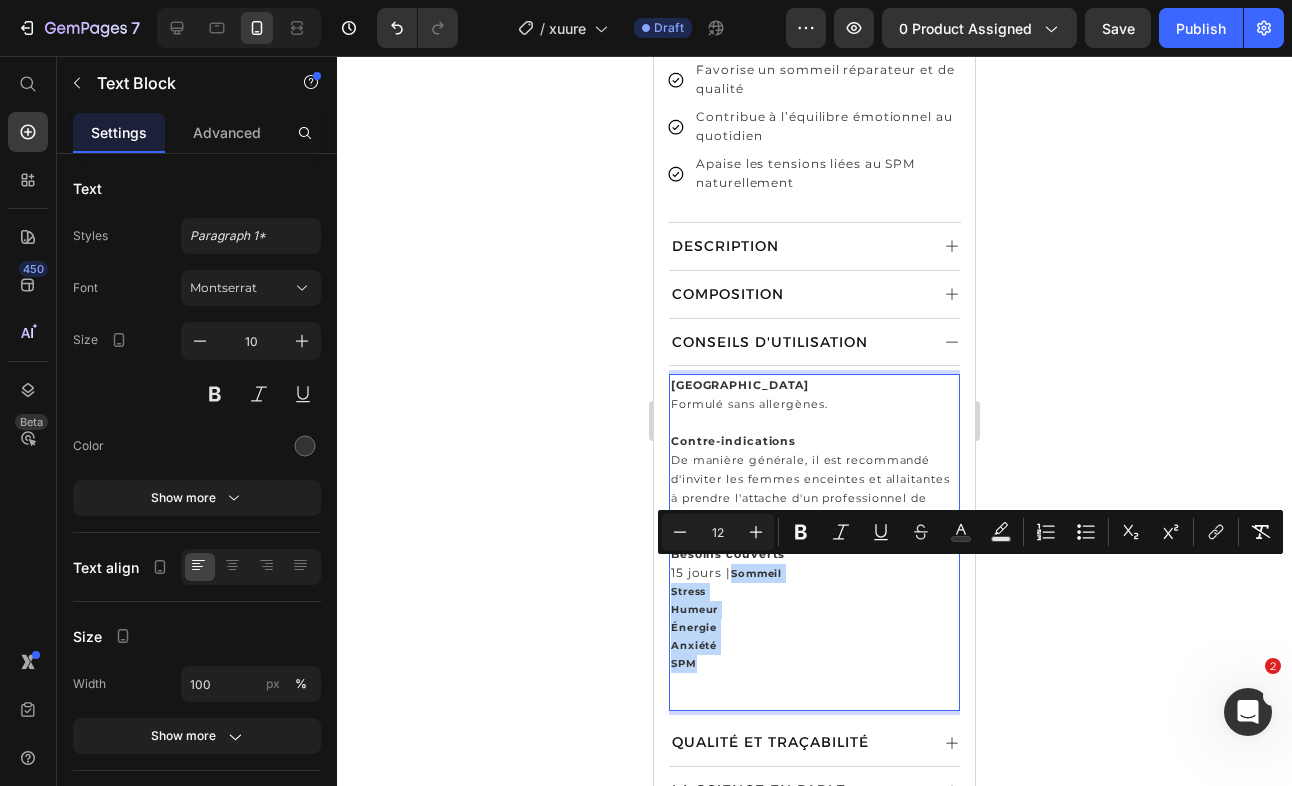 drag, startPoint x: 714, startPoint y: 662, endPoint x: 732, endPoint y: 566, distance: 97.67292 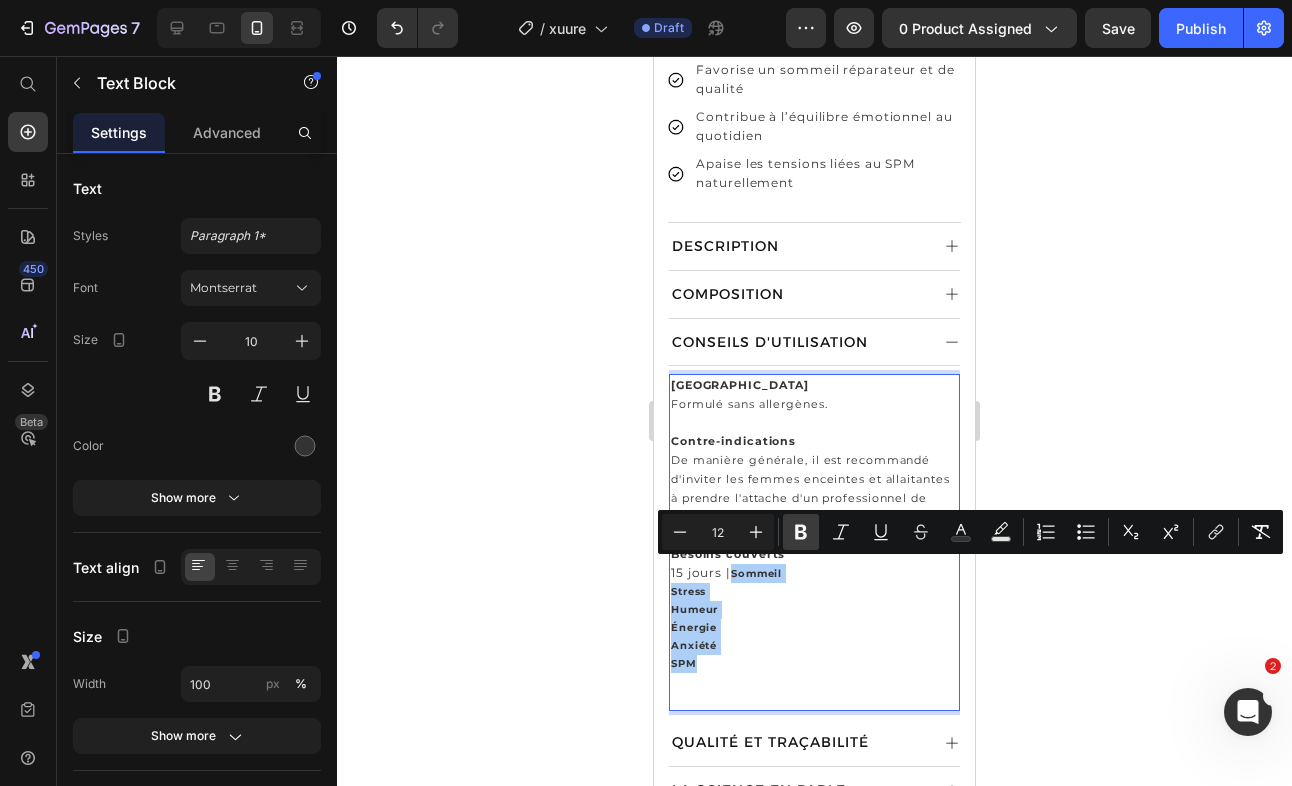 click 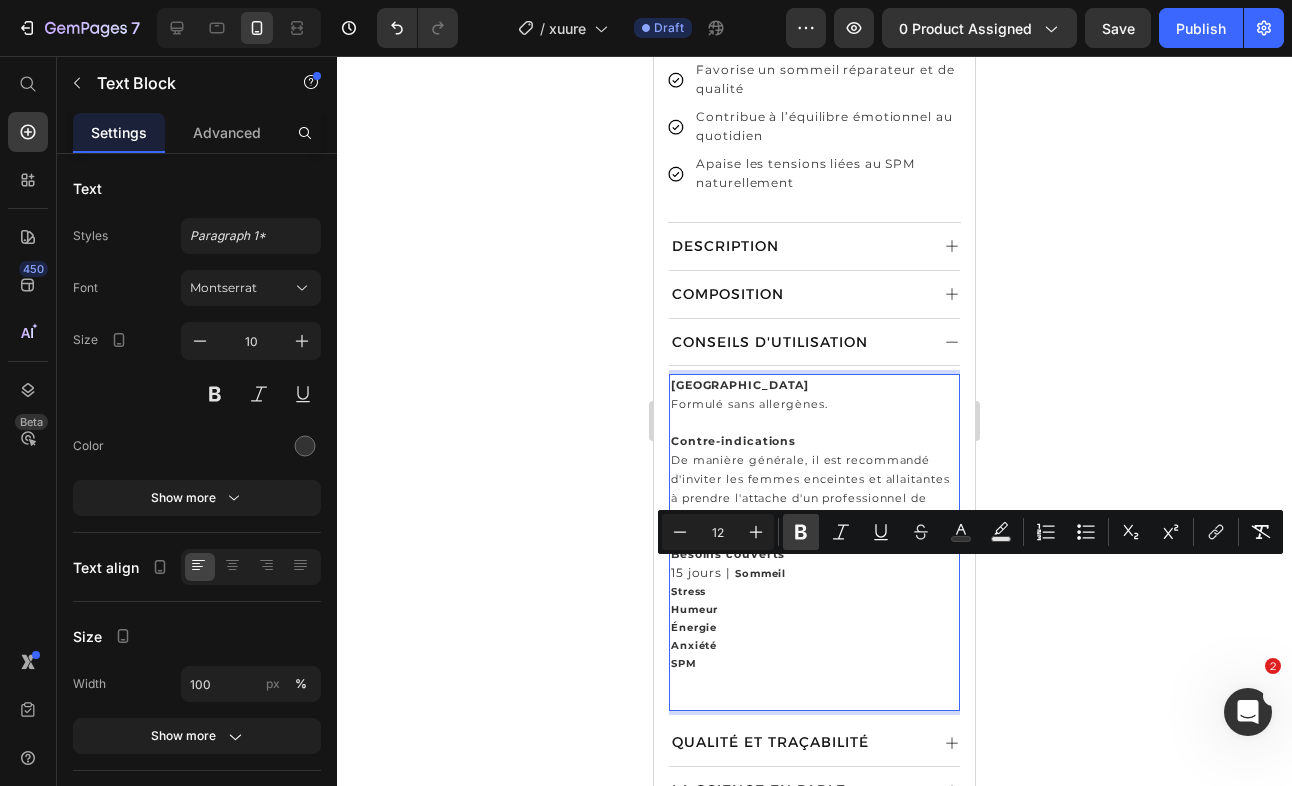 click 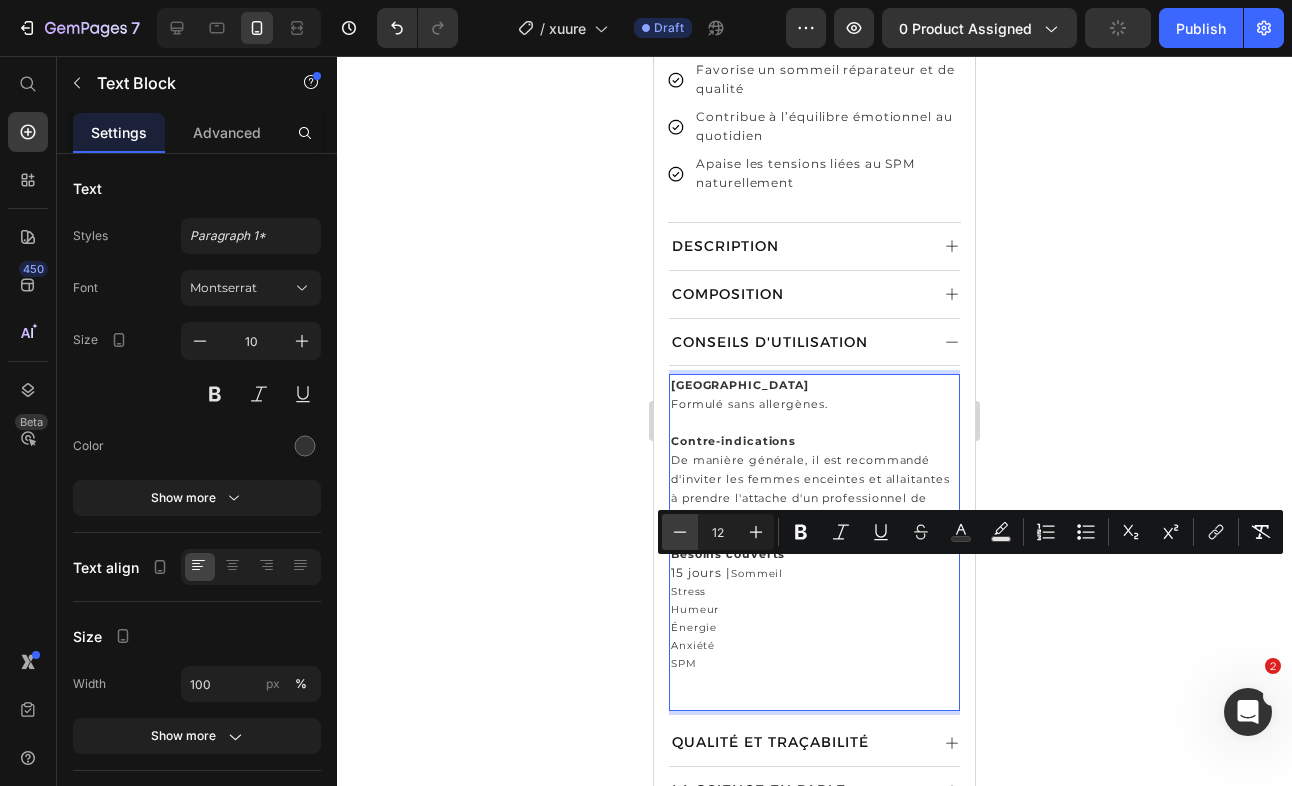 click on "Minus" at bounding box center (680, 532) 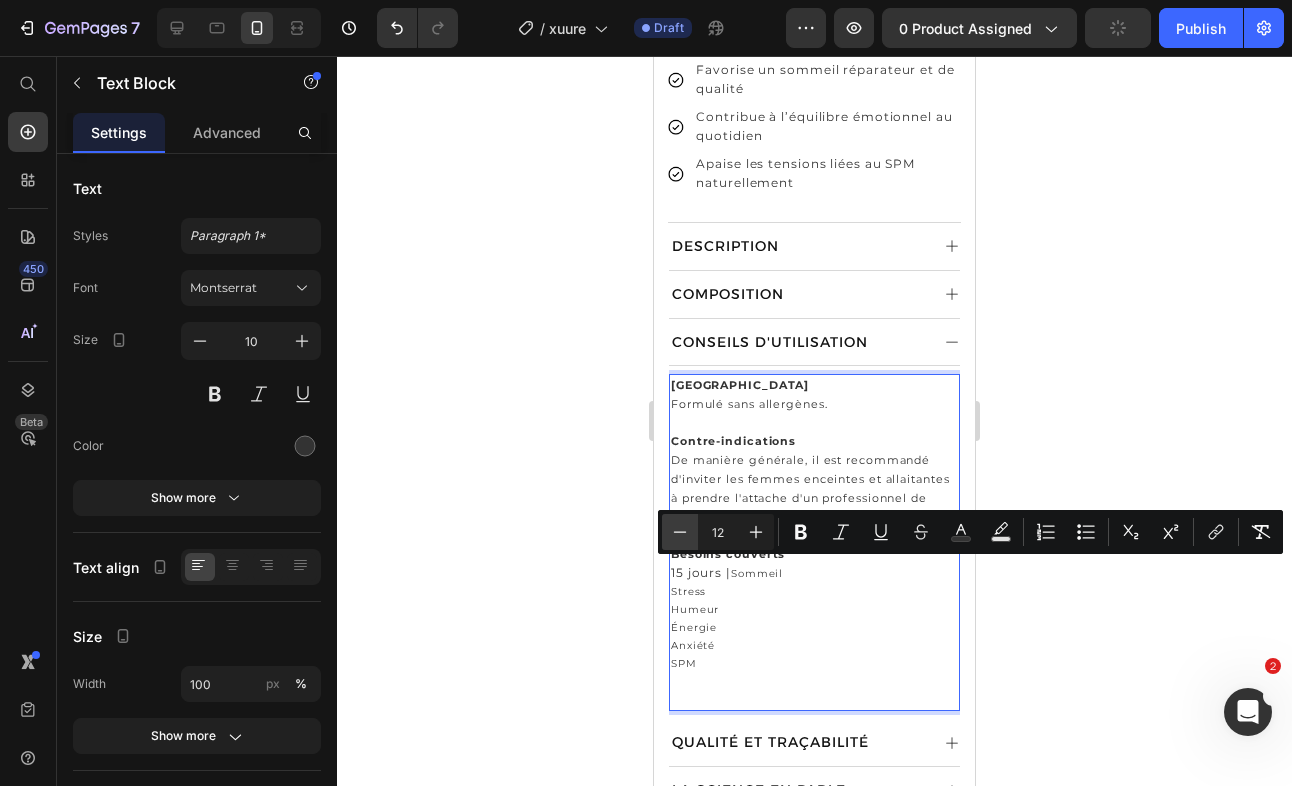 type on "11" 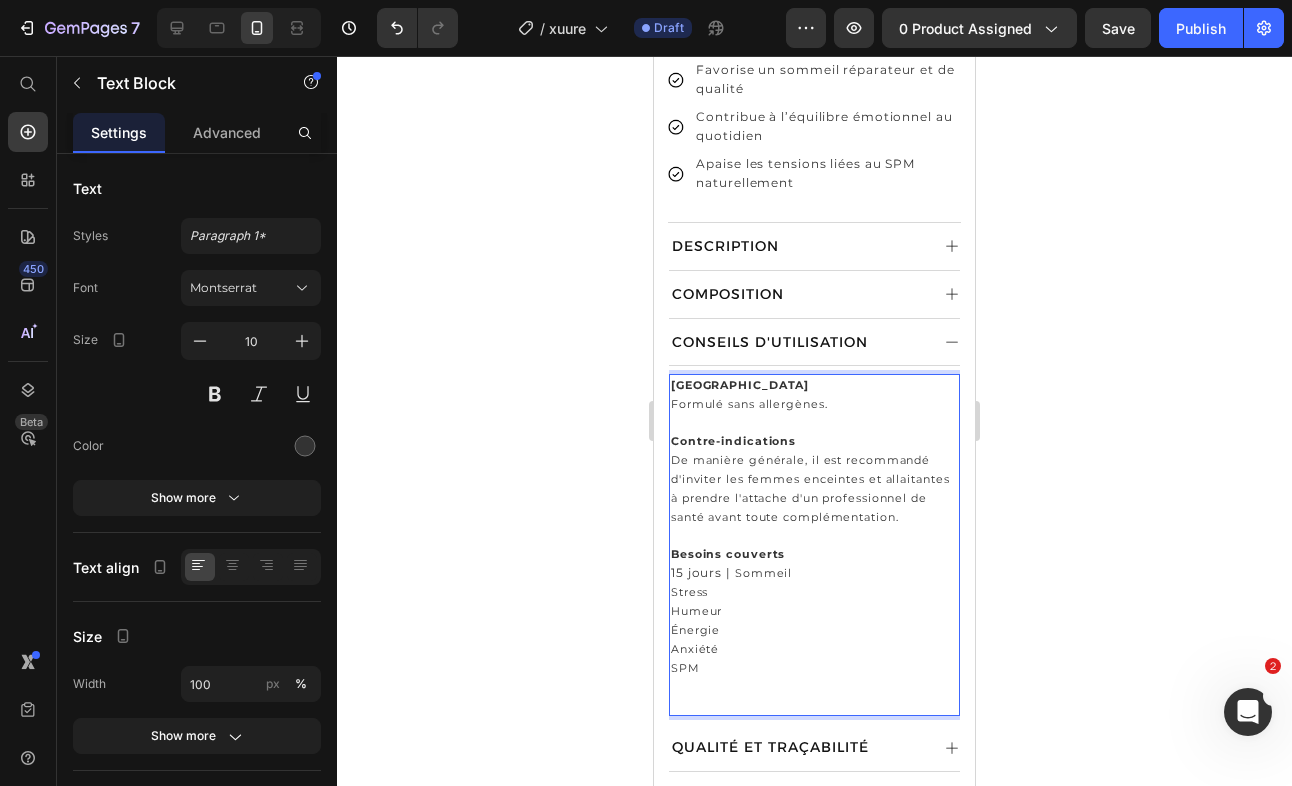 click on "15 jours |" at bounding box center (701, 572) 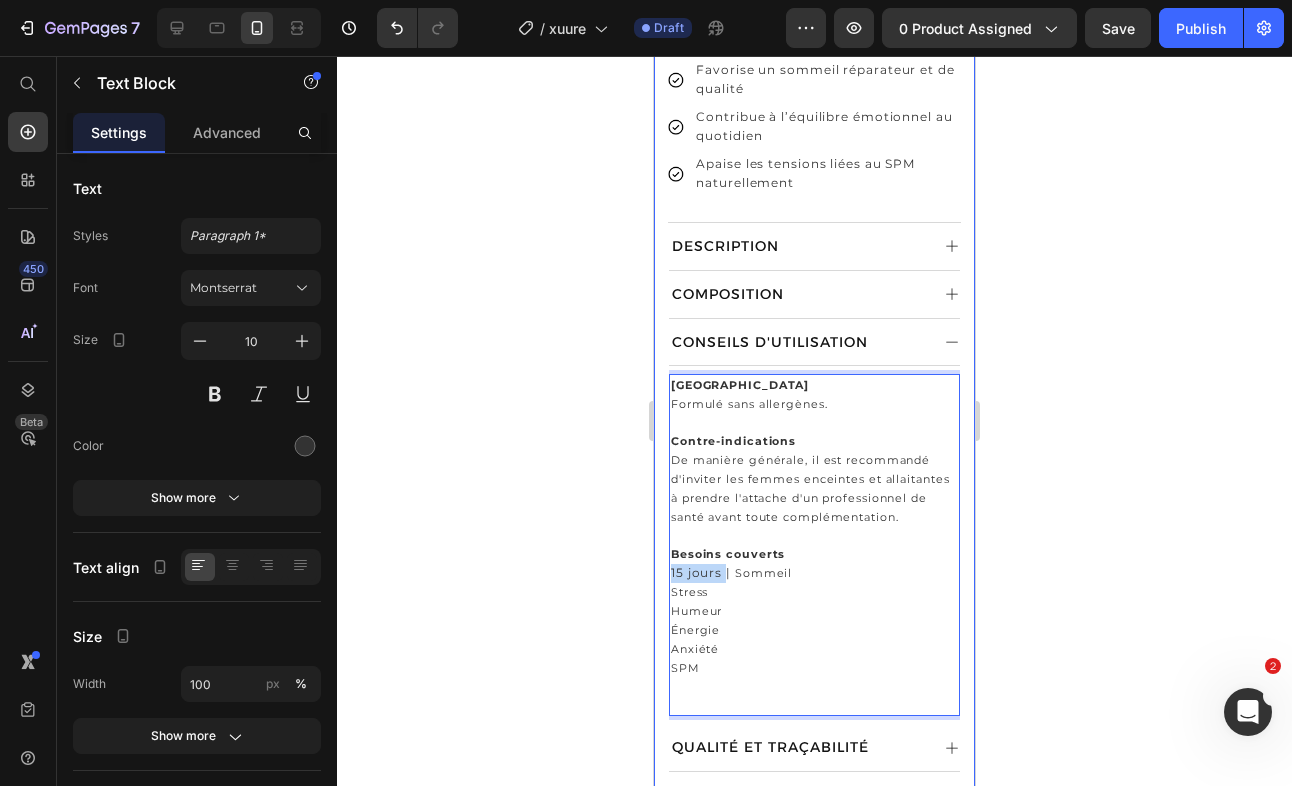 drag, startPoint x: 725, startPoint y: 570, endPoint x: 664, endPoint y: 567, distance: 61.073727 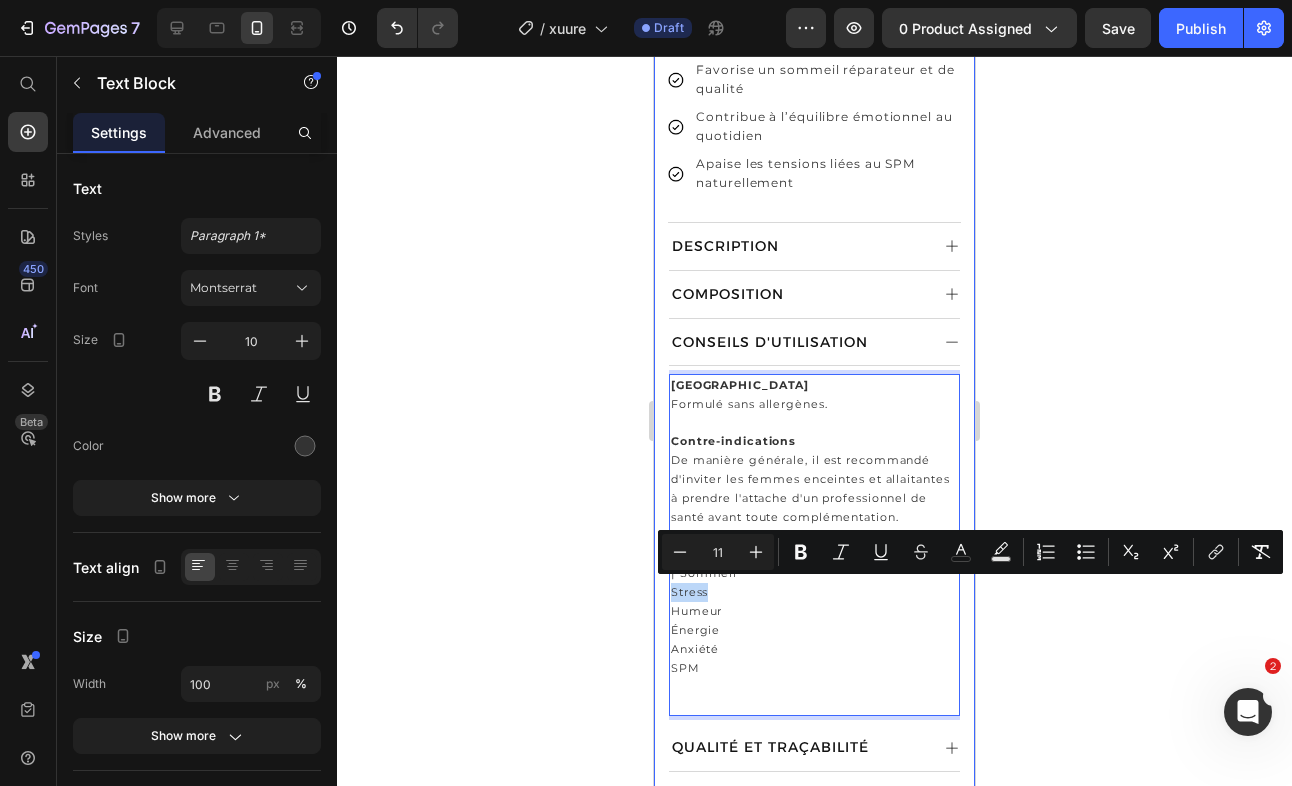 drag, startPoint x: 712, startPoint y: 586, endPoint x: 666, endPoint y: 587, distance: 46.010868 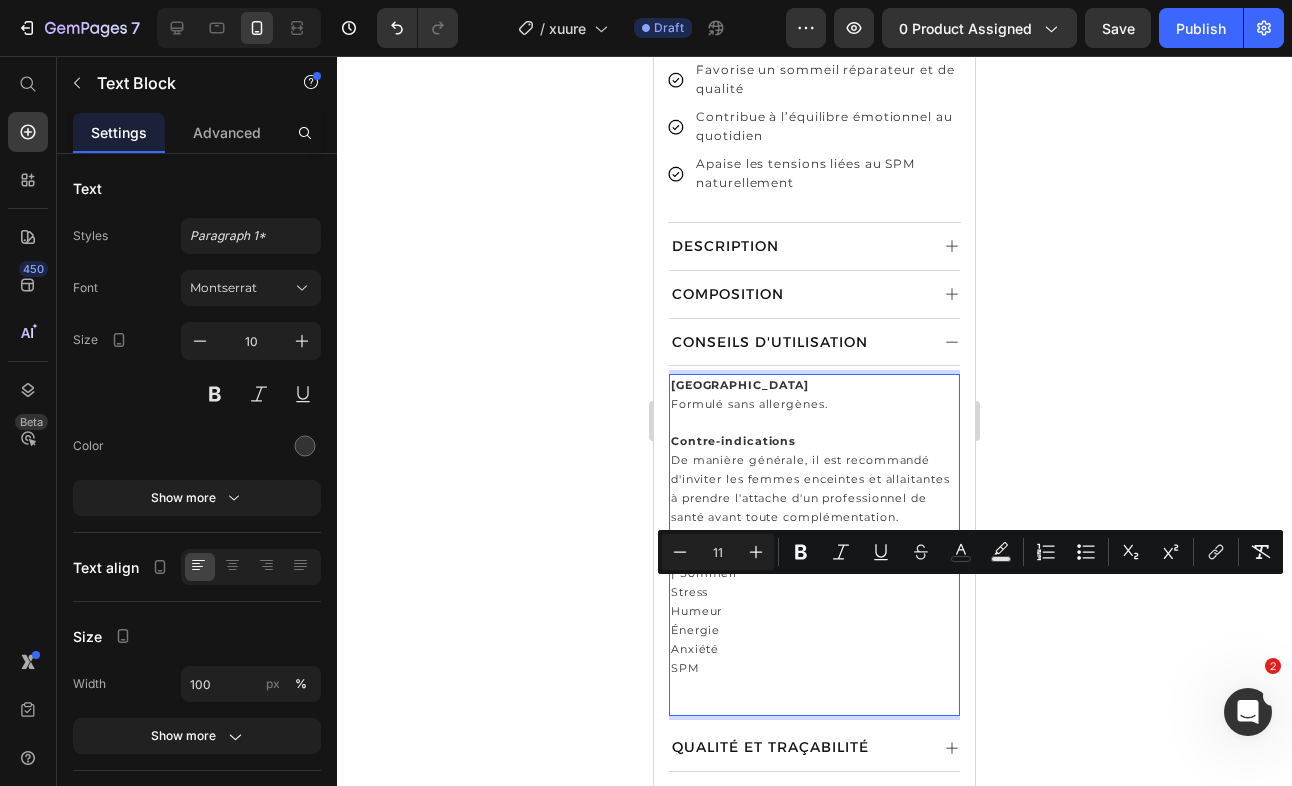 click on "Stress" at bounding box center (814, 592) 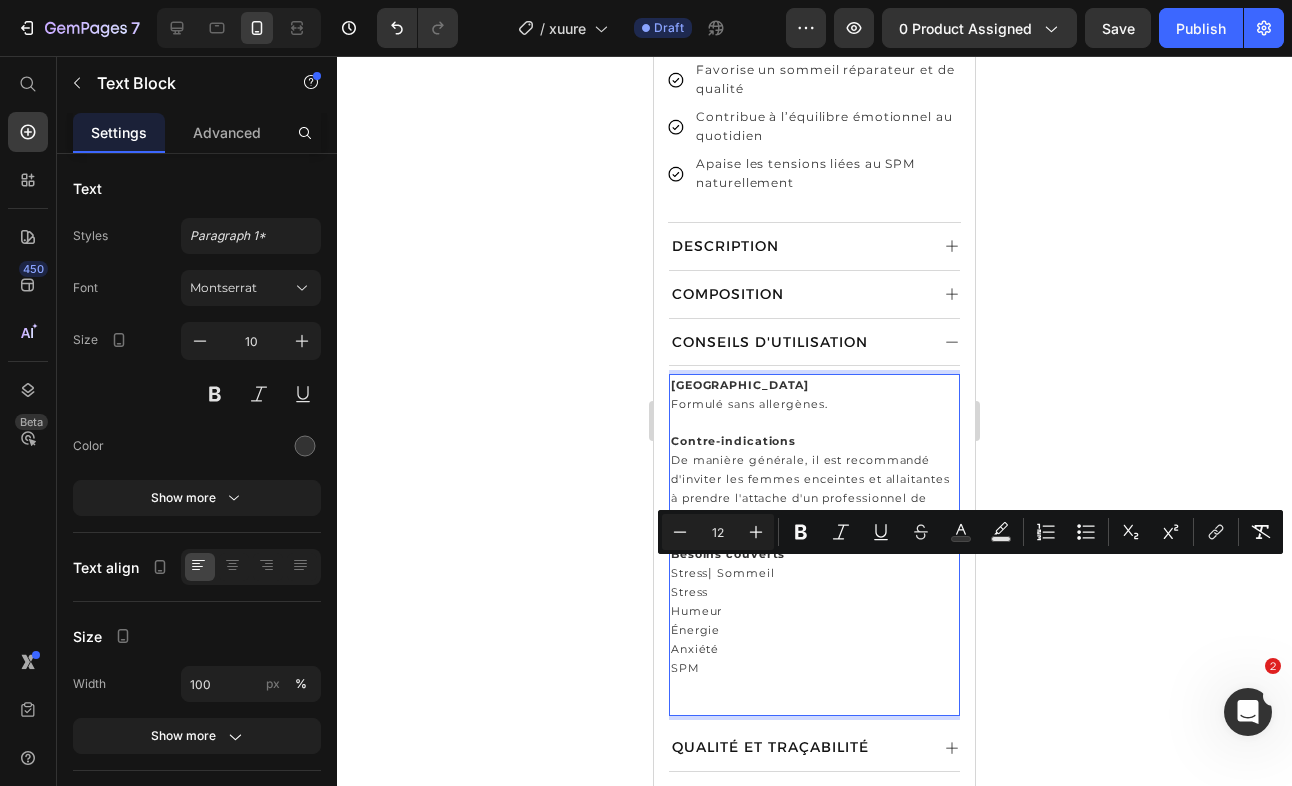 click on "|" at bounding box center [710, 572] 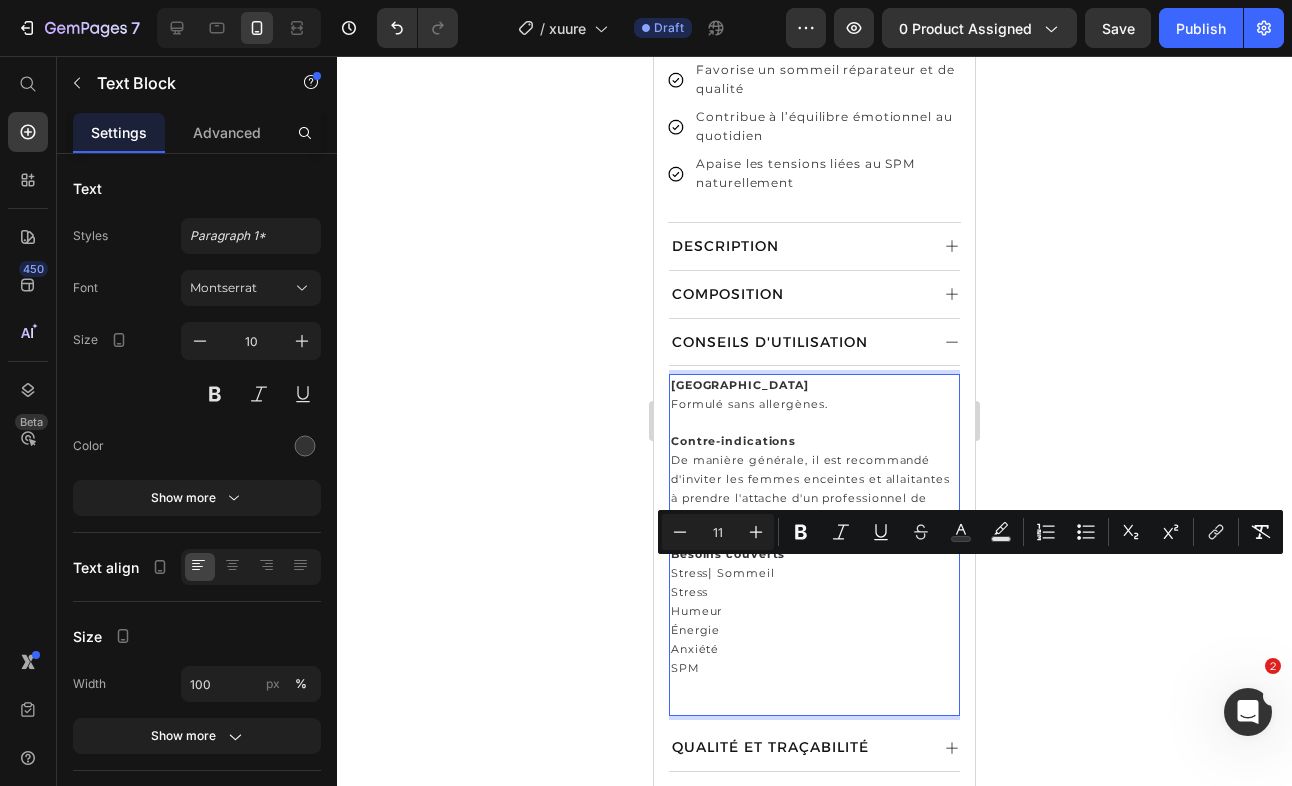 click on "Stress  |   Sommeil" at bounding box center [814, 573] 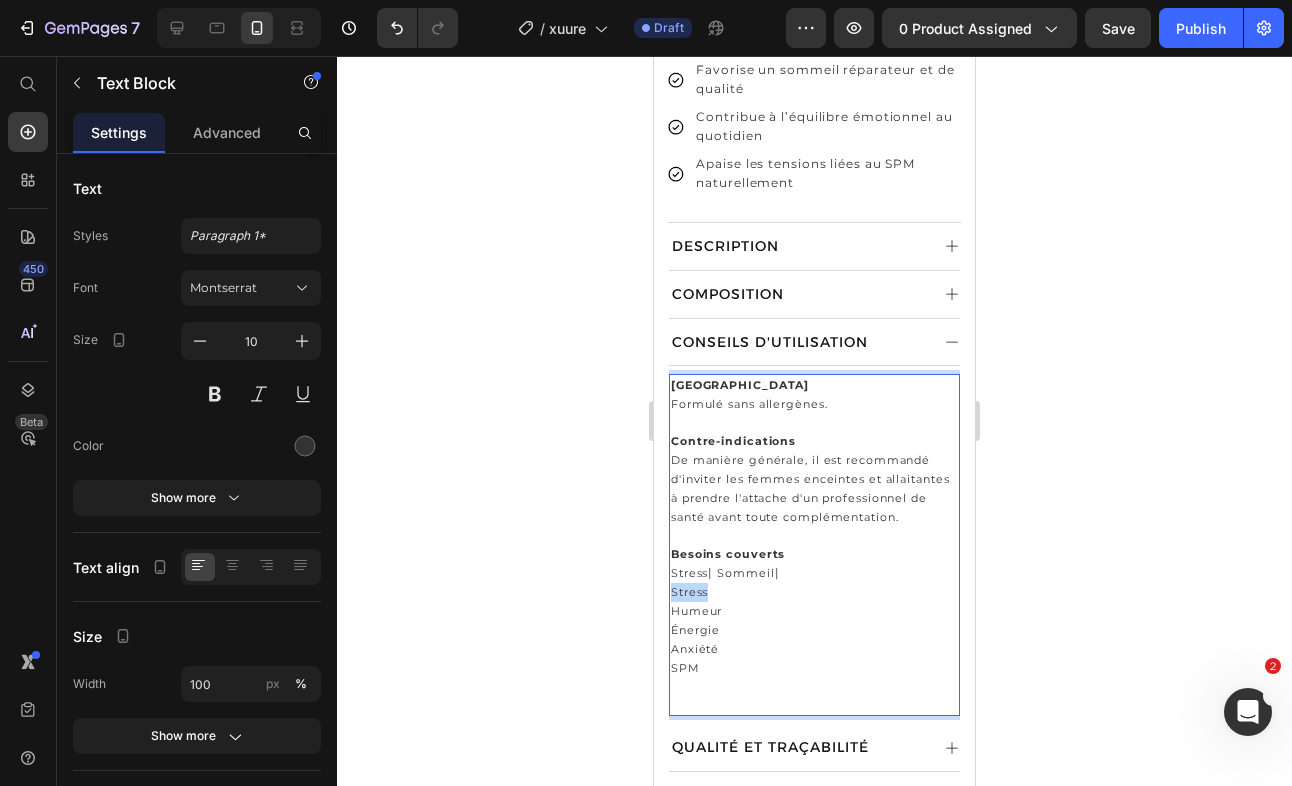 drag, startPoint x: 712, startPoint y: 587, endPoint x: 661, endPoint y: 586, distance: 51.009804 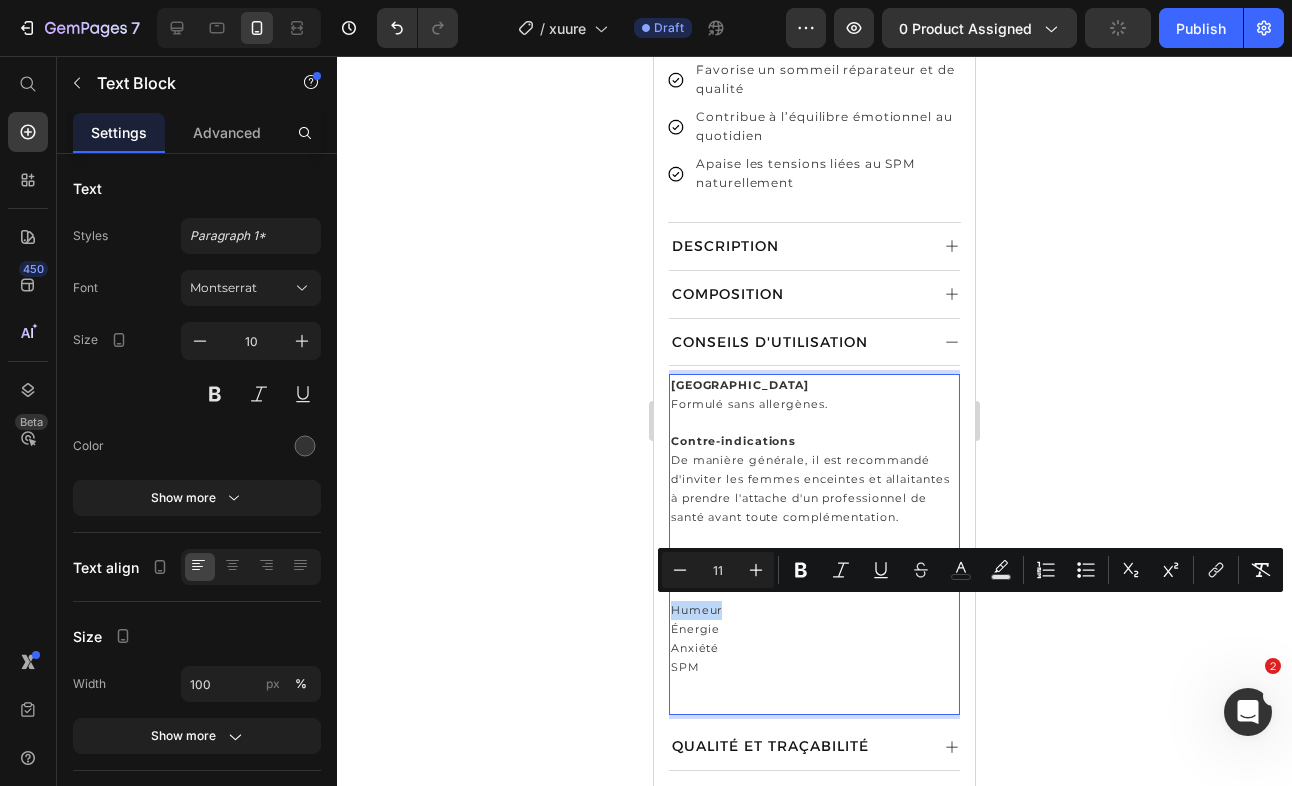 drag, startPoint x: 671, startPoint y: 602, endPoint x: 727, endPoint y: 603, distance: 56.008926 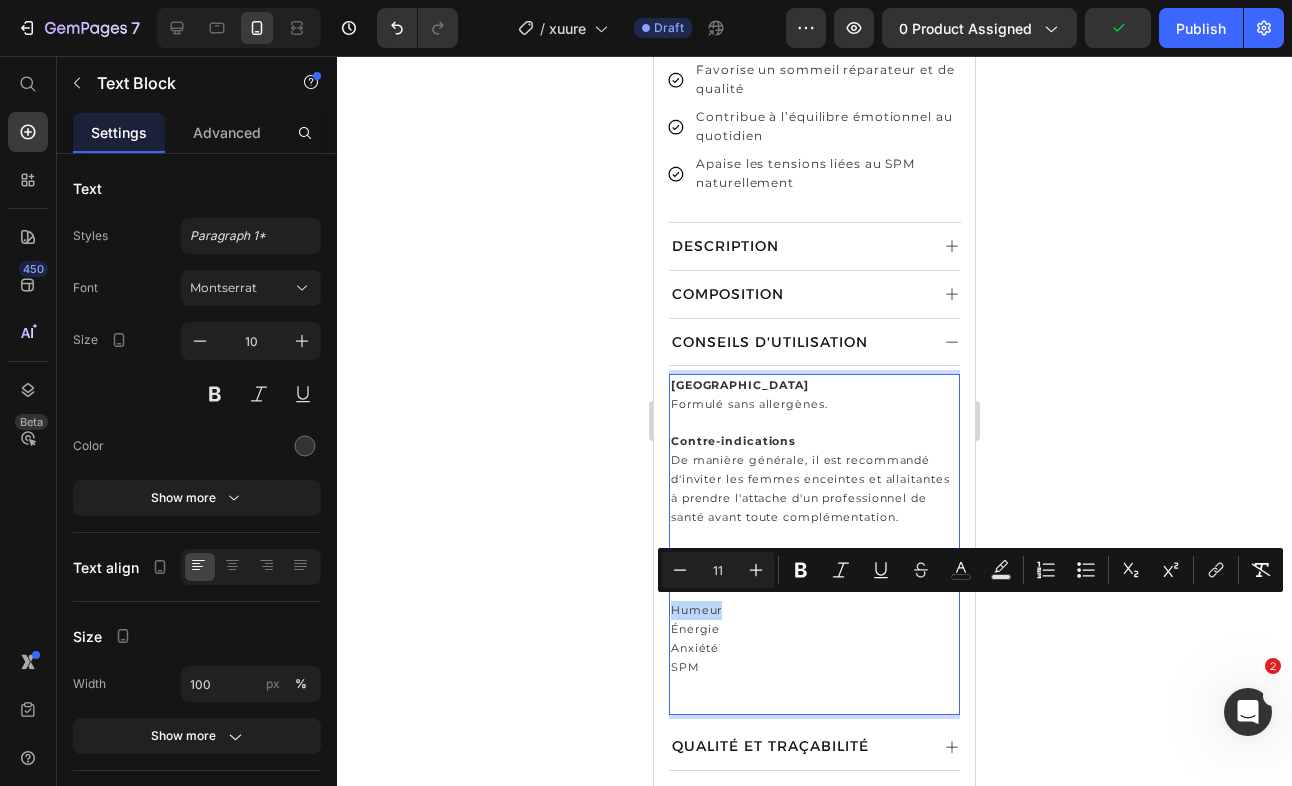 click on "Humeur" at bounding box center (814, 610) 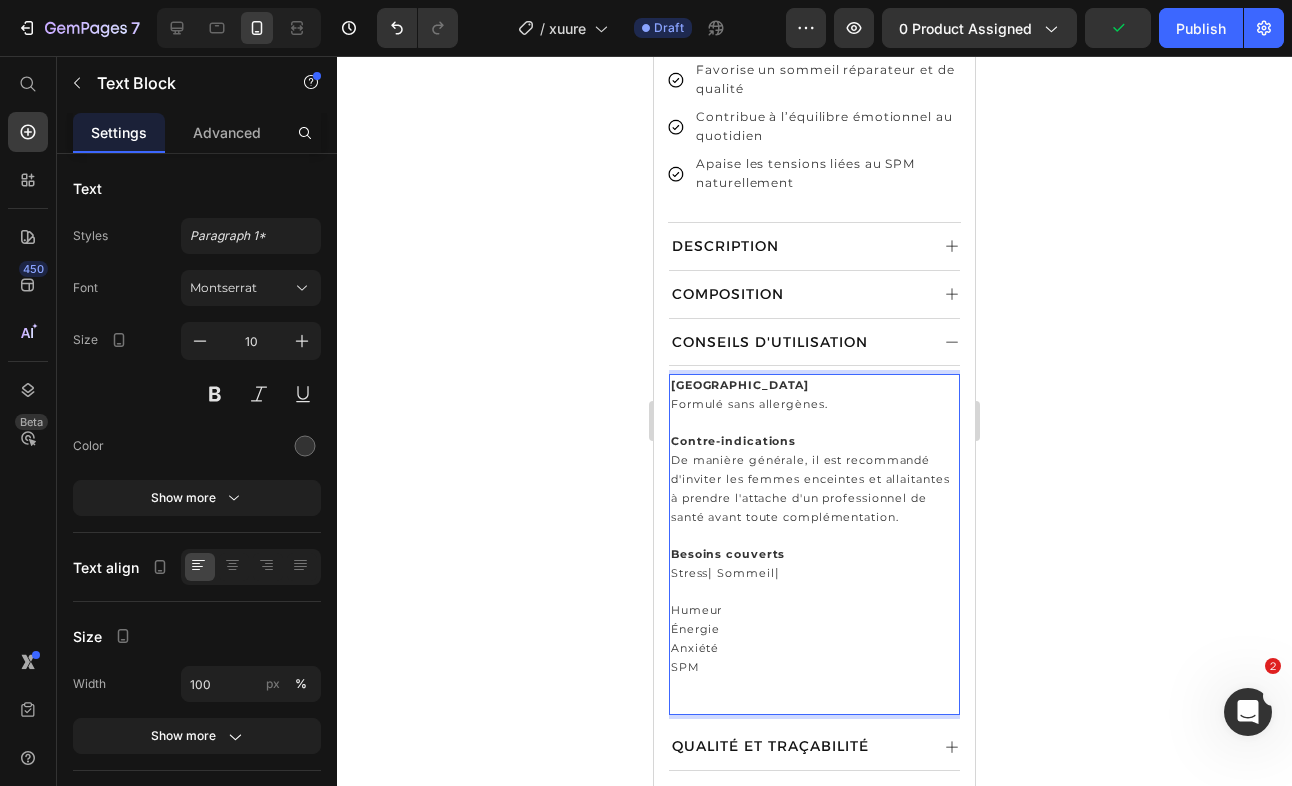 click on "Stress  |   Sommeil  |" at bounding box center (814, 573) 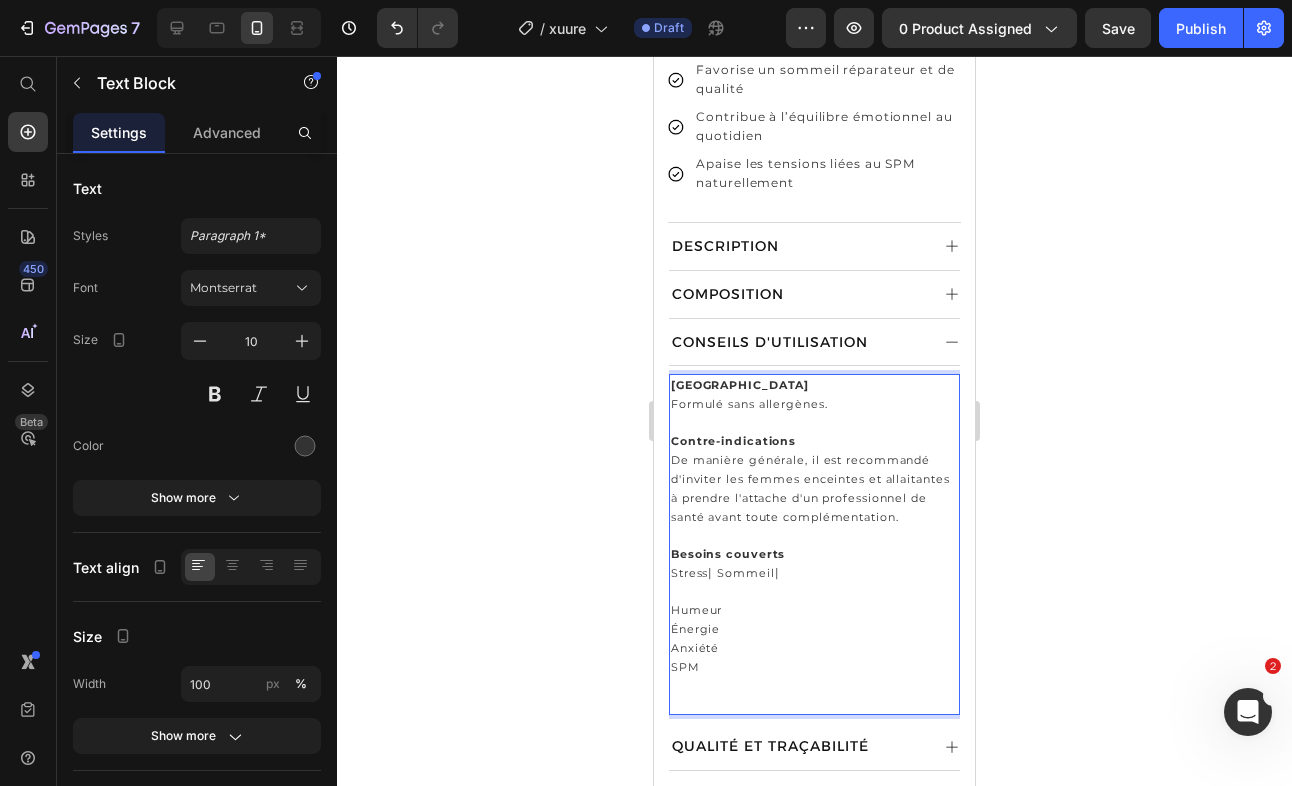 click on "Stress  |   Sommeil  |" at bounding box center [814, 573] 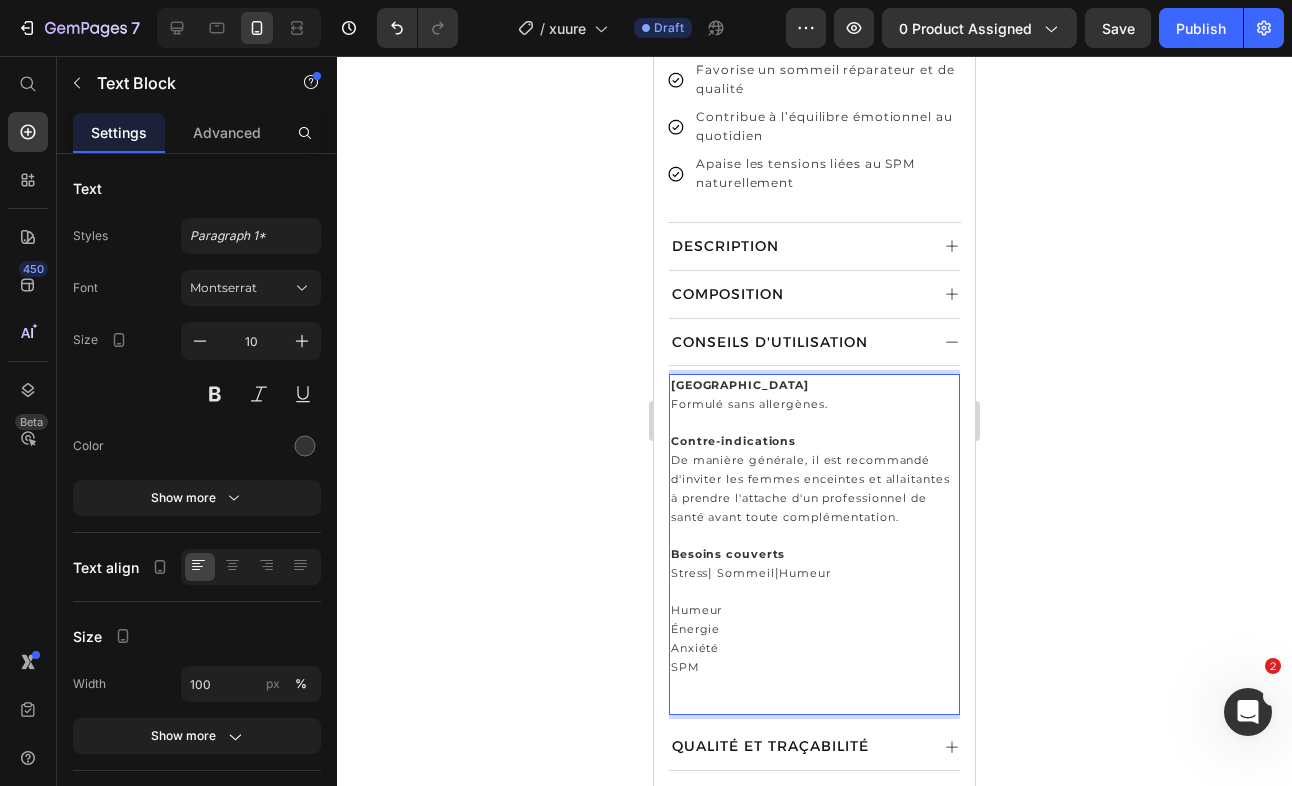 click on "|" at bounding box center (777, 572) 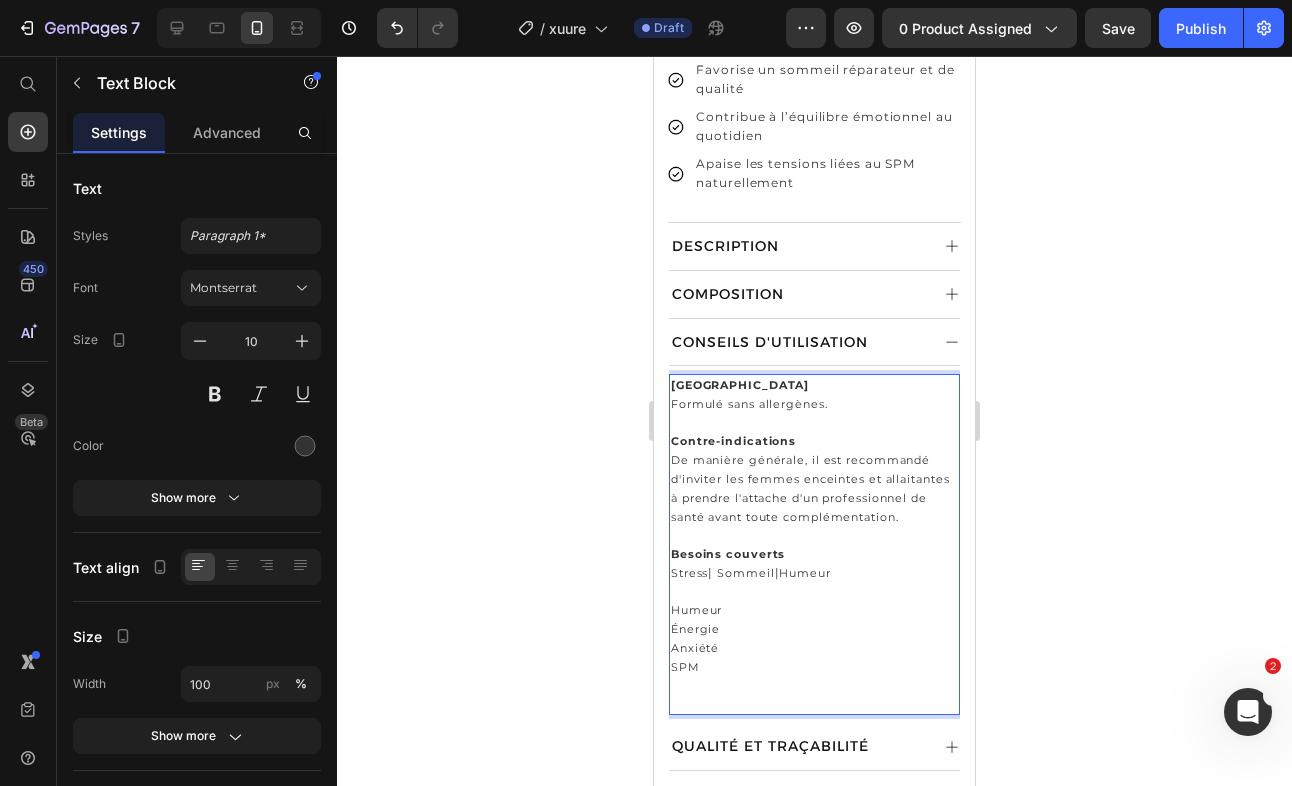 click on "Stress  |   Sommeil  |  Humeur" at bounding box center (814, 573) 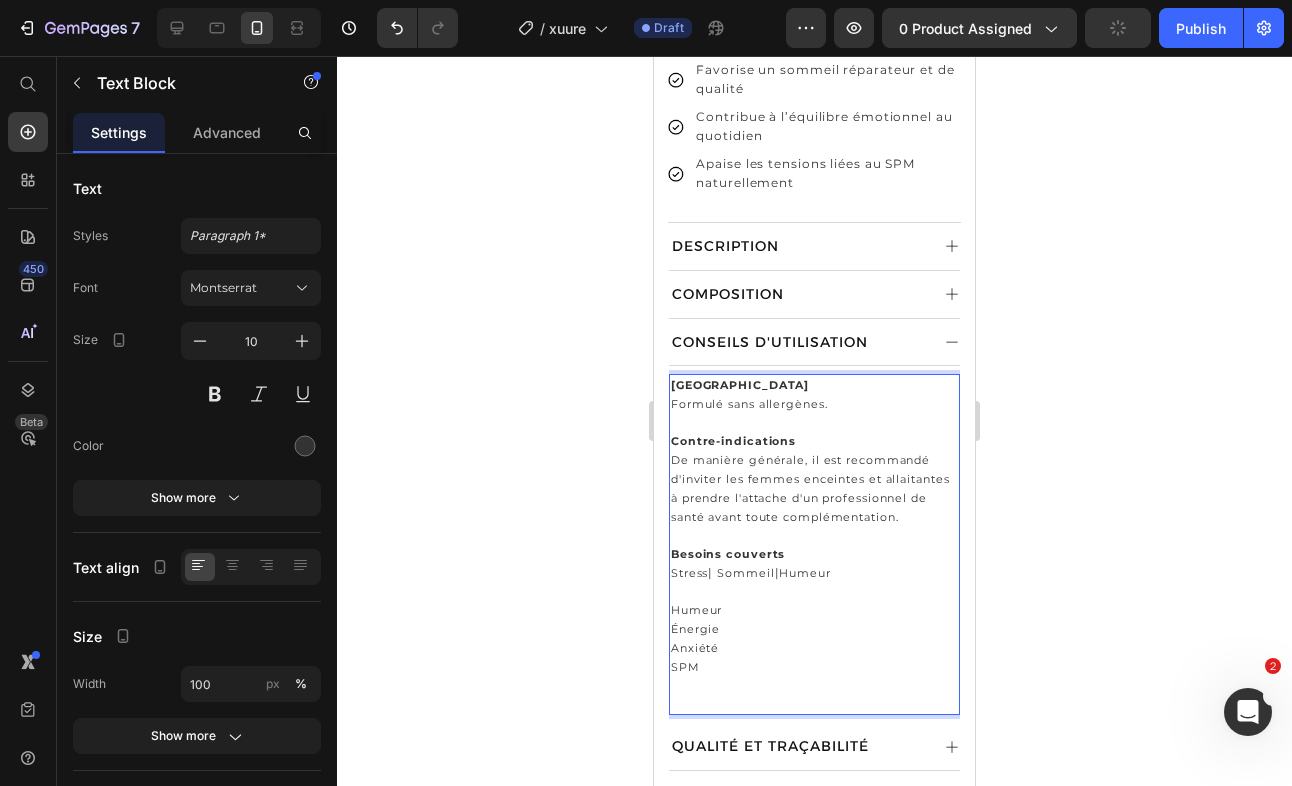 click on "Sommeil" at bounding box center (745, 573) 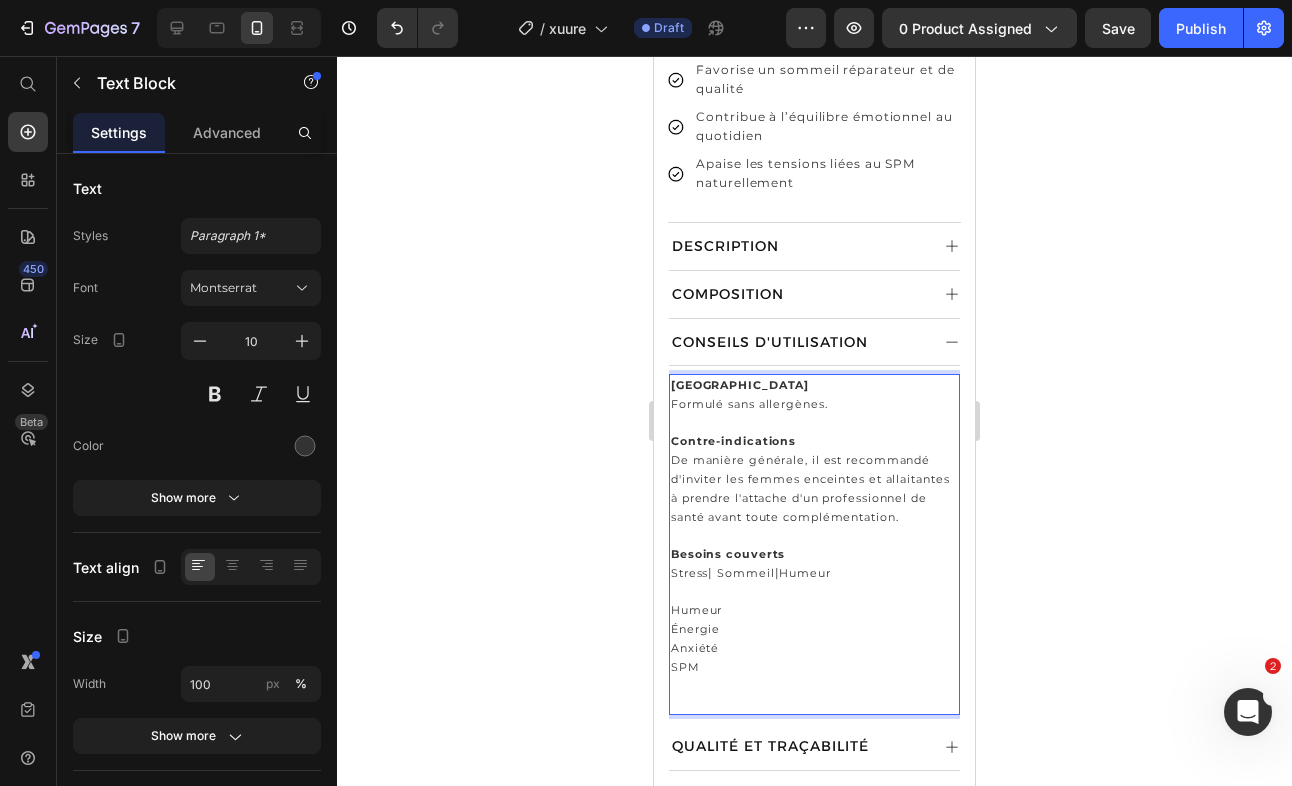 click on "Sommeil" at bounding box center [745, 573] 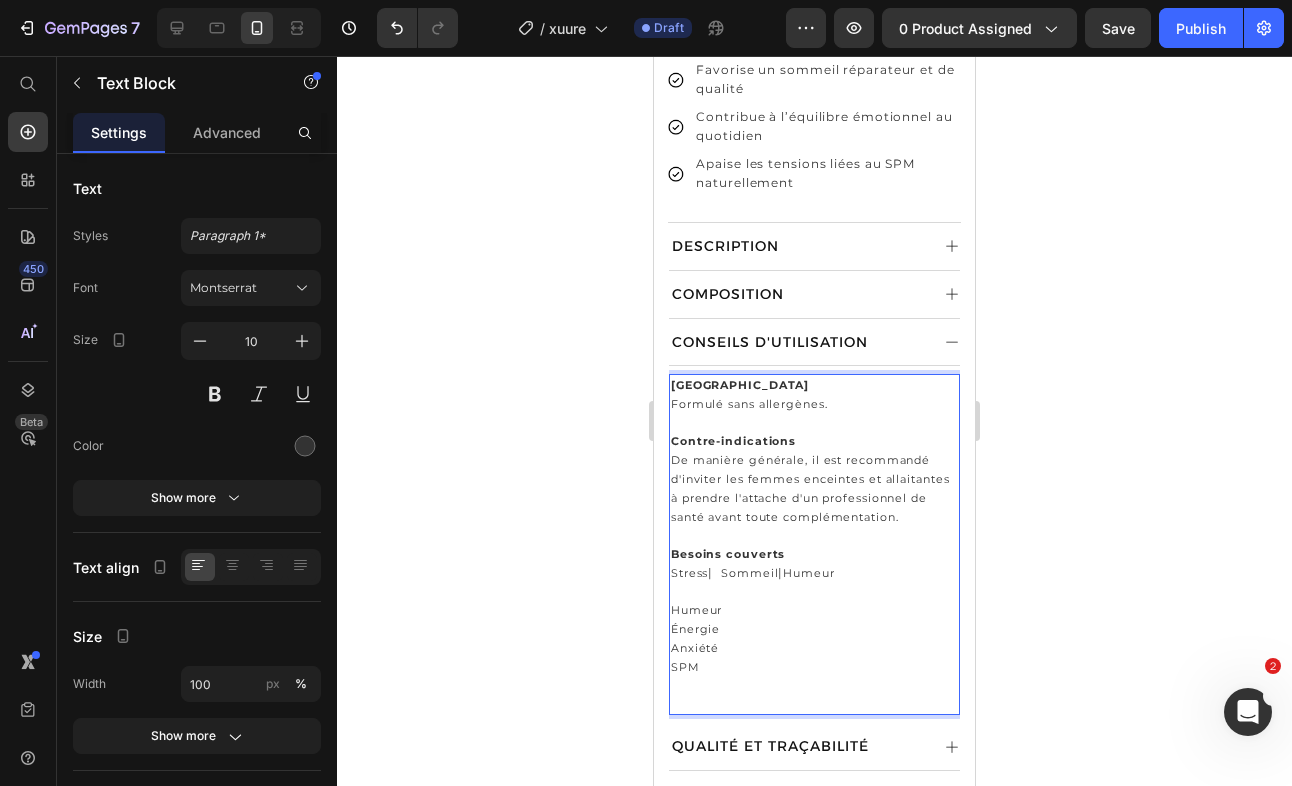 click on "Stress" at bounding box center (689, 573) 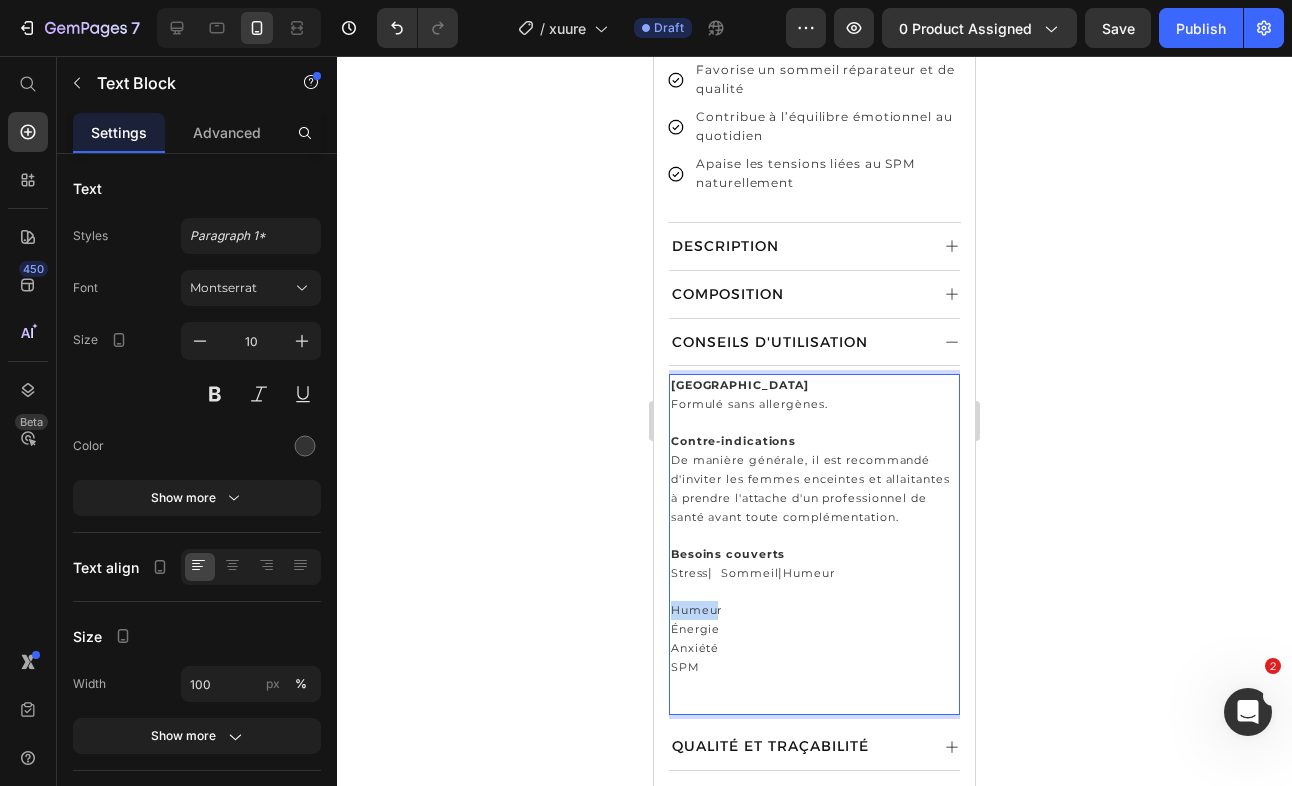drag, startPoint x: 718, startPoint y: 605, endPoint x: 656, endPoint y: 606, distance: 62.008064 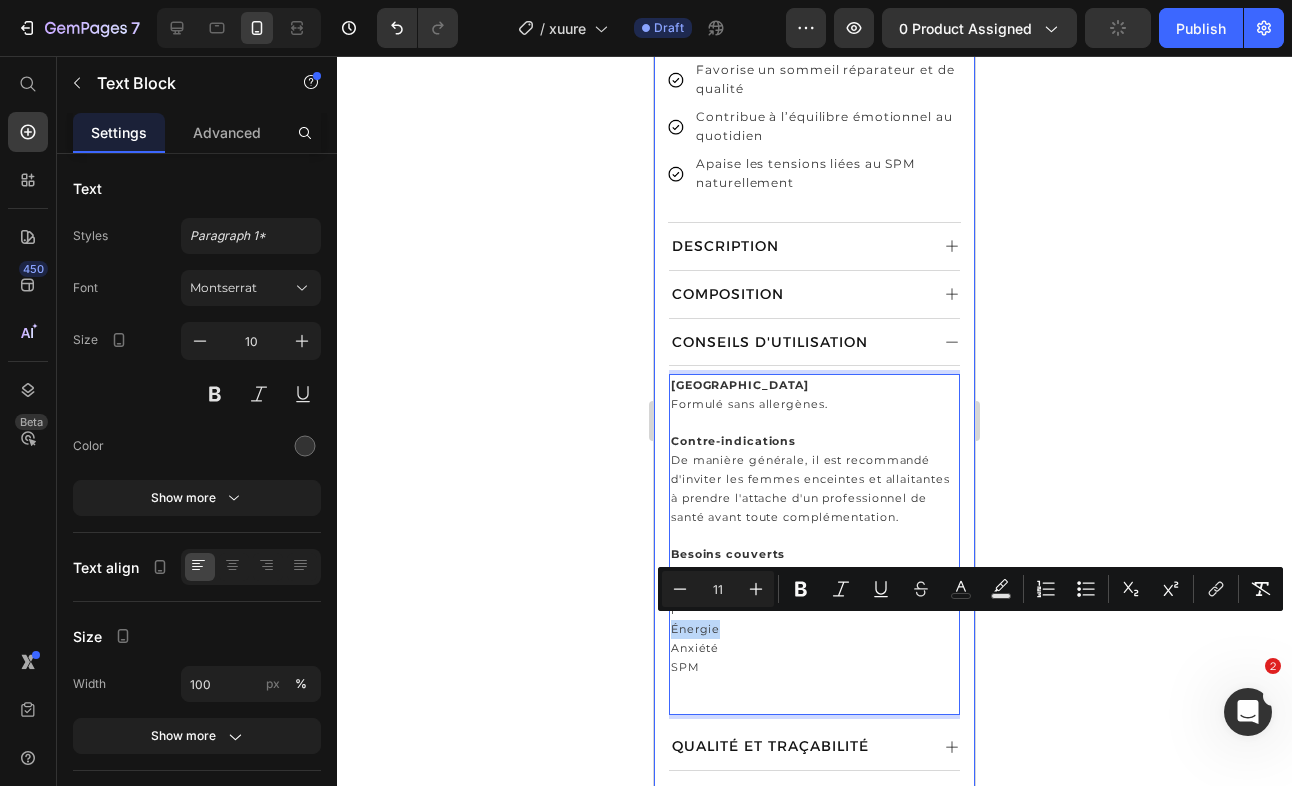 drag, startPoint x: 720, startPoint y: 626, endPoint x: 664, endPoint y: 628, distance: 56.0357 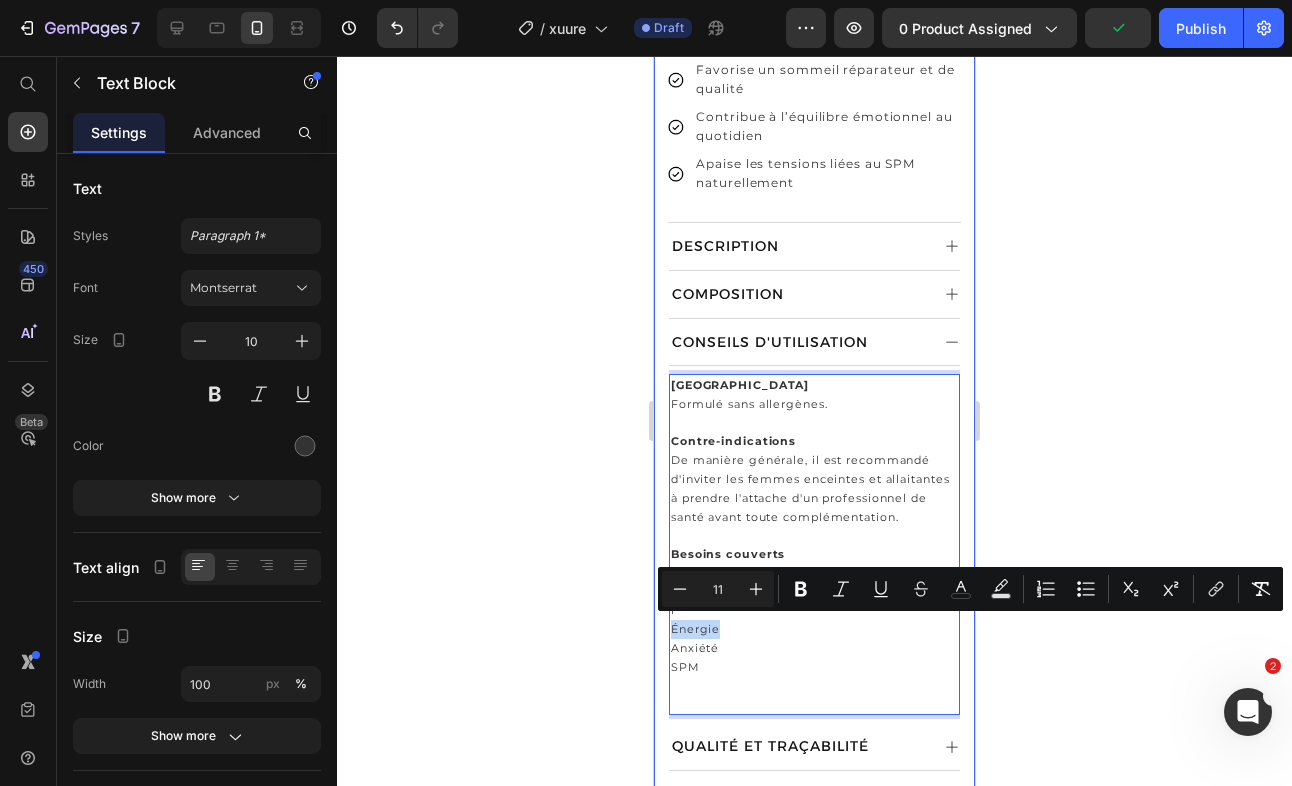 copy on "Énergie" 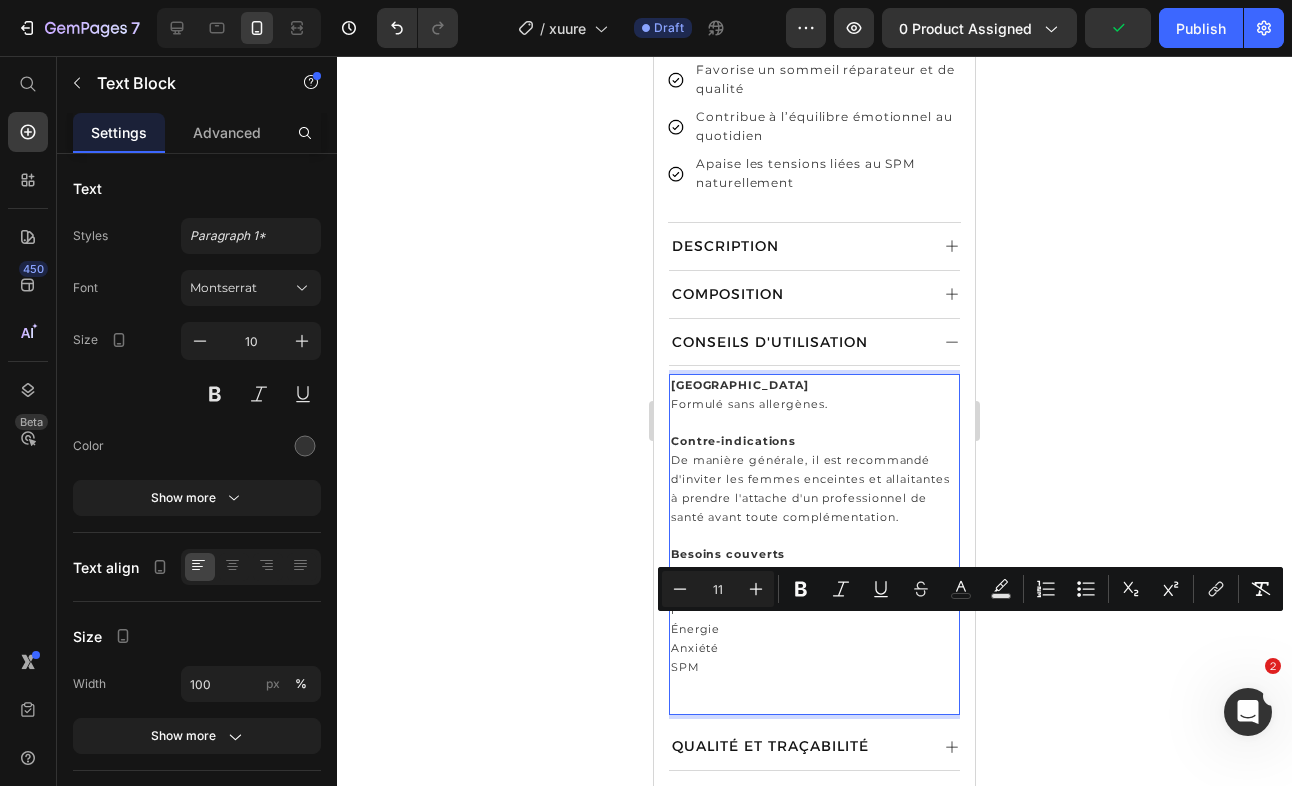 click on "SPM" at bounding box center (814, 667) 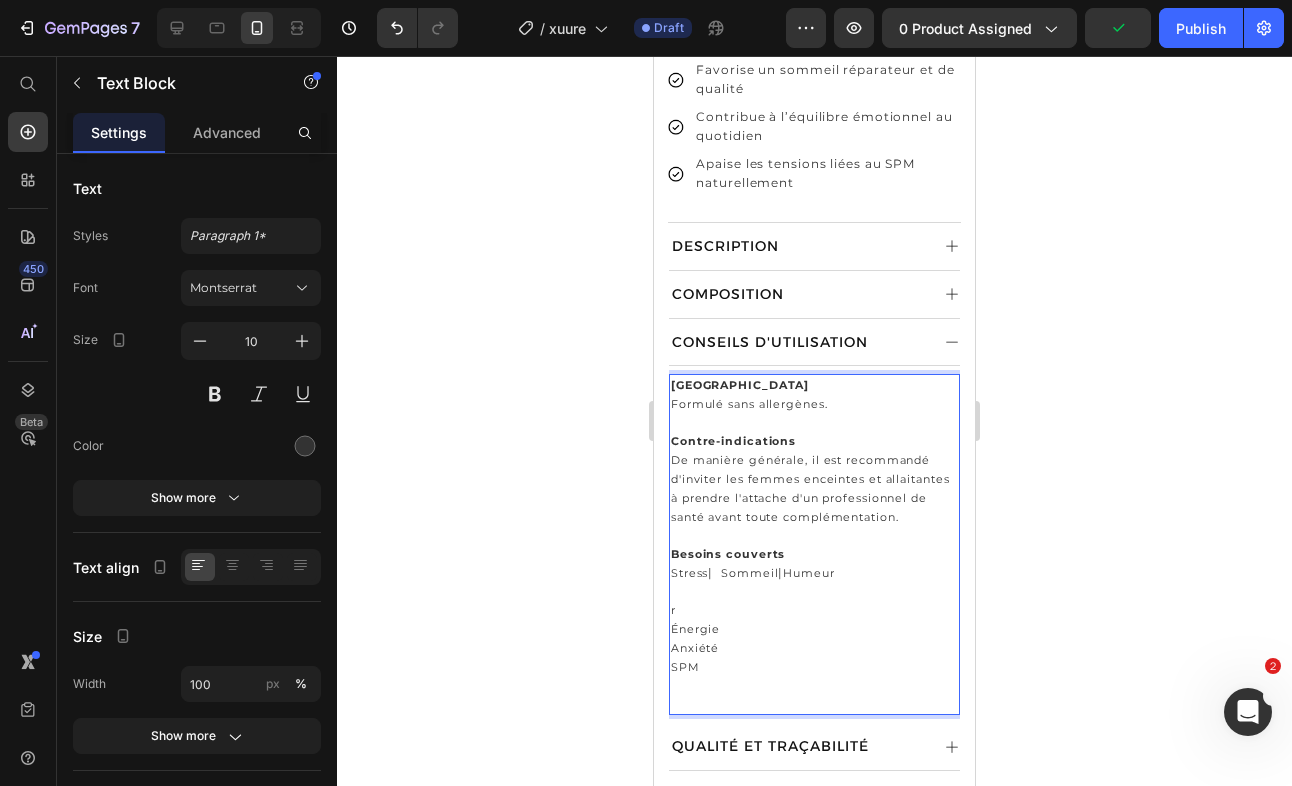click on "Stress   |    Sommeil   |   Humeur" at bounding box center (814, 573) 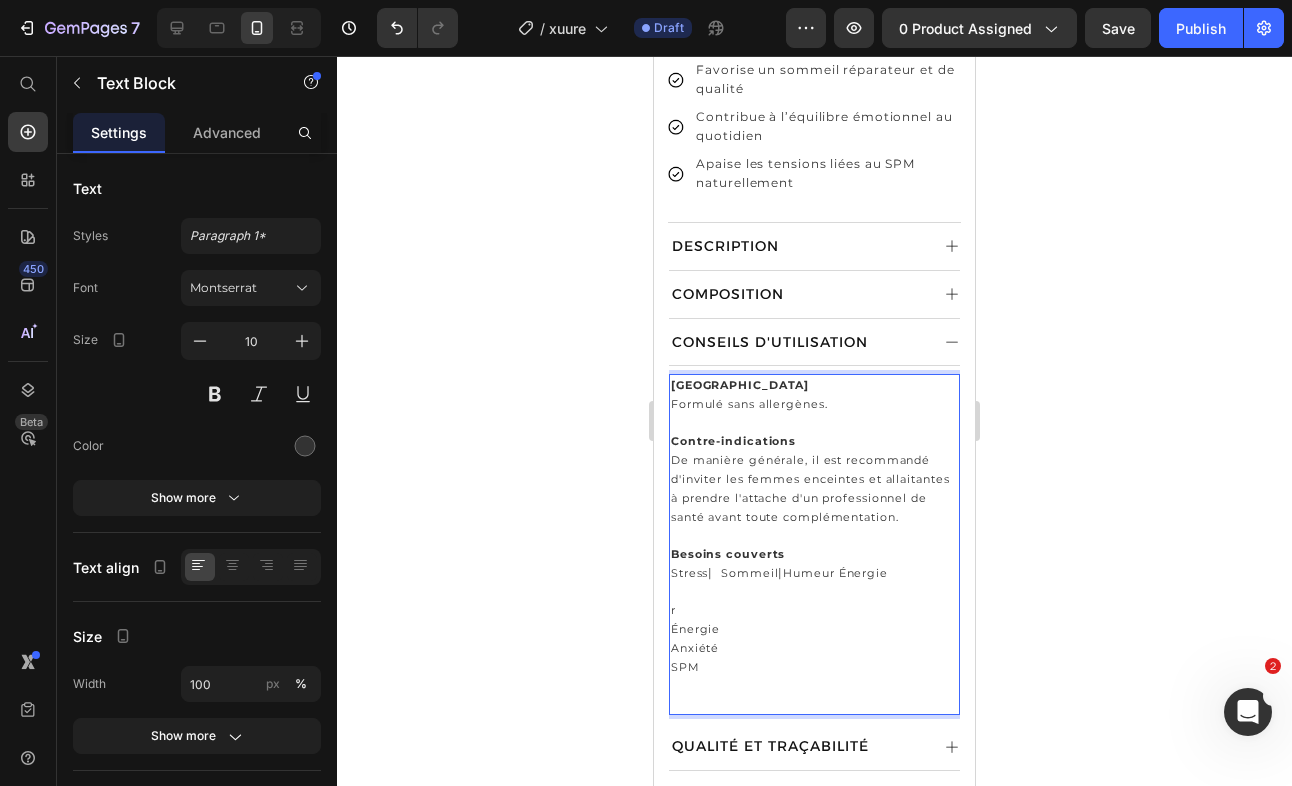 click on "|" at bounding box center (780, 572) 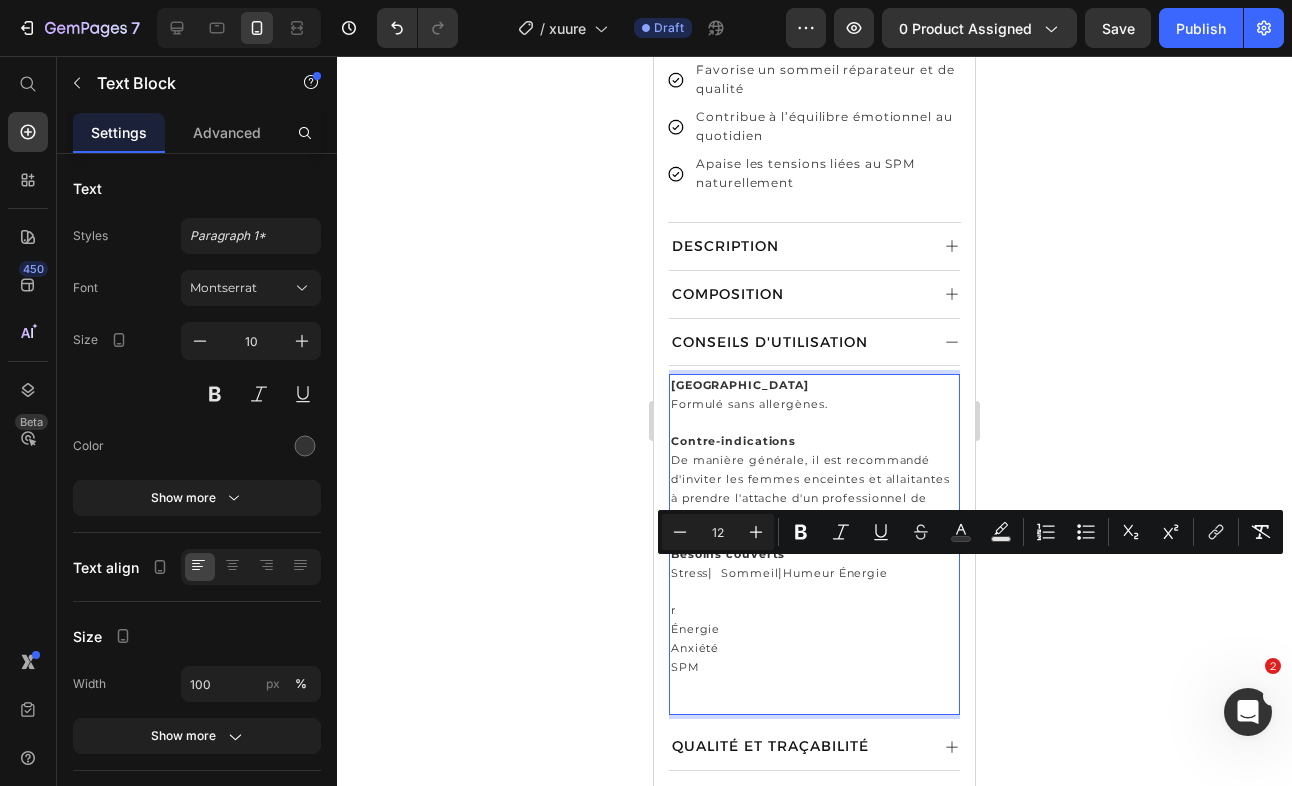 copy on "Sommeil   |" 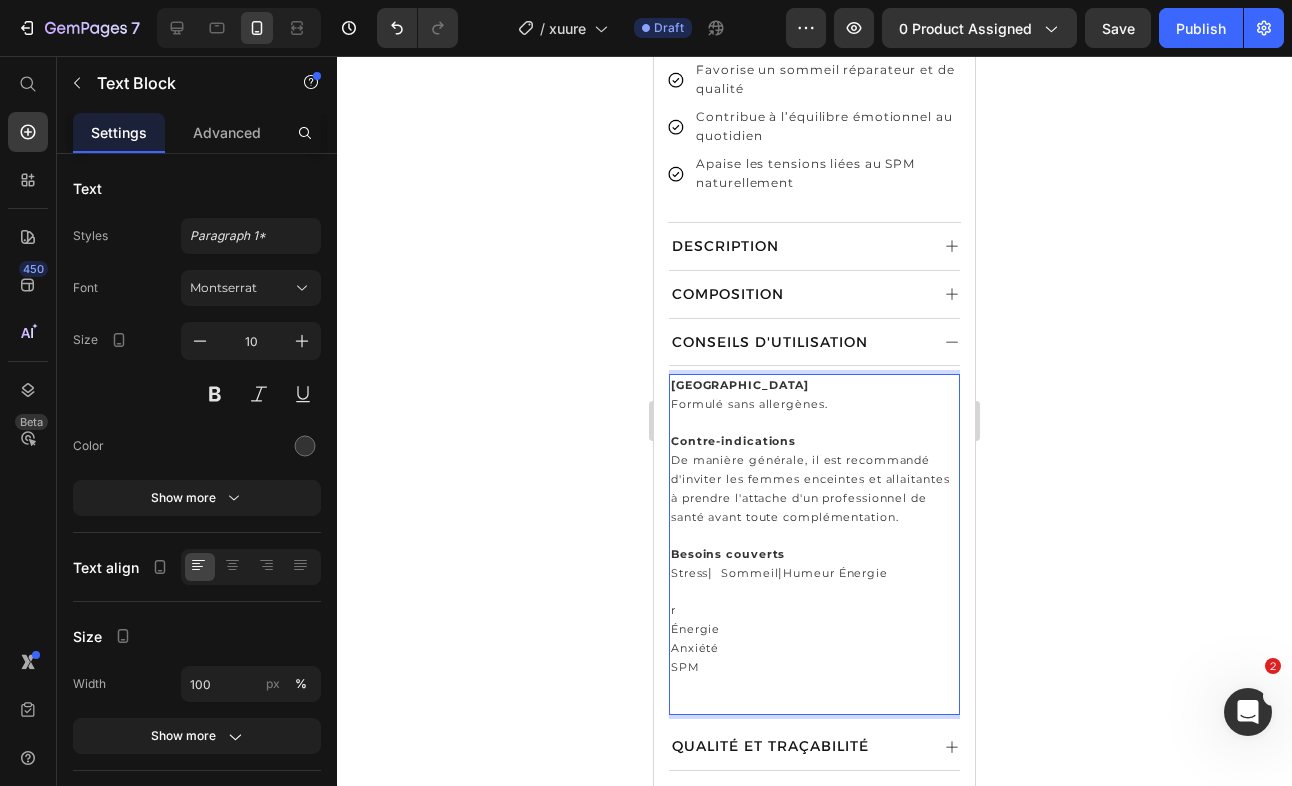 click on "Humeur Énergie" at bounding box center [835, 573] 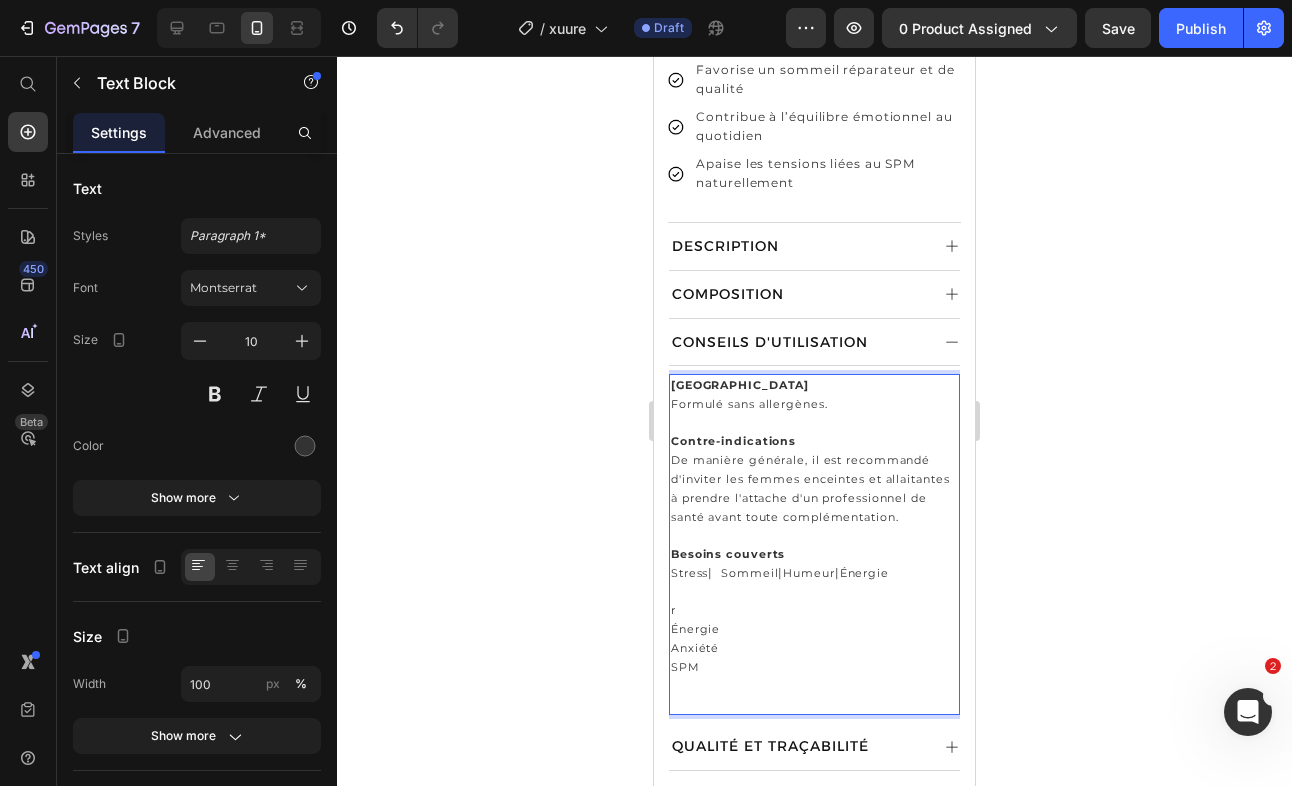 click on "|" at bounding box center [837, 572] 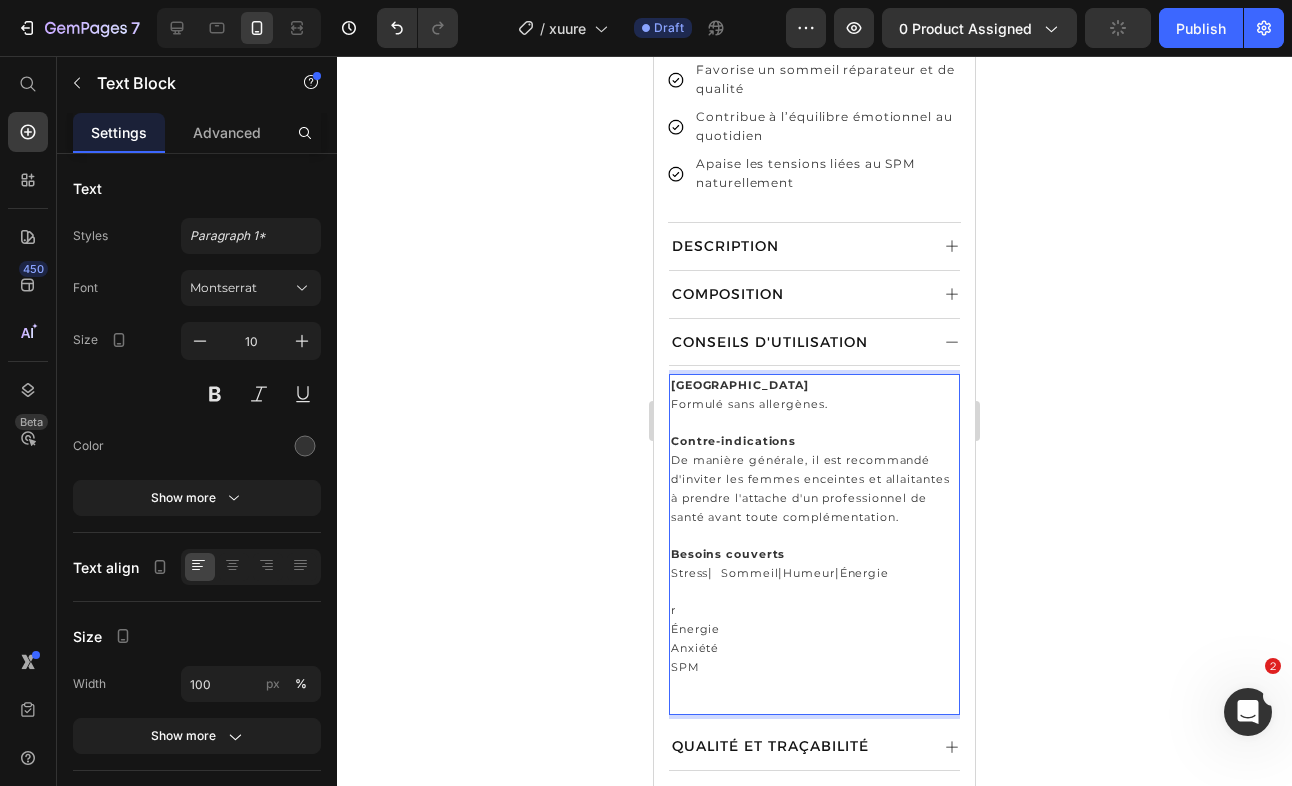 click at bounding box center [814, 592] 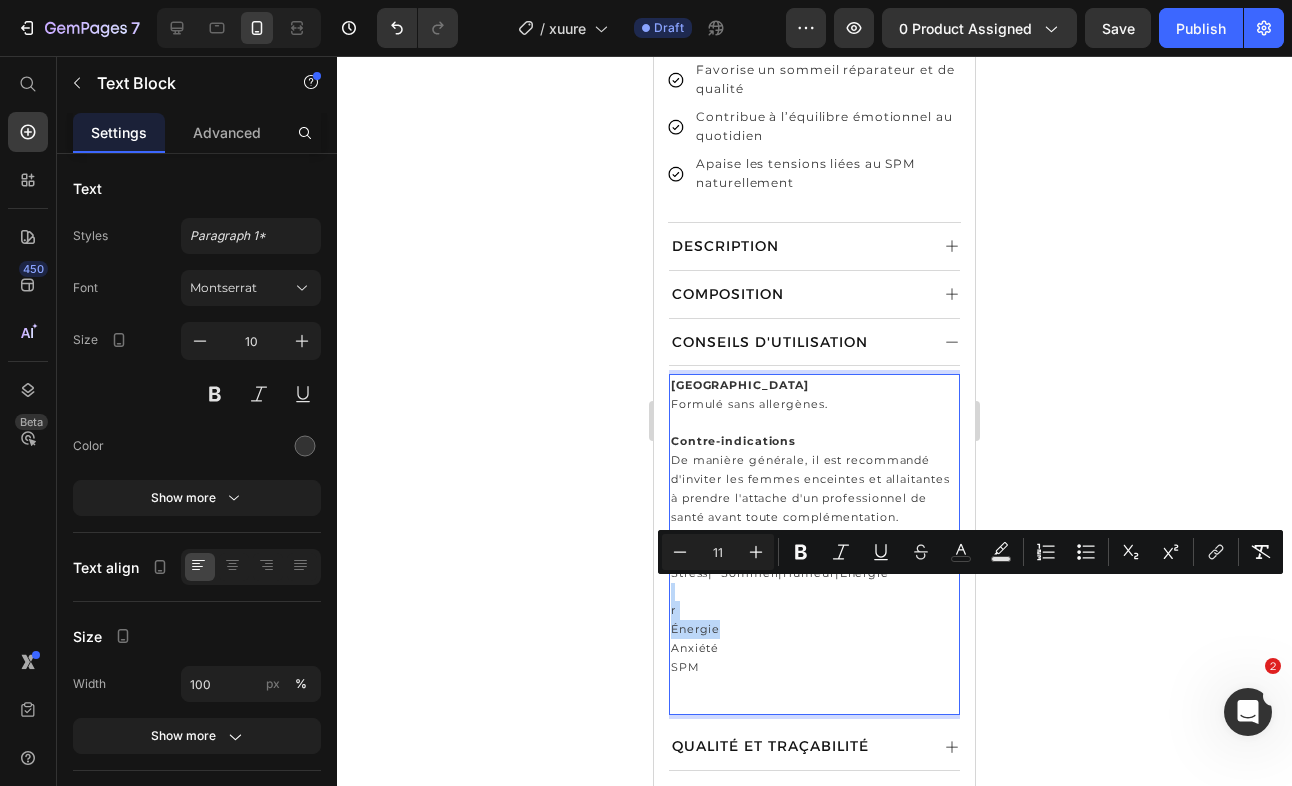 drag, startPoint x: 674, startPoint y: 593, endPoint x: 733, endPoint y: 626, distance: 67.601776 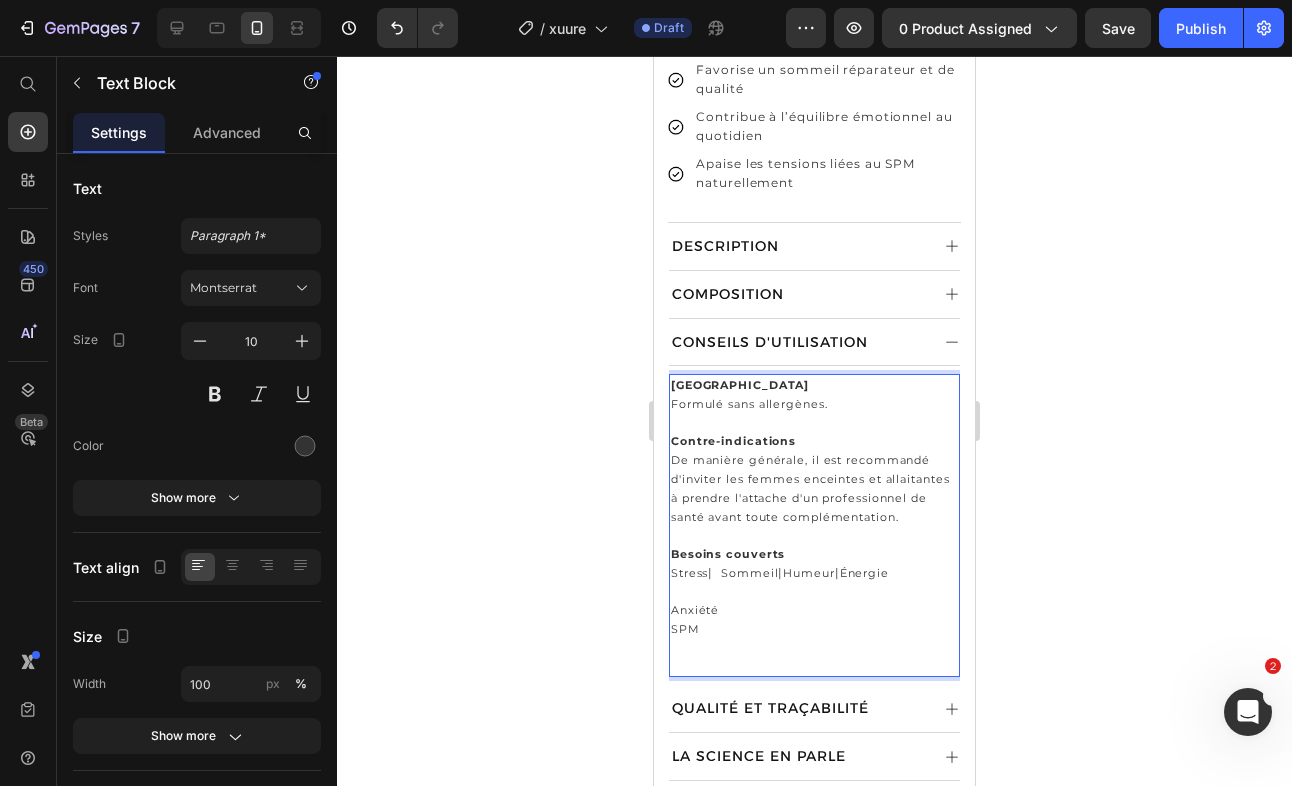 click on "Stress   |    Sommeil   |   Humeur   |   Énergie" at bounding box center (814, 573) 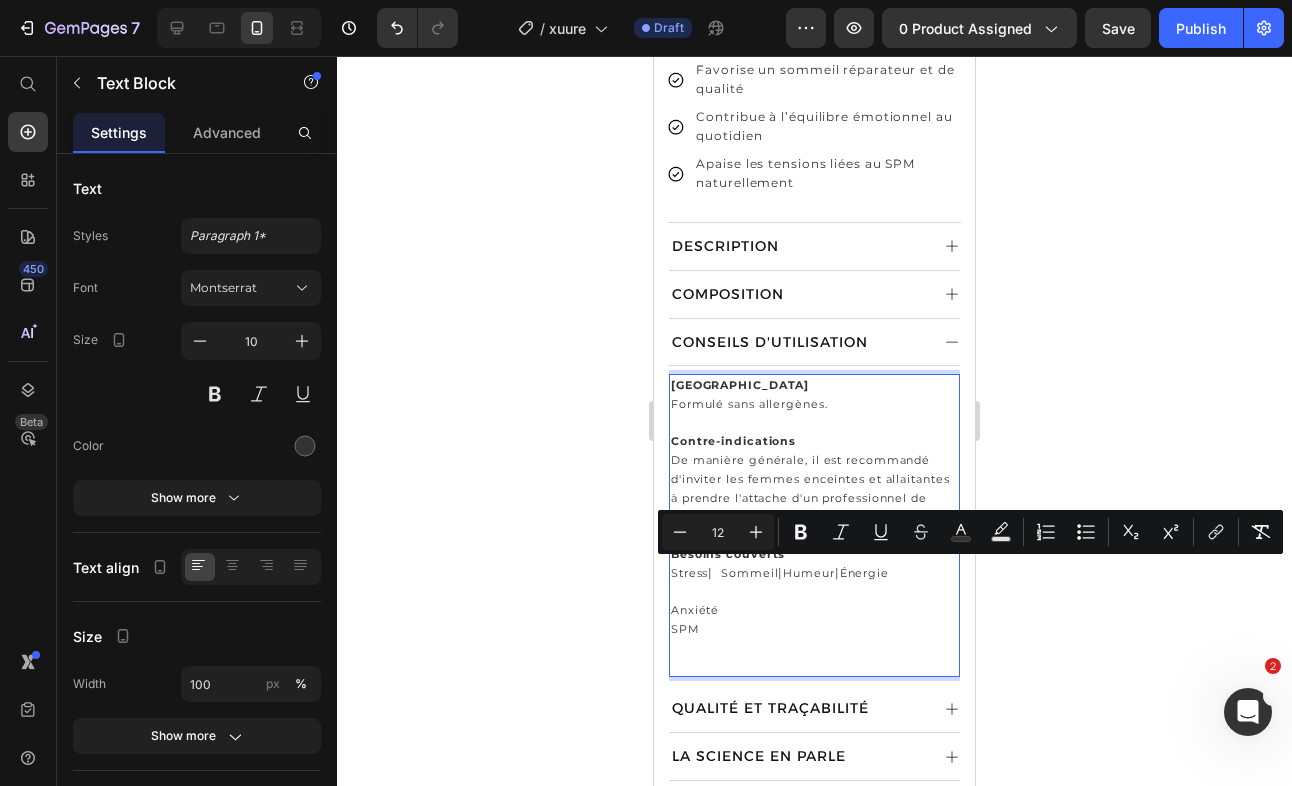 copy on "Humeur   |" 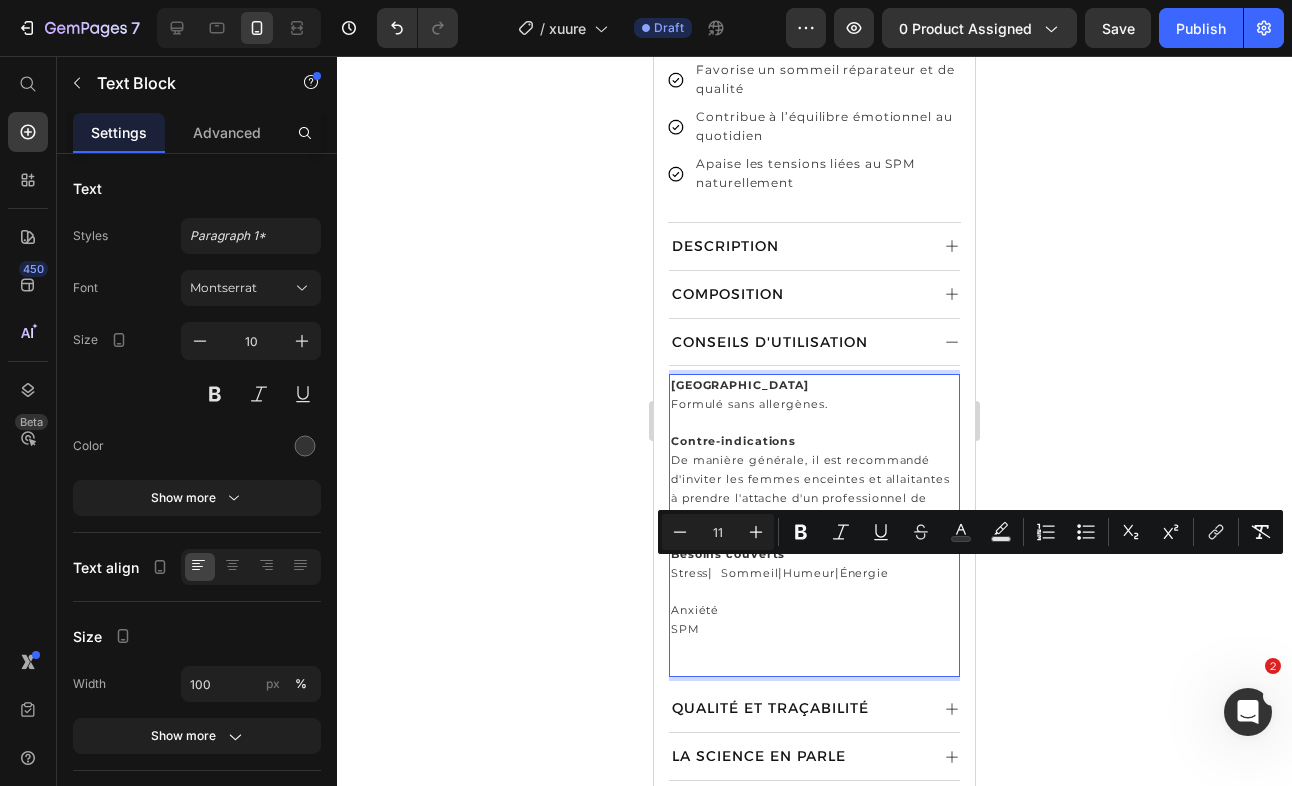 click on "Stress   |    Sommeil   |   Humeur   |   Énergie" at bounding box center (814, 573) 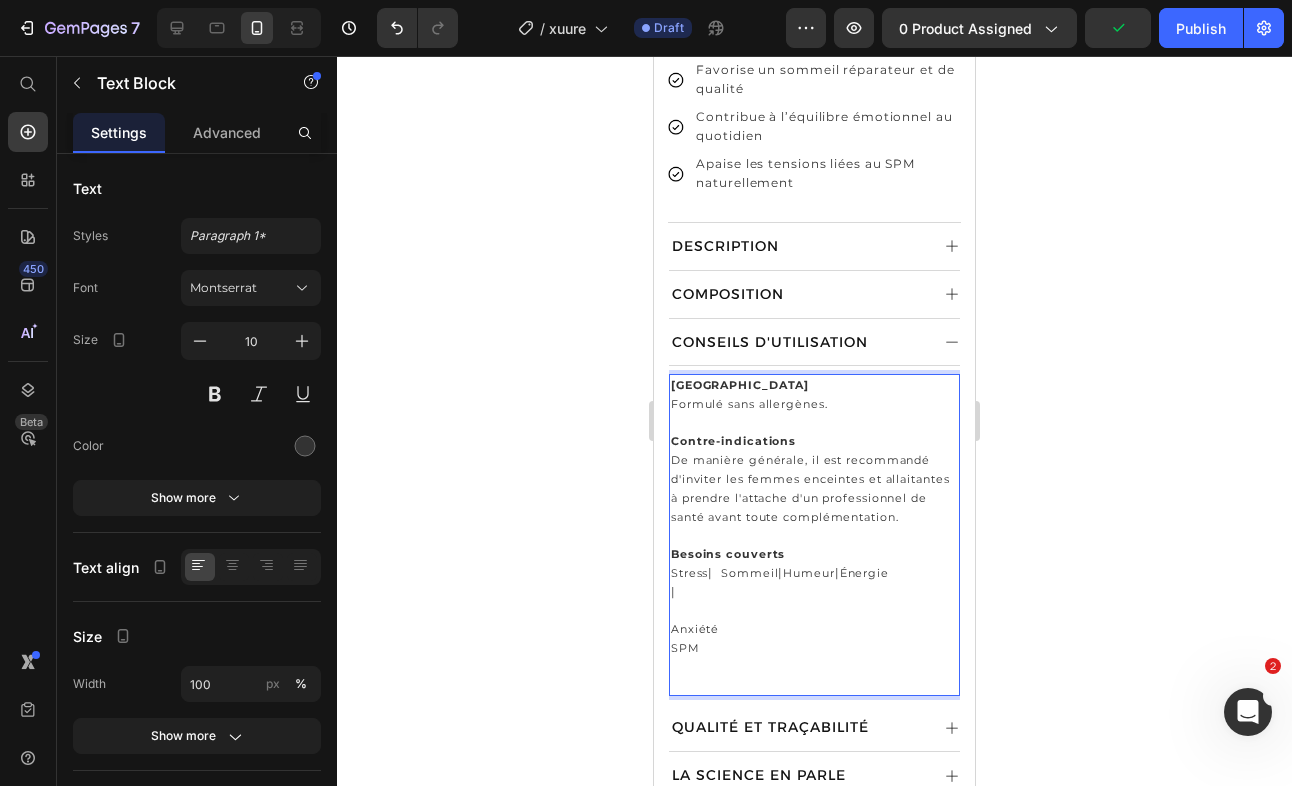 click on "Allergènes Formulé sans allergènes. Contre-indications De manière générale, il est recommandé d'inviter les femmes enceintes et allaitantes à prendre l'attache d'un professionnel de santé avant toute complémentation. Besoins couverts Stress   |    Sommeil   |   Humeur   |   Énergie | Anxiété SPM" at bounding box center [814, 535] 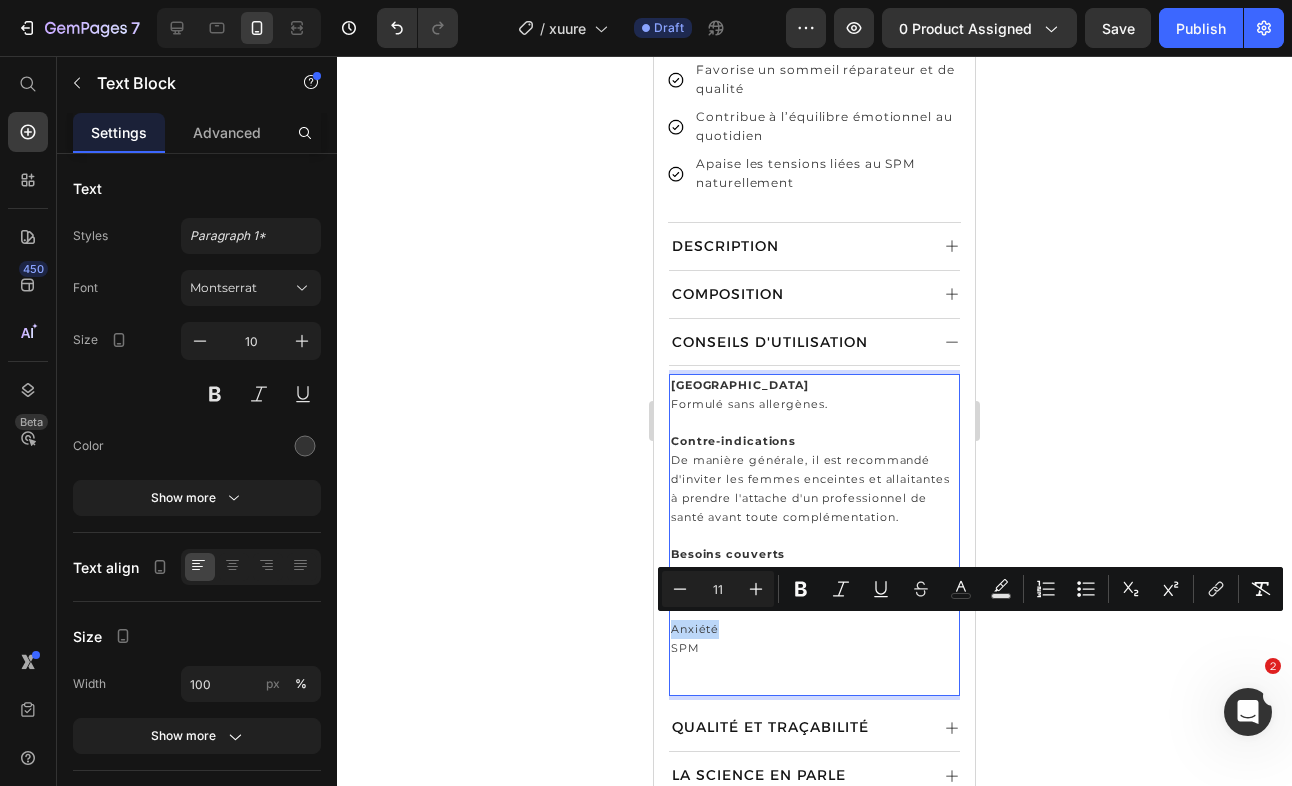 drag, startPoint x: 672, startPoint y: 621, endPoint x: 728, endPoint y: 624, distance: 56.0803 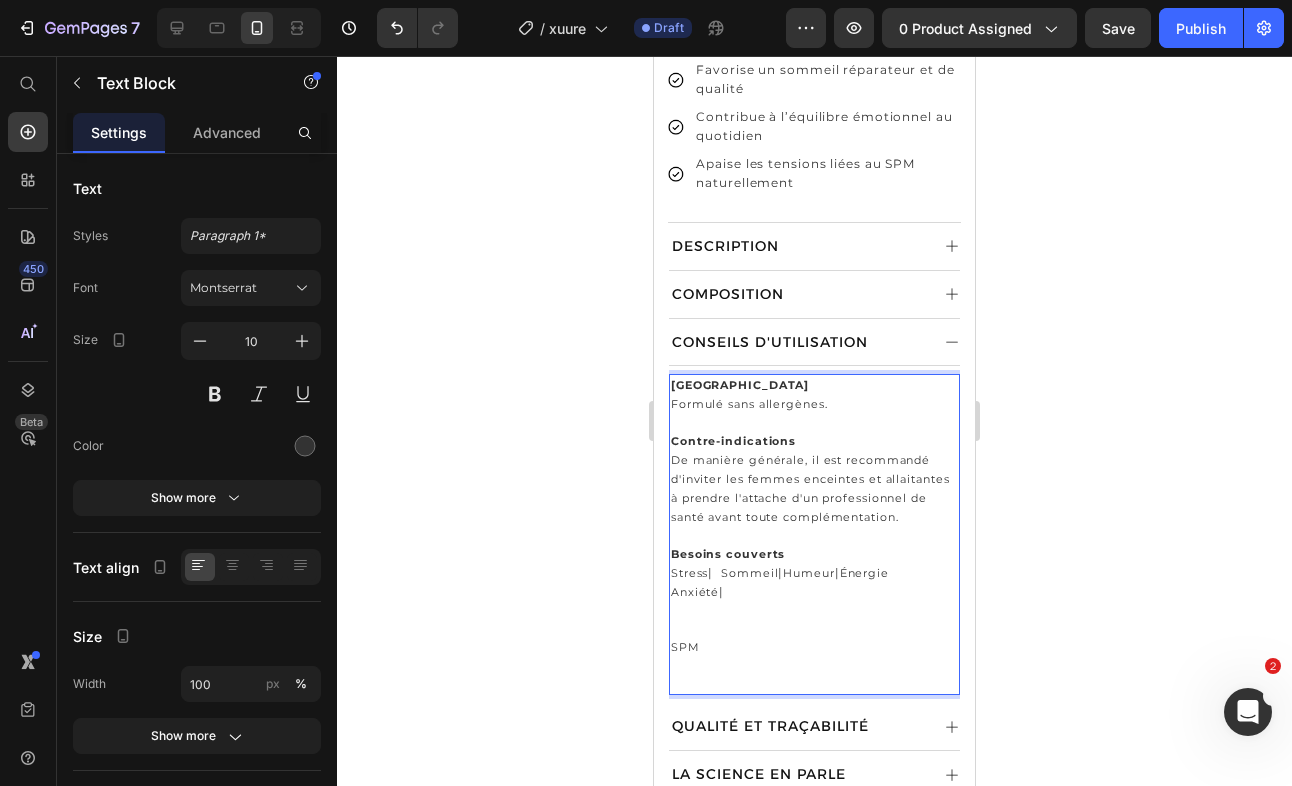 click on "Anxiété   |" at bounding box center [814, 592] 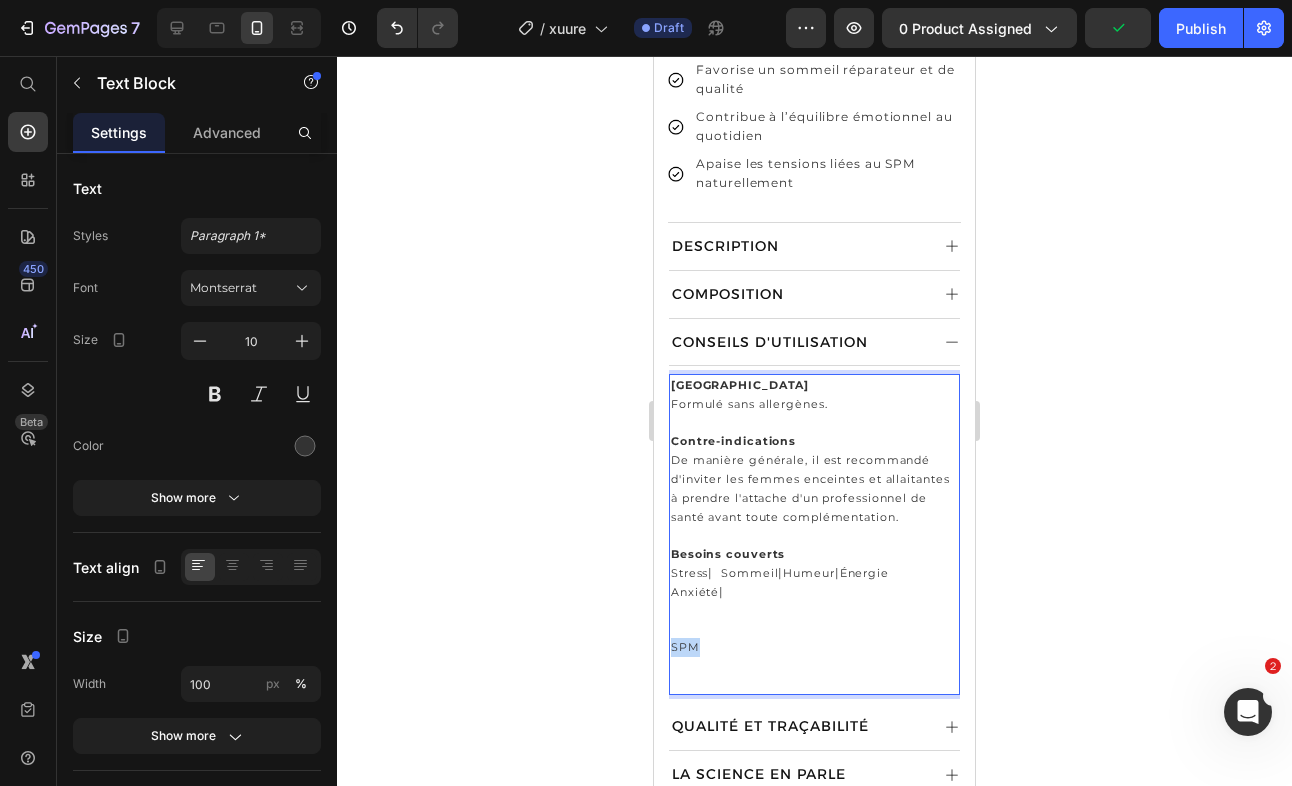 drag, startPoint x: 700, startPoint y: 645, endPoint x: 672, endPoint y: 645, distance: 28 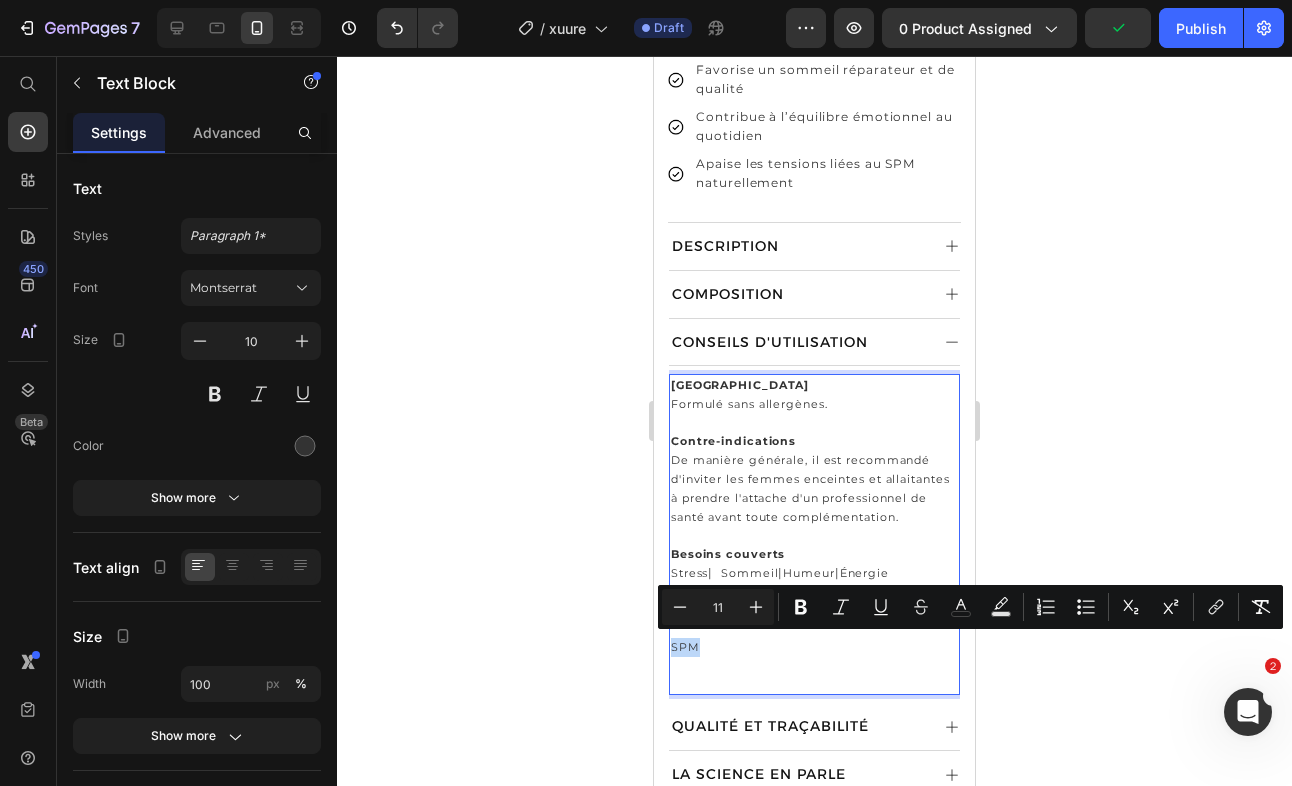 copy on "SPM" 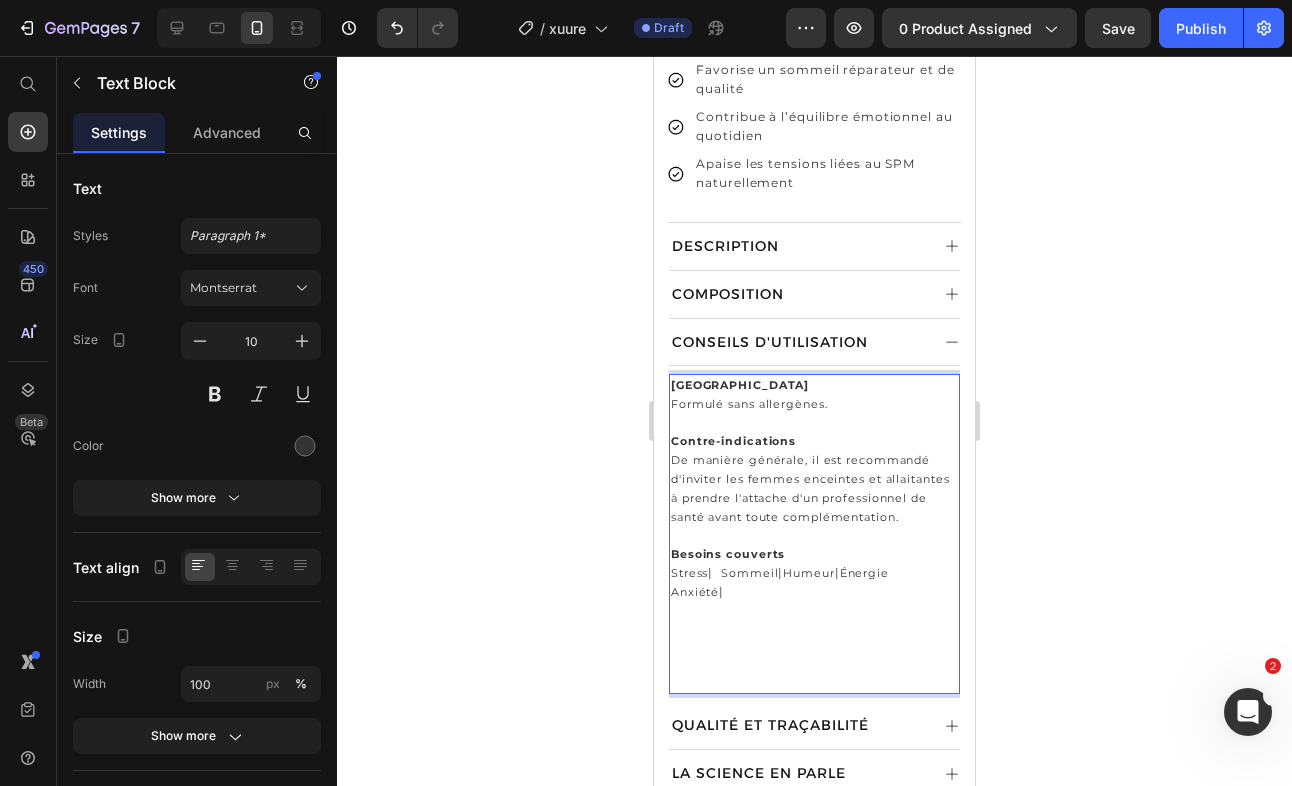 click on "Anxiété   |" at bounding box center (814, 592) 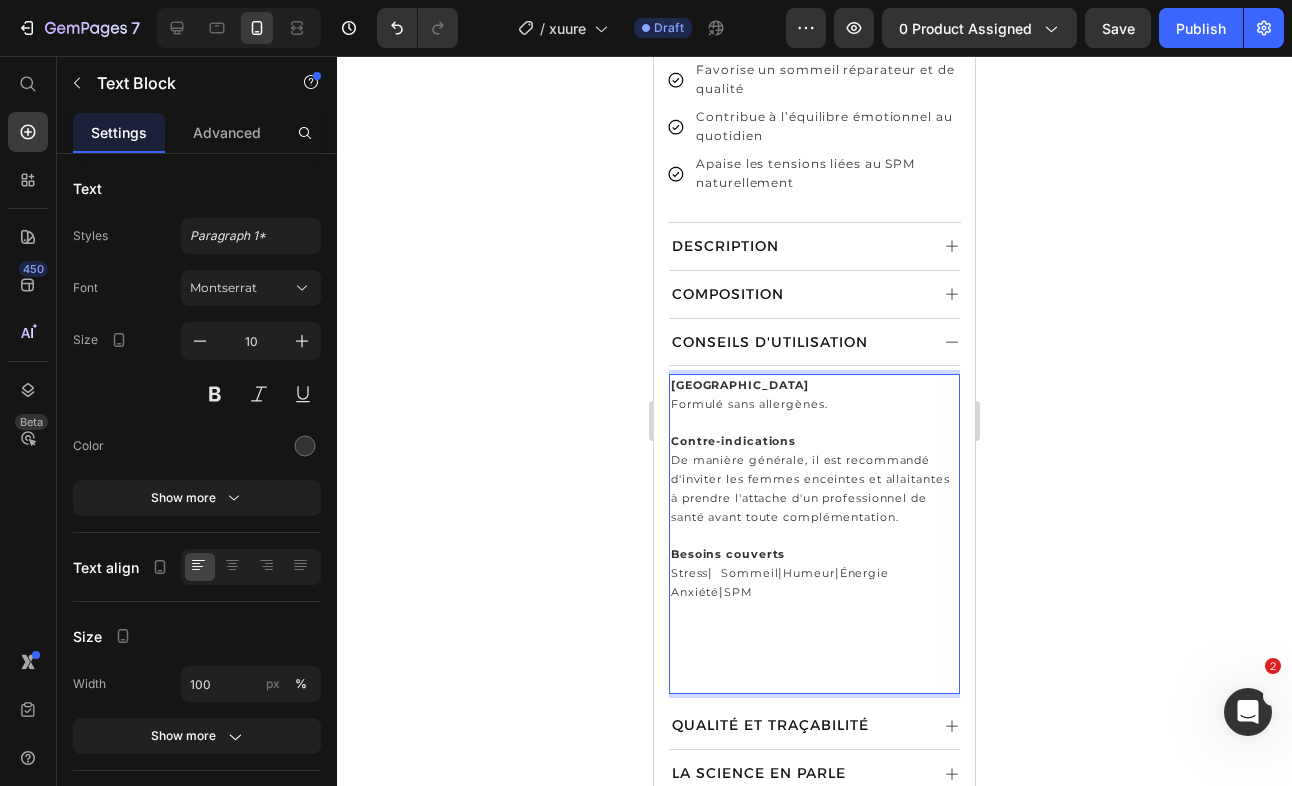 click at bounding box center (814, 674) 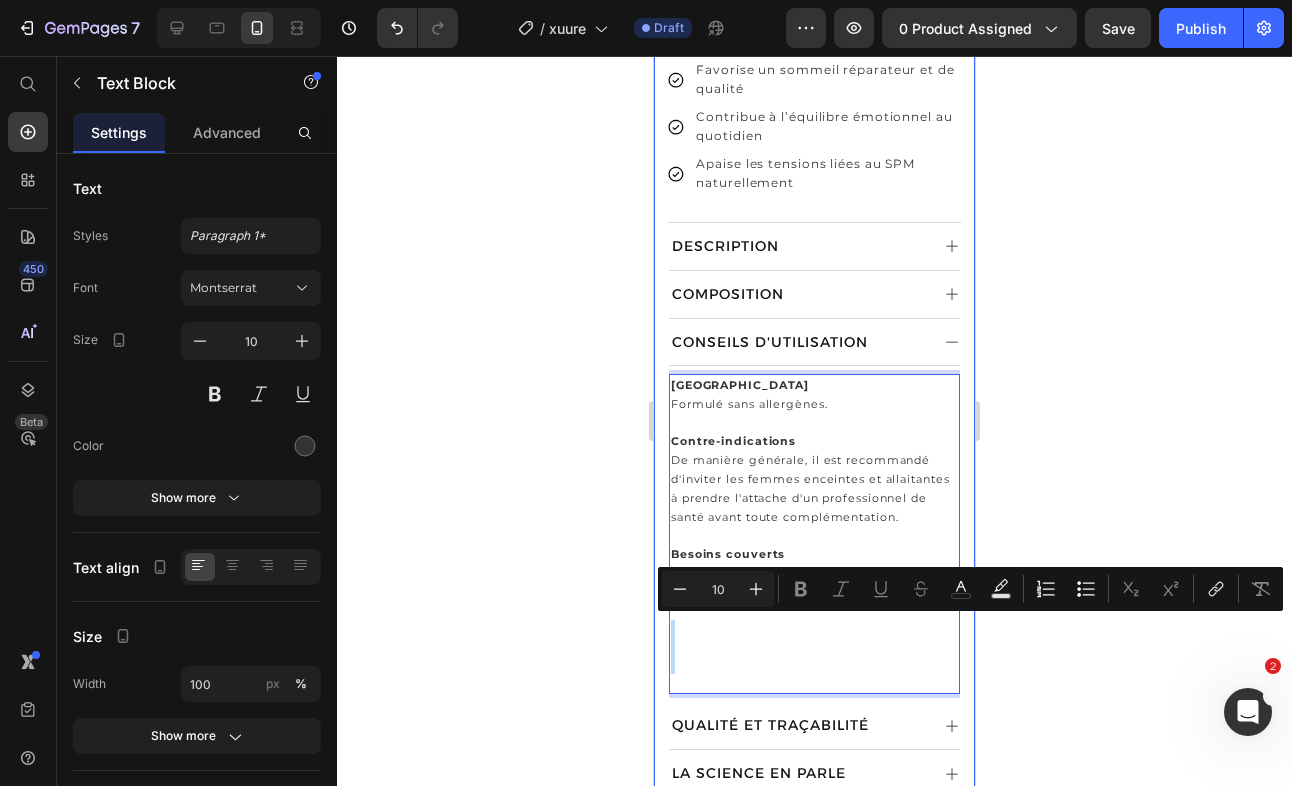 drag, startPoint x: 730, startPoint y: 677, endPoint x: 658, endPoint y: 617, distance: 93.723 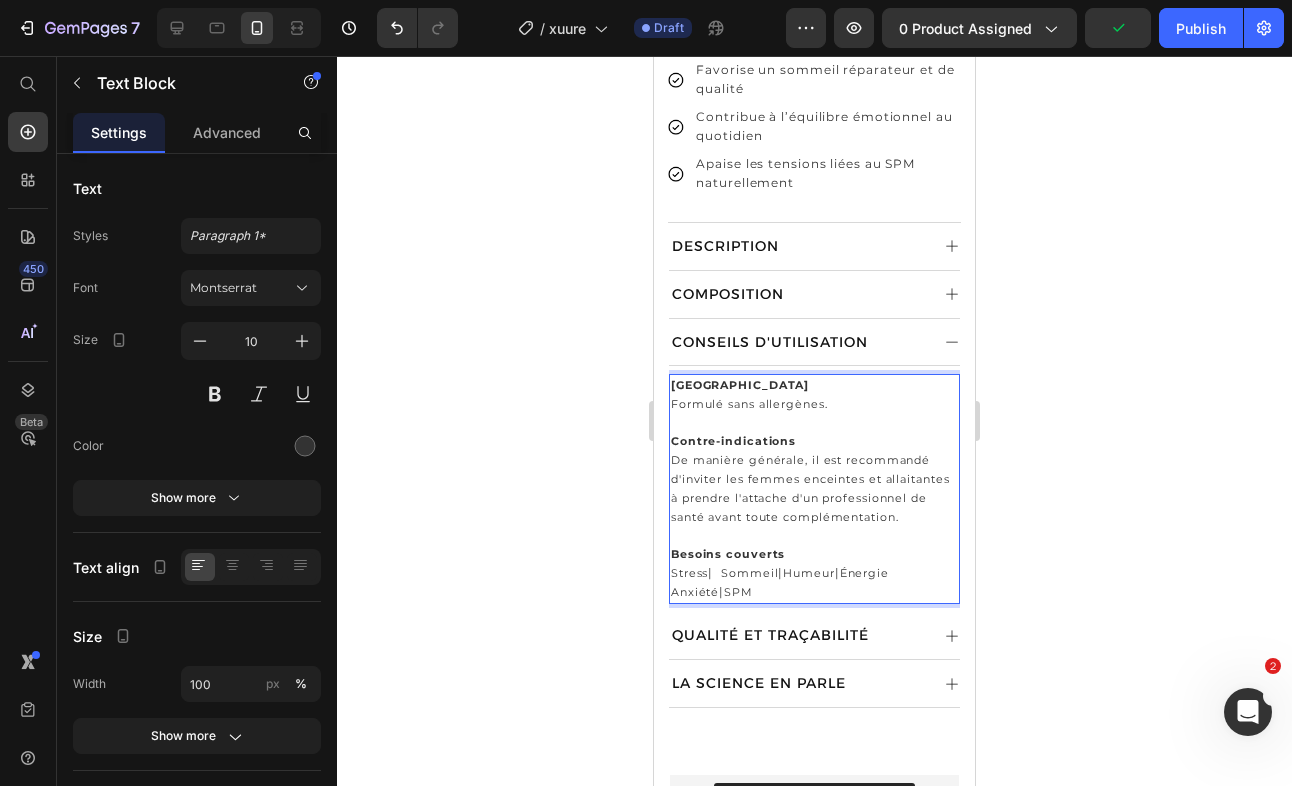 drag, startPoint x: 828, startPoint y: 576, endPoint x: 718, endPoint y: 575, distance: 110.00455 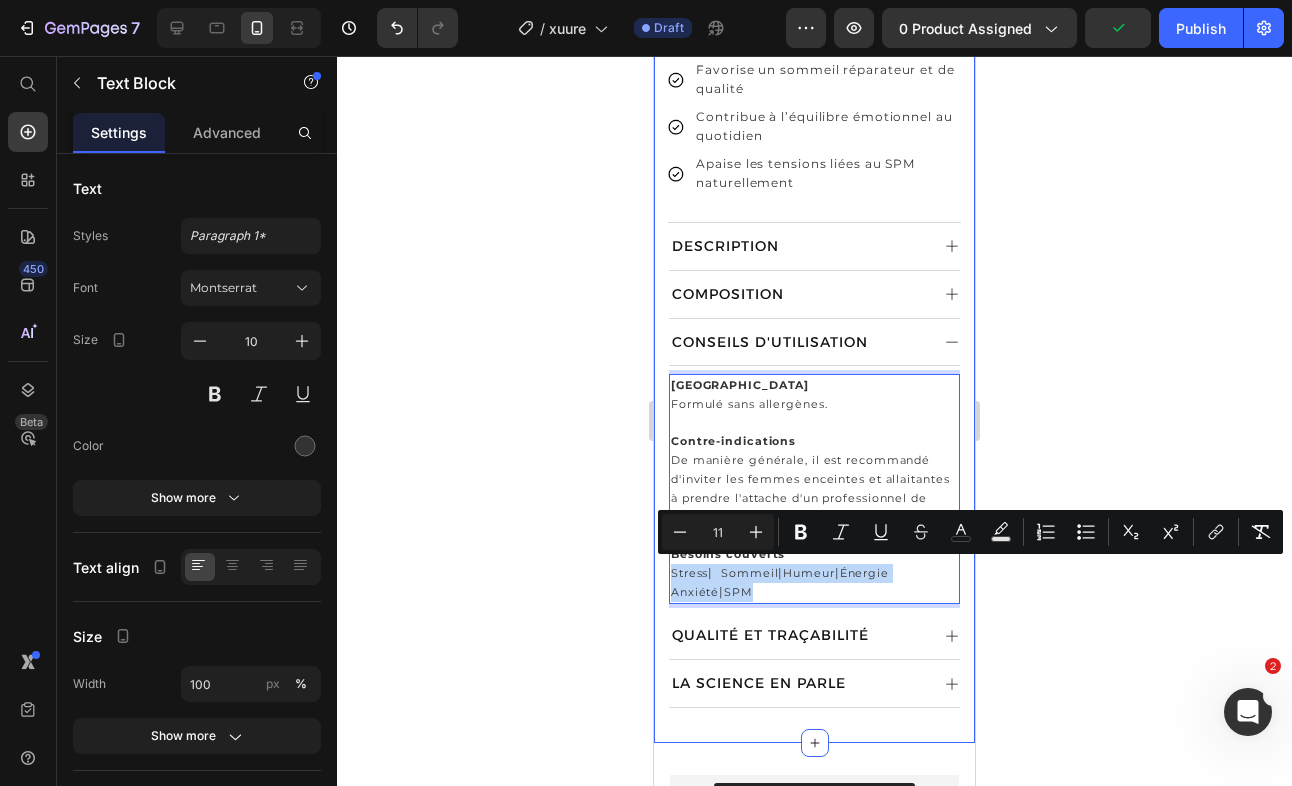 drag, startPoint x: 790, startPoint y: 587, endPoint x: 655, endPoint y: 565, distance: 136.78085 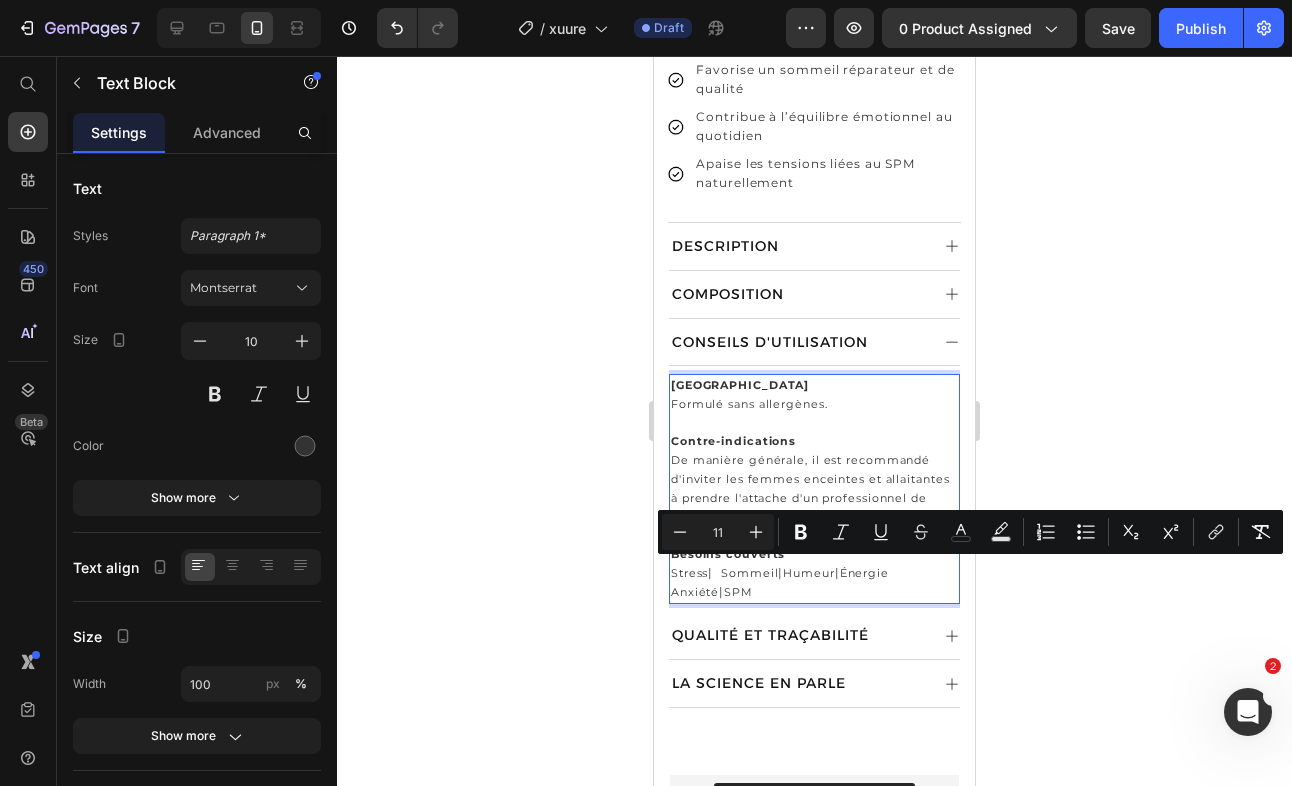 click on "Anxiété   |   SPM" at bounding box center [814, 592] 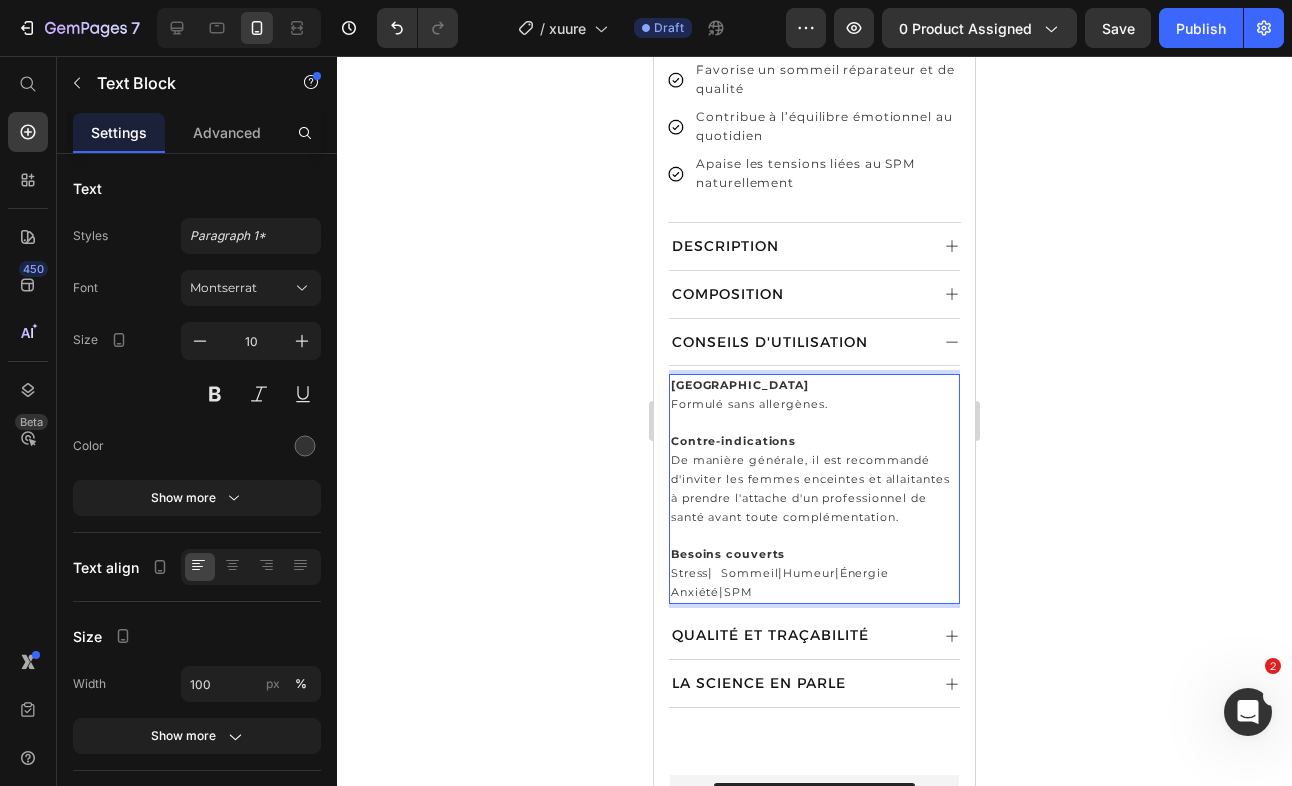 click on "Stress   |    Sommeil   |   Humeur   |   Énergie" at bounding box center (814, 573) 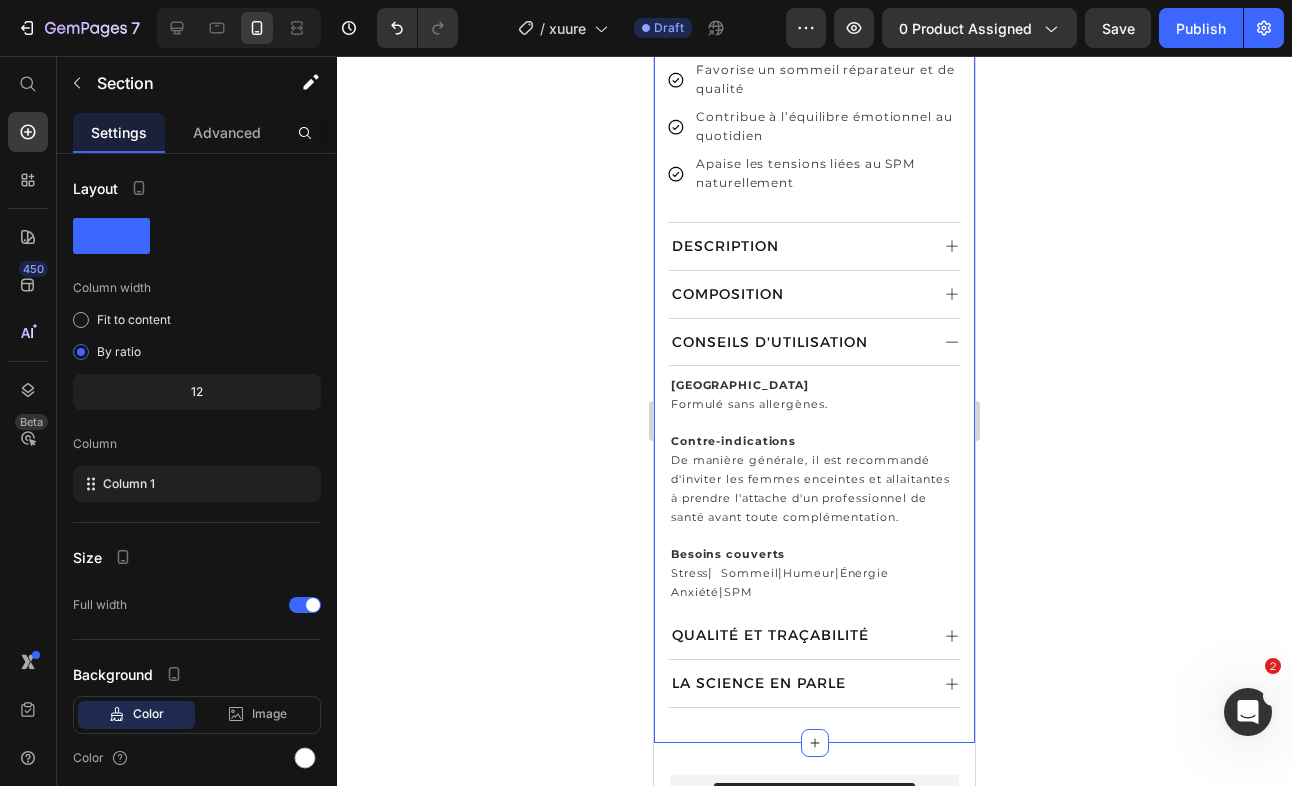 click on "Product Images ⁠⁠⁠⁠⁠⁠⁠ ESSENTIELS® Heading Image Row ⁠⁠⁠⁠⁠⁠⁠ HUMEUR & ANXIÉTÉ  Heading 62 avis Text block Row Safran hautement assimilable, associé à du miel de Manuka multifloral et aux vitamines B6 et B12 bioactives. Text Block                Title Line ⁠⁠⁠⁠⁠⁠⁠ 26,90 € Heading 15 jours | 2 coeur par jour Text Block Sélectionnez une option d'achat : Text Block
Custom Code
Preview or Publish the page to see the content. Custom Code Ajouter au panier (P) Cart Button Image En stock, commande expédiée avant le  Vendredi 11 Juillet  - Livraison en 72h offerte à partir de 39€ ! Text Block Row Image Aide à réduire le stress et l’anxiété Text Block Image Favorise un sommeil réparateur et de qualité Text Block Image Contribue à l’équilibre émotionnel au quotidien Text Block Image Apaise les tensions liées au SPM naturellement Text Block Advanced List 📦 Heading Envío gratis Text Block En 2 a 3 días Text block Row Row 🔒 Heading |" at bounding box center (814, -63) 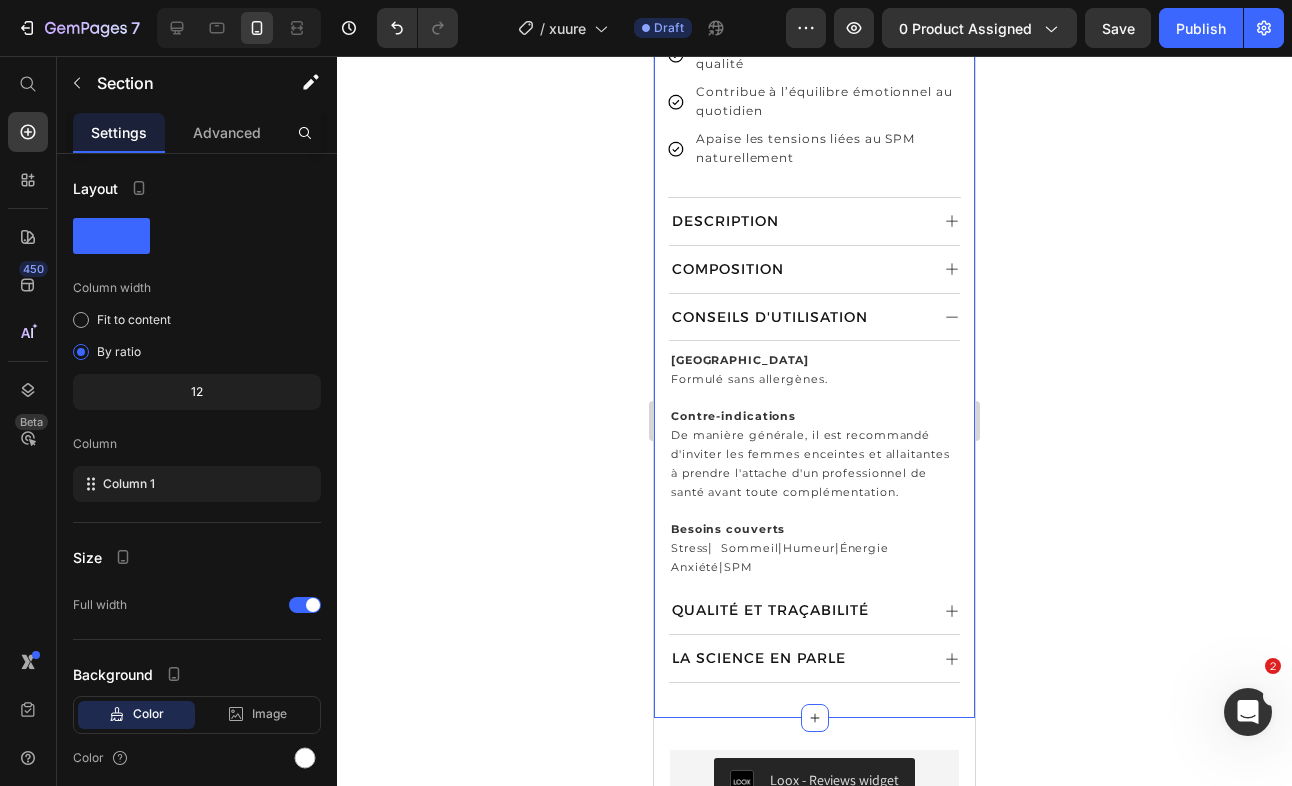 scroll, scrollTop: 1001, scrollLeft: 0, axis: vertical 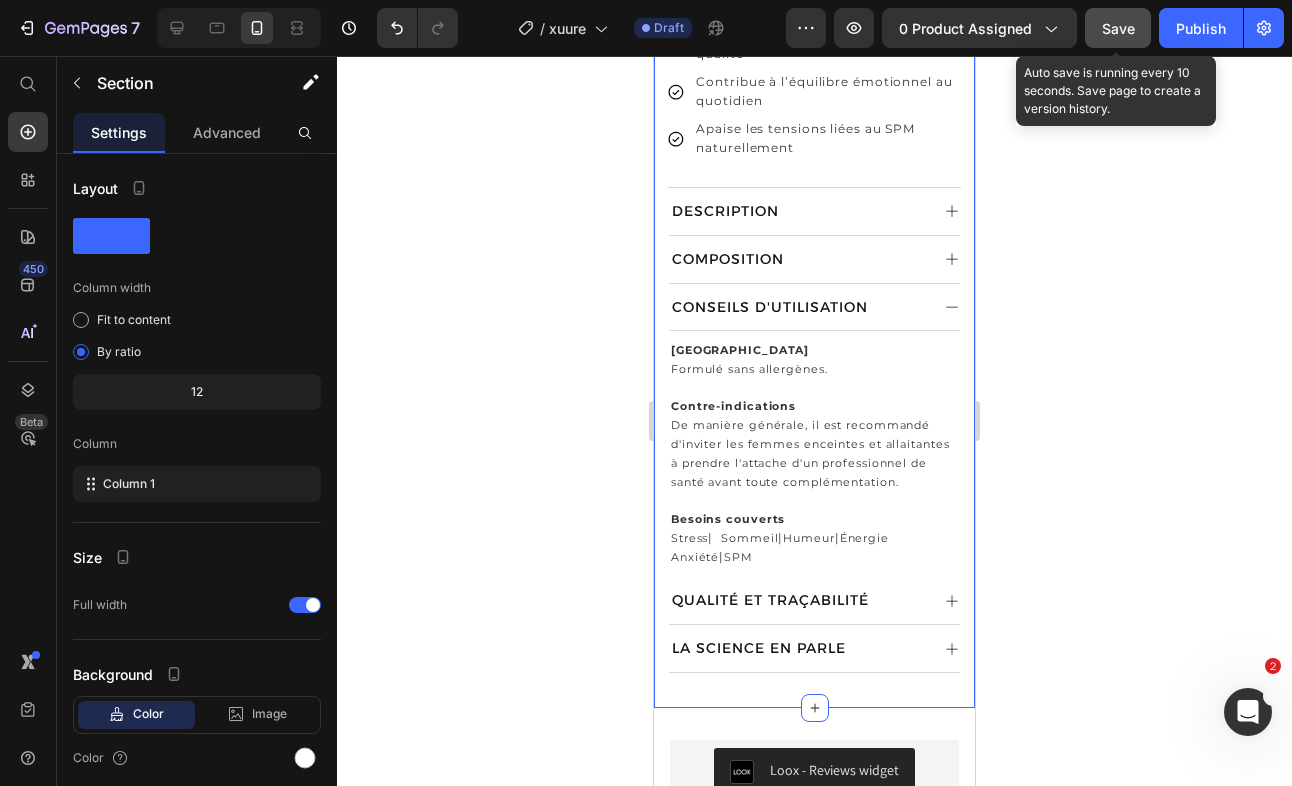click on "Save" 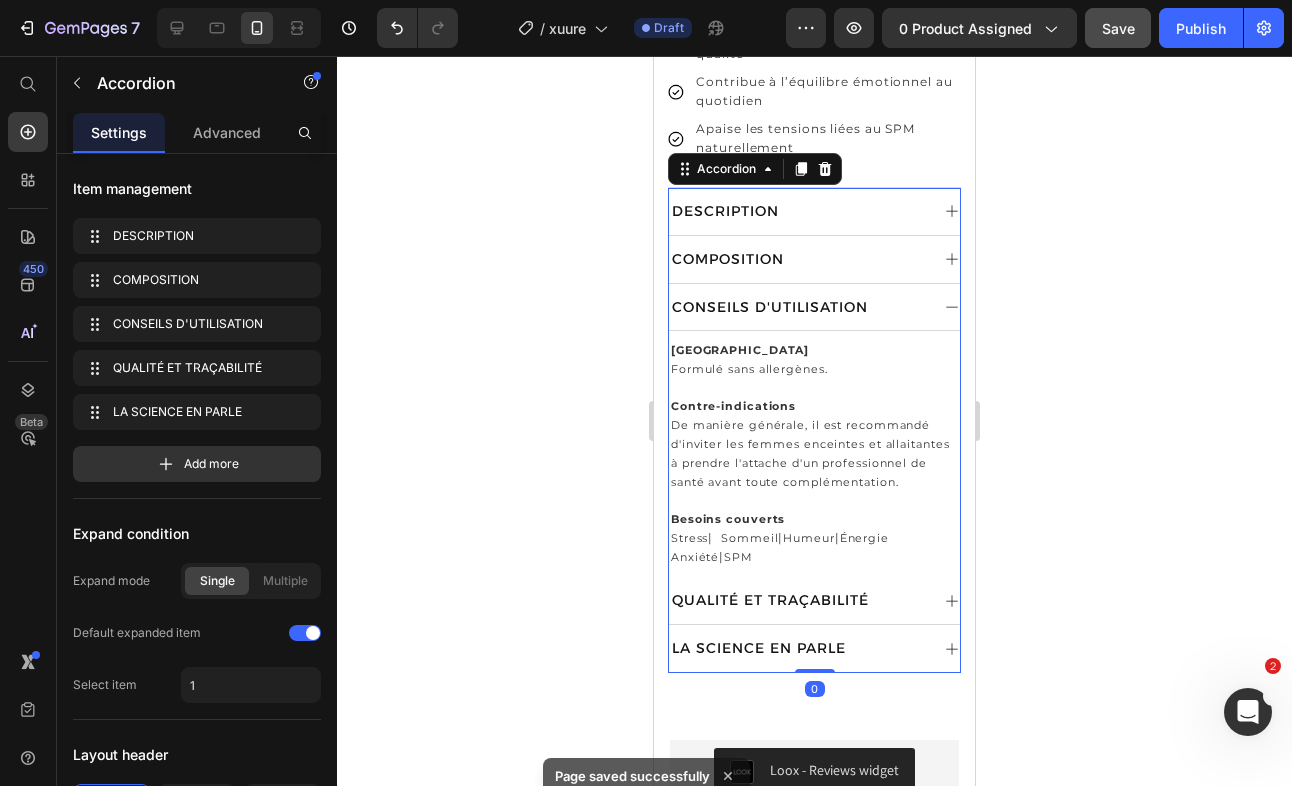 click 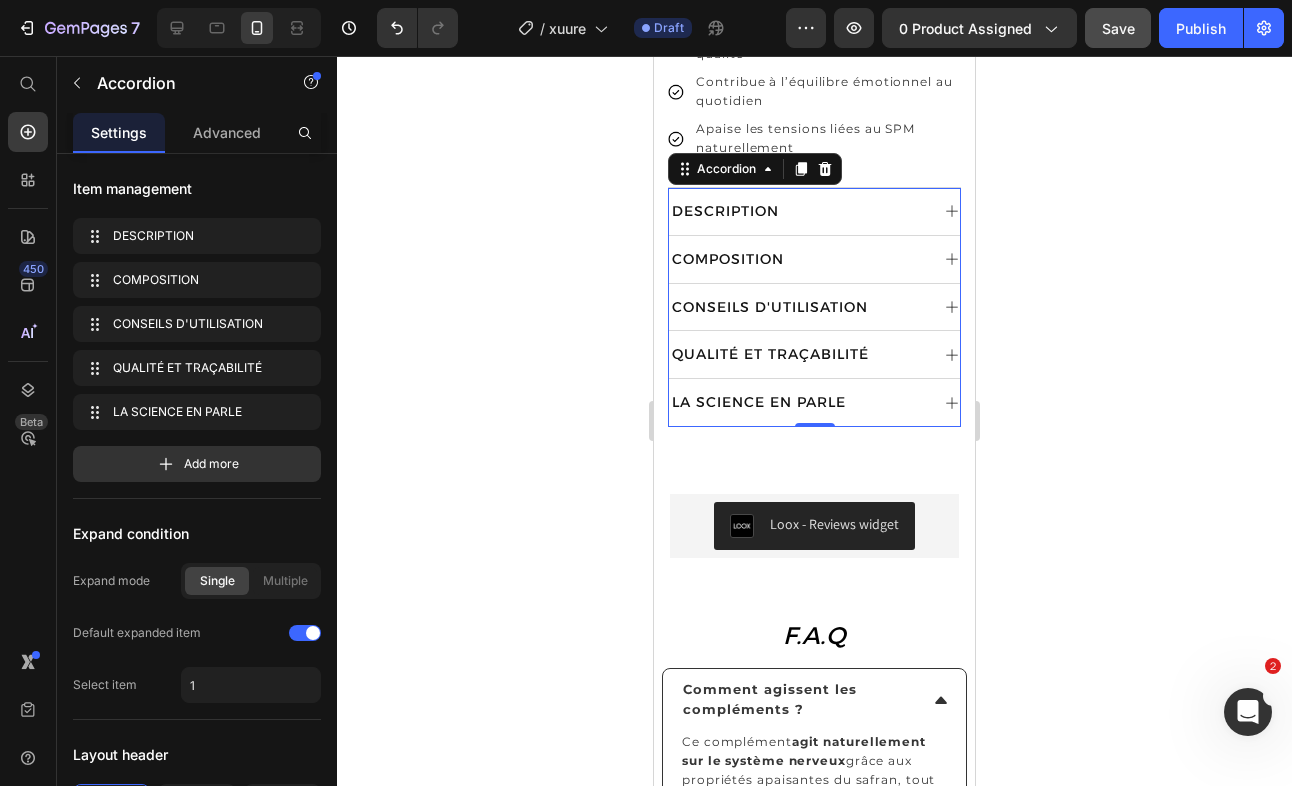 click 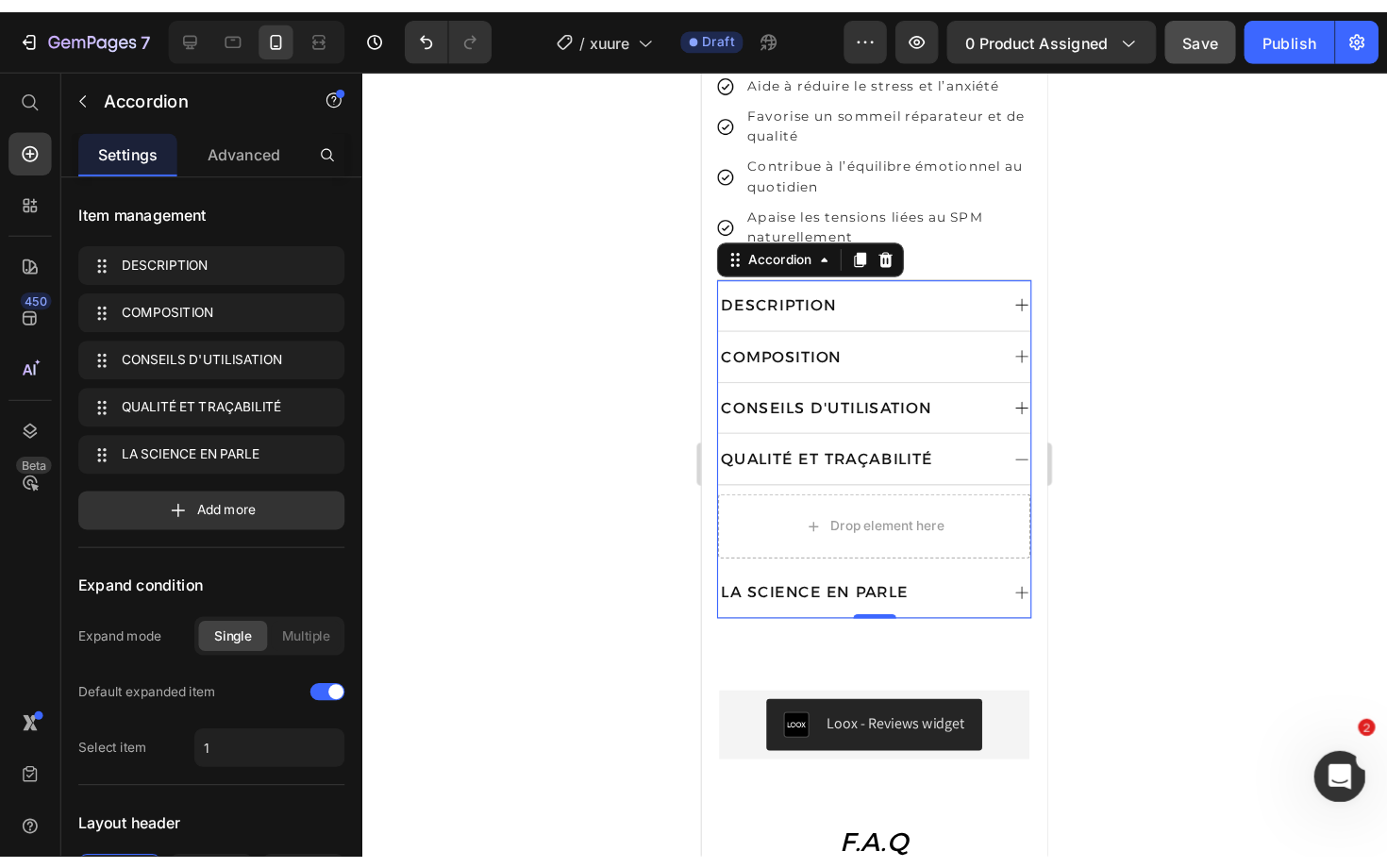 scroll, scrollTop: 884, scrollLeft: 0, axis: vertical 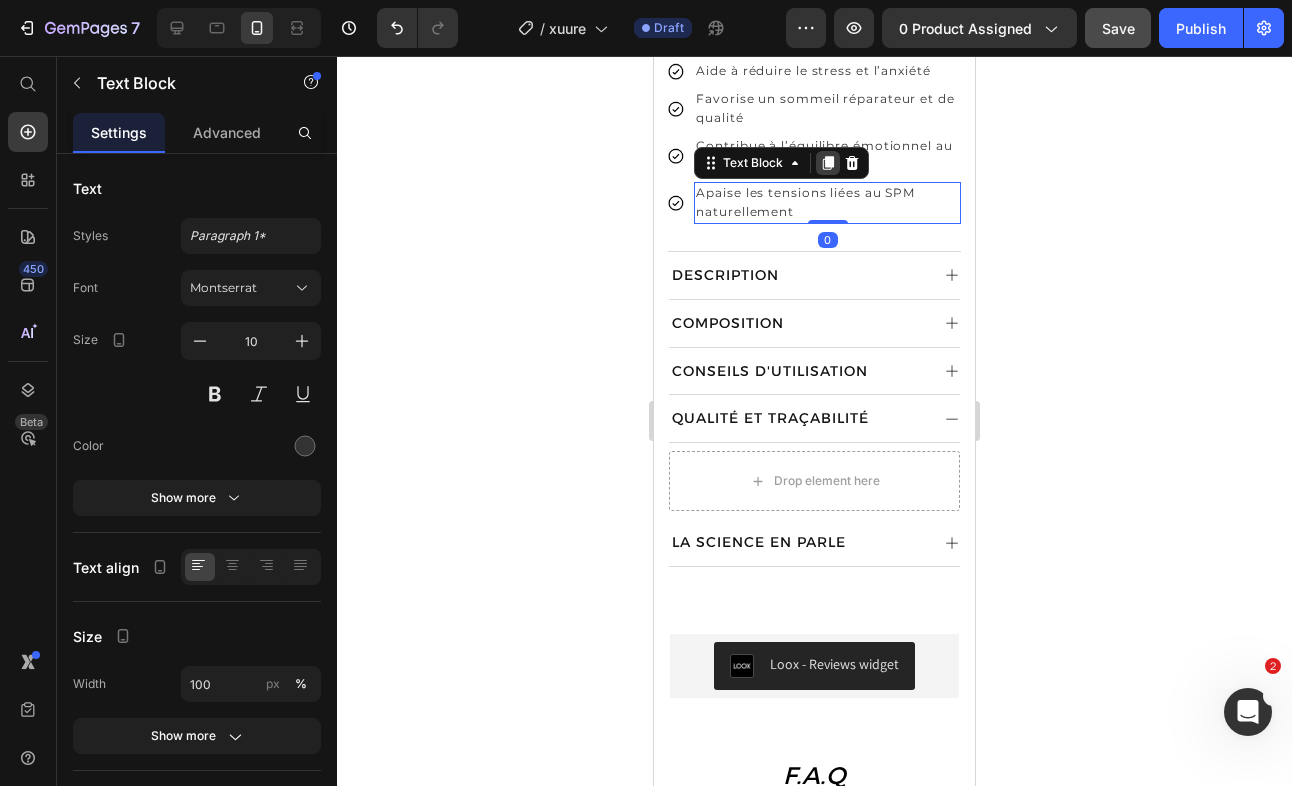 click 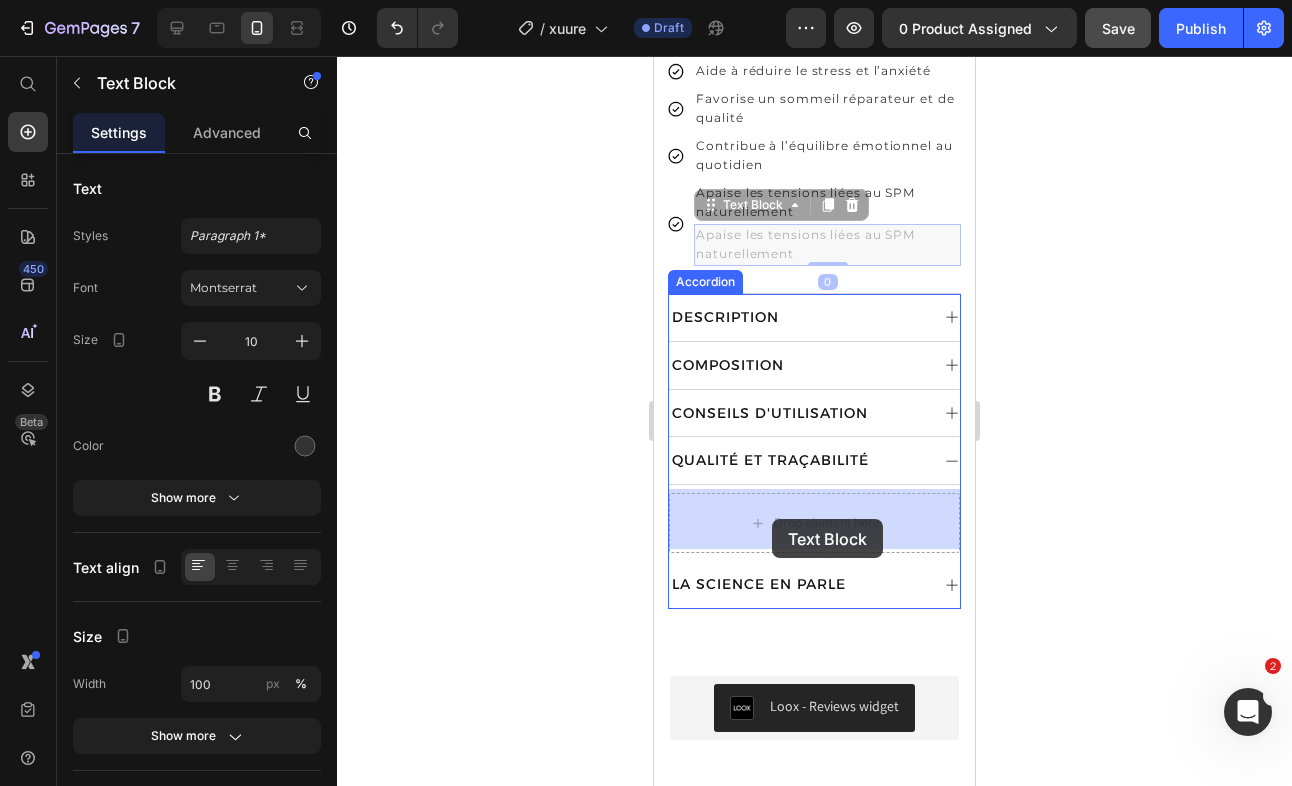 drag, startPoint x: 759, startPoint y: 206, endPoint x: 771, endPoint y: 520, distance: 314.22922 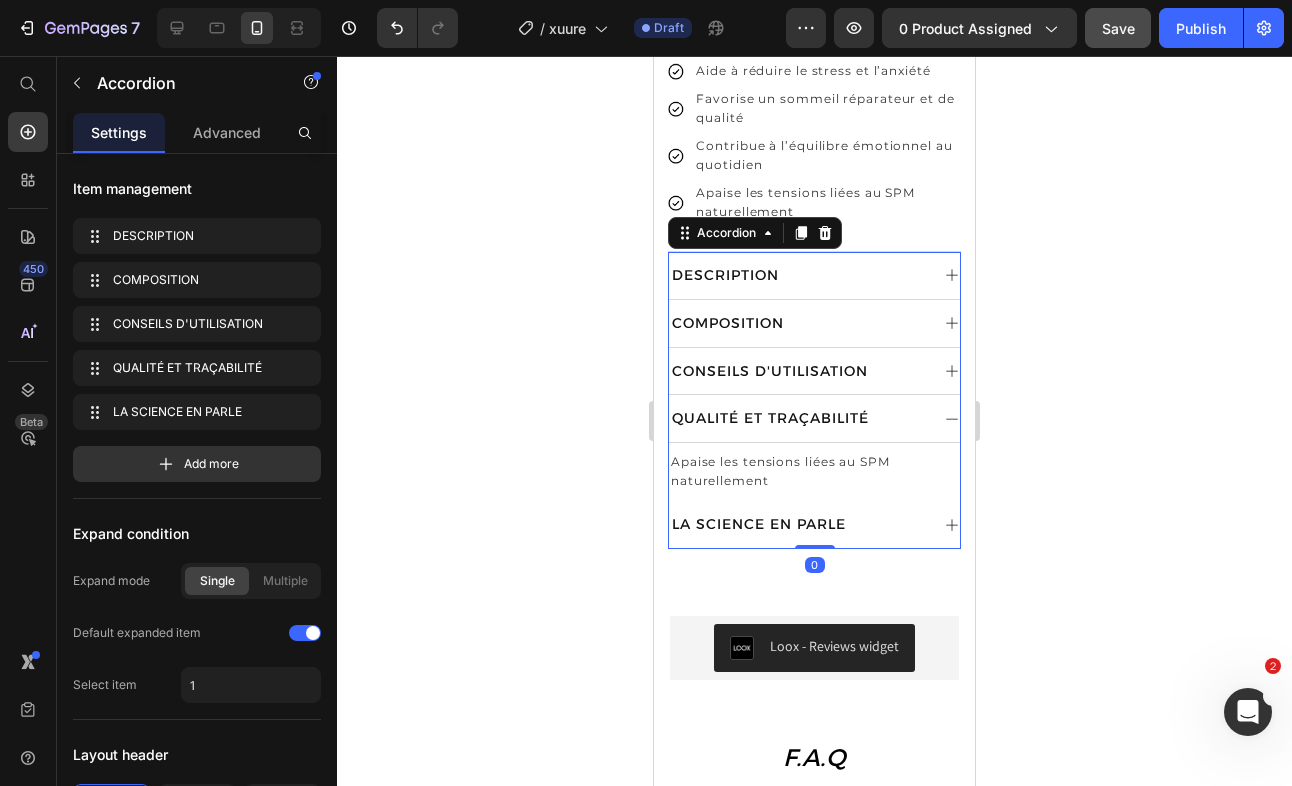click 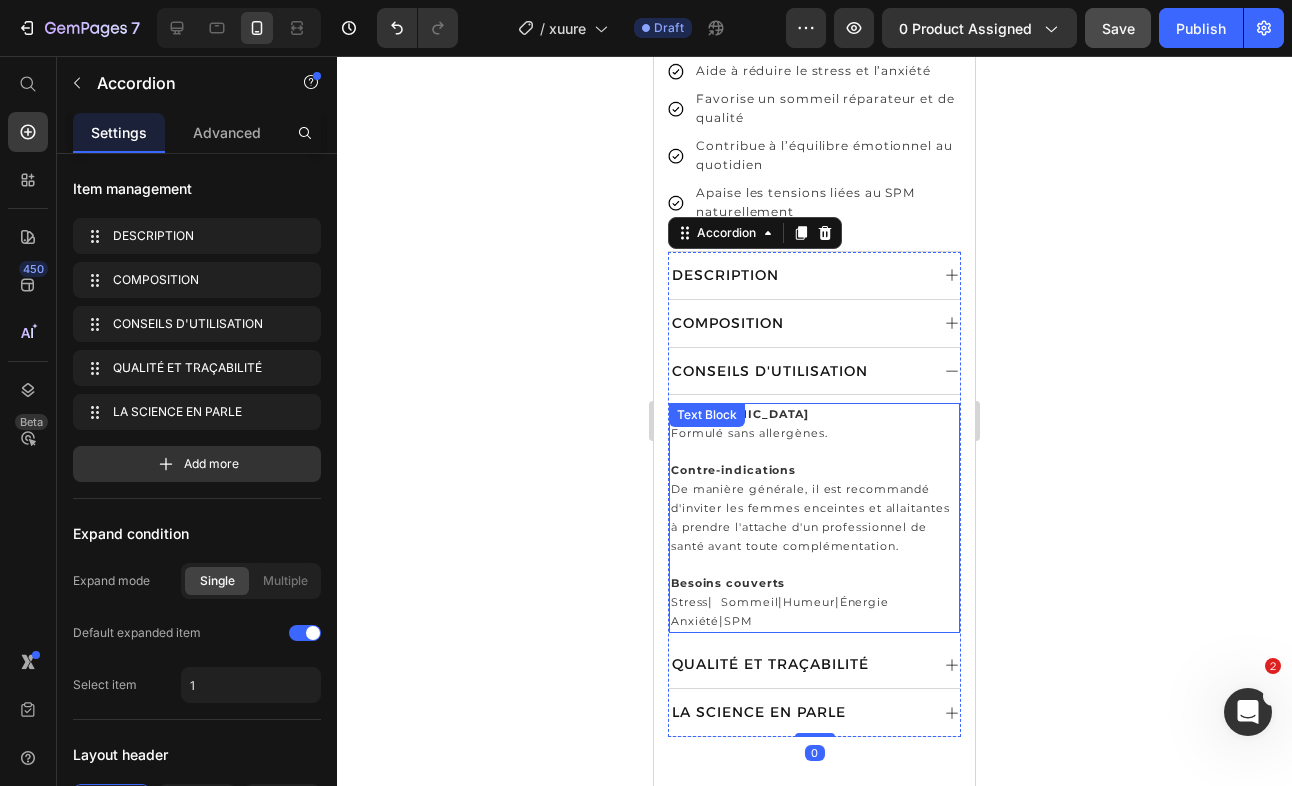 click on "Formulé sans allergènes." at bounding box center [814, 433] 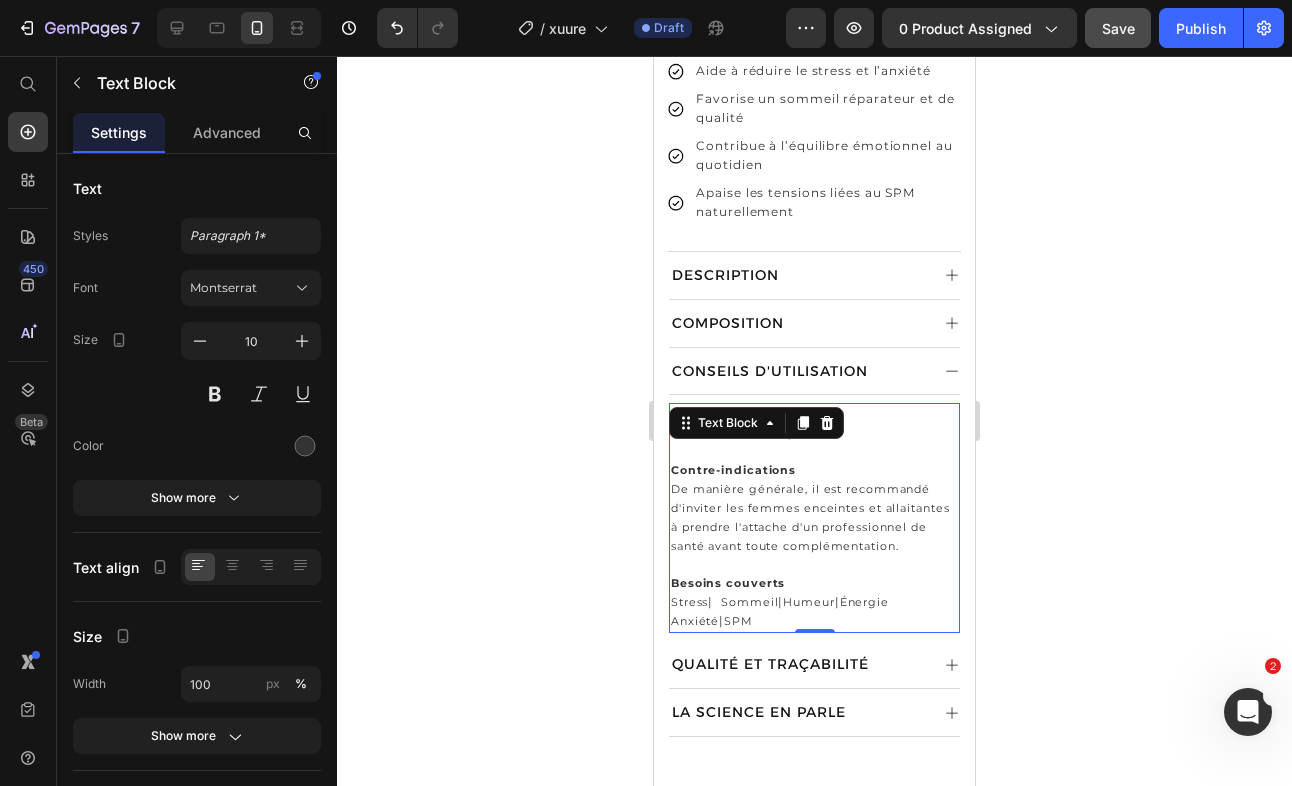 click at bounding box center (814, 565) 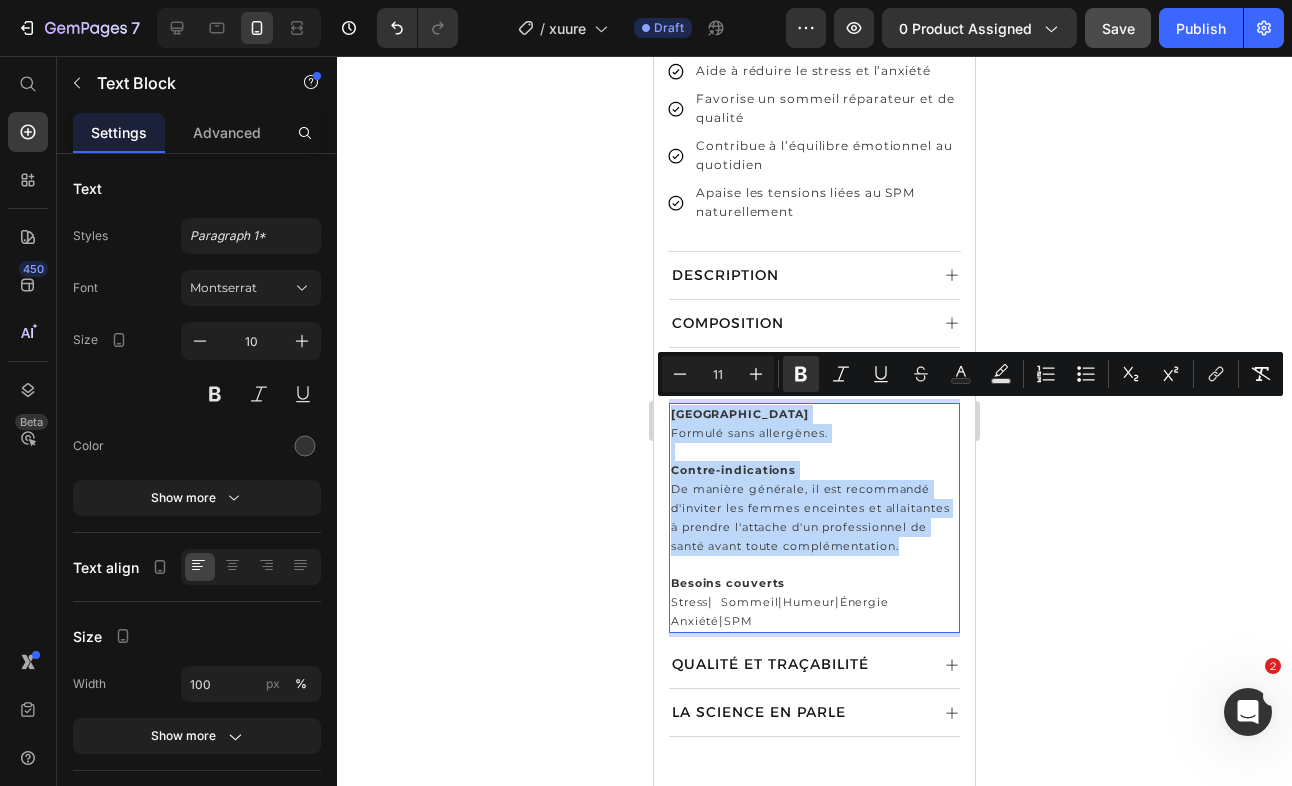 drag, startPoint x: 916, startPoint y: 542, endPoint x: 671, endPoint y: 410, distance: 278.2966 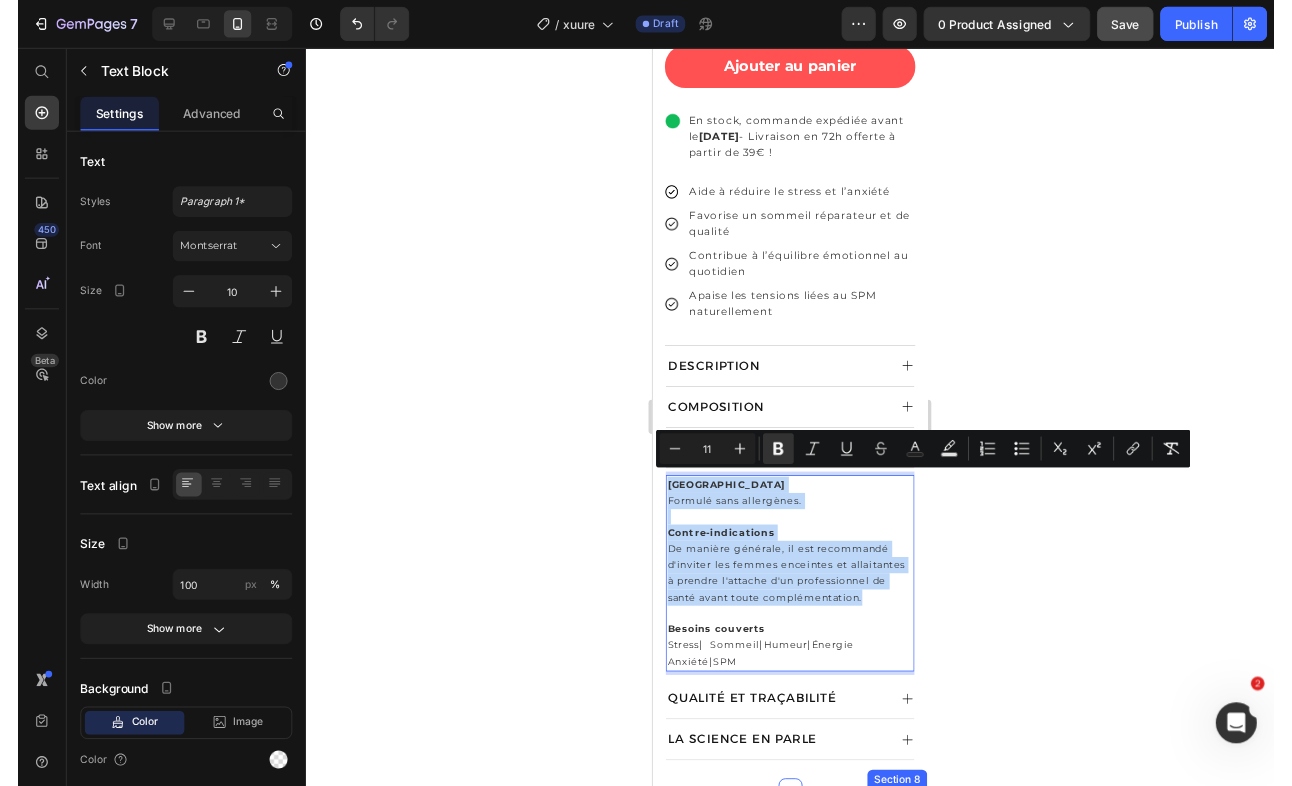scroll, scrollTop: 783, scrollLeft: 0, axis: vertical 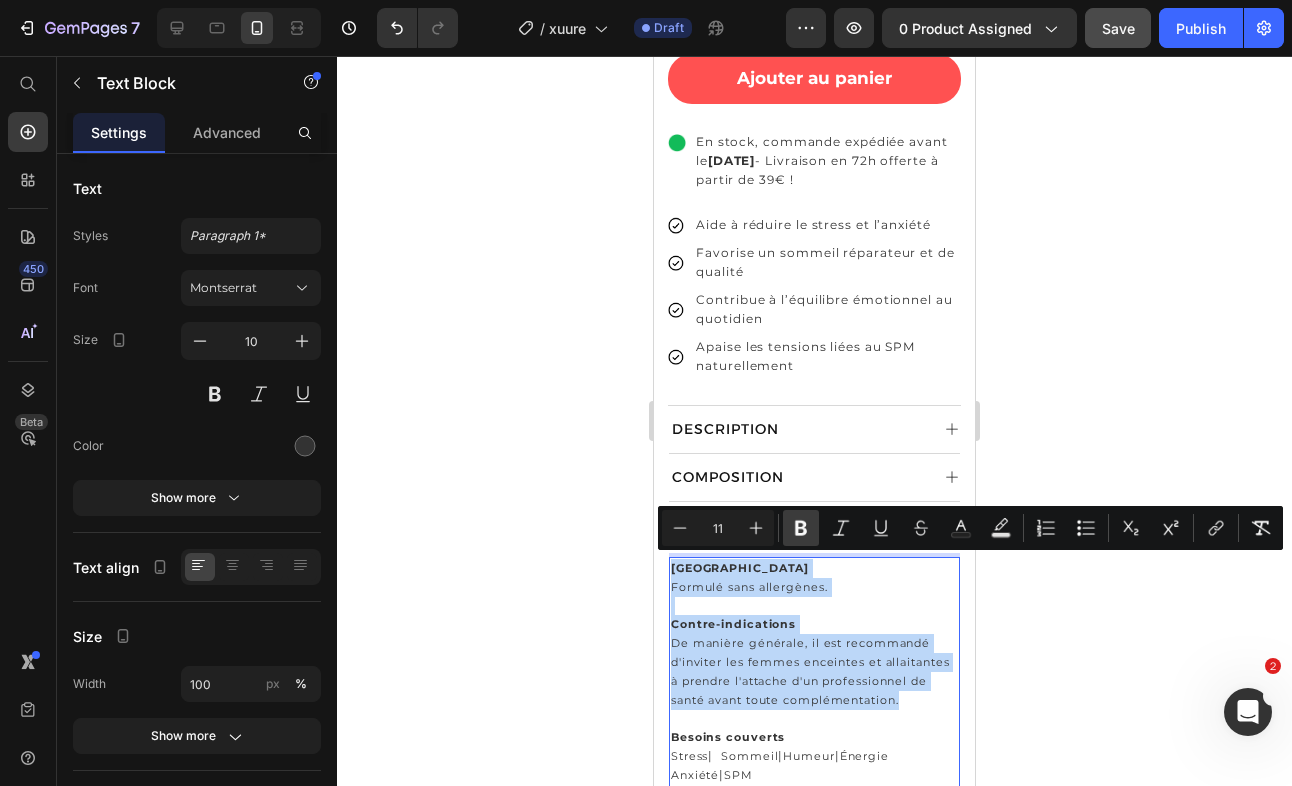 click on "Contre-indications" at bounding box center (814, 624) 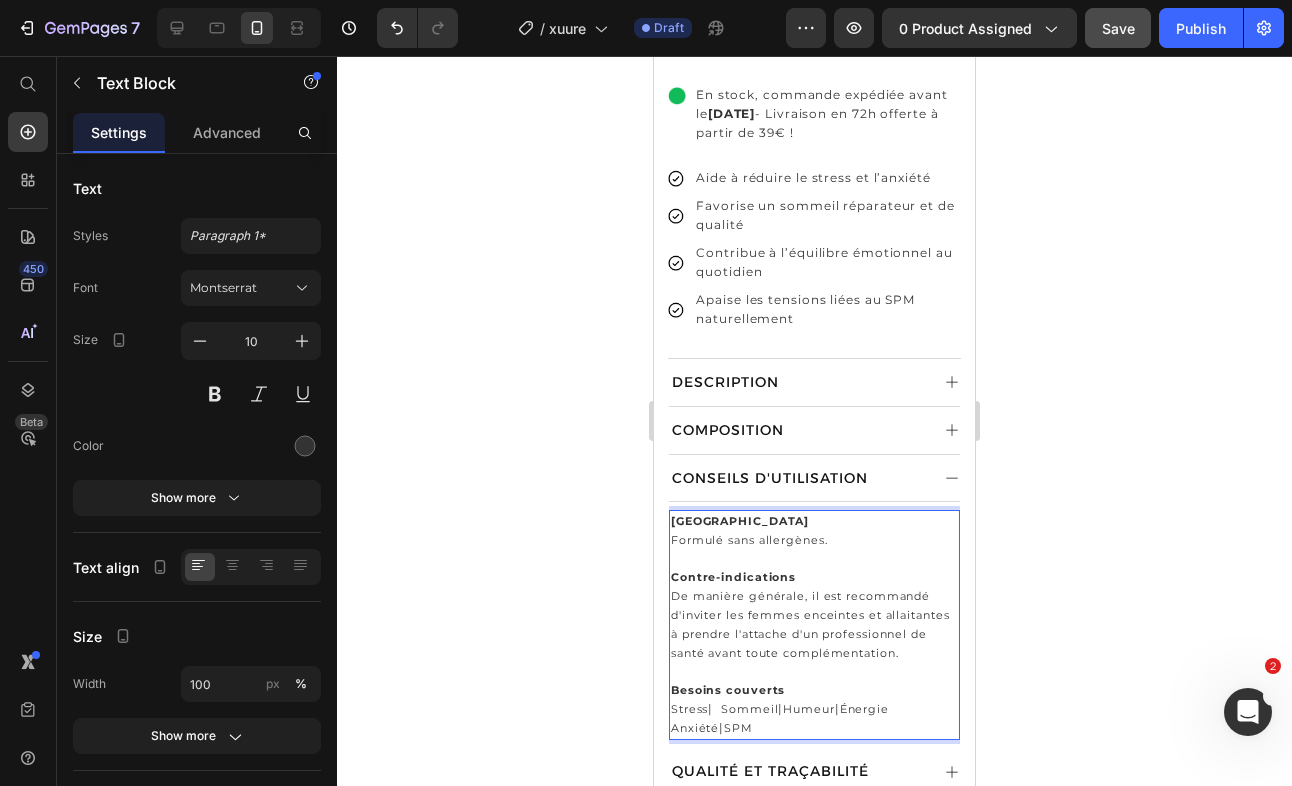scroll, scrollTop: 832, scrollLeft: 0, axis: vertical 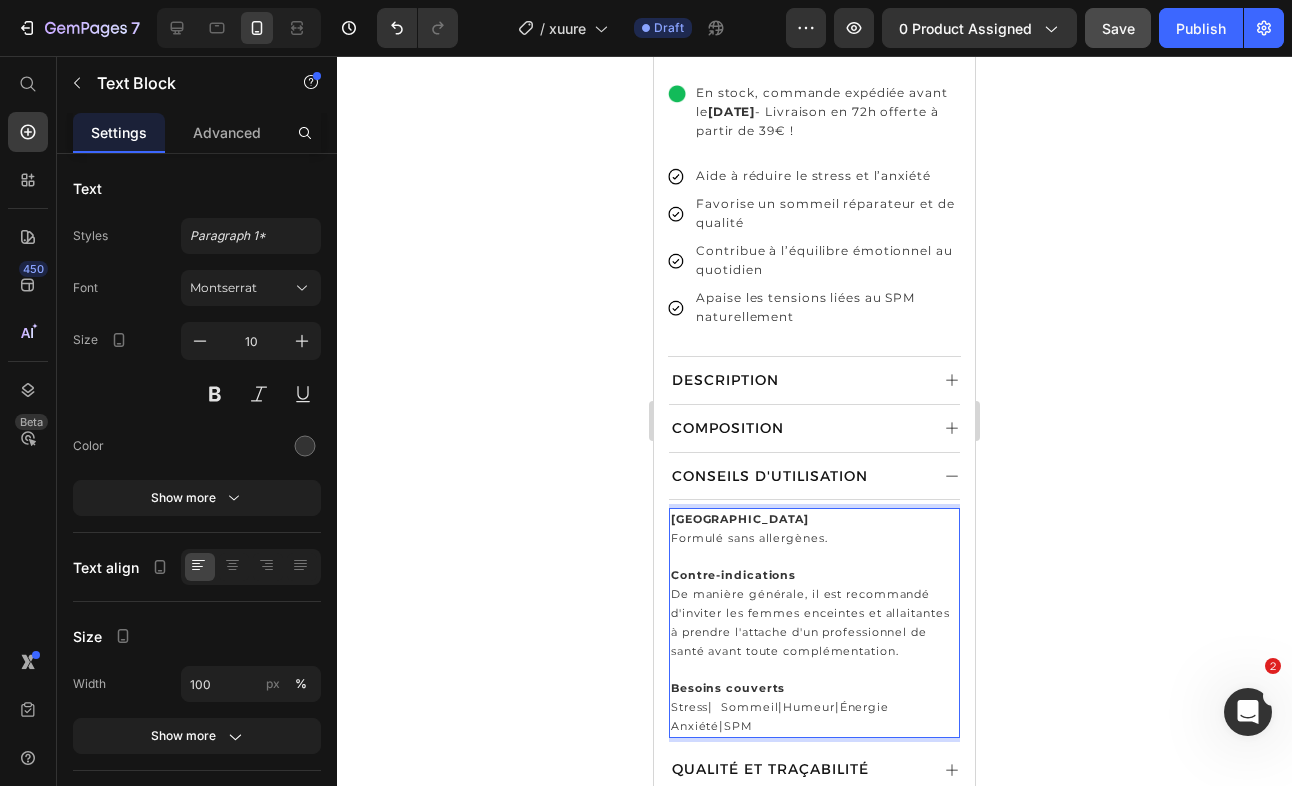 click on "Allergènes" at bounding box center (740, 519) 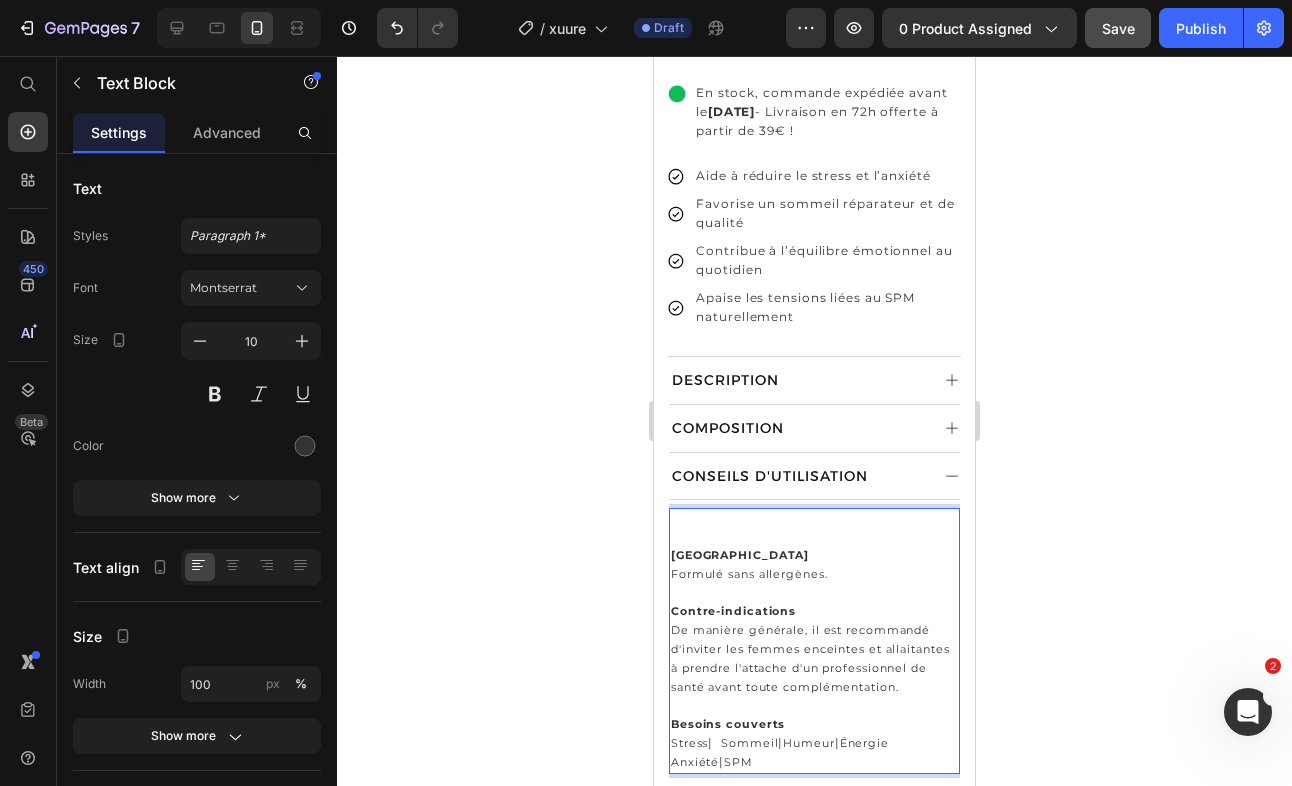click at bounding box center [814, 519] 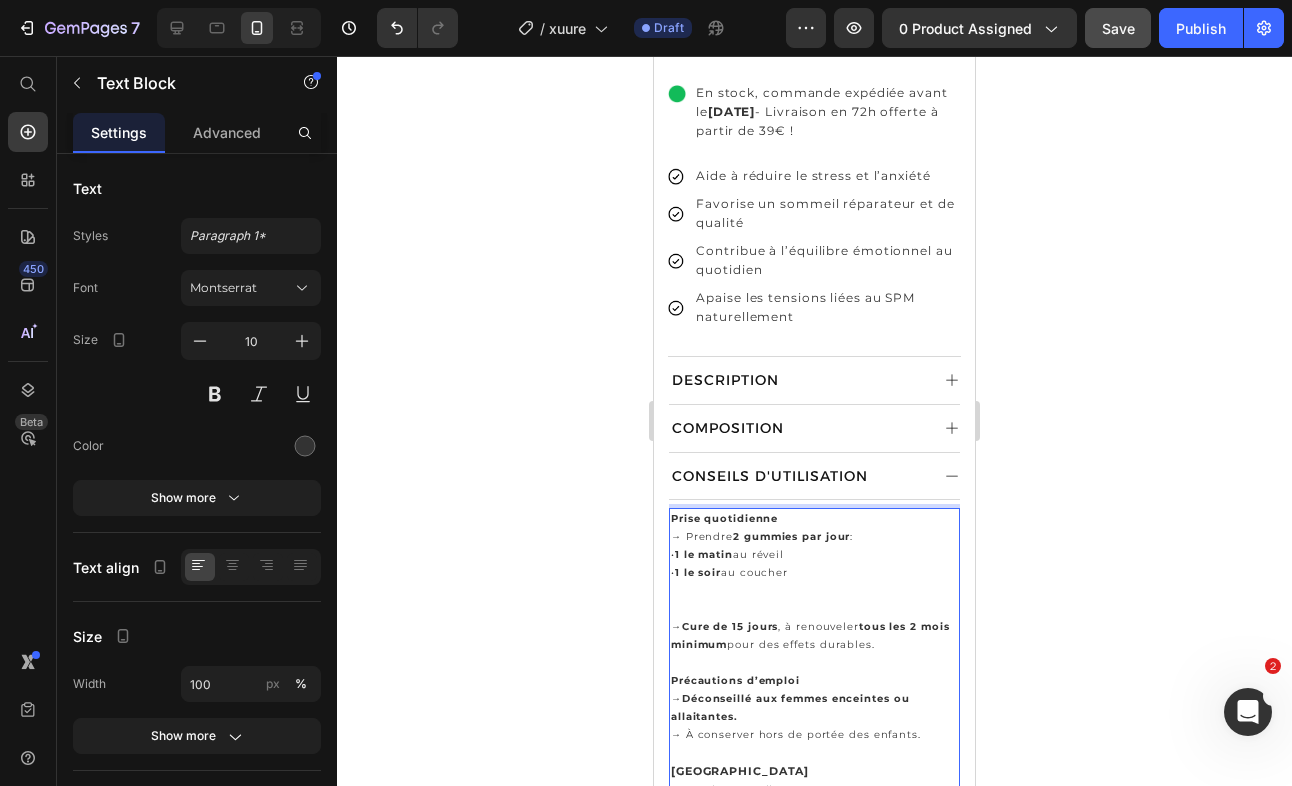 click on "Prise quotidienne → Prendre  2 gummies par jour  : •  1 le matin  au réveil •  1 le soir  au coucher" at bounding box center [814, 555] 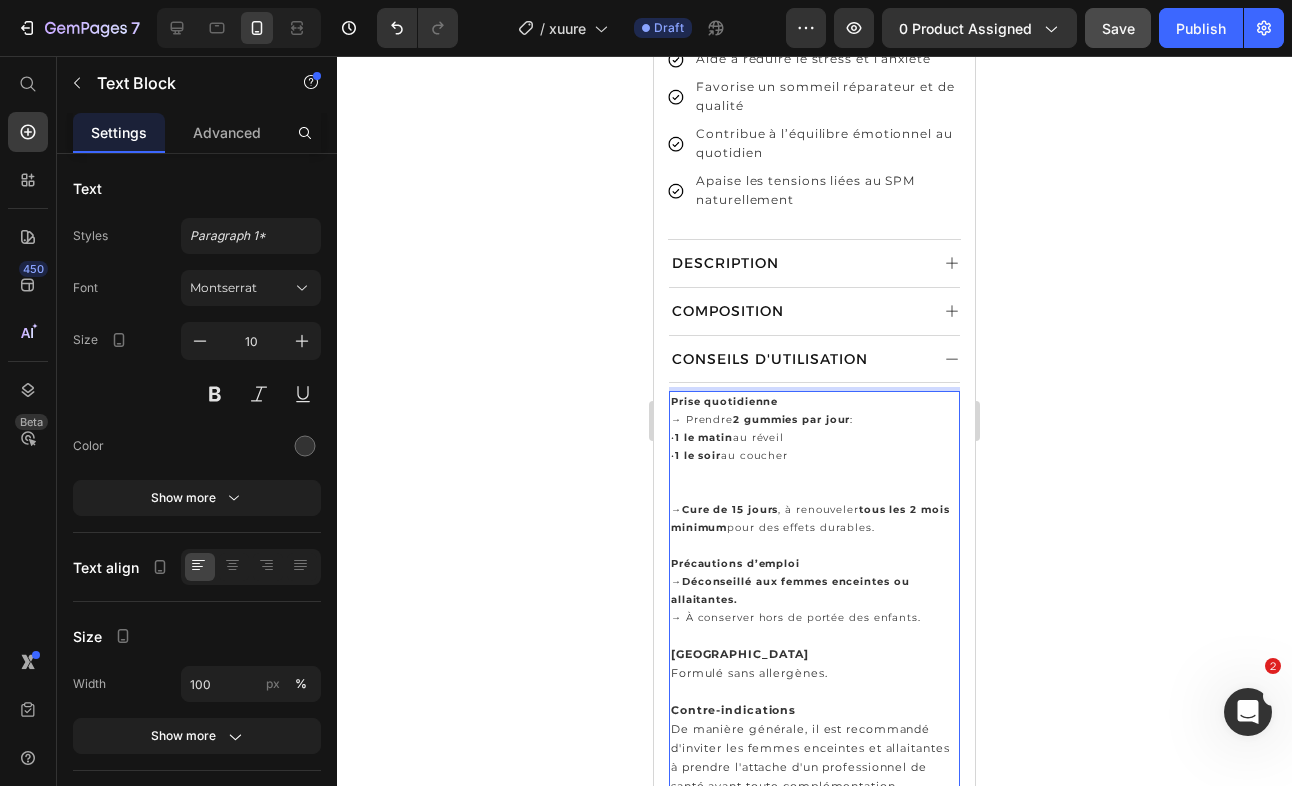 scroll, scrollTop: 965, scrollLeft: 0, axis: vertical 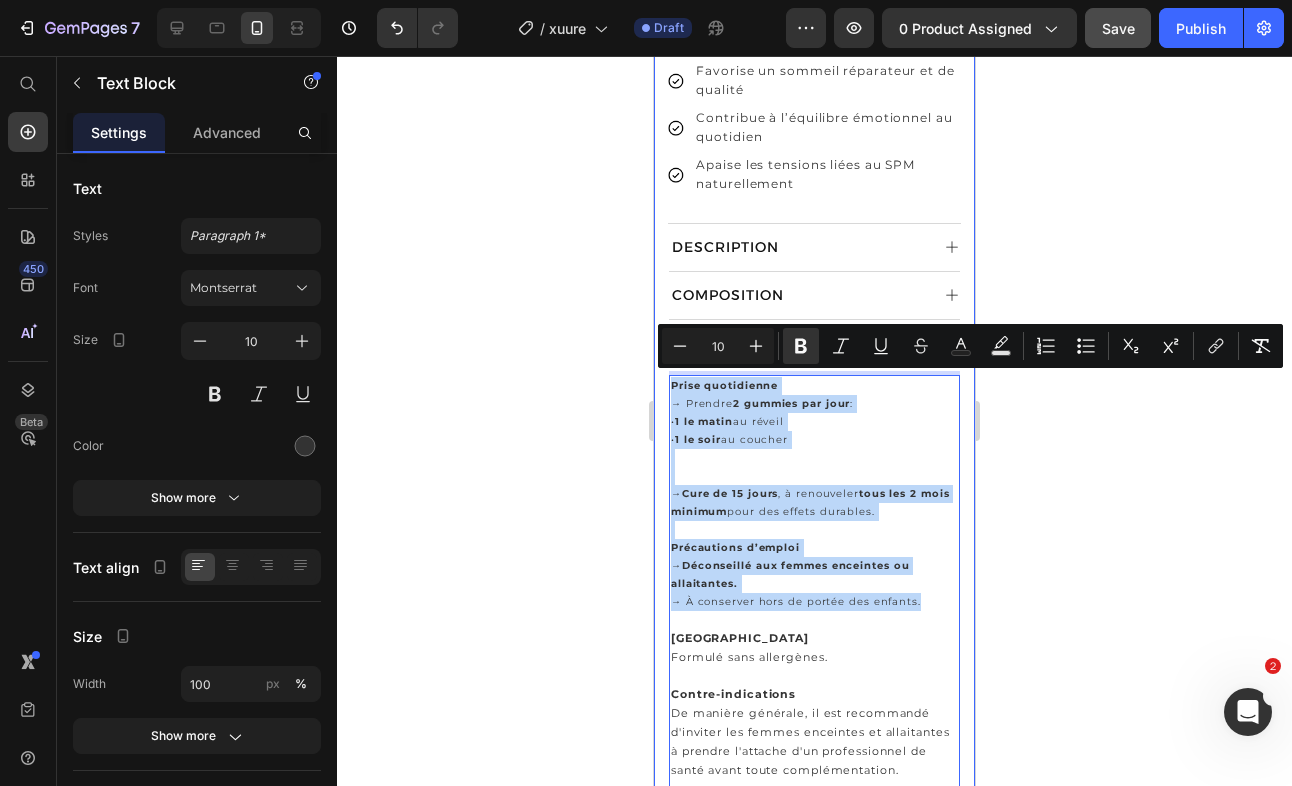 drag, startPoint x: 923, startPoint y: 599, endPoint x: 666, endPoint y: 381, distance: 337.00592 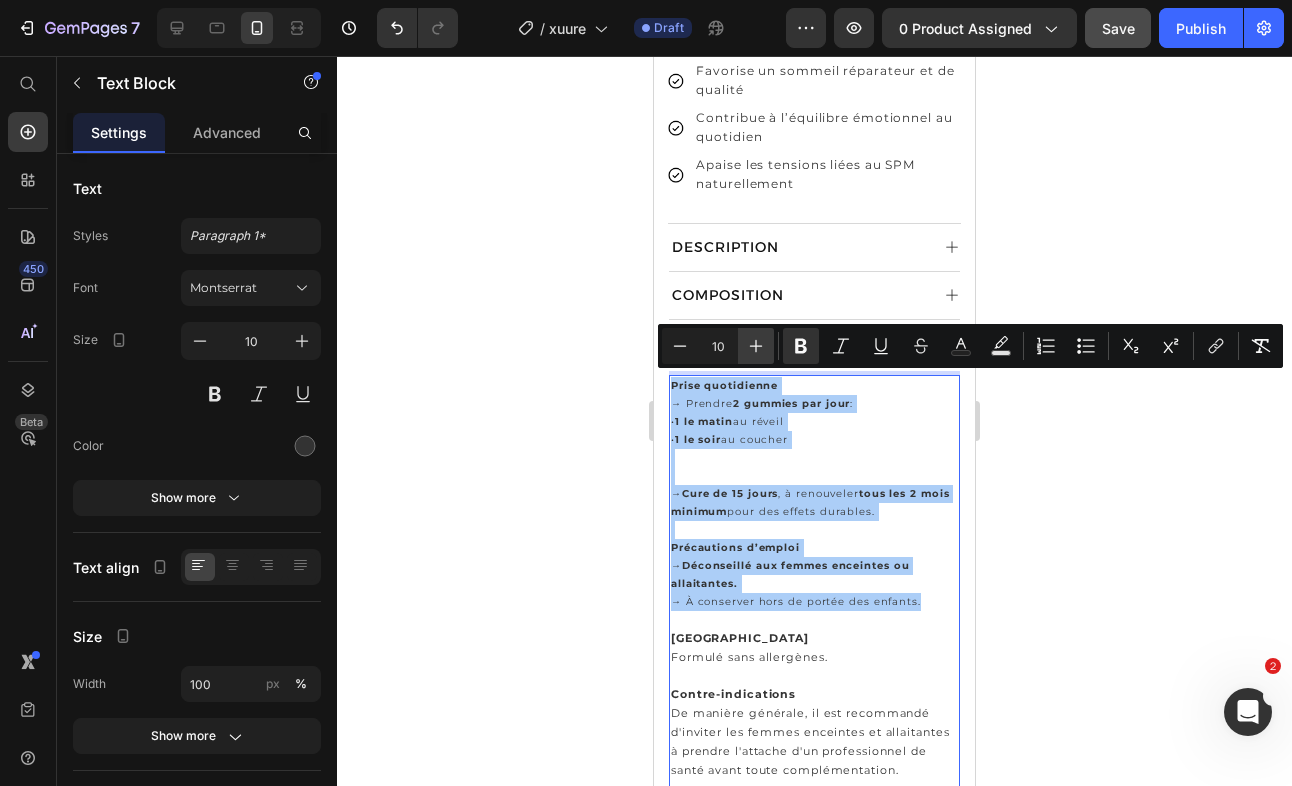 click 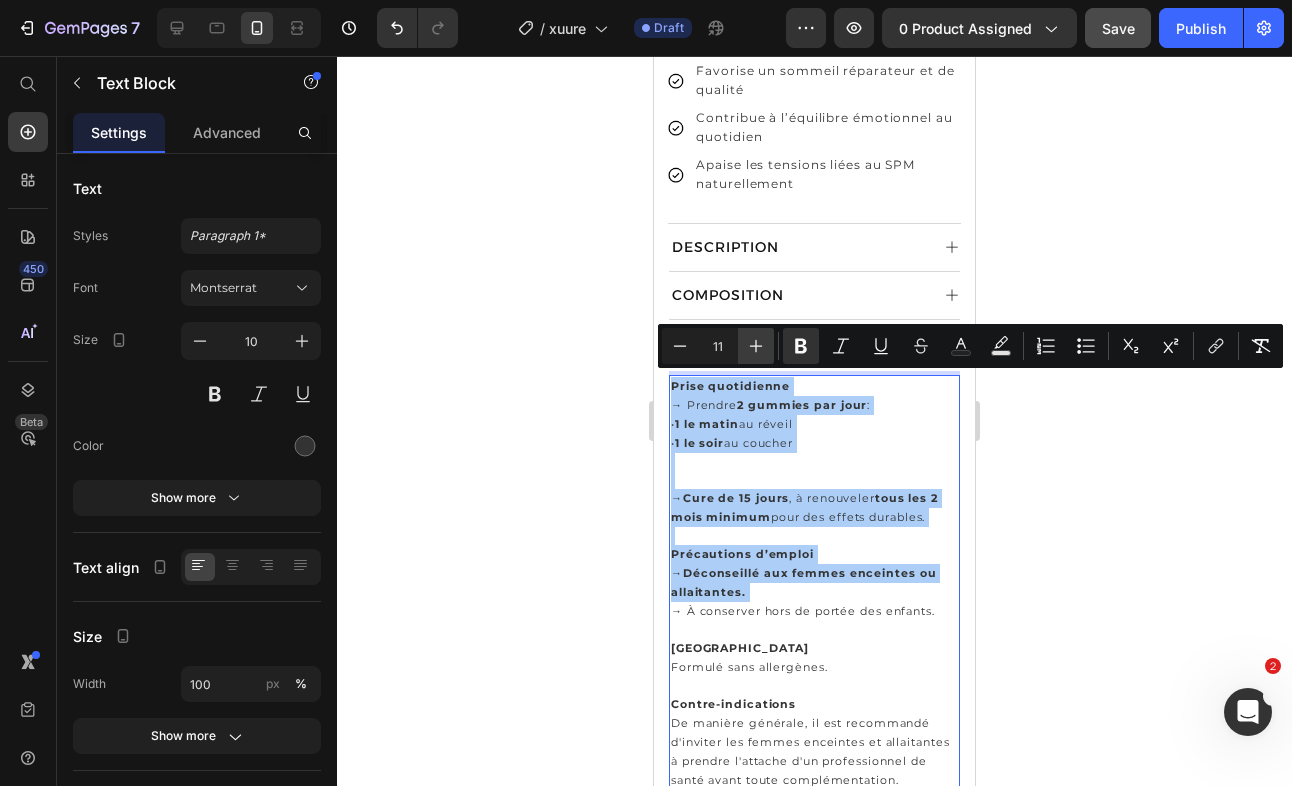 click 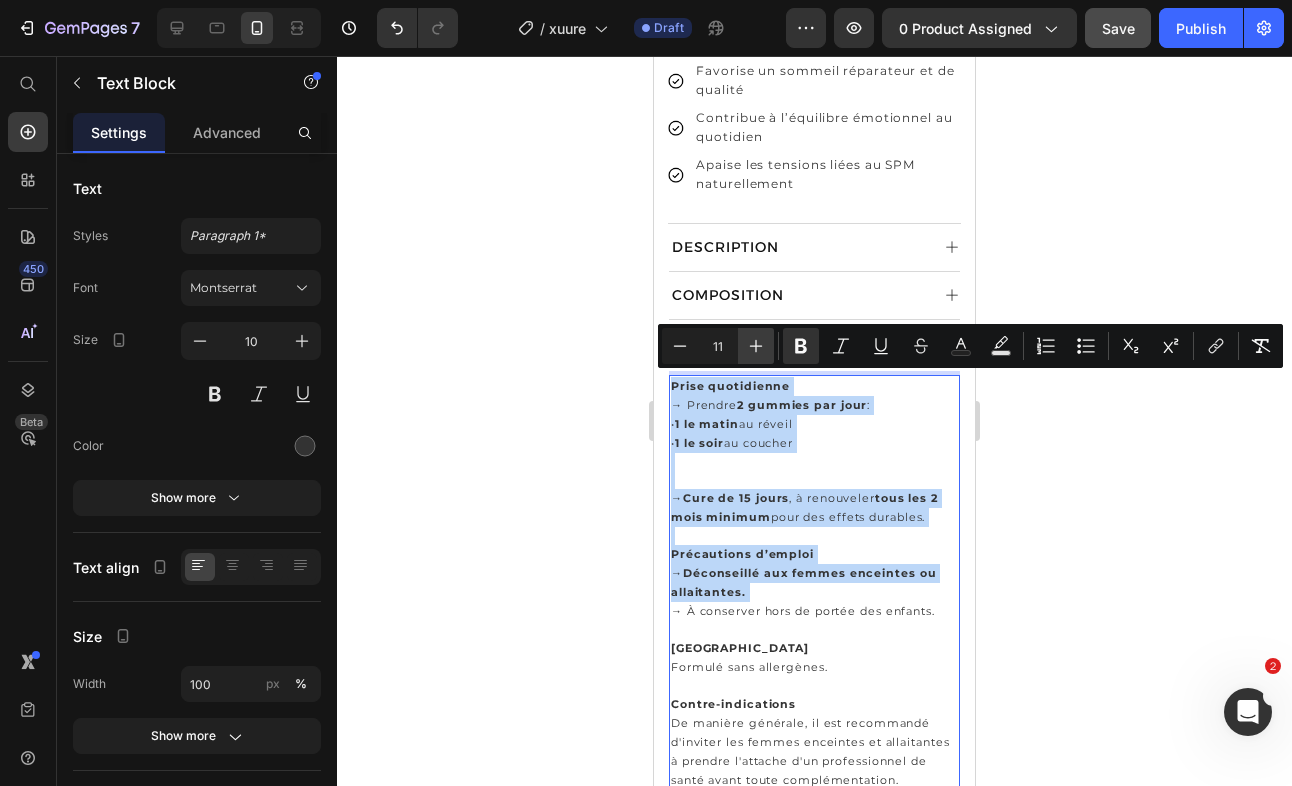 type on "12" 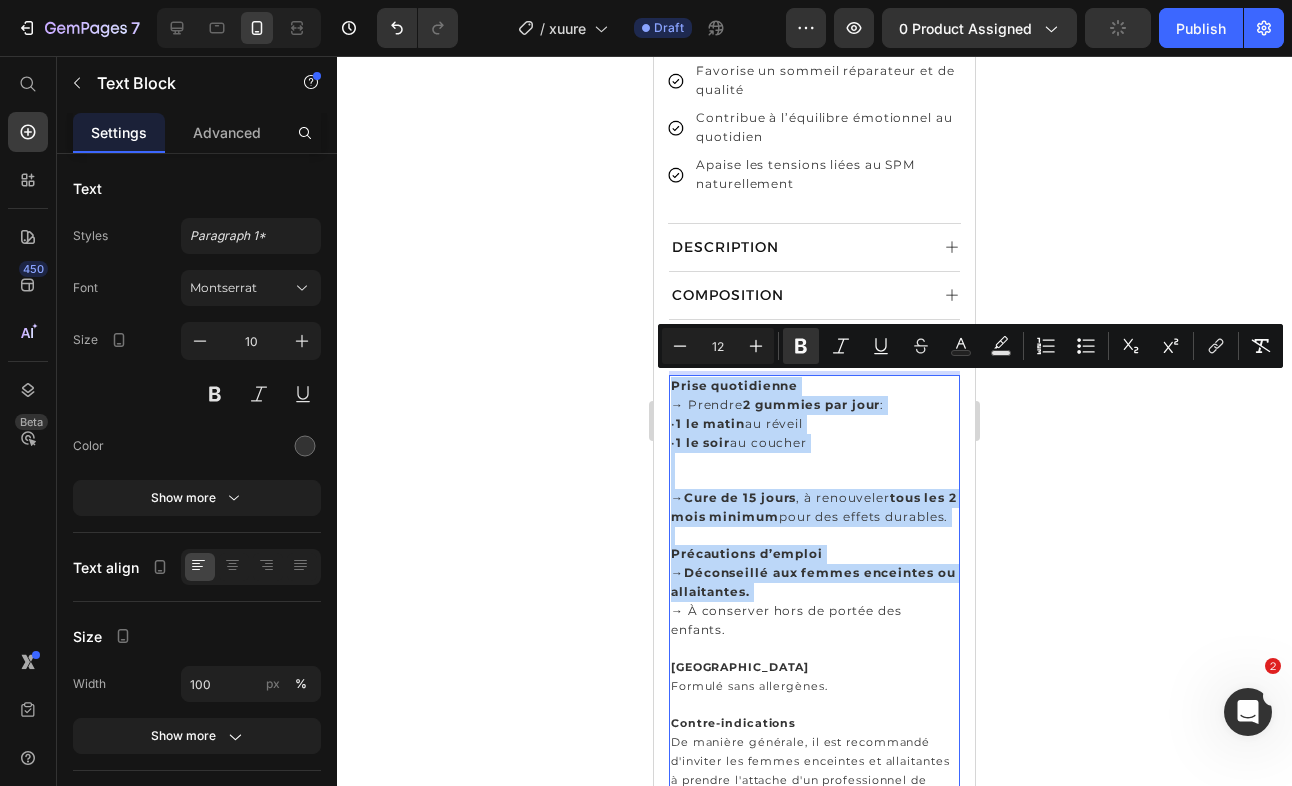 click on "Prise quotidienne → Prendre  2 gummies par jour  : •  1 le matin  au réveil •  1 le soir  au coucher" at bounding box center [814, 424] 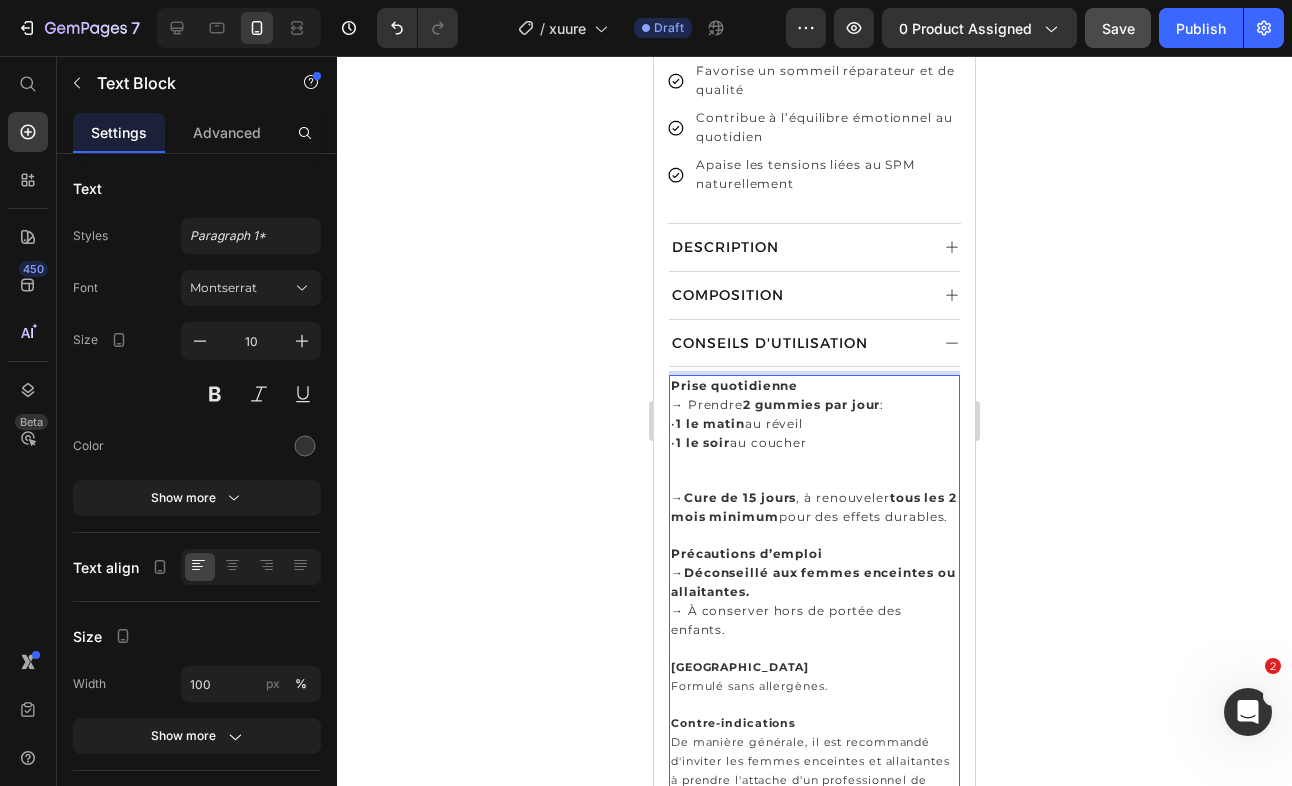click on "→ Prendre  2 gummies par jour  :" at bounding box center (777, 404) 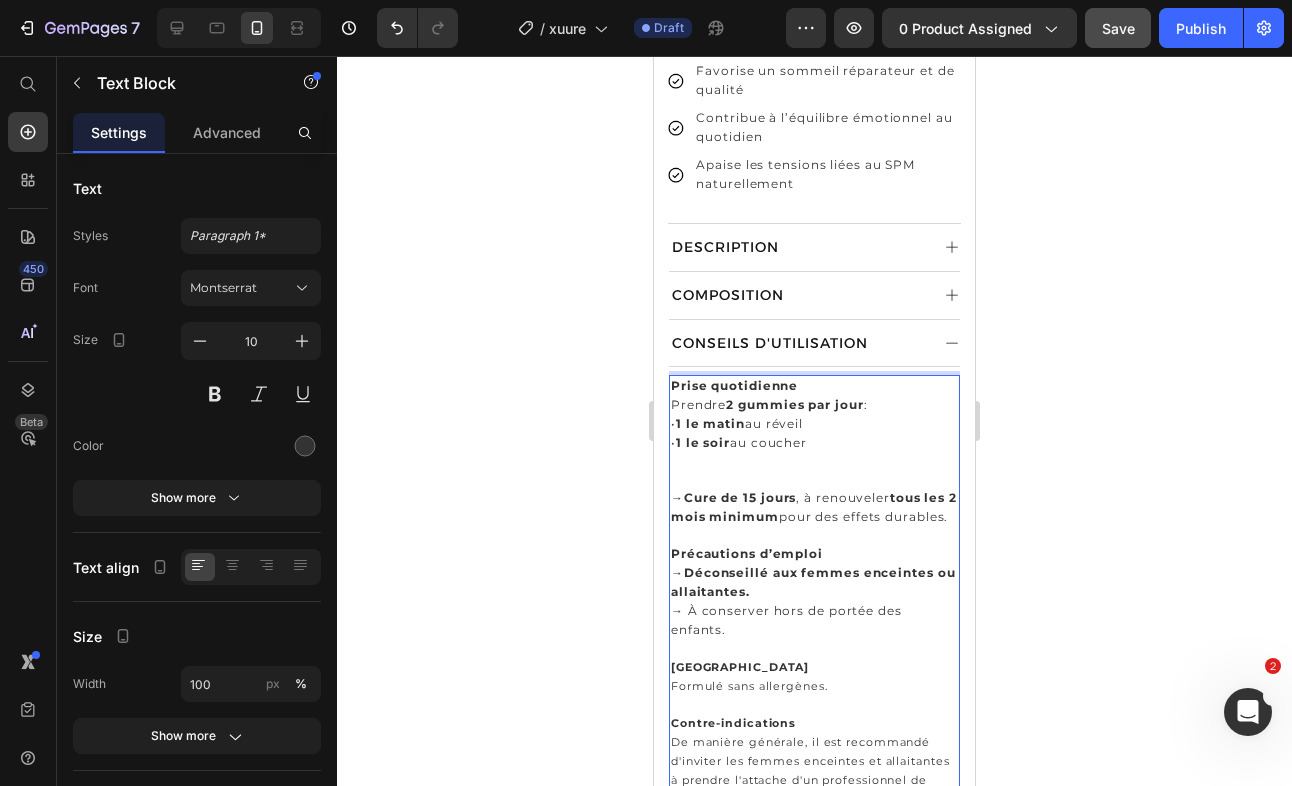 drag, startPoint x: 730, startPoint y: 400, endPoint x: 851, endPoint y: 407, distance: 121.20231 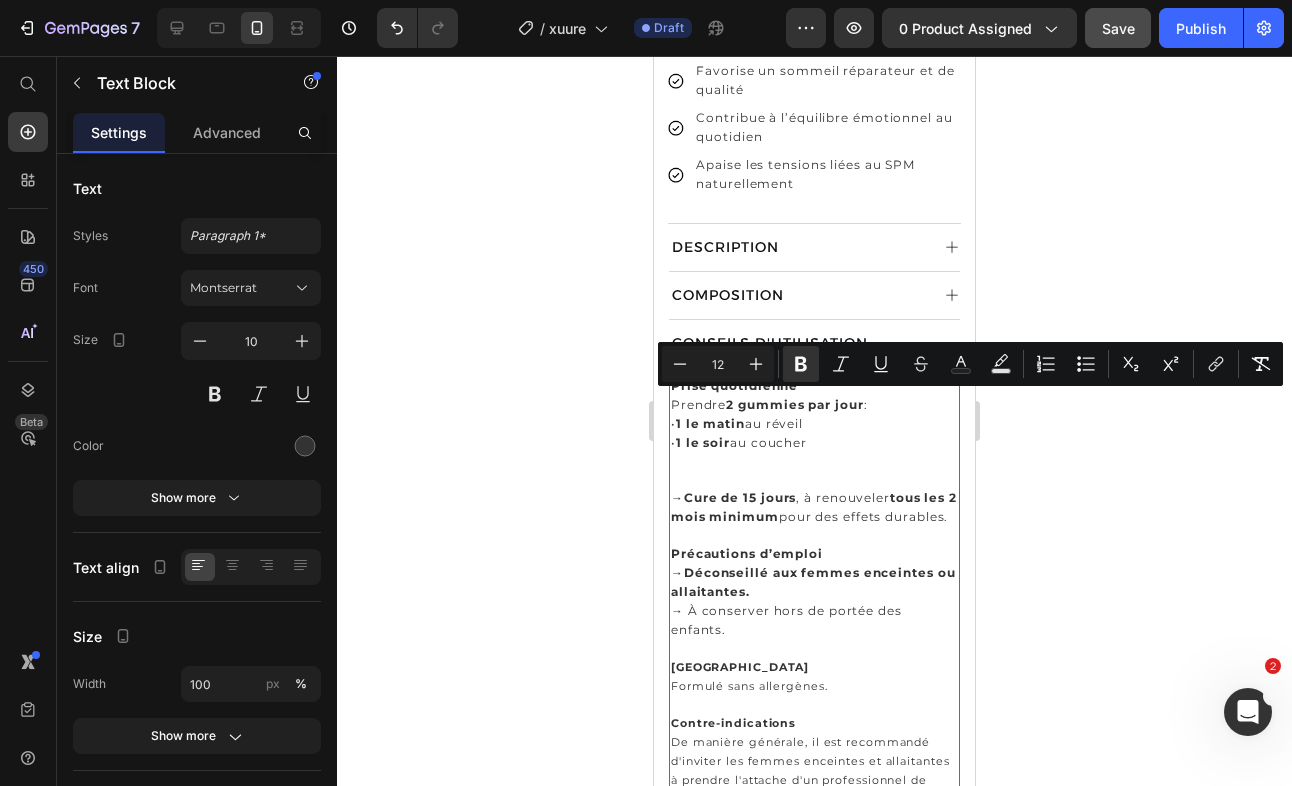 click on "Prise quotidienne Prendre  2 gummies par jour  : •  1 le matin  au réveil •  1 le soir  au coucher" at bounding box center [814, 424] 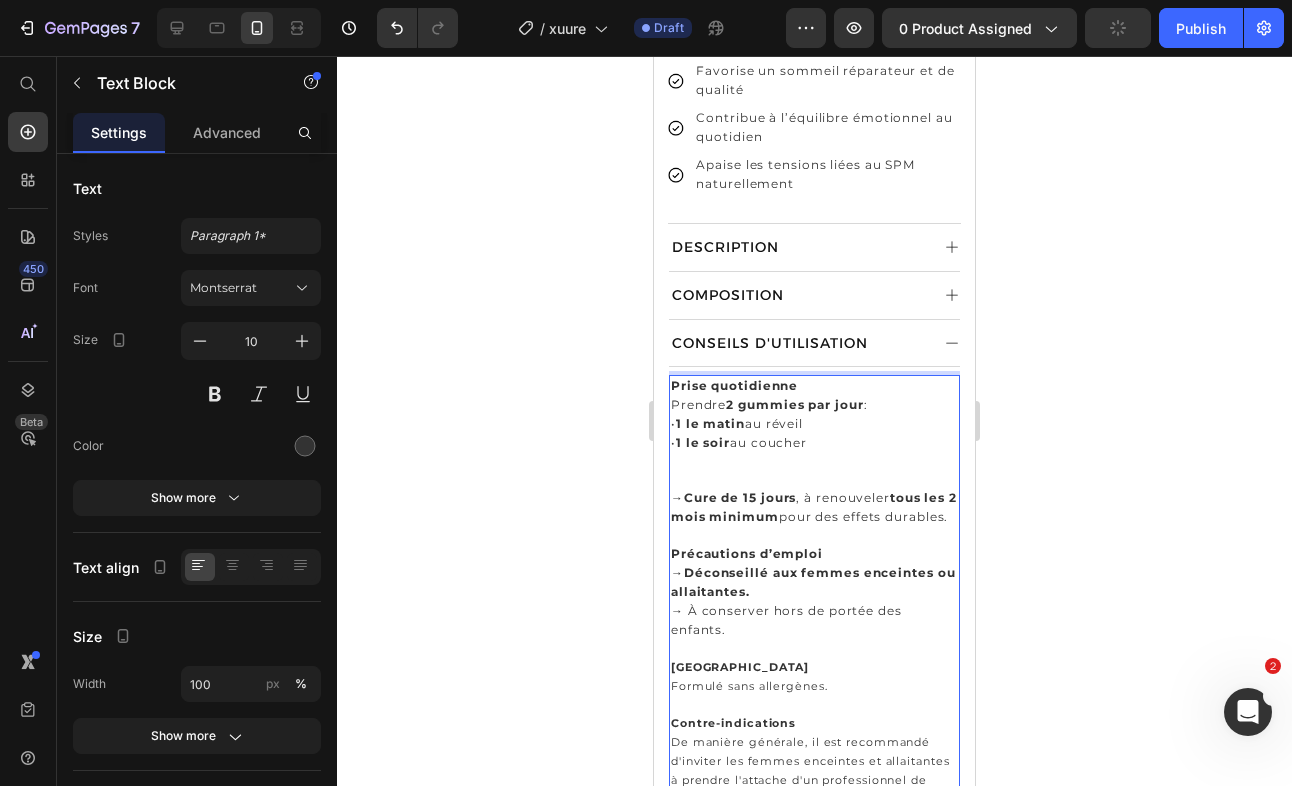 drag, startPoint x: 868, startPoint y: 400, endPoint x: 731, endPoint y: 403, distance: 137.03284 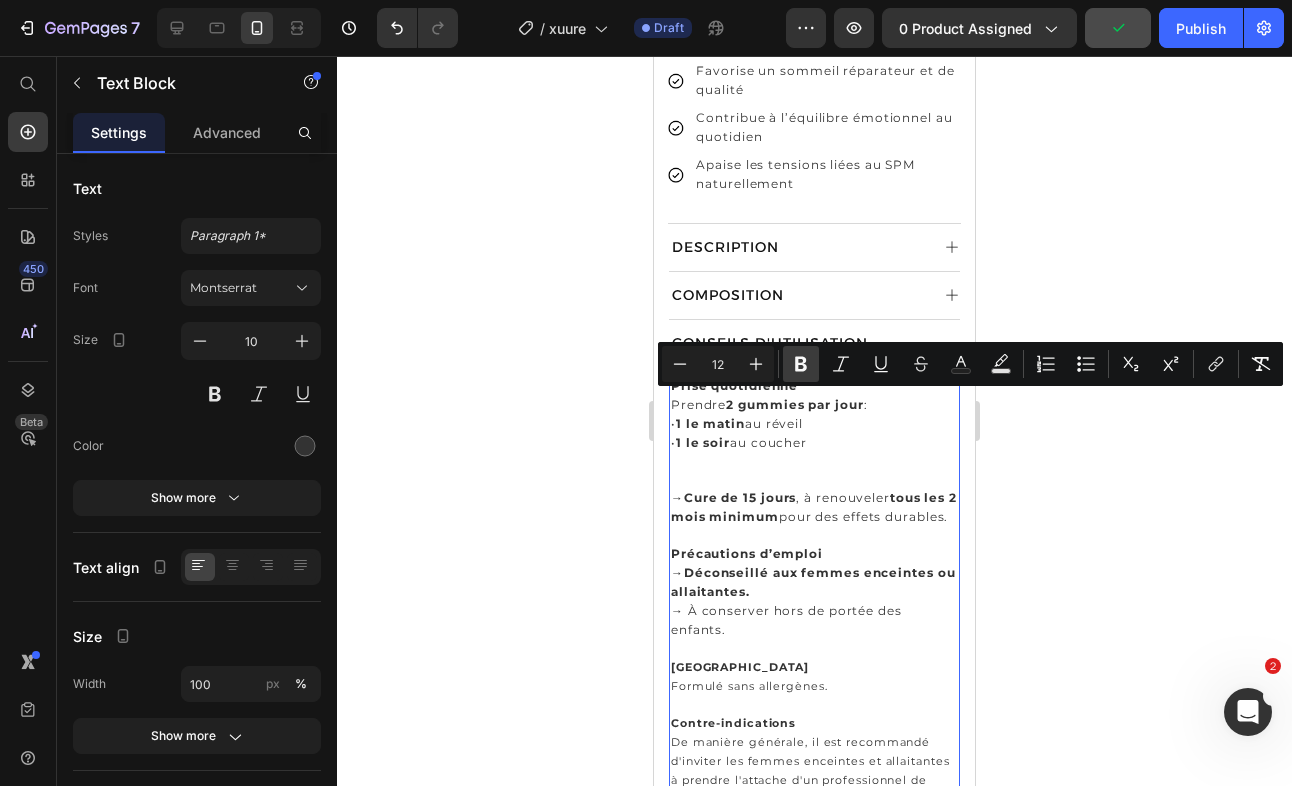 click on "Bold" at bounding box center (801, 364) 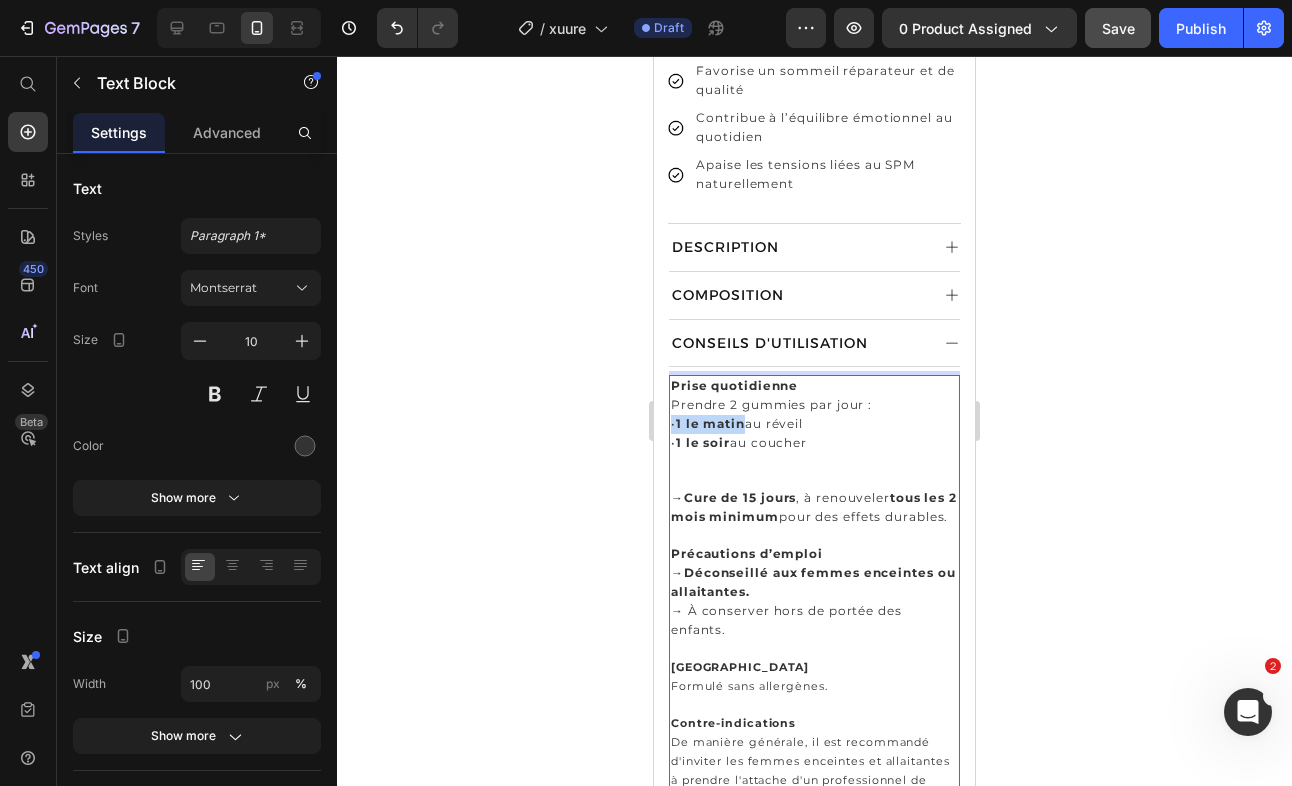 drag, startPoint x: 750, startPoint y: 419, endPoint x: 669, endPoint y: 426, distance: 81.3019 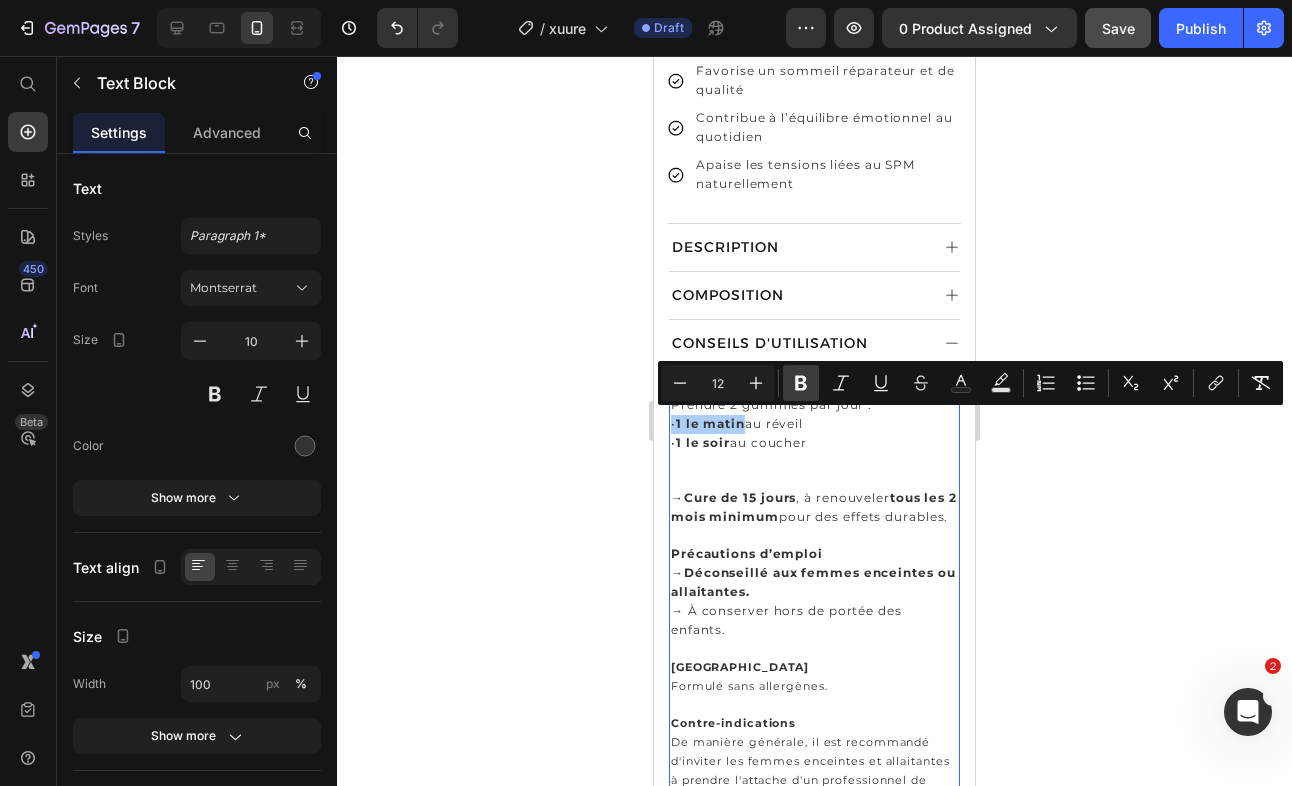 click 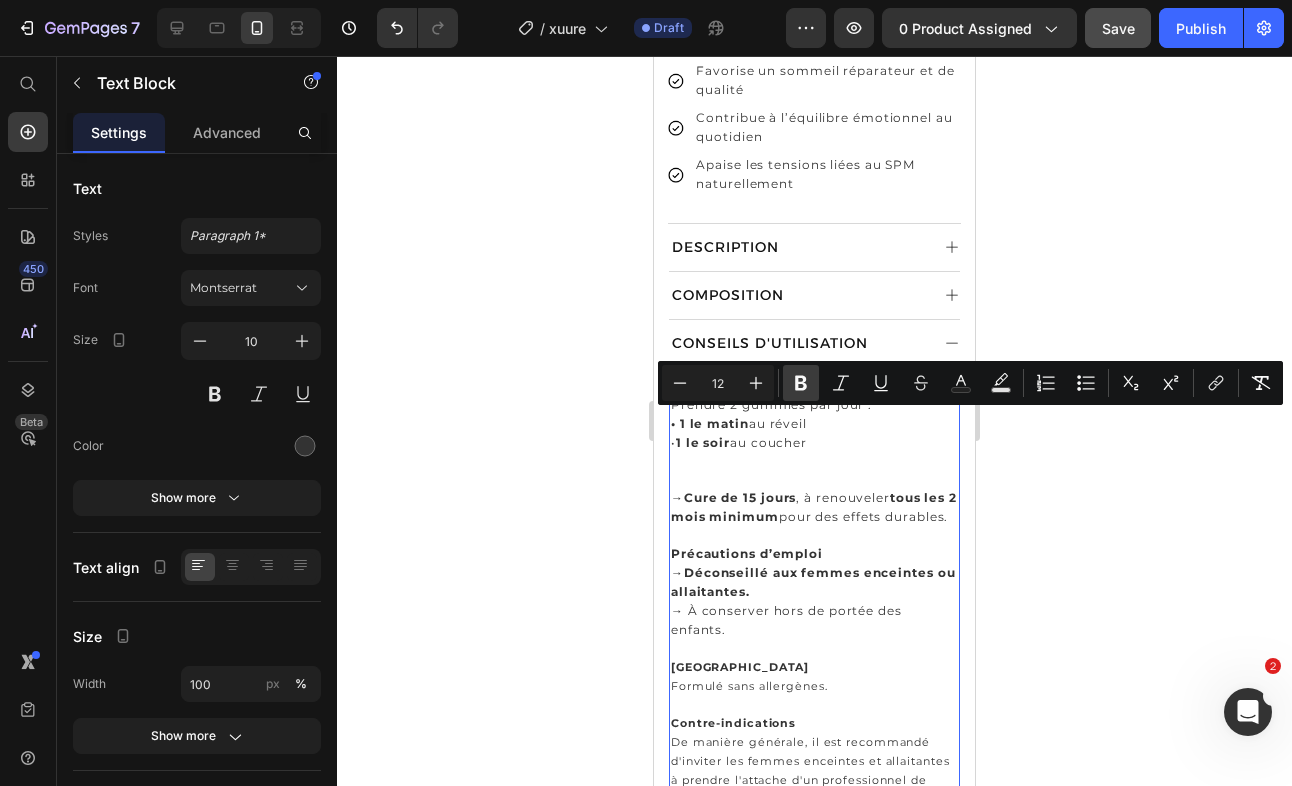 click 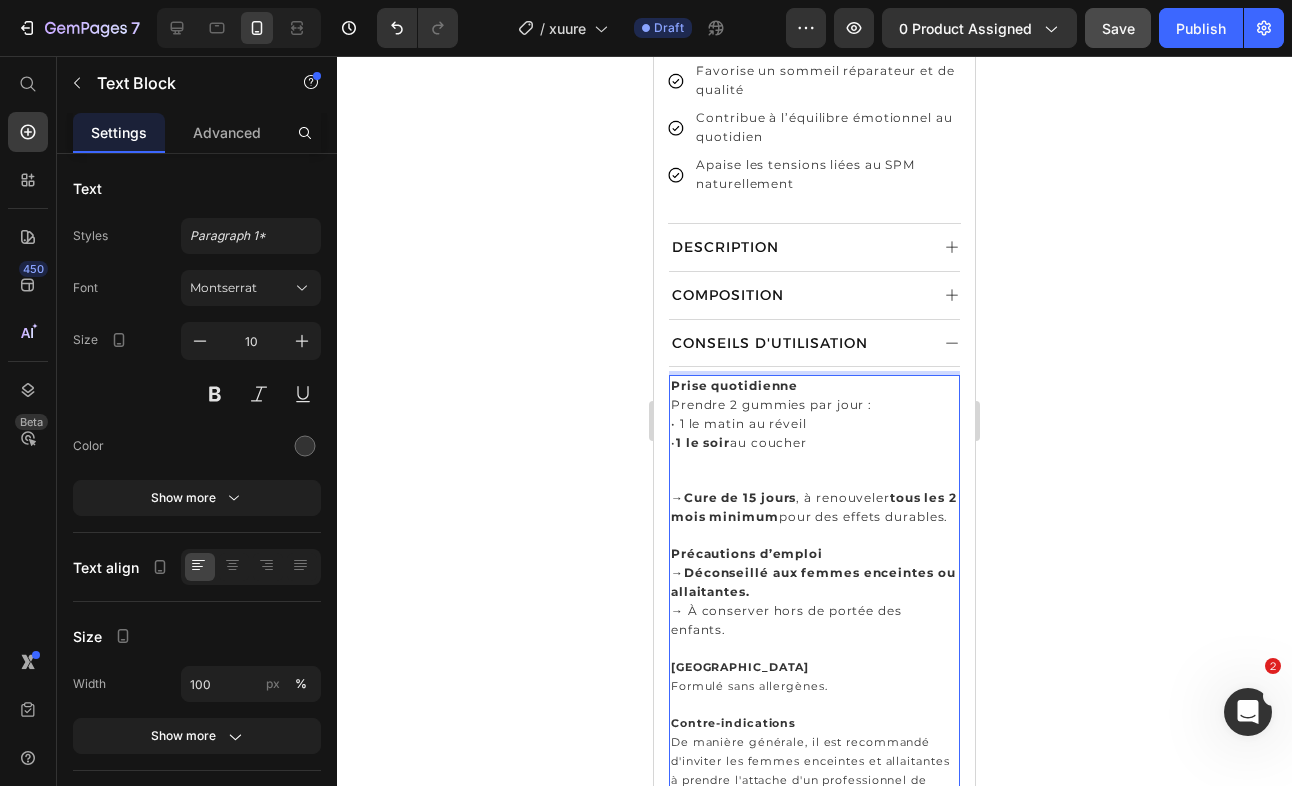 drag, startPoint x: 731, startPoint y: 437, endPoint x: 678, endPoint y: 442, distance: 53.235325 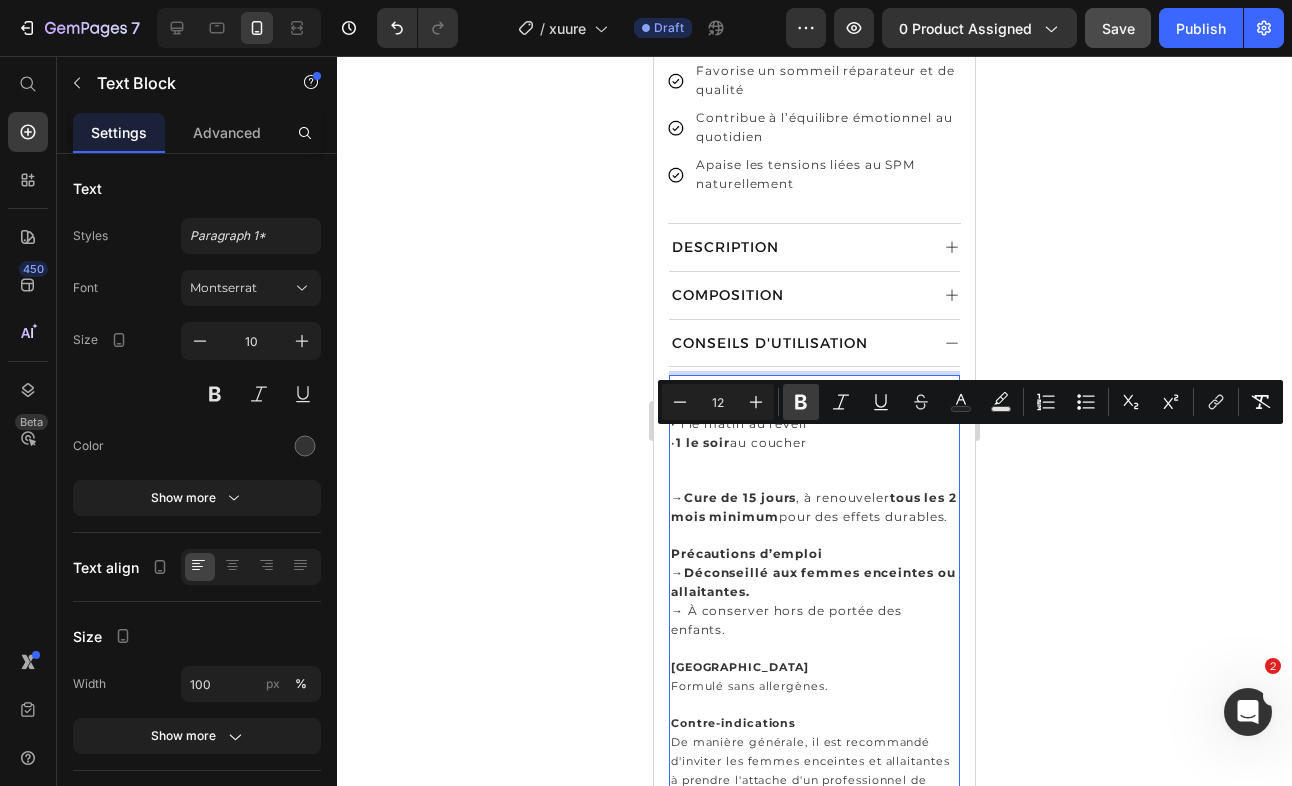 click 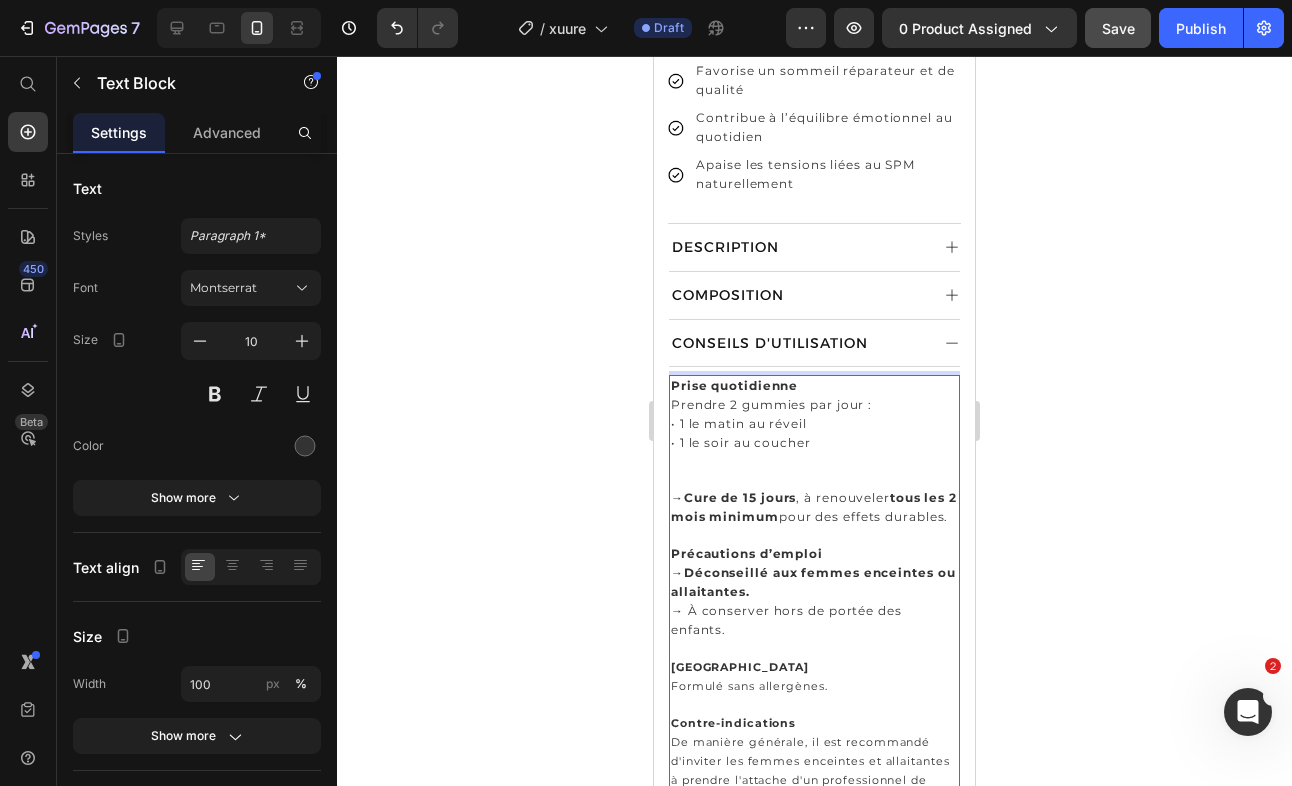 click on "Prise quotidienne Prendre 2 gummies par jour : • 1 le matin au réveil • 1 le soir au coucher" at bounding box center [814, 424] 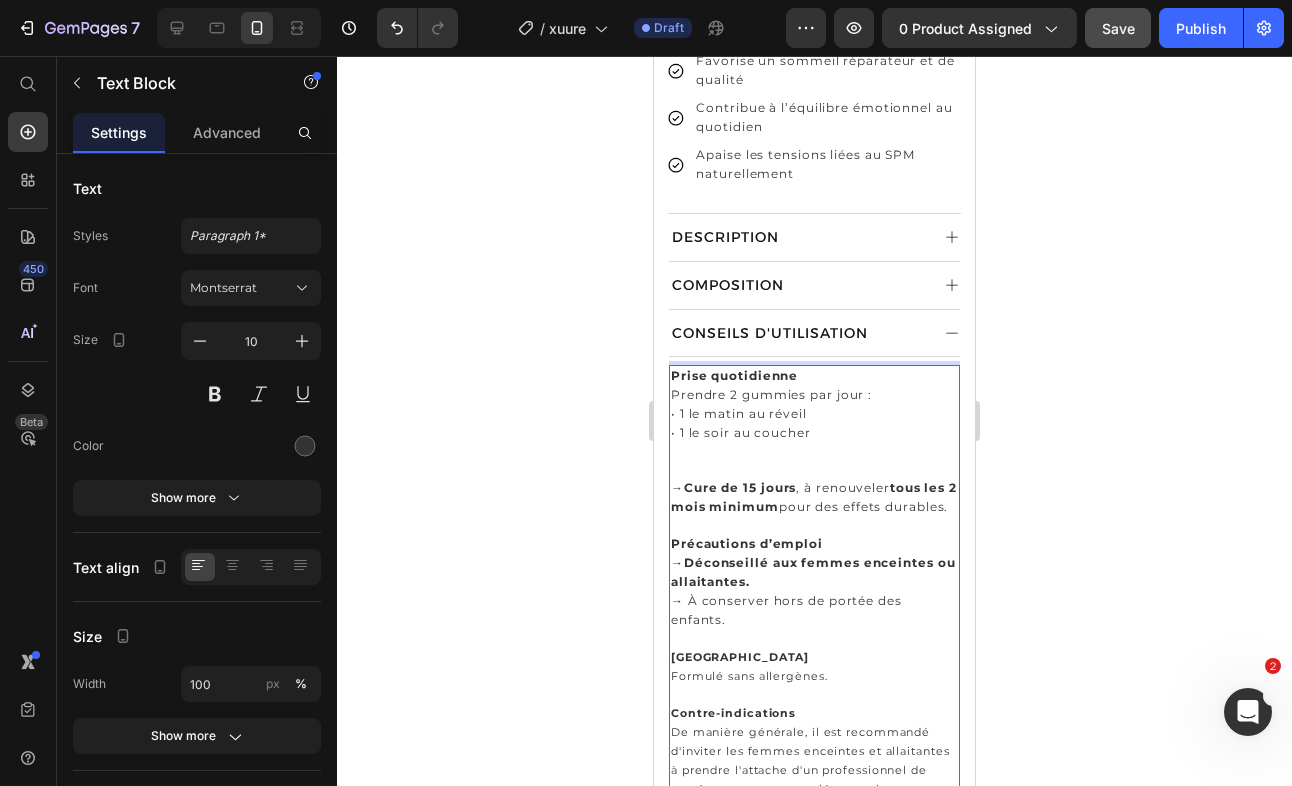 scroll, scrollTop: 1002, scrollLeft: 0, axis: vertical 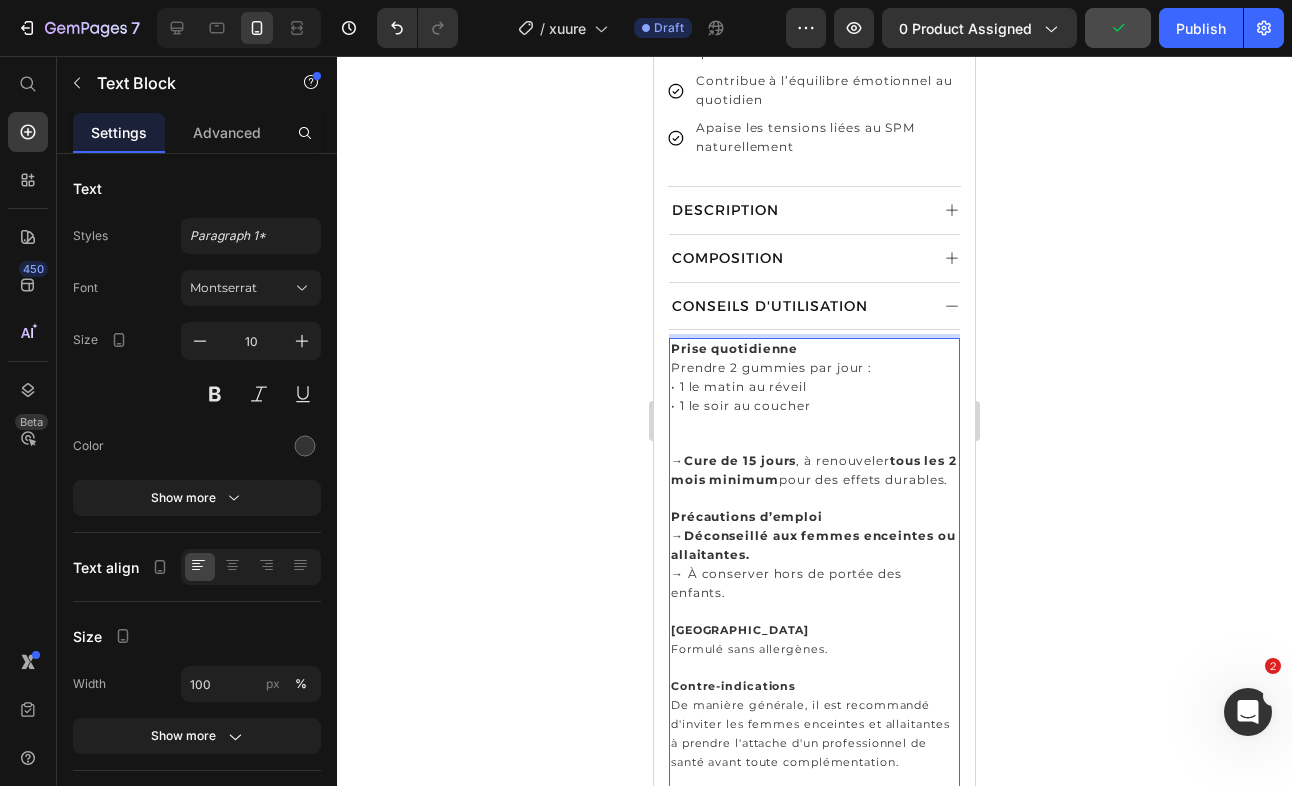 click on "→  Cure de 15 jours , à renouveler  tous les 2 mois minimum  pour des effets durables." at bounding box center [814, 470] 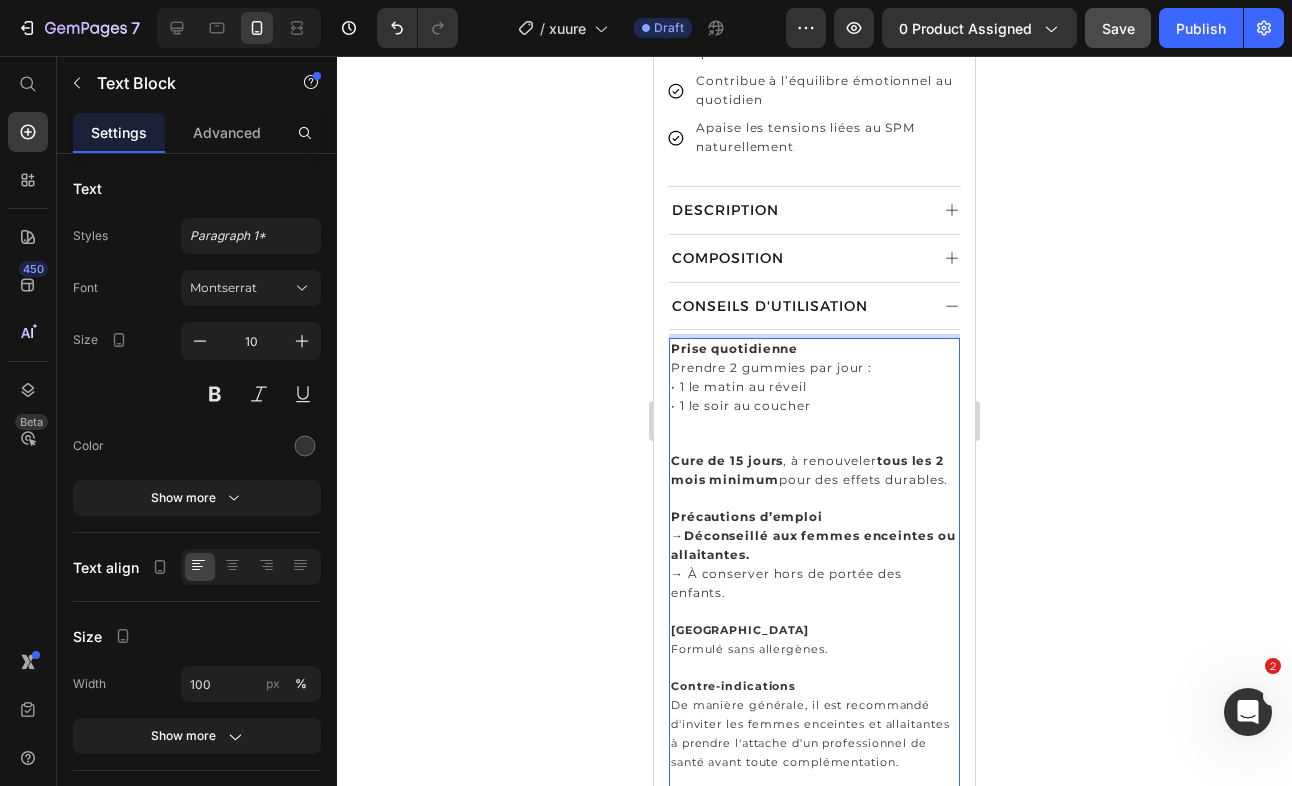 click on "Cure de 15 jours , à renouveler  tous les 2 mois minimum  pour des effets durables." at bounding box center (809, 470) 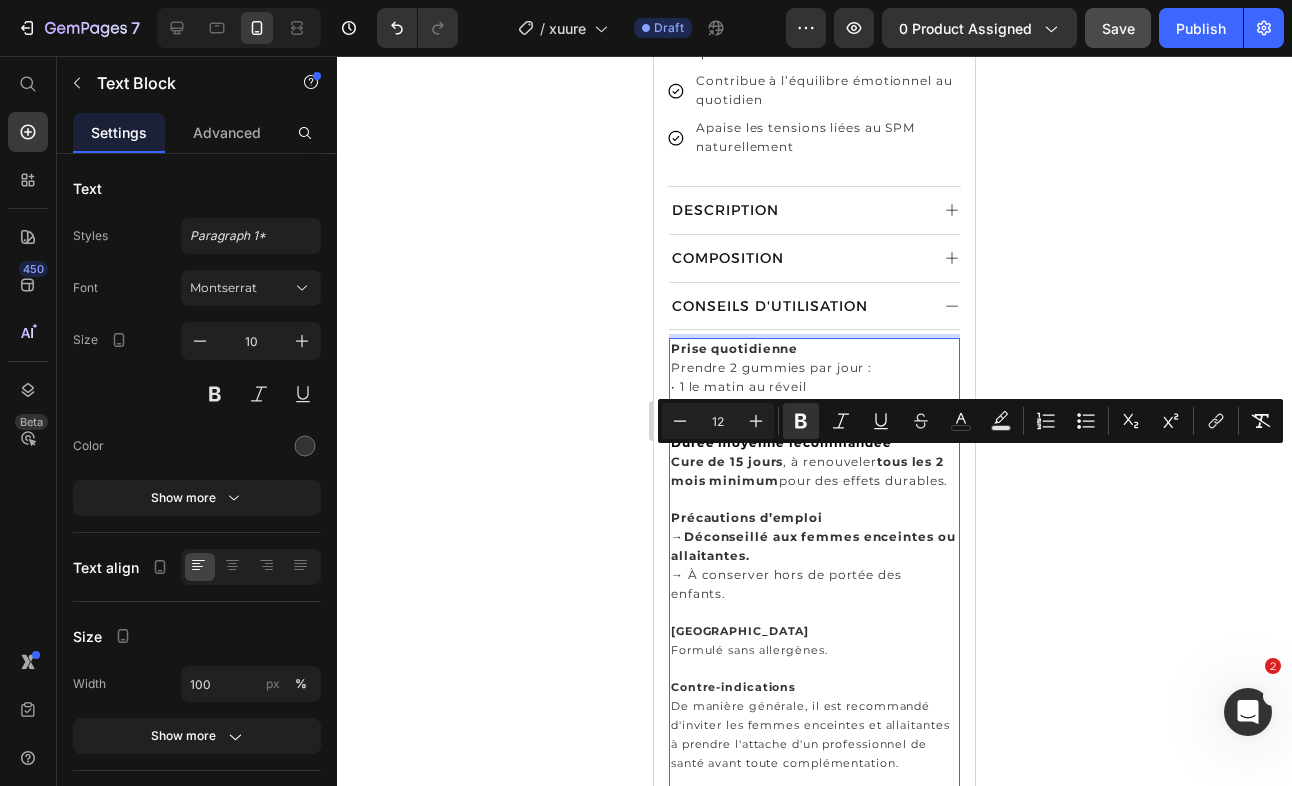 drag, startPoint x: 674, startPoint y: 454, endPoint x: 955, endPoint y: 486, distance: 282.8162 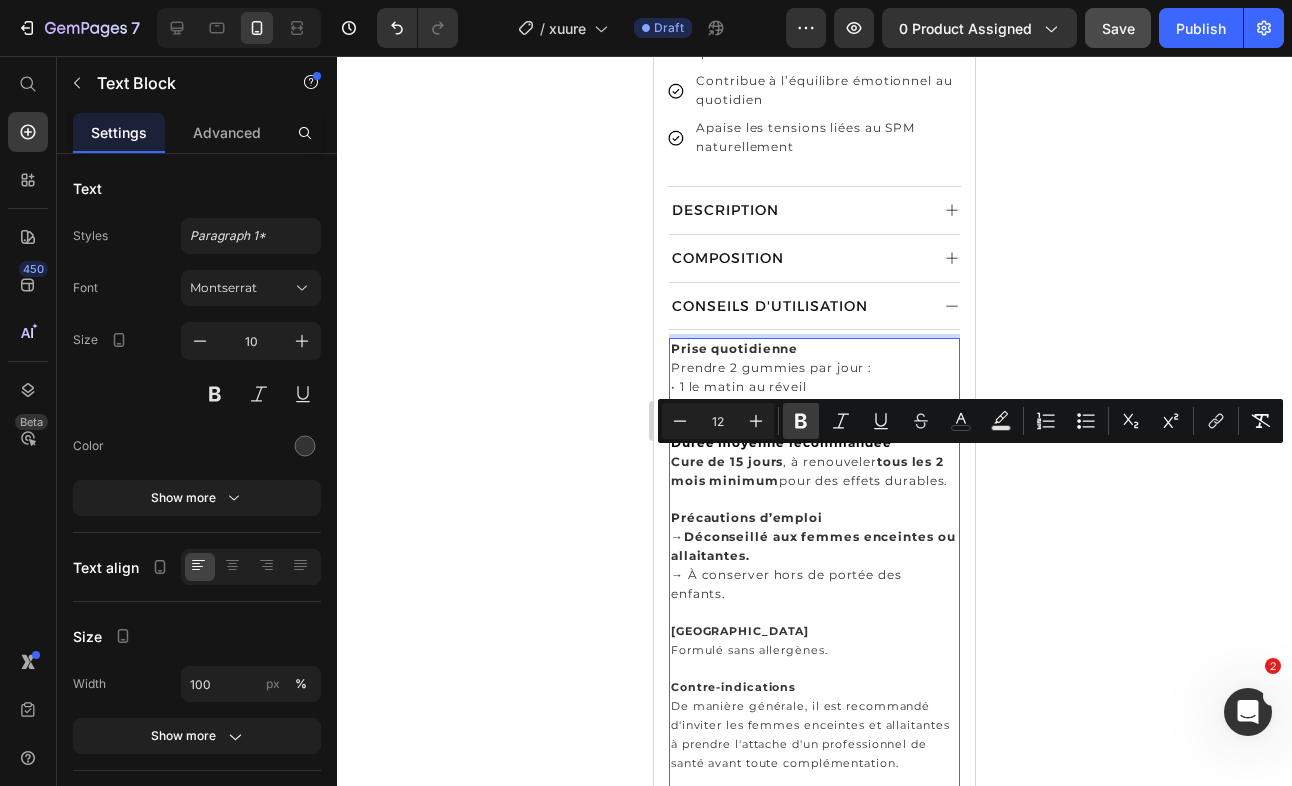 click 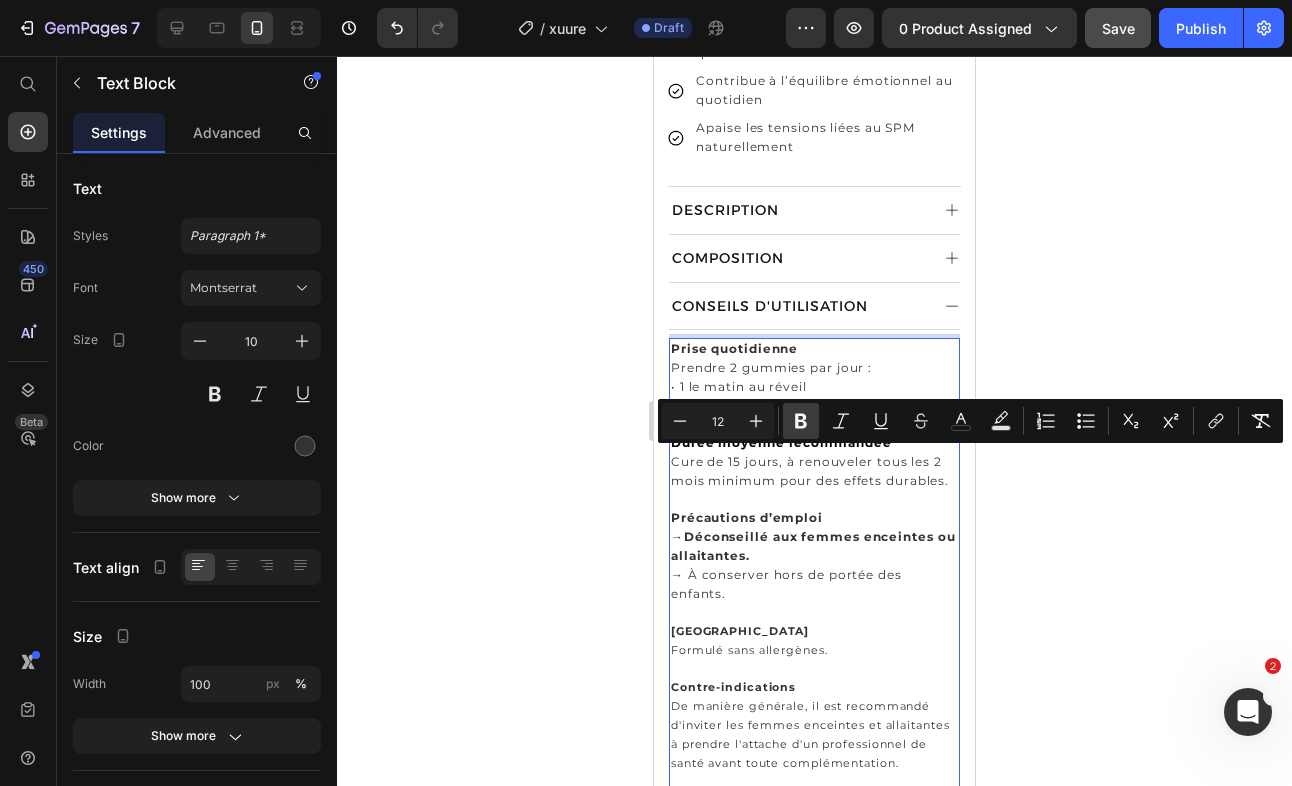 click 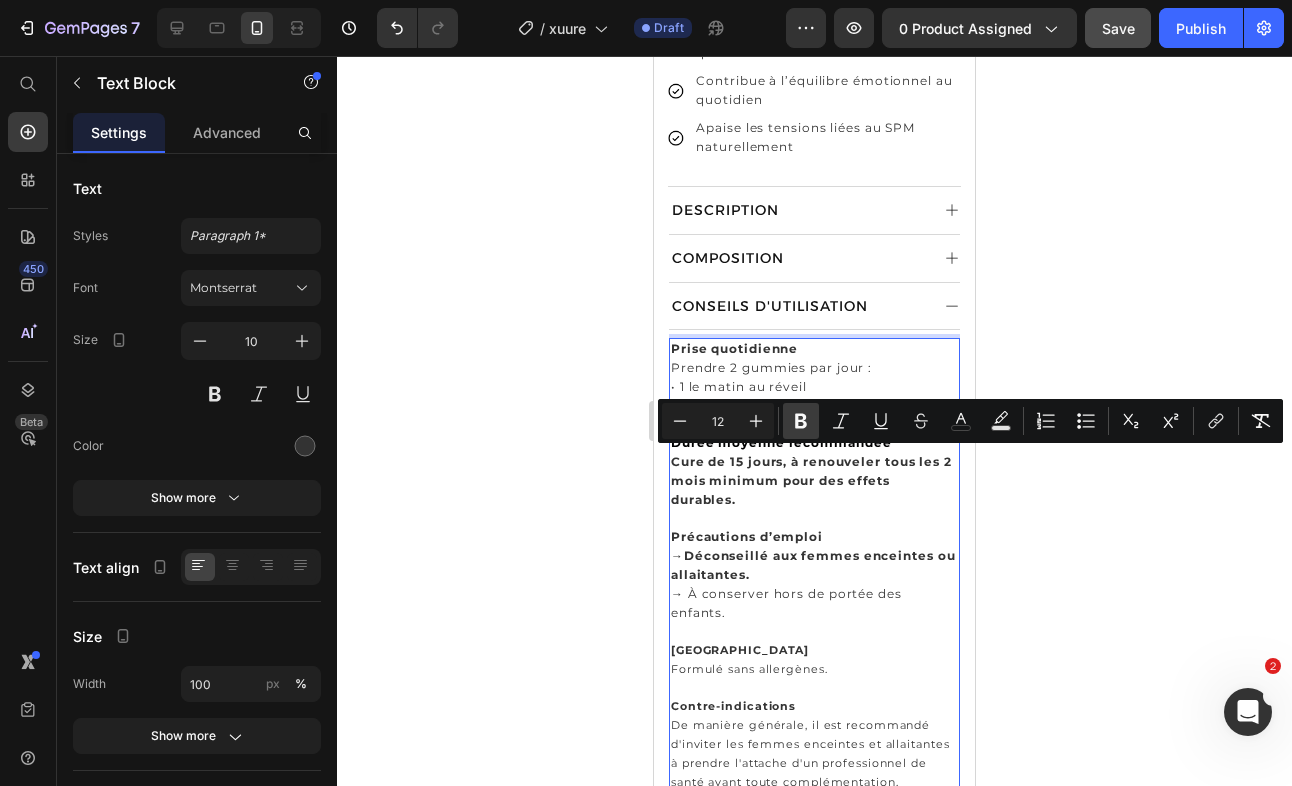 click 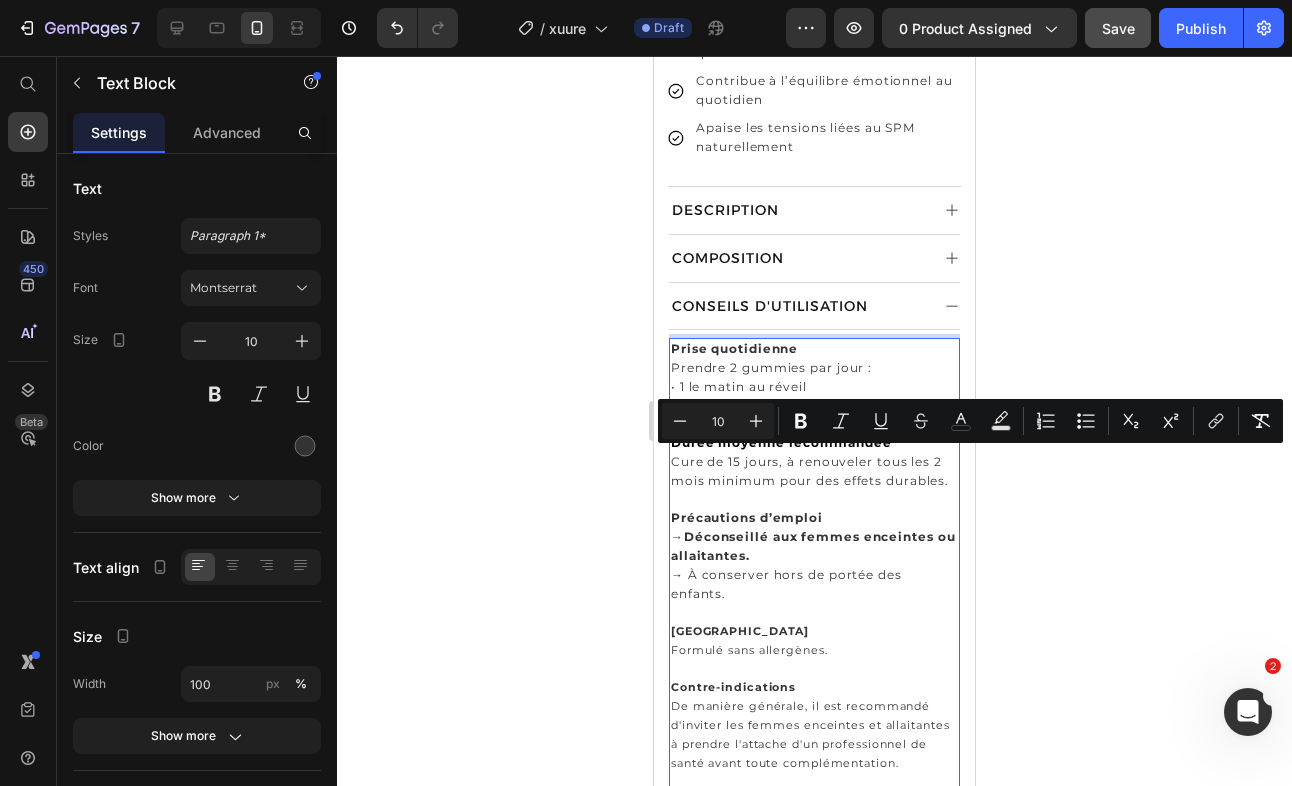 click at bounding box center [814, 500] 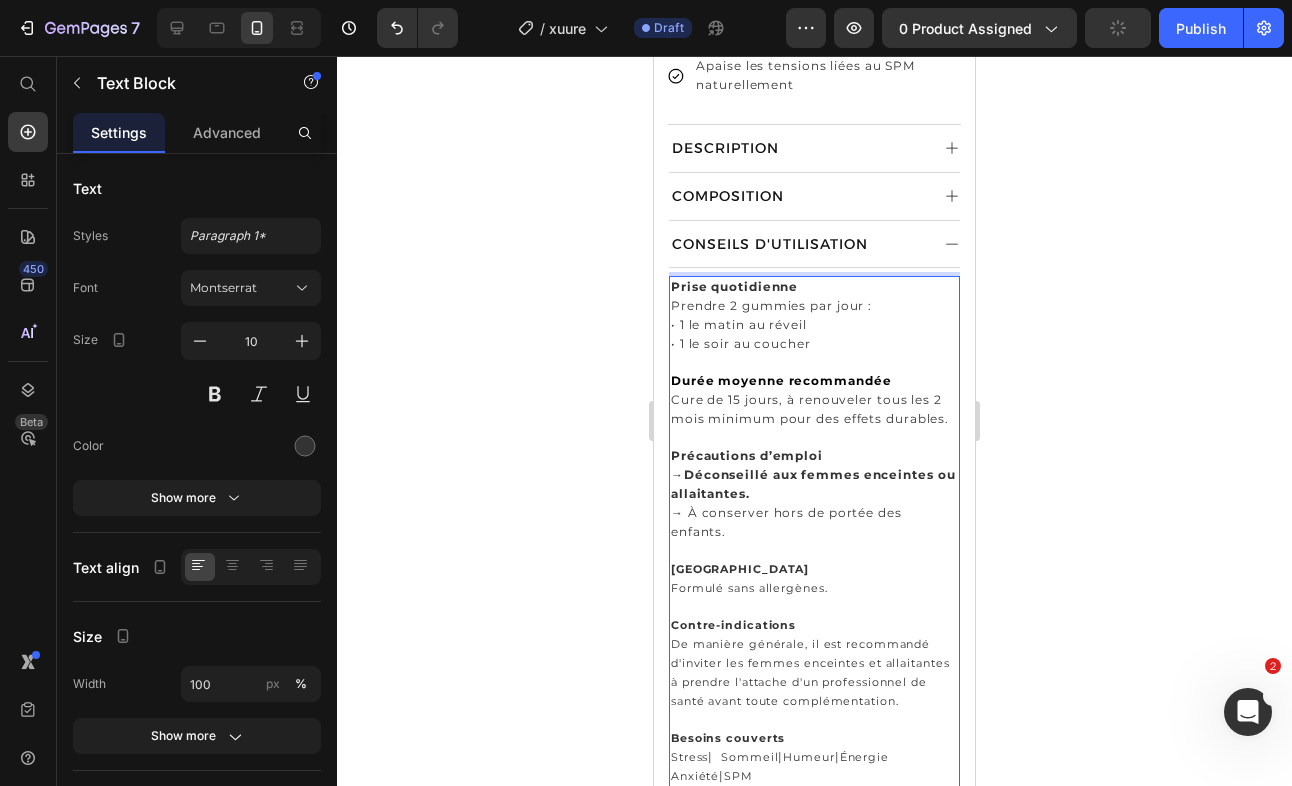scroll, scrollTop: 1067, scrollLeft: 0, axis: vertical 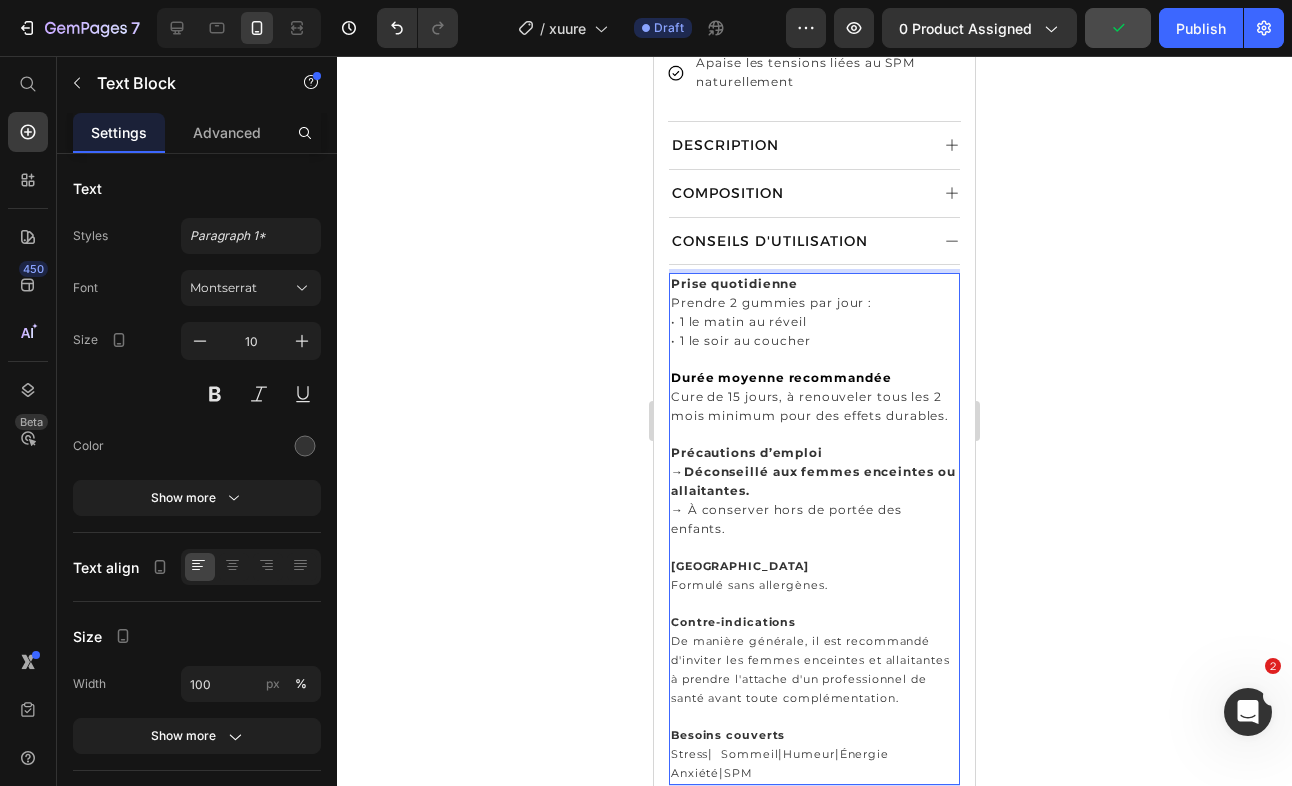 click on "→ À conserver hors de portée des enfants." at bounding box center [786, 519] 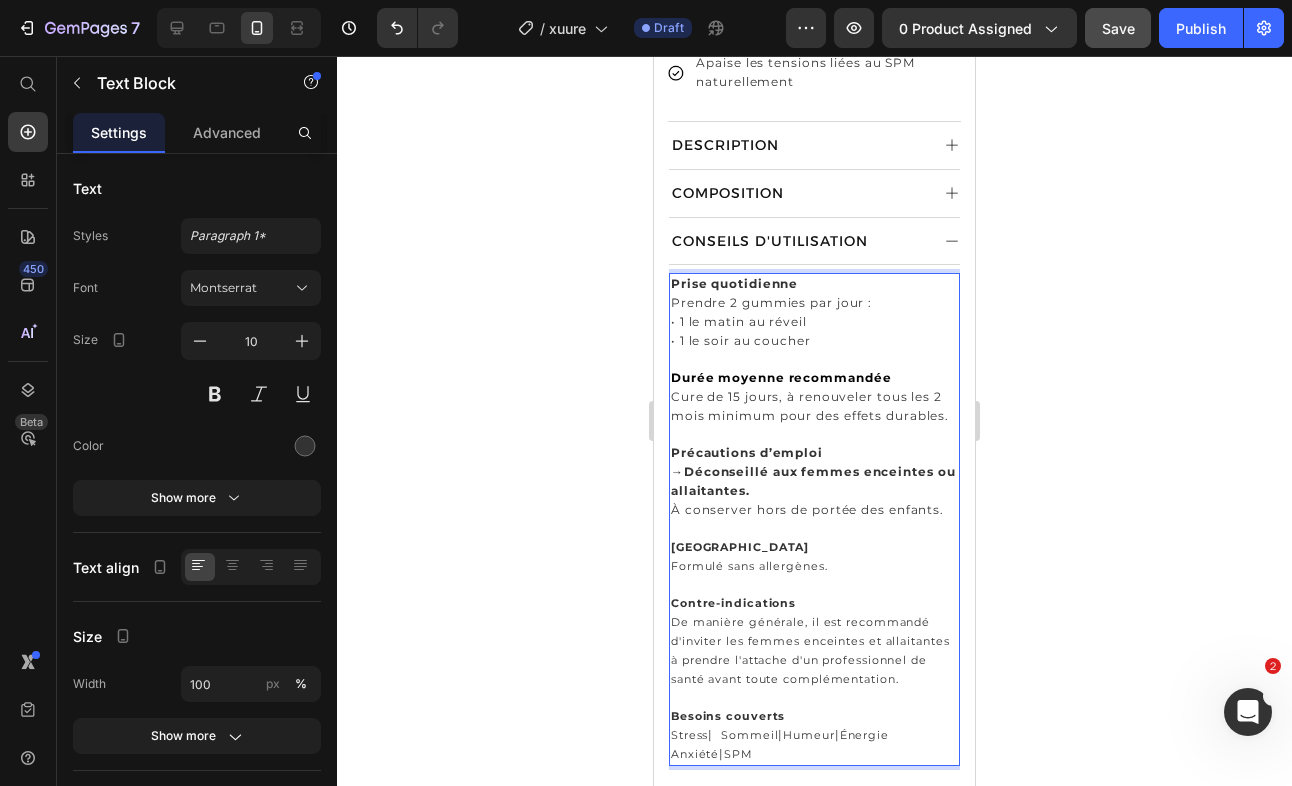 click on "Déconseillé aux femmes enceintes ou allaitantes." at bounding box center (813, 481) 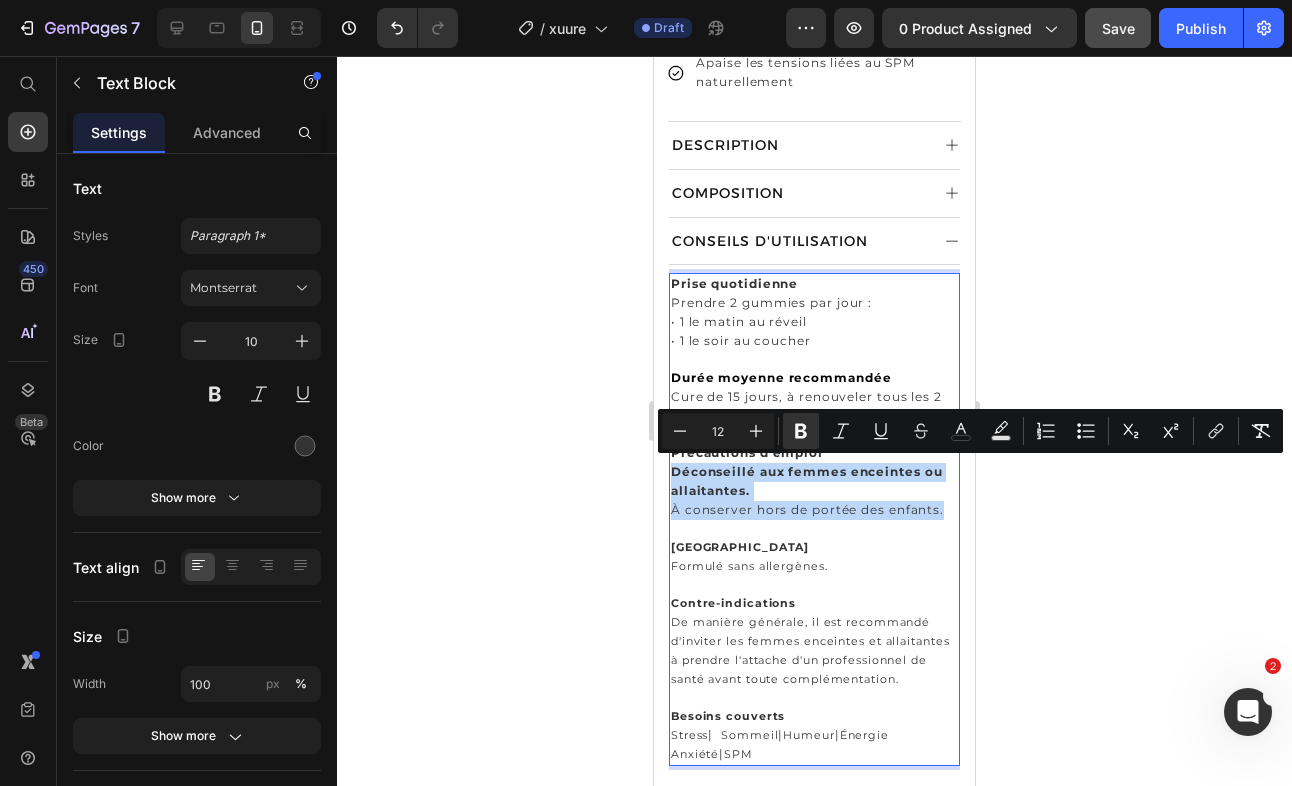 drag, startPoint x: 945, startPoint y: 507, endPoint x: 669, endPoint y: 462, distance: 279.6444 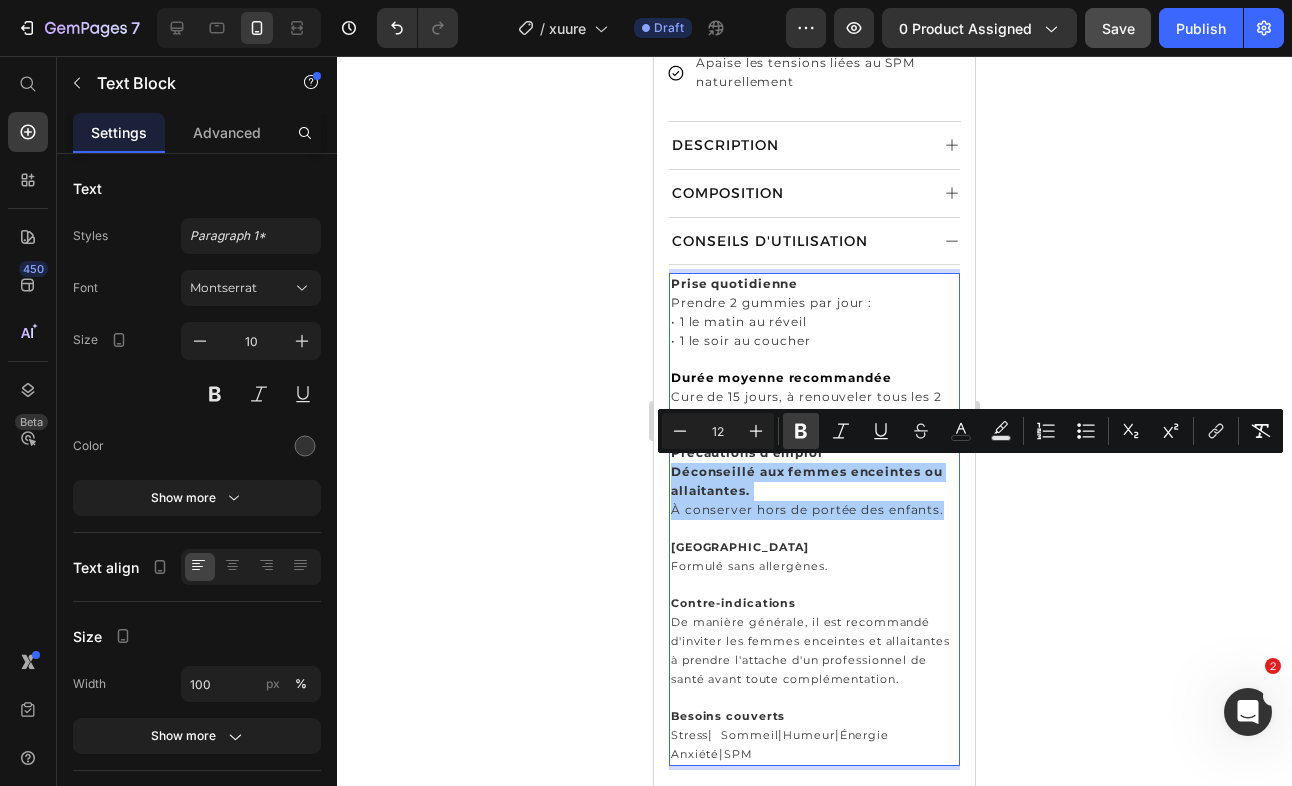 click 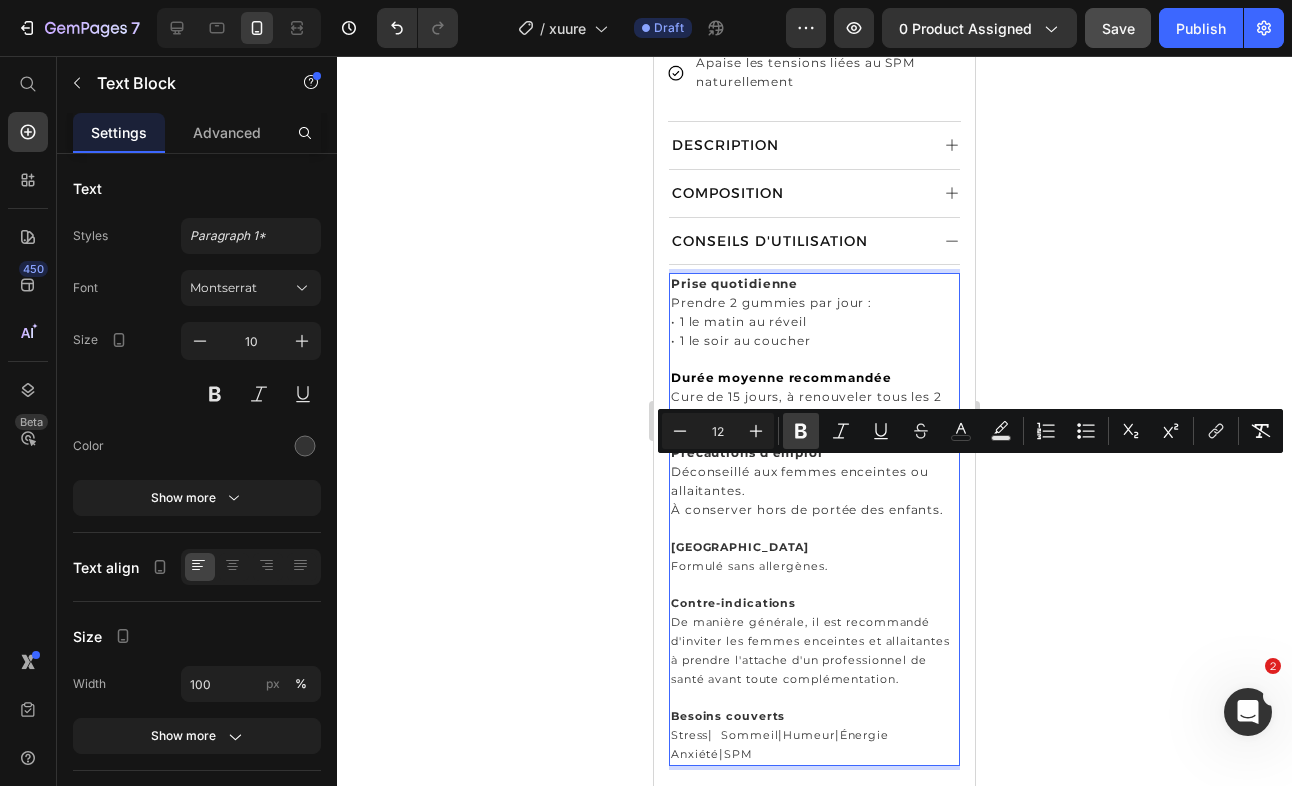 click 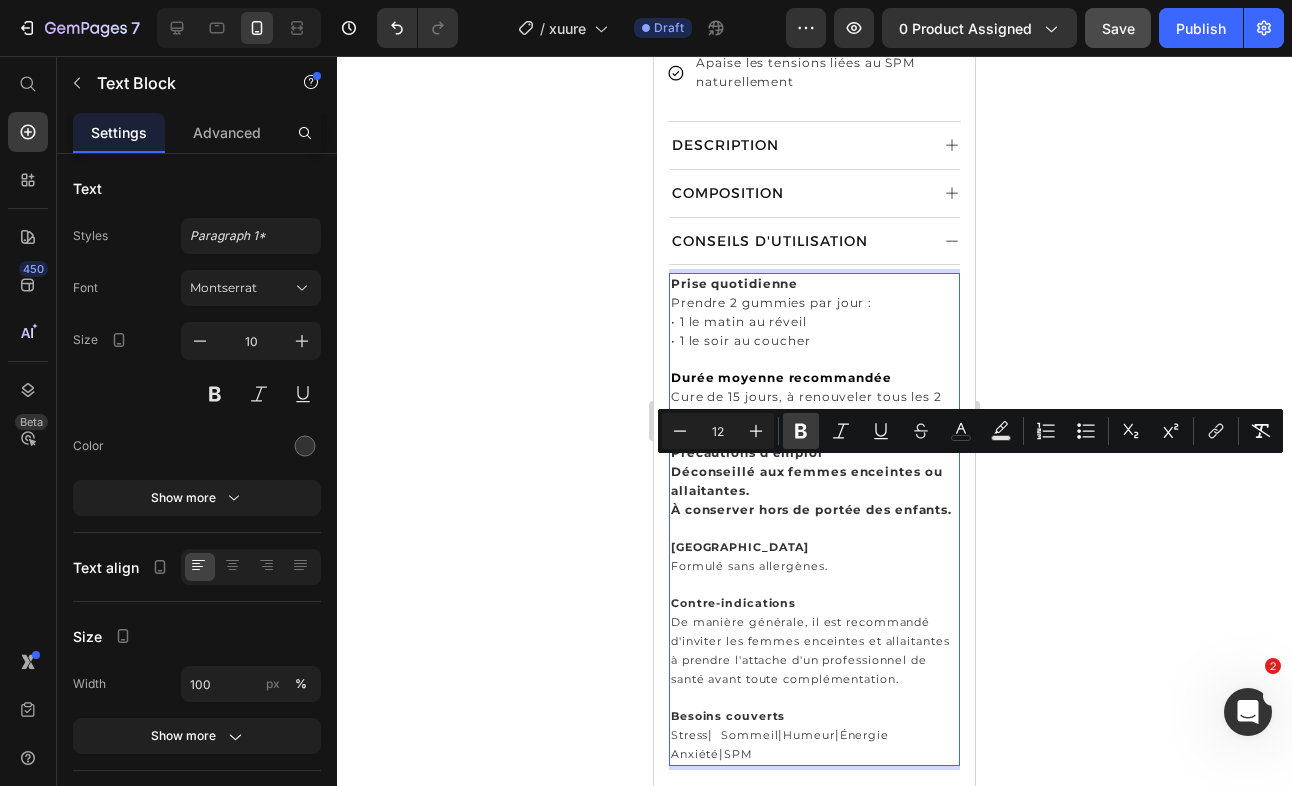 click 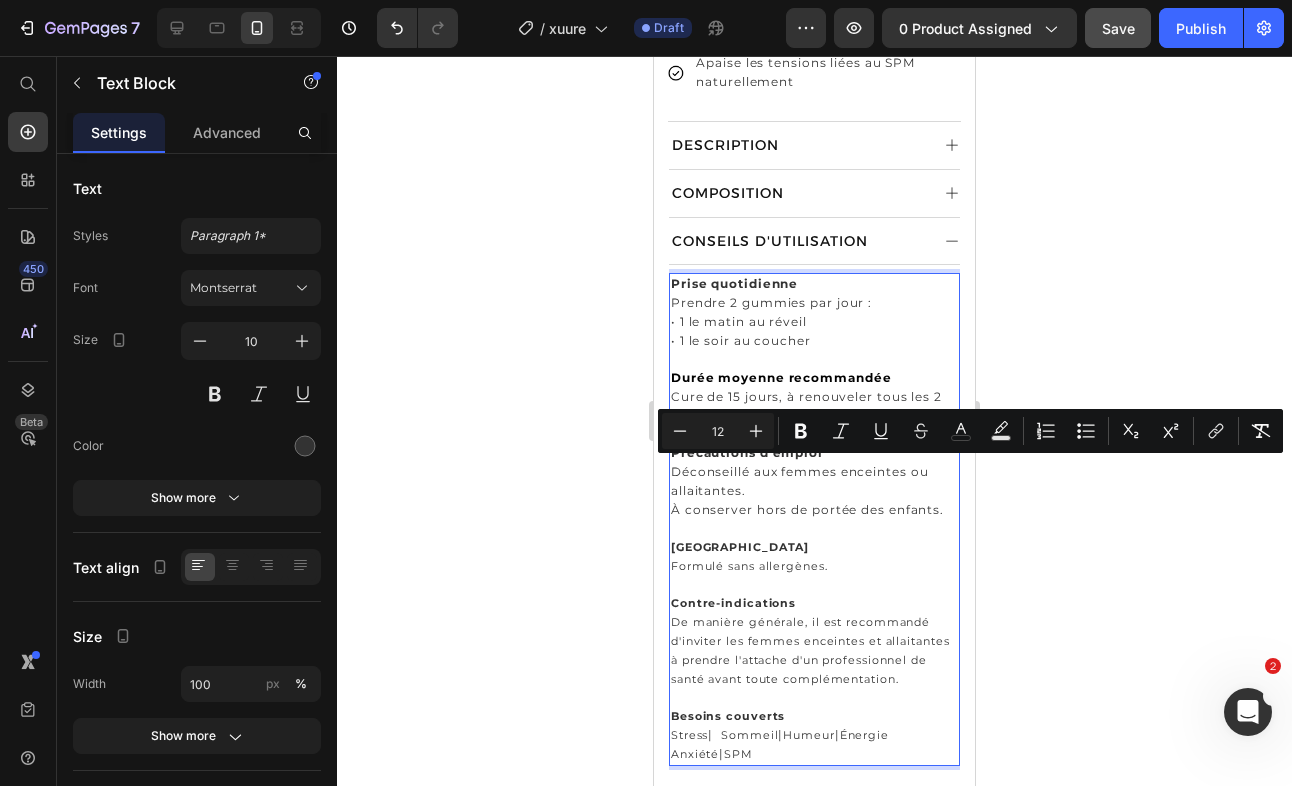 type on "11" 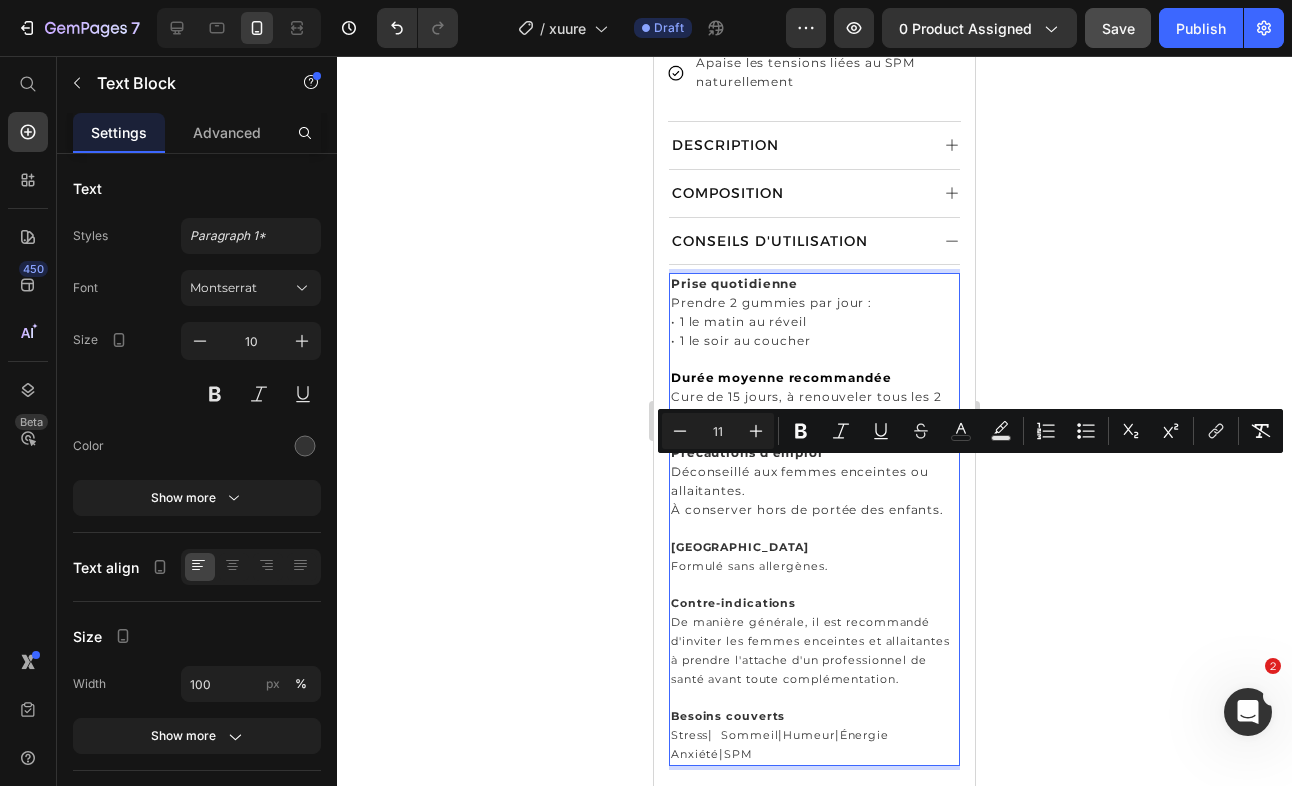 click on "Allergènes" at bounding box center [814, 547] 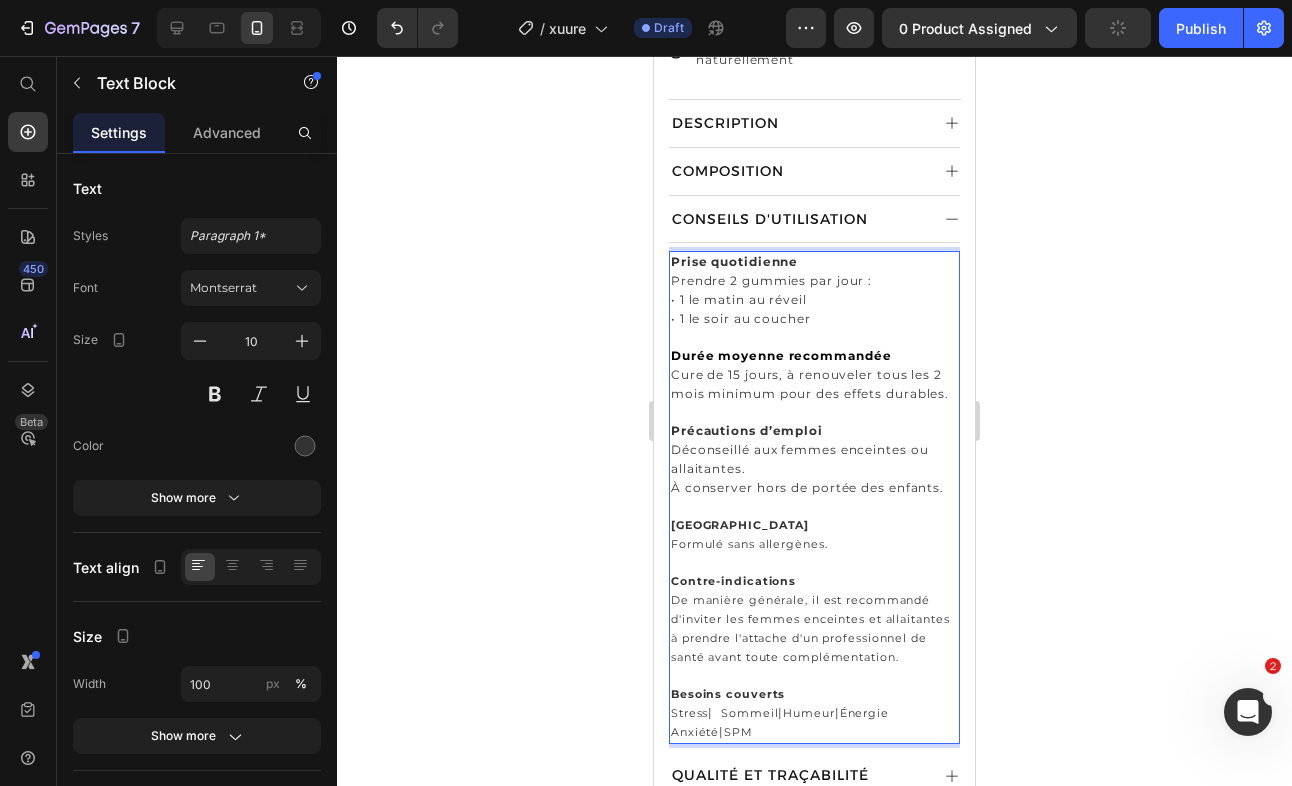 scroll, scrollTop: 1129, scrollLeft: 0, axis: vertical 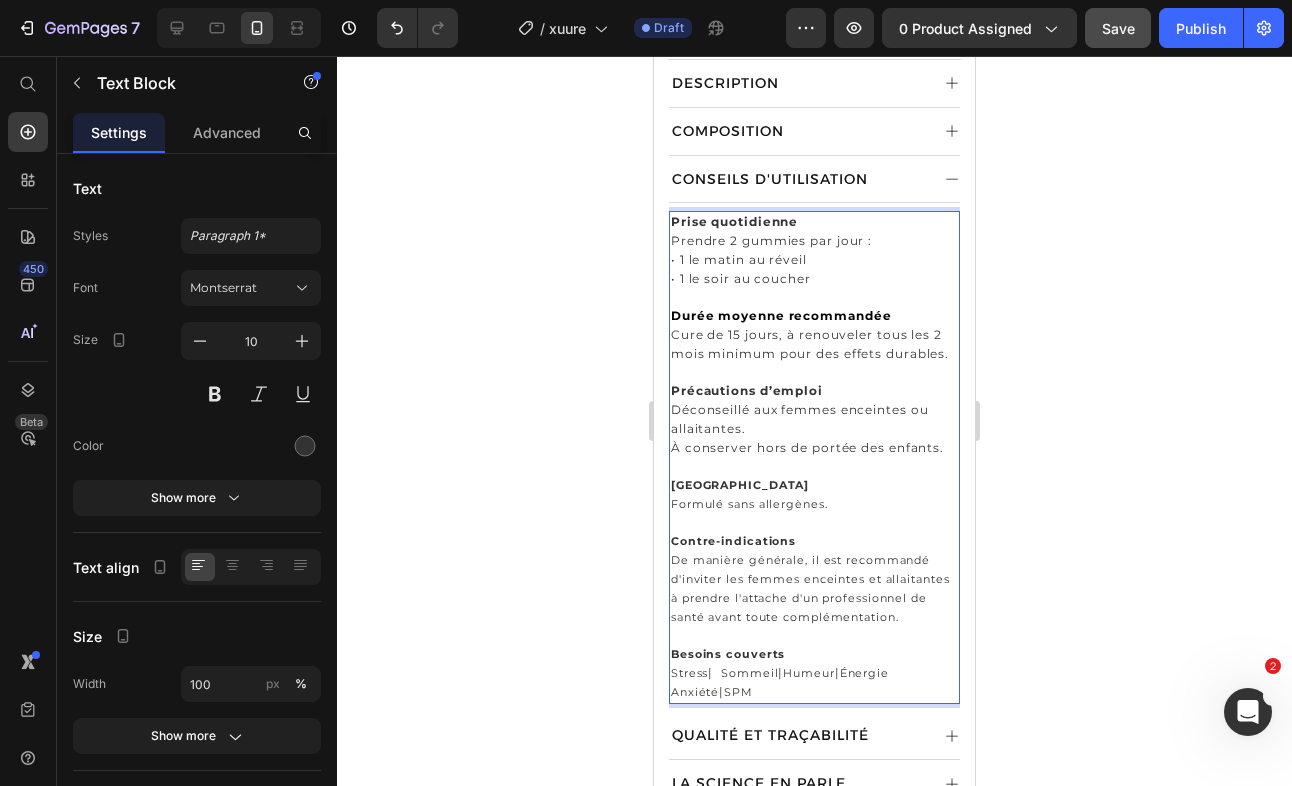 click on "Durée moyenne recommandée" at bounding box center [781, 315] 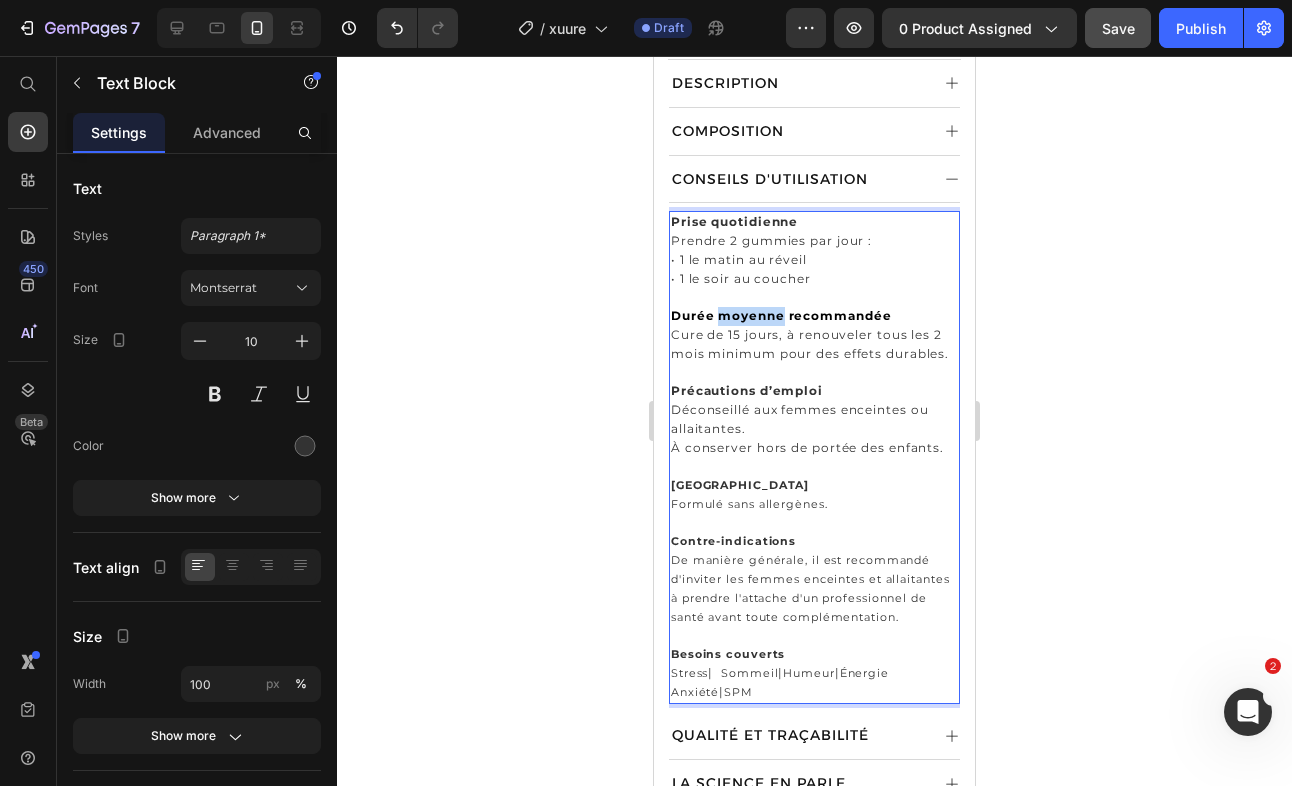 click on "Durée moyenne recommandée" at bounding box center (781, 315) 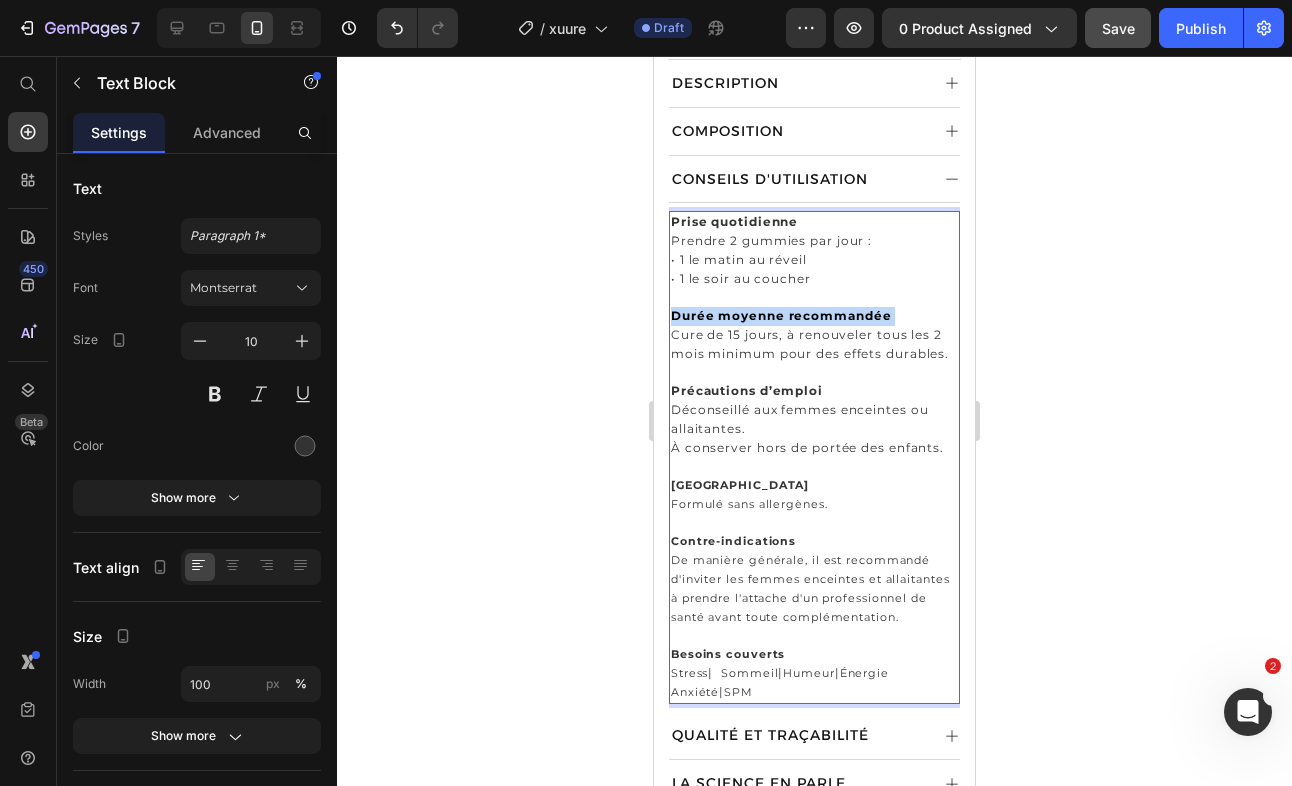 click on "Durée moyenne recommandée" at bounding box center [781, 315] 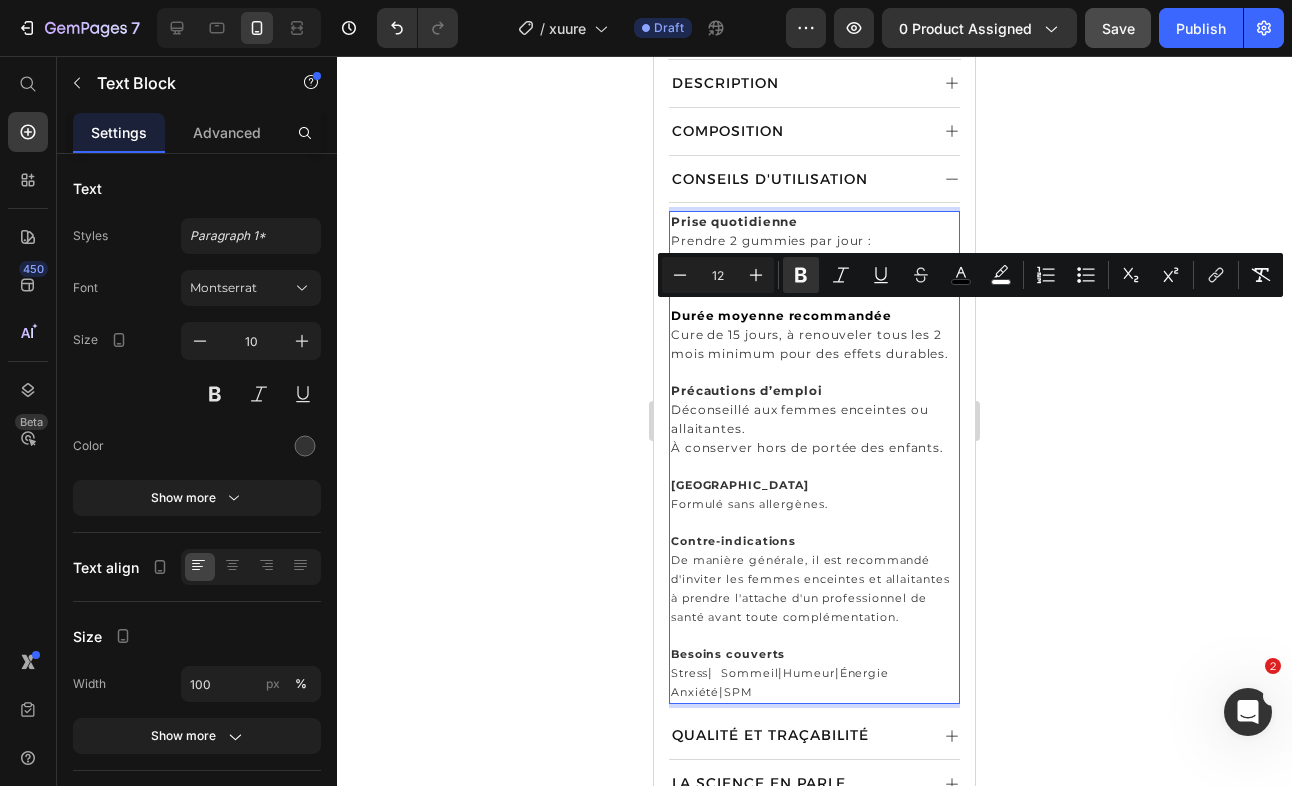 click on "Cure de 15 jours, à renouveler tous les 2 mois minimum pour des effets durables." at bounding box center [810, 344] 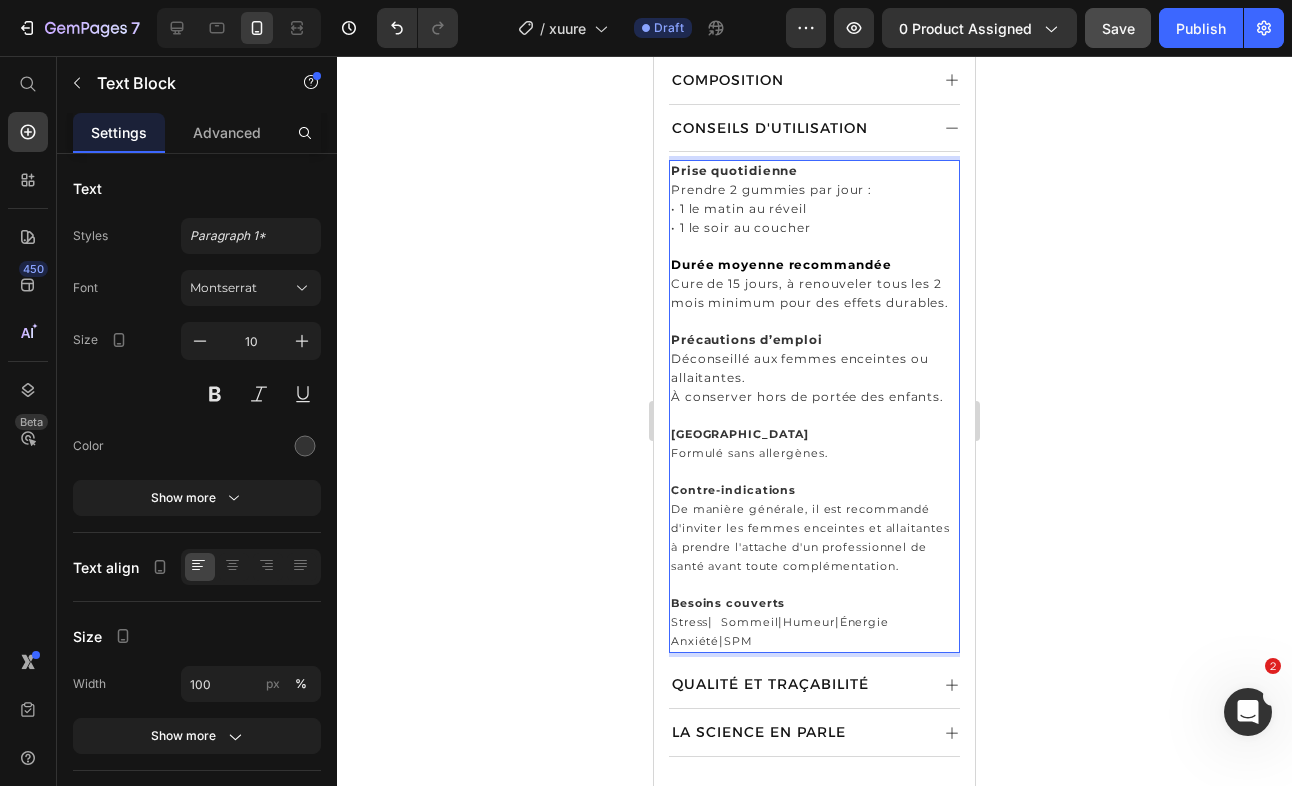 scroll, scrollTop: 1189, scrollLeft: 0, axis: vertical 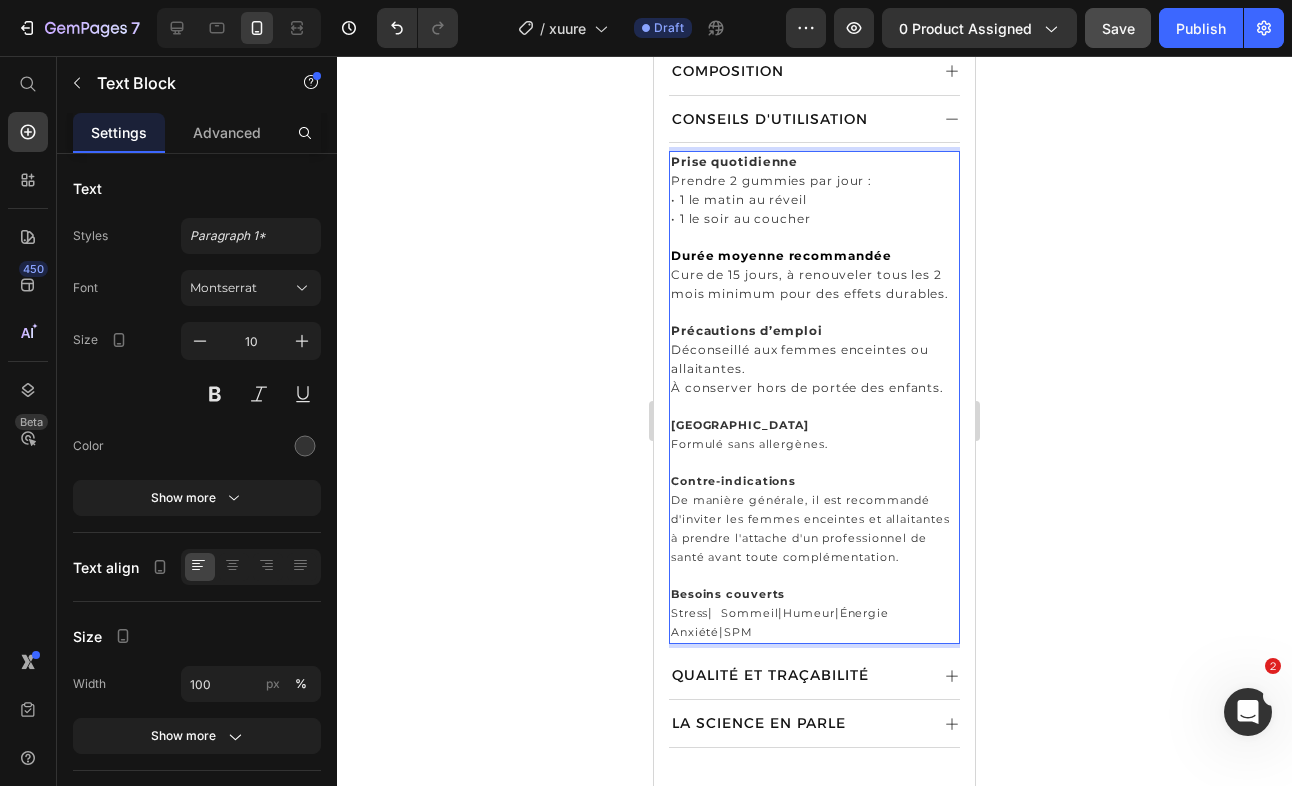 click on "Formulé sans allergènes." at bounding box center (749, 444) 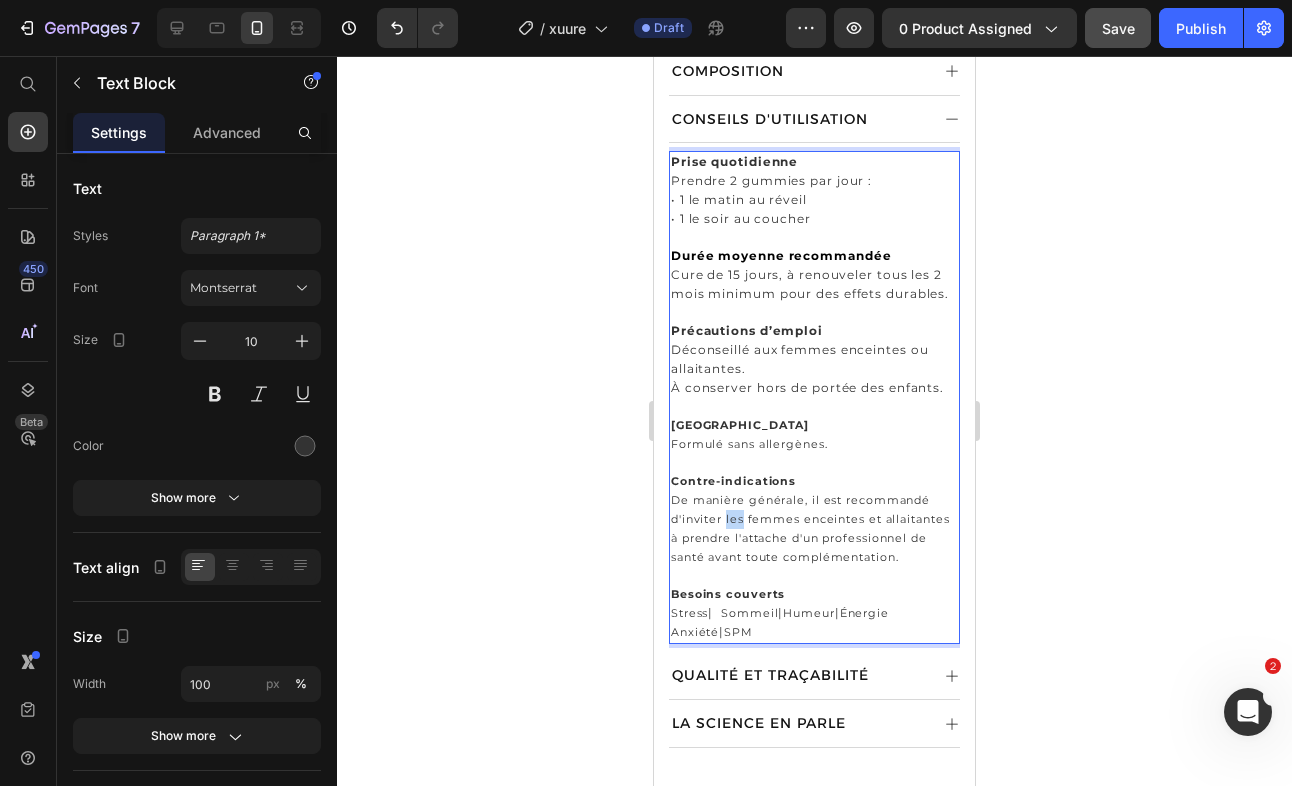 click on "De manière générale, il est recommandé d'inviter les femmes enceintes et allaitantes à prendre l'attache d'un professionnel de santé avant toute complémentation." at bounding box center [814, 529] 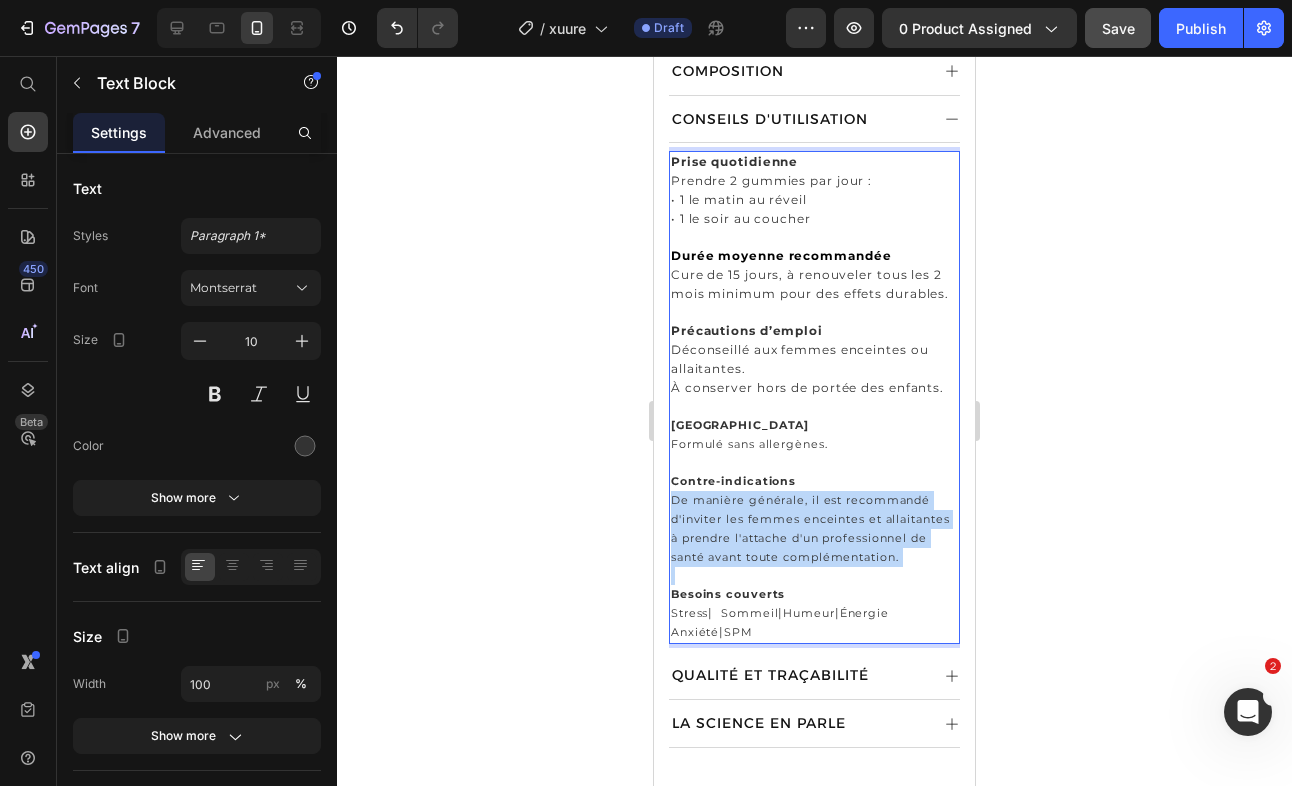 click on "De manière générale, il est recommandé d'inviter les femmes enceintes et allaitantes à prendre l'attache d'un professionnel de santé avant toute complémentation." at bounding box center [814, 529] 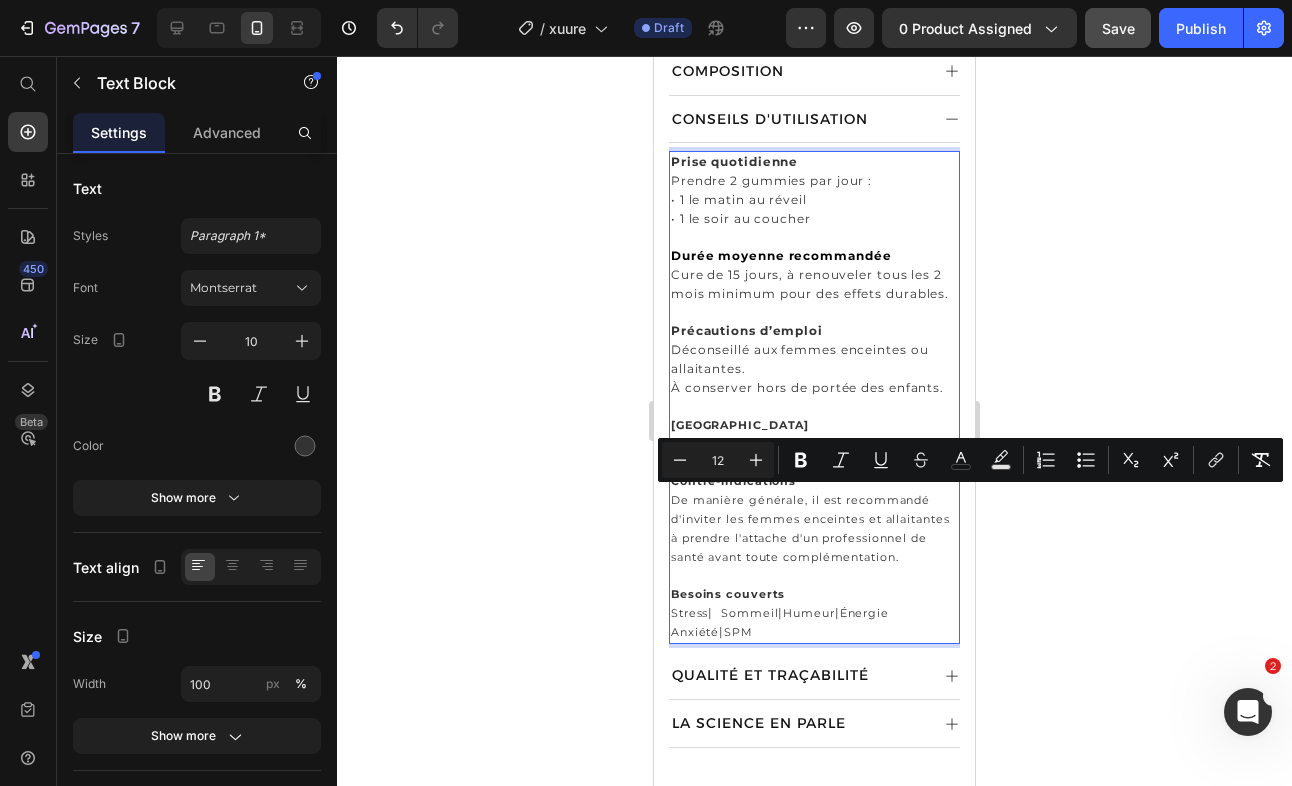 click on "À conserver hors de portée des enfants." at bounding box center (807, 387) 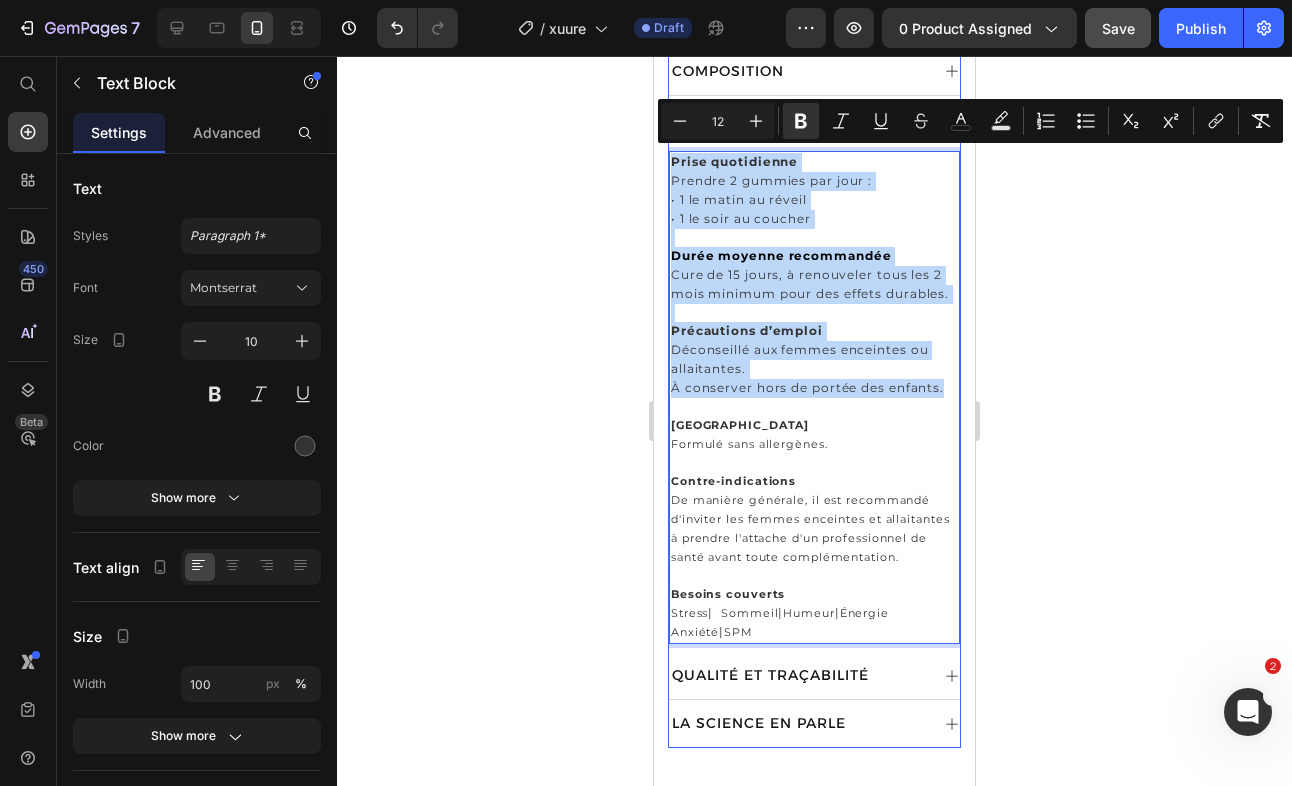 drag, startPoint x: 945, startPoint y: 387, endPoint x: 668, endPoint y: 157, distance: 360.04028 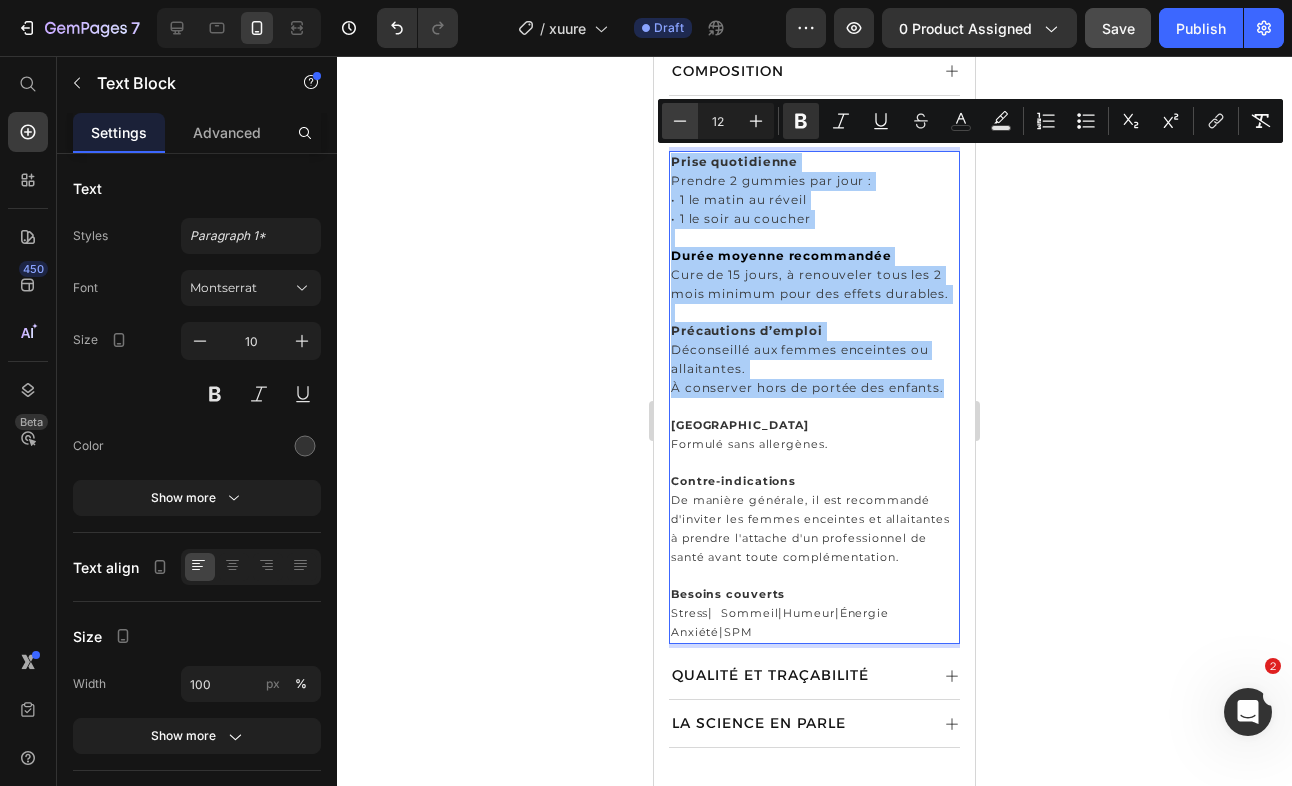 click 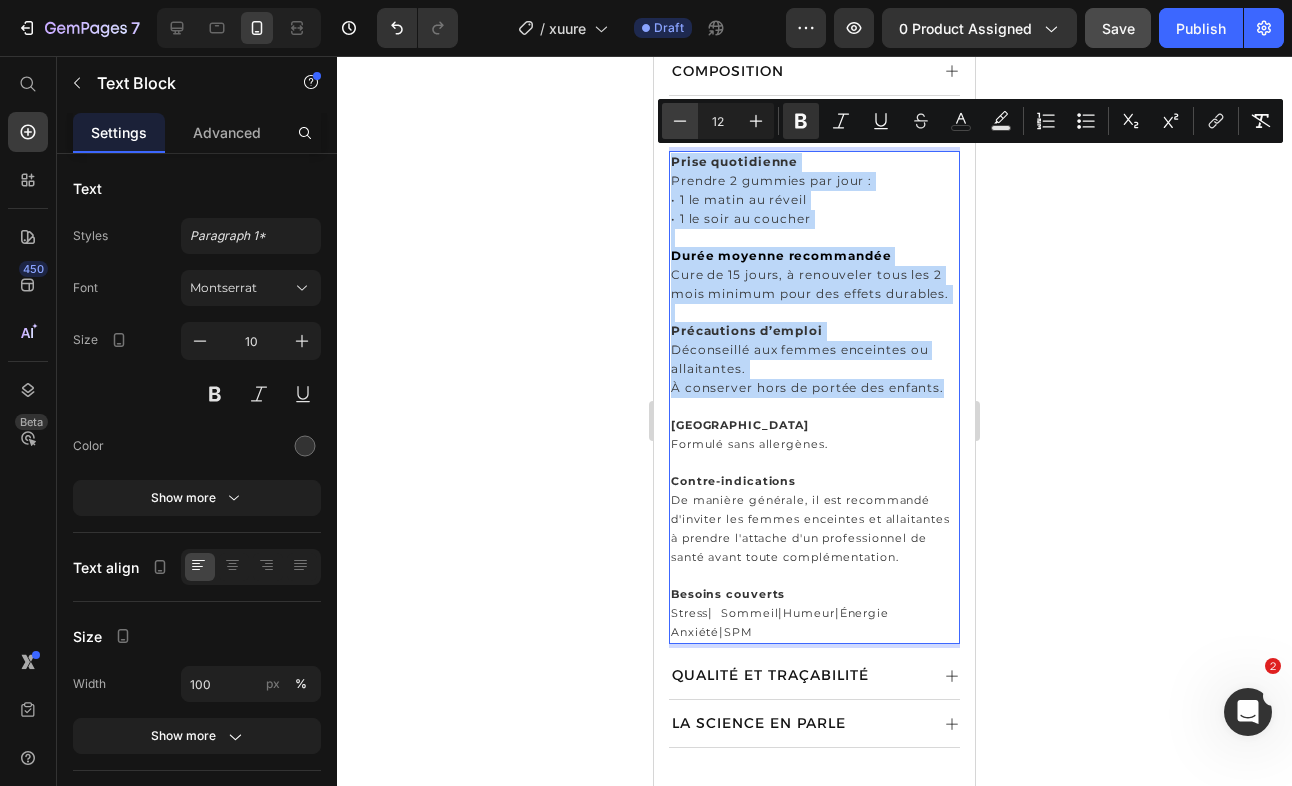 type on "11" 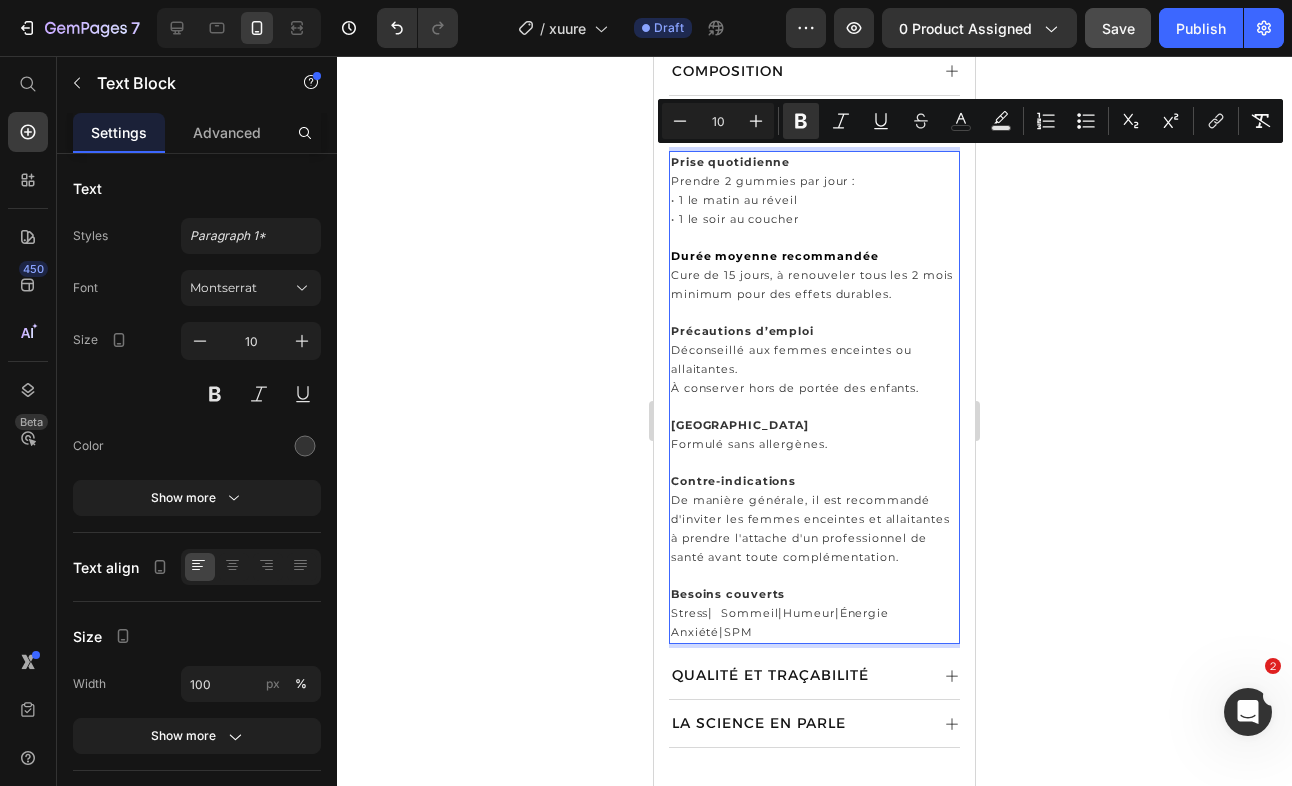 click at bounding box center [814, 407] 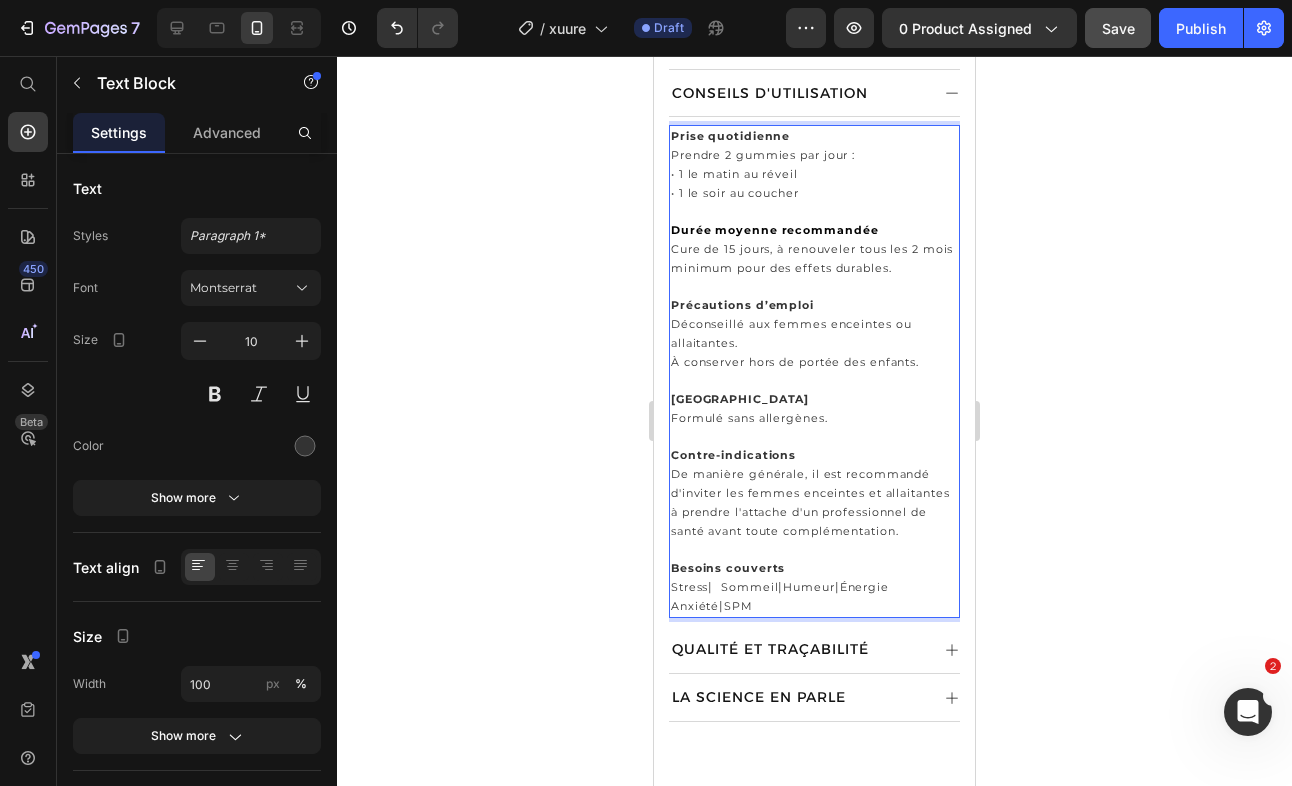 scroll, scrollTop: 1223, scrollLeft: 0, axis: vertical 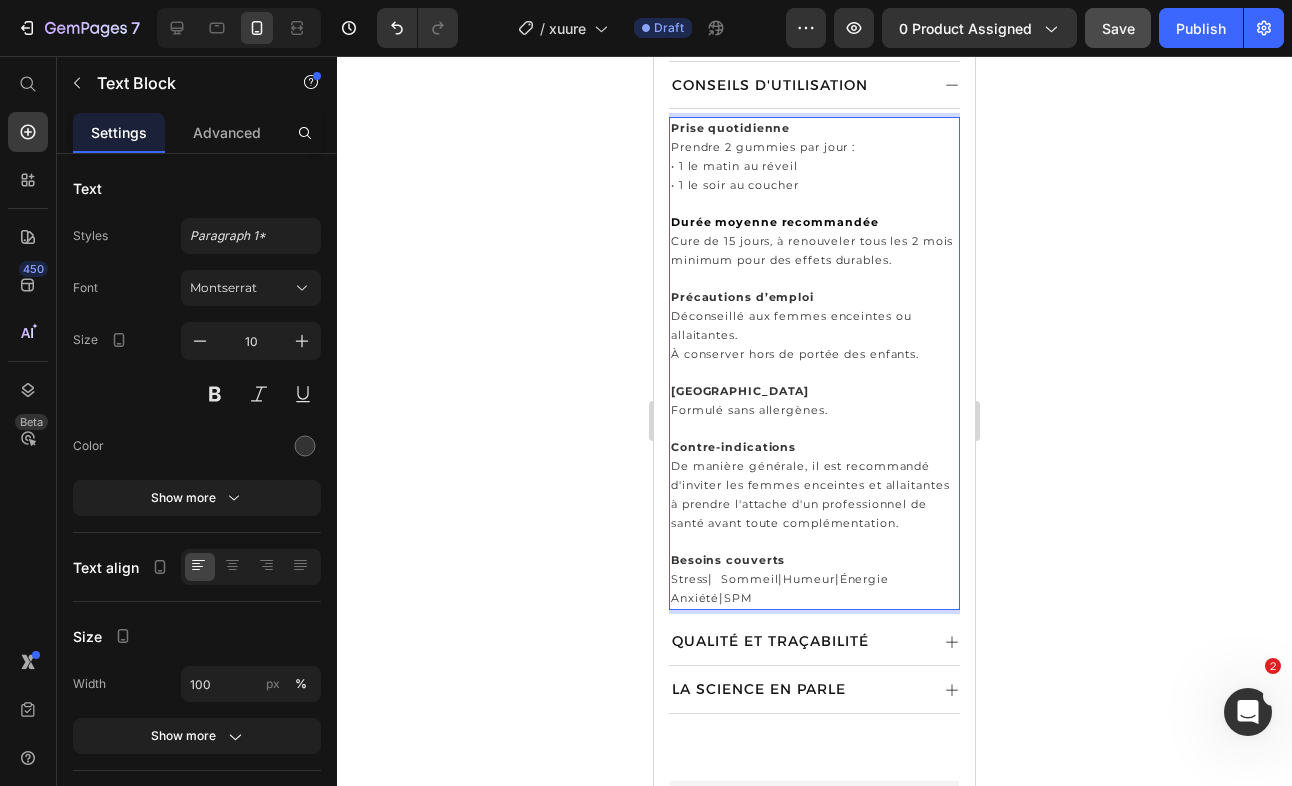 click on "De manière générale, il est recommandé d'inviter les femmes enceintes et allaitantes à prendre l'attache d'un professionnel de santé avant toute complémentation." at bounding box center [810, 494] 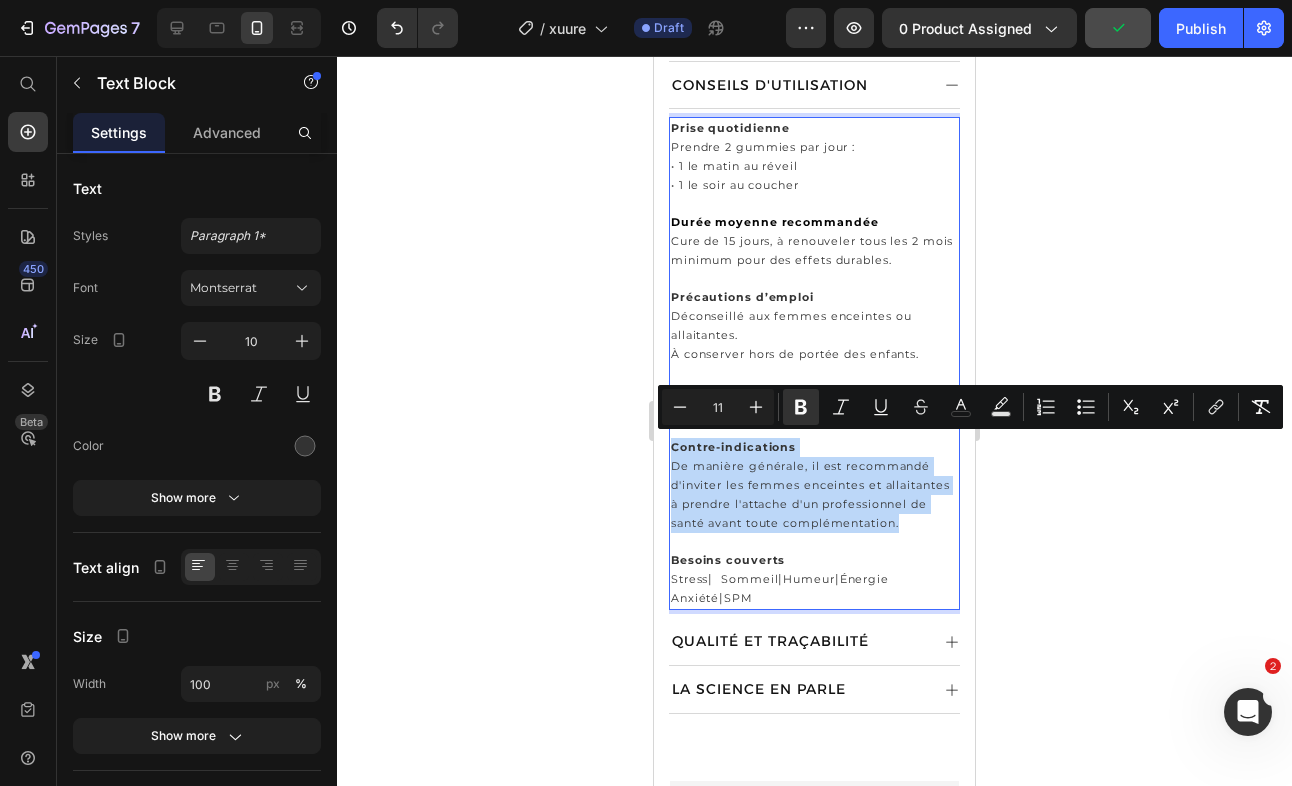 drag, startPoint x: 909, startPoint y: 519, endPoint x: 672, endPoint y: 445, distance: 248.28412 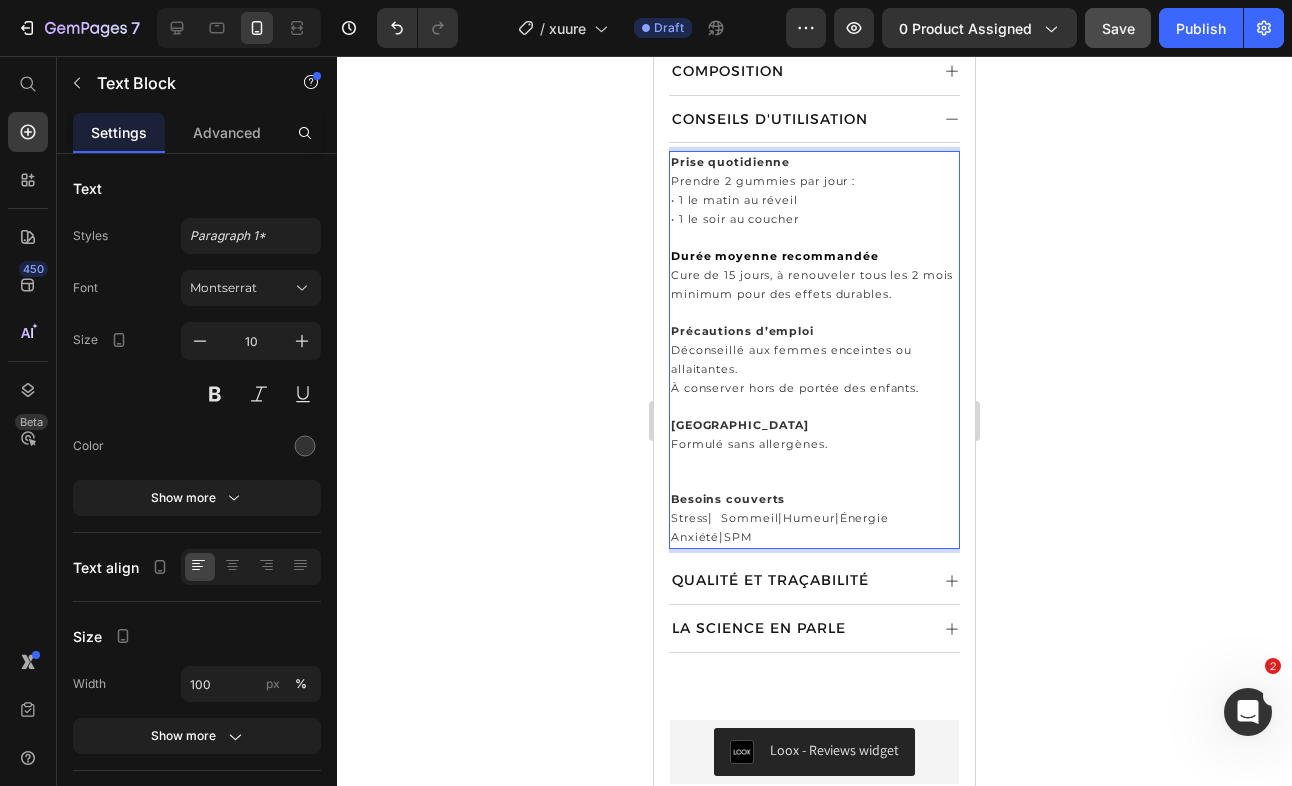 scroll, scrollTop: 1188, scrollLeft: 0, axis: vertical 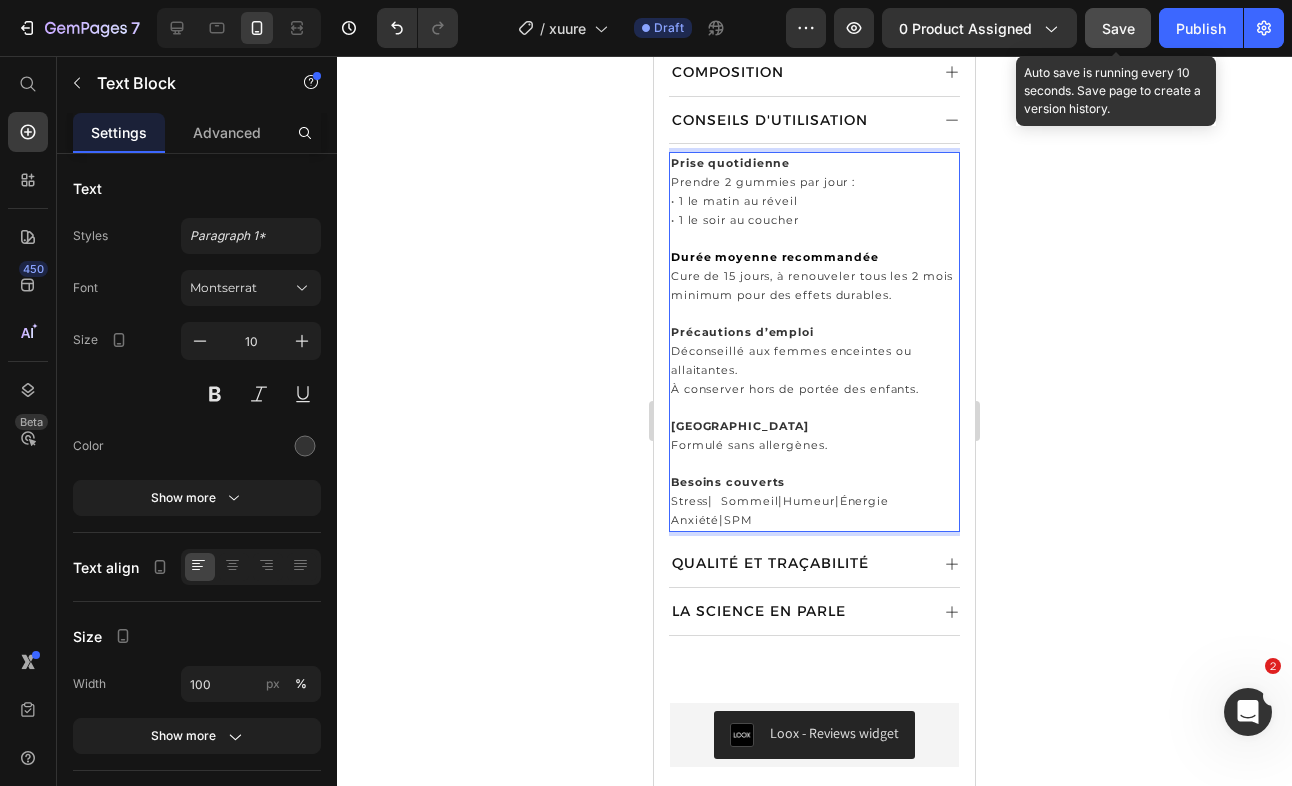 click on "Save" at bounding box center [1118, 28] 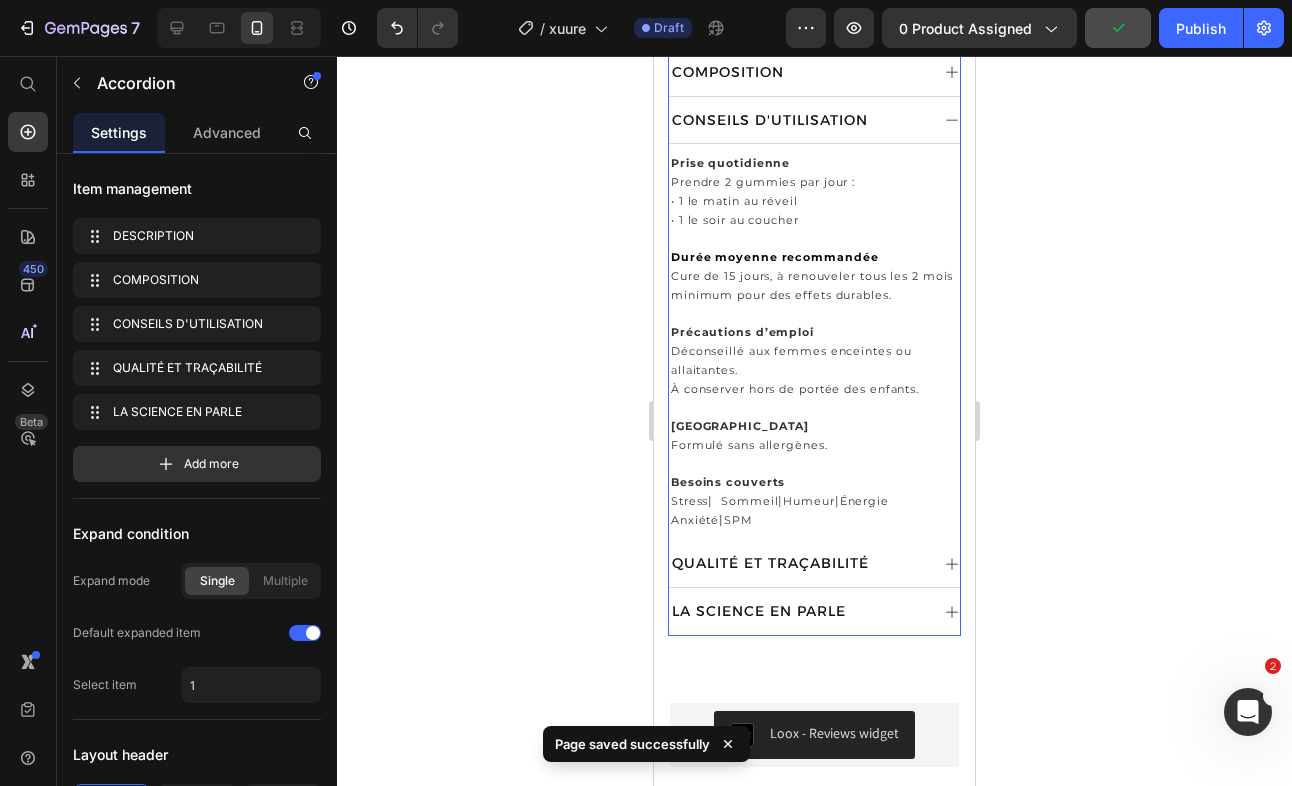click 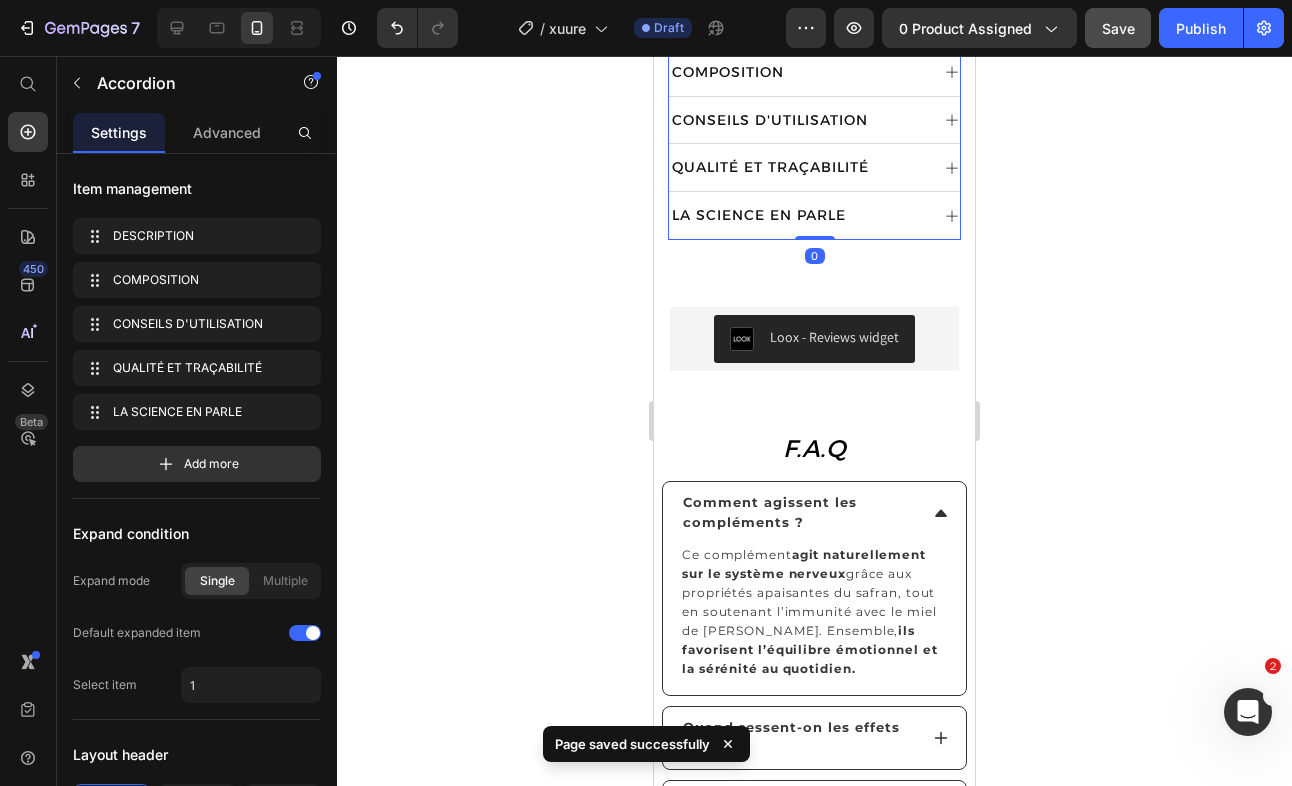 click 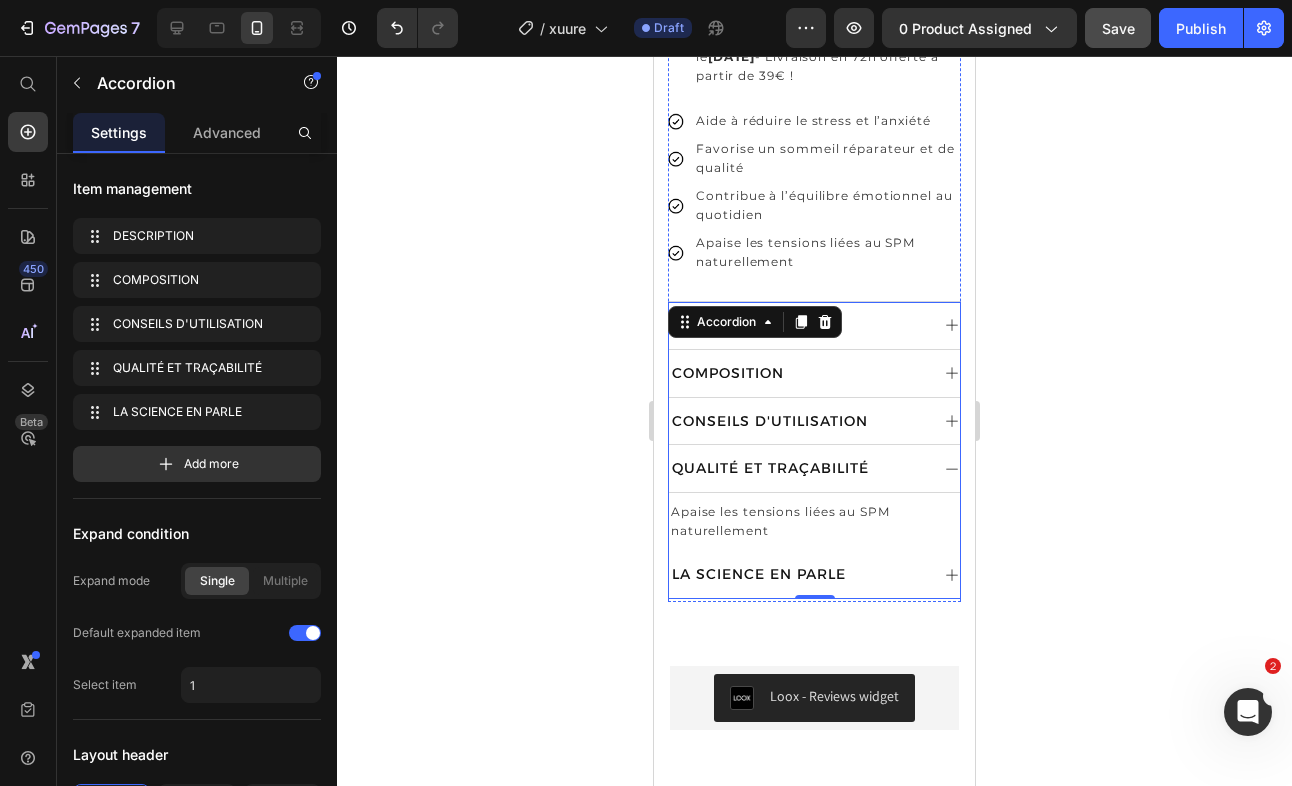 scroll, scrollTop: 904, scrollLeft: 0, axis: vertical 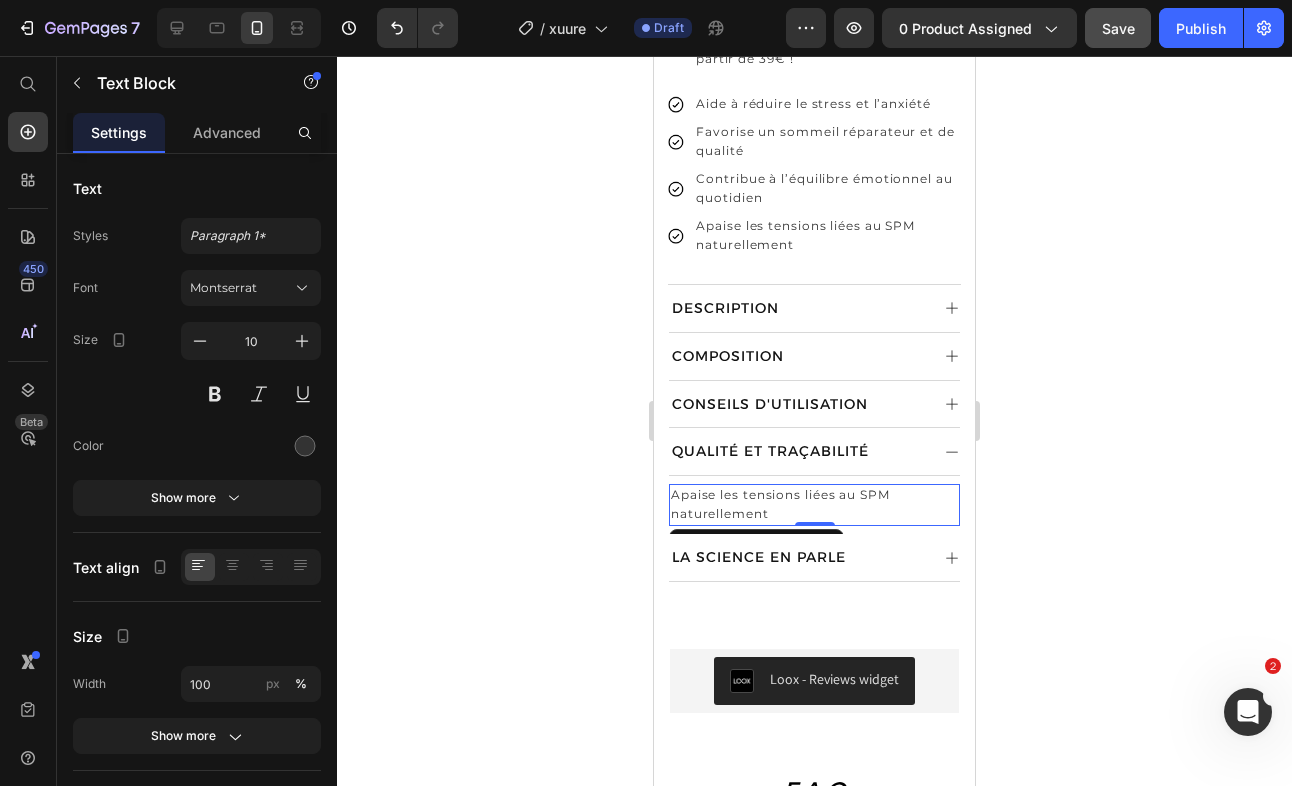 click on "Apaise les tensions liées au SPM naturellement" at bounding box center (780, 504) 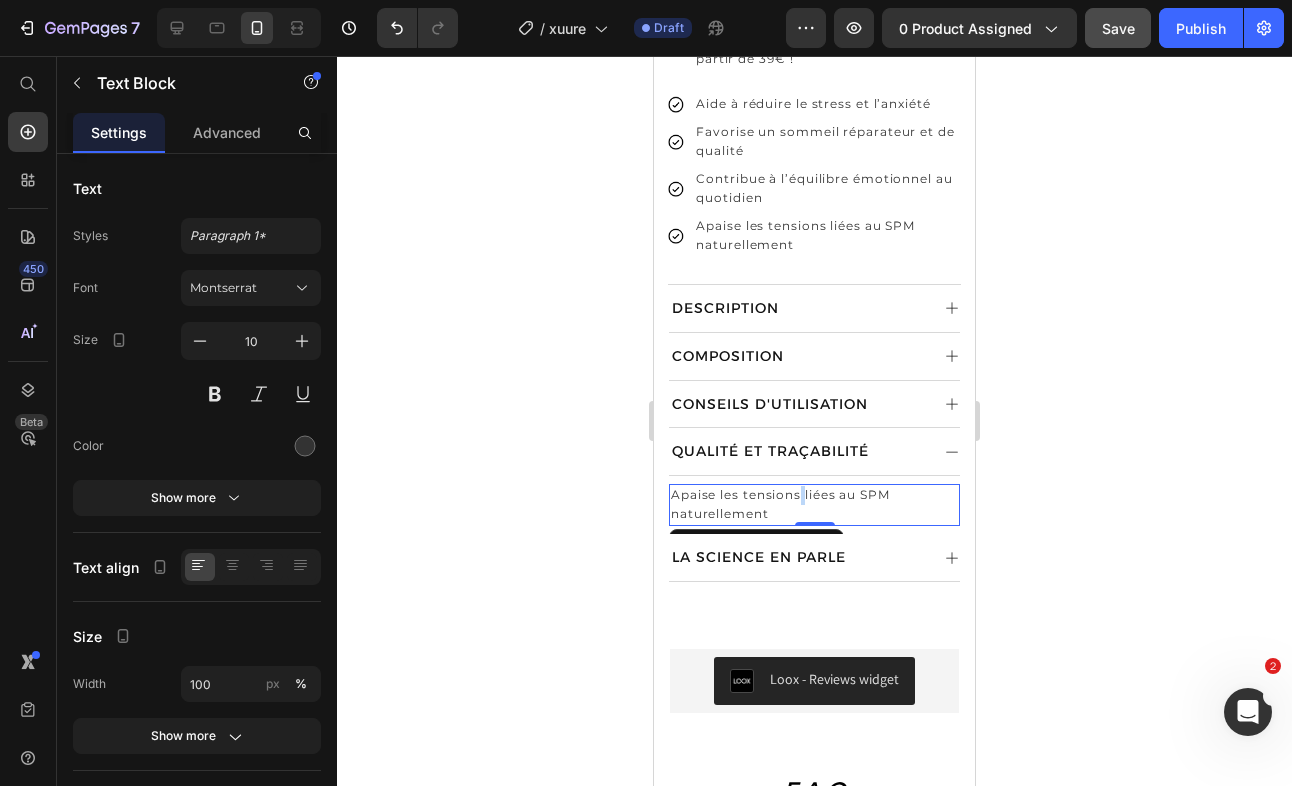 click on "Apaise les tensions liées au SPM naturellement" at bounding box center [780, 504] 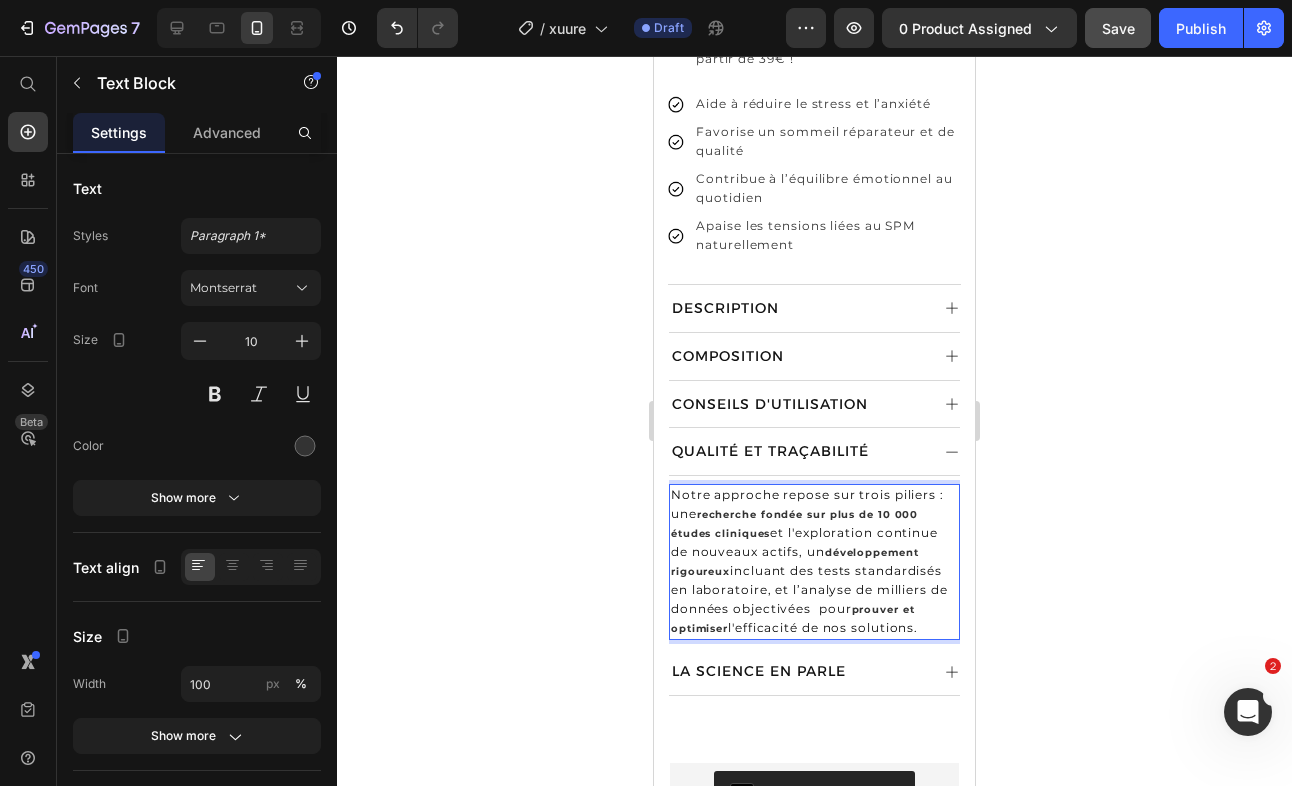 drag, startPoint x: 931, startPoint y: 619, endPoint x: 669, endPoint y: 484, distance: 294.73547 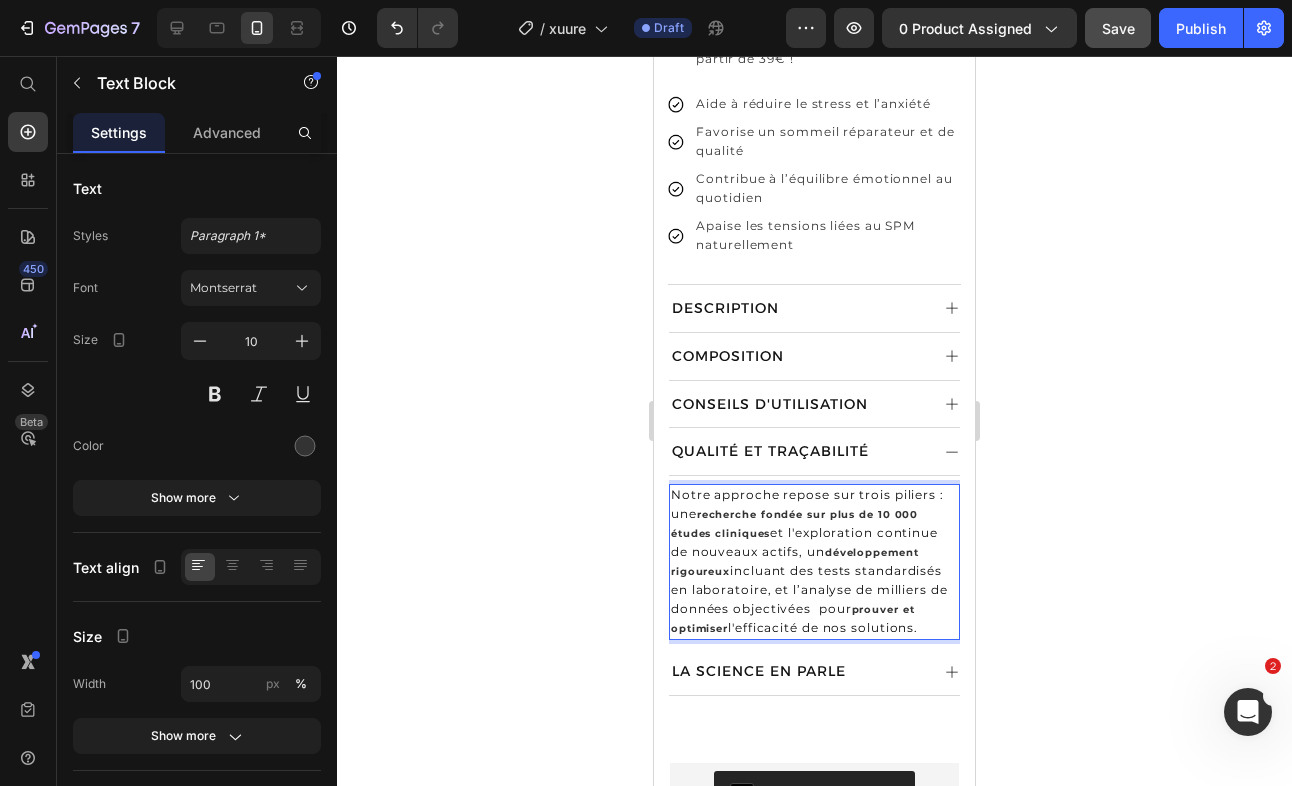 click on "Notre approche repose sur trois piliers : une  recherche fondée sur plus de 10 000 études cliniques  et l'exploration continue de nouveaux actifs, un  développement rigoureux  incluant des tests standardisés en laboratoire, et l’analyse de milliers de données objectivées  pour  prouver et optimiser  l'efficacité de nos solutions." at bounding box center [814, 562] 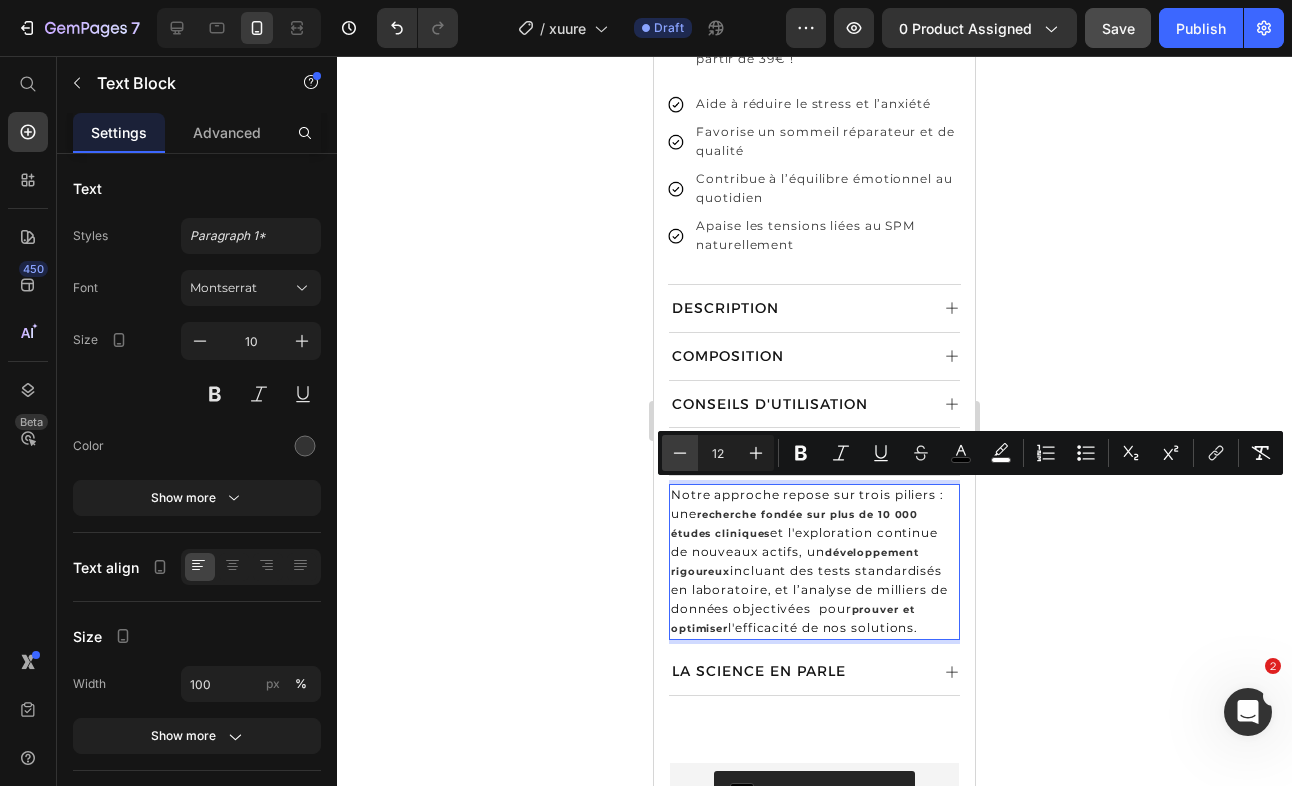 click 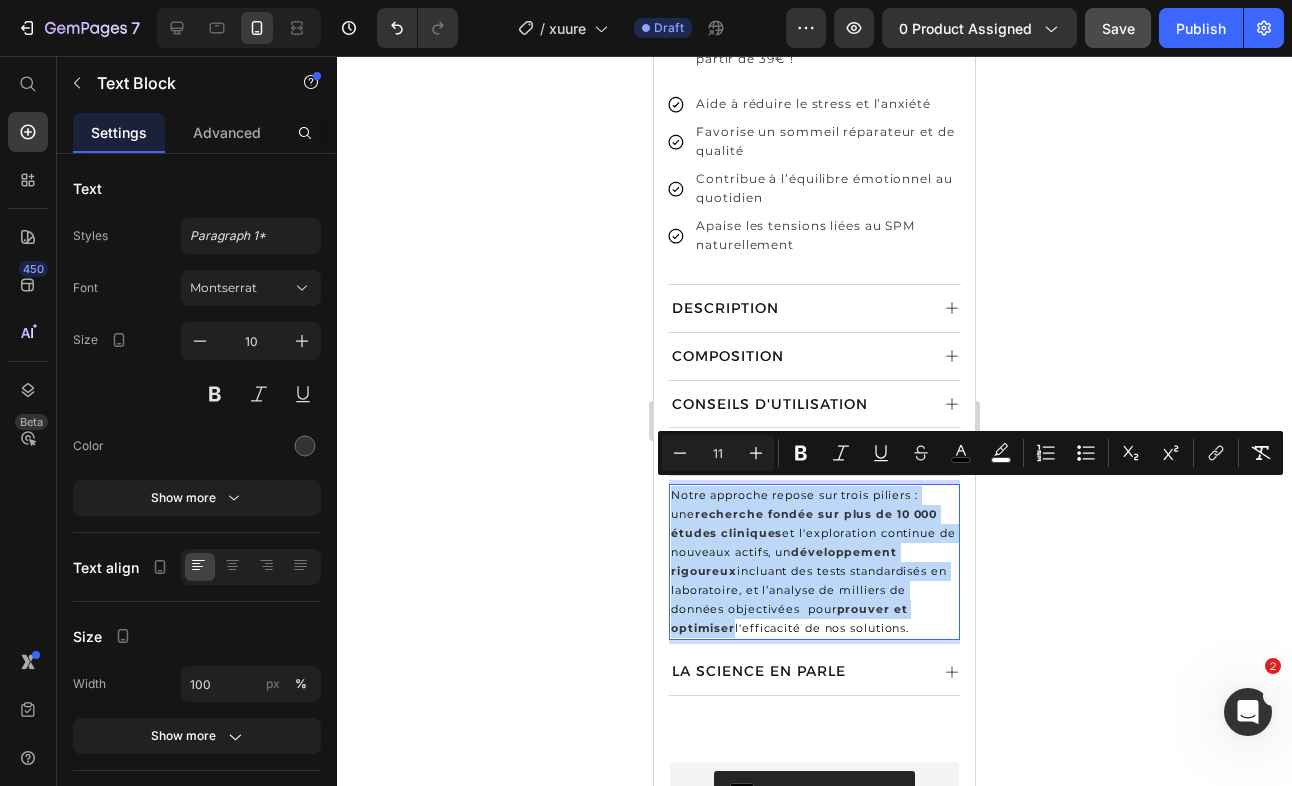 click on "incluant des tests standardisés en laboratoire, et l’analyse de milliers de données objectivées  pour" at bounding box center (809, 590) 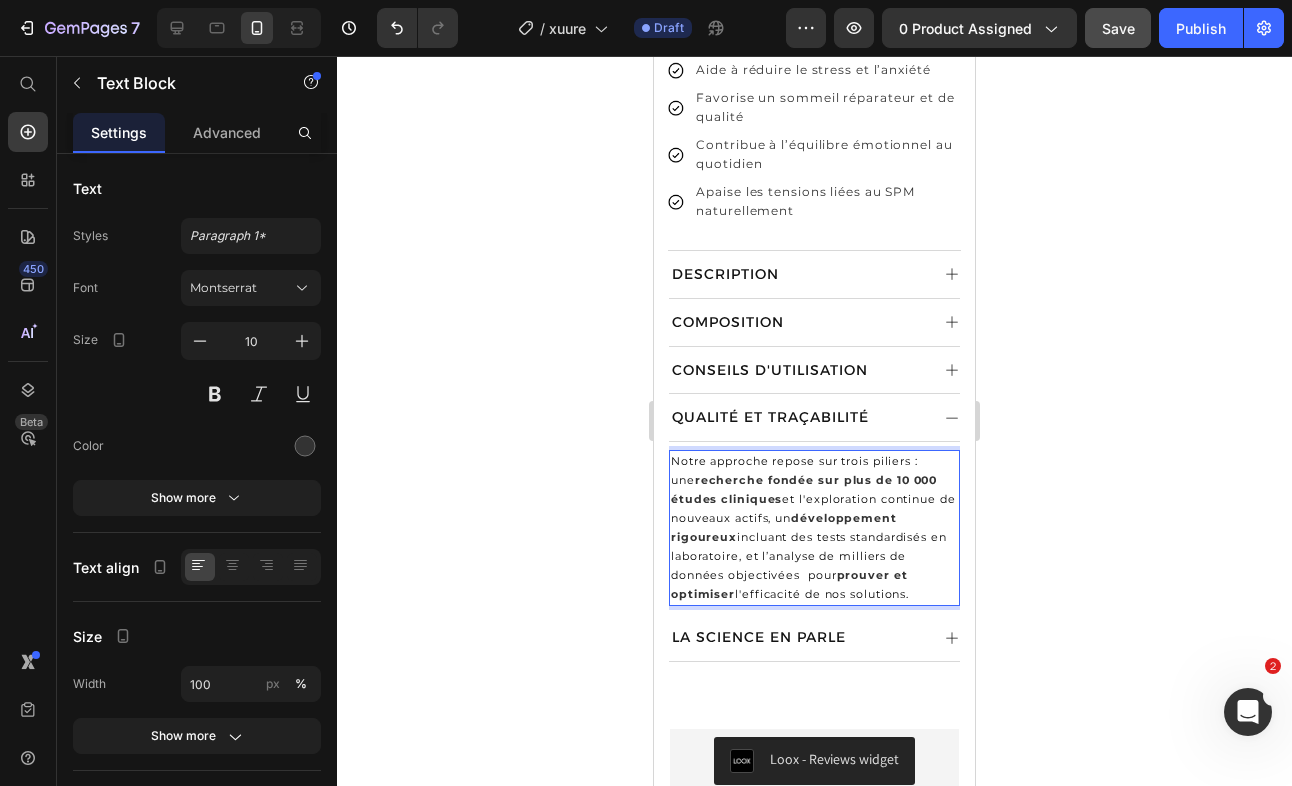 scroll, scrollTop: 937, scrollLeft: 0, axis: vertical 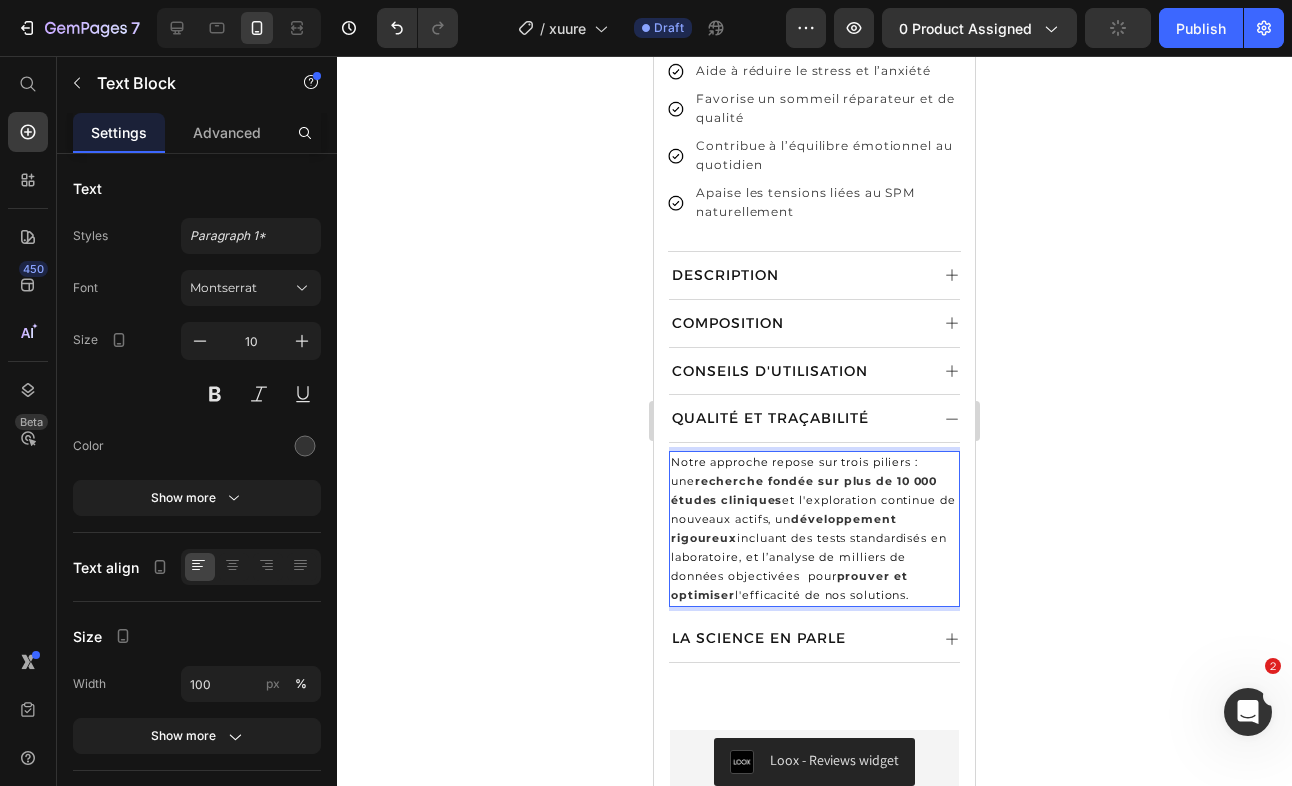 click on "Notre approche repose sur trois piliers : une  recherche fondée sur plus de 10 000 études cliniques  et l'exploration continue de nouveaux actifs, un  développement rigoureux  incluant des tests standardisés en laboratoire, et l’analyse de milliers de données objectivées  pour  prouver et optimiser  l'efficacité de nos solutions." at bounding box center (814, 529) 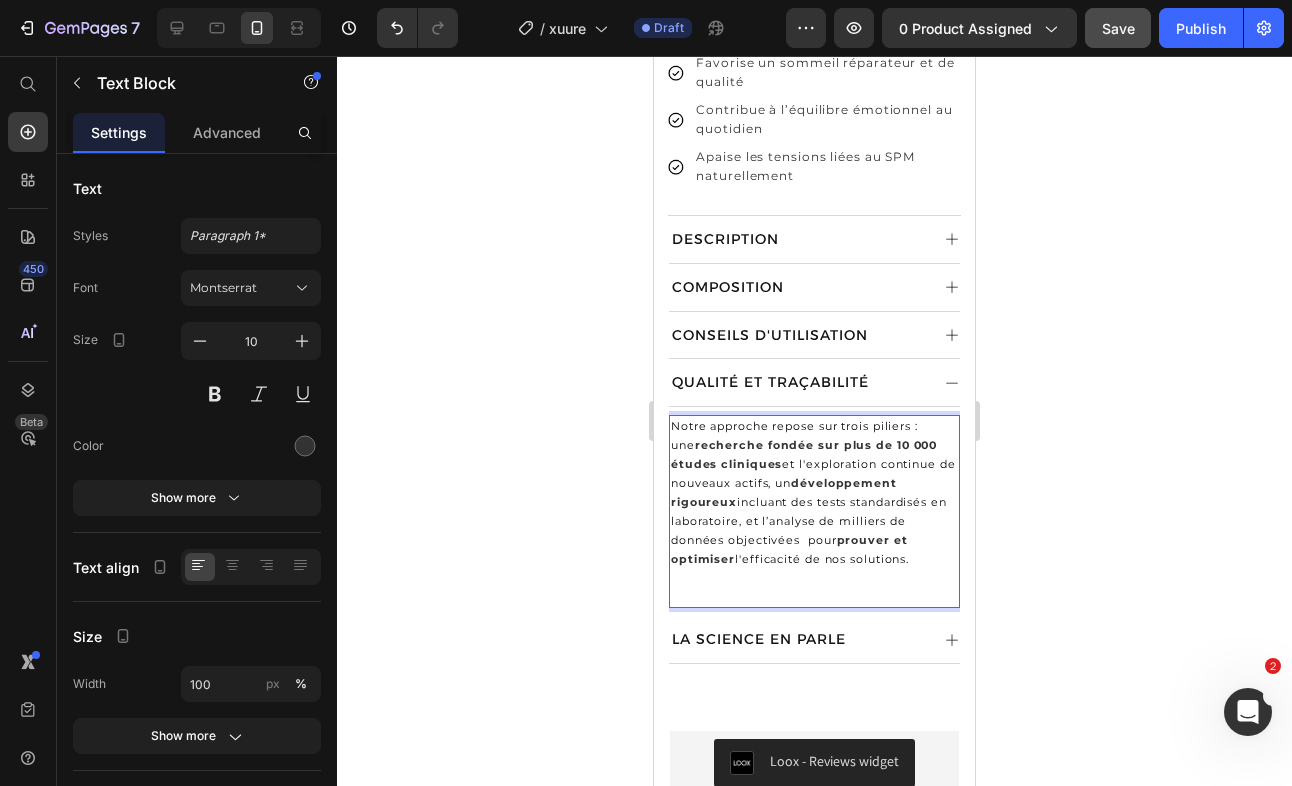 scroll, scrollTop: 976, scrollLeft: 0, axis: vertical 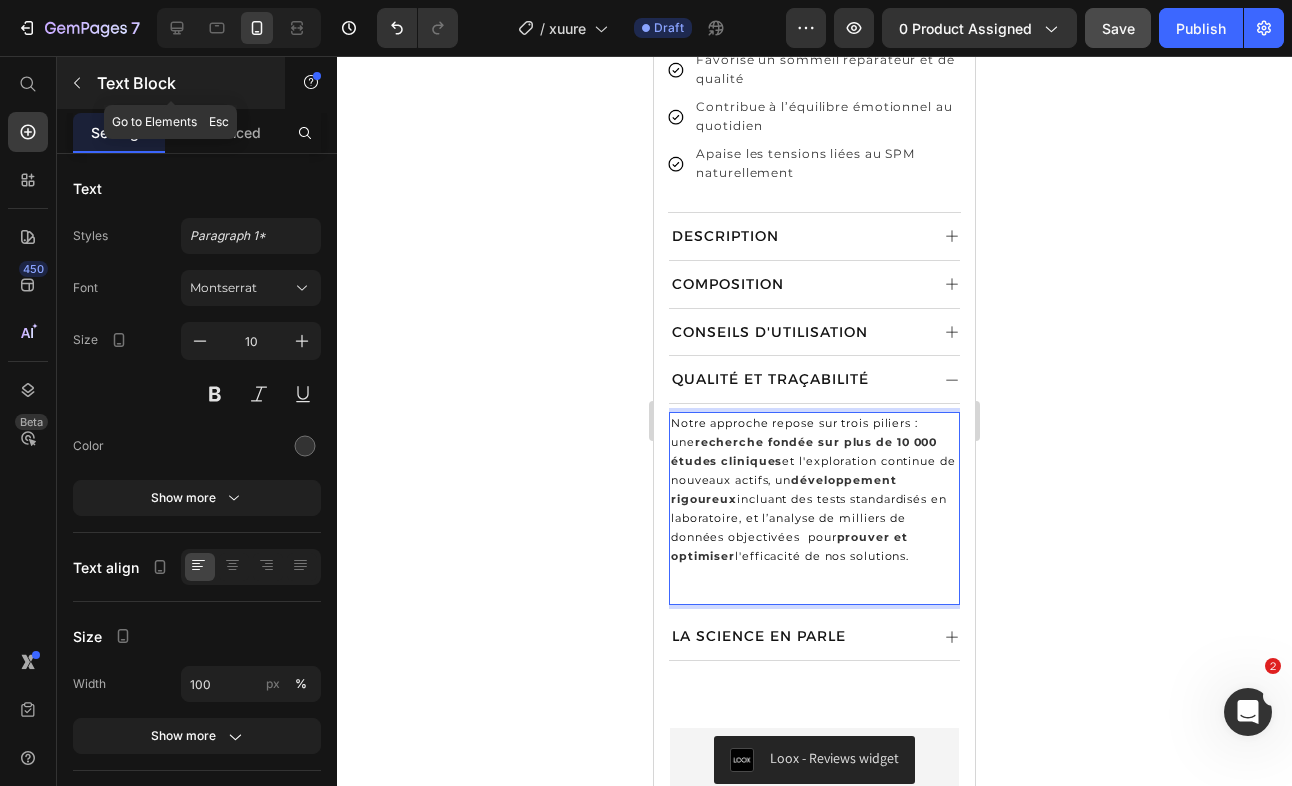 click 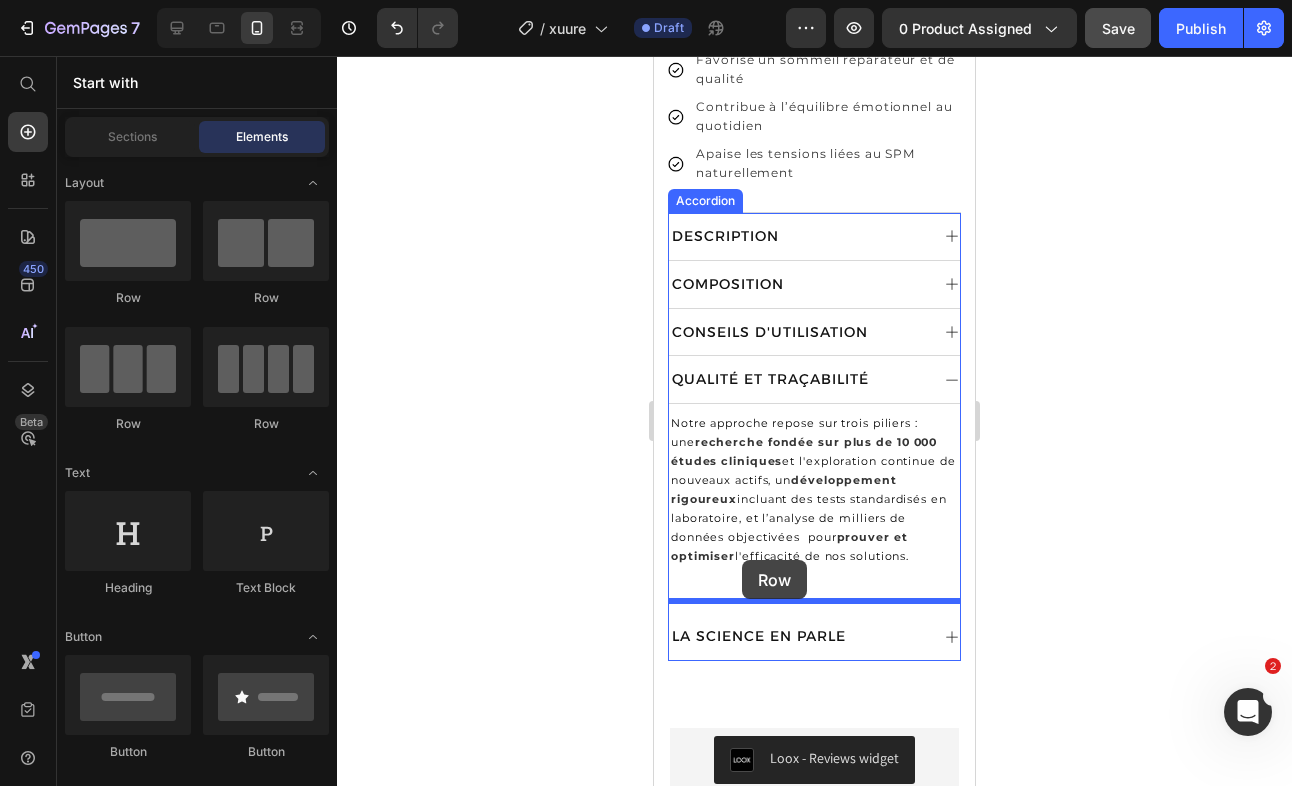 drag, startPoint x: 926, startPoint y: 303, endPoint x: 742, endPoint y: 561, distance: 316.89114 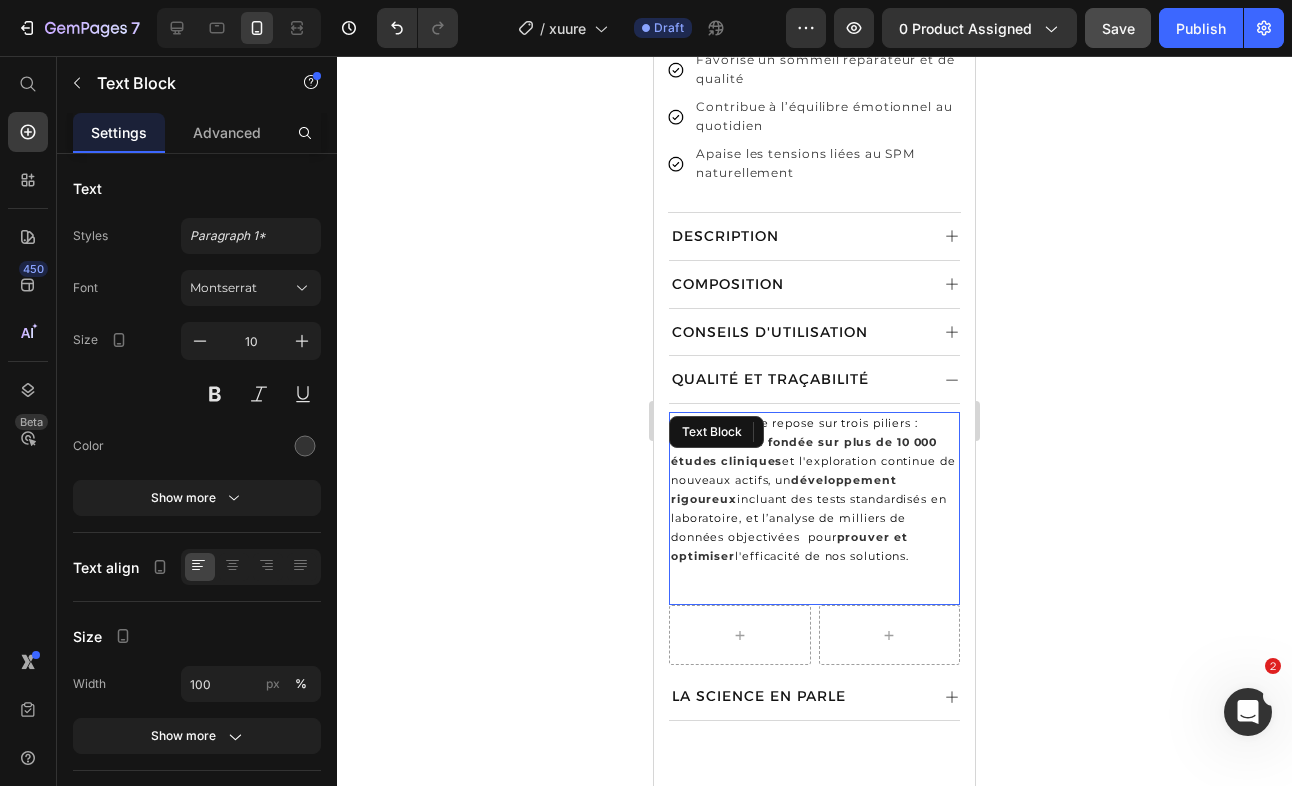 click on "l'efficacité de nos solutions." at bounding box center [822, 556] 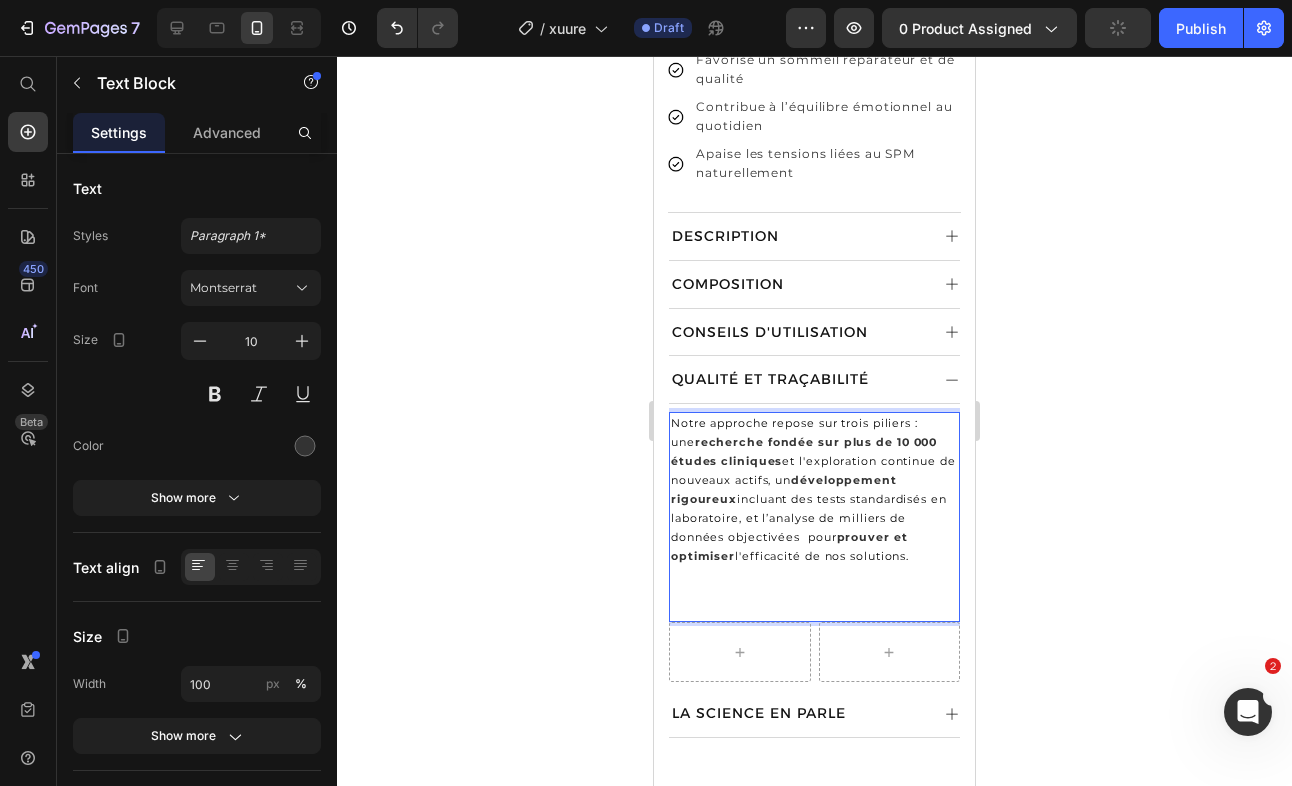 click at bounding box center [814, 602] 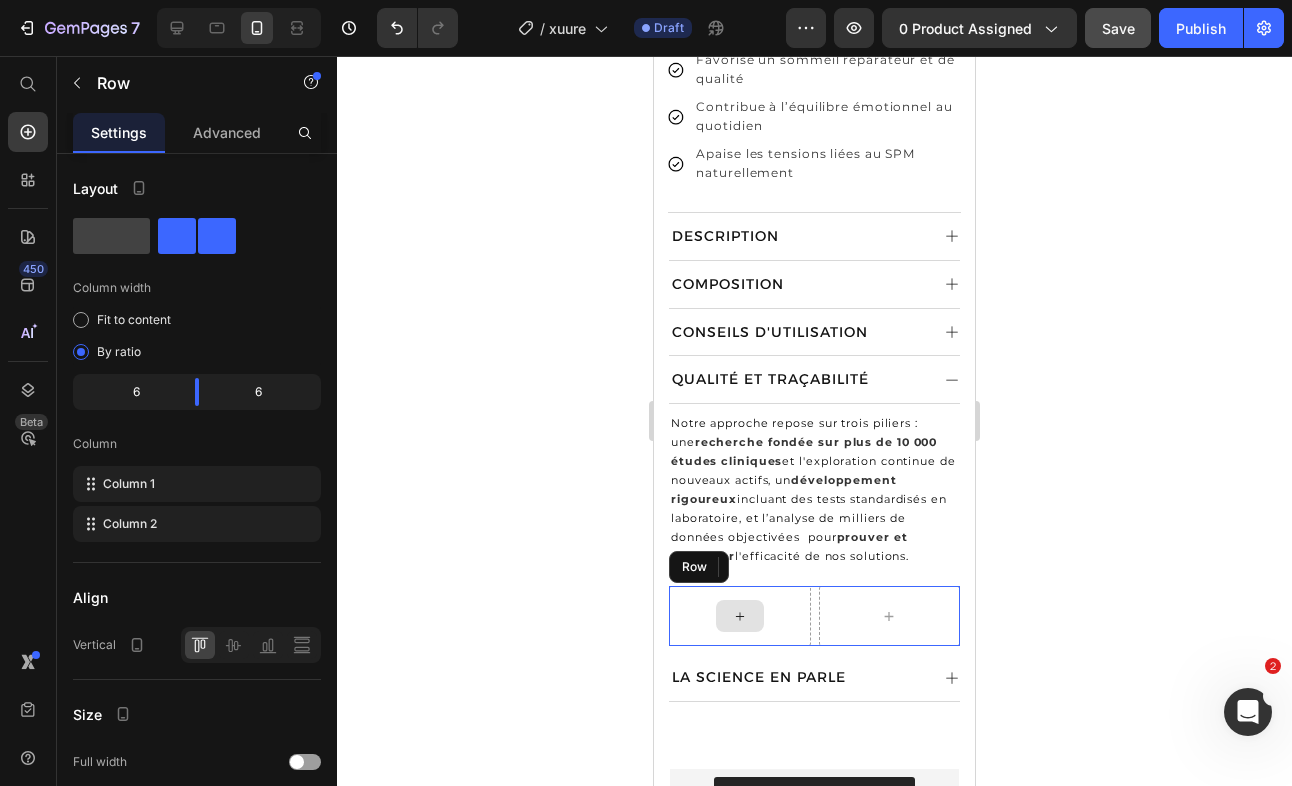 click at bounding box center [740, 616] 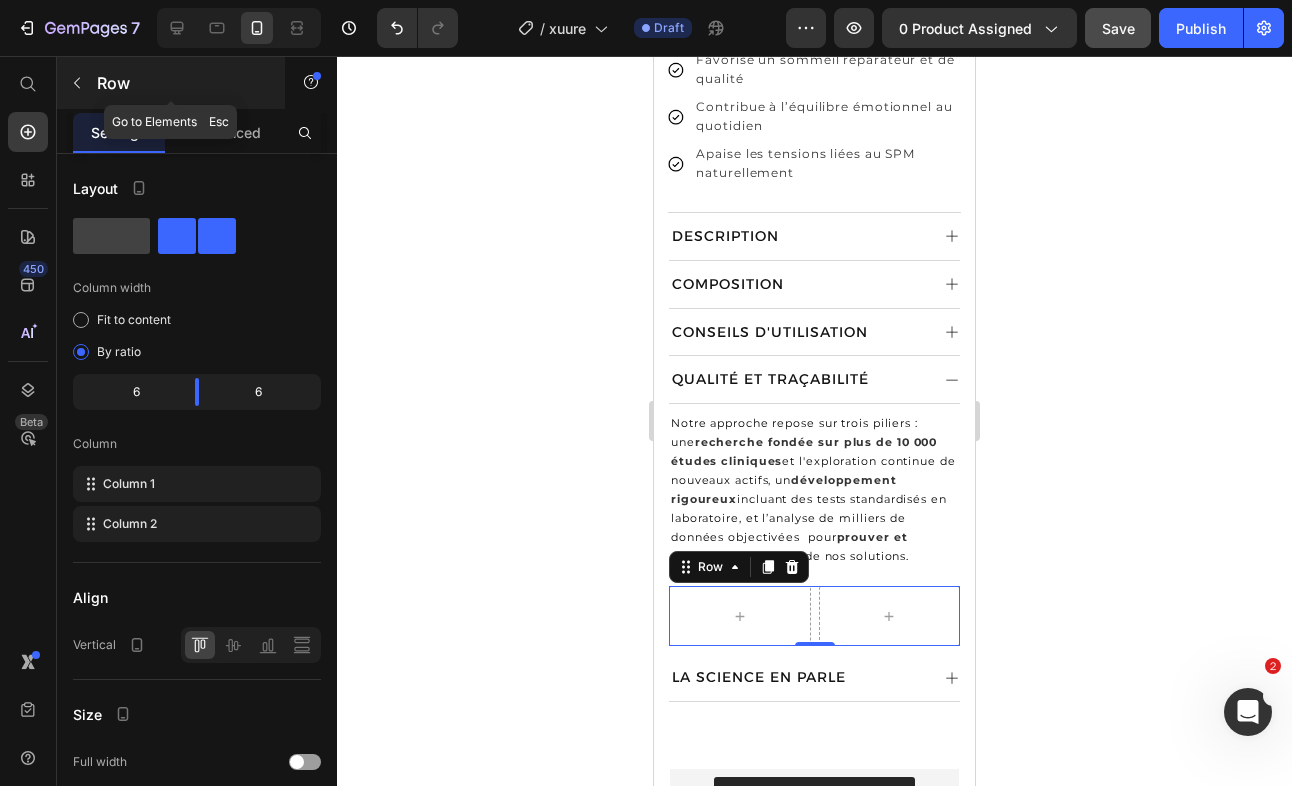 click 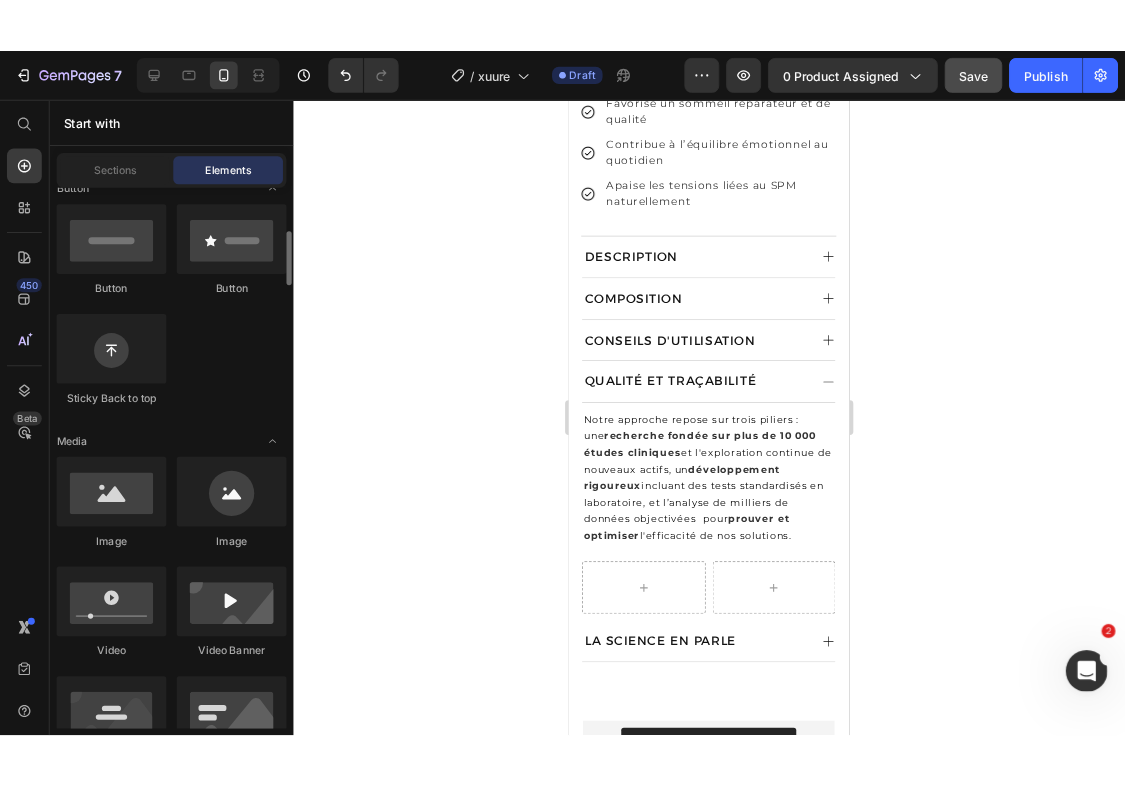 scroll, scrollTop: 481, scrollLeft: 0, axis: vertical 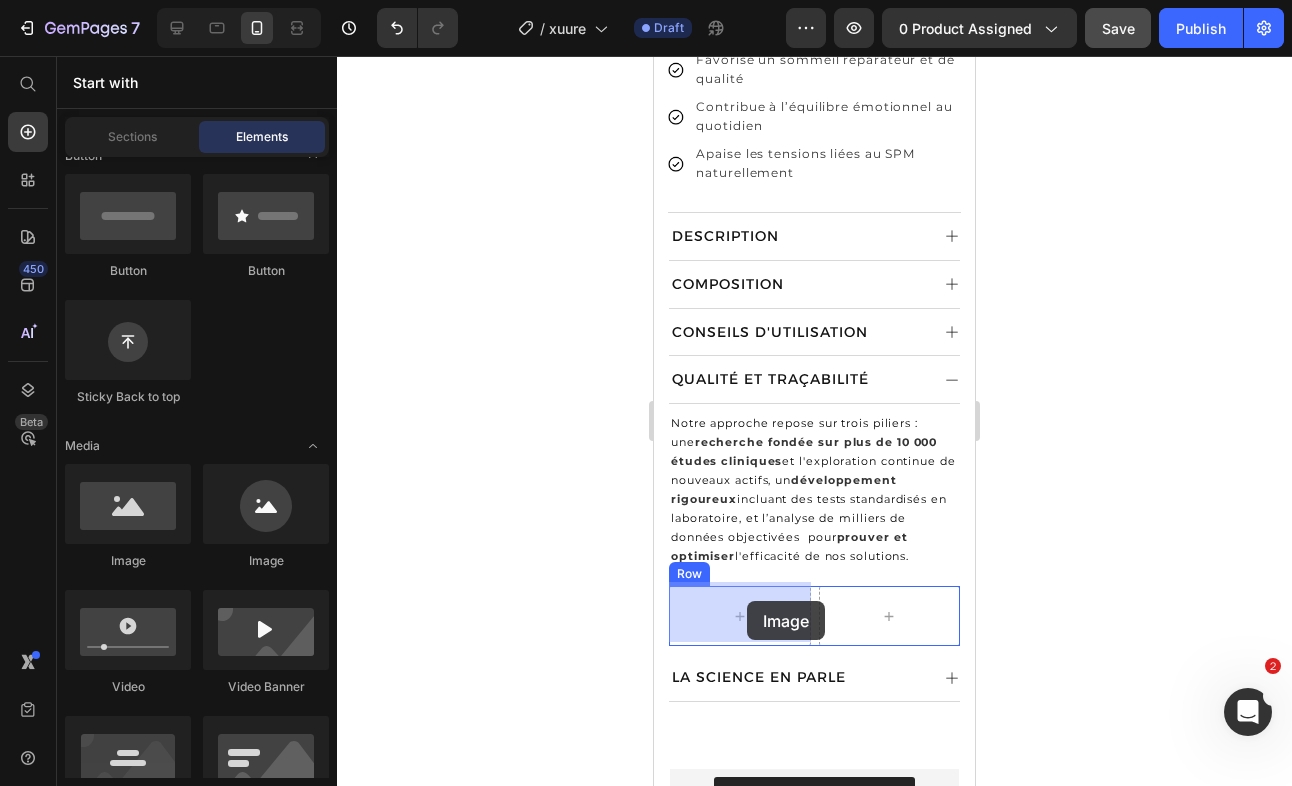 drag, startPoint x: 788, startPoint y: 563, endPoint x: 689, endPoint y: 584, distance: 101.20277 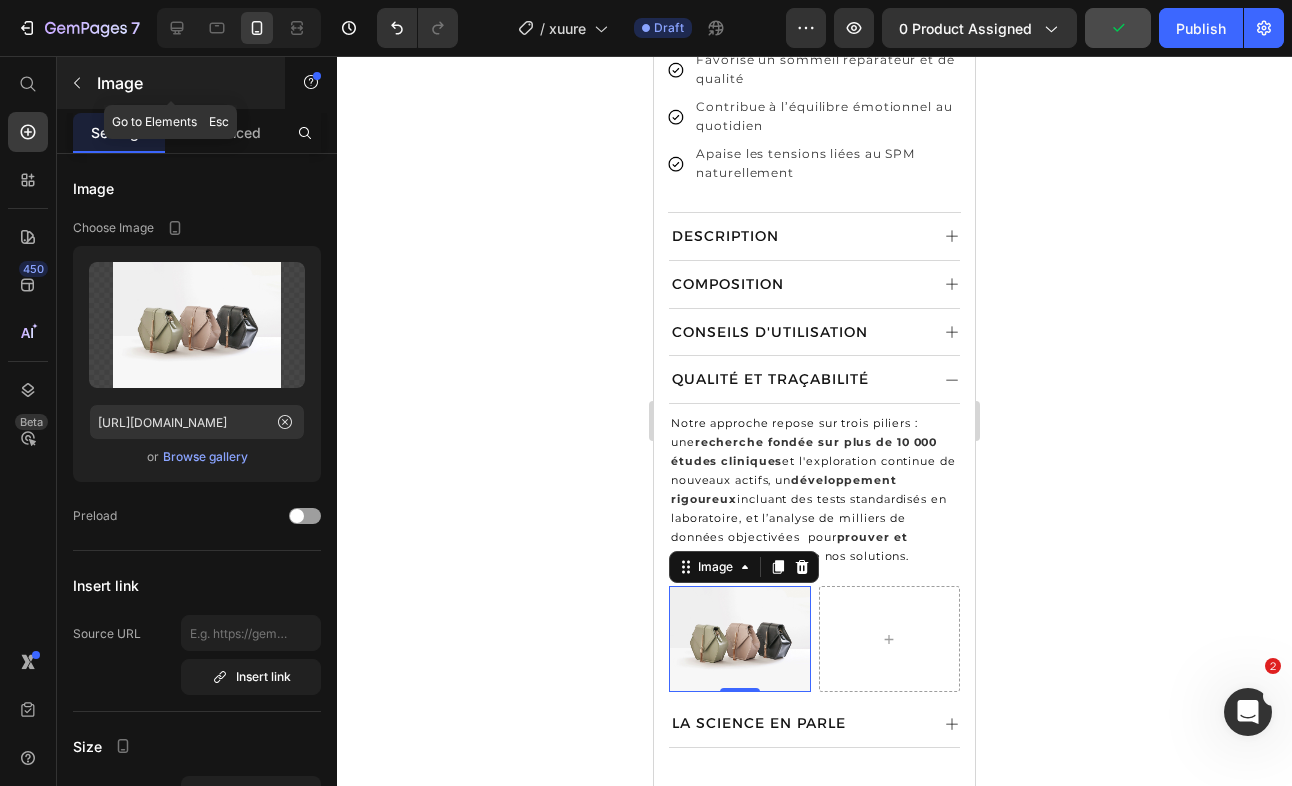 click at bounding box center (77, 83) 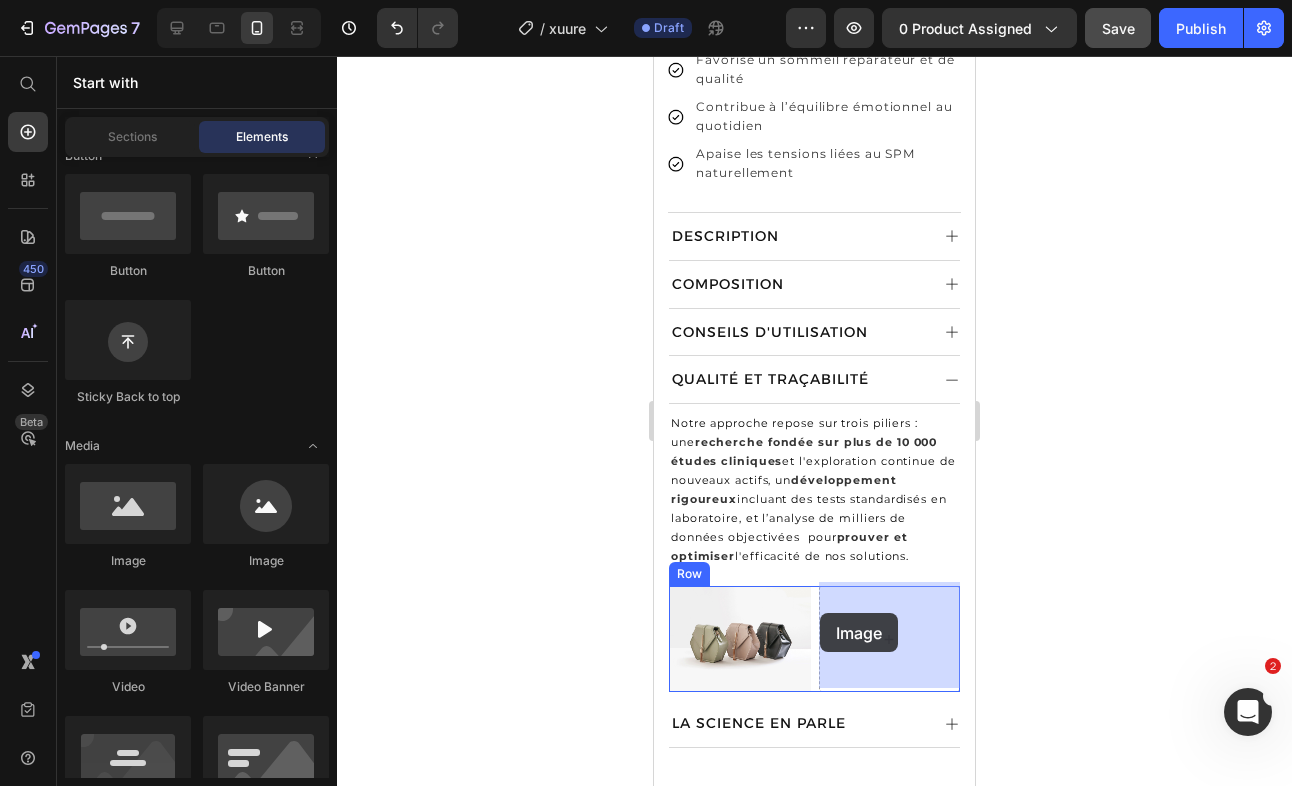 drag, startPoint x: 791, startPoint y: 544, endPoint x: 829, endPoint y: 613, distance: 78.77182 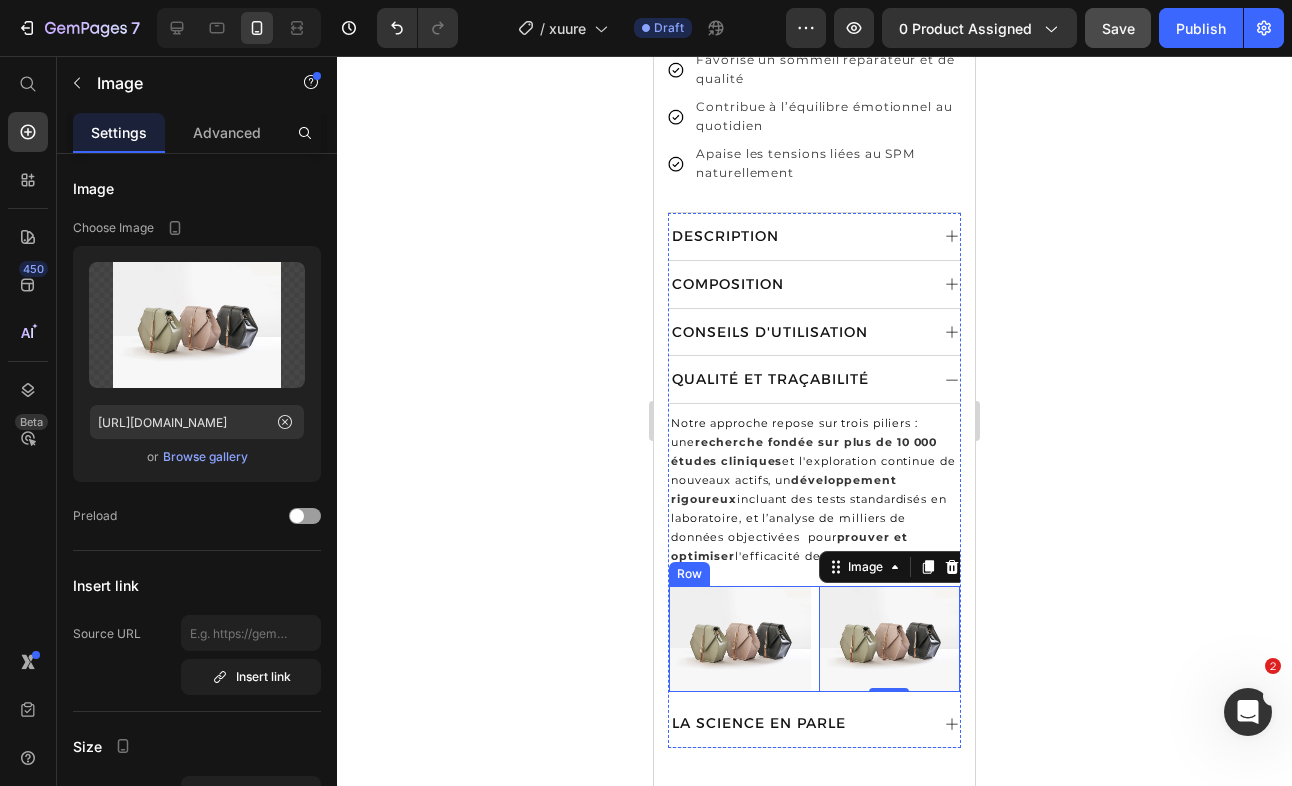 click on "Image Image   0 Row" at bounding box center [814, 639] 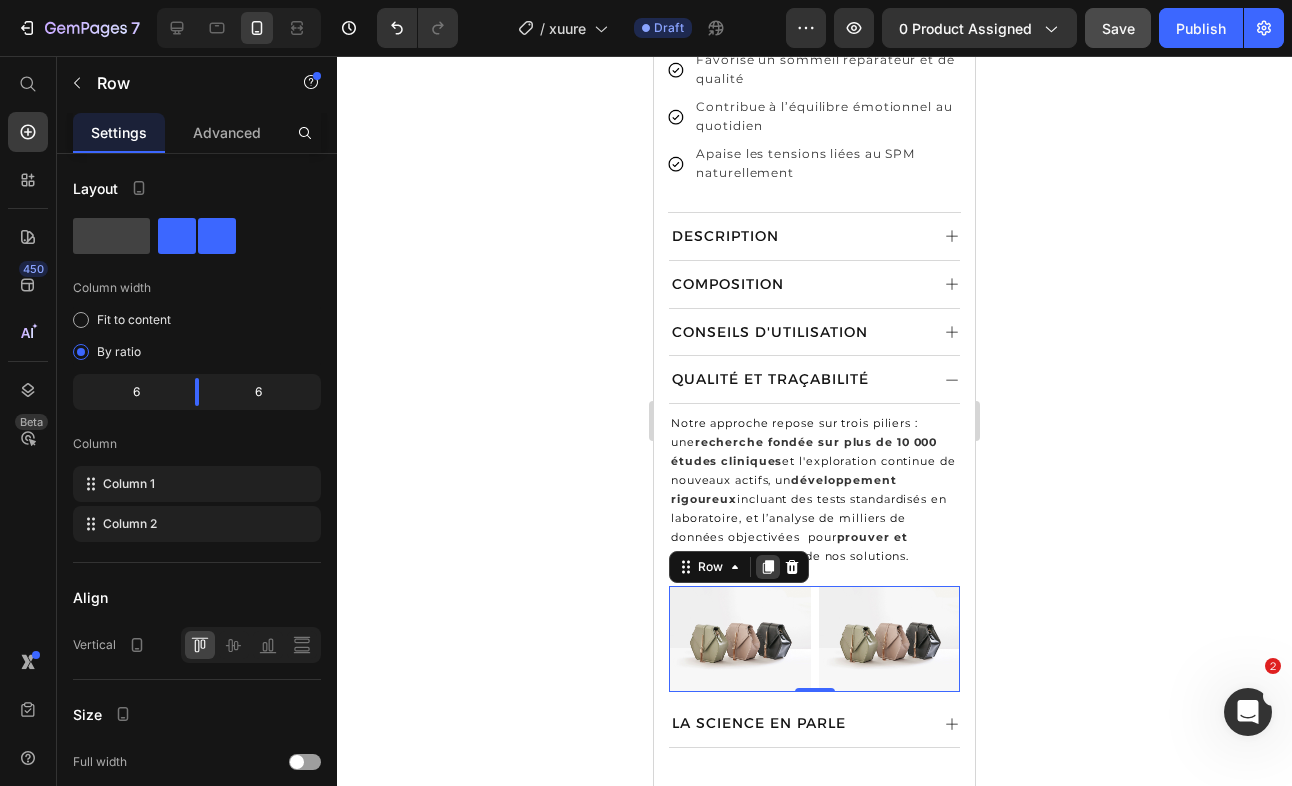 click 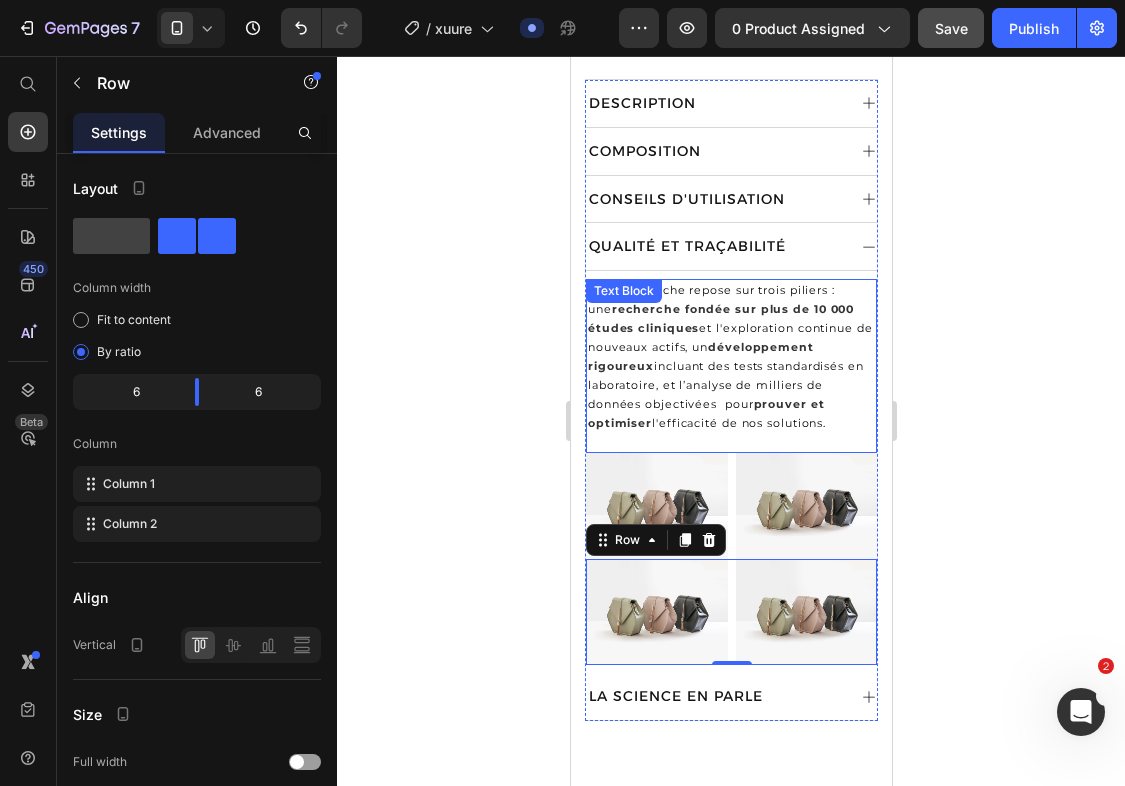 scroll, scrollTop: 1198, scrollLeft: 0, axis: vertical 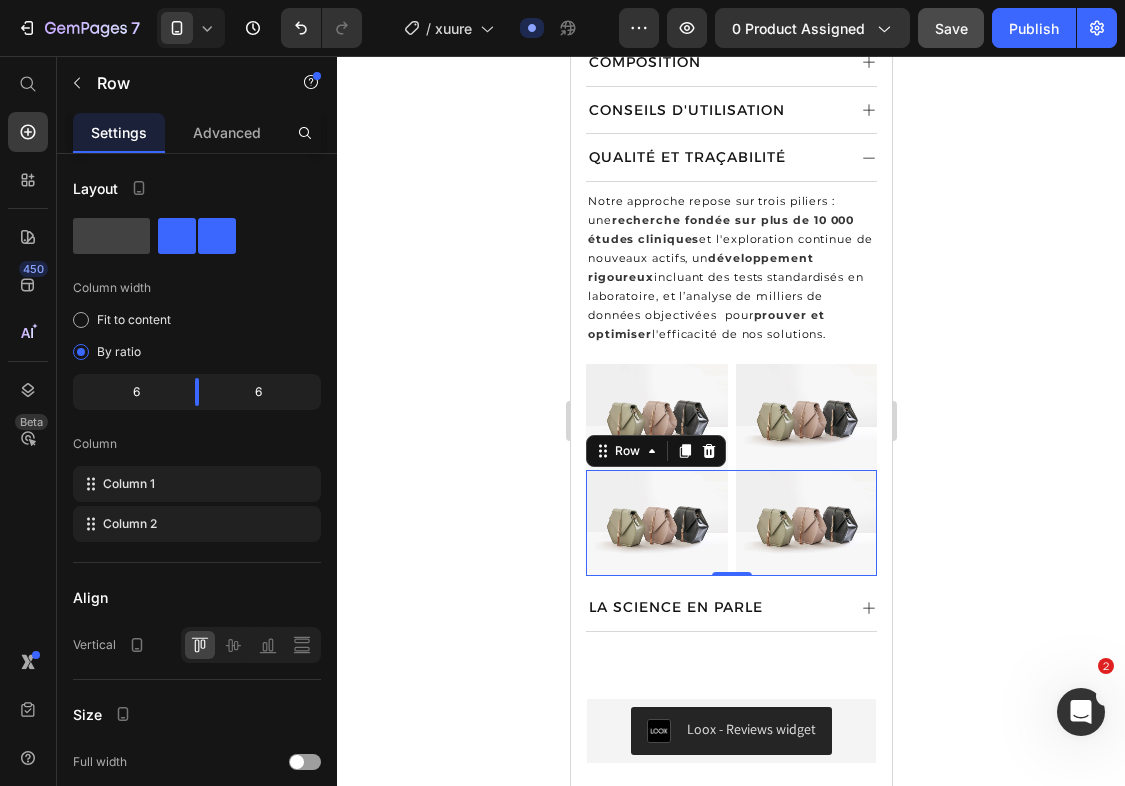 click on "Image Image Row   0" at bounding box center [730, 523] 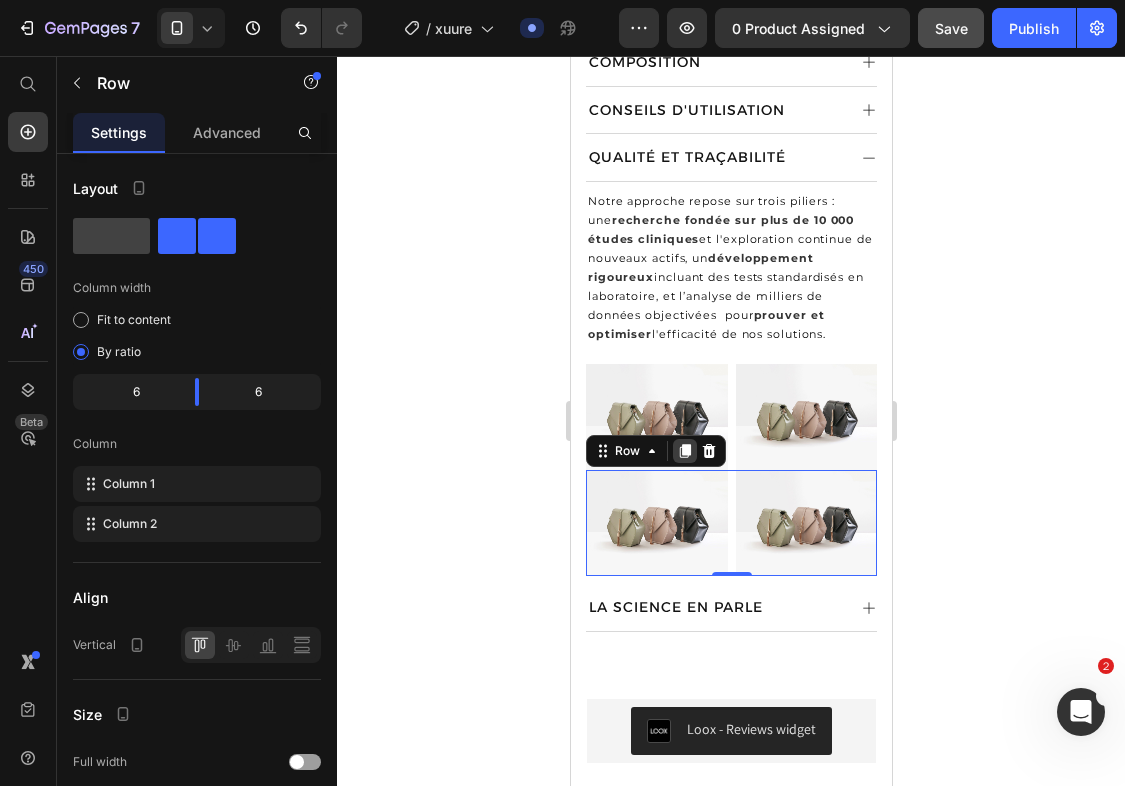 click 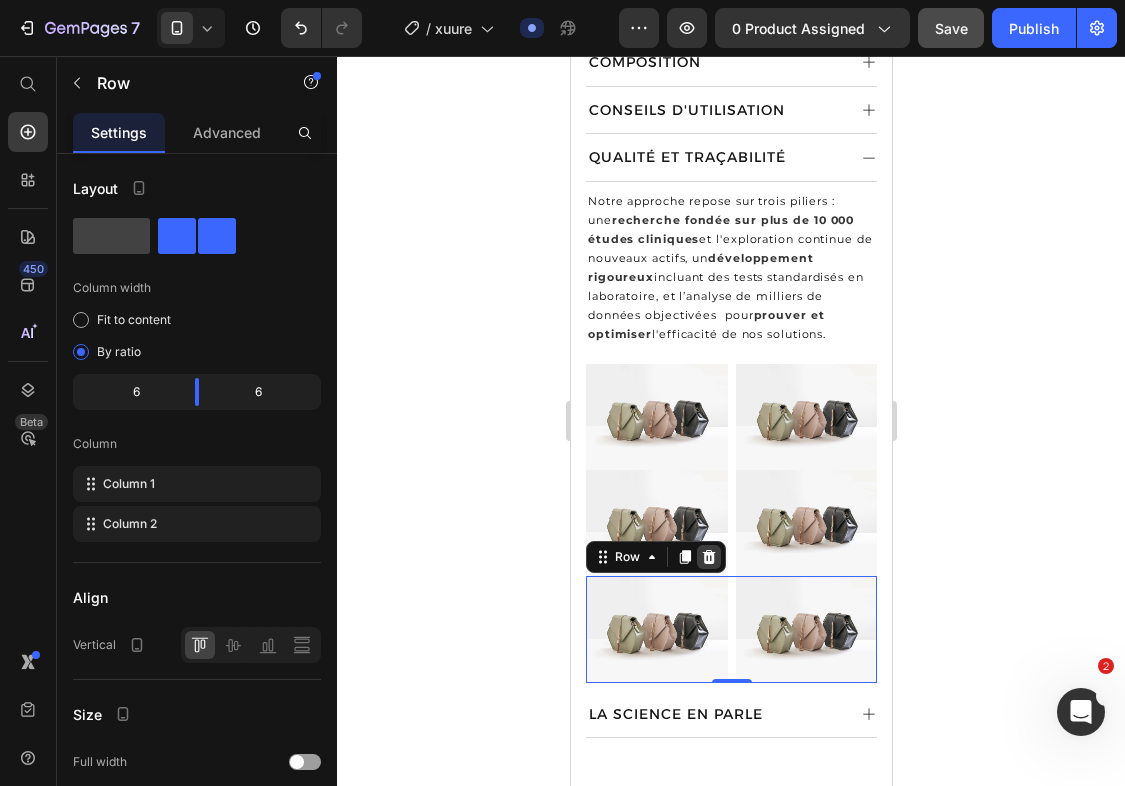 click 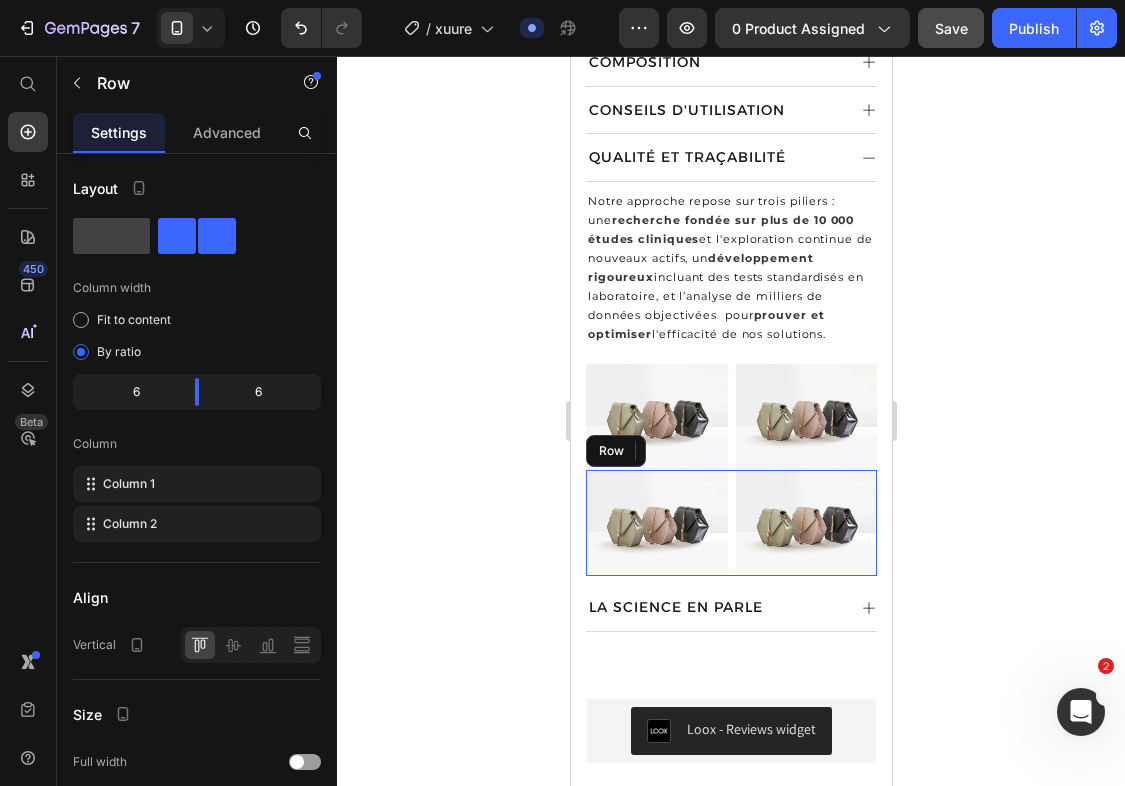 click on "Image Image Row" at bounding box center (730, 523) 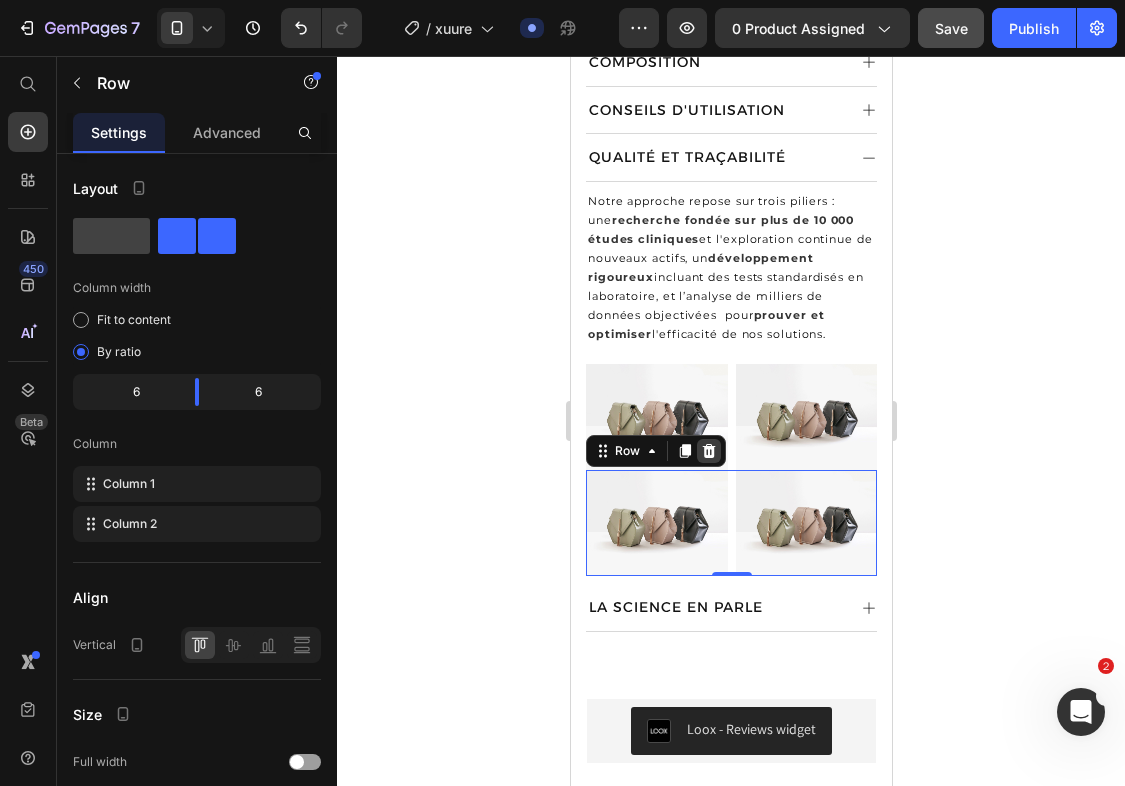 click 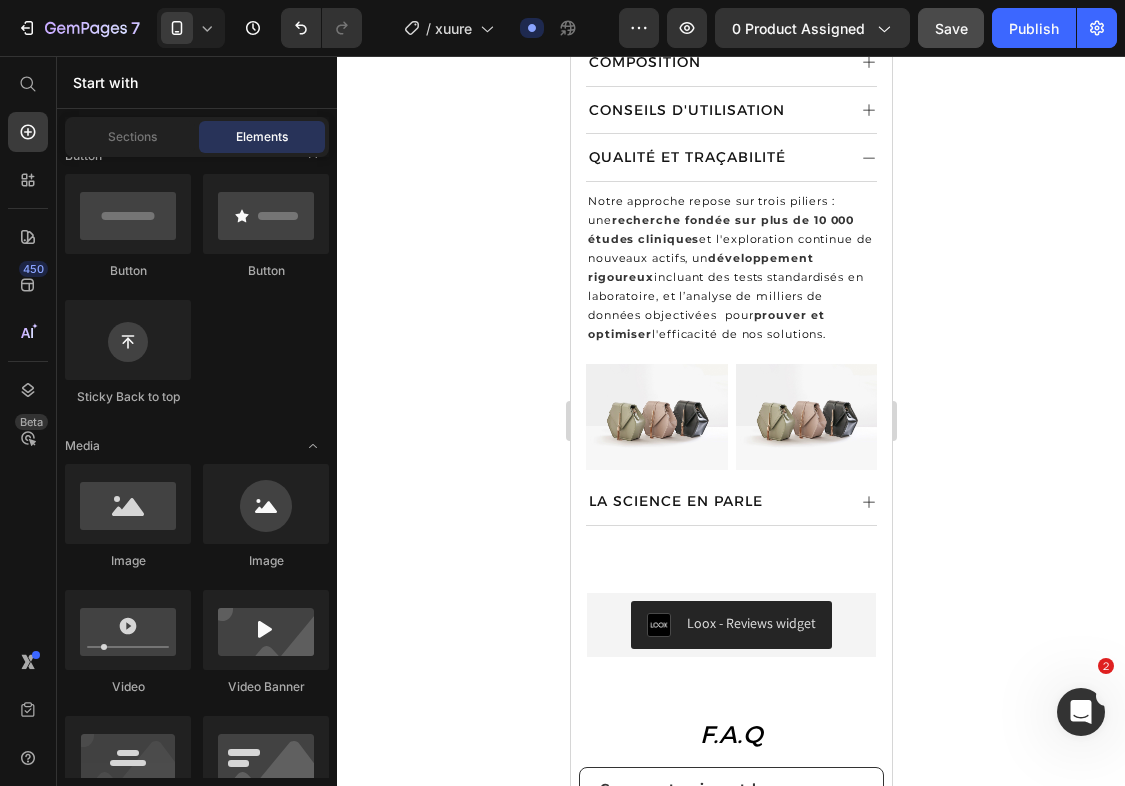 scroll, scrollTop: 0, scrollLeft: 0, axis: both 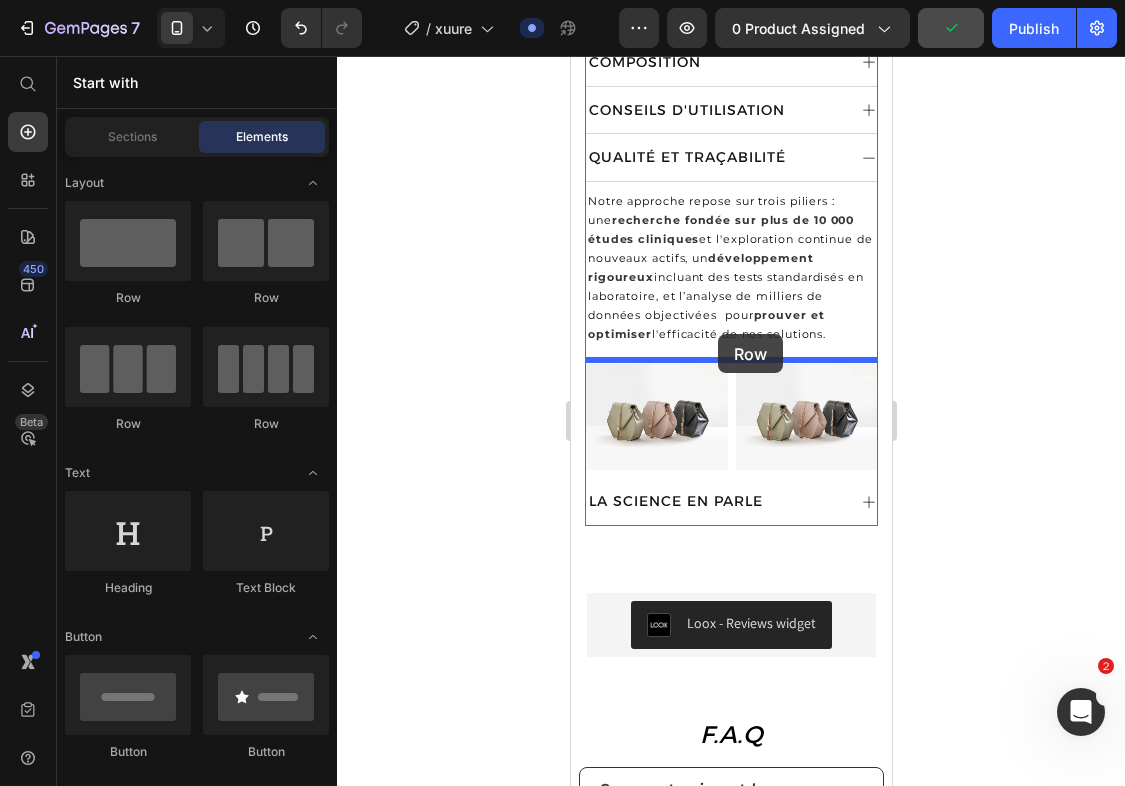 drag, startPoint x: 691, startPoint y: 430, endPoint x: 717, endPoint y: 334, distance: 99.458534 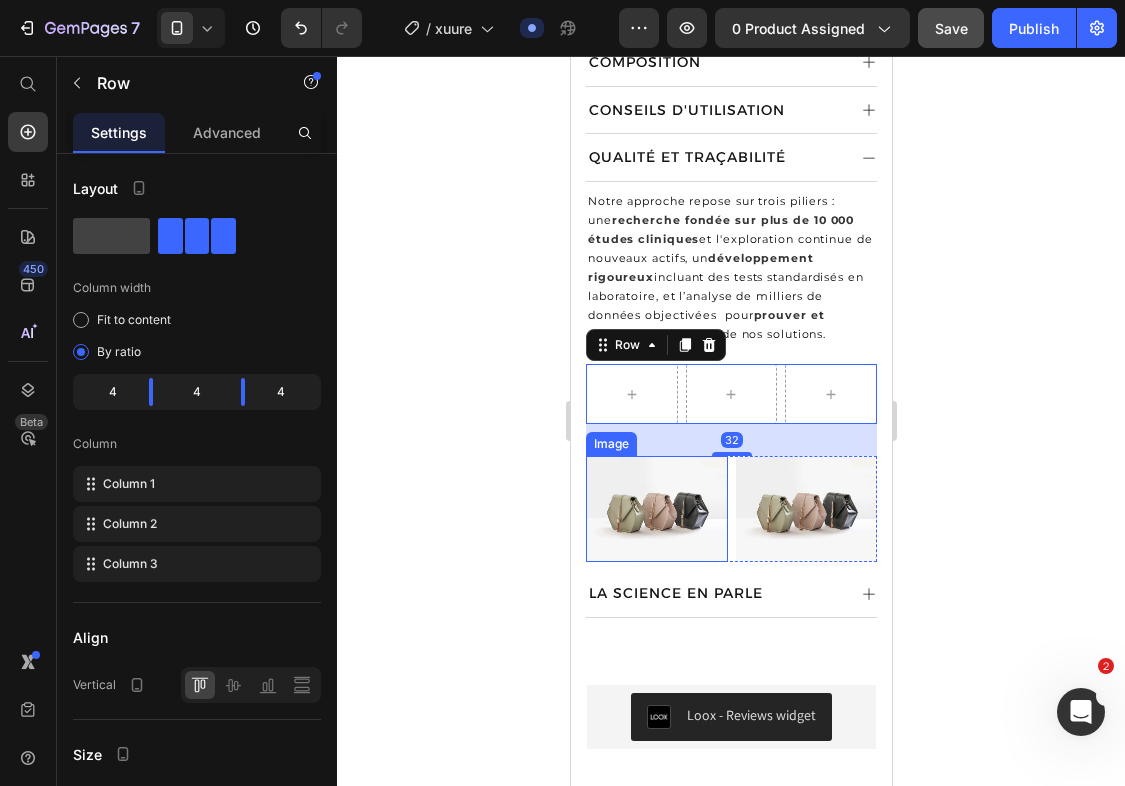 click at bounding box center [656, 509] 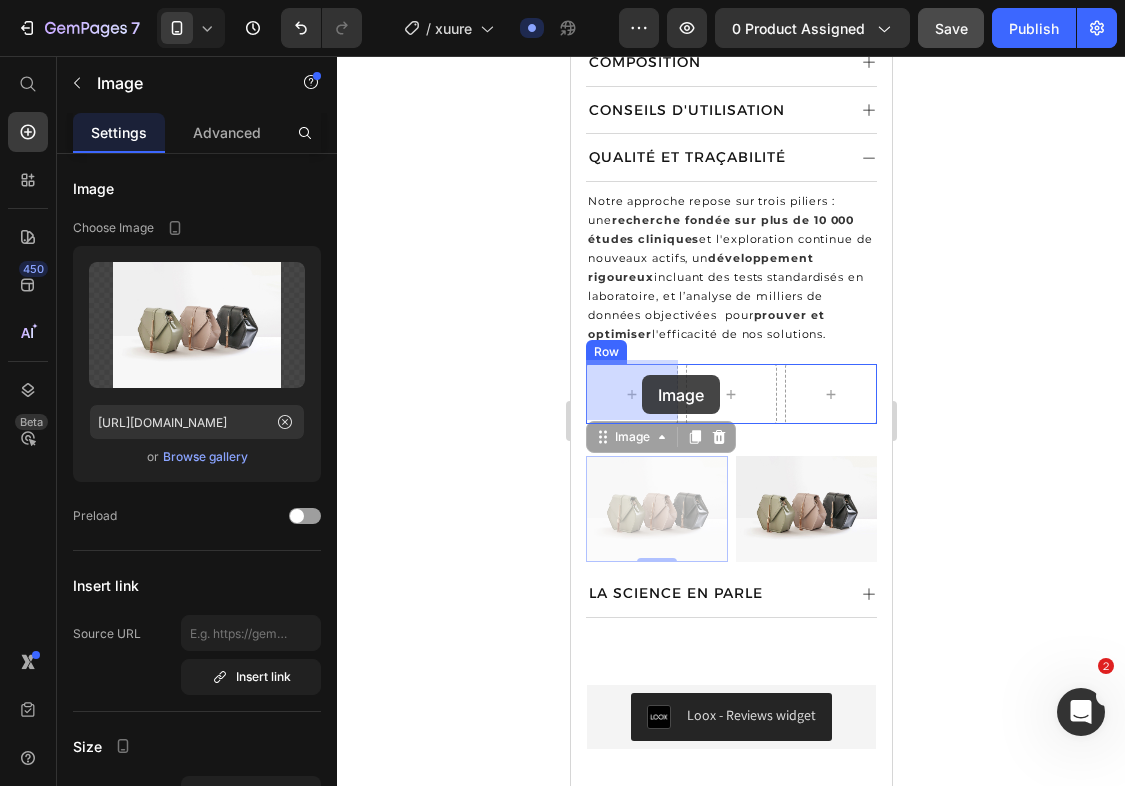 drag, startPoint x: 642, startPoint y: 430, endPoint x: 640, endPoint y: 376, distance: 54.037025 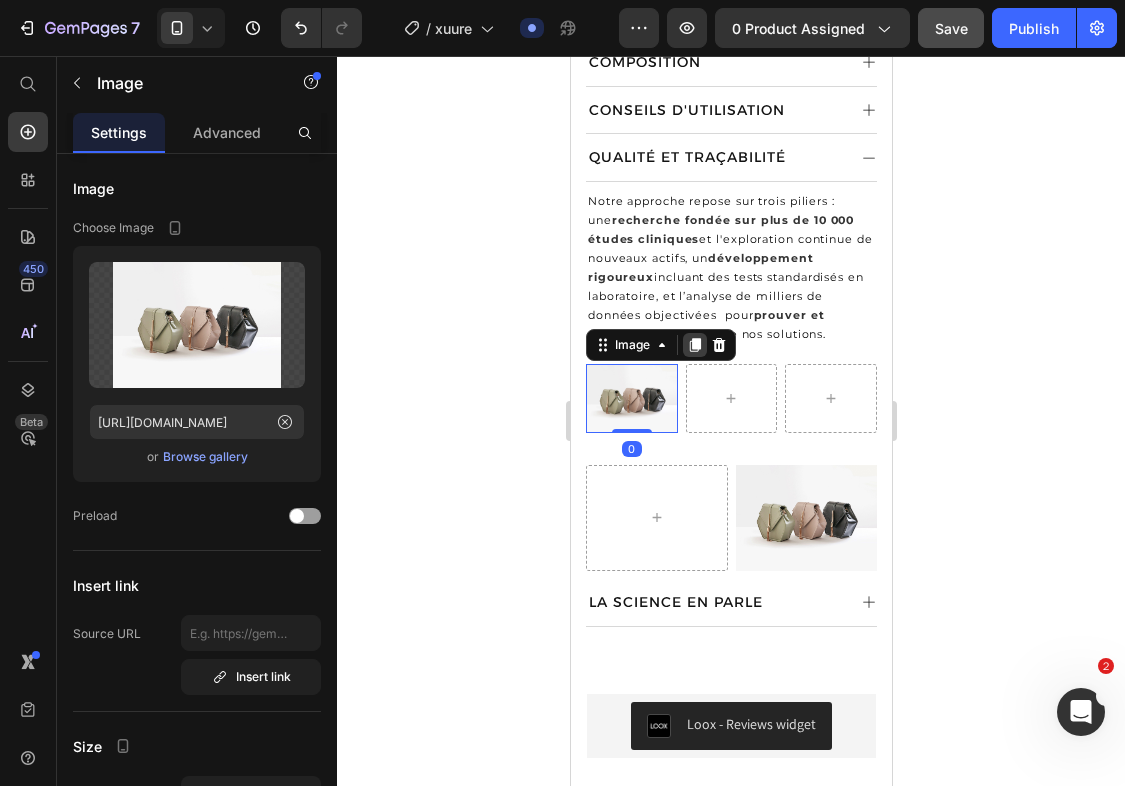 click 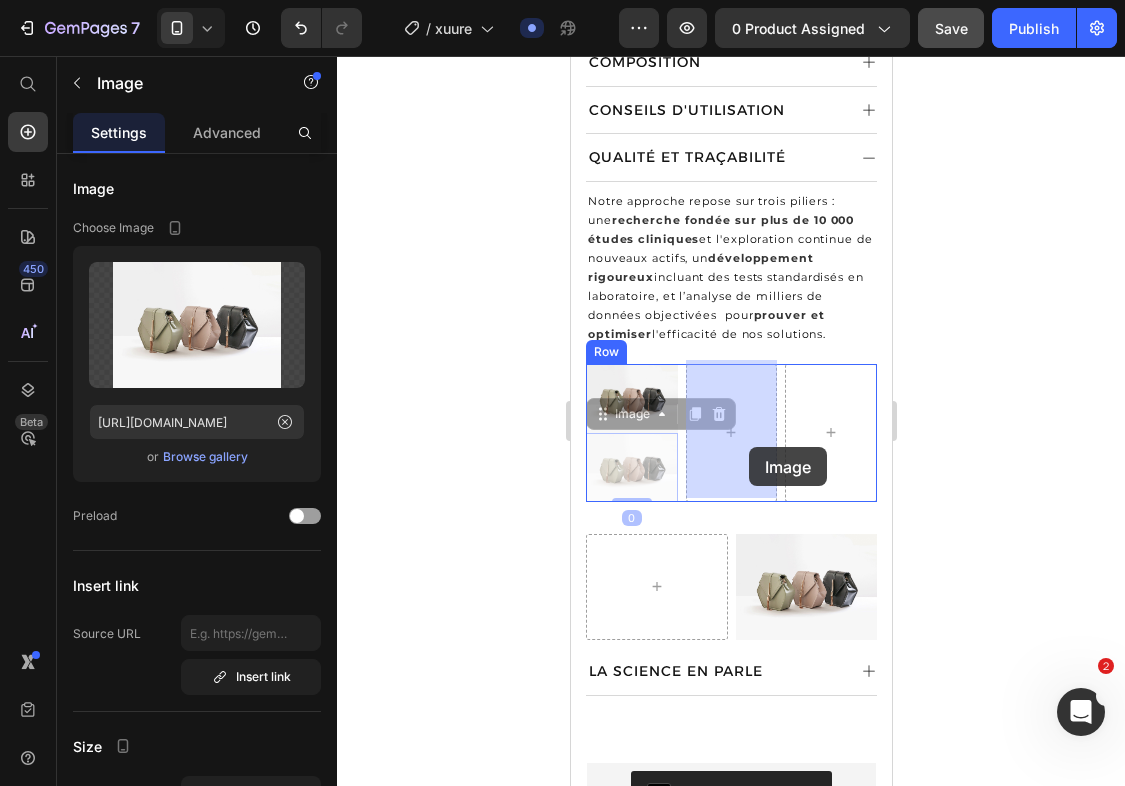 drag, startPoint x: 648, startPoint y: 461, endPoint x: 745, endPoint y: 447, distance: 98.005104 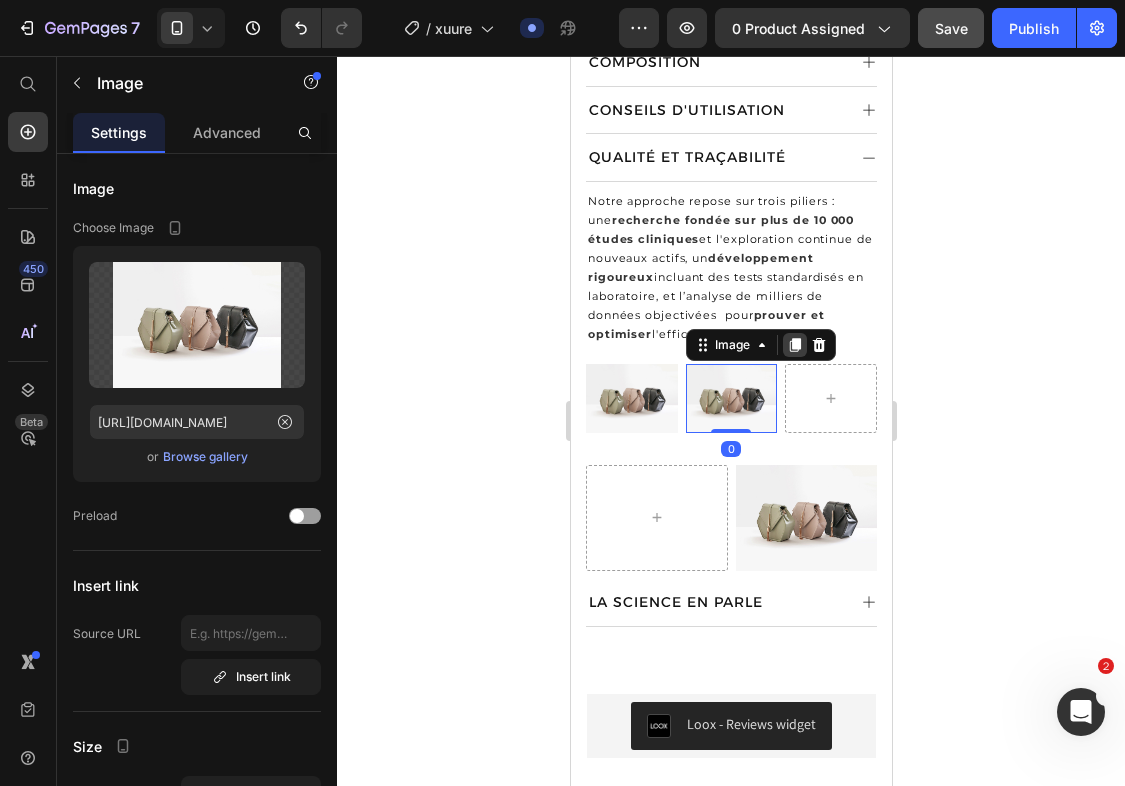 click 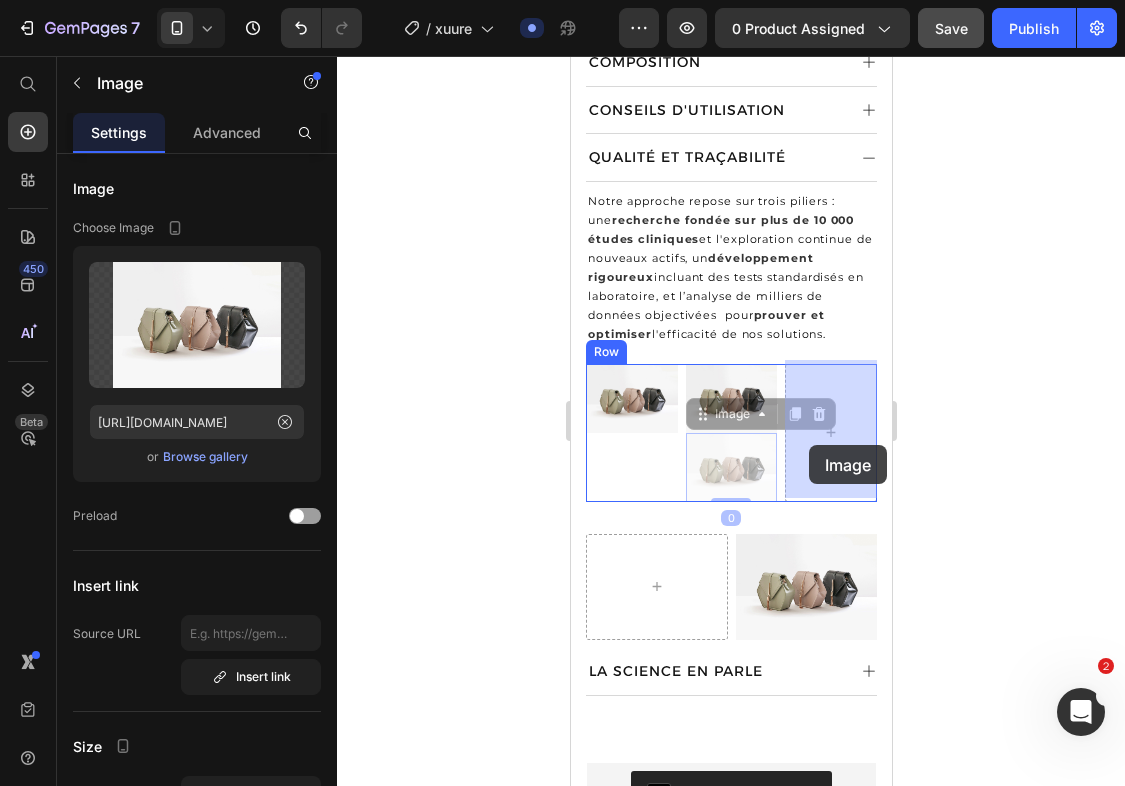drag, startPoint x: 744, startPoint y: 467, endPoint x: 810, endPoint y: 444, distance: 69.89278 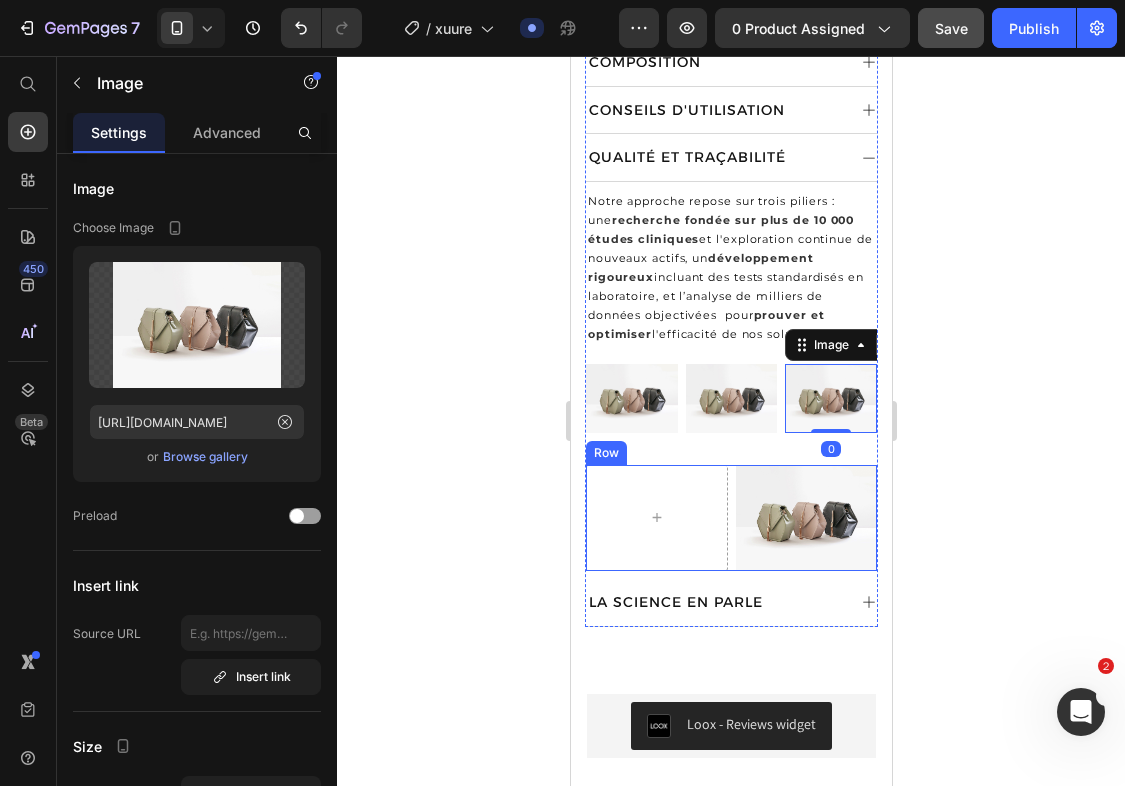 click on "Image Row" at bounding box center [730, 518] 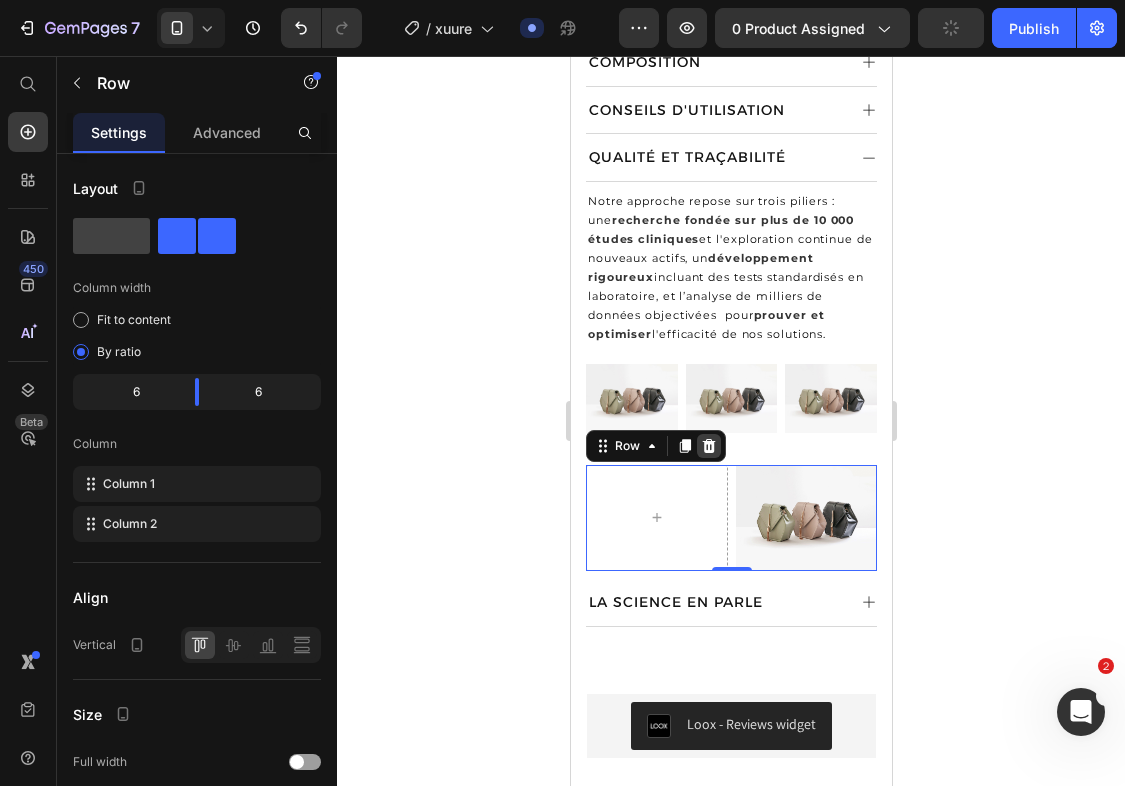 click 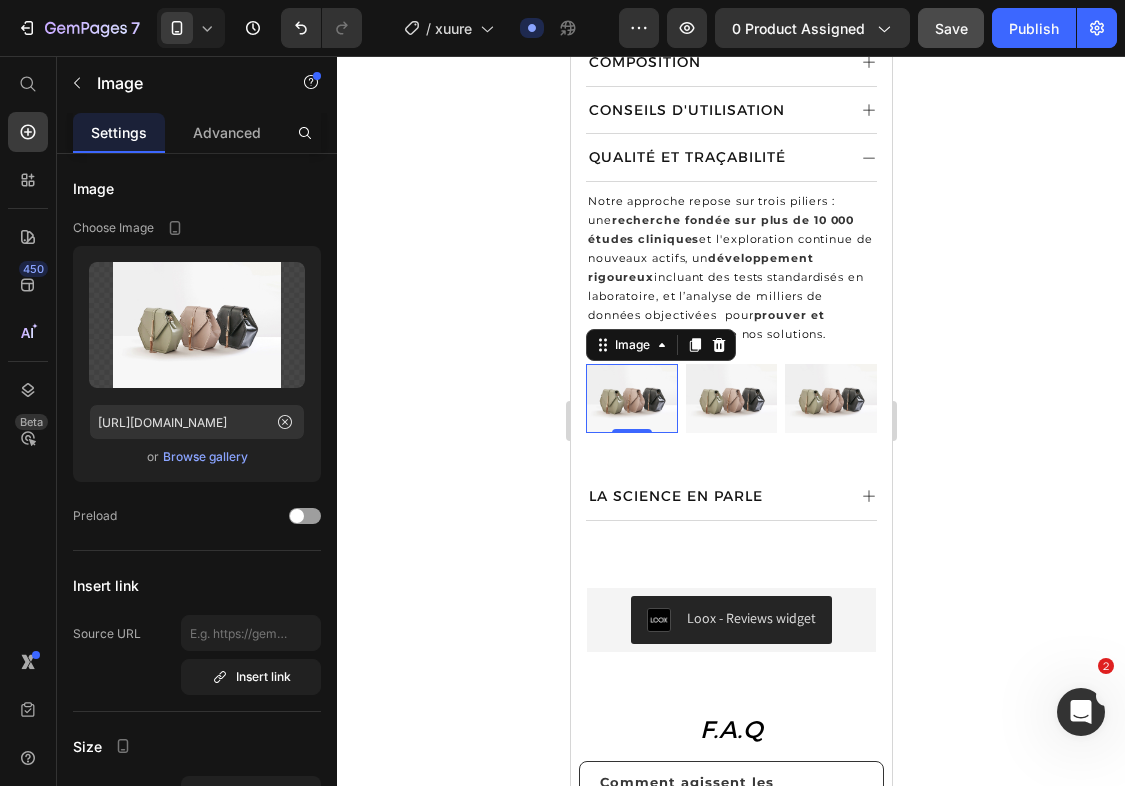 click at bounding box center [631, 398] 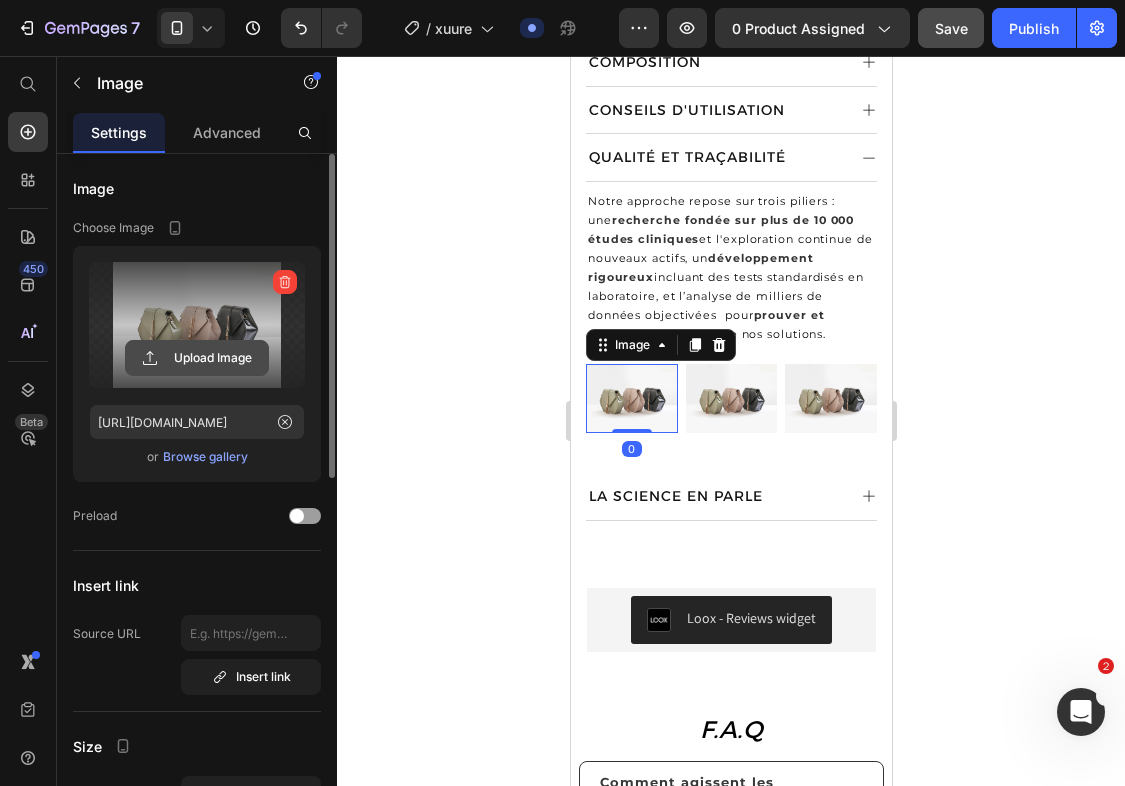 click on "Upload Image" at bounding box center [197, 358] 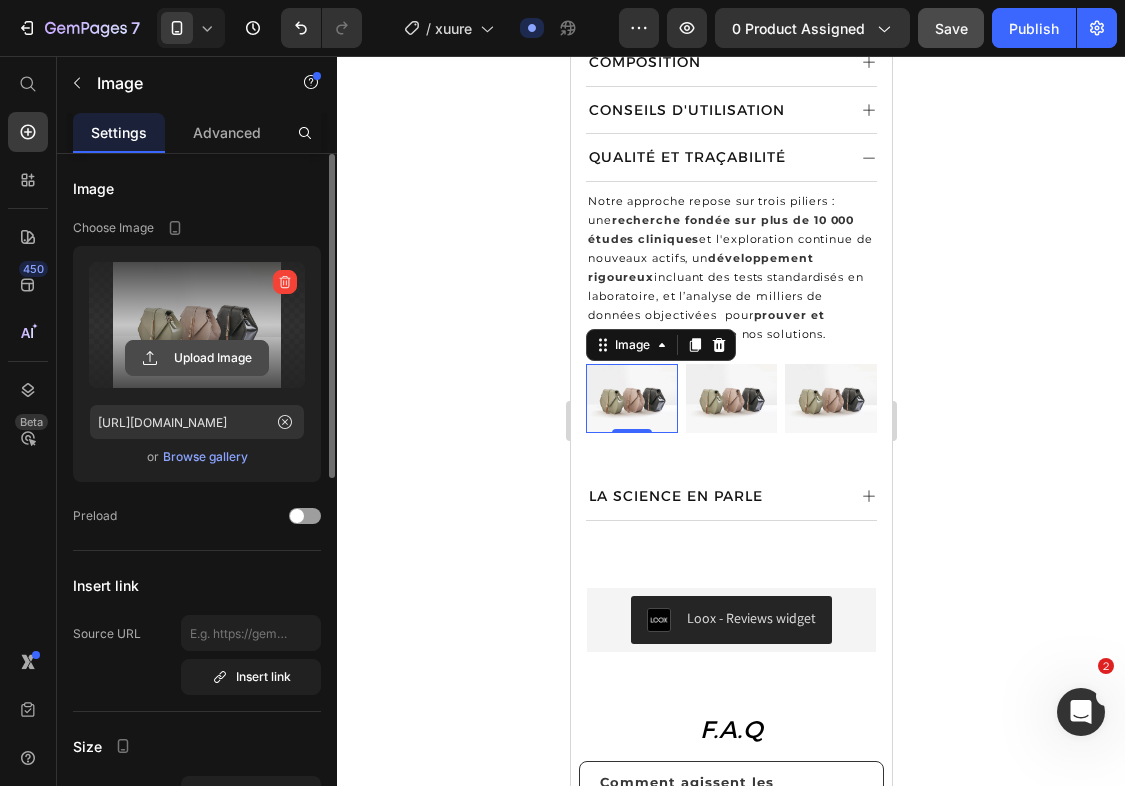 click 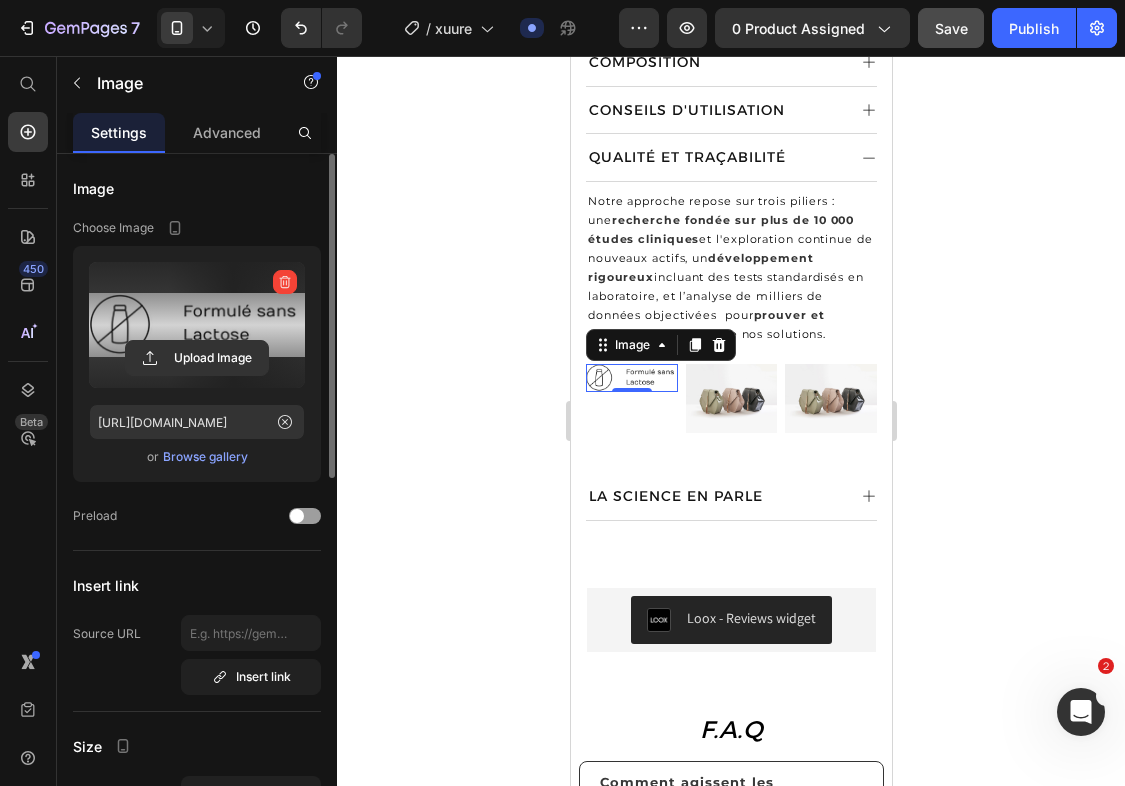 type on "https://cdn.shopify.com/s/files/1/0712/1403/9340/files/gempages_458014180318905477-a995e582-c69f-41f9-b120-5cf49b01fdda.png" 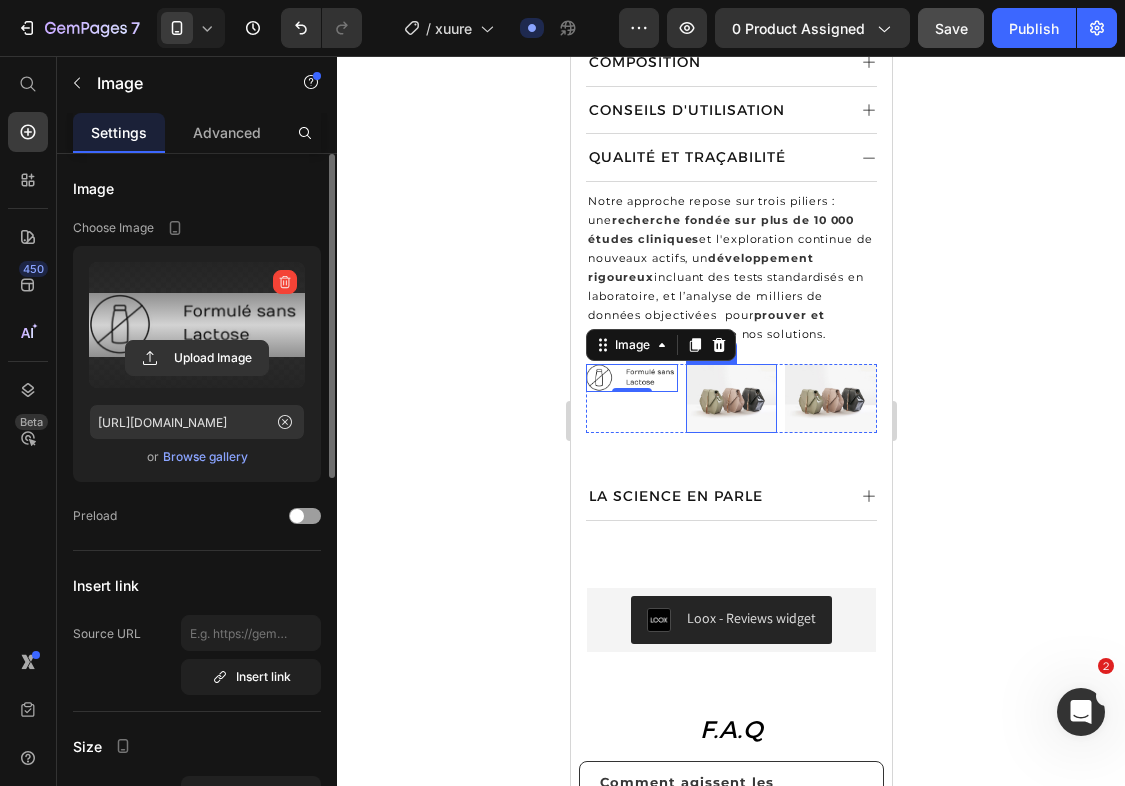 click at bounding box center (731, 398) 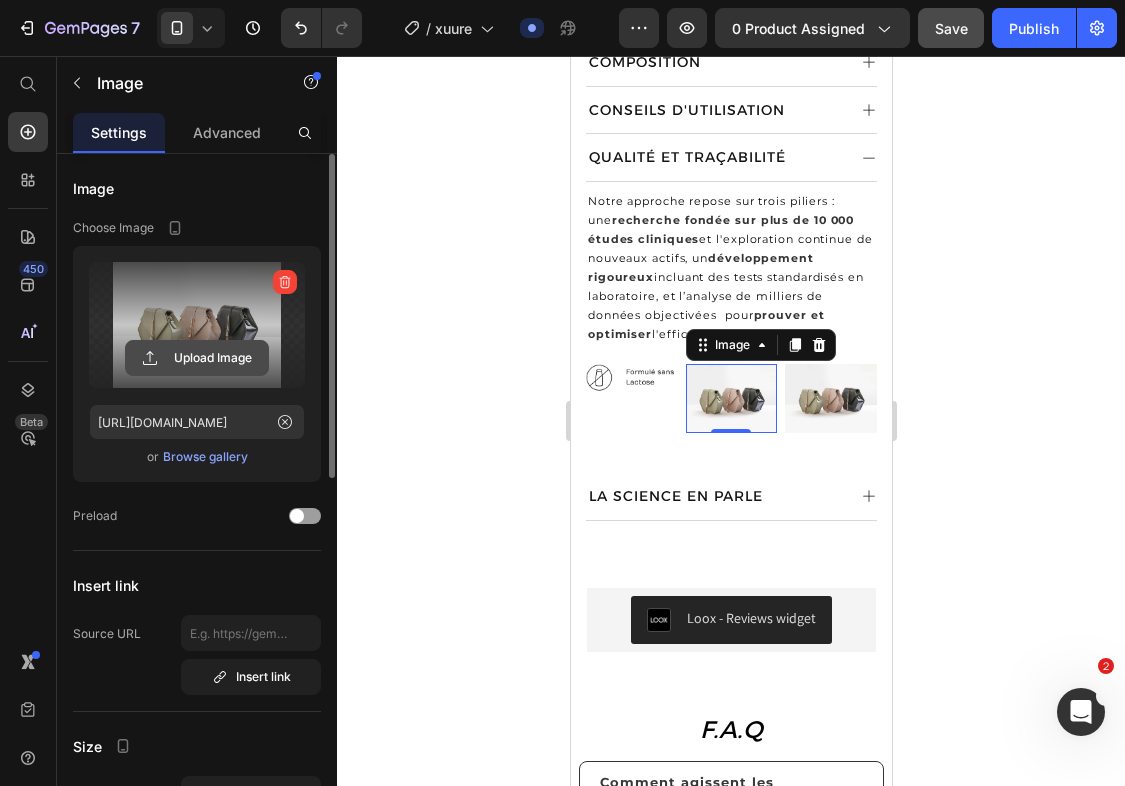 click 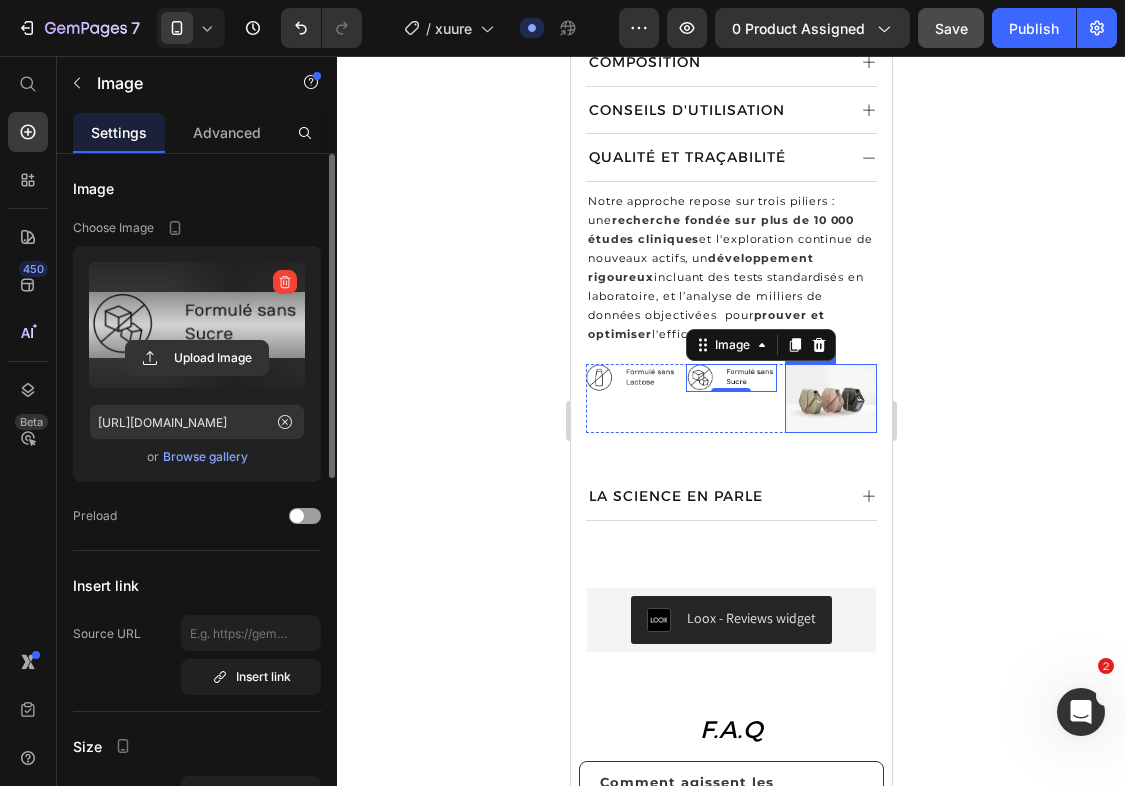 type on "https://cdn.shopify.com/s/files/1/0712/1403/9340/files/gempages_458014180318905477-6c92c720-2253-4c05-a531-47490e55785e.png" 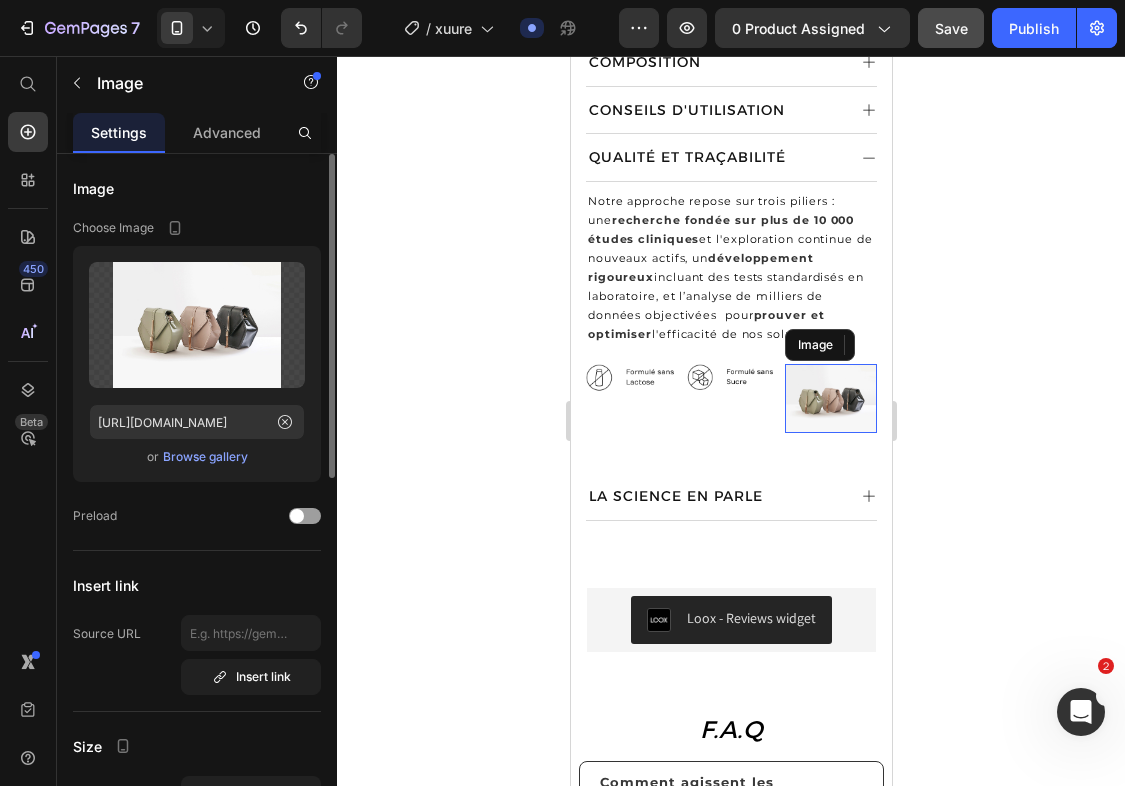 click at bounding box center (830, 398) 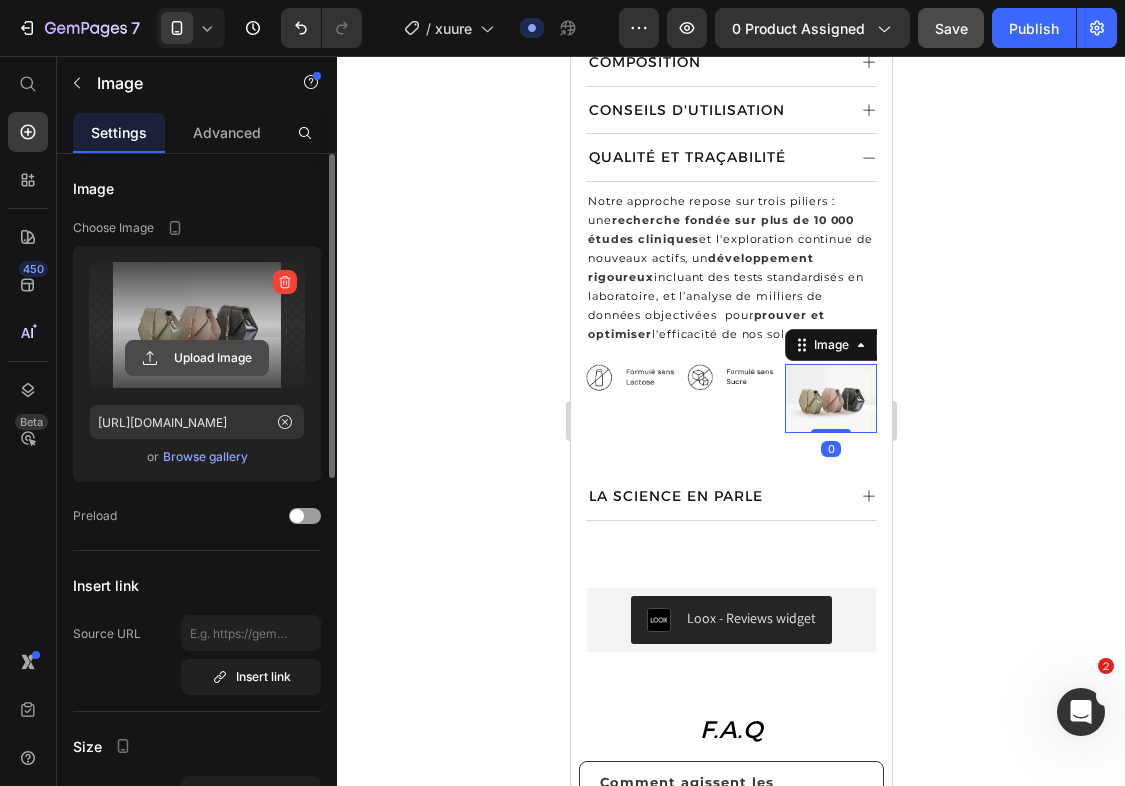 click 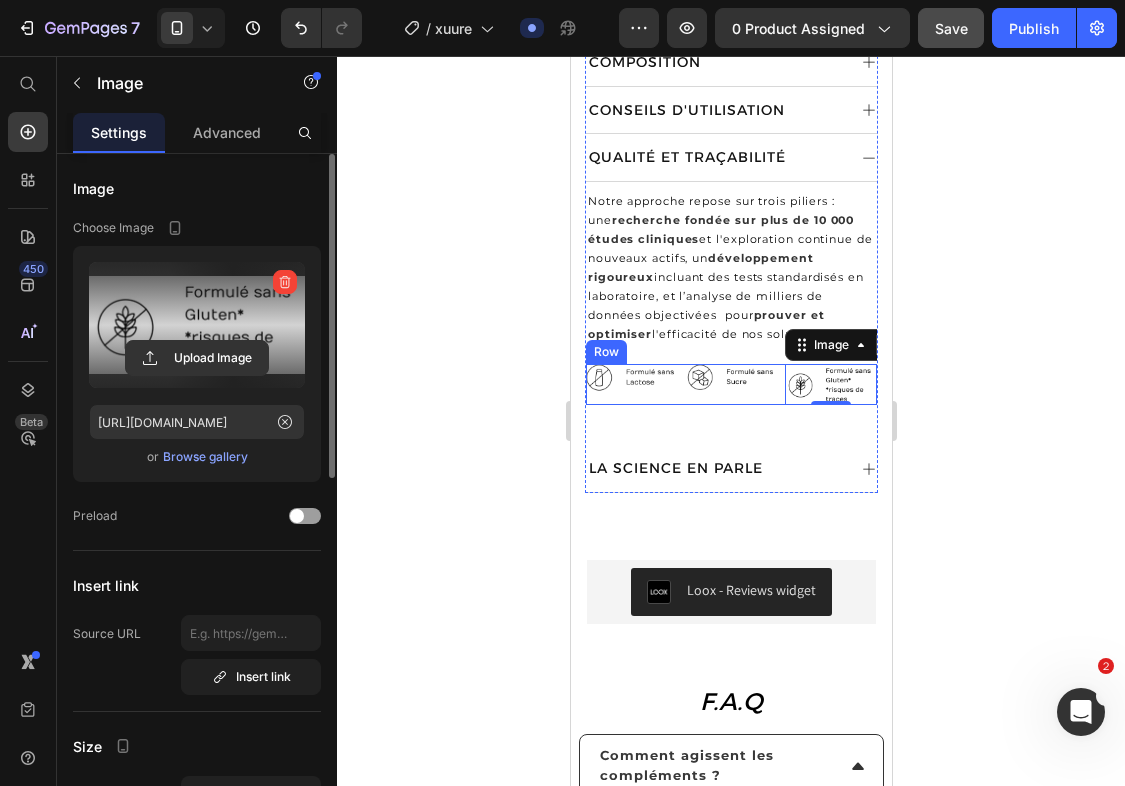 type on "https://cdn.shopify.com/s/files/1/0712/1403/9340/files/gempages_458014180318905477-0a6522e2-74b5-4fc8-bc63-c35be062ad3f.png" 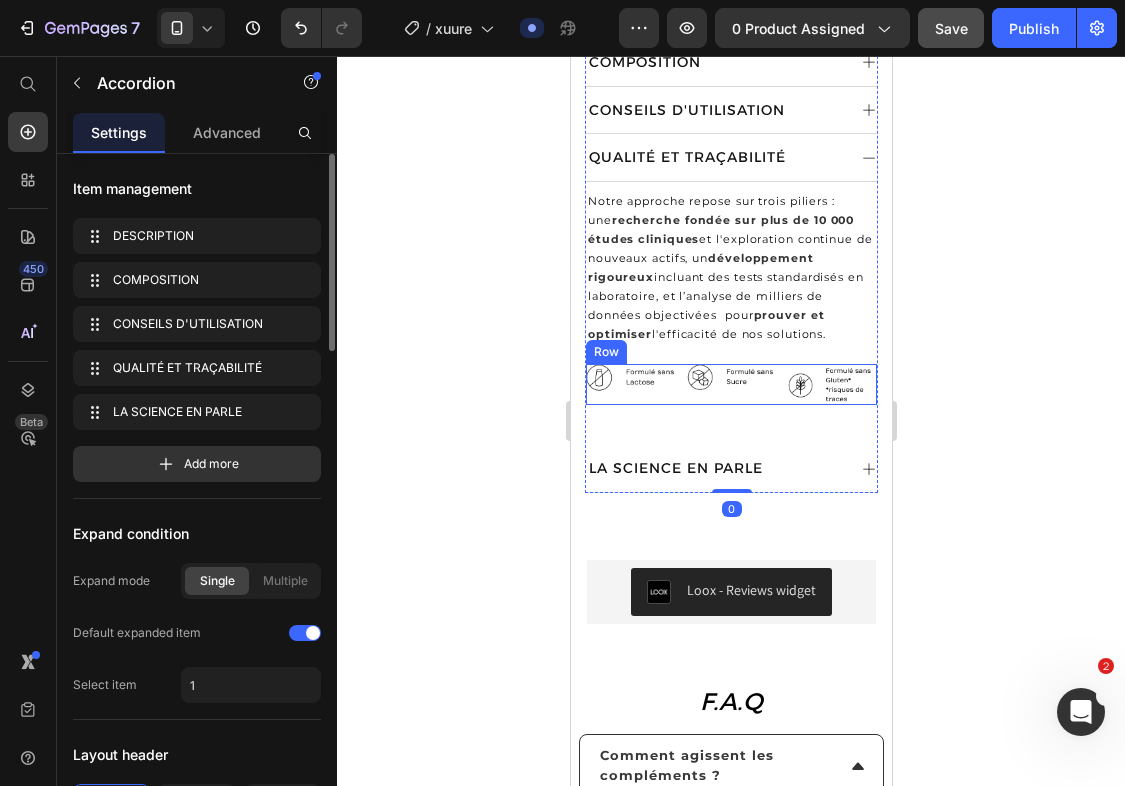 click on "Image" at bounding box center [731, 384] 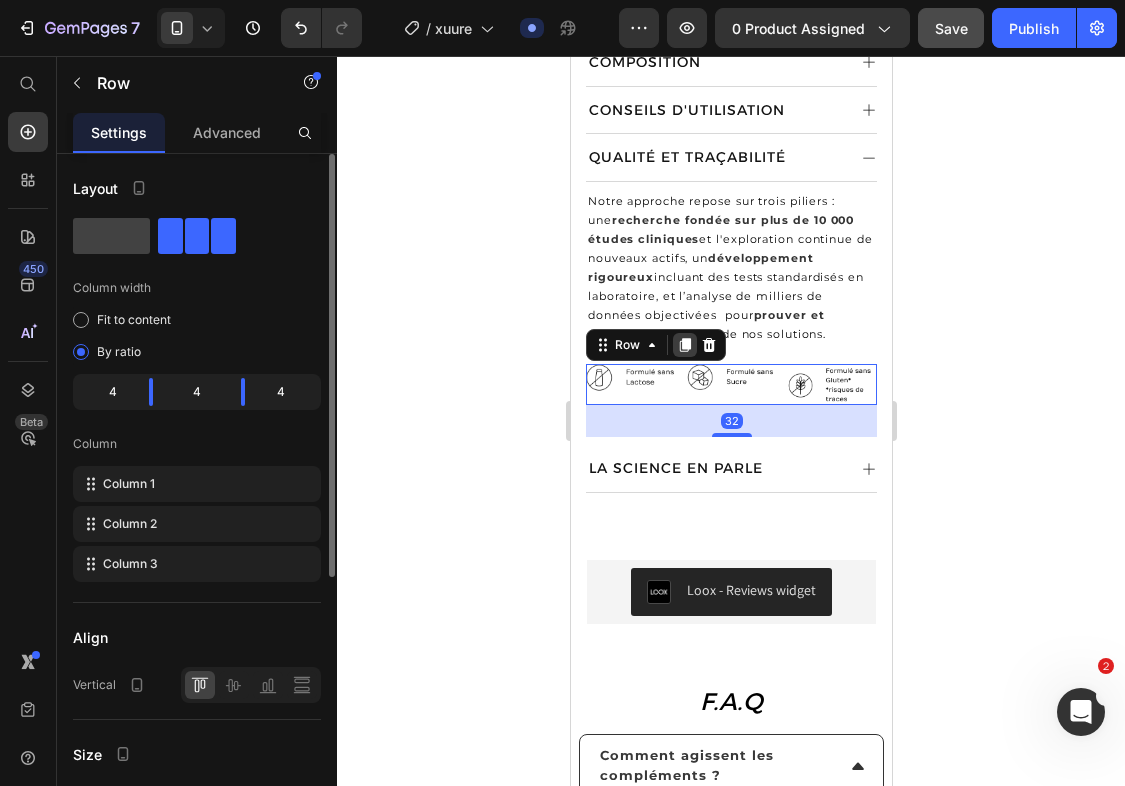 click 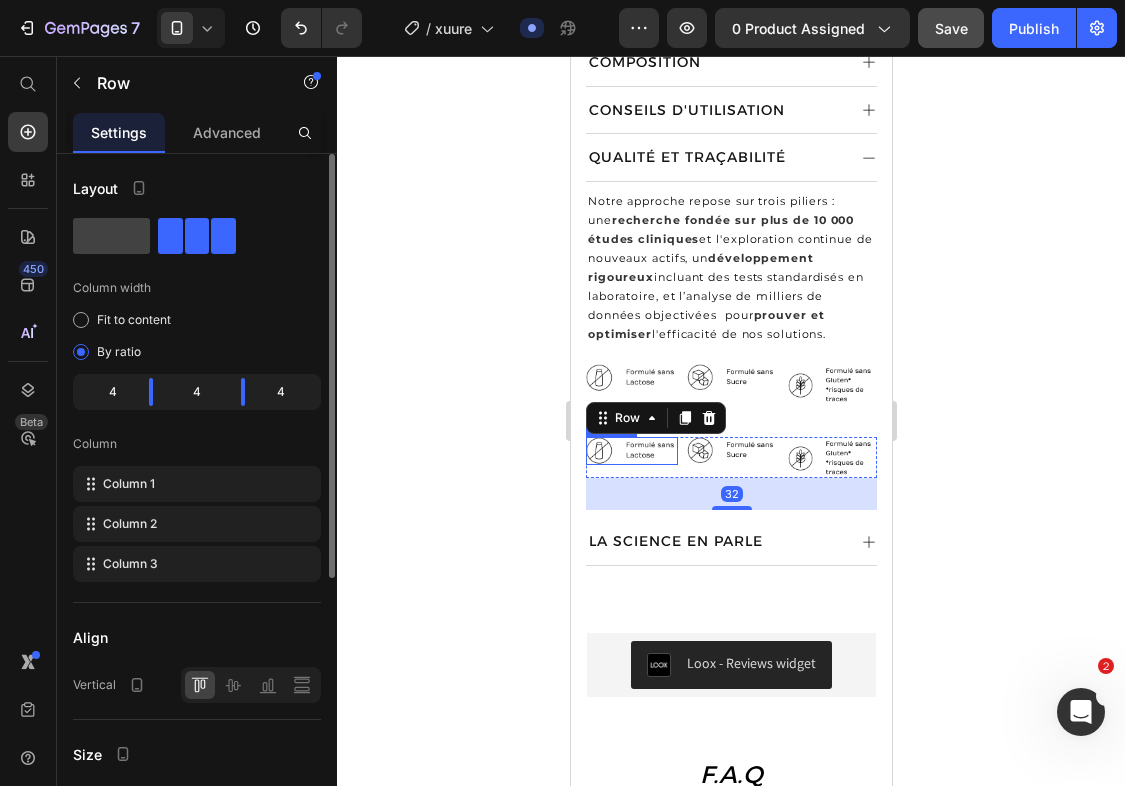 click at bounding box center (631, 451) 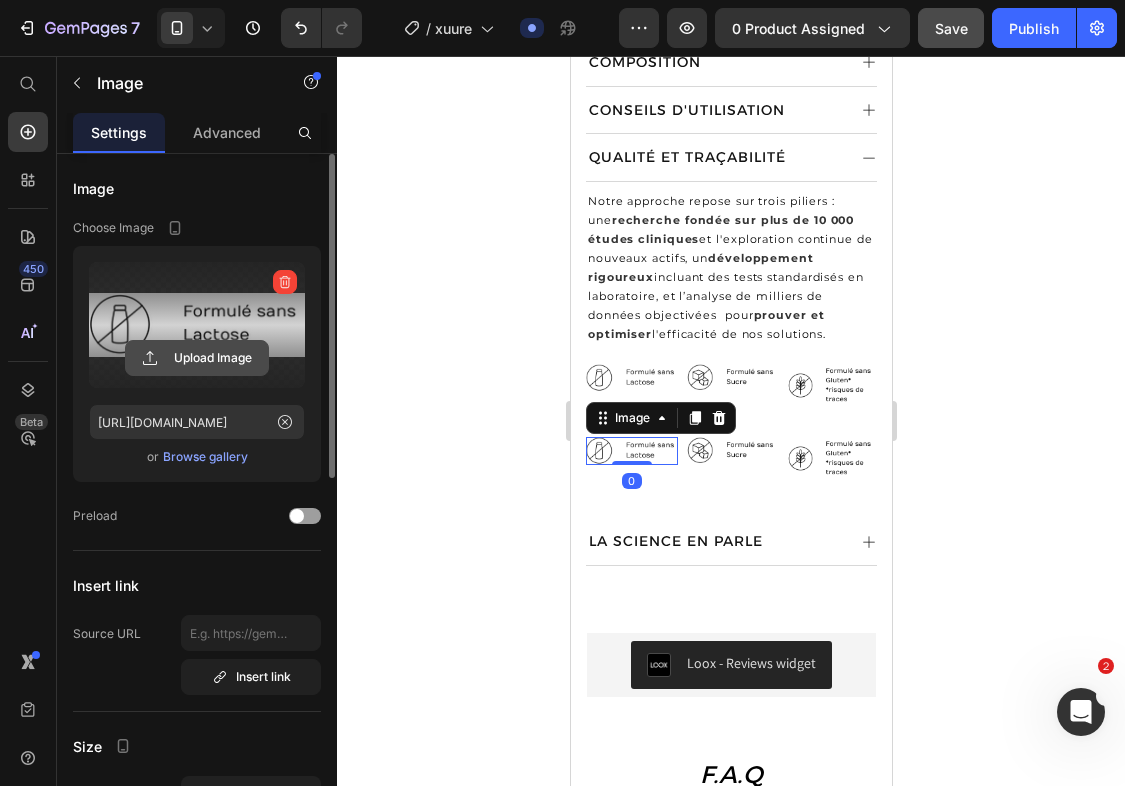 click 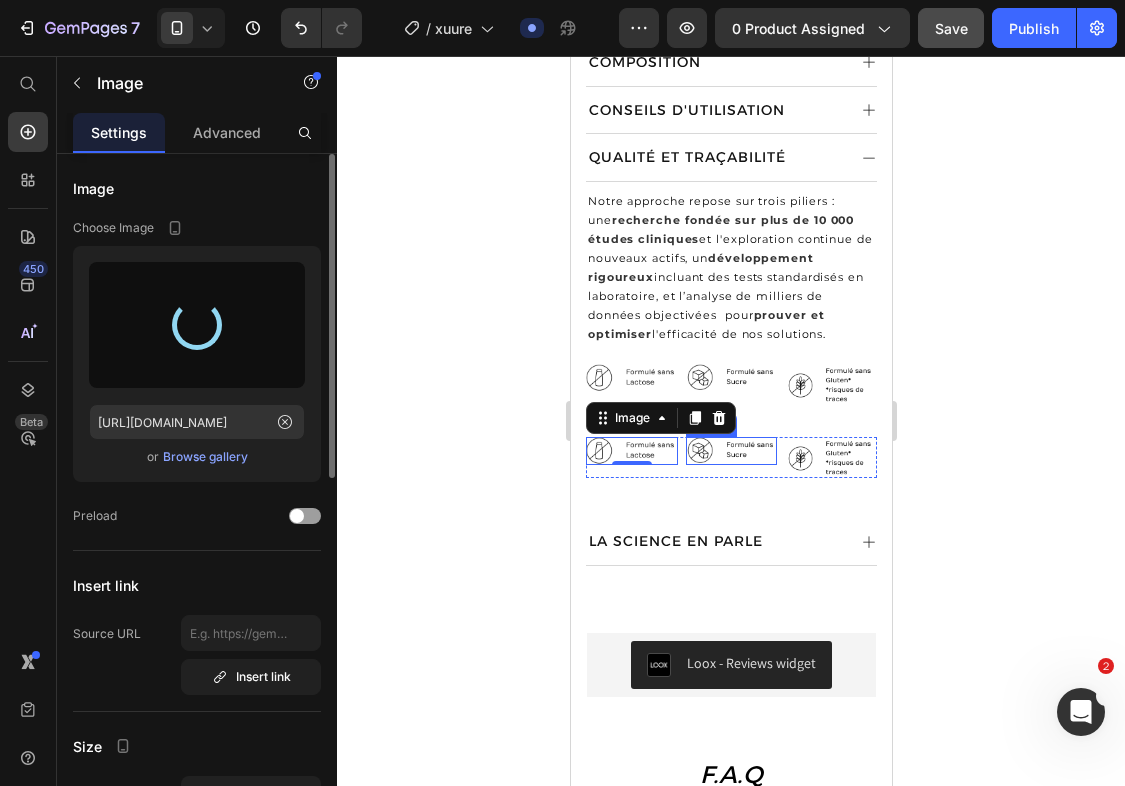 type on "https://cdn.shopify.com/s/files/1/0712/1403/9340/files/gempages_458014180318905477-468d8214-29a6-4c2f-94e5-2006c7745a36.png" 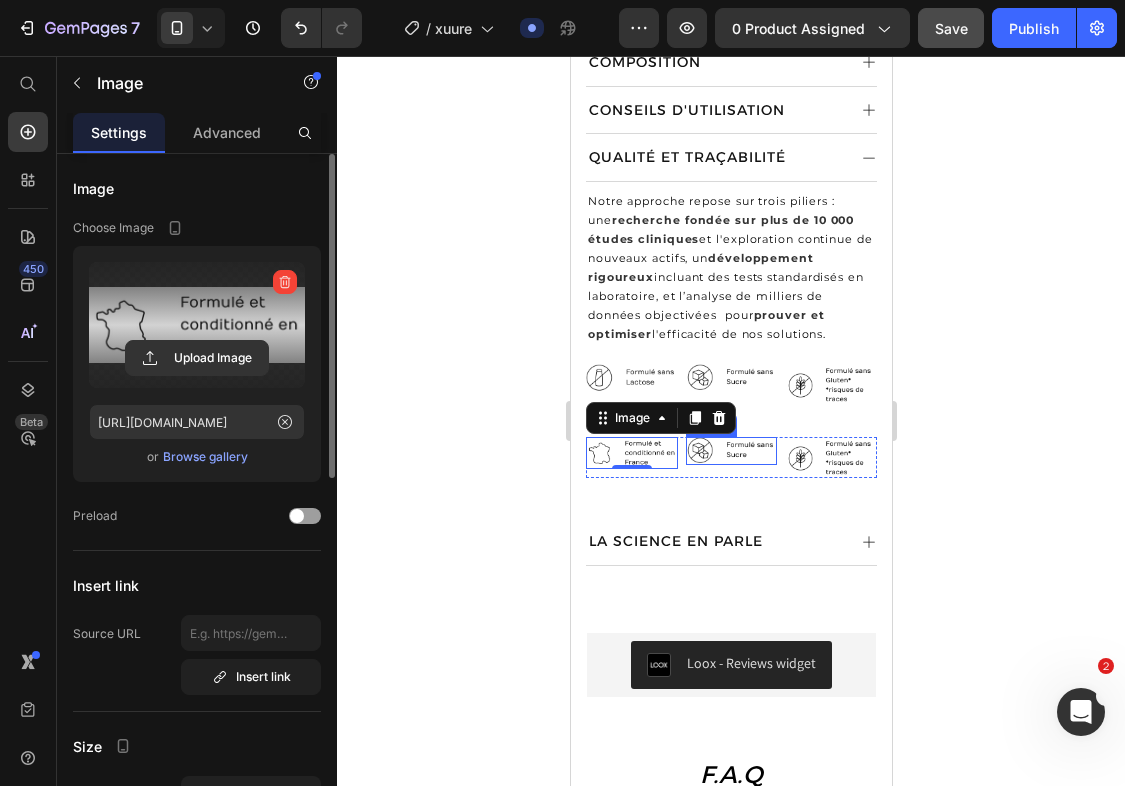 click at bounding box center (731, 451) 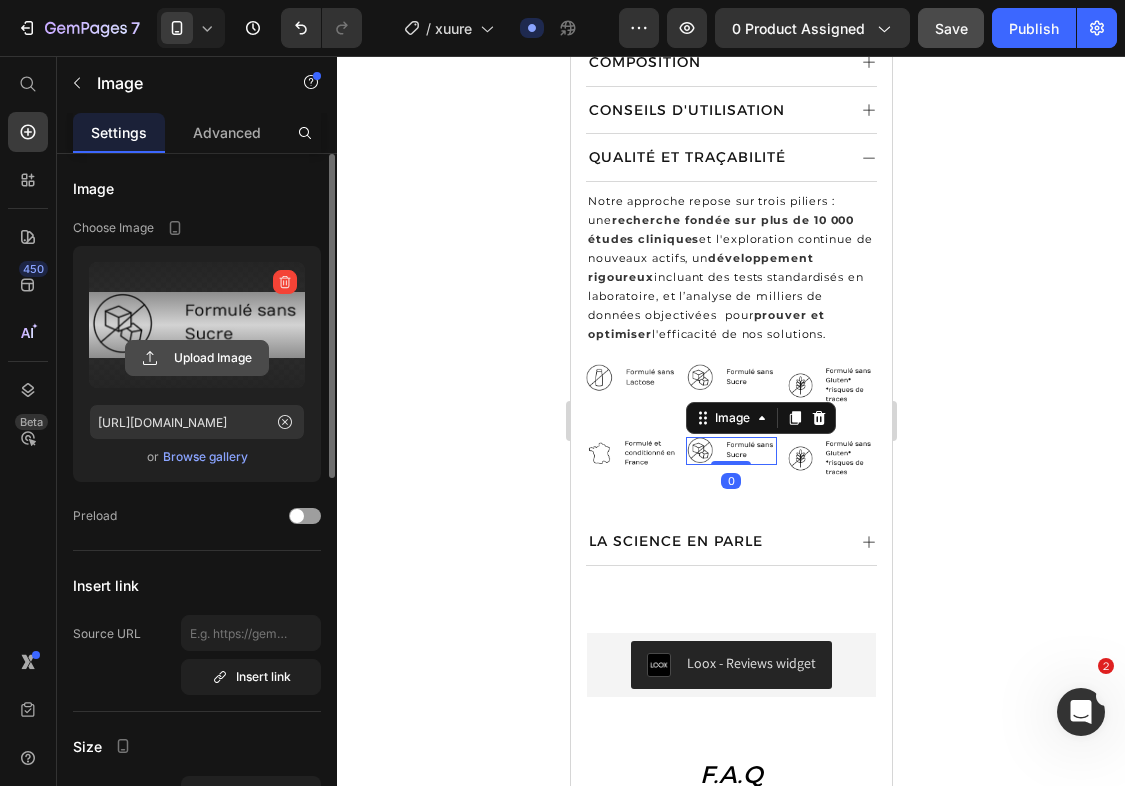 click 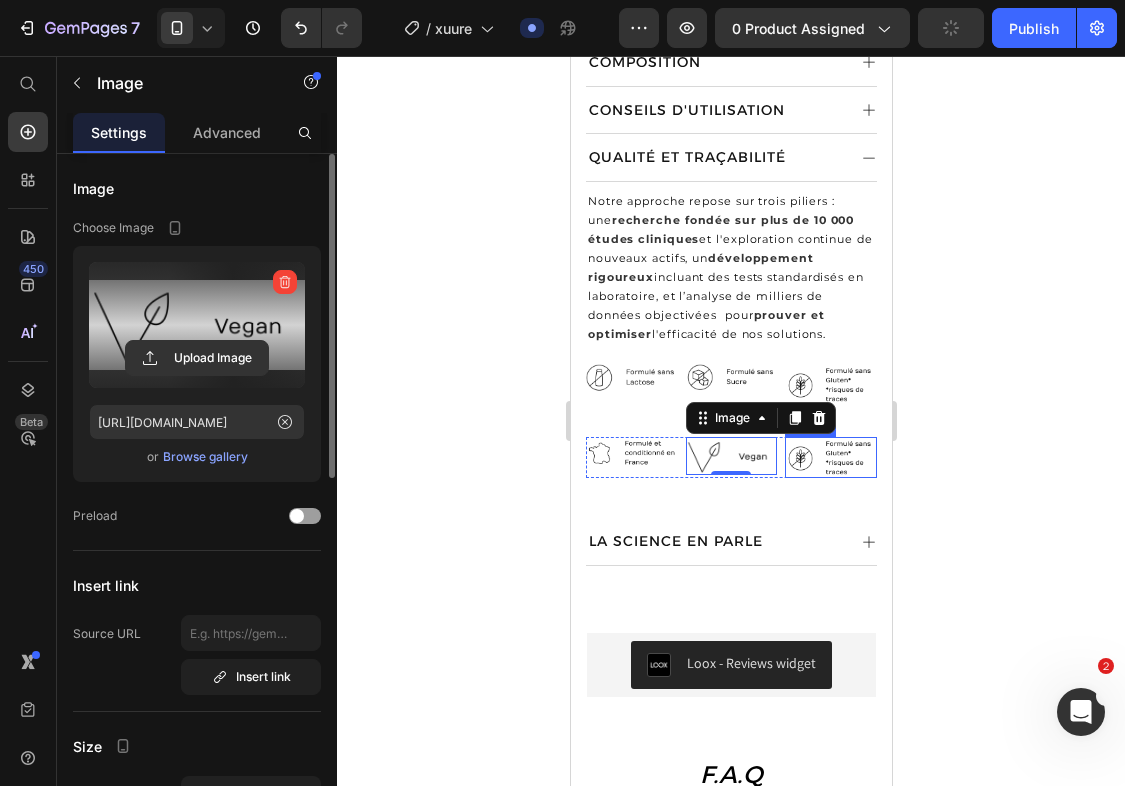 type on "https://cdn.shopify.com/s/files/1/0712/1403/9340/files/gempages_458014180318905477-0a3372e2-0bbb-4783-a68a-62fc75fb08ea.png" 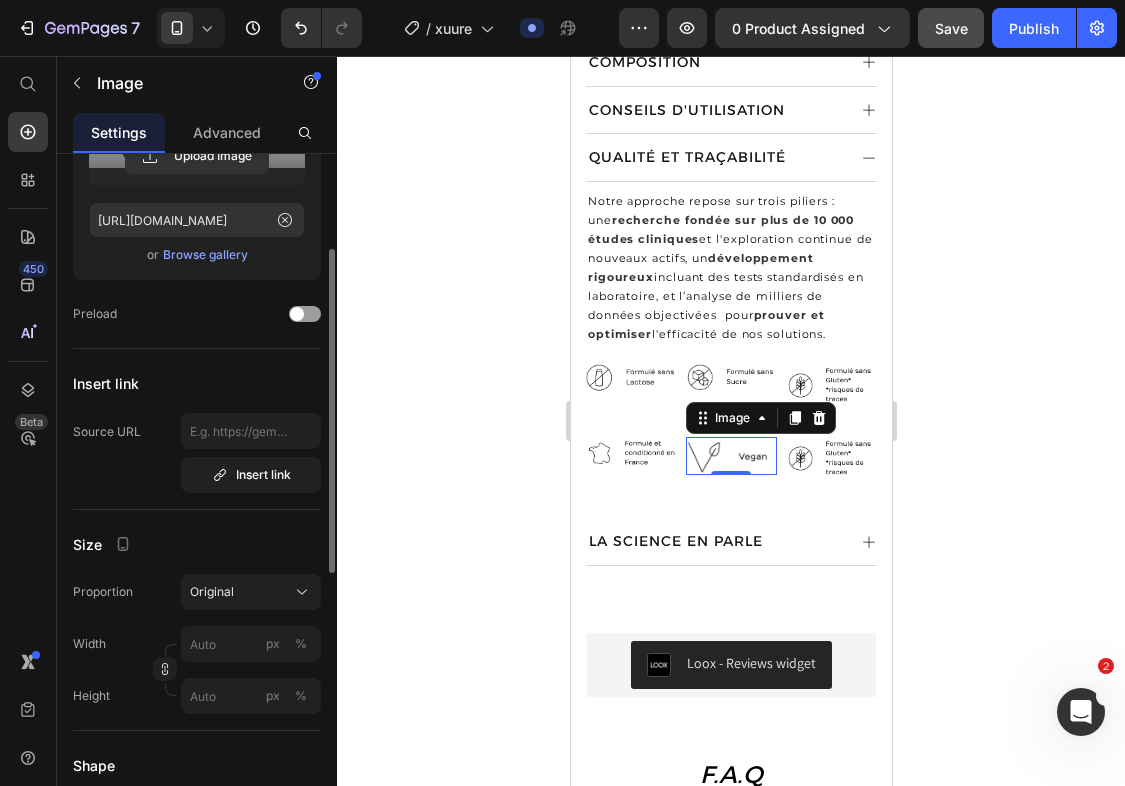 scroll, scrollTop: 232, scrollLeft: 0, axis: vertical 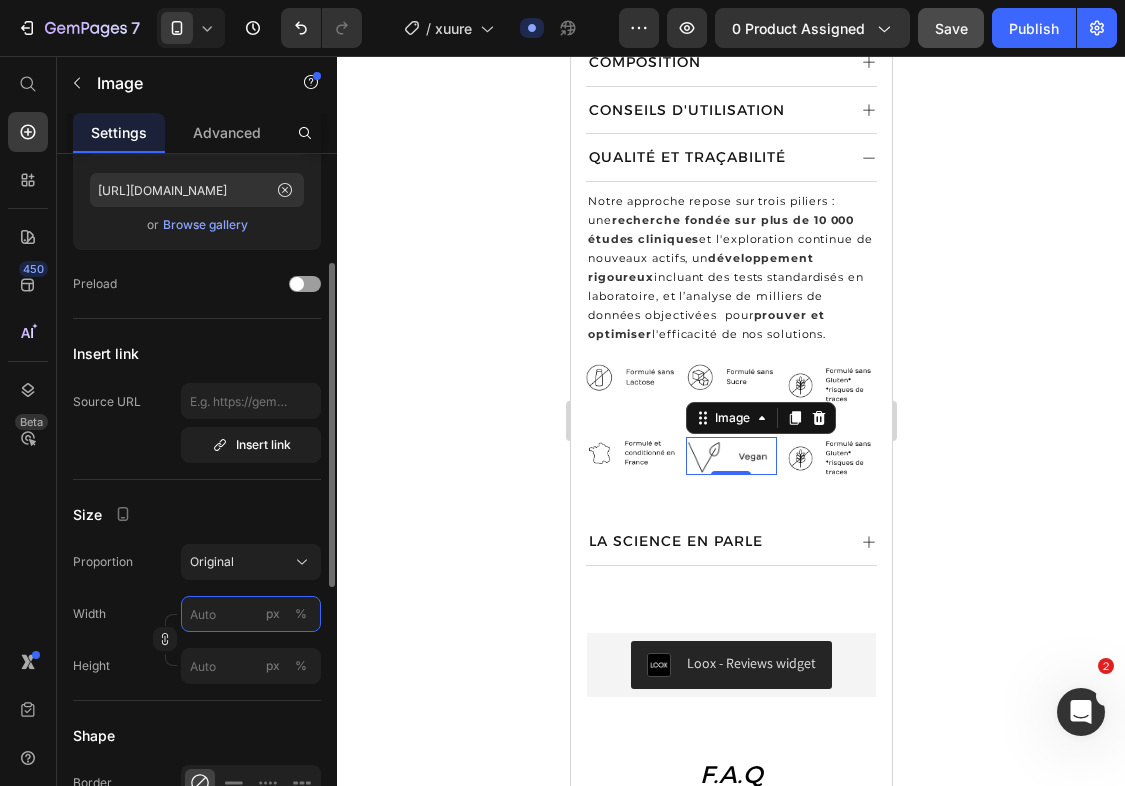 click on "px %" at bounding box center (251, 614) 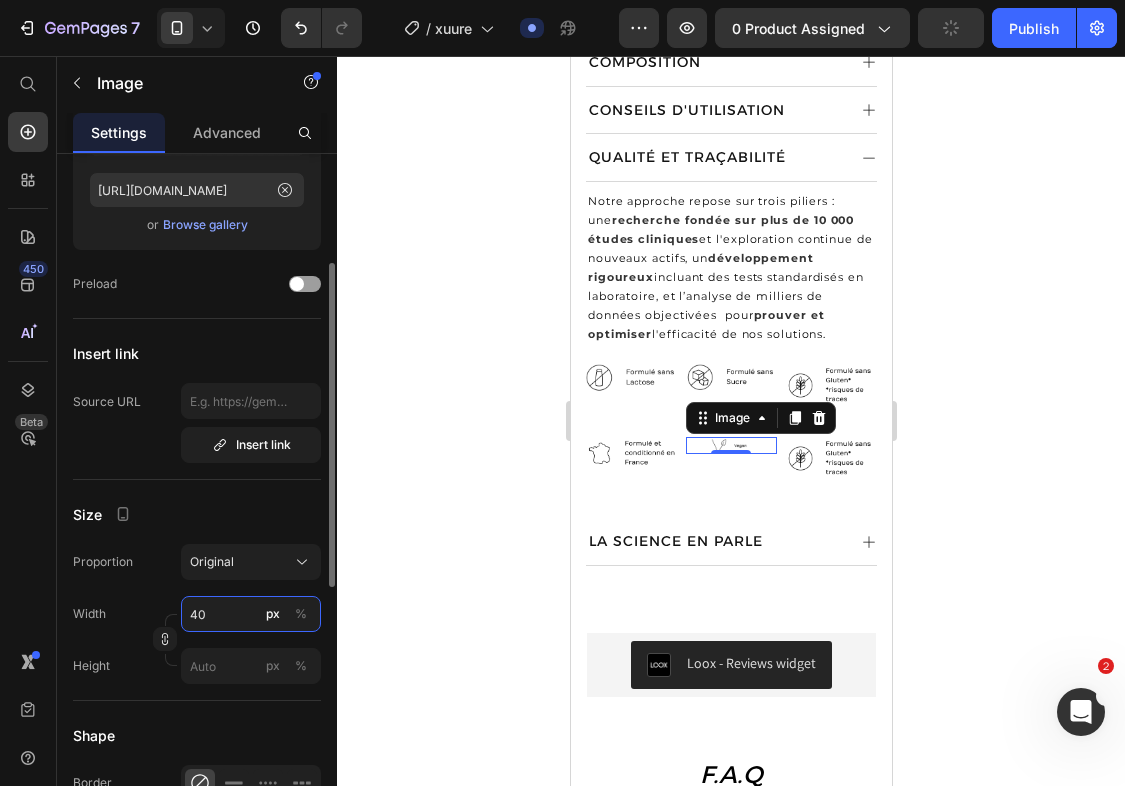 type on "4" 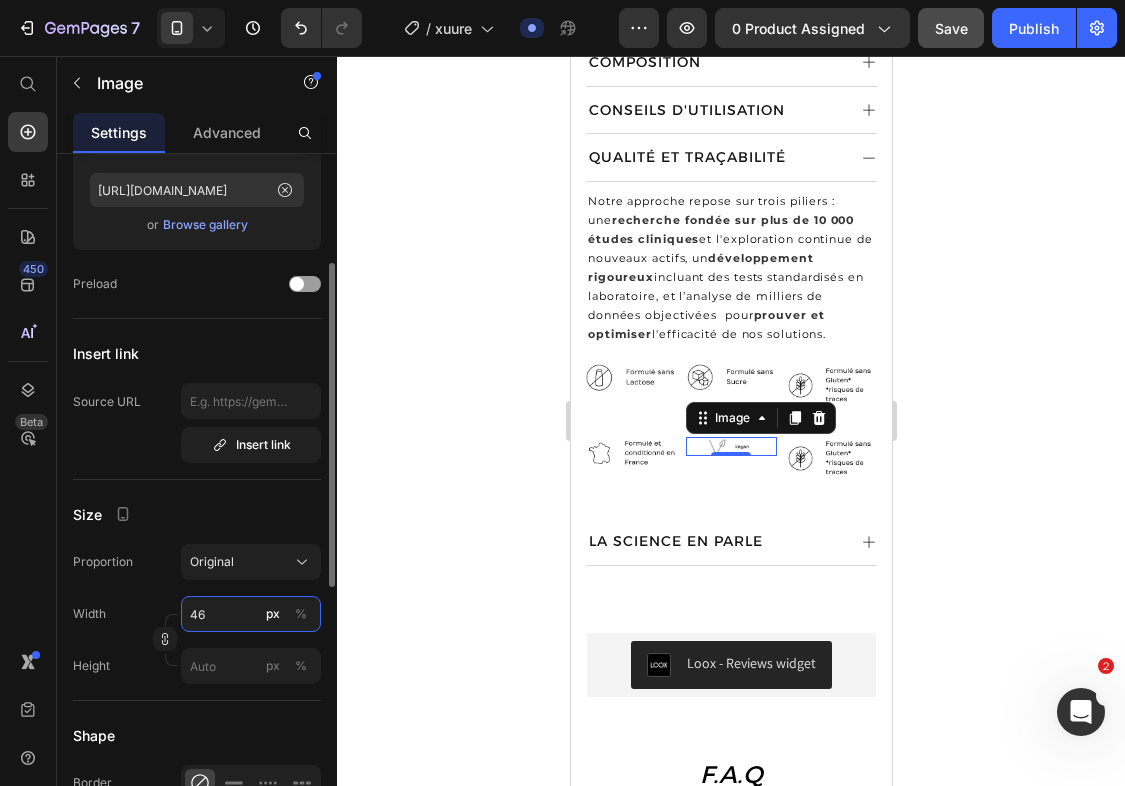 type on "4" 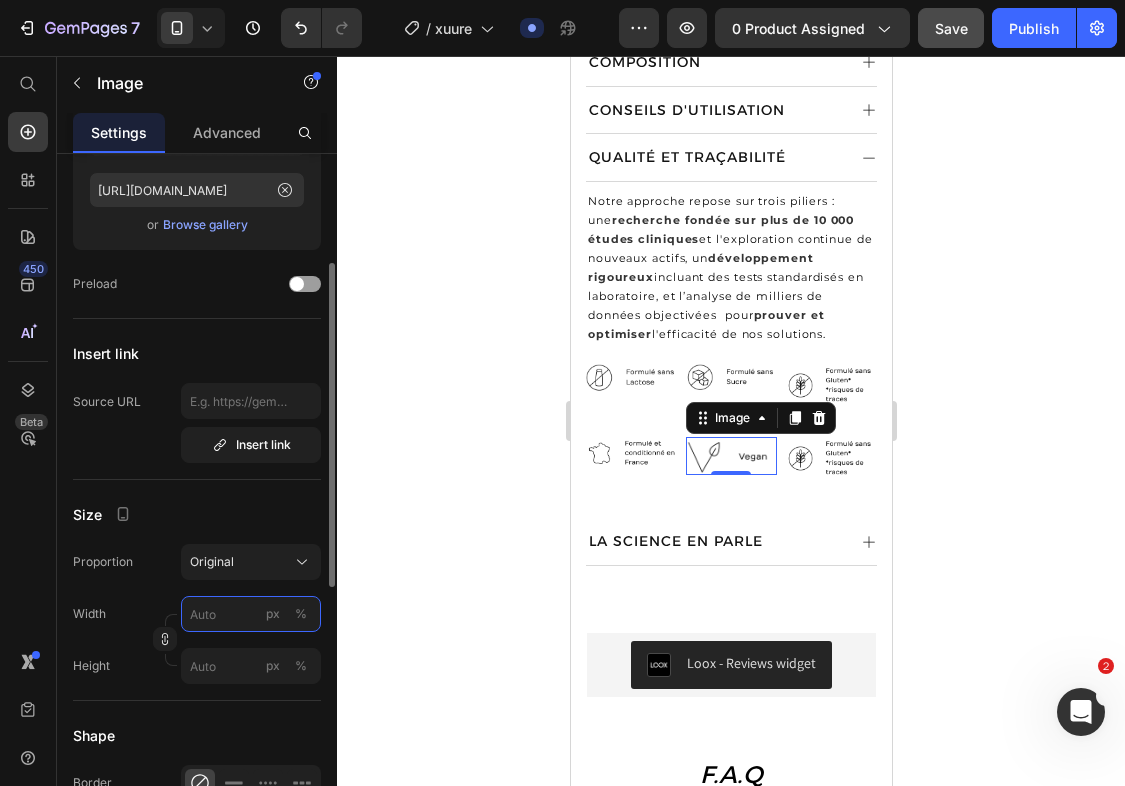 type on "4" 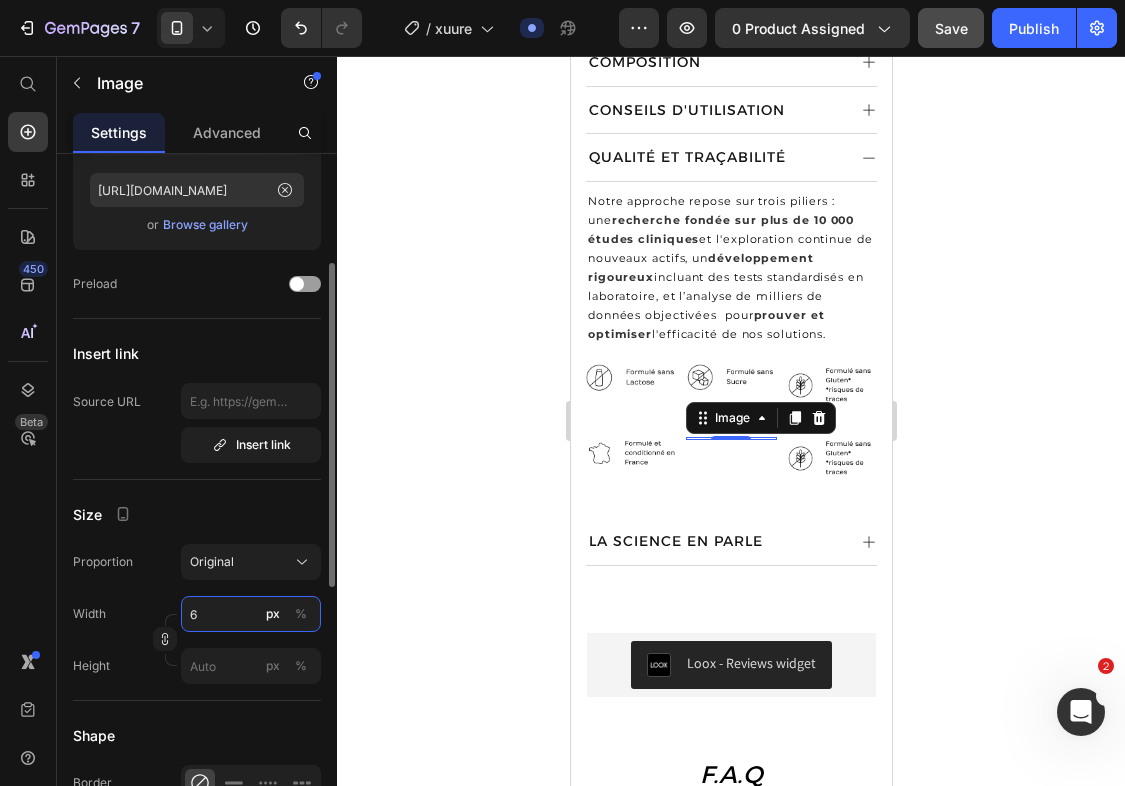 type on "60" 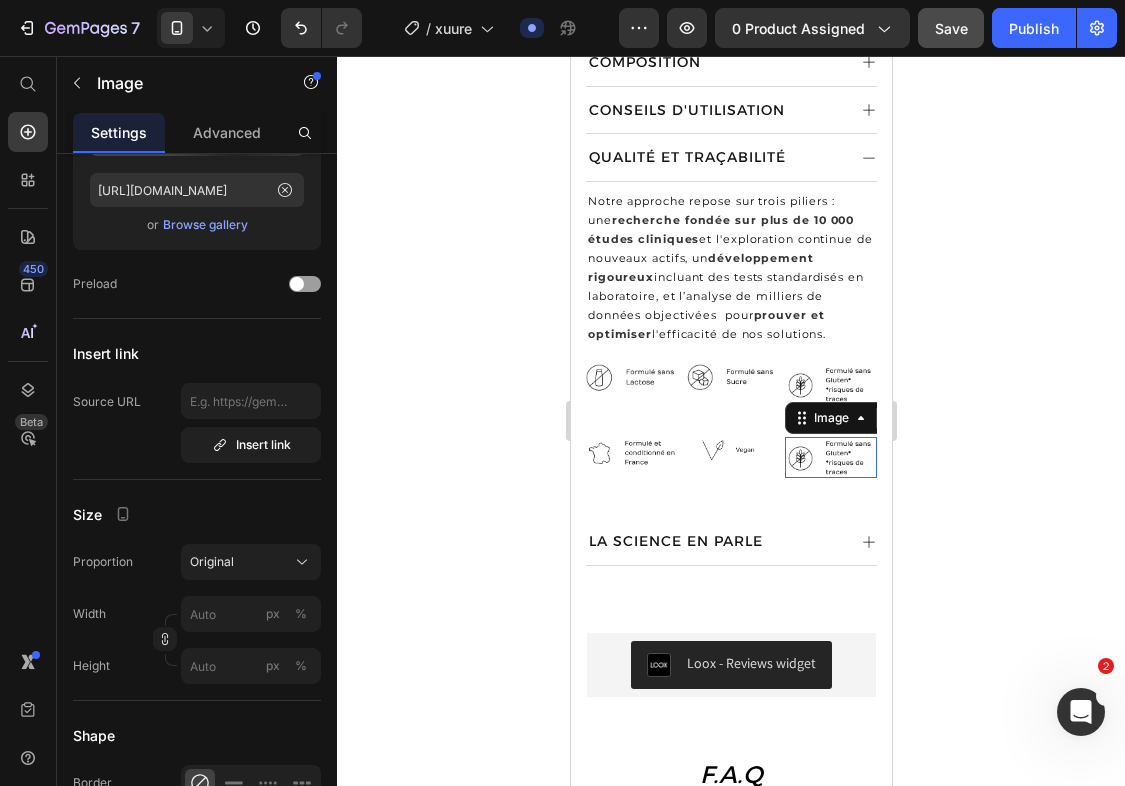 click at bounding box center (830, 457) 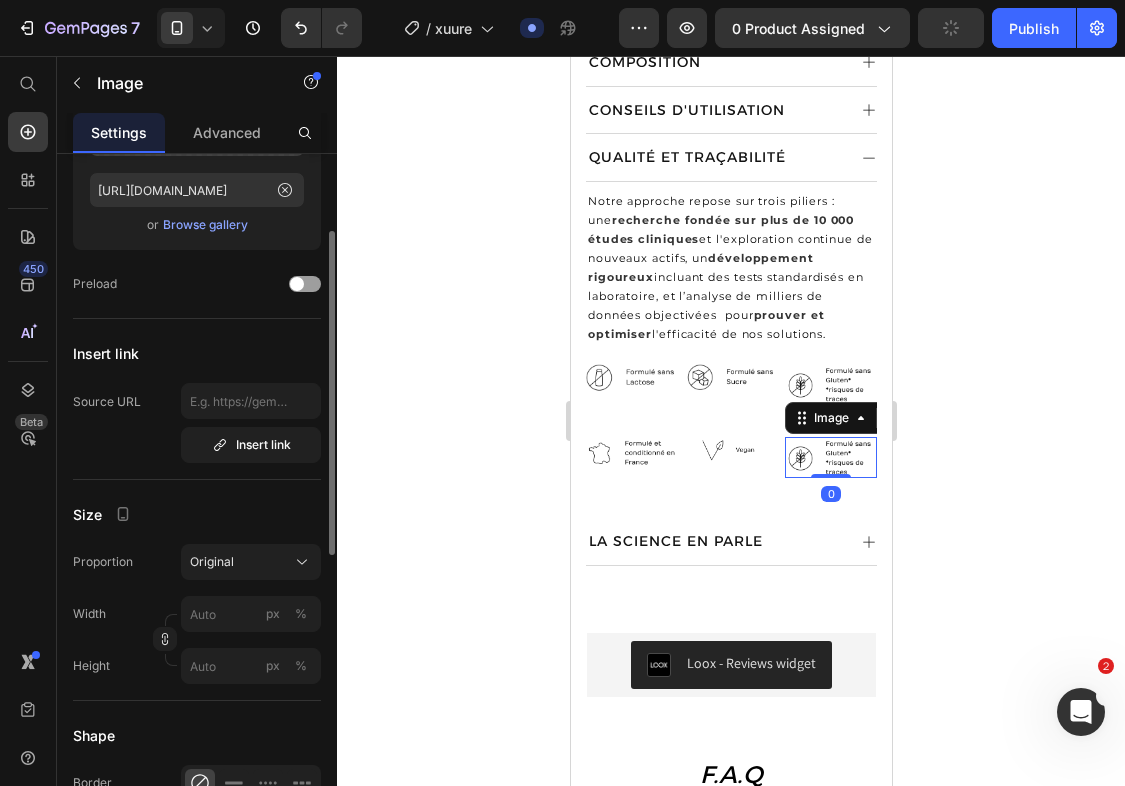 scroll, scrollTop: 0, scrollLeft: 0, axis: both 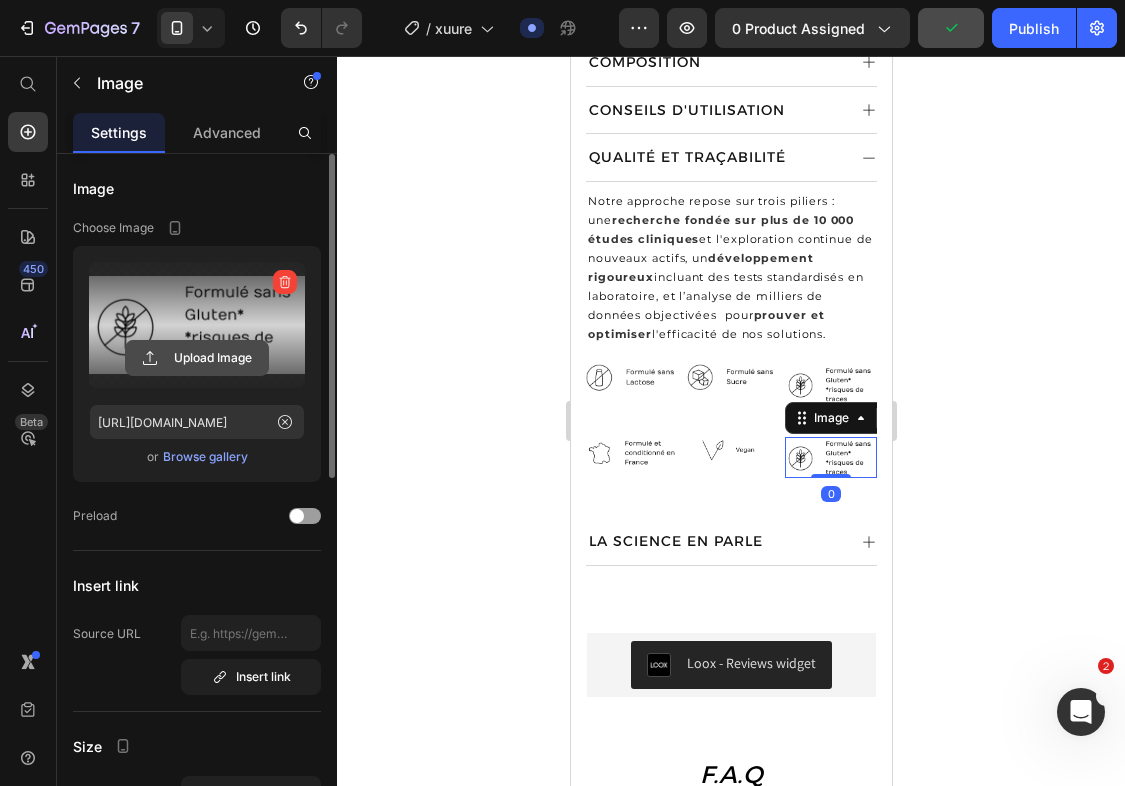 click 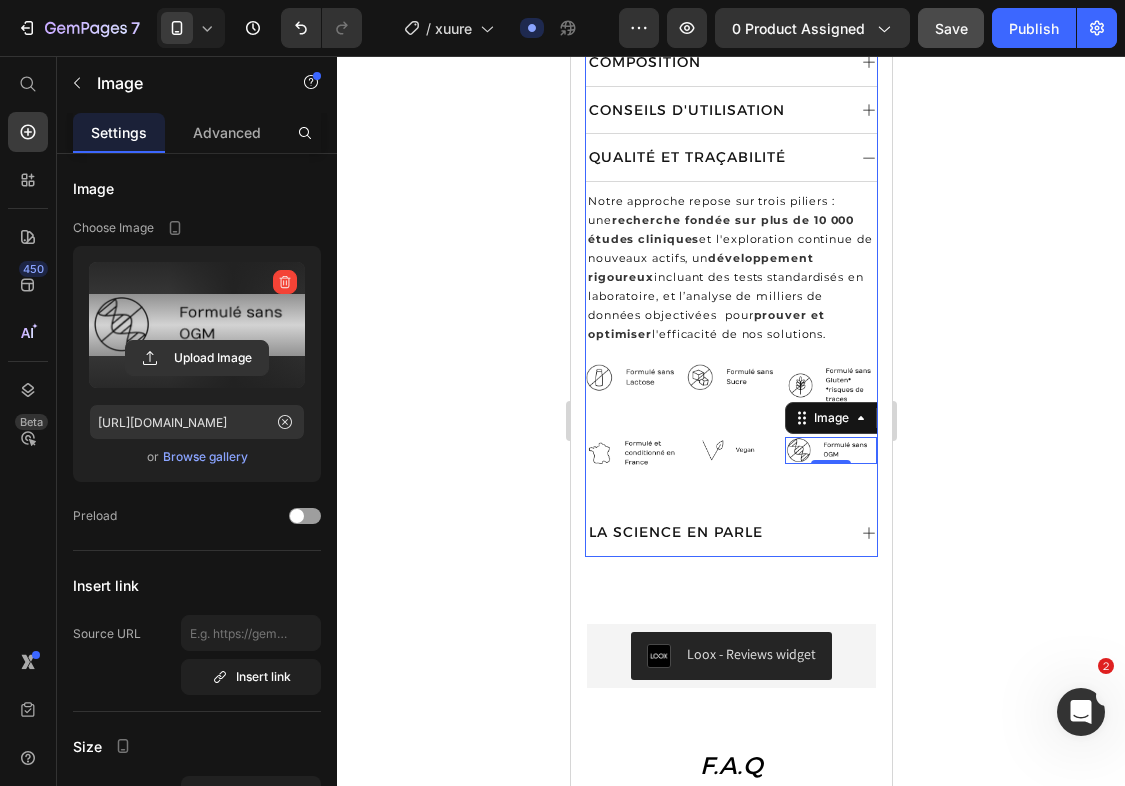 type on "https://cdn.shopify.com/s/files/1/0712/1403/9340/files/gempages_458014180318905477-f65508c9-46d3-44c4-bf5f-75a7967f03ff.png" 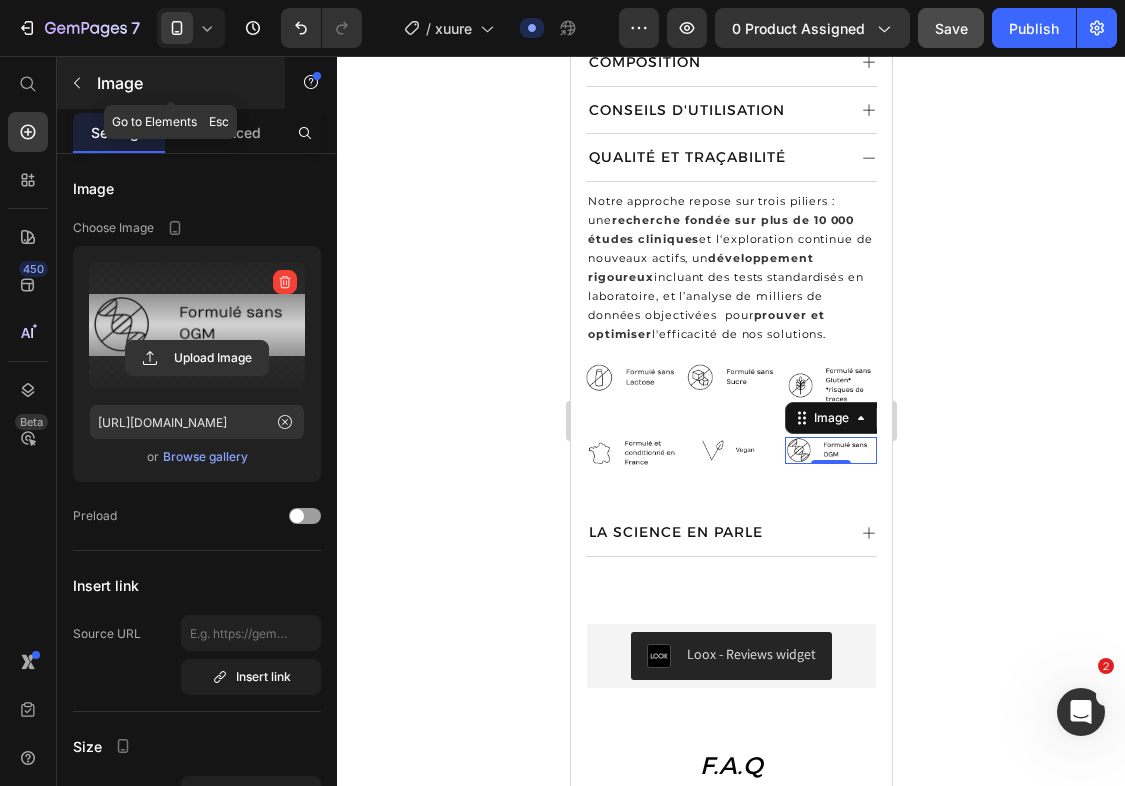 click at bounding box center (77, 83) 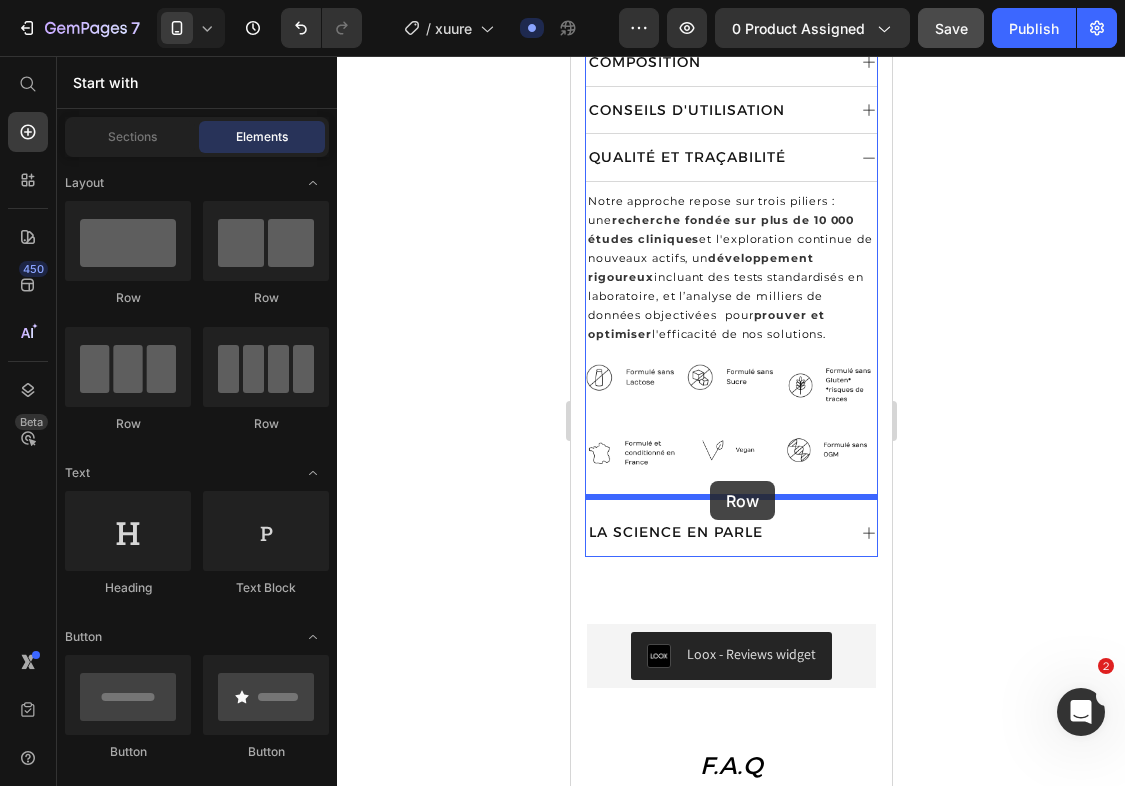 drag, startPoint x: 718, startPoint y: 277, endPoint x: 709, endPoint y: 481, distance: 204.19843 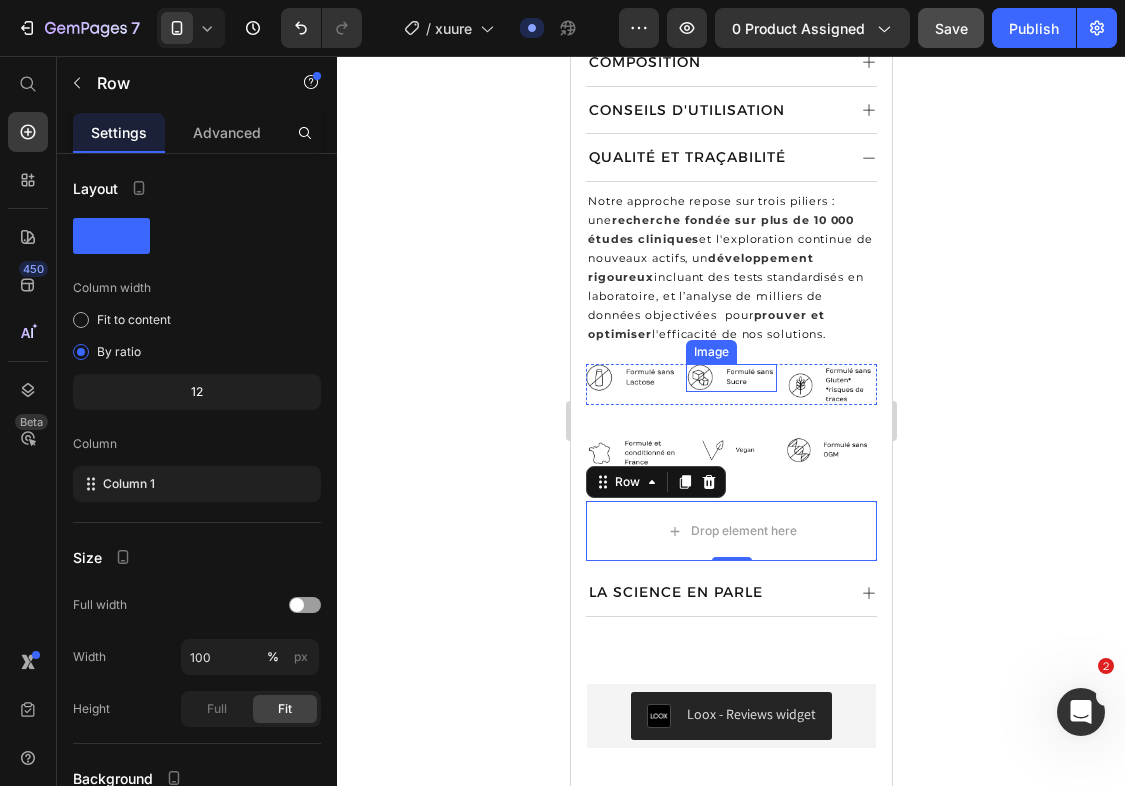 click at bounding box center (731, 378) 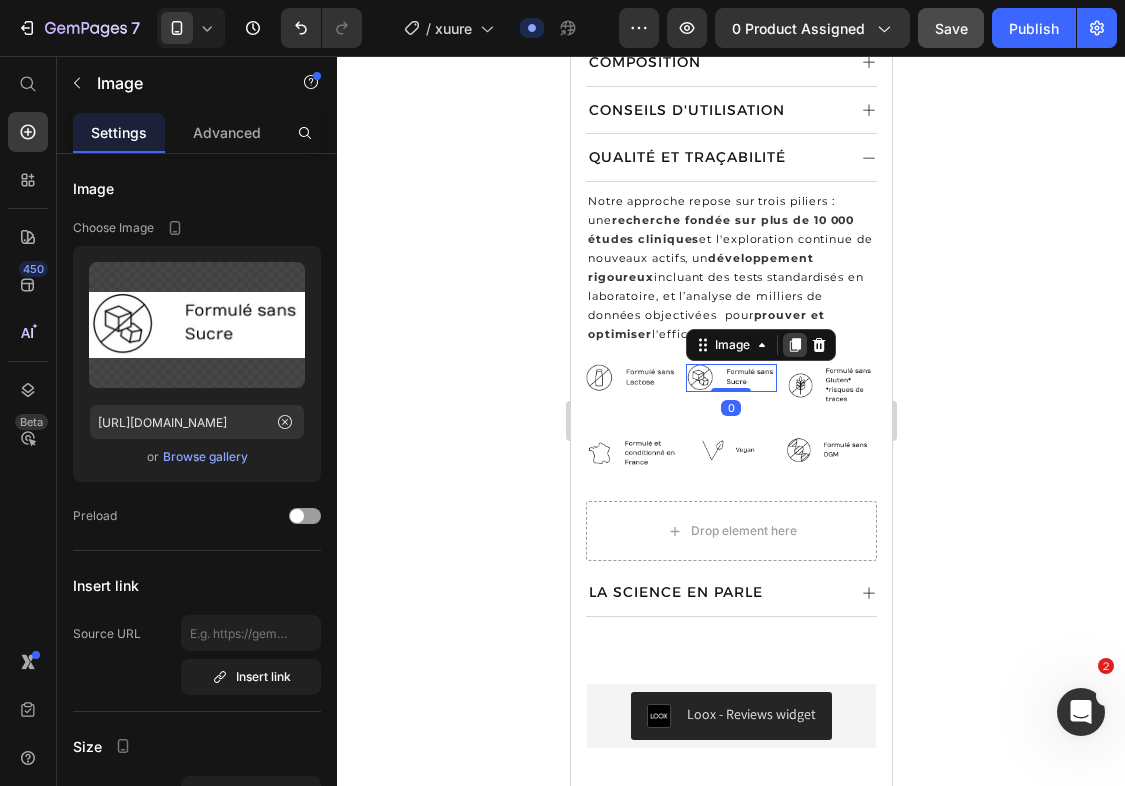 click 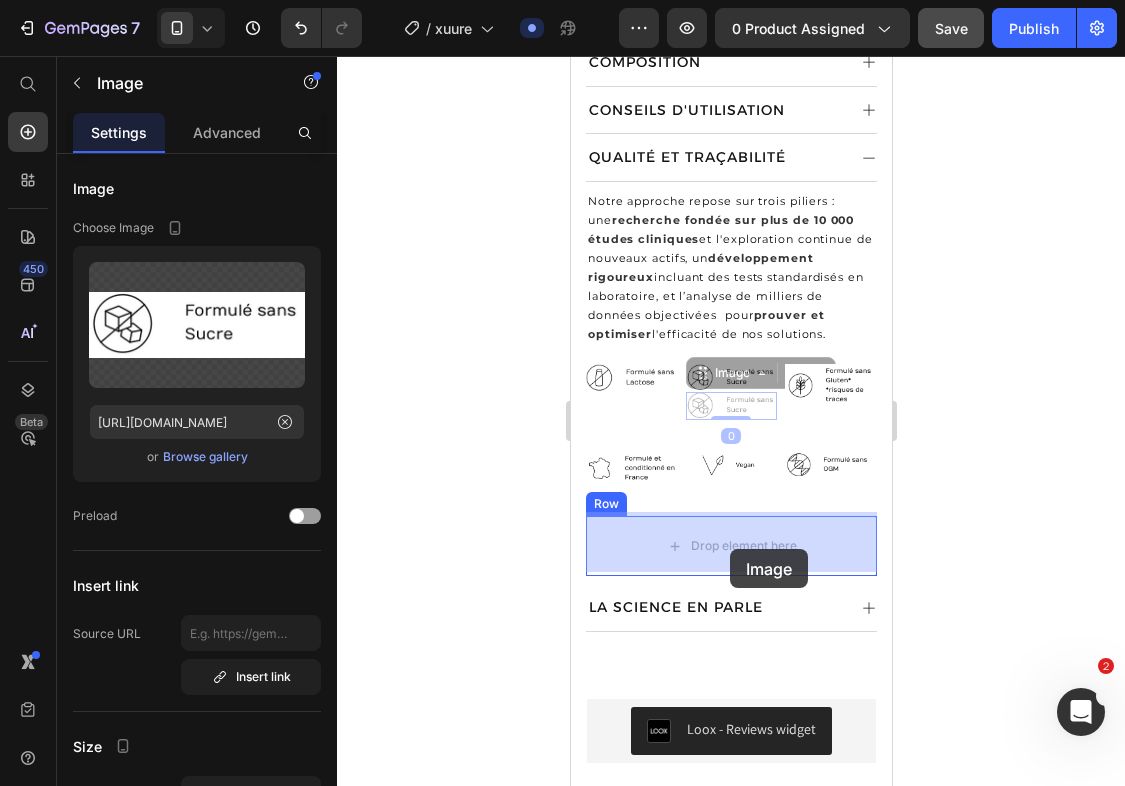 drag, startPoint x: 732, startPoint y: 368, endPoint x: 729, endPoint y: 546, distance: 178.02528 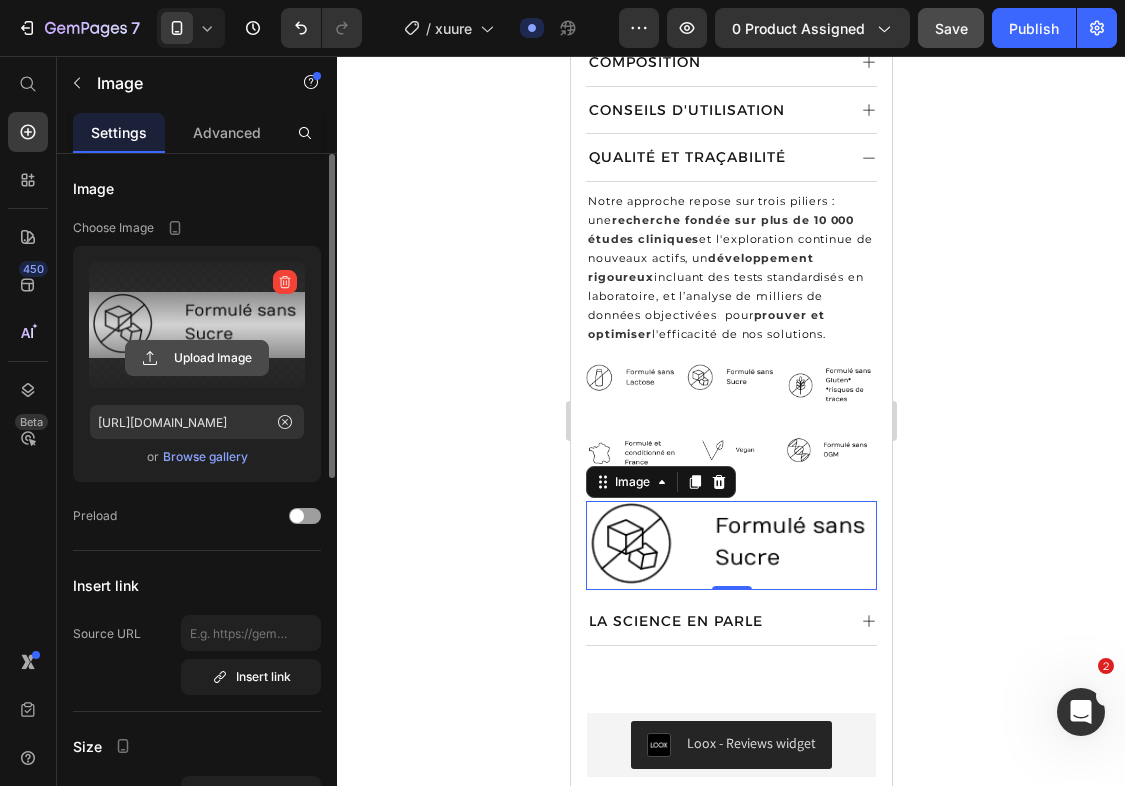 click 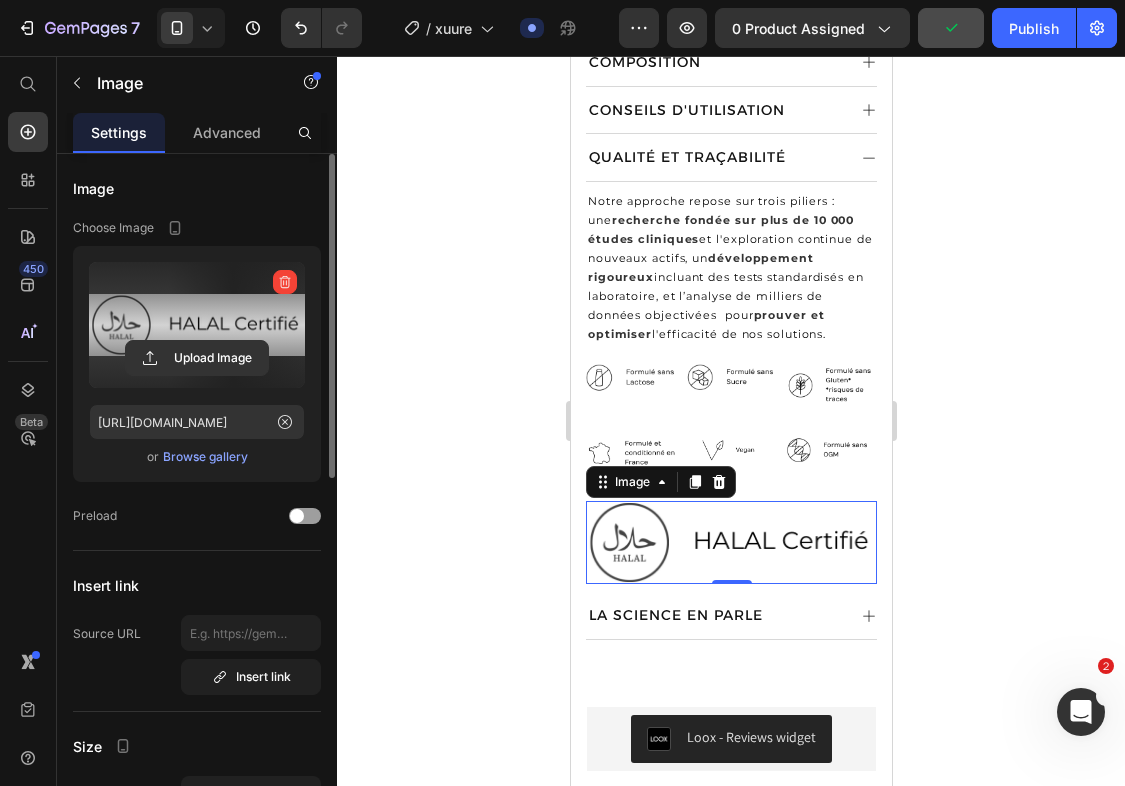 type on "https://cdn.shopify.com/s/files/1/0712/1403/9340/files/gempages_458014180318905477-fc6b8fd4-e60b-4f28-b456-cfb17074d87c.png" 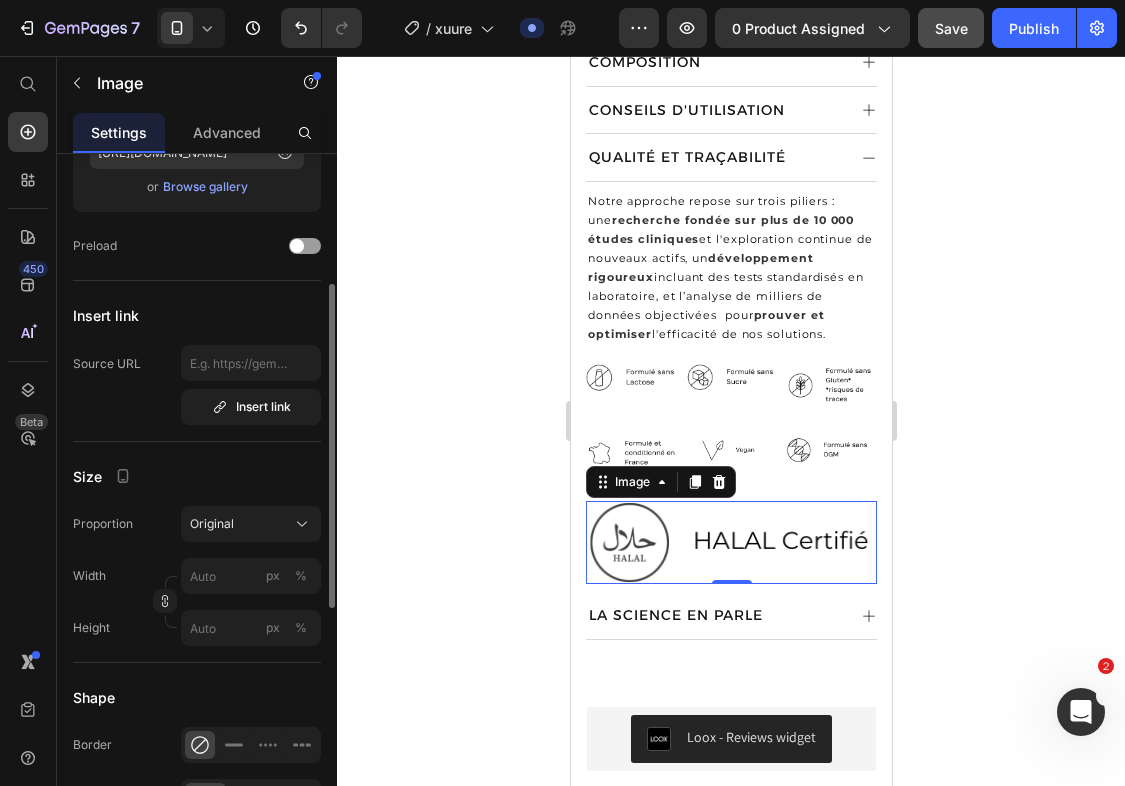 scroll, scrollTop: 272, scrollLeft: 0, axis: vertical 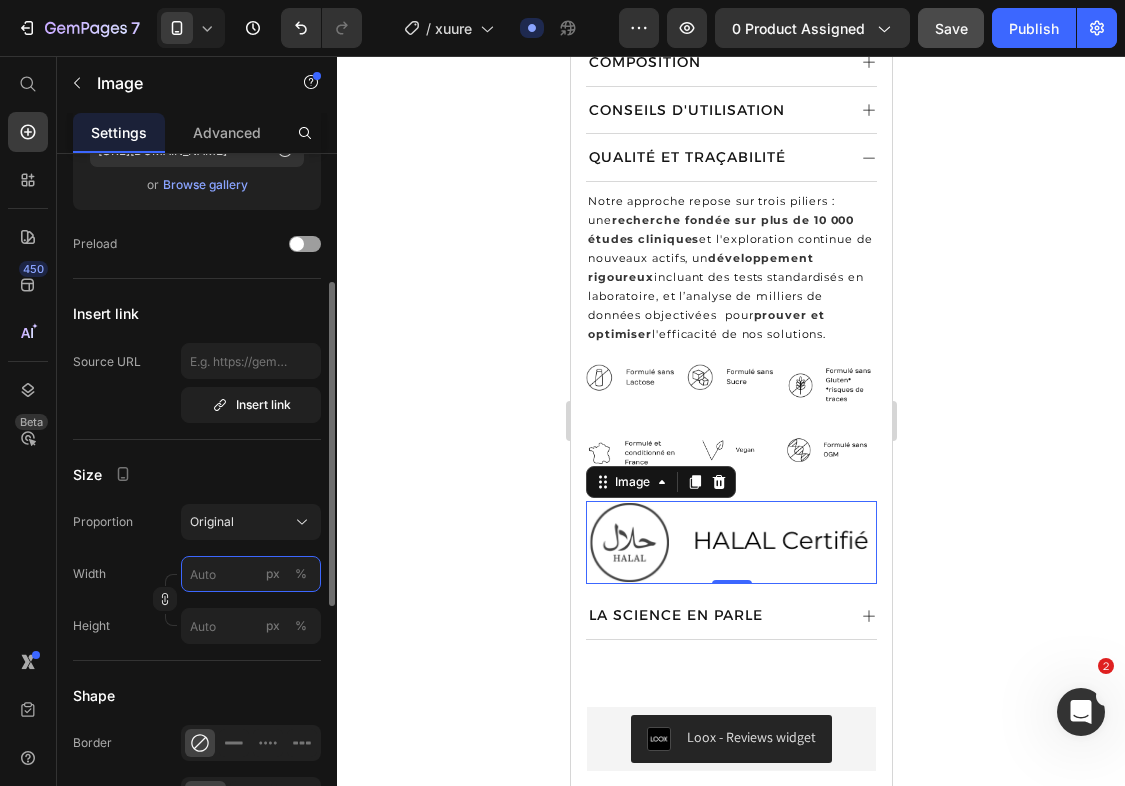 click on "px %" at bounding box center [251, 574] 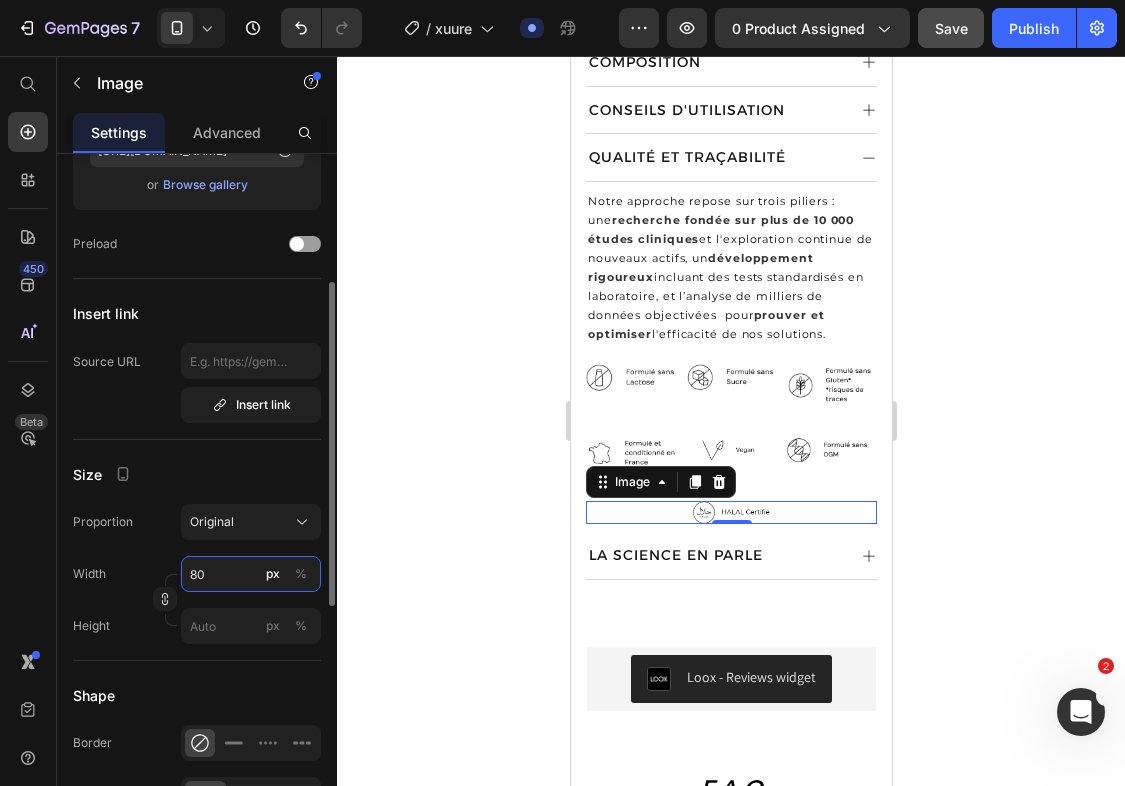 type on "8" 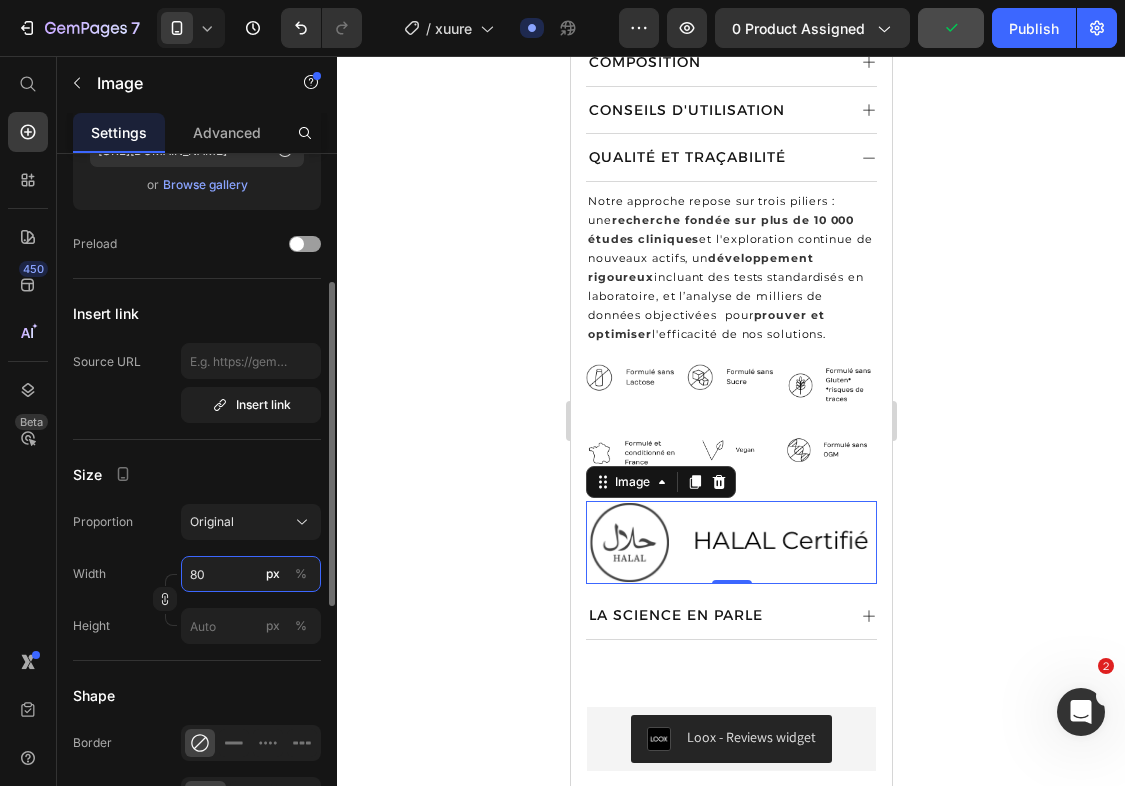 type on "8" 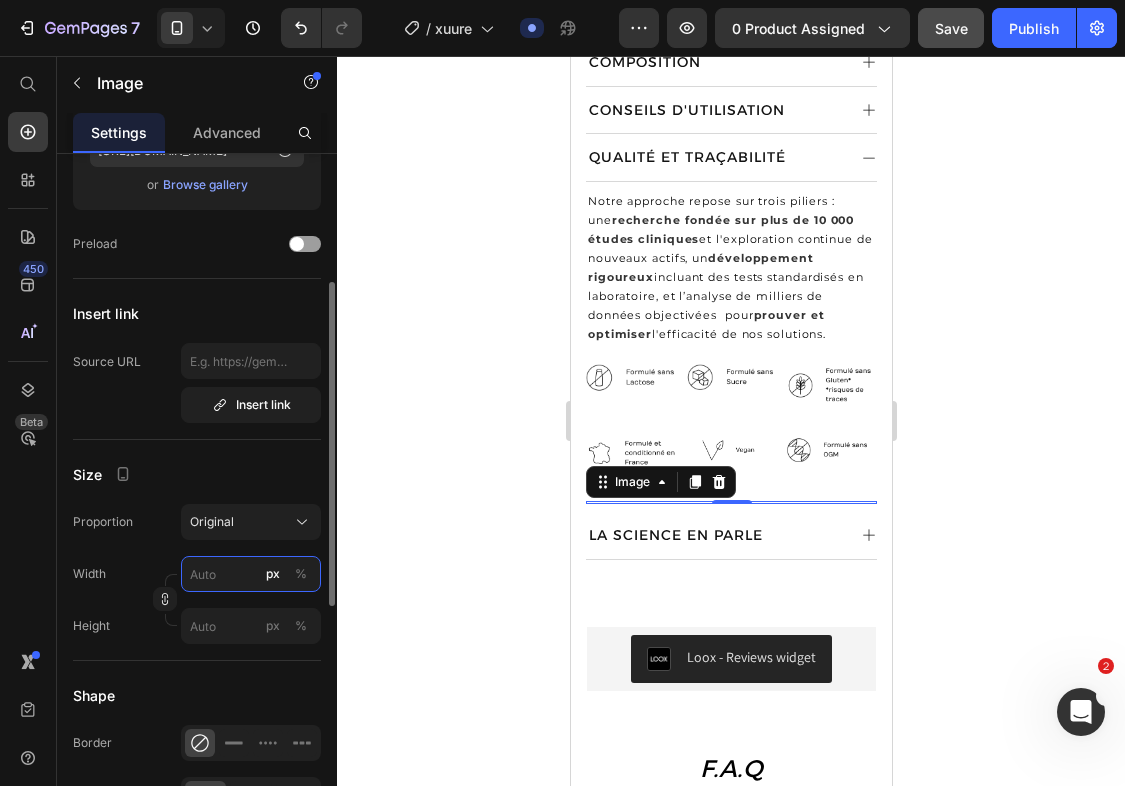 type on "8" 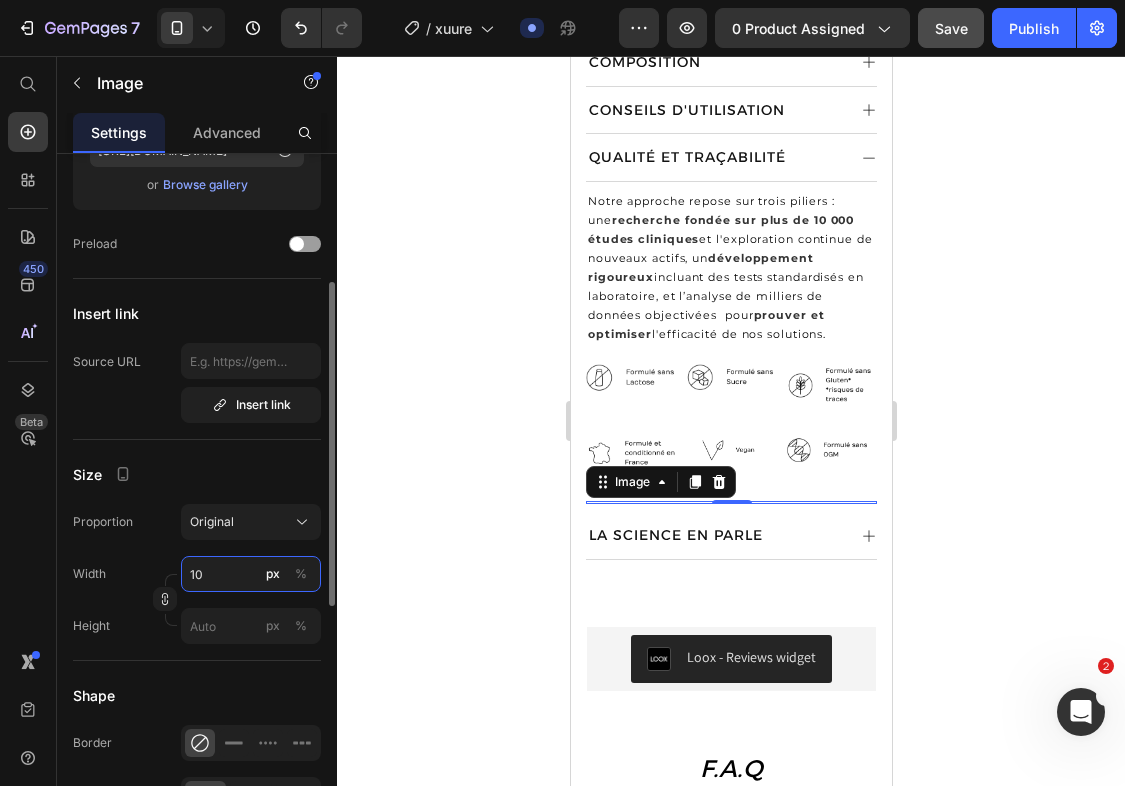 type on "100" 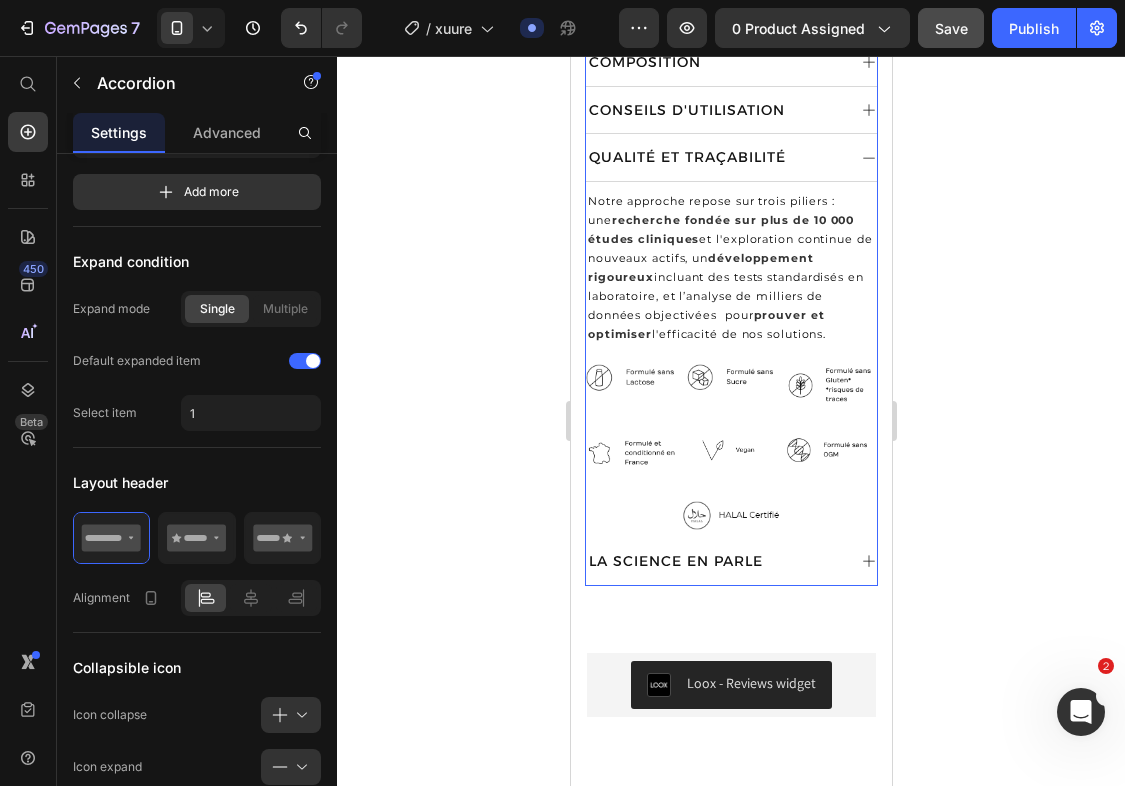 click on "LA SCIENCE EN PARLE" at bounding box center (730, 562) 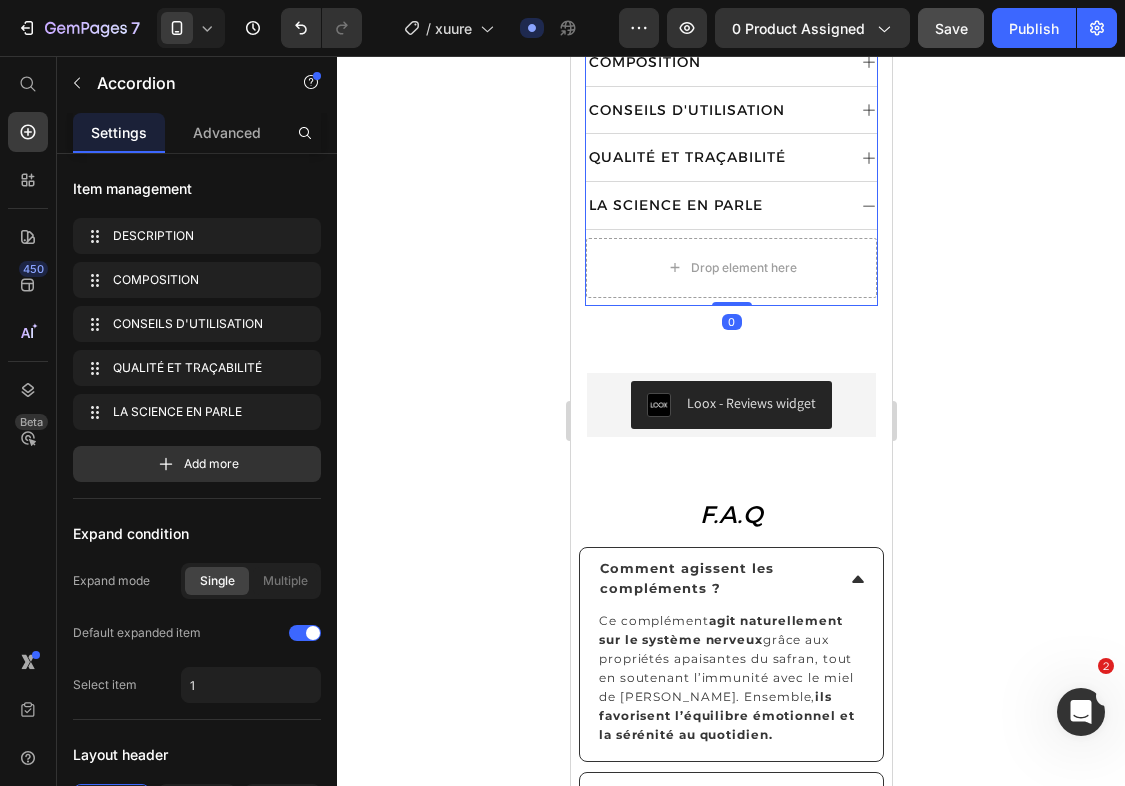 click 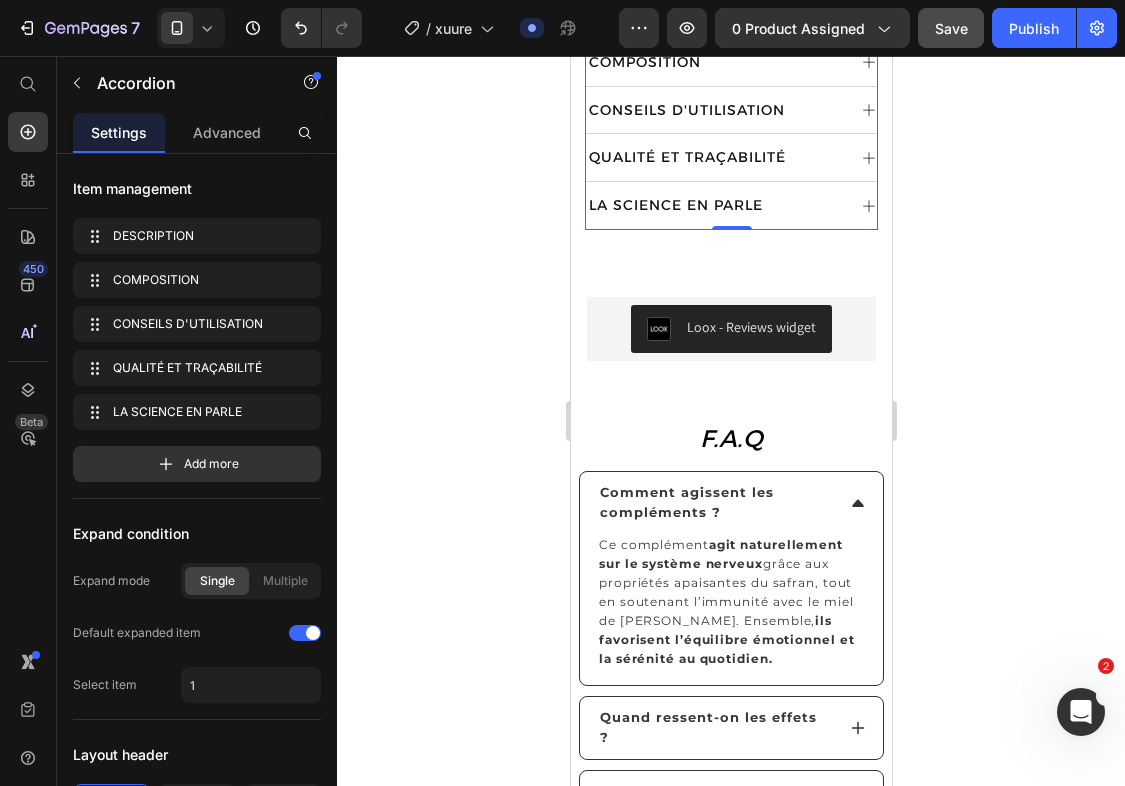 click on "LA SCIENCE EN PARLE" at bounding box center (730, 206) 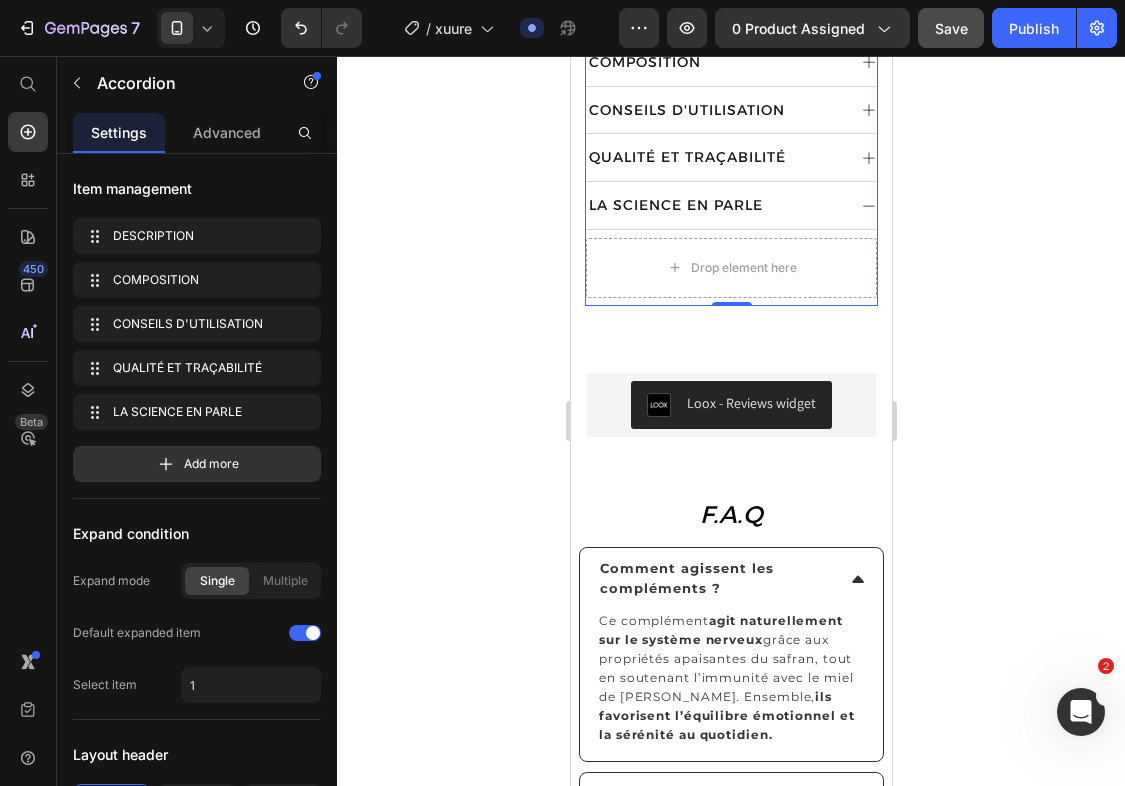 click 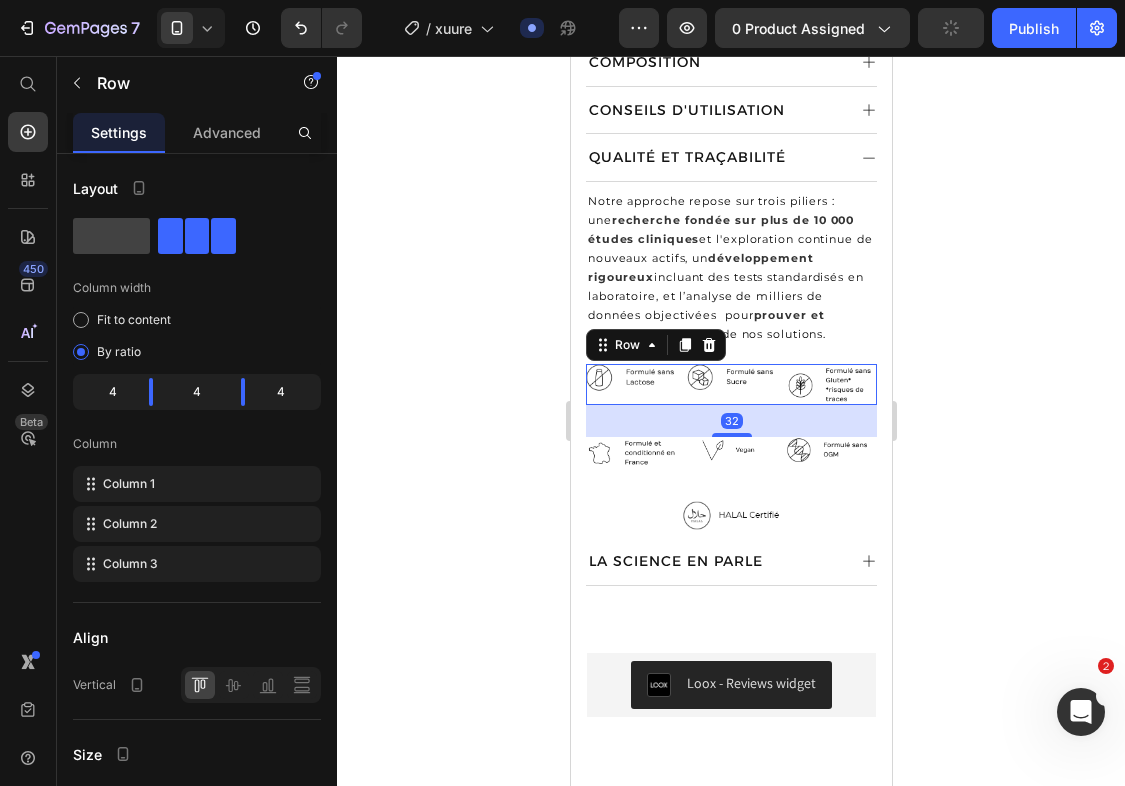 click on "Image" at bounding box center (731, 384) 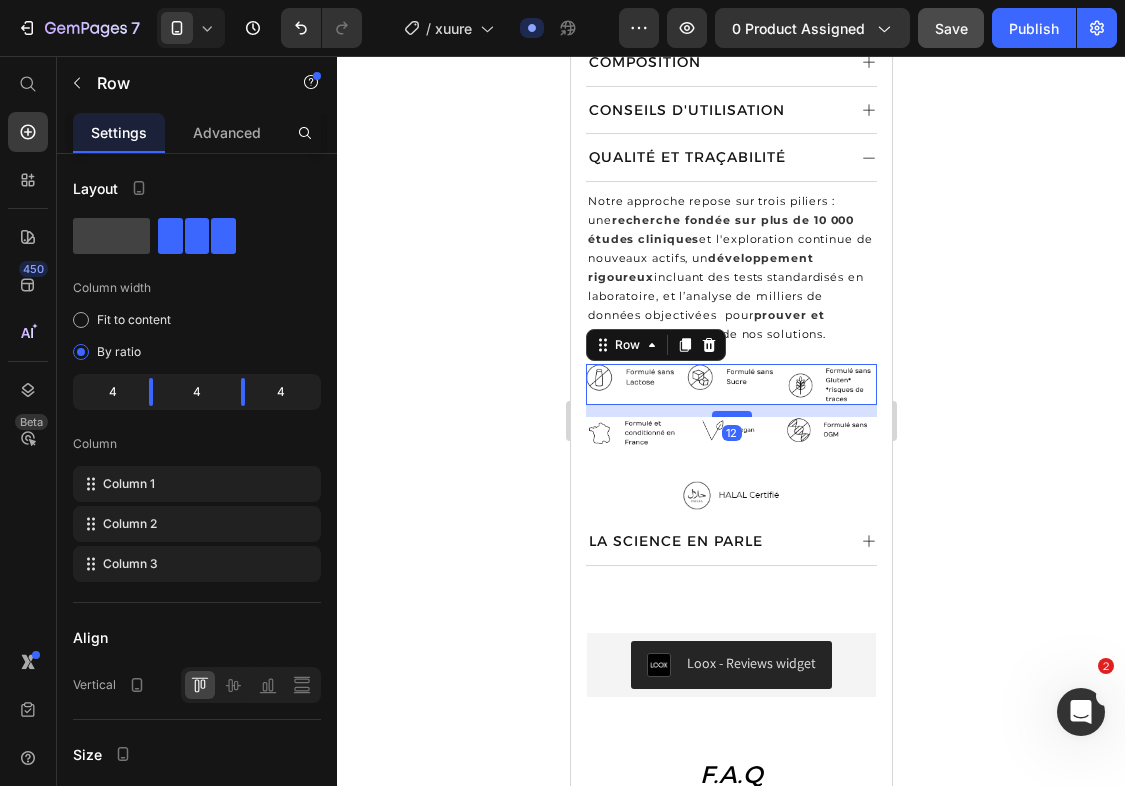 drag, startPoint x: 740, startPoint y: 428, endPoint x: 744, endPoint y: 409, distance: 19.416489 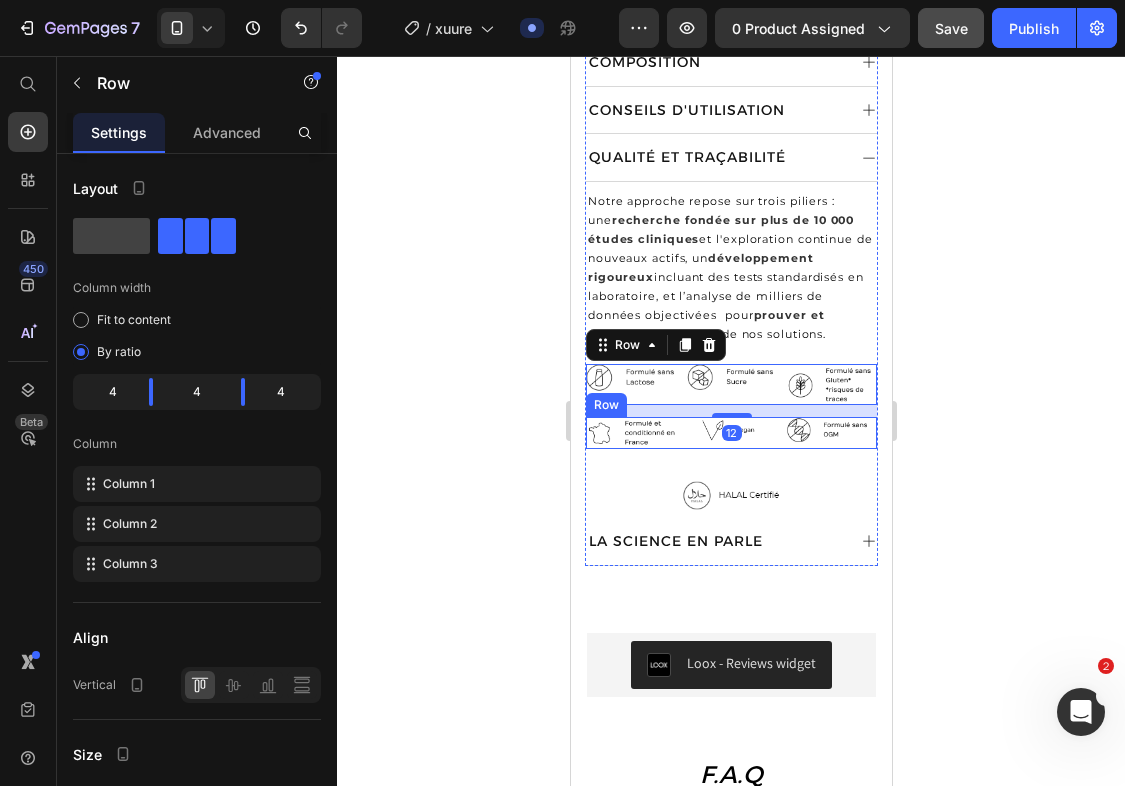 click on "Image" at bounding box center (731, 433) 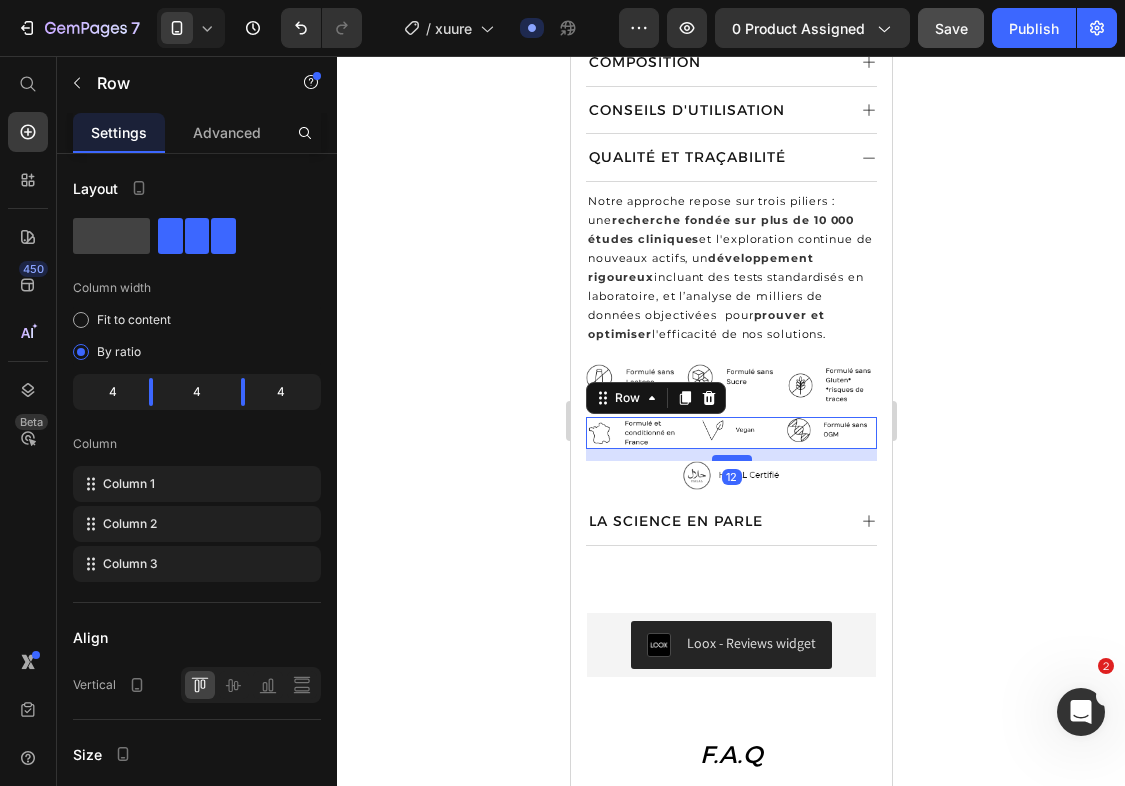 drag, startPoint x: 733, startPoint y: 474, endPoint x: 735, endPoint y: 454, distance: 20.09975 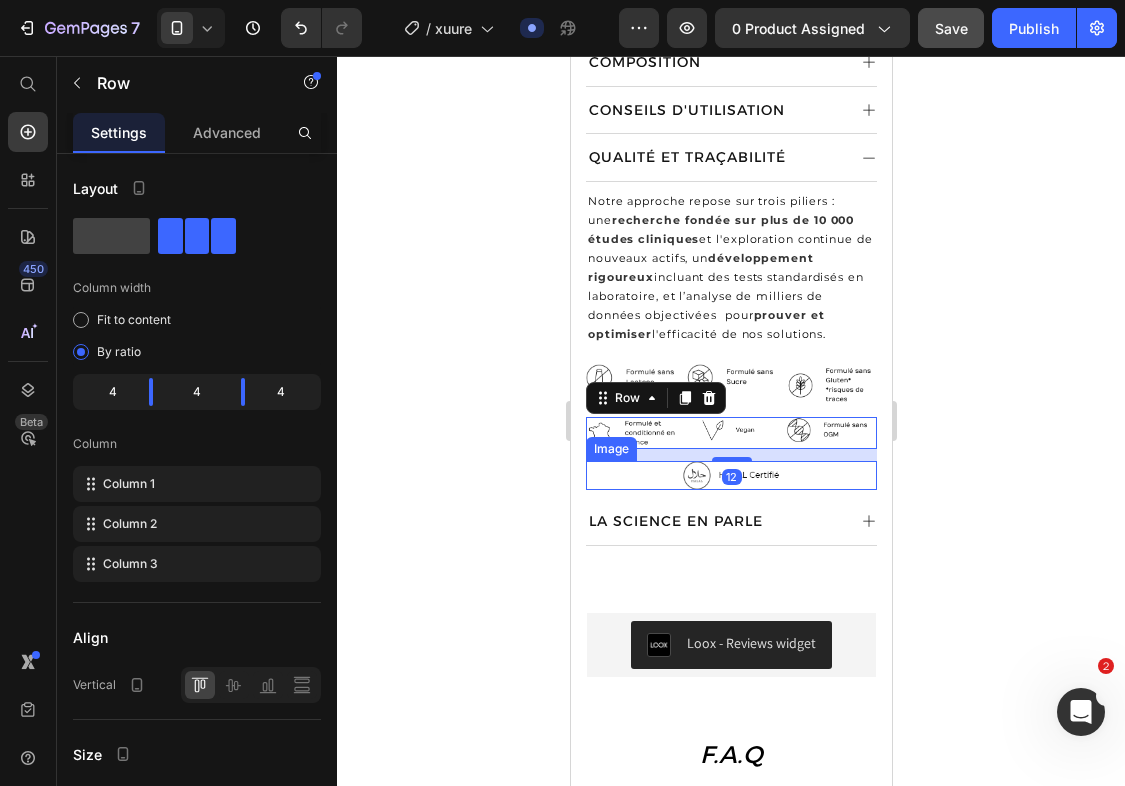 click at bounding box center (730, 475) 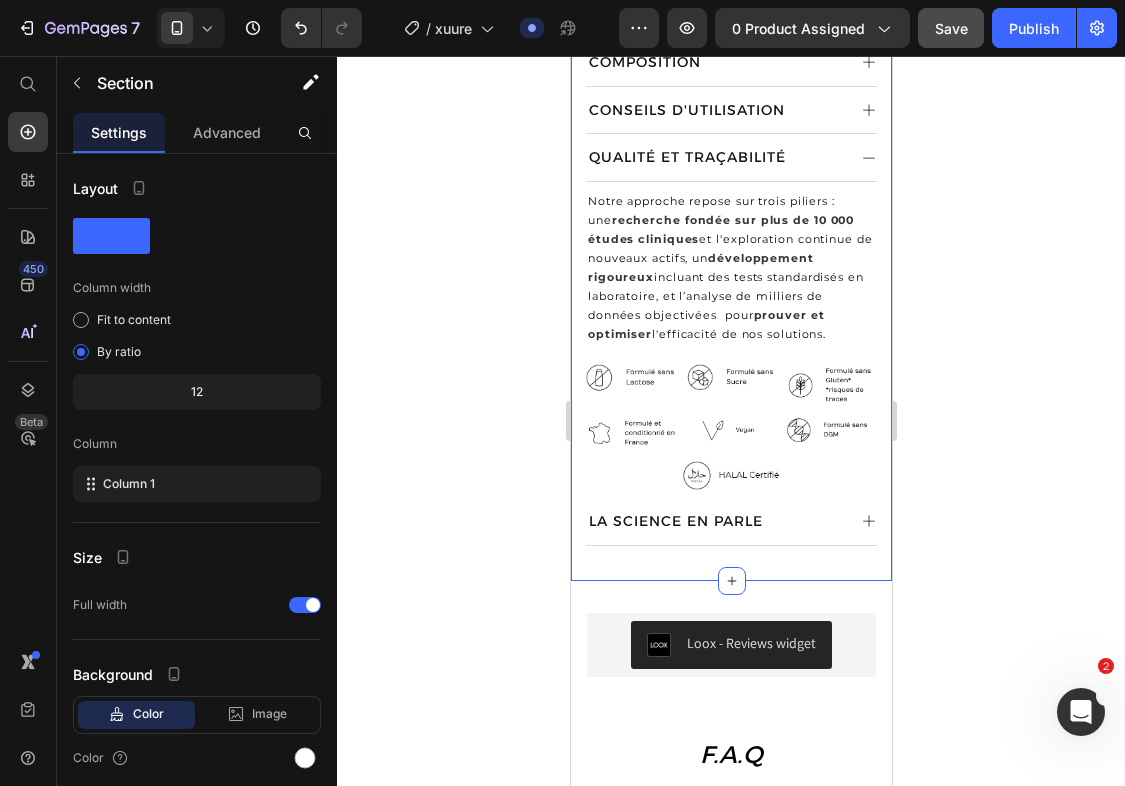 click on "Product Images ⁠⁠⁠⁠⁠⁠⁠ ESSENTIELS® Heading Image Row ⁠⁠⁠⁠⁠⁠⁠ HUMEUR & ANXIÉTÉ  Heading 62 avis Text block Row Safran hautement assimilable, associé à du miel de Manuka multifloral et aux vitamines B6 et B12 bioactives. Text Block                Title Line ⁠⁠⁠⁠⁠⁠⁠ 26,90 € Heading 15 jours | 2 coeur par jour Text Block Sélectionnez une option d'achat : Text Block
Custom Code
Preview or Publish the page to see the content. Custom Code Ajouter au panier (P) Cart Button Image En stock, commande expédiée avant le  [DATE]  - Livraison en 72h offerte à partir de 39€ ! Text Block Row Image Aide à réduire le stress et l’anxiété Text Block Image Favorise un sommeil réparateur et de qualité Text Block Image Contribue à l’équilibre émotionnel au quotidien Text Block Image Apaise les tensions liées au SPM naturellement Text Block Advanced List 📦 Heading Envío gratis Text Block En 2 a 3 días Text block Row Row 🔒 Heading" at bounding box center [730, -260] 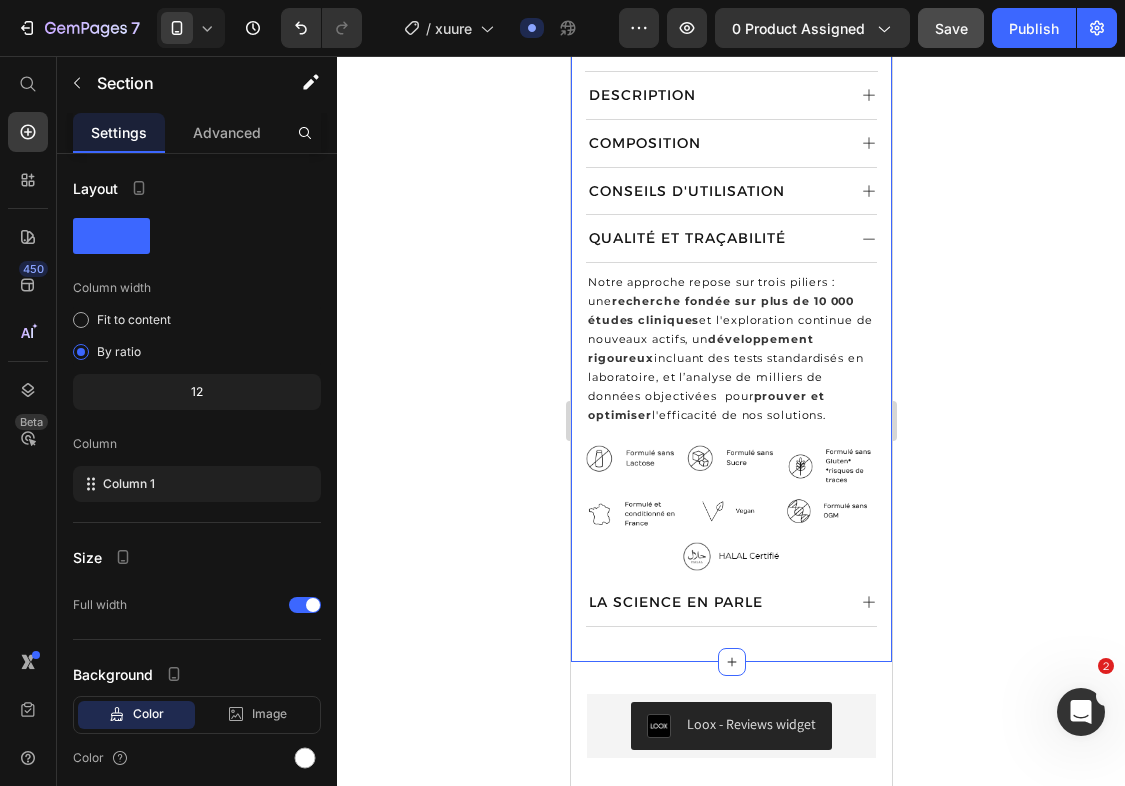scroll, scrollTop: 1110, scrollLeft: 0, axis: vertical 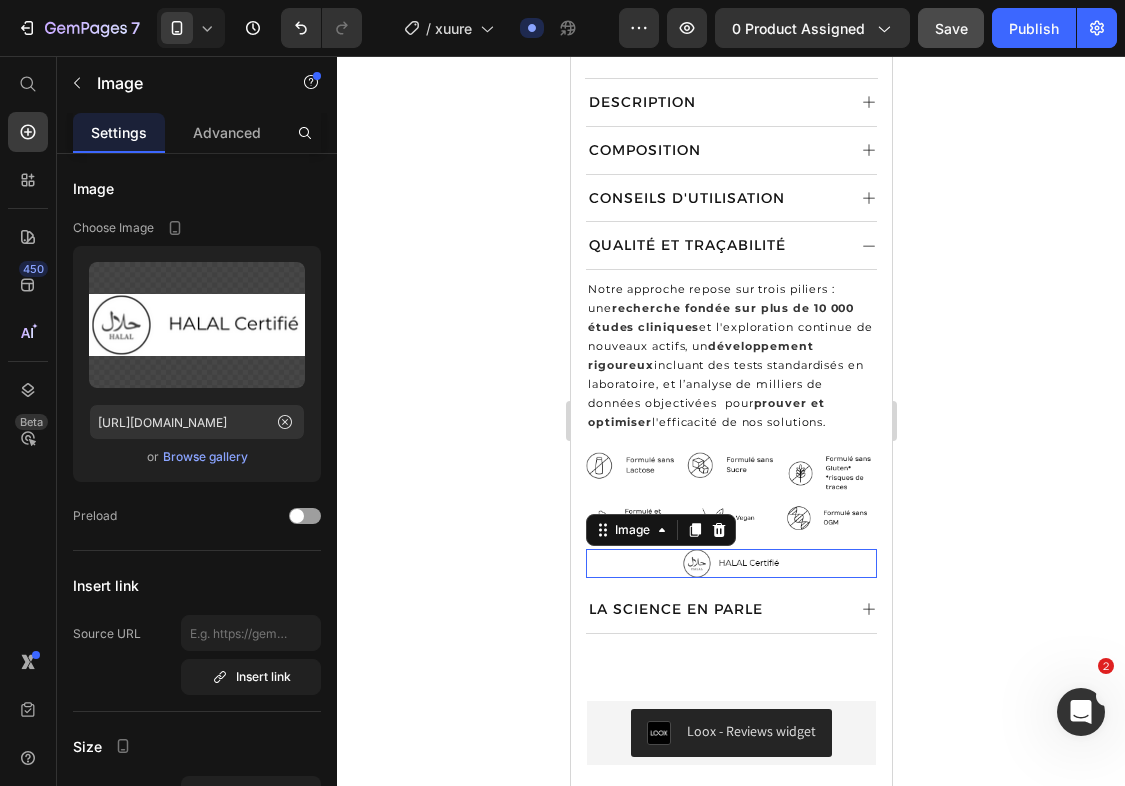 click at bounding box center [730, 563] 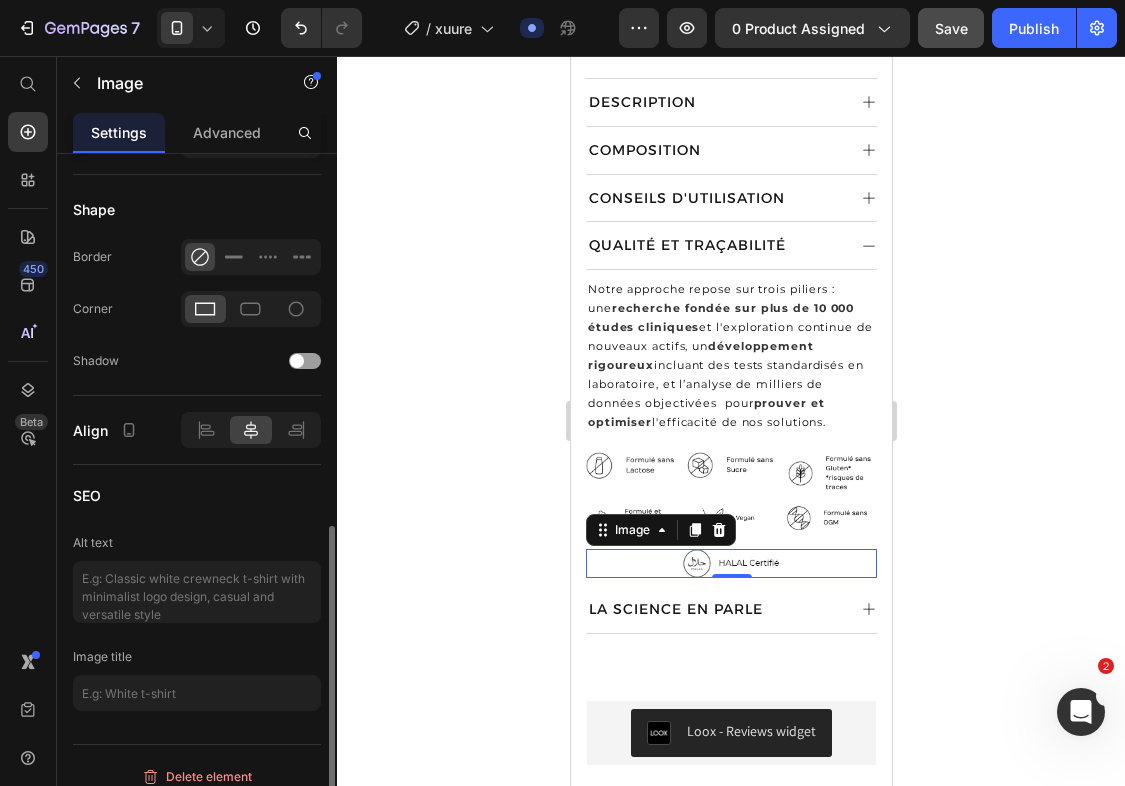 scroll, scrollTop: 740, scrollLeft: 0, axis: vertical 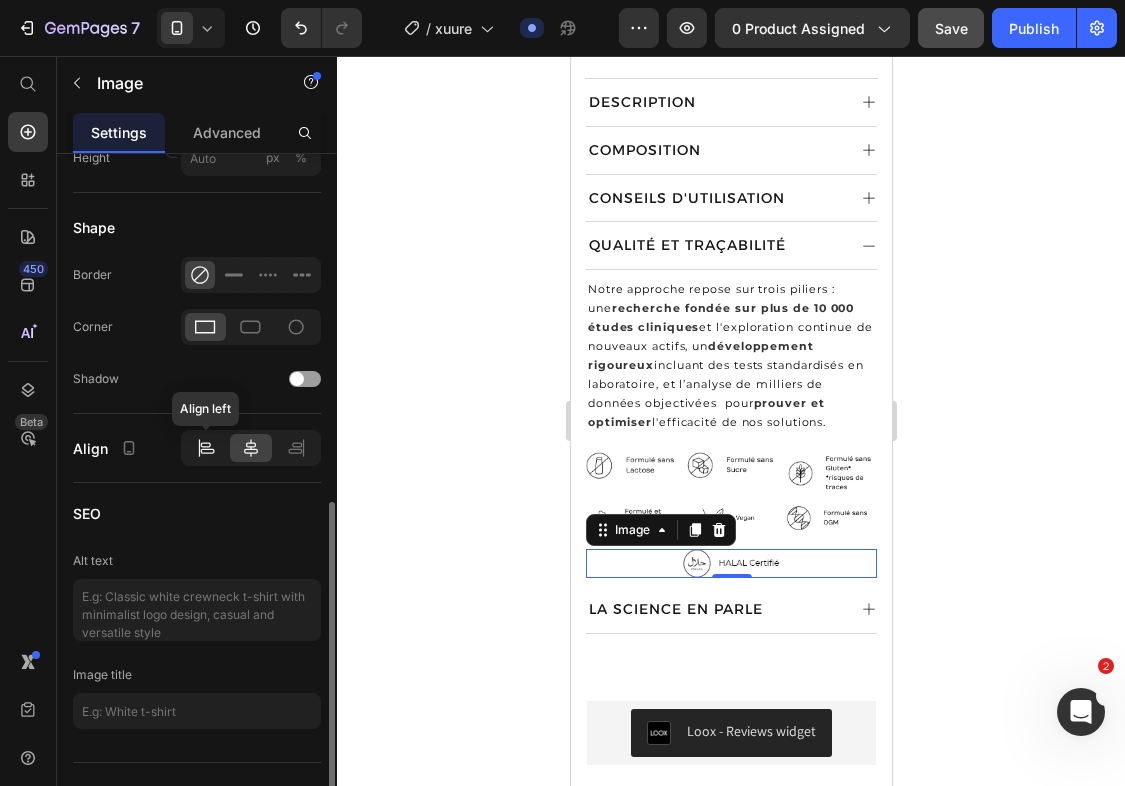 click 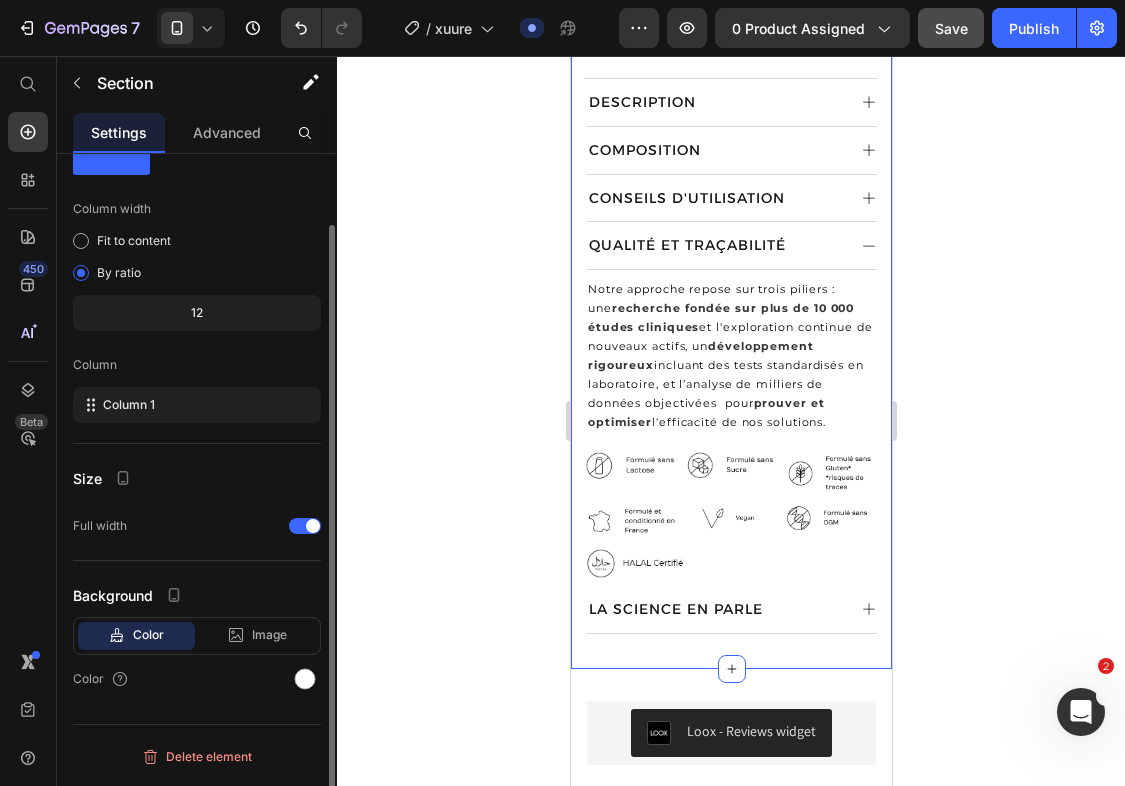 click on "Product Images ⁠⁠⁠⁠⁠⁠⁠ ESSENTIELS® Heading Image Row ⁠⁠⁠⁠⁠⁠⁠ HUMEUR & ANXIÉTÉ  Heading 62 avis Text block Row Safran hautement assimilable, associé à du miel de Manuka multifloral et aux vitamines B6 et B12 bioactives. Text Block                Title Line ⁠⁠⁠⁠⁠⁠⁠ 26,90 € Heading 15 jours | 2 coeur par jour Text Block Sélectionnez une option d'achat : Text Block
Custom Code
Preview or Publish the page to see the content. Custom Code Ajouter au panier (P) Cart Button Image En stock, commande expédiée avant le  [DATE]  - Livraison en 72h offerte à partir de 39€ ! Text Block Row Image Aide à réduire le stress et l’anxiété Text Block Image Favorise un sommeil réparateur et de qualité Text Block Image Contribue à l’équilibre émotionnel au quotidien Text Block Image Apaise les tensions liées au SPM naturellement Text Block Advanced List 📦 Heading Envío gratis Text Block En 2 a 3 días Text block Row Row 🔒 Heading" at bounding box center [730, -172] 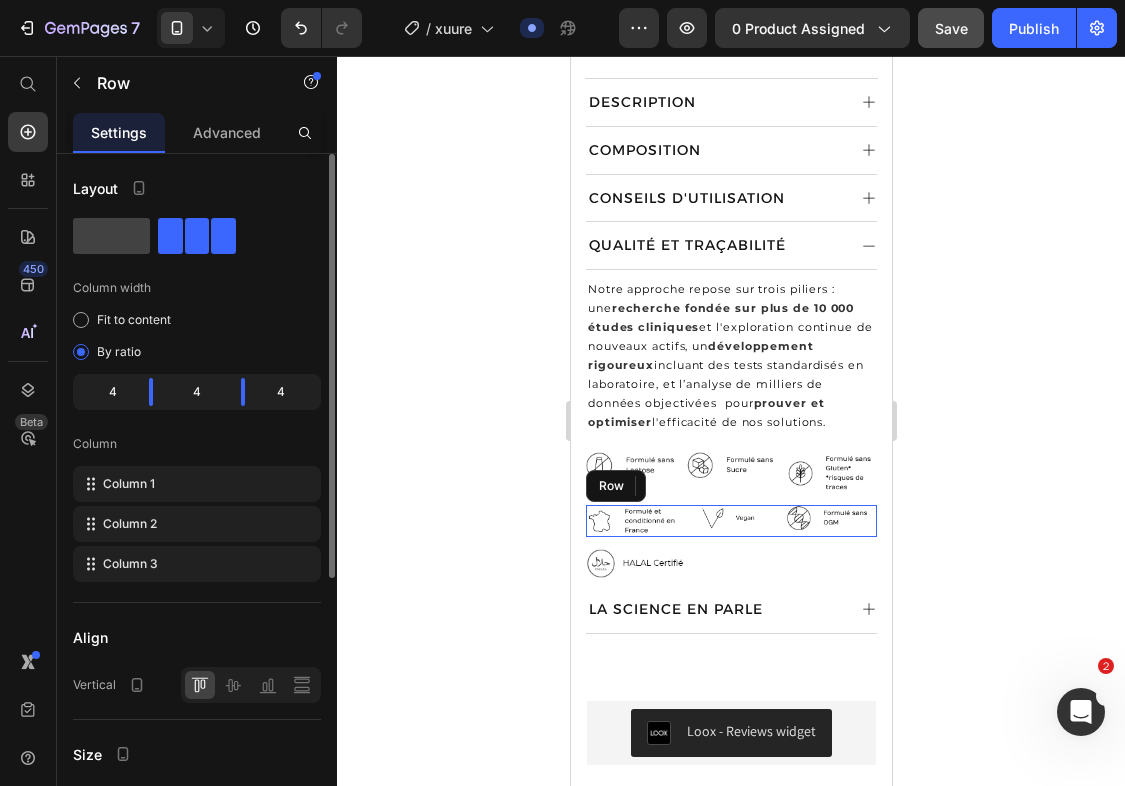 click on "Image" at bounding box center (731, 521) 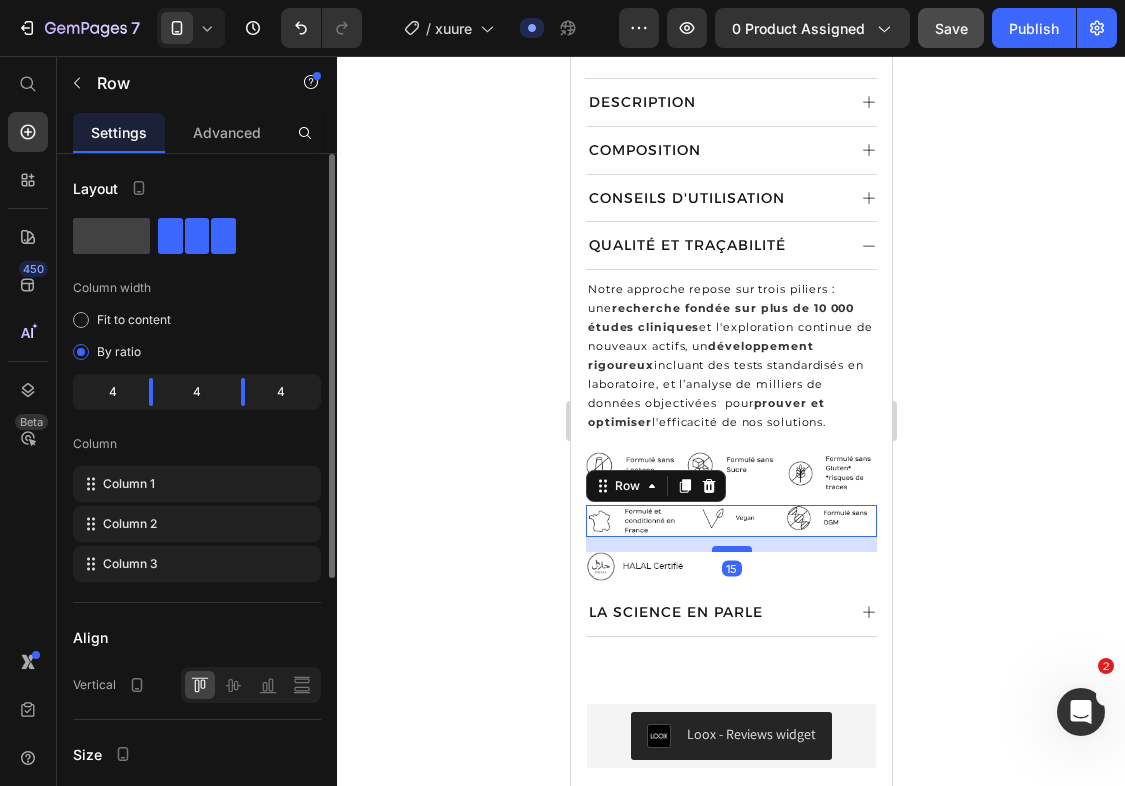 click at bounding box center (731, 549) 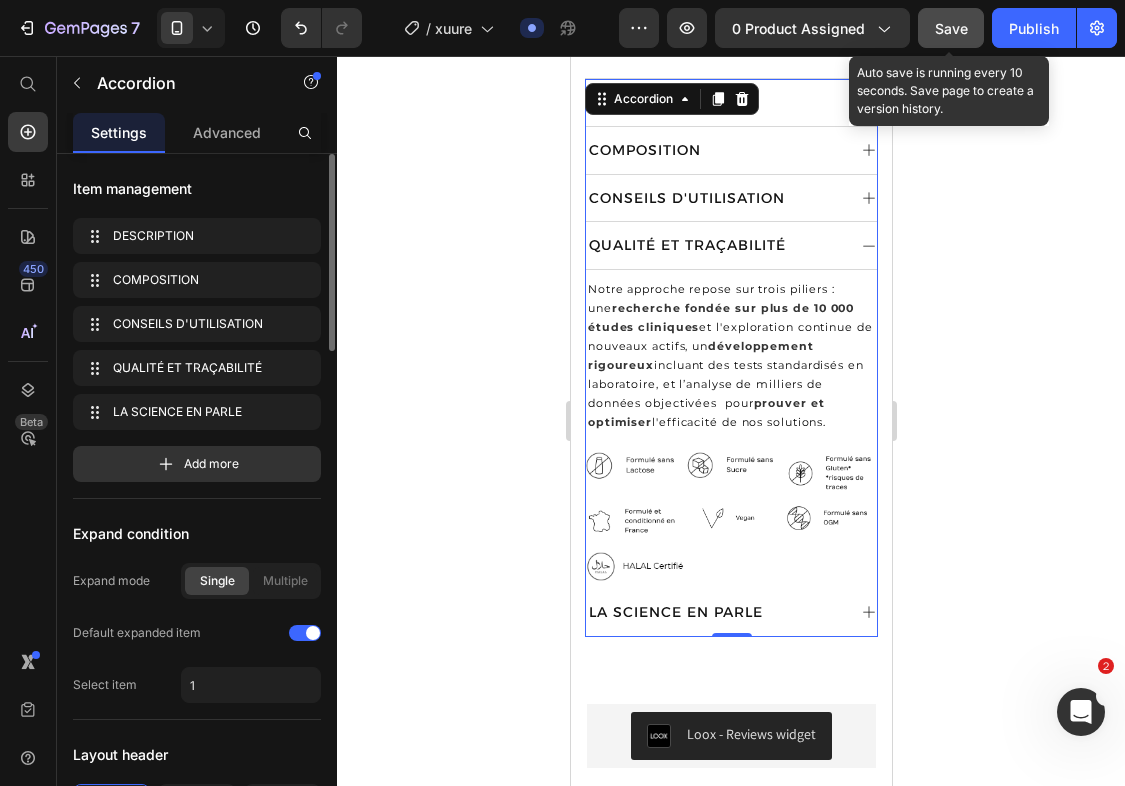 click on "Save" at bounding box center (951, 28) 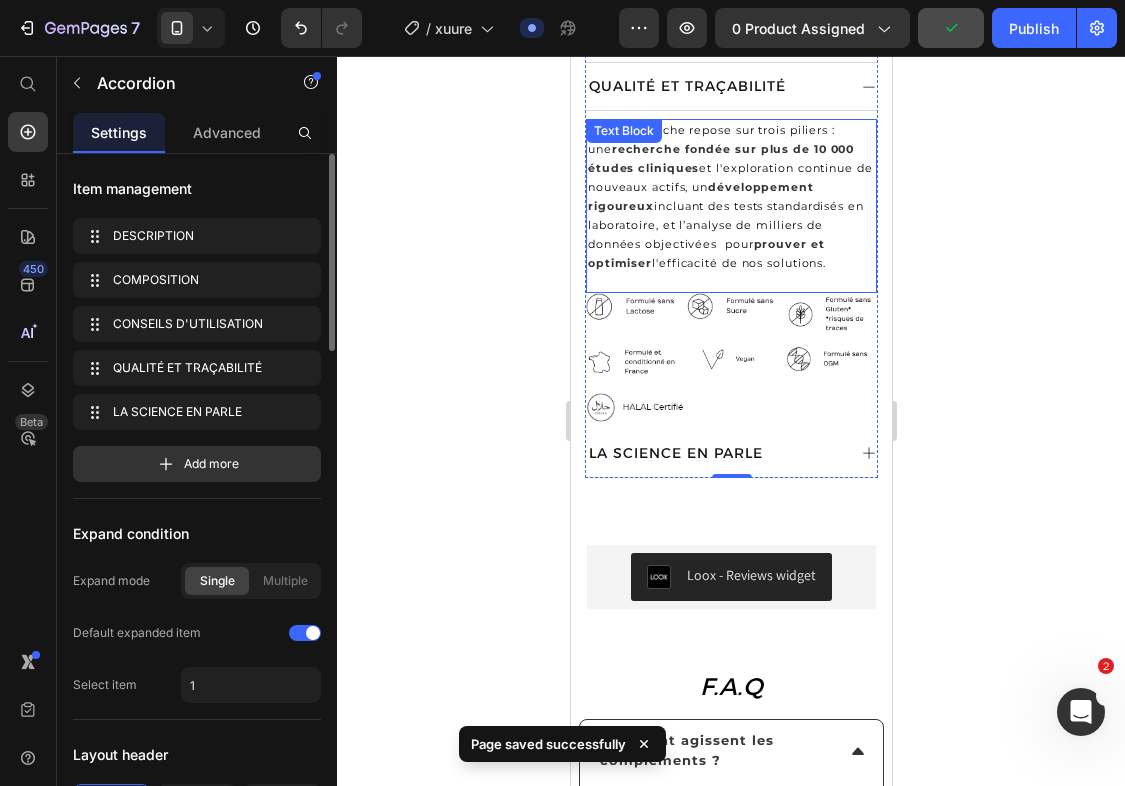 scroll, scrollTop: 1271, scrollLeft: 0, axis: vertical 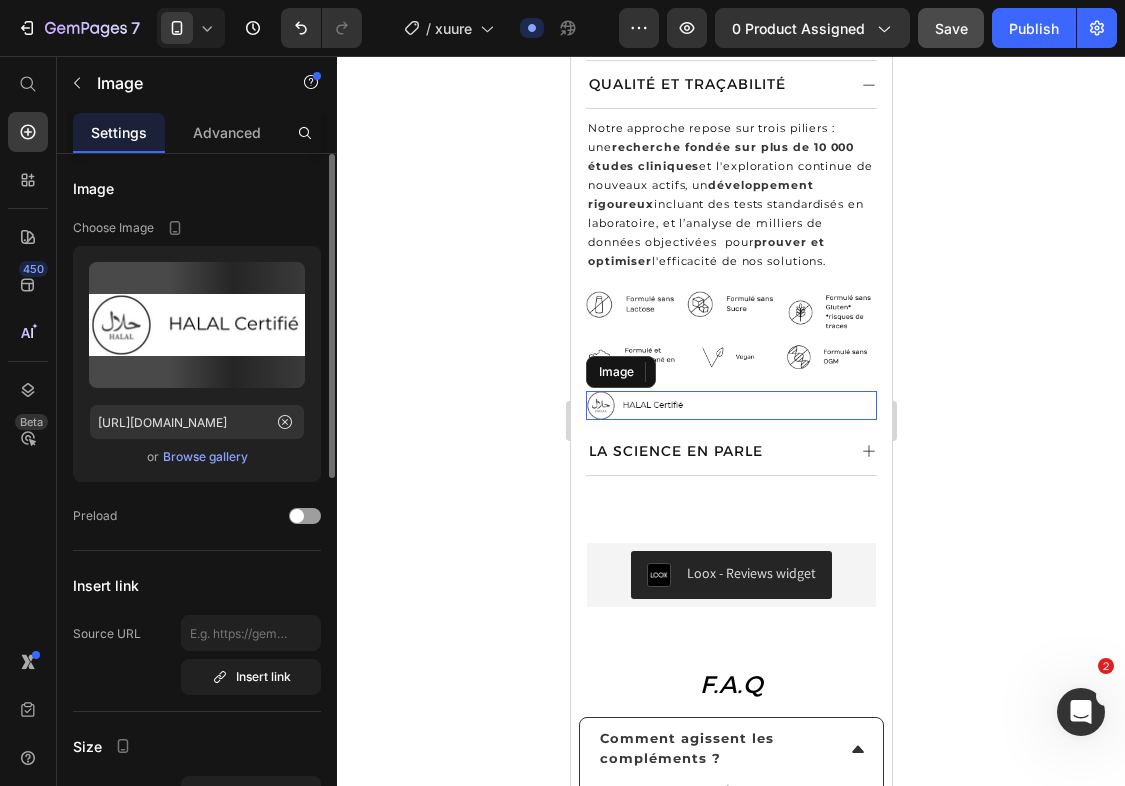 click at bounding box center (730, 405) 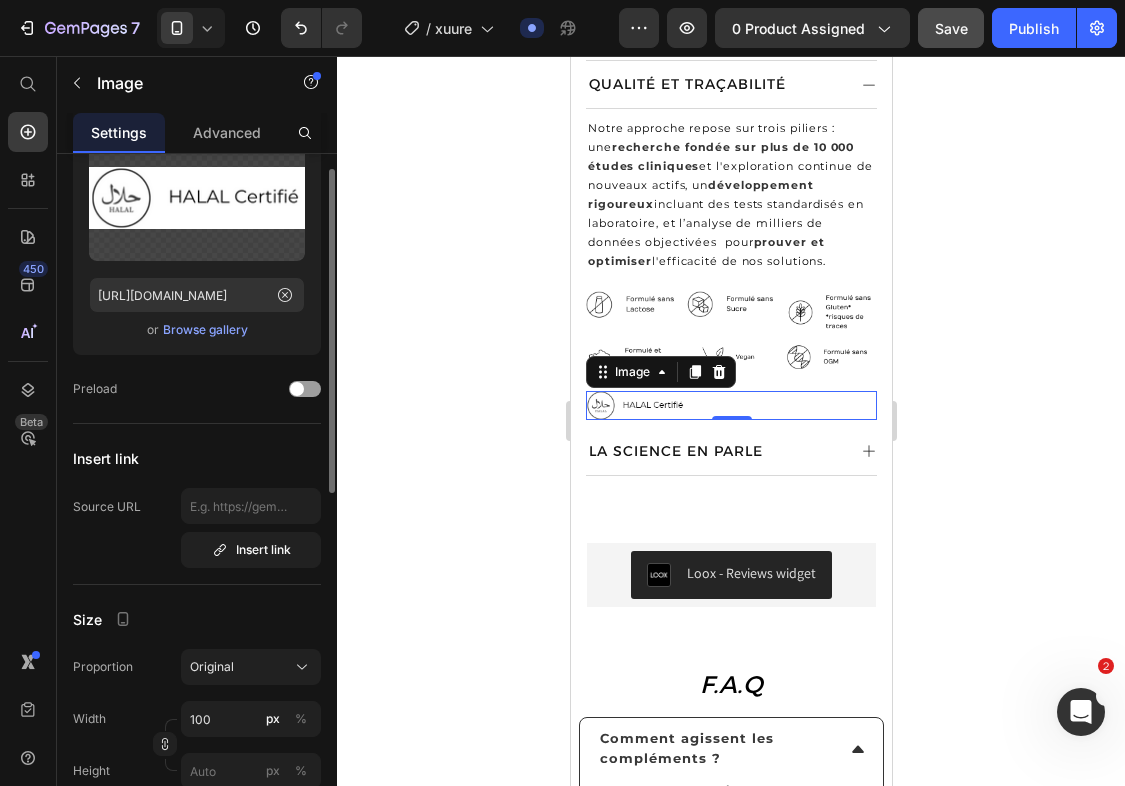 scroll, scrollTop: 172, scrollLeft: 0, axis: vertical 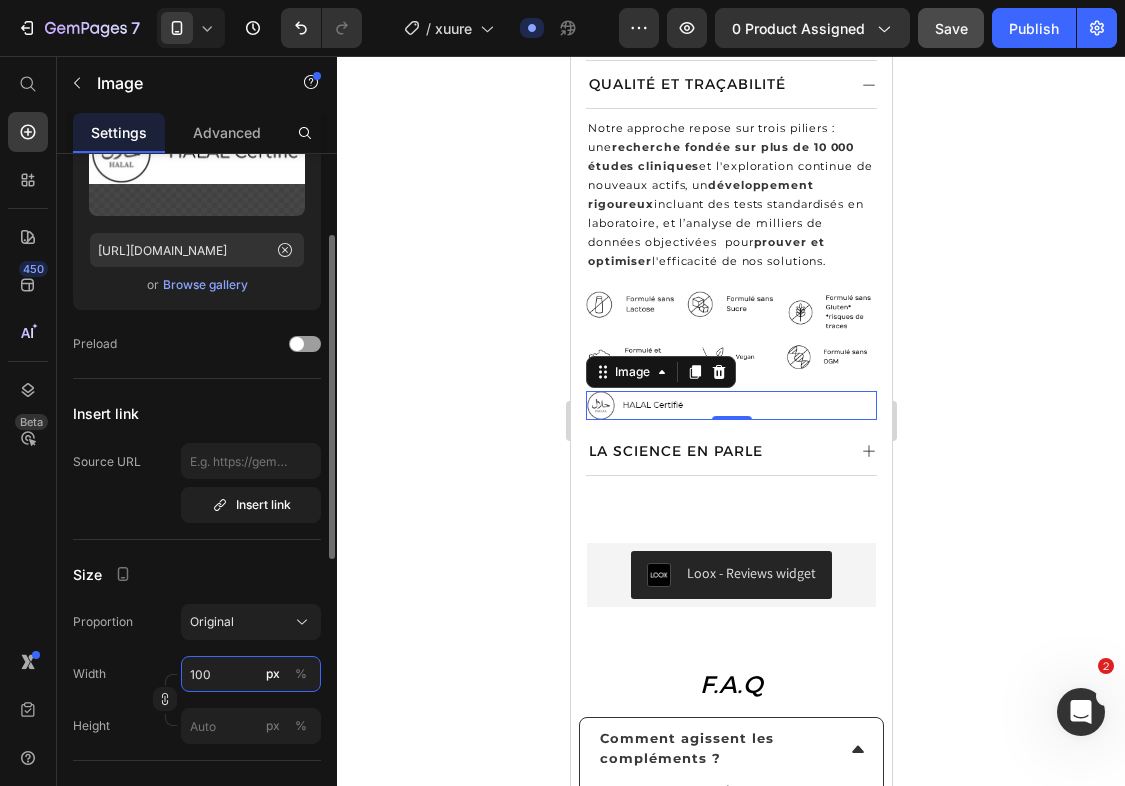 click on "100" at bounding box center [251, 674] 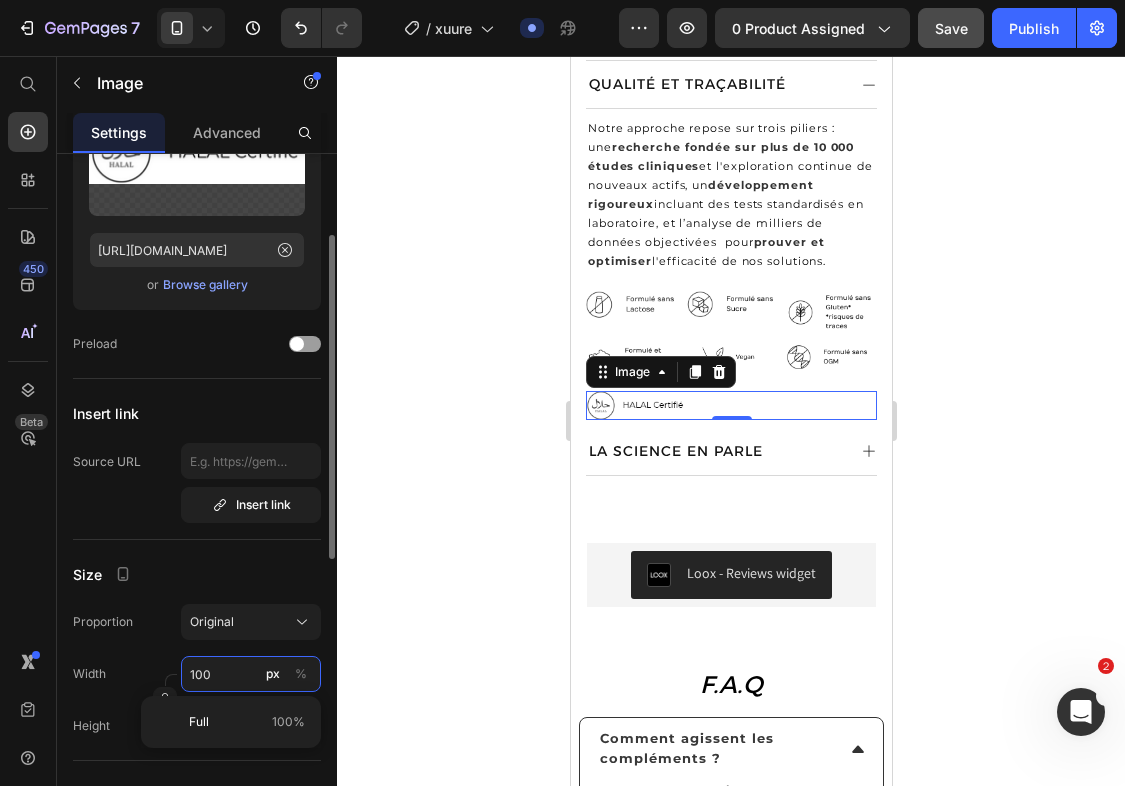 click on "100" at bounding box center [251, 674] 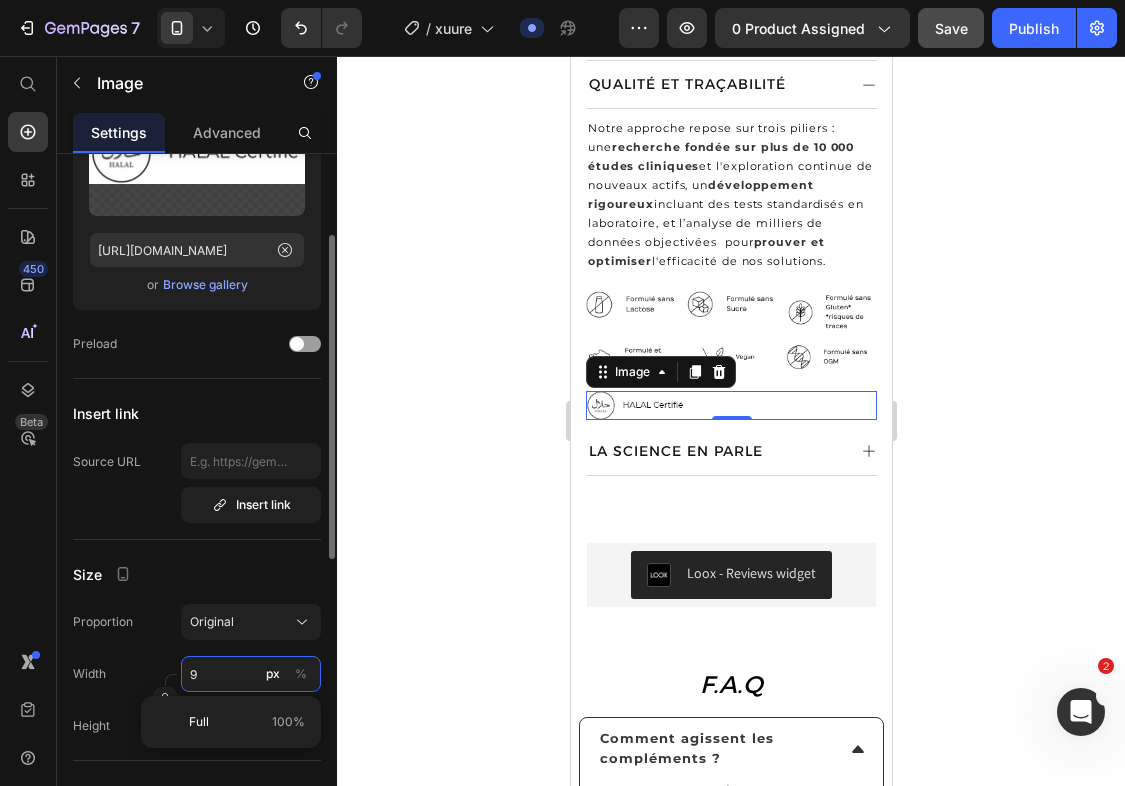 type on "90" 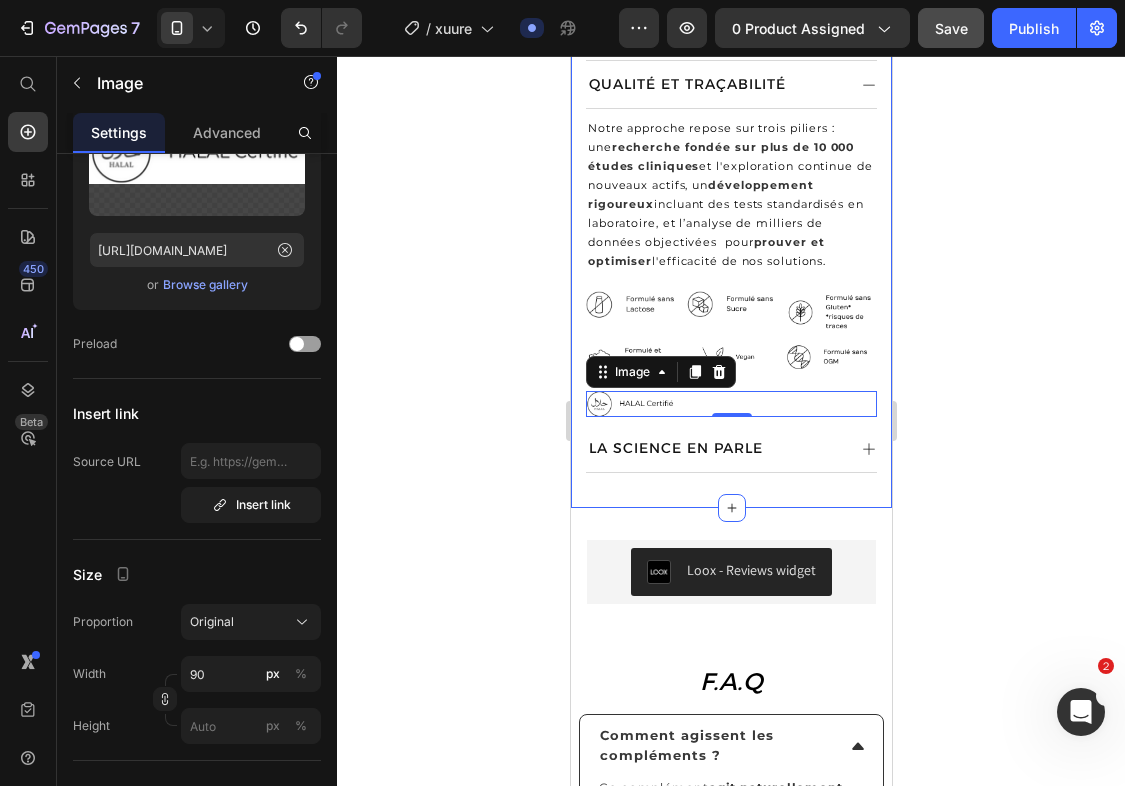 click on "Product Images ⁠⁠⁠⁠⁠⁠⁠ ESSENTIELS® Heading Image Row ⁠⁠⁠⁠⁠⁠⁠ HUMEUR & ANXIÉTÉ  Heading 62 avis Text block Row Safran hautement assimilable, associé à du miel de Manuka multifloral et aux vitamines B6 et B12 bioactives. Text Block                Title Line ⁠⁠⁠⁠⁠⁠⁠ 26,90 € Heading 15 jours | 2 coeur par jour Text Block Sélectionnez une option d'achat : Text Block
Custom Code
Preview or Publish the page to see the content. Custom Code Ajouter au panier (P) Cart Button Image En stock, commande expédiée avant le  [DATE]  - Livraison en 72h offerte à partir de 39€ ! Text Block Row Image Aide à réduire le stress et l’anxiété Text Block Image Favorise un sommeil réparateur et de qualité Text Block Image Contribue à l’équilibre émotionnel au quotidien Text Block Image Apaise les tensions liées au SPM naturellement Text Block Advanced List 📦 Heading Envío gratis Text Block En 2 a 3 días Text block Row Row 🔒 Heading" at bounding box center (730, -333) 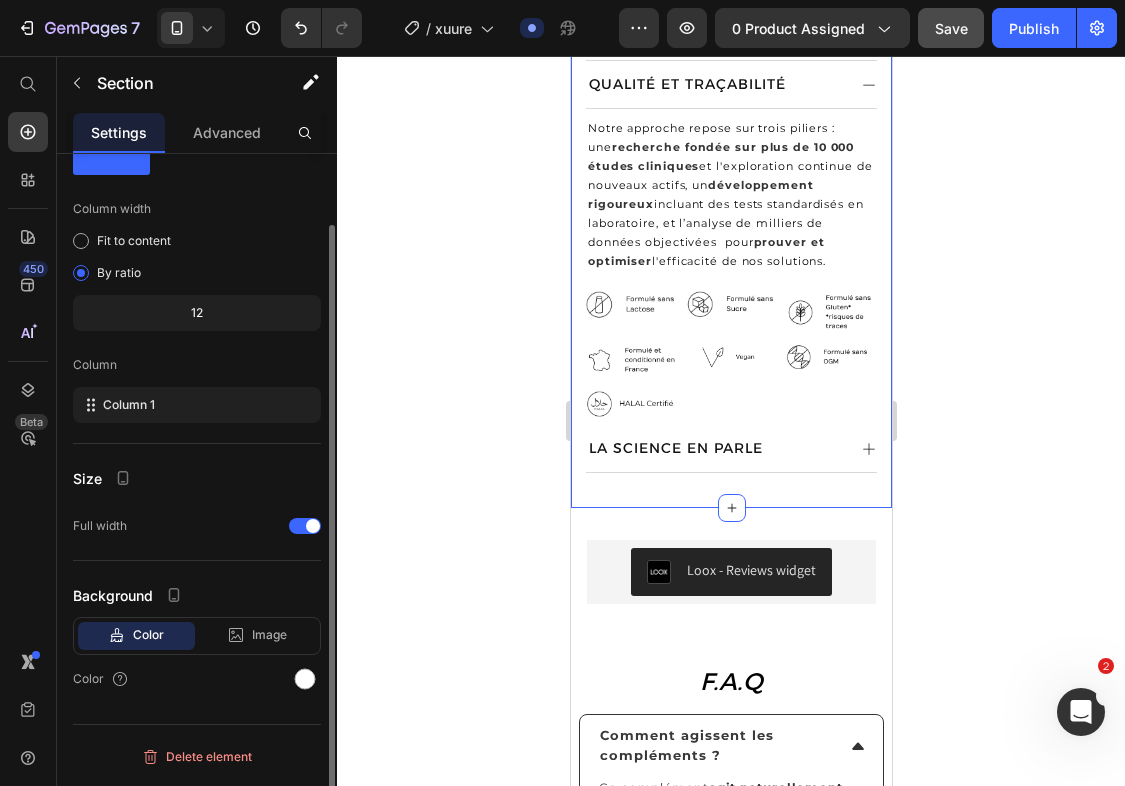 scroll, scrollTop: 0, scrollLeft: 0, axis: both 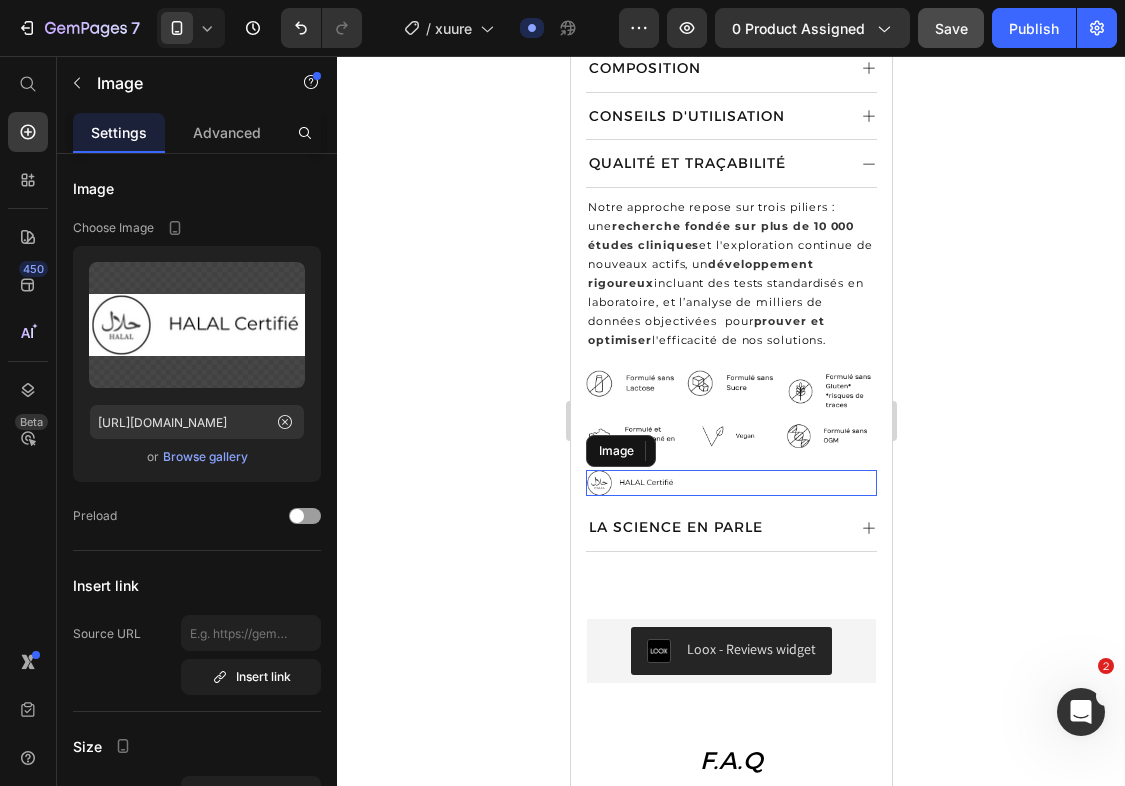drag, startPoint x: 600, startPoint y: 477, endPoint x: 915, endPoint y: 668, distance: 368.38297 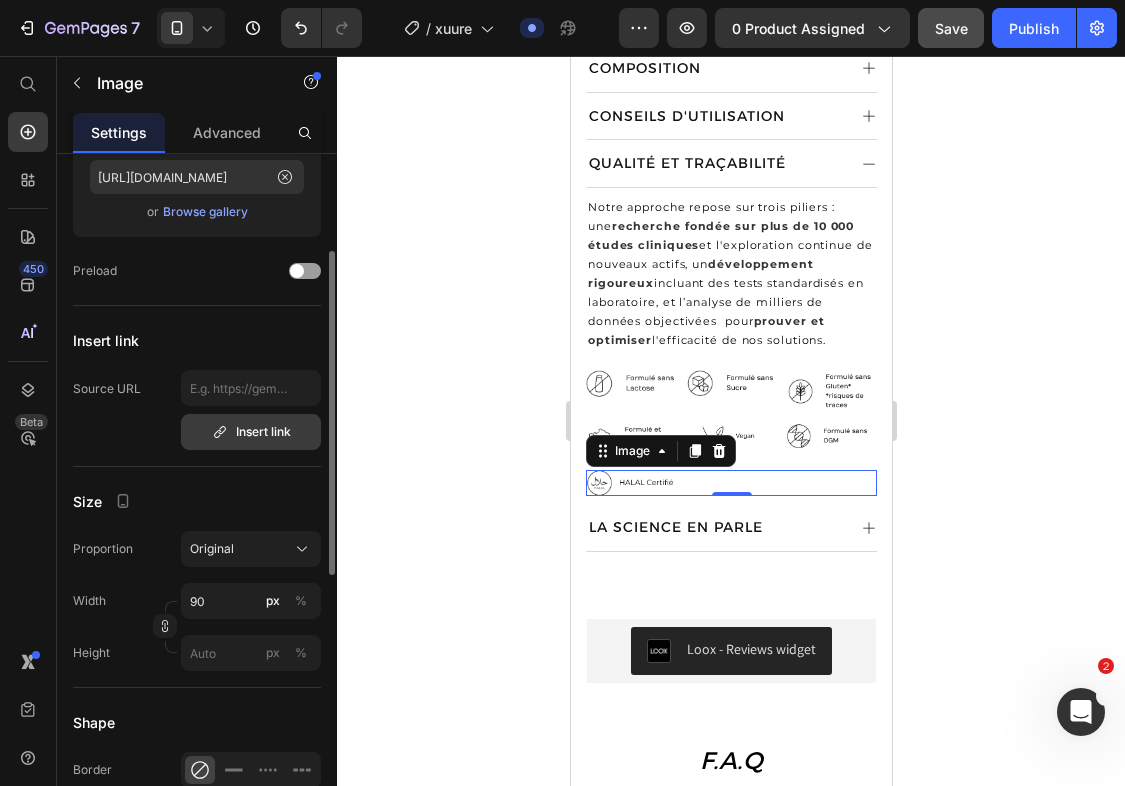 scroll, scrollTop: 248, scrollLeft: 0, axis: vertical 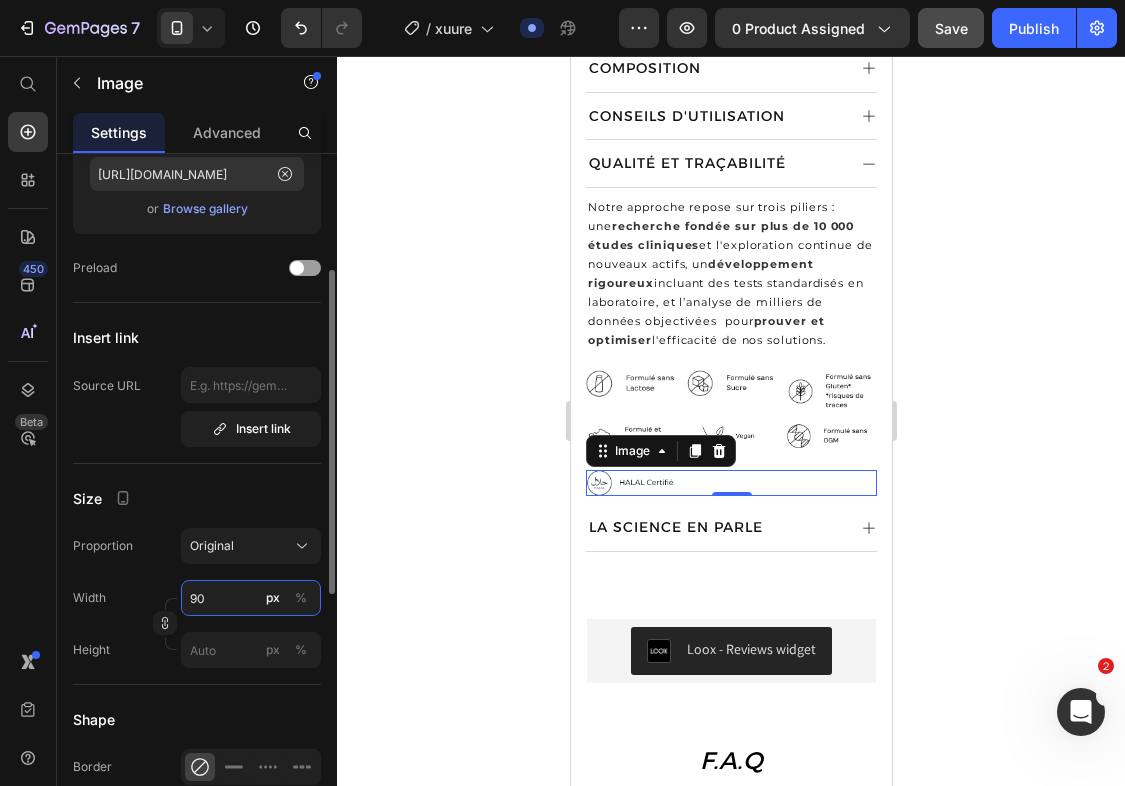 click on "90" at bounding box center [251, 598] 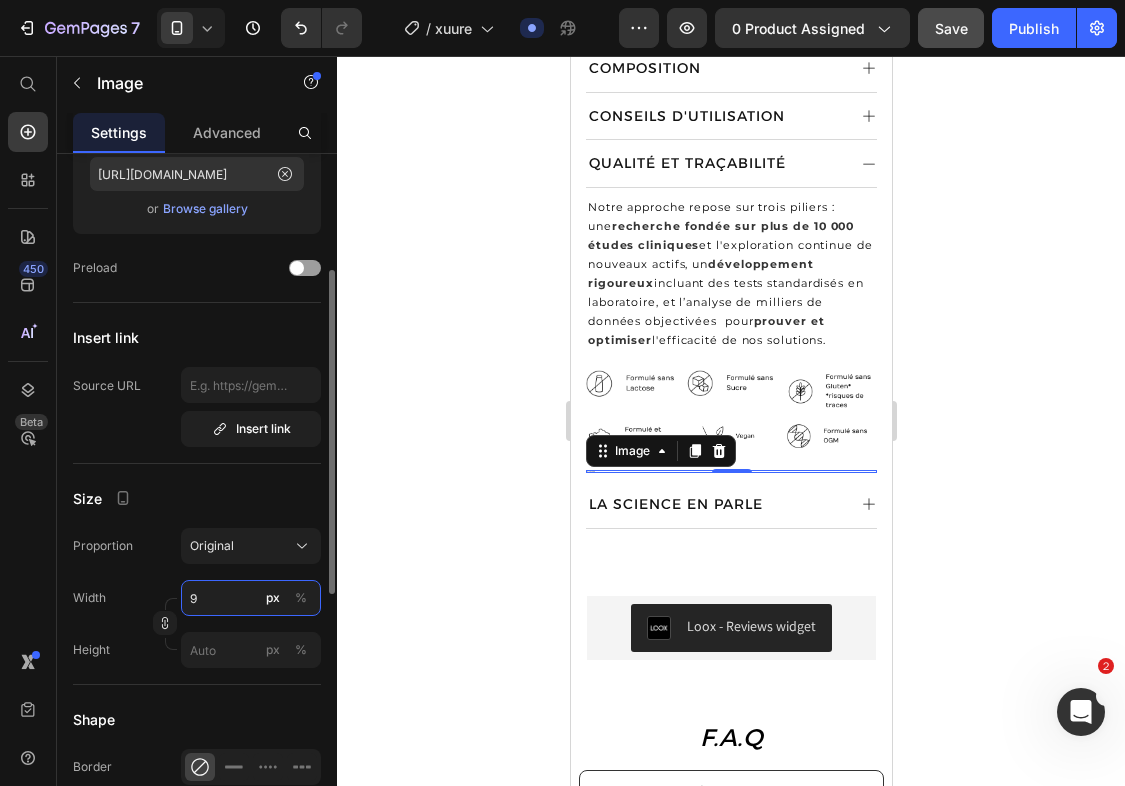type on "95" 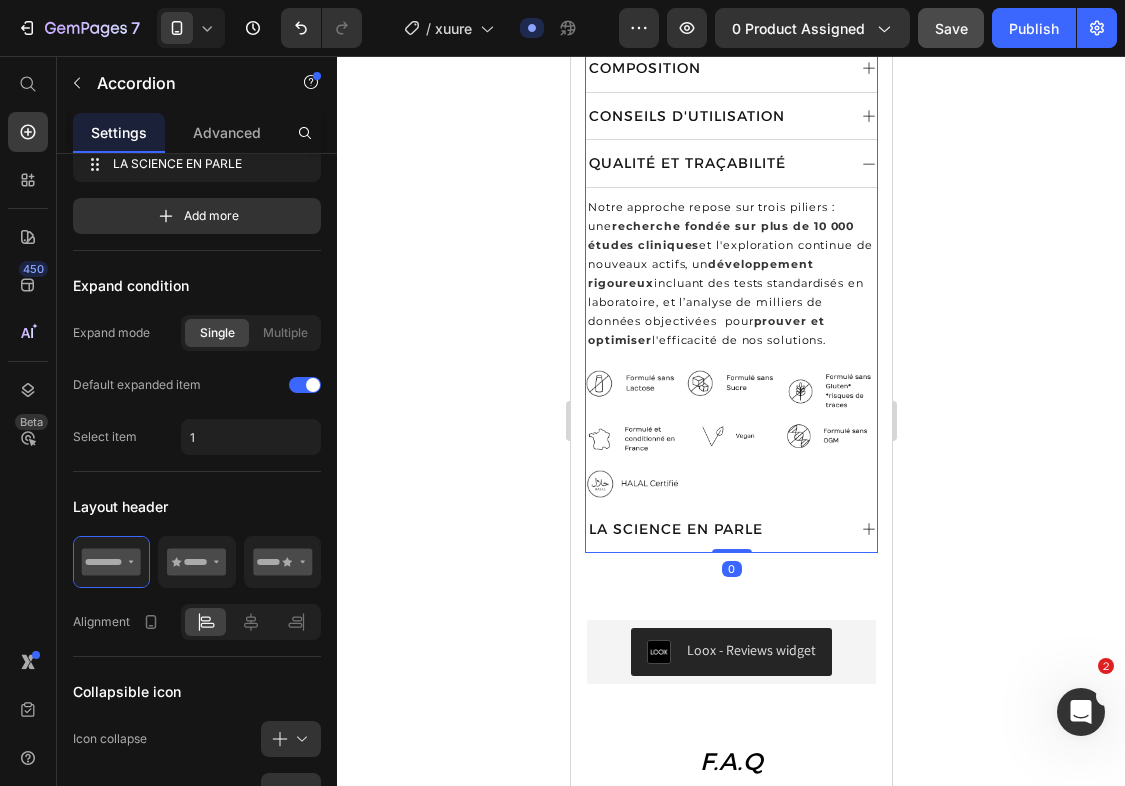 scroll, scrollTop: 0, scrollLeft: 0, axis: both 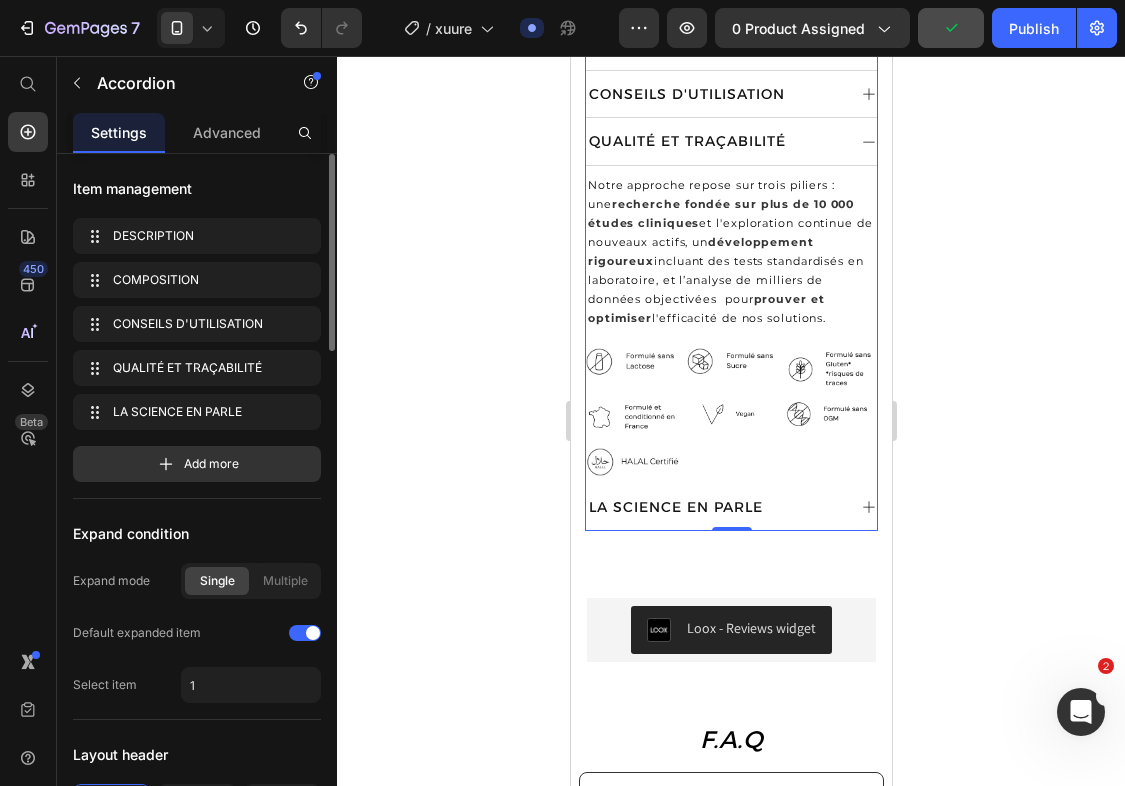 click 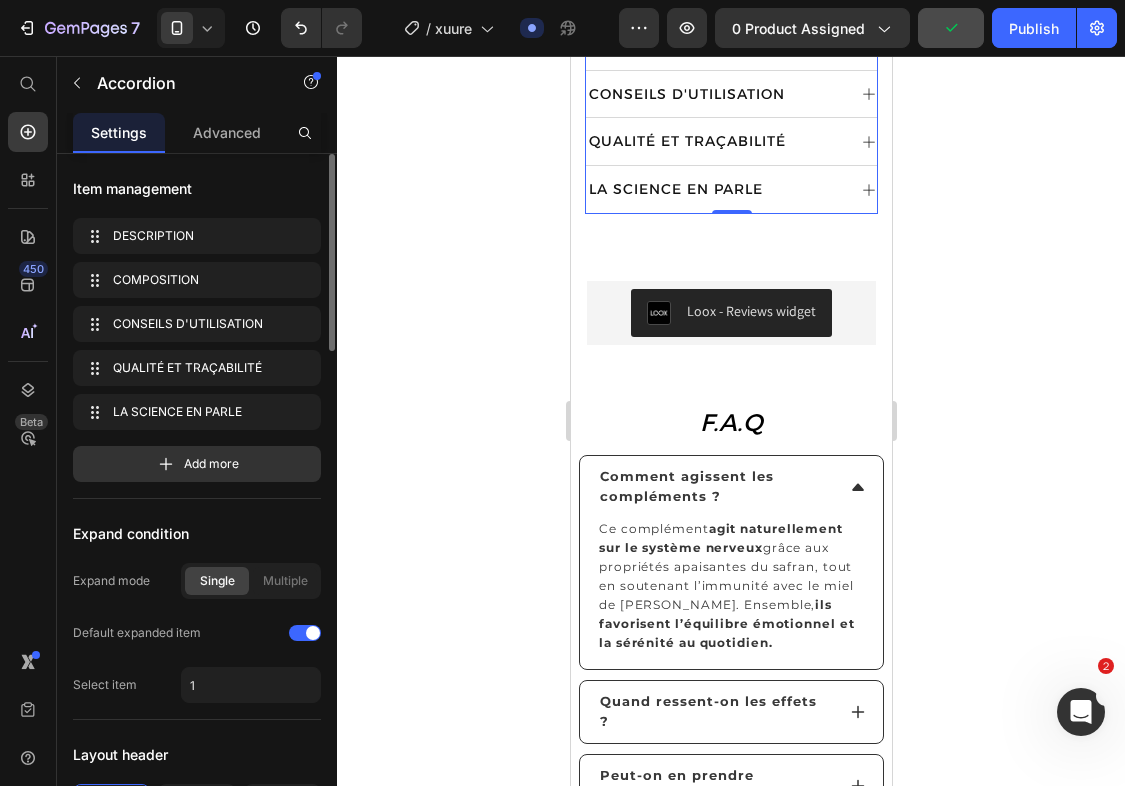 click 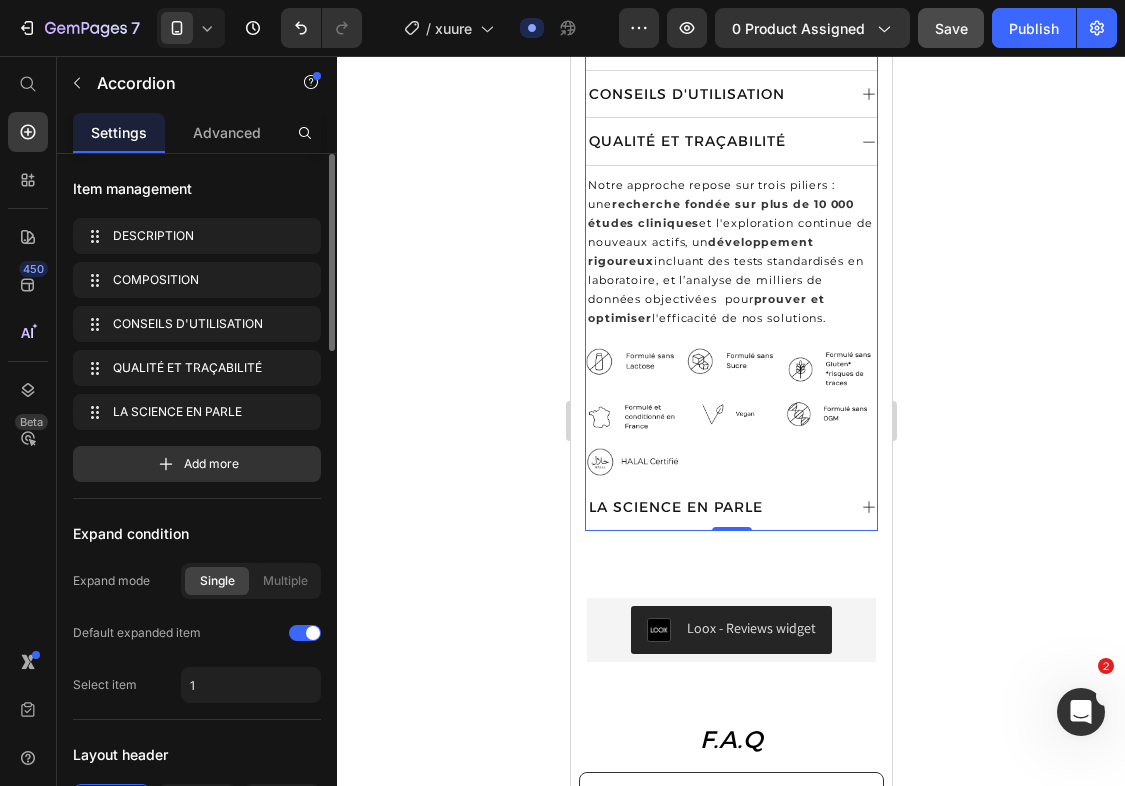 click 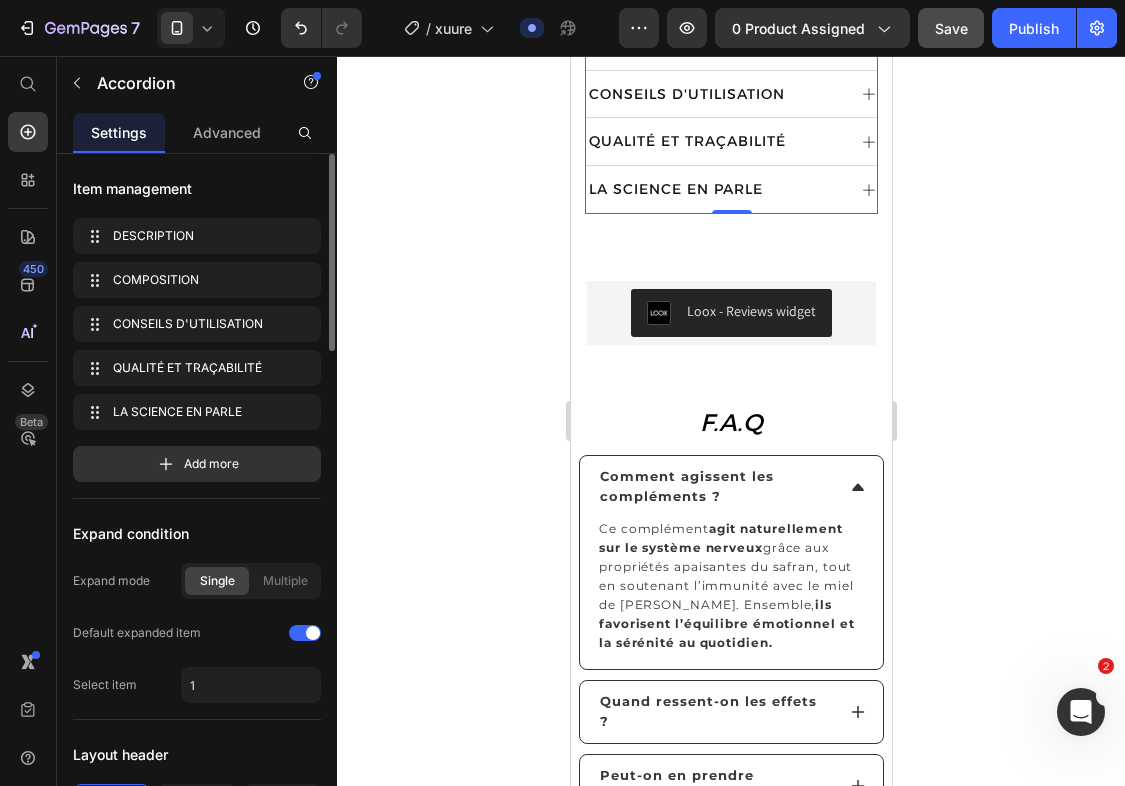 click 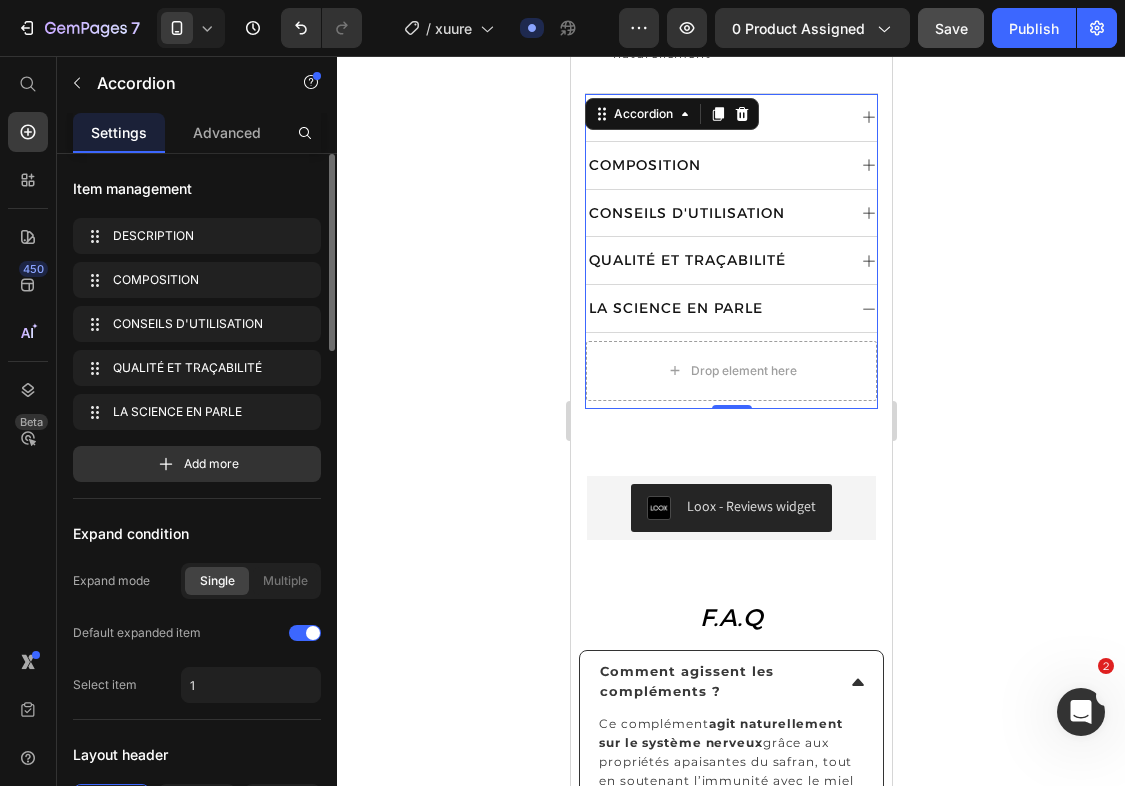 scroll, scrollTop: 1088, scrollLeft: 0, axis: vertical 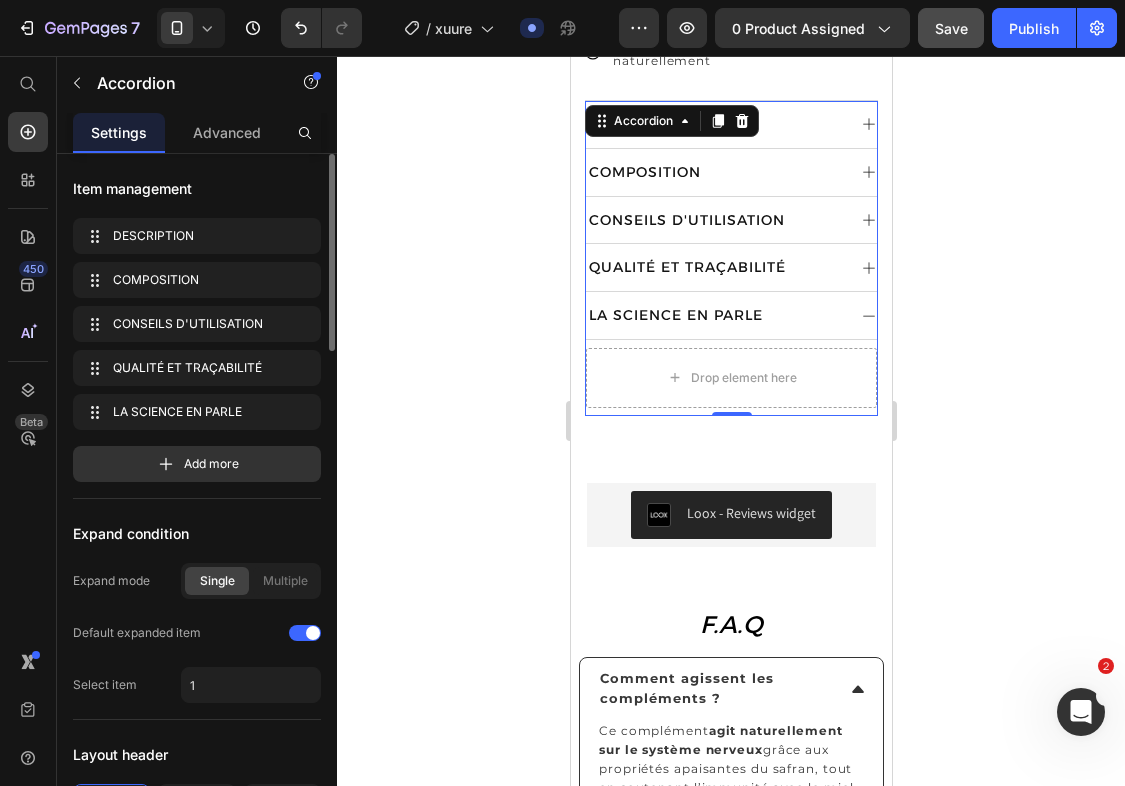 click on "QUALITÉ ET TRAÇABILITÉ" at bounding box center [730, 268] 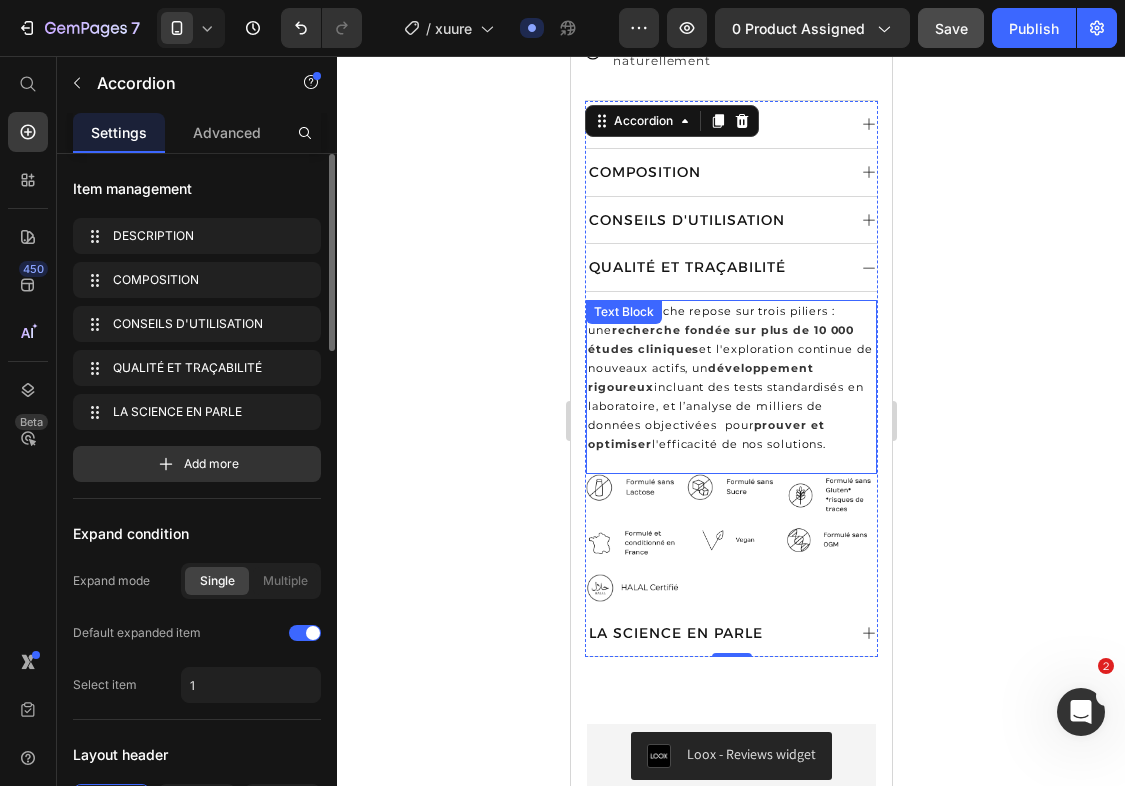 click on "recherche fondée sur plus de 10 000 études cliniques" at bounding box center (720, 339) 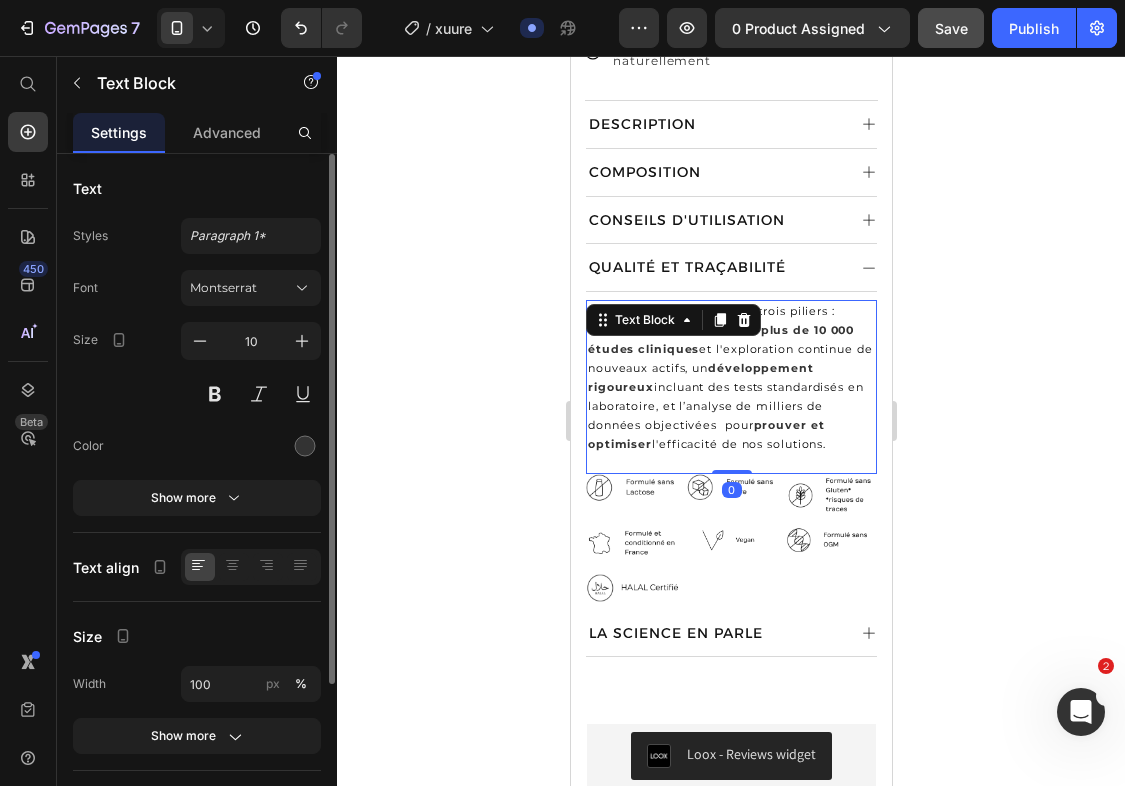 click on "recherche fondée sur plus de 10 000 études cliniques" at bounding box center [720, 339] 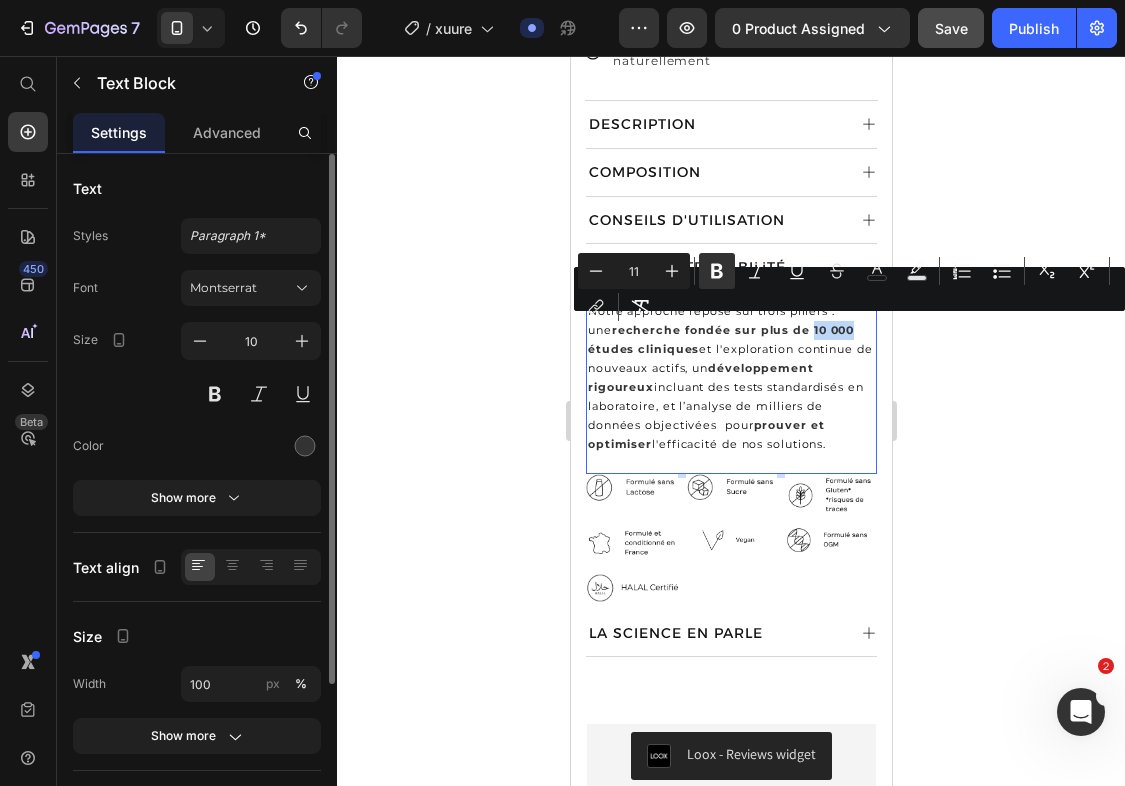 drag, startPoint x: 827, startPoint y: 324, endPoint x: 784, endPoint y: 325, distance: 43.011627 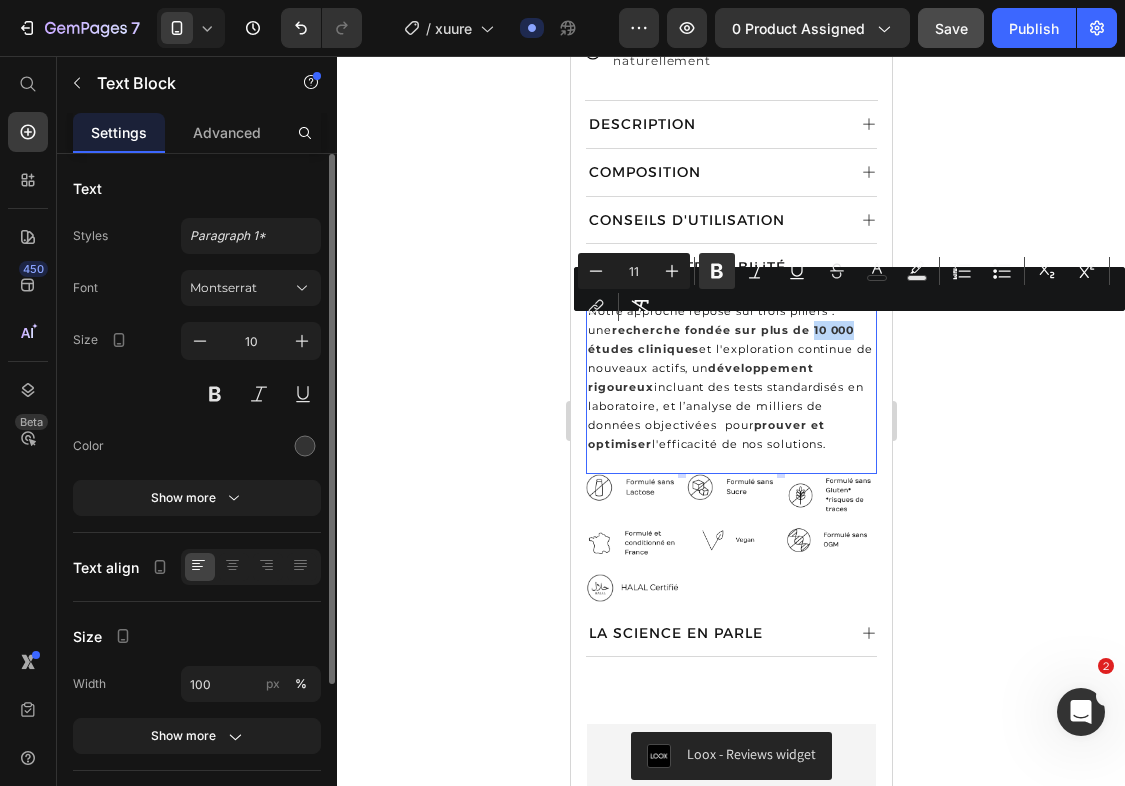 click on "recherche fondée sur plus de 10 000 études cliniques" at bounding box center [720, 339] 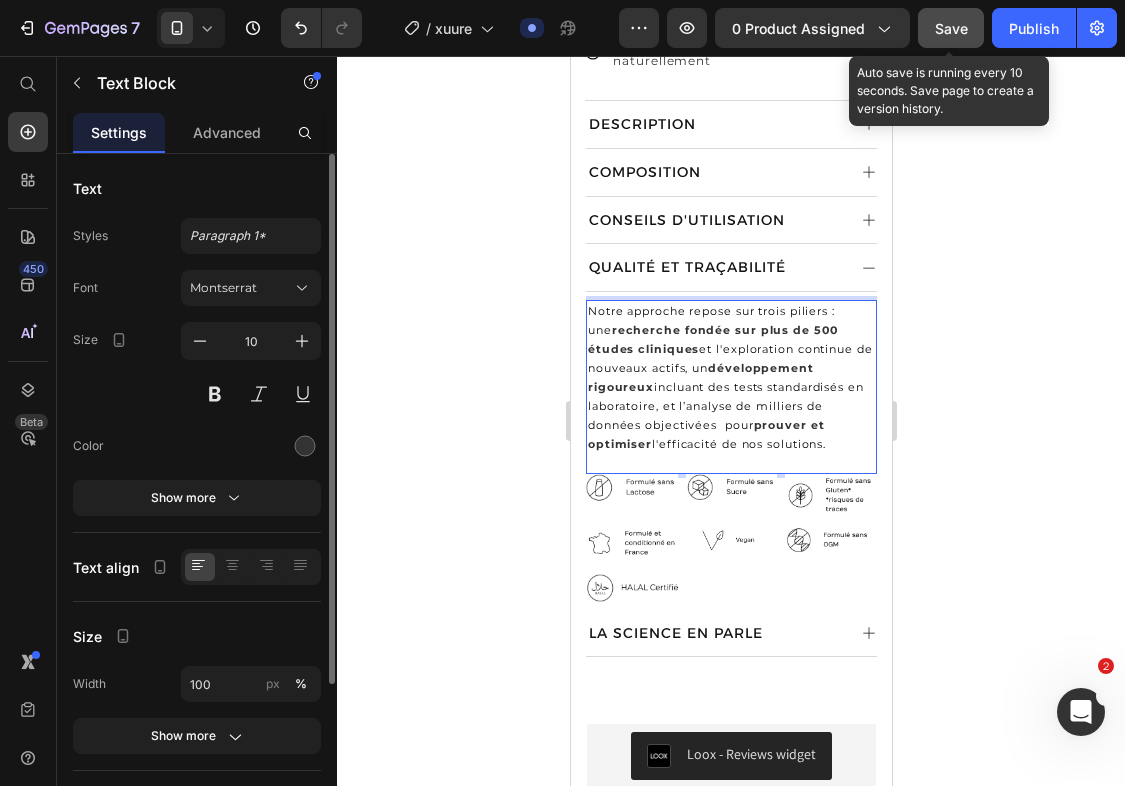 click on "Save" at bounding box center (951, 28) 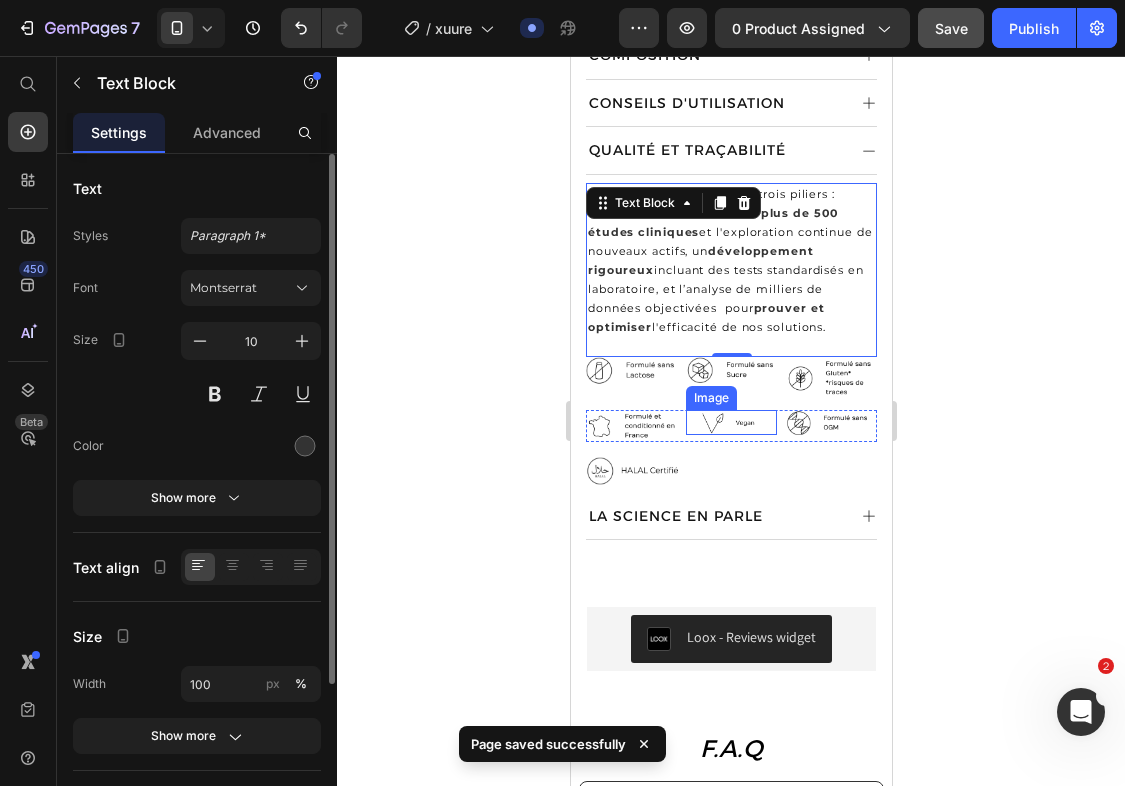 scroll, scrollTop: 1245, scrollLeft: 0, axis: vertical 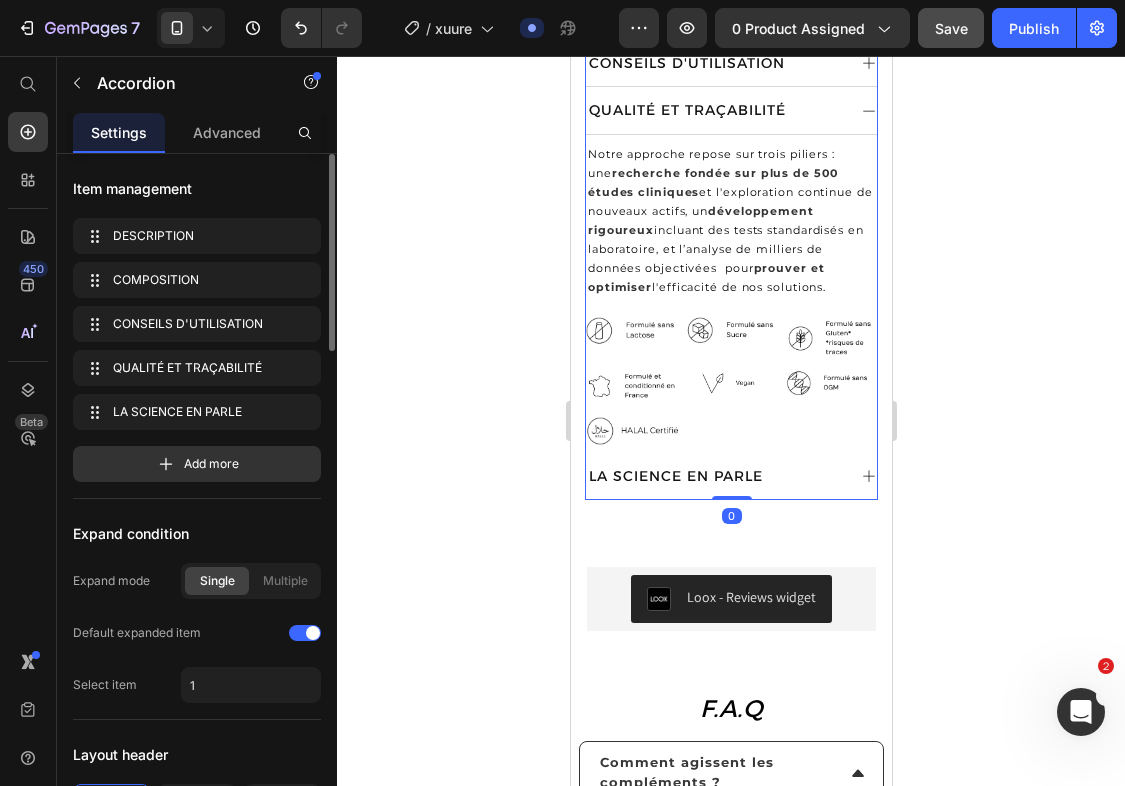click 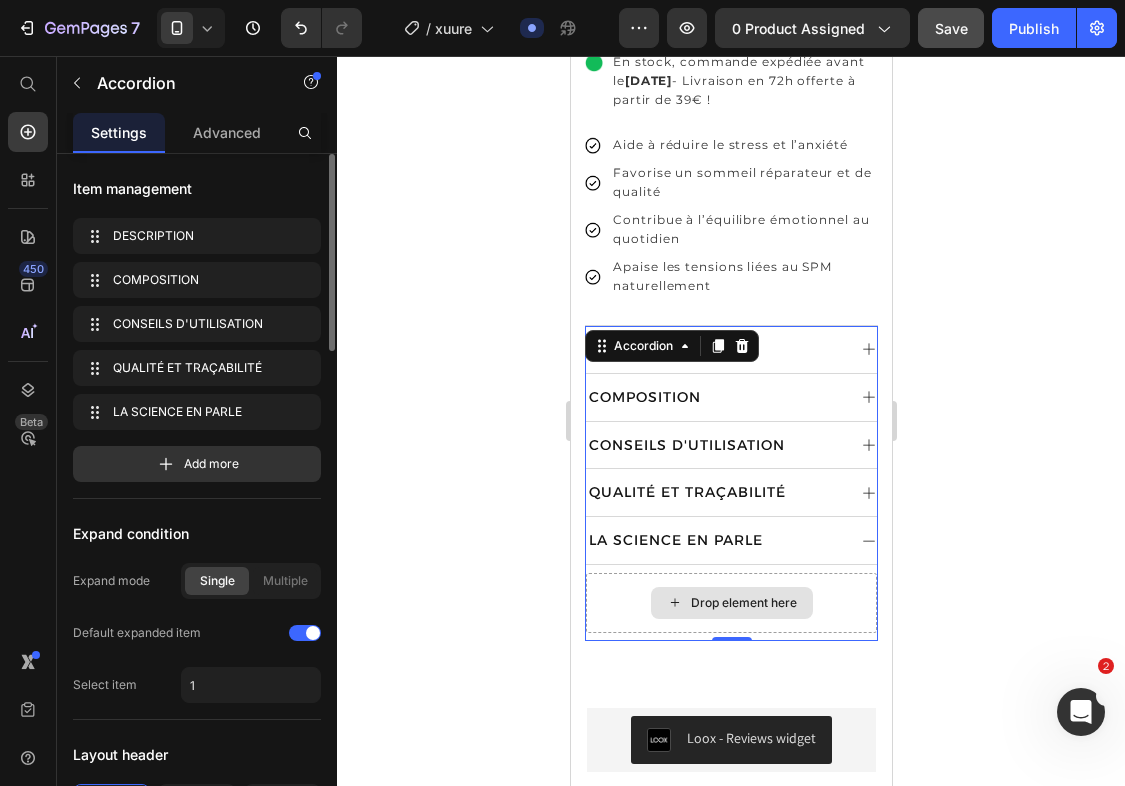 scroll, scrollTop: 851, scrollLeft: 0, axis: vertical 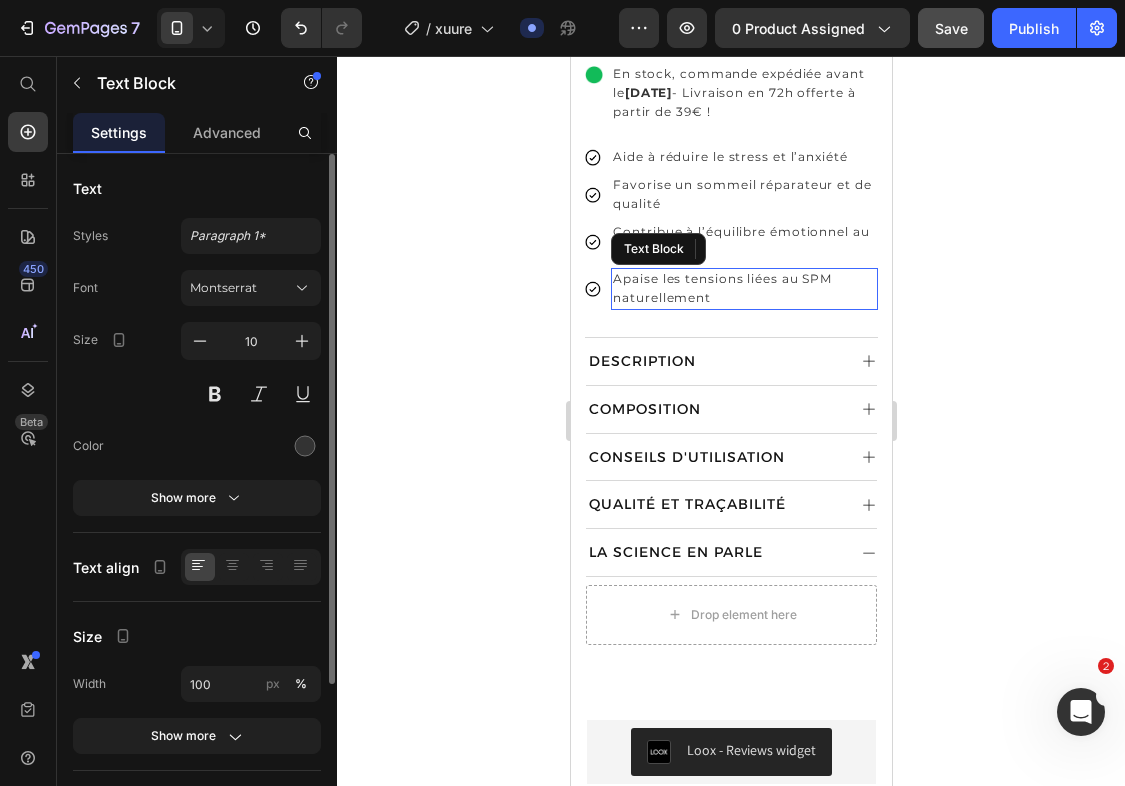 click on "Apaise les tensions liées au SPM naturellement" at bounding box center (721, 288) 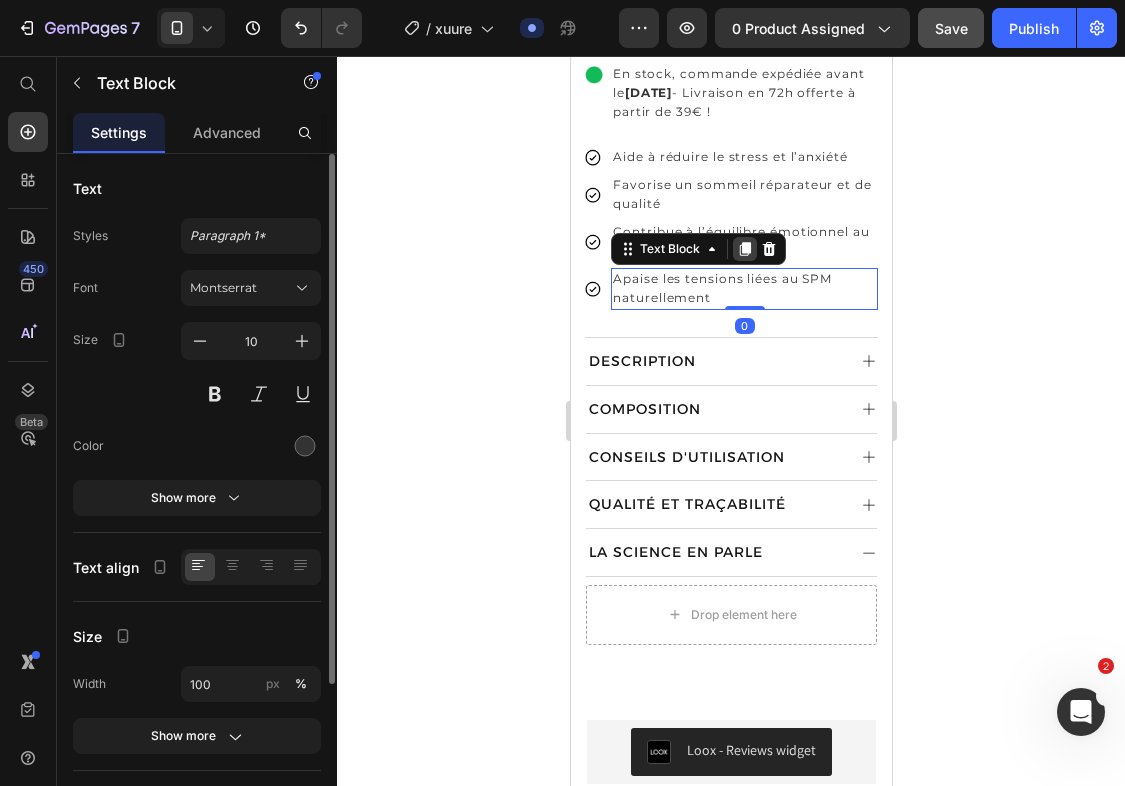 click 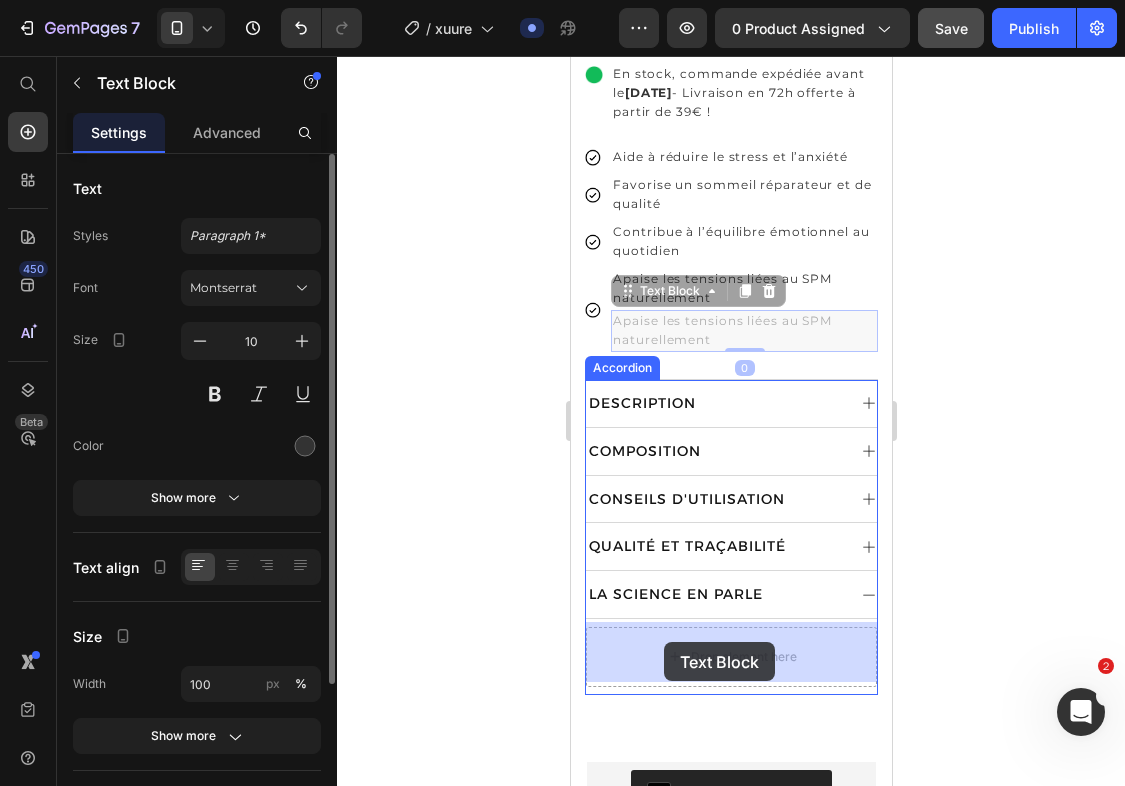 drag, startPoint x: 663, startPoint y: 294, endPoint x: 664, endPoint y: 631, distance: 337.0015 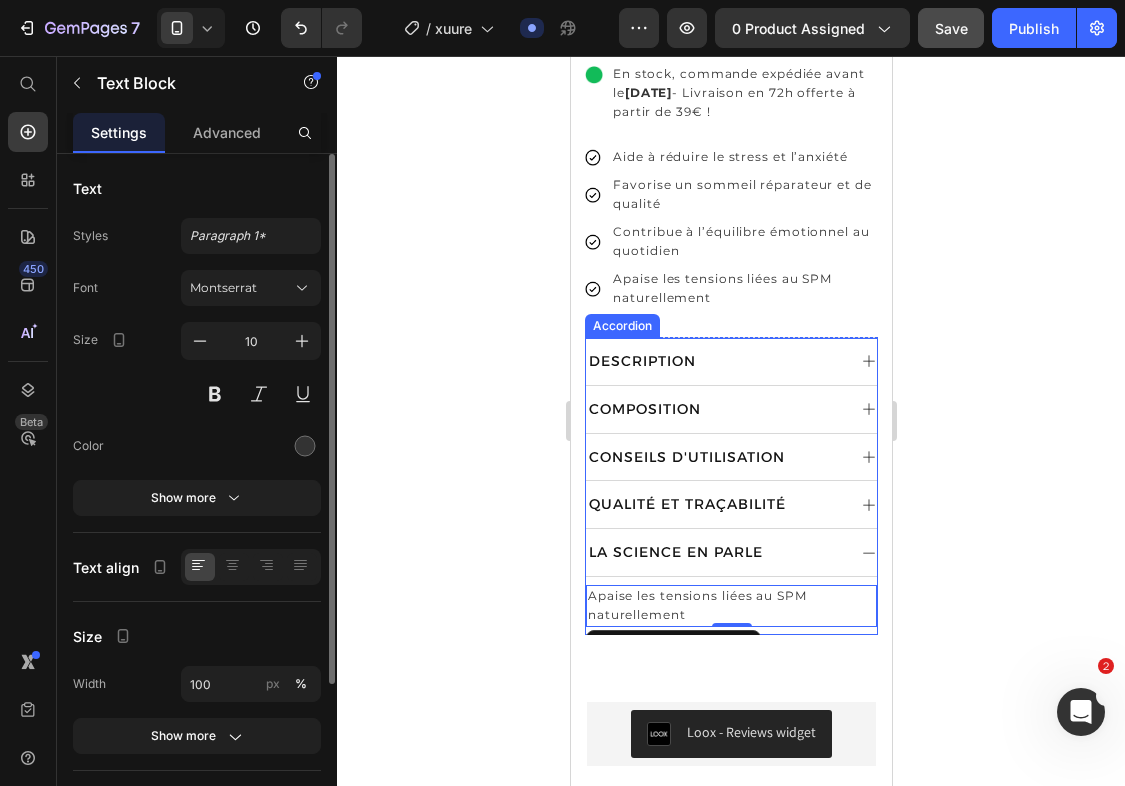 scroll, scrollTop: 823, scrollLeft: 0, axis: vertical 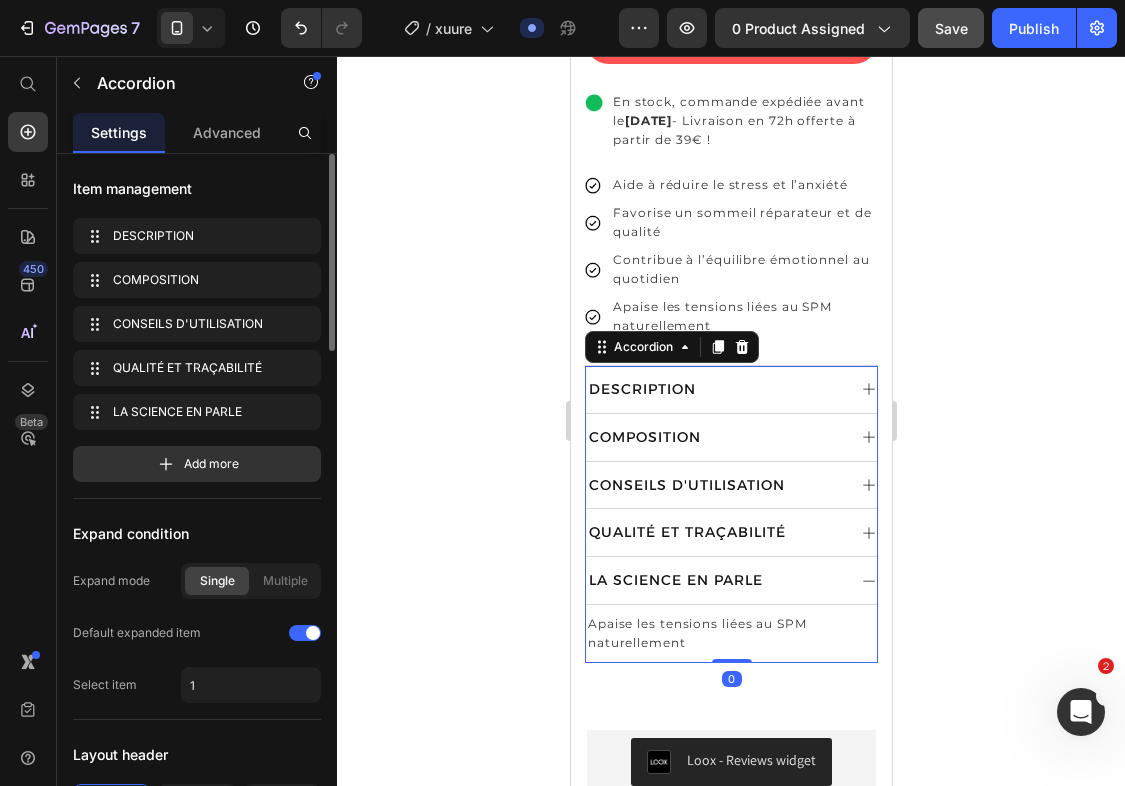click 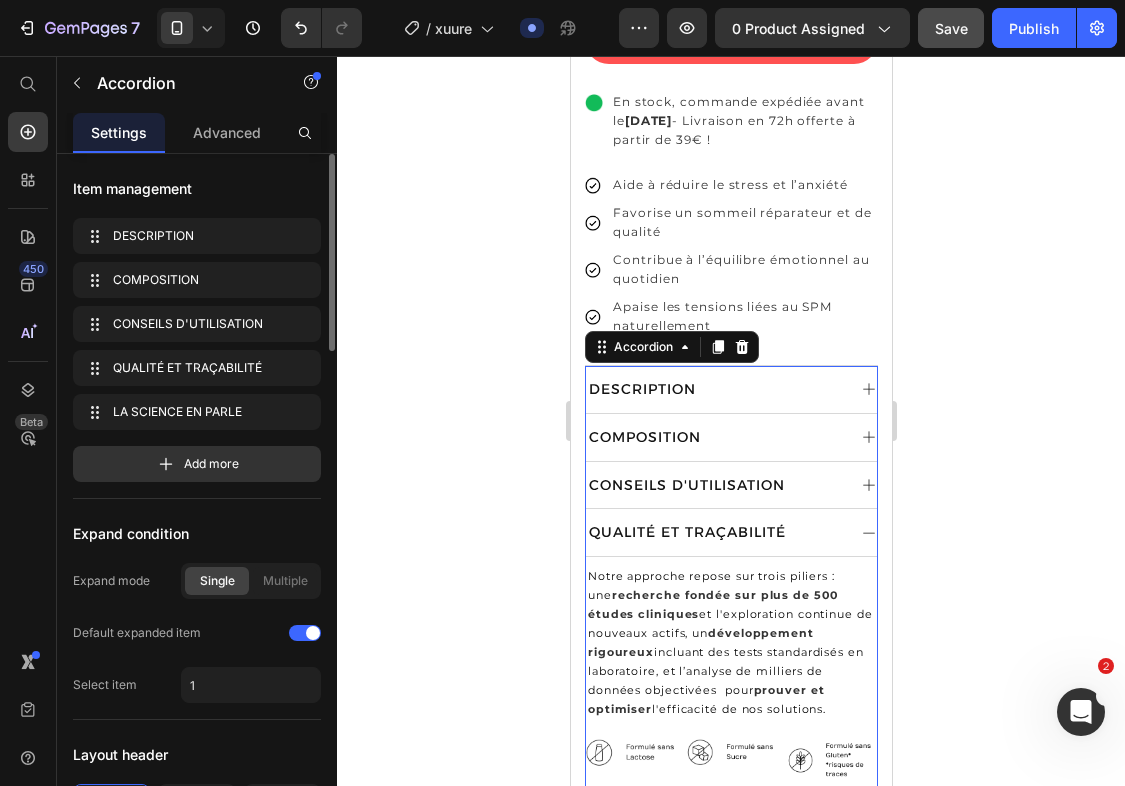 click 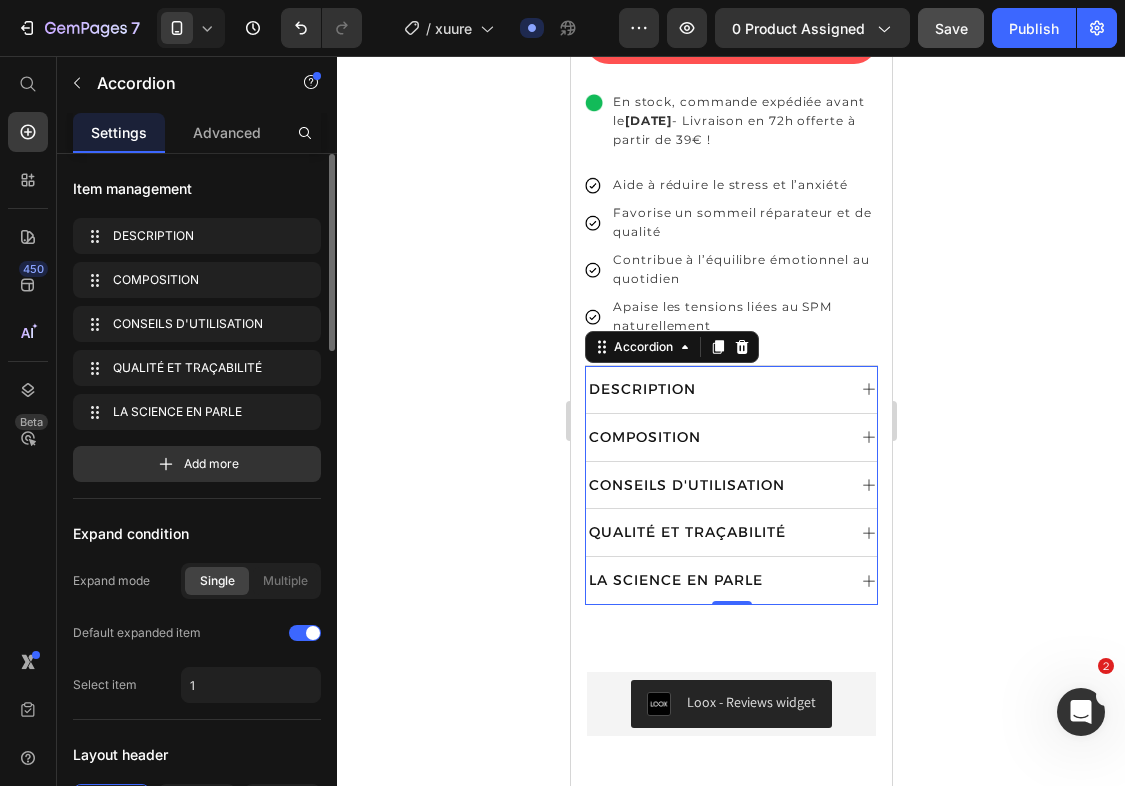 click 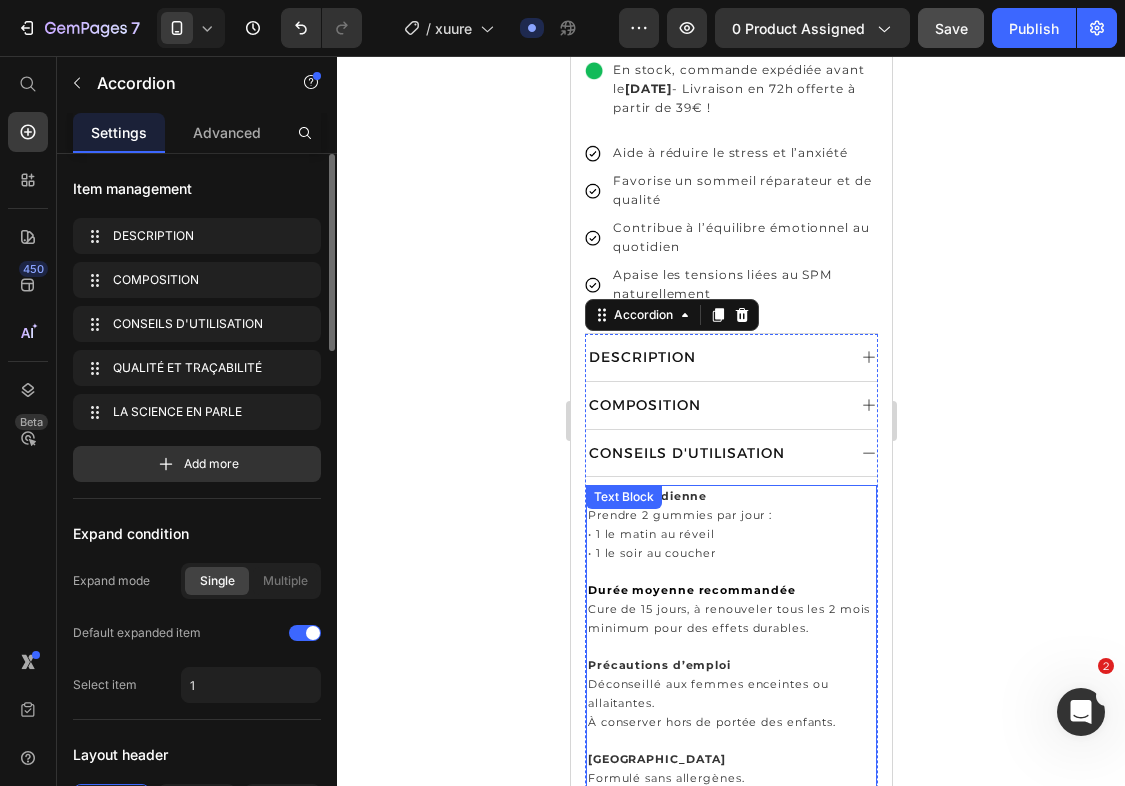 scroll, scrollTop: 858, scrollLeft: 0, axis: vertical 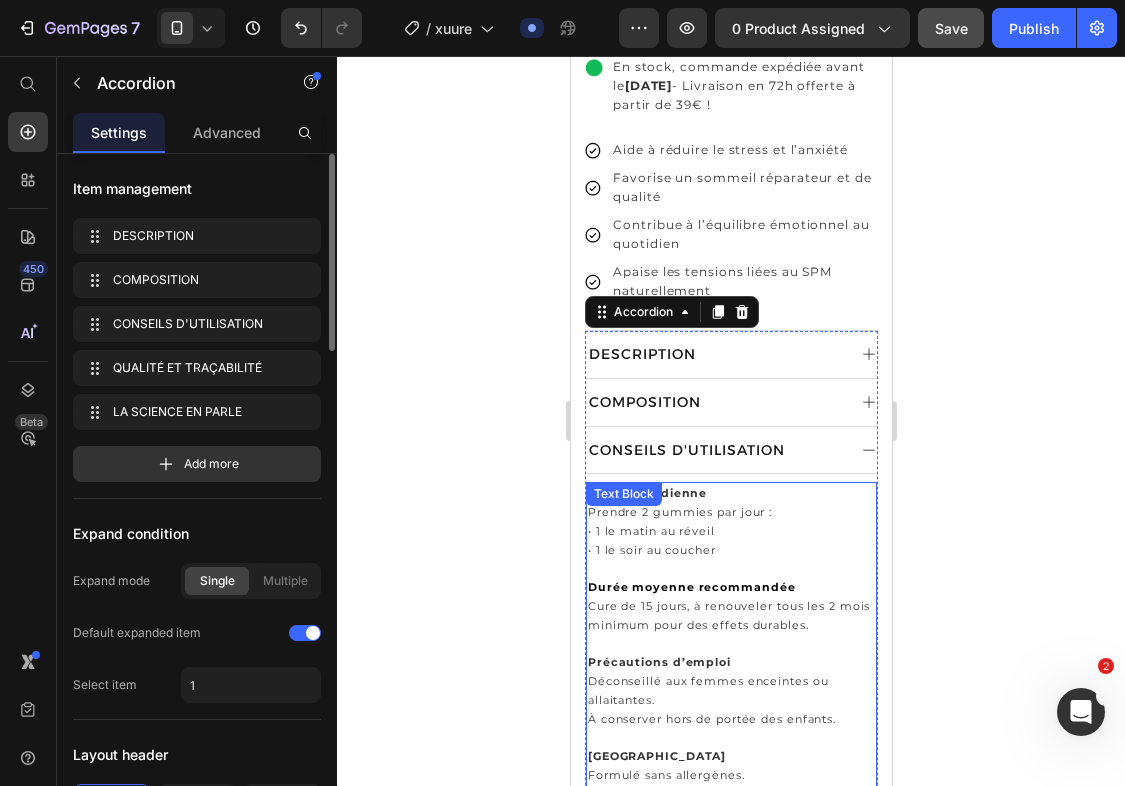 click on "Cure de 15 jours, à renouveler tous les 2 mois minimum pour des effets durables." at bounding box center (728, 615) 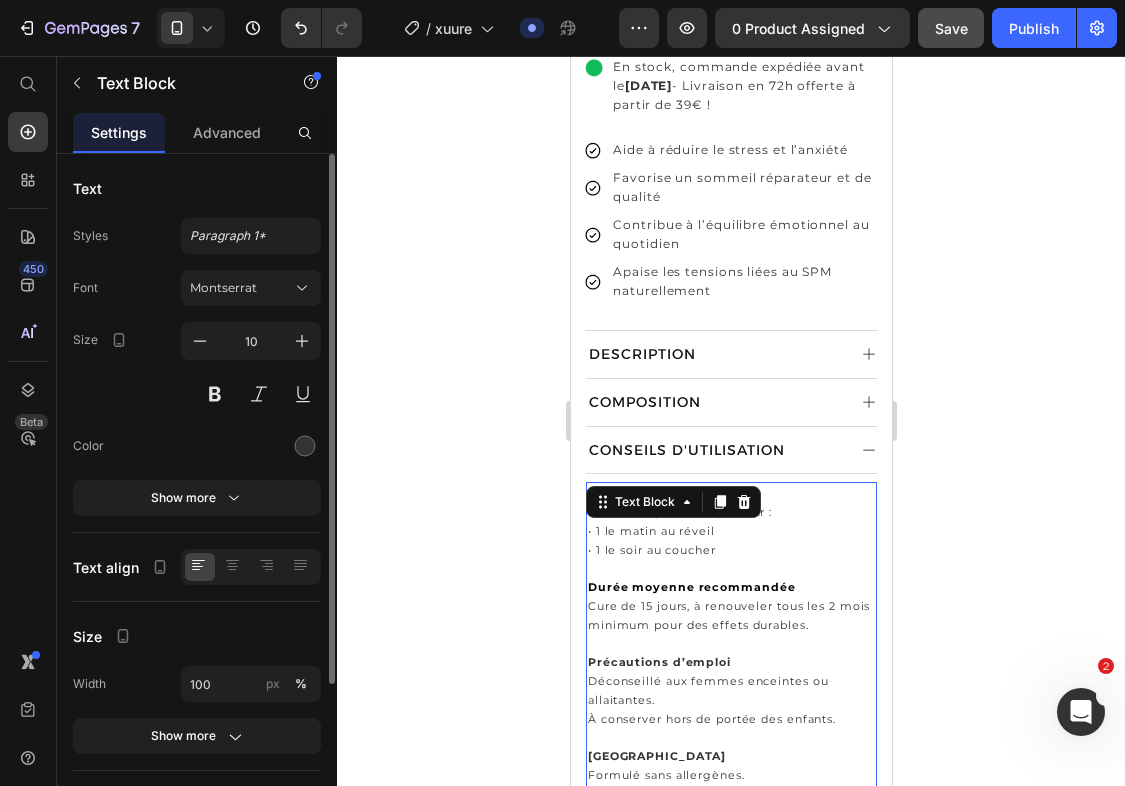 click on "Cure de 15 jours, à renouveler tous les 2 mois minimum pour des effets durables." at bounding box center (728, 615) 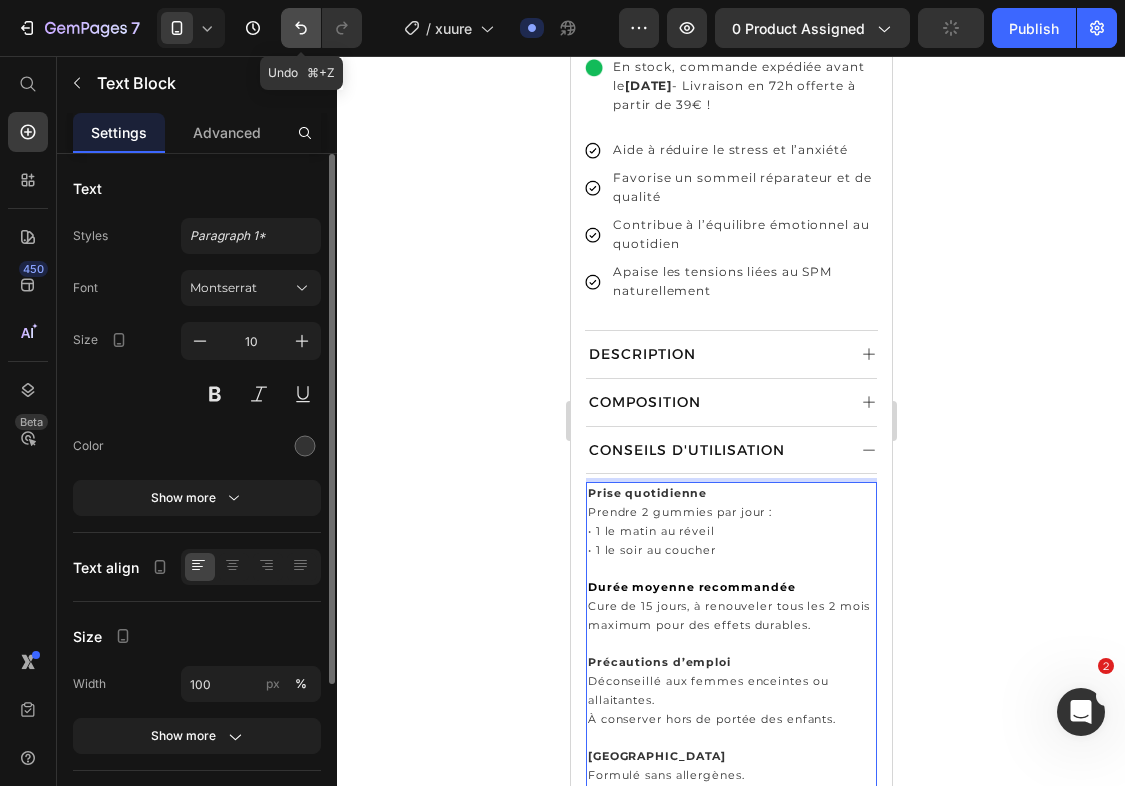 click 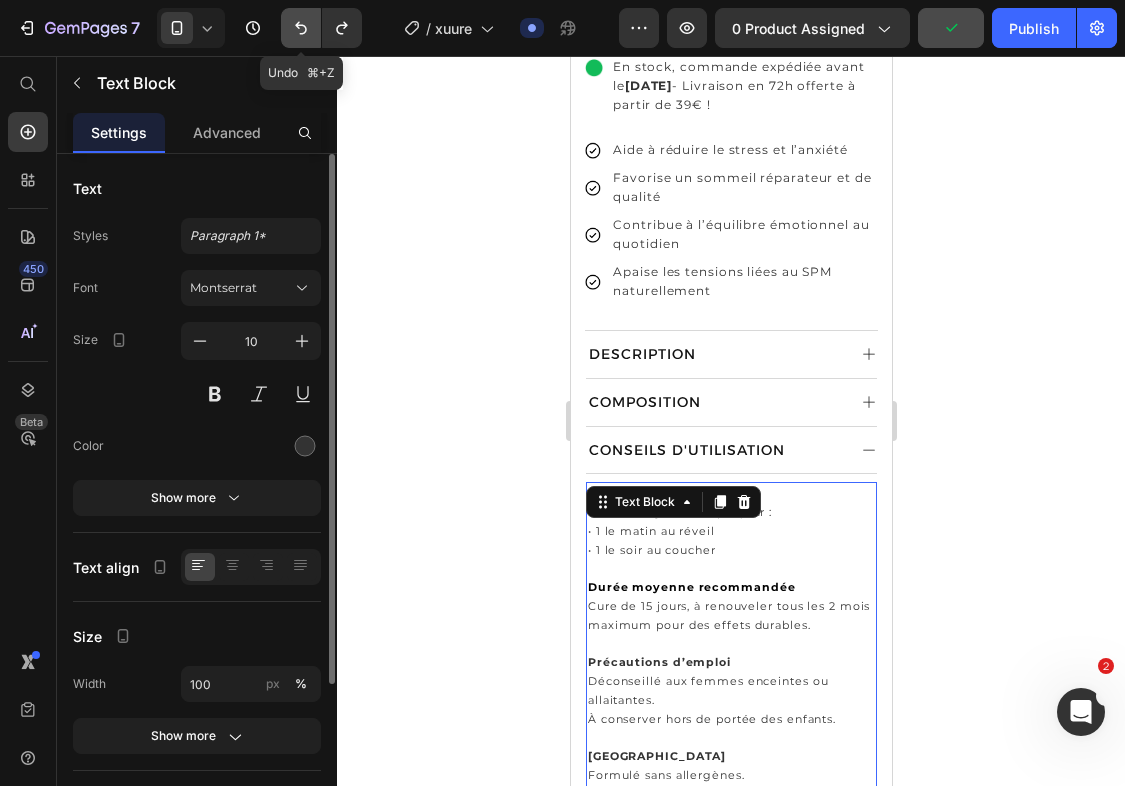 click 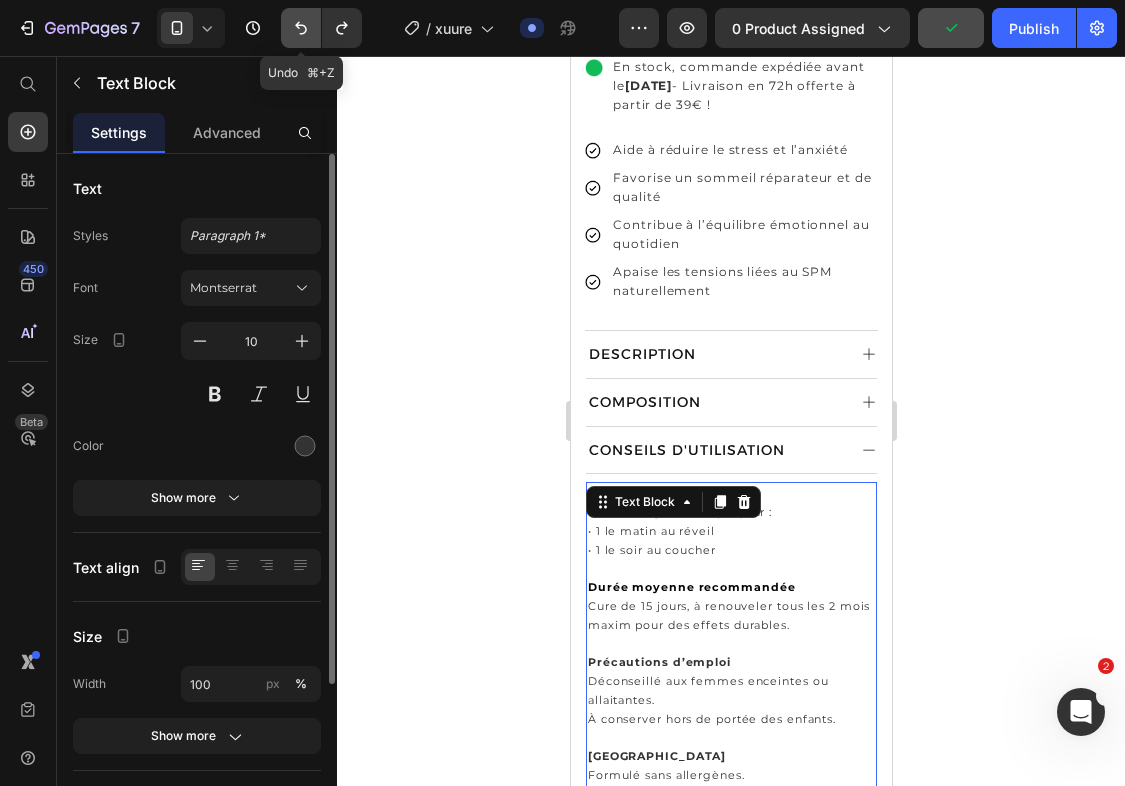 click 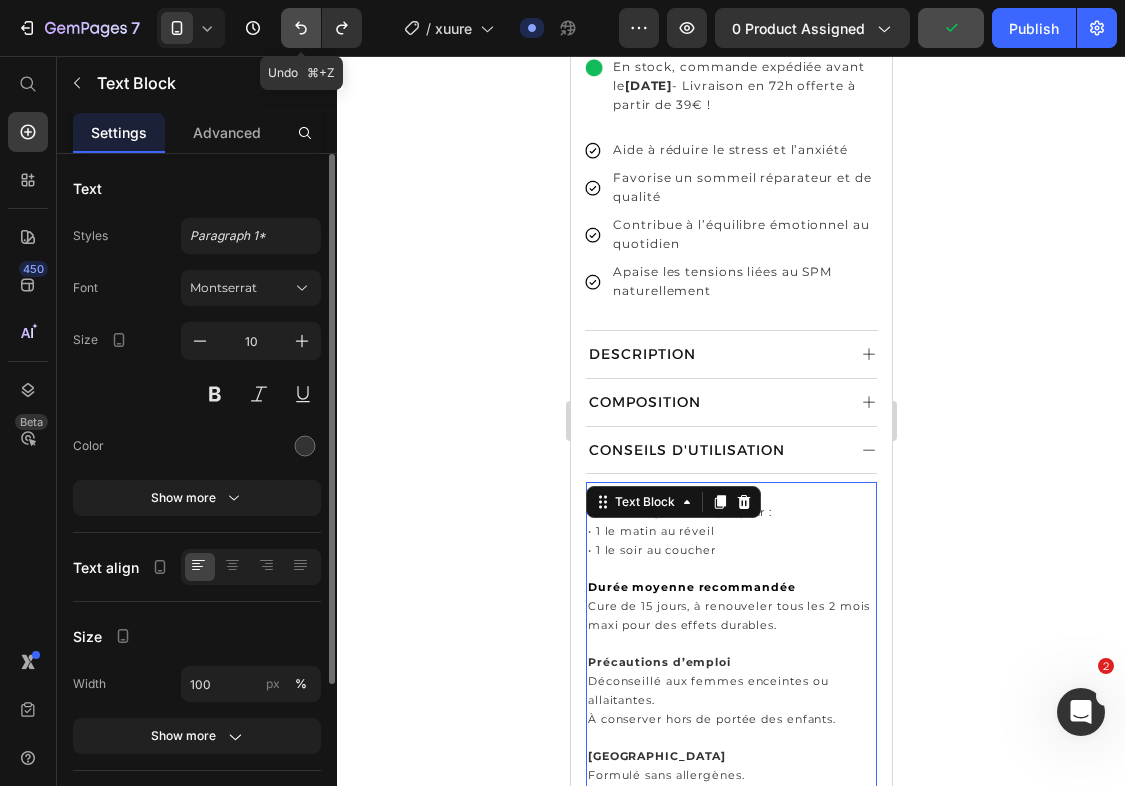 click 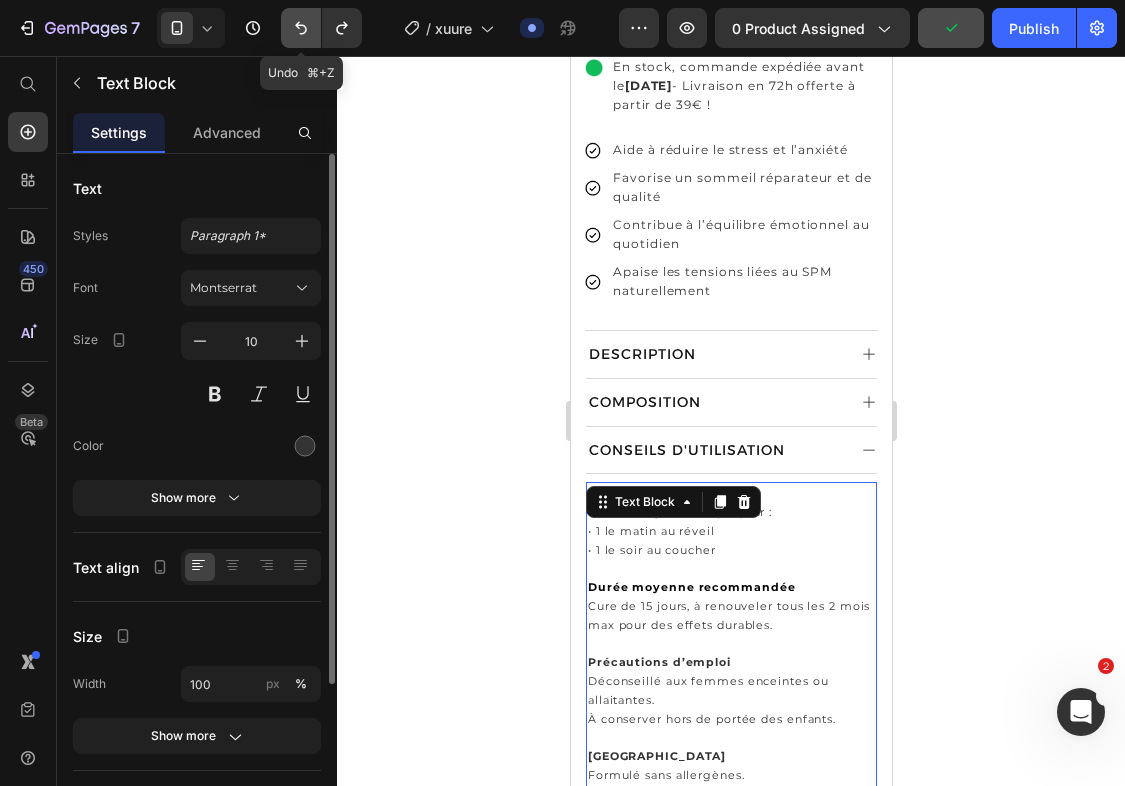 click 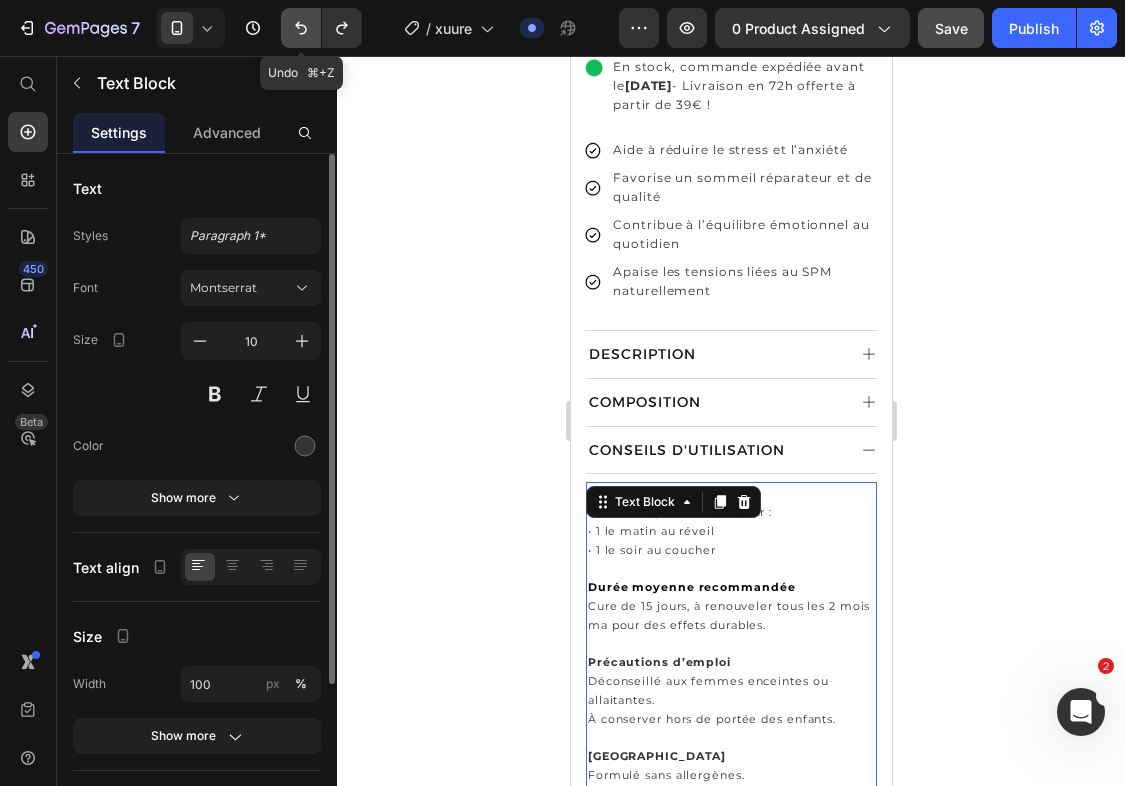 click 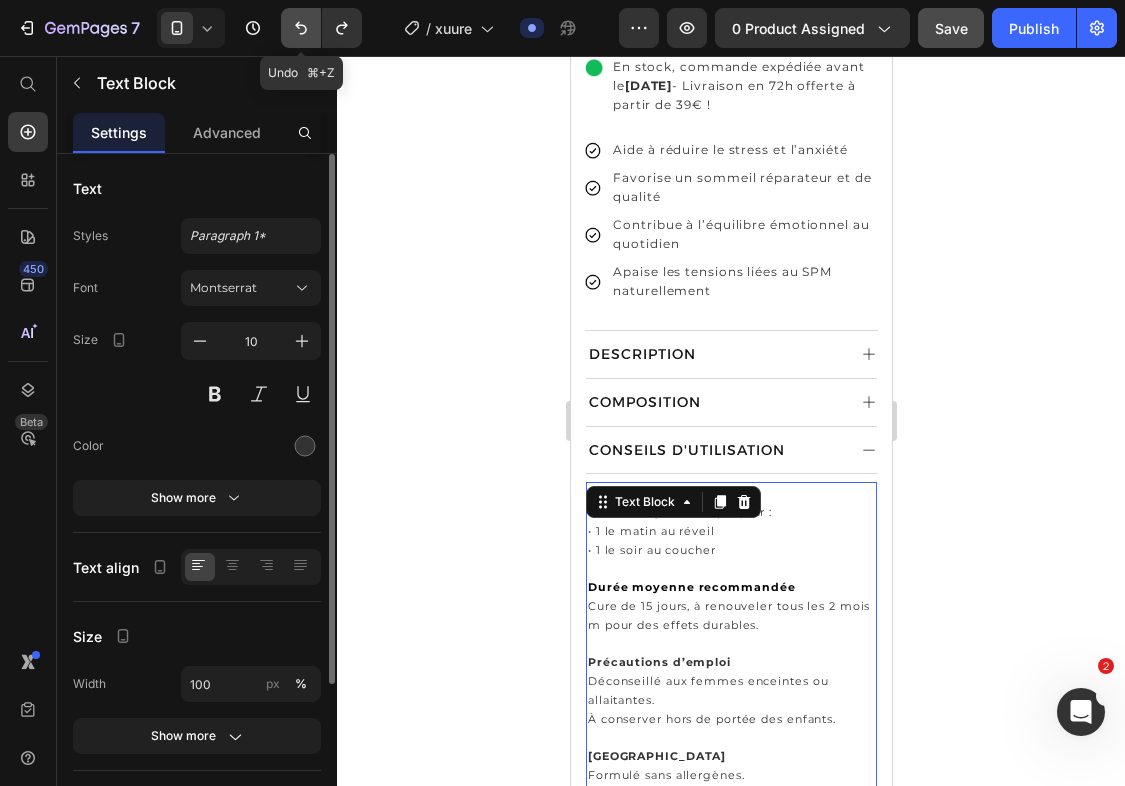 click 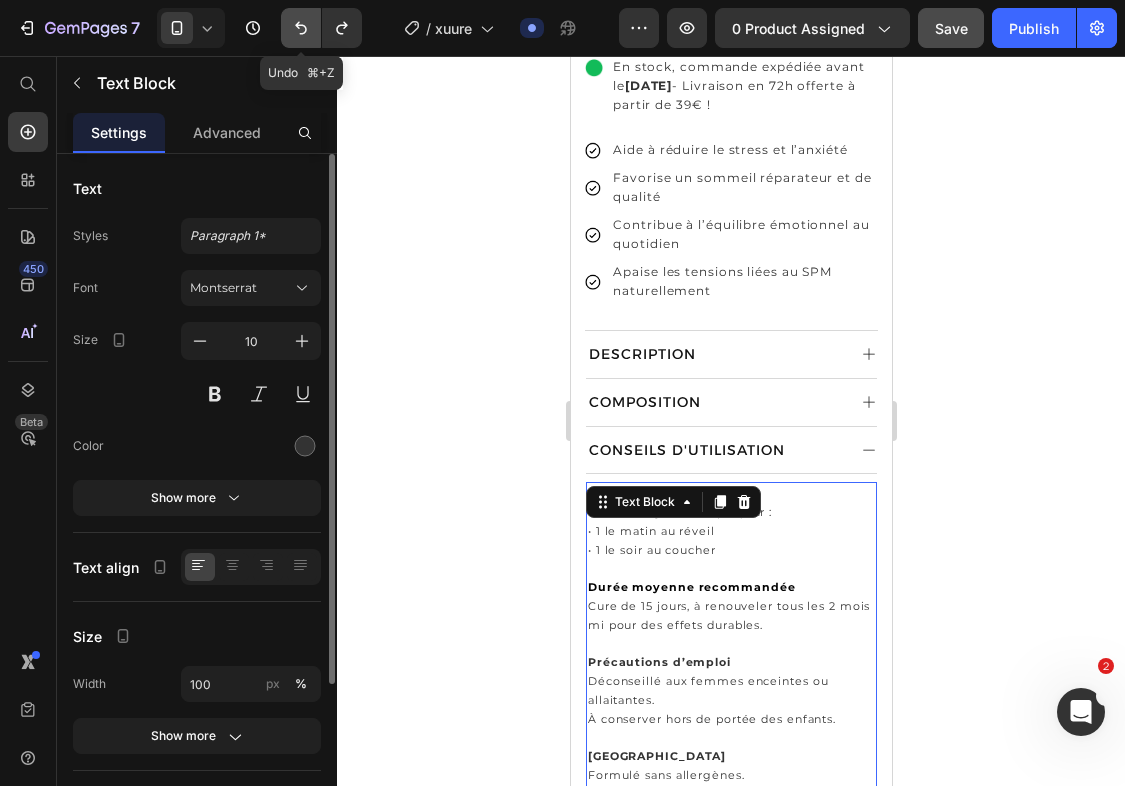 click 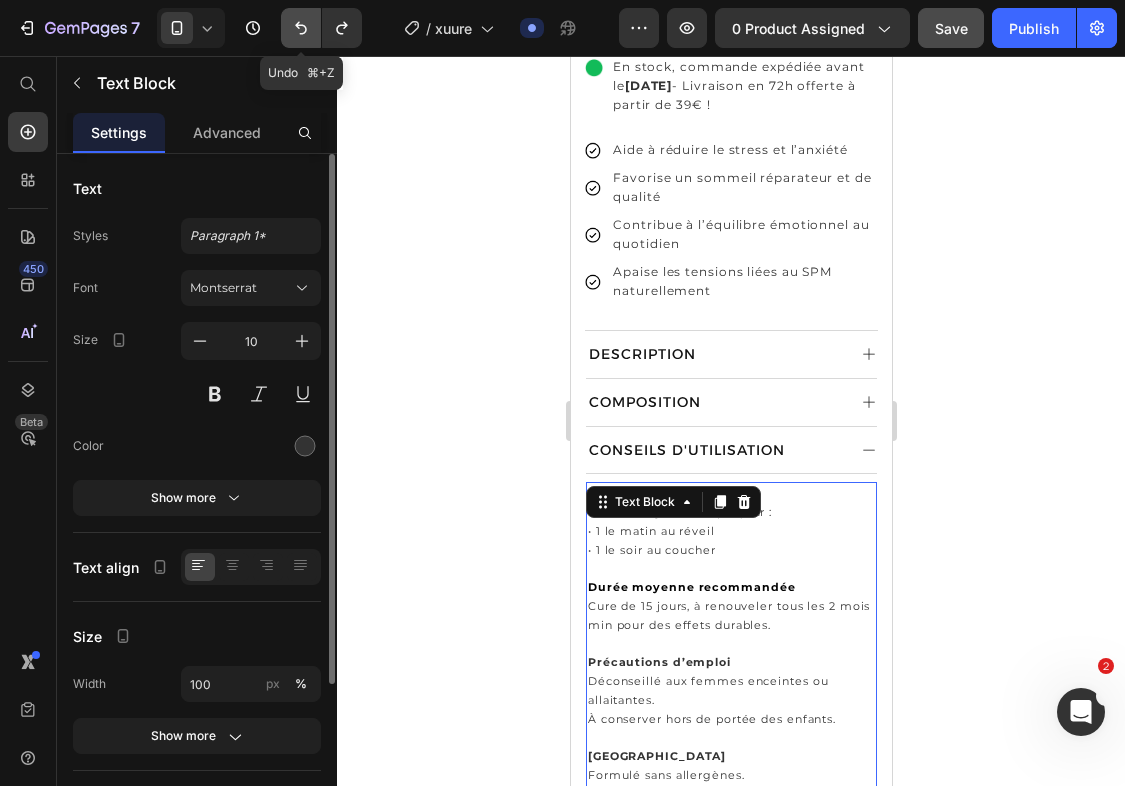 click 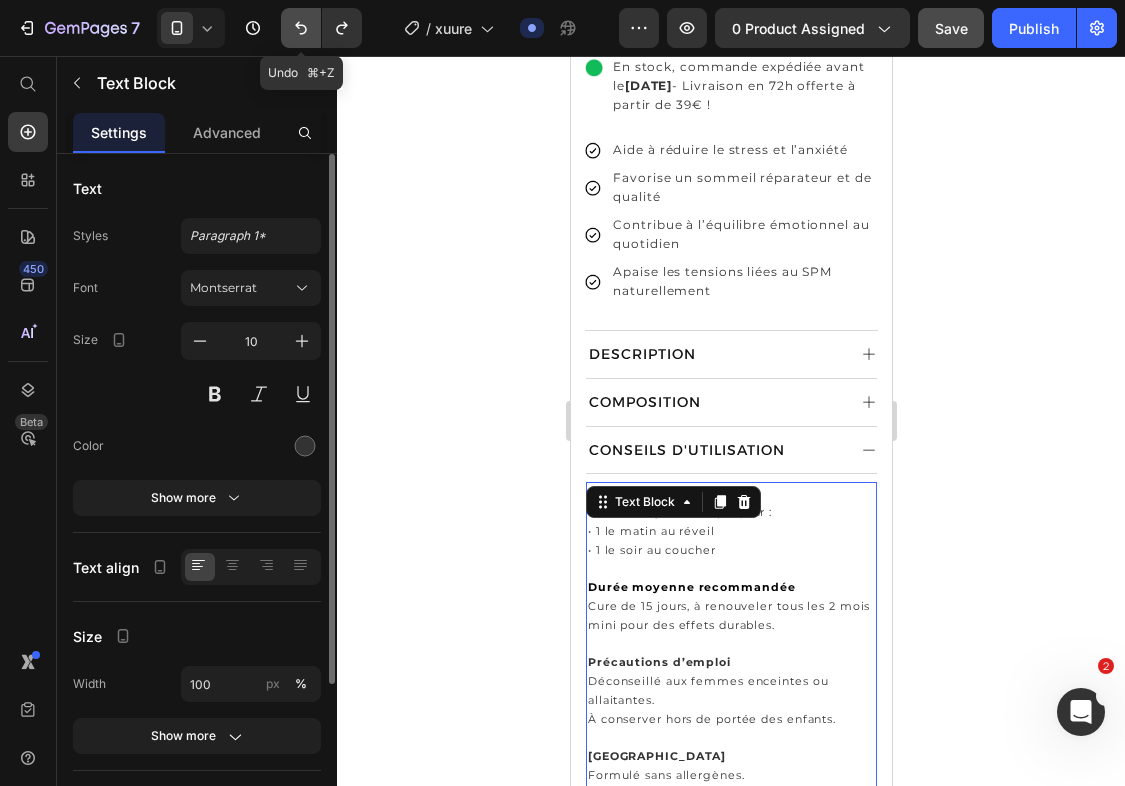 click 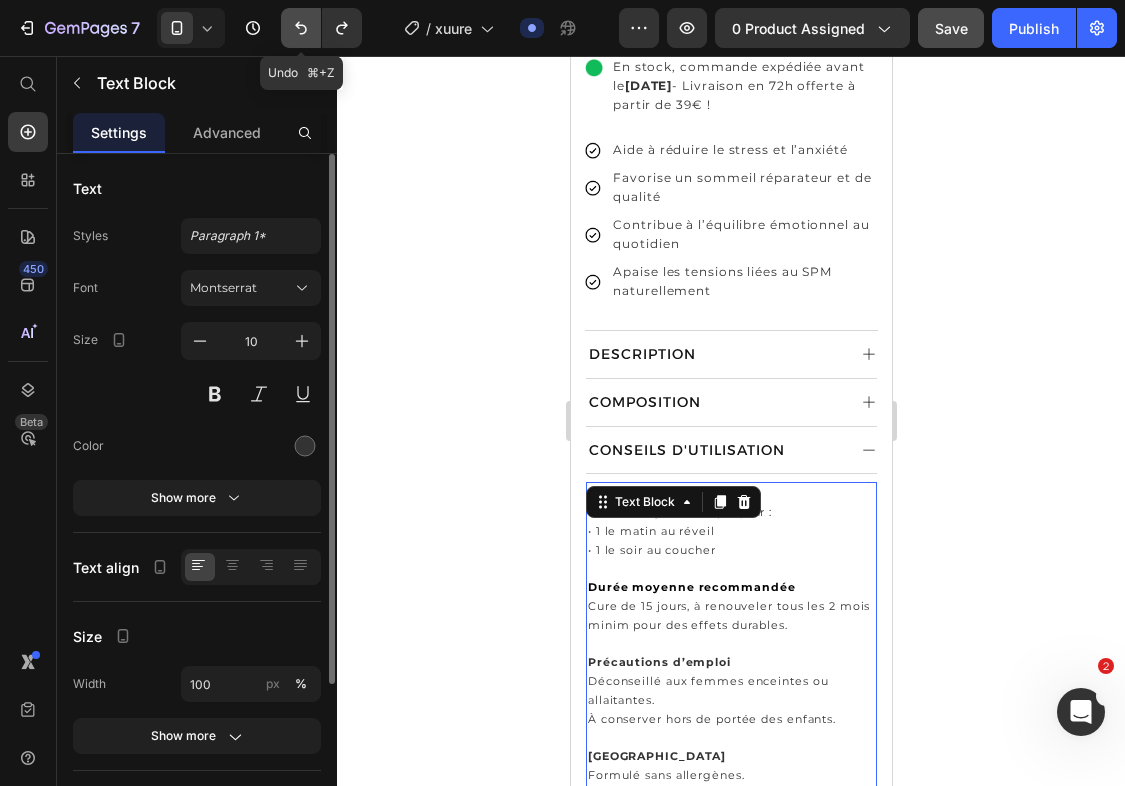 click 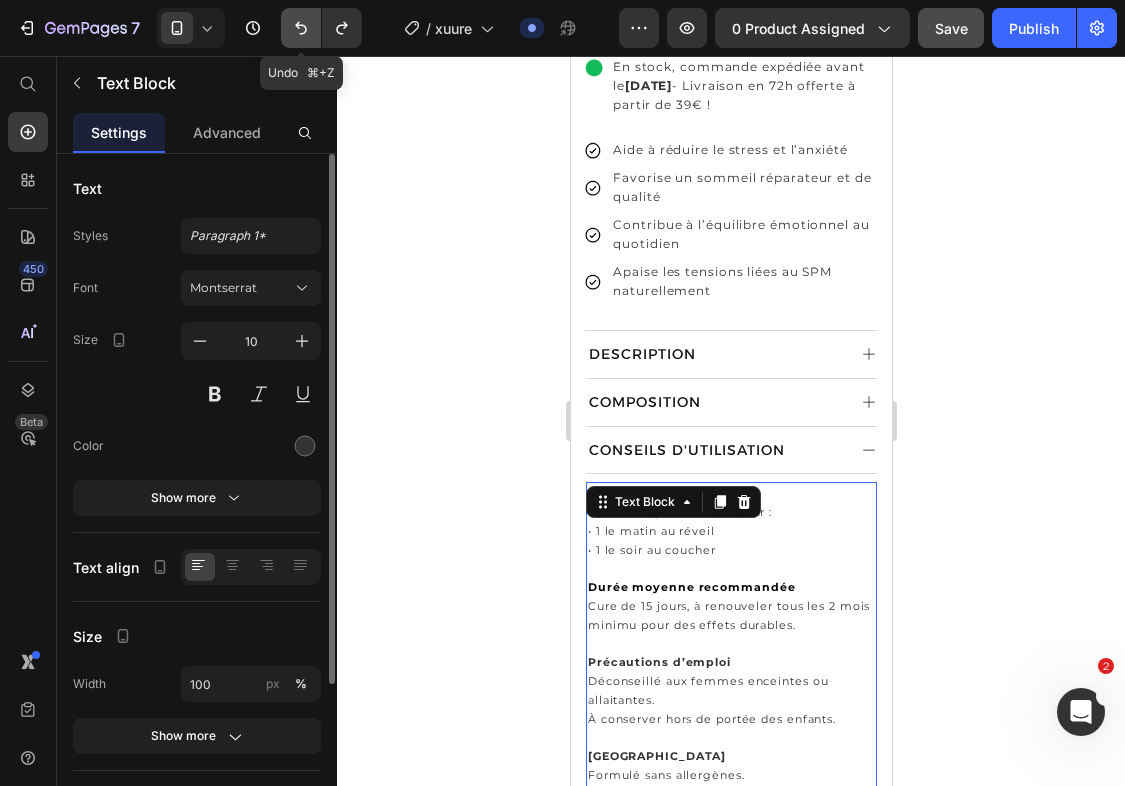 click 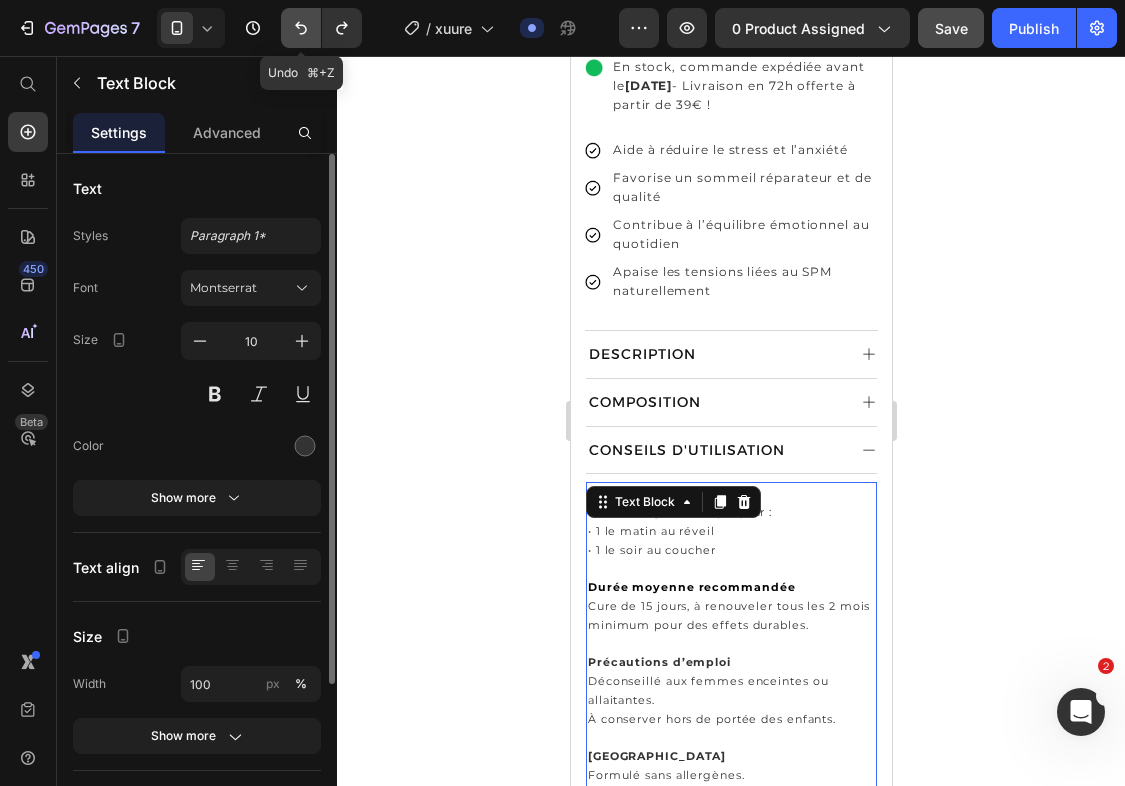 click 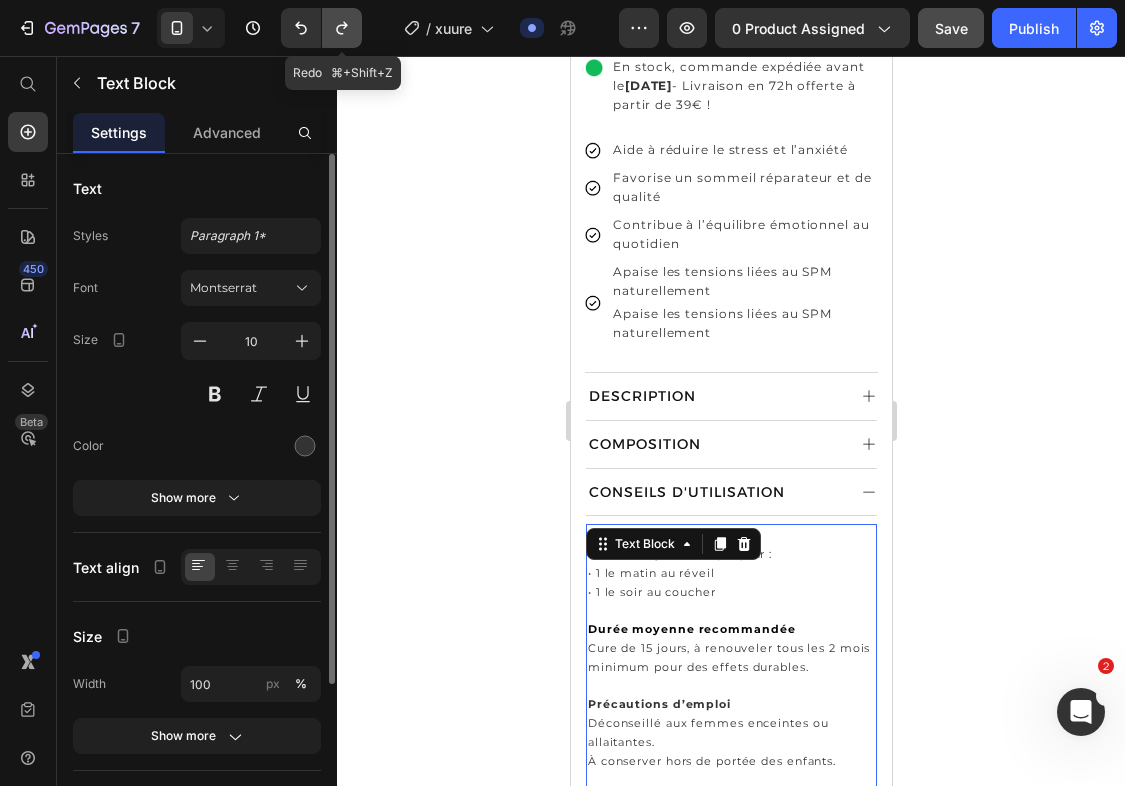 click 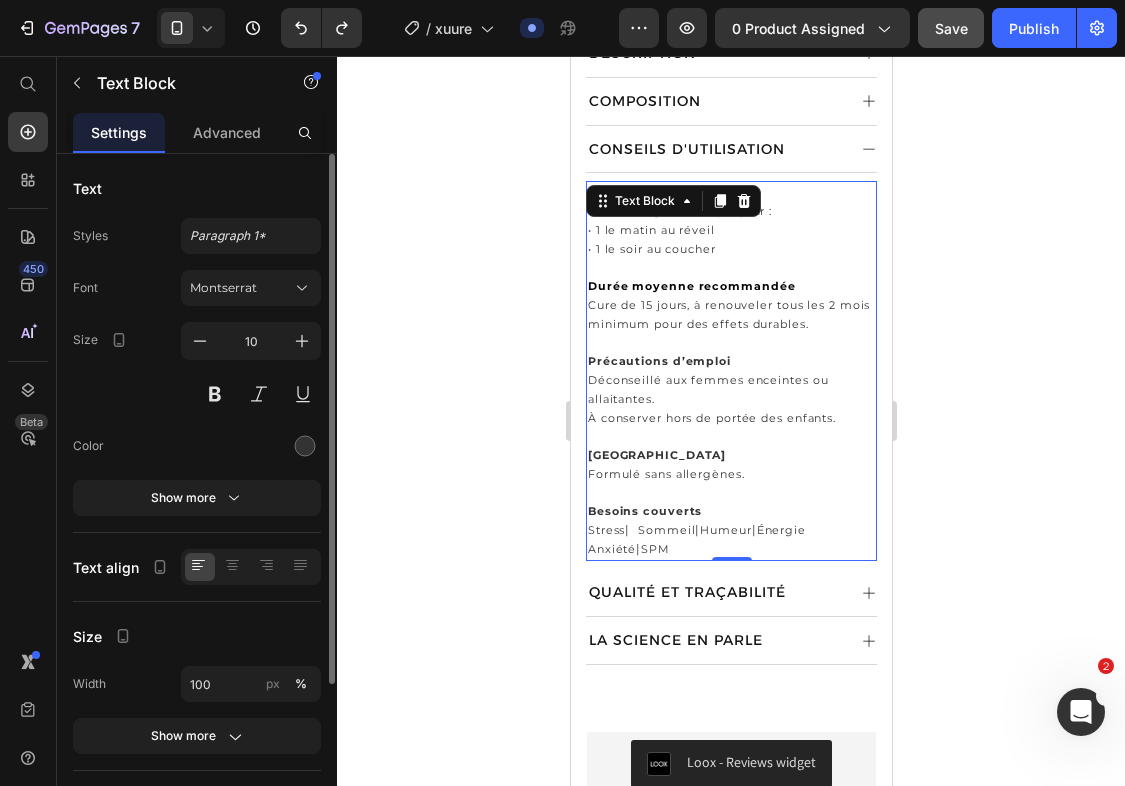 scroll, scrollTop: 1263, scrollLeft: 0, axis: vertical 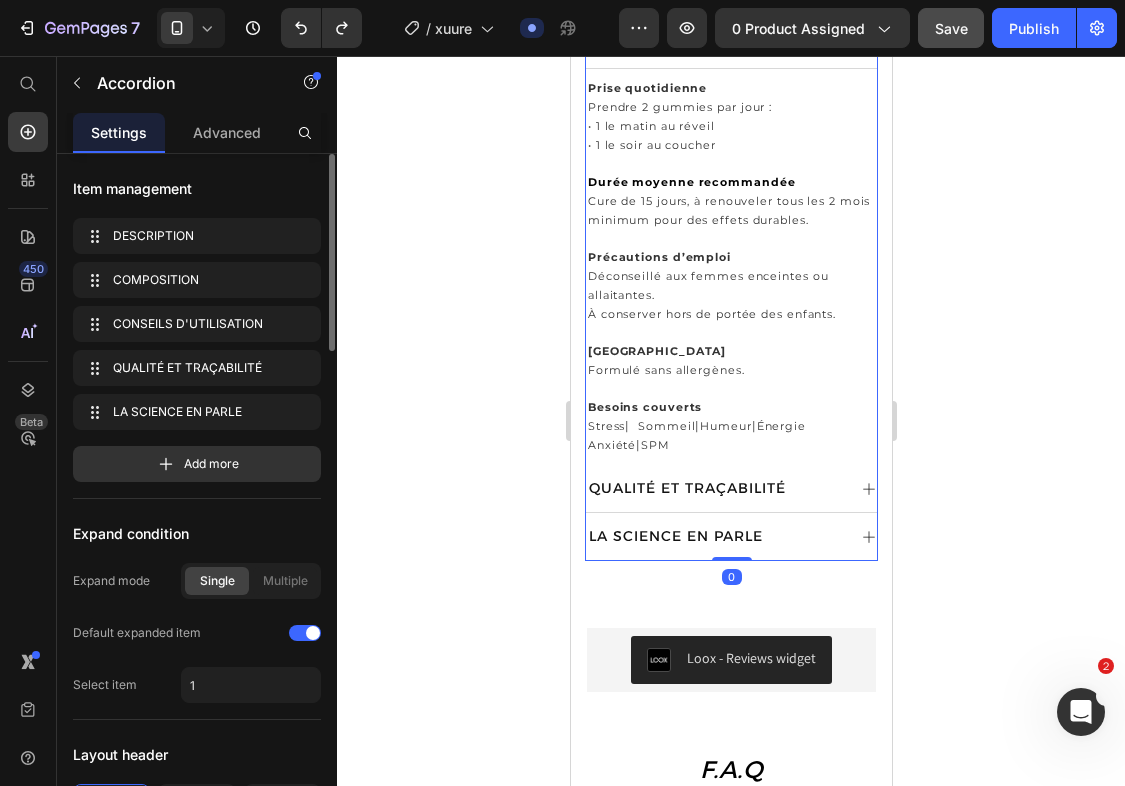 click 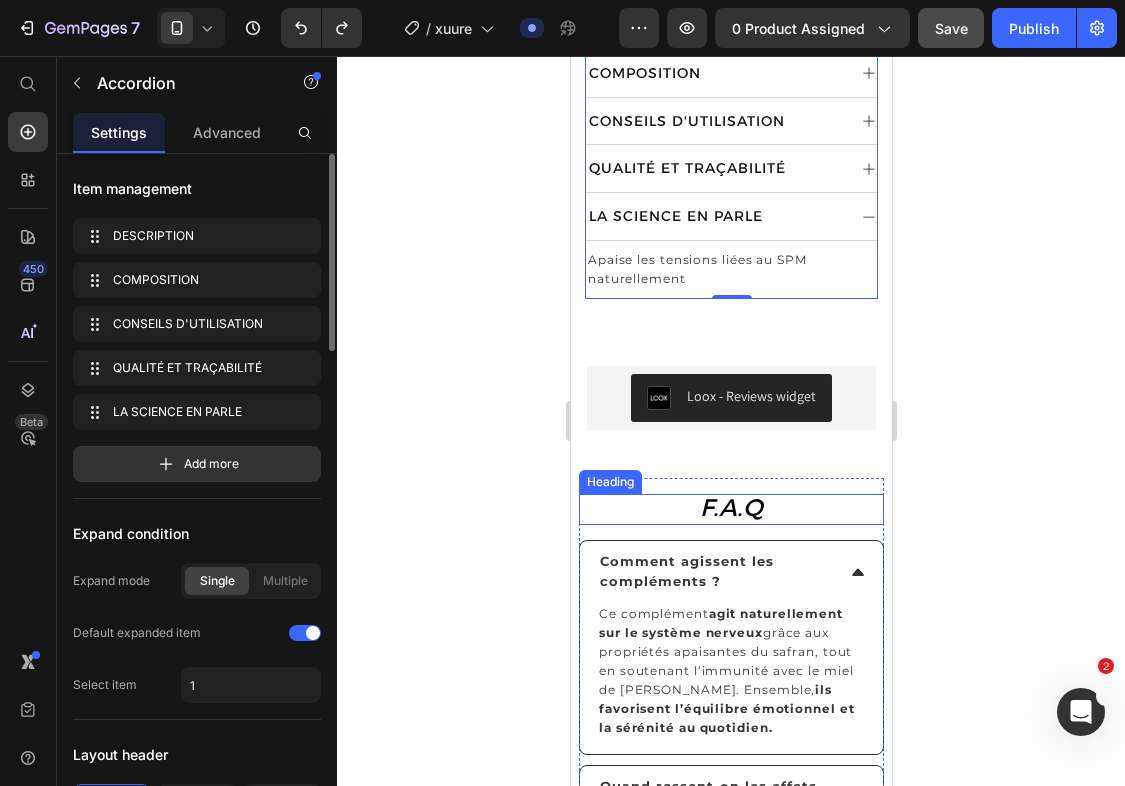 scroll, scrollTop: 1131, scrollLeft: 0, axis: vertical 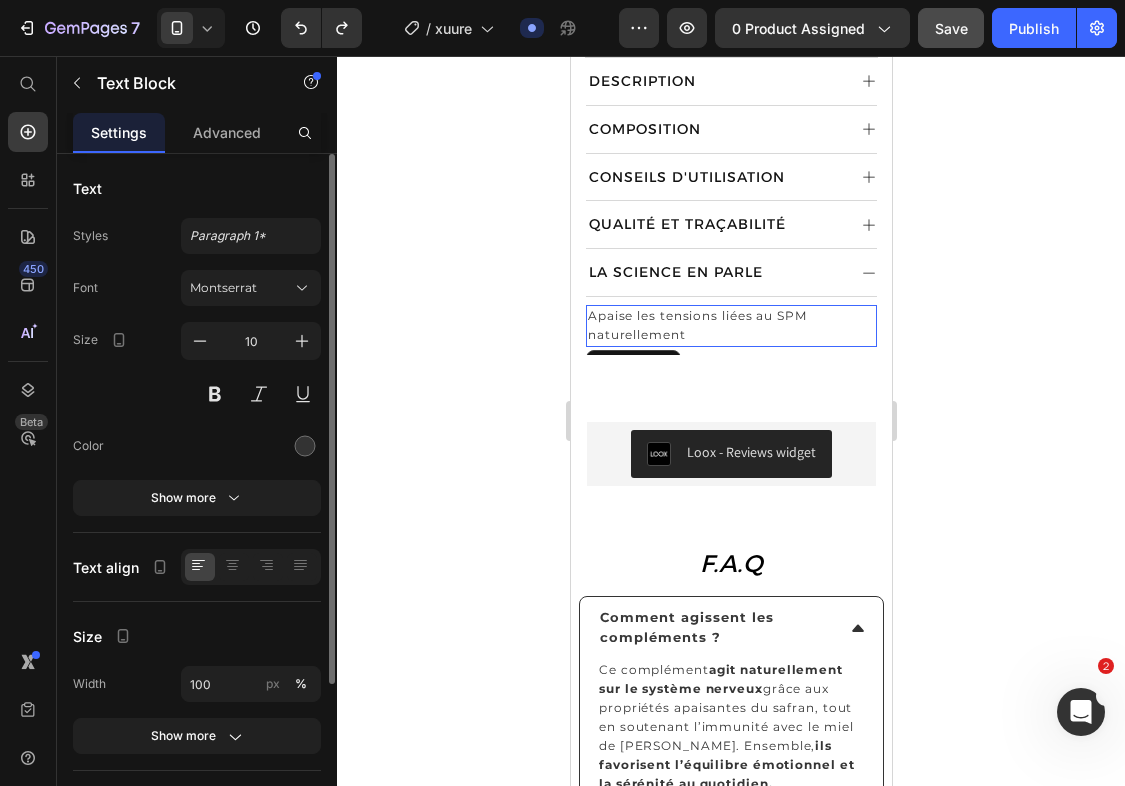 click on "Apaise les tensions liées au SPM naturellement" at bounding box center (730, 326) 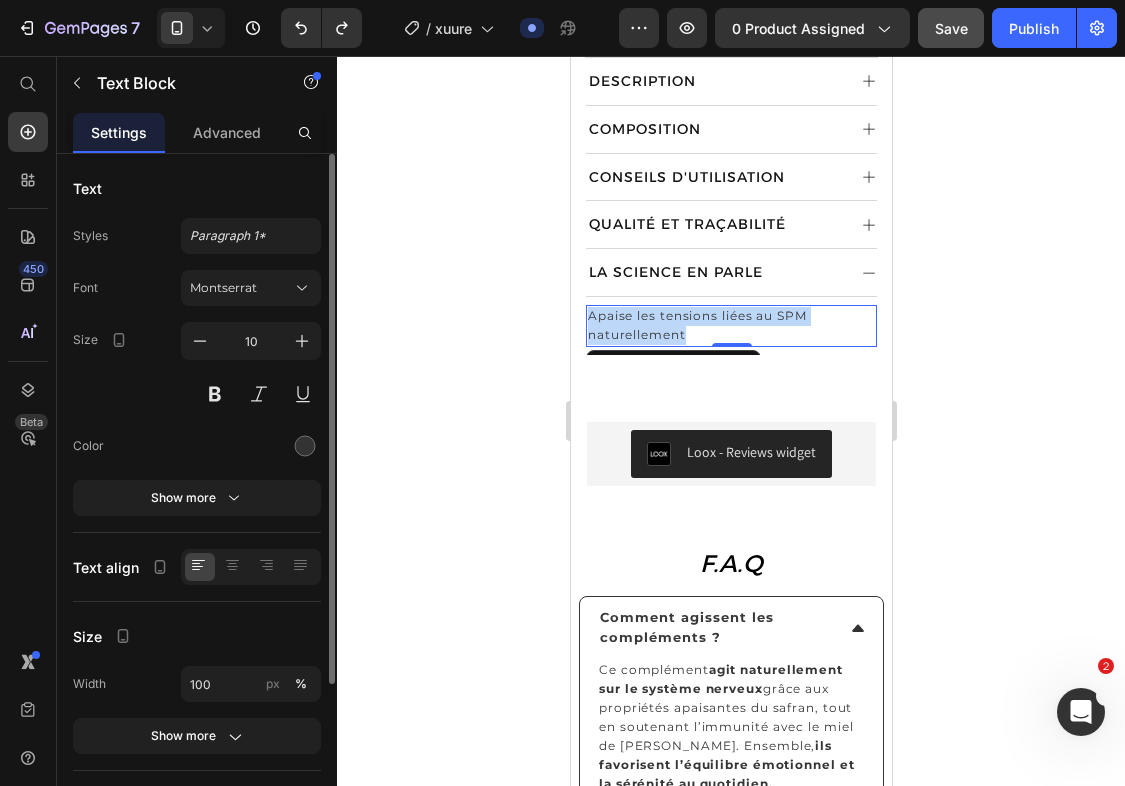 click on "Apaise les tensions liées au SPM naturellement" at bounding box center (730, 326) 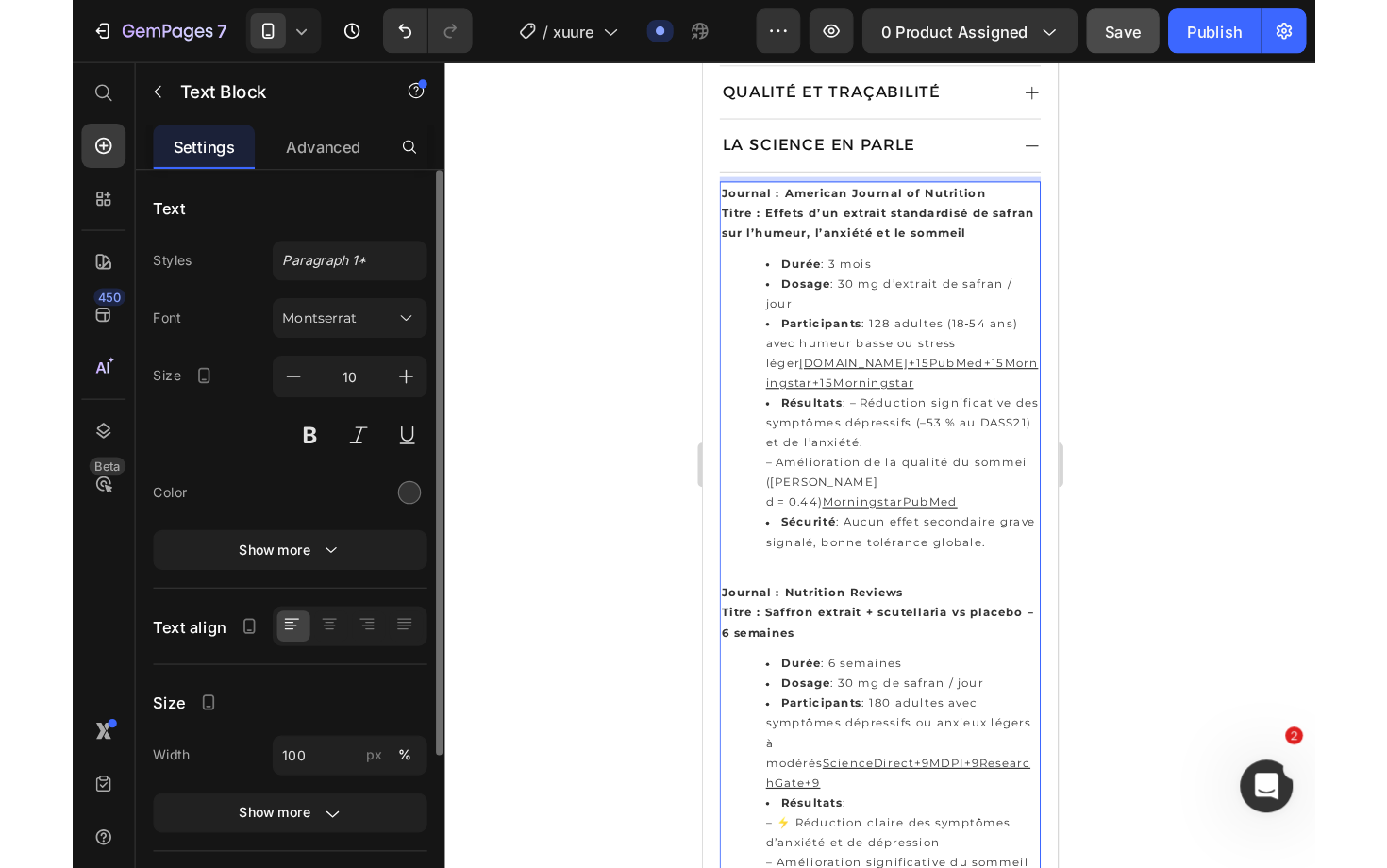 scroll, scrollTop: 1190, scrollLeft: 0, axis: vertical 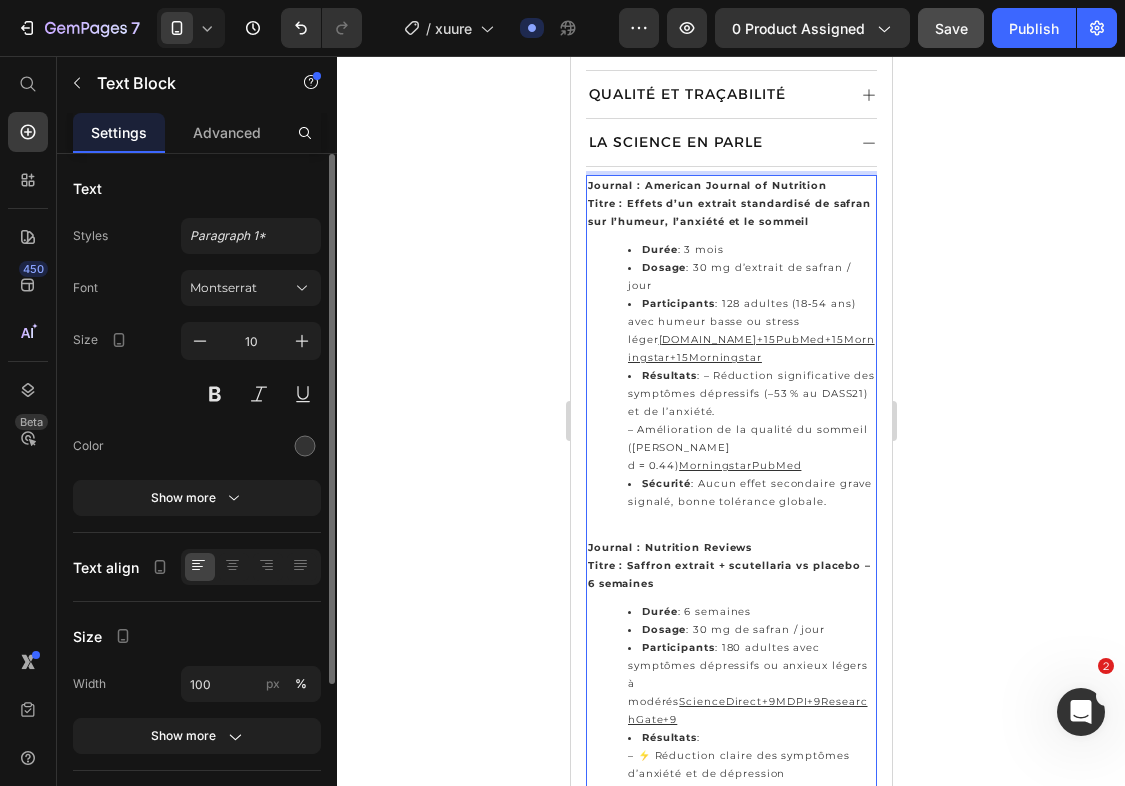 click on "Durée  : 3 mois Dosage  : 30 mg d’extrait de safran / jour Participants  : 128 adultes (18‑54 ans) avec humeur basse ou stress léger rdcclinical.com.au+15PubMed+15Morningstar+15 Morningstar Résultats  : – Réduction significative des symptômes dépressifs (–53 % au DASS21) et de l’anxiété.  – Amélioration de la qualité du sommeil (Cohen's d = 0.44)  Morningstar PubMed Sécurité  : Aucun effet secondaire grave signalé, bonne tolérance globale." at bounding box center (730, 376) 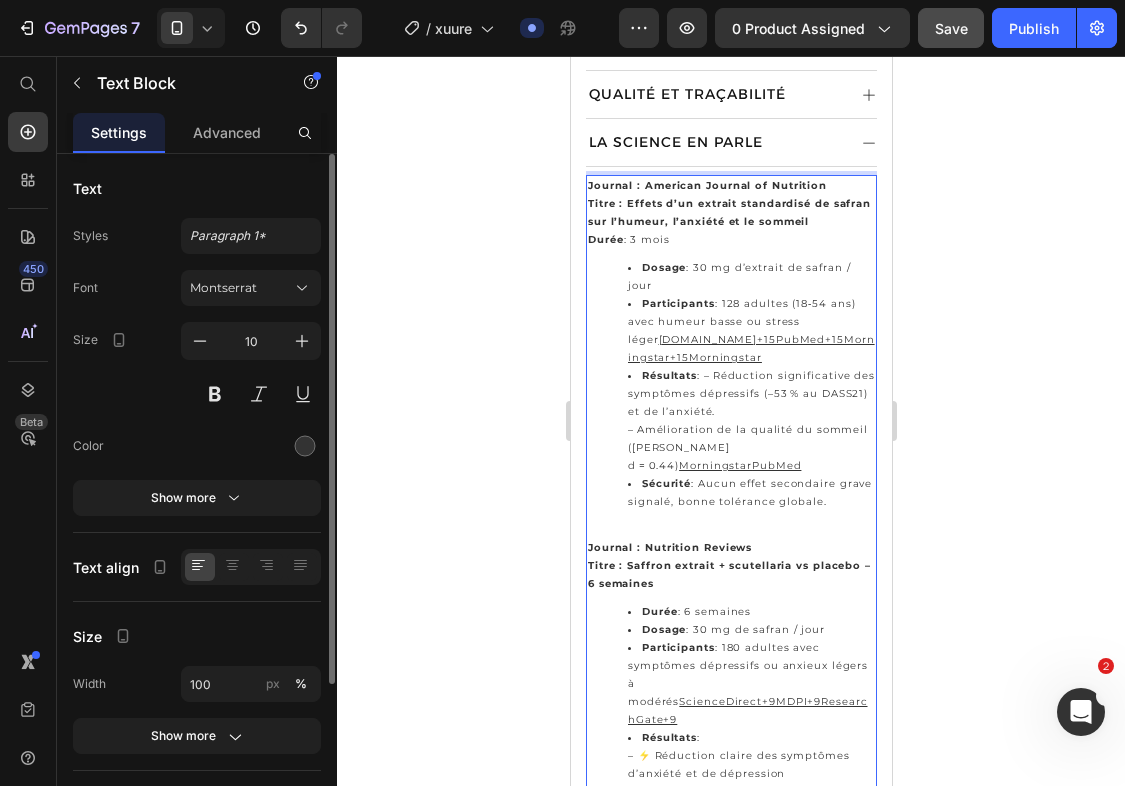 click on "Dosage  : 30 mg d’extrait de safran / jour" at bounding box center (750, 277) 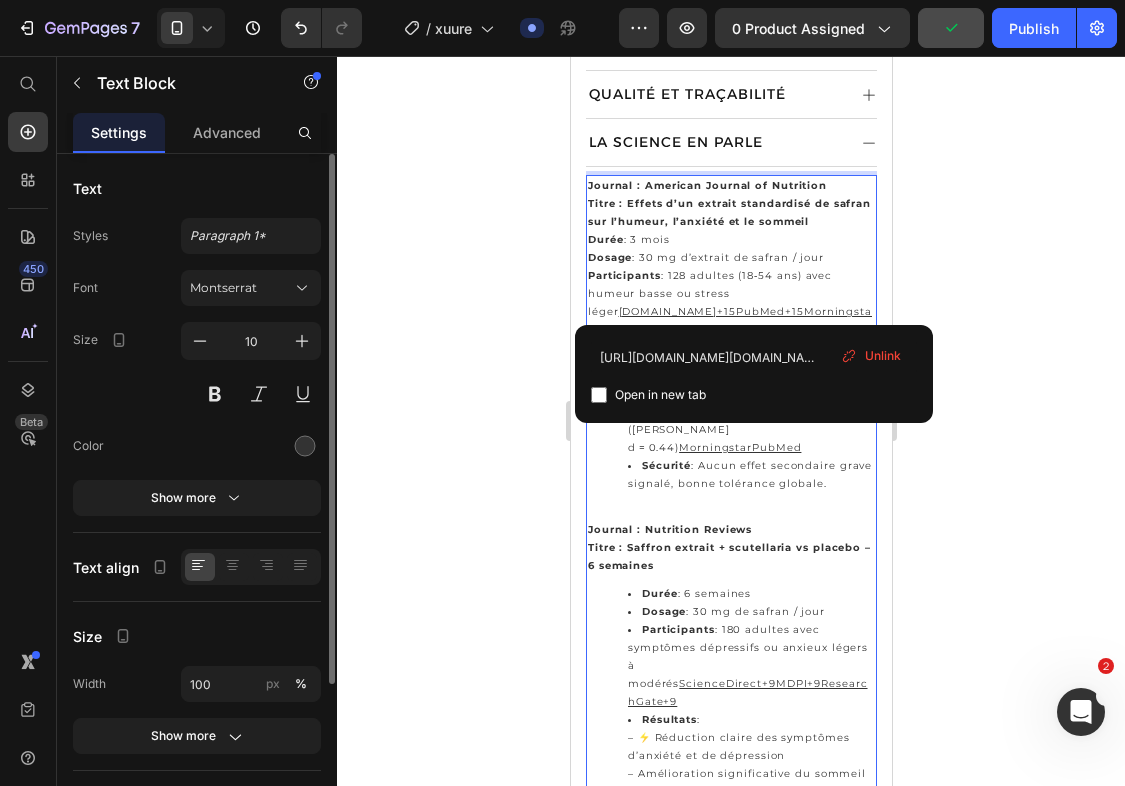 click on "rdcclinical.com.au+15PubMed+15Morningstar+15" at bounding box center [729, 320] 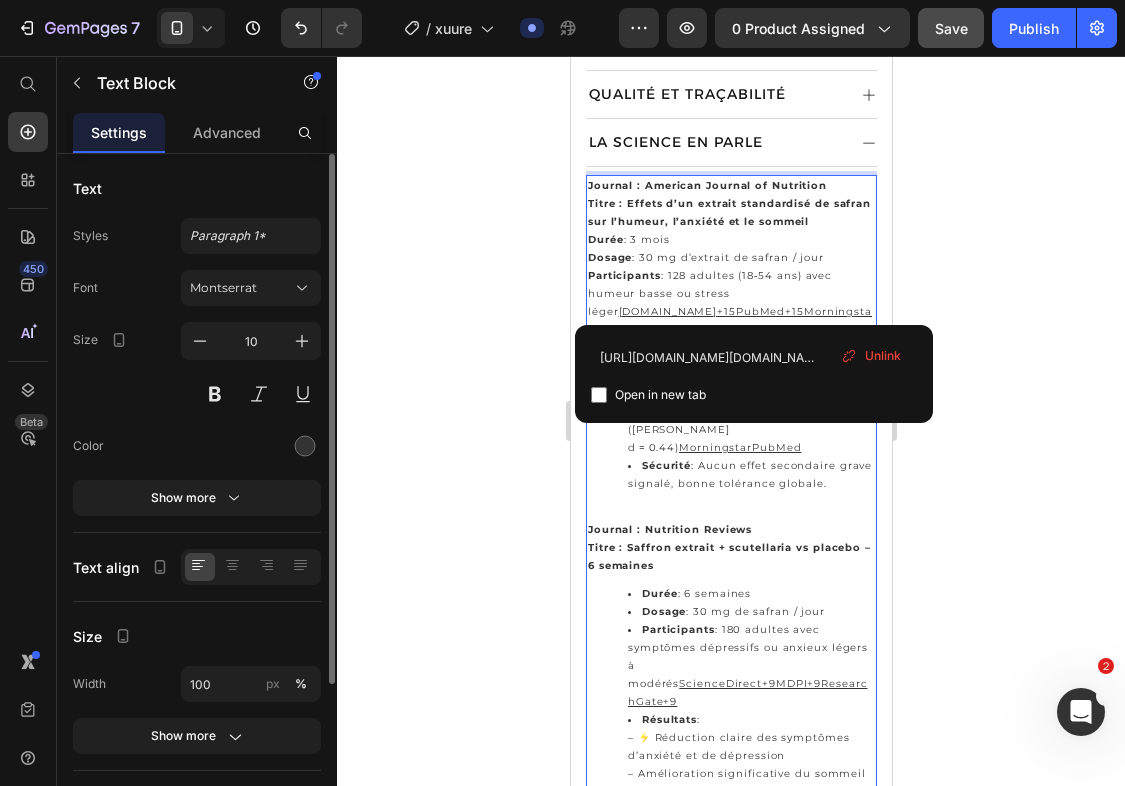 click on "rdcclinical.com.au+15PubMed+15Morningstar+15" at bounding box center [729, 320] 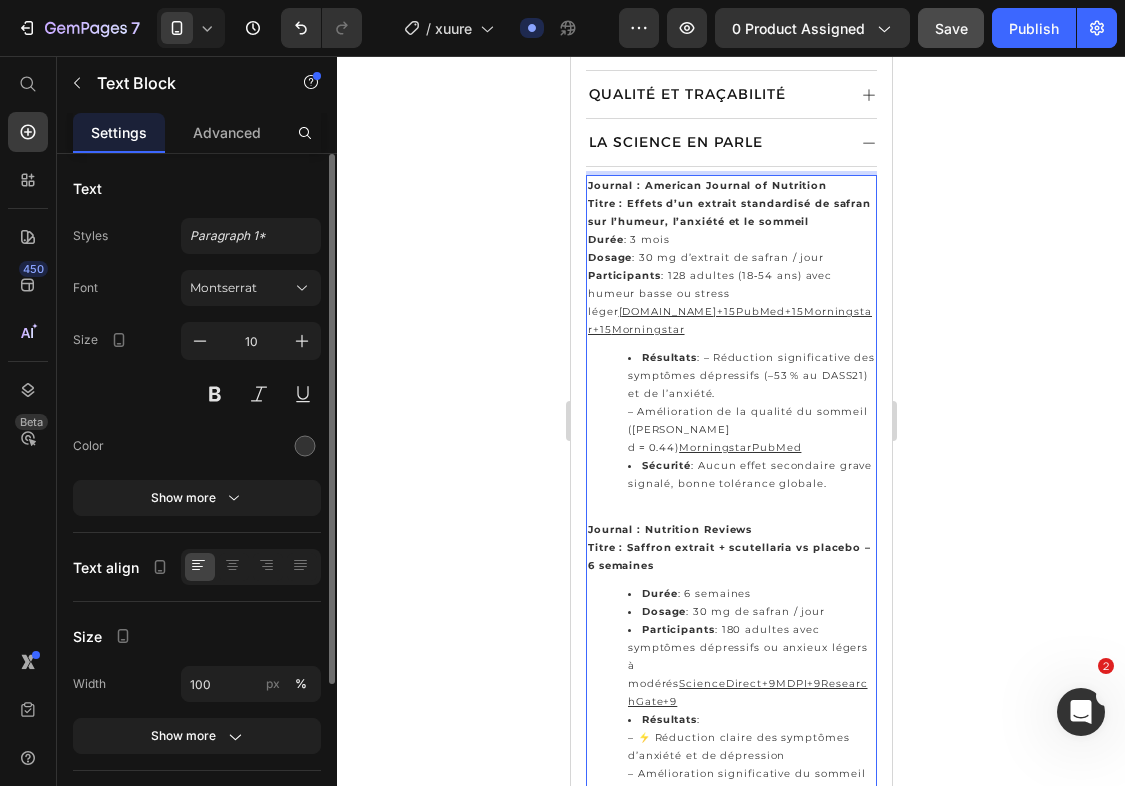 click on "Résultats  : – Réduction significative des symptômes dépressifs (–53 % au DASS21) et de l’anxiété.  – Amélioration de la qualité du sommeil (Cohen's d = 0.44)  Morningstar PubMed" at bounding box center (750, 403) 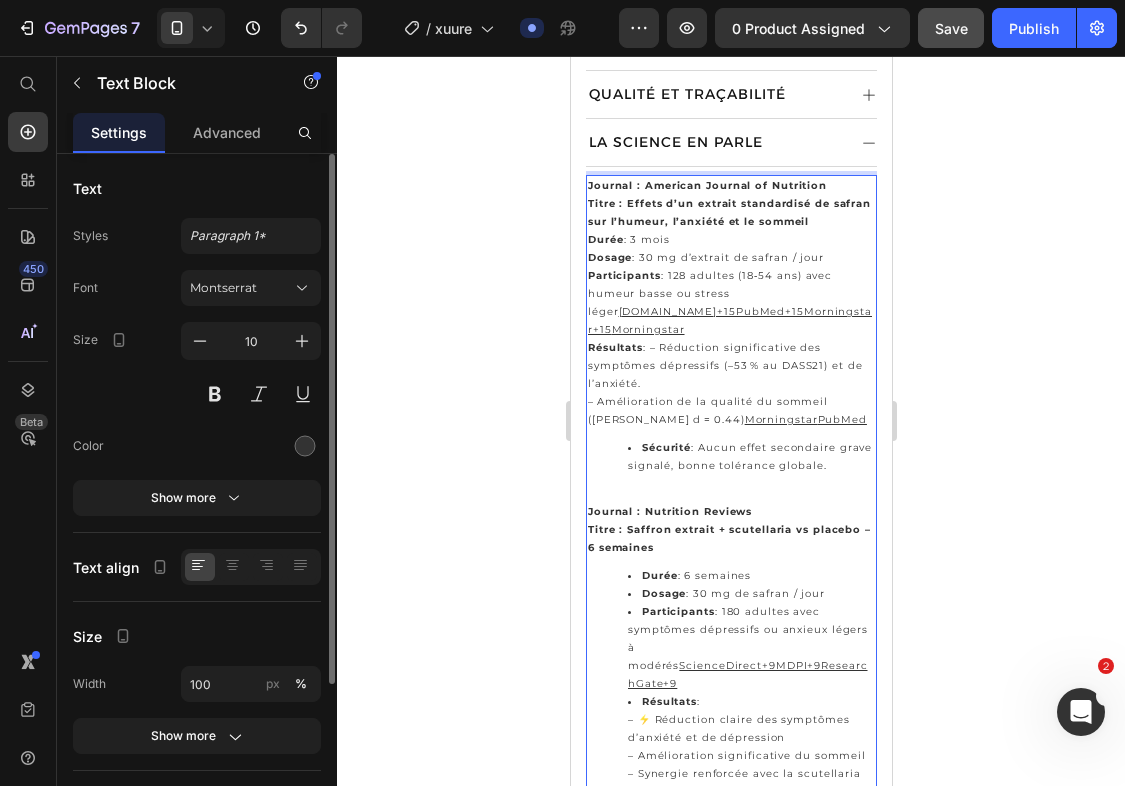 click on "Sécurité  : Aucun effet secondaire grave signalé, bonne tolérance globale." at bounding box center [730, 457] 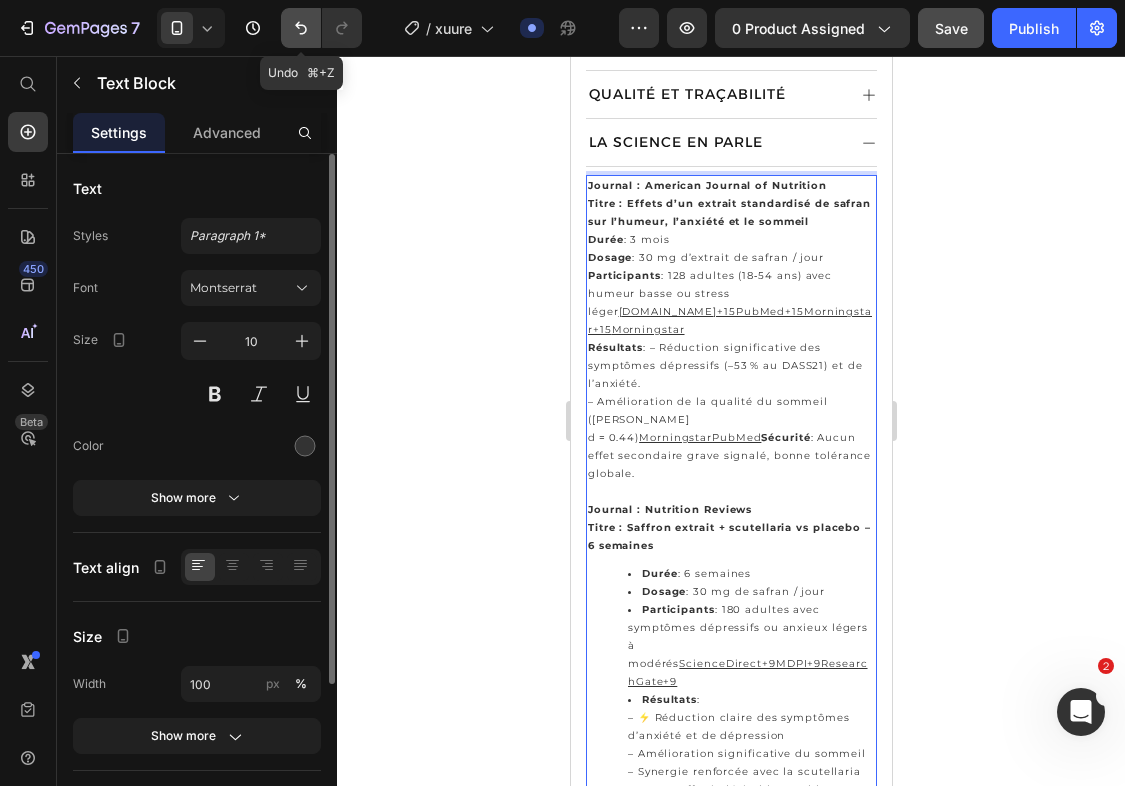 click 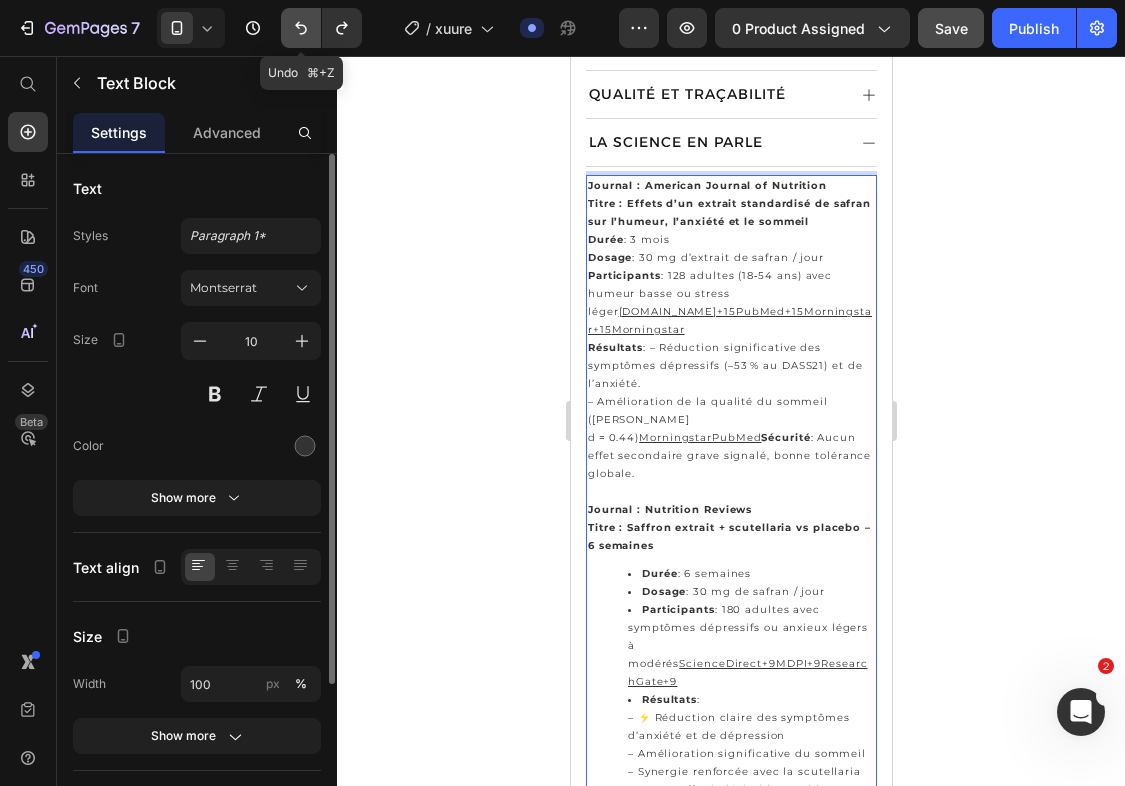 click 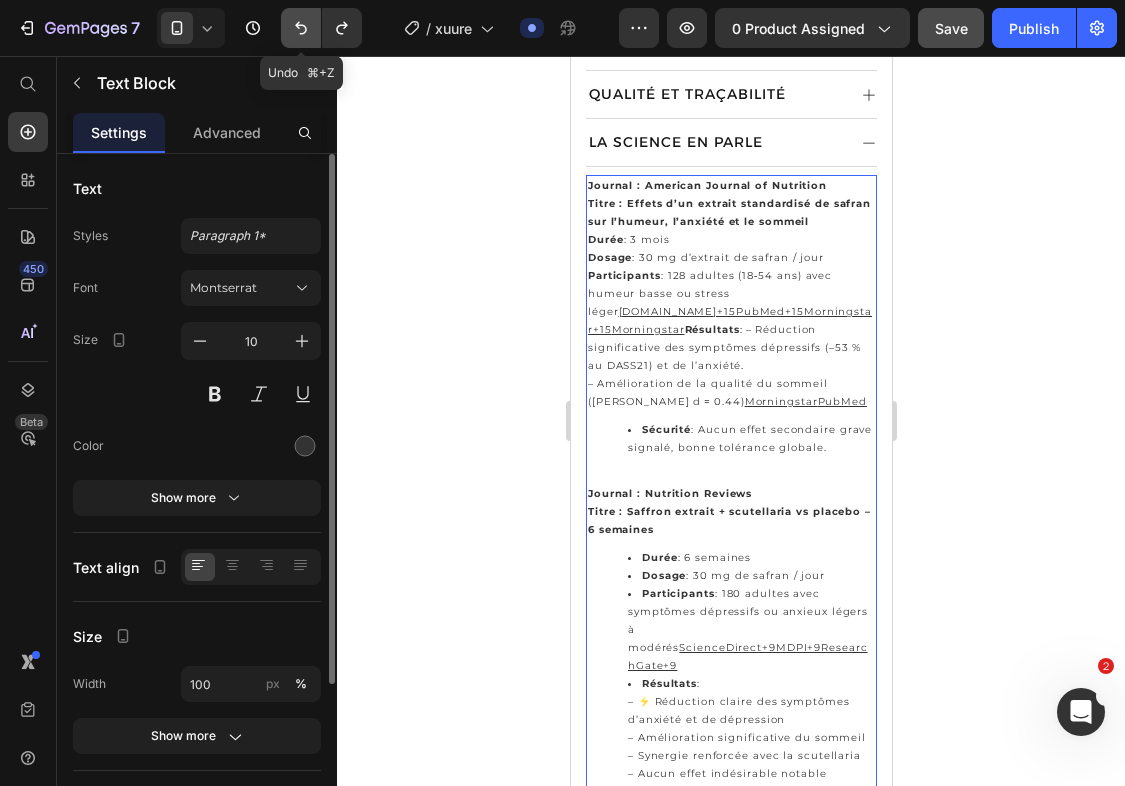 click 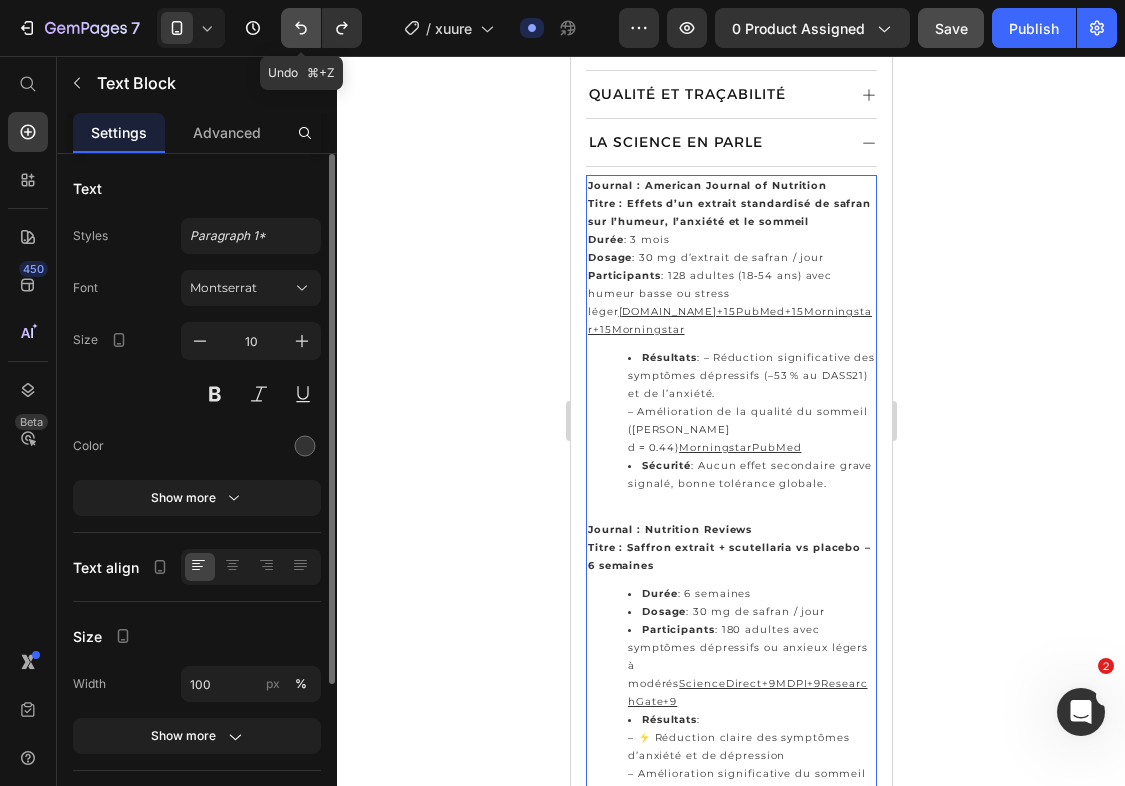click 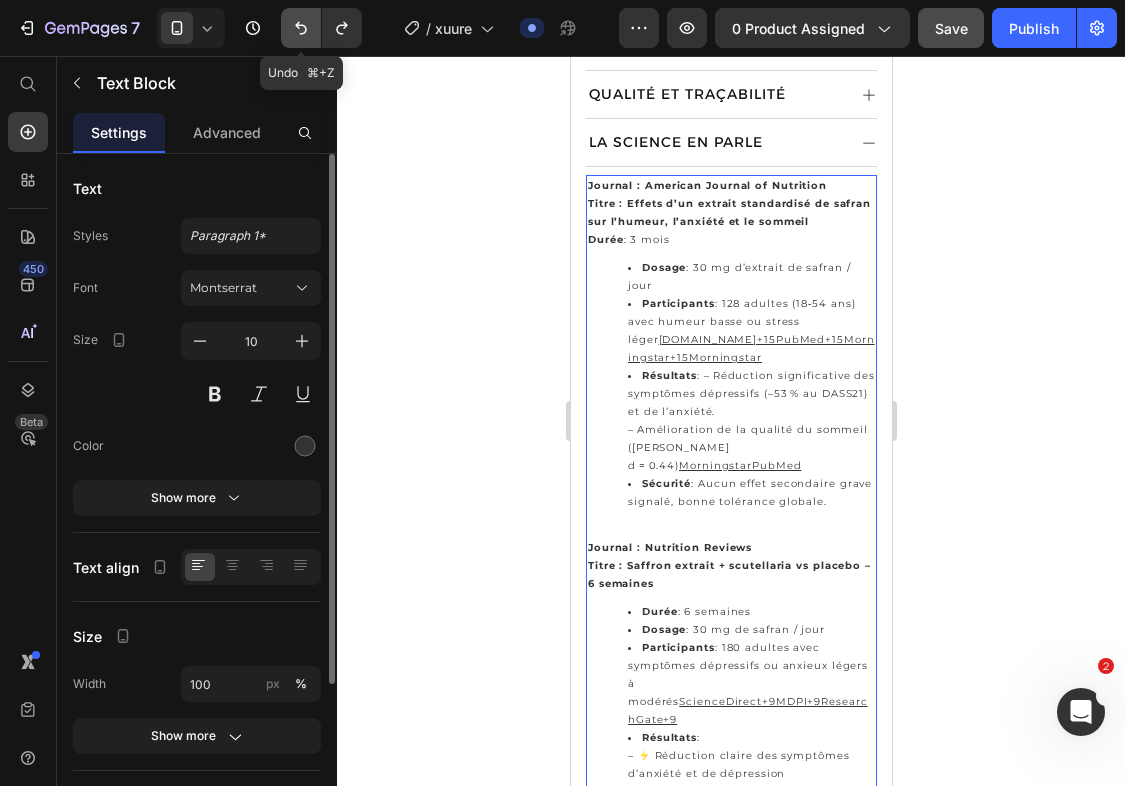 click 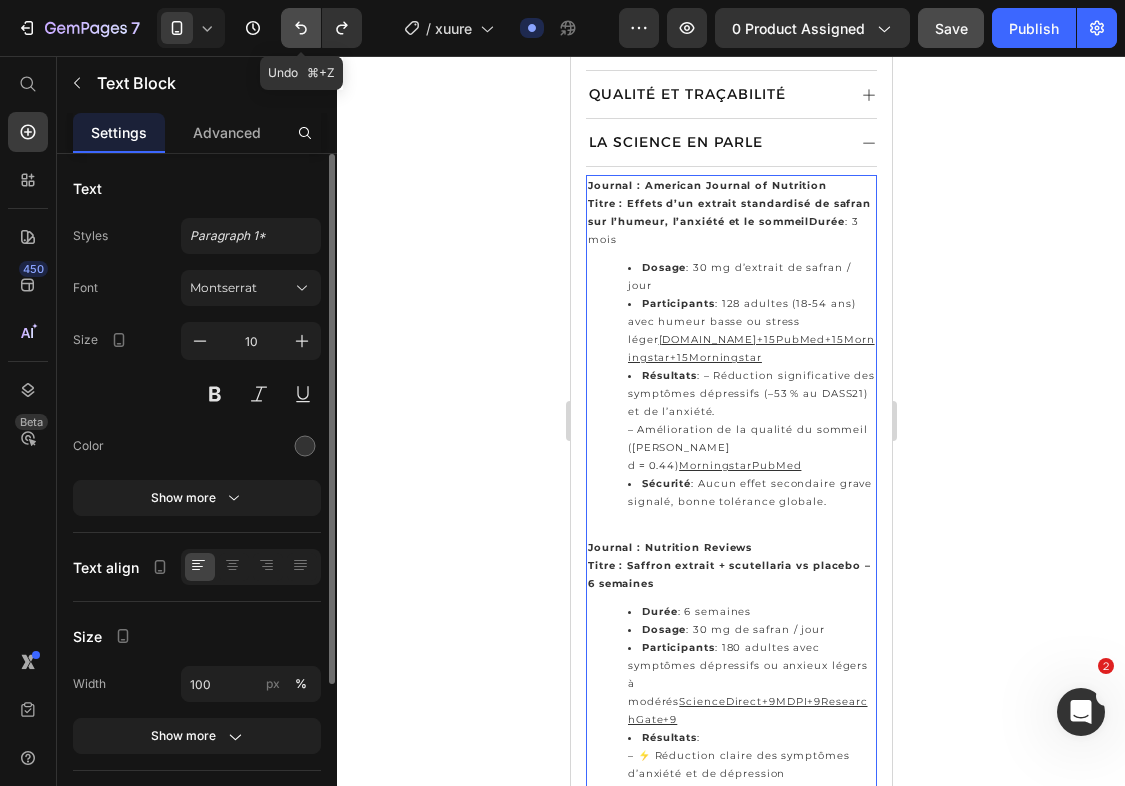 click 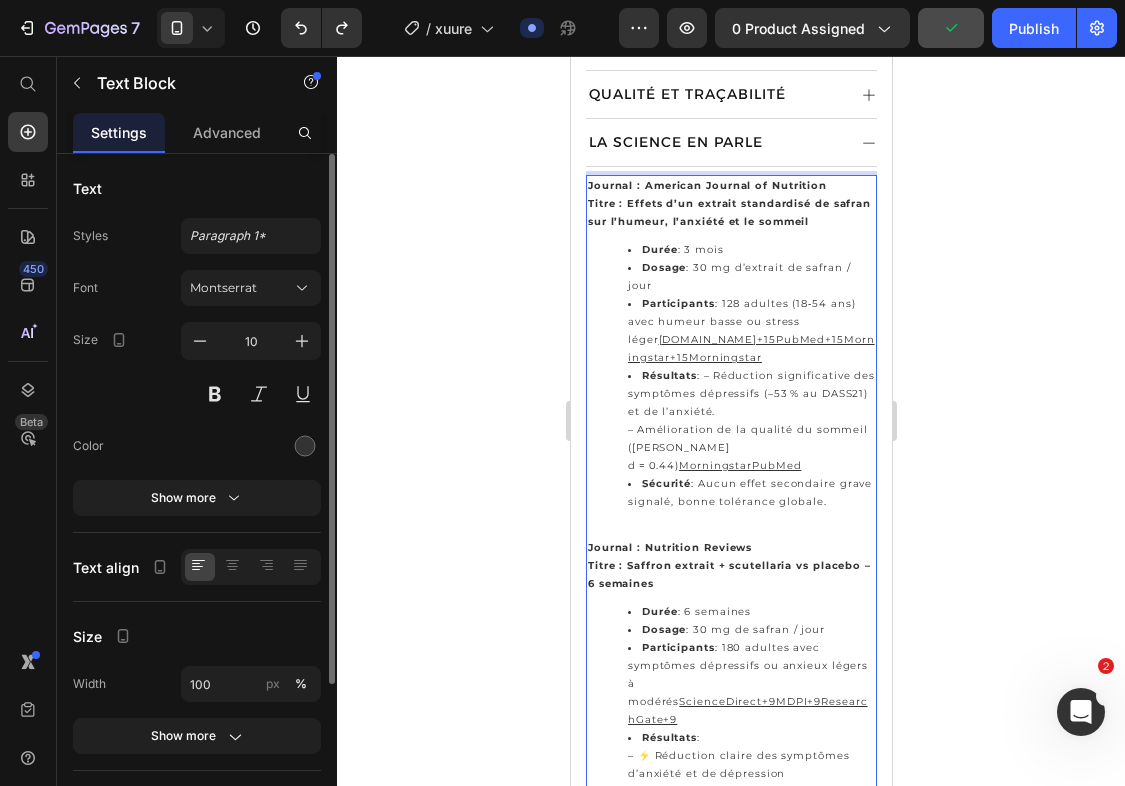 click on "Durée  : 3 mois" at bounding box center [750, 250] 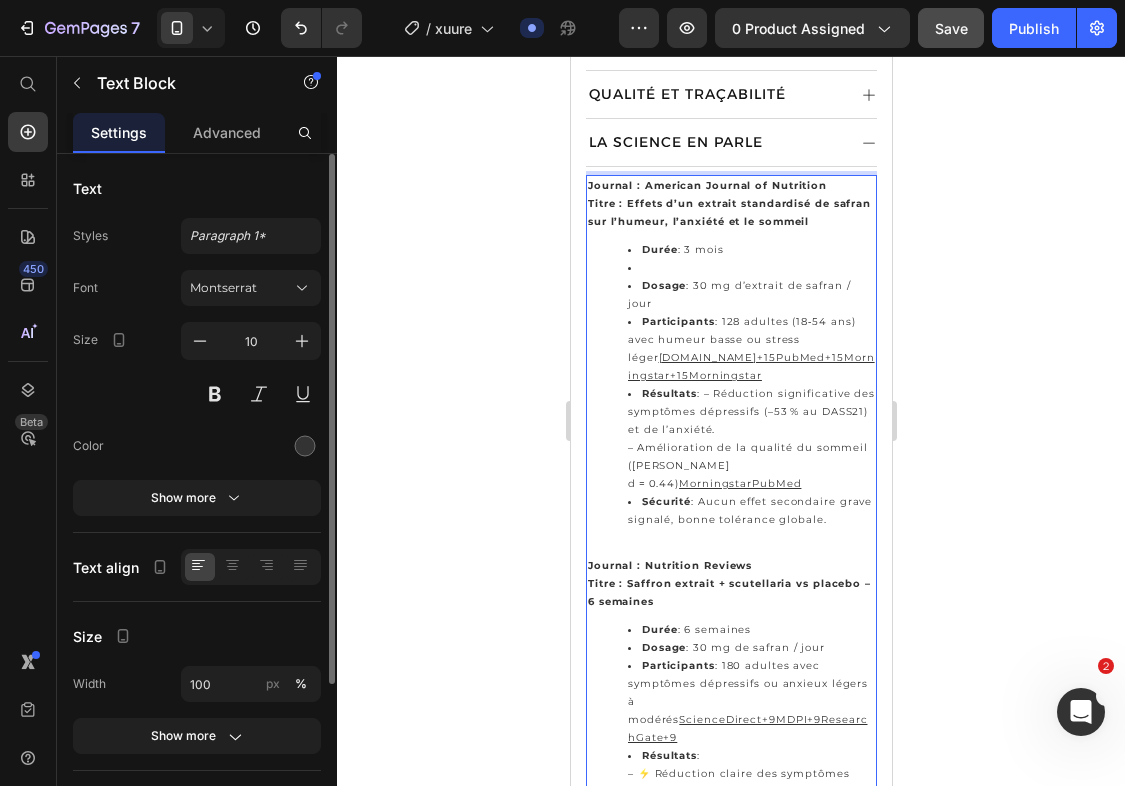 click at bounding box center [750, 268] 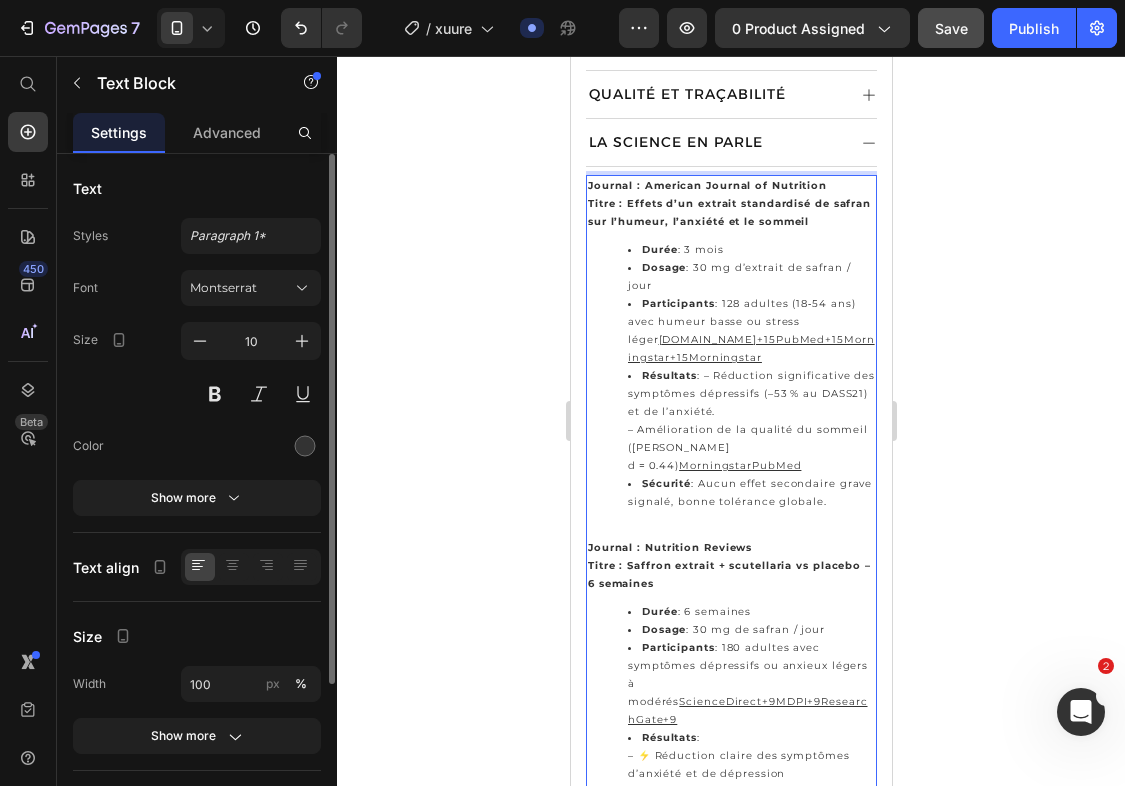 drag, startPoint x: 624, startPoint y: 242, endPoint x: 837, endPoint y: 464, distance: 307.6573 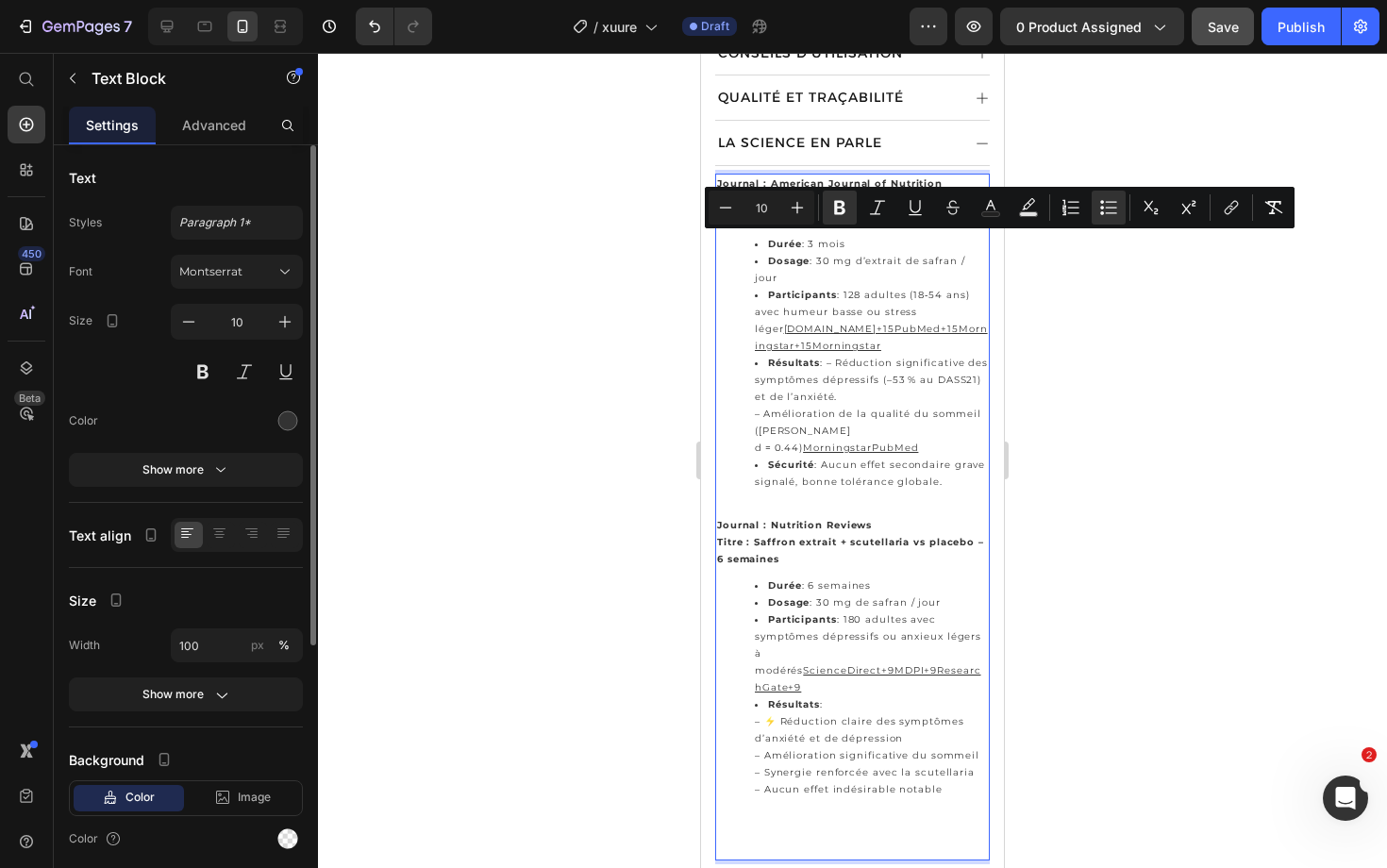 scroll, scrollTop: 1178, scrollLeft: 0, axis: vertical 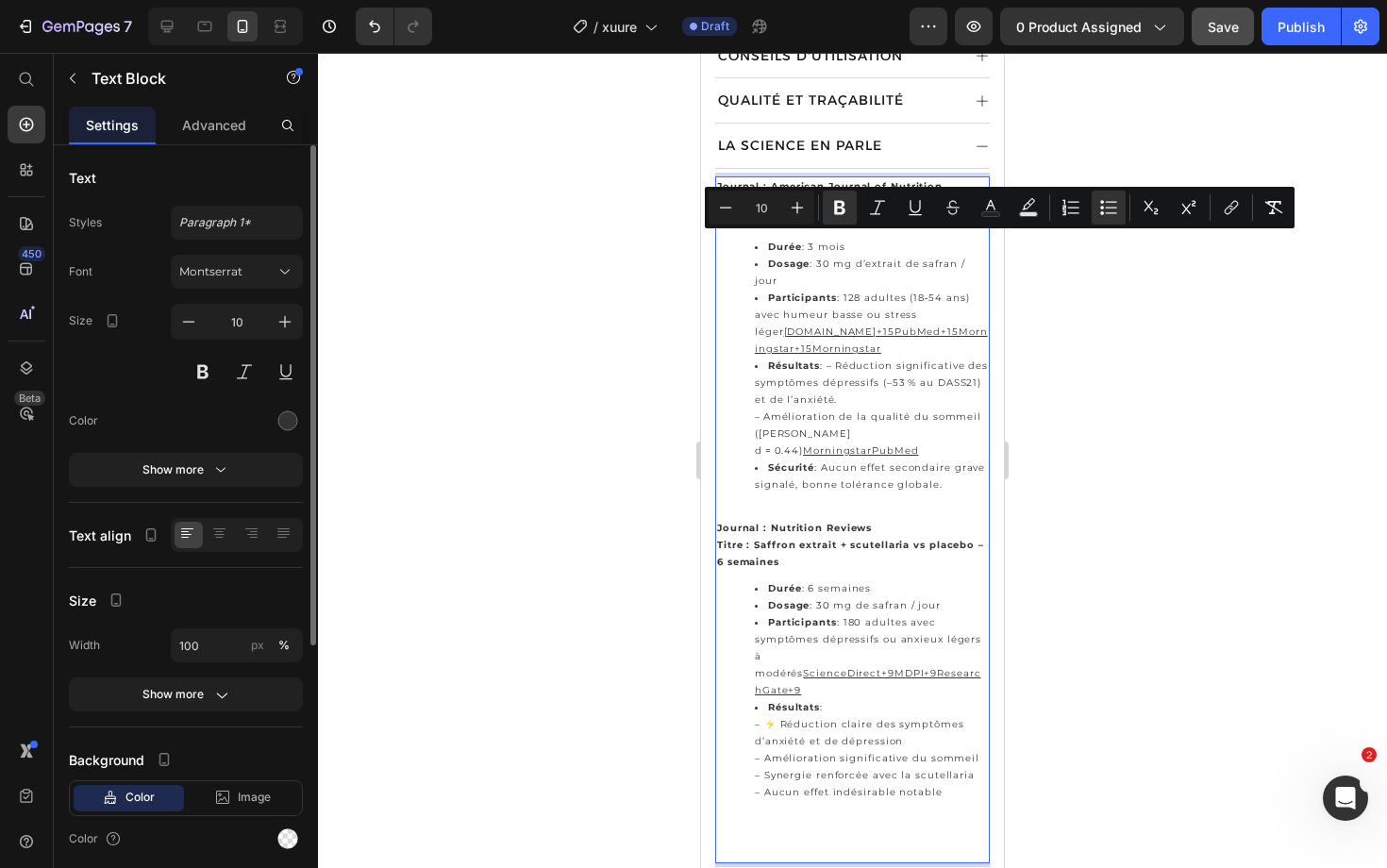 click on "Durée  : 3 mois Dosage  : 30 mg d’extrait de safran / jour Participants  : 128 adultes (18‑54 ans) avec humeur basse ou stress léger rdcclinical.com.au+15PubMed+15Morningstar+15 Morningstar Résultats  : – Réduction significative des symptômes dépressifs (–53 % au DASS21) et de l’anxiété.  – Amélioration de la qualité du sommeil (Cohen's d = 0.44)  Morningstar PubMed Sécurité  : Aucun effet secondaire grave signalé, bonne tolérance globale." at bounding box center (852, 366) 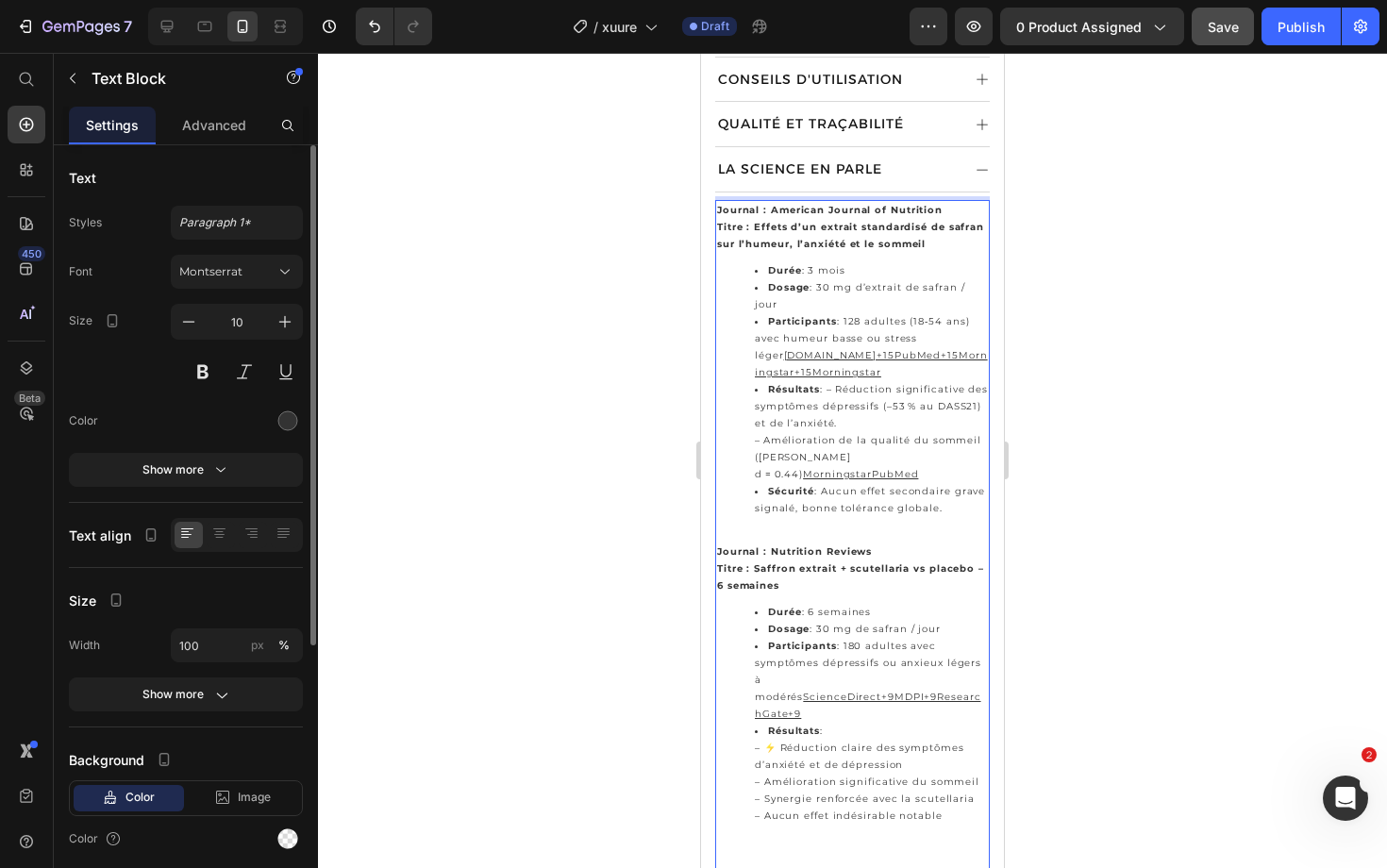 scroll, scrollTop: 1138, scrollLeft: 0, axis: vertical 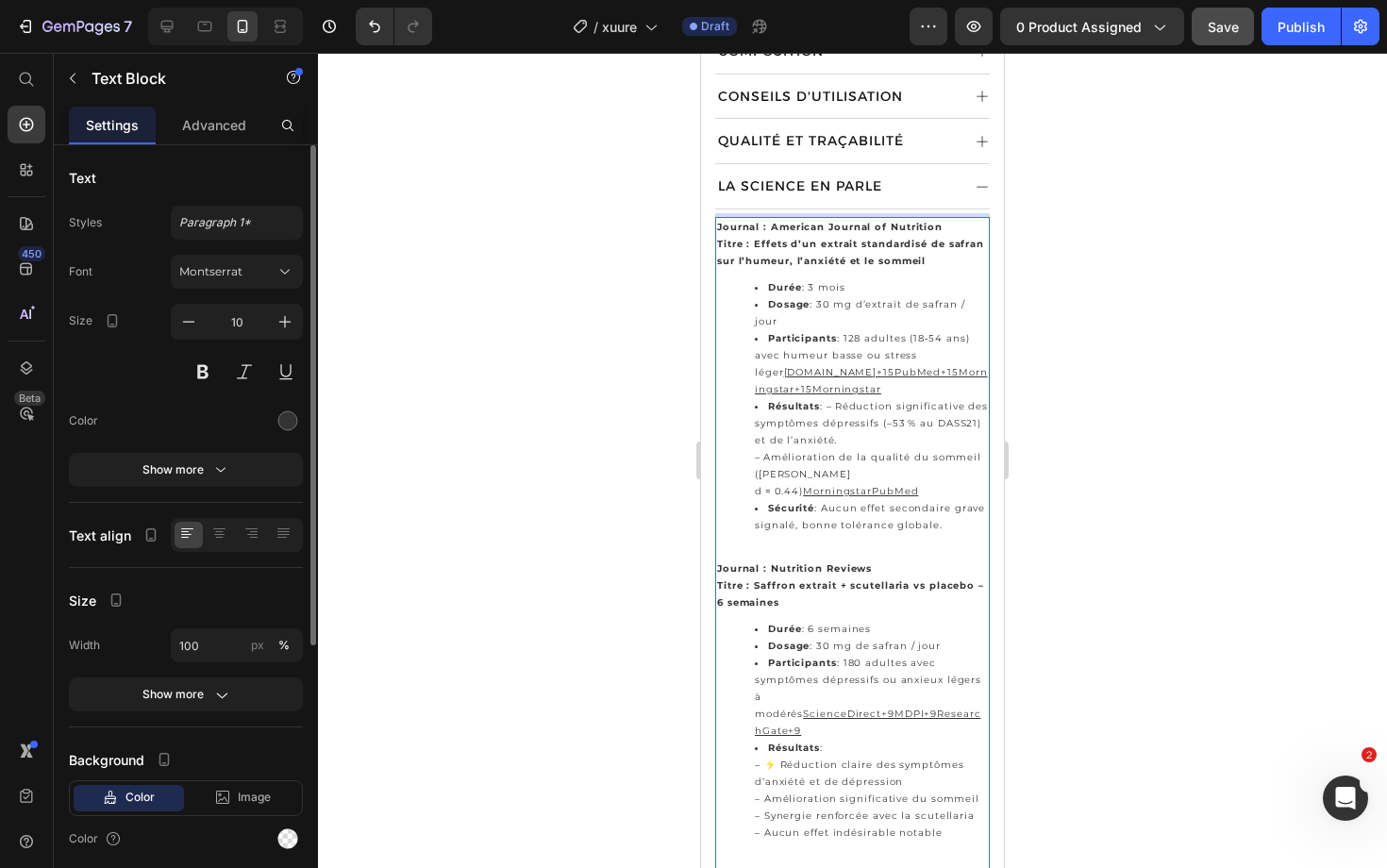 click on "Résultats  : – Réduction significative des symptômes dépressifs (–53 % au DASS21) et de l’anxiété.  – Amélioration de la qualité du sommeil (Cohen's d = 0.44)  Morningstar PubMed" at bounding box center [871, 449] 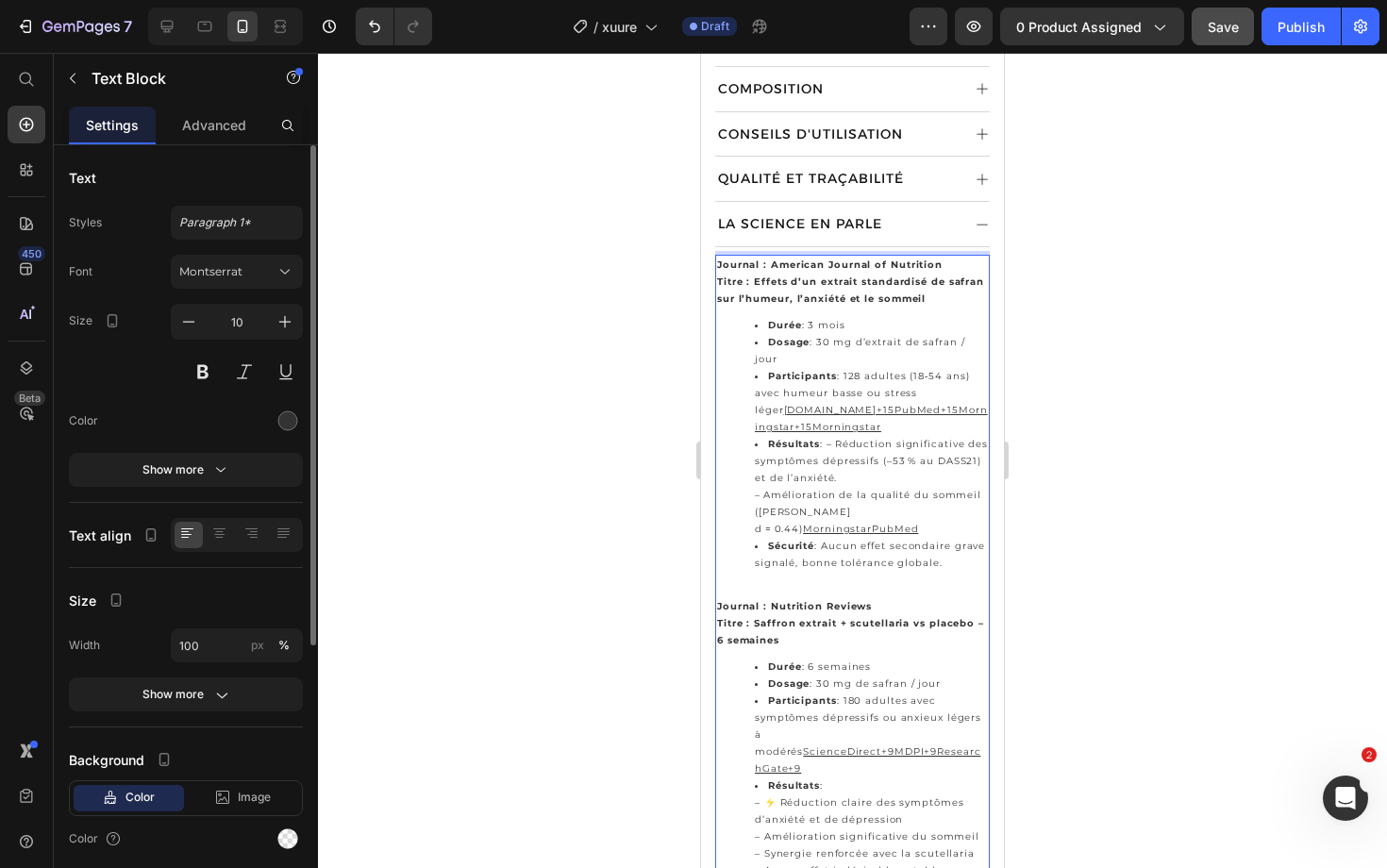 scroll, scrollTop: 1094, scrollLeft: 0, axis: vertical 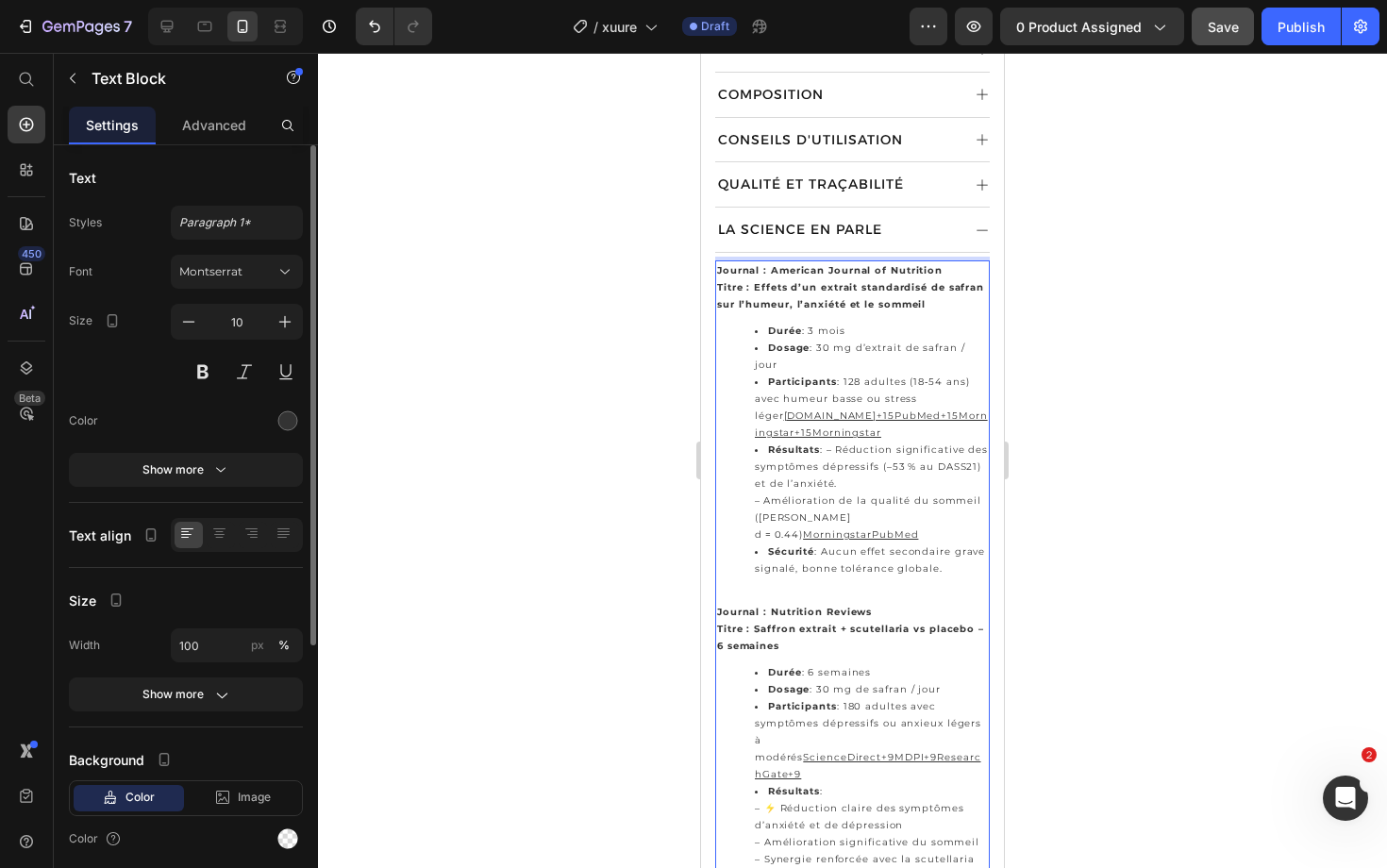 click on "Titre : Effets d’un extrait standardisé de safran sur l’humeur, l’anxiété et le sommeil" at bounding box center [850, 295] 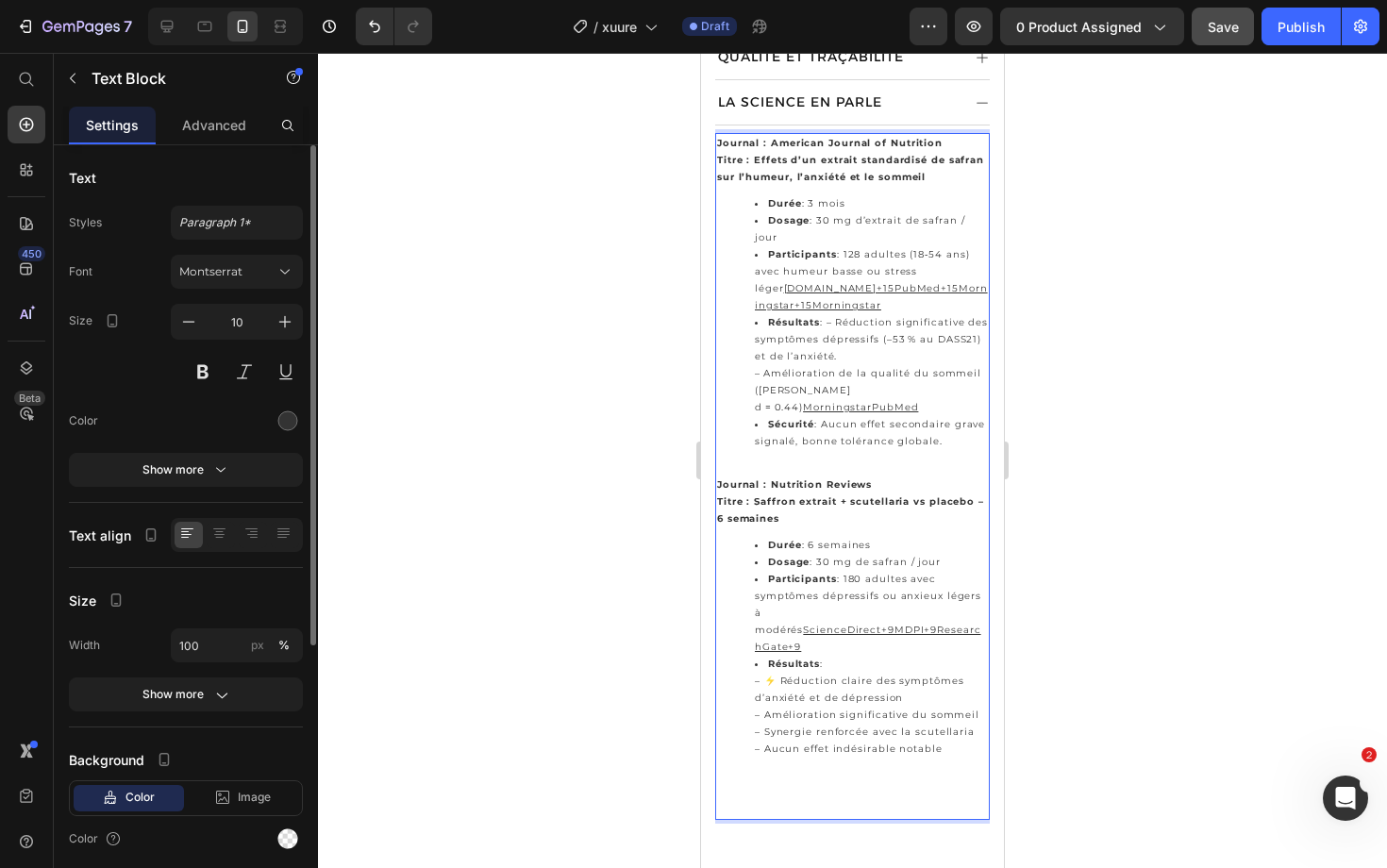 scroll, scrollTop: 1278, scrollLeft: 0, axis: vertical 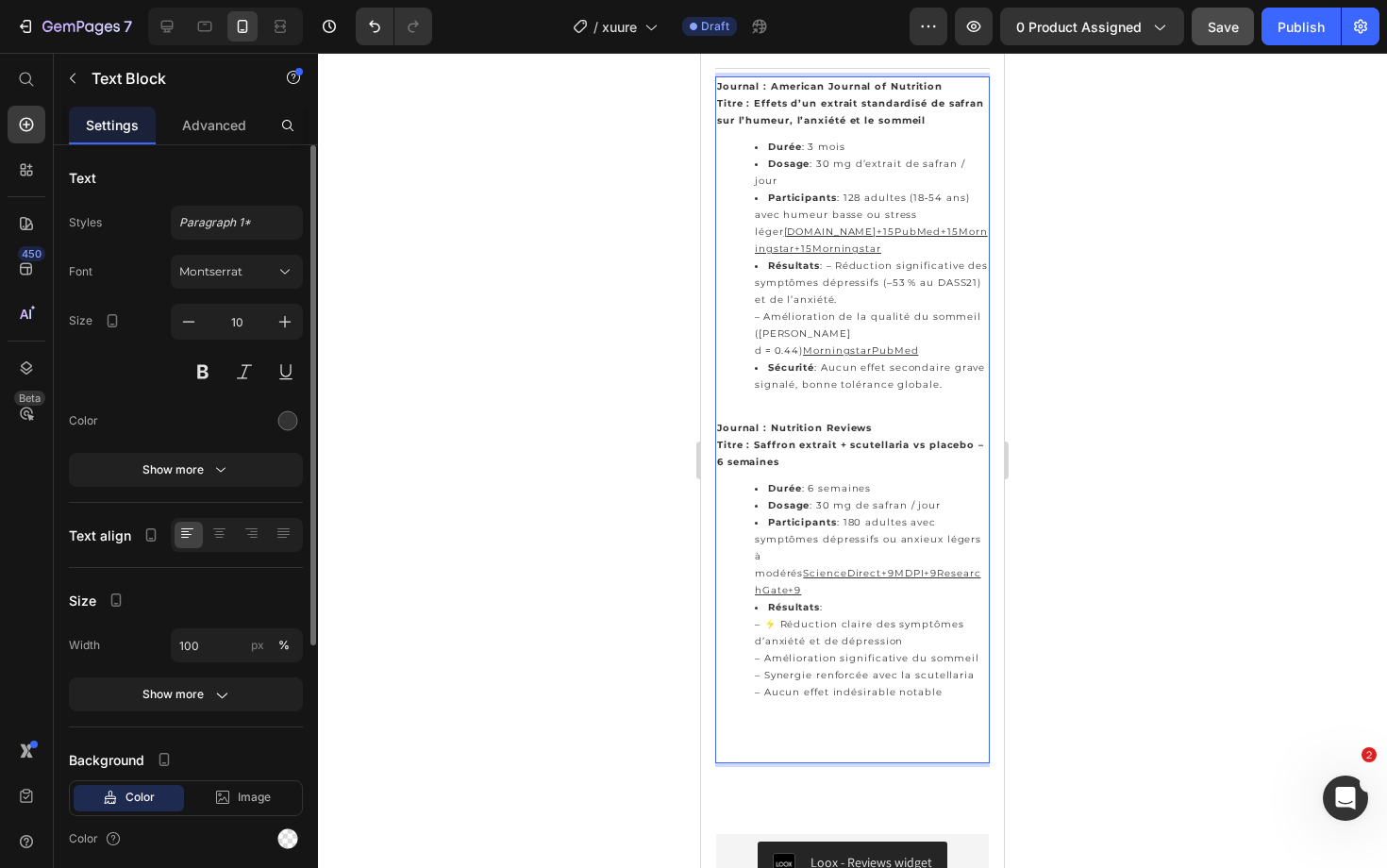 click at bounding box center [852, 744] 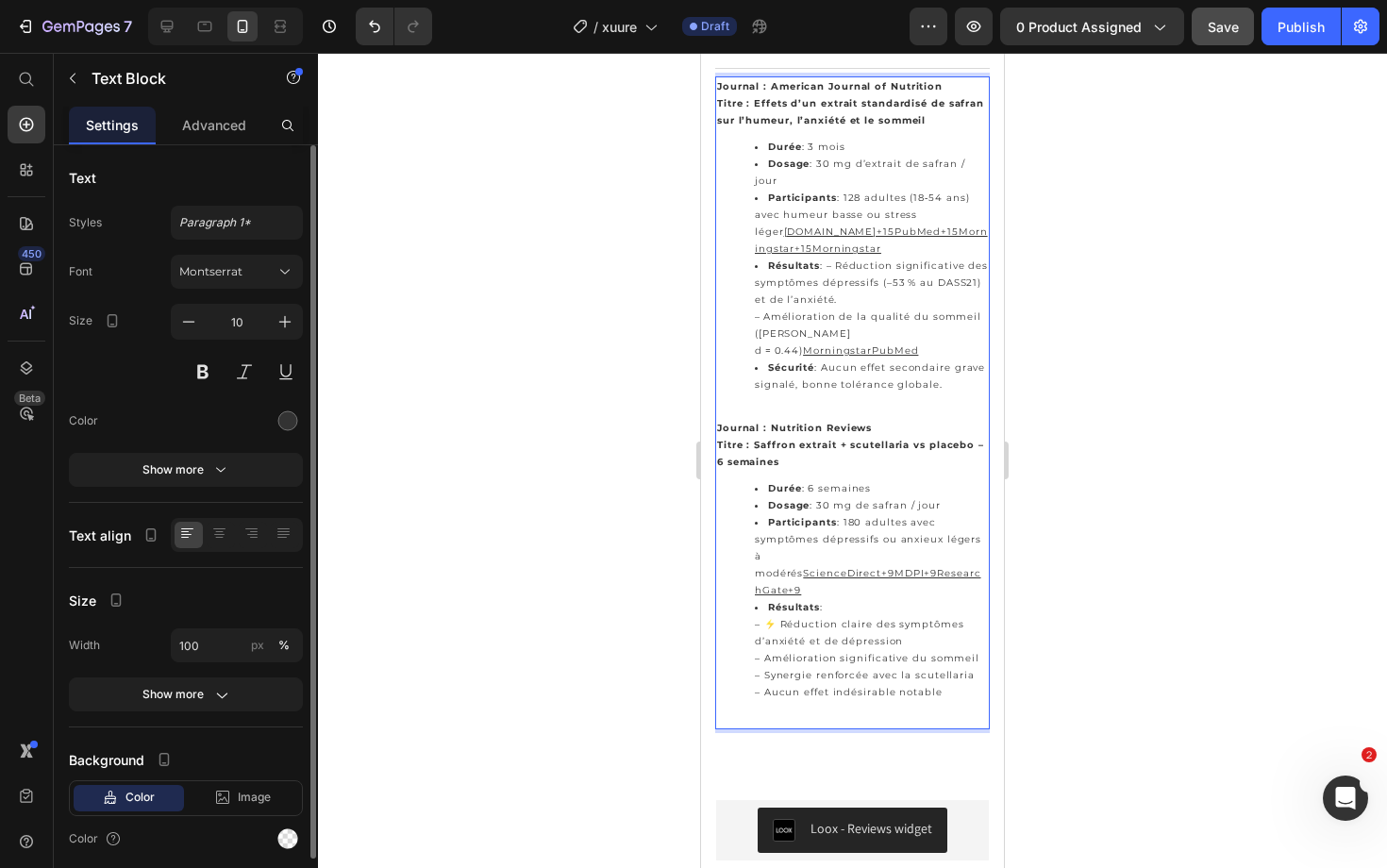 click on "Durée  : 6 semaines Dosage  : 30 mg de safran / jour Participants  : 180 adultes avec symptômes dépressifs ou anxieux légers à modérés ScienceDirect+9MDPI+9ResearchGate+9 Résultats  :  – ⚡ Réduction claire des symptômes d’anxiété et de dépression  – Amélioration significative du sommeil  – Synergie renforcée avec la scutellaria  – Aucun effet indésirable notable" at bounding box center (852, 599) 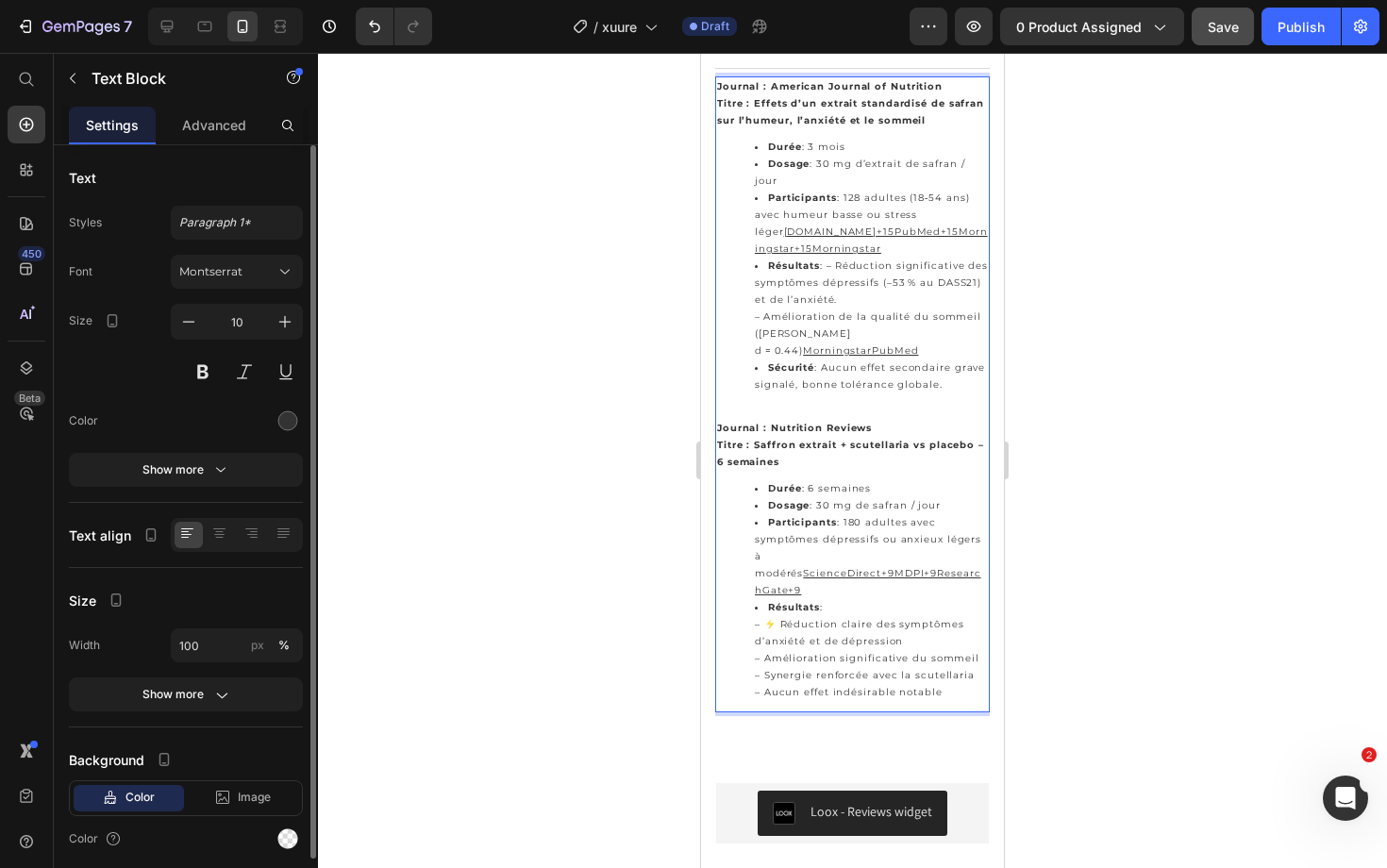 click on "Durée  : 6 semaines Dosage  : 30 mg de safran / jour Participants  : 180 adultes avec symptômes dépressifs ou anxieux légers à modérés ScienceDirect+9MDPI+9ResearchGate+9 Résultats  :  – ⚡ Réduction claire des symptômes d’anxiété et de dépression  – Amélioration significative du sommeil  – Synergie renforcée avec la scutellaria  – Aucun effet indésirable notable" at bounding box center (852, 591) 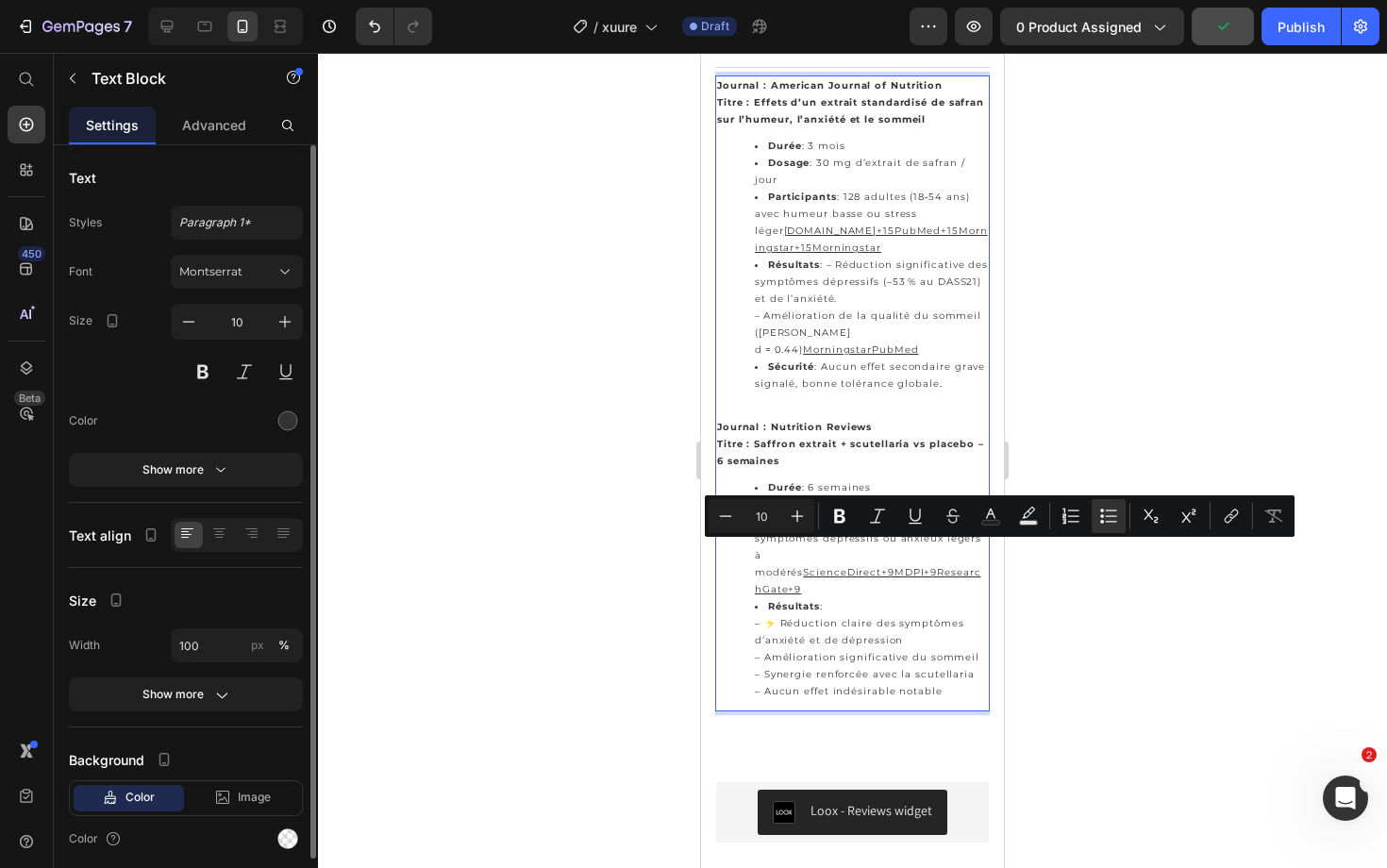 scroll, scrollTop: 1280, scrollLeft: 0, axis: vertical 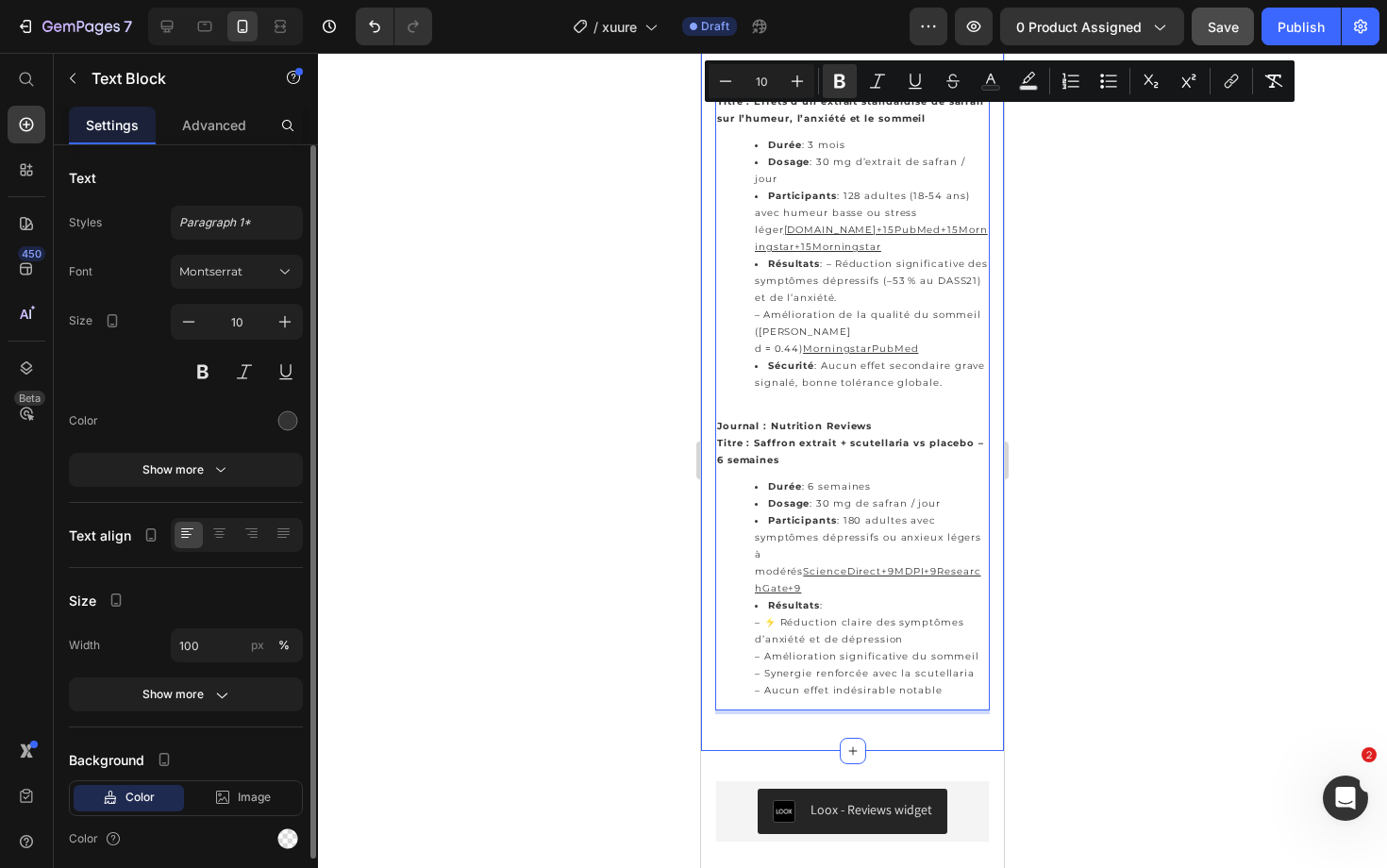 drag, startPoint x: 959, startPoint y: 639, endPoint x: 712, endPoint y: 78, distance: 612.968 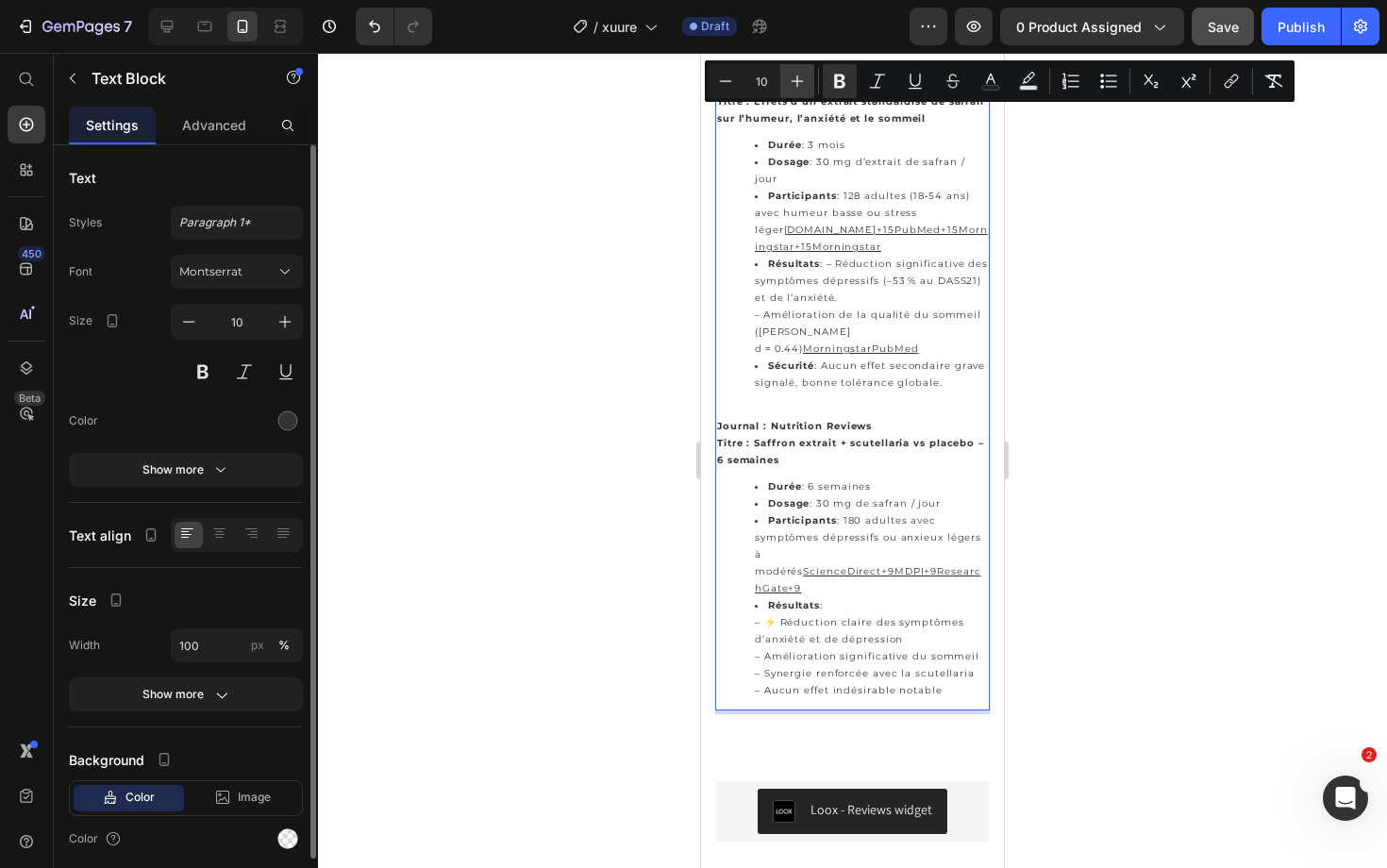 click 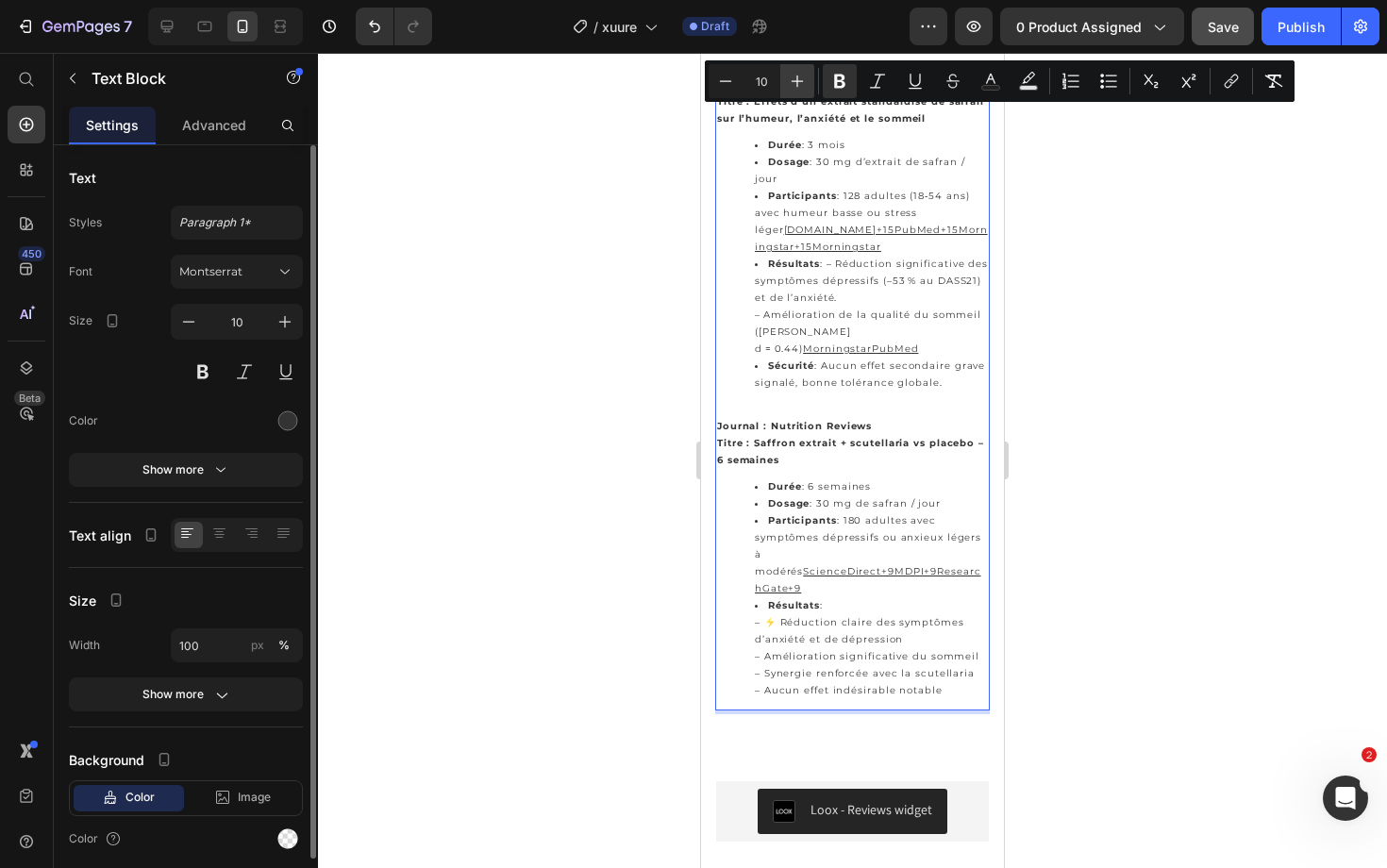 type on "11" 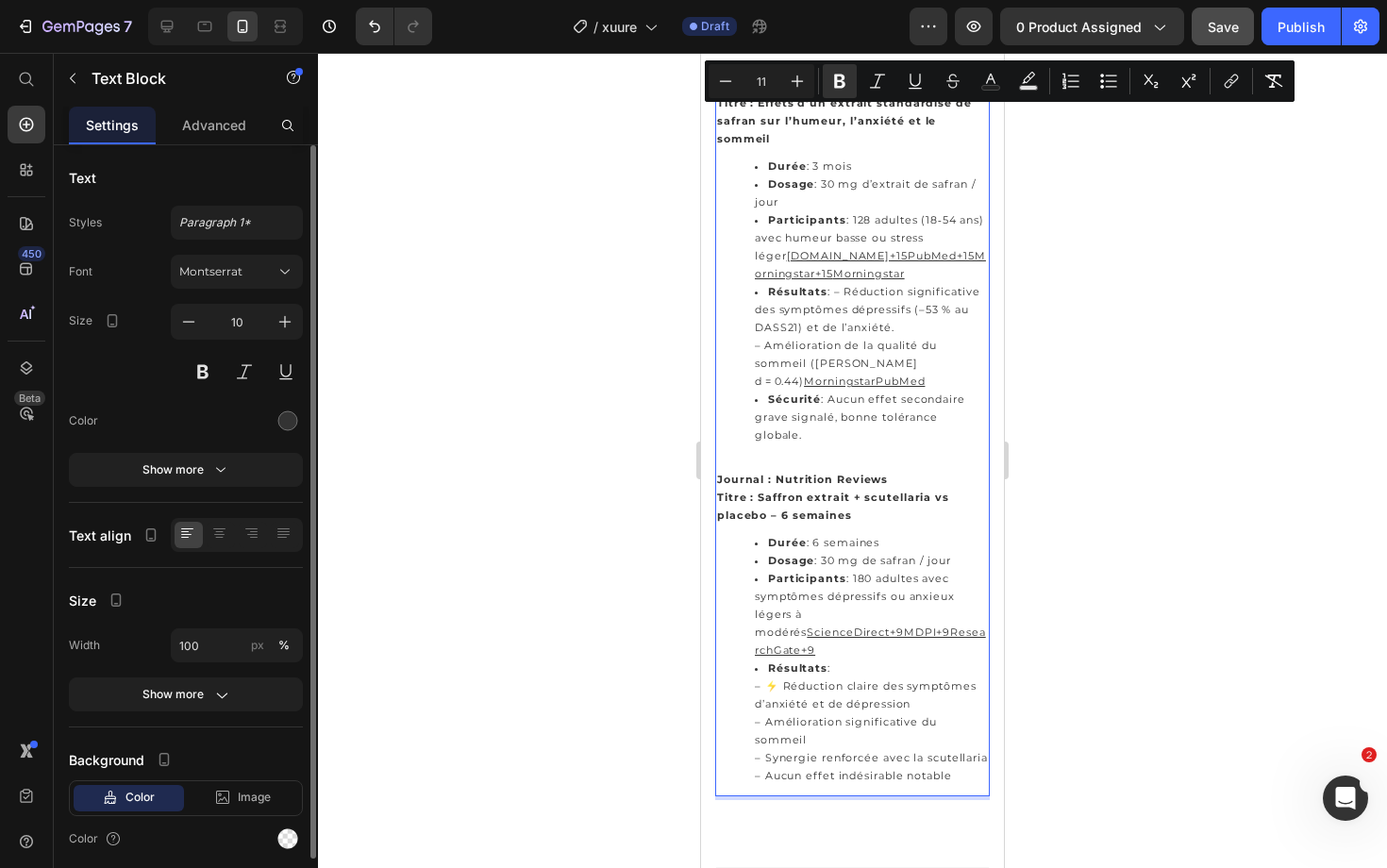 click on "Durée  : 3 mois Dosage  : 30 mg d’extrait de safran / jour Participants  : 128 adultes (18‑54 ans) avec humeur basse ou stress léger rdcclinical.com.au+15PubMed+15Morningstar+15 Morningstar Résultats  : – Réduction significative des symptômes dépressifs (–53 % au DASS21) et de l’anxiété.  – Amélioration de la qualité du sommeil (Cohen's d = 0.44)  Morningstar PubMed Sécurité  : Aucun effet secondaire grave signalé, bonne tolérance globale." at bounding box center [852, 301] 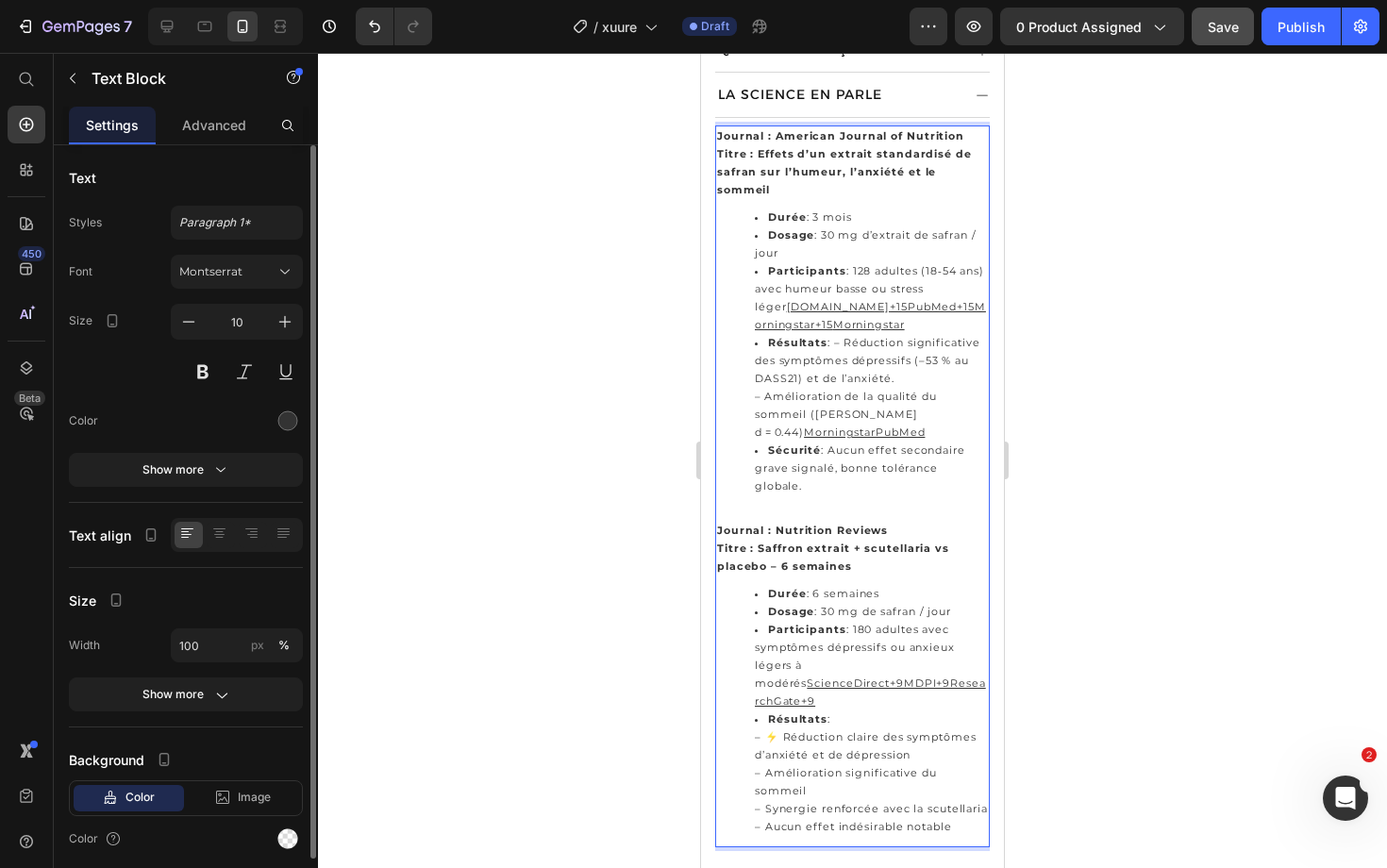 scroll, scrollTop: 1245, scrollLeft: 0, axis: vertical 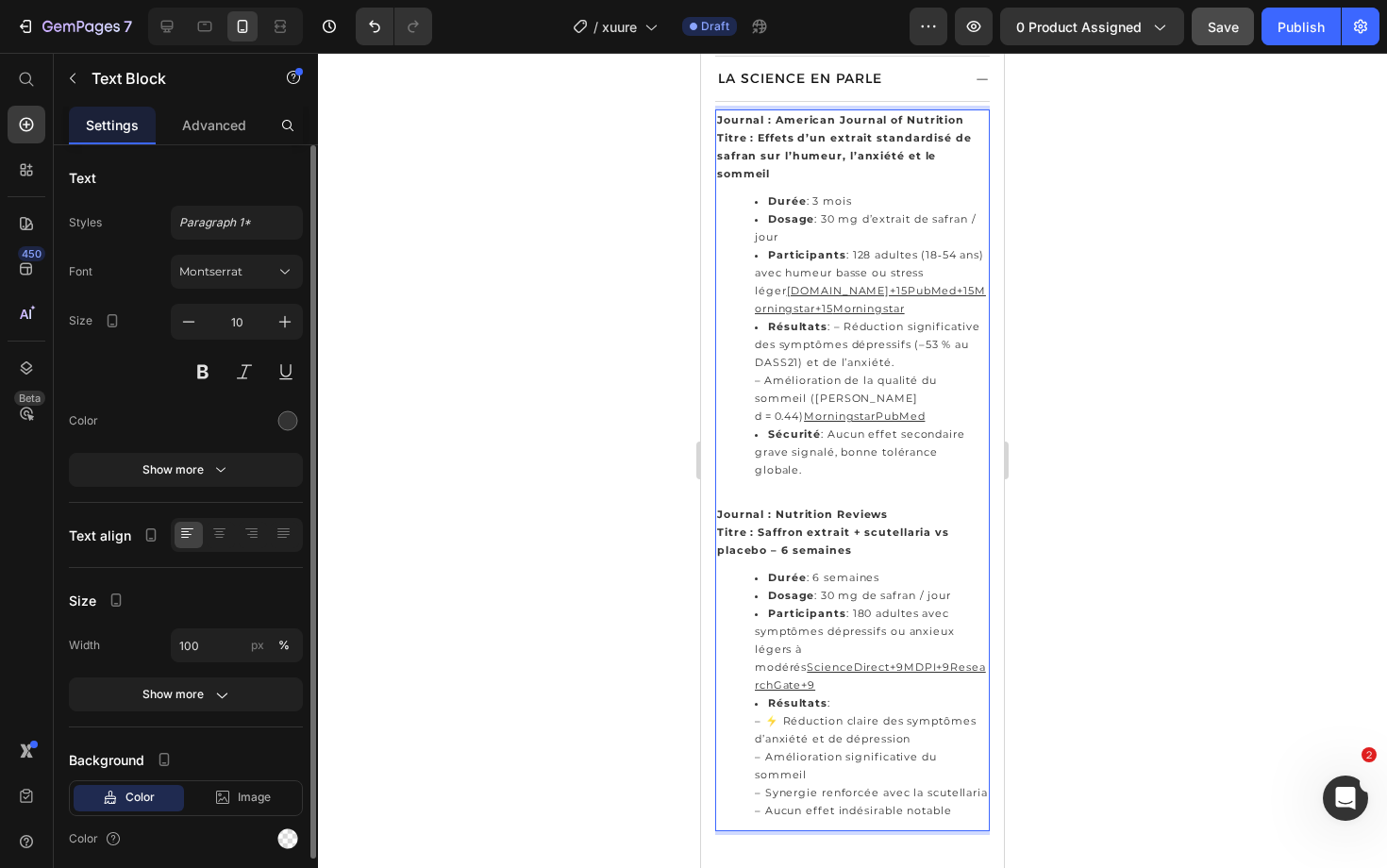 click on "Titre : Saffron extrait + scutellaria vs placebo – 6 semaines" at bounding box center (833, 541) 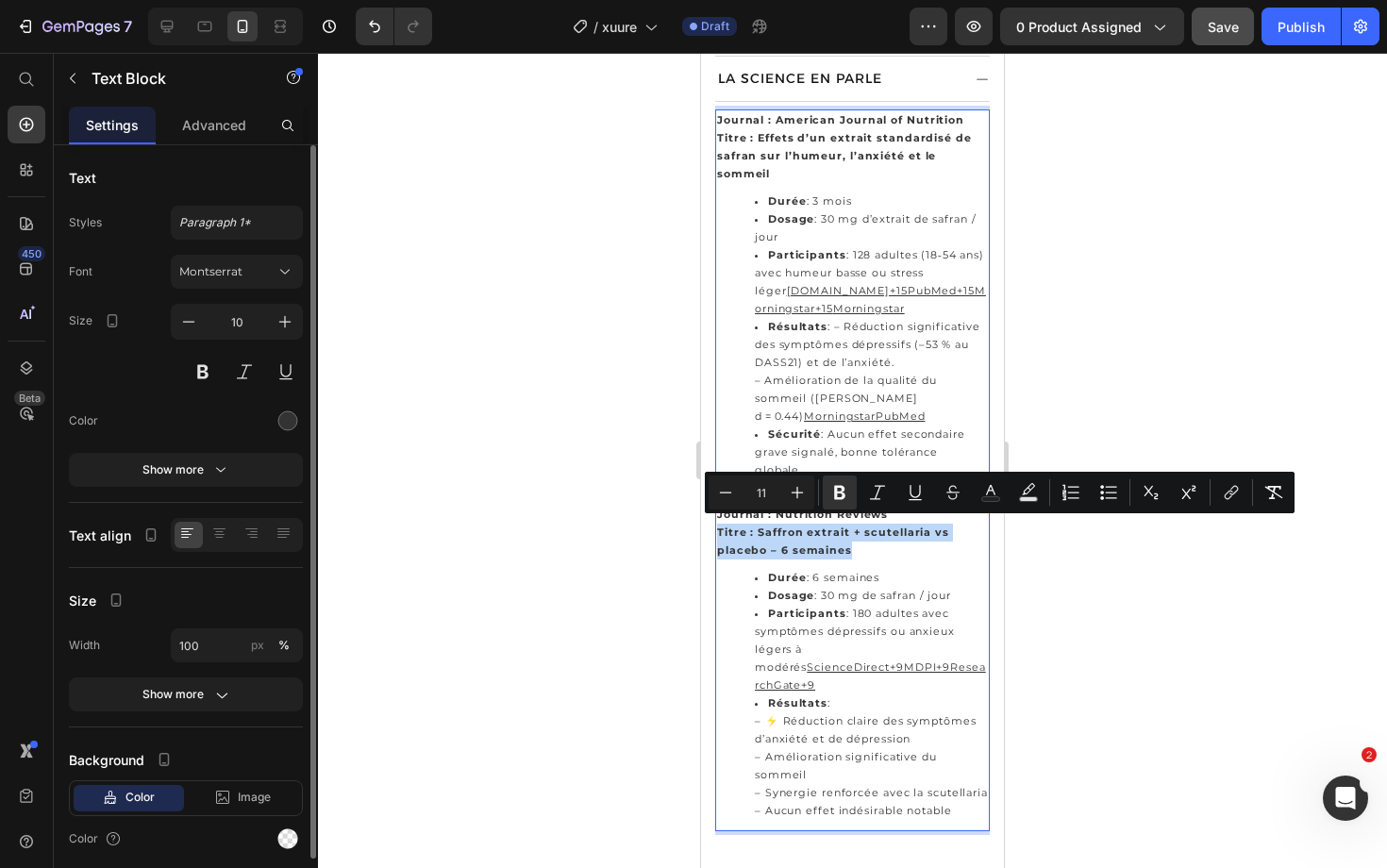 drag, startPoint x: 718, startPoint y: 525, endPoint x: 853, endPoint y: 550, distance: 137.2953 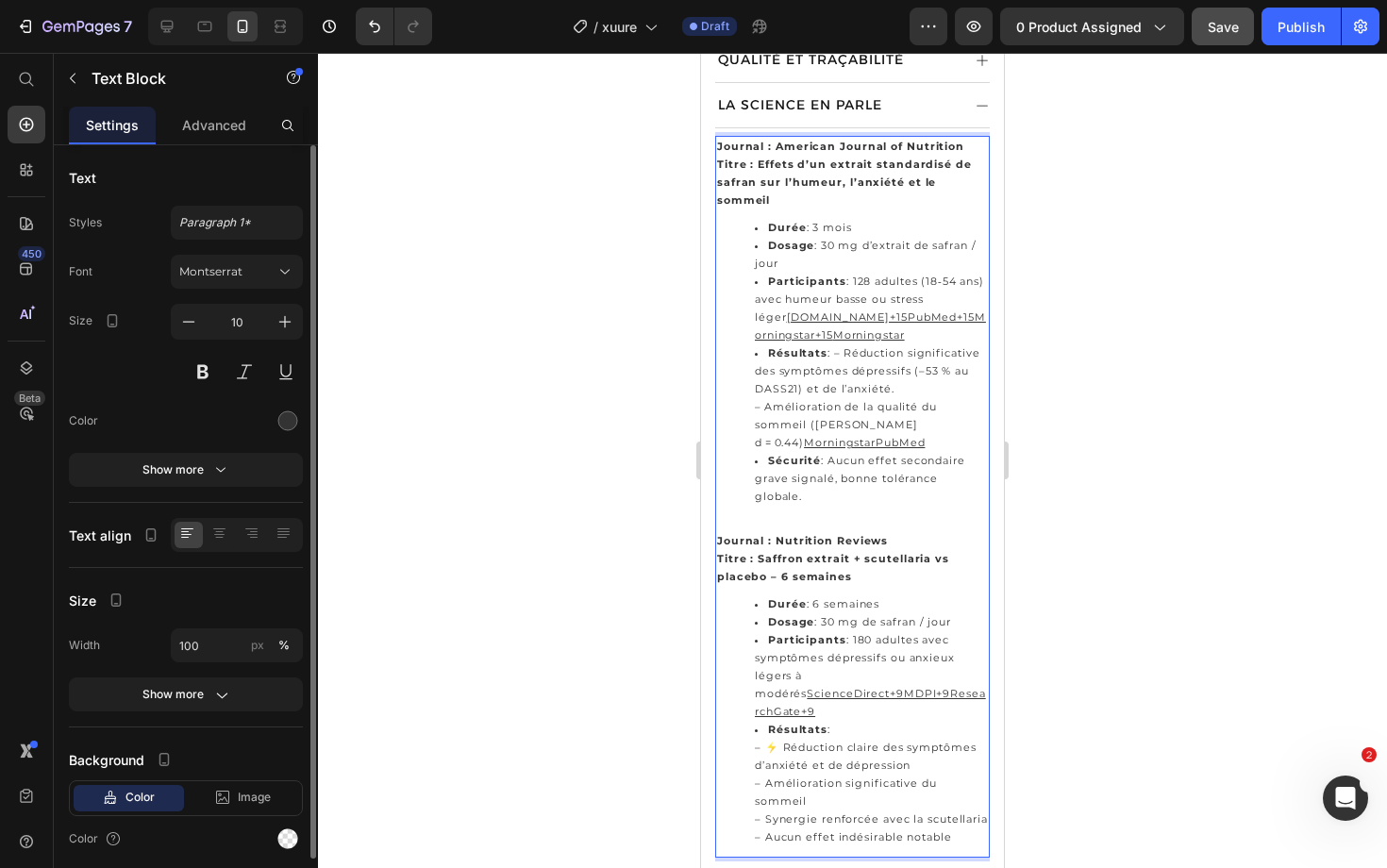 scroll, scrollTop: 1221, scrollLeft: 0, axis: vertical 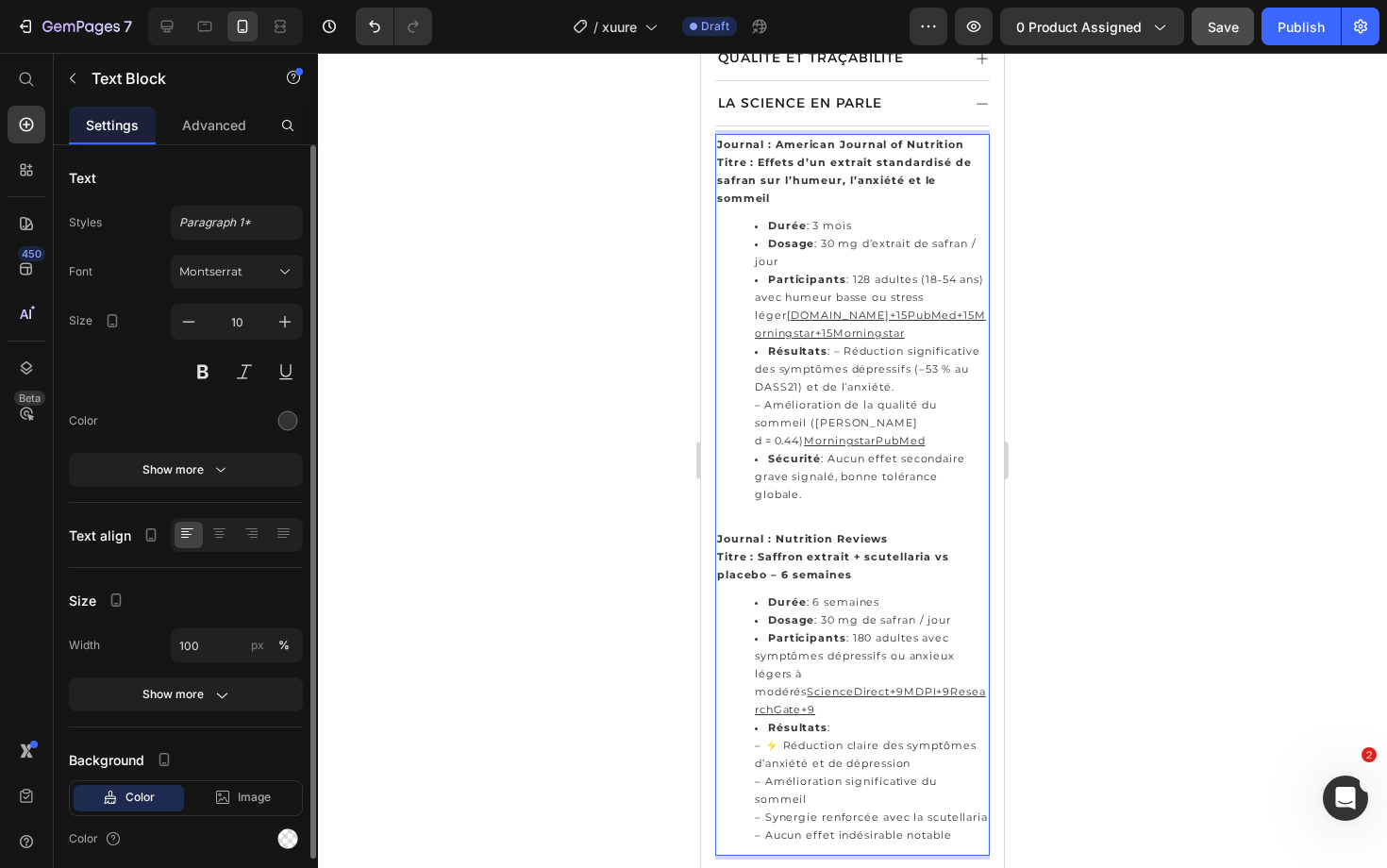 click on "Durée  : 3 mois" at bounding box center [871, 225] 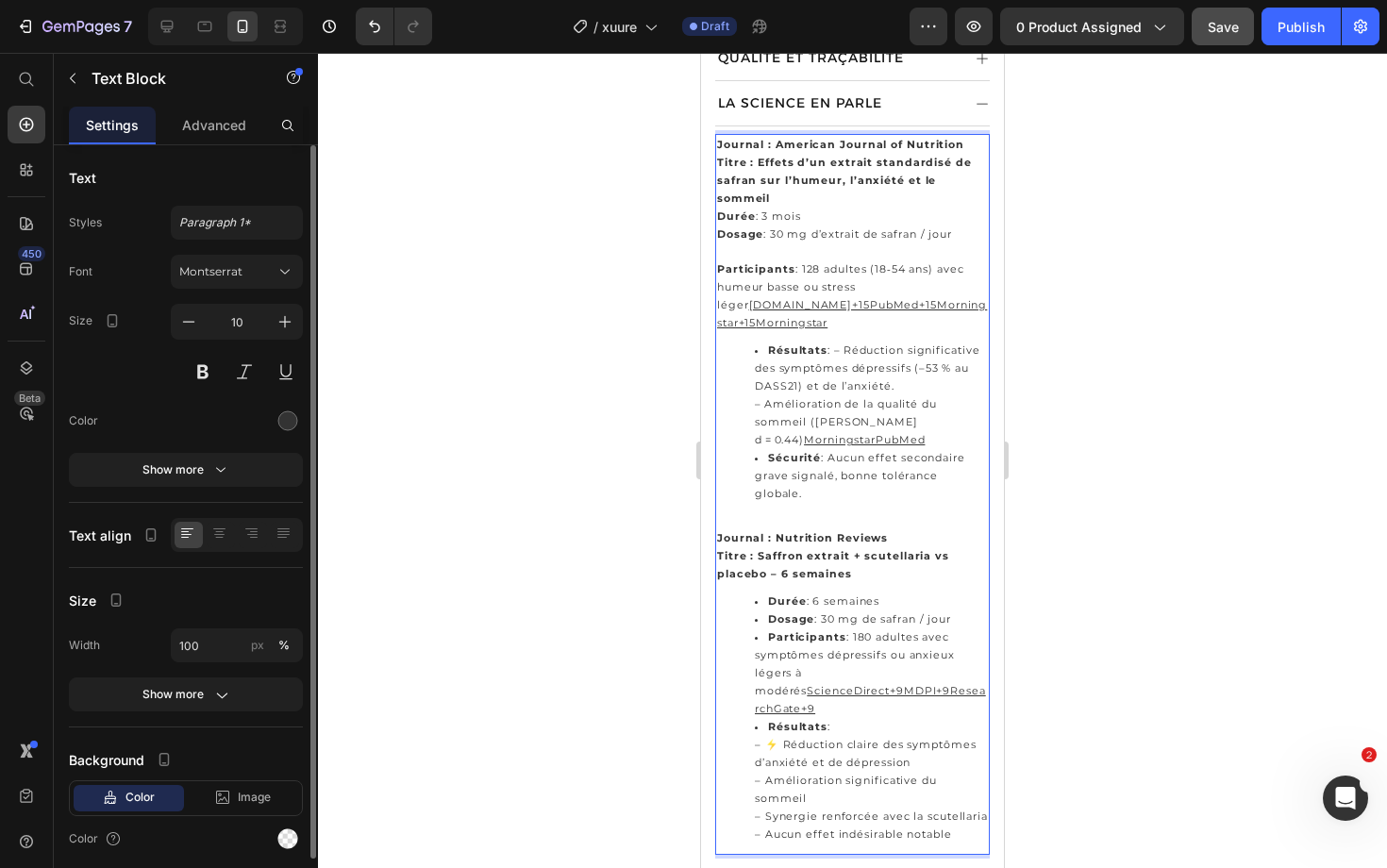 click on "Participants  : 128 adultes (18‑54 ans) avec humeur basse ou stress léger" at bounding box center [840, 287] 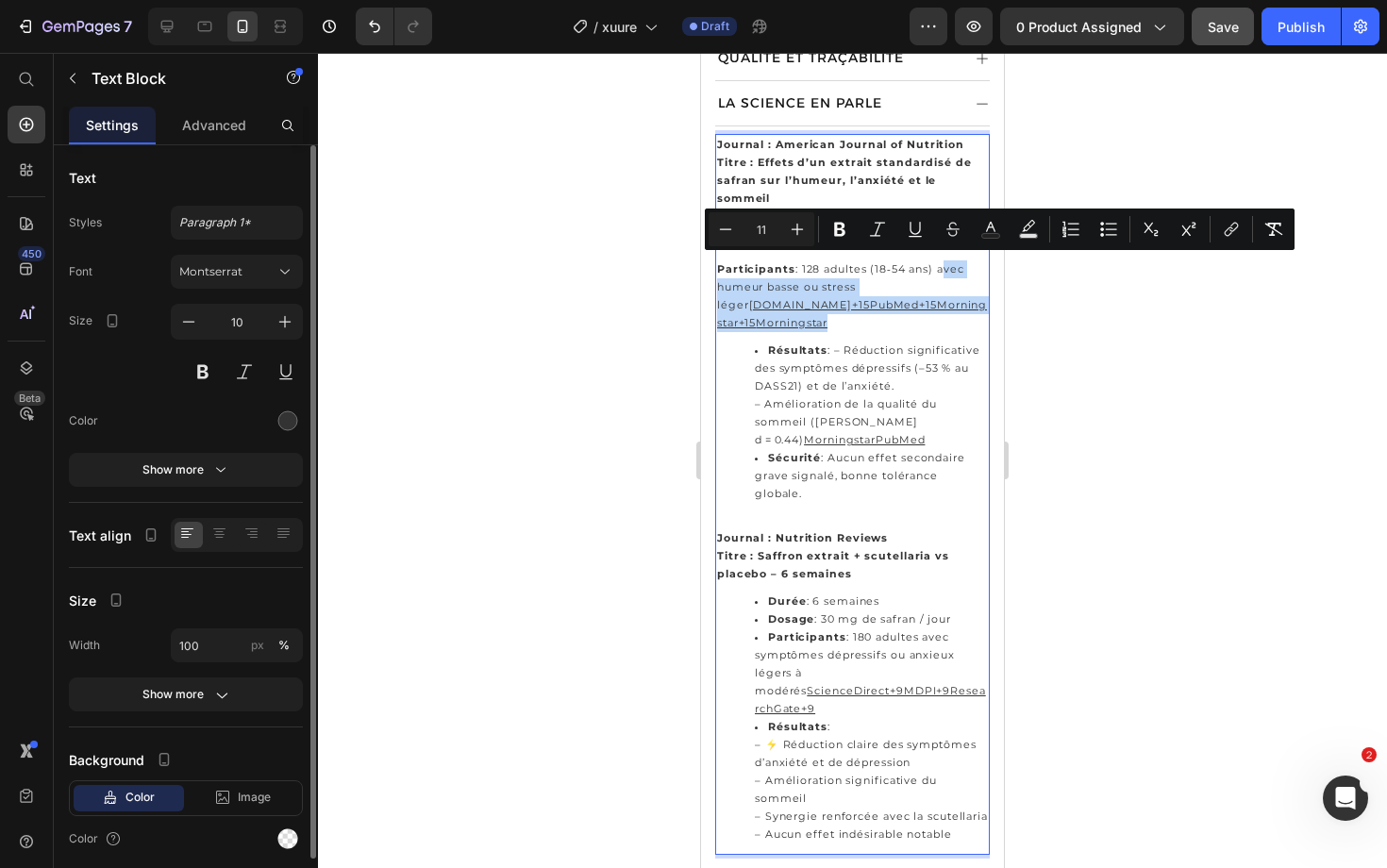 drag, startPoint x: 942, startPoint y: 263, endPoint x: 882, endPoint y: 313, distance: 78.1025 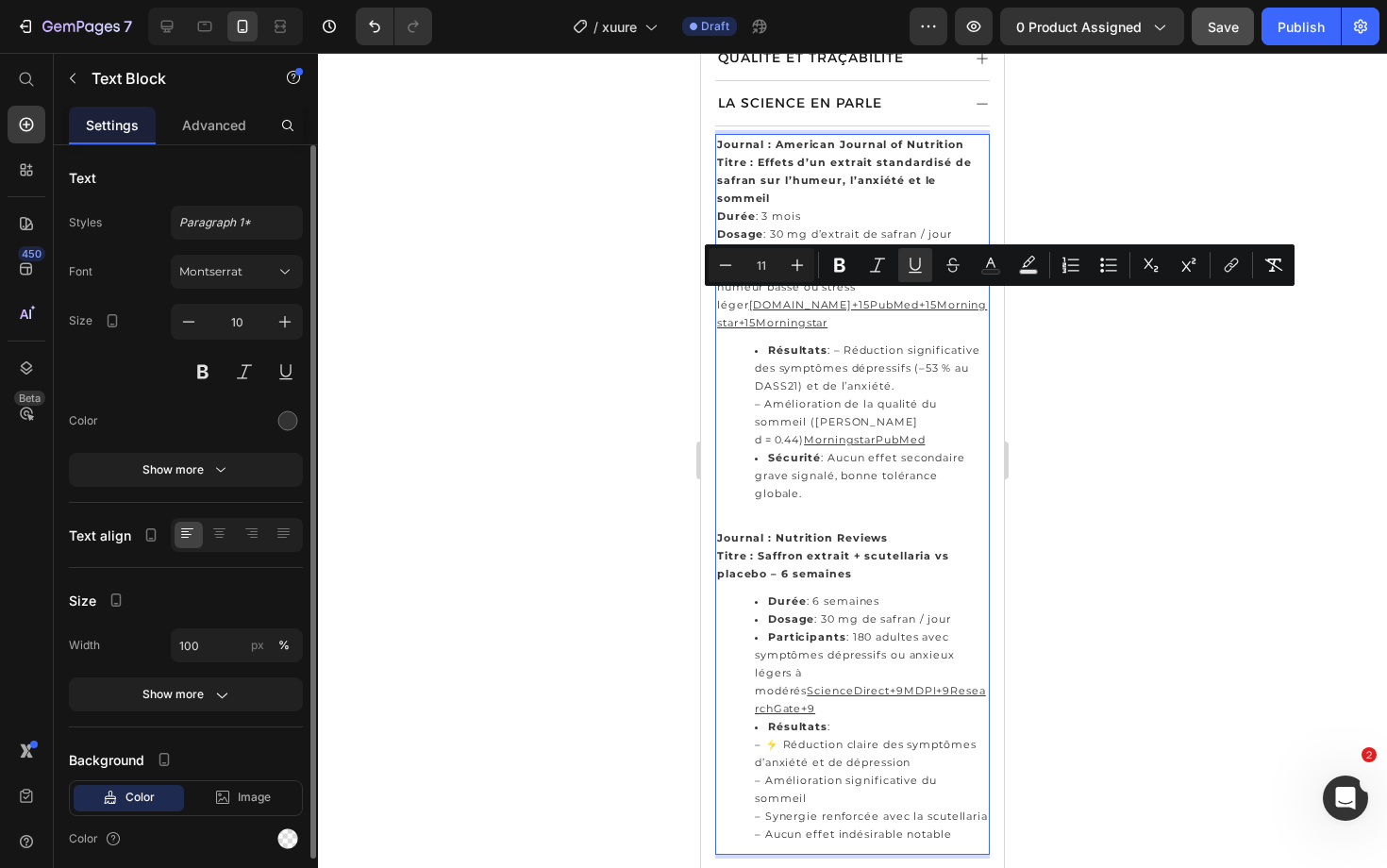 drag, startPoint x: 749, startPoint y: 300, endPoint x: 841, endPoint y: 323, distance: 94.83143 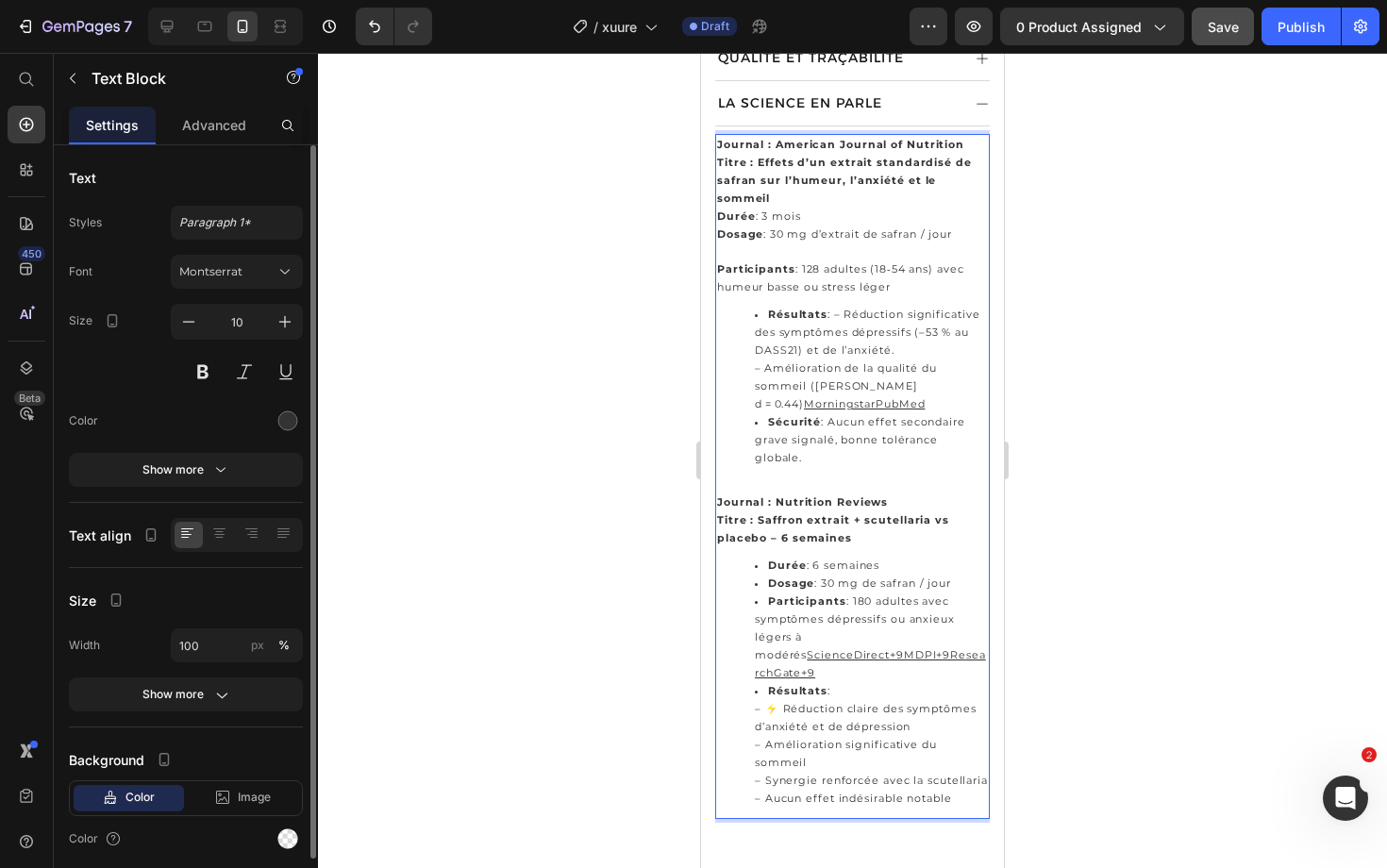 click on "Durée  : 3 mois" at bounding box center [852, 216] 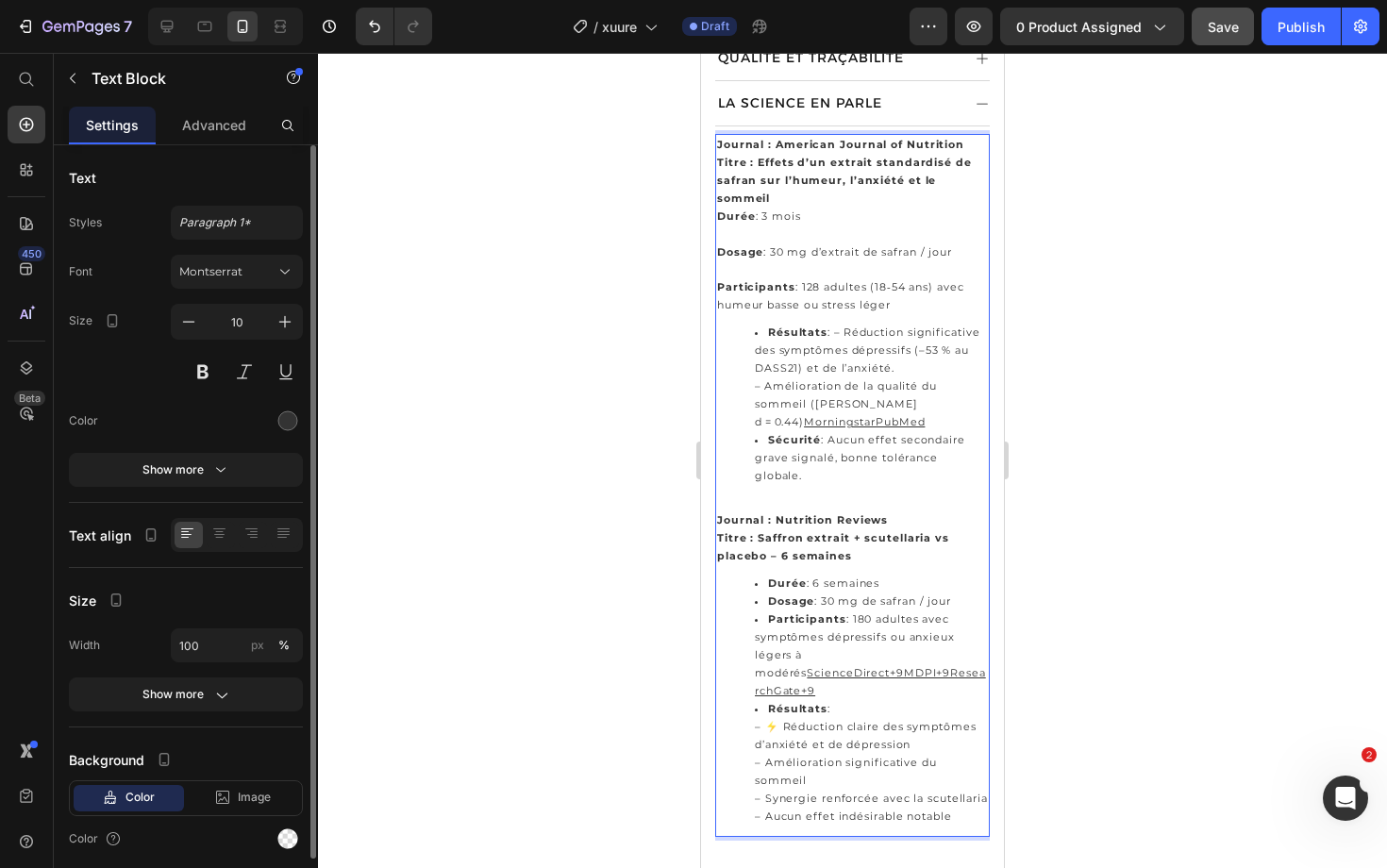 click on "Journal : American Journal of Nutrition Titre : Effets d’un extrait standardisé de safran sur l’humeur, l’anxiété et le sommeil" at bounding box center (852, 172) 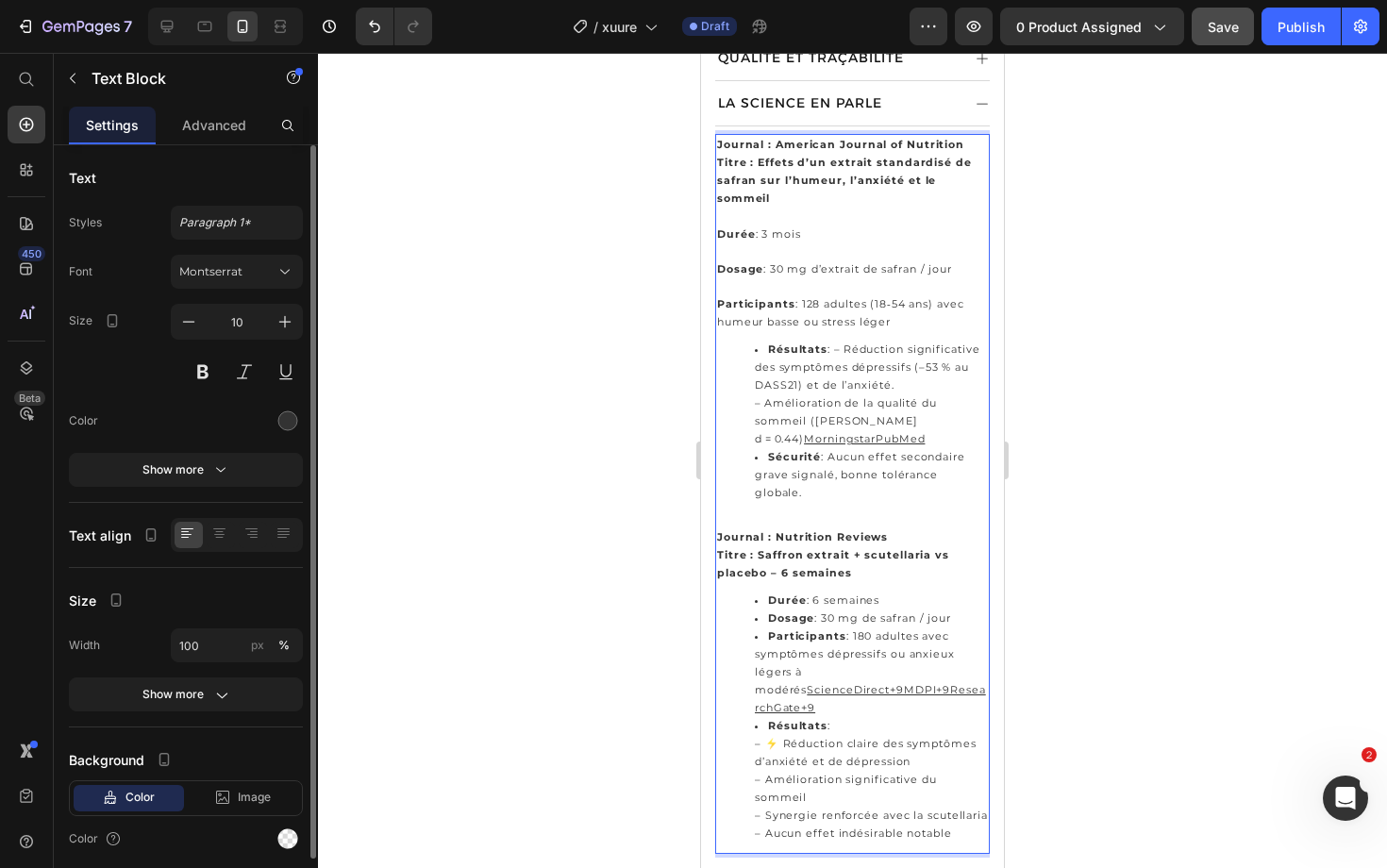 click on "Résultats  : – Réduction significative des symptômes dépressifs (–53 % au DASS21) et de l’anxiété.  – Amélioration de la qualité du sommeil (Cohen's d = 0.44)  Morningstar PubMed" at bounding box center (871, 394) 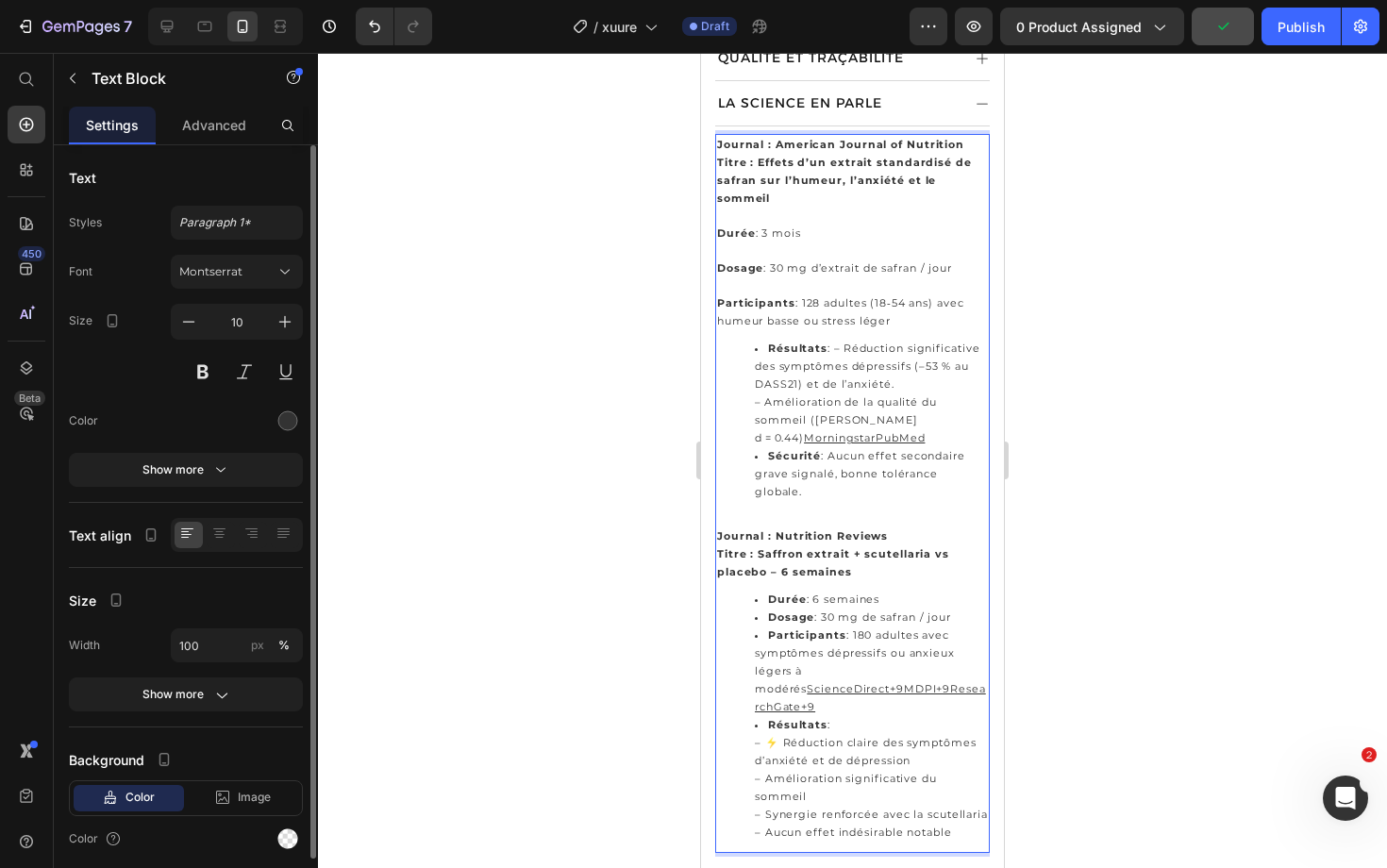 click on "Résultats  : – Réduction significative des symptômes dépressifs (–53 % au DASS21) et de l’anxiété.  – Amélioration de la qualité du sommeil (Cohen's d = 0.44)  Morningstar PubMed" at bounding box center [871, 393] 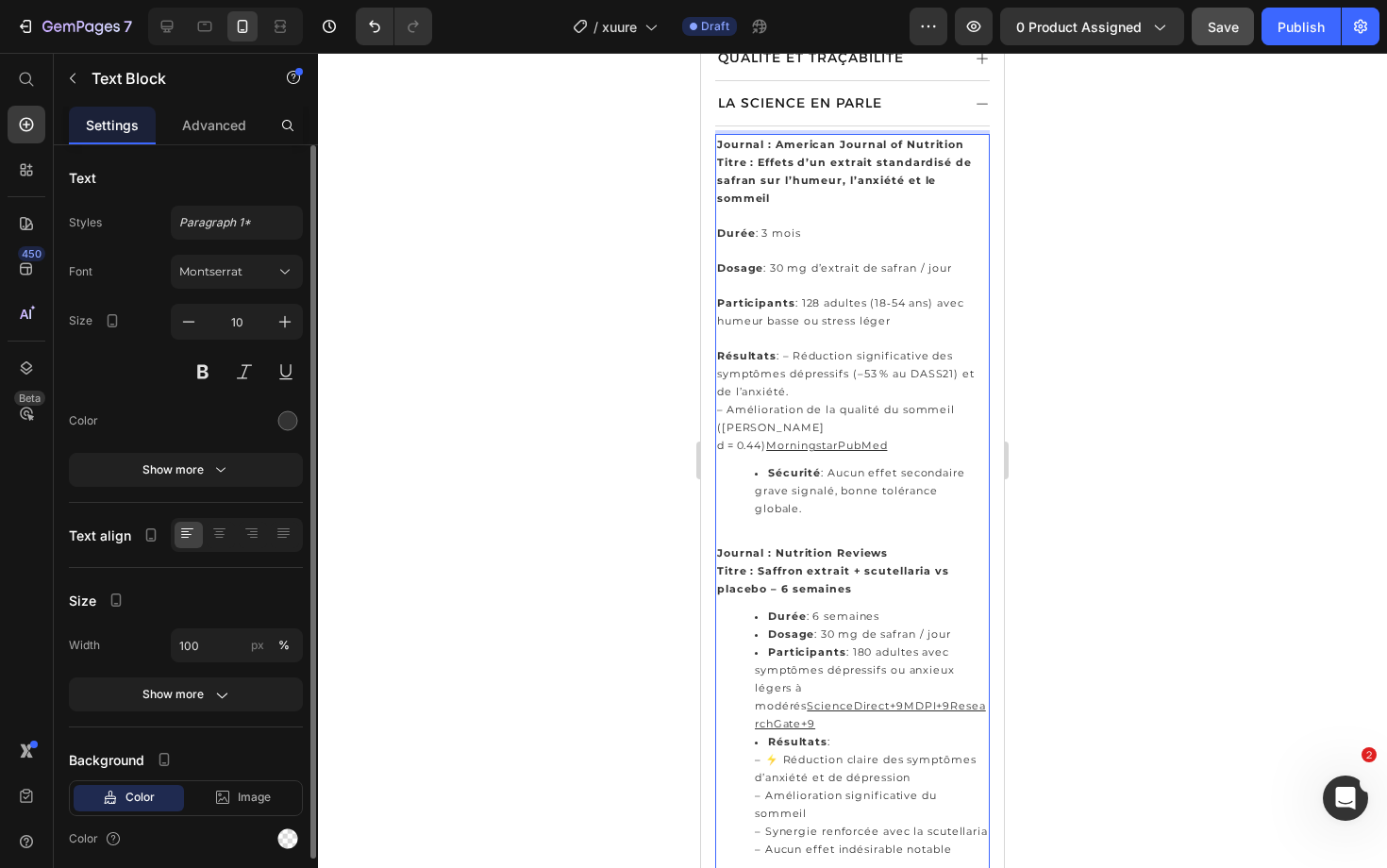 click on "Morningstar" at bounding box center (802, 445) 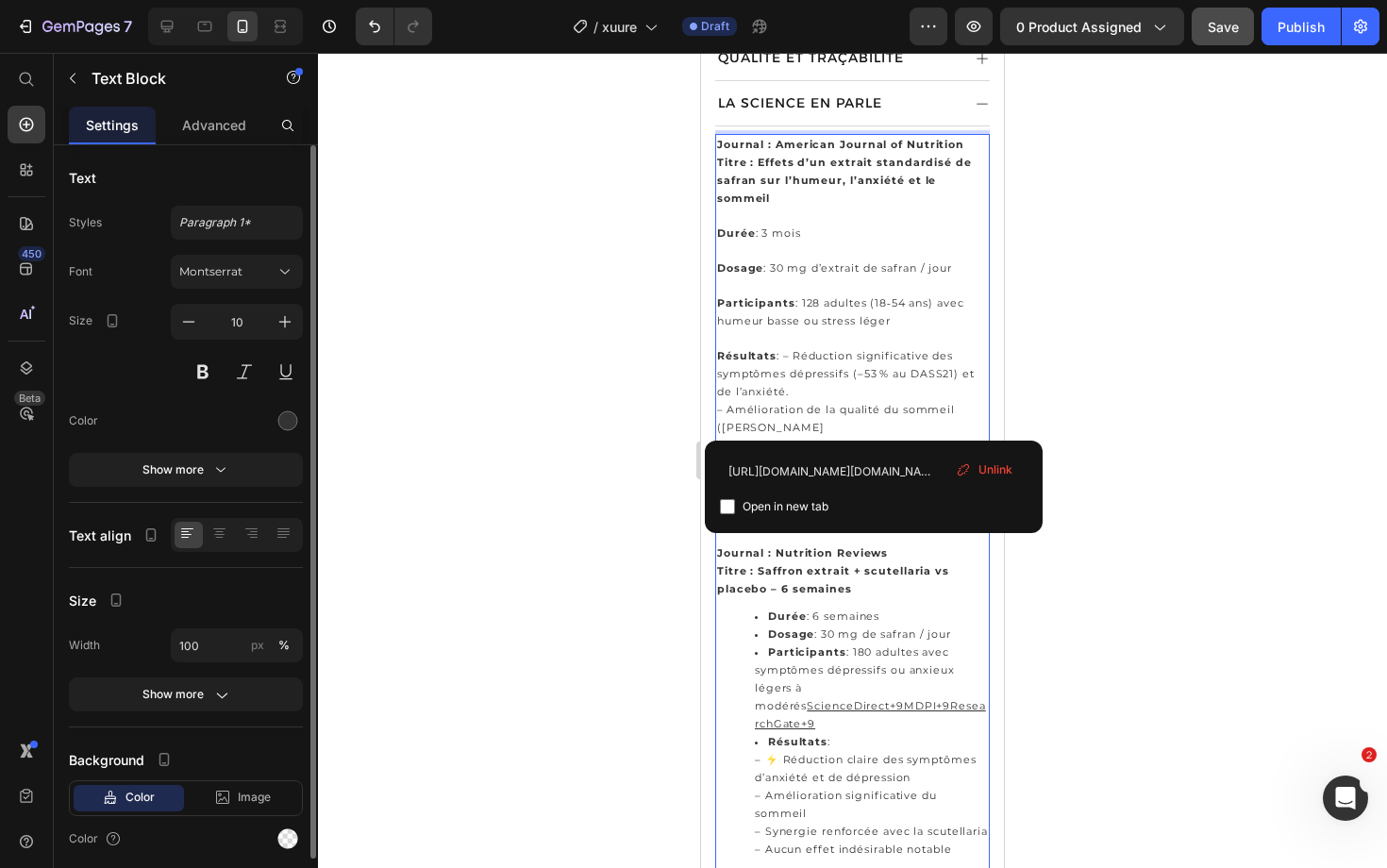 click on "PubMed" at bounding box center (862, 445) 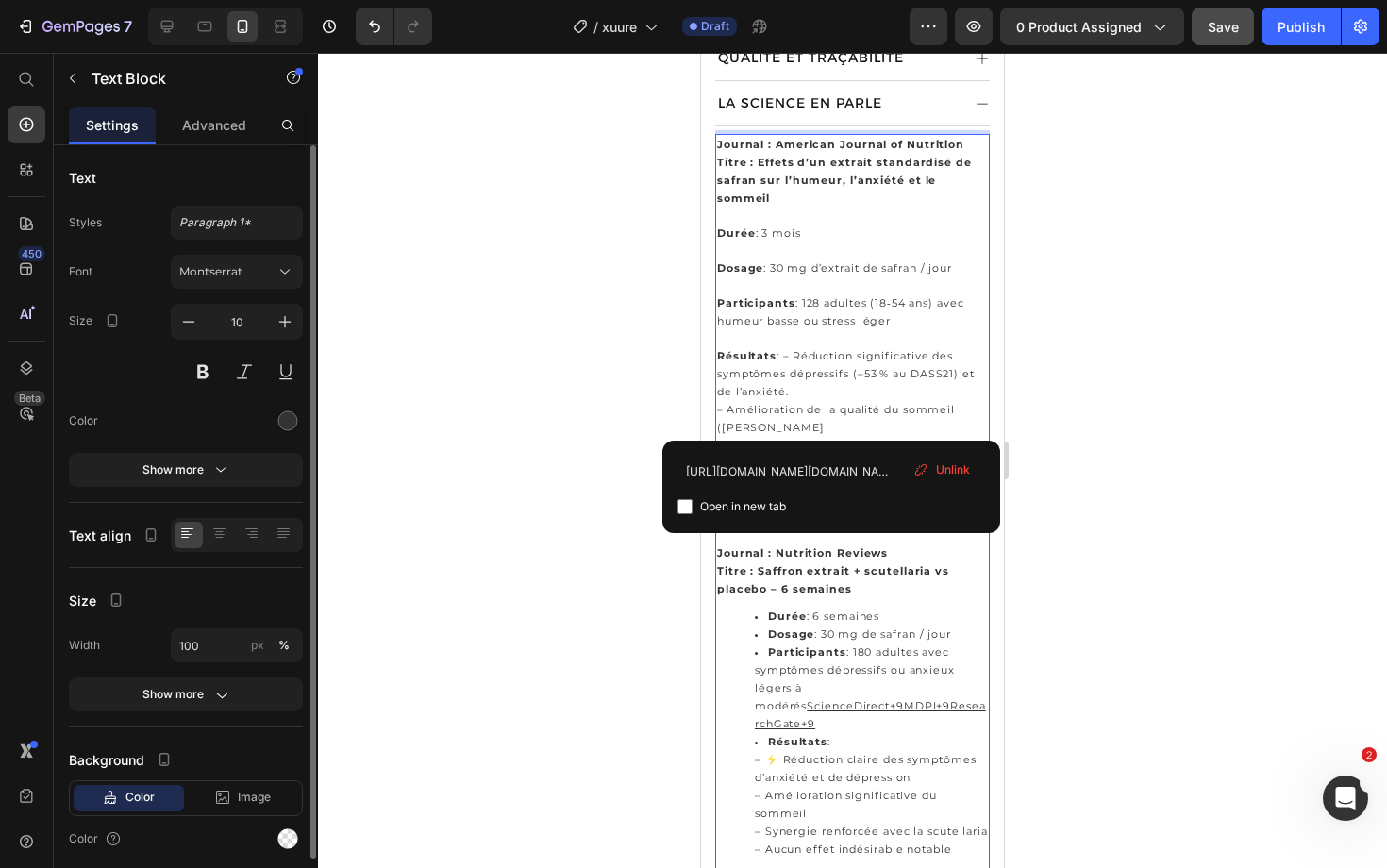 click on "Résultats  : – Réduction significative des symptômes dépressifs (–53 % au DASS21) et de l’anxiété.  – Amélioration de la qualité du sommeil (Cohen's d = 0.44)  Morningstar PubMed" at bounding box center [852, 401] 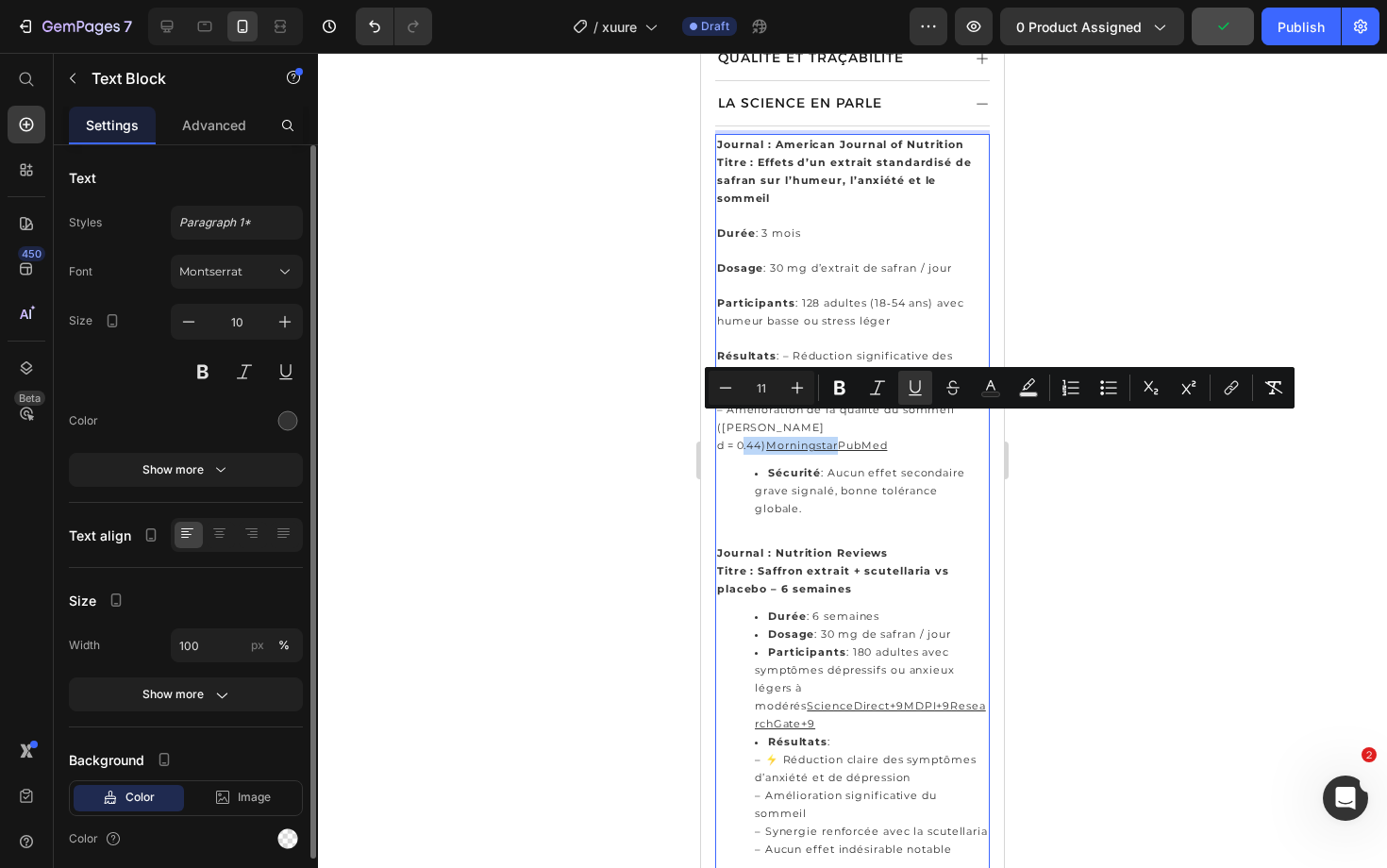 drag, startPoint x: 920, startPoint y: 418, endPoint x: 827, endPoint y: 426, distance: 93.34345 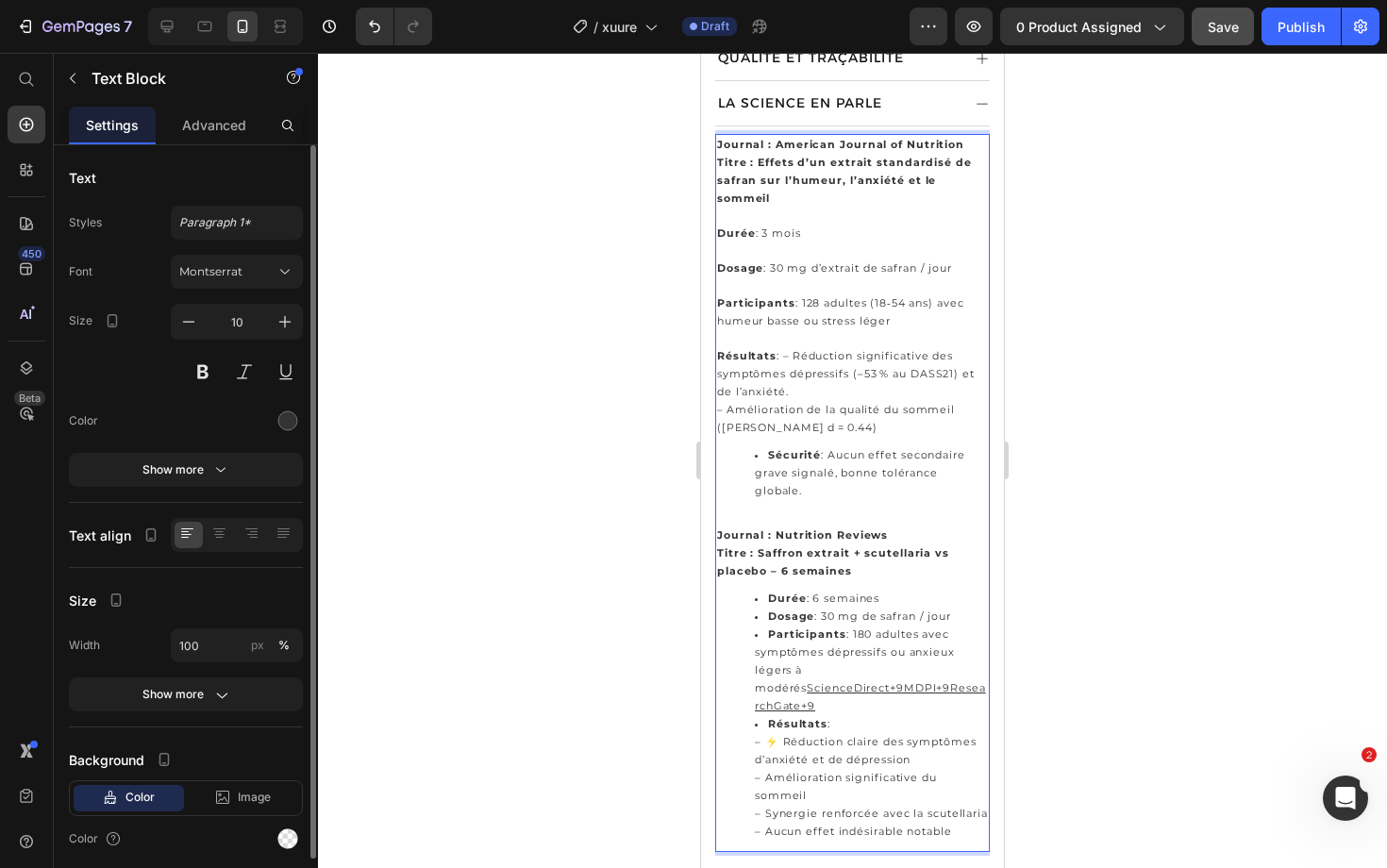 click on "Sécurité  : Aucun effet secondaire grave signalé, bonne tolérance globale." at bounding box center [871, 473] 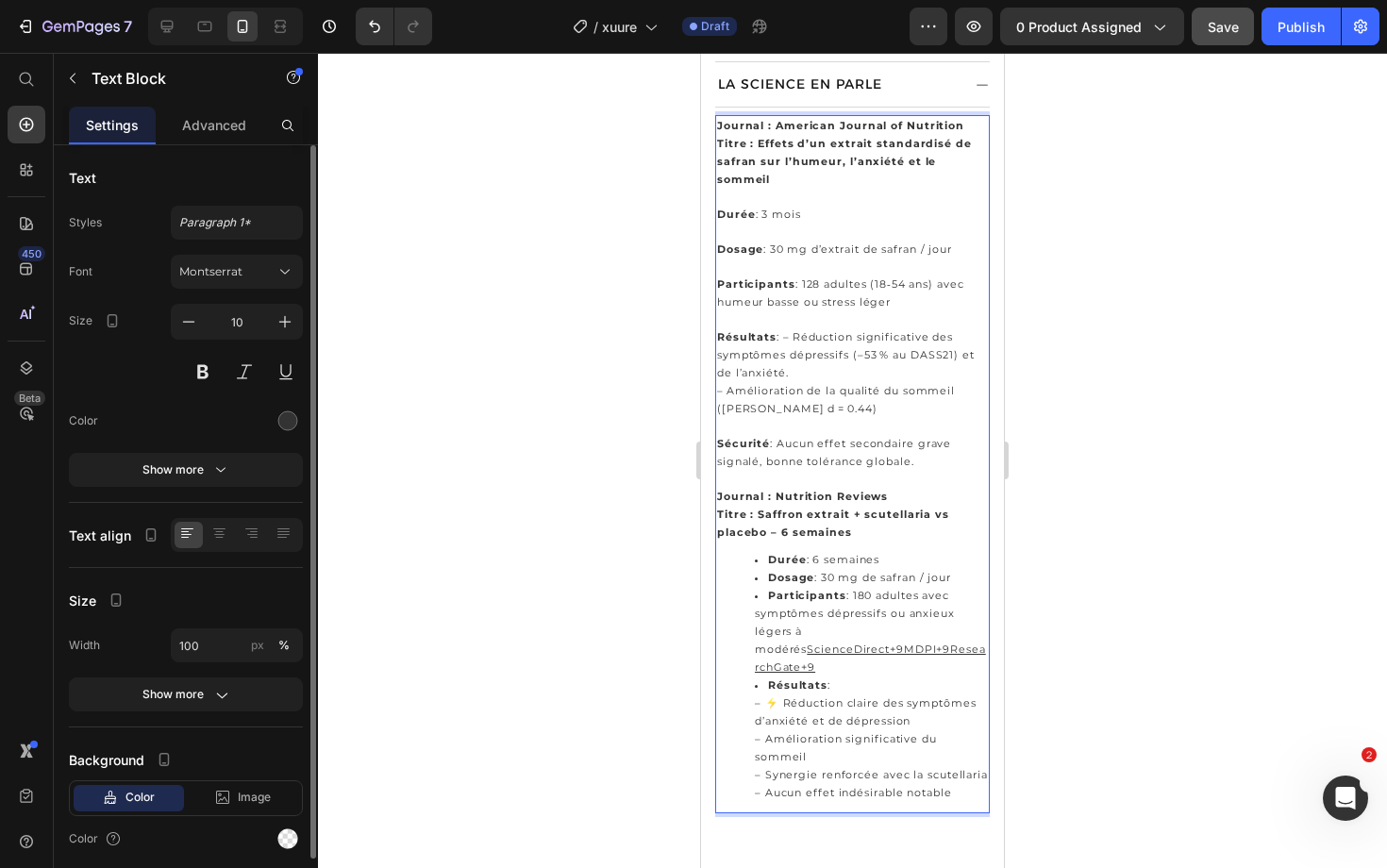 scroll, scrollTop: 1244, scrollLeft: 0, axis: vertical 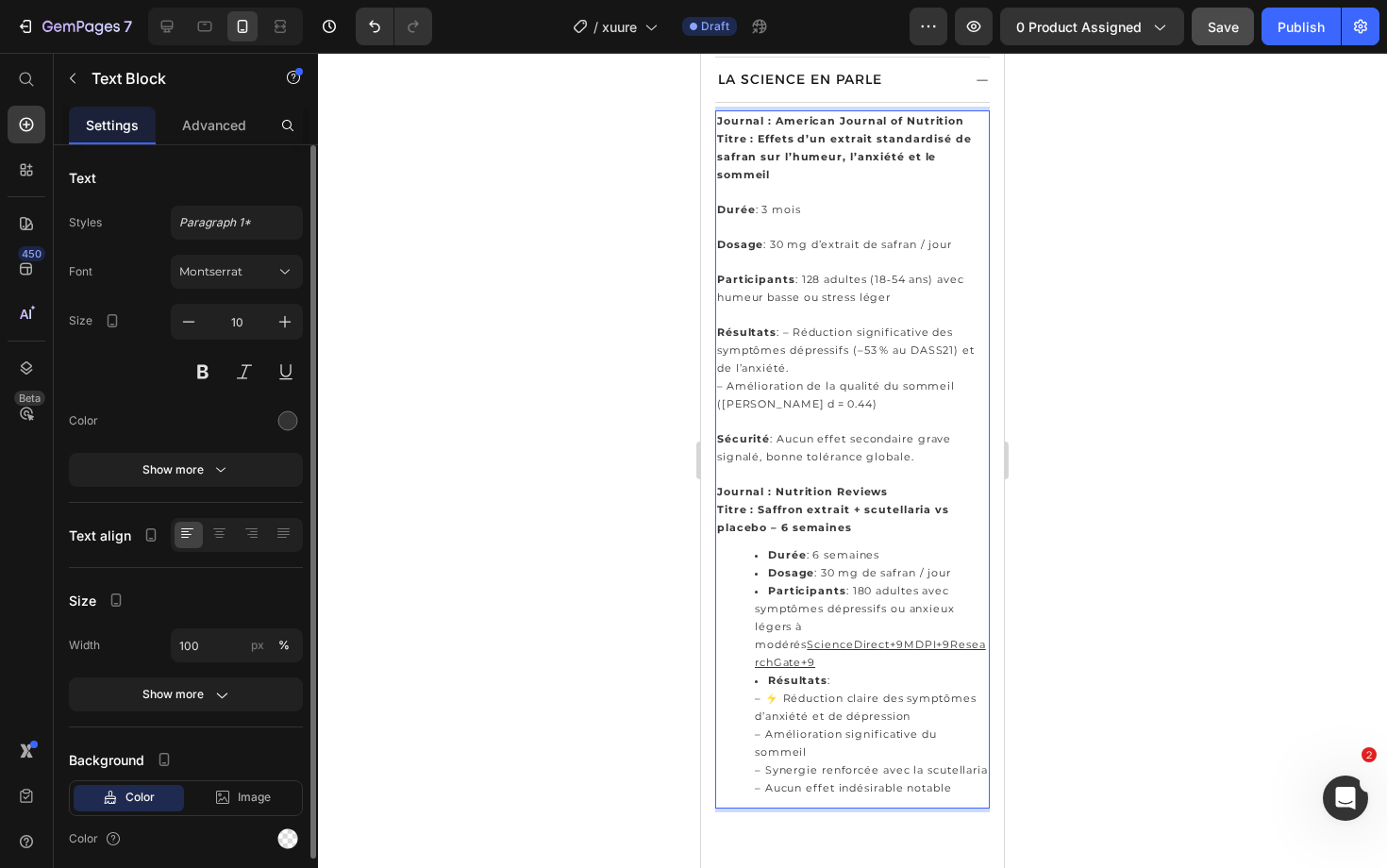 click at bounding box center (852, 475) 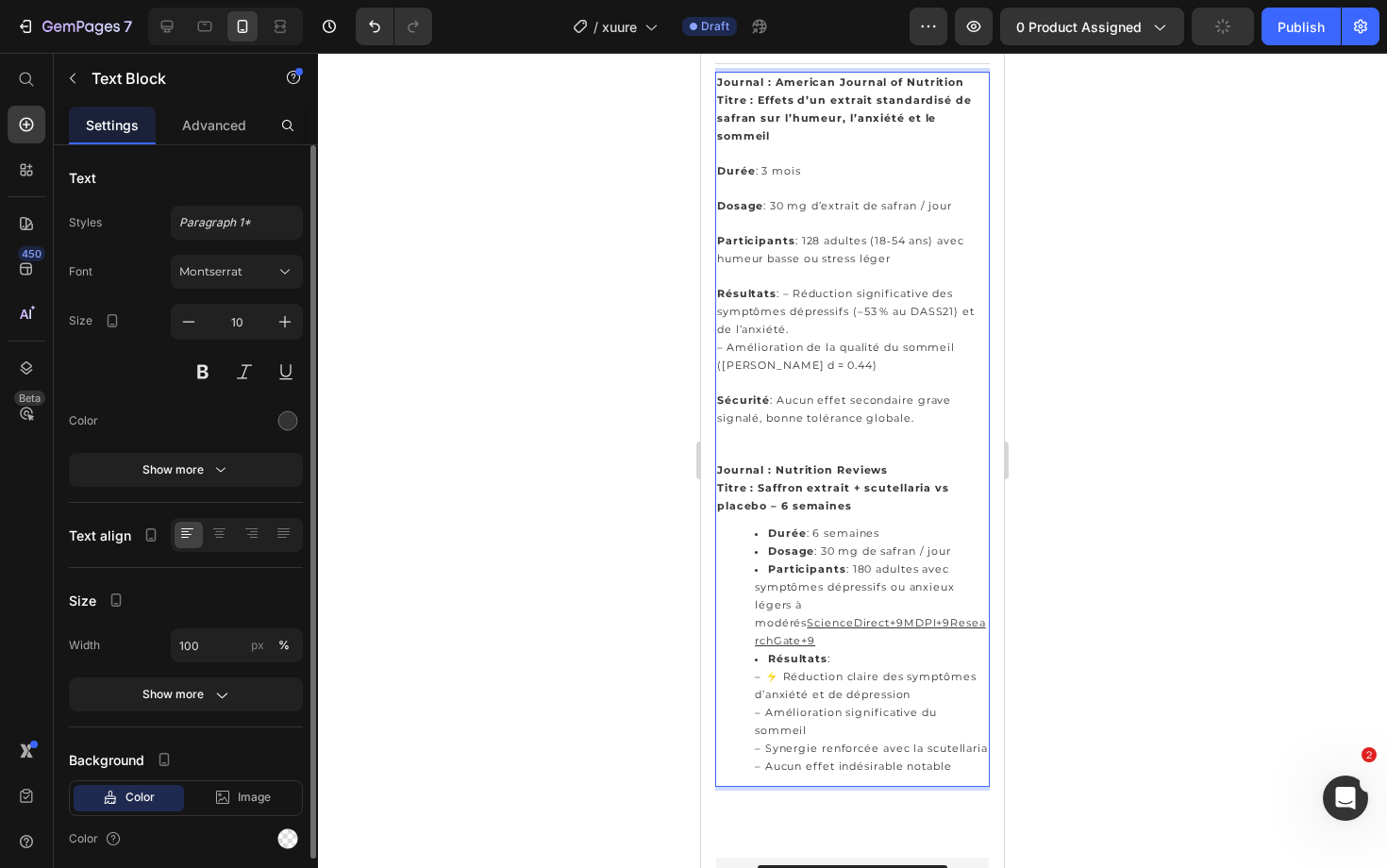 scroll, scrollTop: 1285, scrollLeft: 0, axis: vertical 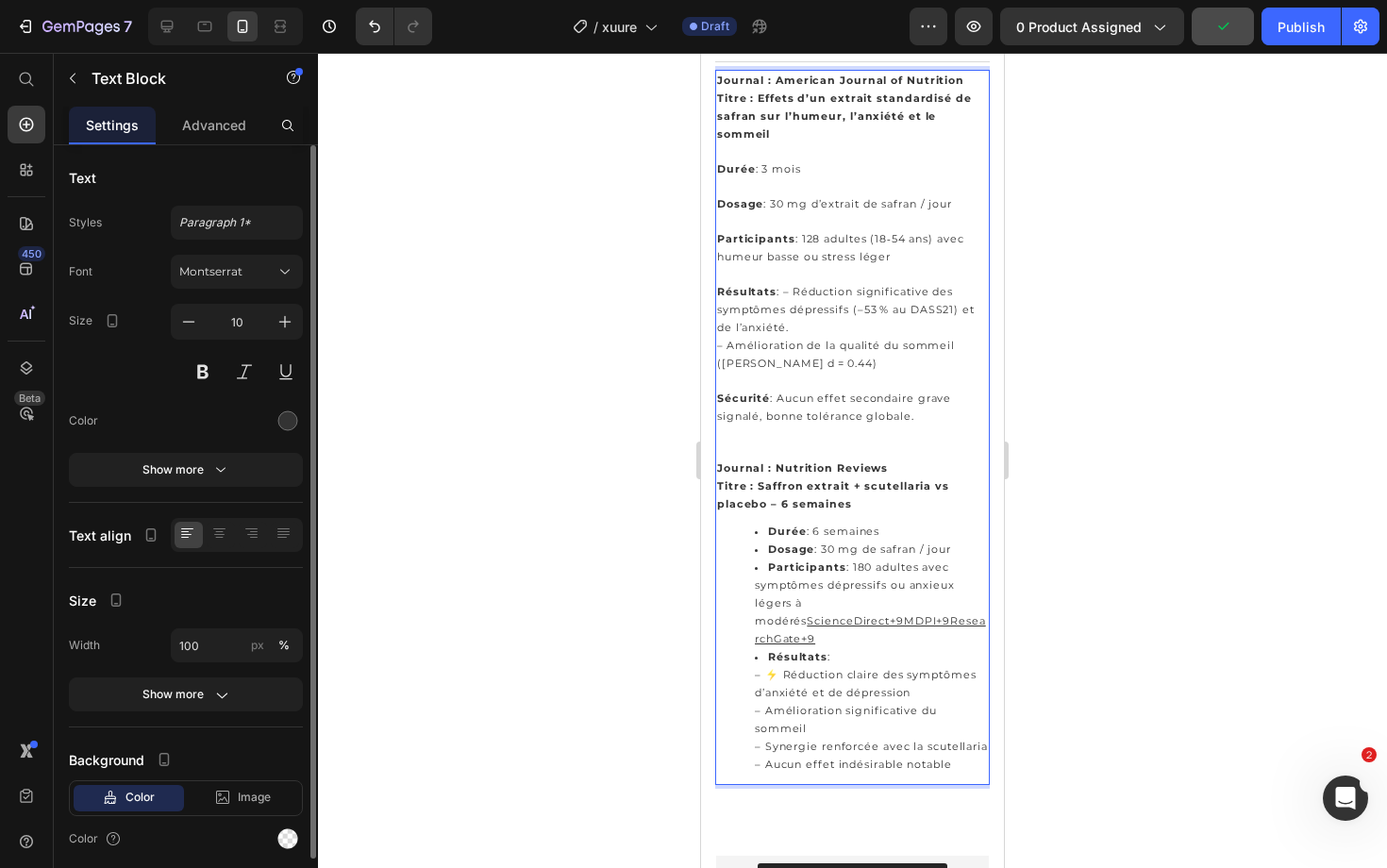 click on "Journal : Nutrition Reviews Titre : Saffron extrait + scutellaria vs placebo – 6 semaines" at bounding box center (852, 486) 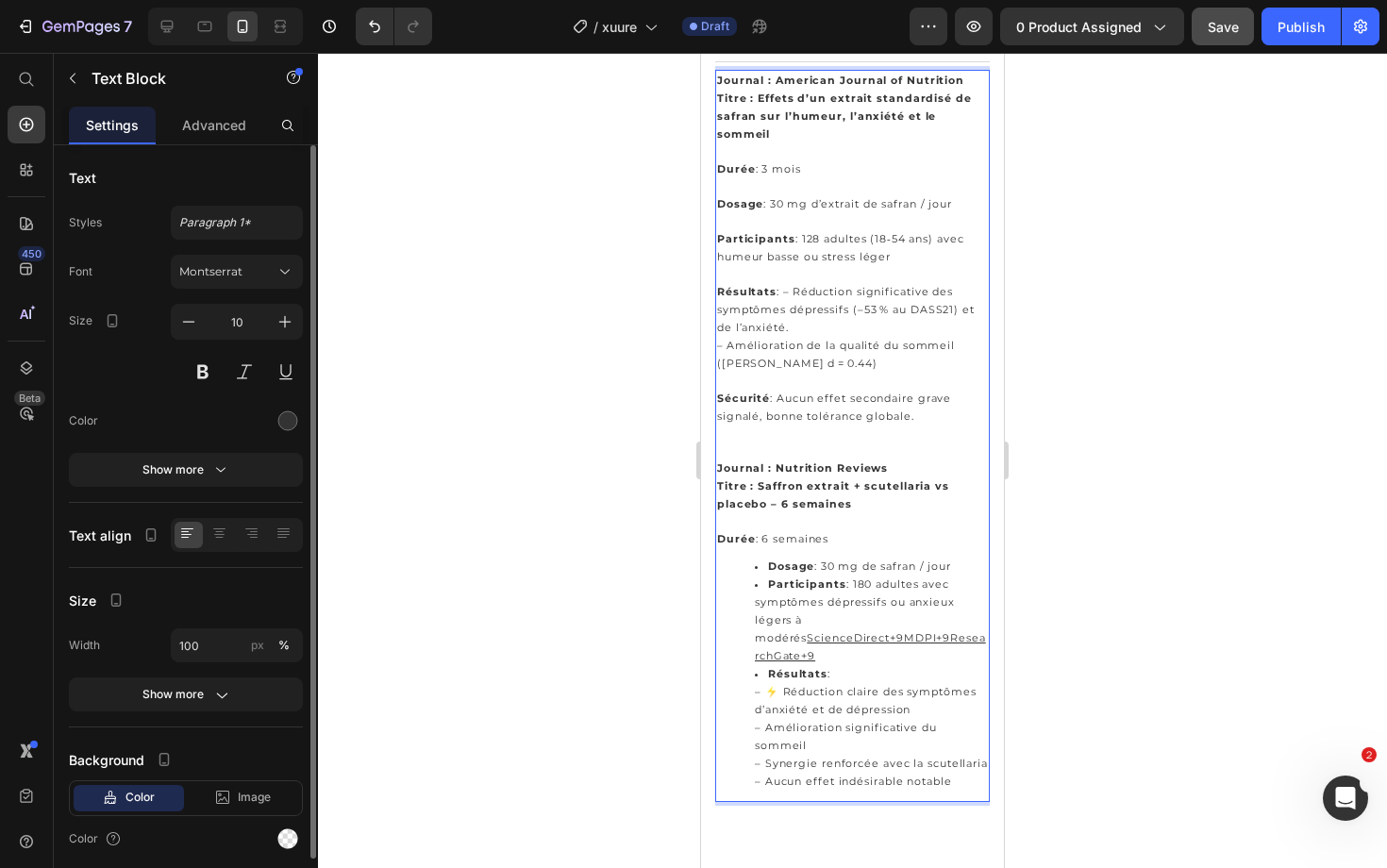 click on "Dosage  : 30 mg de safran / jour" at bounding box center [871, 566] 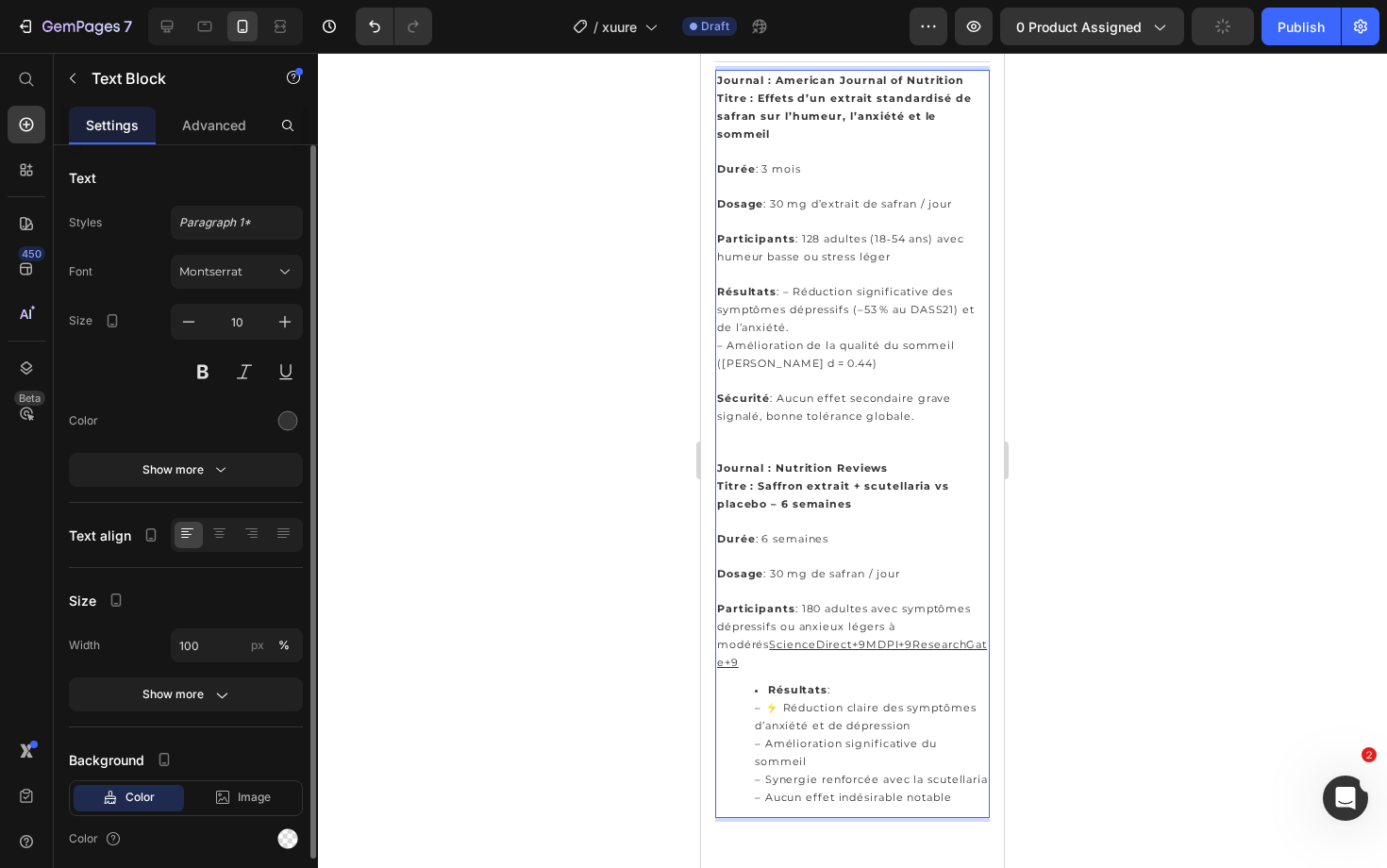 click on "Participants  : 180 adultes avec symptômes dépressifs ou anxieux légers à modérés ScienceDirect+9MDPI+9ResearchGate+9" at bounding box center (852, 636) 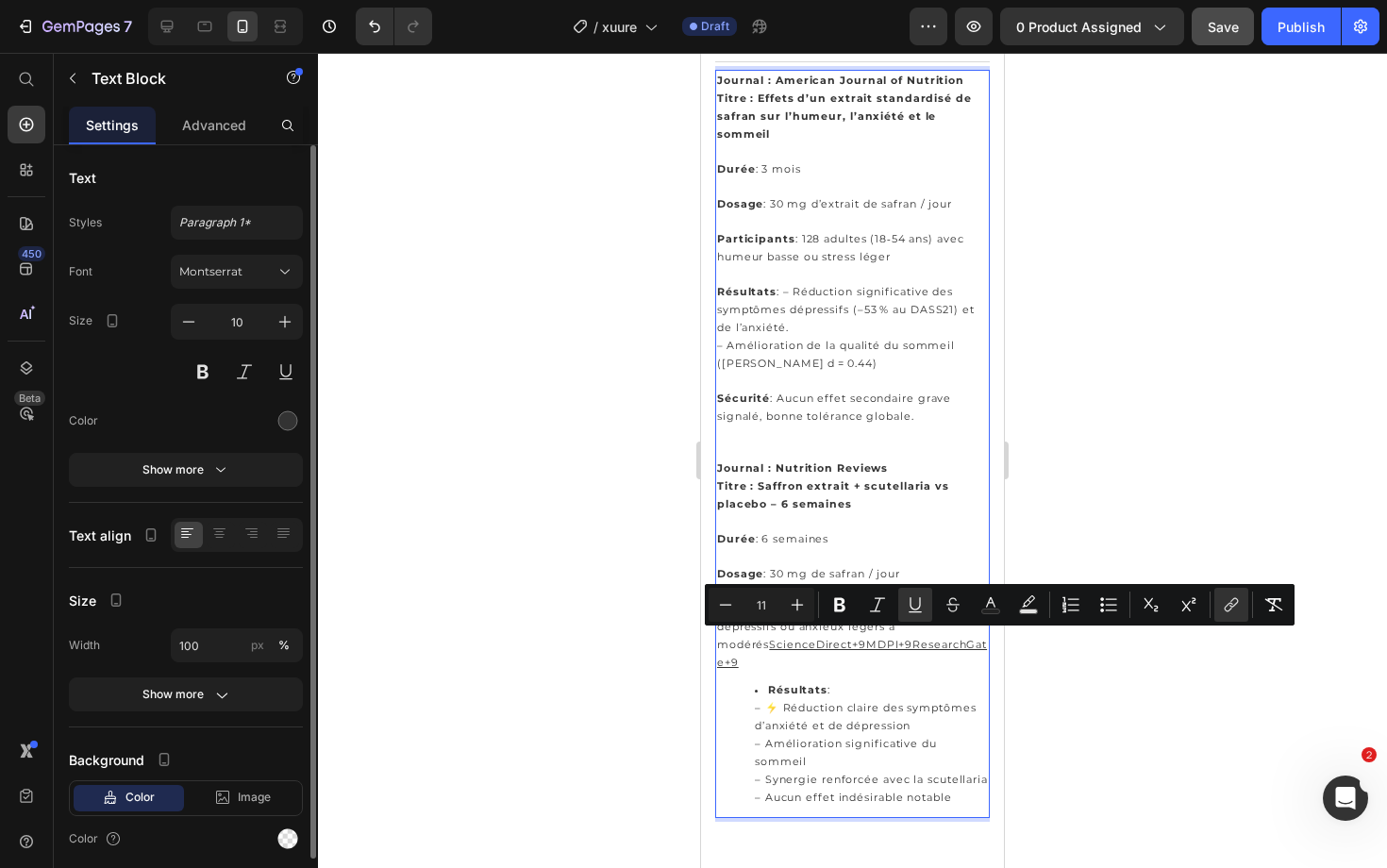 drag, startPoint x: 773, startPoint y: 639, endPoint x: 794, endPoint y: 660, distance: 29.698485 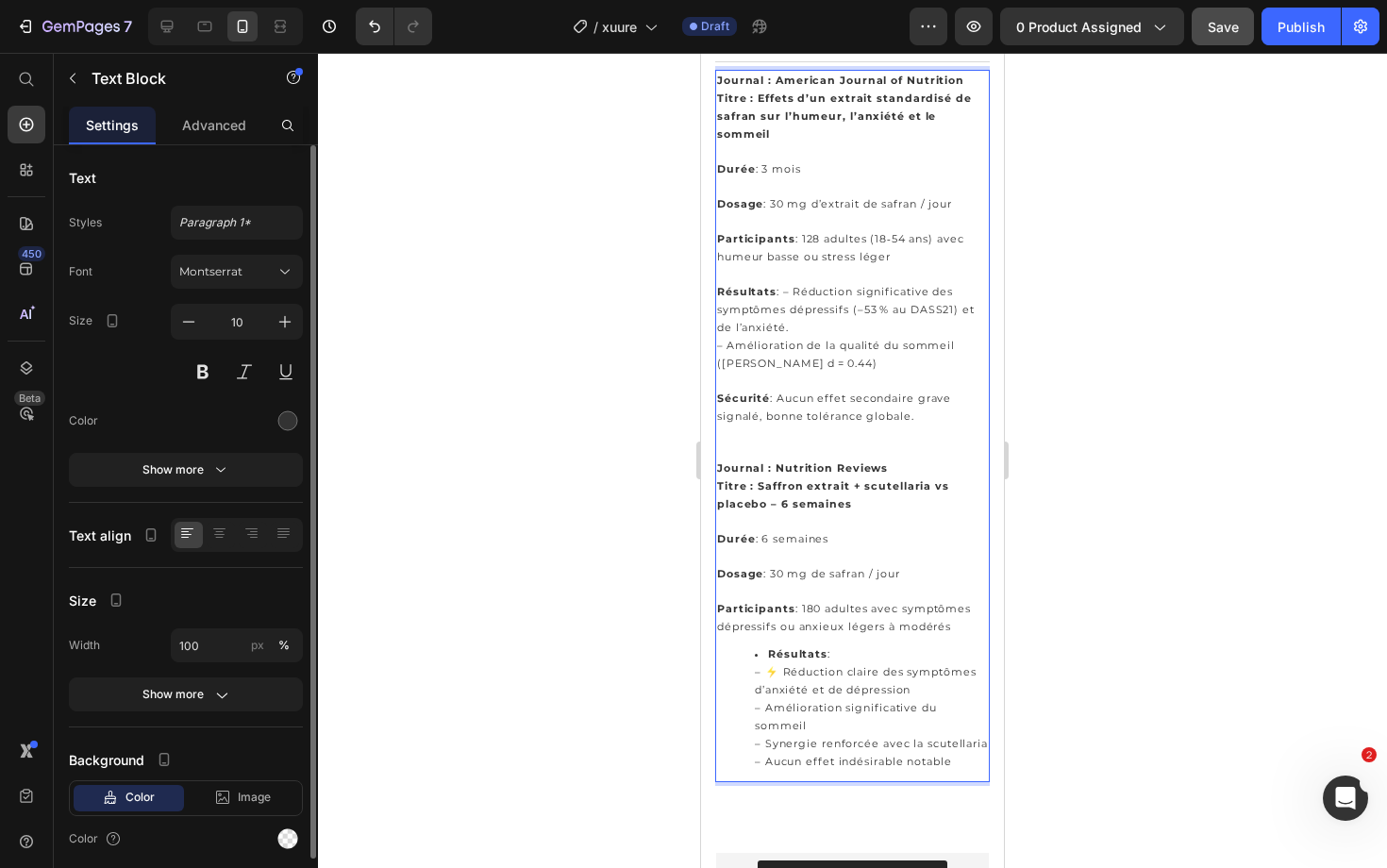 click on "Résultats  :  – ⚡ Réduction claire des symptômes d’anxiété et de dépression  – Amélioration significative du sommeil  – Synergie renforcée avec la scutellaria  – Aucun effet indésirable notable" at bounding box center [871, 708] 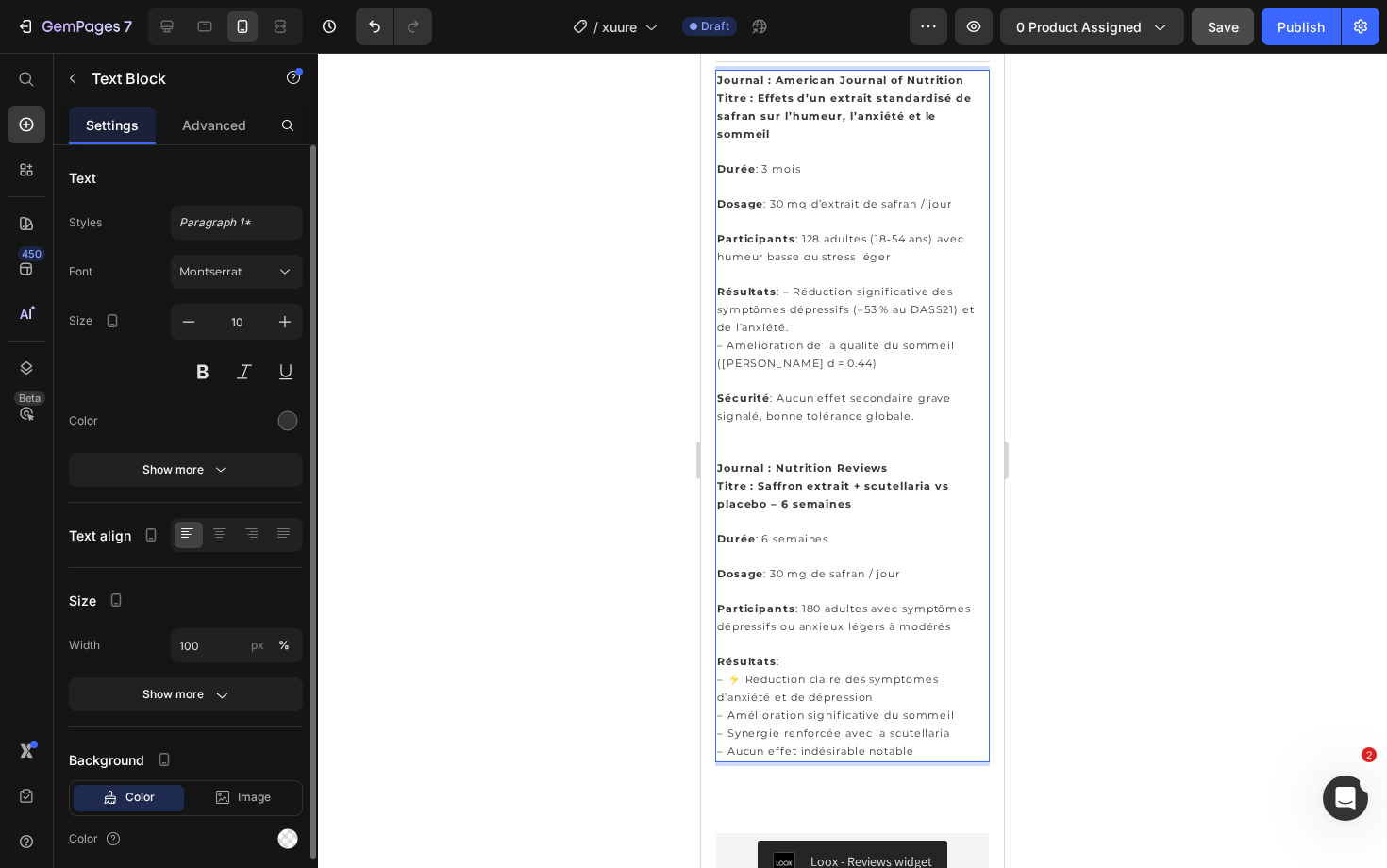 click on "– ⚡ Réduction claire des symptômes d’anxiété et de dépression" at bounding box center [827, 688] 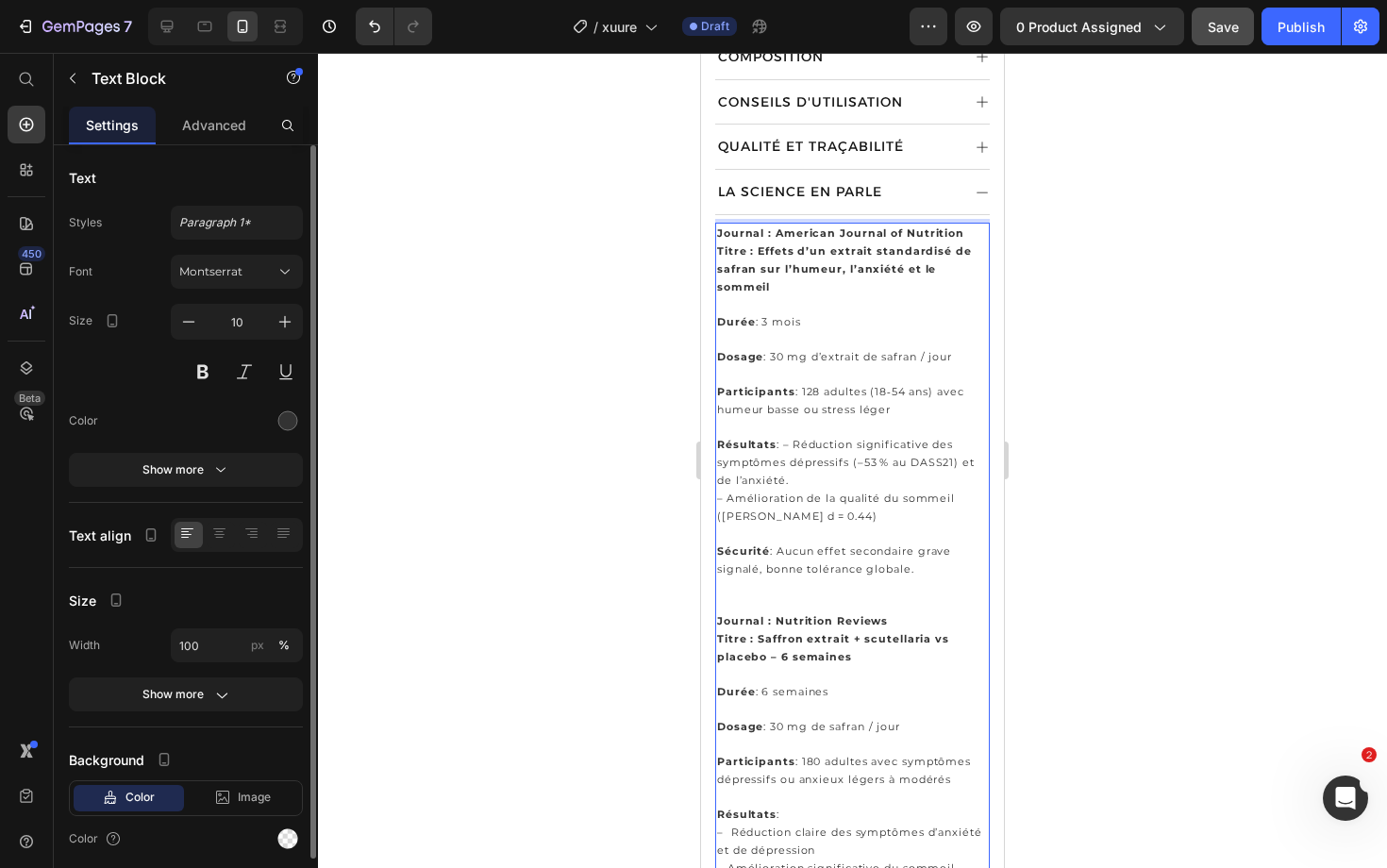 scroll, scrollTop: 1124, scrollLeft: 0, axis: vertical 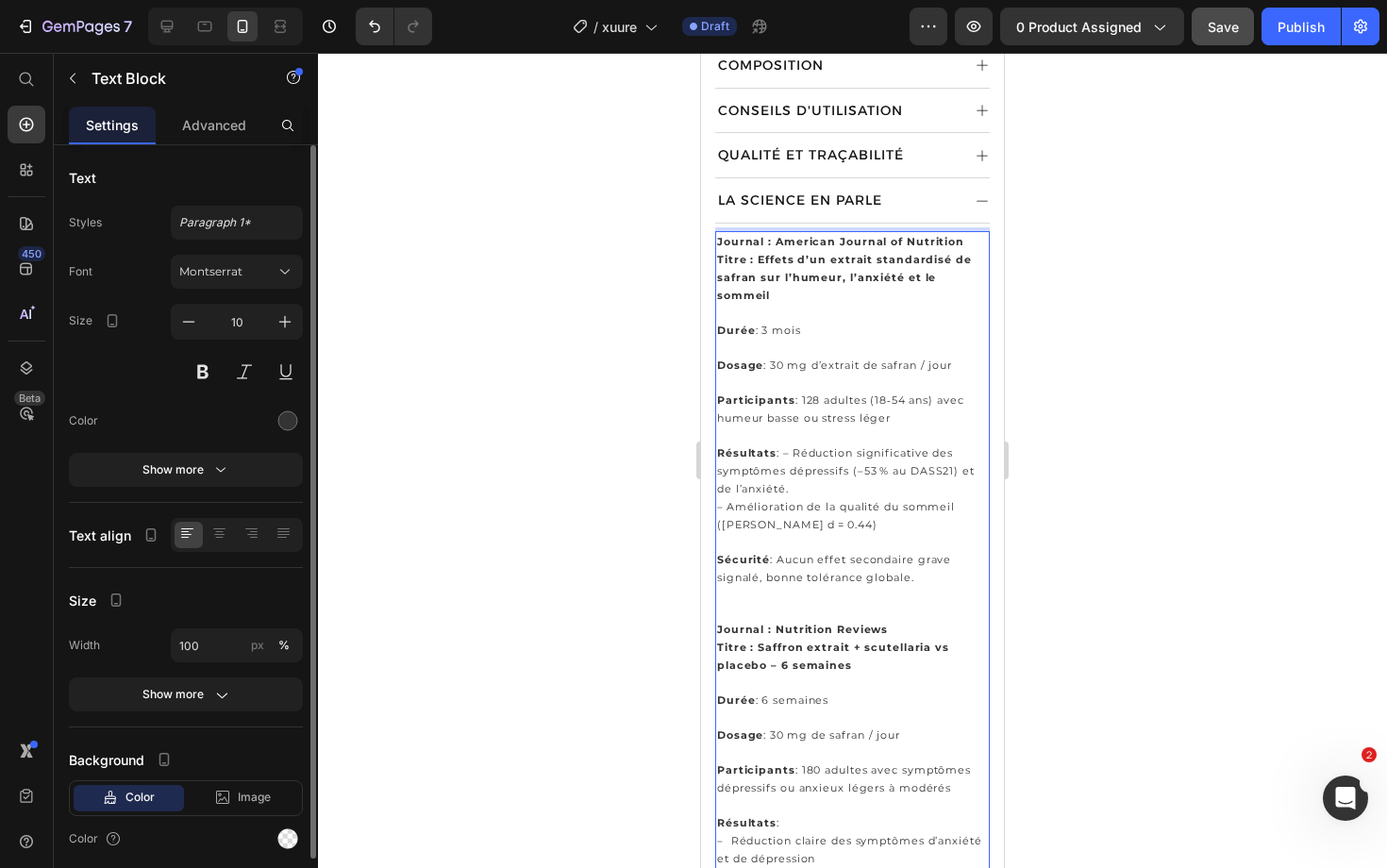 click at bounding box center [852, 595] 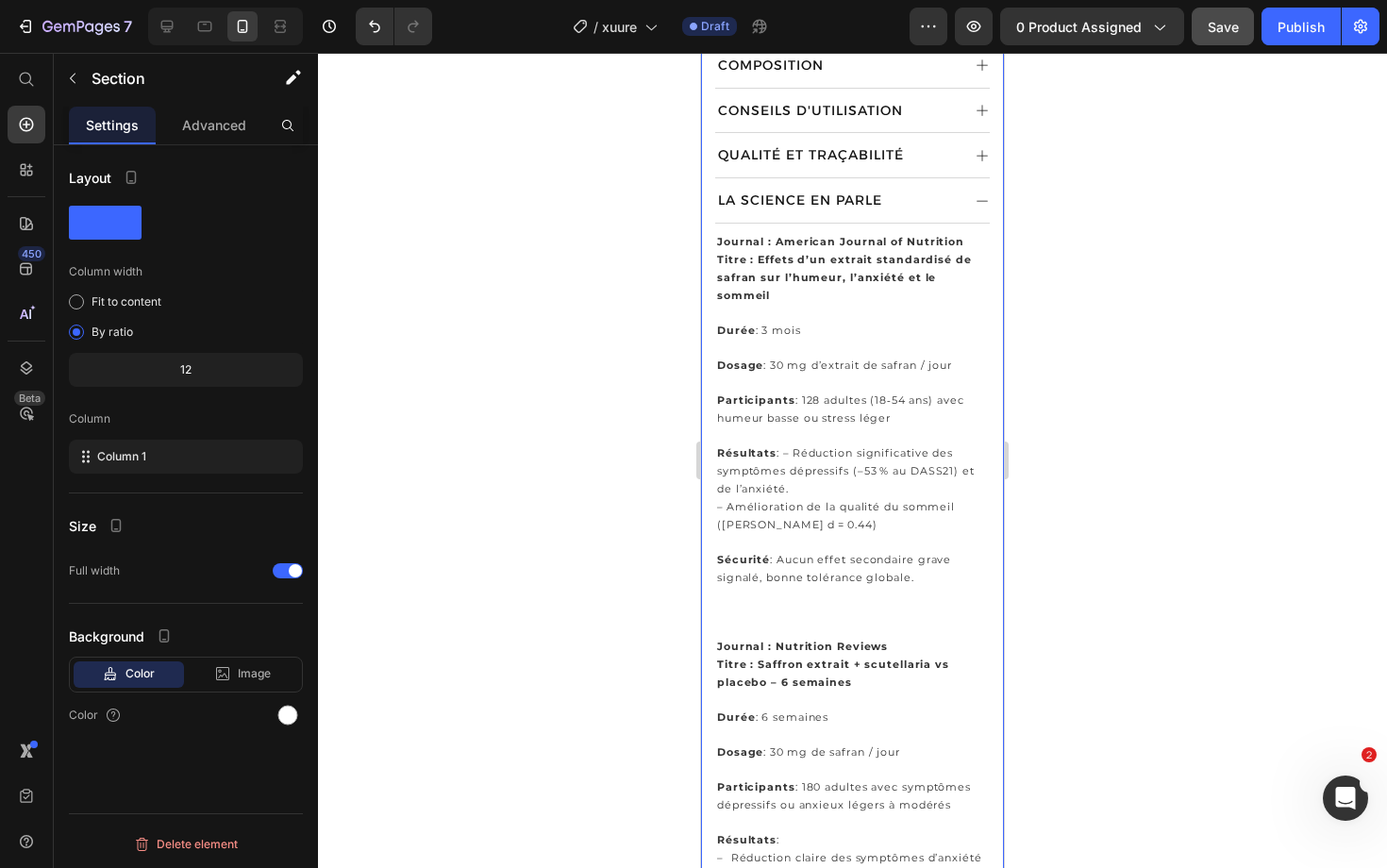 click on "Product Images ⁠⁠⁠⁠⁠⁠⁠ ESSENTIELS® Heading Image Row ⁠⁠⁠⁠⁠⁠⁠ HUMEUR & ANXIÉTÉ  Heading 62 avis Text block Row Safran hautement assimilable, associé à du miel de Manuka multifloral et aux vitamines B6 et B12 bioactives. Text Block                Title Line ⁠⁠⁠⁠⁠⁠⁠ 26,90 € Heading 15 jours | 2 coeur par jour Text Block Sélectionnez une option d'achat : Text Block
Custom Code
Preview or Publish the page to see the content. Custom Code Ajouter au panier (P) Cart Button Image En stock, commande expédiée avant le  [DATE]  - Livraison en 72h offerte à partir de 39€ ! Text Block Row Image Aide à réduire le stress et l’anxiété Text Block Image Favorise un sommeil réparateur et de qualité Text Block Image Contribue à l’équilibre émotionnel au quotidien Text Block Image Apaise les tensions liées au SPM naturellement Text Block Advanced List 📦 Heading Envío gratis Text Block En 2 a 3 días Text block Row Row 🔒 Heading  :" at bounding box center [852, -25] 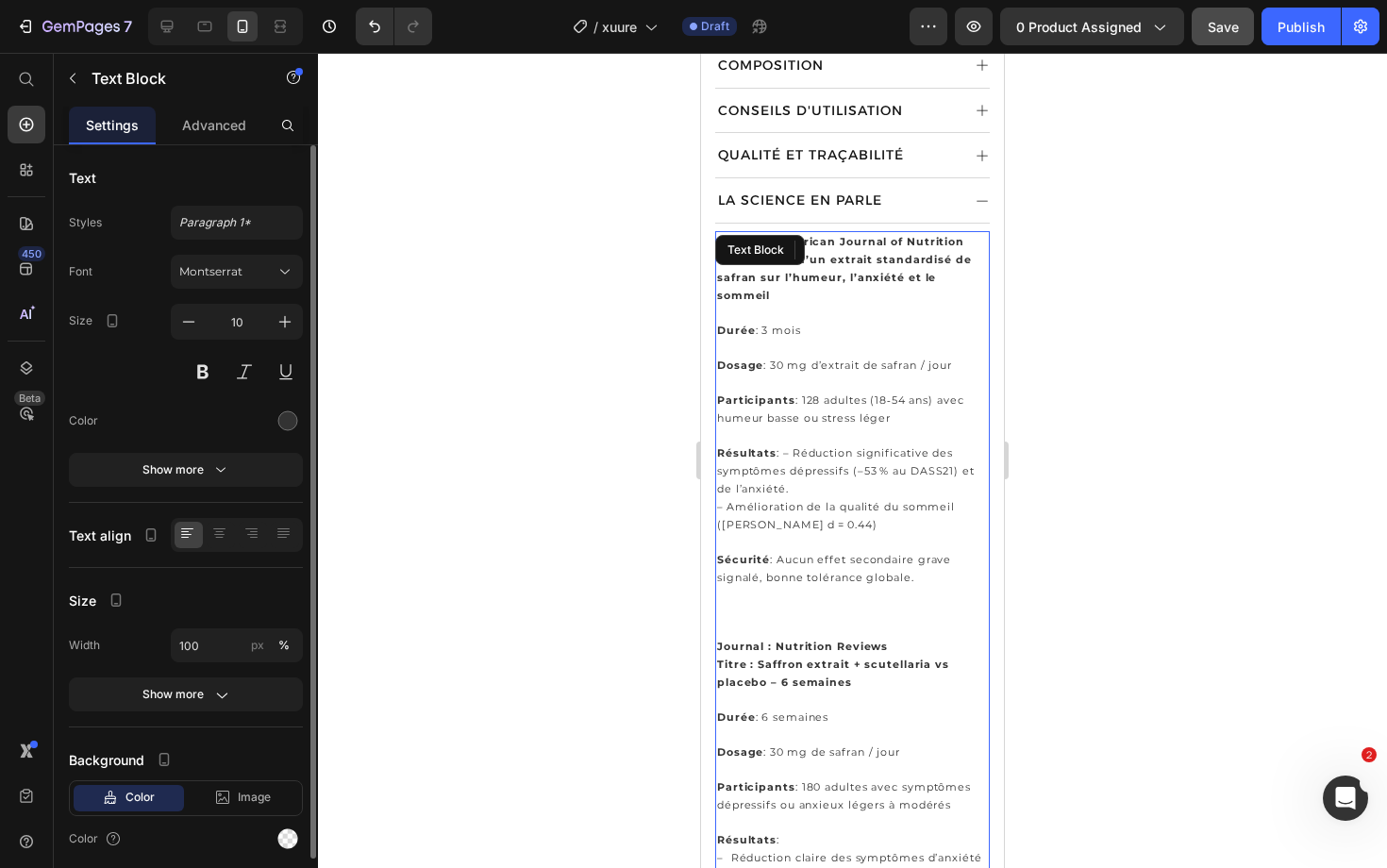 click on "Journal : American Journal of Nutrition Titre : Effets d’un extrait standardisé de safran sur l’humeur, l’anxiété et le sommeil" at bounding box center (852, 269) 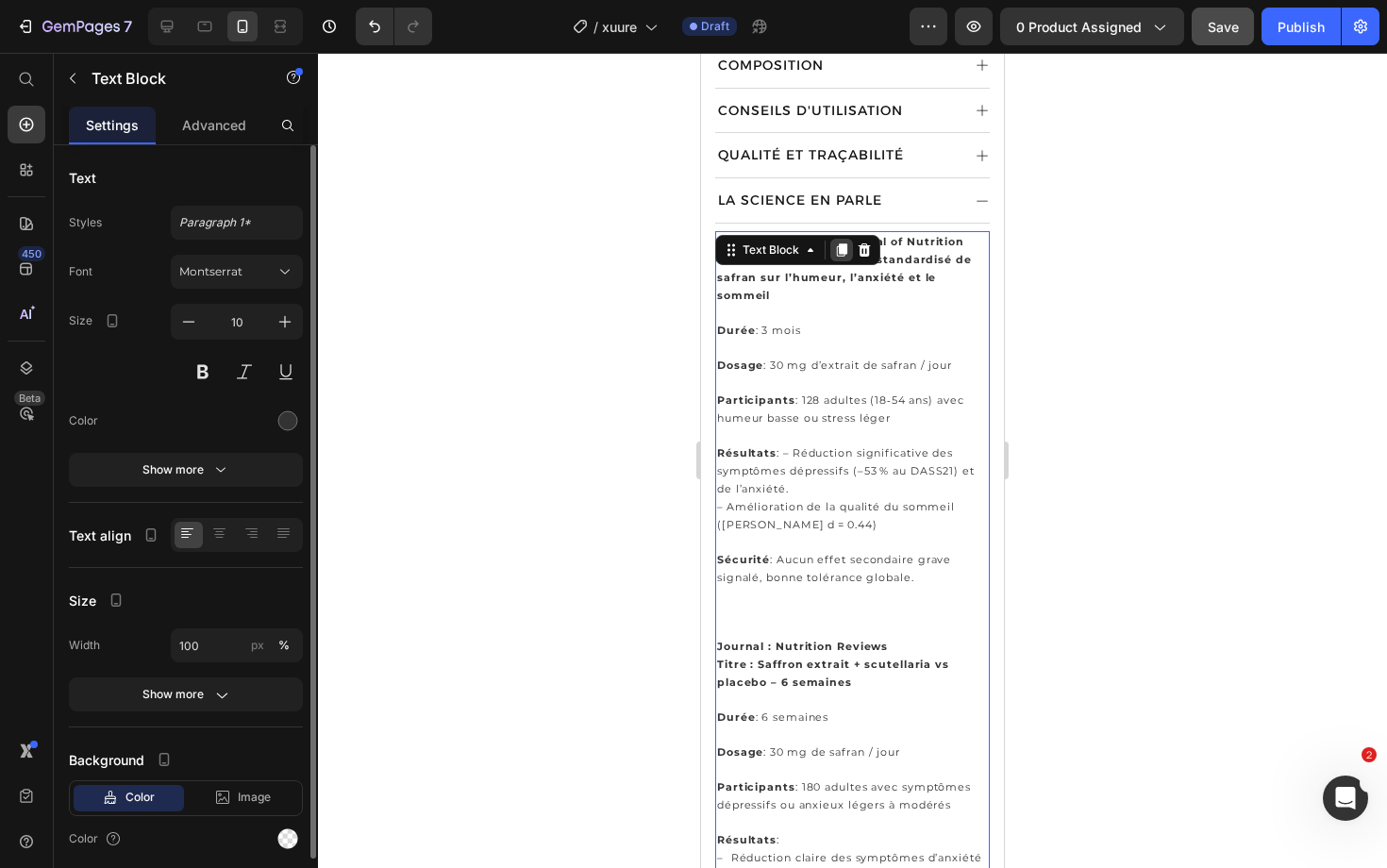 click at bounding box center [842, 250] 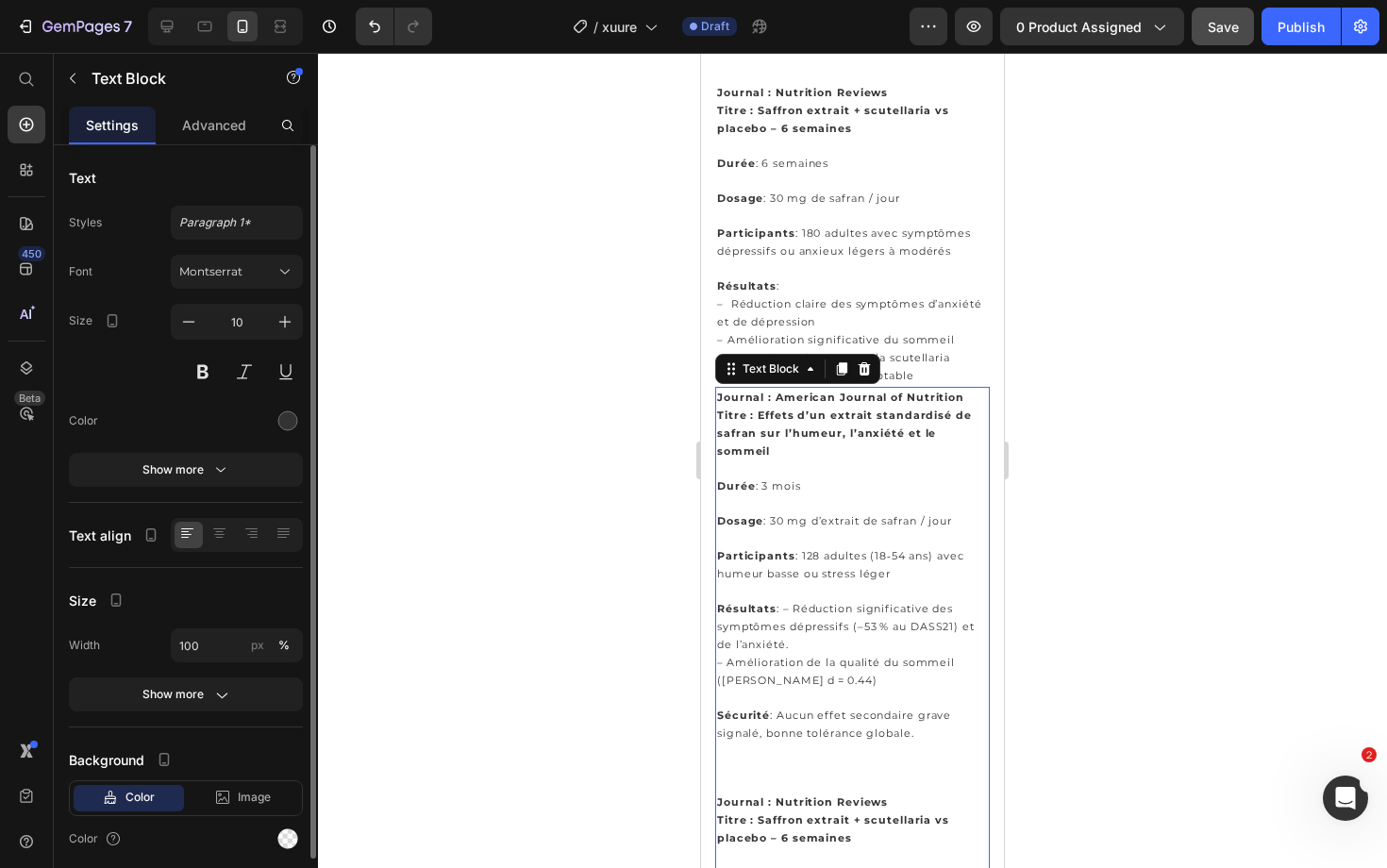 scroll, scrollTop: 1666, scrollLeft: 0, axis: vertical 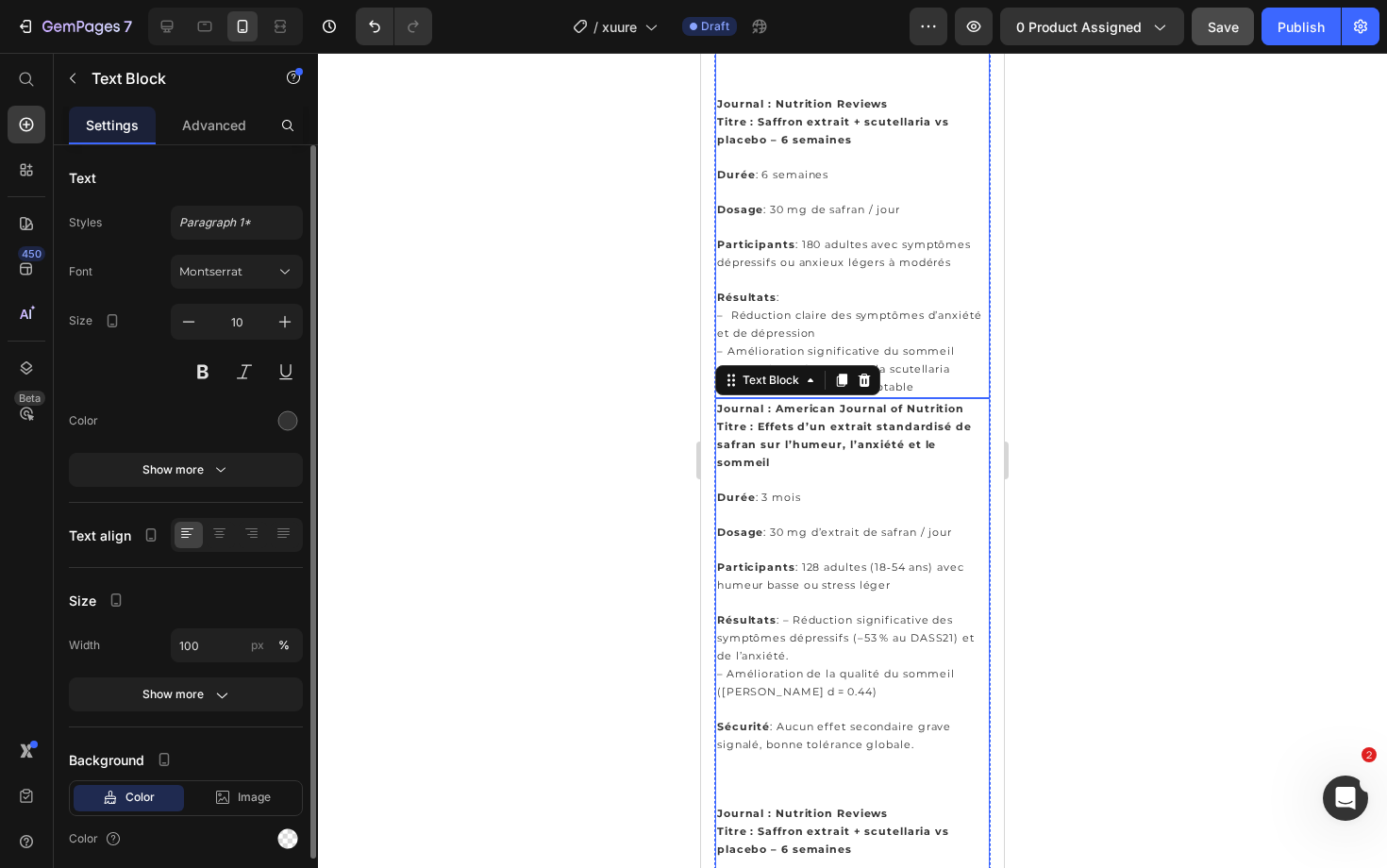 click on "Résultats  :  –  Réduction claire des symptômes d’anxiété et de dépression  – Amélioration significative du sommeil  – Synergie renforcée avec la scutellaria  – Aucun effet indésirable notable" at bounding box center (852, 342) 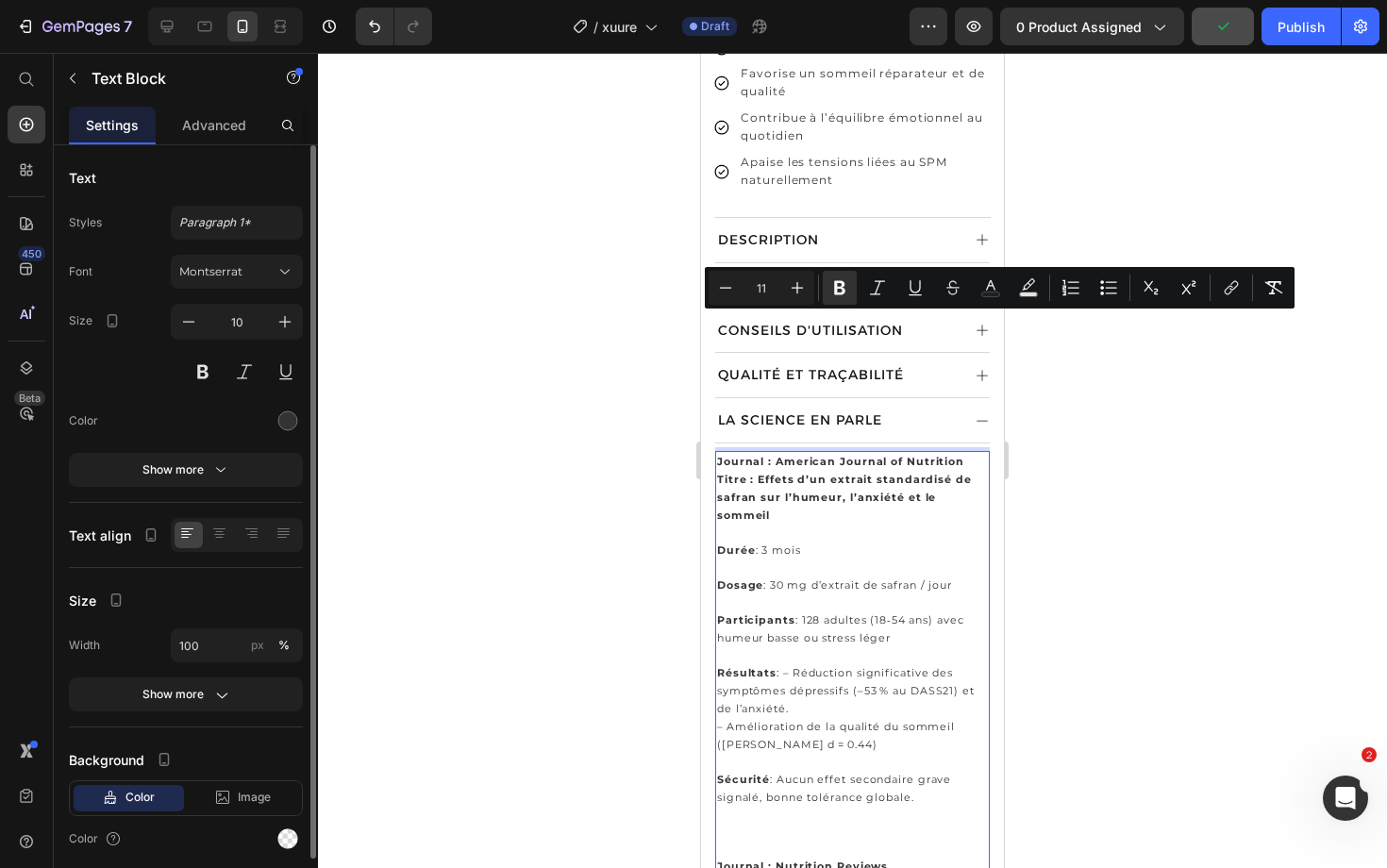 scroll, scrollTop: 1112, scrollLeft: 0, axis: vertical 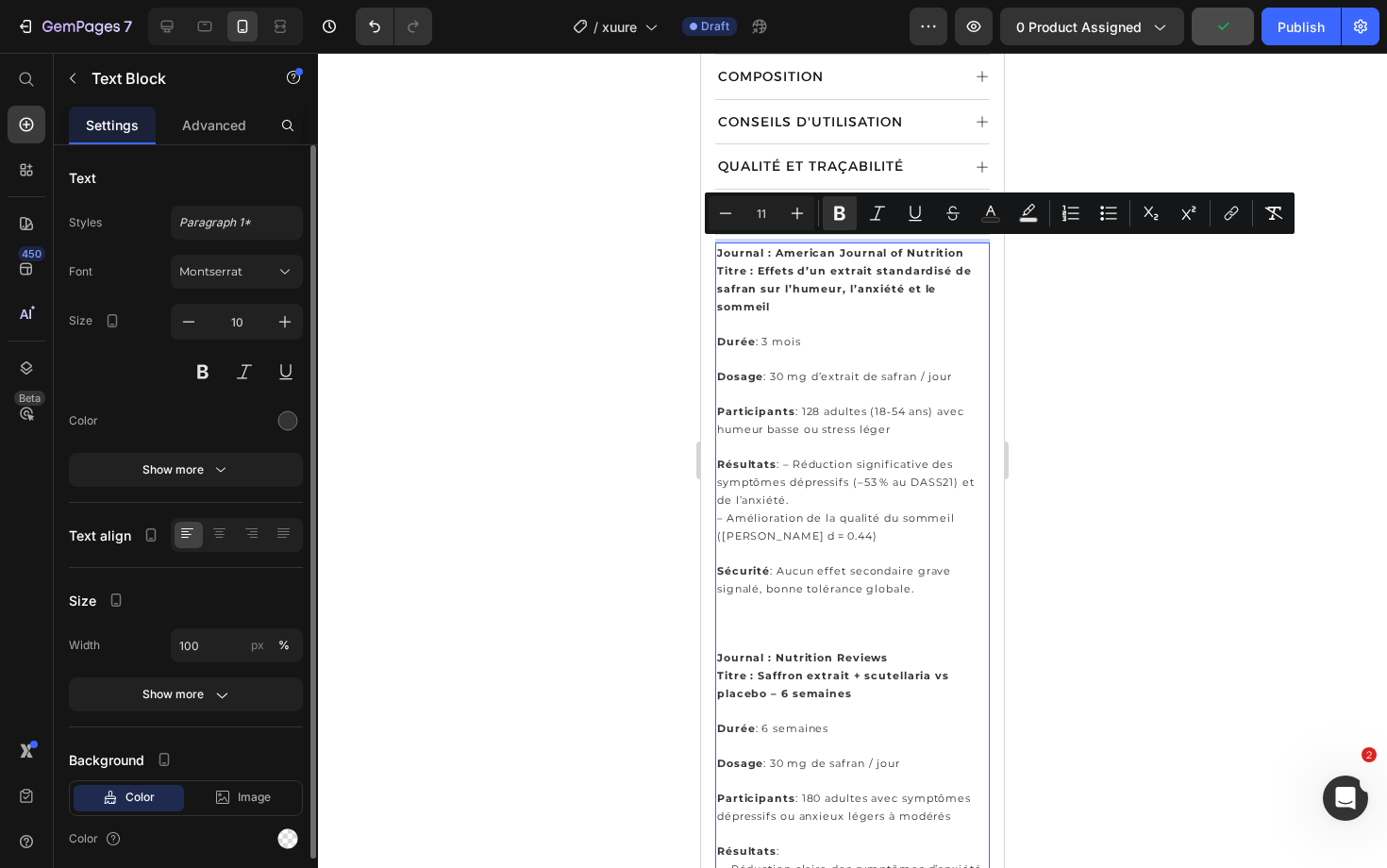 click on "– Amélioration de la qualité du sommeil ([PERSON_NAME] d = 0.44)" at bounding box center [836, 526] 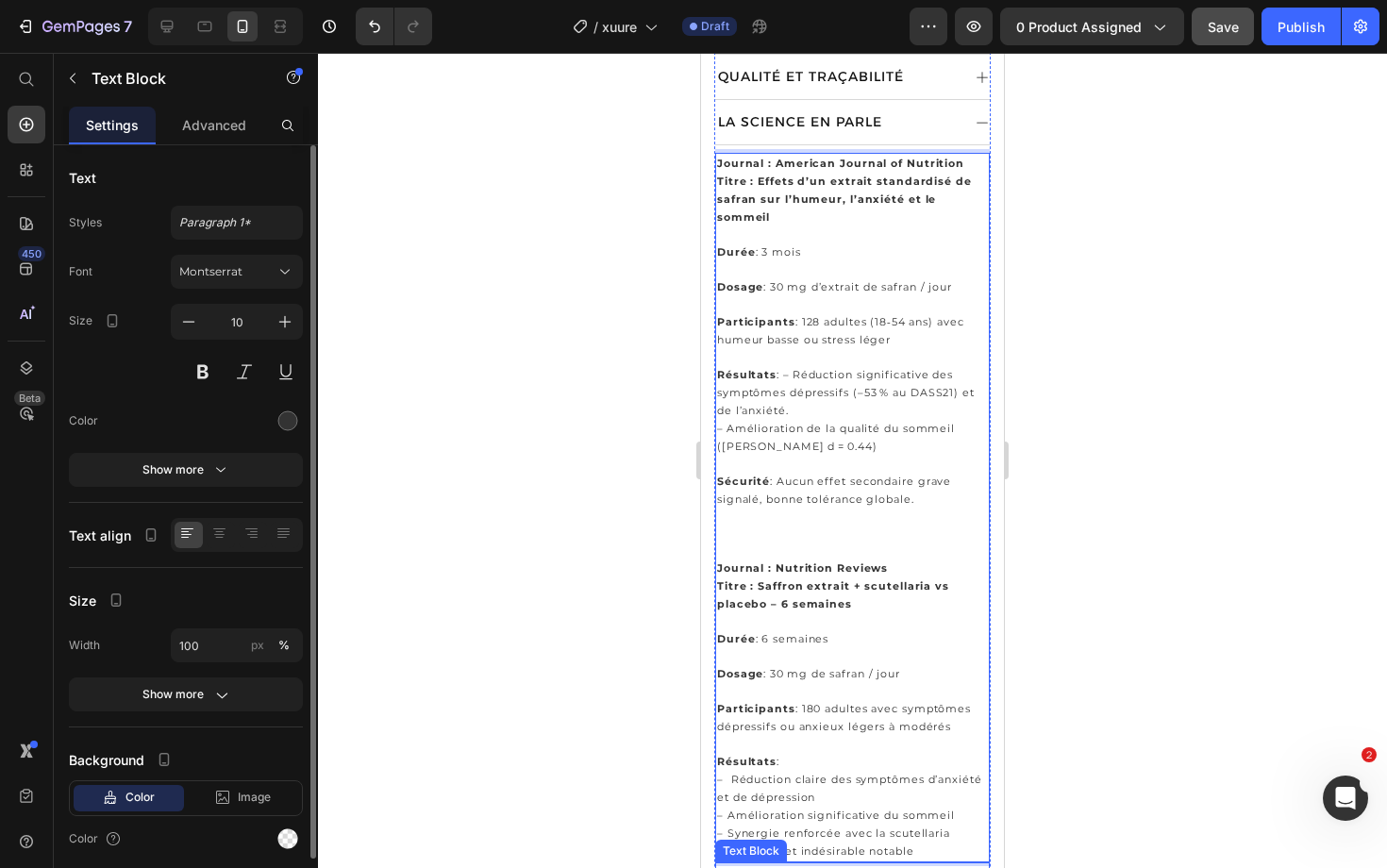 scroll, scrollTop: 1233, scrollLeft: 0, axis: vertical 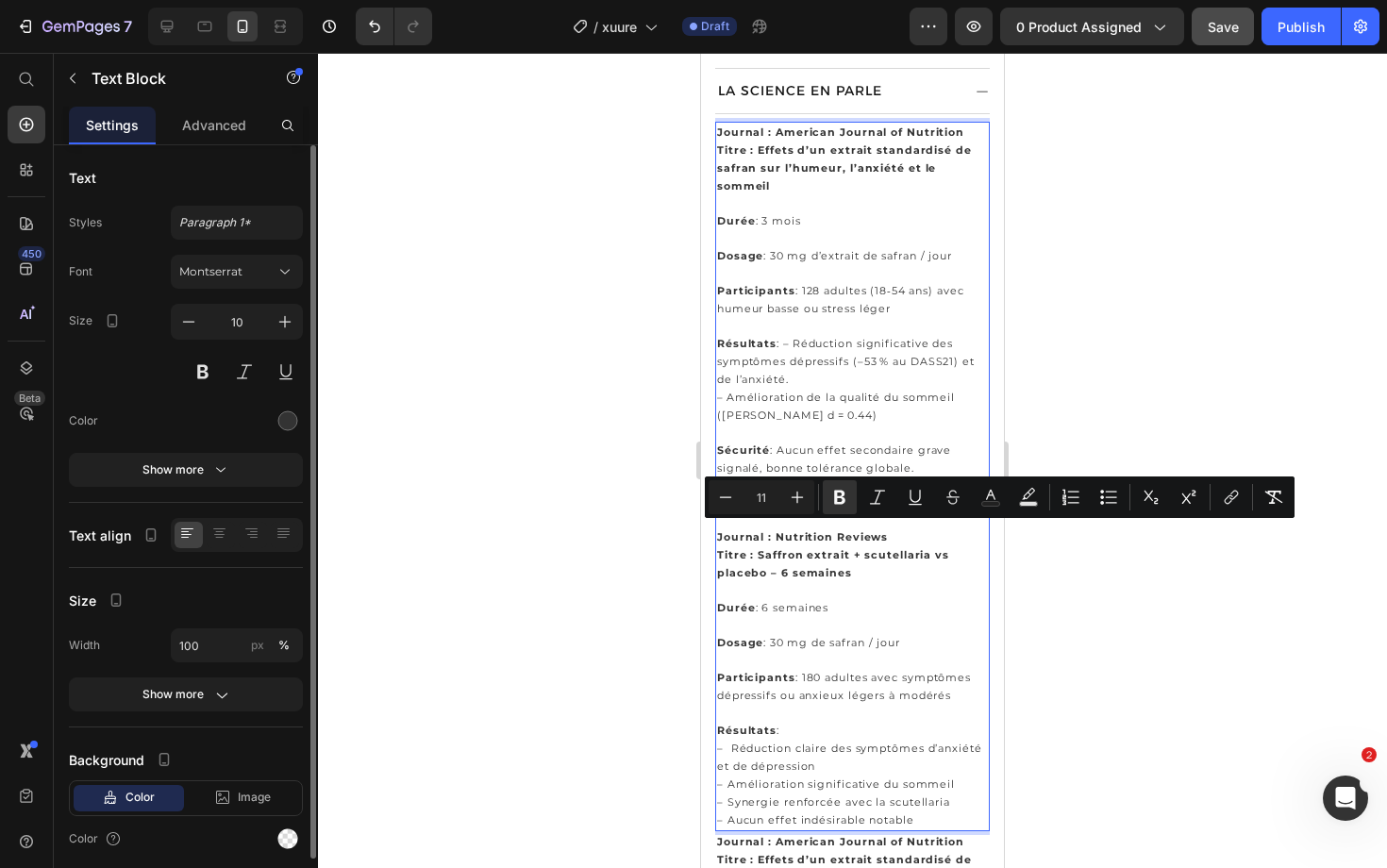 drag, startPoint x: 718, startPoint y: 648, endPoint x: 929, endPoint y: 818, distance: 270.9631 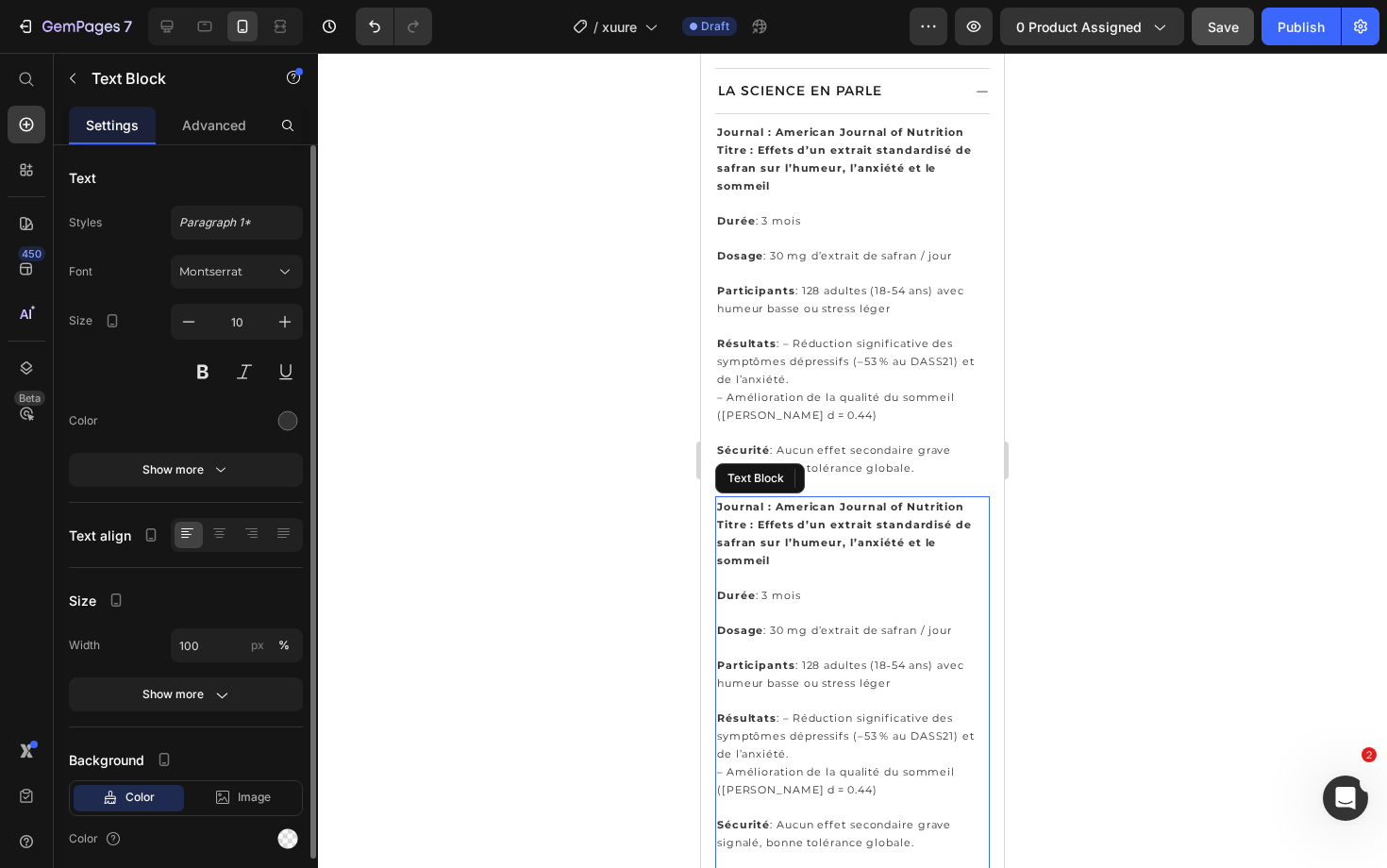 click on "Journal : American Journal of Nutrition" at bounding box center [841, 507] 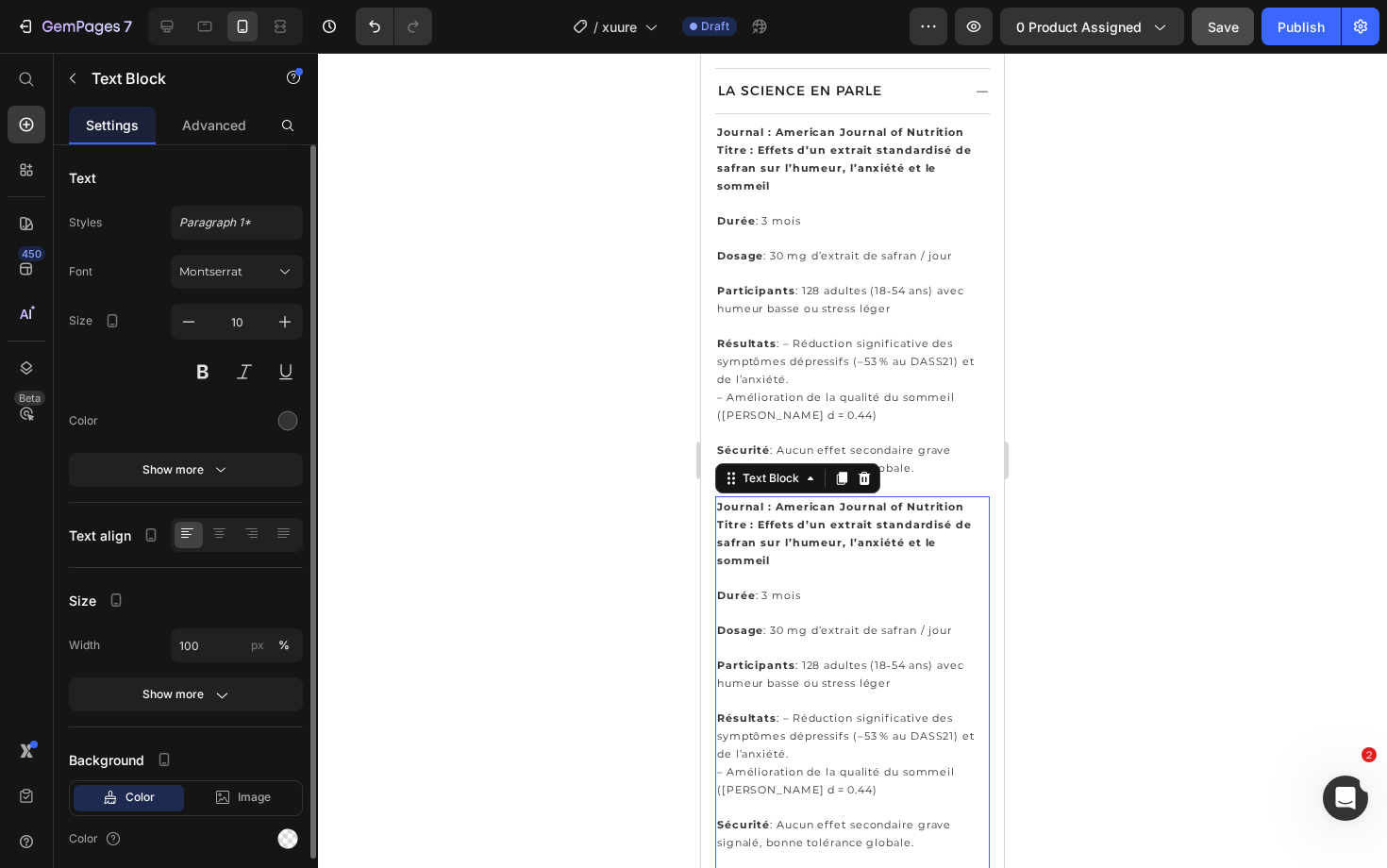 click on "Journal : American Journal of Nutrition" at bounding box center (841, 507) 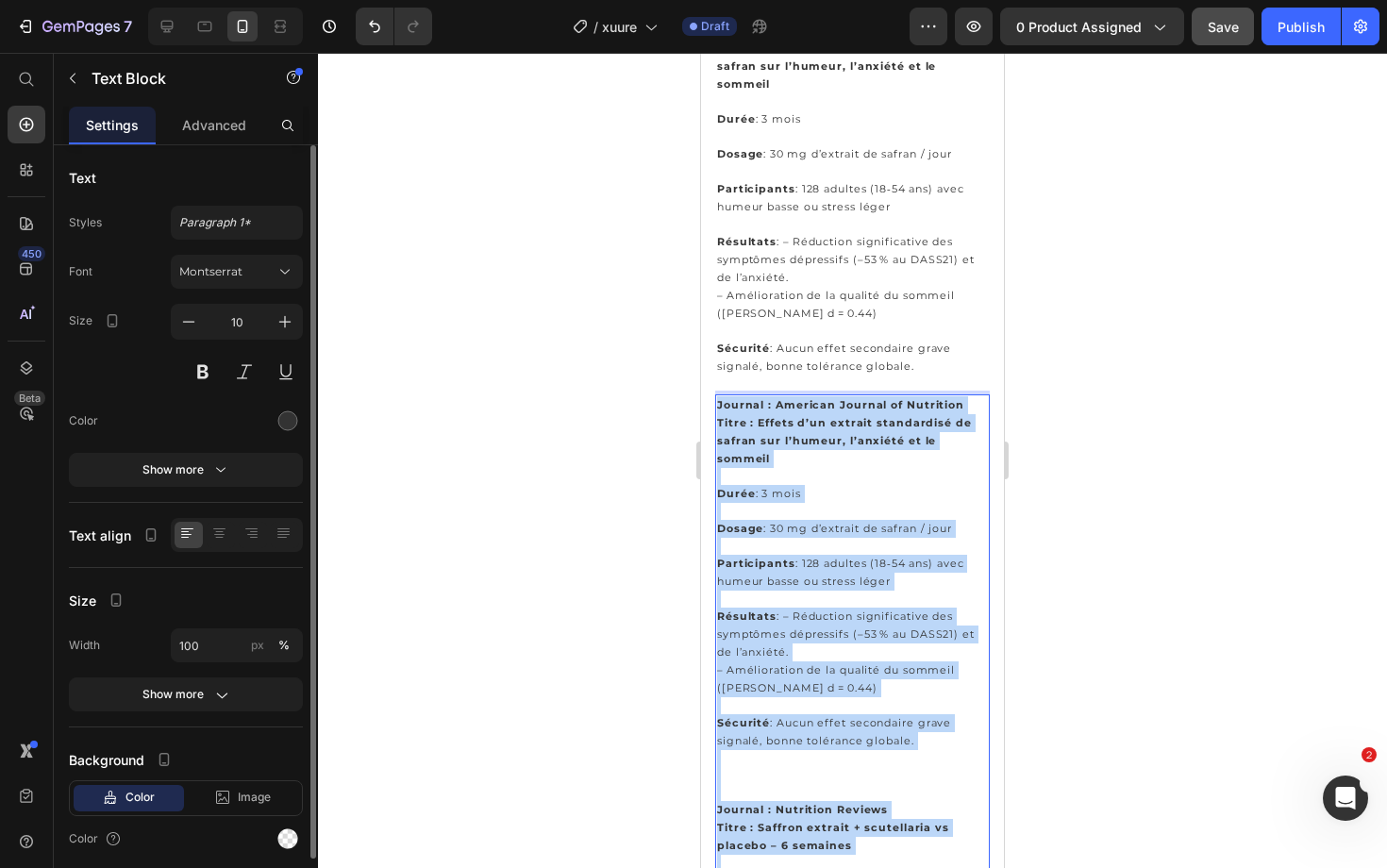 scroll, scrollTop: 1346, scrollLeft: 0, axis: vertical 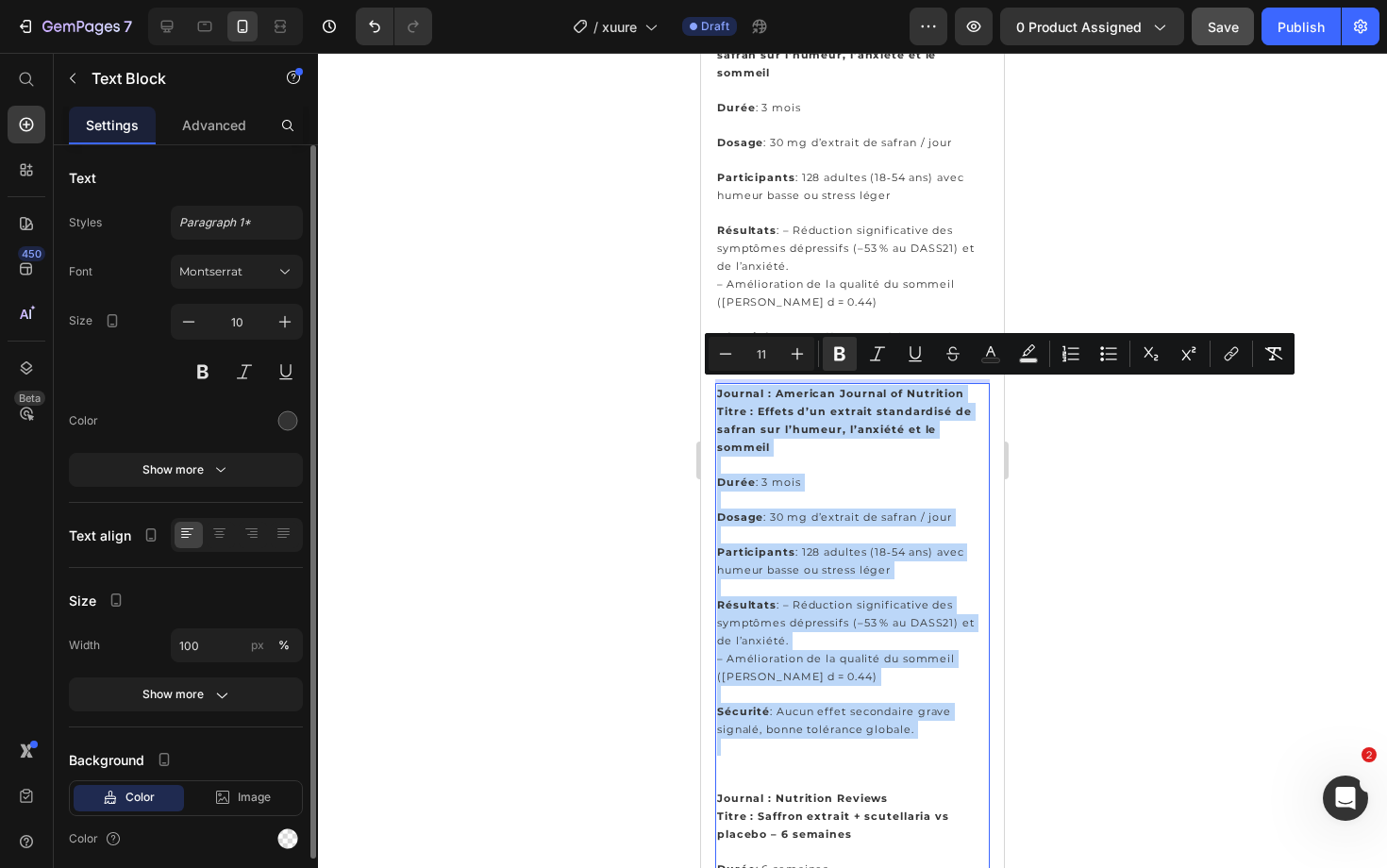 drag, startPoint x: 718, startPoint y: 497, endPoint x: 893, endPoint y: 744, distance: 302.71108 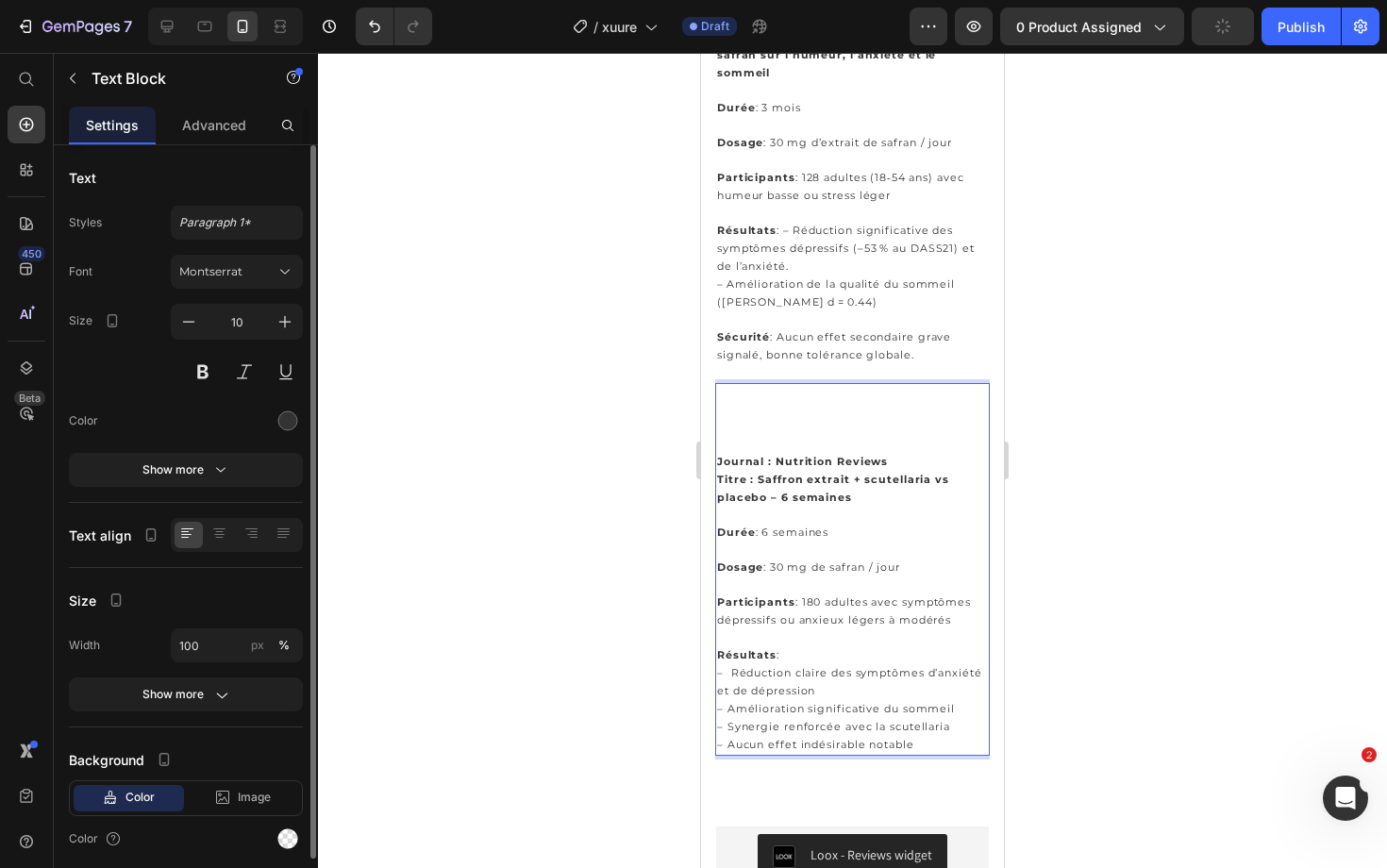 click at bounding box center (852, 427) 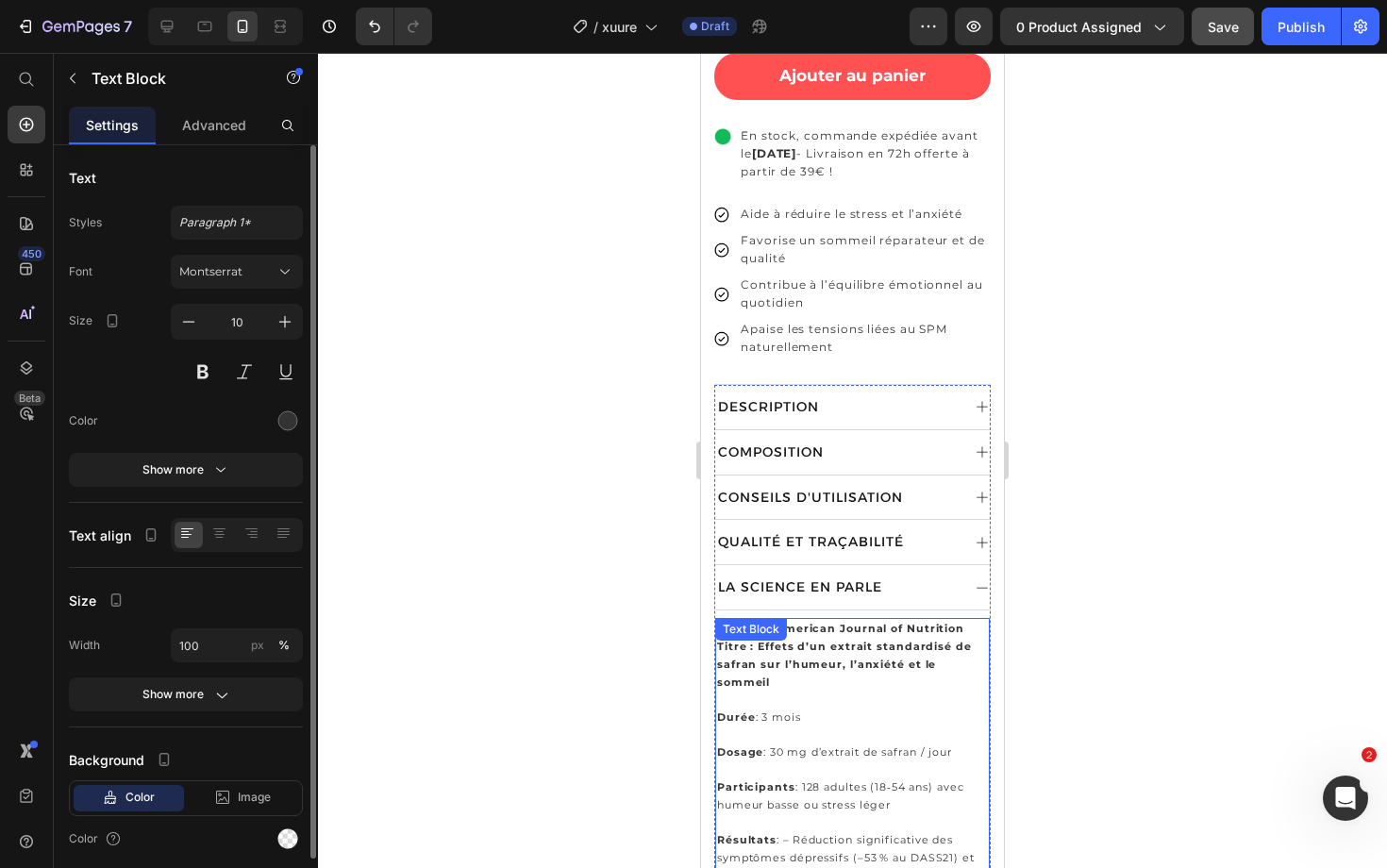scroll, scrollTop: 649, scrollLeft: 0, axis: vertical 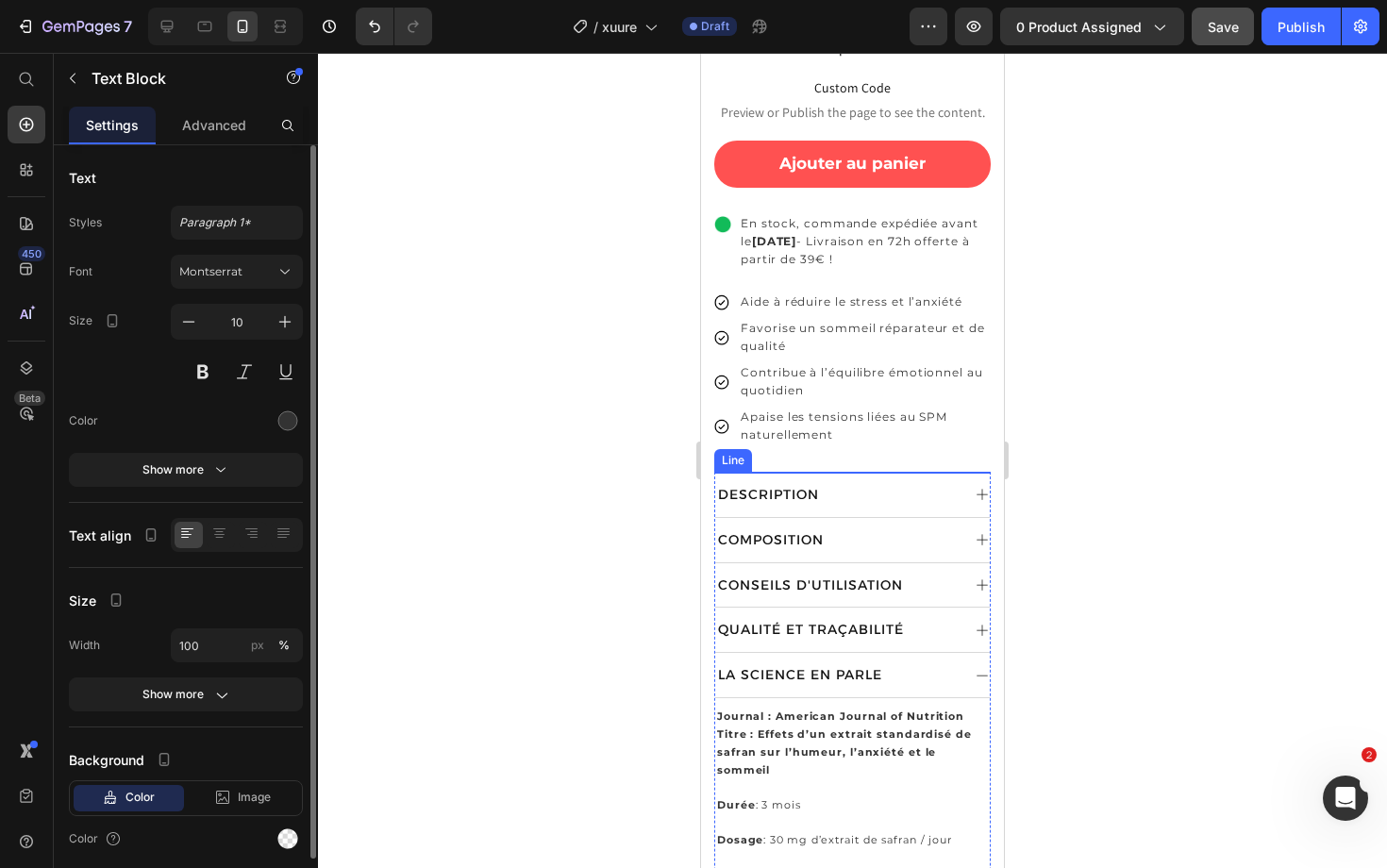 click on "DESCRIPTION" at bounding box center [852, 495] 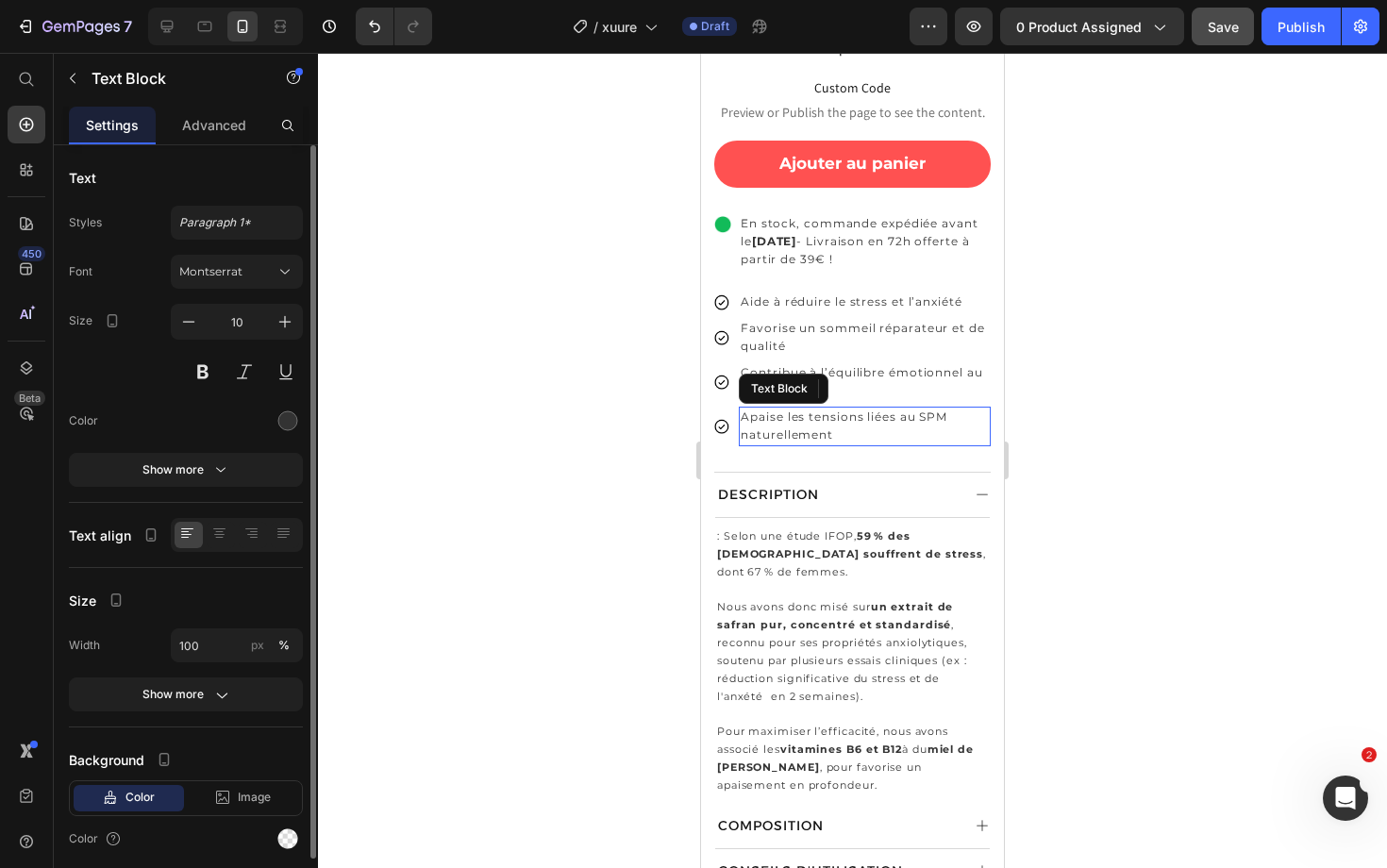 click on "Apaise les tensions liées au SPM naturellement" at bounding box center [864, 426] 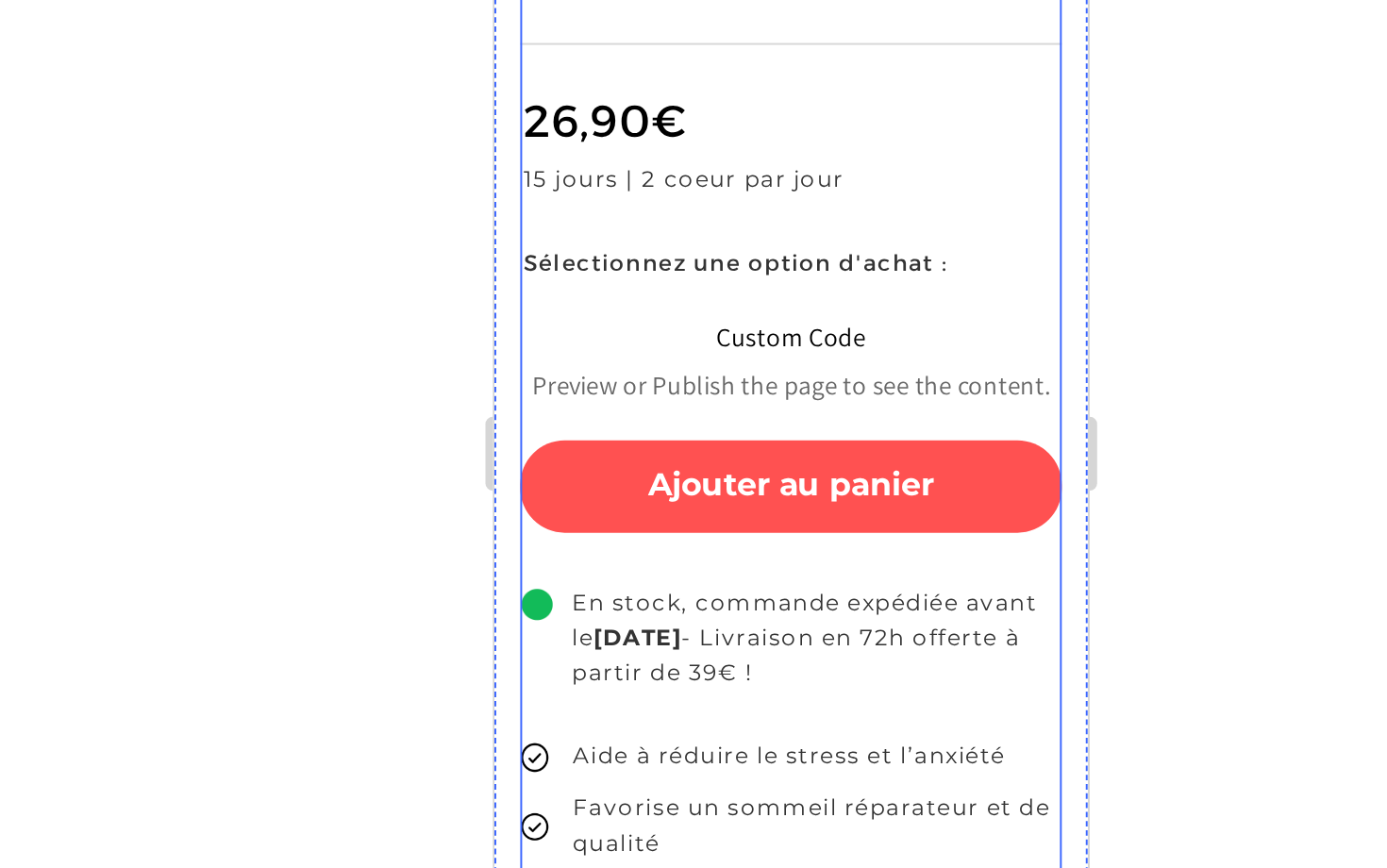 scroll, scrollTop: 342, scrollLeft: 0, axis: vertical 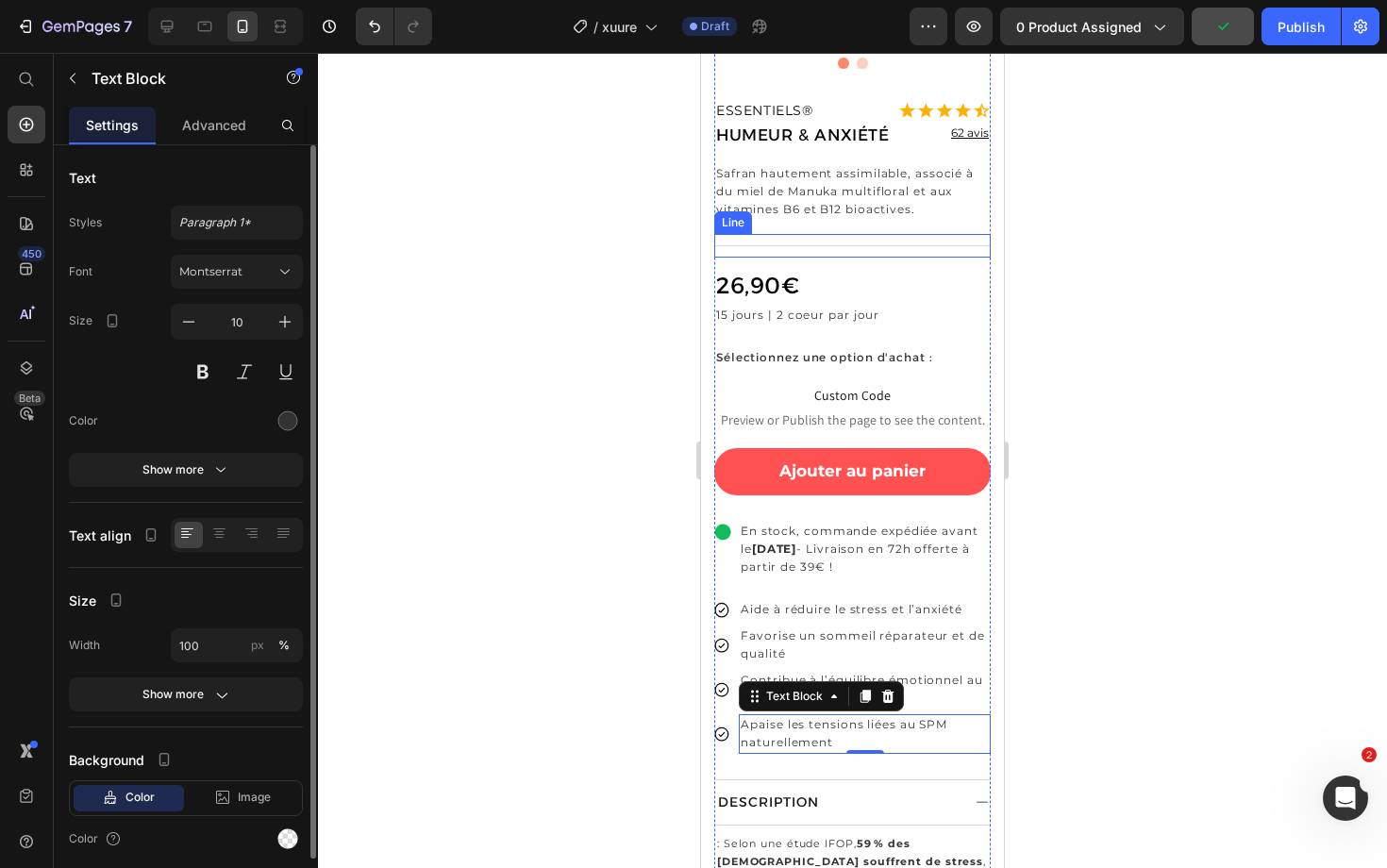 click on "Title Line" at bounding box center (852, 245) 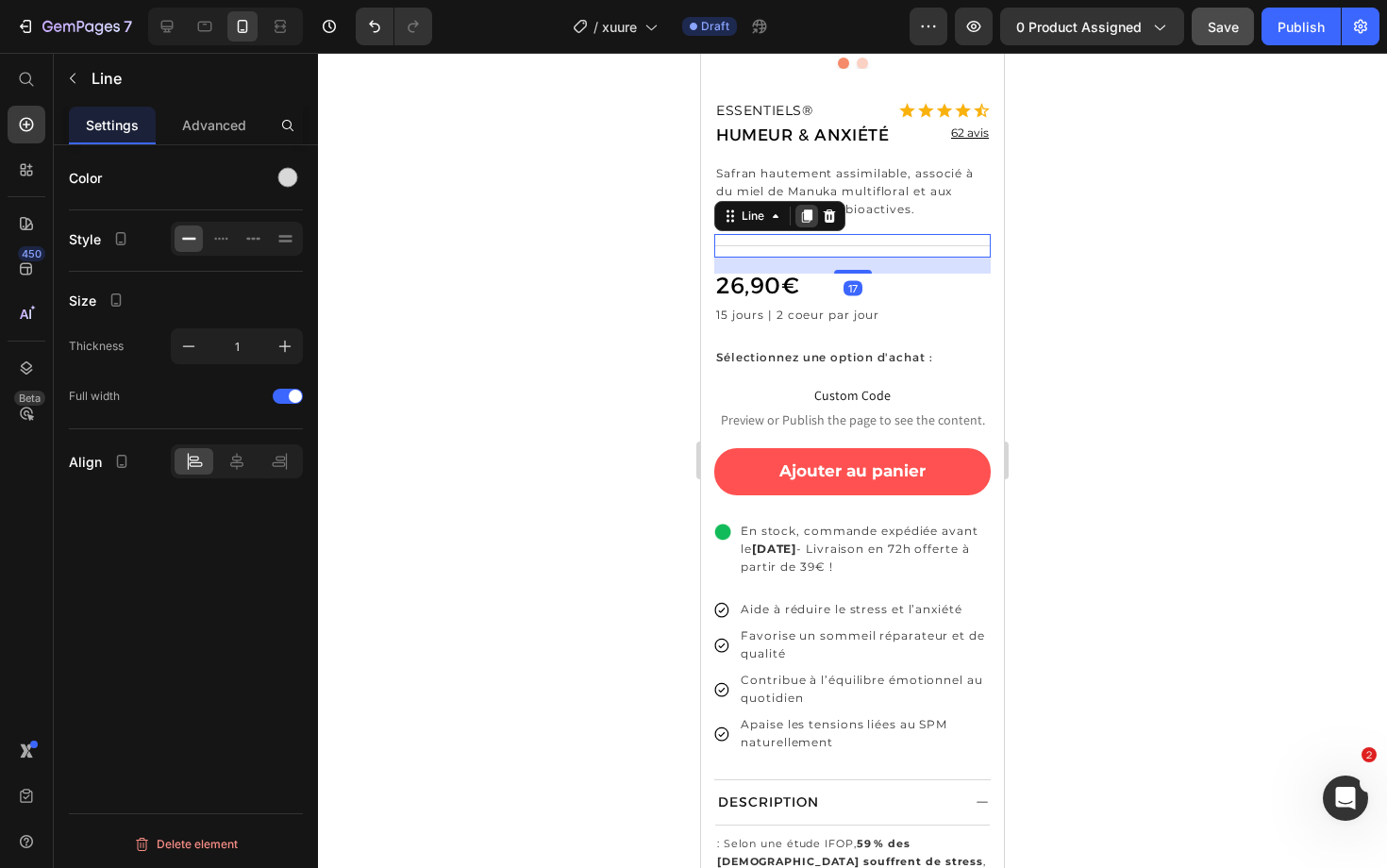 click 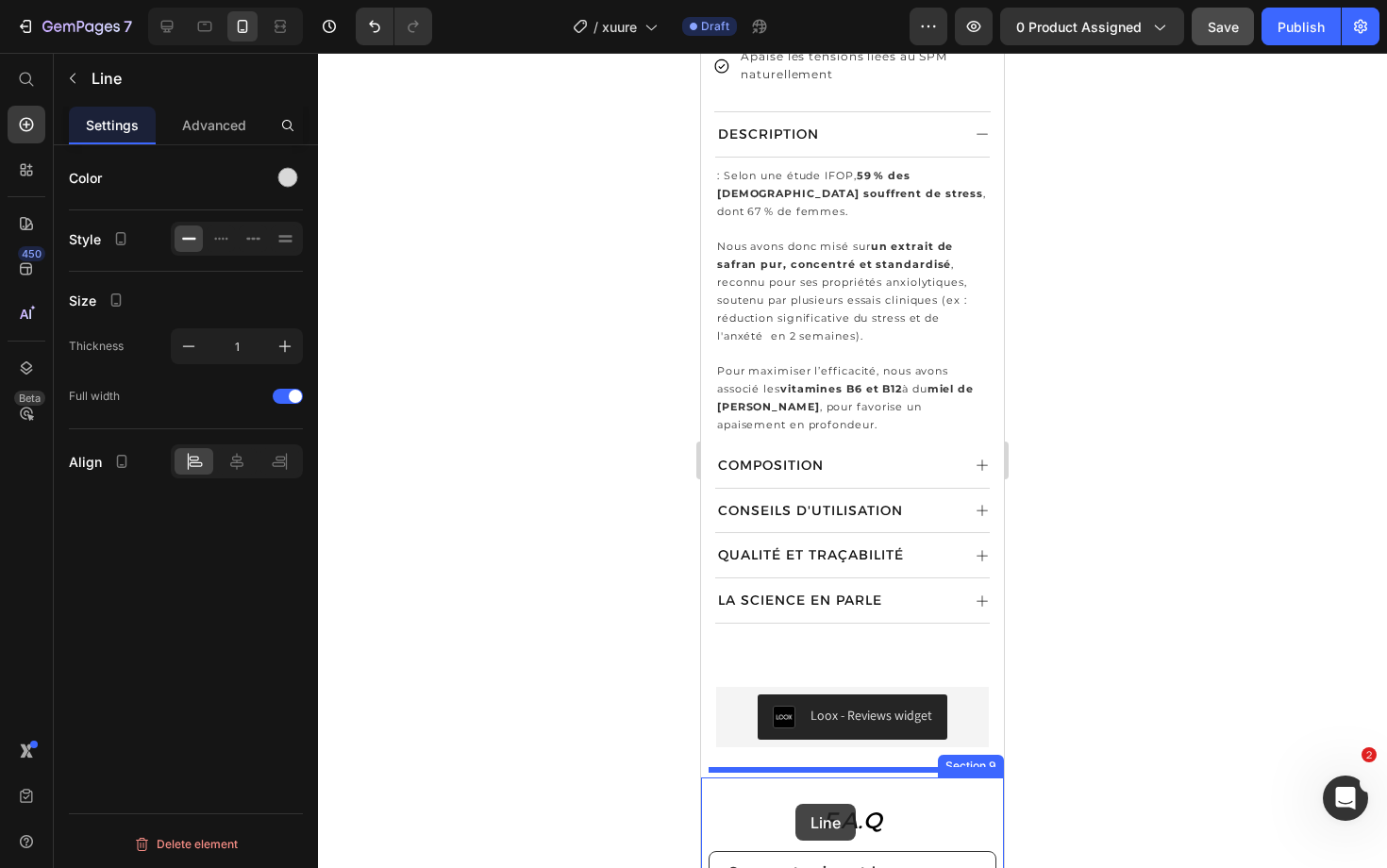 scroll, scrollTop: 1071, scrollLeft: 0, axis: vertical 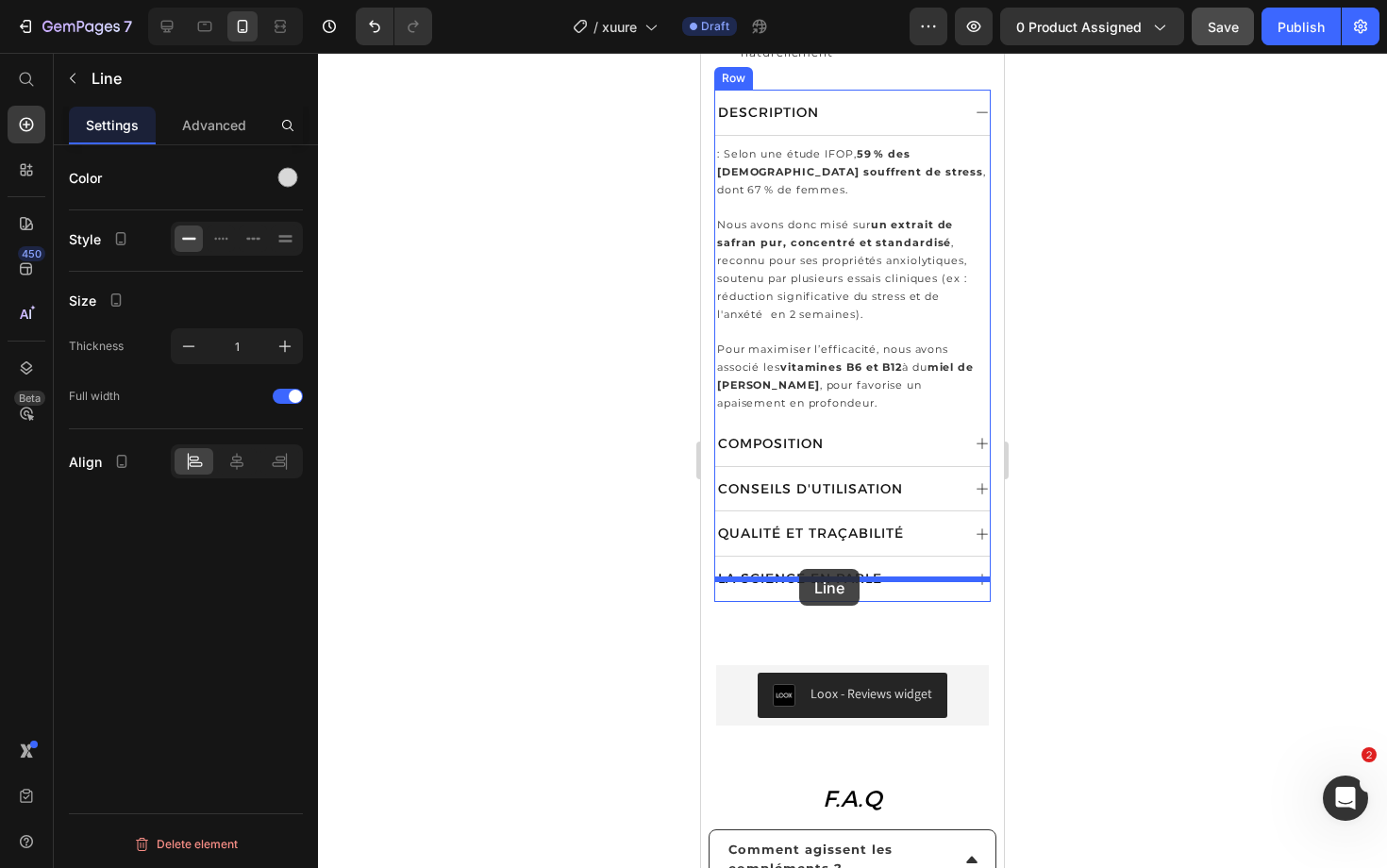 drag, startPoint x: 752, startPoint y: 257, endPoint x: 800, endPoint y: 570, distance: 316.65912 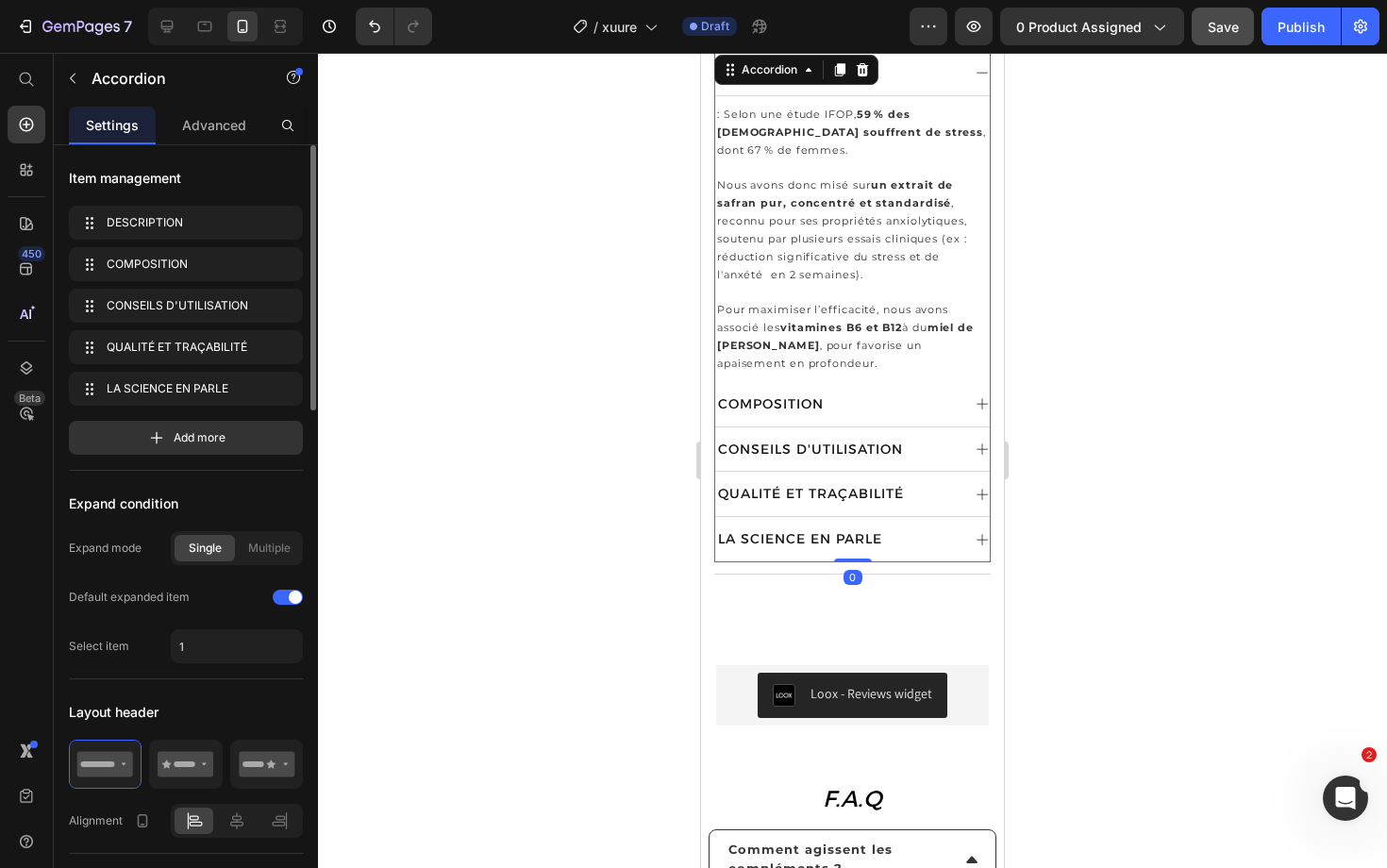 click 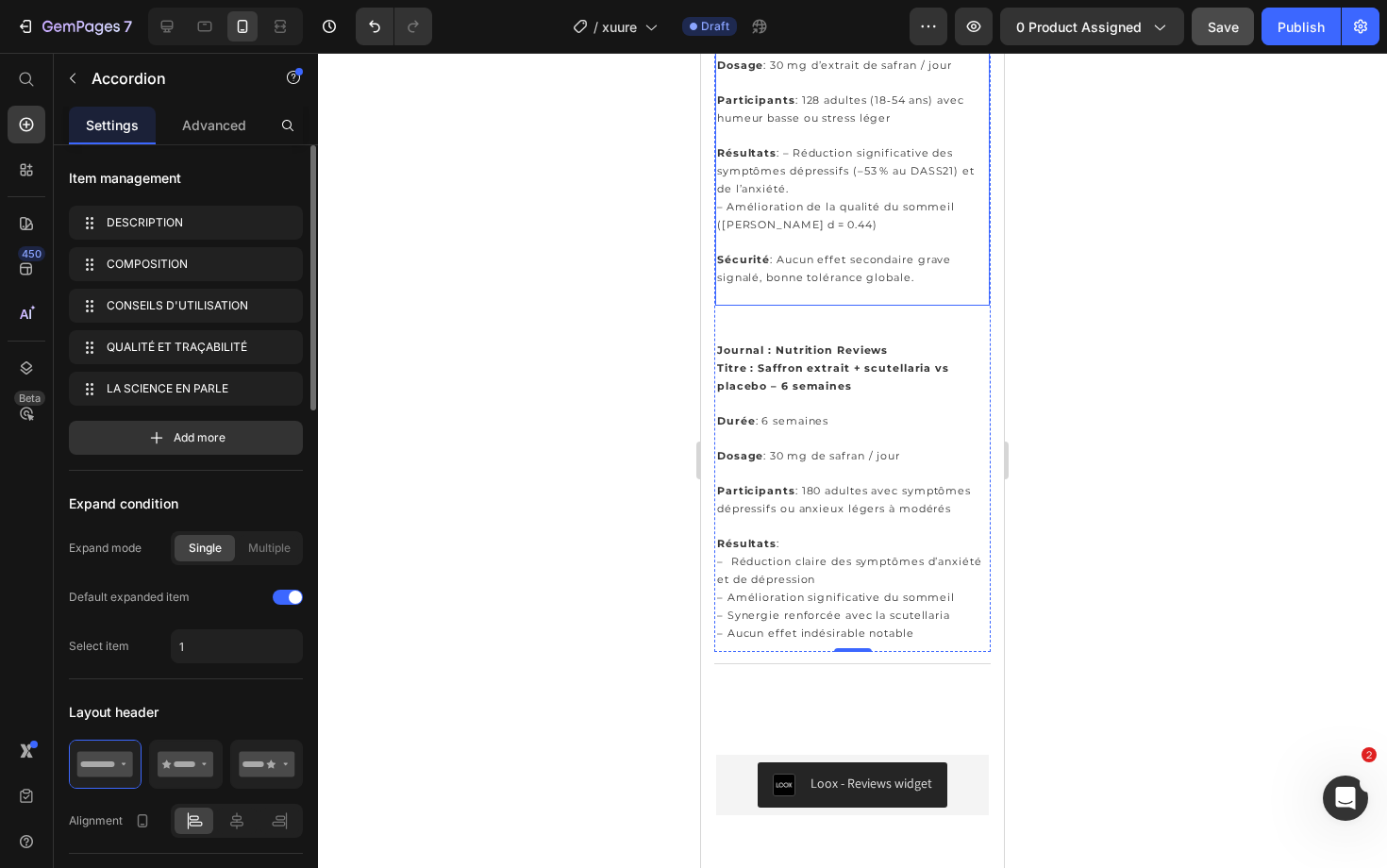 scroll, scrollTop: 1423, scrollLeft: 0, axis: vertical 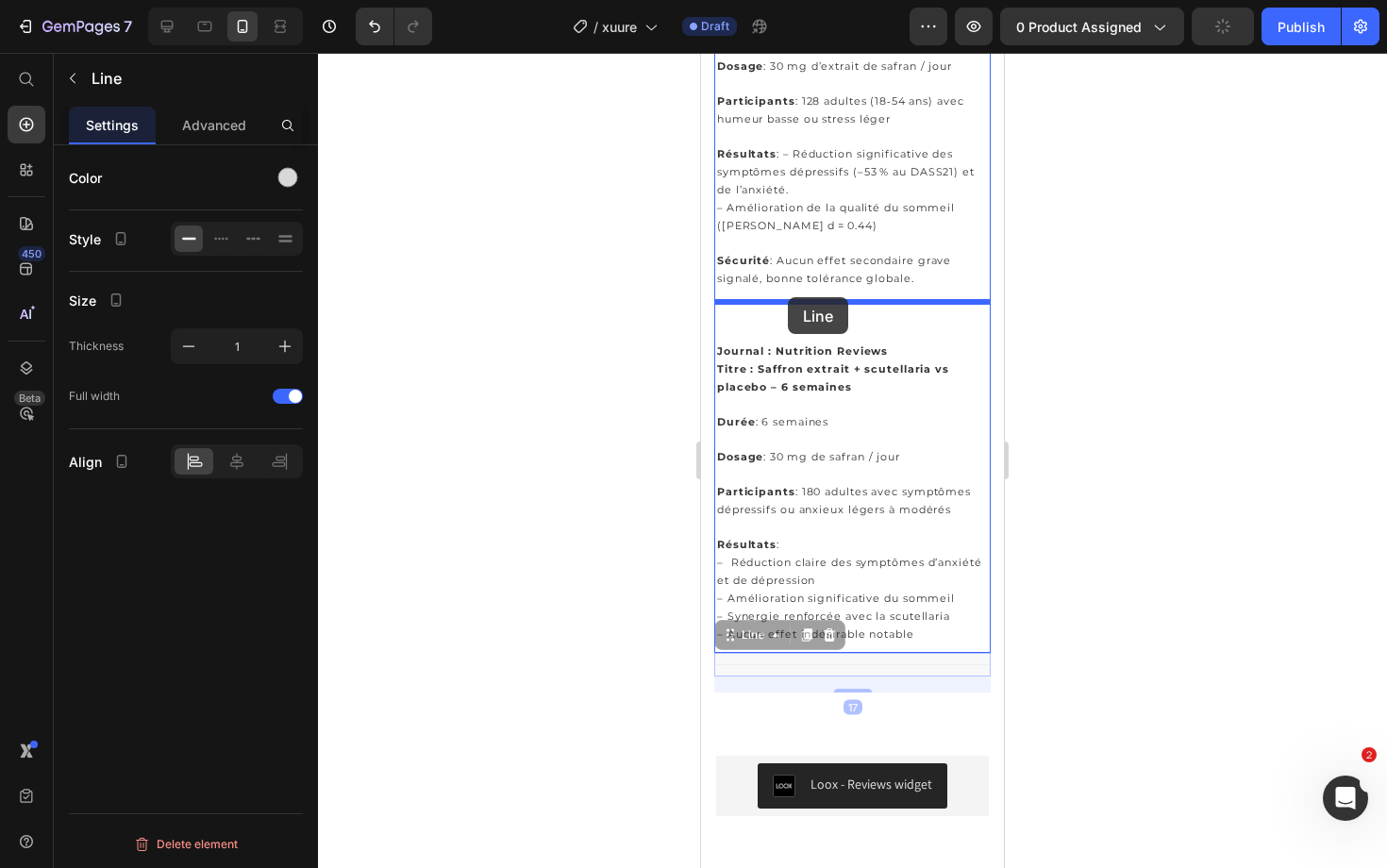 drag, startPoint x: 775, startPoint y: 659, endPoint x: 788, endPoint y: 297, distance: 362.2334 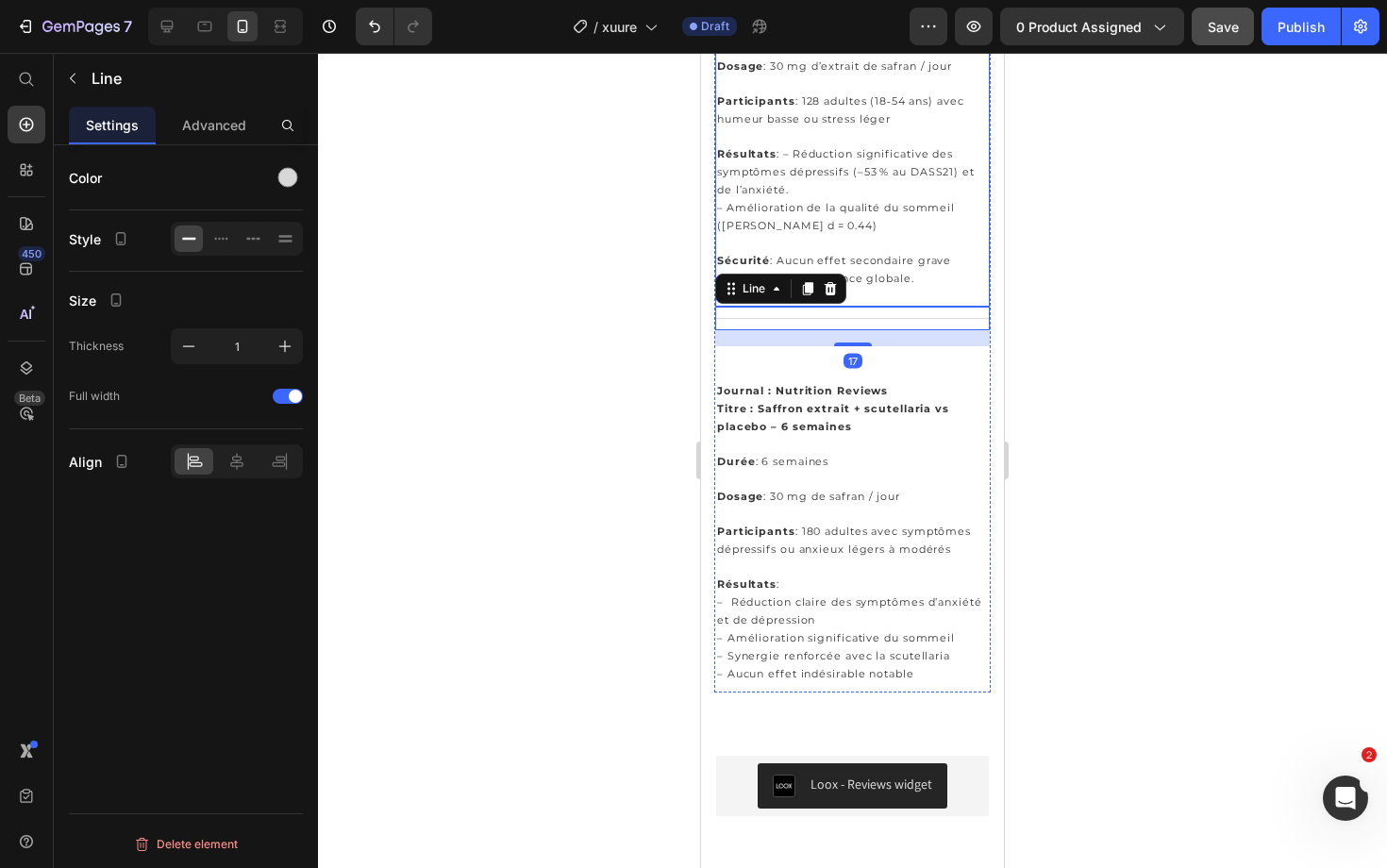 click at bounding box center (852, 296) 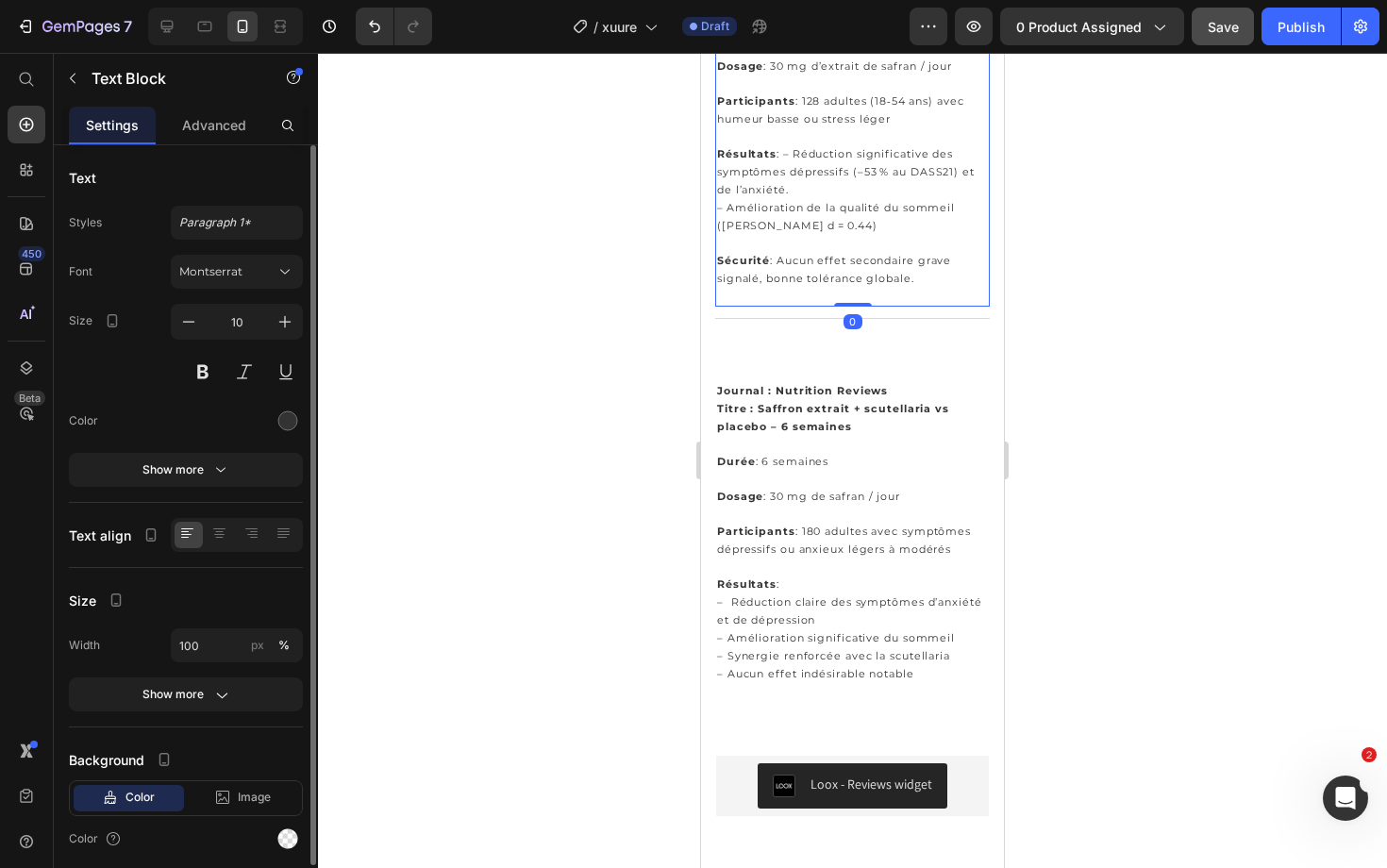 click at bounding box center (852, 296) 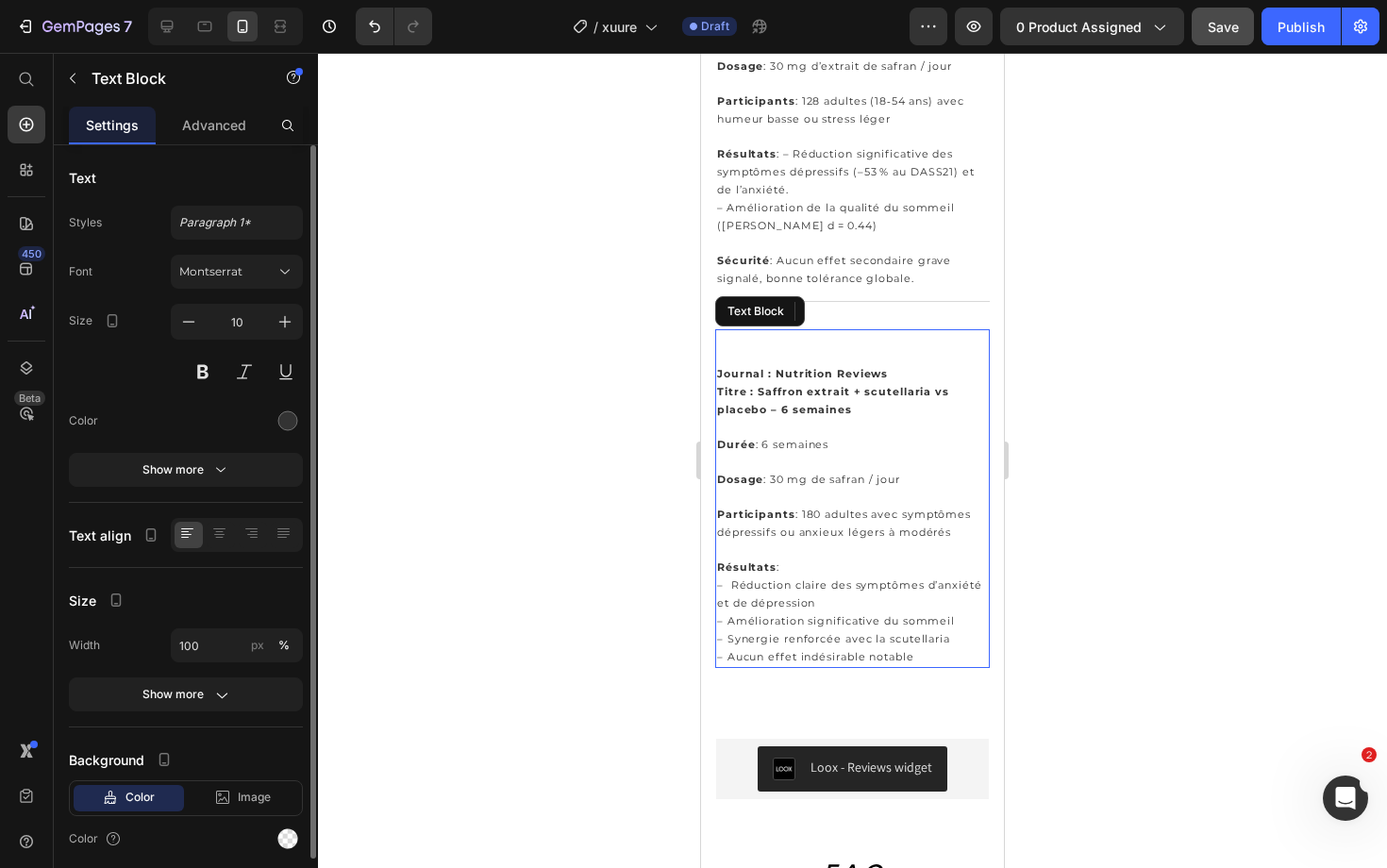 click at bounding box center (852, 357) 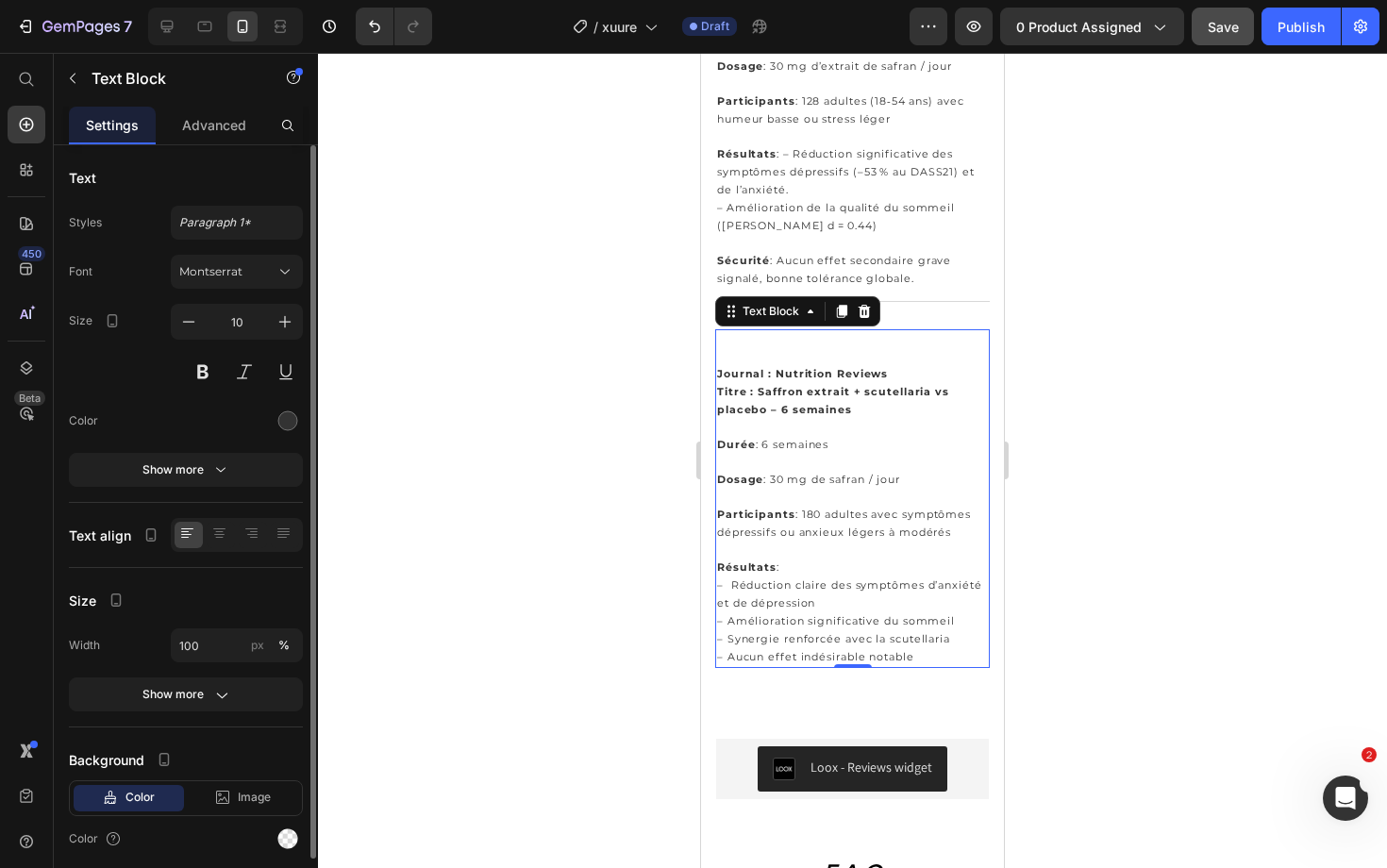 click on "Journal : Nutrition Reviews" at bounding box center (802, 374) 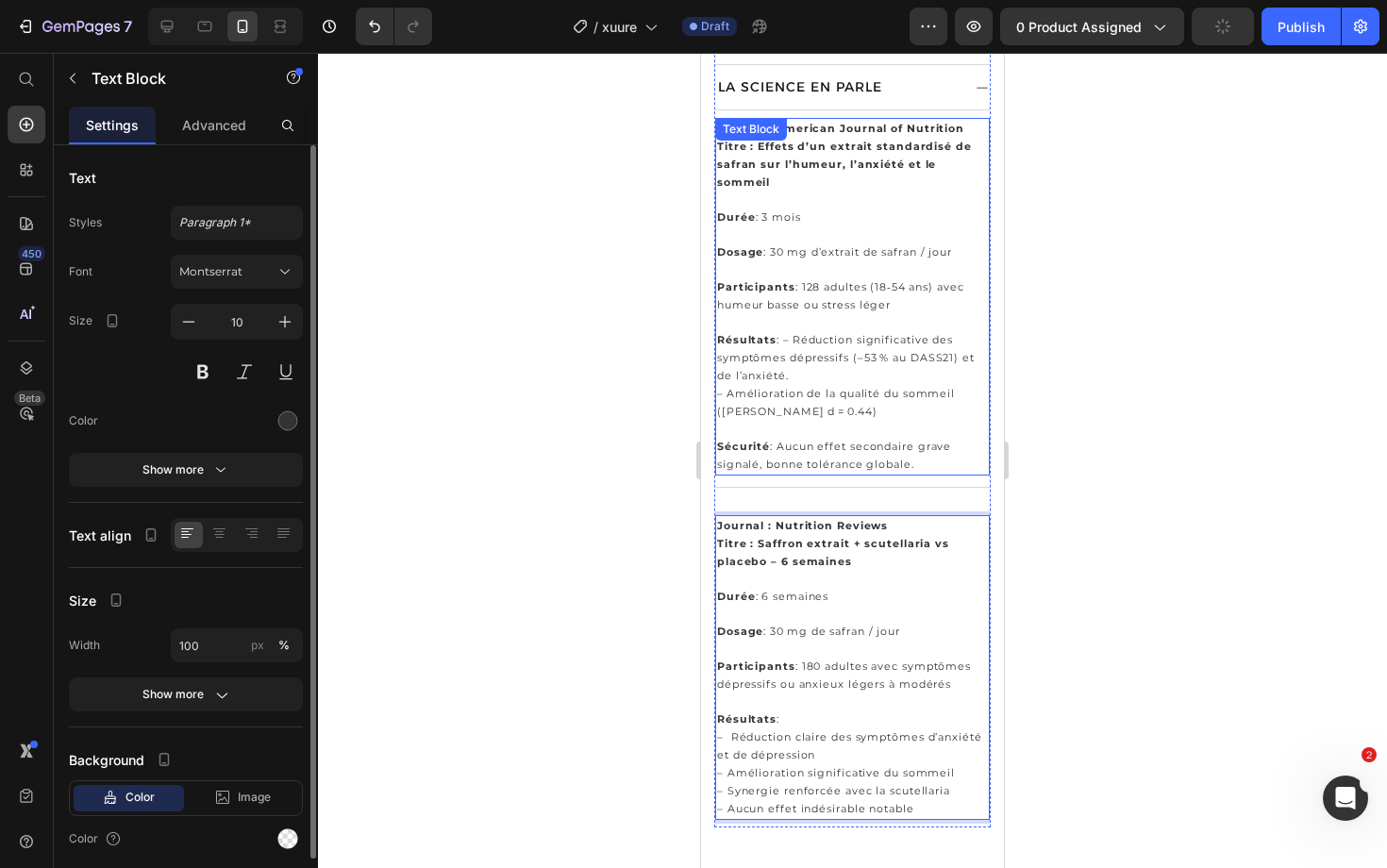 scroll, scrollTop: 1247, scrollLeft: 0, axis: vertical 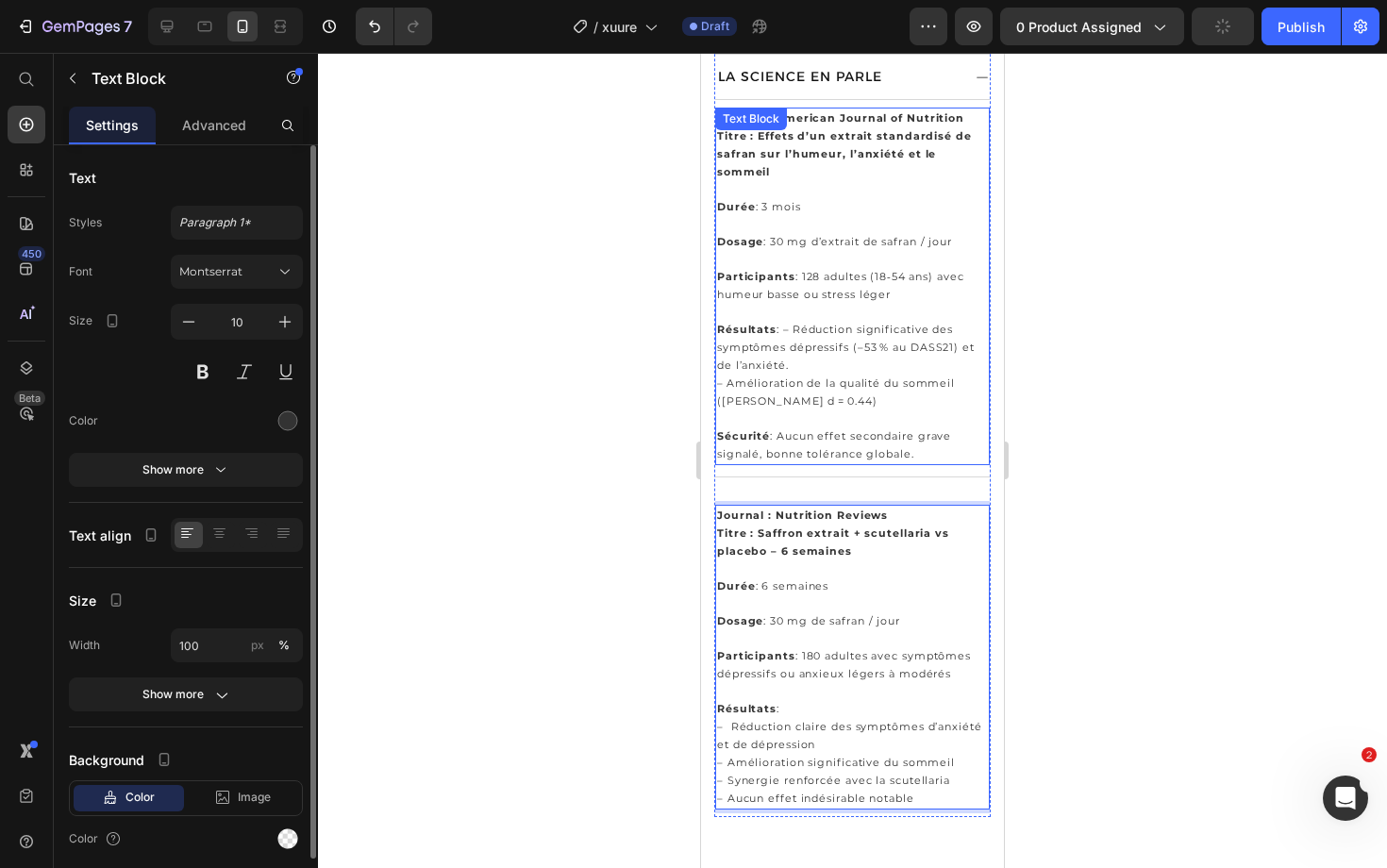 click on "Sécurité  : Aucun effet secondaire grave signalé, bonne tolérance globale." at bounding box center (852, 445) 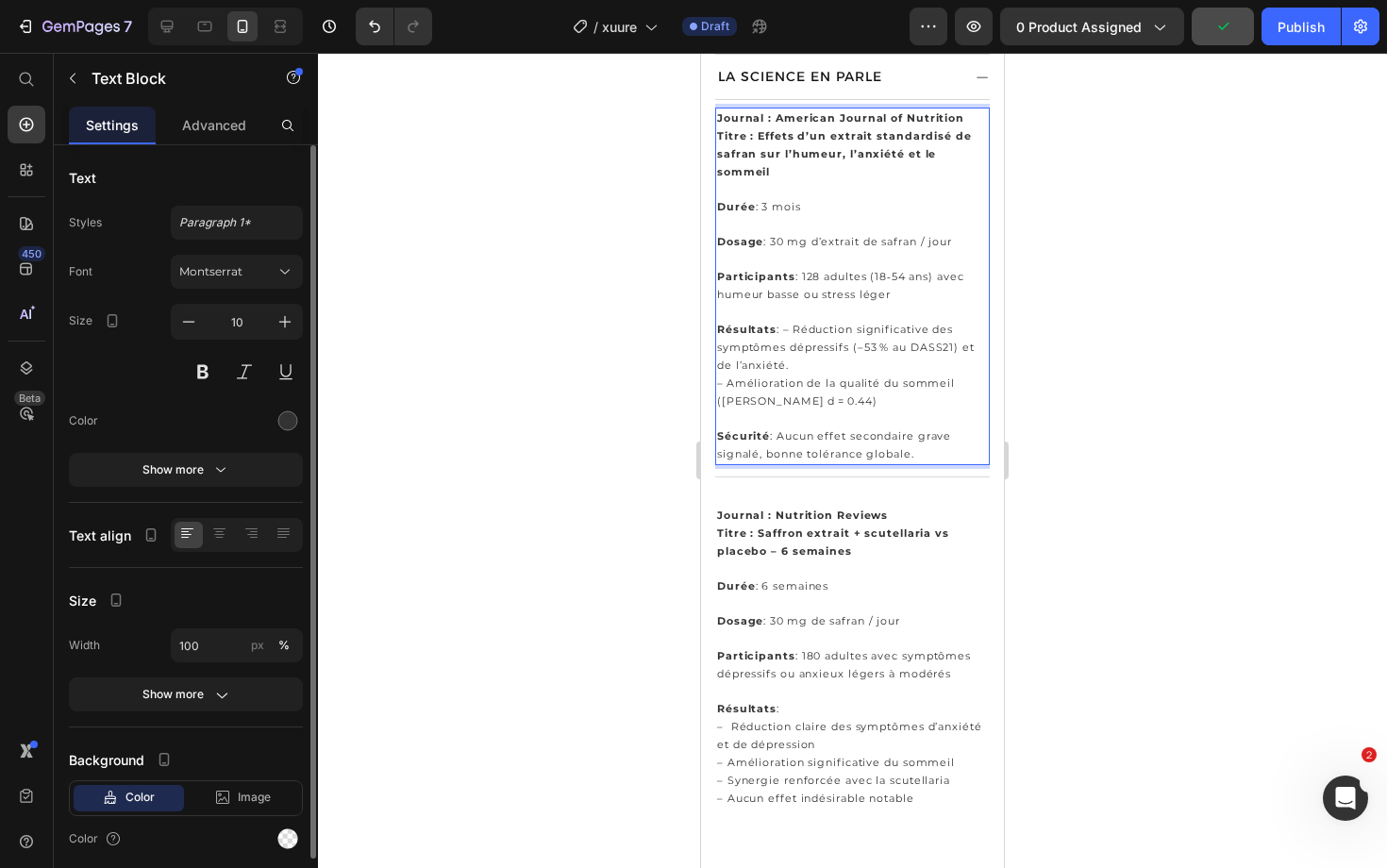 click on "Sécurité  : Aucun effet secondaire grave signalé, bonne tolérance globale." at bounding box center (852, 445) 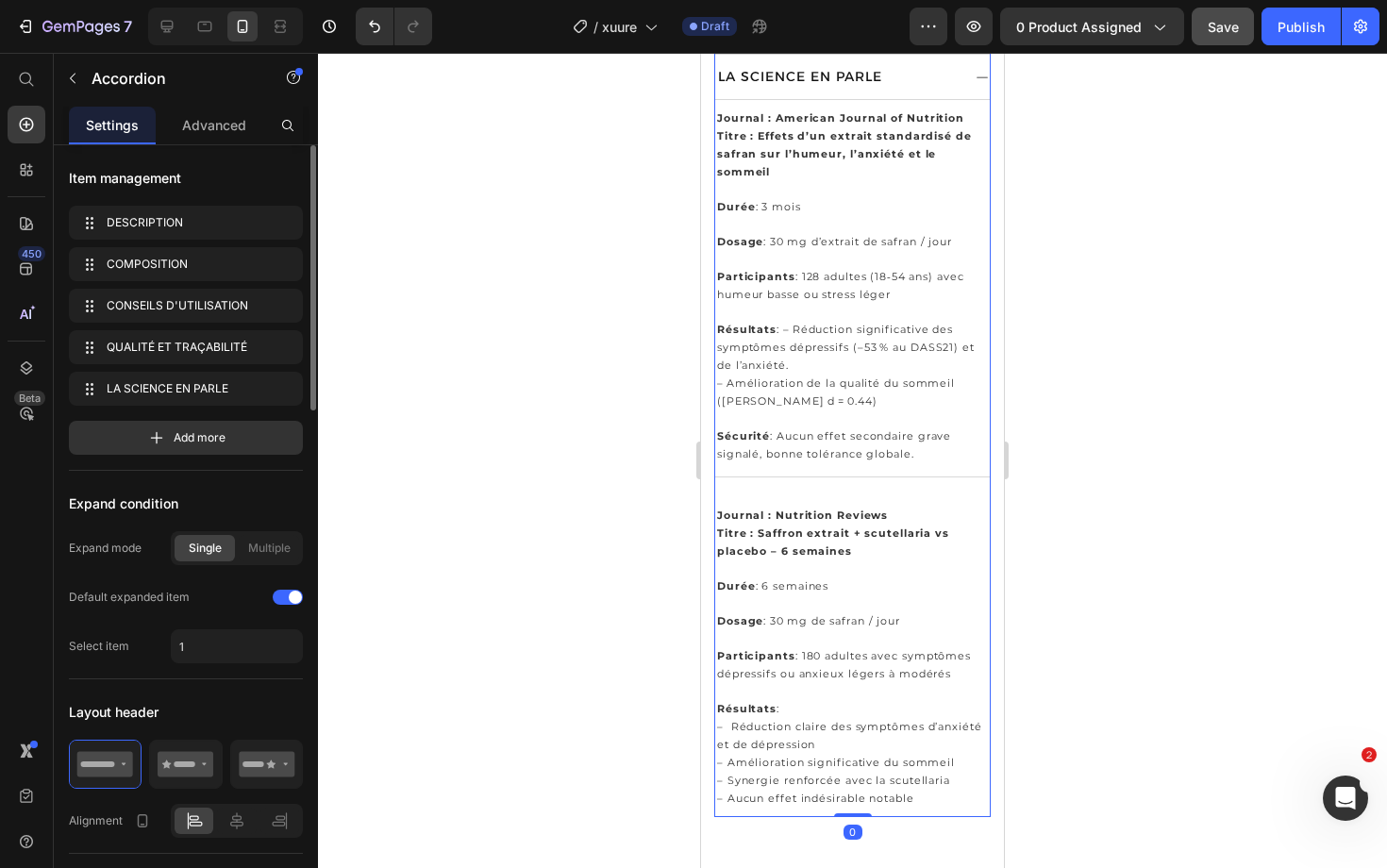 click on "Journal : American Journal of Nutrition Titre : Effets d’un extrait standardisé de safran sur l’humeur, l’anxiété et le sommeil Durée  : 3 mois Dosage  : 30 mg d’extrait de safran / jour Participants  : 128 adultes (18‑54 ans) avec humeur basse ou stress léger Résultats  : – Réduction significative des symptômes dépressifs (–53 % au DASS21) et de l’anxiété.  – Amélioration de la qualité du sommeil (Cohen's d = 0.44)  Sécurité  : Aucun effet secondaire grave signalé, bonne tolérance globale. Text Block                Title Line Journal : Nutrition Reviews Titre : Saffron extrait + scutellaria vs placebo – 6 semaines Durée  : 6 semaines Dosage  : 30 mg de safran / jour Participants  : 180 adultes avec symptômes dépressifs ou anxieux légers à modérés Résultats  :  –  Réduction claire des symptômes d’anxiété et de dépression  – Amélioration significative du sommeil  – Synergie renforcée avec la scutellaria Text Block" at bounding box center [852, 459] 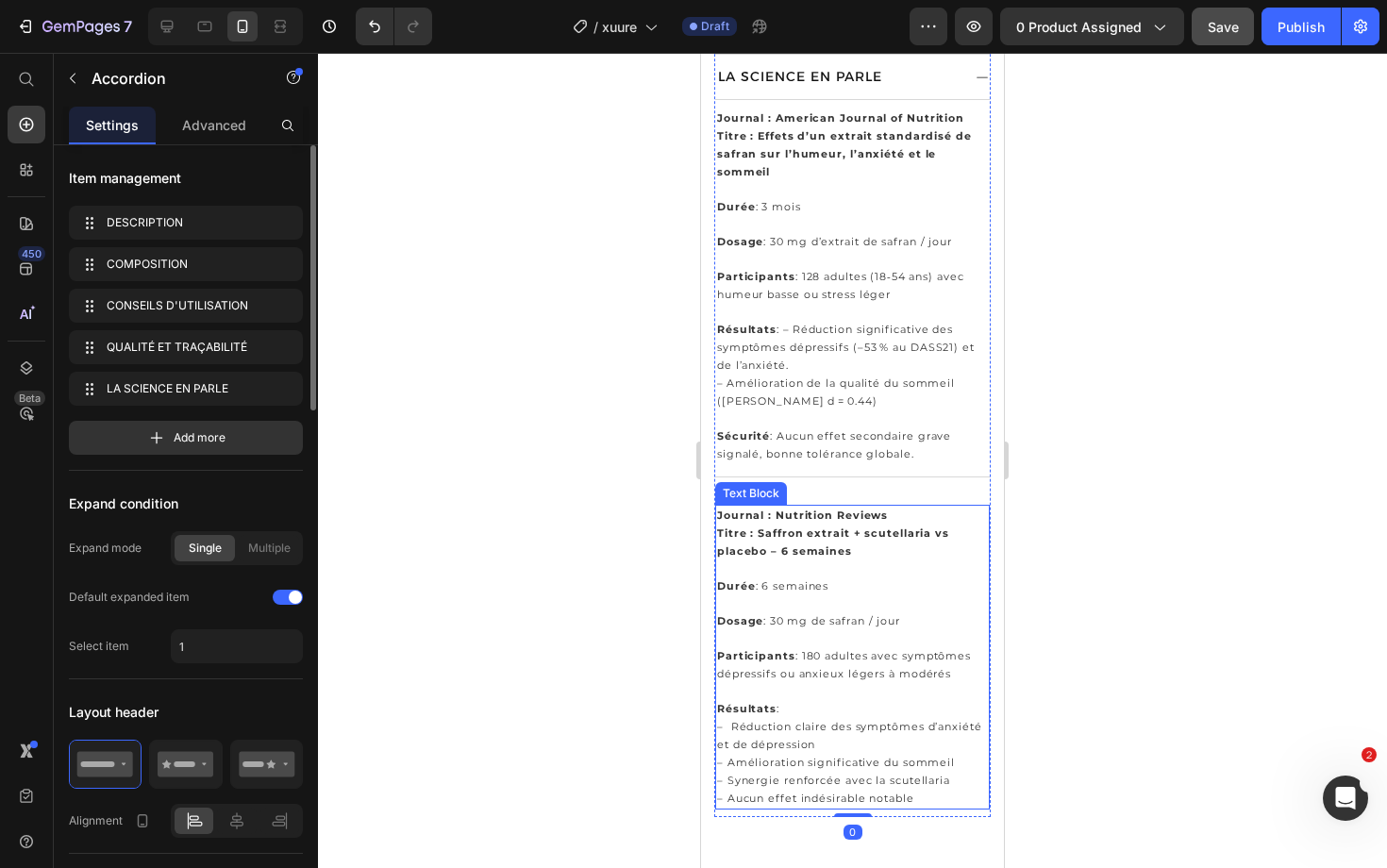 click on "Journal : Nutrition Reviews" at bounding box center [802, 515] 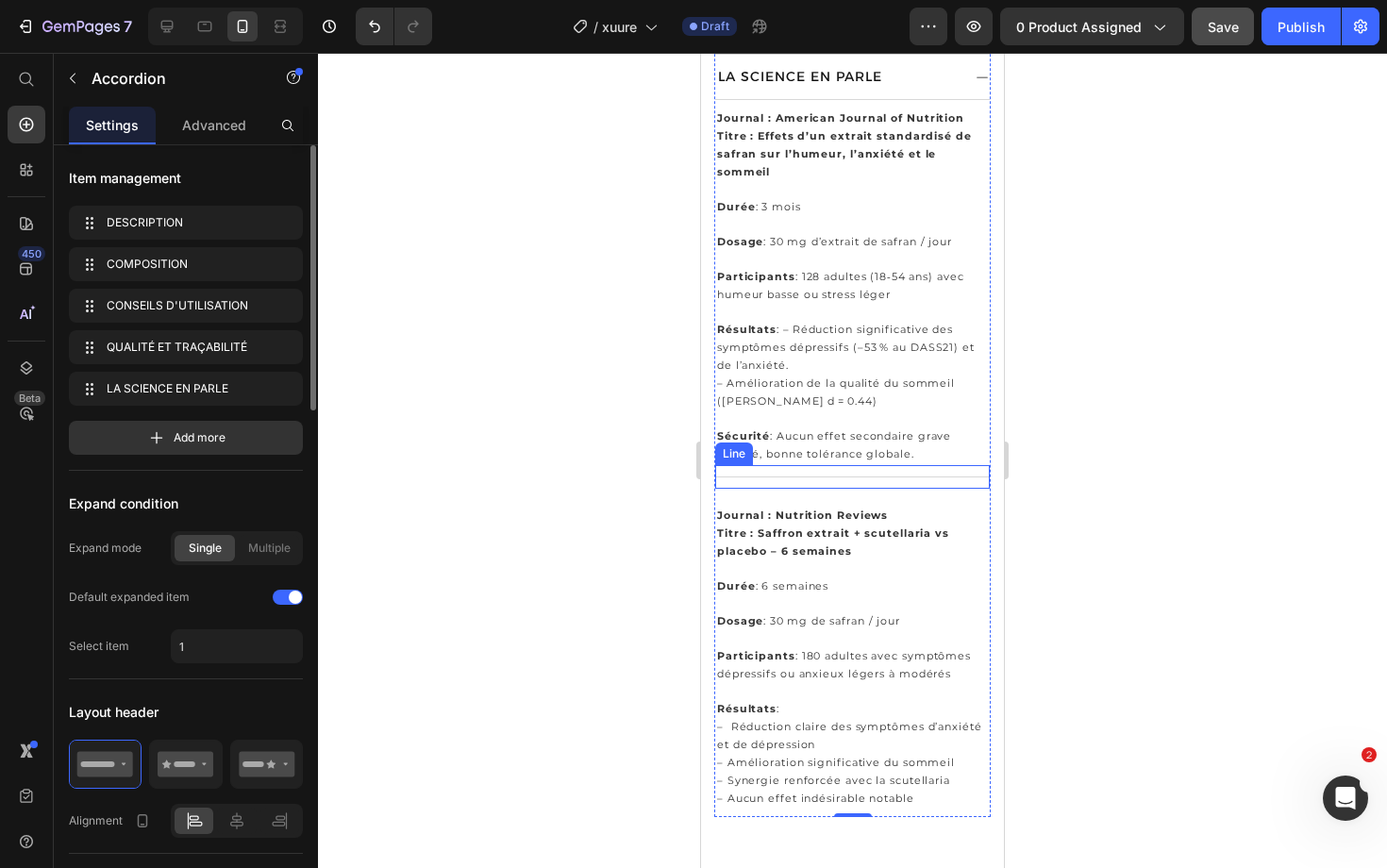 click on "Title Line" at bounding box center [852, 476] 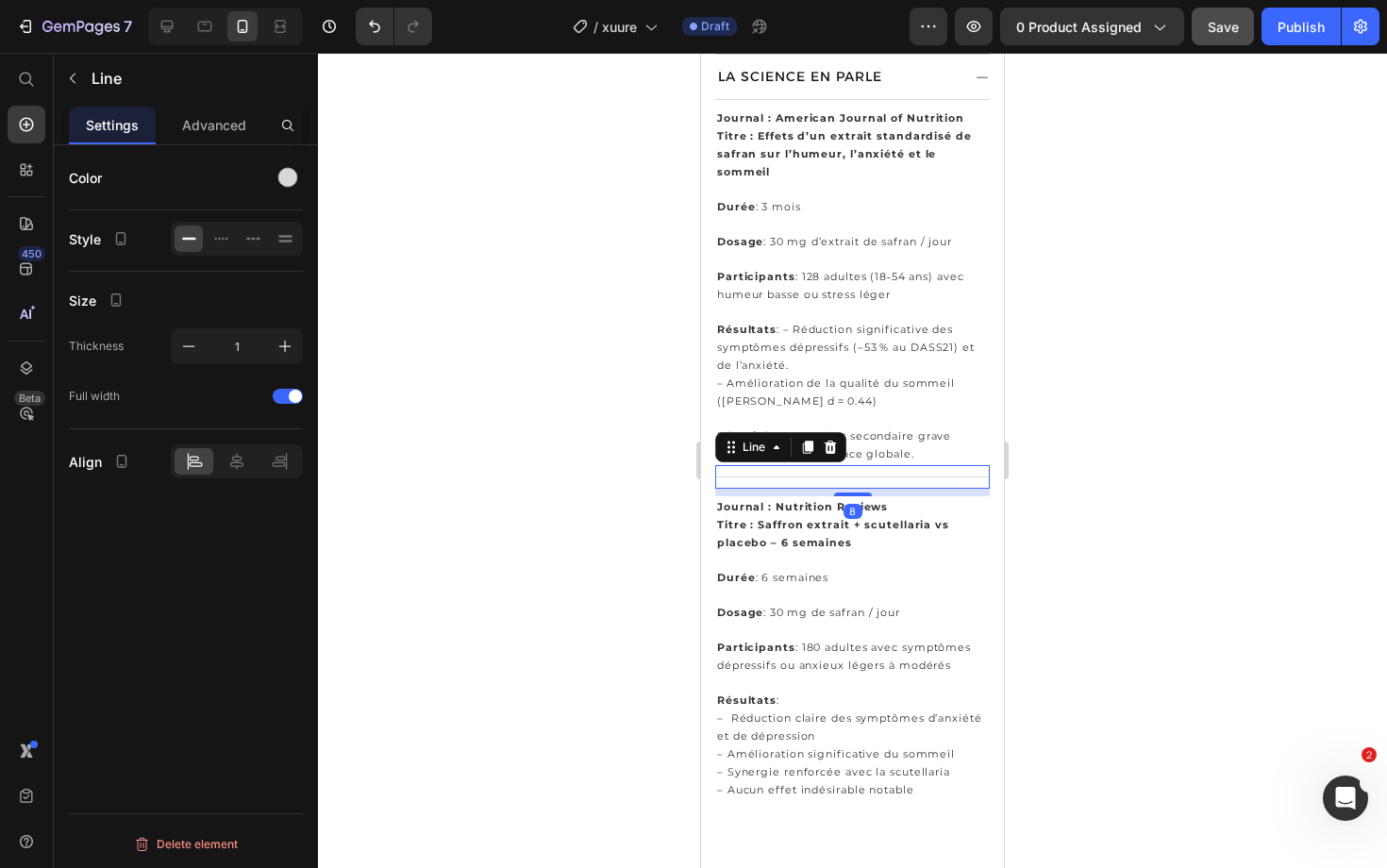 drag, startPoint x: 853, startPoint y: 496, endPoint x: 857, endPoint y: 476, distance: 20.39608 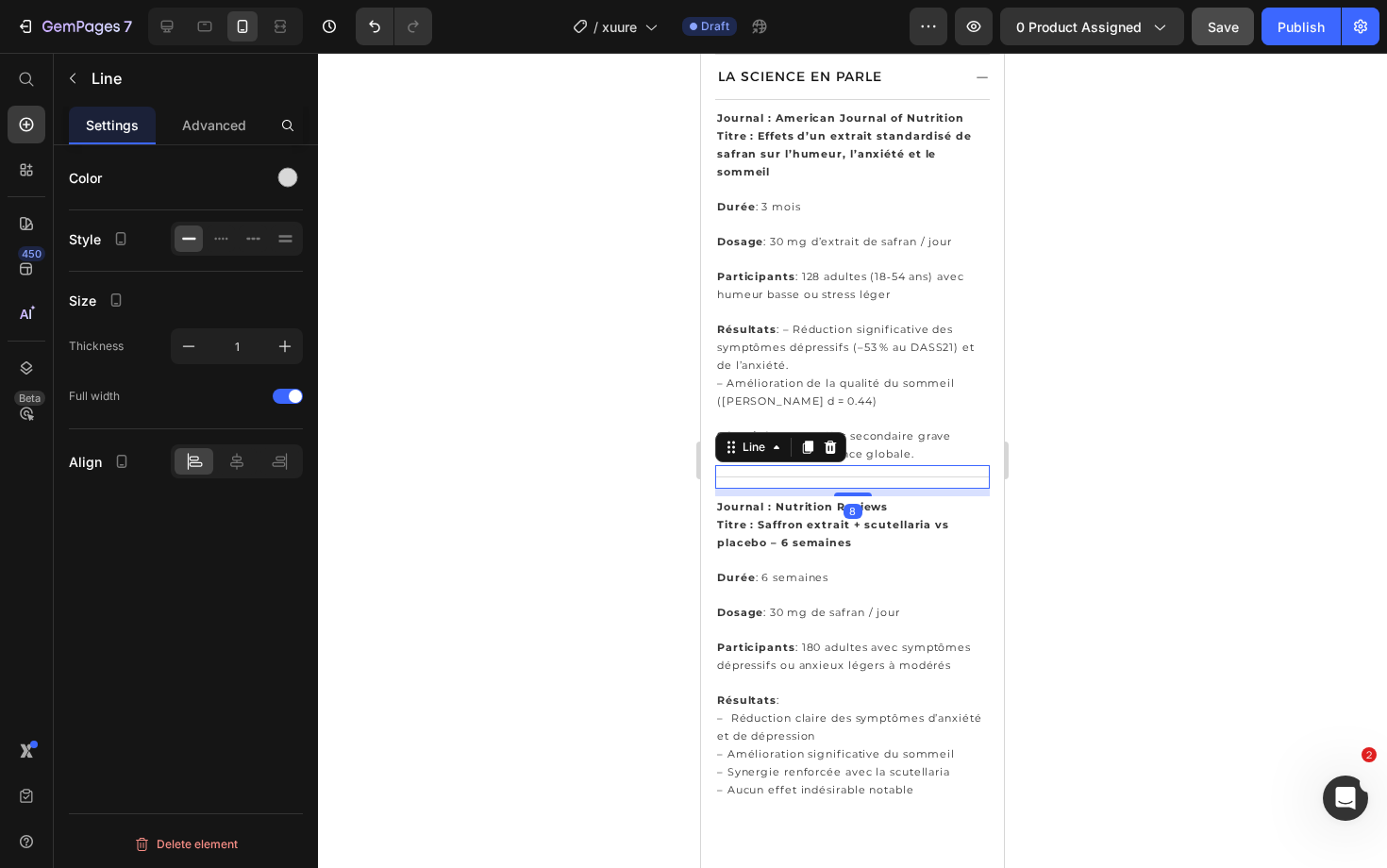 click on "Title Line   8" at bounding box center [852, 476] 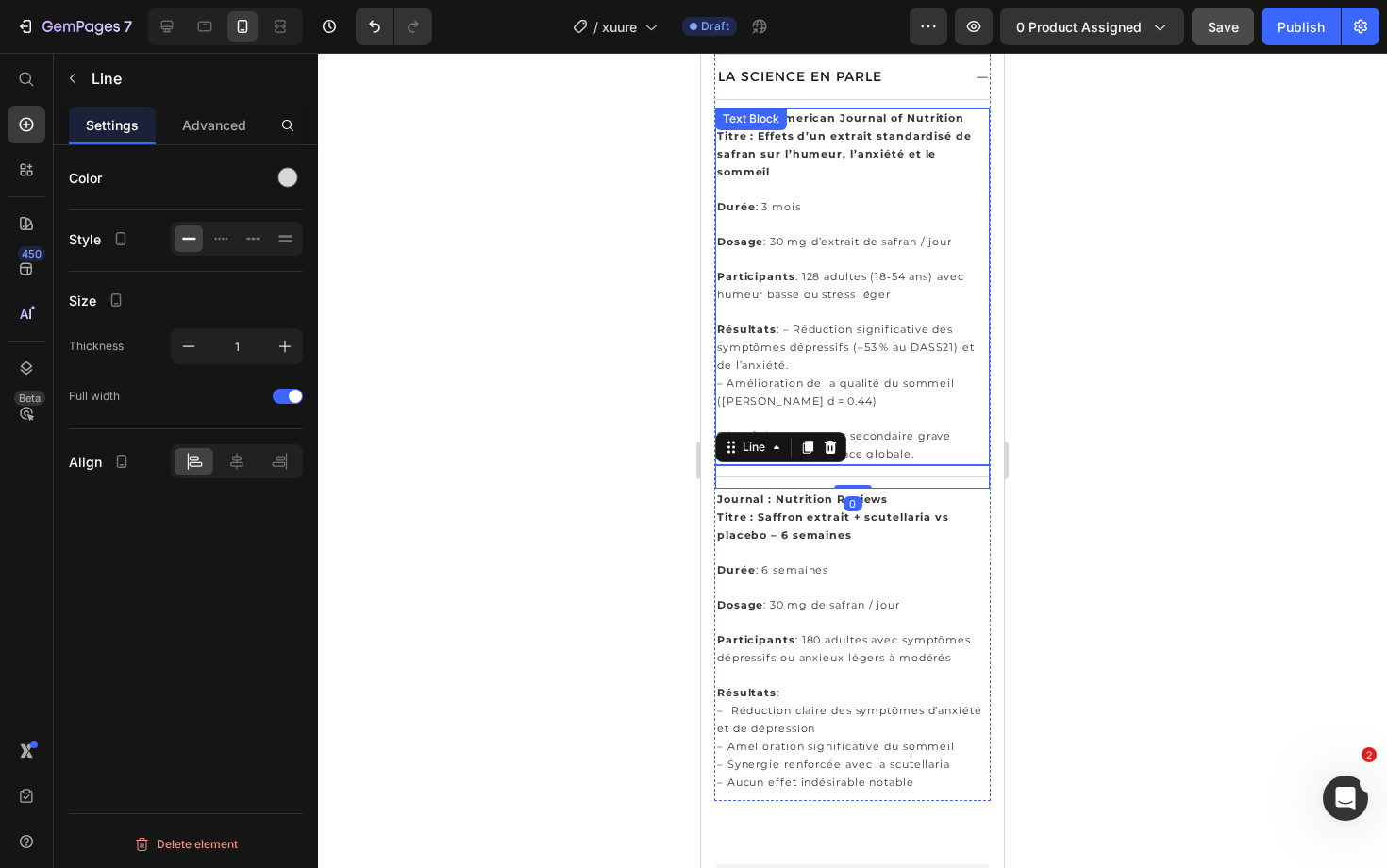 click on "Product Images ⁠⁠⁠⁠⁠⁠⁠ ESSENTIELS® Heading Image Row ⁠⁠⁠⁠⁠⁠⁠ HUMEUR & ANXIÉTÉ  Heading 62 avis Text block Row Safran hautement assimilable, associé à du miel de Manuka multifloral et aux vitamines B6 et B12 bioactives. Text Block                Title Line ⁠⁠⁠⁠⁠⁠⁠ 26,90 € Heading 15 jours | 2 coeur par jour Text Block Sélectionnez une option d'achat : Text Block
Custom Code
Preview or Publish the page to see the content. Custom Code Ajouter au panier (P) Cart Button Image En stock, commande expédiée avant le  [DATE]  - Livraison en 72h offerte à partir de 39€ ! Text Block Row Image Aide à réduire le stress et l’anxiété Text Block Image Favorise un sommeil réparateur et de qualité Text Block Image Contribue à l’équilibre émotionnel au quotidien Text Block Image Apaise les tensions liées au SPM naturellement Text Block Advanced List 📦 Heading Envío gratis Text Block En 2 a 3 días Text block Row Row 🔒 Heading" at bounding box center [852, -160] 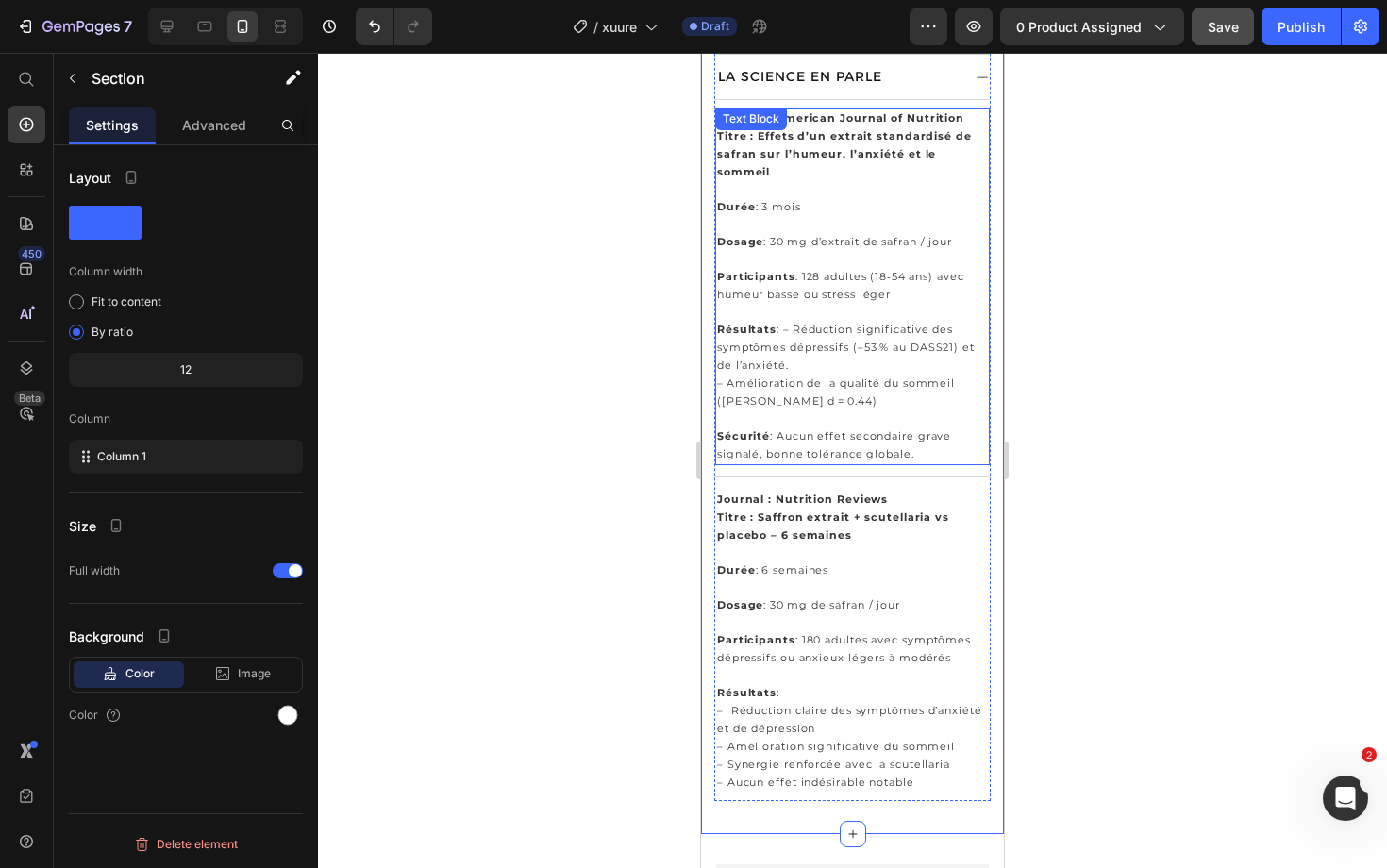 click on "Sécurité  : Aucun effet secondaire grave signalé, bonne tolérance globale." at bounding box center [852, 445] 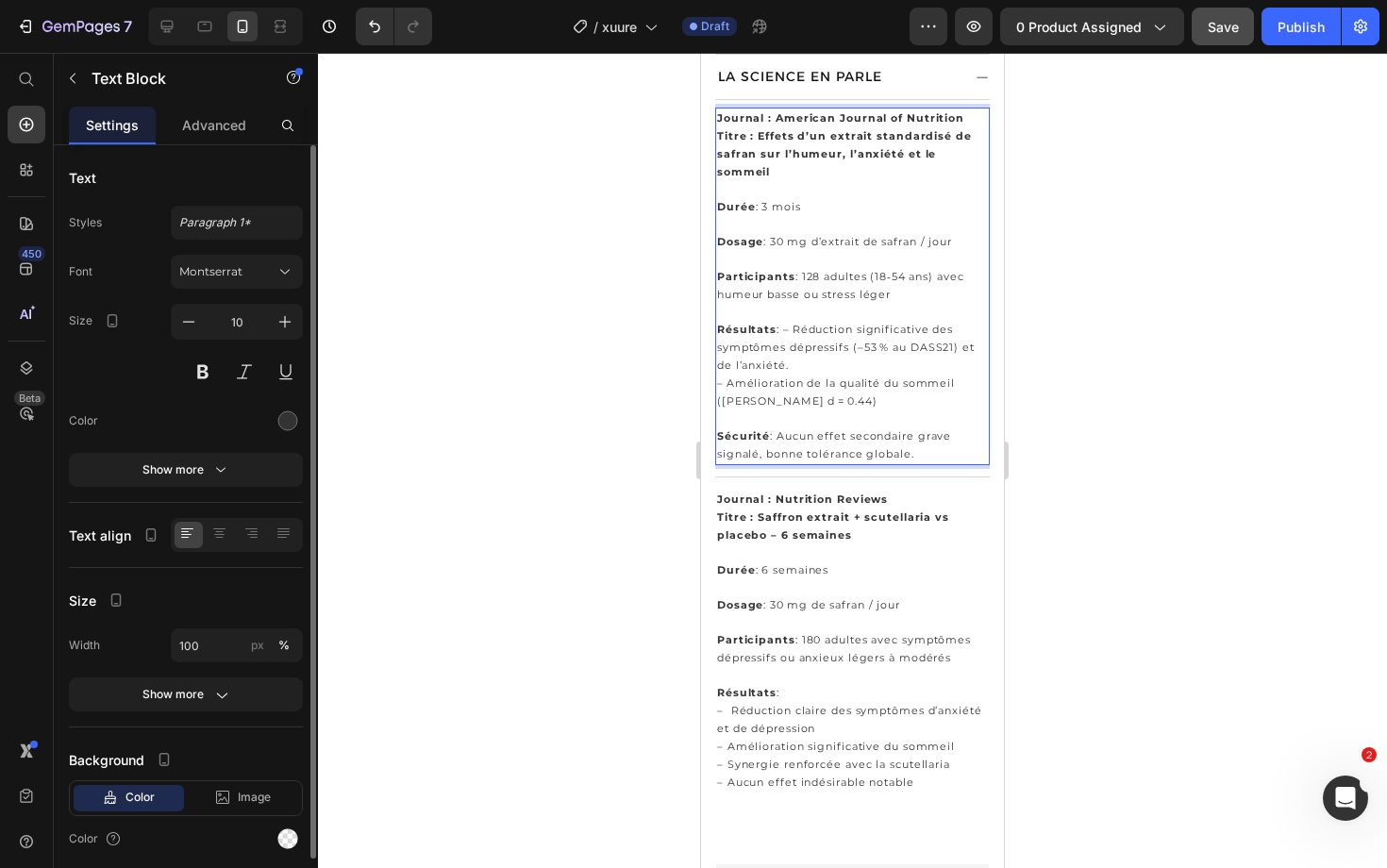 click on "Sécurité  : Aucun effet secondaire grave signalé, bonne tolérance globale." at bounding box center (852, 445) 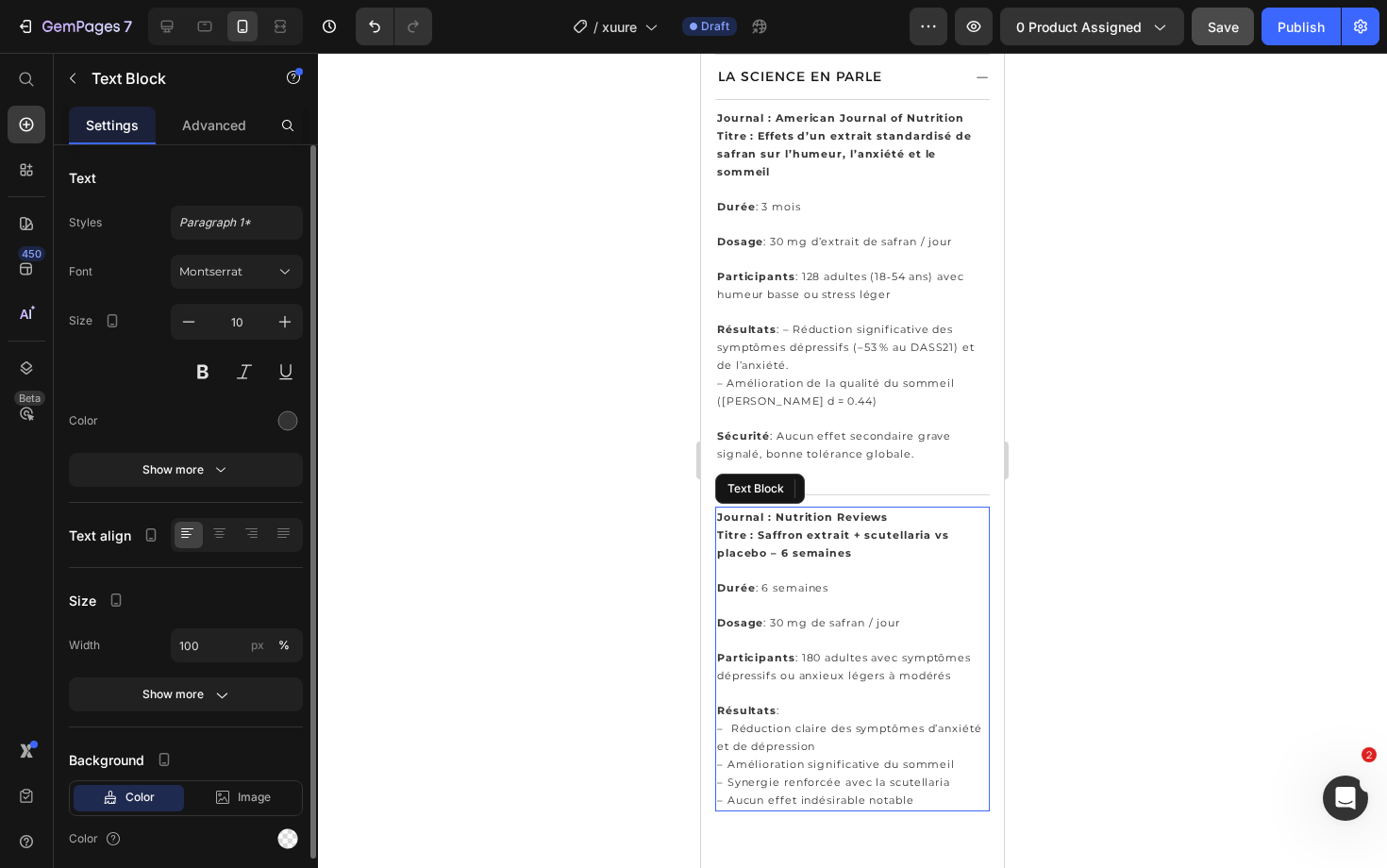 click on "Journal : Nutrition Reviews" at bounding box center (802, 517) 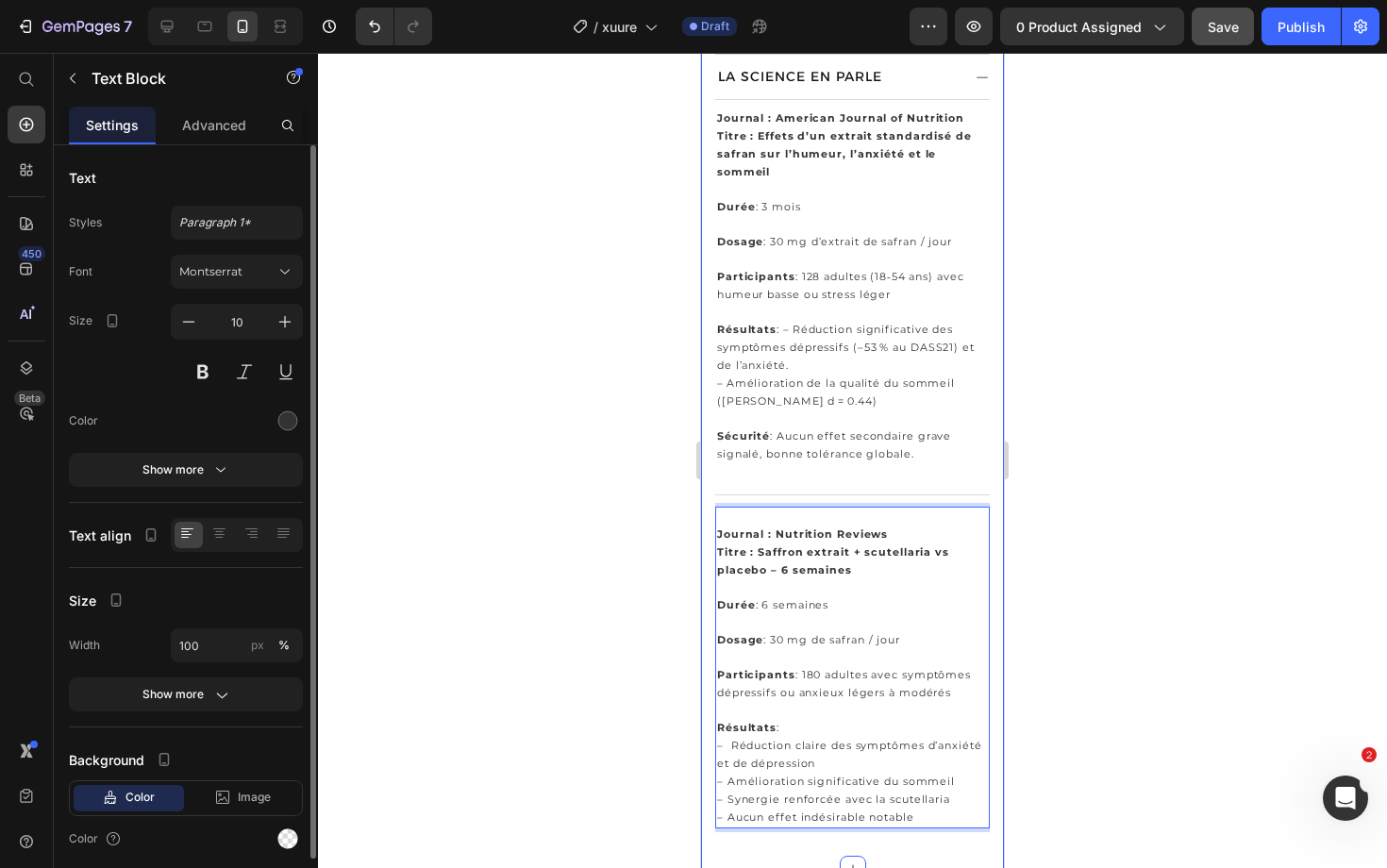 click on "Product Images ⁠⁠⁠⁠⁠⁠⁠ ESSENTIELS® Heading Image Row ⁠⁠⁠⁠⁠⁠⁠ HUMEUR & ANXIÉTÉ  Heading 62 avis Text block Row Safran hautement assimilable, associé à du miel de Manuka multifloral et aux vitamines B6 et B12 bioactives. Text Block                Title Line ⁠⁠⁠⁠⁠⁠⁠ 26,90 € Heading 15 jours | 2 coeur par jour Text Block Sélectionnez une option d'achat : Text Block
Custom Code
Preview or Publish the page to see the content. Custom Code Ajouter au panier (P) Cart Button Image En stock, commande expédiée avant le  [DATE]  - Livraison en 72h offerte à partir de 39€ ! Text Block Row Image Aide à réduire le stress et l’anxiété Text Block Image Favorise un sommeil réparateur et de qualité Text Block Image Contribue à l’équilibre émotionnel au quotidien Text Block Image Apaise les tensions liées au SPM naturellement Text Block Advanced List 📦 Heading Envío gratis Text Block En 2 a 3 días Text block Row Row 🔒 Heading  :" at bounding box center (852, -143) 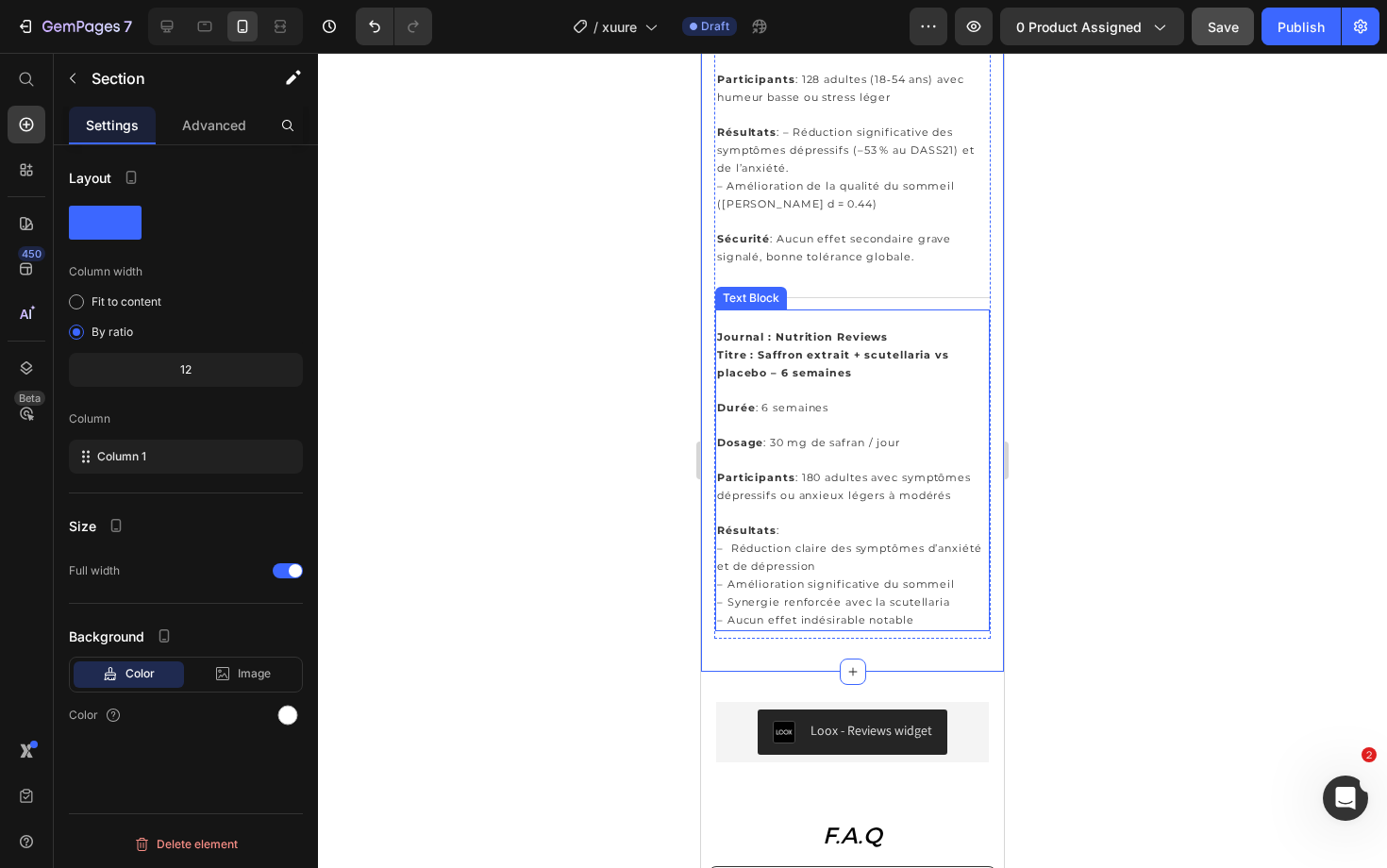 scroll, scrollTop: 1444, scrollLeft: 0, axis: vertical 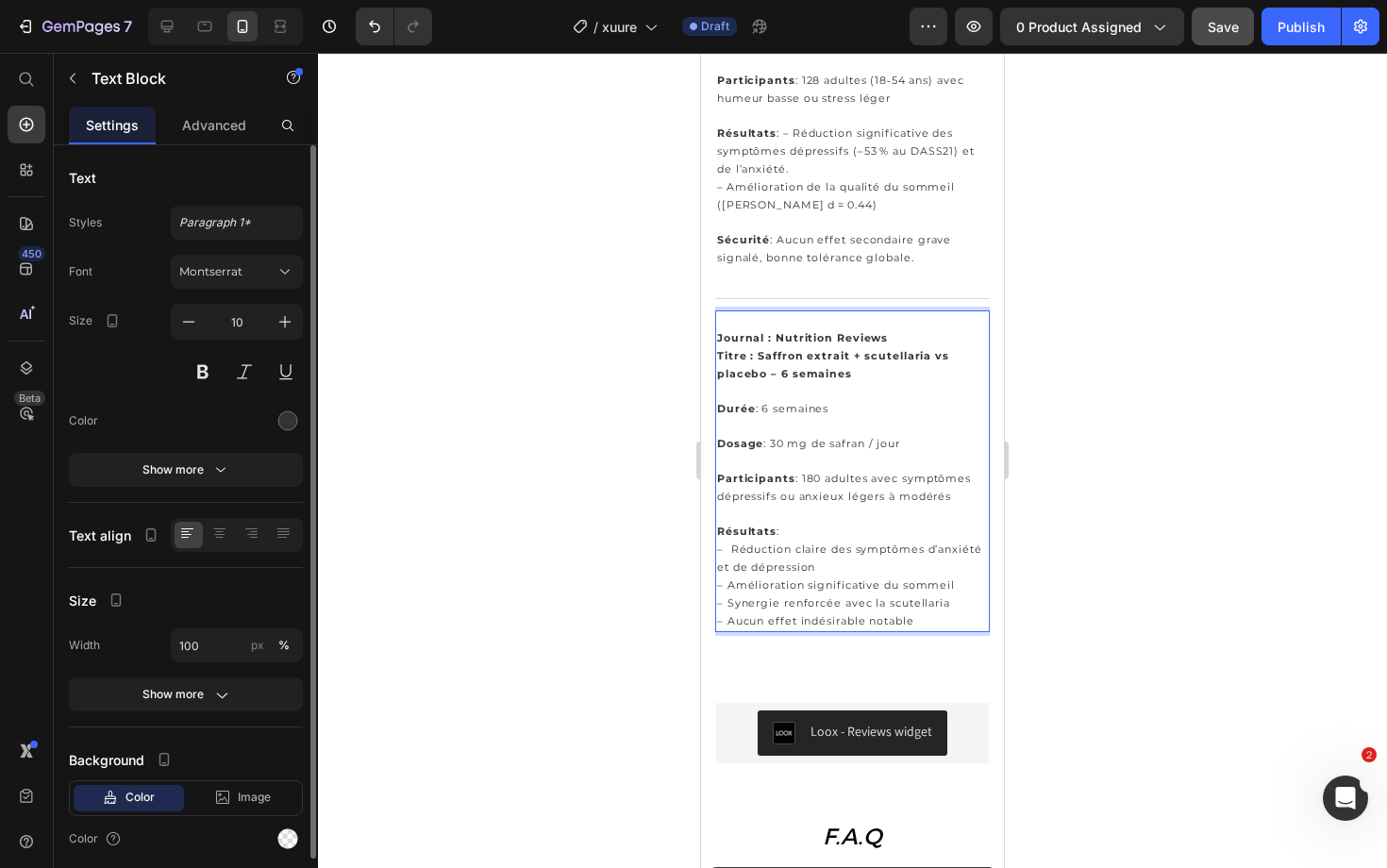 click on "Résultats  :  –  Réduction claire des symptômes d’anxiété et de dépression  – Amélioration significative du sommeil  – Synergie renforcée avec la scutellaria  – Aucun effet indésirable notable" at bounding box center (852, 576) 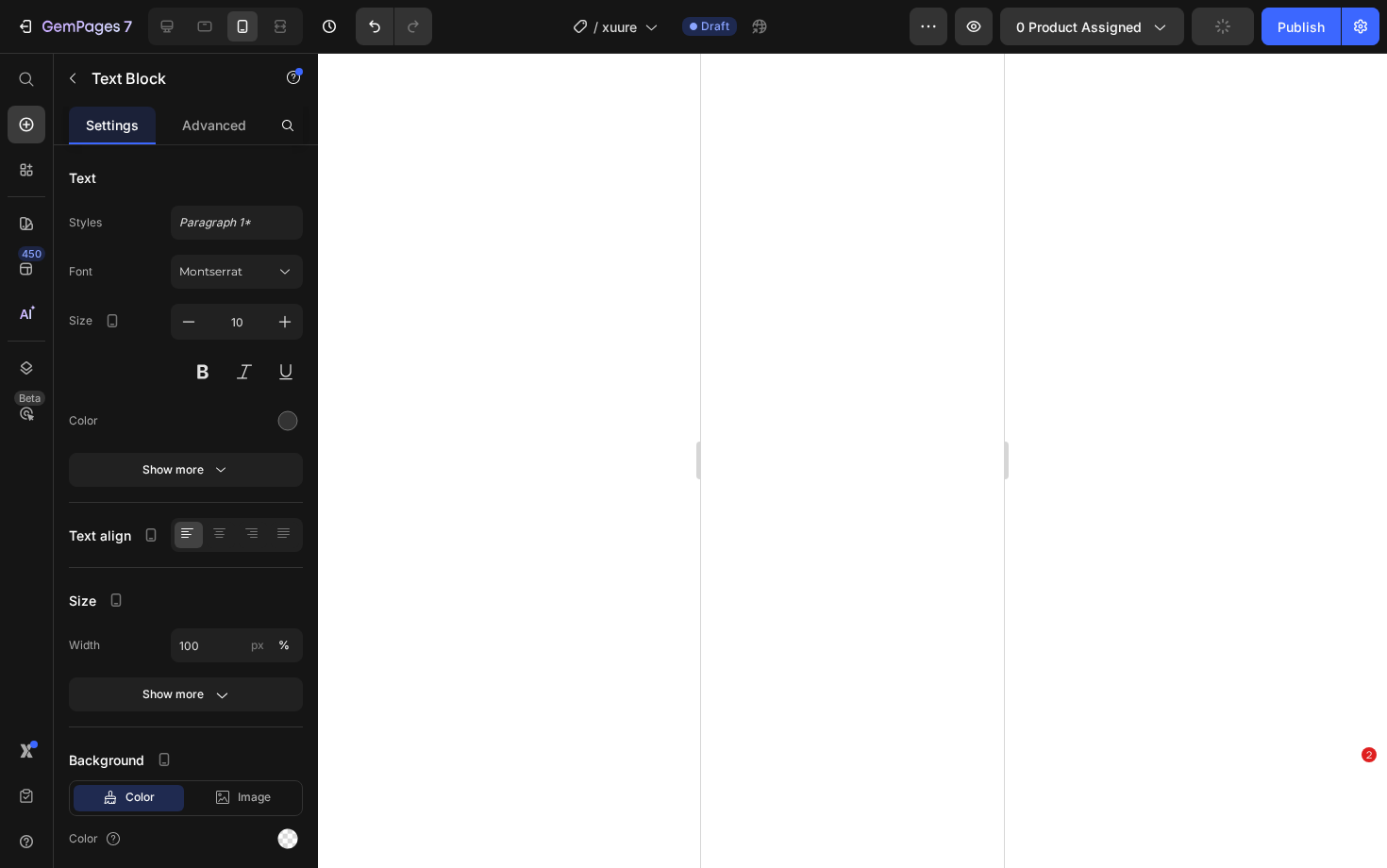 scroll, scrollTop: 0, scrollLeft: 0, axis: both 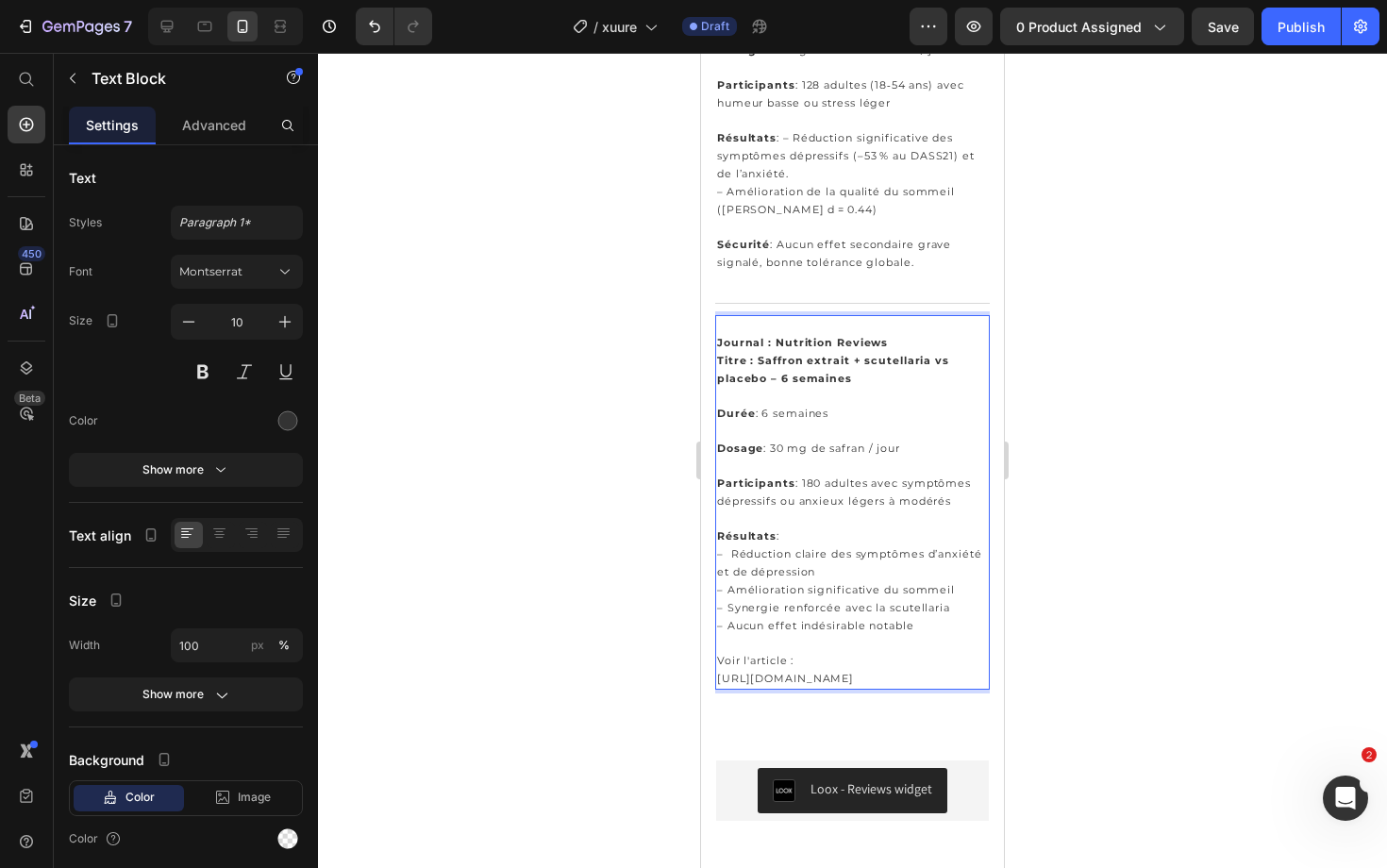 click on "Voir l'article :" at bounding box center [852, 660] 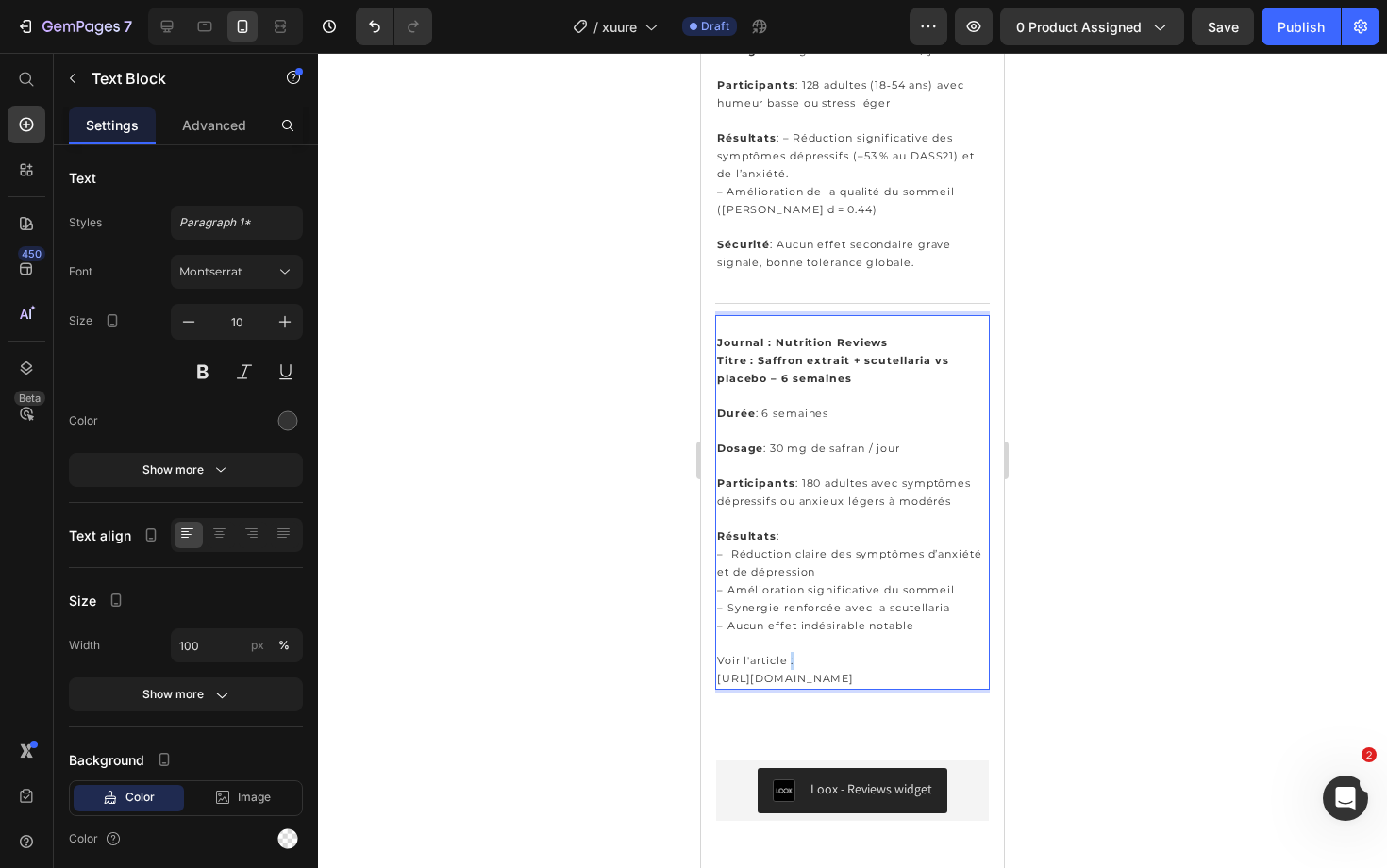 click on "Voir l'article :" at bounding box center [755, 660] 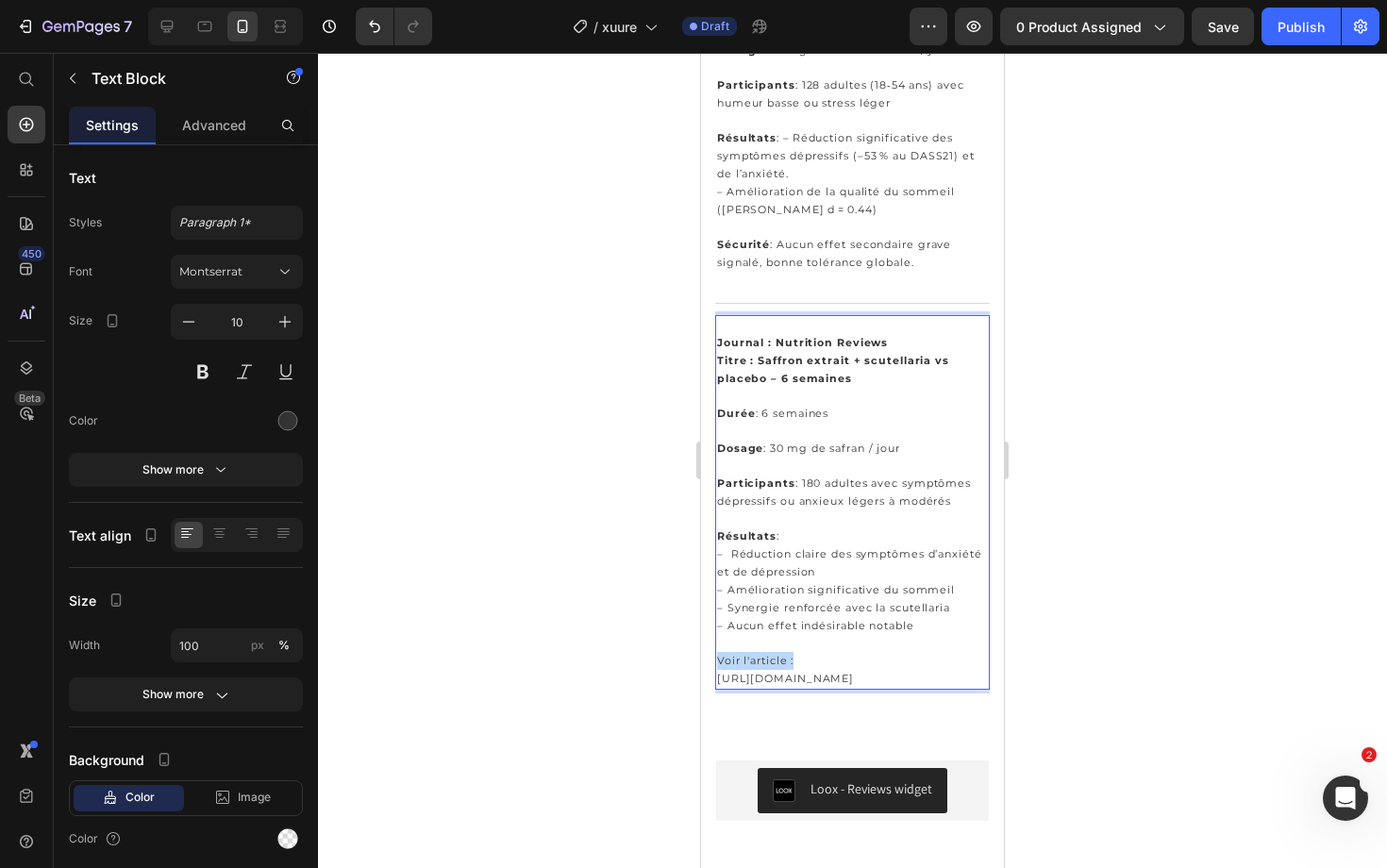 click on "Voir l'article :" at bounding box center (755, 660) 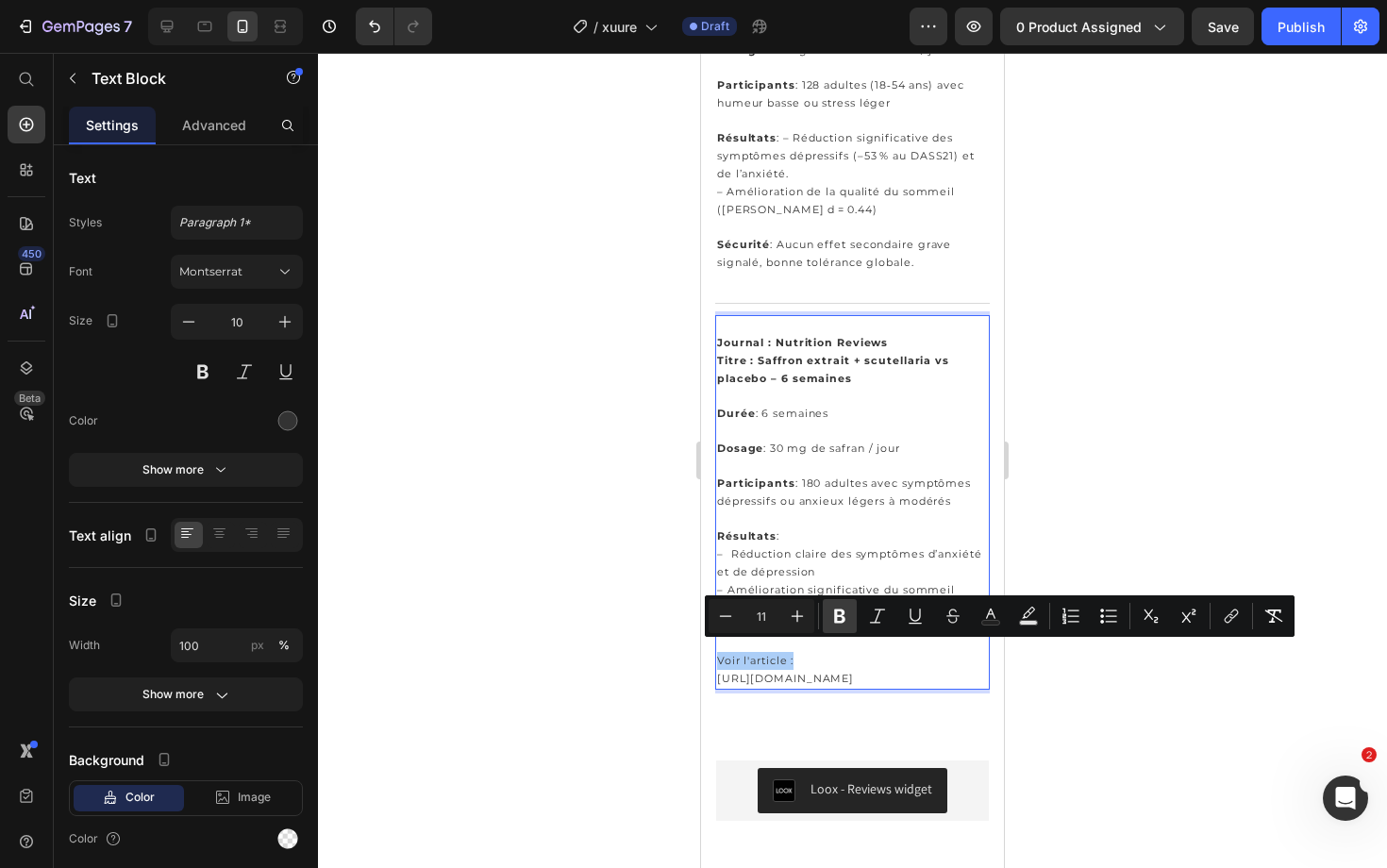 click on "Bold" at bounding box center (840, 616) 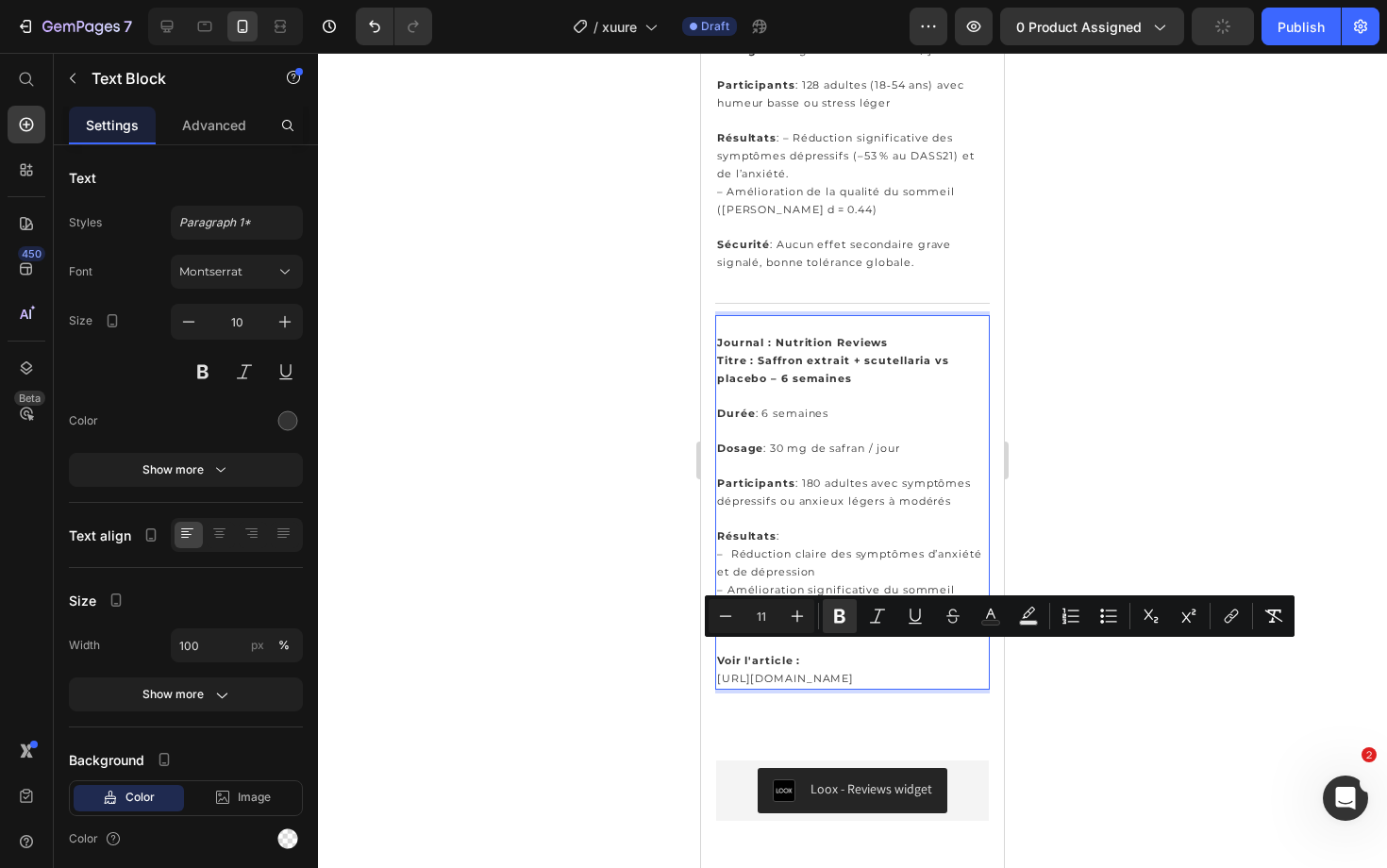 click on "–  Réduction claire des symptômes d’anxiété et de dépression" at bounding box center [849, 562] 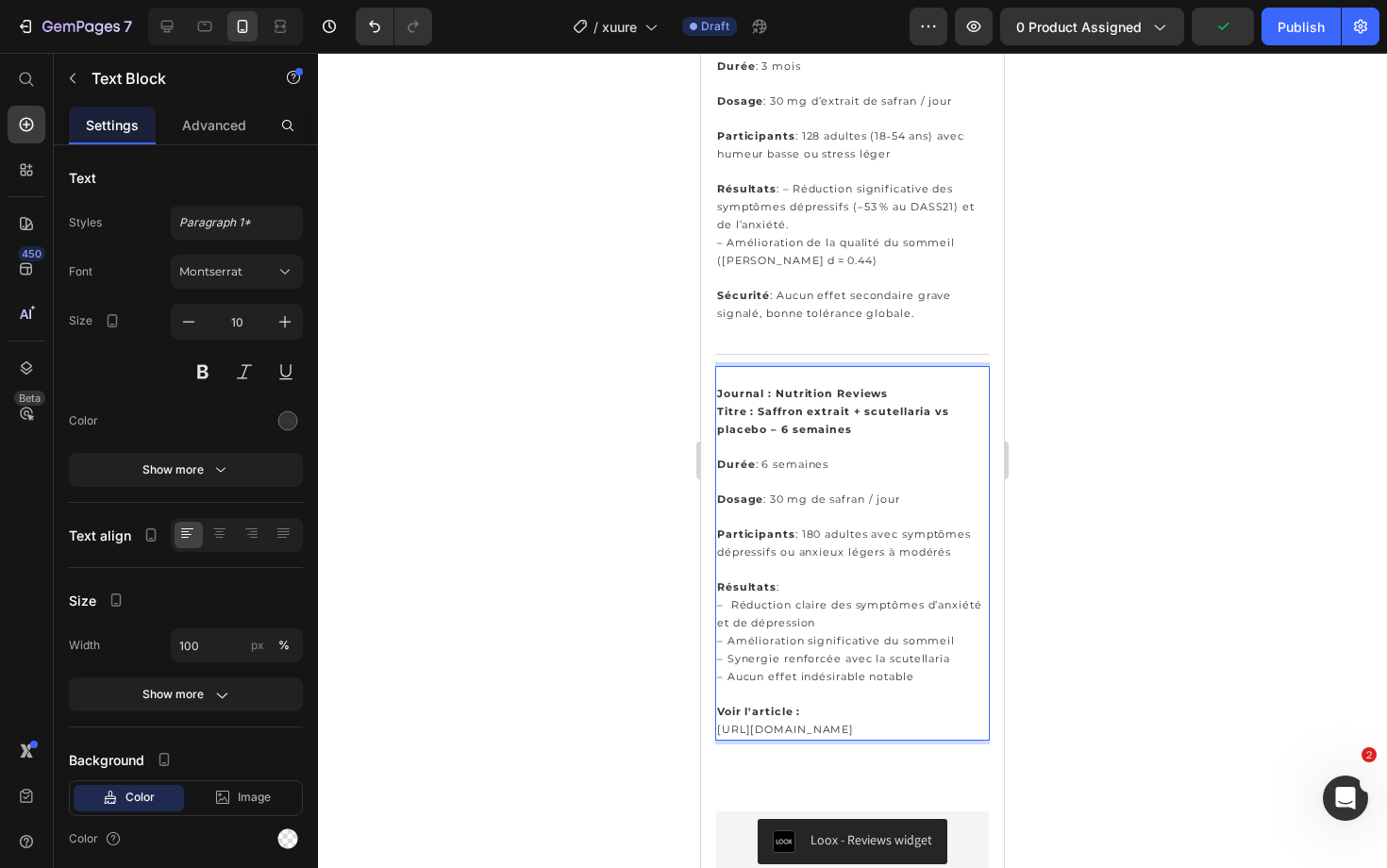 scroll, scrollTop: 1315, scrollLeft: 0, axis: vertical 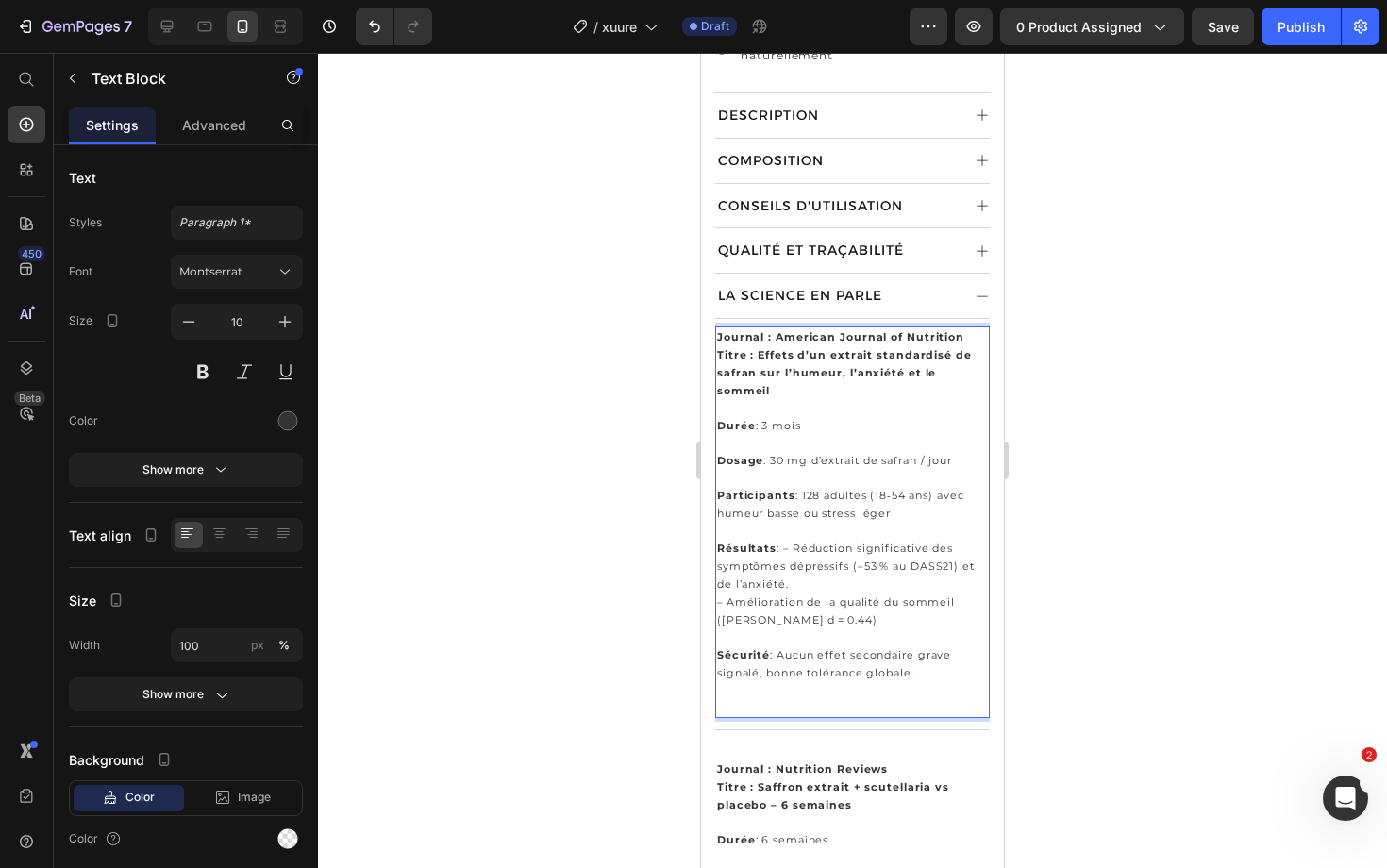 click on "Sécurité  : Aucun effet secondaire grave signalé, bonne tolérance globale." at bounding box center [852, 664] 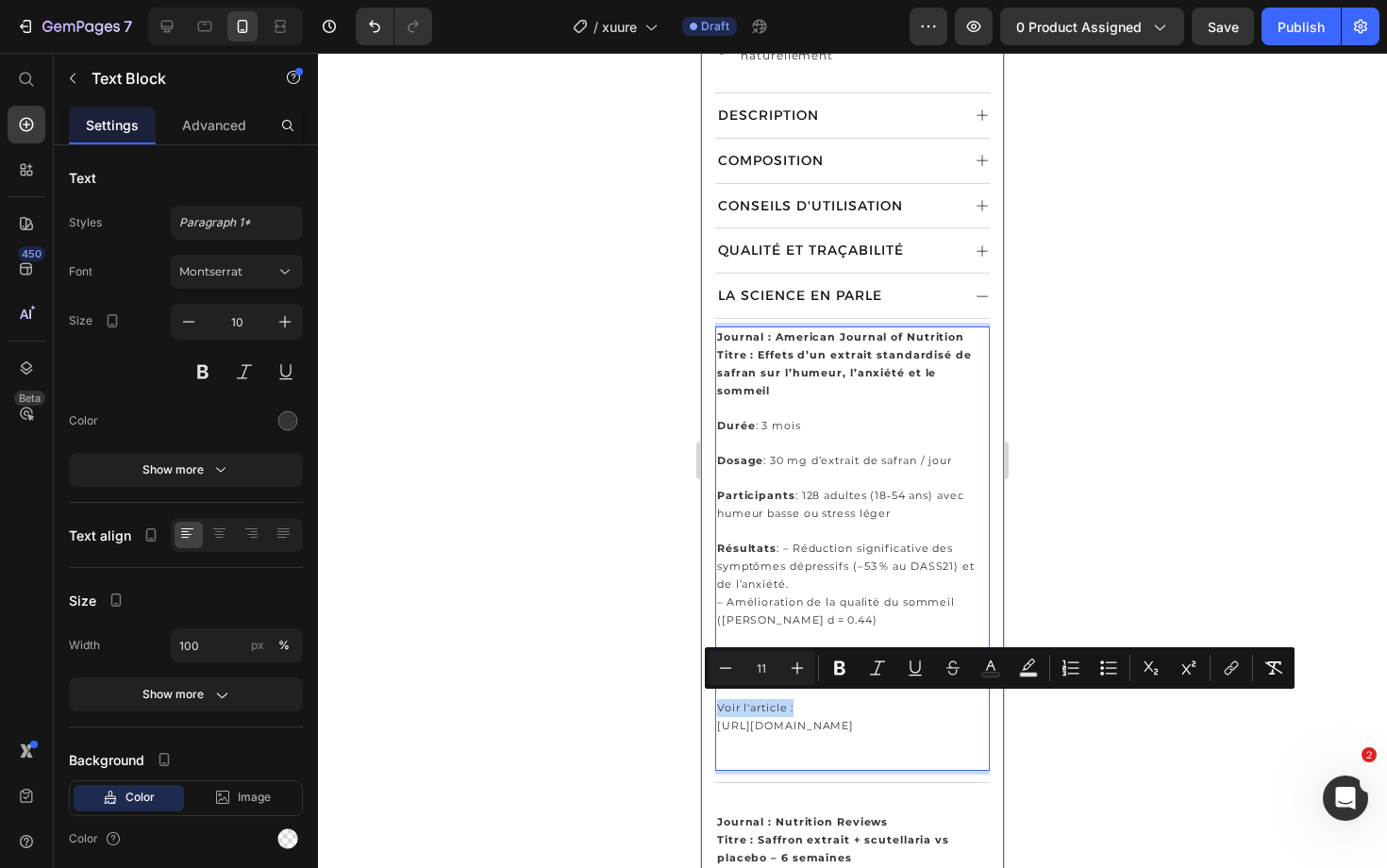 drag, startPoint x: 809, startPoint y: 700, endPoint x: 712, endPoint y: 697, distance: 97.046381 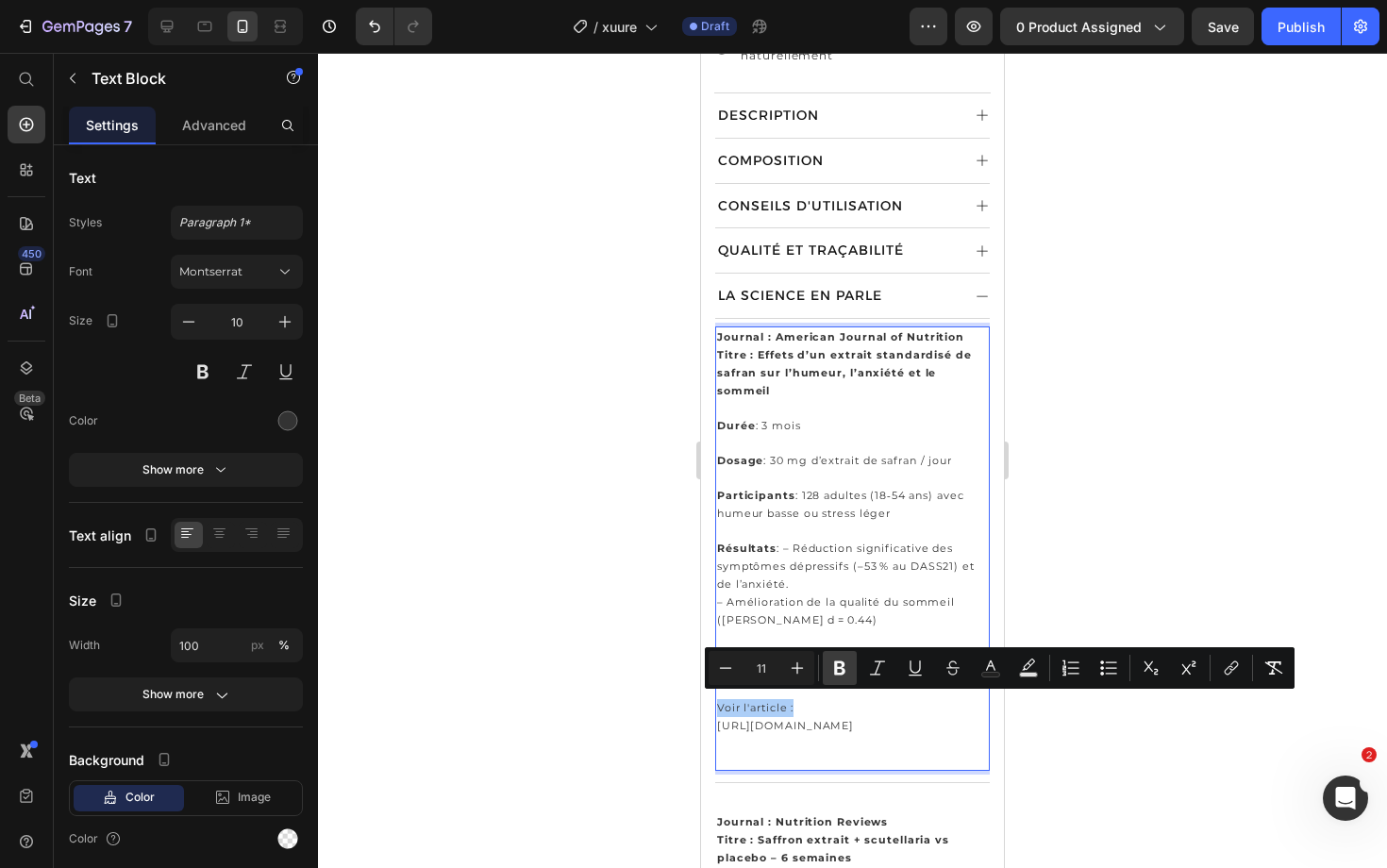 click 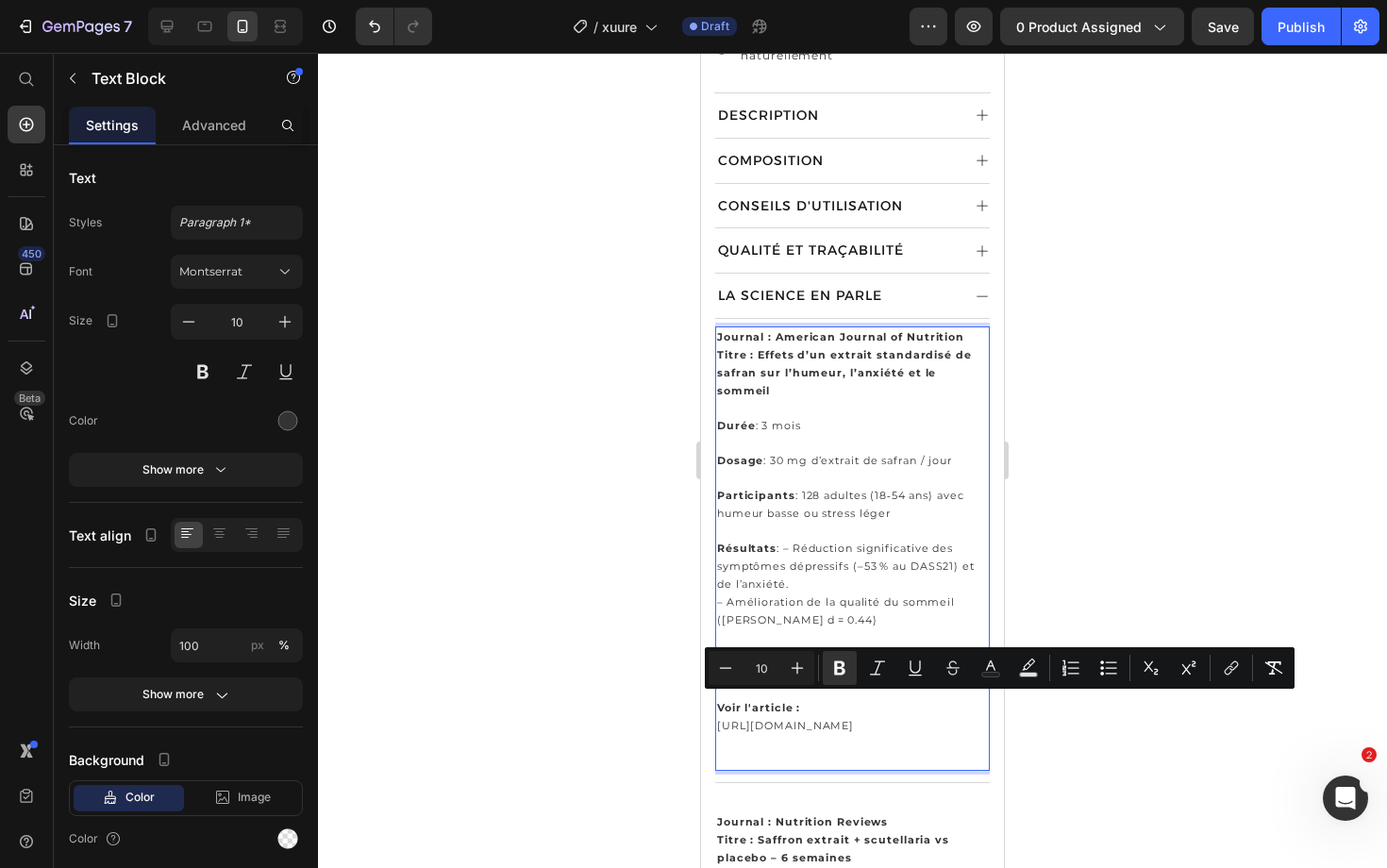 click at bounding box center (852, 752) 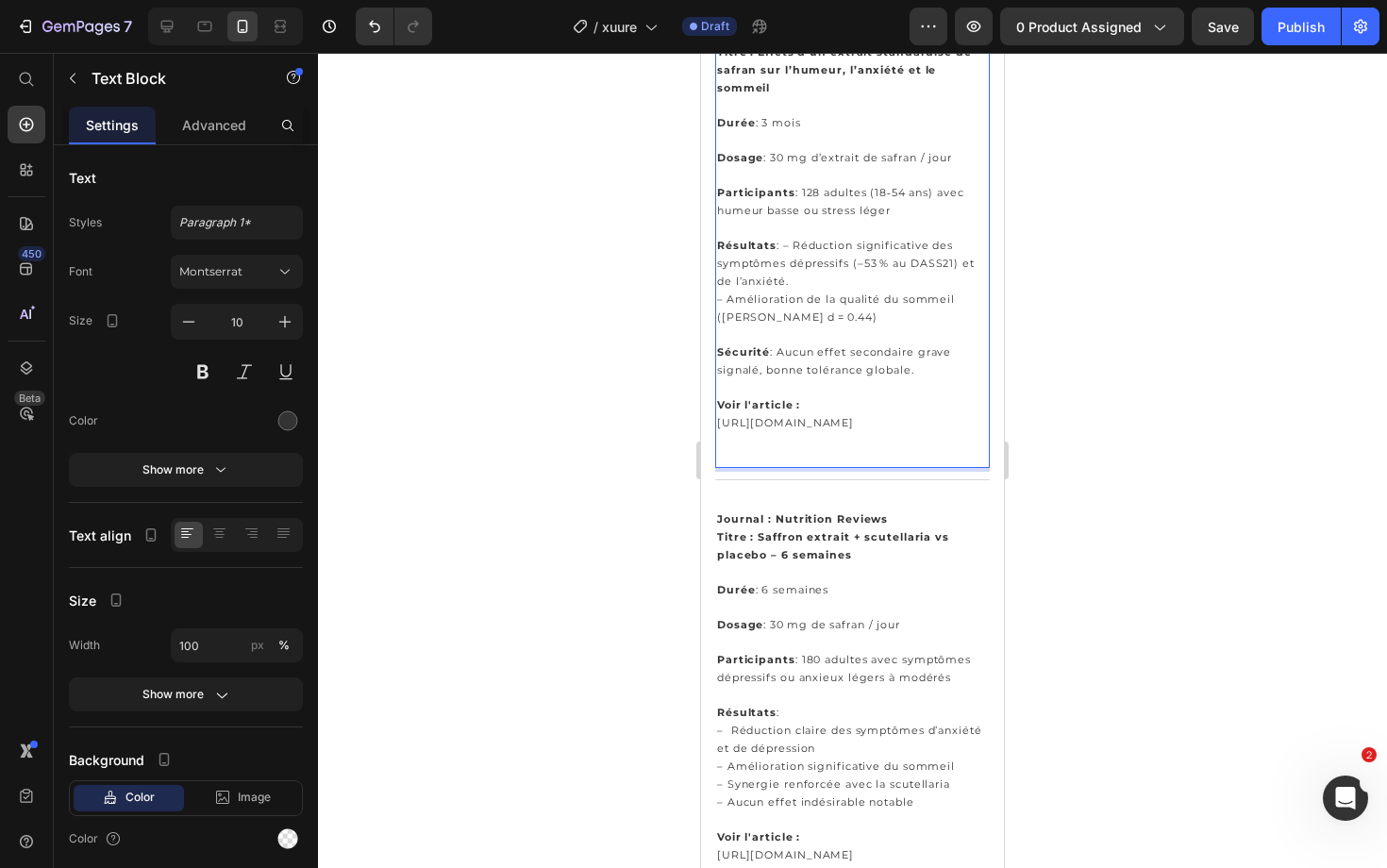 scroll, scrollTop: 1332, scrollLeft: 0, axis: vertical 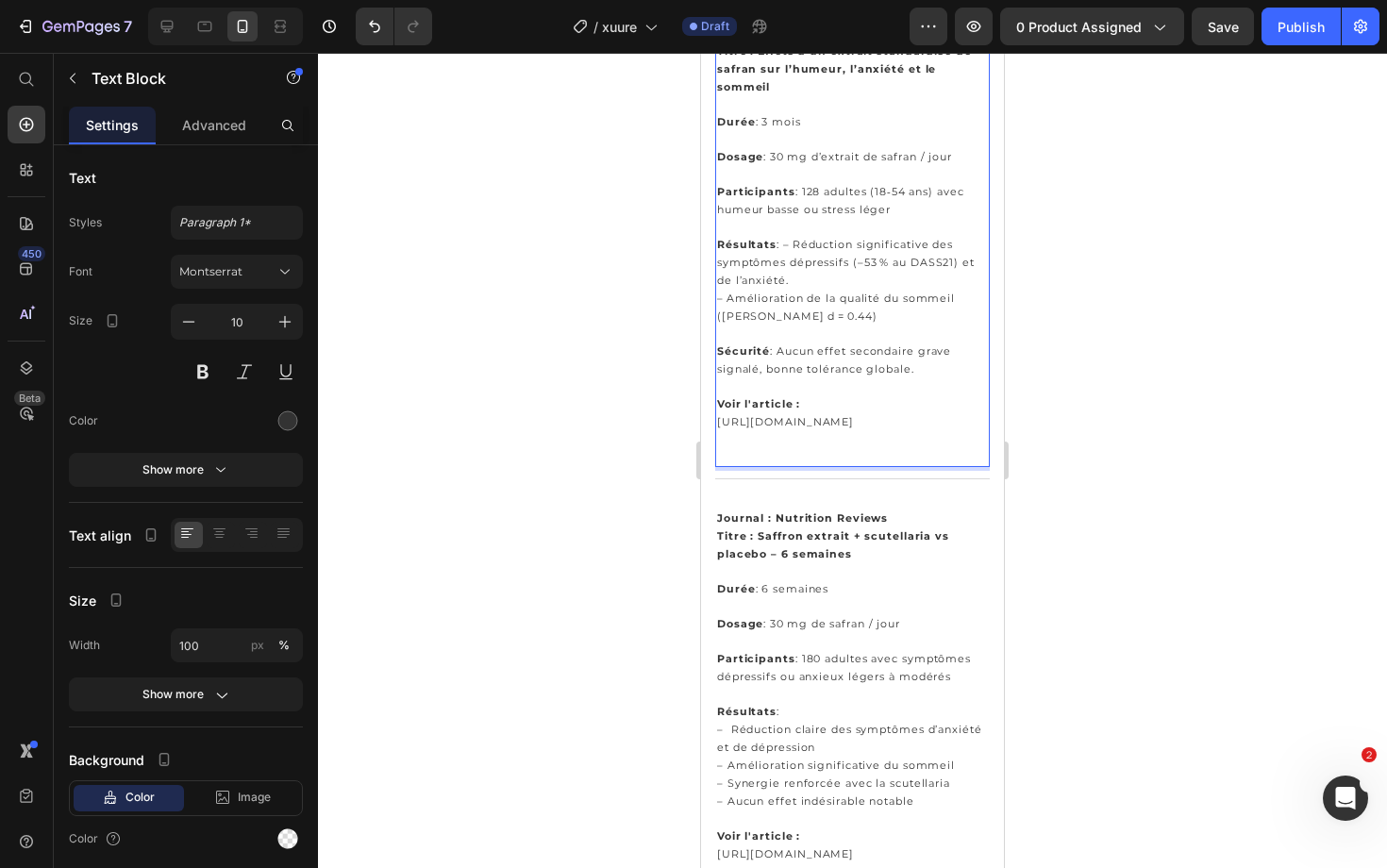 click at bounding box center (852, 448) 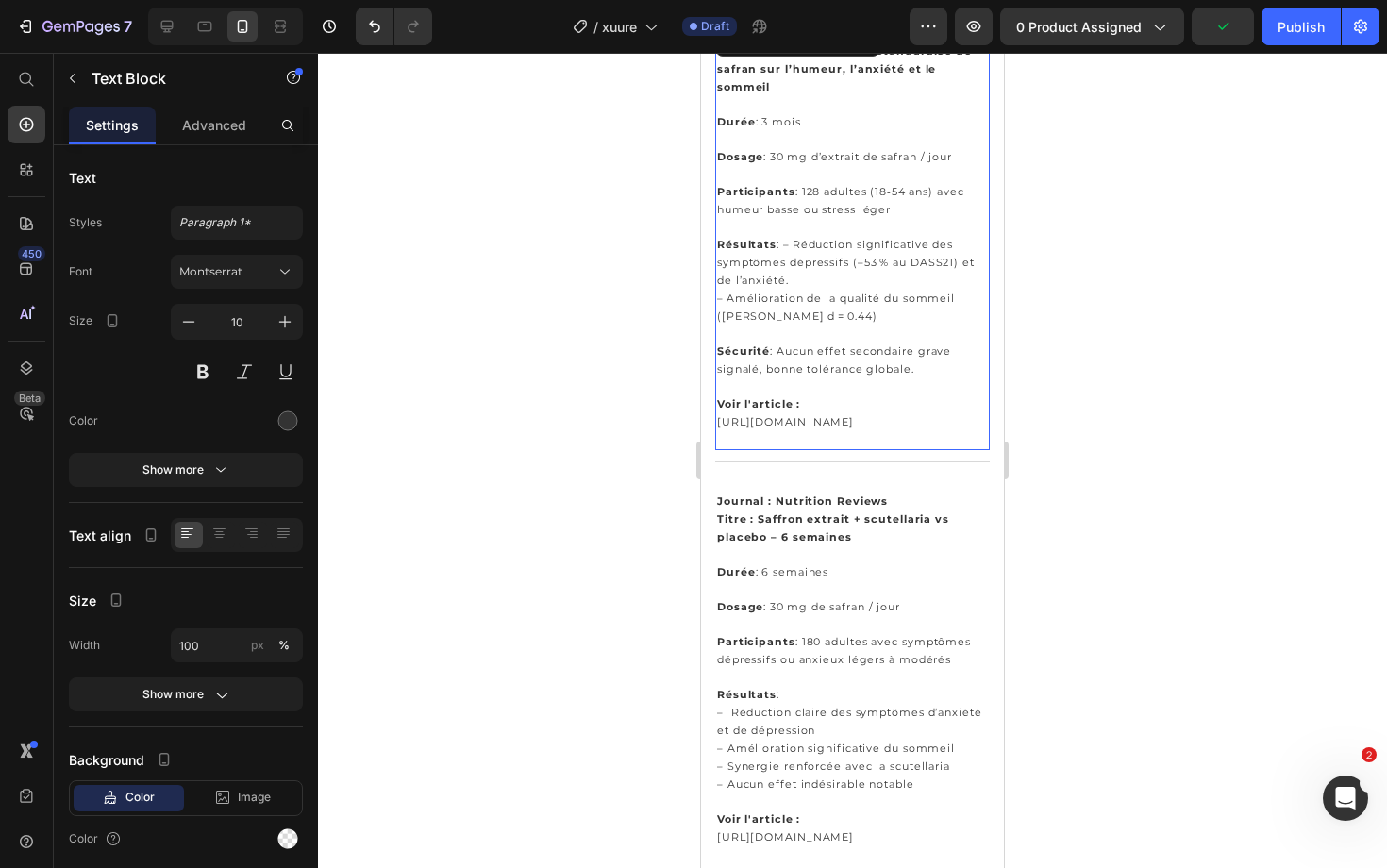click at bounding box center [852, 440] 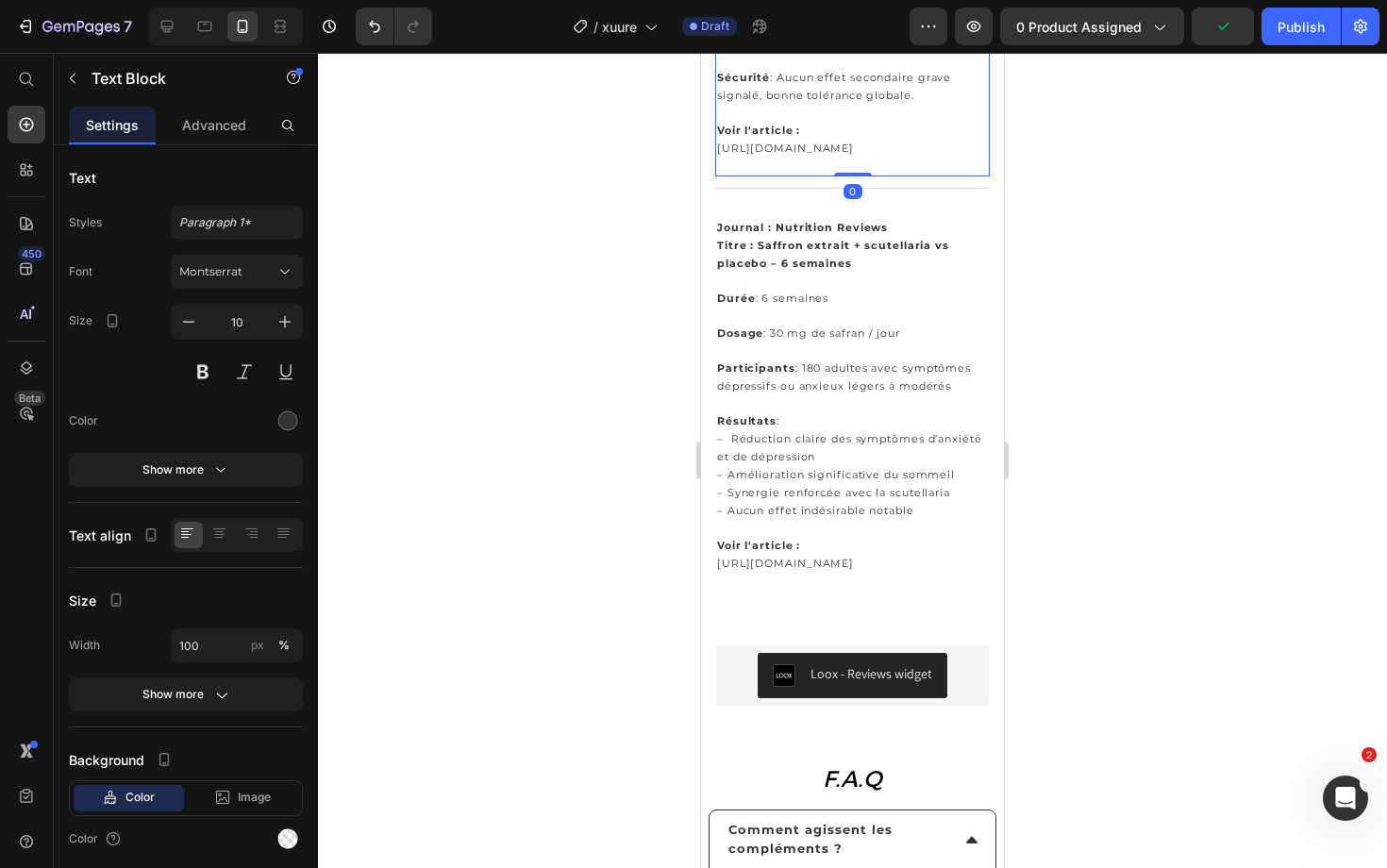 scroll, scrollTop: 1625, scrollLeft: 0, axis: vertical 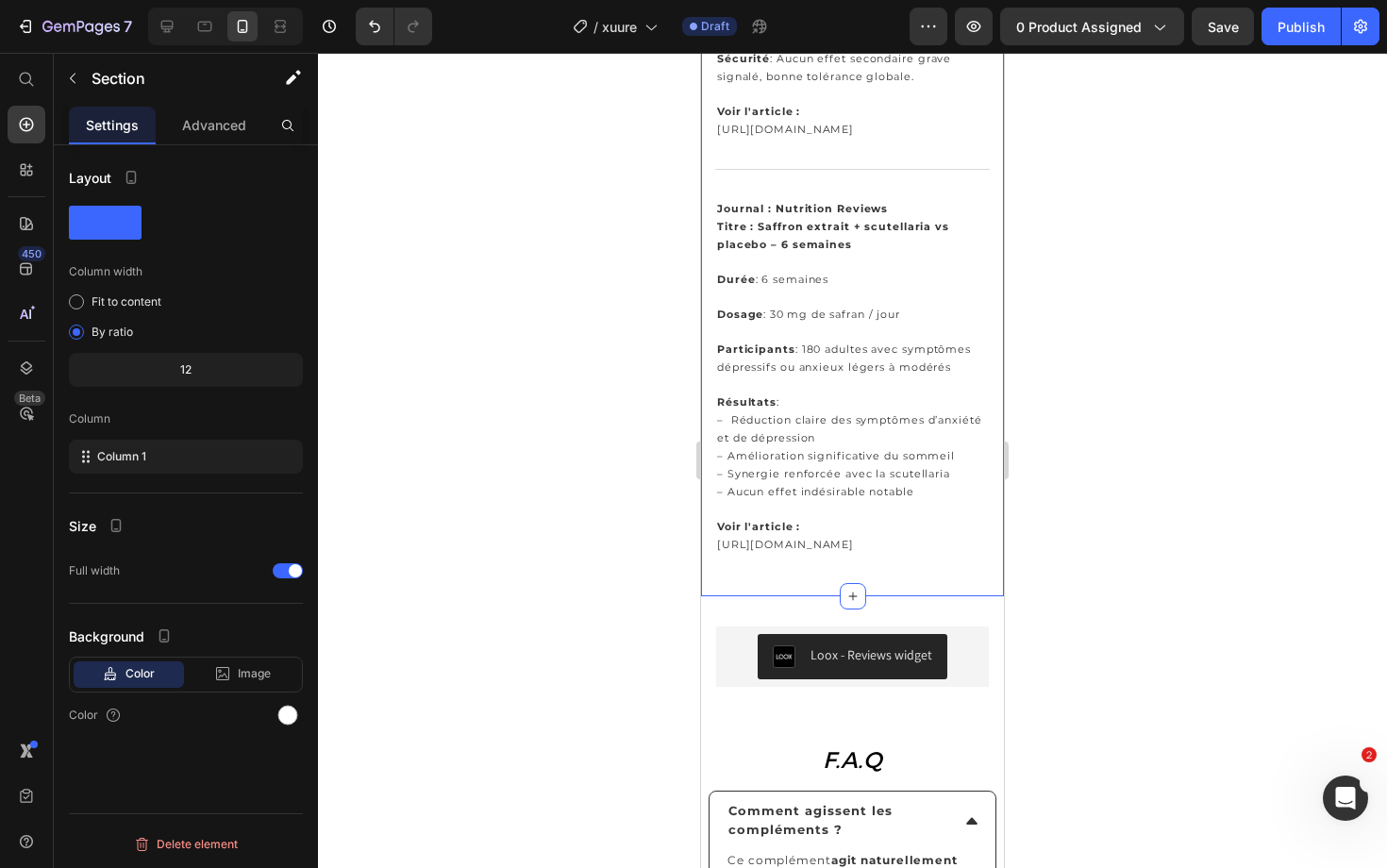 click on "Product Images ⁠⁠⁠⁠⁠⁠⁠ ESSENTIELS® Heading Image Row ⁠⁠⁠⁠⁠⁠⁠ HUMEUR & ANXIÉTÉ  Heading 62 avis Text block Row Safran hautement assimilable, associé à du miel de Manuka multifloral et aux vitamines B6 et B12 bioactives. Text Block                Title Line ⁠⁠⁠⁠⁠⁠⁠ 26,90 € Heading 15 jours | 2 coeur par jour Text Block Sélectionnez une option d'achat : Text Block
Custom Code
Preview or Publish the page to see the content. Custom Code Ajouter au panier (P) Cart Button Image En stock, commande expédiée avant le  [DATE]  - Livraison en 72h offerte à partir de 39€ ! Text Block Row Image Aide à réduire le stress et l’anxiété Text Block Image Favorise un sommeil réparateur et de qualité Text Block Image Contribue à l’équilibre émotionnel au quotidien Text Block Image Apaise les tensions liées au SPM naturellement Text Block Advanced List 📦 Heading Envío gratis Text Block En 2 a 3 días Text block Row Row 🔒 Heading" at bounding box center [852, -468] 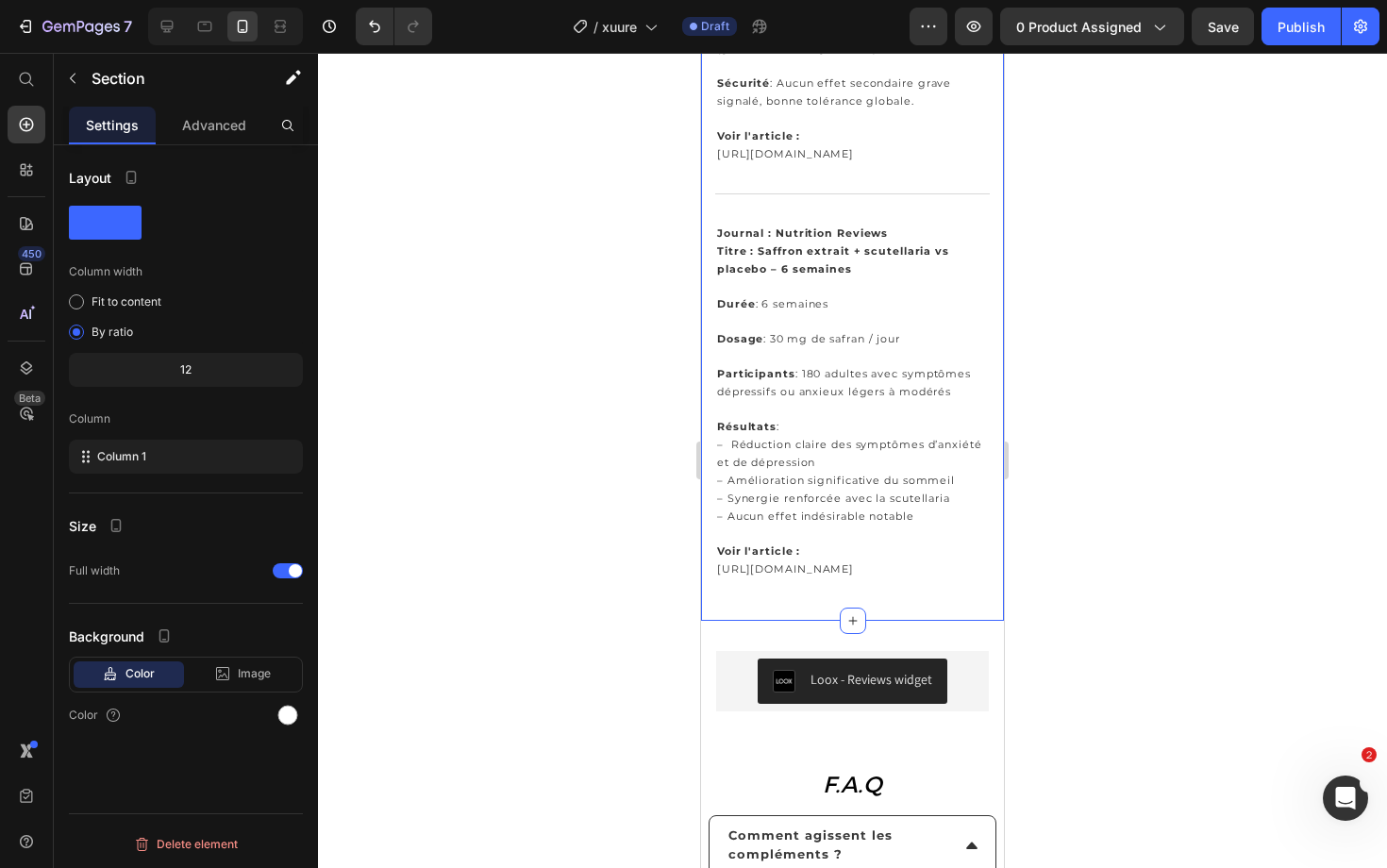 scroll, scrollTop: 1599, scrollLeft: 0, axis: vertical 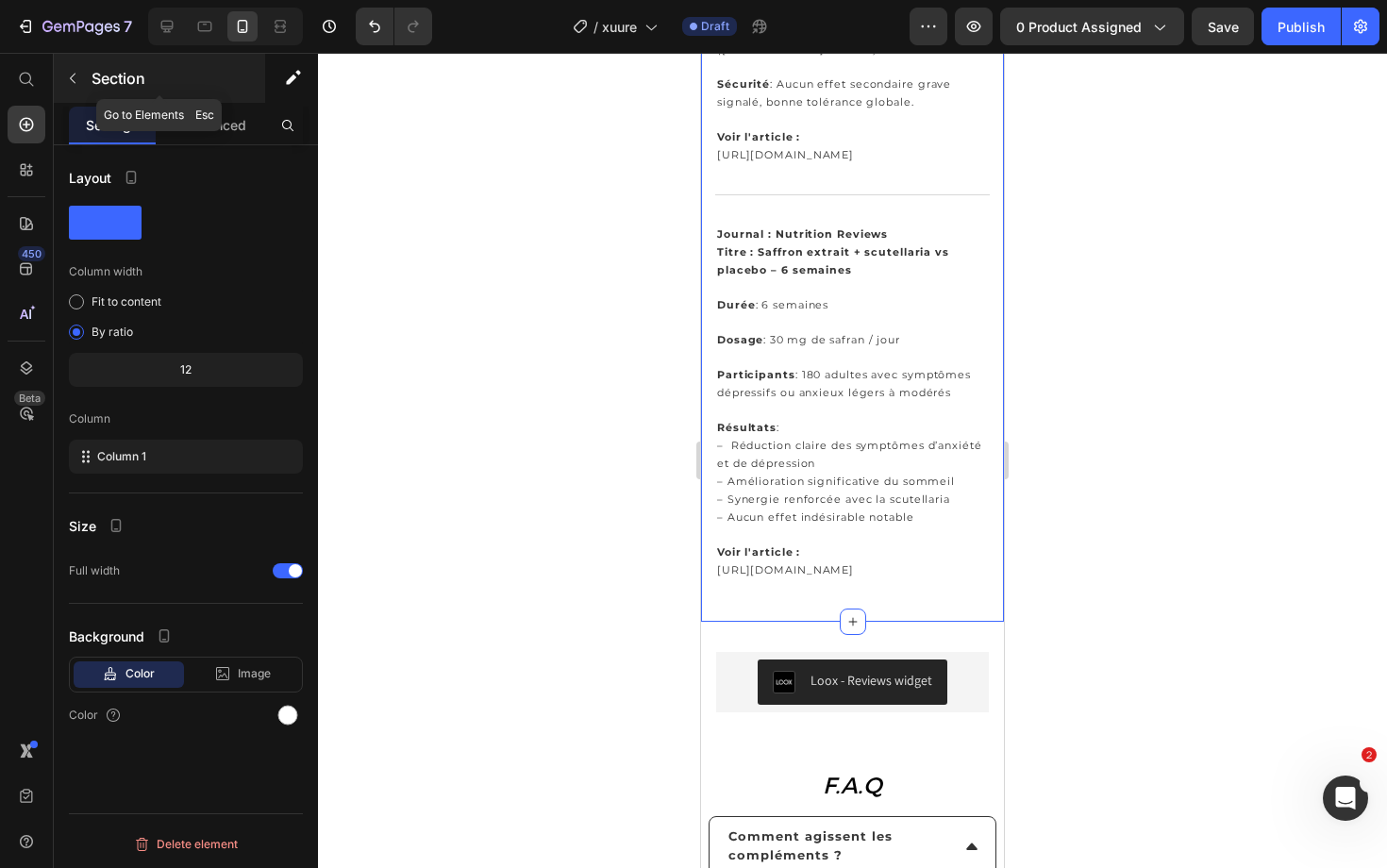 click 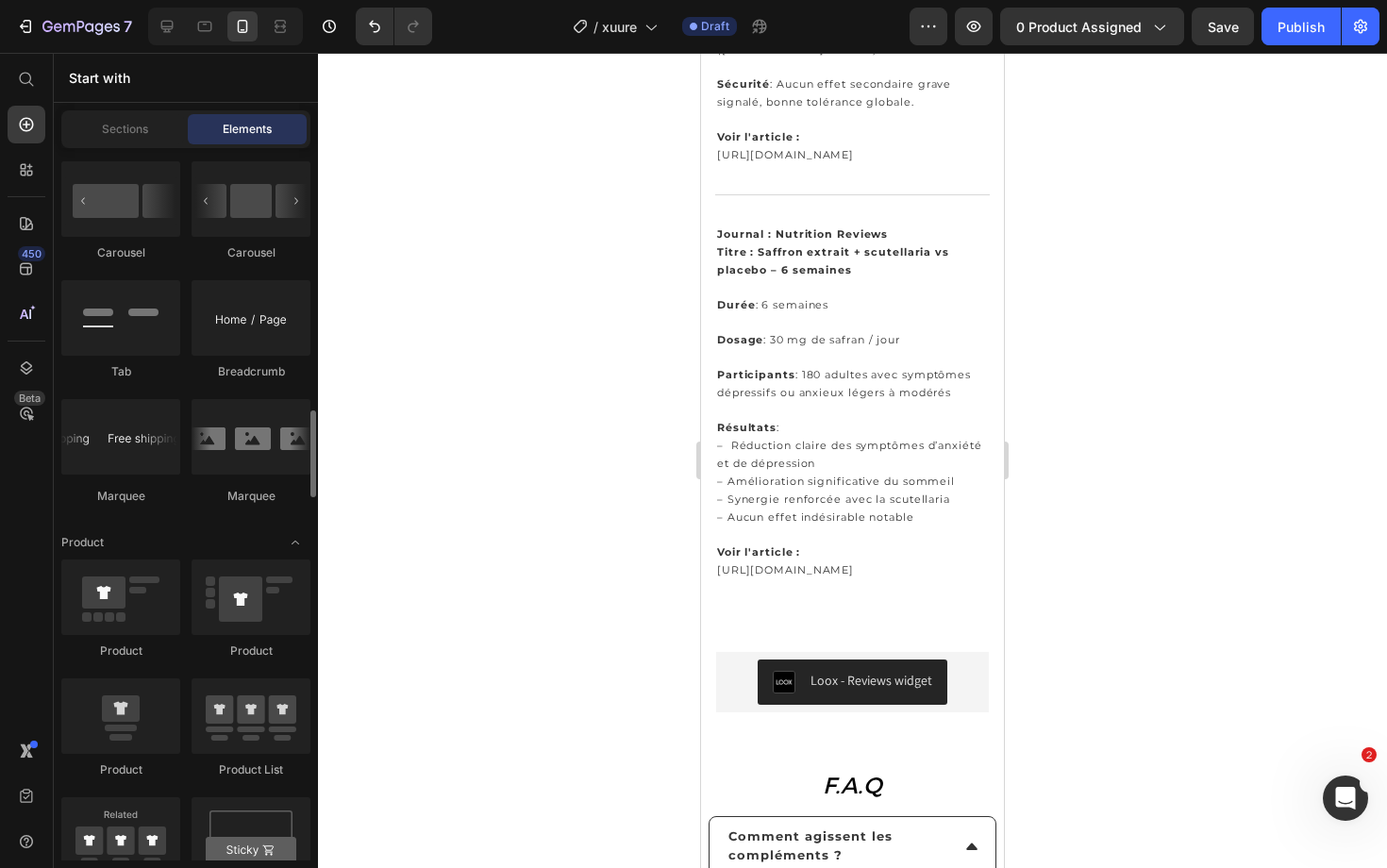scroll, scrollTop: 2151, scrollLeft: 0, axis: vertical 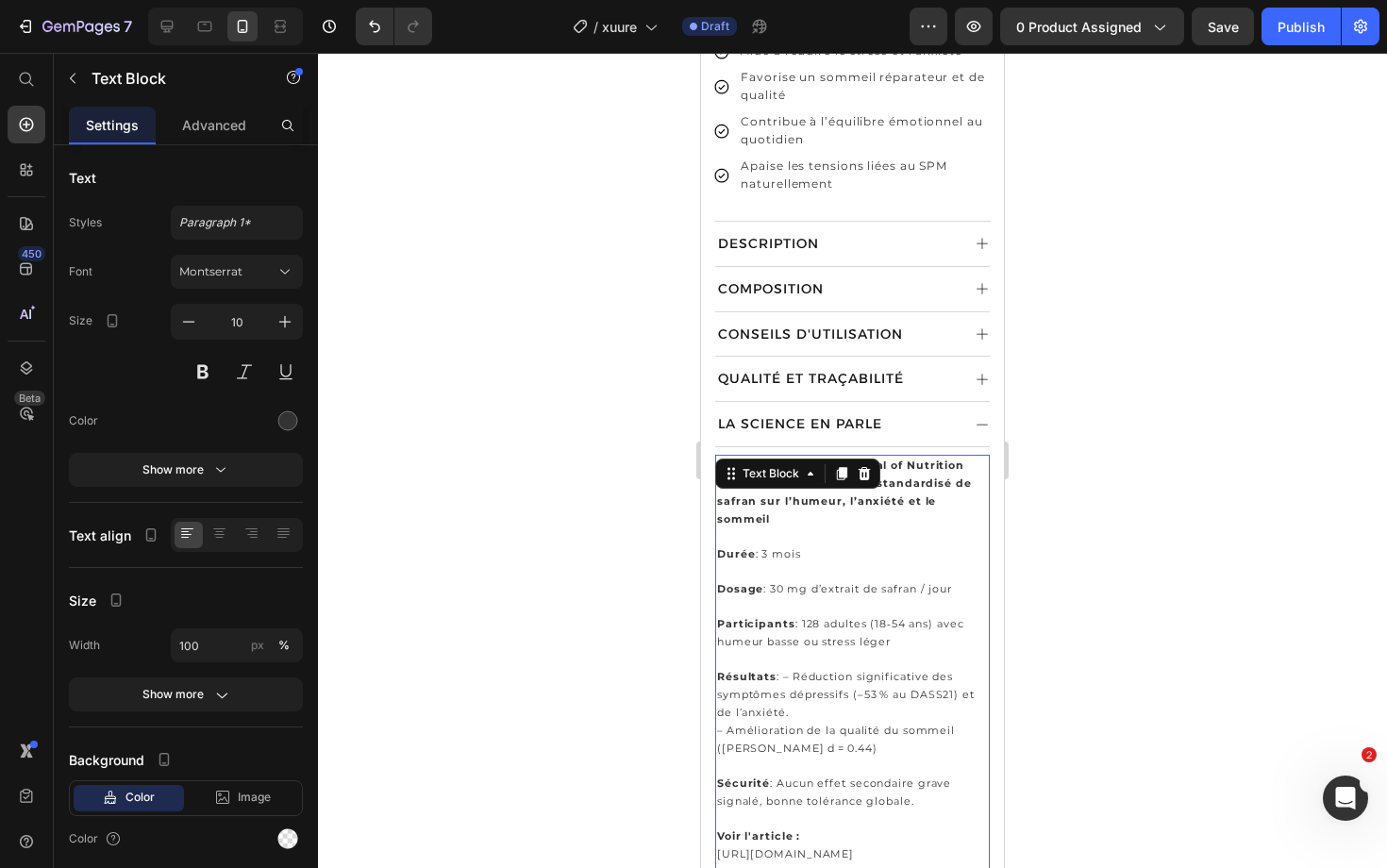 click on "DESCRIPTION" at bounding box center [768, 243] 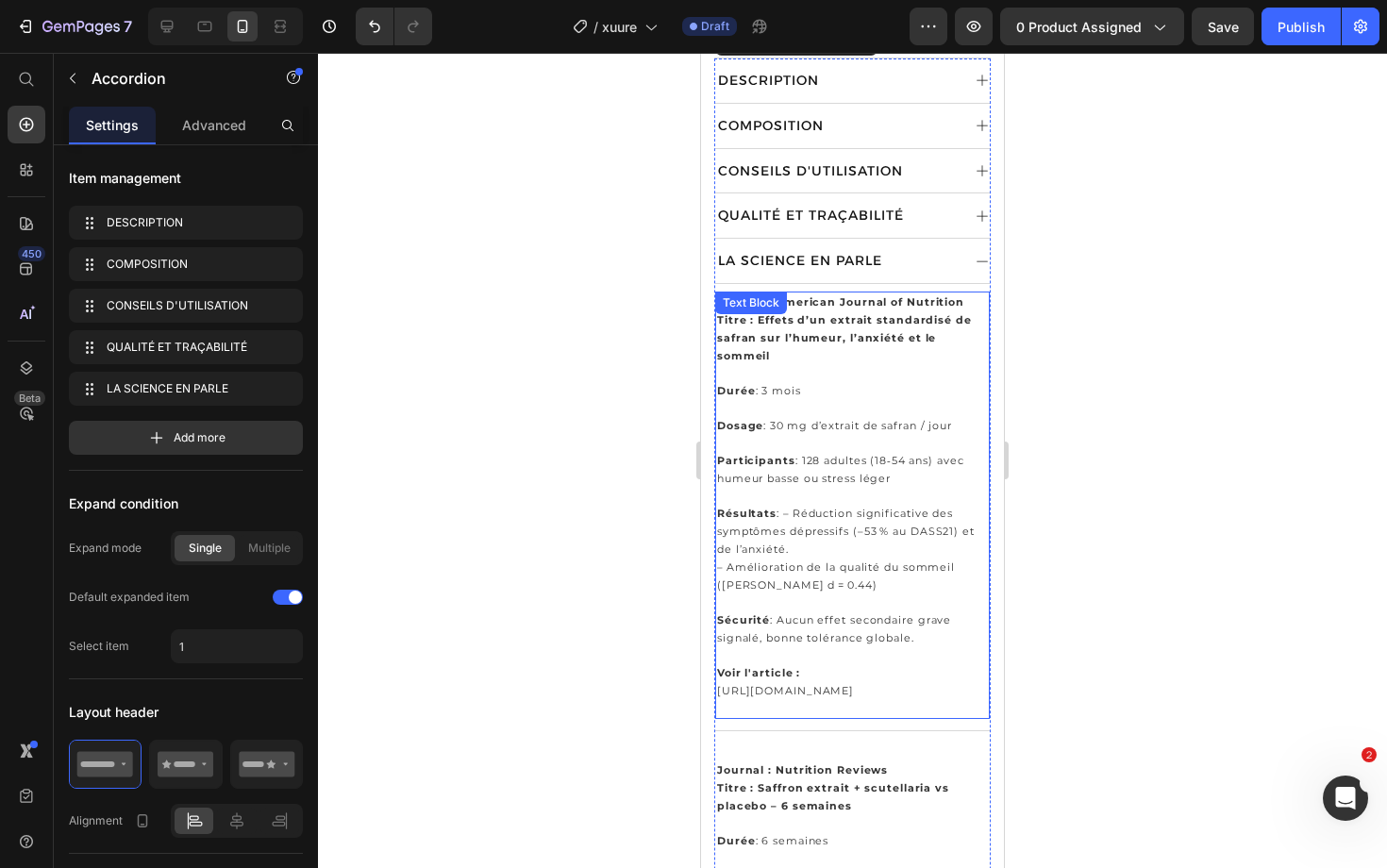 scroll, scrollTop: 1368, scrollLeft: 0, axis: vertical 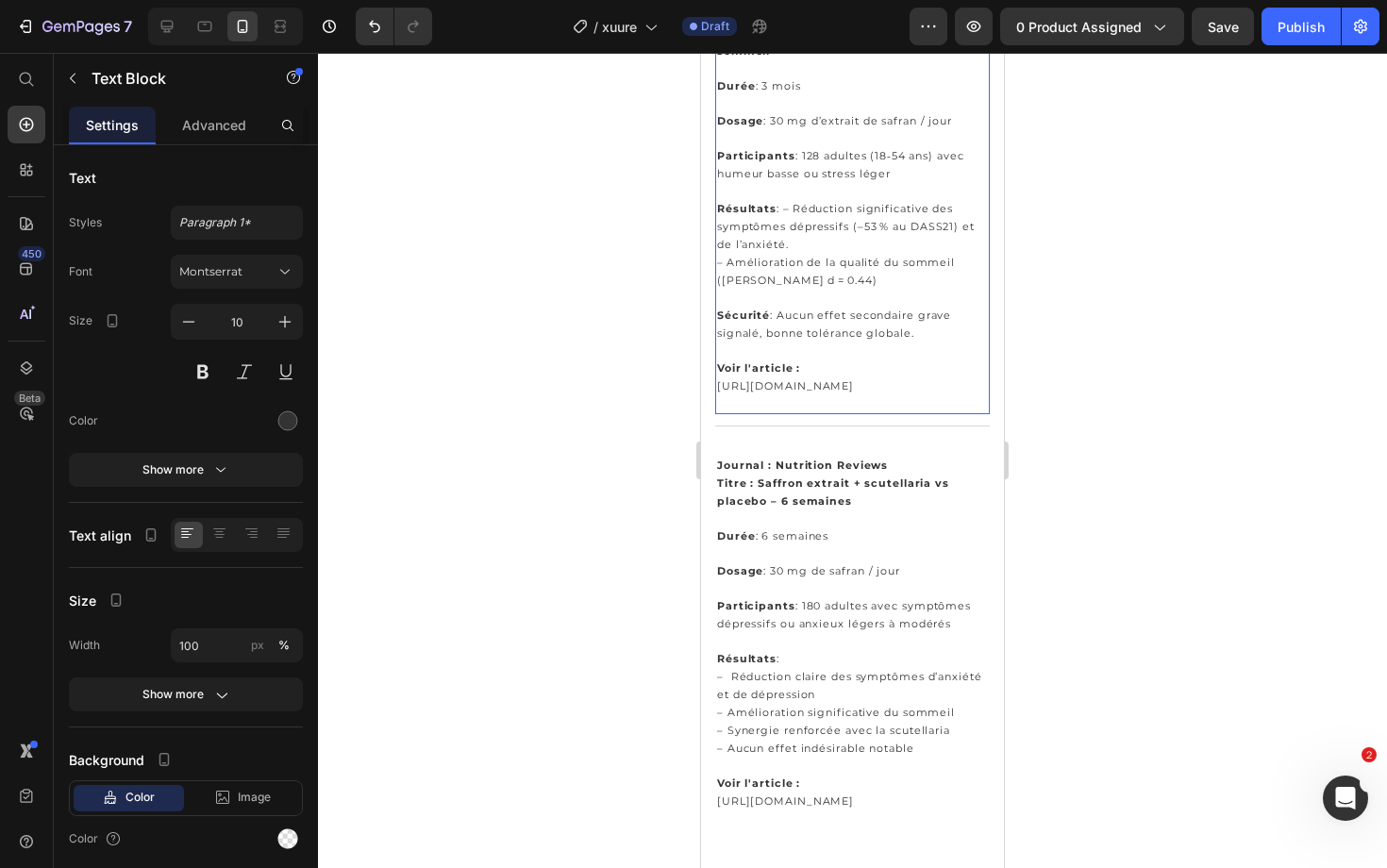 click on "[URL][DOMAIN_NAME]" at bounding box center (785, 386) 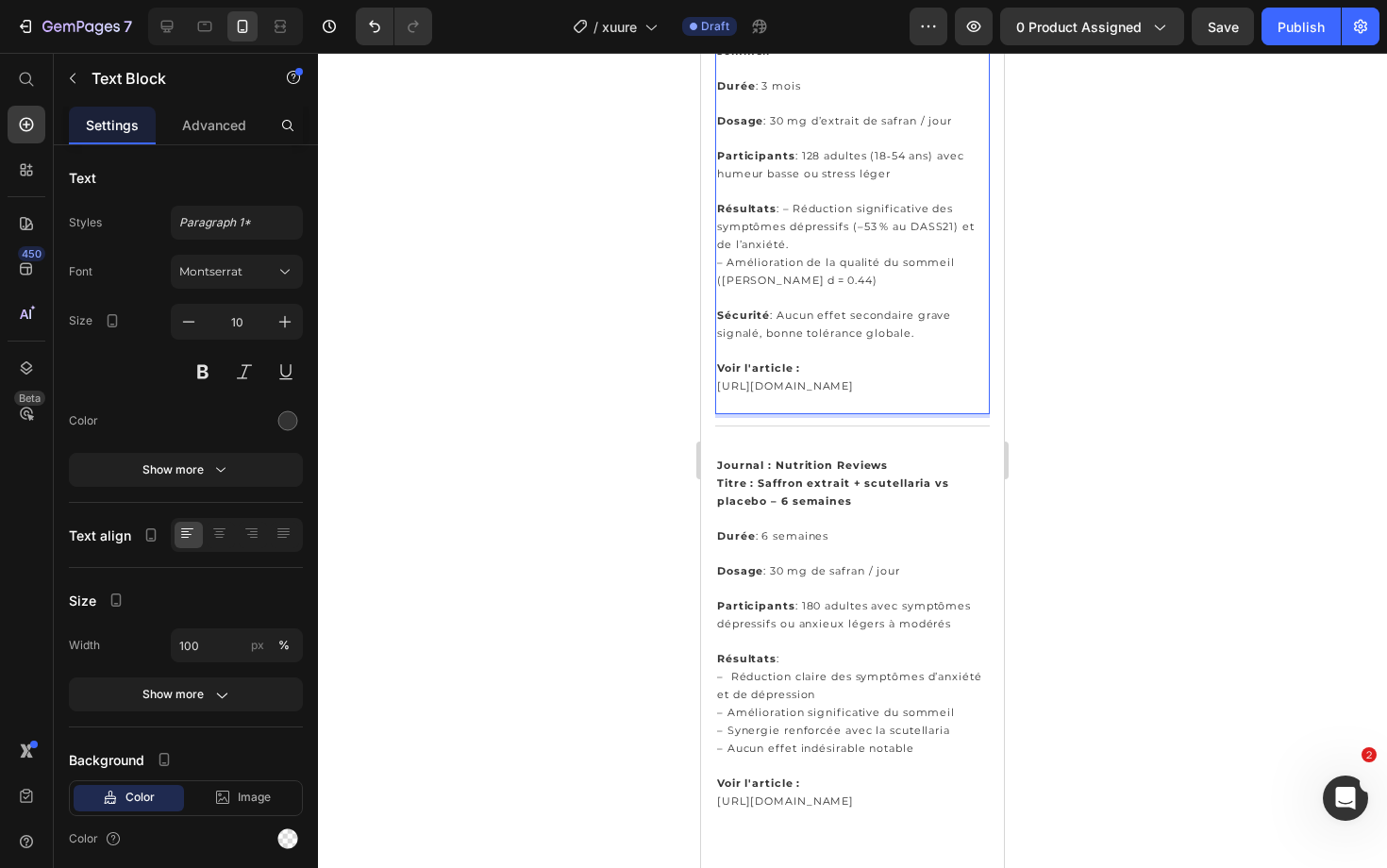 click on "[URL][DOMAIN_NAME]" at bounding box center (785, 386) 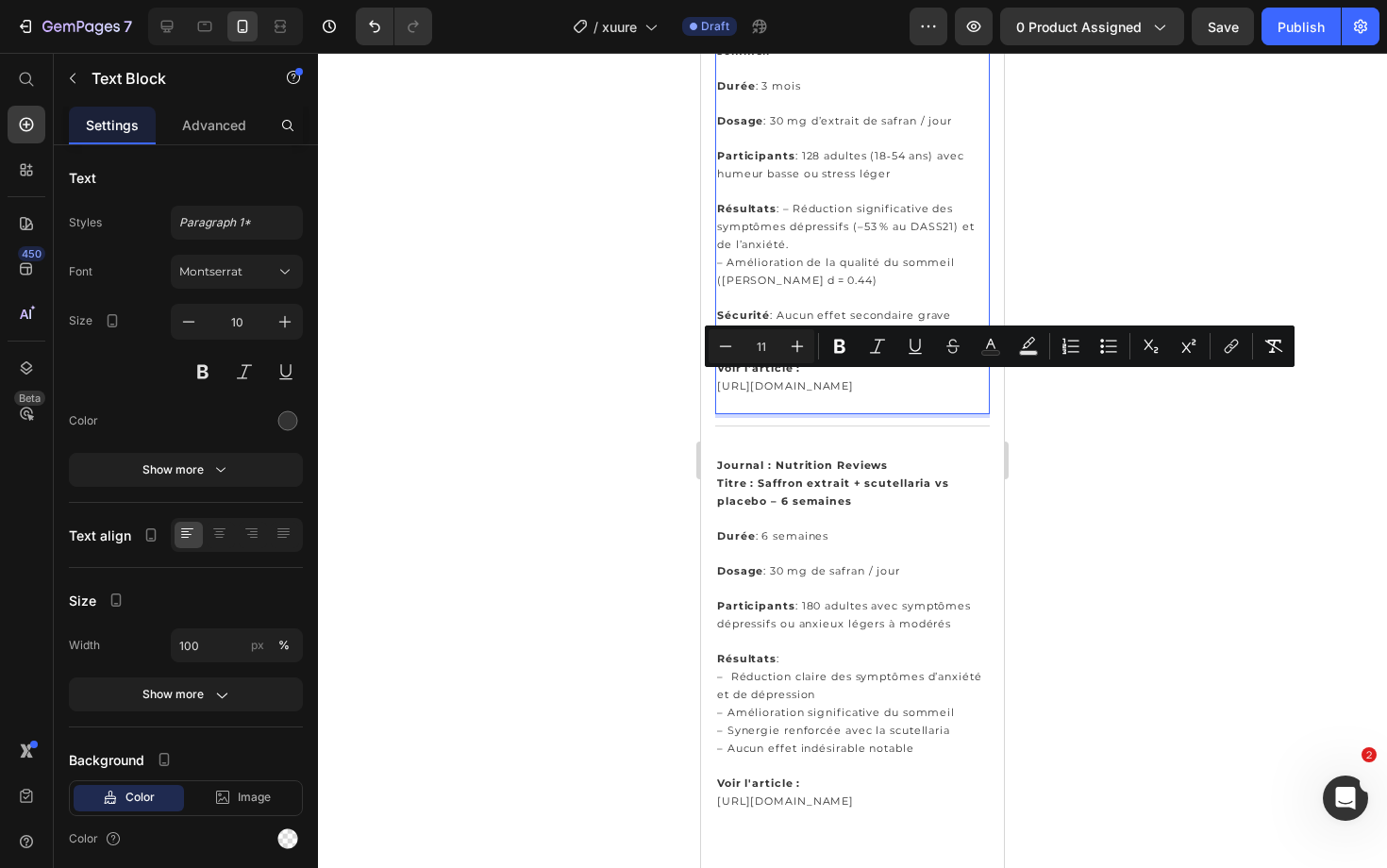drag, startPoint x: 717, startPoint y: 378, endPoint x: 975, endPoint y: 380, distance: 258.00775 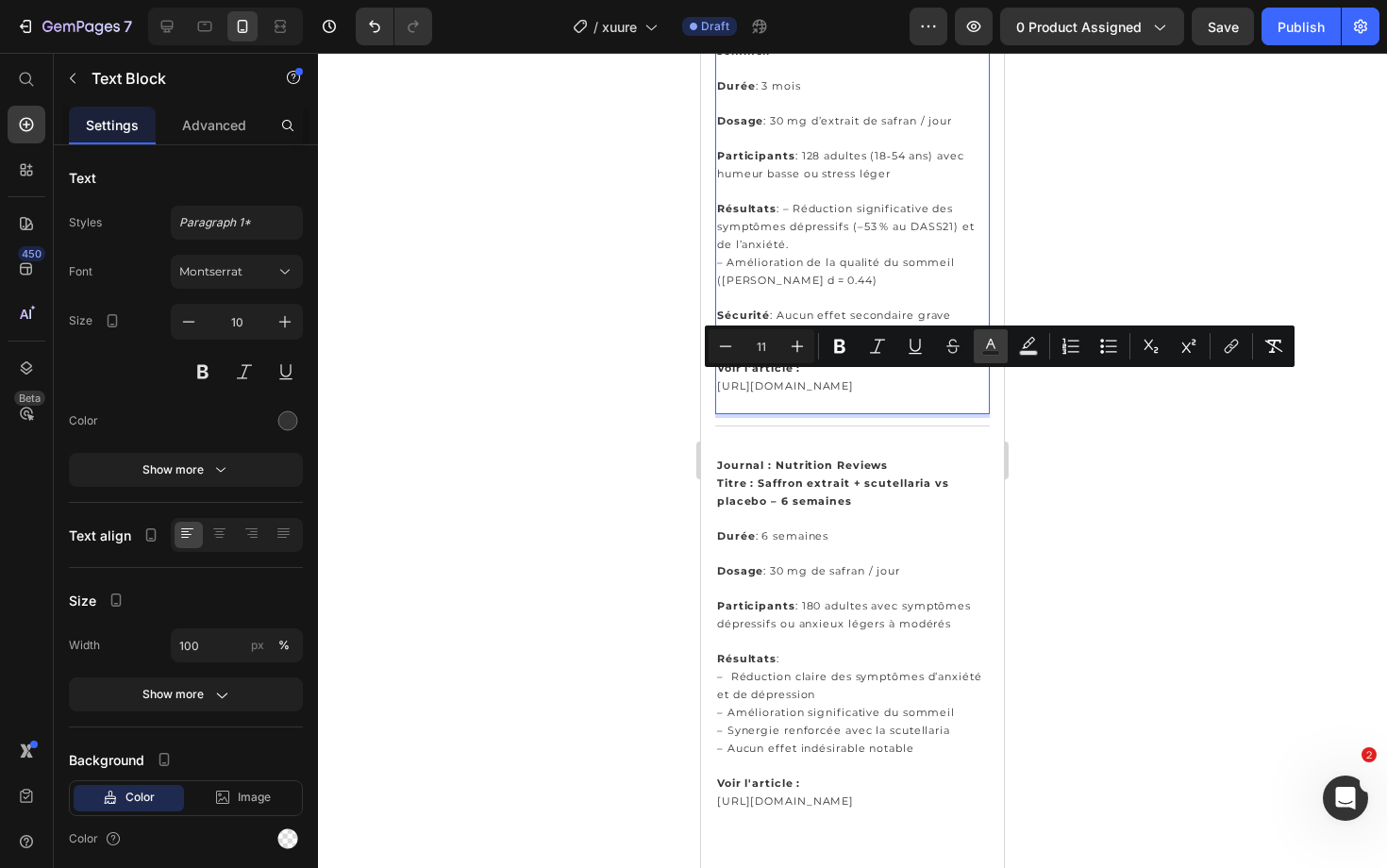 click 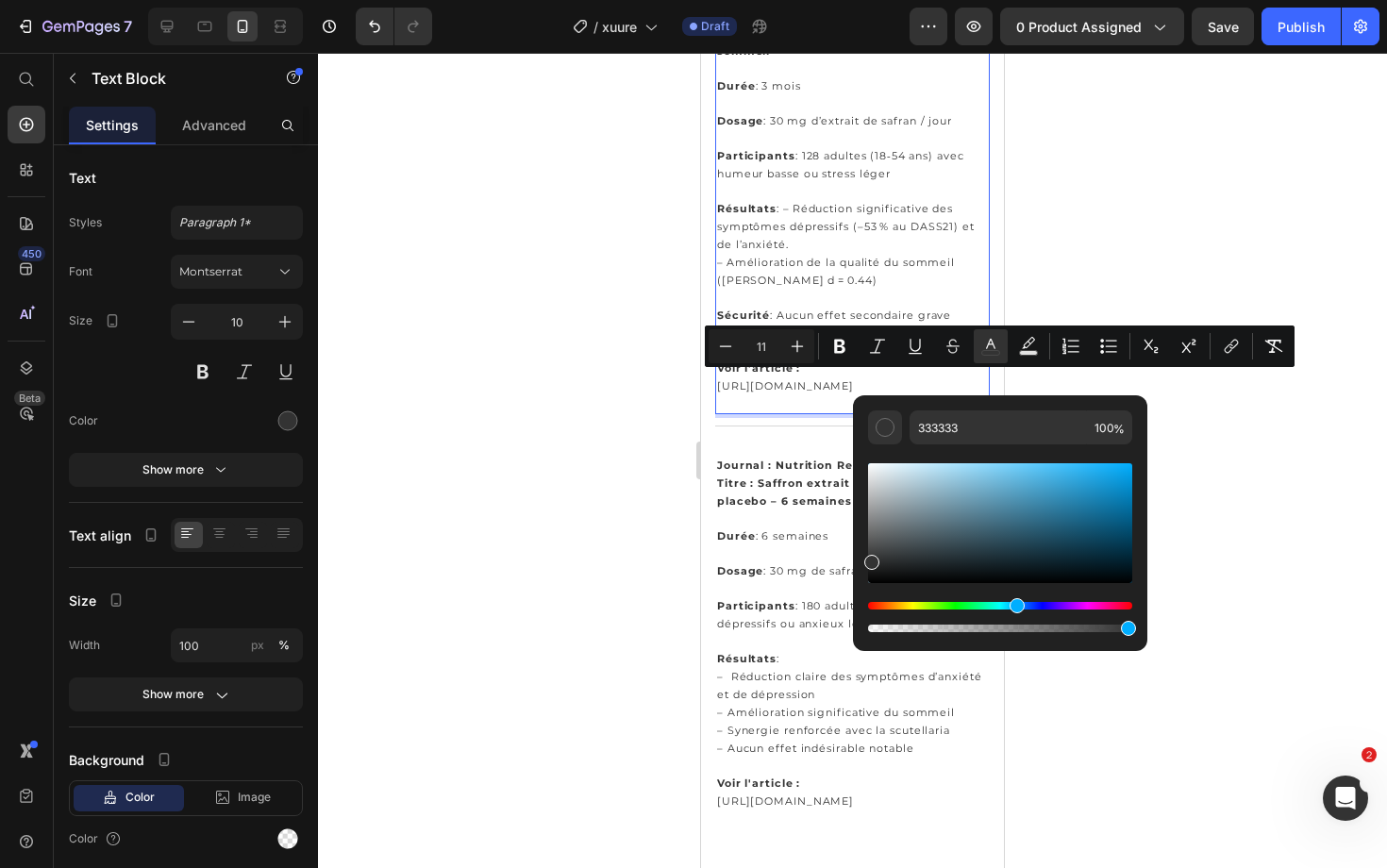drag, startPoint x: 871, startPoint y: 598, endPoint x: 1014, endPoint y: 595, distance: 143.0315 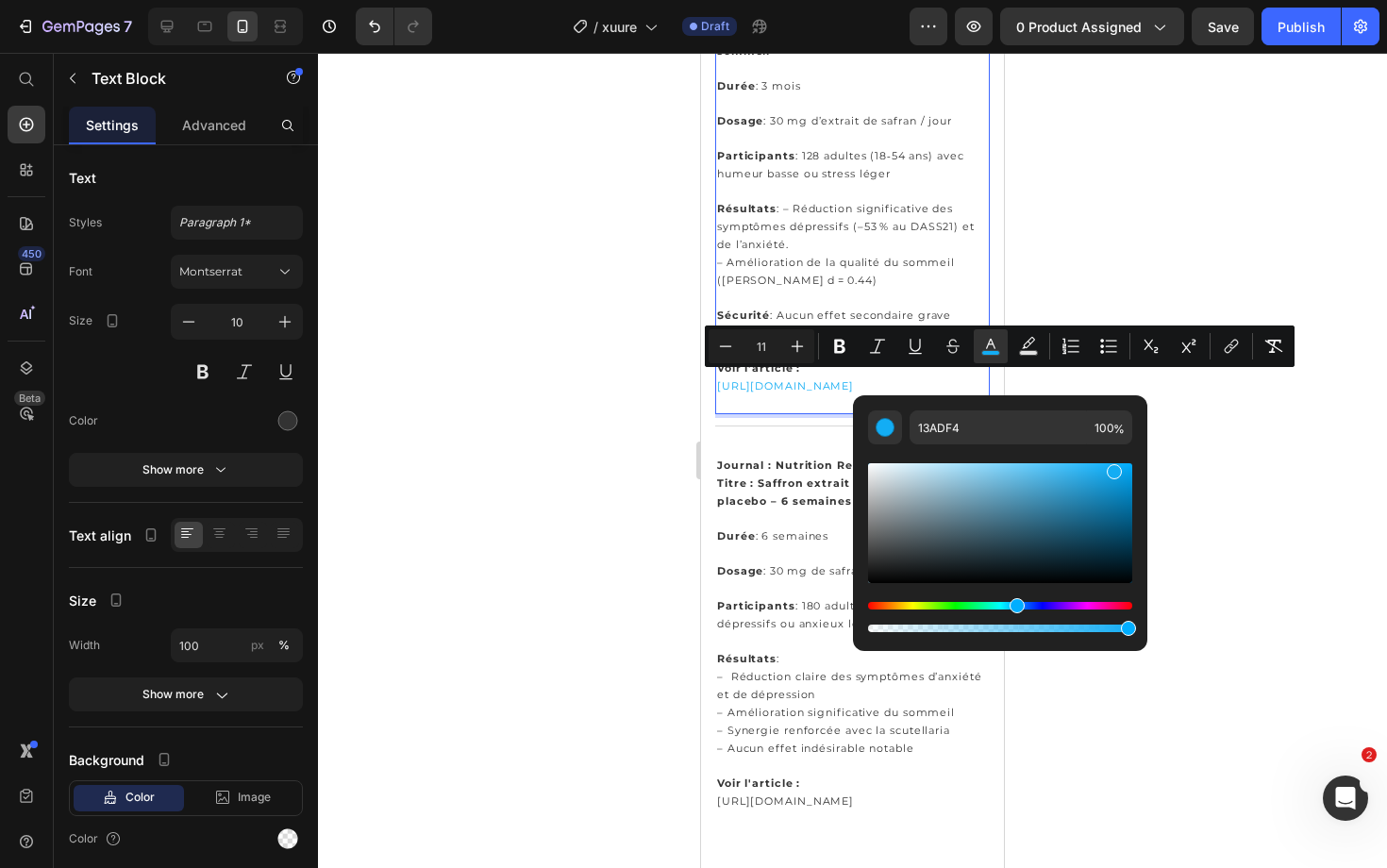 drag, startPoint x: 873, startPoint y: 556, endPoint x: 1112, endPoint y: 467, distance: 255.03333 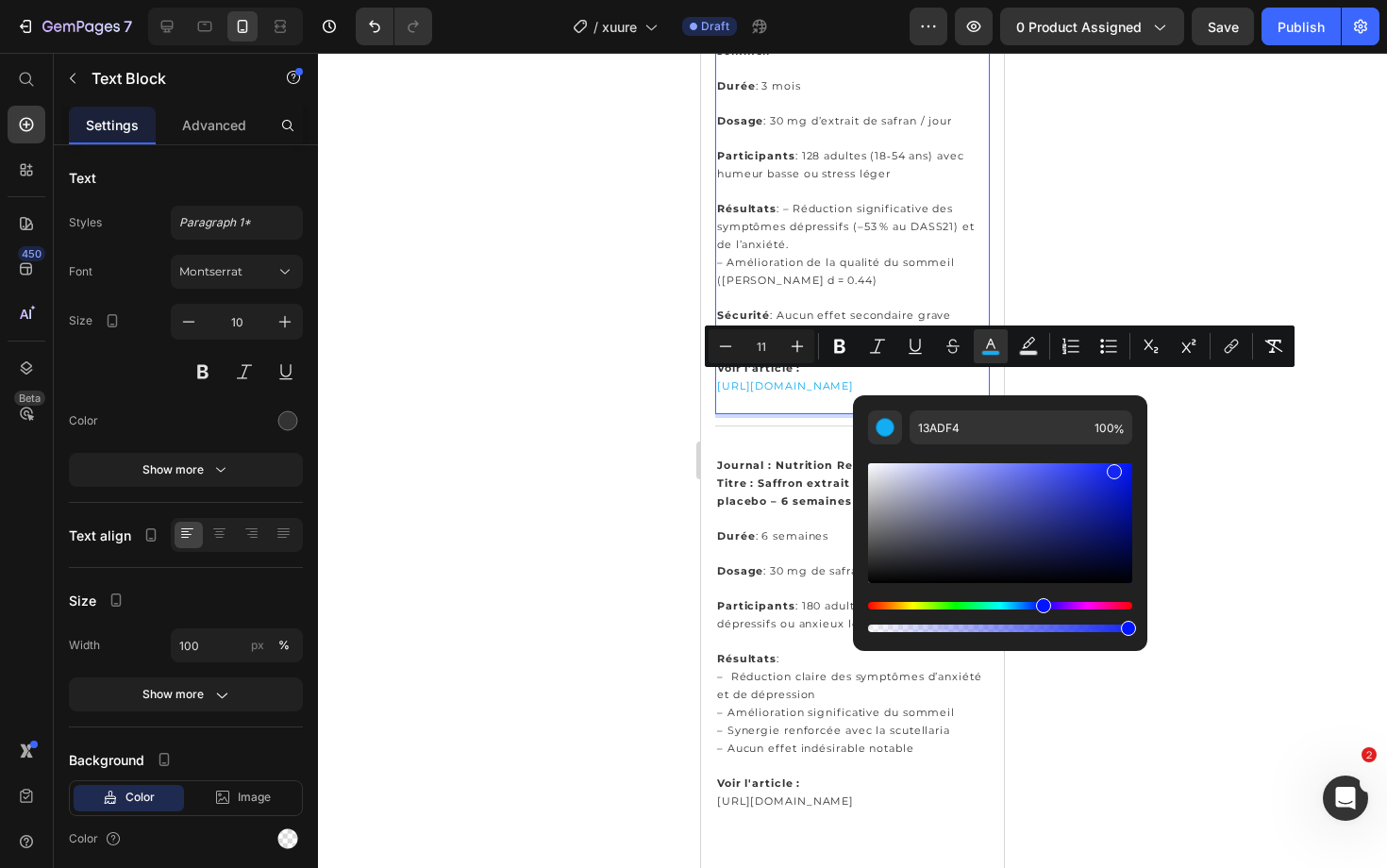 drag, startPoint x: 1018, startPoint y: 606, endPoint x: 1041, endPoint y: 608, distance: 23.086793 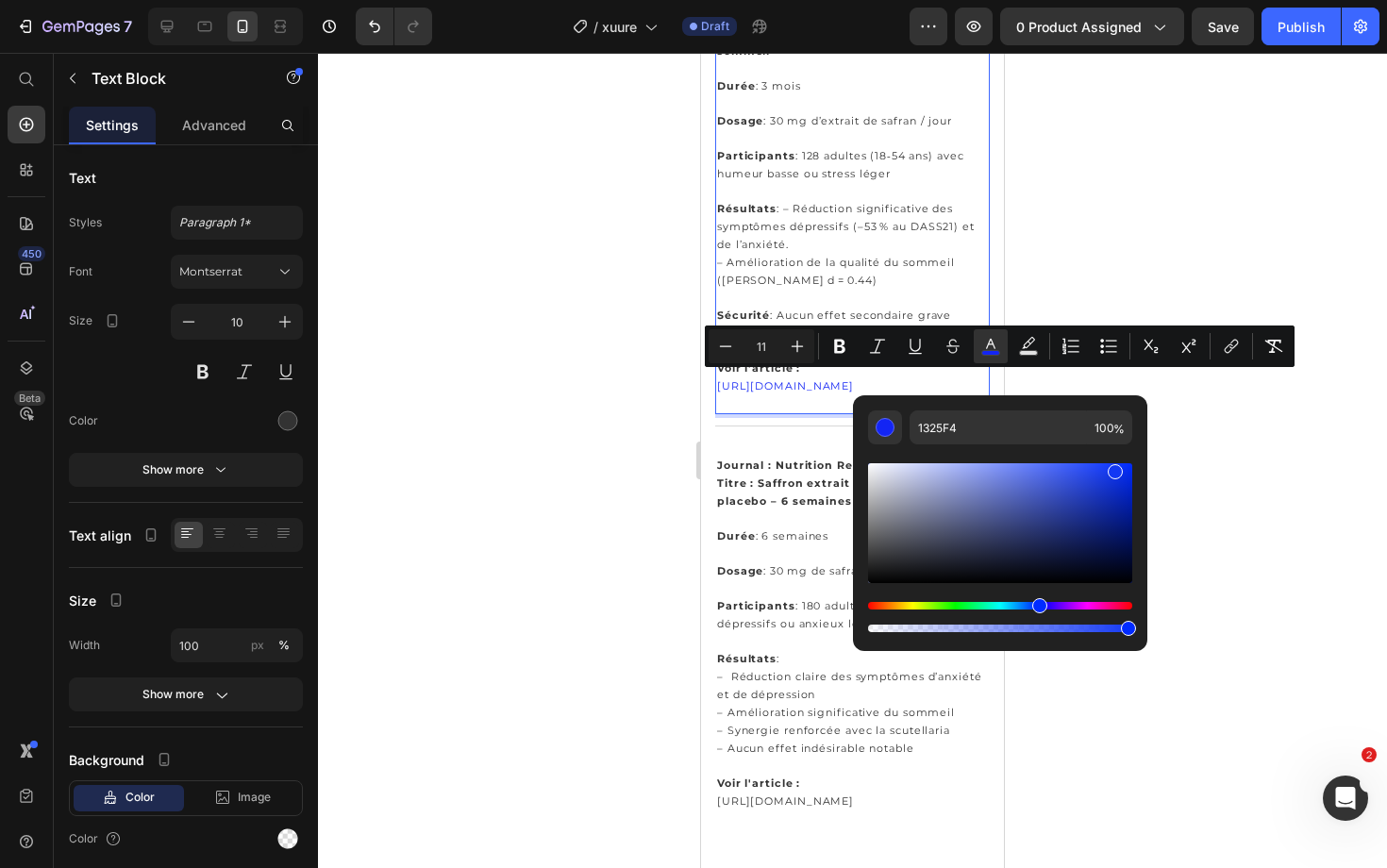 click at bounding box center (1040, 606) 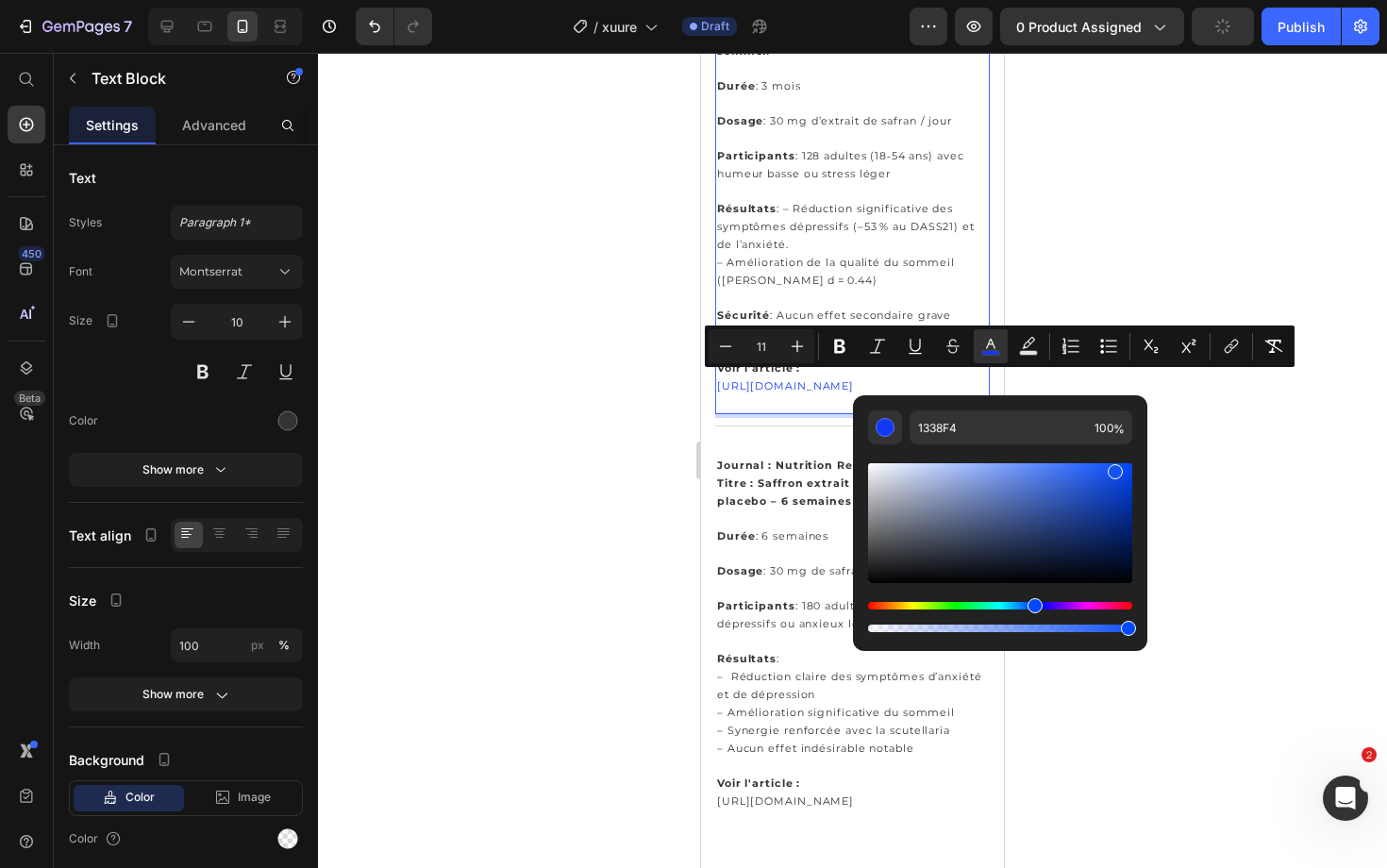 click at bounding box center [1035, 606] 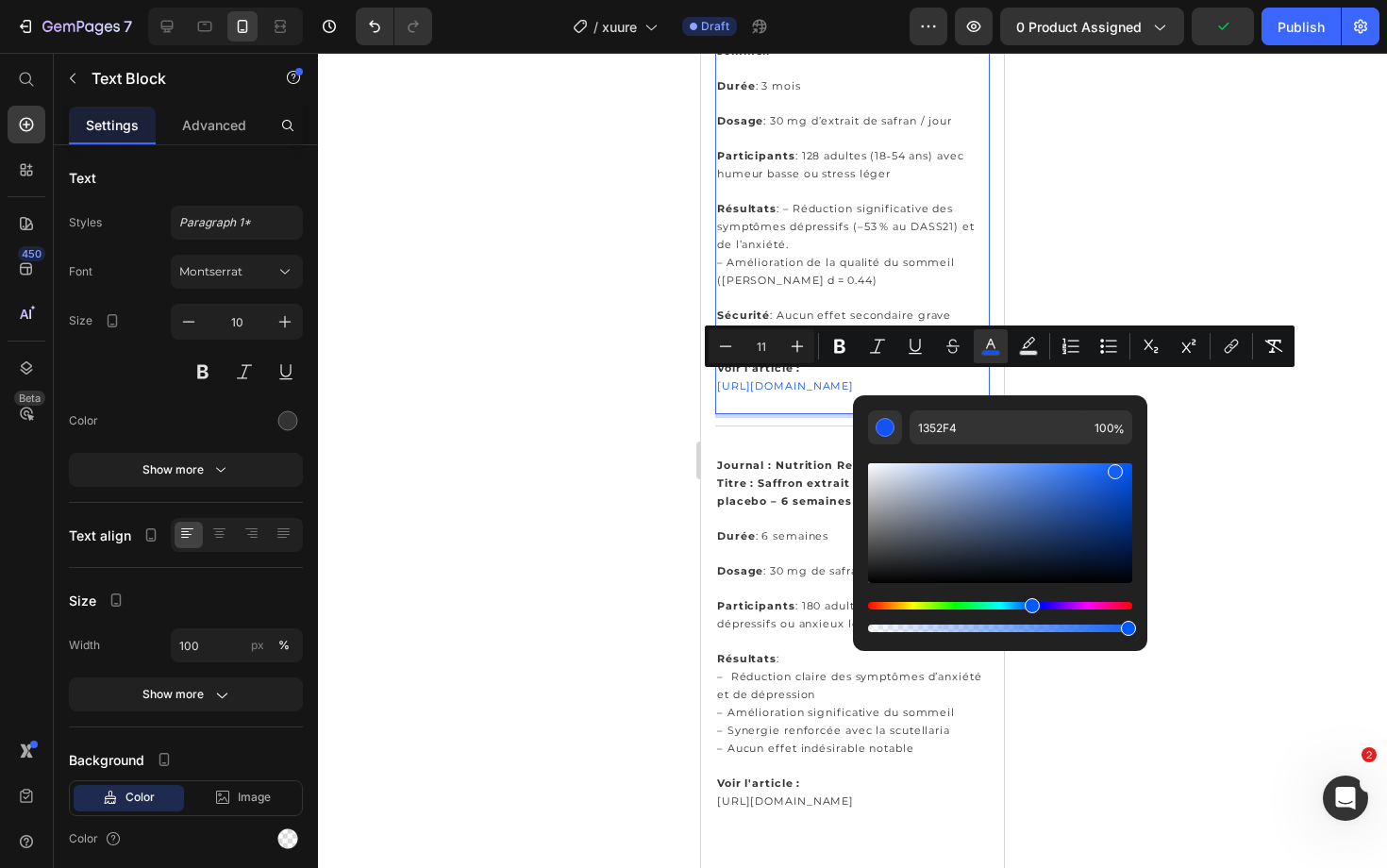 click at bounding box center (1032, 606) 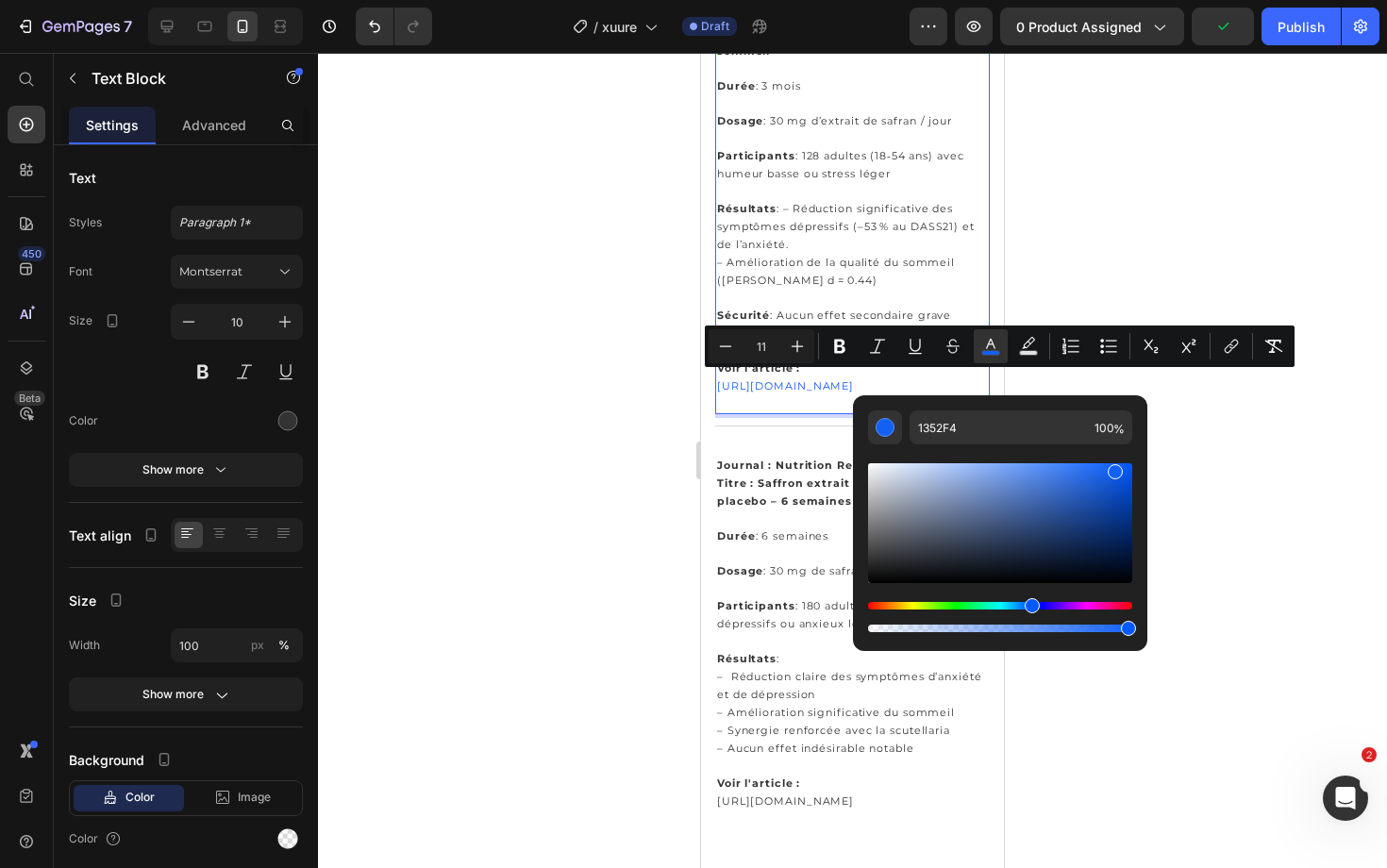 type on "1361F4" 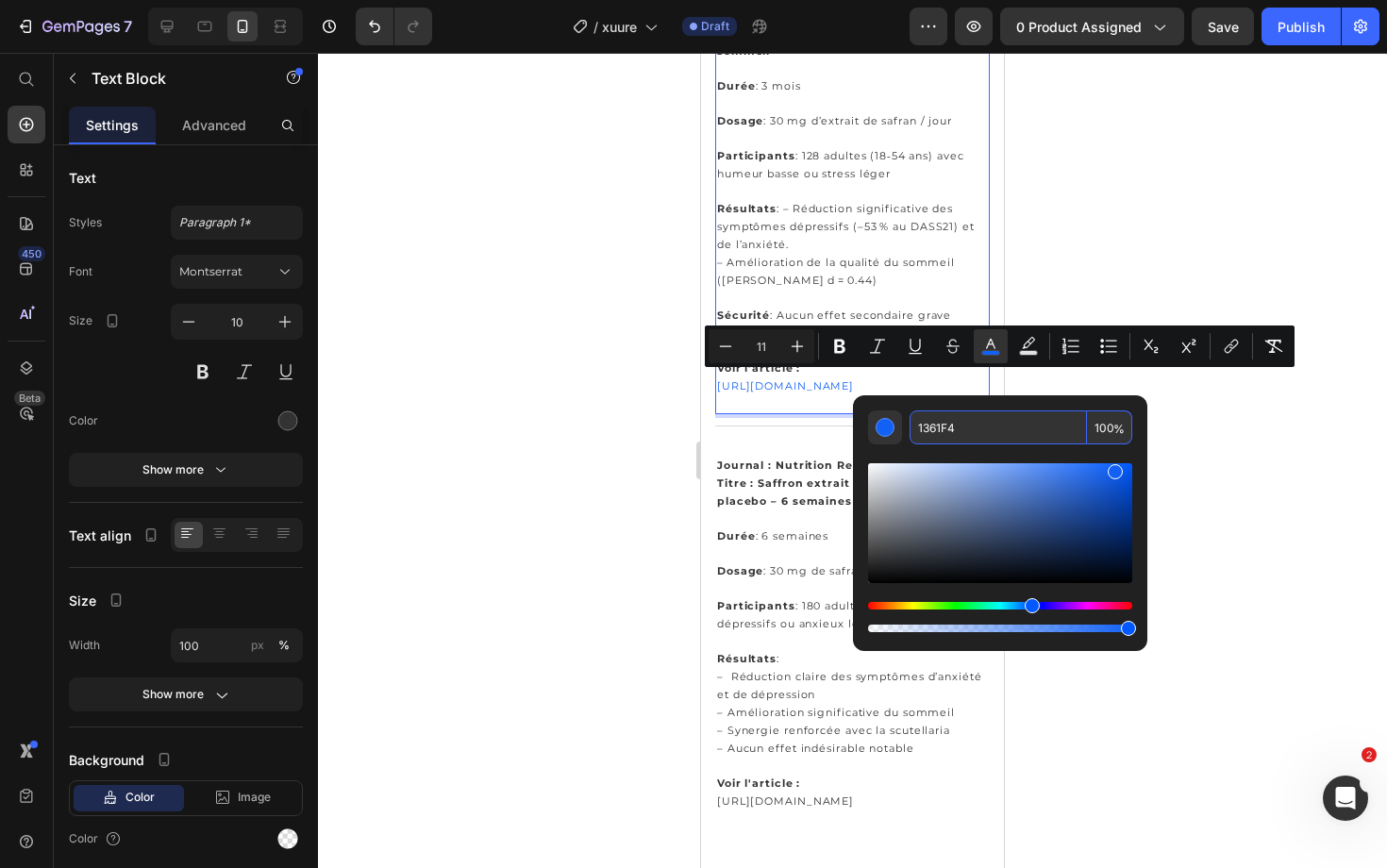 click on "1361F4" at bounding box center [998, 427] 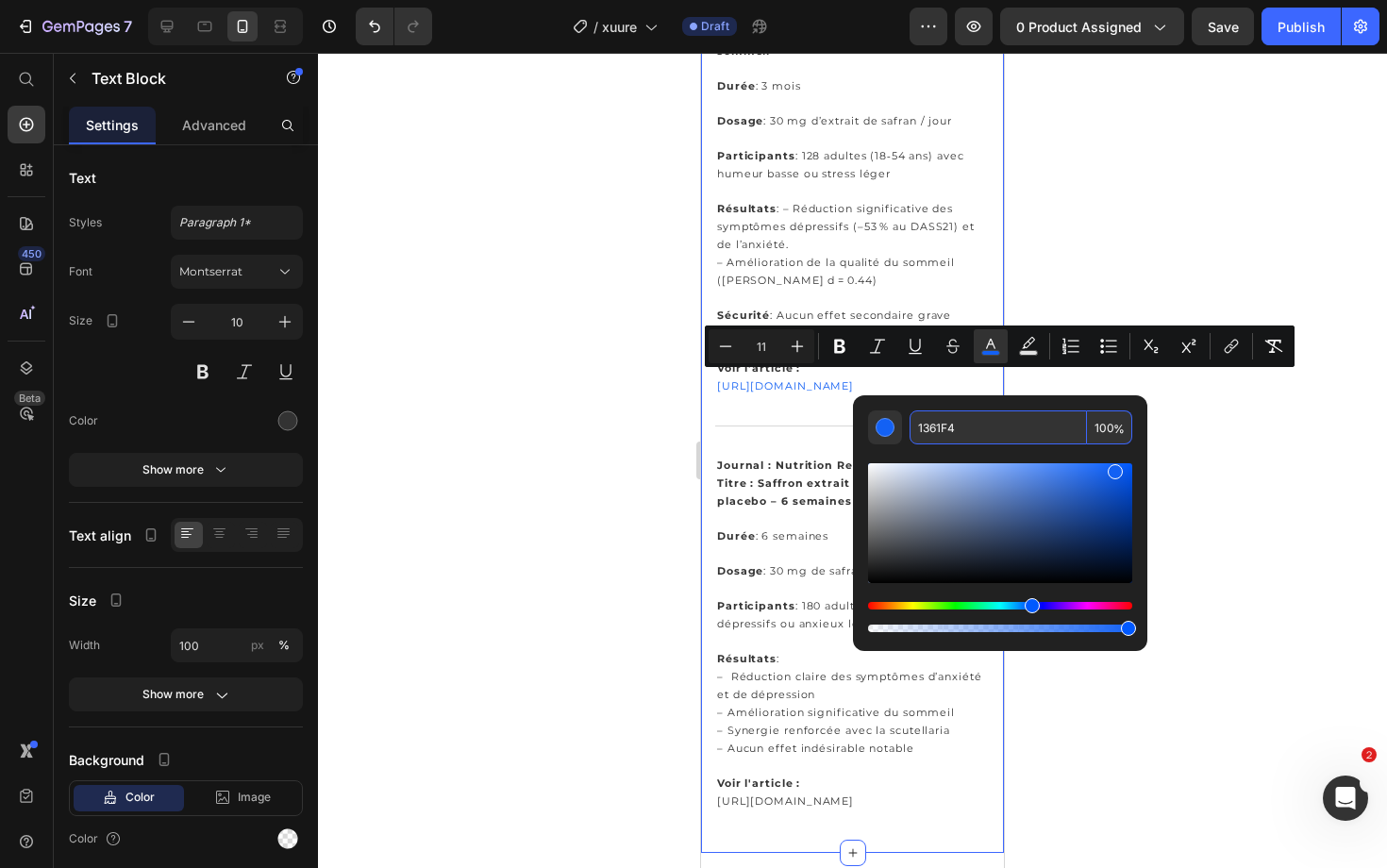 click on "Product Images ⁠⁠⁠⁠⁠⁠⁠ ESSENTIELS® Heading Image Row ⁠⁠⁠⁠⁠⁠⁠ HUMEUR & ANXIÉTÉ  Heading 62 avis Text block Row Safran hautement assimilable, associé à du miel de Manuka multifloral et aux vitamines B6 et B12 bioactives. Text Block                Title Line ⁠⁠⁠⁠⁠⁠⁠ 26,90 € Heading 15 jours | 2 coeur par jour Text Block Sélectionnez une option d'achat : Text Block
Custom Code
Preview or Publish the page to see the content. Custom Code Ajouter au panier (P) Cart Button Image En stock, commande expédiée avant le  [DATE]  - Livraison en 72h offerte à partir de 39€ ! Text Block Row Image Aide à réduire le stress et l’anxiété Text Block Image Favorise un sommeil réparateur et de qualité Text Block Image Contribue à l’équilibre émotionnel au quotidien Text Block Image Apaise les tensions liées au SPM naturellement Text Block Advanced List 📦 Heading Envío gratis Text Block En 2 a 3 días Text block Row Row 🔒 Heading" at bounding box center [852, -211] 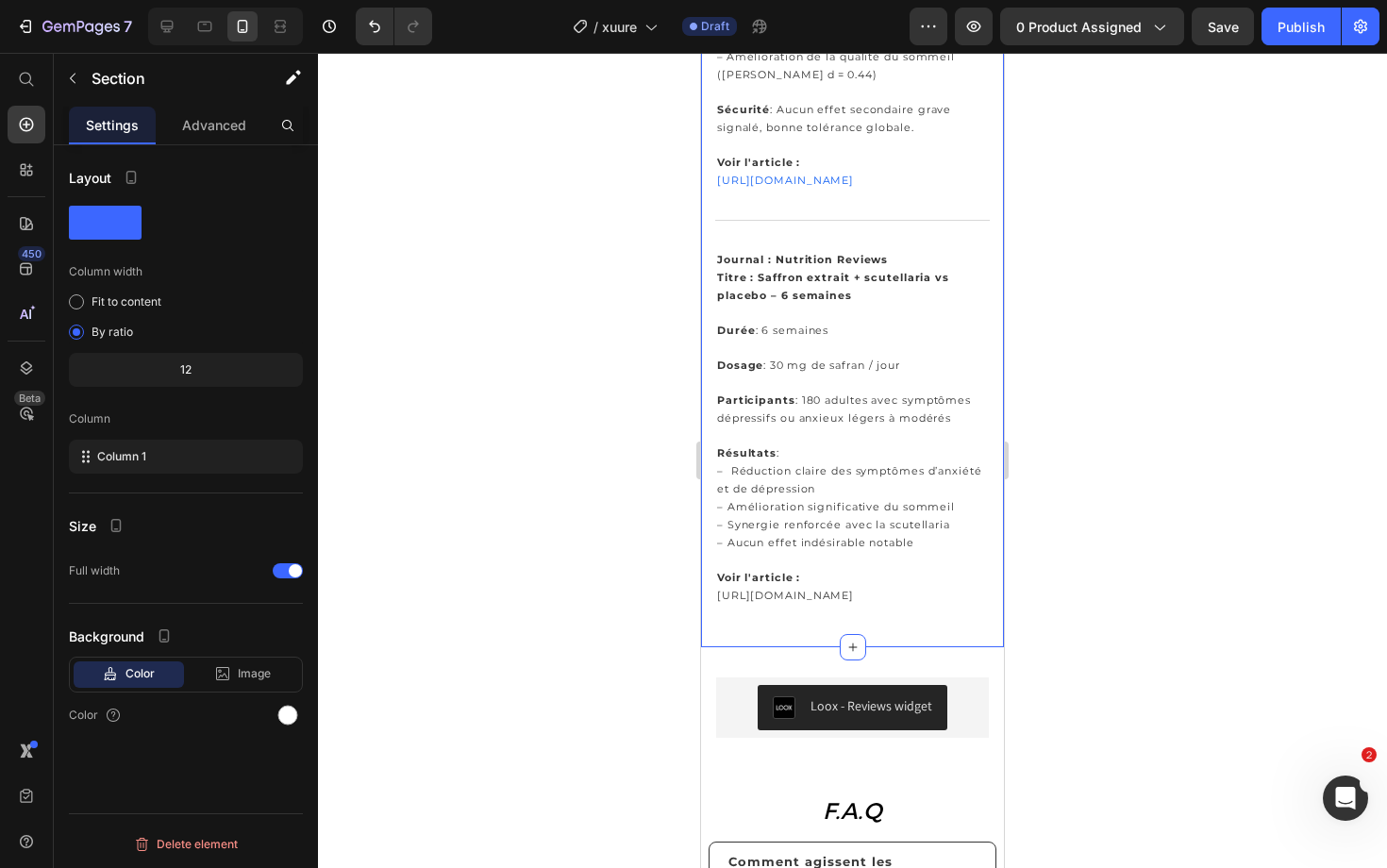 scroll, scrollTop: 1577, scrollLeft: 0, axis: vertical 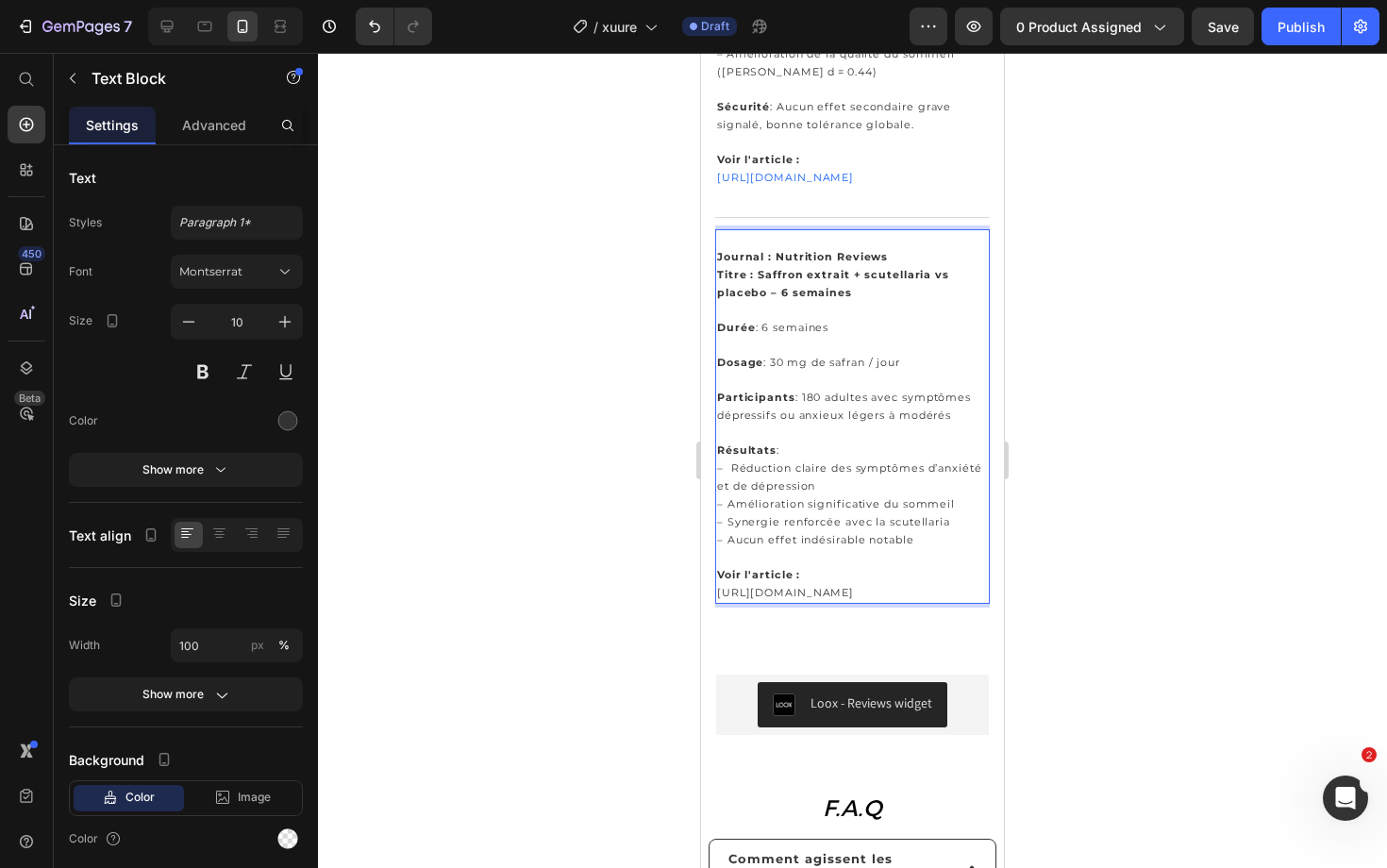click on "[URL][DOMAIN_NAME]" at bounding box center (852, 593) 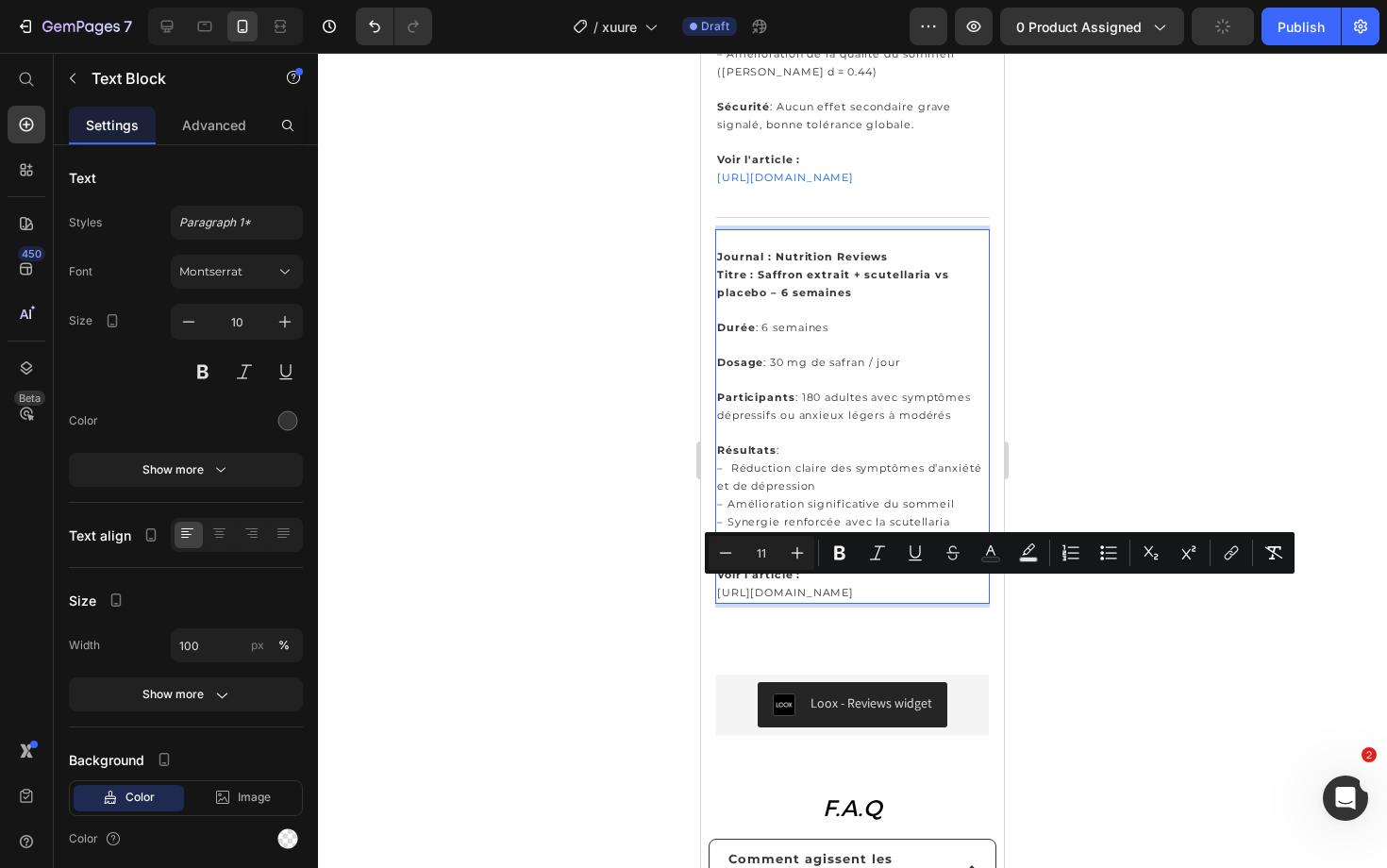 drag, startPoint x: 807, startPoint y: 605, endPoint x: 717, endPoint y: 586, distance: 91.983694 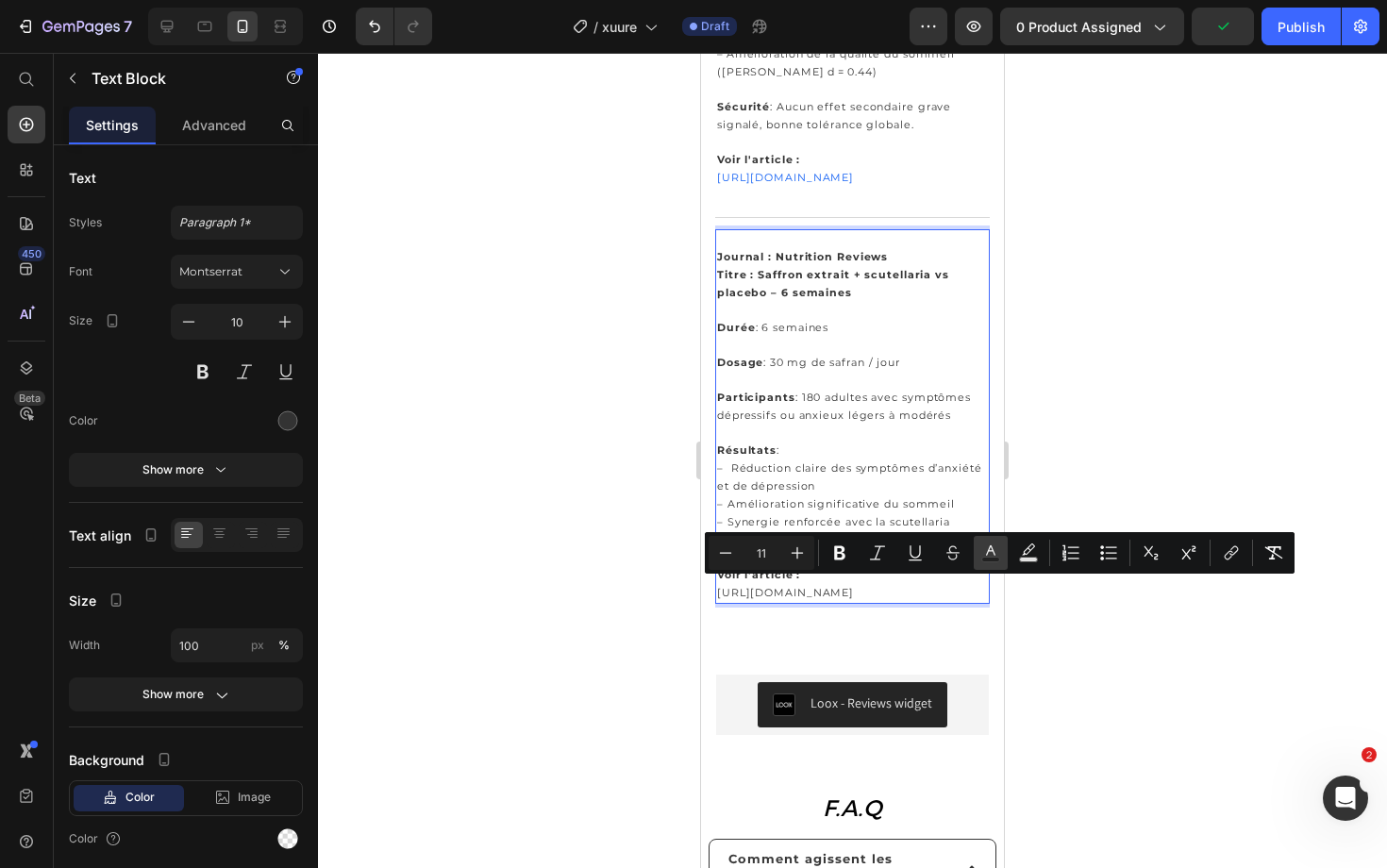 click 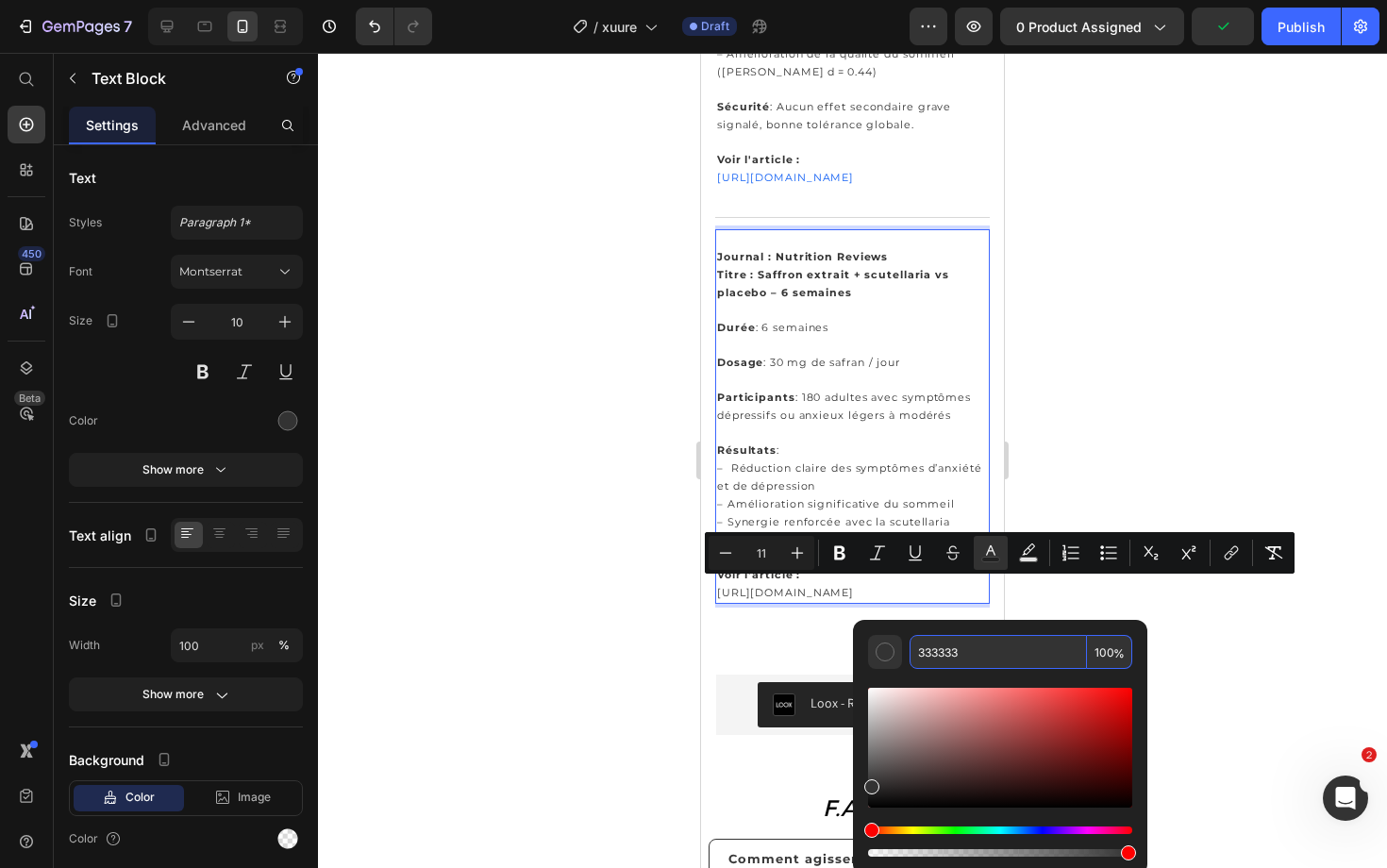 click on "333333" at bounding box center (998, 652) 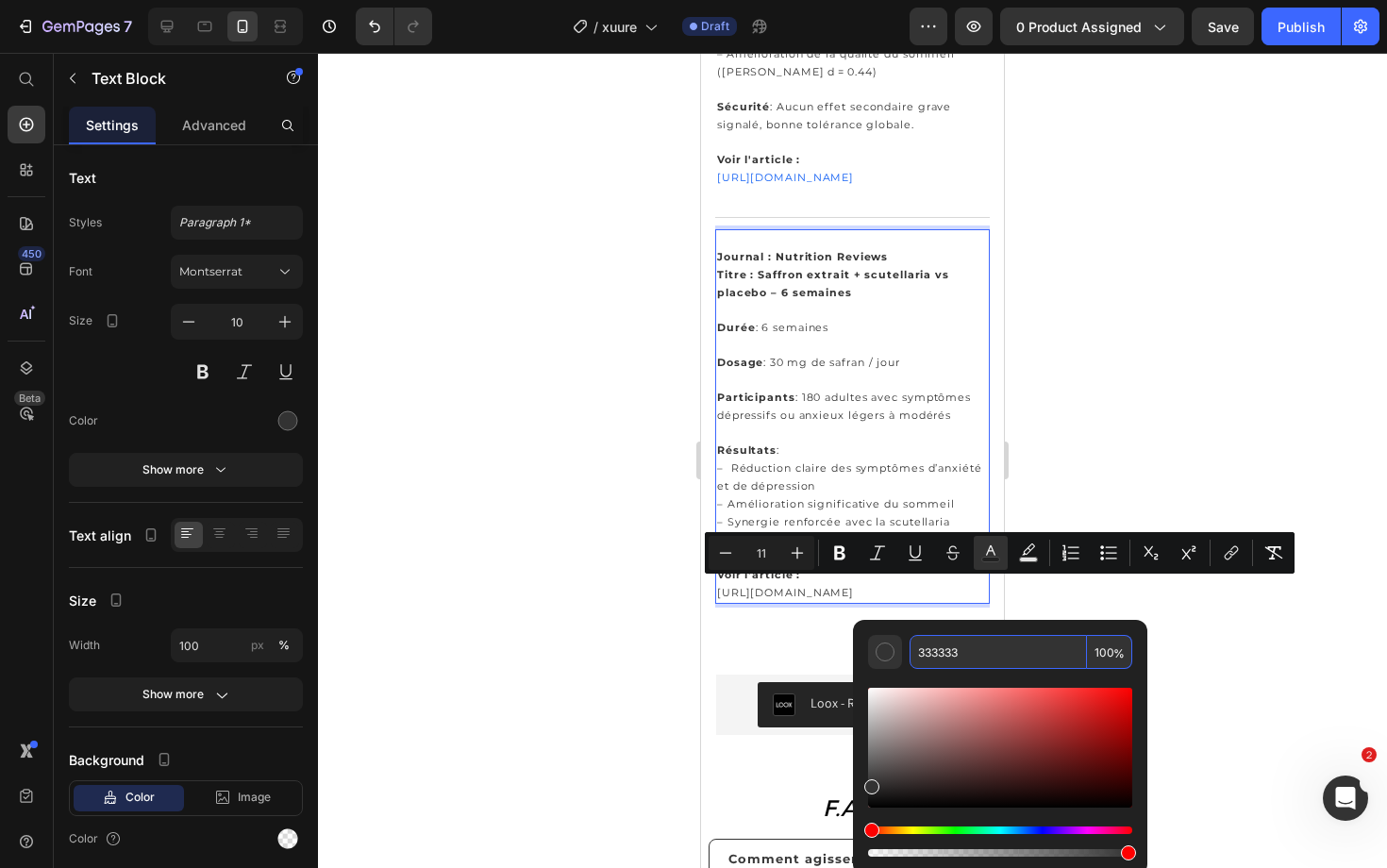 paste on "1361F4" 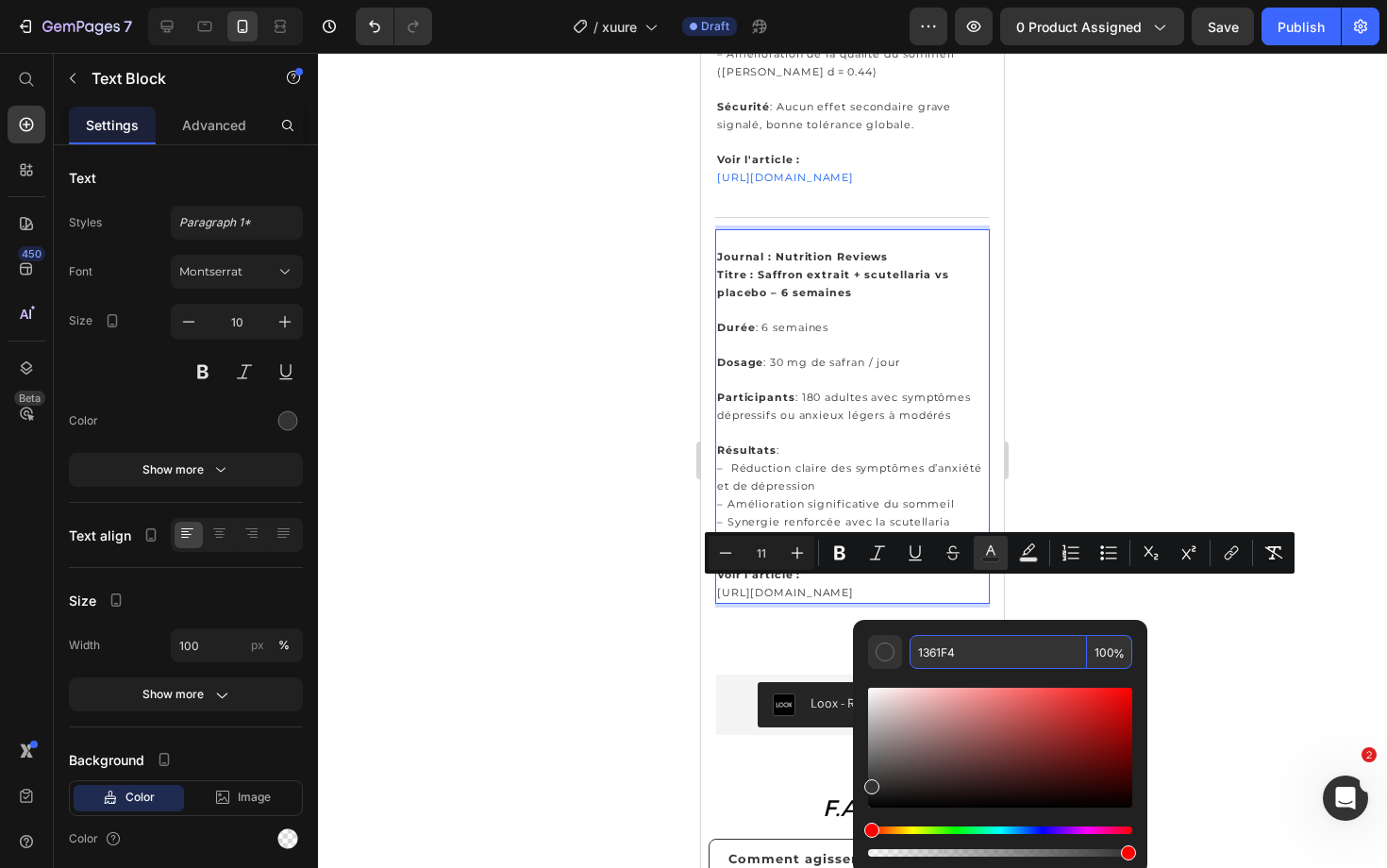 type on "1361F4" 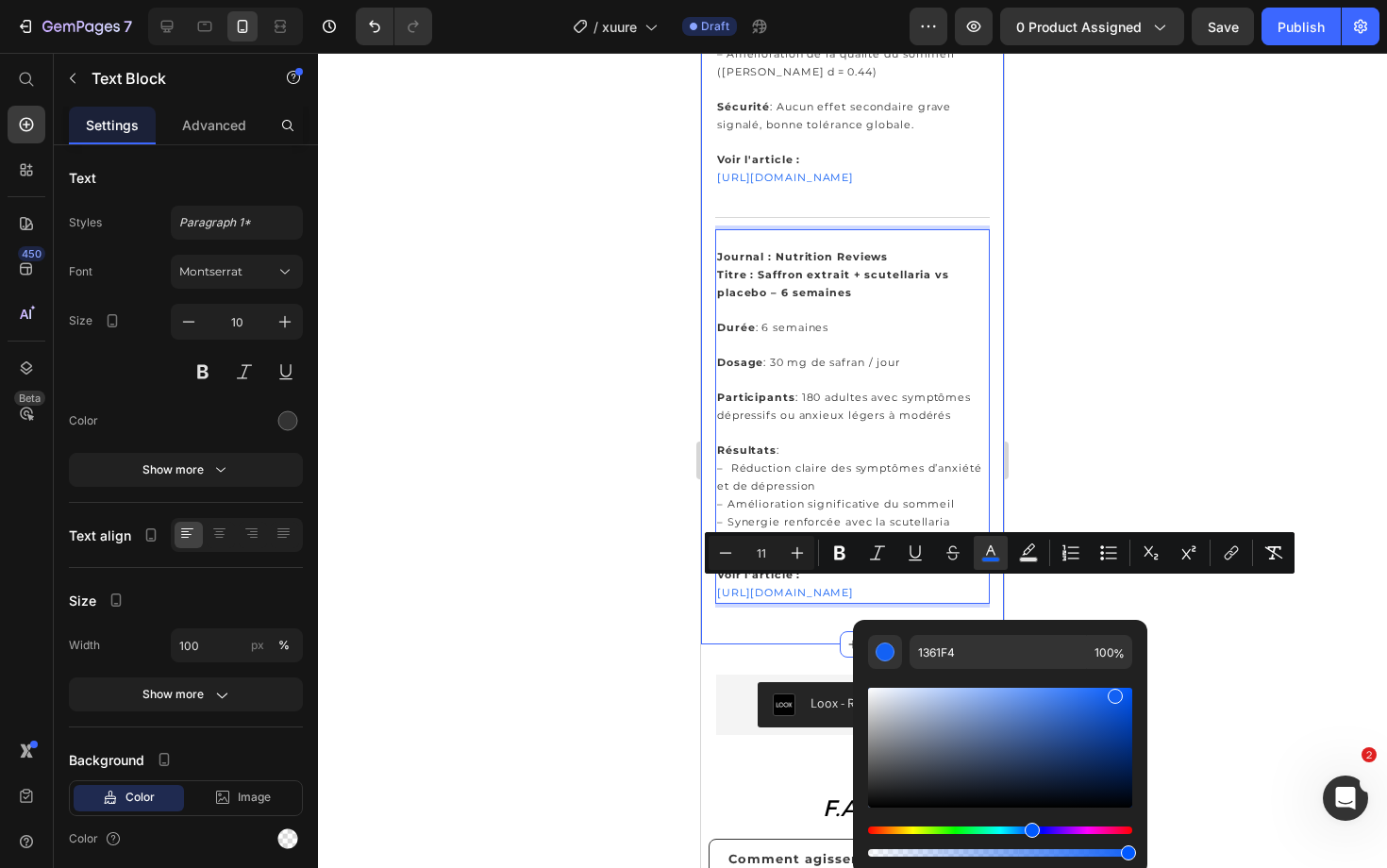 click on "Product Images ⁠⁠⁠⁠⁠⁠⁠ ESSENTIELS® Heading Image Row ⁠⁠⁠⁠⁠⁠⁠ HUMEUR & ANXIÉTÉ  Heading 62 avis Text block Row Safran hautement assimilable, associé à du miel de Manuka multifloral et aux vitamines B6 et B12 bioactives. Text Block                Title Line ⁠⁠⁠⁠⁠⁠⁠ 26,90 € Heading 15 jours | 2 coeur par jour Text Block Sélectionnez une option d'achat : Text Block
Custom Code
Preview or Publish the page to see the content. Custom Code Ajouter au panier (P) Cart Button Image En stock, commande expédiée avant le  [DATE]  - Livraison en 72h offerte à partir de 39€ ! Text Block Row Image Aide à réduire le stress et l’anxiété Text Block Image Favorise un sommeil réparateur et de qualité Text Block Image Contribue à l’équilibre émotionnel au quotidien Text Block Image Apaise les tensions liées au SPM naturellement Text Block Advanced List 📦 Heading Envío gratis Text Block En 2 a 3 días Text block Row Row 🔒 Heading  :" at bounding box center (852, -420) 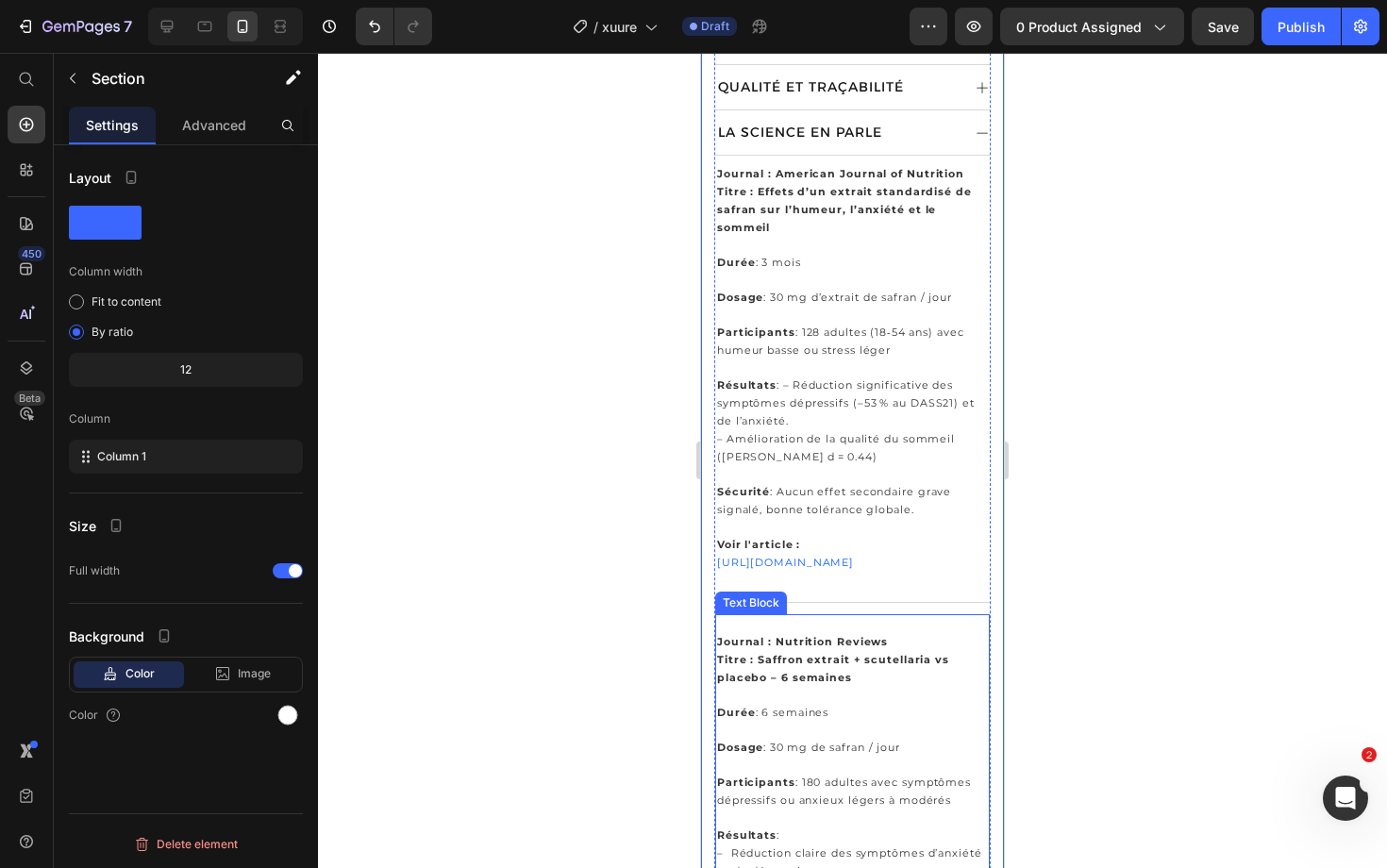 scroll, scrollTop: 1105, scrollLeft: 0, axis: vertical 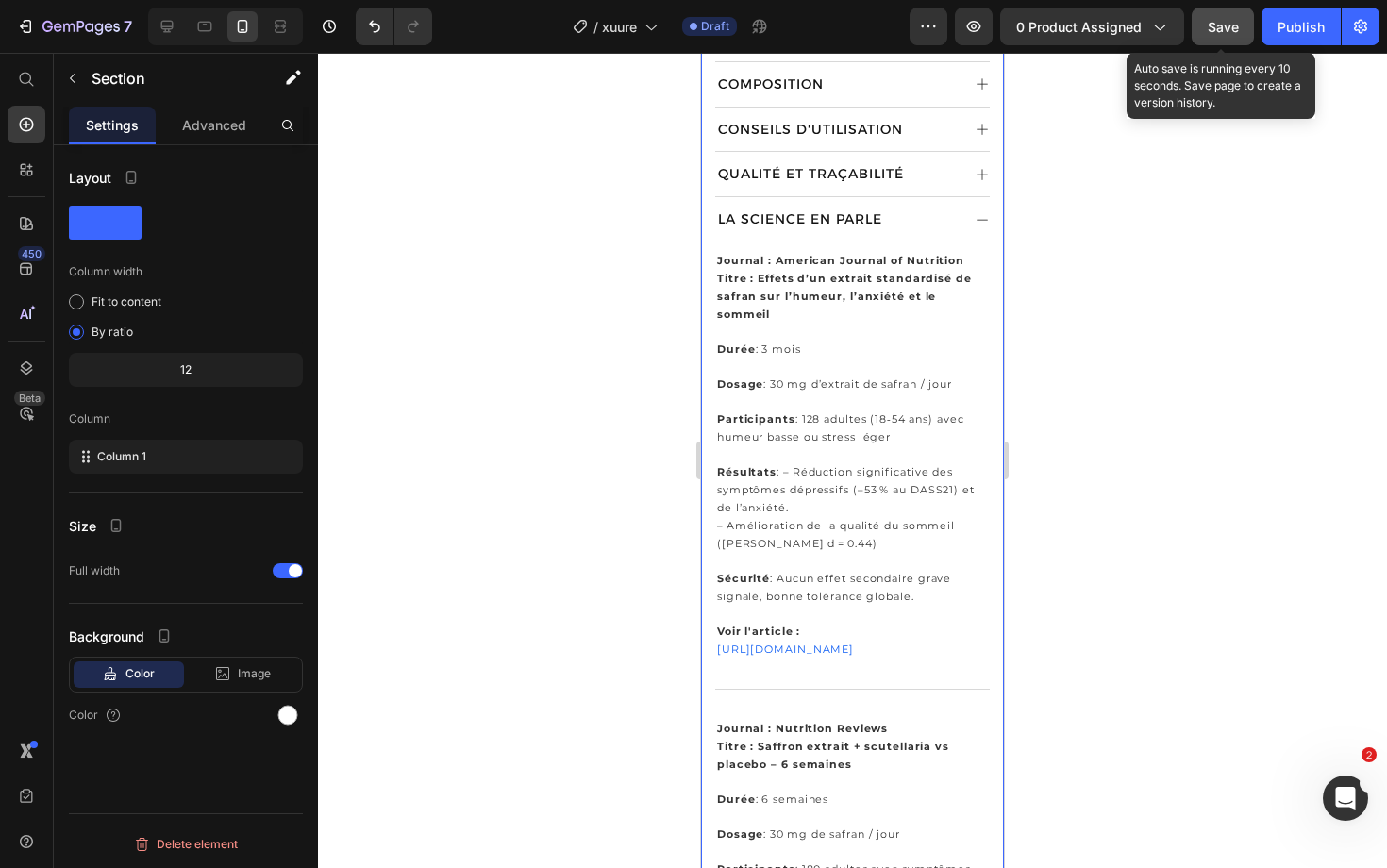 click on "Save" at bounding box center (1223, 26) 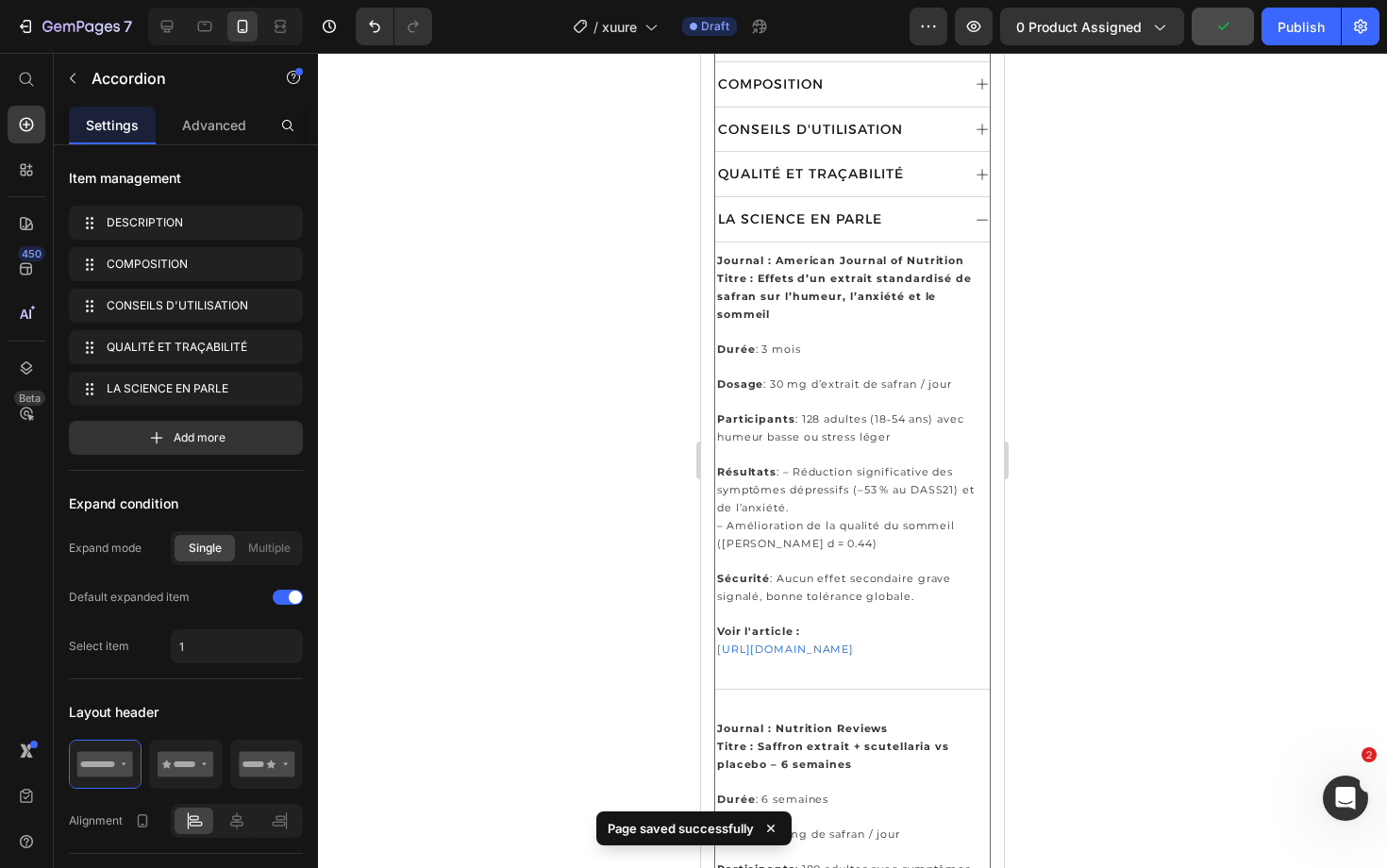 click 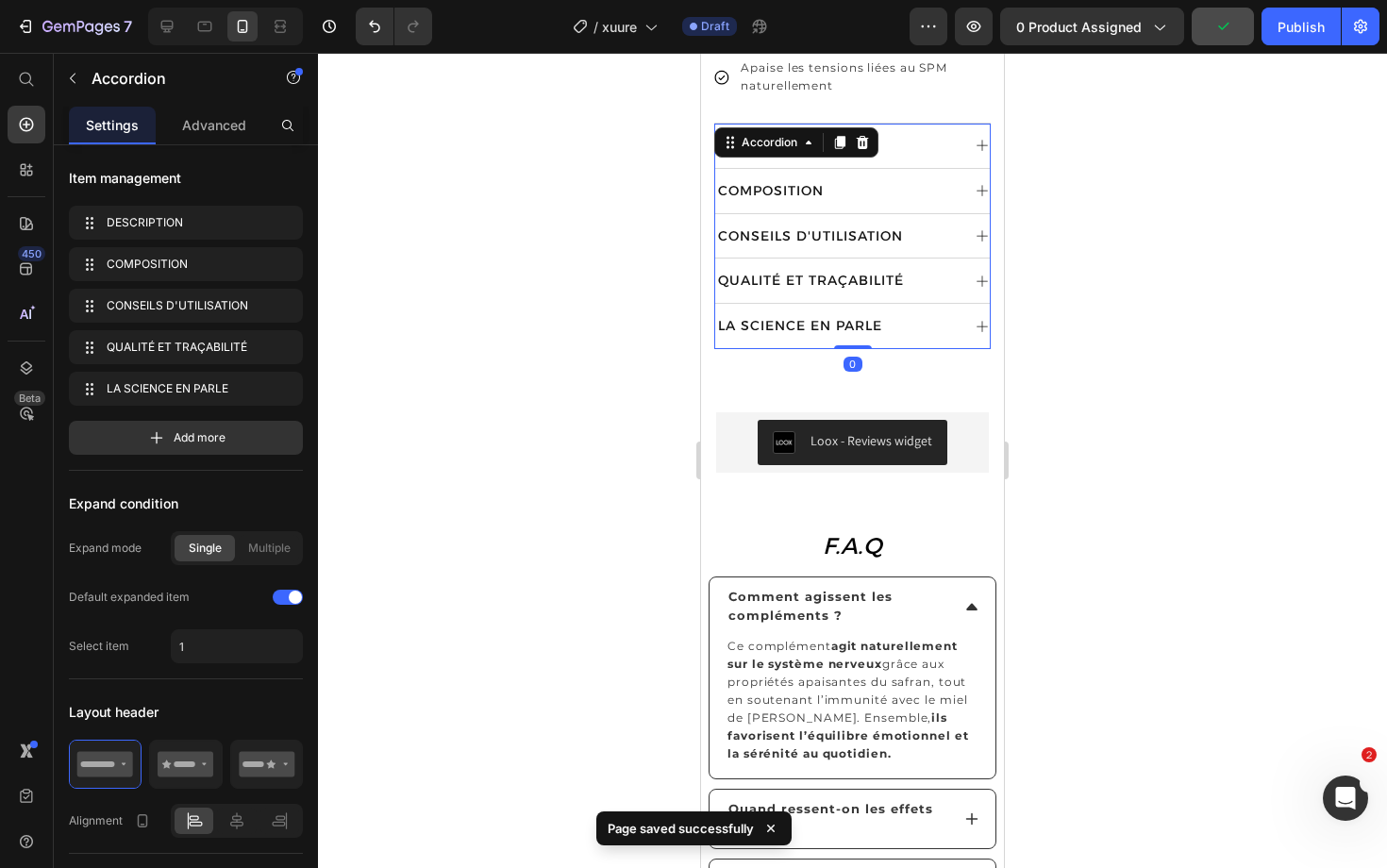 scroll, scrollTop: 929, scrollLeft: 0, axis: vertical 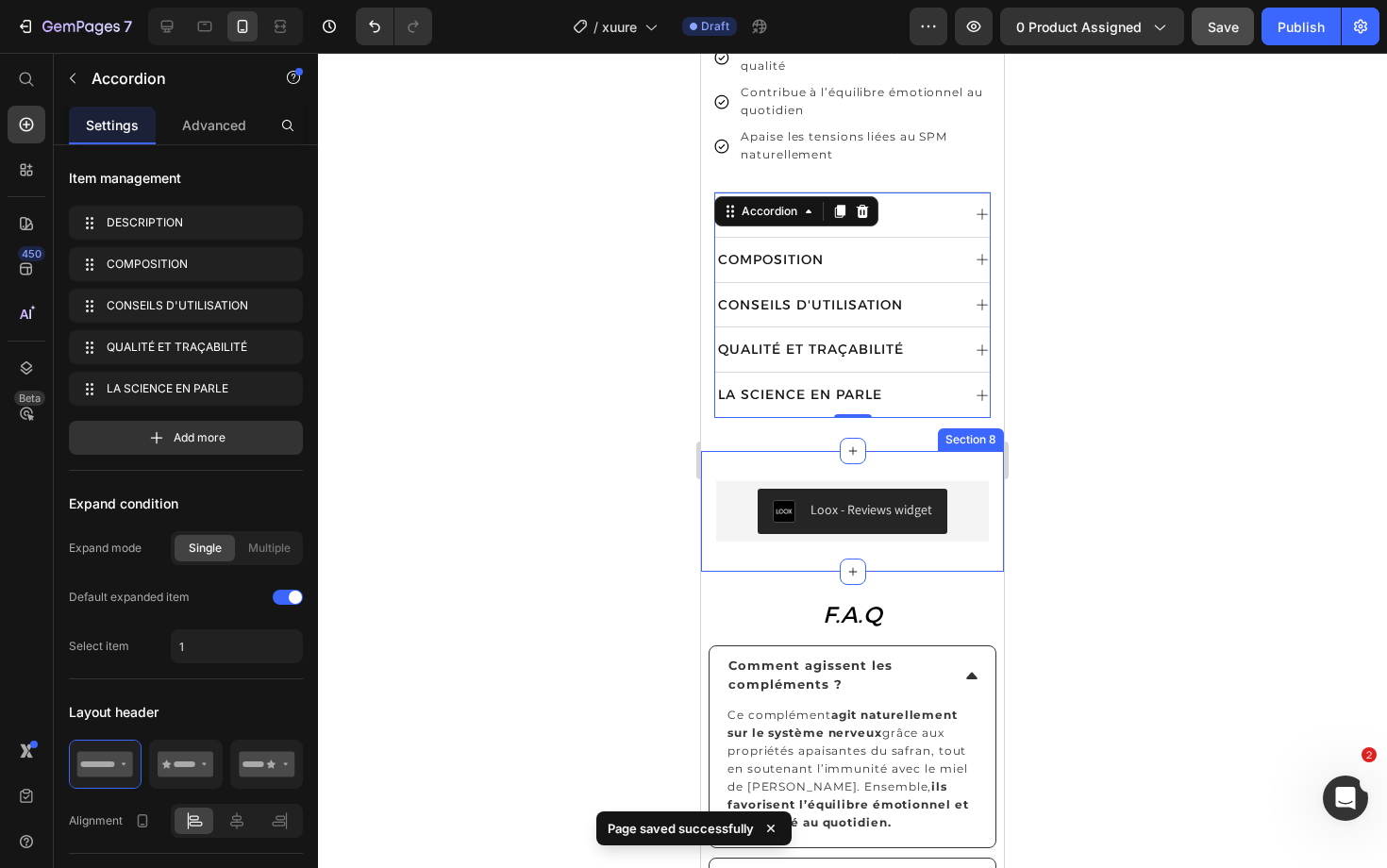 click on "Product Images ⁠⁠⁠⁠⁠⁠⁠ ESSENTIELS® Heading Image Row ⁠⁠⁠⁠⁠⁠⁠ HUMEUR & ANXIÉTÉ  Heading 62 avis Text block Row Safran hautement assimilable, associé à du miel de Manuka multifloral et aux vitamines B6 et B12 bioactives. Text Block                Title Line ⁠⁠⁠⁠⁠⁠⁠ 26,90 € Heading 15 jours | 2 coeur par jour Text Block Sélectionnez une option d'achat : Text Block
Custom Code
Preview or Publish the page to see the content. Custom Code Ajouter au panier (P) Cart Button Image En stock, commande expédiée avant le  [DATE]  - Livraison en 72h offerte à partir de 39€ ! Text Block Row Image Aide à réduire le stress et l’anxiété Text Block Image Favorise un sommeil réparateur et de qualité Text Block Image Contribue à l’équilibre émotionnel au quotidien Text Block Image Apaise les tensions liées au SPM naturellement Text Block Advanced List 📦 Heading Envío gratis Text Block En 2 a 3 días Text block Row Row 🔒 Heading" at bounding box center [852, -193] 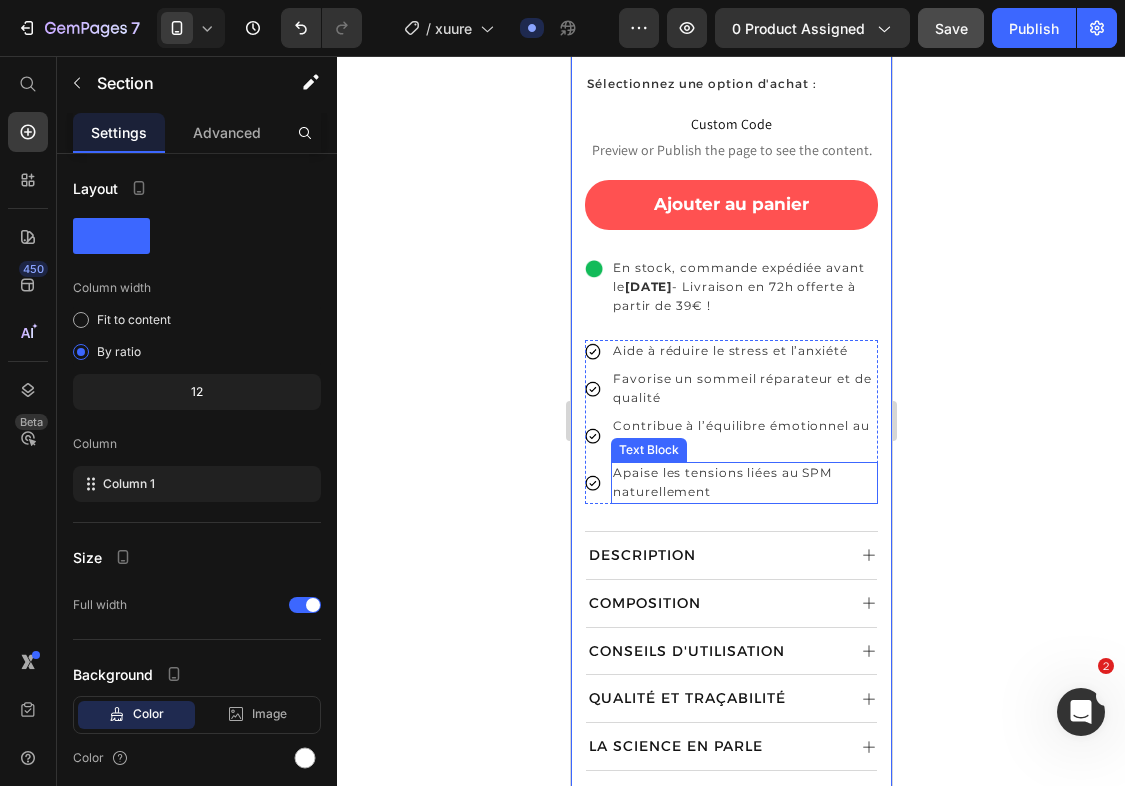 scroll, scrollTop: 593, scrollLeft: 0, axis: vertical 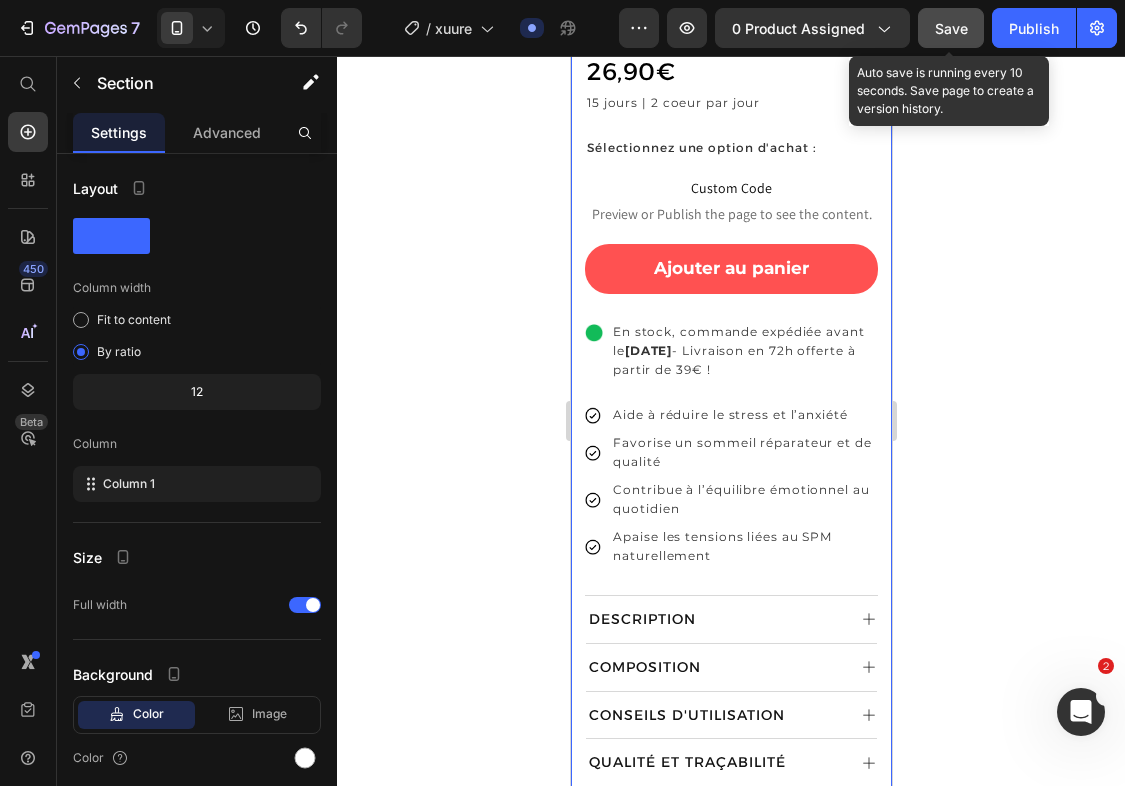 click on "Save" 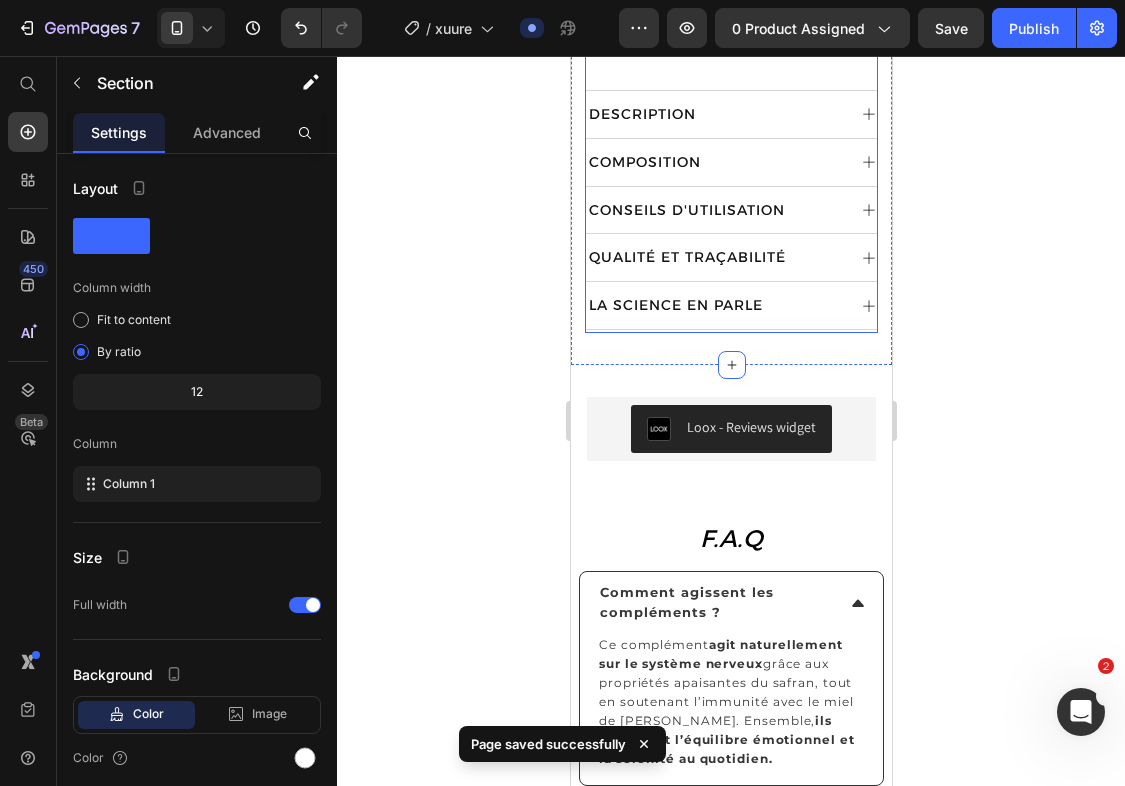 scroll, scrollTop: 1099, scrollLeft: 0, axis: vertical 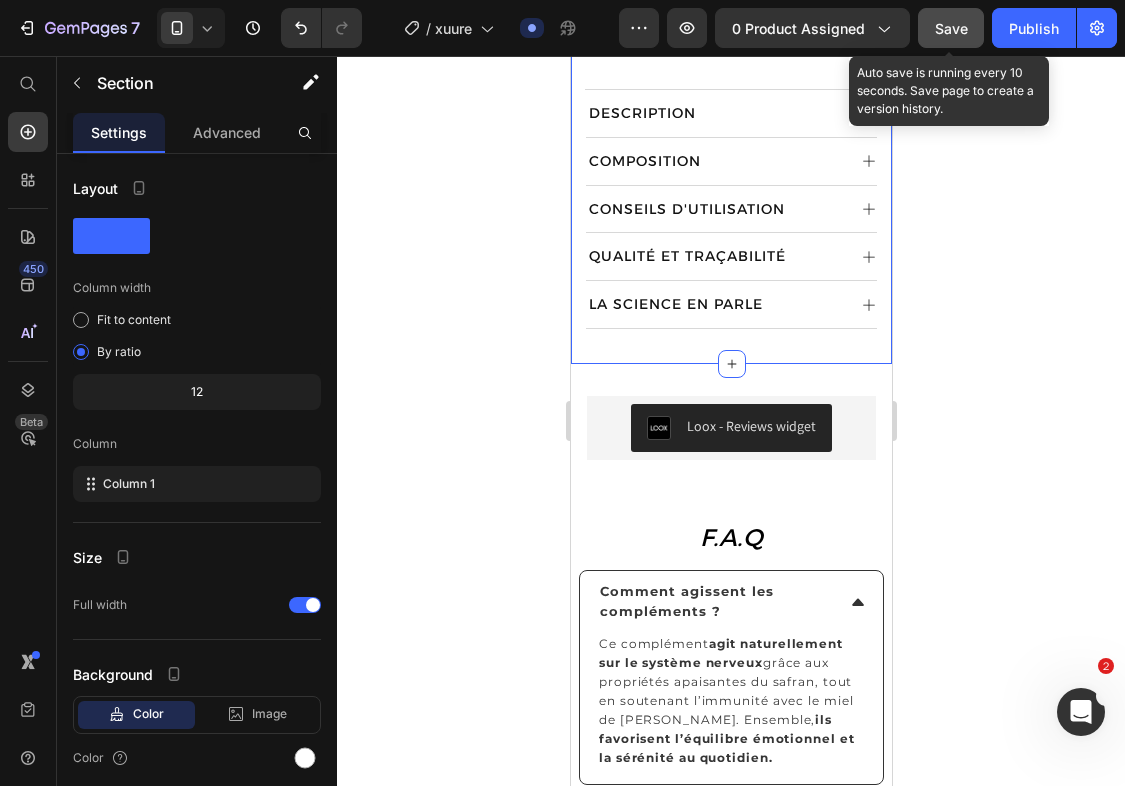 click on "Save" at bounding box center [951, 28] 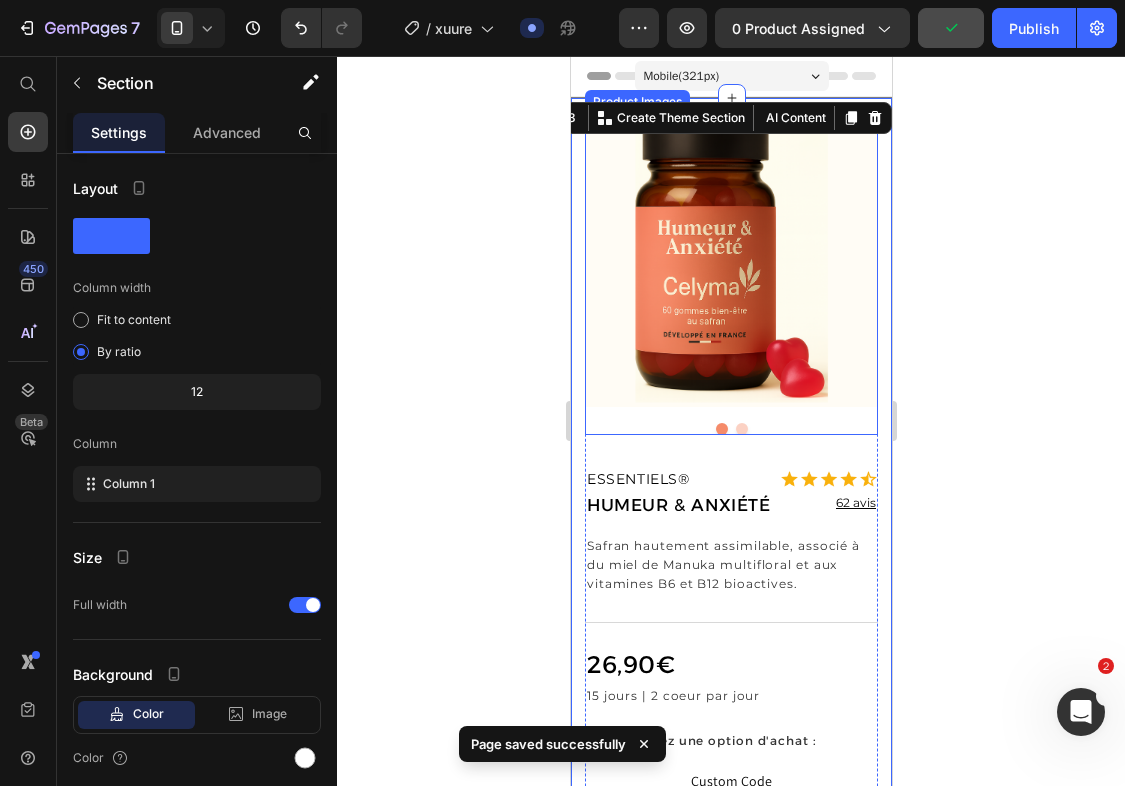 scroll, scrollTop: 0, scrollLeft: 0, axis: both 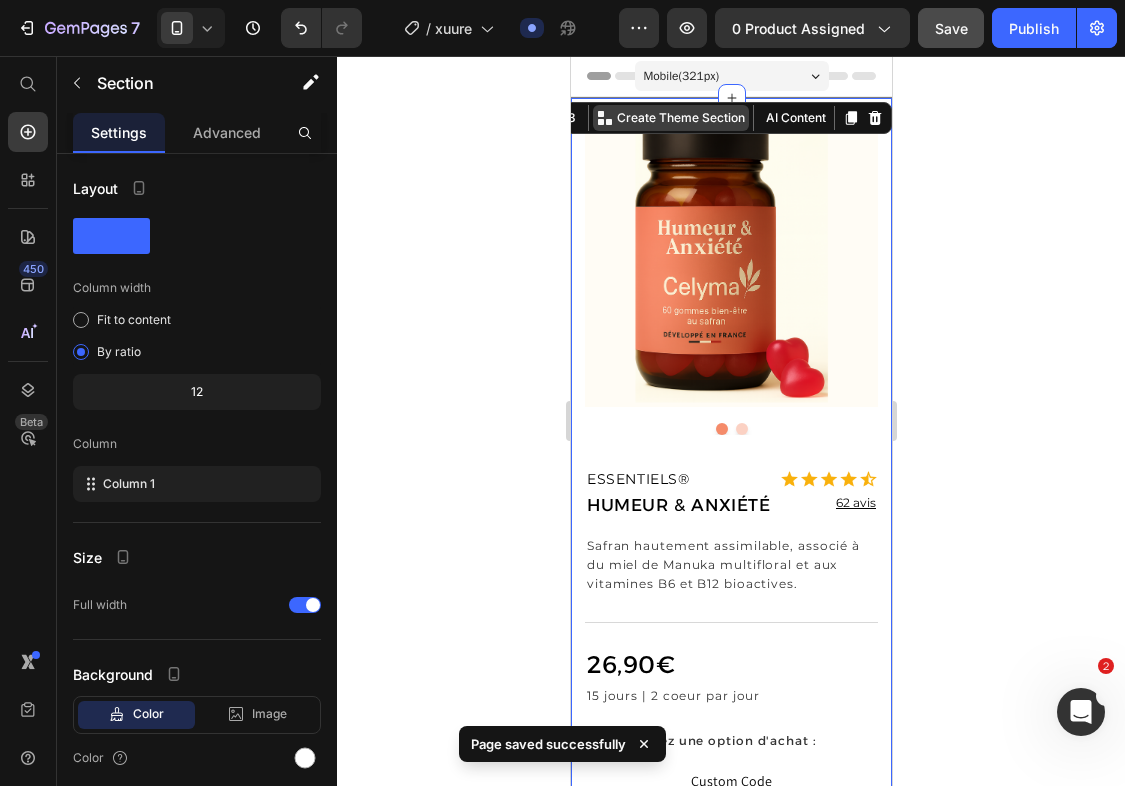 click on "Create Theme Section" at bounding box center (680, 118) 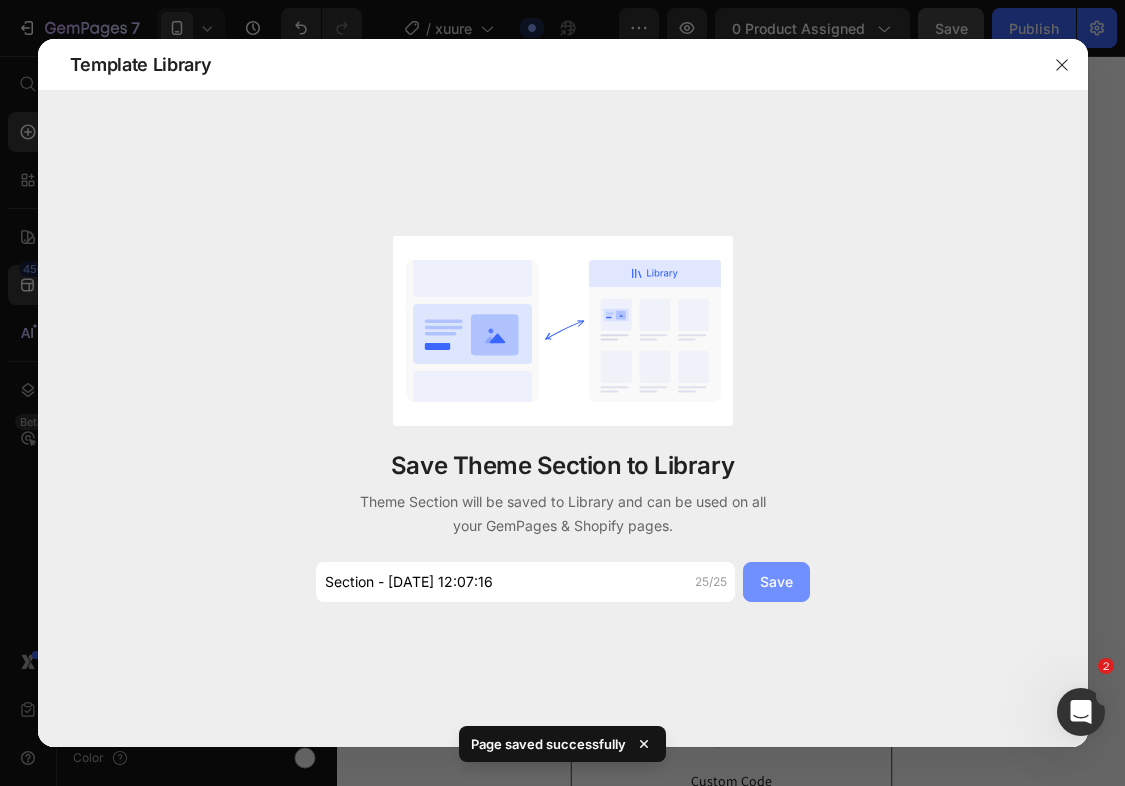 click on "Save" at bounding box center [776, 581] 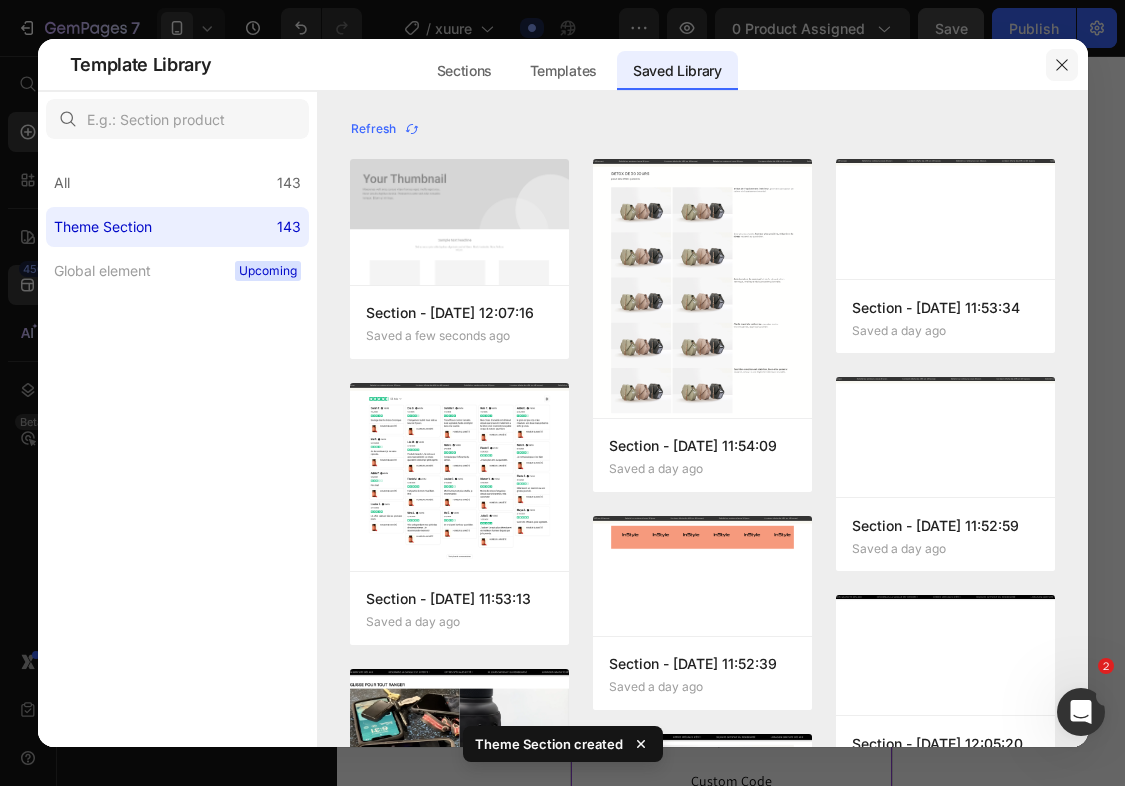 click 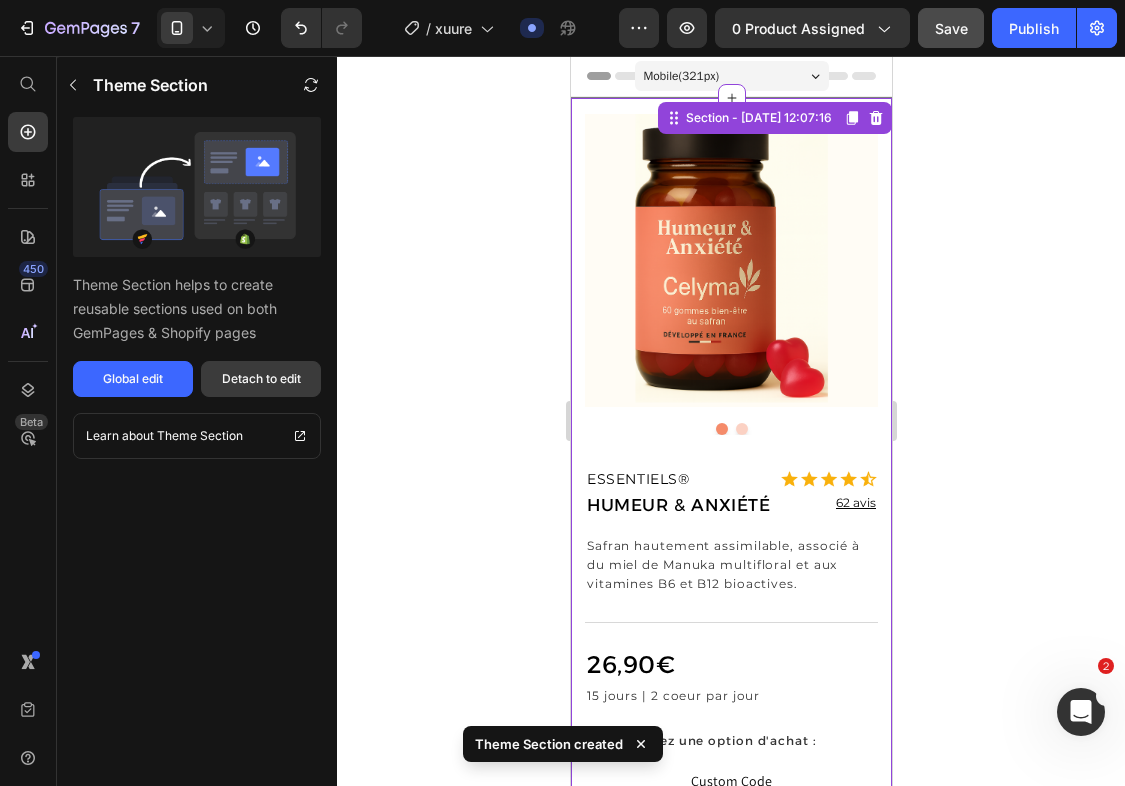 click on "Detach to edit" at bounding box center [261, 379] 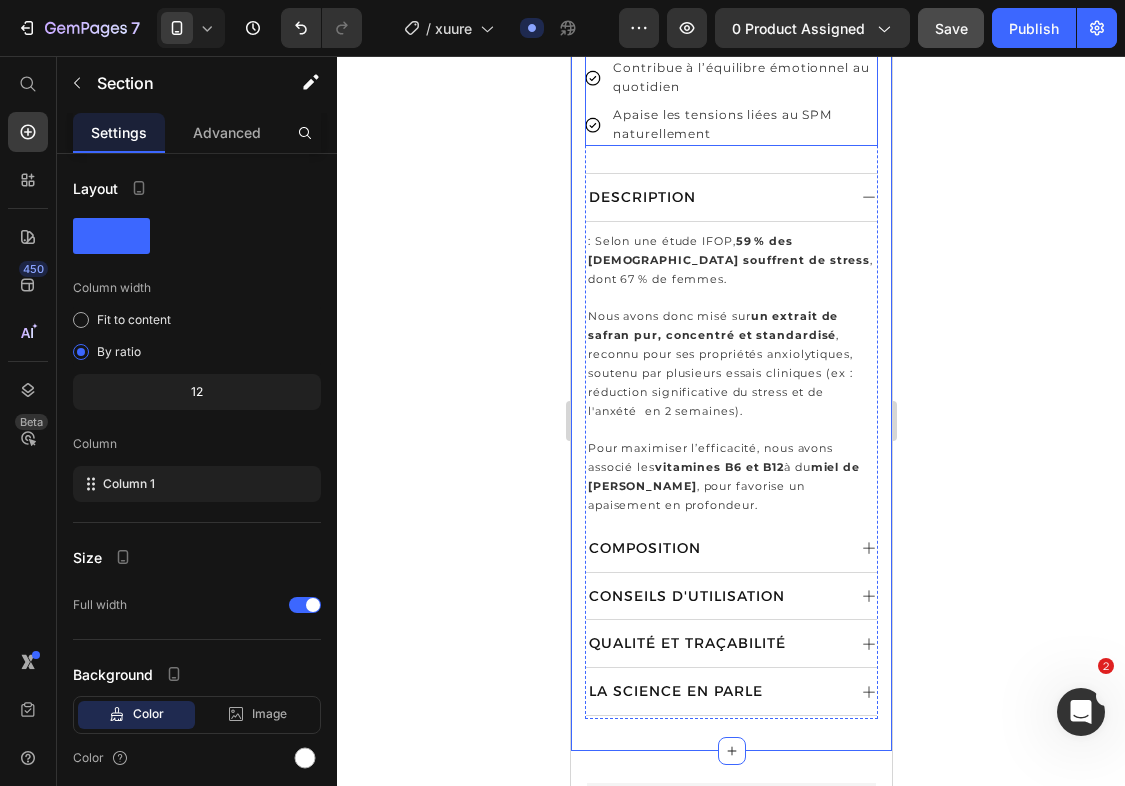 scroll, scrollTop: 1029, scrollLeft: 0, axis: vertical 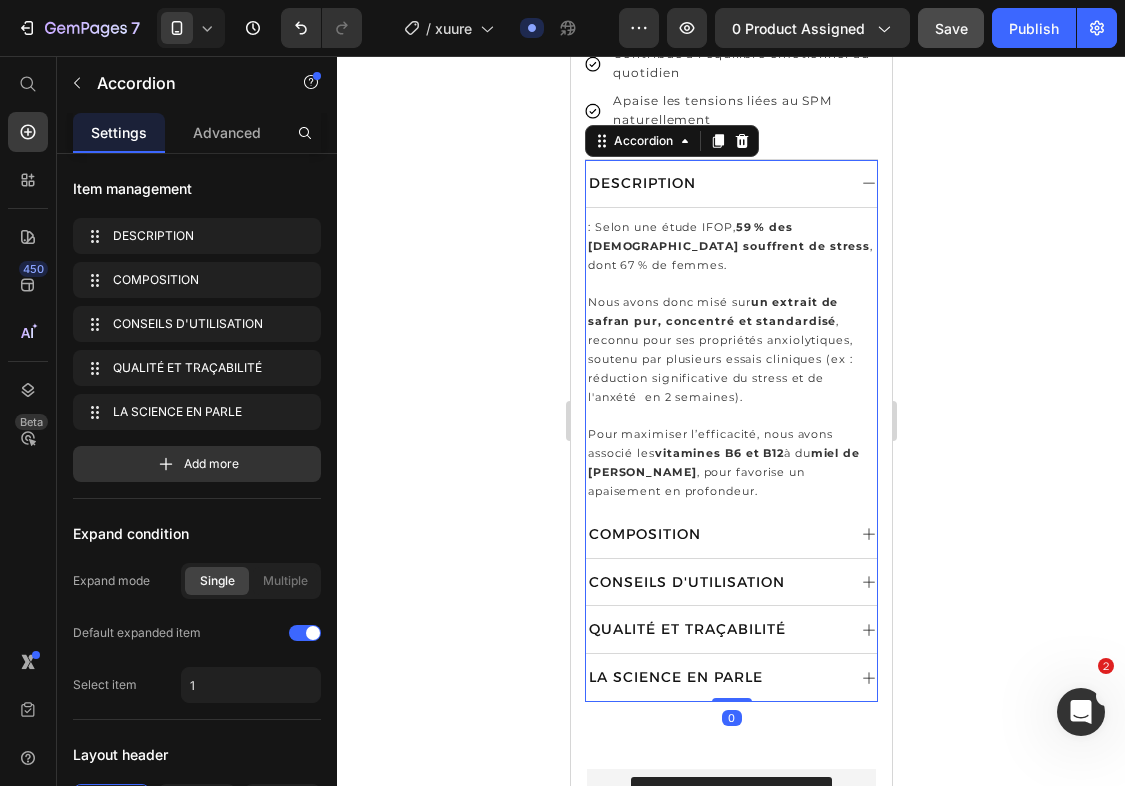 click 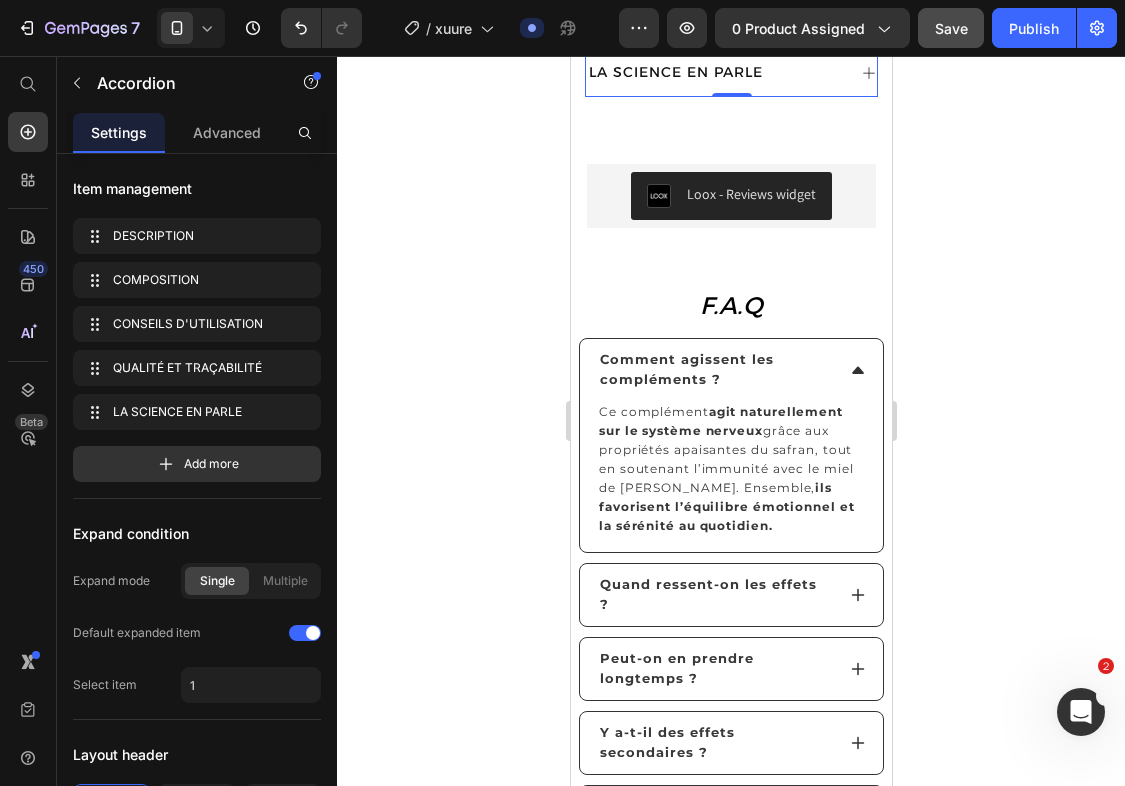 scroll, scrollTop: 969, scrollLeft: 0, axis: vertical 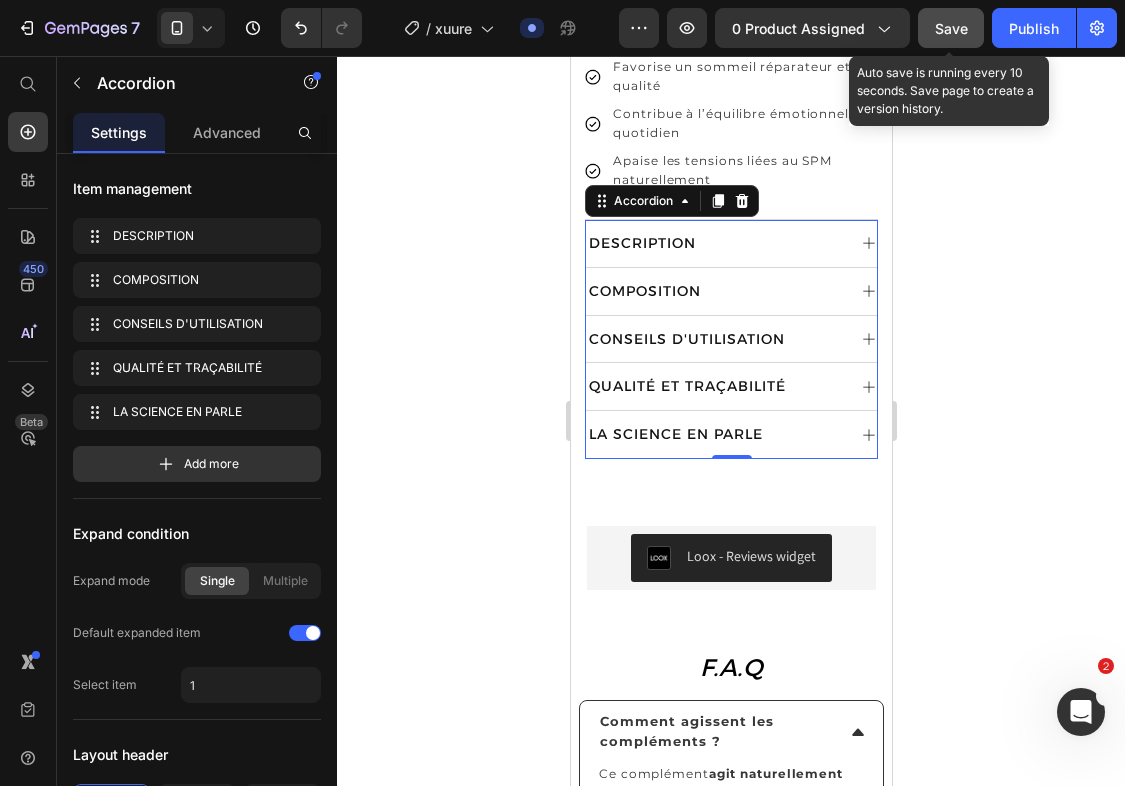 click on "Save" at bounding box center [951, 28] 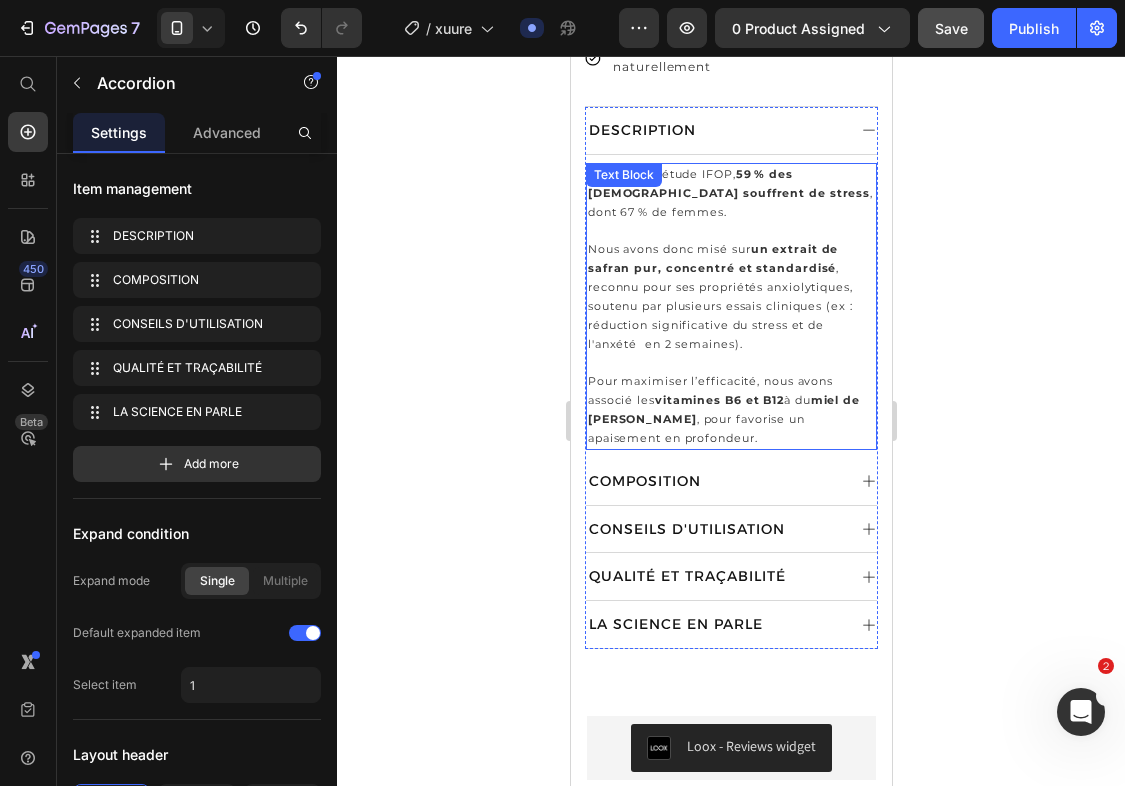 scroll, scrollTop: 1048, scrollLeft: 0, axis: vertical 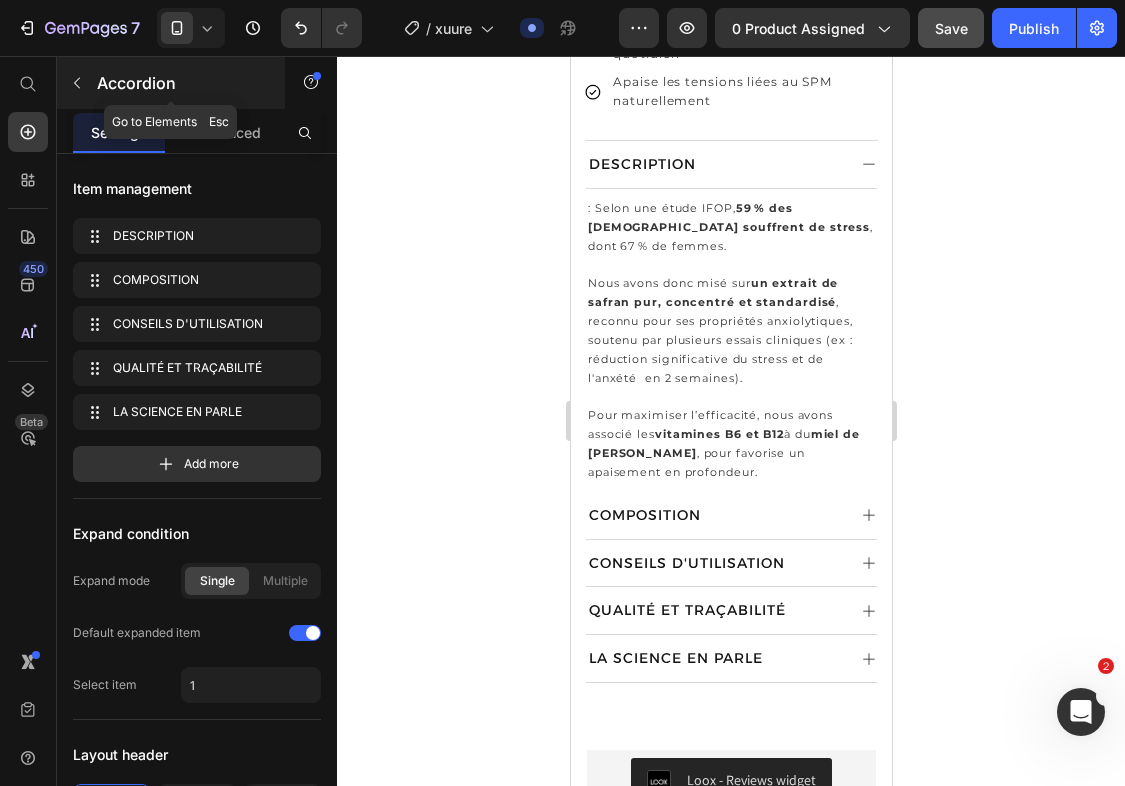 click on "Accordion" at bounding box center (171, 83) 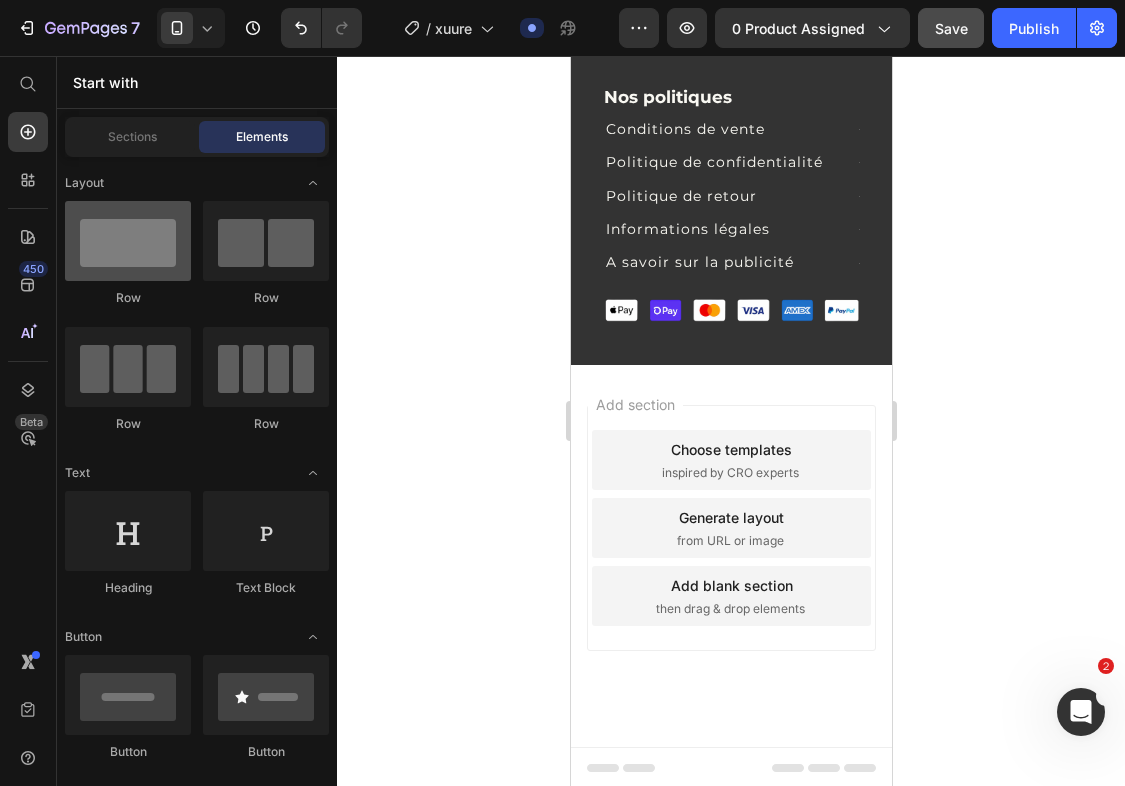 scroll, scrollTop: 3493, scrollLeft: 0, axis: vertical 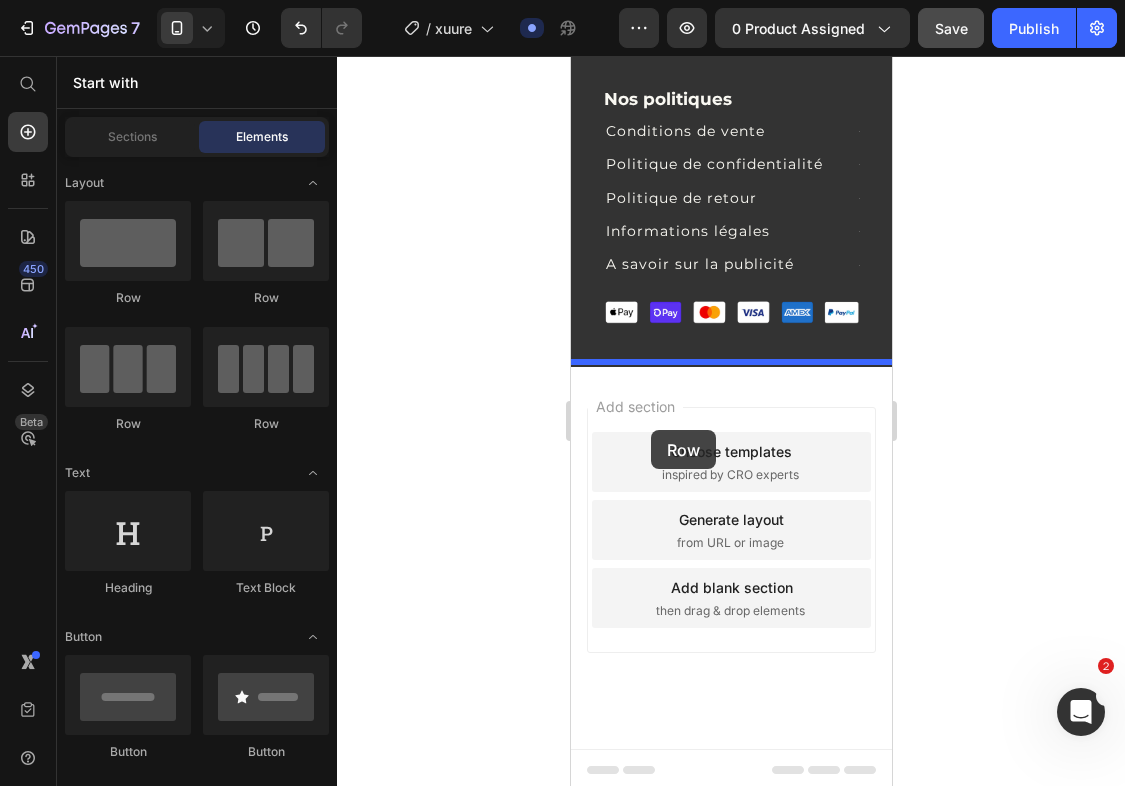 drag, startPoint x: 708, startPoint y: 324, endPoint x: 650, endPoint y: 430, distance: 120.83046 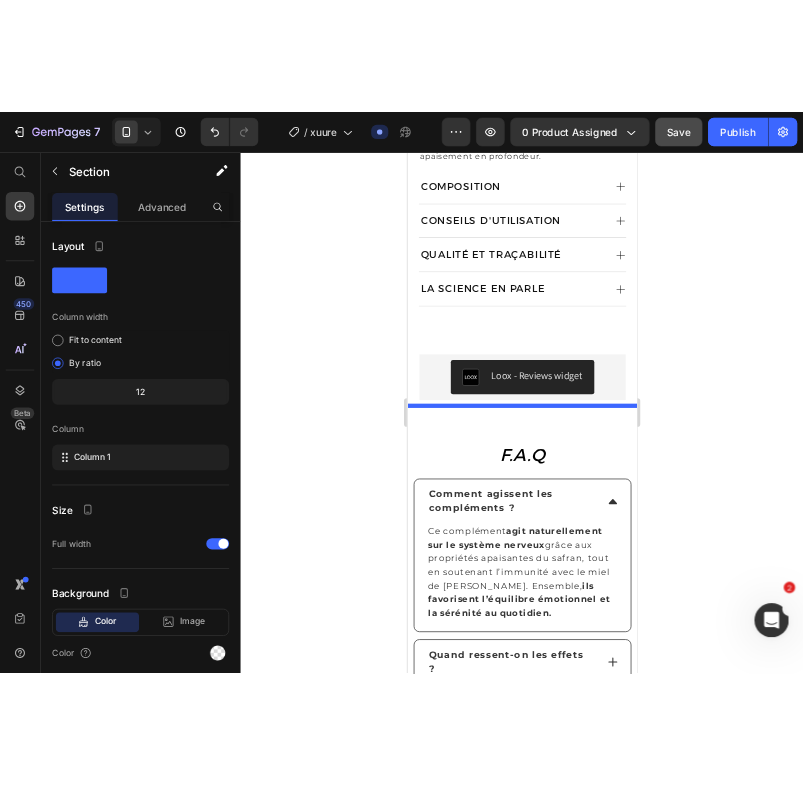scroll, scrollTop: 1523, scrollLeft: 0, axis: vertical 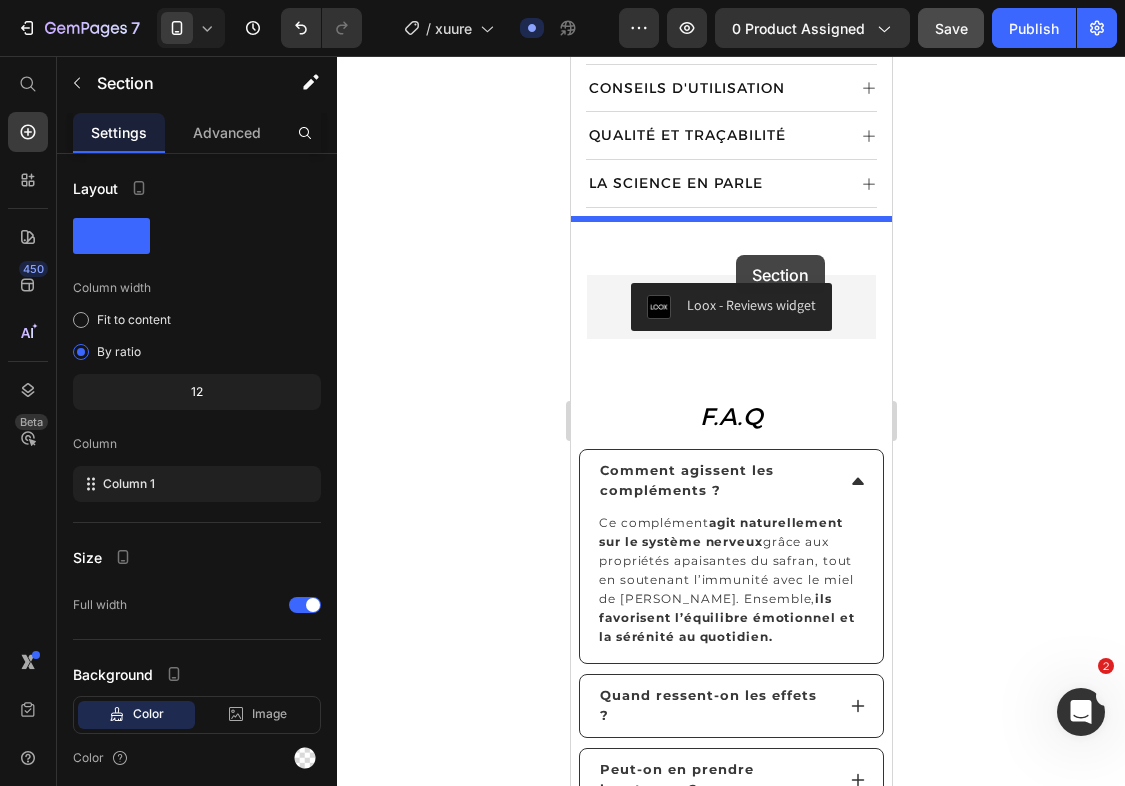 drag, startPoint x: 783, startPoint y: 386, endPoint x: 735, endPoint y: 255, distance: 139.51703 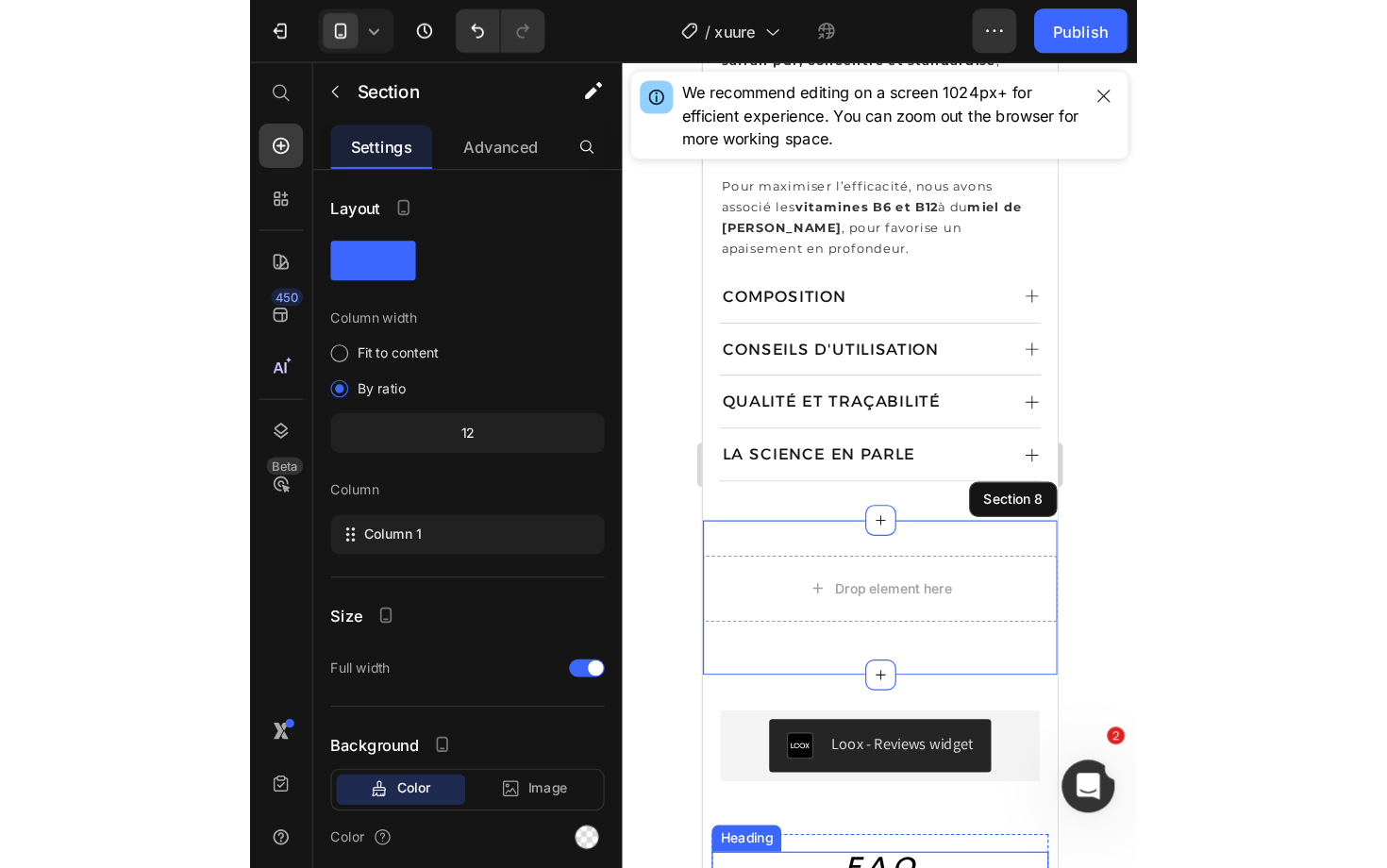scroll, scrollTop: 1246, scrollLeft: 0, axis: vertical 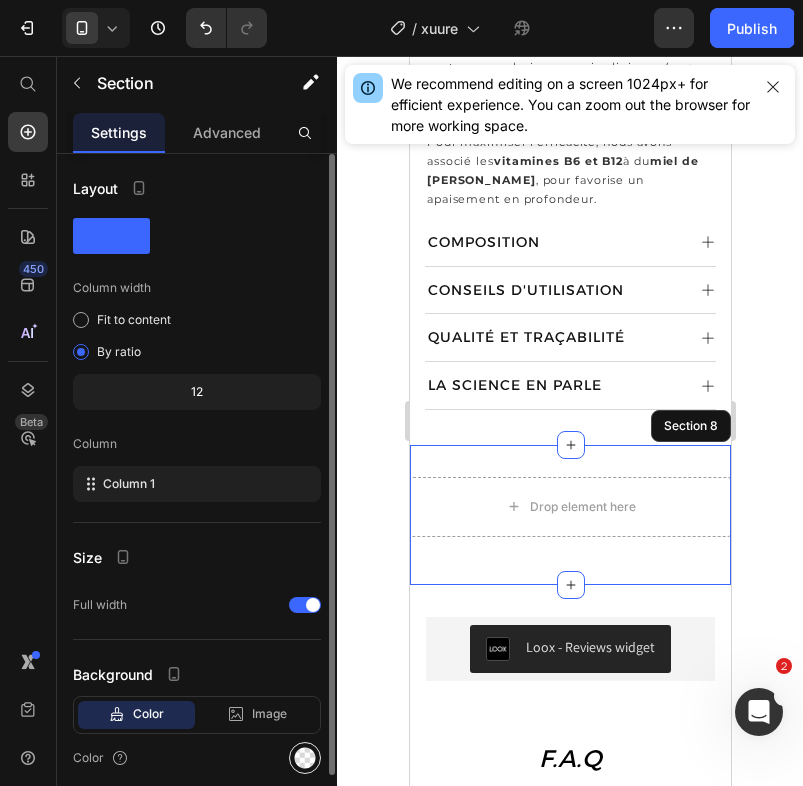 click at bounding box center [305, 758] 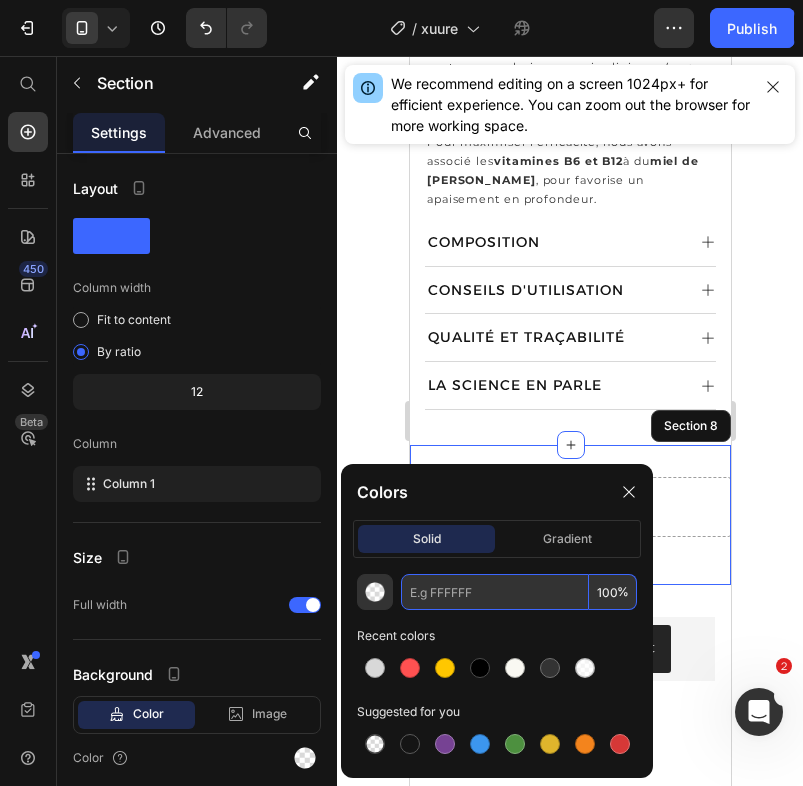 click at bounding box center (495, 592) 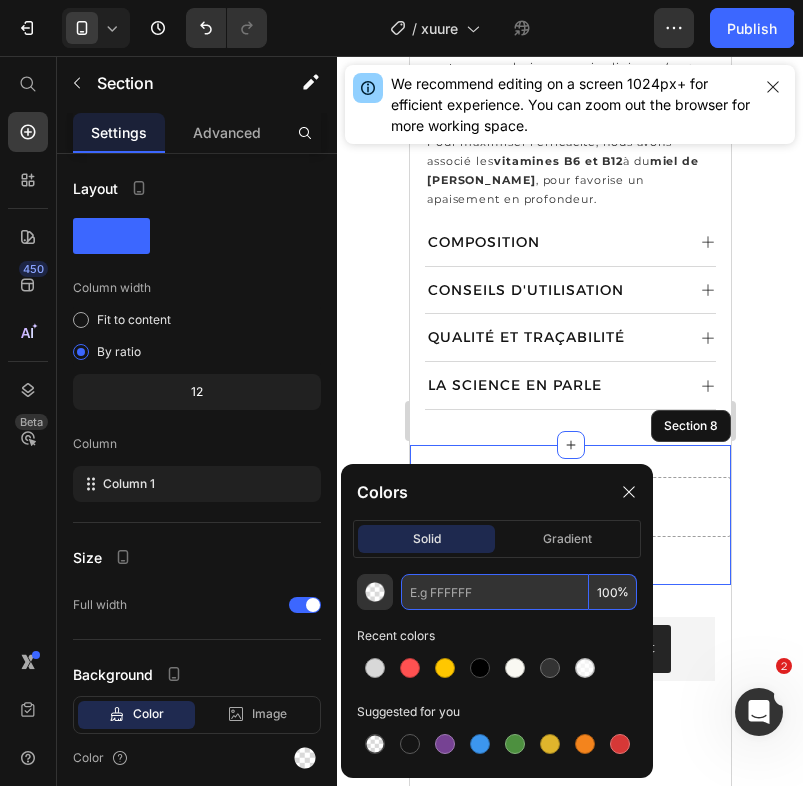 paste on "F6F2EA" 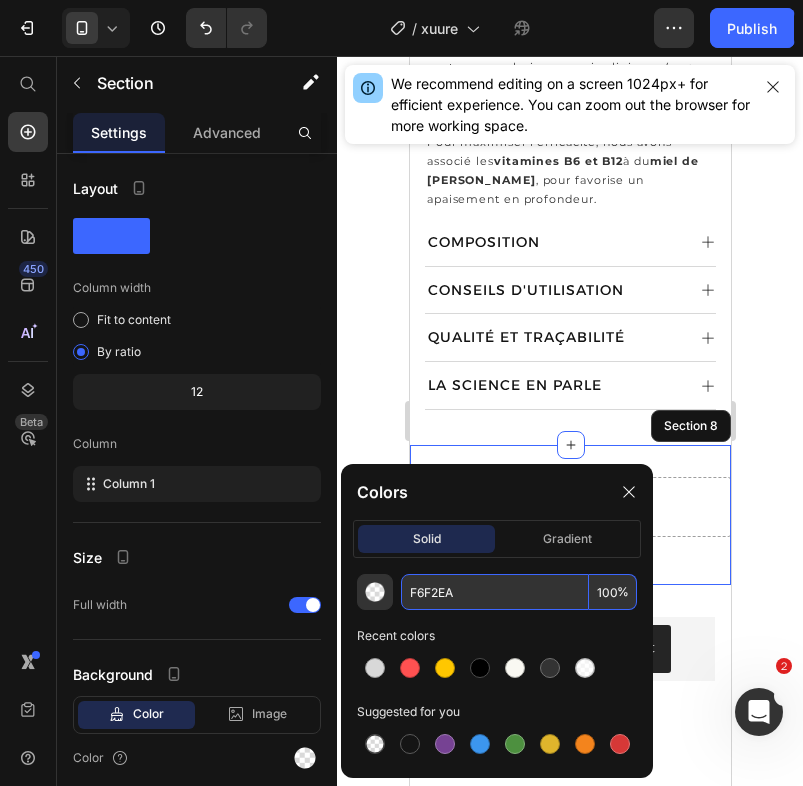 type on "F6F2EA" 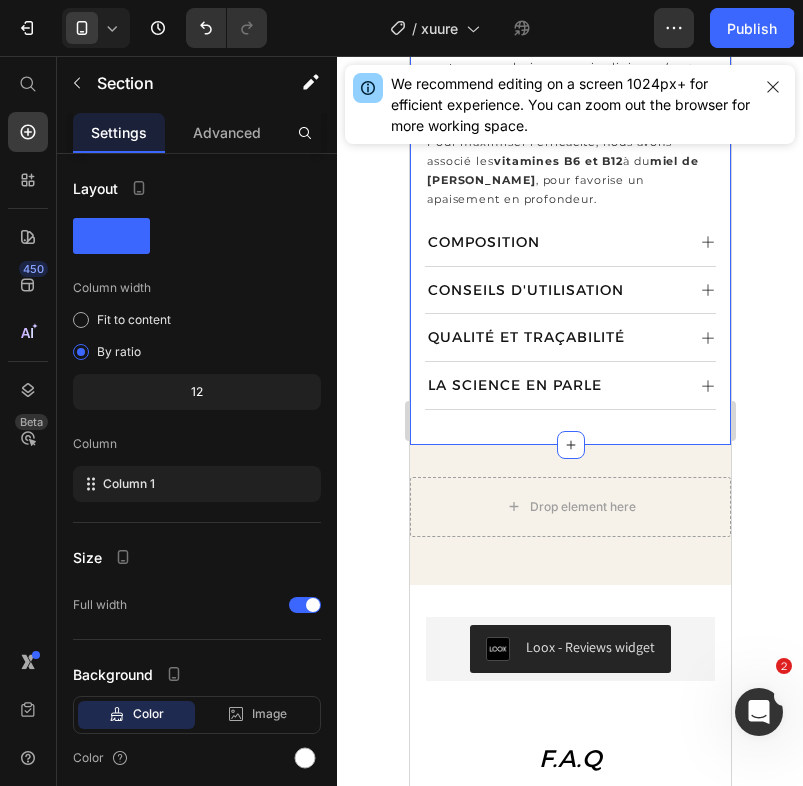 click on "Product Images ESSENTIELS® Heading Image Row HUMEUR & ANXIÉTÉ  Heading 62 avis Text block Row Safran hautement assimilable, associé à du miel de Manuka multifloral et aux vitamines B6 et B12 bioactives. Text Block                Title Line 26,90 € Heading 15 jours | 2 coeur par jour Text Block Sélectionnez une option d'achat : Text Block
Custom Code
Preview or Publish the page to see the content. Custom Code Ajouter au panier (P) Cart Button Image En stock, commande expédiée avant le  [DATE]  - Livraison en 72h offerte à partir de 39€ ! Text Block Row Image Aide à réduire le stress et l’anxiété Text Block Image Favorise un sommeil réparateur et de qualité Text Block Image Contribue à l’équilibre émotionnel au quotidien Text Block Image Apaise les tensions liées au SPM naturellement Text Block Advanced List 📦 Heading Envío gratis Text Block En 2 a 3 días Text block Row Row 🔒 Heading Pago seguro Text Block Con nuestros pagos Text block Row Row Row" at bounding box center [569, -389] 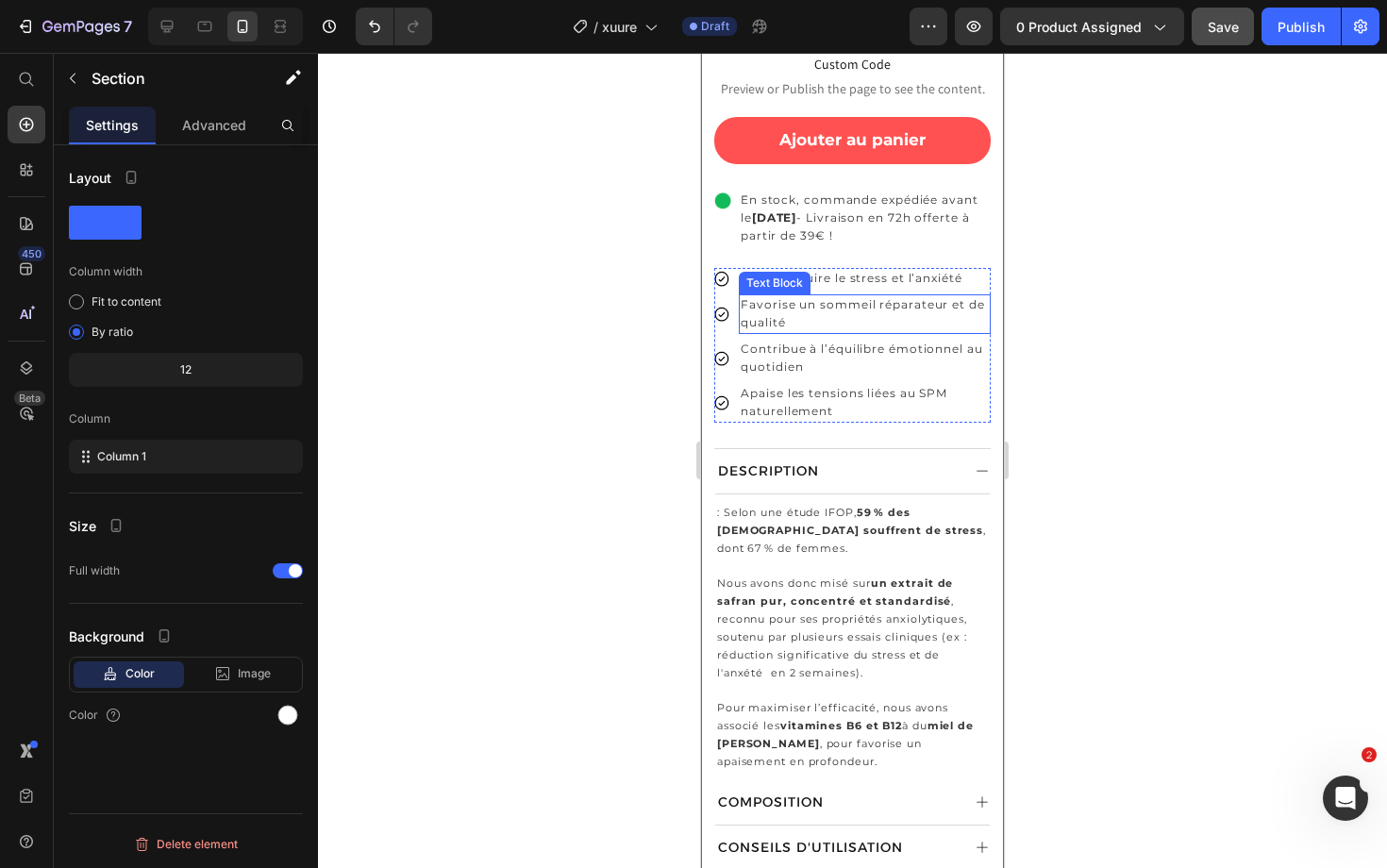 scroll, scrollTop: 290, scrollLeft: 0, axis: vertical 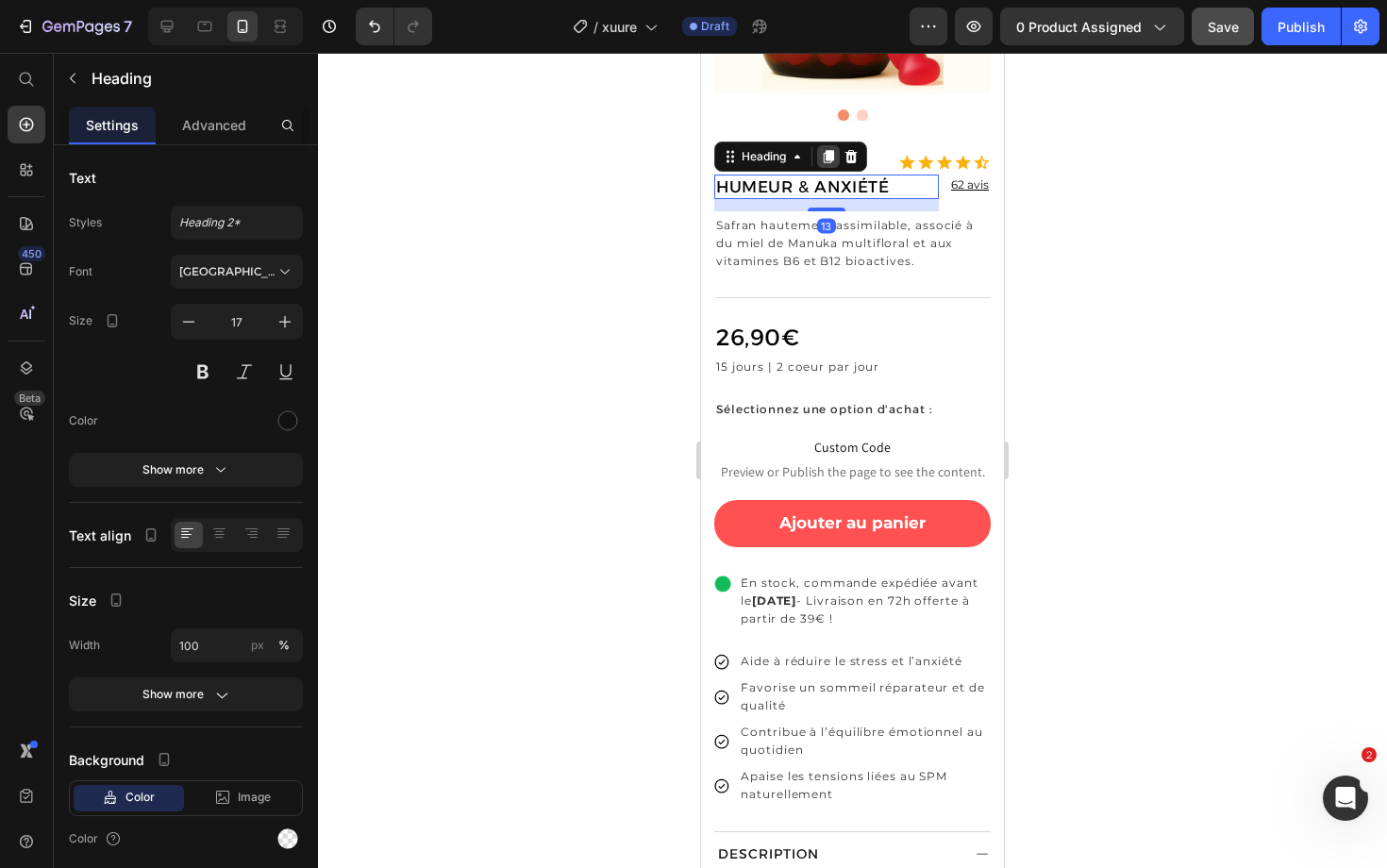 click 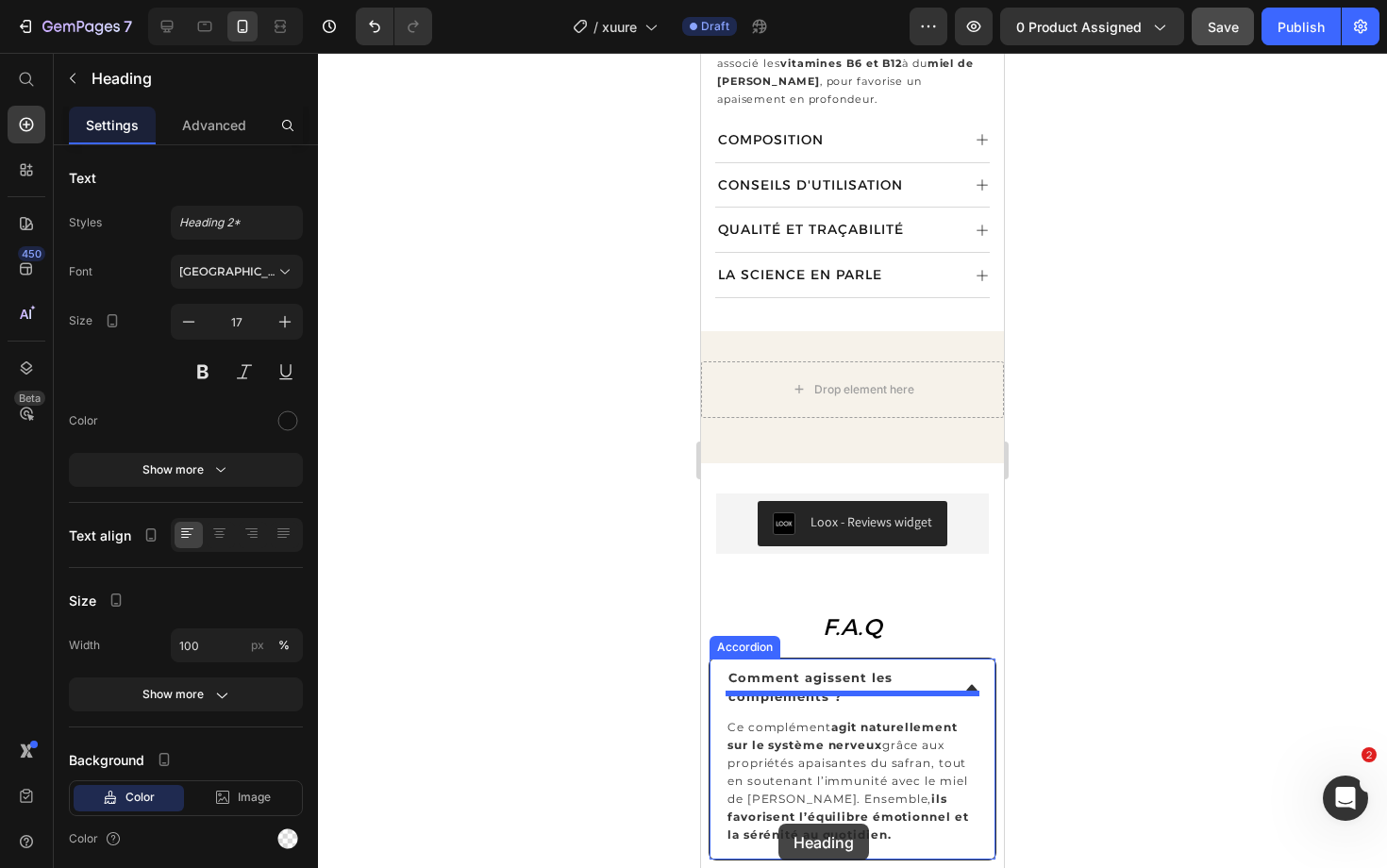 scroll, scrollTop: 1414, scrollLeft: 0, axis: vertical 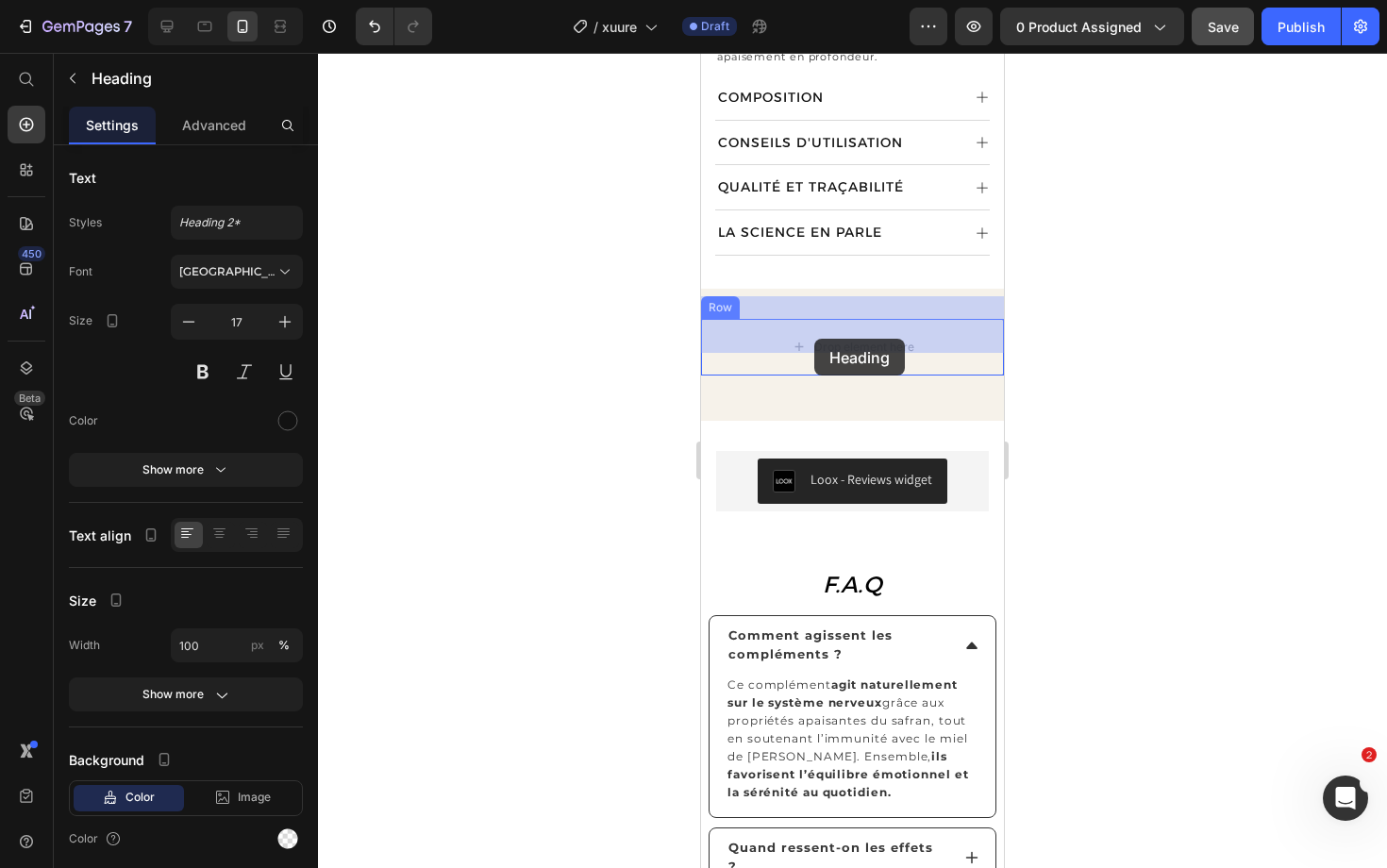 drag, startPoint x: 768, startPoint y: 189, endPoint x: 814, endPoint y: 339, distance: 156.89487 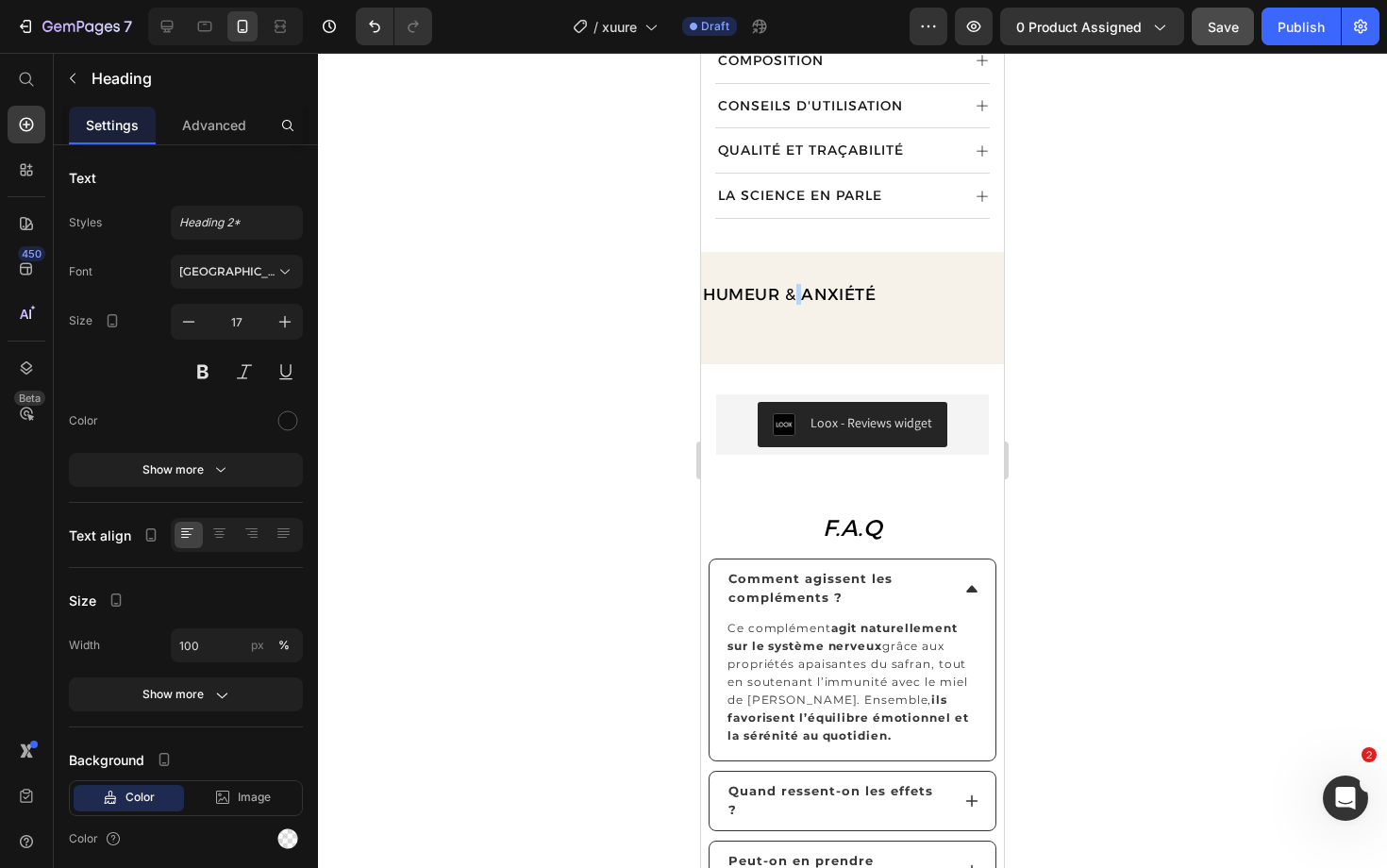 click on "HUMEUR & ANXIÉTÉ" at bounding box center (790, 294) 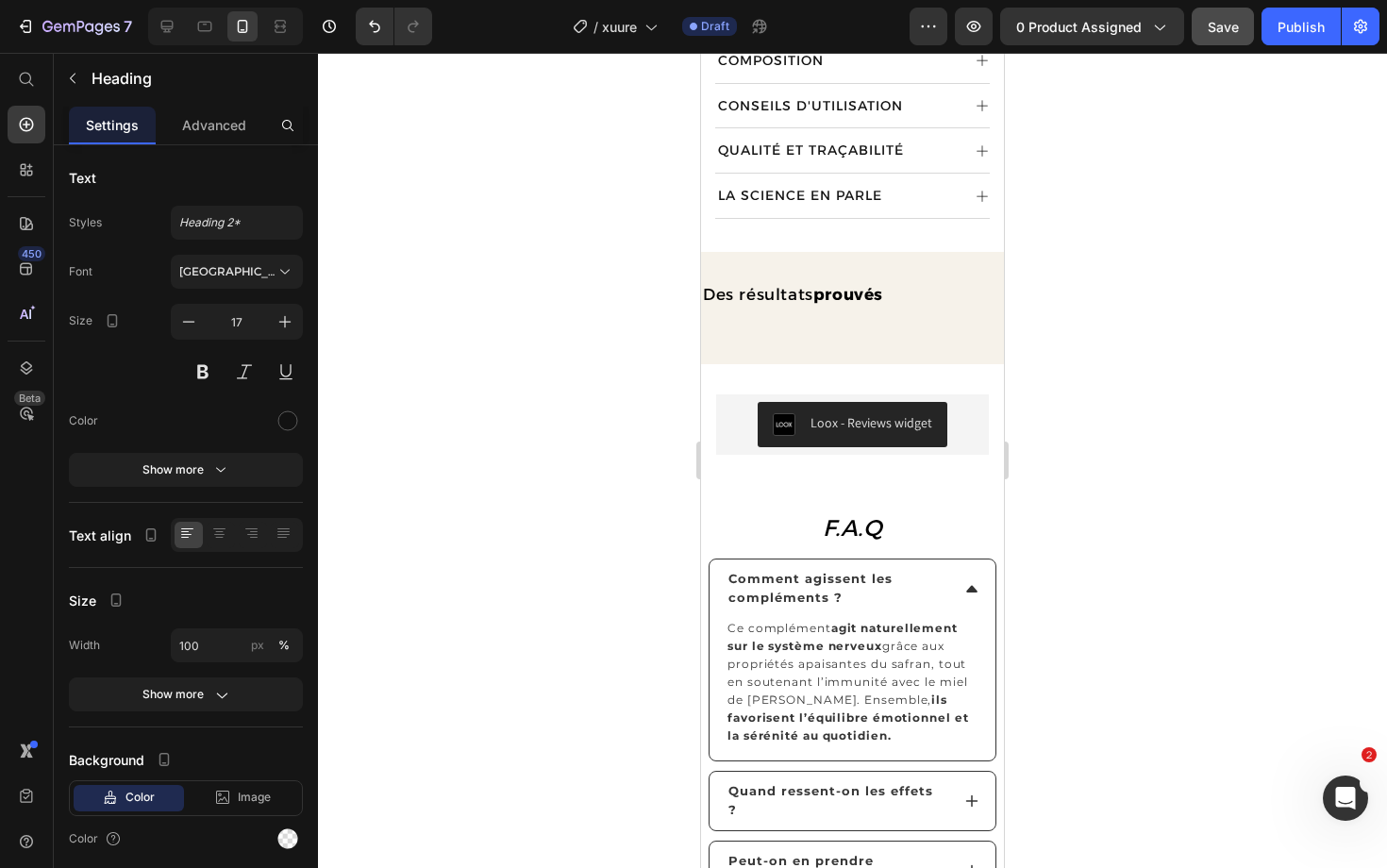 click on "Des résultats  prouvés" at bounding box center [793, 294] 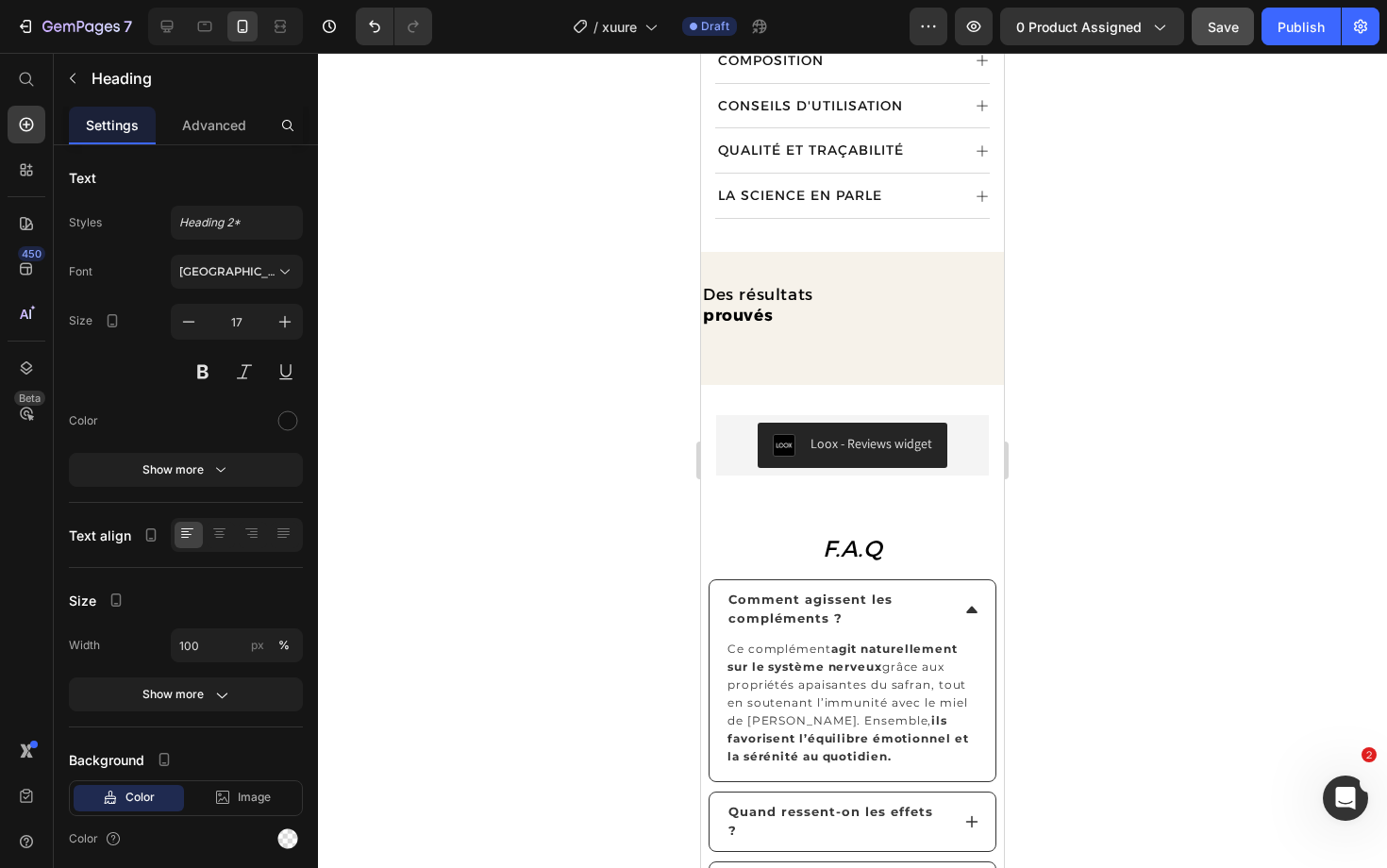 click on "Des résultats" at bounding box center [758, 294] 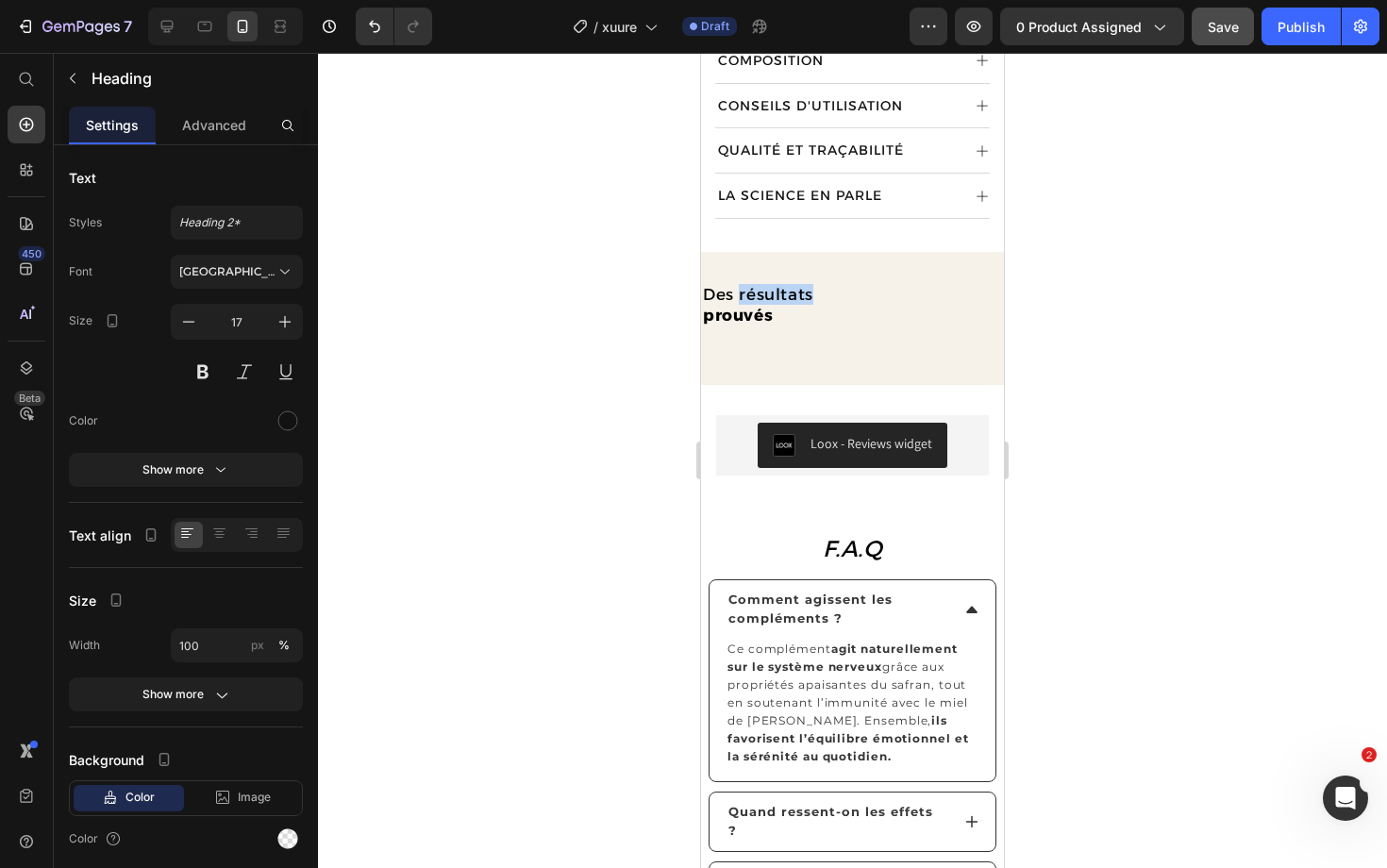 click on "Des résultats" at bounding box center [758, 294] 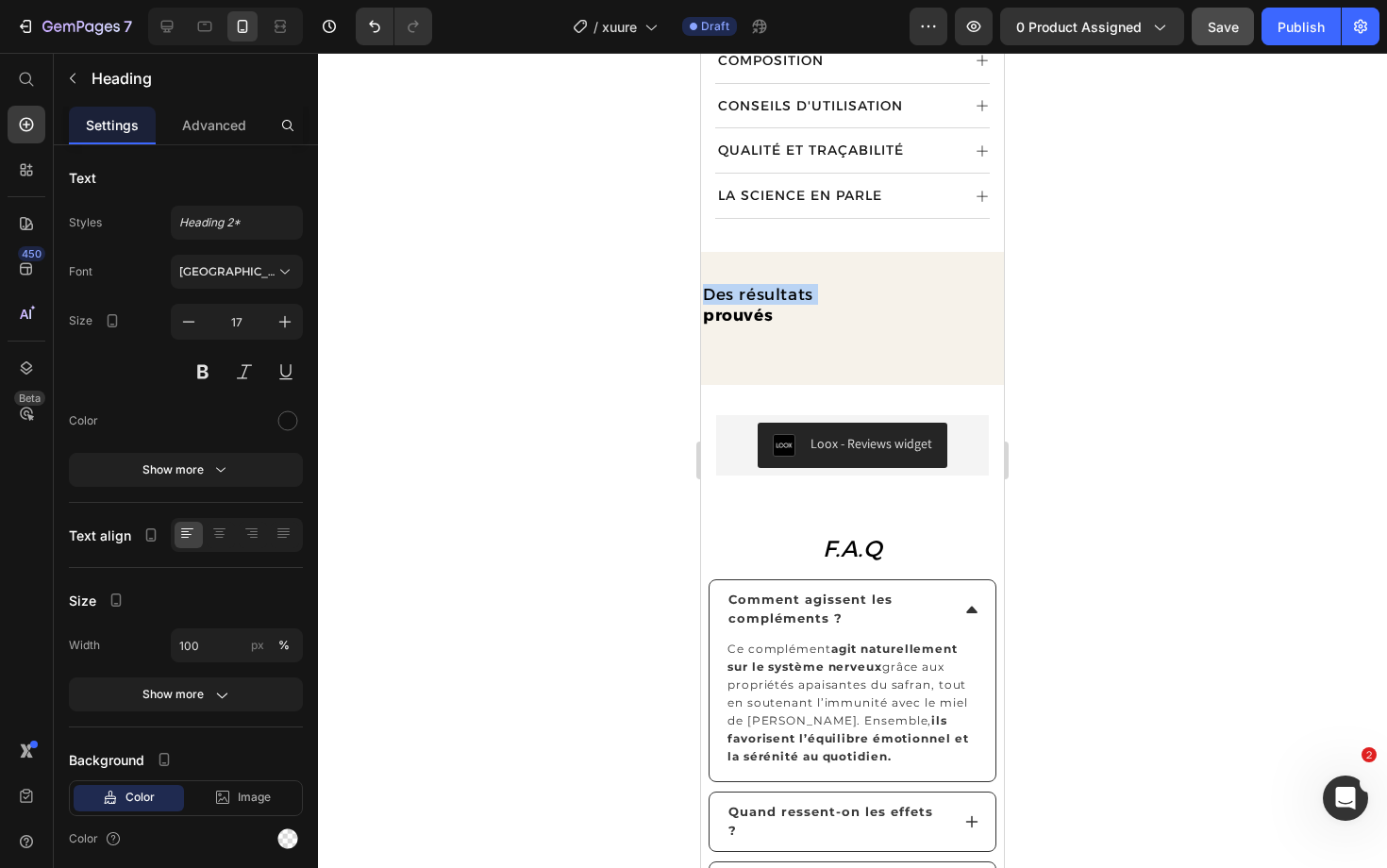 click on "Des résultats" at bounding box center (758, 294) 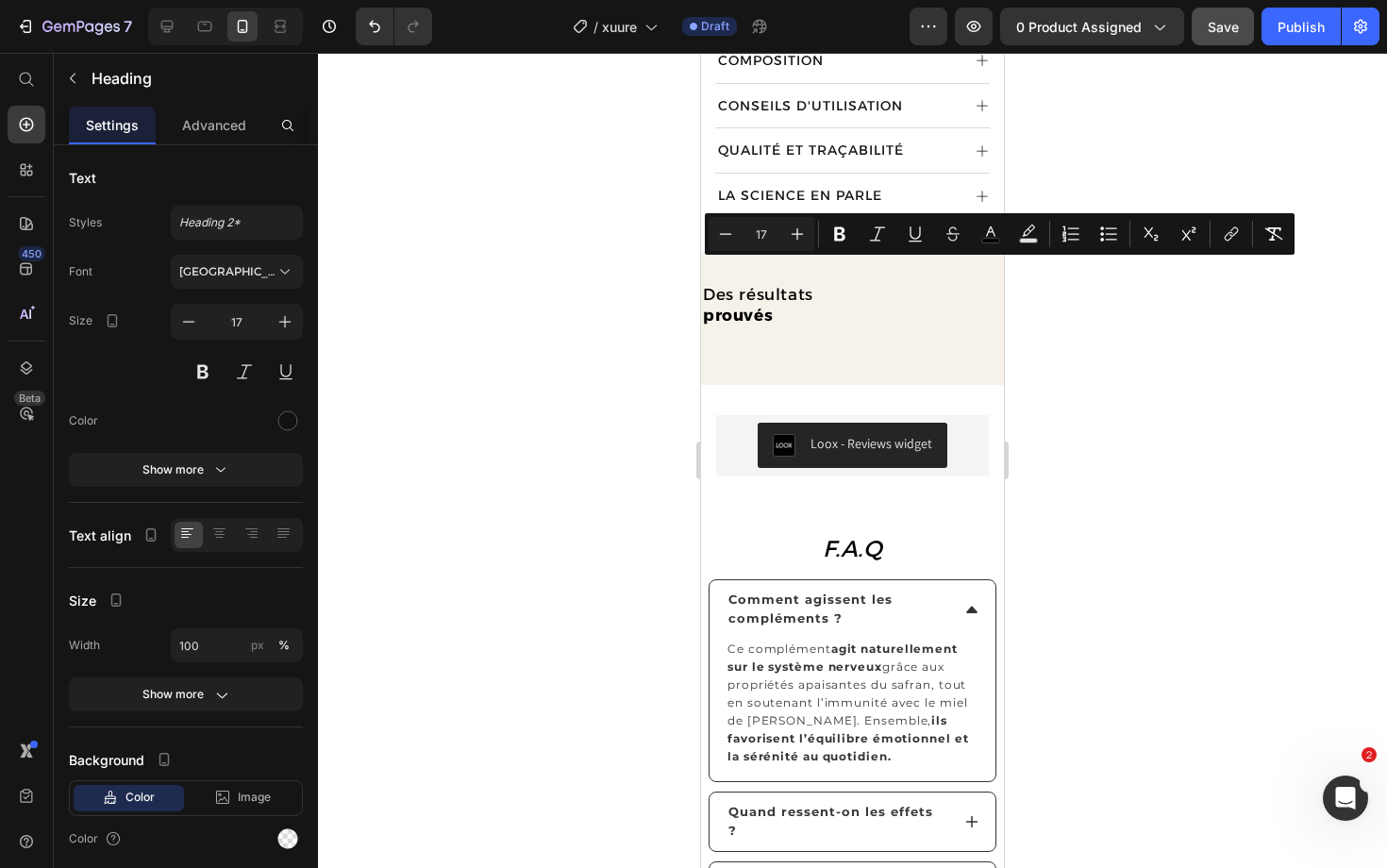 click on "Des résultats  prouvés" at bounding box center [852, 305] 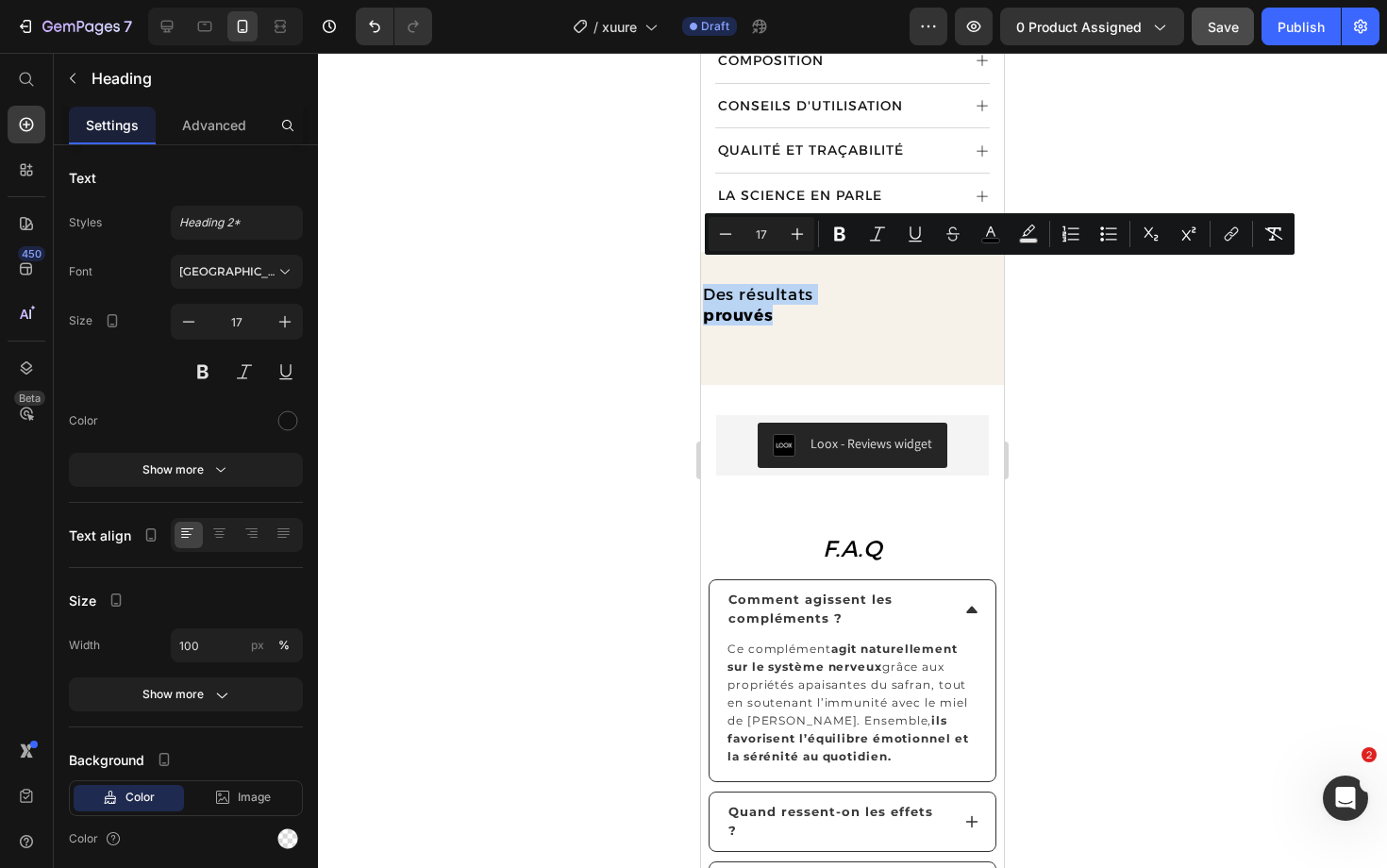 drag, startPoint x: 781, startPoint y: 293, endPoint x: 703, endPoint y: 268, distance: 81.90849 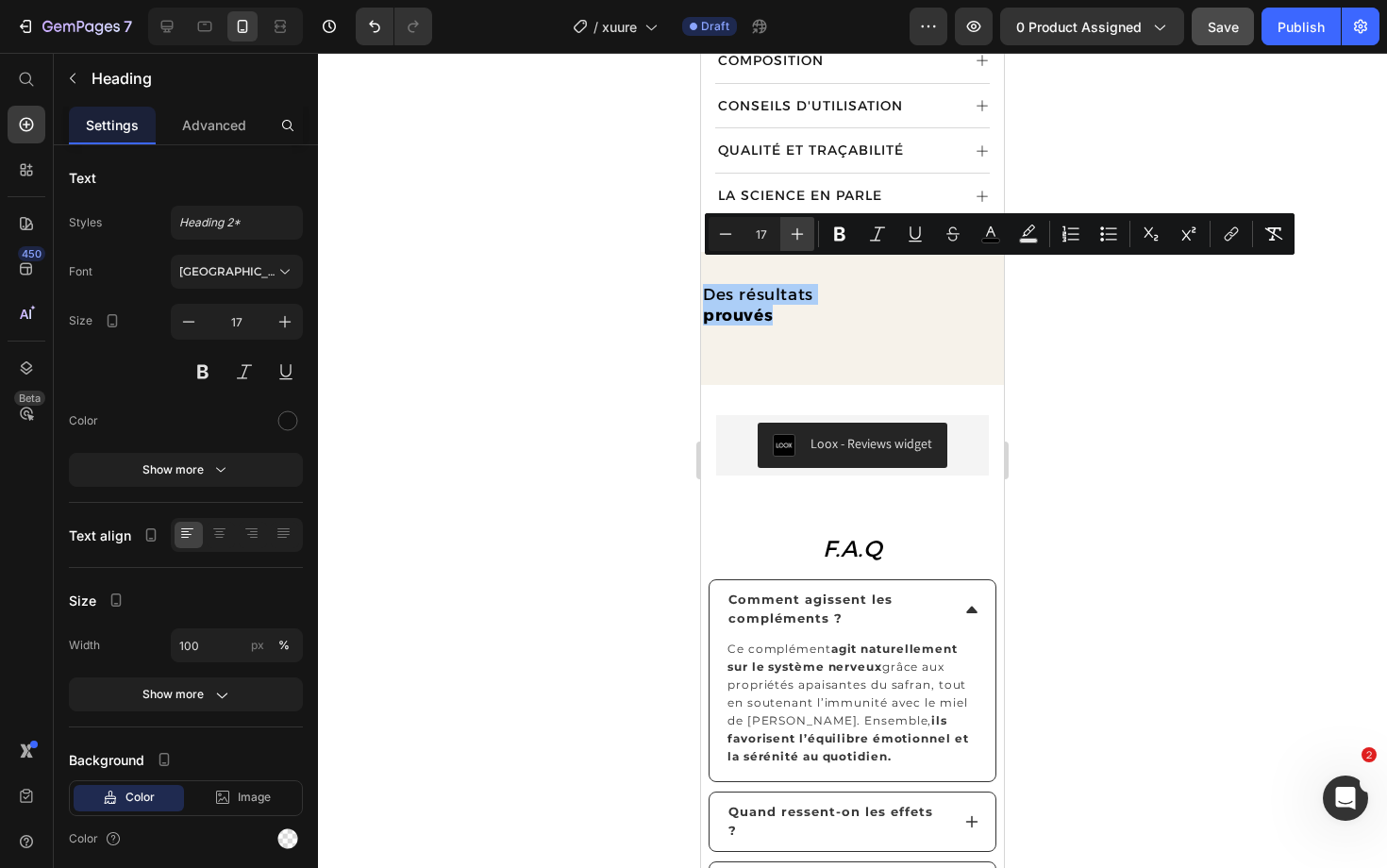 click 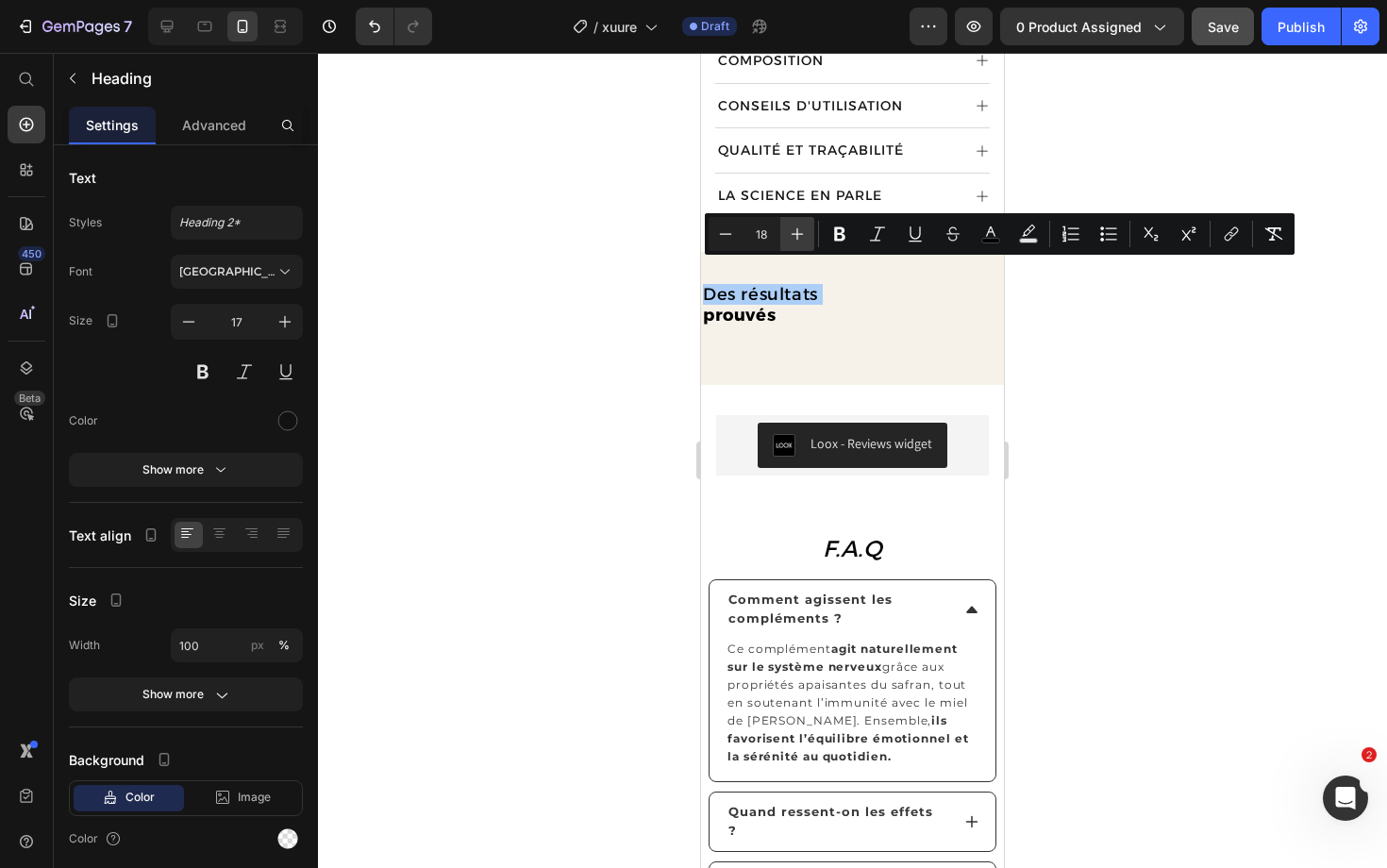 click 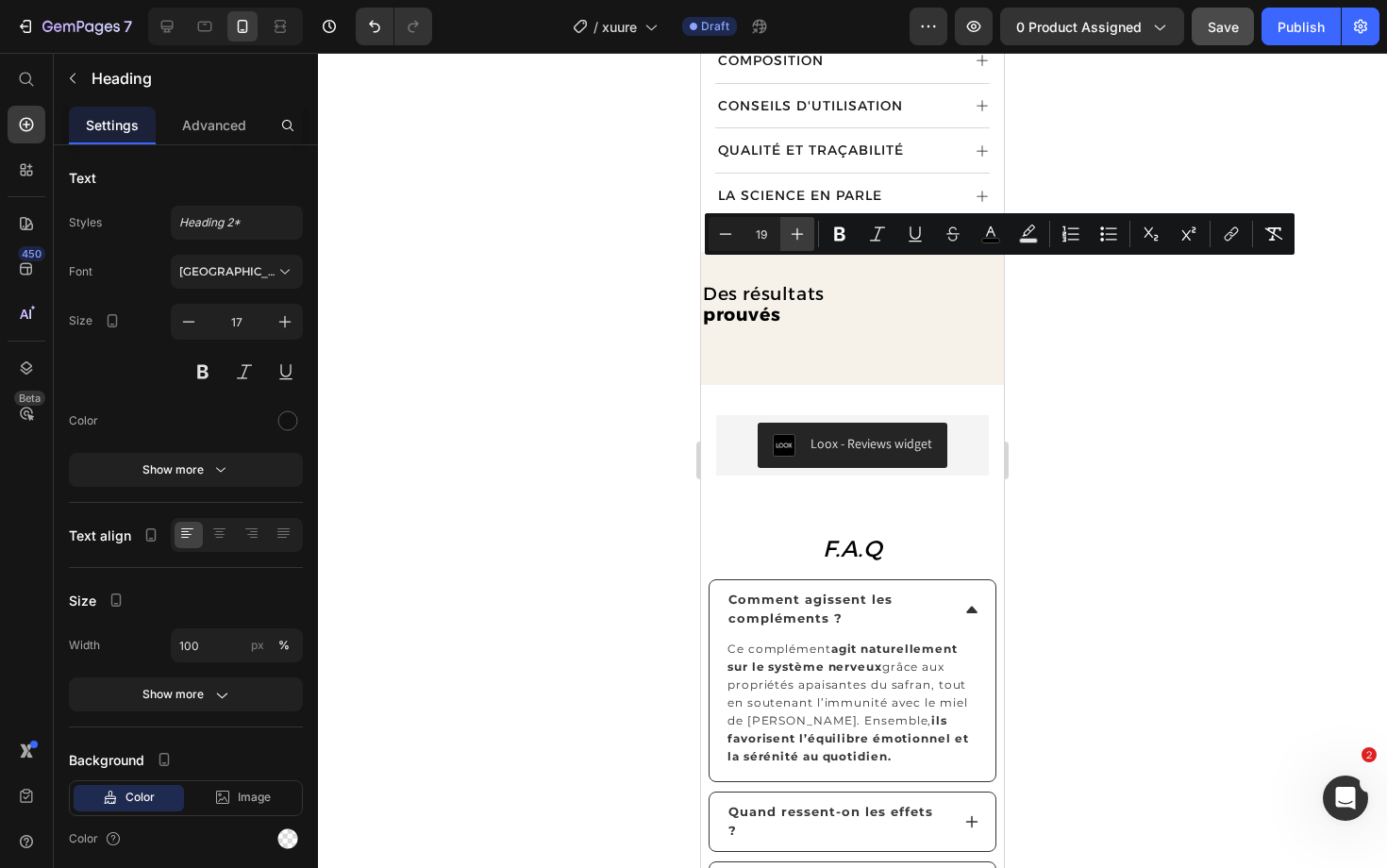 click 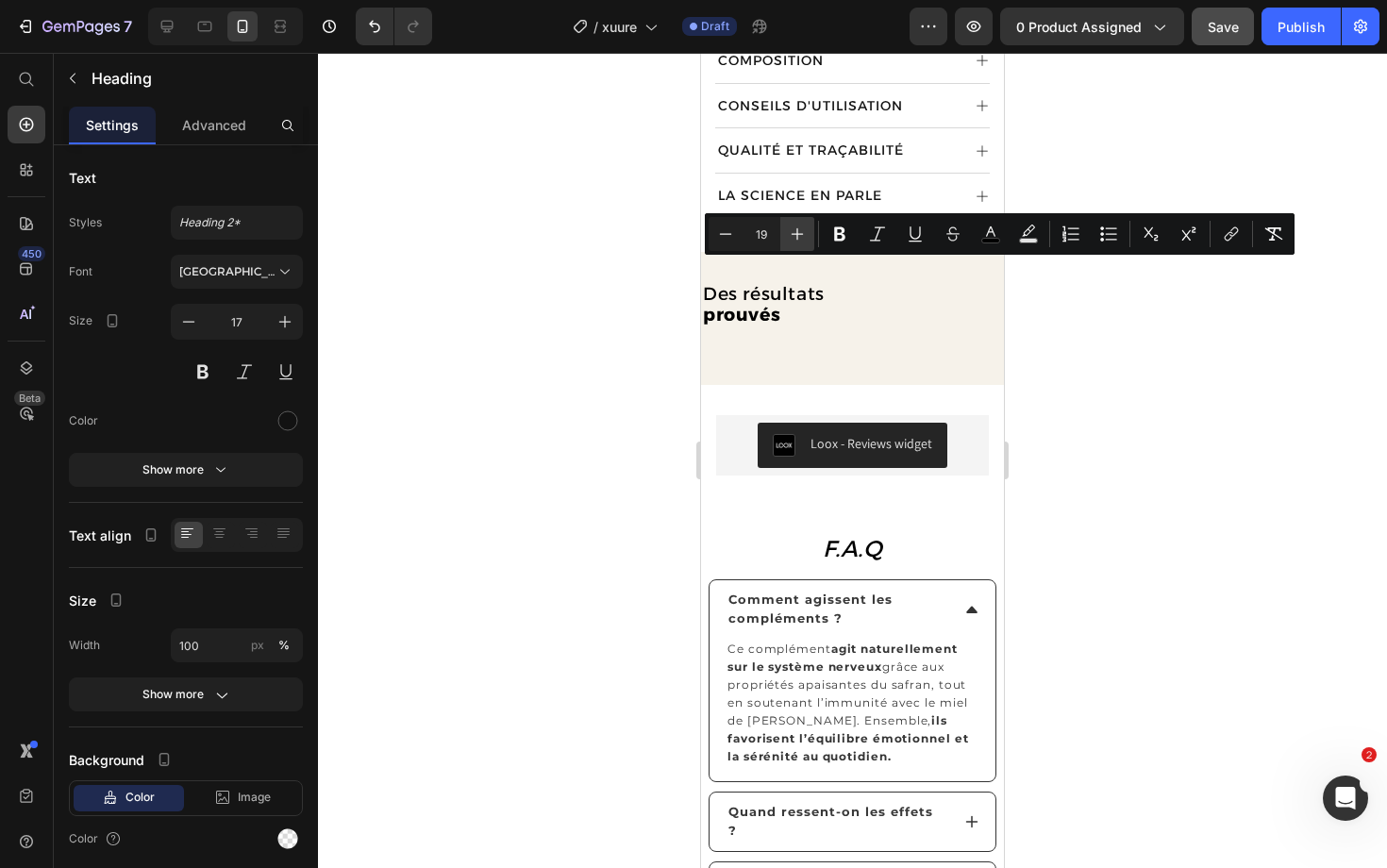 type on "20" 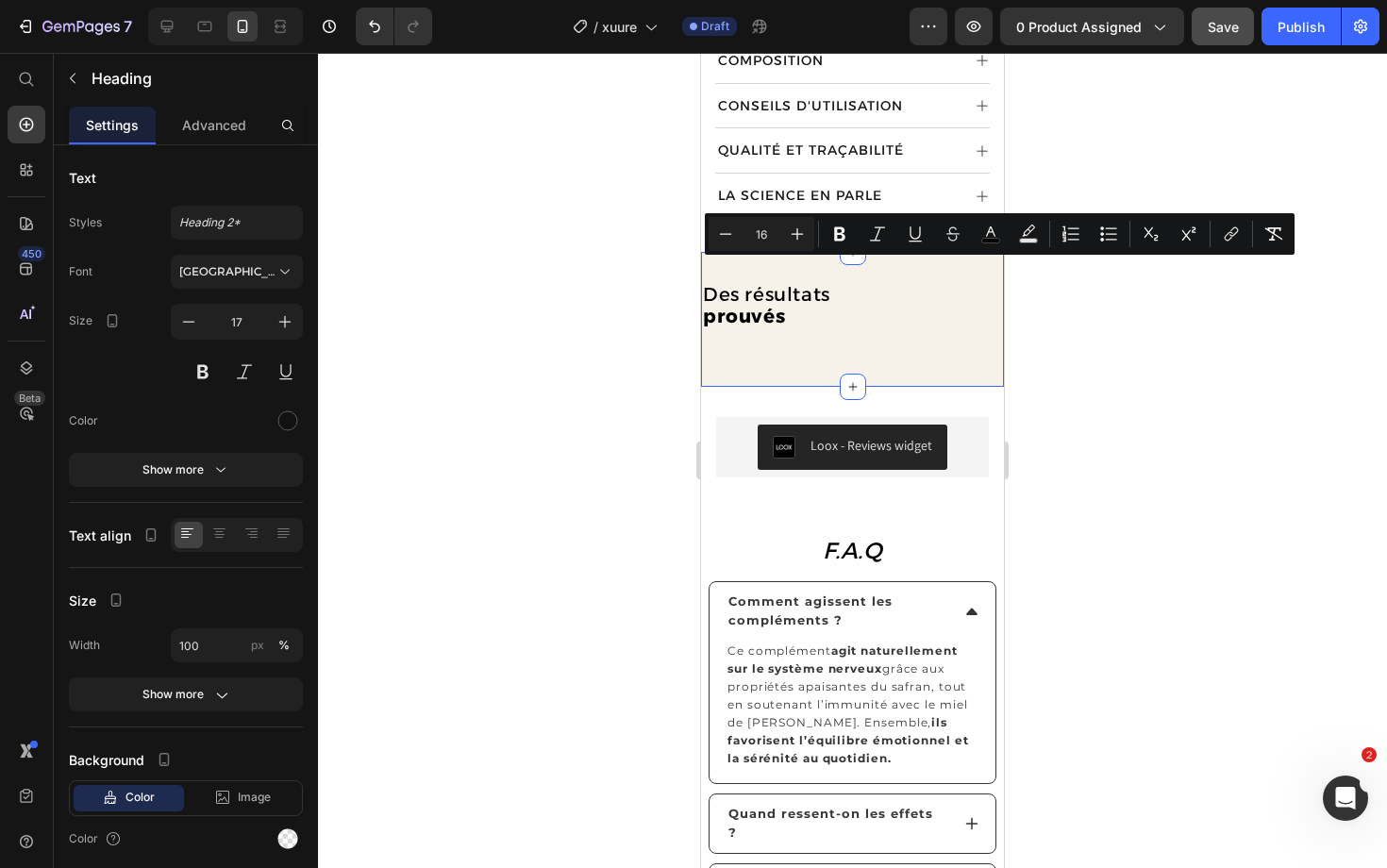 click on "Des résultats  prouvés Heading   0 Row Section 8" at bounding box center (852, 319) 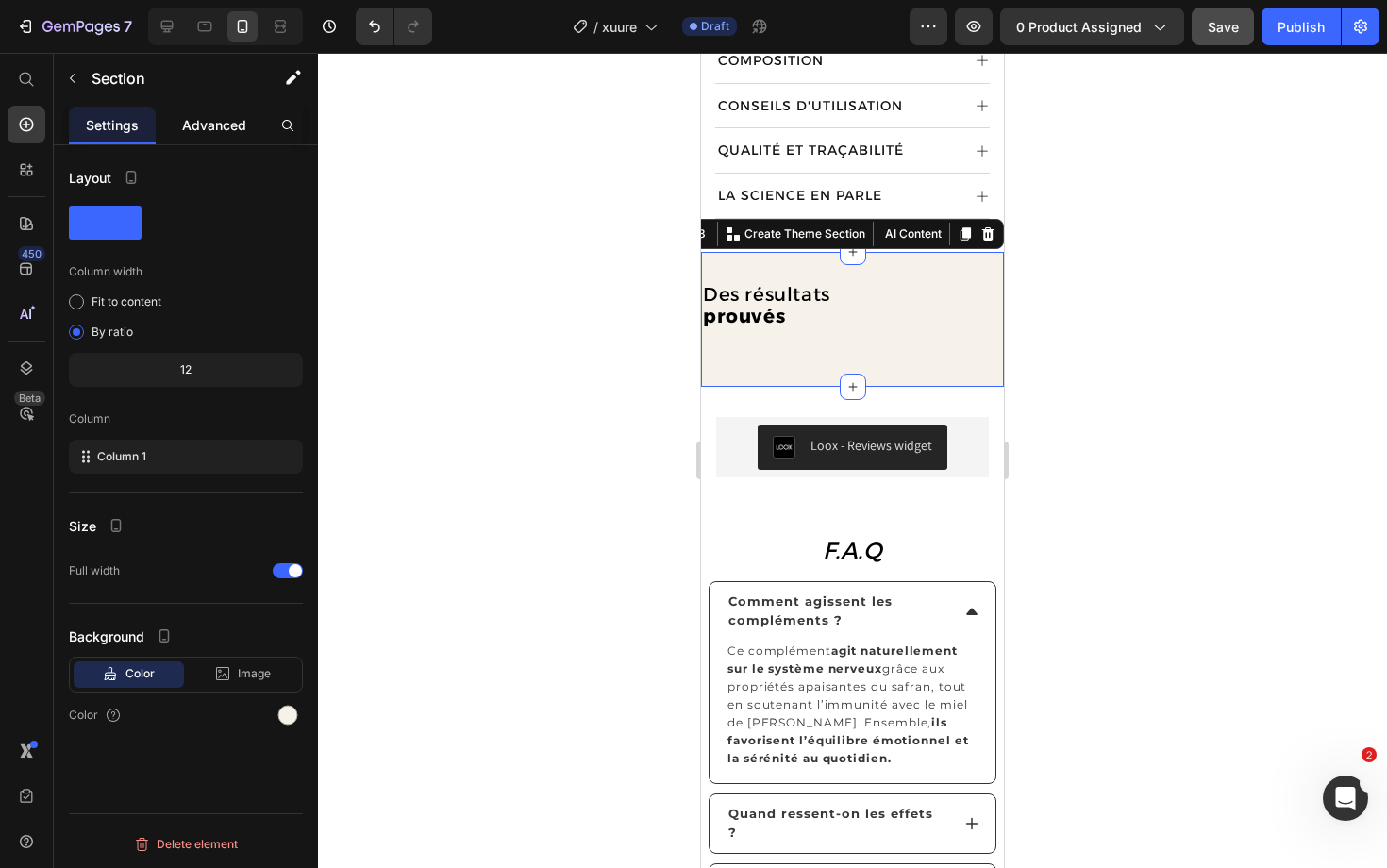 click on "Advanced" at bounding box center [214, 125] 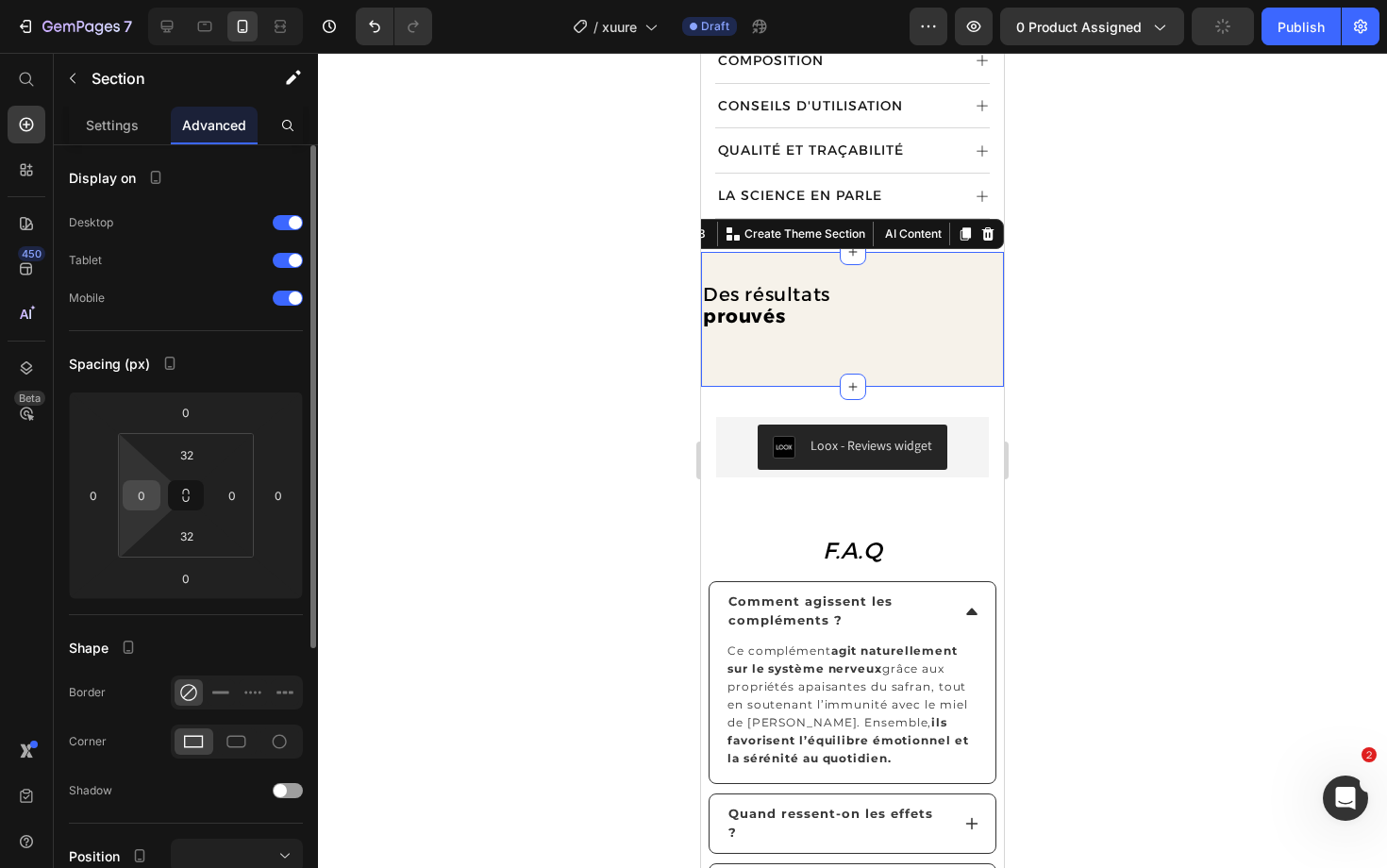 click on "0" at bounding box center [142, 495] 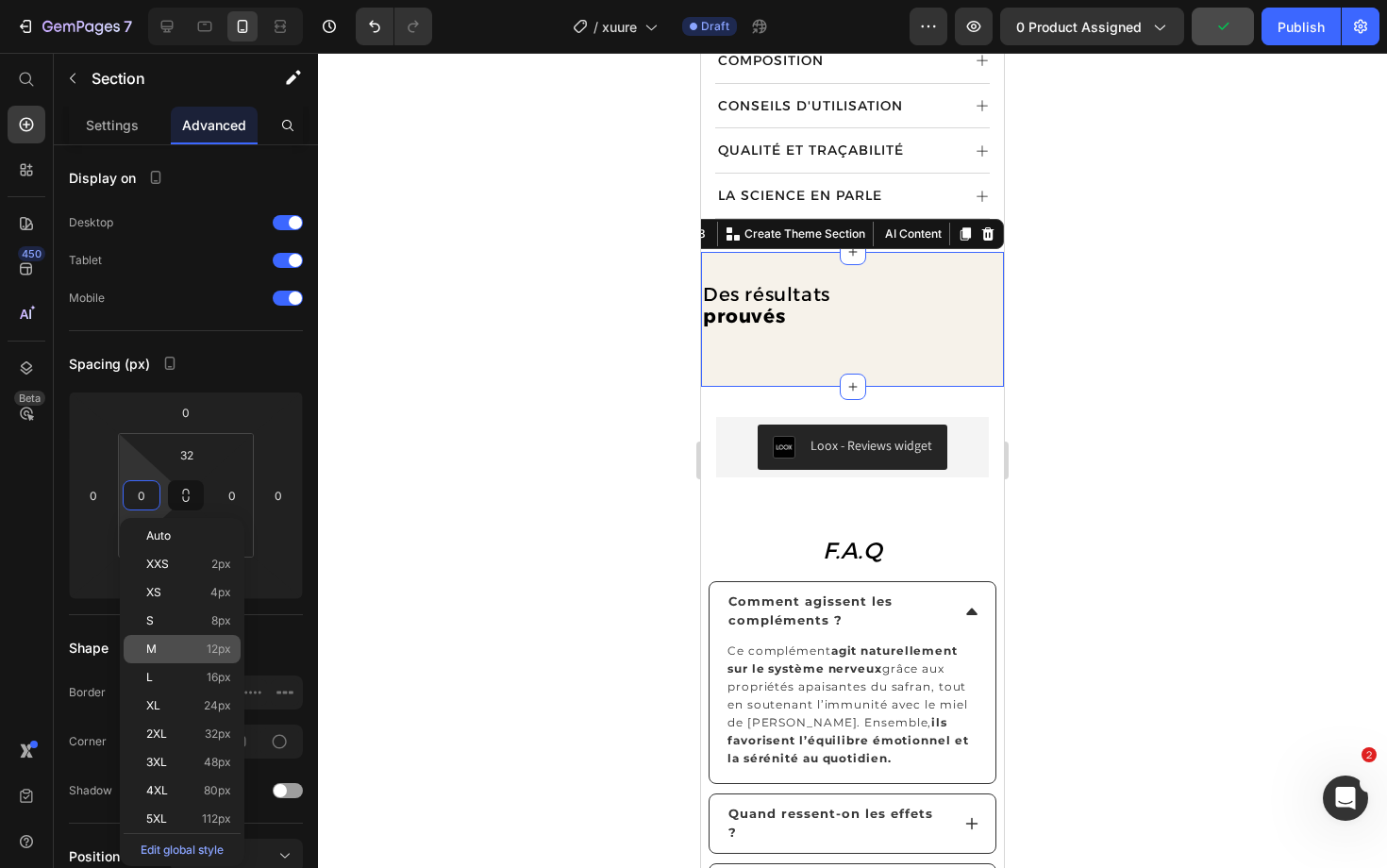 click on "M 12px" at bounding box center (189, 649) 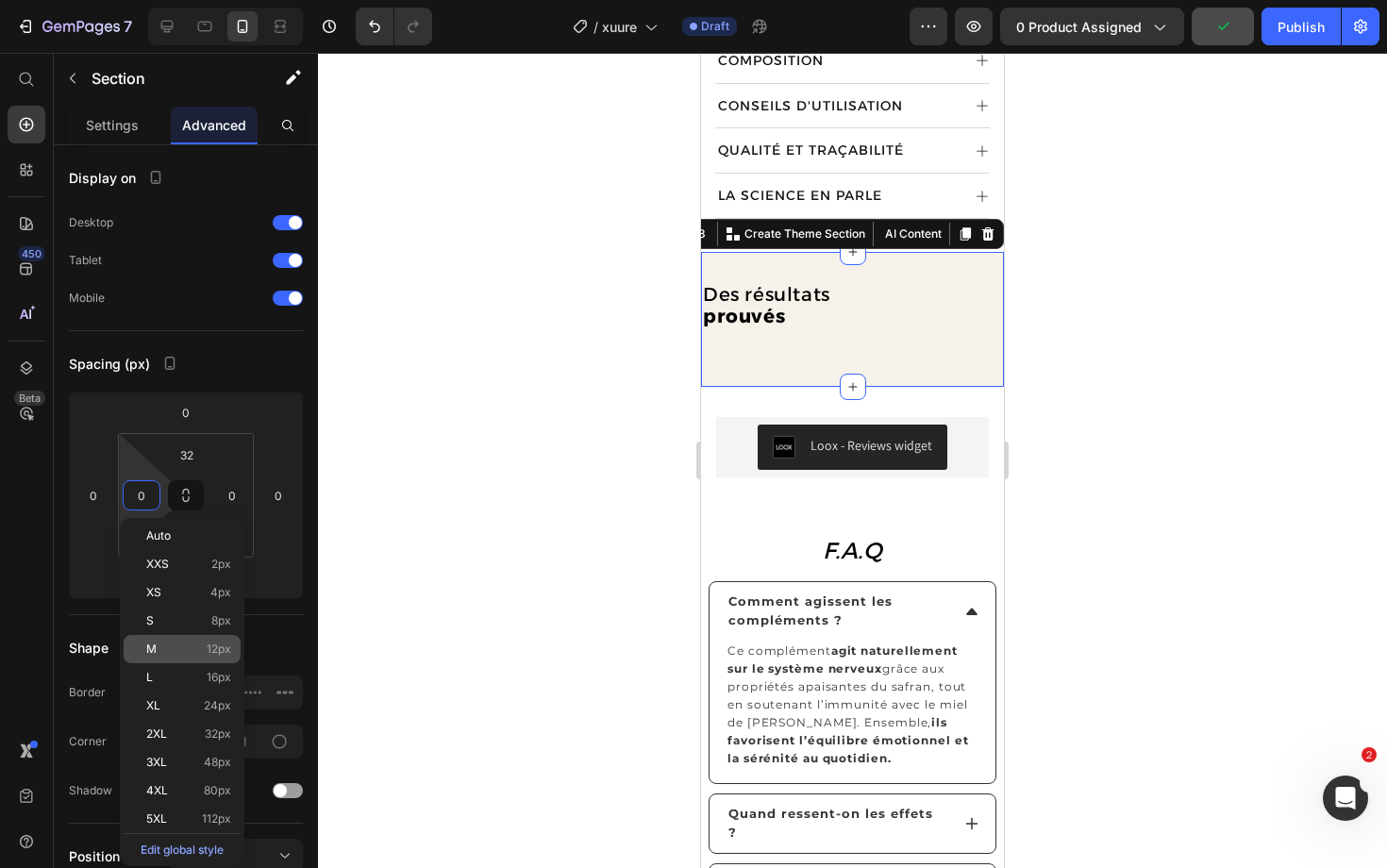 type on "12" 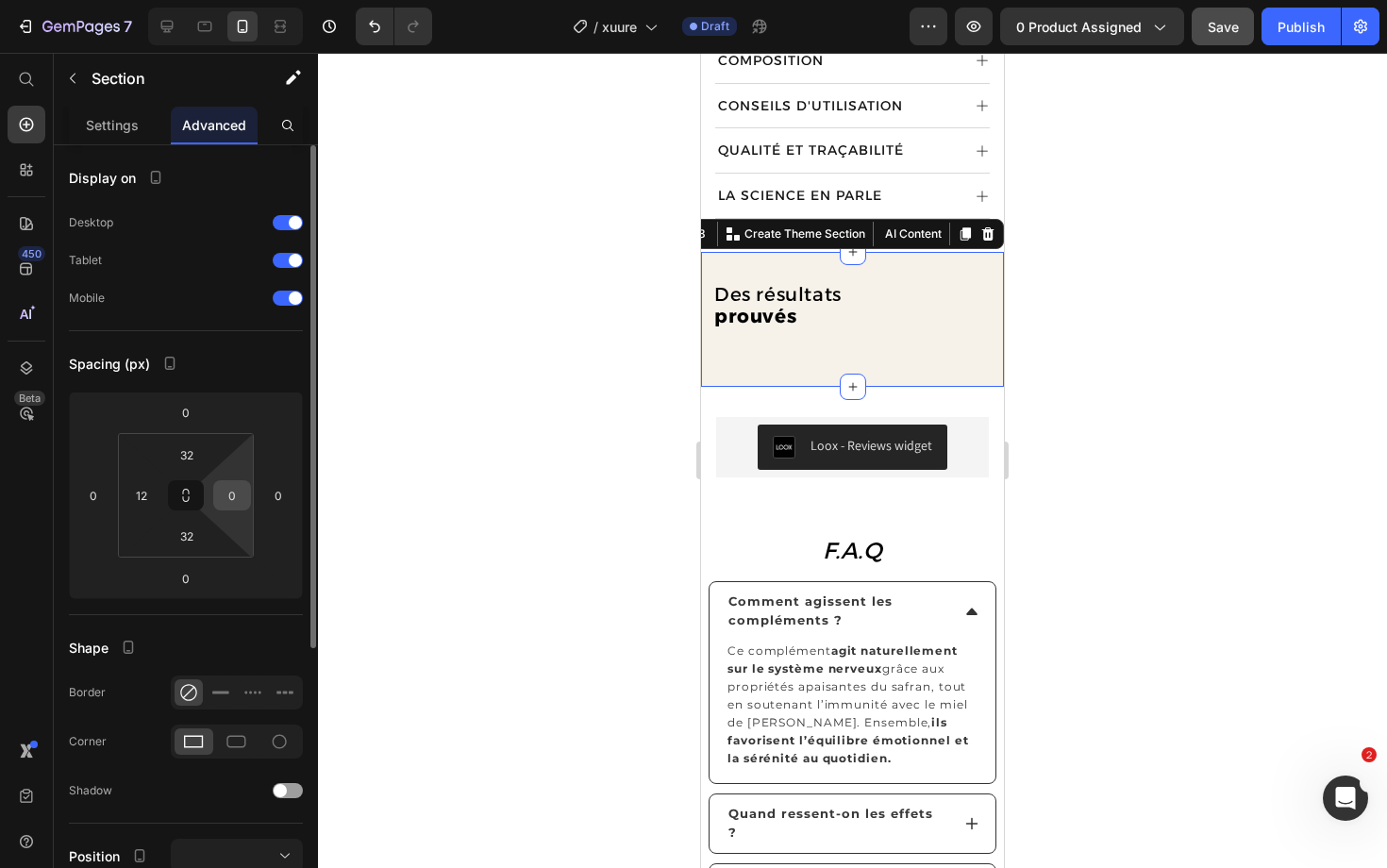 click on "0" at bounding box center [232, 495] 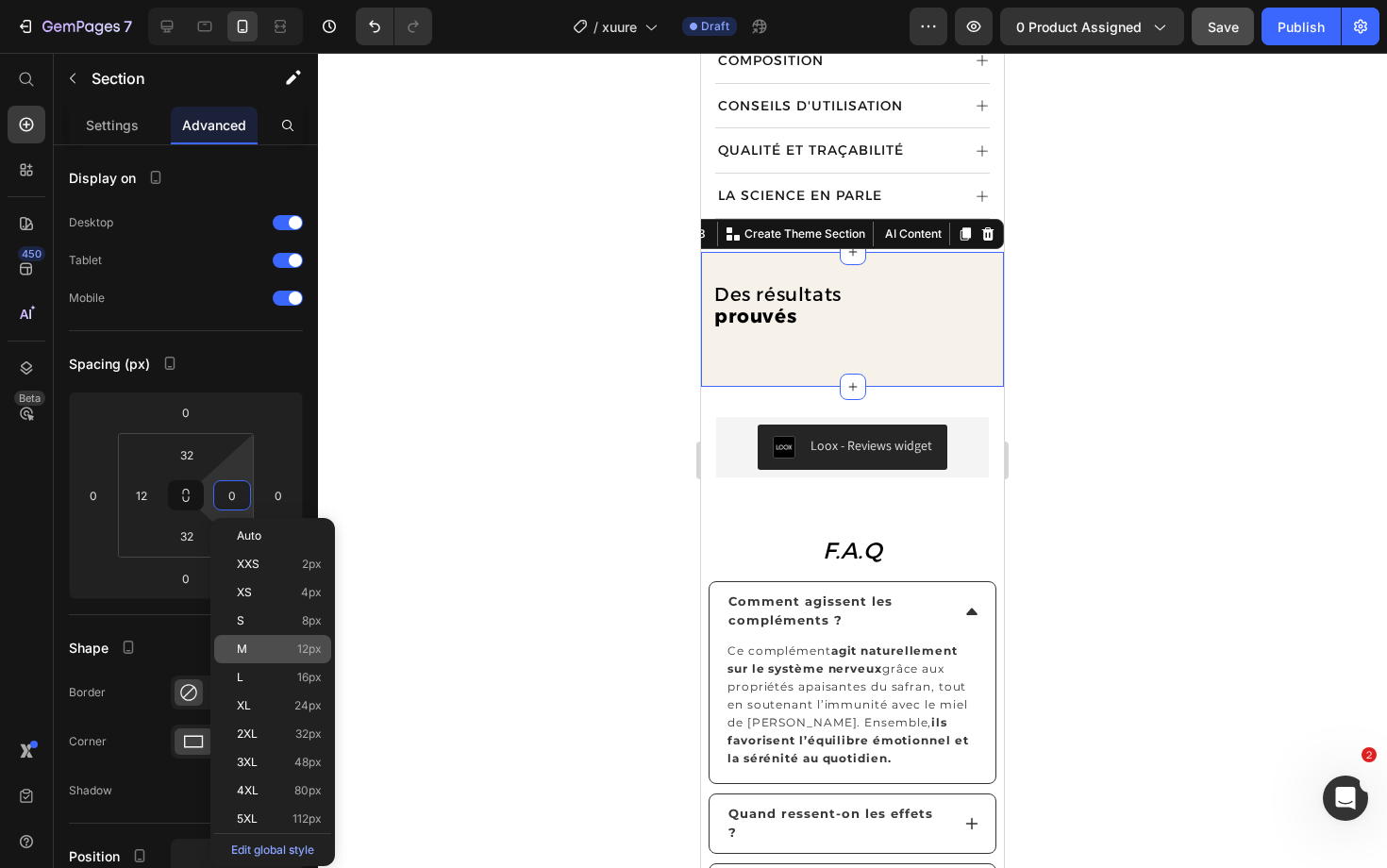 click on "M 12px" 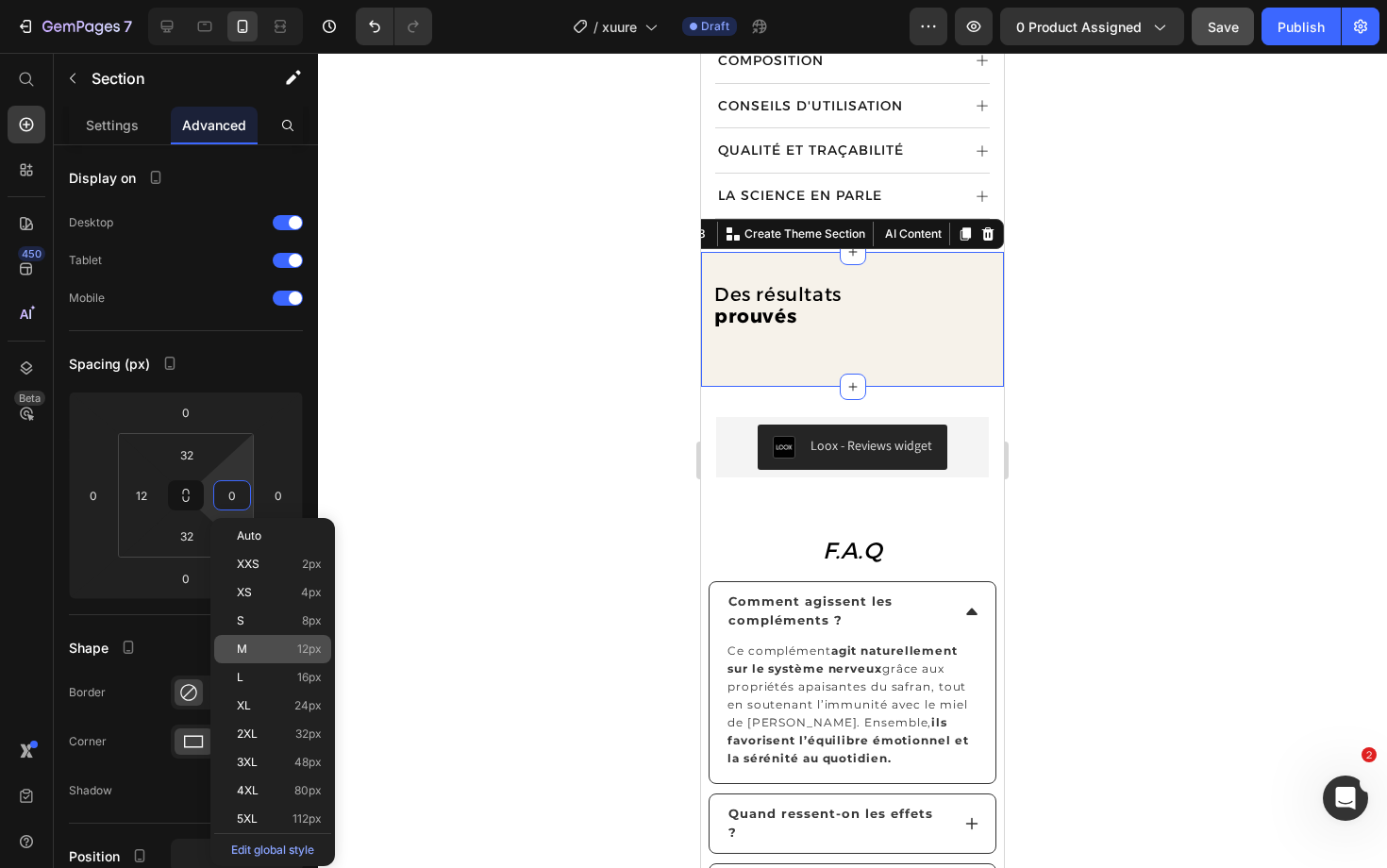 type on "12" 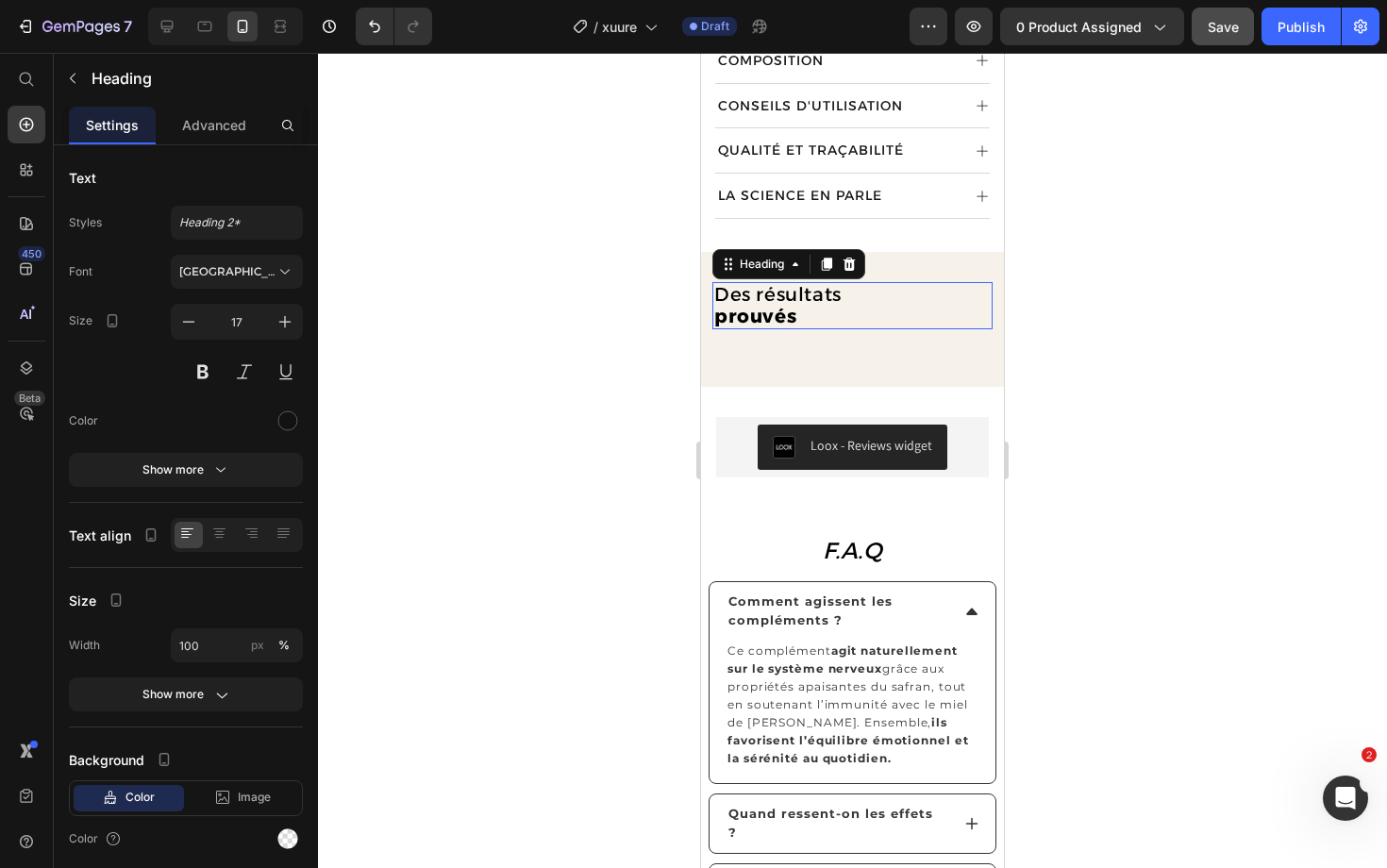 click on "Des résultats" at bounding box center (777, 294) 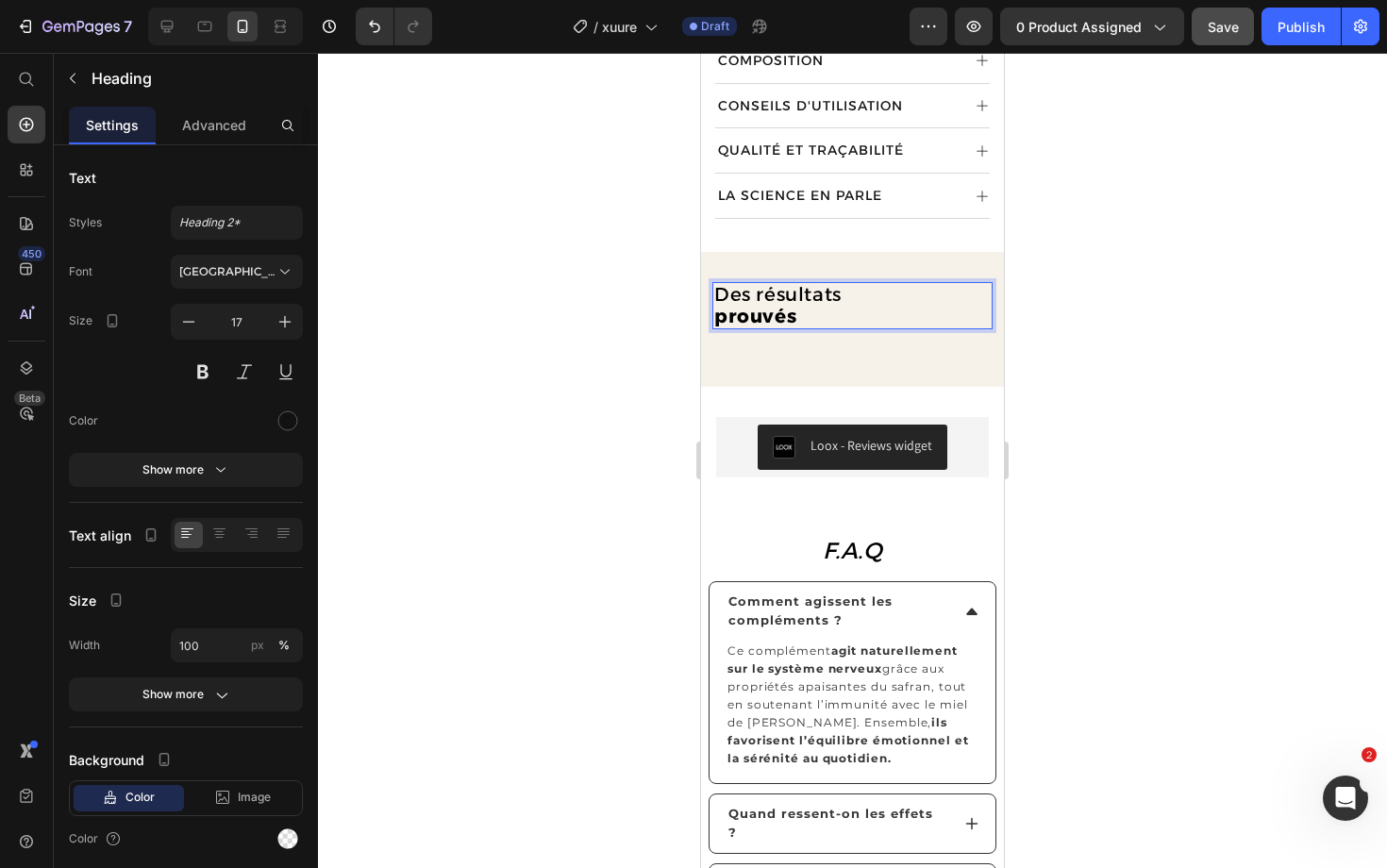 click on "Des résultats" at bounding box center [777, 294] 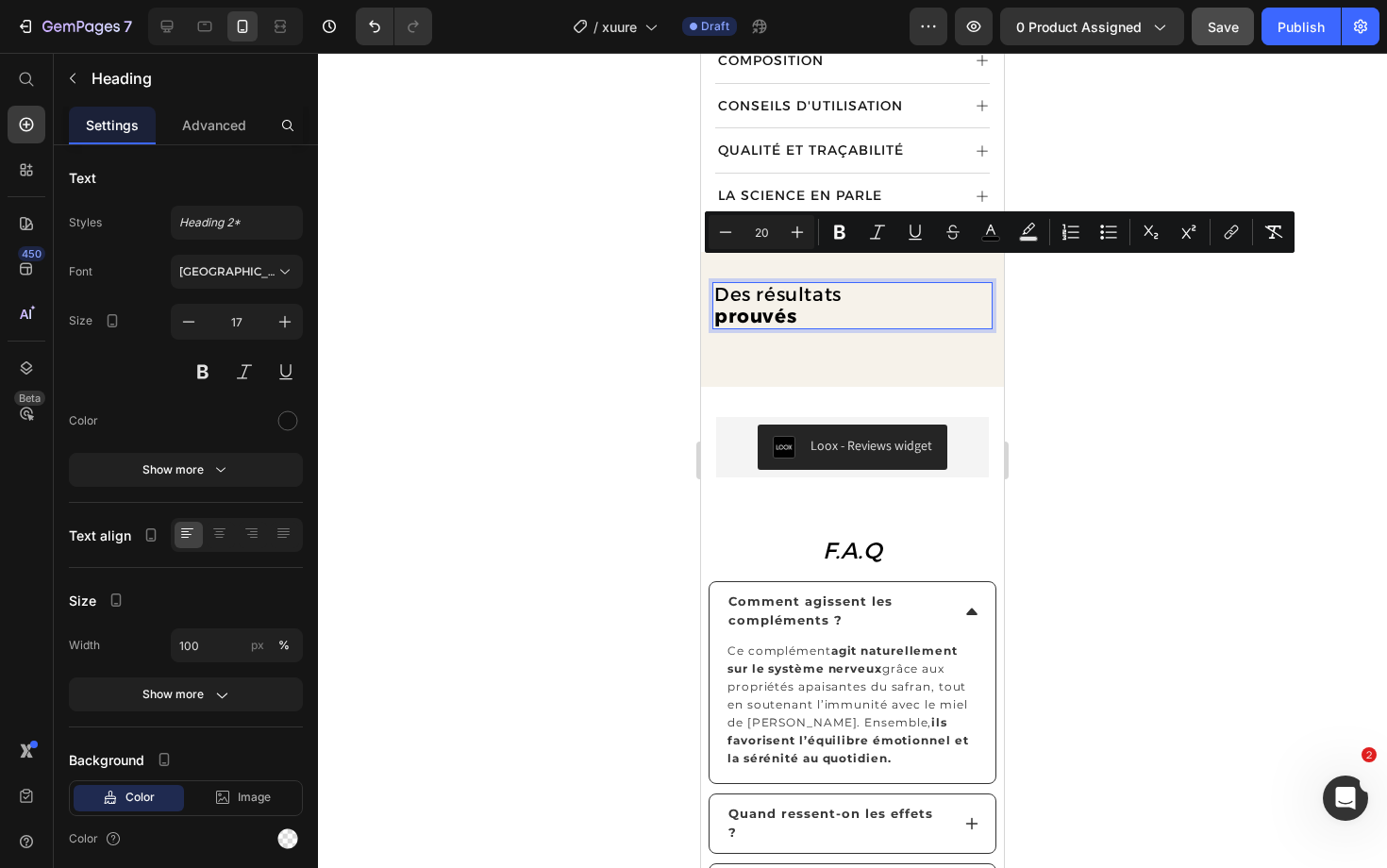 click on "Des résultats  prouvés" at bounding box center (852, 306) 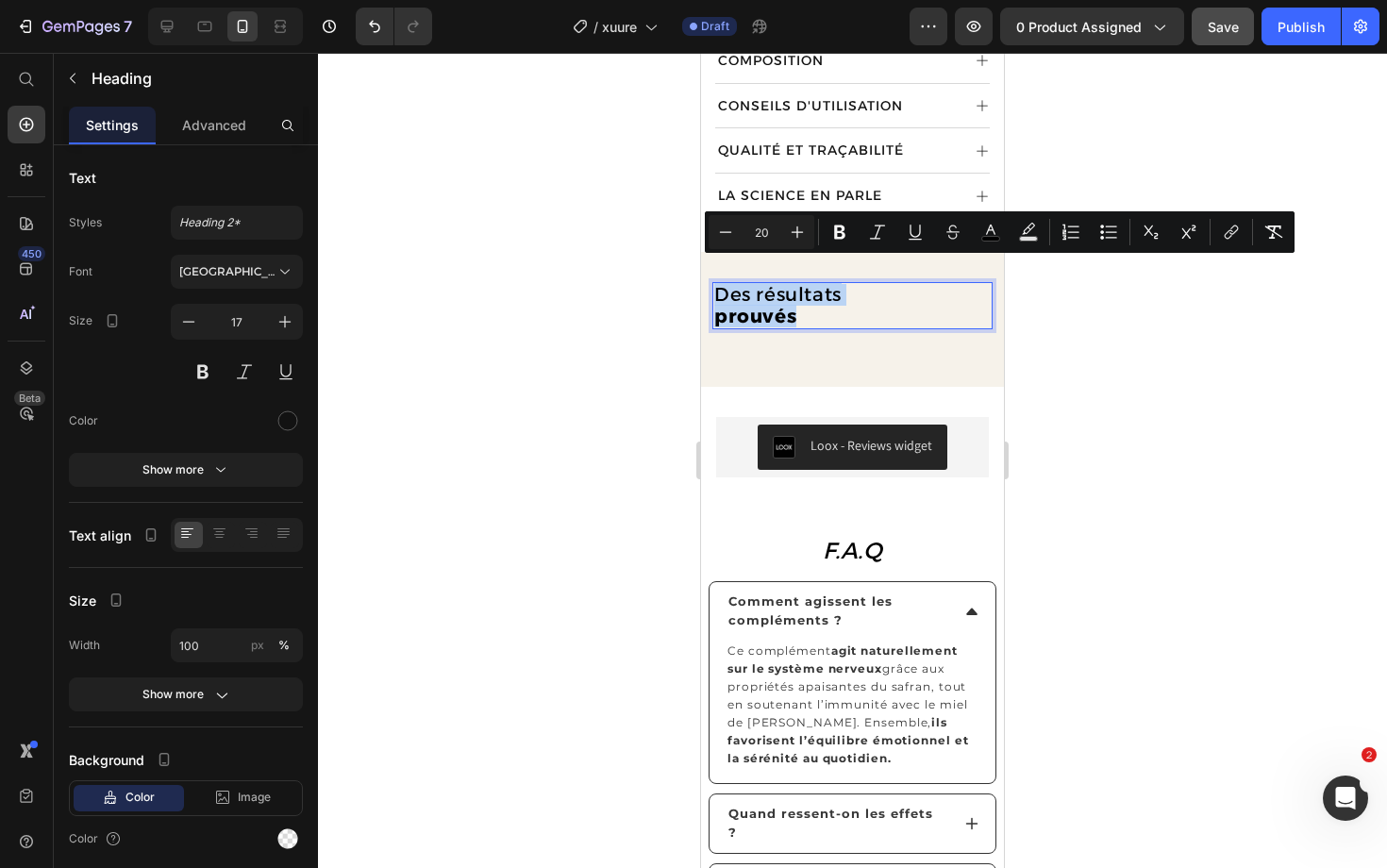 drag, startPoint x: 826, startPoint y: 298, endPoint x: 690, endPoint y: 251, distance: 143.8923 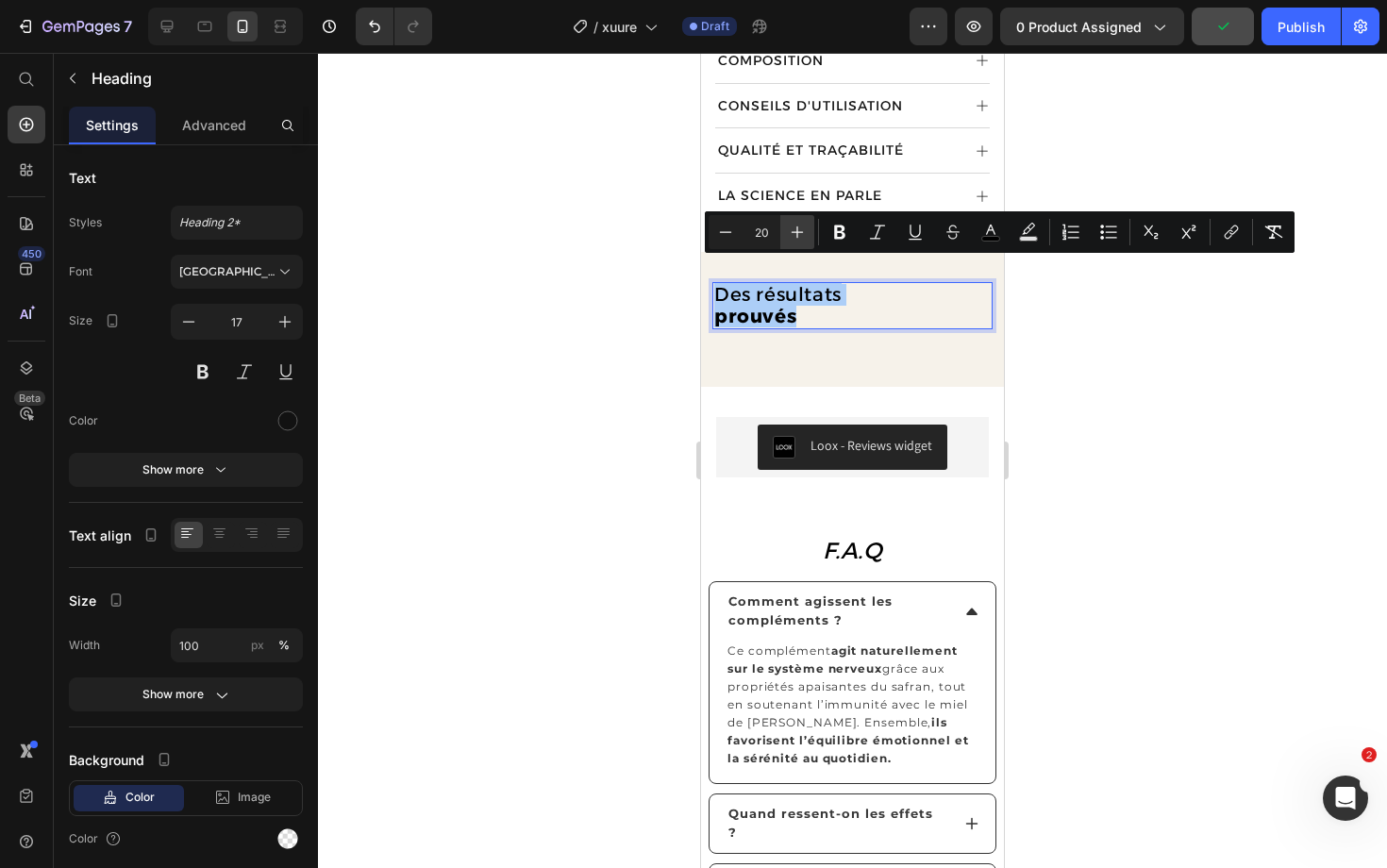 click 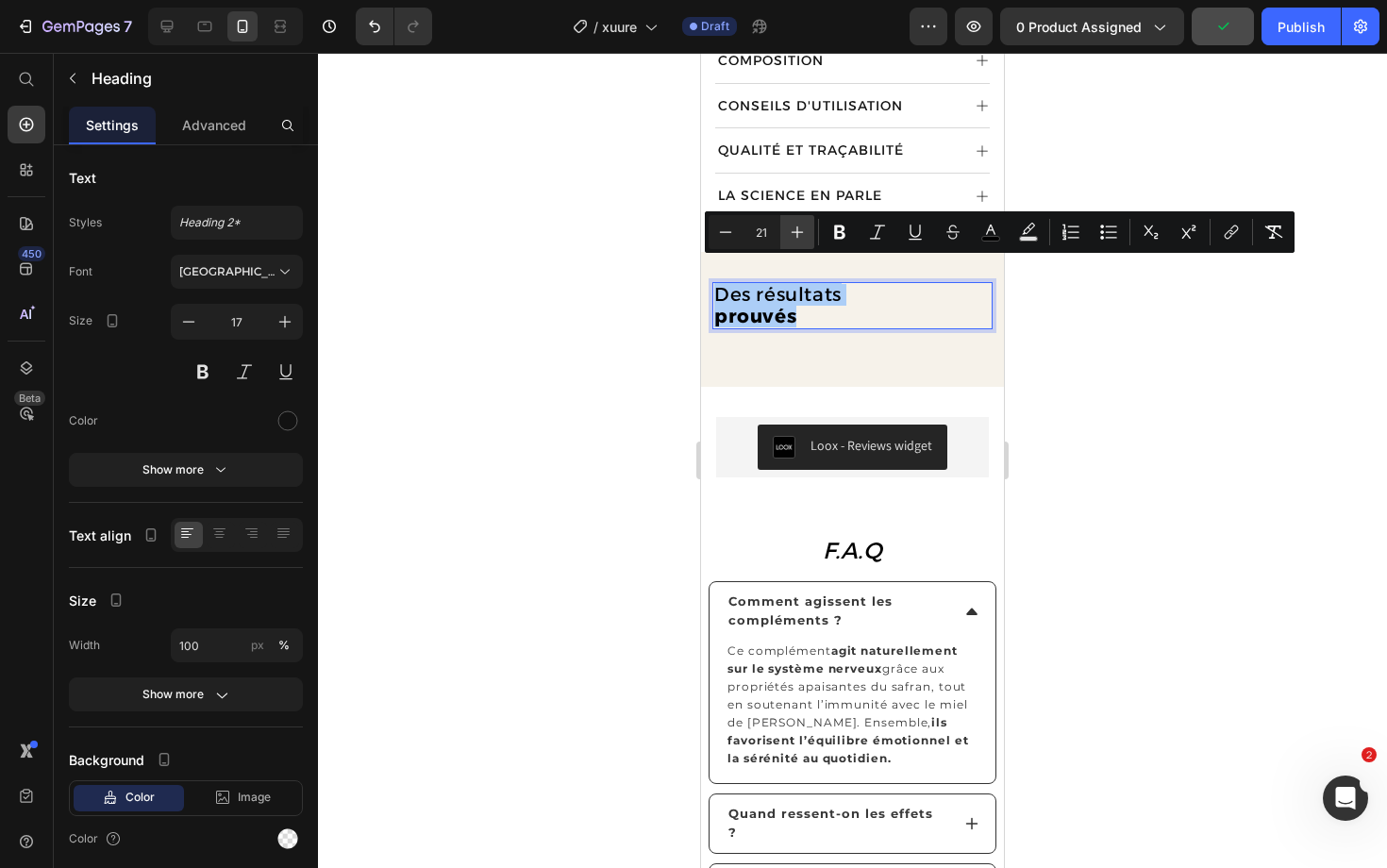 click 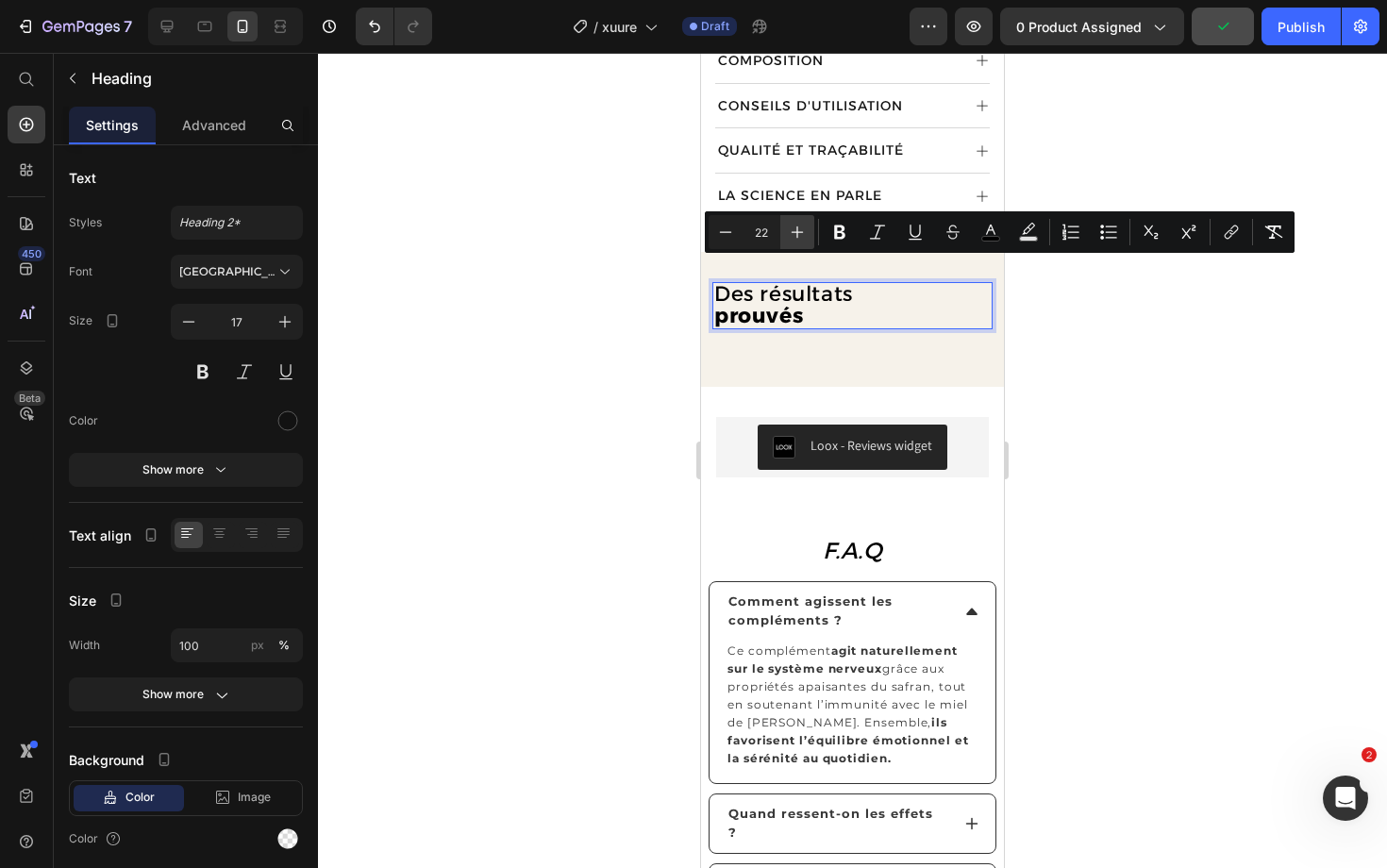click 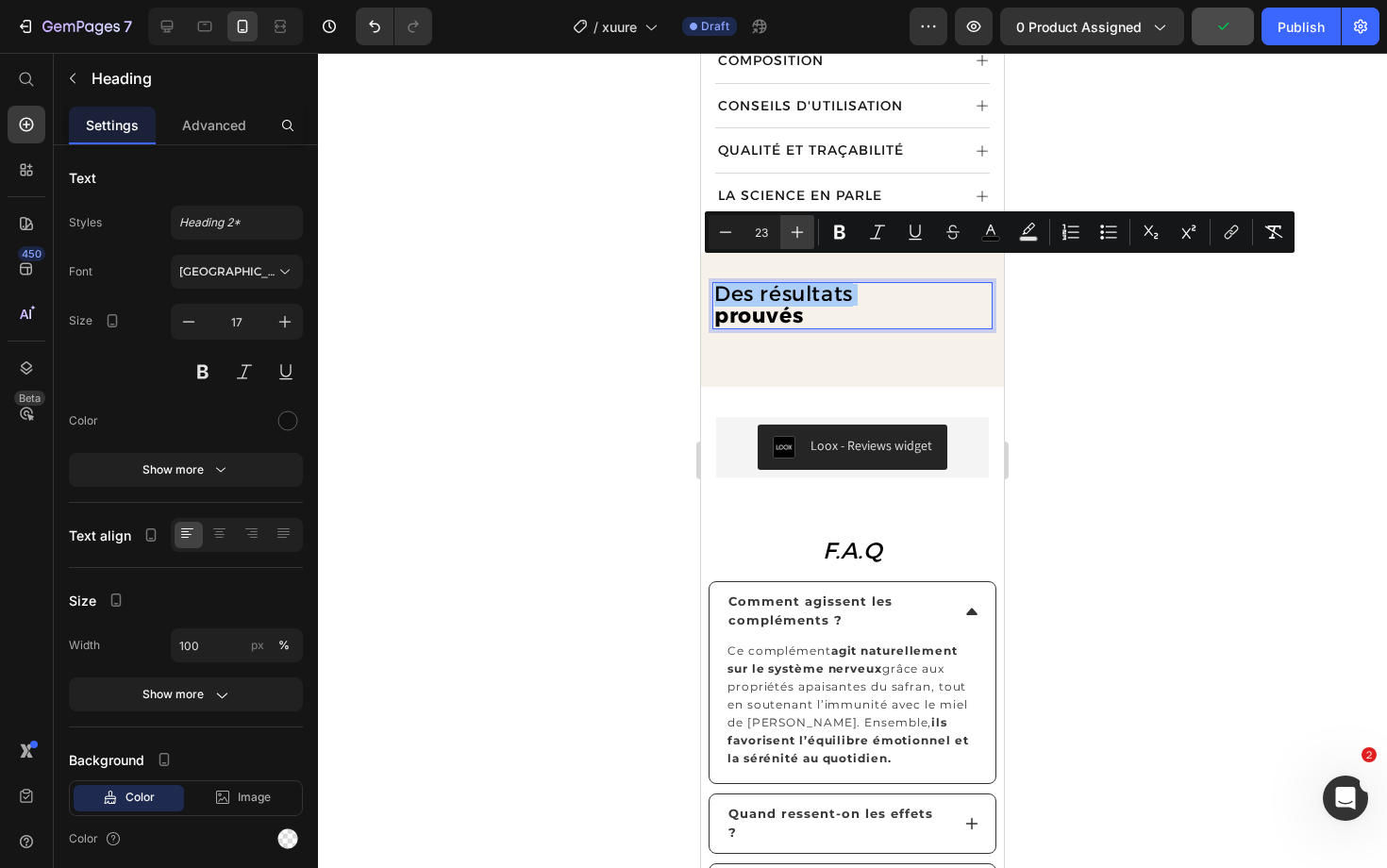 click 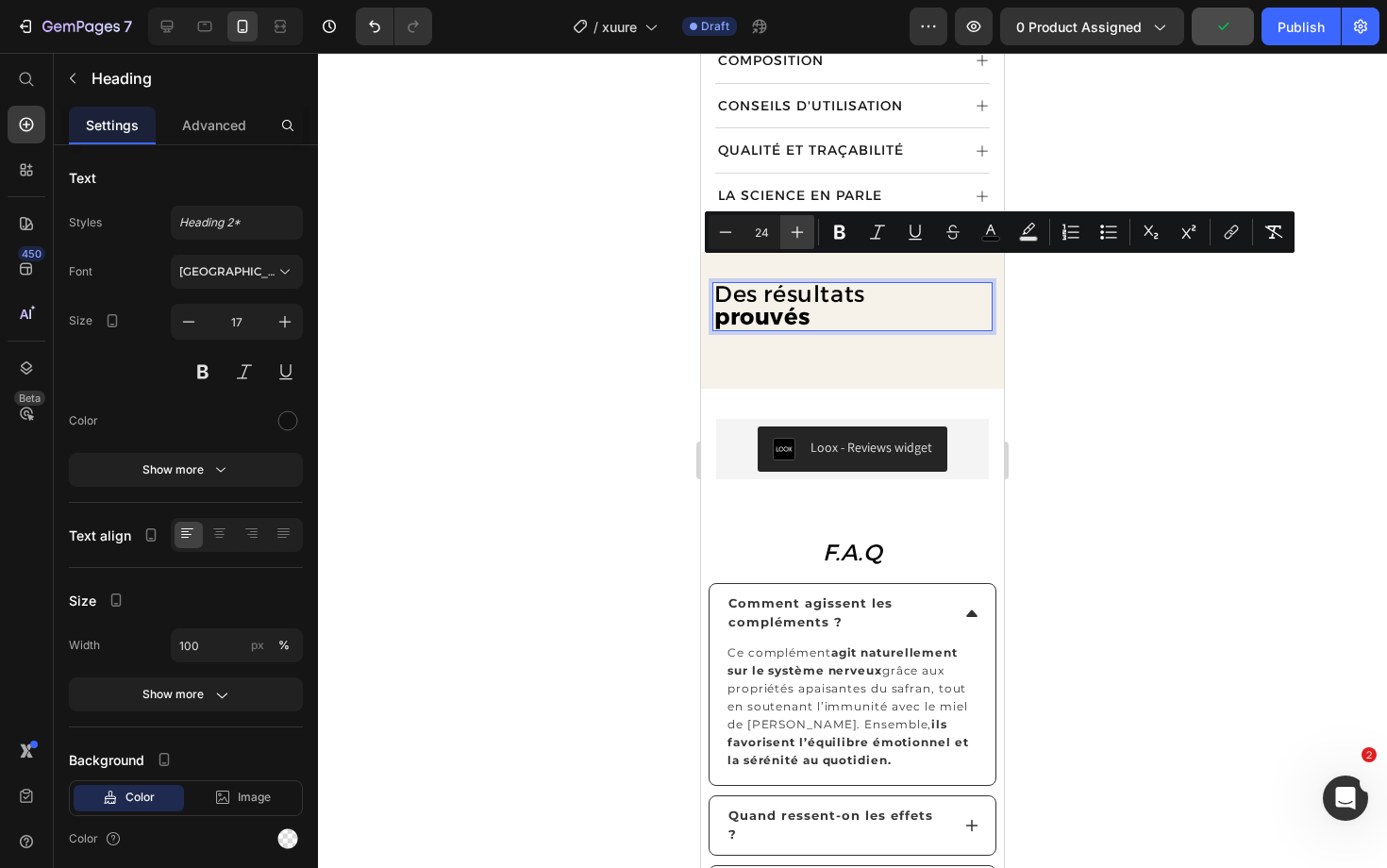 click 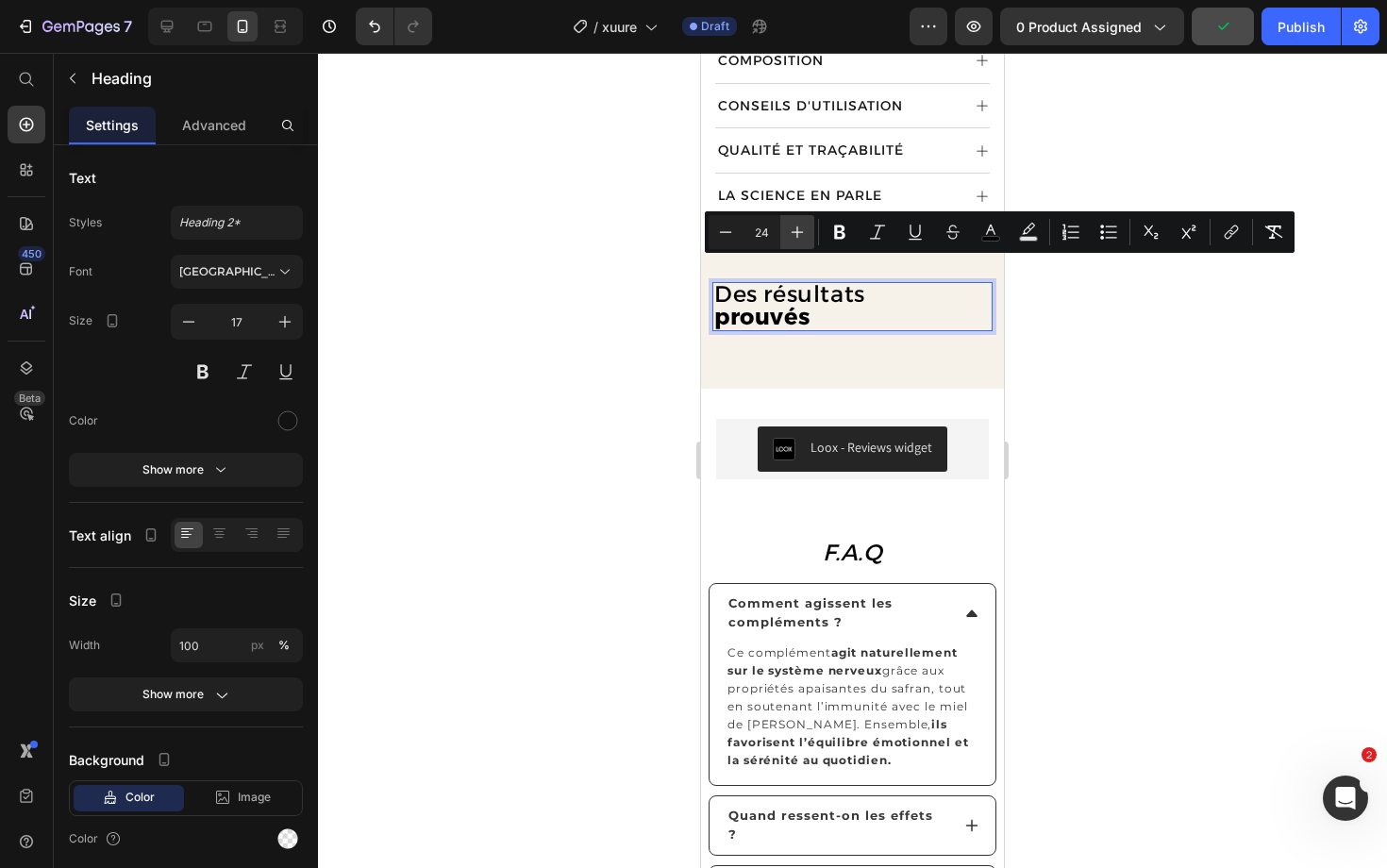 type on "25" 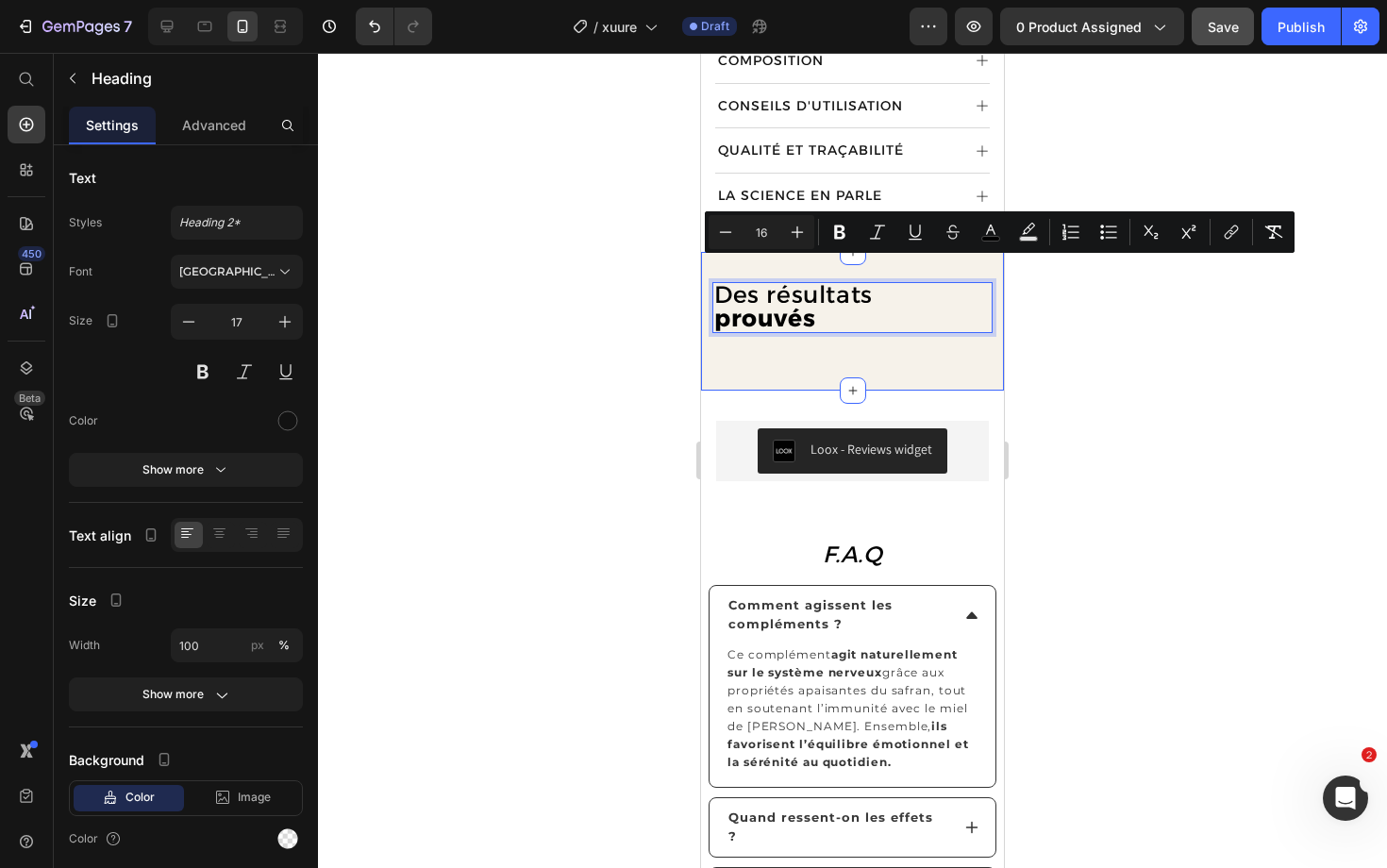 click on "Des résultats  prouvés Heading   13 Row Section 8" at bounding box center (852, 321) 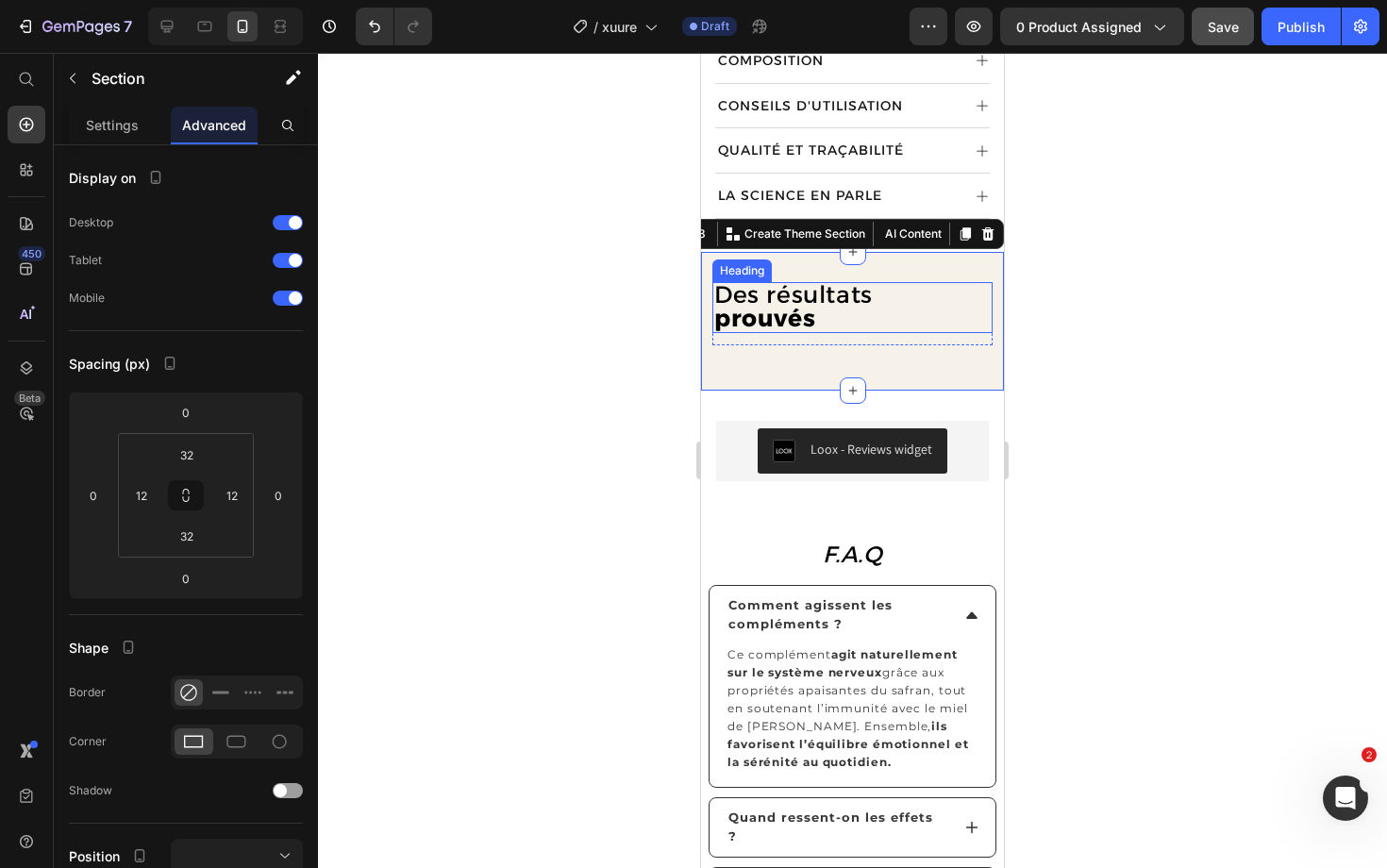 click on "Des résultats" at bounding box center (794, 294) 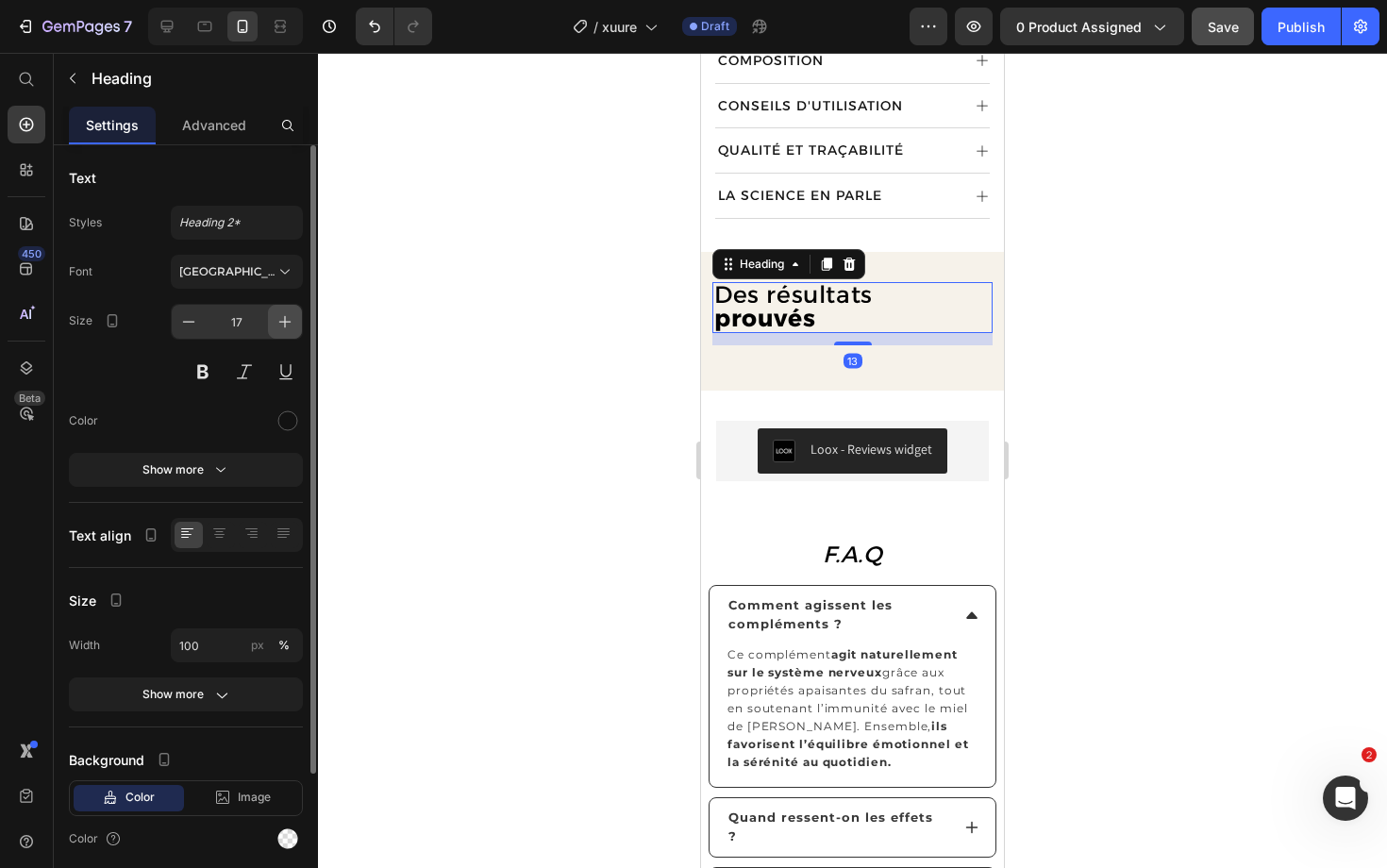 click 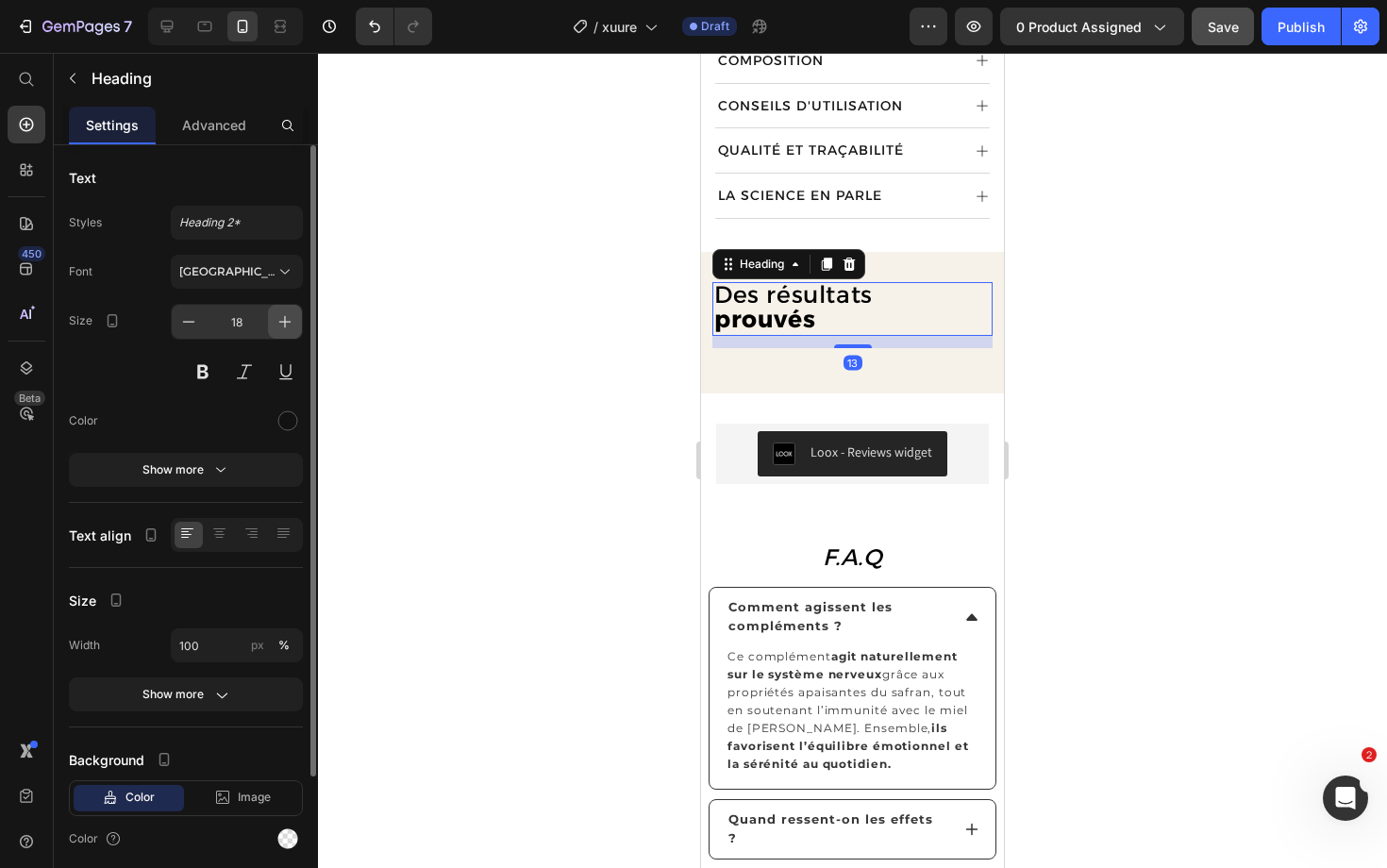 click 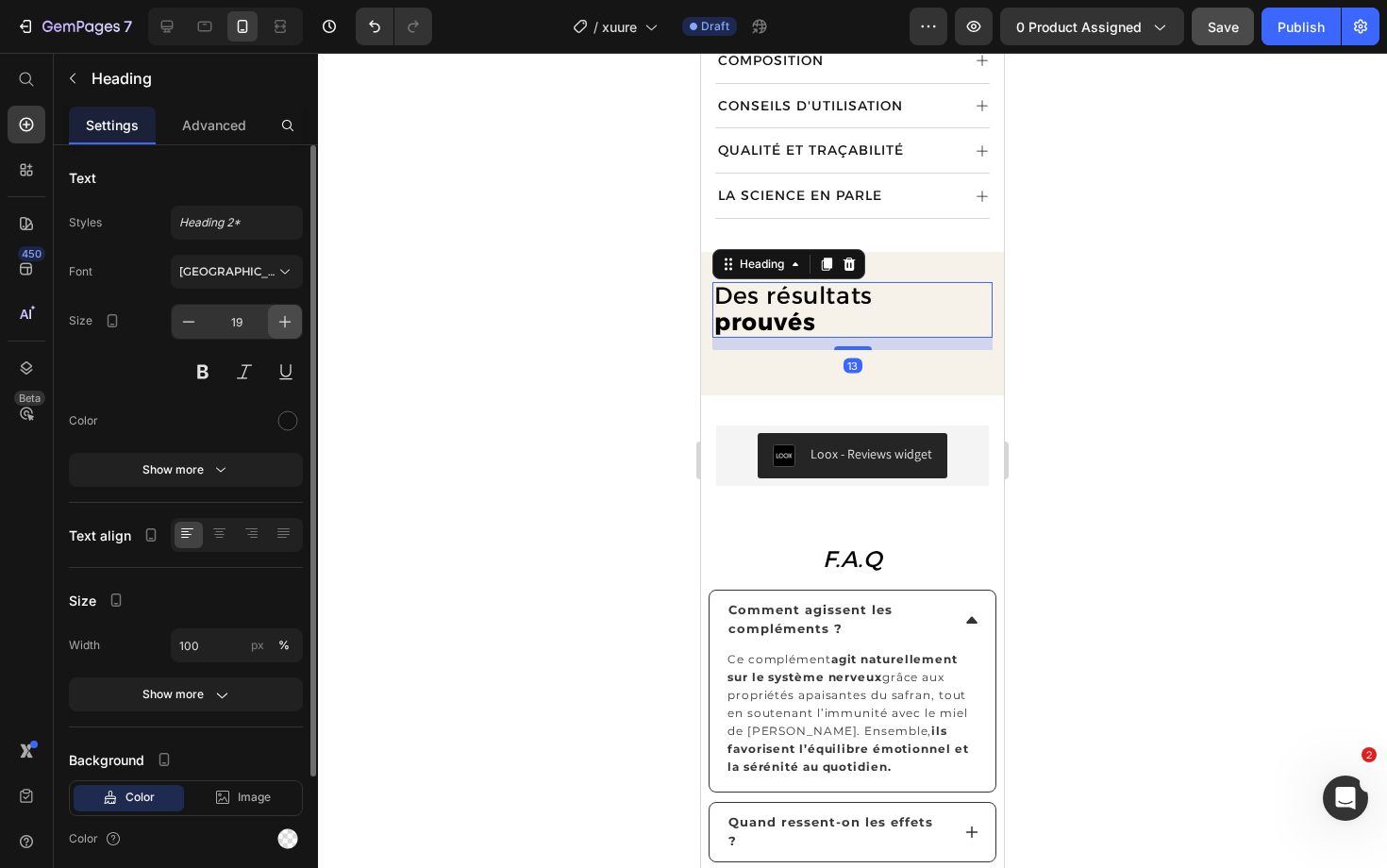 click 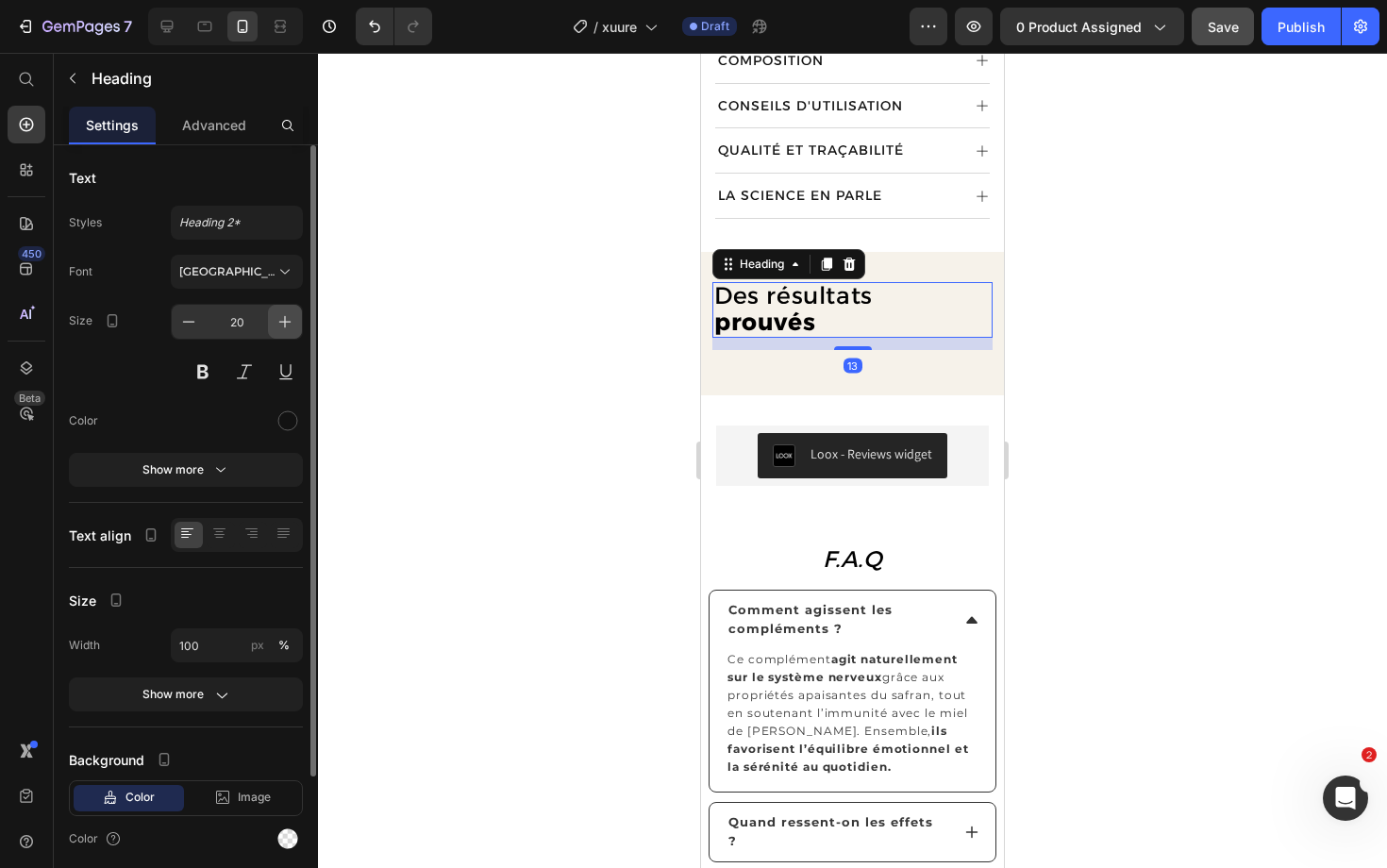 click 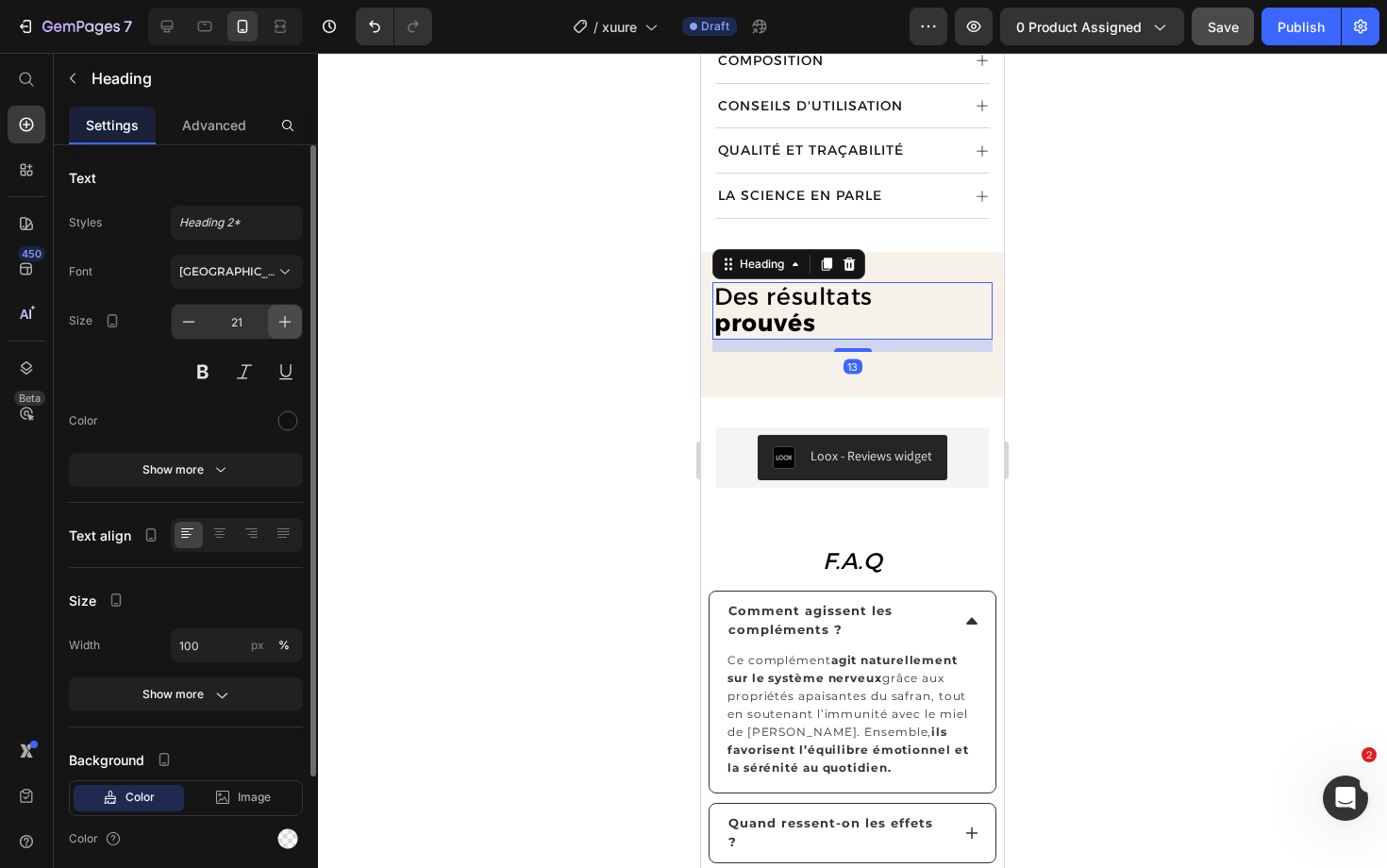 click 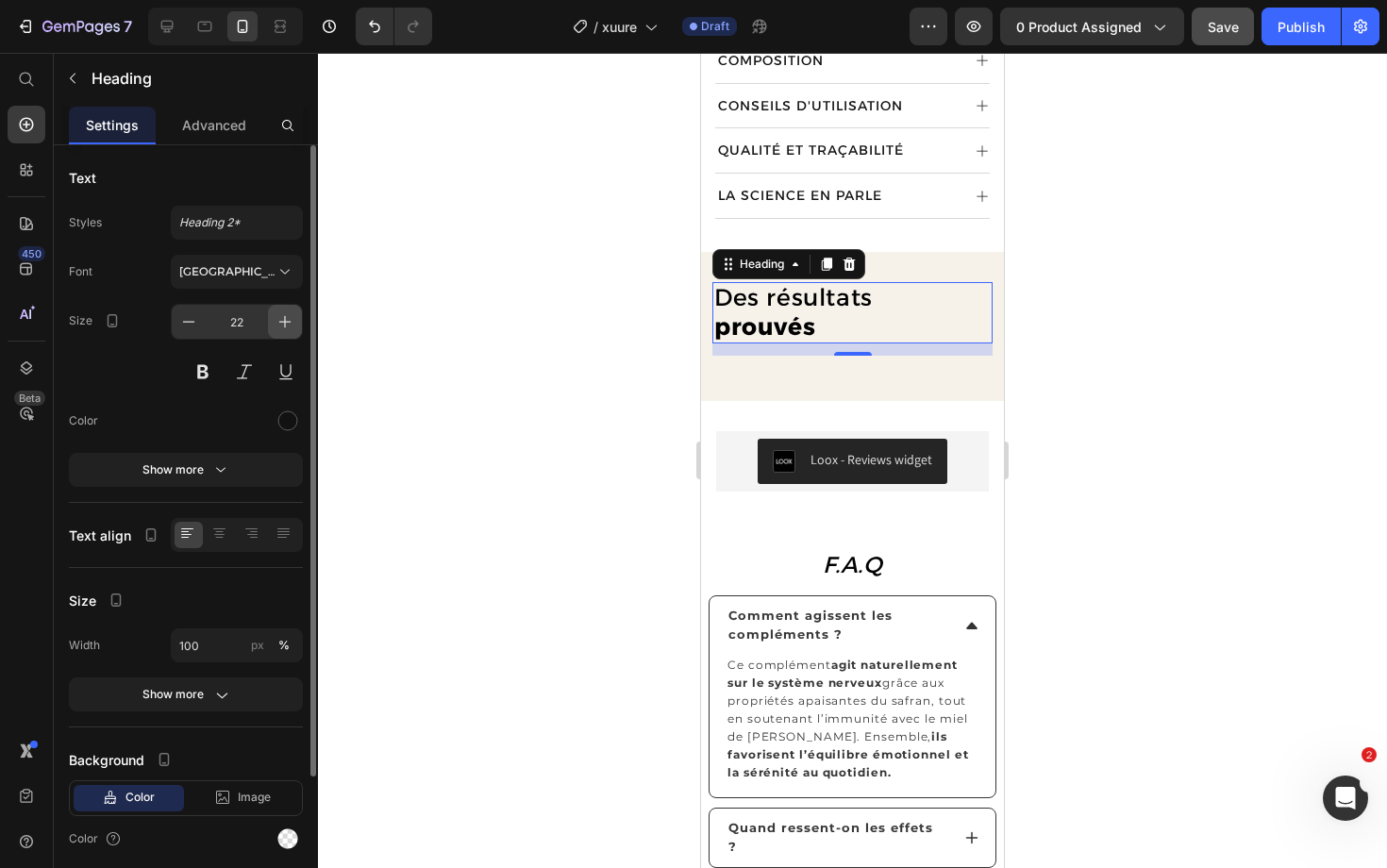 click 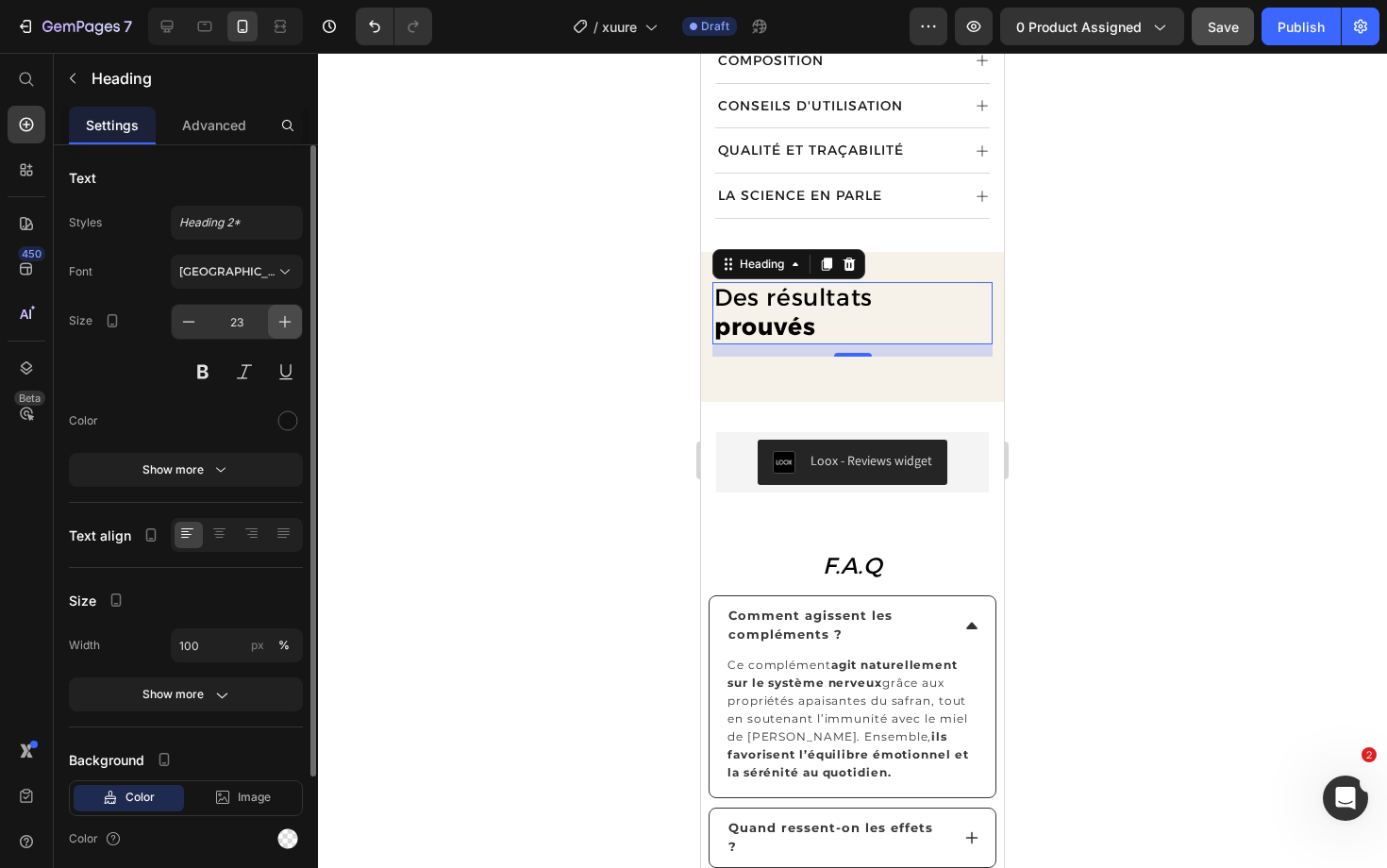 click 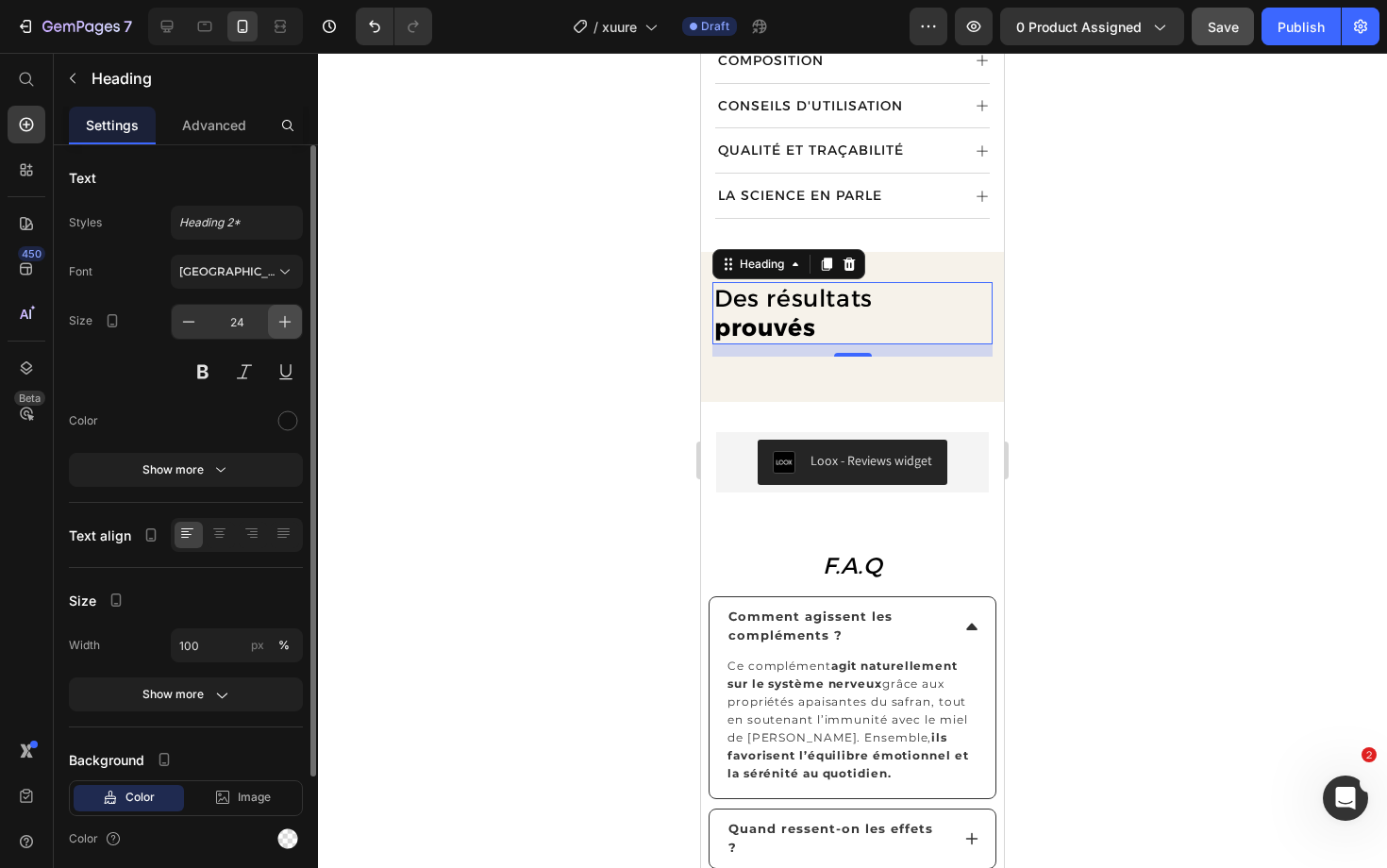 click 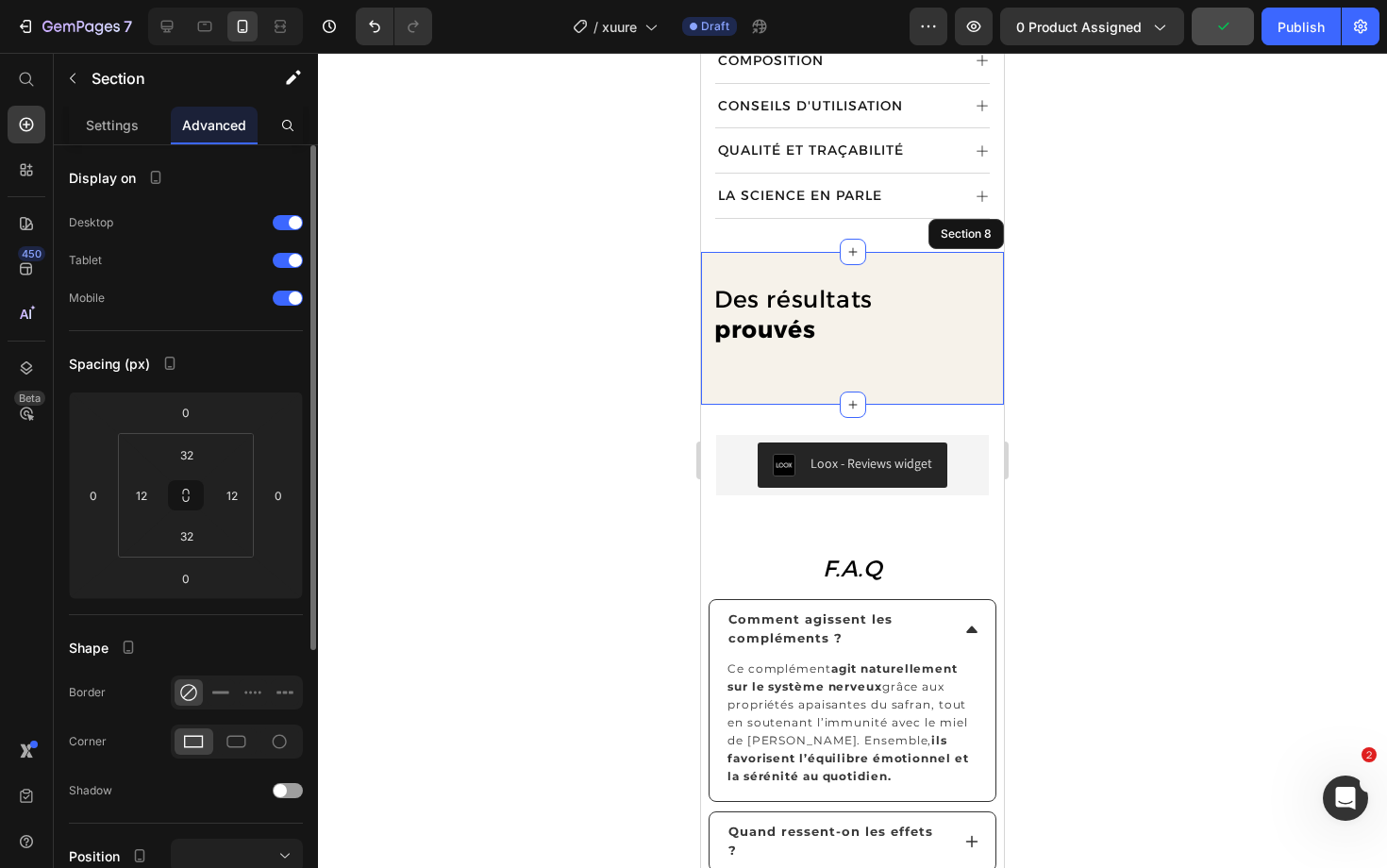 click on "⁠⁠⁠⁠⁠⁠⁠ Des résultats  prouvés Heading   13 Row Section 8" at bounding box center [852, 328] 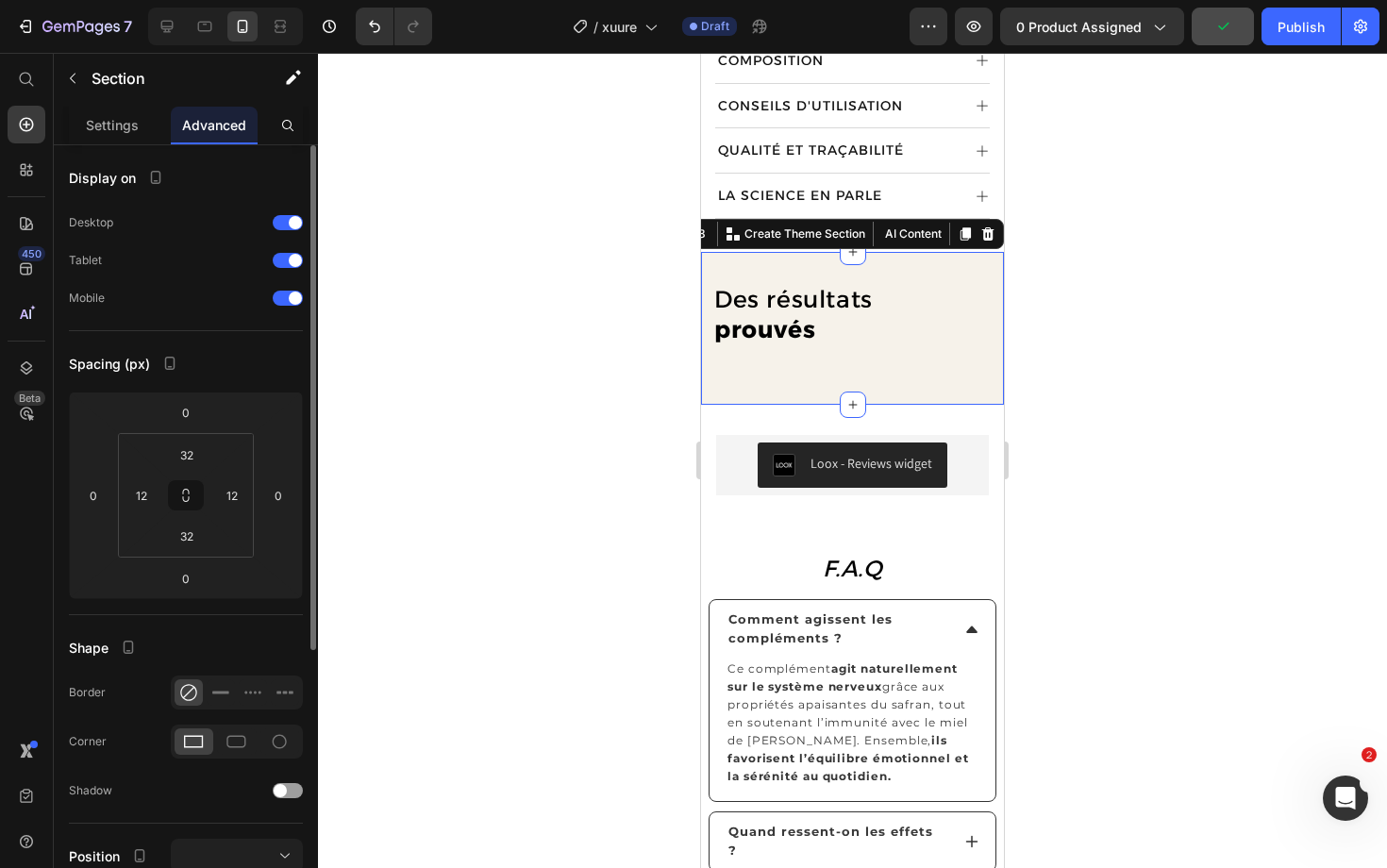 scroll, scrollTop: 1374, scrollLeft: 0, axis: vertical 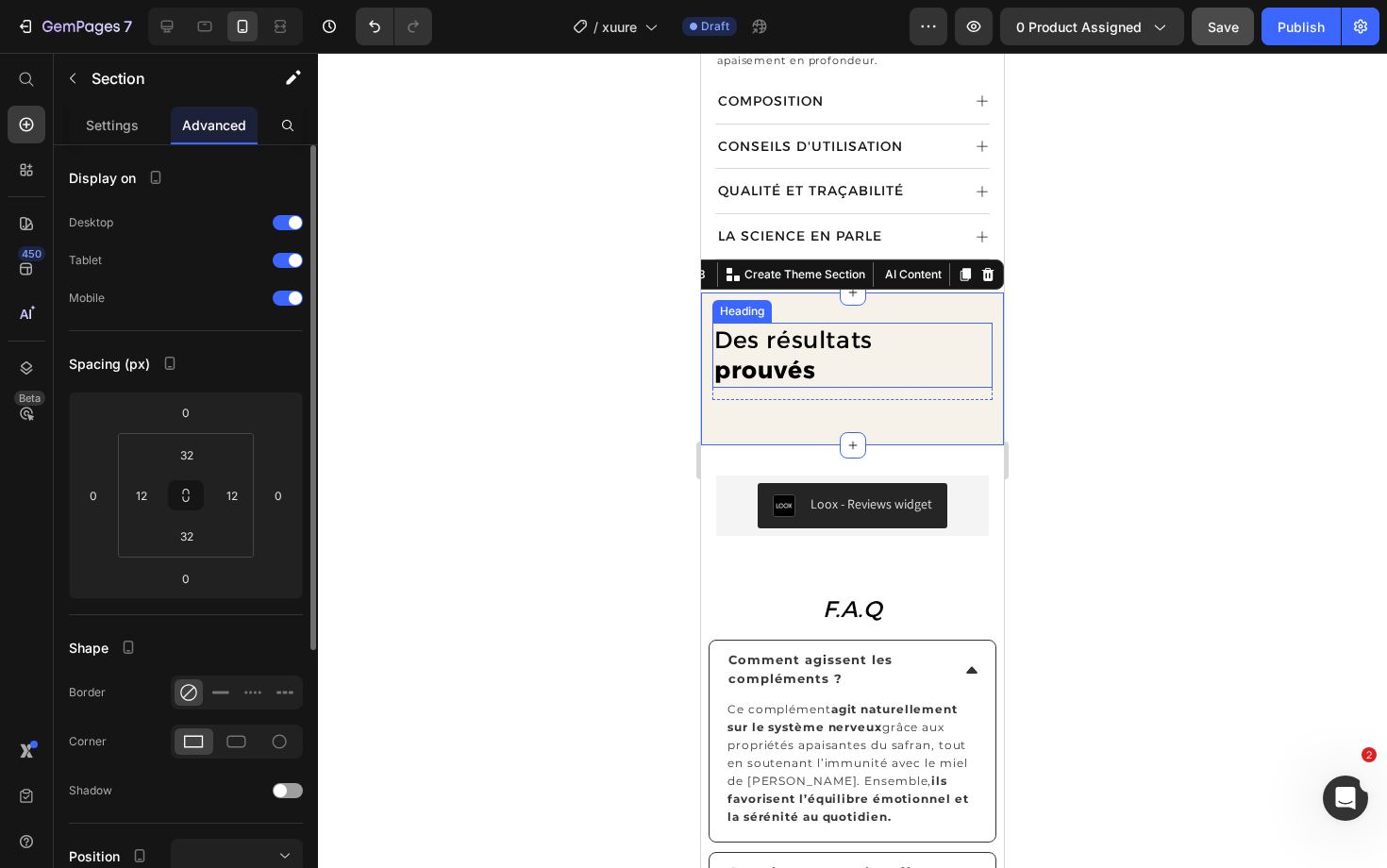 click on "Des résultats" at bounding box center [794, 340] 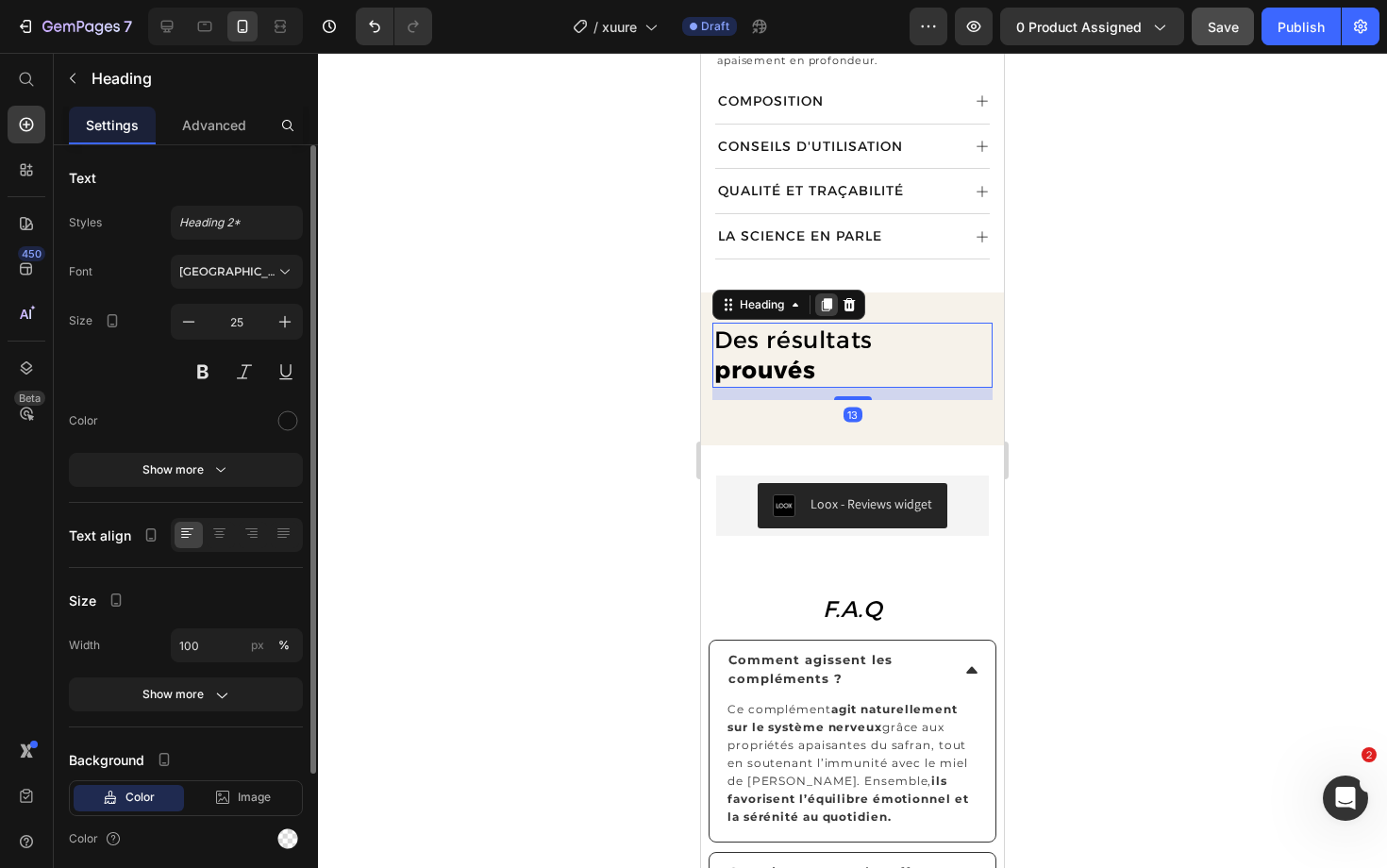 click 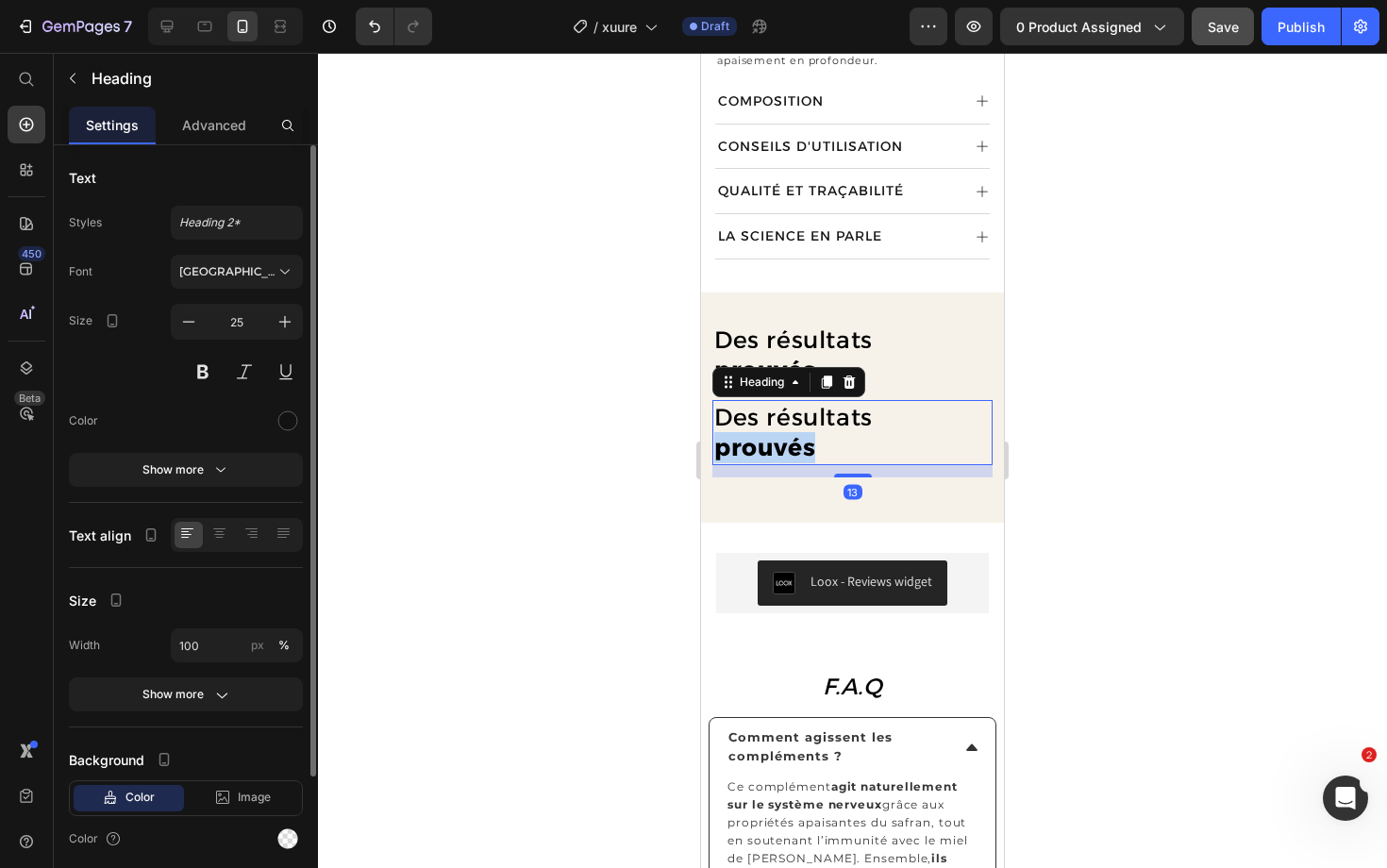 click on "prouvés" at bounding box center (764, 447) 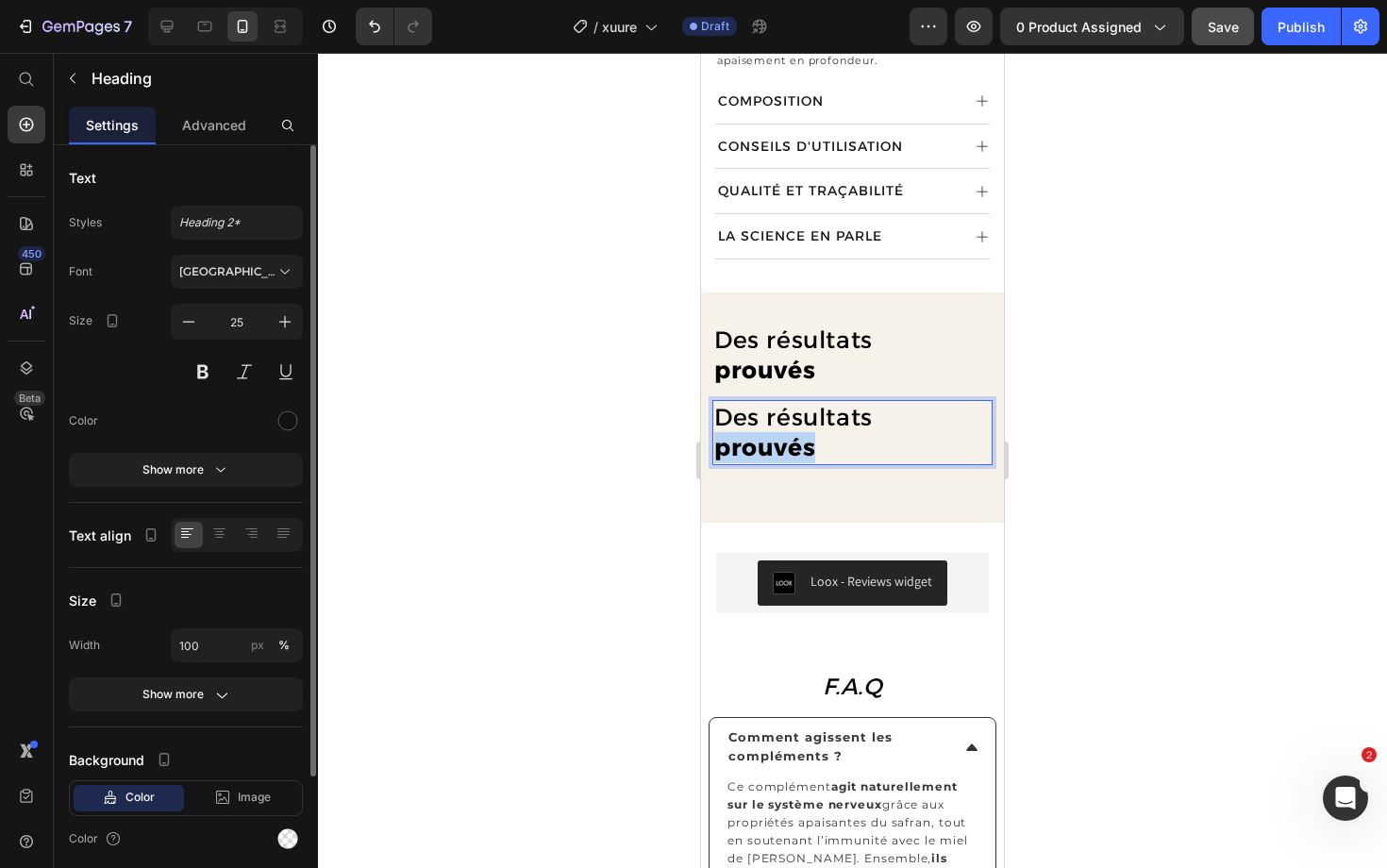 click on "prouvés" at bounding box center [764, 447] 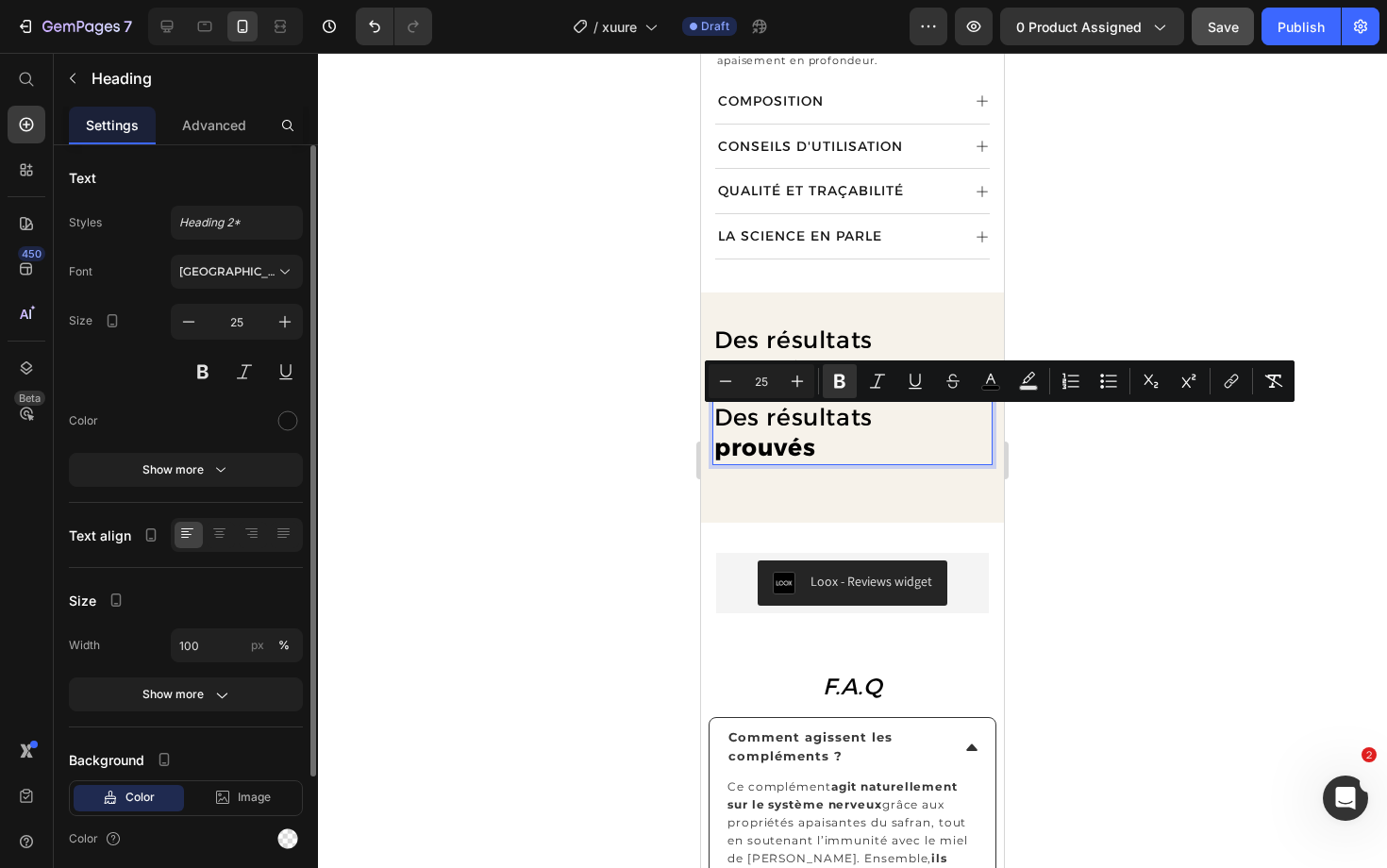 click on "Des résultats  prouvés" at bounding box center [852, 432] 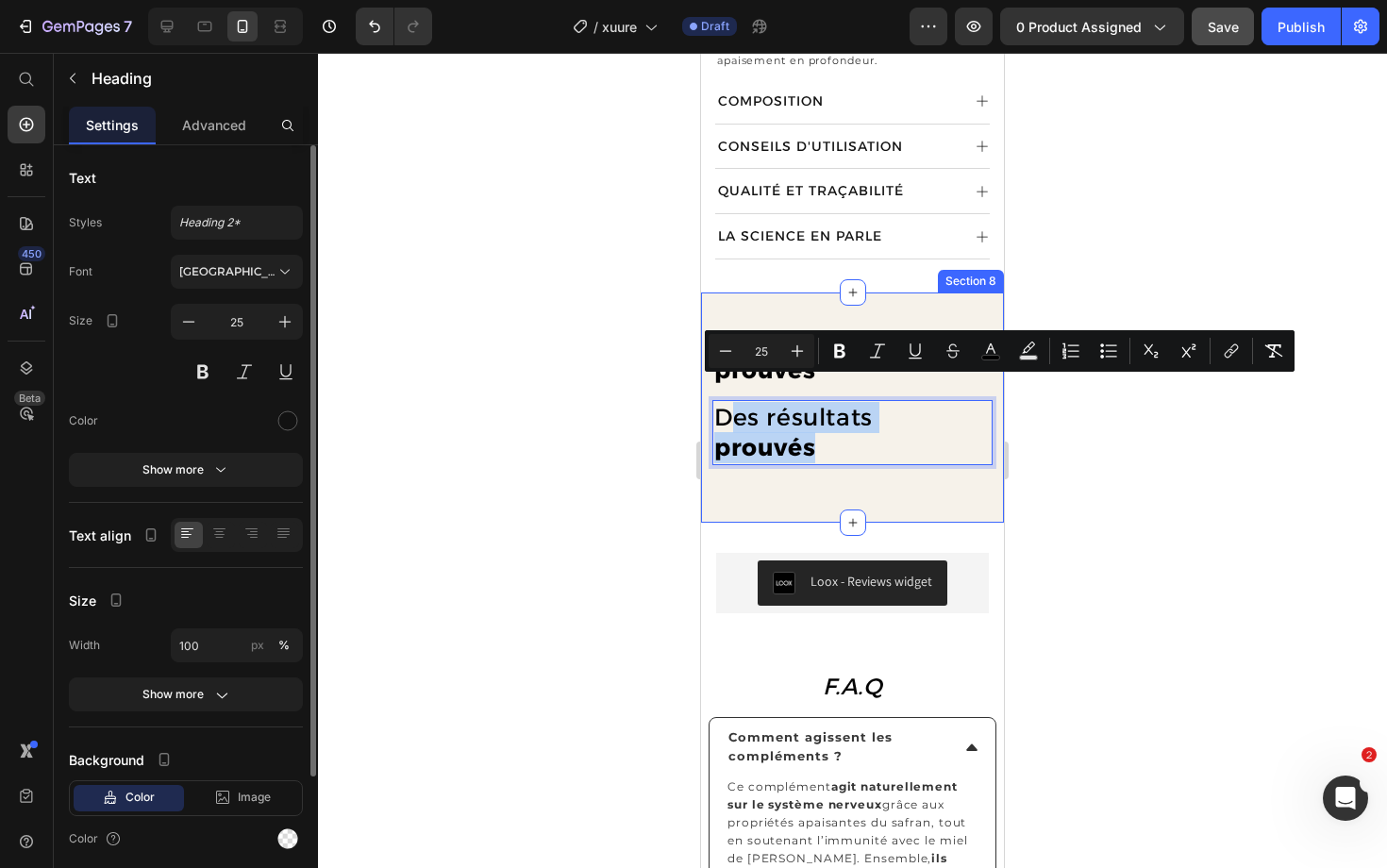 drag, startPoint x: 838, startPoint y: 420, endPoint x: 703, endPoint y: 385, distance: 139.46326 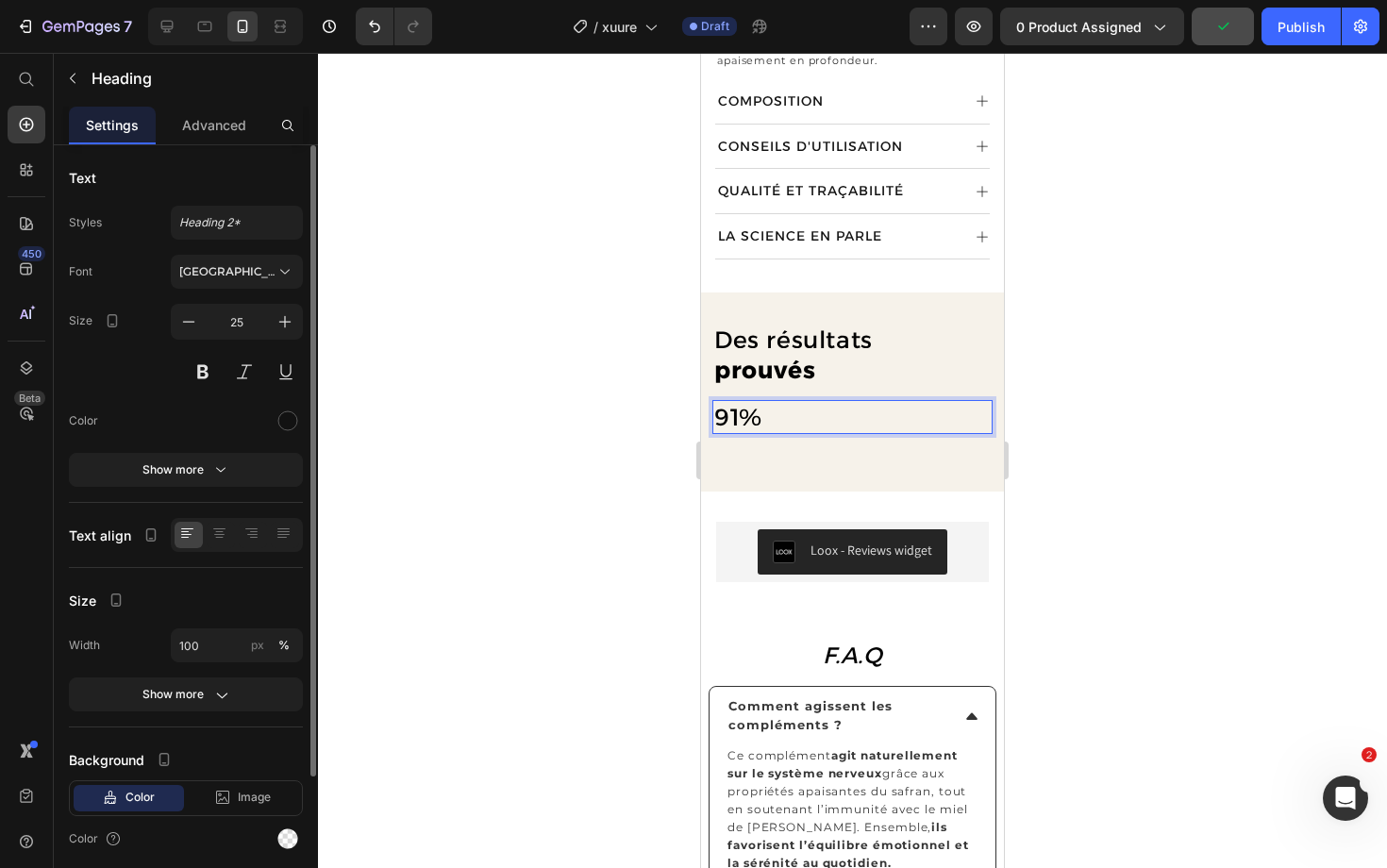 click on "91%" at bounding box center [738, 417] 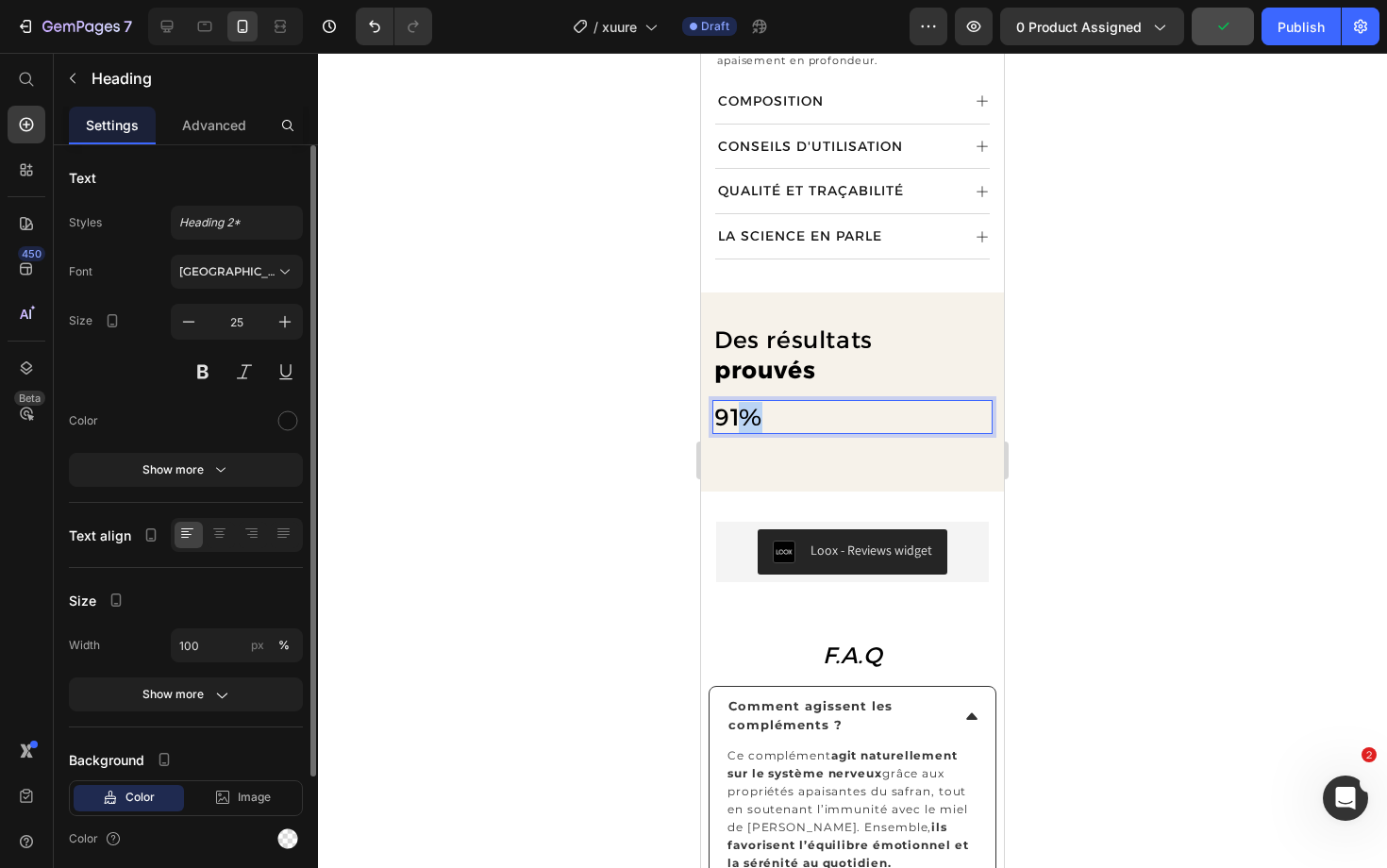 click on "91%" at bounding box center [738, 417] 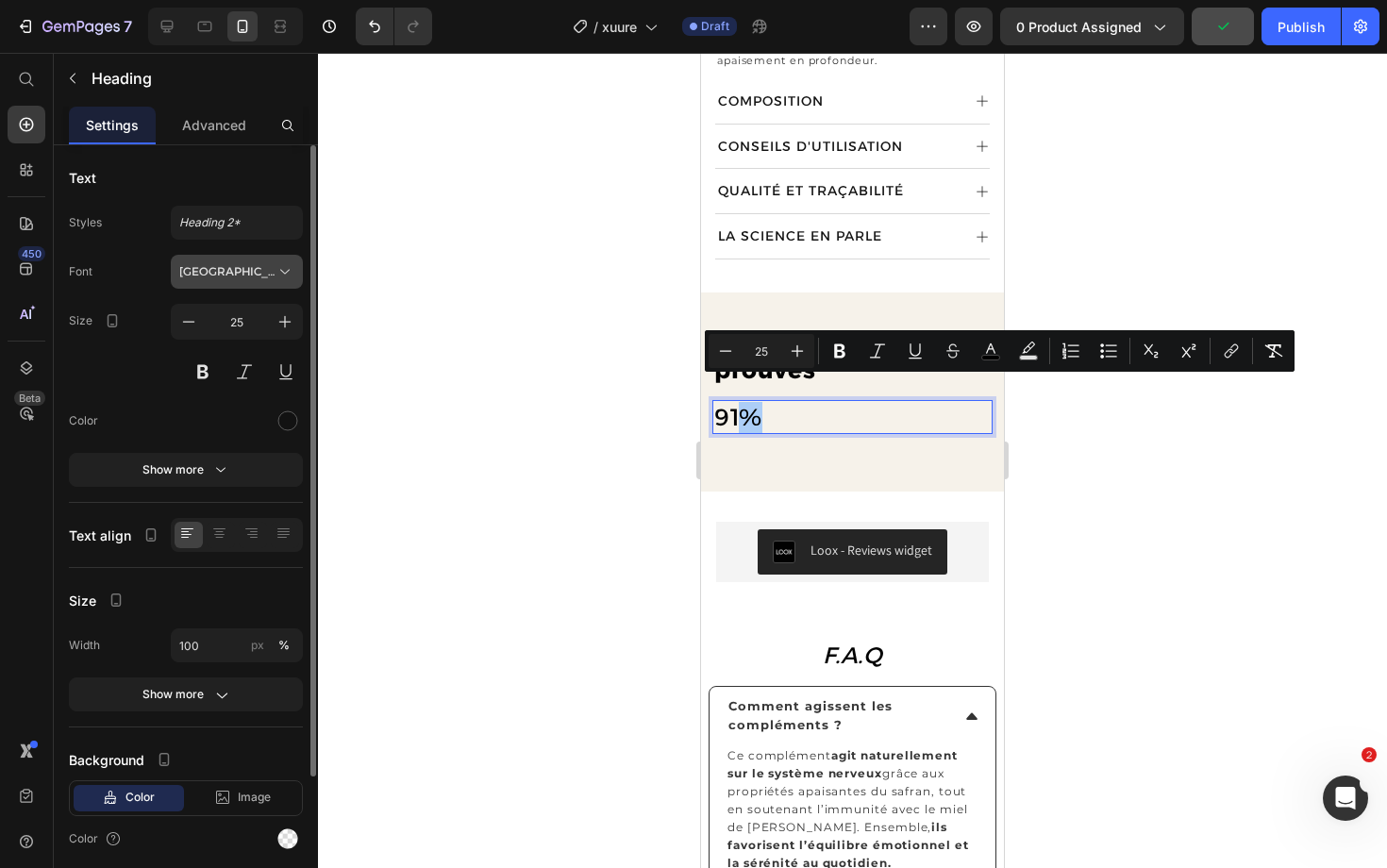 click on "[GEOGRAPHIC_DATA]" at bounding box center (227, 272) 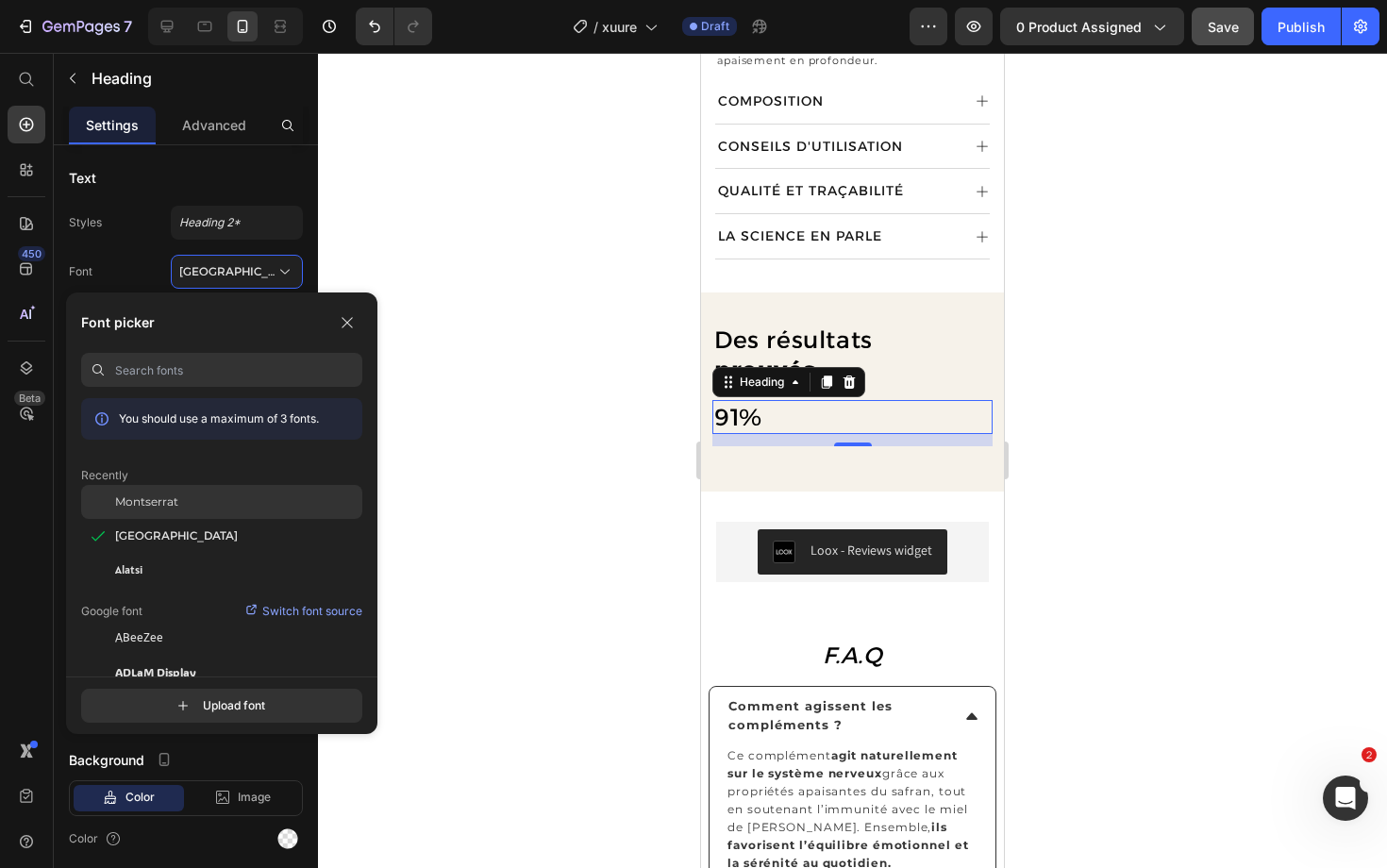 click on "Montserrat" 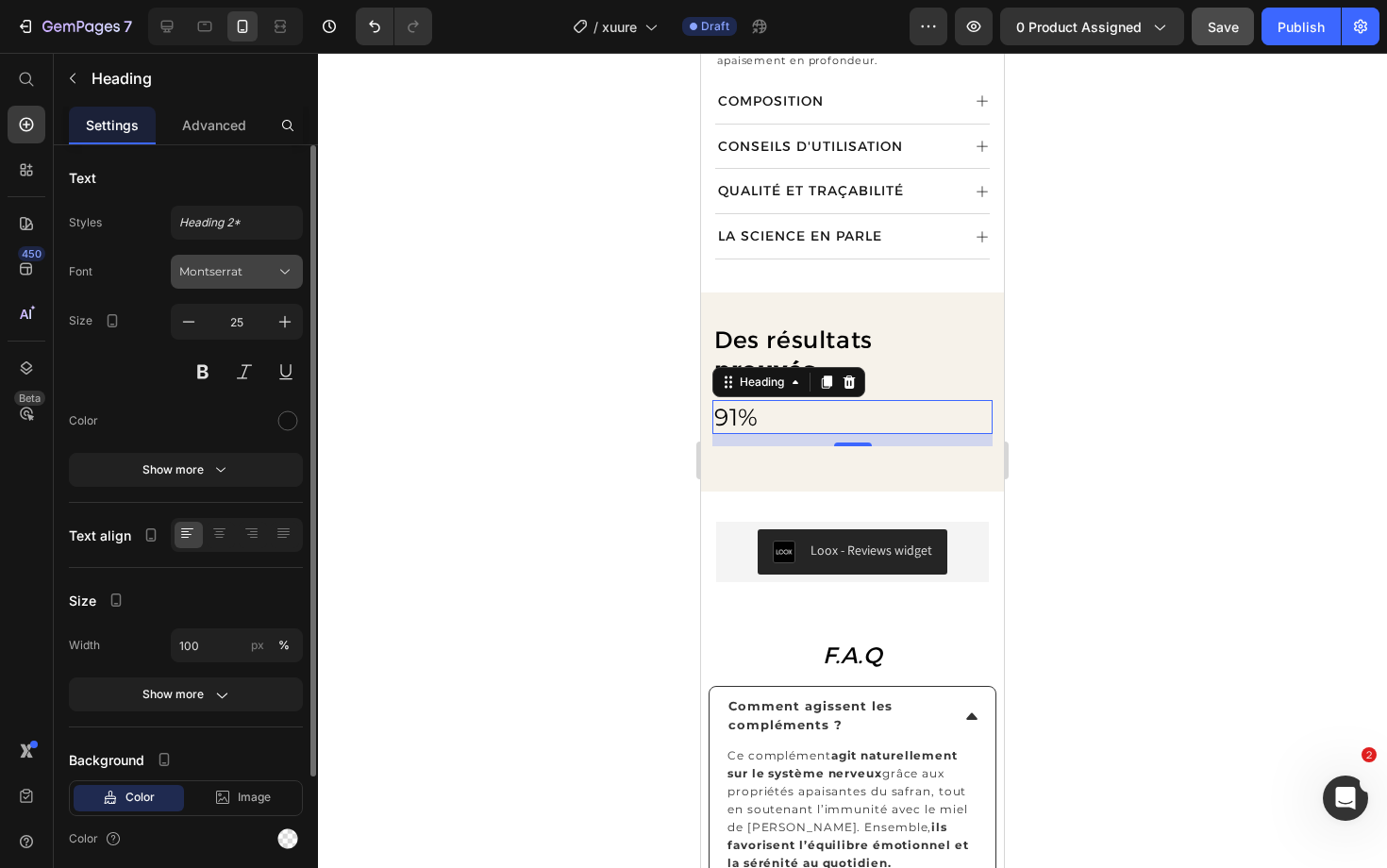 click on "Montserrat" at bounding box center [227, 272] 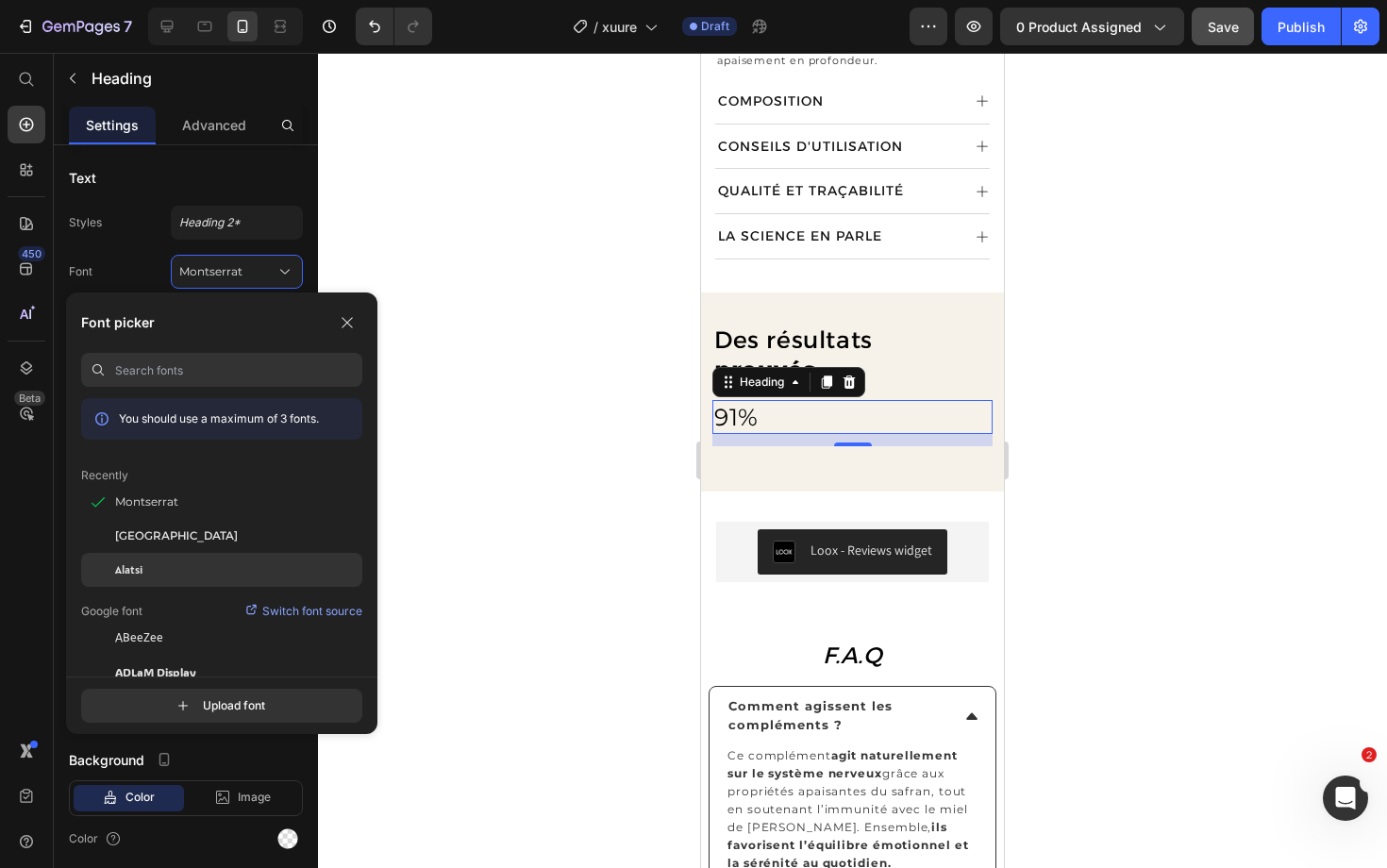 click on "Alatsi" 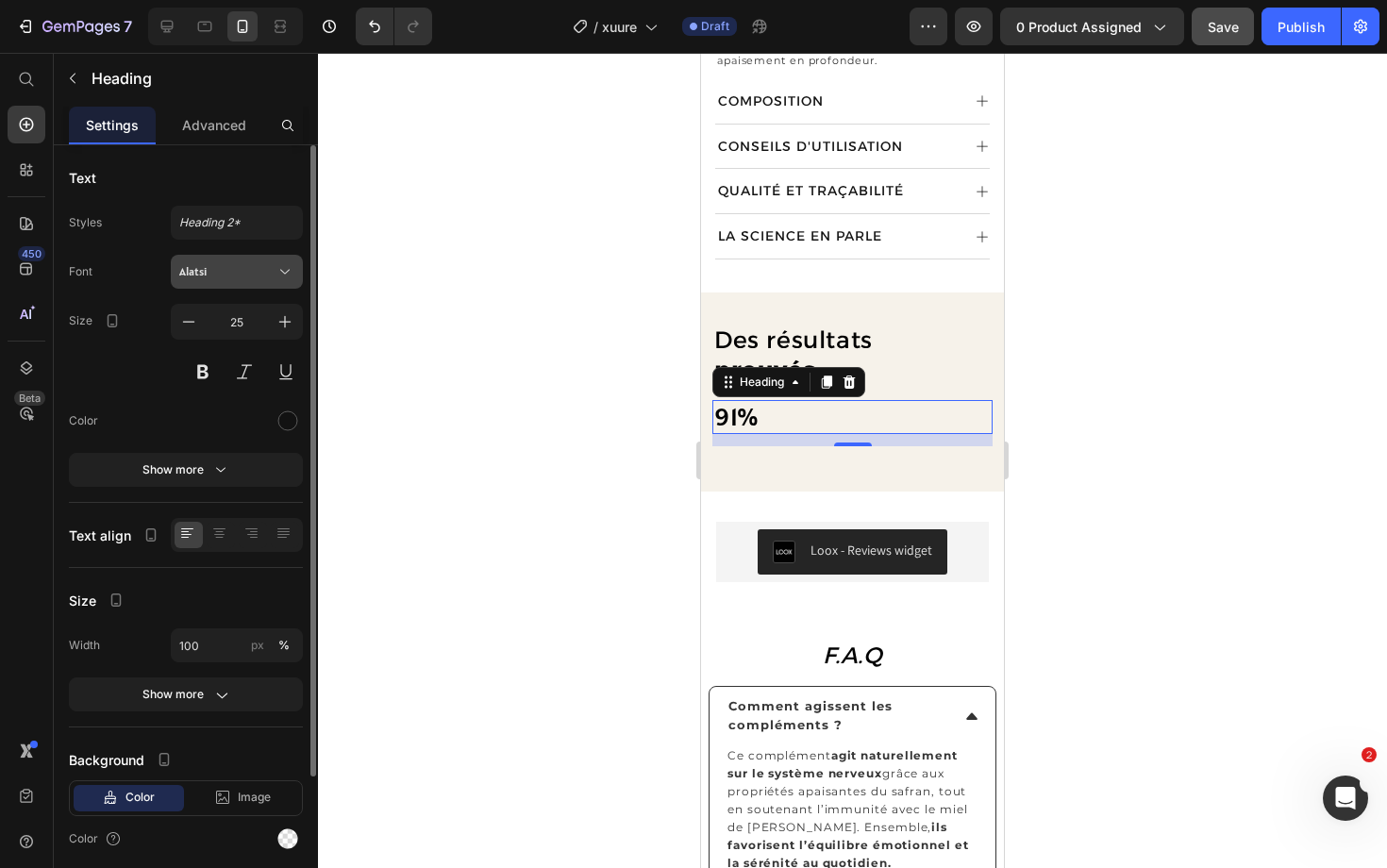 click 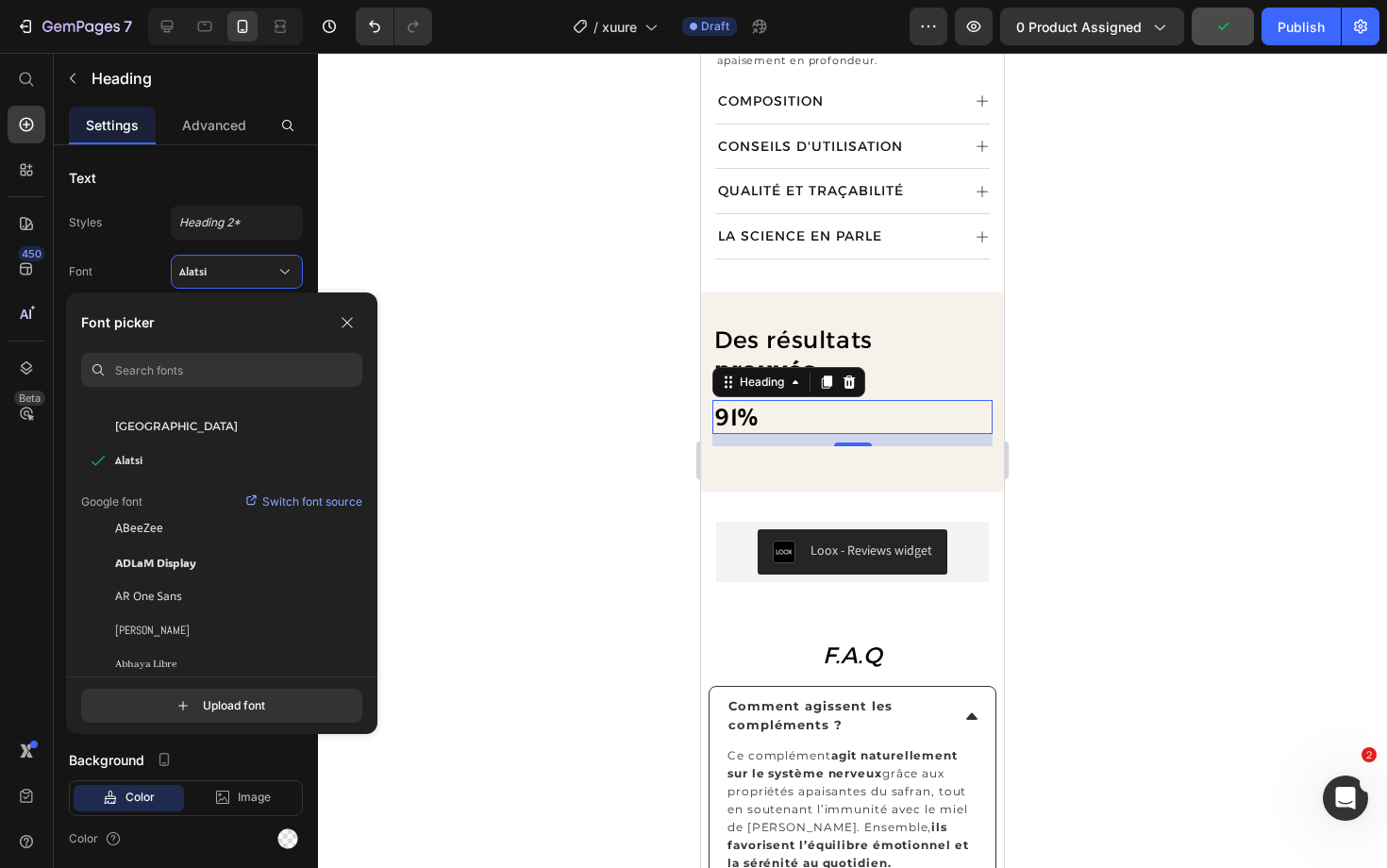 scroll, scrollTop: 115, scrollLeft: 0, axis: vertical 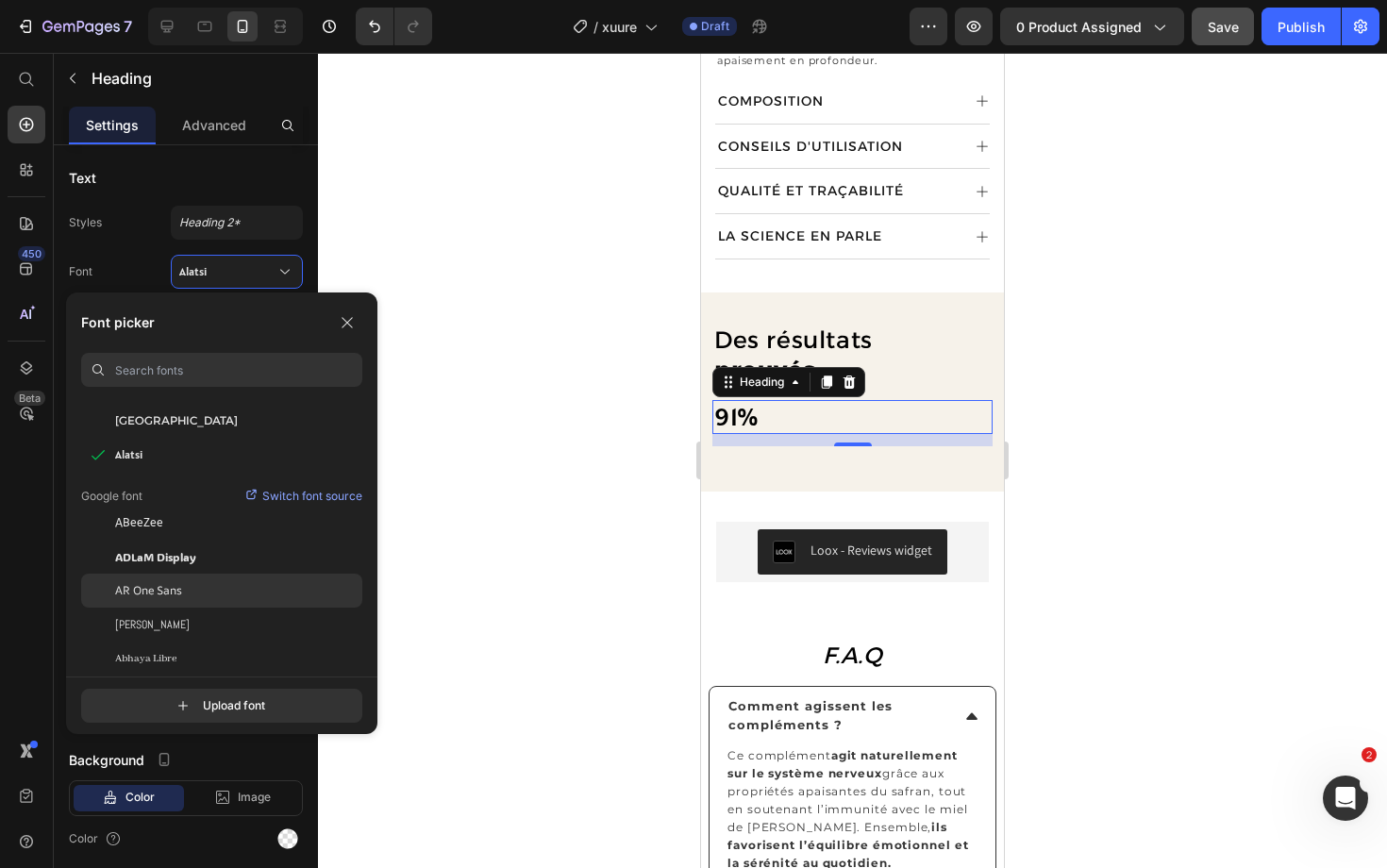 click on "AR One Sans" at bounding box center (148, 591) 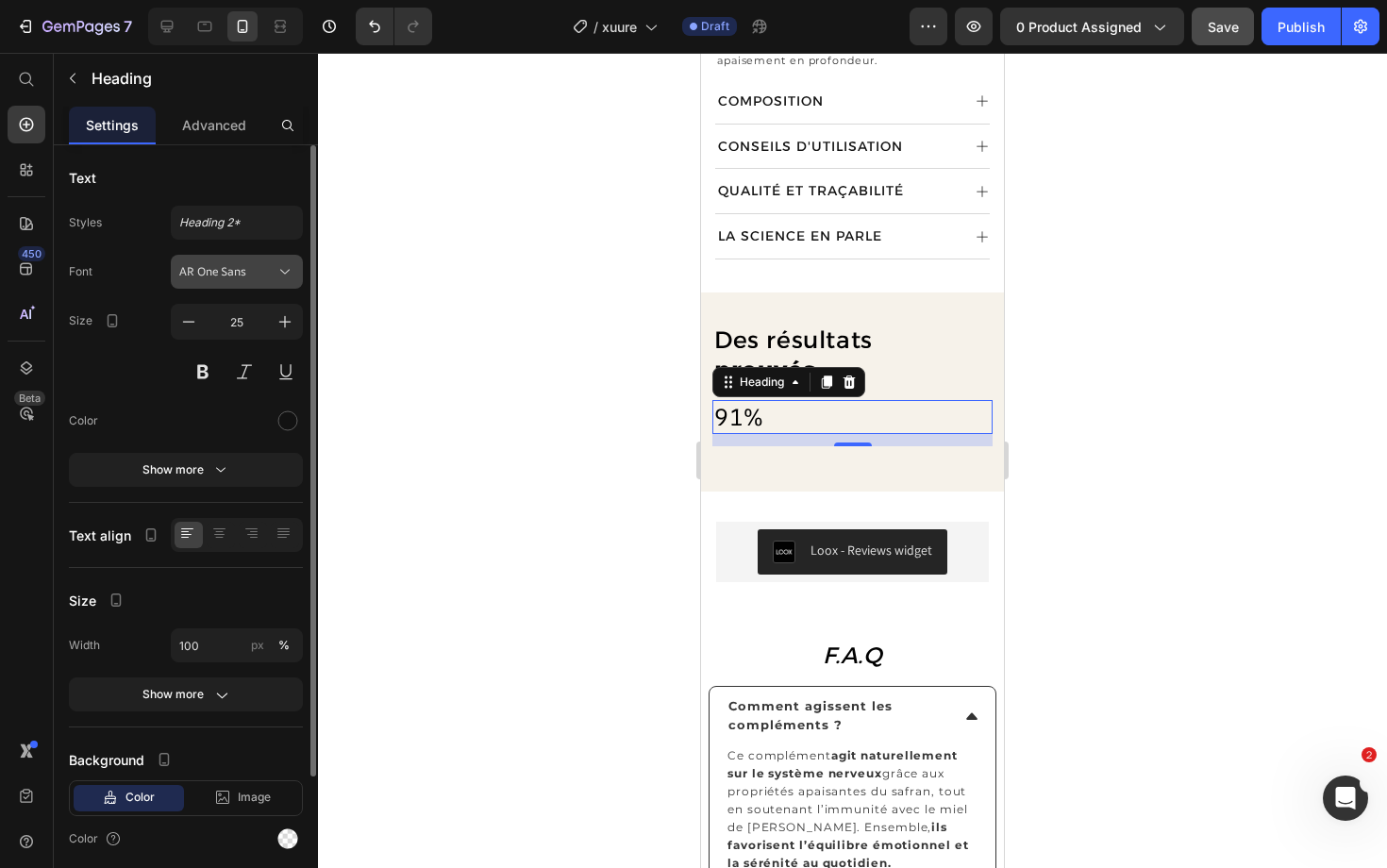 click 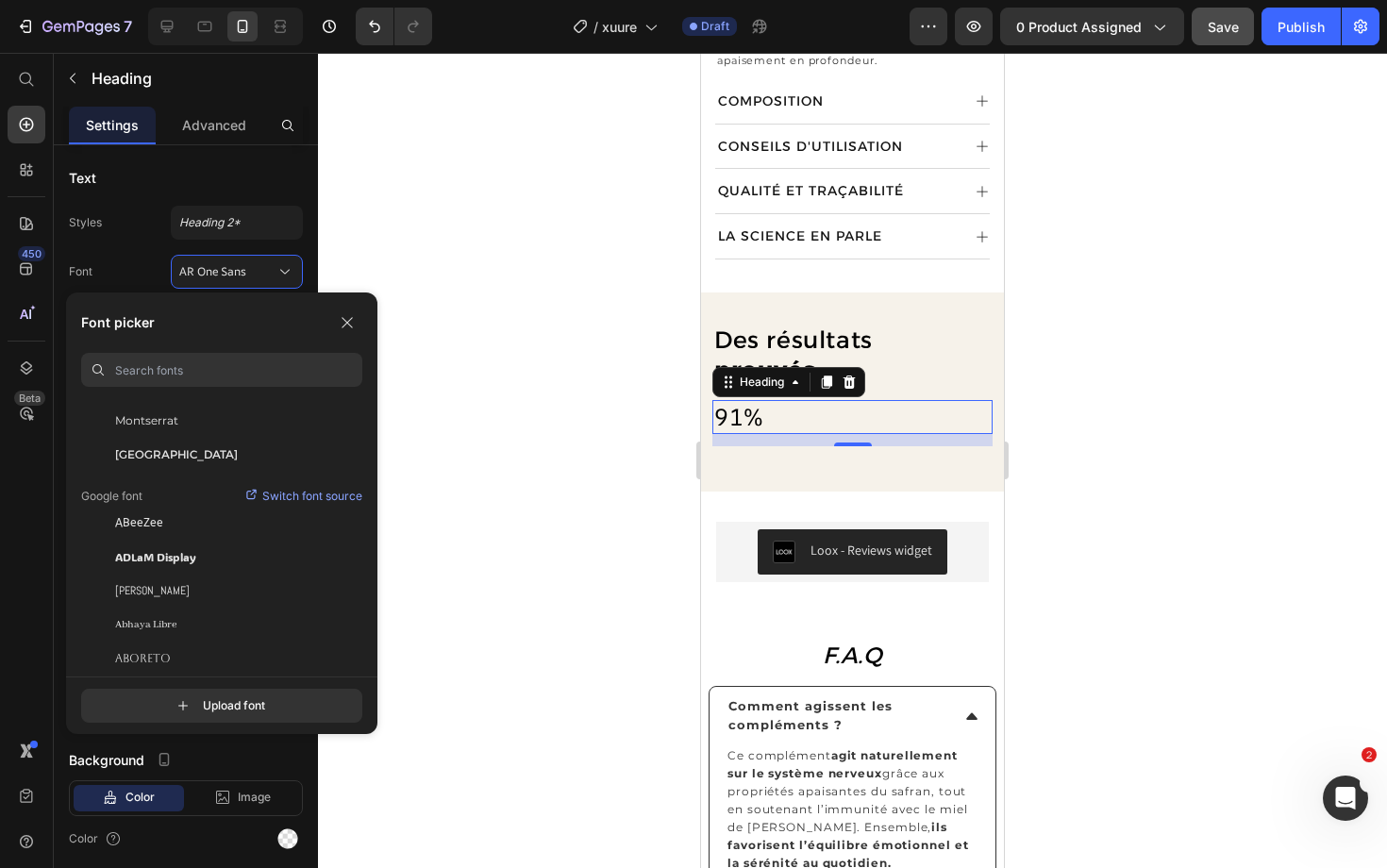 scroll, scrollTop: 88, scrollLeft: 0, axis: vertical 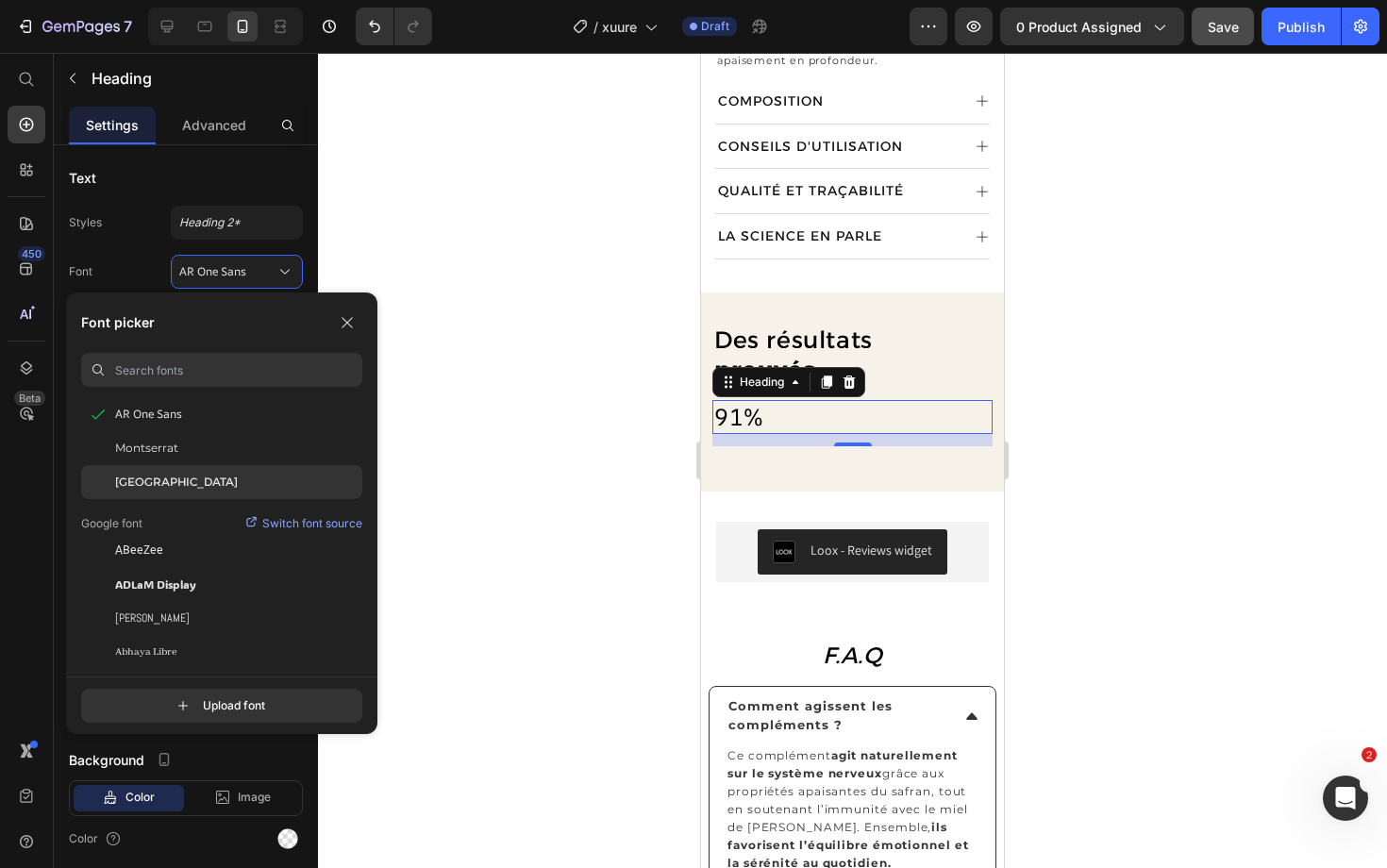 click on "[GEOGRAPHIC_DATA]" 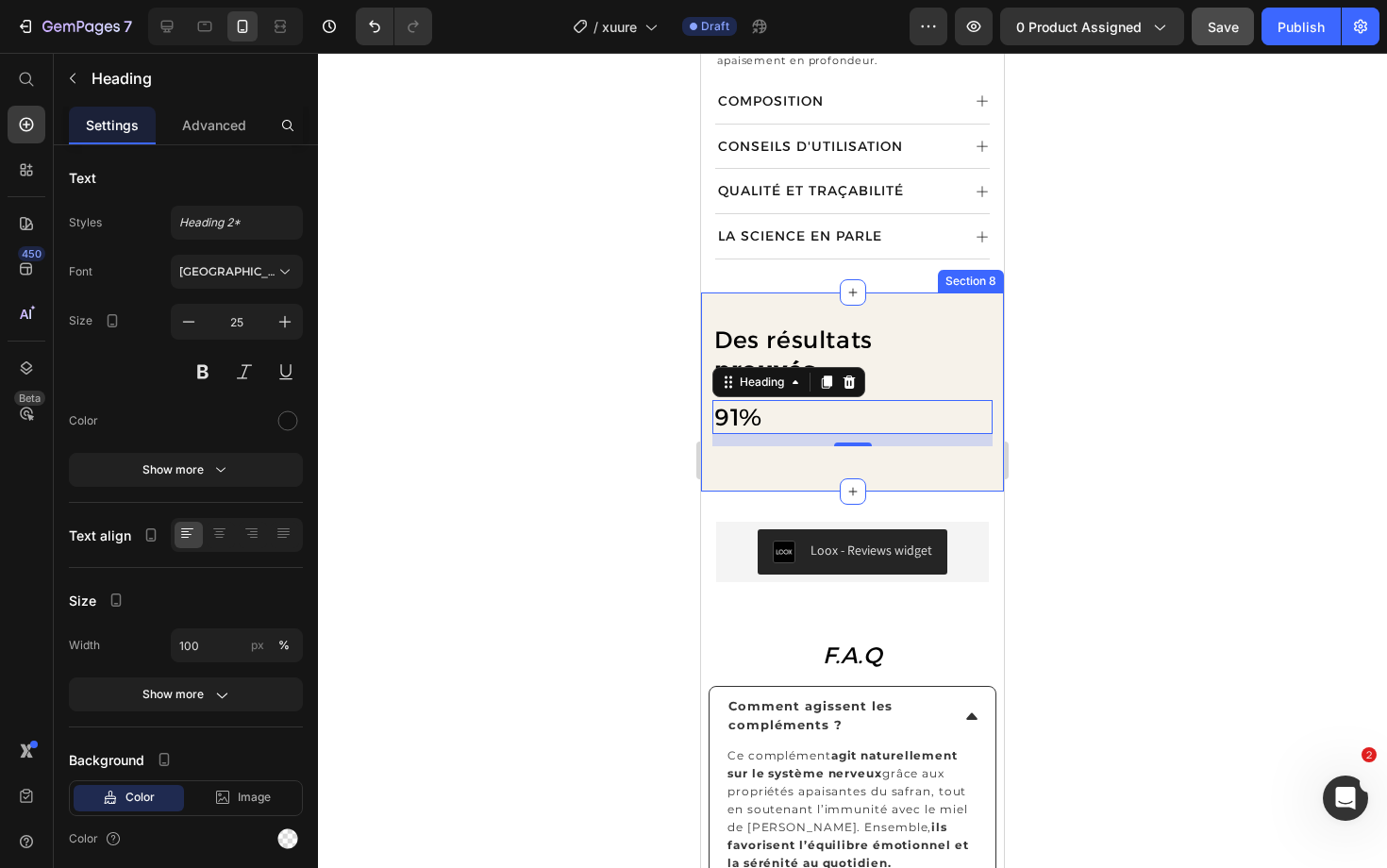 click on "⁠⁠⁠⁠⁠⁠⁠ Des résultats  prouvés Heading ⁠⁠⁠⁠⁠⁠⁠ 91% Heading   13 Row Section 8" at bounding box center [852, 392] 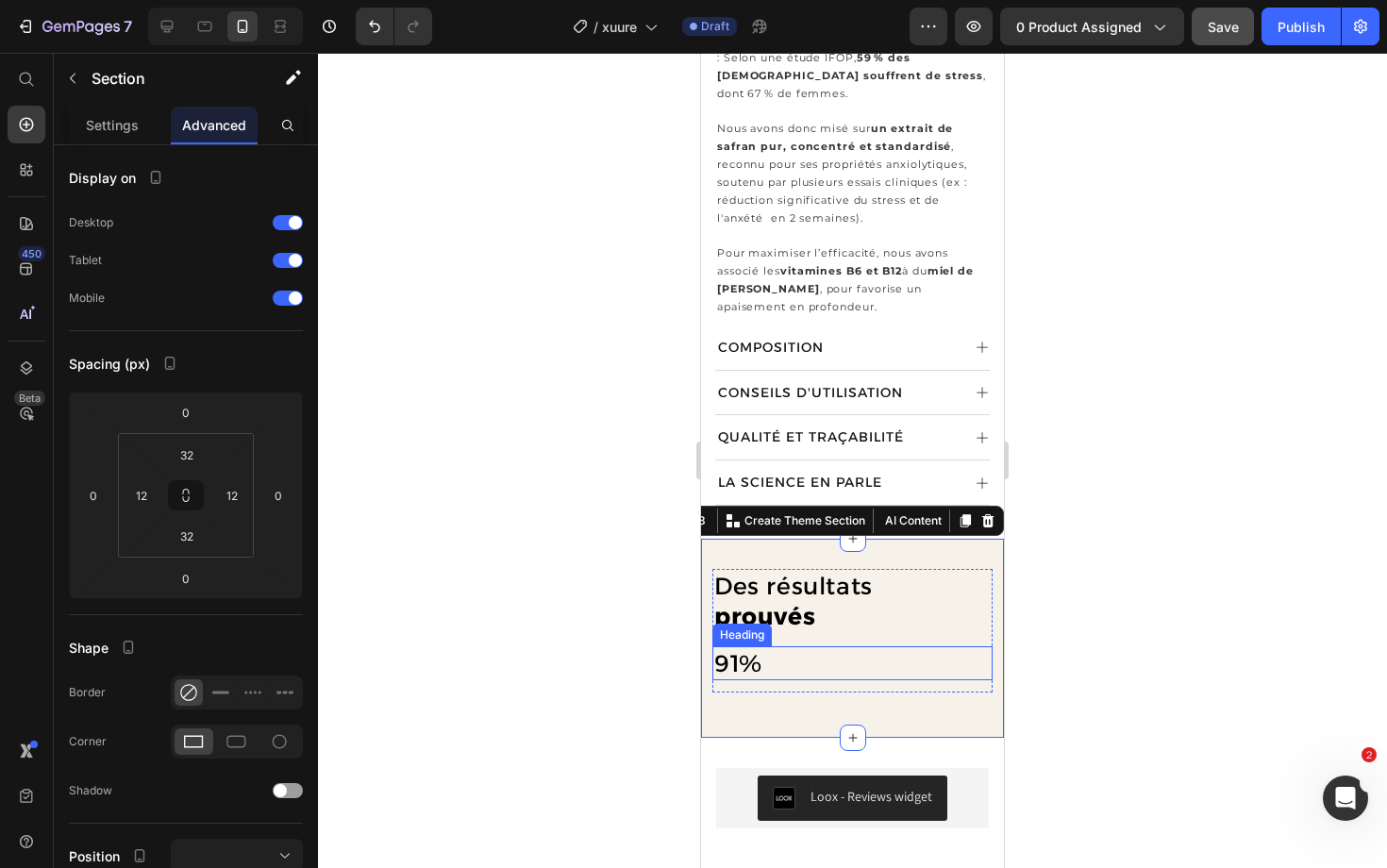scroll, scrollTop: 1056, scrollLeft: 0, axis: vertical 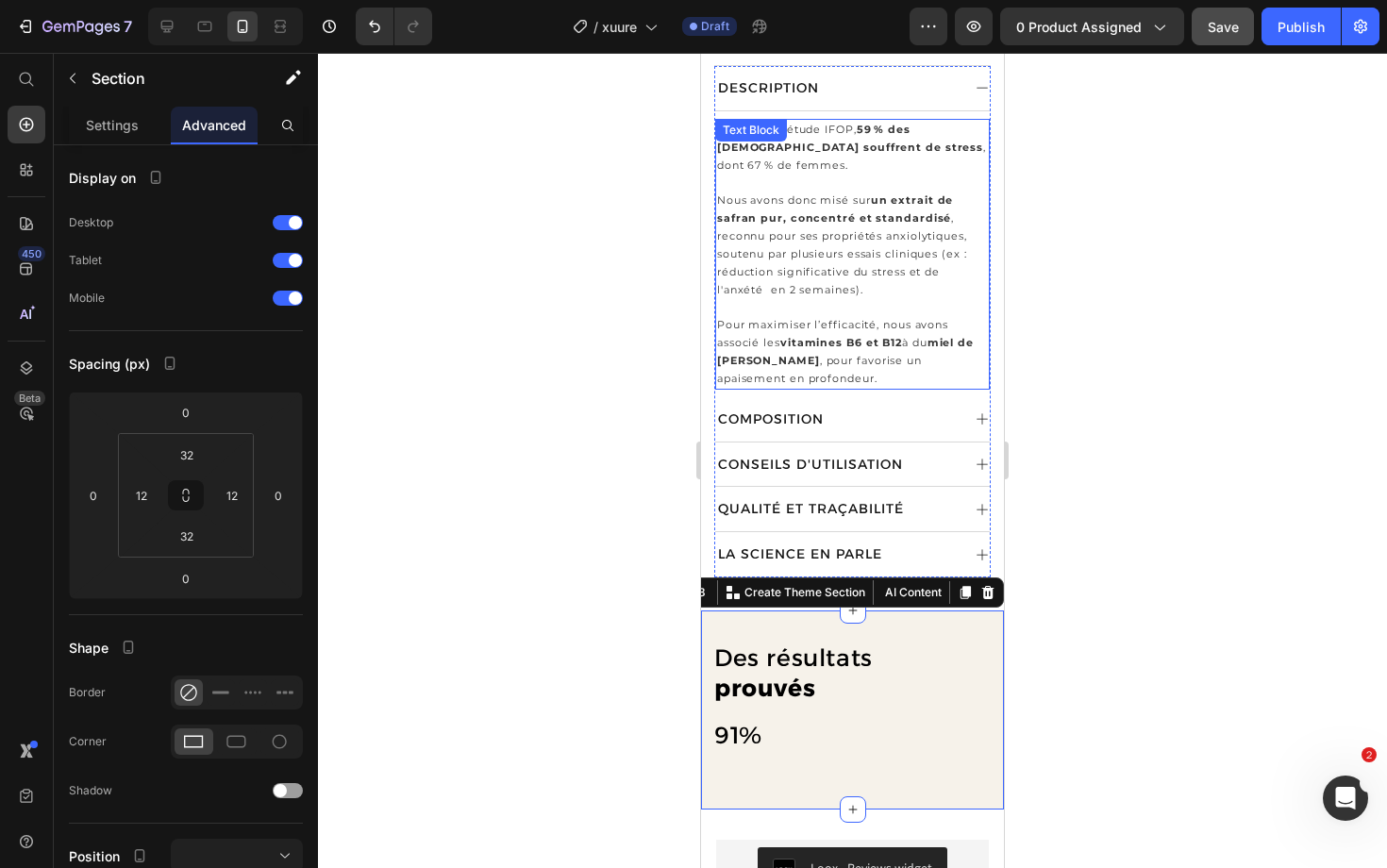 click on "Pour maximiser l’efficacité, nous avons associé les  vitamines B6 et B12  à du  miel de Manuka , pour favorise un apaisement en profondeur." at bounding box center [845, 351] 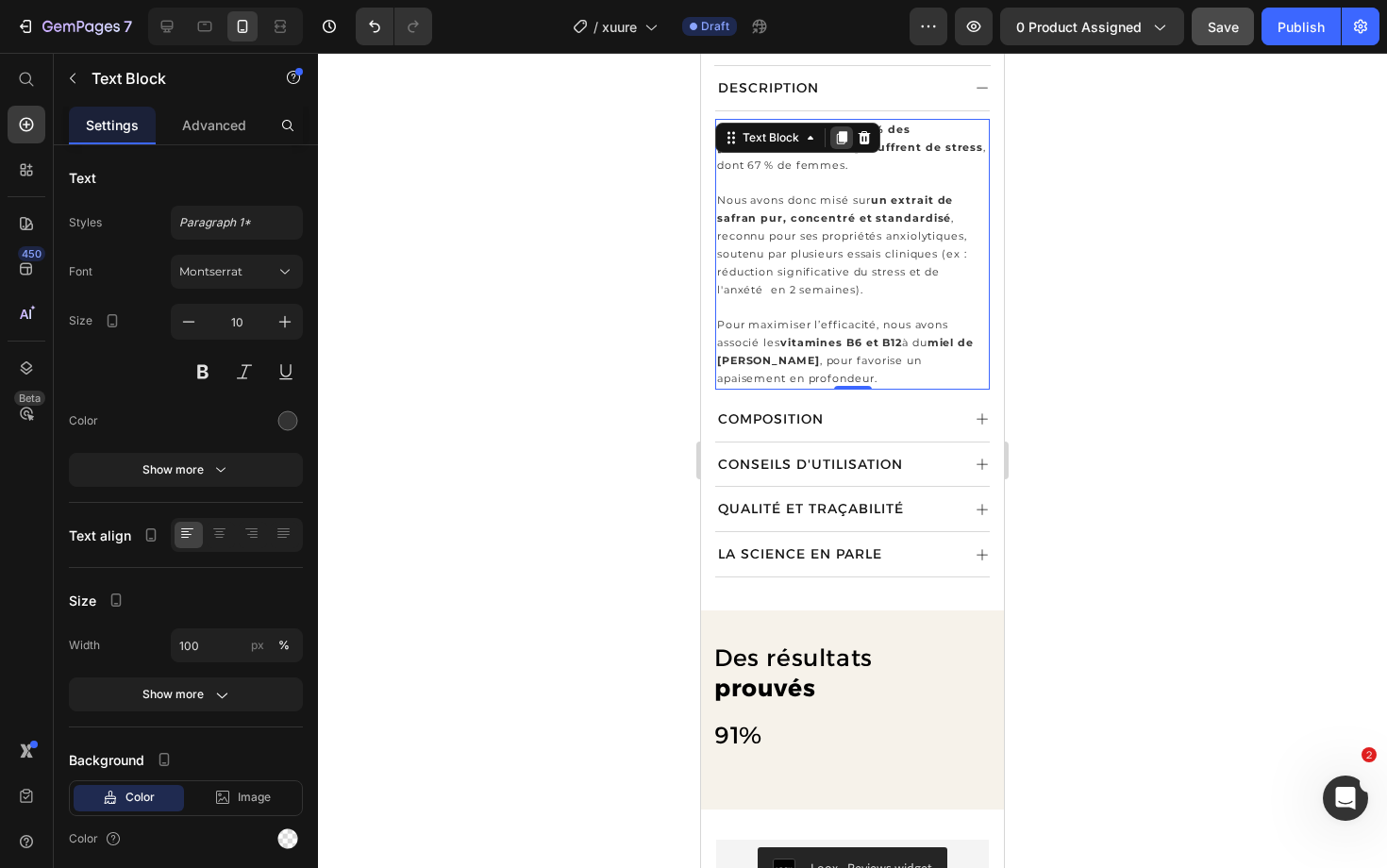 click 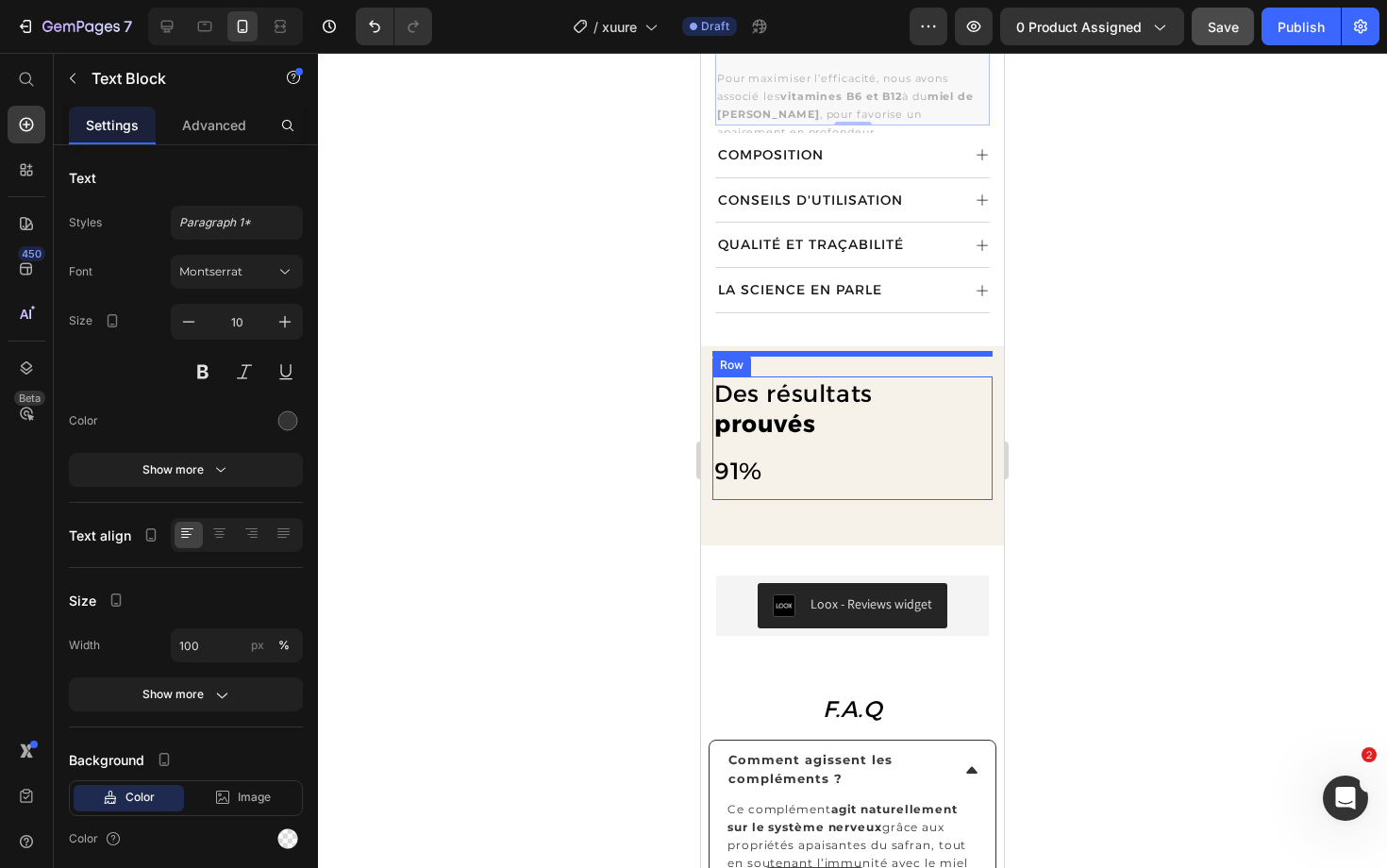 scroll, scrollTop: 1649, scrollLeft: 0, axis: vertical 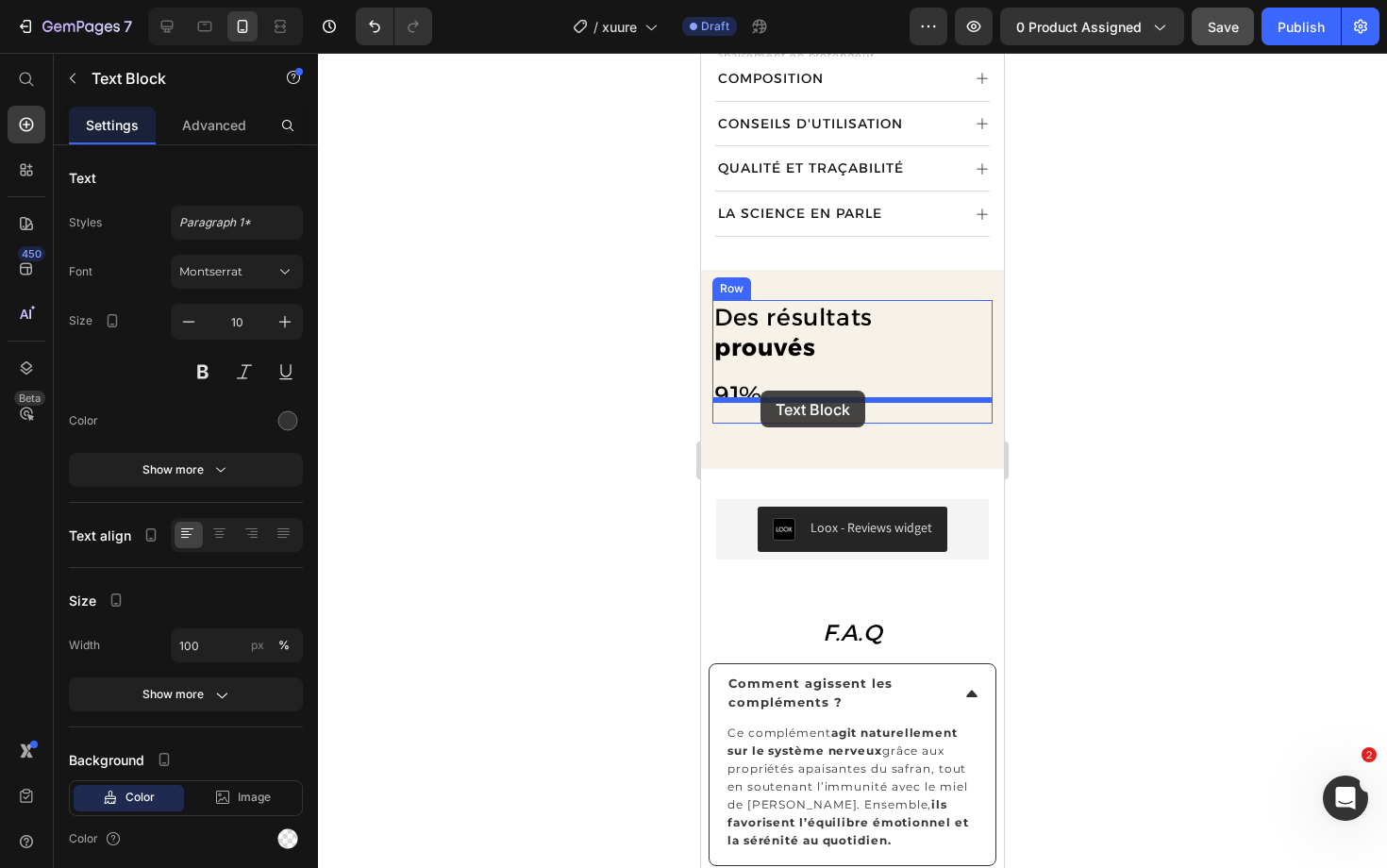drag, startPoint x: 761, startPoint y: 354, endPoint x: 760, endPoint y: 391, distance: 37.013511 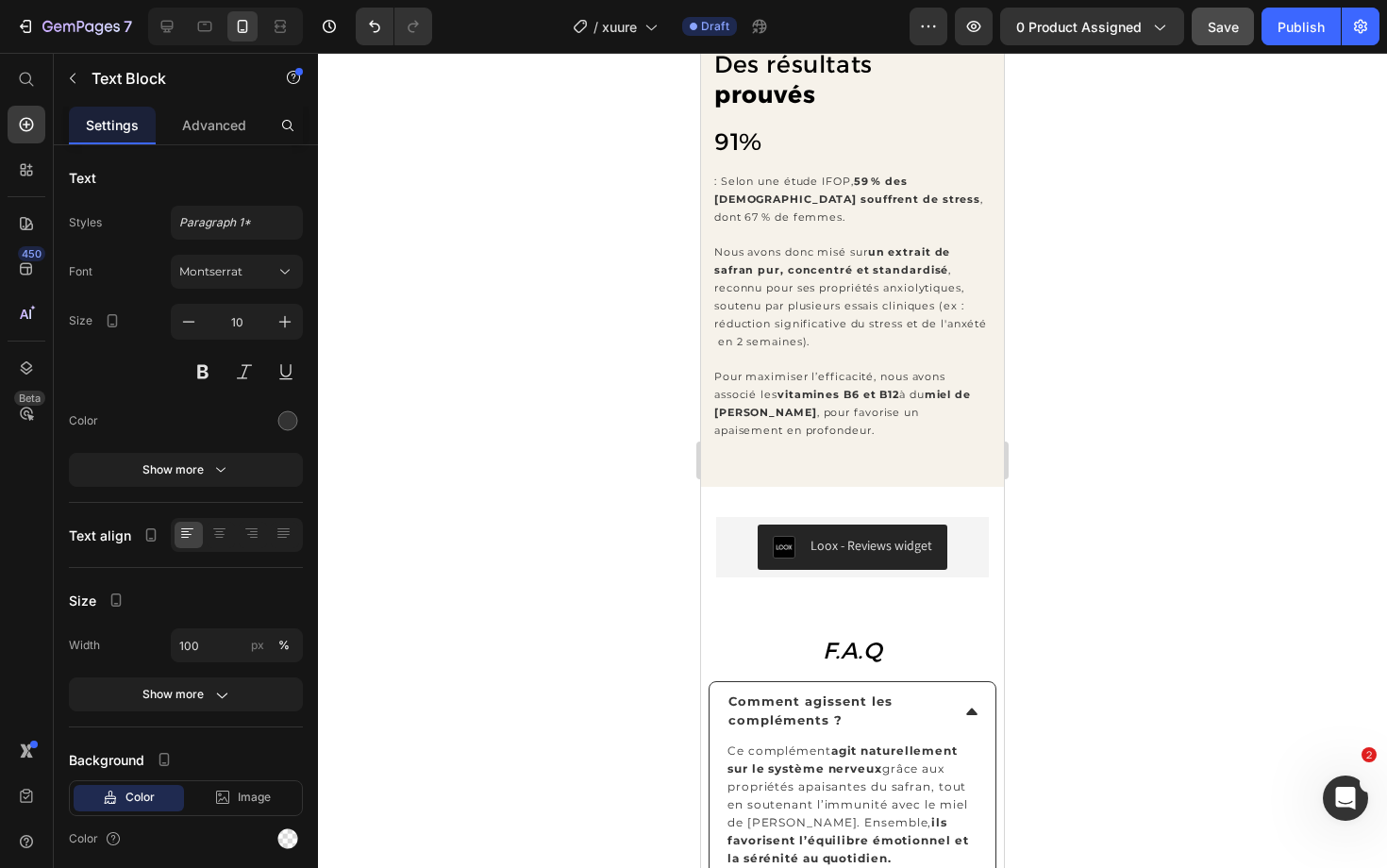 click on "Nous avons donc misé sur   un extrait de safran pur, concentré et standardisé , reconnu pour ses propriétés anxiolytiques, soutenu par plusieurs essais cliniques (ex : réduction significative du stress et de l'anxété  en 2 semaines)." at bounding box center (850, 296) 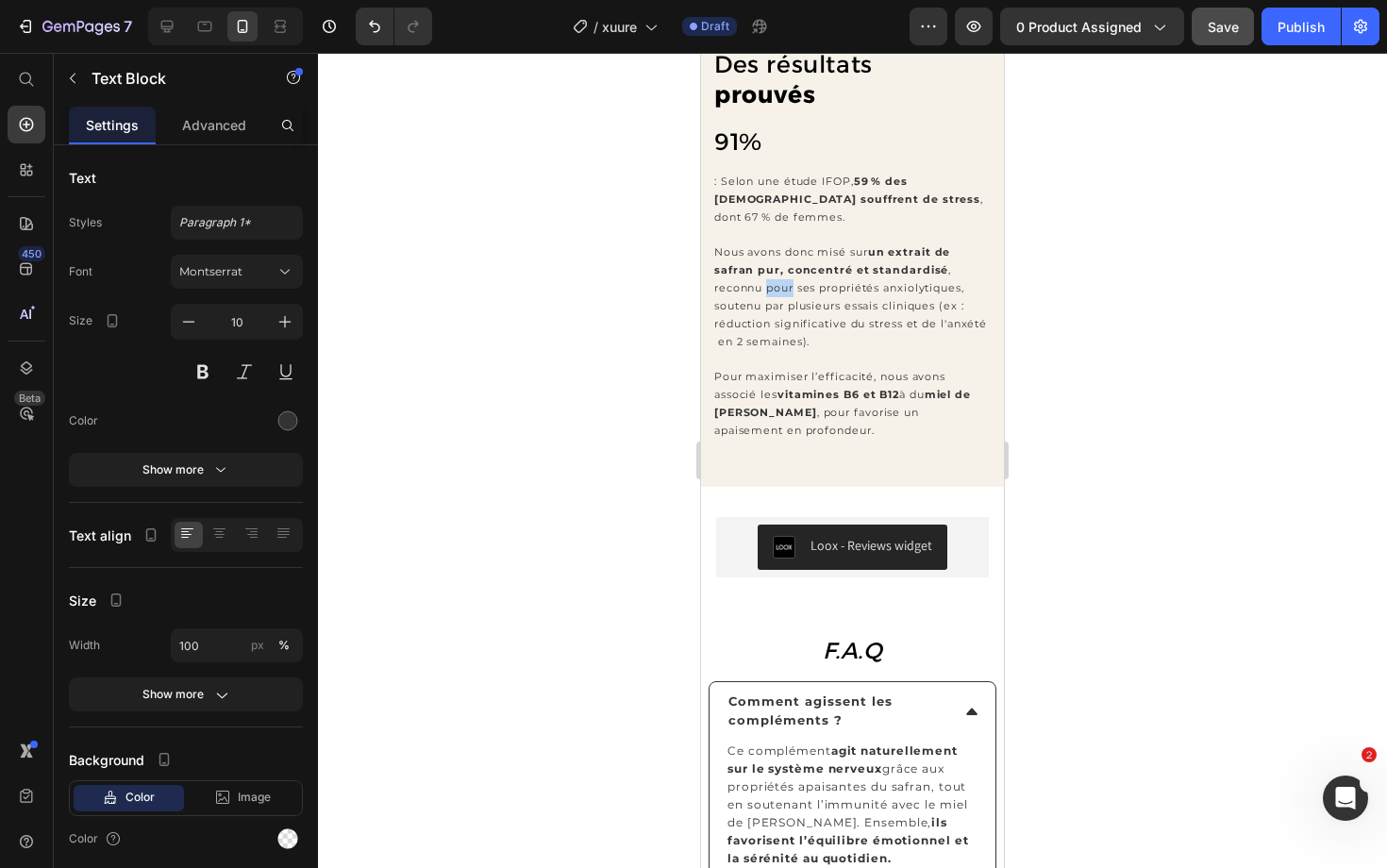 click on "Nous avons donc misé sur   un extrait de safran pur, concentré et standardisé , reconnu pour ses propriétés anxiolytiques, soutenu par plusieurs essais cliniques (ex : réduction significative du stress et de l'anxété  en 2 semaines)." at bounding box center (850, 296) 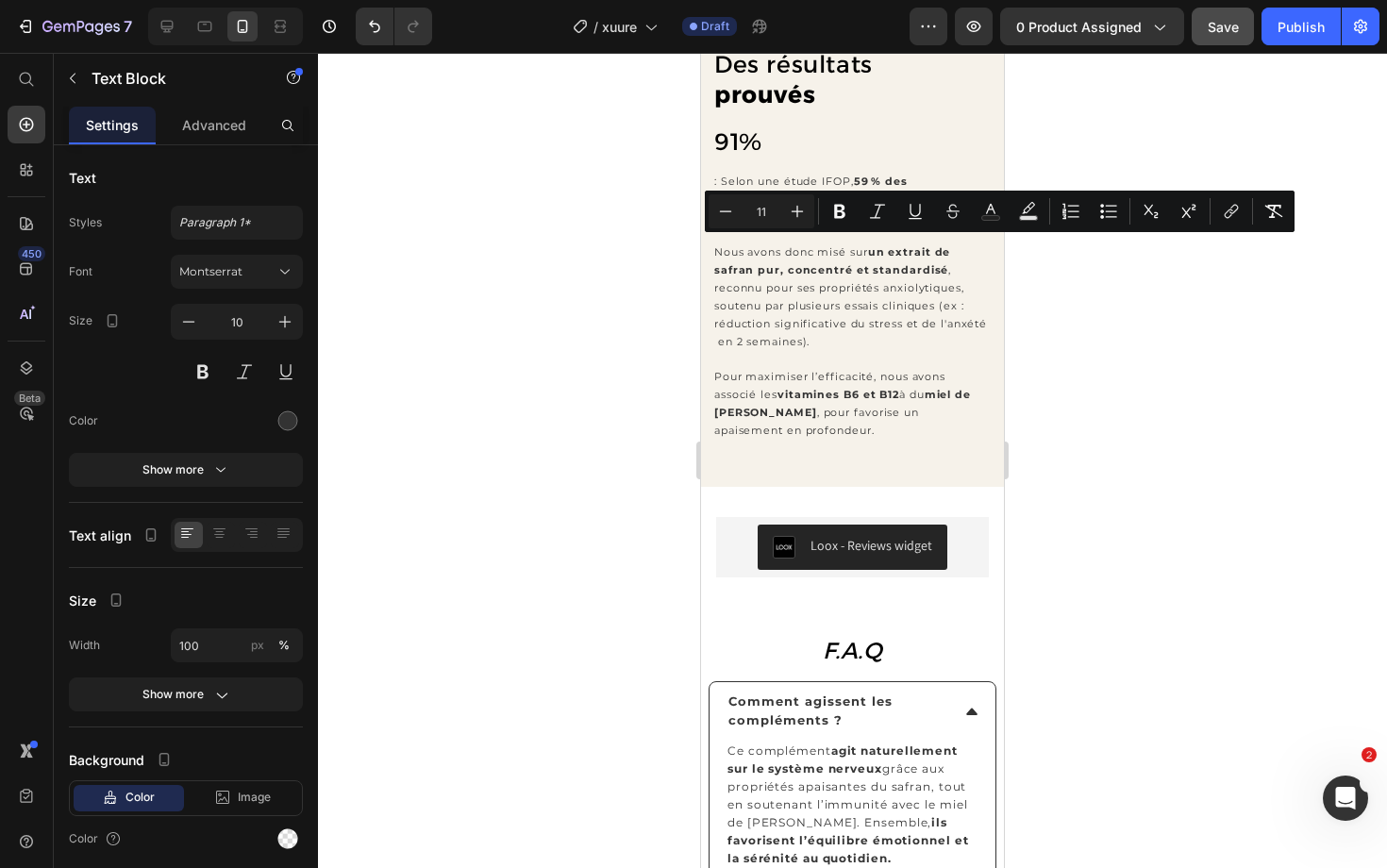 click on "Pour maximiser l’efficacité, nous avons associé les  vitamines B6 et B12  à du  miel de Manuka , pour favorise un apaisement en profondeur." at bounding box center [843, 403] 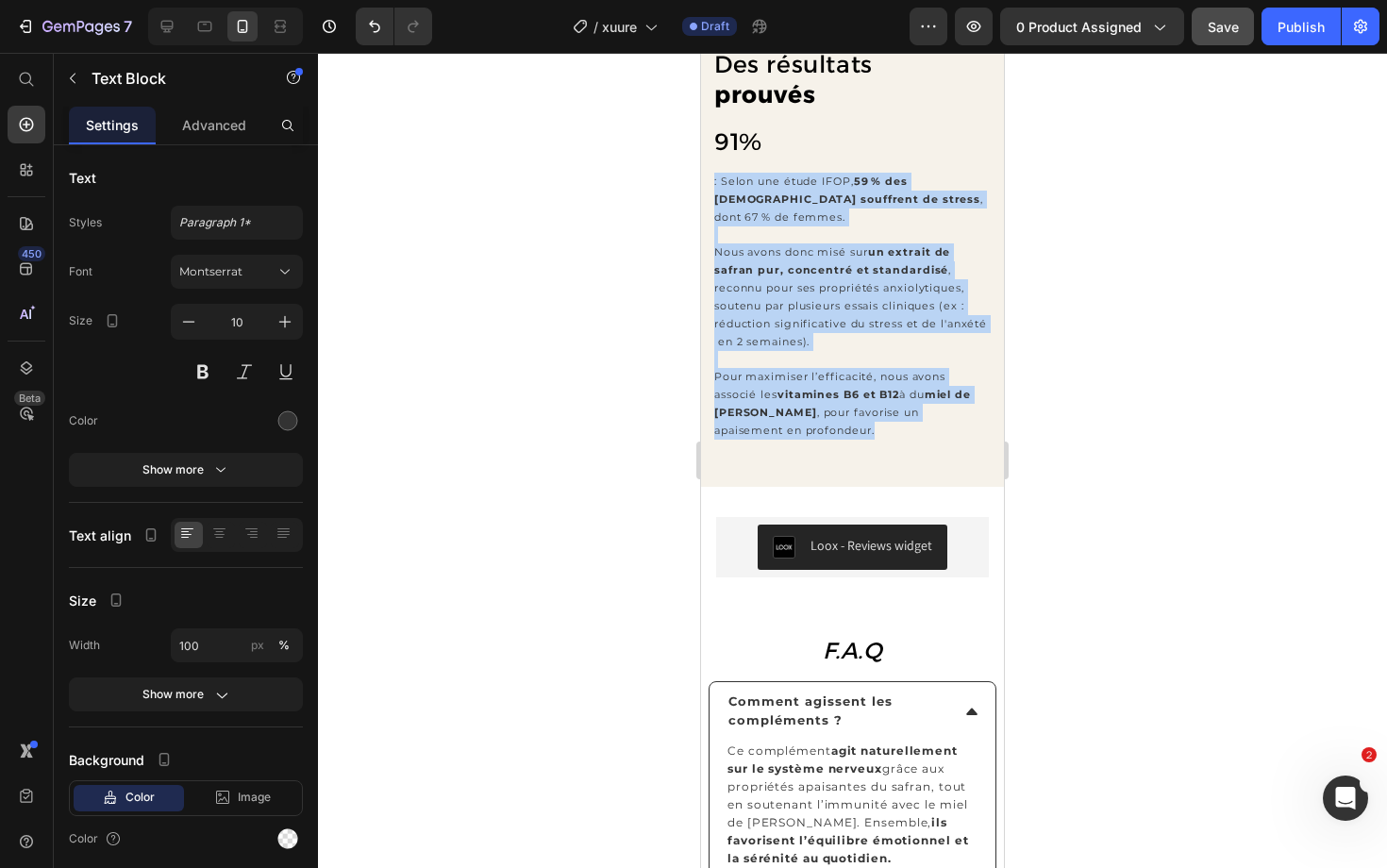 drag, startPoint x: 794, startPoint y: 386, endPoint x: 678, endPoint y: 148, distance: 264.76405 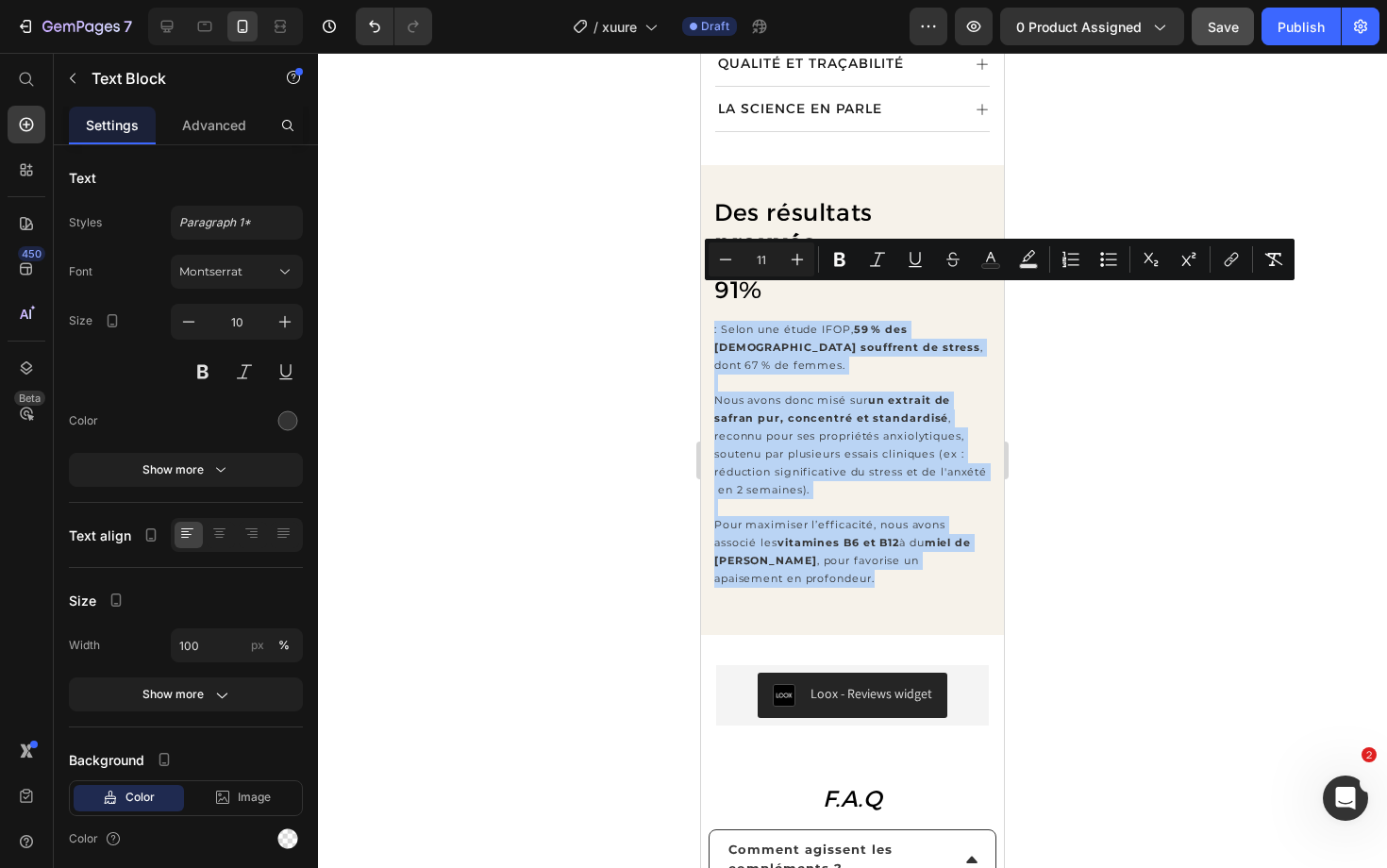 scroll, scrollTop: 1491, scrollLeft: 0, axis: vertical 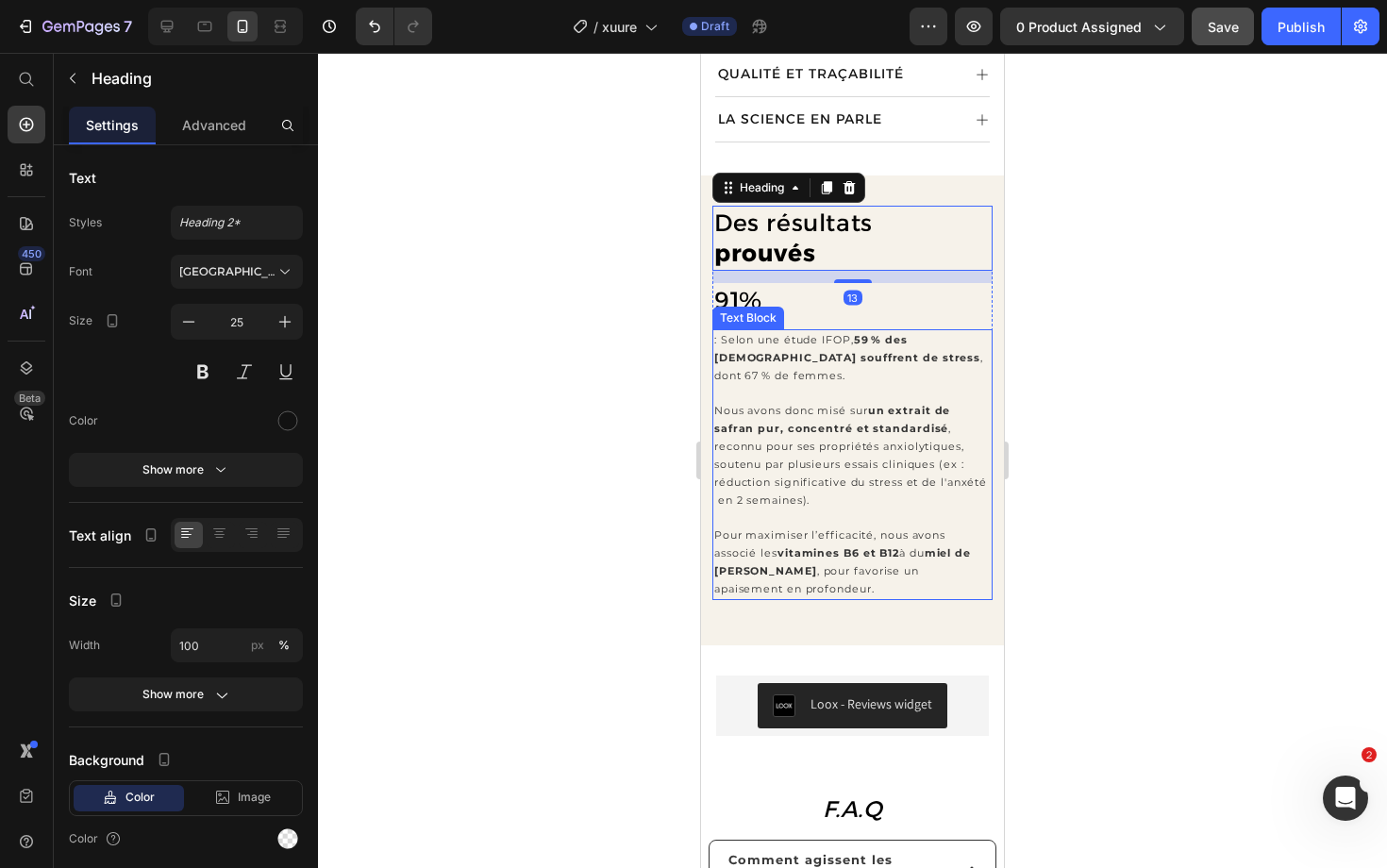 click at bounding box center [852, 393] 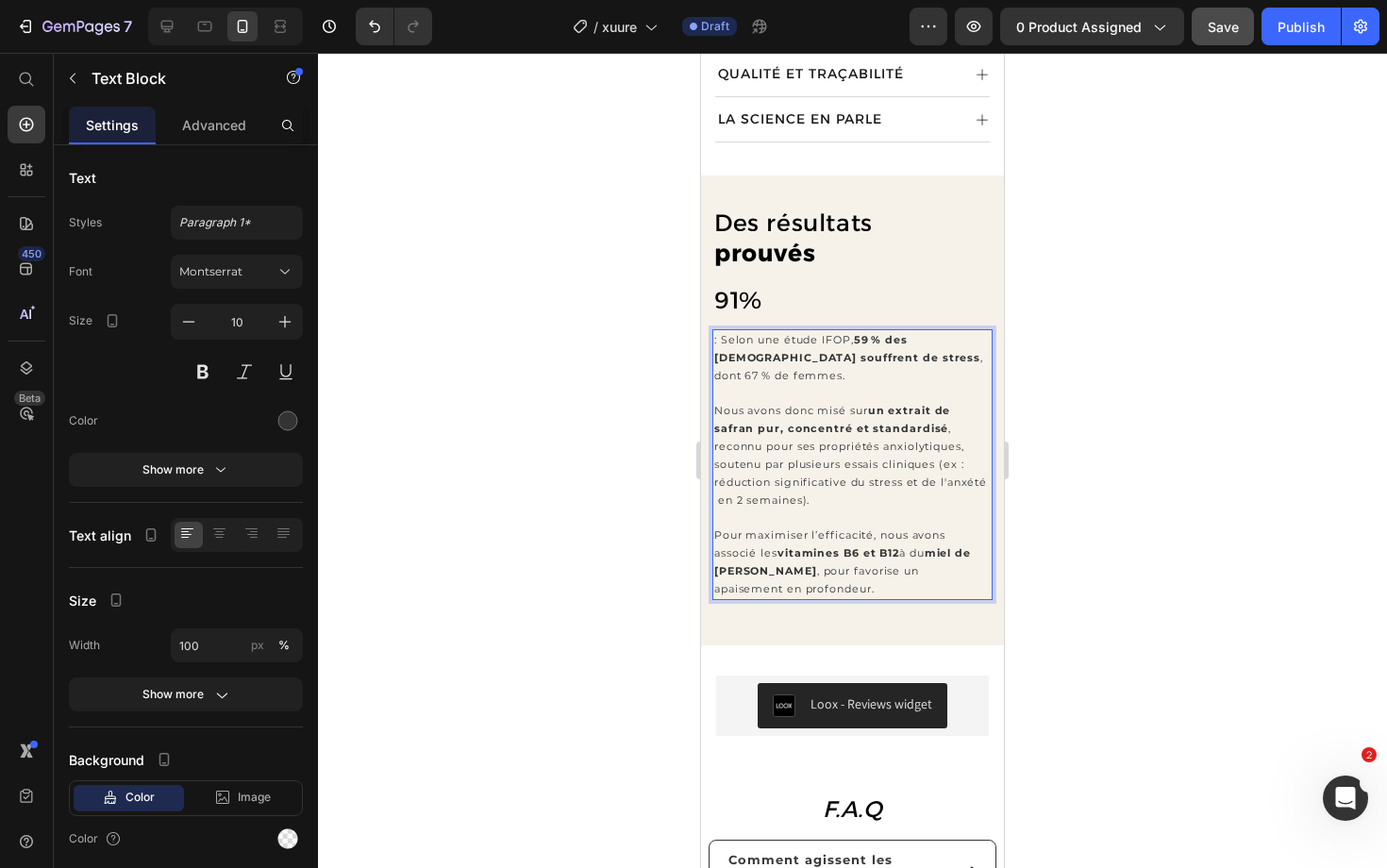 click on "Pour maximiser l’efficacité, nous avons associé les  vitamines B6 et B12  à du  miel de Manuka , pour favorise un apaisement en profondeur." at bounding box center [852, 562] 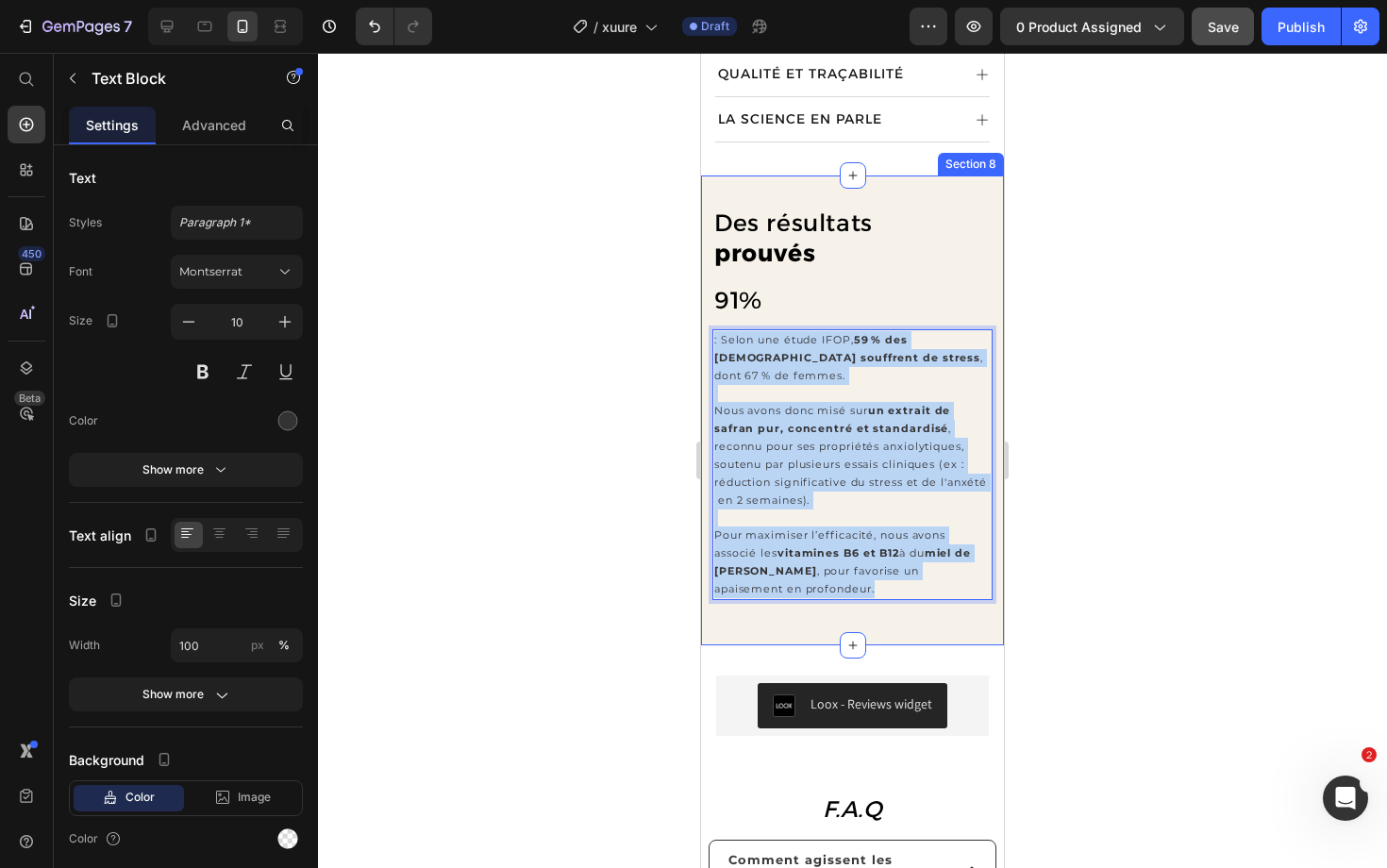 drag, startPoint x: 803, startPoint y: 543, endPoint x: 708, endPoint y: 310, distance: 251.62273 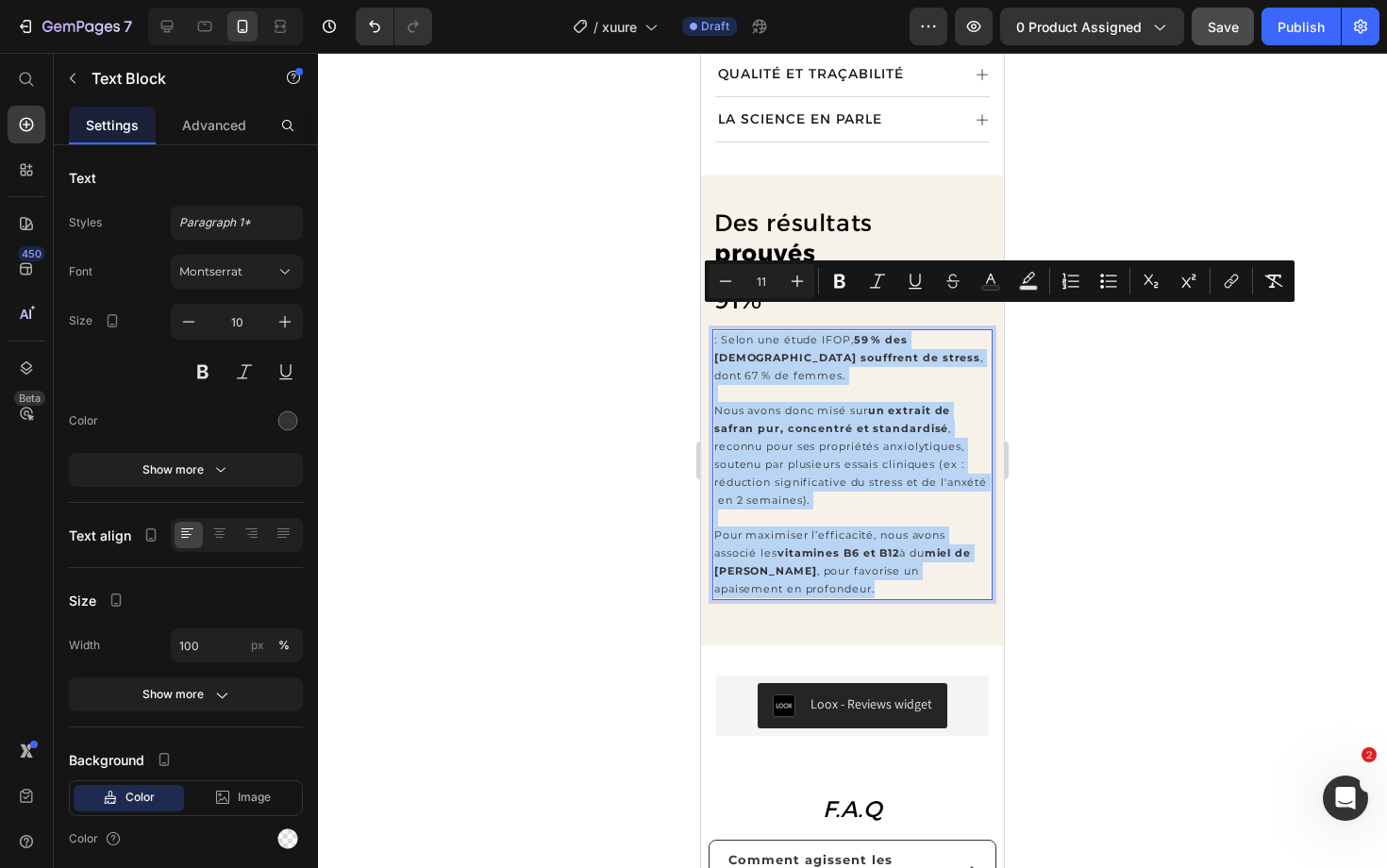 type on "18" 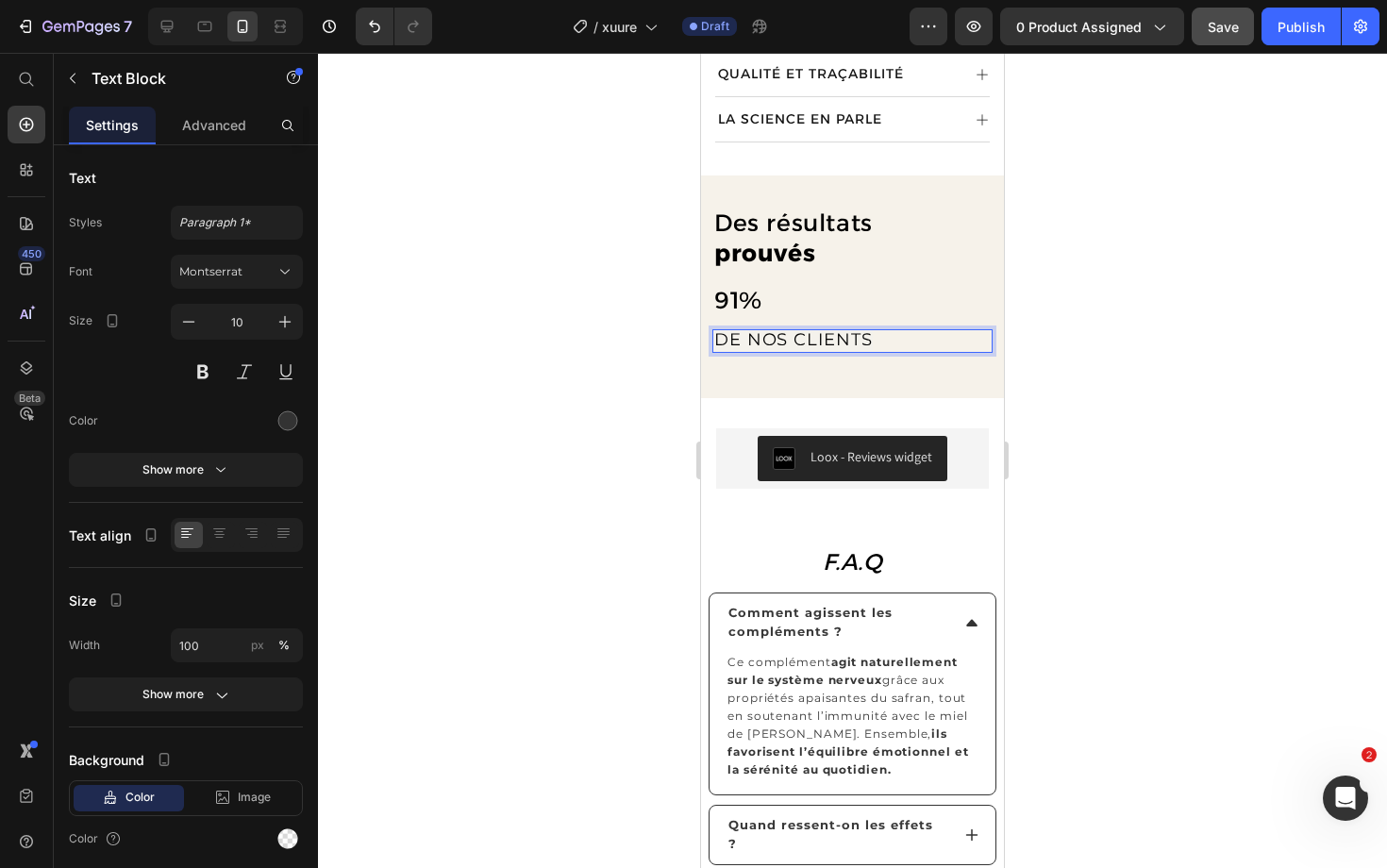 click on "DE NOS CLIENTS" at bounding box center [794, 340] 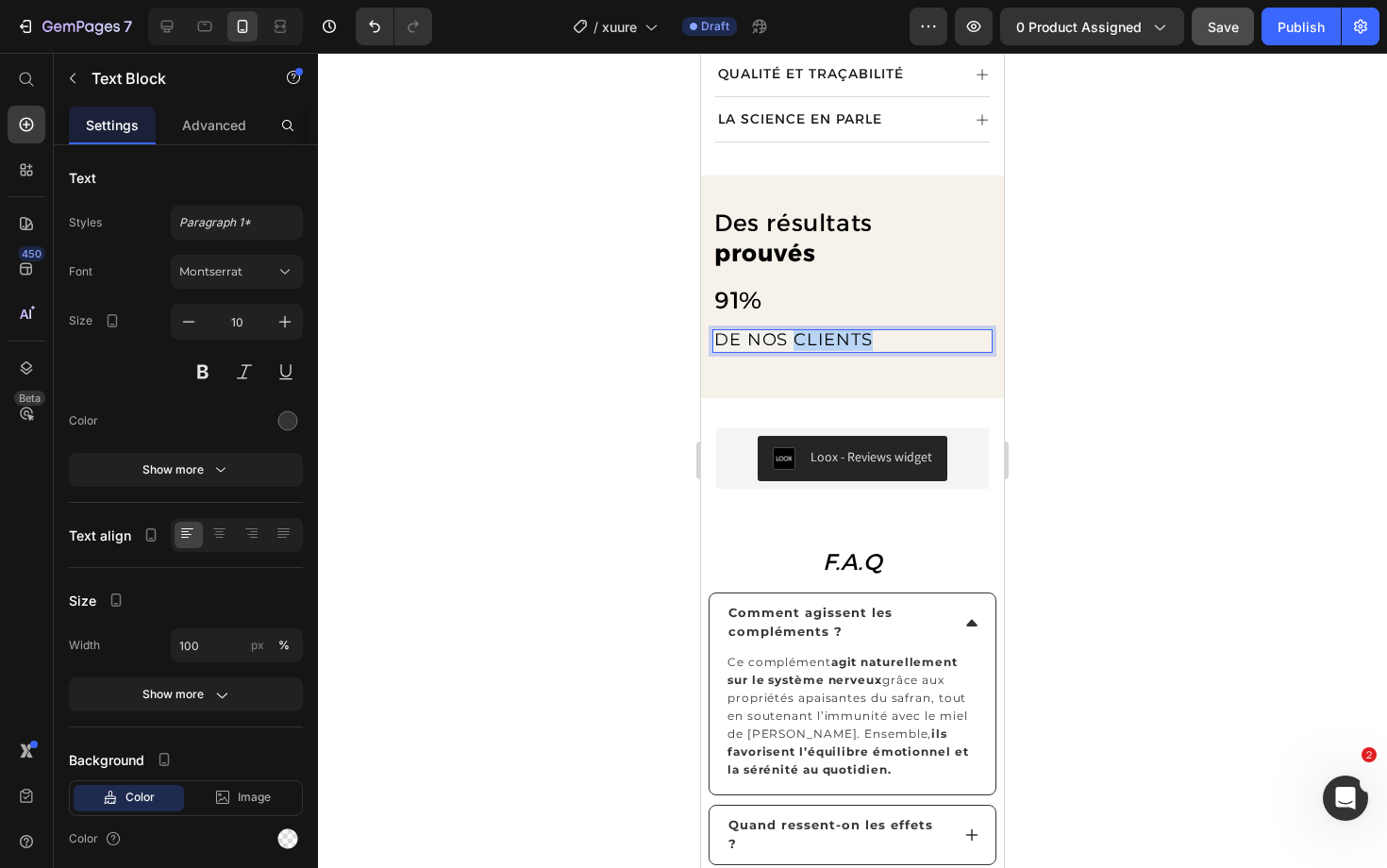click on "DE NOS CLIENTS" at bounding box center (794, 340) 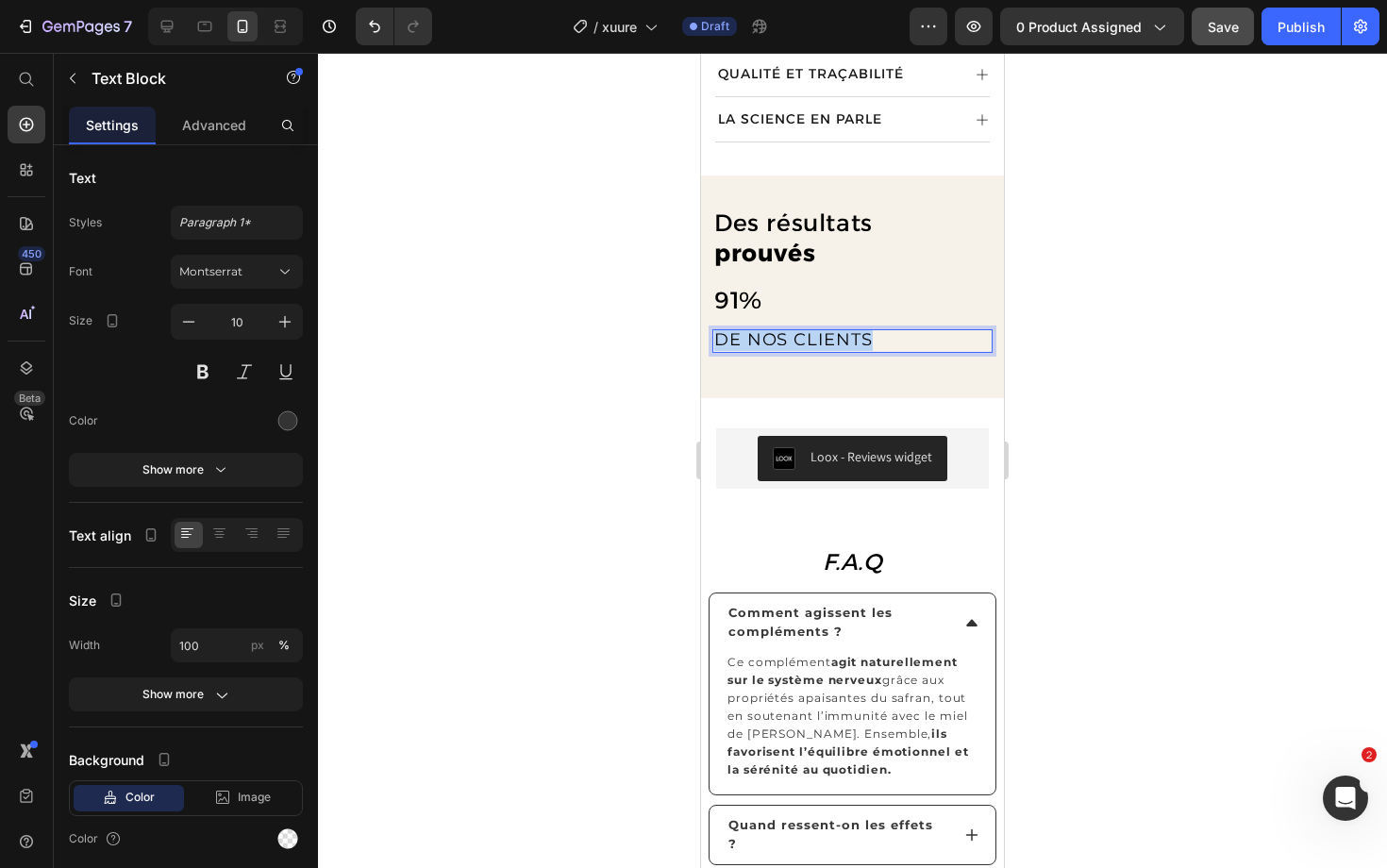 click on "DE NOS CLIENTS" at bounding box center (794, 340) 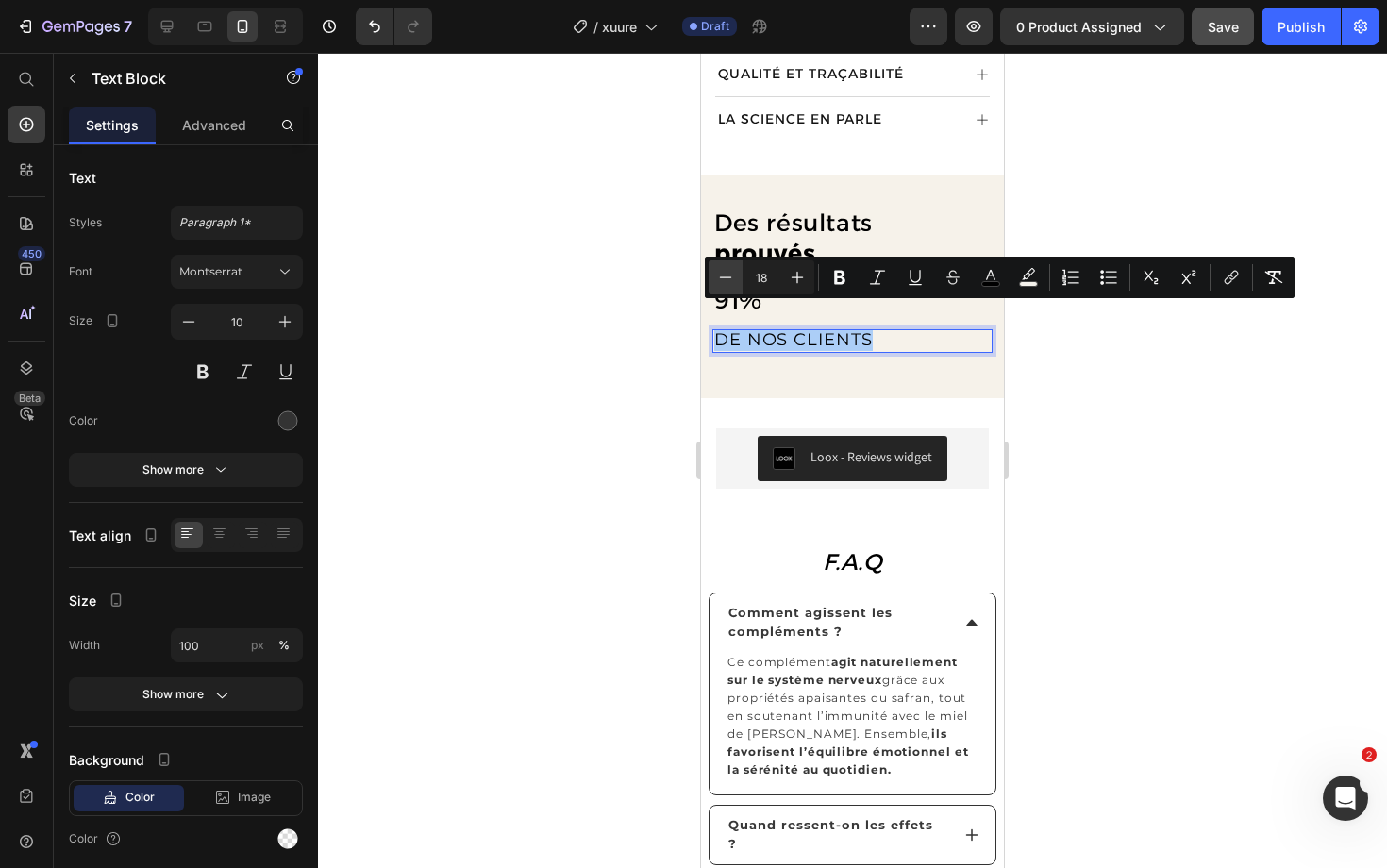 click on "Minus" at bounding box center (726, 277) 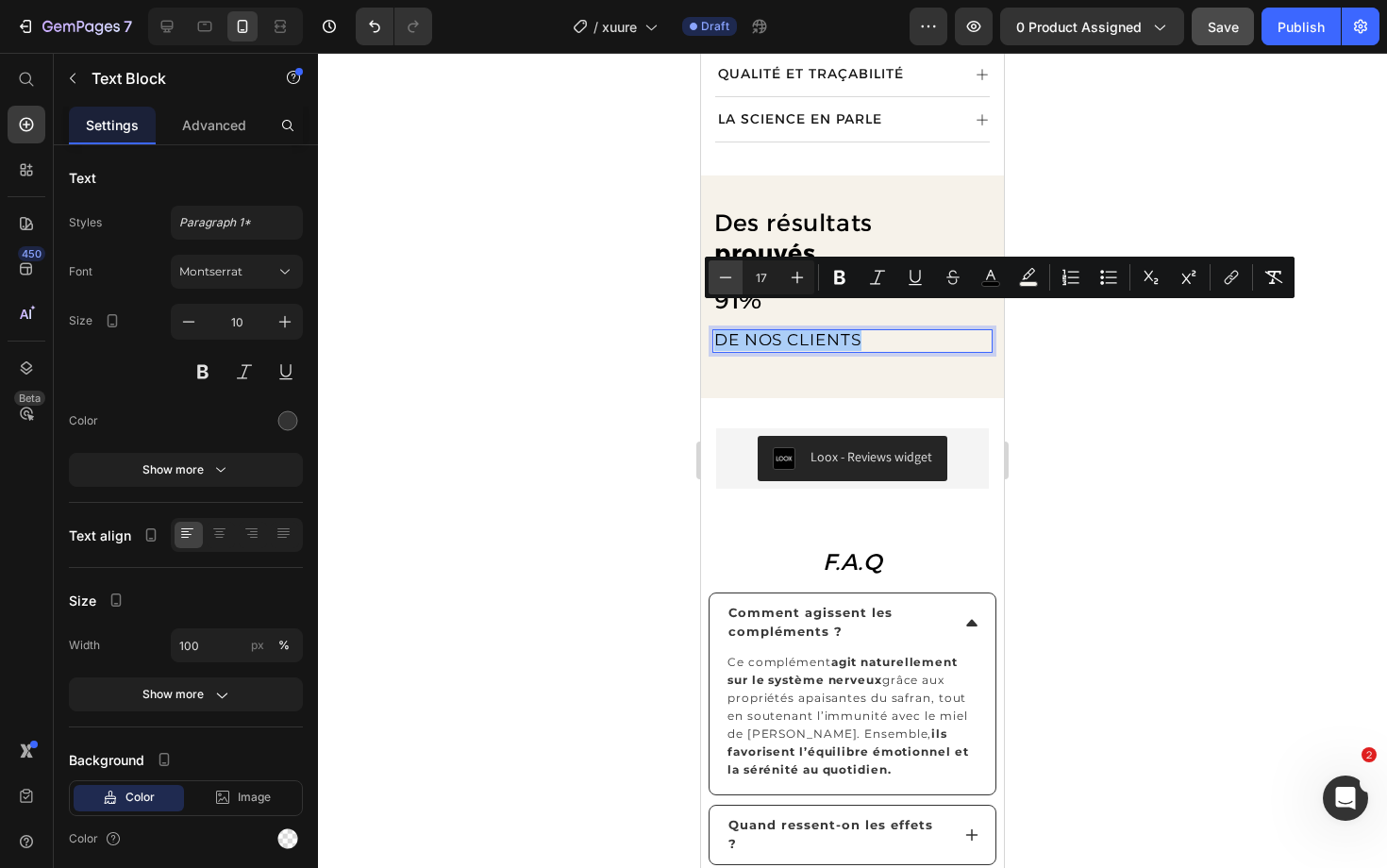 click on "Minus" at bounding box center (726, 277) 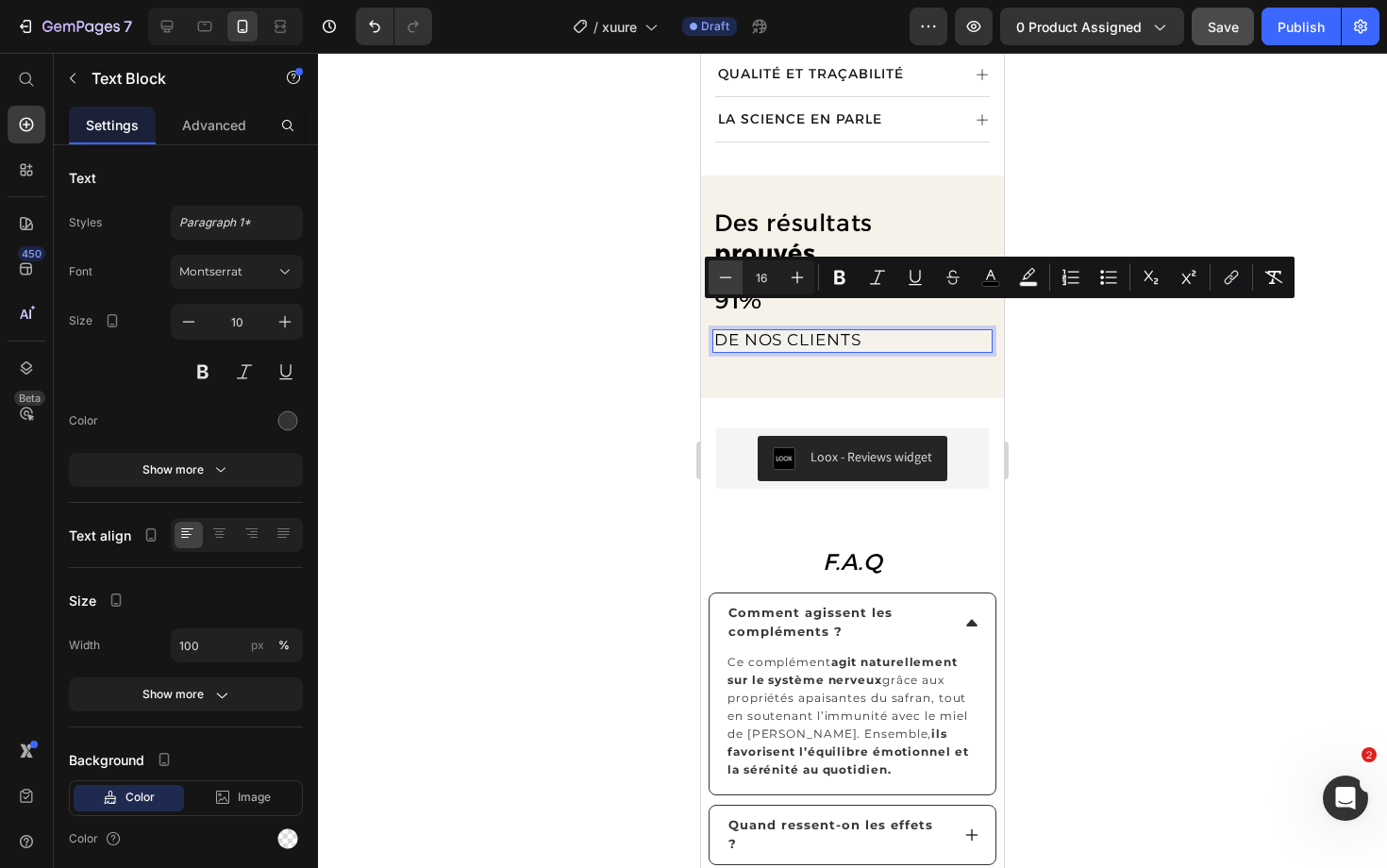 click on "Minus" at bounding box center [726, 277] 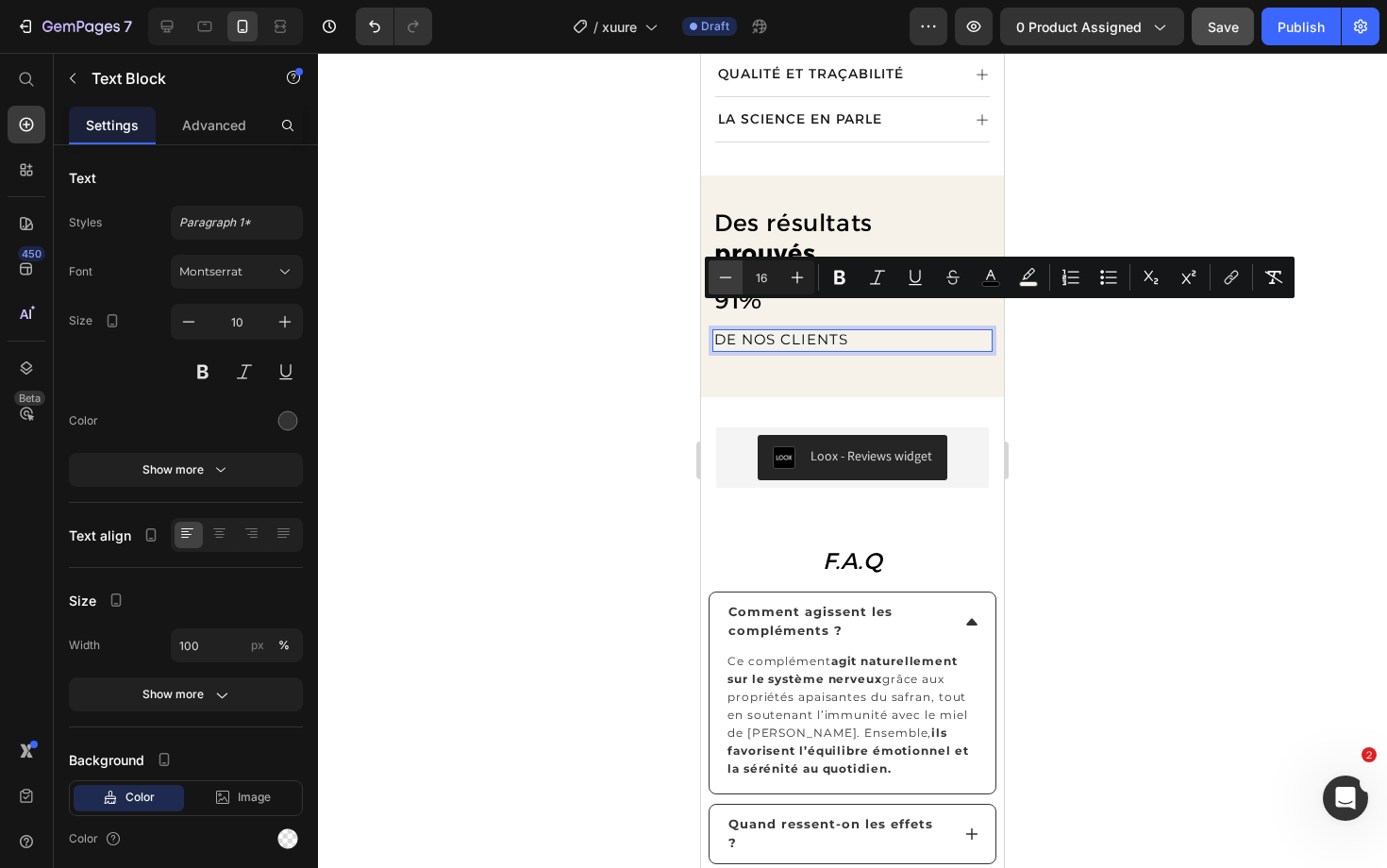 type on "15" 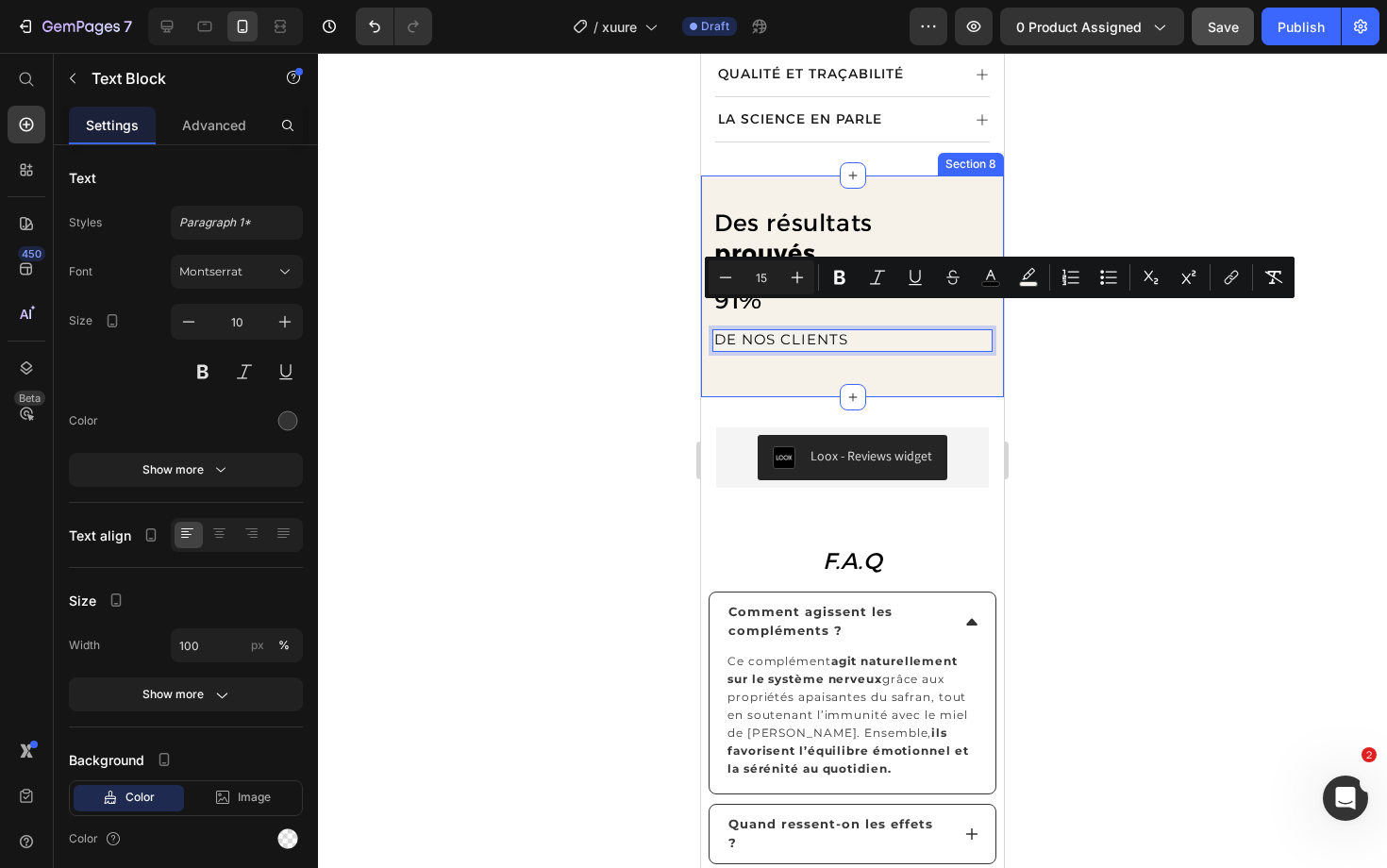 click on "⁠⁠⁠⁠⁠⁠⁠ Des résultats  prouvés Heading ⁠⁠⁠⁠⁠⁠⁠ 91% Heading DE NOS CLIENTS Text Block   0 Row Section 8" at bounding box center (852, 287) 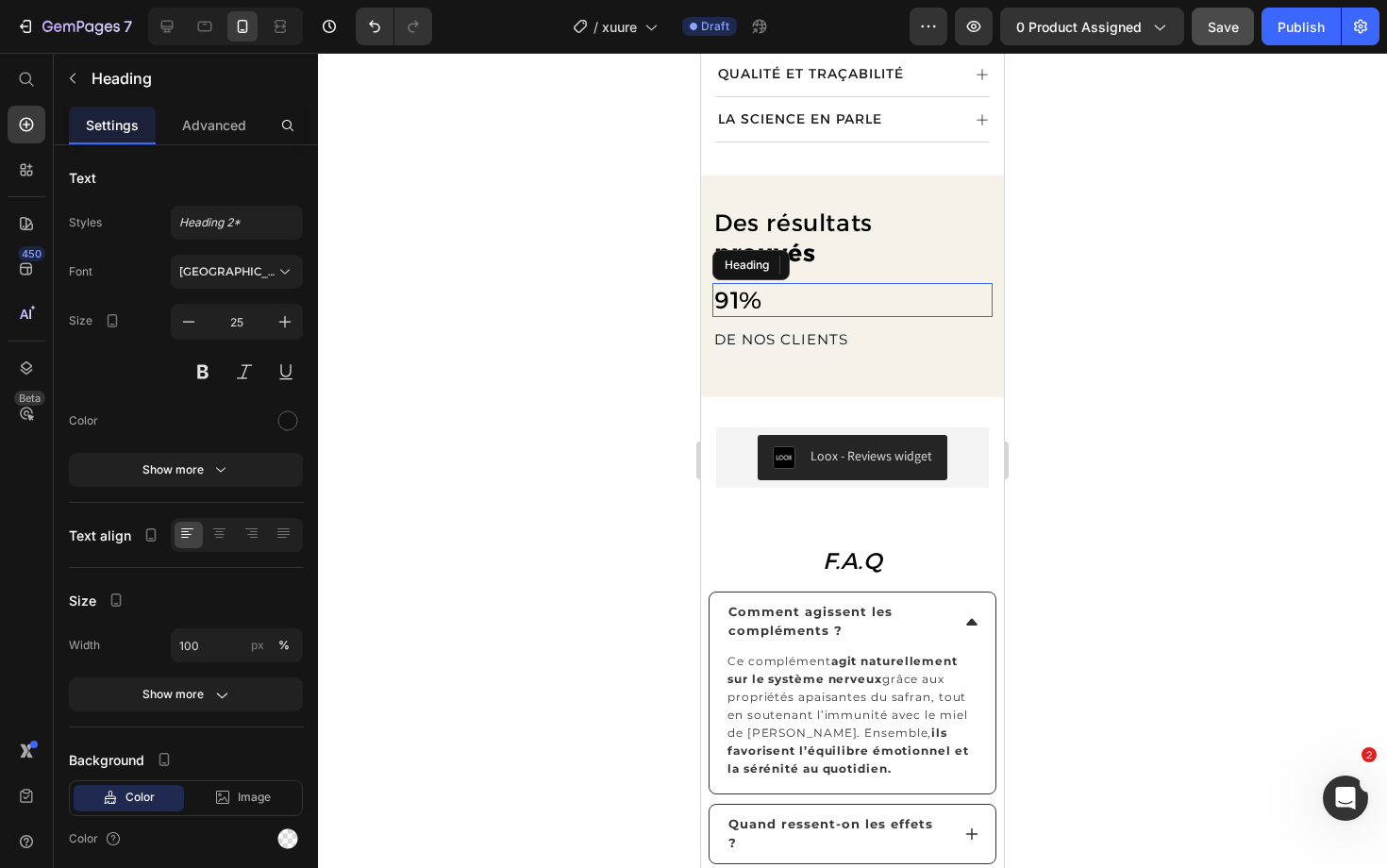 click on "⁠⁠⁠⁠⁠⁠⁠ 91%" at bounding box center [852, 300] 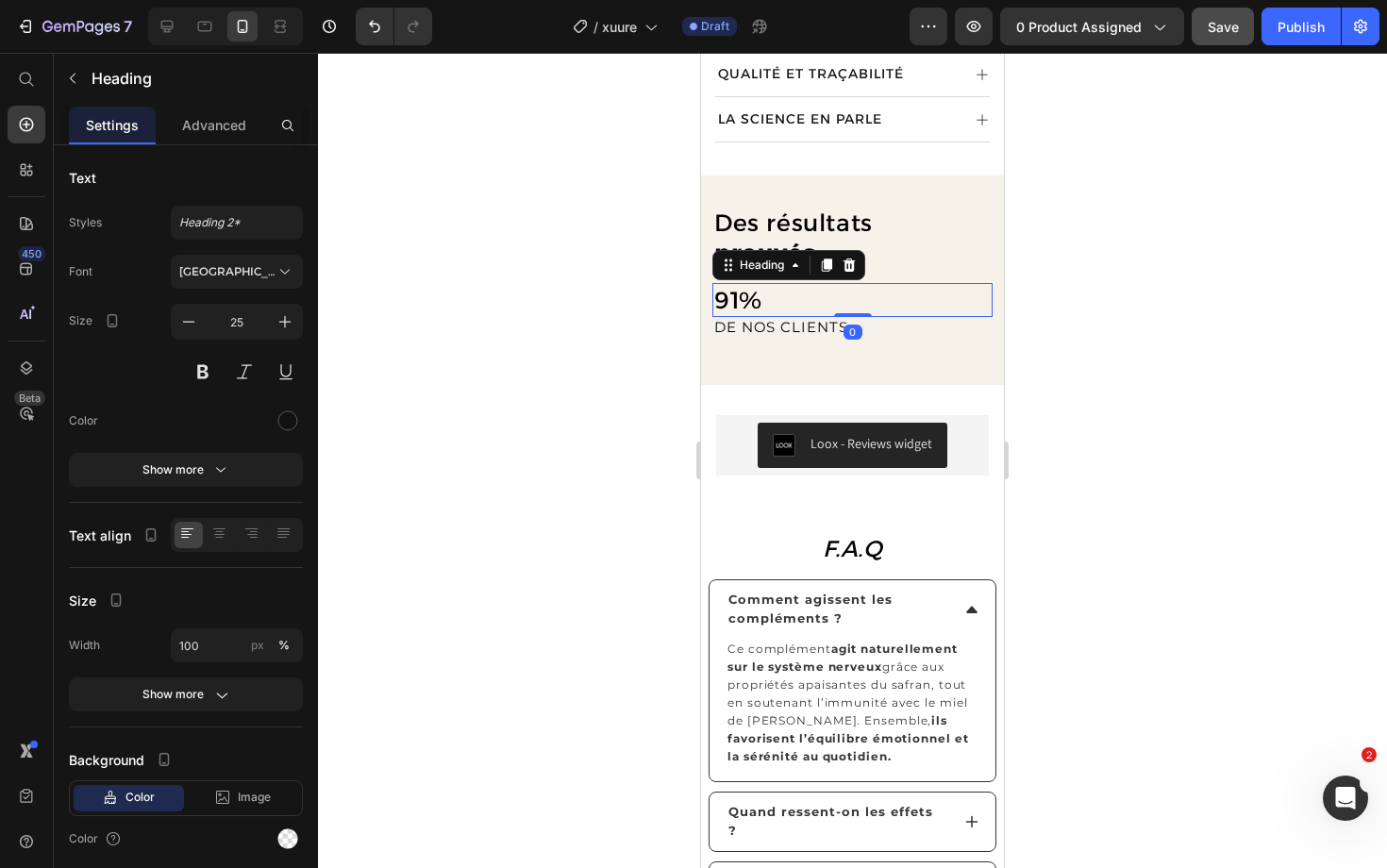 drag, startPoint x: 855, startPoint y: 303, endPoint x: 855, endPoint y: 284, distance: 19 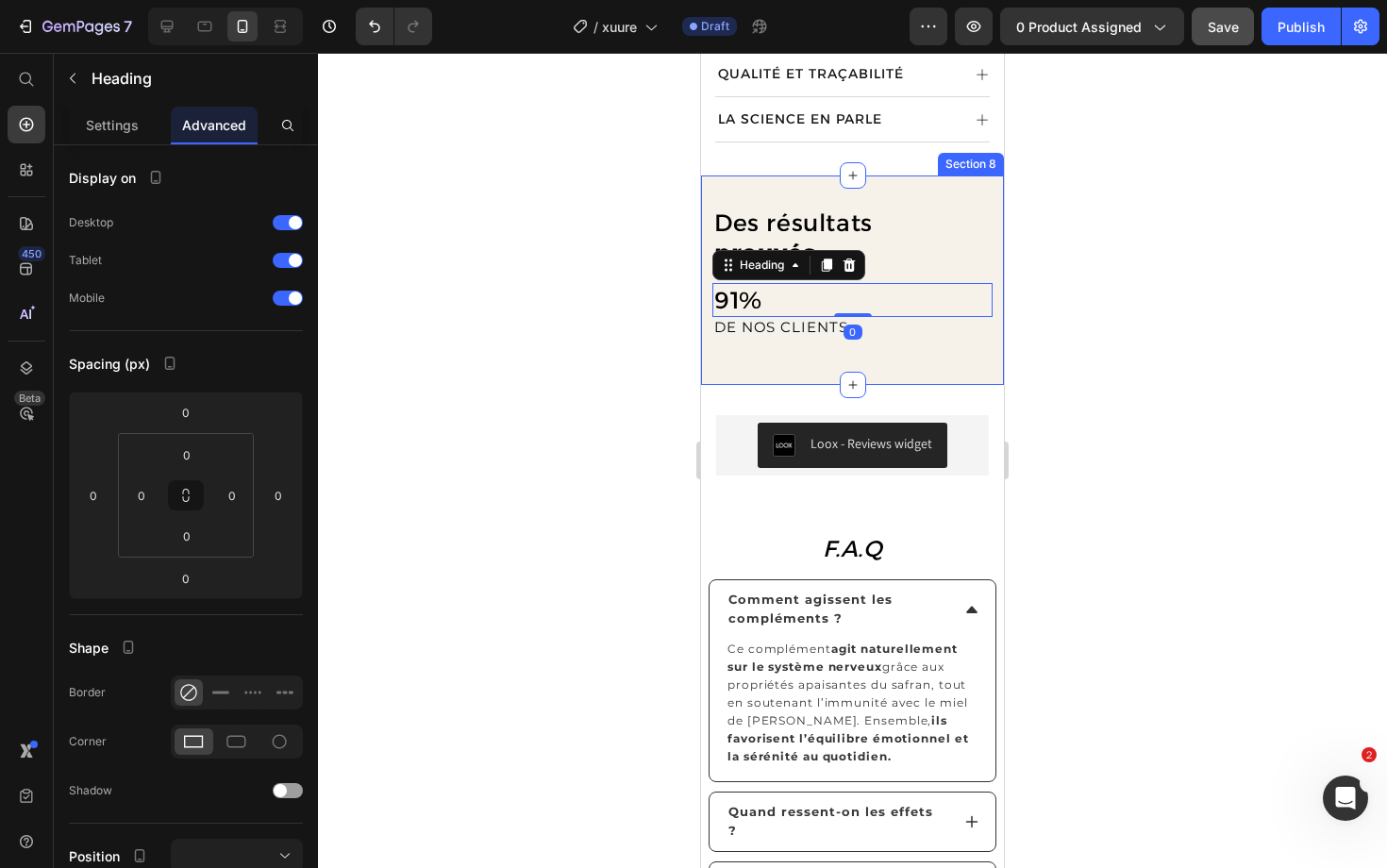 click on "⁠⁠⁠⁠⁠⁠⁠ Des résultats  prouvés Heading ⁠⁠⁠⁠⁠⁠⁠ 91% Heading   0 DE NOS CLIENTS Text Block Row Section 8" at bounding box center (852, 280) 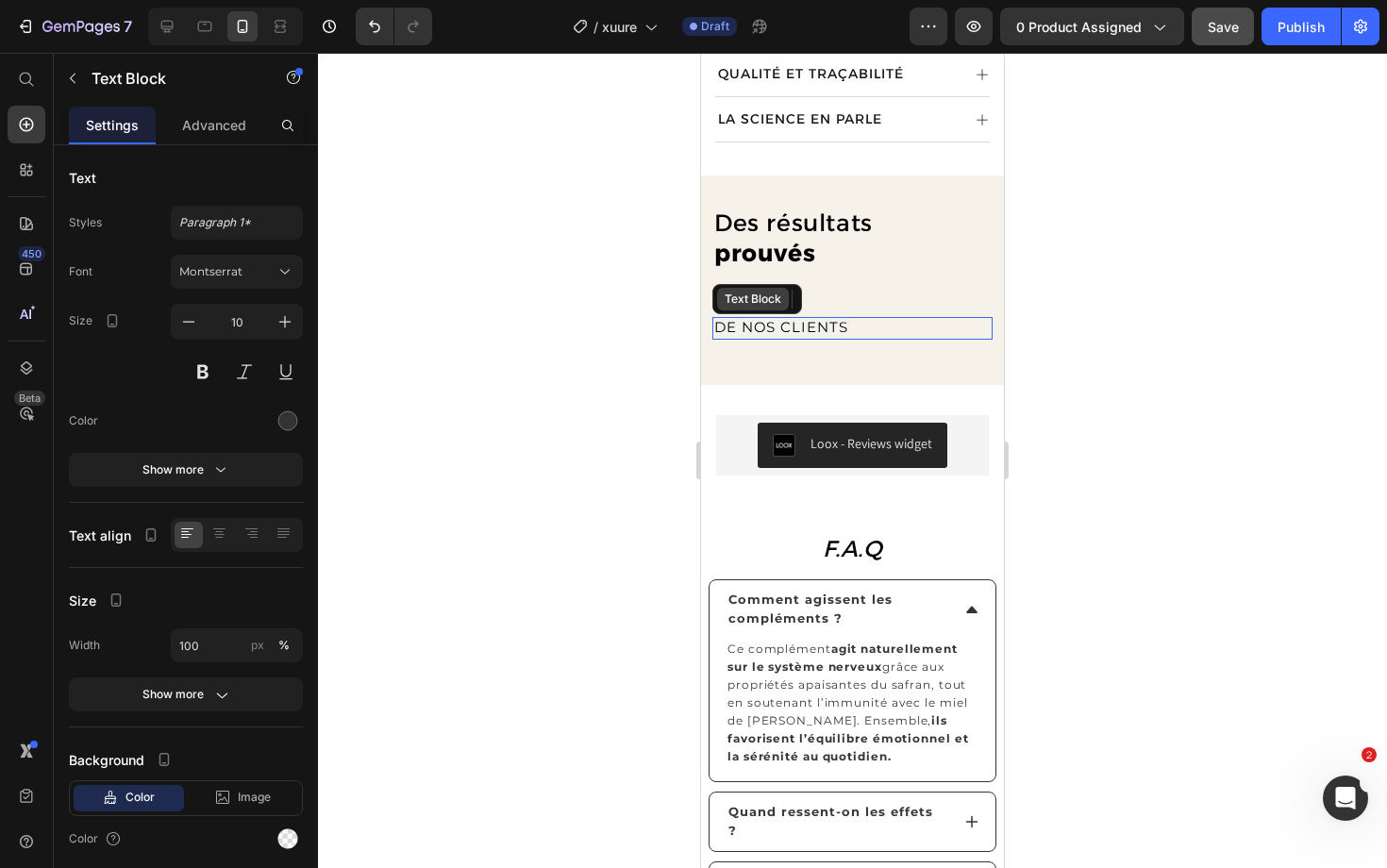 click on "Text Block" at bounding box center [753, 299] 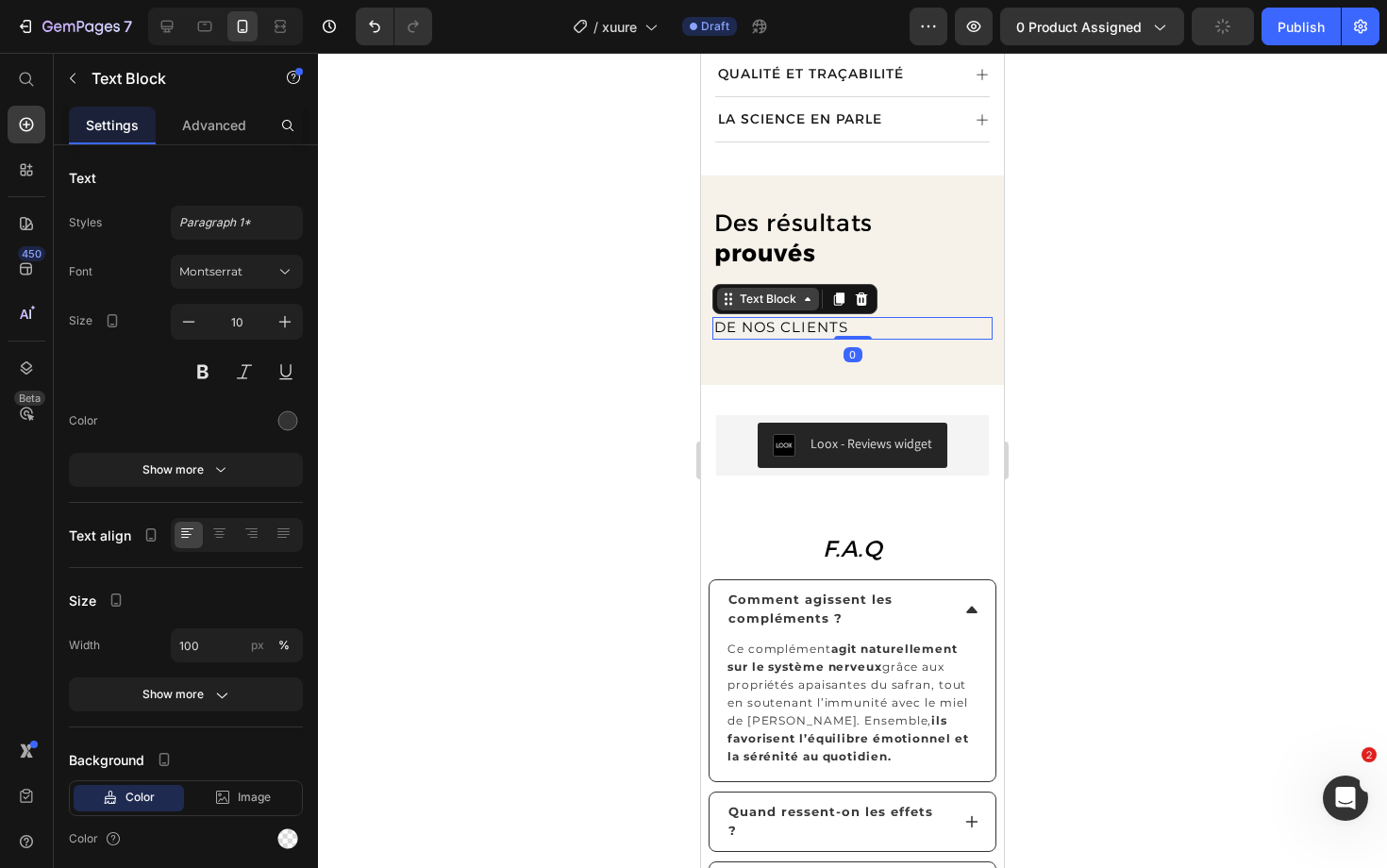 click on "Text Block" at bounding box center [768, 299] 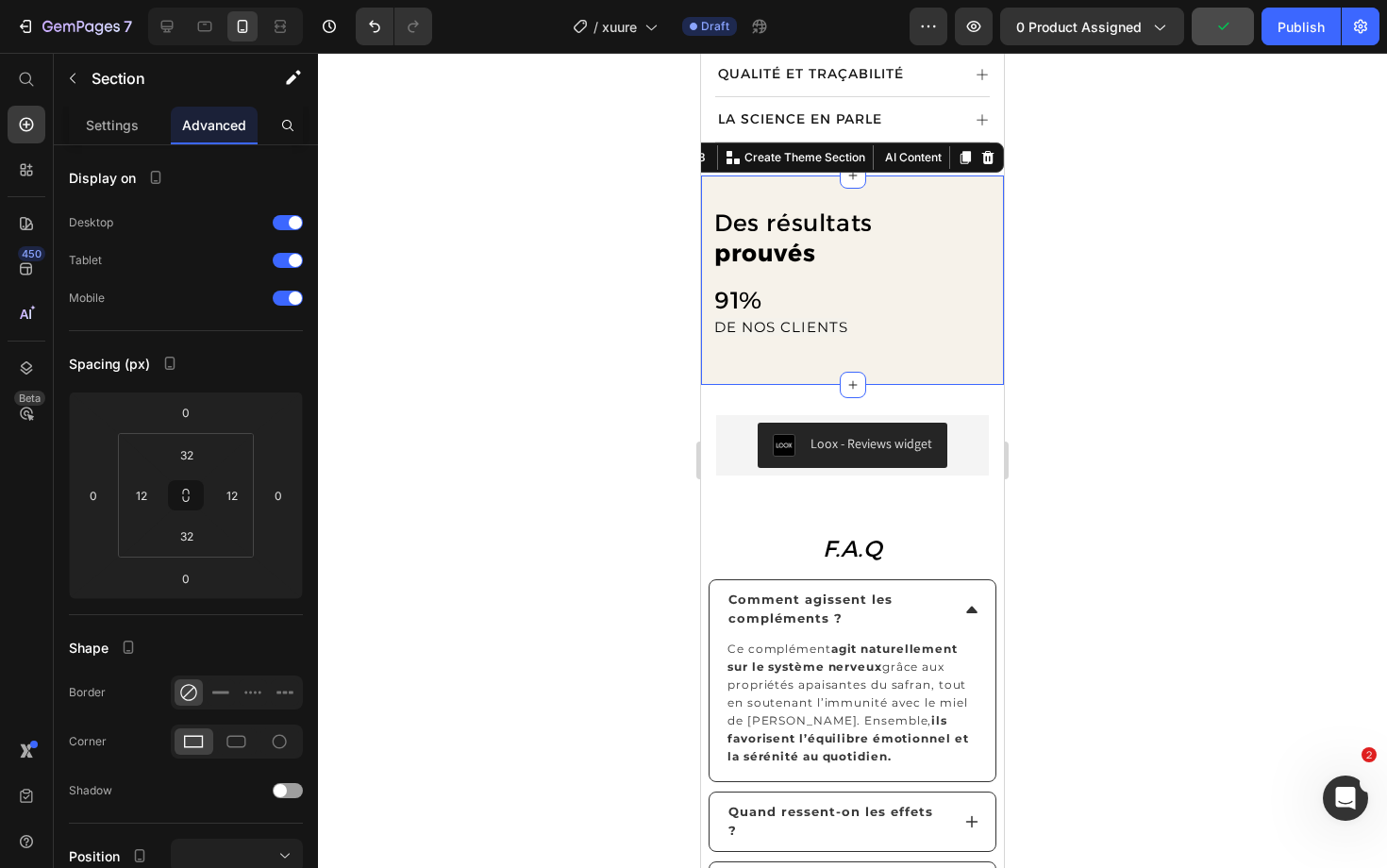 click on "⁠⁠⁠⁠⁠⁠⁠ Des résultats  prouvés Heading ⁠⁠⁠⁠⁠⁠⁠ 91% Heading DE NOS CLIENTS Text Block Row Section 8   Create Theme Section AI Content Write with GemAI What would you like to describe here? Tone and Voice Persuasive Product Show more Generate" at bounding box center (852, 280) 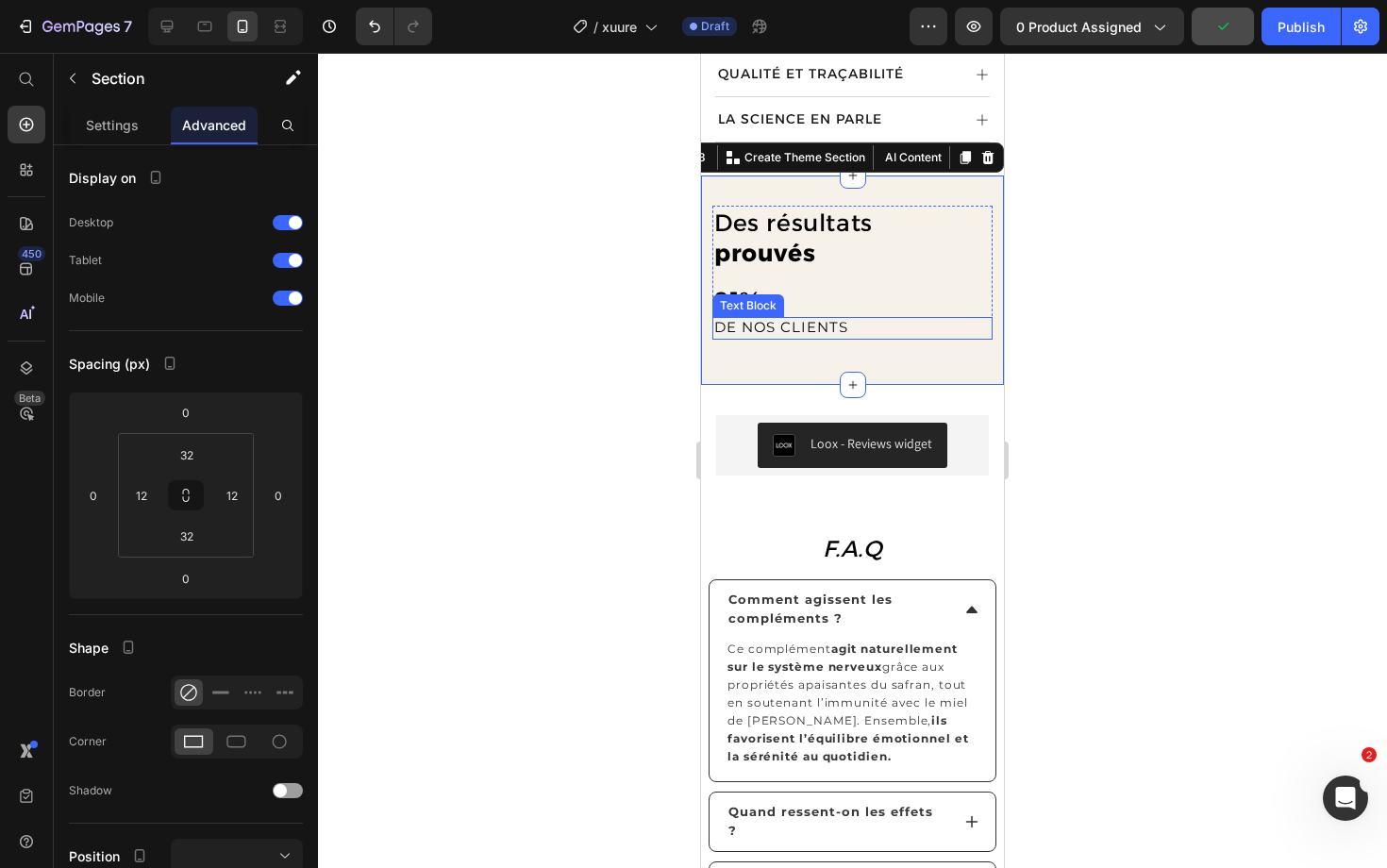 click on "Text Block" at bounding box center [748, 306] 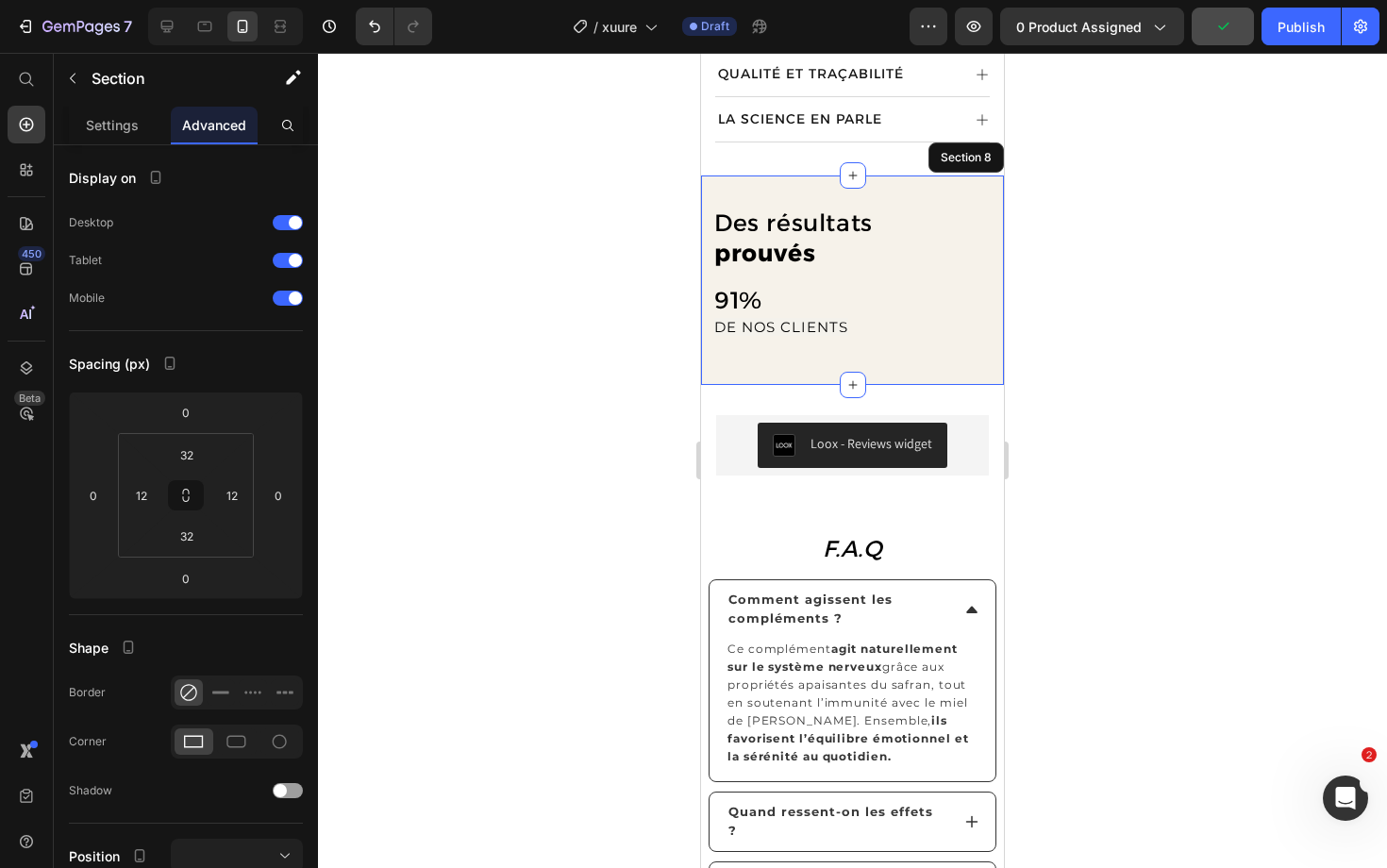 click on "⁠⁠⁠⁠⁠⁠⁠ Des résultats  prouvés Heading ⁠⁠⁠⁠⁠⁠⁠ 91% Heading DE NOS CLIENTS Text Block Row 1 col Section   0 Row Section 8" at bounding box center (852, 280) 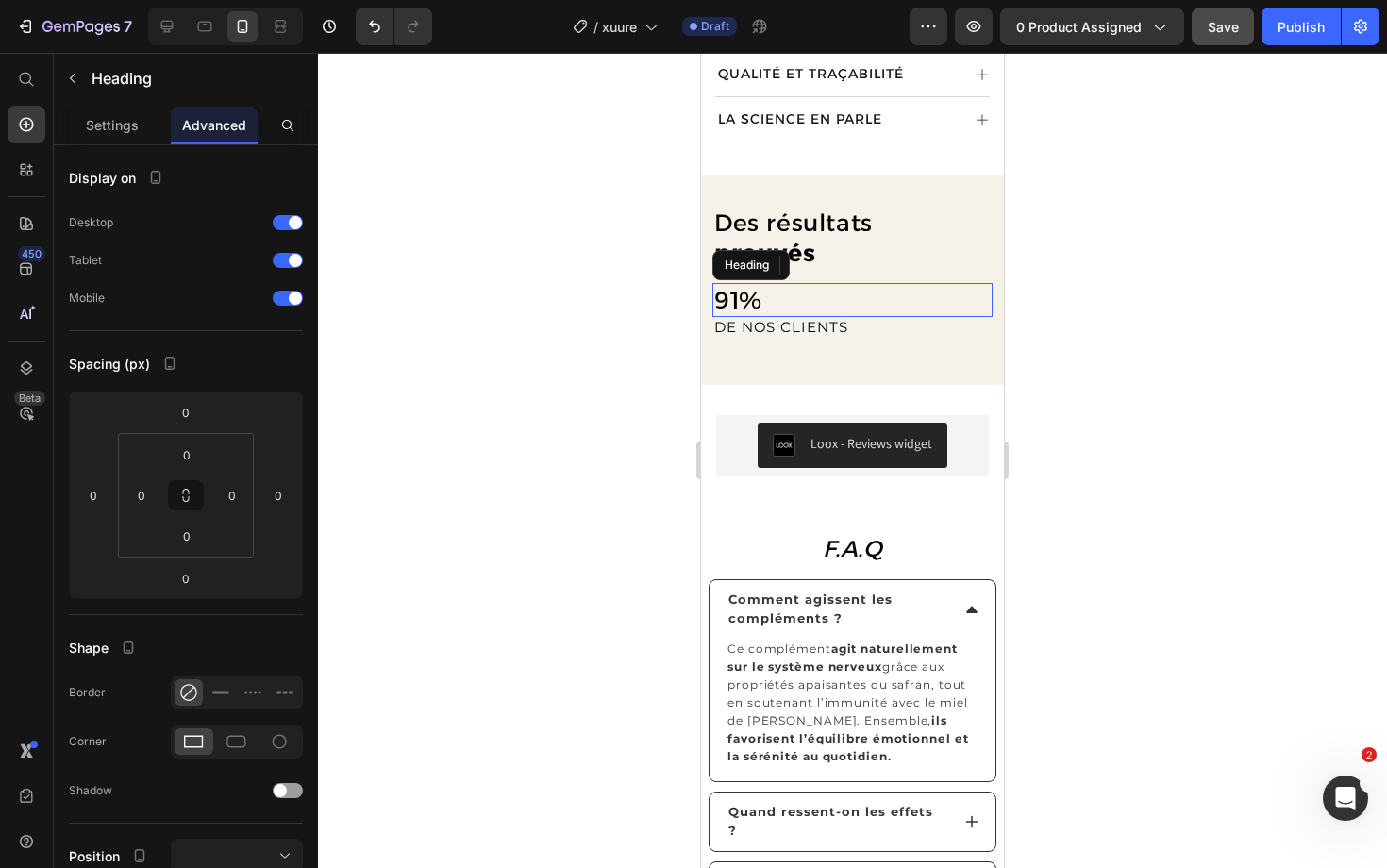 click on "⁠⁠⁠⁠⁠⁠⁠ 91%" at bounding box center (852, 300) 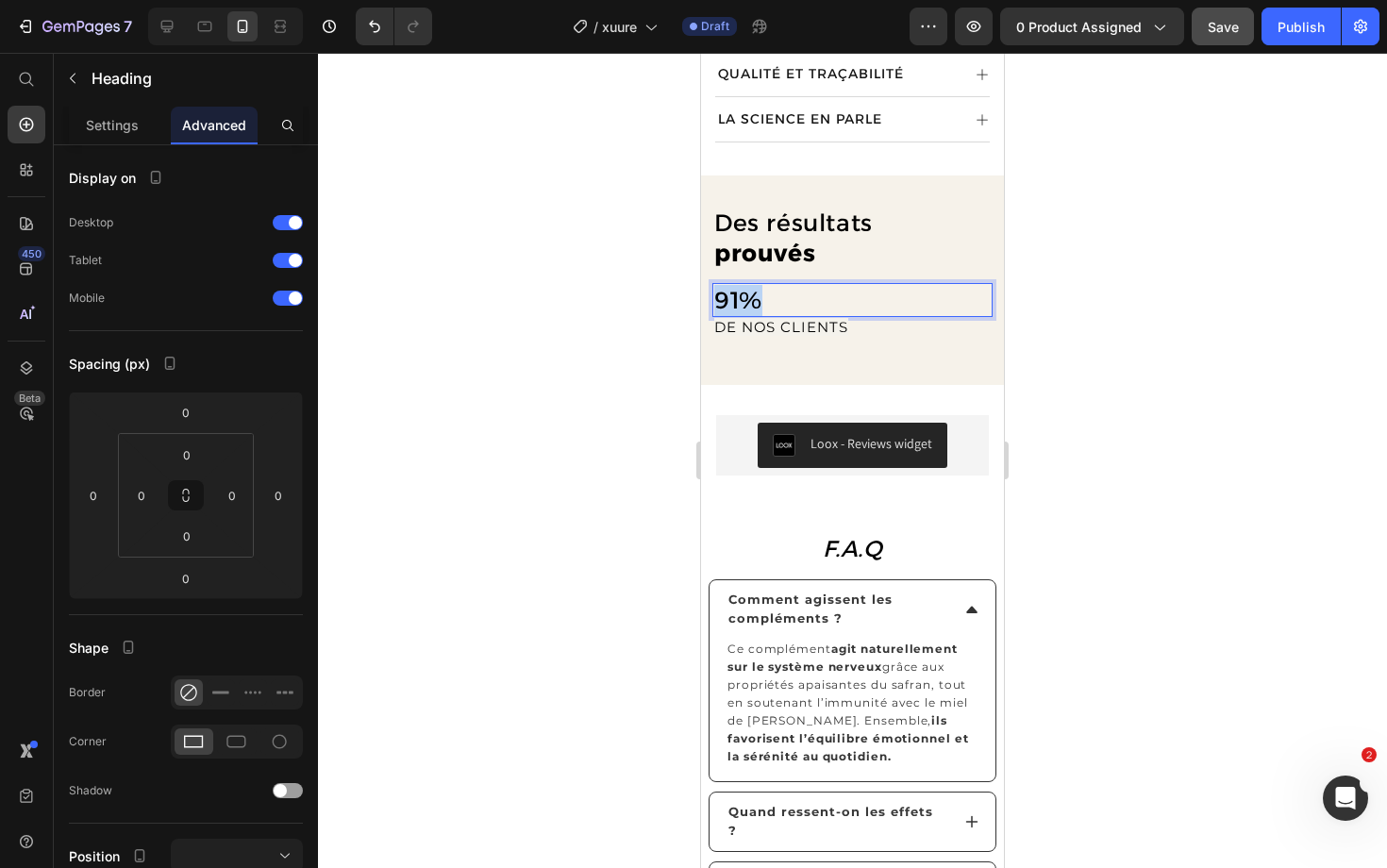 click on "91%" at bounding box center (852, 300) 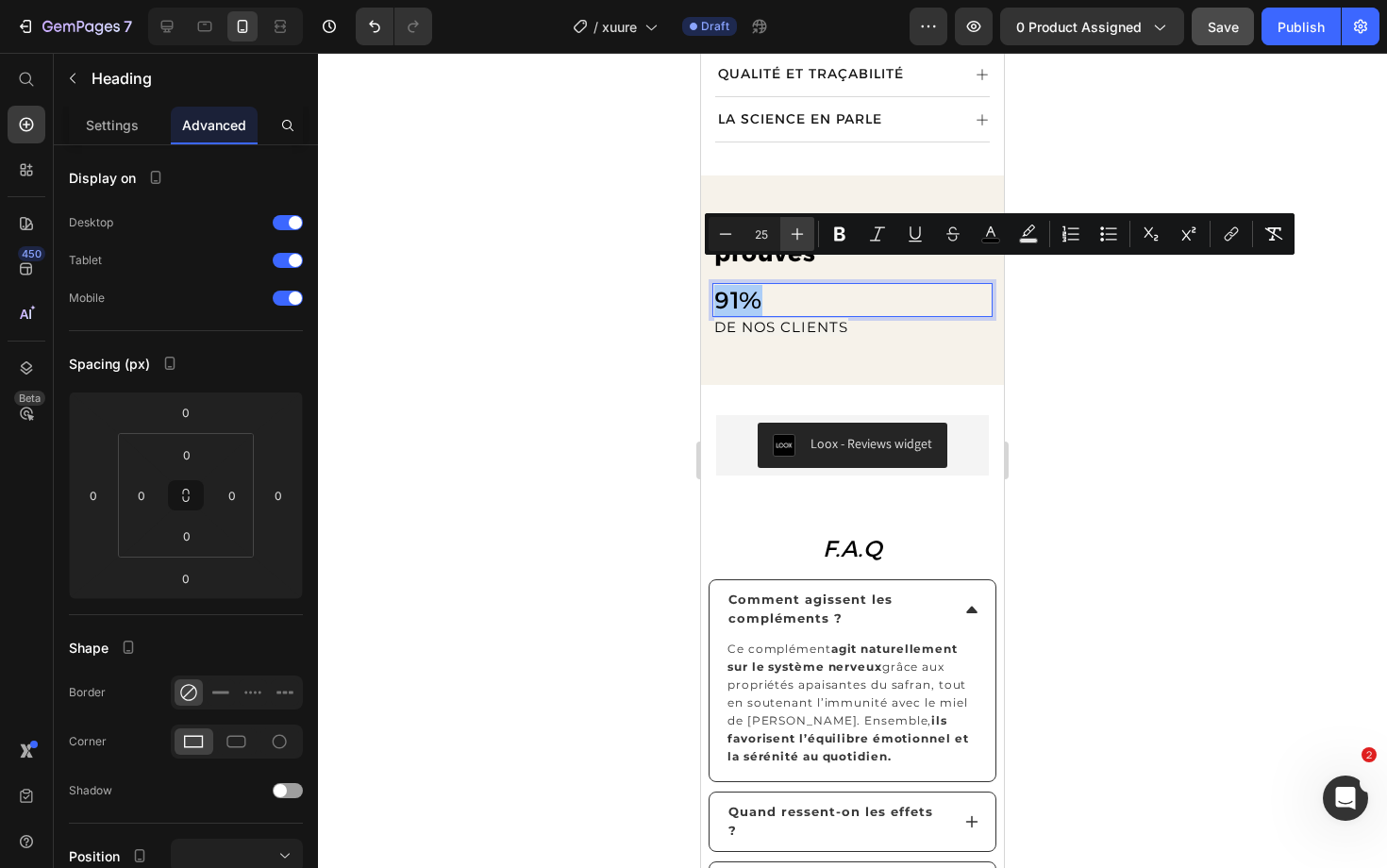 click on "Plus" at bounding box center [797, 234] 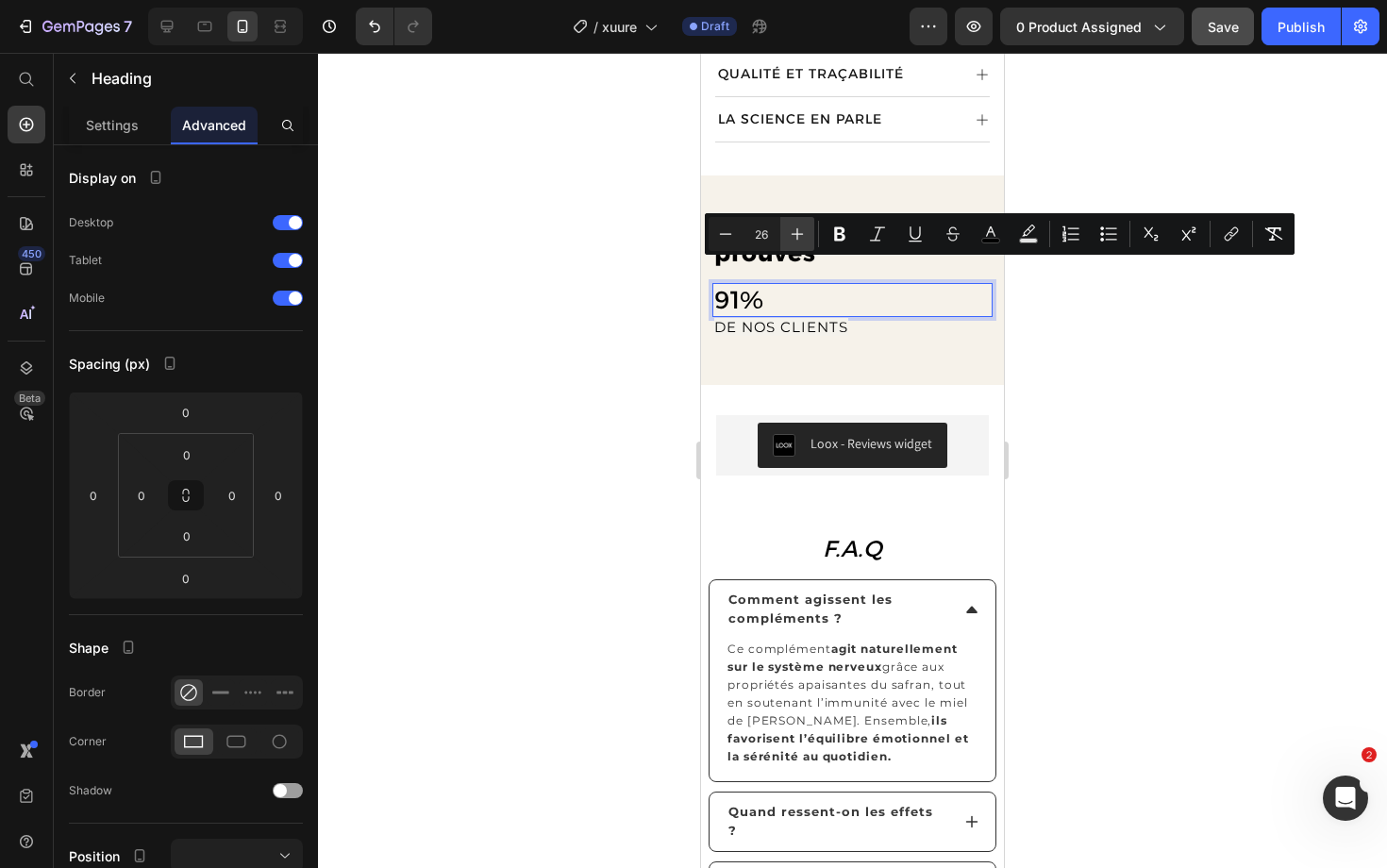 click on "Plus" at bounding box center (797, 234) 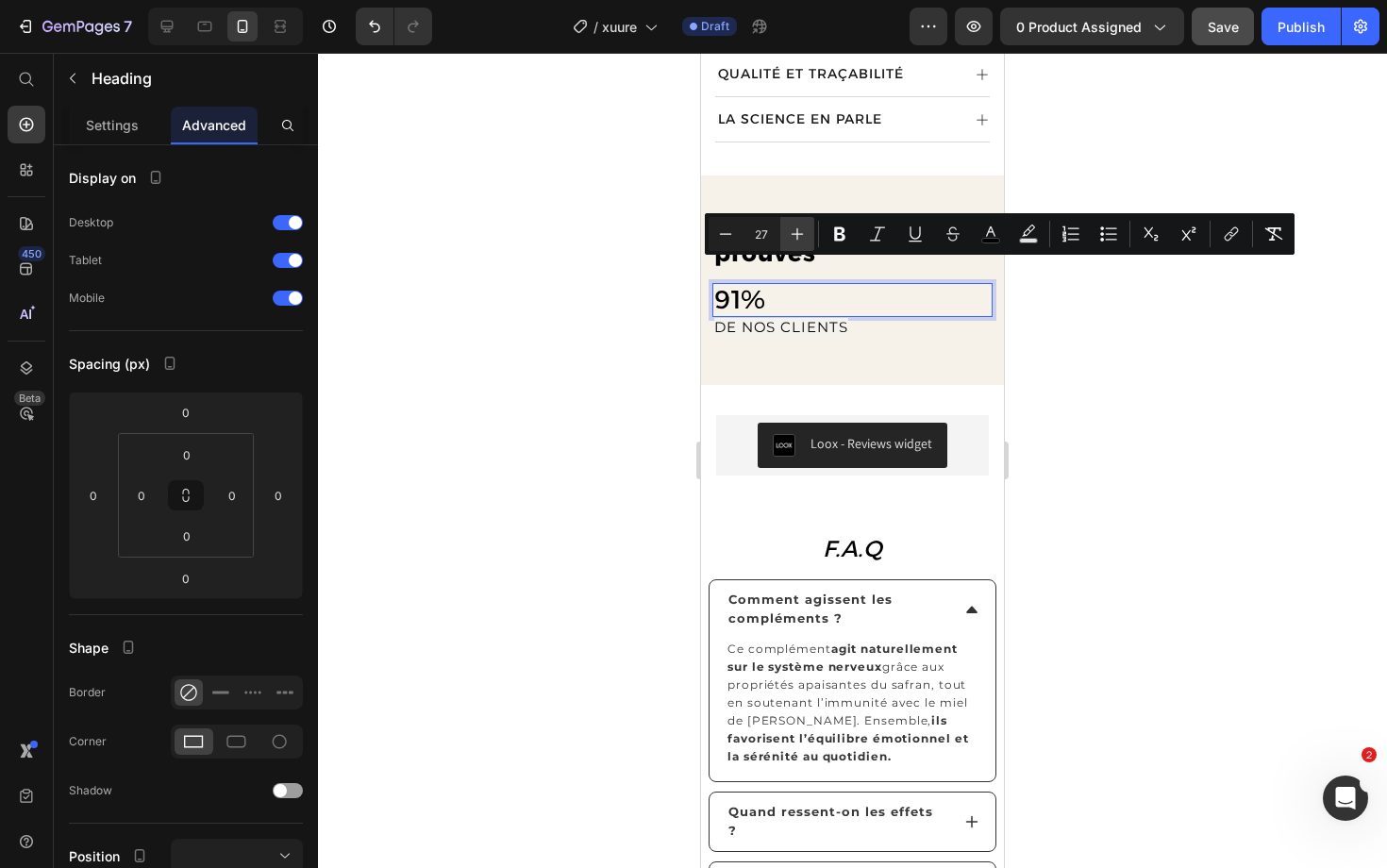 click on "Plus" at bounding box center [797, 234] 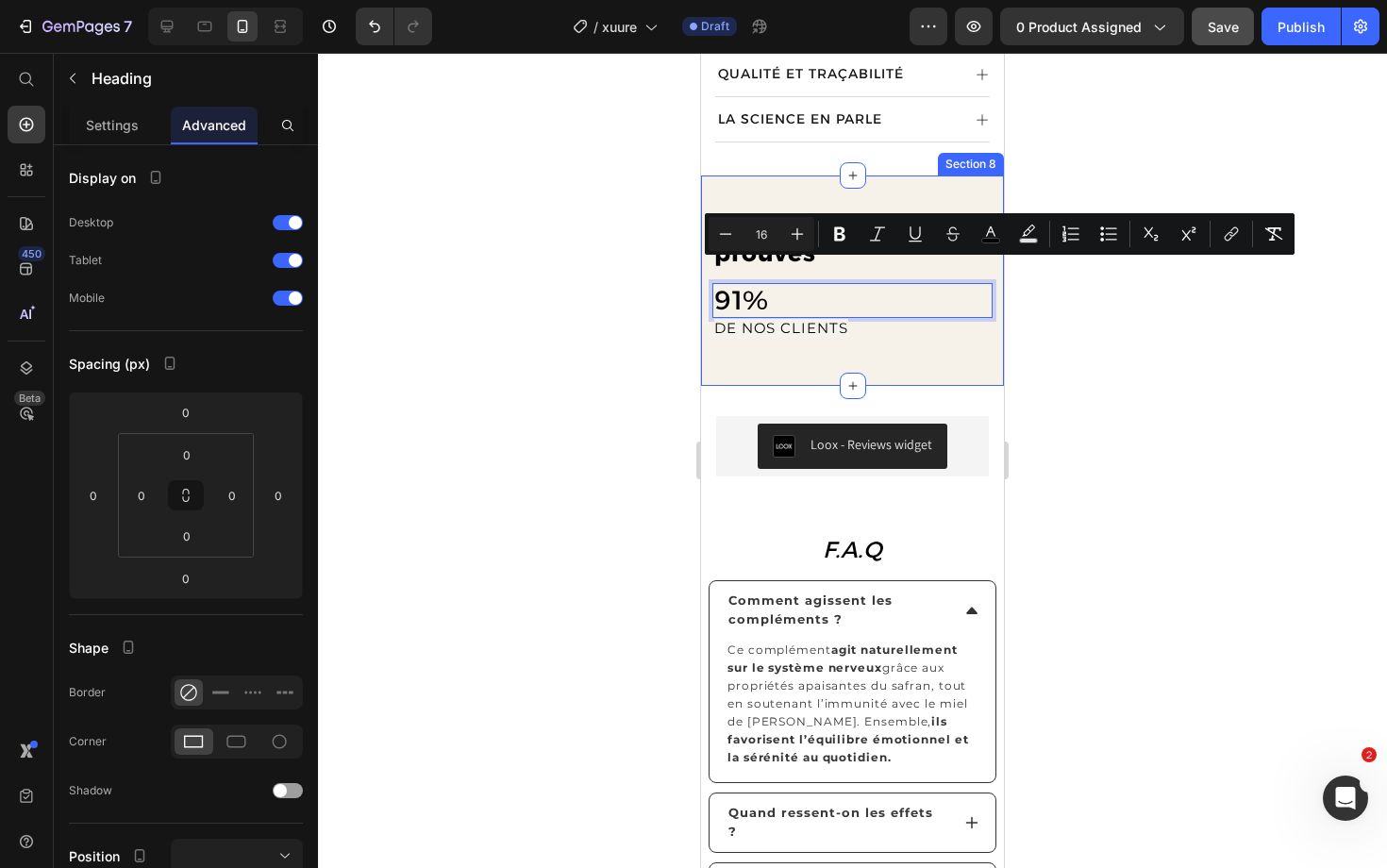 click on "⁠⁠⁠⁠⁠⁠⁠ Des résultats  prouvés Heading 91% Heading   0 DE NOS CLIENTS Text Block Row" at bounding box center [852, 281] 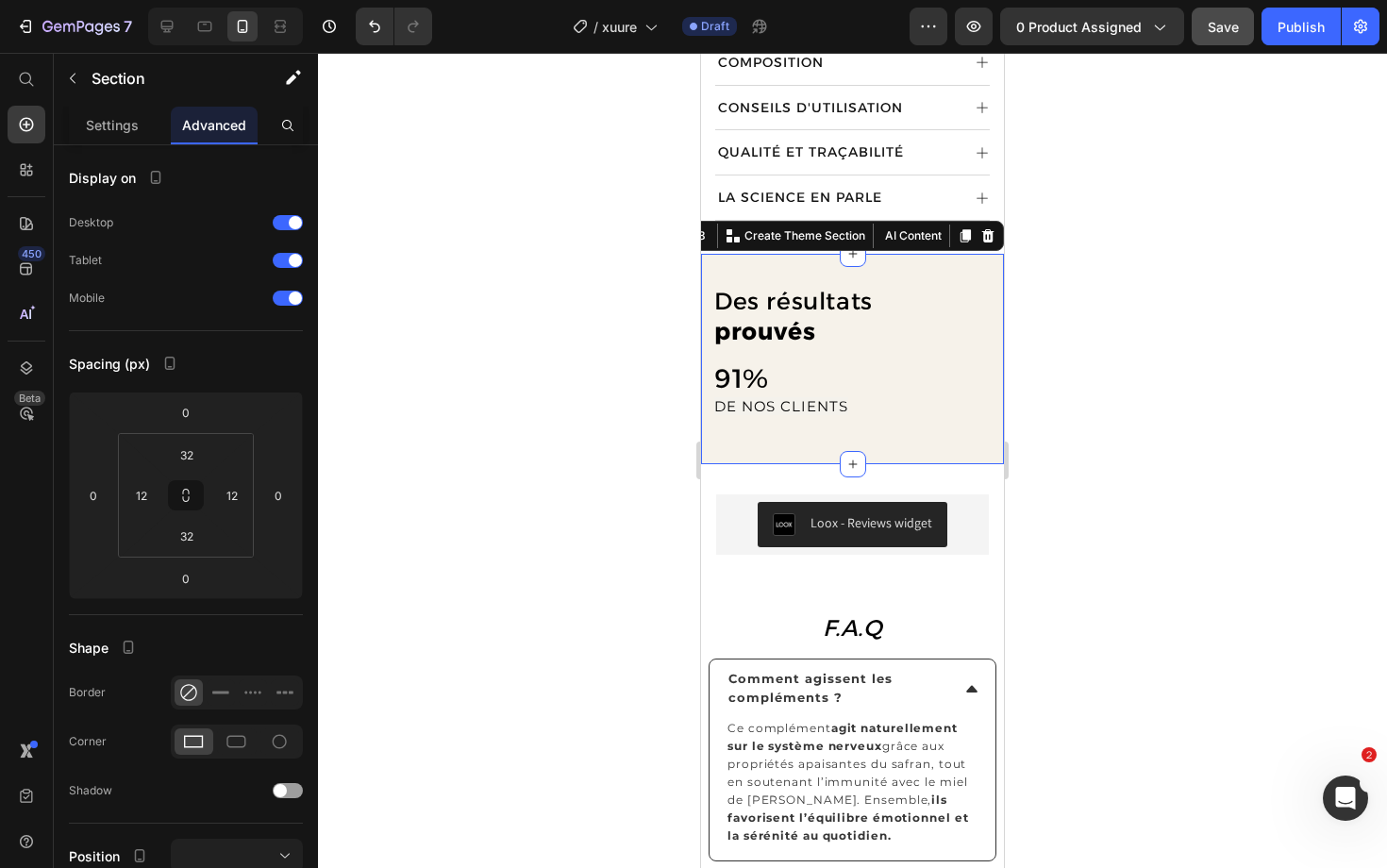 scroll, scrollTop: 1304, scrollLeft: 0, axis: vertical 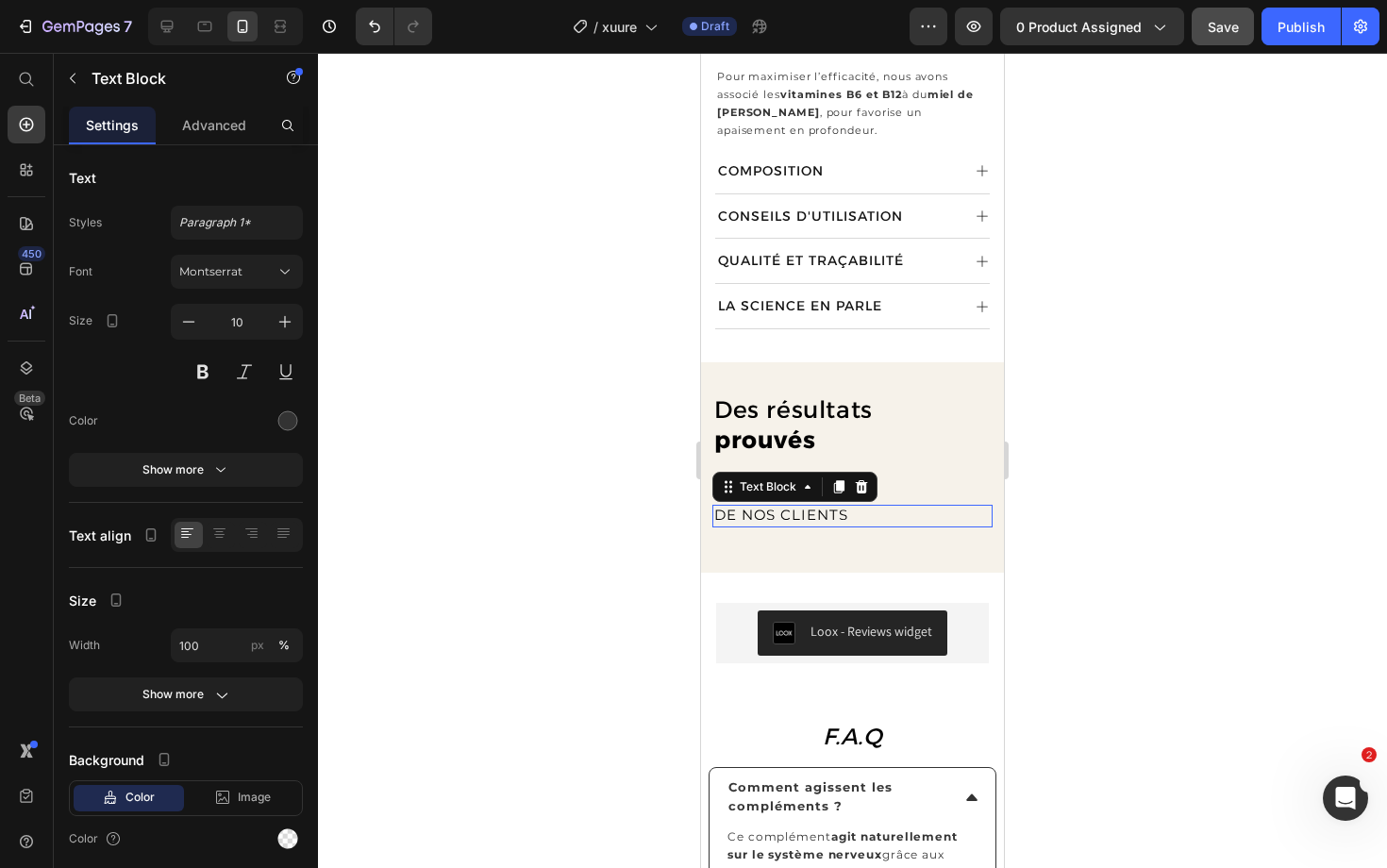 click on "DE NOS CLIENTS" at bounding box center [781, 514] 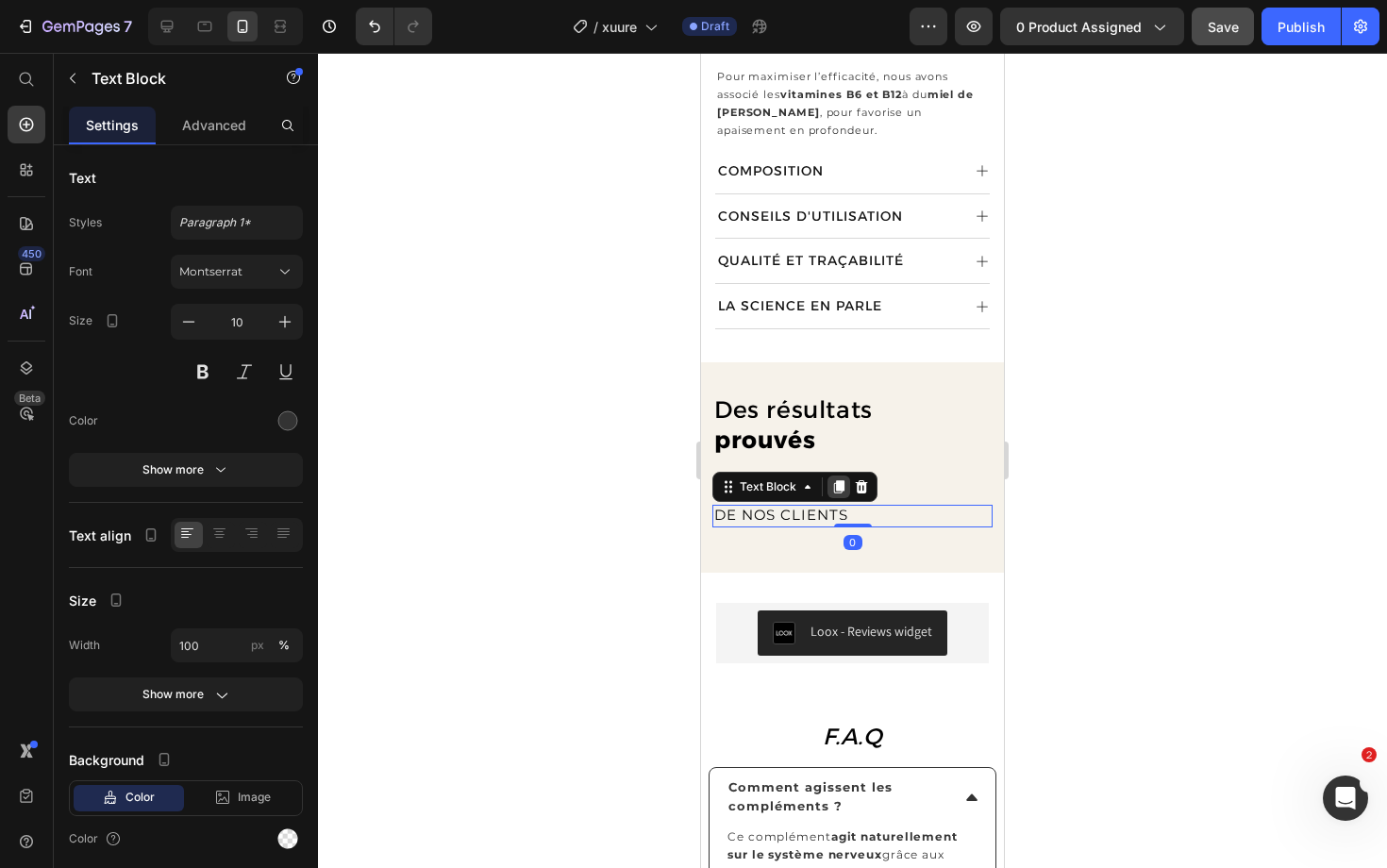 click at bounding box center [839, 487] 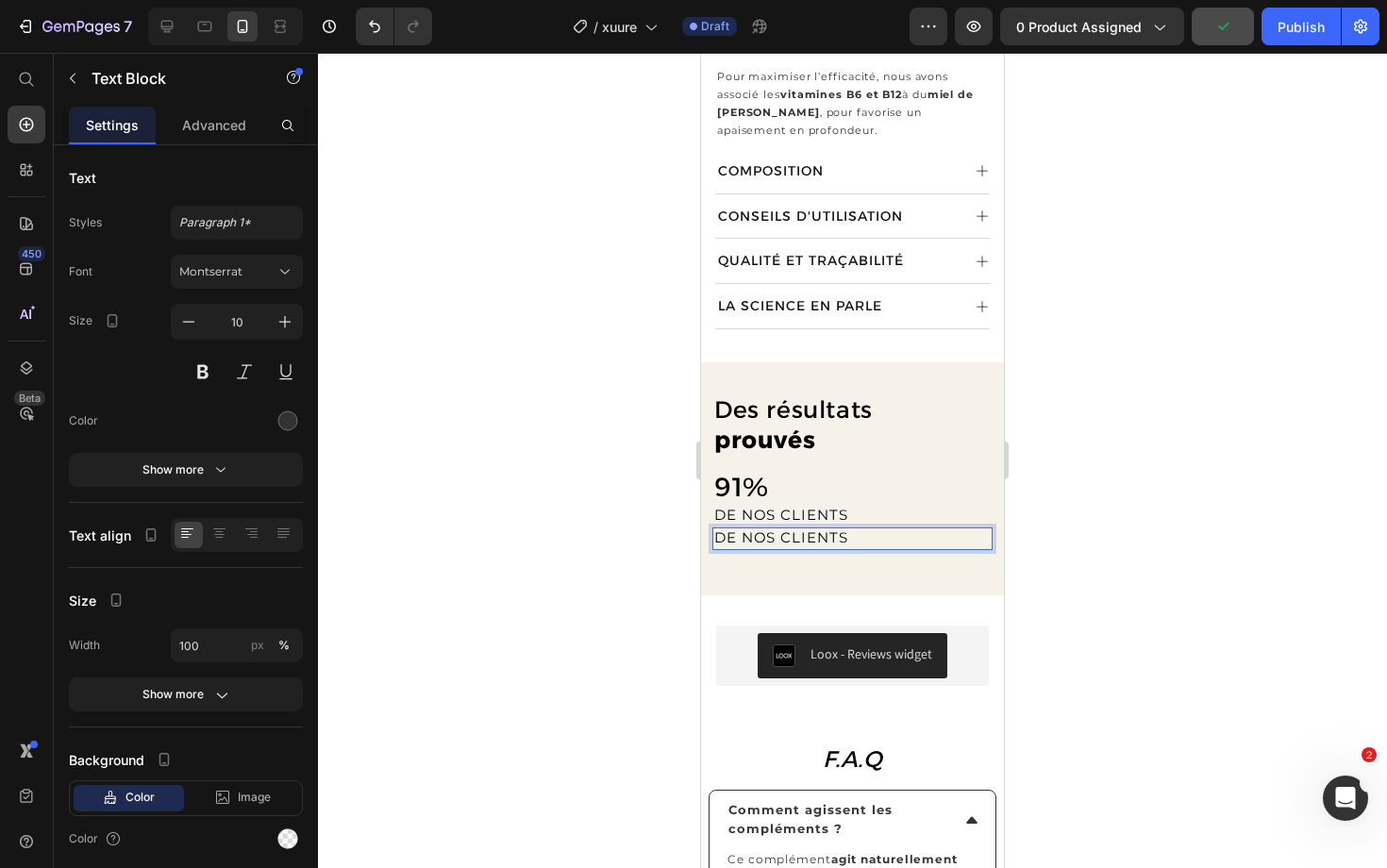 click on "DE NOS CLIENTS" at bounding box center (781, 537) 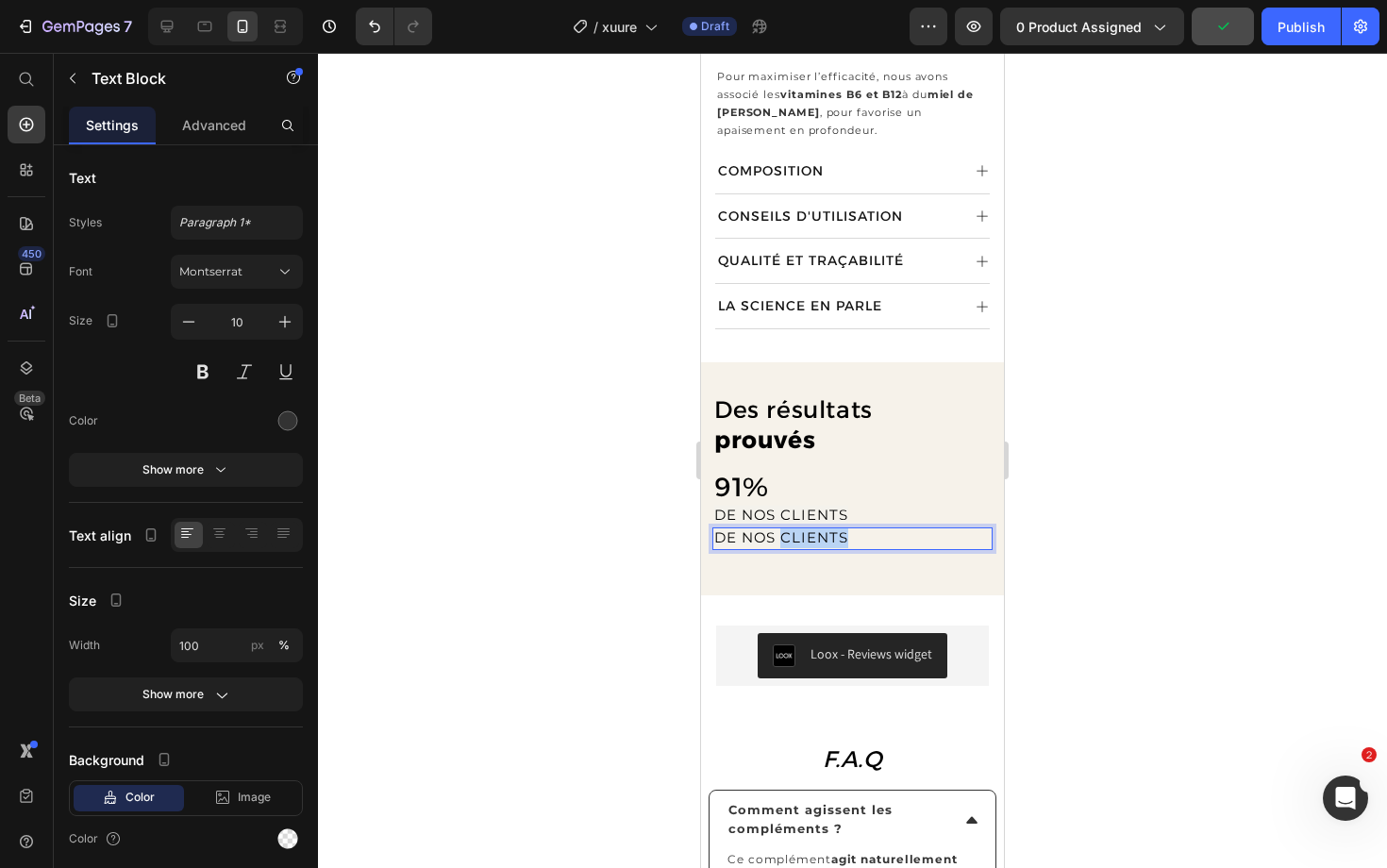click on "DE NOS CLIENTS" at bounding box center [781, 537] 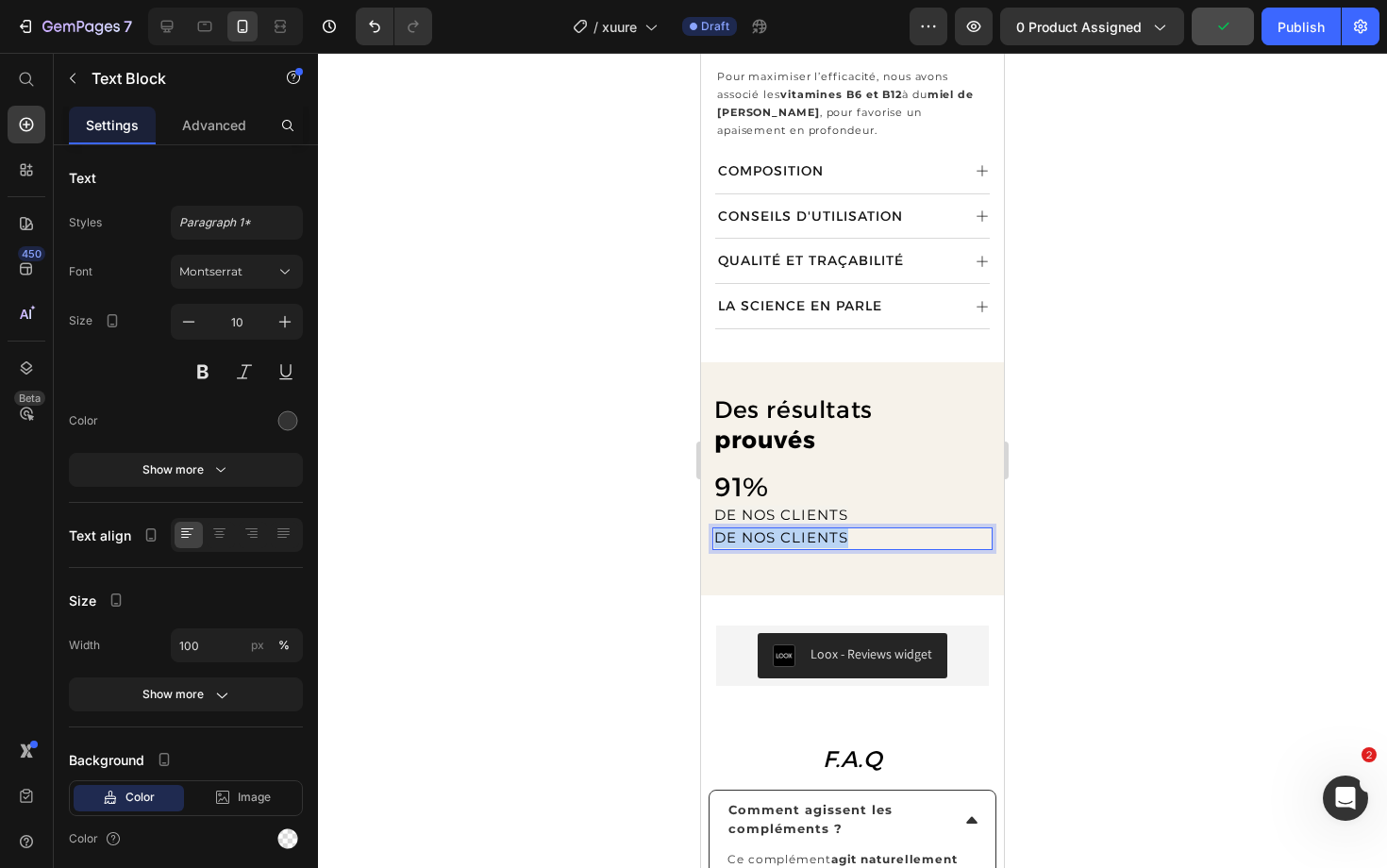 click on "DE NOS CLIENTS" at bounding box center [781, 537] 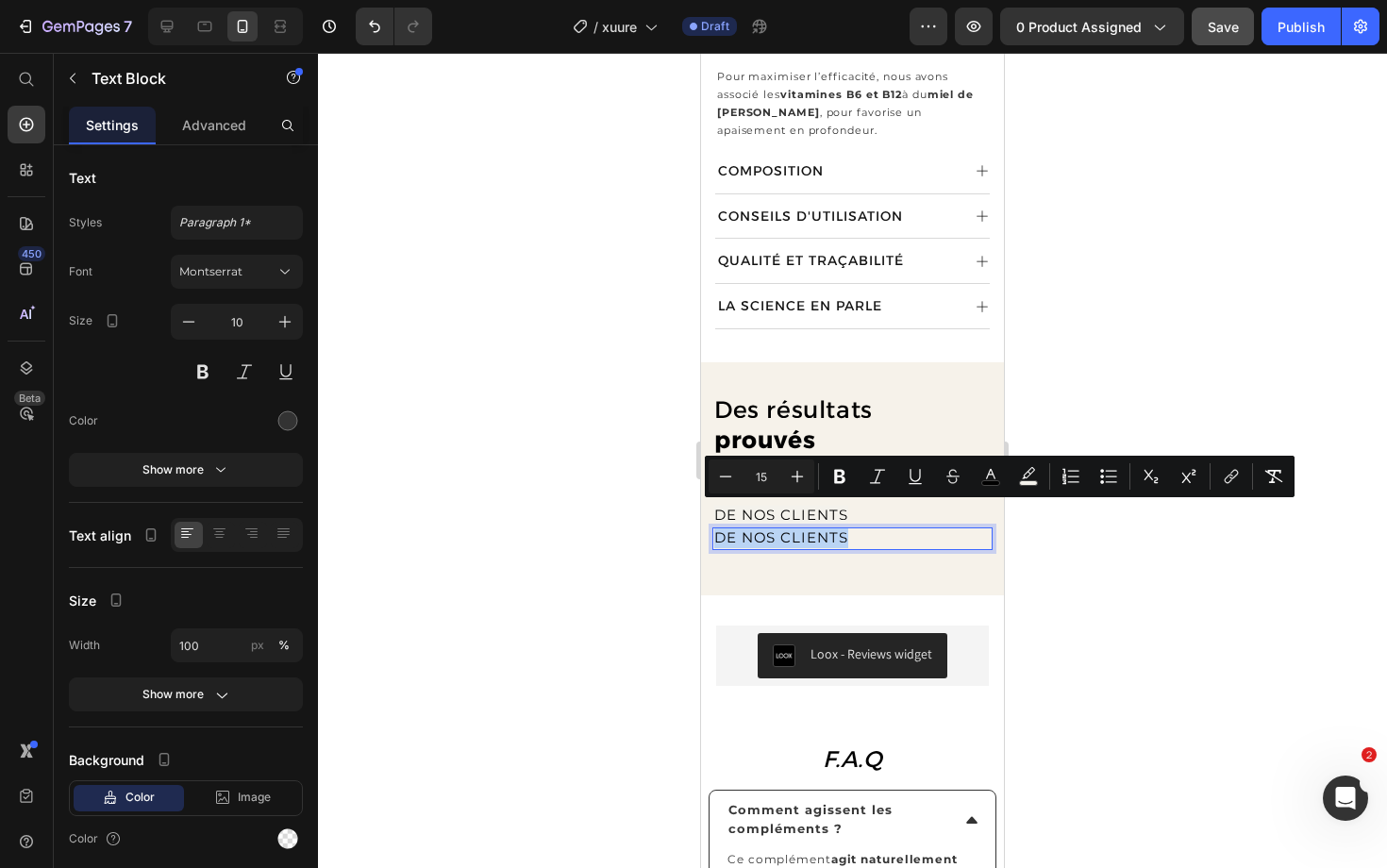 type on "14" 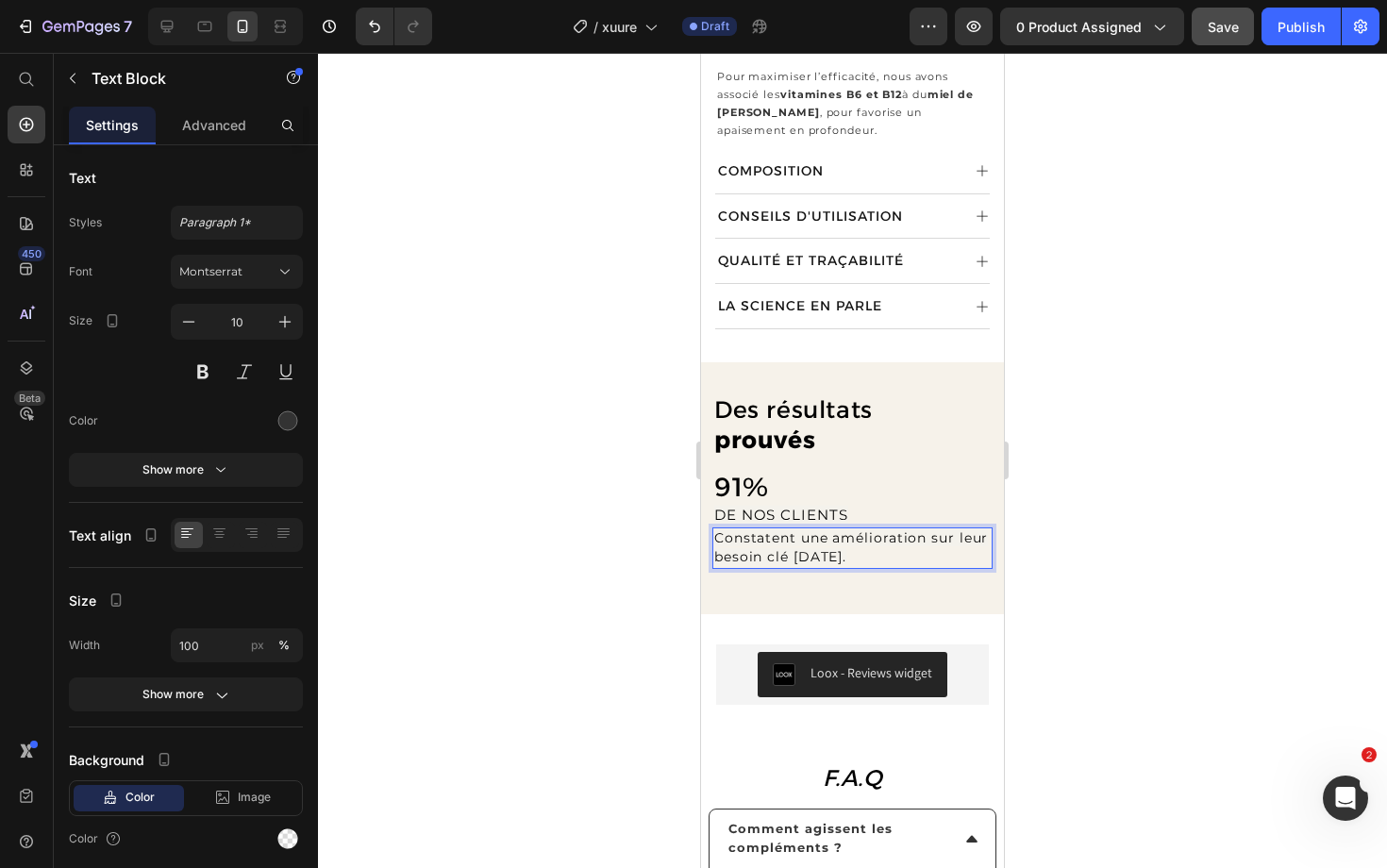 click on "Constatent une amélioration sur leur besoin clé [DATE]." at bounding box center (851, 547) 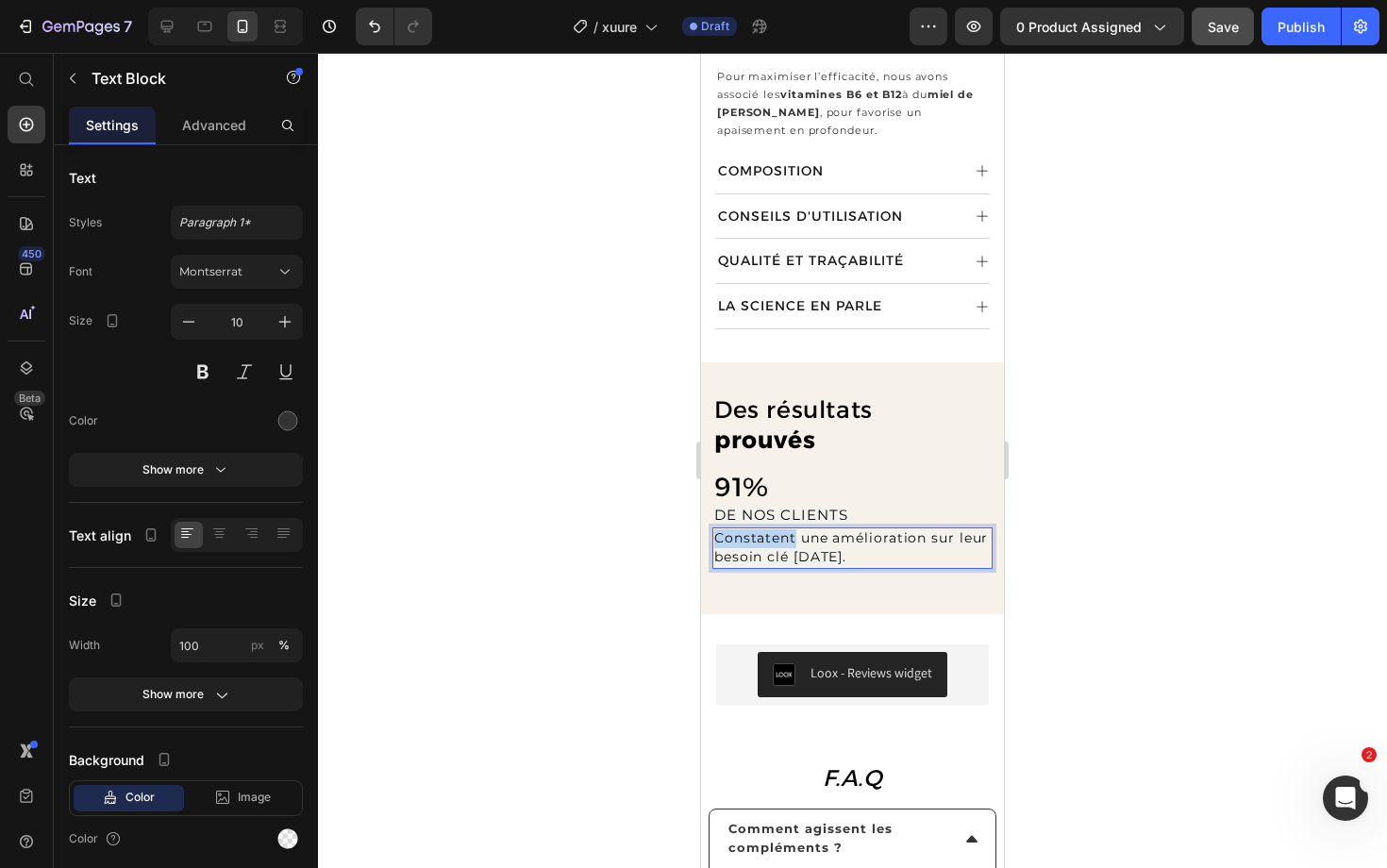 click on "Constatent une amélioration sur leur besoin clé [DATE]." at bounding box center (851, 547) 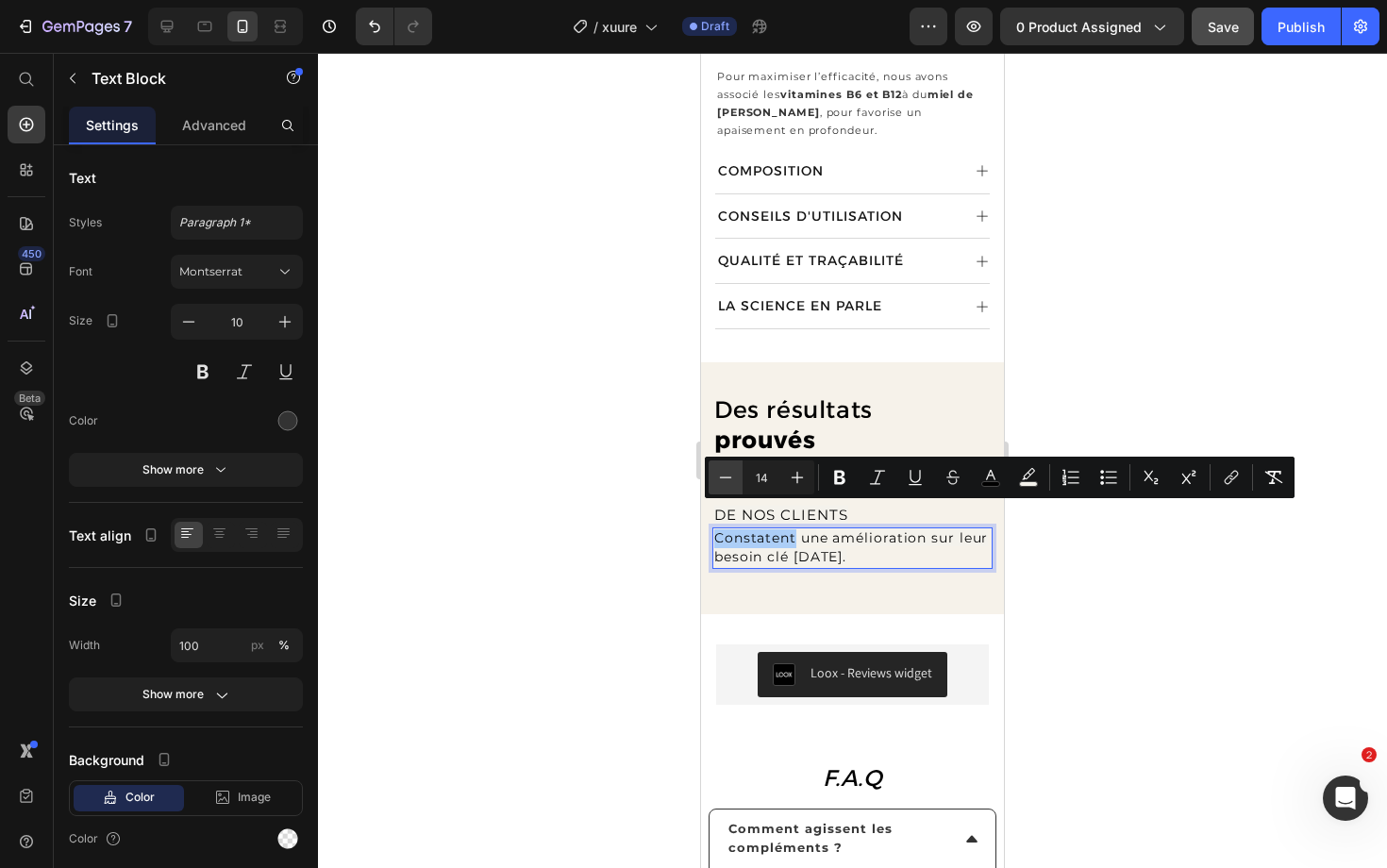 click 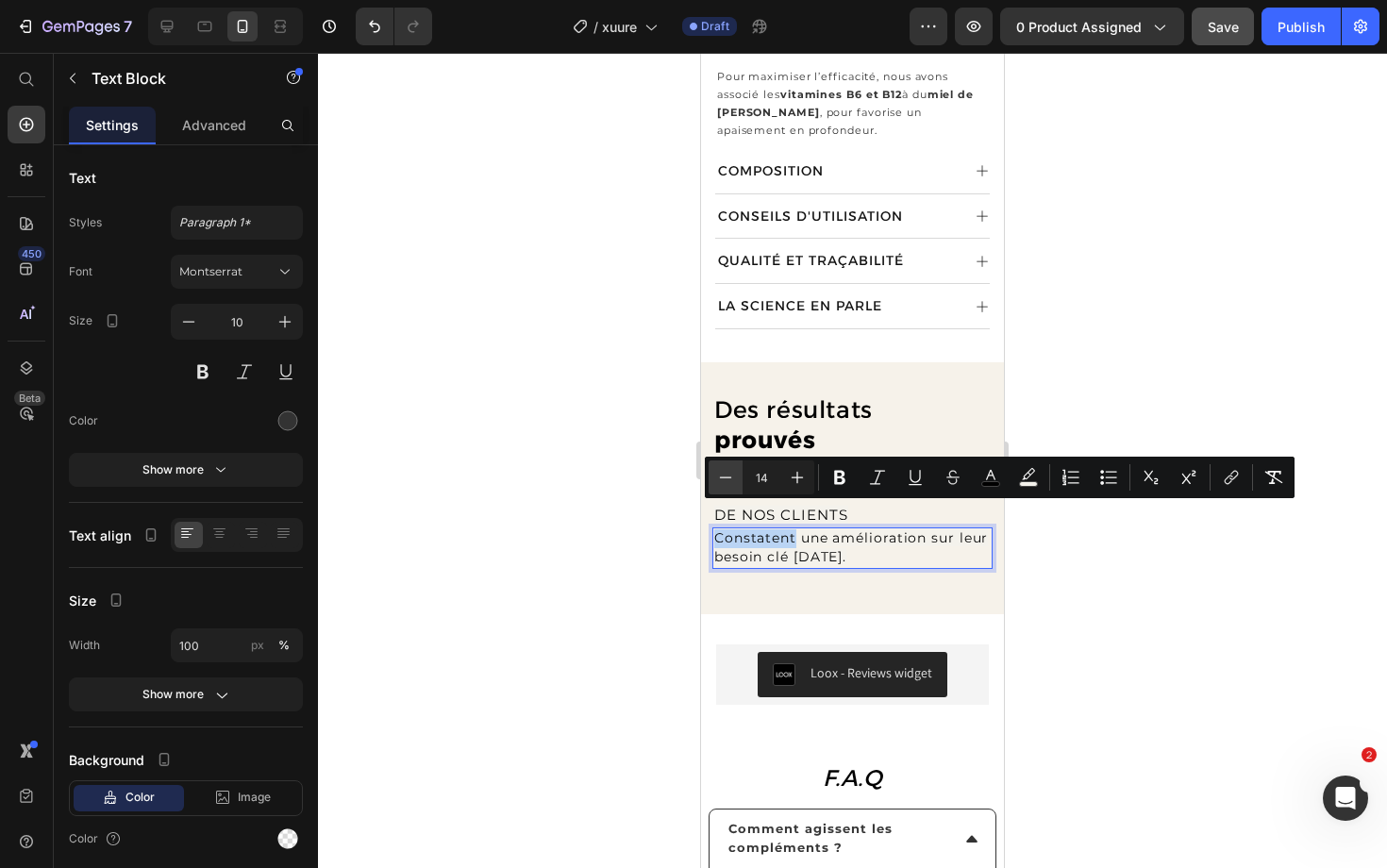 type on "13" 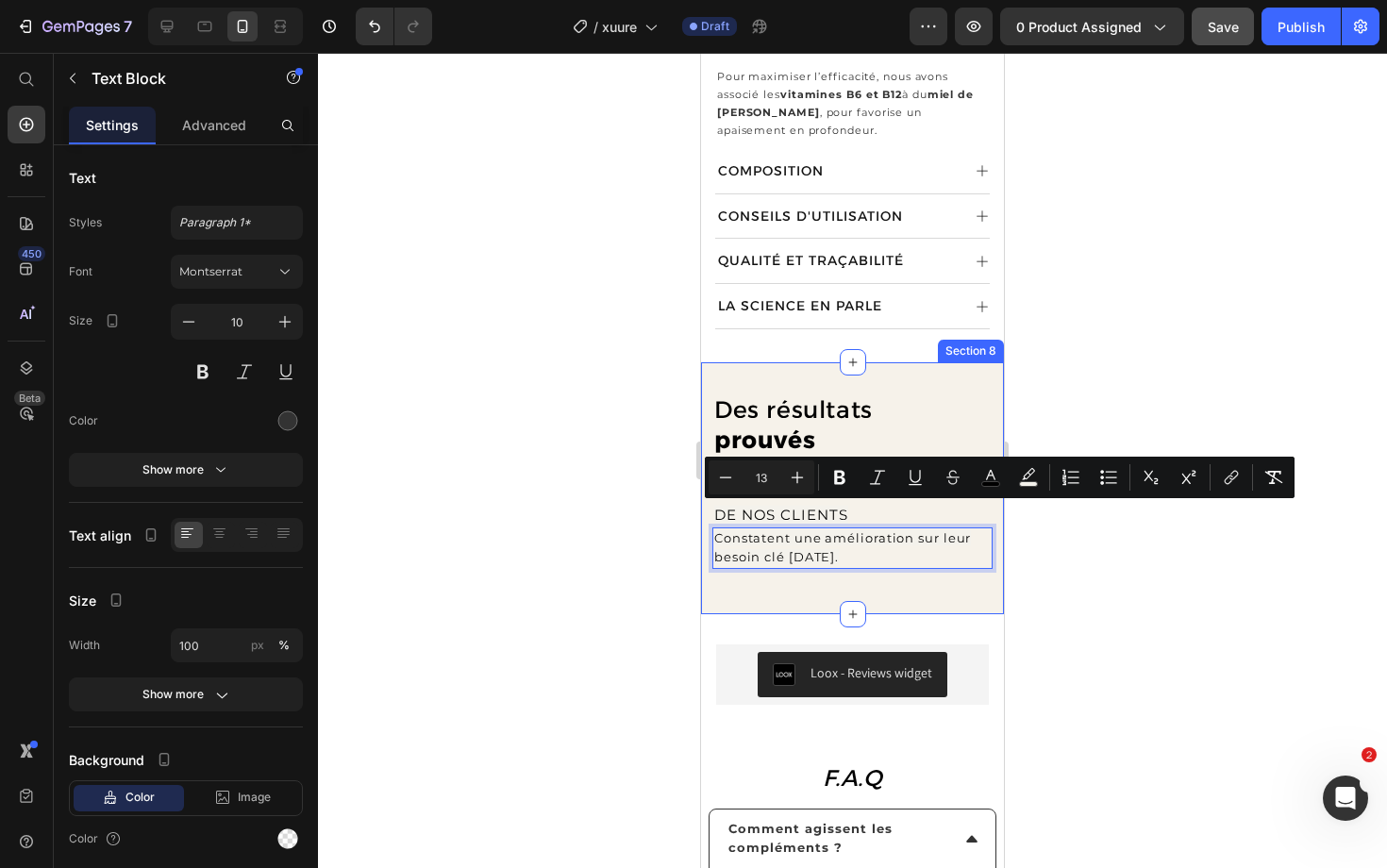 click on "⁠⁠⁠⁠⁠⁠⁠ Des résultats  prouvés Heading ⁠⁠⁠⁠⁠⁠⁠ 91% Heading DE NOS CLIENTS Text Block Constatent une amélioration sur leur besoin clé [DATE]. Text Block   0 Row Section 8" at bounding box center (852, 489) 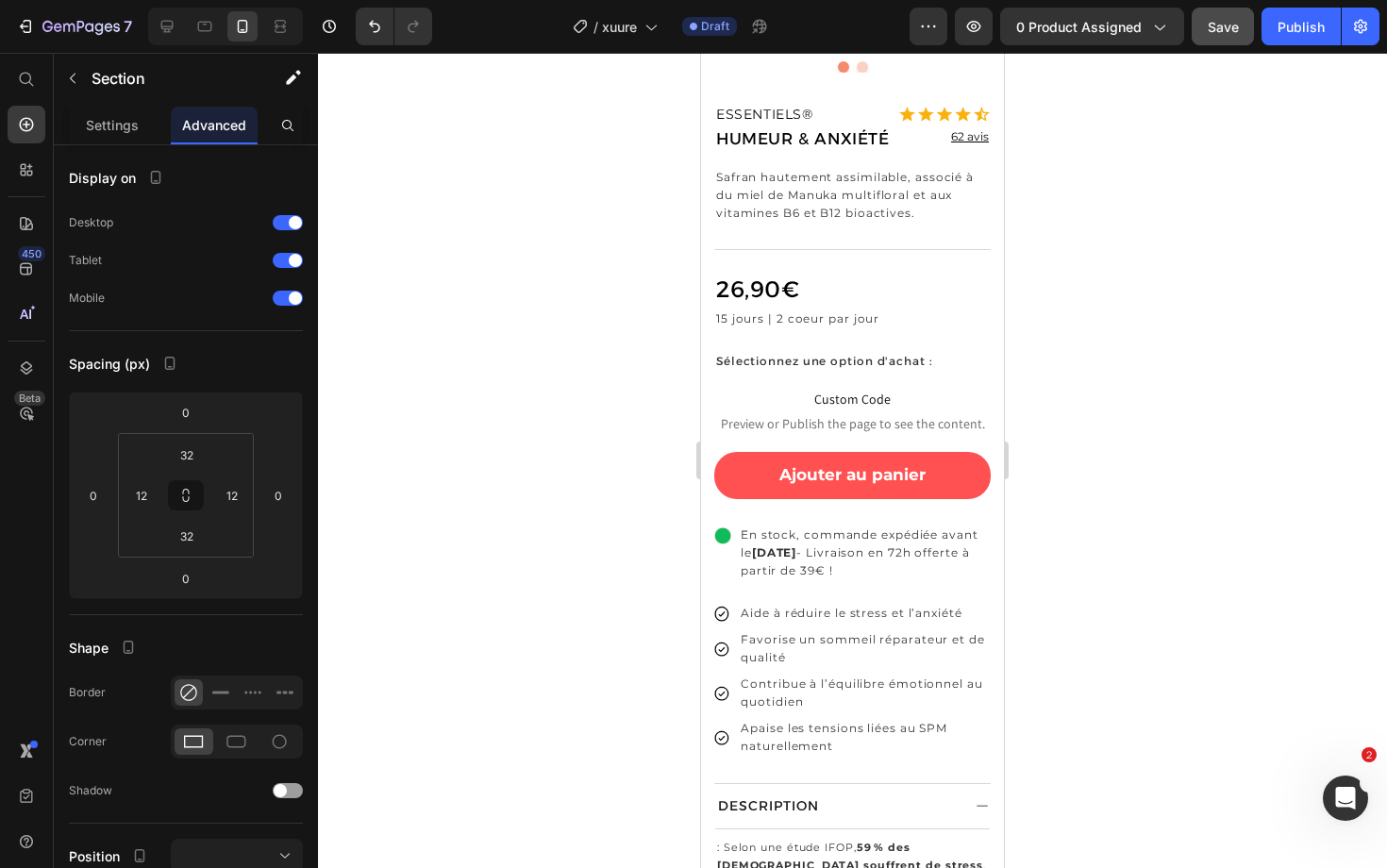 scroll, scrollTop: 251, scrollLeft: 0, axis: vertical 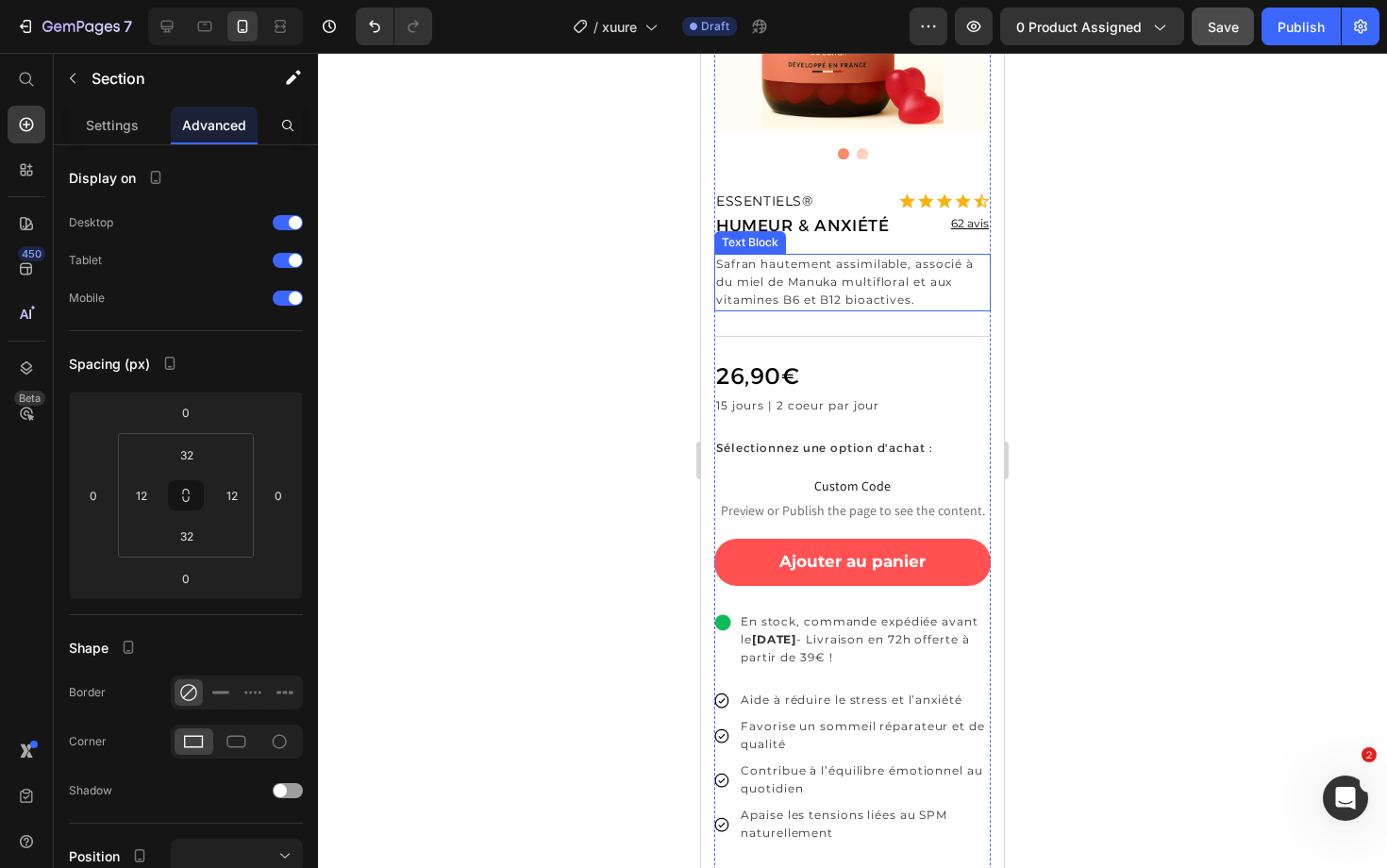 click on "Safran hautement assimilable, associé à du miel de Manuka multifloral et aux vitamines B6 et B12 bioactives." at bounding box center [852, 282] 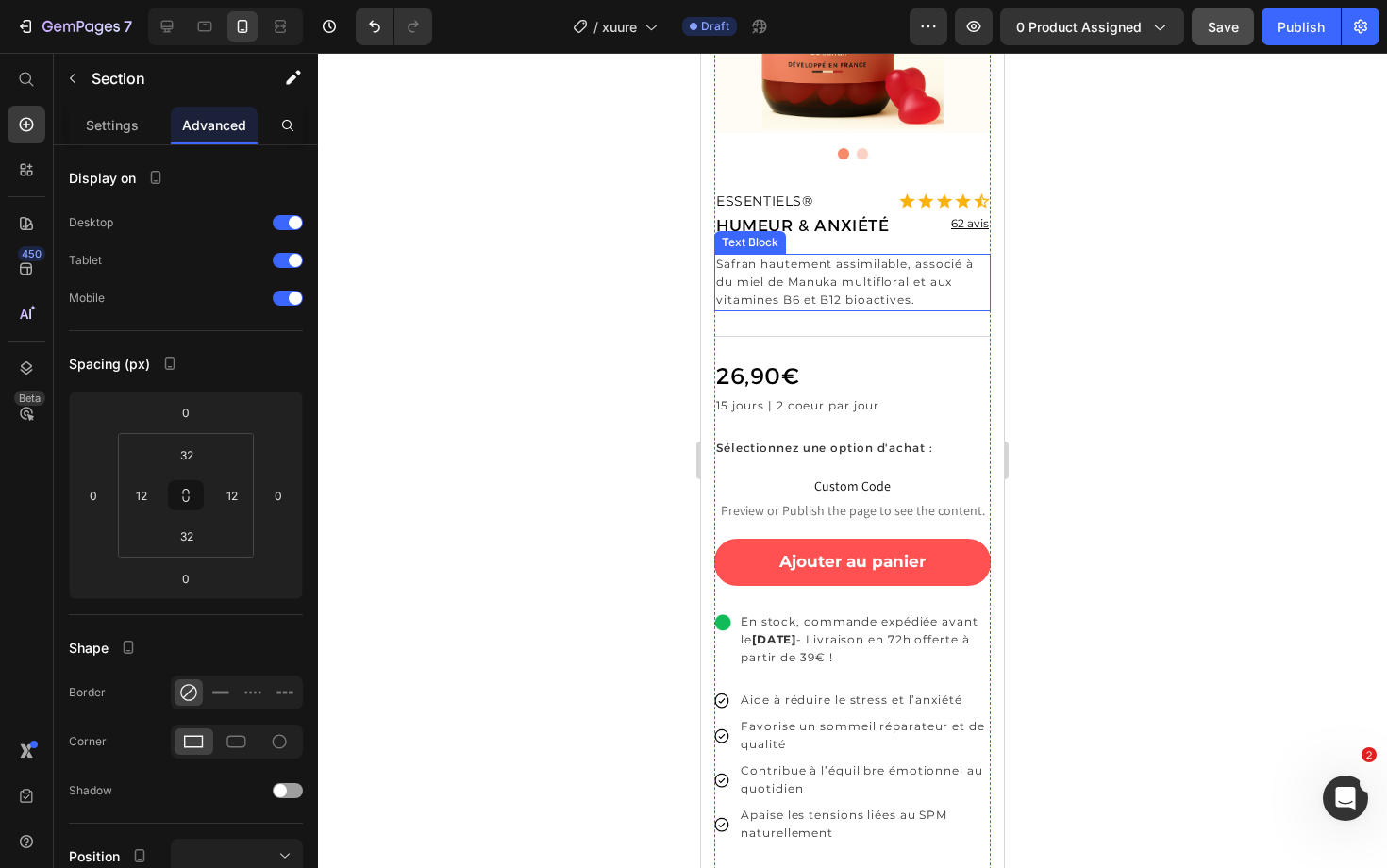 click on "Safran hautement assimilable, associé à du miel de Manuka multifloral et aux vitamines B6 et B12 bioactives." at bounding box center (852, 282) 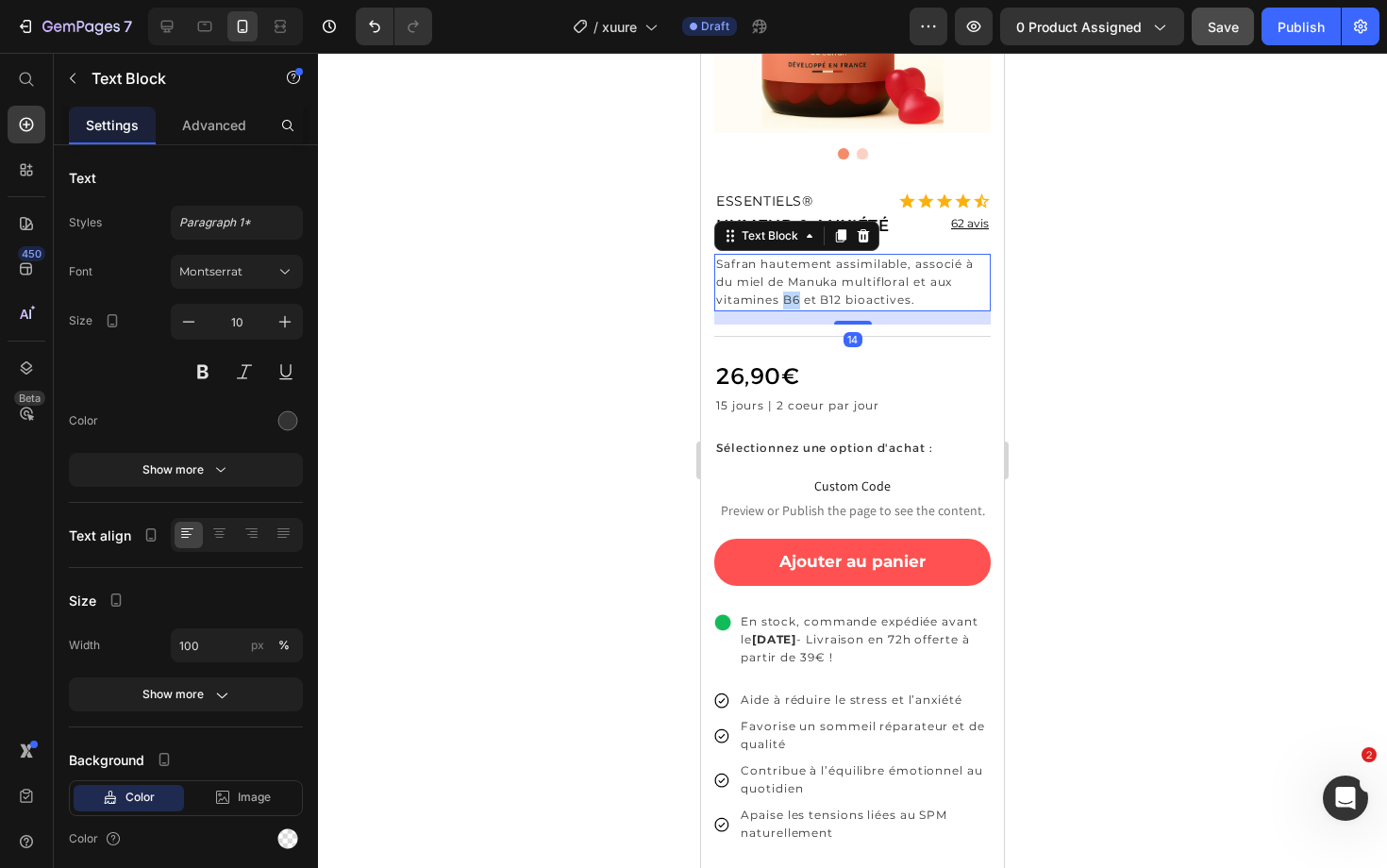 click on "Safran hautement assimilable, associé à du miel de Manuka multifloral et aux vitamines B6 et B12 bioactives." at bounding box center [852, 282] 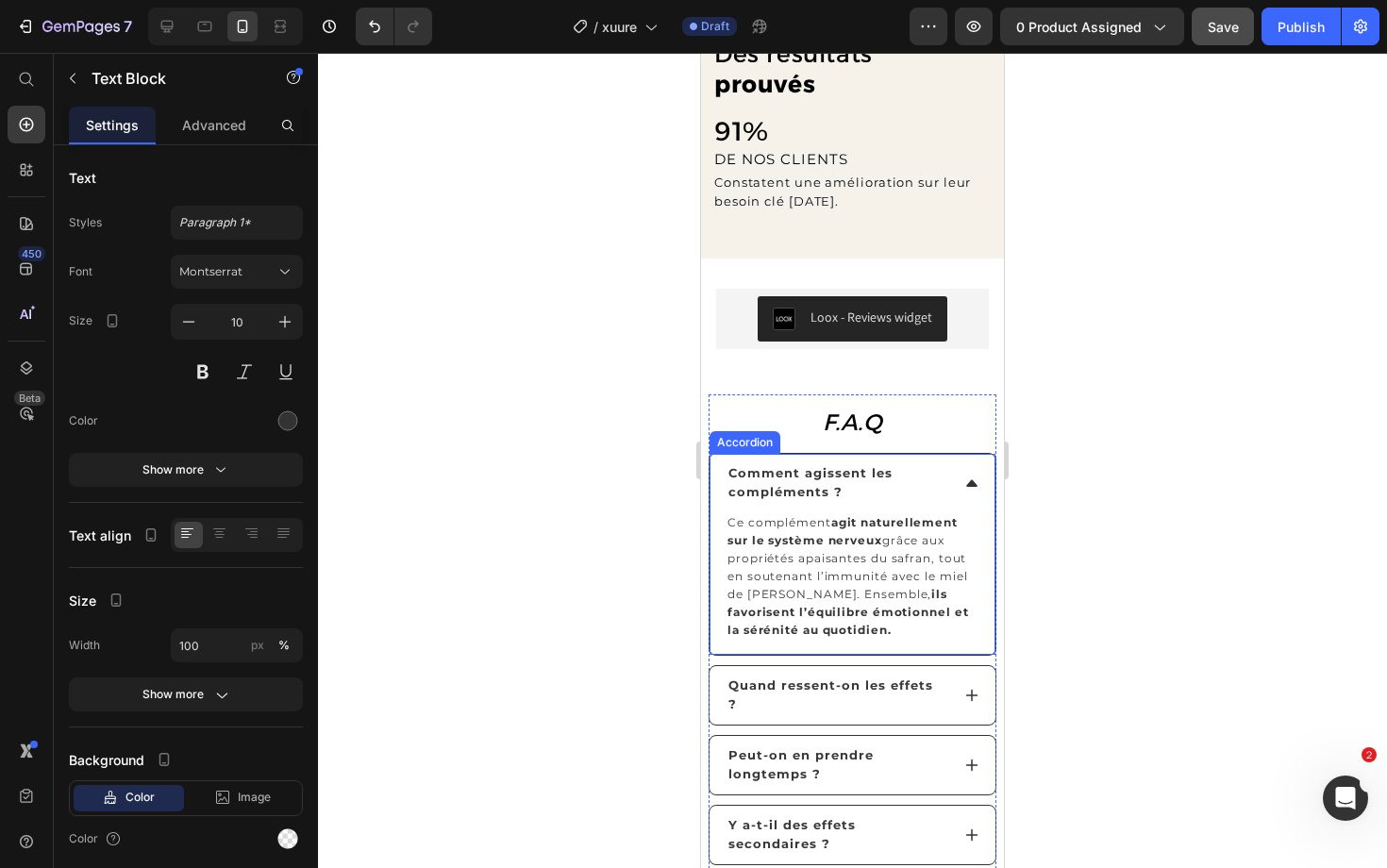 scroll, scrollTop: 1398, scrollLeft: 0, axis: vertical 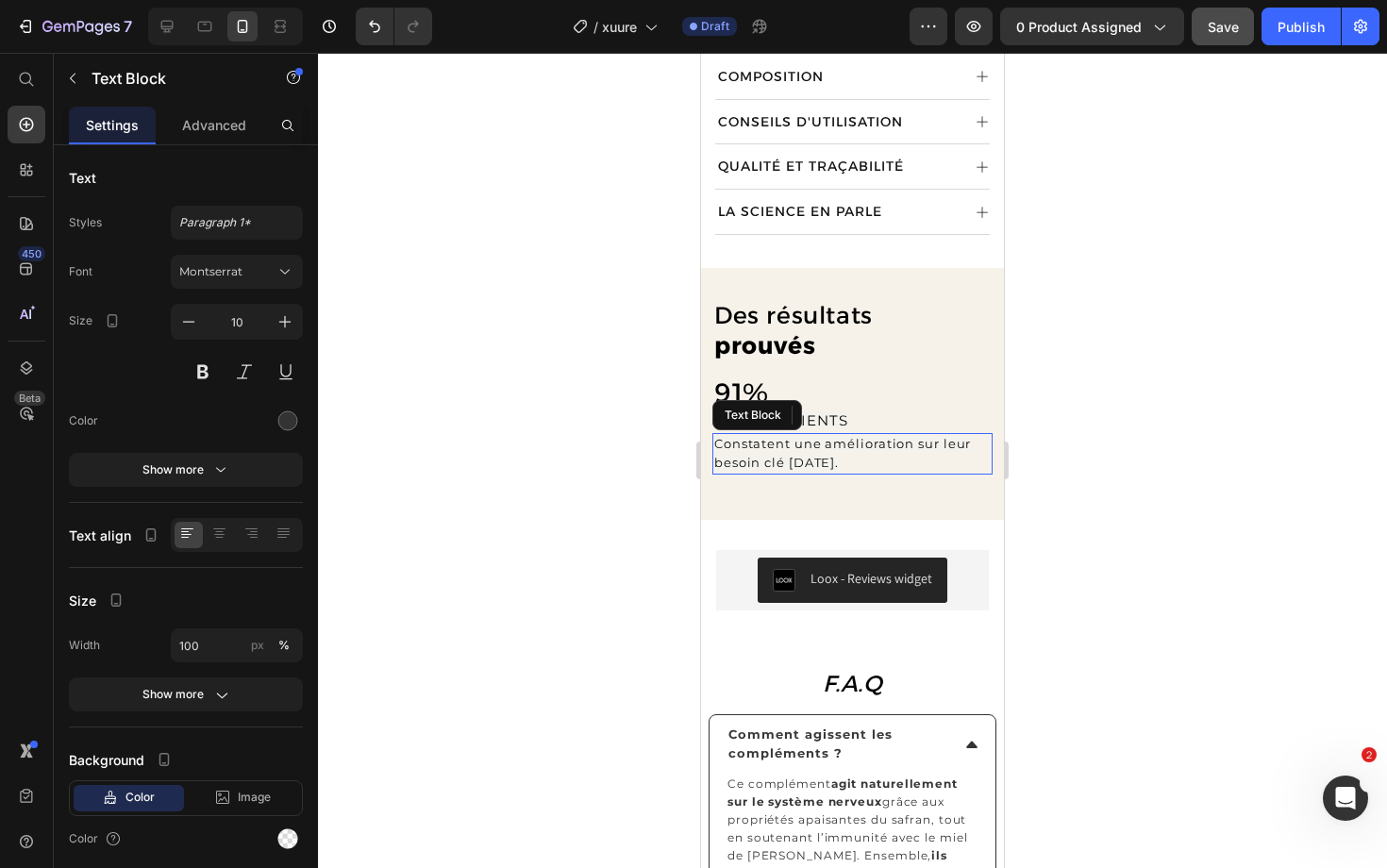 click on "Constatent une amélioration sur leur besoin clé [DATE]." at bounding box center [843, 453] 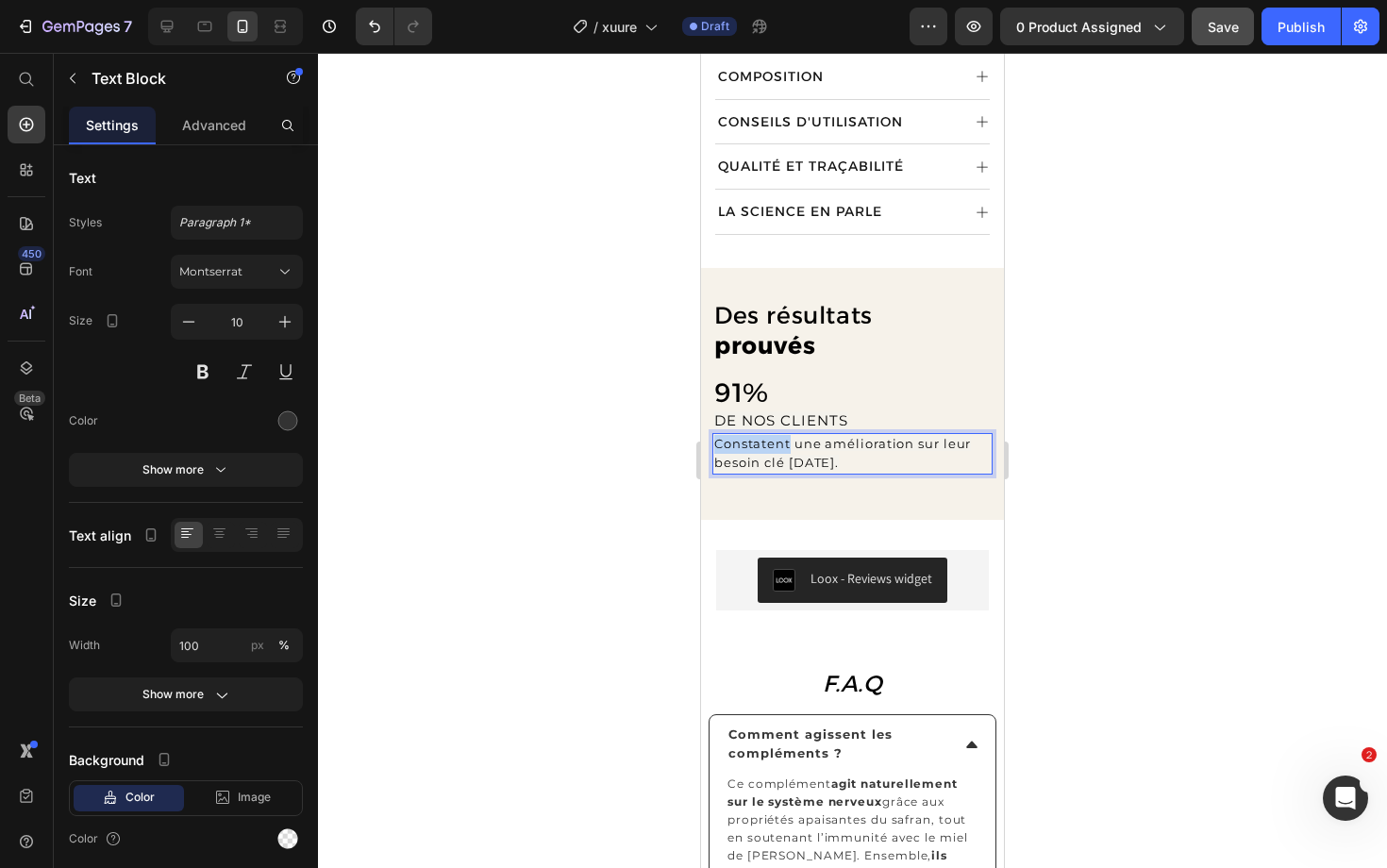 click on "Constatent une amélioration sur leur besoin clé [DATE]." at bounding box center (843, 453) 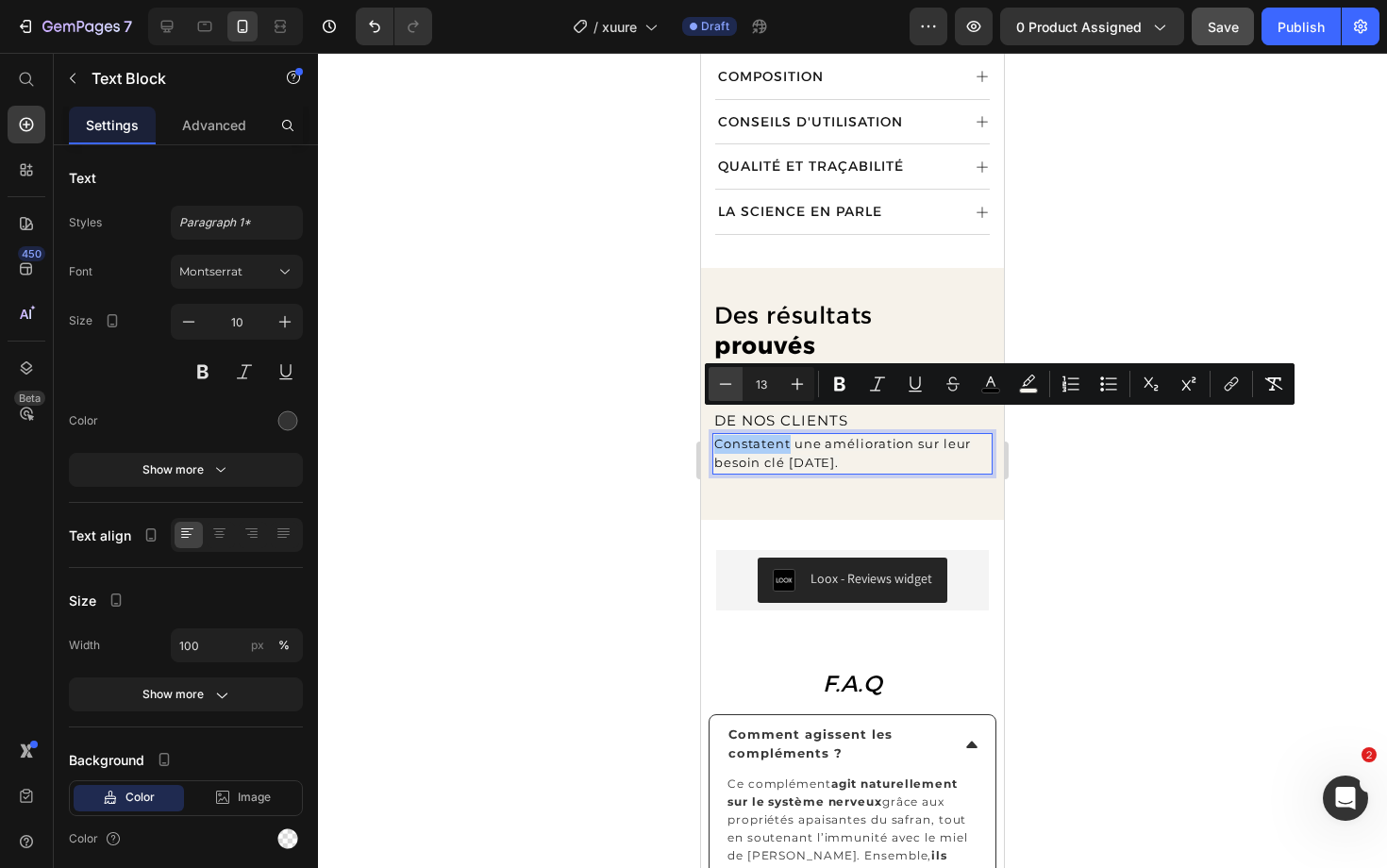 click 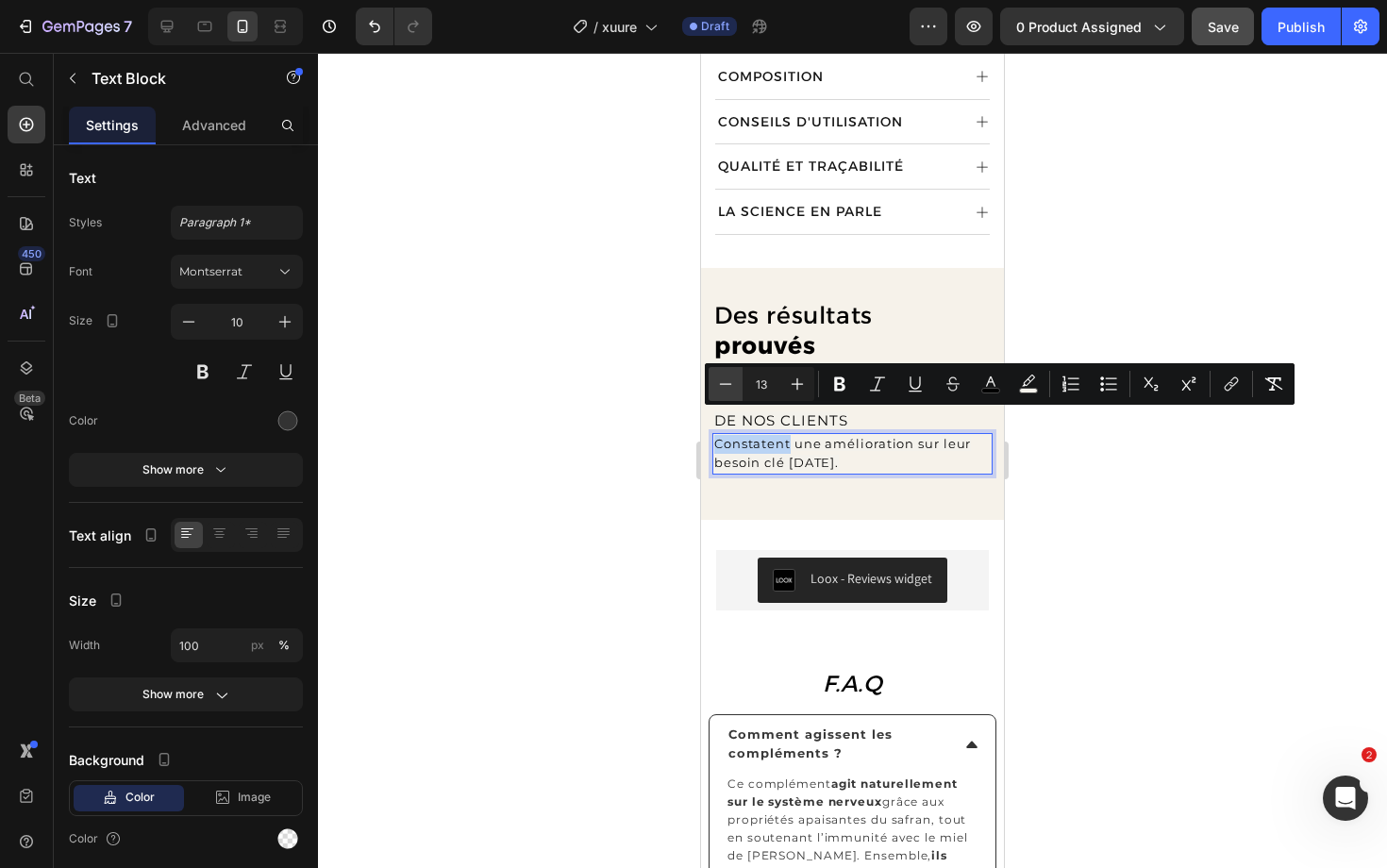 type on "12" 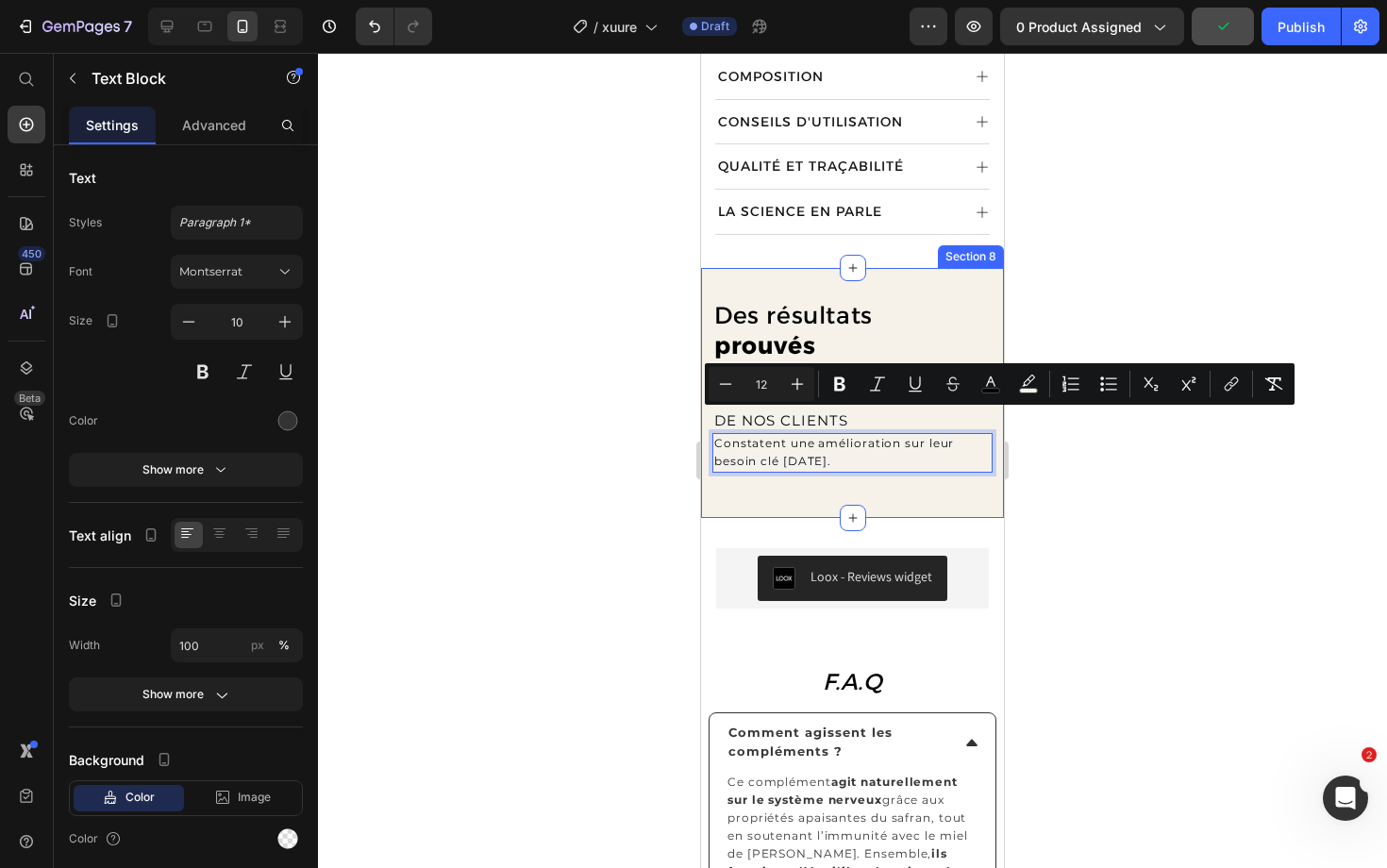 click on "Des résultats  prouvés Heading 91% Heading DE NOS CLIENTS Text Block Constatent une amélioration sur leur besoin clé [DATE]. Text Block   0 Row Section 8" at bounding box center [852, 393] 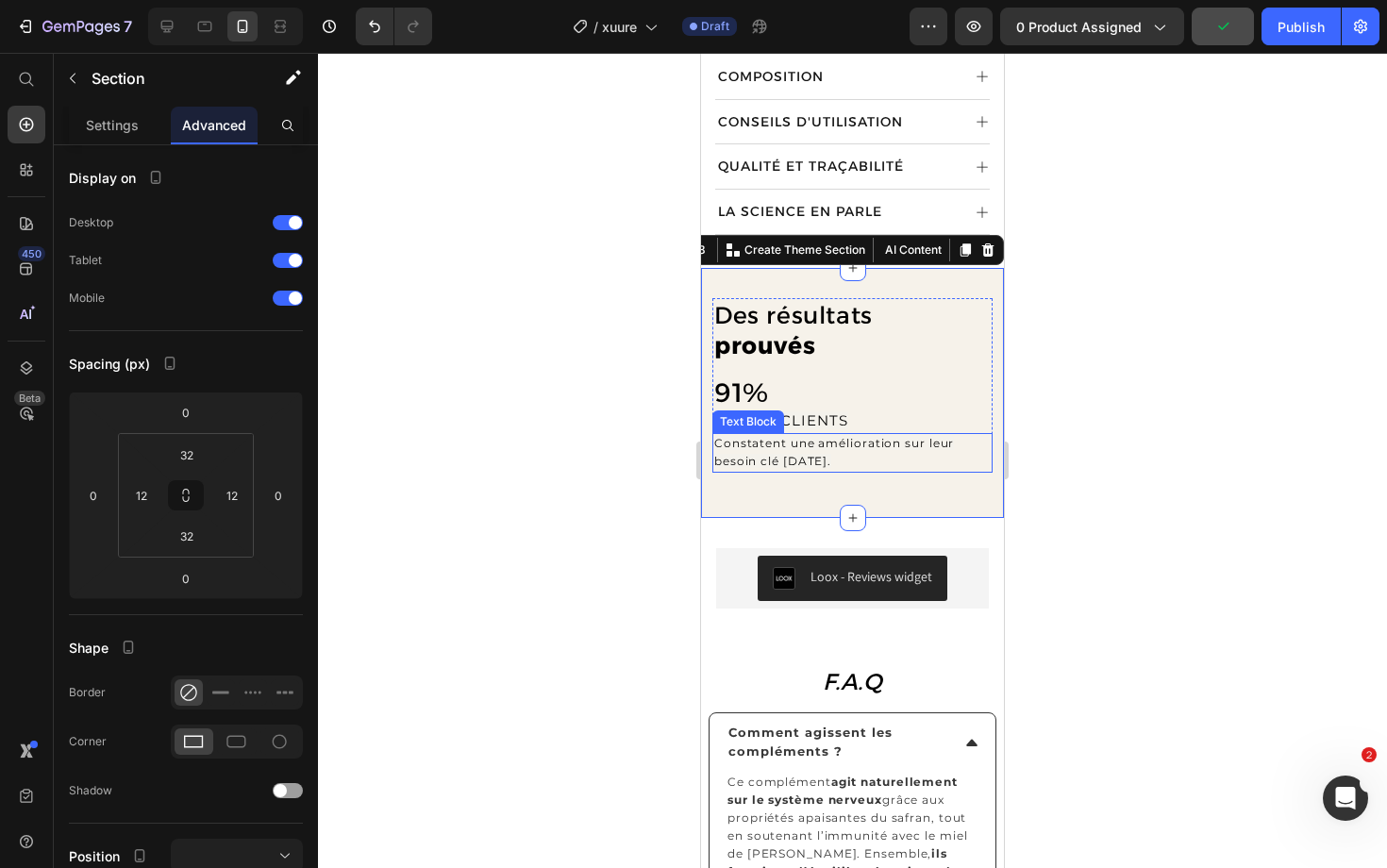 click on "Constatent une amélioration sur leur besoin clé [DATE]." at bounding box center (834, 452) 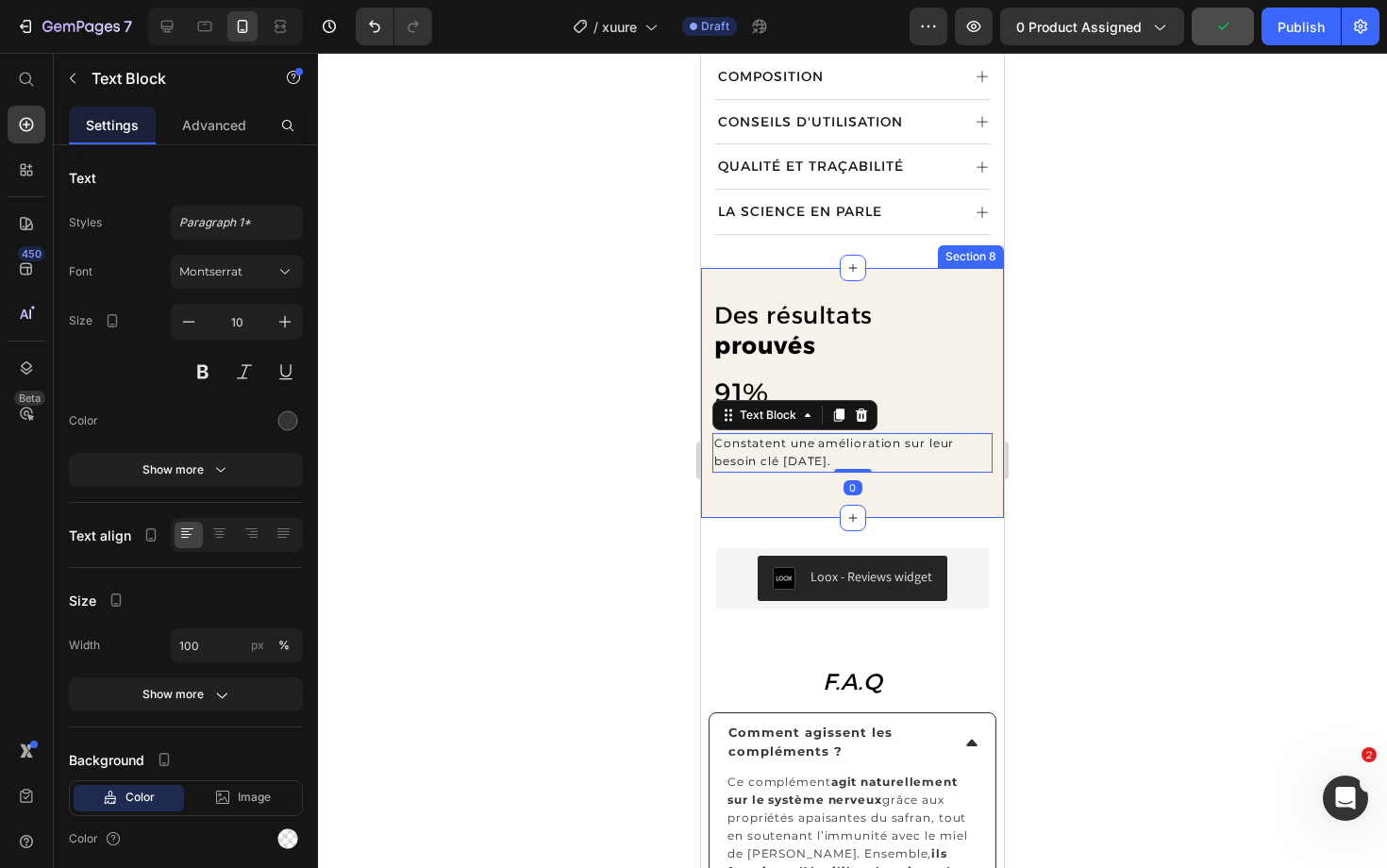 click on "Des résultats  prouvés Heading 91% Heading DE NOS CLIENTS Text Block Constatent une amélioration sur leur besoin clé [DATE]. Text Block   0 Row Section 8" at bounding box center [852, 393] 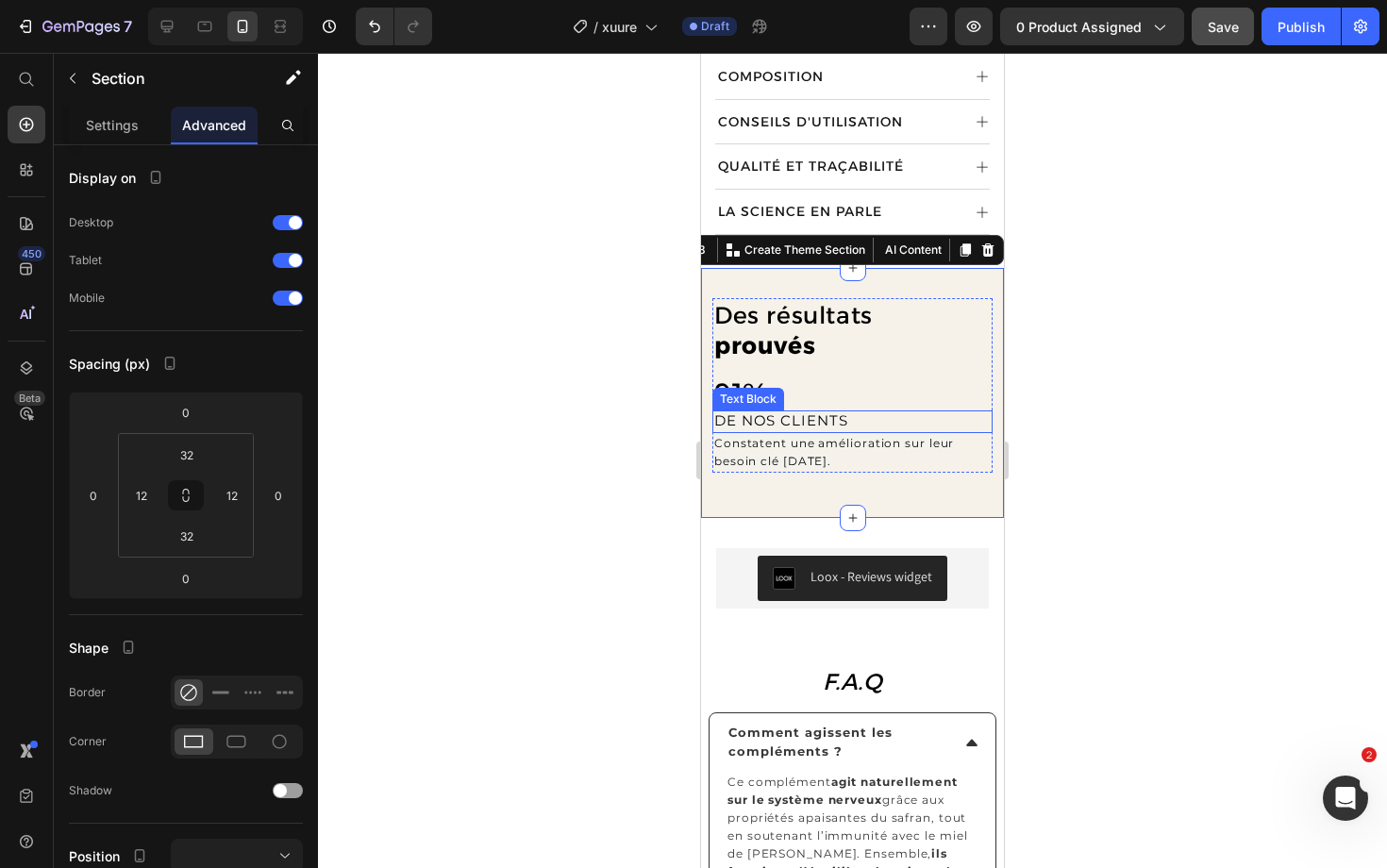 click on "DE NOS CLIENTS" at bounding box center [781, 420] 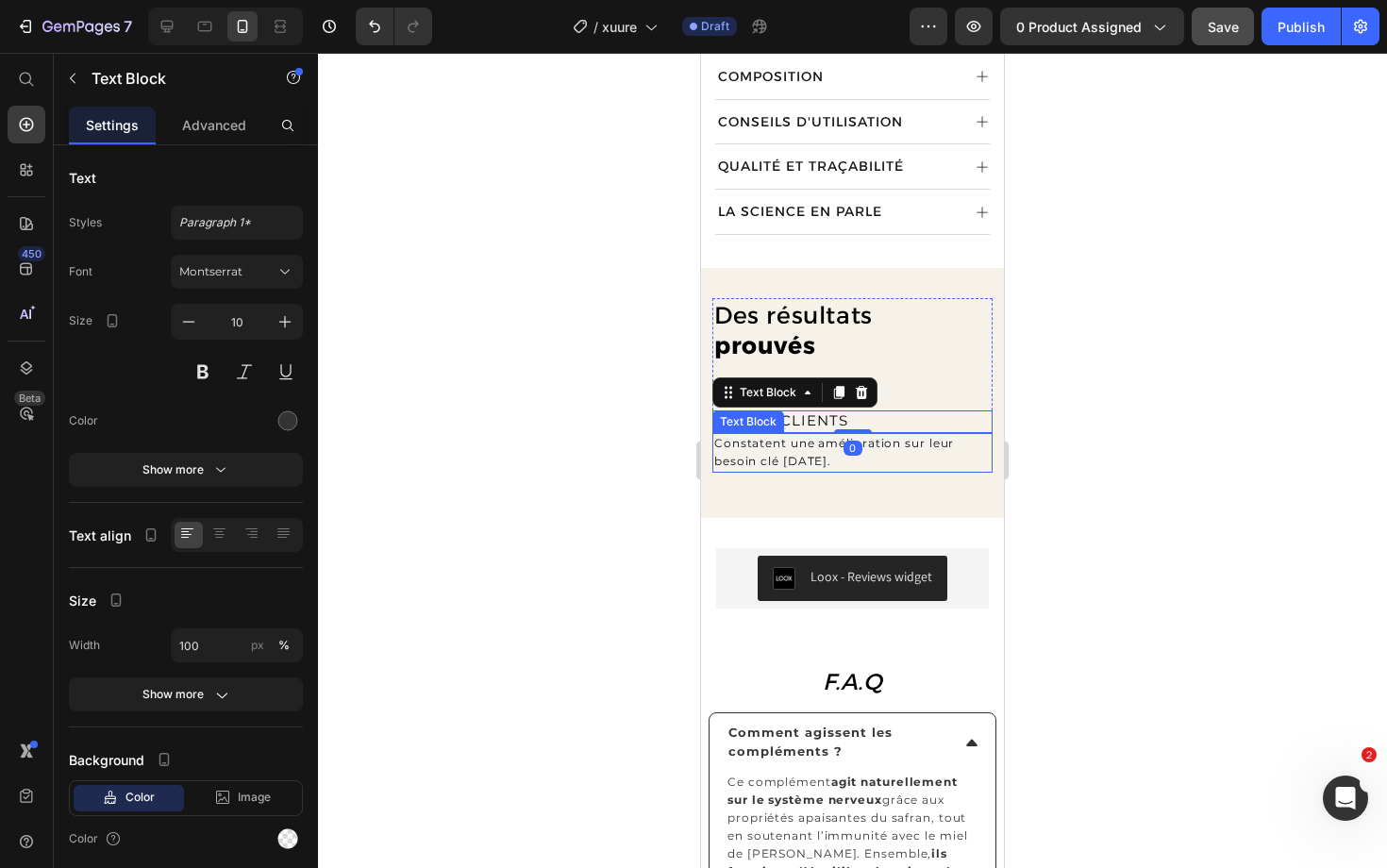 click on "Constatent une amélioration sur leur besoin clé [DATE]." at bounding box center (852, 453) 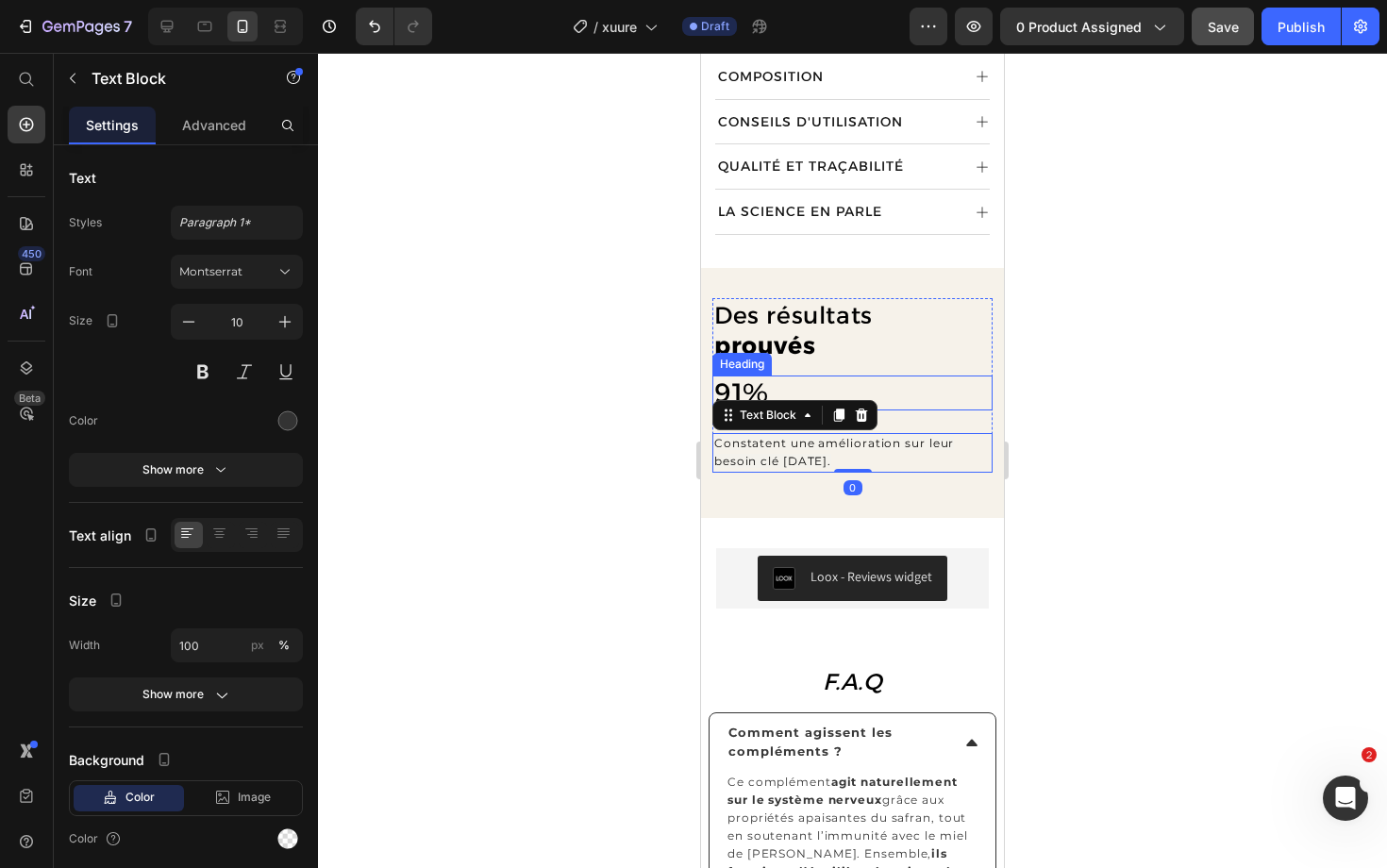 click on "91%" at bounding box center (852, 393) 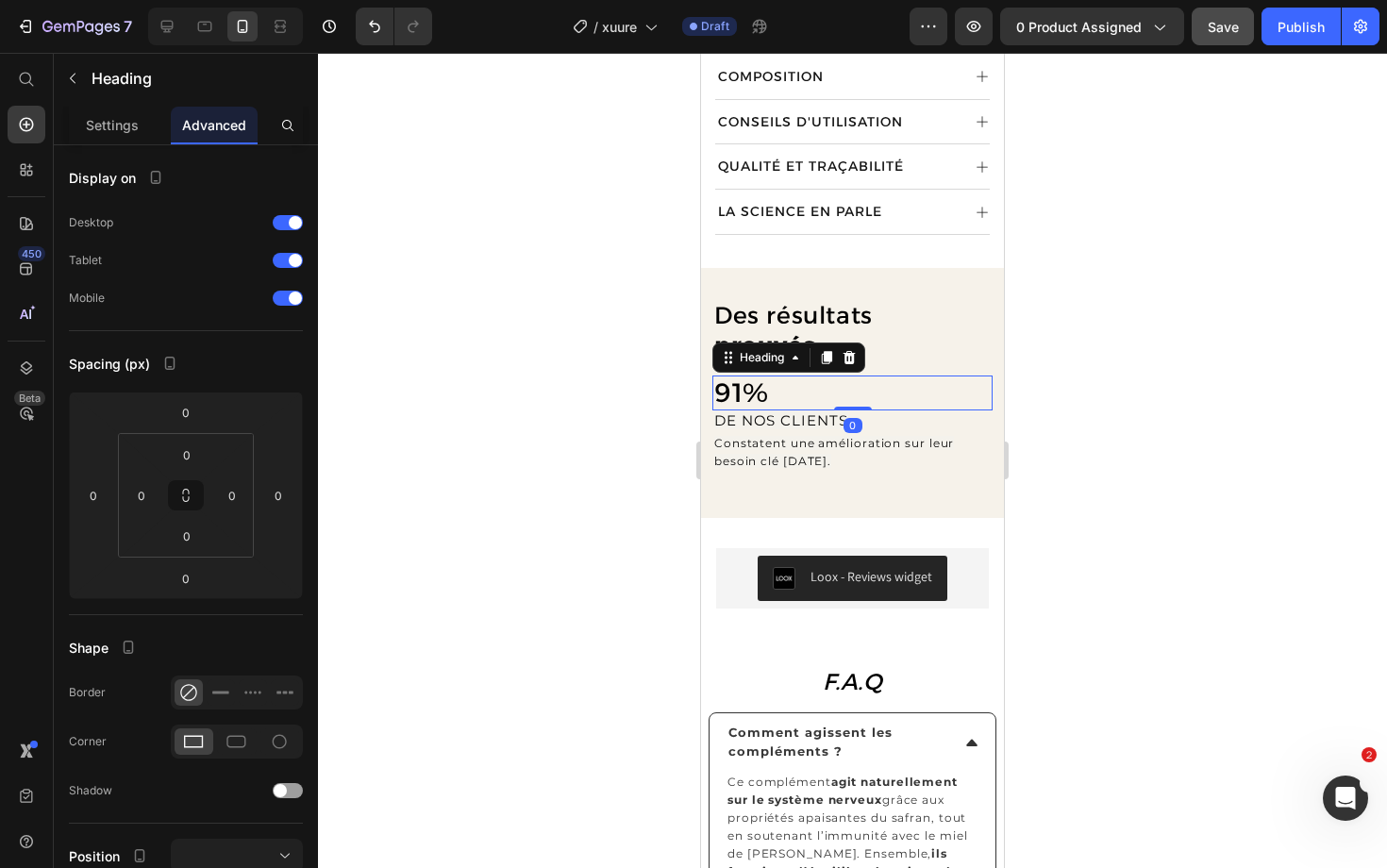 click on "91%" at bounding box center (742, 392) 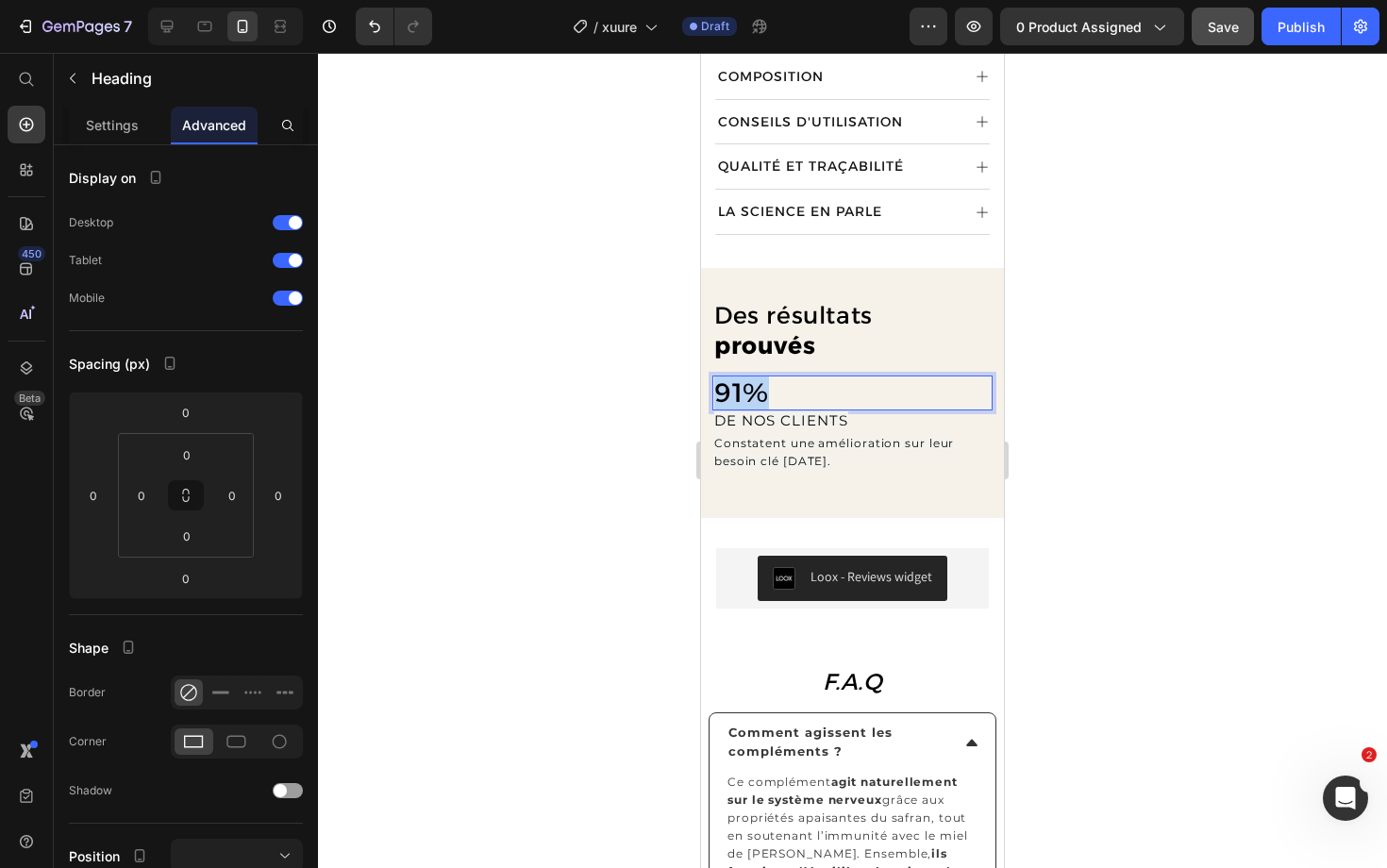 click on "91%" at bounding box center (742, 392) 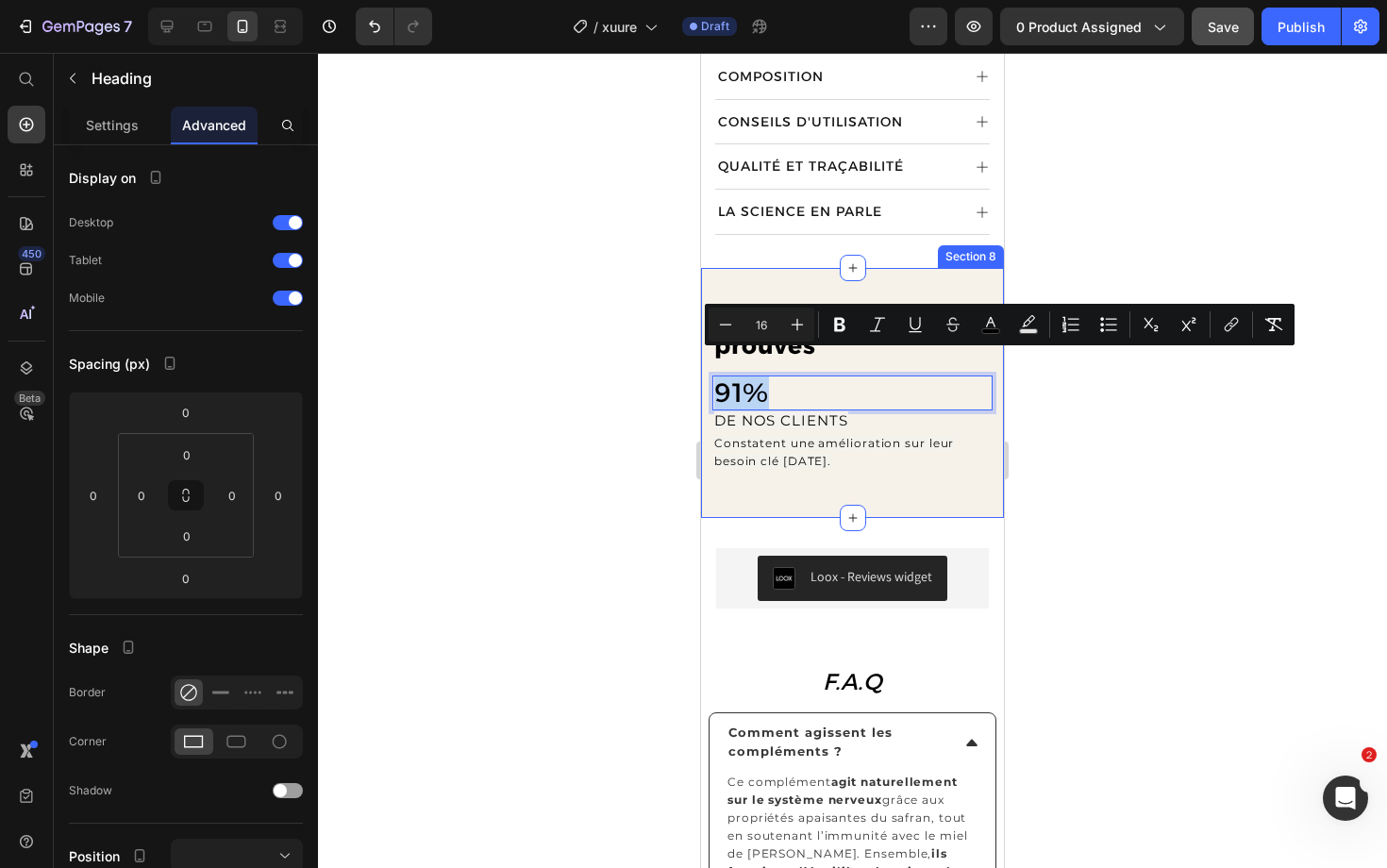 click on "Des résultats  prouvés Heading 91% Heading   0 DE NOS CLIENTS Text Block Constatent une amélioration sur leur besoin clé [DATE]. Text Block Row Section 8" at bounding box center [852, 393] 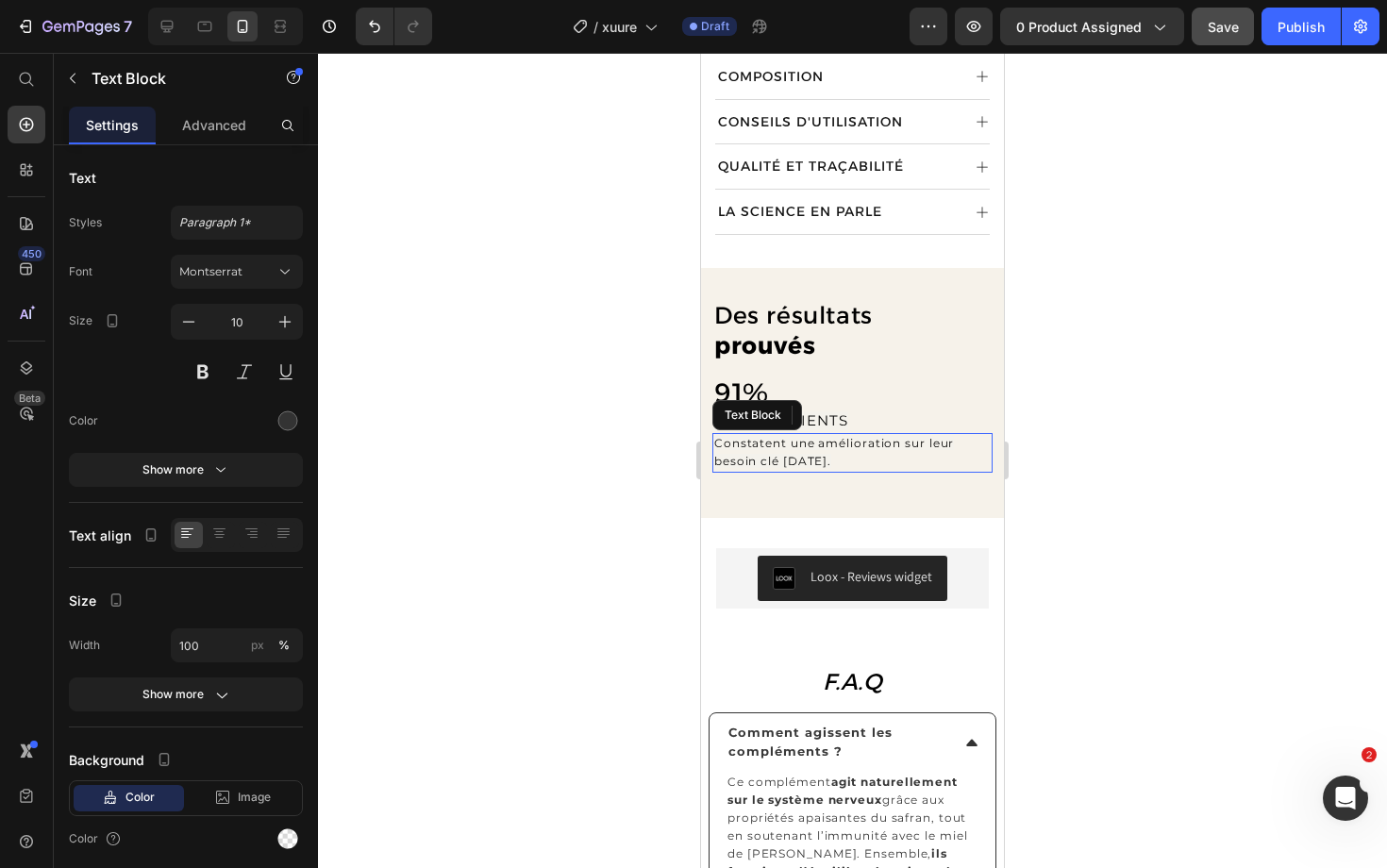 click on "Constatent une amélioration sur leur besoin clé [DATE]." at bounding box center [852, 453] 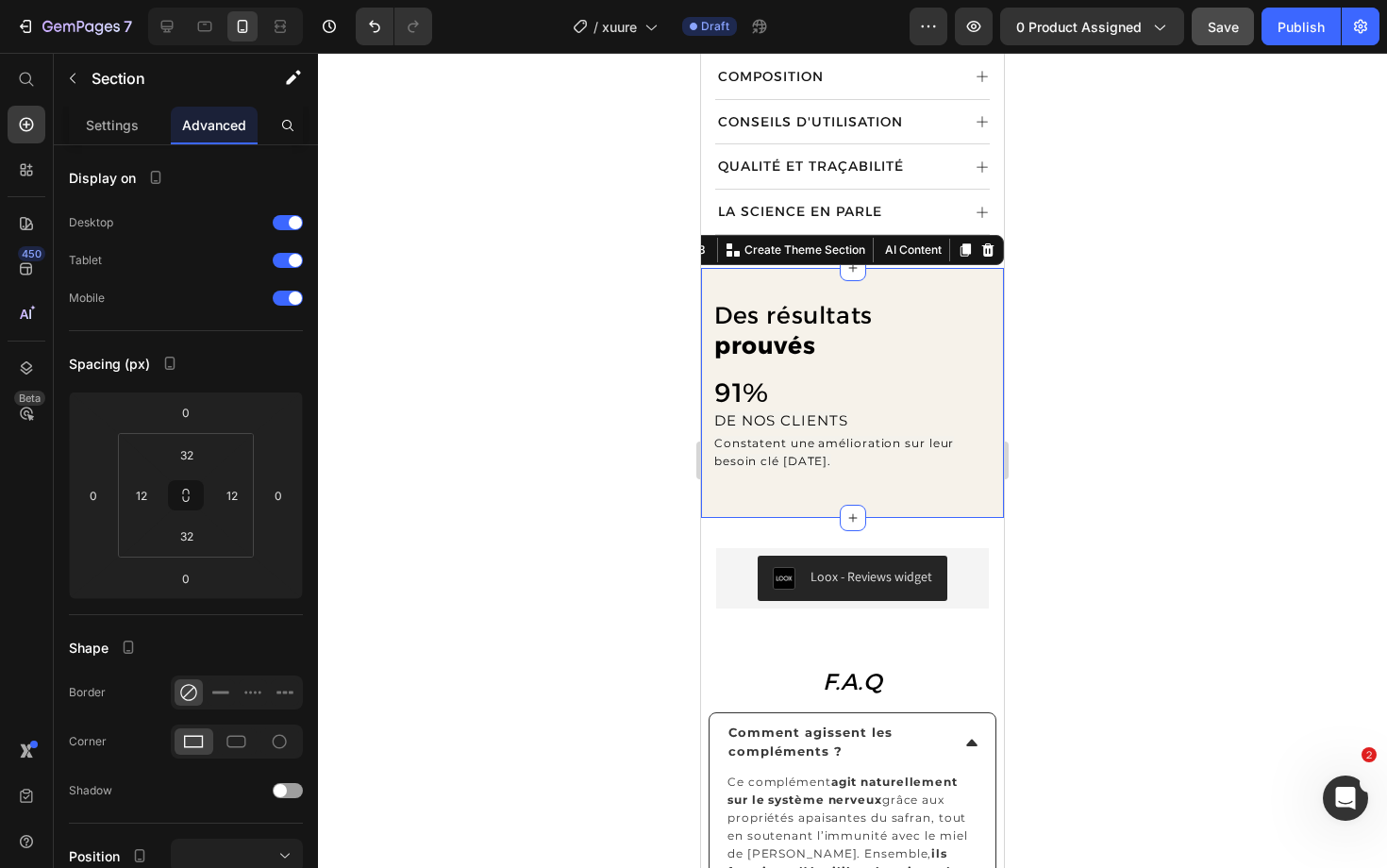click on "Des résultats  prouvés Heading ⁠⁠⁠⁠⁠⁠⁠ 91% Heading DE NOS CLIENTS Text Block Constatent une amélioration sur leur besoin clé [DATE]. Text Block Row" at bounding box center (852, 393) 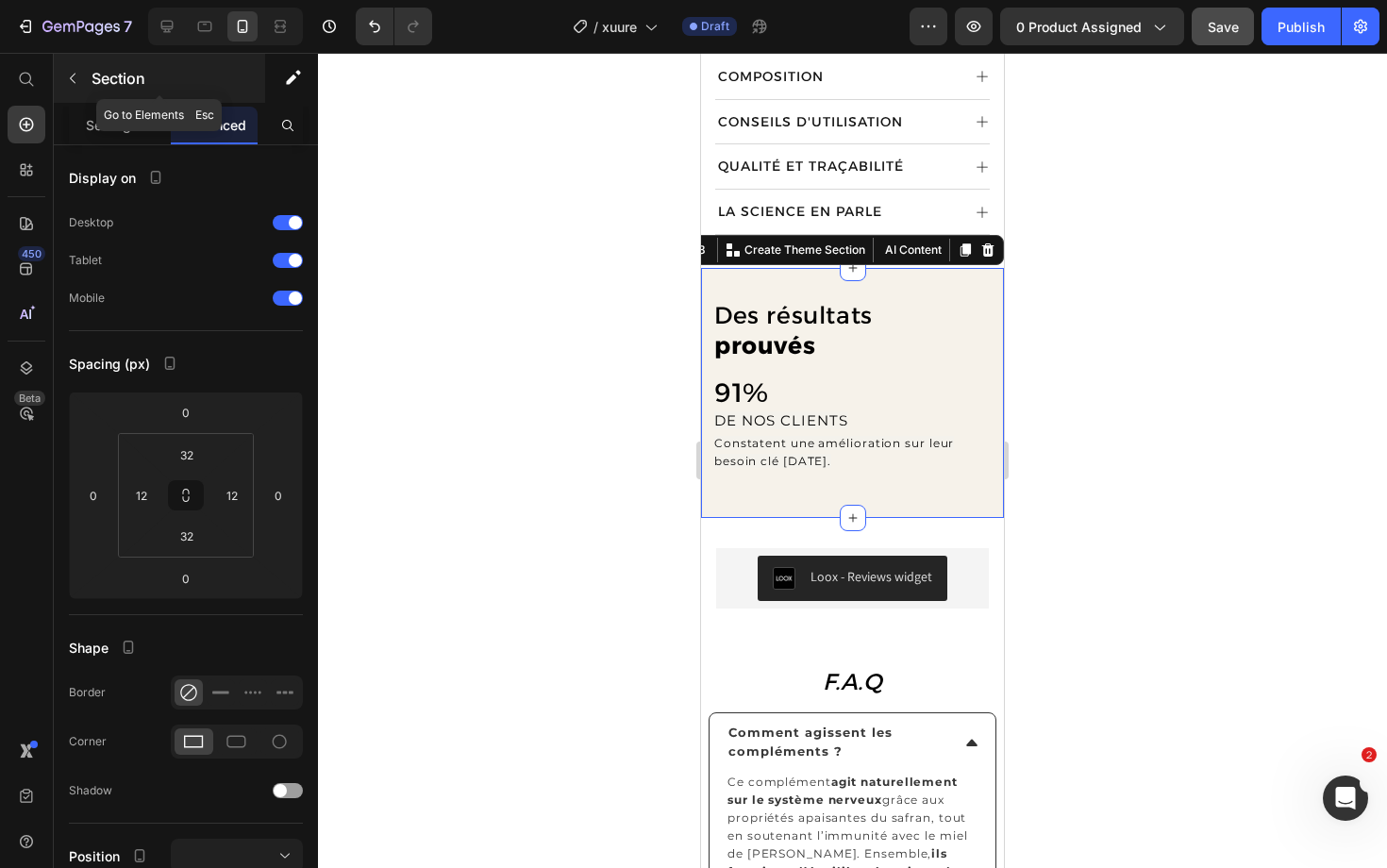 click 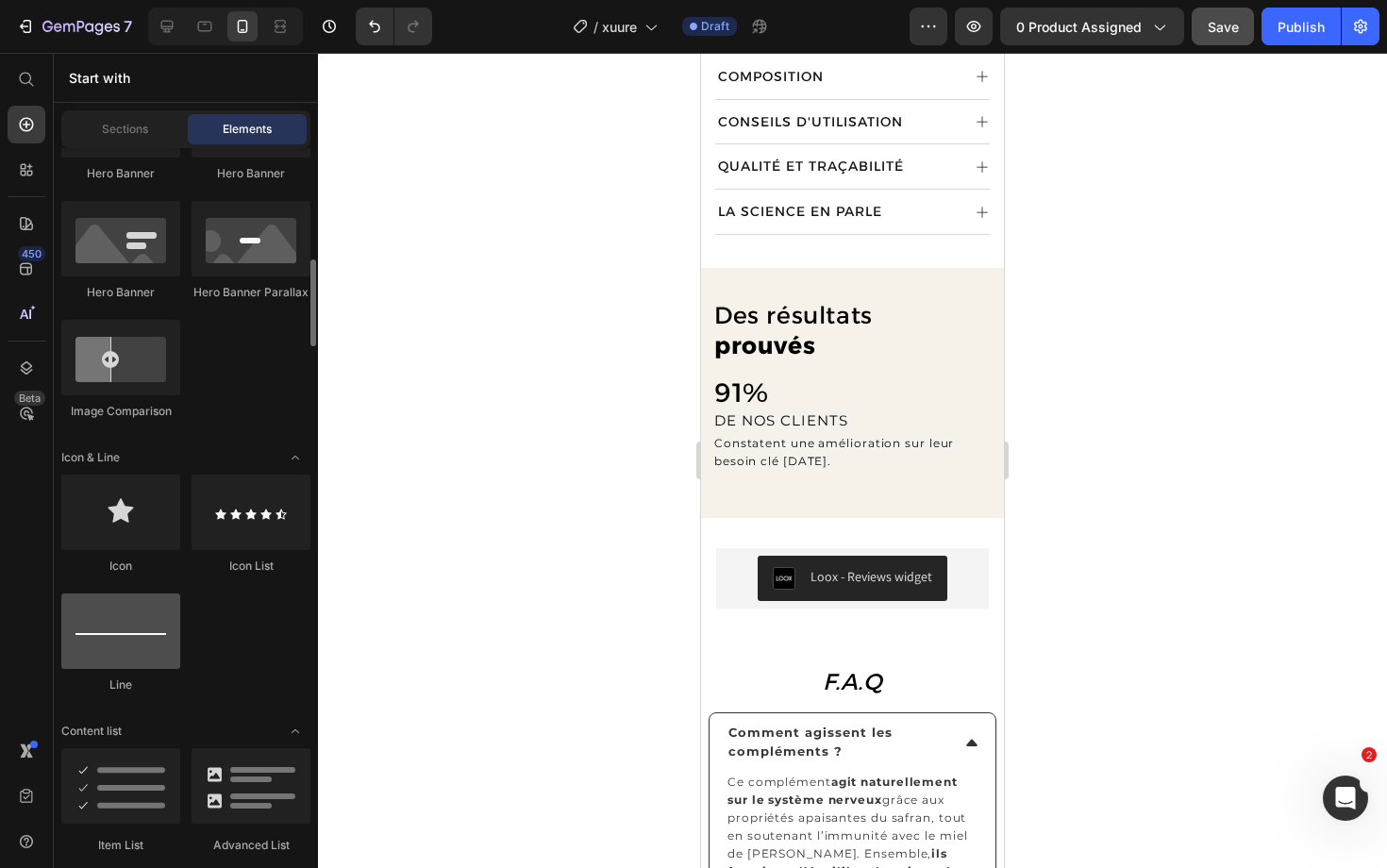 scroll, scrollTop: 1073, scrollLeft: 0, axis: vertical 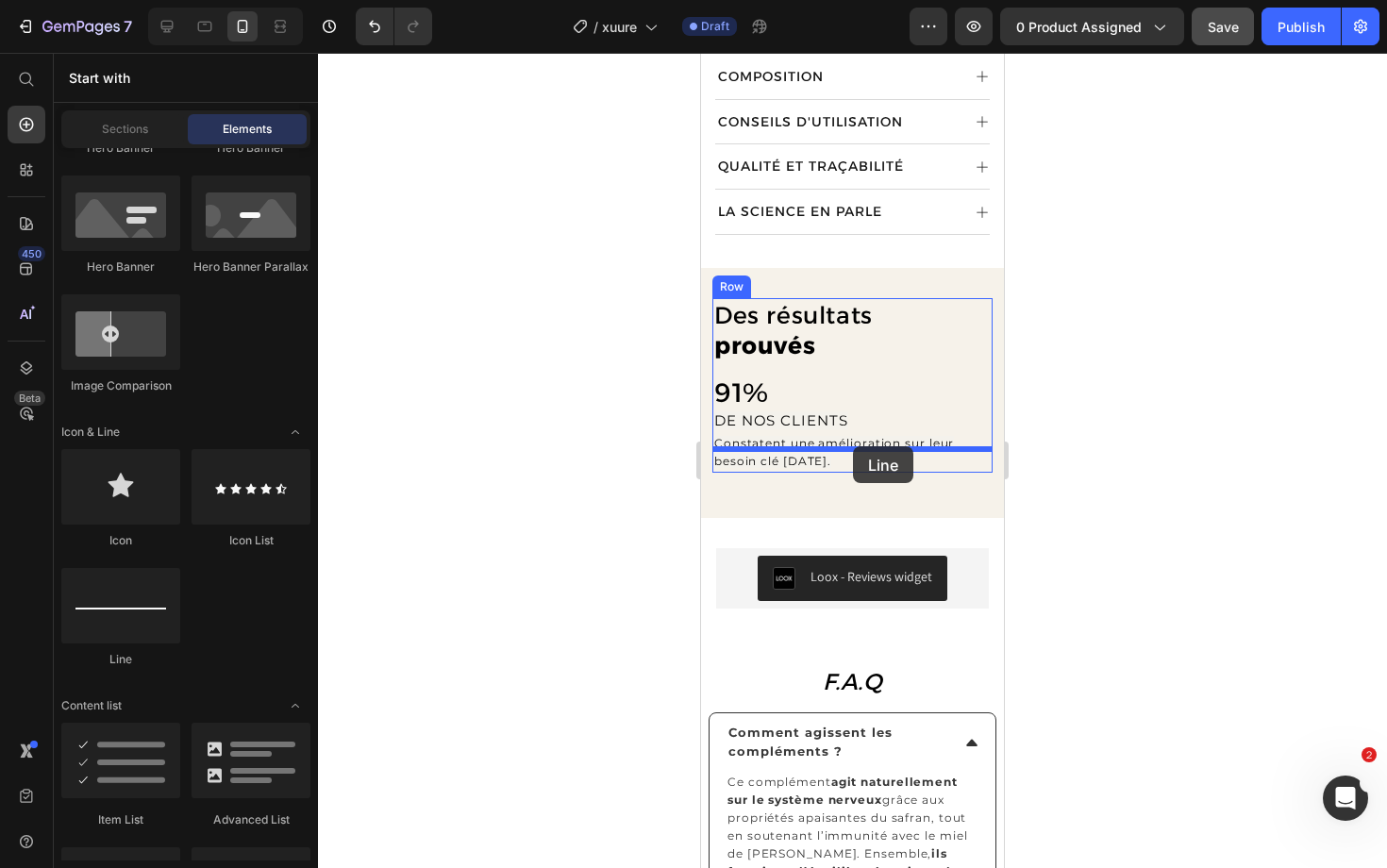 drag, startPoint x: 854, startPoint y: 650, endPoint x: 853, endPoint y: 446, distance: 204.00245 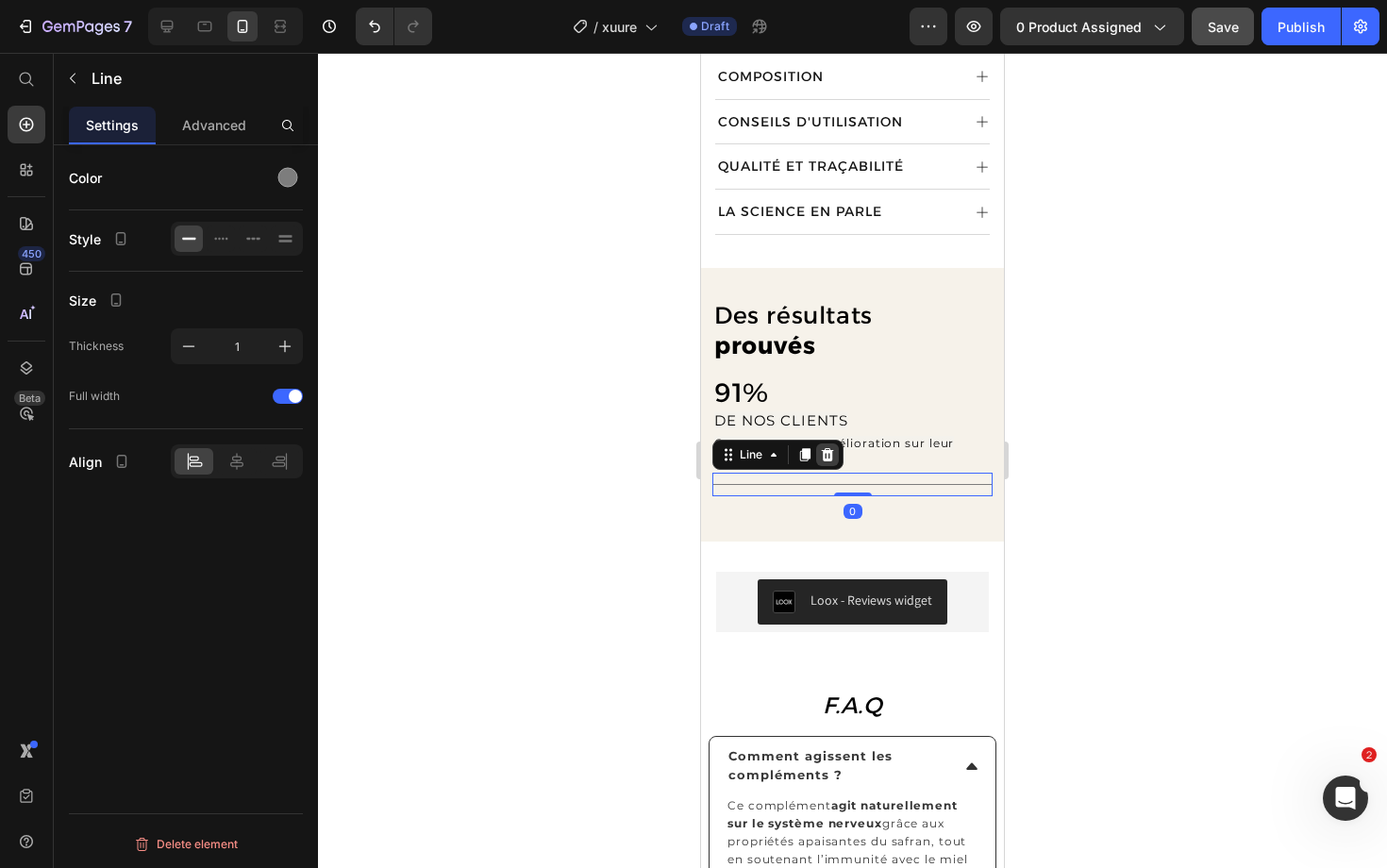click at bounding box center [827, 455] 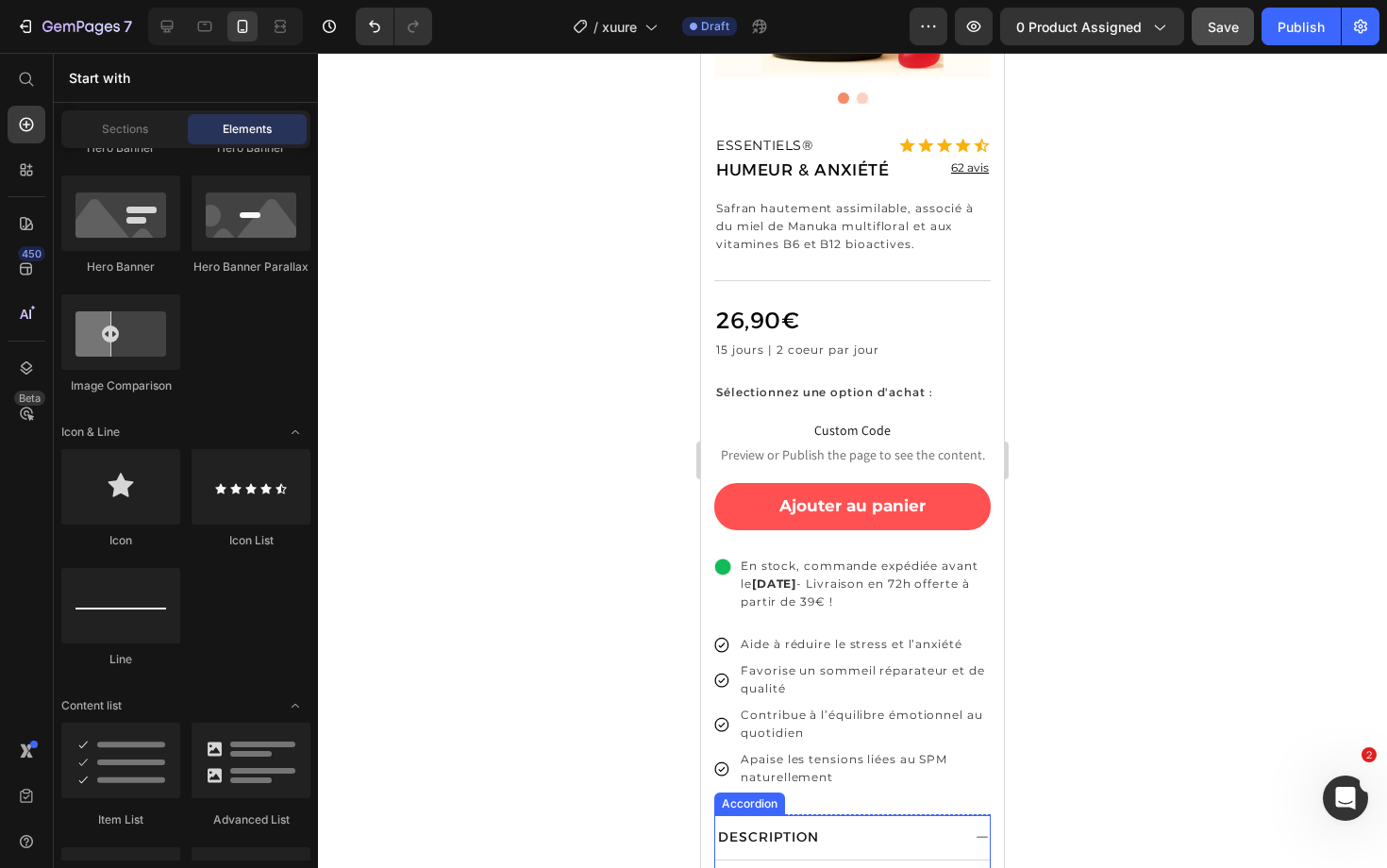 scroll, scrollTop: 232, scrollLeft: 0, axis: vertical 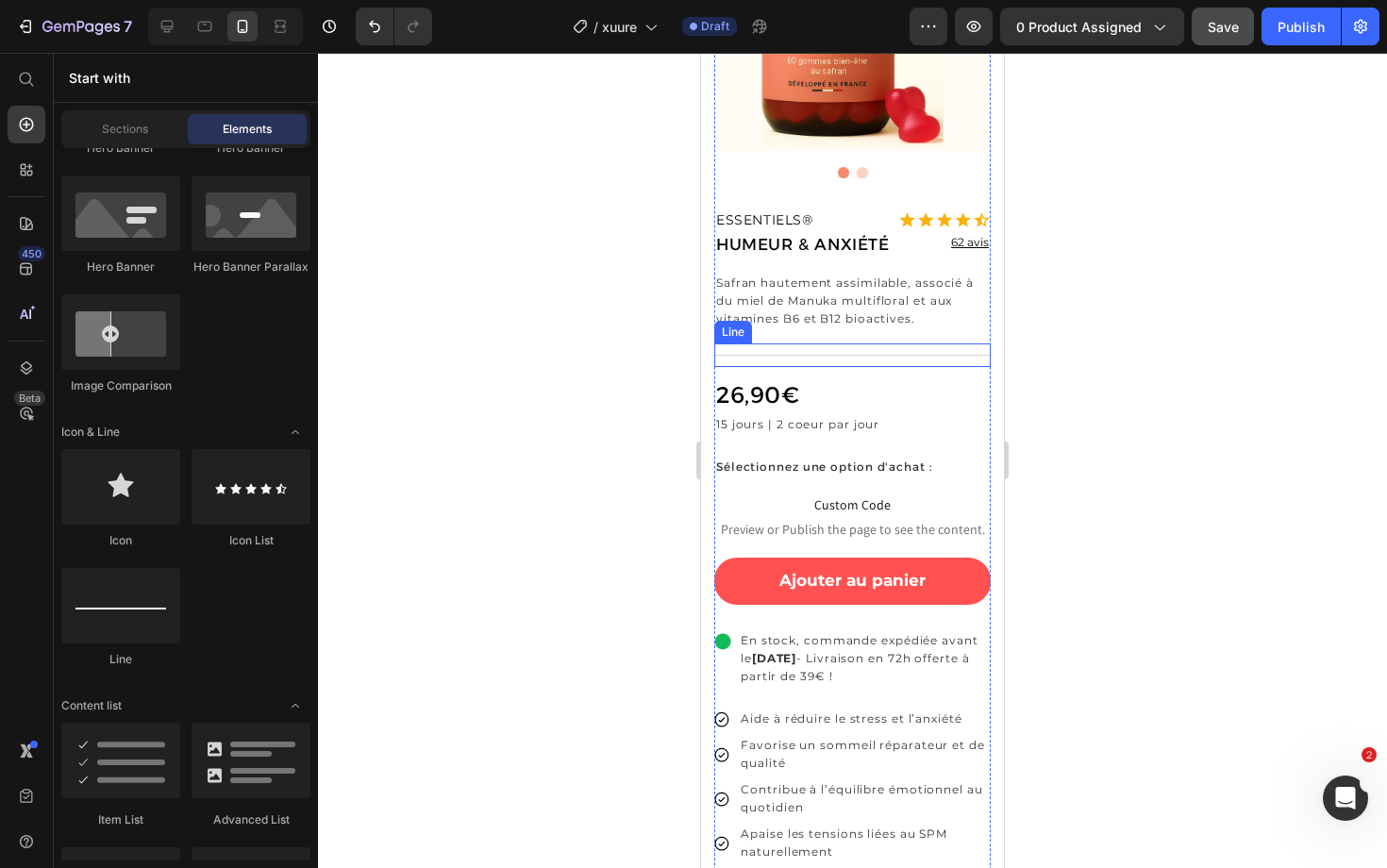 click on "Title Line" at bounding box center (852, 355) 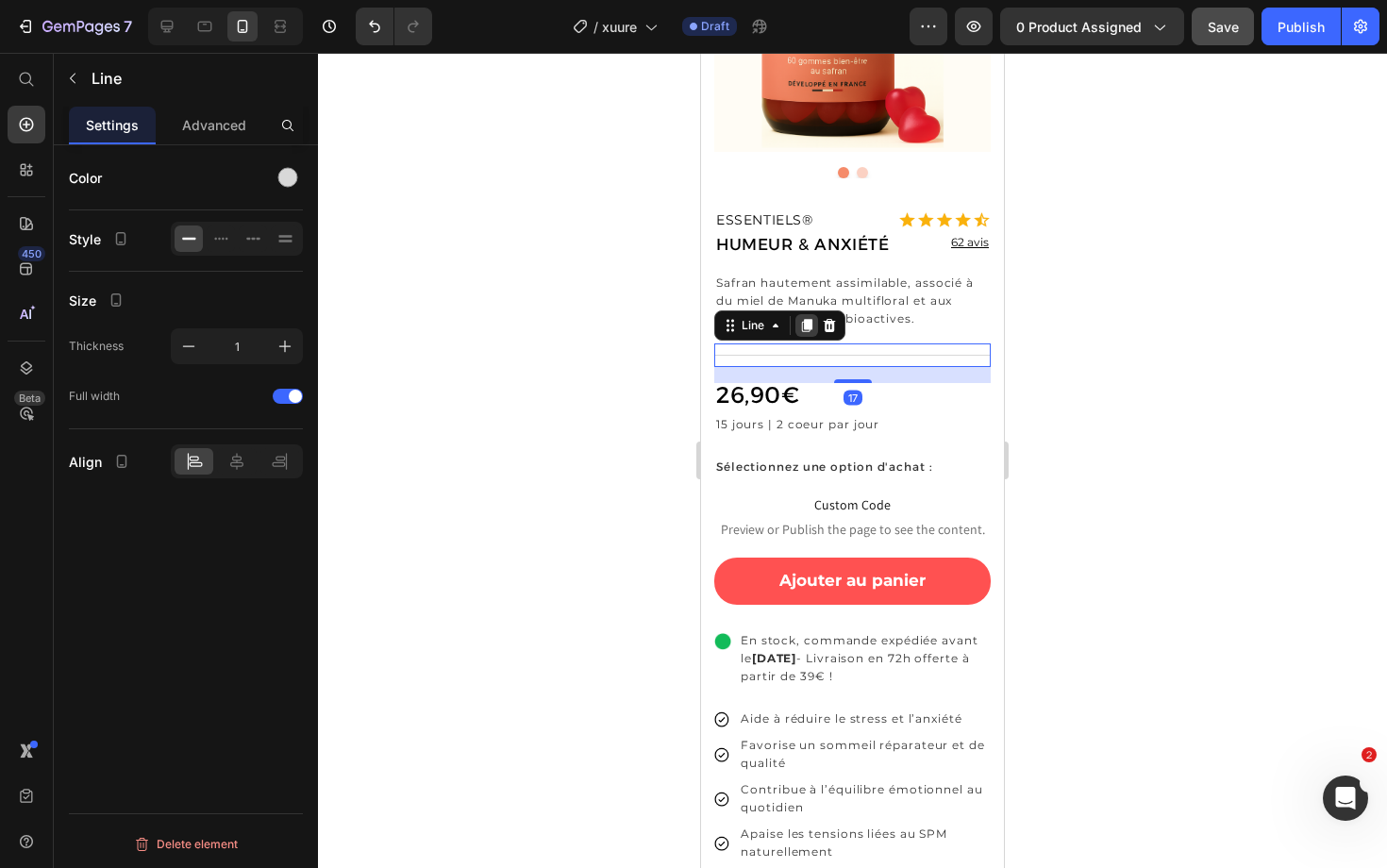 click 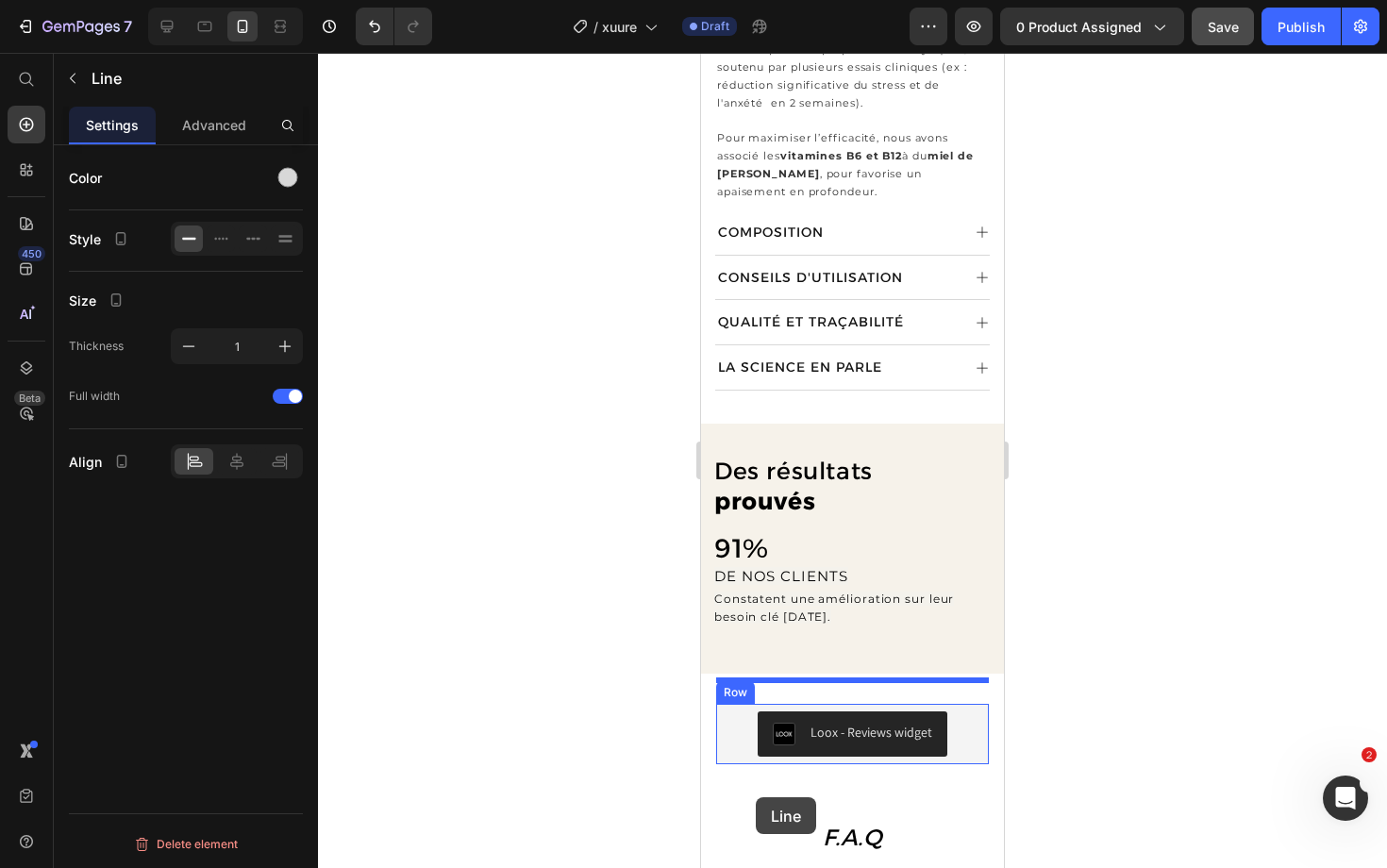 scroll, scrollTop: 1417, scrollLeft: 0, axis: vertical 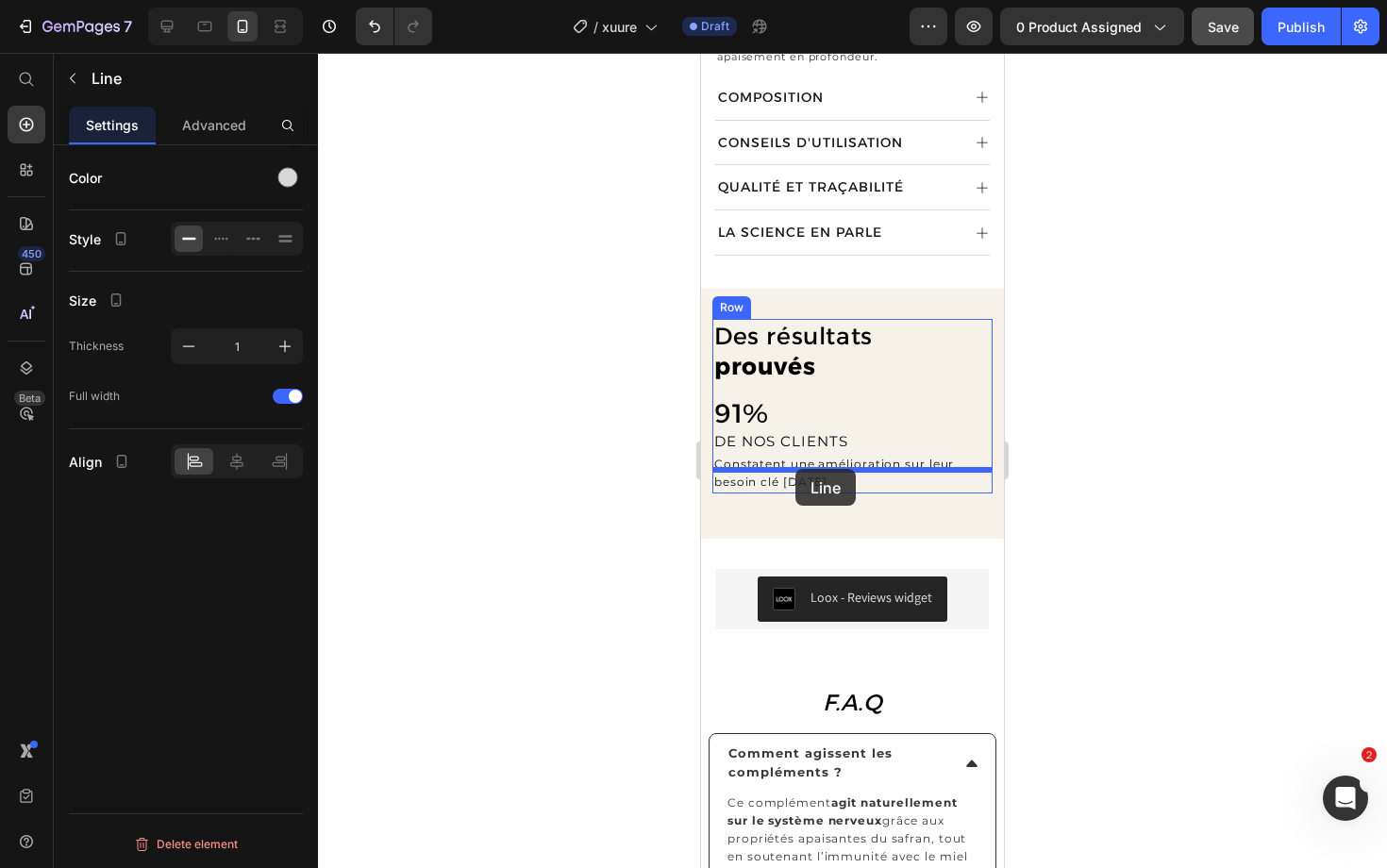 drag, startPoint x: 753, startPoint y: 365, endPoint x: 794, endPoint y: 470, distance: 112.72089 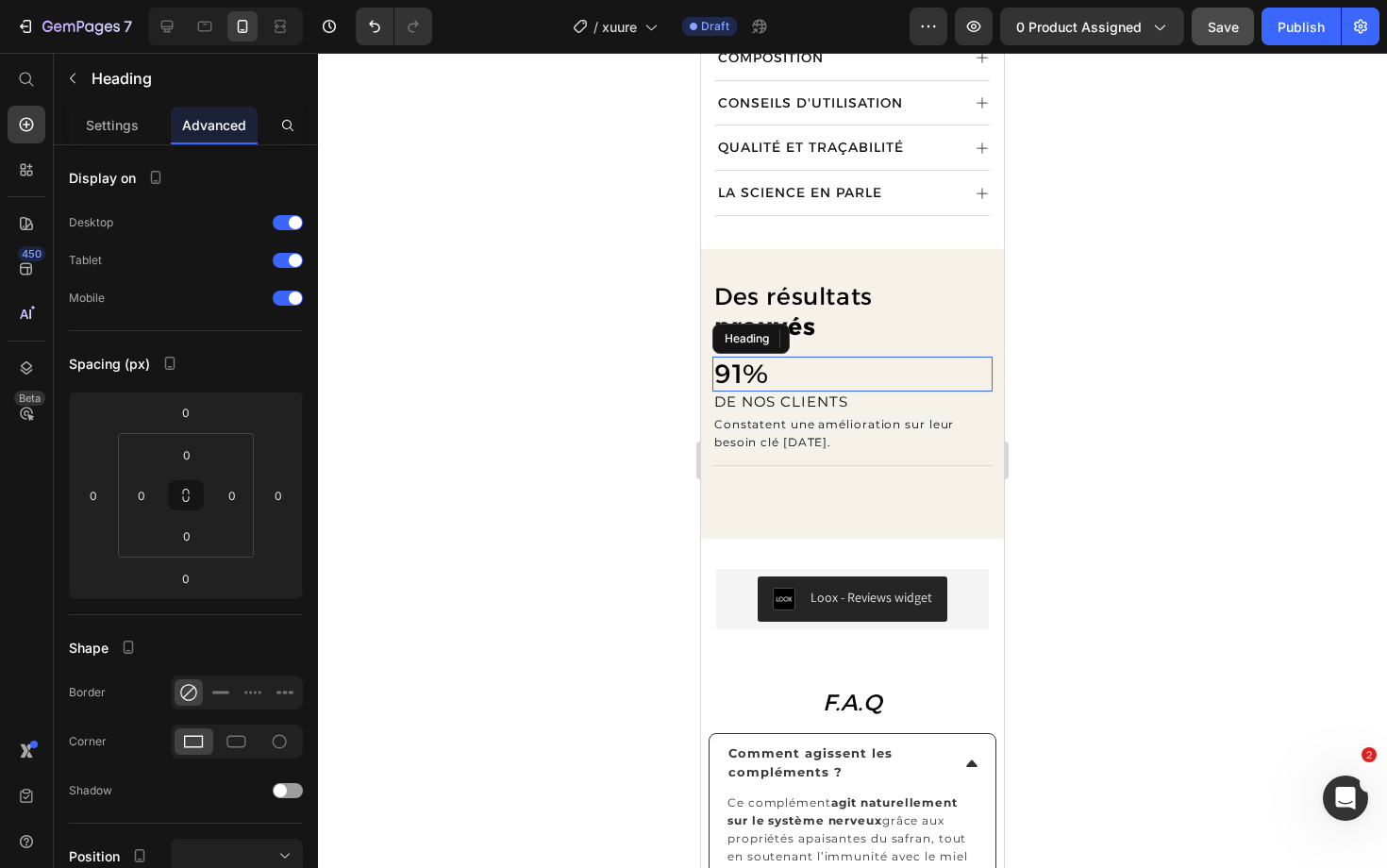click on "91%" at bounding box center (852, 375) 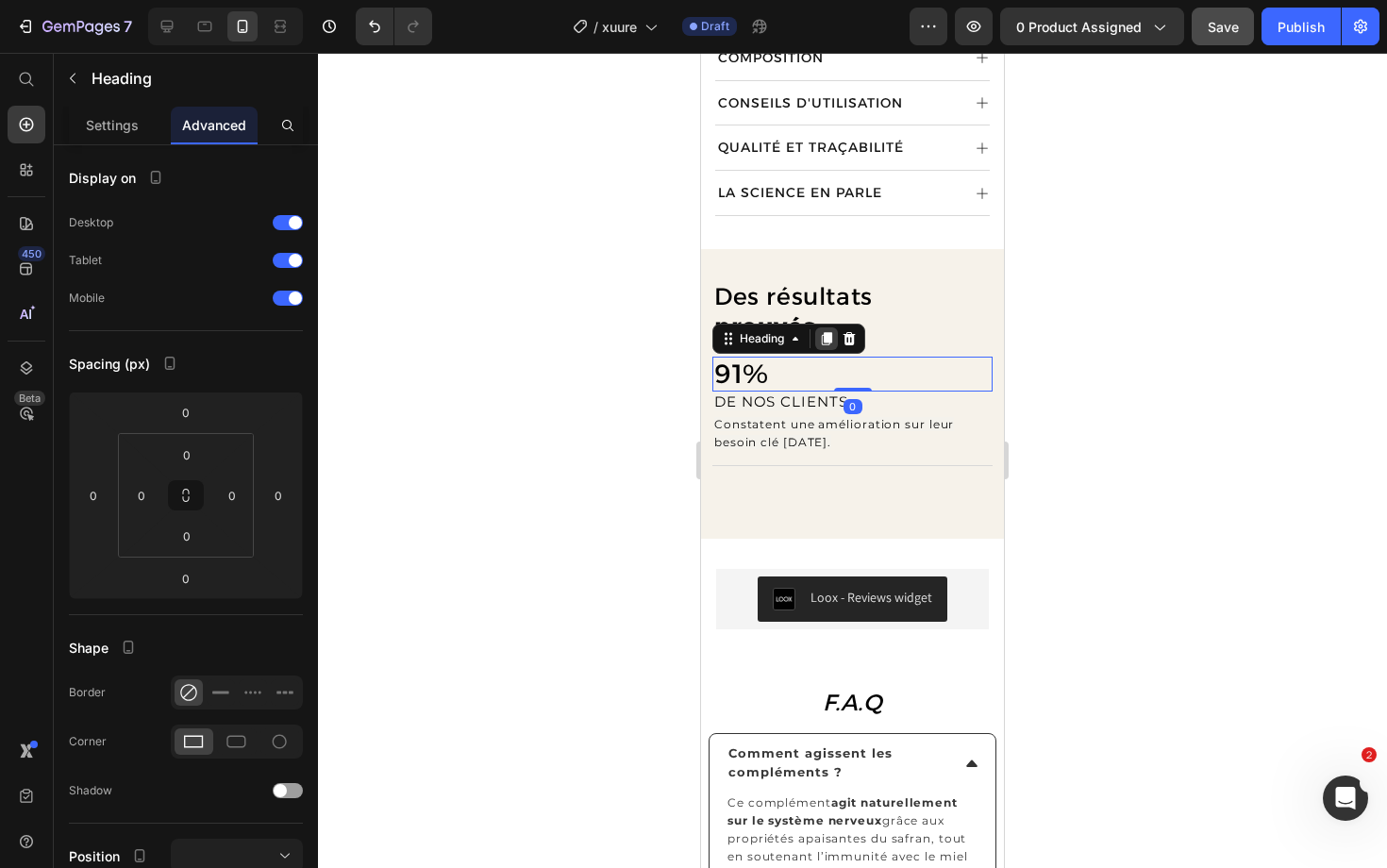 click 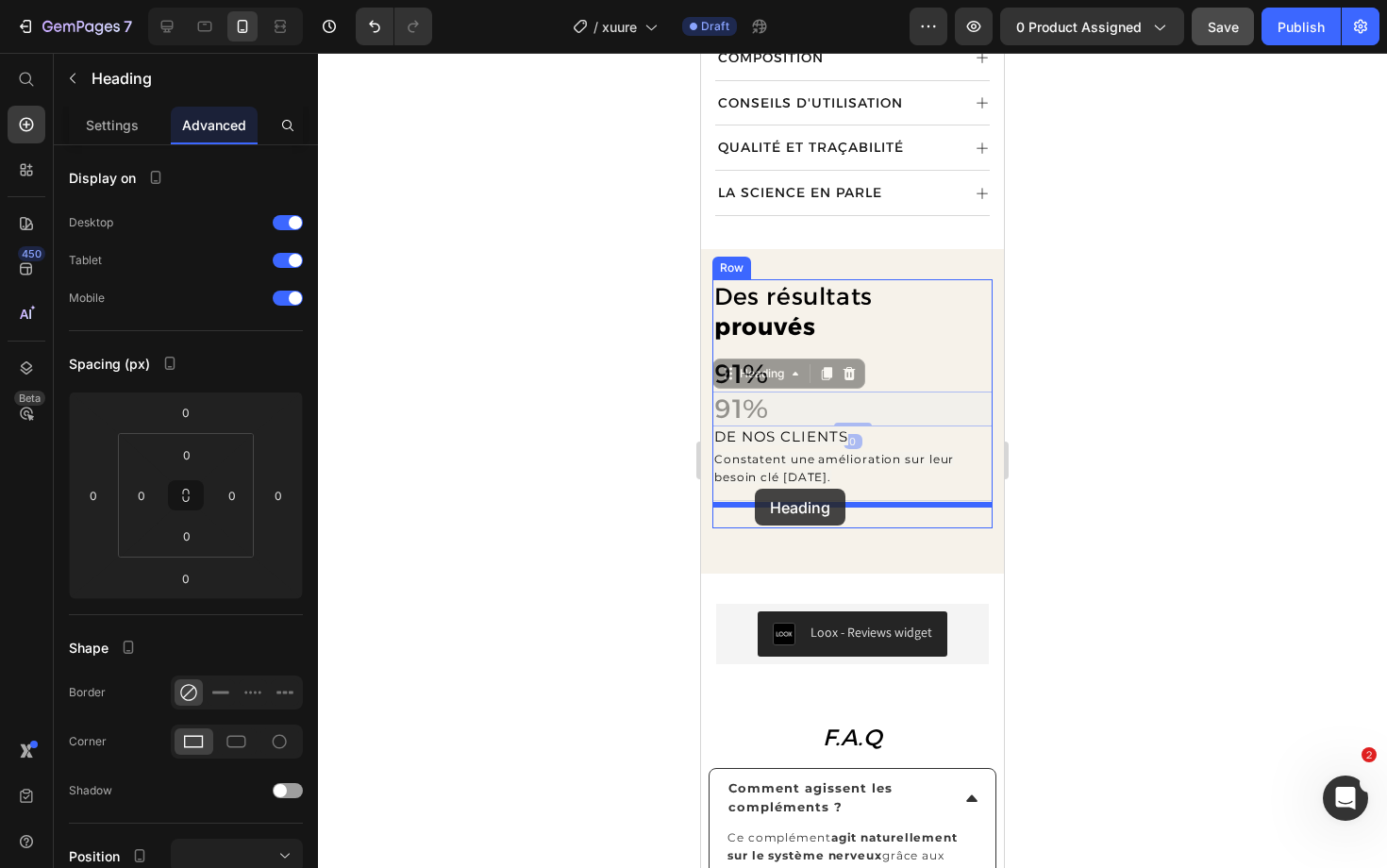 drag, startPoint x: 766, startPoint y: 355, endPoint x: 755, endPoint y: 489, distance: 134.45073 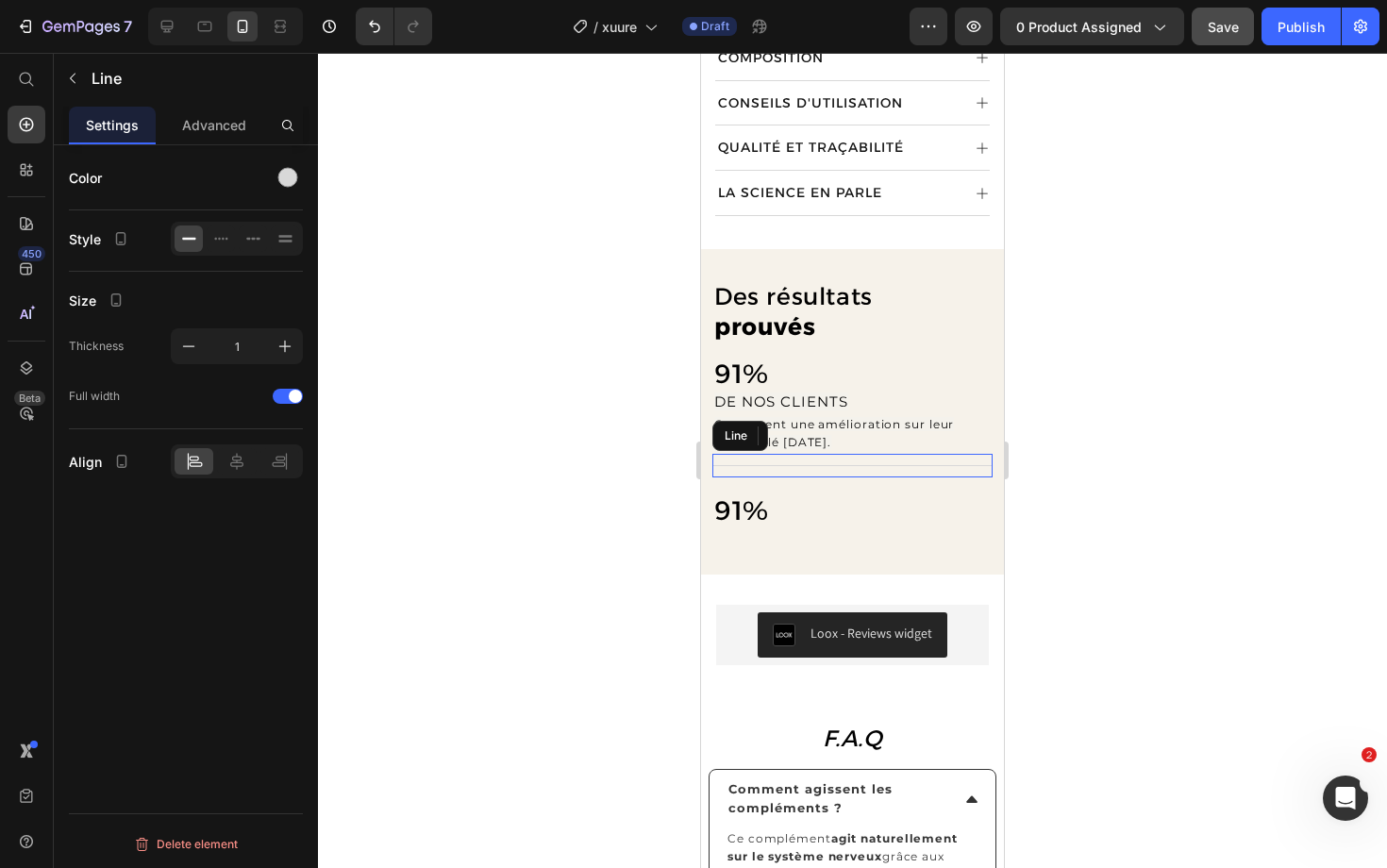 click on "Title Line" at bounding box center (852, 465) 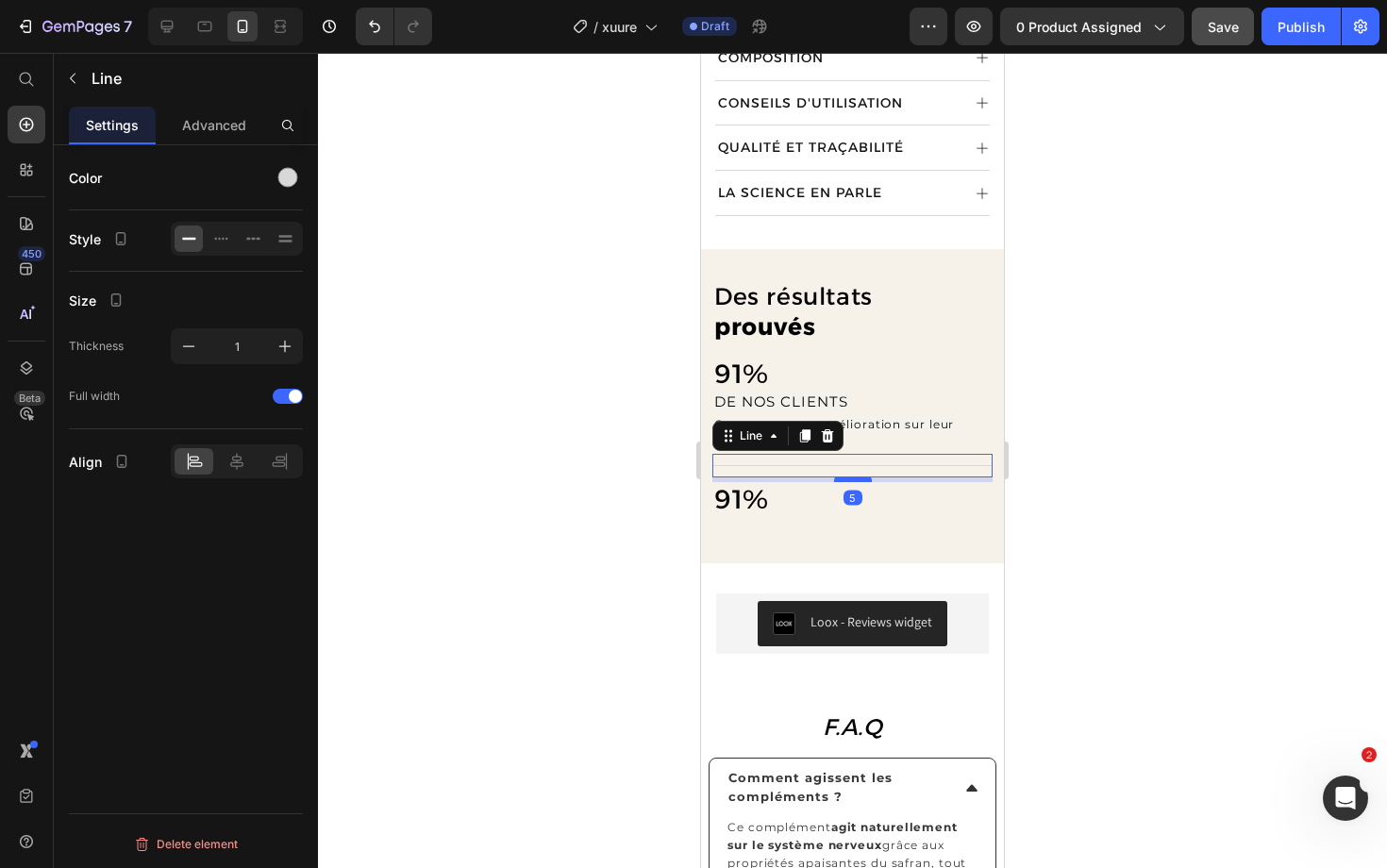 drag, startPoint x: 854, startPoint y: 466, endPoint x: 857, endPoint y: 455, distance: 11.401754 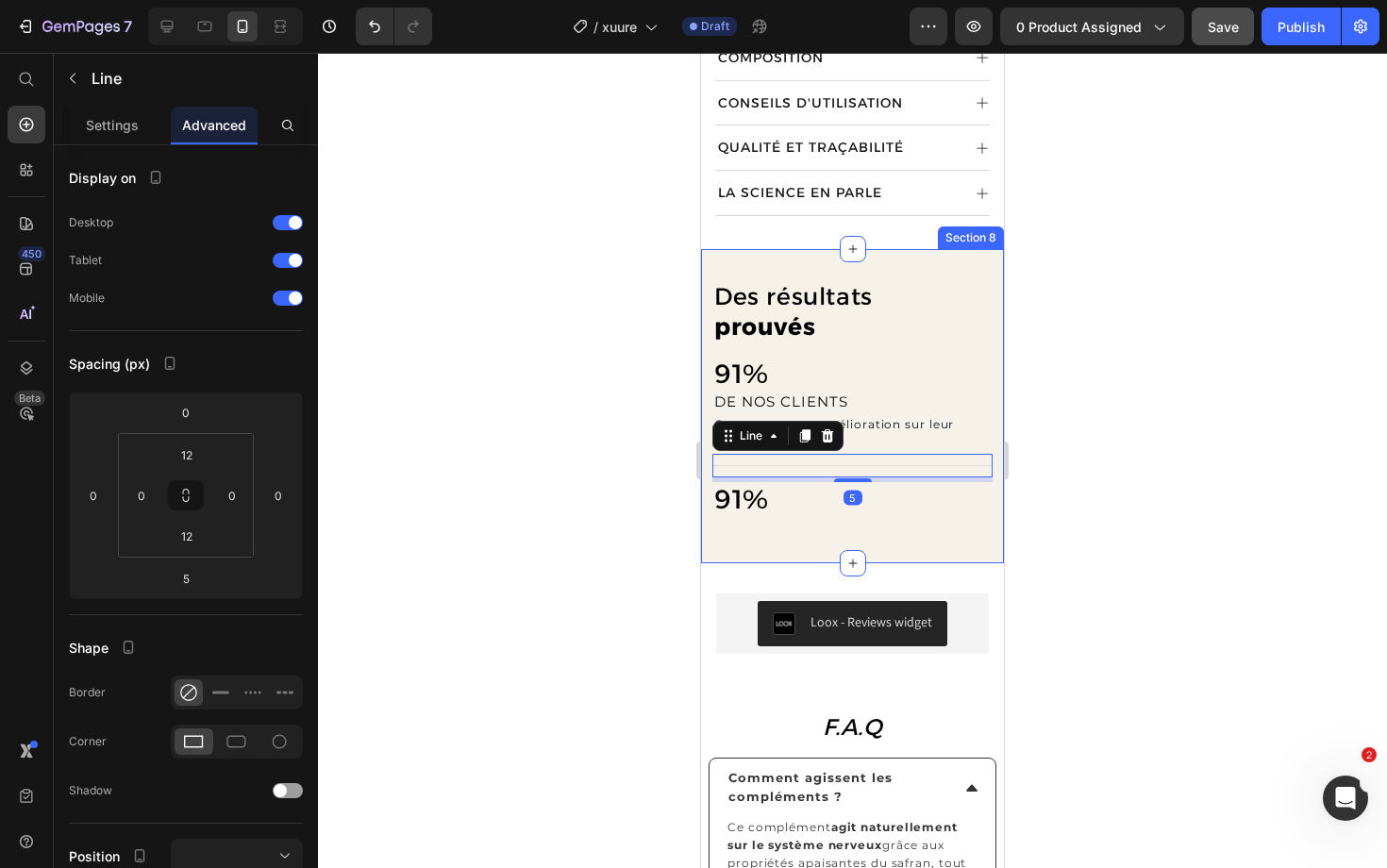 click on "Des résultats  prouvés Heading 91% Heading DE NOS CLIENTS Text Block Constatent une amélioration sur leur besoin clé [DATE]. Text Block                Title Line   5 91% Heading Row" at bounding box center (852, 406) 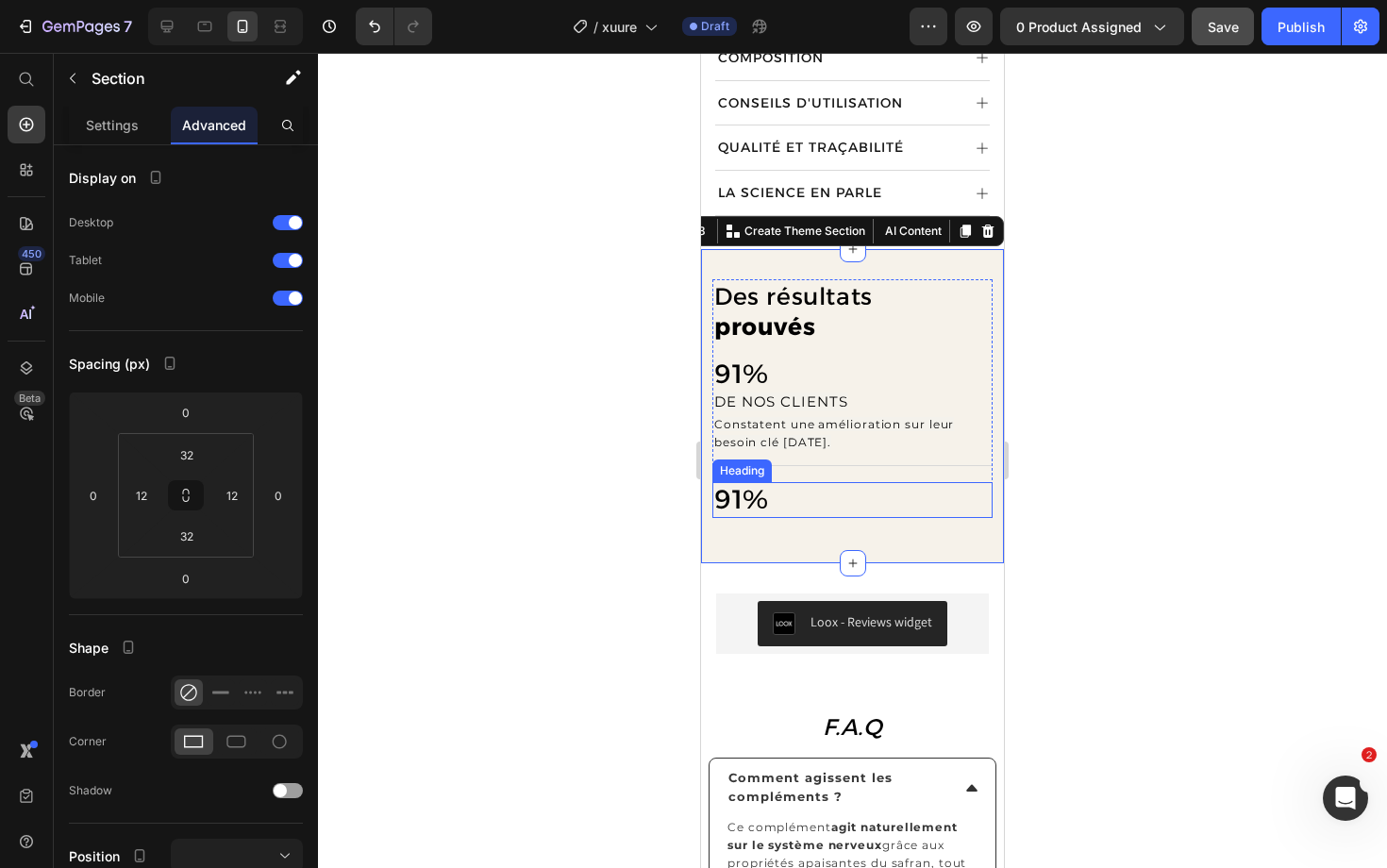 click on "91%" at bounding box center [742, 499] 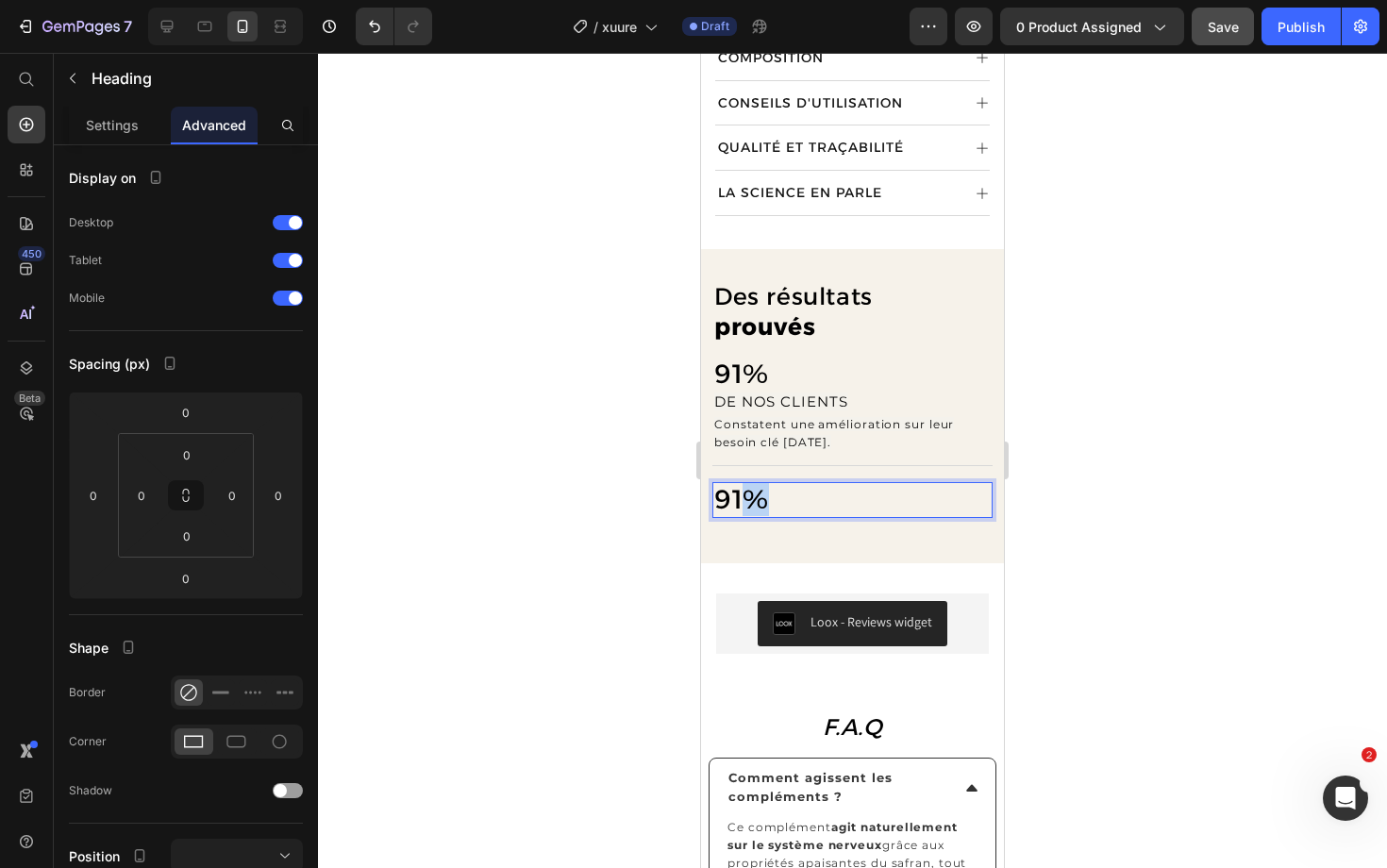 click on "91%" at bounding box center [742, 499] 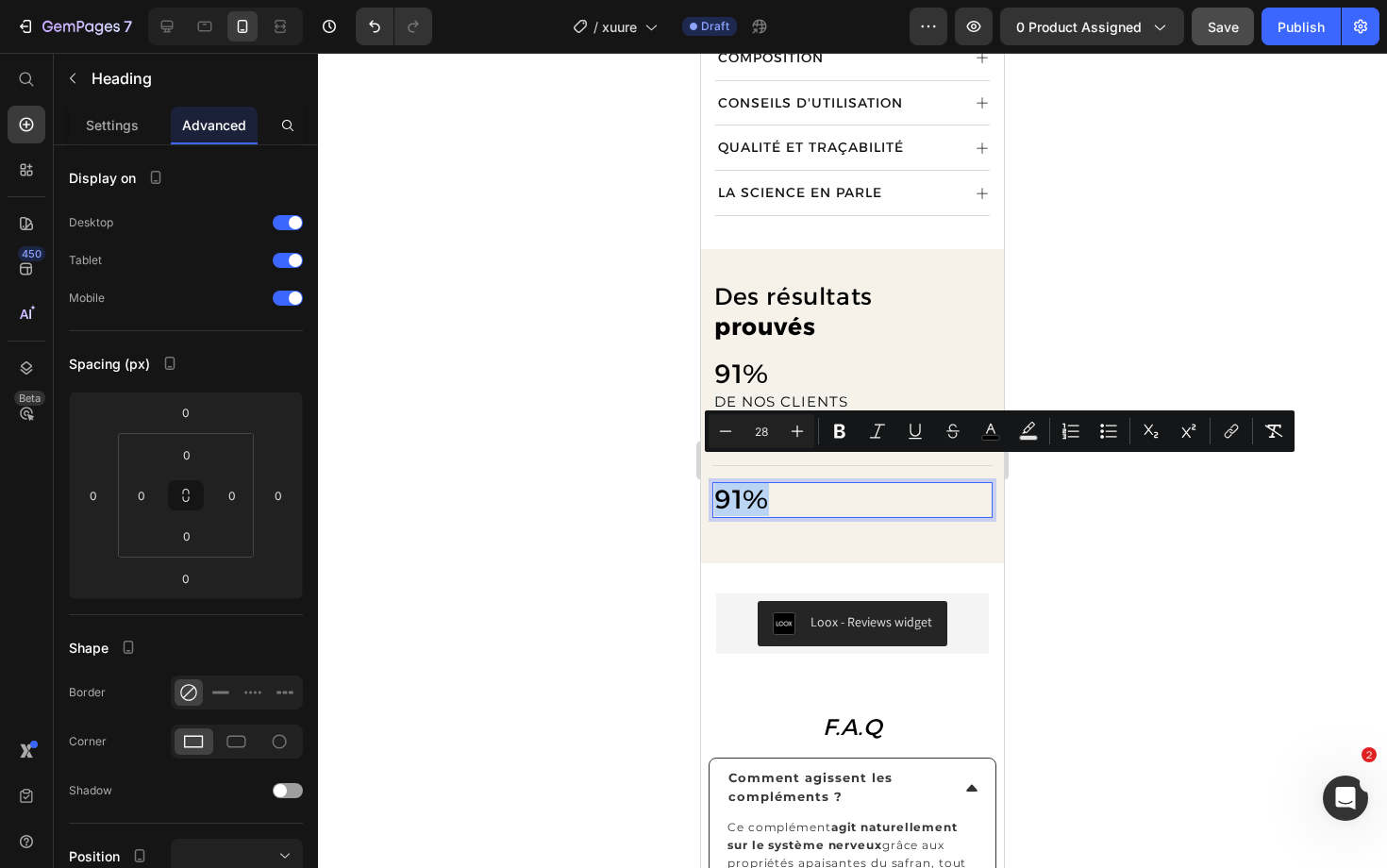click on "91%" at bounding box center (742, 499) 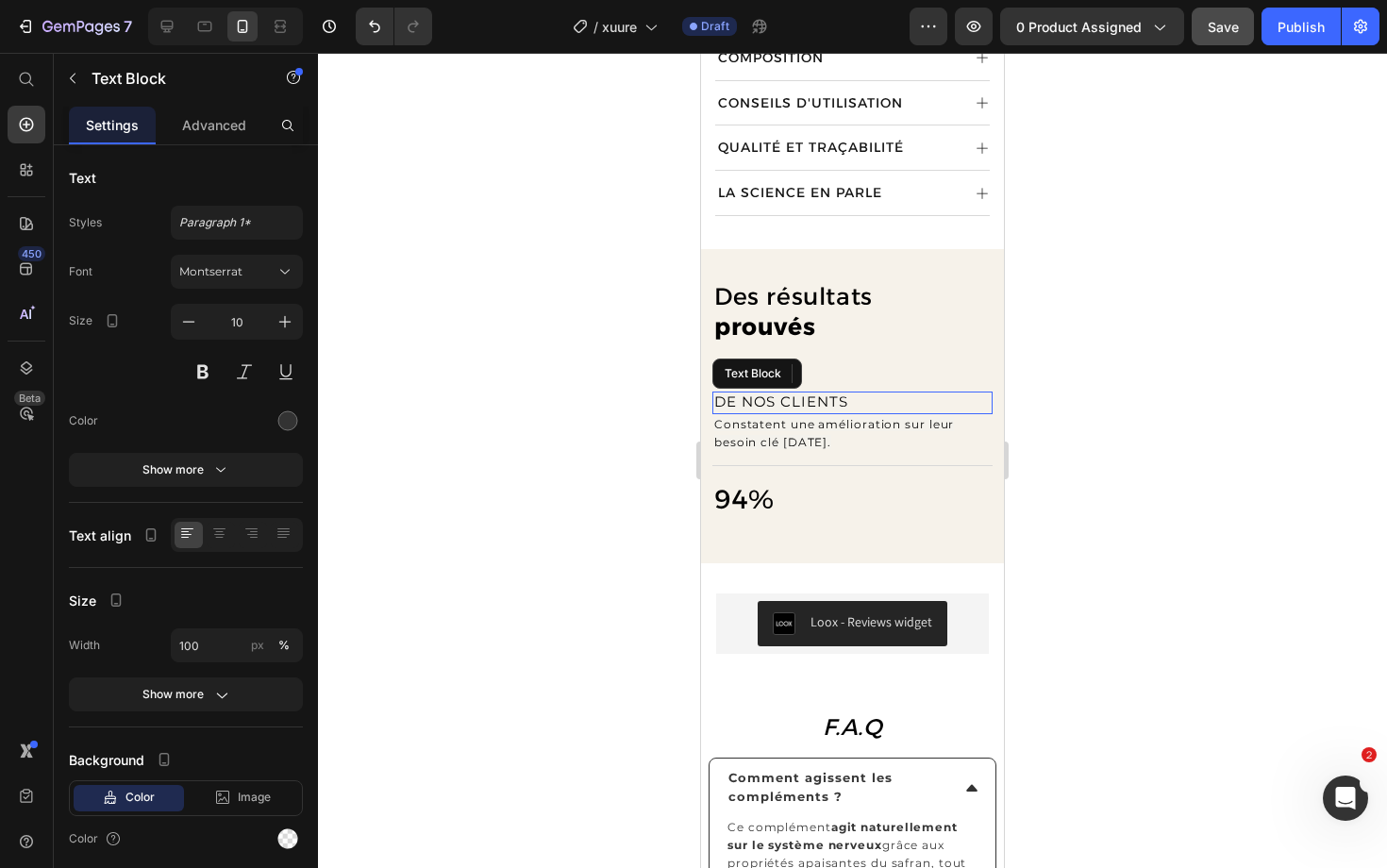 click on "DE NOS CLIENTS" at bounding box center (781, 401) 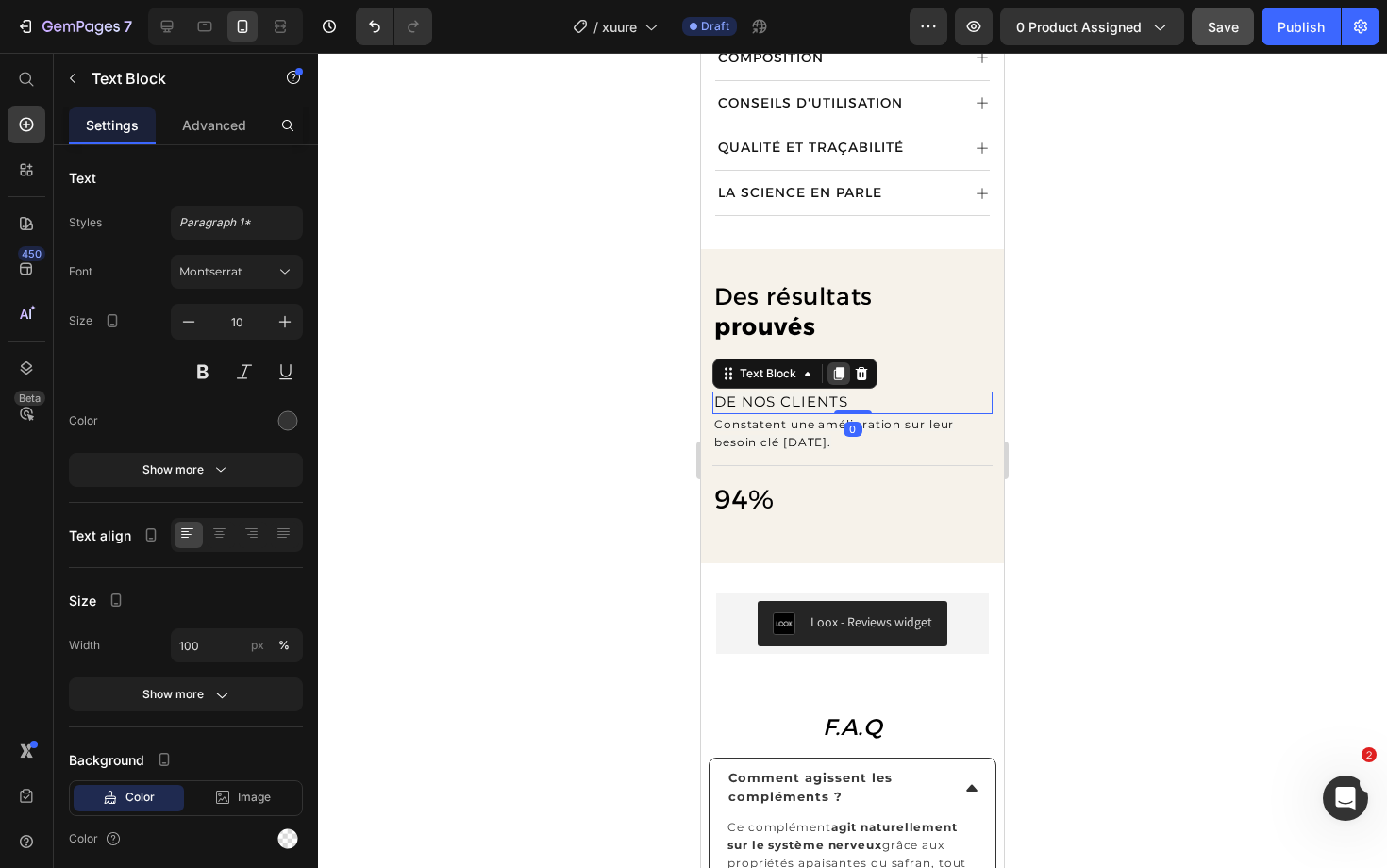click 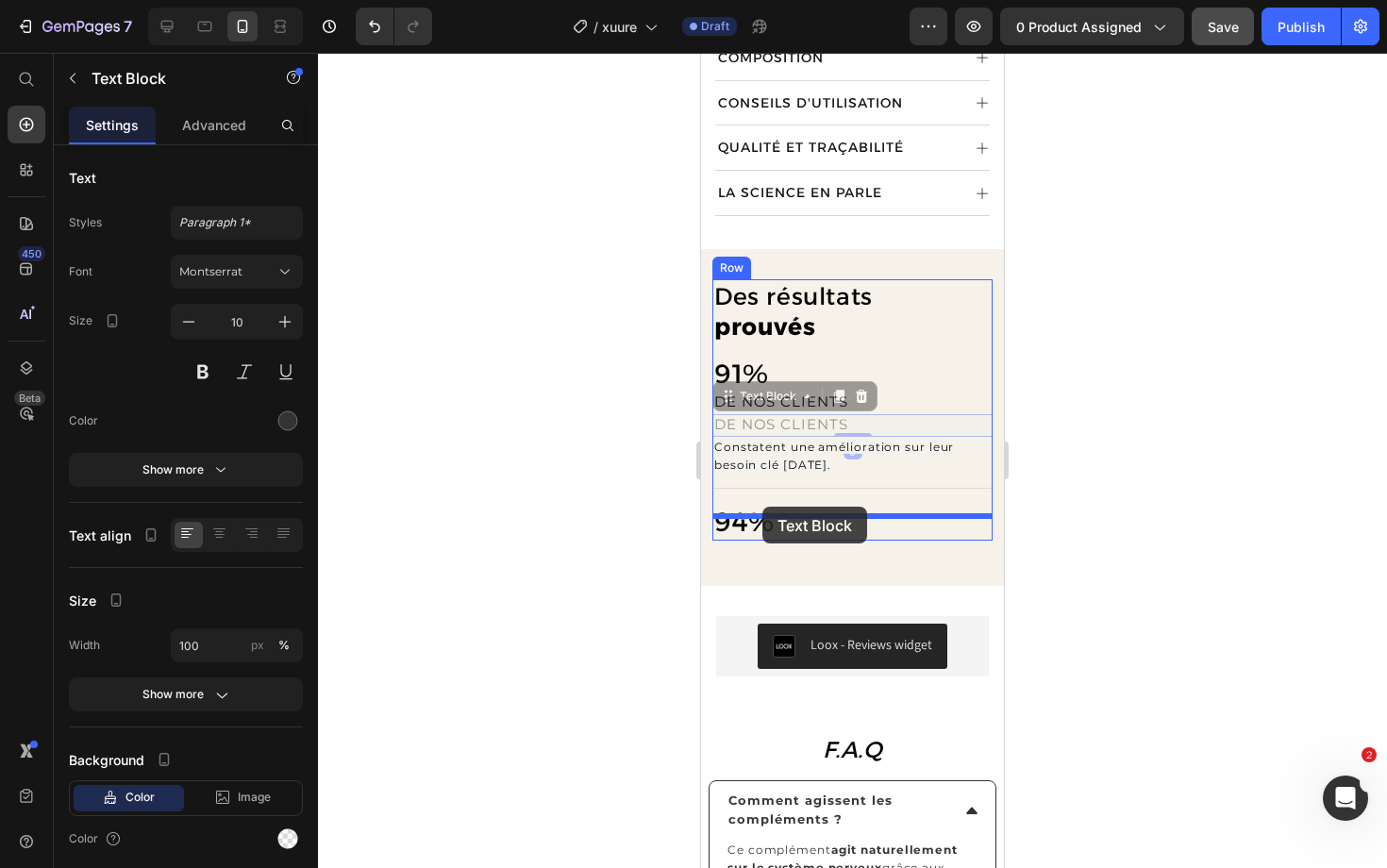 drag, startPoint x: 762, startPoint y: 370, endPoint x: 762, endPoint y: 506, distance: 136 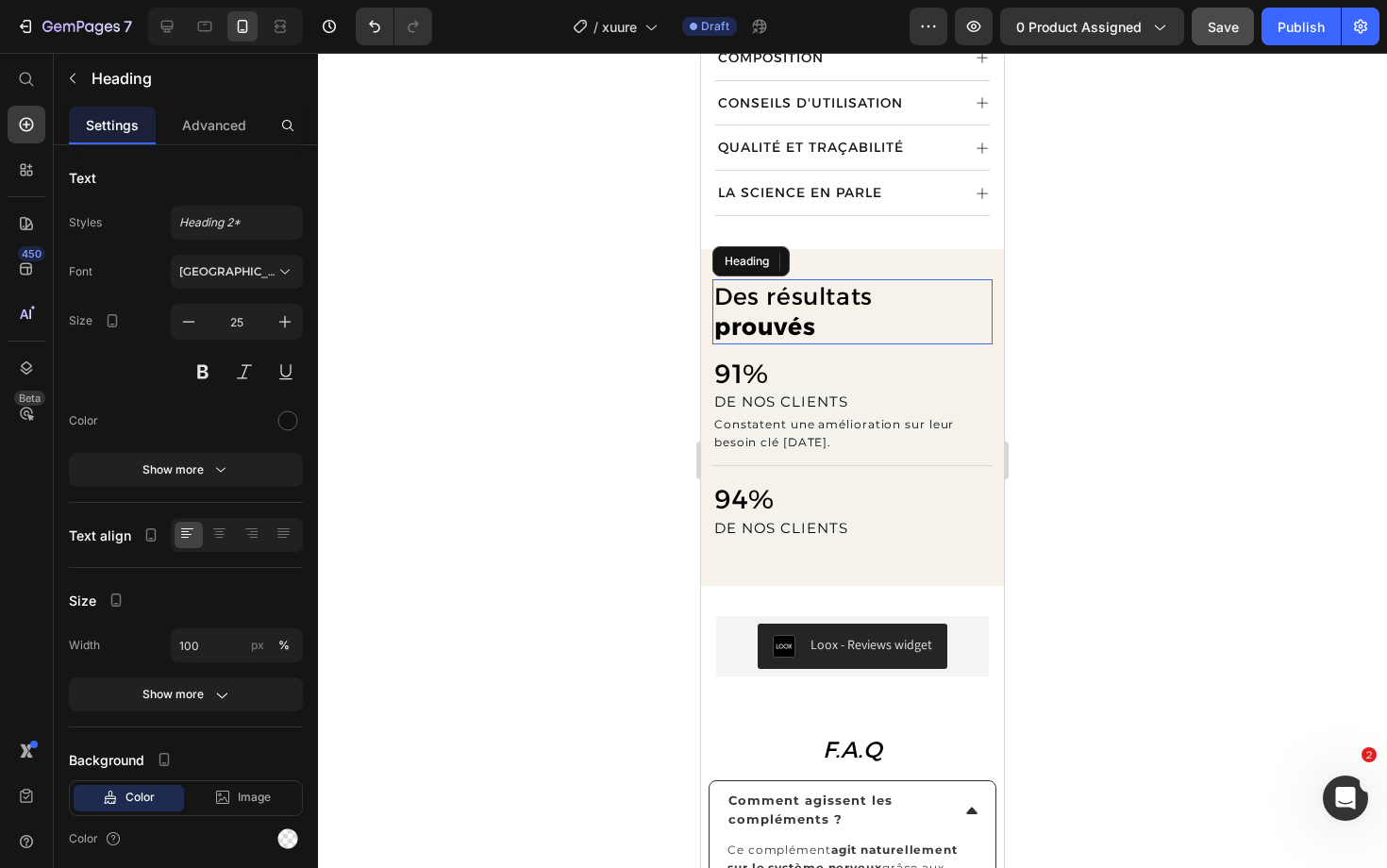 click on "Des résultats" at bounding box center (794, 296) 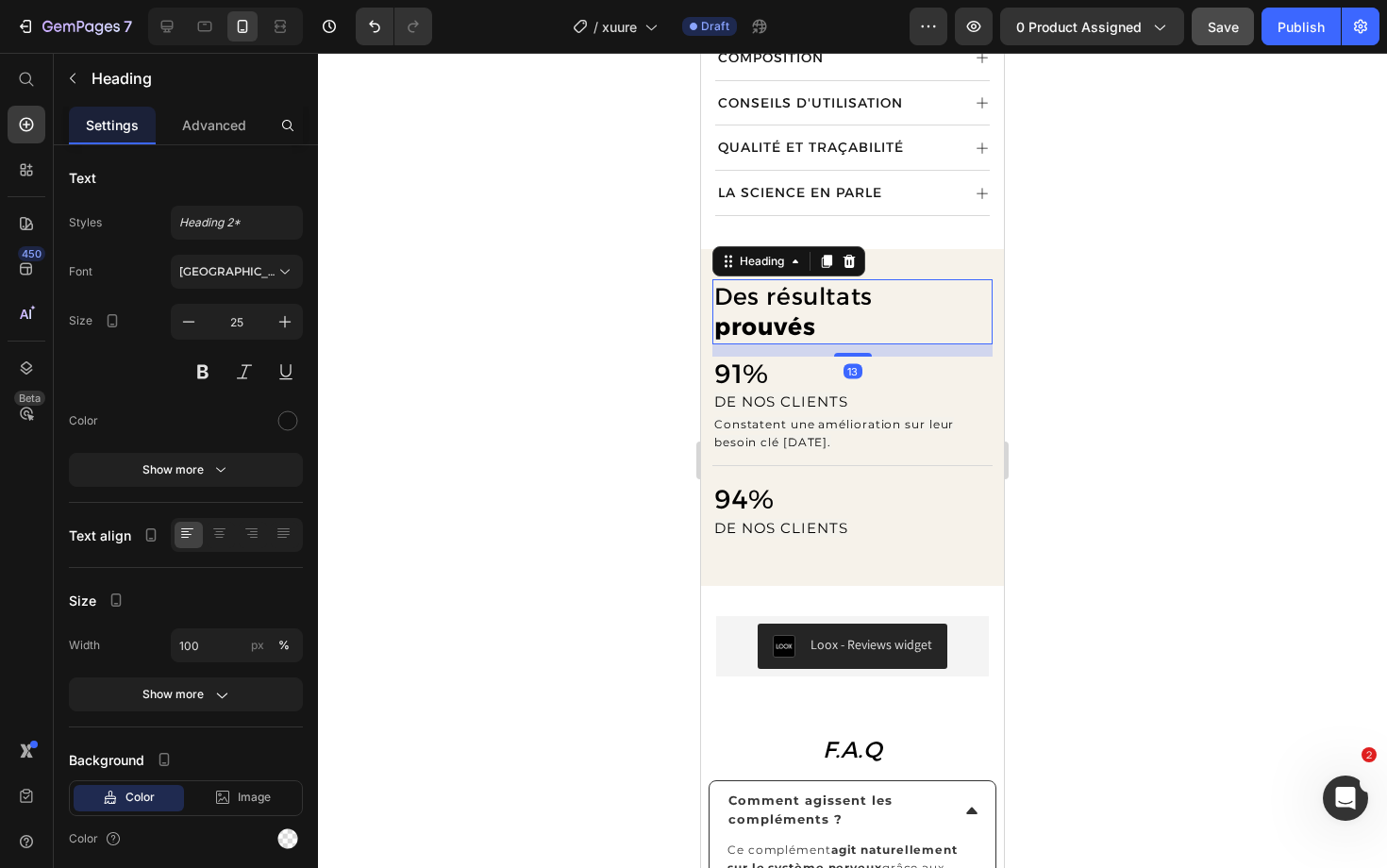 click on "Des résultats  prouvés" at bounding box center (852, 311) 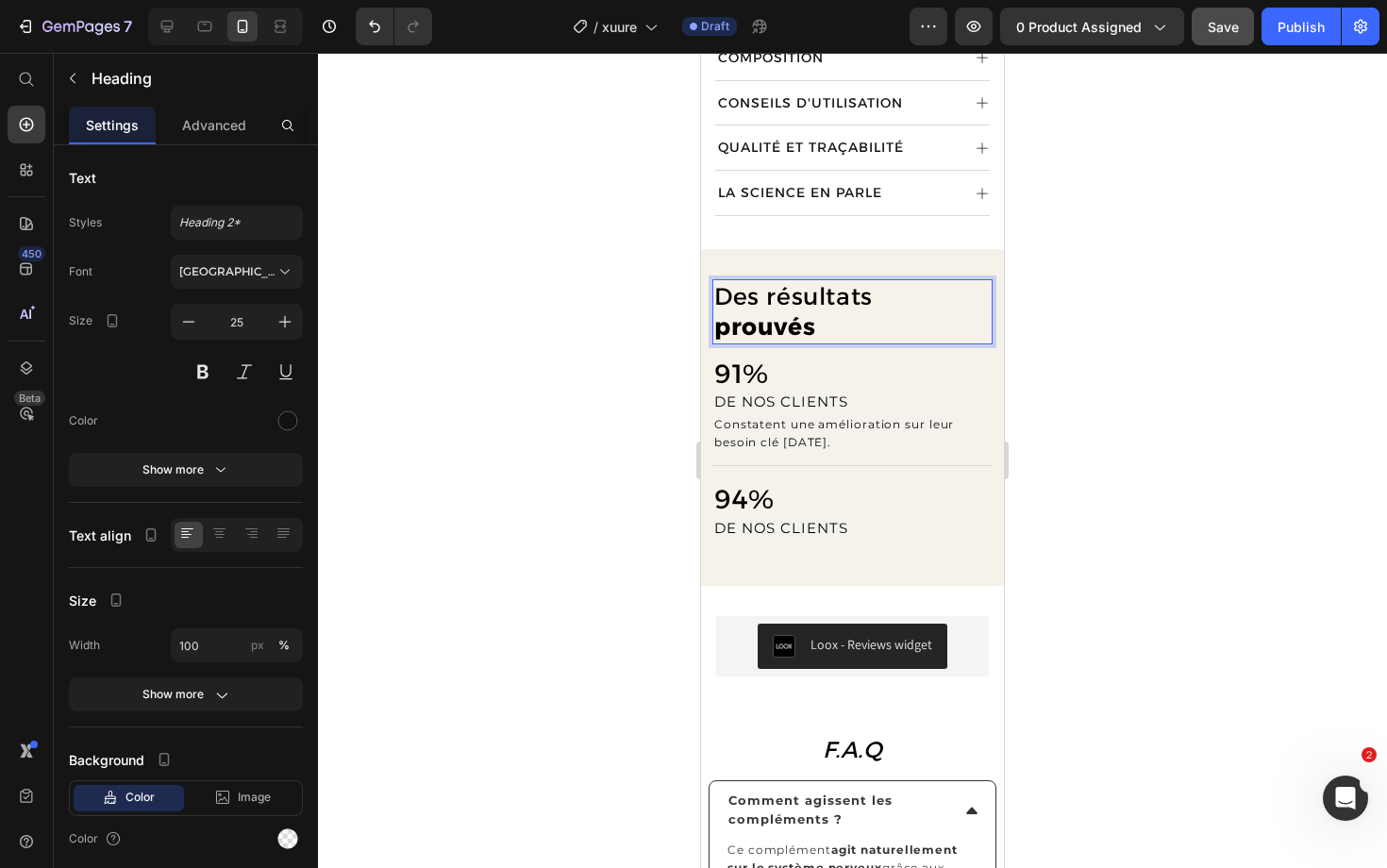 click on "Des résultats  prouvés" at bounding box center (852, 311) 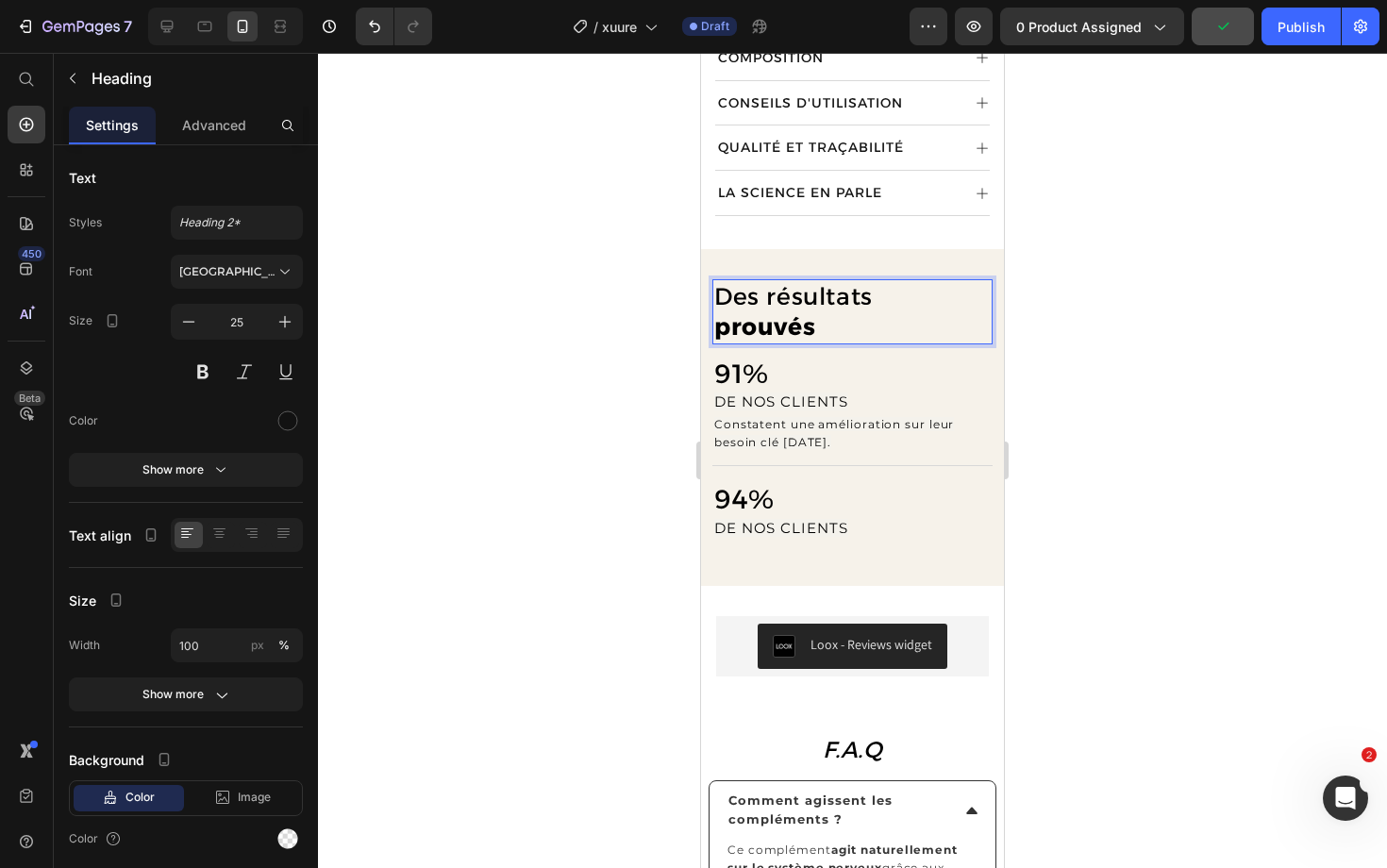 click on "Des résultats" at bounding box center (794, 296) 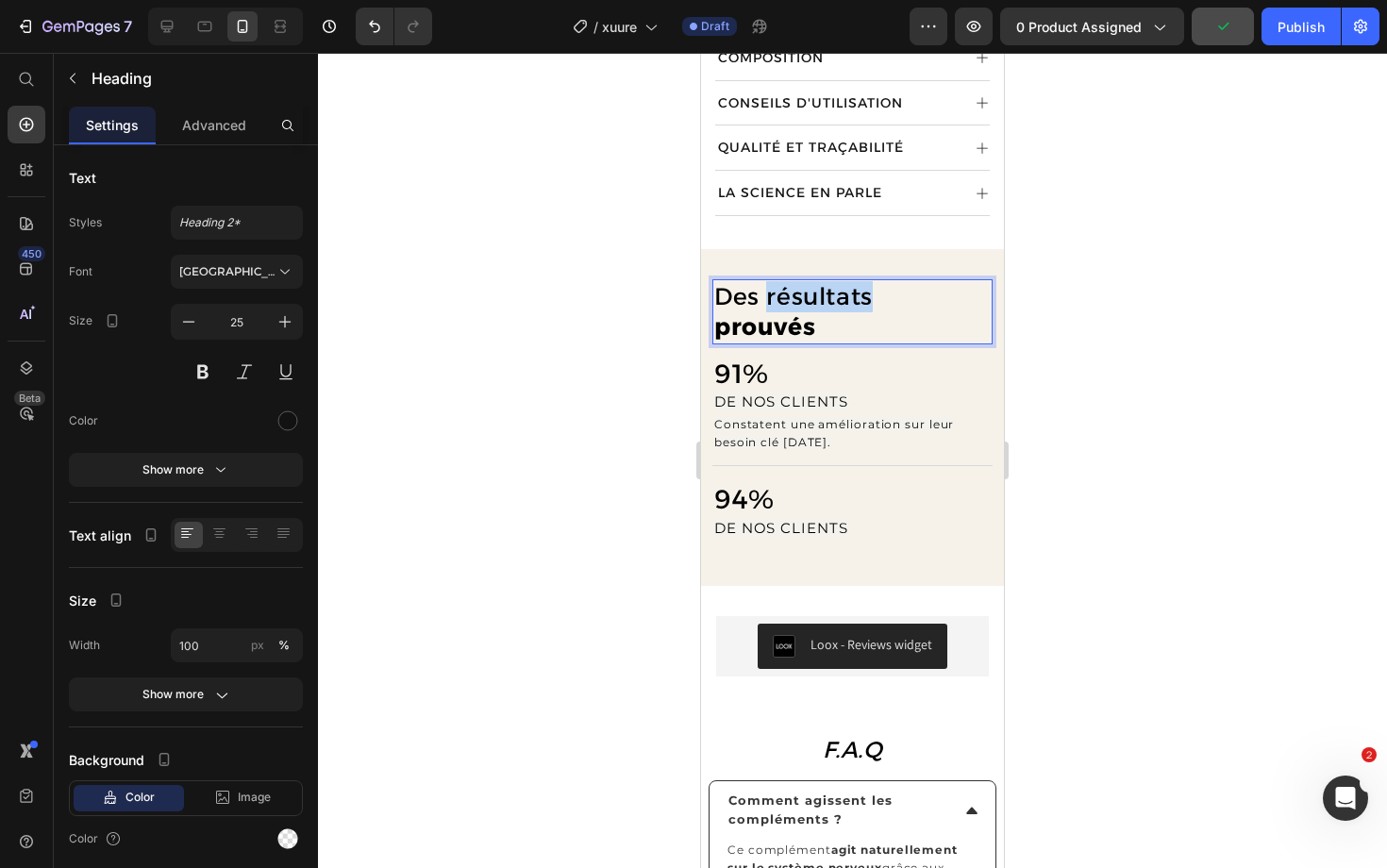 click on "Des résultats" at bounding box center (794, 296) 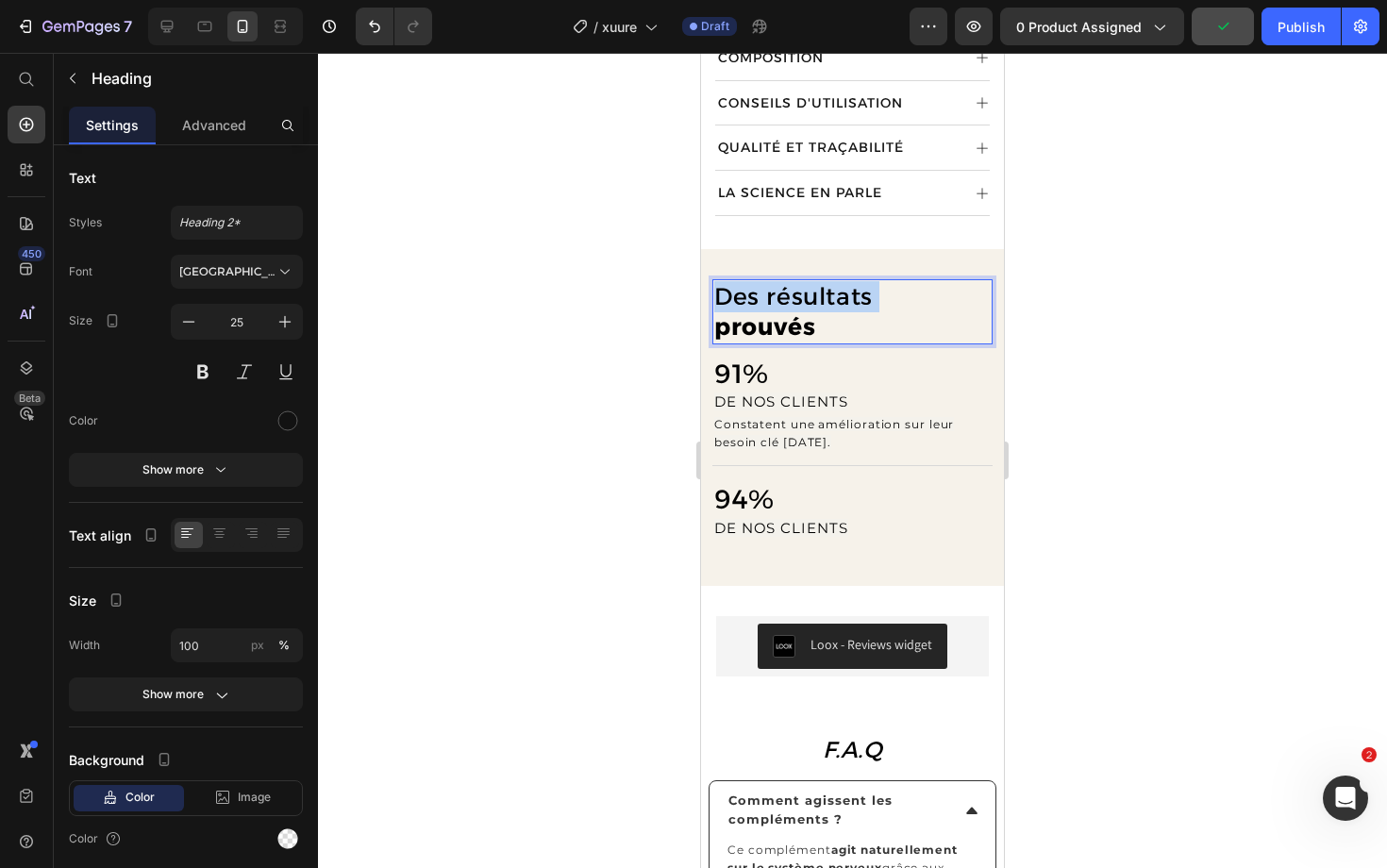 click on "Des résultats" at bounding box center [794, 296] 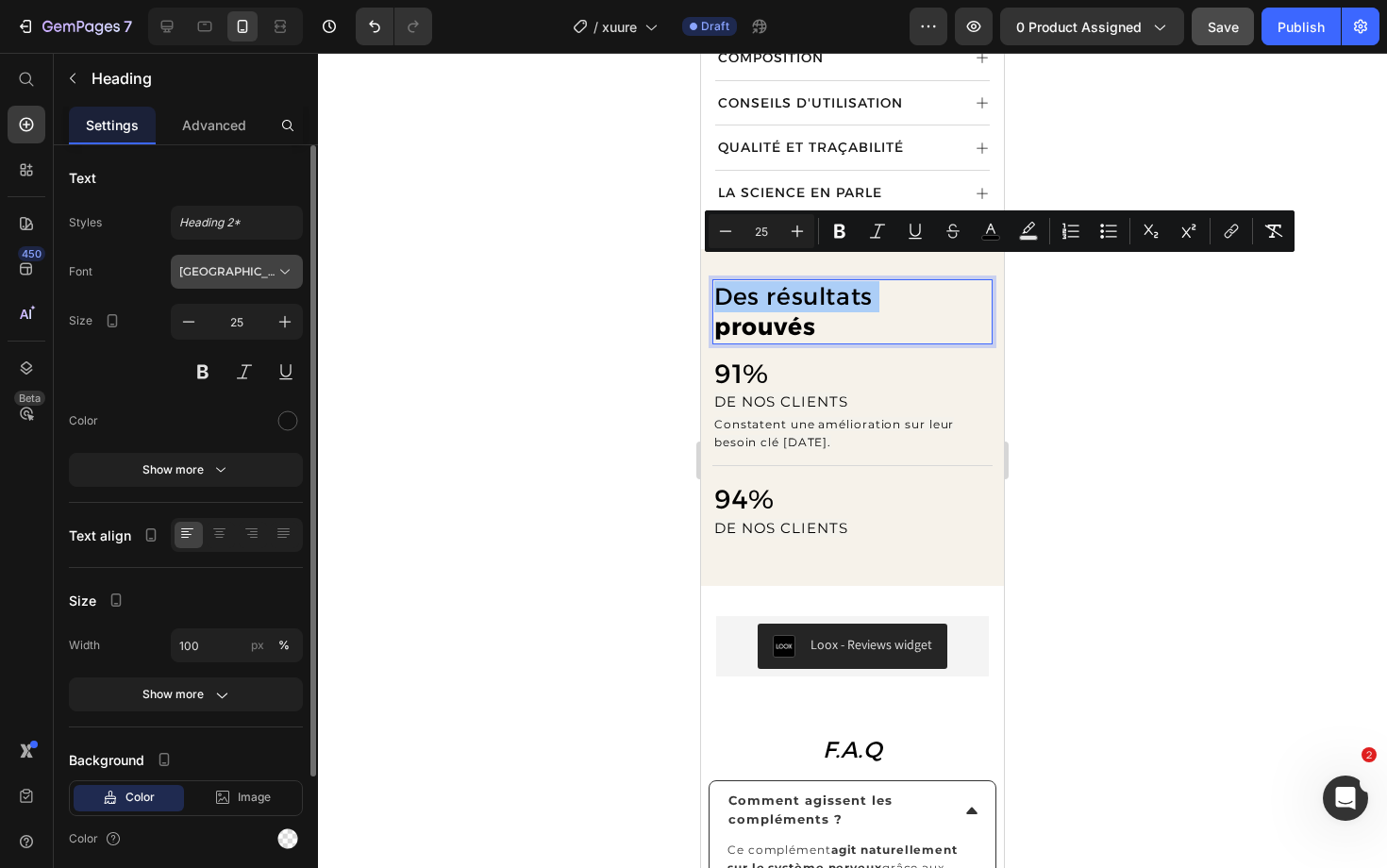 click 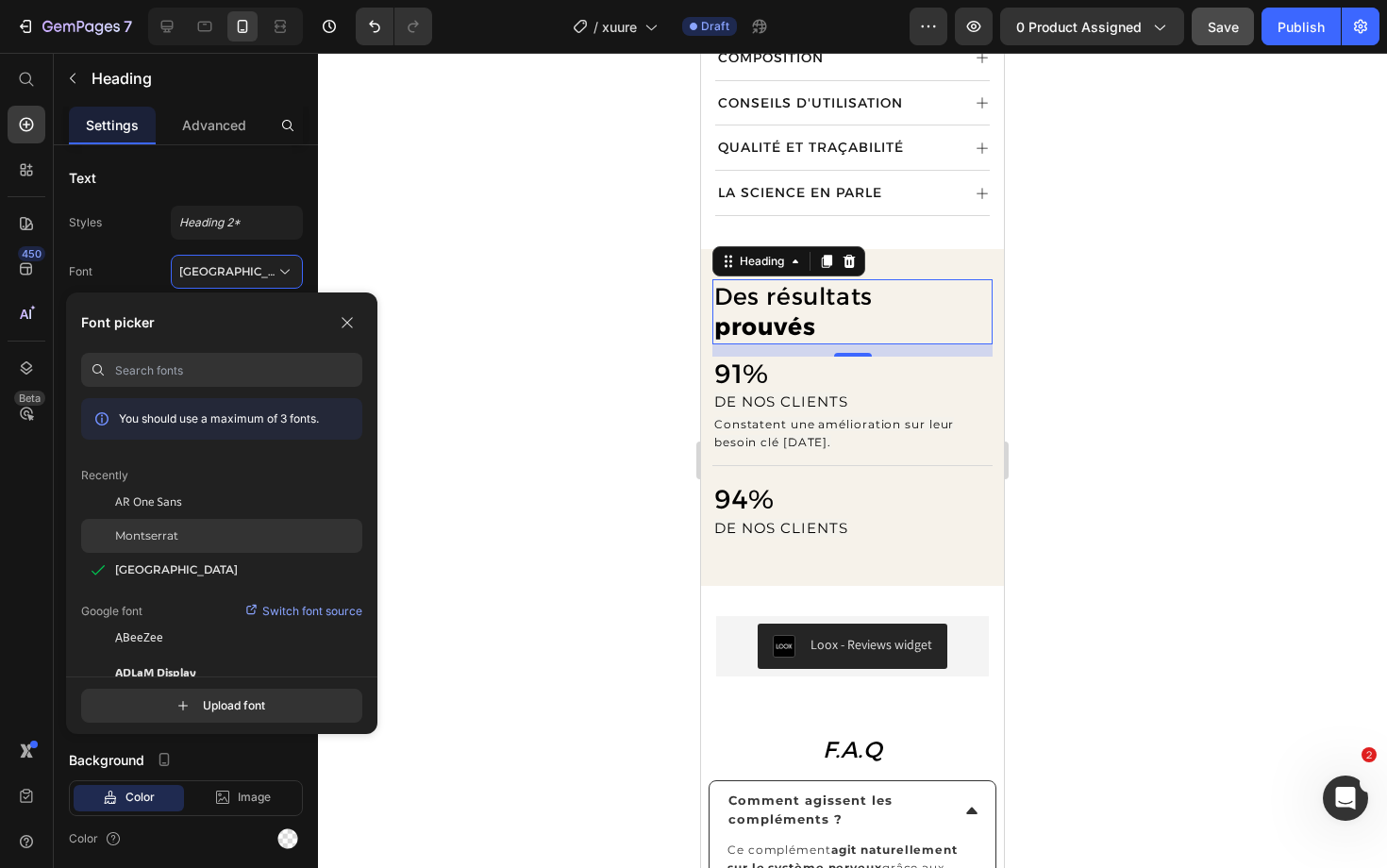 click on "Montserrat" 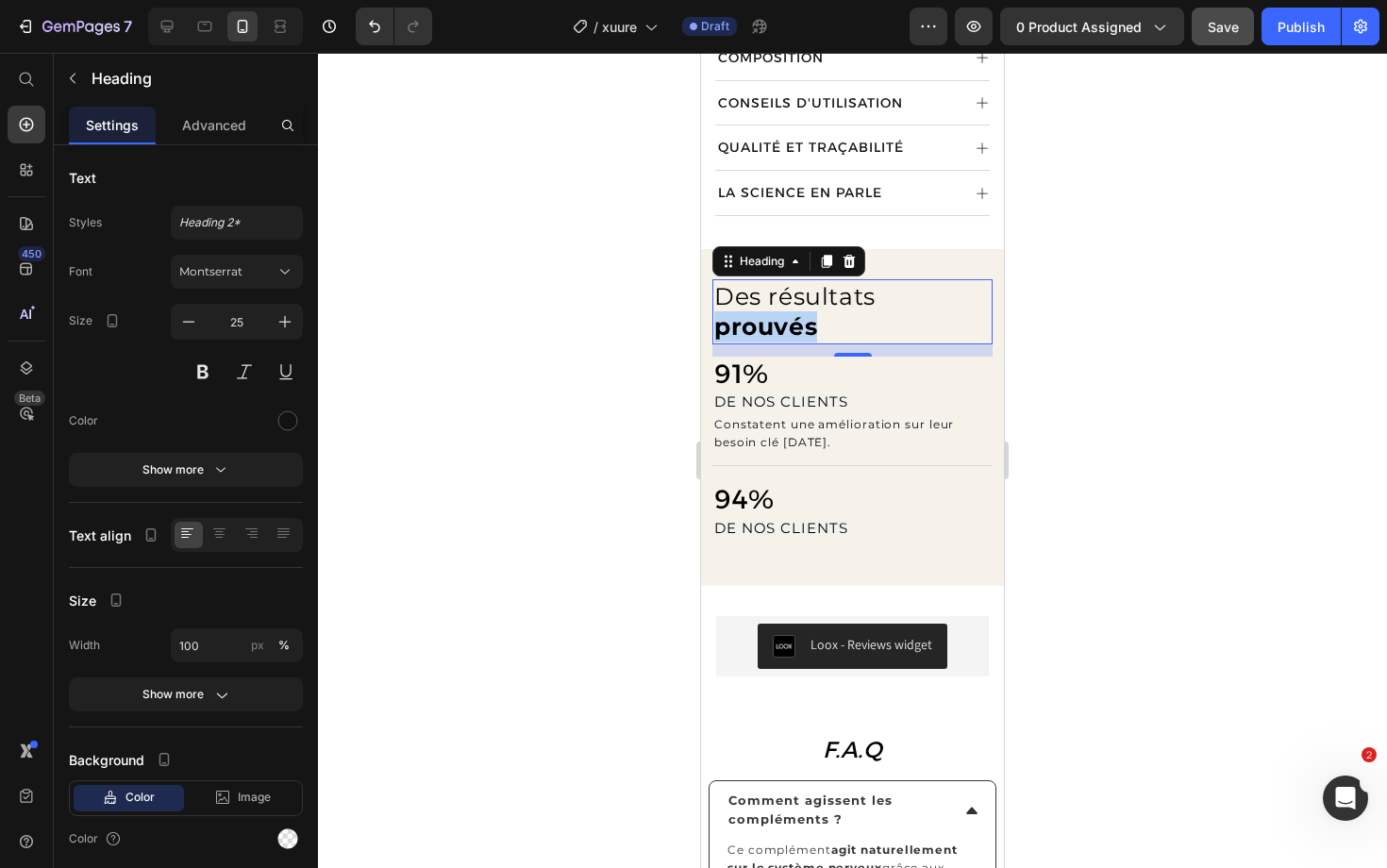 click on "prouvés" at bounding box center [765, 326] 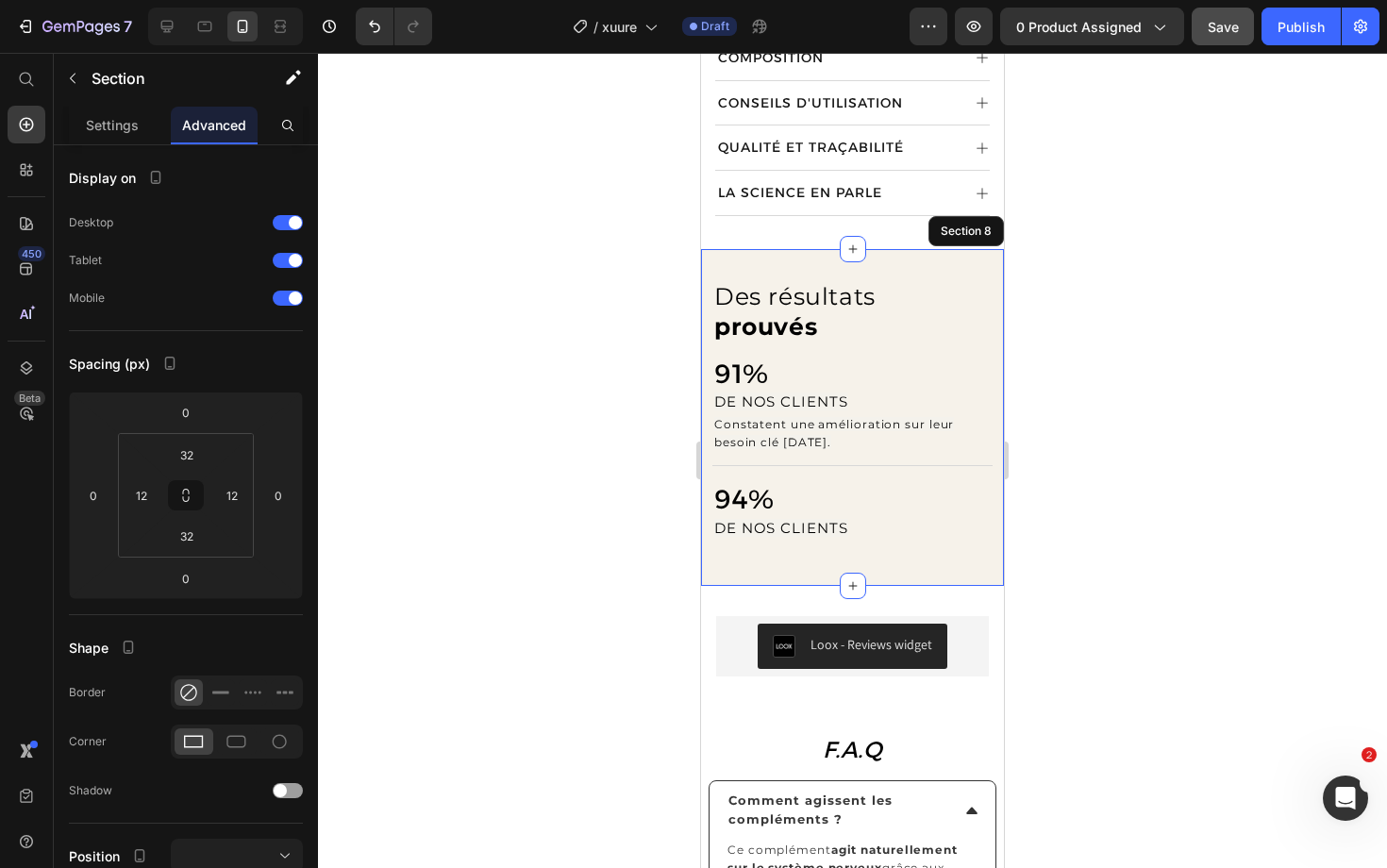 click on "⁠⁠⁠⁠⁠⁠⁠ Des résultats  prouvés Heading   13 91% Heading DE NOS CLIENTS Text Block Constatent une amélioration sur leur besoin clé [DATE]. Text Block                Title Line ⁠⁠⁠⁠⁠⁠⁠ 94% Heading DE NOS CLIENTS Text Block Row Section 8" at bounding box center (852, 417) 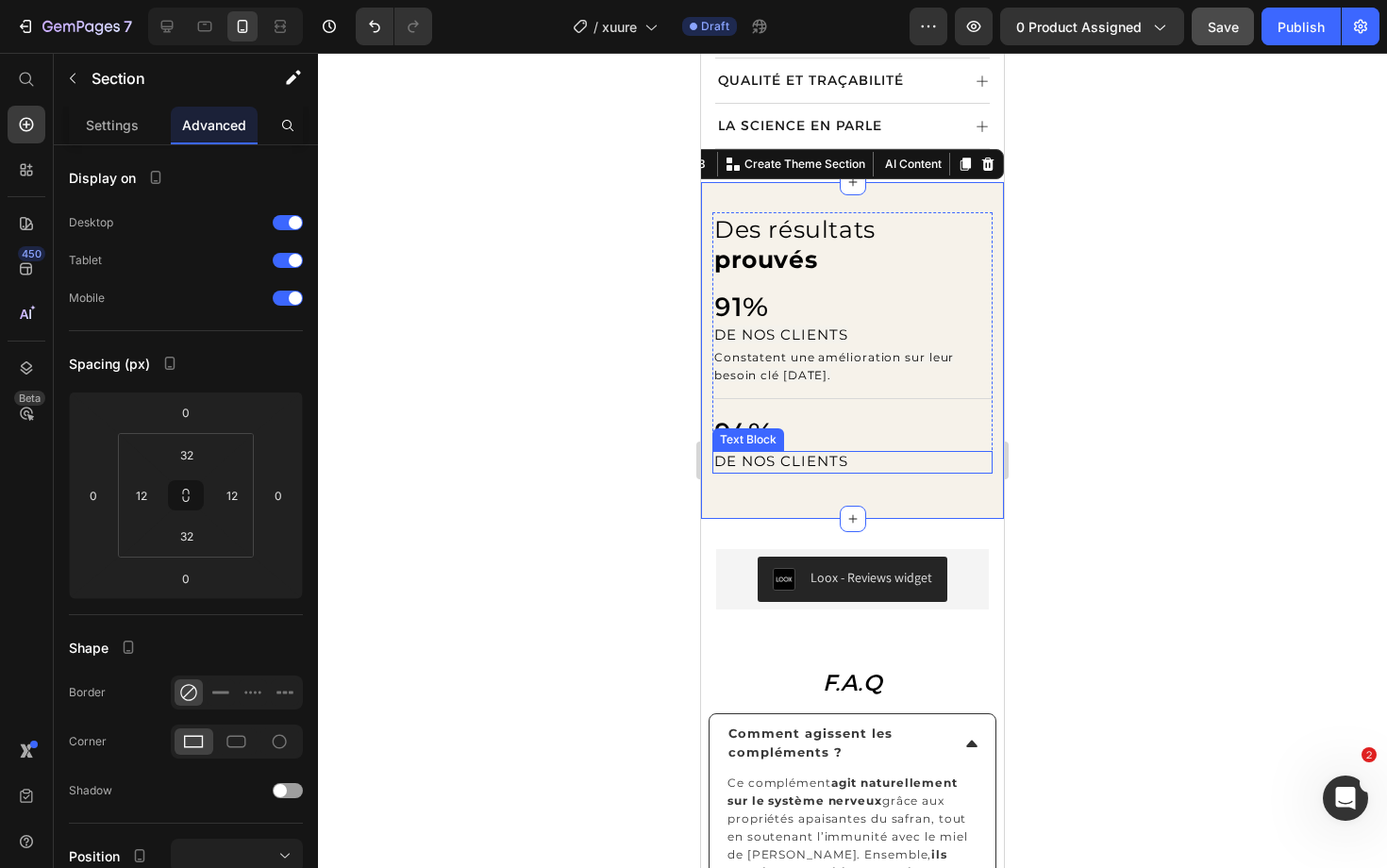 scroll, scrollTop: 1497, scrollLeft: 0, axis: vertical 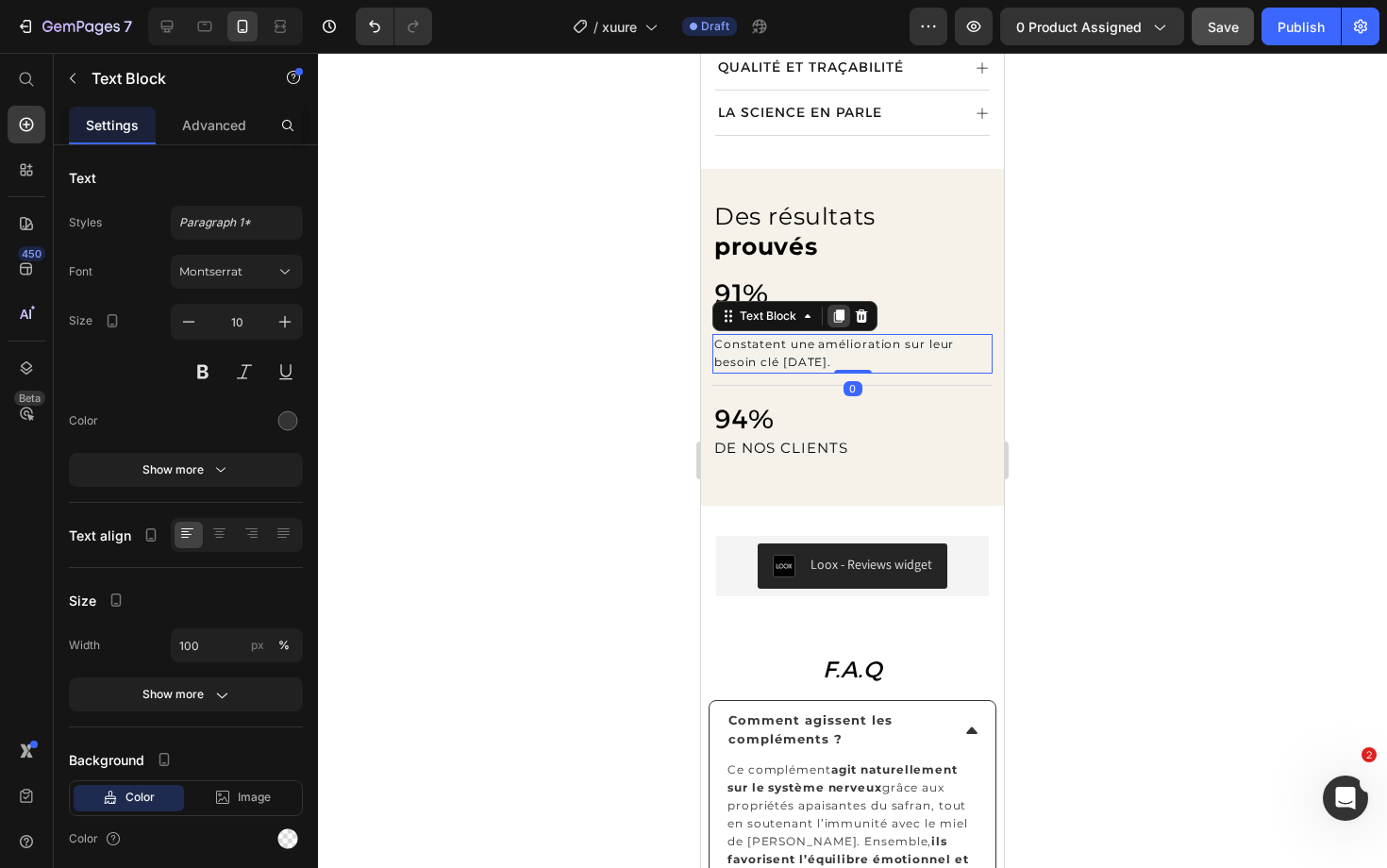 click 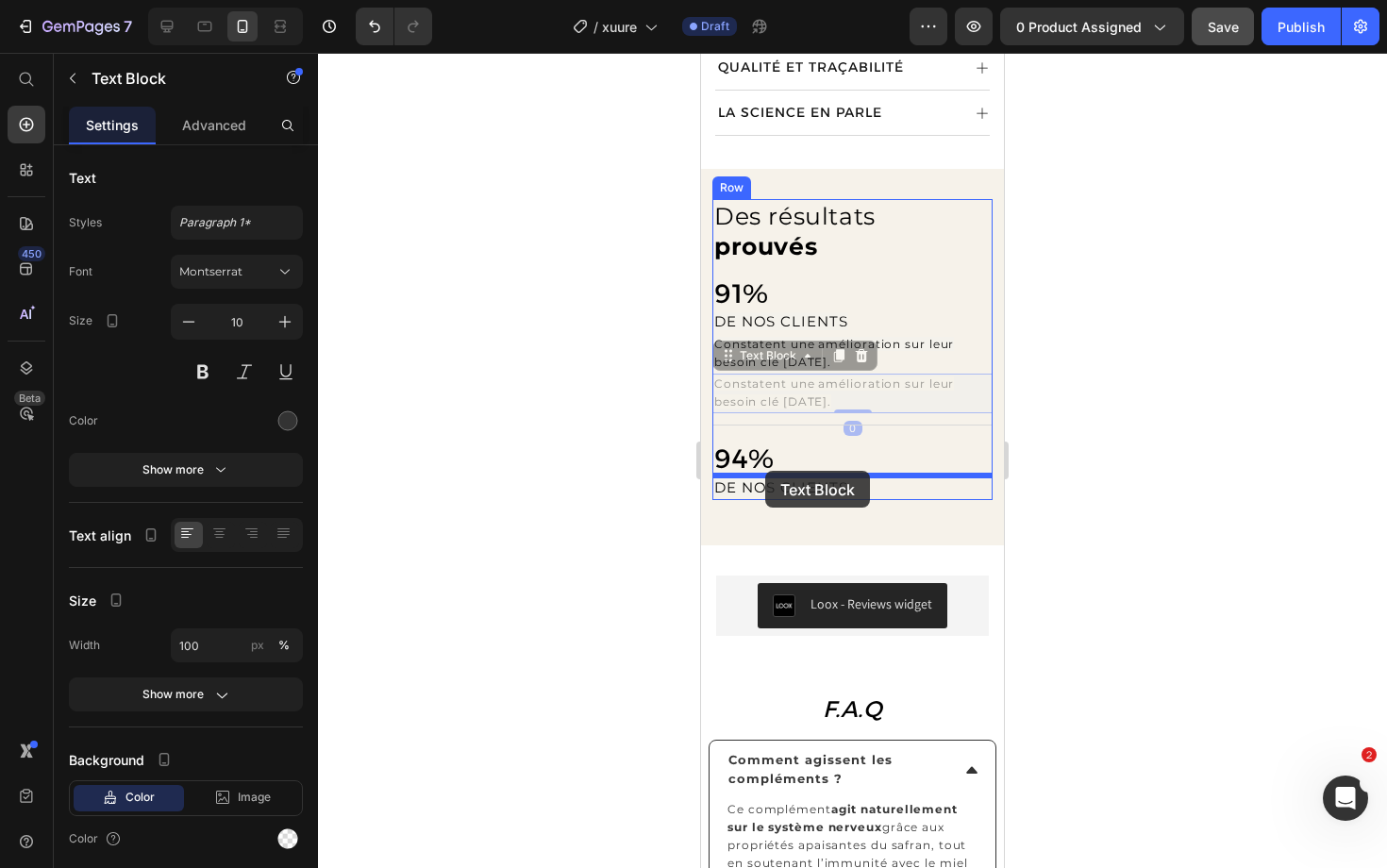 drag, startPoint x: 786, startPoint y: 338, endPoint x: 765, endPoint y: 471, distance: 134.648 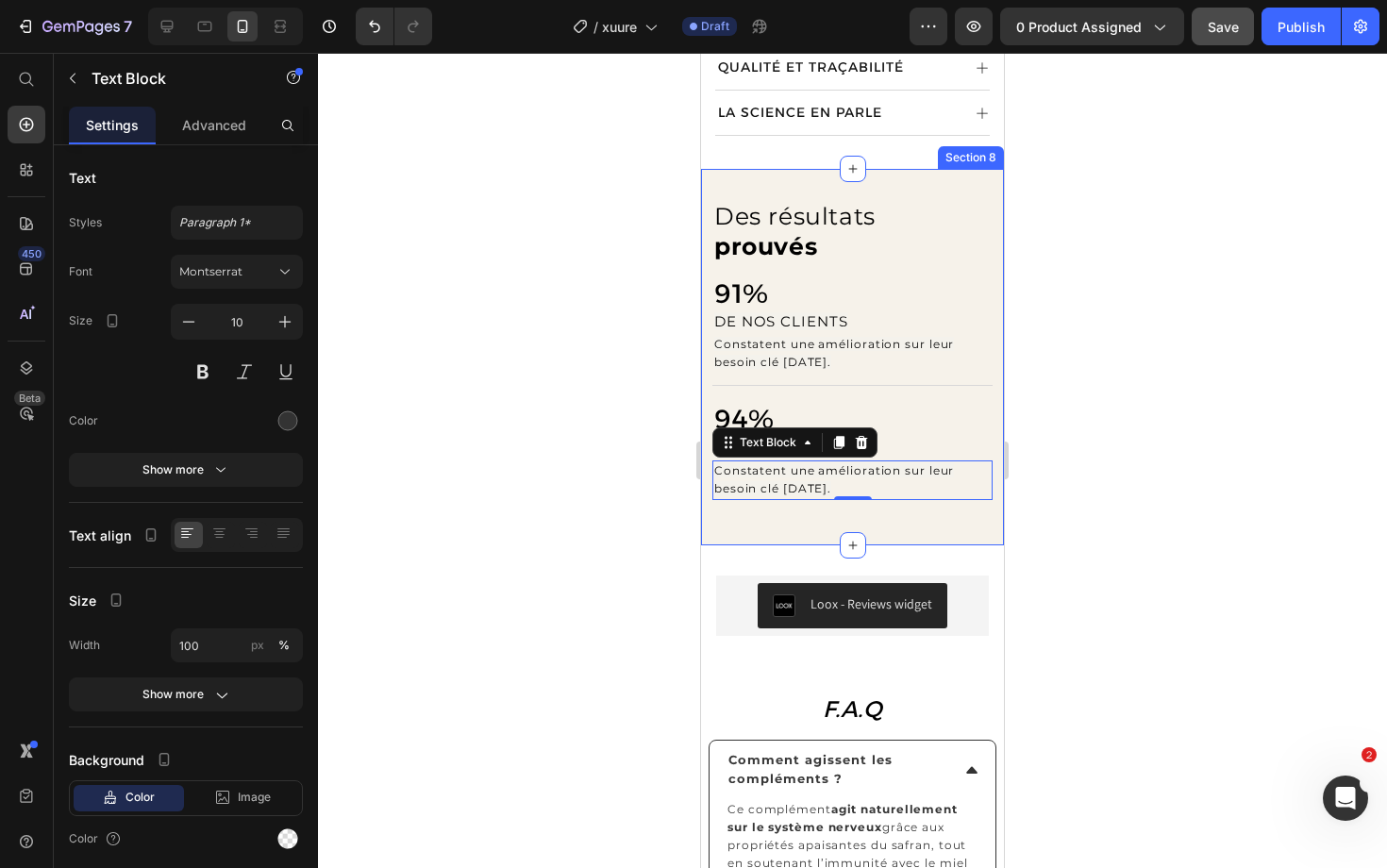 click on "⁠⁠⁠⁠⁠⁠⁠ Des résultats  prouvés Heading 91% Heading DE NOS CLIENTS Text Block Constatent une amélioration sur leur besoin clé [DATE]. Text Block                Title Line ⁠⁠⁠⁠⁠⁠⁠ 94% Heading DE NOS CLIENTS Text Block Constatent une amélioration sur leur besoin clé [DATE]. Text Block   0 Row Section 8" at bounding box center (852, 357) 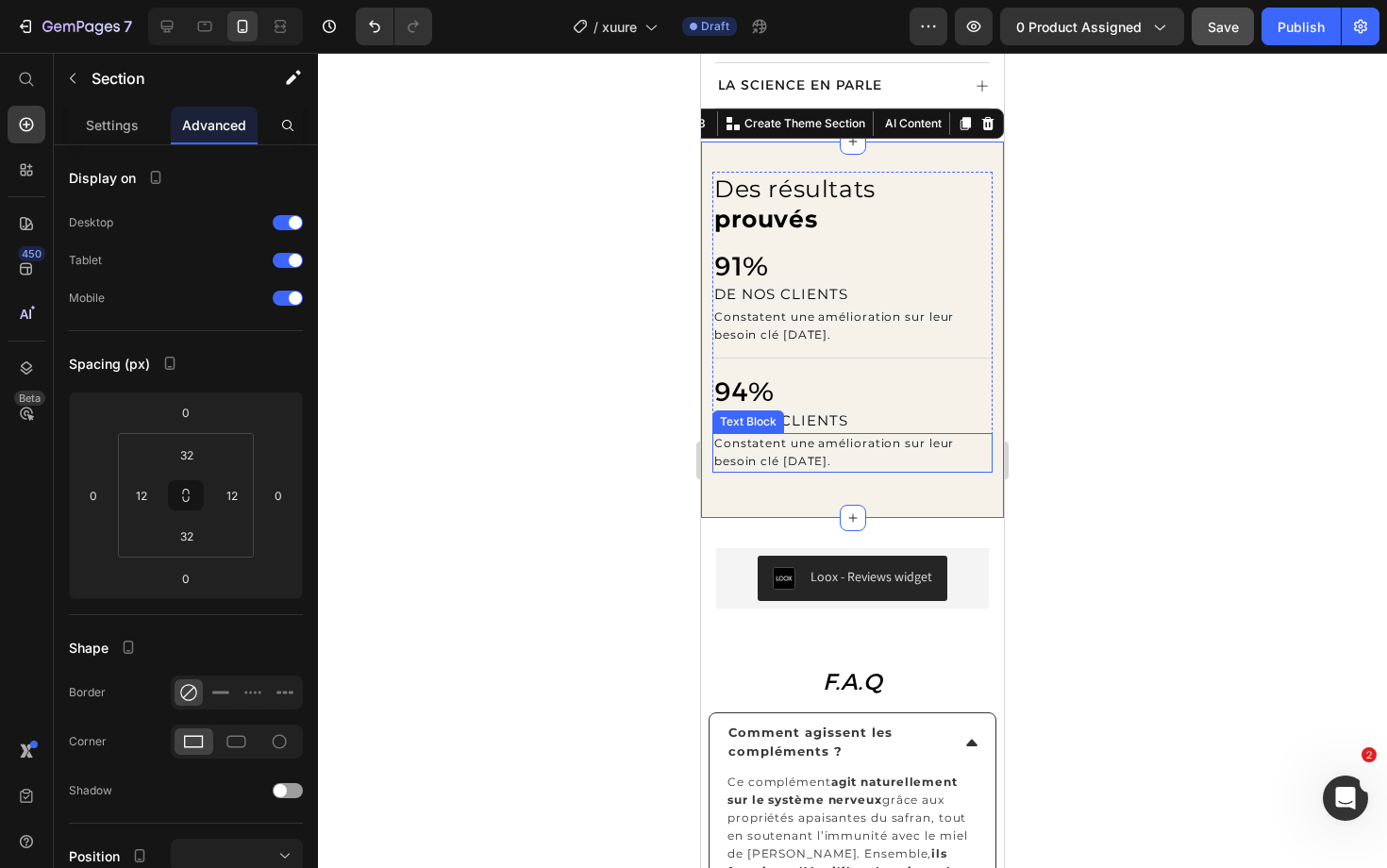 scroll, scrollTop: 1534, scrollLeft: 0, axis: vertical 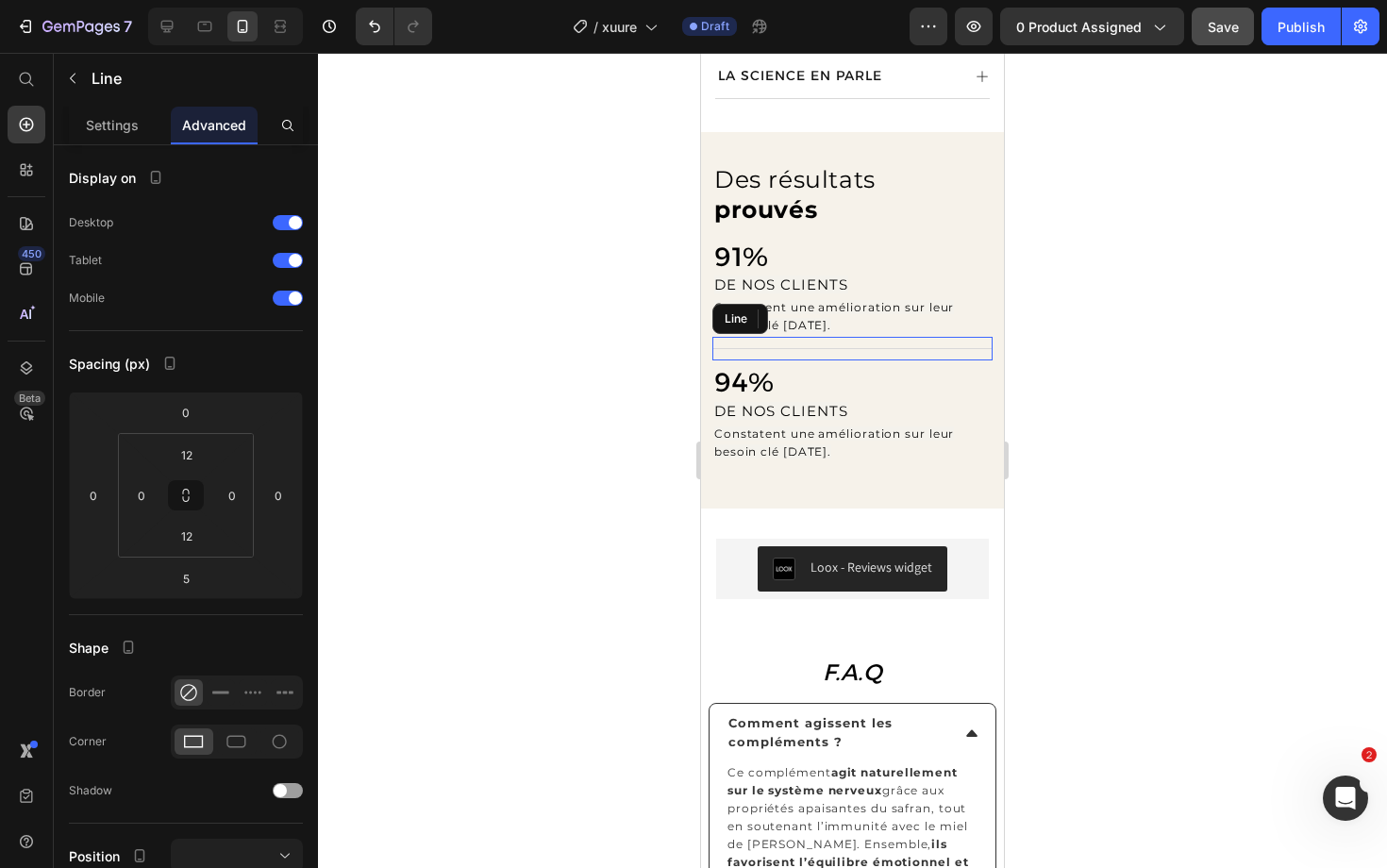 click on "Title Line" at bounding box center [852, 348] 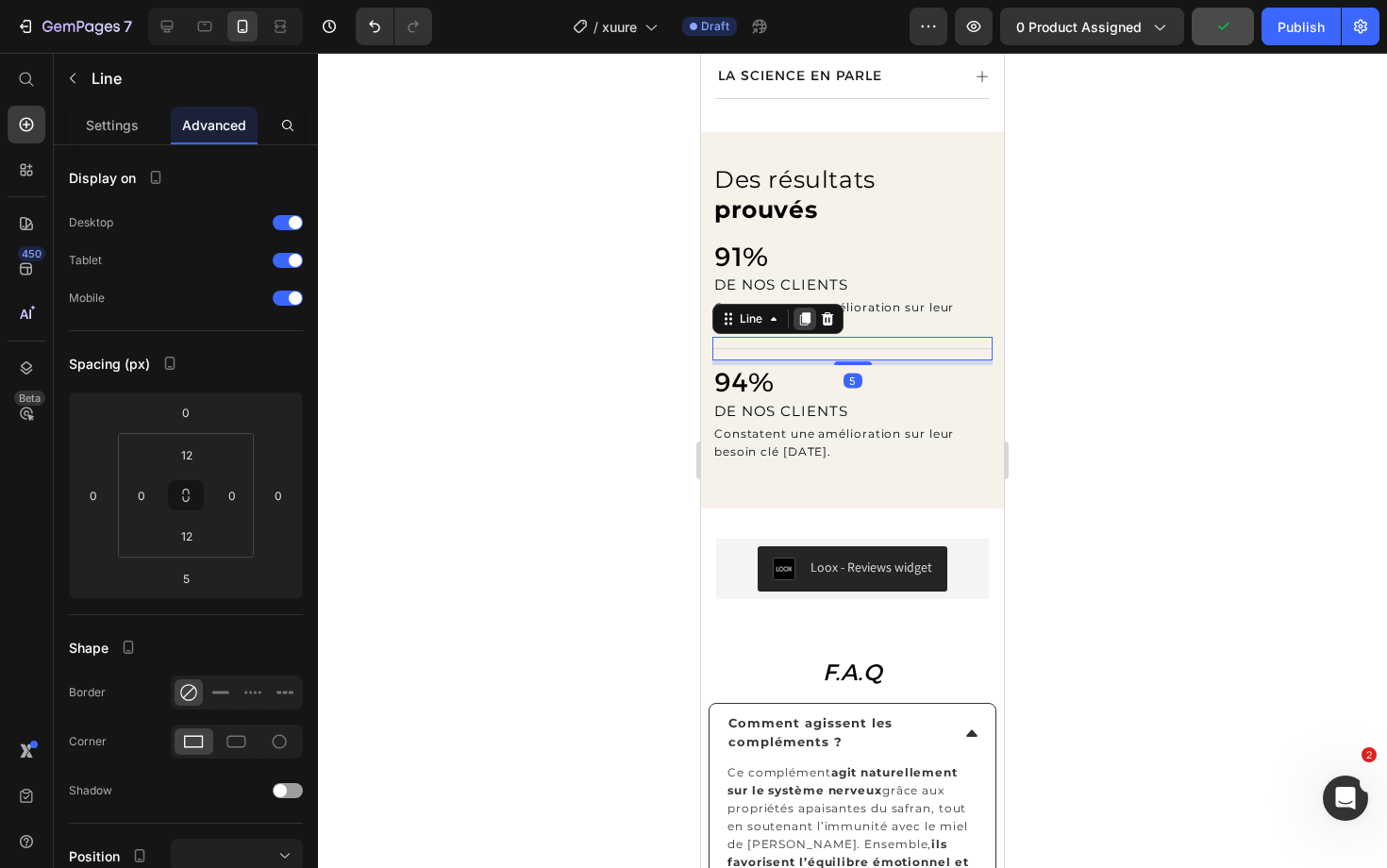 click 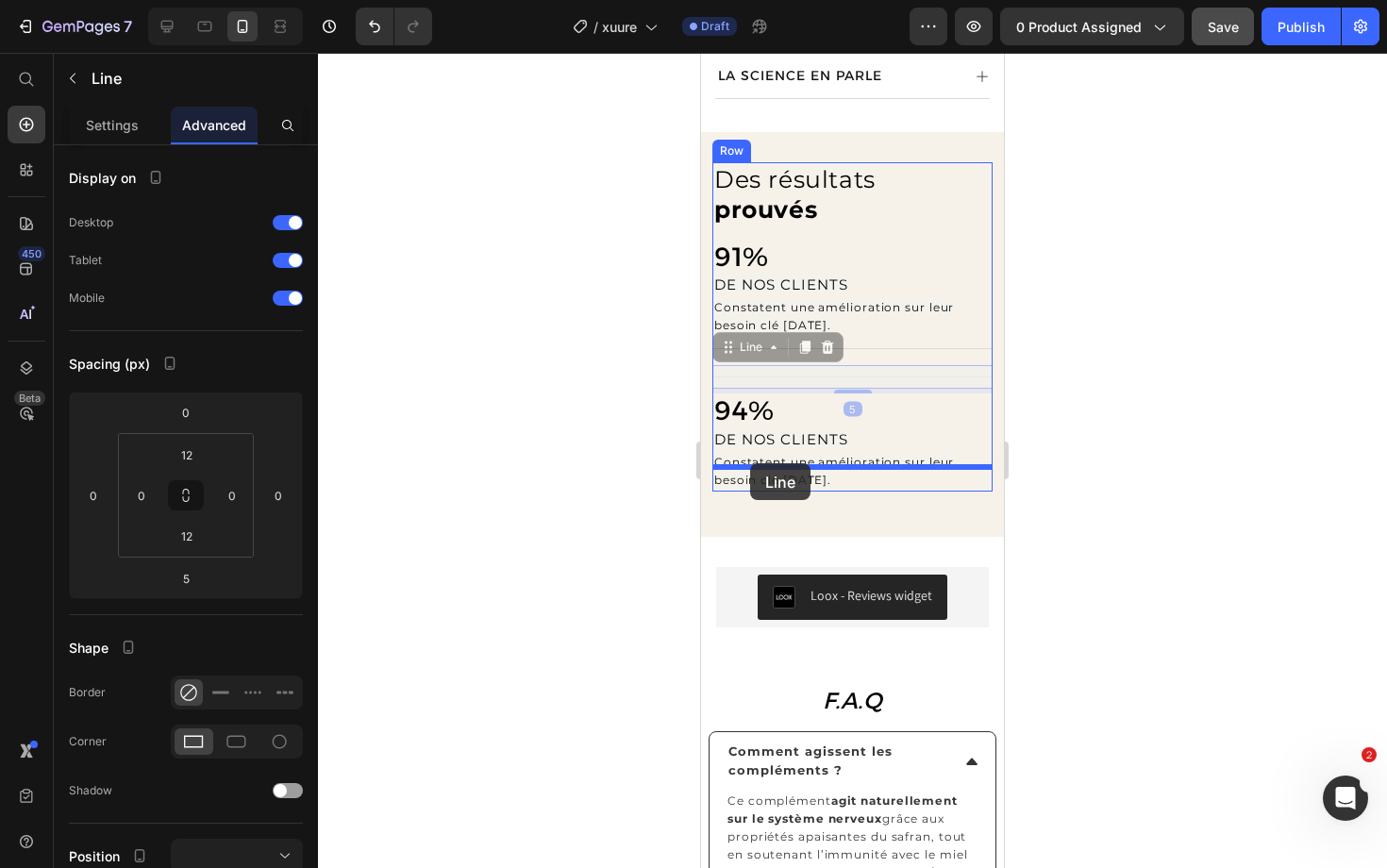 drag, startPoint x: 752, startPoint y: 327, endPoint x: 750, endPoint y: 462, distance: 135.01481 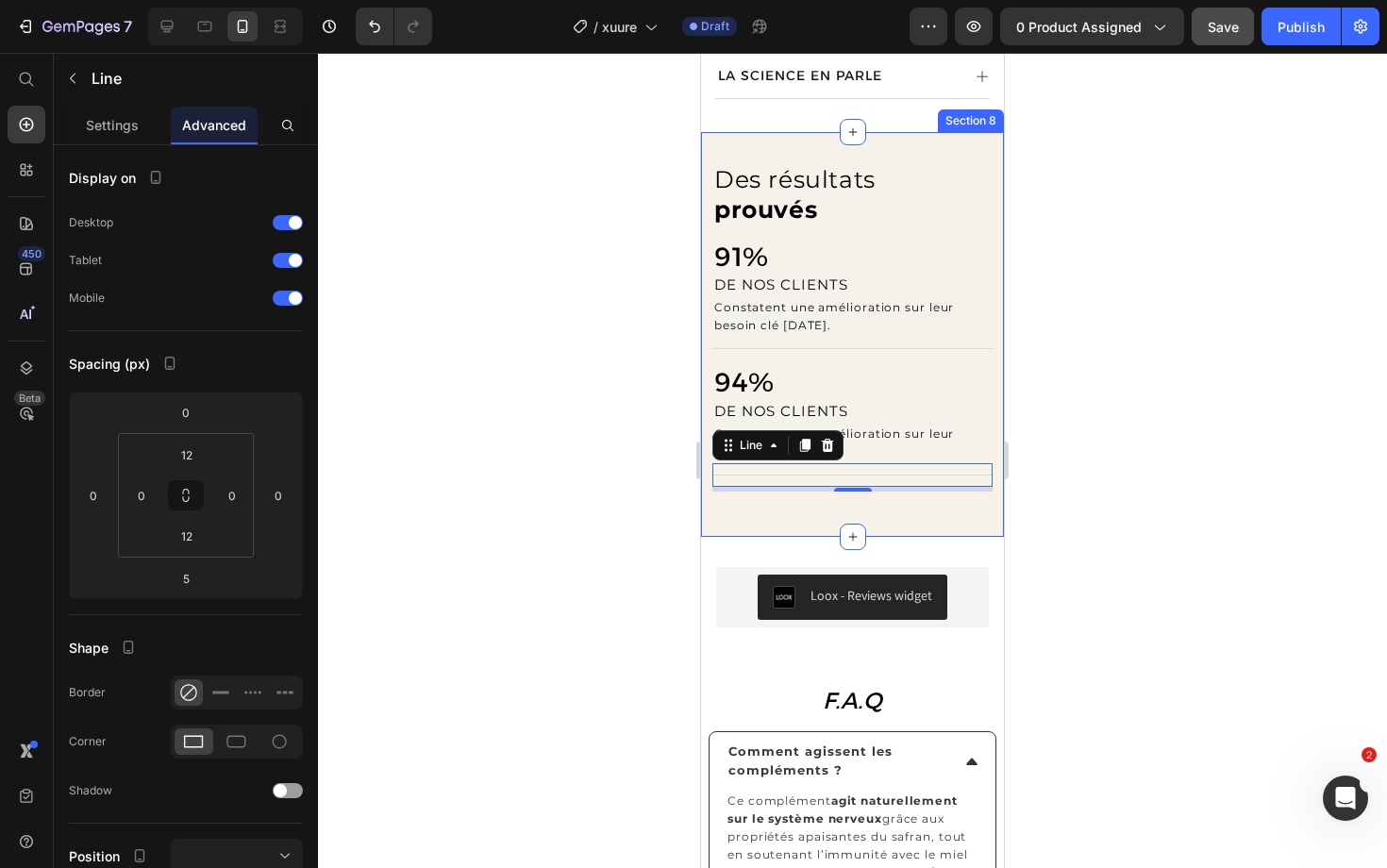 click on "⁠⁠⁠⁠⁠⁠⁠ Des résultats  prouvés Heading 91% Heading DE NOS CLIENTS Text Block Constatent une amélioration sur leur besoin clé [DATE]. Text Block                Title Line ⁠⁠⁠⁠⁠⁠⁠ 94% Heading DE NOS CLIENTS Text Block Constatent une amélioration sur leur besoin clé [DATE]. Text Block                Title Line   5 Row Section 8" at bounding box center [852, 334] 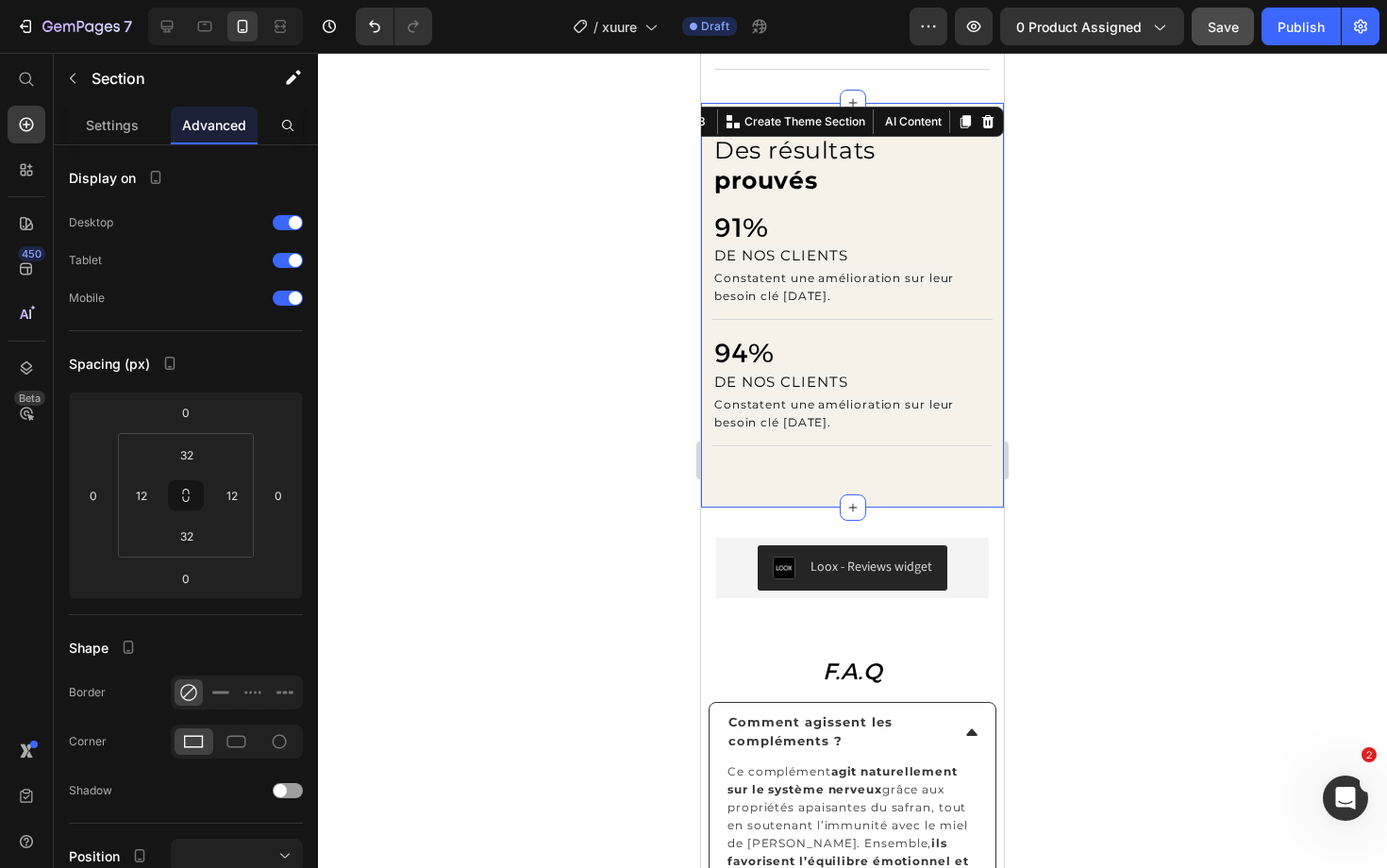 scroll, scrollTop: 1595, scrollLeft: 0, axis: vertical 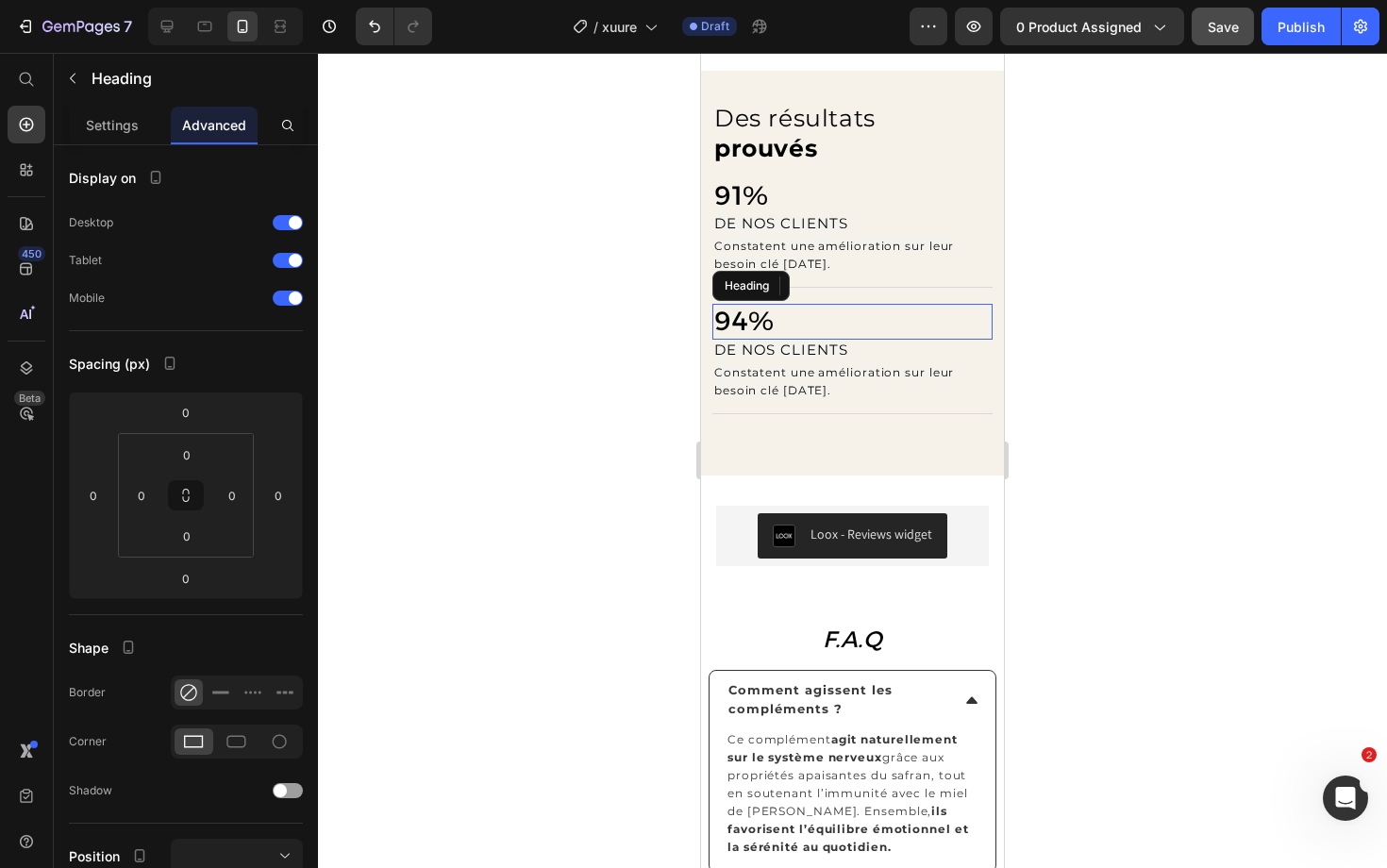 click on "94%" at bounding box center [744, 321] 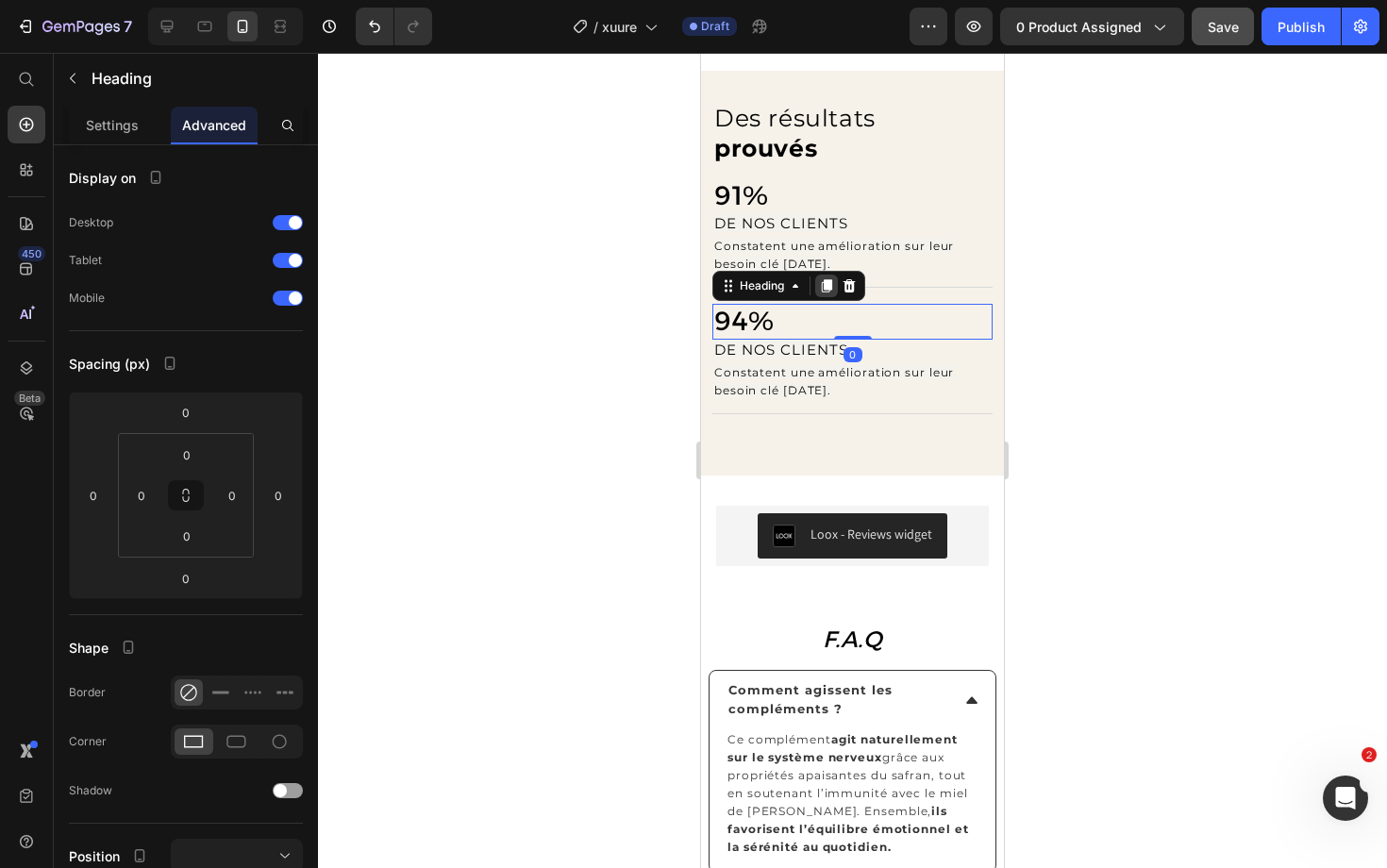 click 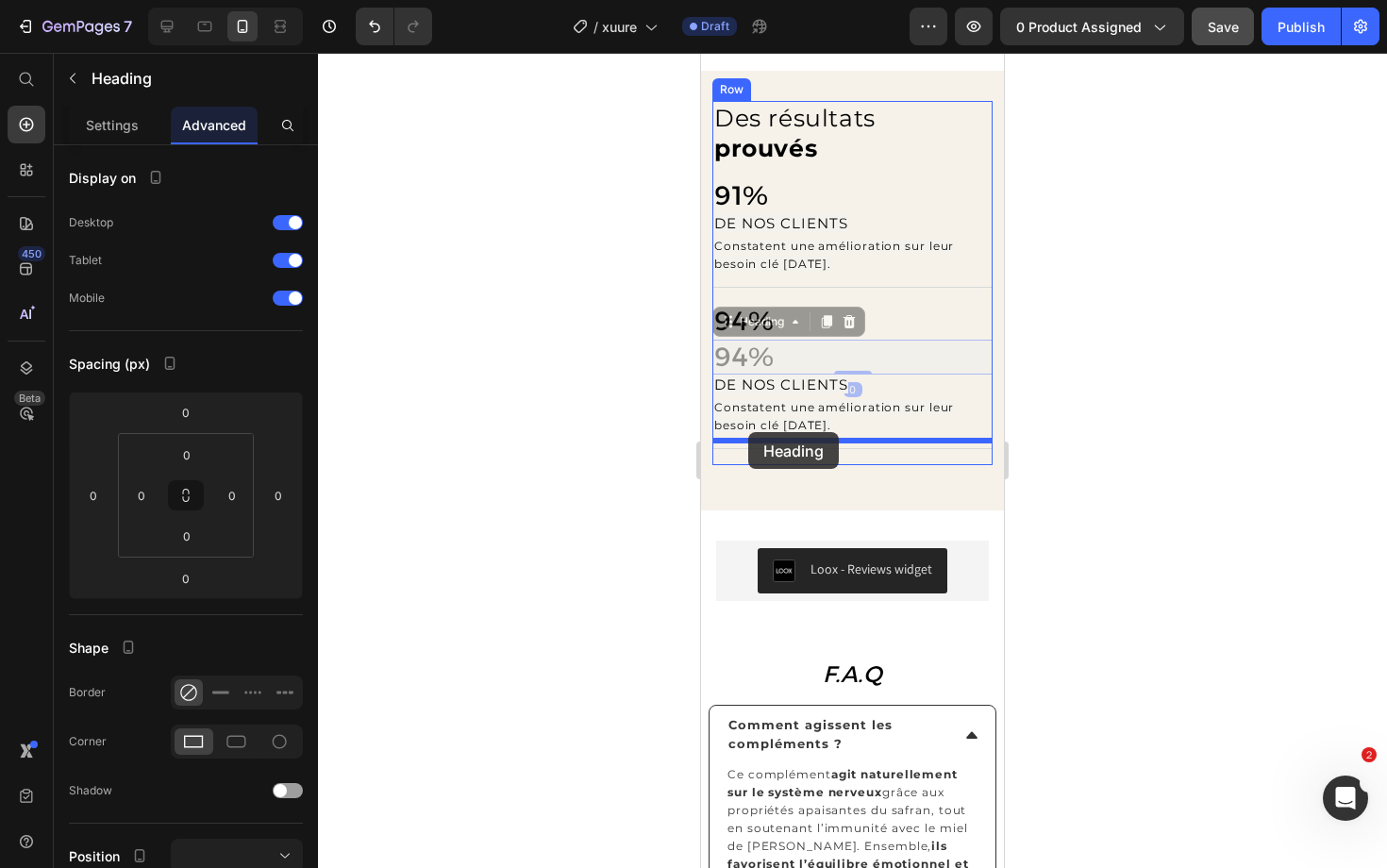 drag, startPoint x: 759, startPoint y: 299, endPoint x: 748, endPoint y: 432, distance: 133.45411 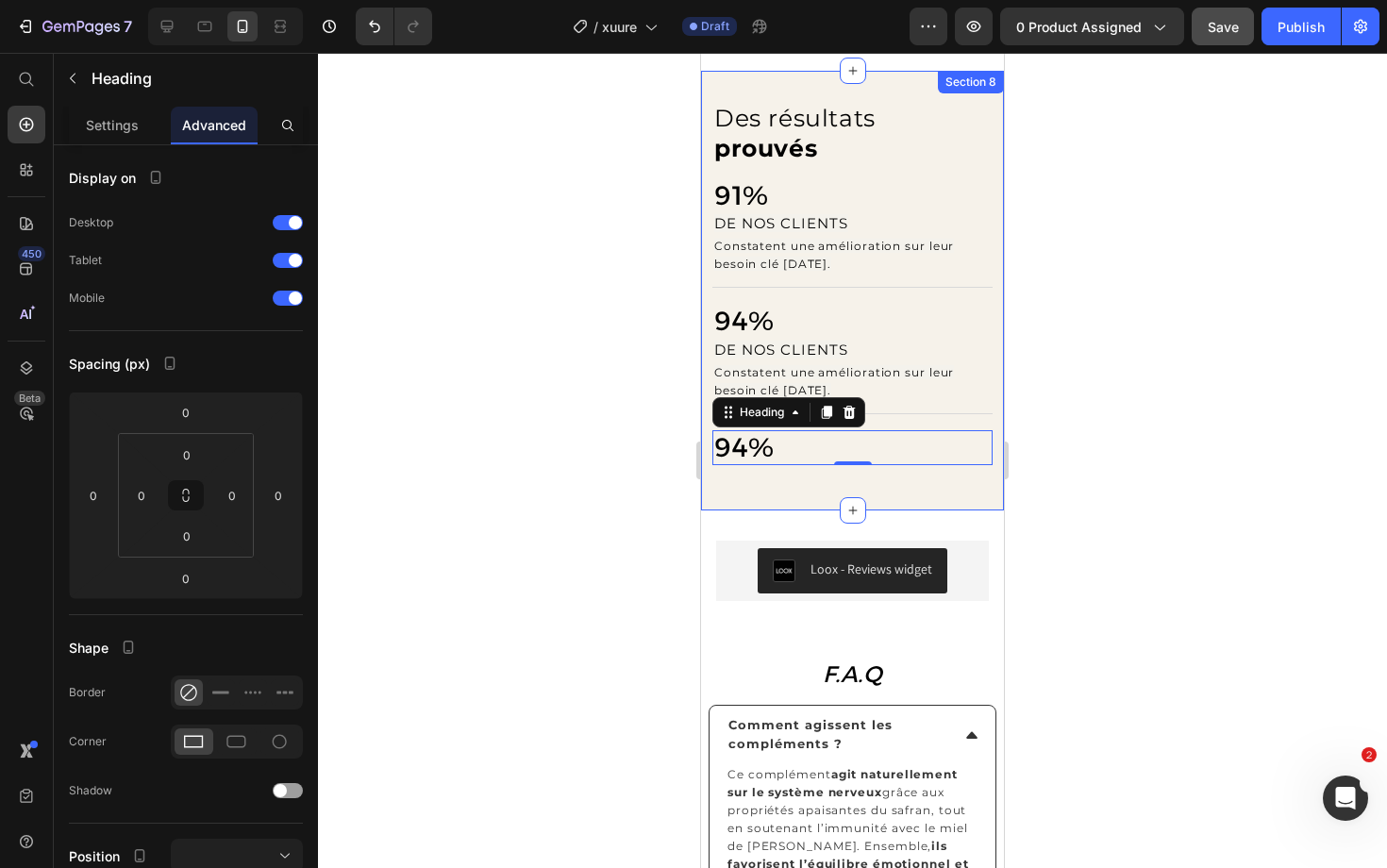 click on "⁠⁠⁠⁠⁠⁠⁠ Des résultats  prouvés Heading 91% Heading DE NOS CLIENTS Text Block Constatent une amélioration sur leur besoin clé [DATE]. Text Block                Title Line ⁠⁠⁠⁠⁠⁠⁠ 94% Heading DE NOS CLIENTS Text Block Constatent une amélioration sur leur besoin clé [DATE]. Text Block                Title Line 94% Heading   0 Row" at bounding box center (852, 291) 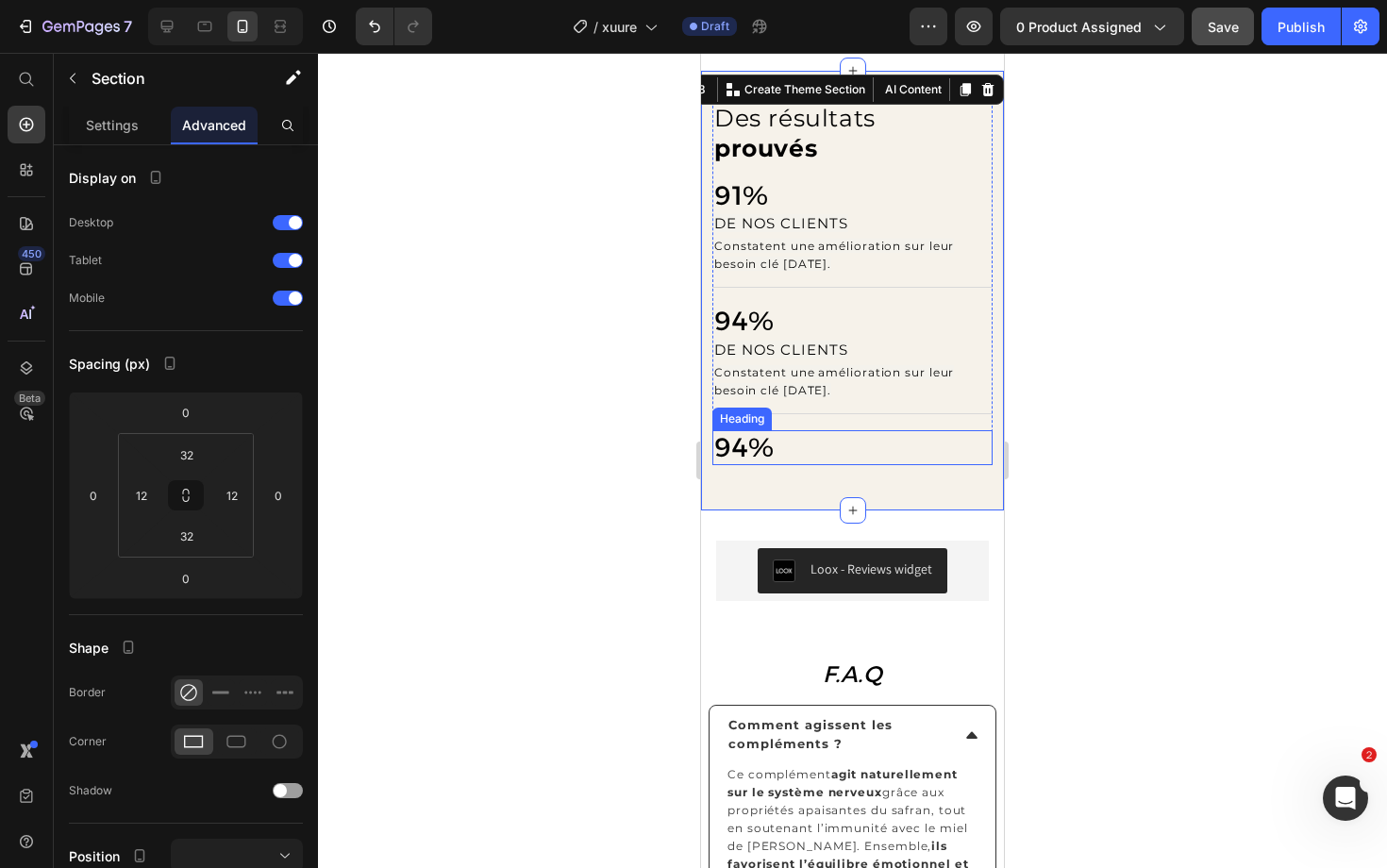 click on "94%" at bounding box center (744, 447) 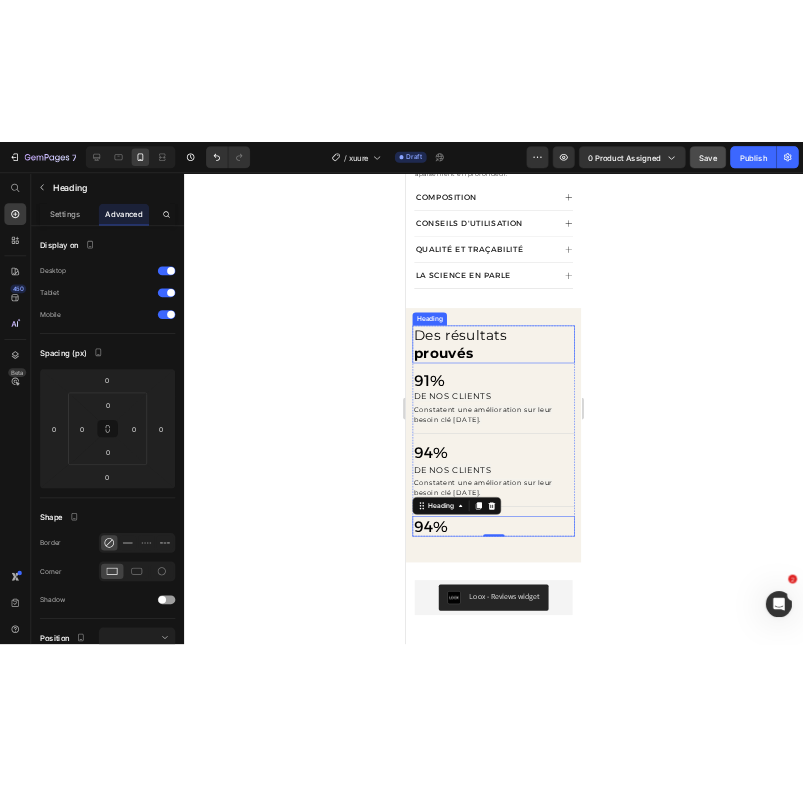 scroll, scrollTop: 1463, scrollLeft: 0, axis: vertical 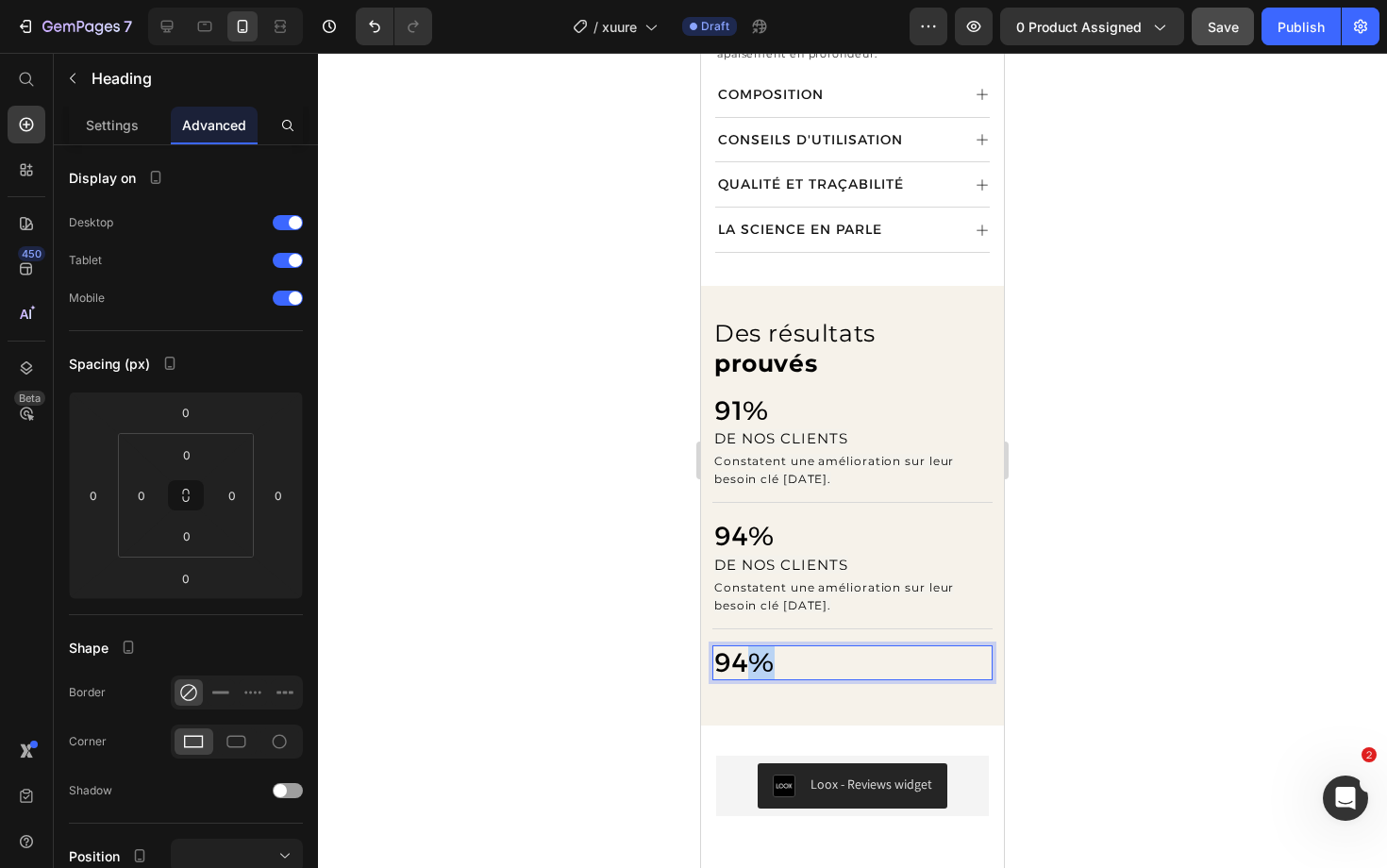 click on "94%" at bounding box center (744, 662) 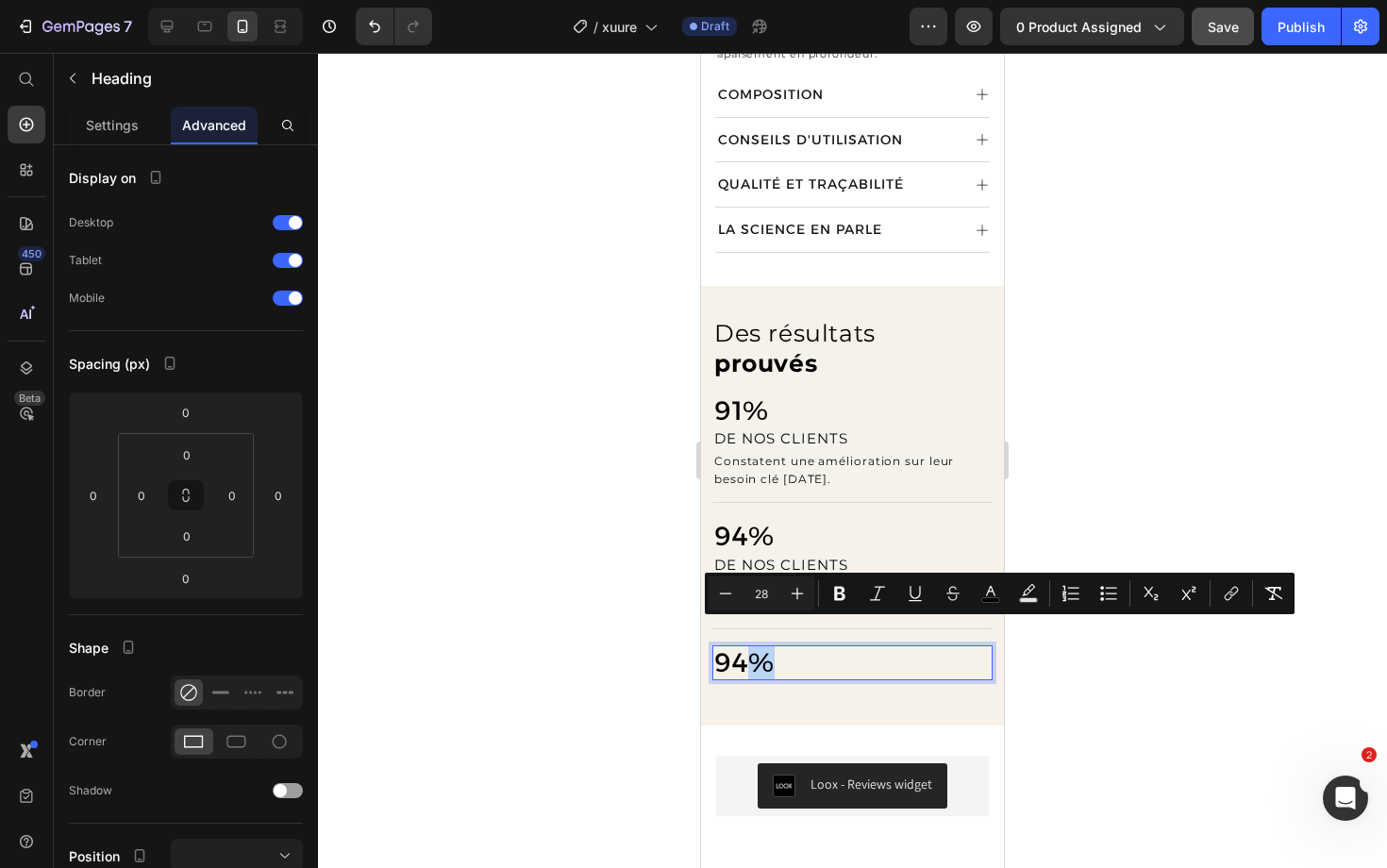click on "94%" at bounding box center [744, 662] 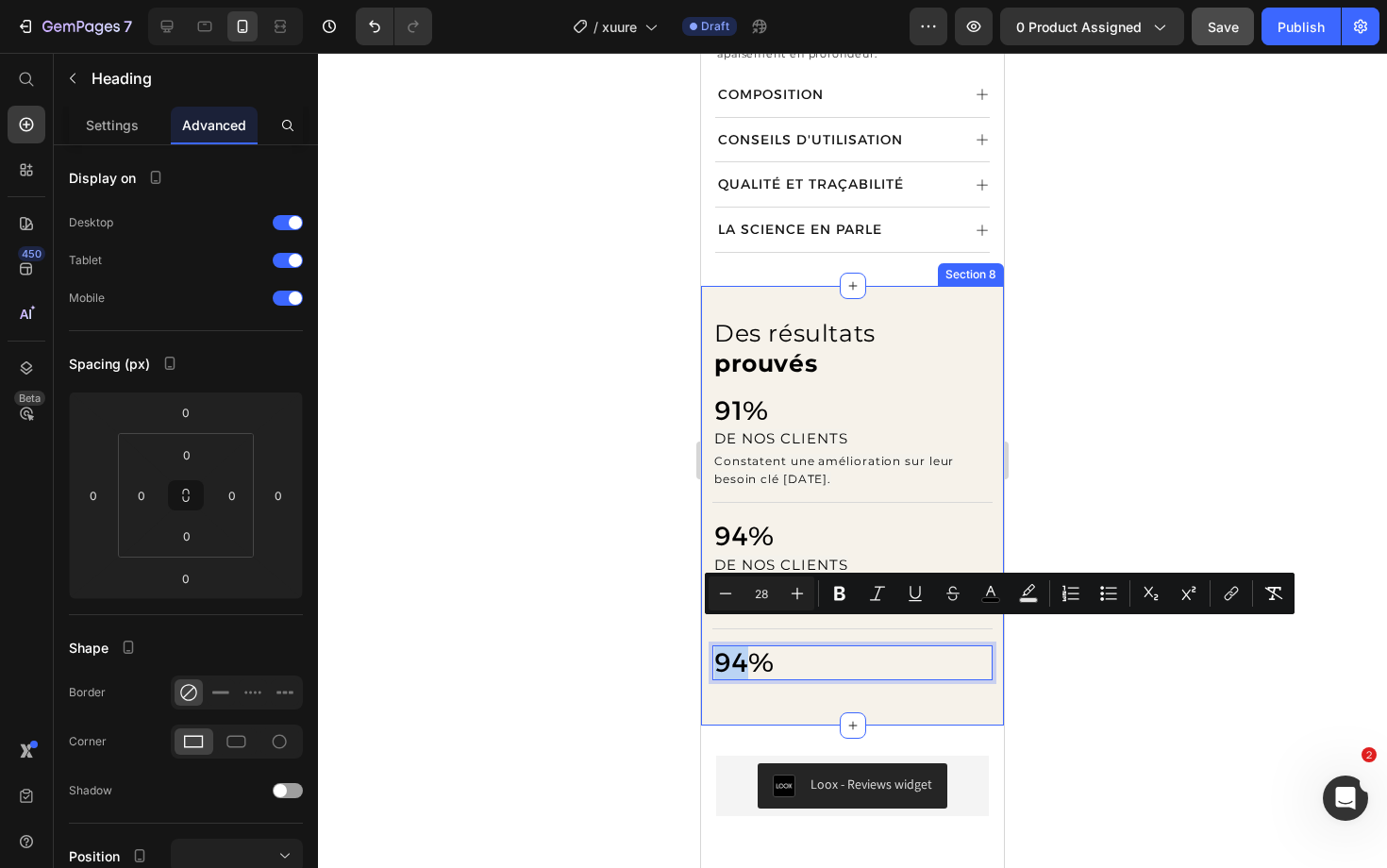 drag, startPoint x: 744, startPoint y: 639, endPoint x: 710, endPoint y: 638, distance: 34.0147 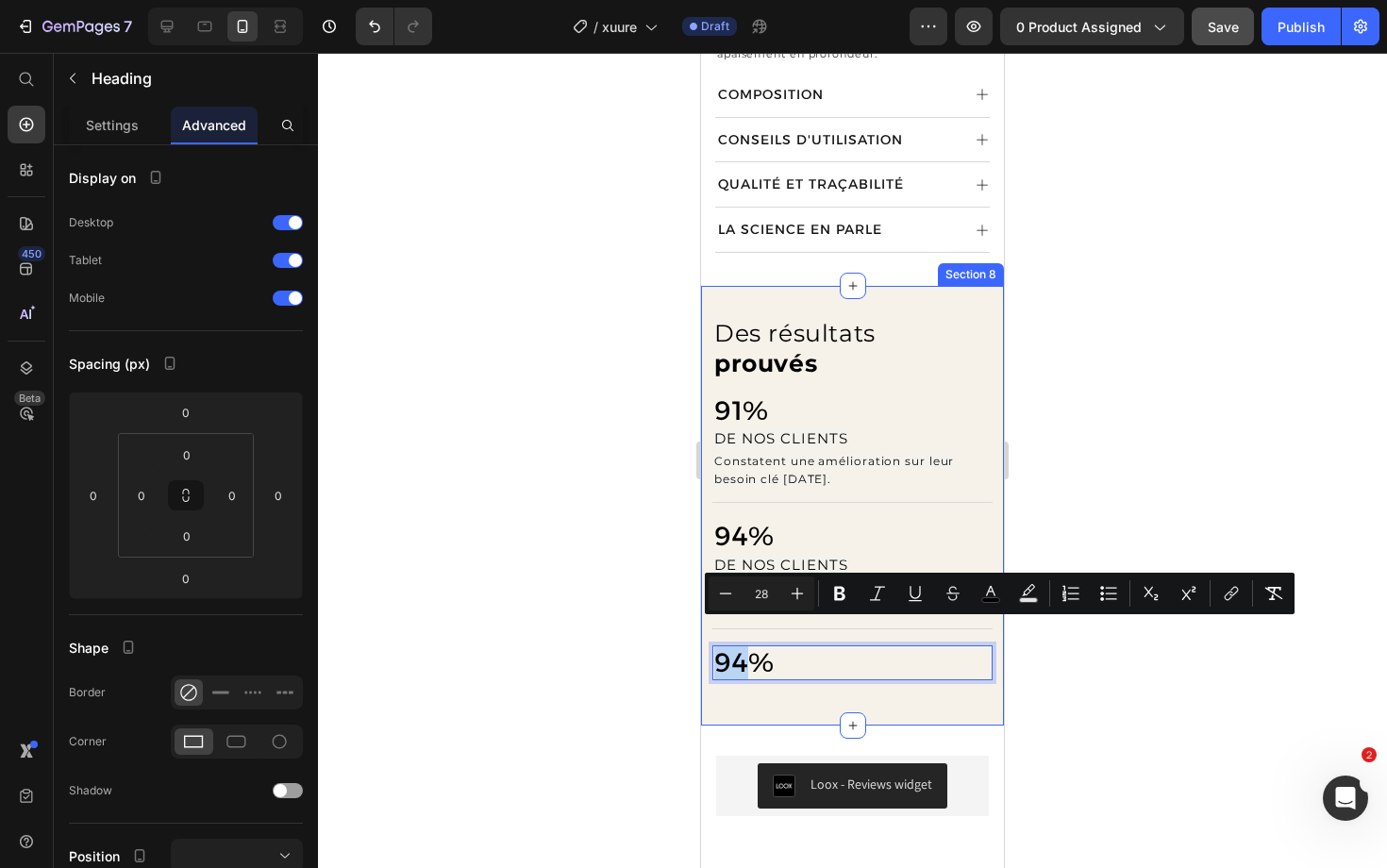 click on "⁠⁠⁠⁠⁠⁠⁠ Des résultats  prouvés Heading 91% Heading DE NOS CLIENTS Text Block Constatent une amélioration sur leur besoin clé [DATE]. Text Block                Title Line ⁠⁠⁠⁠⁠⁠⁠ 94% Heading DE NOS CLIENTS Text Block Constatent une amélioration sur leur besoin clé [DATE]. Text Block                Title Line 94% Heading   0 Row Section 8" at bounding box center (852, 506) 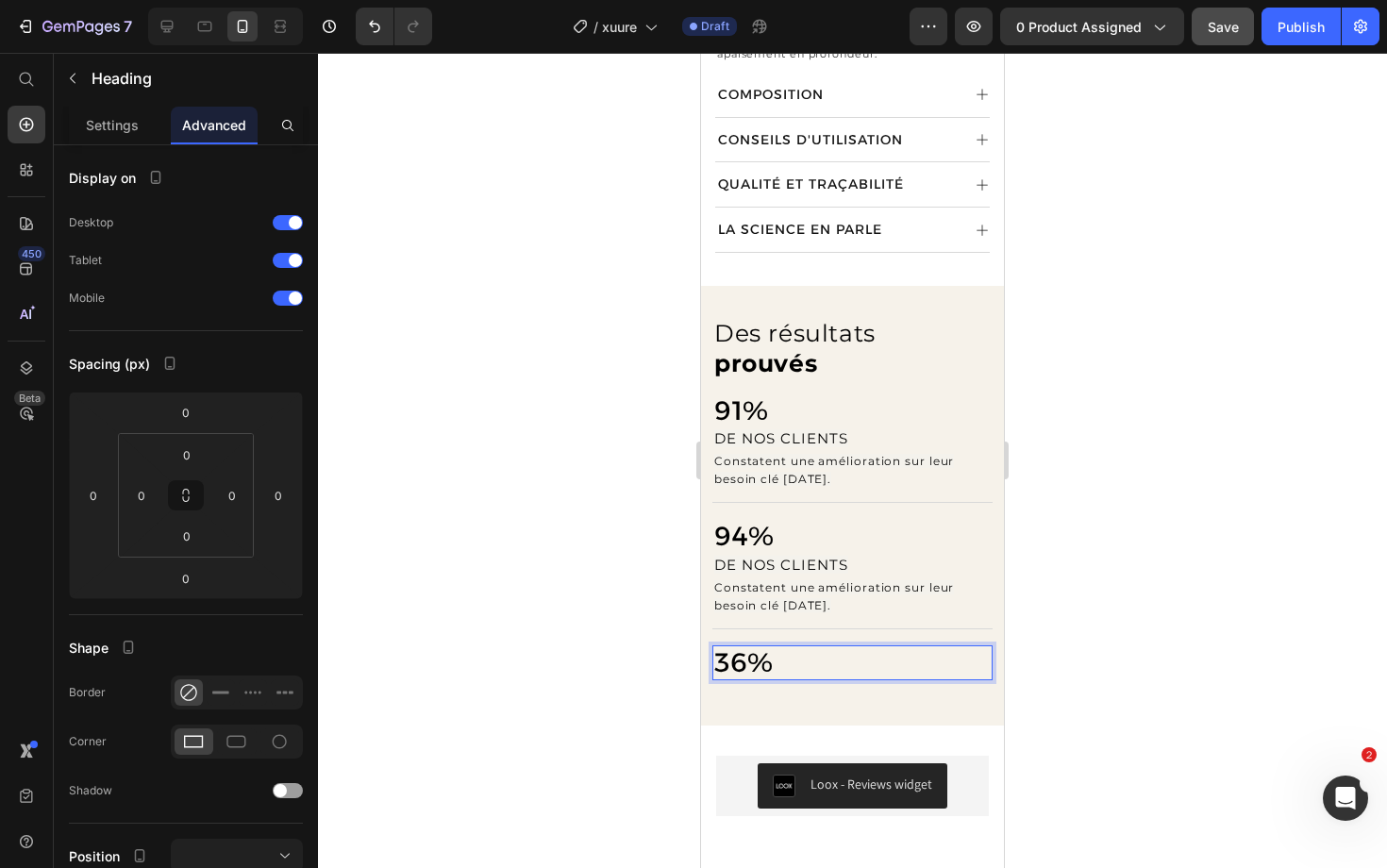 click on "36%" at bounding box center [852, 663] 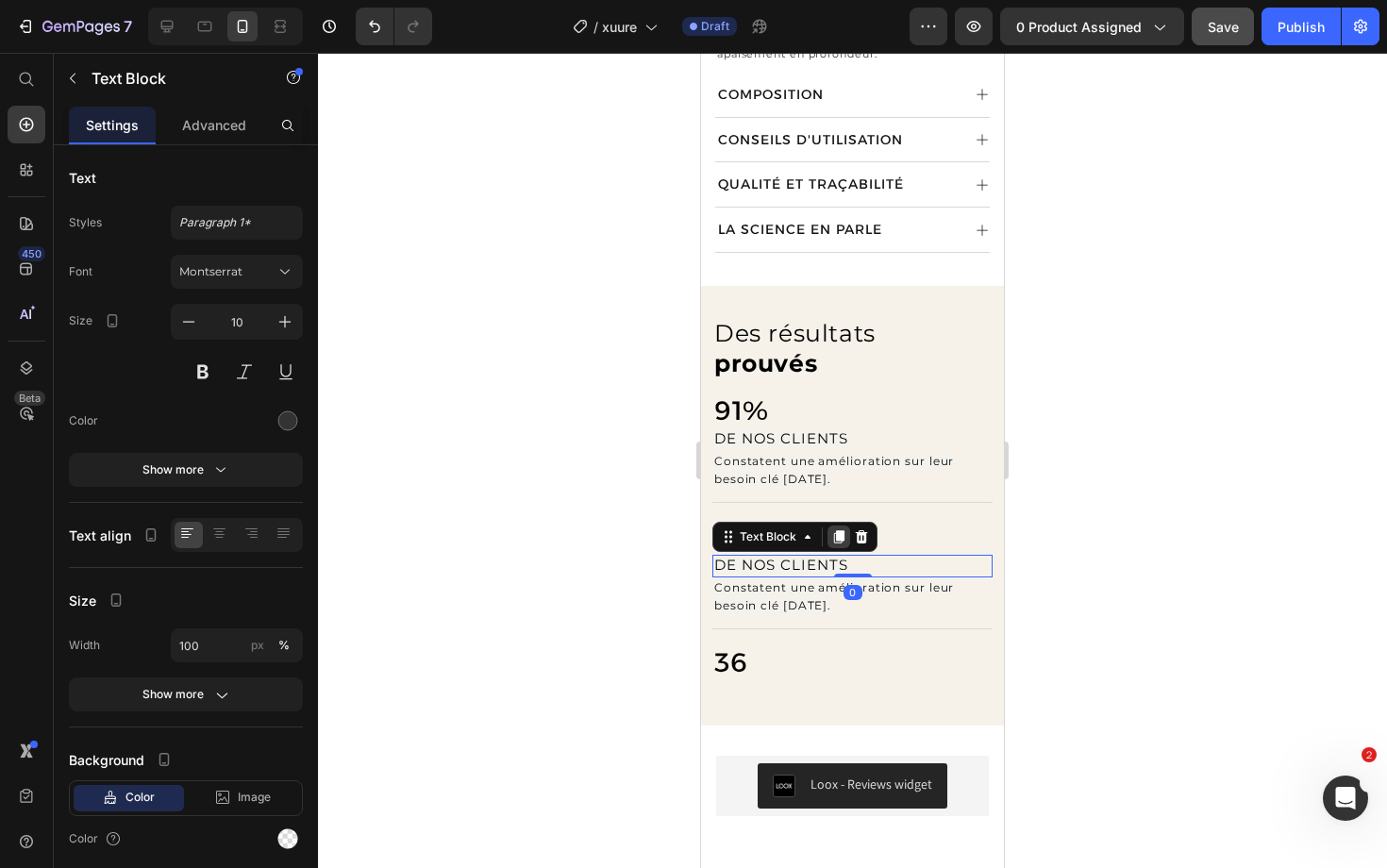 click 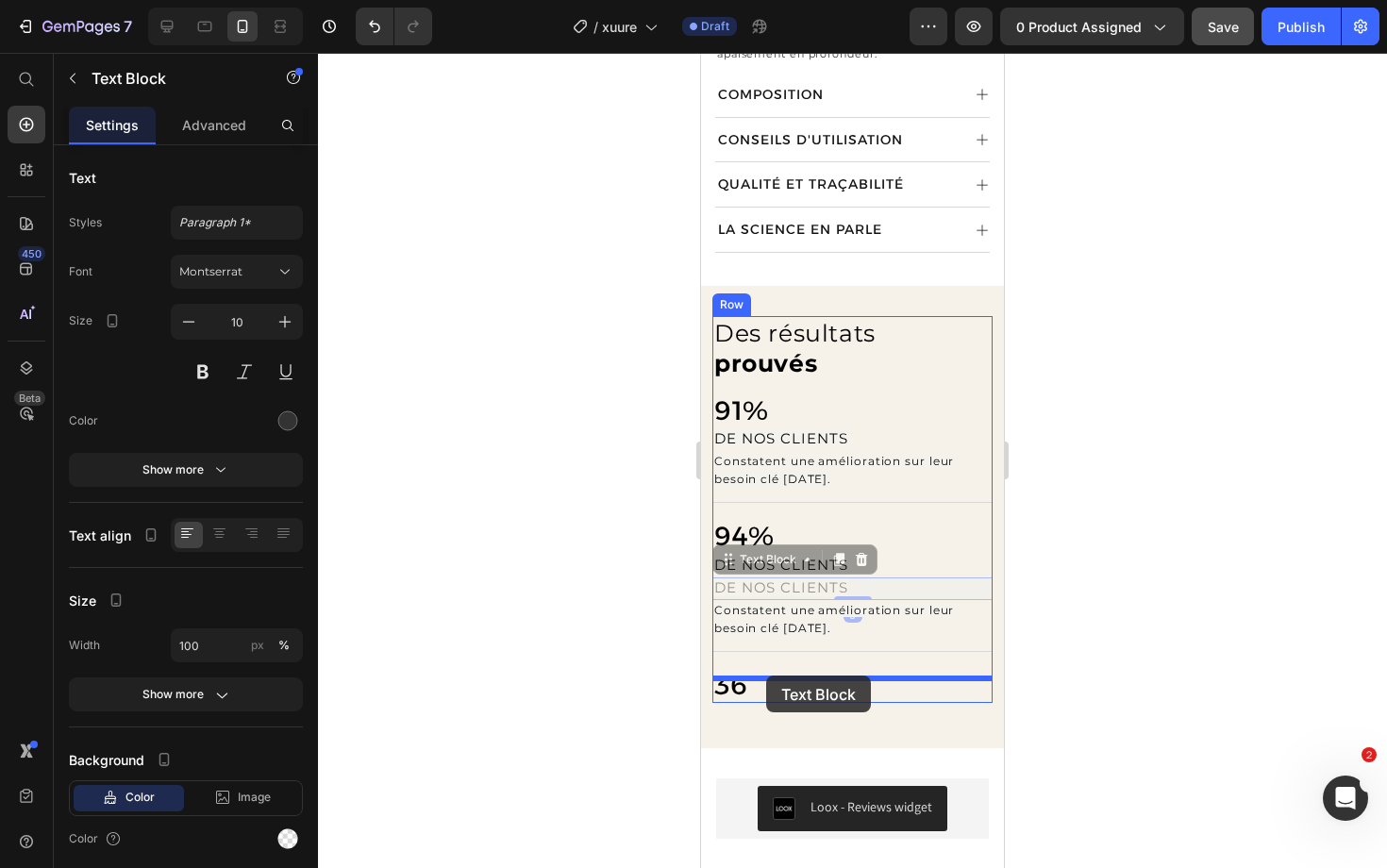drag, startPoint x: 777, startPoint y: 536, endPoint x: 766, endPoint y: 675, distance: 139.43457 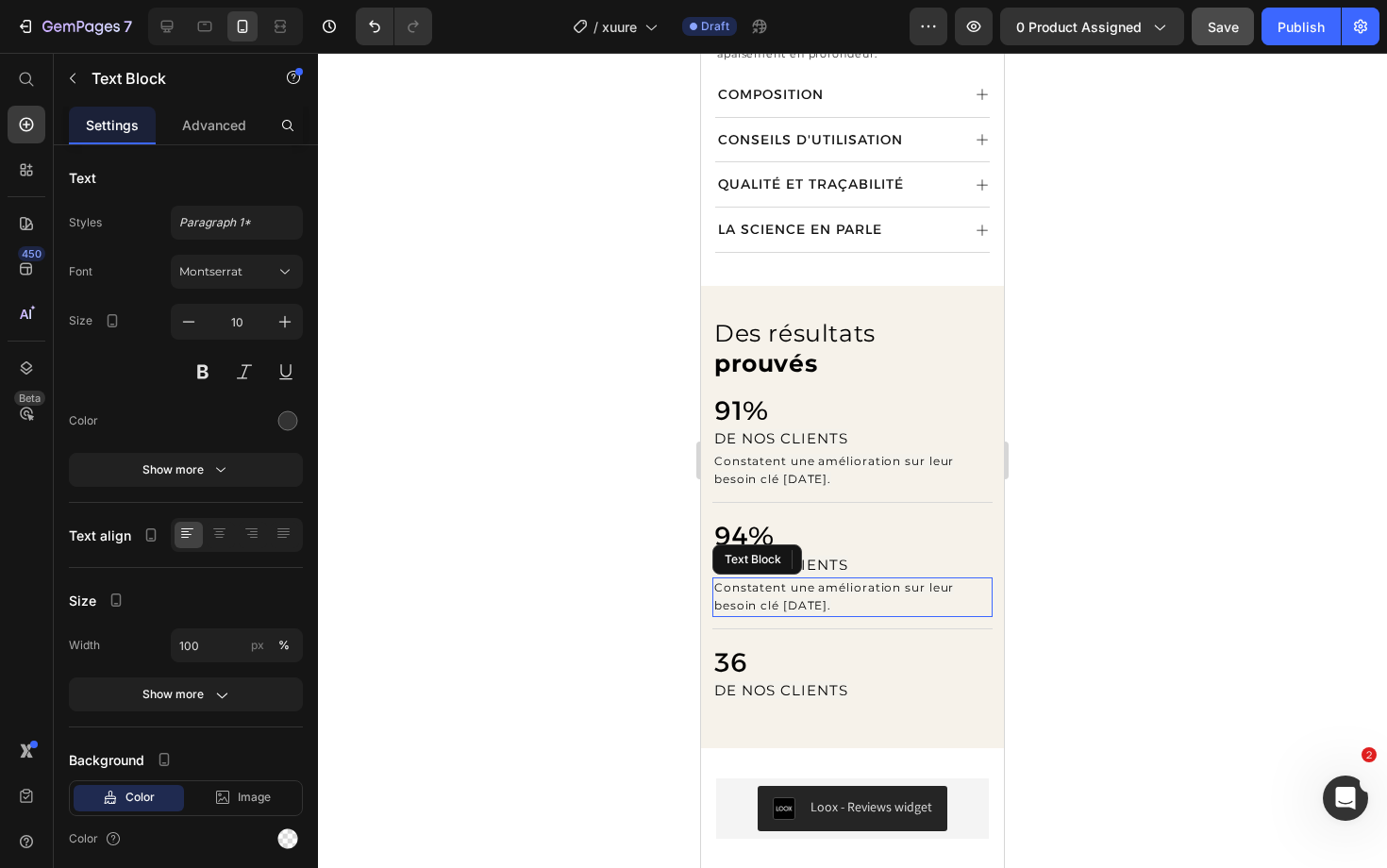 click on "Constatent une amélioration sur leur besoin clé [DATE]." at bounding box center [834, 596] 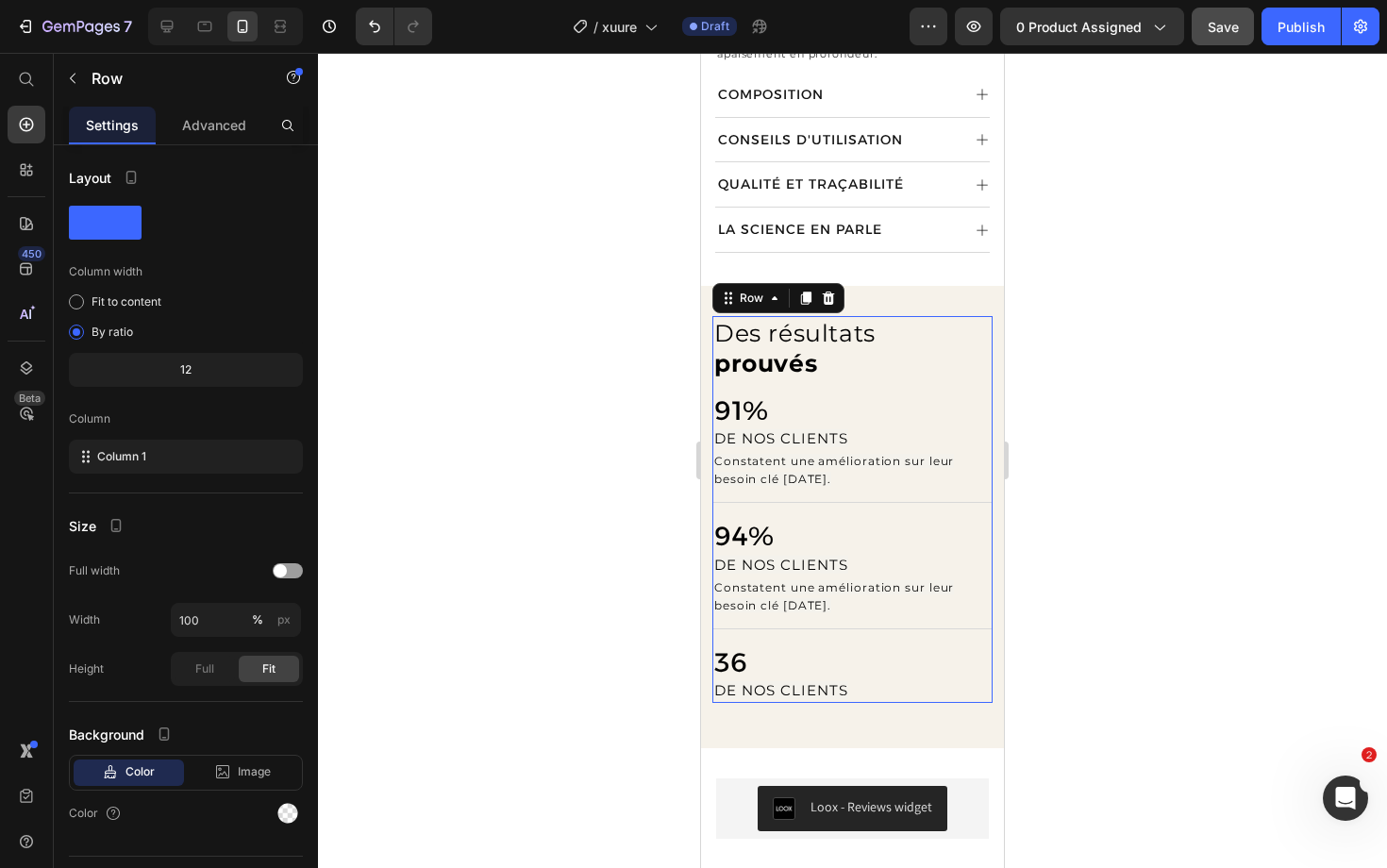 click on "⁠⁠⁠⁠⁠⁠⁠ Des résultats  prouvés Heading 91% Heading DE NOS CLIENTS Text Block Constatent une amélioration sur leur besoin clé [DATE]. Text Block                Title Line ⁠⁠⁠⁠⁠⁠⁠ 94% Heading DE NOS CLIENTS Text Block Constatent une amélioration sur leur besoin clé [DATE]. Text Block                Title Line ⁠⁠⁠⁠⁠⁠⁠ 36 Heading DE NOS CLIENTS Text Block" at bounding box center (852, 509) 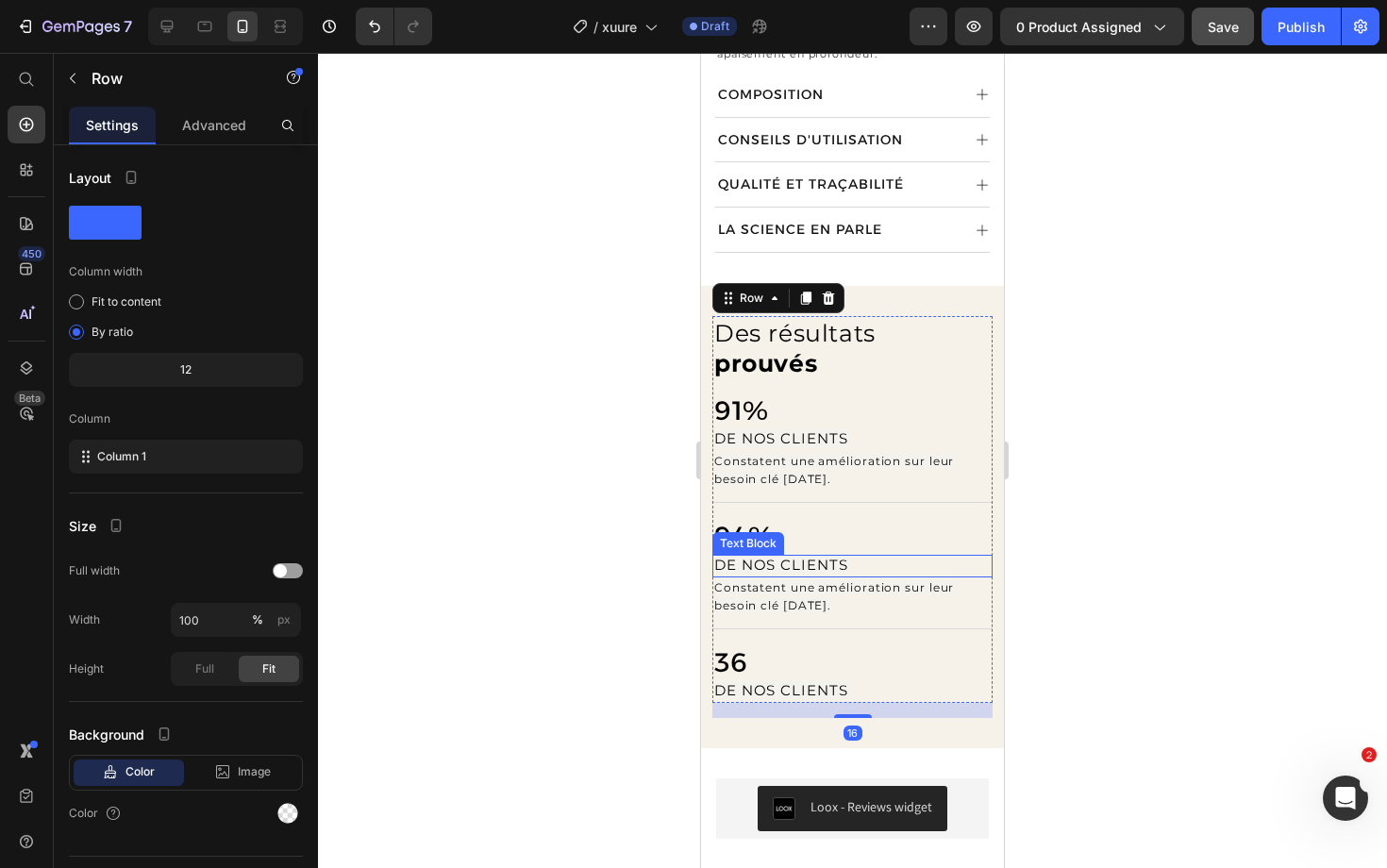 click on "DE NOS CLIENTS" at bounding box center (781, 564) 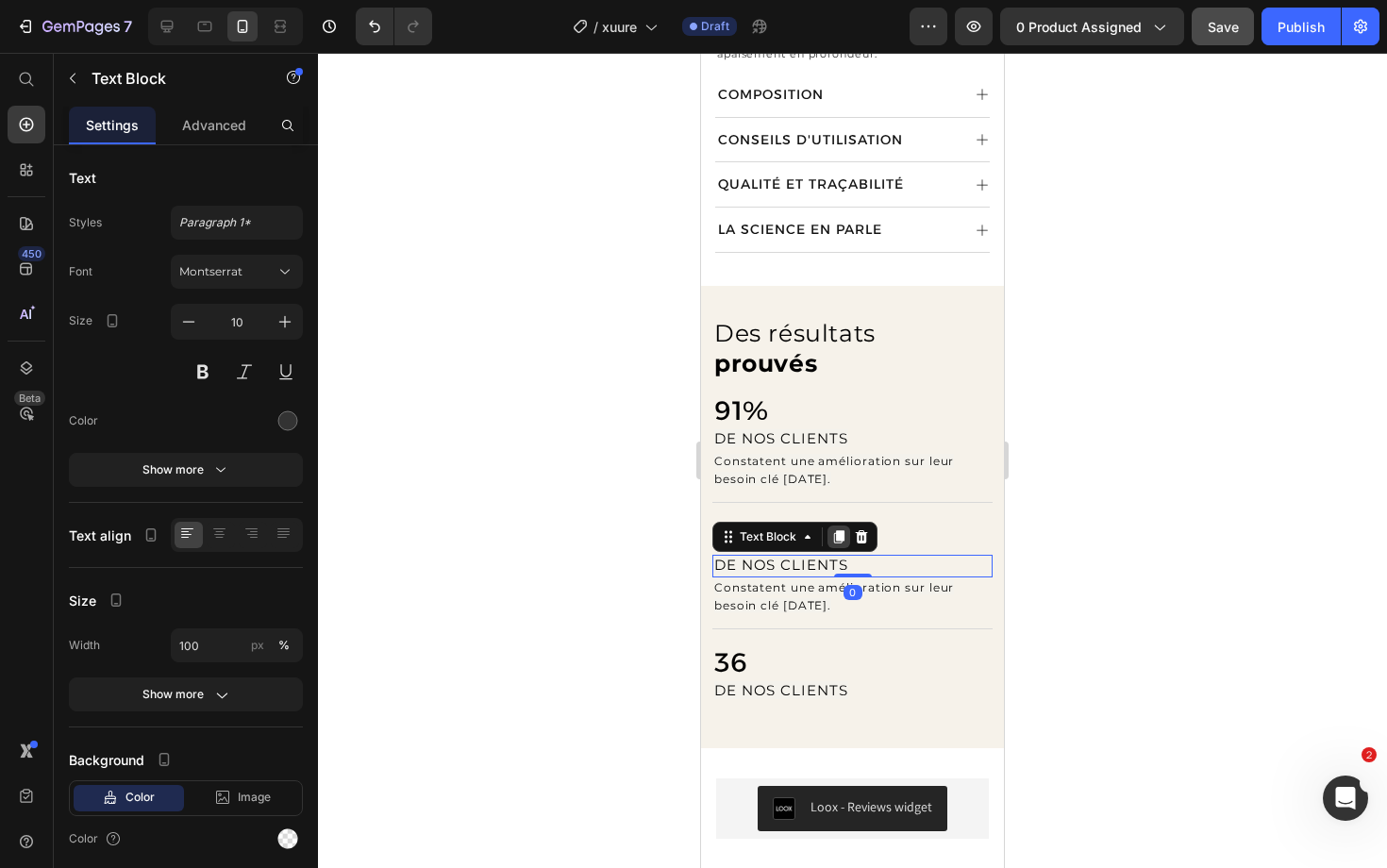 click 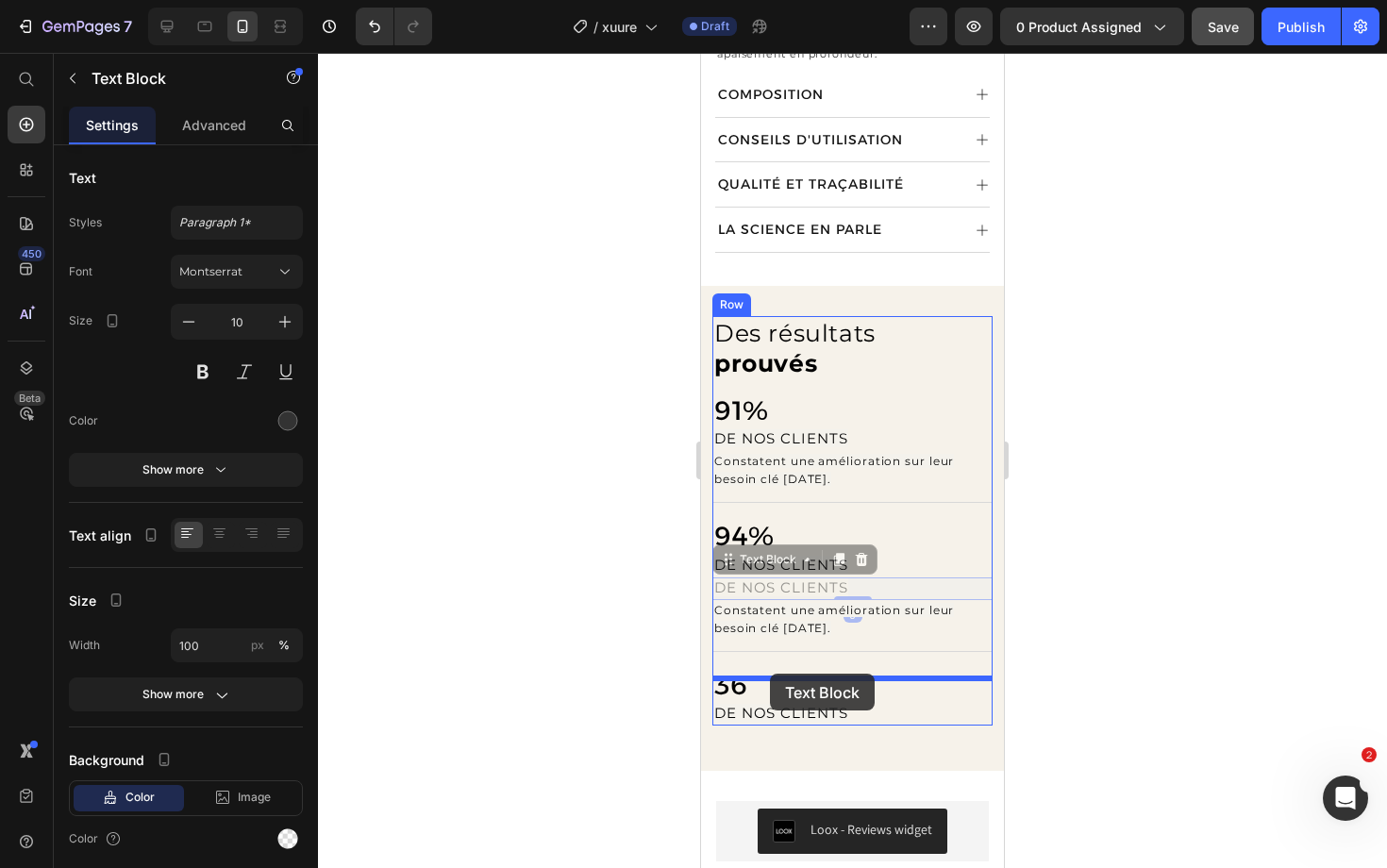 drag, startPoint x: 778, startPoint y: 540, endPoint x: 770, endPoint y: 672, distance: 132.2422 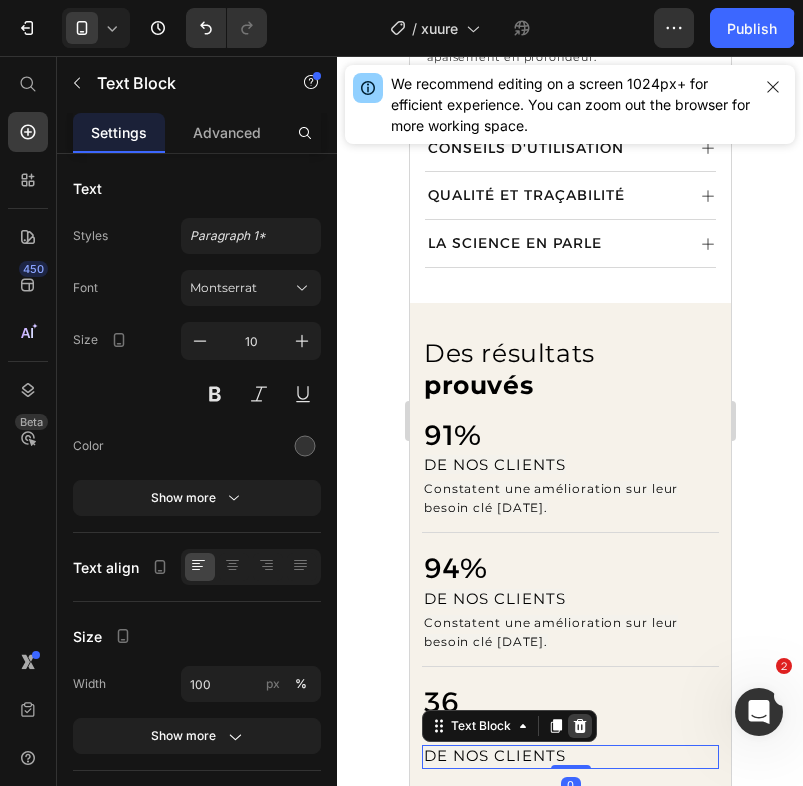 click at bounding box center [579, 726] 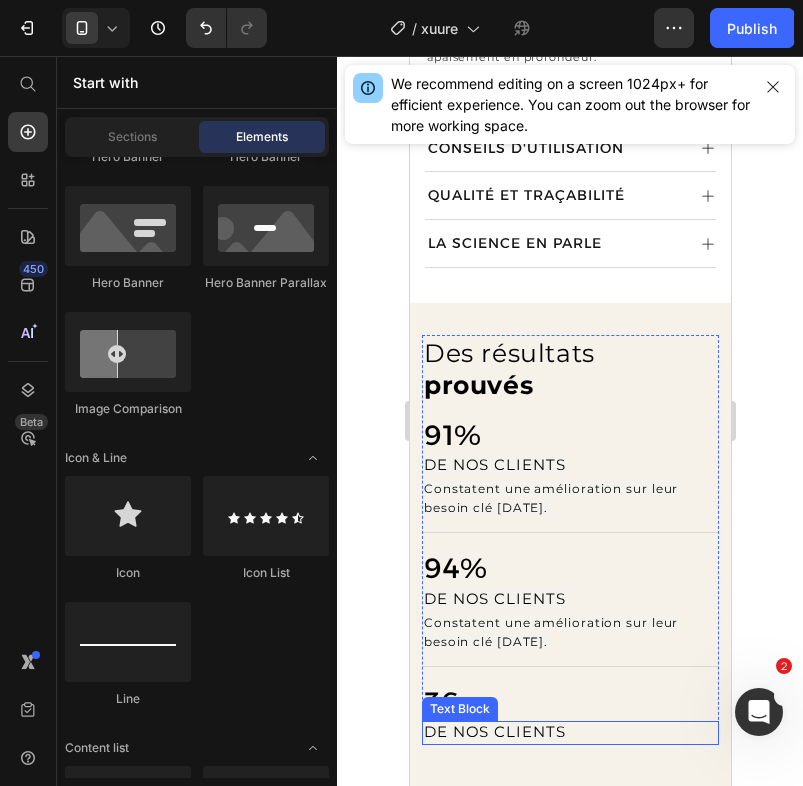 click on "DE NOS CLIENTS" at bounding box center [494, 731] 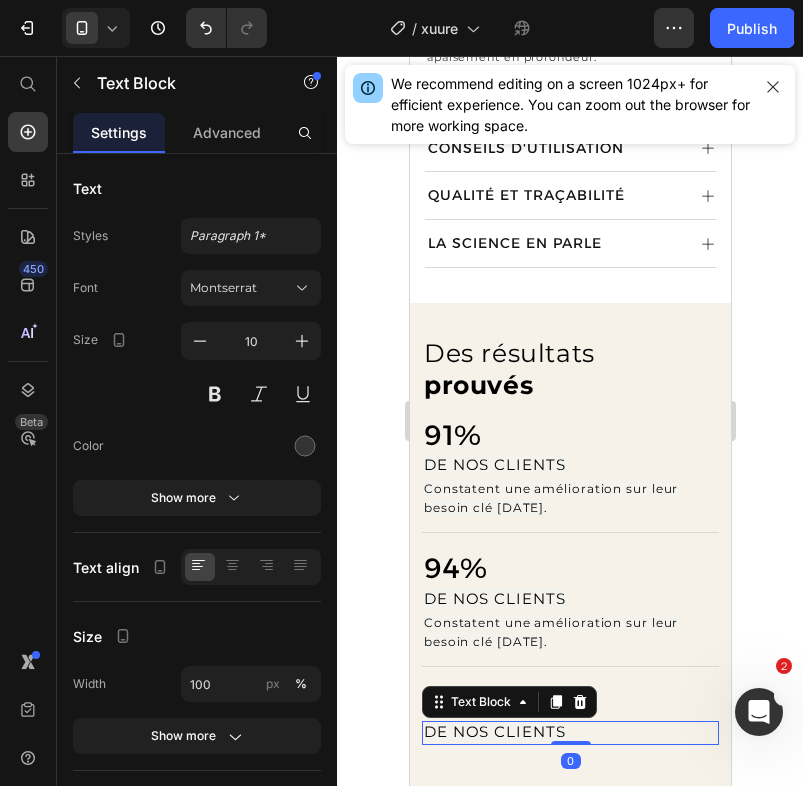 click on "DE NOS CLIENTS" at bounding box center [494, 731] 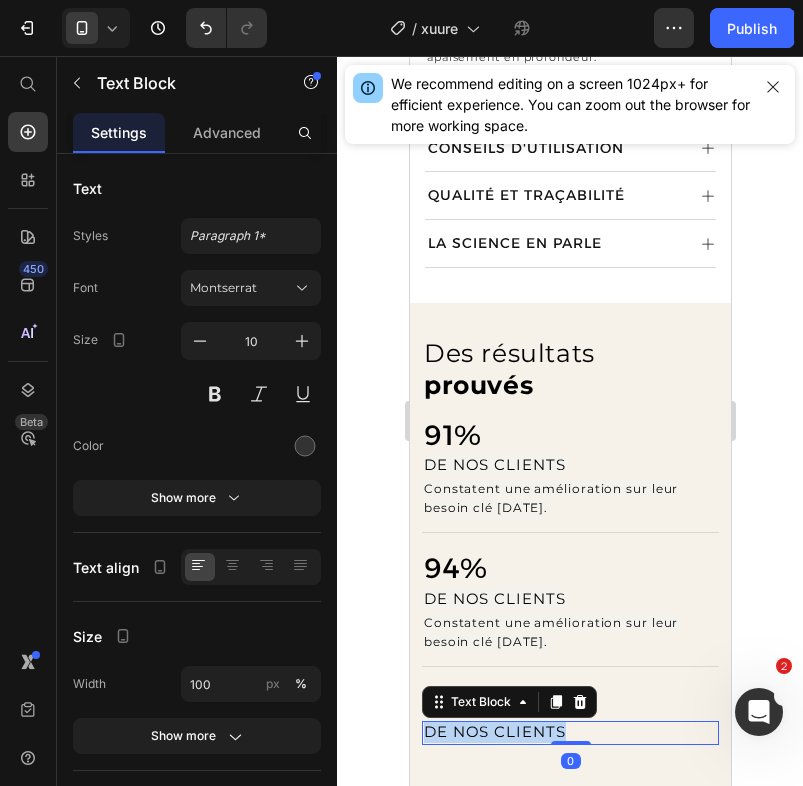 click on "DE NOS CLIENTS" at bounding box center [494, 731] 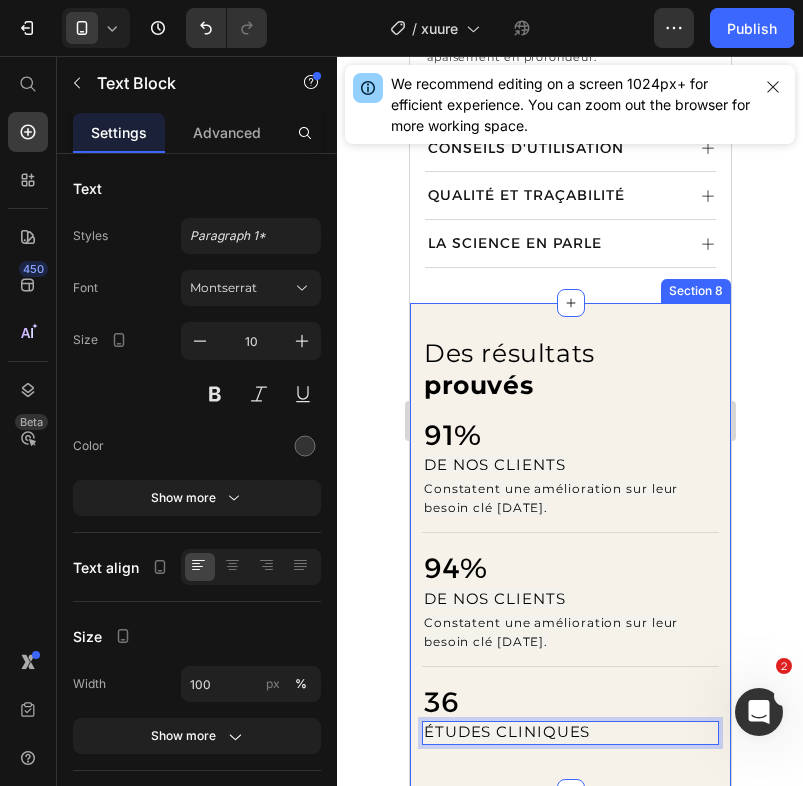 click on "⁠⁠⁠⁠⁠⁠⁠ Des résultats  prouvés Heading 91% Heading DE NOS CLIENTS Text Block Constatent une amélioration sur leur besoin clé [DATE]. Text Block                Title Line ⁠⁠⁠⁠⁠⁠⁠ 94% Heading DE NOS CLIENTS Text Block Constatent une amélioration sur leur besoin clé [DATE]. Text Block                Title Line ⁠⁠⁠⁠⁠⁠⁠ 36 Heading ÉTUDES CLINIQUES Text Block   0 Row Section 8" at bounding box center [569, 548] 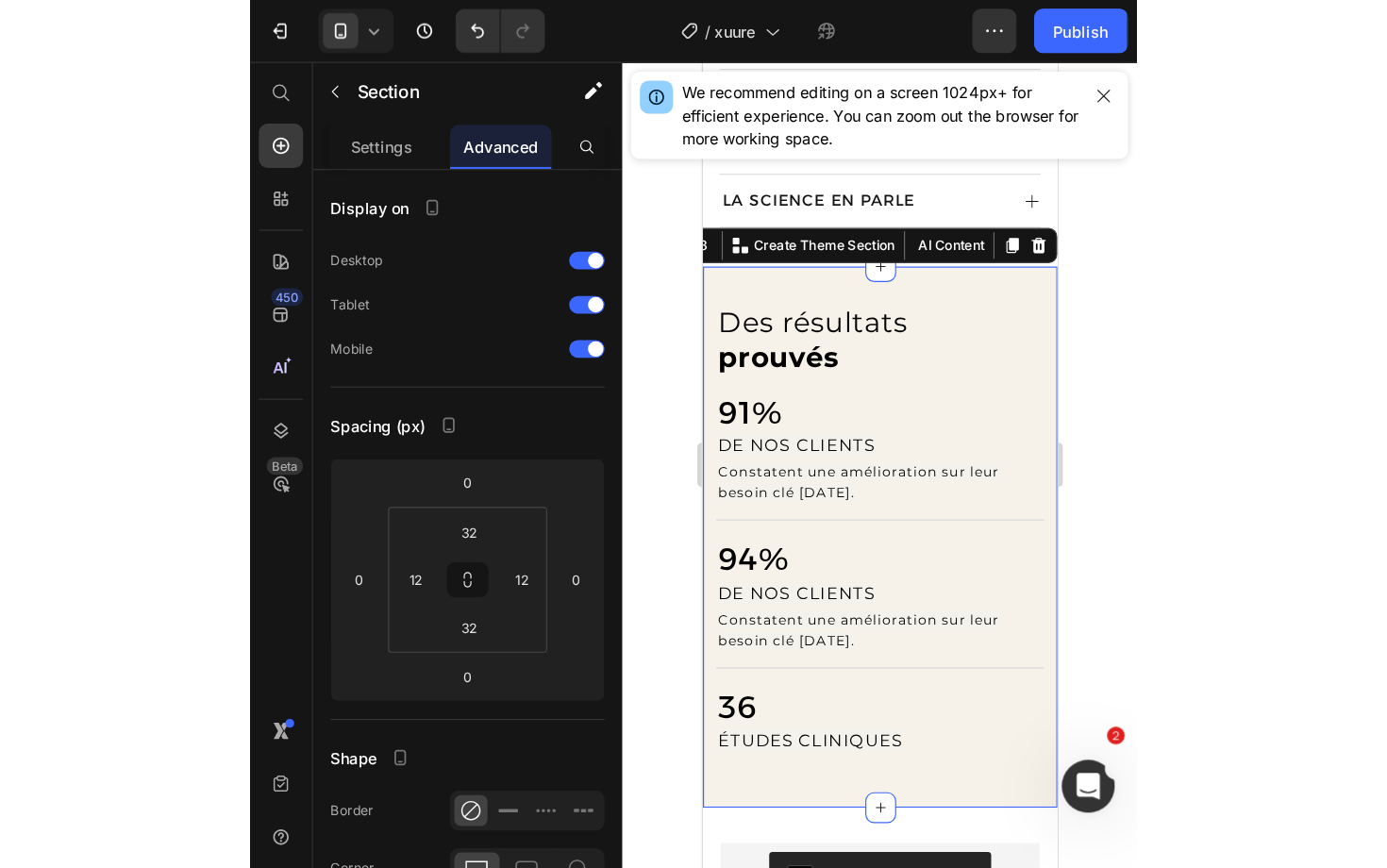 scroll, scrollTop: 1453, scrollLeft: 0, axis: vertical 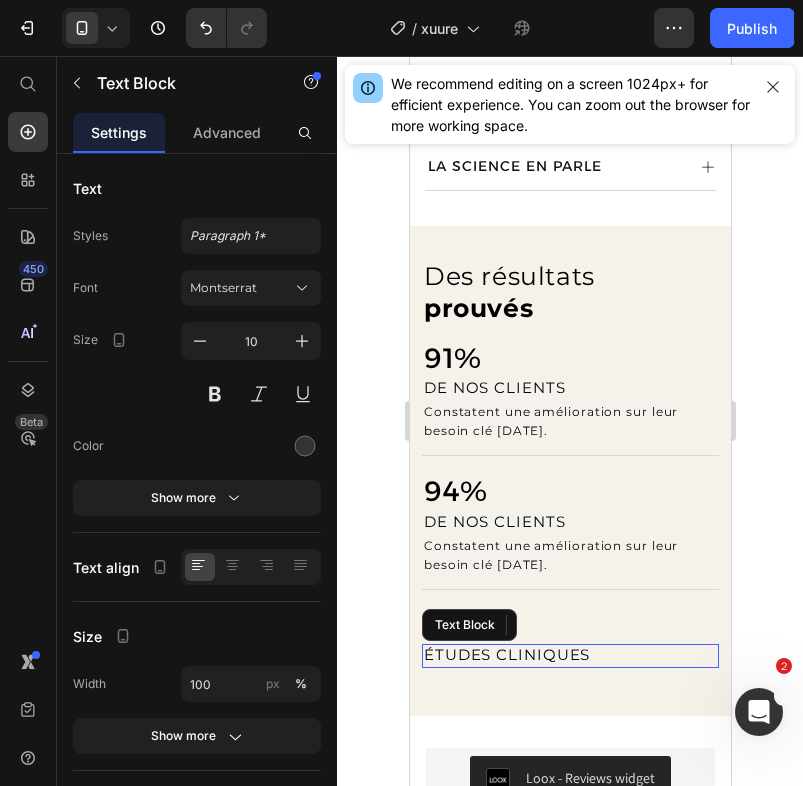 click on "ÉTUDES CLINIQUES" at bounding box center [569, 656] 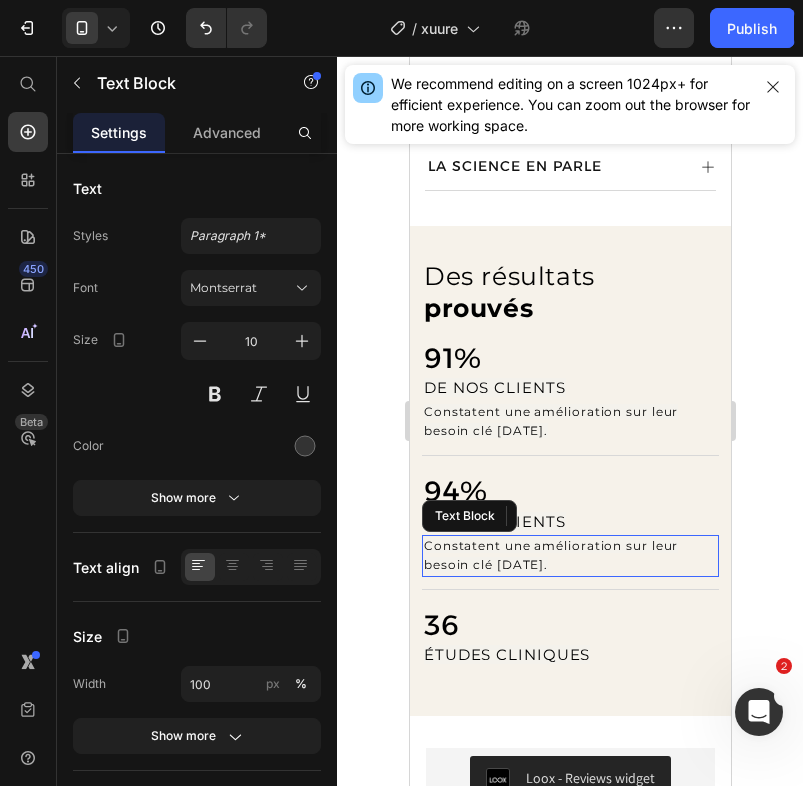 click on "Constatent une amélioration sur leur besoin clé [DATE]." at bounding box center [569, 556] 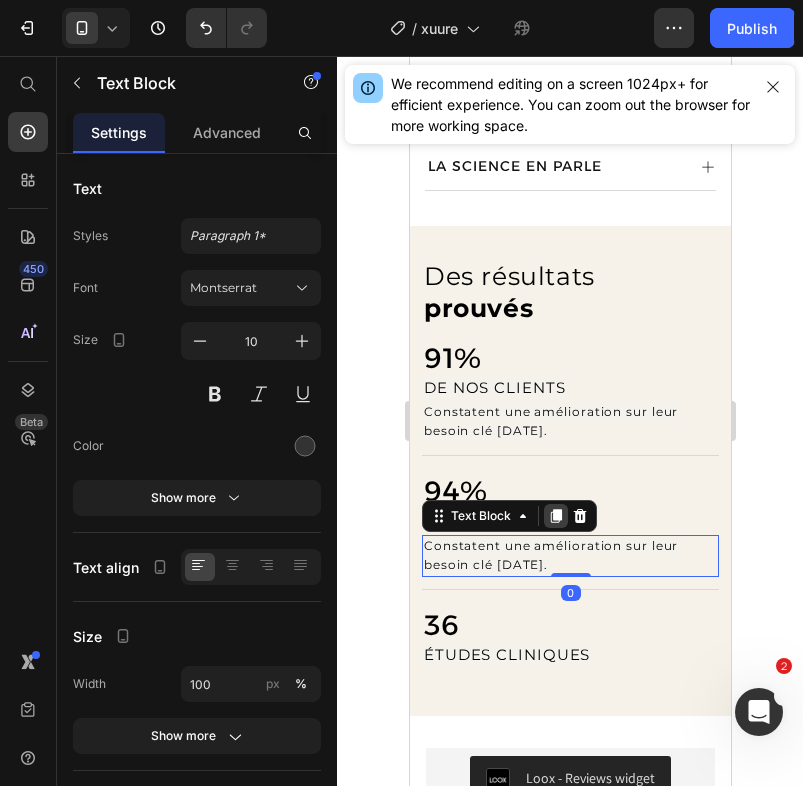 click 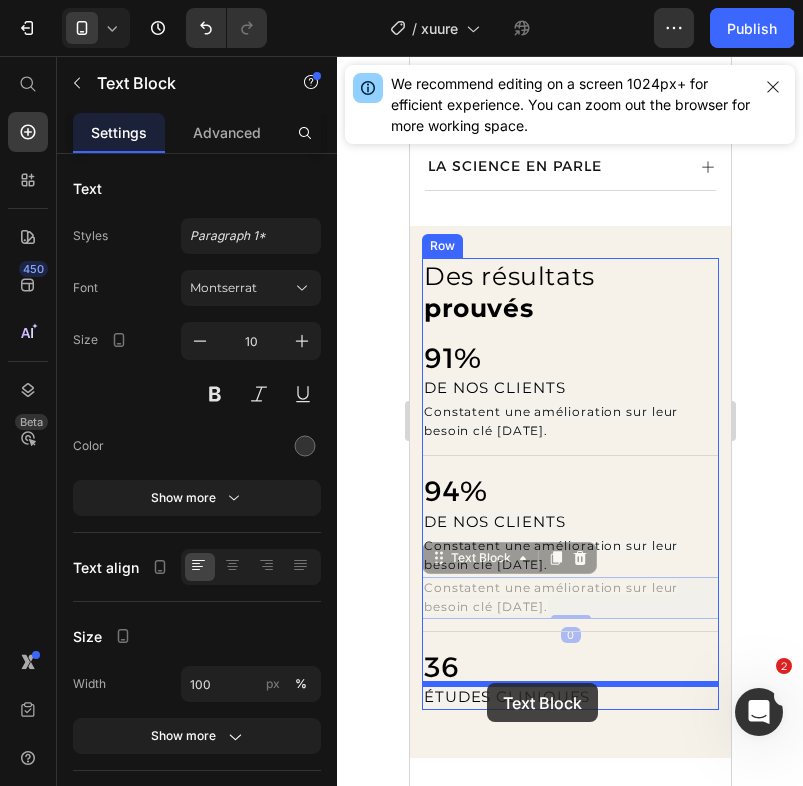 drag, startPoint x: 489, startPoint y: 538, endPoint x: 486, endPoint y: 683, distance: 145.03104 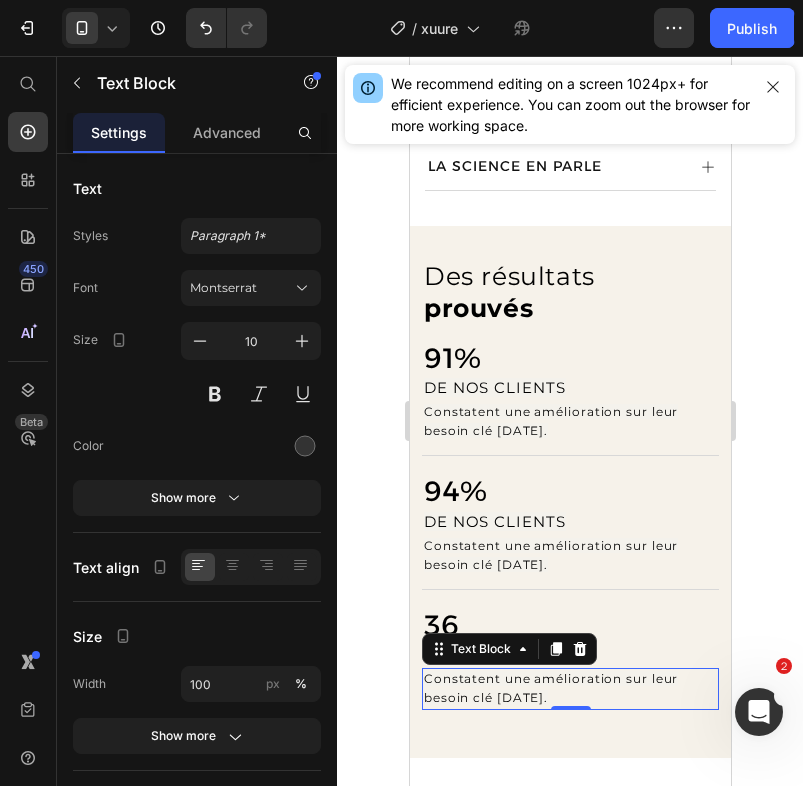 click 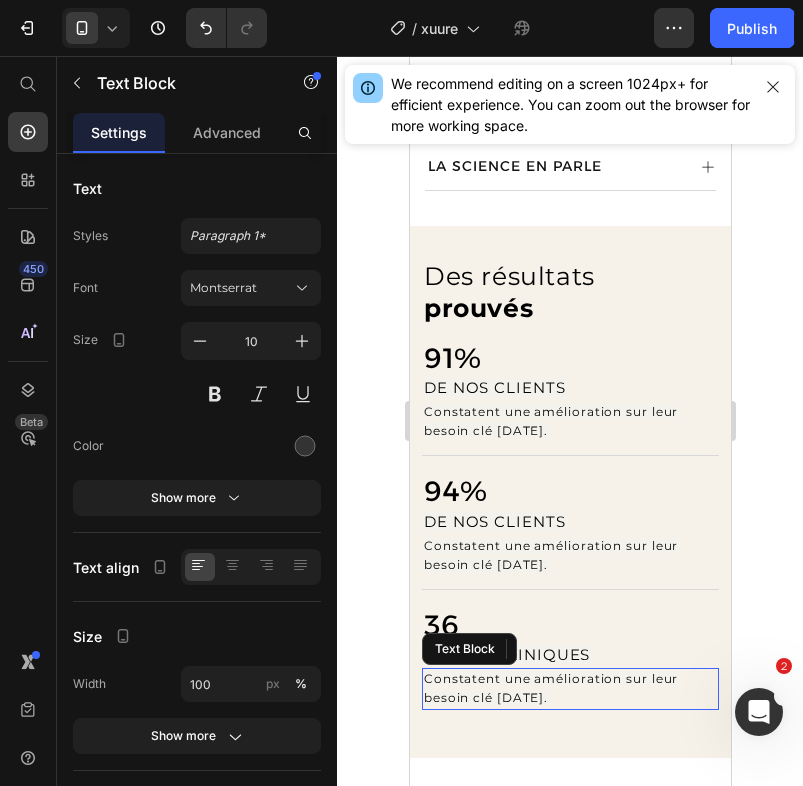 click on "Constatent une amélioration sur leur besoin clé [DATE]." at bounding box center (550, 688) 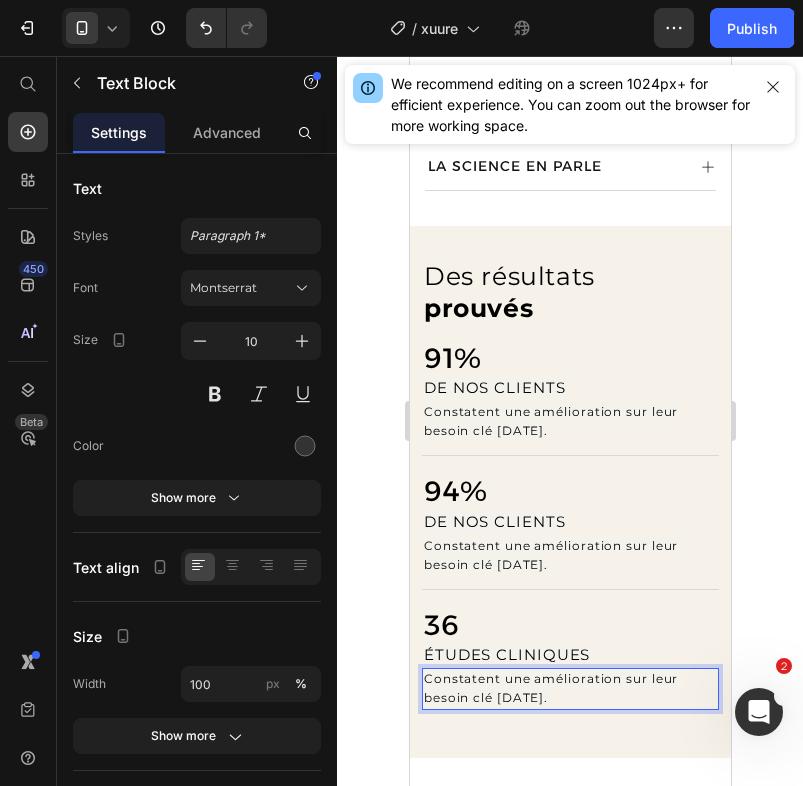 click on "Constatent une amélioration sur leur besoin clé [DATE]." at bounding box center [550, 688] 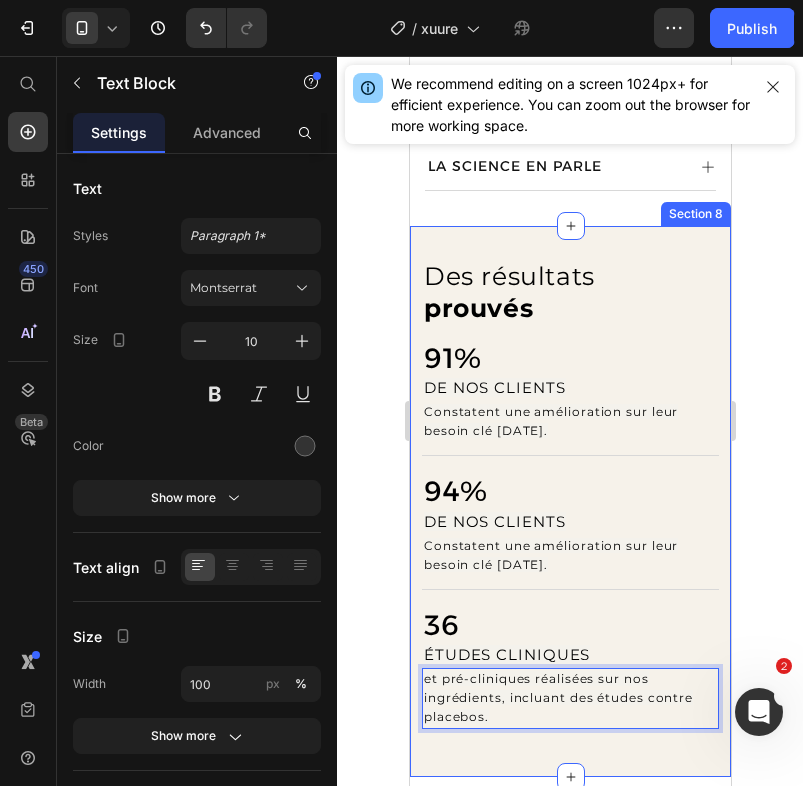click on "⁠⁠⁠⁠⁠⁠⁠ Des résultats  prouvés Heading 91% Heading DE NOS CLIENTS Text Block Constatent une amélioration sur leur besoin clé [DATE]. Text Block                Title Line ⁠⁠⁠⁠⁠⁠⁠ 94% Heading DE NOS CLIENTS Text Block Constatent une amélioration sur leur besoin clé [DATE]. Text Block                Title Line ⁠⁠⁠⁠⁠⁠⁠ 36 Heading ÉTUDES CLINIQUES Text Block et pré-cliniques réalisées sur nos ingrédients, incluant des études contre placebos. Text Block   0 Row" at bounding box center (569, 502) 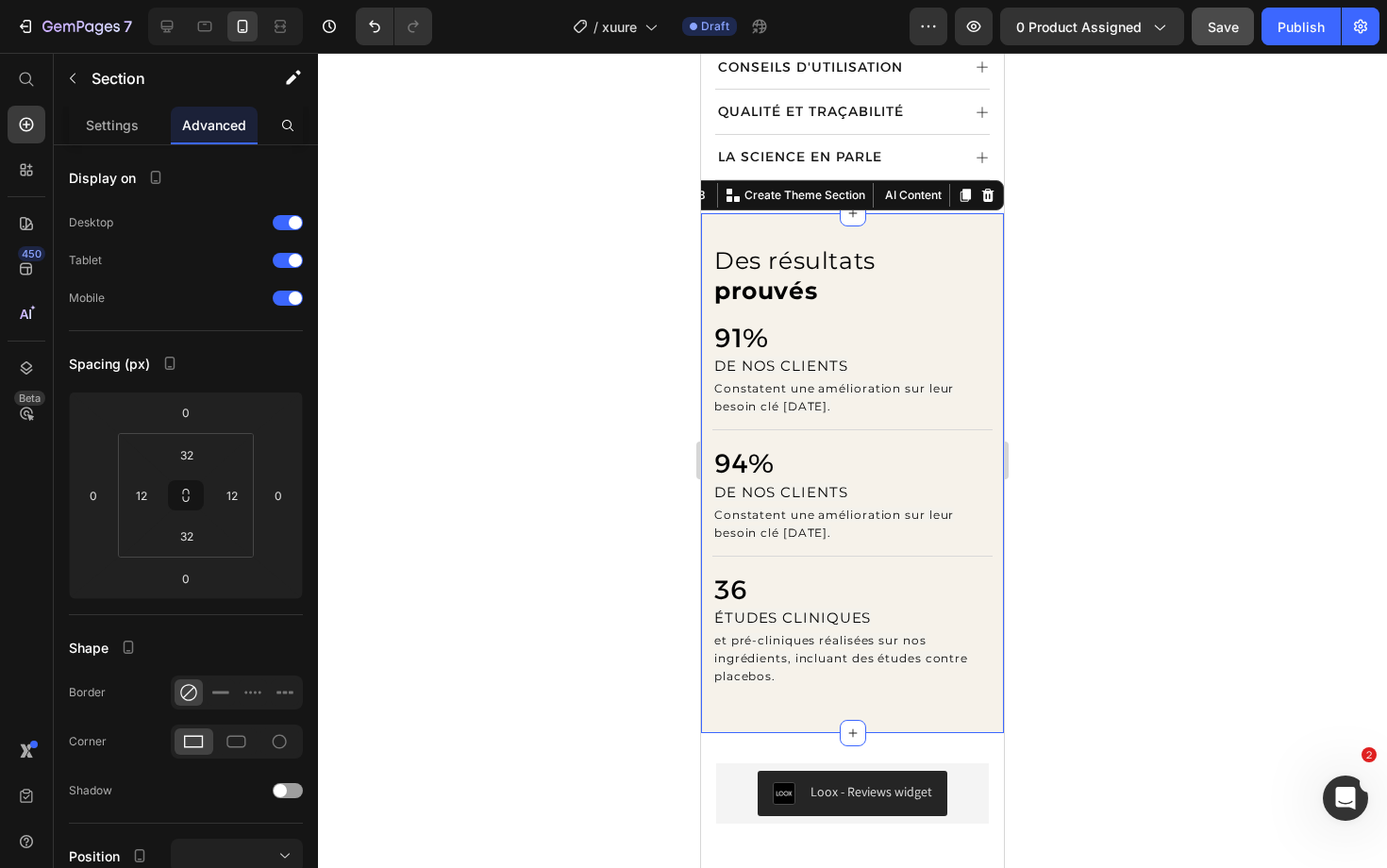 click on "⁠⁠⁠⁠⁠⁠⁠ Des résultats  prouvés Heading 91% Heading DE NOS CLIENTS Text Block Constatent une amélioration sur leur besoin clé [DATE]. Text Block                Title Line ⁠⁠⁠⁠⁠⁠⁠ 94% Heading DE NOS CLIENTS Text Block Constatent une amélioration sur leur besoin clé [DATE]. Text Block                Title Line ⁠⁠⁠⁠⁠⁠⁠ 36 Heading ÉTUDES CLINIQUES Text Block et pré-cliniques réalisées sur nos ingrédients, incluant des études contre placebos. Text Block Row" at bounding box center [852, 474] 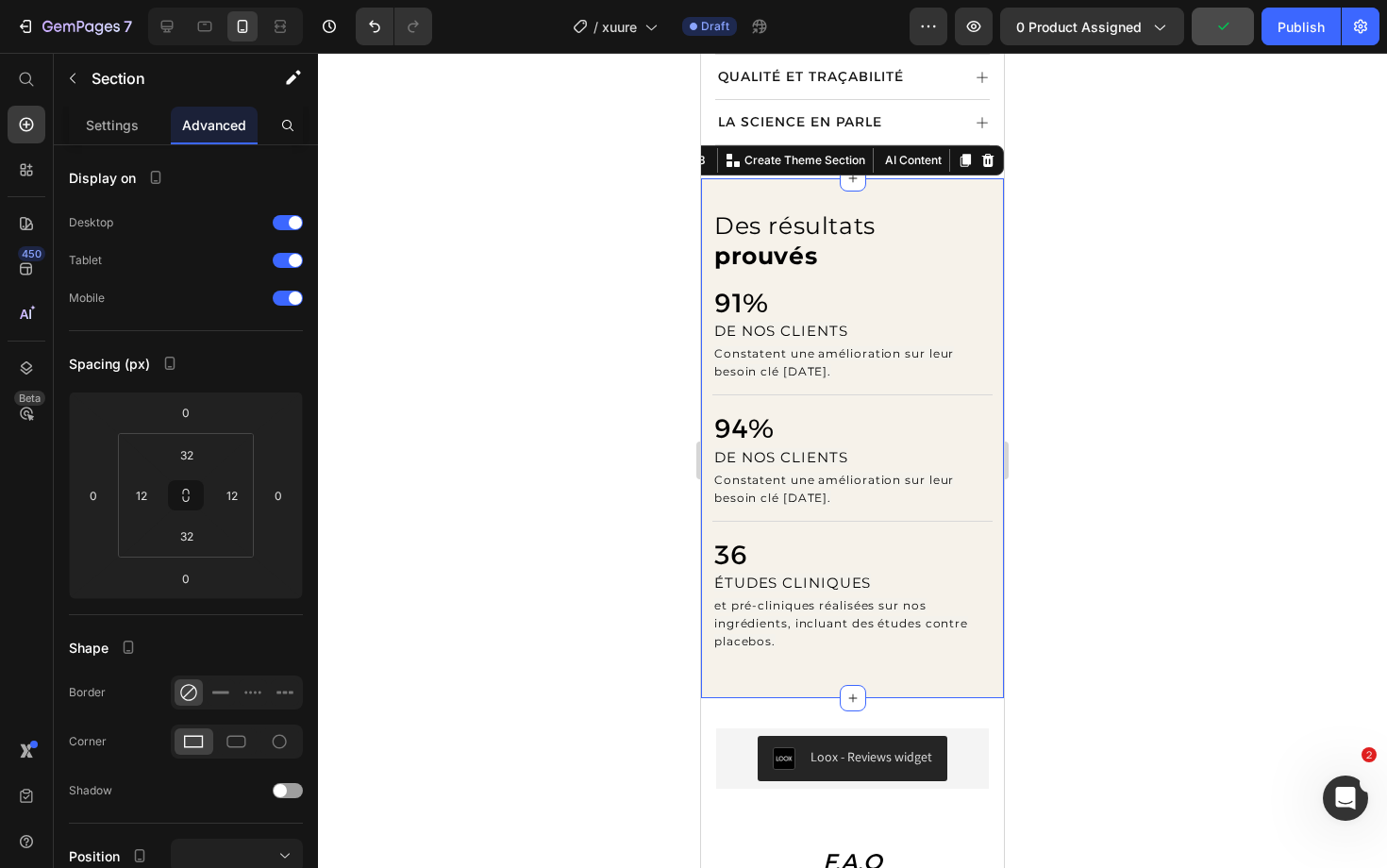 scroll, scrollTop: 1496, scrollLeft: 0, axis: vertical 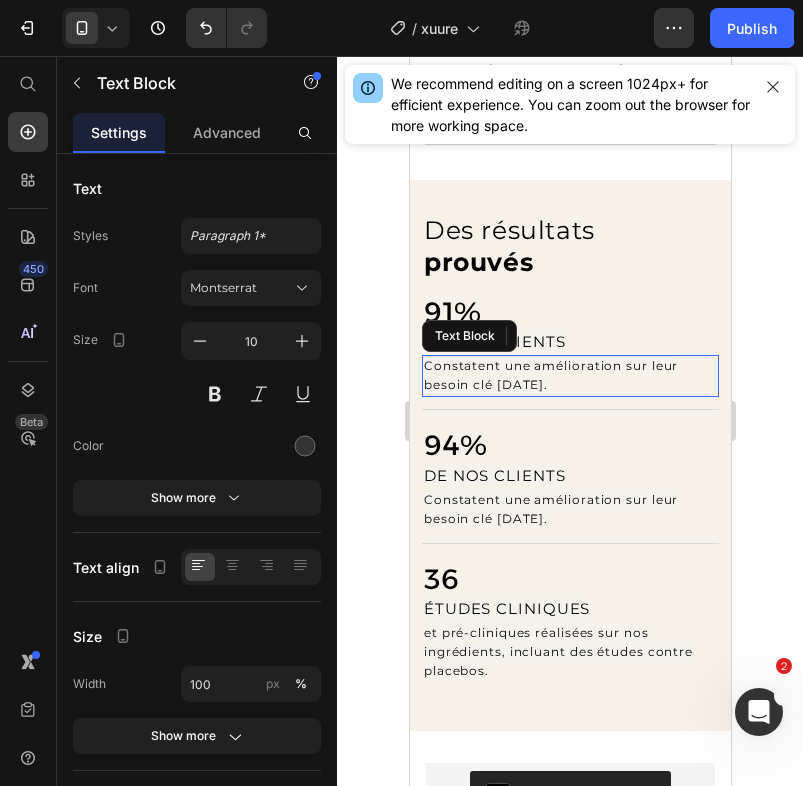 click on "Constatent une amélioration sur leur besoin clé [DATE]." at bounding box center (569, 376) 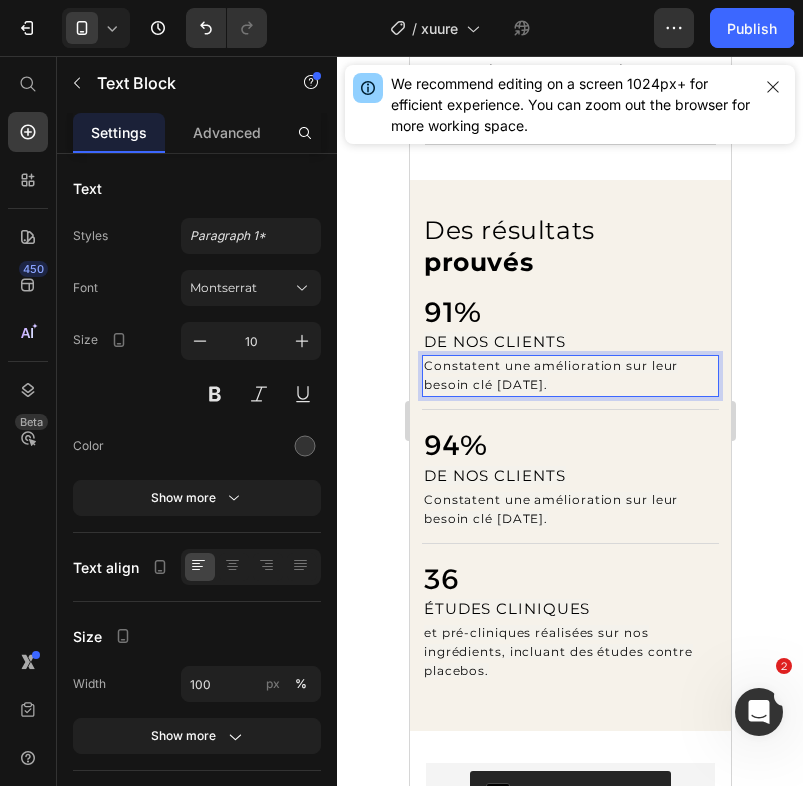 click on "Constatent une amélioration sur leur besoin clé [DATE]." at bounding box center (569, 376) 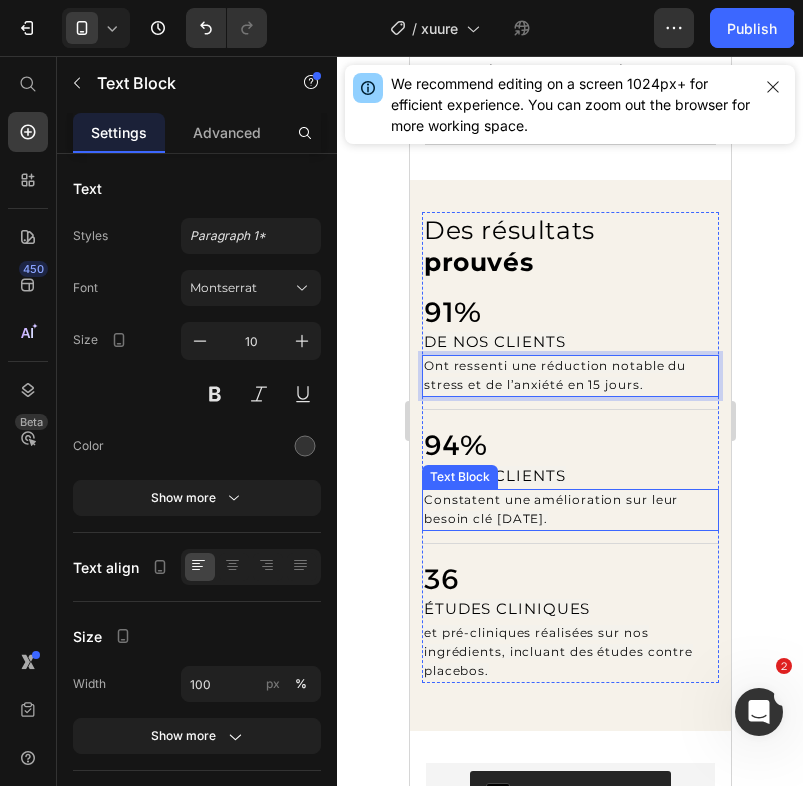 click on "Constatent une amélioration sur leur besoin clé [DATE]." at bounding box center (569, 510) 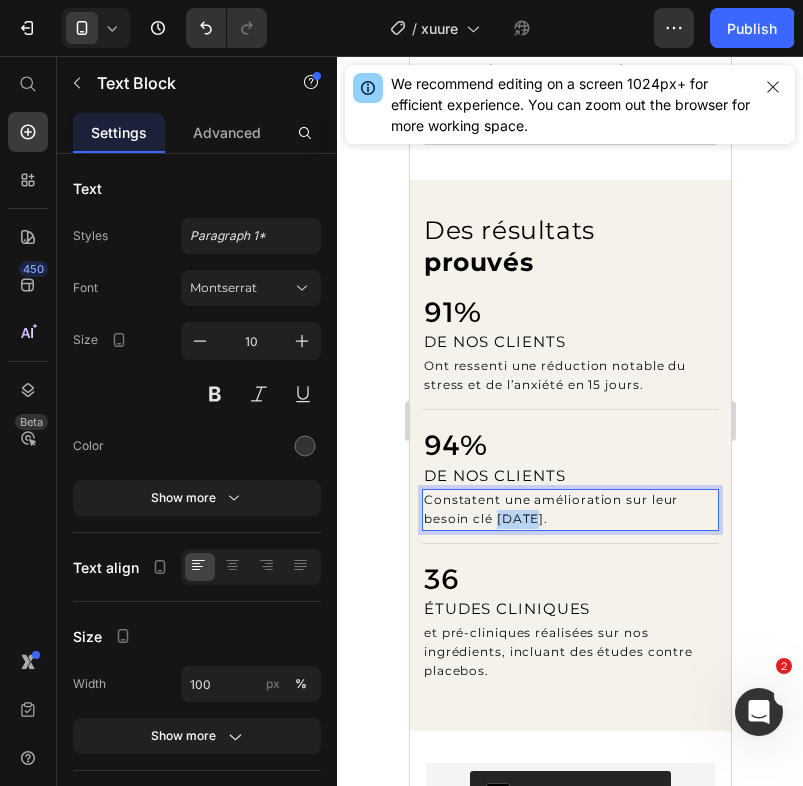 click on "Constatent une amélioration sur leur besoin clé [DATE]." at bounding box center (569, 510) 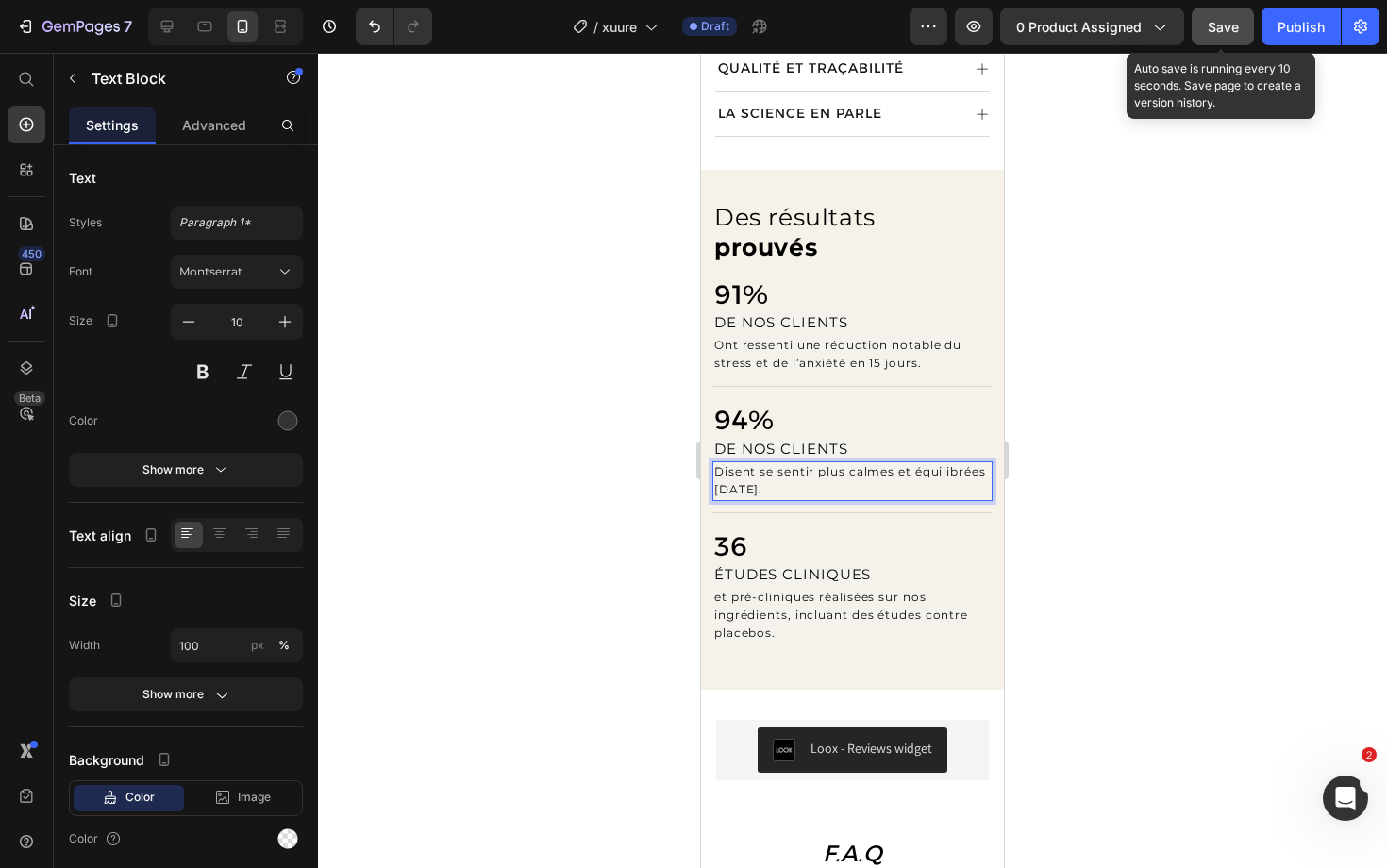 click on "Save" 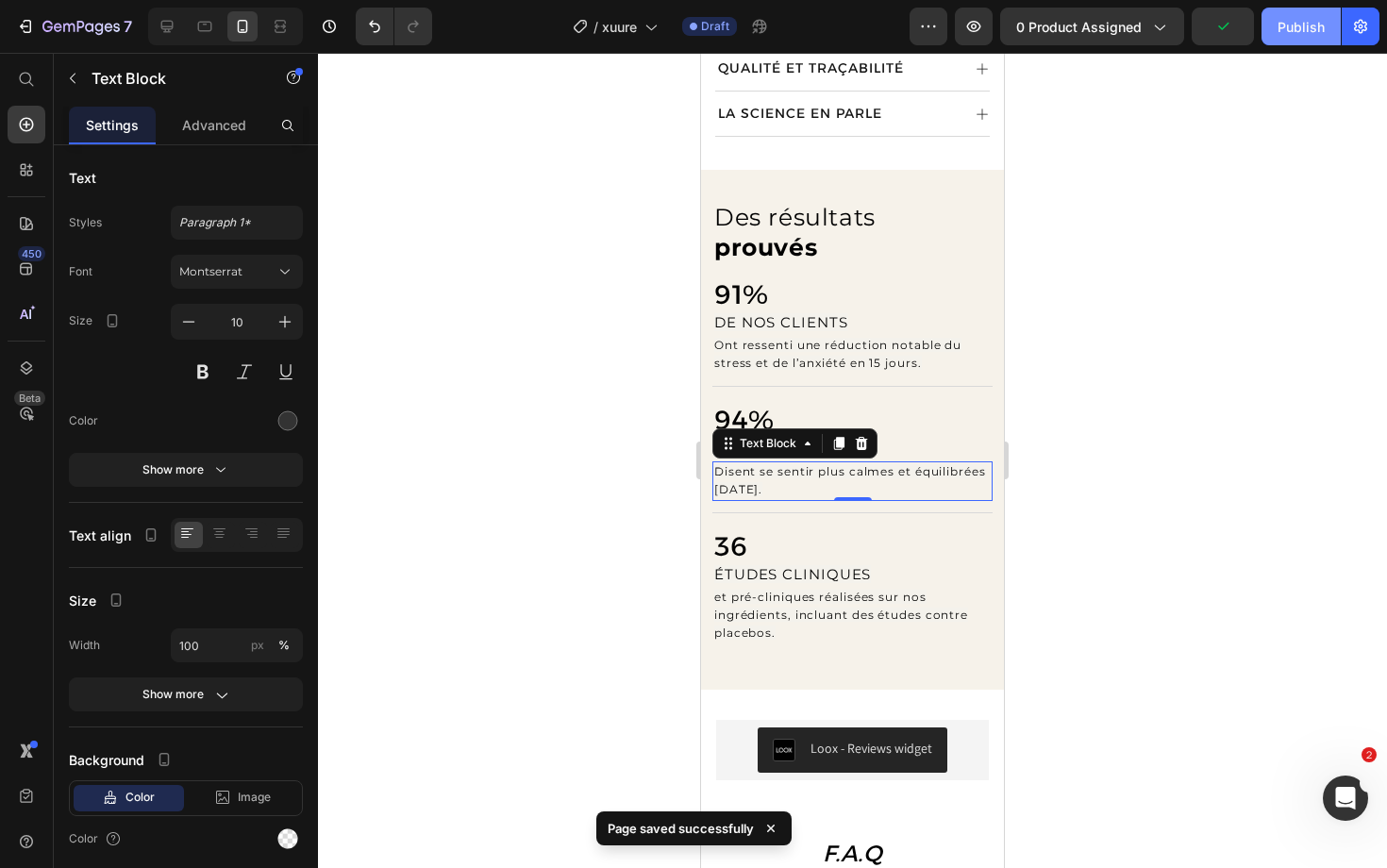 click on "Publish" at bounding box center (1301, 26) 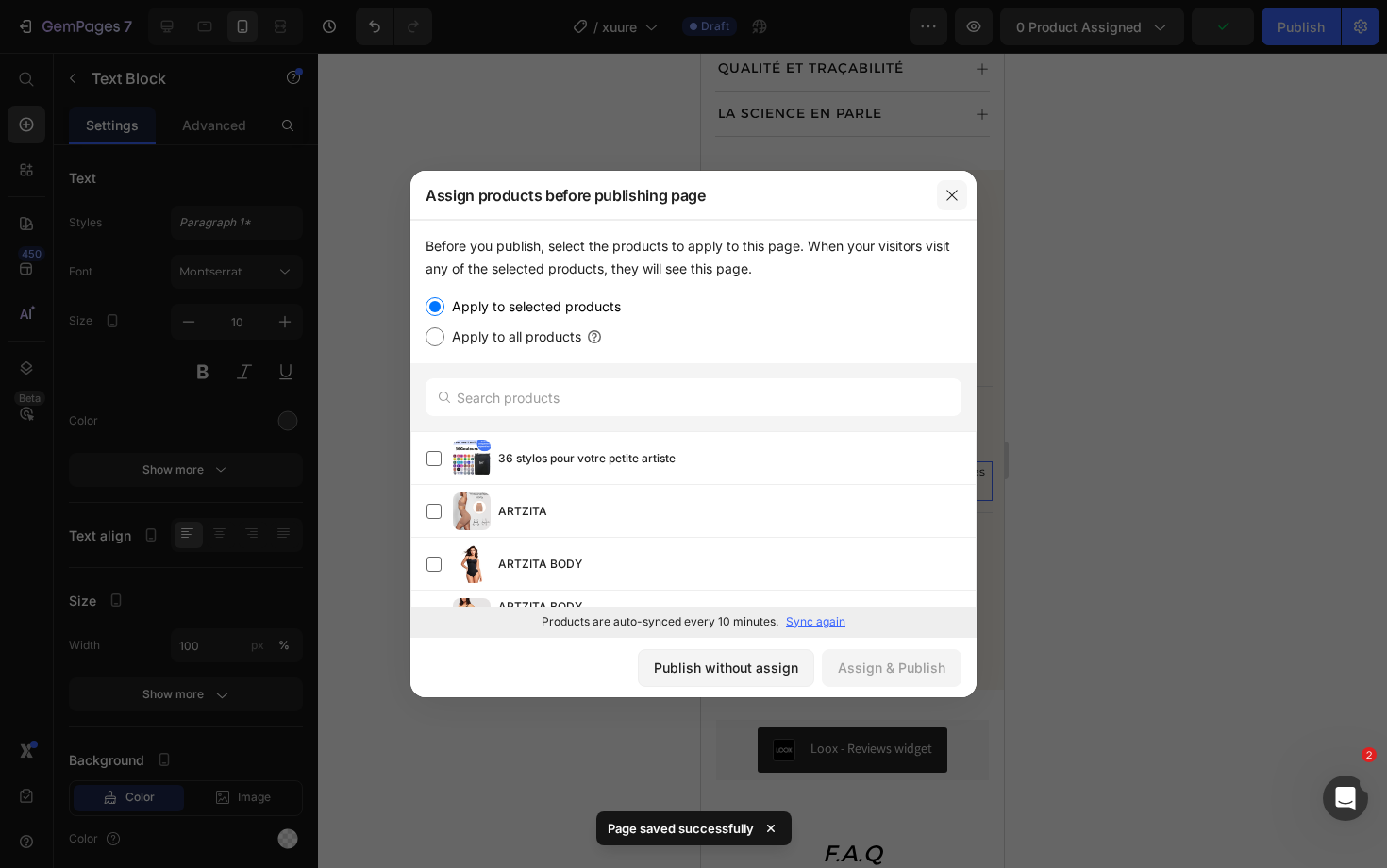click 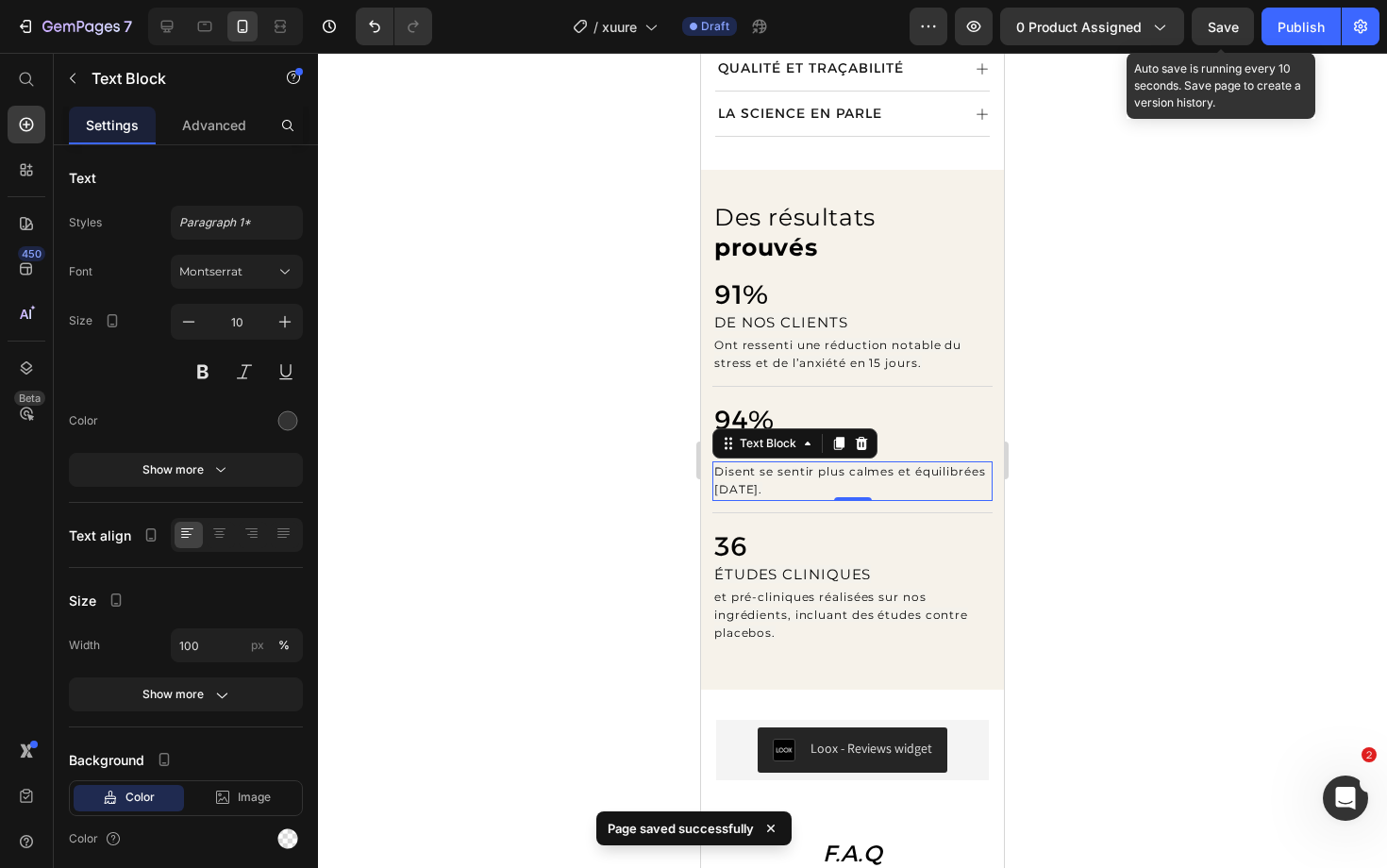 click on "Save" at bounding box center [1223, 26] 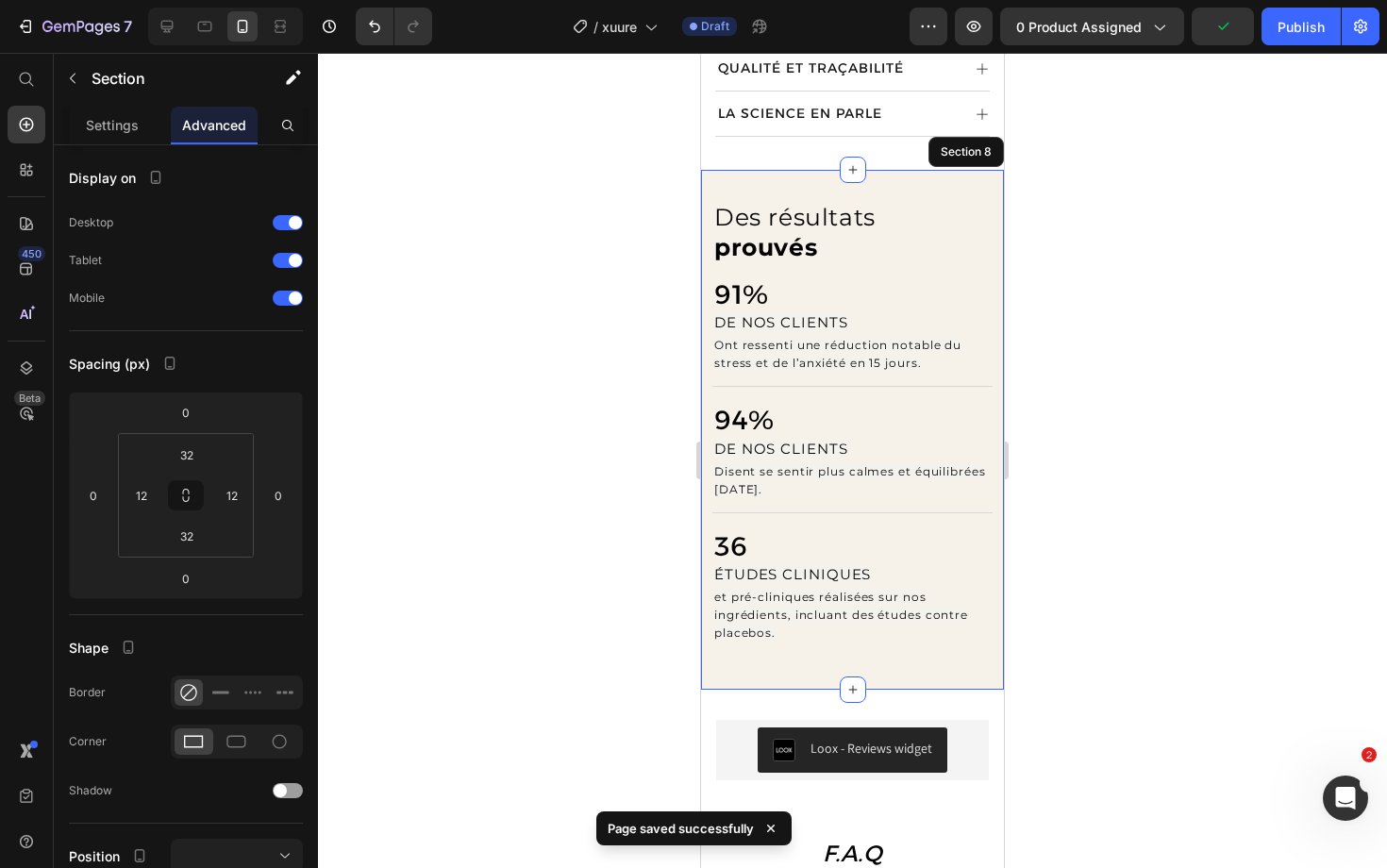 click on "⁠⁠⁠⁠⁠⁠⁠ Des résultats  prouvés Heading 91% Heading DE NOS CLIENTS Text Block Ont ressenti une réduction notable du stress et de l’anxiété en 15 jours. Text Block                Title Line ⁠⁠⁠⁠⁠⁠⁠ 94% Heading DE NOS CLIENTS Text Block Disent se sentir plus calmes et équilibrées [DATE]. Text Block   0                Title Line ⁠⁠⁠⁠⁠⁠⁠ 36 Heading ÉTUDES CLINIQUES Text Block et pré-cliniques réalisées sur nos ingrédients, incluant des études contre placebos. Text Block Row Section 8" at bounding box center (852, 430) 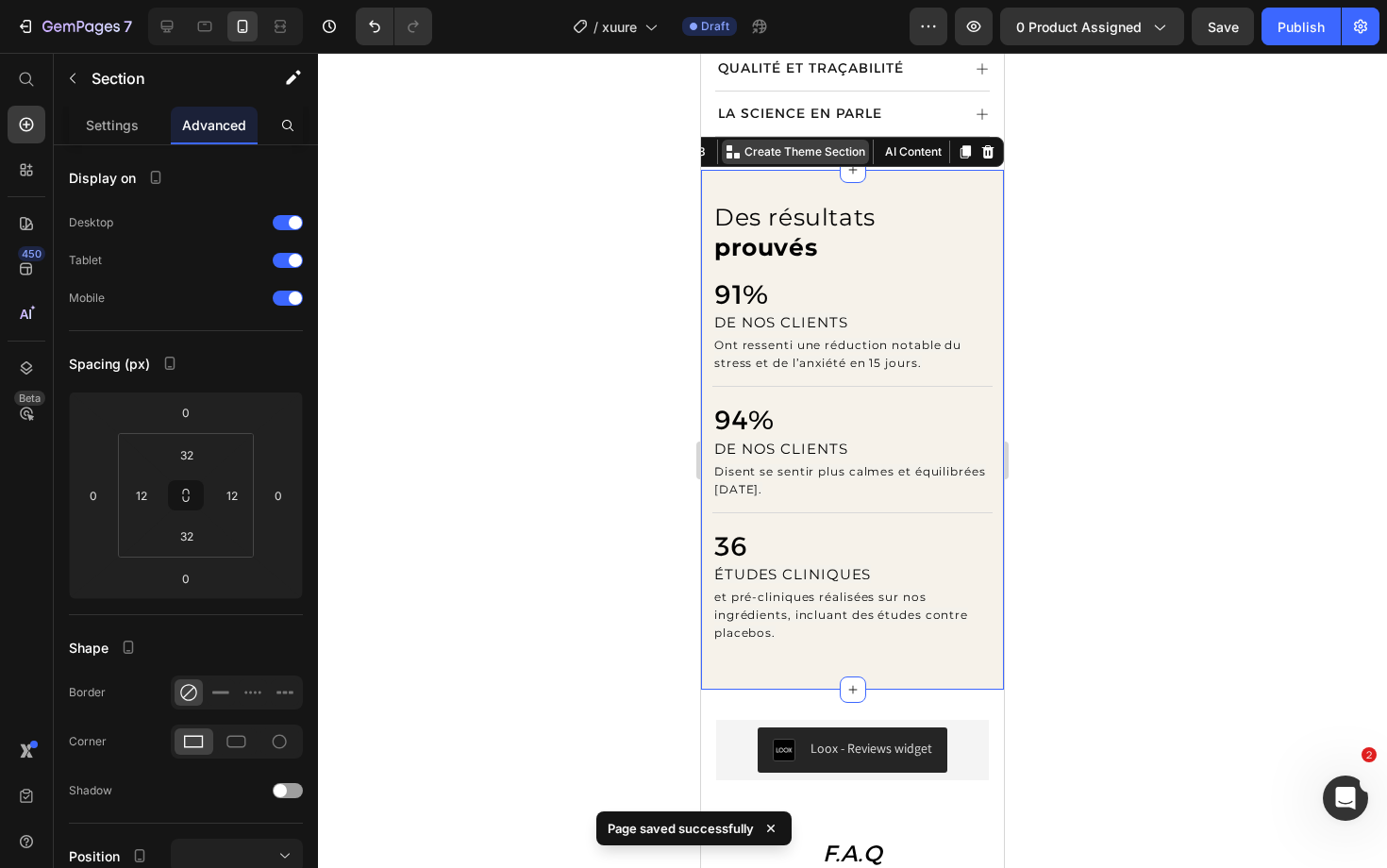 click on "Create Theme Section" at bounding box center (805, 152) 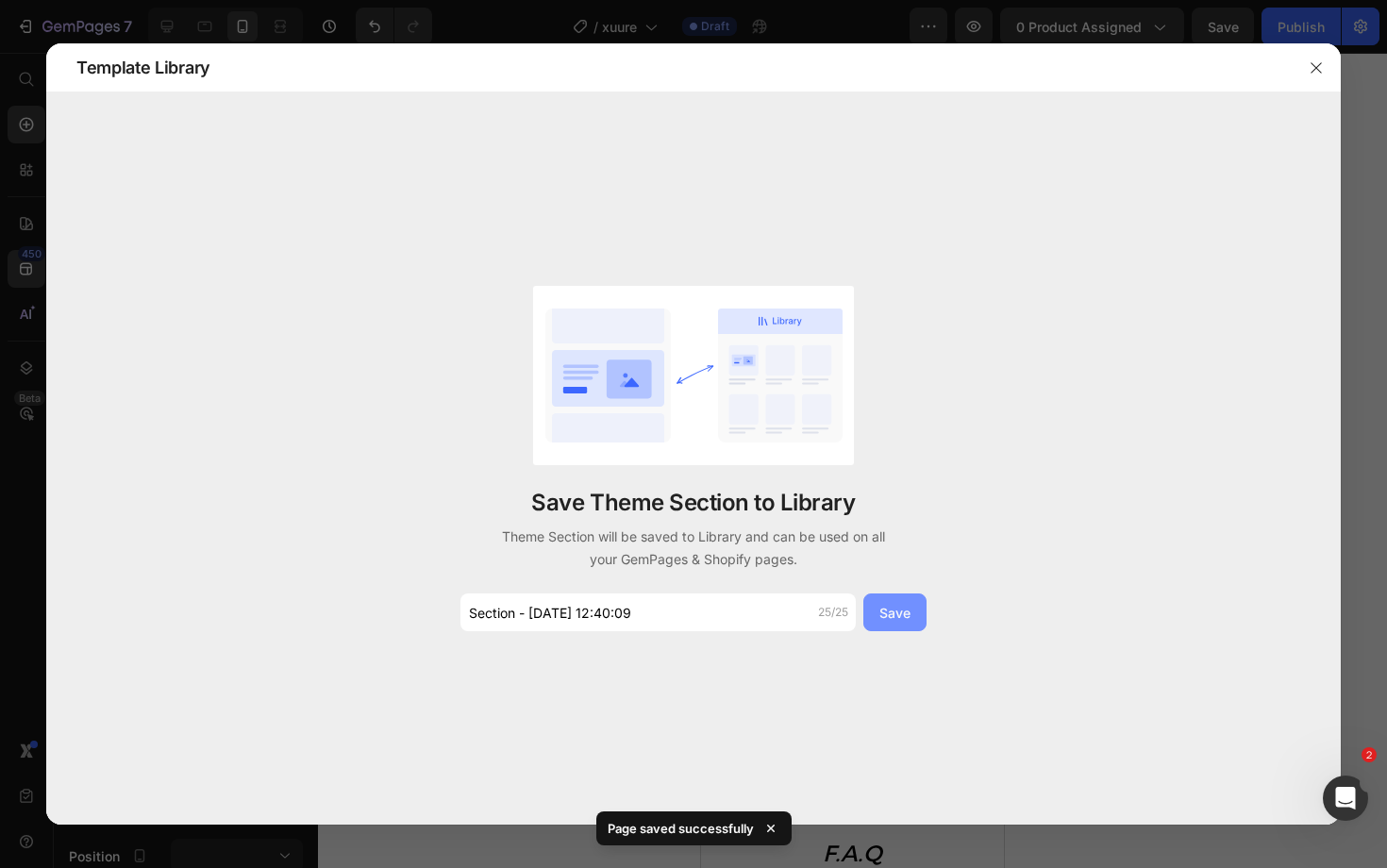 click on "Save" at bounding box center [894, 612] 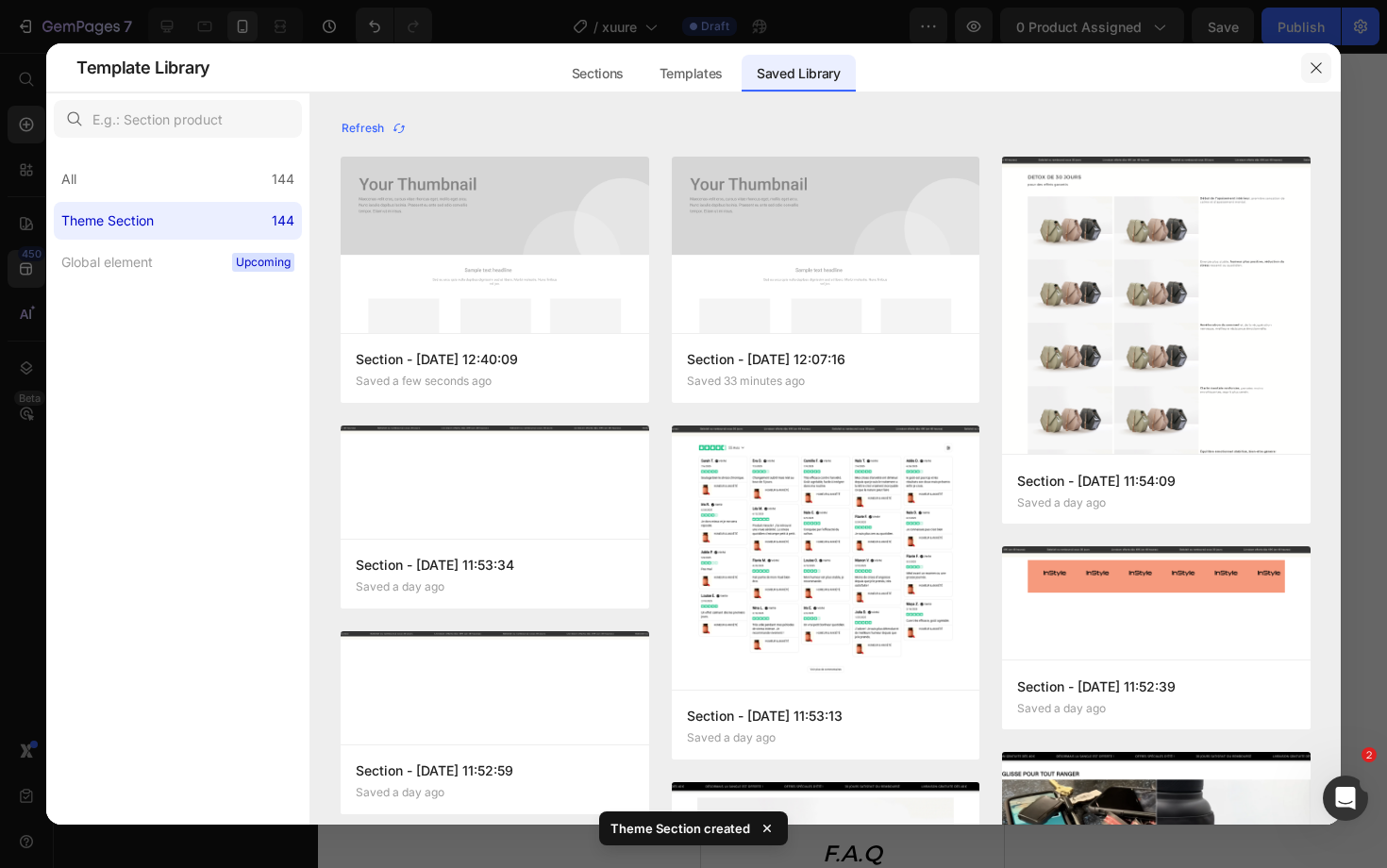 click 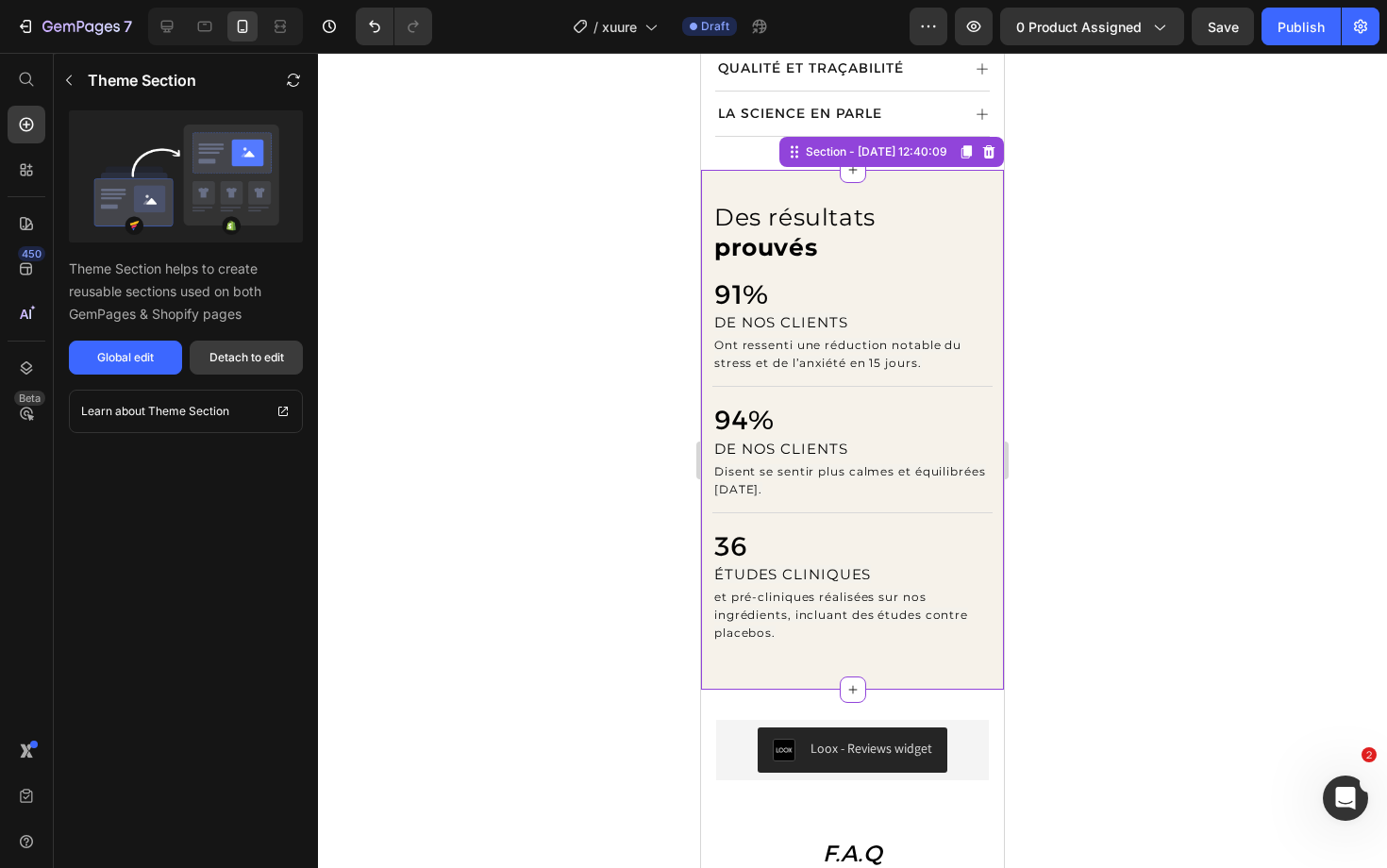 click on "Detach to edit" at bounding box center [246, 358] 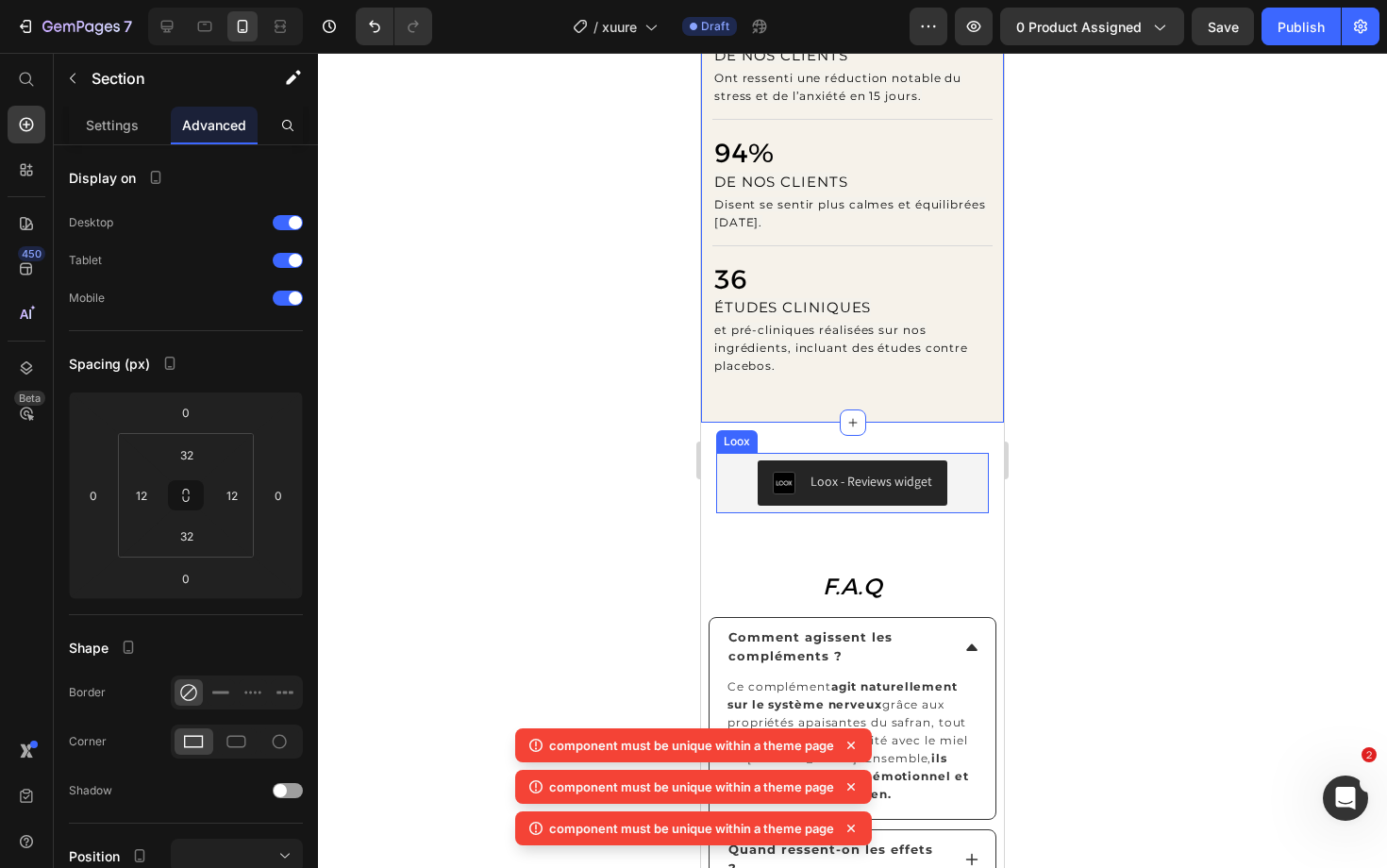 scroll, scrollTop: 1740, scrollLeft: 0, axis: vertical 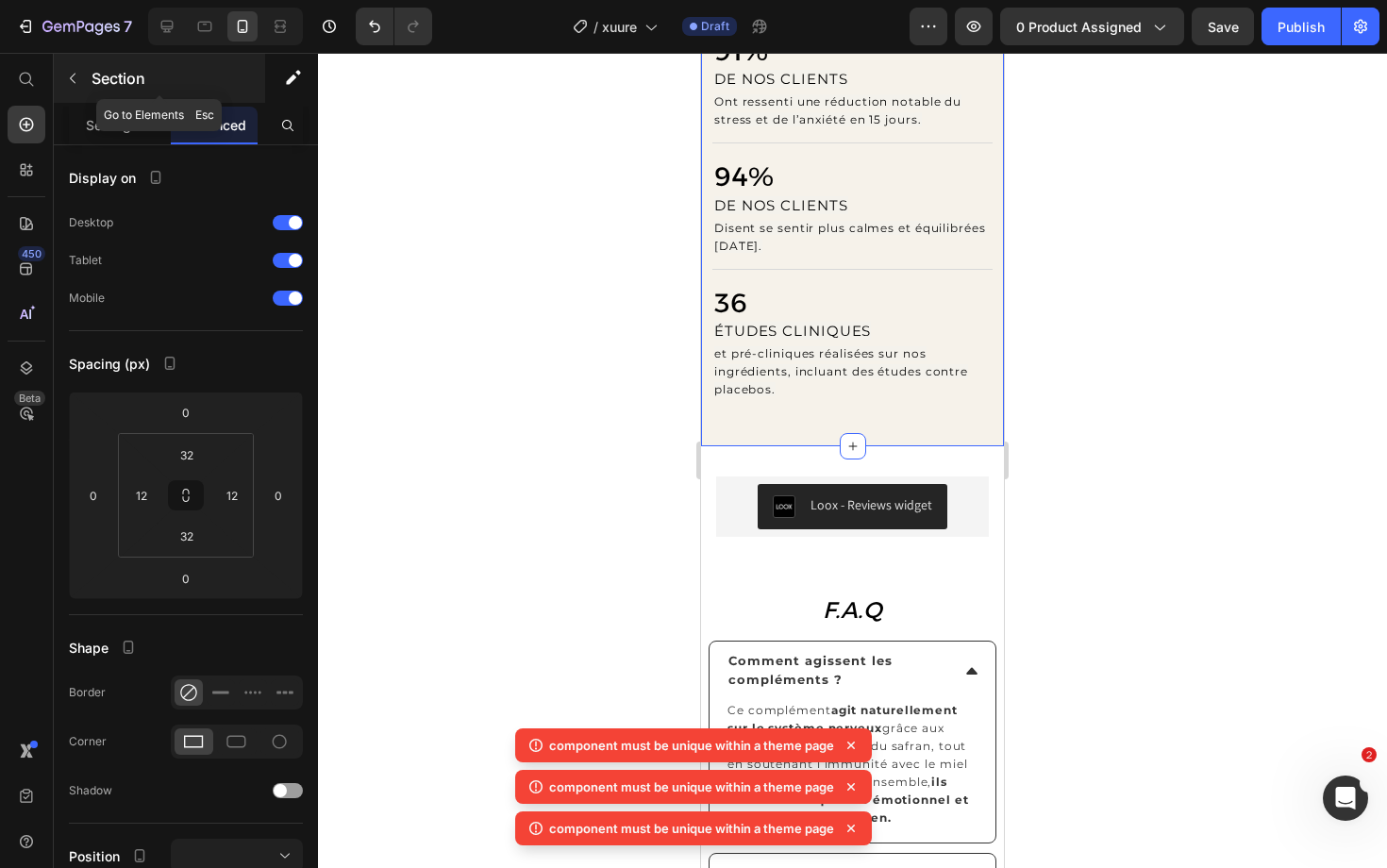 click 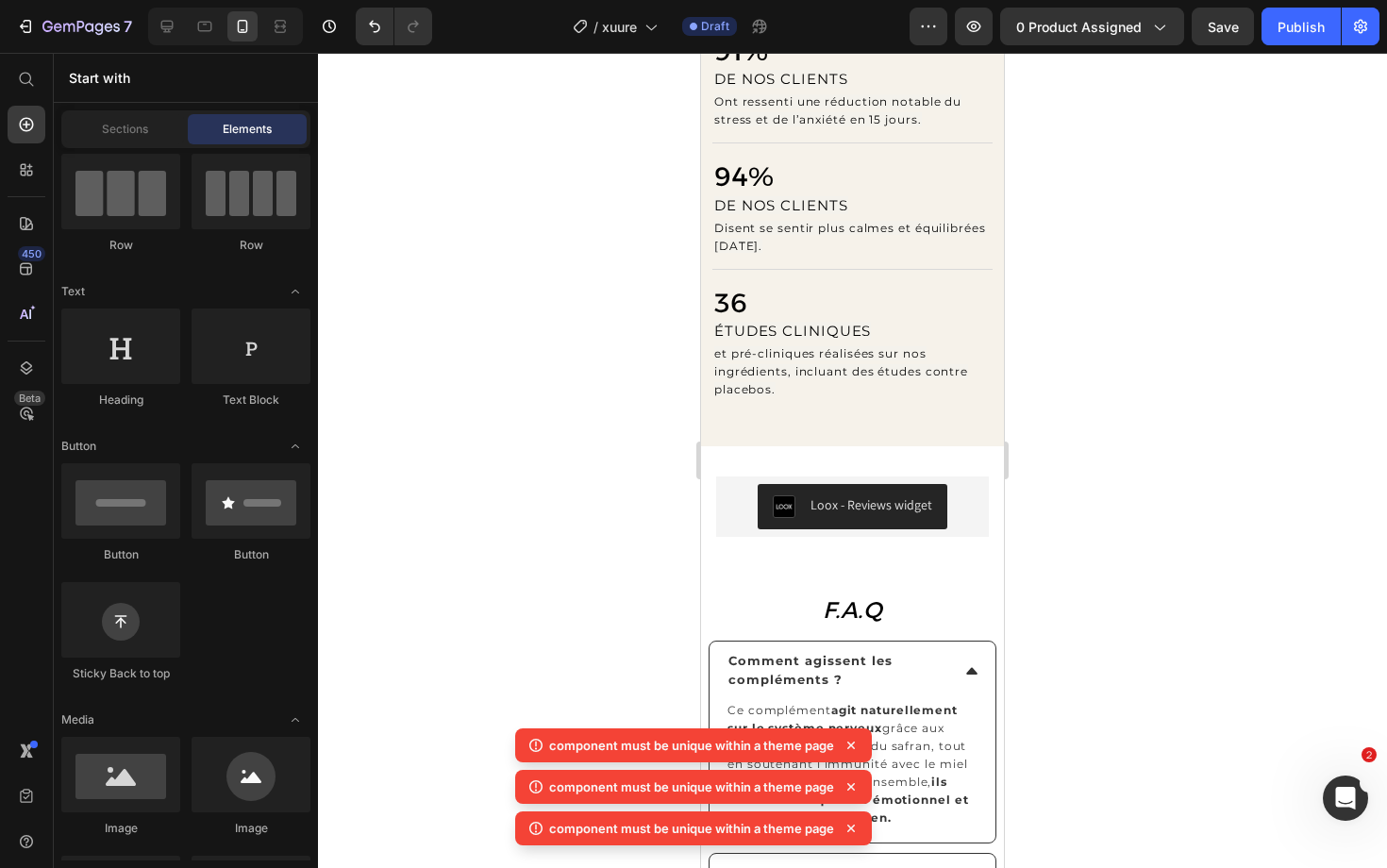 scroll, scrollTop: 0, scrollLeft: 0, axis: both 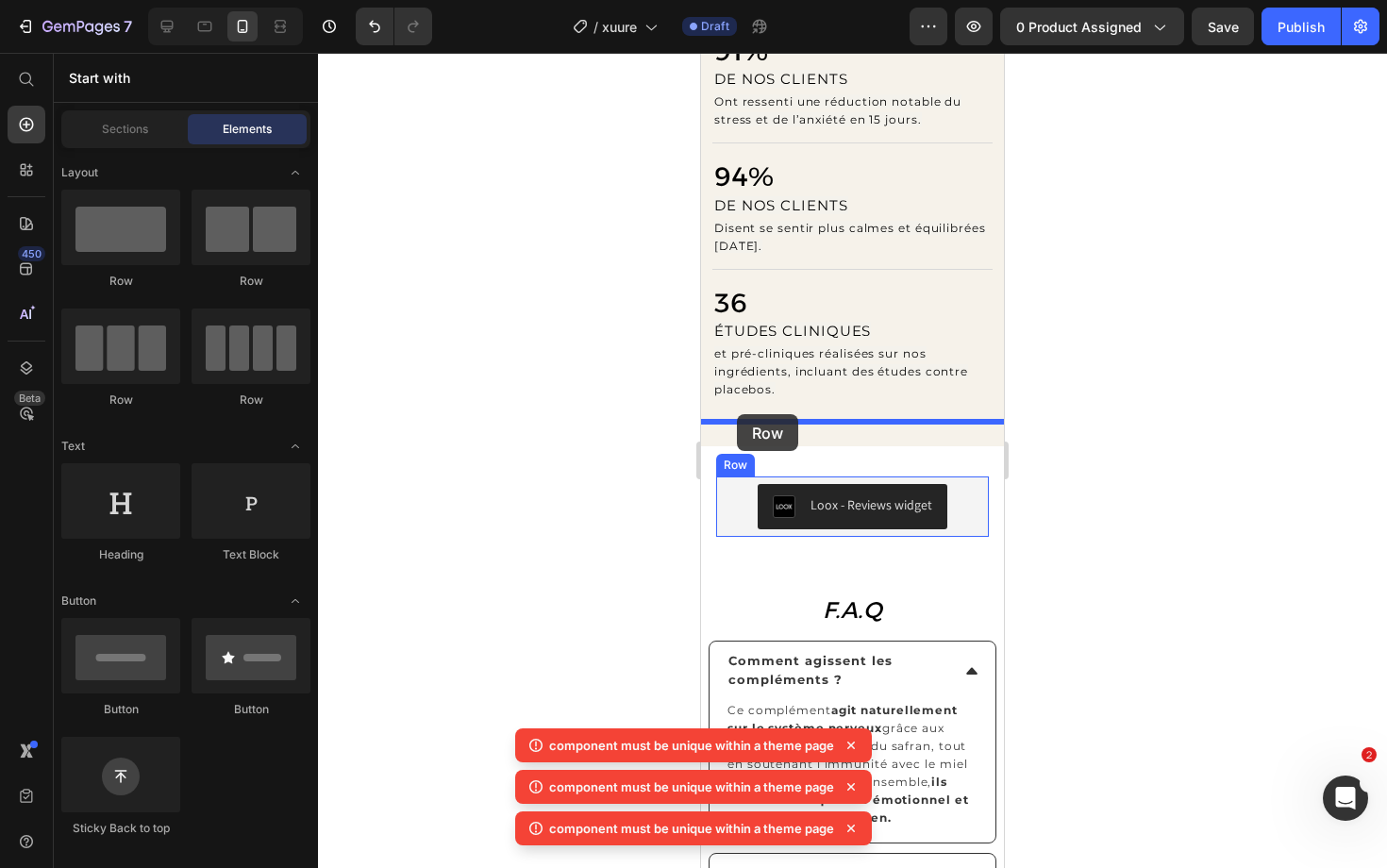 drag, startPoint x: 824, startPoint y: 274, endPoint x: 737, endPoint y: 414, distance: 164.83022 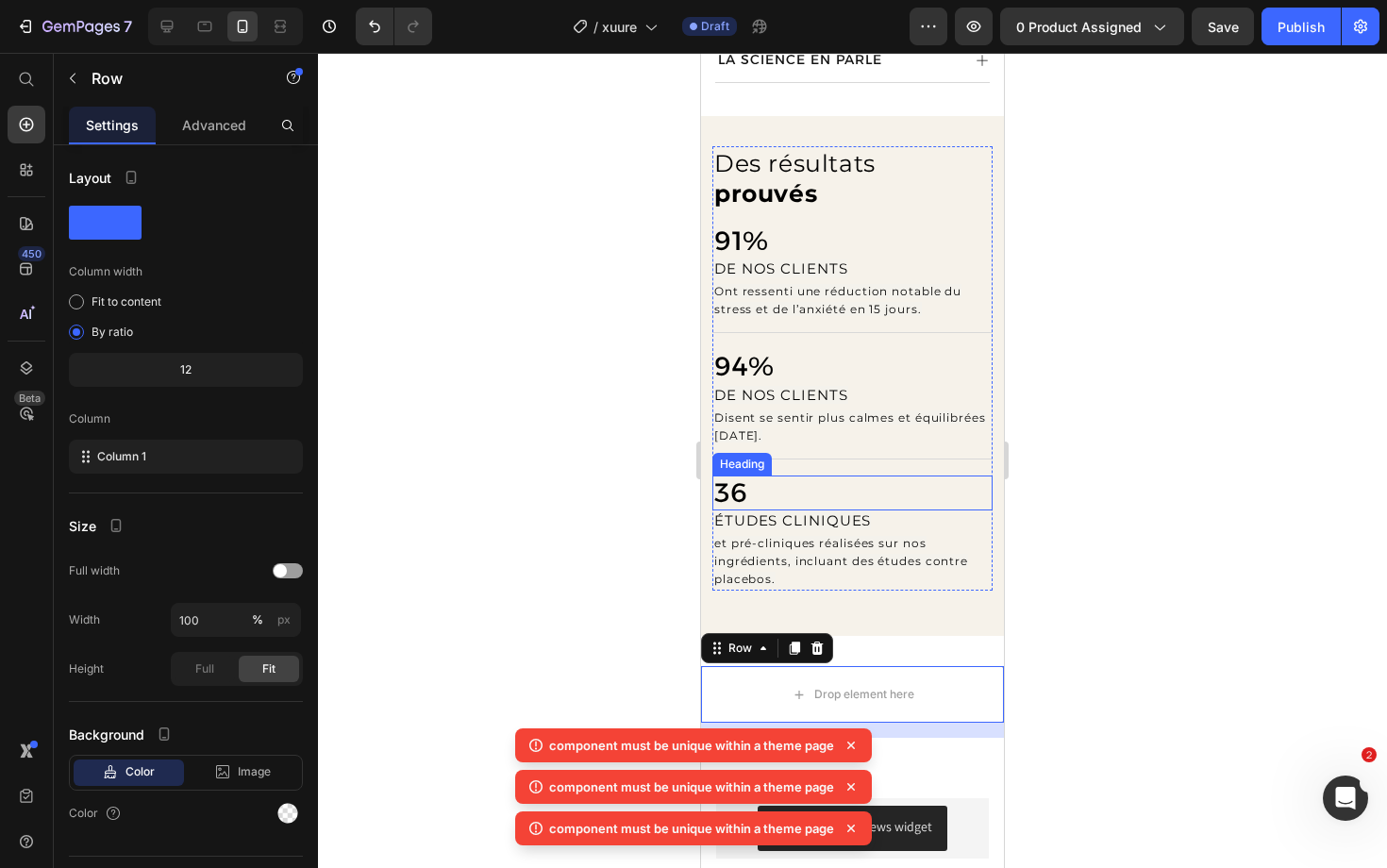 scroll, scrollTop: 1394, scrollLeft: 0, axis: vertical 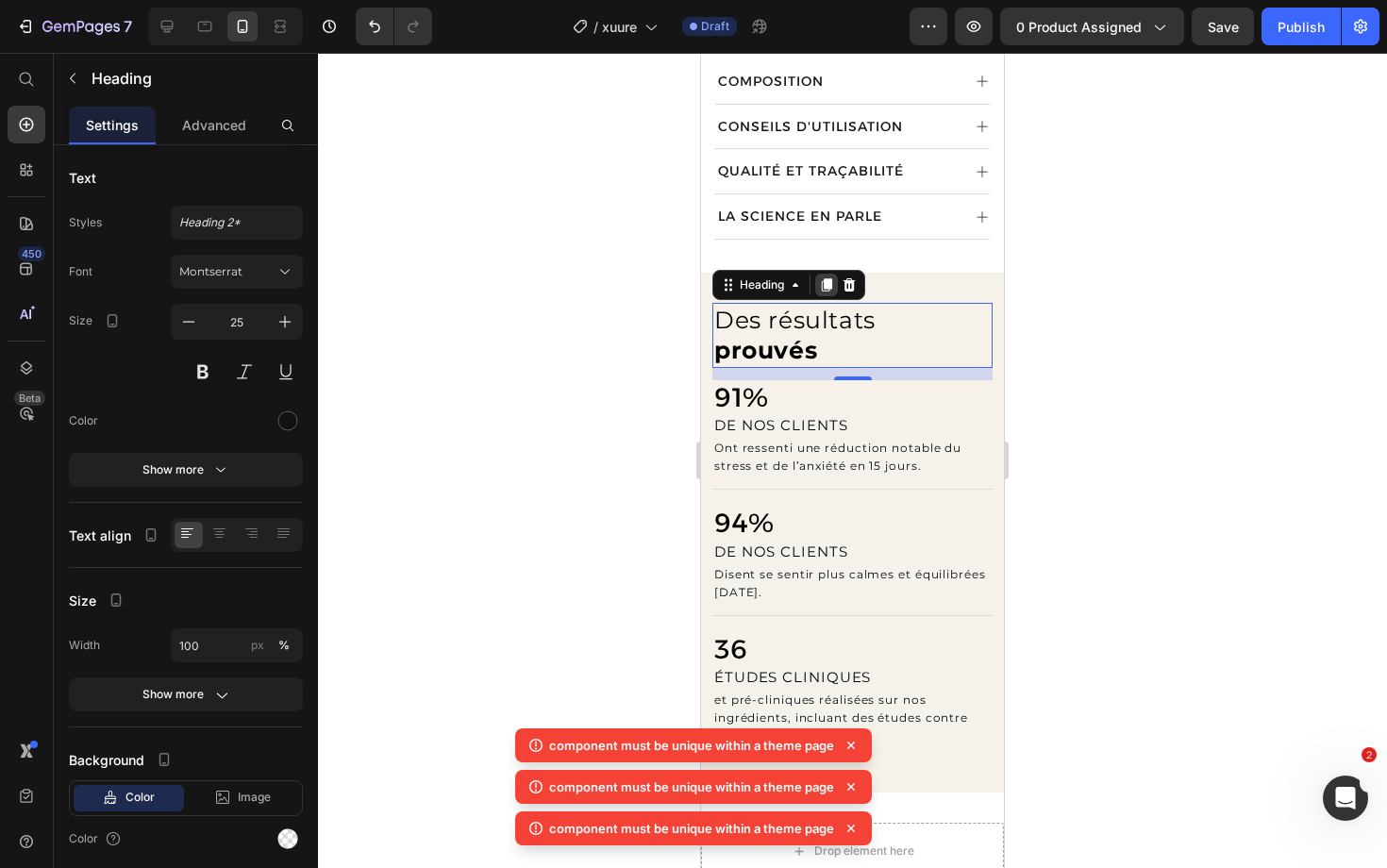 click 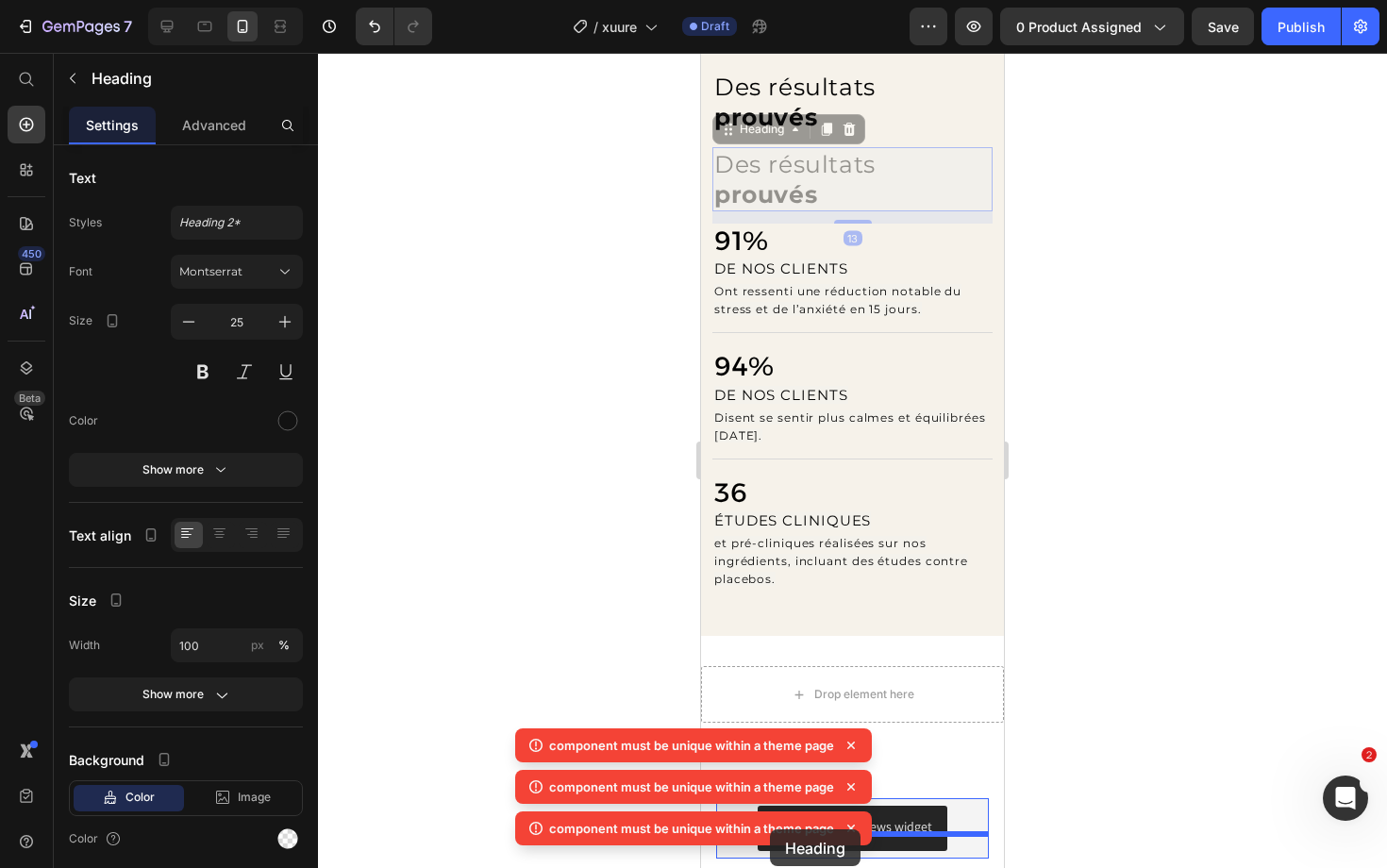 scroll, scrollTop: 1695, scrollLeft: 0, axis: vertical 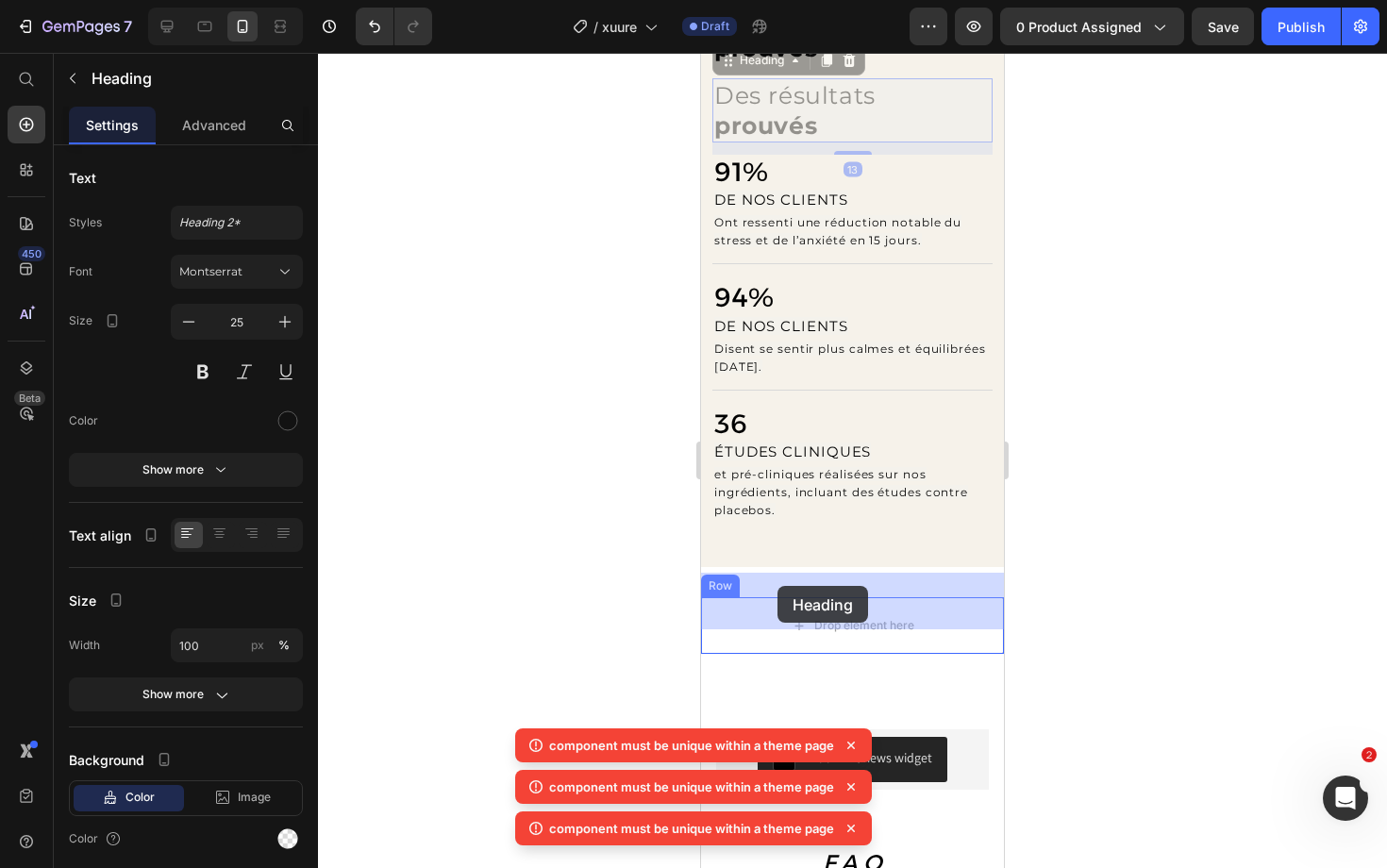 drag, startPoint x: 769, startPoint y: 338, endPoint x: 780, endPoint y: 610, distance: 272.22234 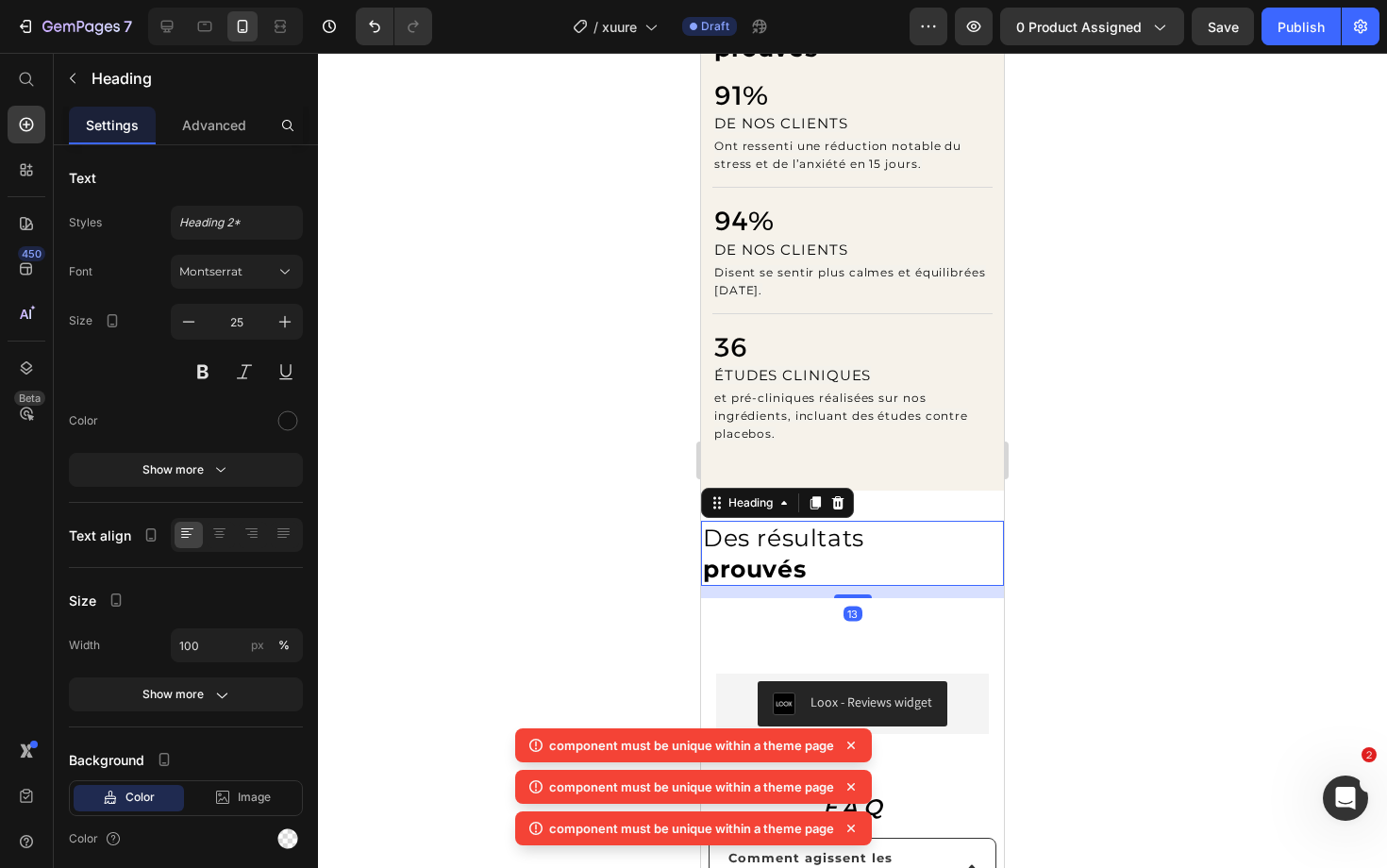 click on "Des résultats  prouvés" at bounding box center [852, 553] 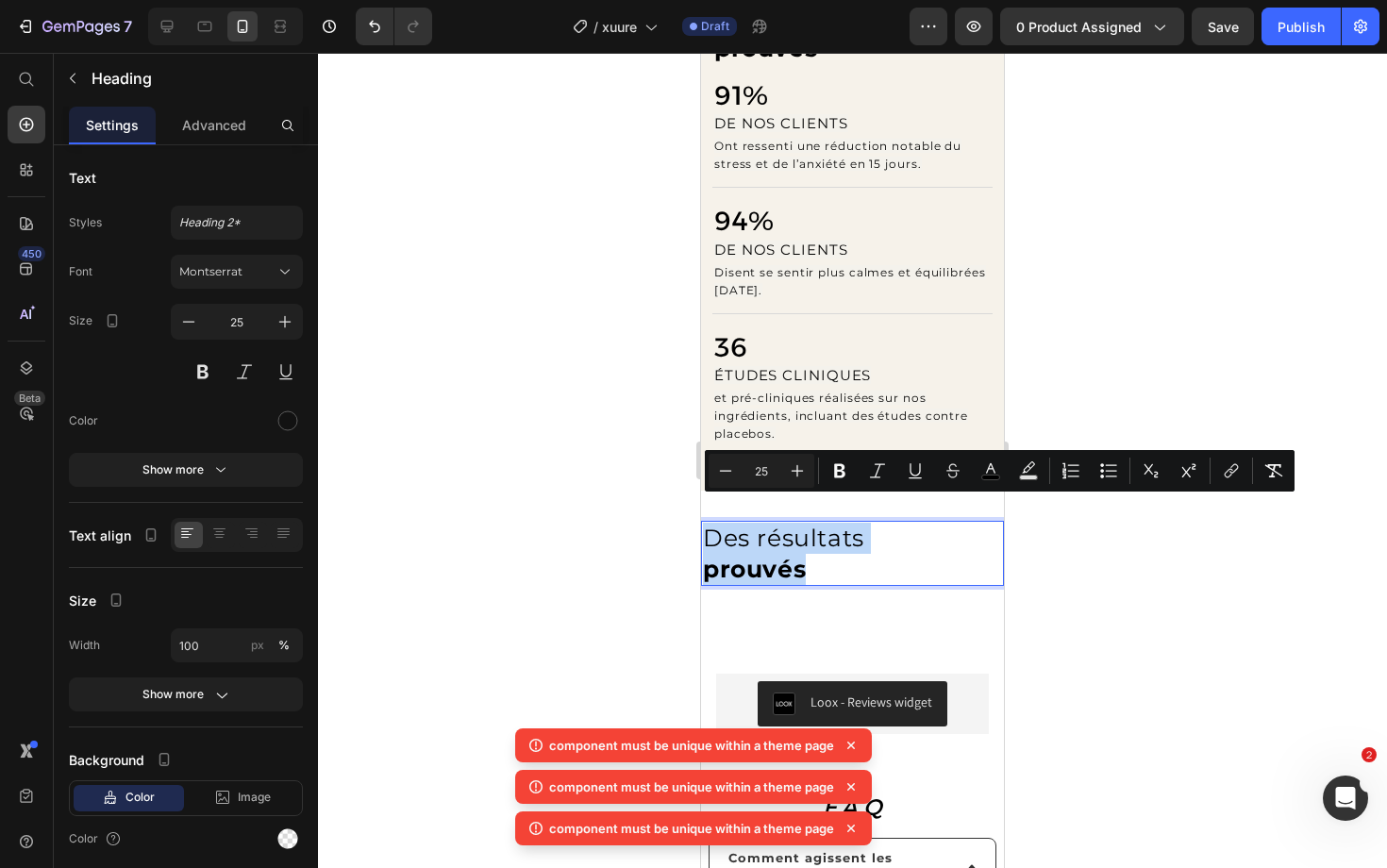 drag, startPoint x: 810, startPoint y: 536, endPoint x: 704, endPoint y: 502, distance: 111.31936 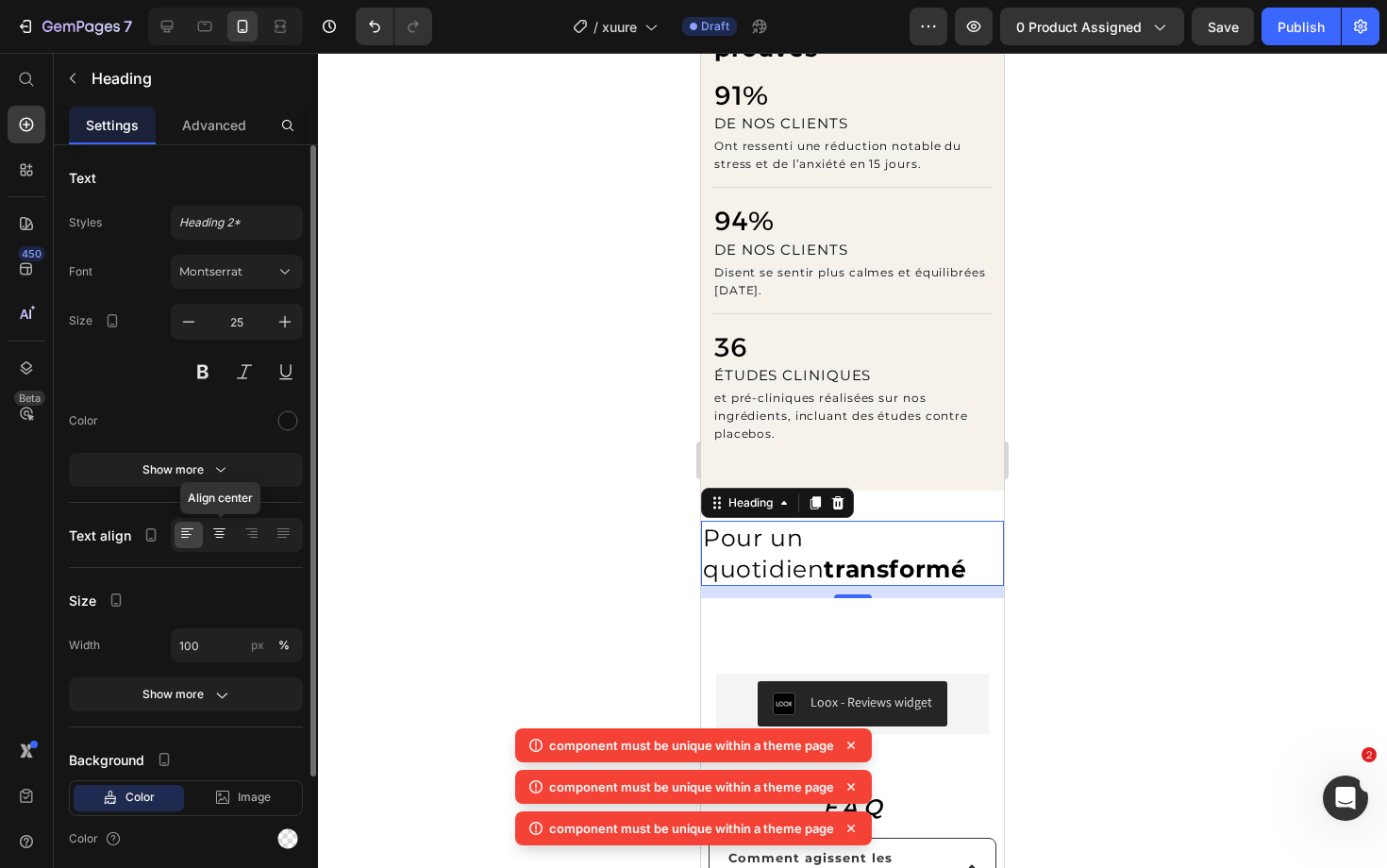 click 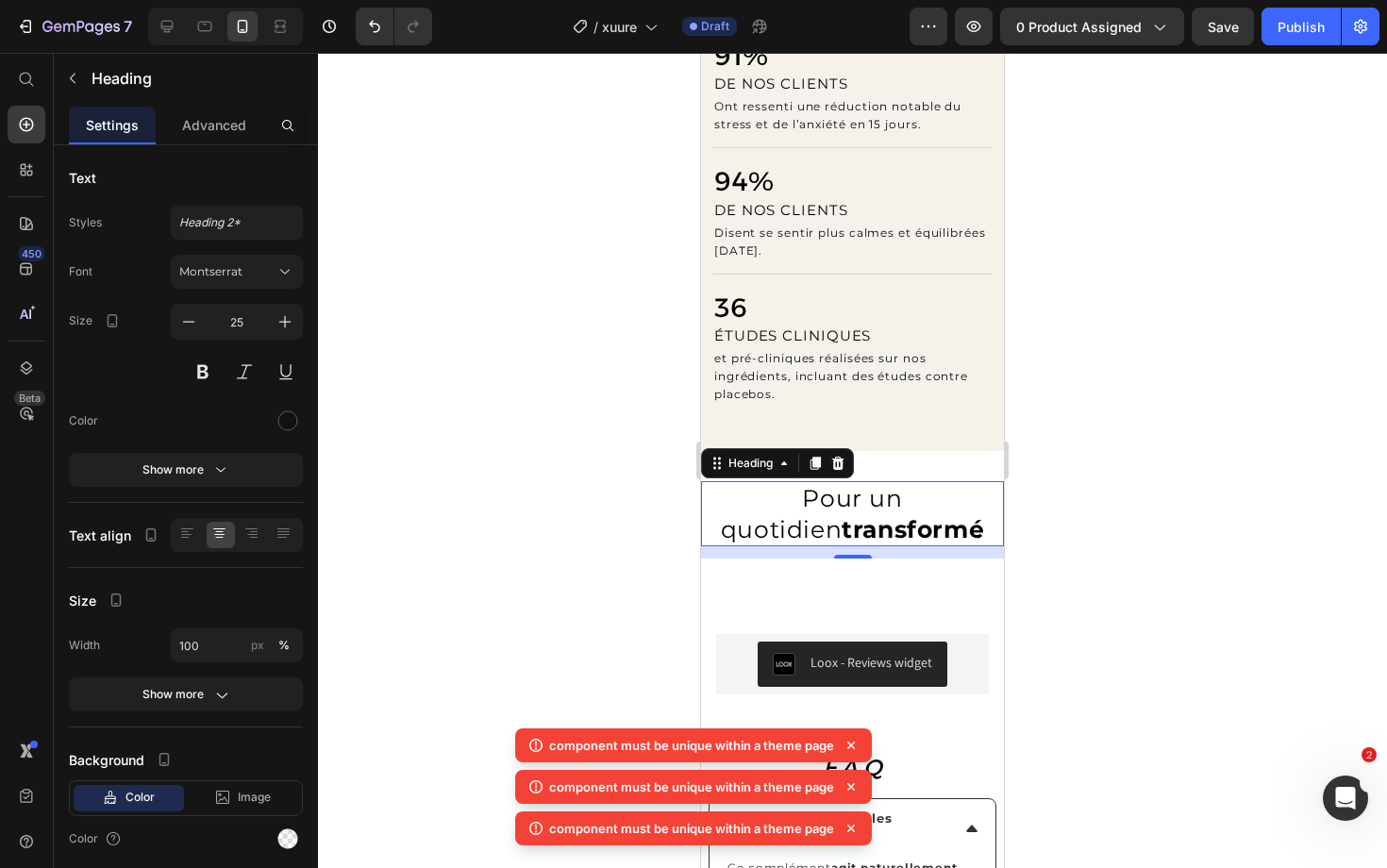 scroll, scrollTop: 1736, scrollLeft: 0, axis: vertical 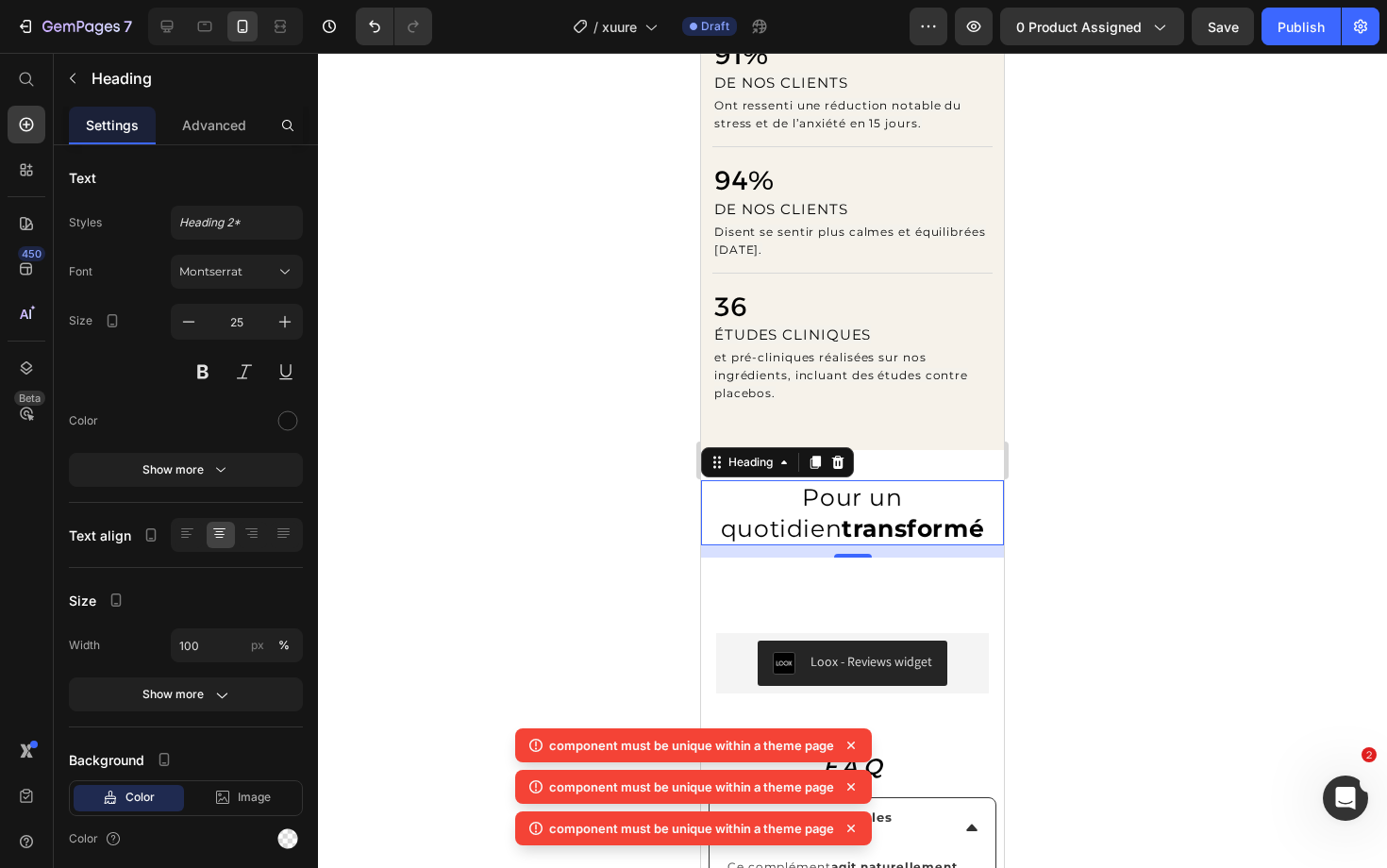 click on "13" at bounding box center (852, 551) 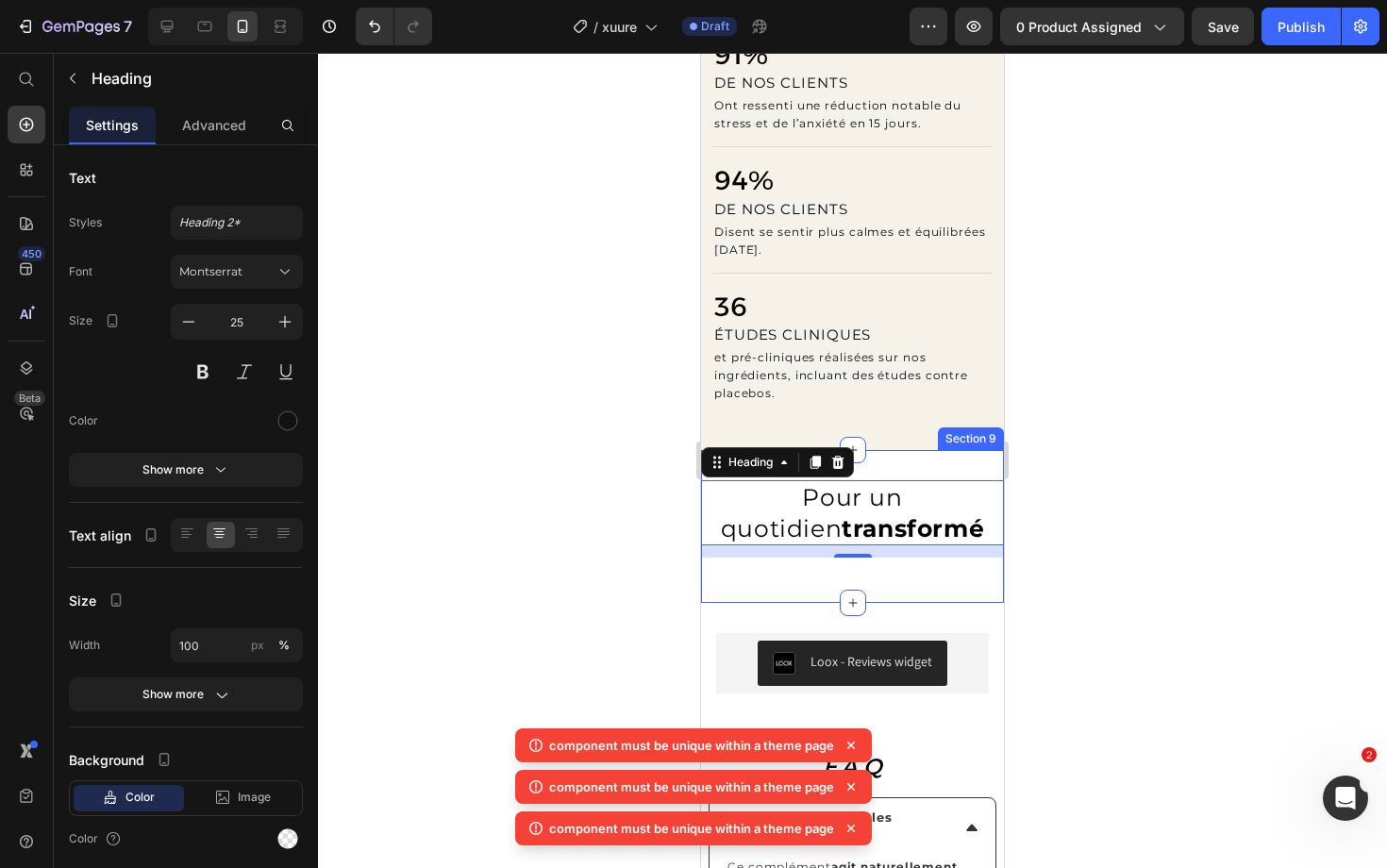 click on "Pour un quotidien  transformé Heading   13 Row Section 9" at bounding box center [852, 526] 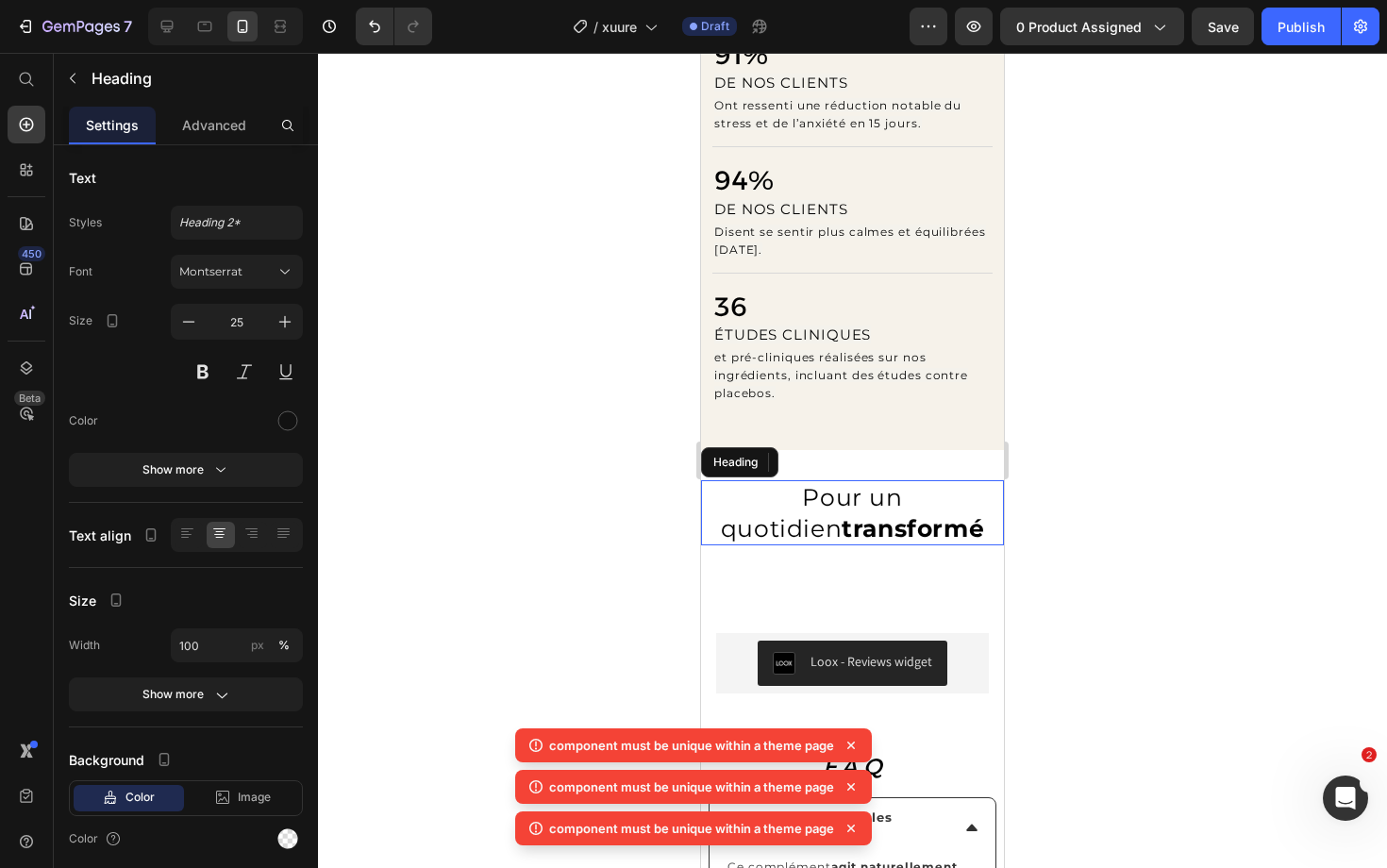 click on "⁠⁠⁠⁠⁠⁠⁠ Pour un quotidien  transformé" at bounding box center (852, 512) 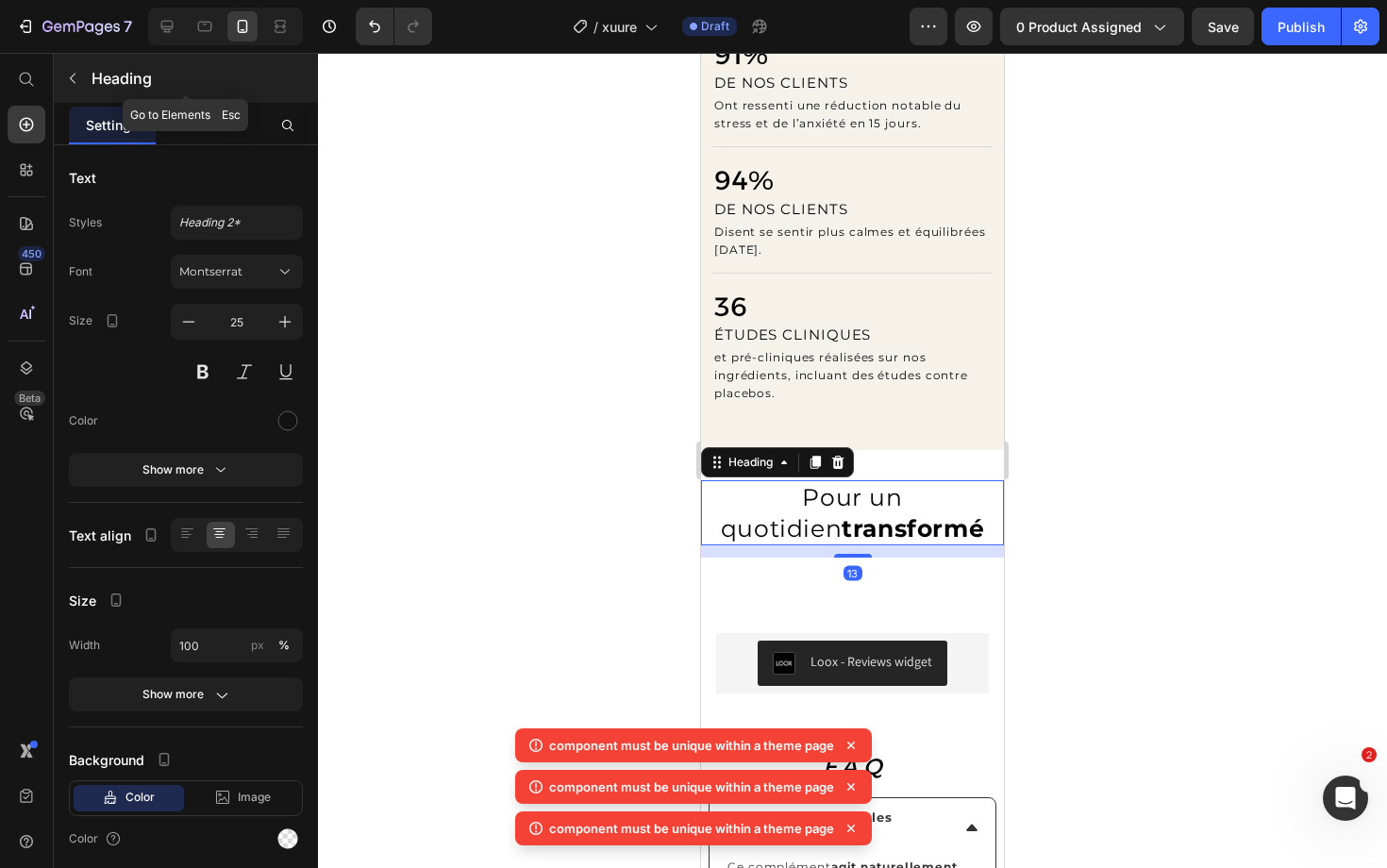 click 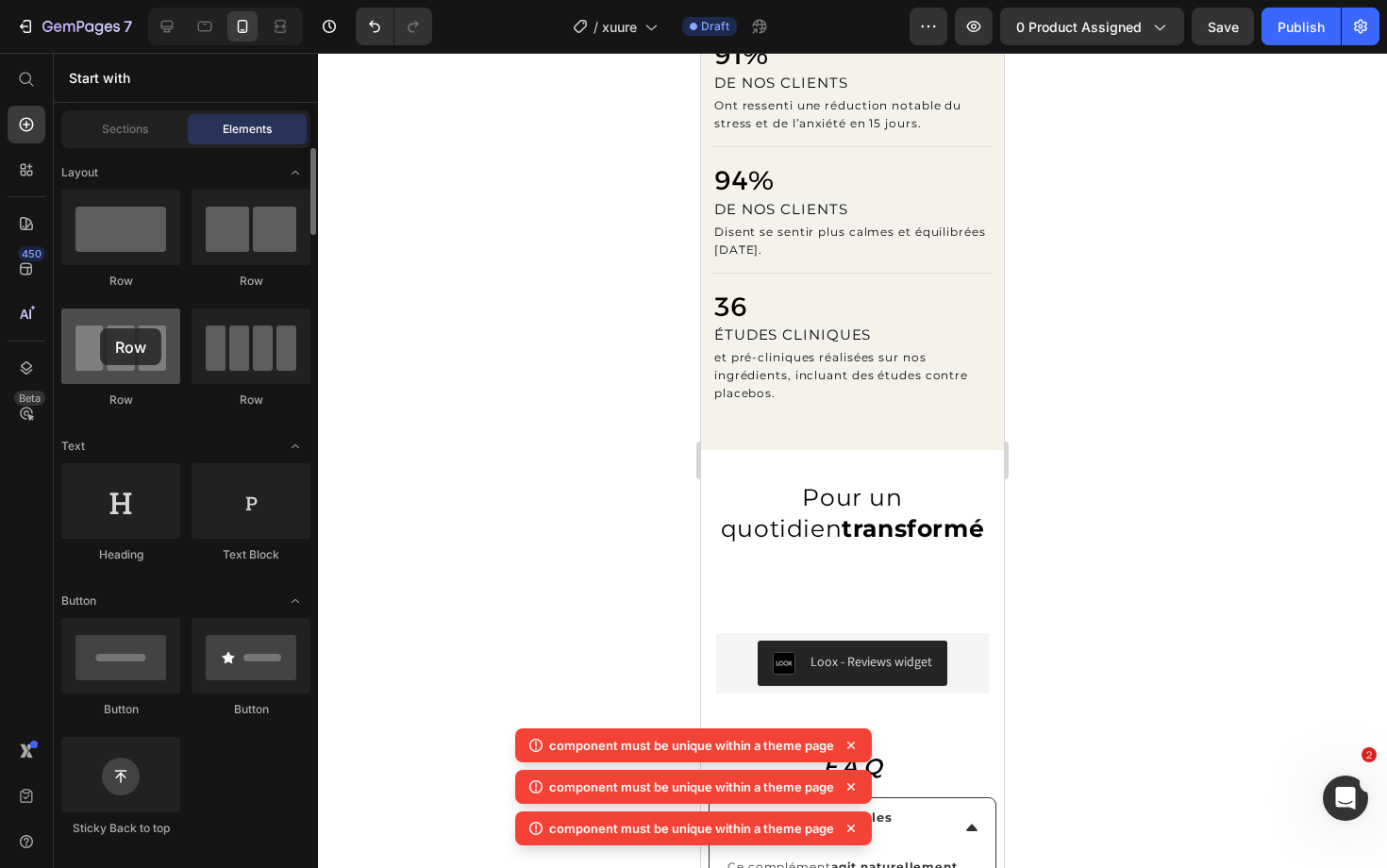 drag, startPoint x: 96, startPoint y: 344, endPoint x: 100, endPoint y: 328, distance: 16.492423 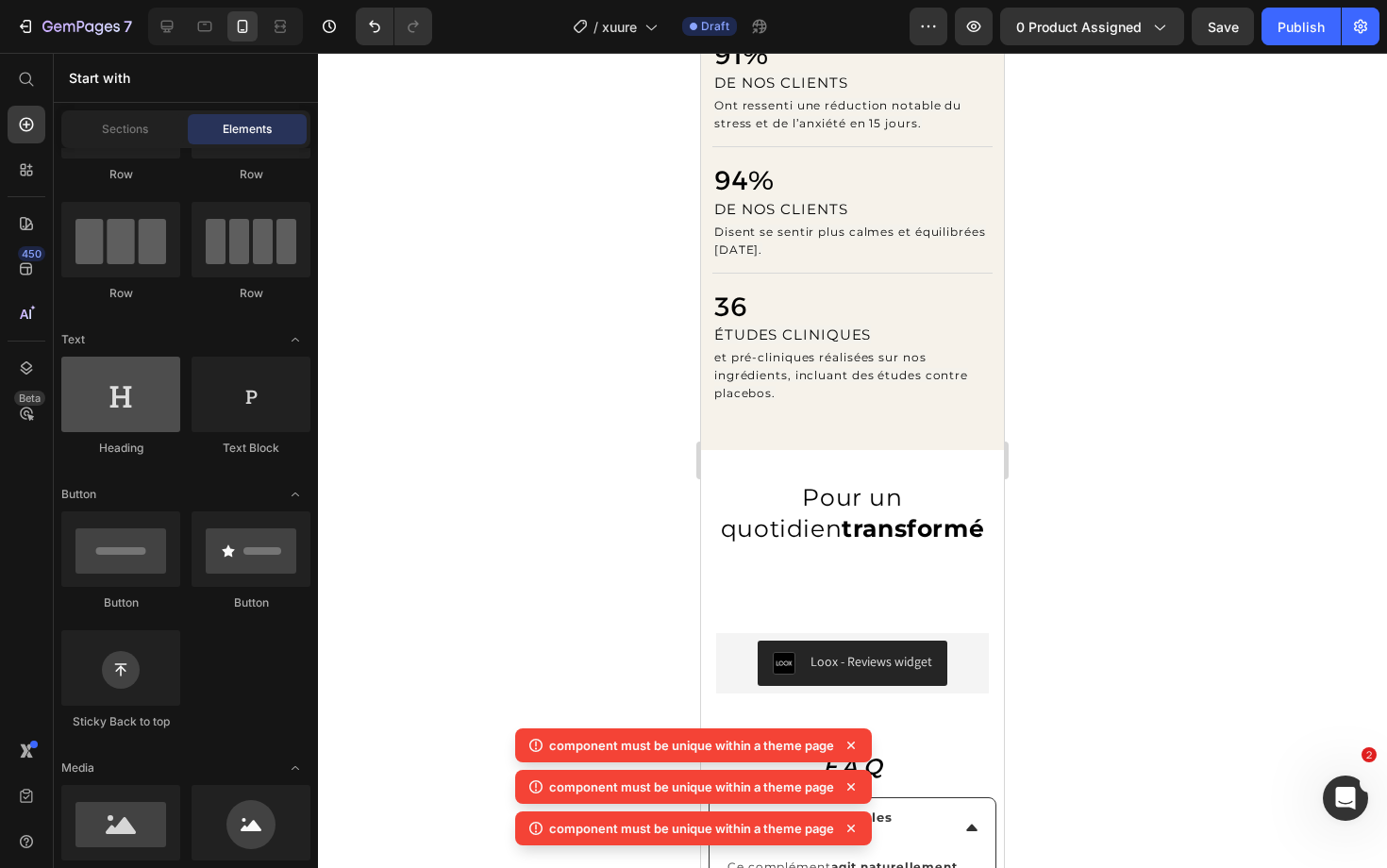 scroll, scrollTop: 0, scrollLeft: 0, axis: both 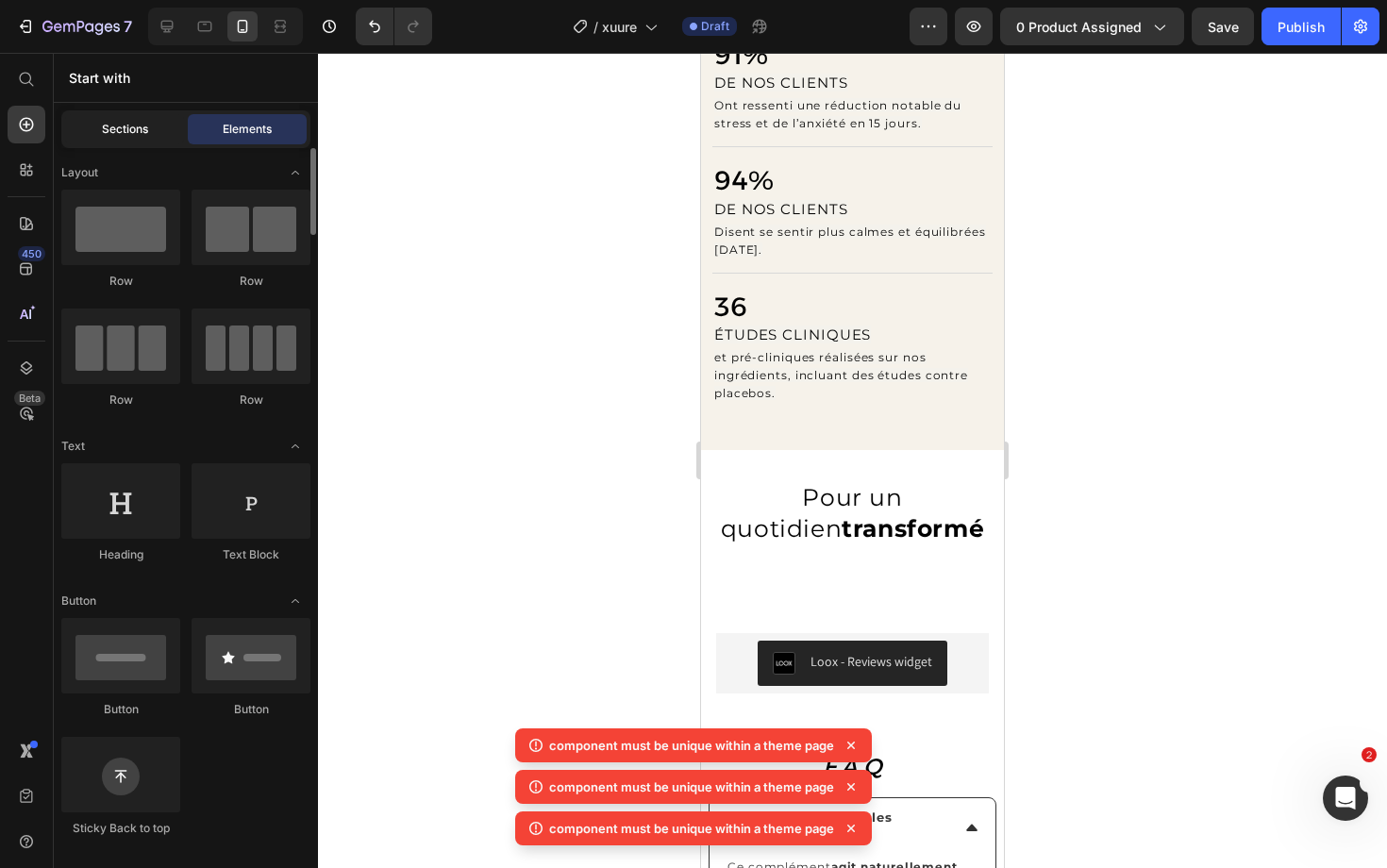 click on "Sections" at bounding box center [125, 129] 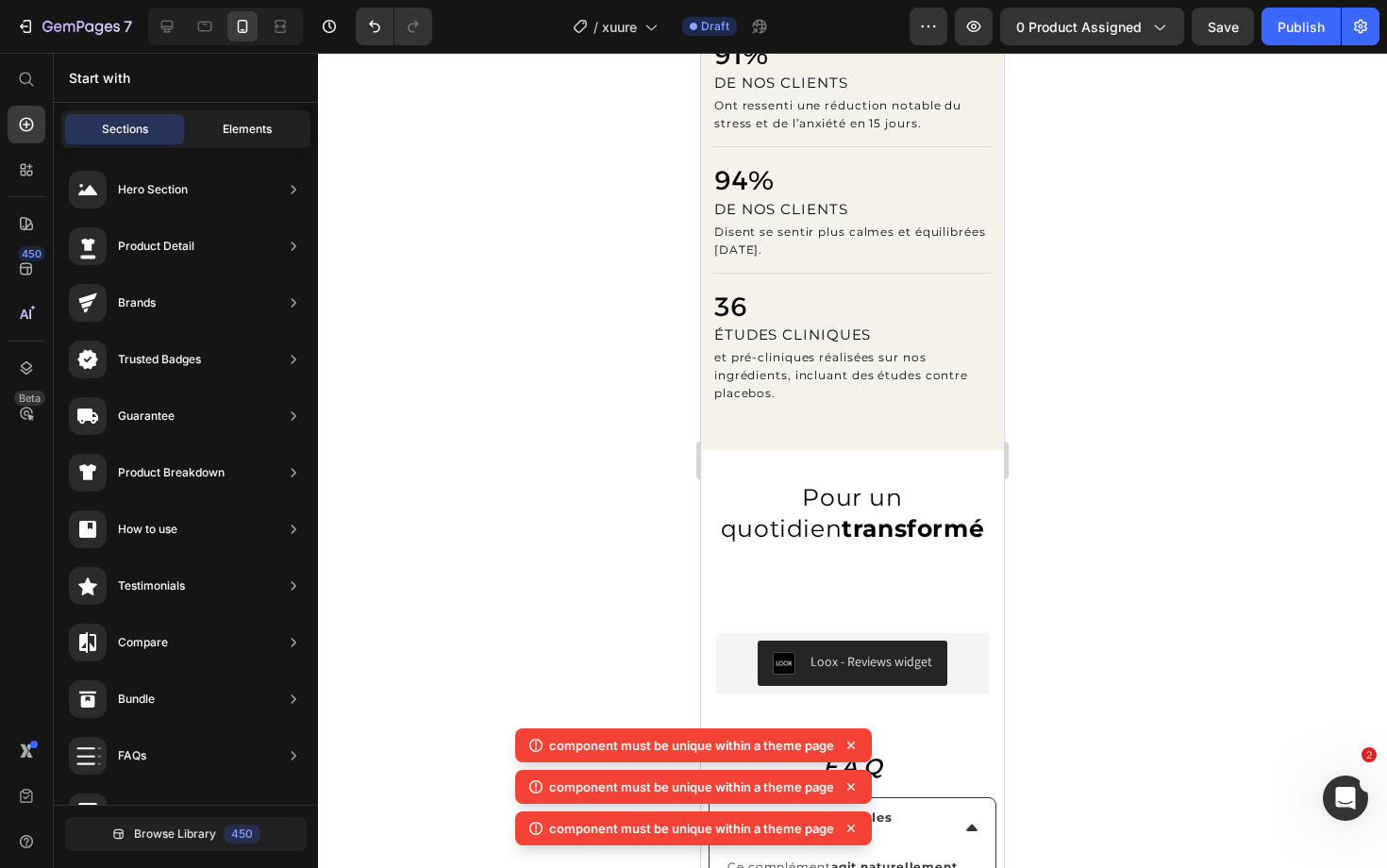 click on "Elements" at bounding box center (247, 129) 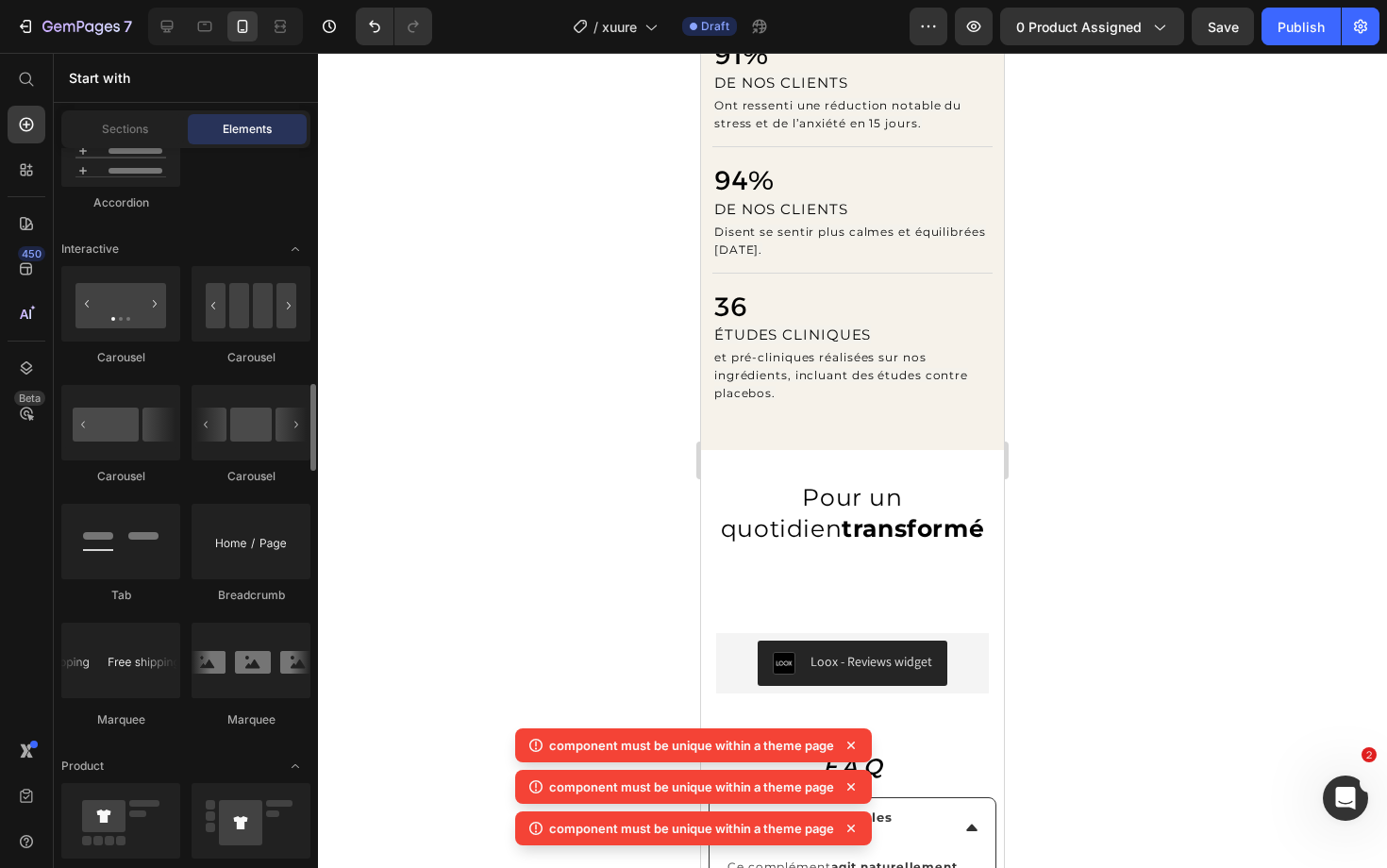 scroll, scrollTop: 1928, scrollLeft: 0, axis: vertical 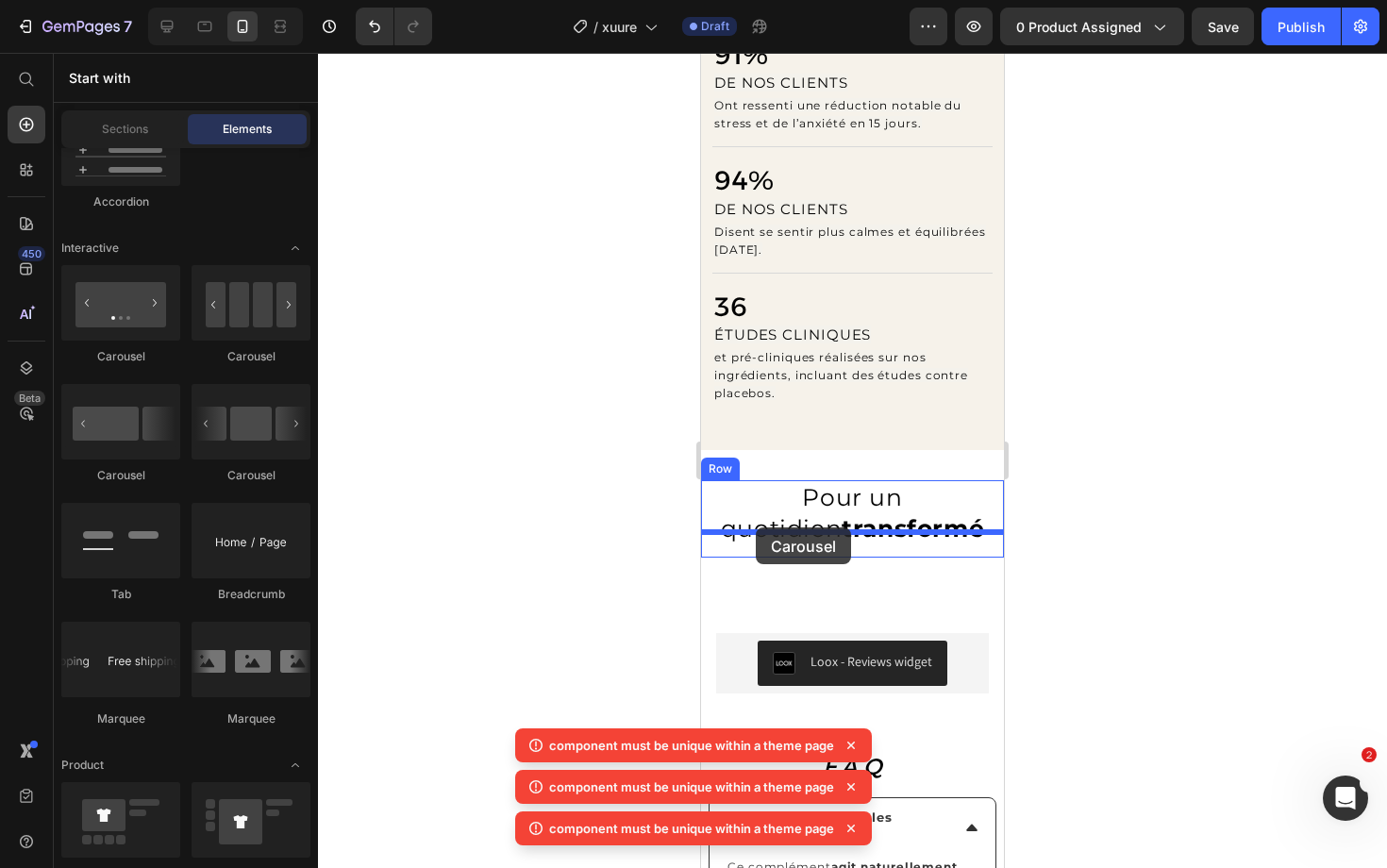 drag, startPoint x: 857, startPoint y: 487, endPoint x: 756, endPoint y: 527, distance: 108.632408 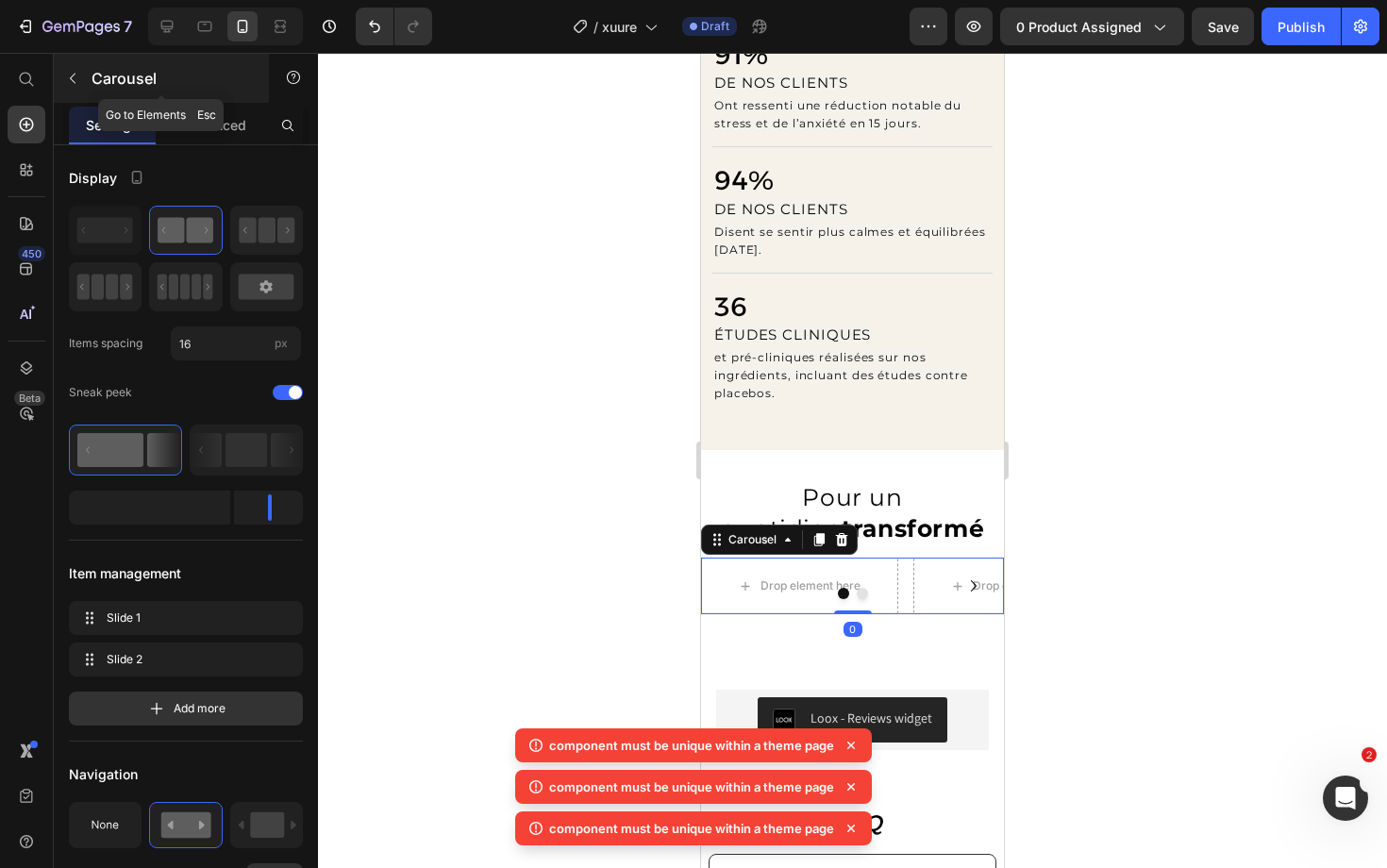 click at bounding box center [73, 78] 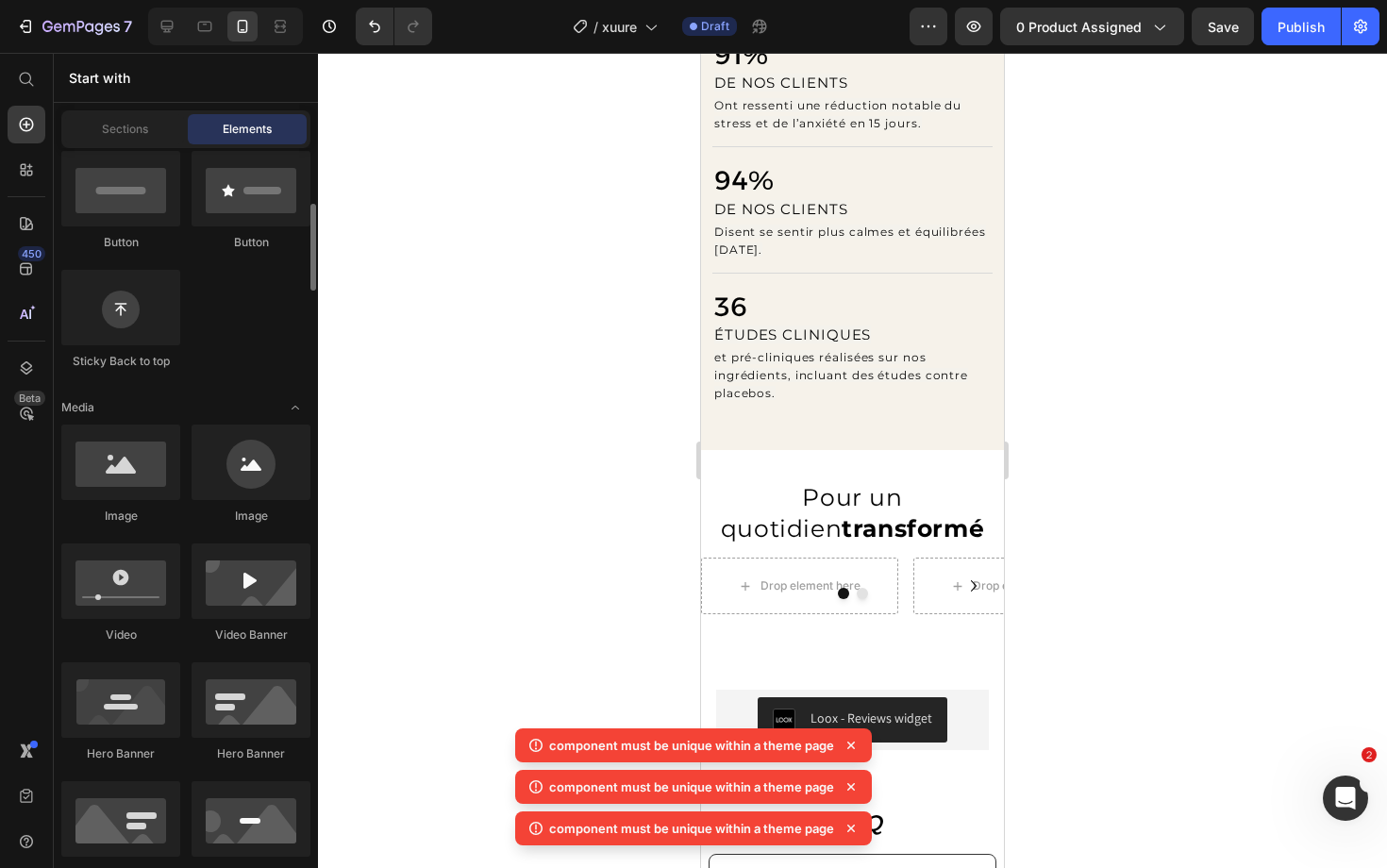 scroll, scrollTop: 447, scrollLeft: 0, axis: vertical 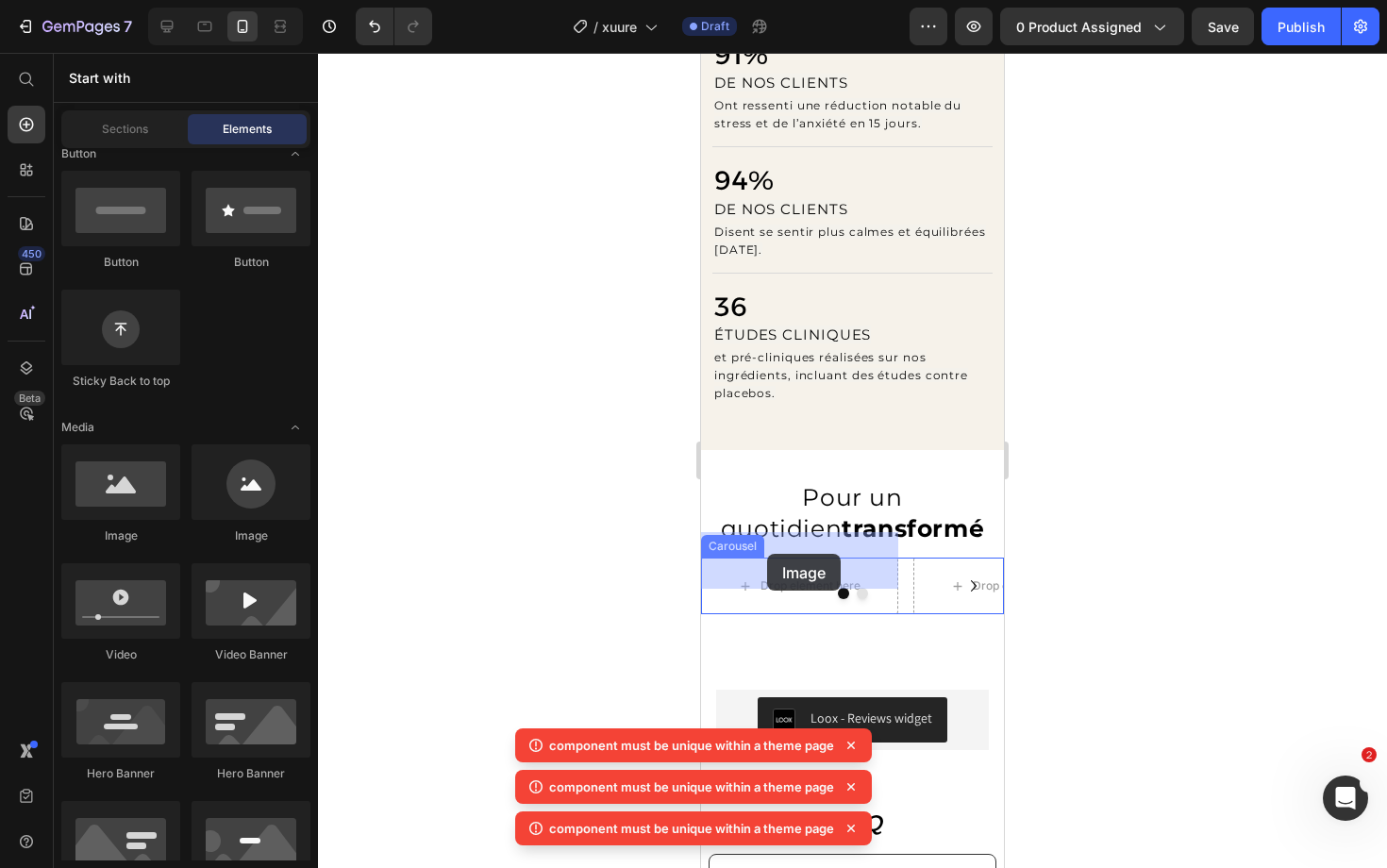 drag, startPoint x: 828, startPoint y: 547, endPoint x: 767, endPoint y: 554, distance: 61.40033 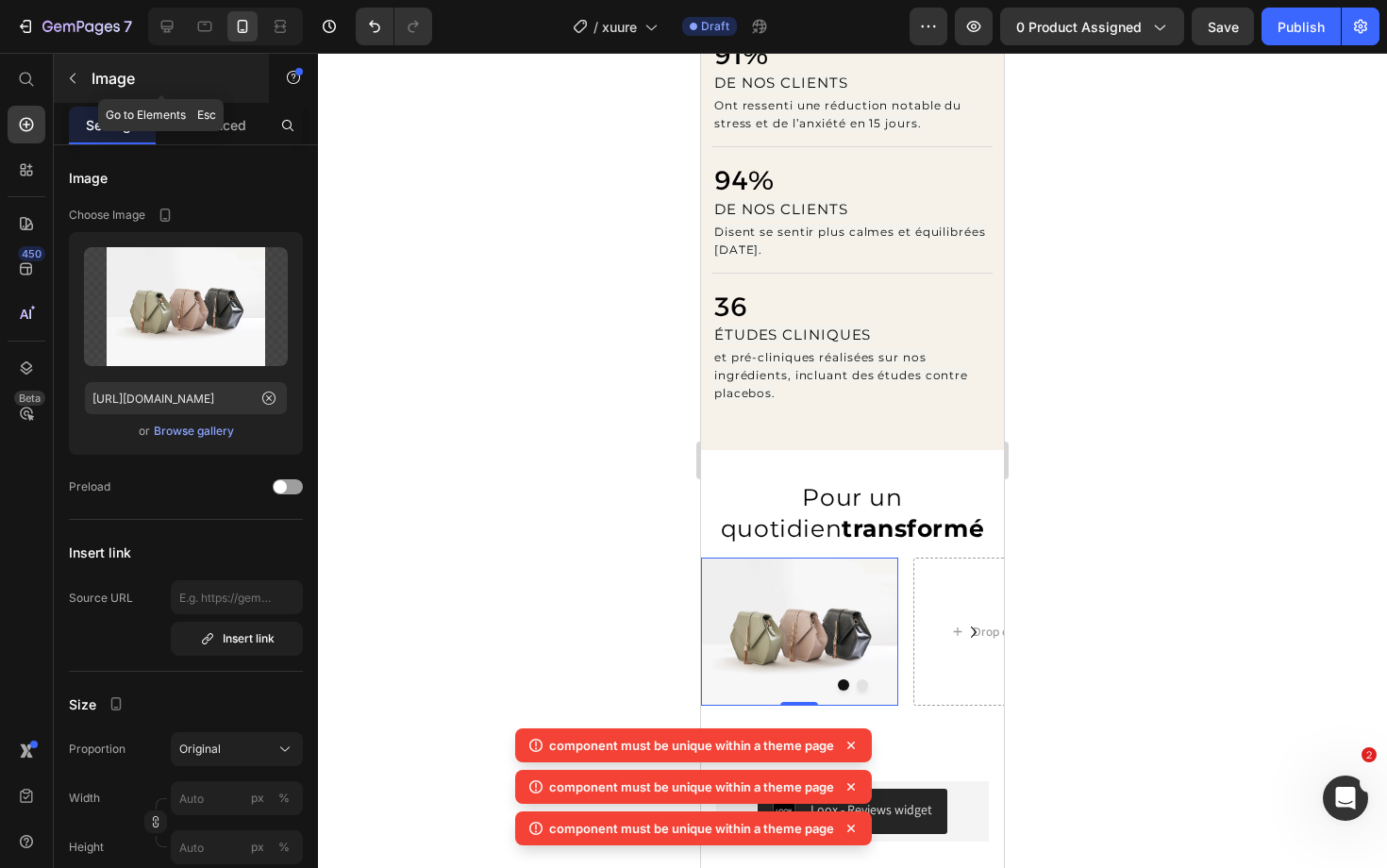 click 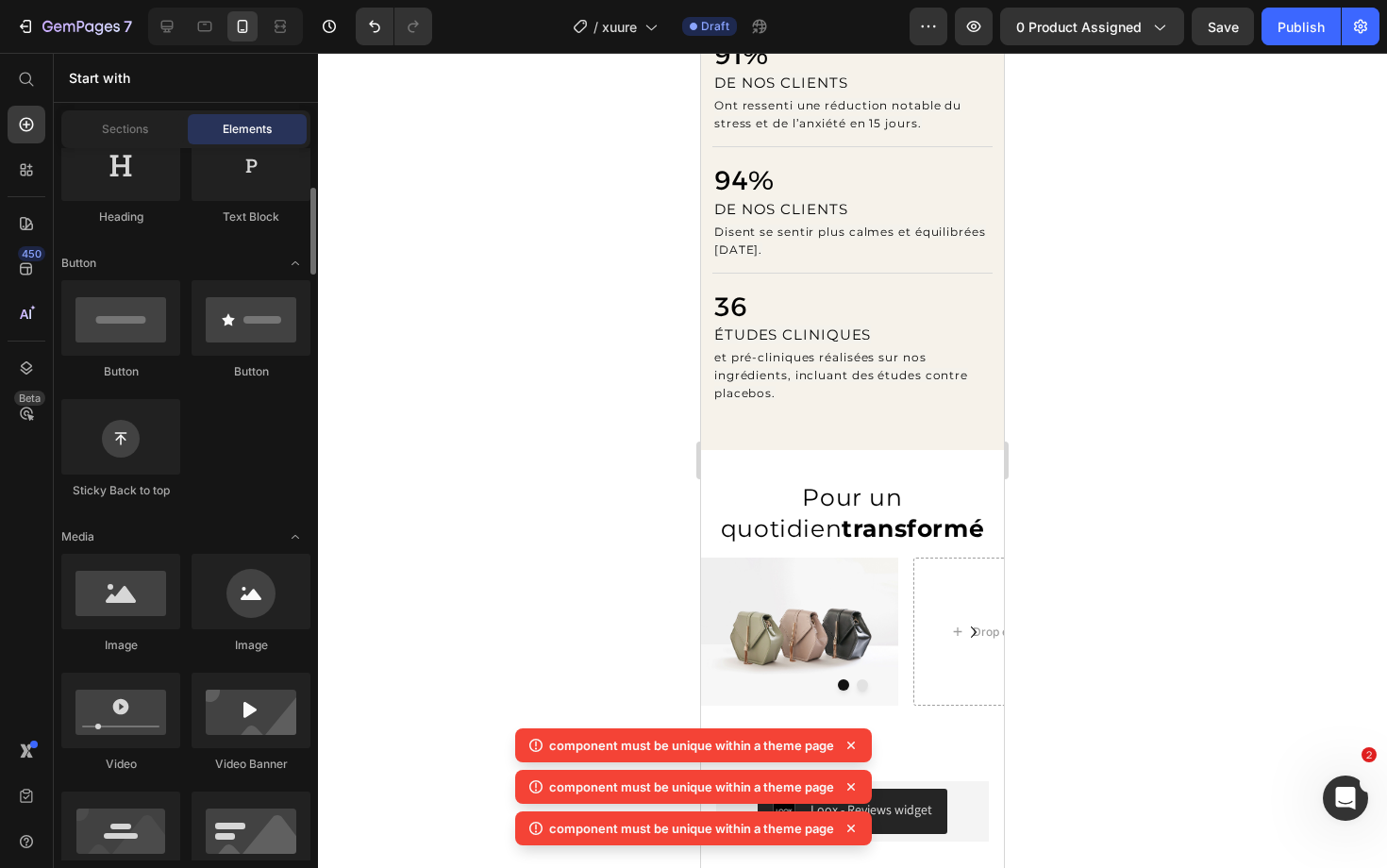 scroll, scrollTop: 342, scrollLeft: 0, axis: vertical 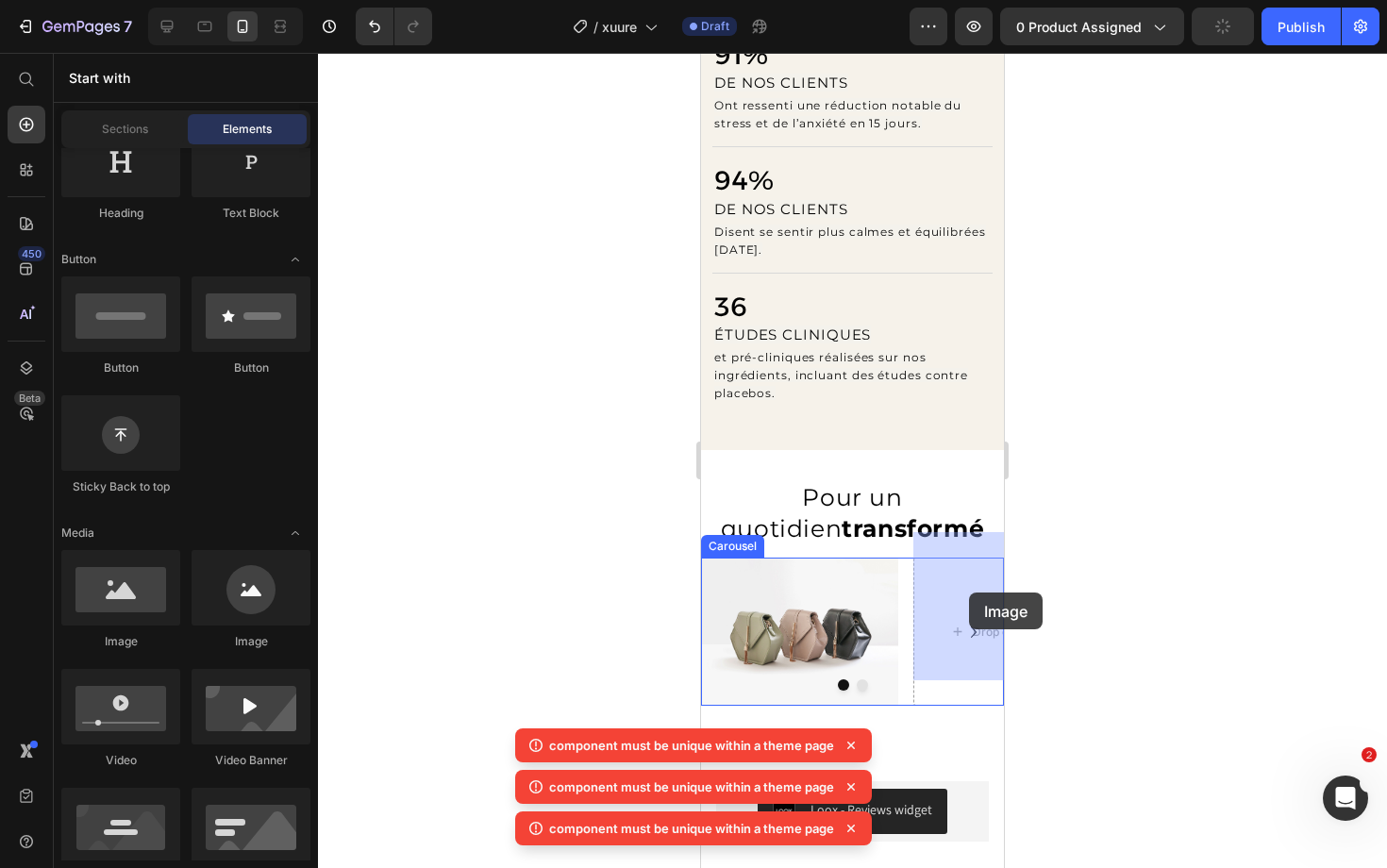 drag, startPoint x: 827, startPoint y: 641, endPoint x: 967, endPoint y: 593, distance: 148 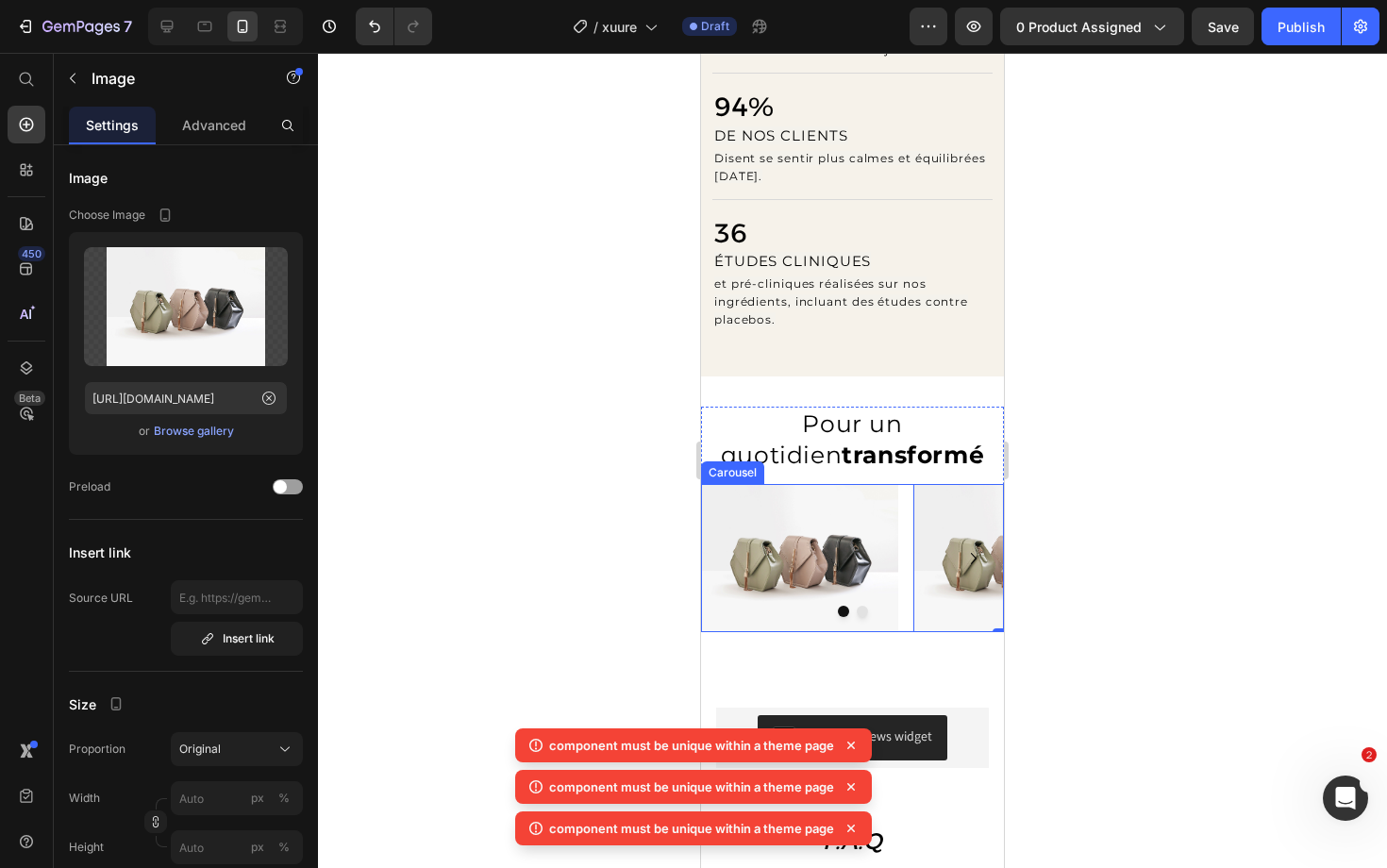 scroll, scrollTop: 1826, scrollLeft: 0, axis: vertical 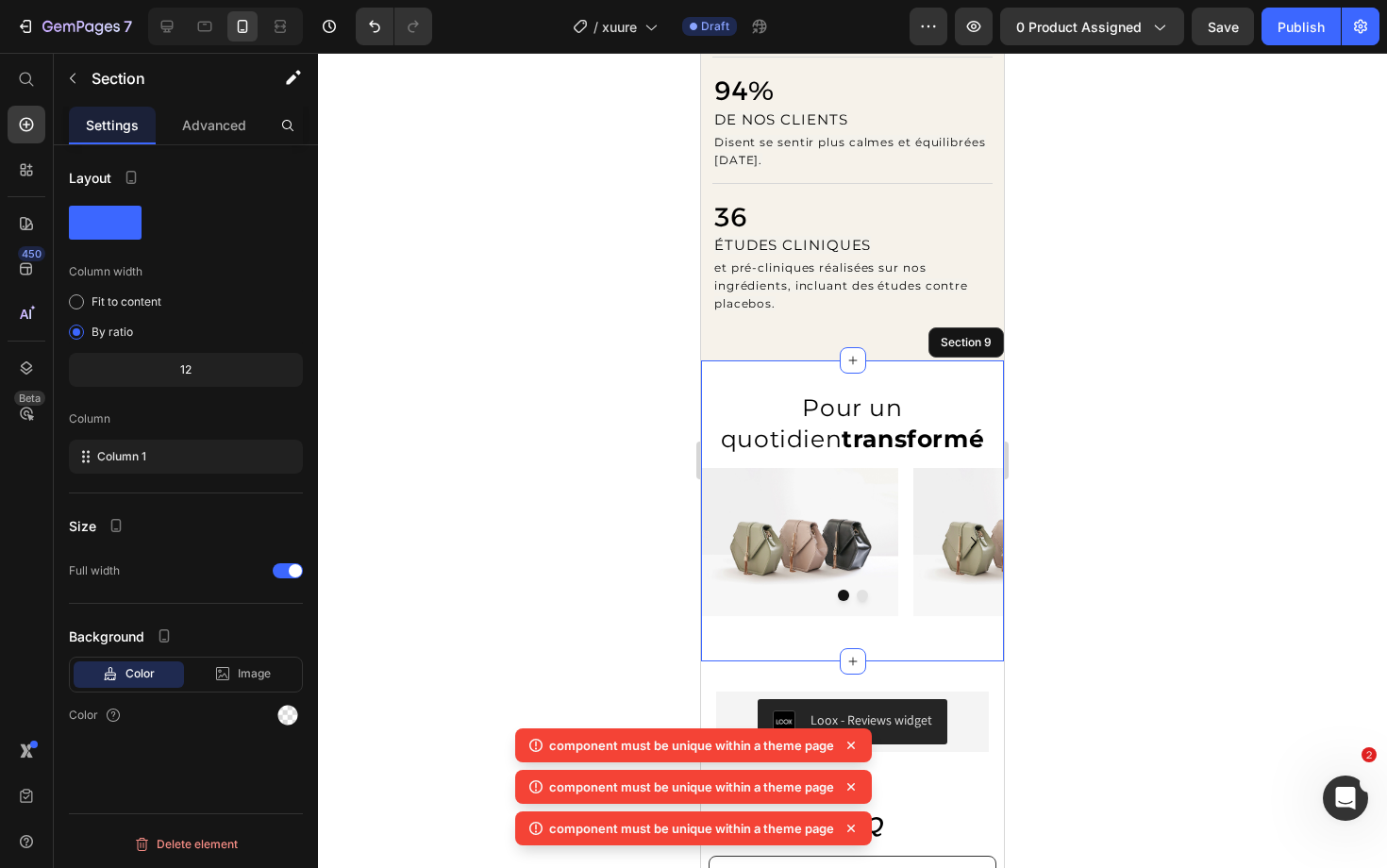 click on "⁠⁠⁠⁠⁠⁠⁠ Pour un quotidien  transformé Heading
Image Image   0
Carousel Row Section 9" at bounding box center [852, 510] 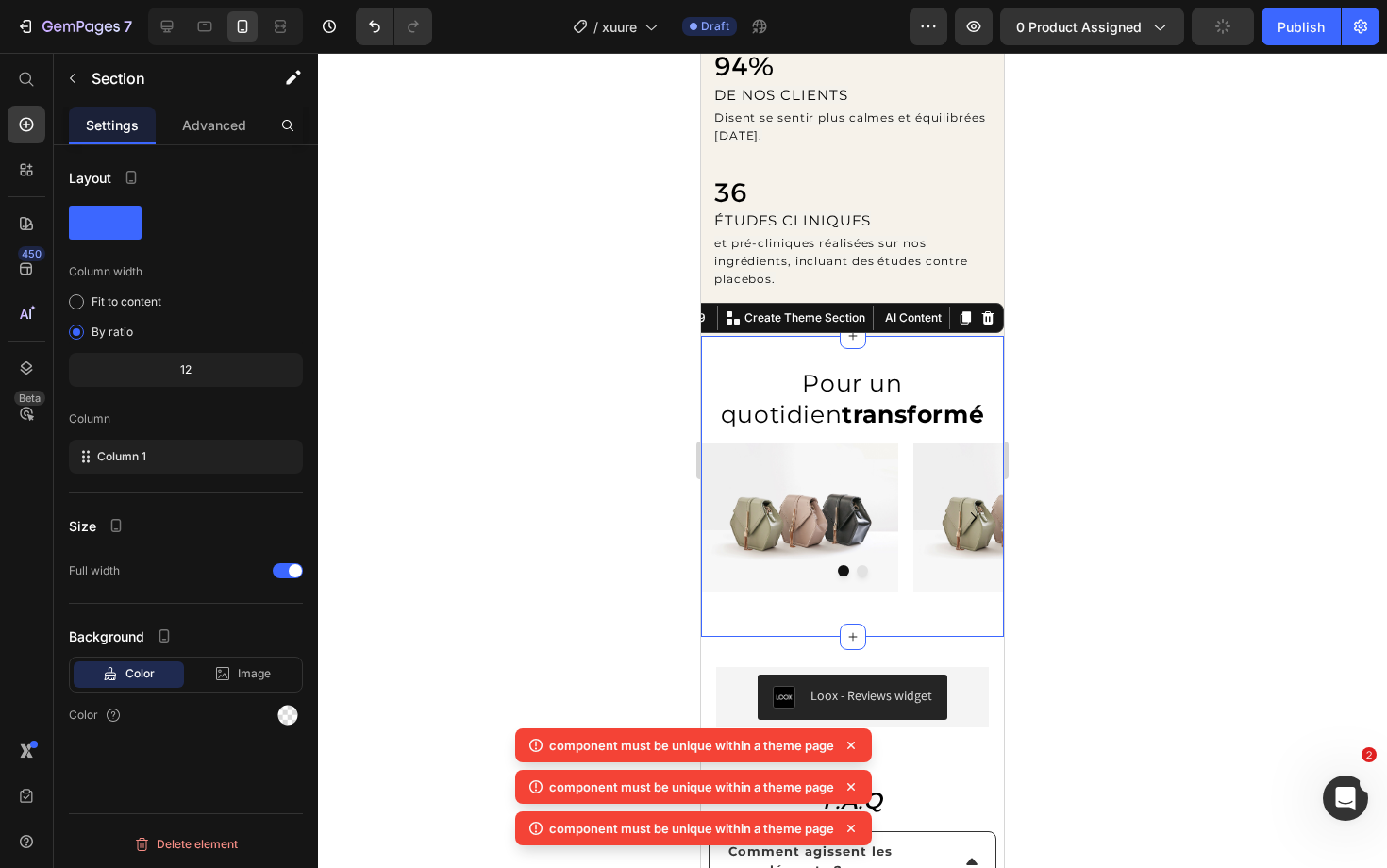 scroll, scrollTop: 1854, scrollLeft: 0, axis: vertical 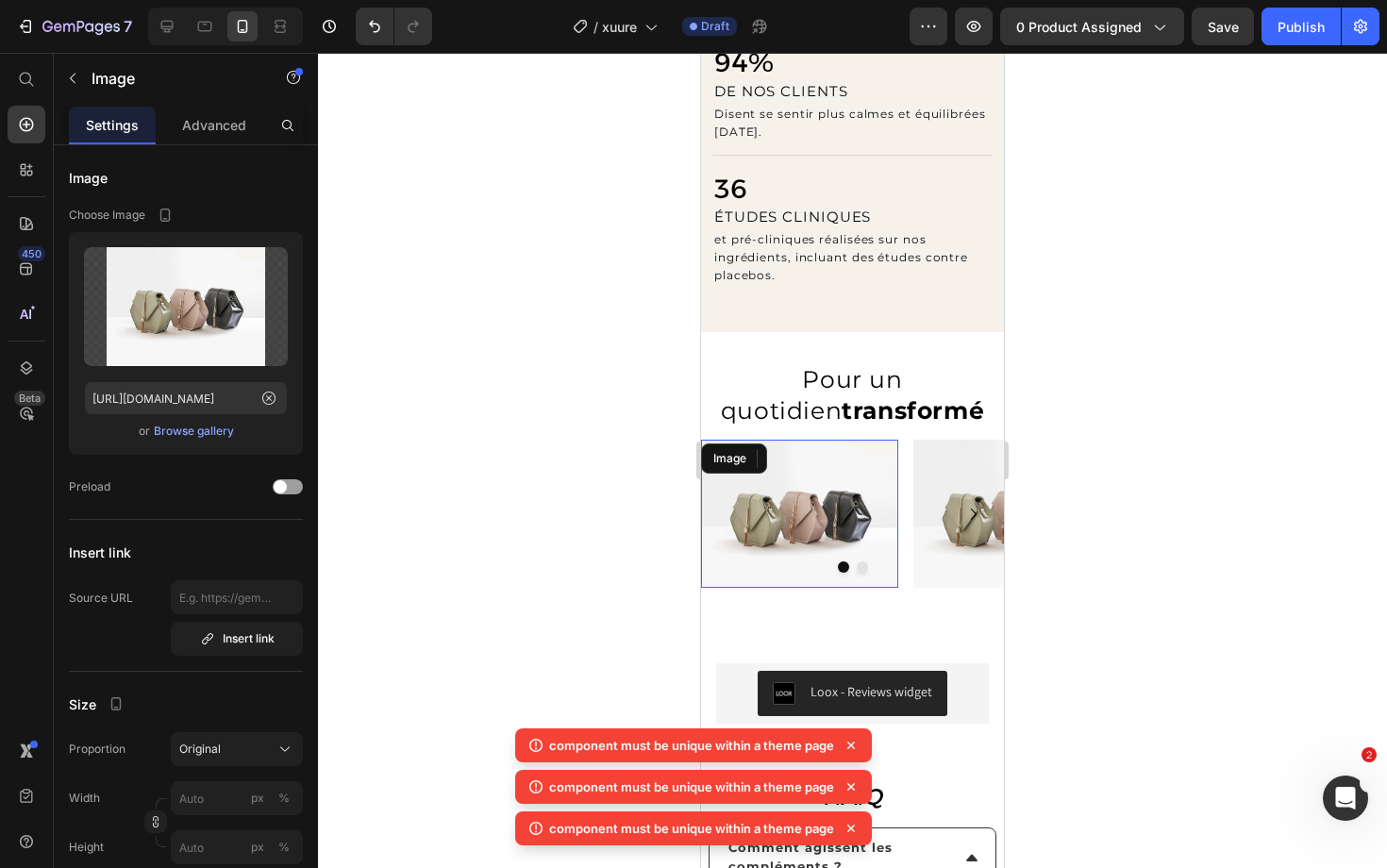 click at bounding box center [799, 513] 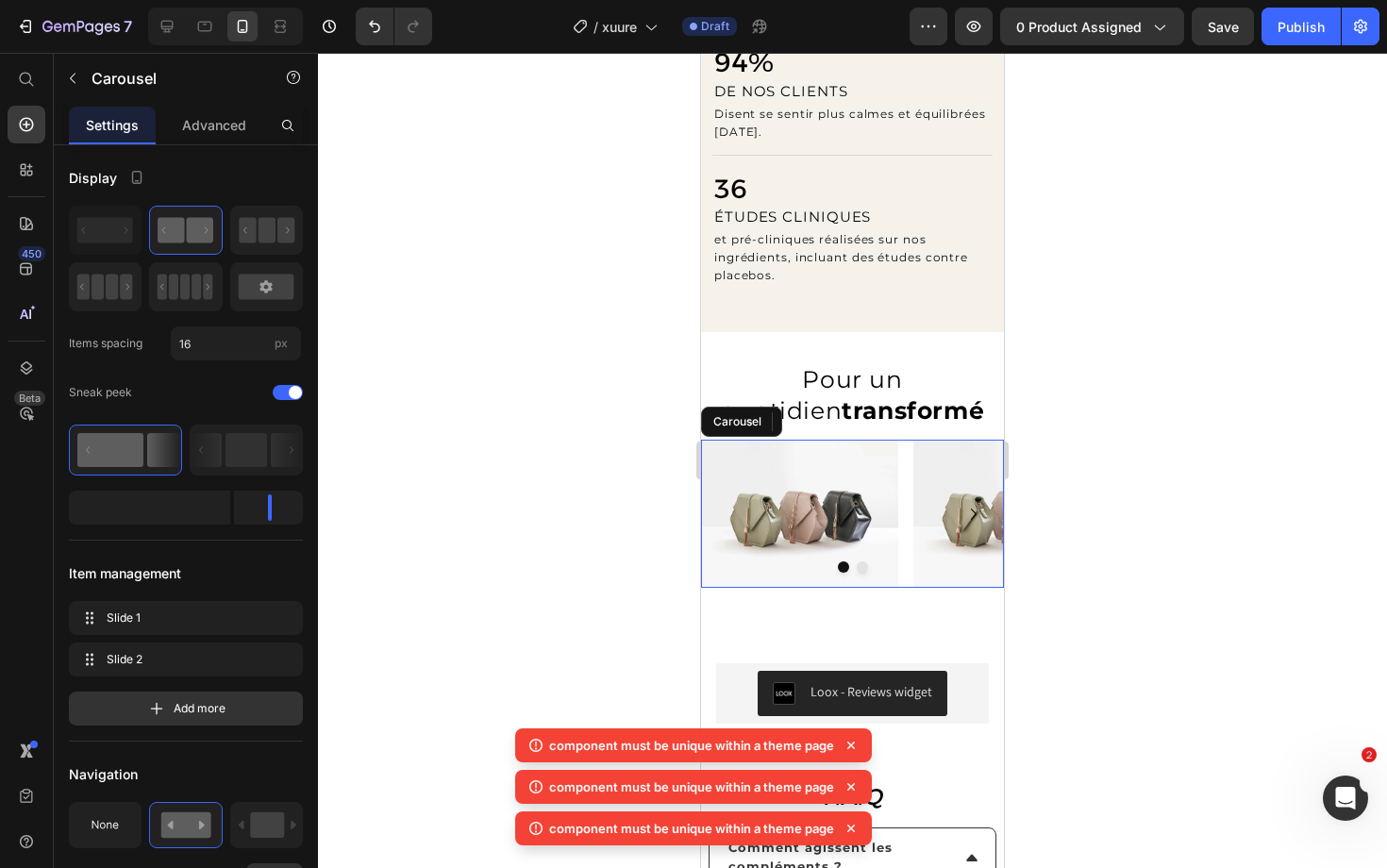 click on "Image   0 Image" at bounding box center [852, 513] 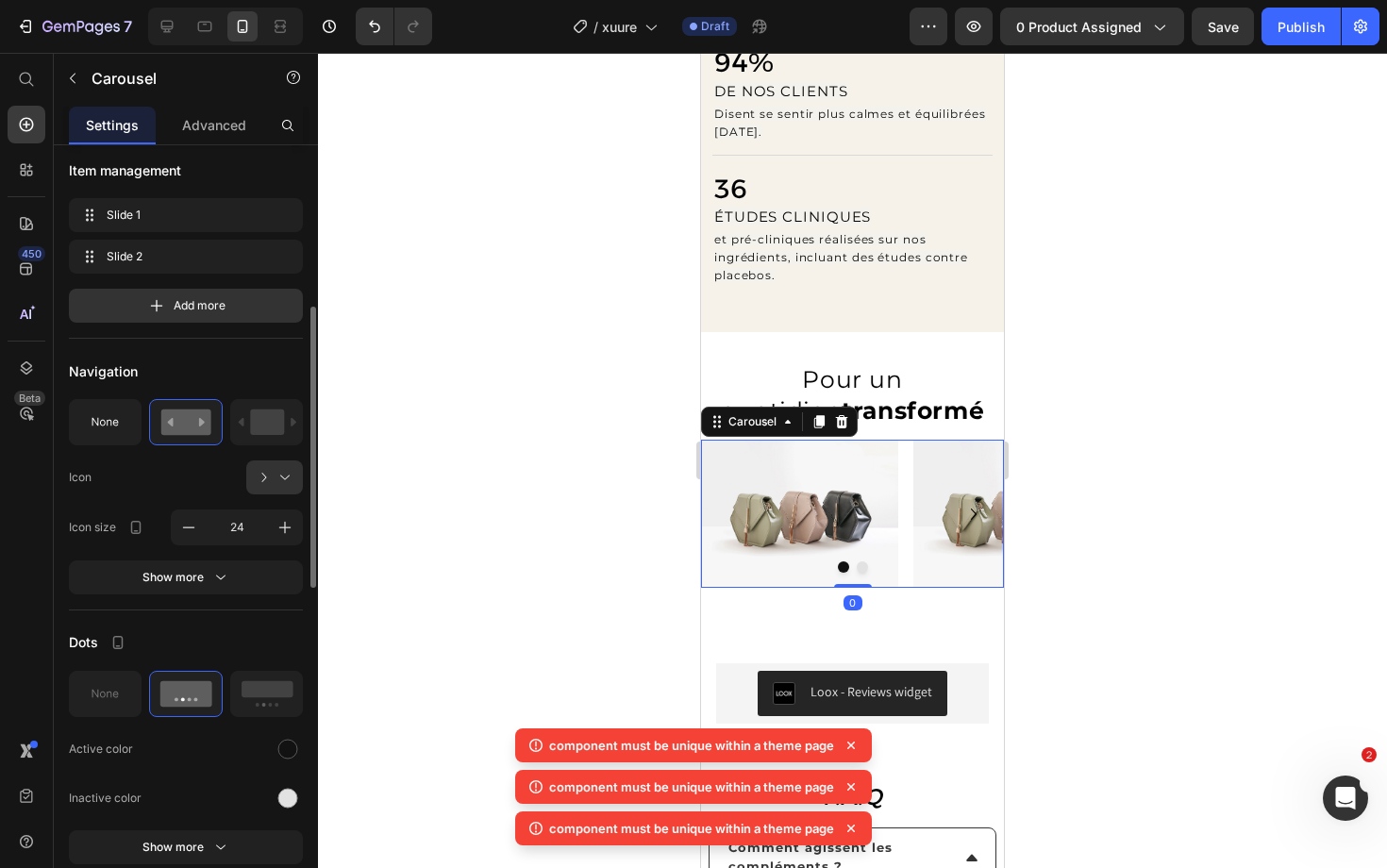 scroll, scrollTop: 477, scrollLeft: 0, axis: vertical 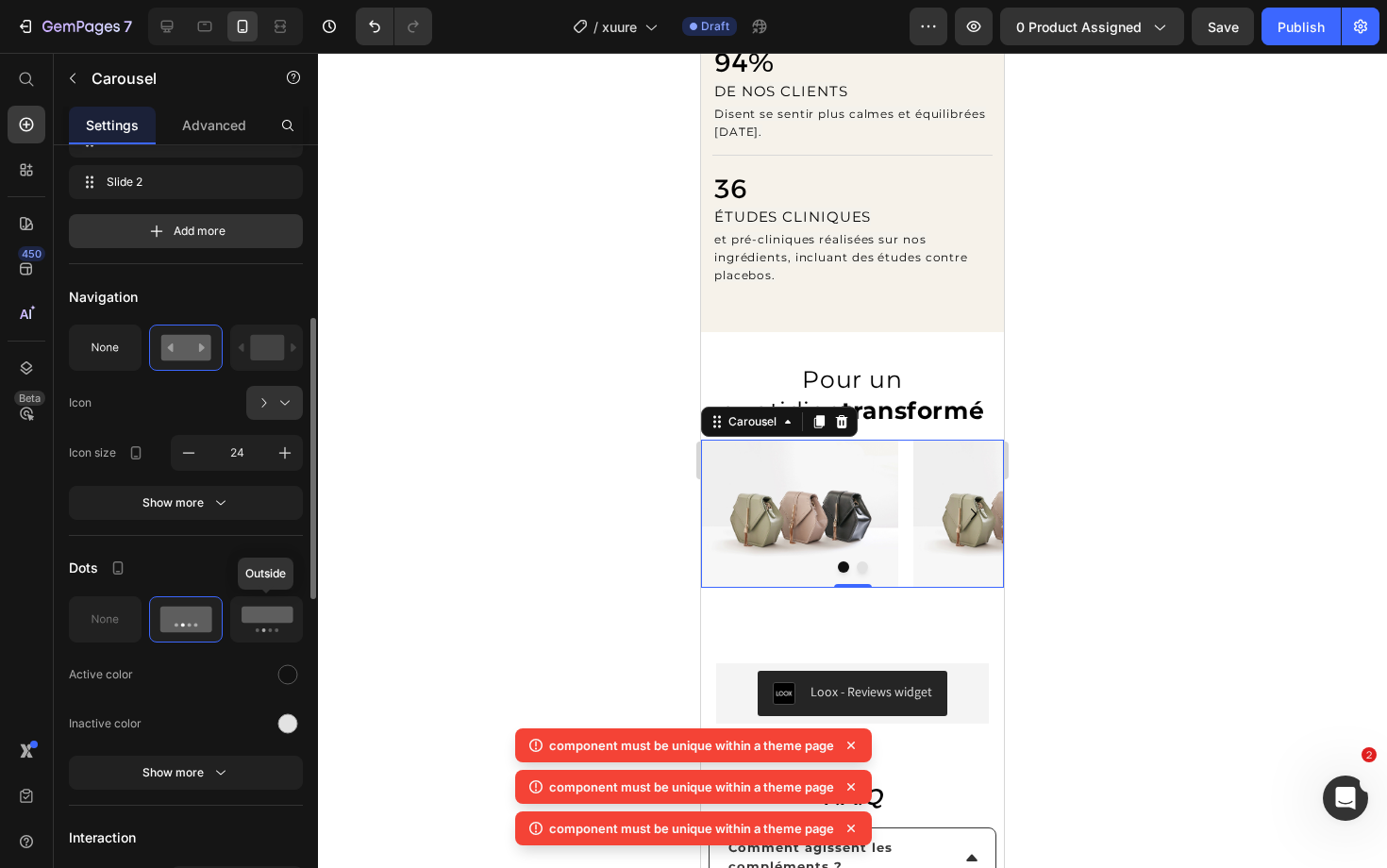 click 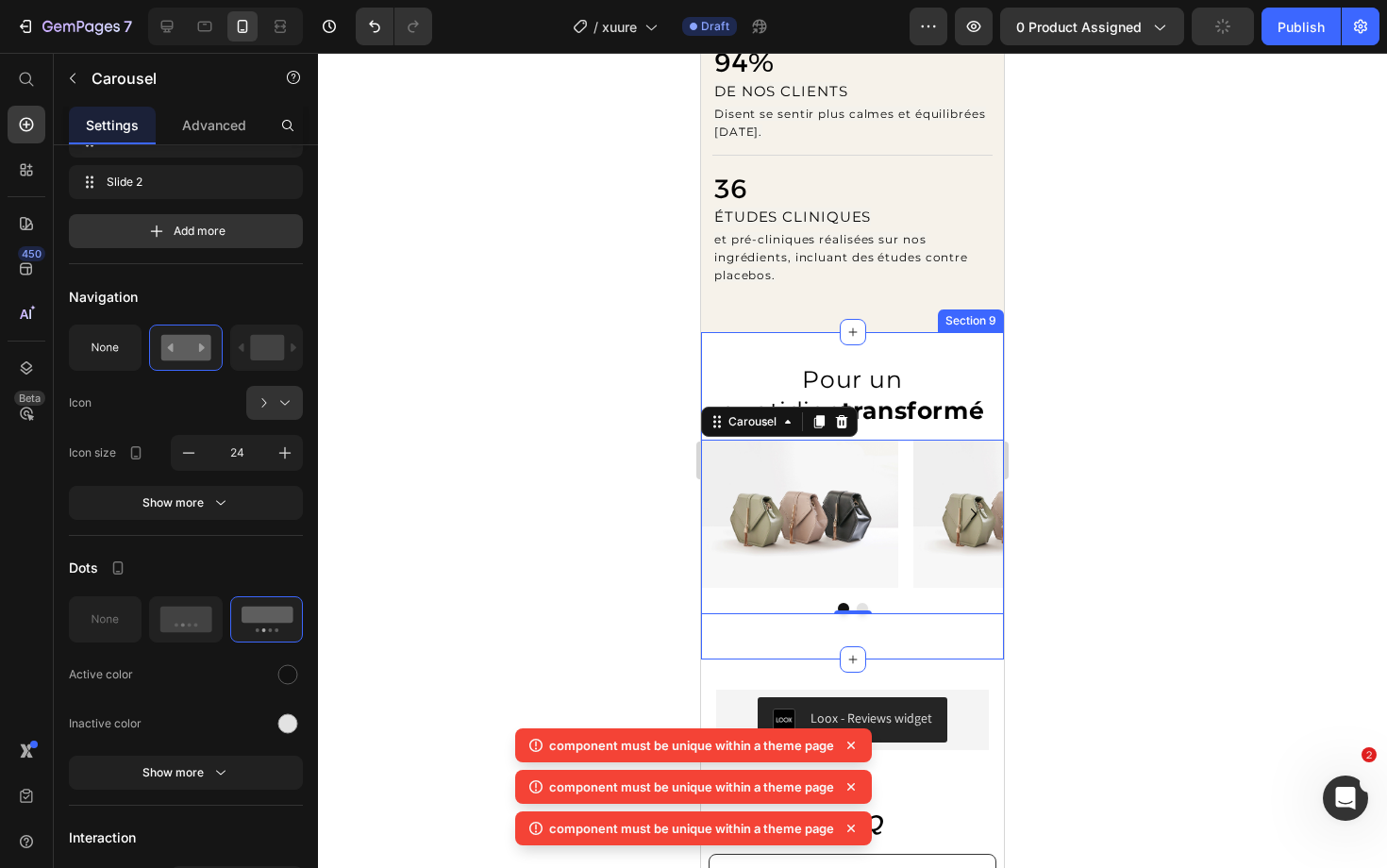 click on "⁠⁠⁠⁠⁠⁠⁠ Pour un quotidien  transformé Heading
Image Image
Carousel   0 Row Section 9" at bounding box center (852, 495) 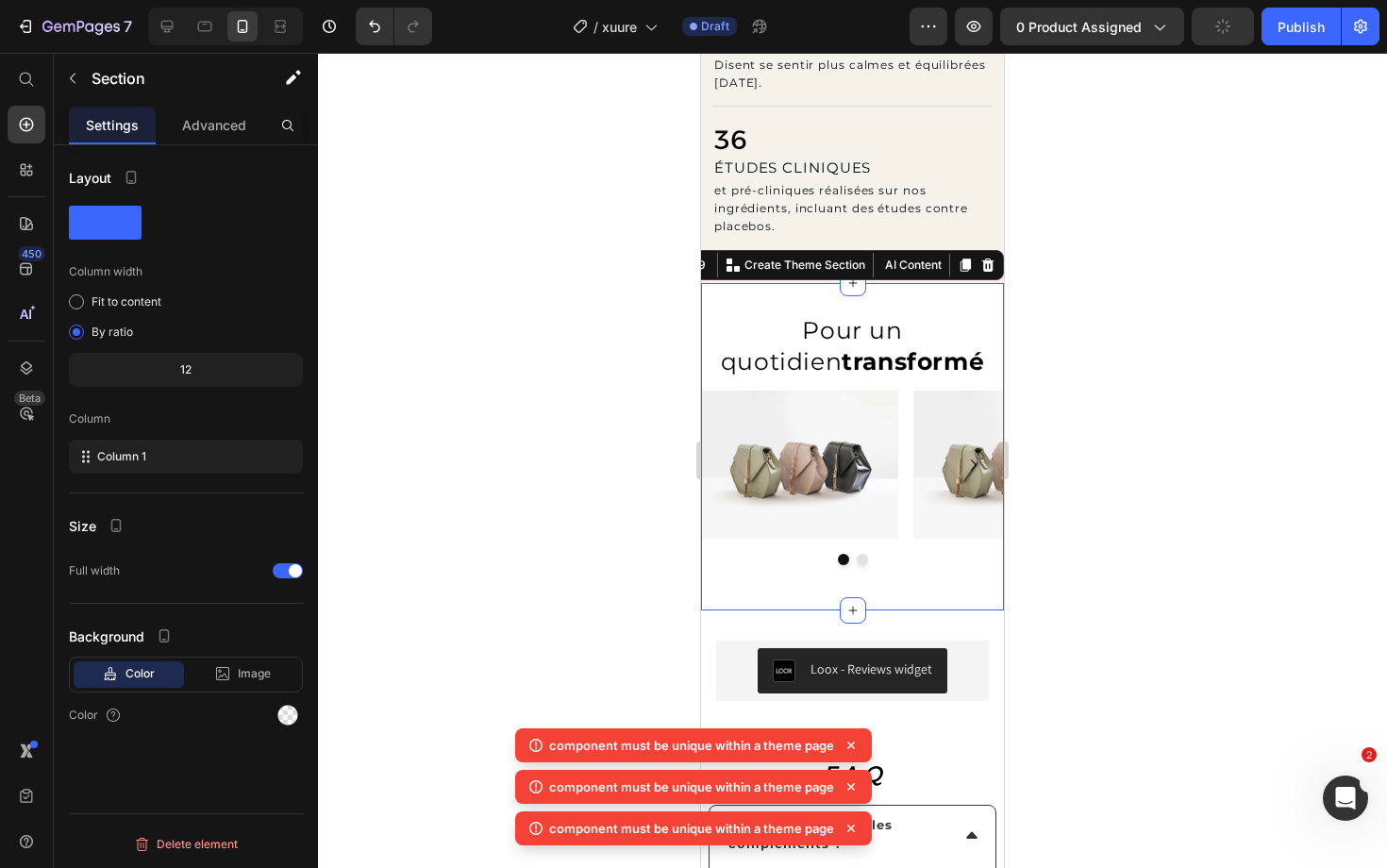 scroll, scrollTop: 1928, scrollLeft: 0, axis: vertical 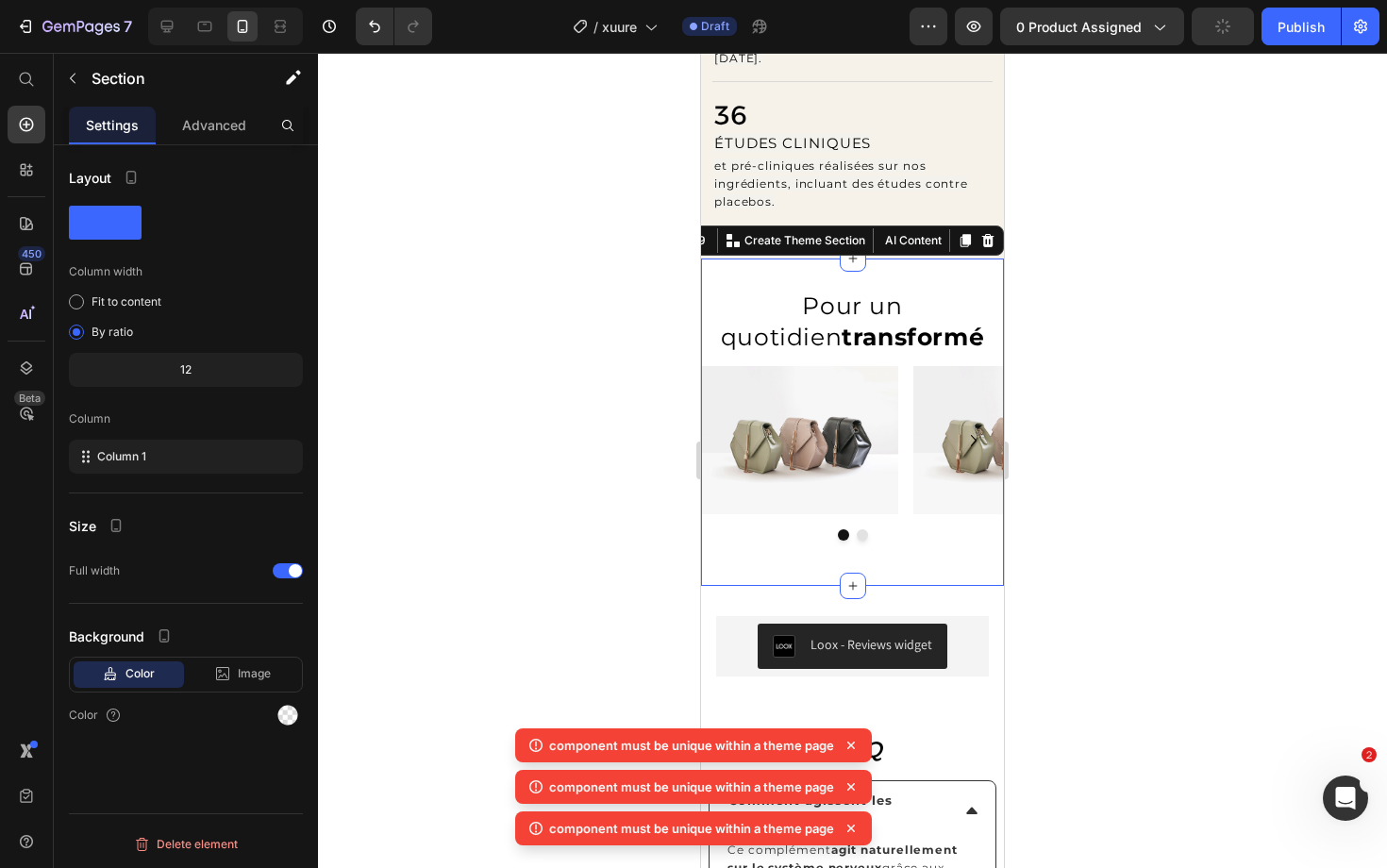 click on "⁠⁠⁠⁠⁠⁠⁠ Pour un quotidien  transformé Heading
Image Image
Carousel Row Section 9   Create Theme Section AI Content Write with GemAI What would you like to describe here? Tone and Voice Persuasive Product HUMEUR & ANXIÉTÉ Show more Generate" at bounding box center [852, 422] 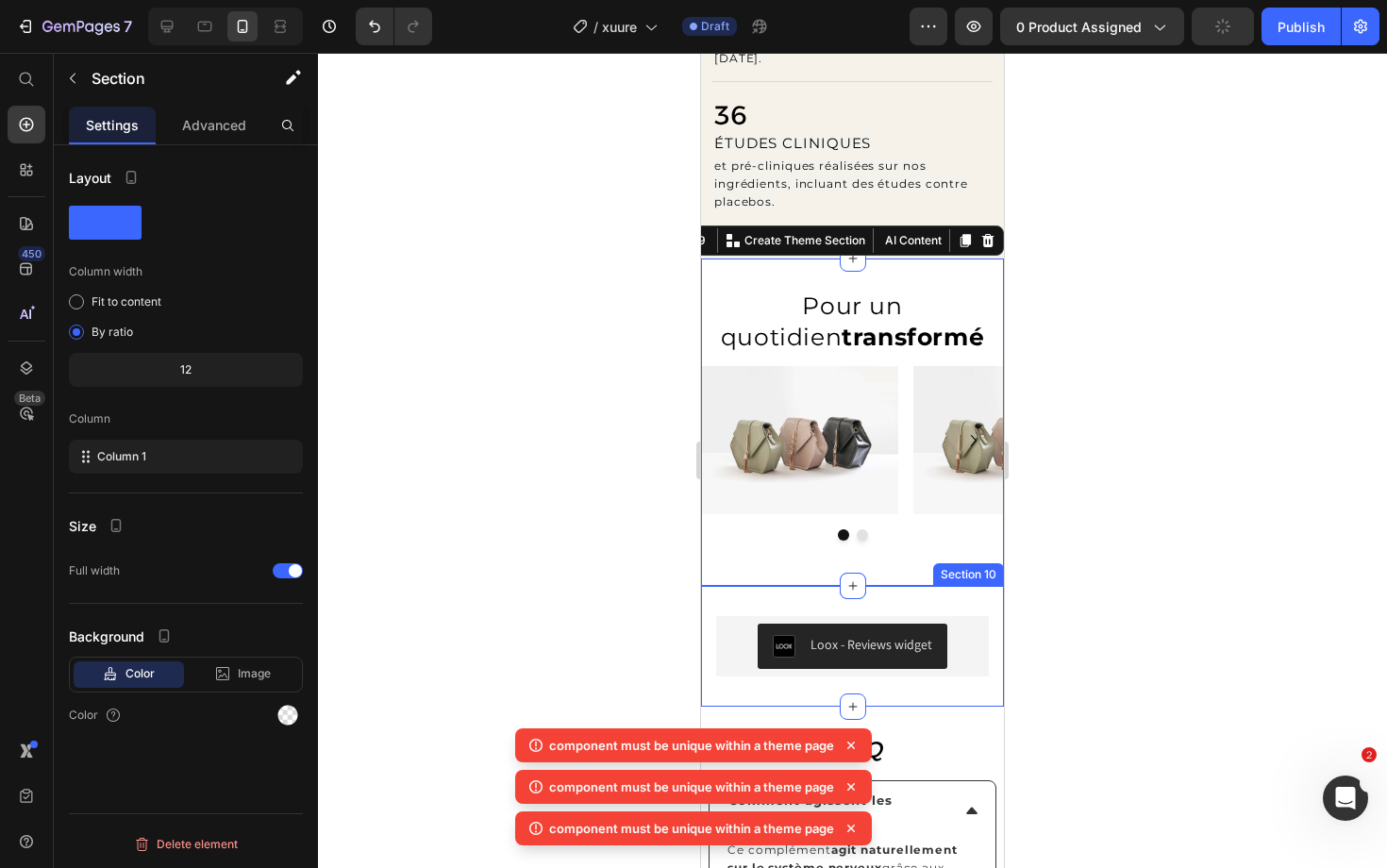 click on "Loox - Reviews widget Loox Row Section 10" at bounding box center (852, 646) 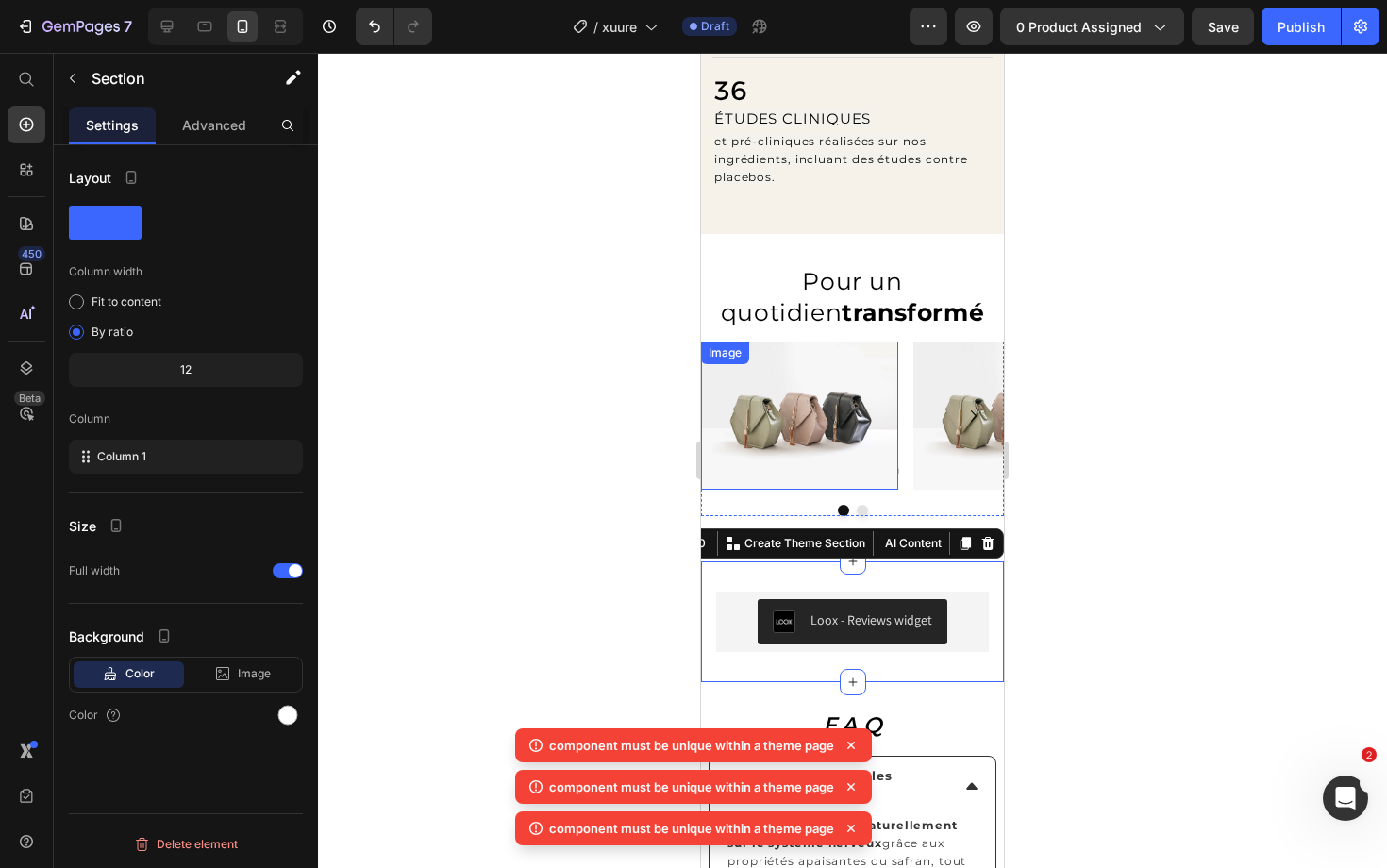scroll, scrollTop: 1964, scrollLeft: 0, axis: vertical 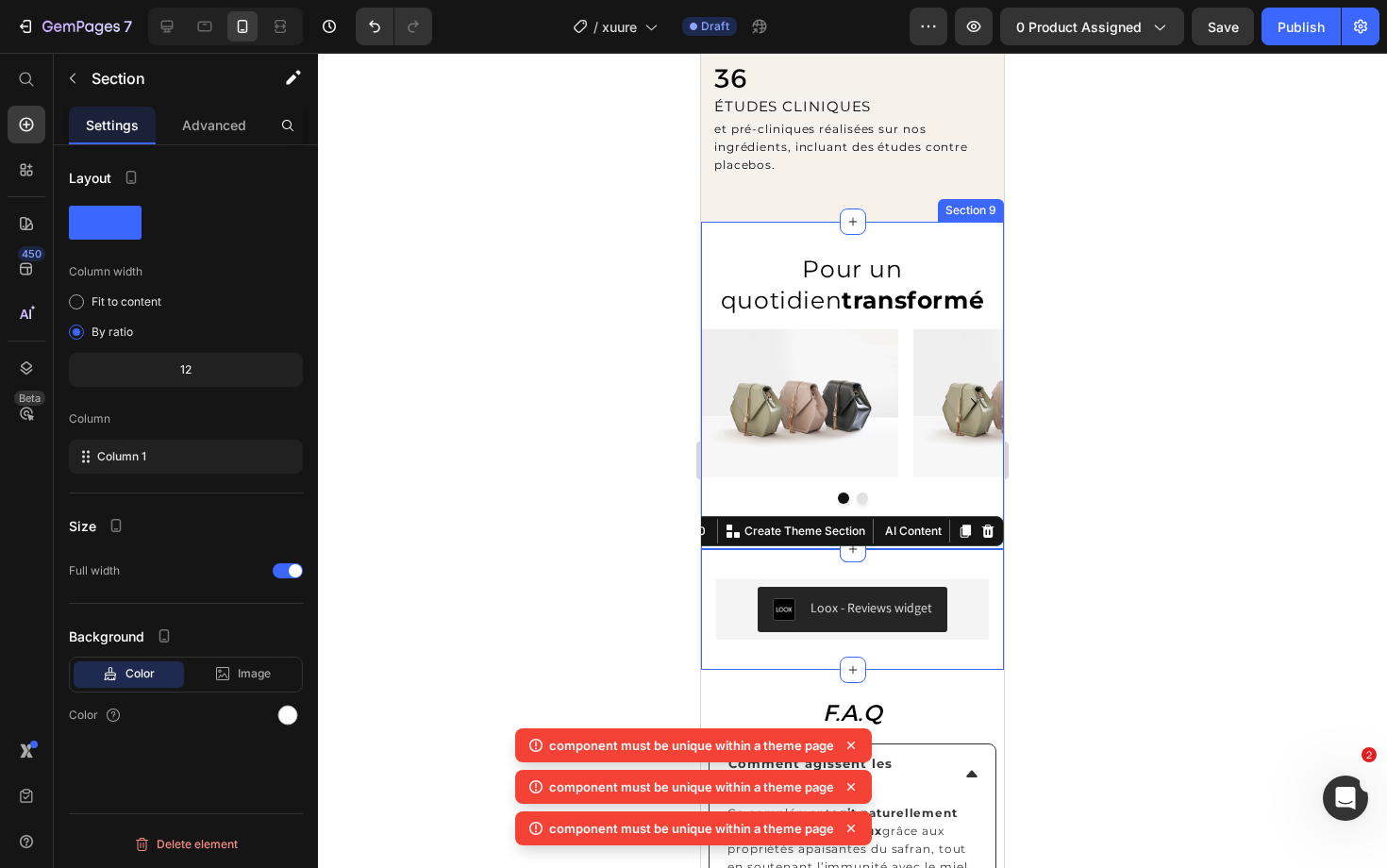 click on "⁠⁠⁠⁠⁠⁠⁠ Pour un quotidien  transformé Heading
Image Image
Carousel Row Section 9" at bounding box center (852, 385) 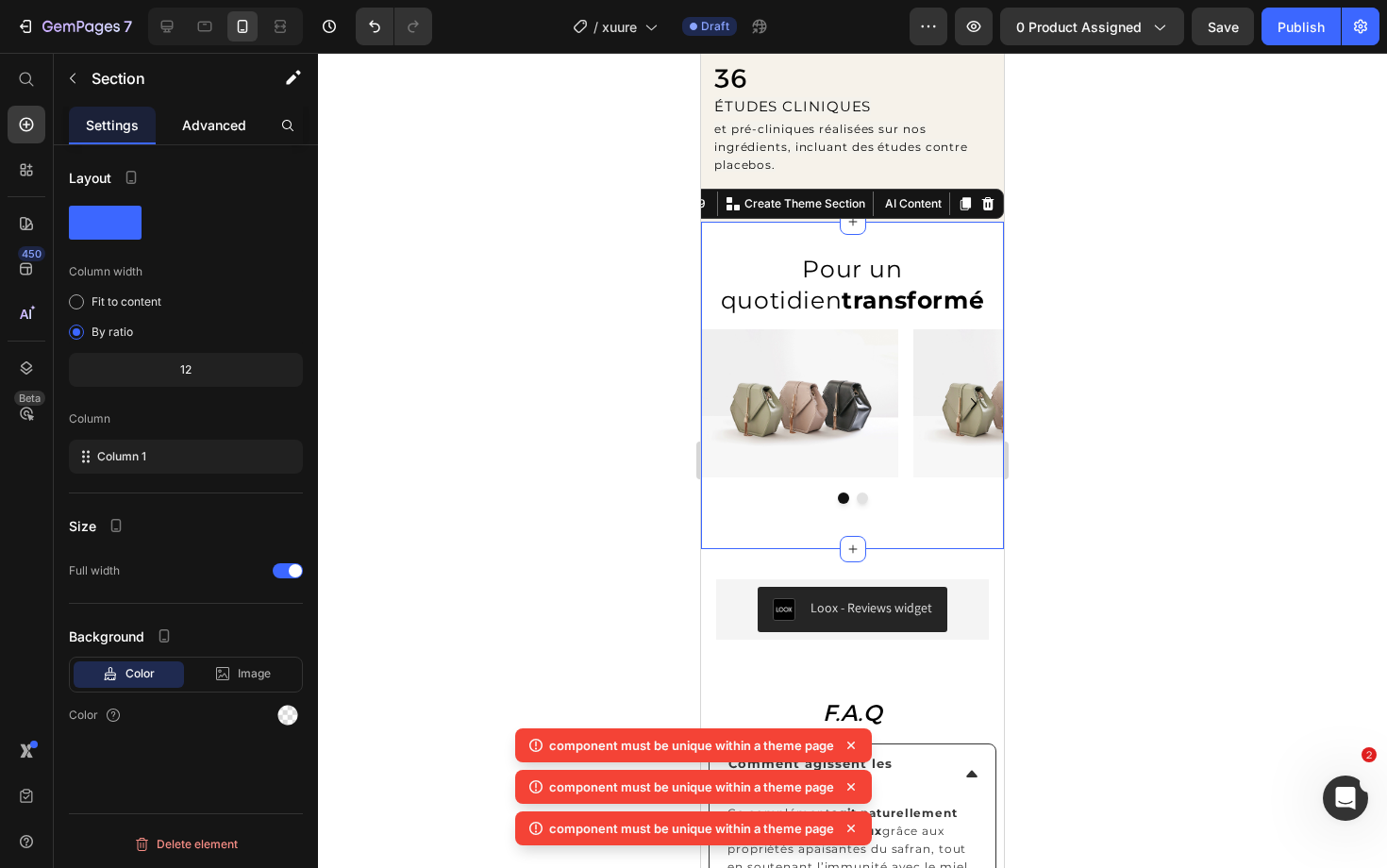 click on "Advanced" at bounding box center (214, 125) 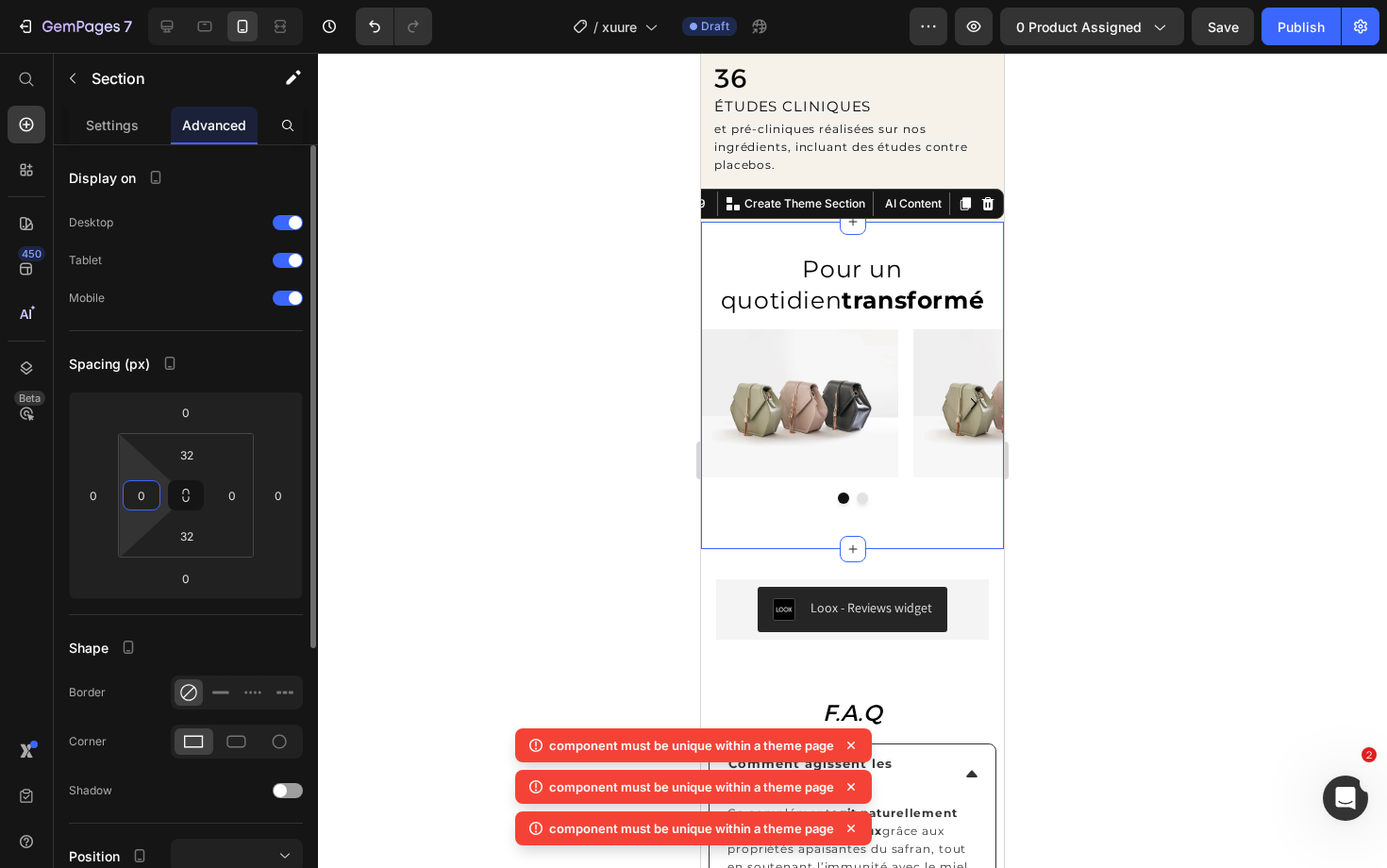 click on "7  Version history  /  xuure Draft Preview 0 product assigned  Save   Publish  450 Beta Start with Sections Elements Hero Section Product Detail Brands Trusted Badges Guarantee Product Breakdown How to use Testimonials Compare Bundle FAQs Social Proof Brand Story Product List Collection Blog List Contact Sticky Add to Cart Custom Footer Browse Library 450 Layout
Row
Row
Row
Row Text
Heading
Text Block Button
Button
Button
Sticky Back to top Media
Image" at bounding box center (694, 0) 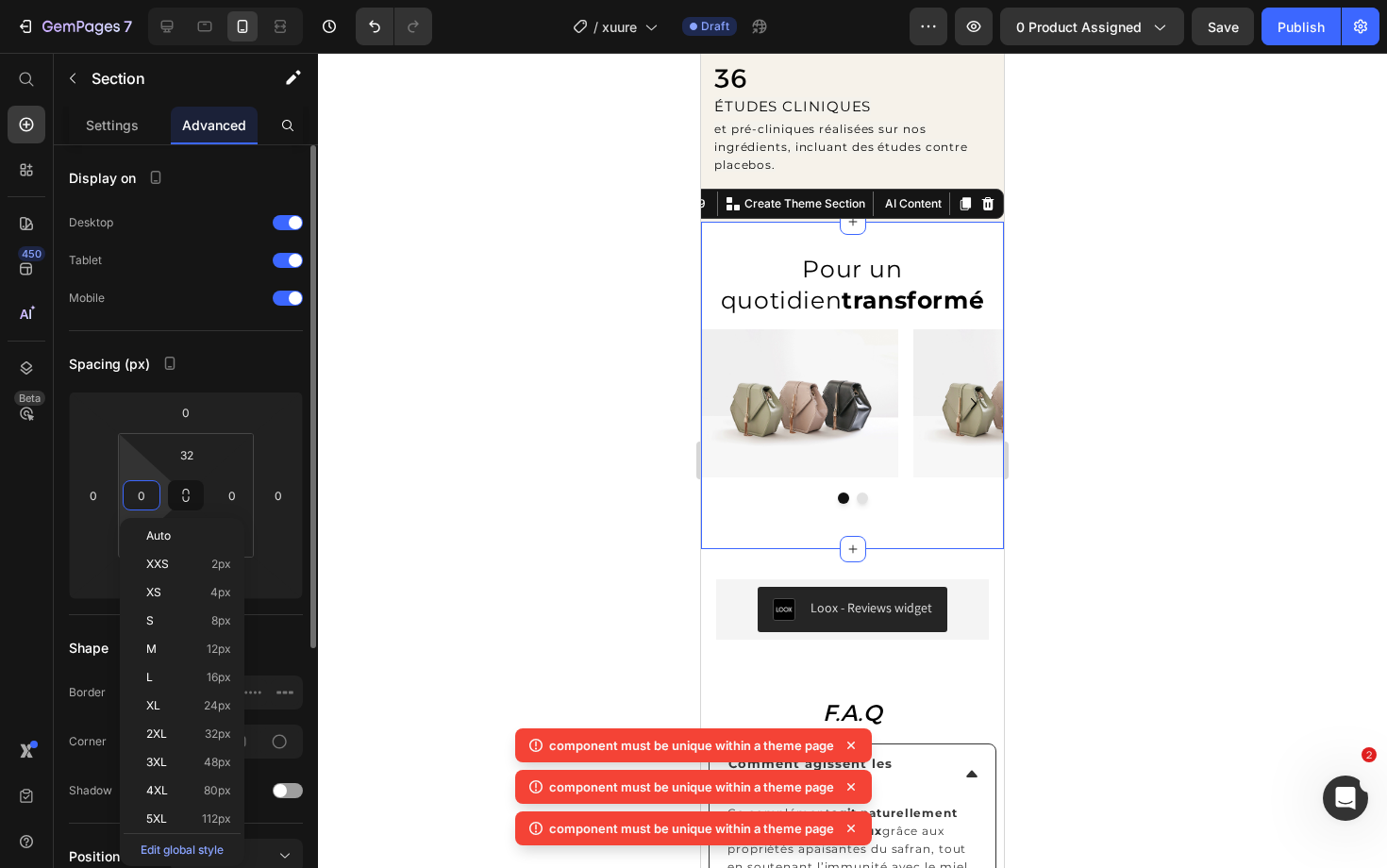 click on "0" at bounding box center [142, 495] 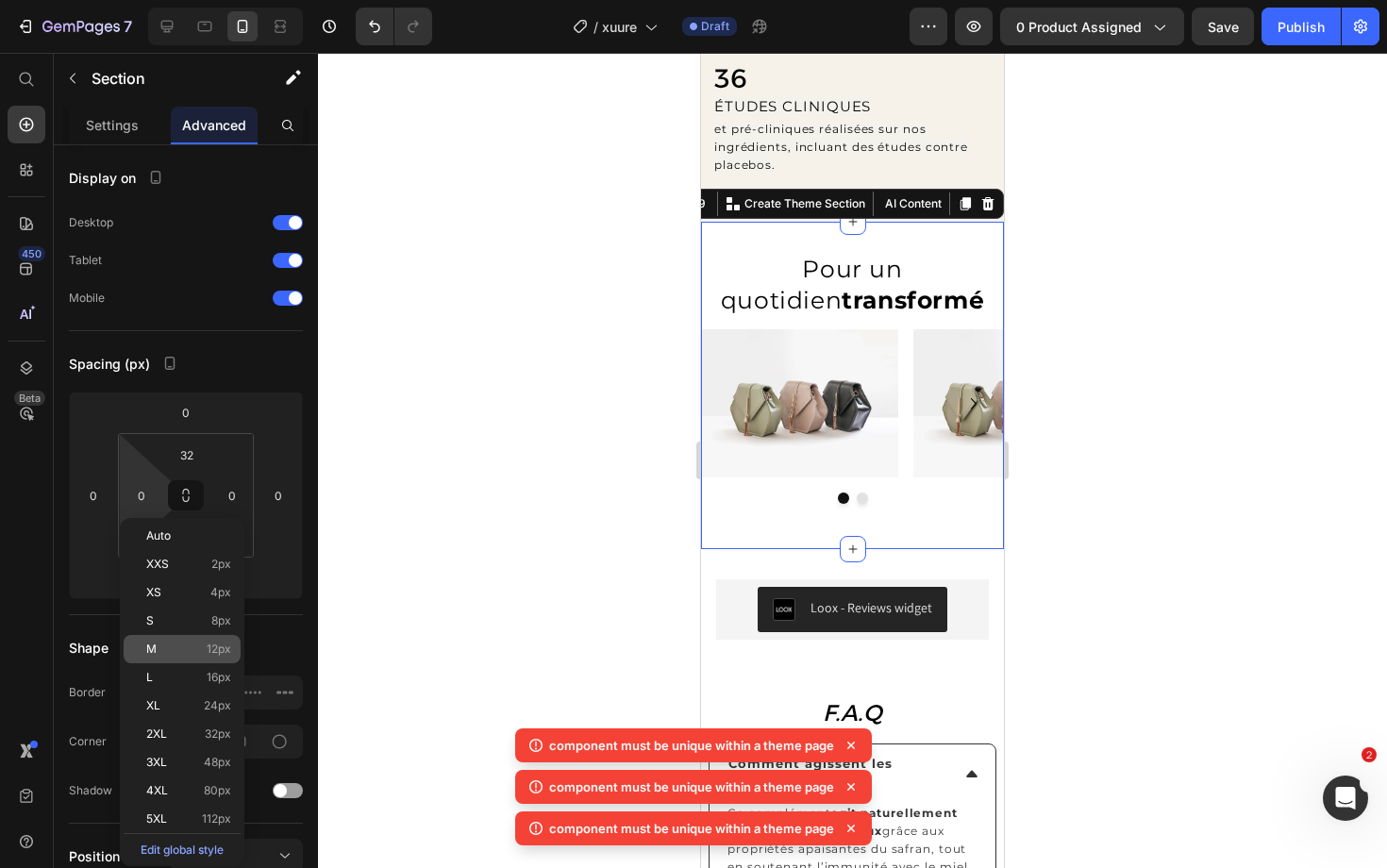 click on "M 12px" at bounding box center (189, 649) 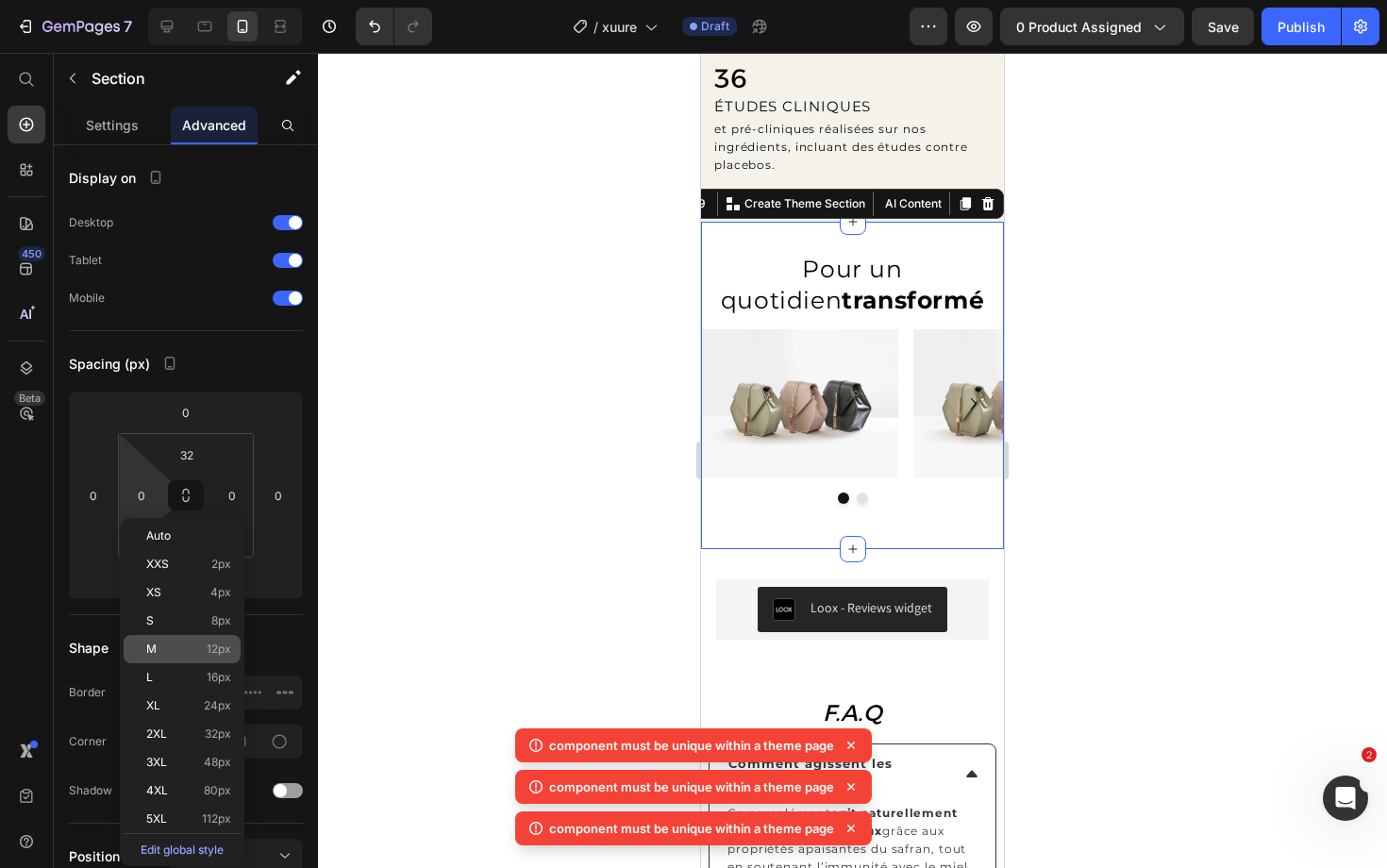 type on "12" 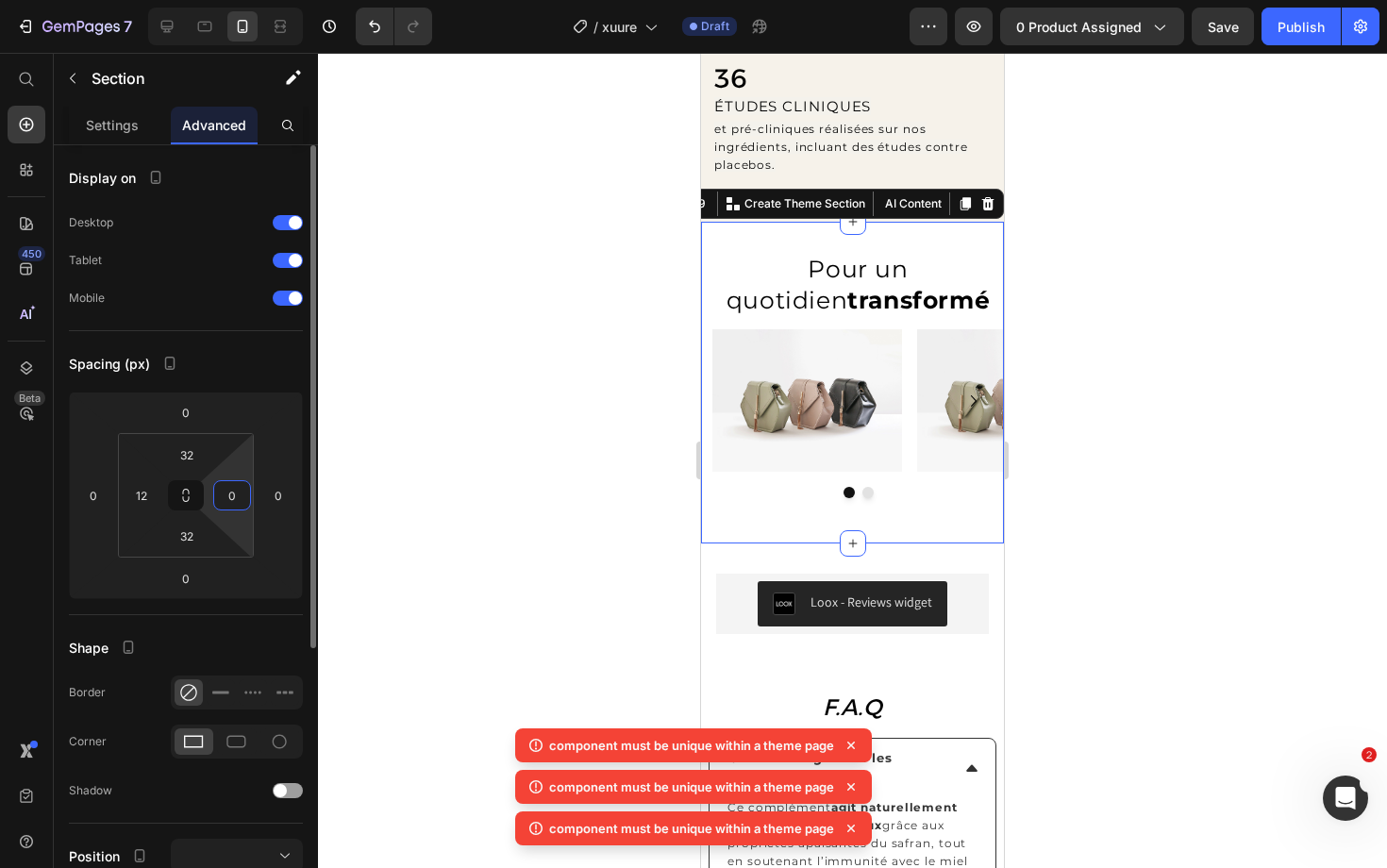 click on "0" at bounding box center [232, 495] 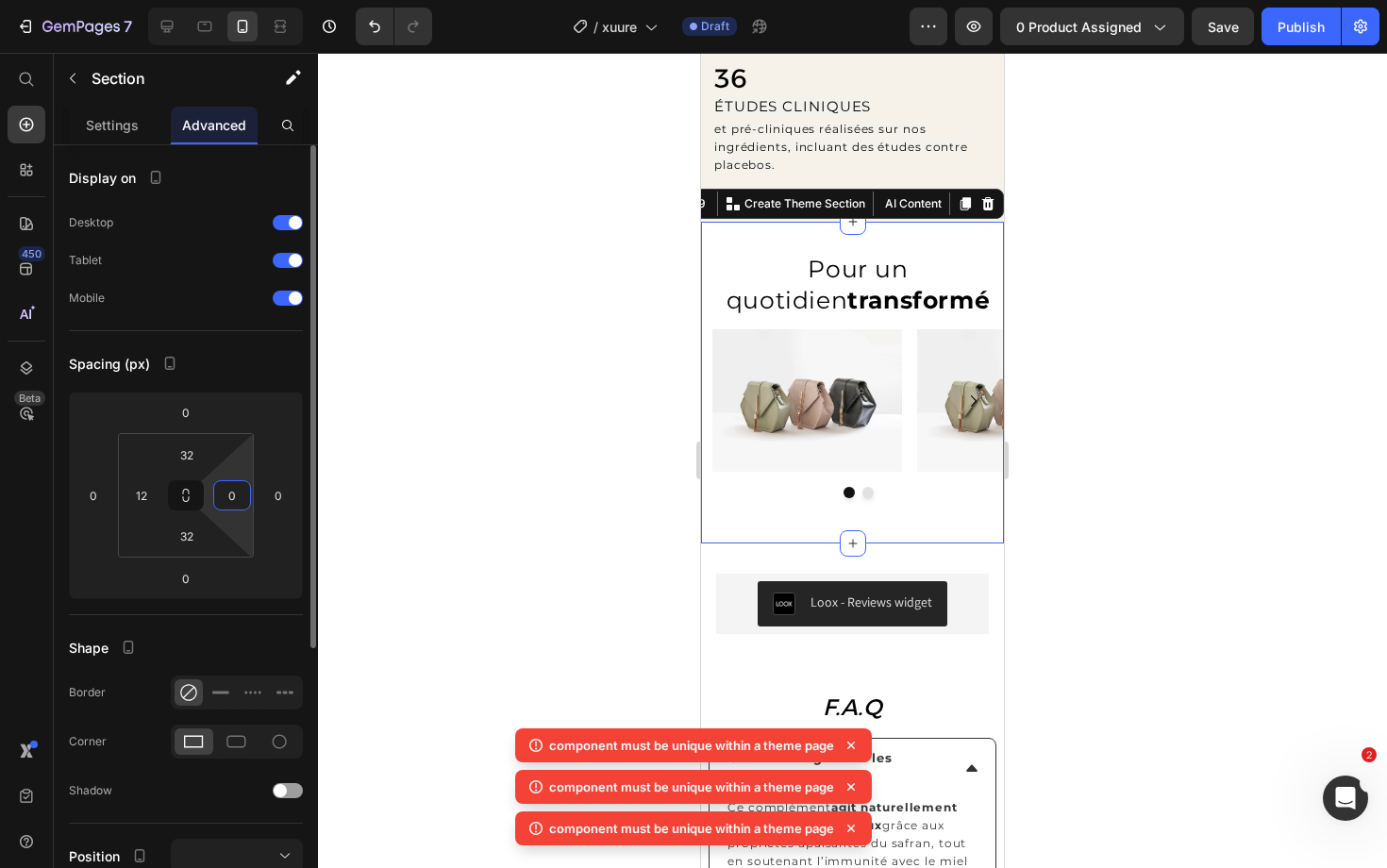 click on "0" at bounding box center [232, 495] 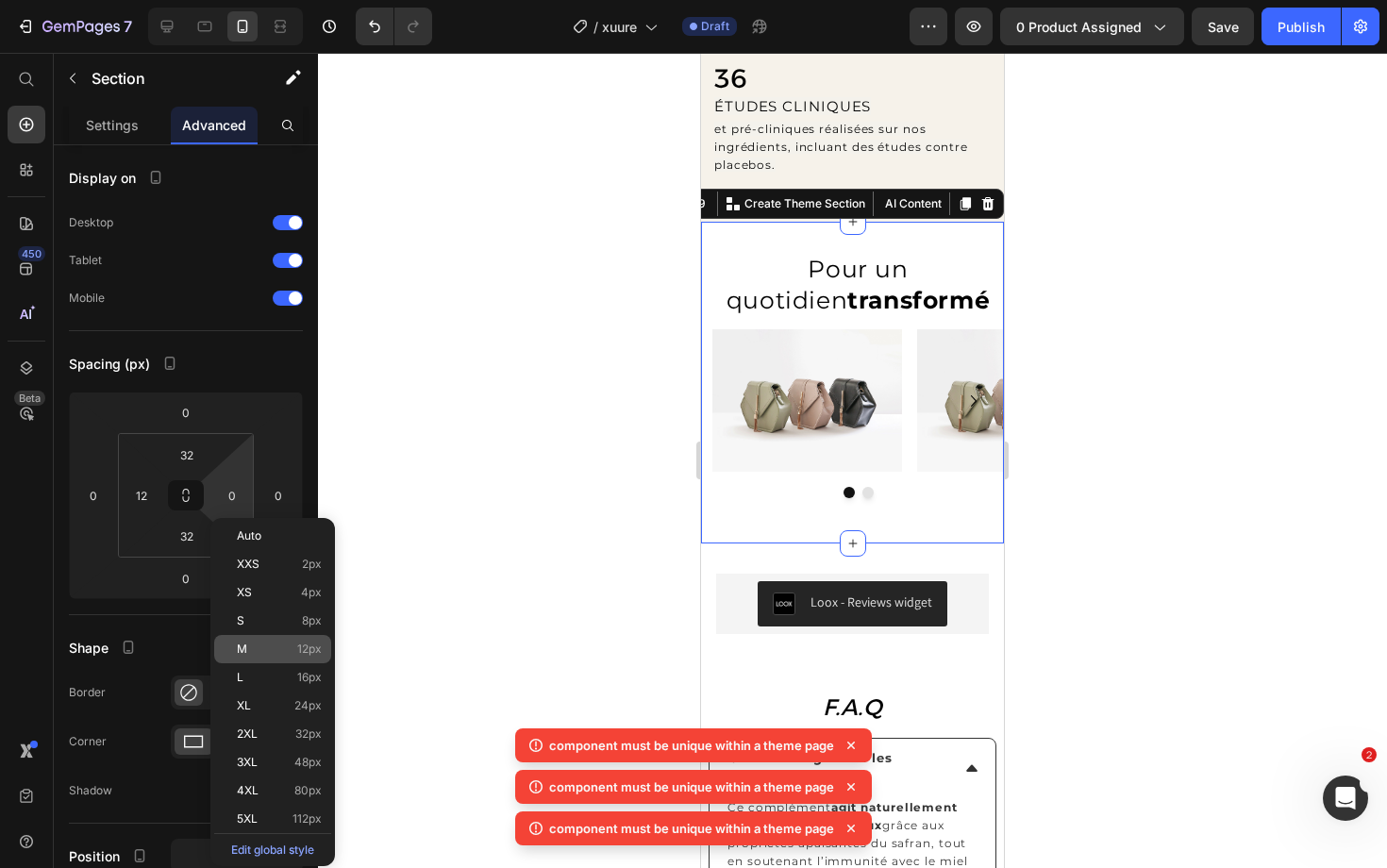 click on "M 12px" at bounding box center [279, 649] 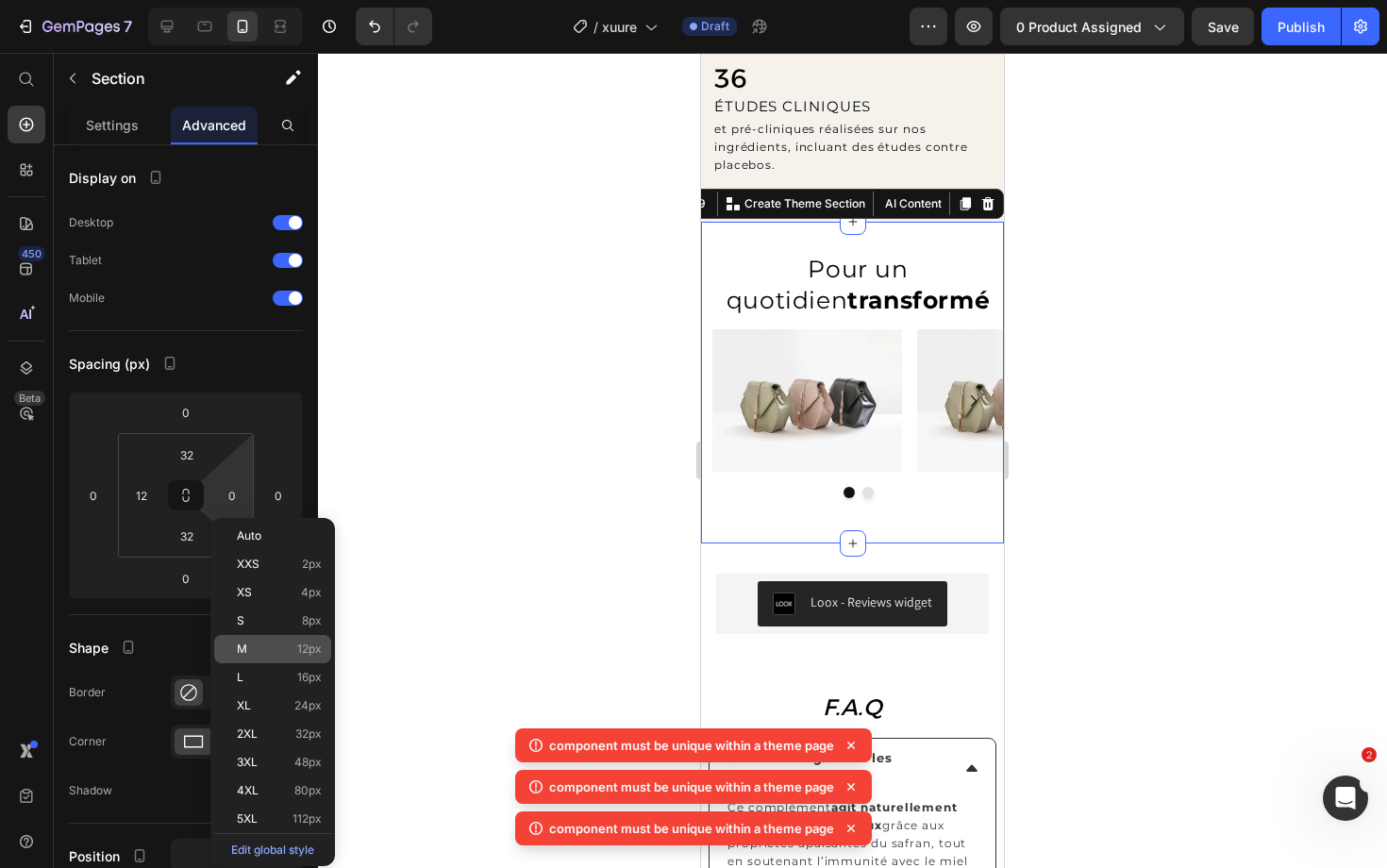 type on "12" 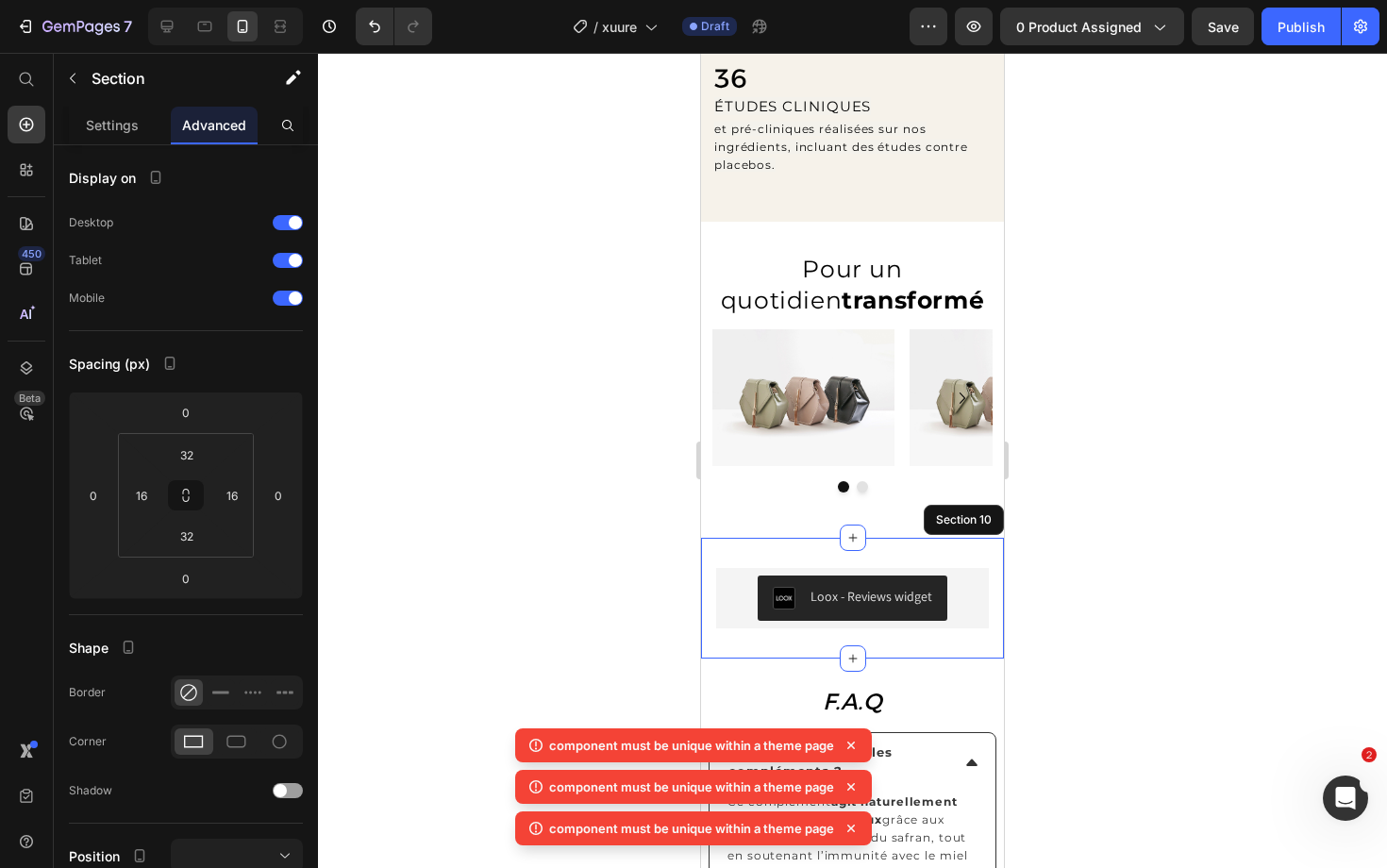 click on "Loox - Reviews widget Loox Row Section 10" at bounding box center (852, 598) 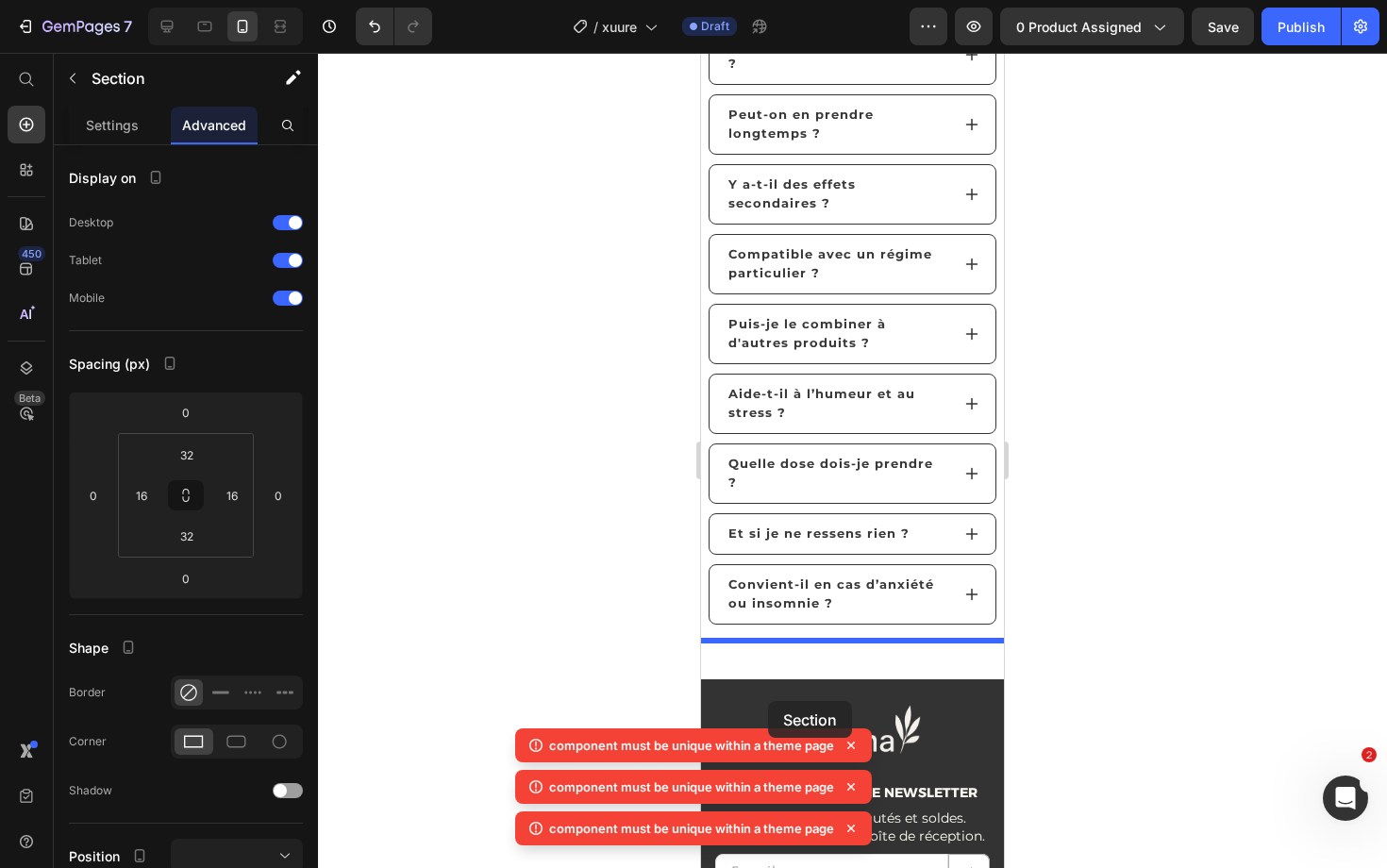 scroll, scrollTop: 2870, scrollLeft: 0, axis: vertical 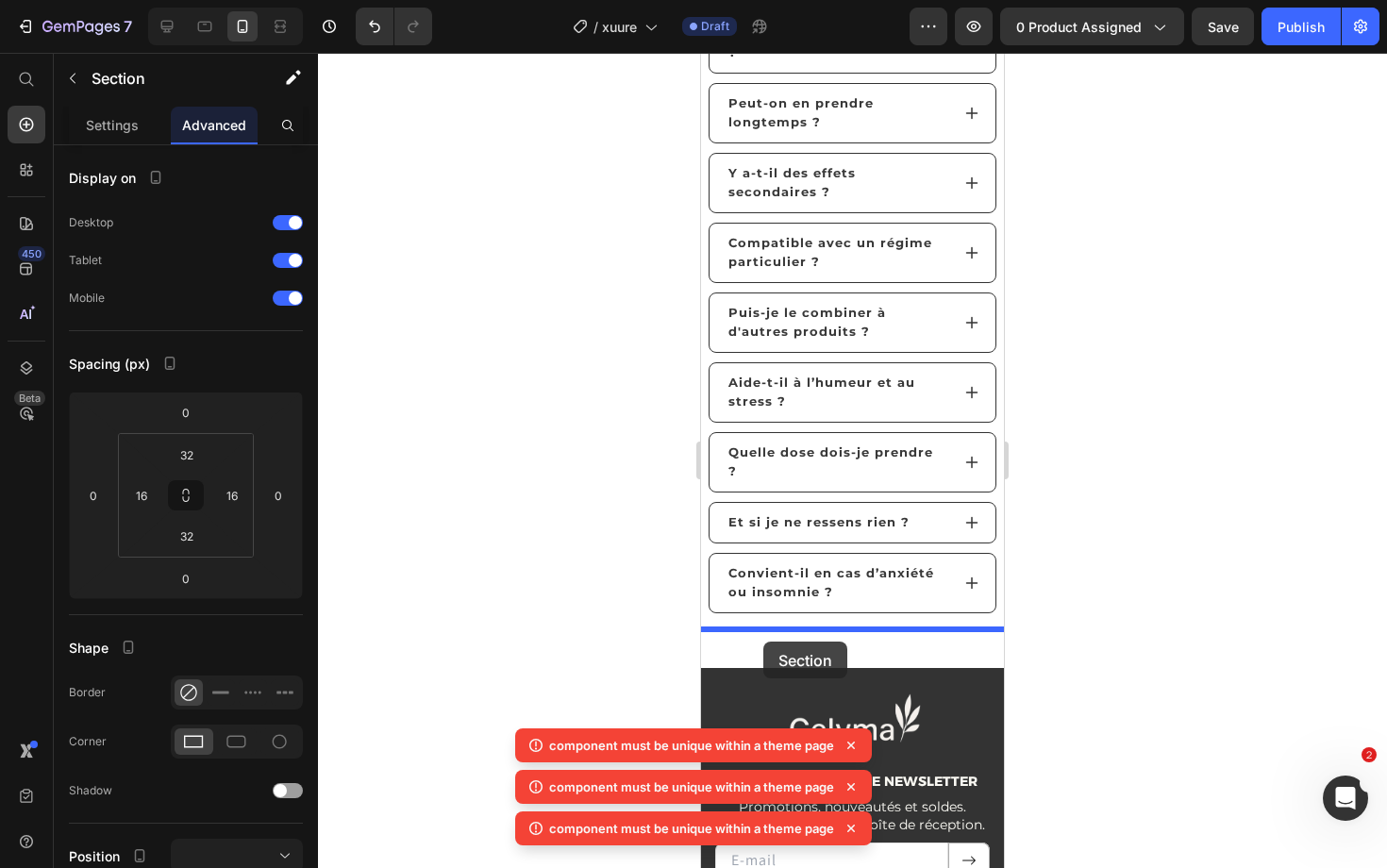 drag, startPoint x: 725, startPoint y: 383, endPoint x: 763, endPoint y: 642, distance: 261.7728 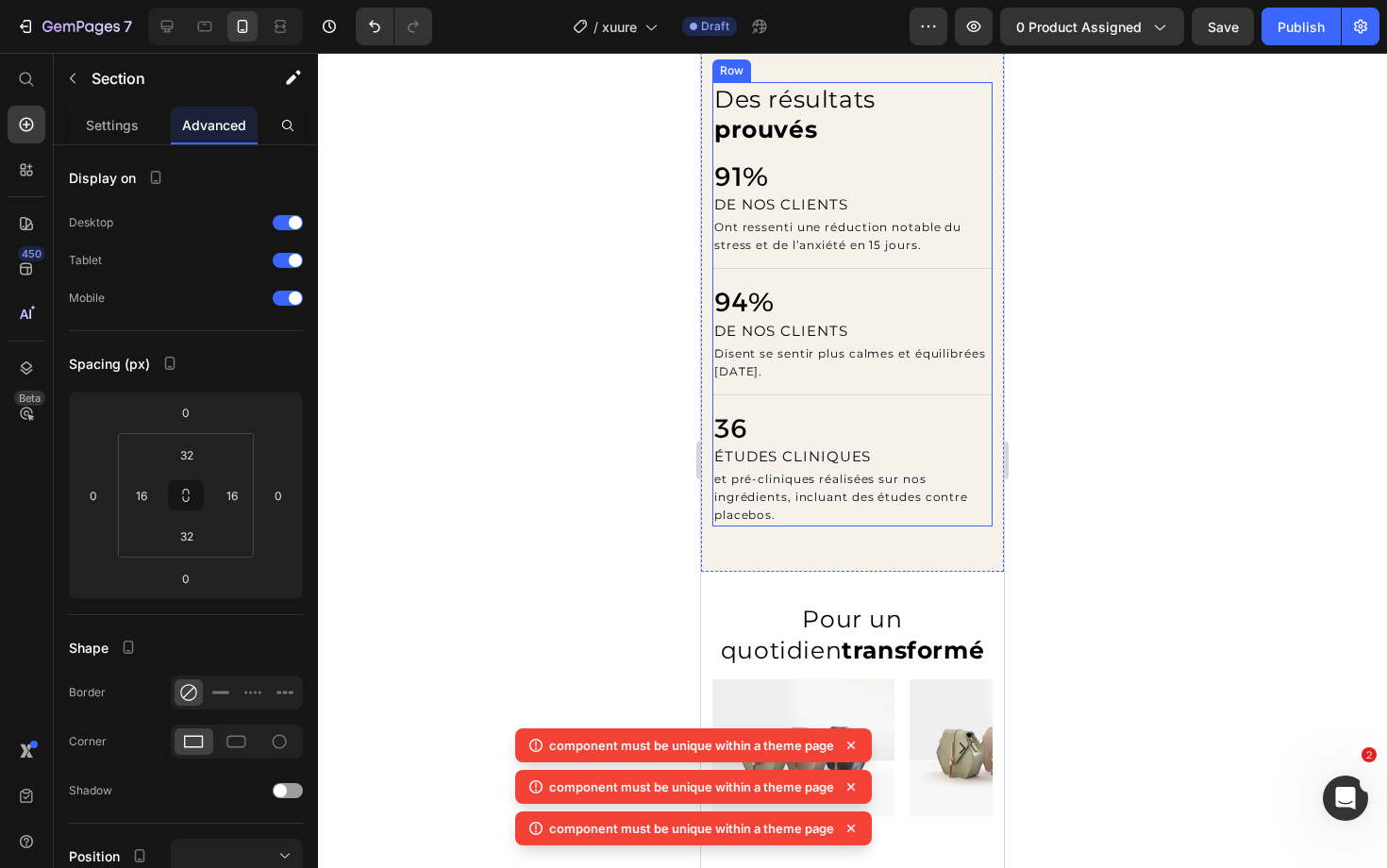 scroll, scrollTop: 1634, scrollLeft: 0, axis: vertical 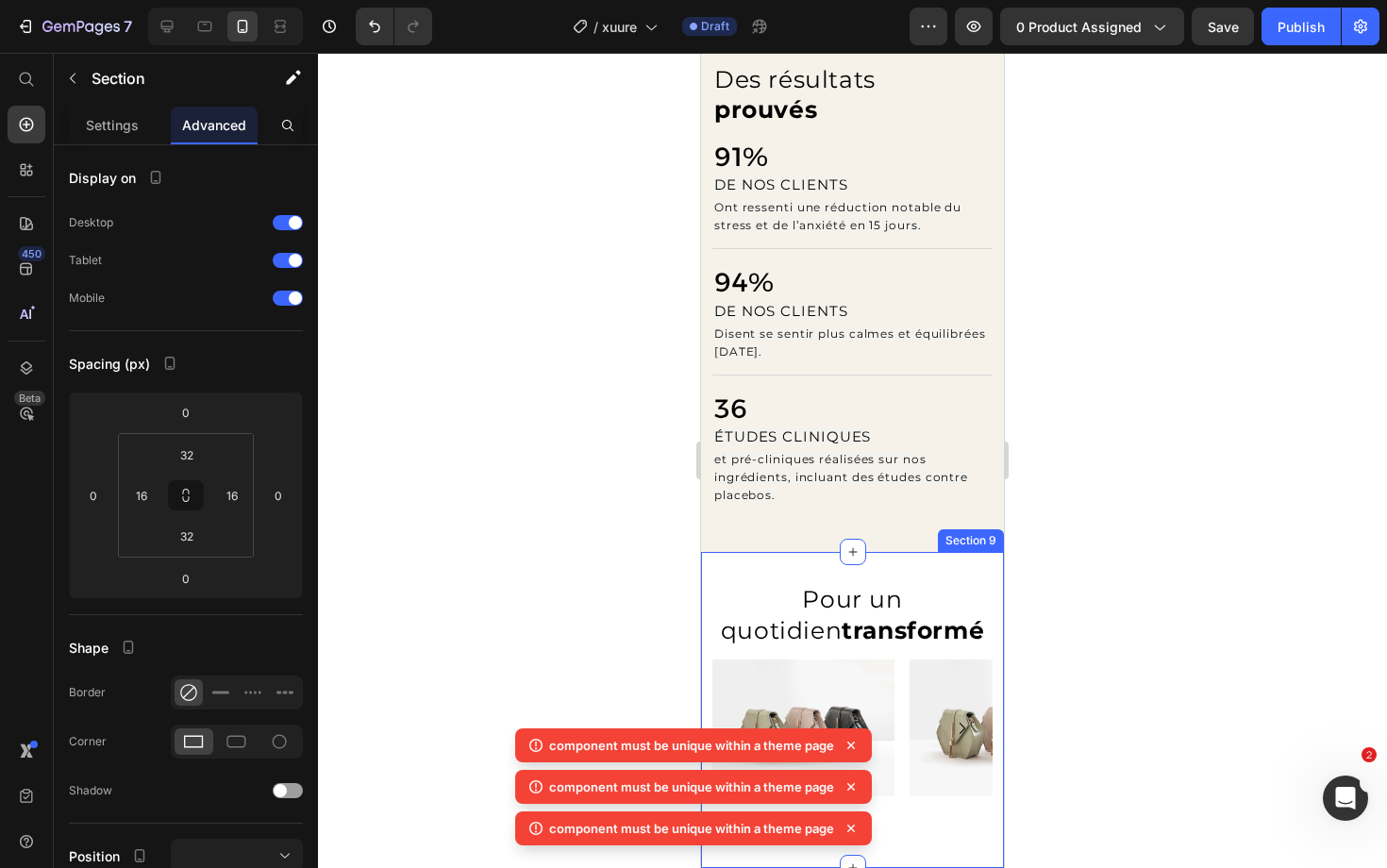 click on "⁠⁠⁠⁠⁠⁠⁠ Pour un quotidien  transformé Heading
Image Image
Carousel Row Section 9" at bounding box center (852, 709) 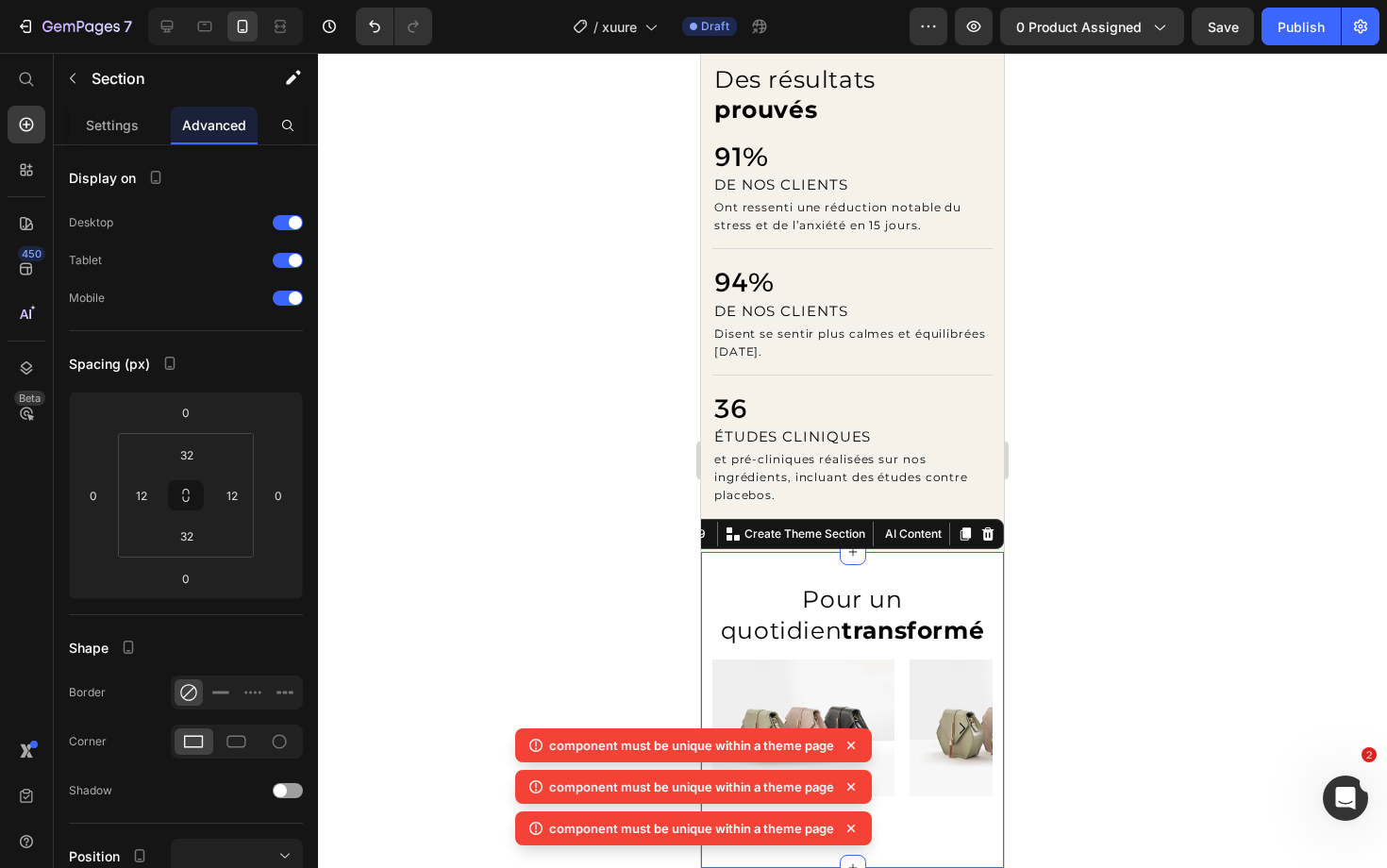 click on "Section 9   Create Theme Section AI Content Write with GemAI What would you like to describe here? Tone and Voice Persuasive Product HUMEUR & ANXIÉTÉ Show more Generate" at bounding box center (815, 534) 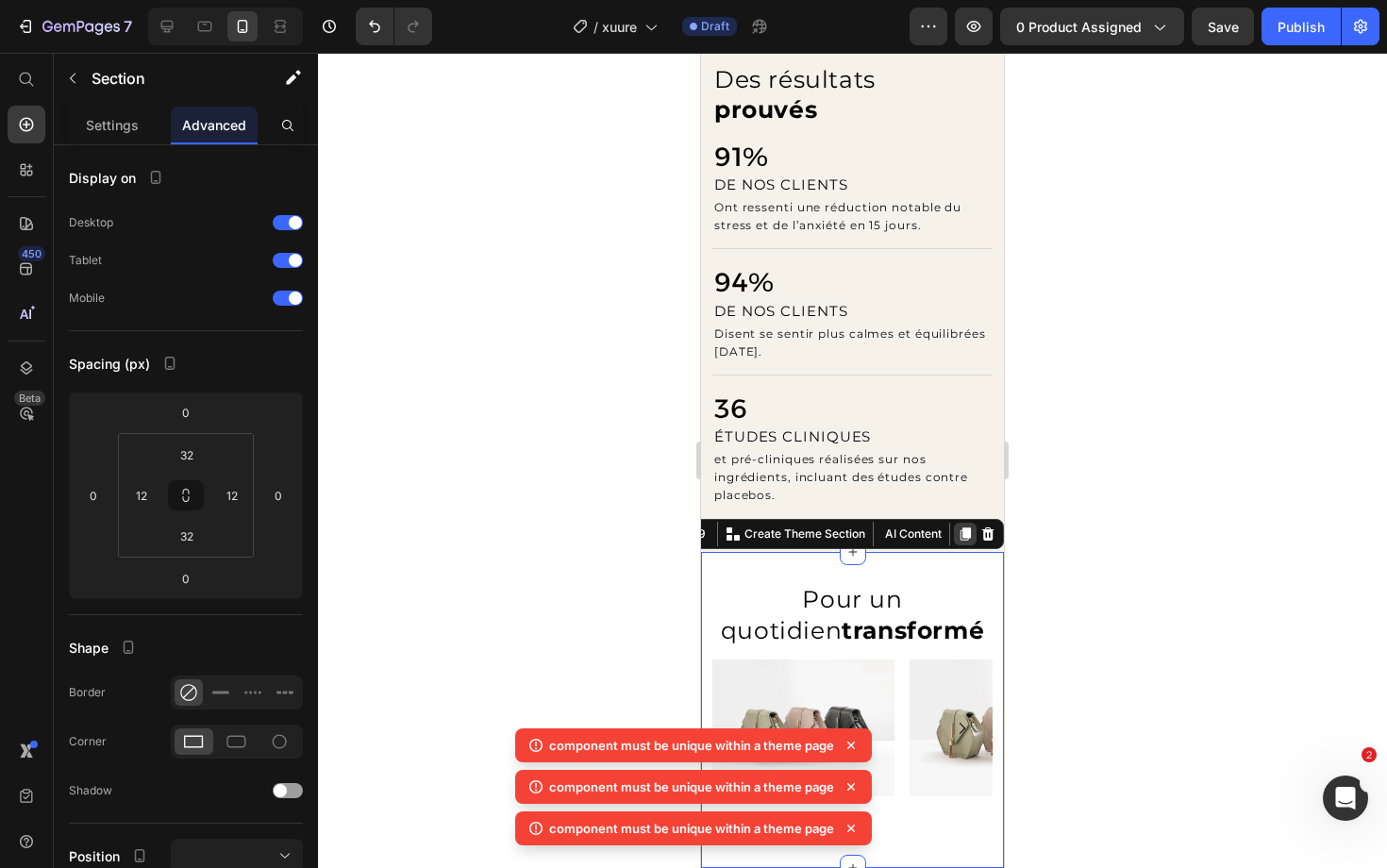 click 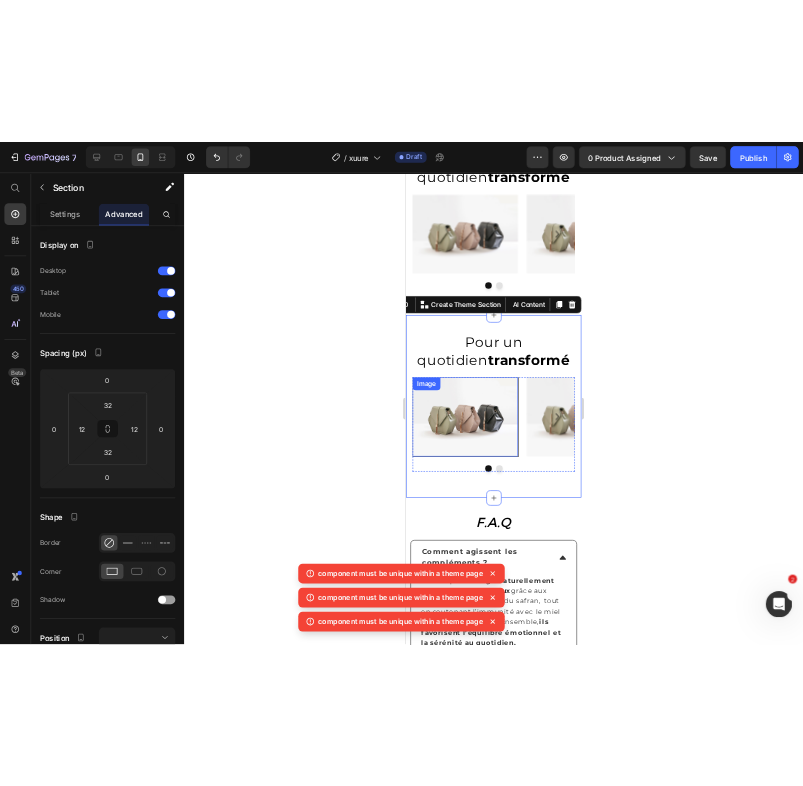 scroll, scrollTop: 2223, scrollLeft: 0, axis: vertical 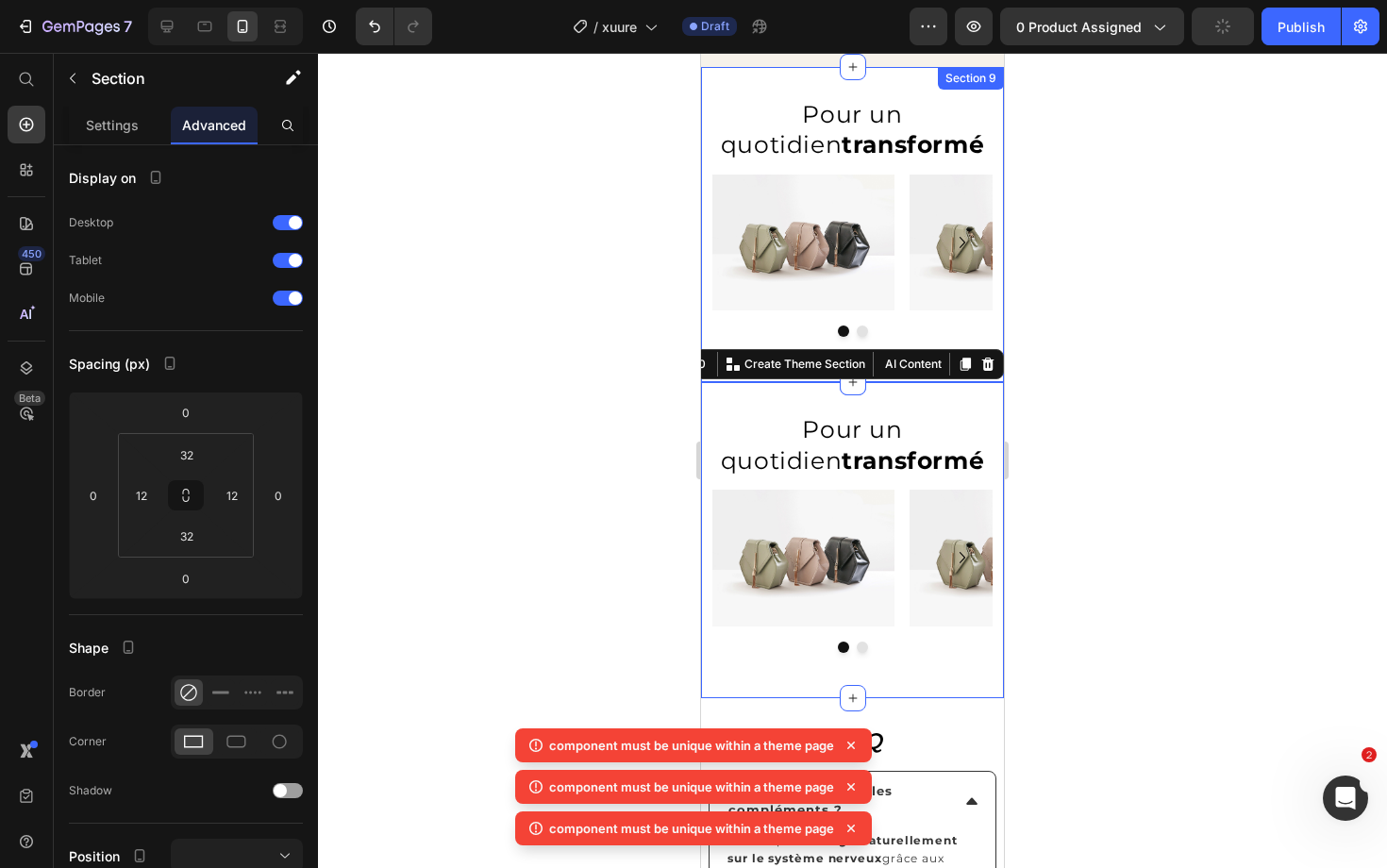 click on "⁠⁠⁠⁠⁠⁠⁠ Pour un quotidien  transformé Heading
Image Image
Carousel Row Section 9" at bounding box center (852, 225) 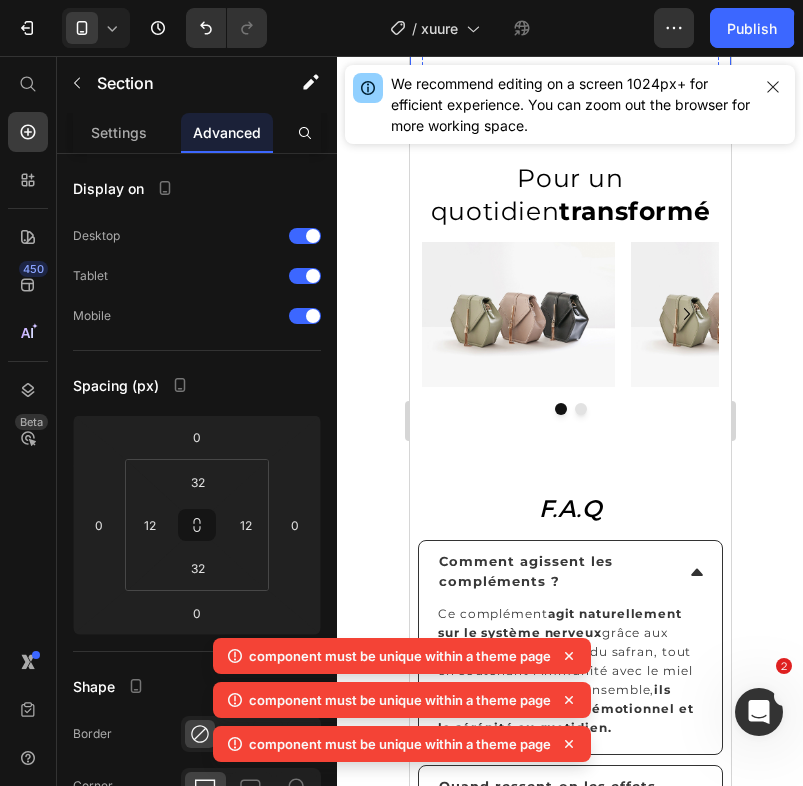 scroll, scrollTop: 2073, scrollLeft: 0, axis: vertical 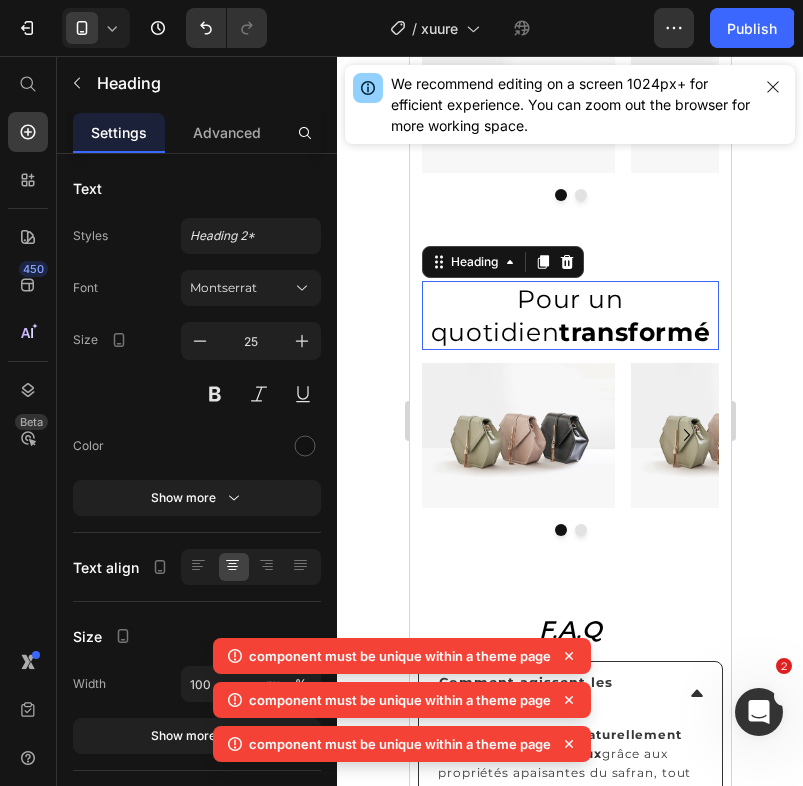 click on "Pour un quotidien  transformé" at bounding box center (569, 315) 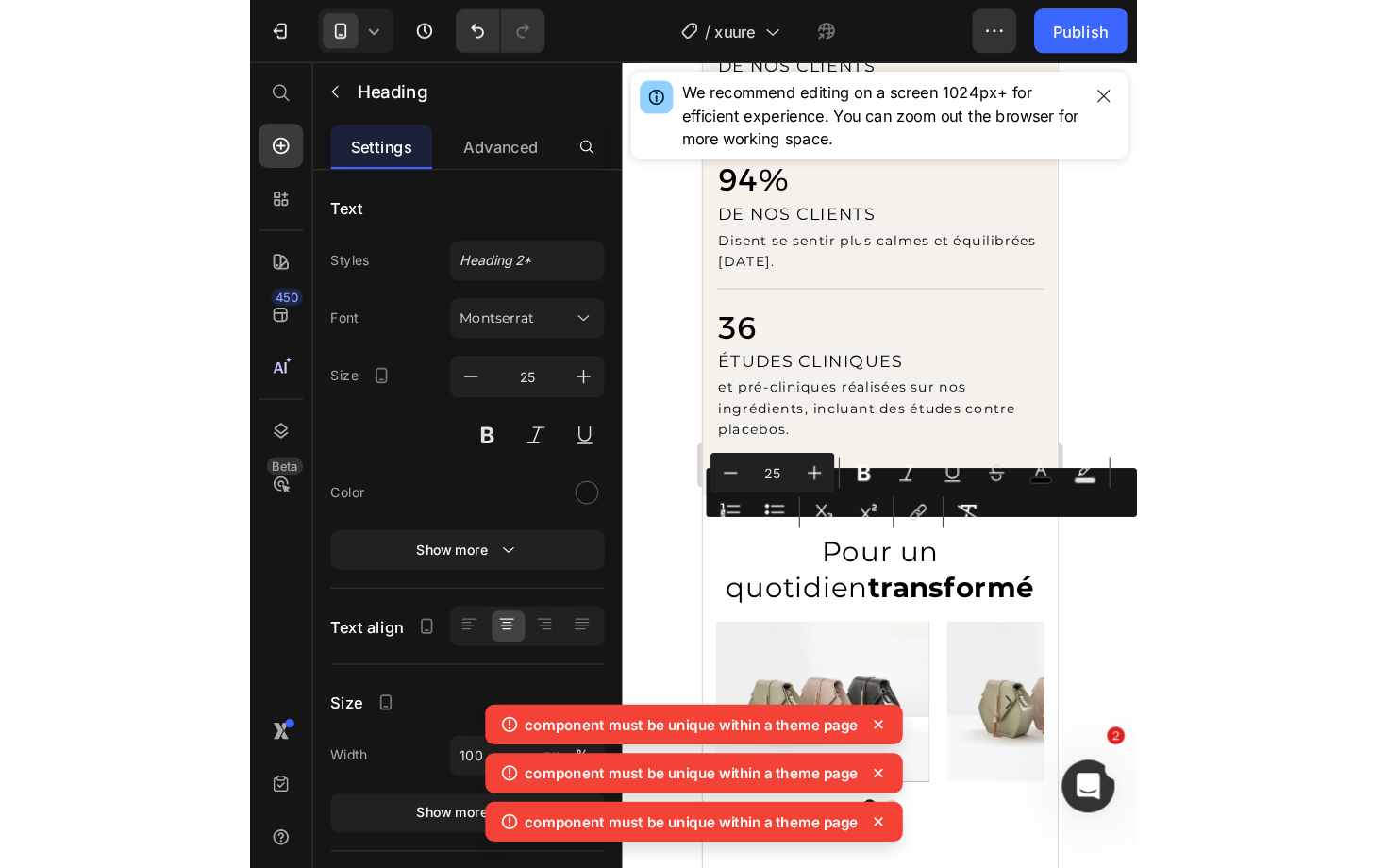 scroll, scrollTop: 1761, scrollLeft: 0, axis: vertical 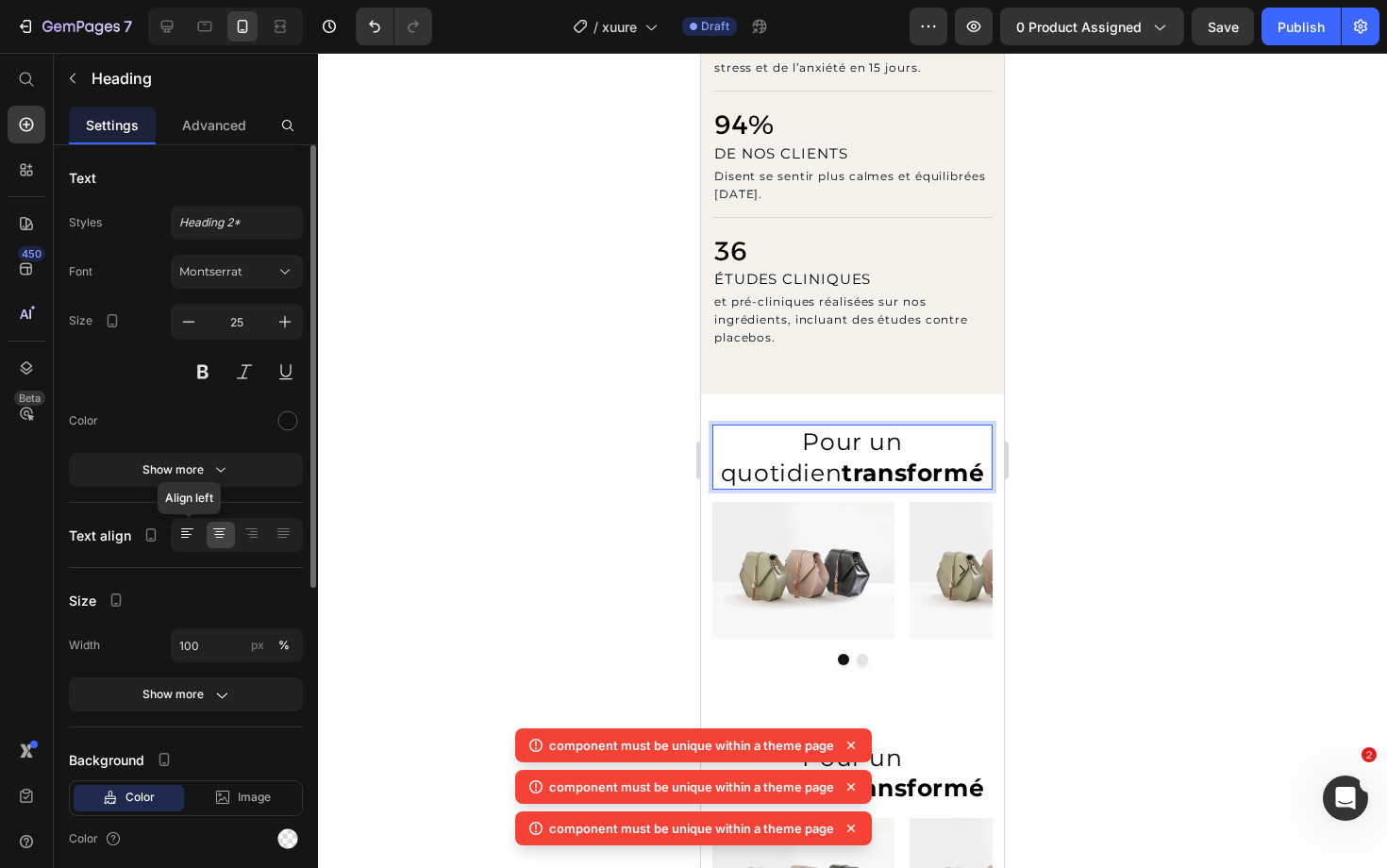 click 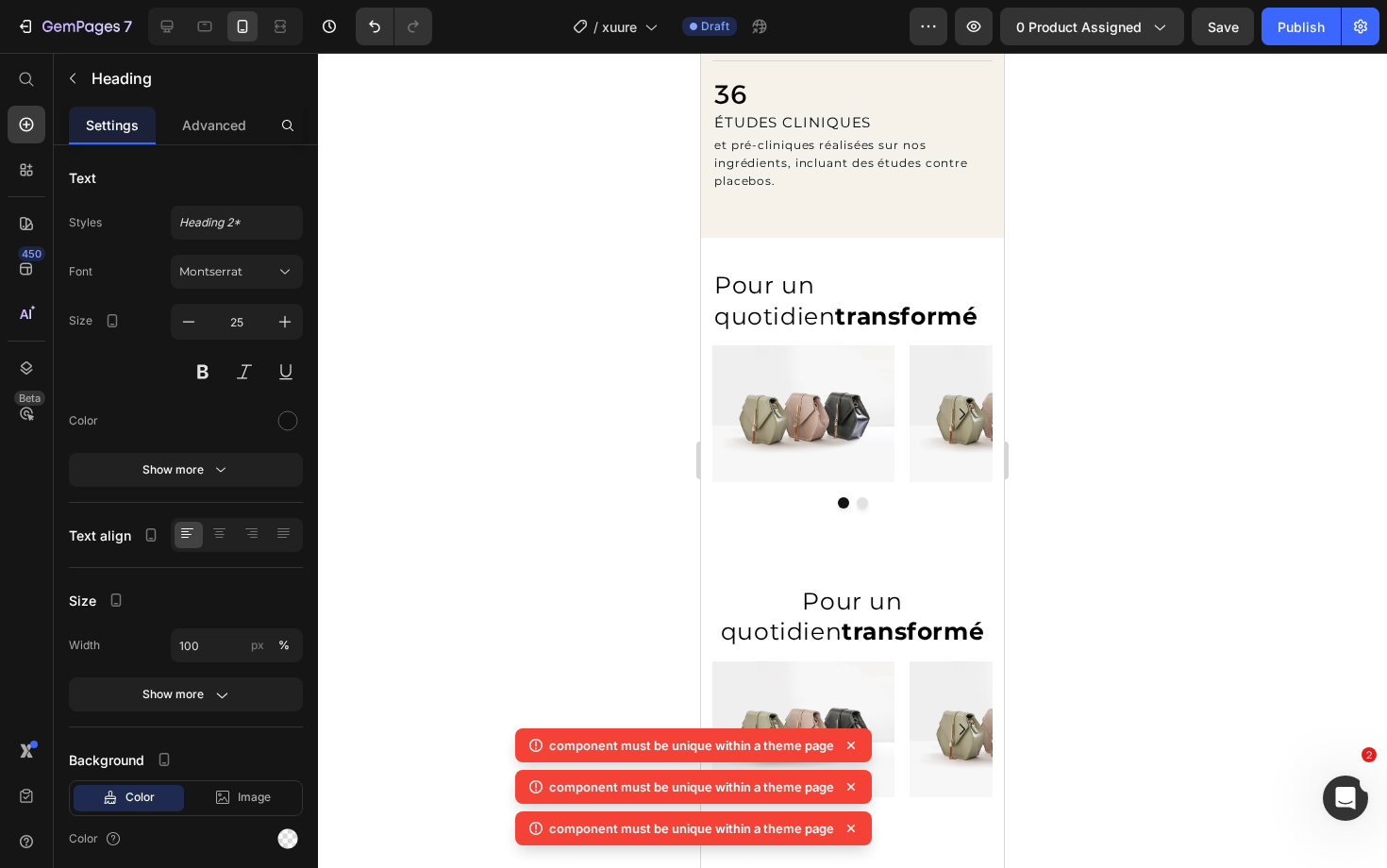 scroll, scrollTop: 2069, scrollLeft: 0, axis: vertical 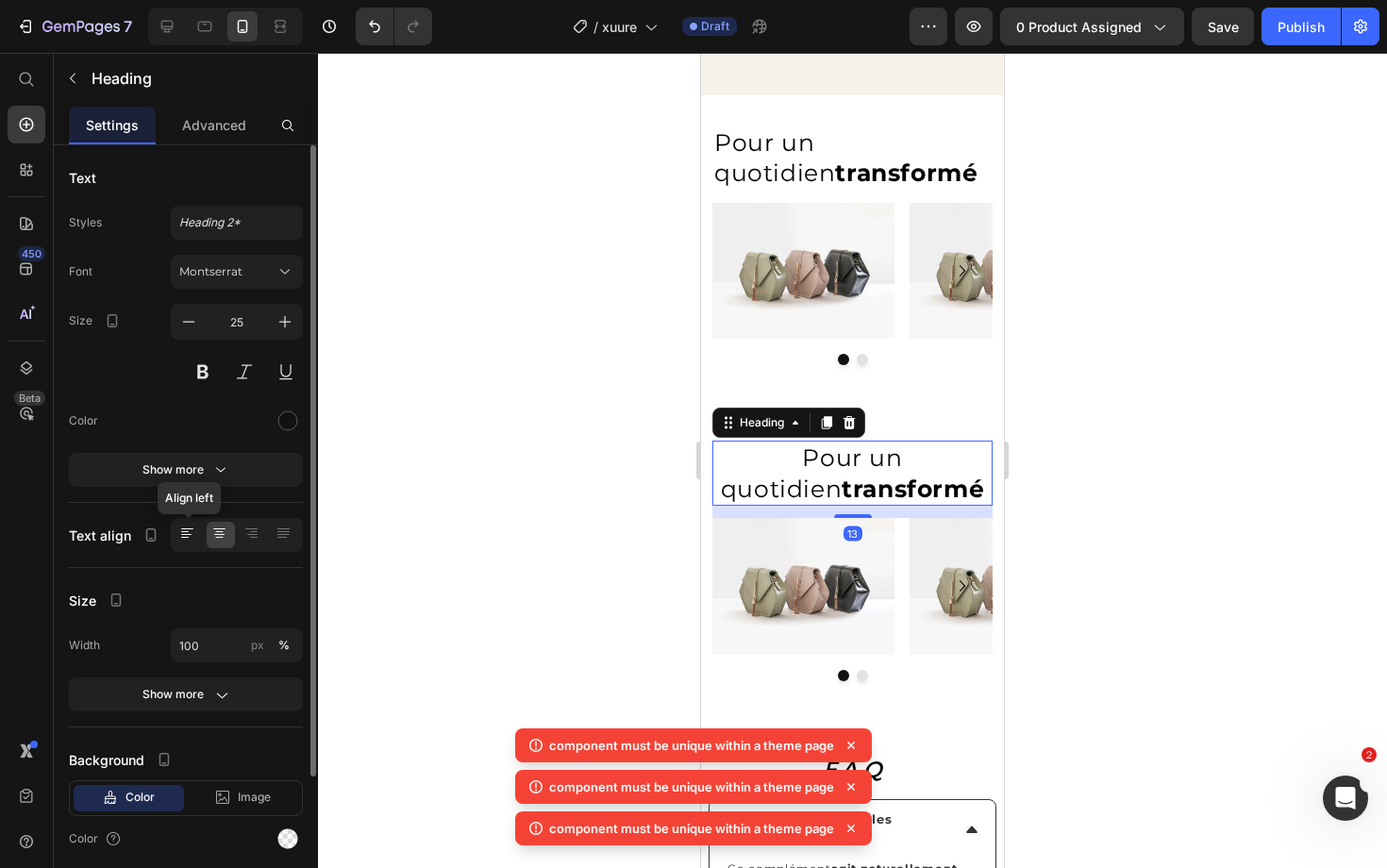 click 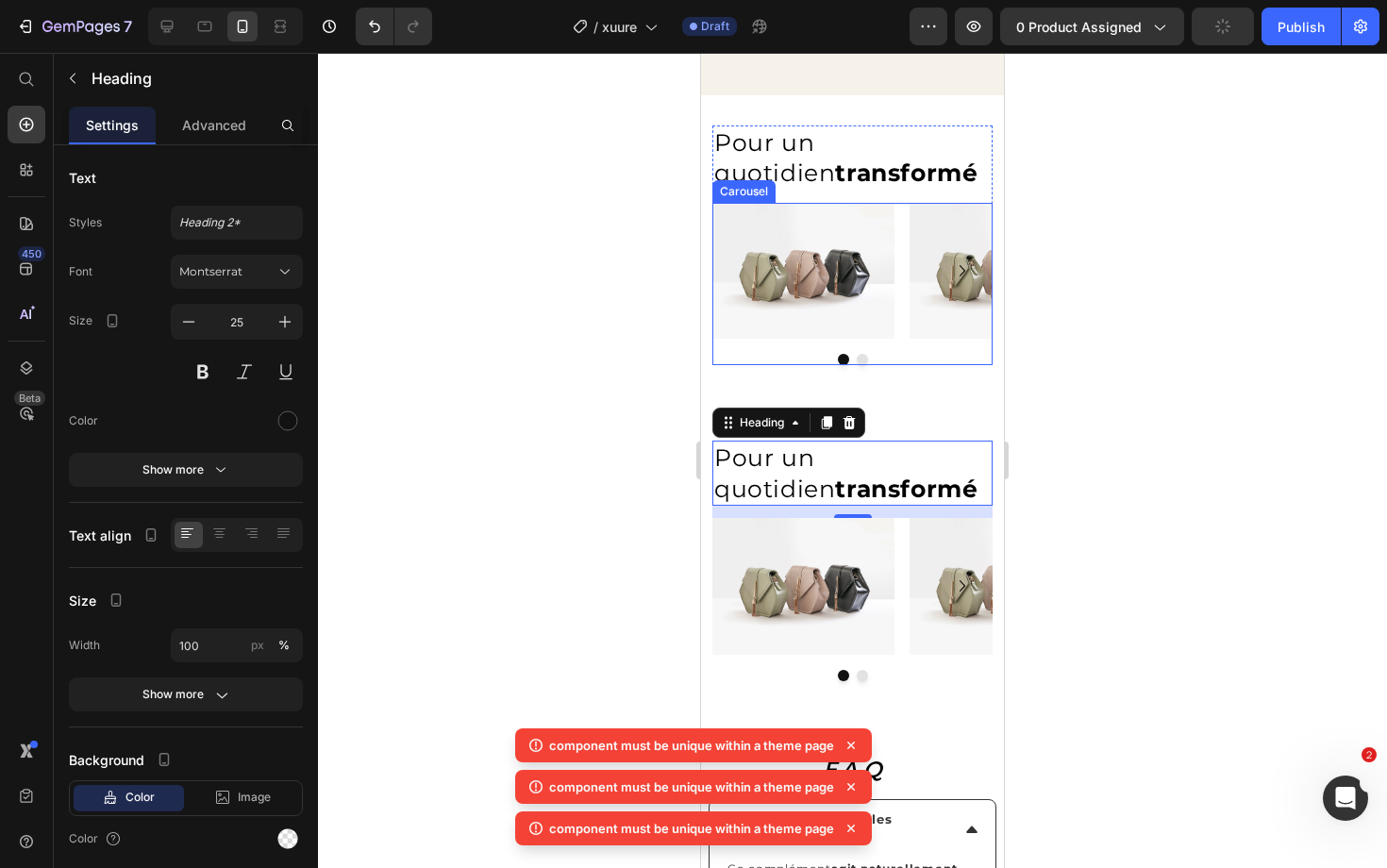 click on "Image Image" at bounding box center (852, 284) 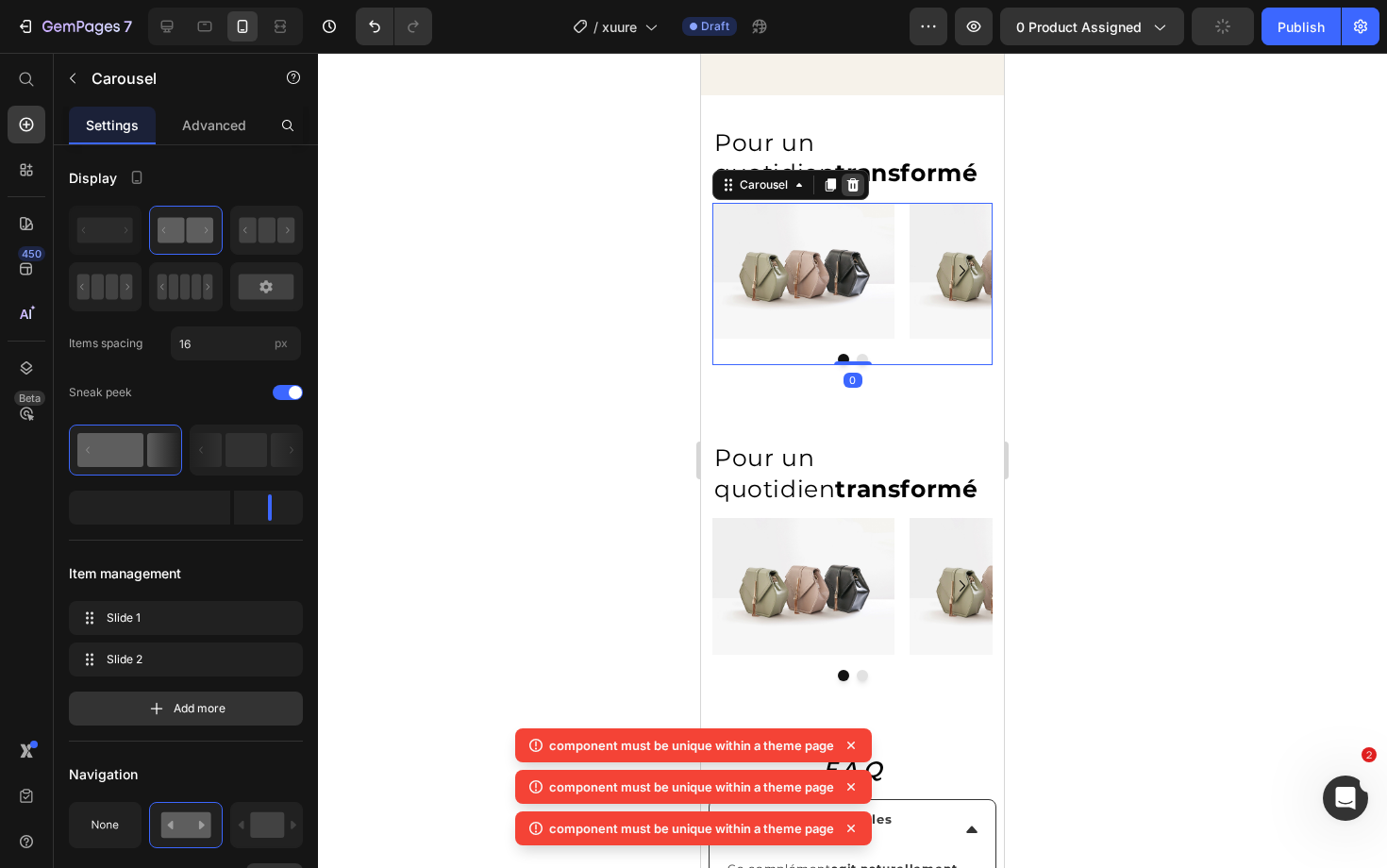 click at bounding box center (853, 185) 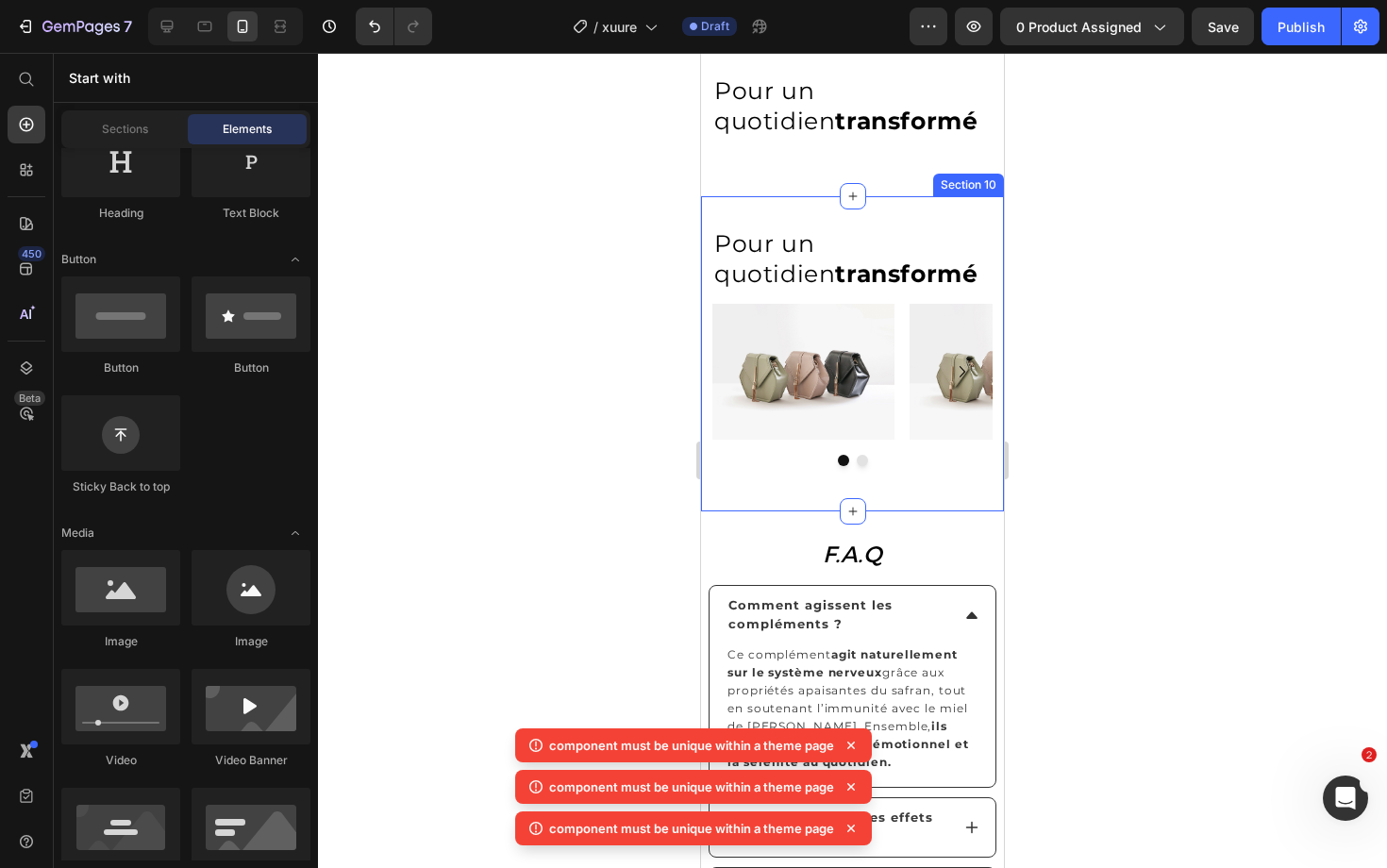 scroll, scrollTop: 2309, scrollLeft: 0, axis: vertical 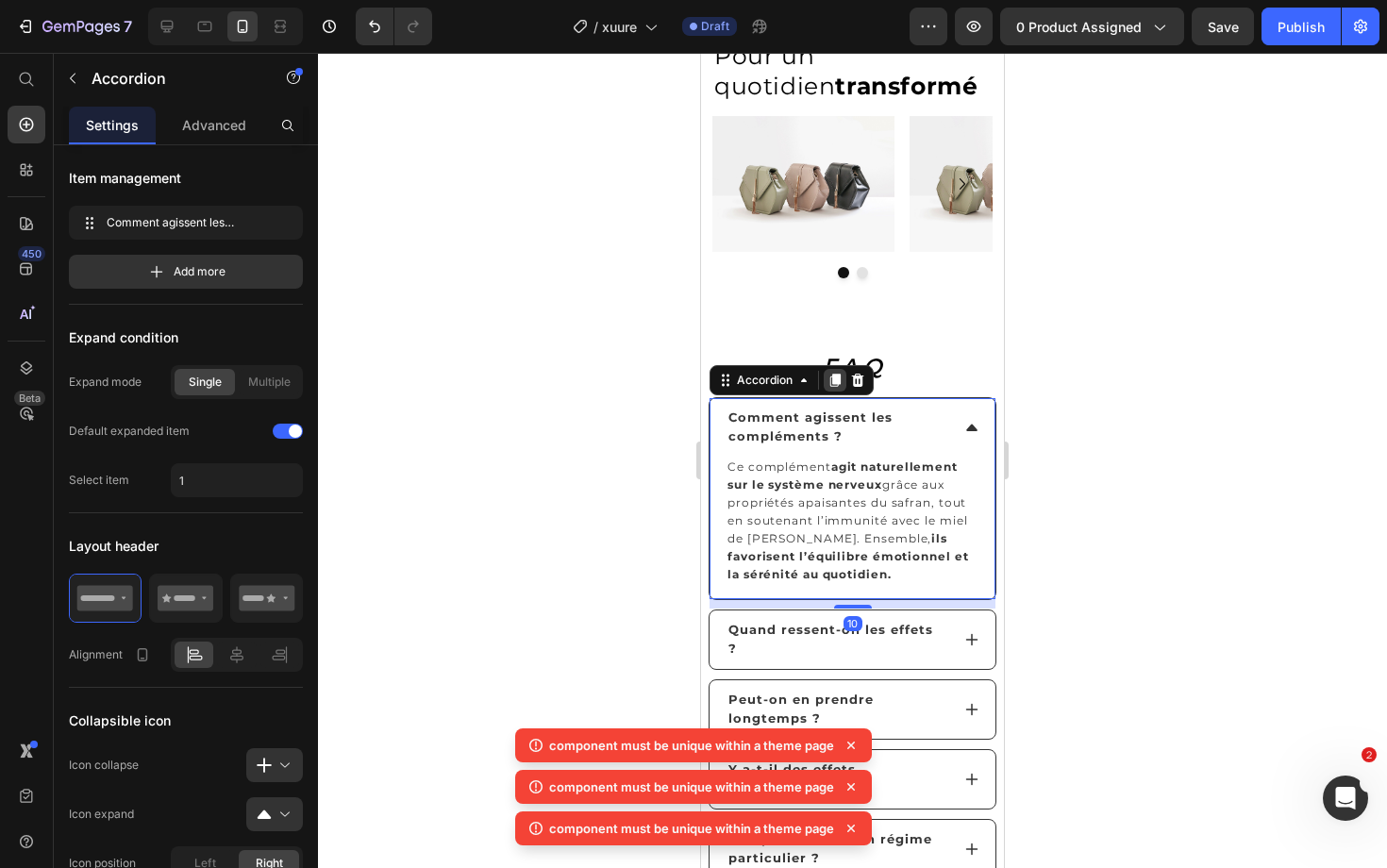 click 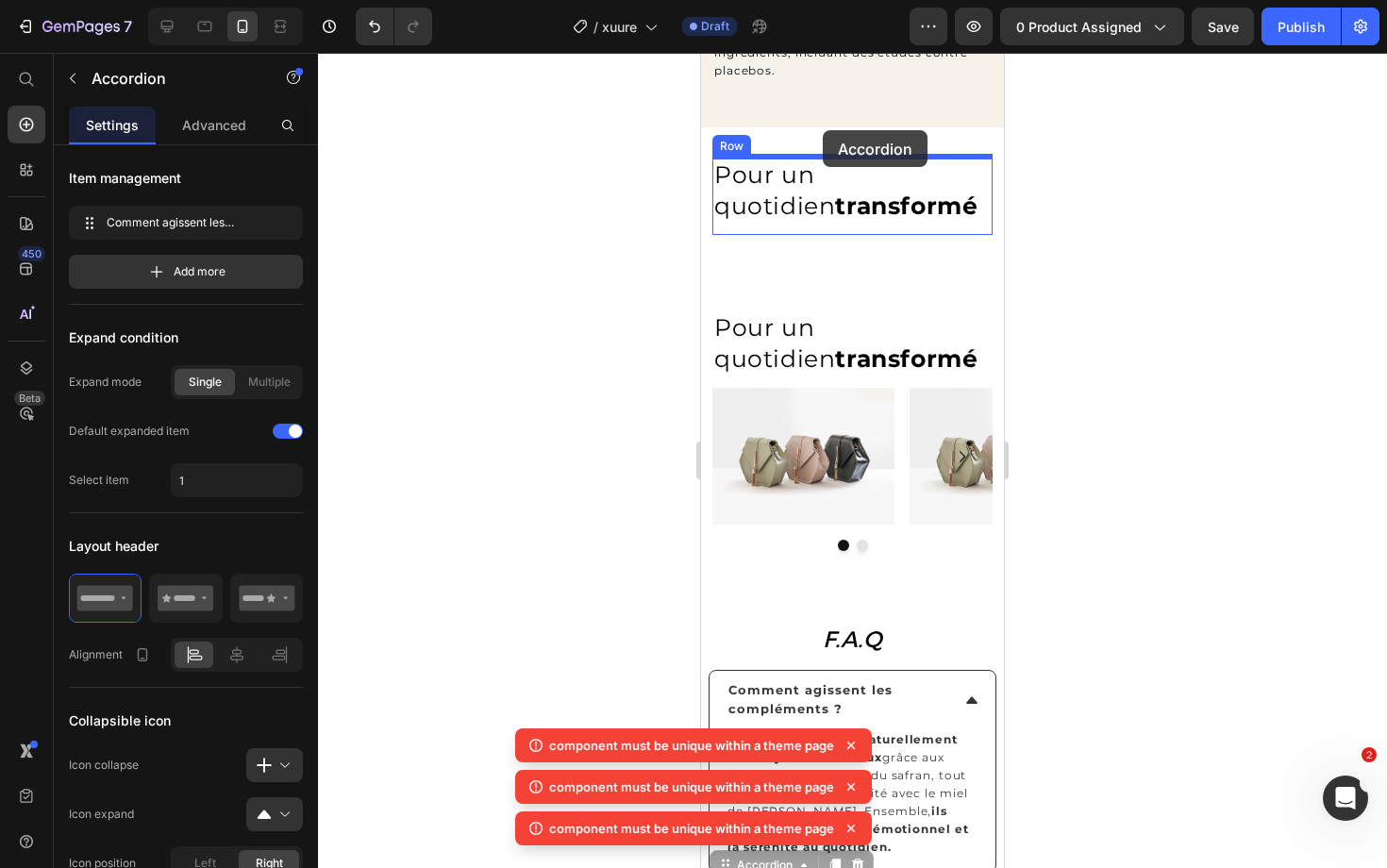 scroll, scrollTop: 1738, scrollLeft: 0, axis: vertical 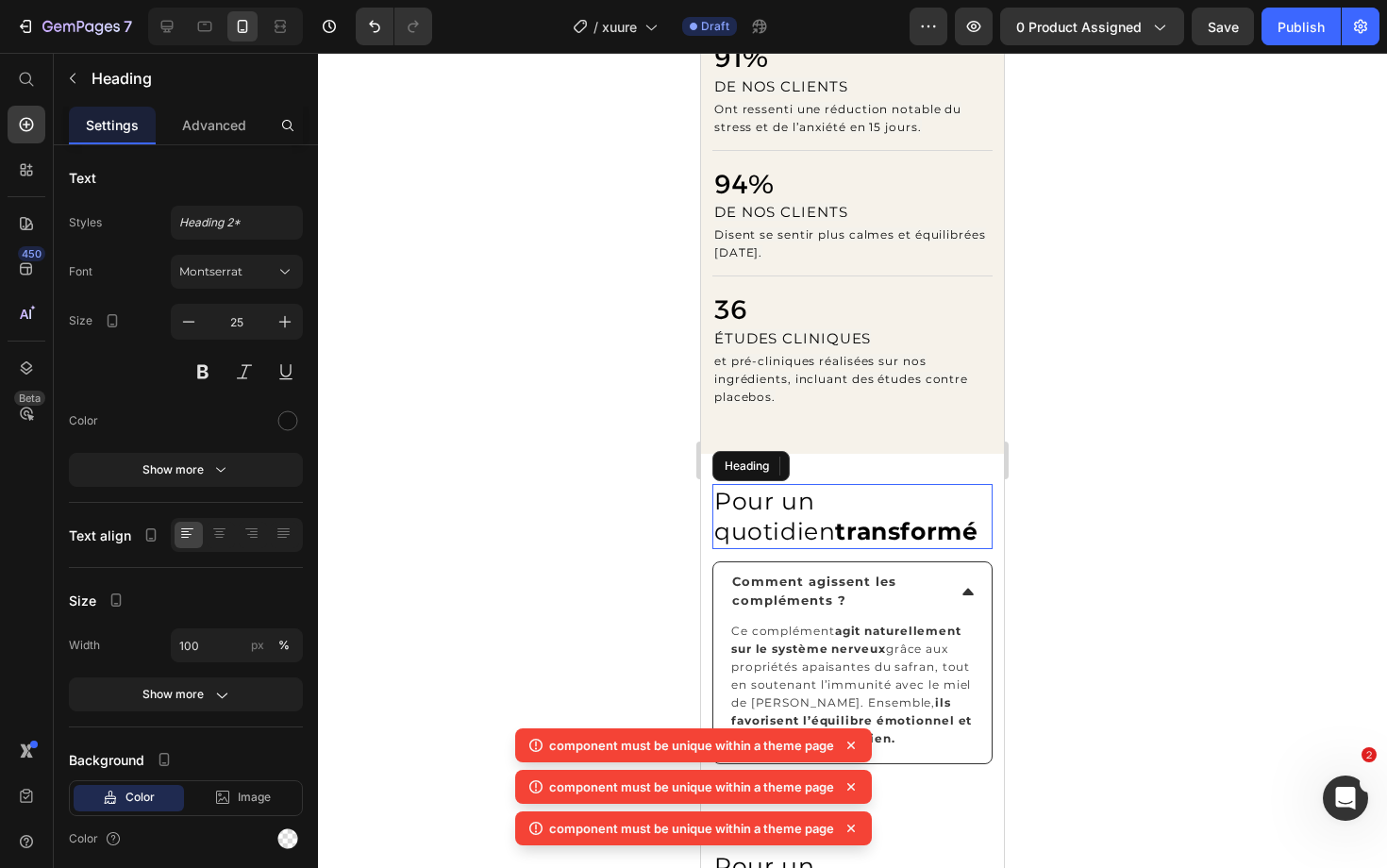 click on "Pour un quotidien  transformé" at bounding box center (845, 516) 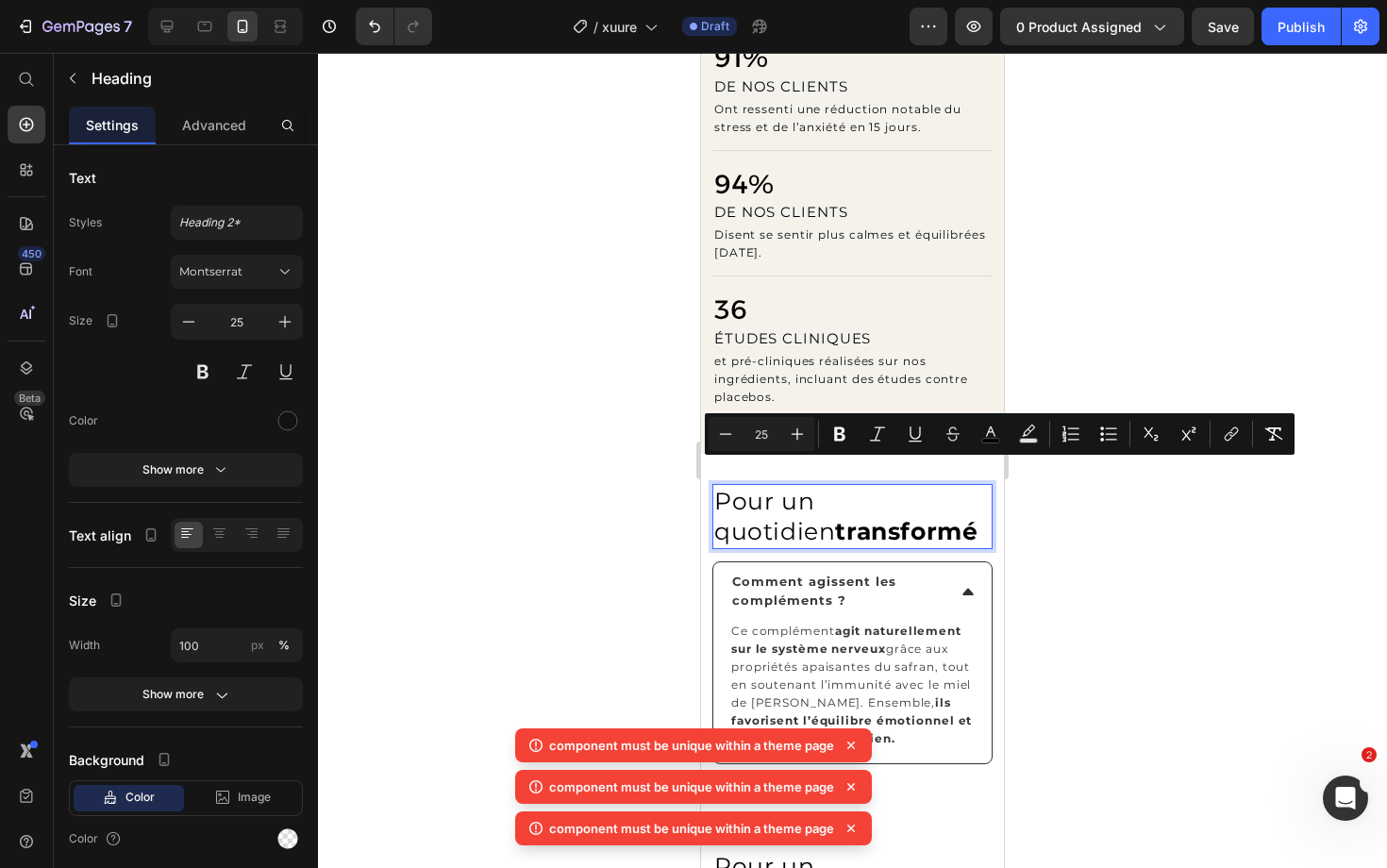 click on "Pour un quotidien  transformé" at bounding box center [852, 516] 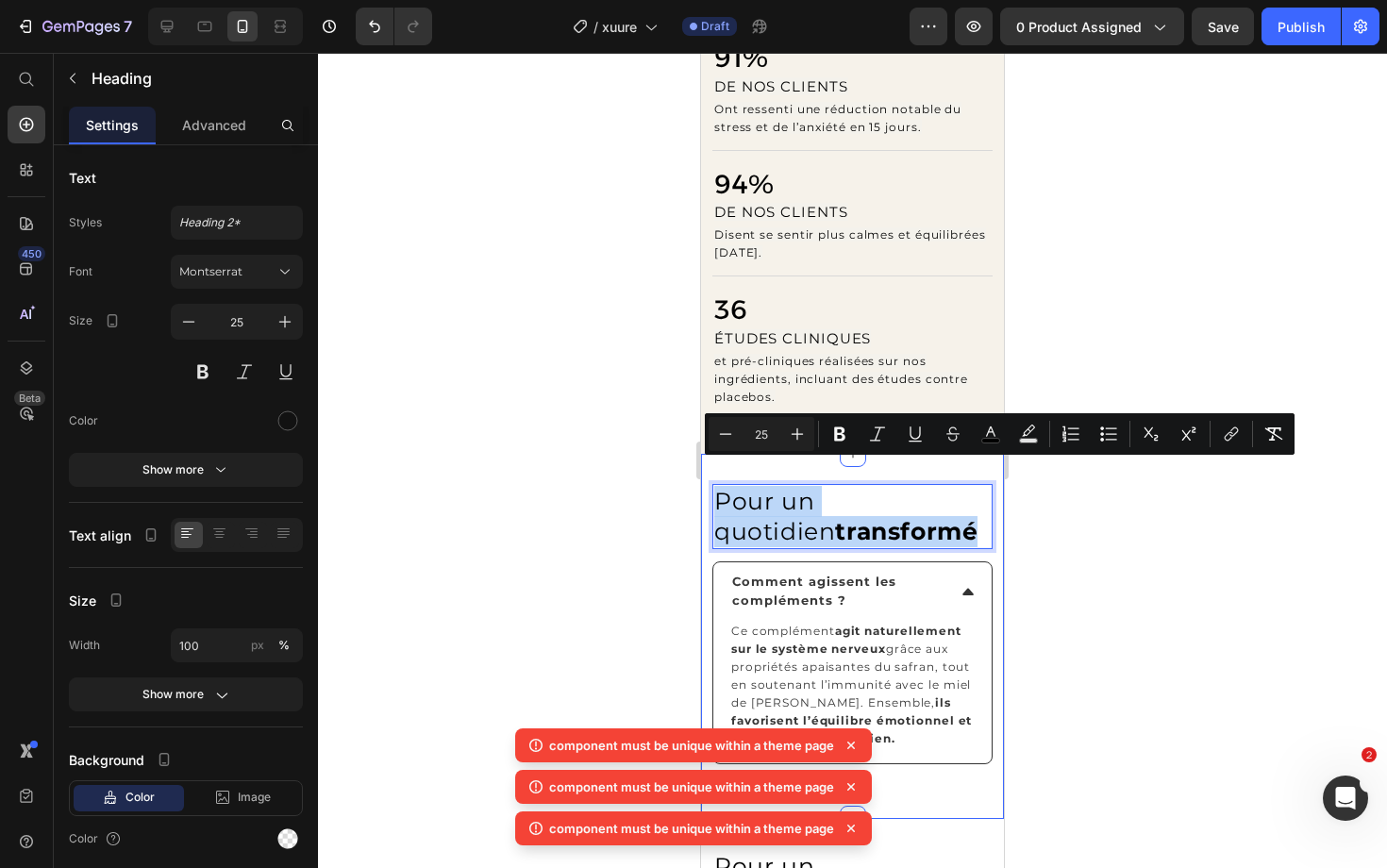 drag, startPoint x: 873, startPoint y: 513, endPoint x: 703, endPoint y: 459, distance: 178.3704 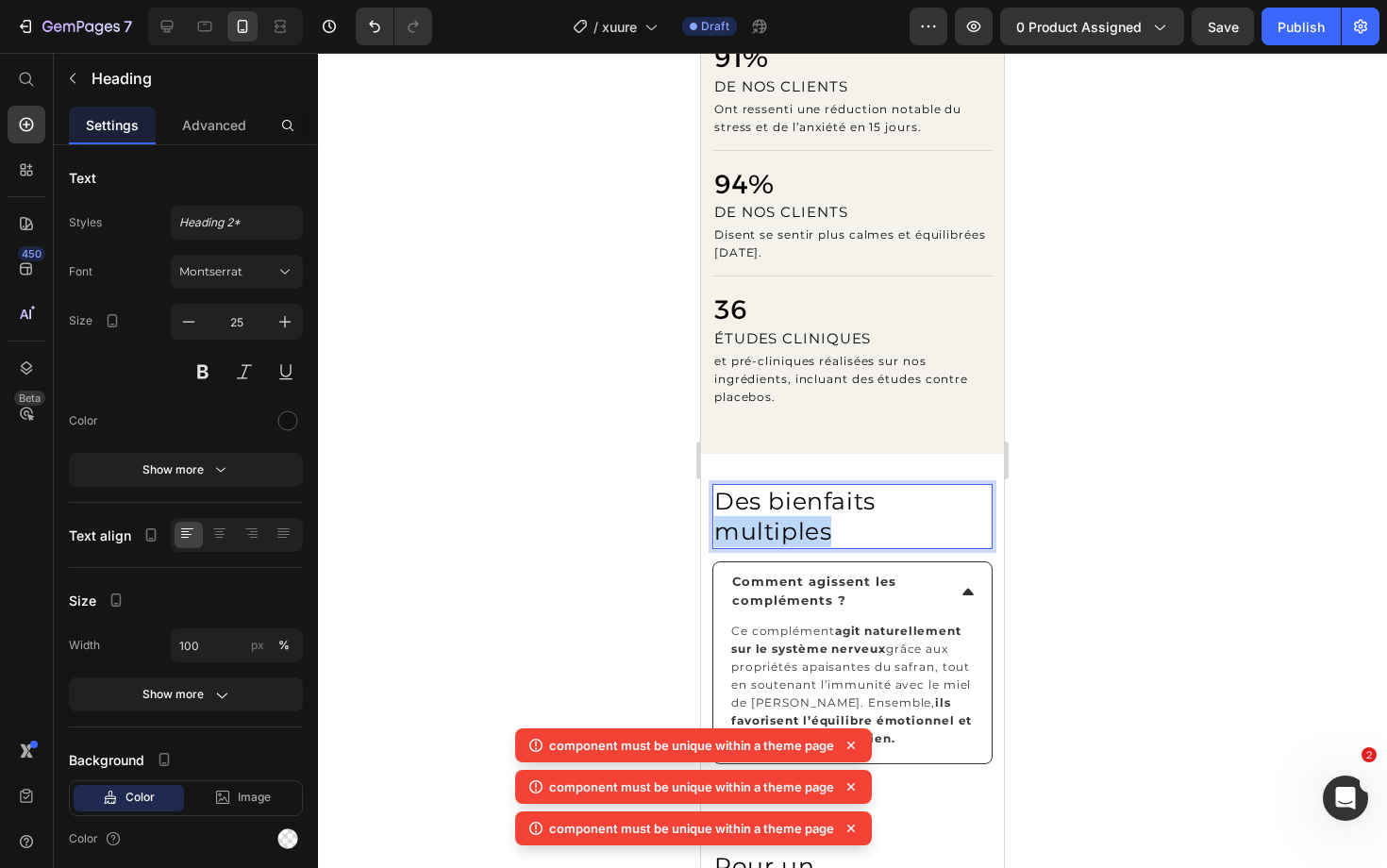 drag, startPoint x: 843, startPoint y: 503, endPoint x: 696, endPoint y: 505, distance: 147.0136 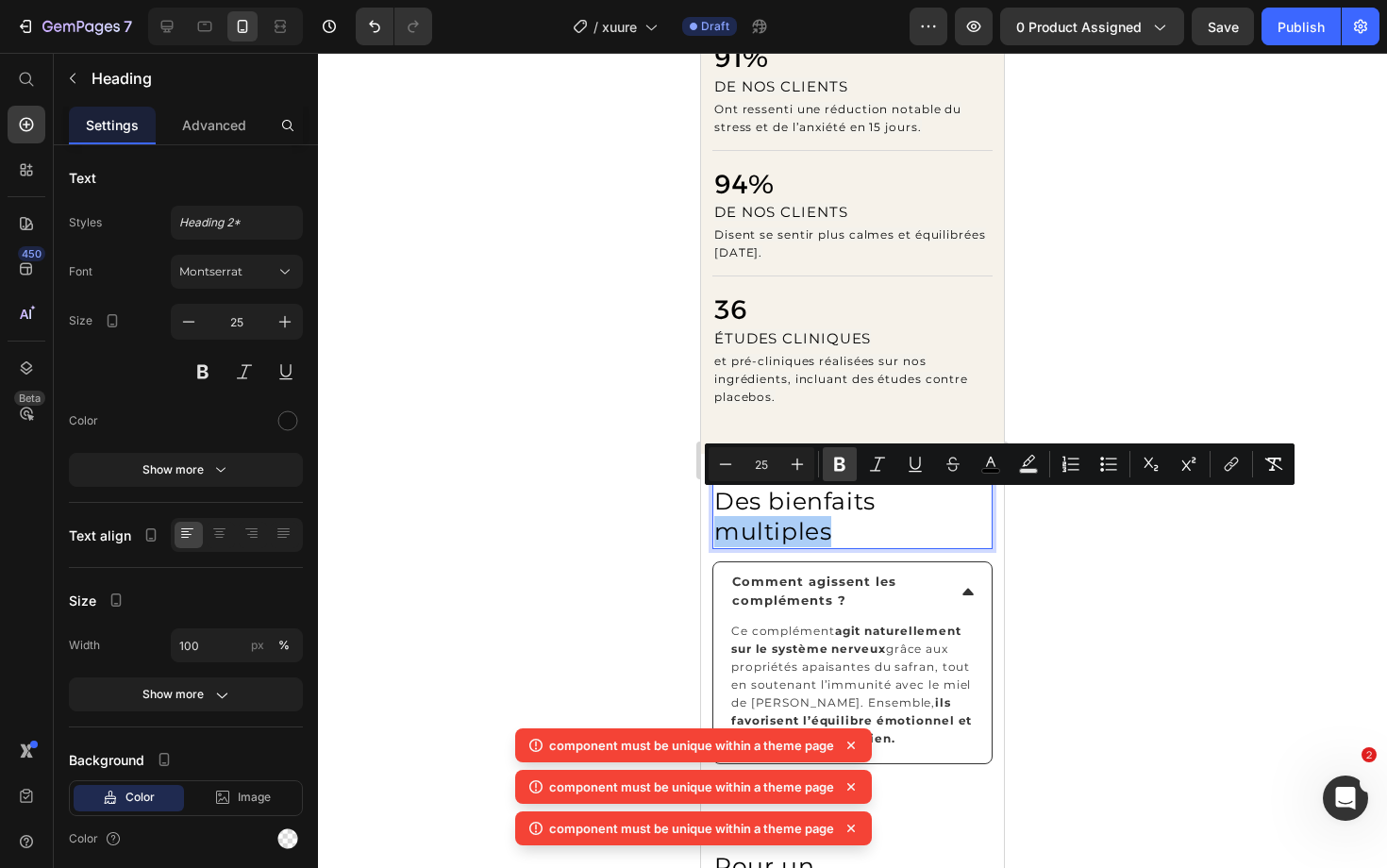 click 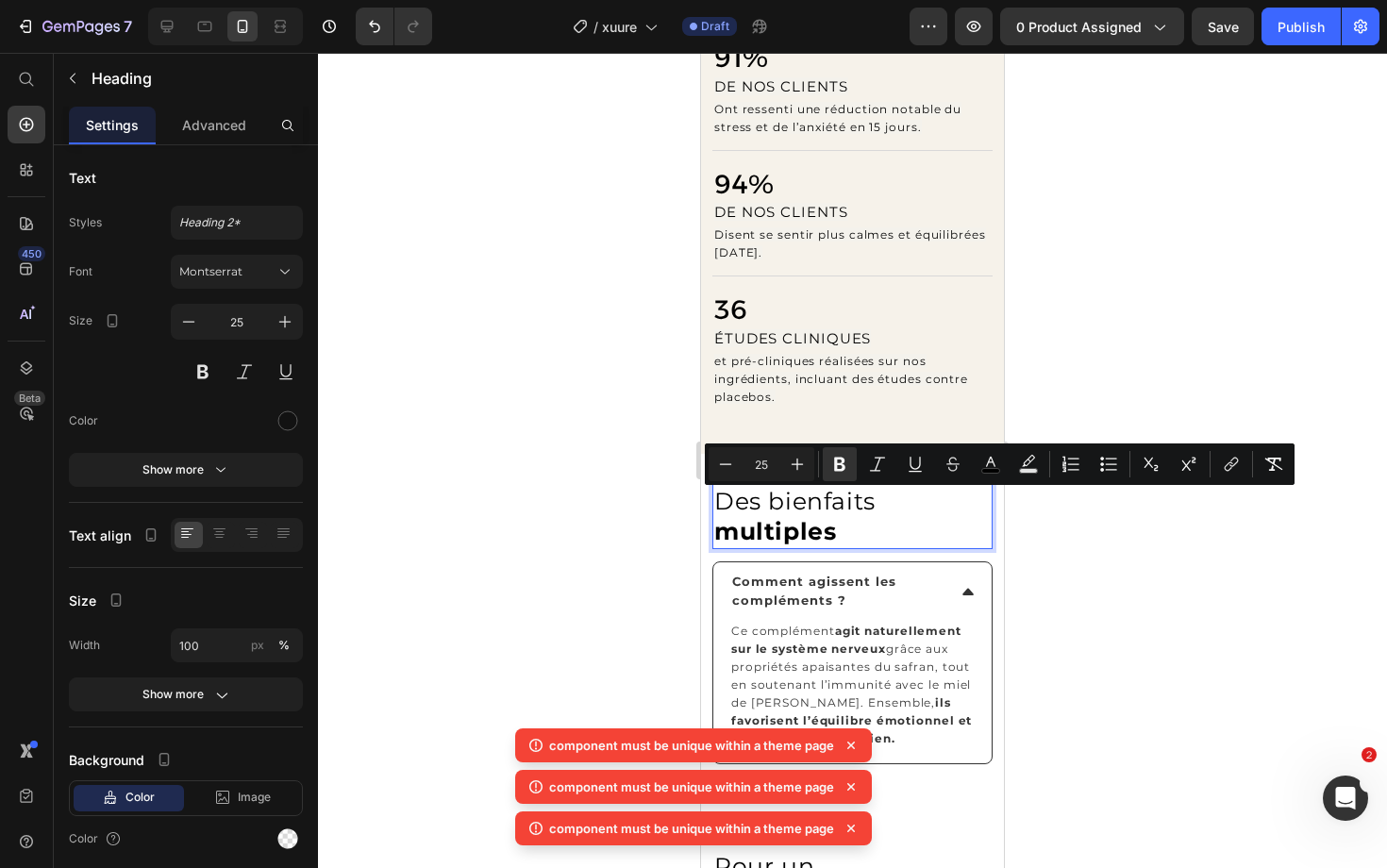 click on "Des bienfaits multiples" at bounding box center (852, 516) 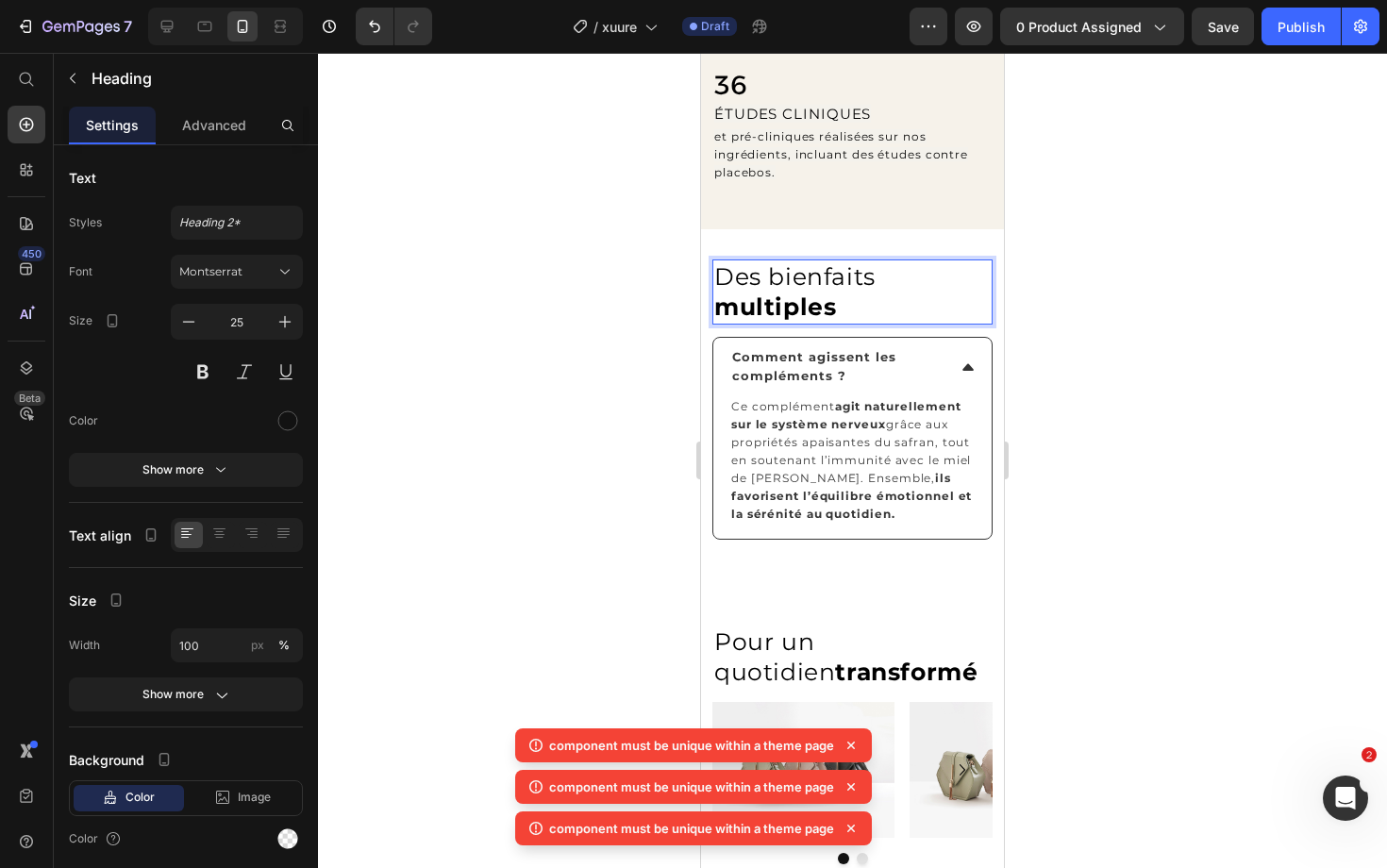 scroll, scrollTop: 1988, scrollLeft: 0, axis: vertical 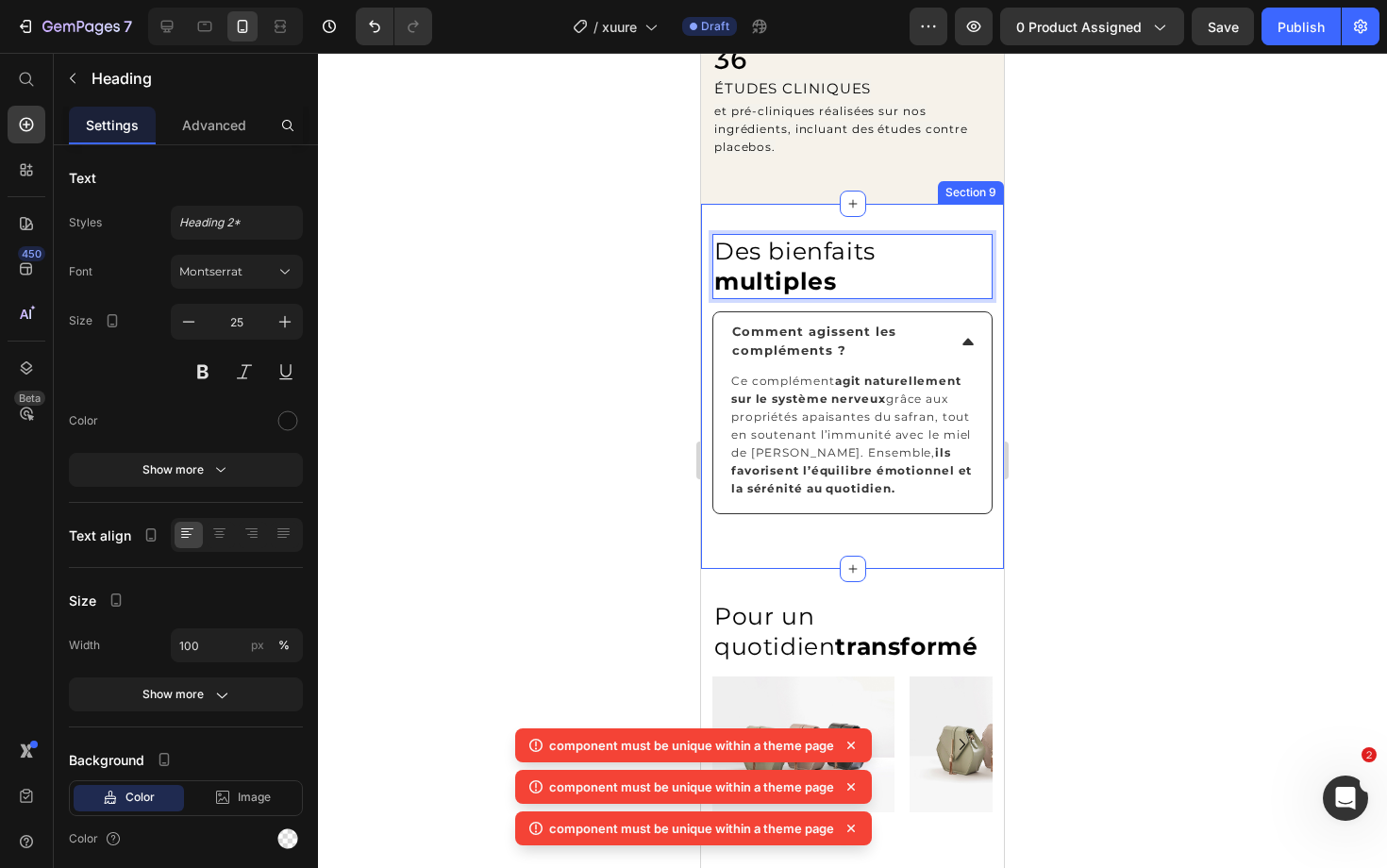 click on "Des bienfaits multiples Heading   13
Comment agissent les compléments ? Ce complément  agit naturellement sur le système nerveux  grâce aux propriétés apaisantes du safran, tout en soutenant l’immunité avec le miel de Manuka. Ensemble,  ils favorisent l’équilibre émotionnel et la sérénité au quotidien. Text Block Accordion Row Section 9" at bounding box center (852, 386) 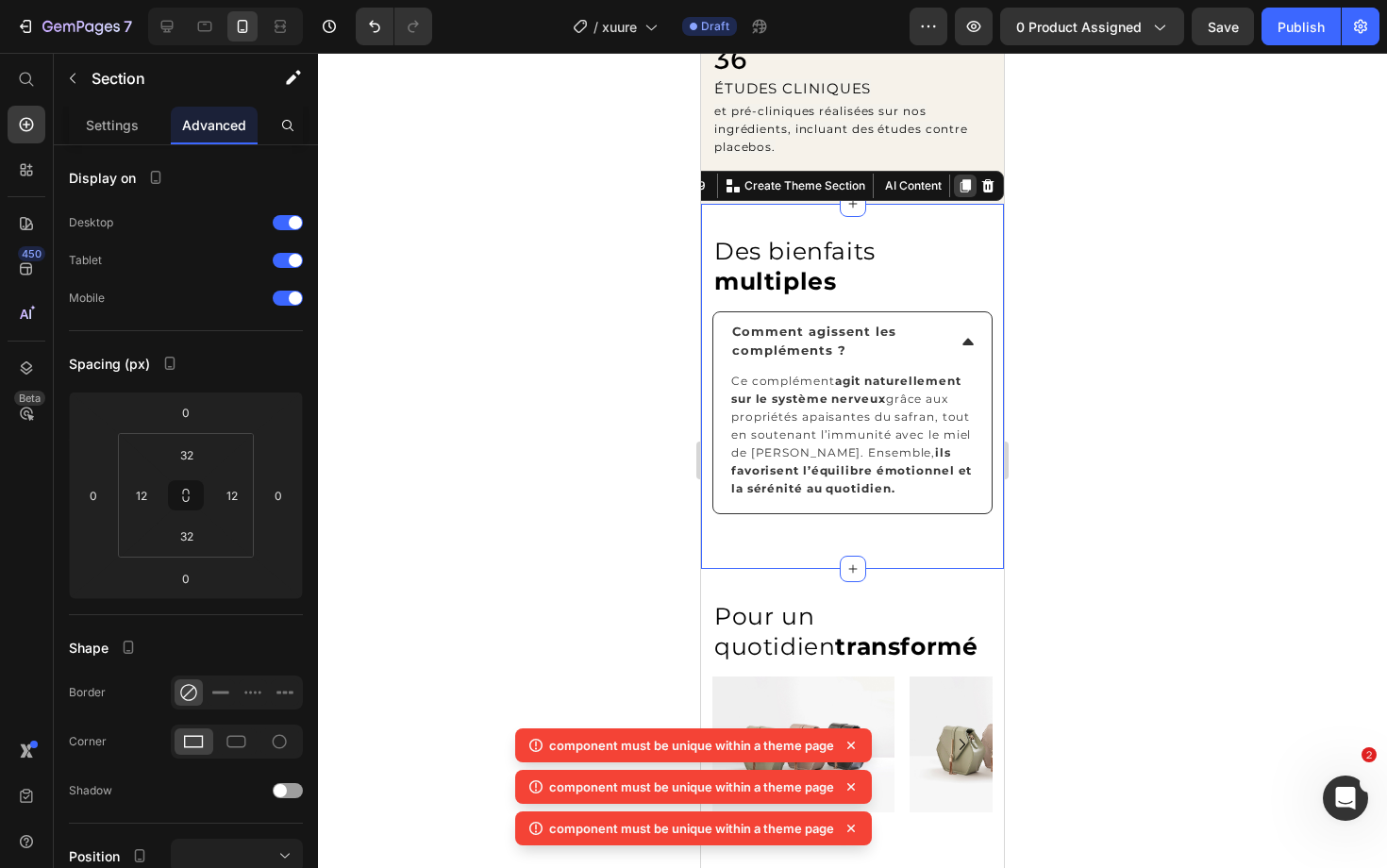click 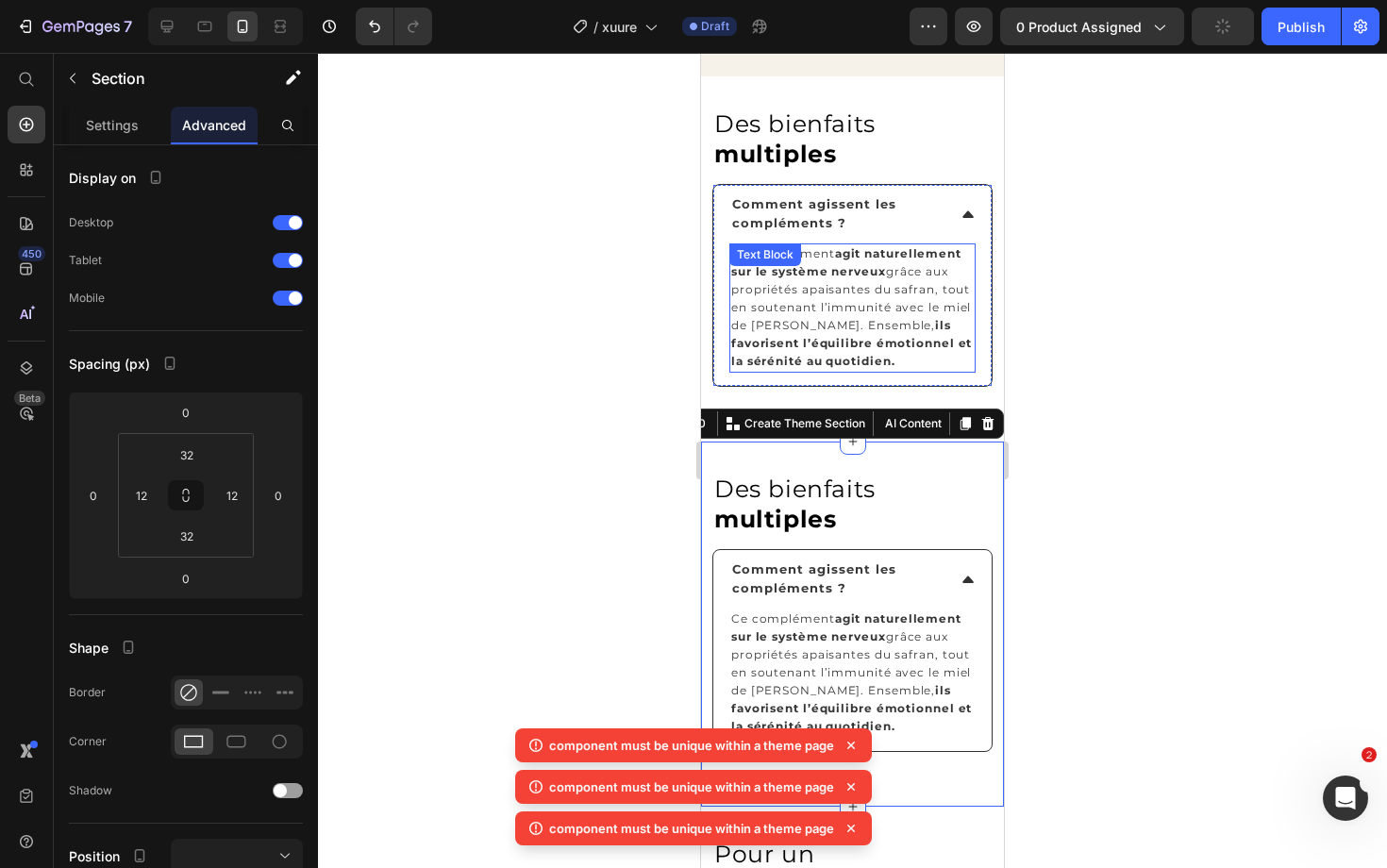 scroll, scrollTop: 2109, scrollLeft: 0, axis: vertical 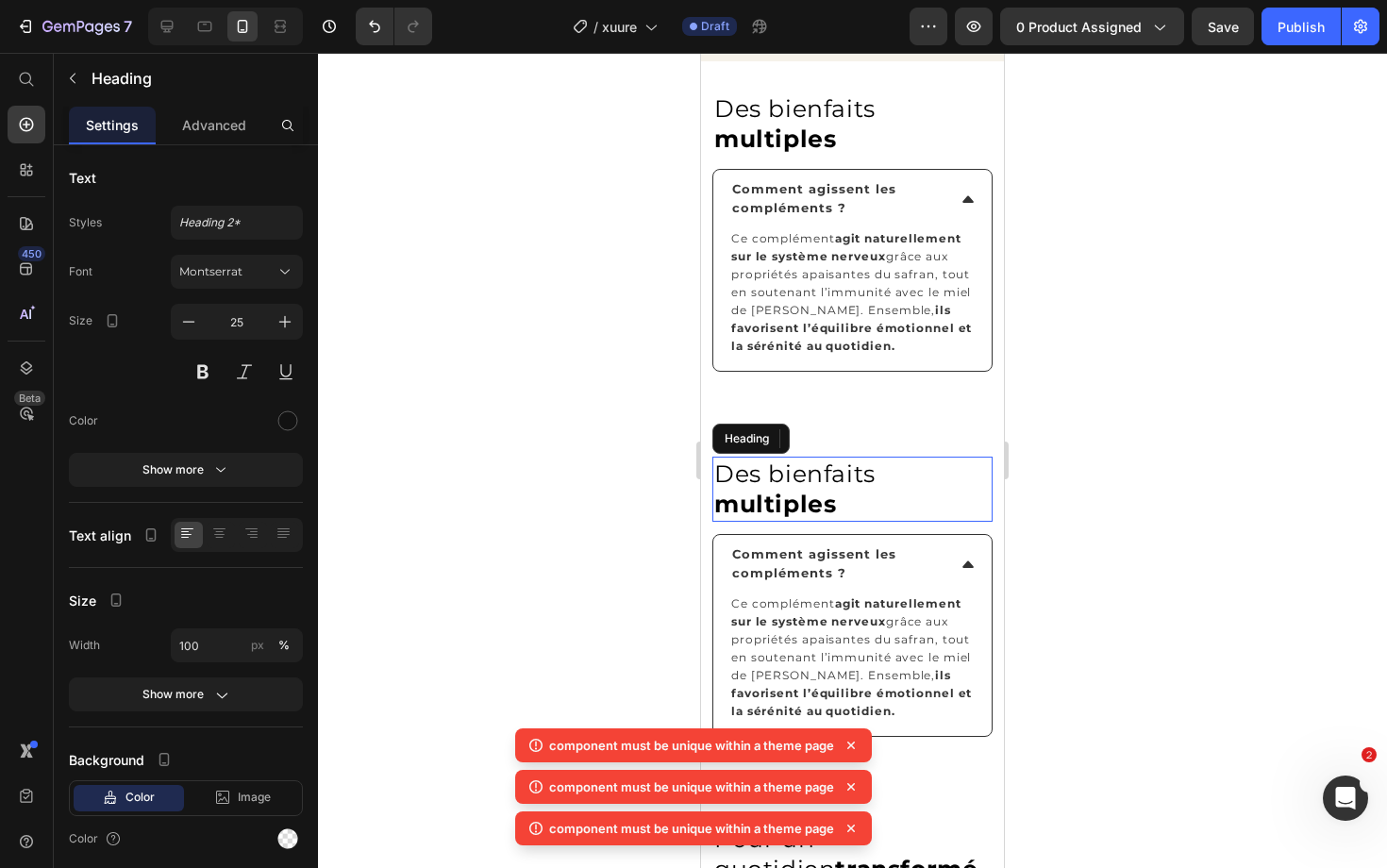 click on "Des bienfaits" at bounding box center (794, 474) 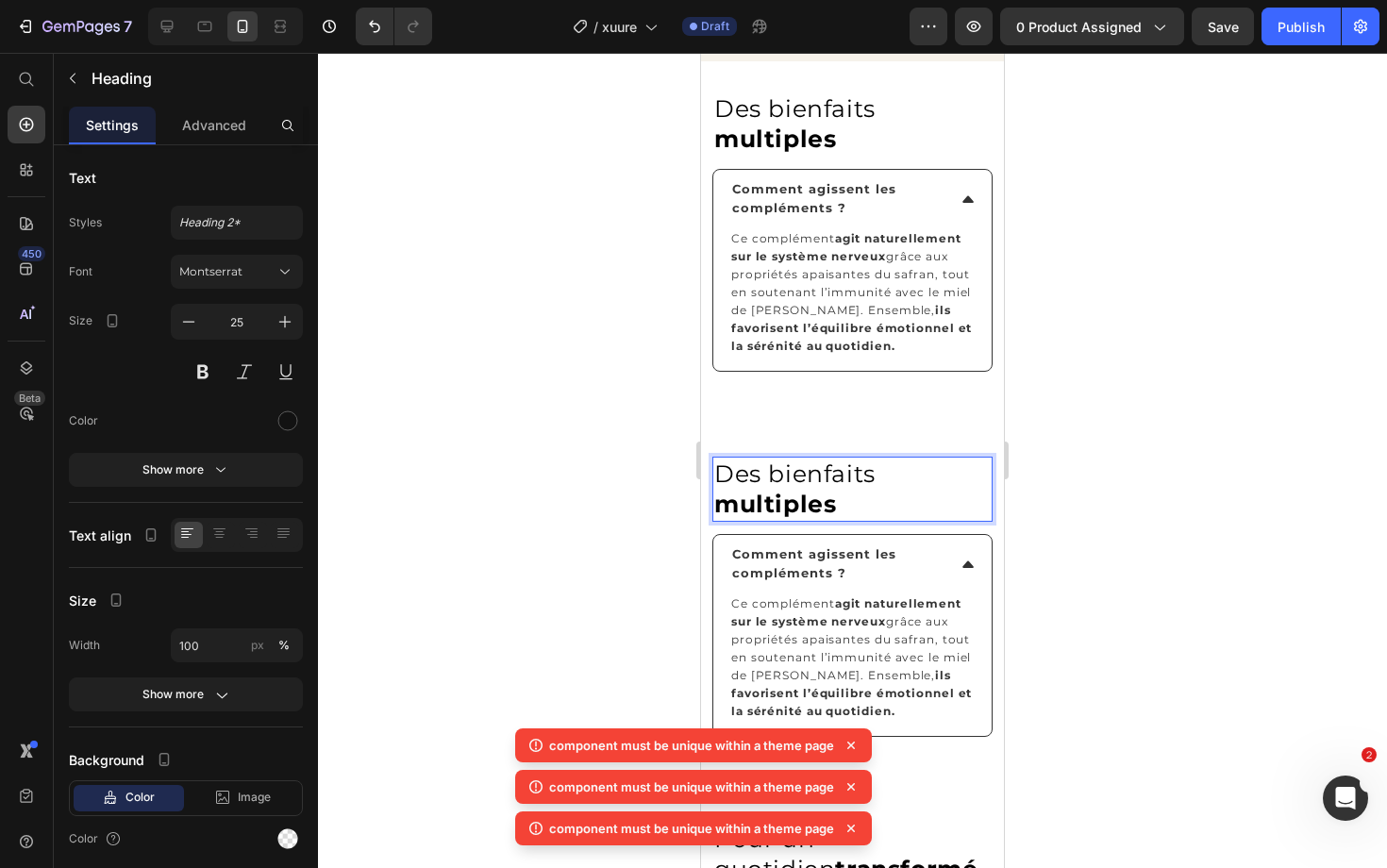 click on "Des bienfaits" at bounding box center (794, 474) 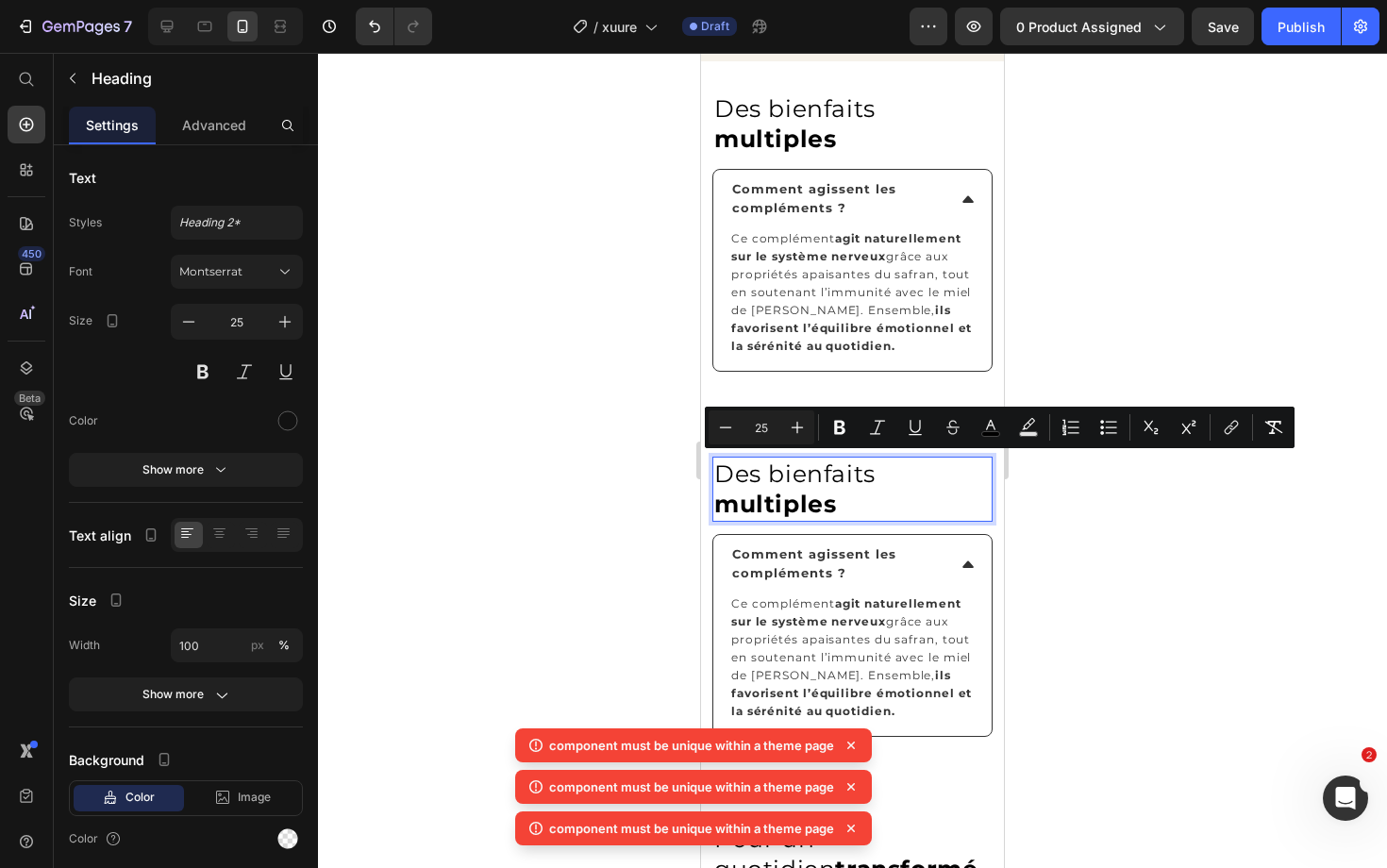 click on "Des bienfaits multiples" at bounding box center [852, 489] 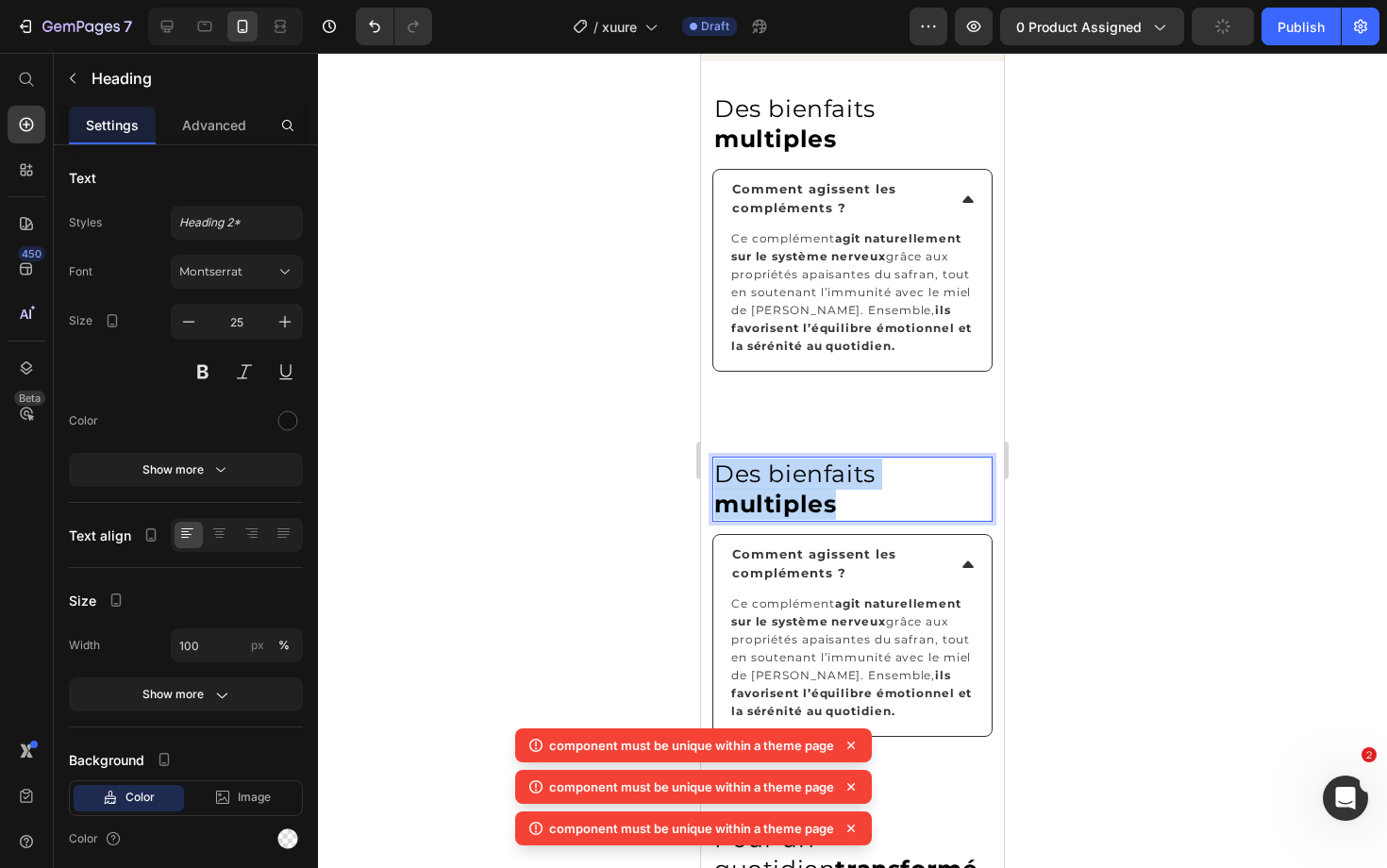 drag, startPoint x: 840, startPoint y: 506, endPoint x: 710, endPoint y: 469, distance: 135.16286 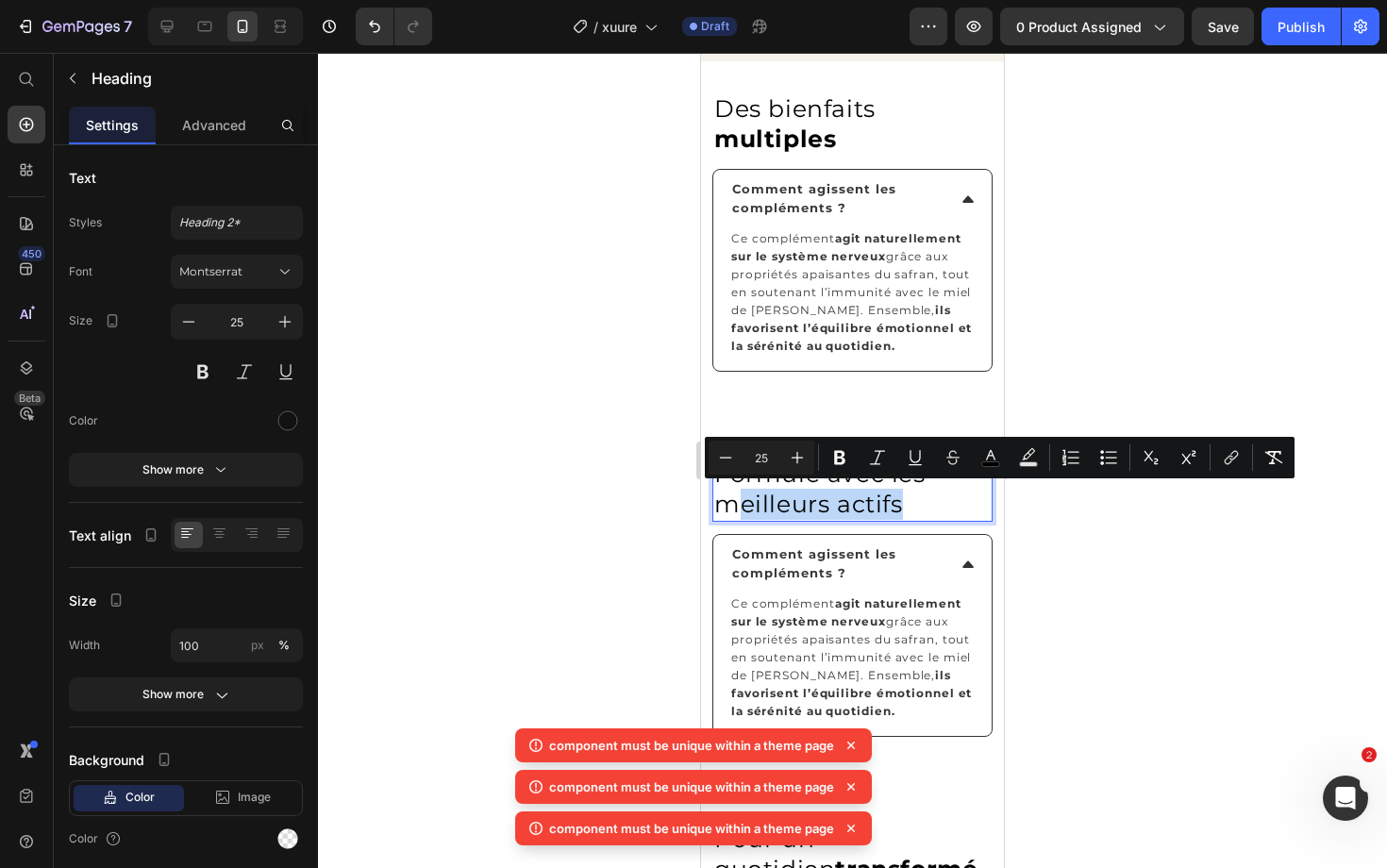 drag, startPoint x: 905, startPoint y: 493, endPoint x: 736, endPoint y: 488, distance: 169.07395 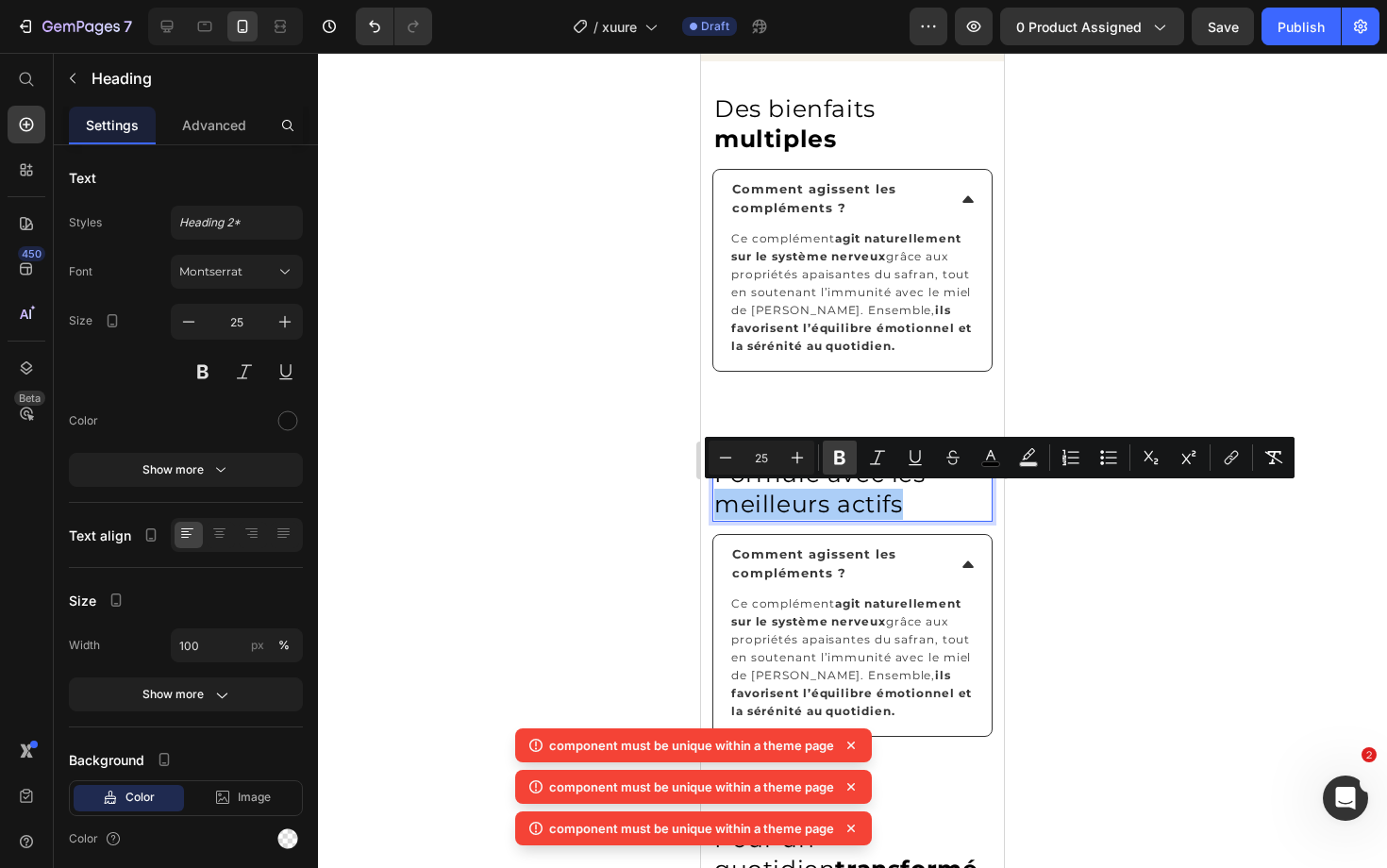 click 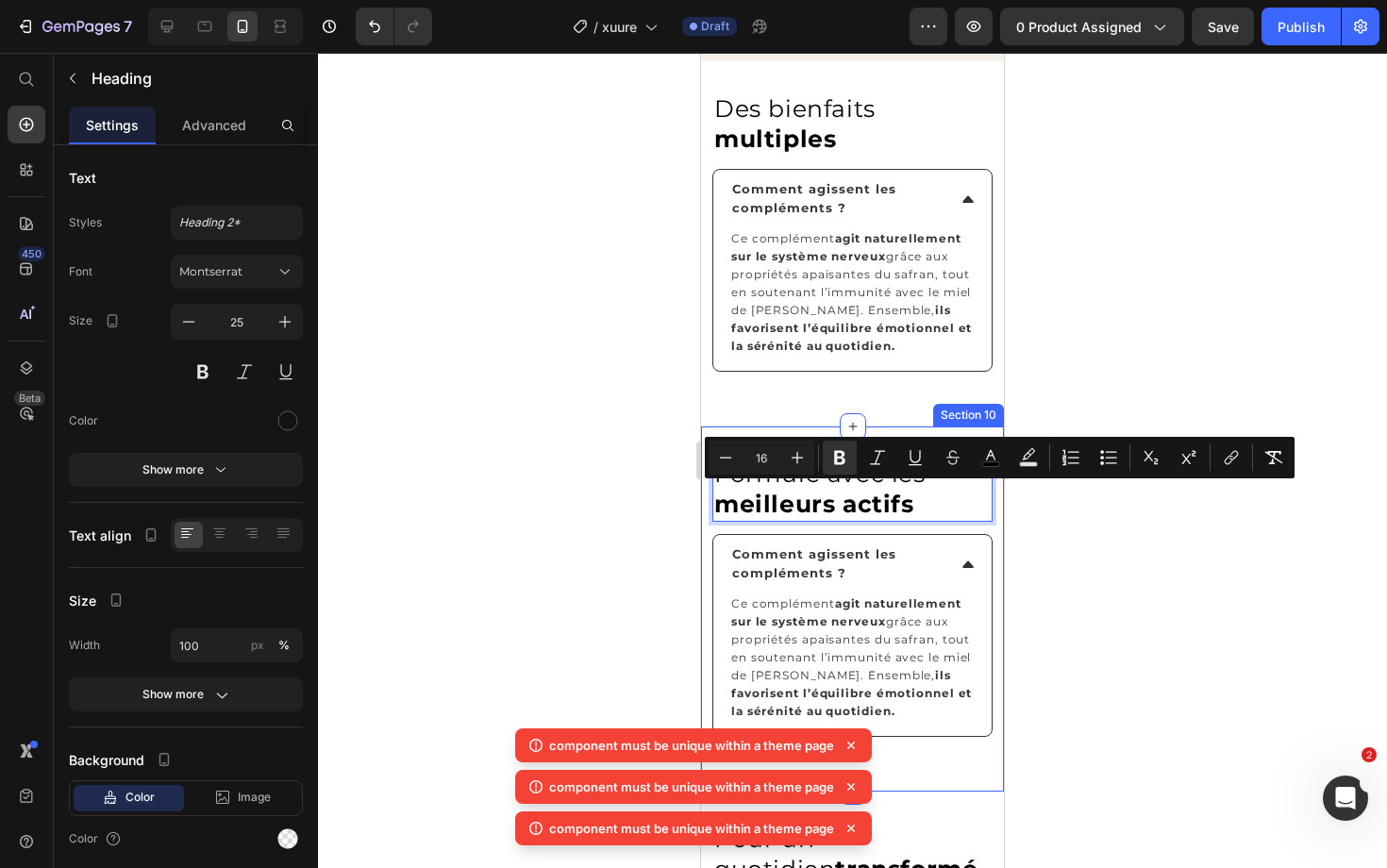 click on "⁠⁠⁠⁠⁠⁠⁠ Des bienfaits multiples Heading
Comment agissent les compléments ? Ce complément  agit naturellement sur le système nerveux  grâce aux propriétés apaisantes du safran, tout en soutenant l’immunité avec le miel de Manuka. Ensemble,  ils favorisent l’équilibre émotionnel et la sérénité au quotidien. Text Block Accordion Row Section 9" at bounding box center (852, 243) 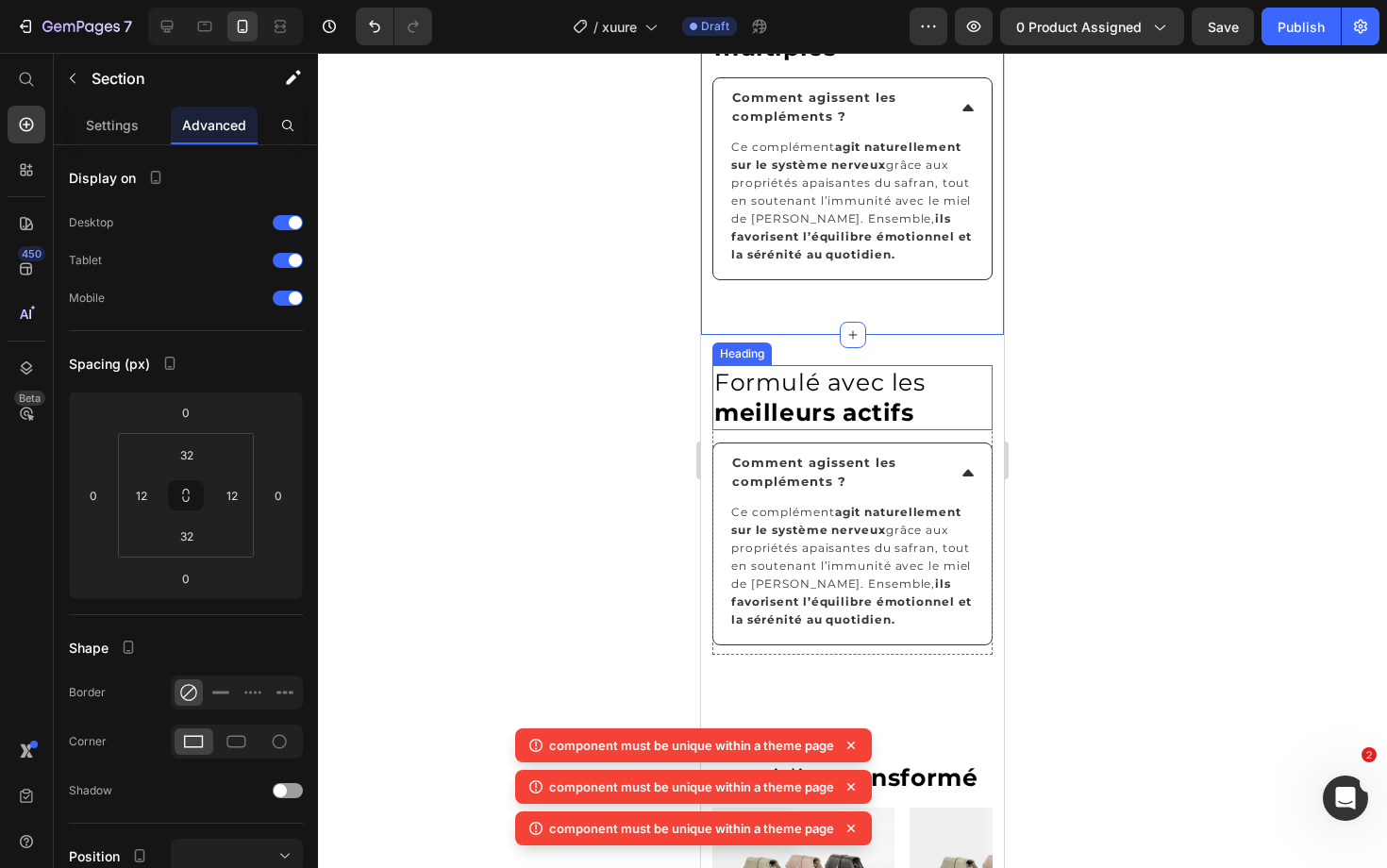scroll, scrollTop: 2238, scrollLeft: 0, axis: vertical 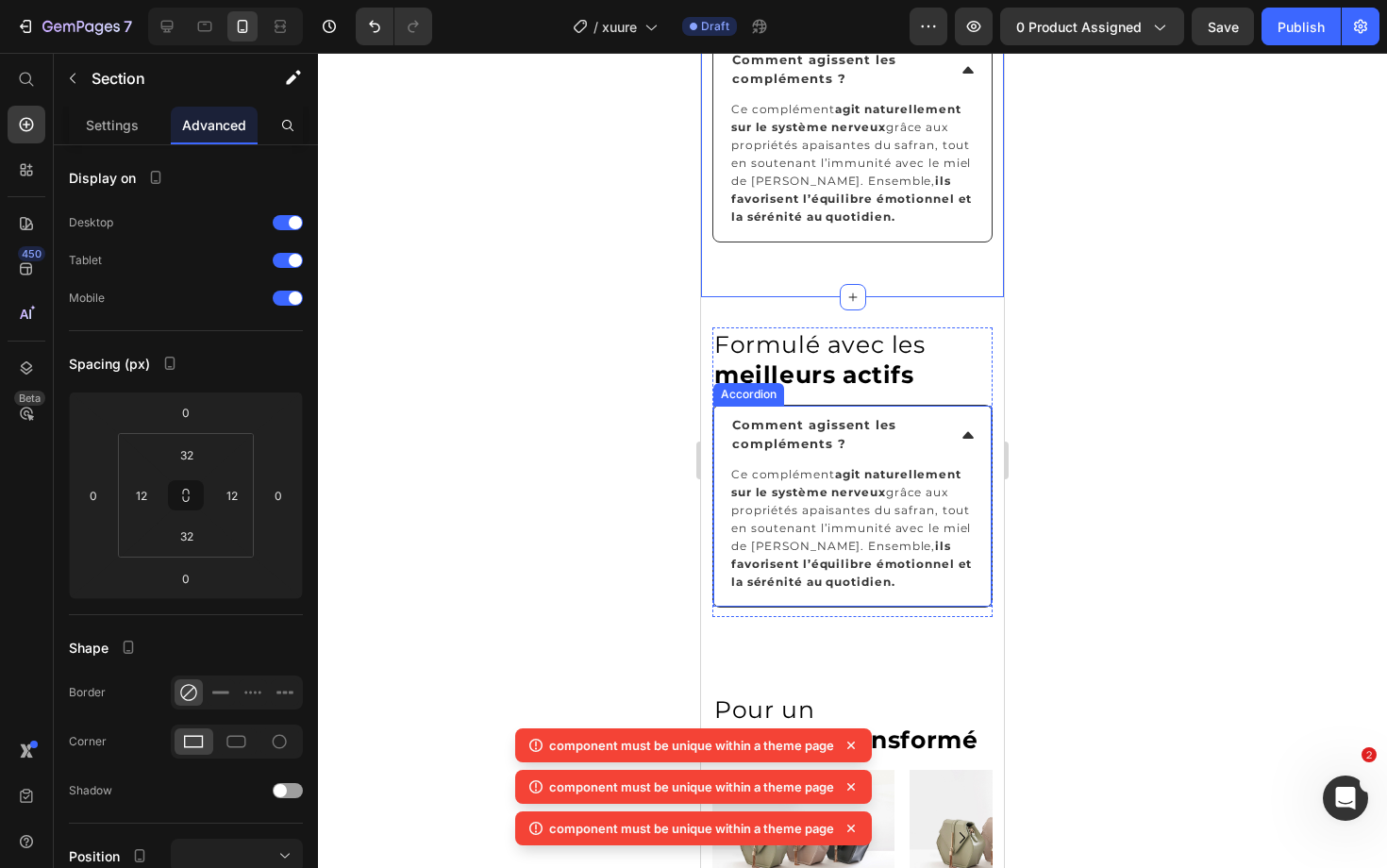 click on "Comment agissent les compléments ?" at bounding box center (852, 435) 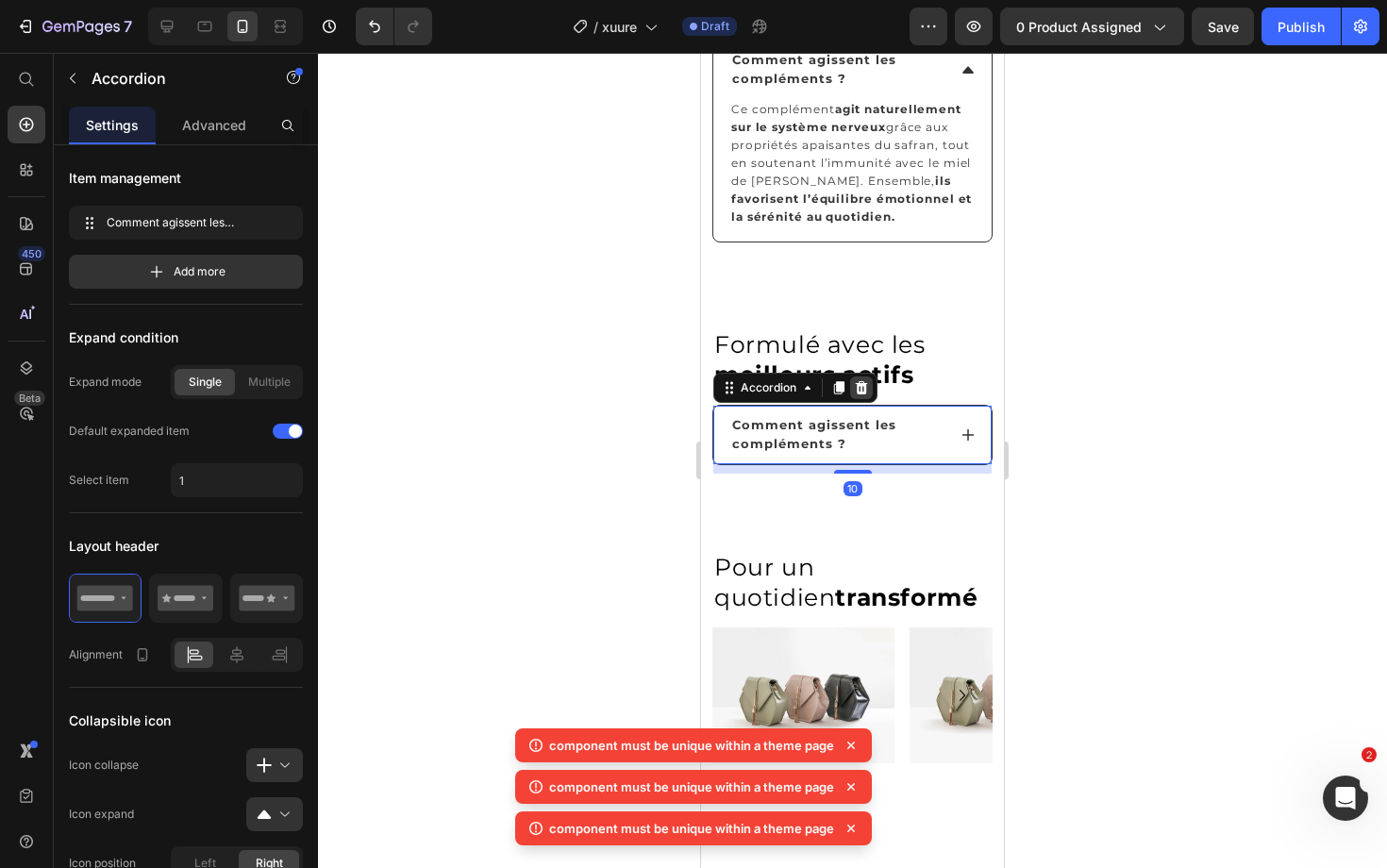click 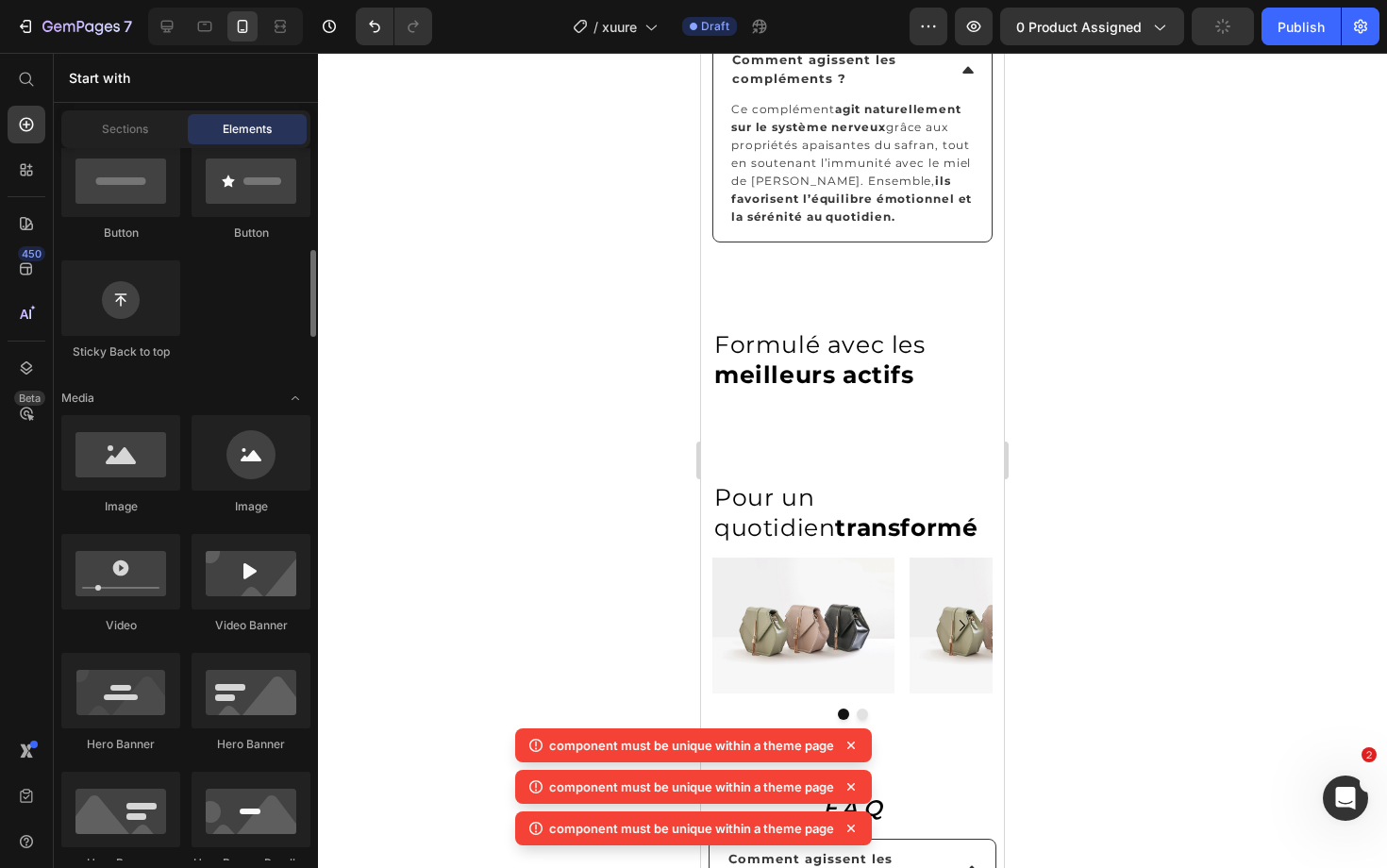scroll, scrollTop: 516, scrollLeft: 0, axis: vertical 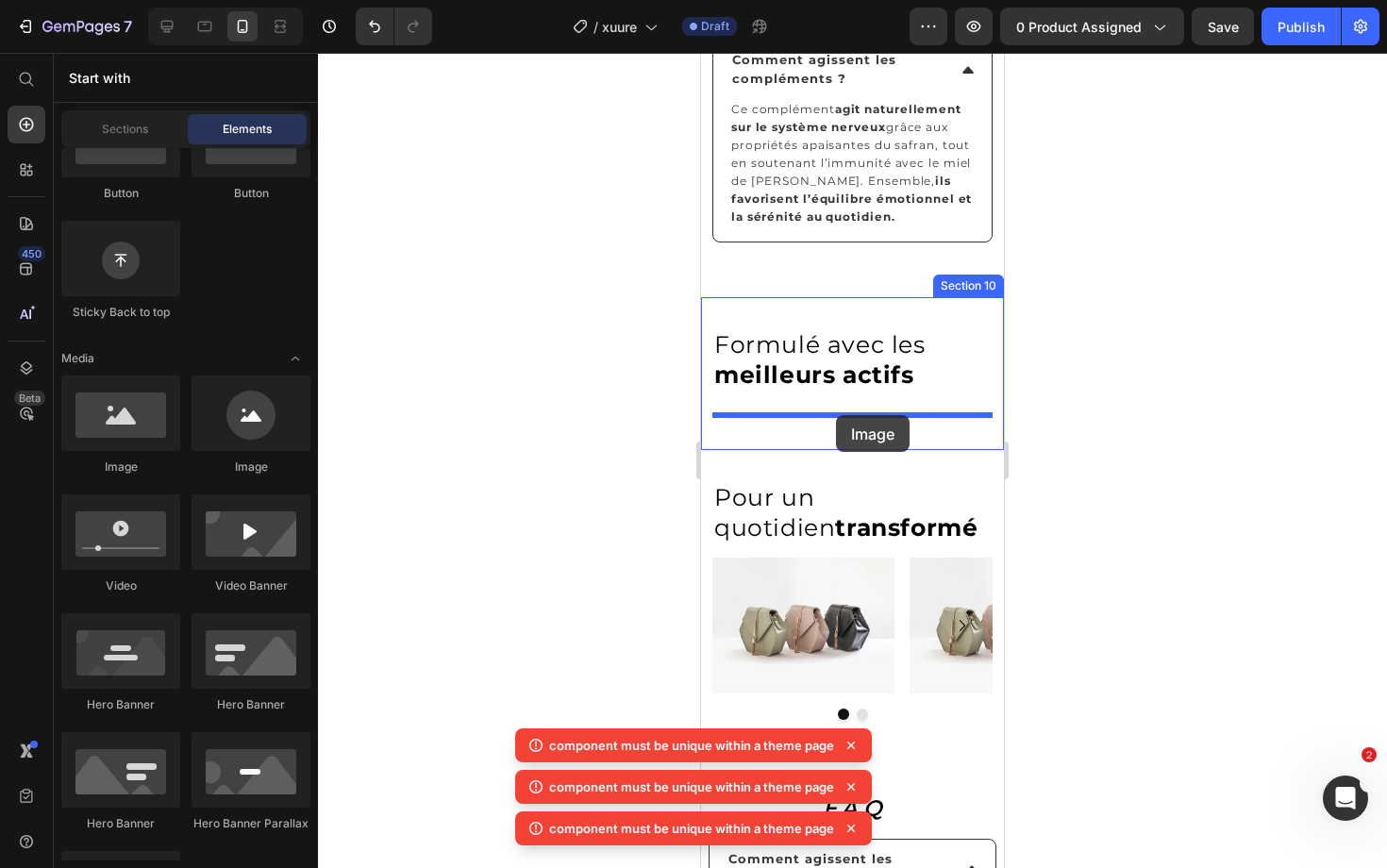 drag, startPoint x: 836, startPoint y: 459, endPoint x: 836, endPoint y: 415, distance: 44 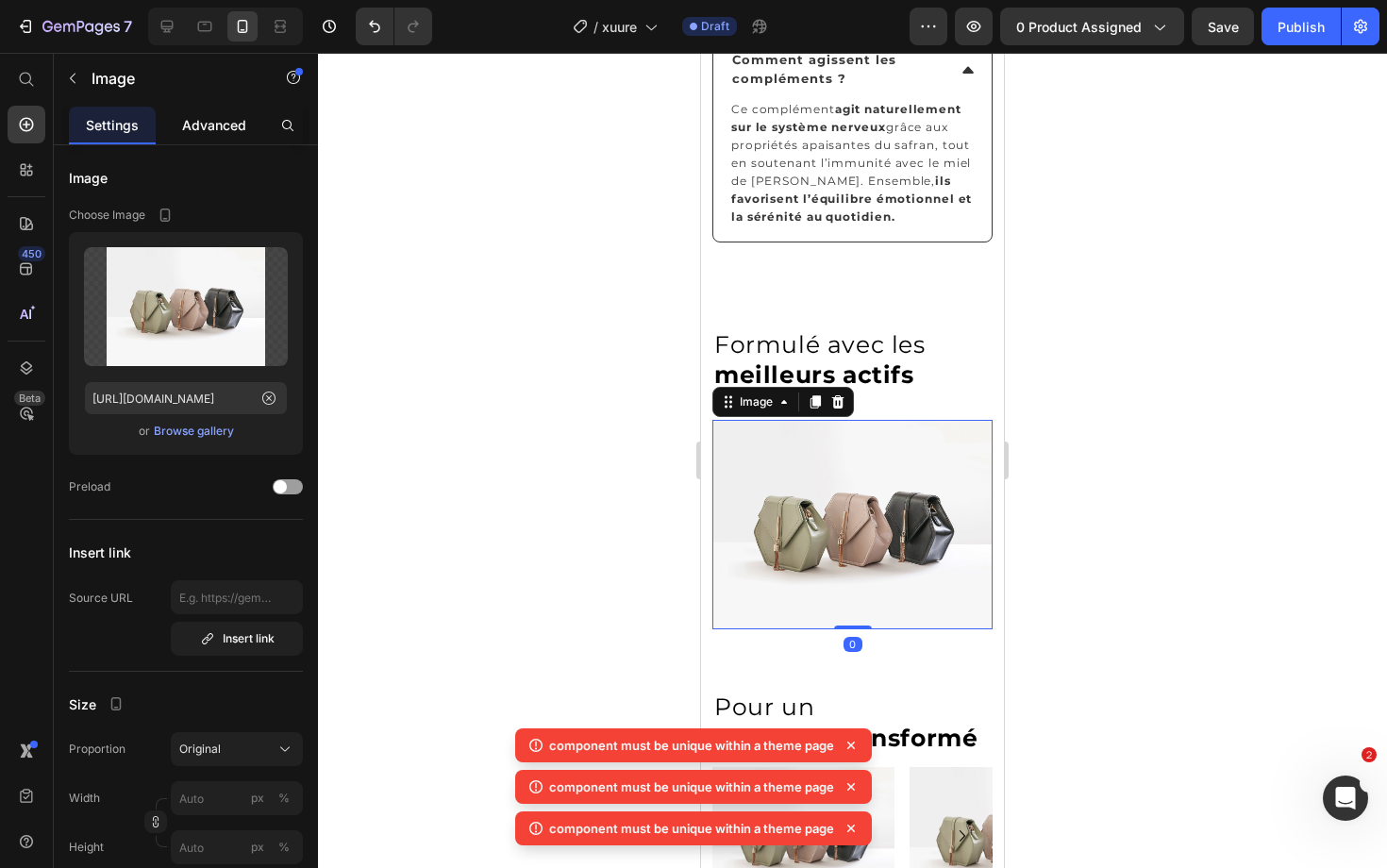 click on "Advanced" at bounding box center (214, 125) 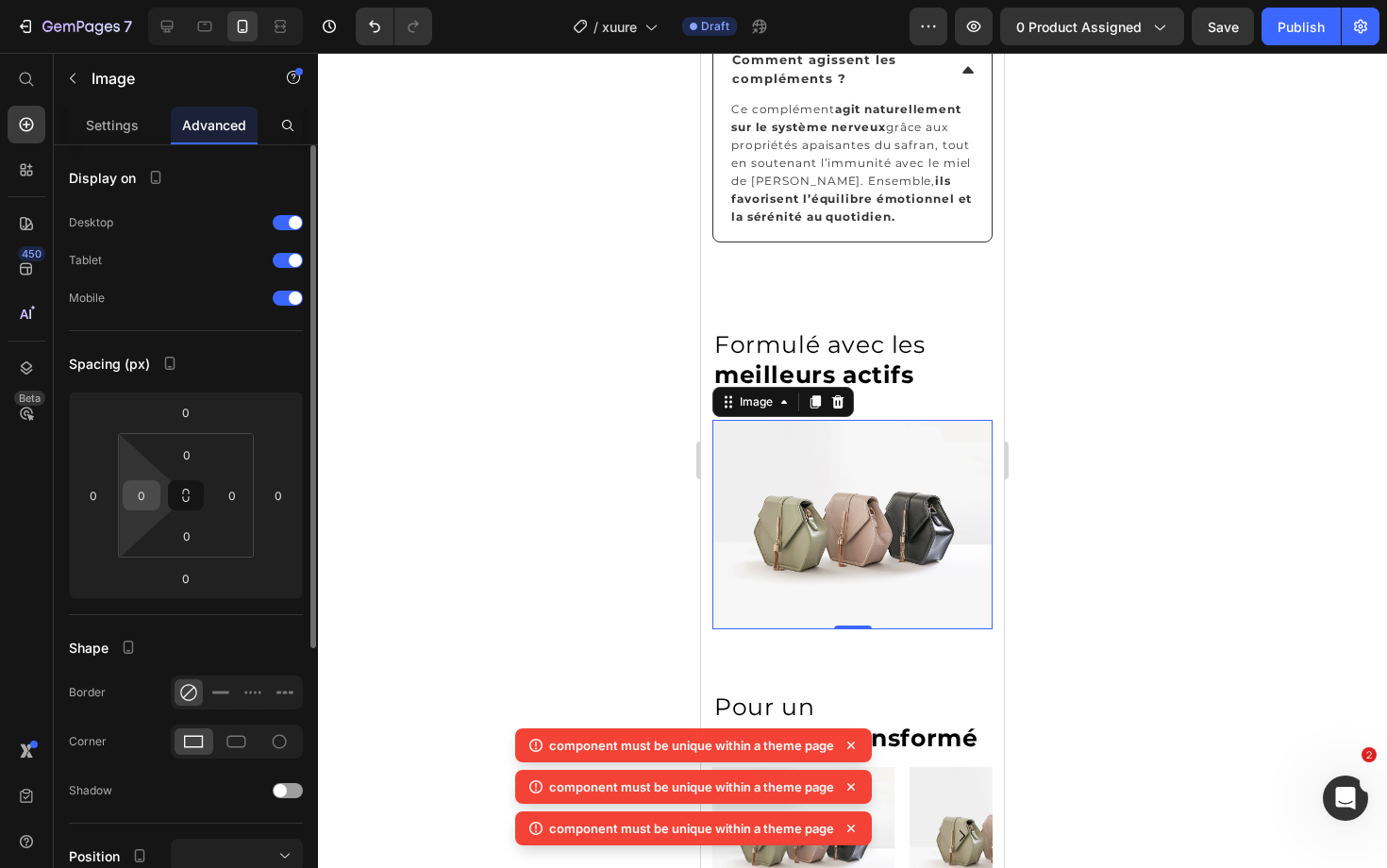click on "0" at bounding box center [142, 495] 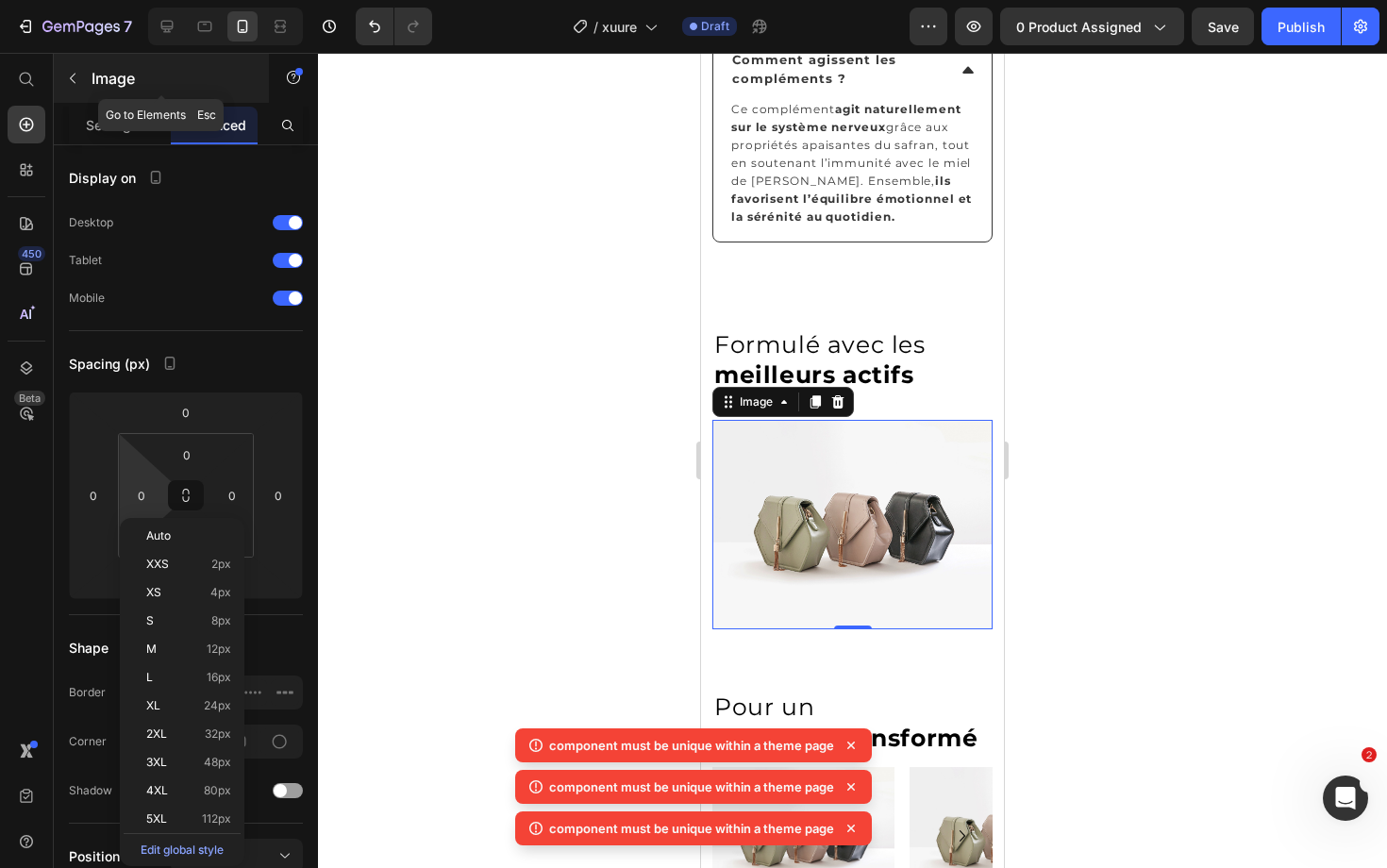 click 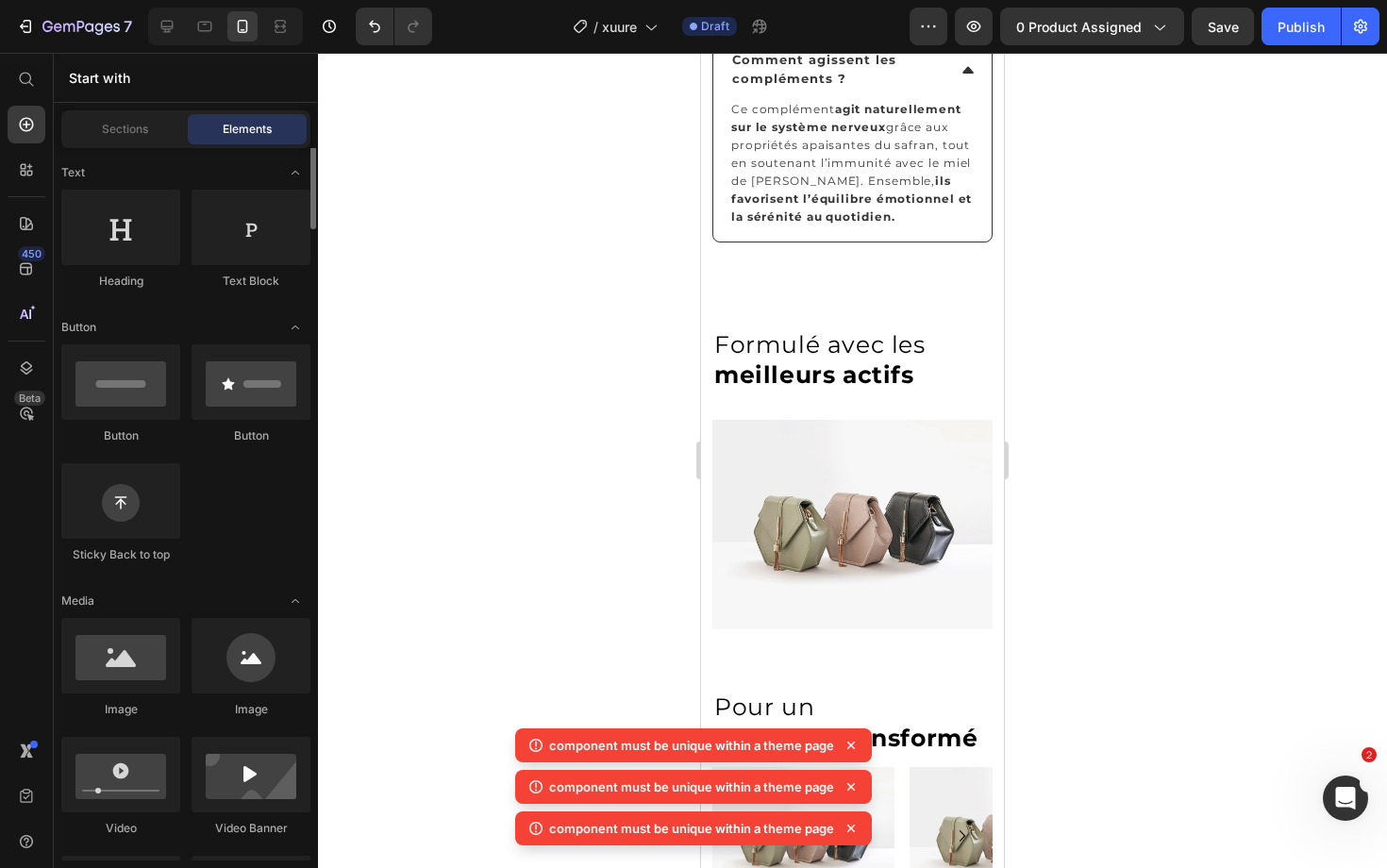 scroll, scrollTop: 240, scrollLeft: 0, axis: vertical 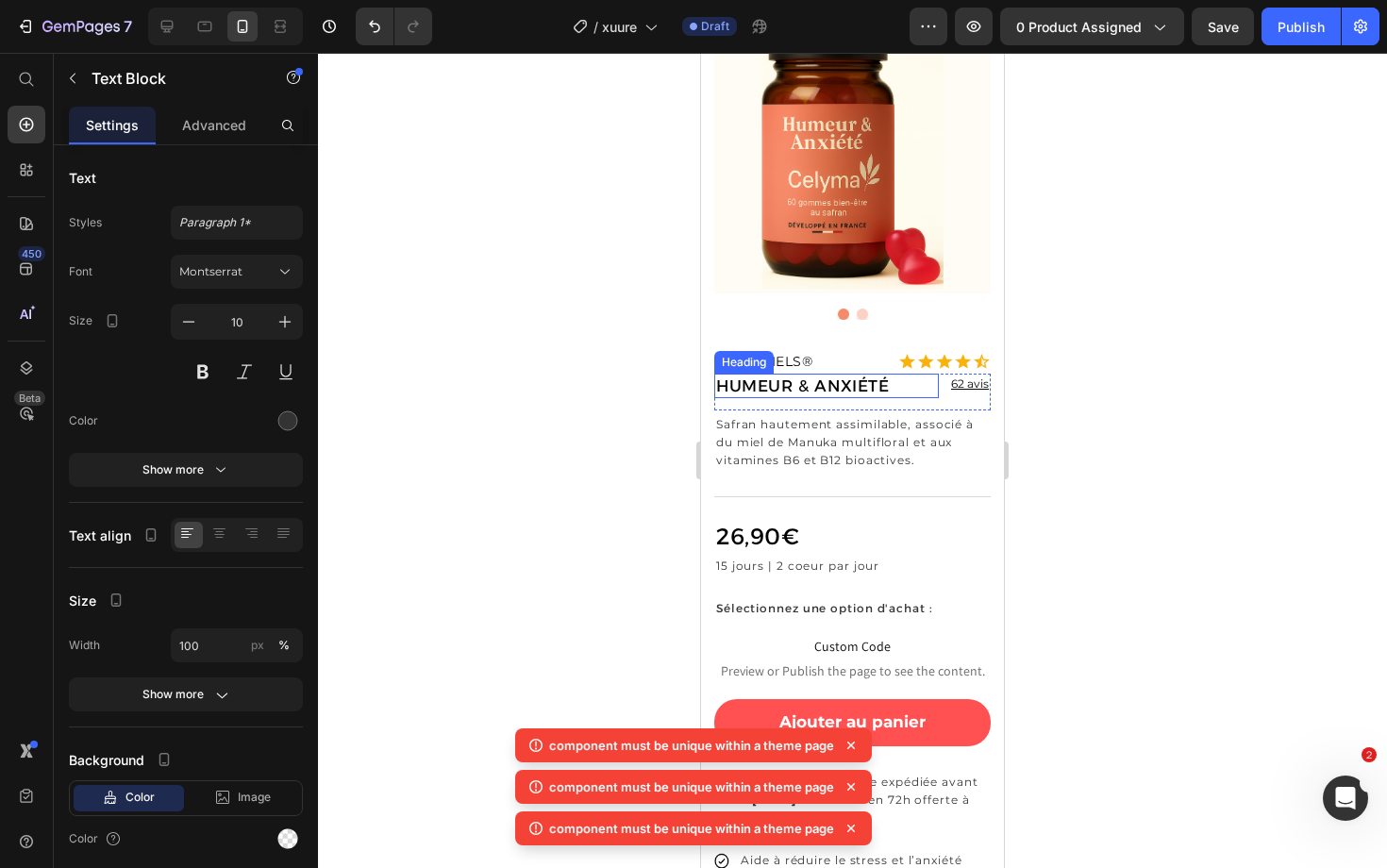 click on "HUMEUR & ANXIÉTÉ" at bounding box center (803, 386) 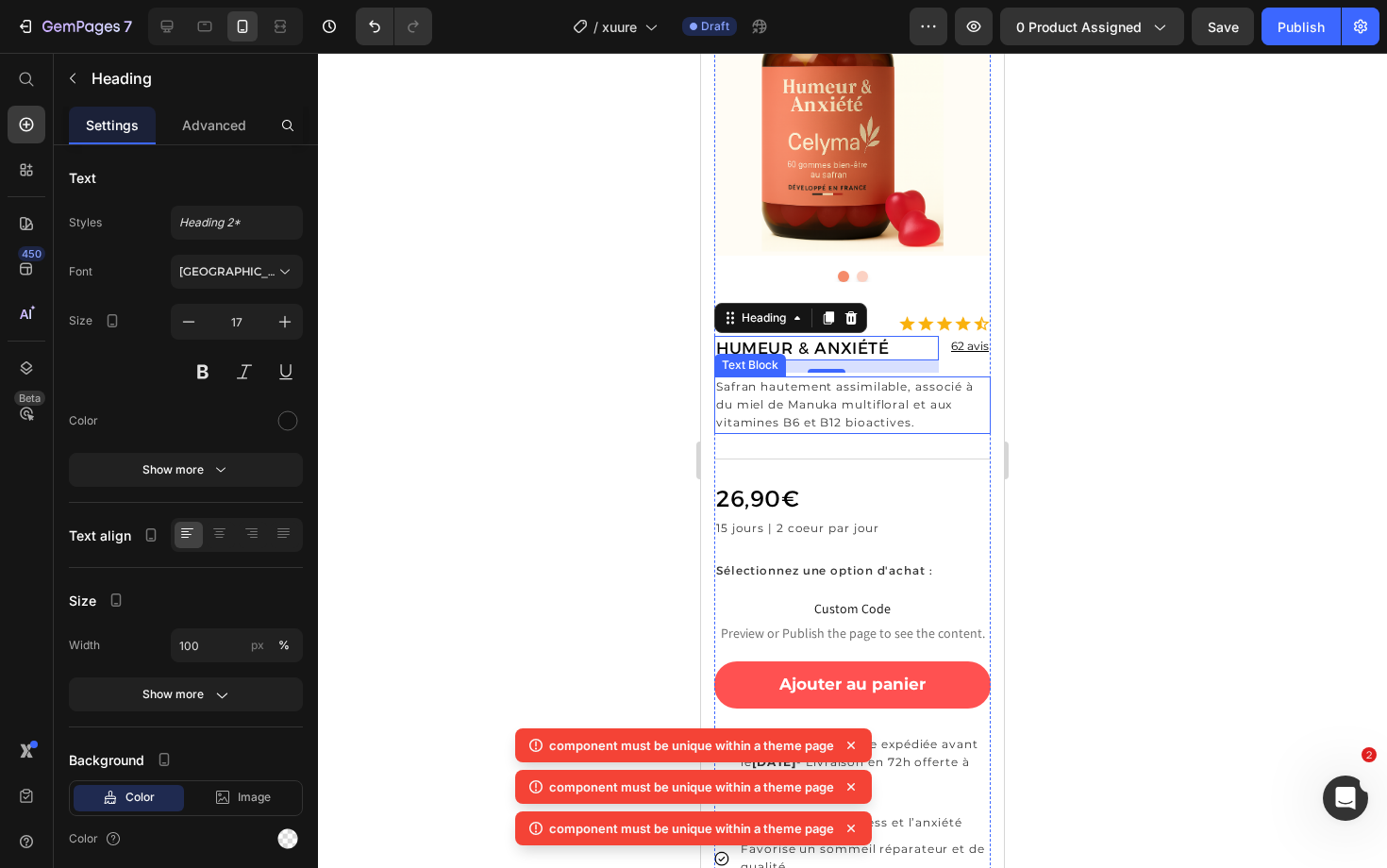 scroll, scrollTop: 116, scrollLeft: 0, axis: vertical 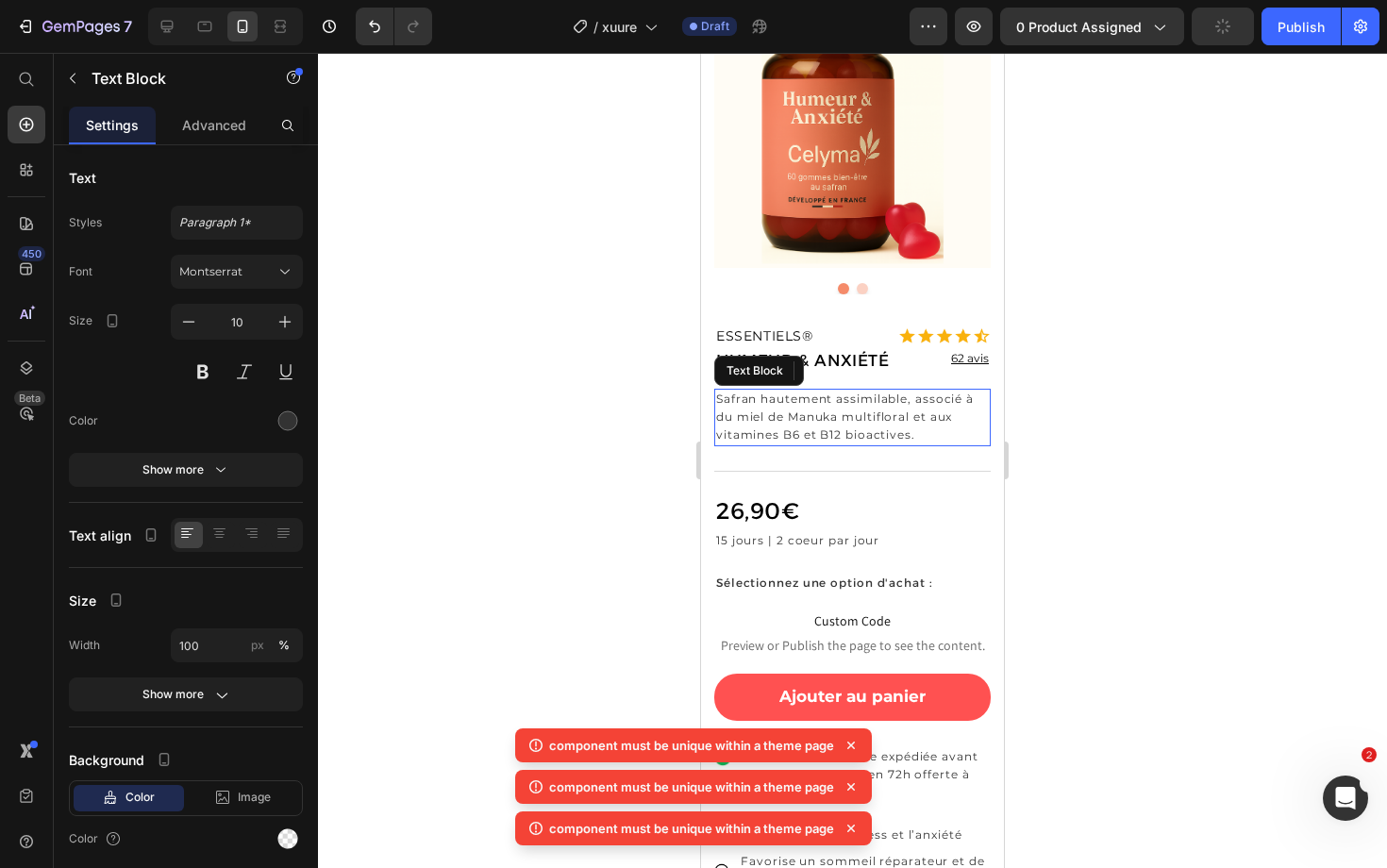click on "Safran hautement assimilable, associé à du miel de Manuka multifloral et aux vitamines B6 et B12 bioactives." at bounding box center (844, 416) 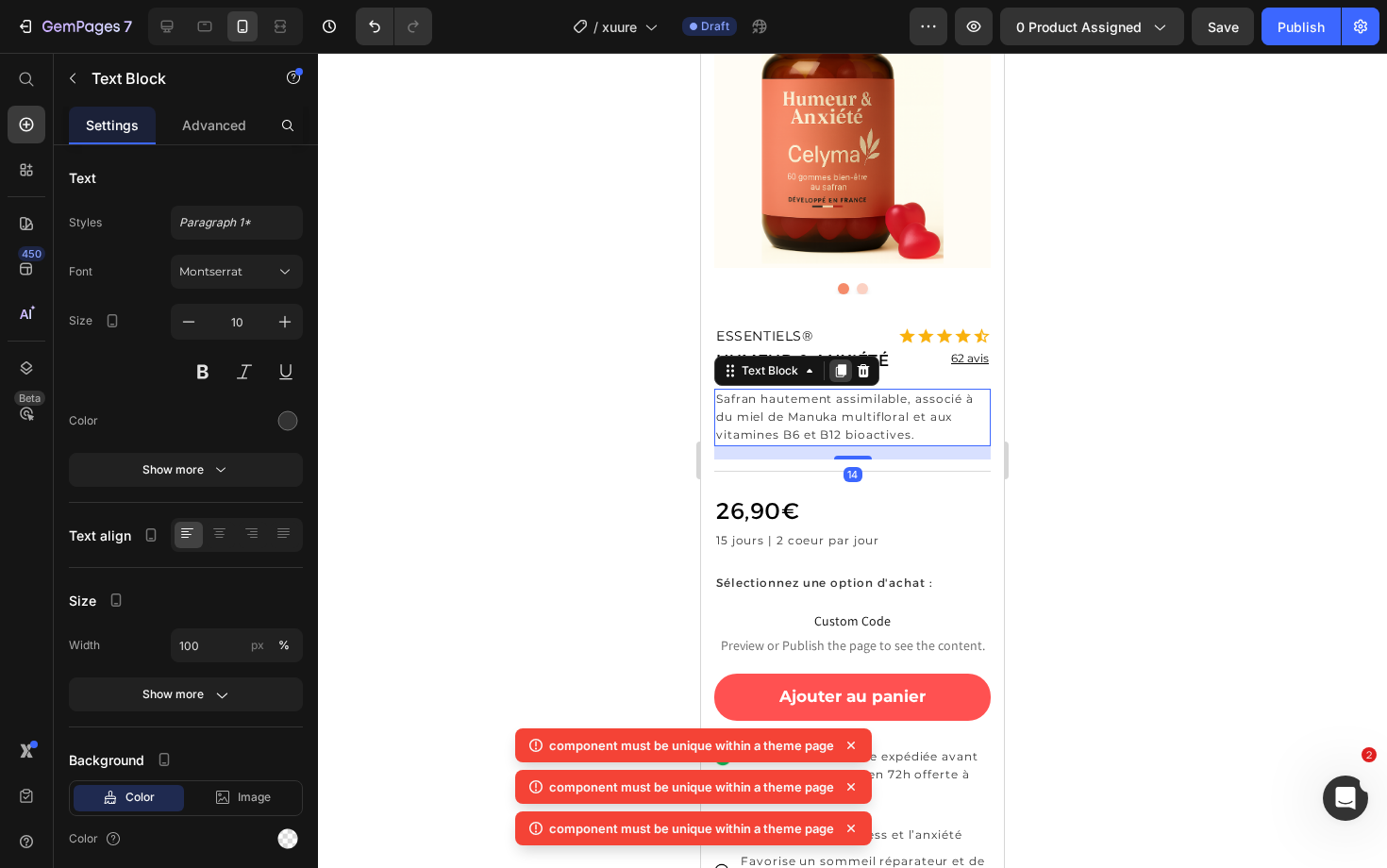 click 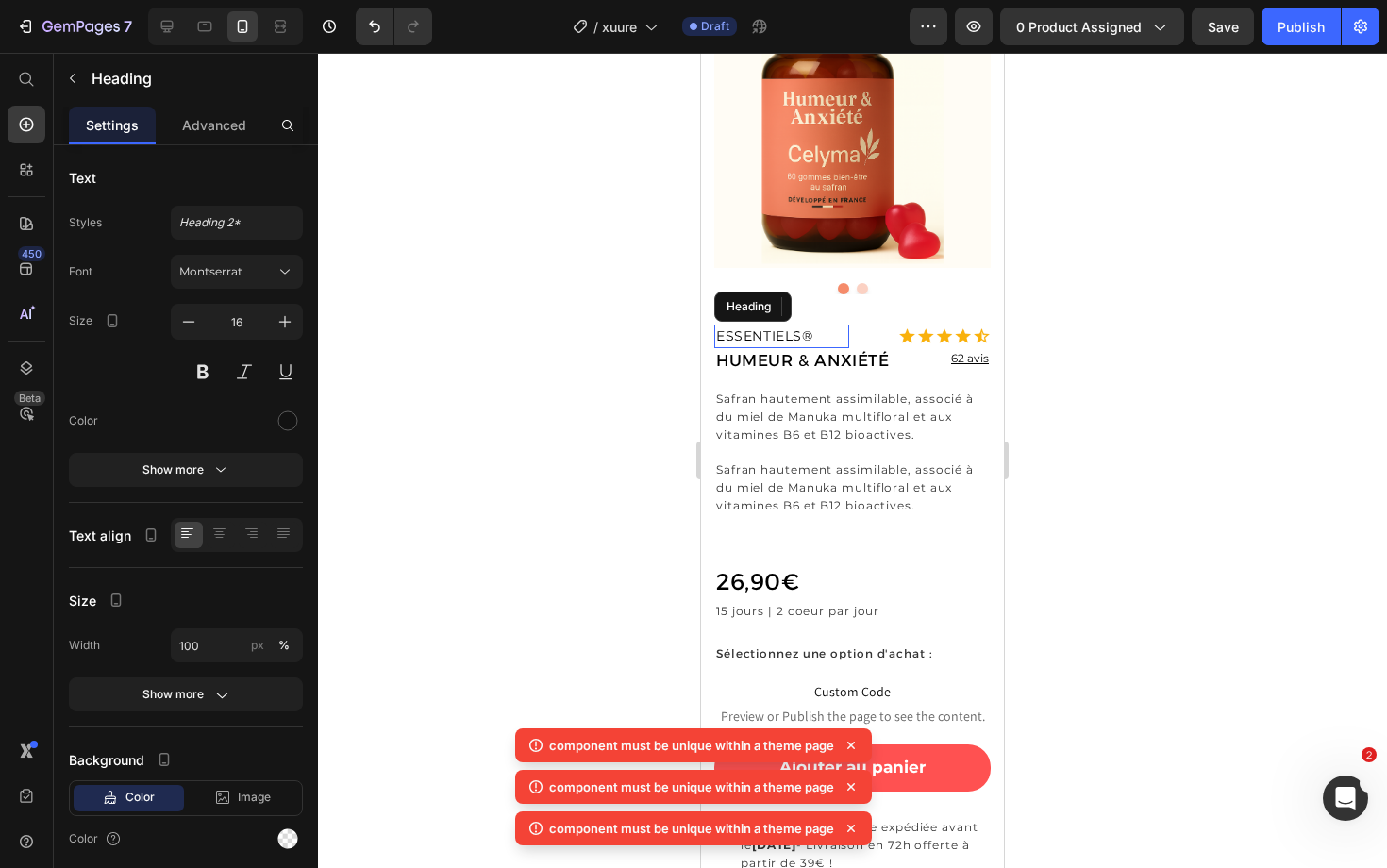 click on "ESSENTIELS®" at bounding box center [764, 336] 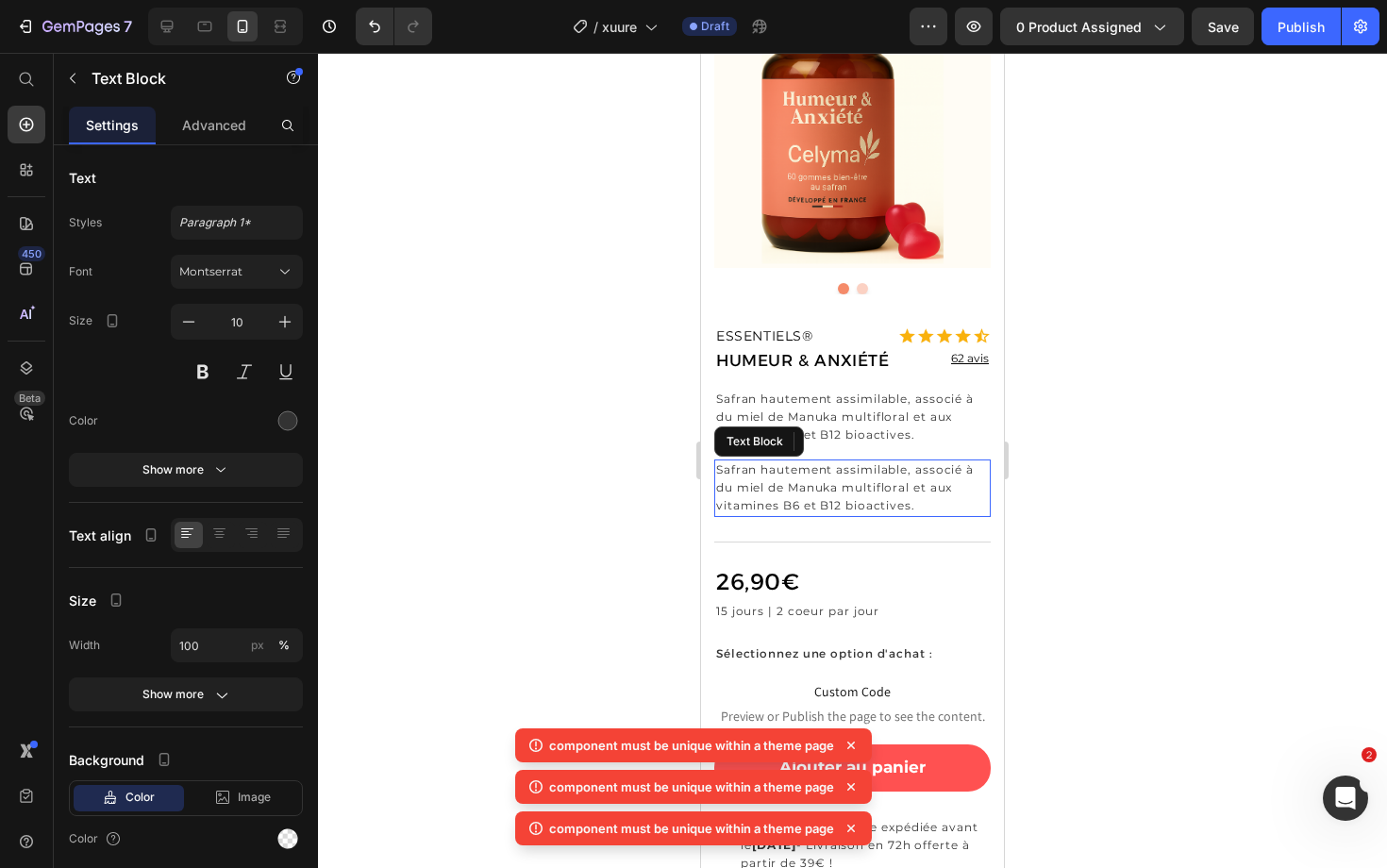 click on "Safran hautement assimilable, associé à du miel de Manuka multifloral et aux vitamines B6 et B12 bioactives." at bounding box center (844, 487) 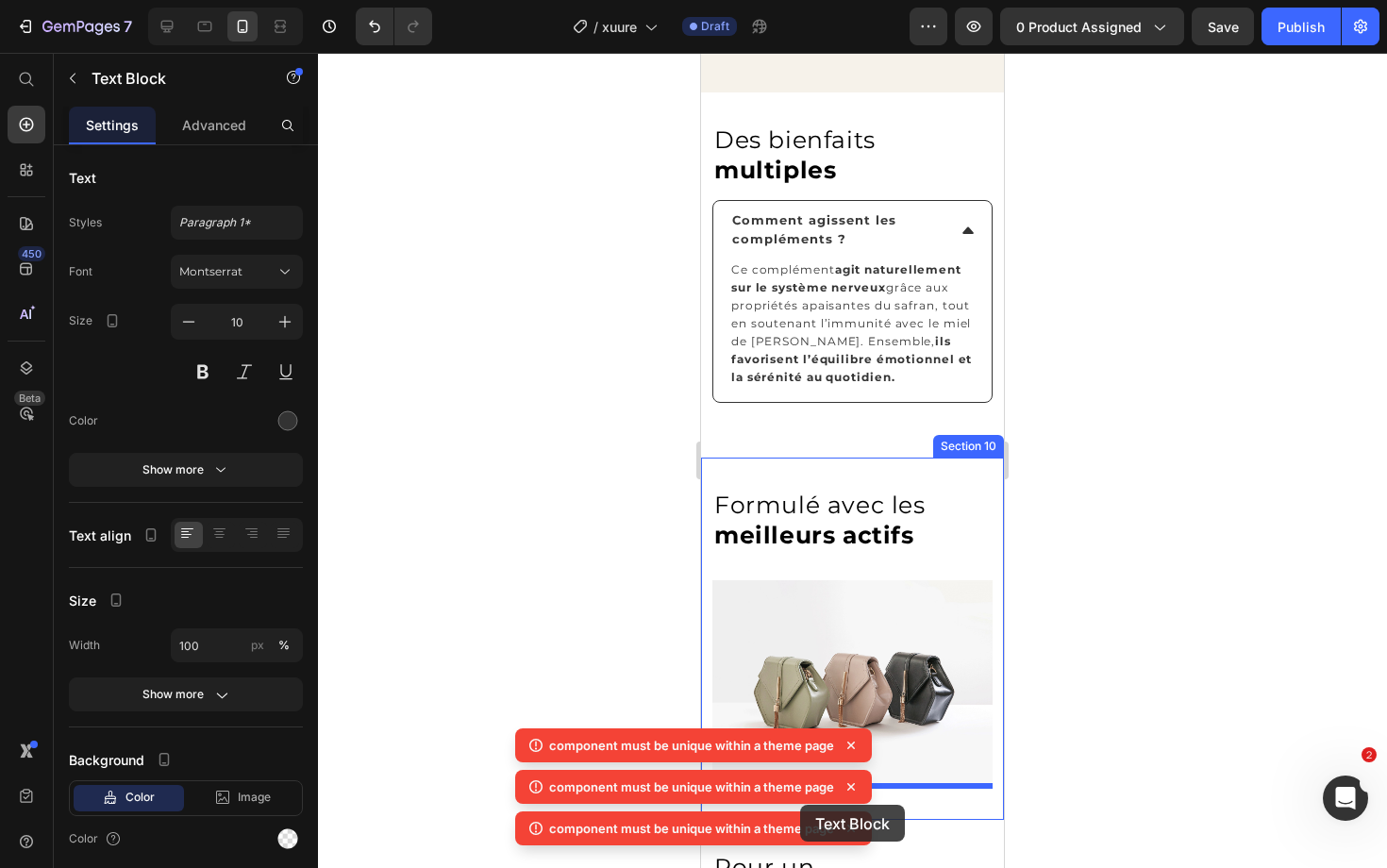 scroll, scrollTop: 2157, scrollLeft: 0, axis: vertical 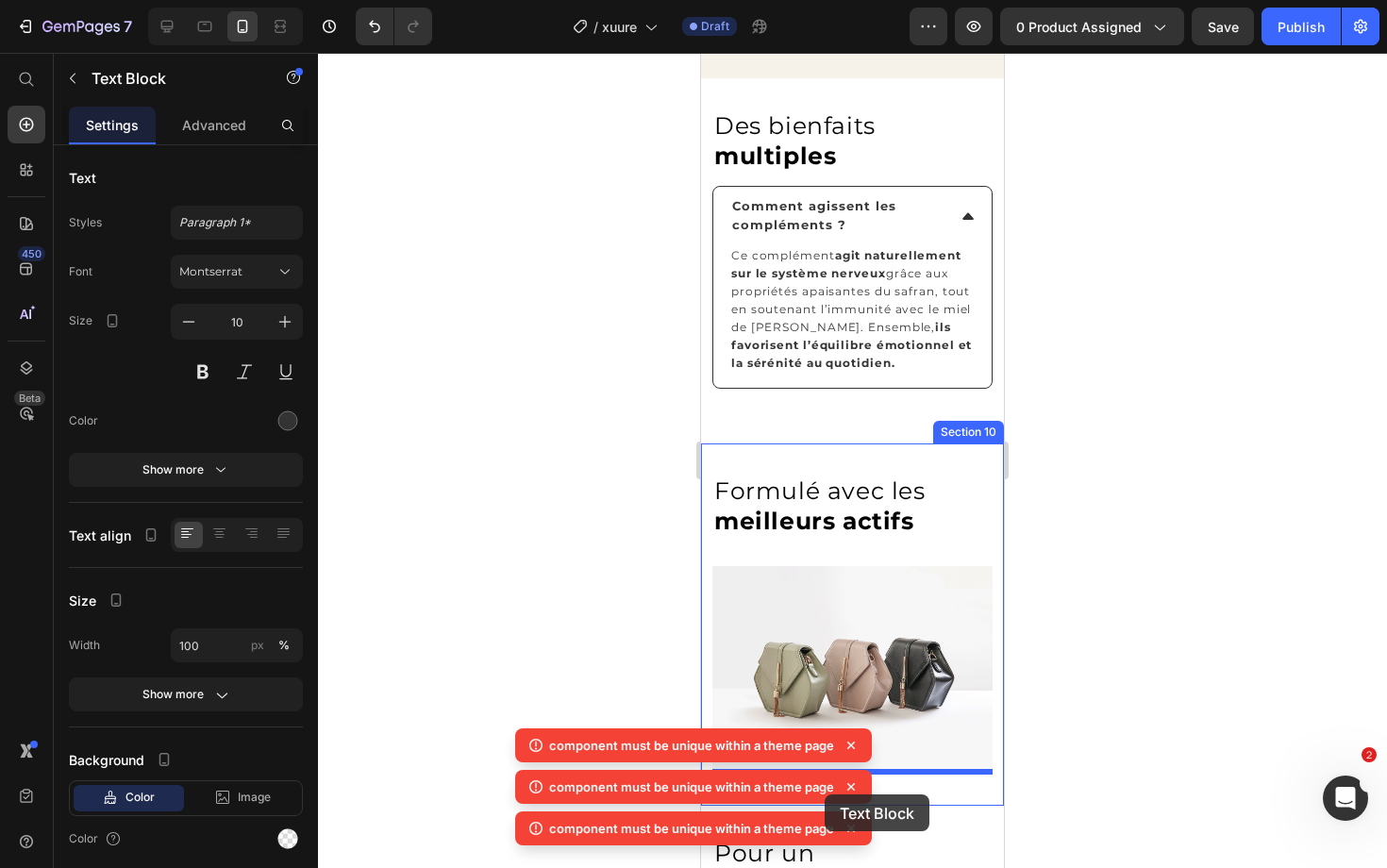 drag, startPoint x: 777, startPoint y: 442, endPoint x: 825, endPoint y: 793, distance: 354.26685 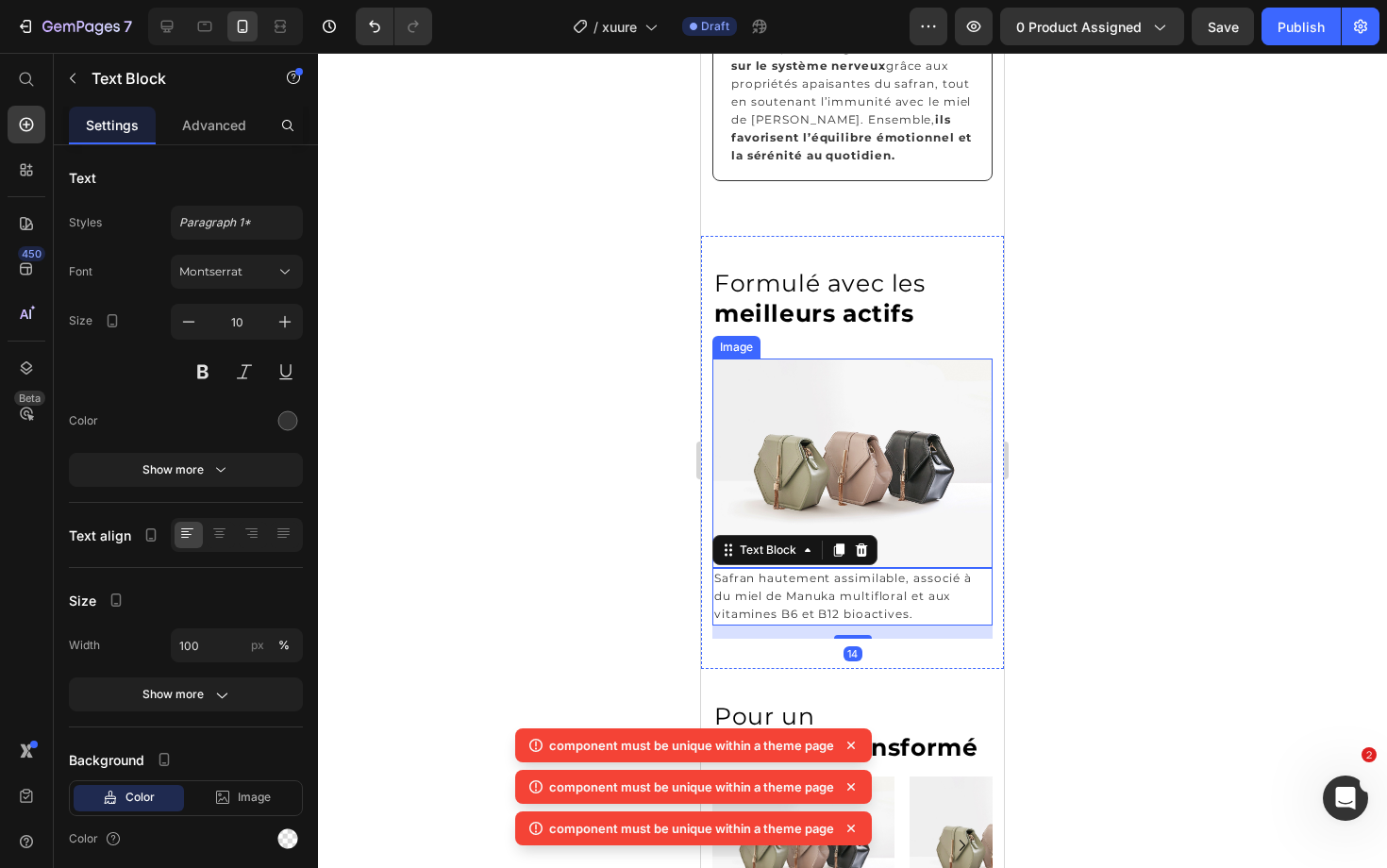 scroll, scrollTop: 2485, scrollLeft: 0, axis: vertical 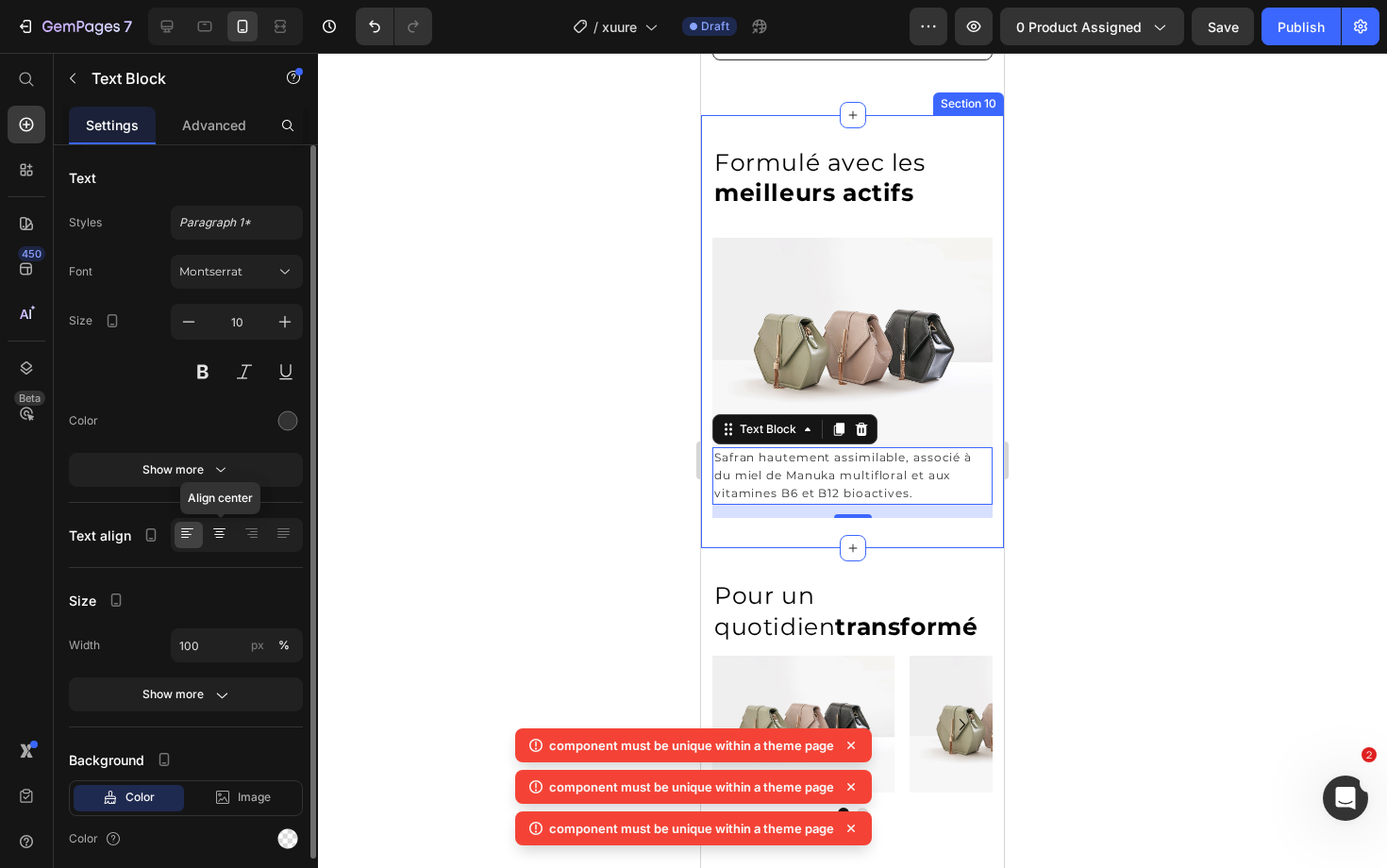click 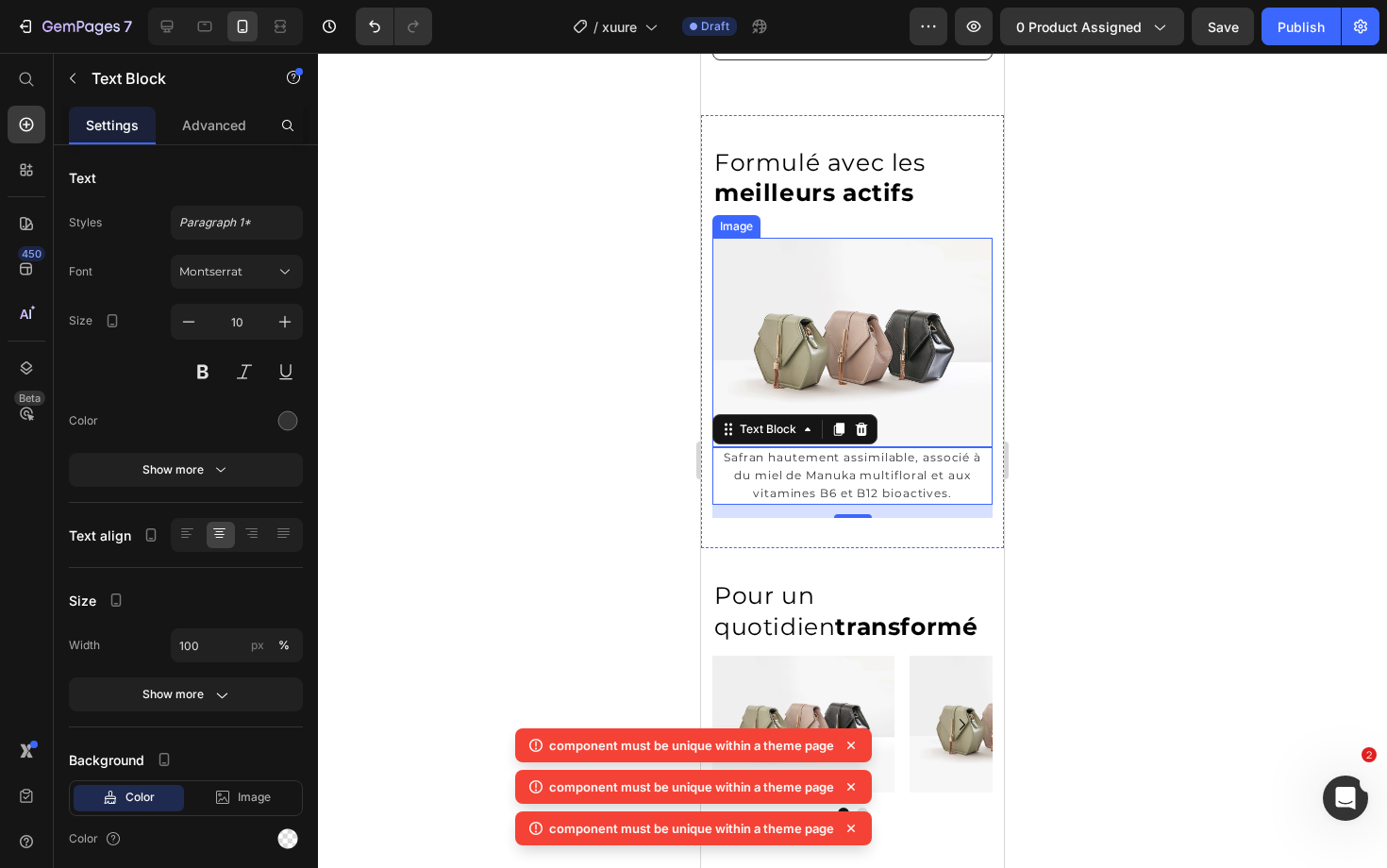 click at bounding box center [852, 342] 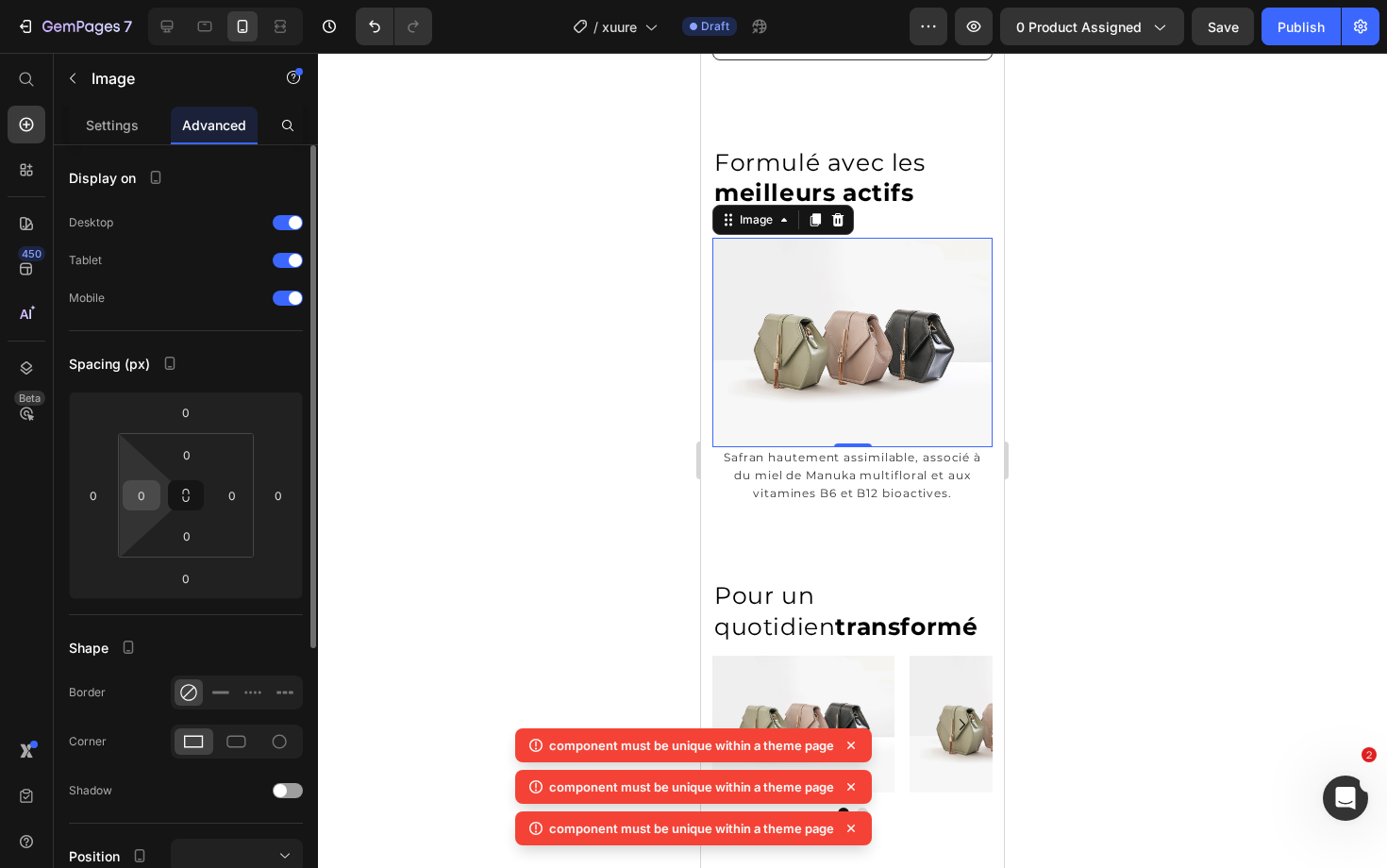 click on "0" at bounding box center (142, 495) 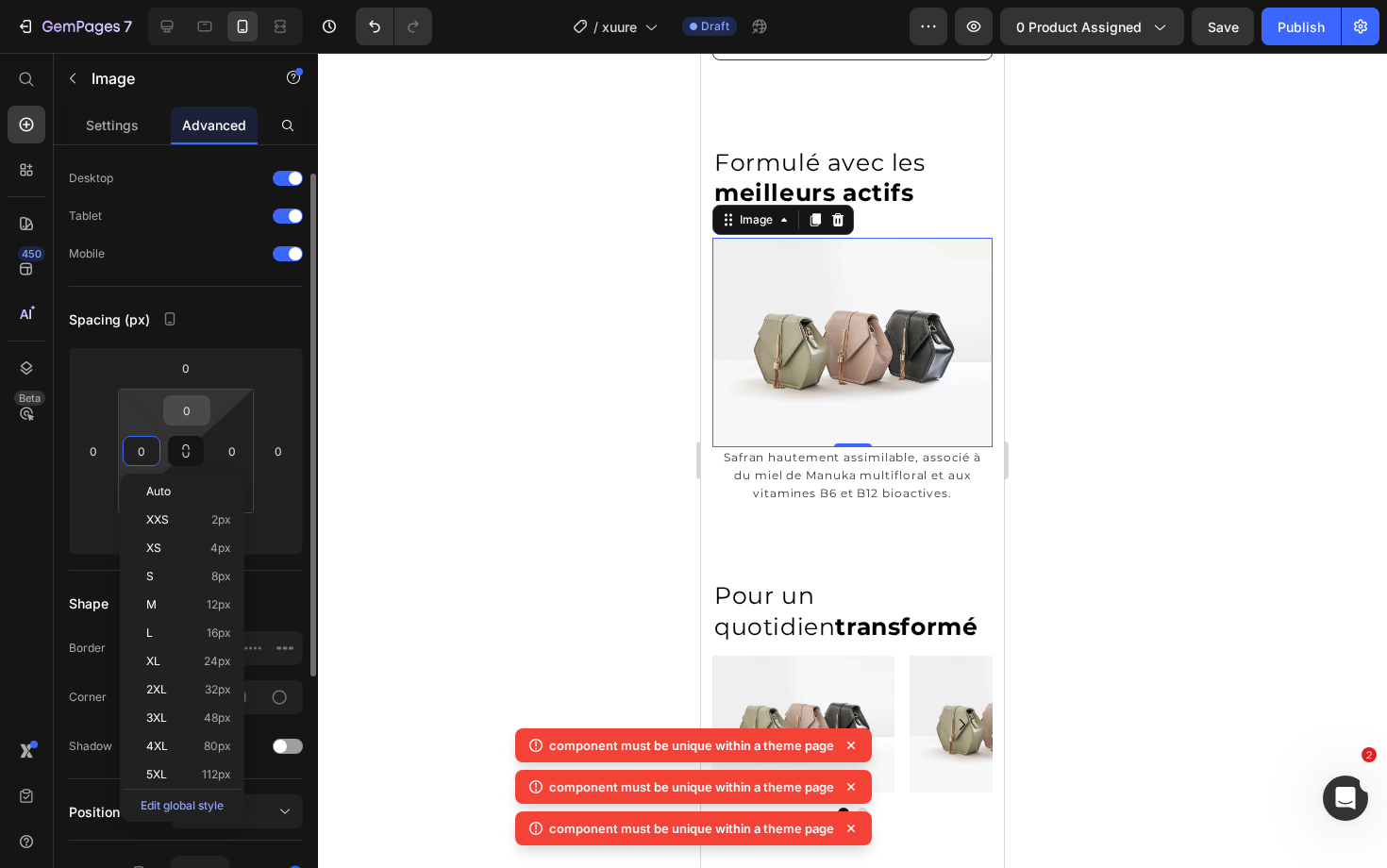 scroll, scrollTop: 44, scrollLeft: 0, axis: vertical 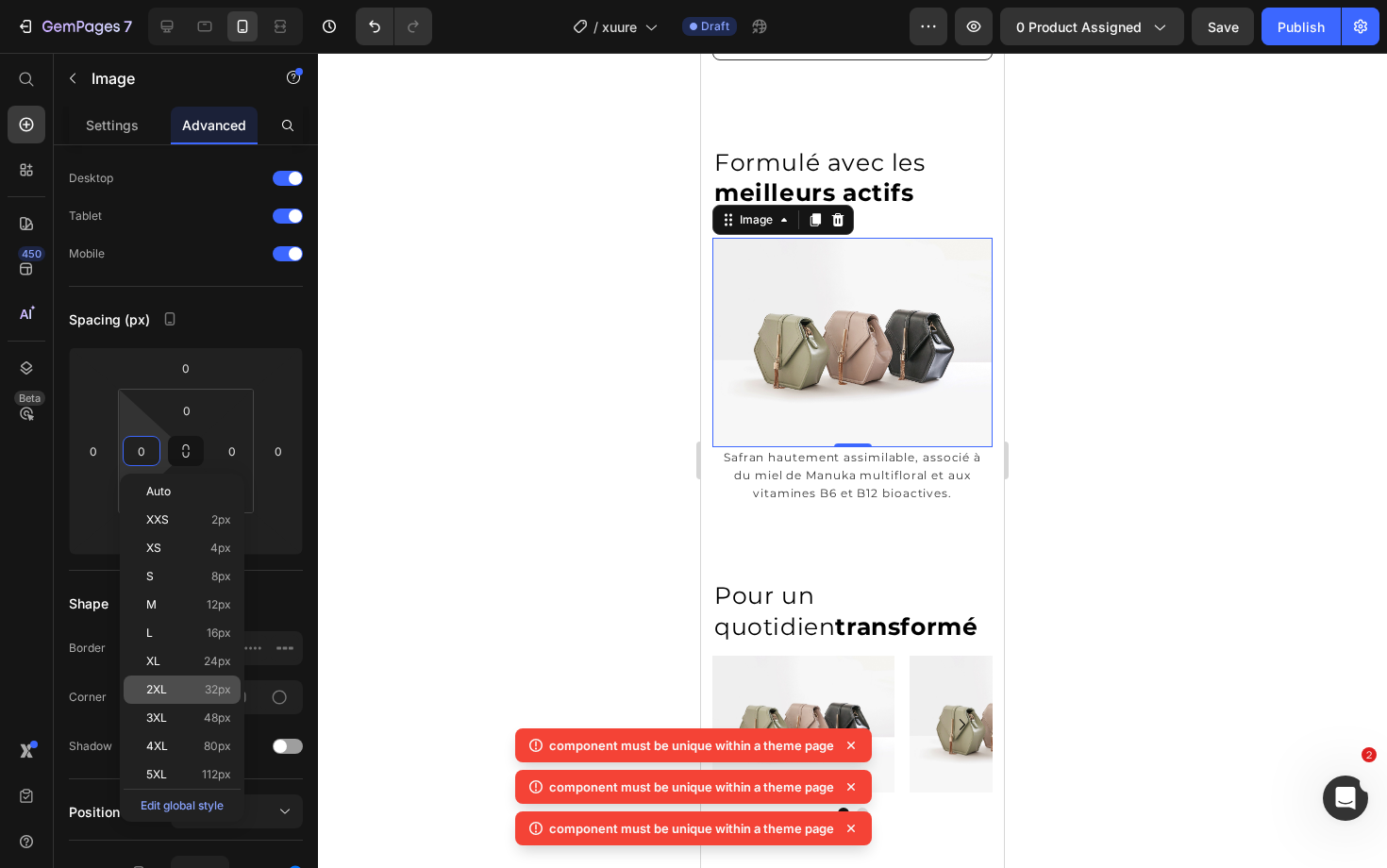 click on "2XL 32px" at bounding box center (189, 690) 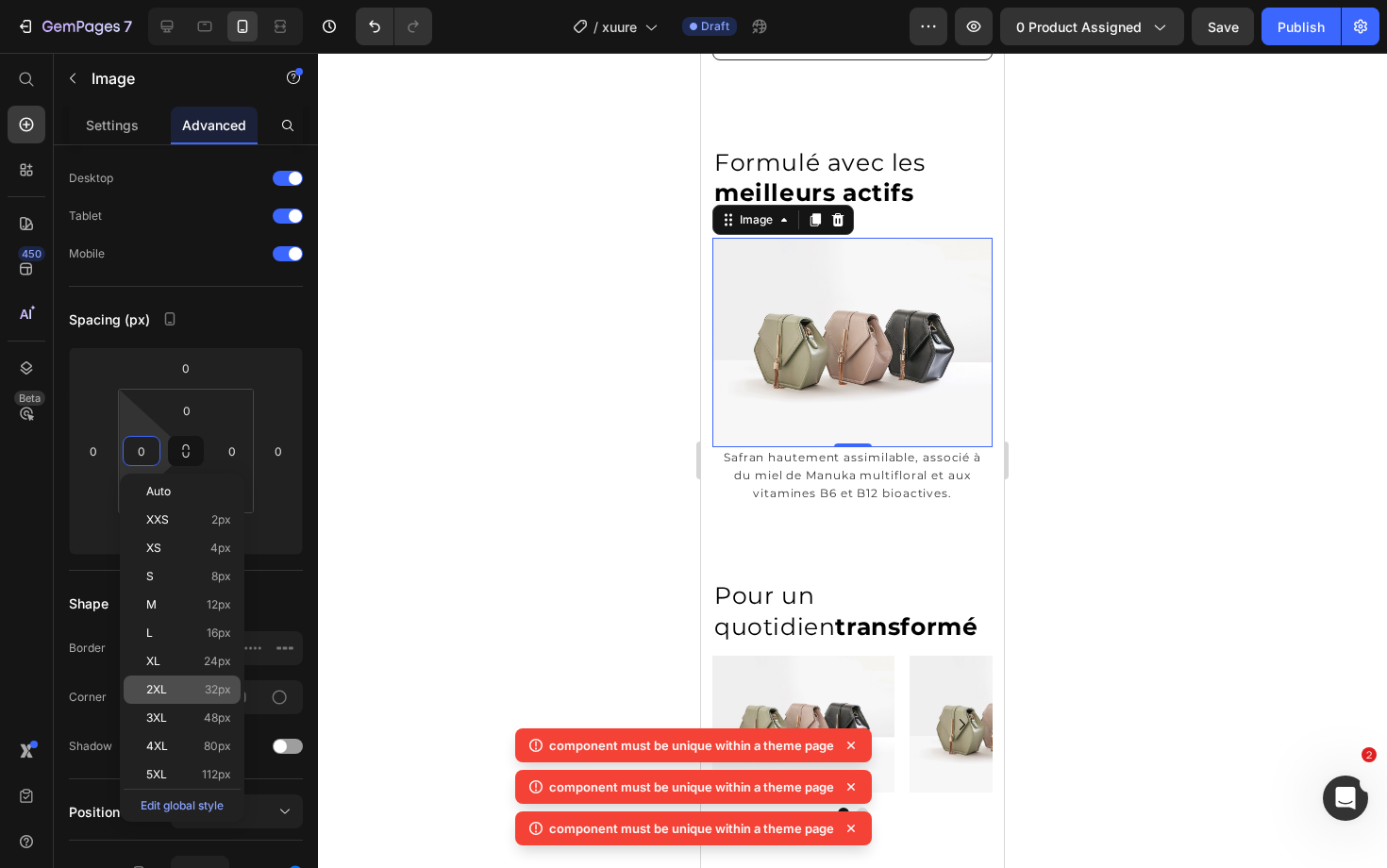 type on "32" 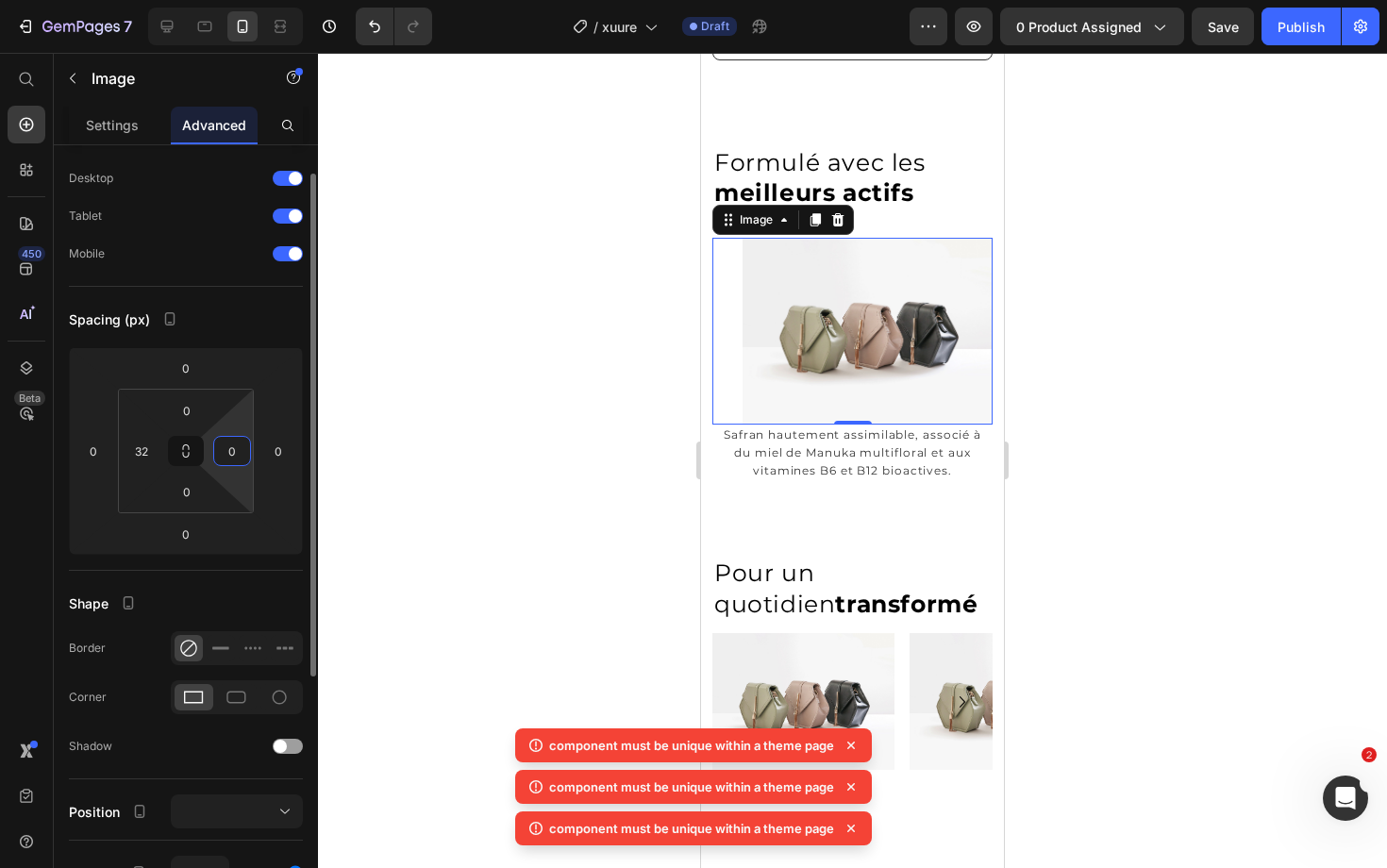 click on "0" at bounding box center (232, 451) 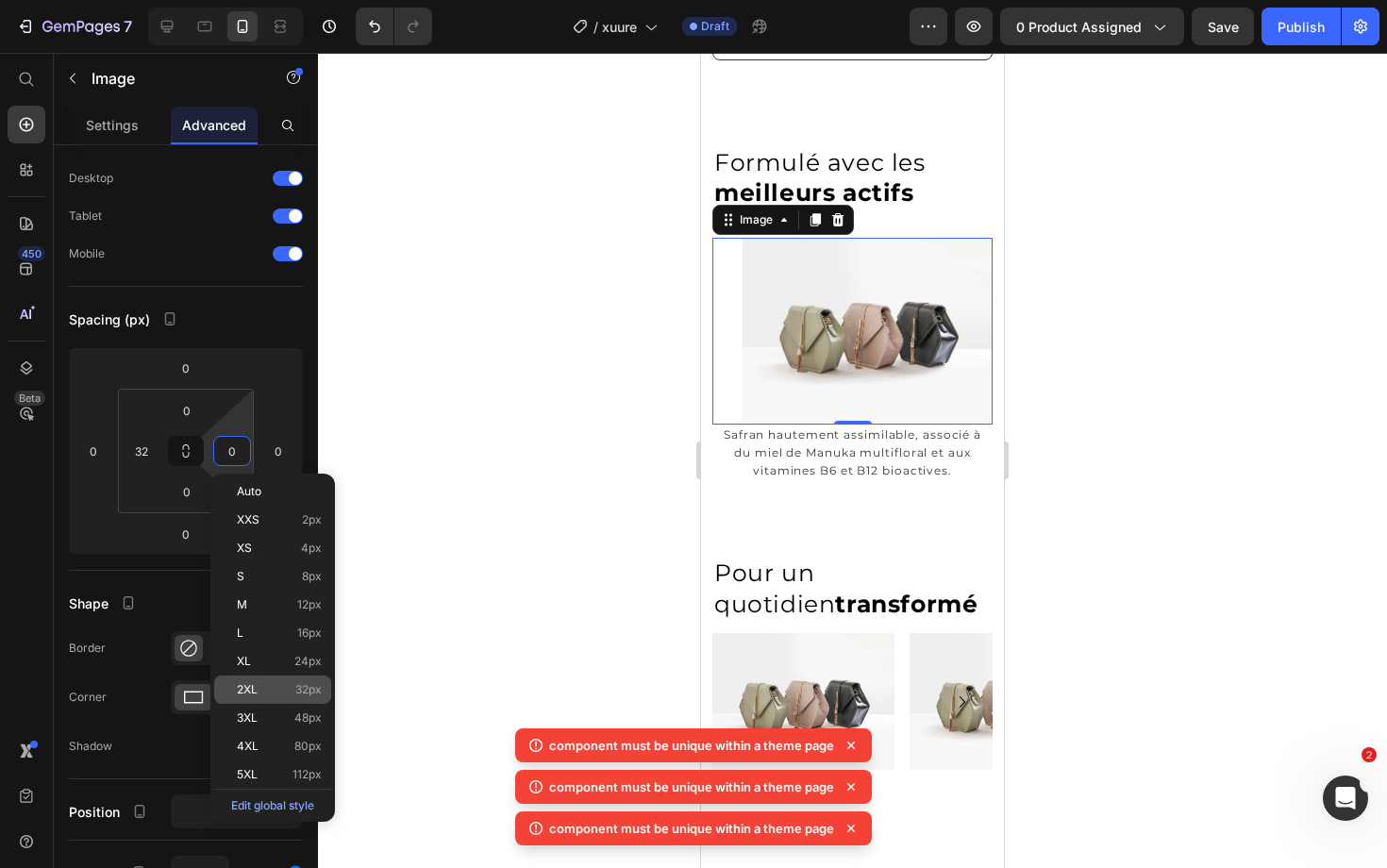 click on "2XL 32px" 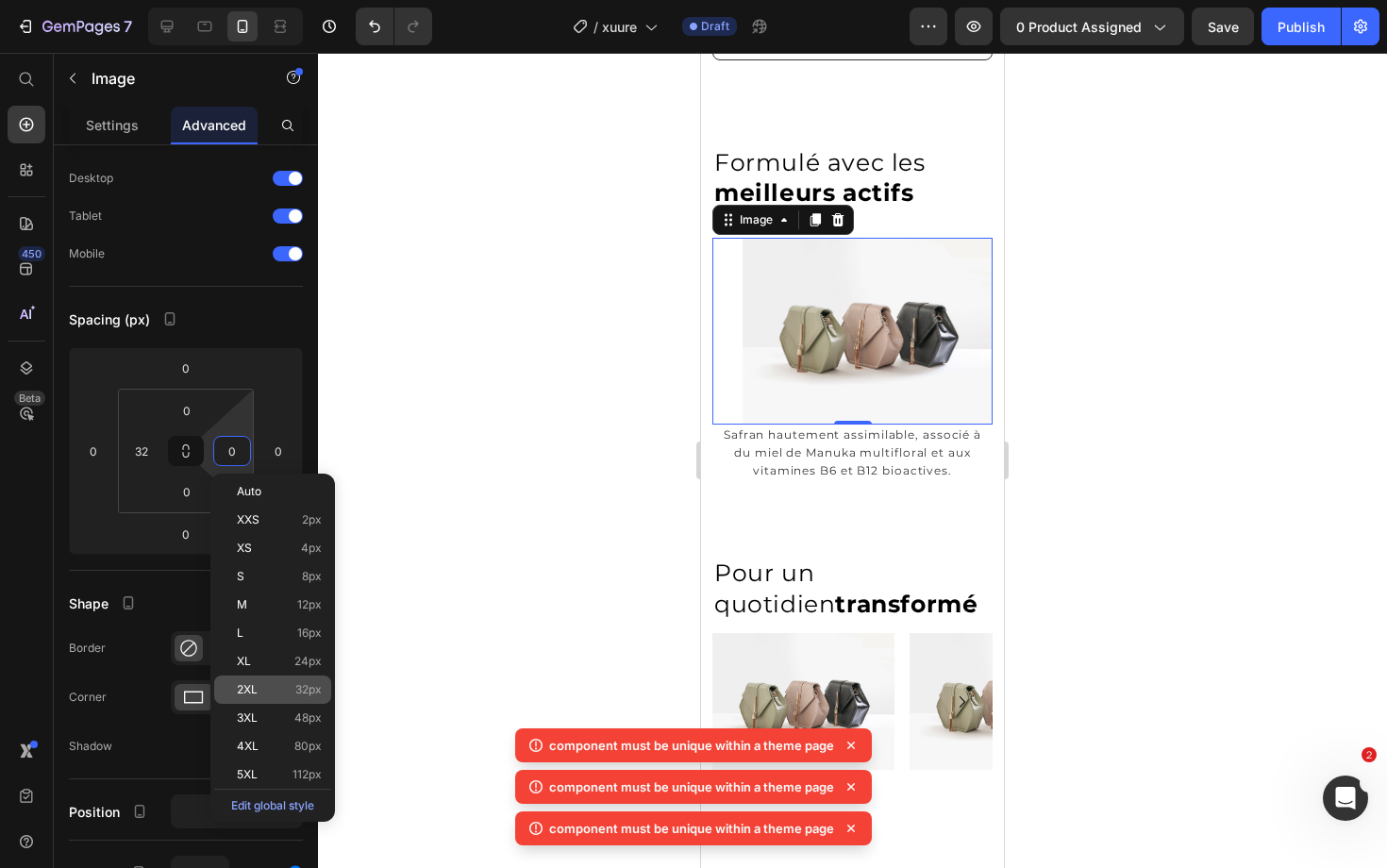 type on "32" 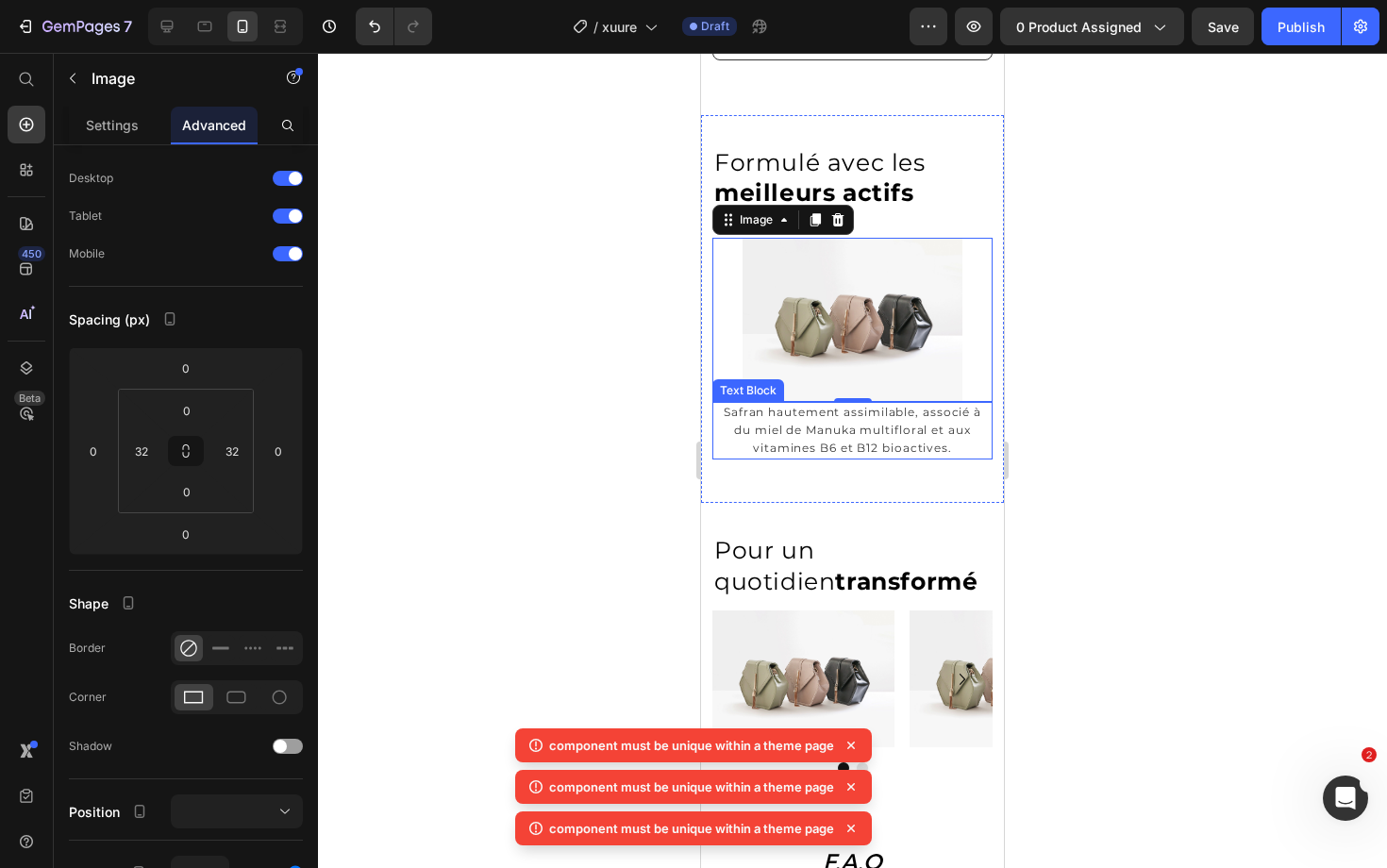 click on "Safran hautement assimilable, associé à du miel de Manuka multifloral et aux vitamines B6 et B12 bioactives." at bounding box center (852, 429) 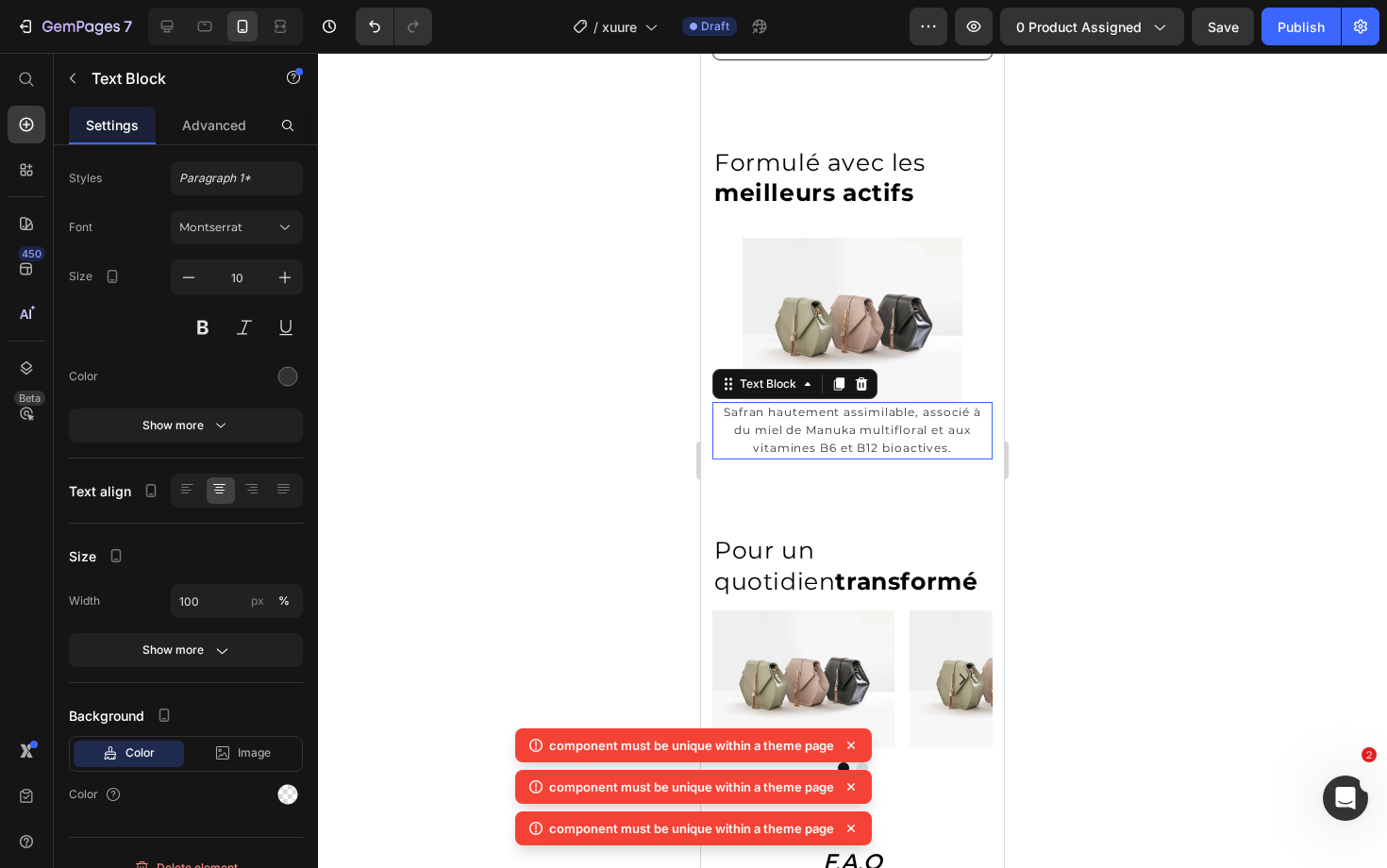 scroll, scrollTop: 0, scrollLeft: 0, axis: both 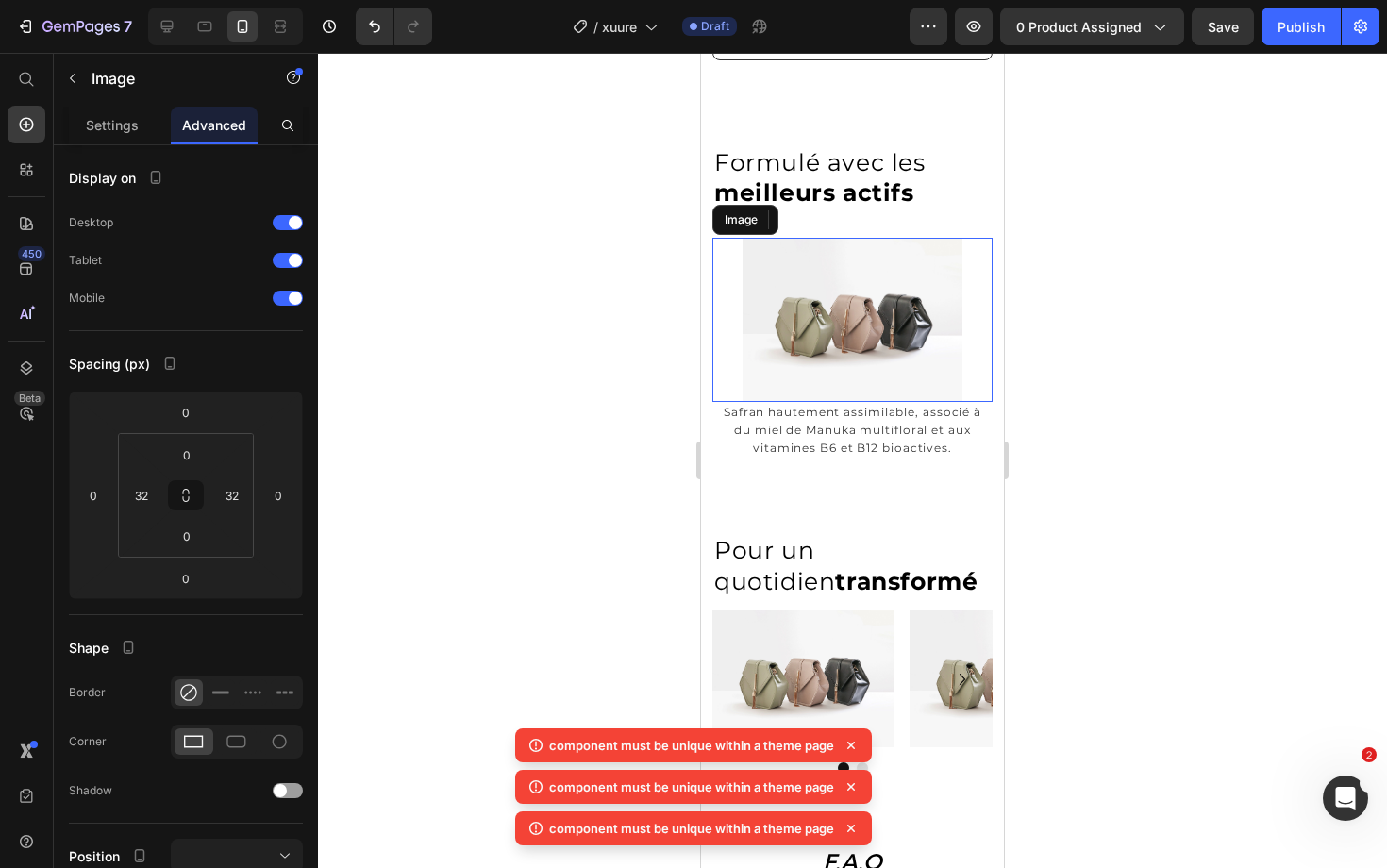 click at bounding box center [852, 320] 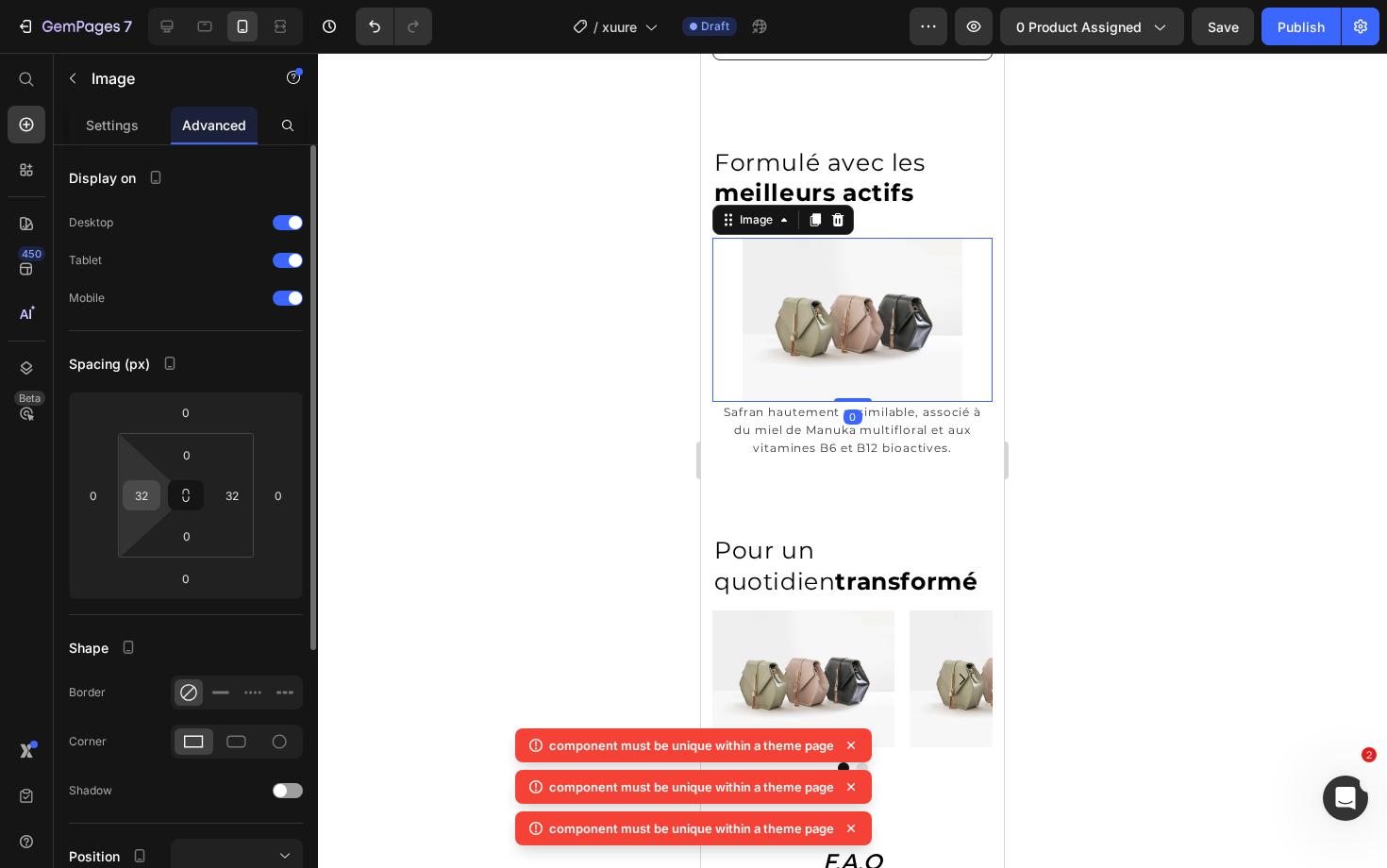 click on "32" at bounding box center (142, 495) 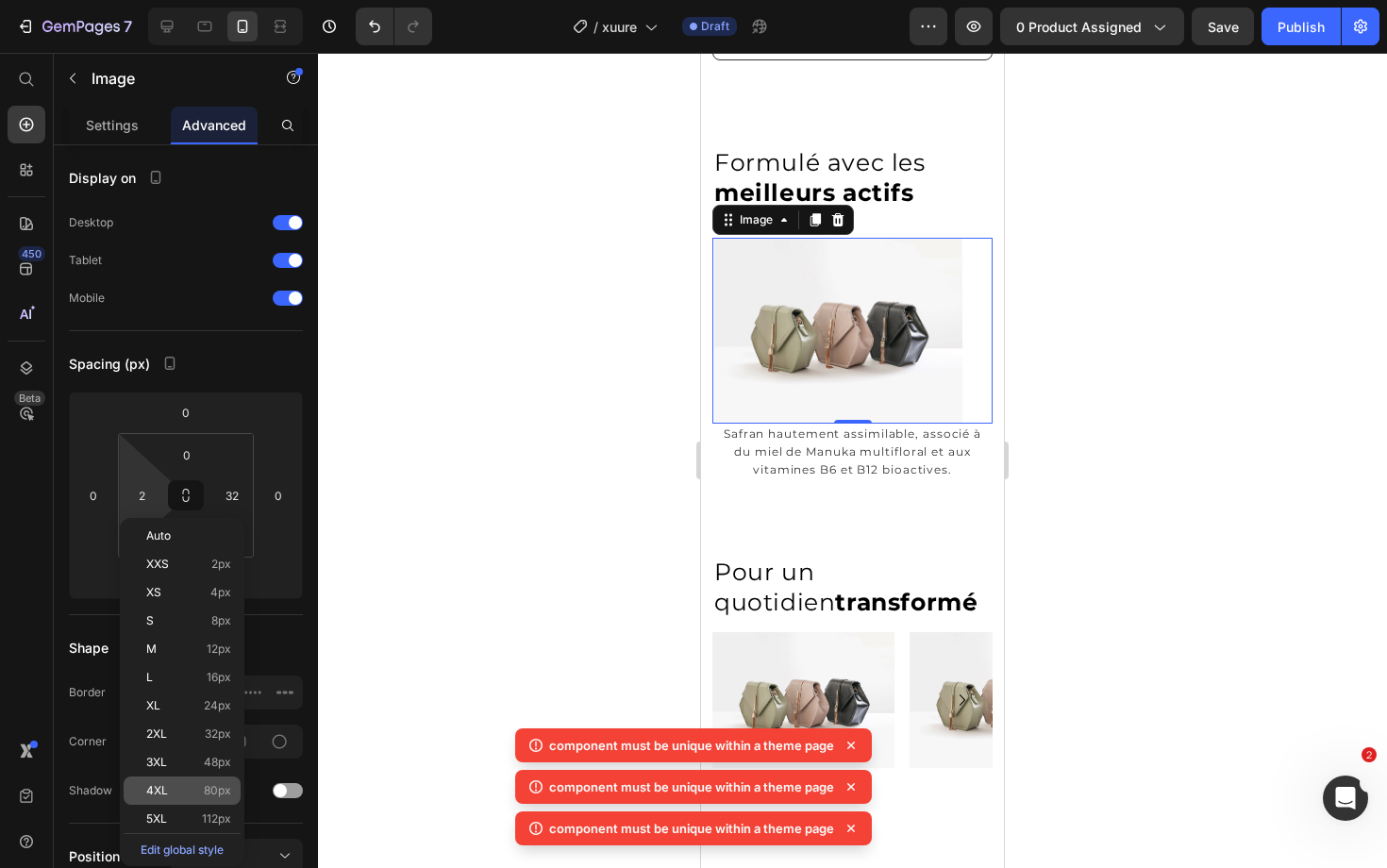 click on "4XL 80px" at bounding box center (189, 791) 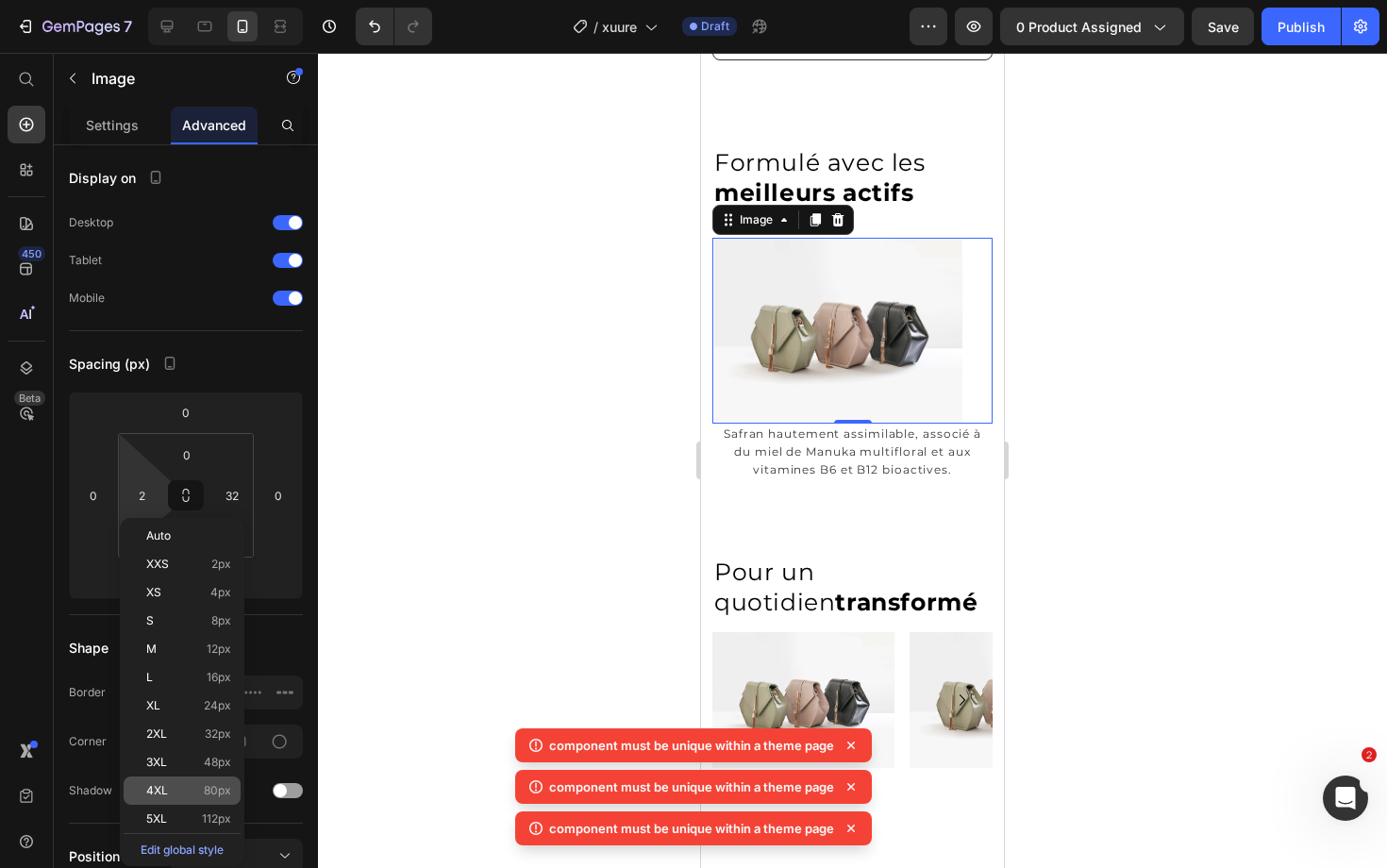 type on "80" 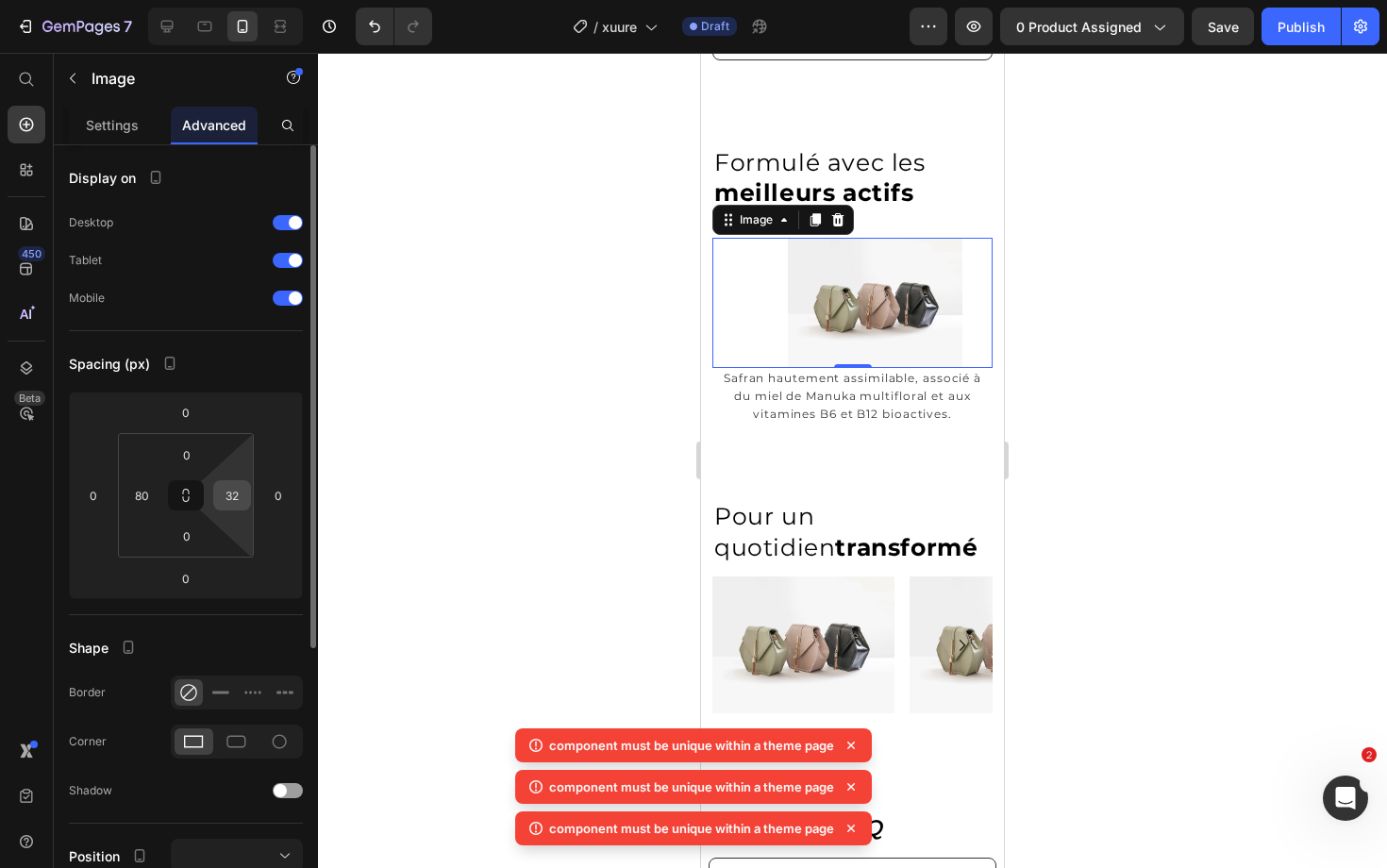 click on "32" at bounding box center [232, 495] 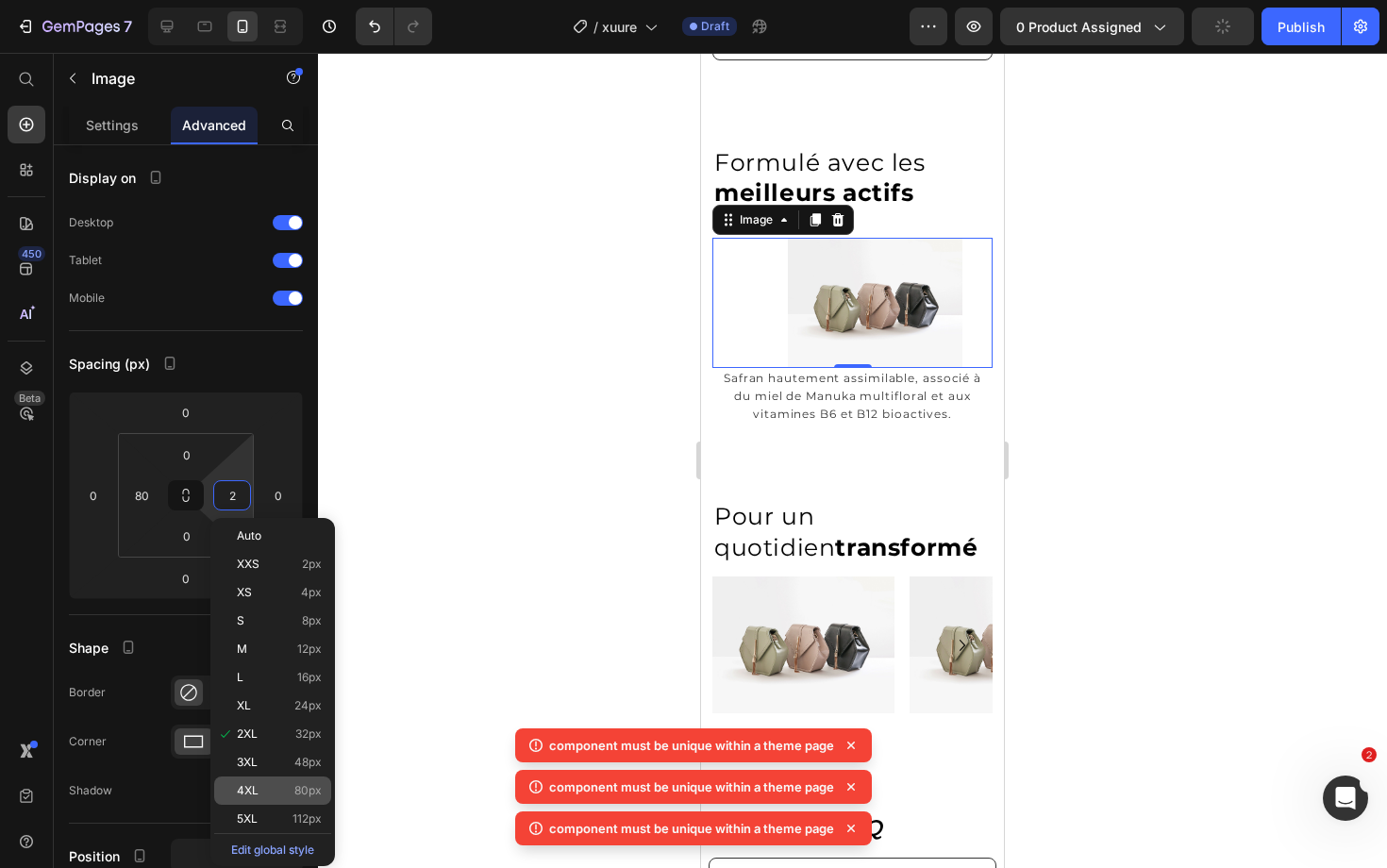 click on "4XL 80px" at bounding box center [279, 791] 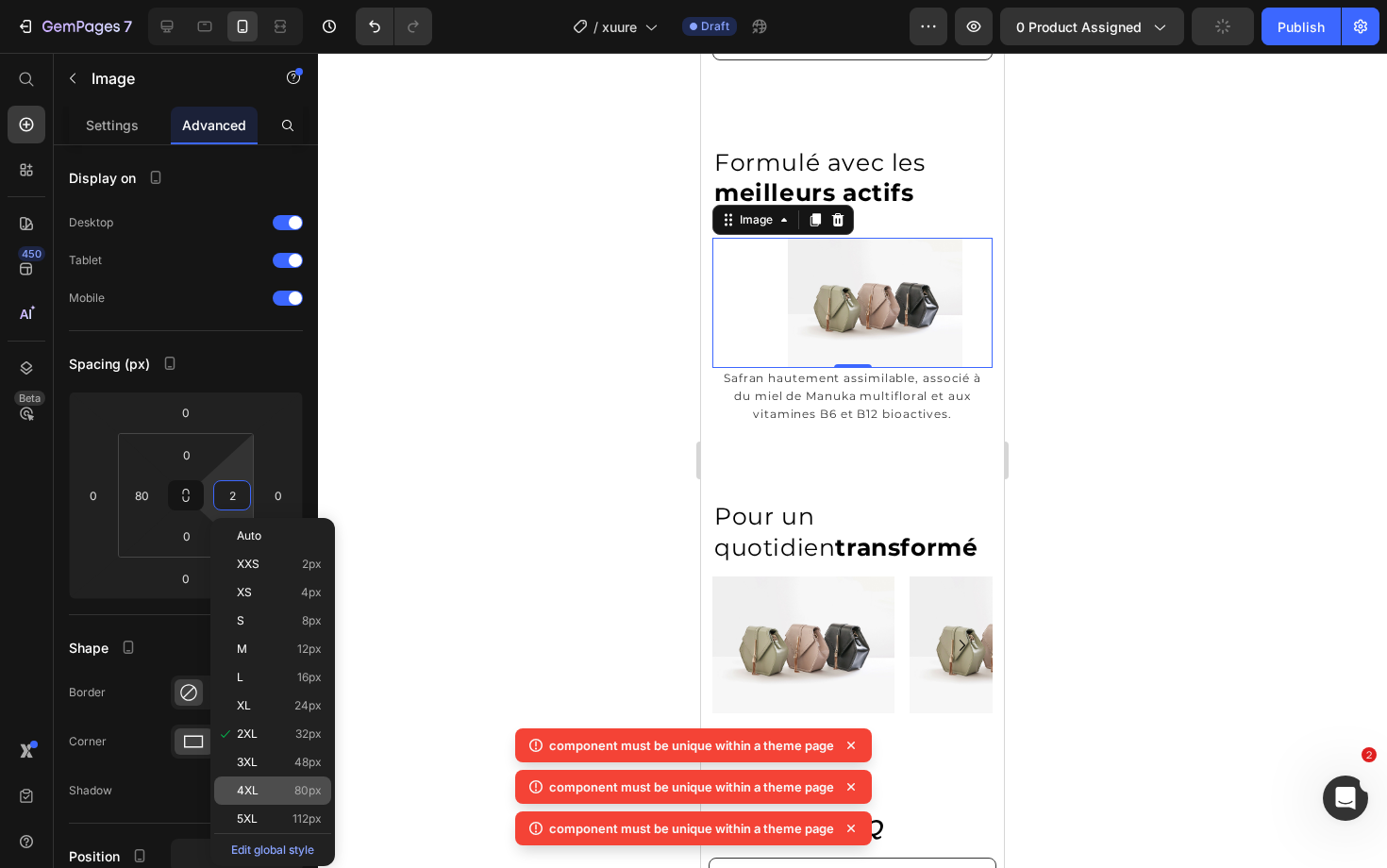 type on "80" 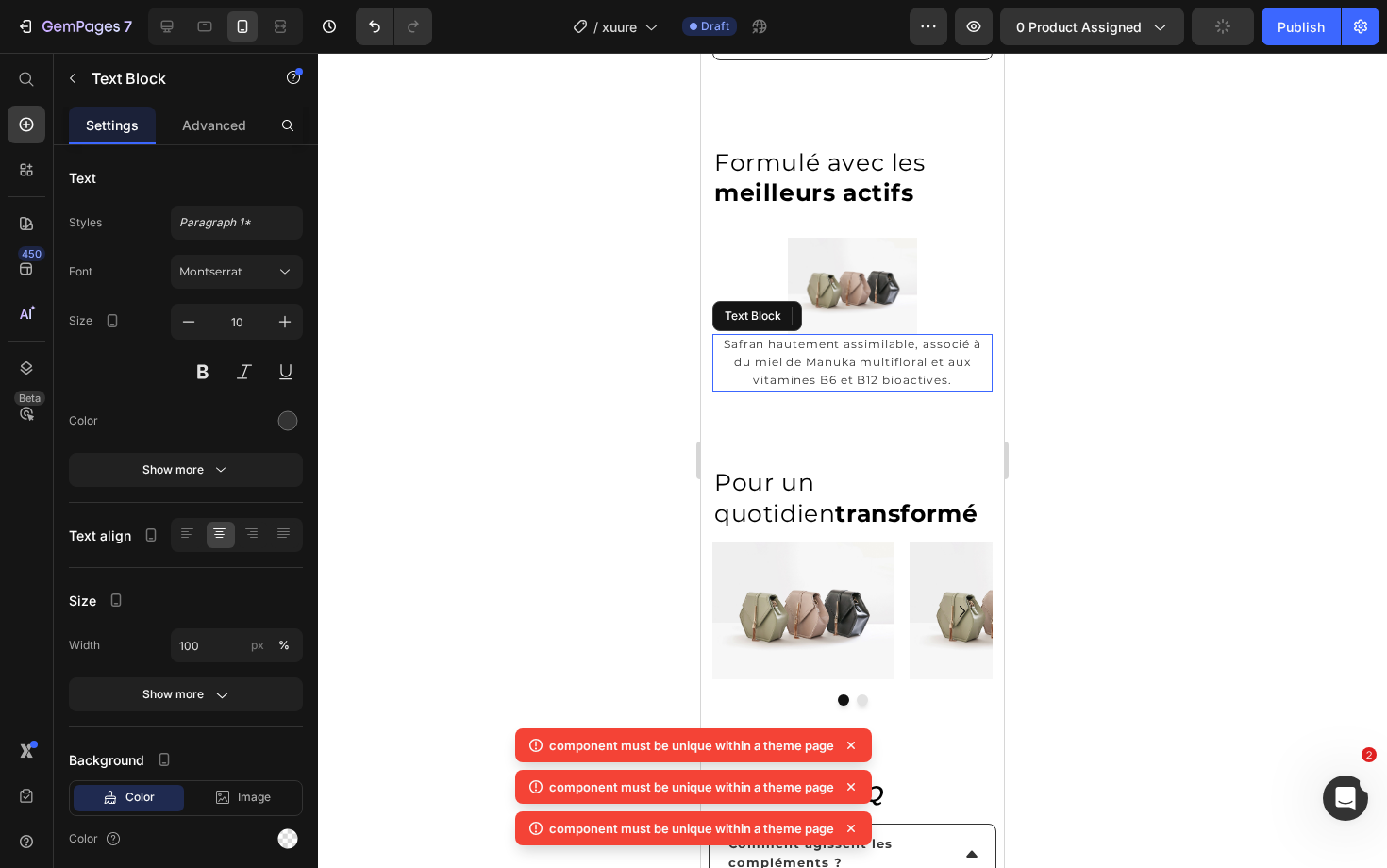 click on "Safran hautement assimilable, associé à du miel de Manuka multifloral et aux vitamines B6 et B12 bioactives." at bounding box center (852, 361) 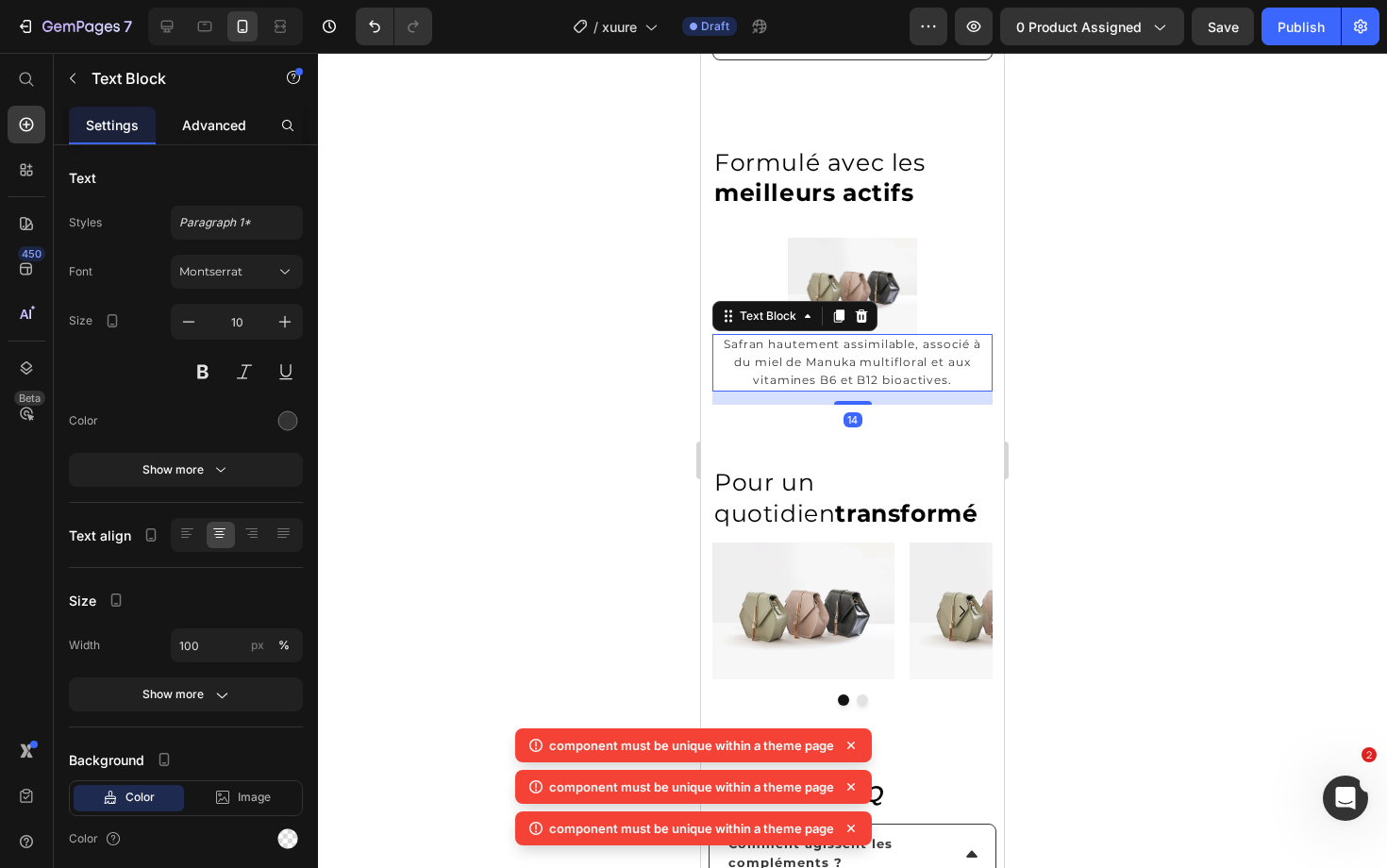 click on "Advanced" at bounding box center (214, 125) 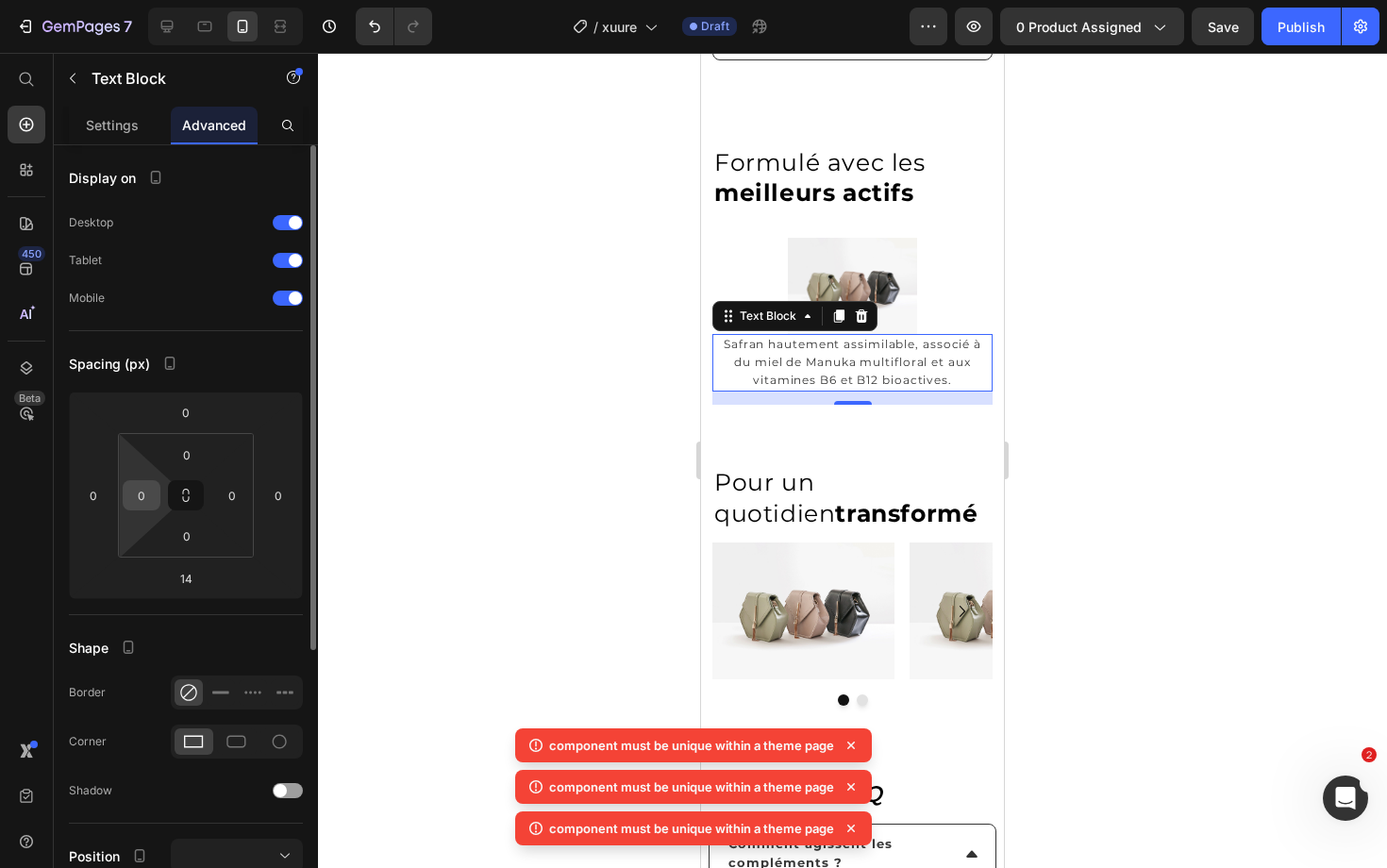 click on "0" at bounding box center (142, 495) 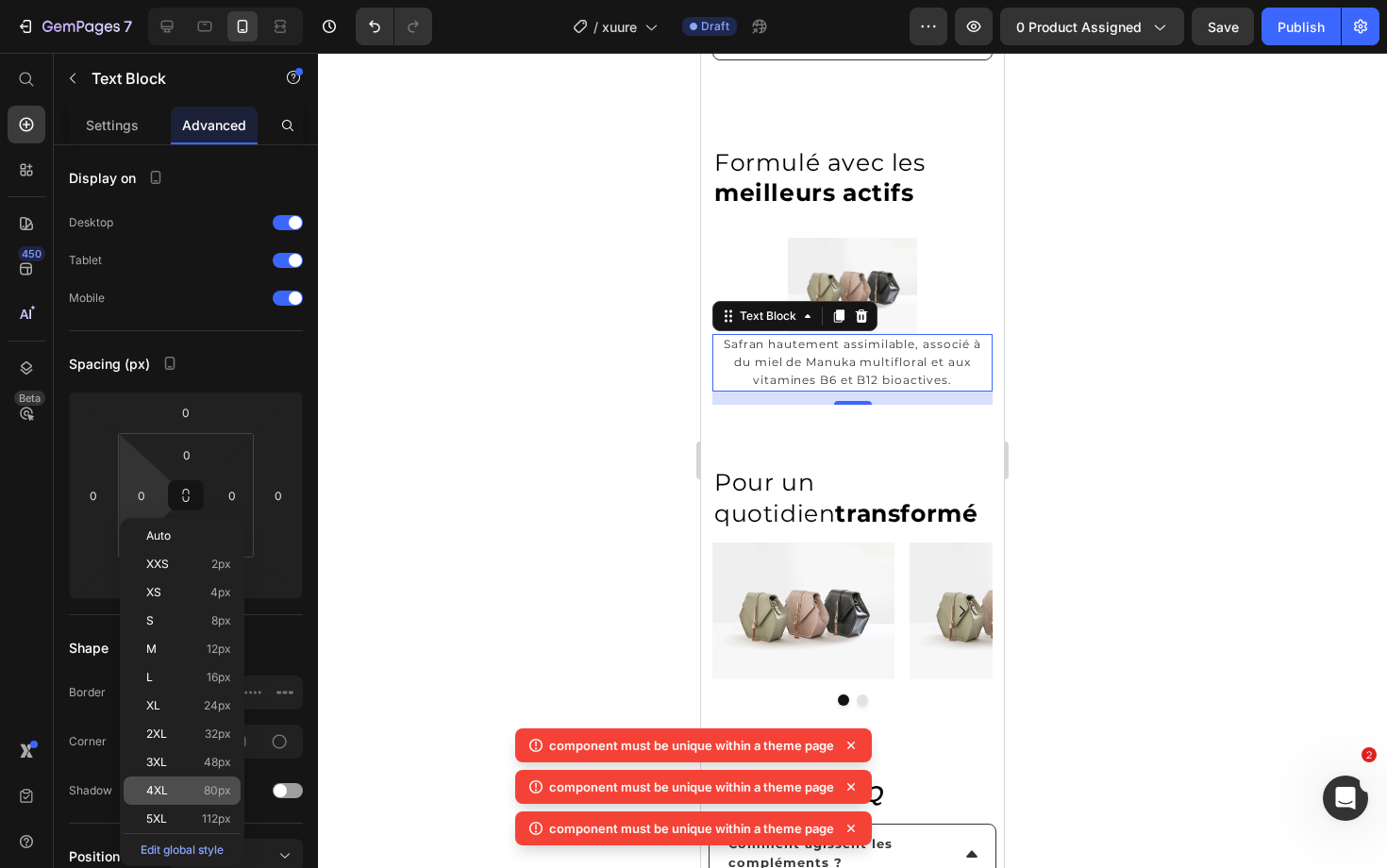click on "4XL" at bounding box center (157, 791) 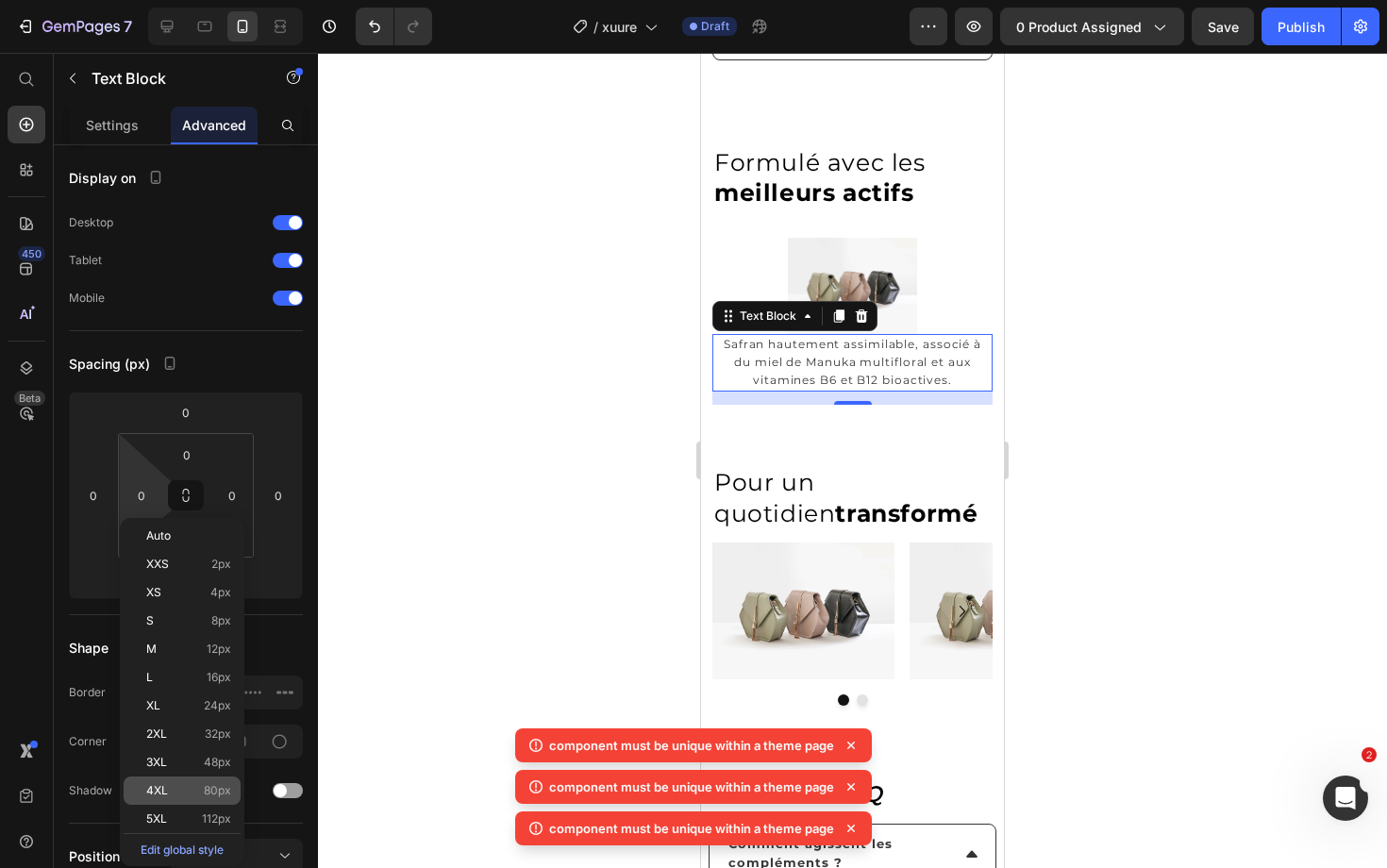 type on "80" 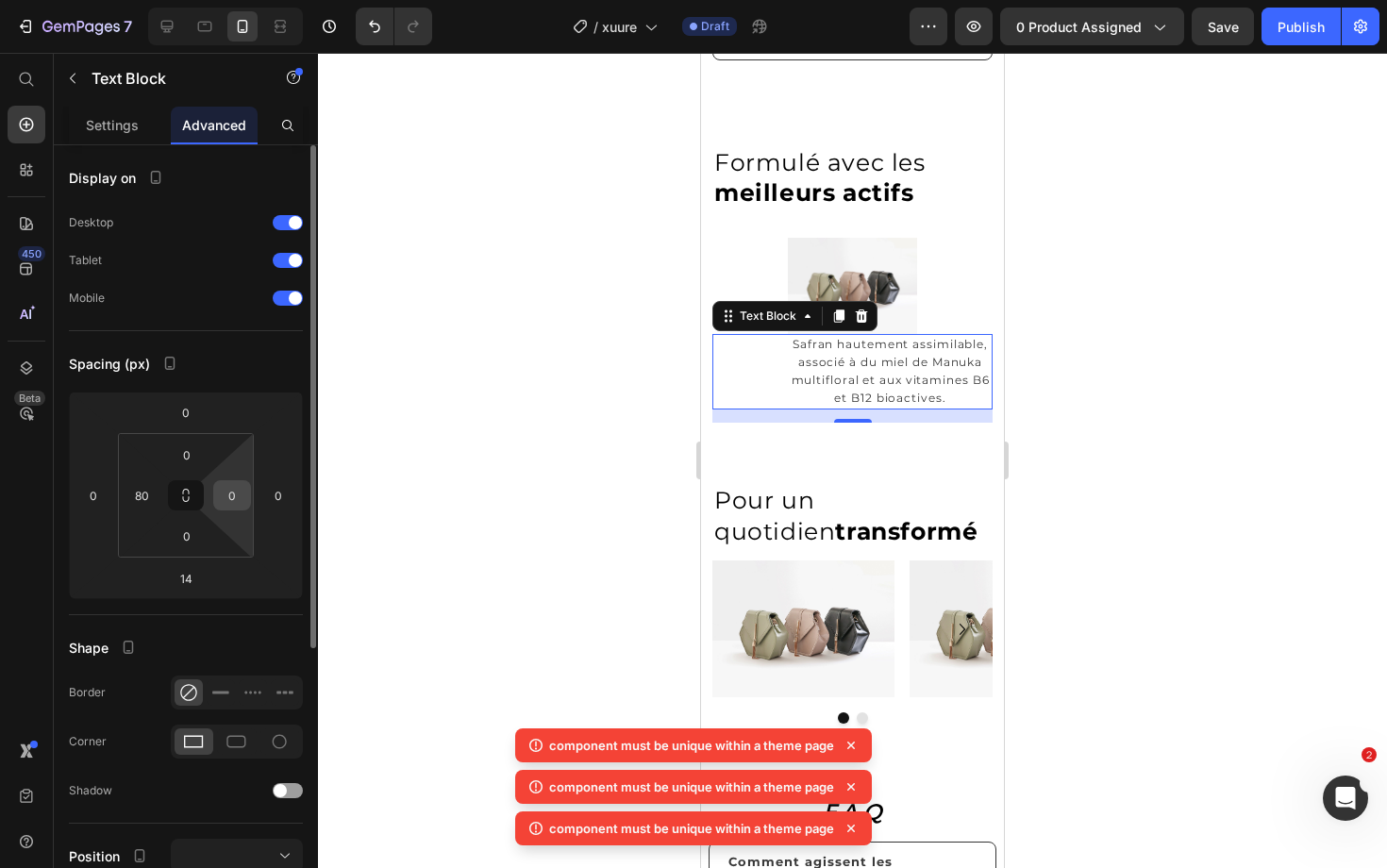 click on "0" at bounding box center (232, 495) 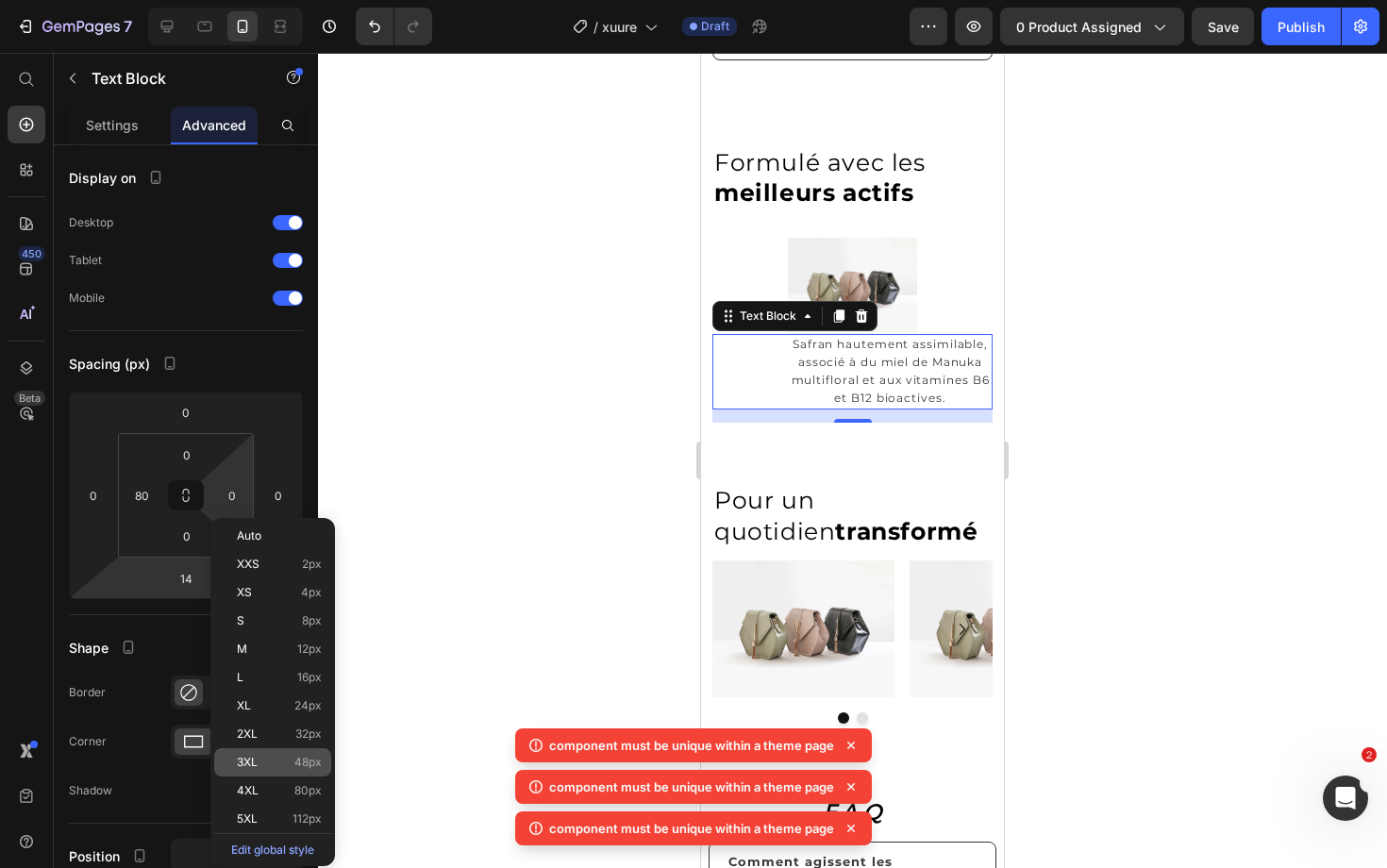 click on "3XL 48px" at bounding box center [279, 762] 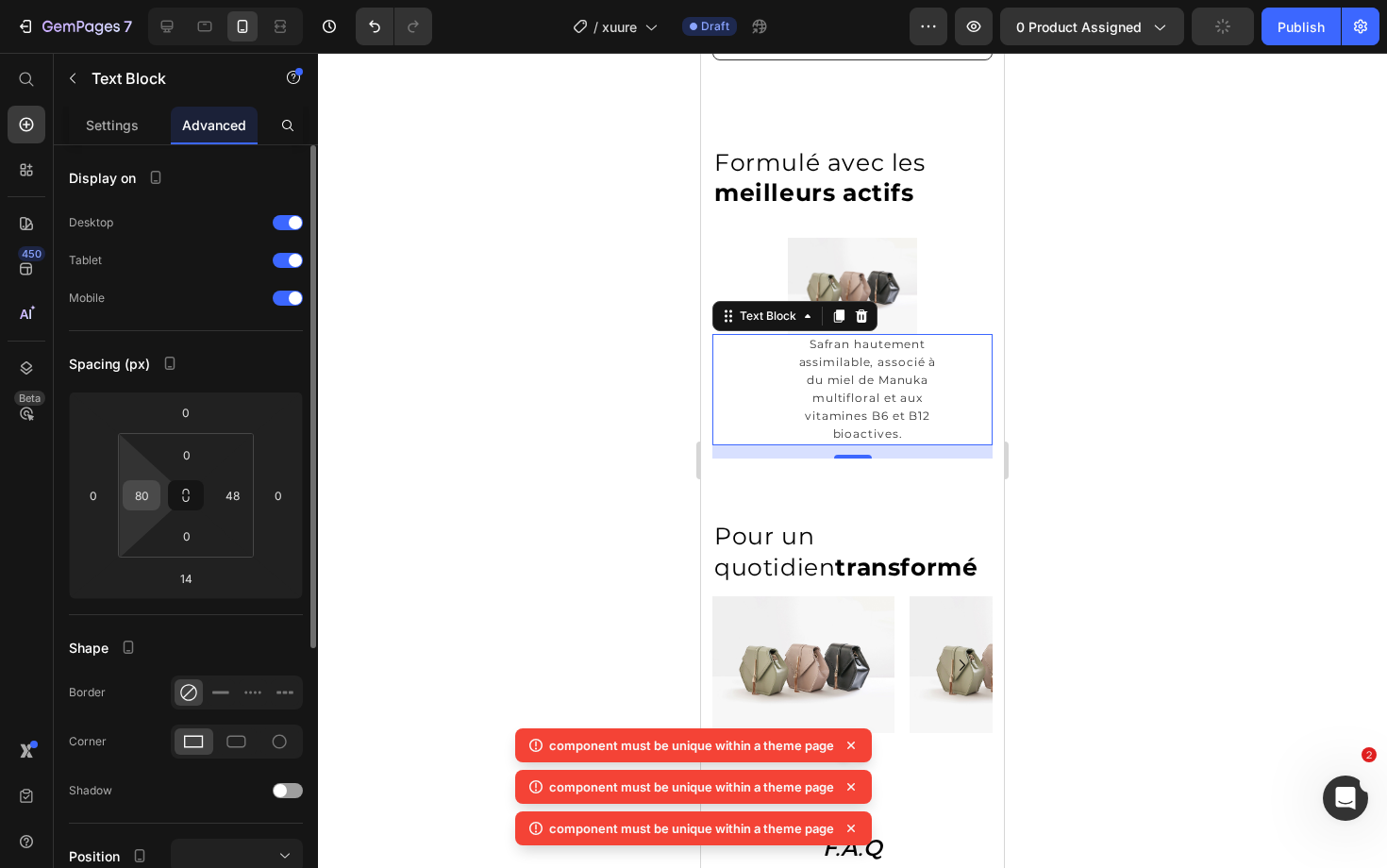 click on "80" at bounding box center [142, 495] 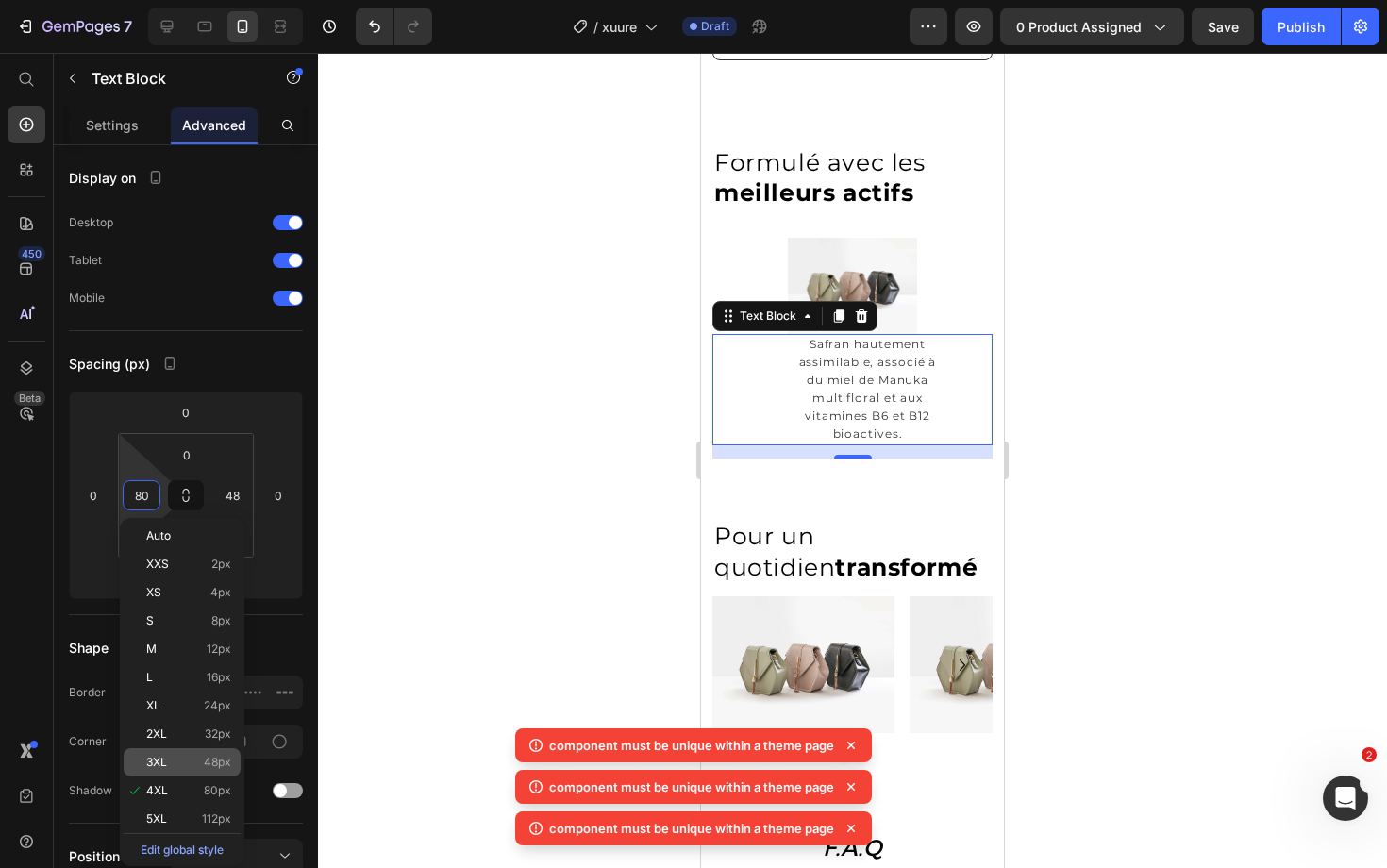 click on "3XL 48px" at bounding box center [189, 762] 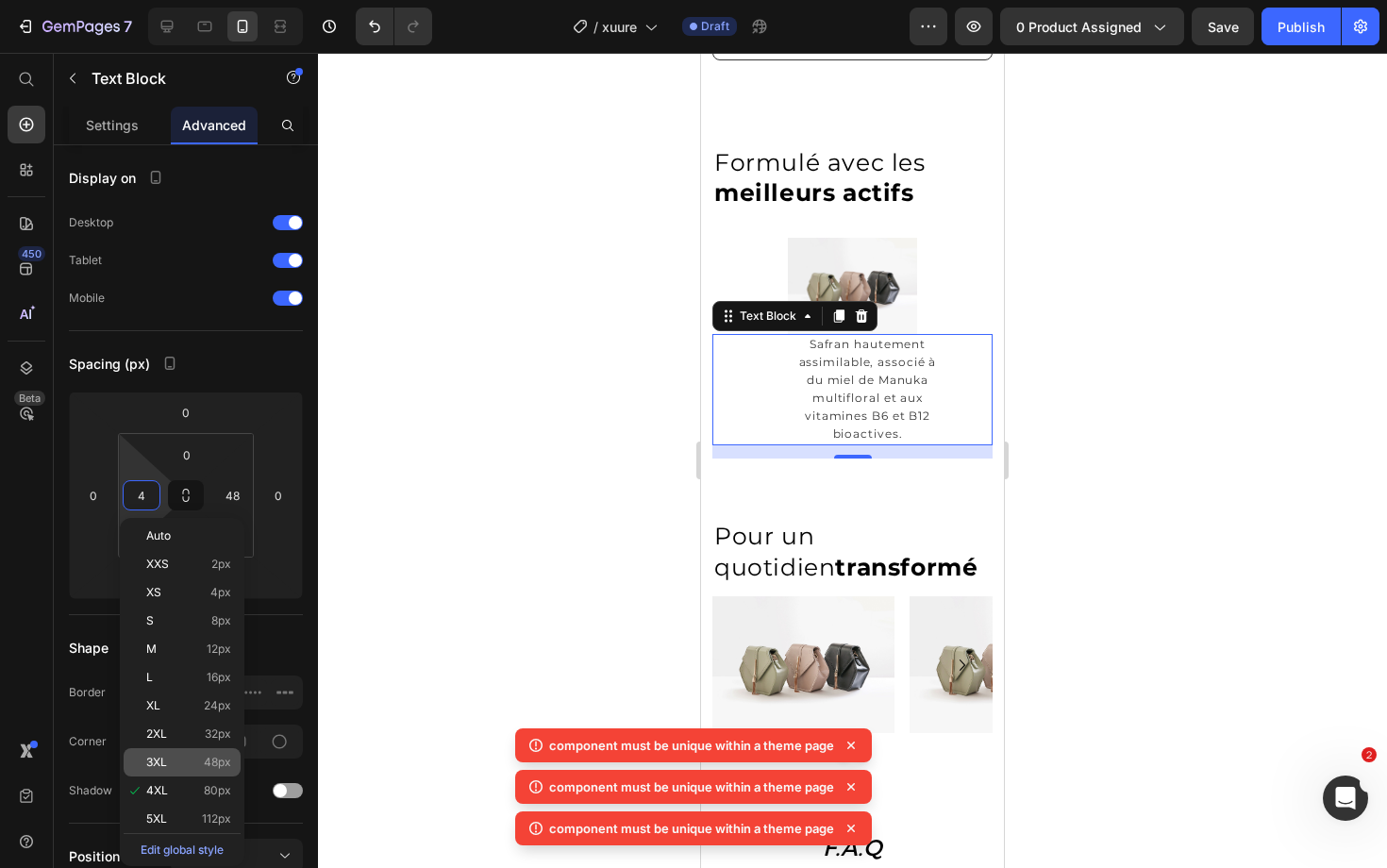 type on "48" 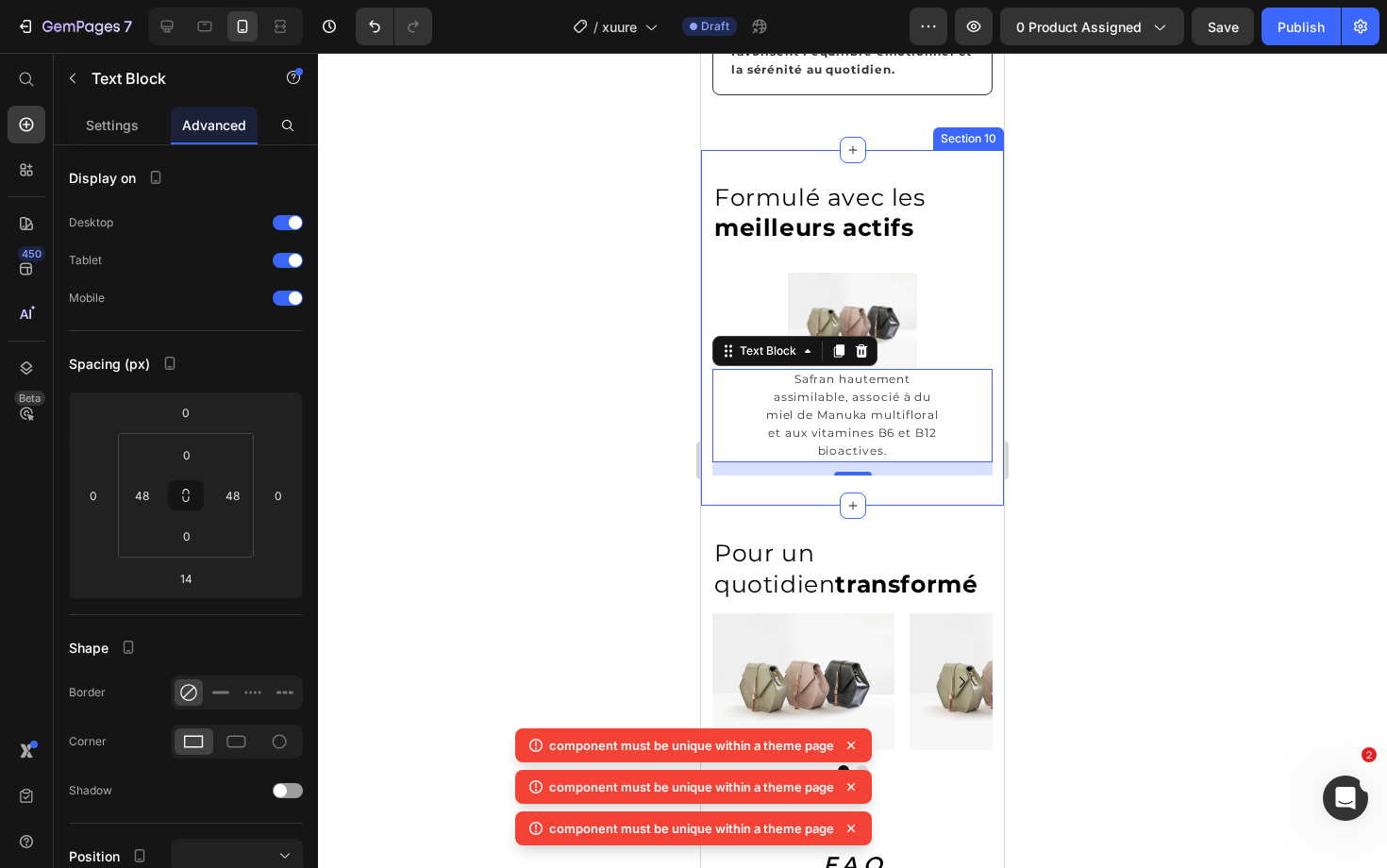 scroll, scrollTop: 2445, scrollLeft: 0, axis: vertical 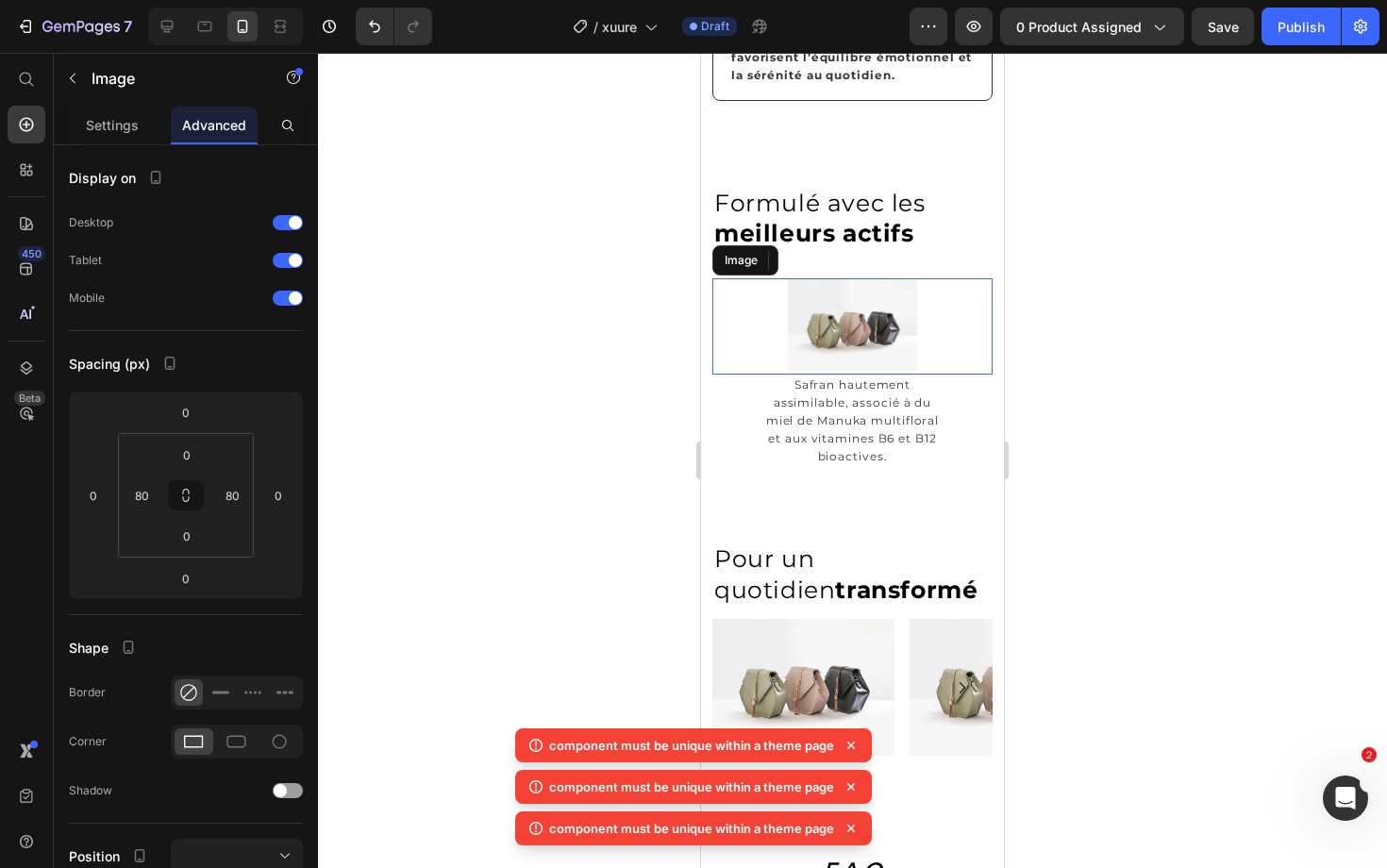click at bounding box center [852, 326] 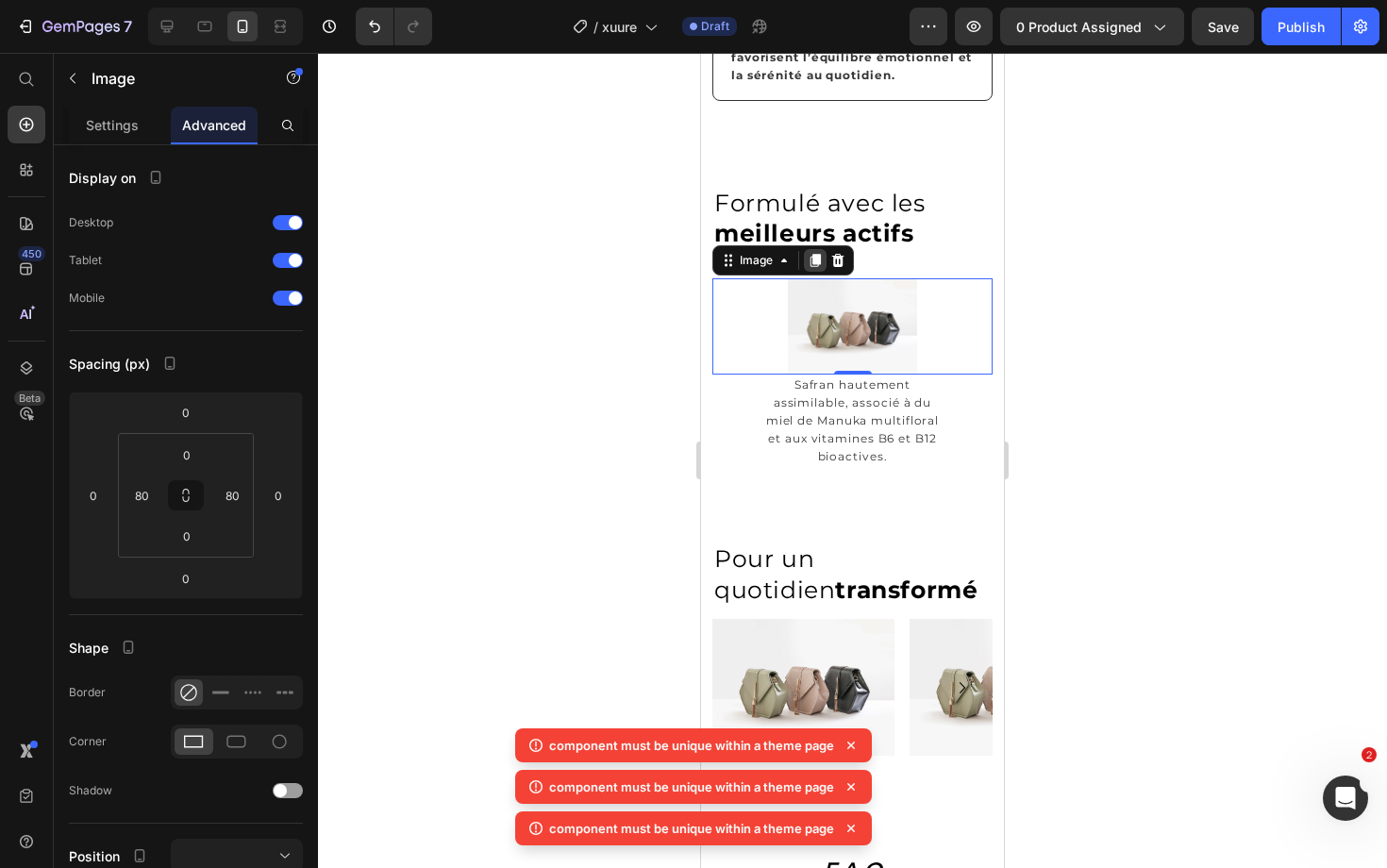 click 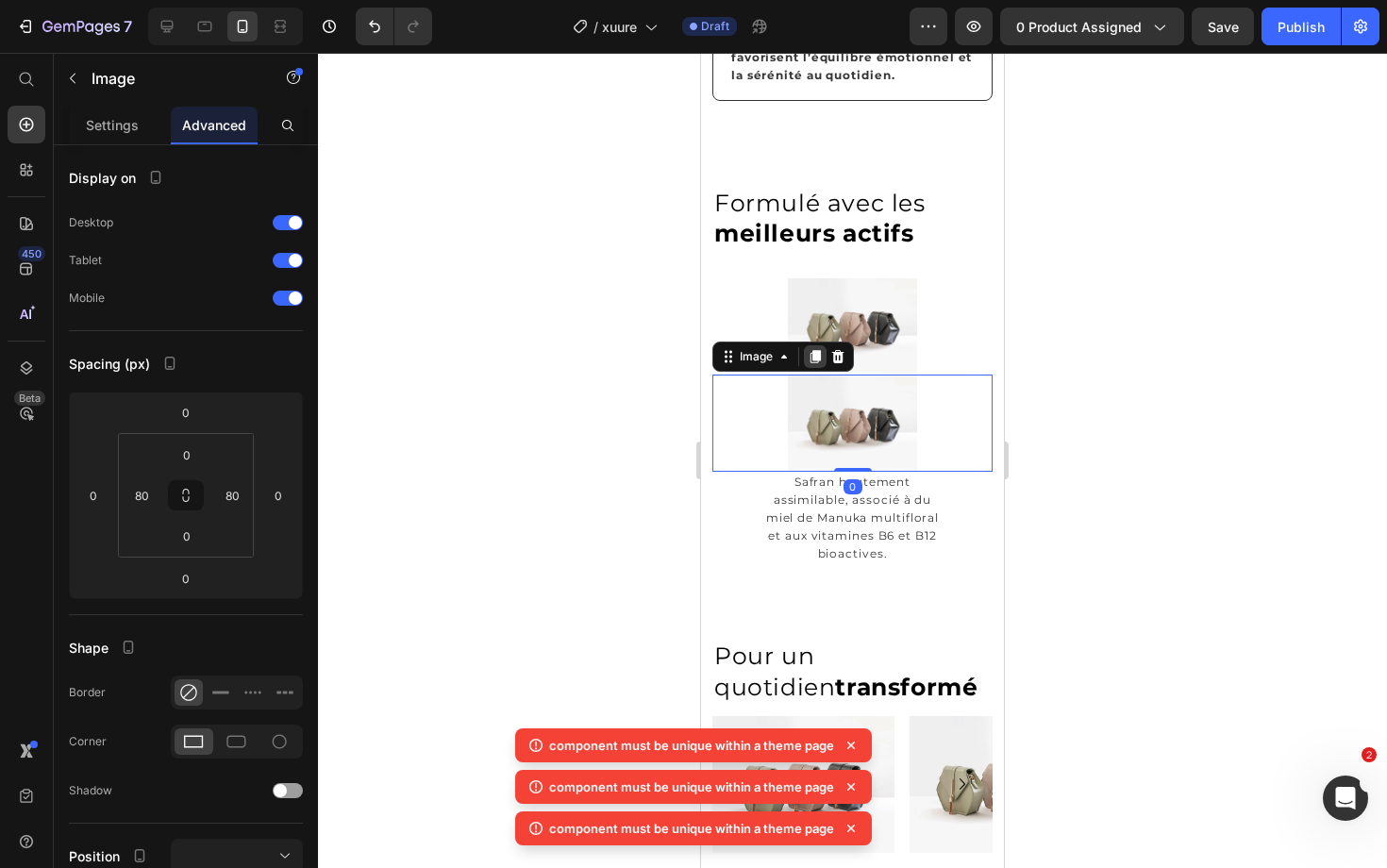 click 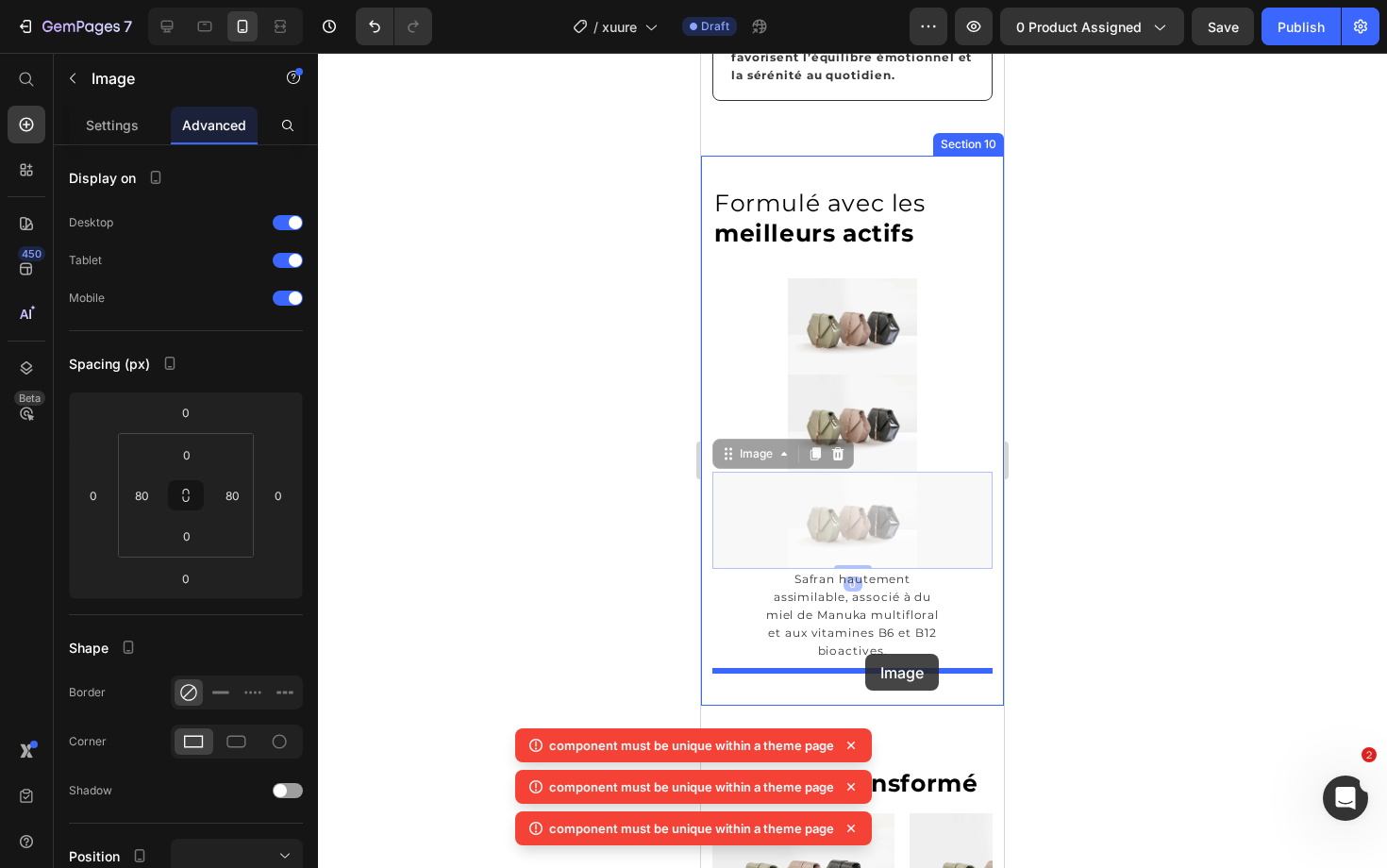 drag, startPoint x: 866, startPoint y: 515, endPoint x: 865, endPoint y: 654, distance: 139.0036 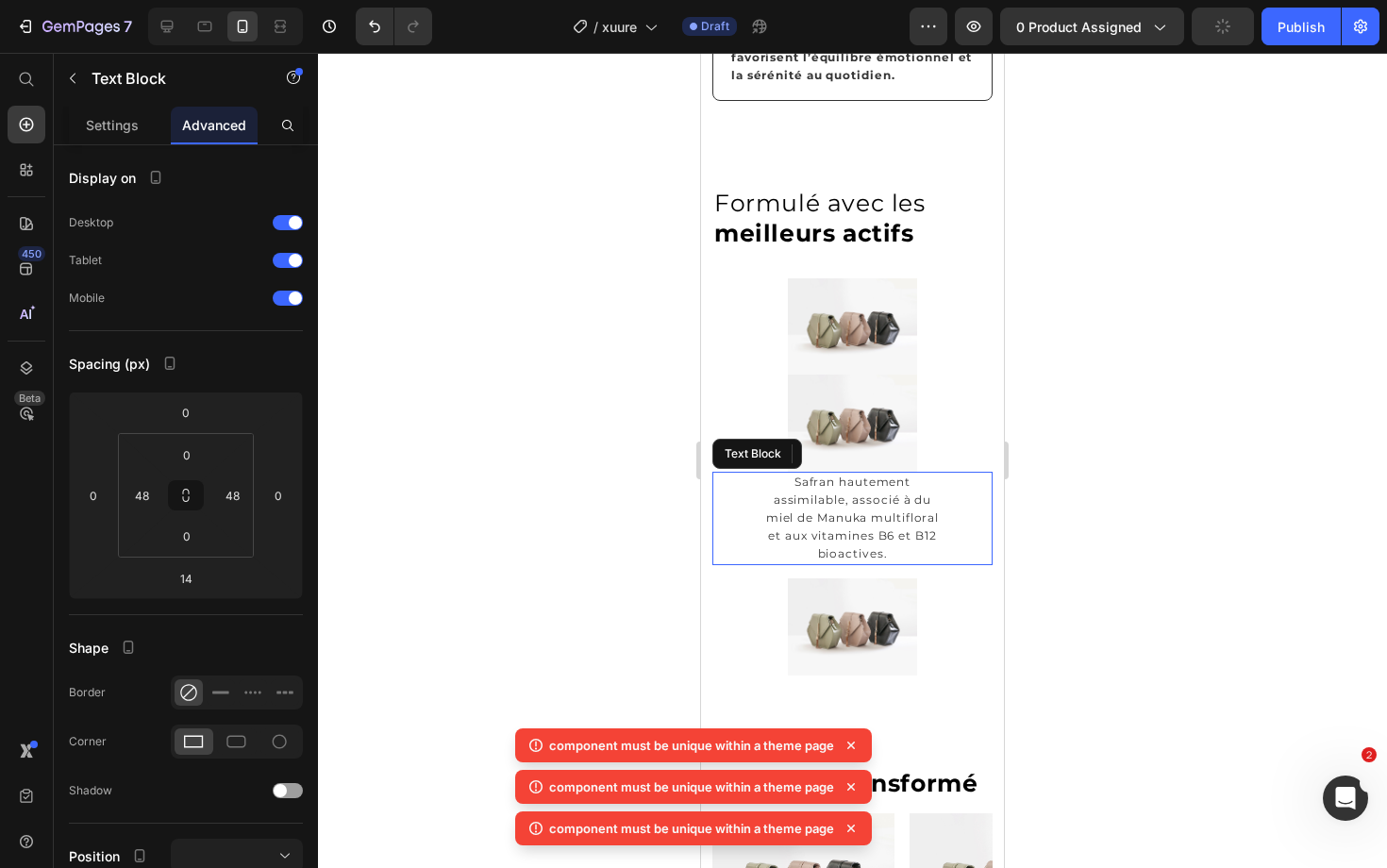 click on "Safran hautement assimilable, associé à du miel de Manuka multifloral et aux vitamines B6 et B12 bioactives." at bounding box center [852, 517] 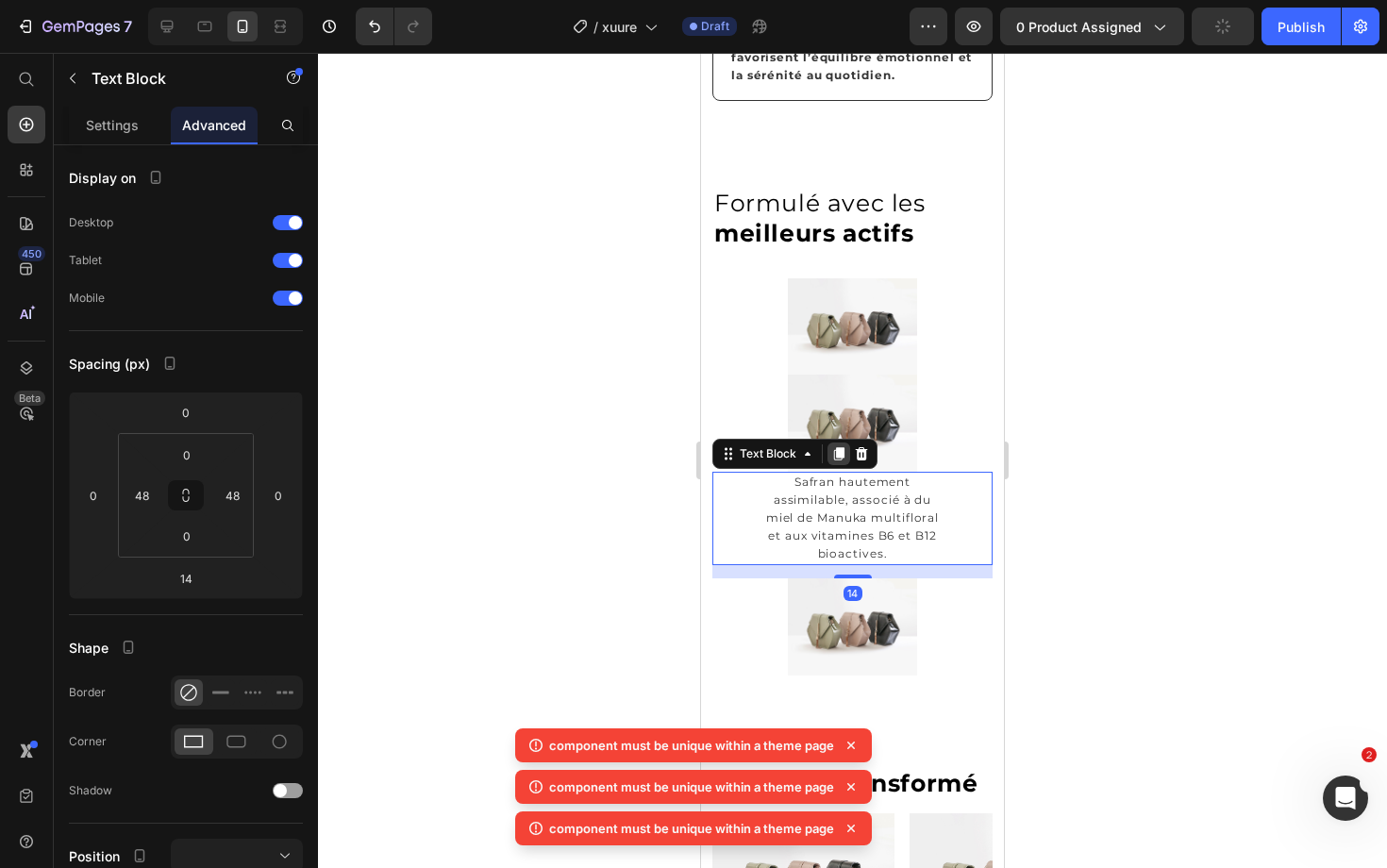 click 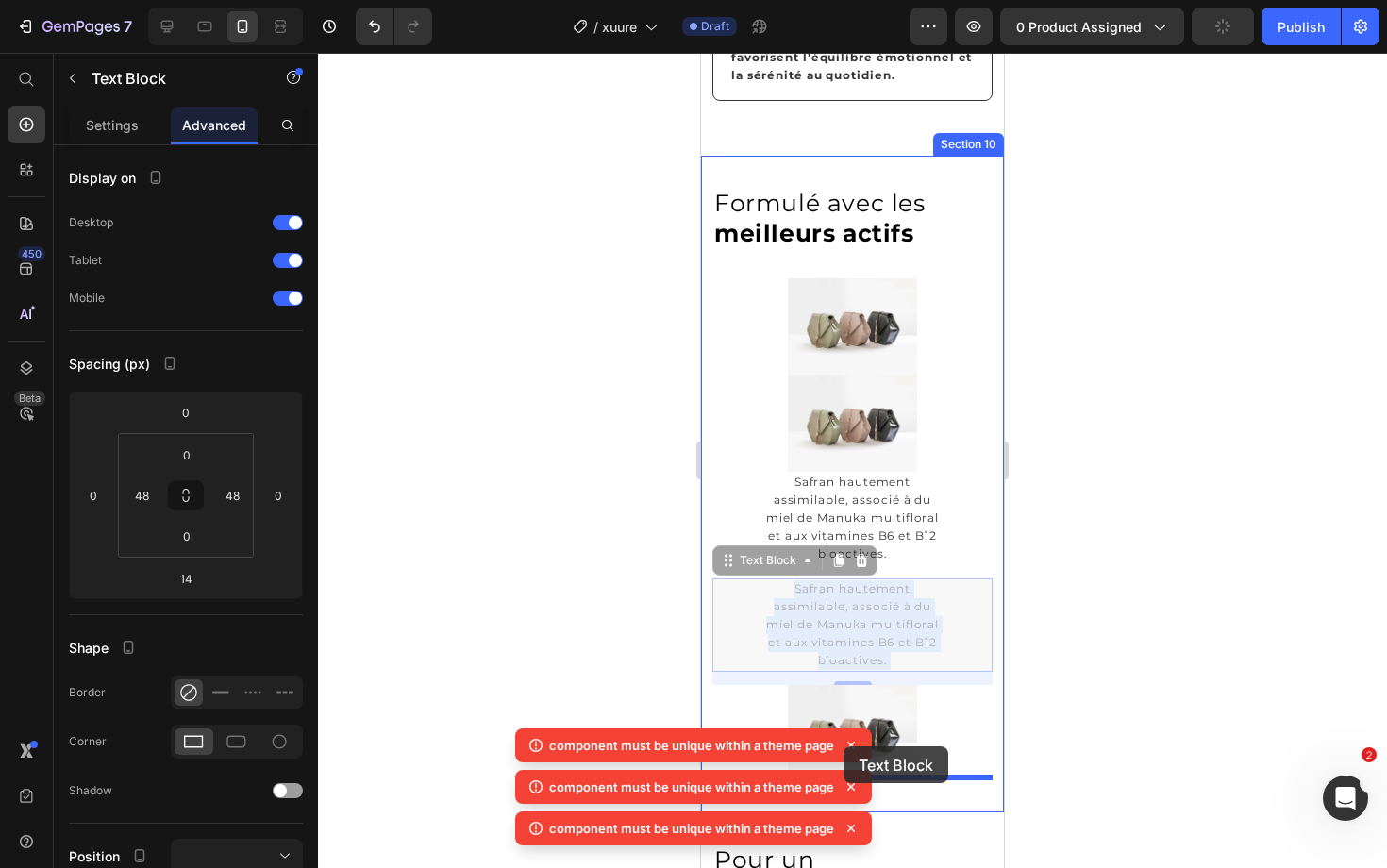 drag, startPoint x: 830, startPoint y: 589, endPoint x: 844, endPoint y: 746, distance: 157.623 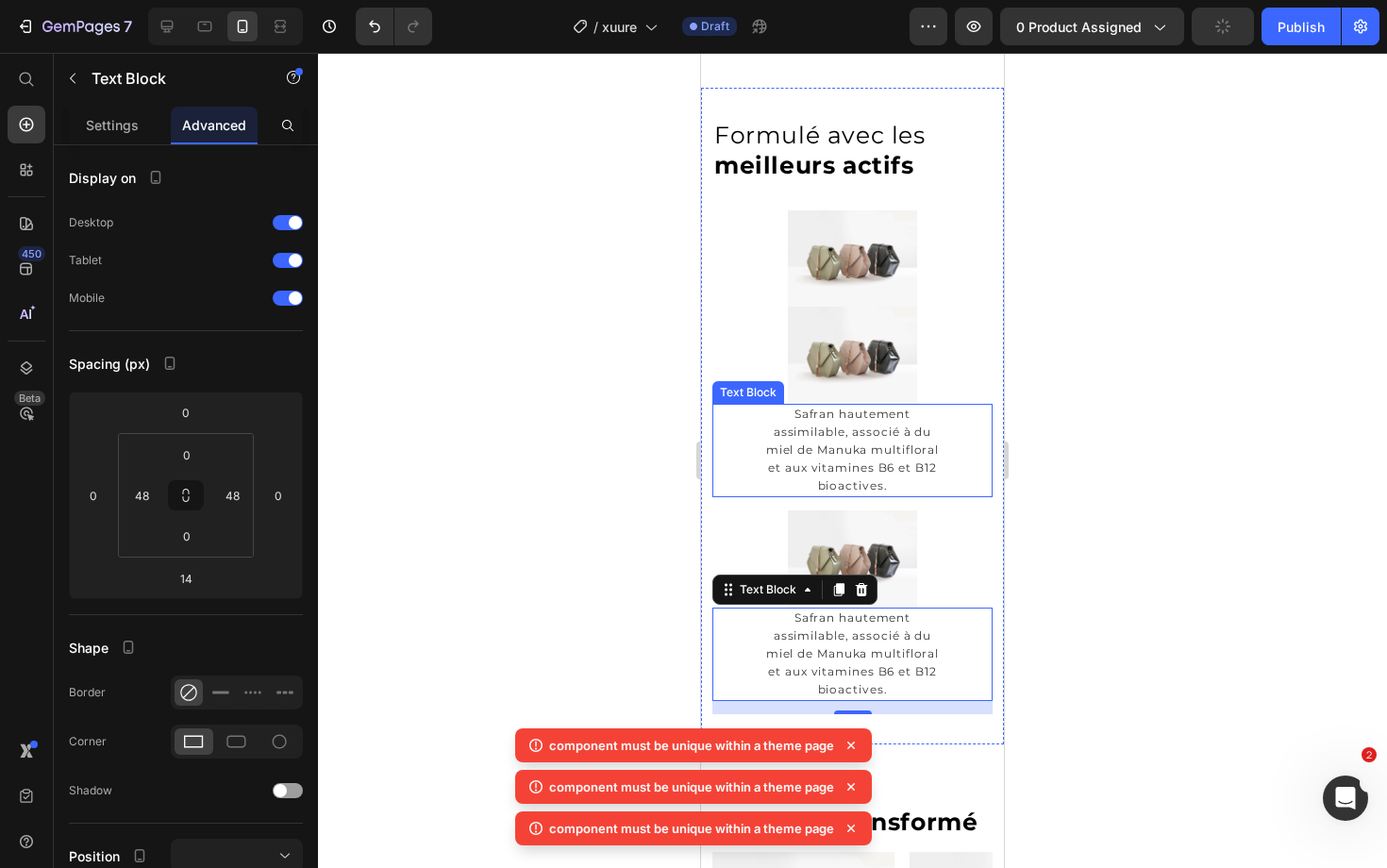 scroll, scrollTop: 2534, scrollLeft: 0, axis: vertical 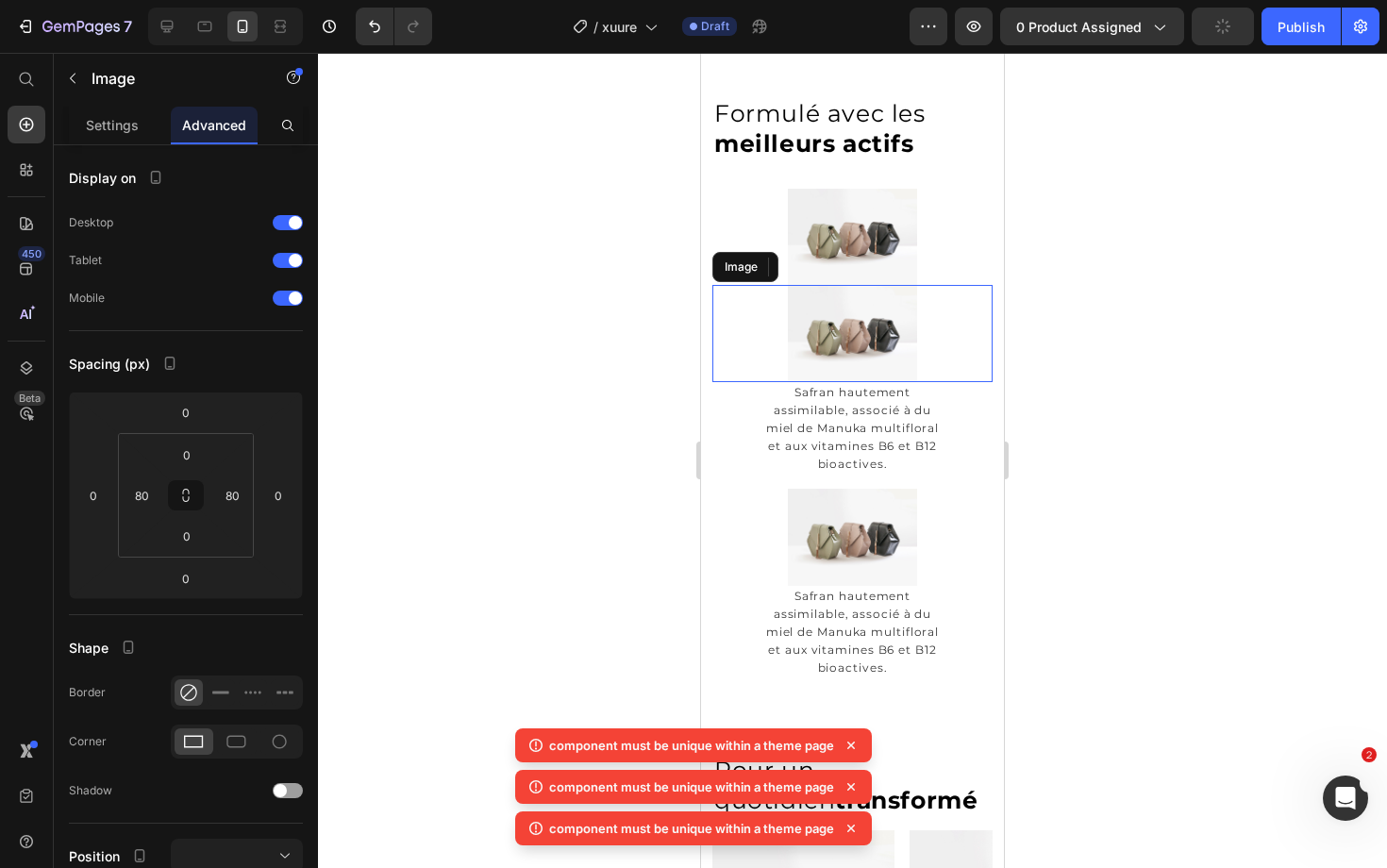click at bounding box center [852, 333] 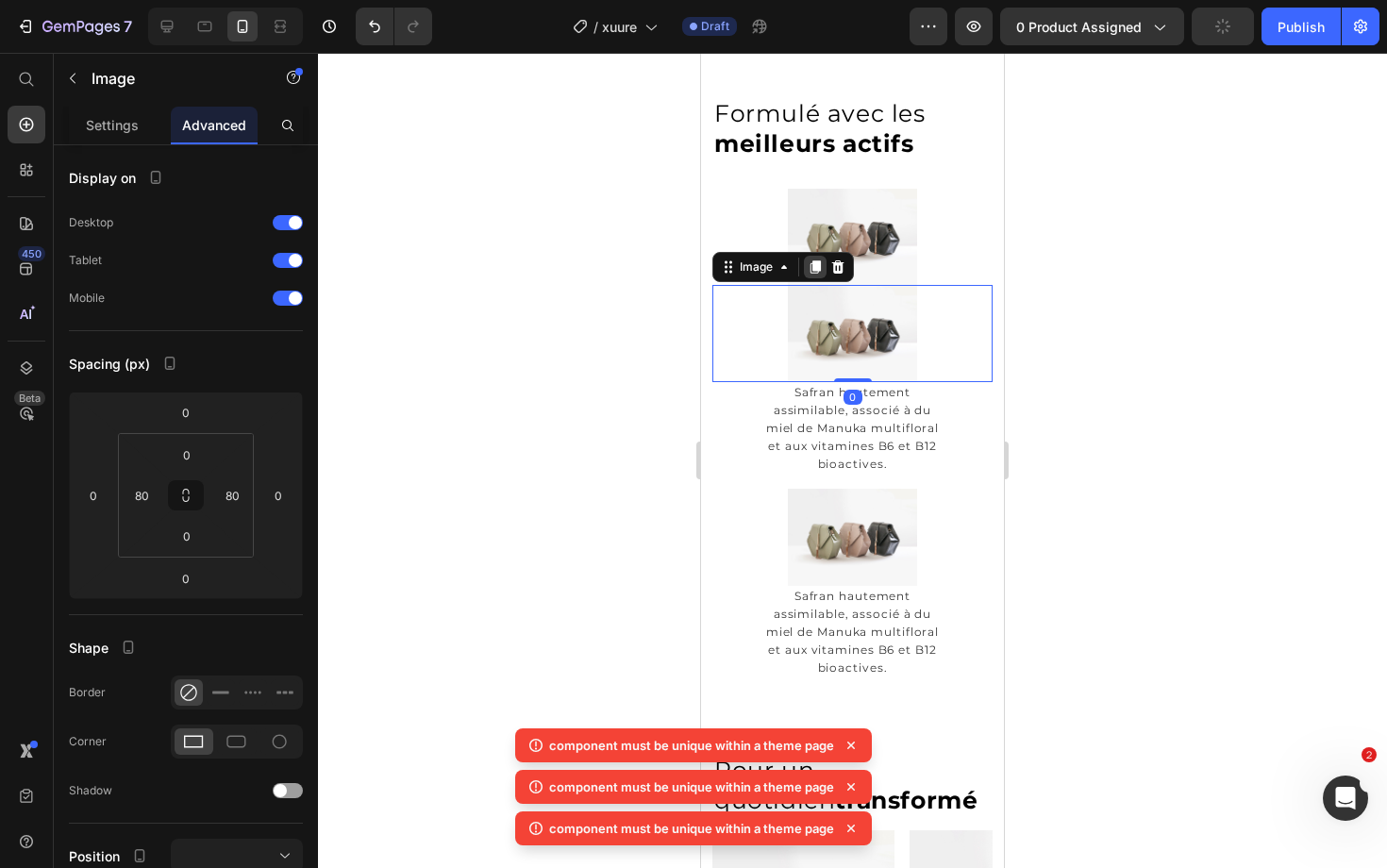 click 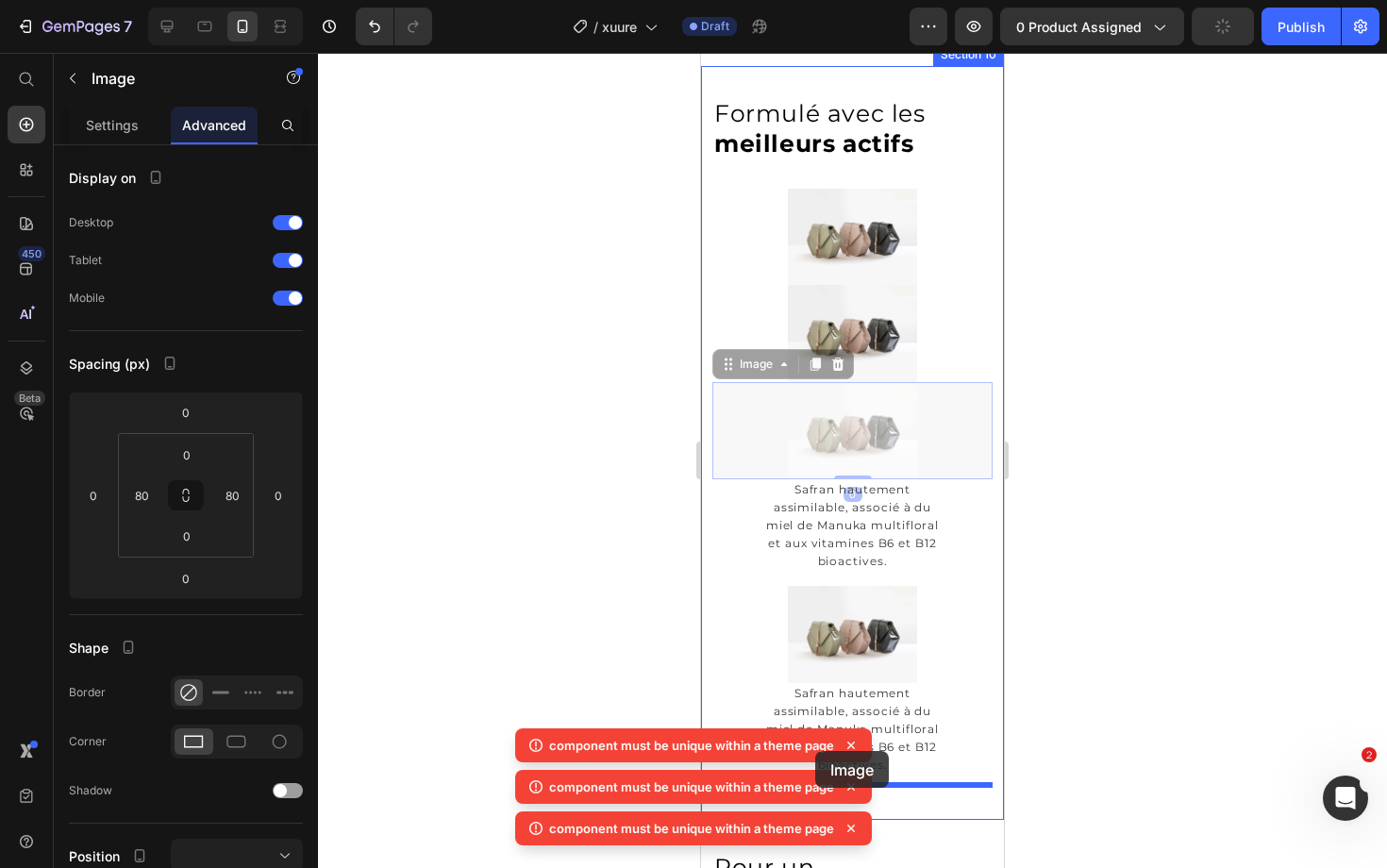 drag, startPoint x: 768, startPoint y: 365, endPoint x: 815, endPoint y: 751, distance: 388.8509 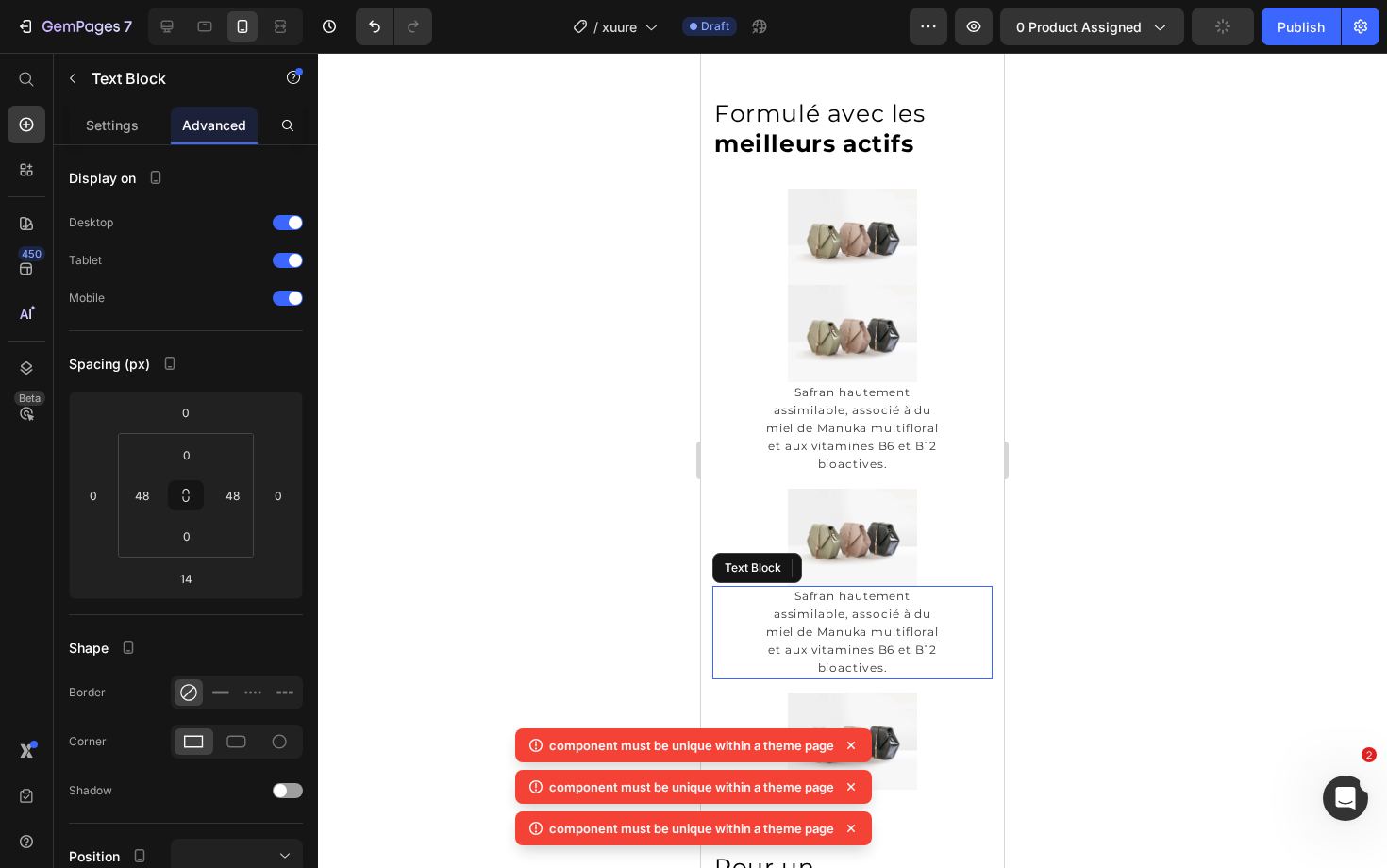 click on "Safran hautement assimilable, associé à du miel de Manuka multifloral et aux vitamines B6 et B12 bioactives." at bounding box center [852, 631] 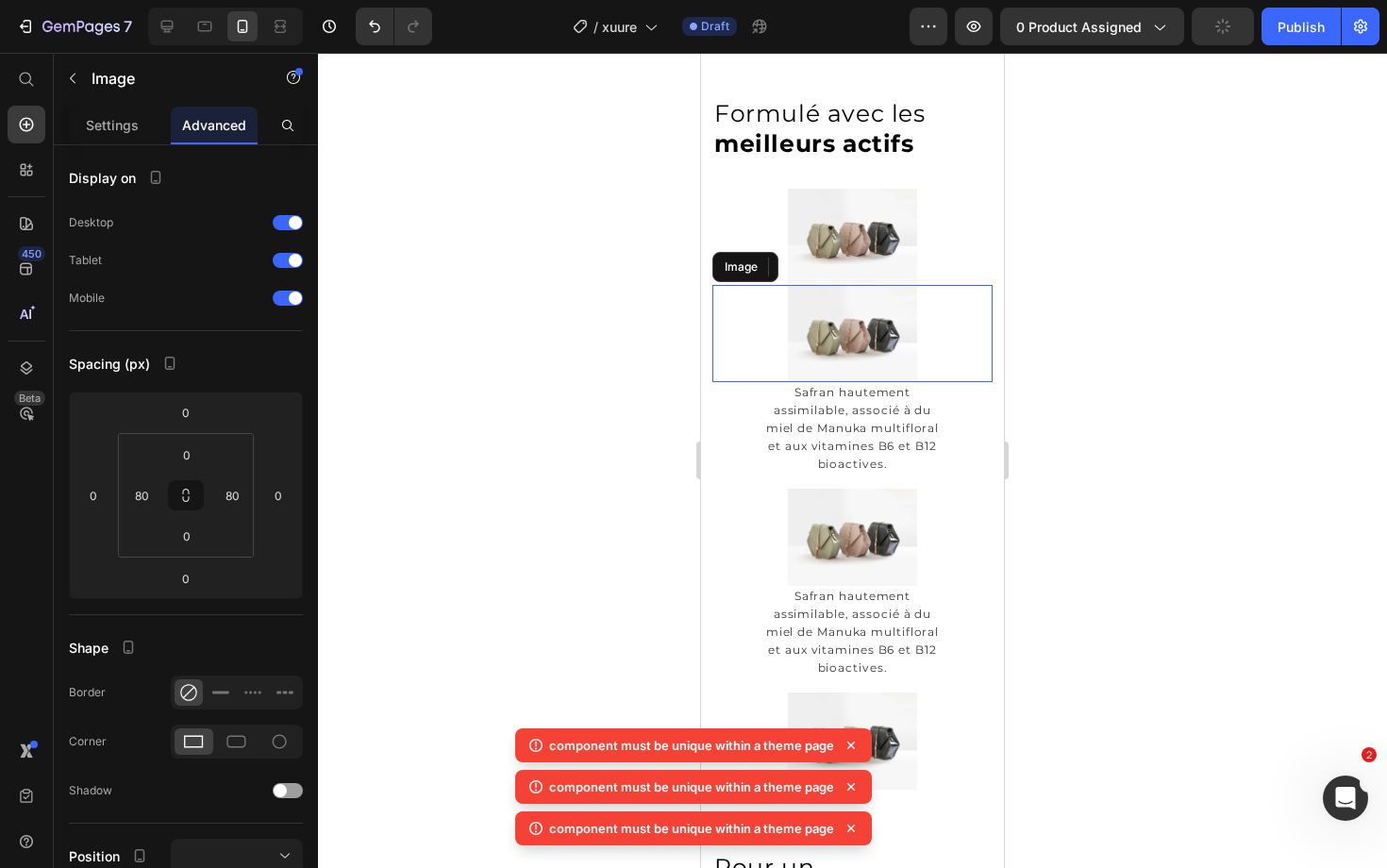 click at bounding box center (852, 333) 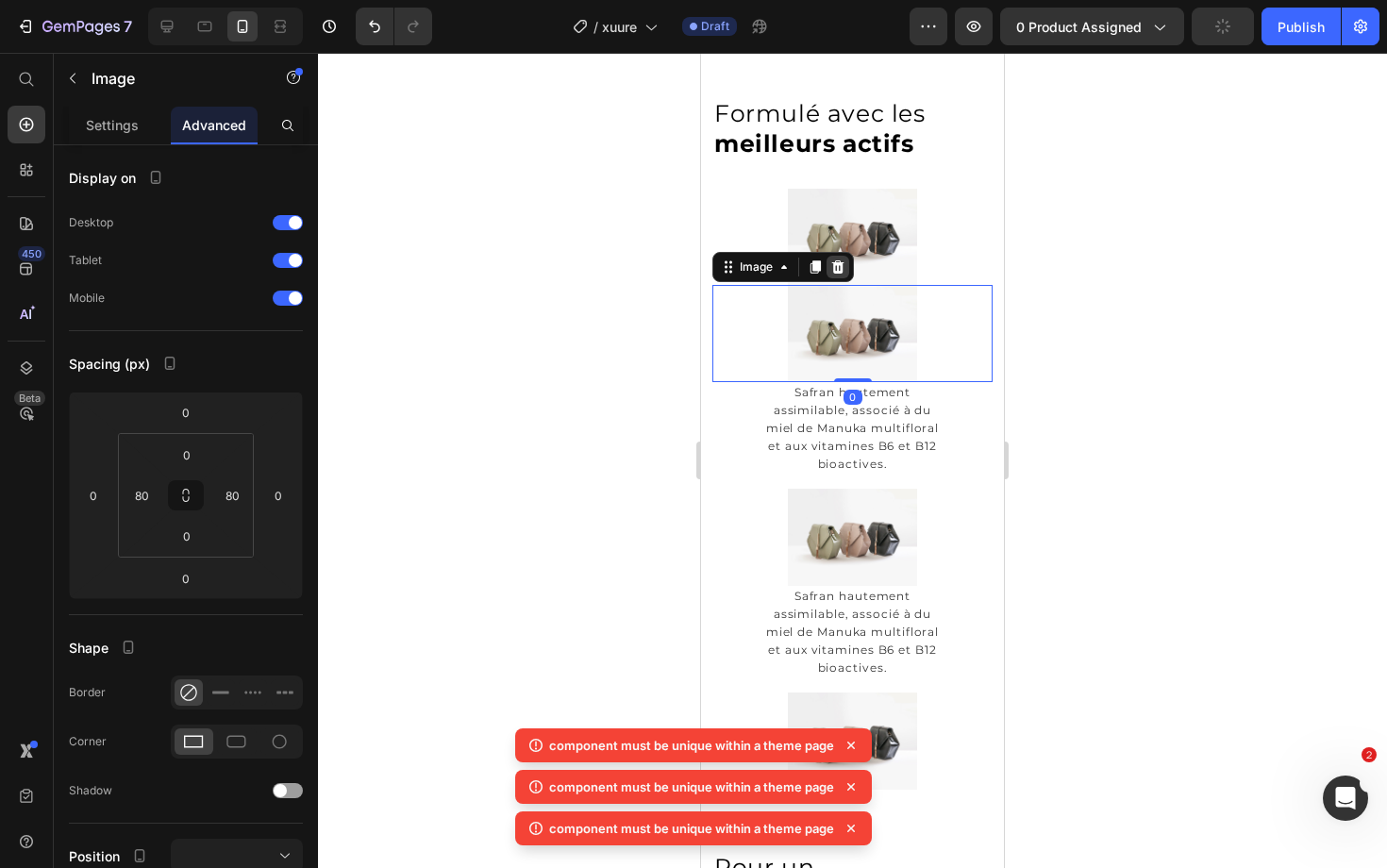 click 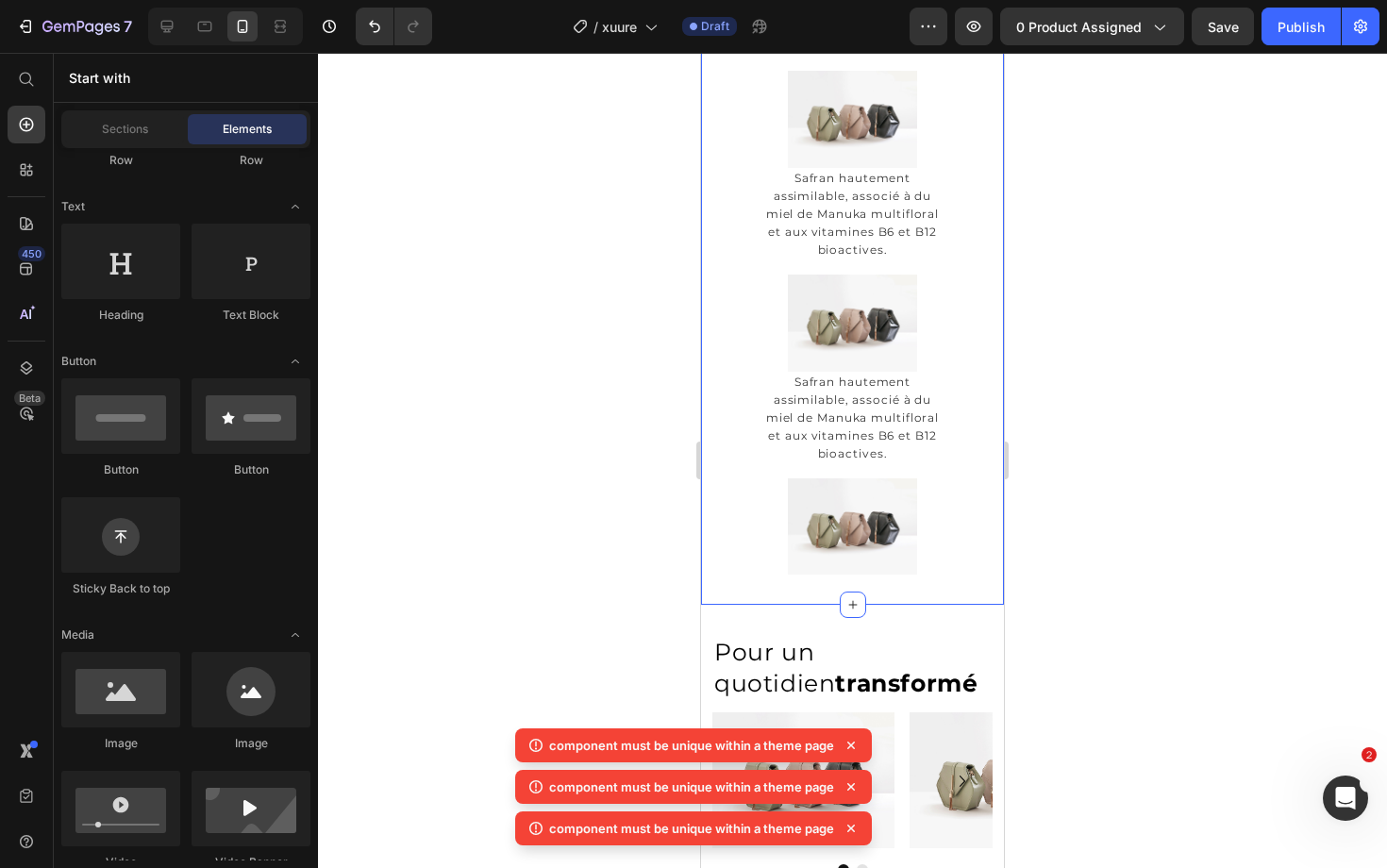 scroll, scrollTop: 2658, scrollLeft: 0, axis: vertical 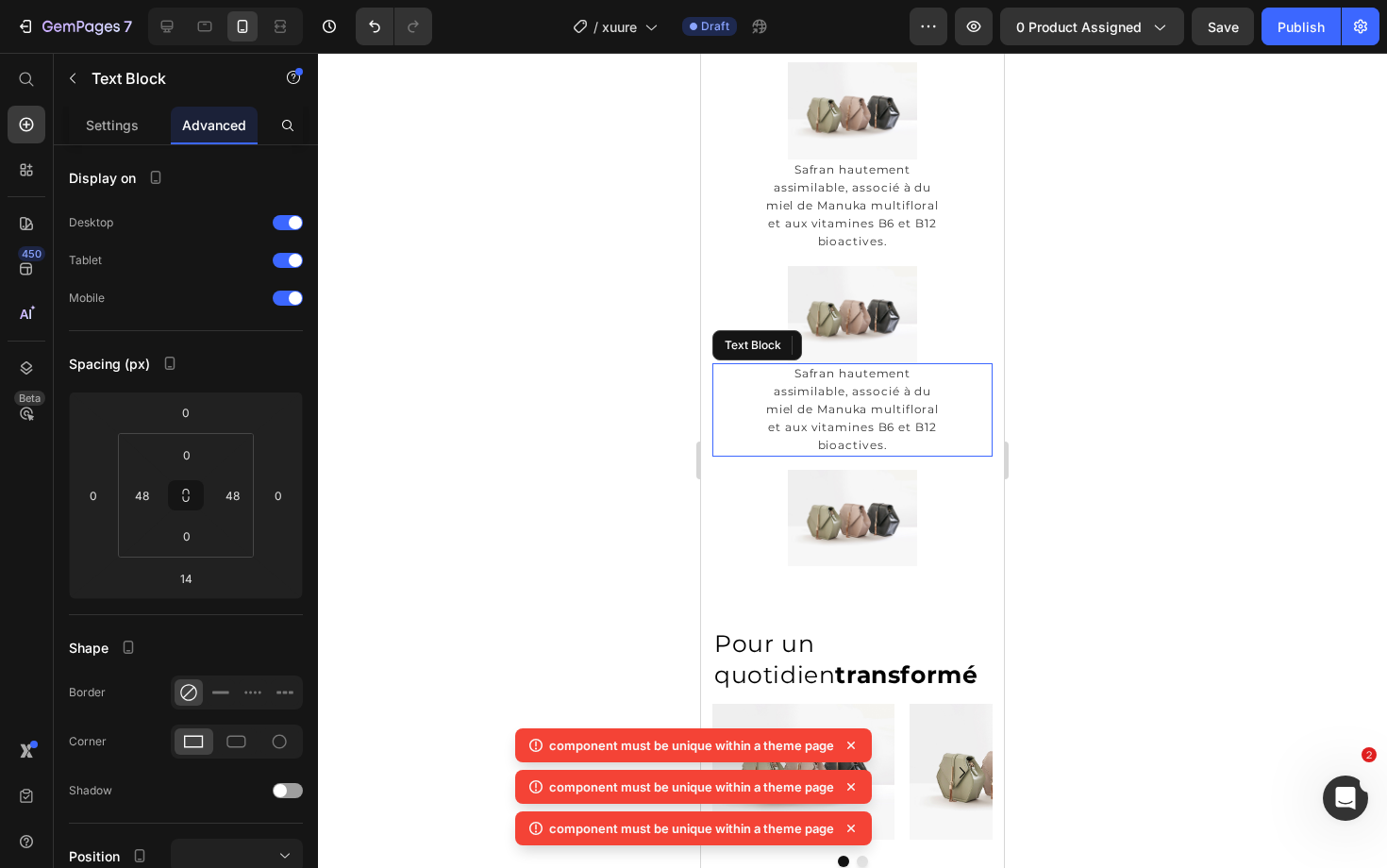 click on "Safran hautement assimilable, associé à du miel de Manuka multifloral et aux vitamines B6 et B12 bioactives." at bounding box center (852, 409) 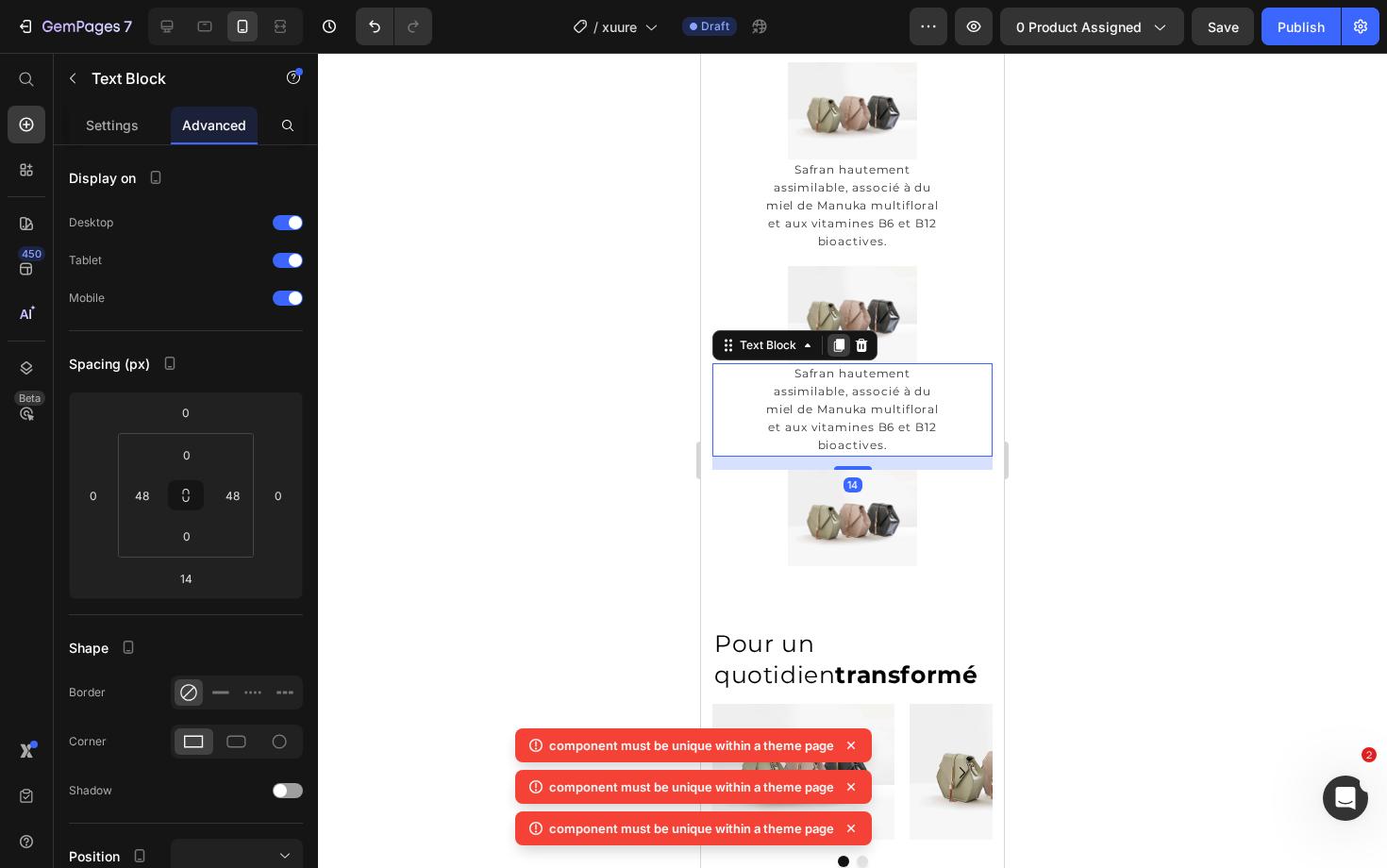 click 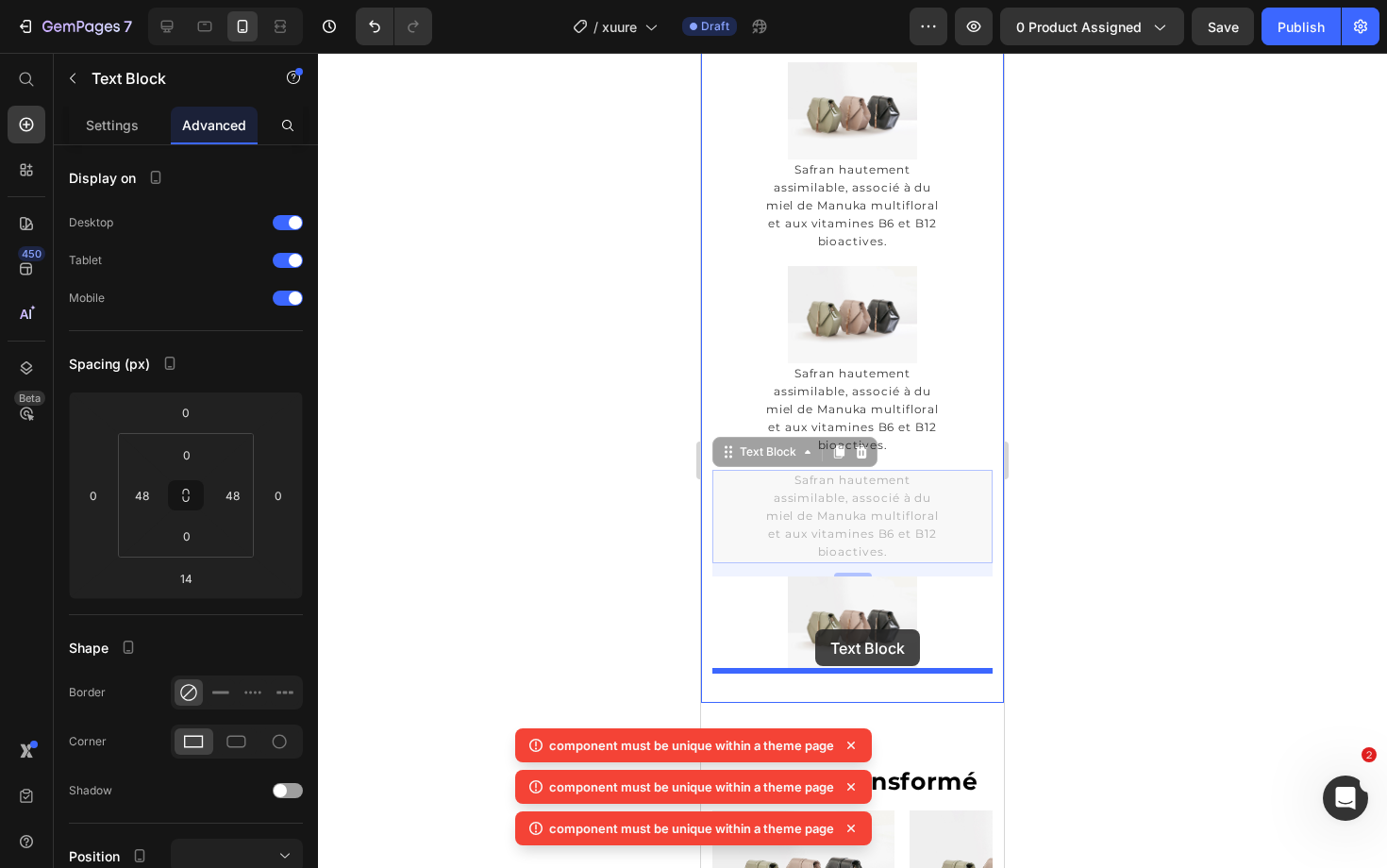 drag, startPoint x: 787, startPoint y: 452, endPoint x: 815, endPoint y: 629, distance: 179.201 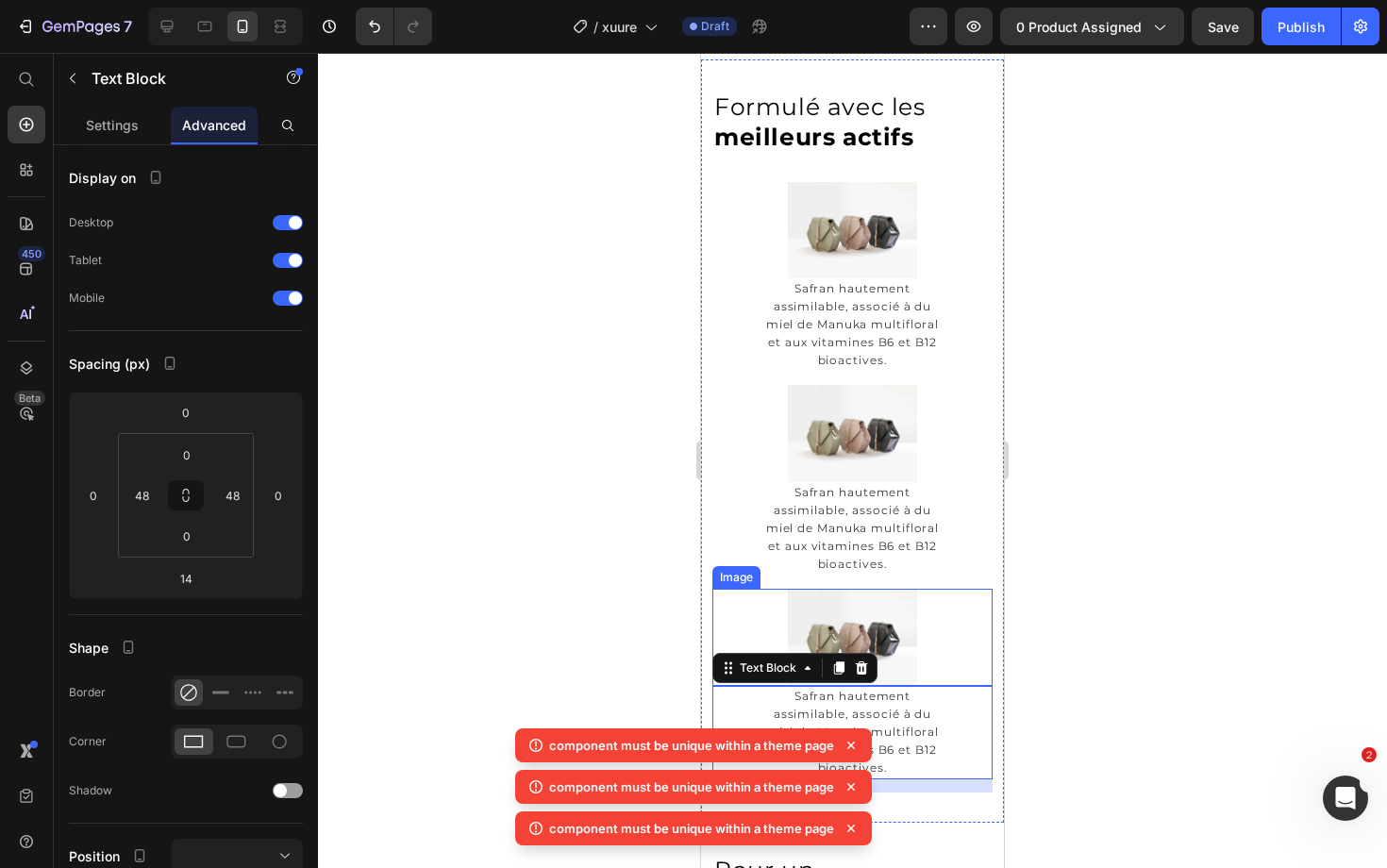 scroll, scrollTop: 2502, scrollLeft: 0, axis: vertical 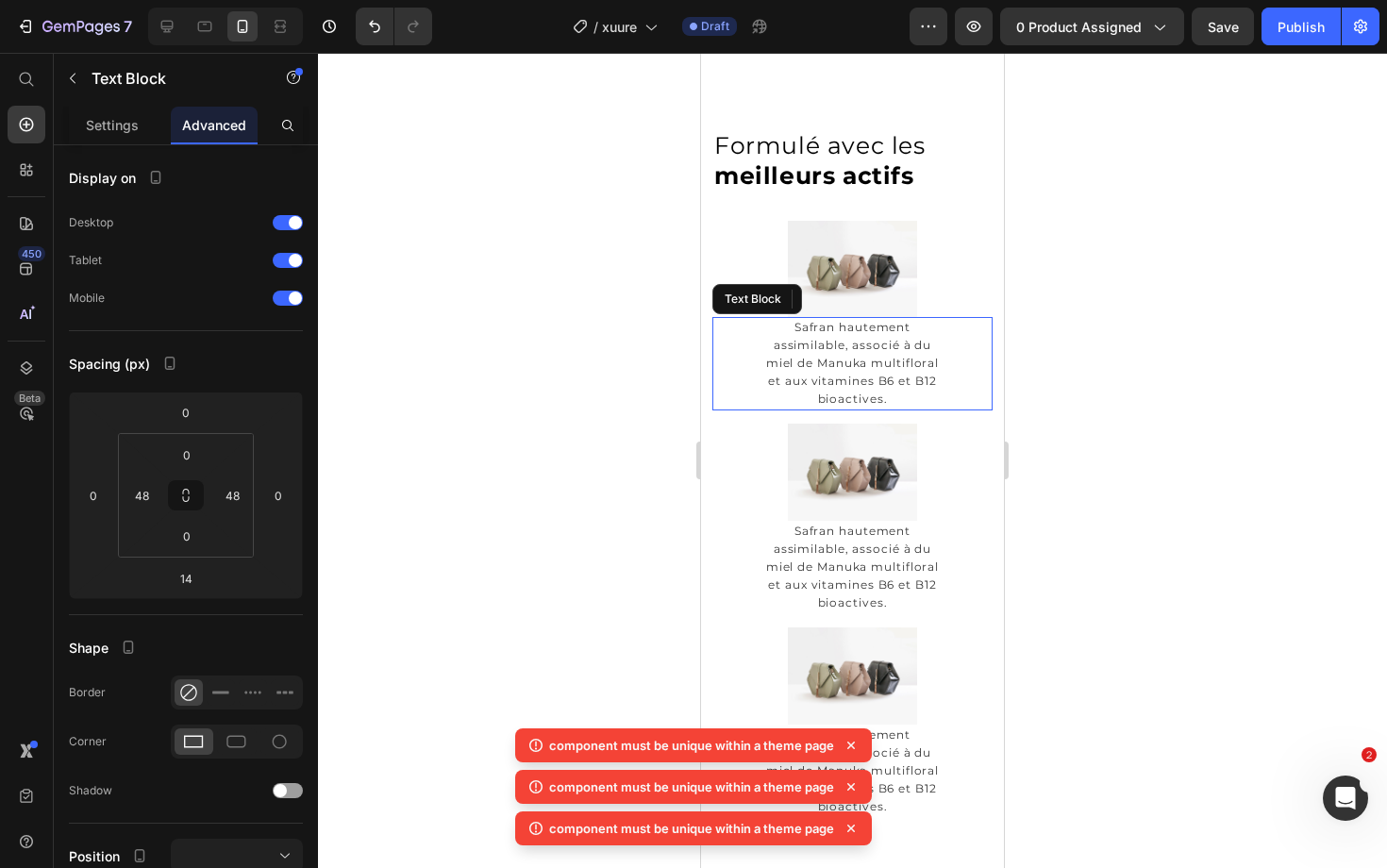 click on "Safran hautement assimilable, associé à du miel de Manuka multifloral et aux vitamines B6 et B12 bioactives." at bounding box center [852, 362] 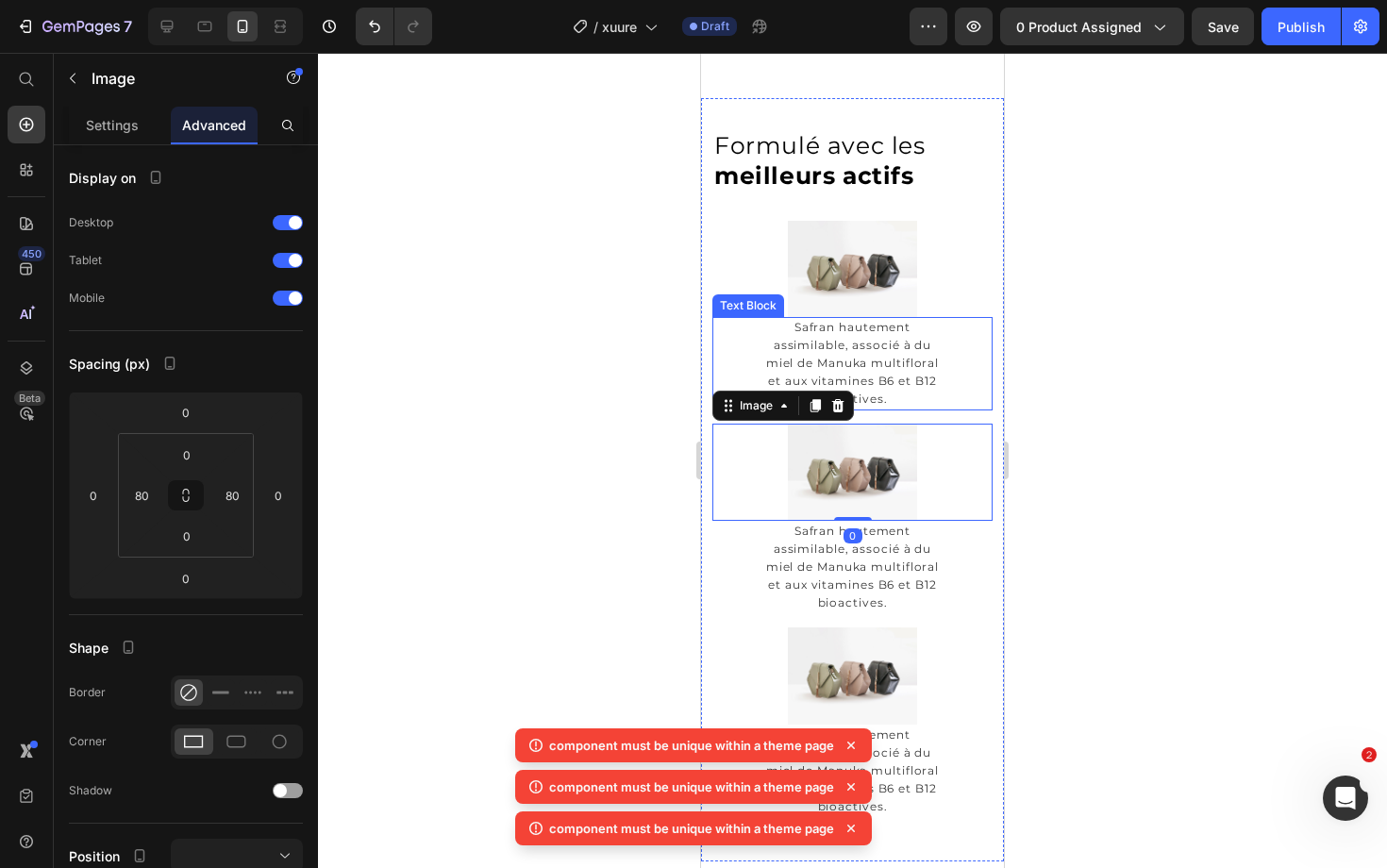 click on "Safran hautement assimilable, associé à du miel de Manuka multifloral et aux vitamines B6 et B12 bioactives." at bounding box center [852, 362] 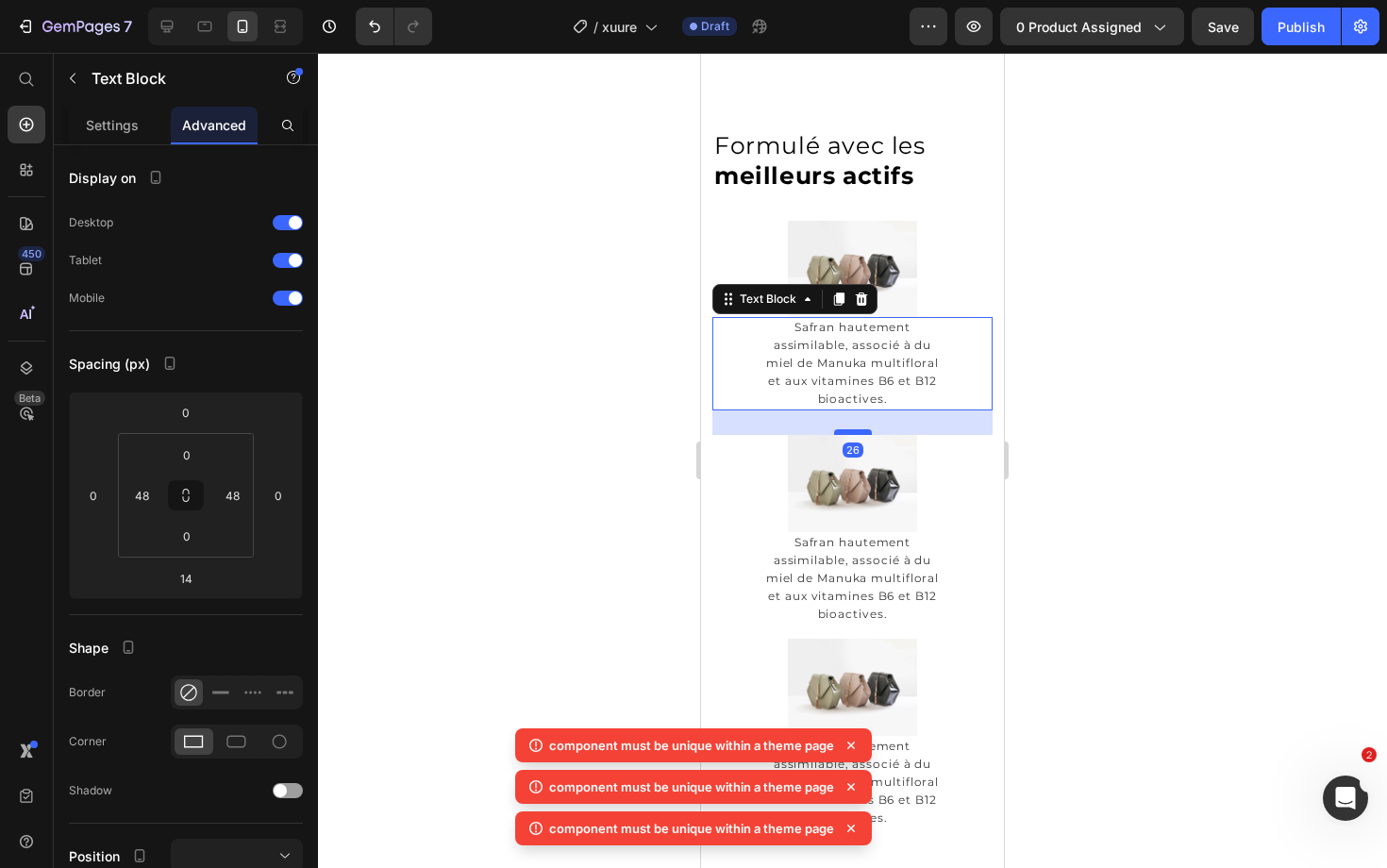 drag, startPoint x: 856, startPoint y: 418, endPoint x: 858, endPoint y: 429, distance: 11.18034 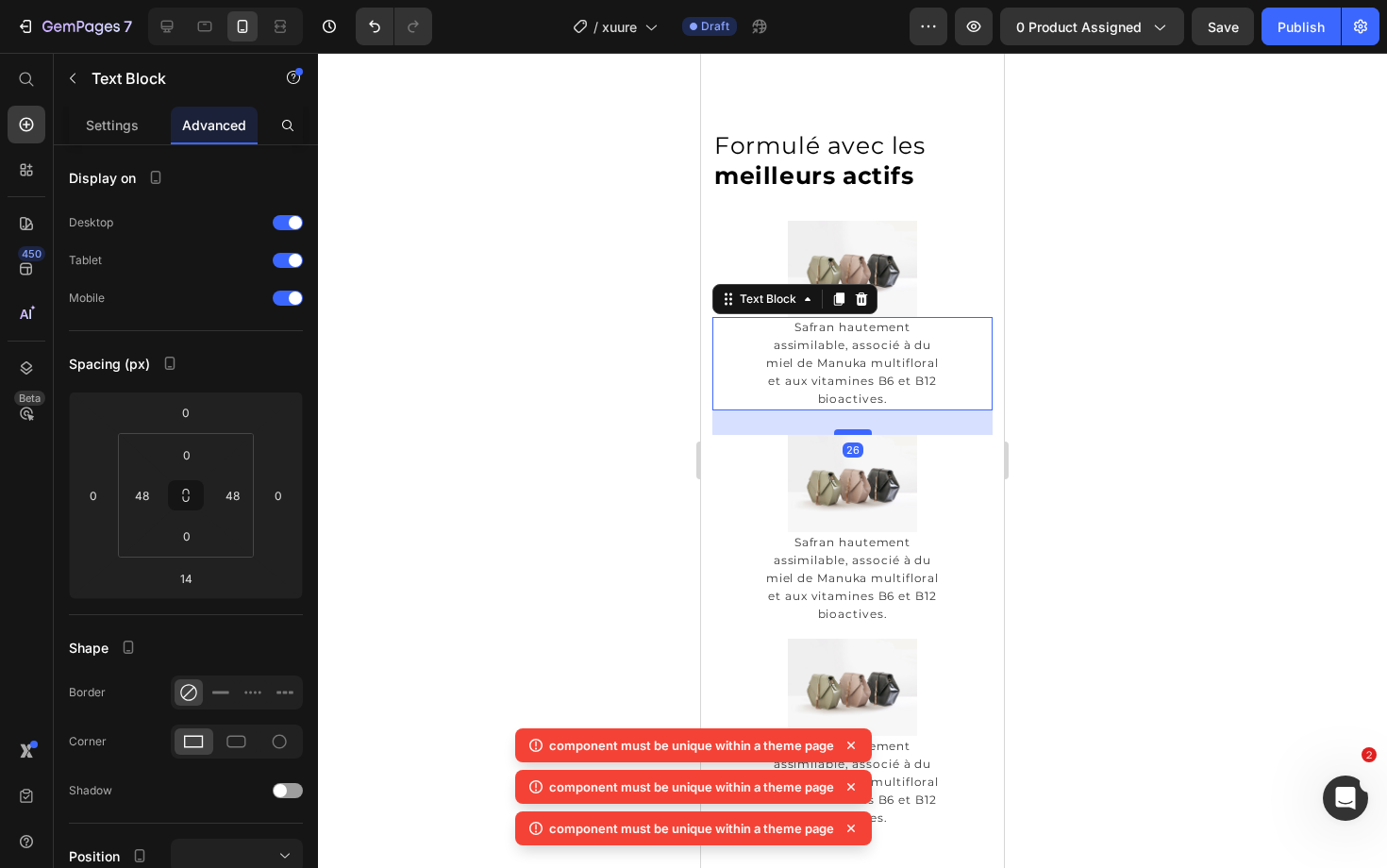 click at bounding box center [853, 432] 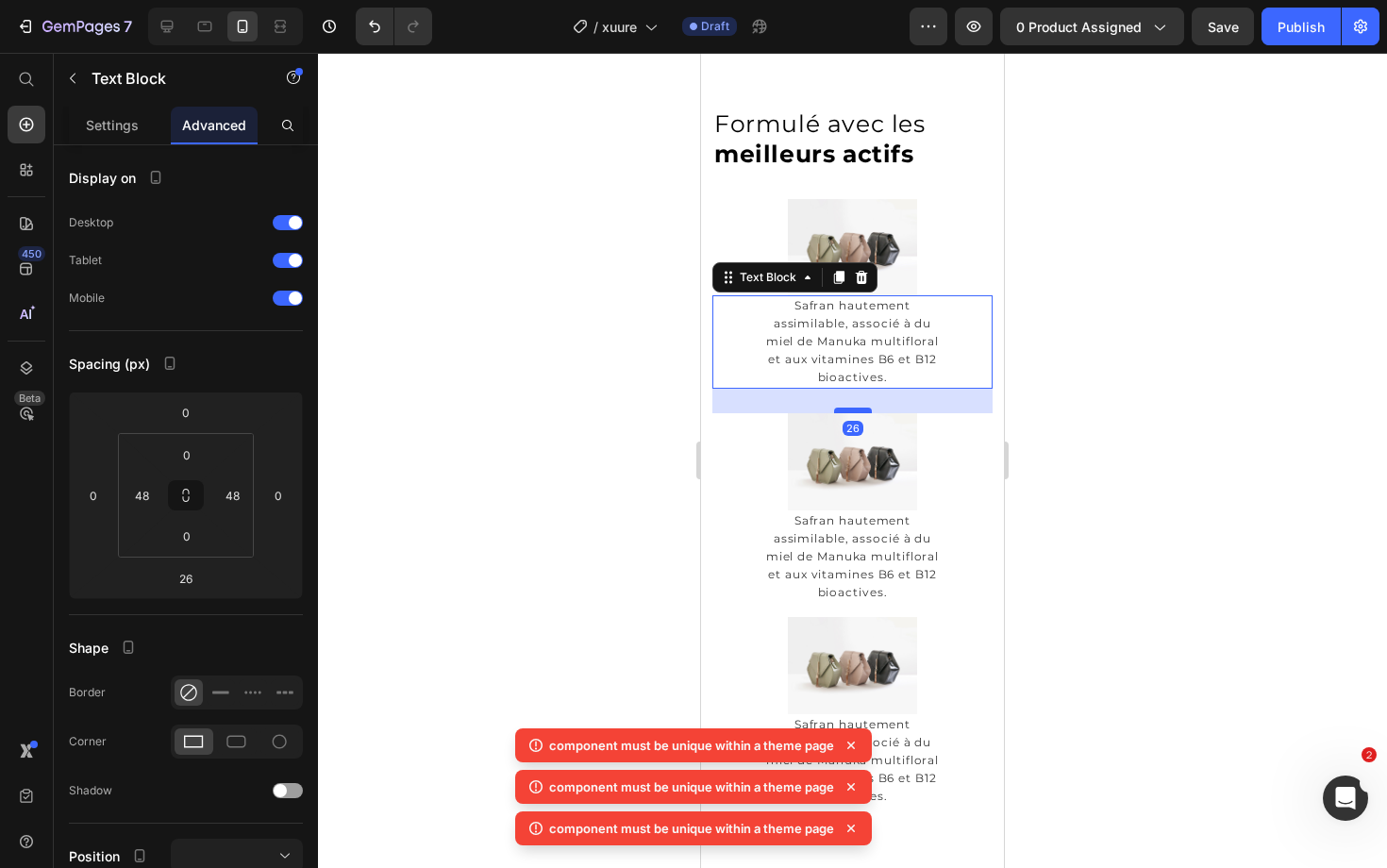scroll, scrollTop: 2526, scrollLeft: 0, axis: vertical 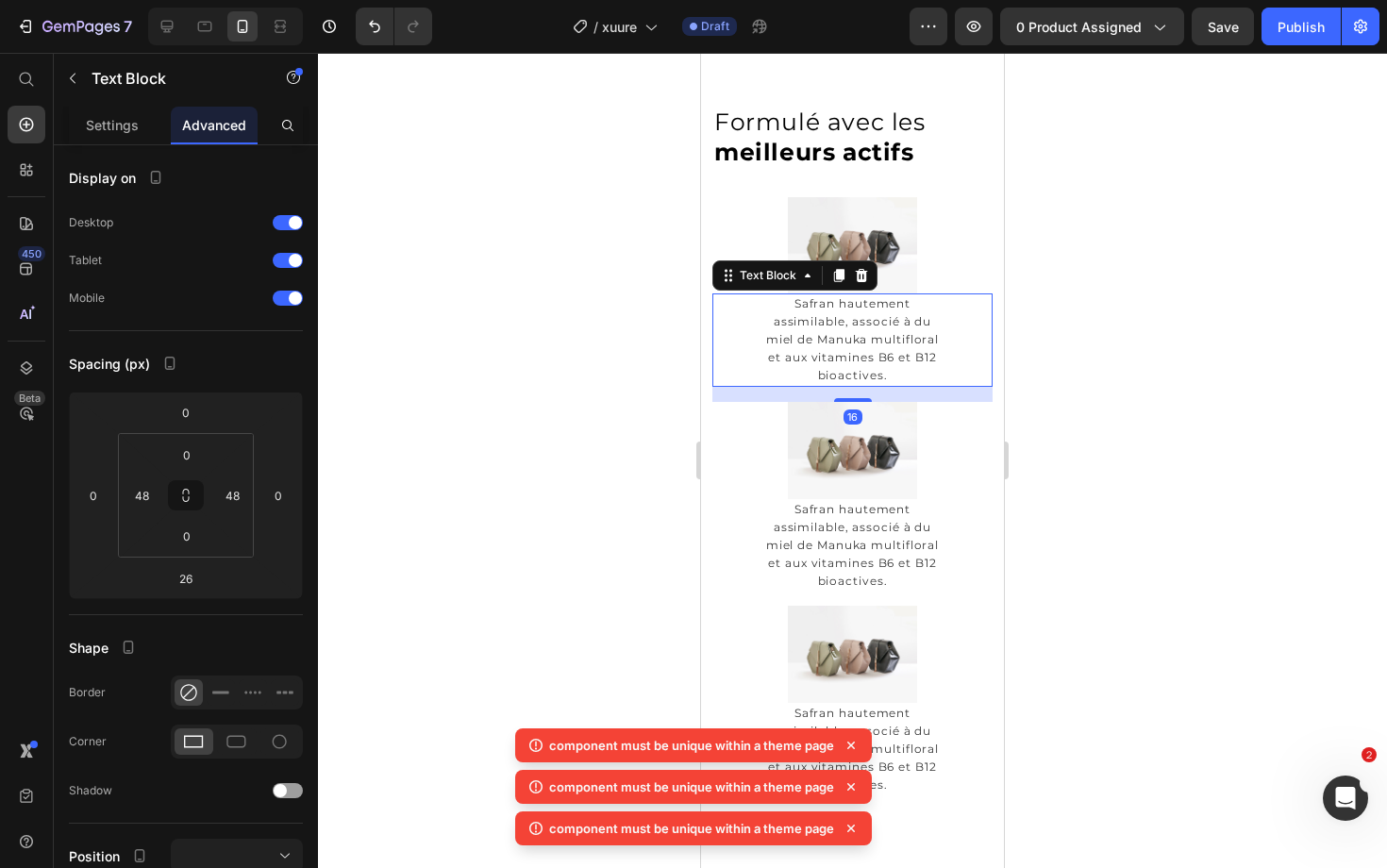 drag, startPoint x: 851, startPoint y: 402, endPoint x: 853, endPoint y: 392, distance: 10.198039 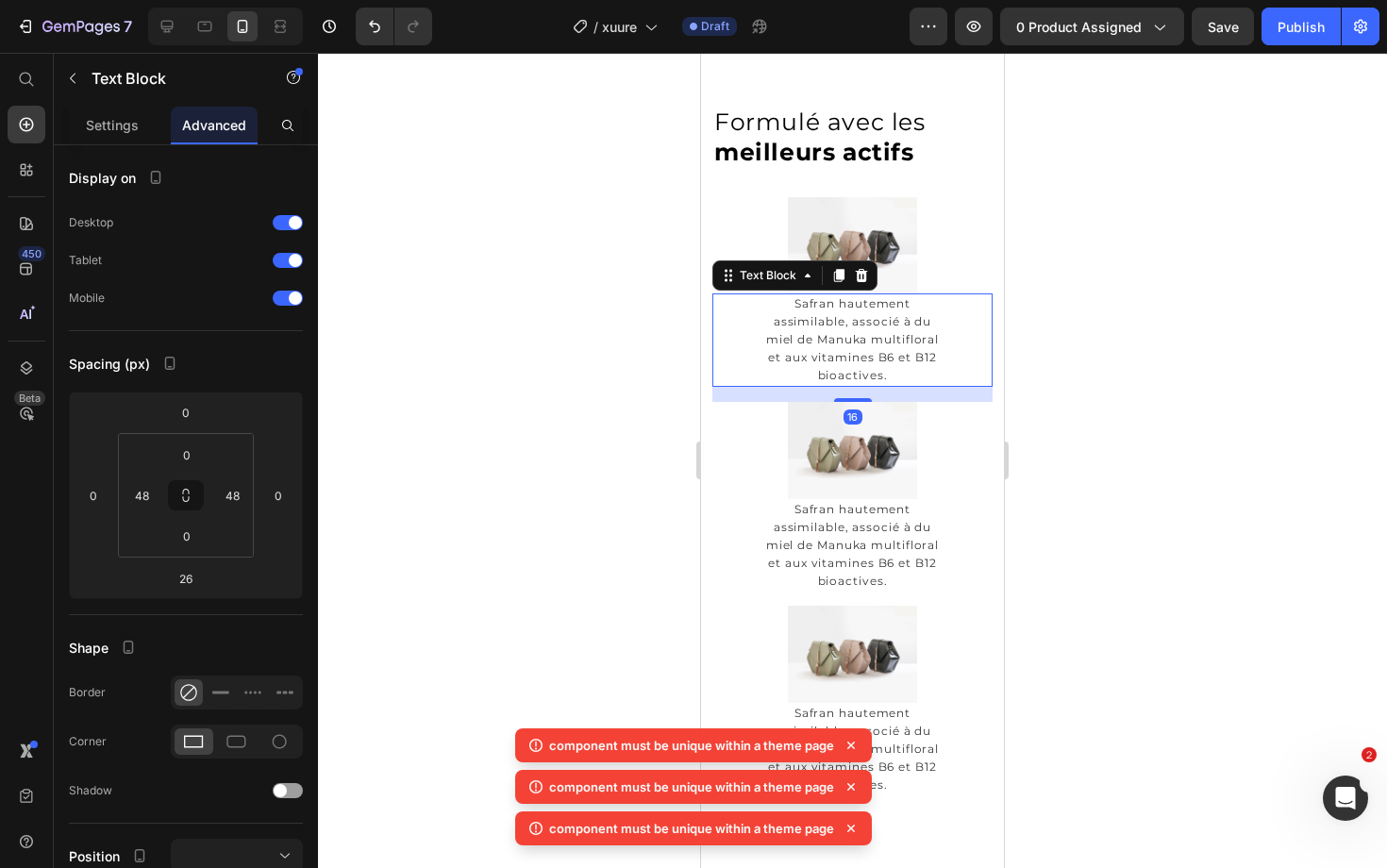click on "16" at bounding box center [897, 387] 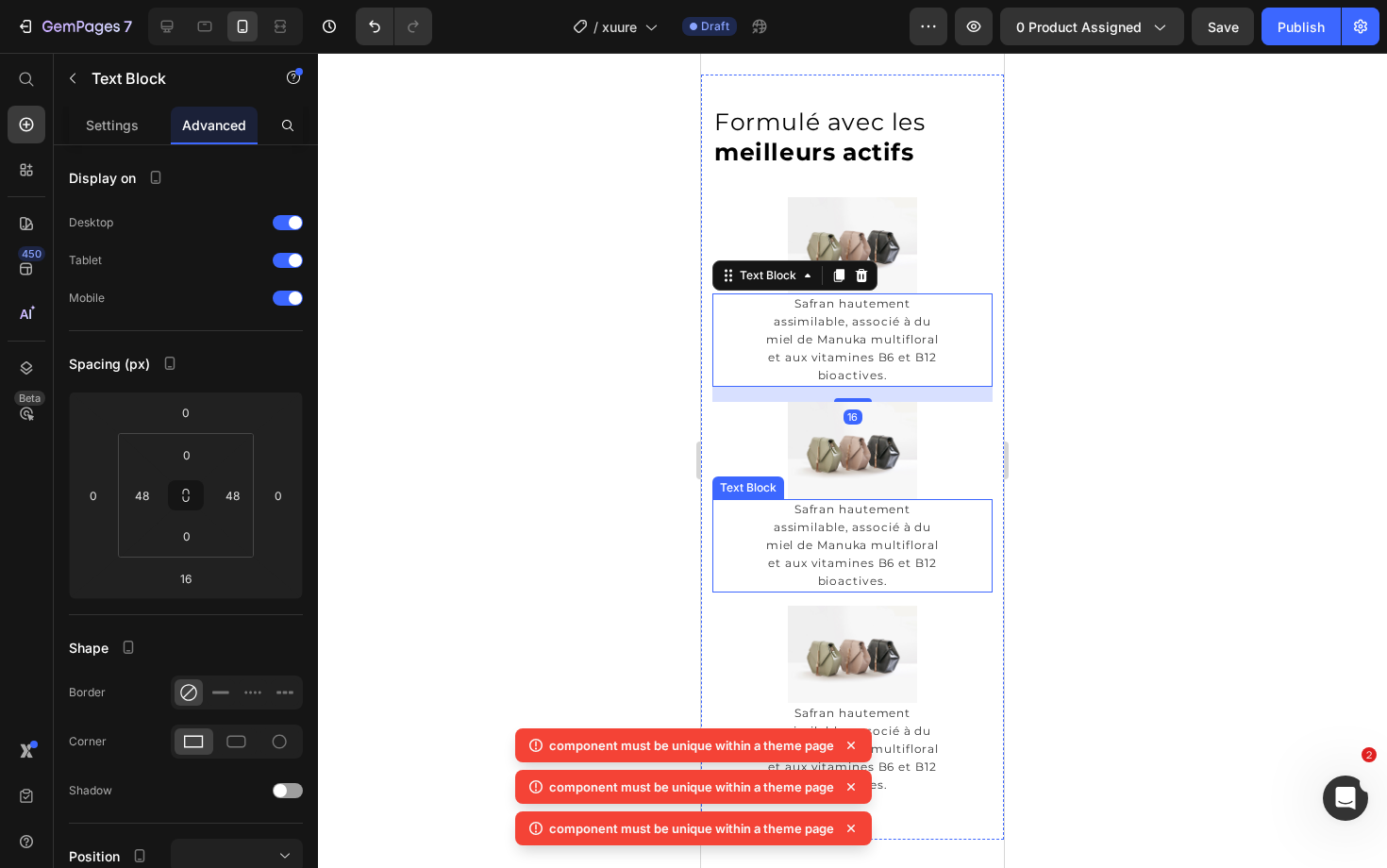 click on "Safran hautement assimilable, associé à du miel de Manuka multifloral et aux vitamines B6 et B12 bioactives." at bounding box center (852, 544) 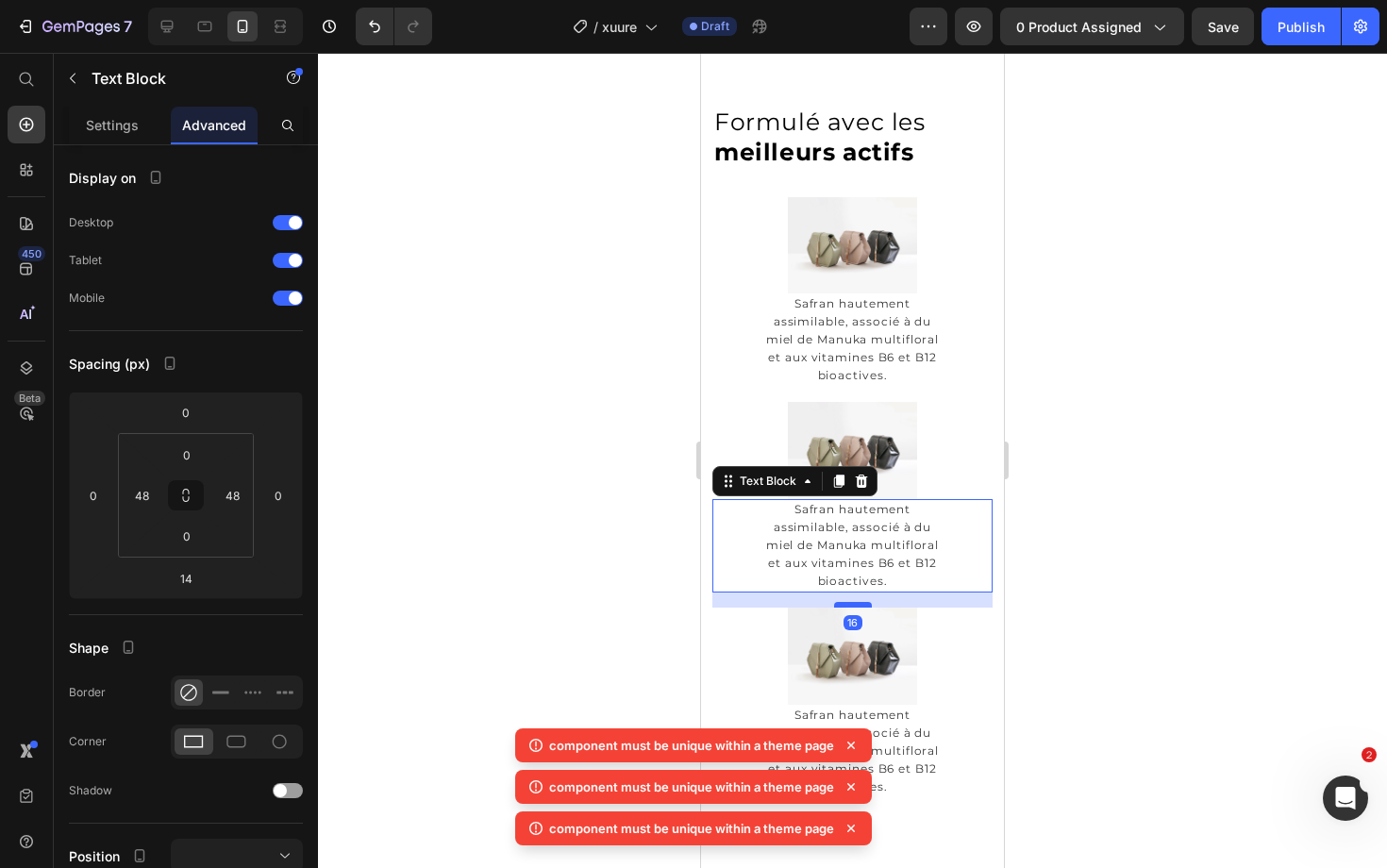 click at bounding box center [853, 605] 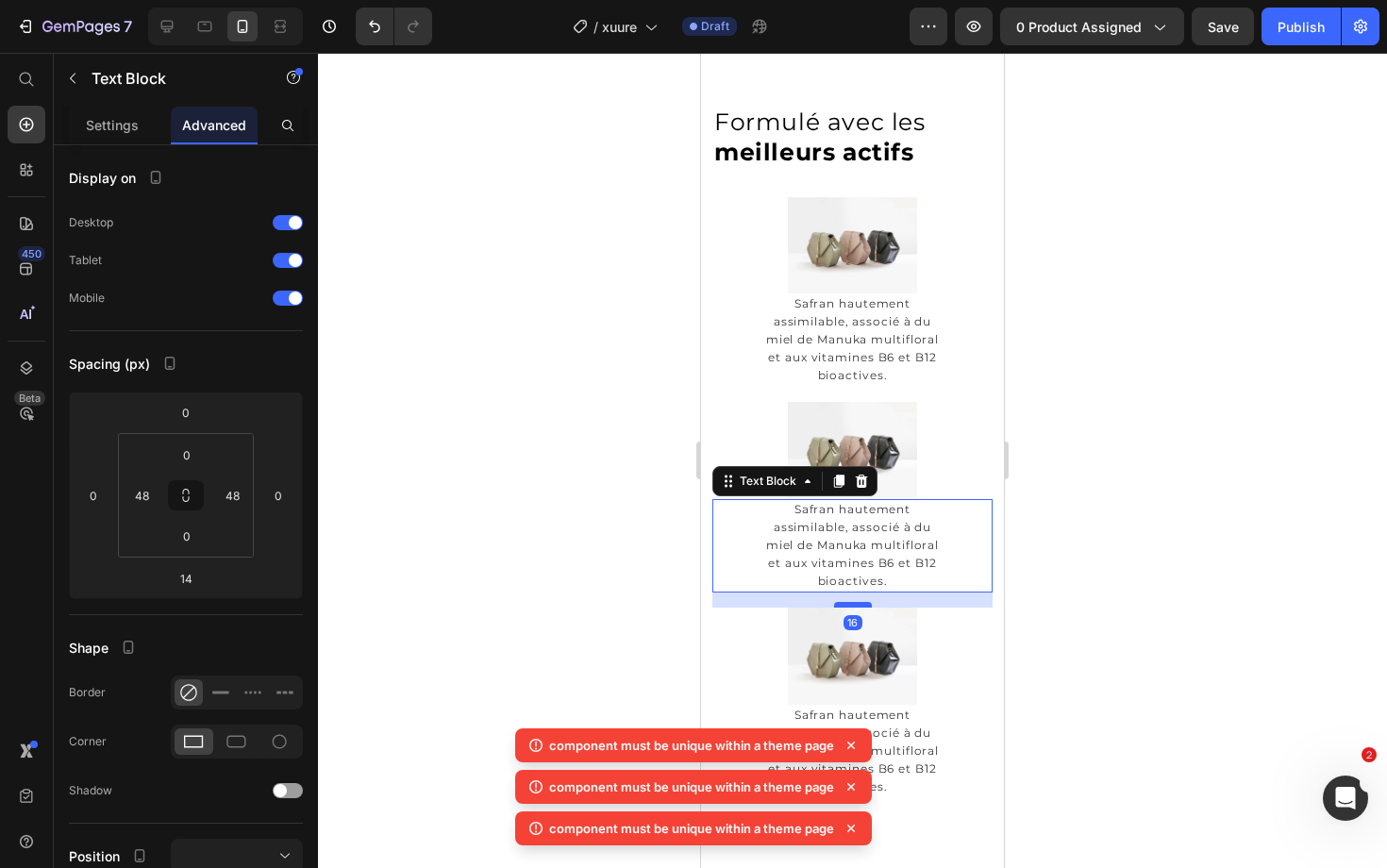 type on "16" 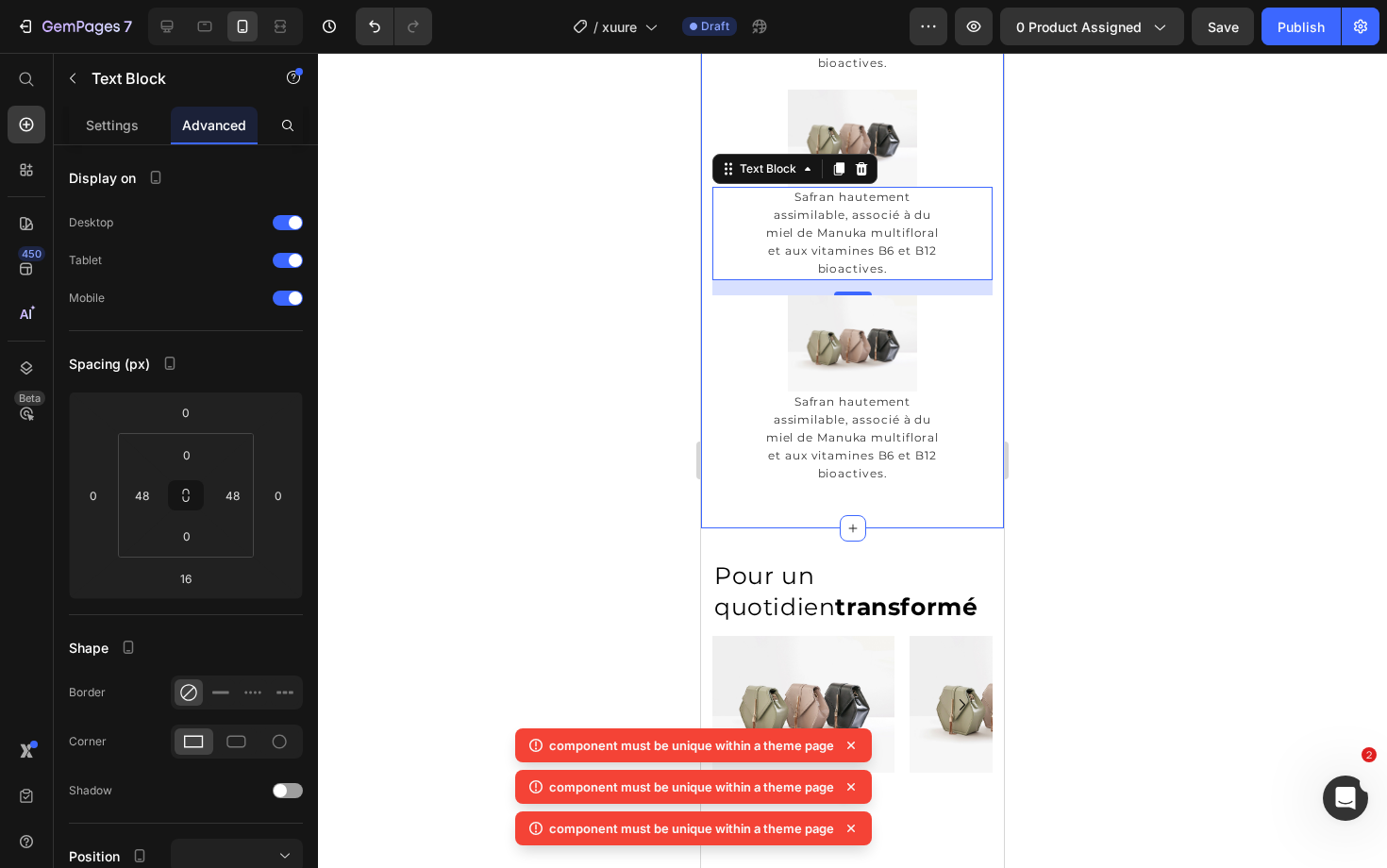 scroll, scrollTop: 2851, scrollLeft: 0, axis: vertical 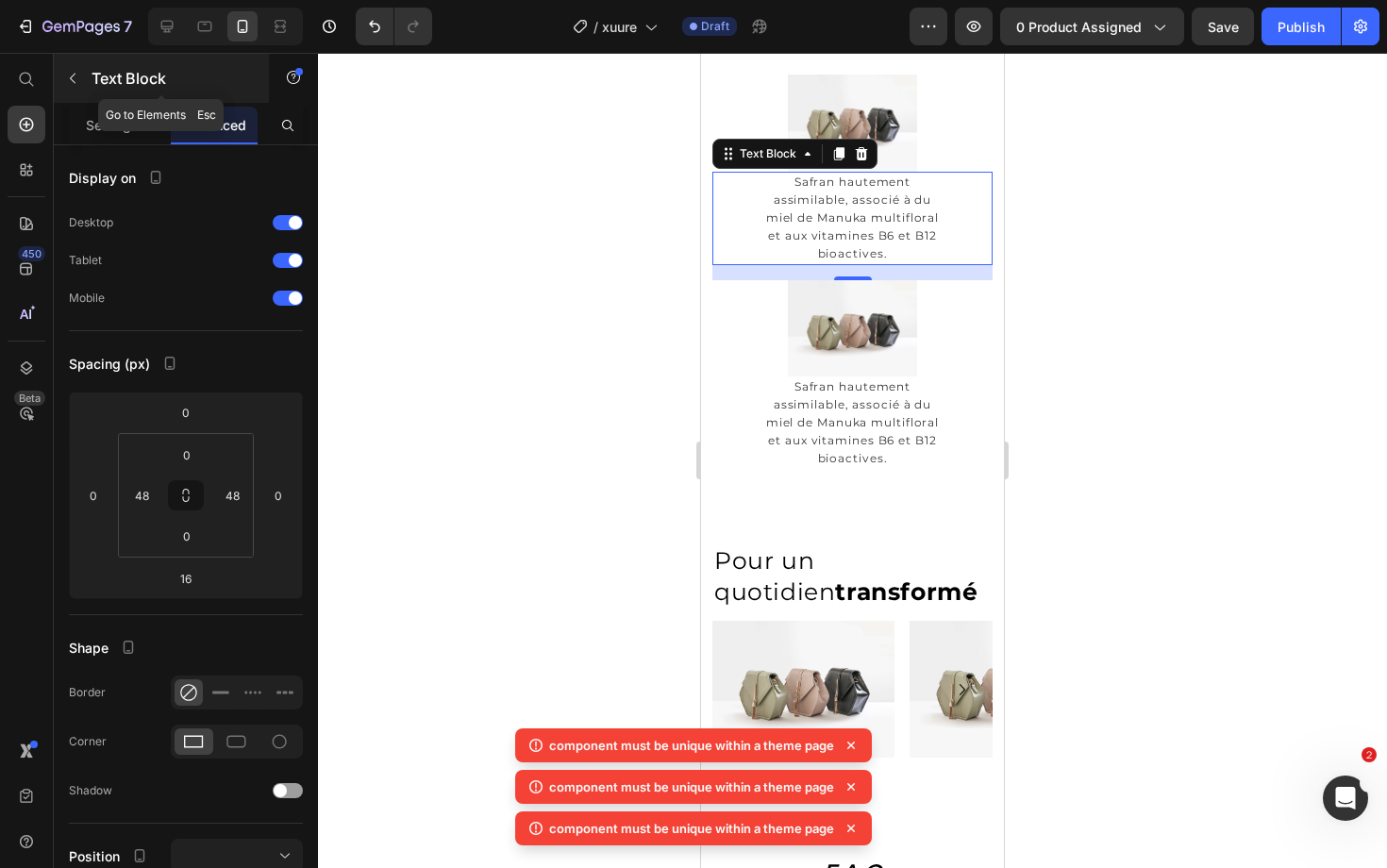 click at bounding box center [73, 78] 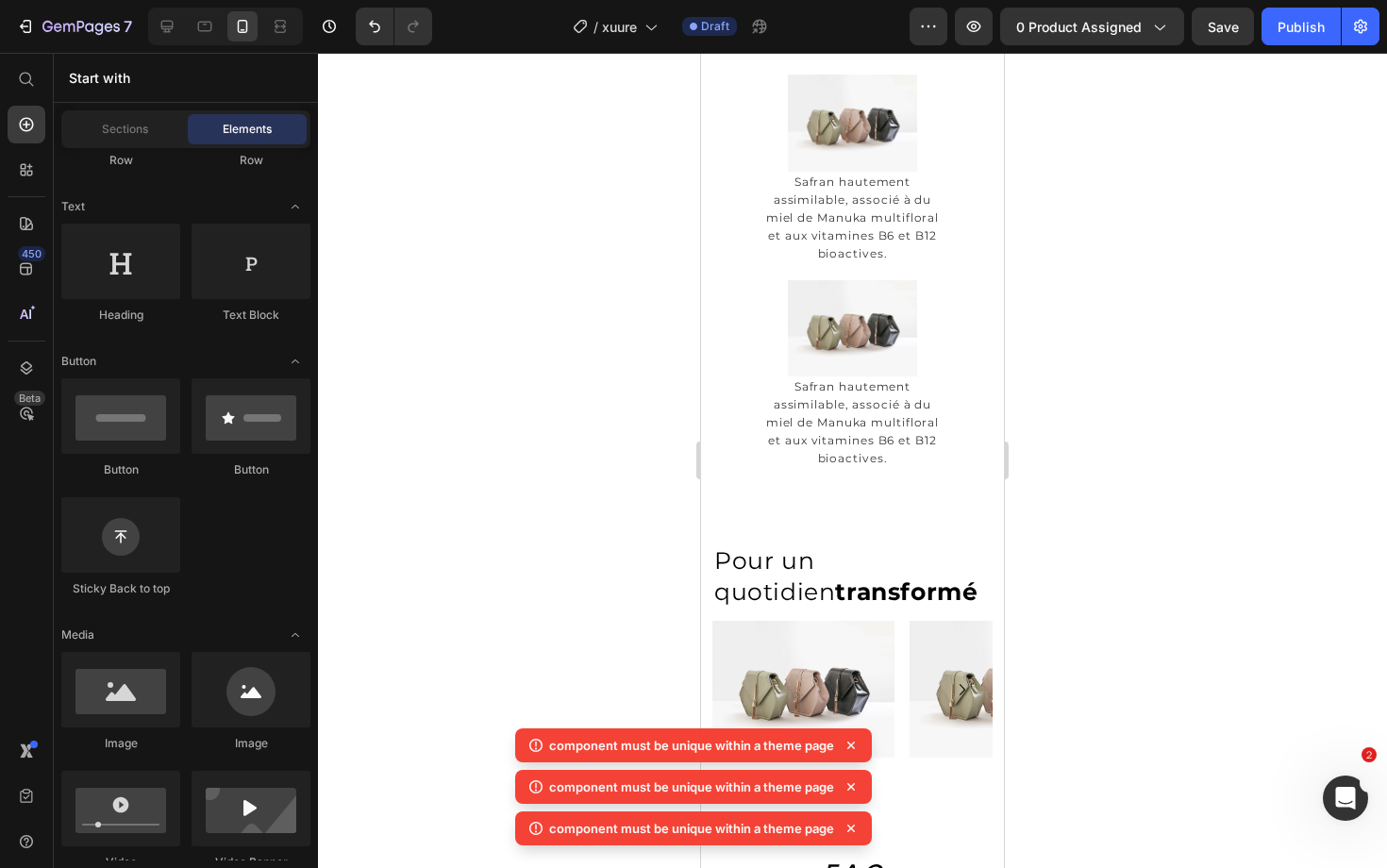 scroll, scrollTop: 0, scrollLeft: 0, axis: both 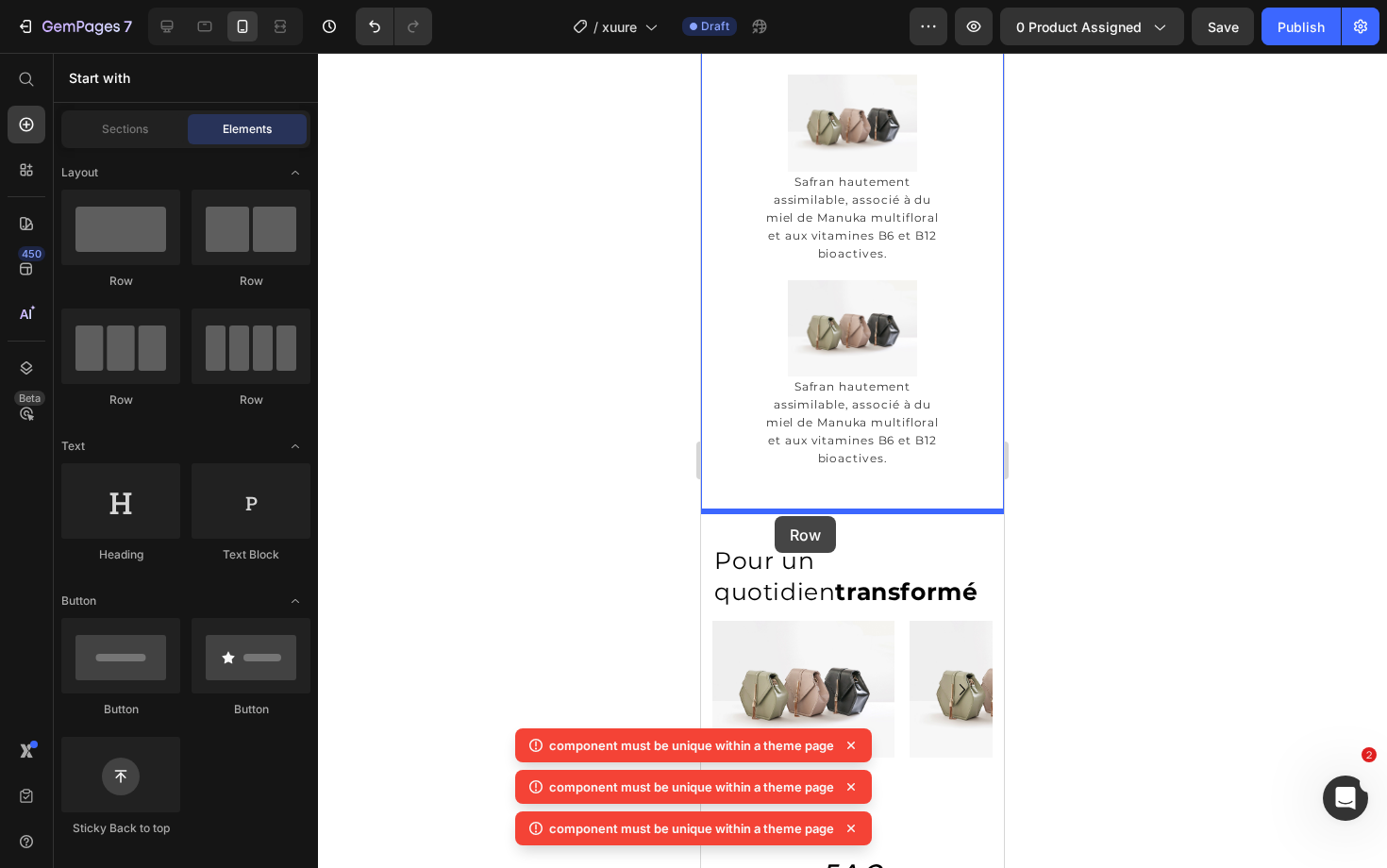 drag, startPoint x: 826, startPoint y: 301, endPoint x: 775, endPoint y: 516, distance: 220.9661 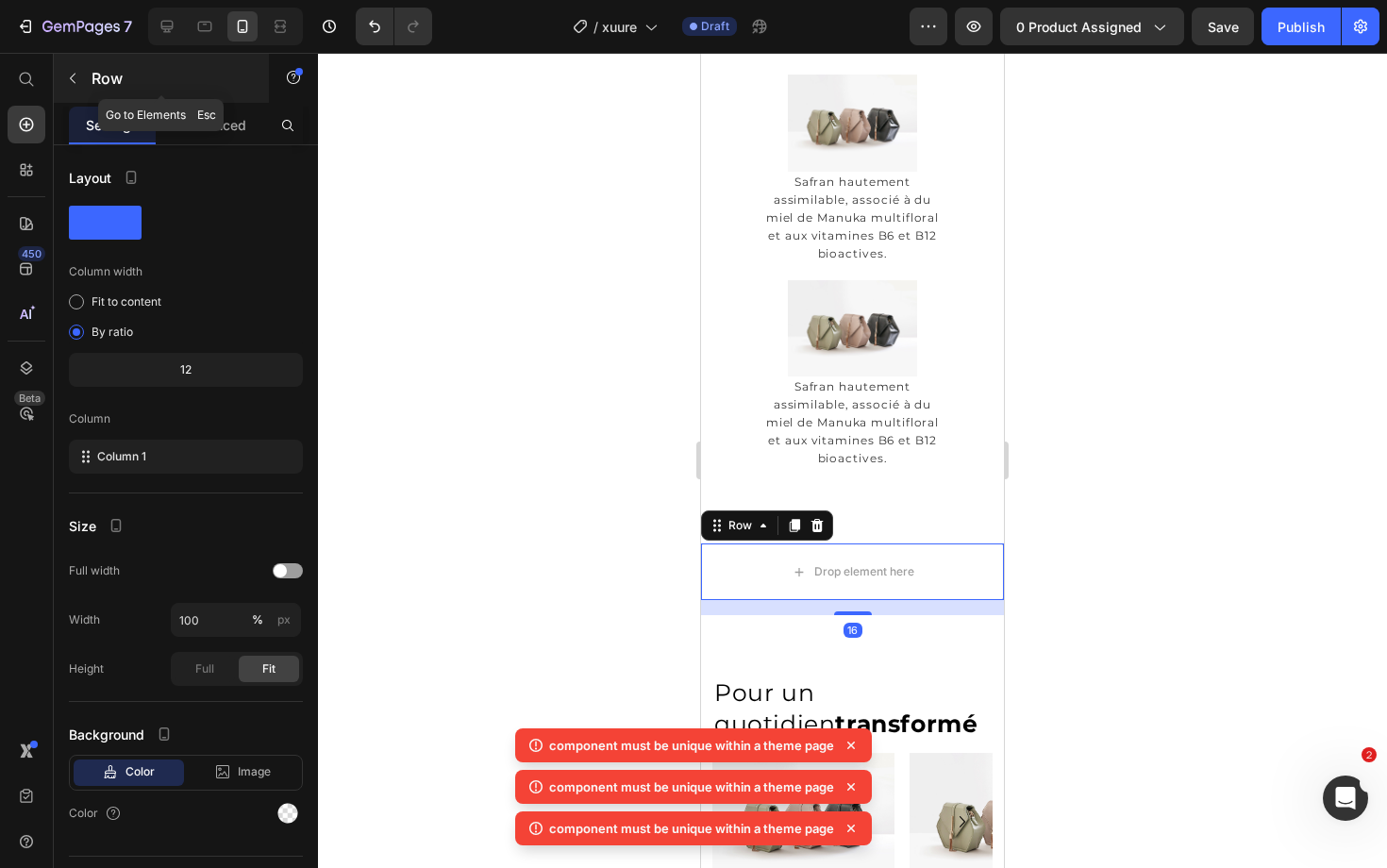 click at bounding box center (73, 78) 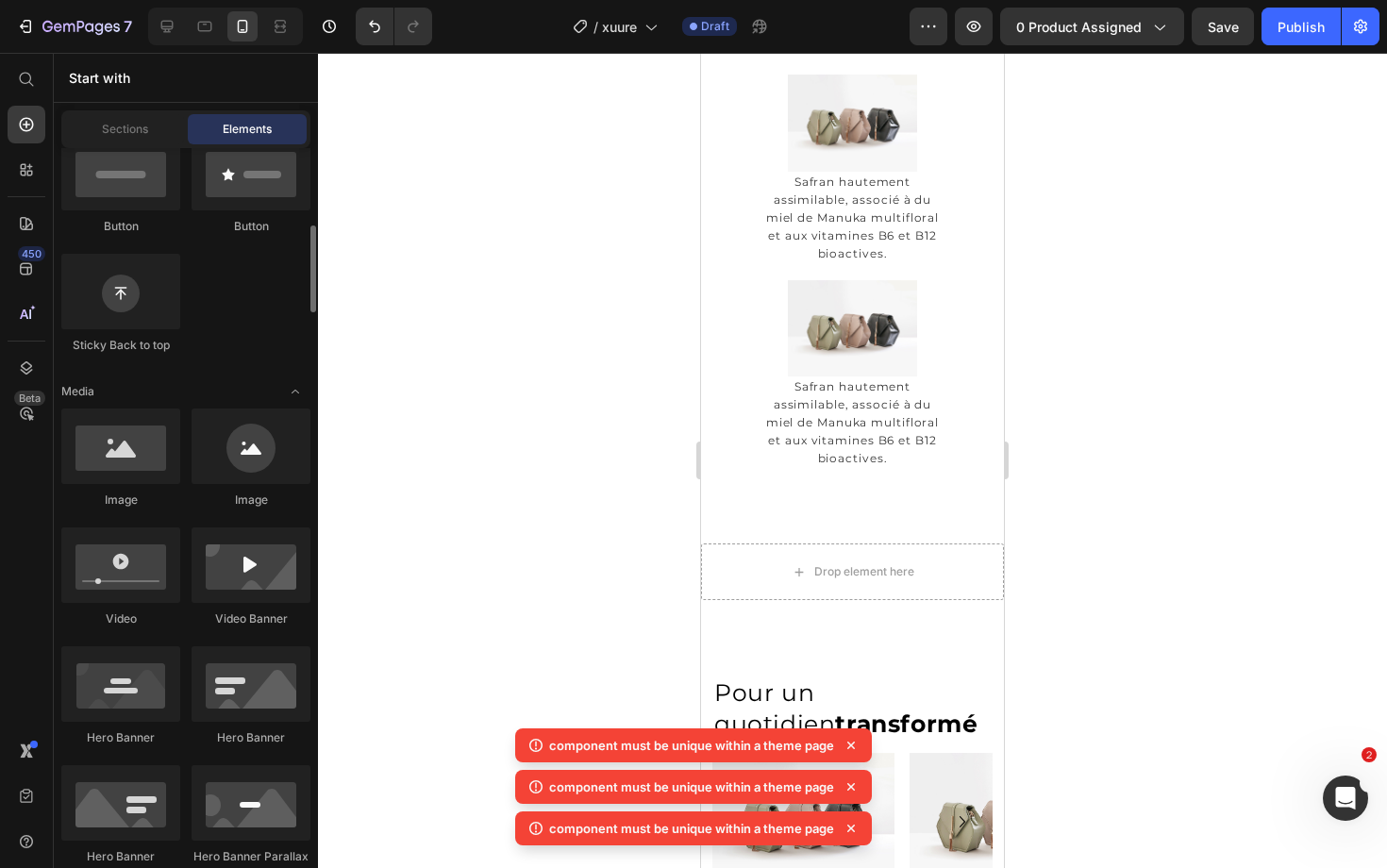 scroll, scrollTop: 515, scrollLeft: 0, axis: vertical 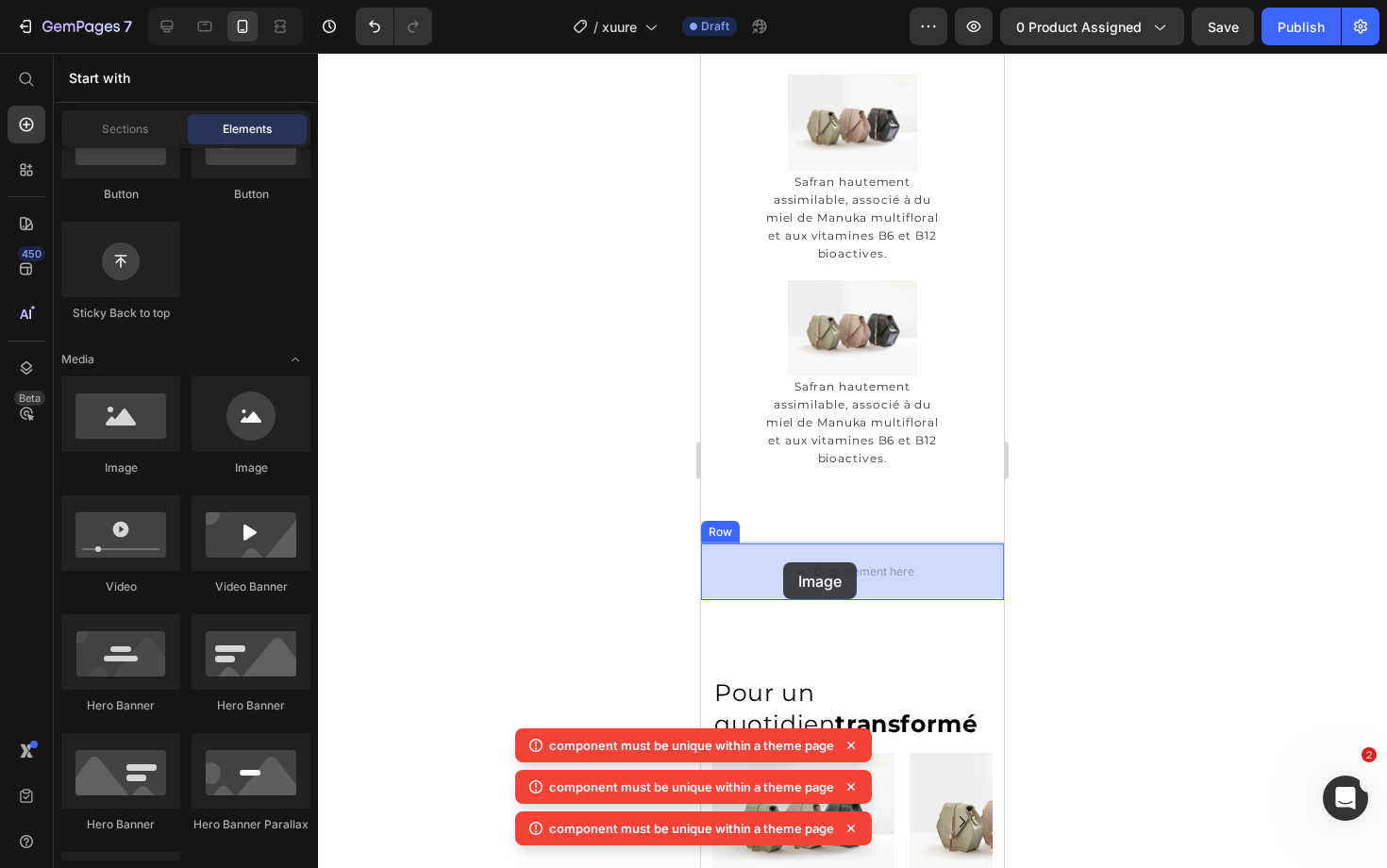 drag, startPoint x: 826, startPoint y: 443, endPoint x: 787, endPoint y: 561, distance: 124.27791 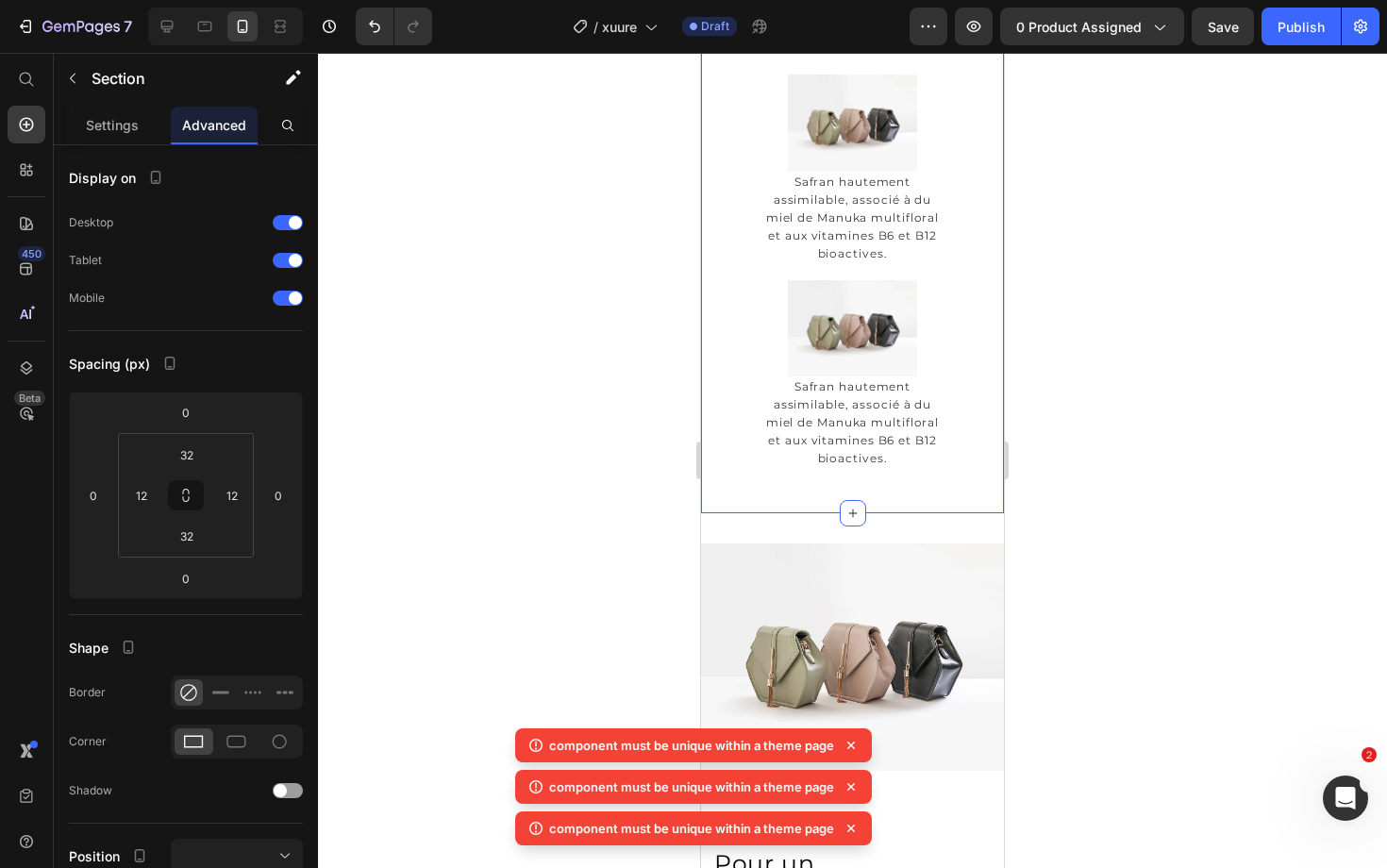 click on "Formulé avec les  meilleurs actifs Heading Row Image Safran hautement assimilable, associé à du miel de Manuka multifloral et aux vitamines B6 et B12 bioactives. Text Block Image Safran hautement assimilable, associé à du miel de Manuka multifloral et aux vitamines B6 et B12 bioactives. Text Block Image Safran hautement assimilable, associé à du miel de Manuka multifloral et aux vitamines B6 et B12 bioactives. Text Block" at bounding box center (852, 129) 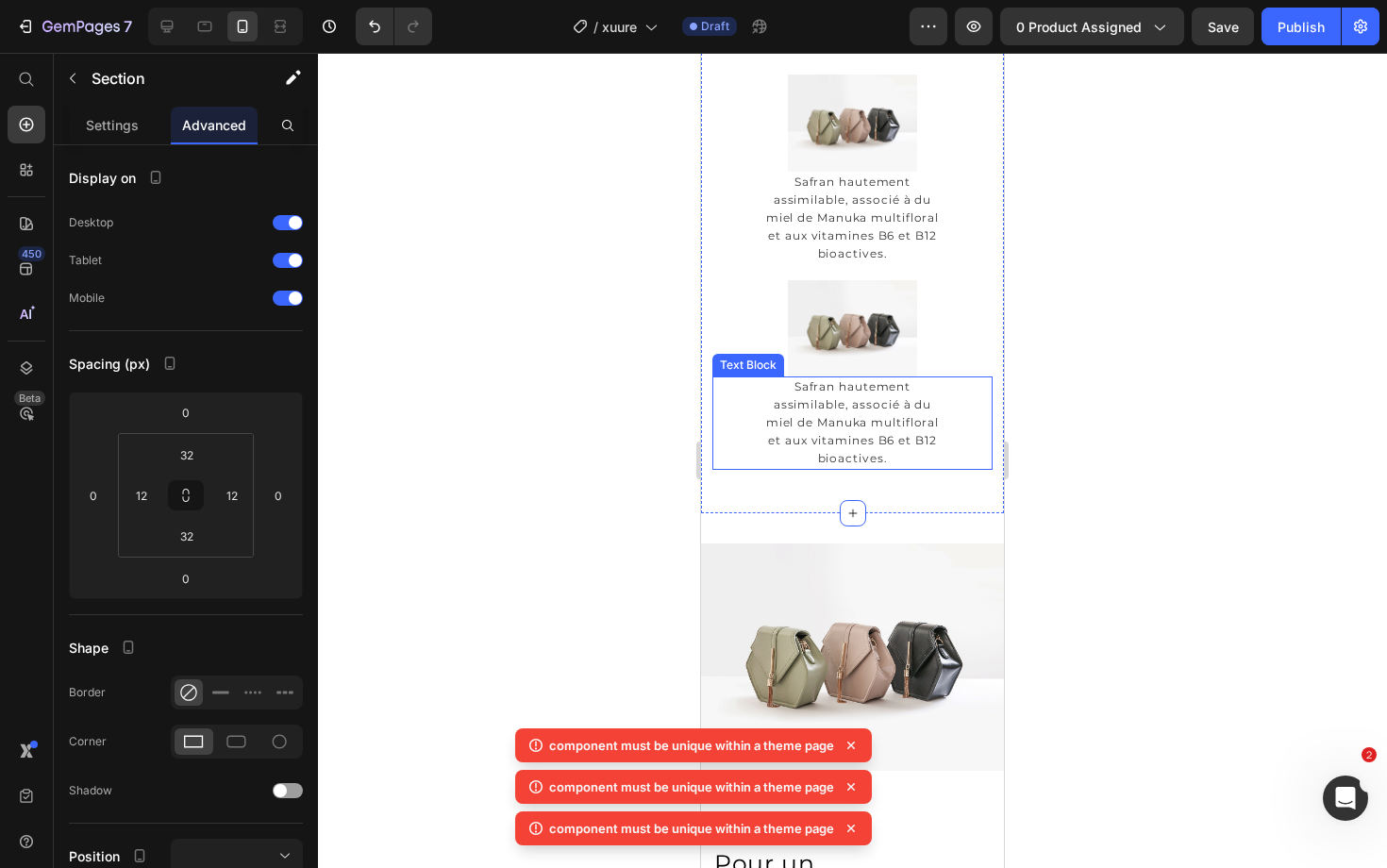 click on "Safran hautement assimilable, associé à du miel de Manuka multifloral et aux vitamines B6 et B12 bioactives." at bounding box center [852, 422] 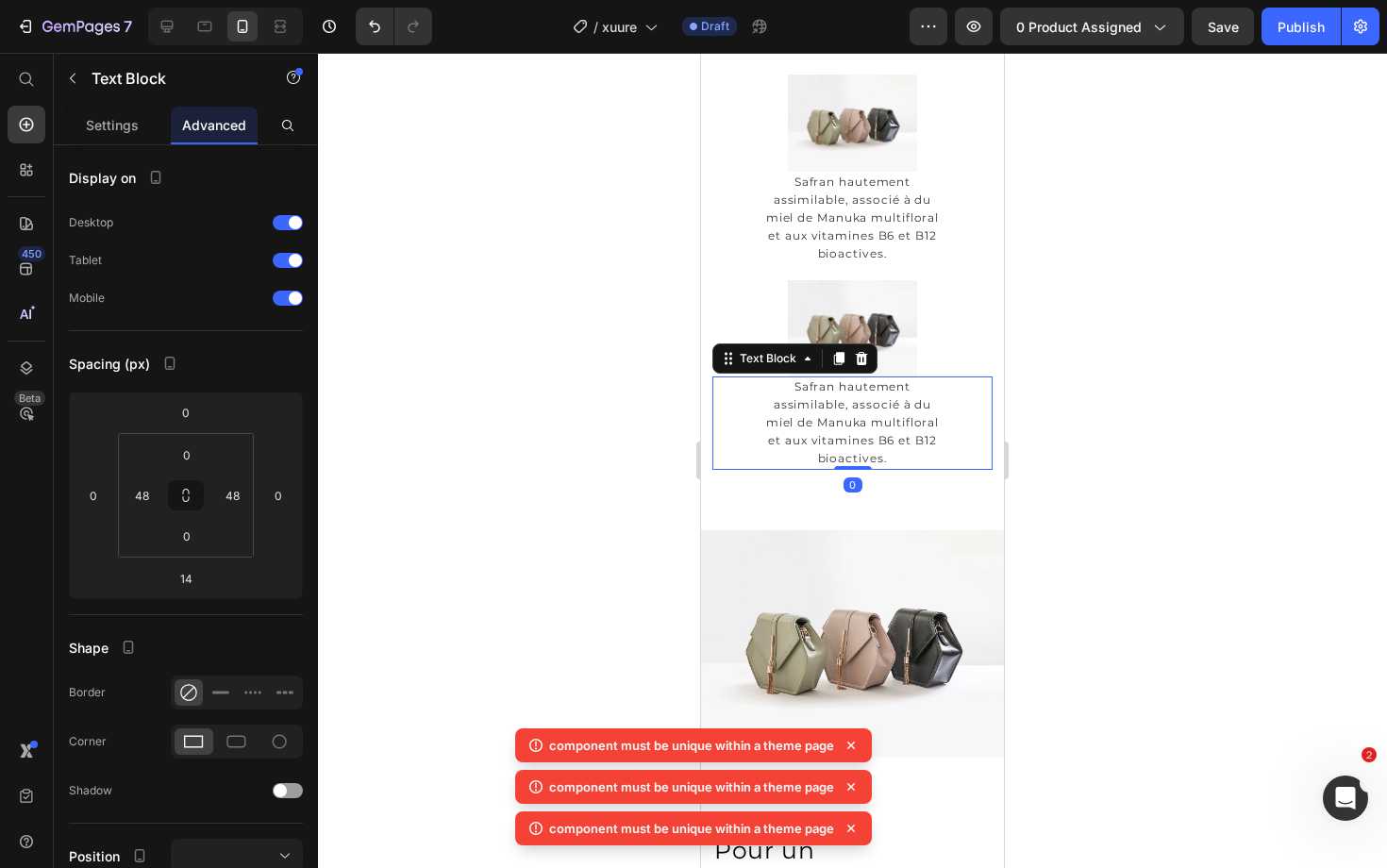 drag, startPoint x: 859, startPoint y: 480, endPoint x: 903, endPoint y: 334, distance: 152.48606 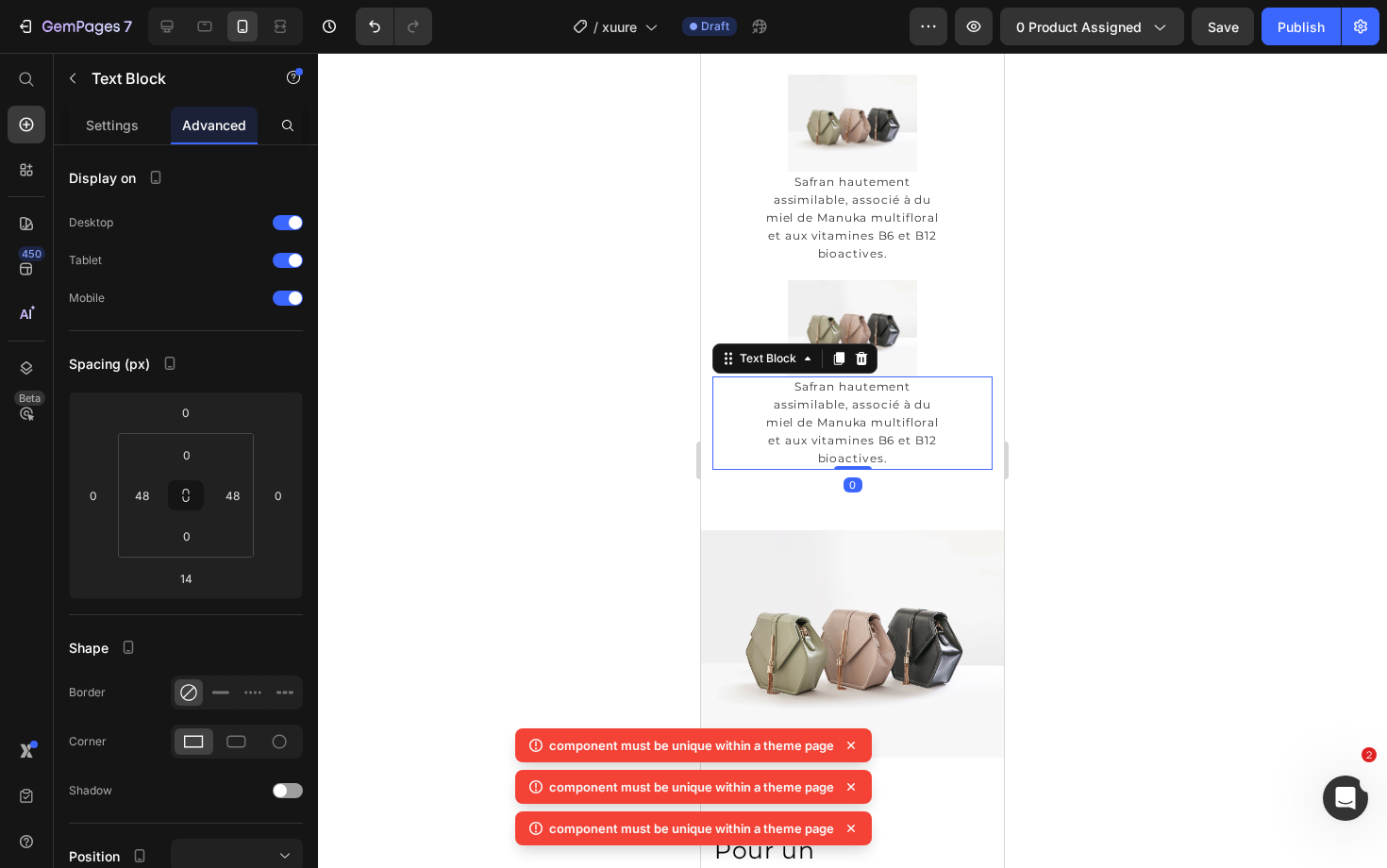 click on "Formulé avec les  meilleurs actifs Heading Row Image Safran hautement assimilable, associé à du miel de Manuka multifloral et aux vitamines B6 et B12 bioactives. Text Block Image Safran hautement assimilable, associé à du miel de Manuka multifloral et aux vitamines B6 et B12 bioactives. Text Block Image Safran hautement assimilable, associé à du miel de Manuka multifloral et aux vitamines B6 et B12 bioactives. Text Block   0" at bounding box center [852, 123] 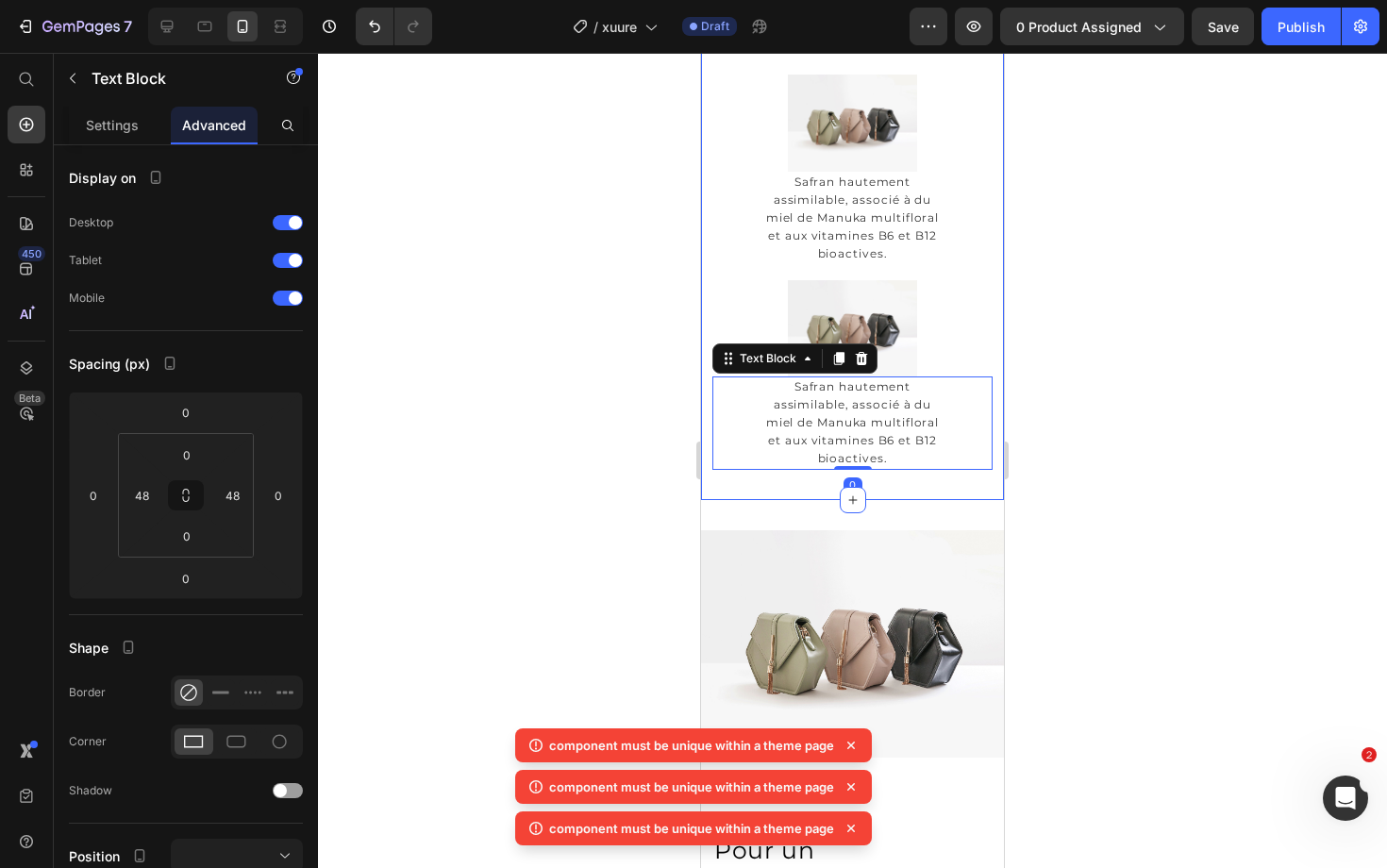 click on "Formulé avec les  meilleurs actifs Heading Row Image Safran hautement assimilable, associé à du miel de Manuka multifloral et aux vitamines B6 et B12 bioactives. Text Block Image Safran hautement assimilable, associé à du miel de Manuka multifloral et aux vitamines B6 et B12 bioactives. Text Block Image Safran hautement assimilable, associé à du miel de Manuka multifloral et aux vitamines B6 et B12 bioactives. Text Block   0 Section 10" at bounding box center (852, 123) 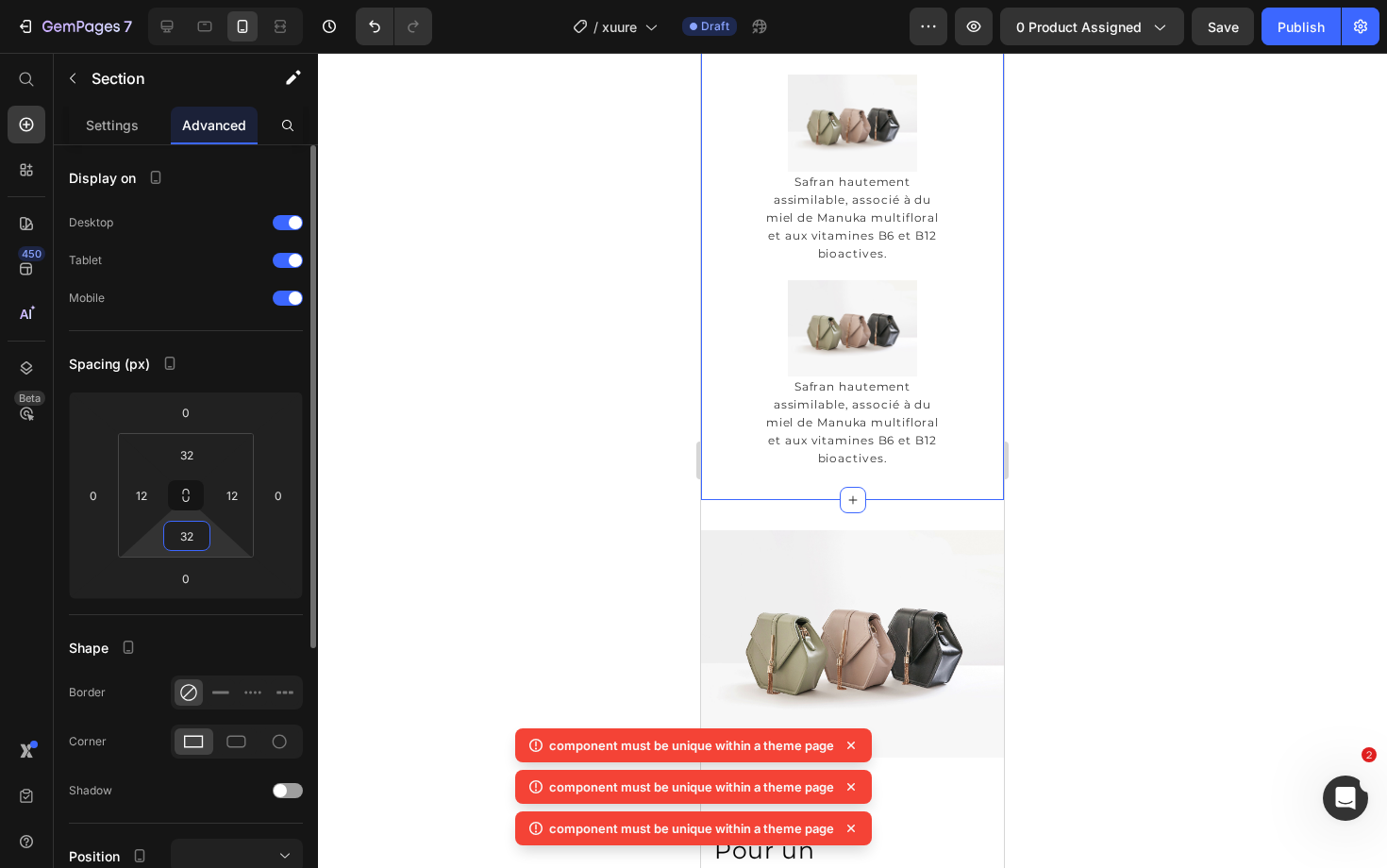 click on "32" at bounding box center [187, 536] 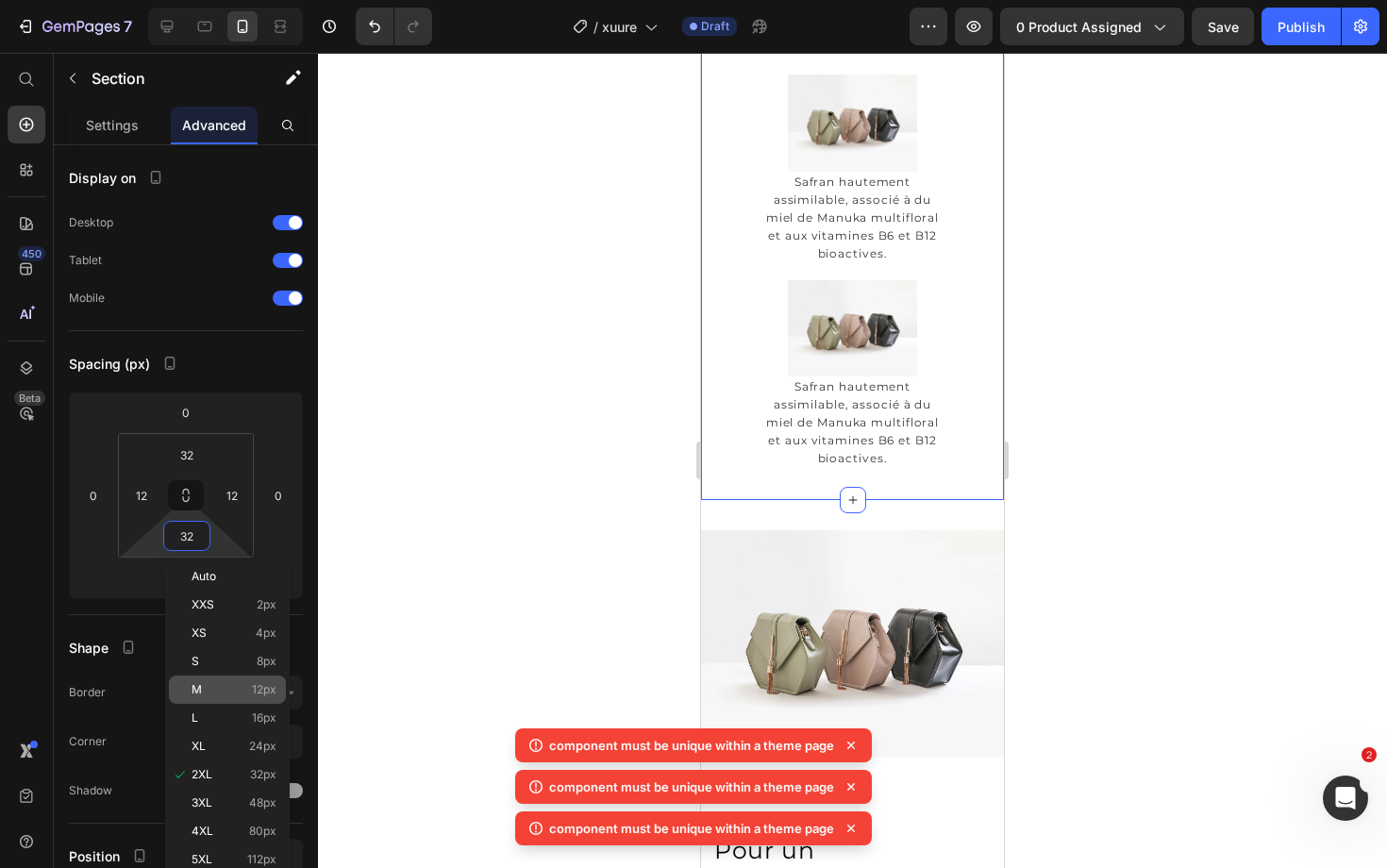 click on "M 12px" at bounding box center [234, 690] 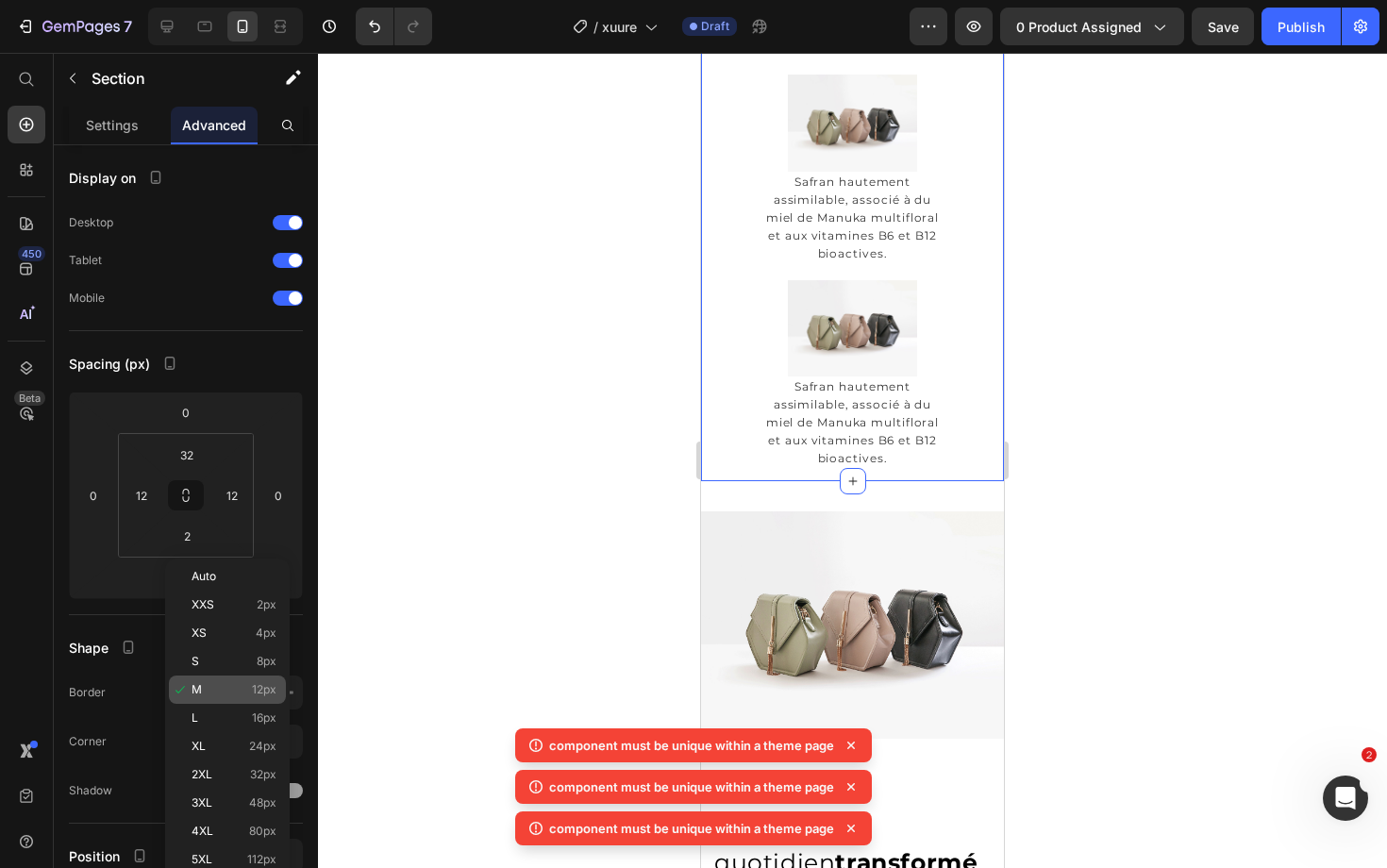 type on "12" 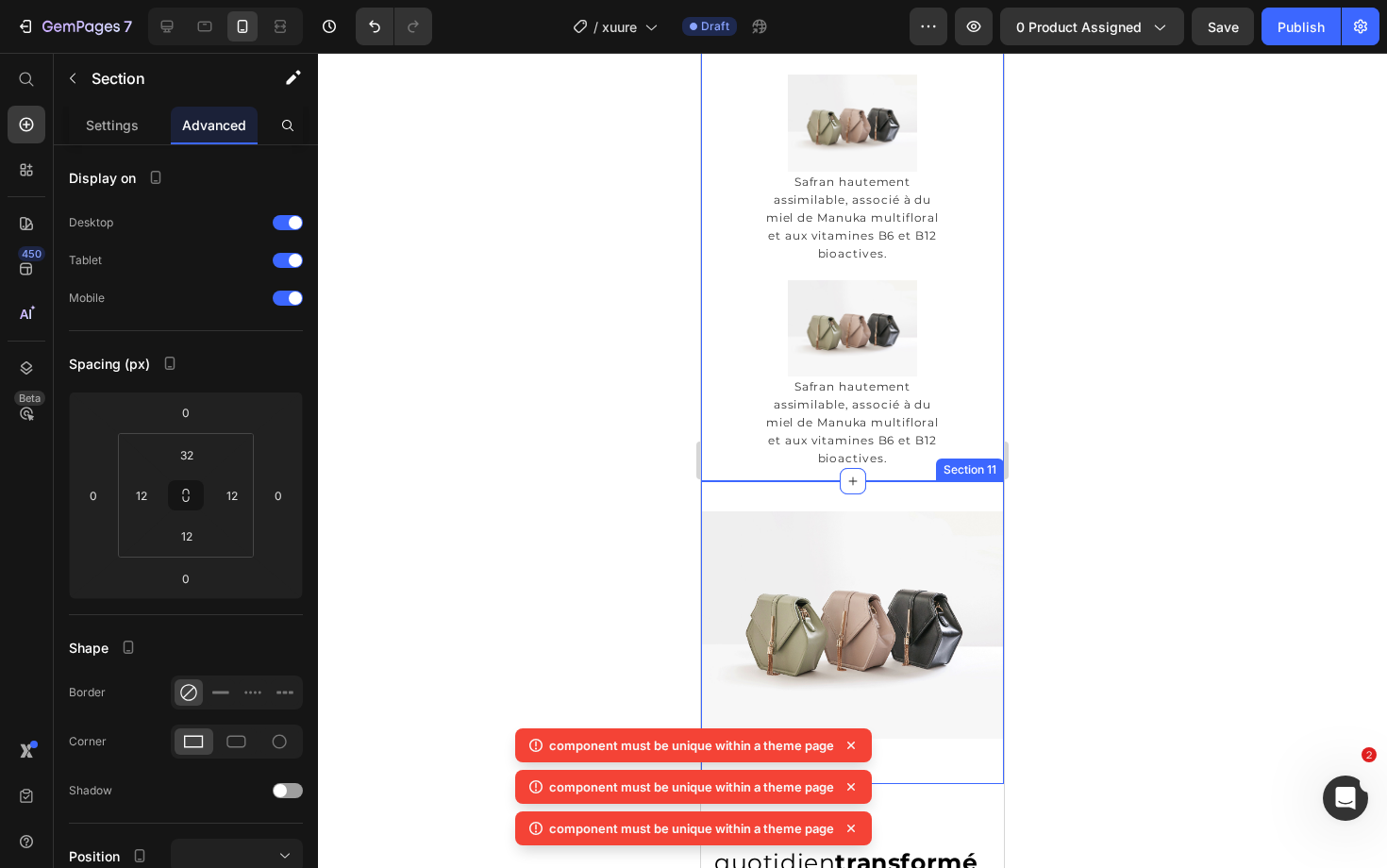 click on "Image Row Section 11" at bounding box center [852, 632] 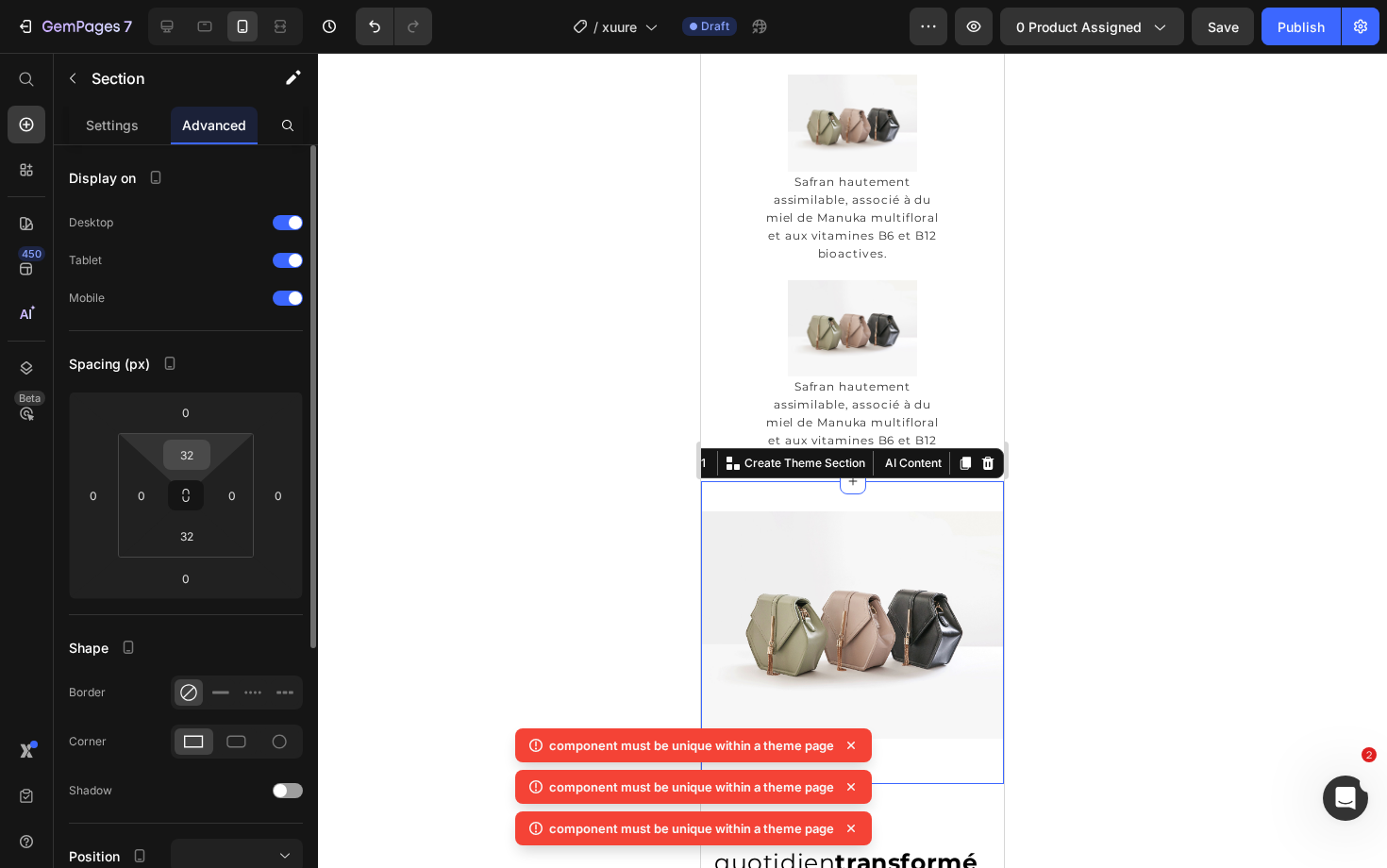 click on "32" at bounding box center [187, 455] 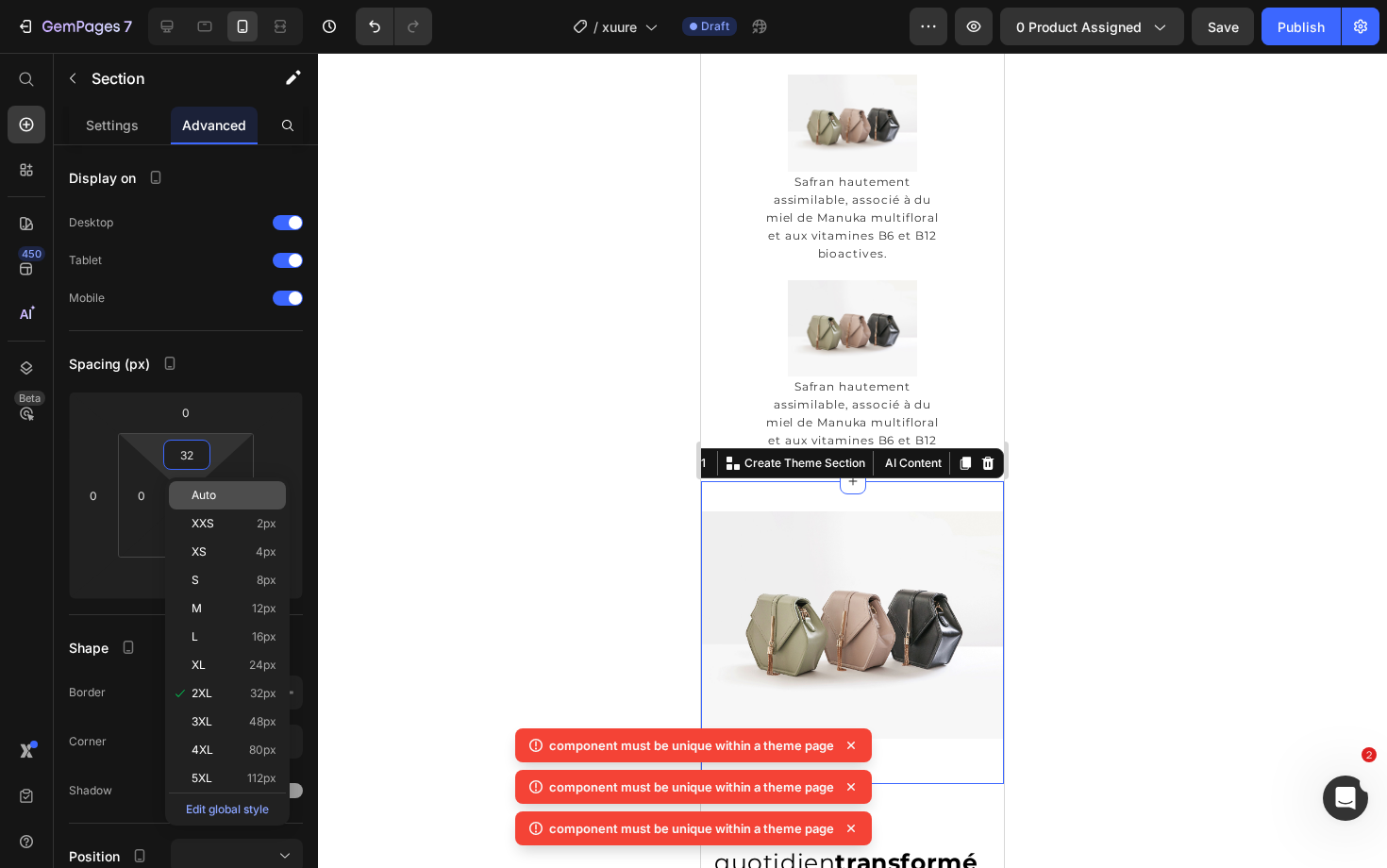 type on "2" 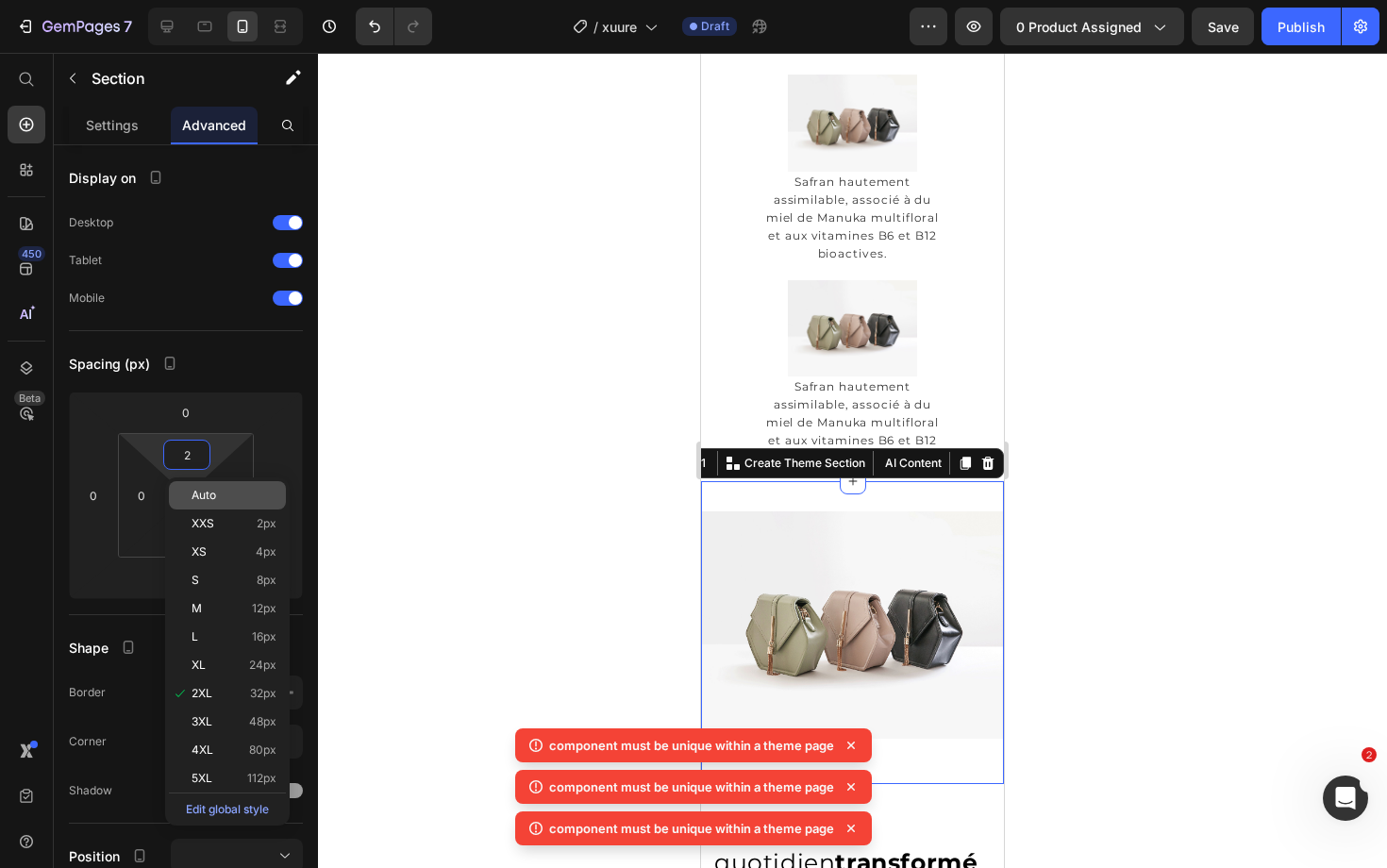 click on "Auto" at bounding box center [234, 495] 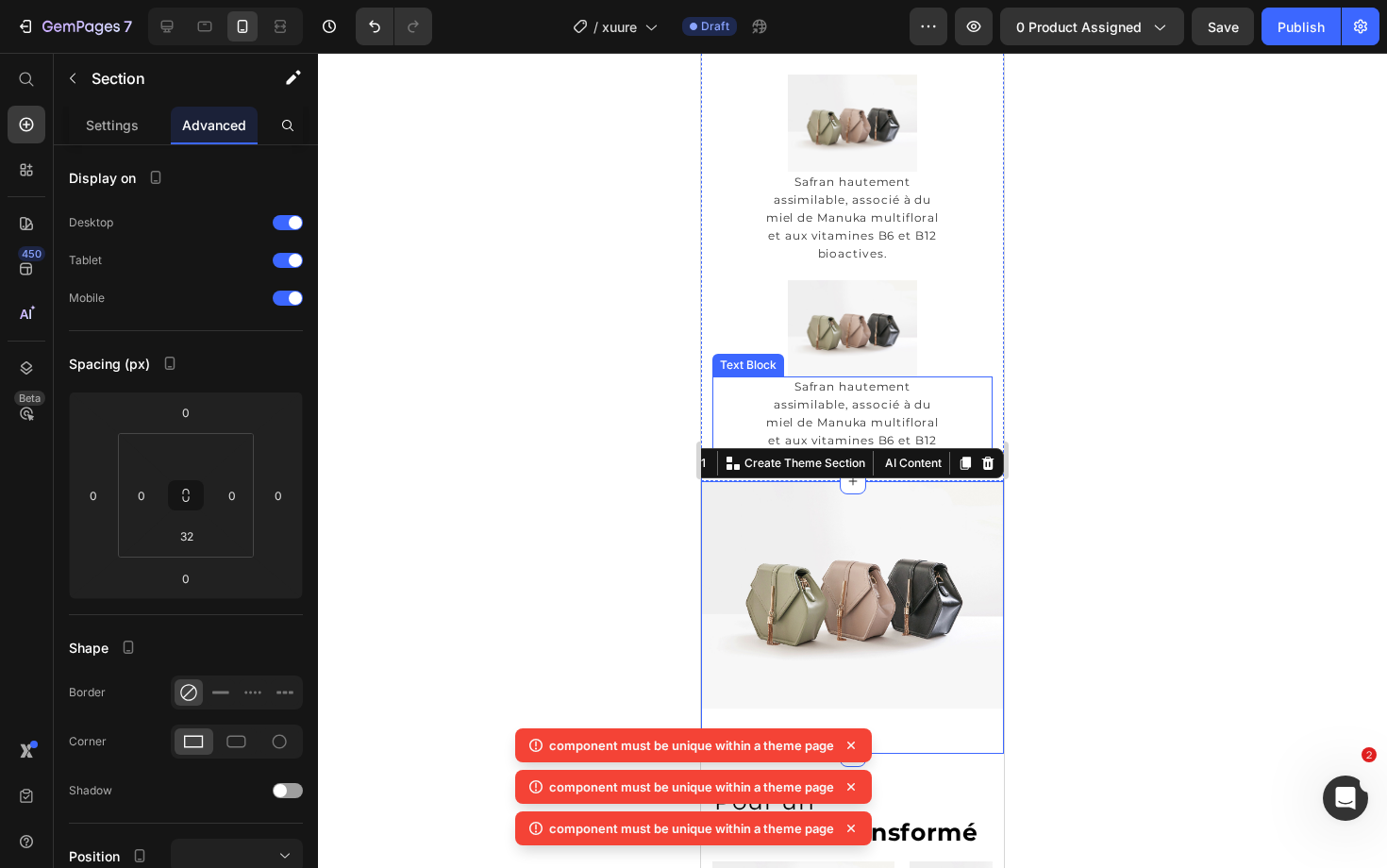 click on "Text Block" at bounding box center [748, 365] 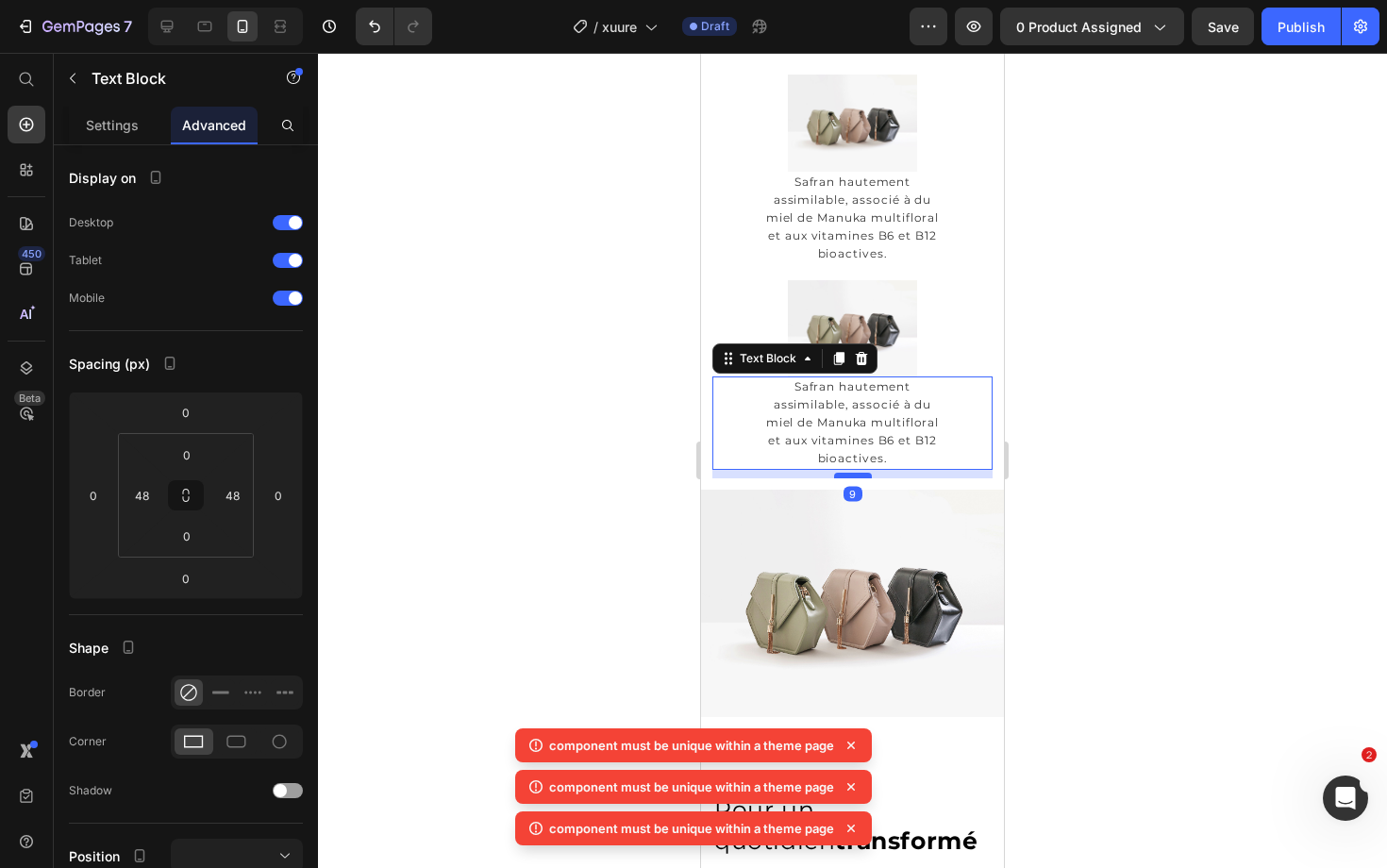click at bounding box center (853, 476) 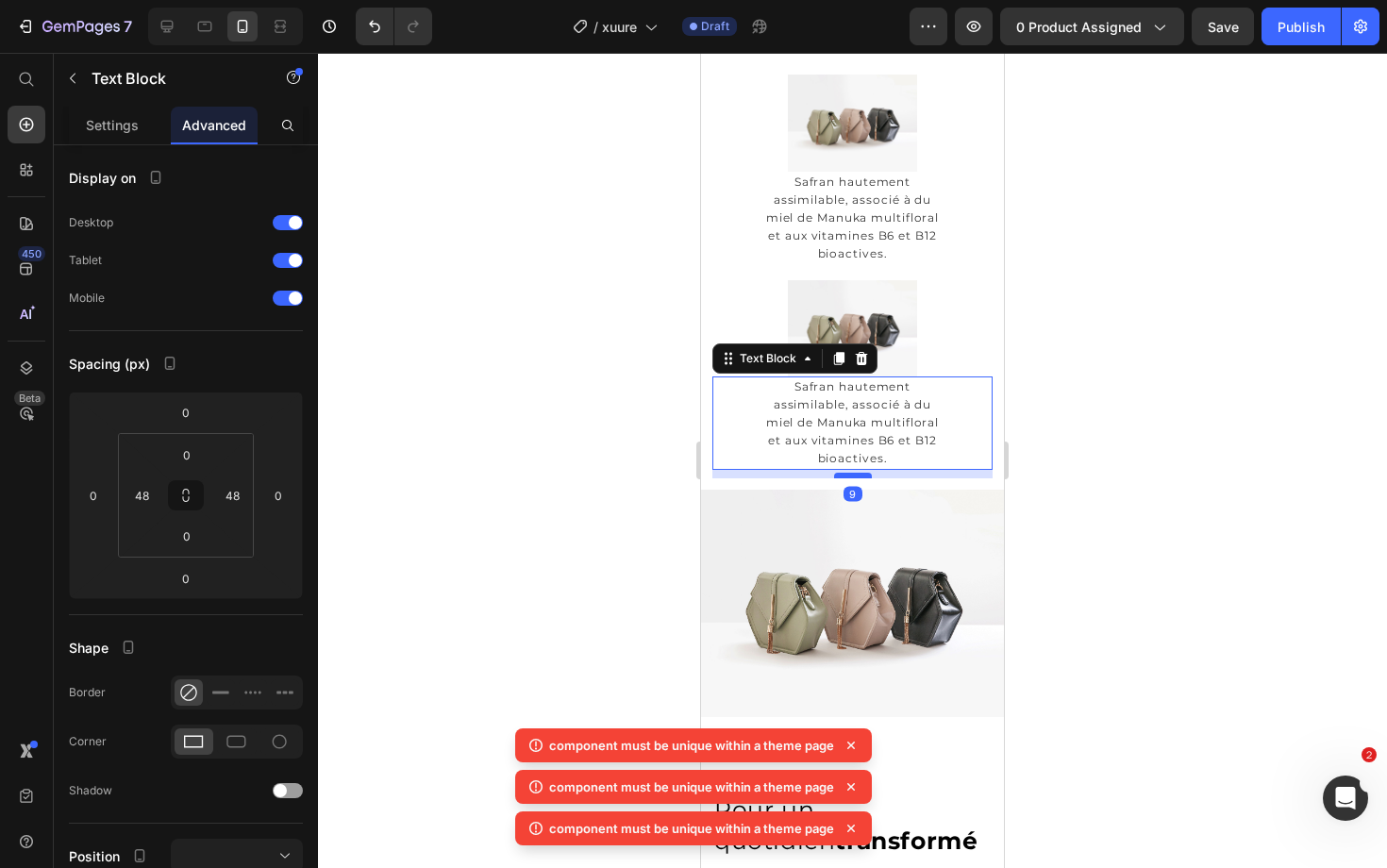 type on "9" 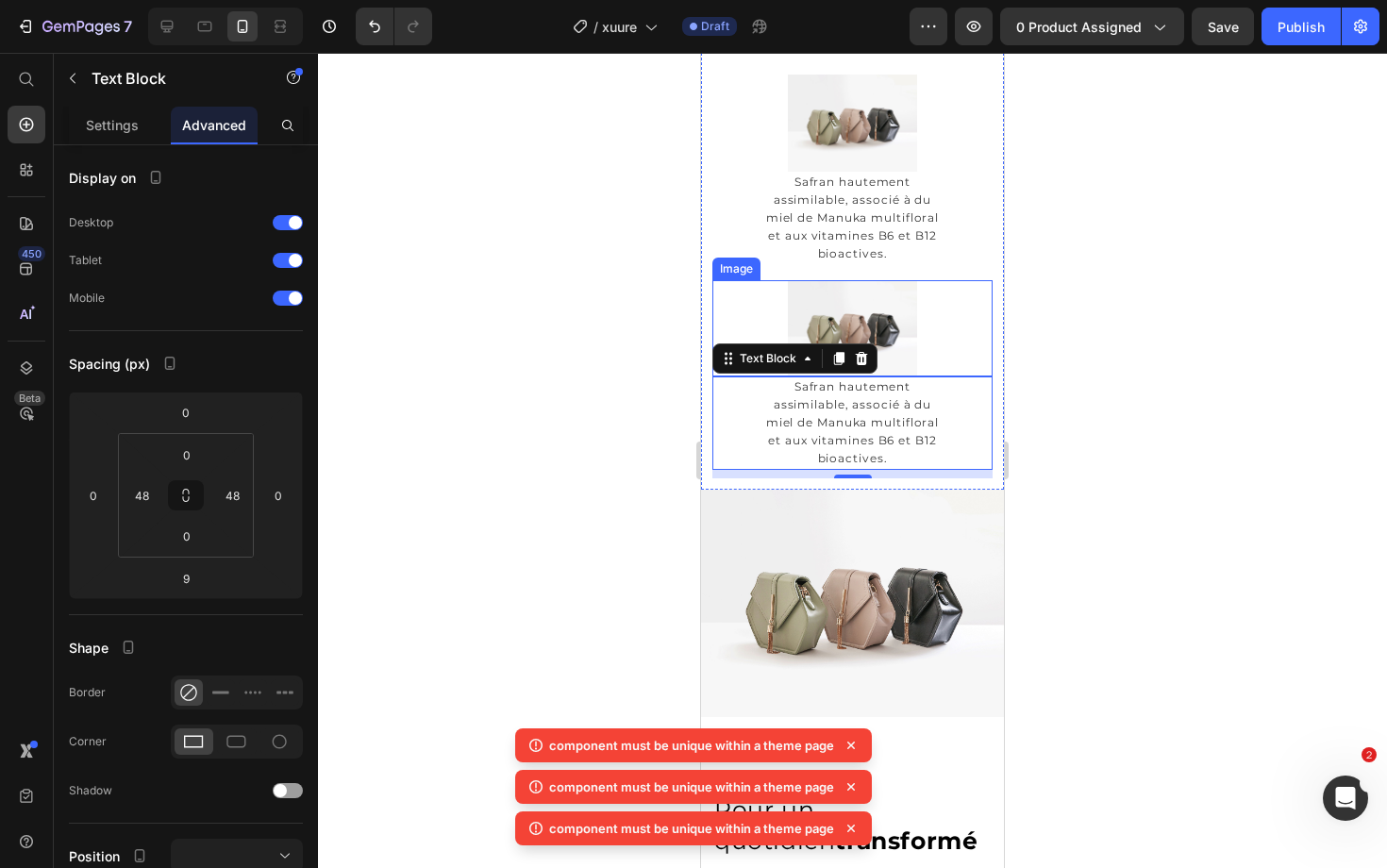 click on "Safran hautement assimilable, associé à du miel de Manuka multifloral et aux vitamines B6 et B12 bioactives. Text Block" at bounding box center (852, 218) 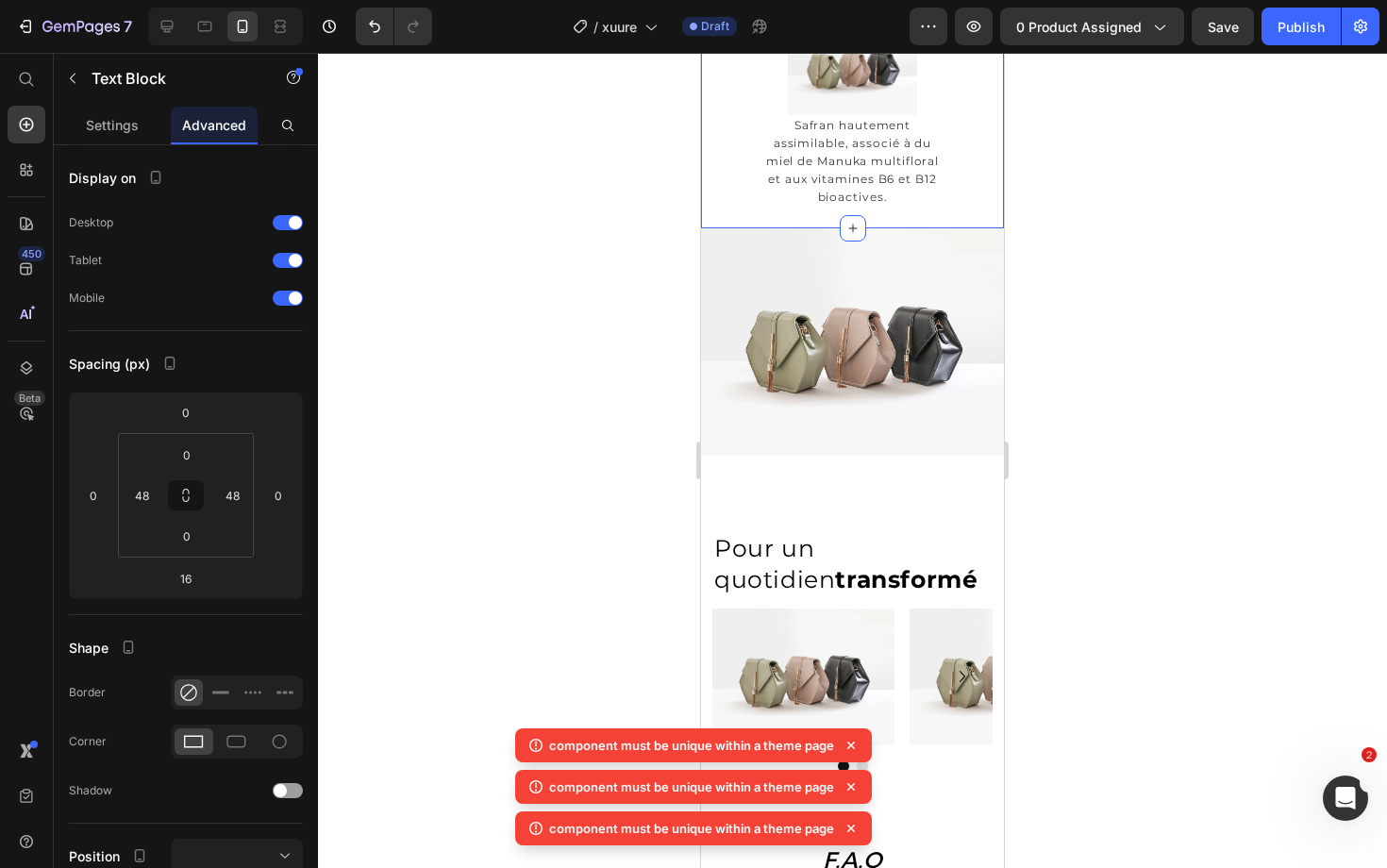 scroll, scrollTop: 3152, scrollLeft: 0, axis: vertical 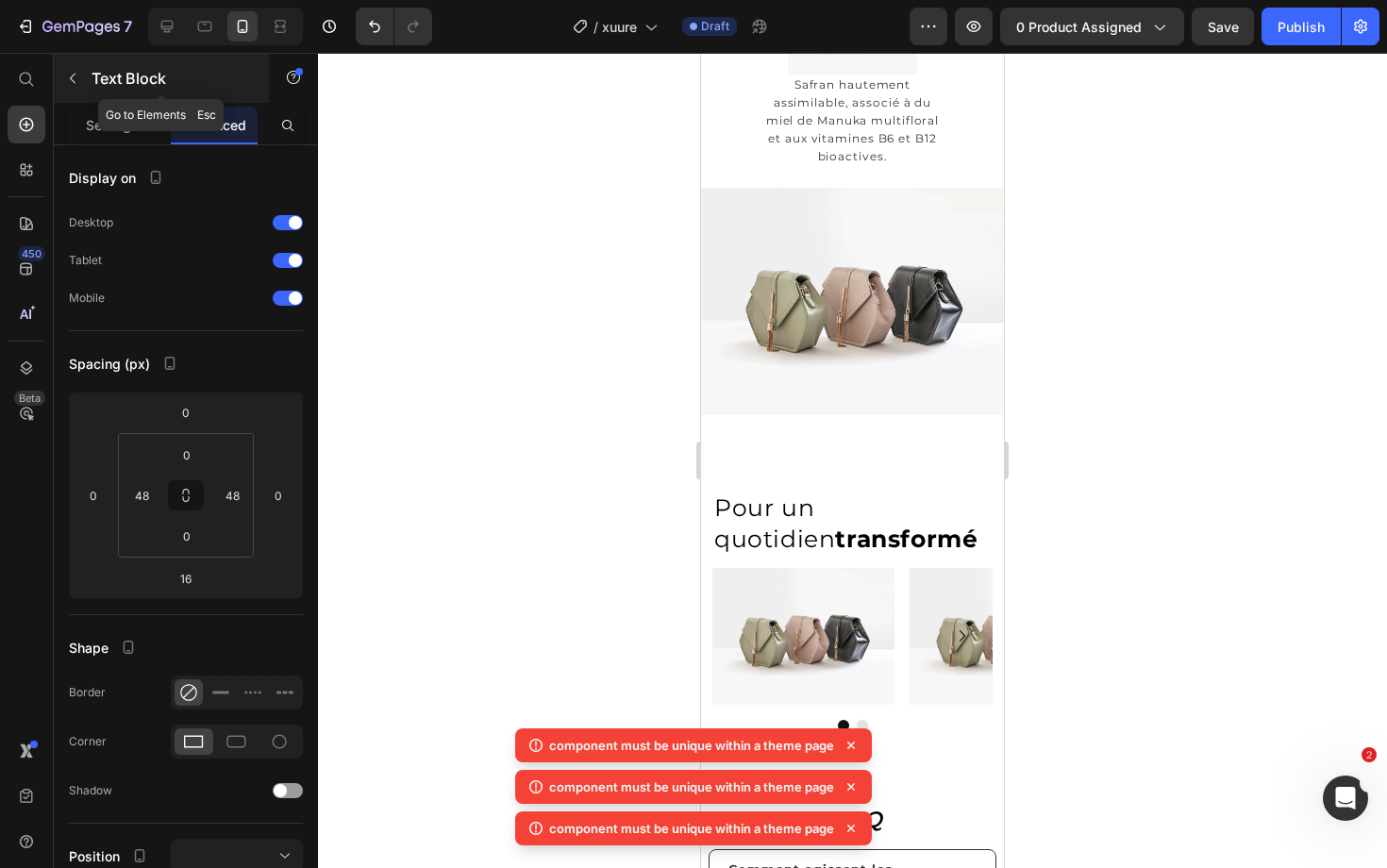click 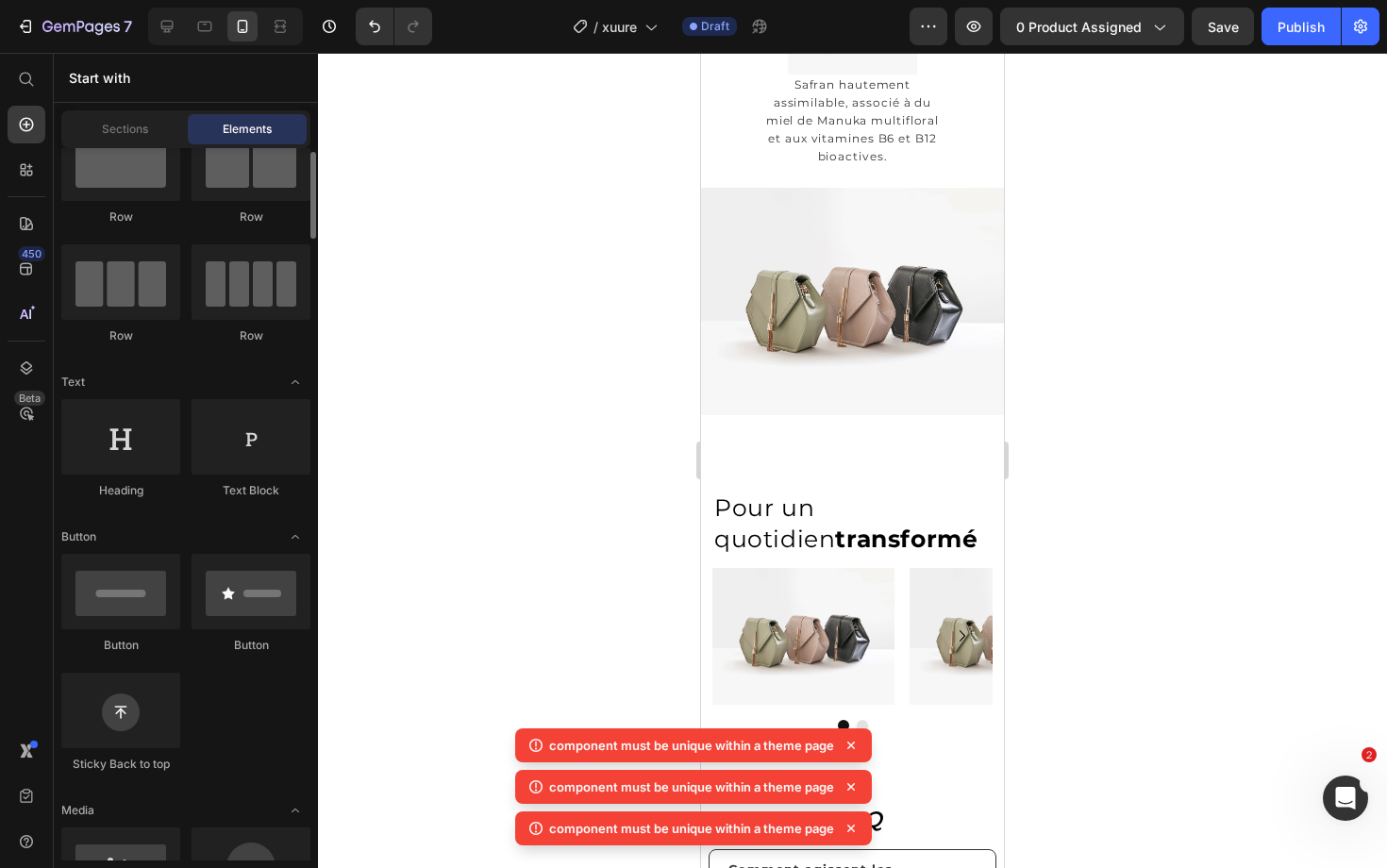 scroll, scrollTop: 0, scrollLeft: 0, axis: both 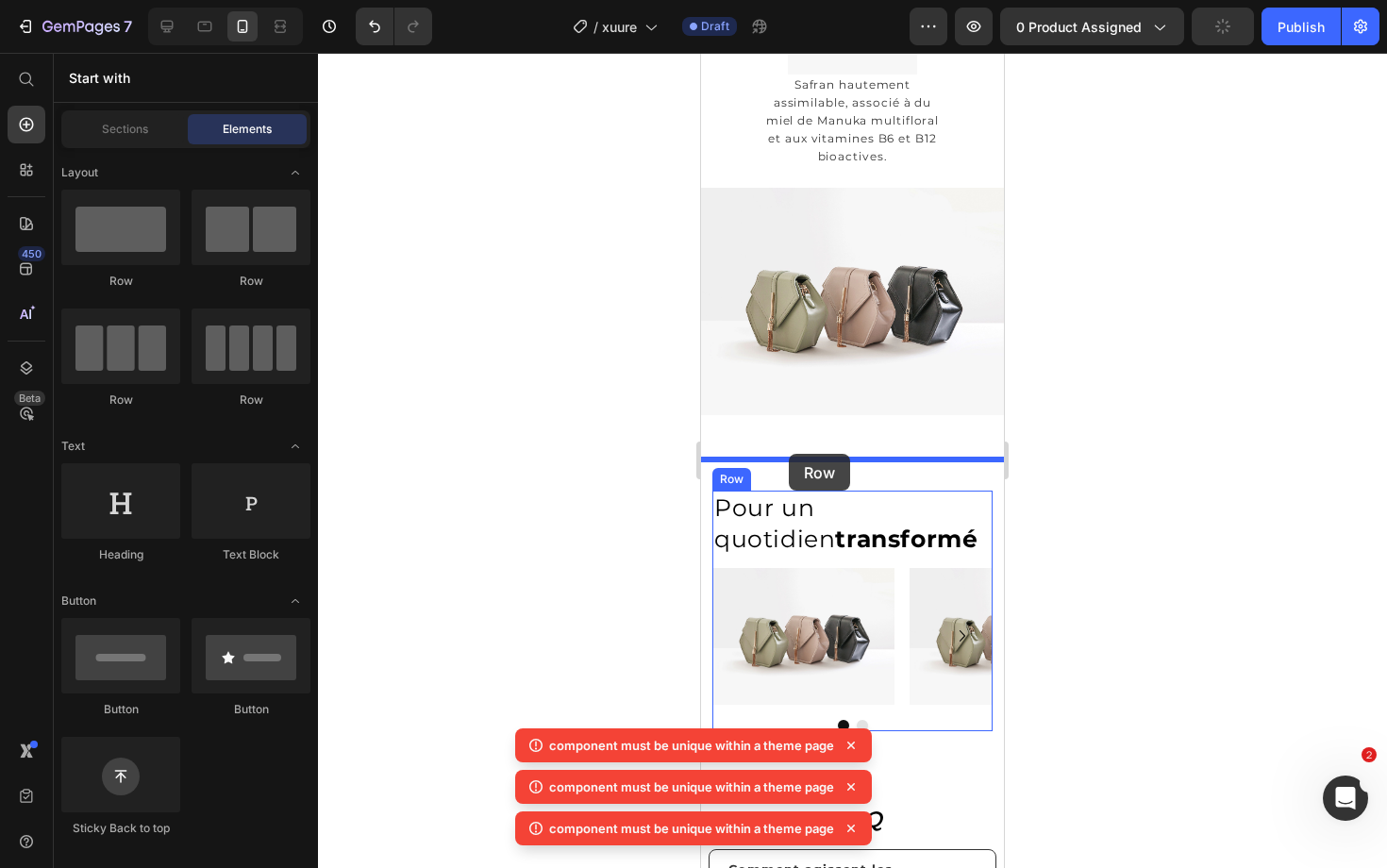 drag, startPoint x: 838, startPoint y: 315, endPoint x: 789, endPoint y: 454, distance: 147.38385 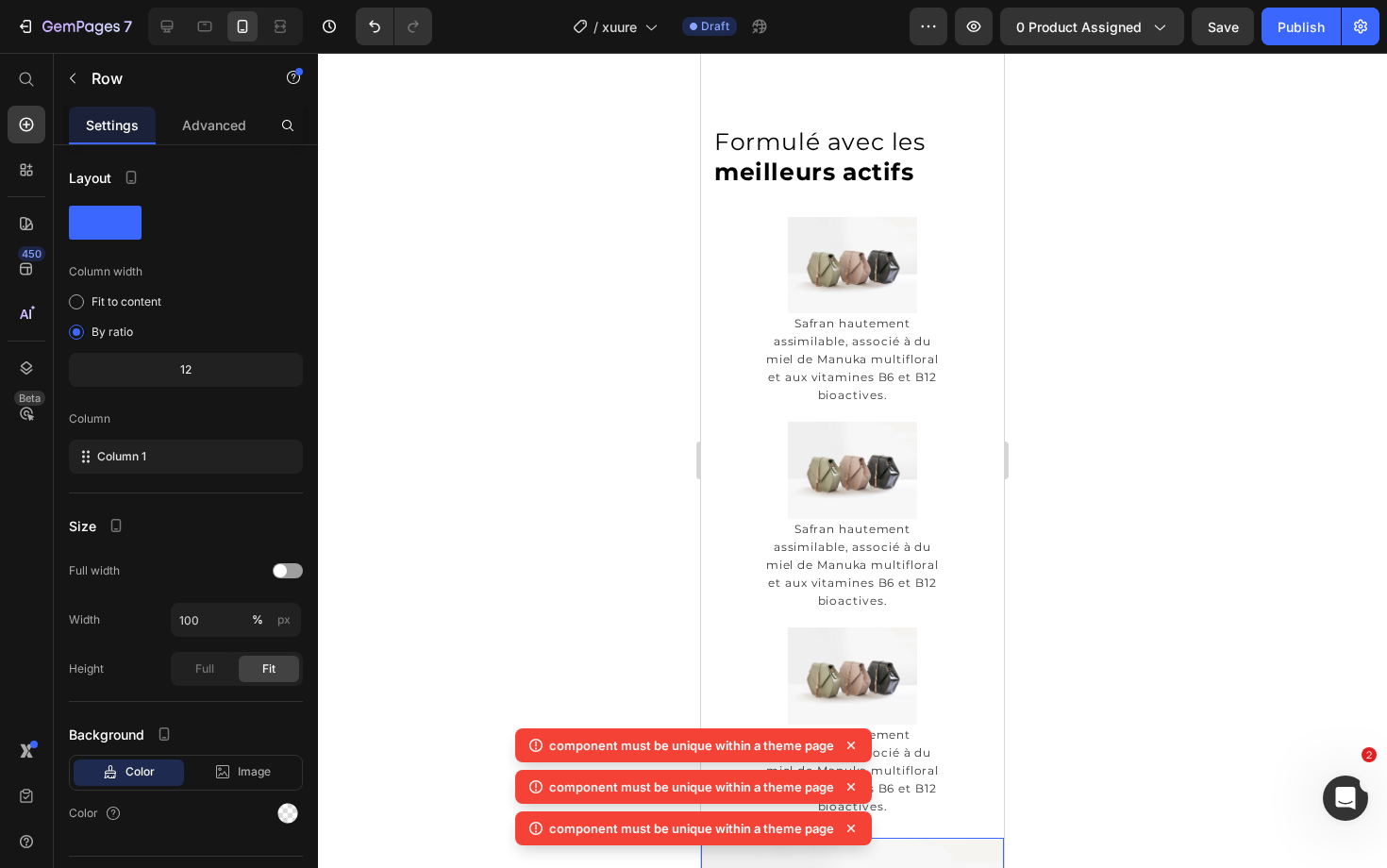 scroll, scrollTop: 2395, scrollLeft: 0, axis: vertical 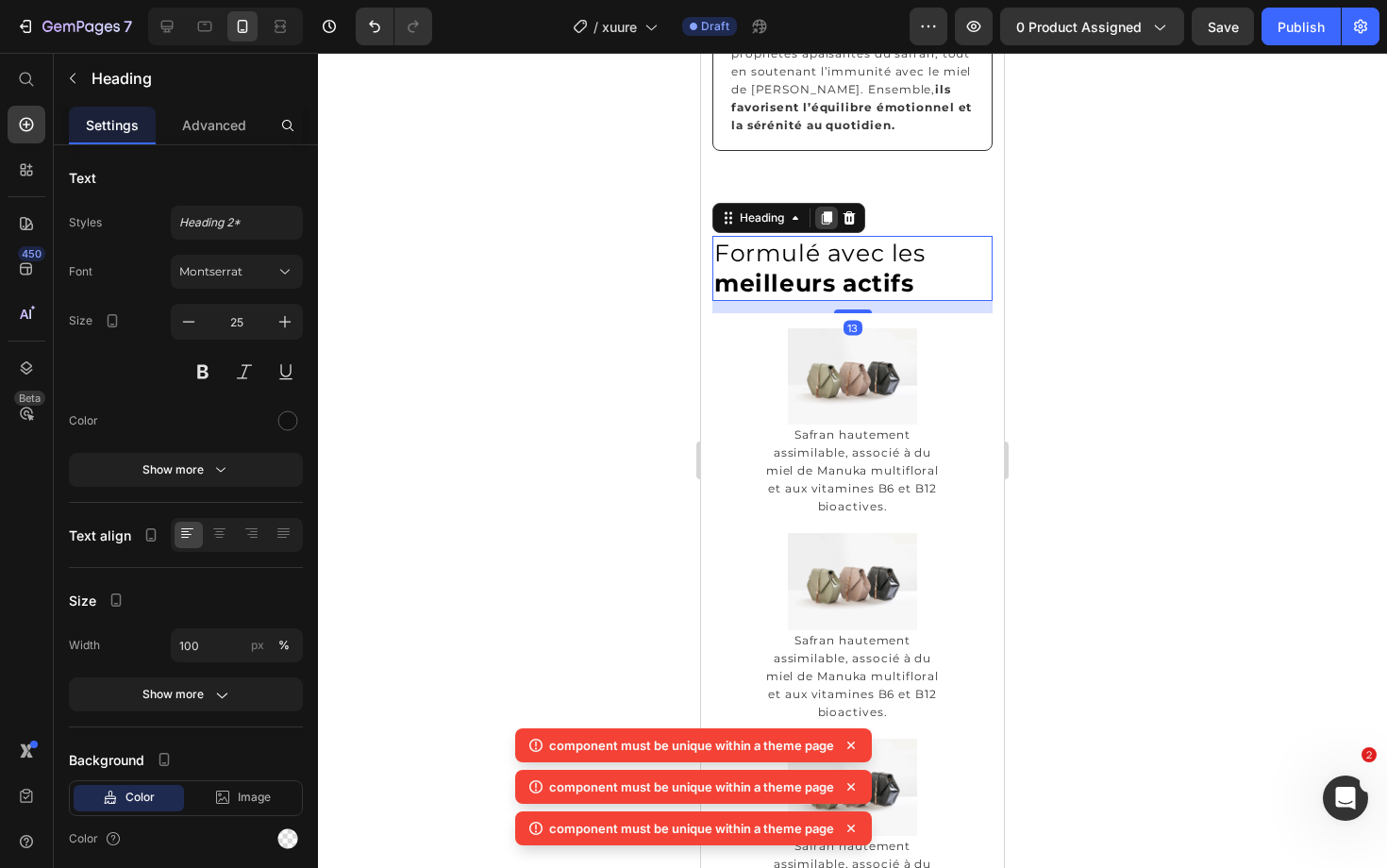 click 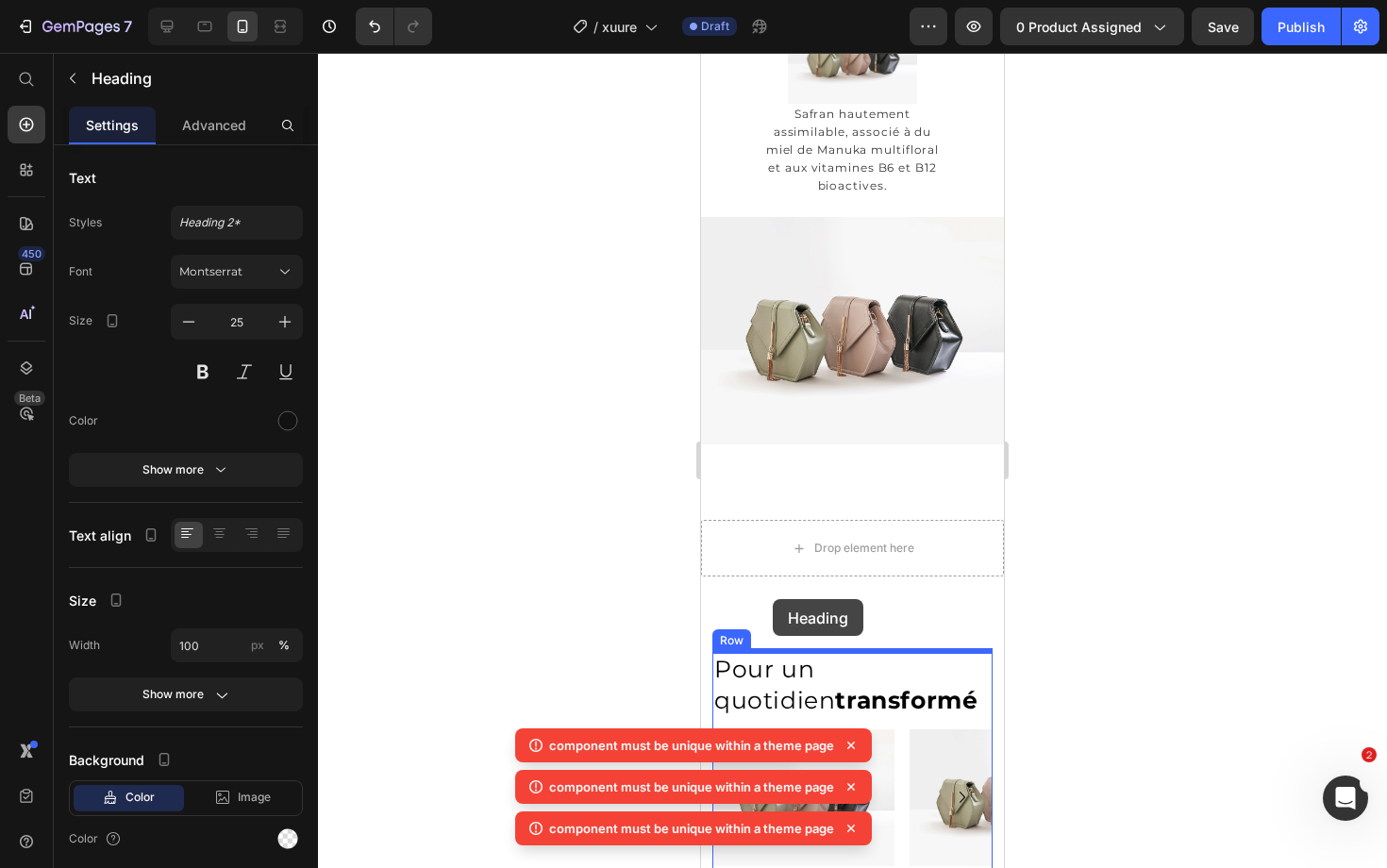 scroll, scrollTop: 3247, scrollLeft: 0, axis: vertical 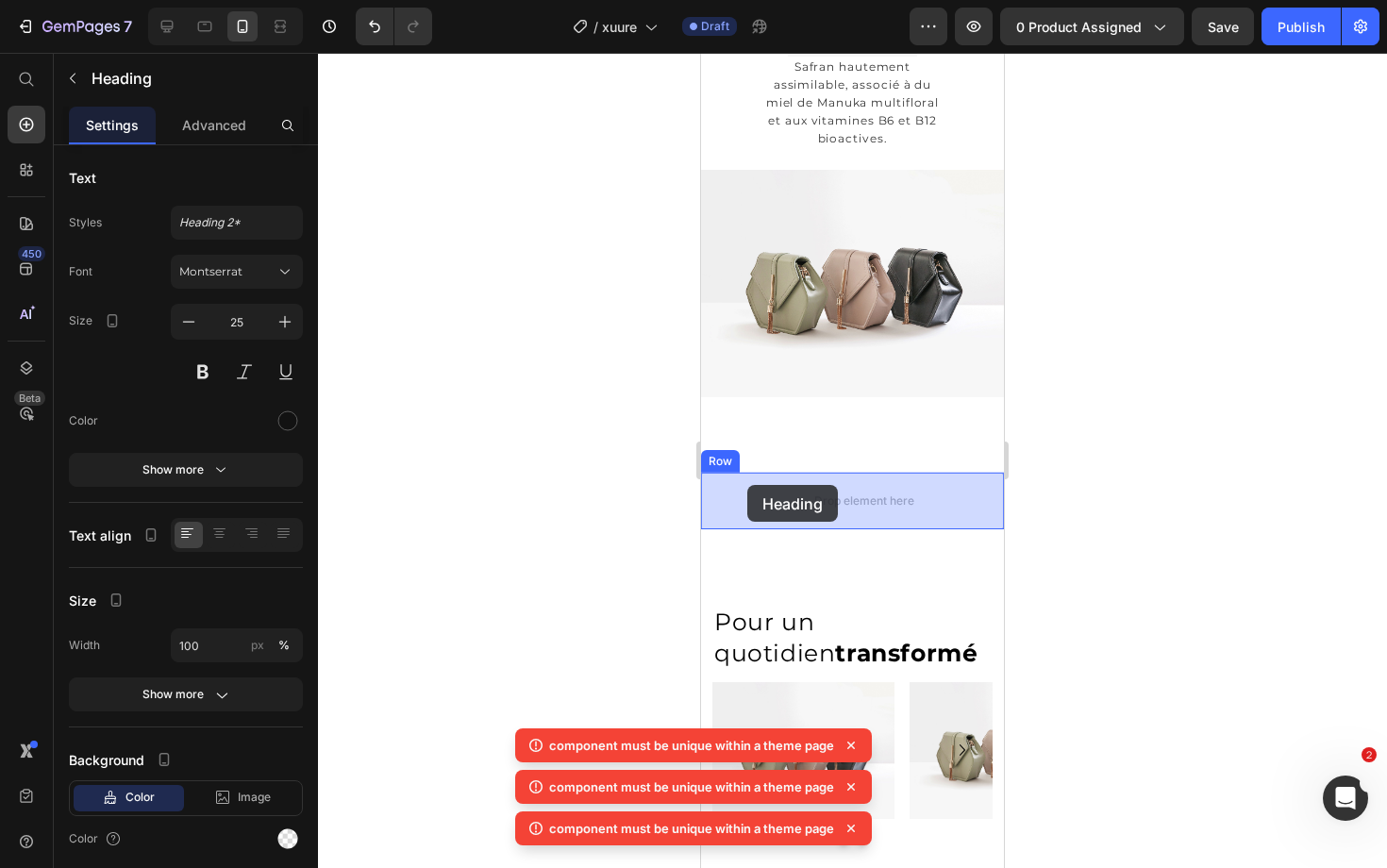 drag, startPoint x: 760, startPoint y: 284, endPoint x: 747, endPoint y: 485, distance: 201.41996 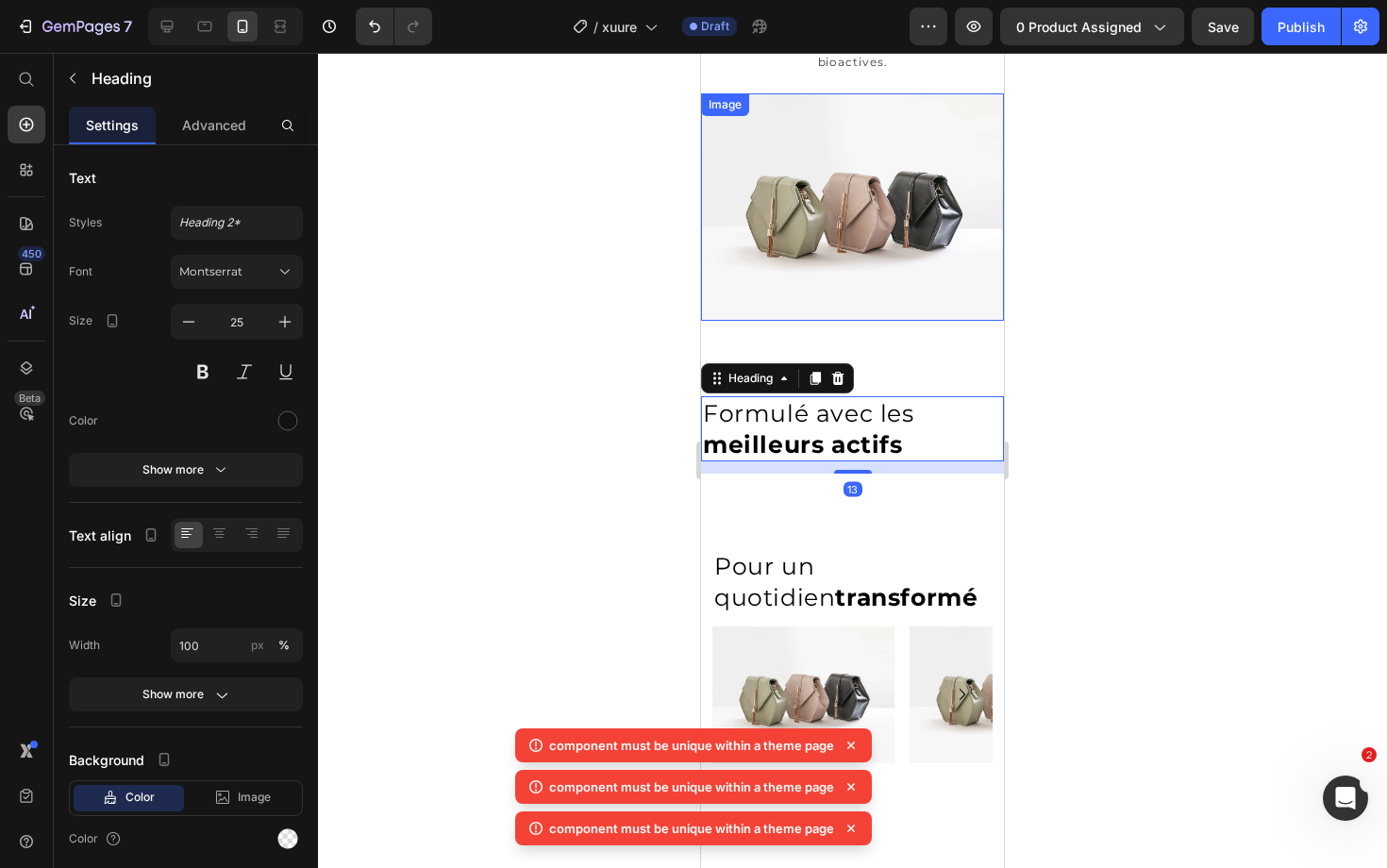 click at bounding box center [852, 207] 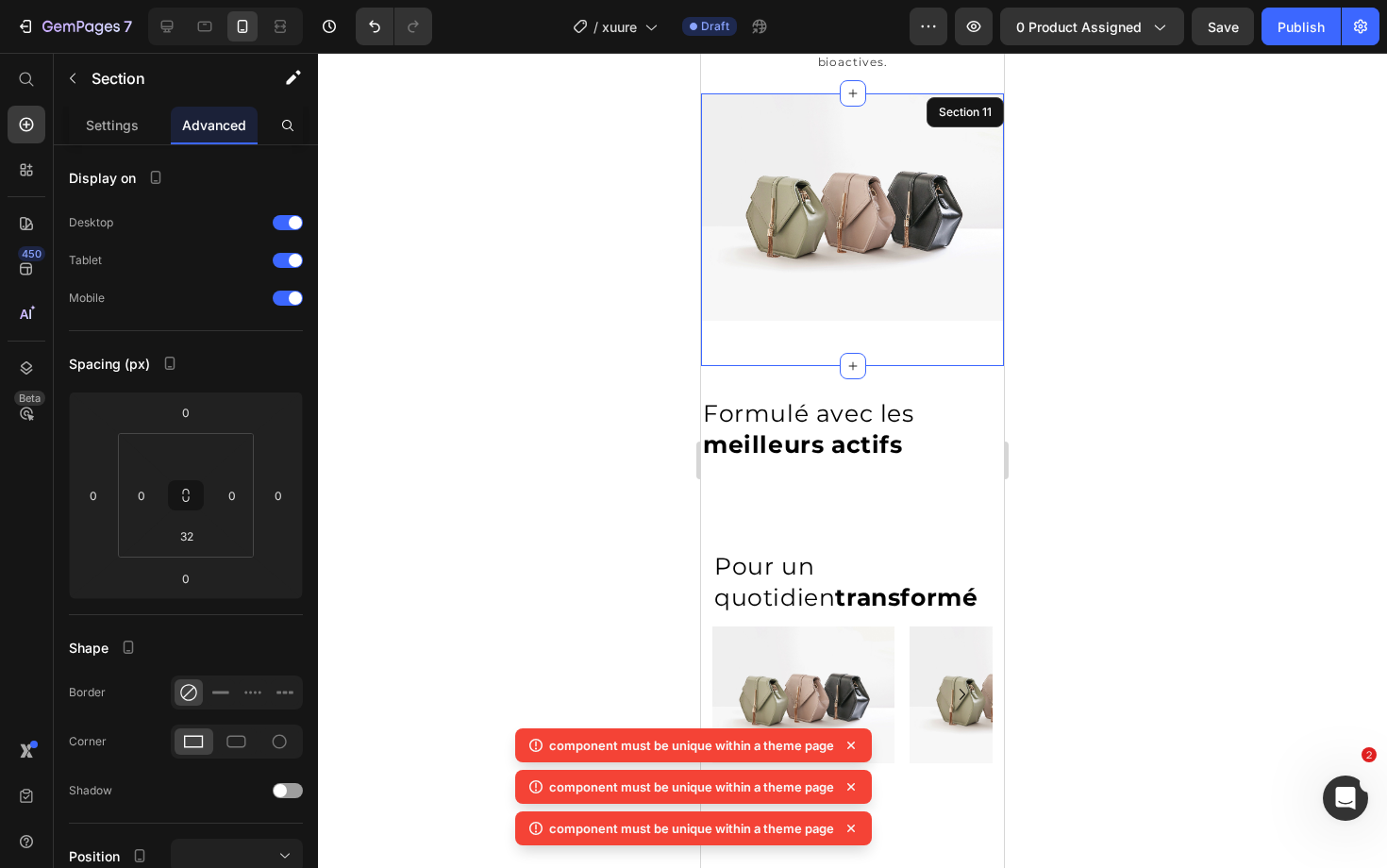 click on "Image   0 Row Section 11" at bounding box center (852, 229) 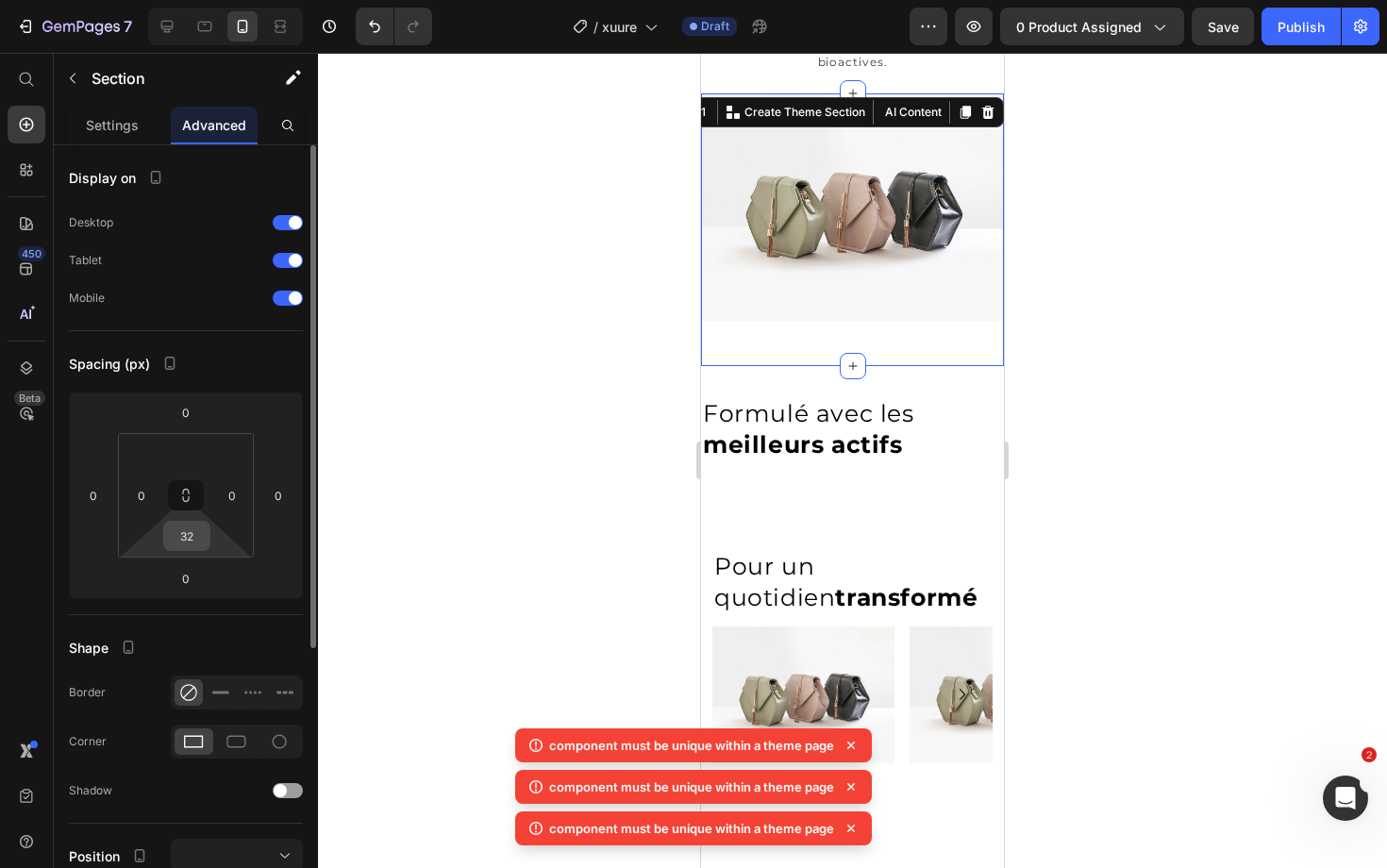 click on "32" at bounding box center [187, 536] 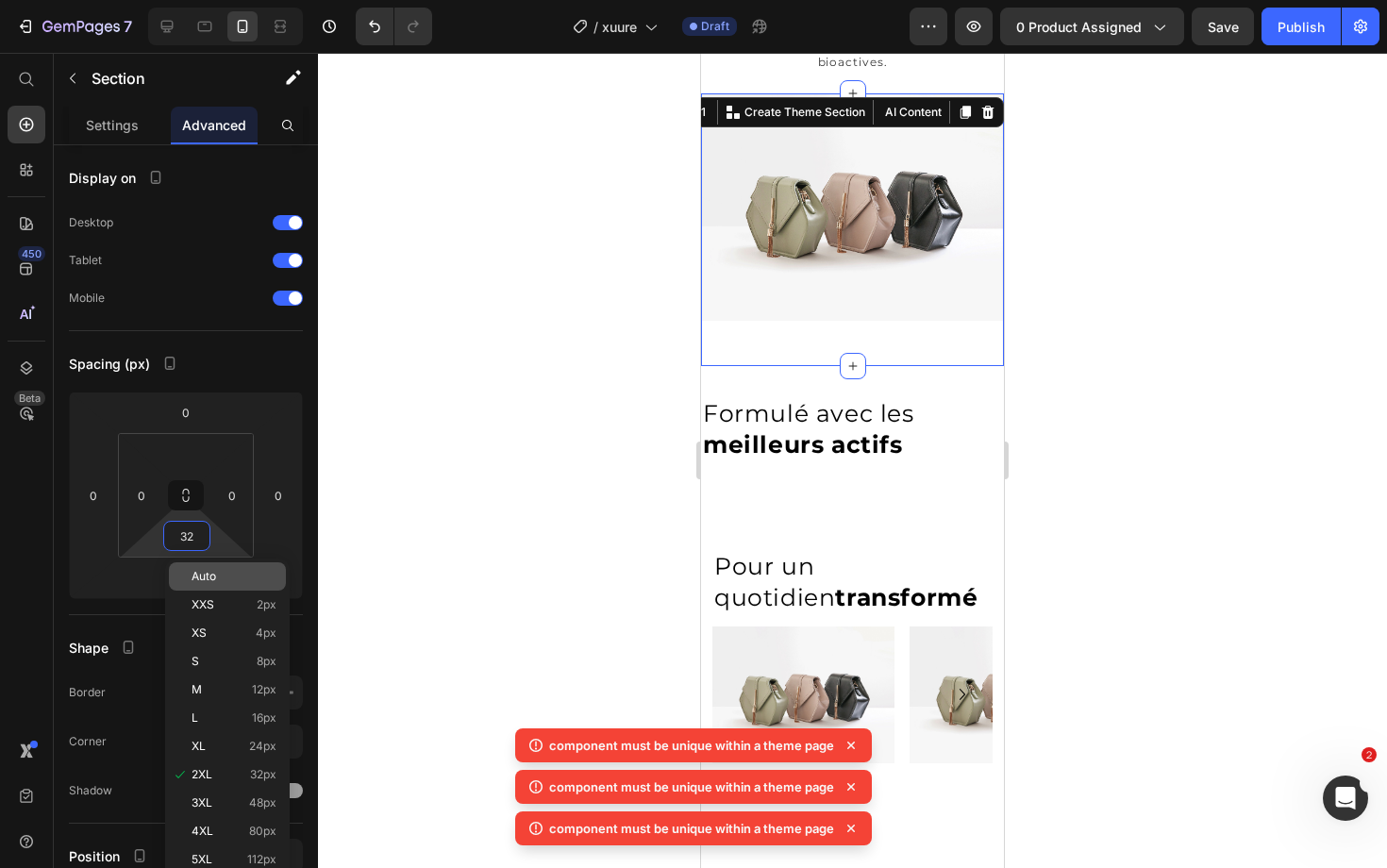 type on "2" 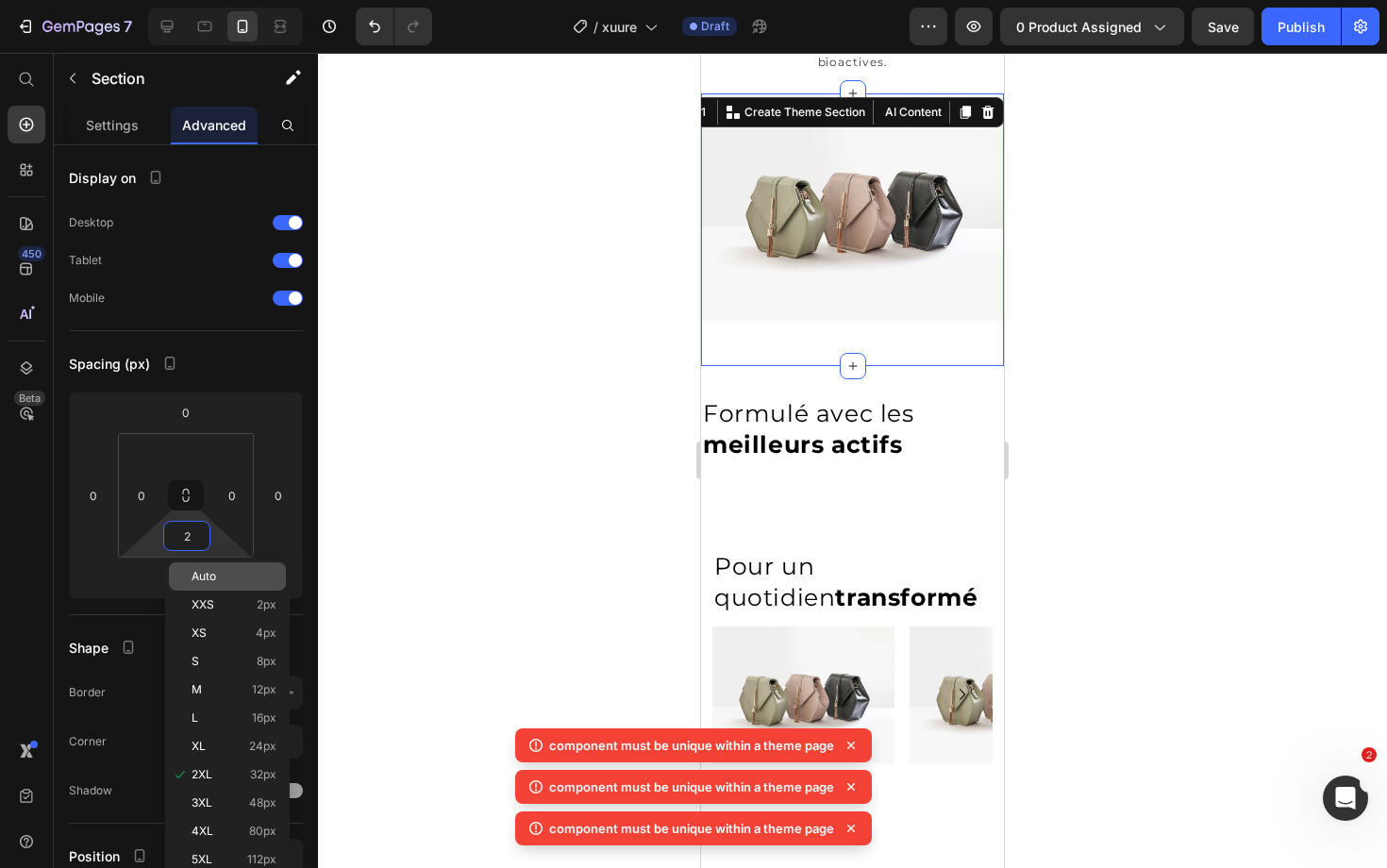 click on "Auto" at bounding box center [204, 576] 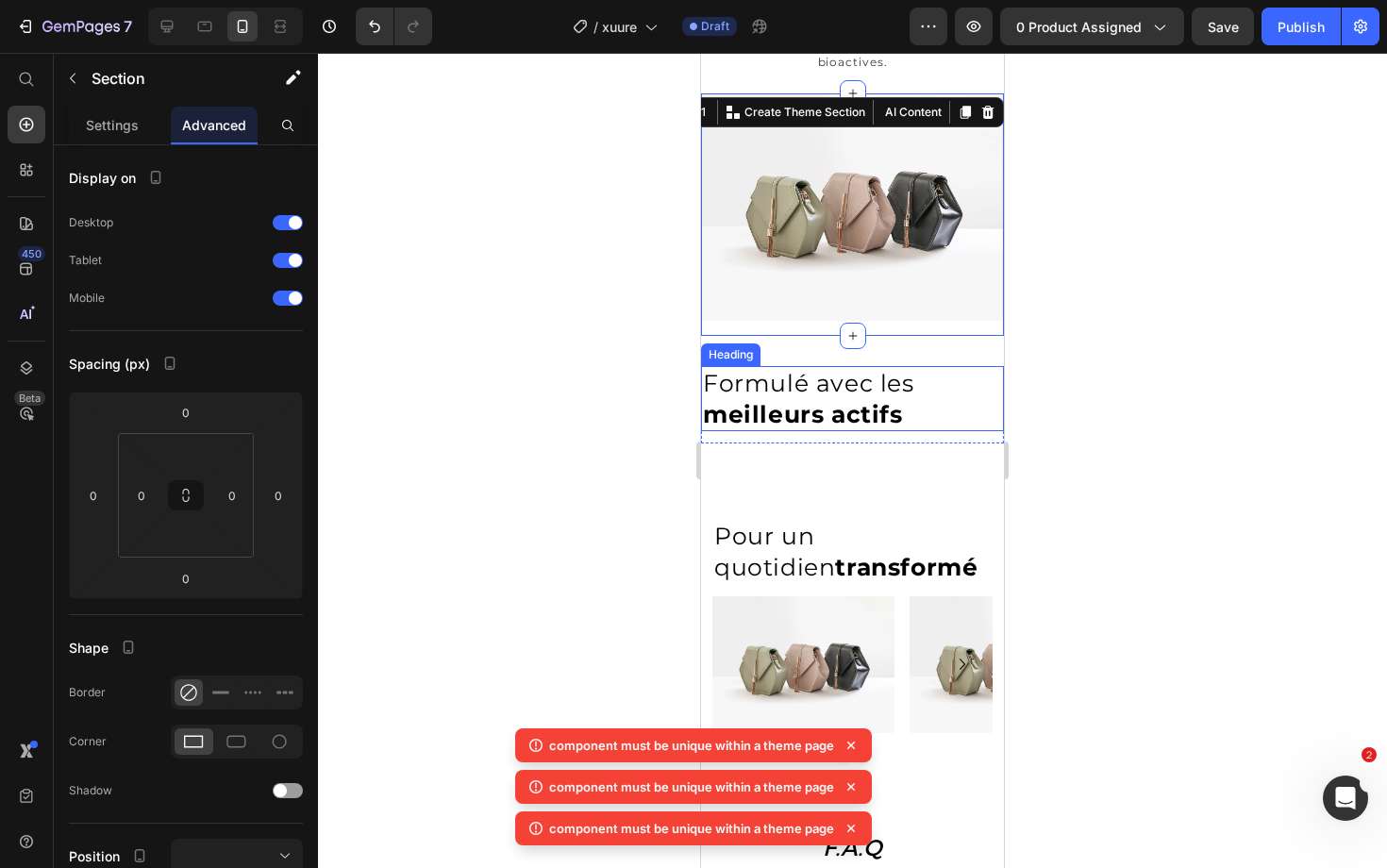 click on "Formulé avec les" at bounding box center (809, 383) 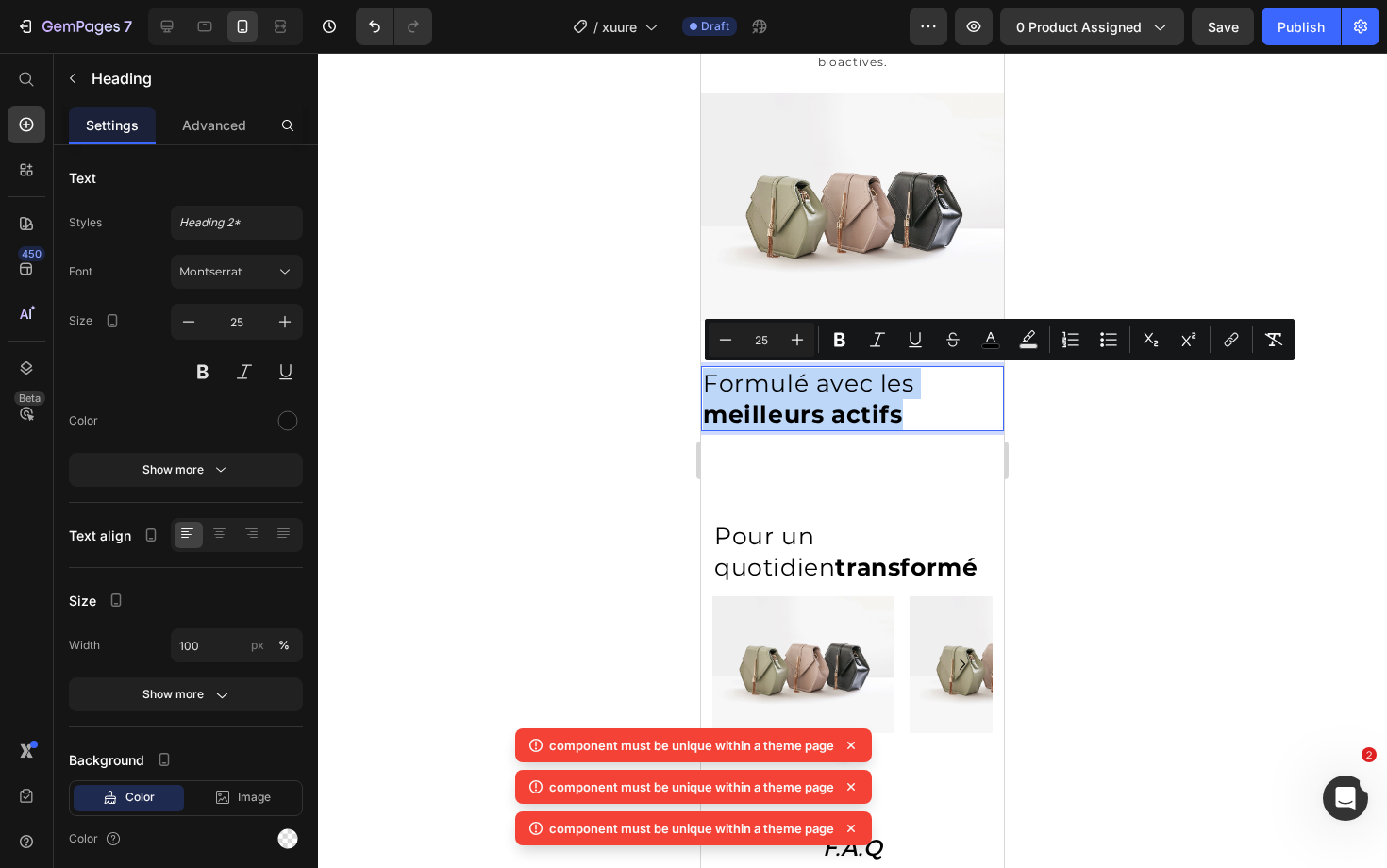 drag, startPoint x: 929, startPoint y: 409, endPoint x: 694, endPoint y: 372, distance: 237.89493 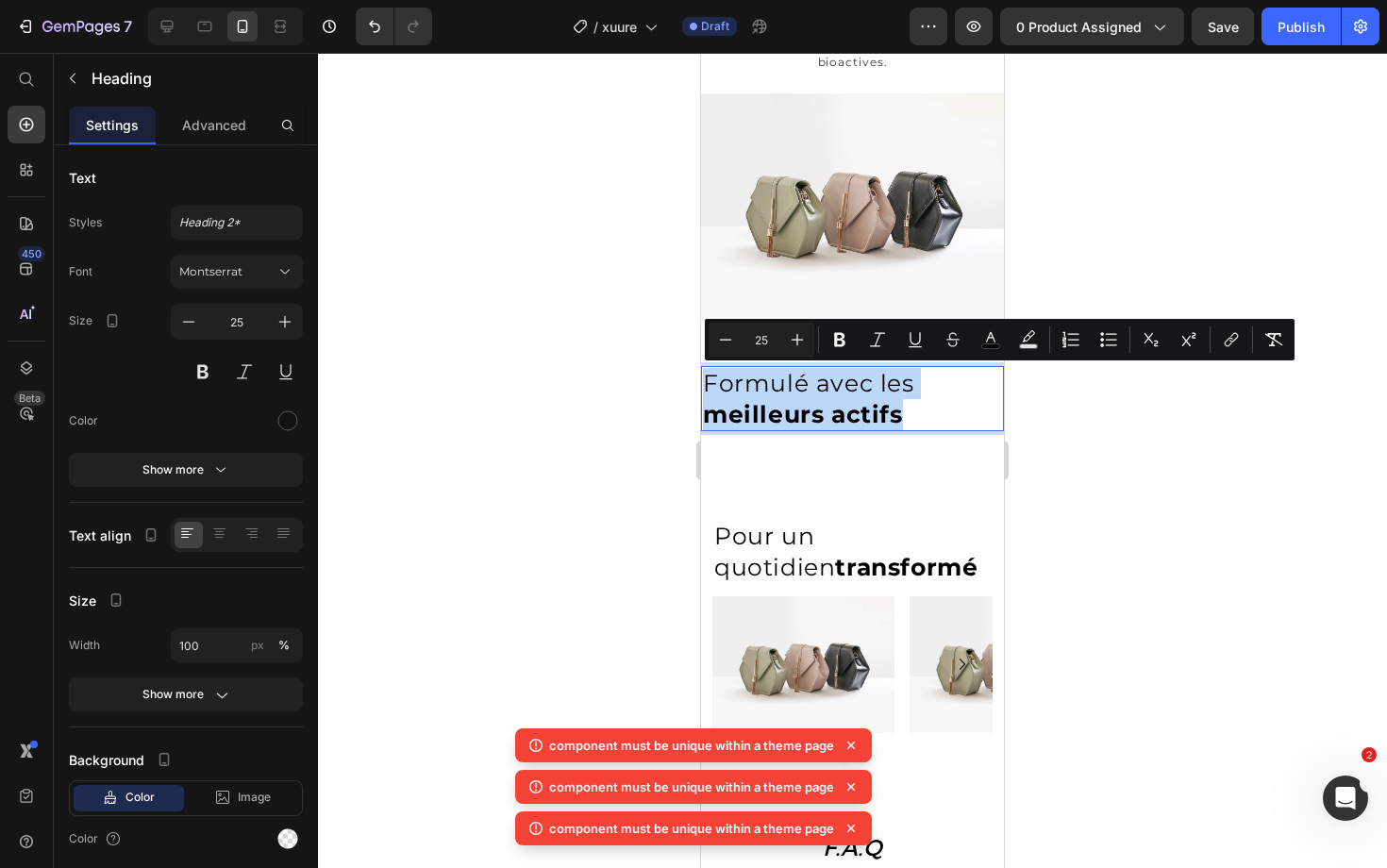 click on "Mobile  ( 321 px) iPhone 13 Mini iPhone 13 Pro iPhone 11 Pro Max iPhone 15 Pro Max Pixel 7 Galaxy S8+ Galaxy S20 Ultra iPad Mini iPad Air iPad Pro Header Product Images Image 4.8/5 – 941 opinioneS Text block Row HUMEUR & ANXIÉTÉ (P) Title Image Reduce arrugas y líneas finas Text Block Image Estimula la producción de colágeno Text Block Image Define y esculpe el rostro Text Image Desarrollado por dermatólogos Text Advanced List Image ¡QUEDAN SOLO 18 EN STOCK! Text block Row EMPIEZO MI TRANSFORMACIÓN (P) Cart Button Image 📦 Heading Envío gratis Text Block En 2 a 3 días Text block Row Row 🔒 Heading Pago seguro Text Block Con nuestros pagos Text block Row Row Row 🇪🇸 Heading Soporte en español Text Block Disponible 24/7 Text block Row Row Image Garantía 60 días Text Block Garantía o reembolso Text block Row Row Row Row                Title Line
Beneficios clínicamente probados Accordion
Uso recomendado Accordion Text Block" at bounding box center (852, 8) 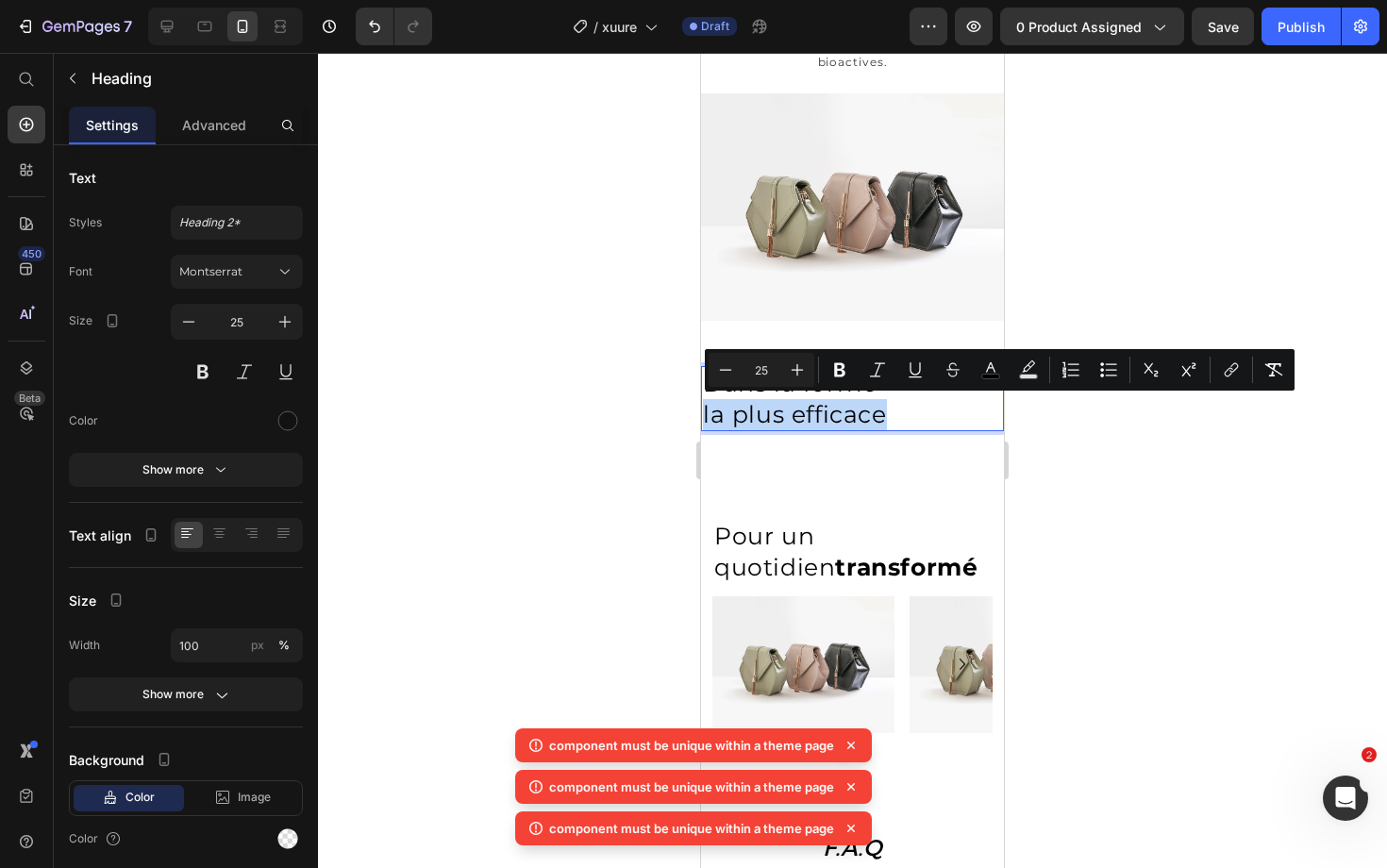 drag, startPoint x: 904, startPoint y: 408, endPoint x: 692, endPoint y: 414, distance: 212.08489 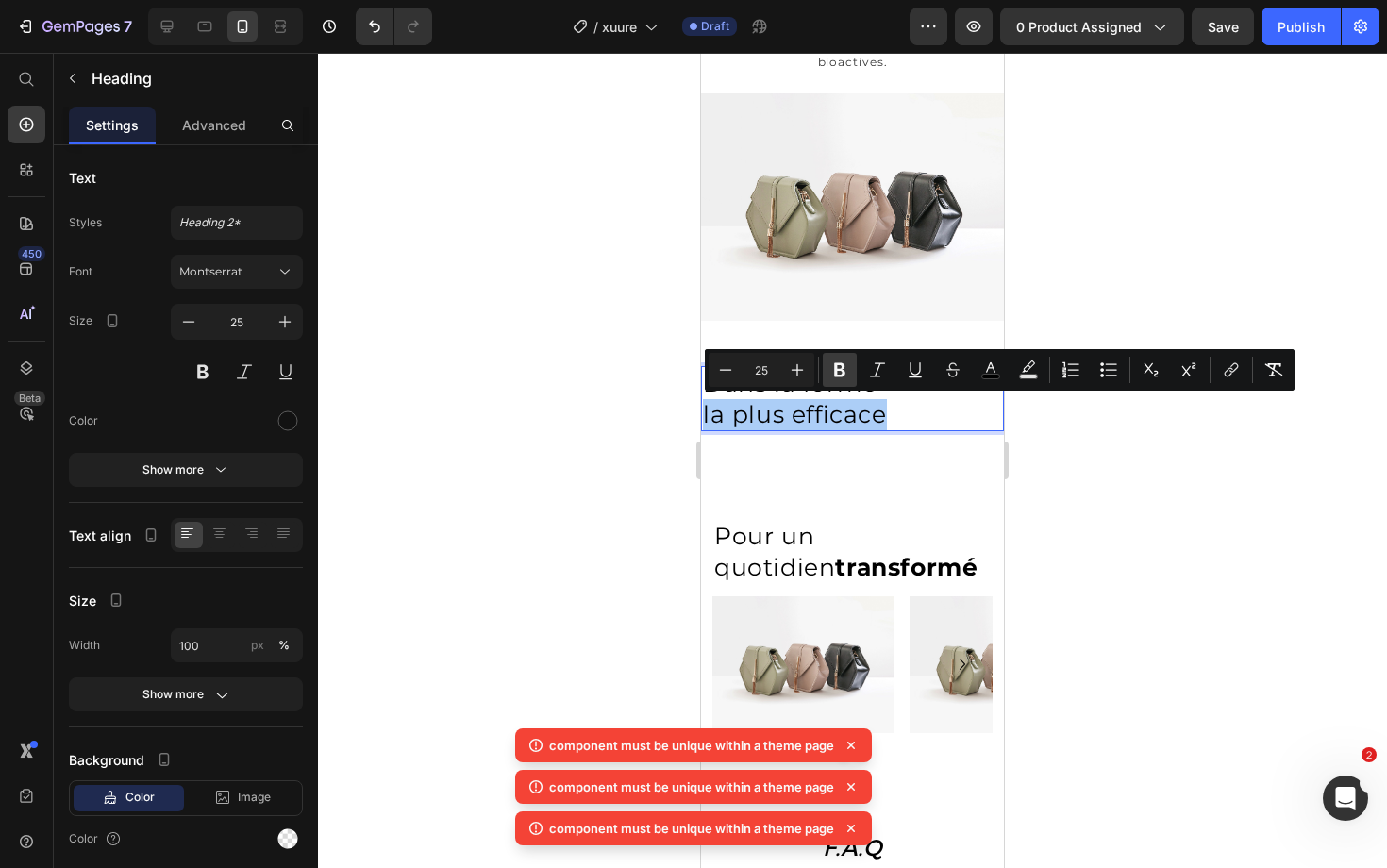 click 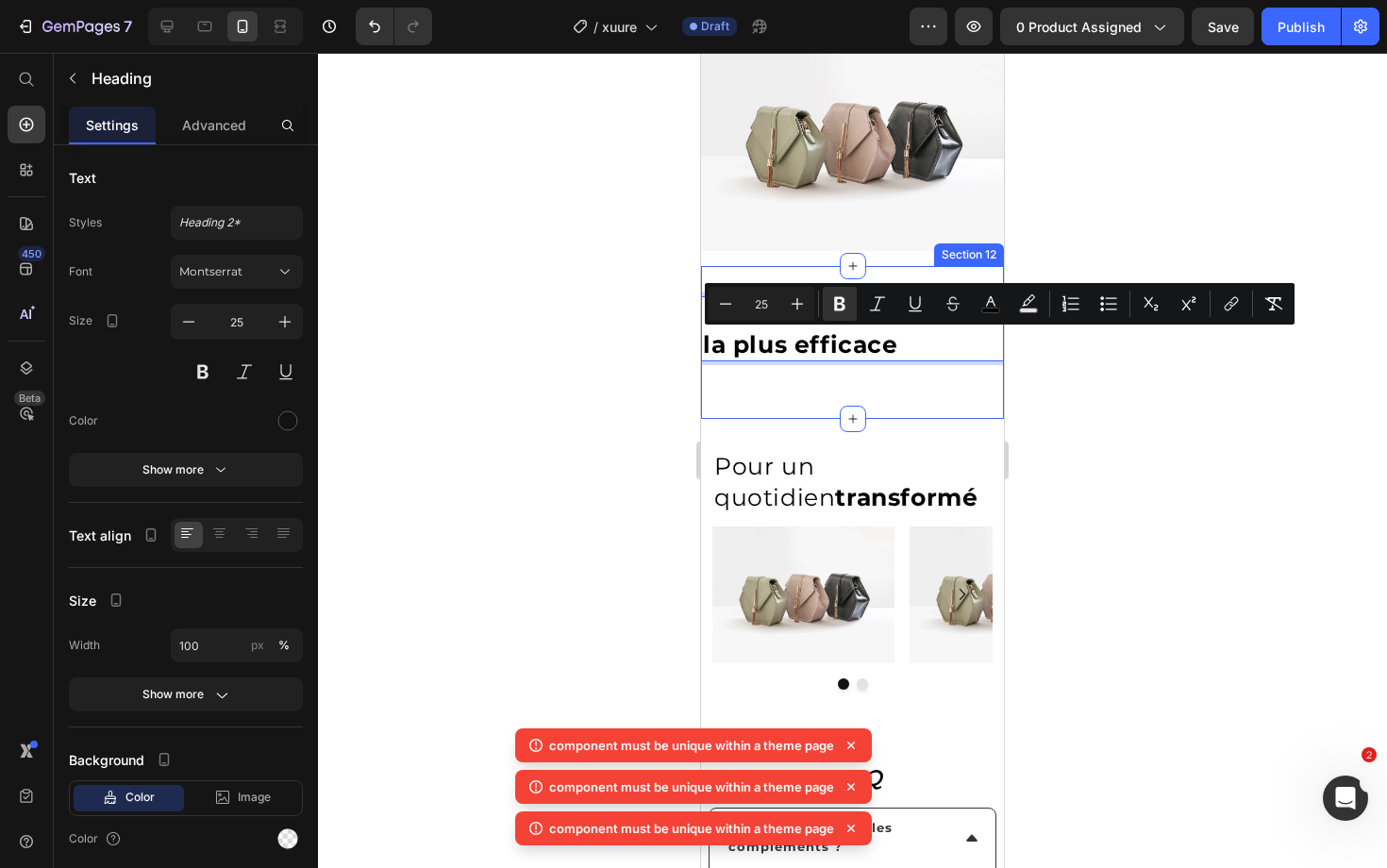 scroll, scrollTop: 3317, scrollLeft: 0, axis: vertical 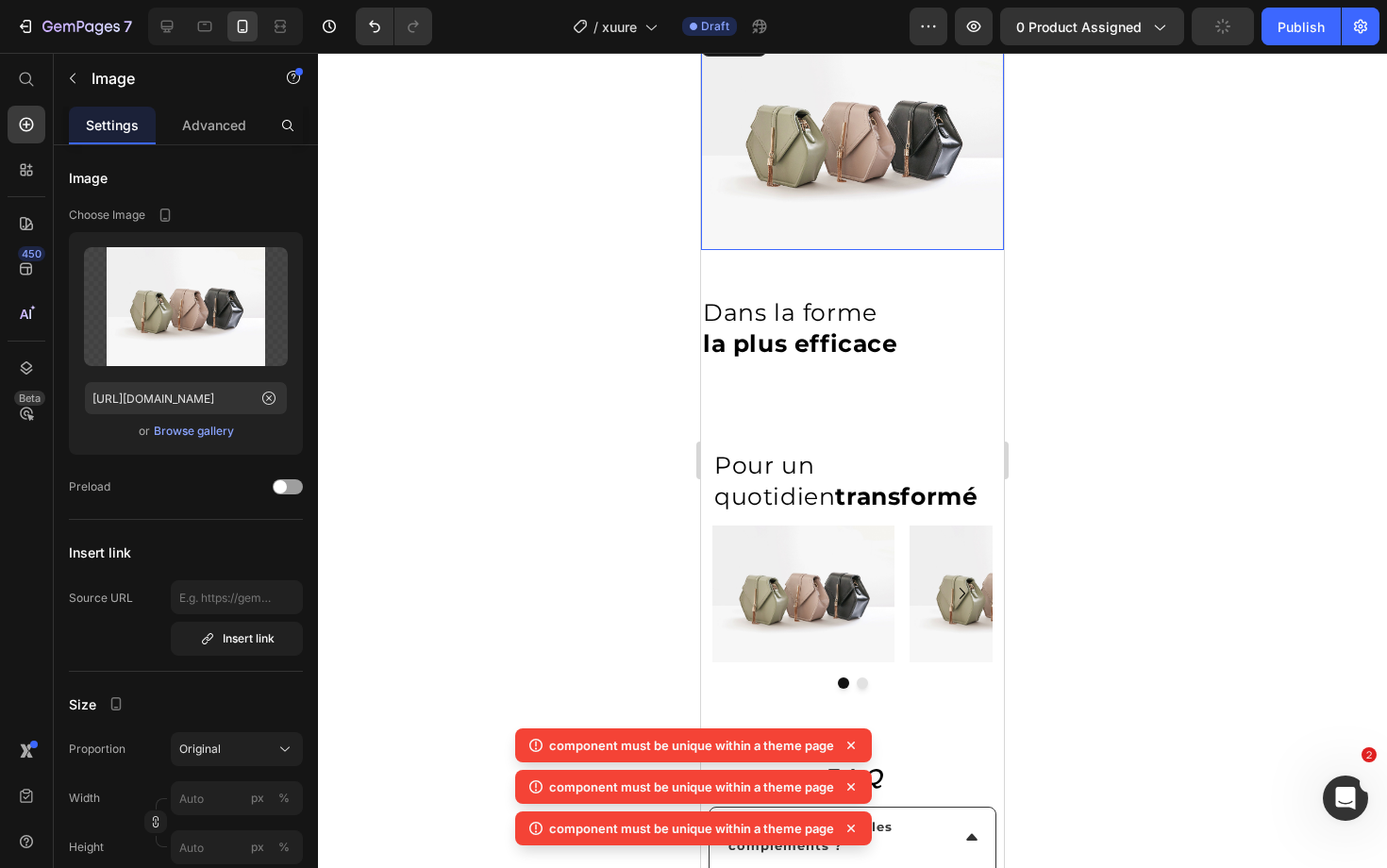 click at bounding box center (852, 136) 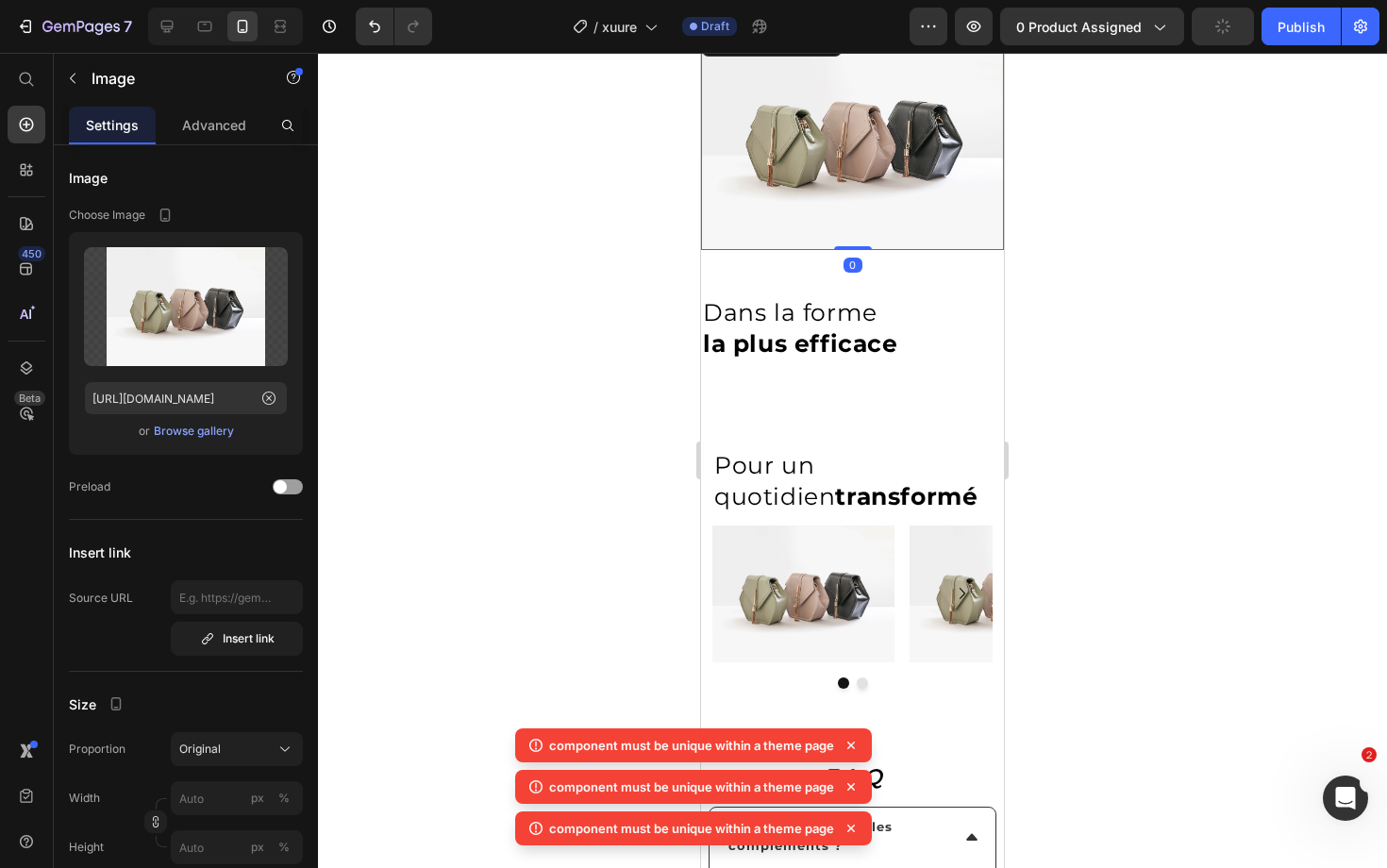 scroll, scrollTop: 3085, scrollLeft: 0, axis: vertical 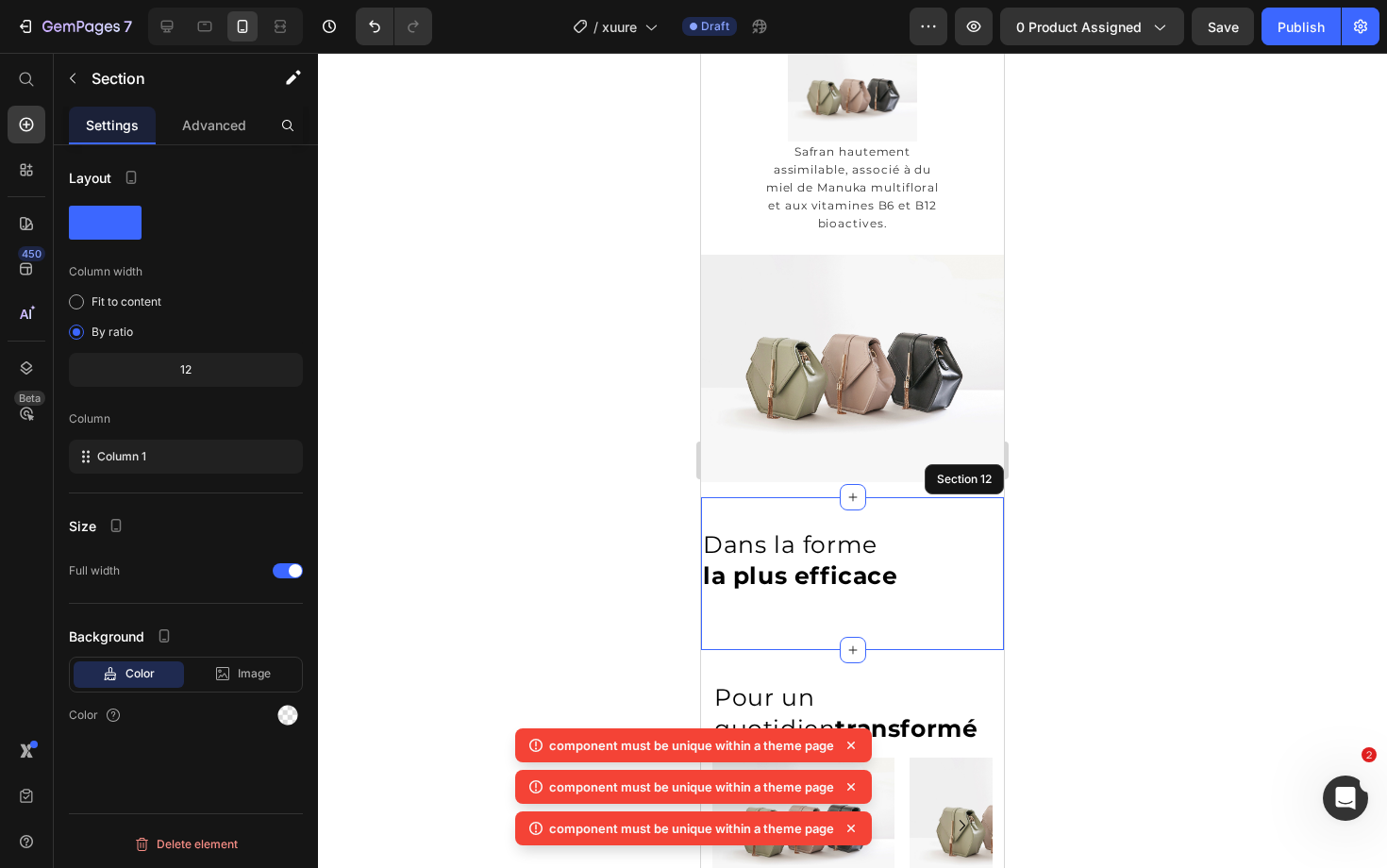 click on "⁠⁠⁠⁠⁠⁠⁠ Dans la forme la plus efficace Heading Row" at bounding box center [852, 574] 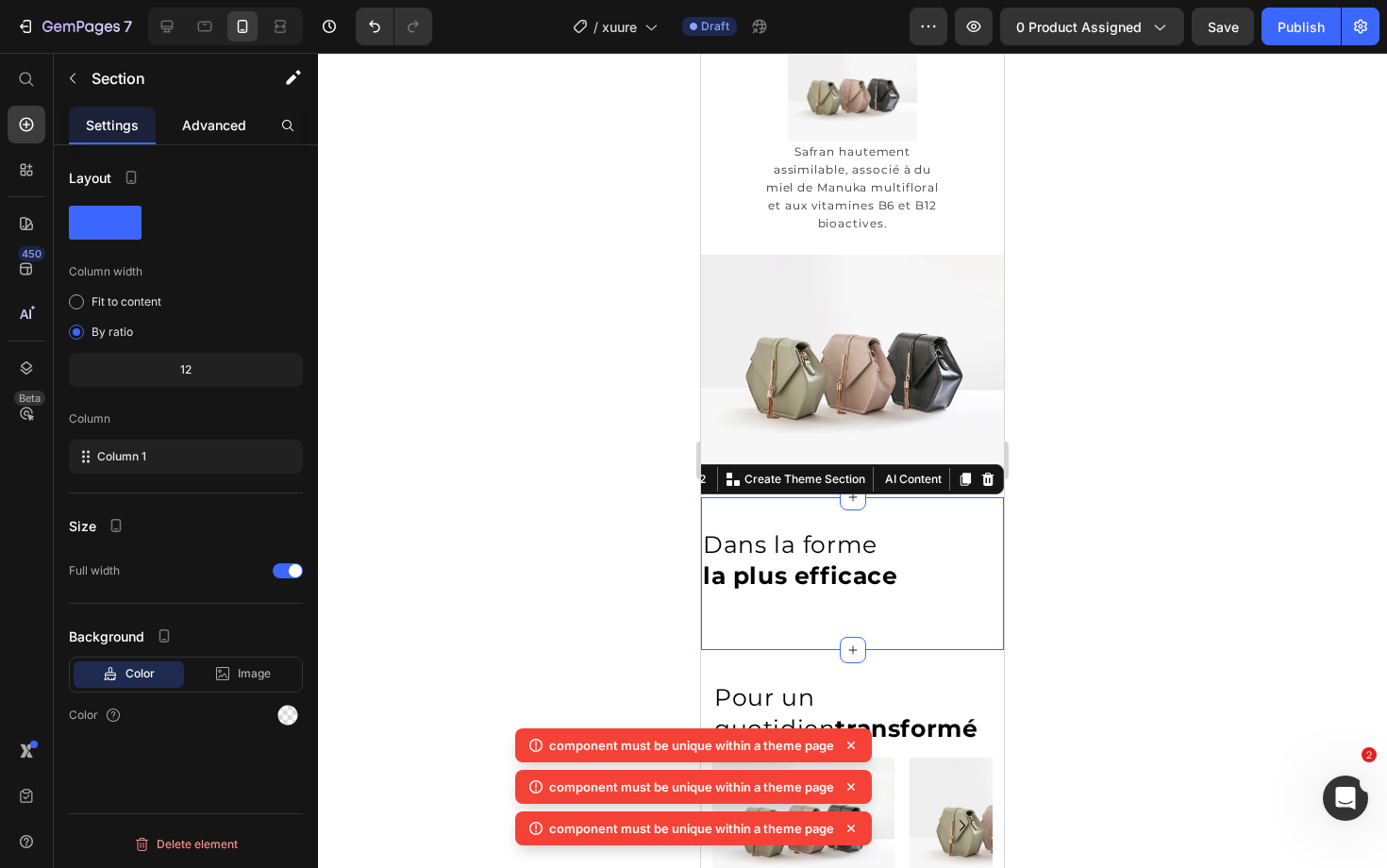 click on "Advanced" at bounding box center (214, 125) 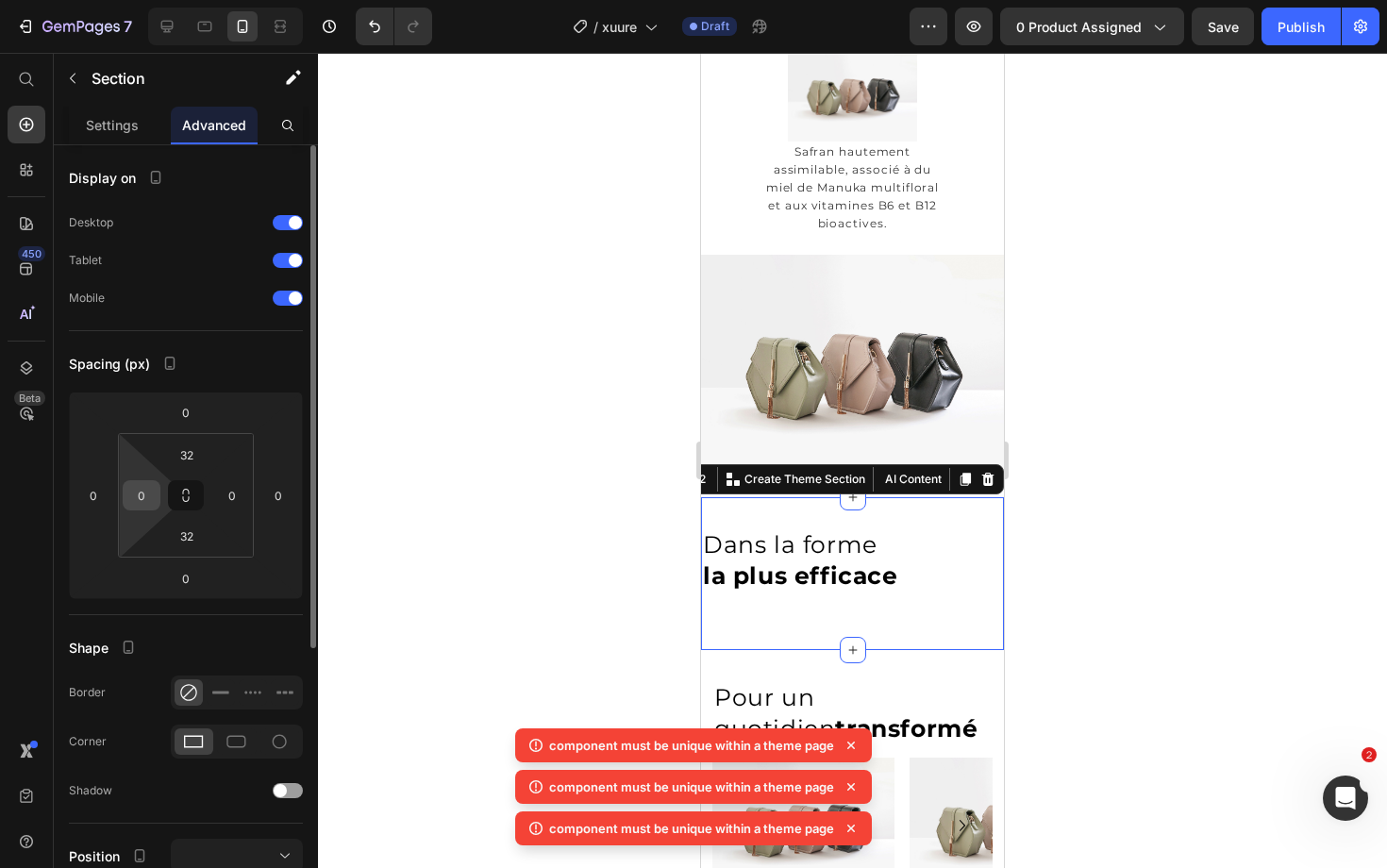 click on "0" at bounding box center [142, 495] 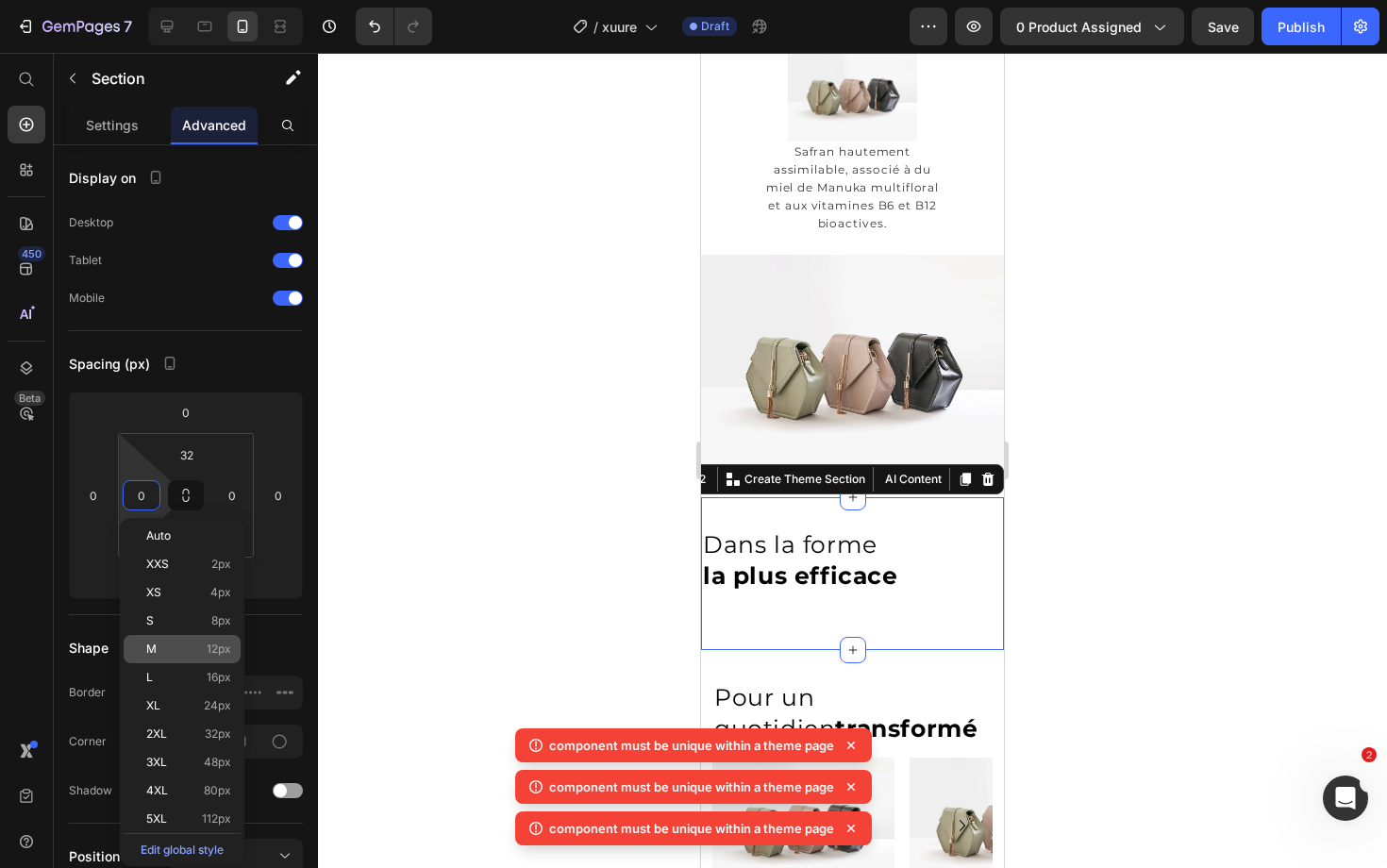 click on "M 12px" at bounding box center [189, 649] 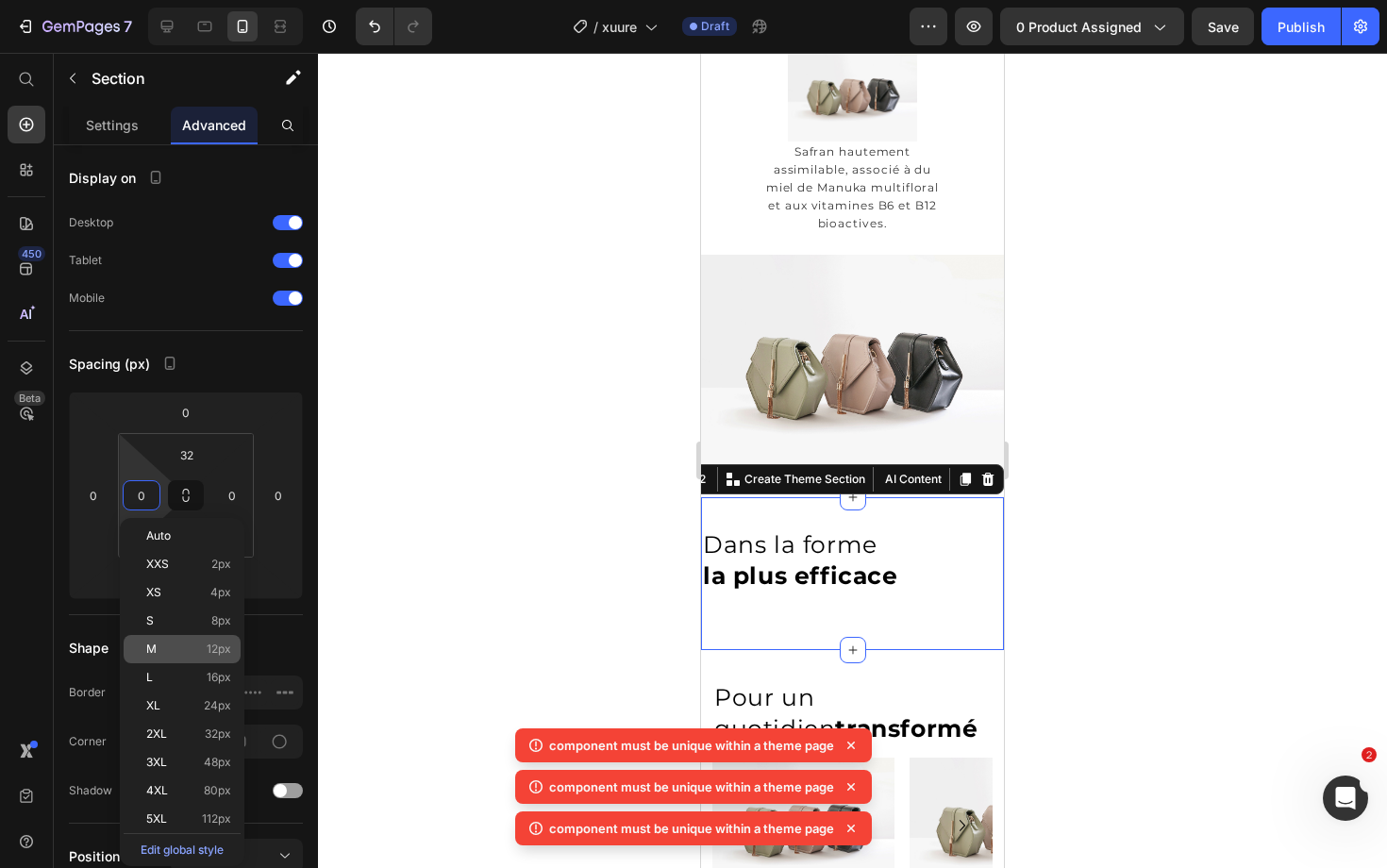 type on "12" 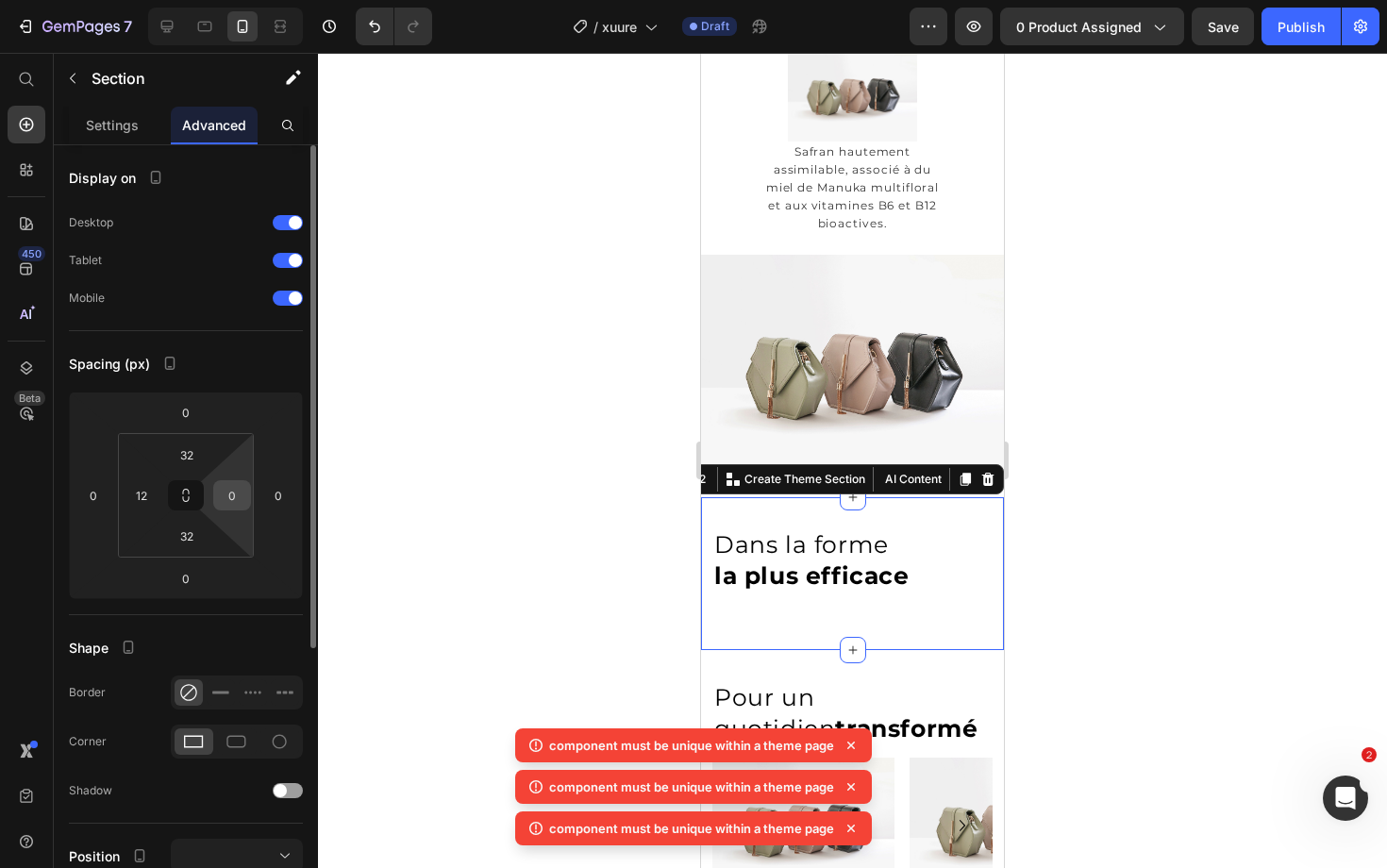 click on "0" at bounding box center [232, 495] 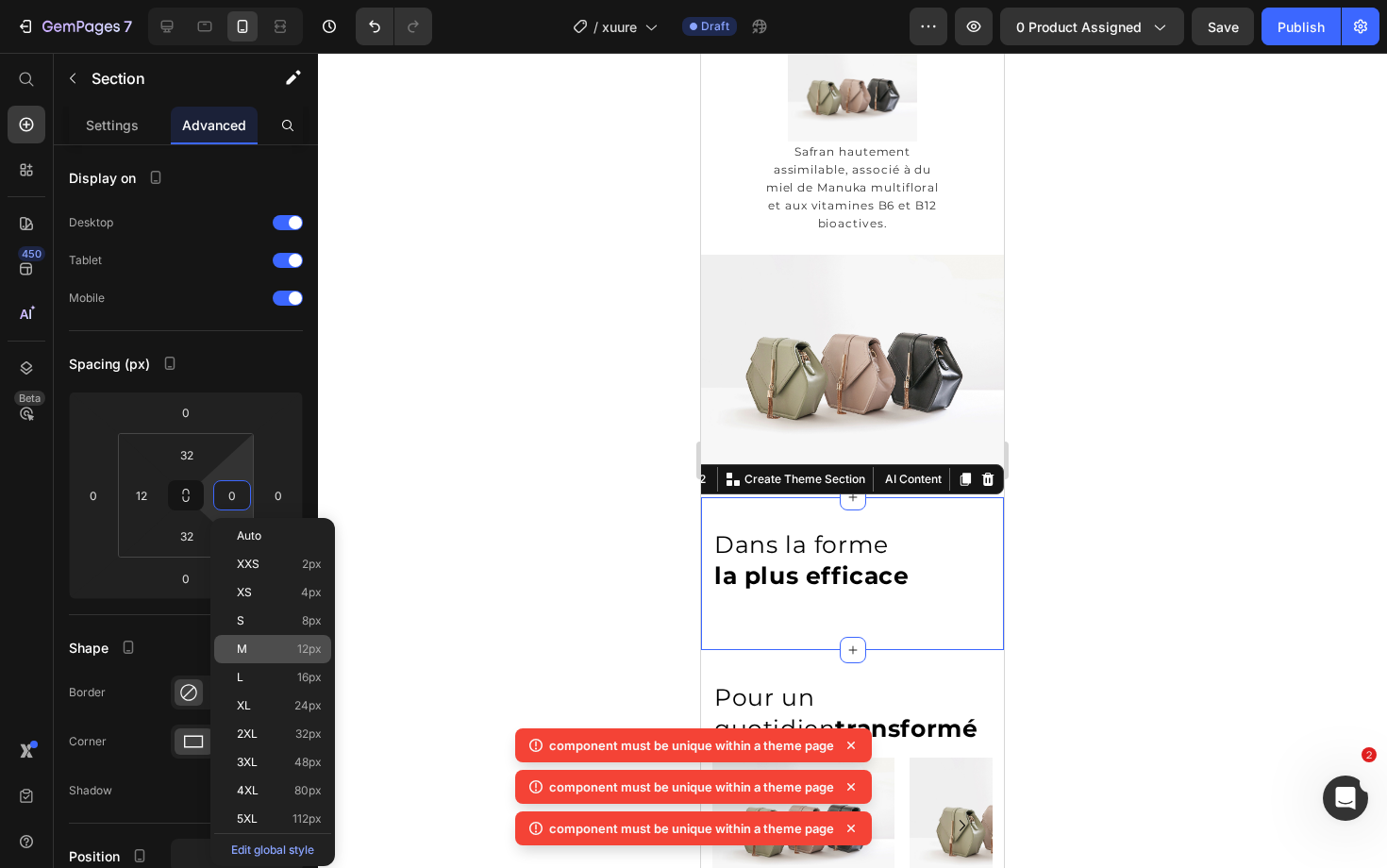 click on "M 12px" at bounding box center (279, 649) 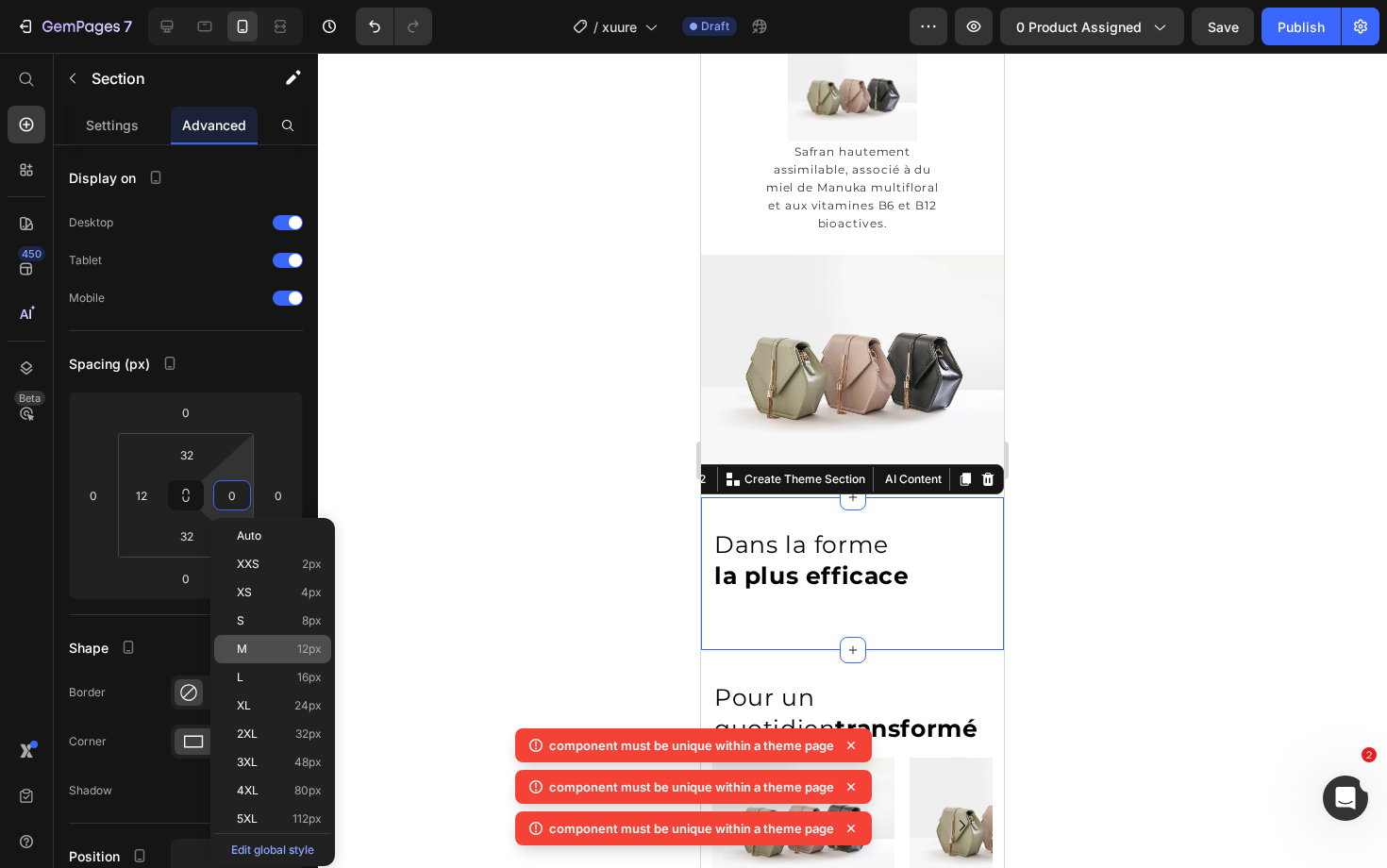 type on "12" 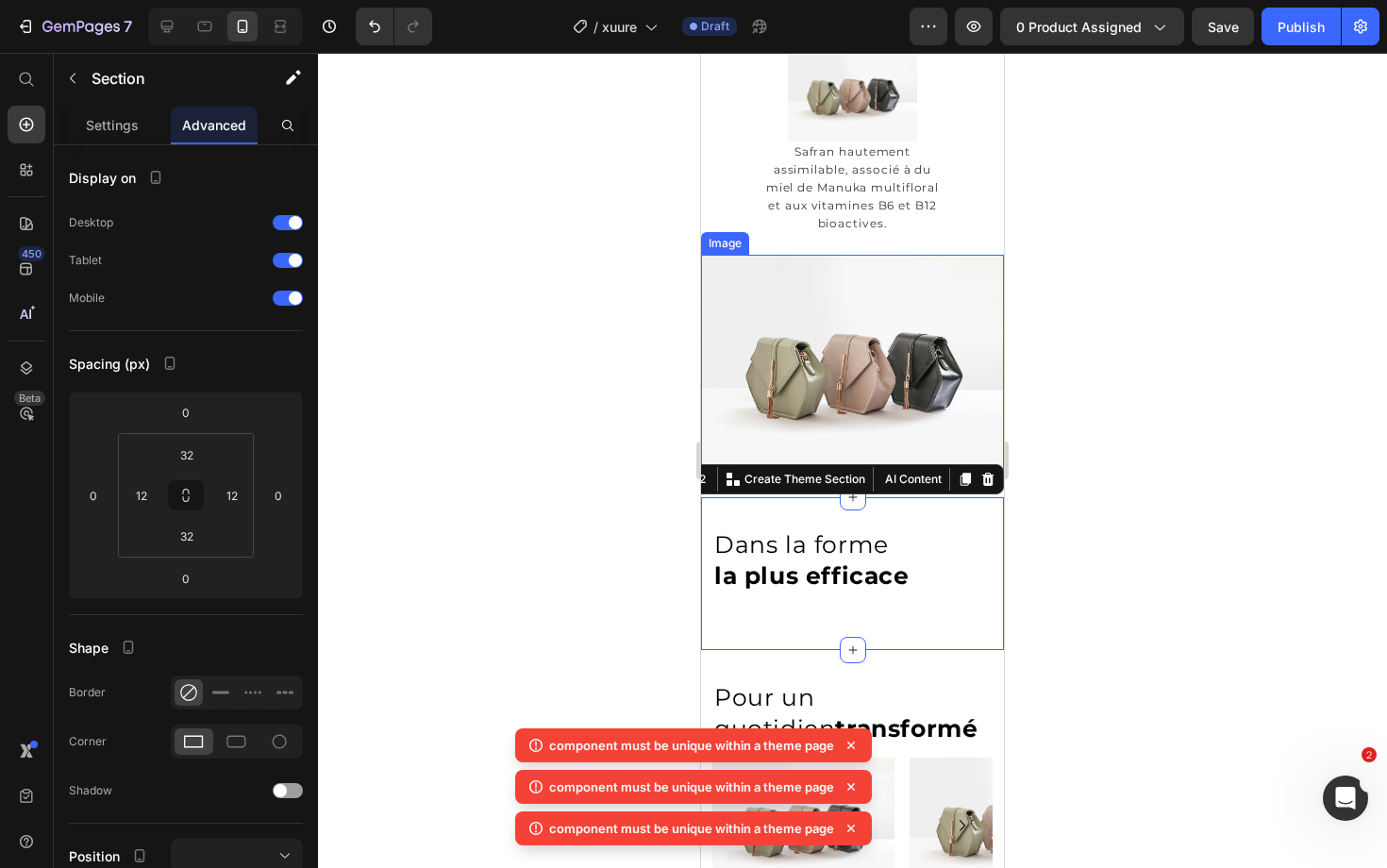 click at bounding box center (852, 368) 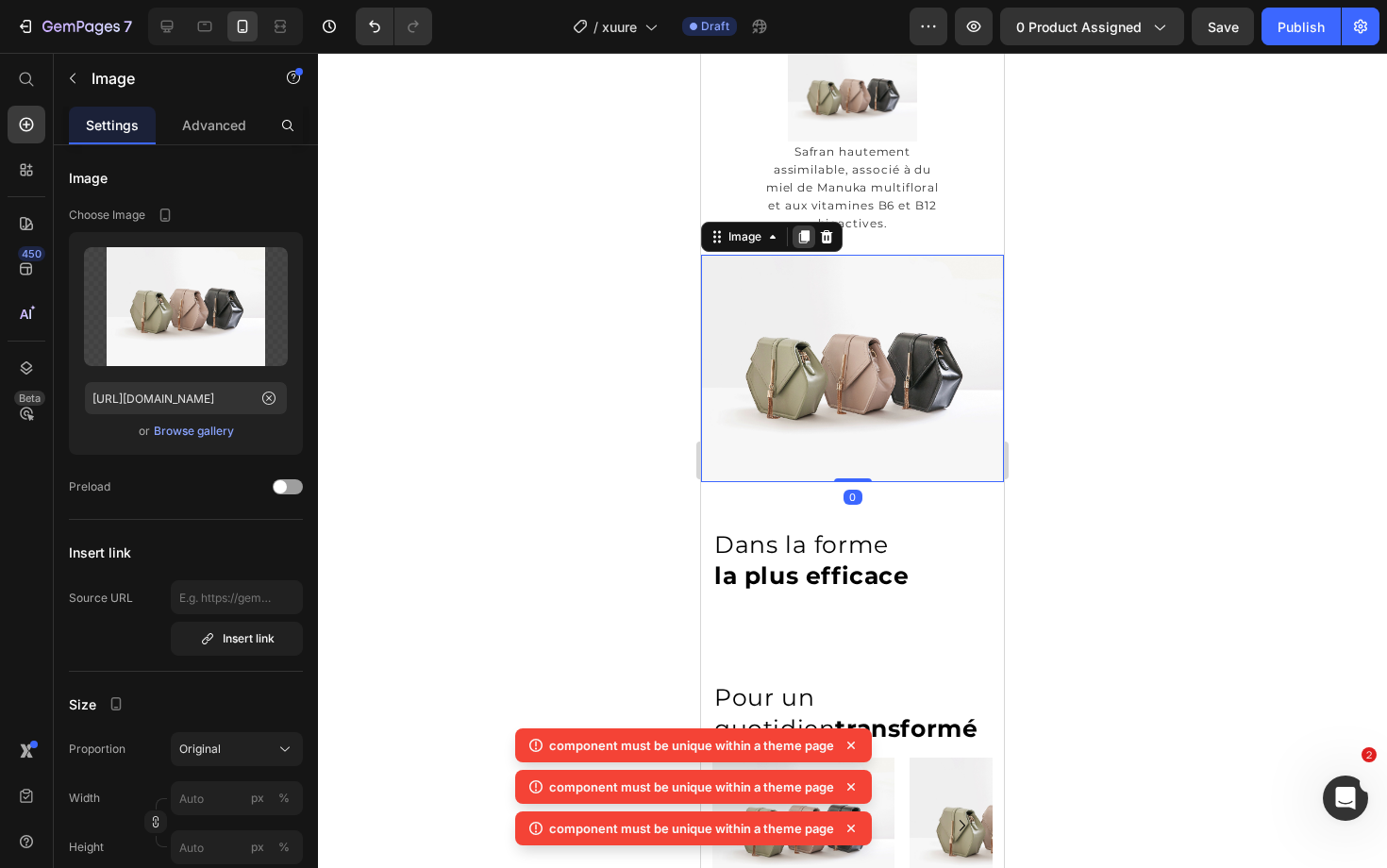 click 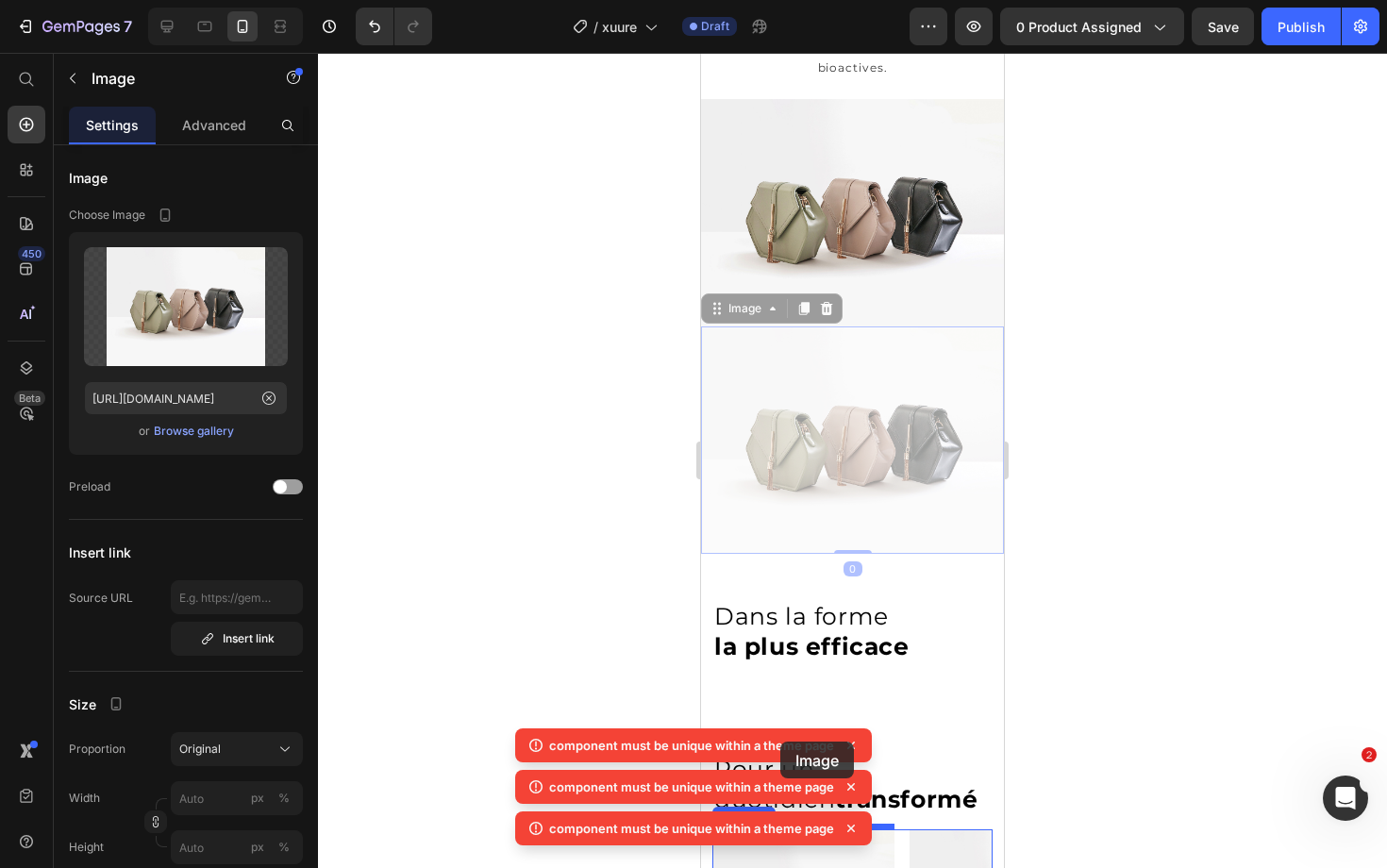 scroll, scrollTop: 3315, scrollLeft: 0, axis: vertical 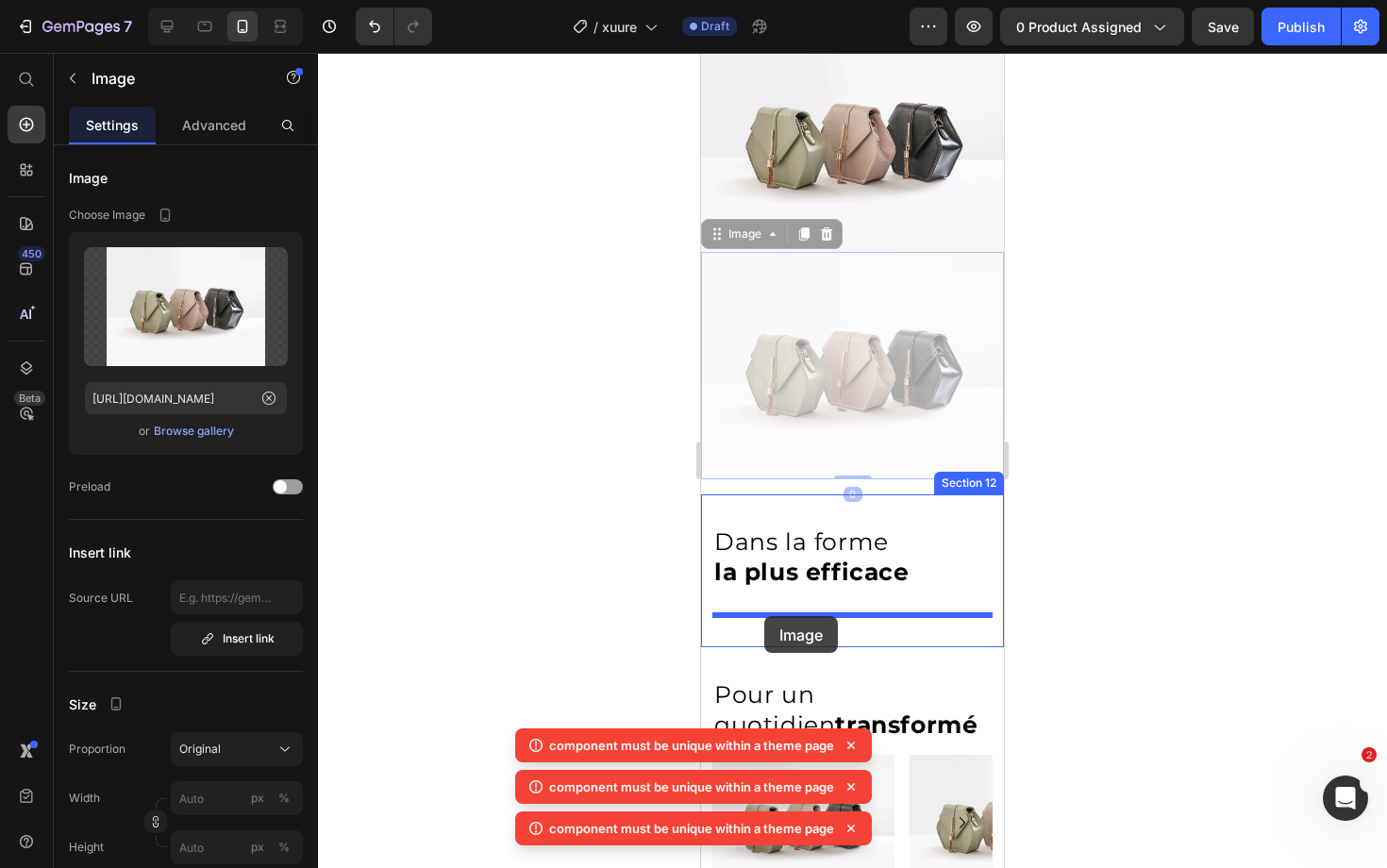 drag, startPoint x: 742, startPoint y: 466, endPoint x: 765, endPoint y: 618, distance: 153.73028 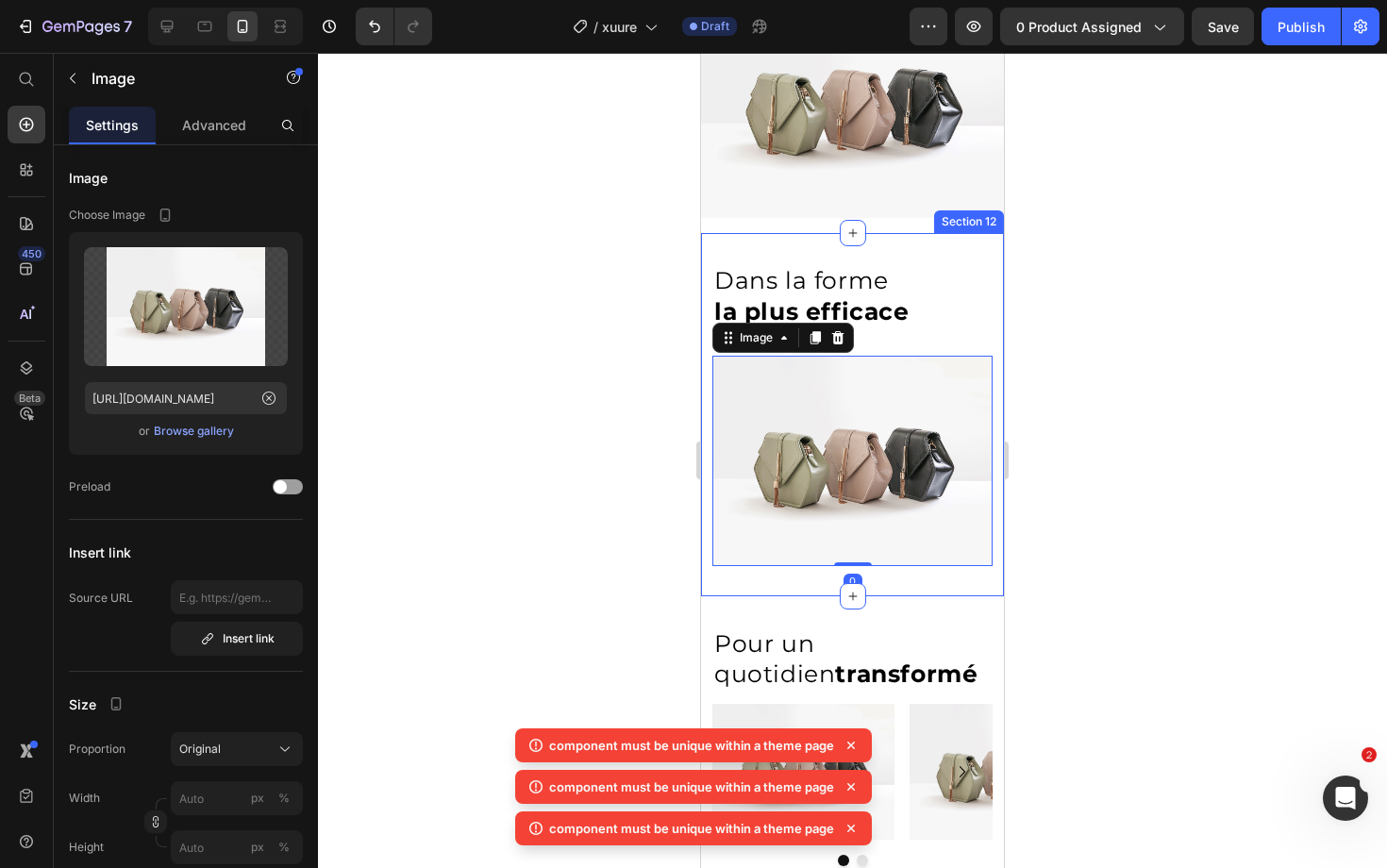 scroll, scrollTop: 3392, scrollLeft: 0, axis: vertical 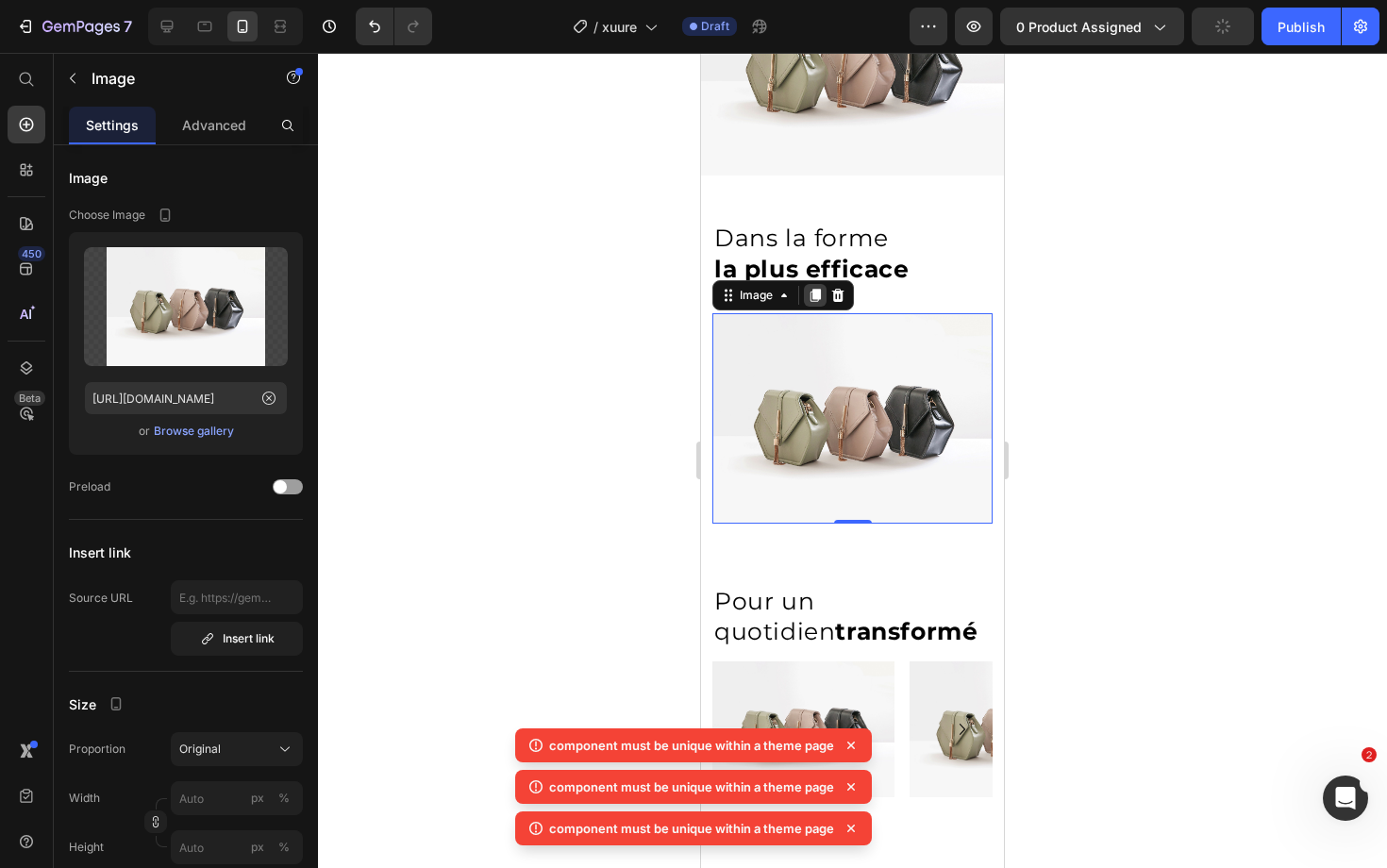 click 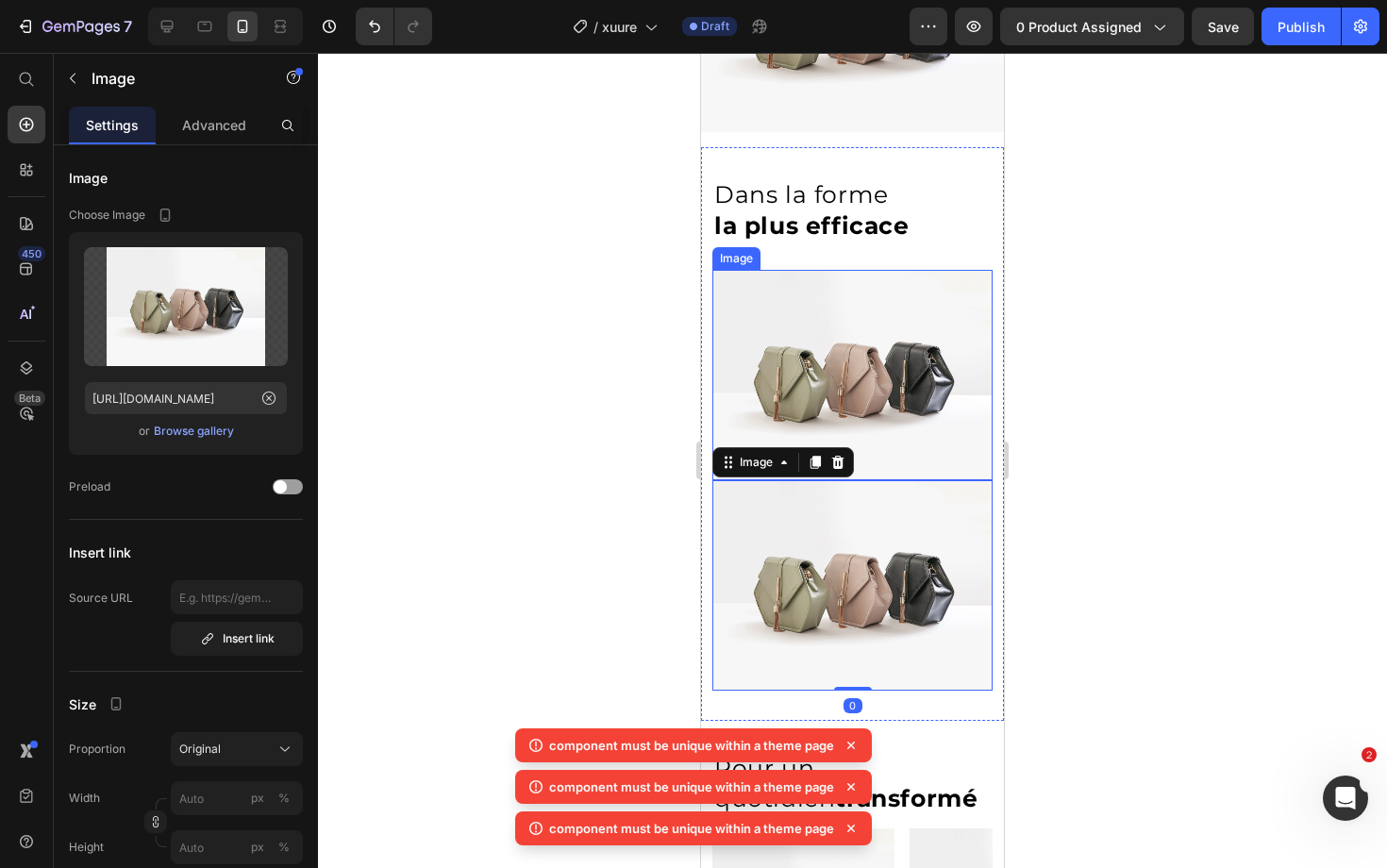 scroll, scrollTop: 3459, scrollLeft: 0, axis: vertical 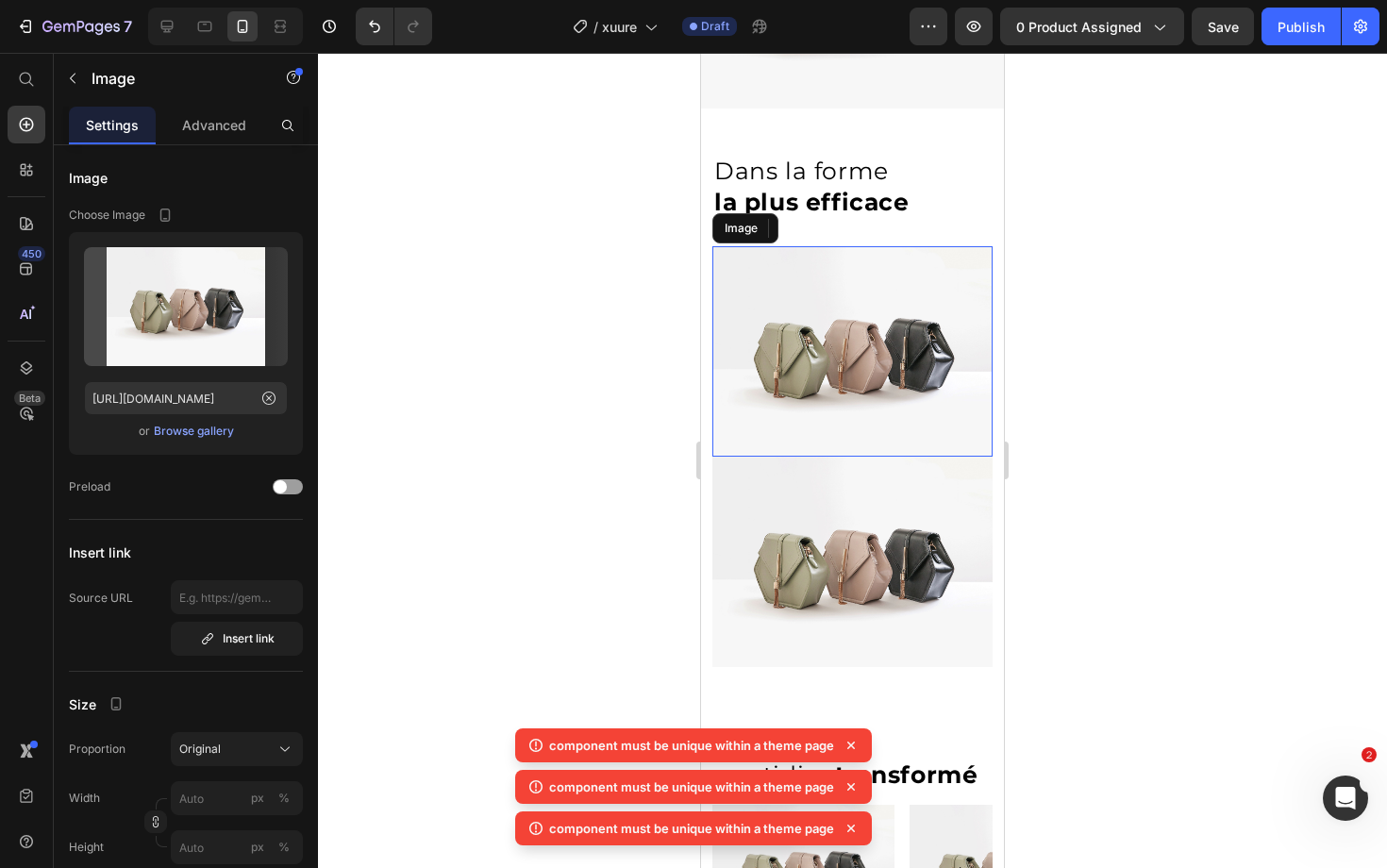 click at bounding box center (852, 351) 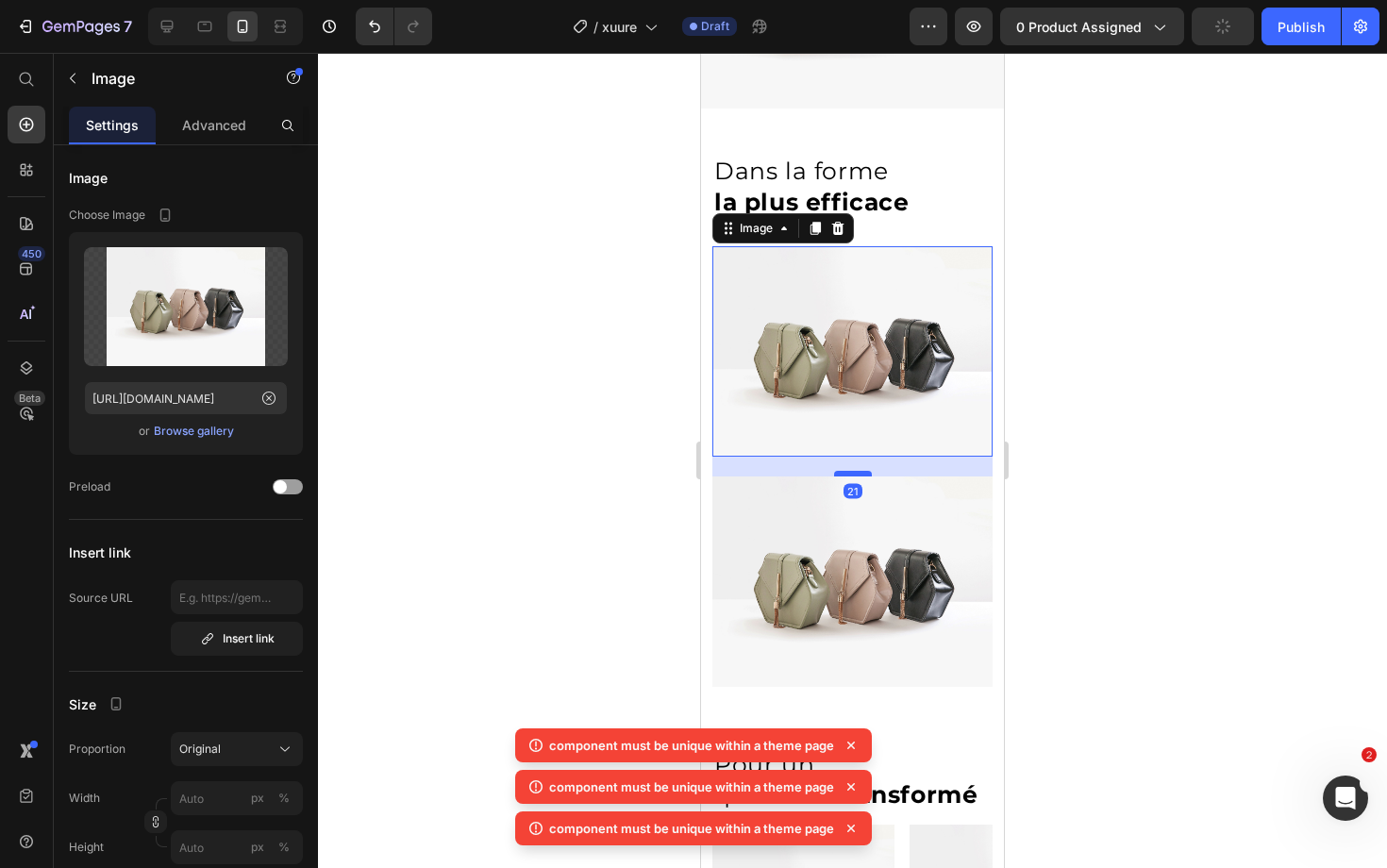 drag, startPoint x: 863, startPoint y: 450, endPoint x: 864, endPoint y: 470, distance: 20.024984 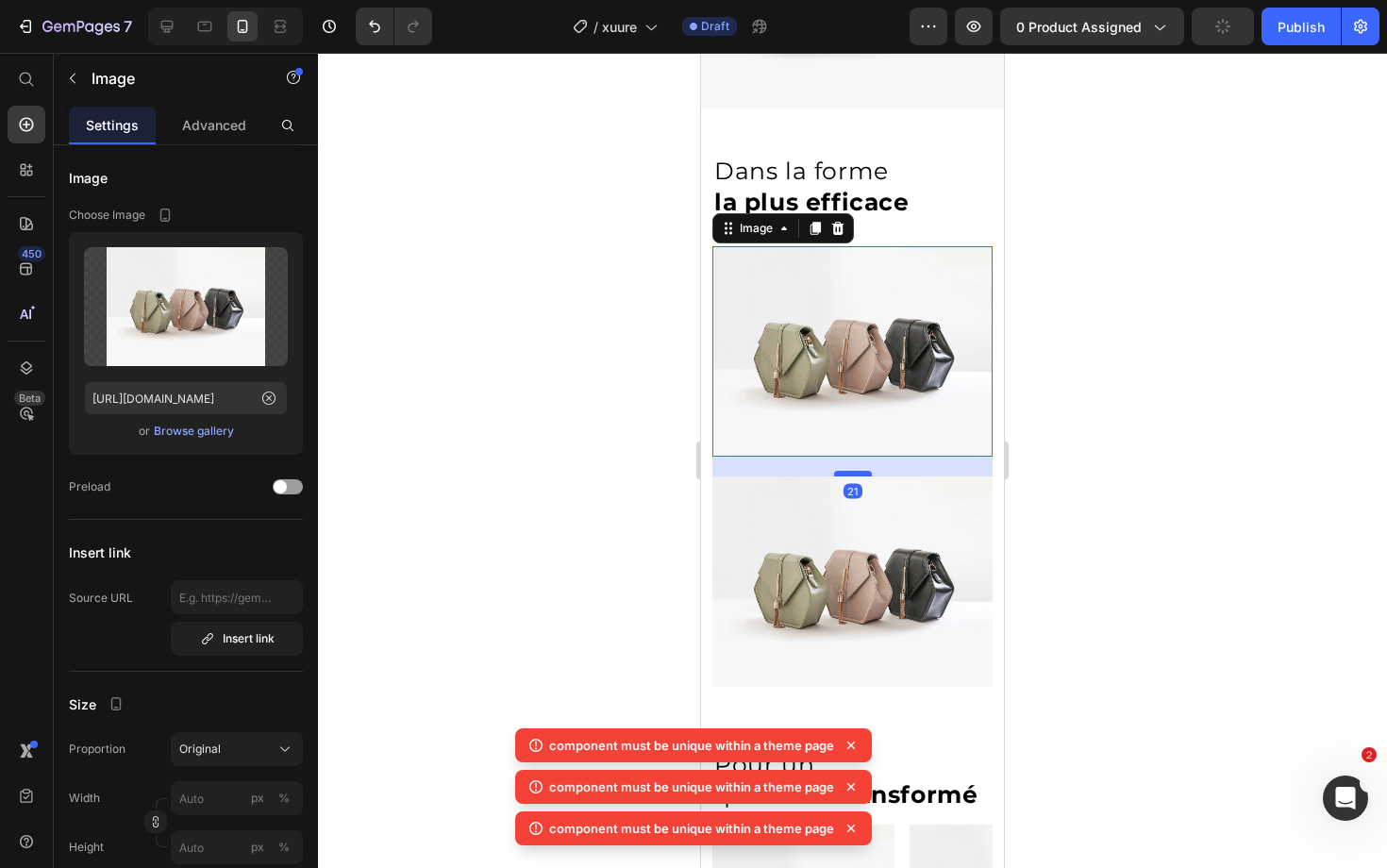 click at bounding box center (853, 474) 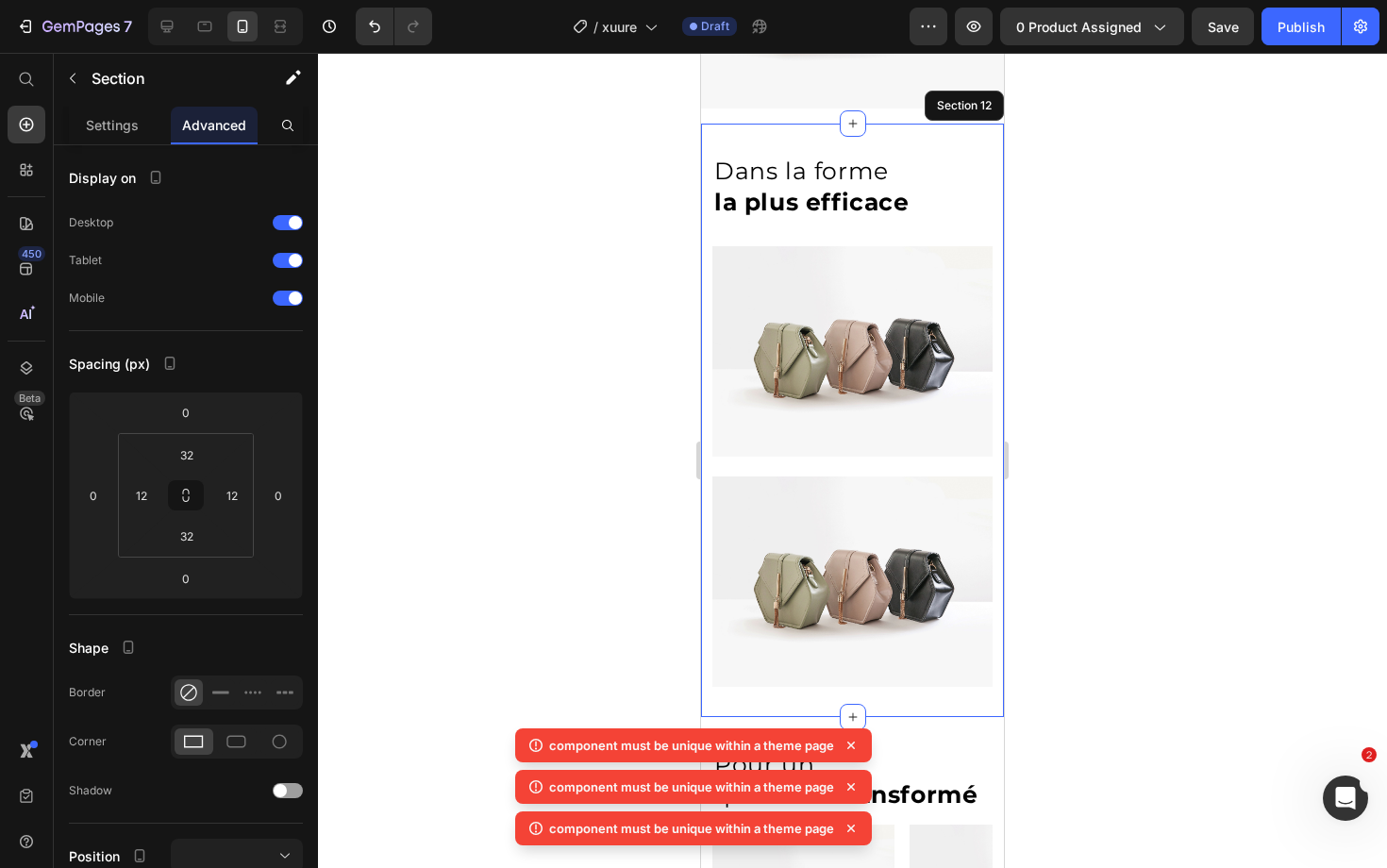 click on "⁠⁠⁠⁠⁠⁠⁠ Dans la forme la plus efficace Heading Row Image   21 Image Section 12" at bounding box center [852, 420] 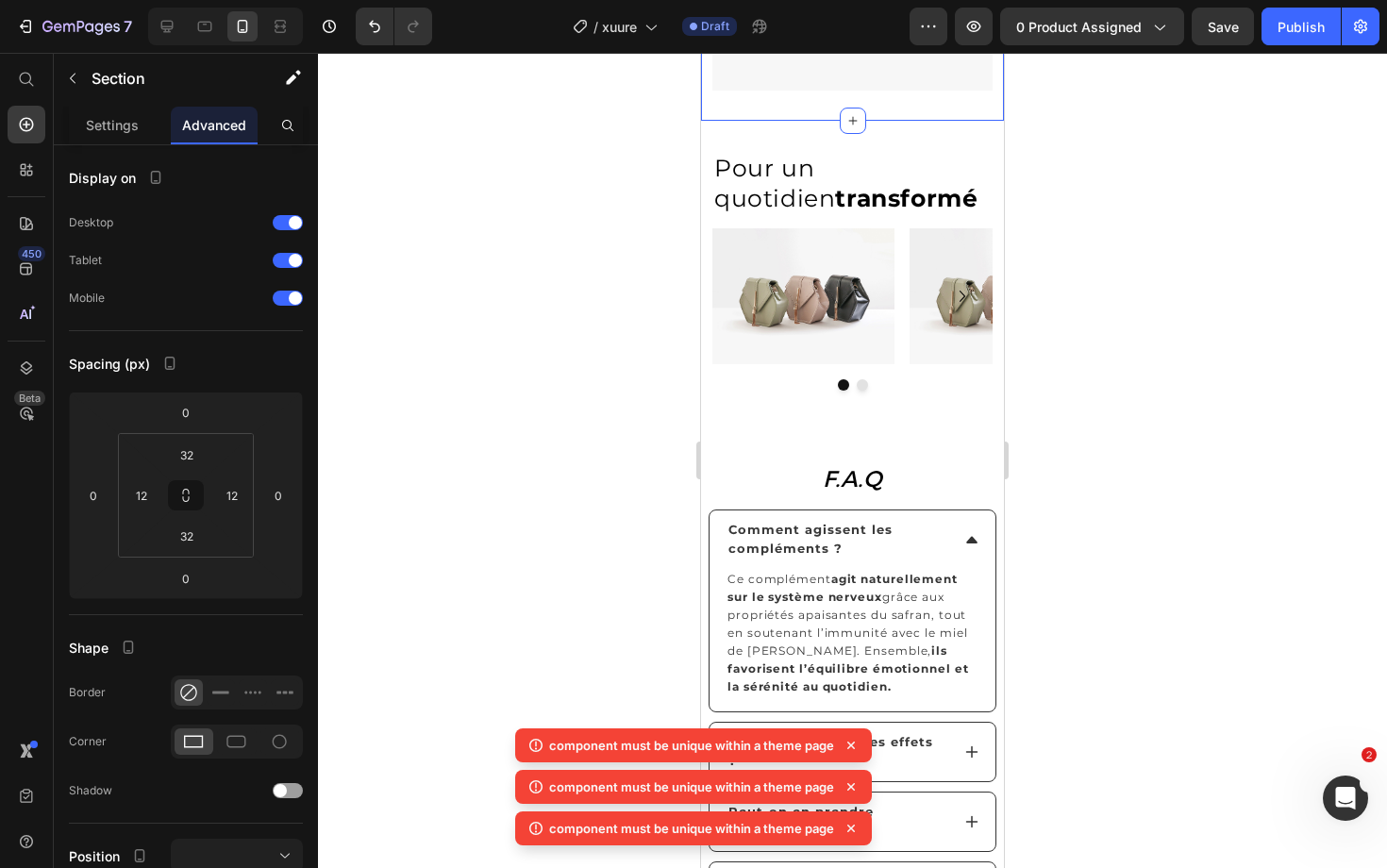 scroll, scrollTop: 4064, scrollLeft: 0, axis: vertical 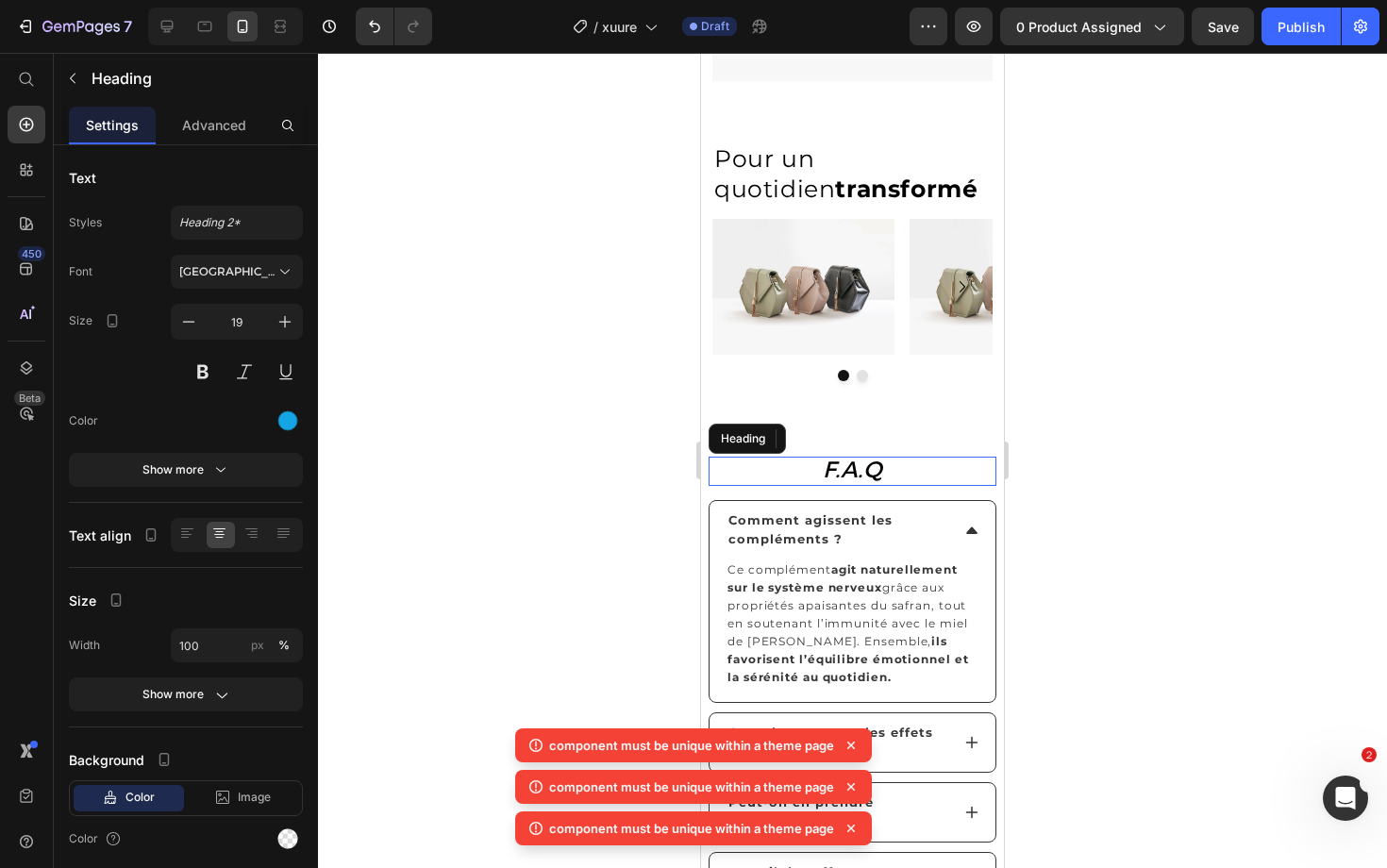 click on "F.A.Q" at bounding box center [853, 469] 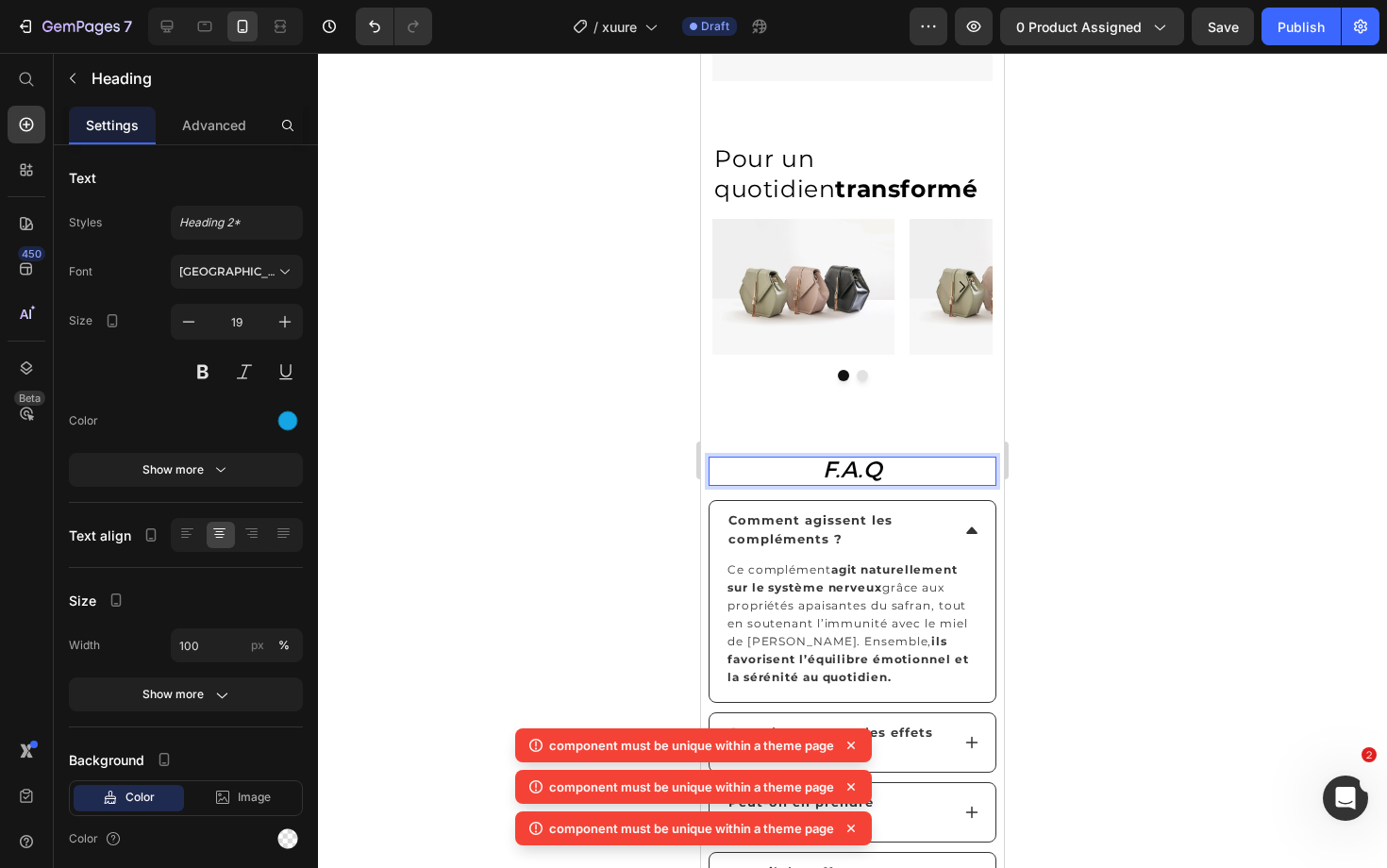 click on "F.A.Q" at bounding box center [853, 469] 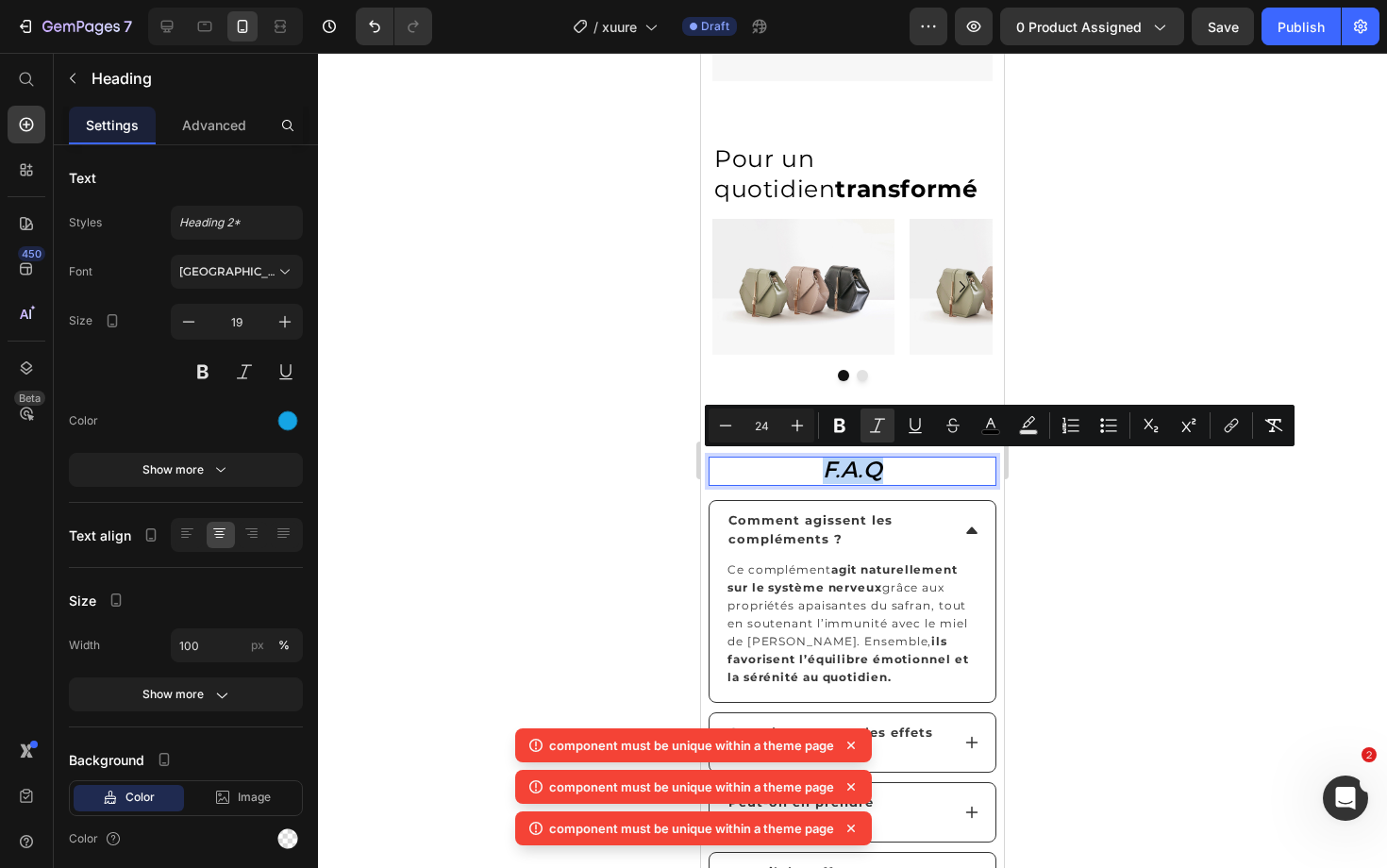 click on "F.A.Q" at bounding box center [852, 471] 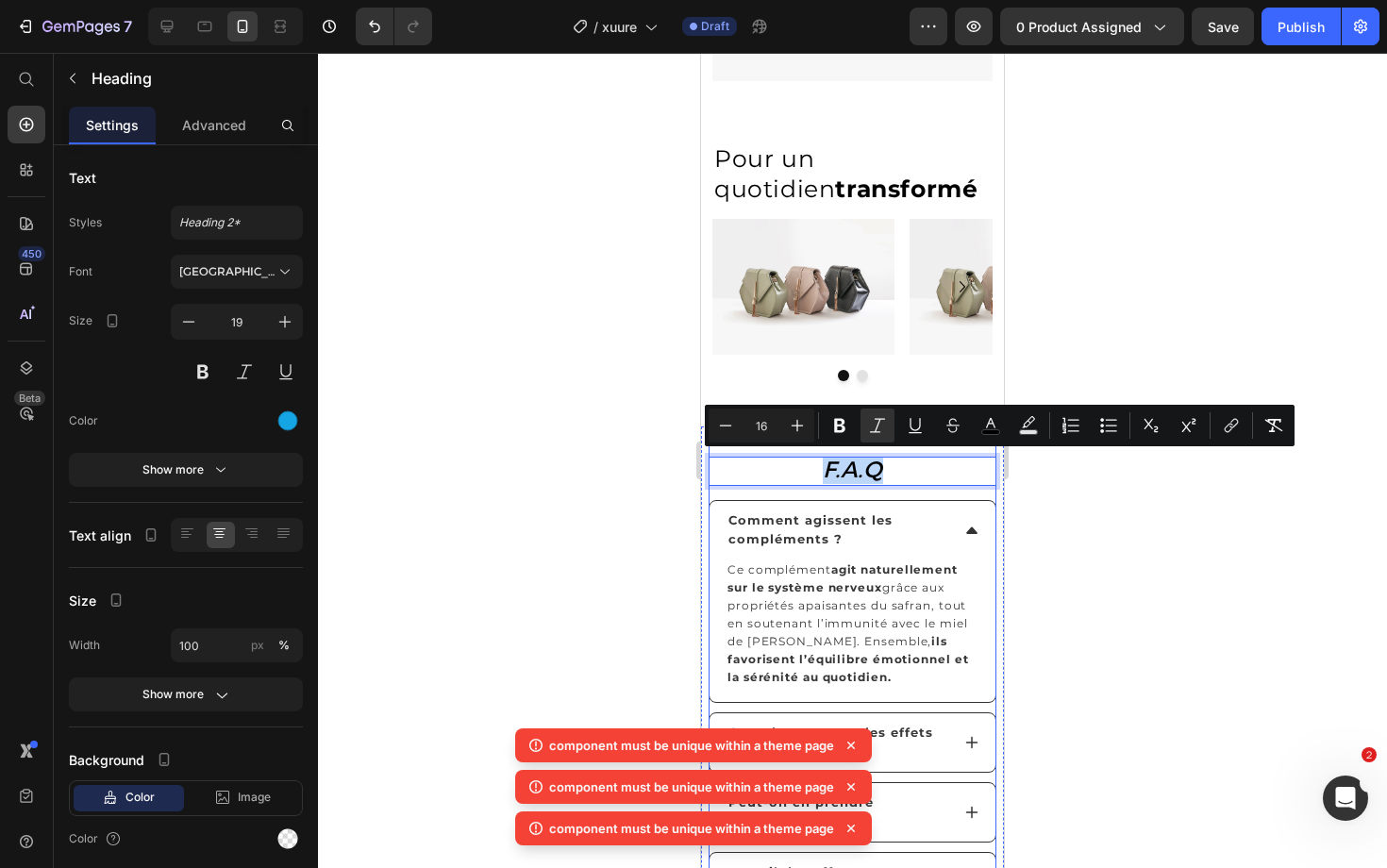 click on "F.A.Q Heading   15
Comment agissent les compléments ? Ce complément  agit naturellement sur le système nerveux  grâce aux propriétés apaisantes du safran, tout en soutenant l’immunité avec le miel de Manuka. Ensemble,  ils favorisent l’équilibre émotionnel et la sérénité au quotidien. Text Block Accordion
Quand ressent-on les effets ? Accordion
Peut-on en prendre longtemps ? Accordion
Y a-t-il des effets secondaires ? Accordion
Compatible avec un régime particulier ? Accordion
Puis-je le combiner à d'autres produits ? Accordion
Aide-t-il à l’humeur et au stress ? Accordion
Quelle dose dois-je prendre ? Accordion
Et si je ne ressens rien ? Accordion
Convient-il en cas d’anxiété ou insomnie ? Accordion" at bounding box center [852, 881] 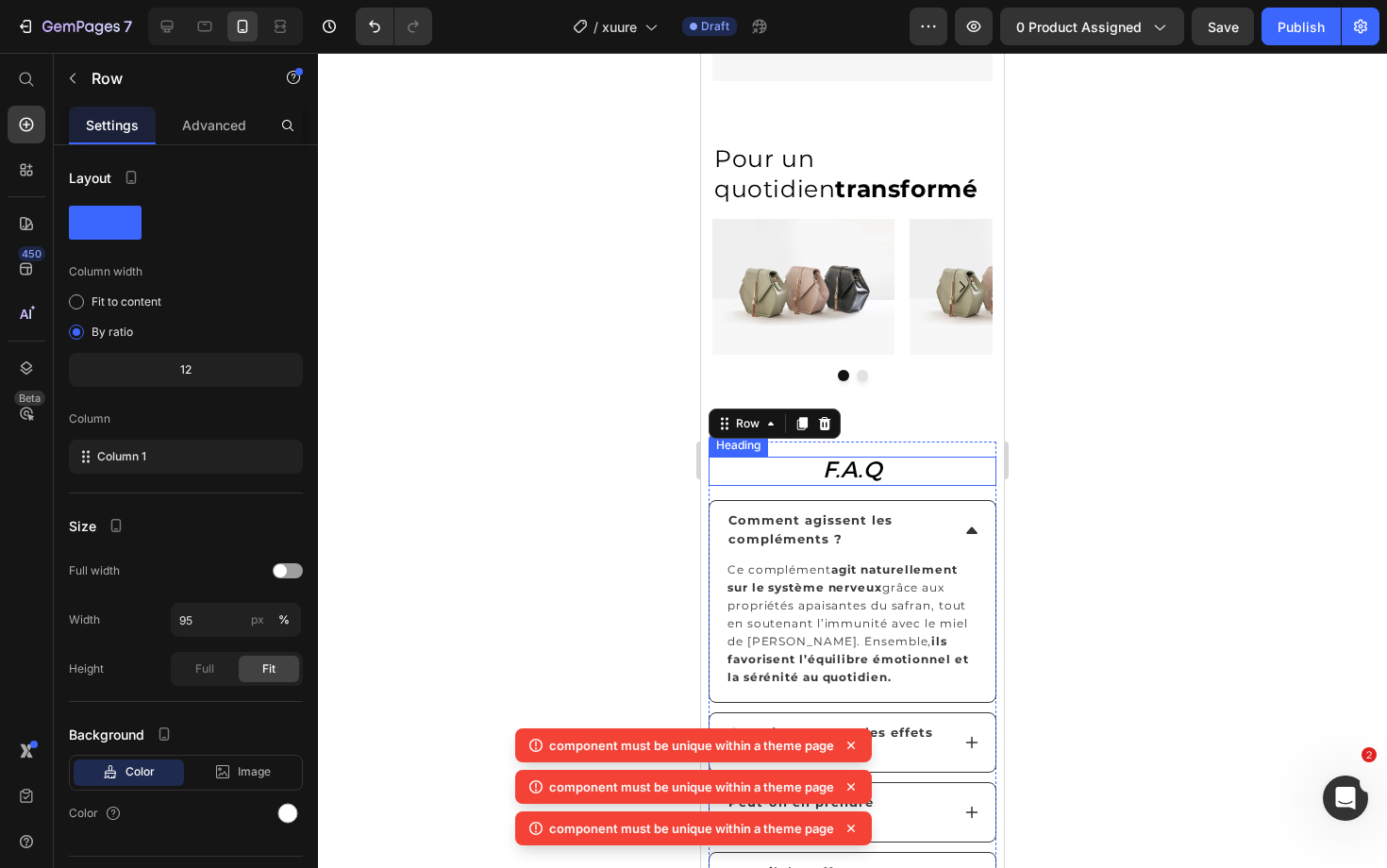 click on "⁠⁠⁠⁠⁠⁠⁠ F.A.Q" at bounding box center (852, 471) 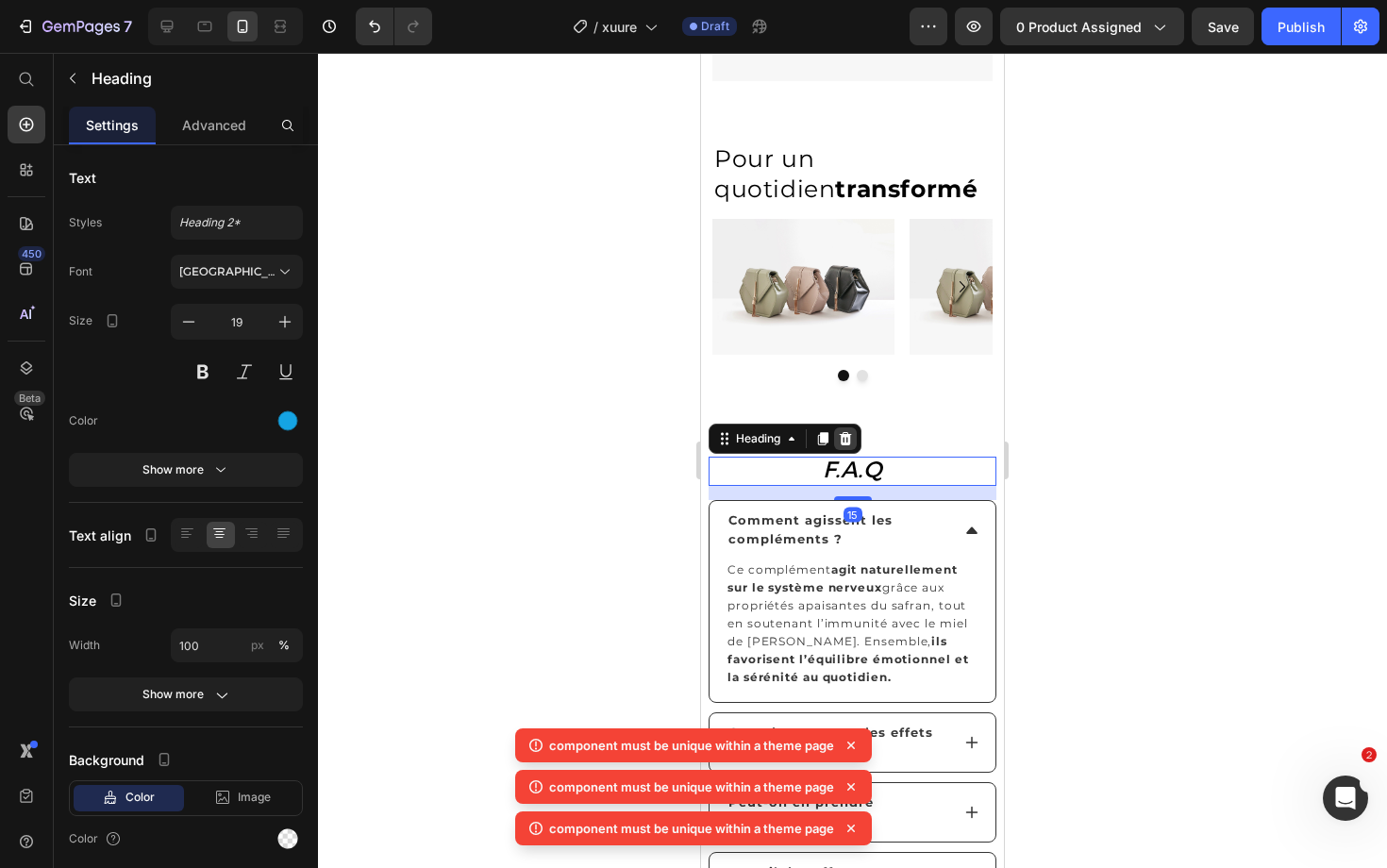 click 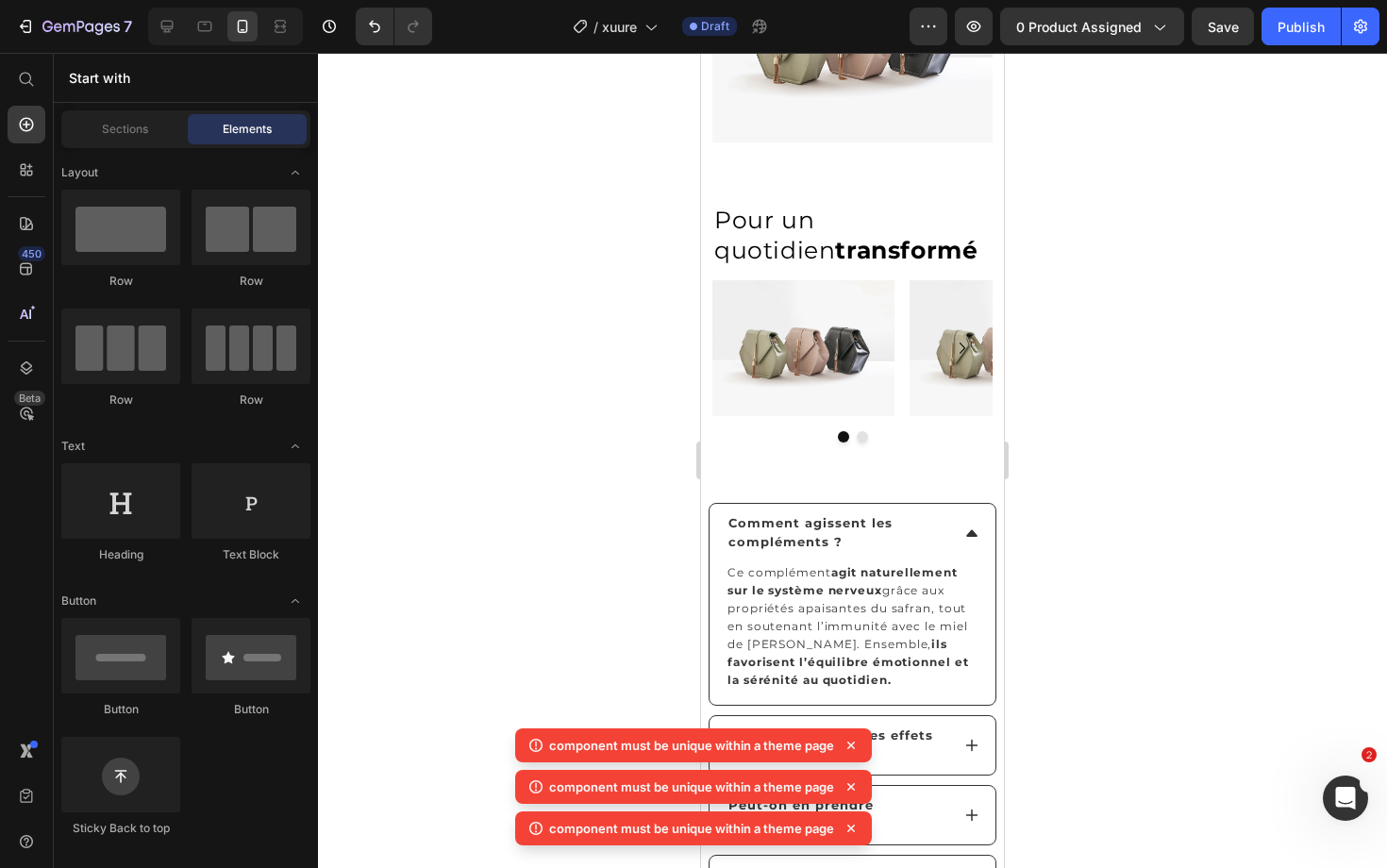 scroll, scrollTop: 3482, scrollLeft: 0, axis: vertical 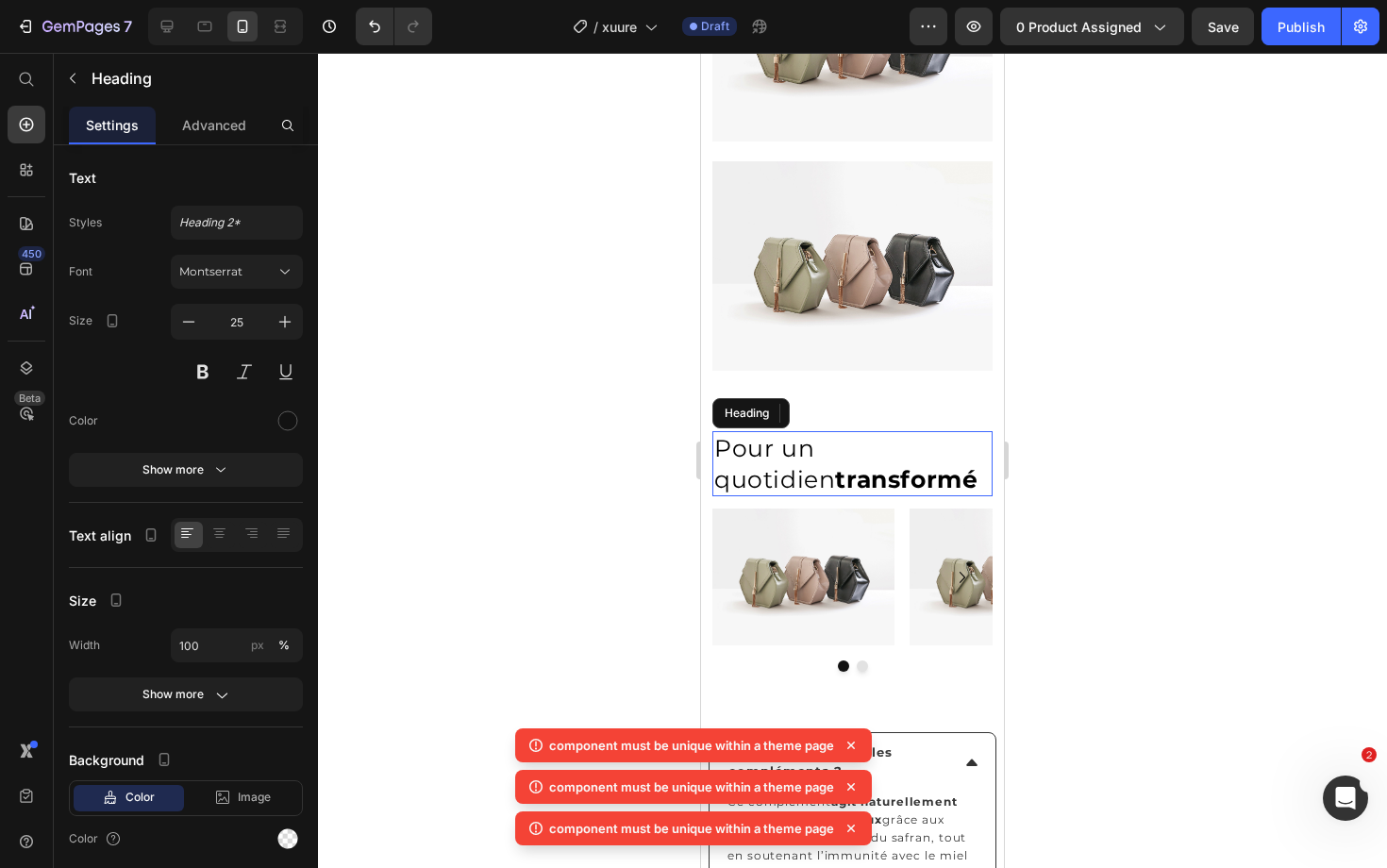 drag, startPoint x: 886, startPoint y: 457, endPoint x: 863, endPoint y: 453, distance: 23.34524 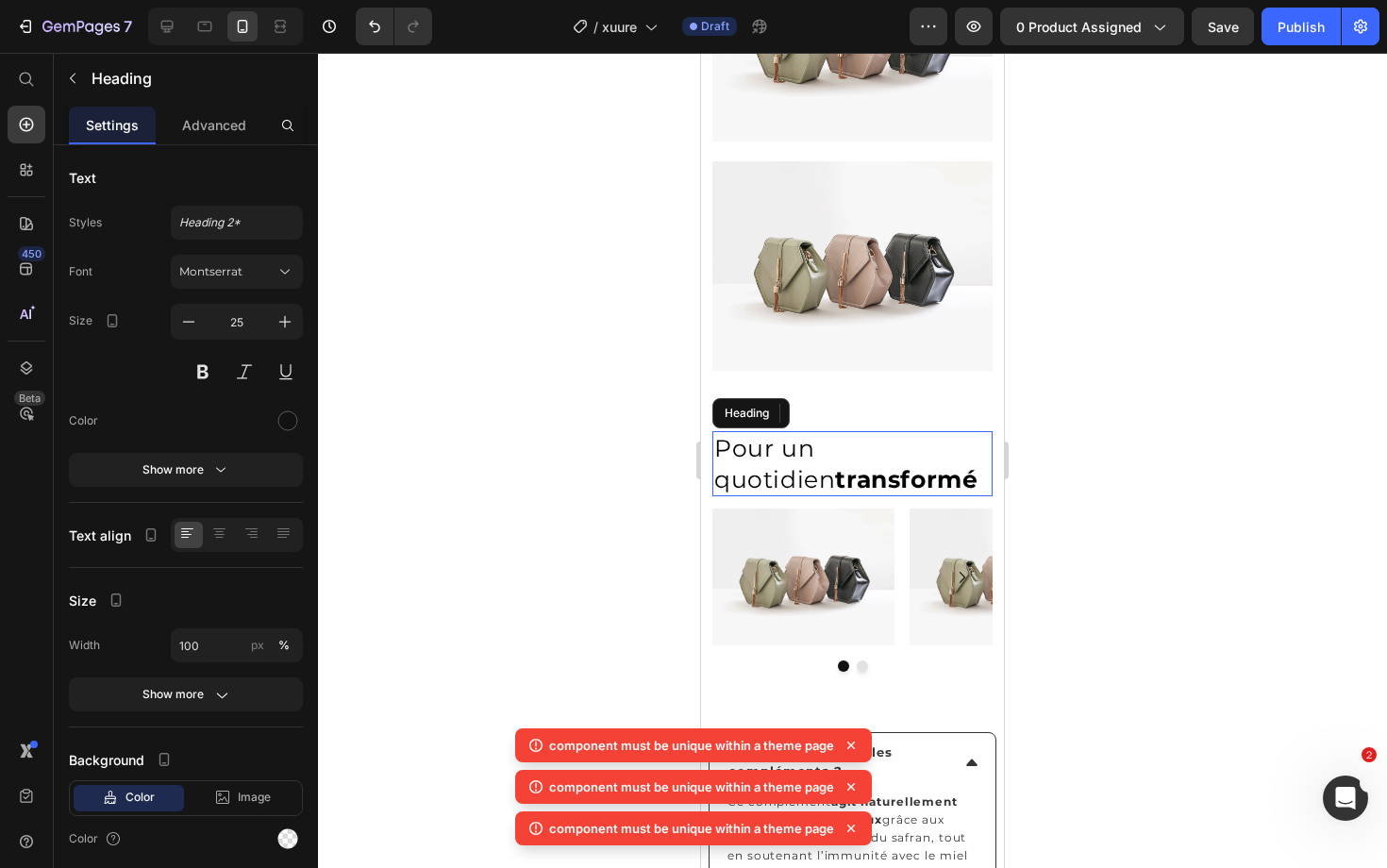 click on "Pour un quotidien  transformé" at bounding box center (845, 463) 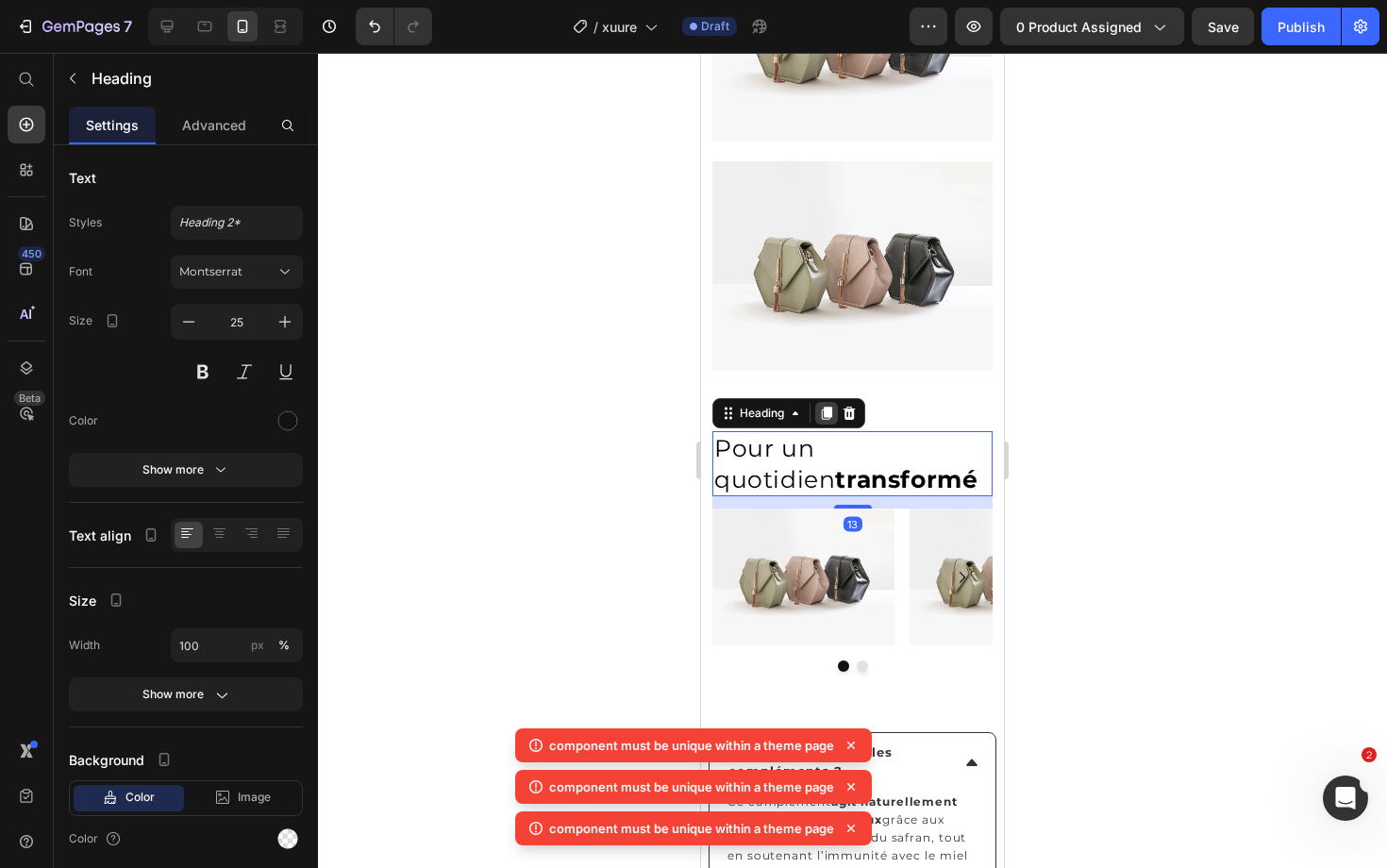 click 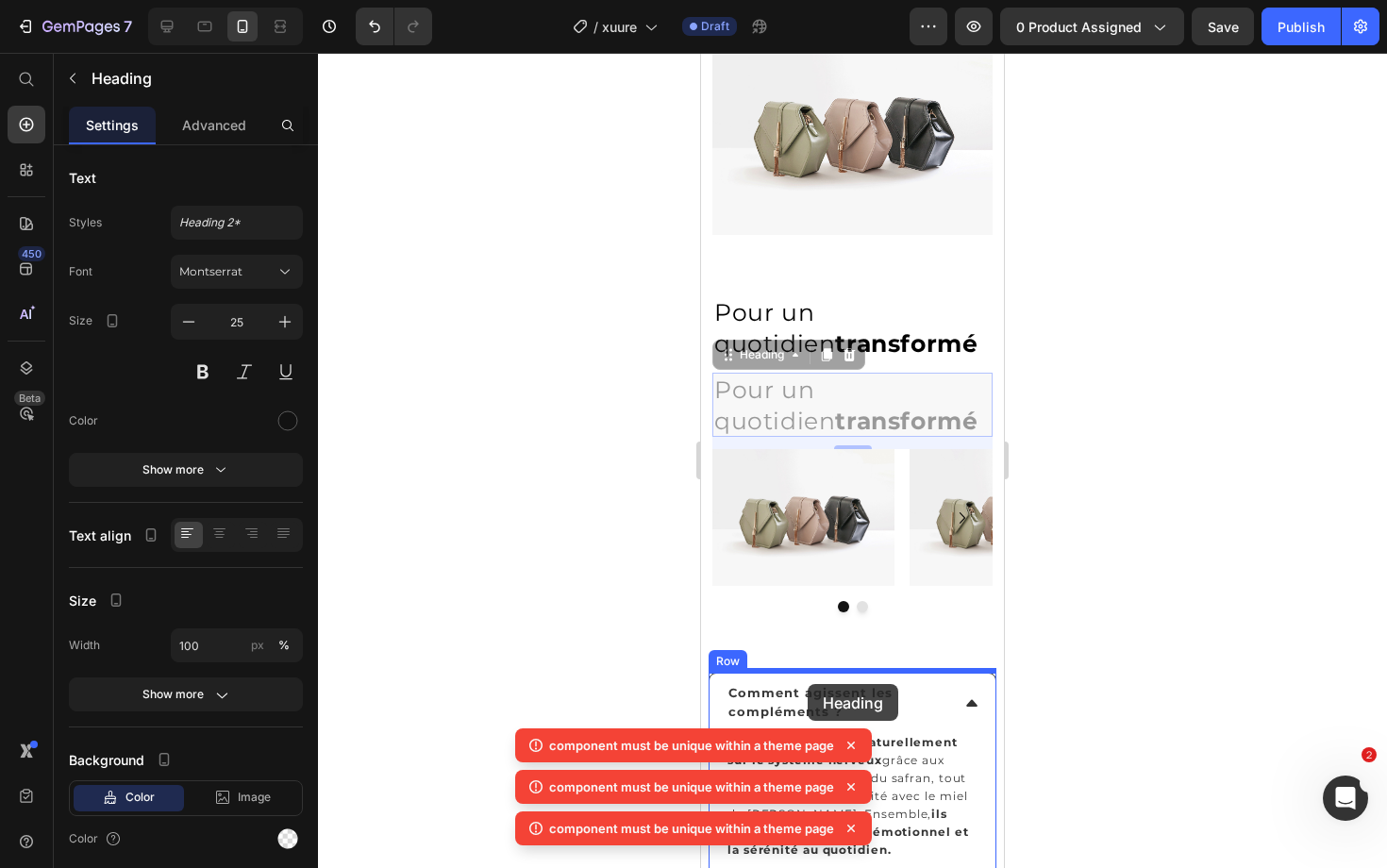 scroll, scrollTop: 3624, scrollLeft: 0, axis: vertical 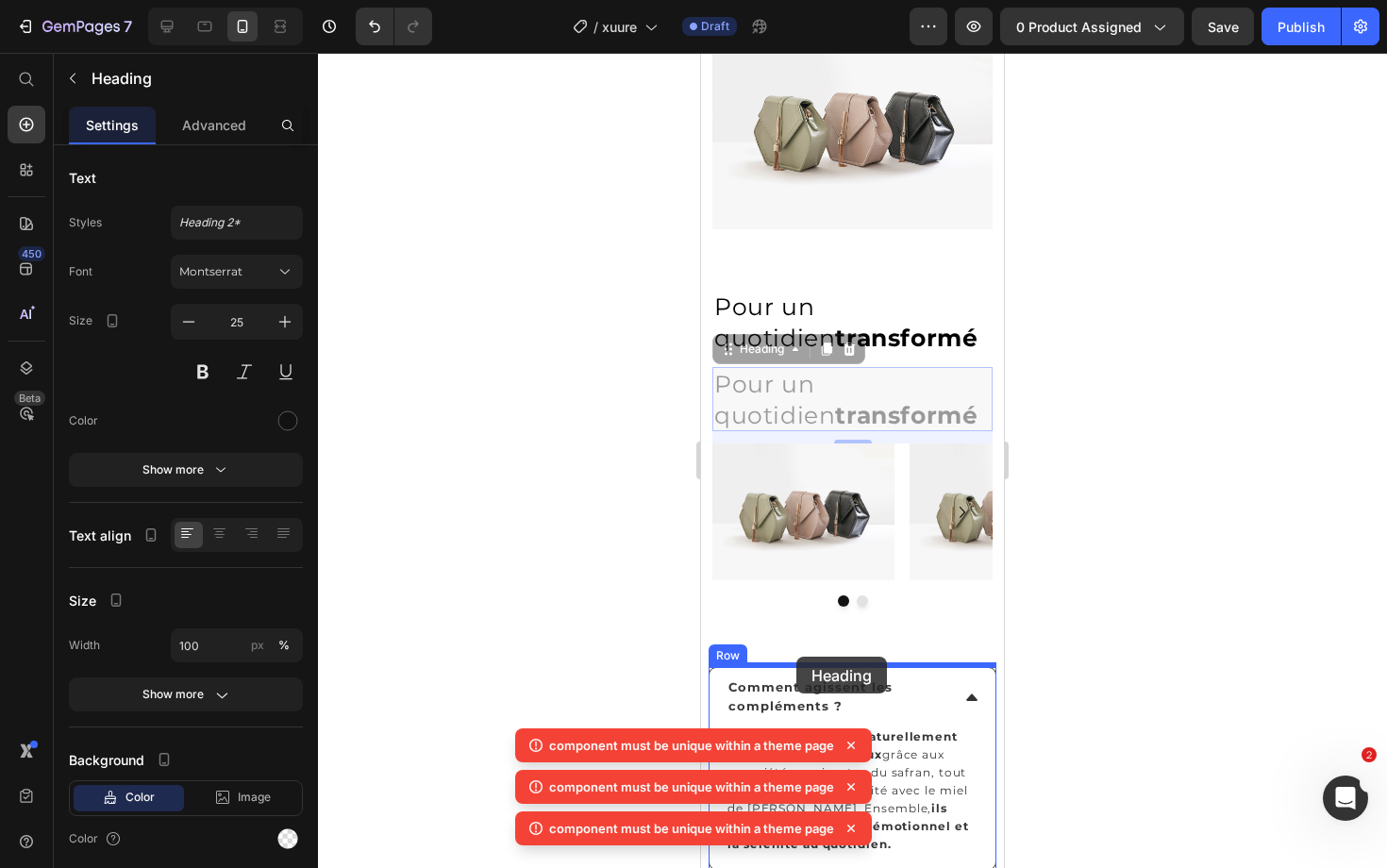 drag, startPoint x: 769, startPoint y: 492, endPoint x: 796, endPoint y: 657, distance: 167.1945 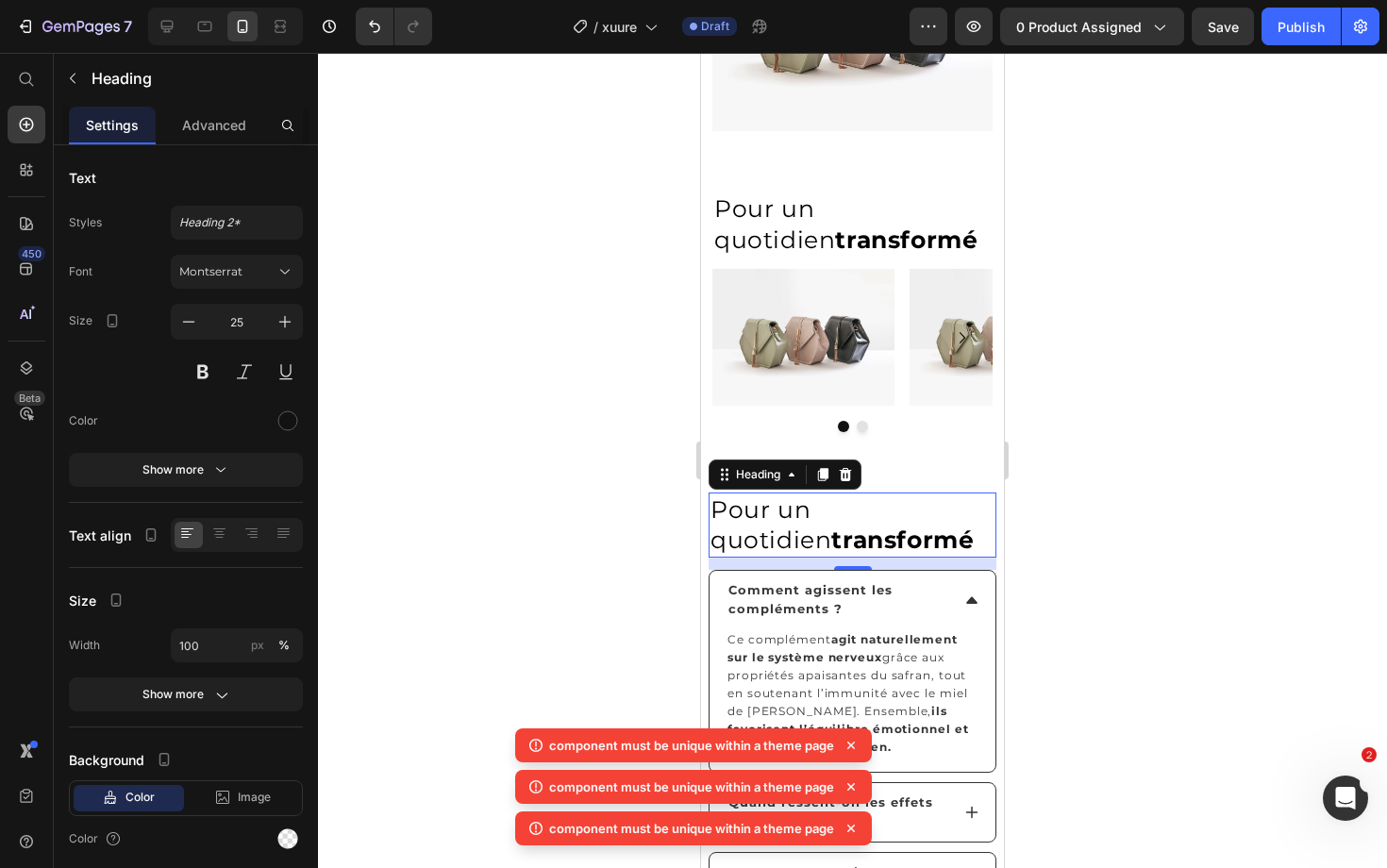 scroll, scrollTop: 3734, scrollLeft: 0, axis: vertical 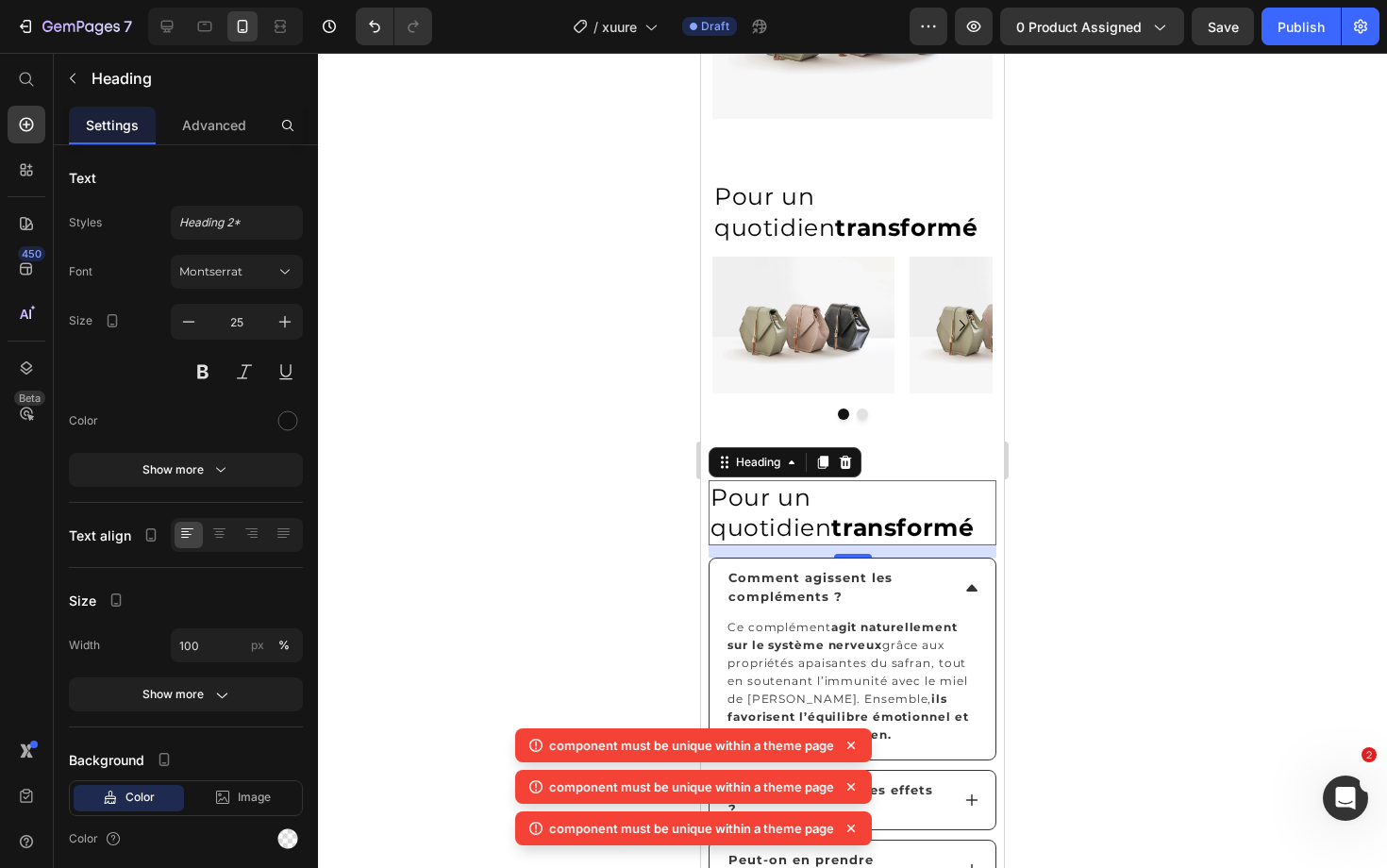 click on "Pour un quotidien  transformé" at bounding box center (852, 512) 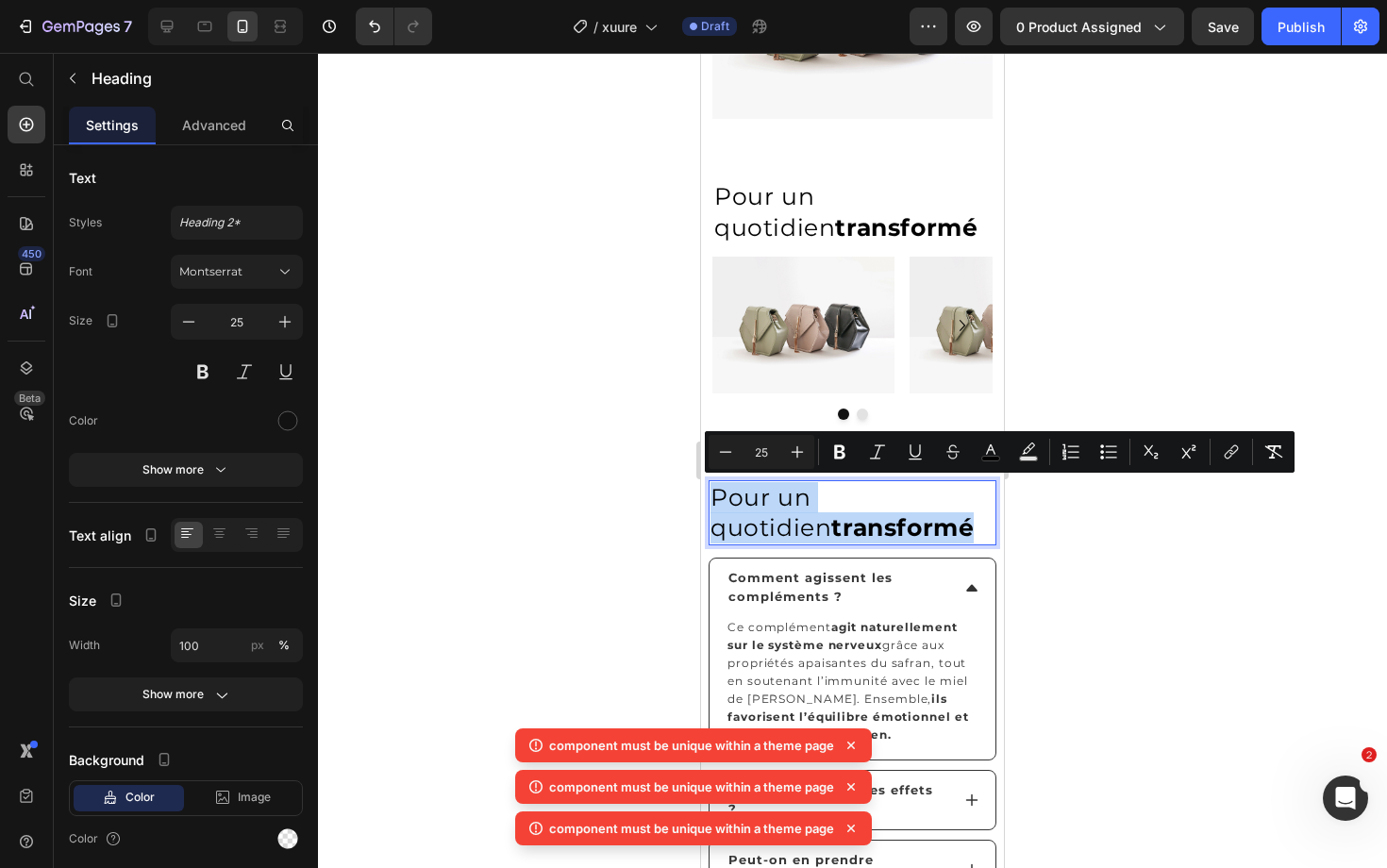 drag, startPoint x: 865, startPoint y: 521, endPoint x: 700, endPoint y: 477, distance: 170.76592 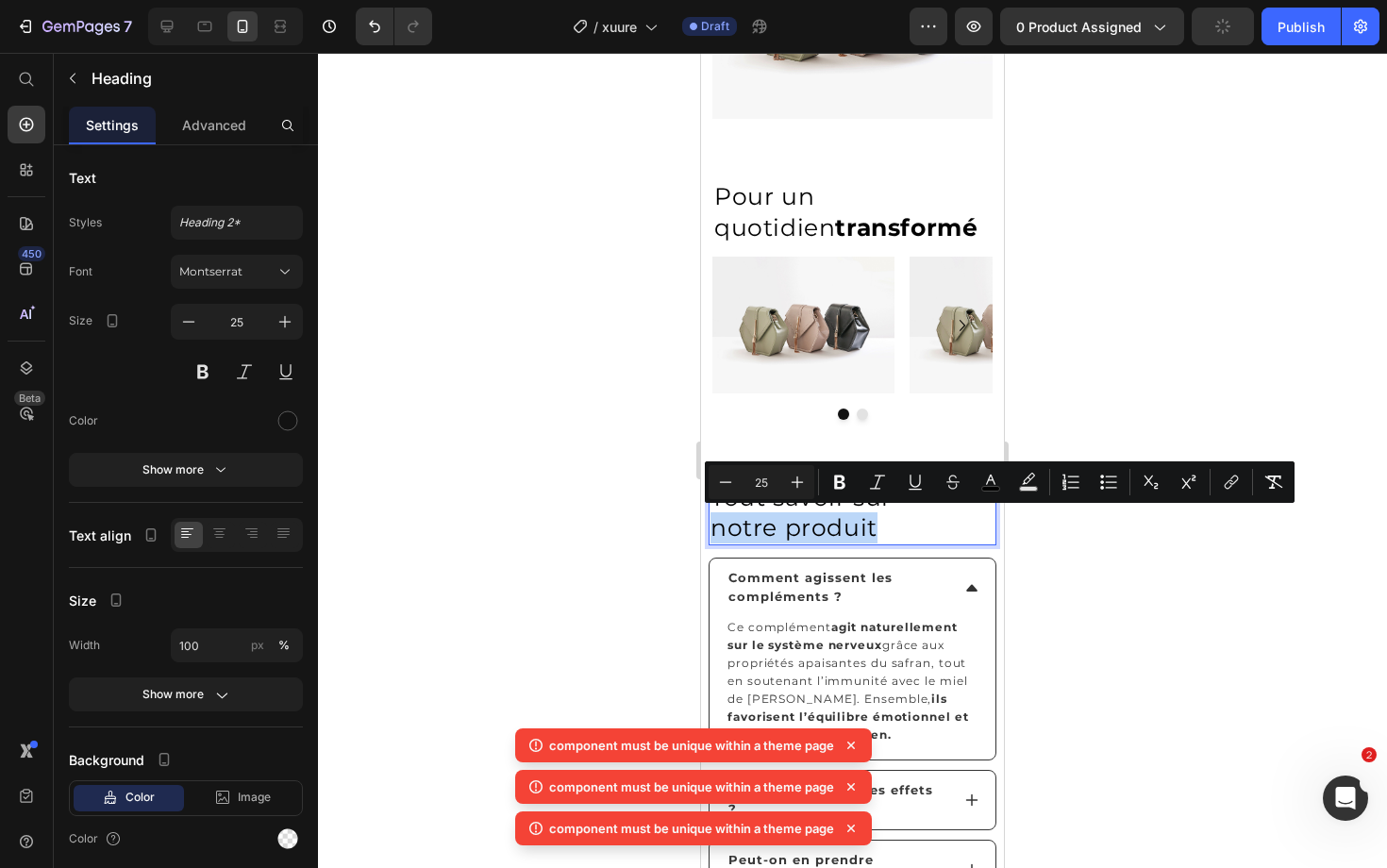 drag, startPoint x: 892, startPoint y: 522, endPoint x: 628, endPoint y: 519, distance: 264.01704 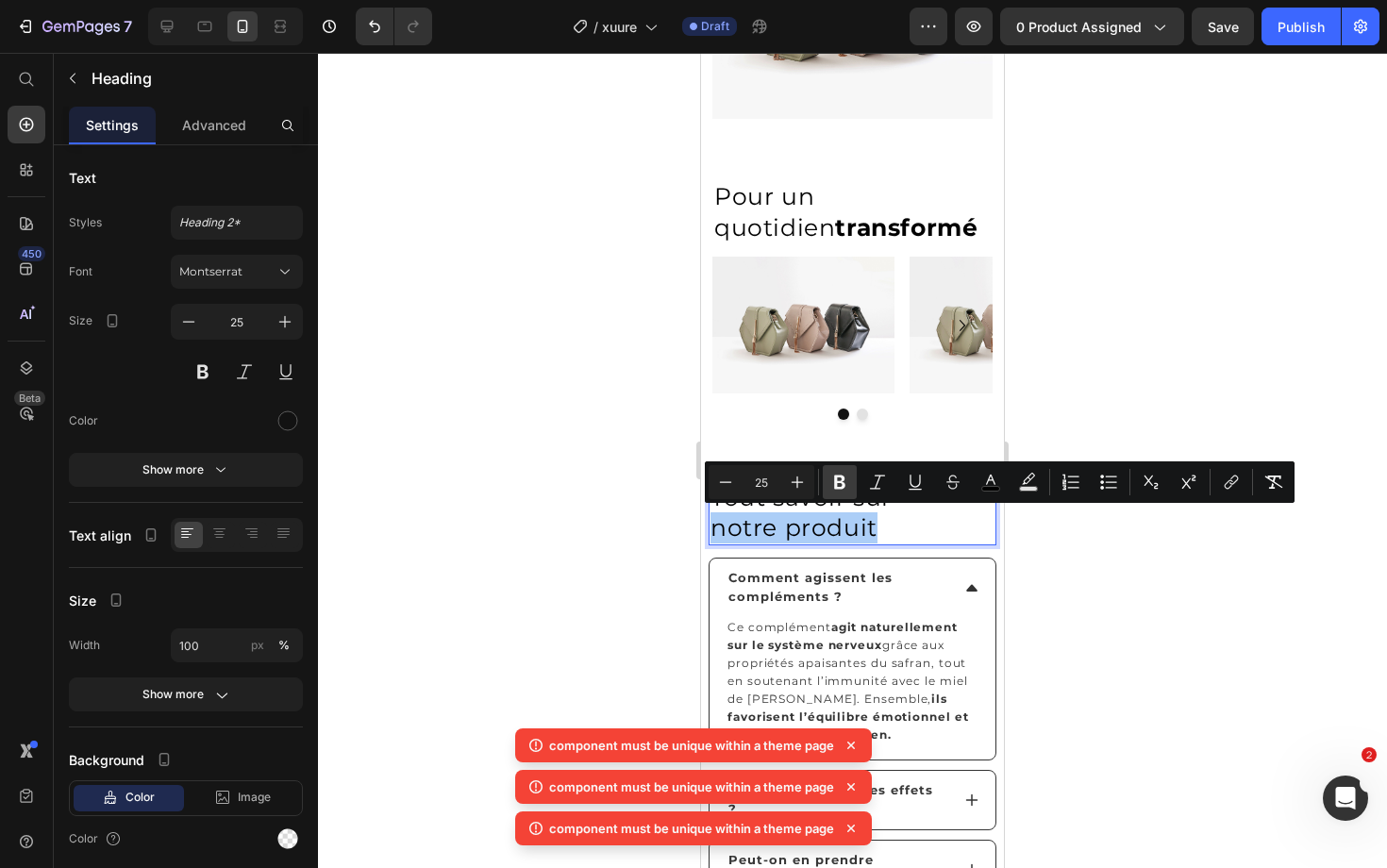 click 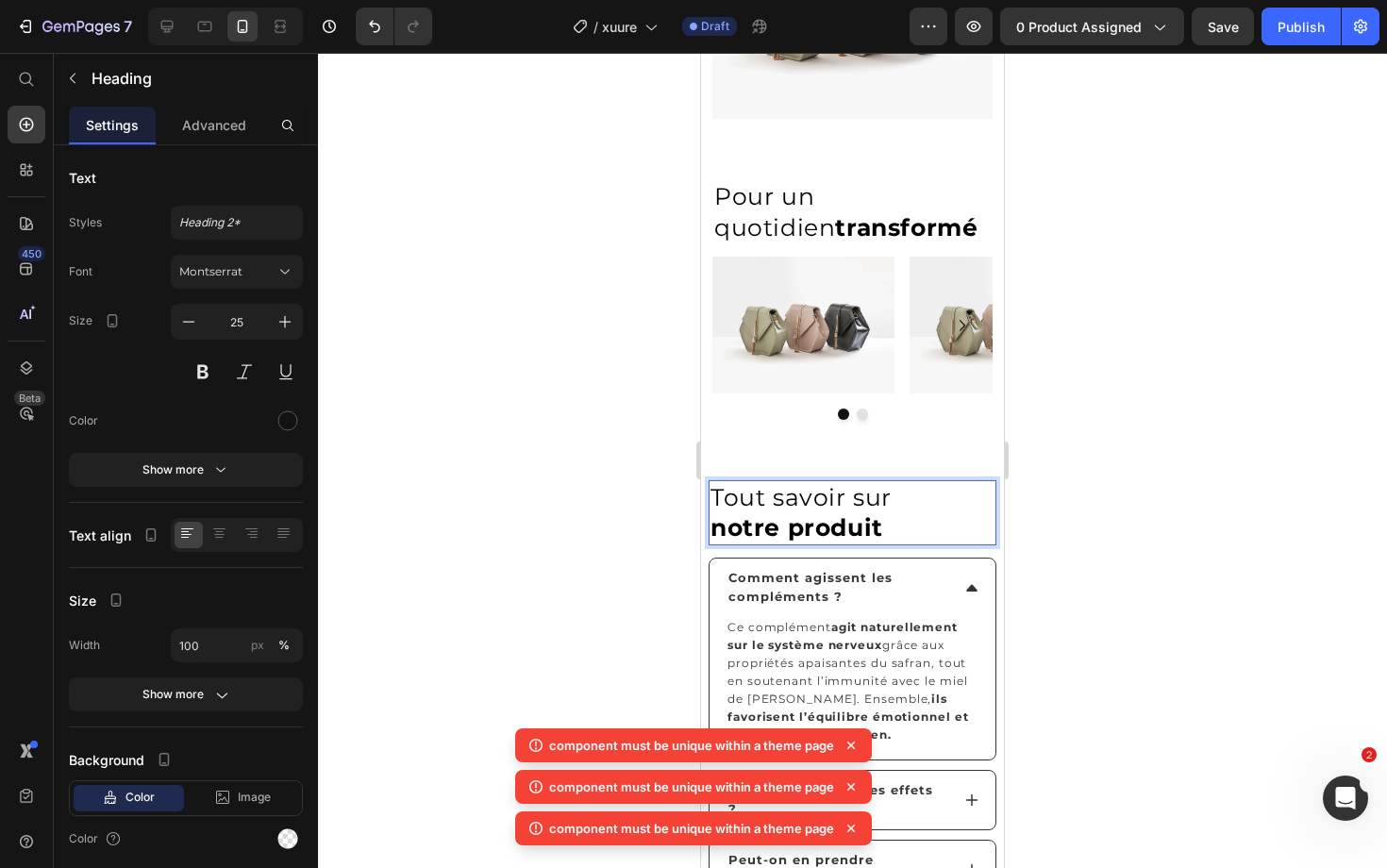 click on "Tout savoir sur  notre produit" at bounding box center (852, 512) 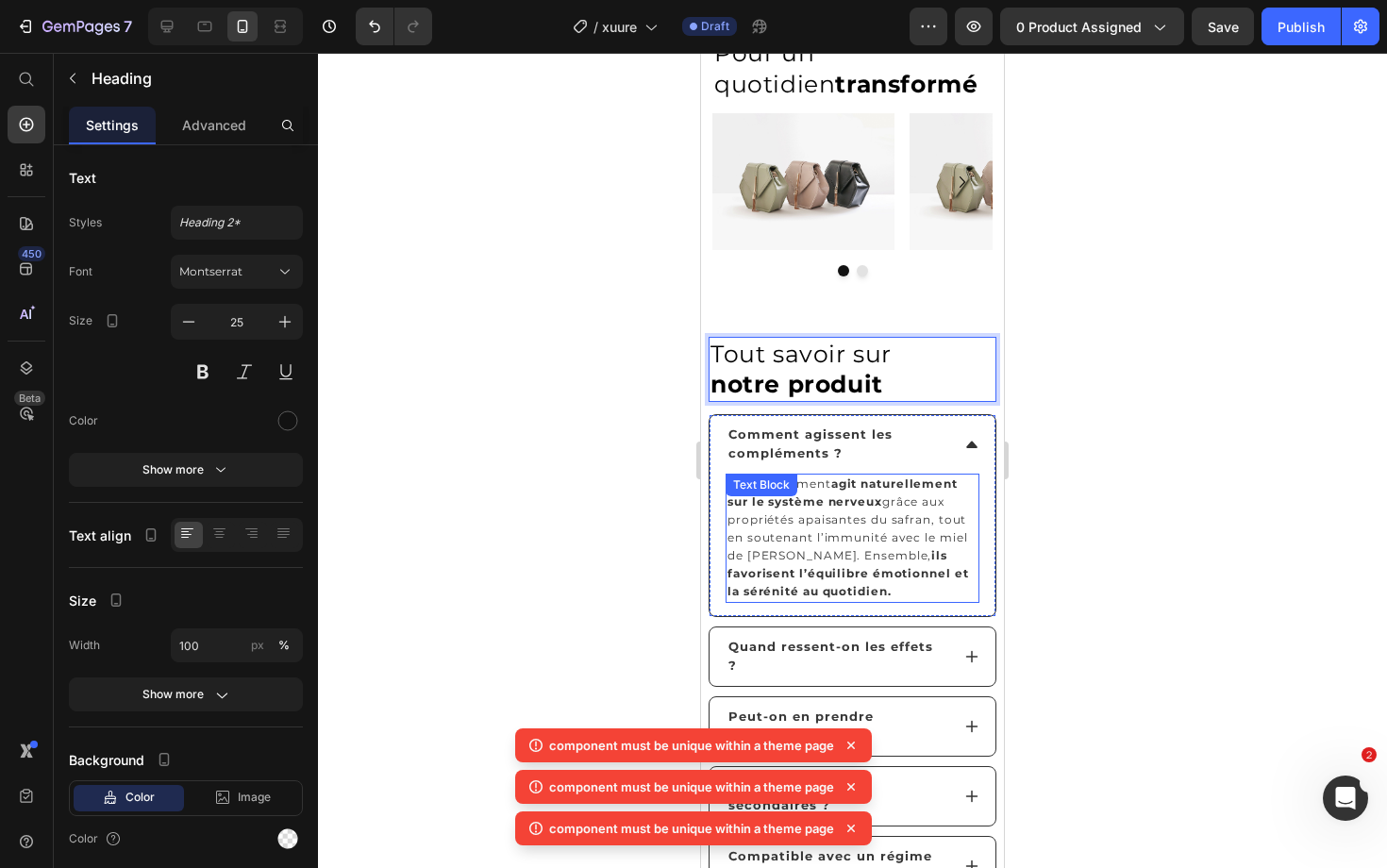 scroll, scrollTop: 3887, scrollLeft: 0, axis: vertical 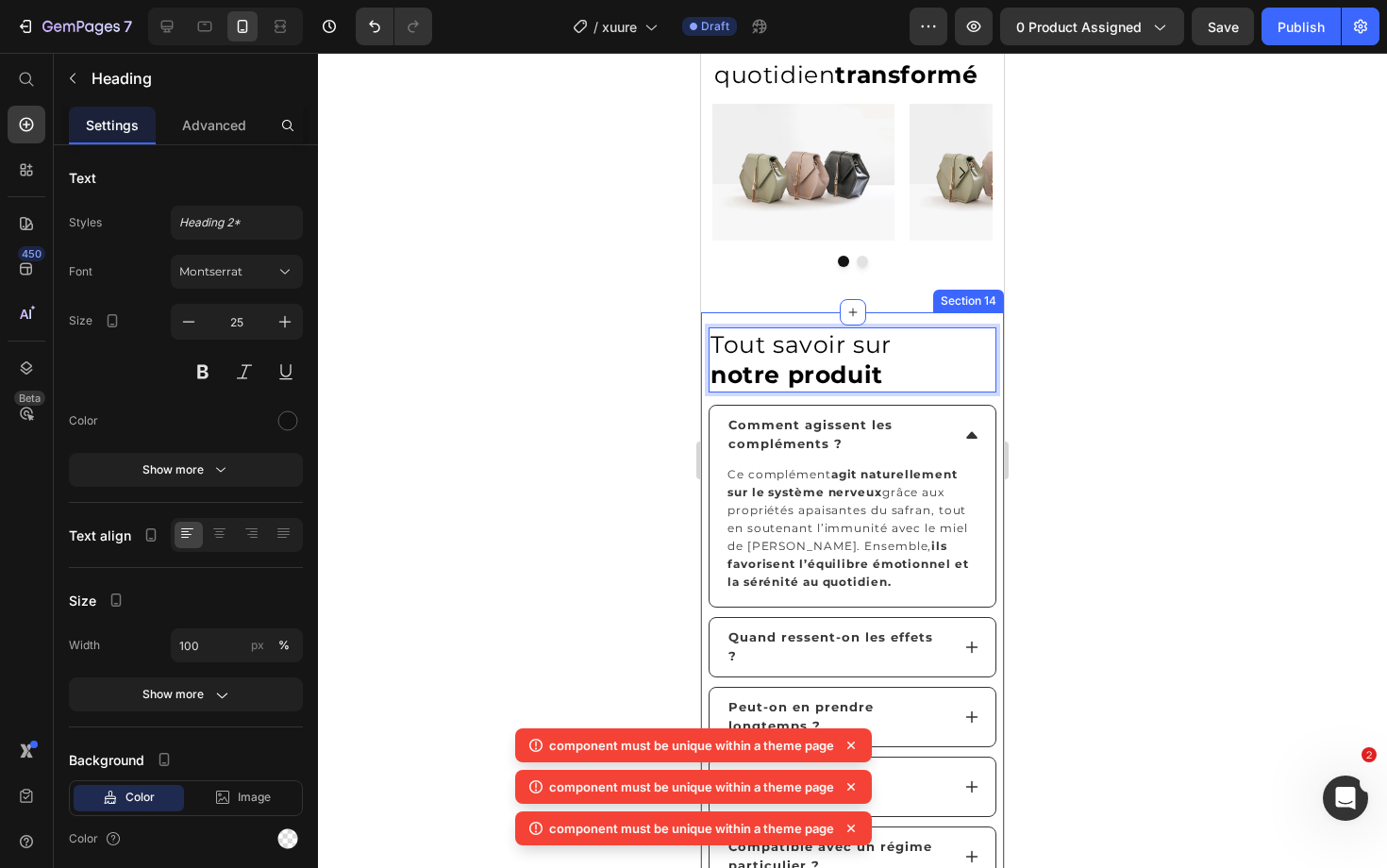 click on "Tout savoir sur  notre produit Heading   13
Comment agissent les compléments ? Ce complément  agit naturellement sur le système nerveux  grâce aux propriétés apaisantes du safran, tout en soutenant l’immunité avec le miel de Manuka. Ensemble,  ils favorisent l’équilibre émotionnel et la sérénité au quotidien. Text Block Accordion
Quand ressent-on les effets ? Accordion
Peut-on en prendre longtemps ? Accordion
Y a-t-il des effets secondaires ? Accordion
Compatible avec un régime particulier ? Accordion
Puis-je le combiner à d'autres produits ? Accordion
Aide-t-il à l’humeur et au stress ? Accordion
Quelle dose dois-je prendre ? Accordion
Et si je ne ressens rien ? Accordion
Convient-il en cas d’anxiété ou insomnie ? Accordion Row Section 14" at bounding box center [852, 792] 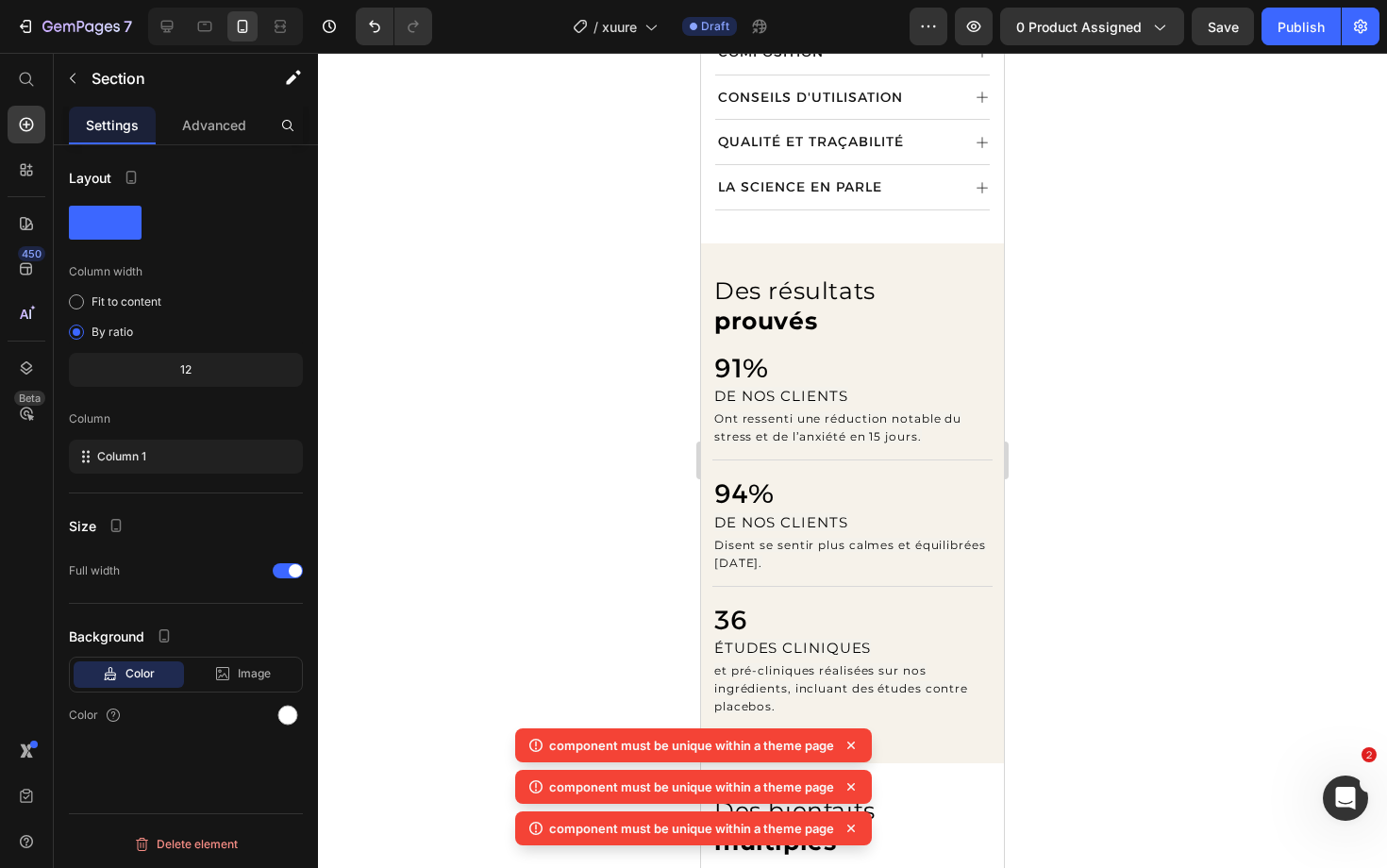 scroll, scrollTop: 1459, scrollLeft: 0, axis: vertical 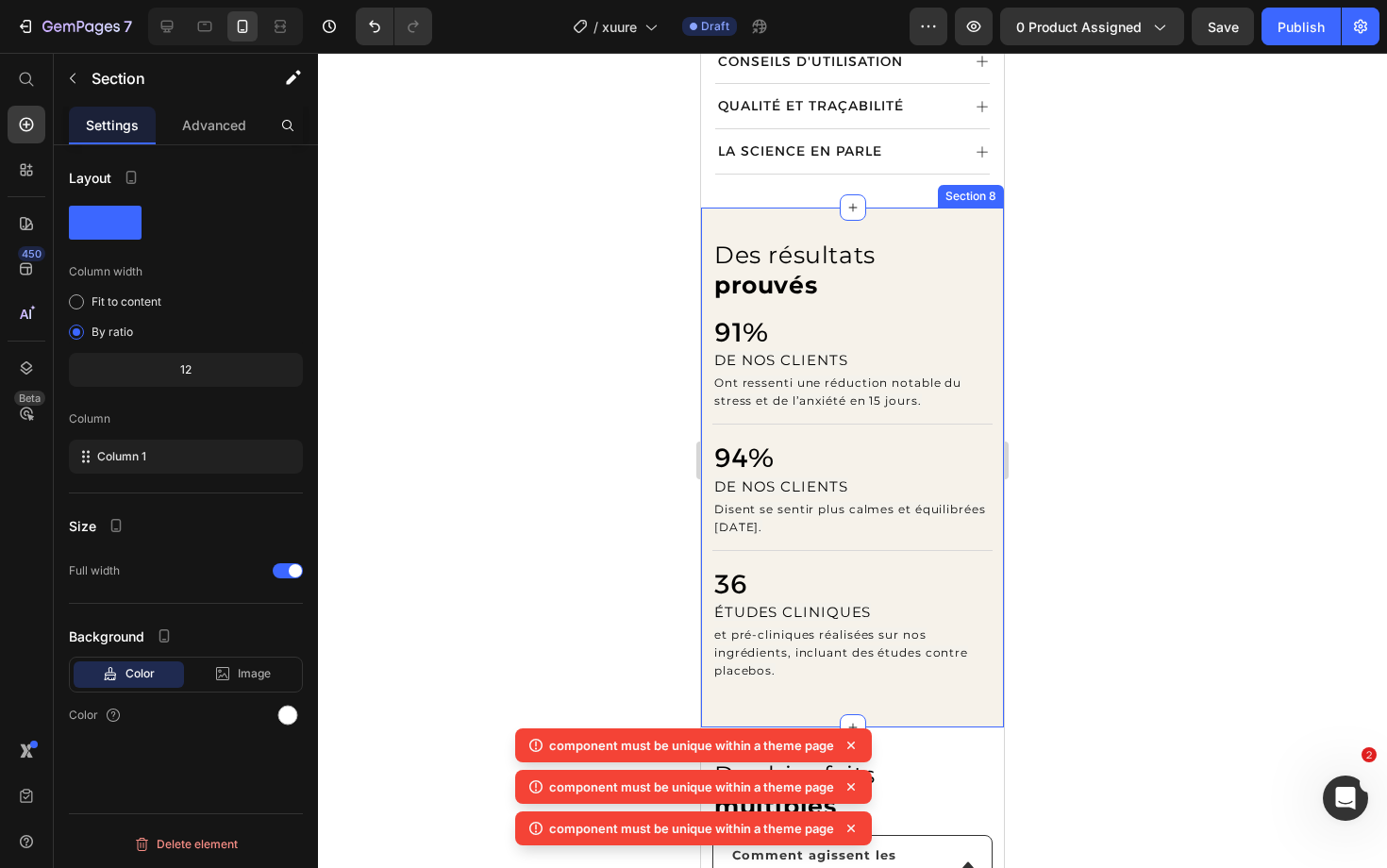 click on "Des résultats  prouvés Heading 91% Heading DE NOS CLIENTS Text Block Ont ressenti une réduction notable du stress et de l’anxiété en 15 jours. Text Block                Title Line 94% Heading DE NOS CLIENTS Text Block Disent se sentir plus calmes et équilibrées après 15 jours. Text Block                Title Line 36 Heading ÉTUDES CLINIQUES Text Block et pré-cliniques réalisées sur nos ingrédients, incluant des études contre placebos. Text Block Row Section 8" at bounding box center (852, 468) 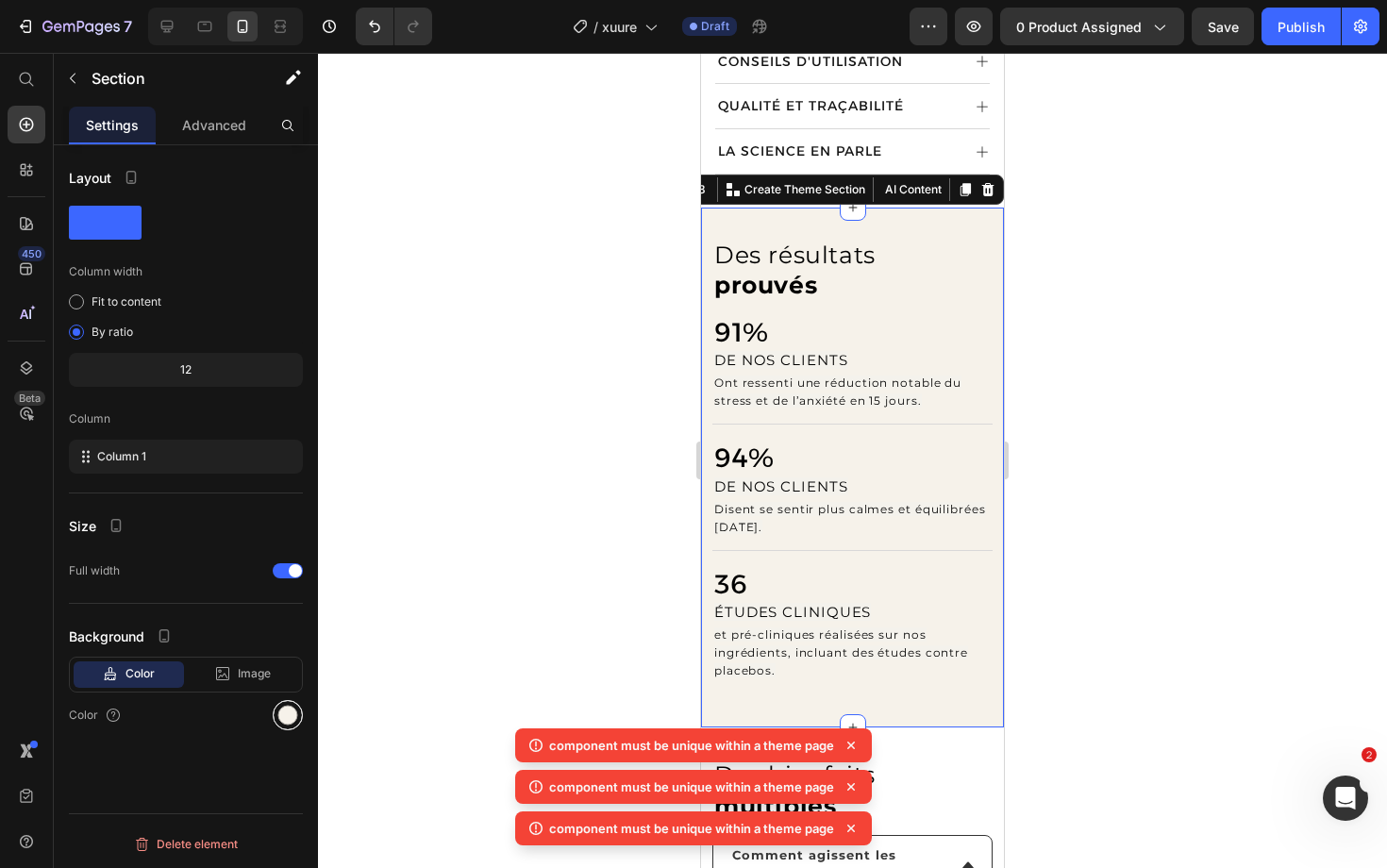 click at bounding box center [288, 715] 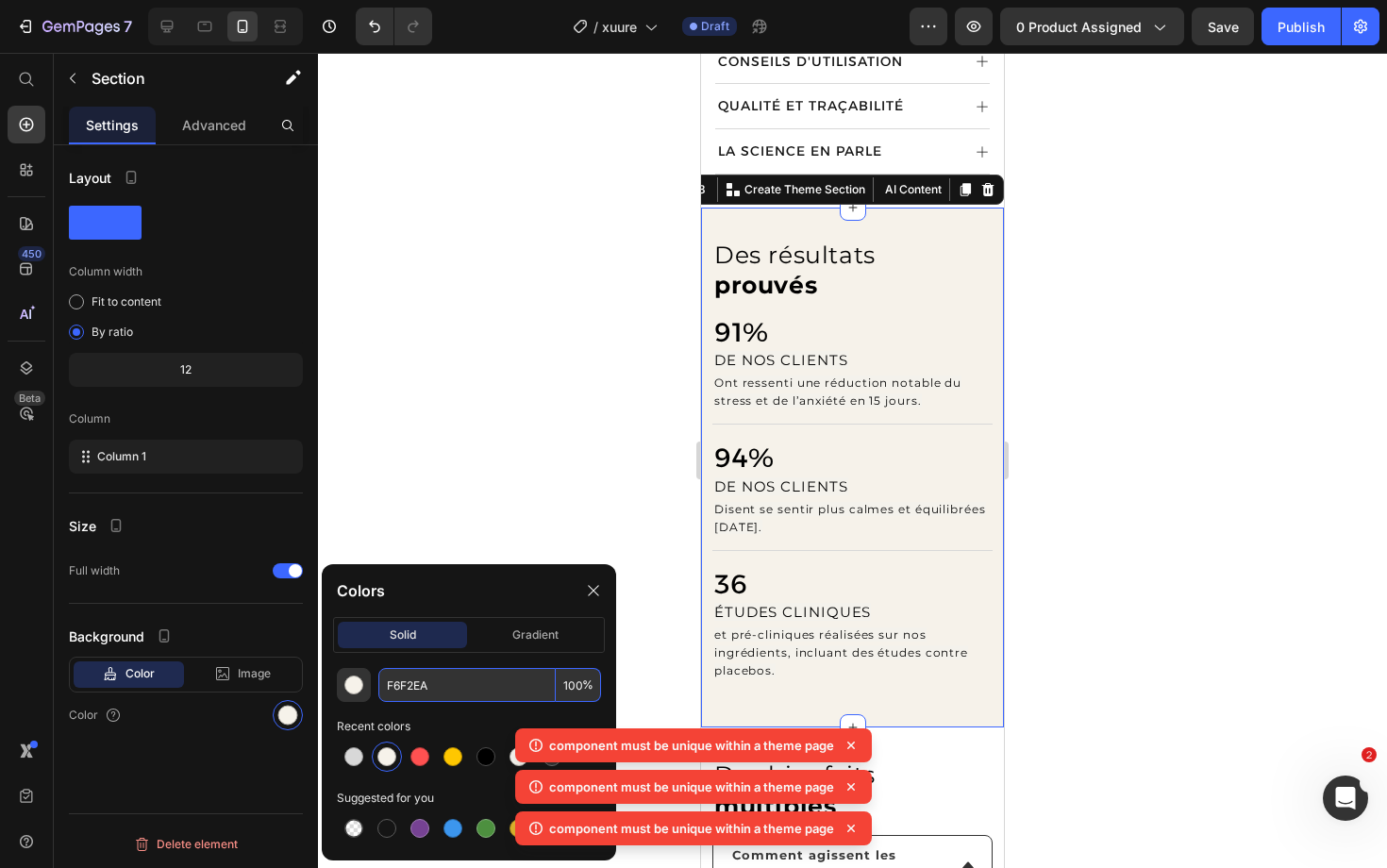 click on "F6F2EA" at bounding box center (467, 685) 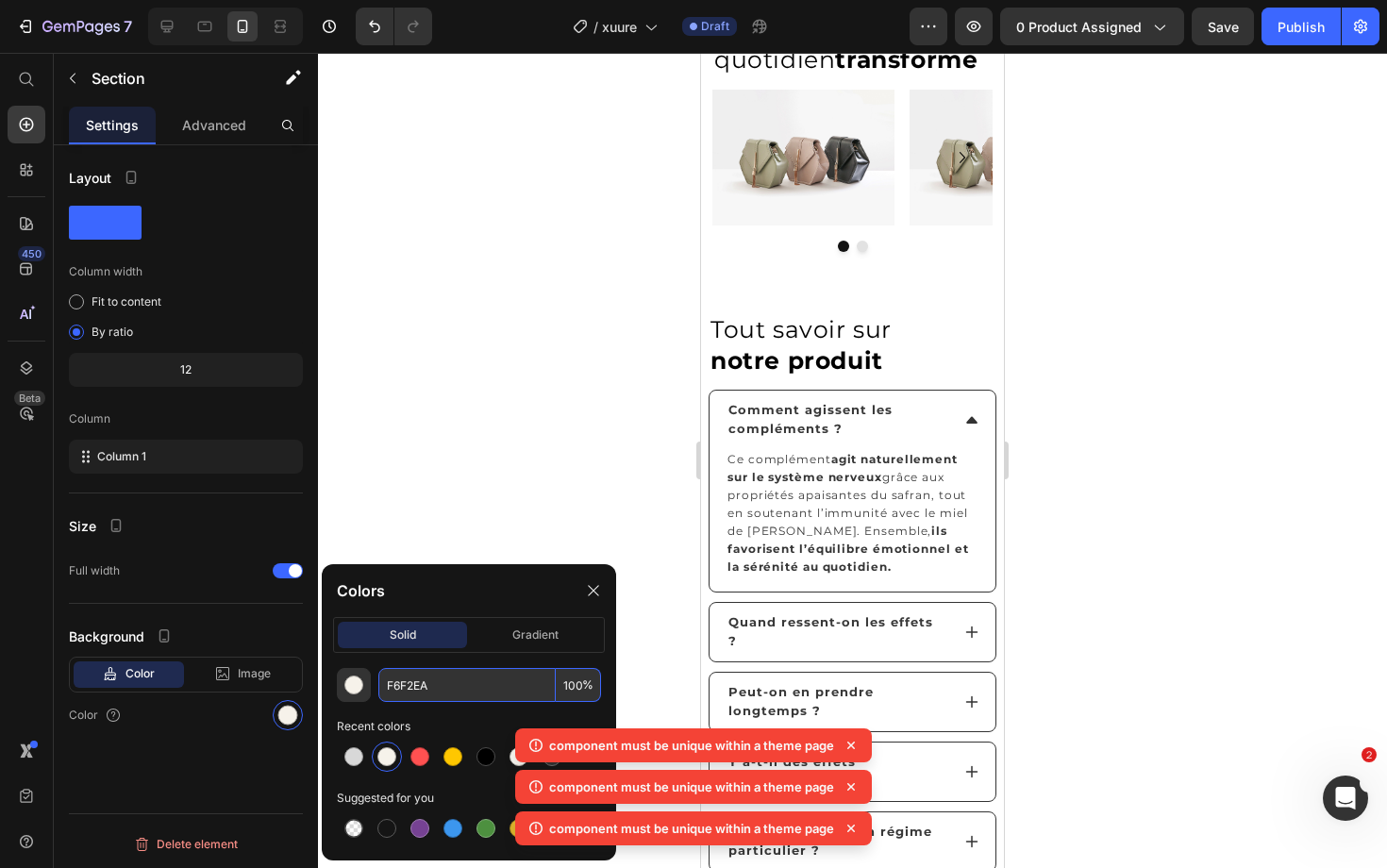 scroll, scrollTop: 4242, scrollLeft: 0, axis: vertical 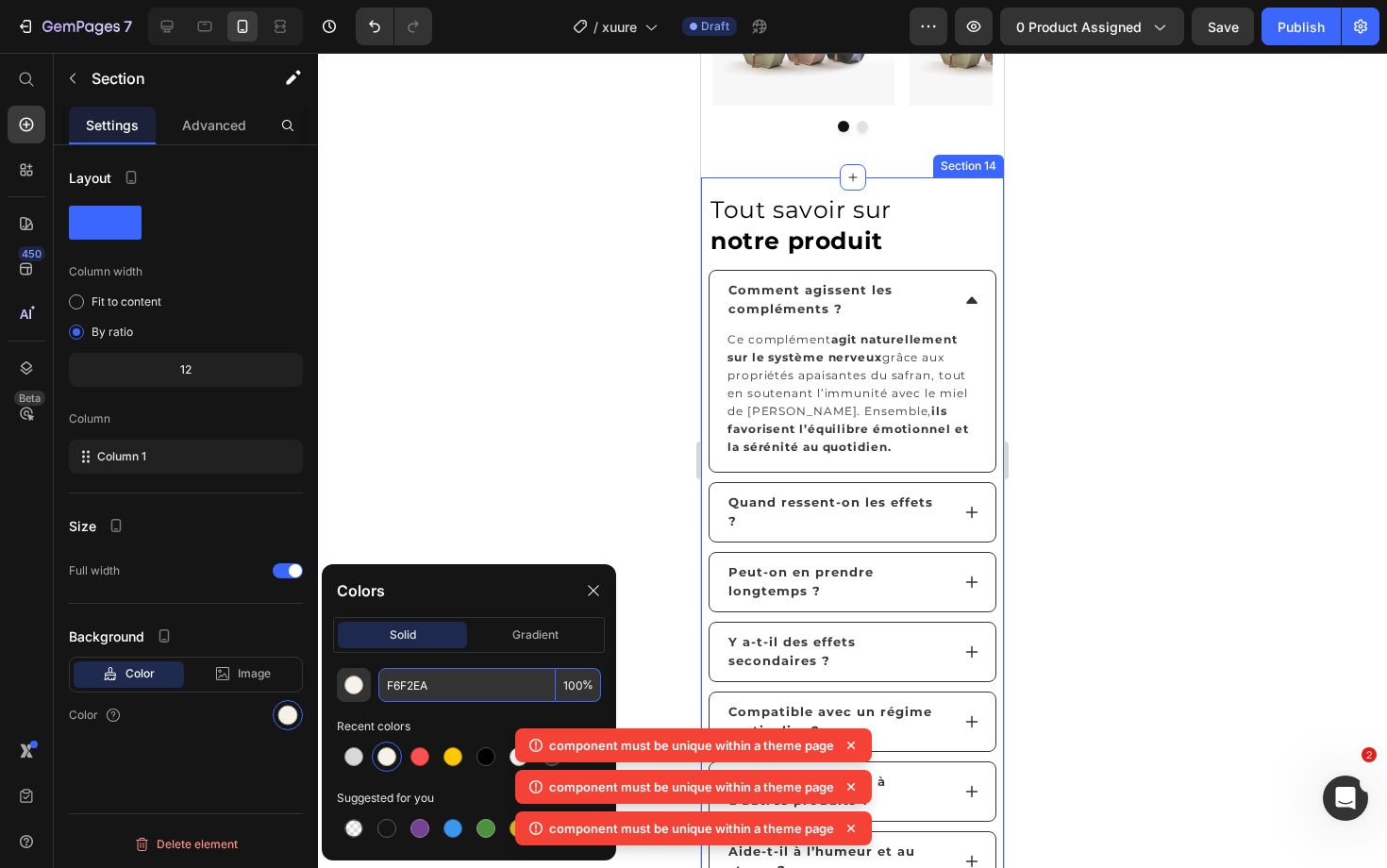 click on "Tout savoir sur  notre produit Heading
Comment agissent les compléments ? Ce complément  agit naturellement sur le système nerveux  grâce aux propriétés apaisantes du safran, tout en soutenant l’immunité avec le miel de Manuka. Ensemble,  ils favorisent l’équilibre émotionnel et la sérénité au quotidien. Text Block Accordion
Quand ressent-on les effets ? Accordion
Peut-on en prendre longtemps ? Accordion
Y a-t-il des effets secondaires ? Accordion
Compatible avec un régime particulier ? Accordion
Puis-je le combiner à d'autres produits ? Accordion
Aide-t-il à l’humeur et au stress ? Accordion
Quelle dose dois-je prendre ? Accordion
Et si je ne ressens rien ? Accordion
Convient-il en cas d’anxiété ou insomnie ? Accordion Row Section 14" at bounding box center [852, 657] 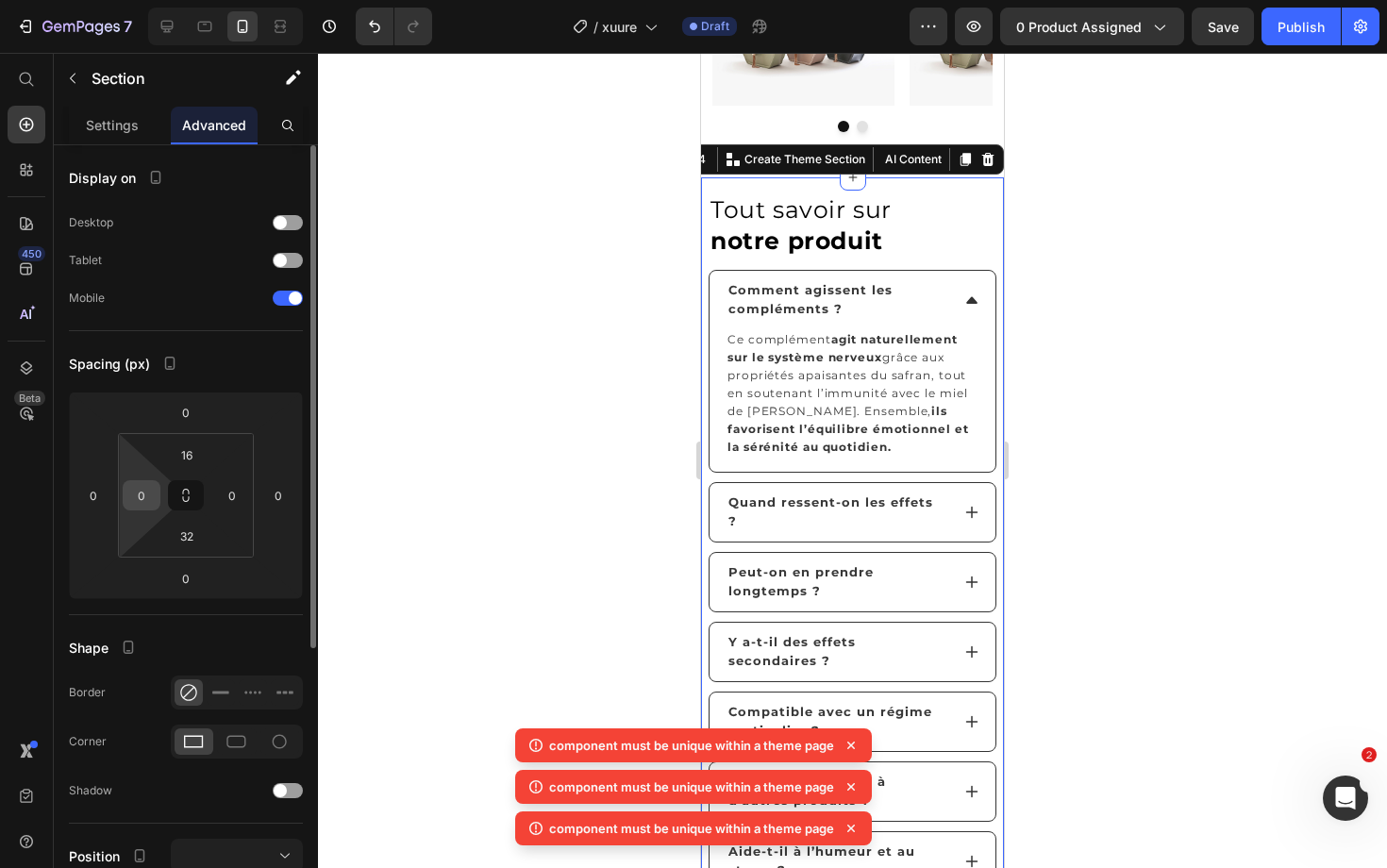 click on "0" at bounding box center (142, 495) 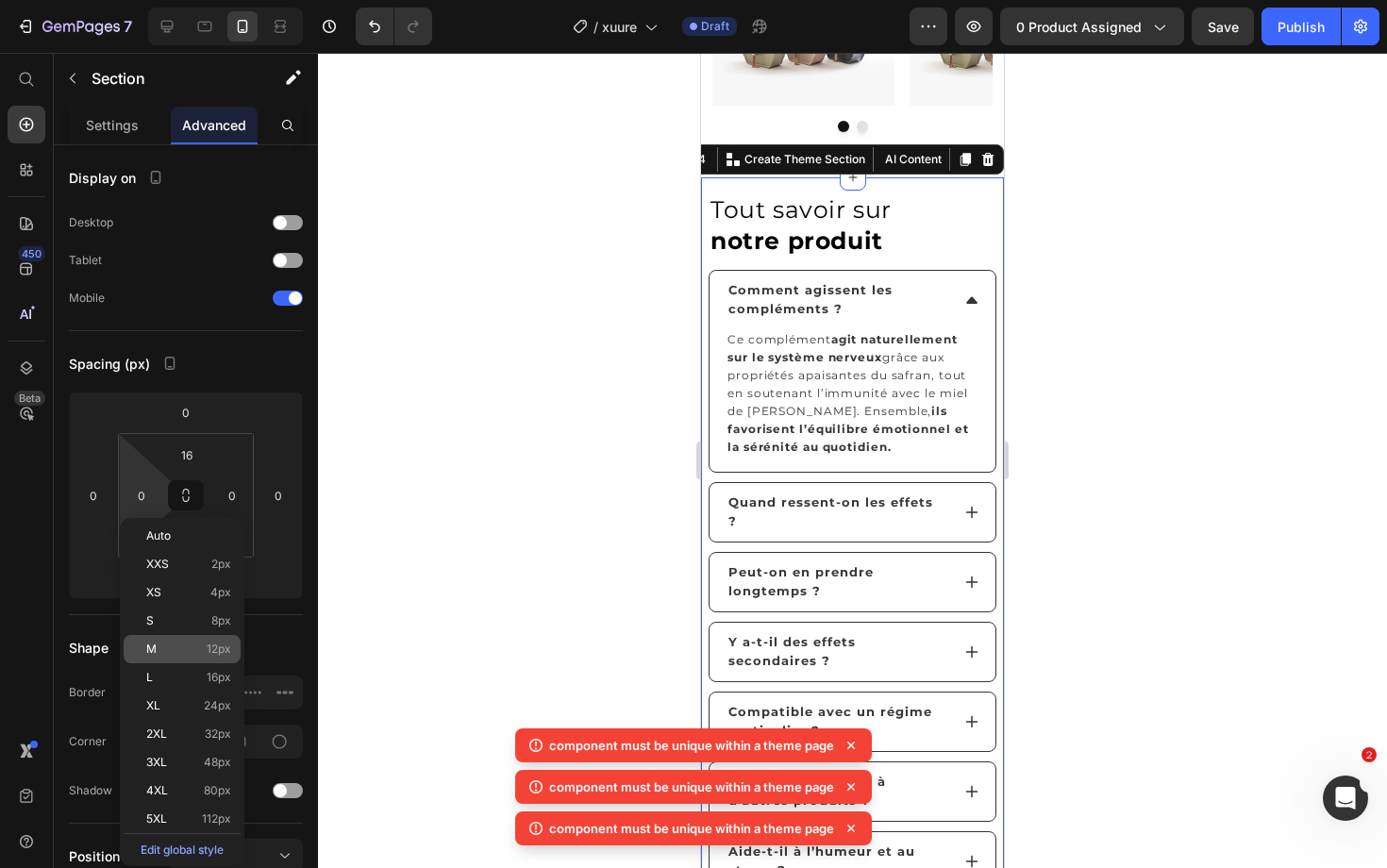 click on "M 12px" at bounding box center [189, 649] 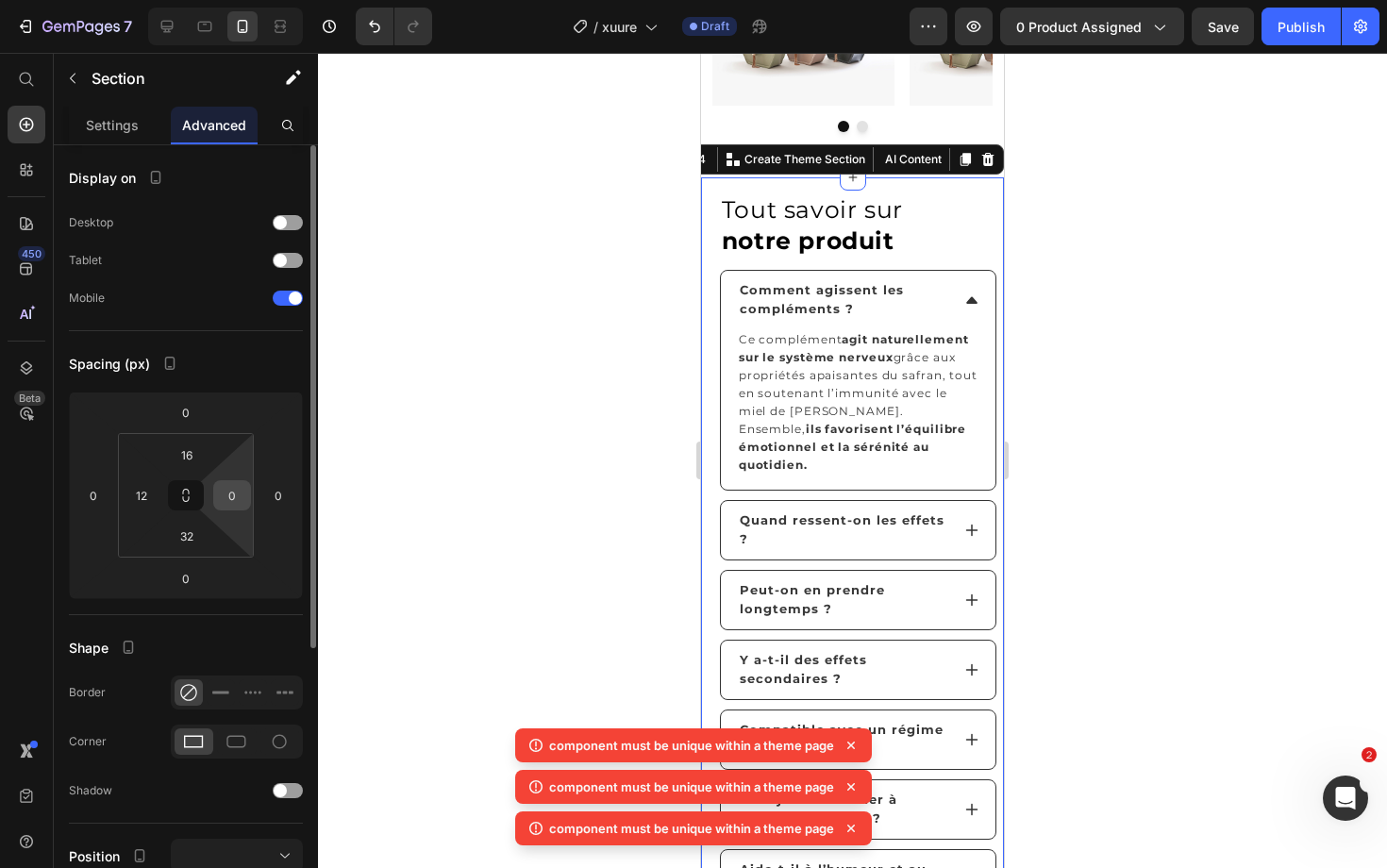click on "0" at bounding box center [232, 495] 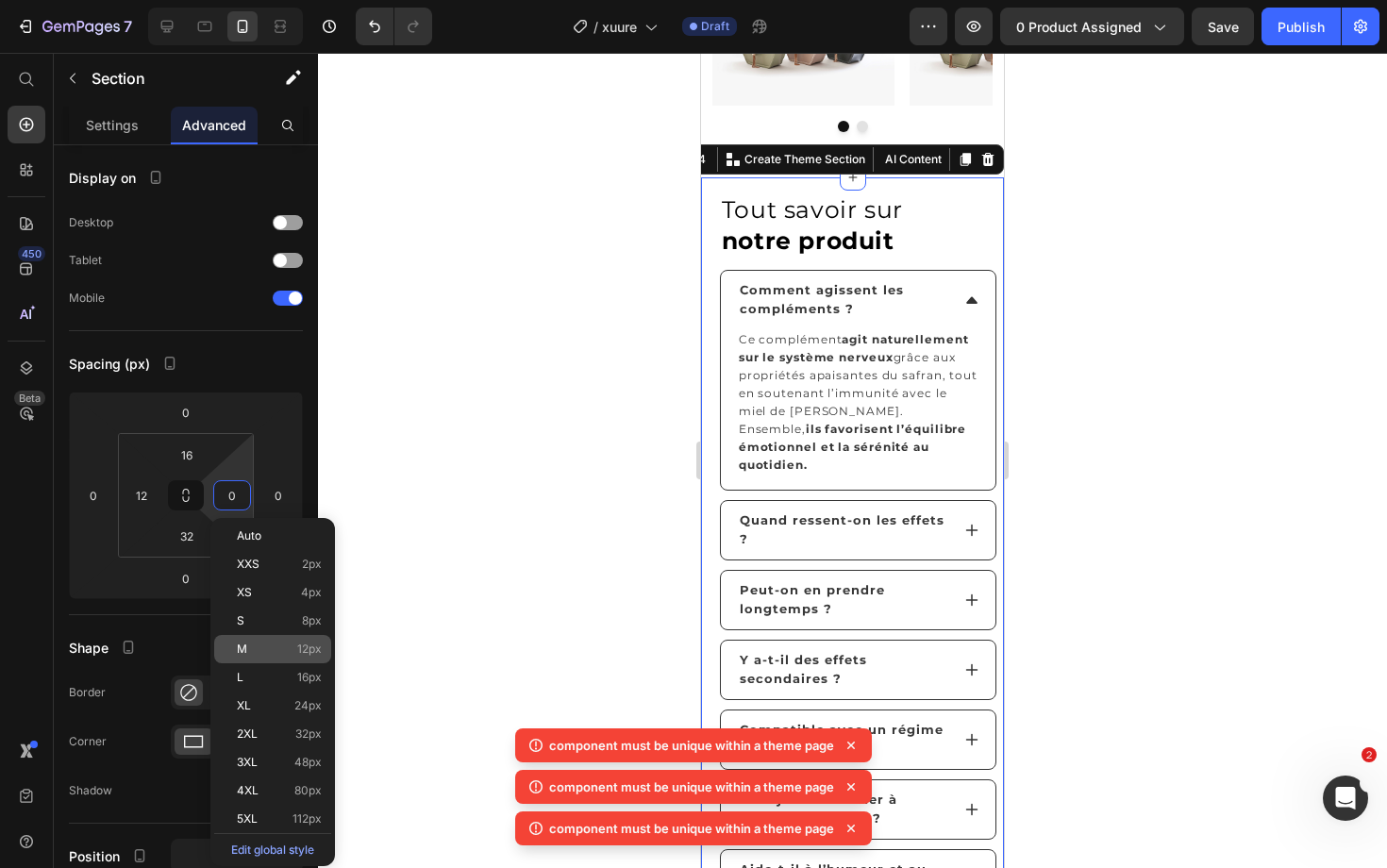 click on "M 12px" at bounding box center [279, 649] 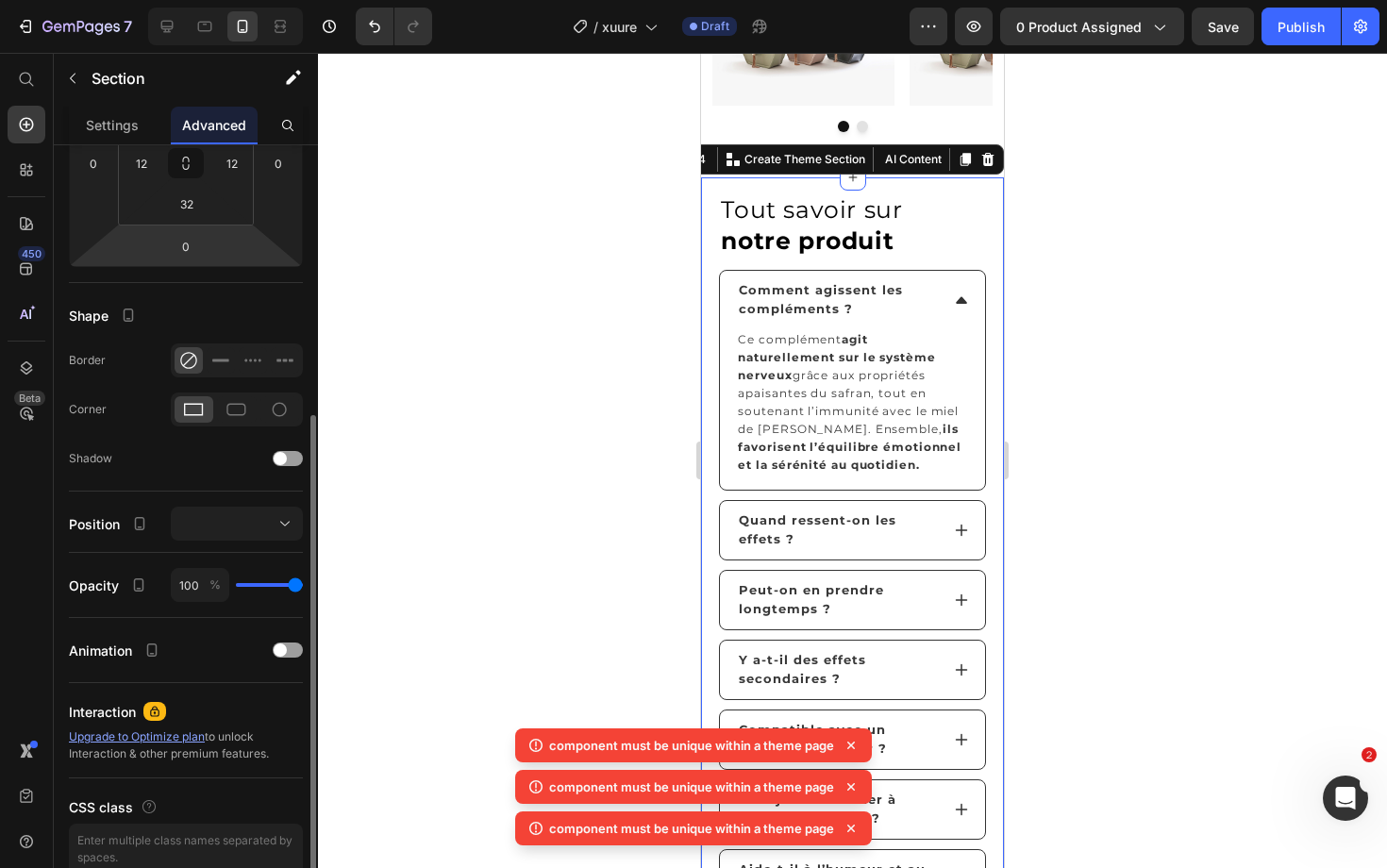 scroll, scrollTop: 421, scrollLeft: 0, axis: vertical 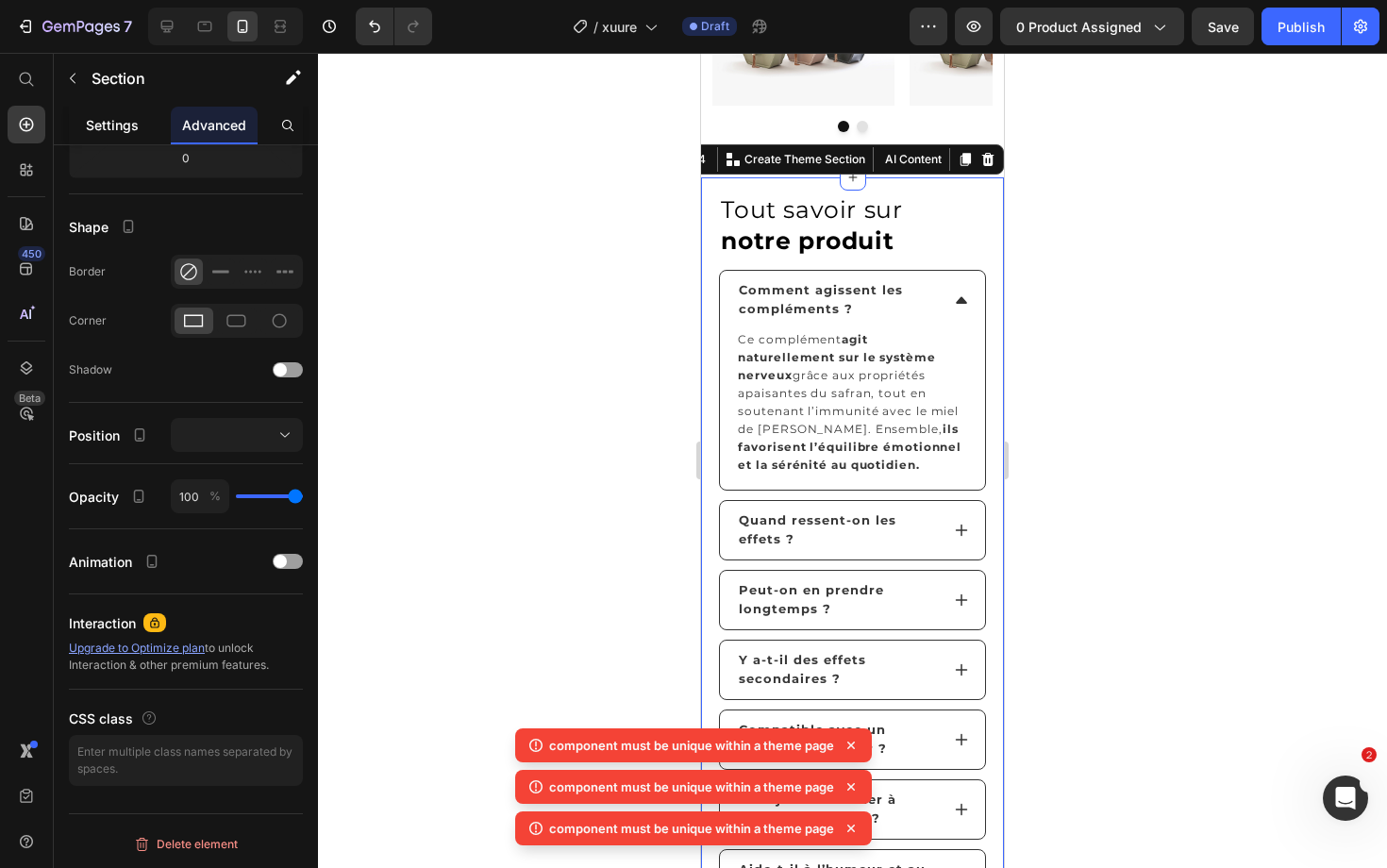 click on "Settings" at bounding box center [112, 125] 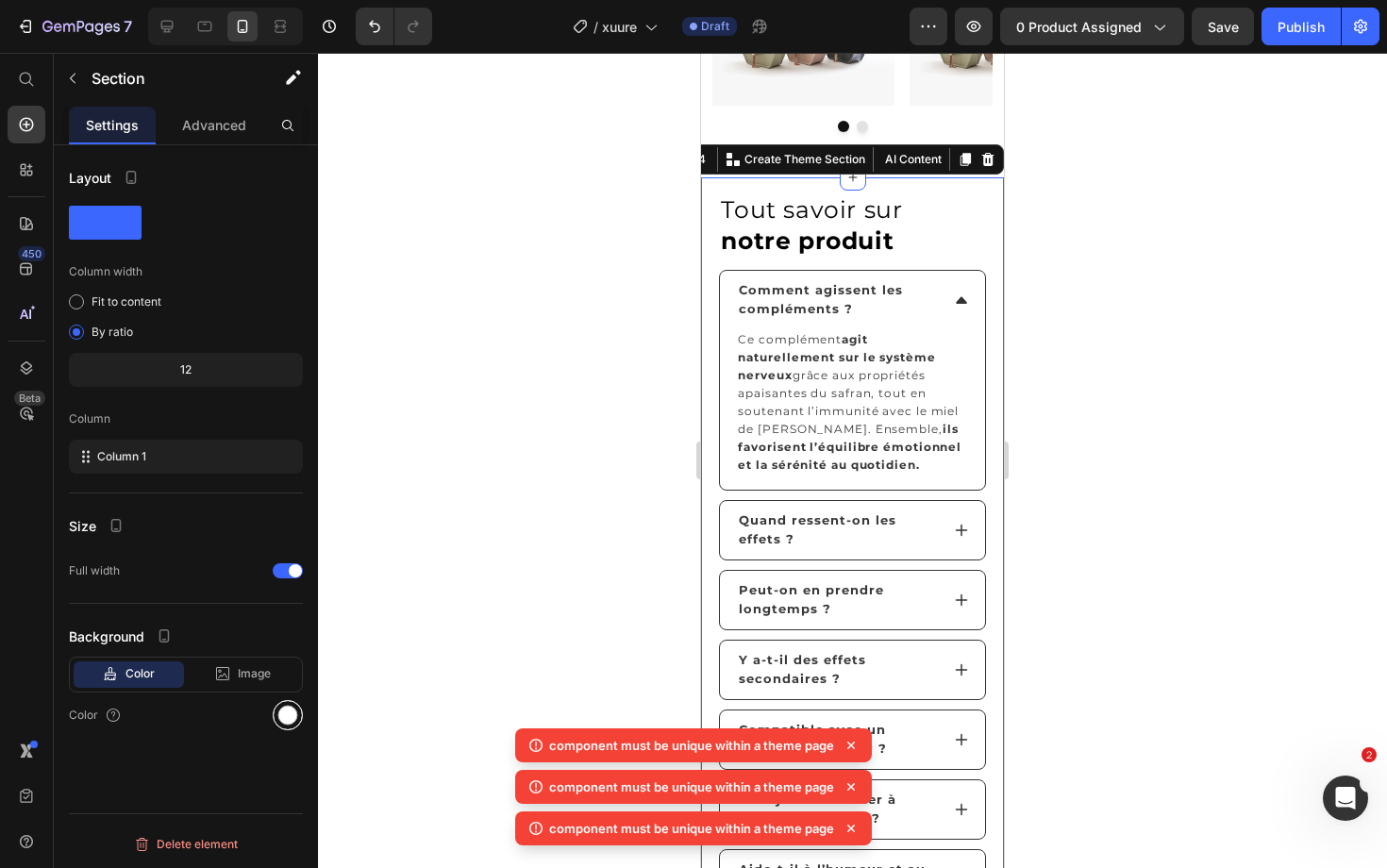click at bounding box center (288, 715) 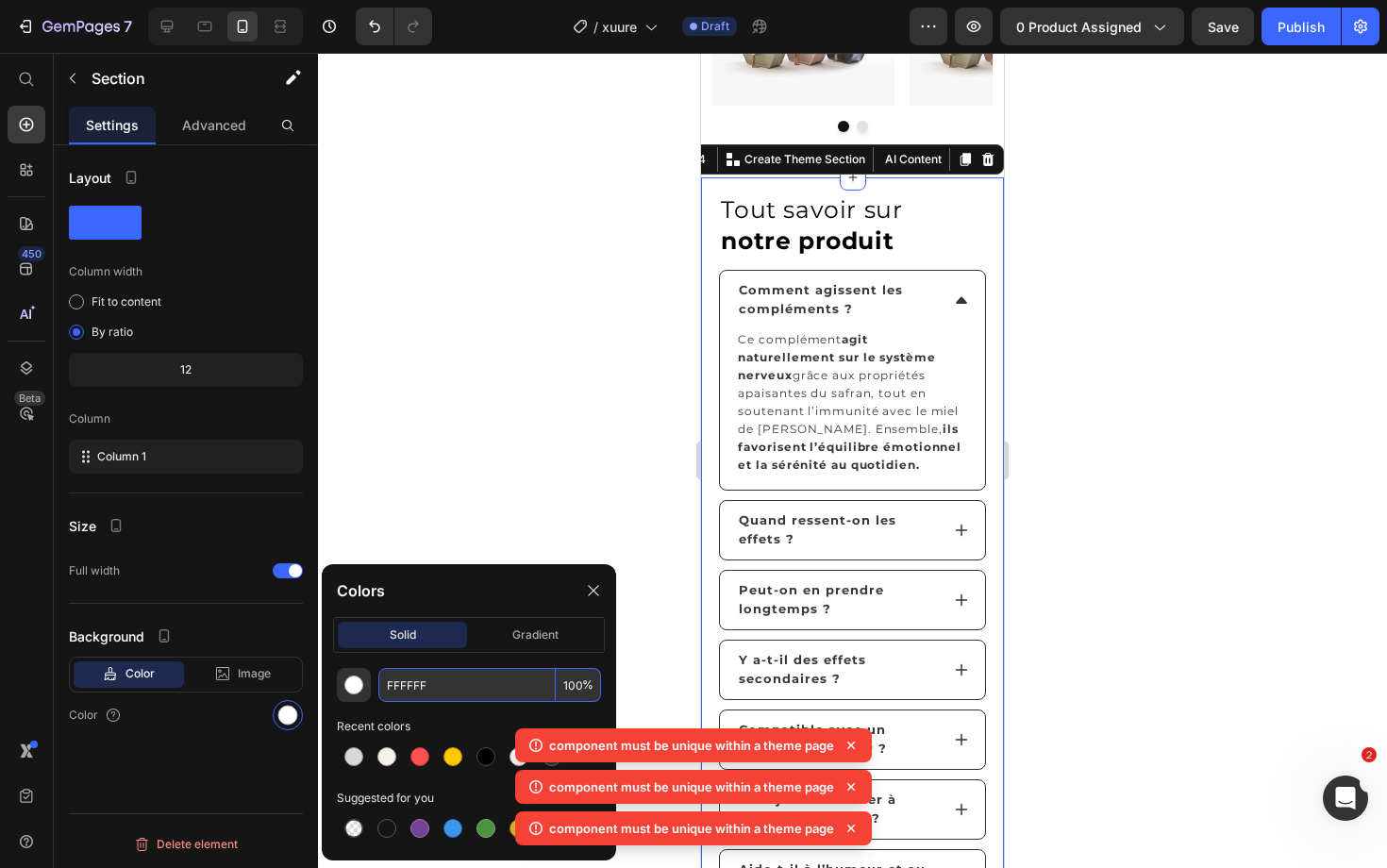 click on "FFFFFF" at bounding box center [467, 685] 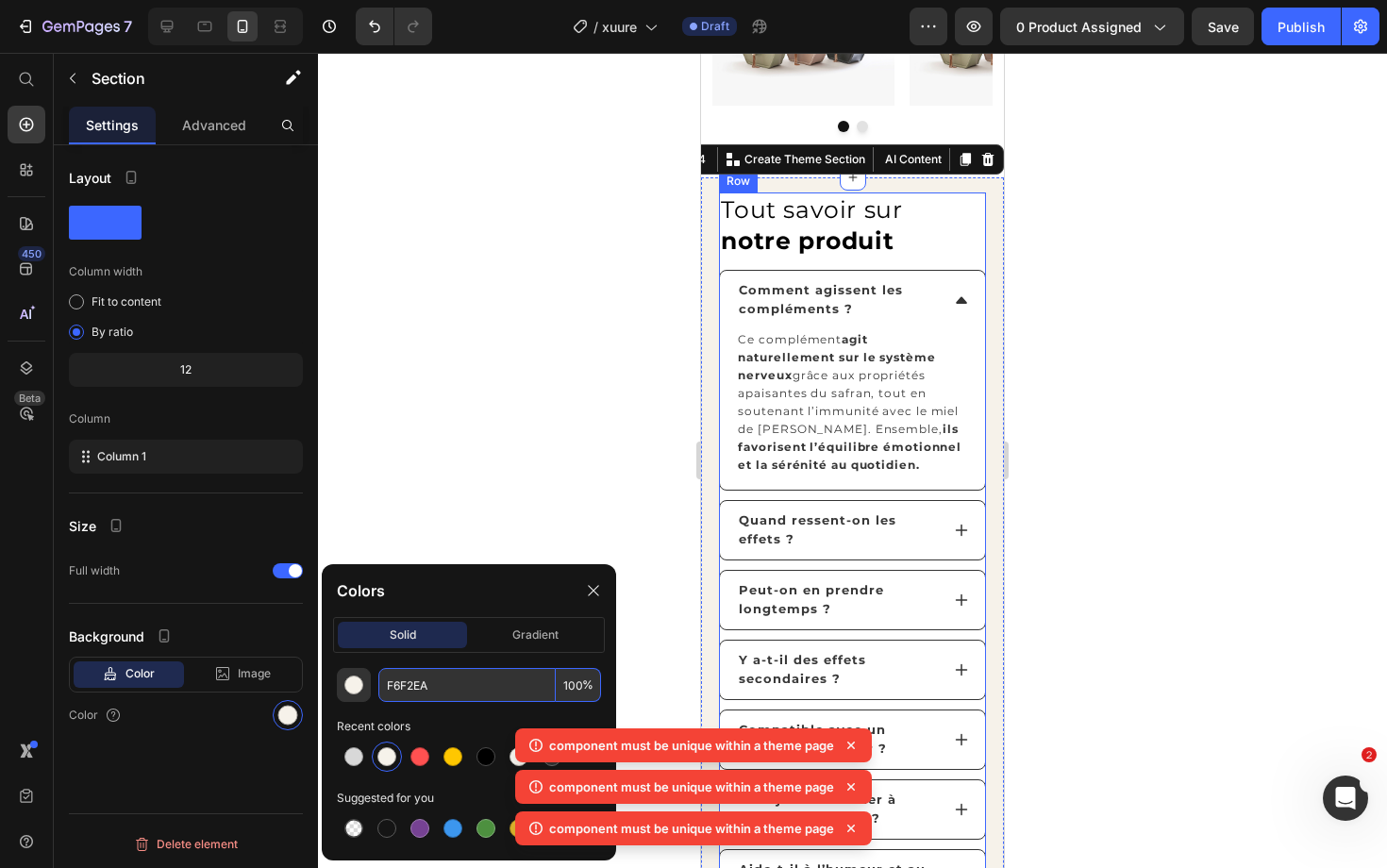 click on "Tout savoir sur  notre produit Heading
Comment agissent les compléments ? Ce complément  agit naturellement sur le système nerveux  grâce aux propriétés apaisantes du safran, tout en soutenant l’immunité avec le miel de Manuka. Ensemble,  ils favorisent l’équilibre émotionnel et la sérénité au quotidien. Text Block Accordion
Quand ressent-on les effets ? Accordion
Peut-on en prendre longtemps ? Accordion
Y a-t-il des effets secondaires ? Accordion
Compatible avec un régime particulier ? Accordion
Puis-je le combiner à d'autres produits ? Accordion
Aide-t-il à l’humeur et au stress ? Accordion
Quelle dose dois-je prendre ? Accordion
Et si je ne ressens rien ? Accordion
Convient-il en cas d’anxiété ou insomnie ? Accordion" at bounding box center [852, 651] 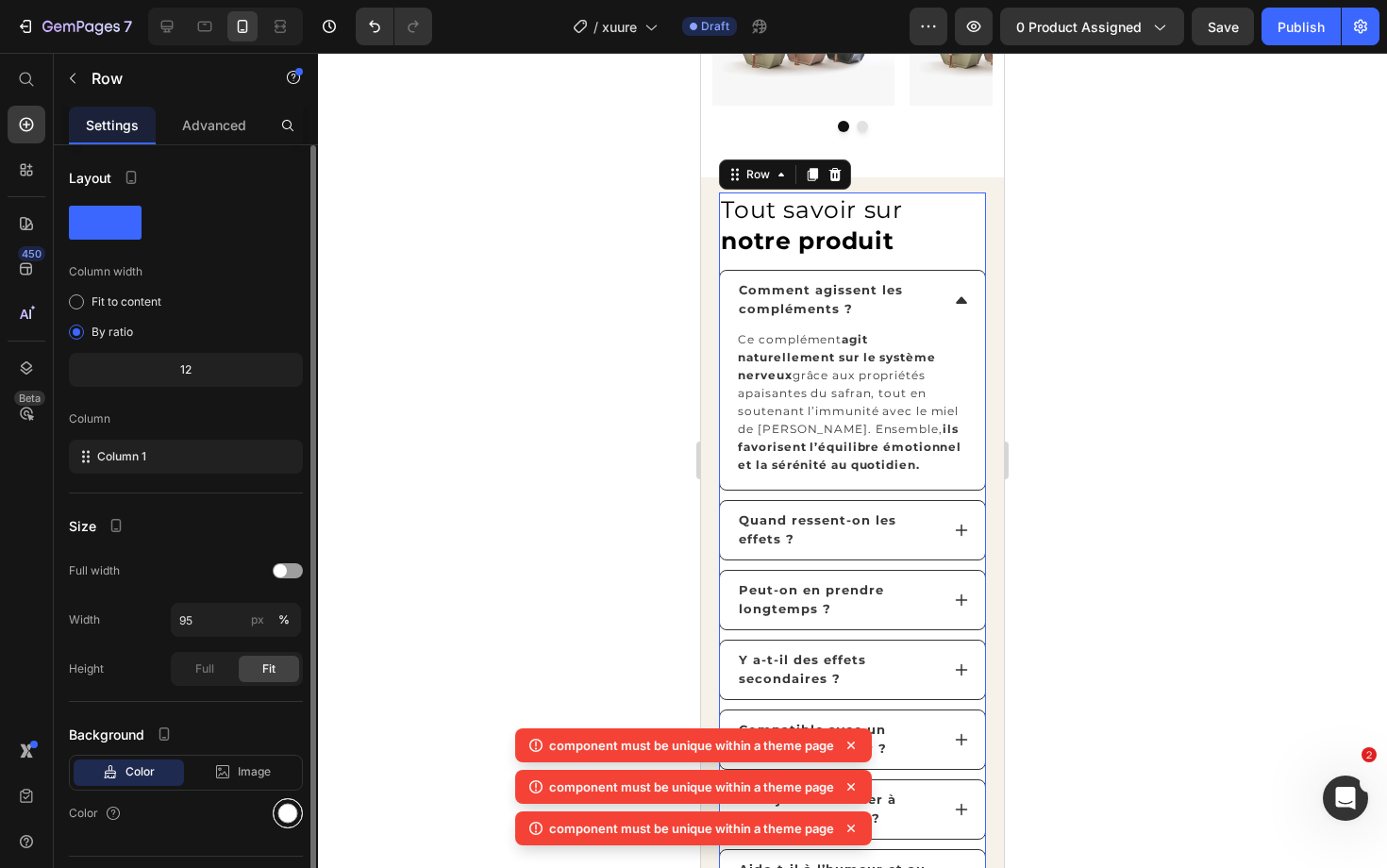 click at bounding box center (288, 813) 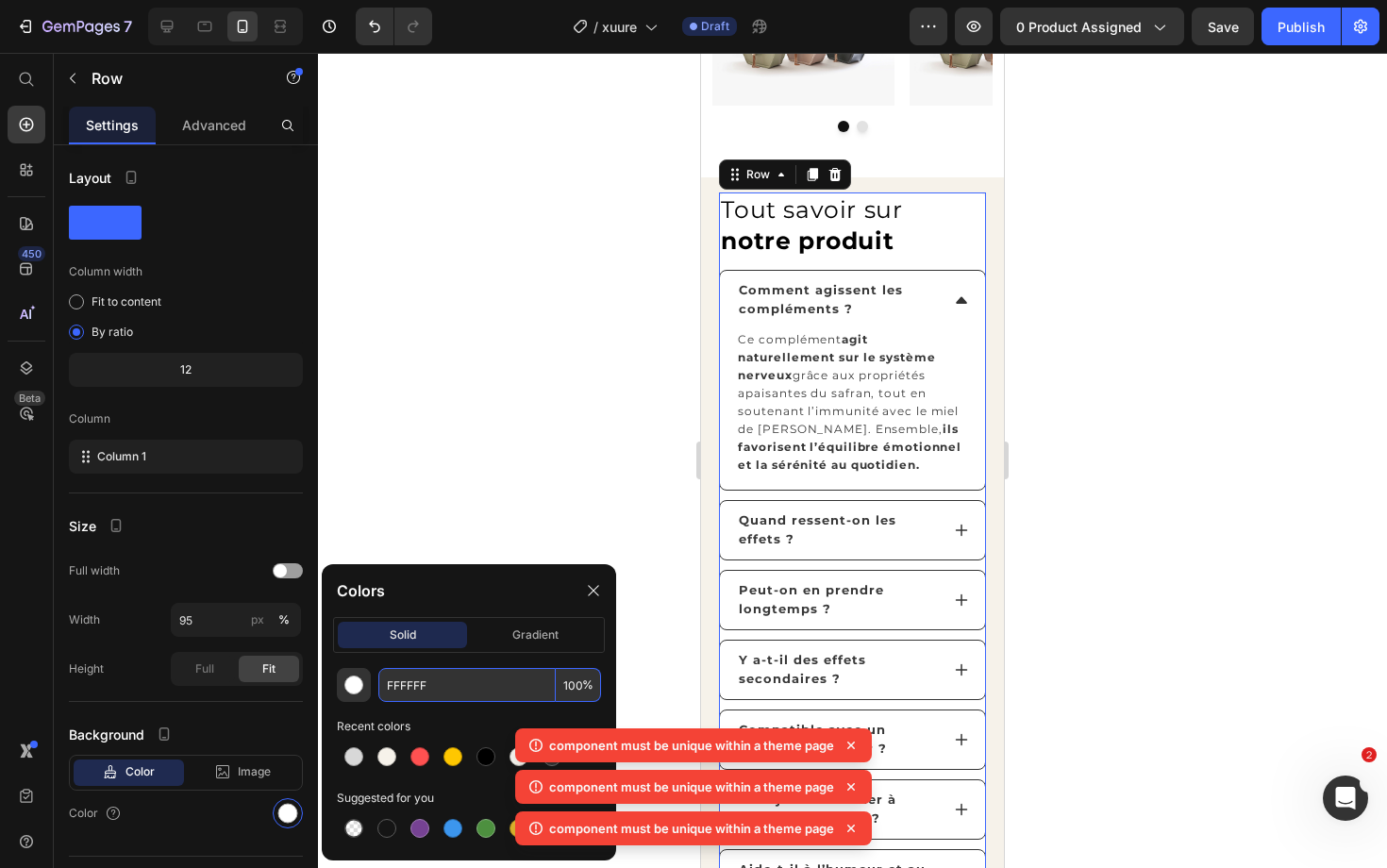 click on "FFFFFF" at bounding box center (467, 685) 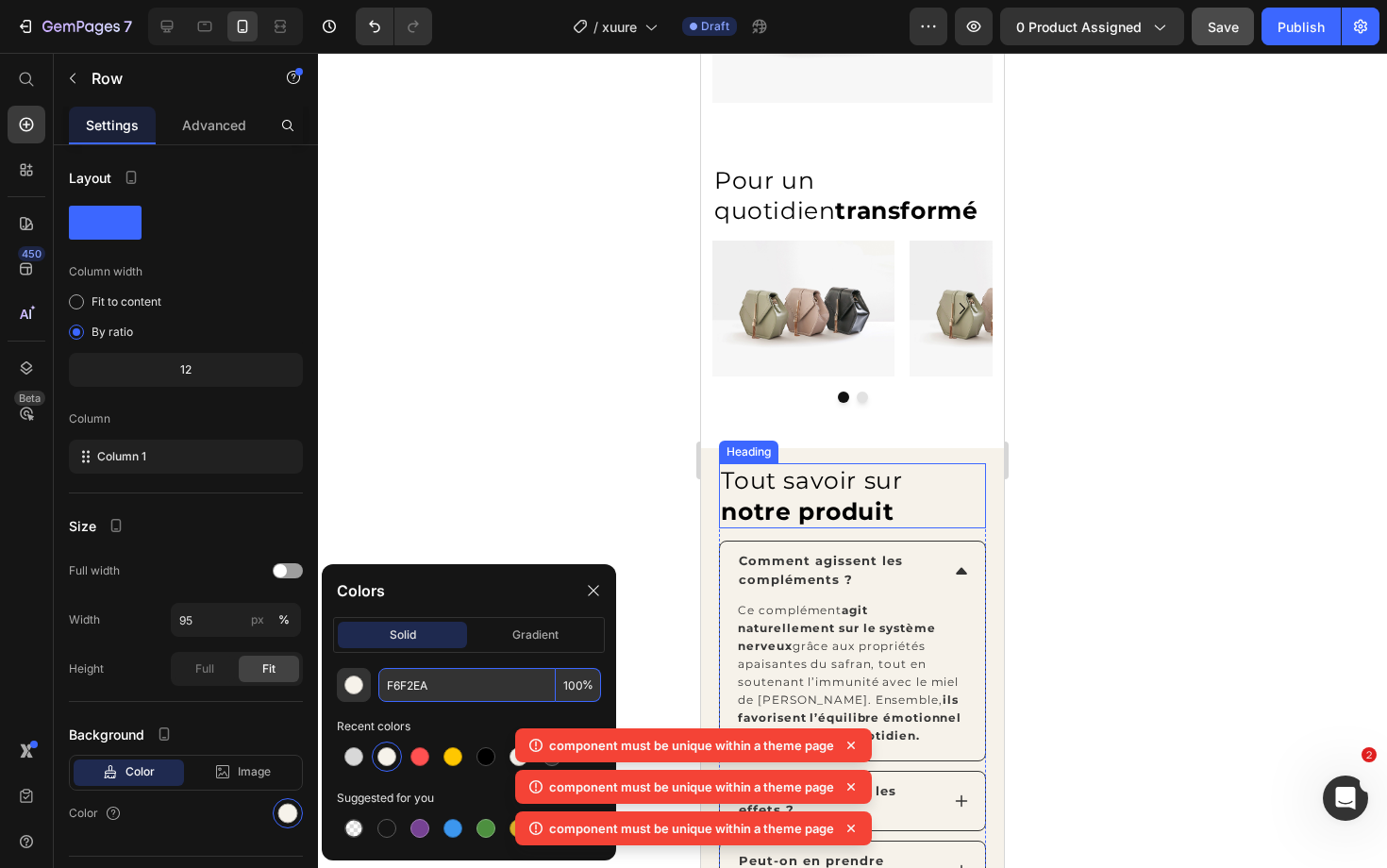 scroll, scrollTop: 3670, scrollLeft: 0, axis: vertical 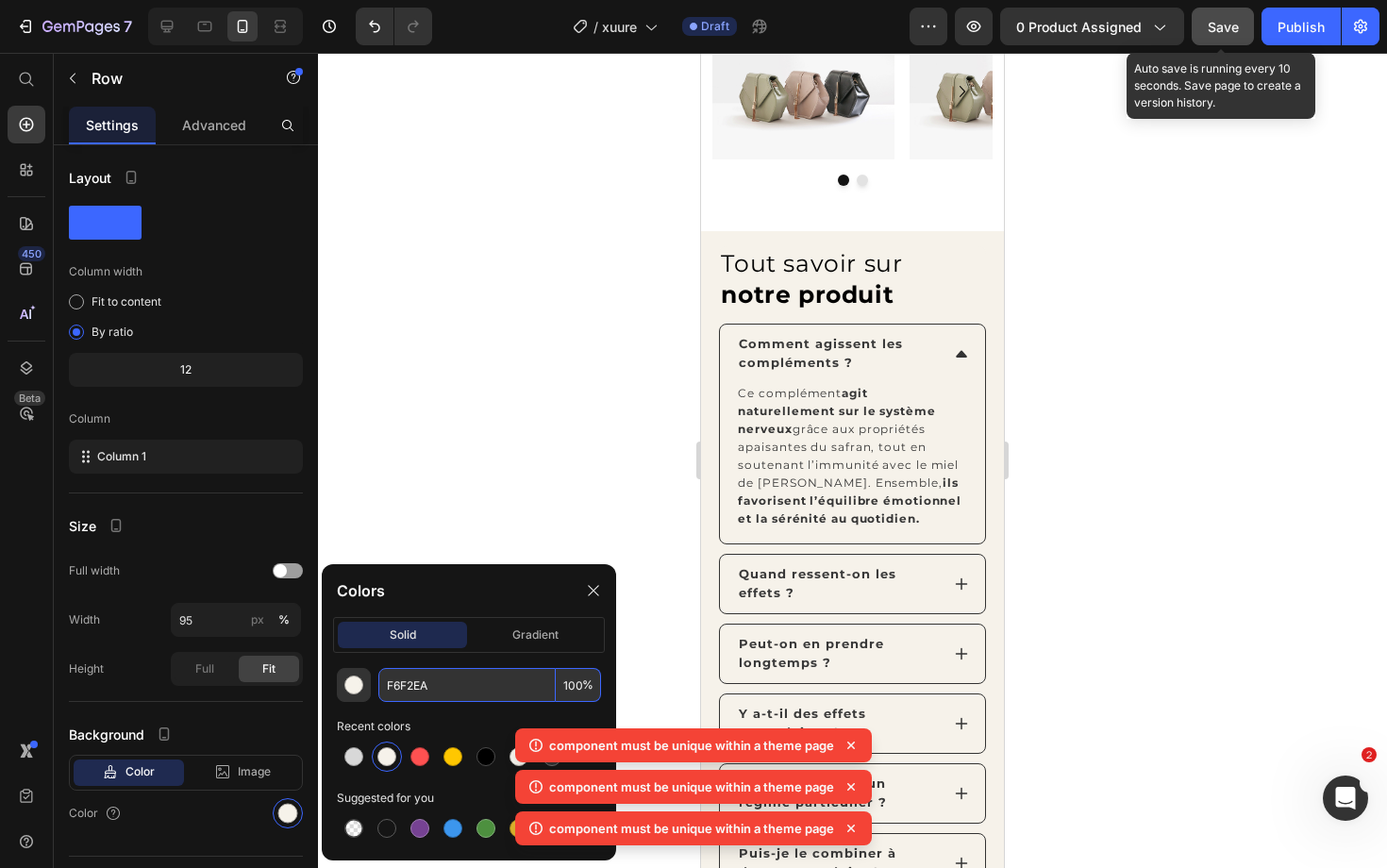 type on "F6F2EA" 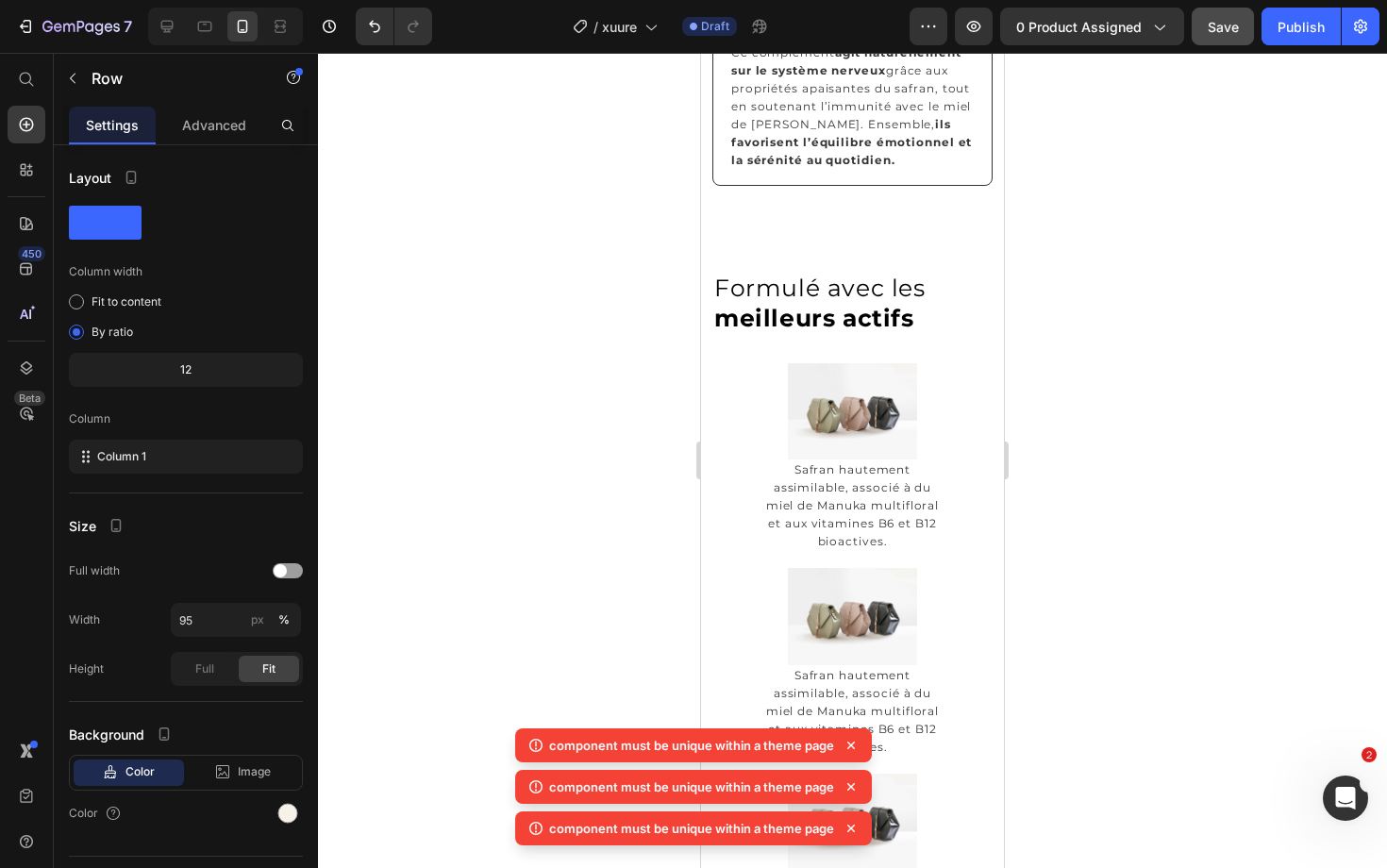scroll, scrollTop: 2018, scrollLeft: 0, axis: vertical 